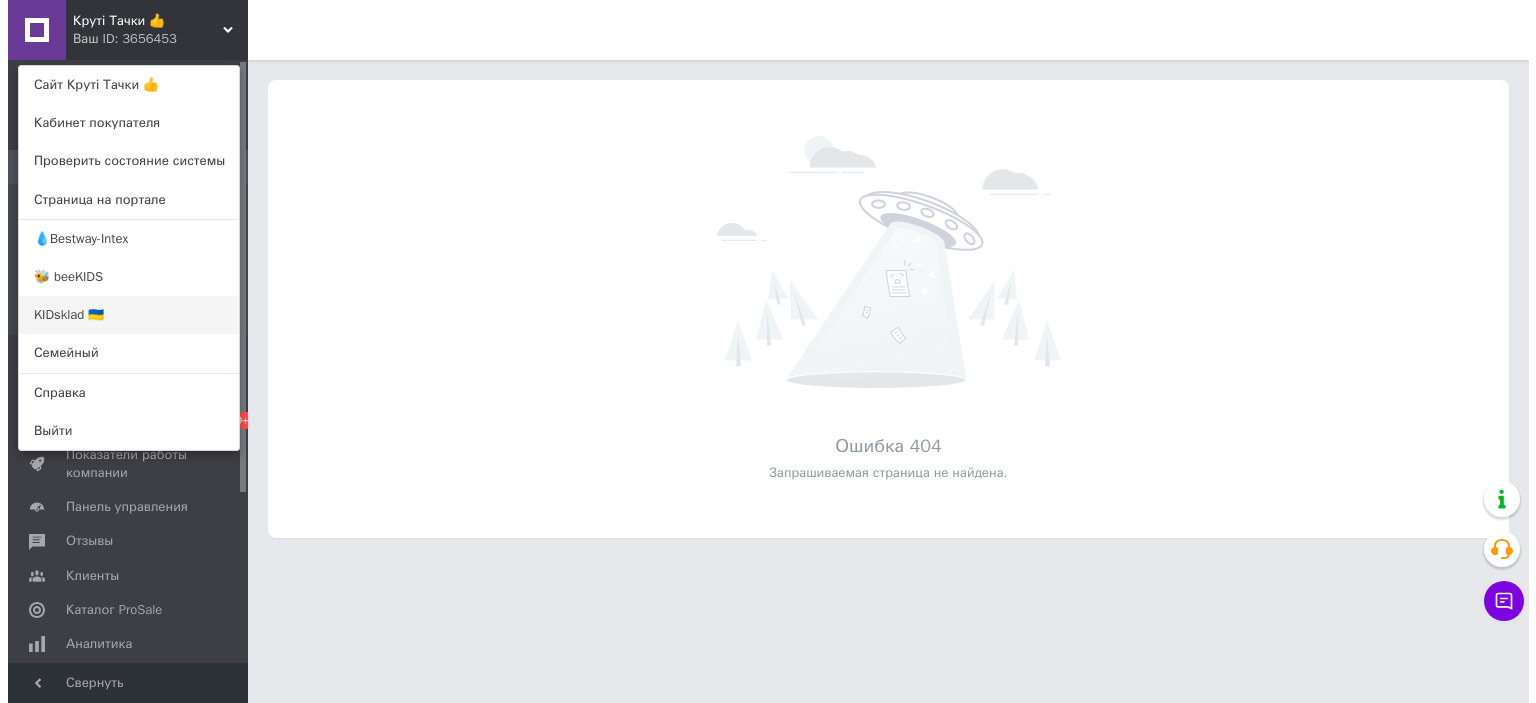 scroll, scrollTop: 0, scrollLeft: 0, axis: both 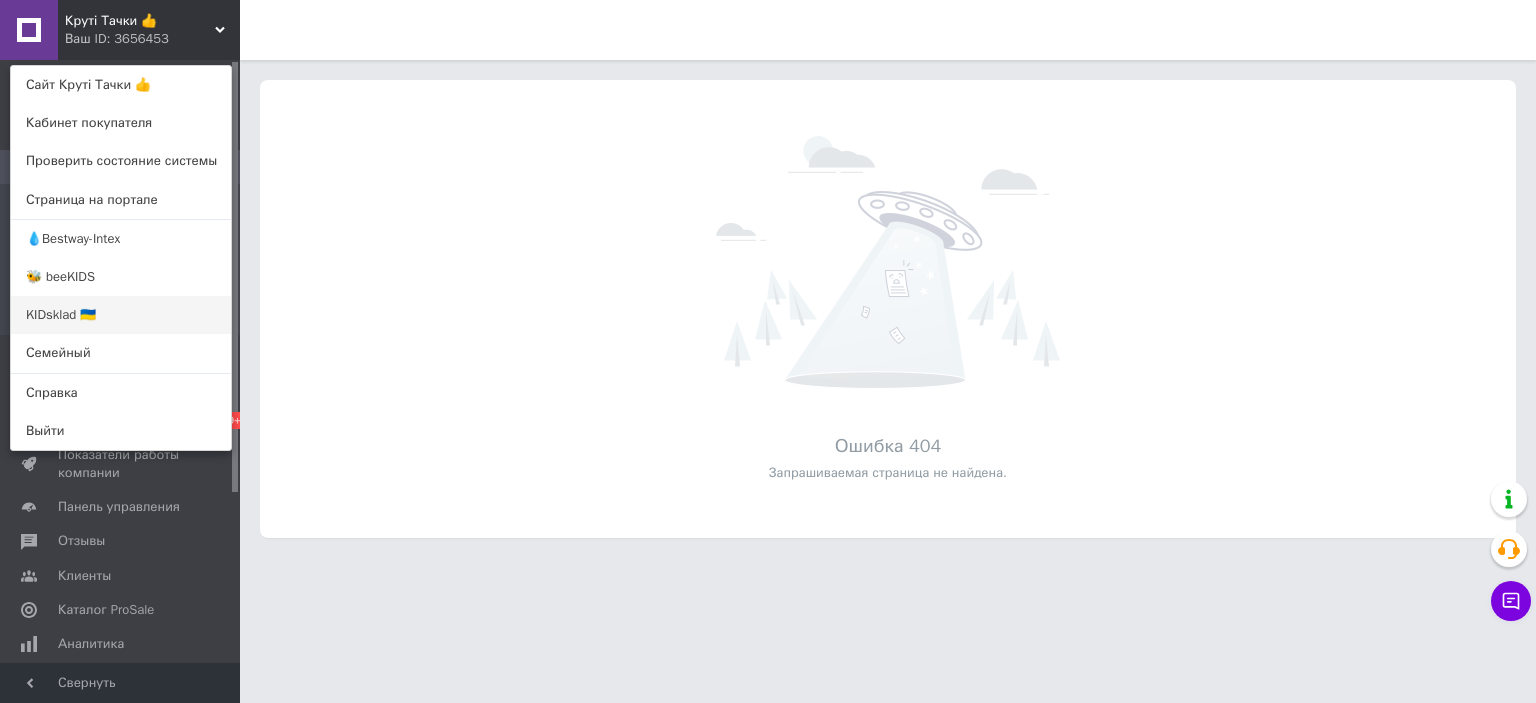 click on "KIDsklad 🇺🇦" at bounding box center (121, 315) 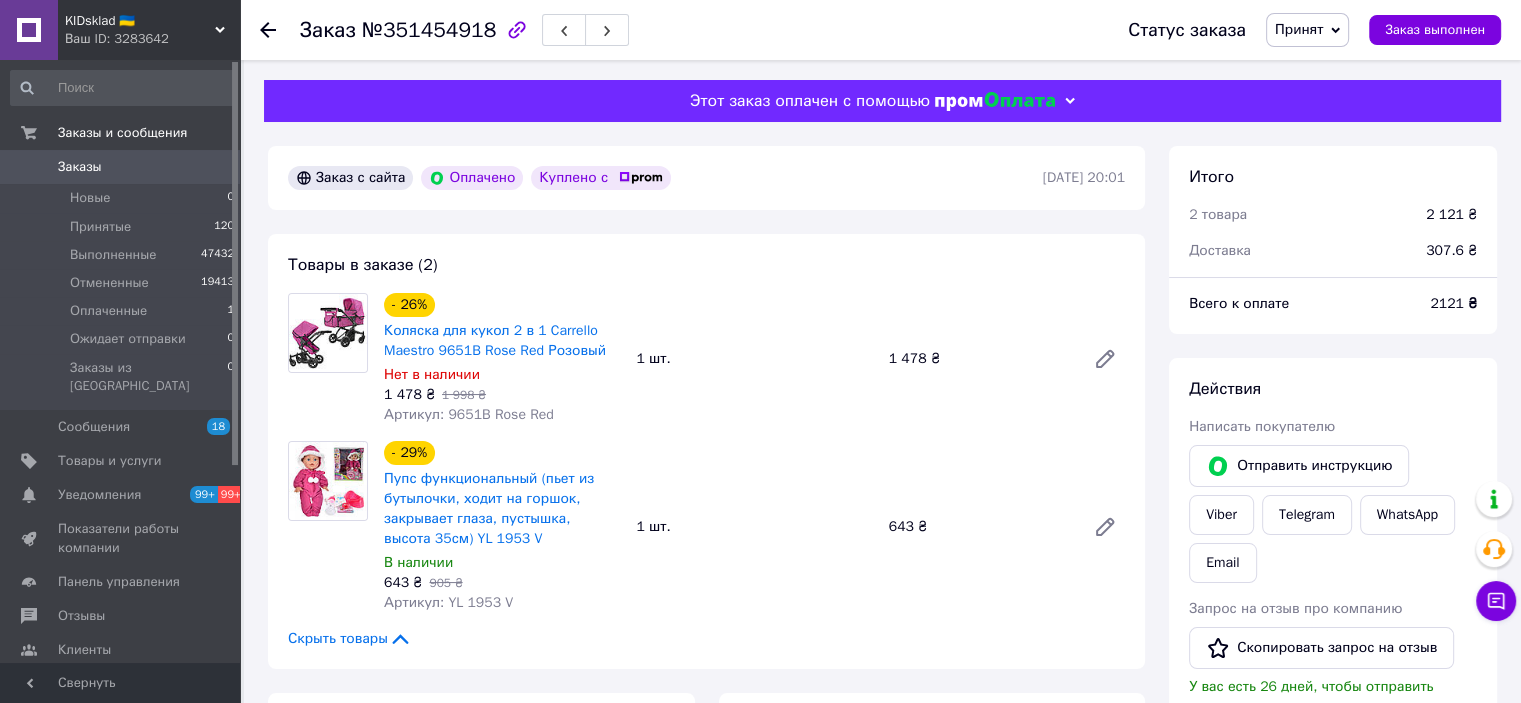 scroll, scrollTop: 400, scrollLeft: 0, axis: vertical 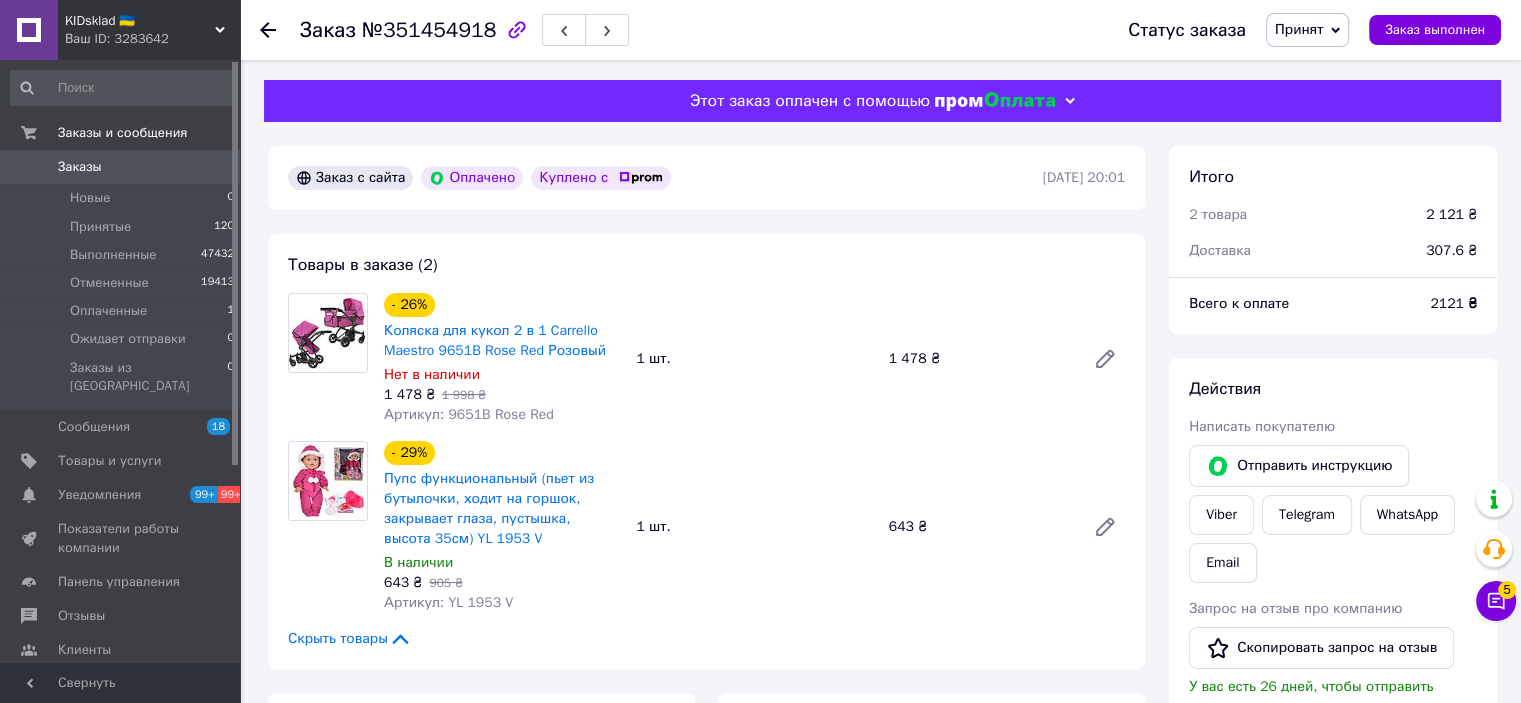click on "Заказ №351454918 Статус заказа Принят Выполнен Отменен Оплаченный Ожидает отправки Заказ выполнен Этот заказ оплачен с помощью Заказ с сайта Оплачено Куплено с   06.07.2025 | 20:01 Товары в заказе (2) - 26% Коляска для кукол 2 в 1 Carrello Maestro 9651B Rose Red Розовый Нет в наличии 1 478 ₴   1 998 ₴ Артикул: 9651B Rose Red 1 шт. 1 478 ₴ - 29% Пупс функциональный (пьет из бутылочки, ходит на горшок, закрывает глаза, пустышка, высота 35см)  YL 1953 V В наличии 643 ₴   905 ₴ Артикул: YL 1953 V 1 шт. 643 ₴ Скрыть товары Покупатель Дем'янко Екатерина 1 заказ у вас на 2 121 ₴ 100%   успешных покупок Добавить отзыв kkata8018@gmail.com 2121 <" at bounding box center (882, 991) 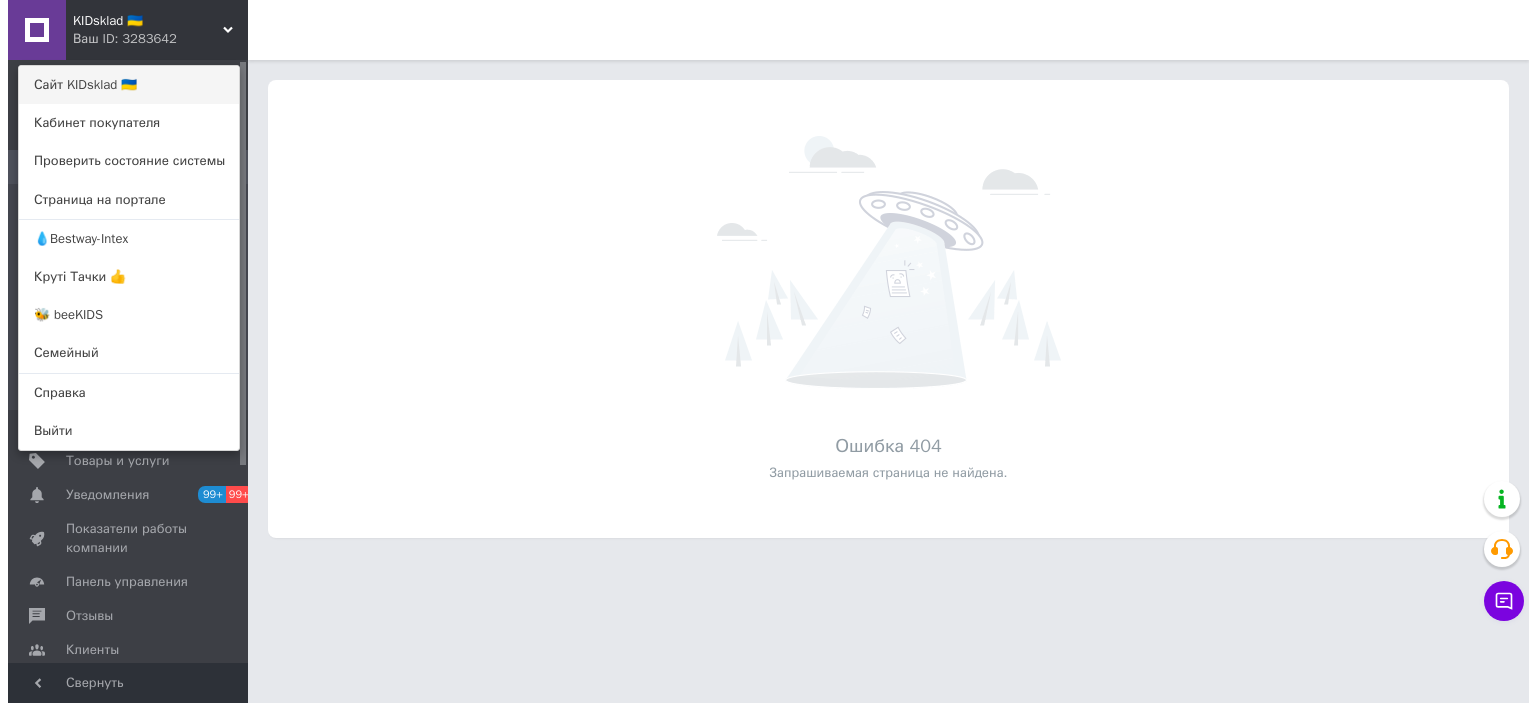 scroll, scrollTop: 0, scrollLeft: 0, axis: both 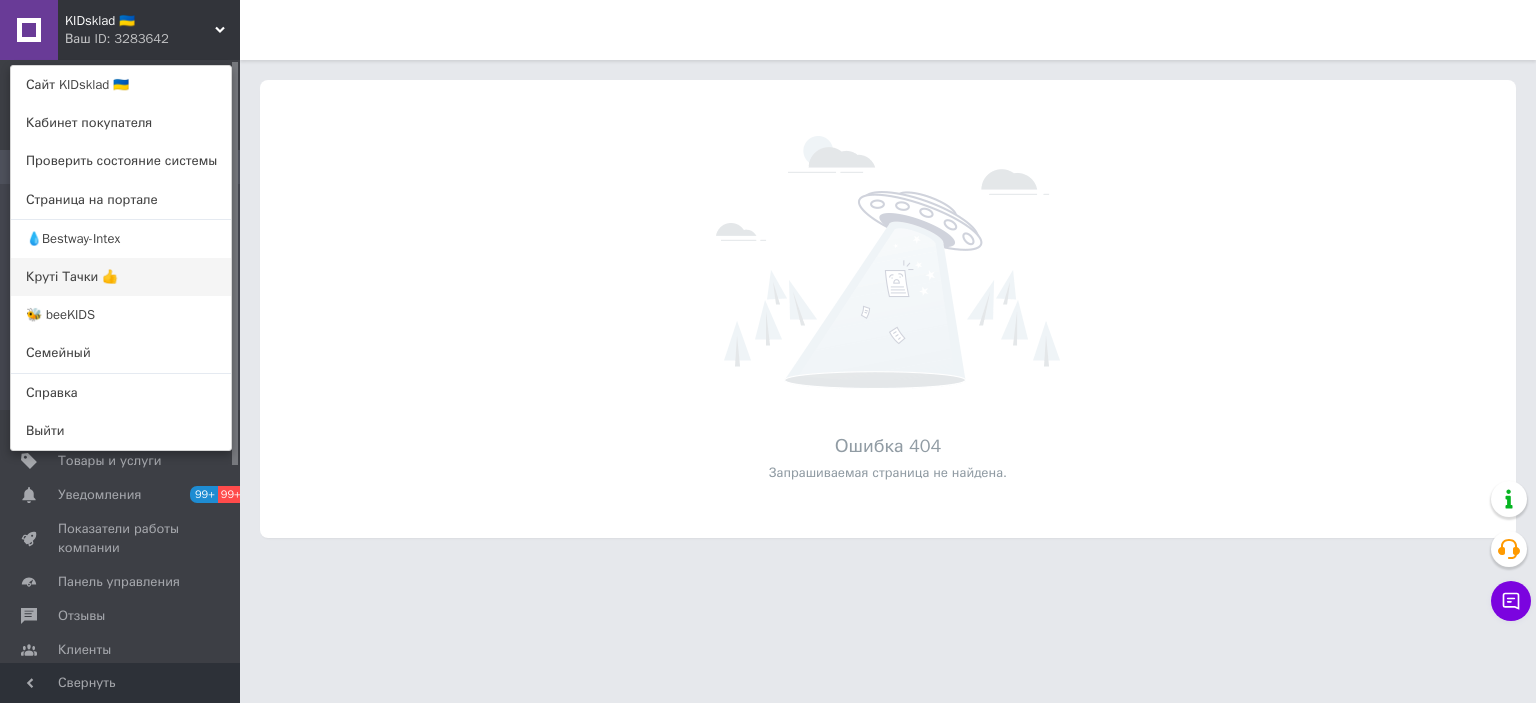 click on "Круті Тачки 👍" at bounding box center (121, 277) 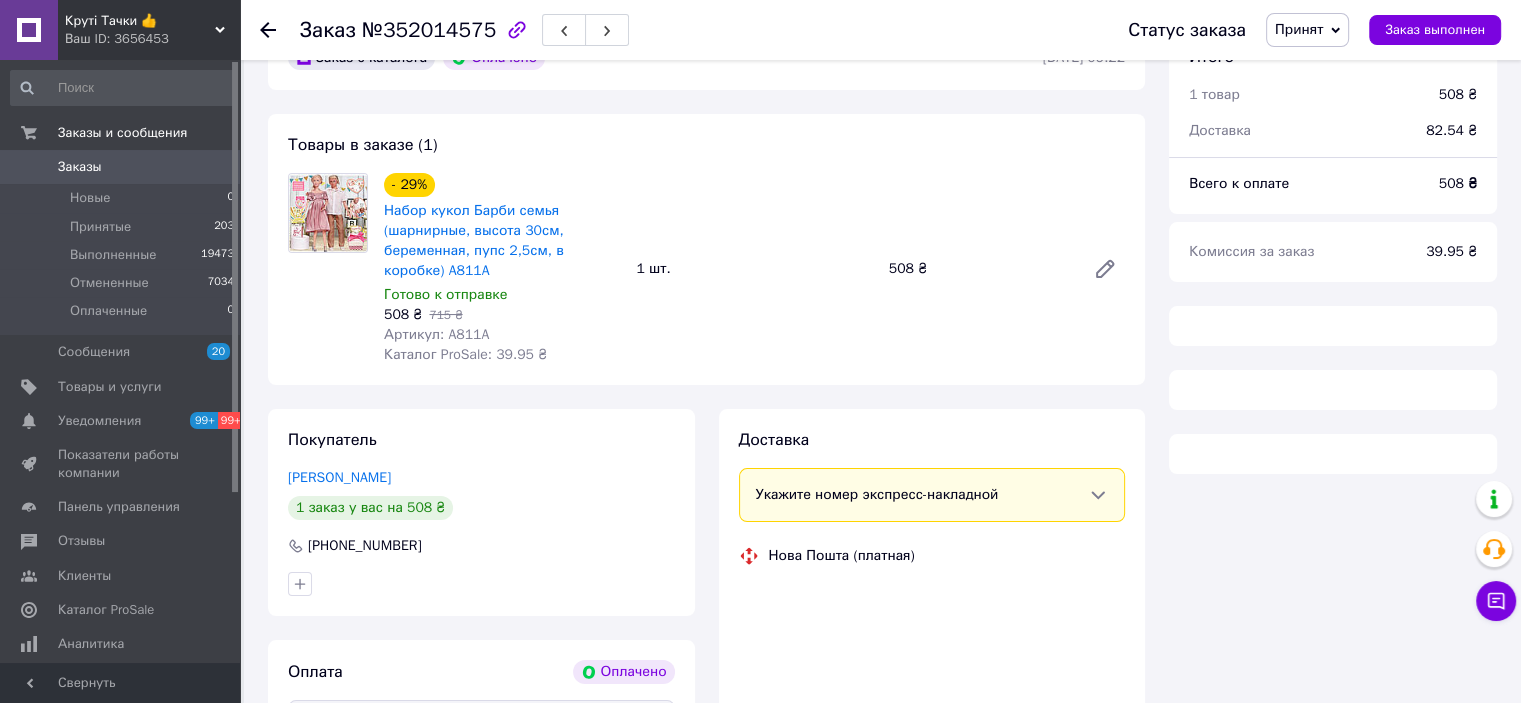 scroll, scrollTop: 268, scrollLeft: 0, axis: vertical 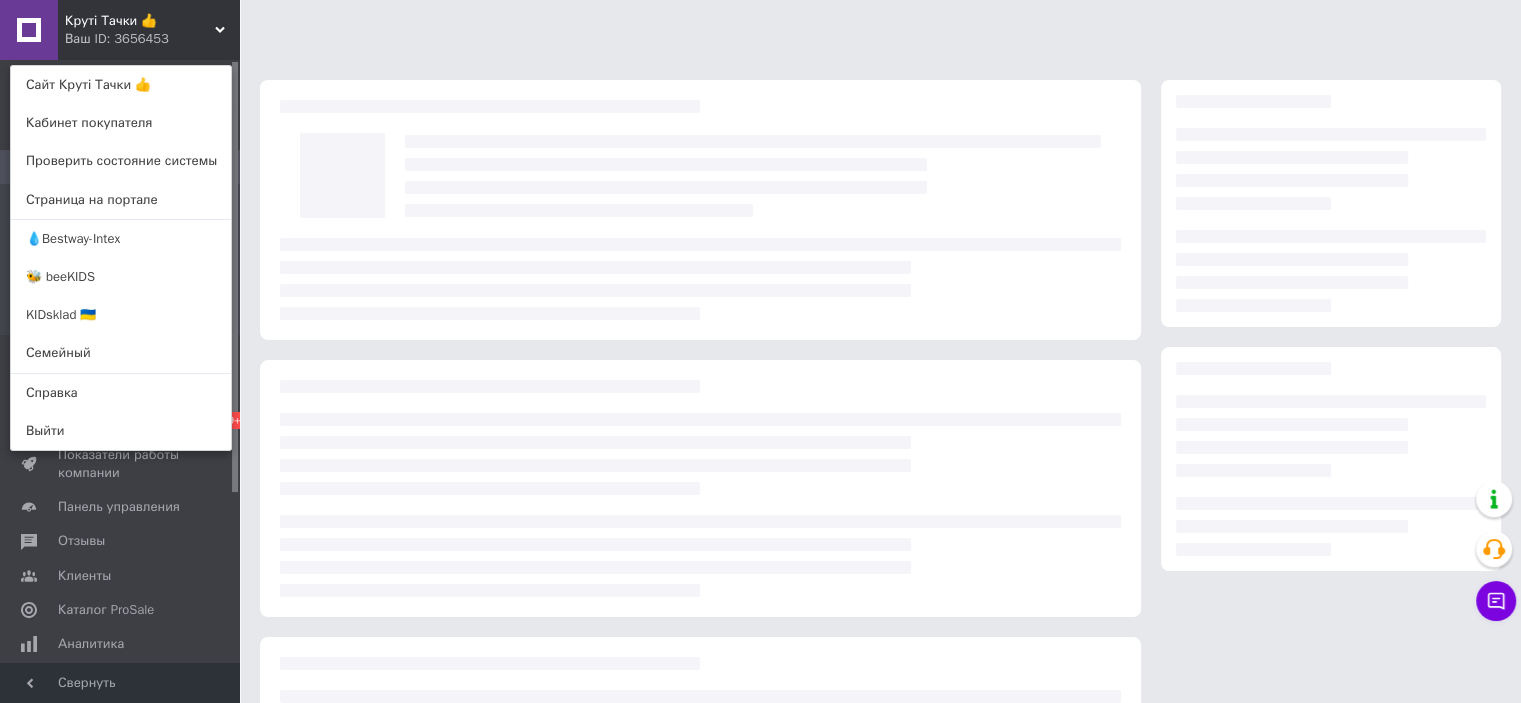 click at bounding box center (700, 487) 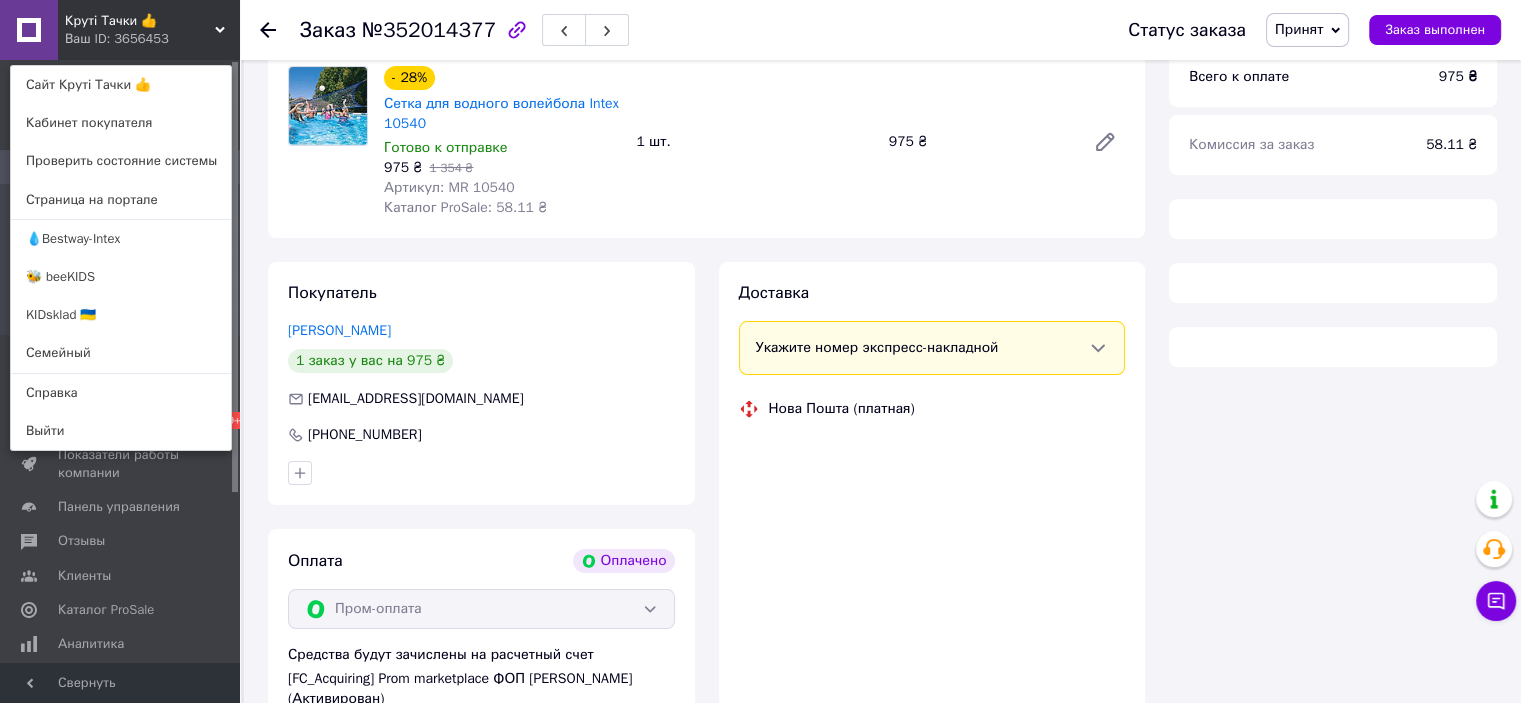 scroll, scrollTop: 264, scrollLeft: 0, axis: vertical 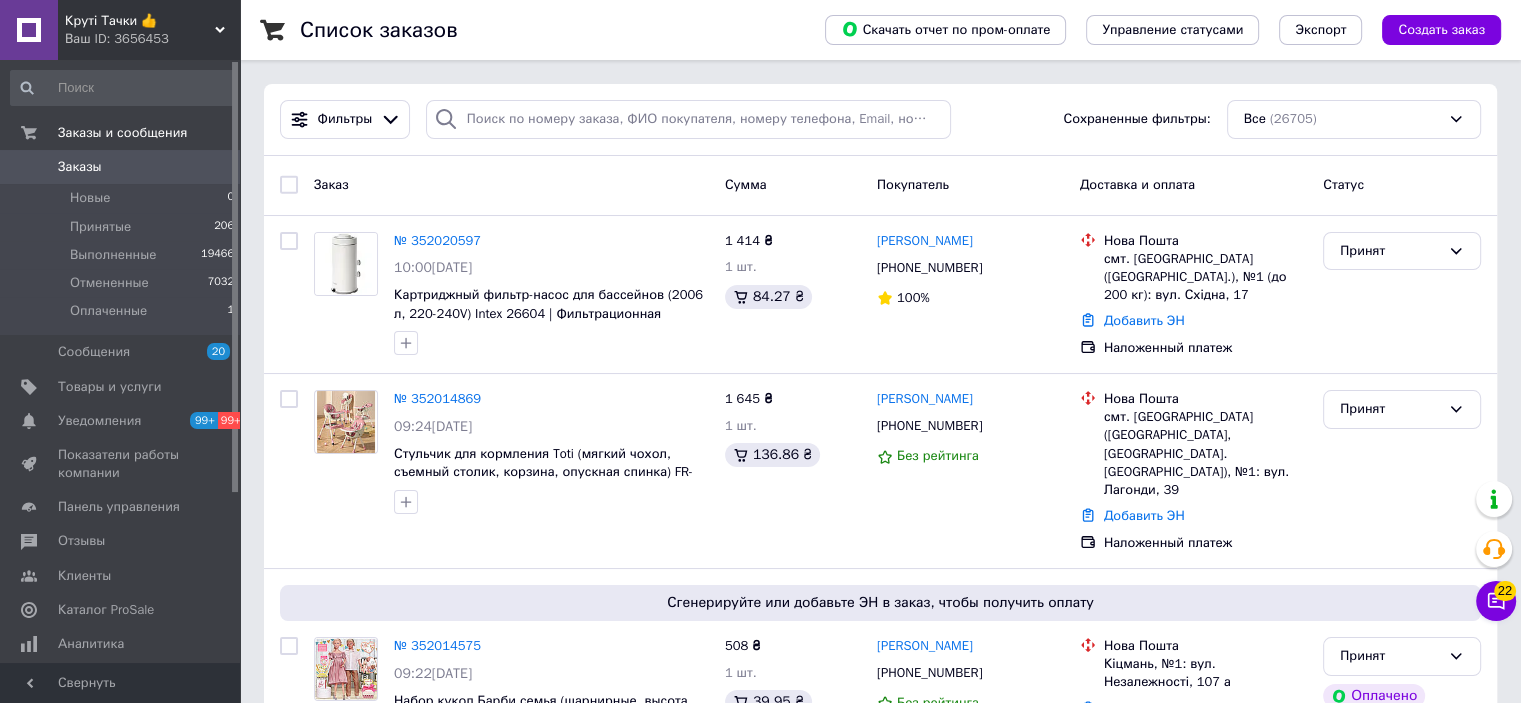click on "Круті Тачки 👍 Ваш ID: 3656453" at bounding box center [149, 30] 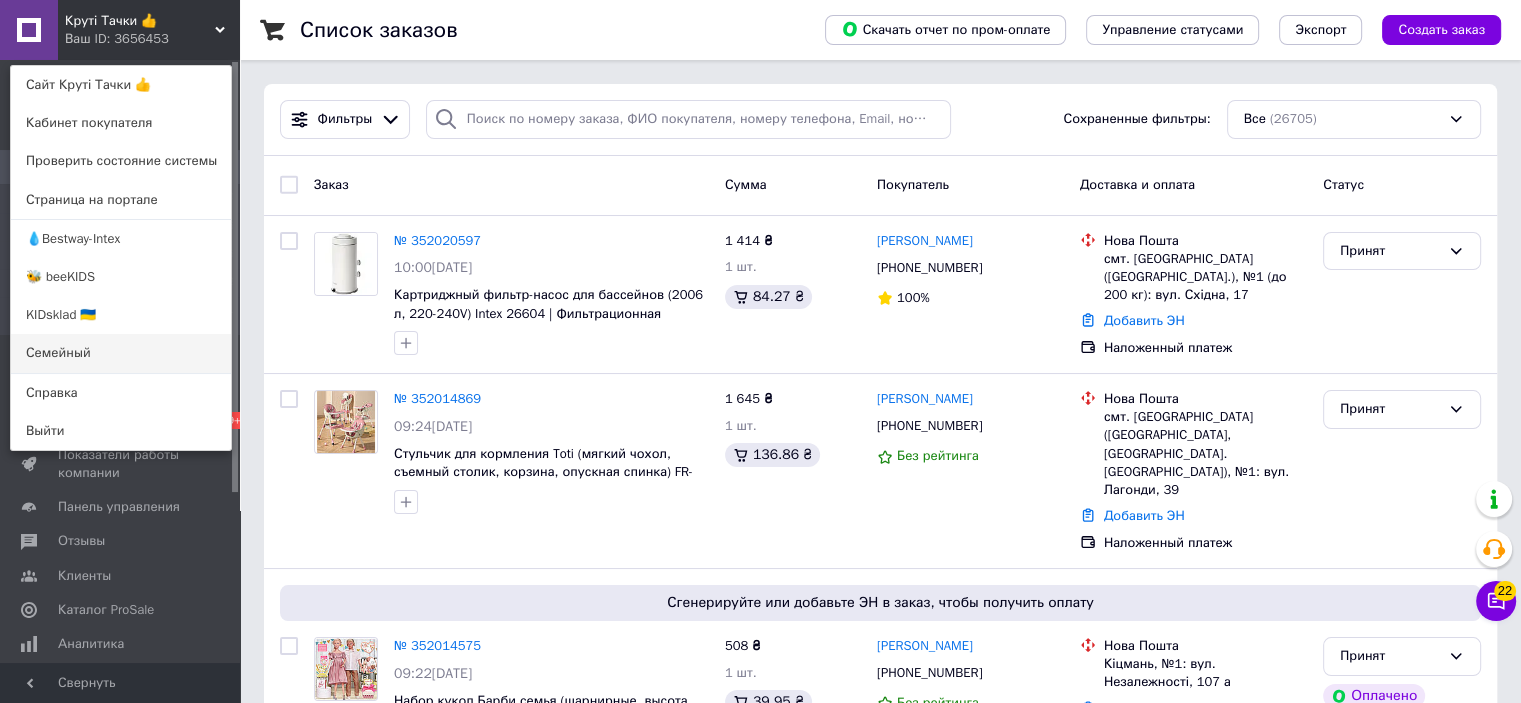 click on "Семейный" at bounding box center [121, 353] 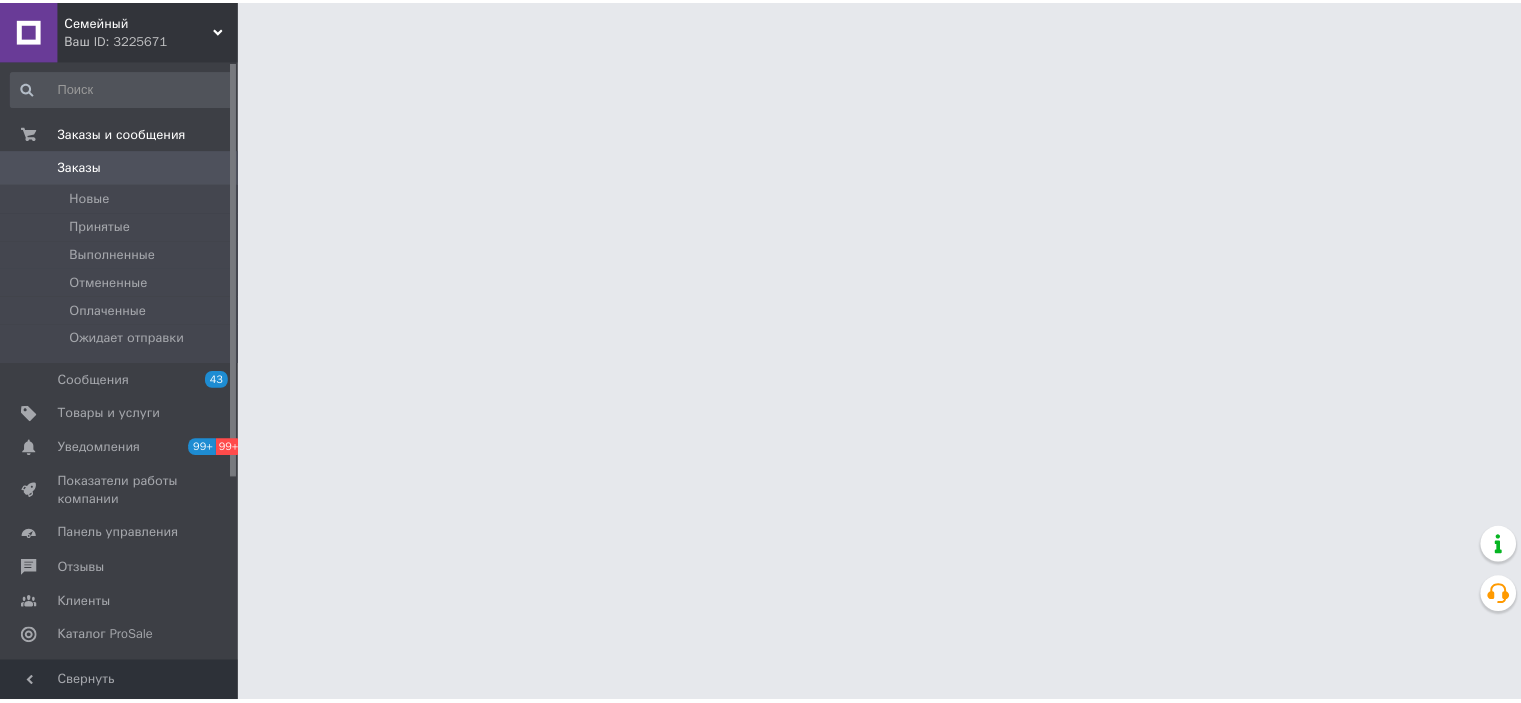 scroll, scrollTop: 0, scrollLeft: 0, axis: both 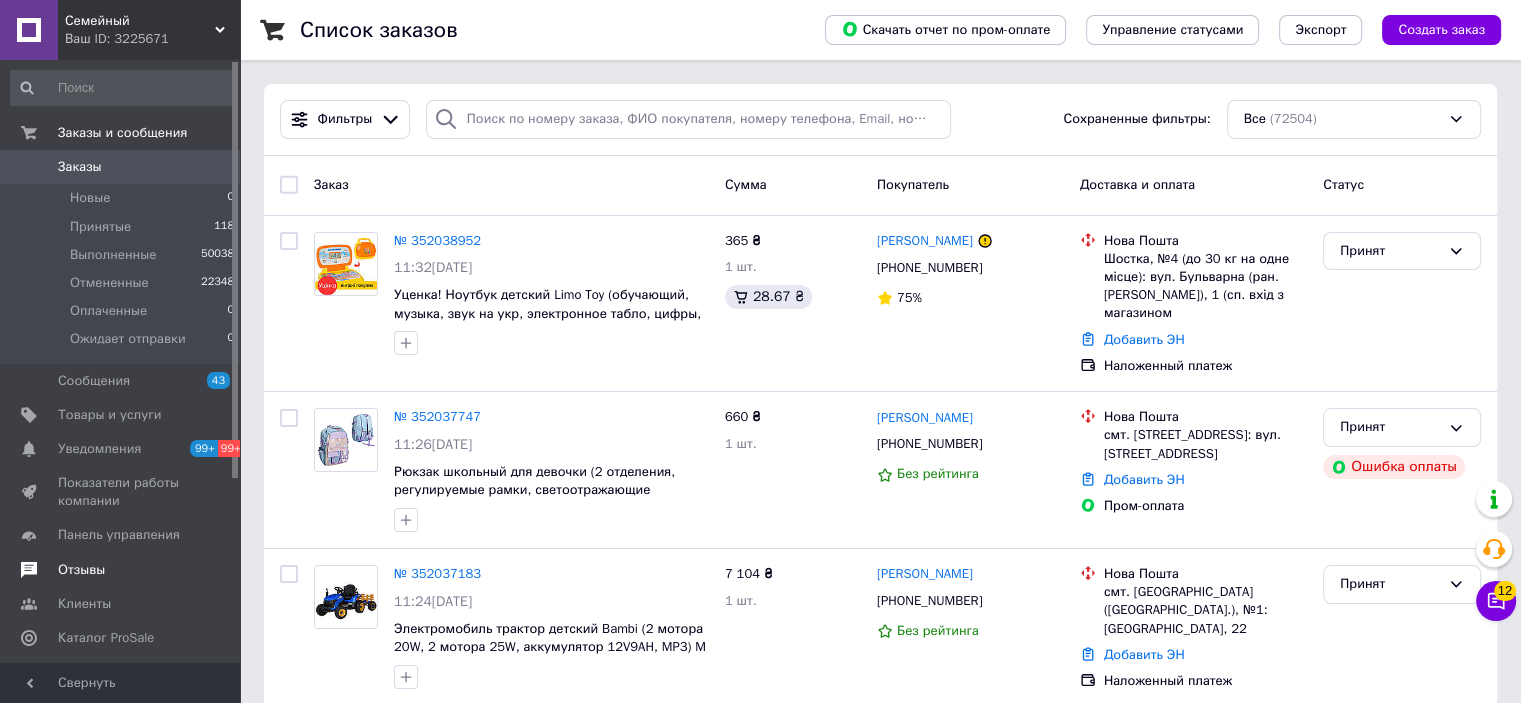 click on "Отзывы" at bounding box center [81, 570] 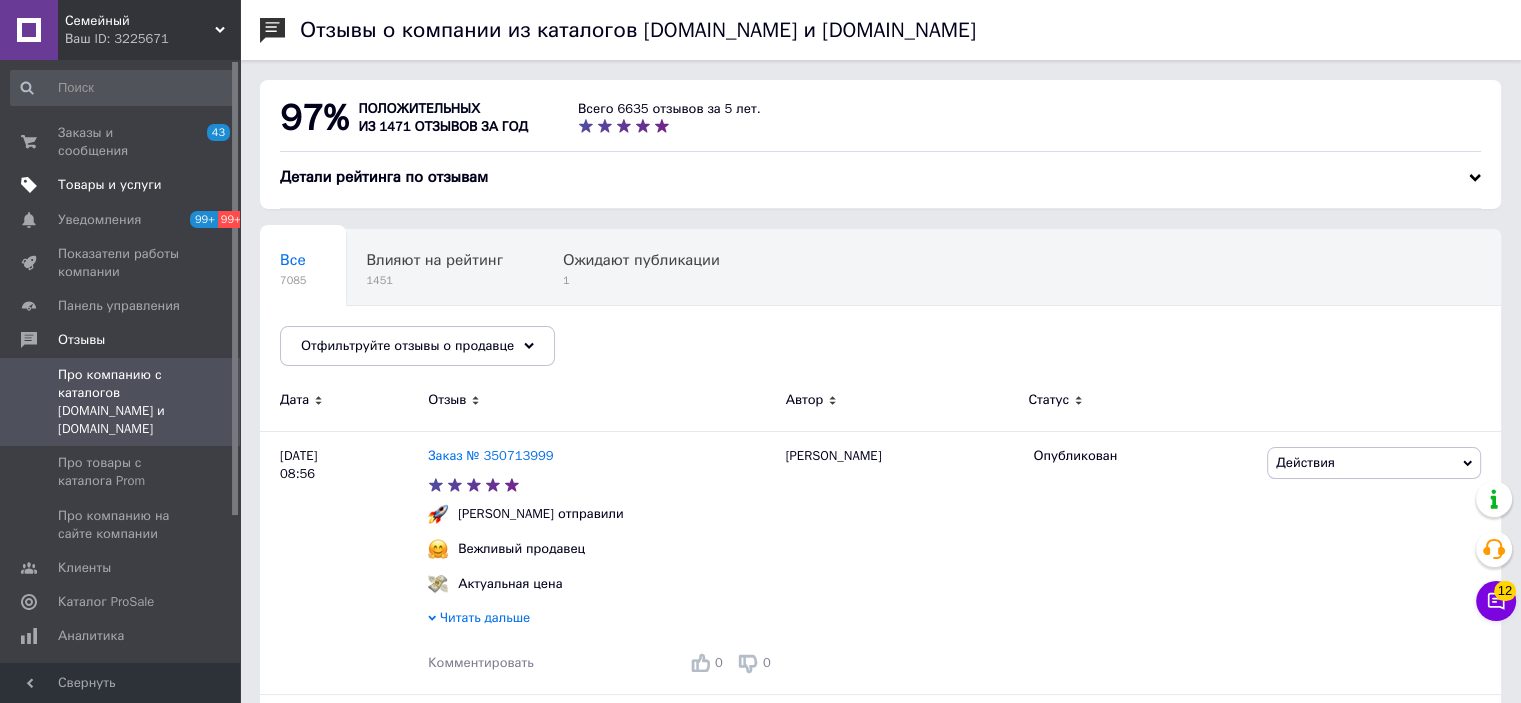 click on "Товары и услуги" at bounding box center [110, 185] 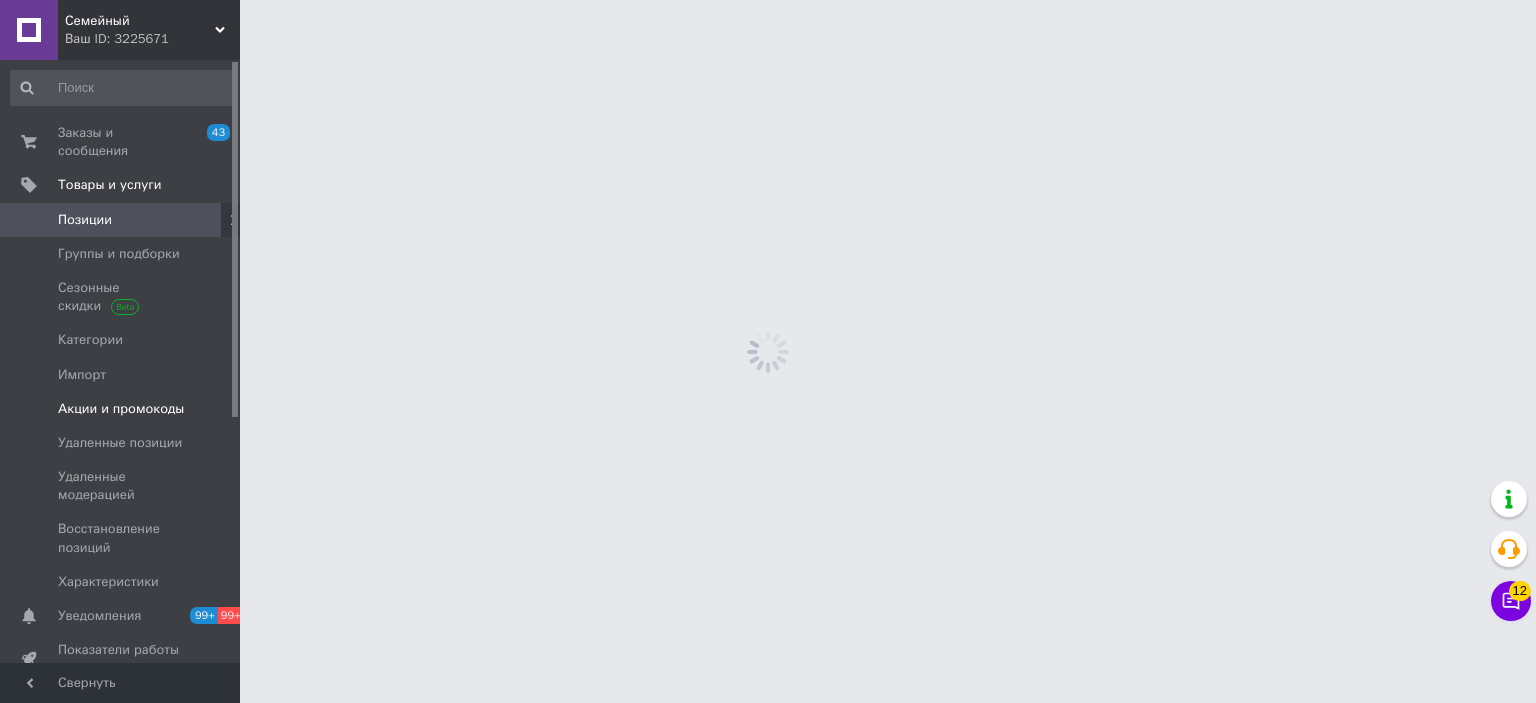 click on "Акции и промокоды" at bounding box center [121, 409] 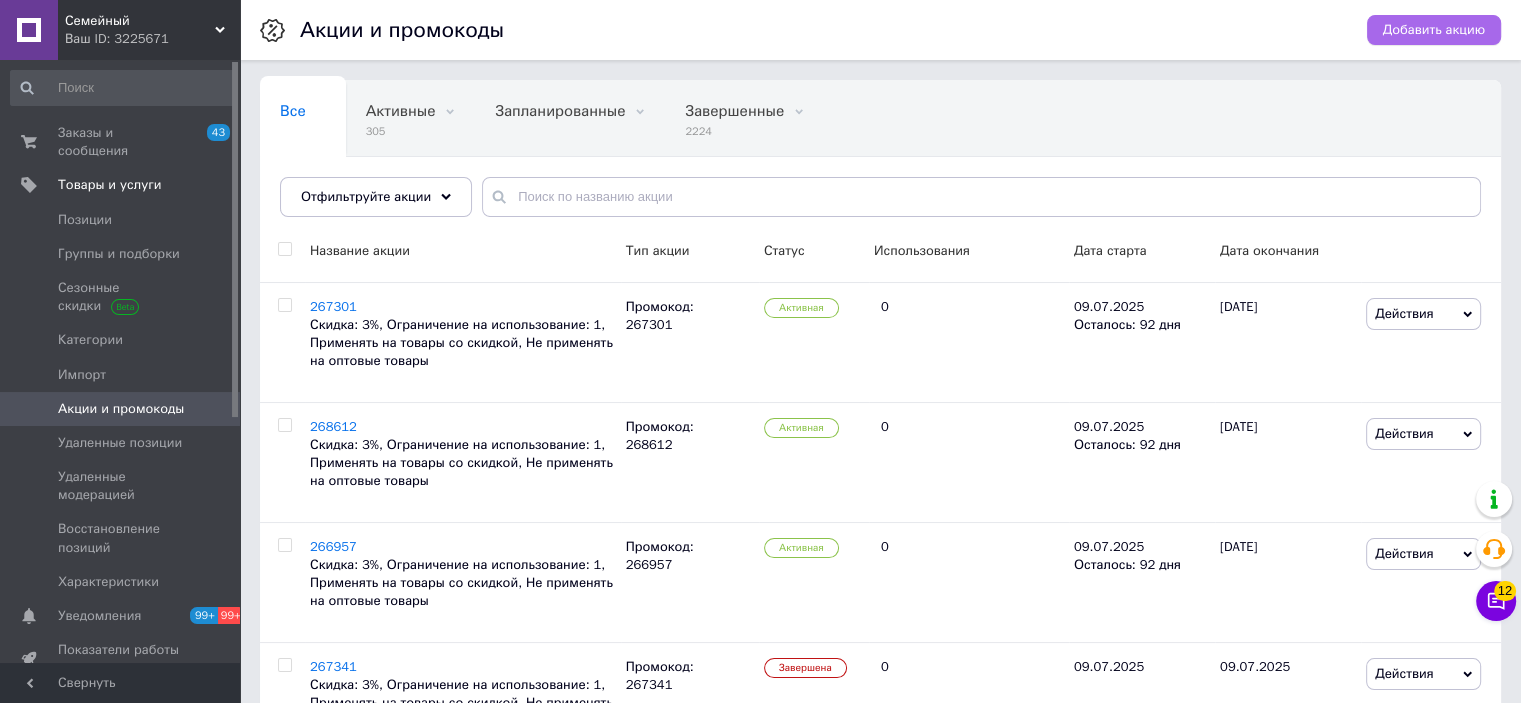 click on "Добавить акцию" at bounding box center (1434, 30) 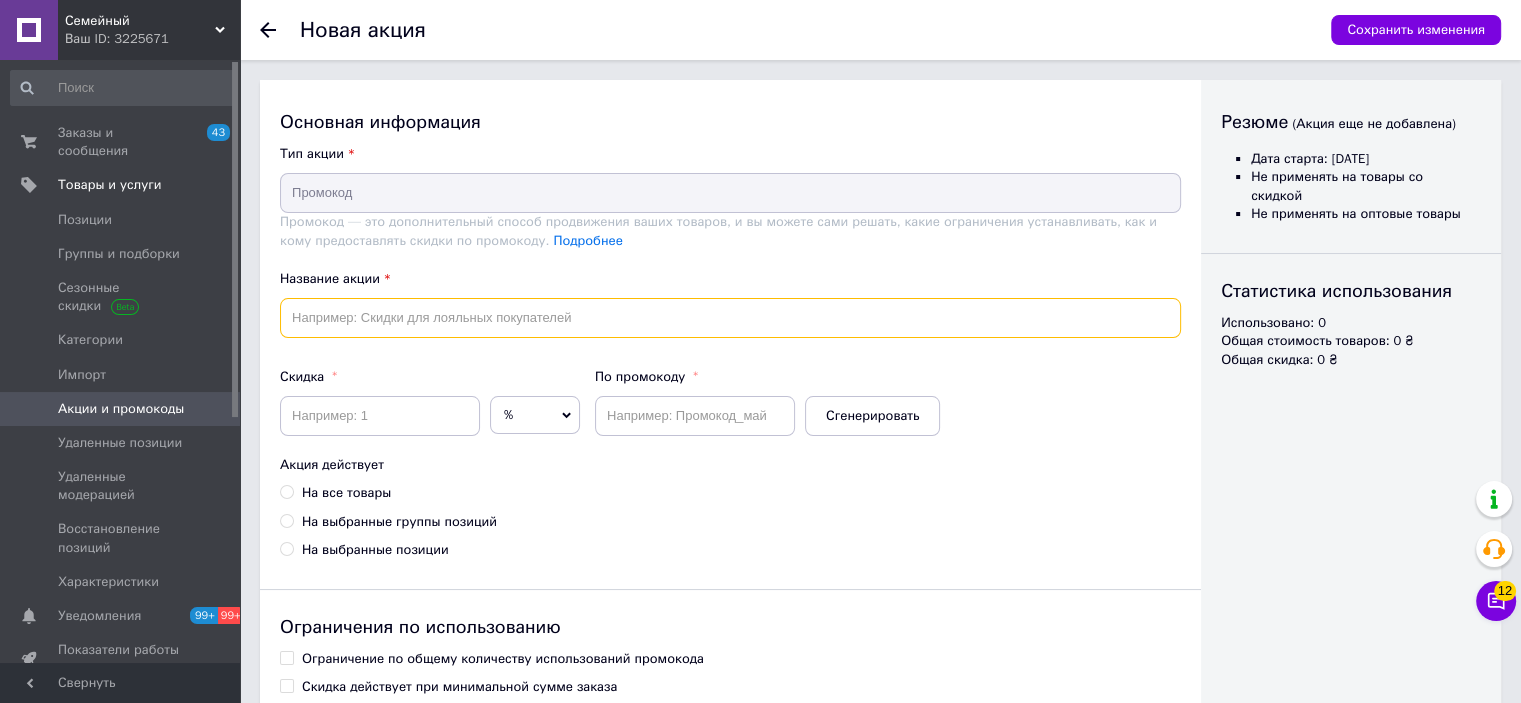click at bounding box center (730, 318) 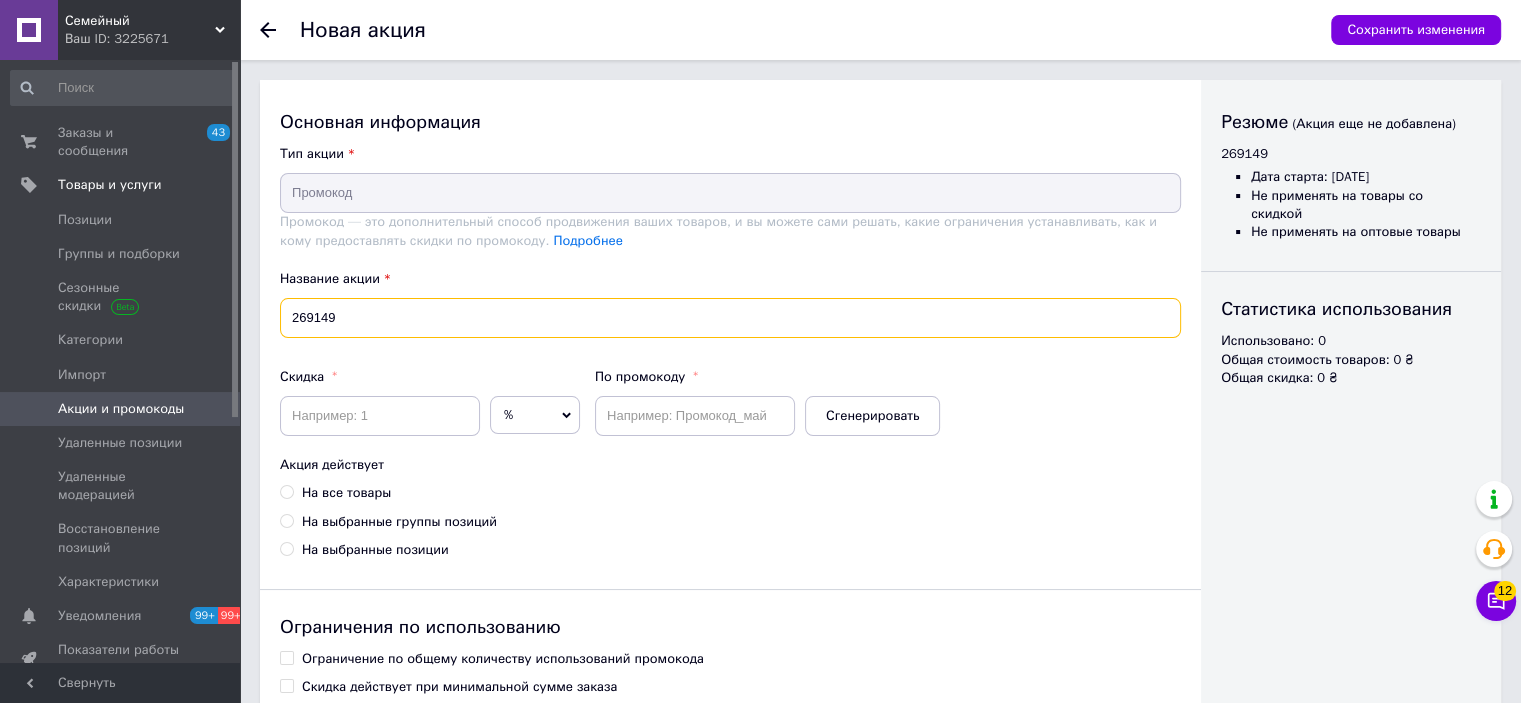 type on "269149" 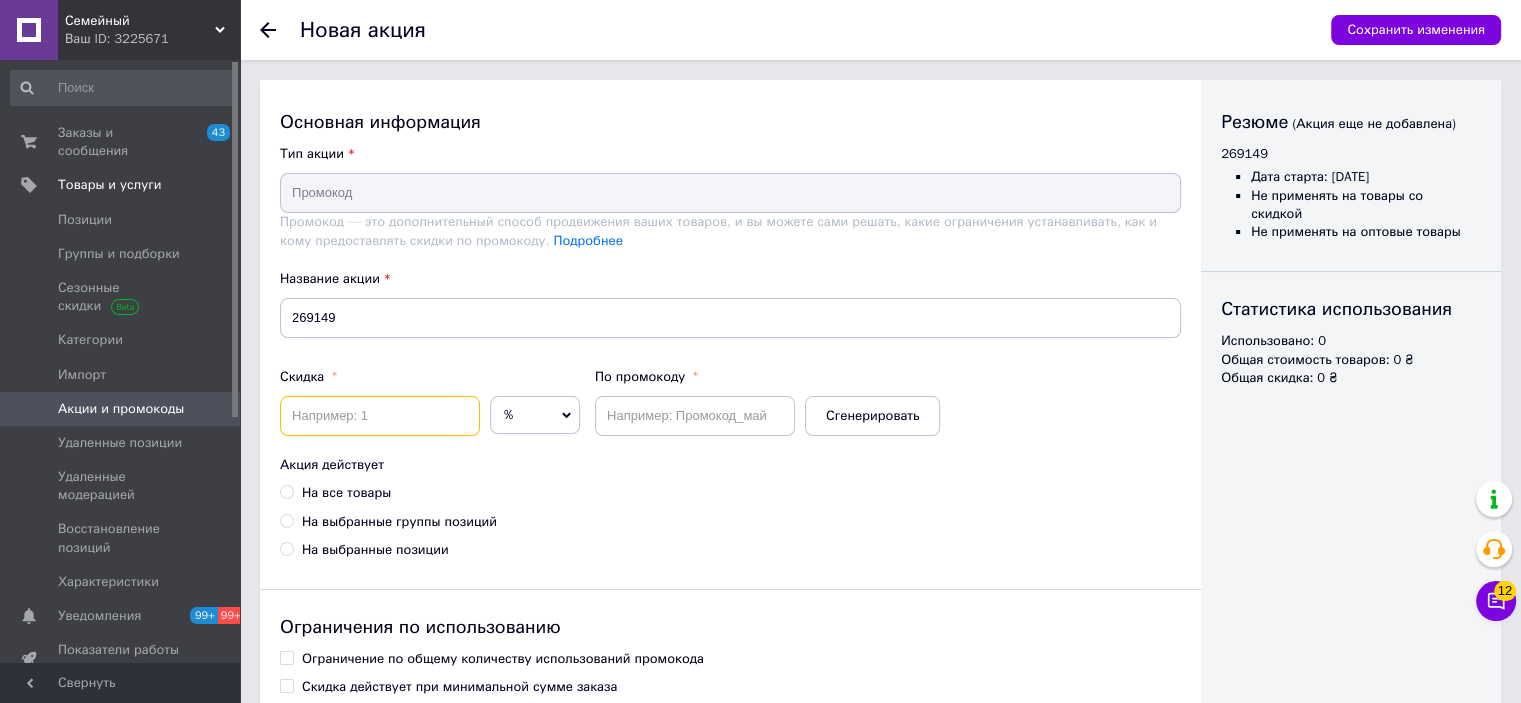 click at bounding box center (380, 416) 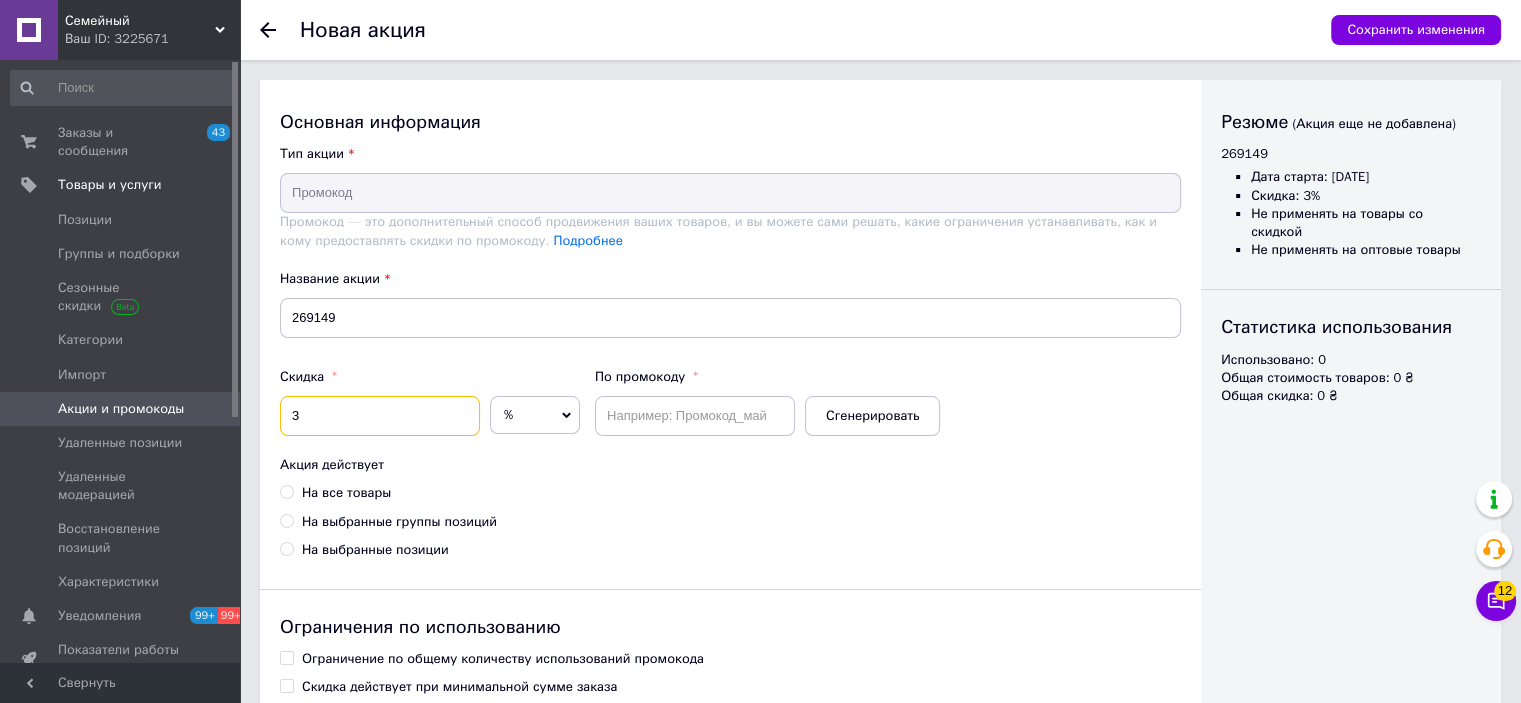 type on "3" 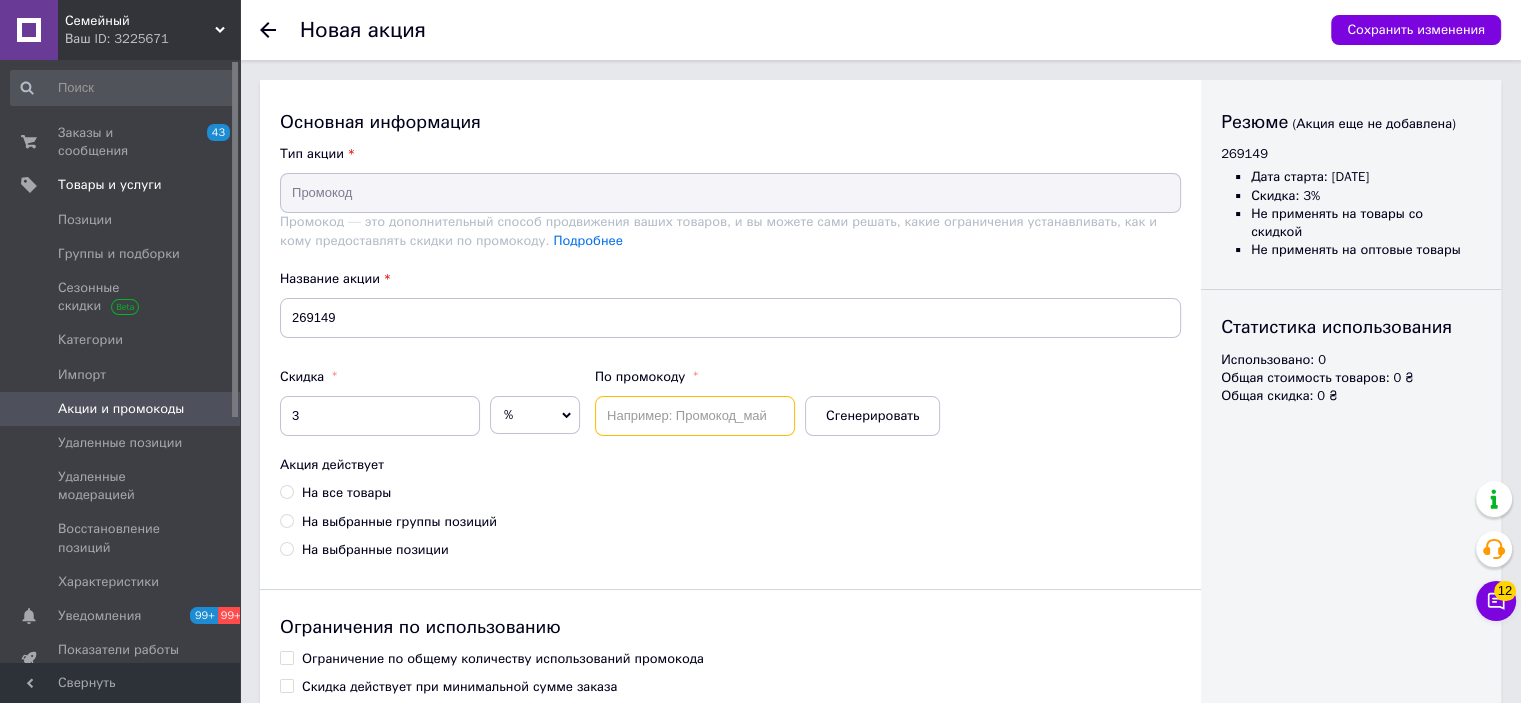 click at bounding box center (695, 416) 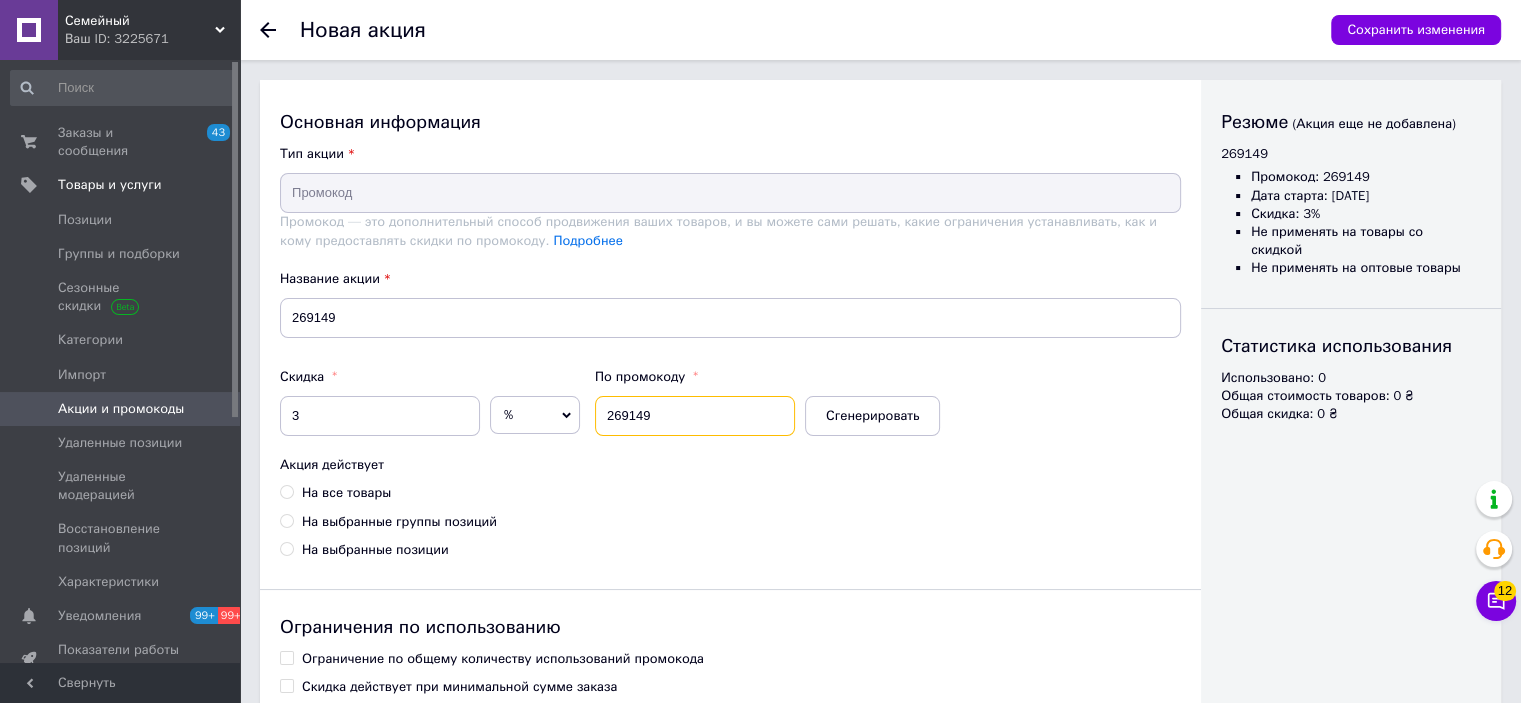 type on "269149" 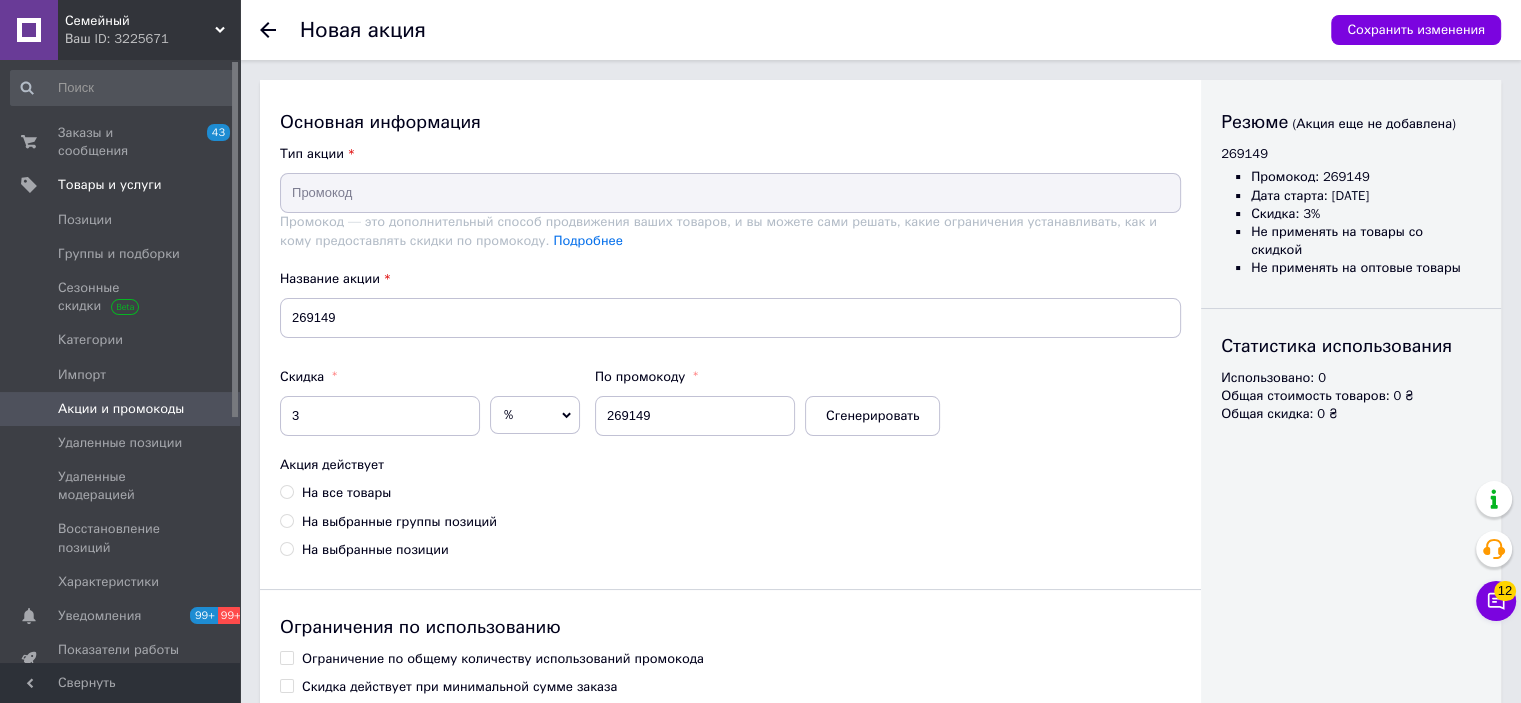 click on "На все товары" at bounding box center (346, 493) 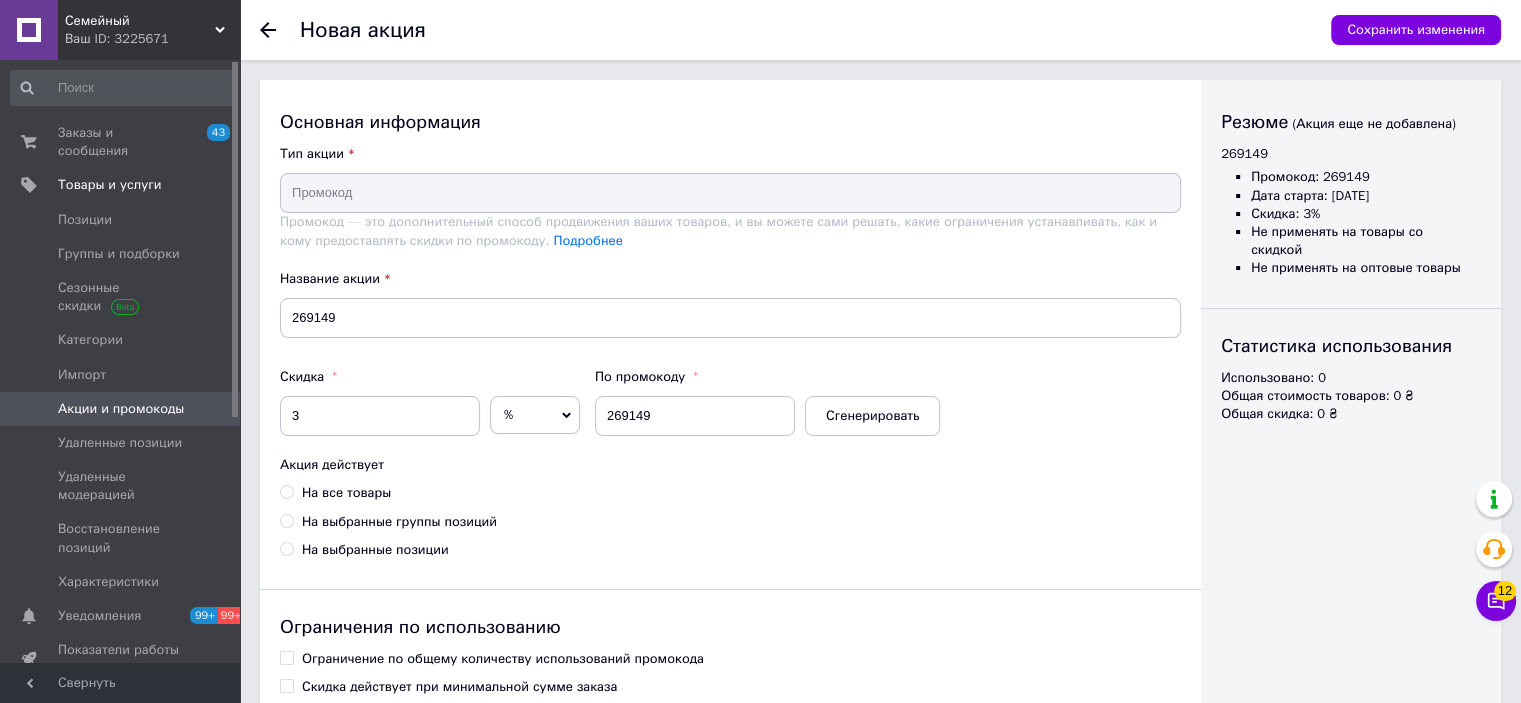 radio on "true" 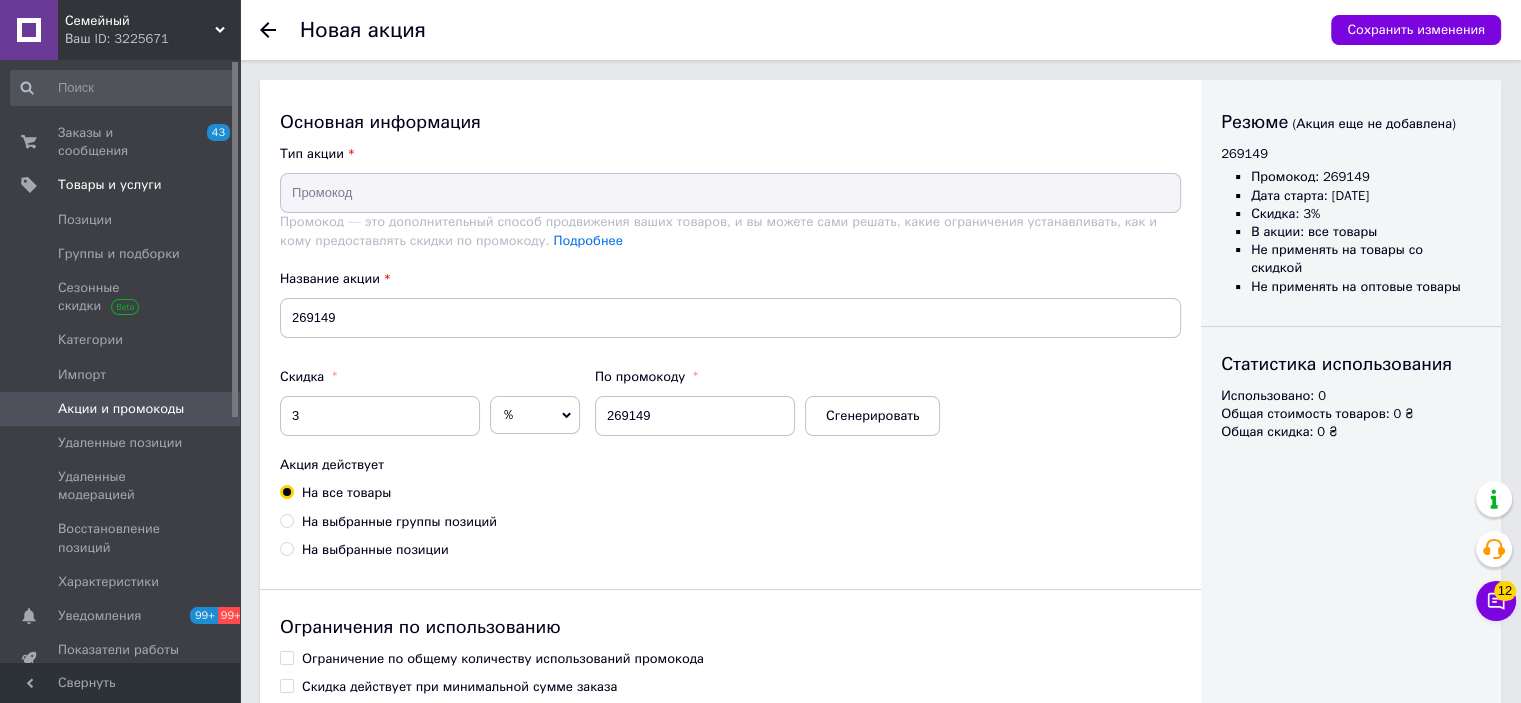 scroll, scrollTop: 302, scrollLeft: 0, axis: vertical 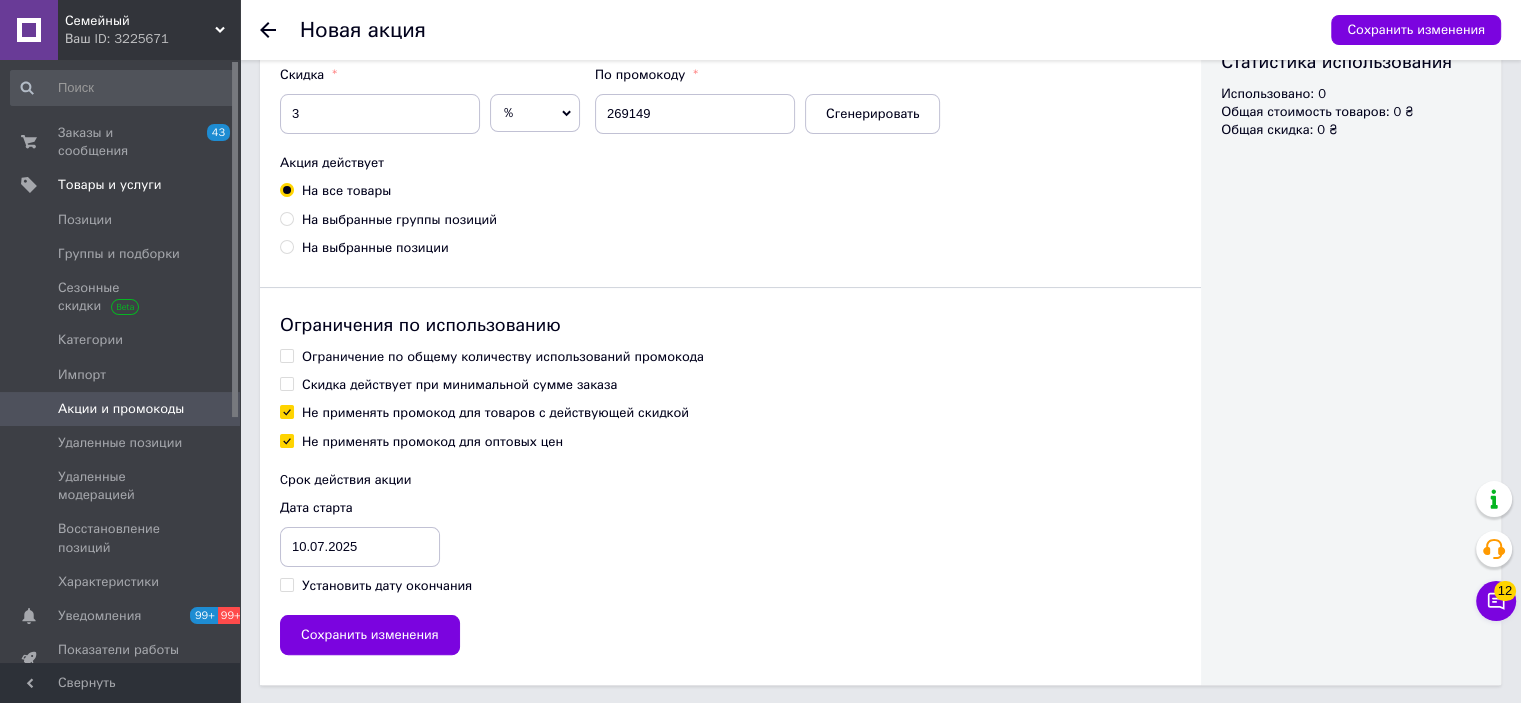 click on "Ограничение по общему количеству использований промокода" at bounding box center [503, 357] 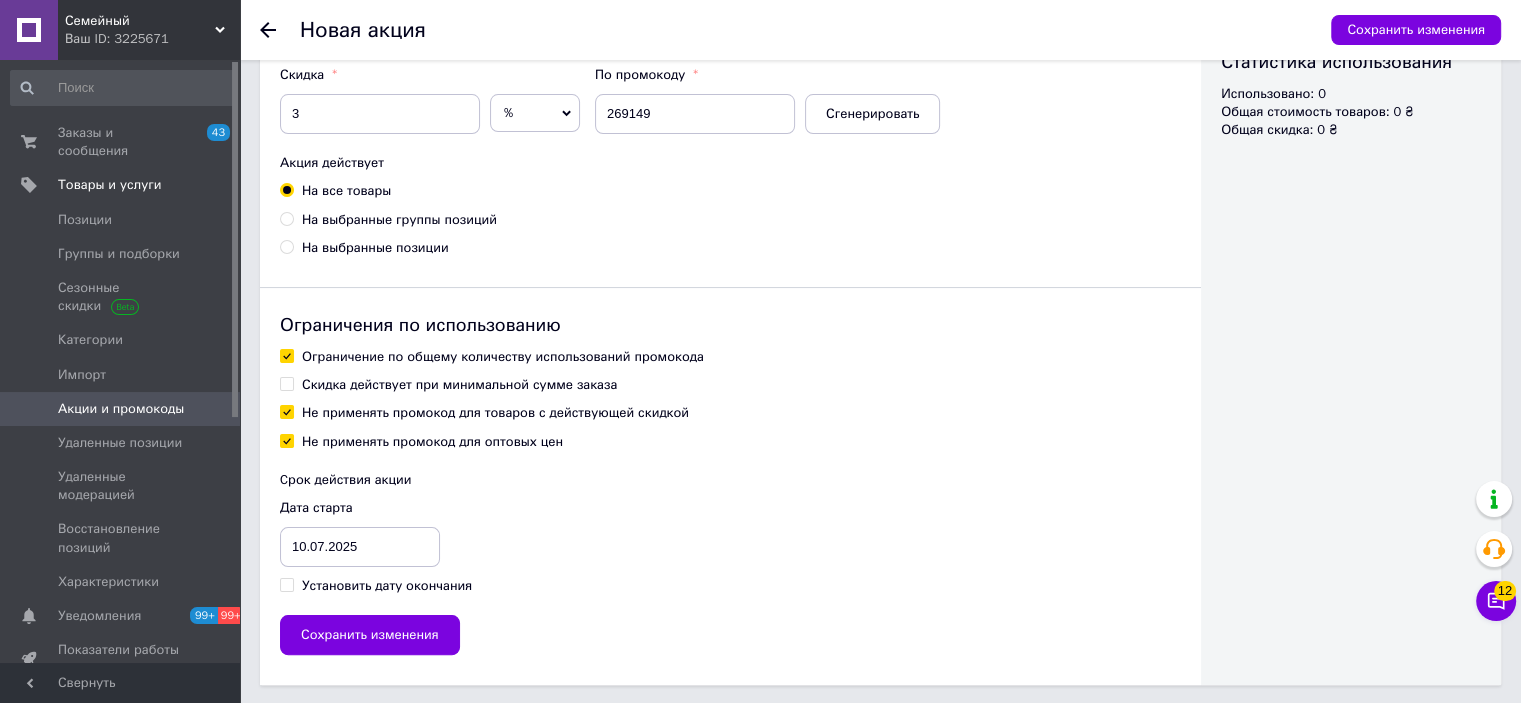 checkbox on "true" 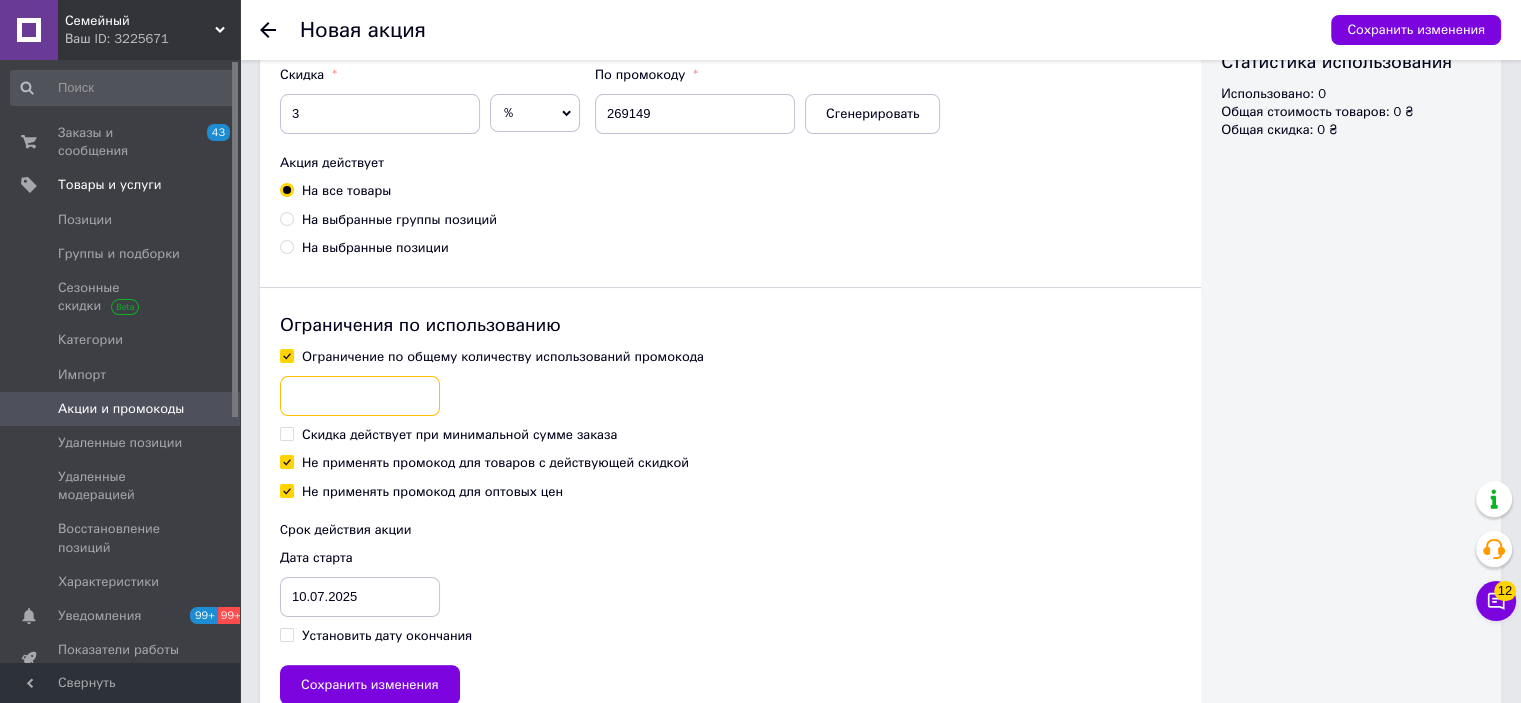 click at bounding box center [360, 396] 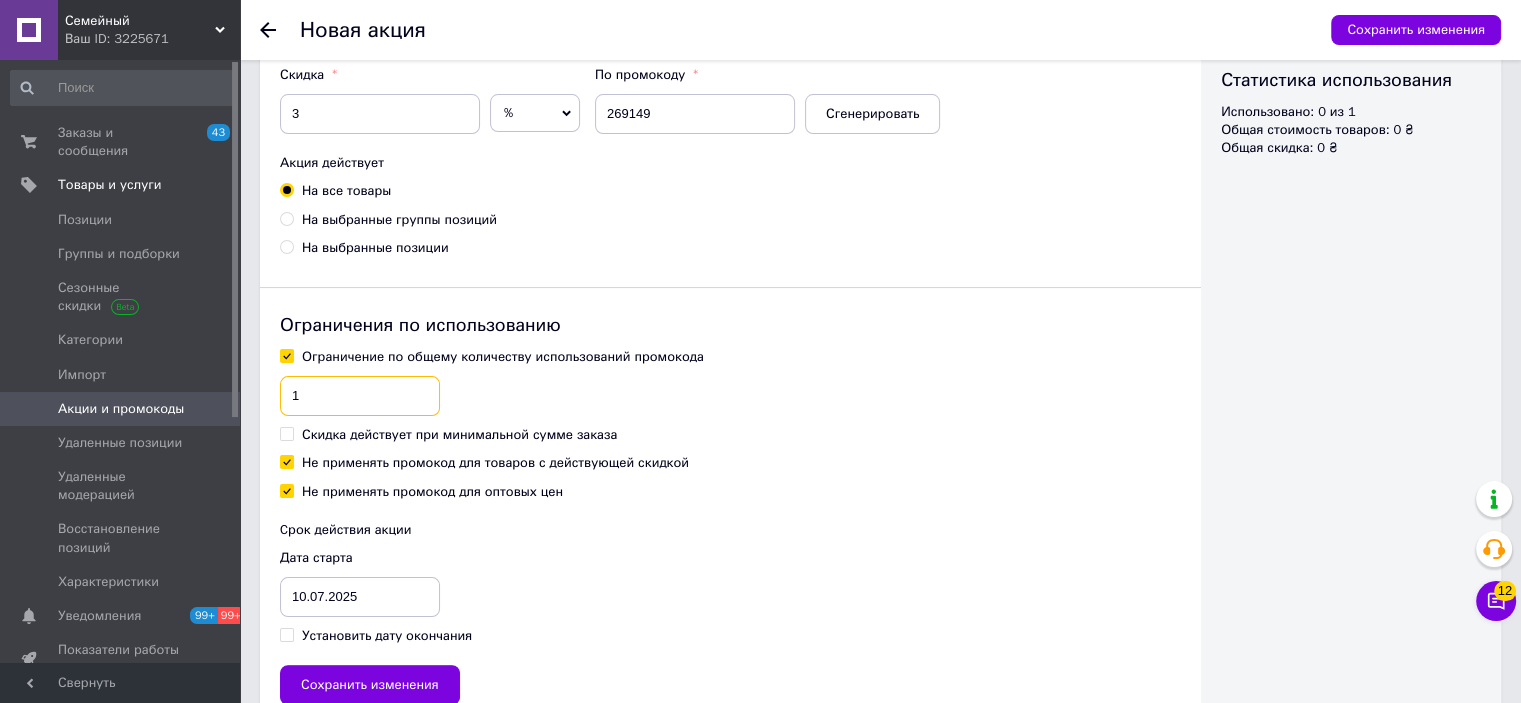 type on "1" 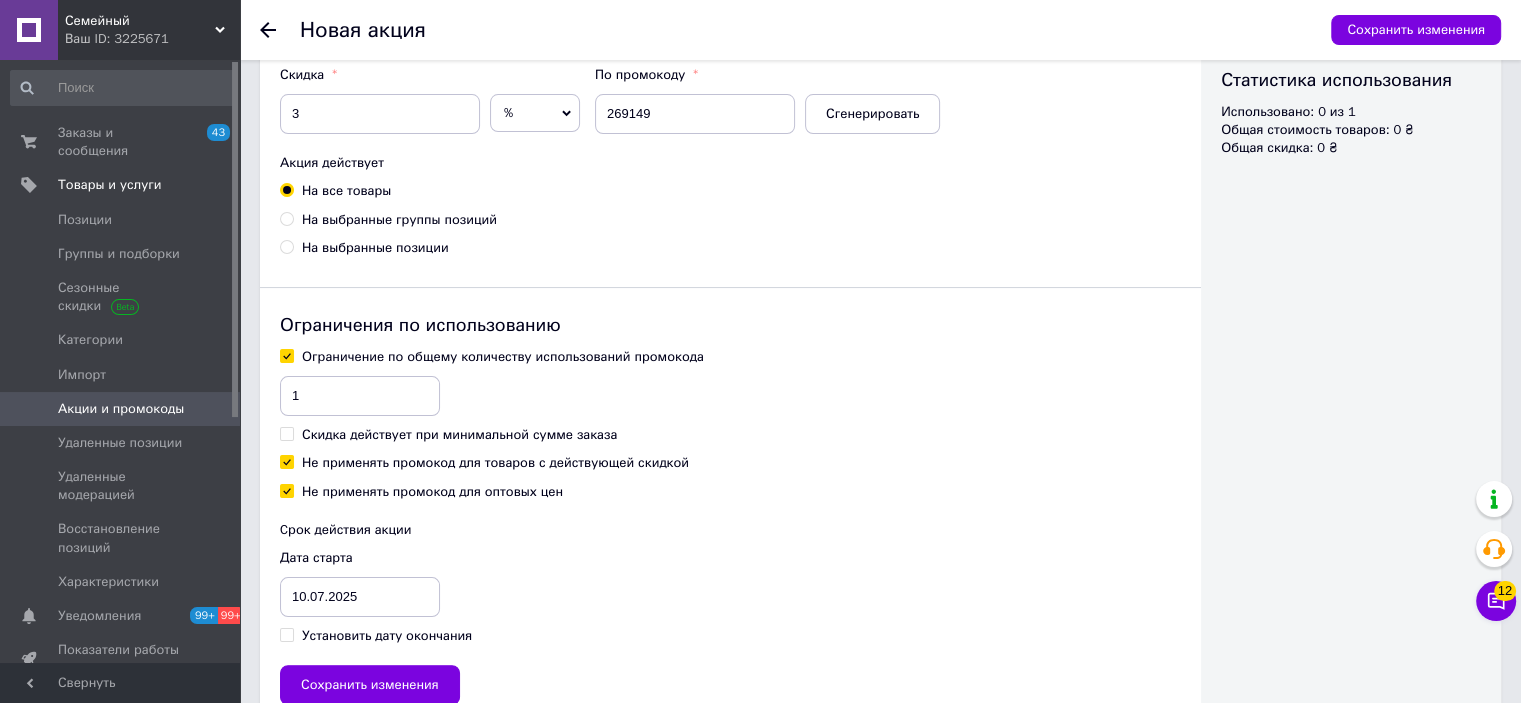 click on "Ограничение по общему количеству использований промокода 1 Скидка действует при минимальной сумме заказа Не применять промокод для товаров с действующей скидкой Не применять промокод для оптовых цен" at bounding box center (730, 424) 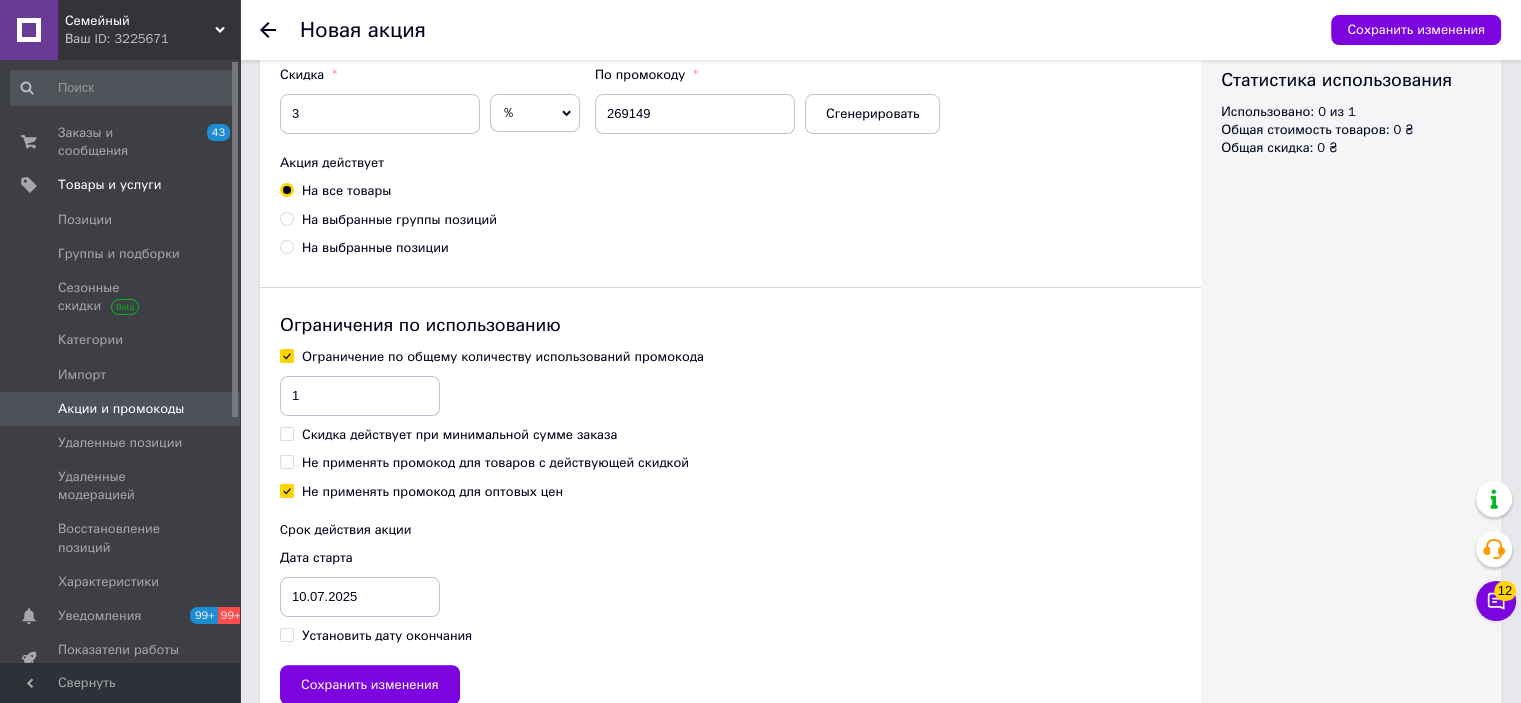 checkbox on "false" 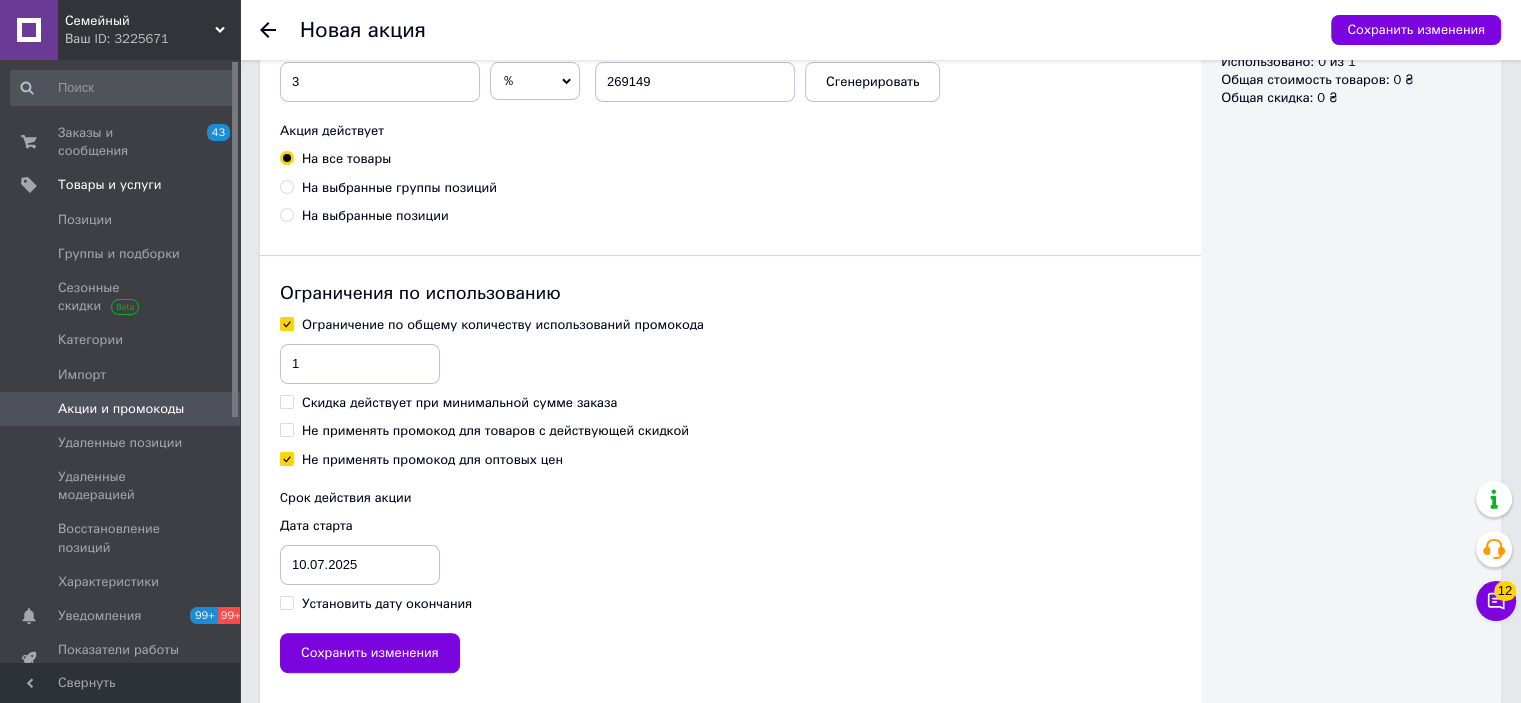 scroll, scrollTop: 352, scrollLeft: 0, axis: vertical 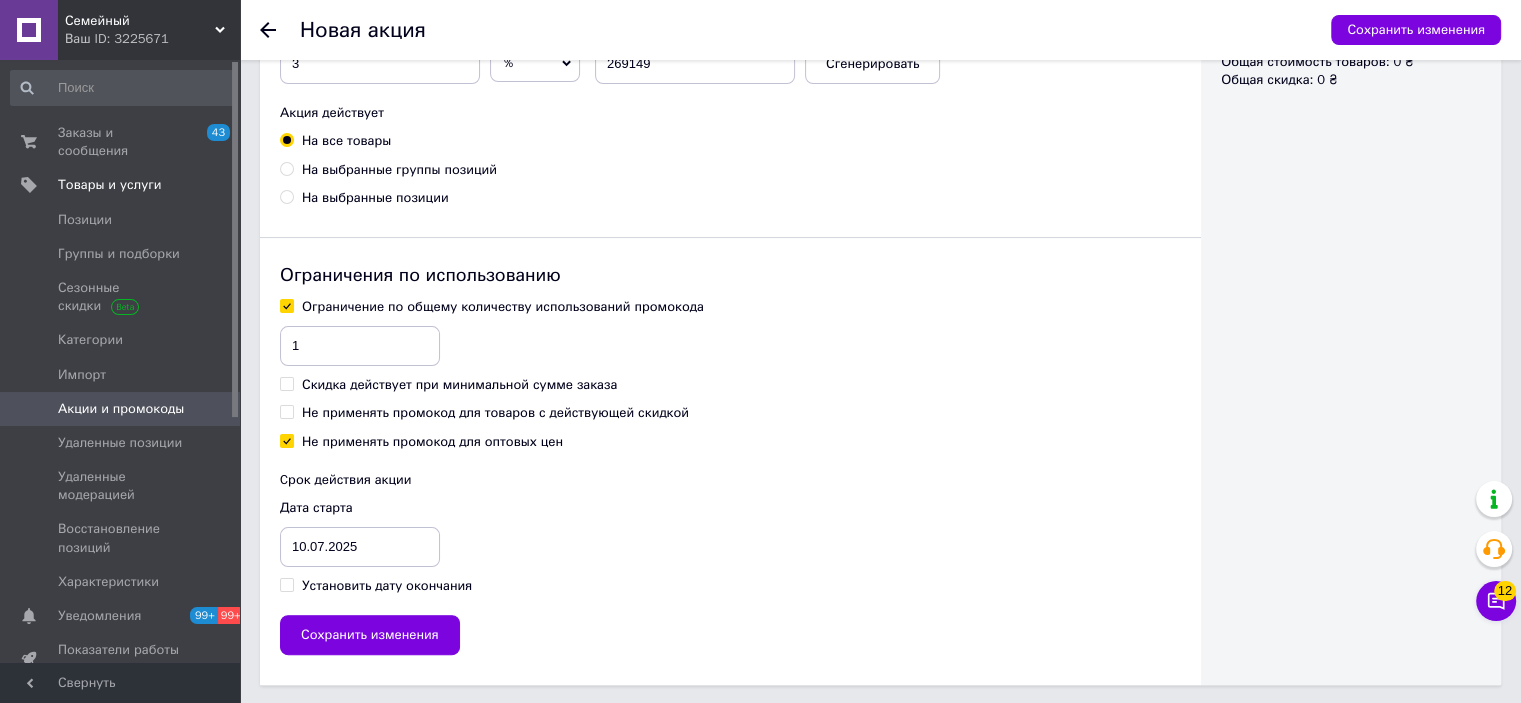 click on "Установить дату окончания" at bounding box center (387, 586) 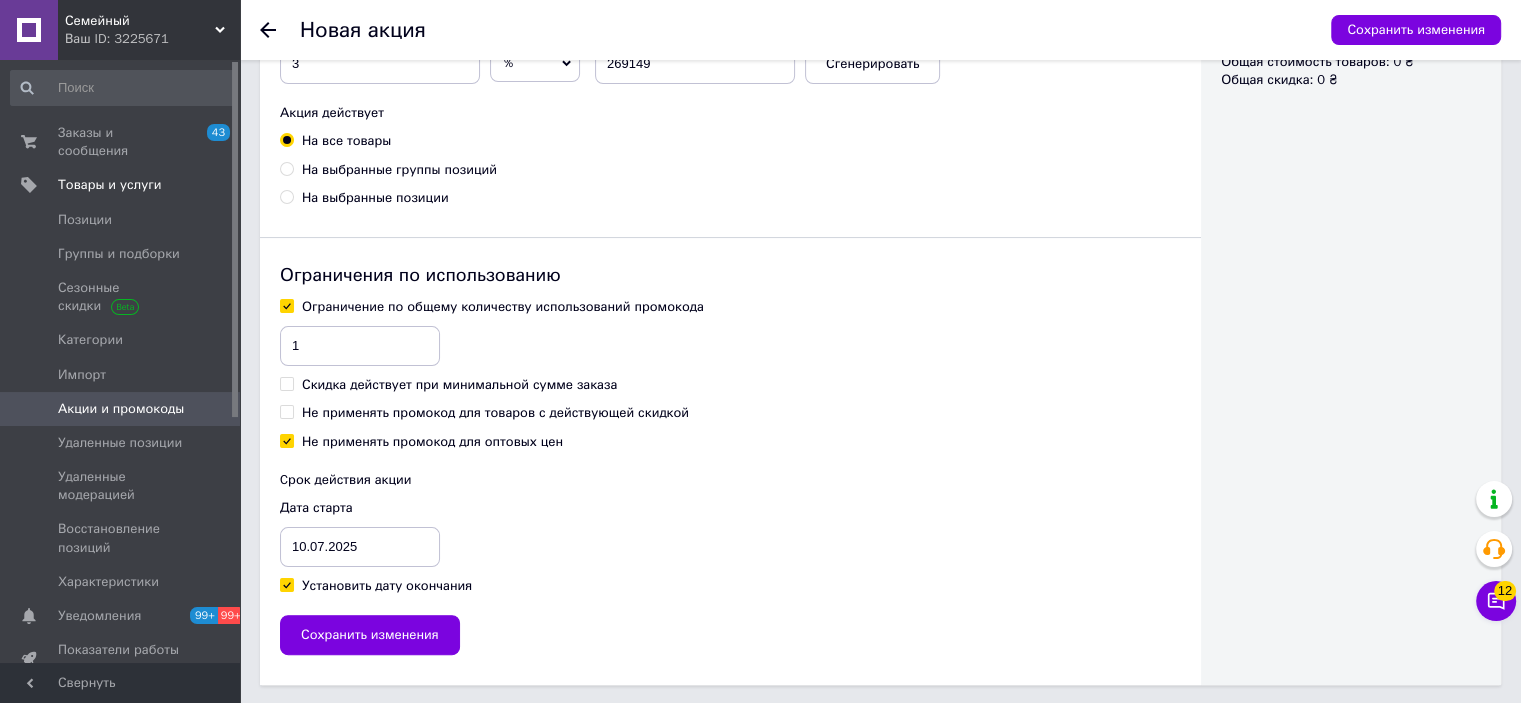 checkbox on "true" 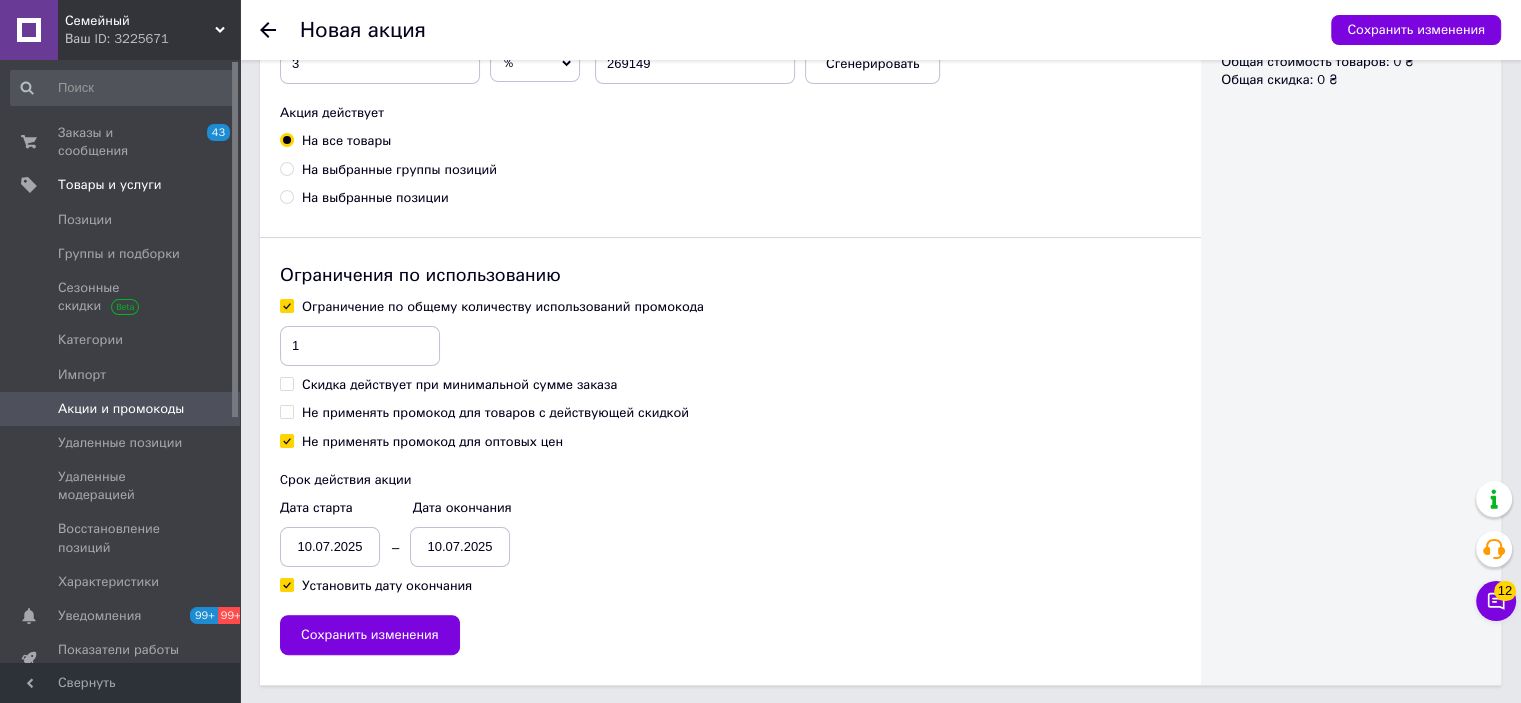 click on "10.07.2025" at bounding box center [330, 547] 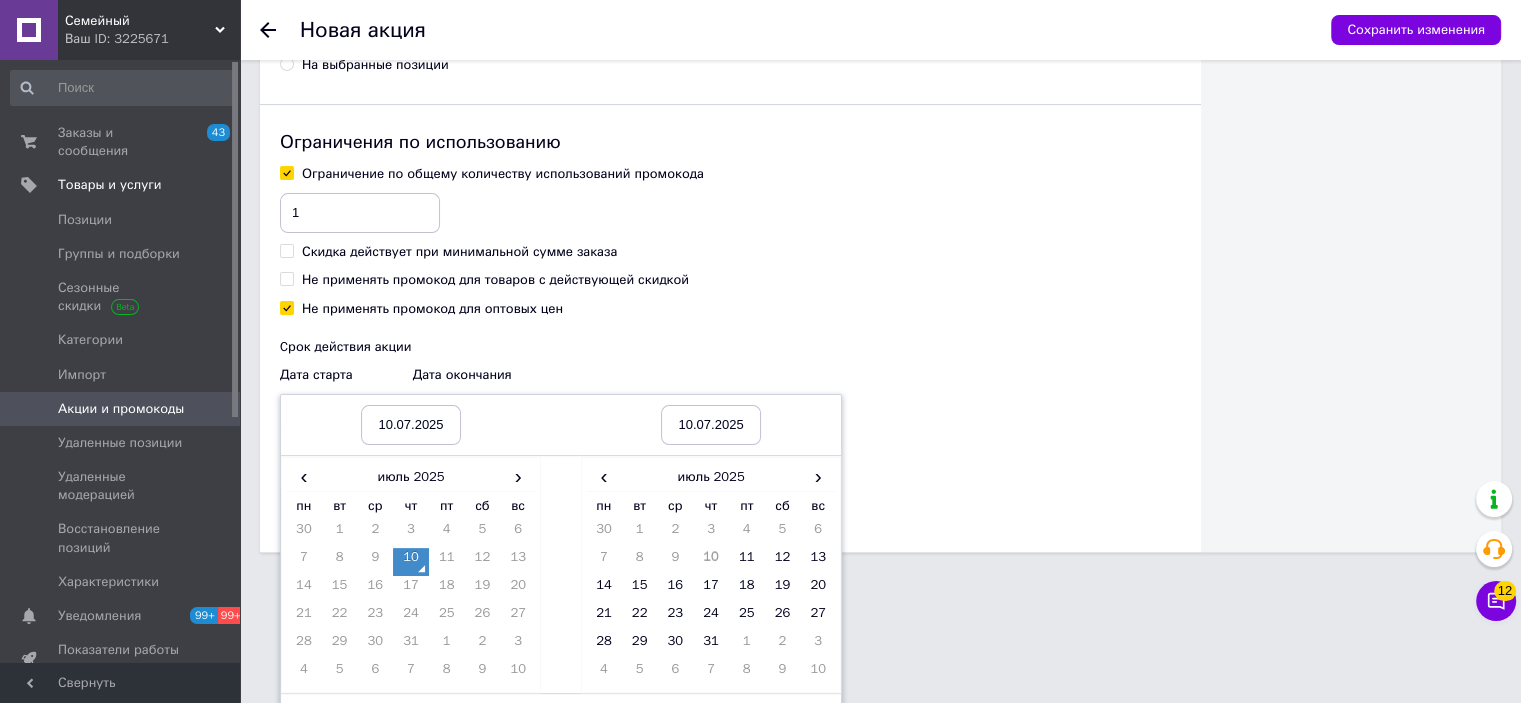 scroll, scrollTop: 533, scrollLeft: 0, axis: vertical 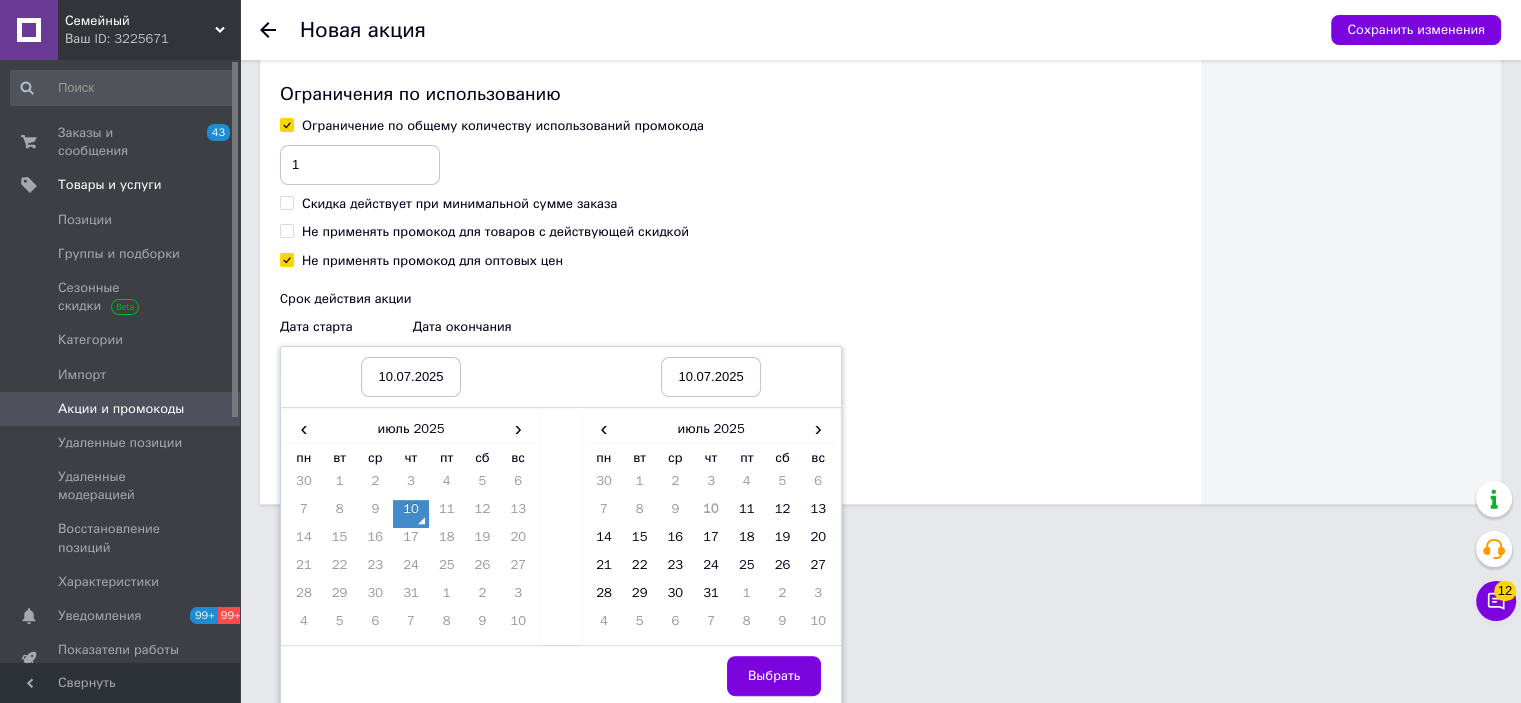 click on "10" at bounding box center (411, 514) 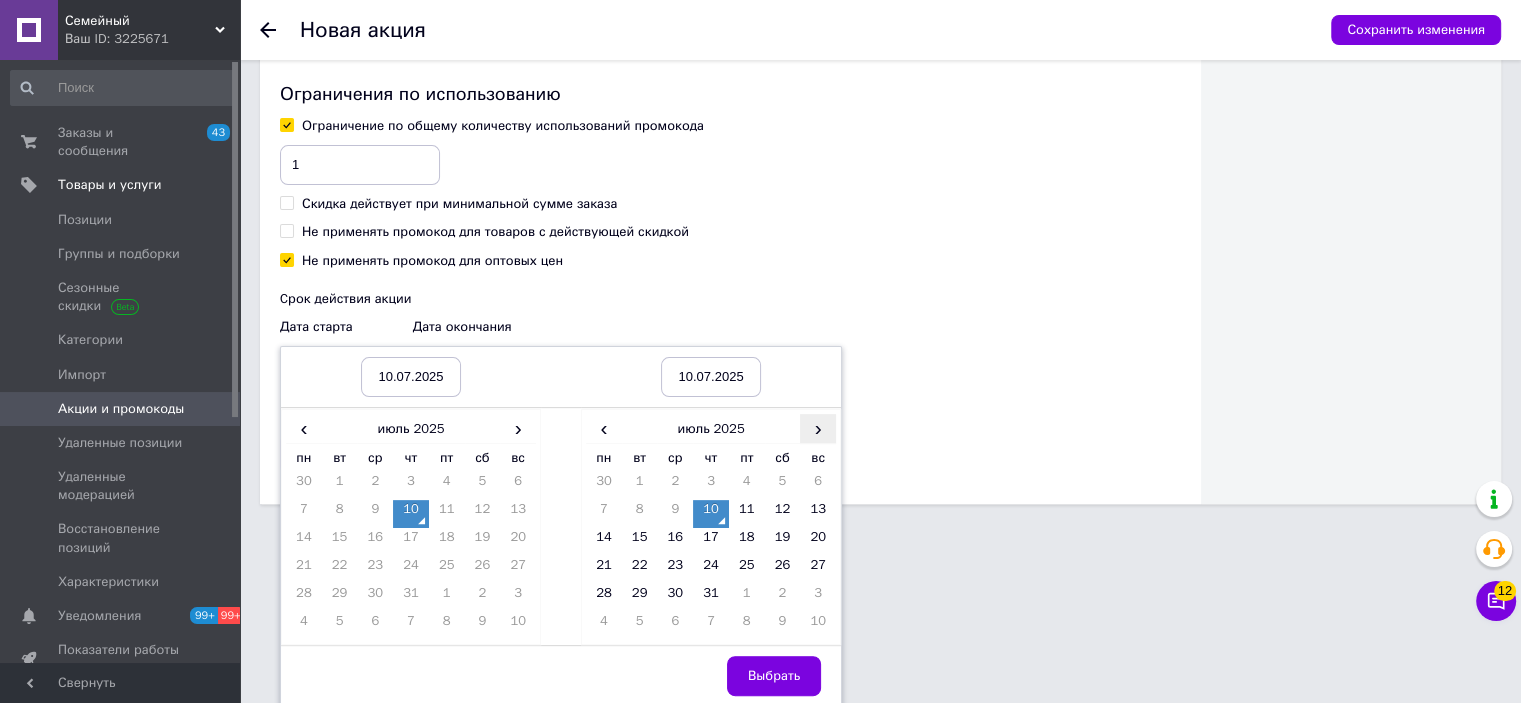 click on "›" at bounding box center [818, 428] 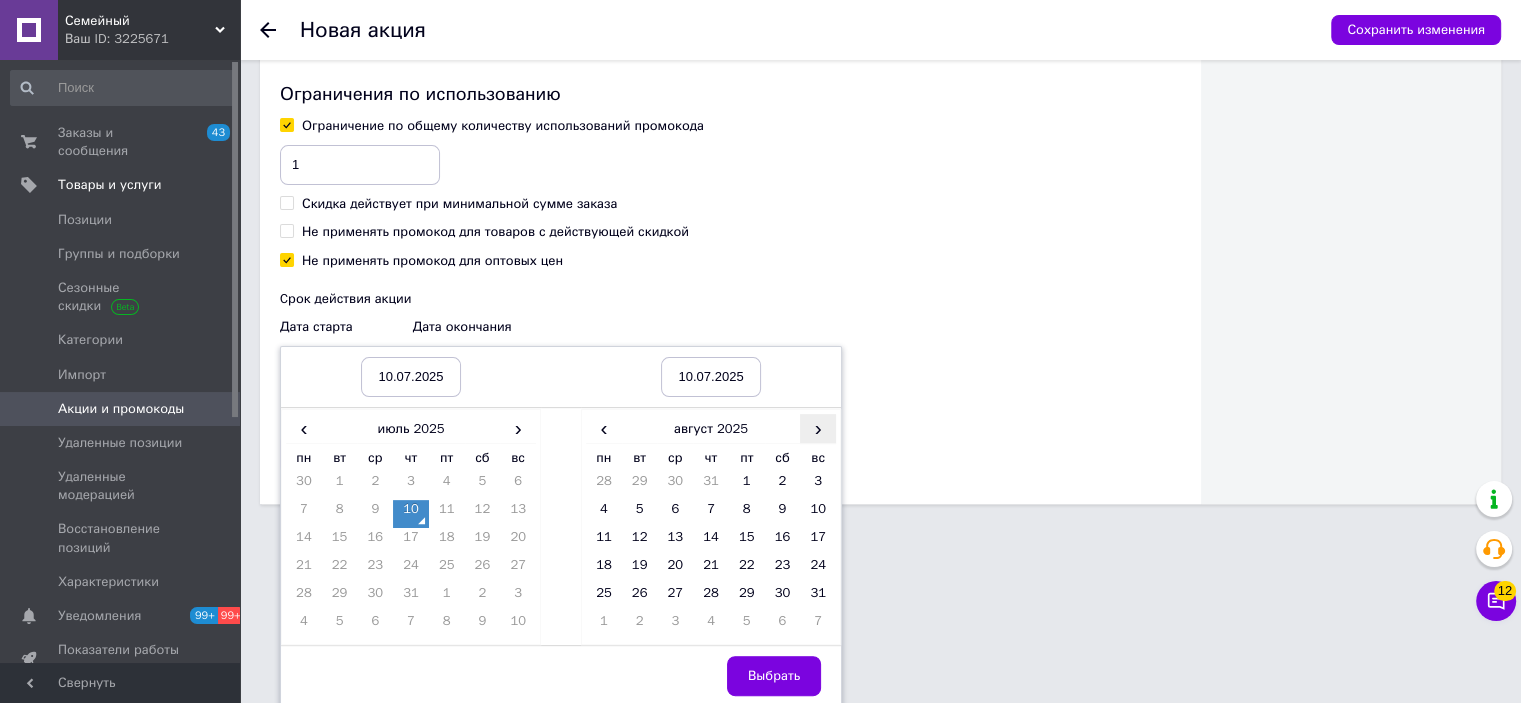 click on "›" at bounding box center [818, 428] 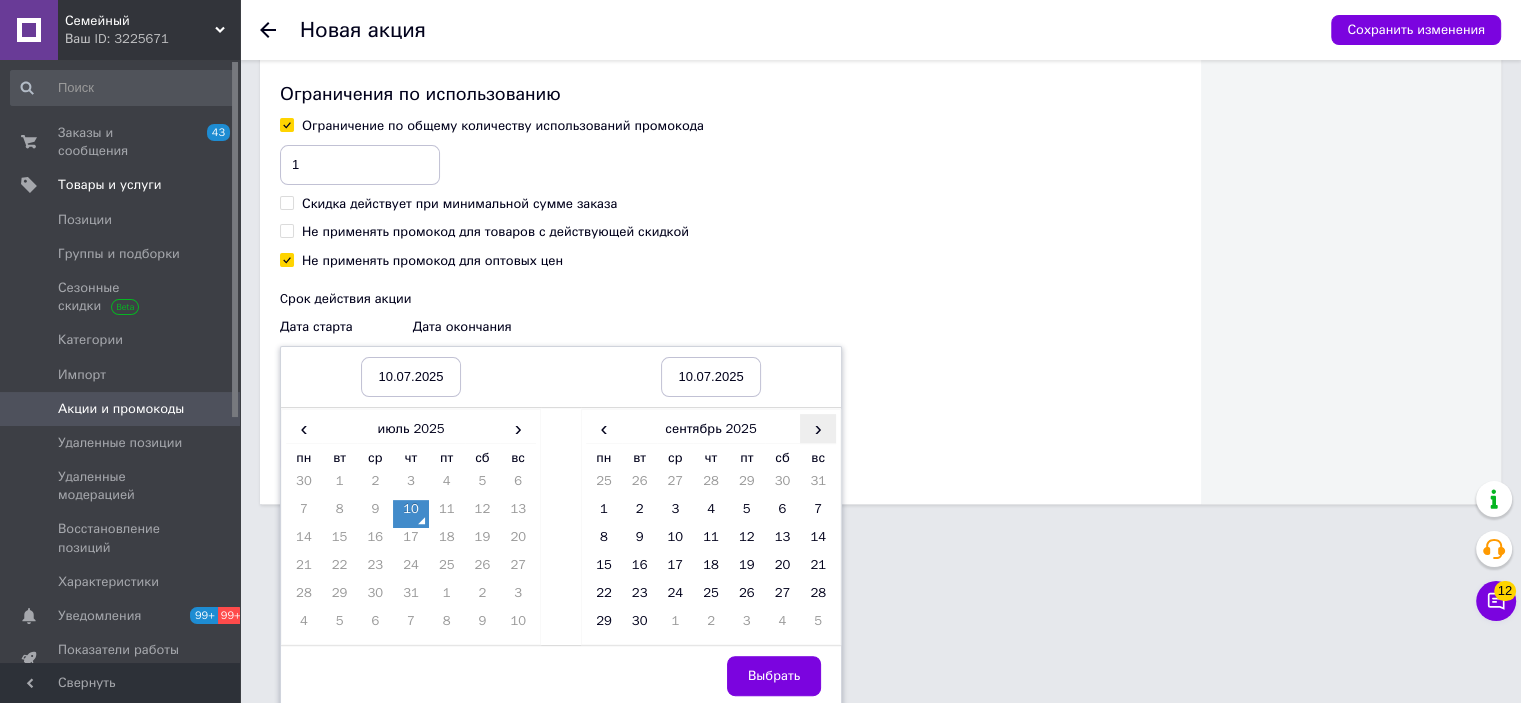 click on "›" at bounding box center (818, 428) 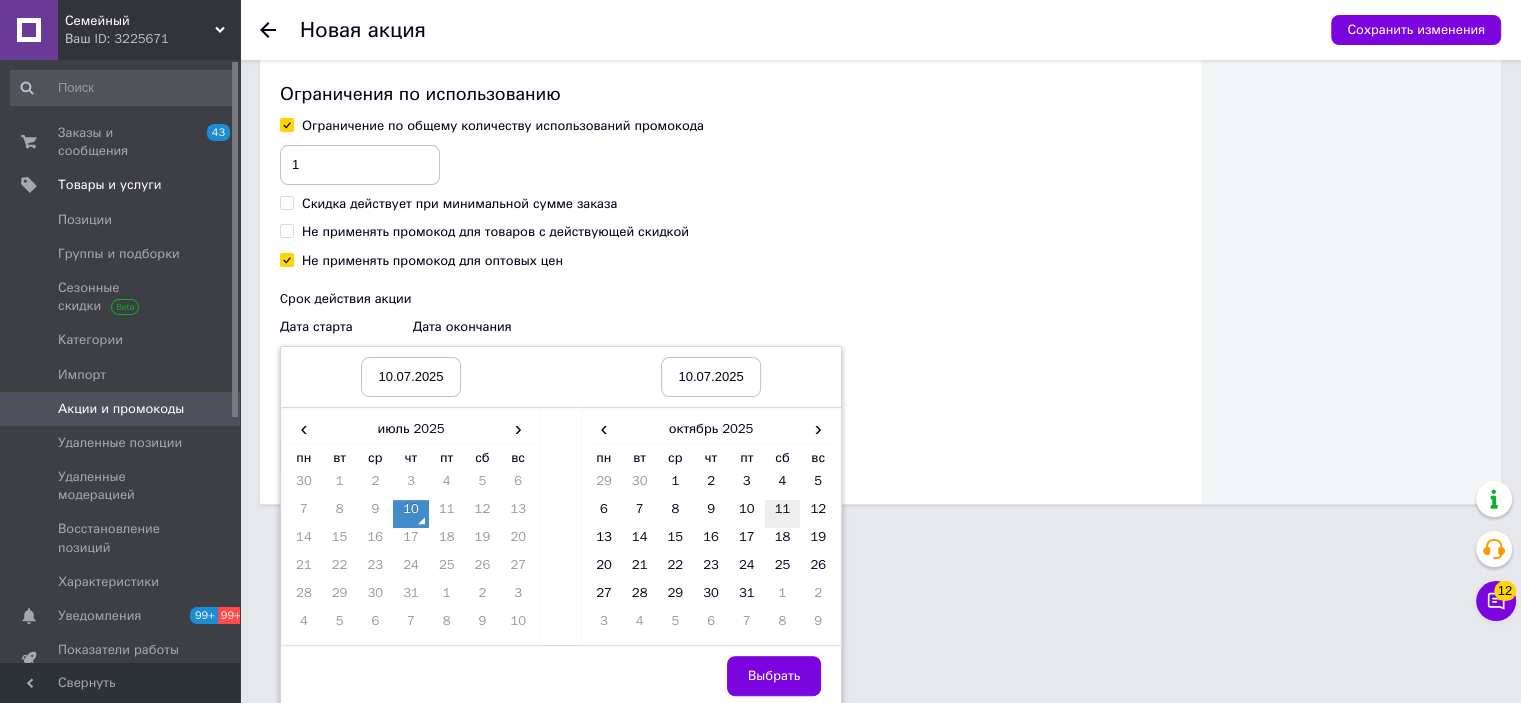 click on "11" at bounding box center (783, 514) 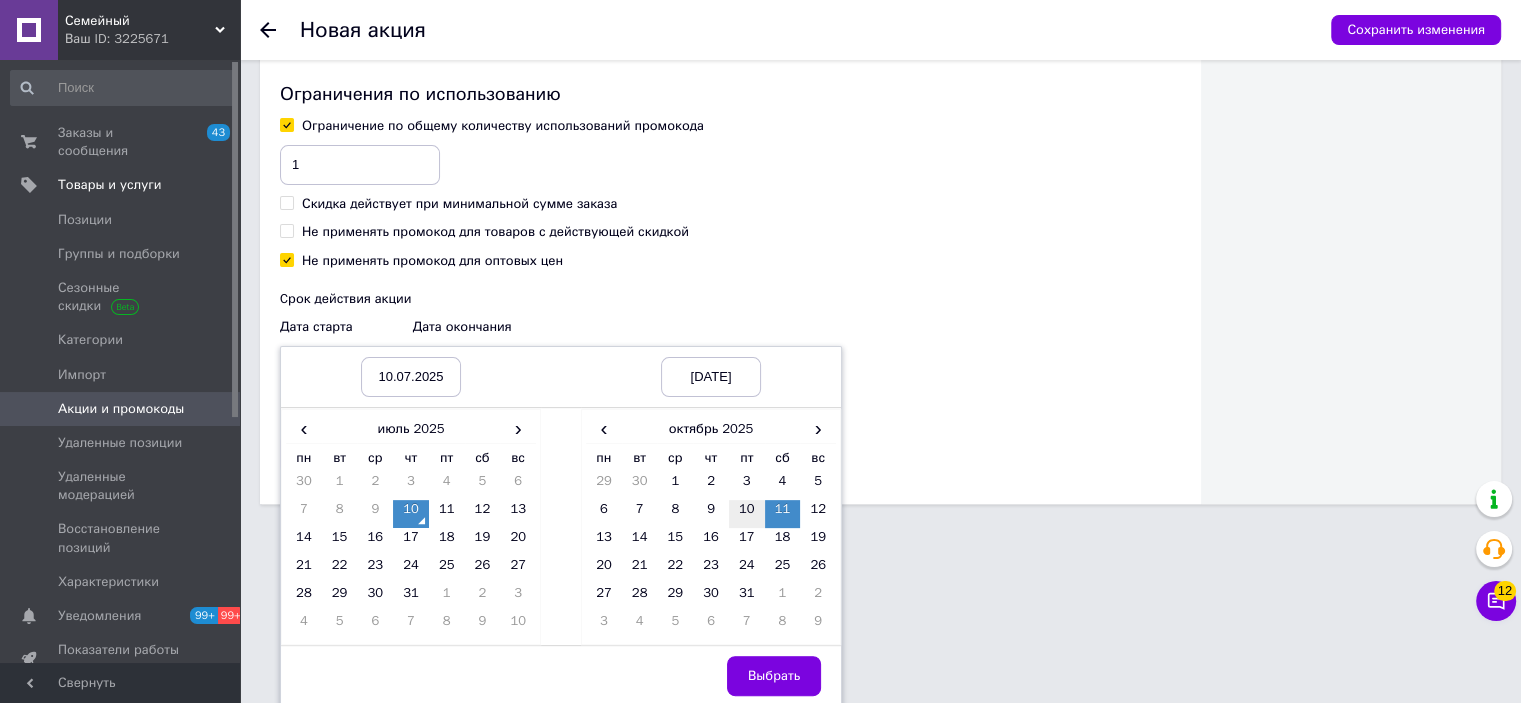 click on "10" at bounding box center (747, 514) 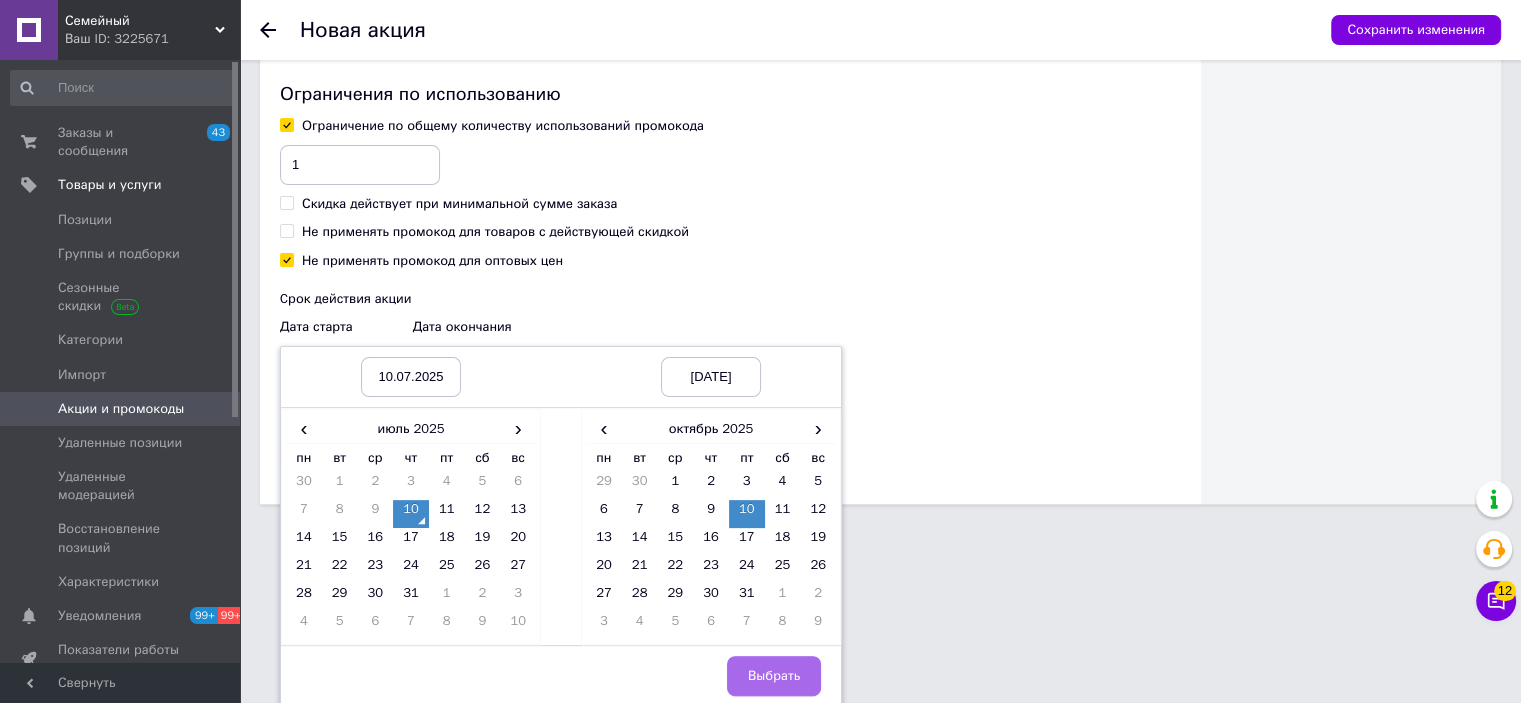 click on "Выбрать" at bounding box center [774, 676] 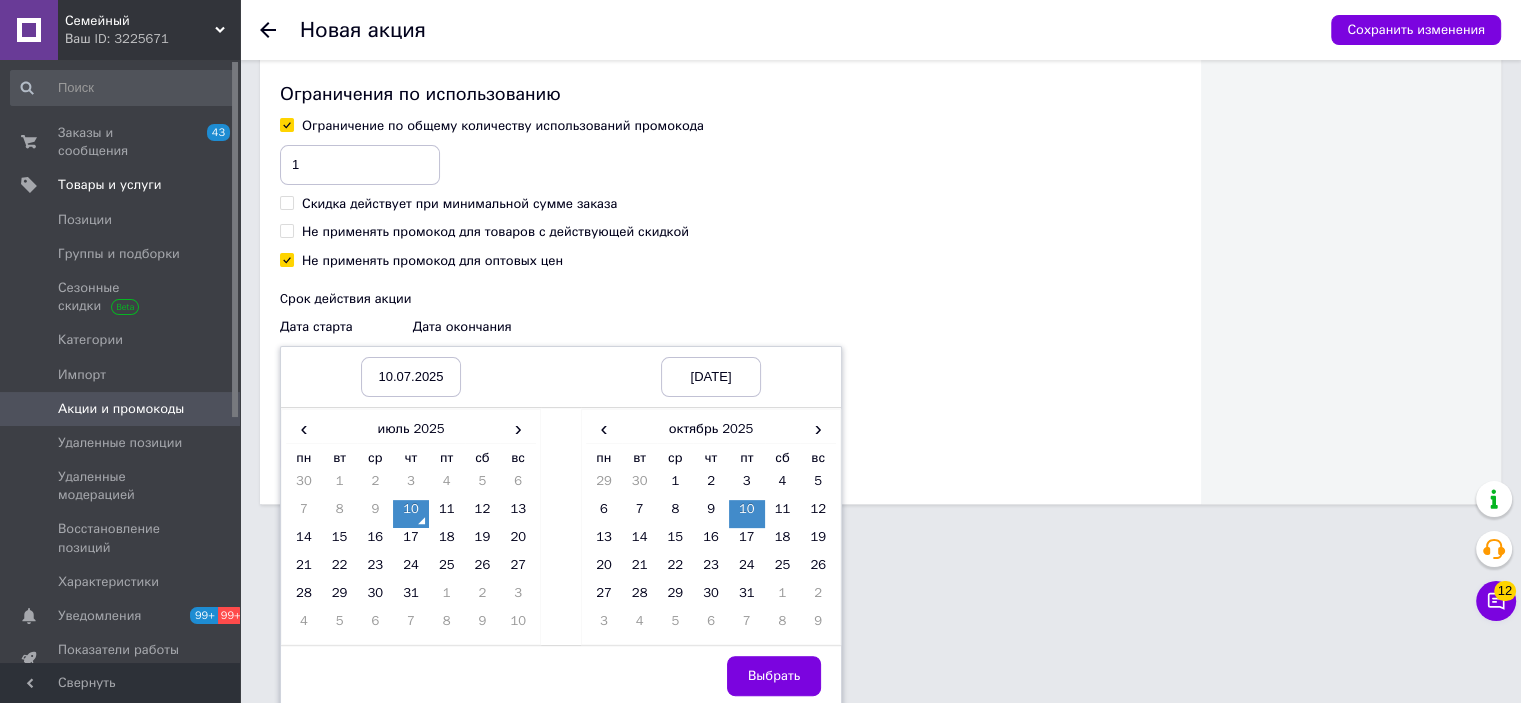 scroll, scrollTop: 352, scrollLeft: 0, axis: vertical 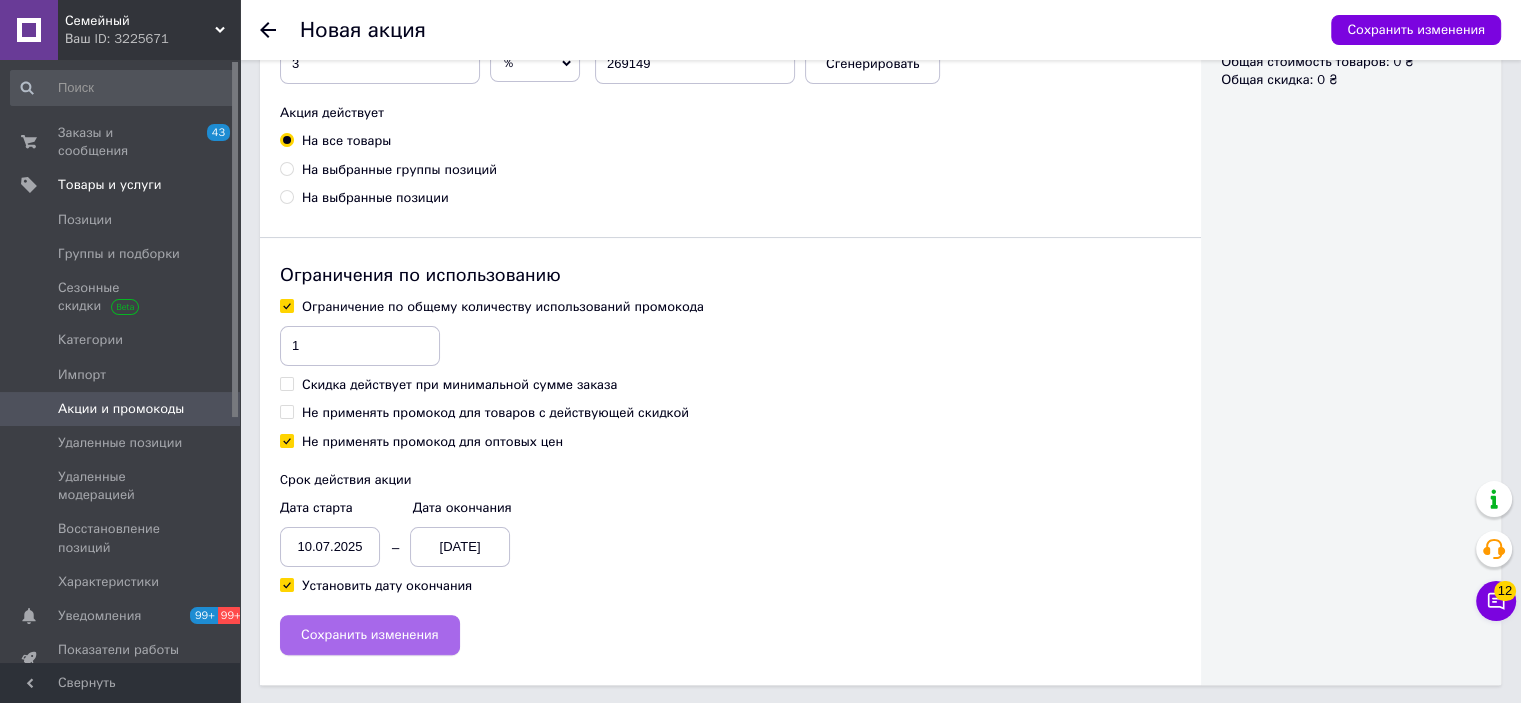 click on "Сохранить изменения" at bounding box center [370, 635] 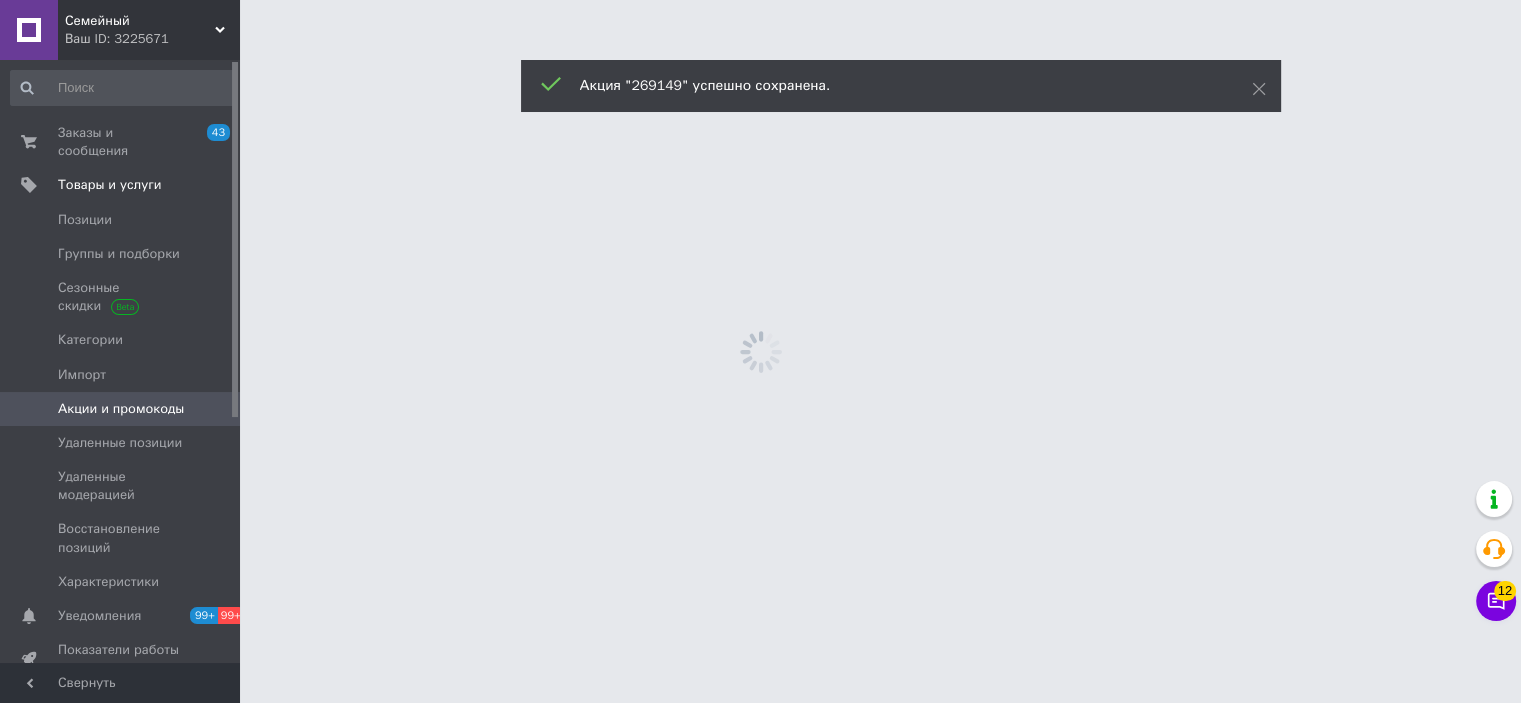 scroll, scrollTop: 0, scrollLeft: 0, axis: both 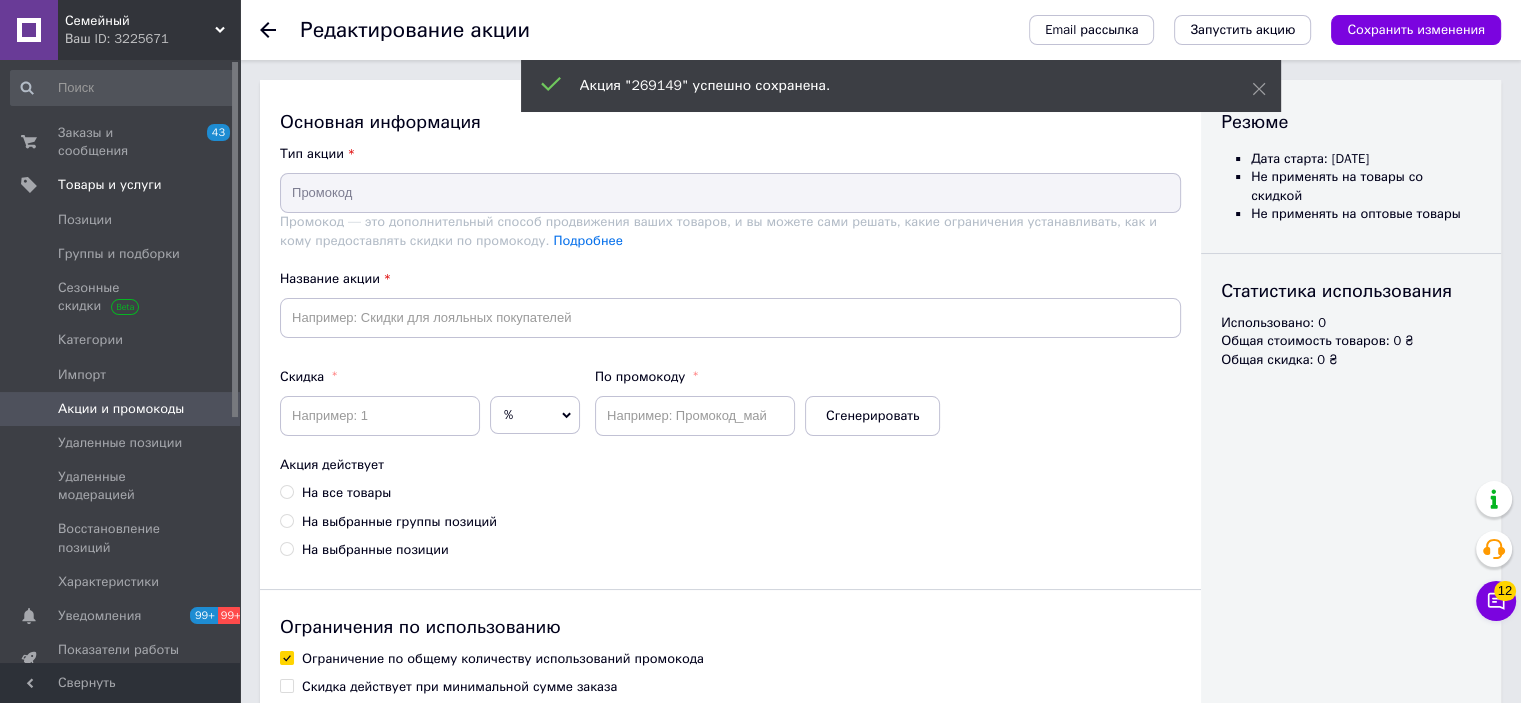 type on "269149" 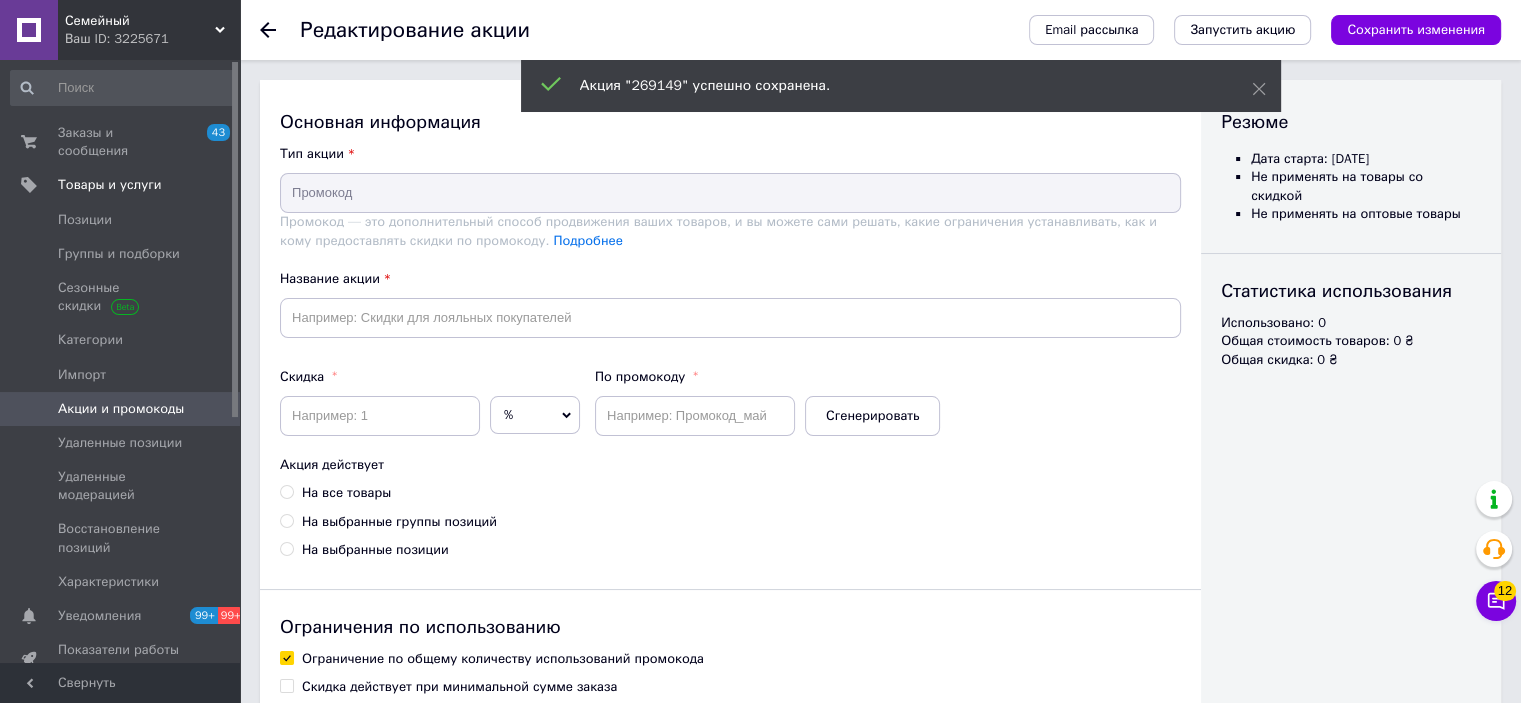 type on "3" 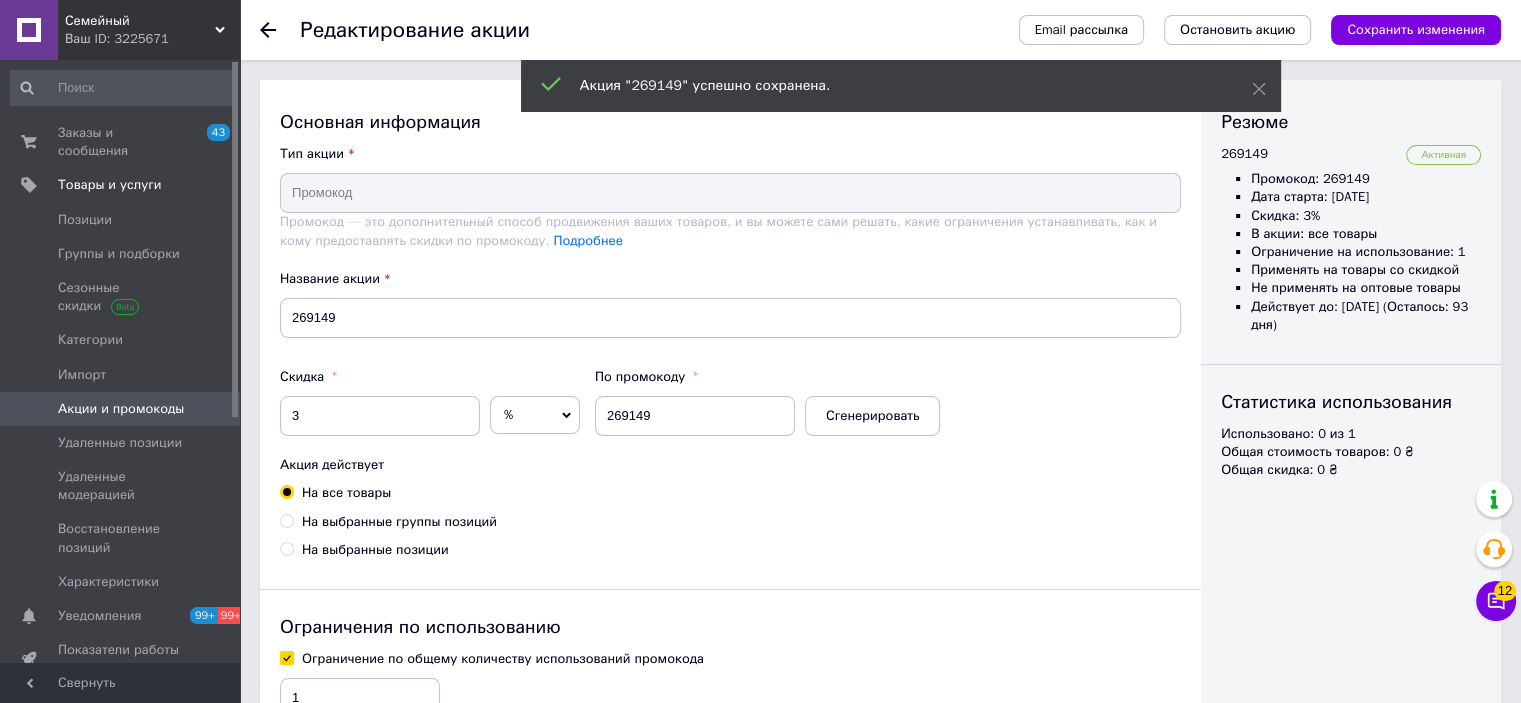 click on "Акции и промокоды" at bounding box center [121, 409] 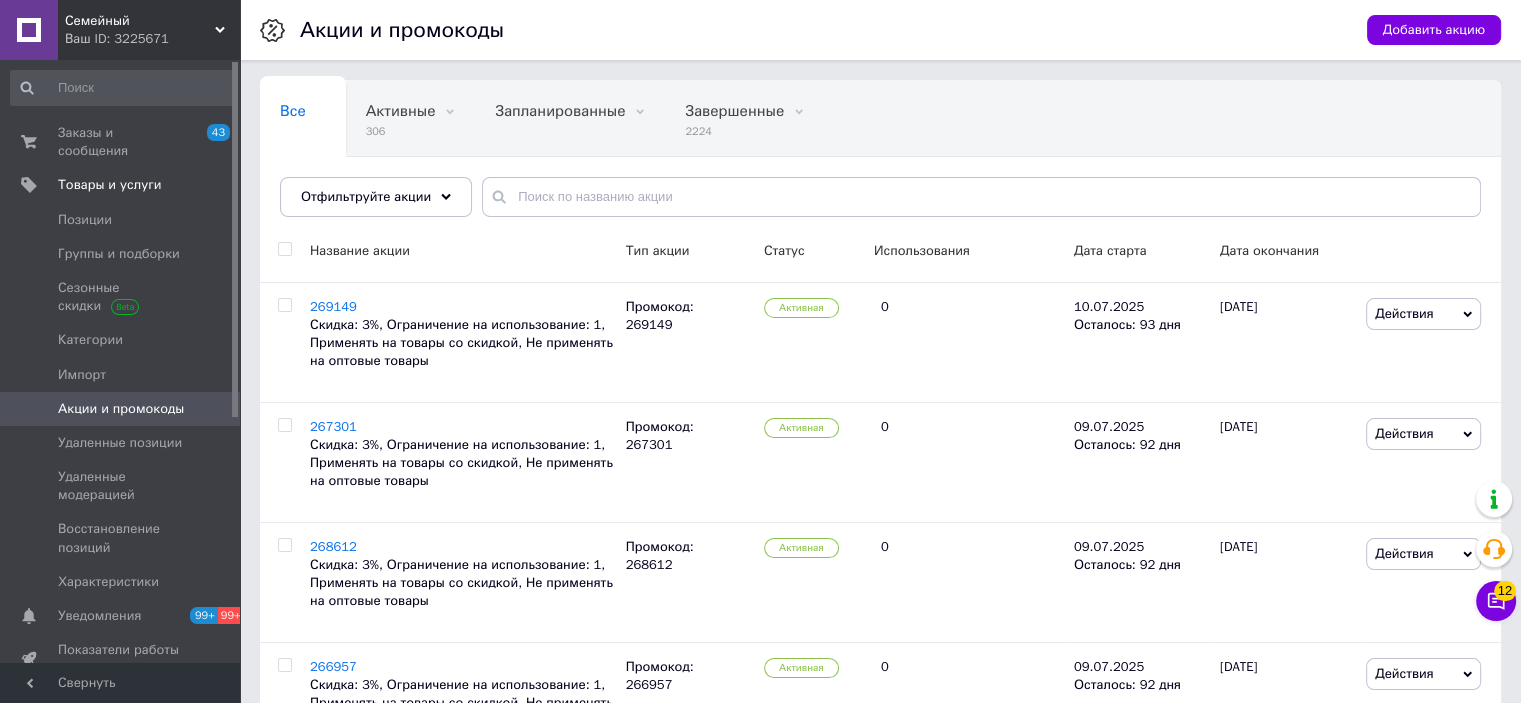 click on "Добавить акцию" at bounding box center [1434, 30] 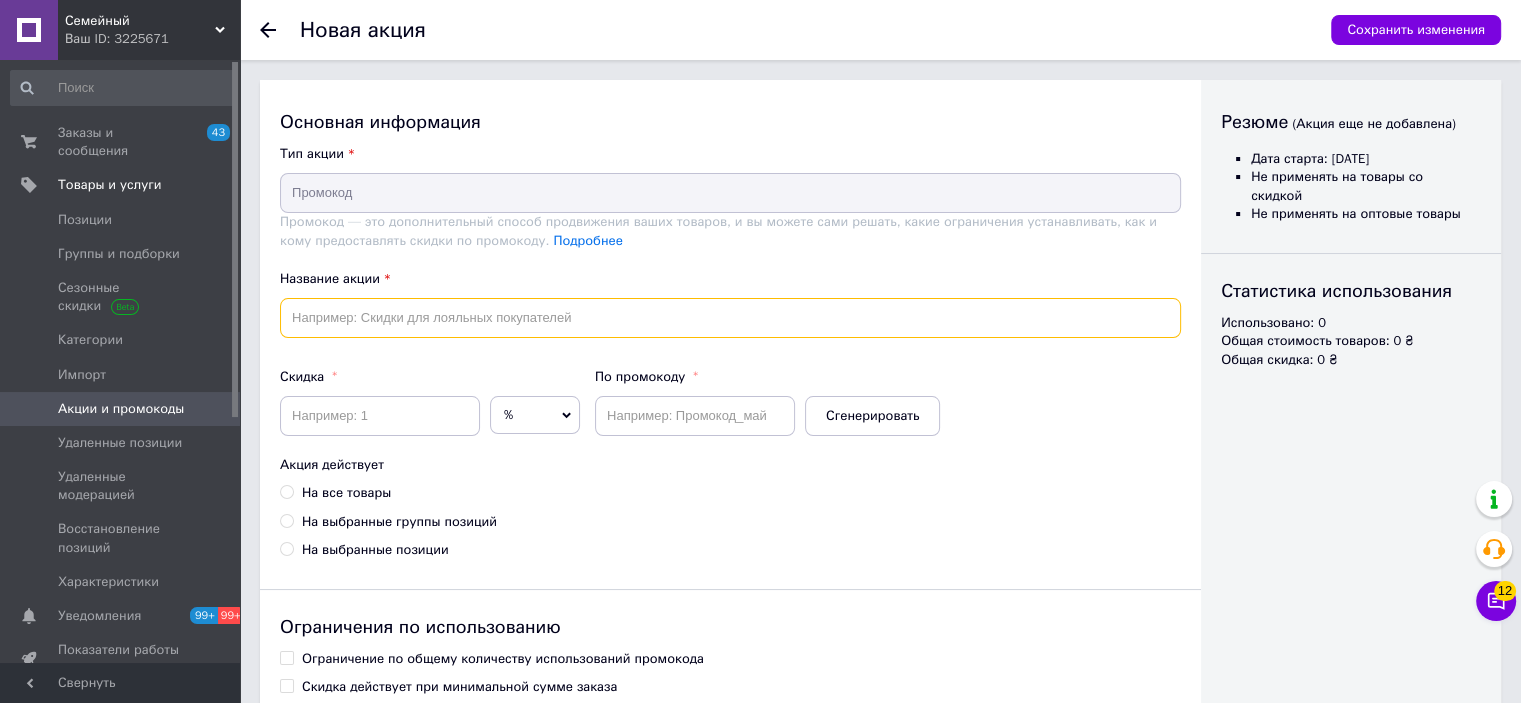 click at bounding box center (730, 318) 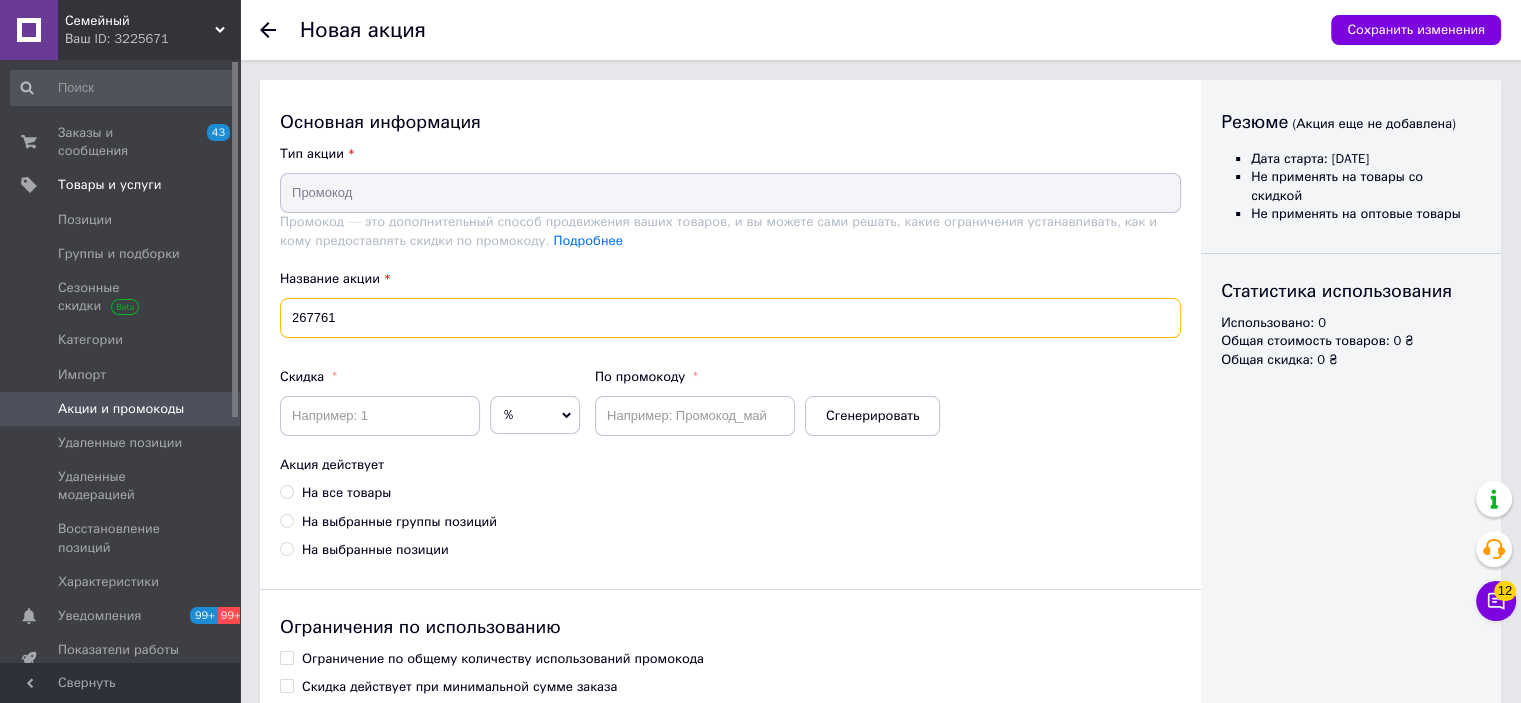 type on "267761" 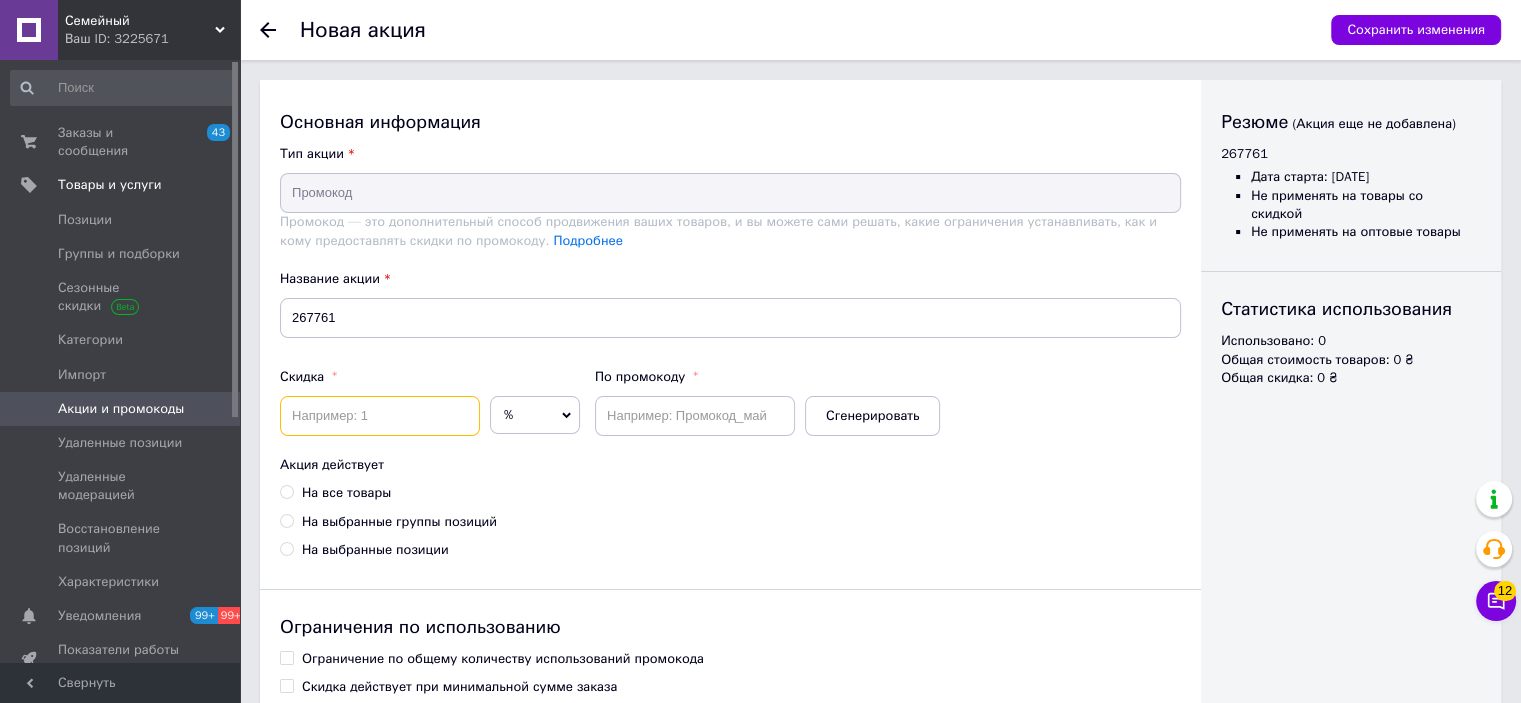 click at bounding box center [380, 416] 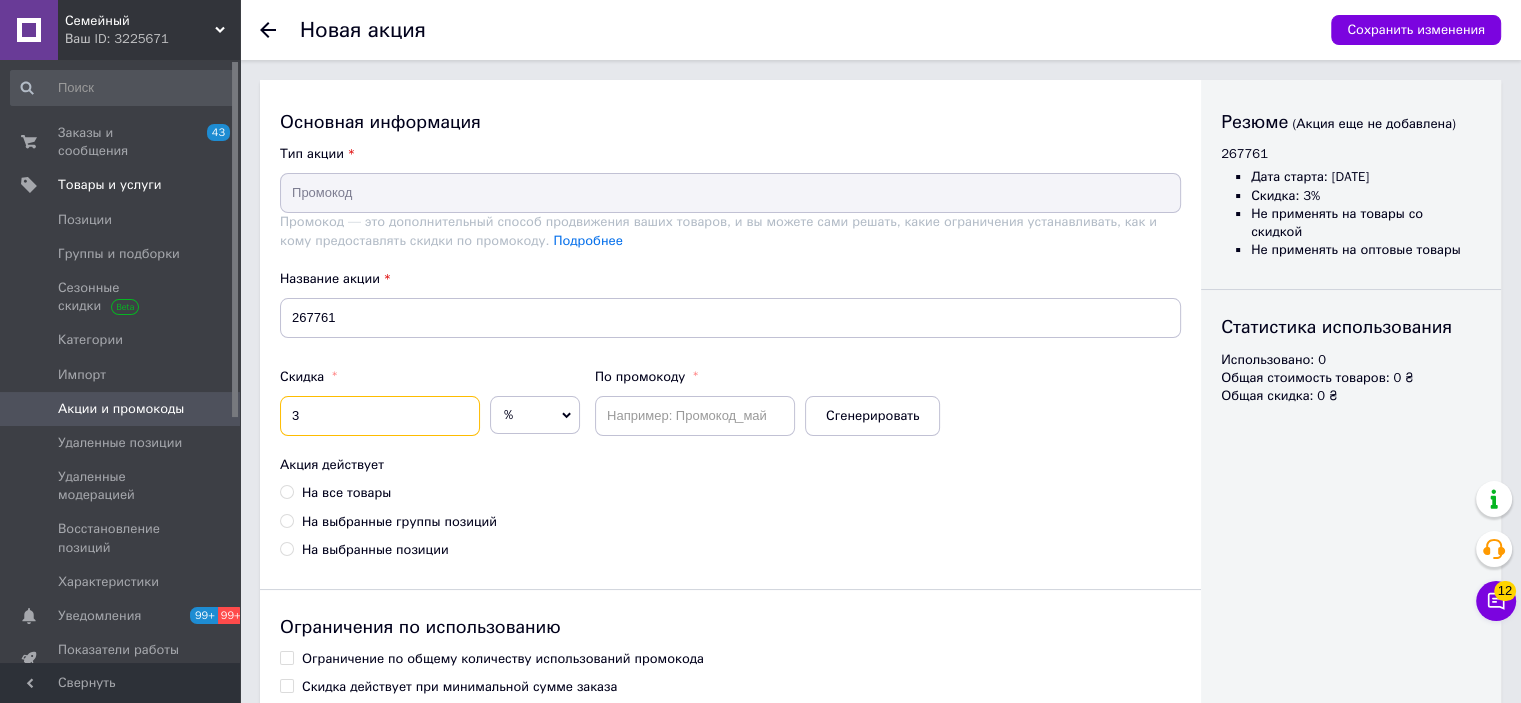 type on "3" 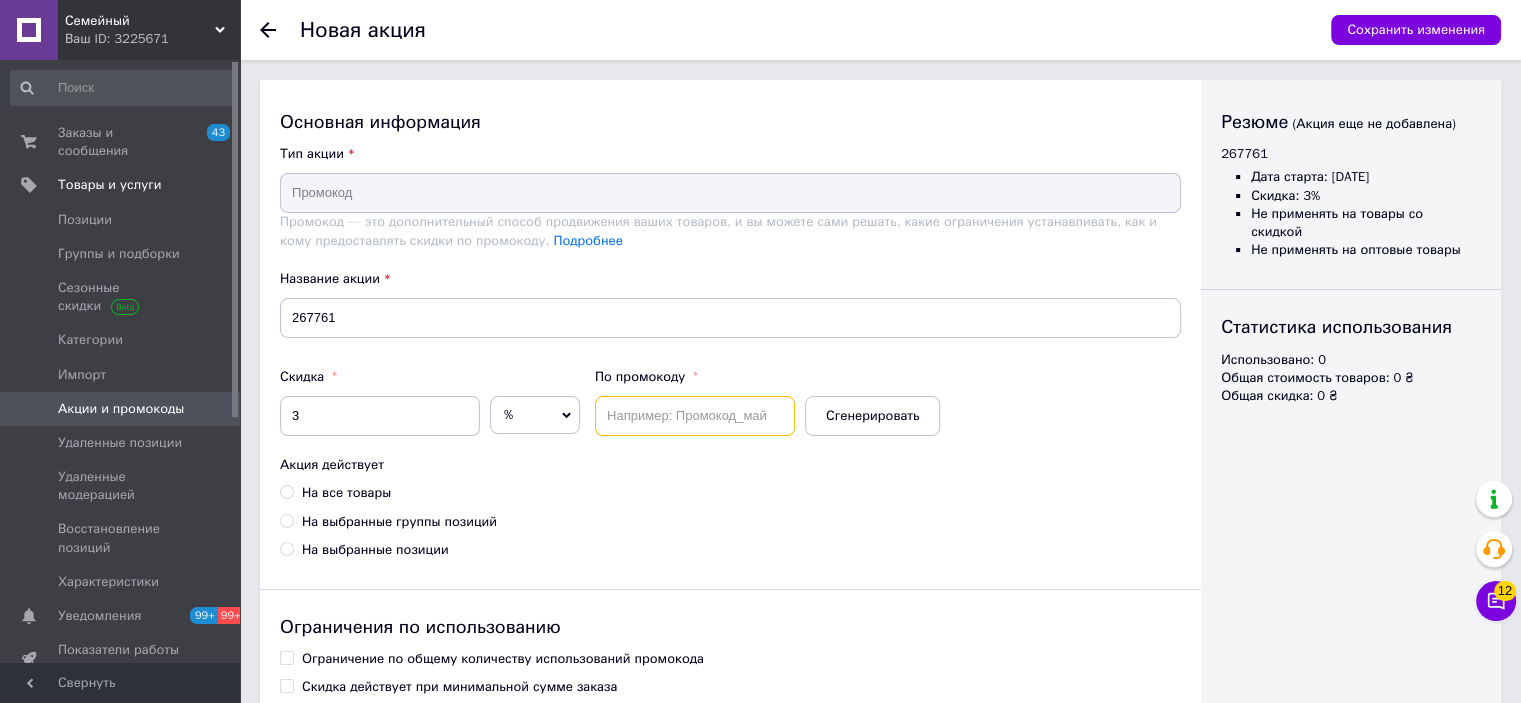 click at bounding box center (695, 416) 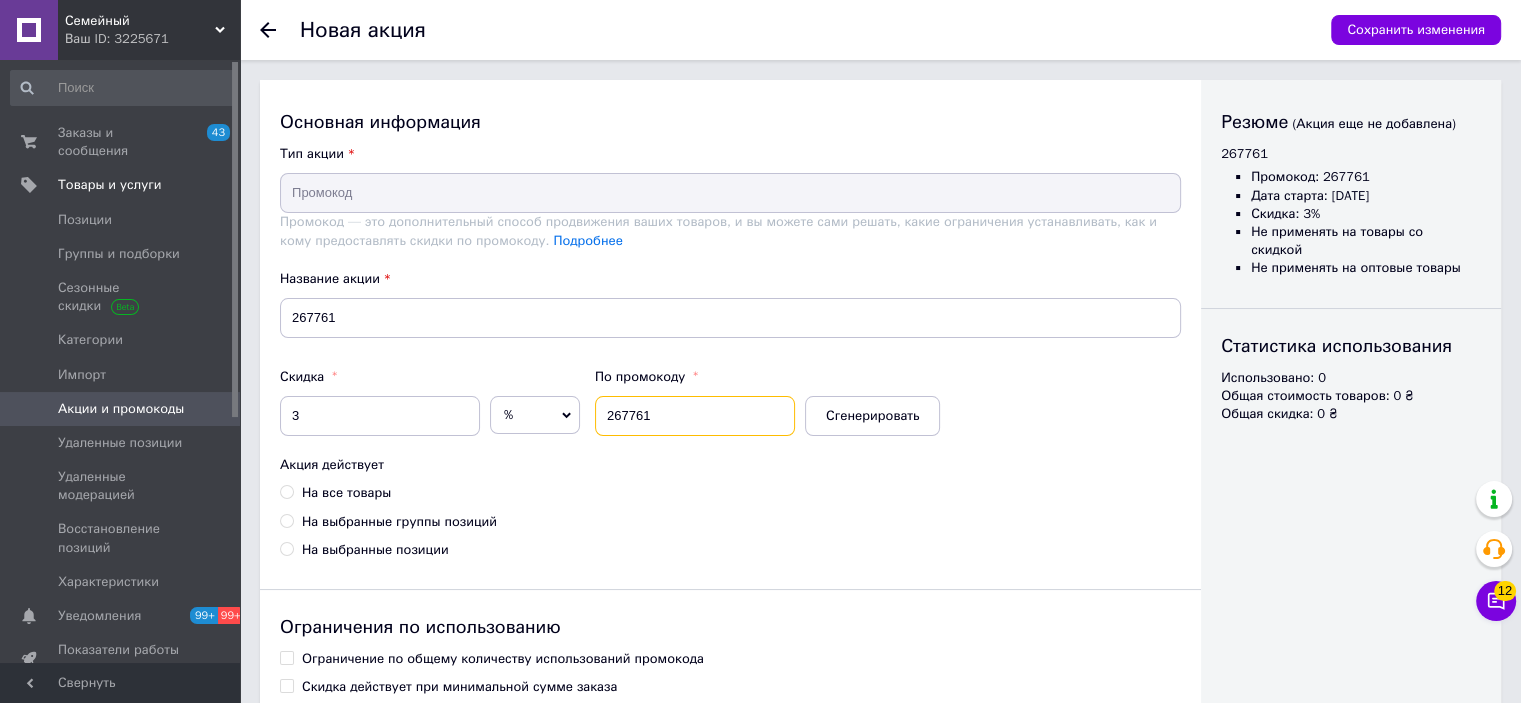type on "267761" 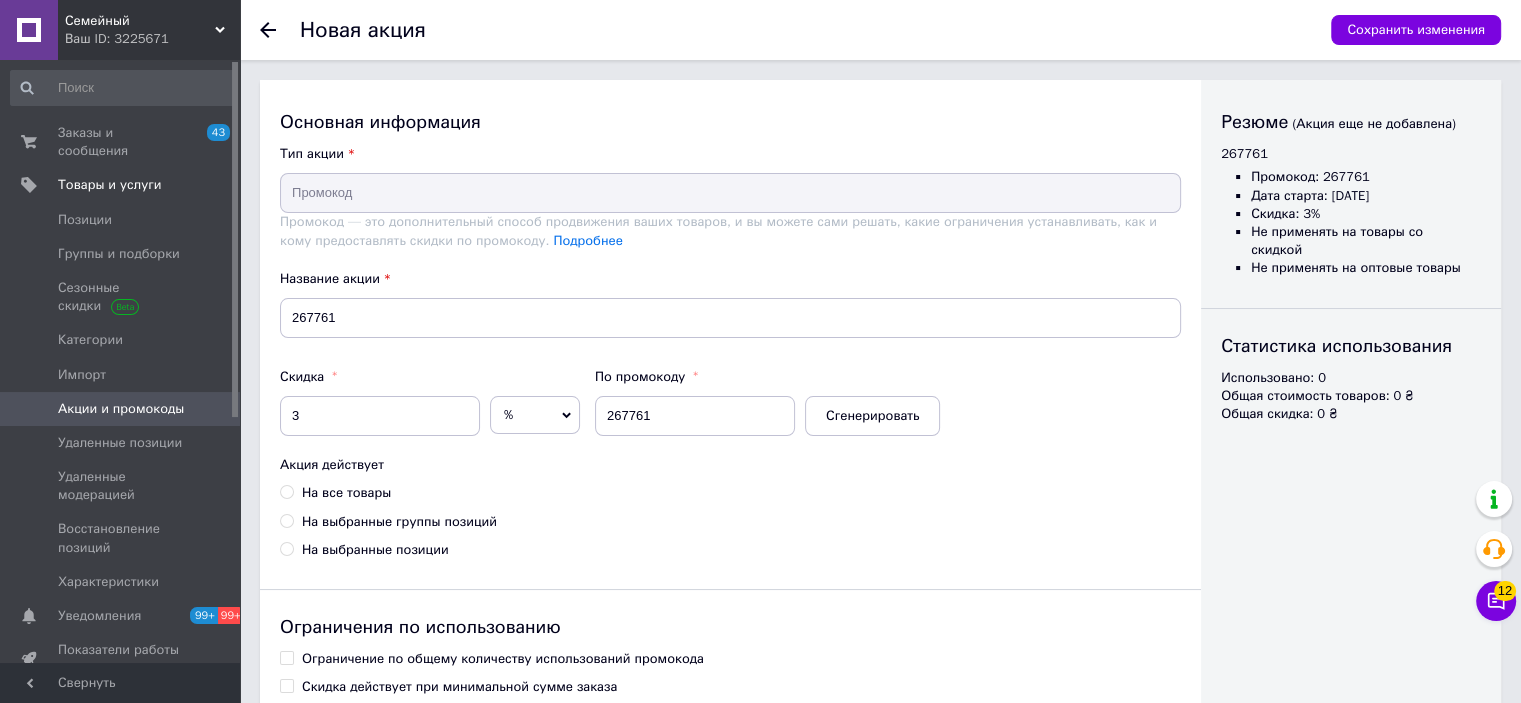 click on "На все товары" at bounding box center [346, 493] 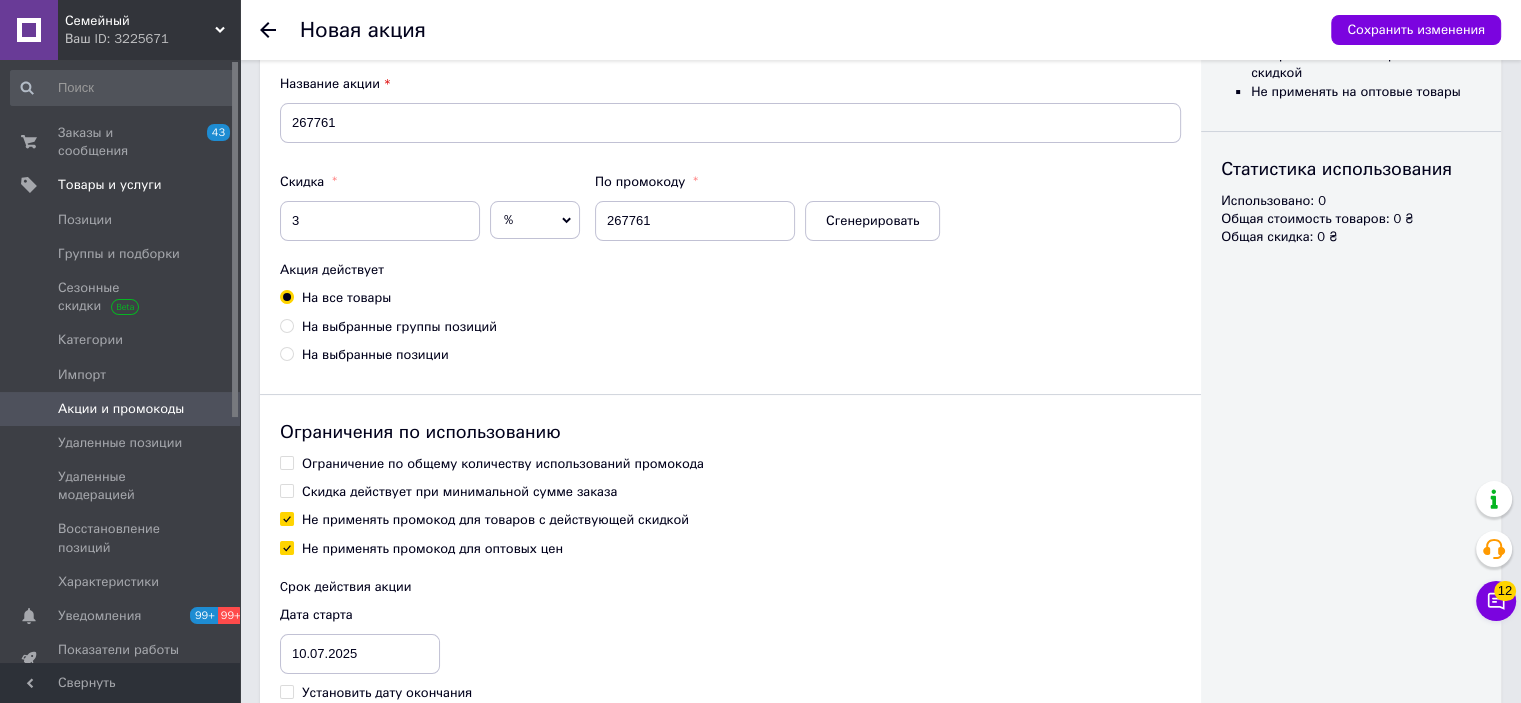 scroll, scrollTop: 302, scrollLeft: 0, axis: vertical 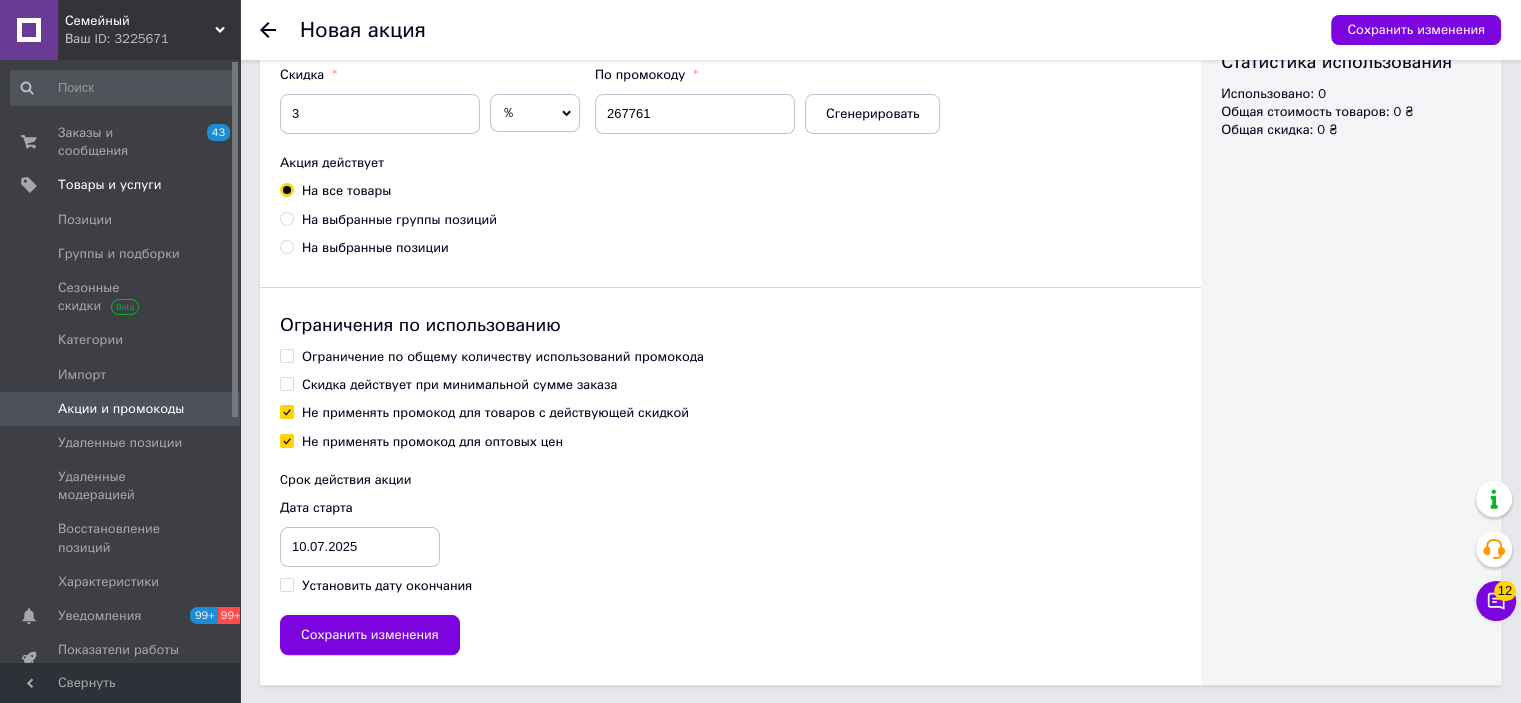 click on "Ограничение по общему количеству использований промокода" at bounding box center [503, 357] 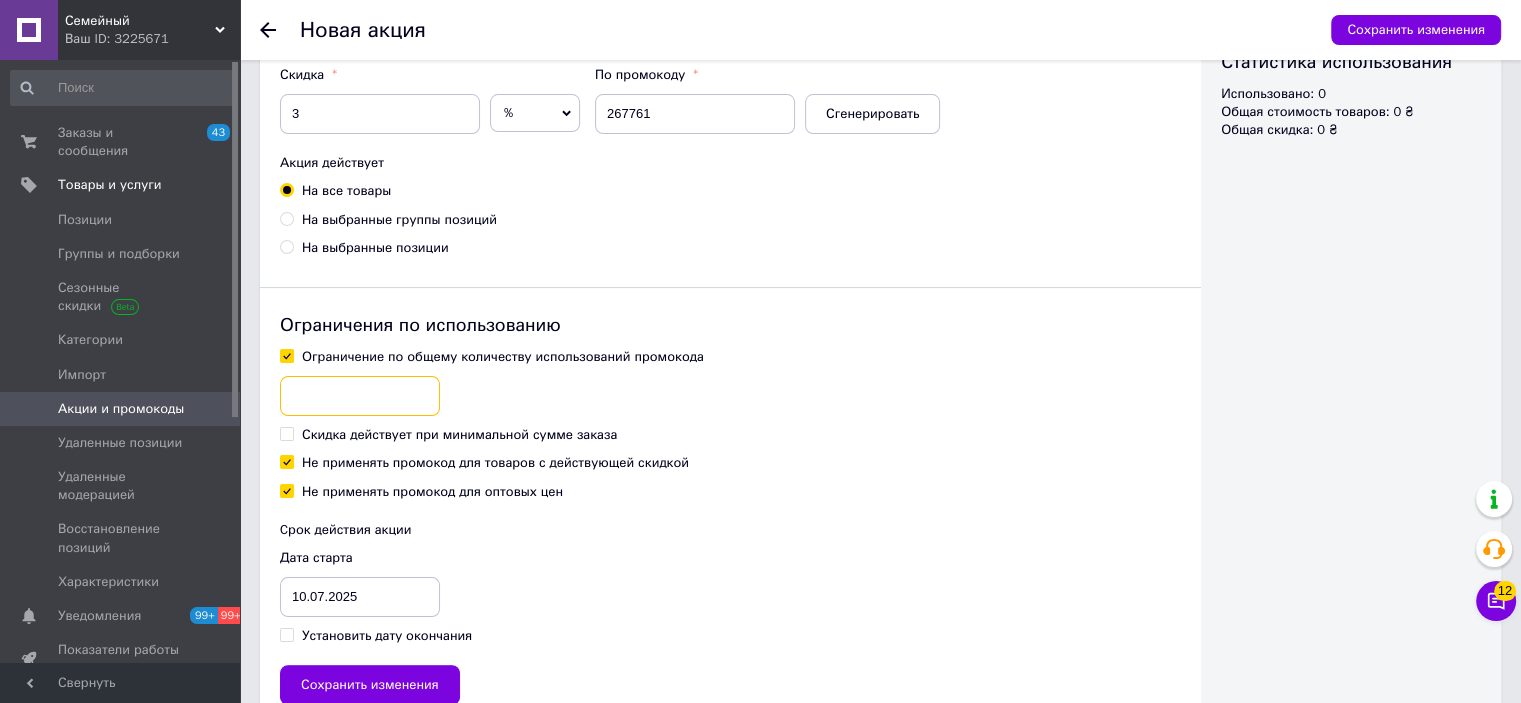 click at bounding box center (360, 396) 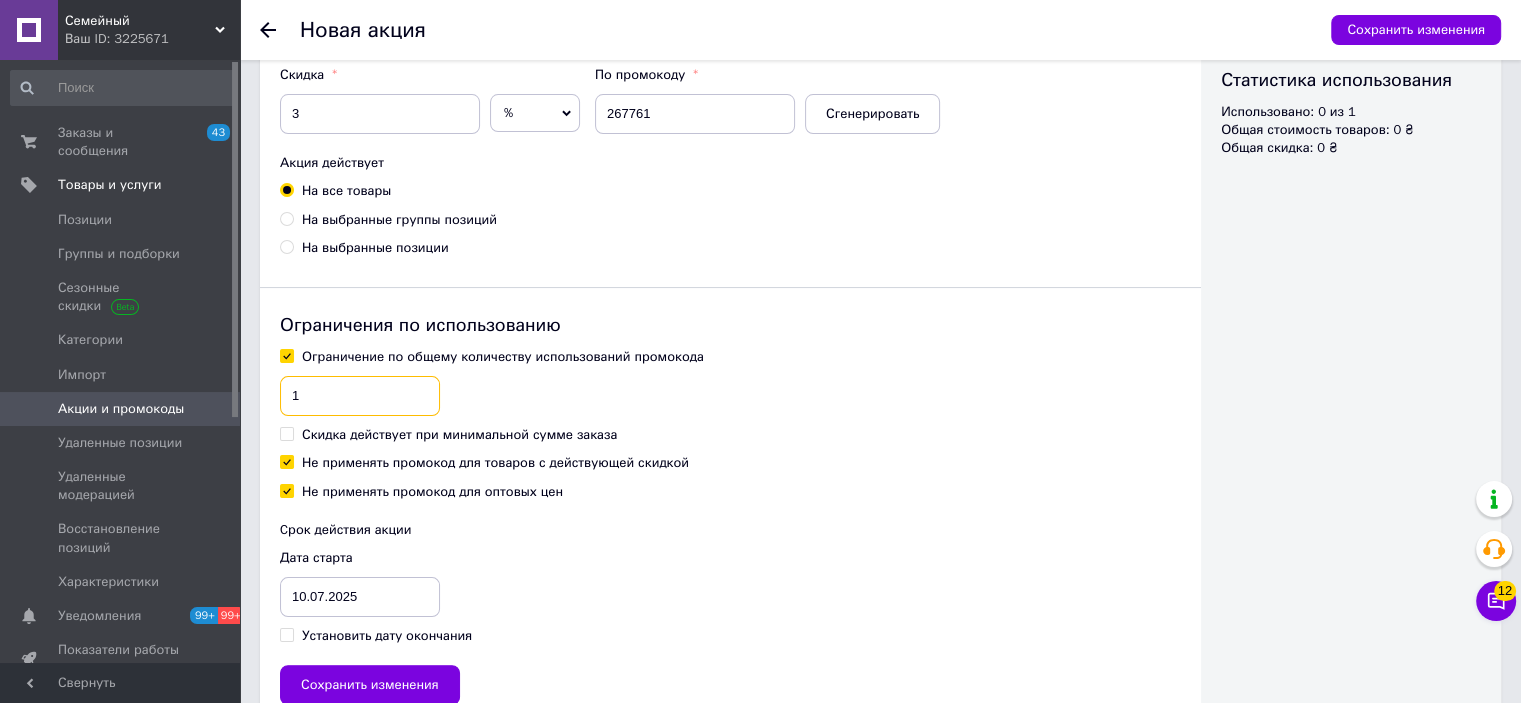 type on "1" 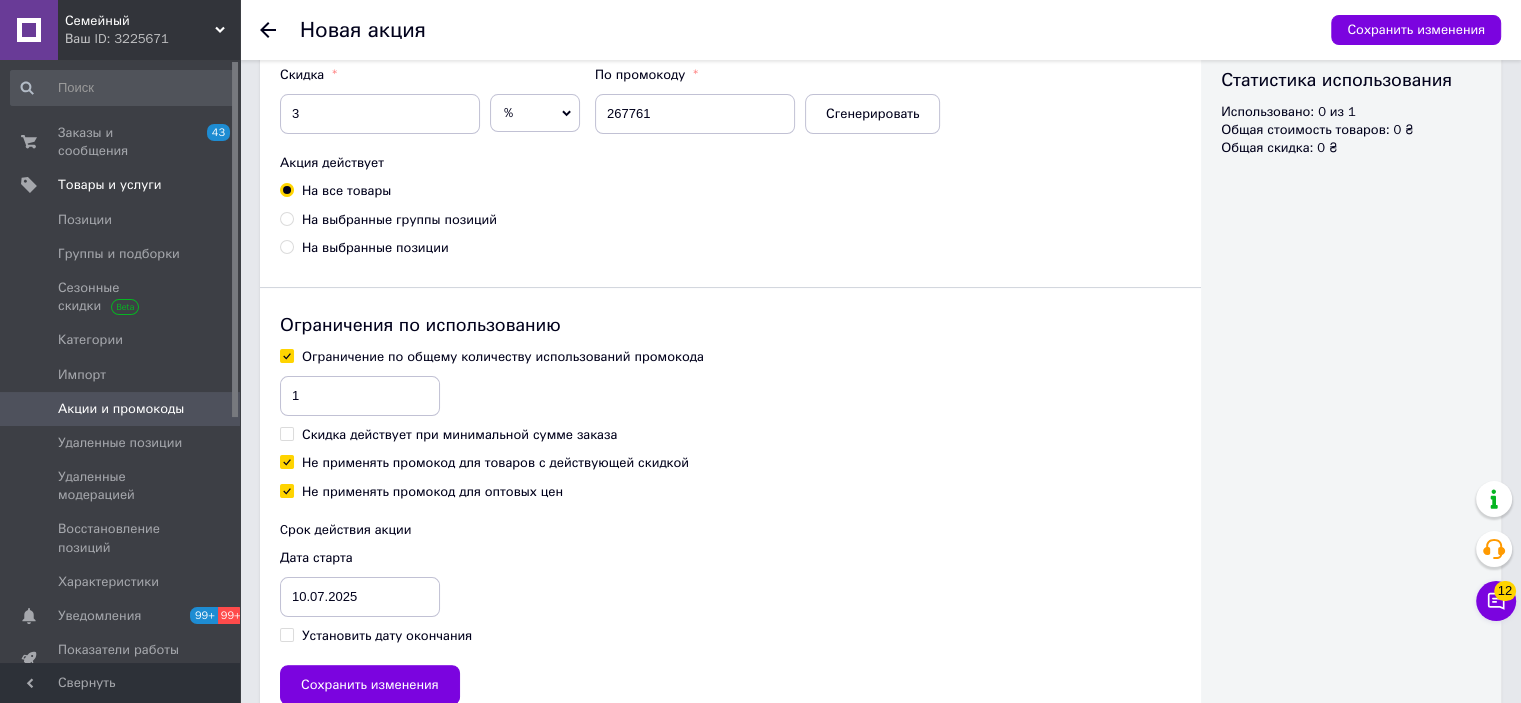 click on "Не применять промокод для товаров с действующей скидкой" at bounding box center [495, 463] 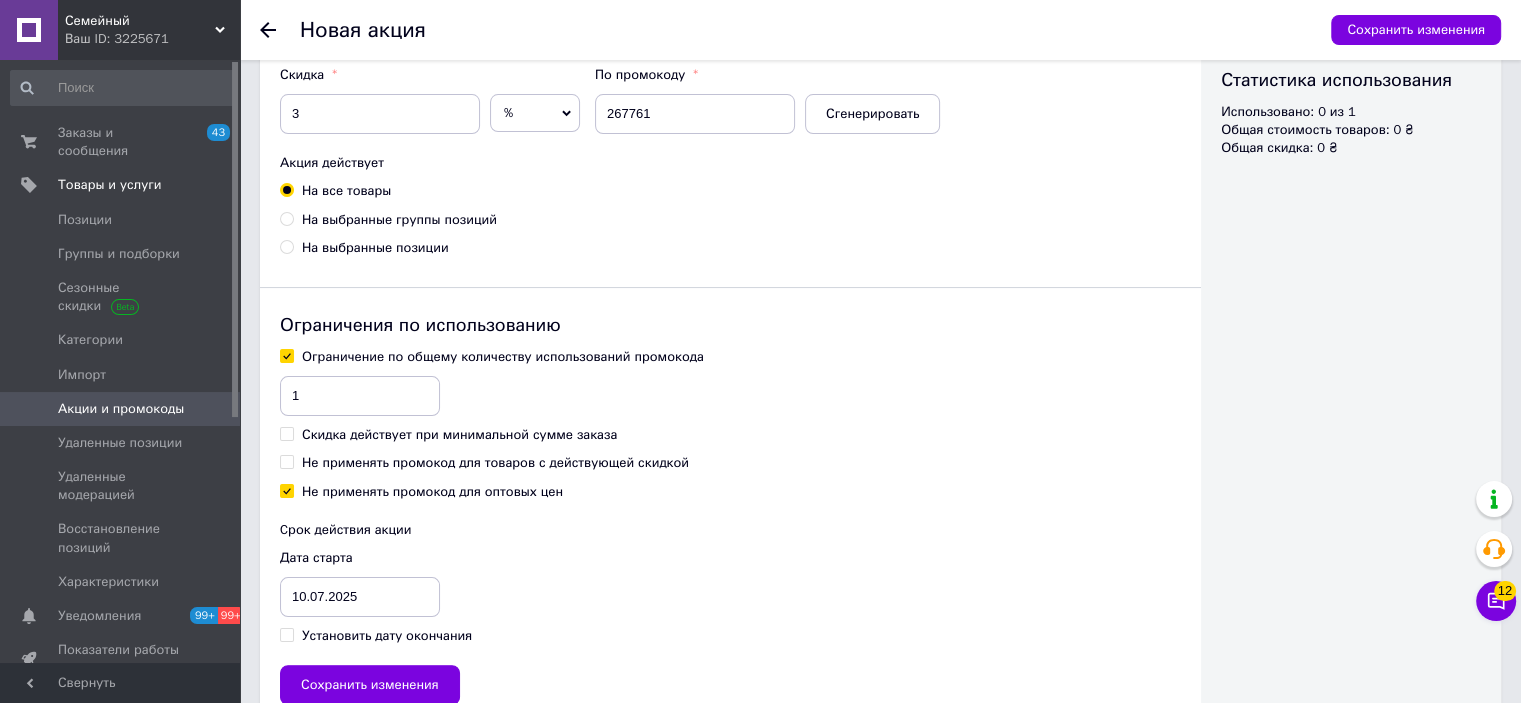 checkbox on "false" 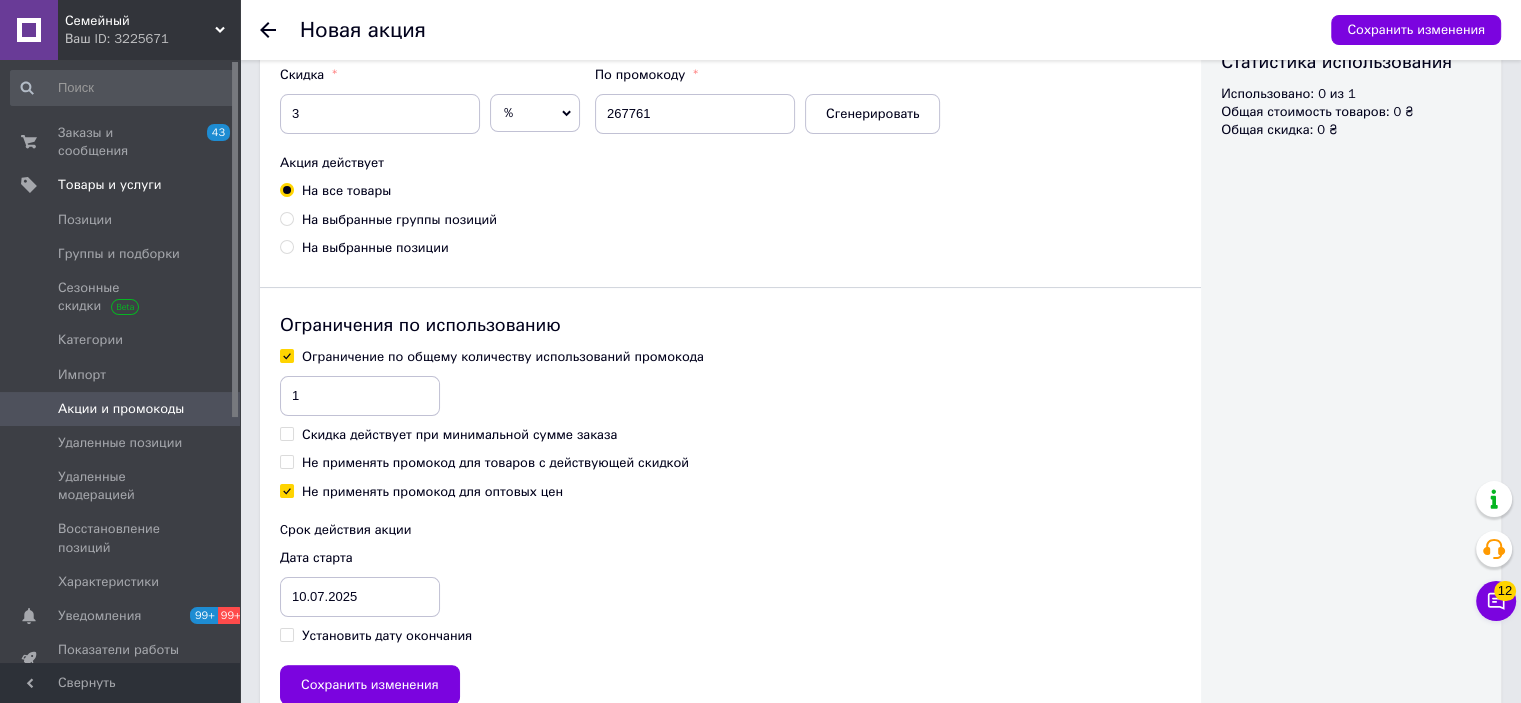 click on "Установить дату окончания" at bounding box center [387, 636] 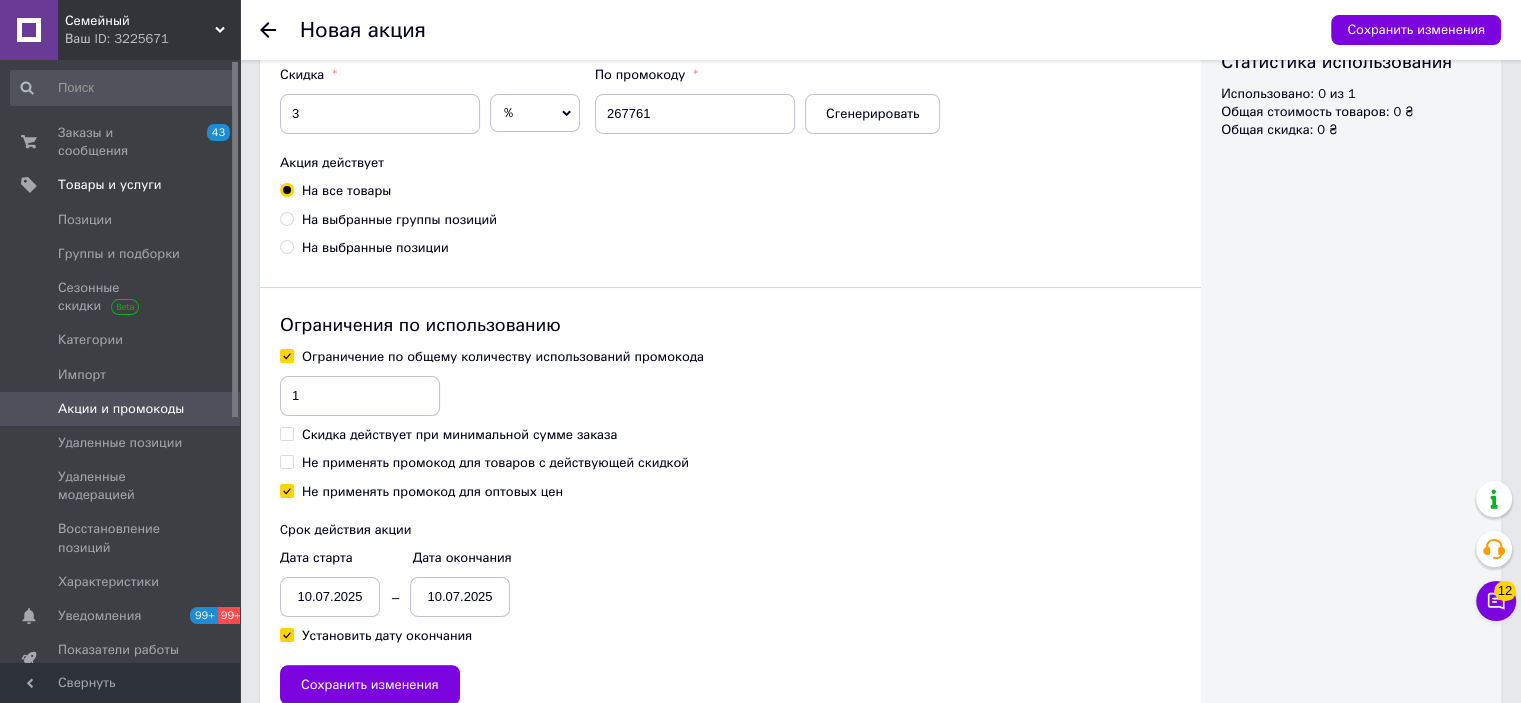 click on "10.07.2025" at bounding box center (330, 597) 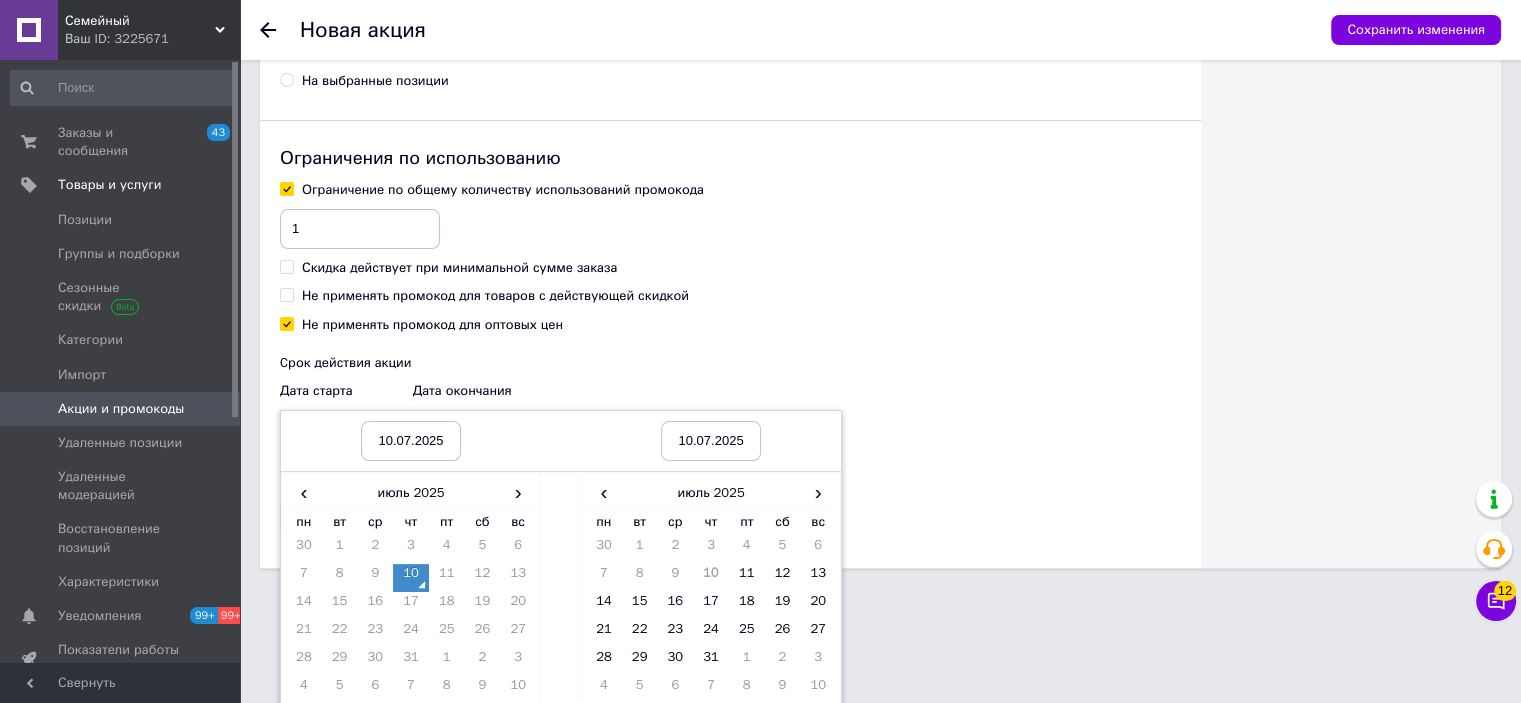 scroll, scrollTop: 533, scrollLeft: 0, axis: vertical 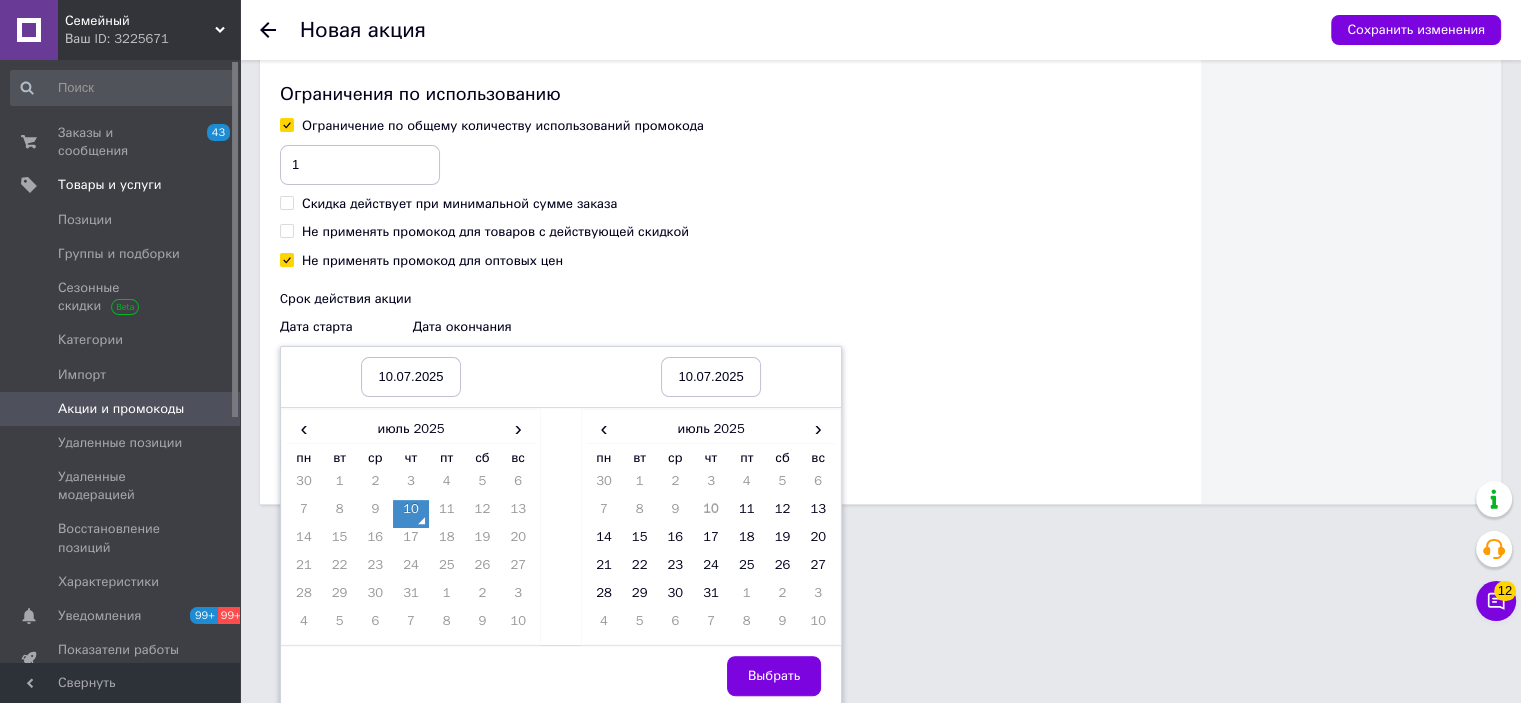 click on "10" at bounding box center [411, 514] 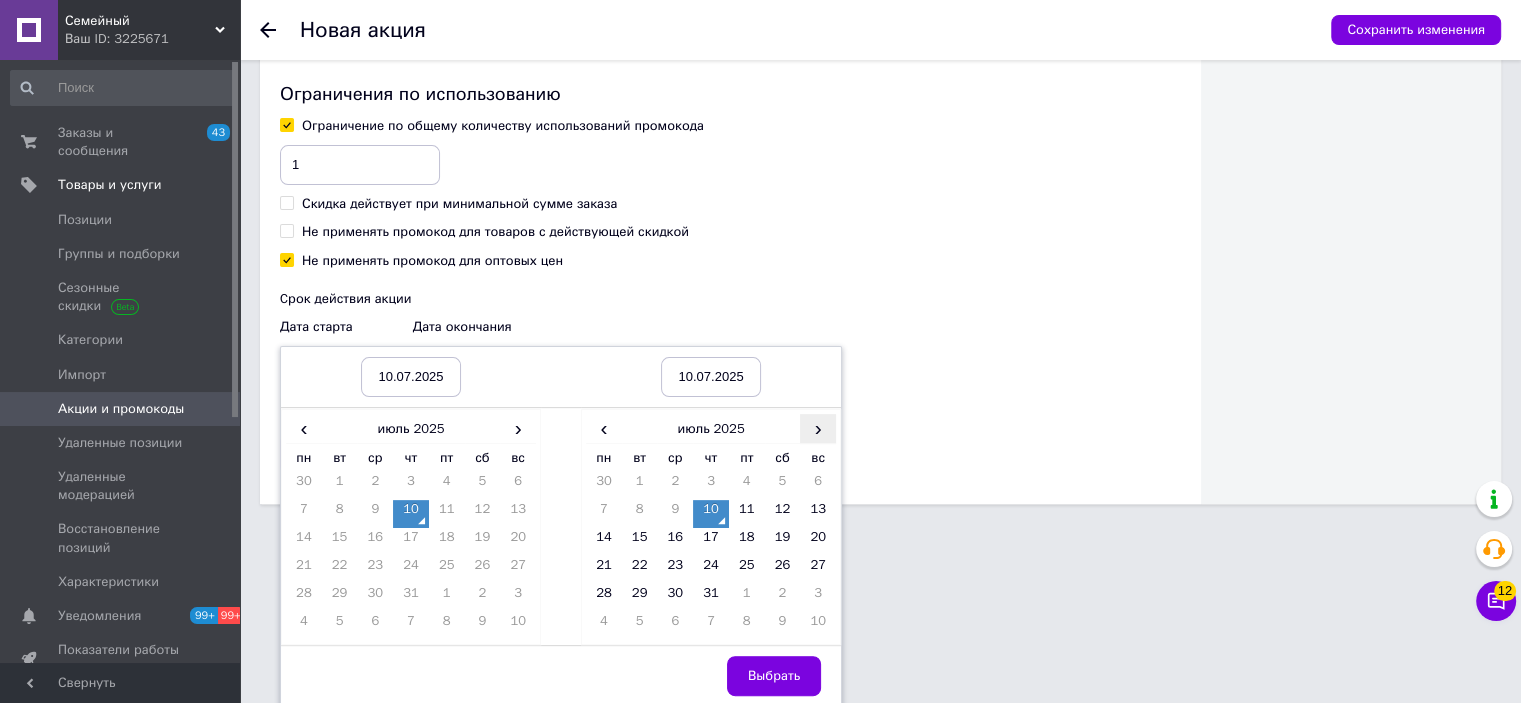 click on "›" at bounding box center (818, 428) 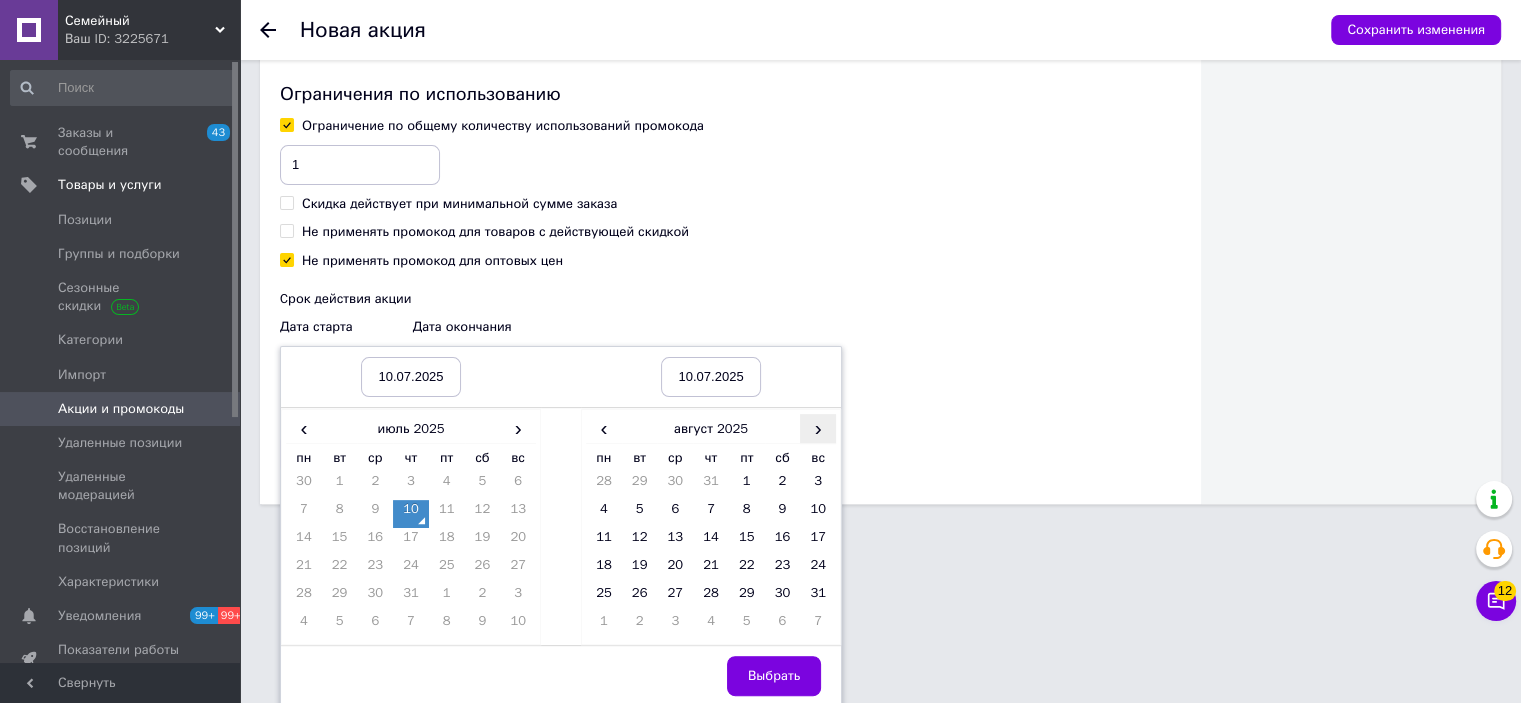 click on "›" at bounding box center (818, 428) 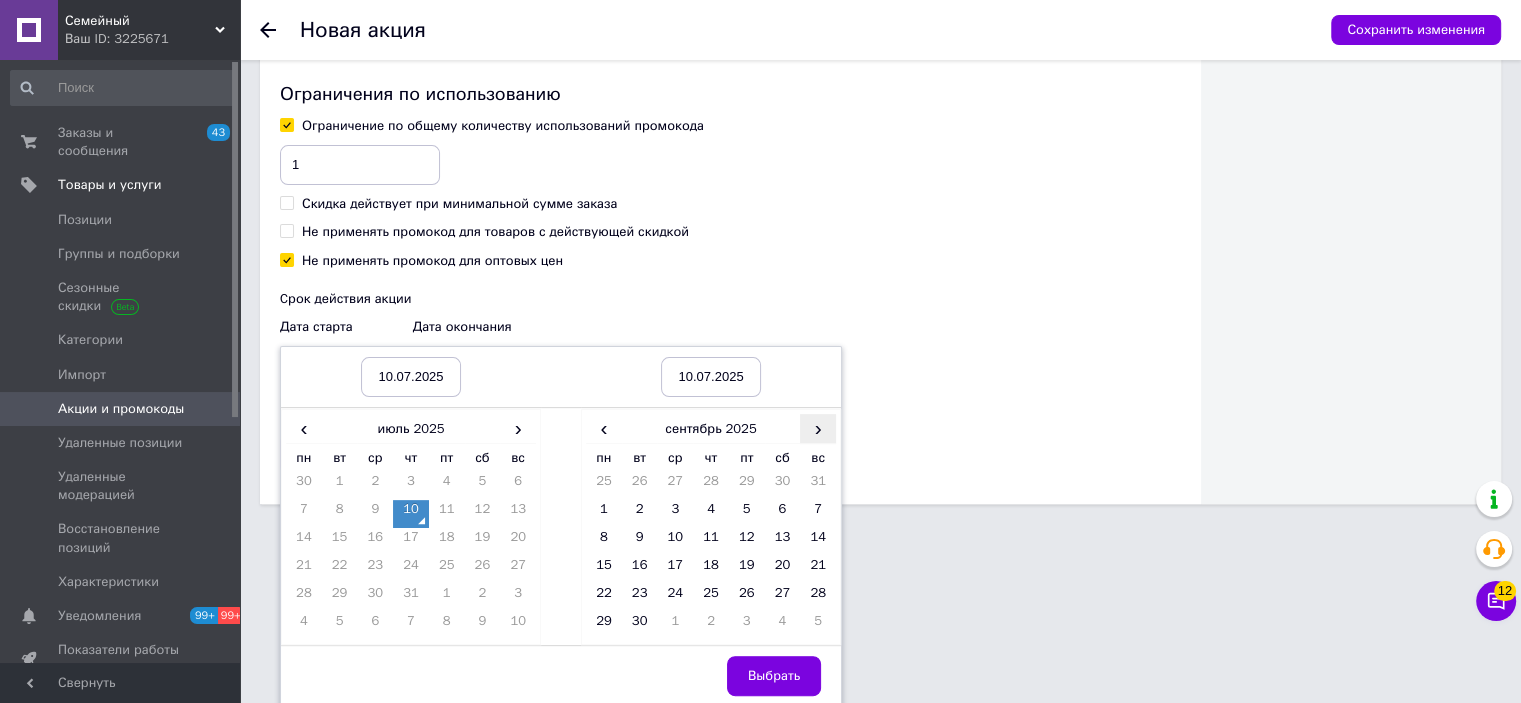 click on "›" at bounding box center [818, 428] 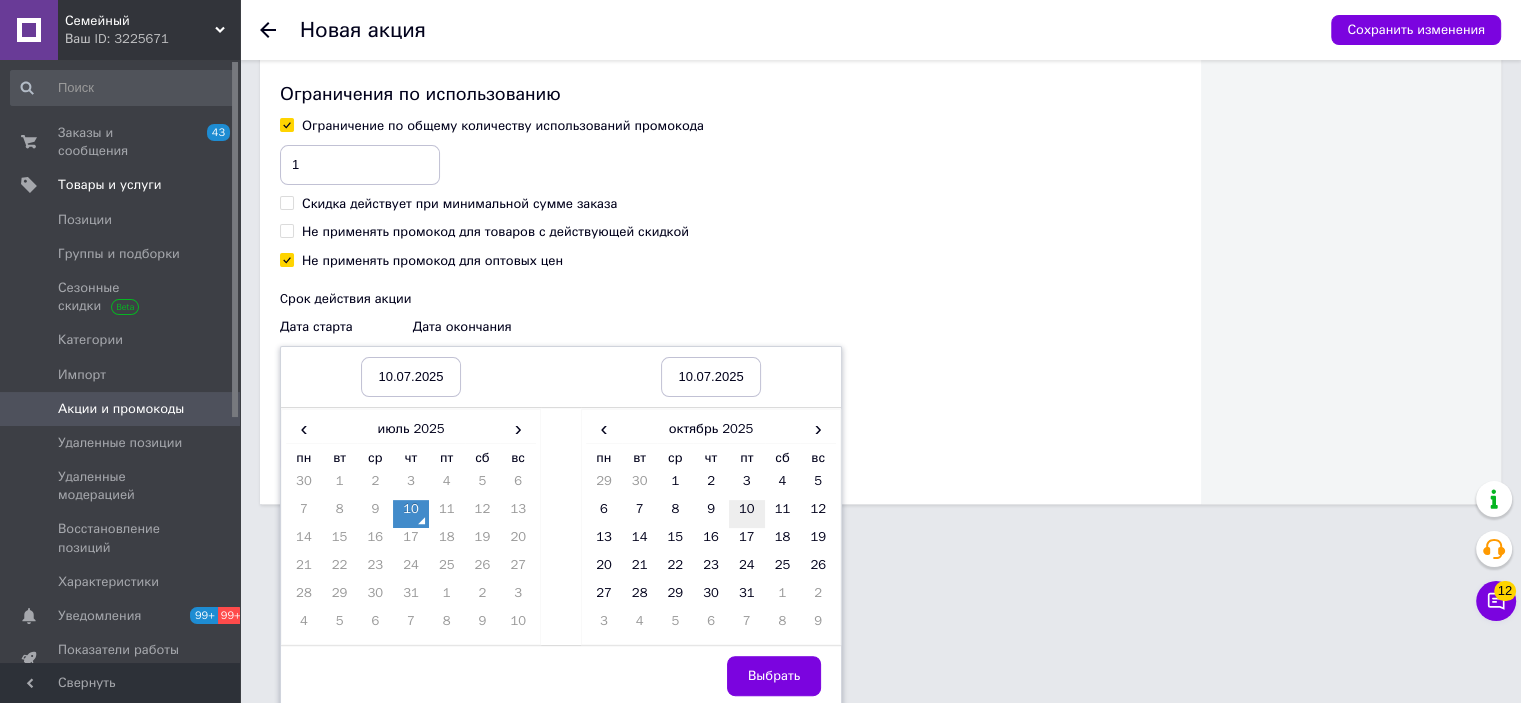 click on "10" at bounding box center [747, 514] 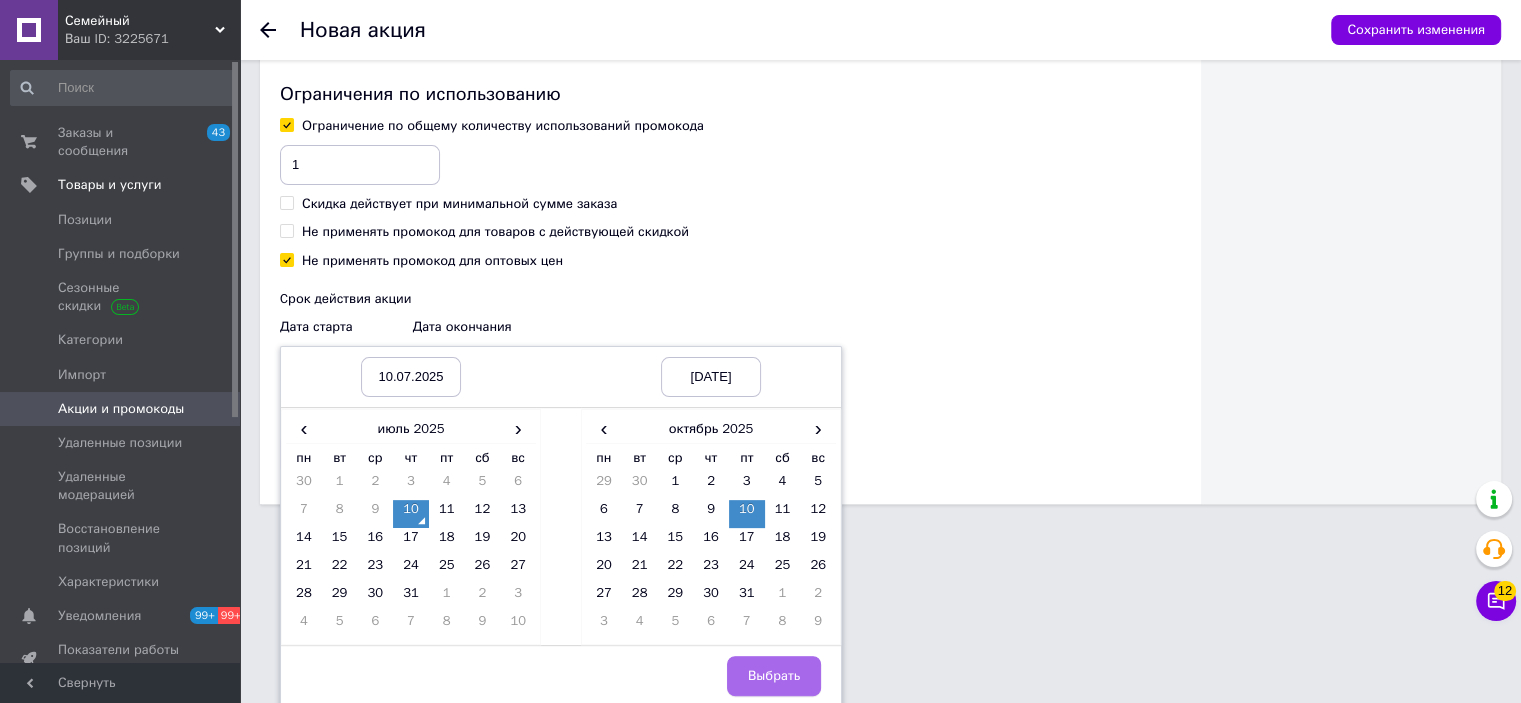 drag, startPoint x: 781, startPoint y: 695, endPoint x: 760, endPoint y: 680, distance: 25.806976 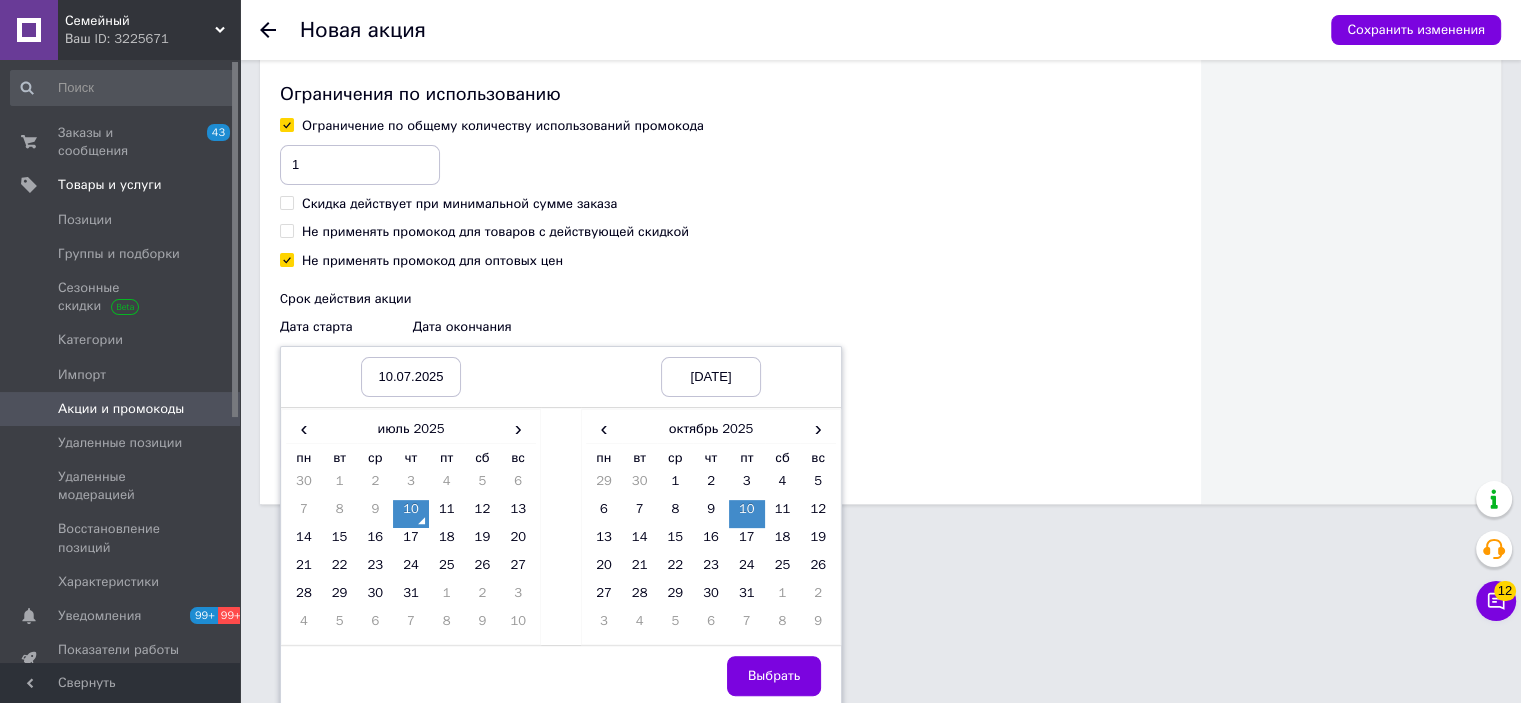 scroll, scrollTop: 352, scrollLeft: 0, axis: vertical 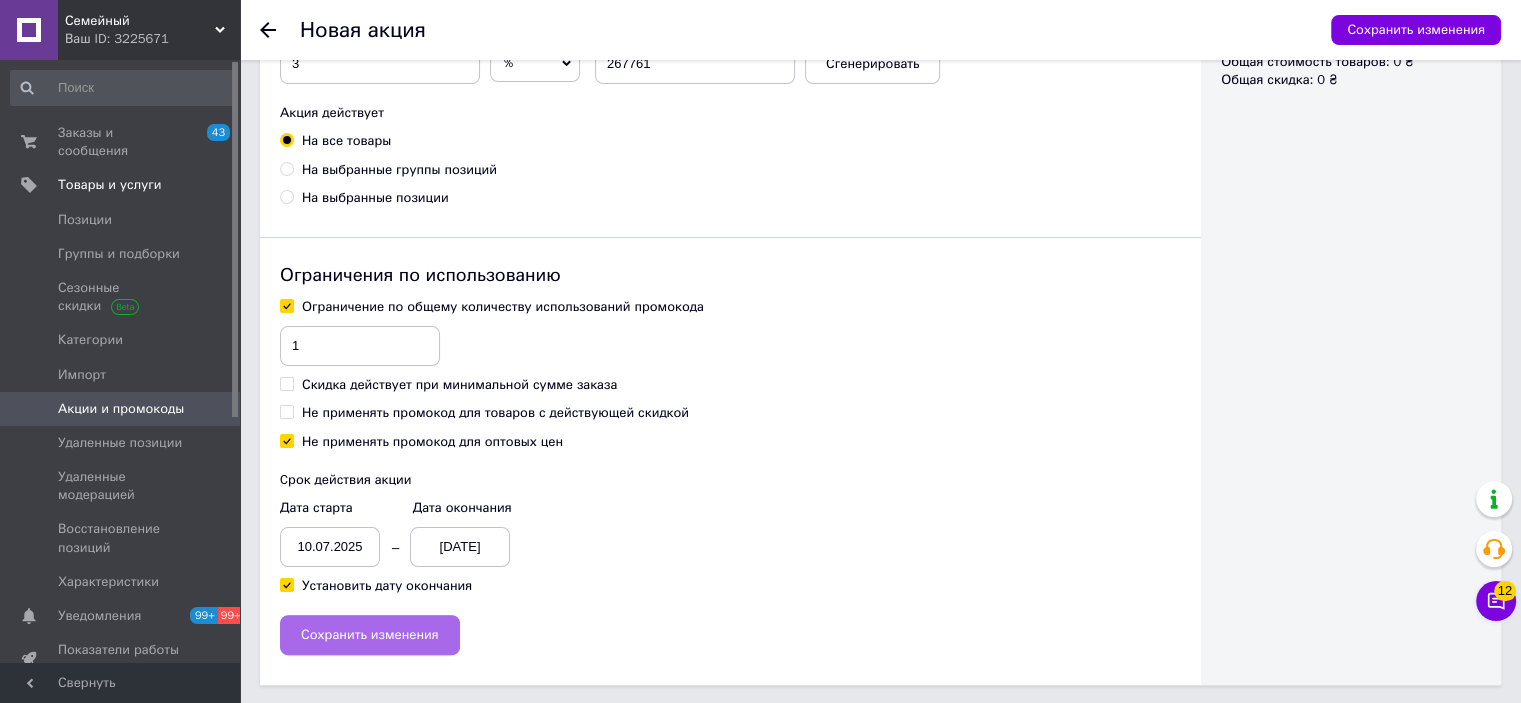 click on "Сохранить изменения" at bounding box center (370, 635) 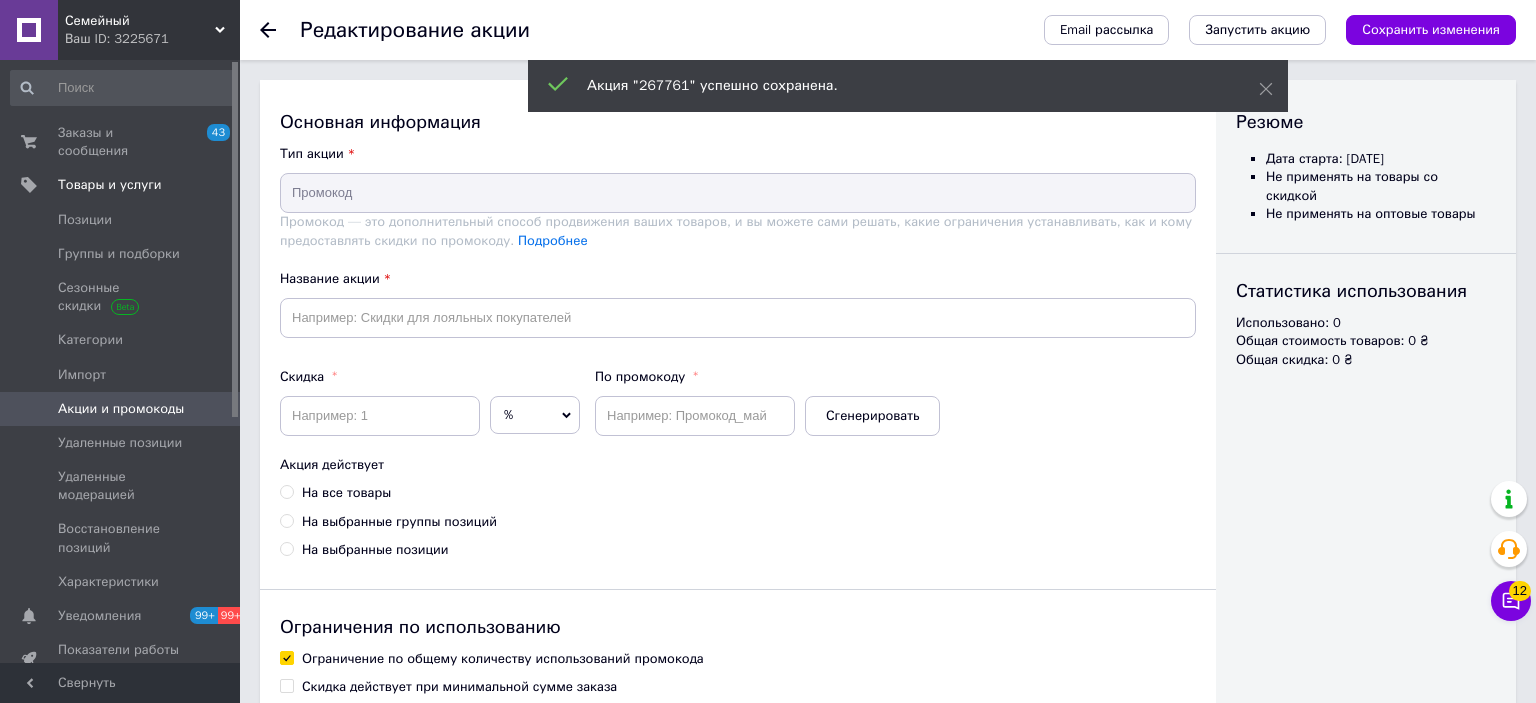 type on "267761" 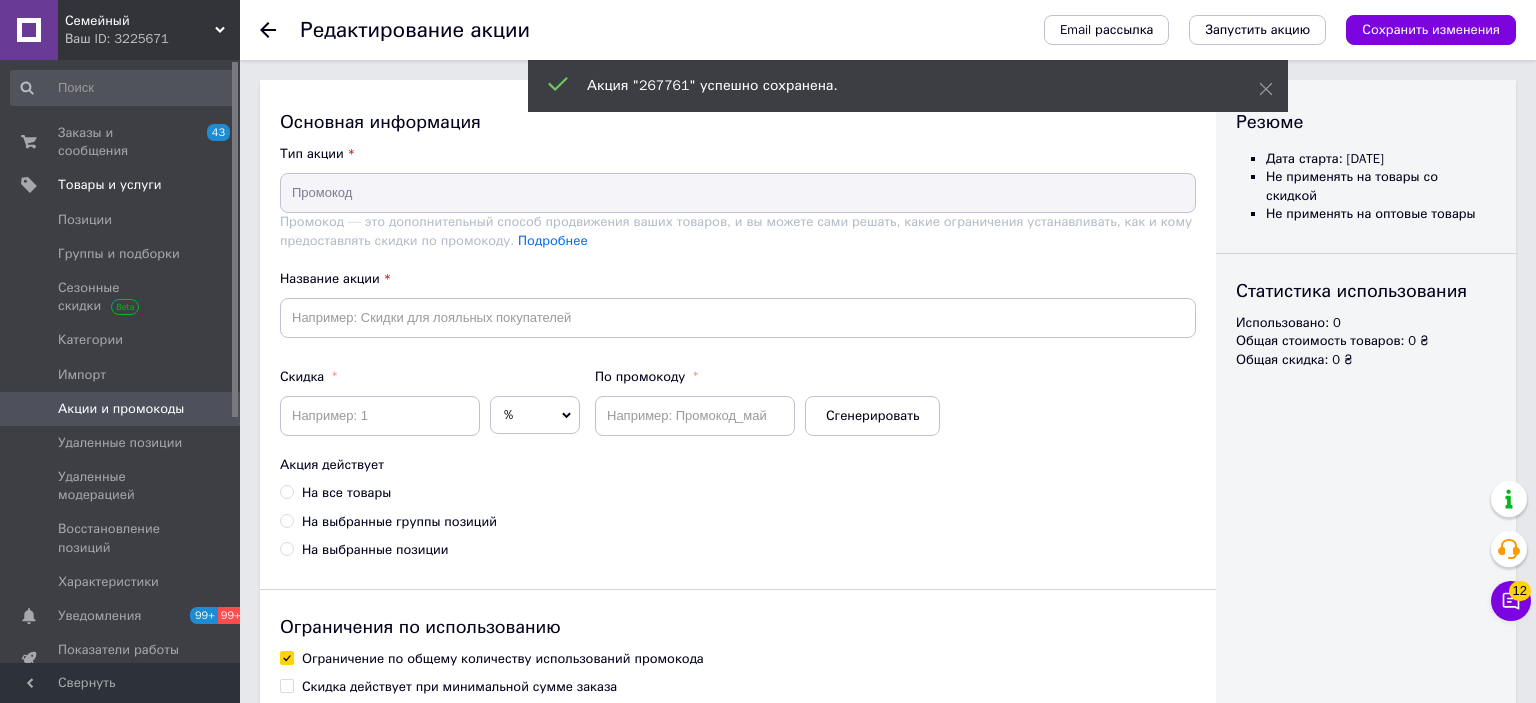 type on "3" 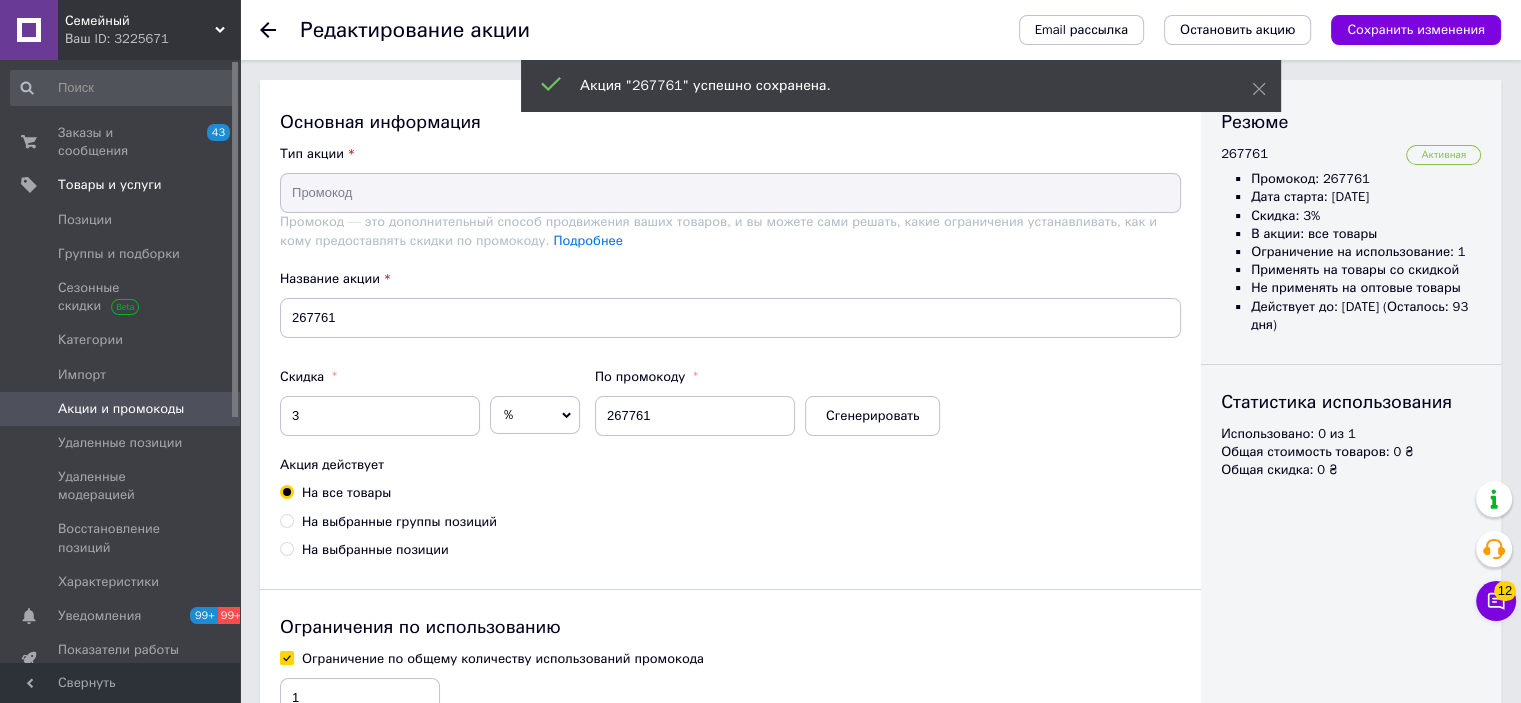 click on "Акции и промокоды" at bounding box center (121, 409) 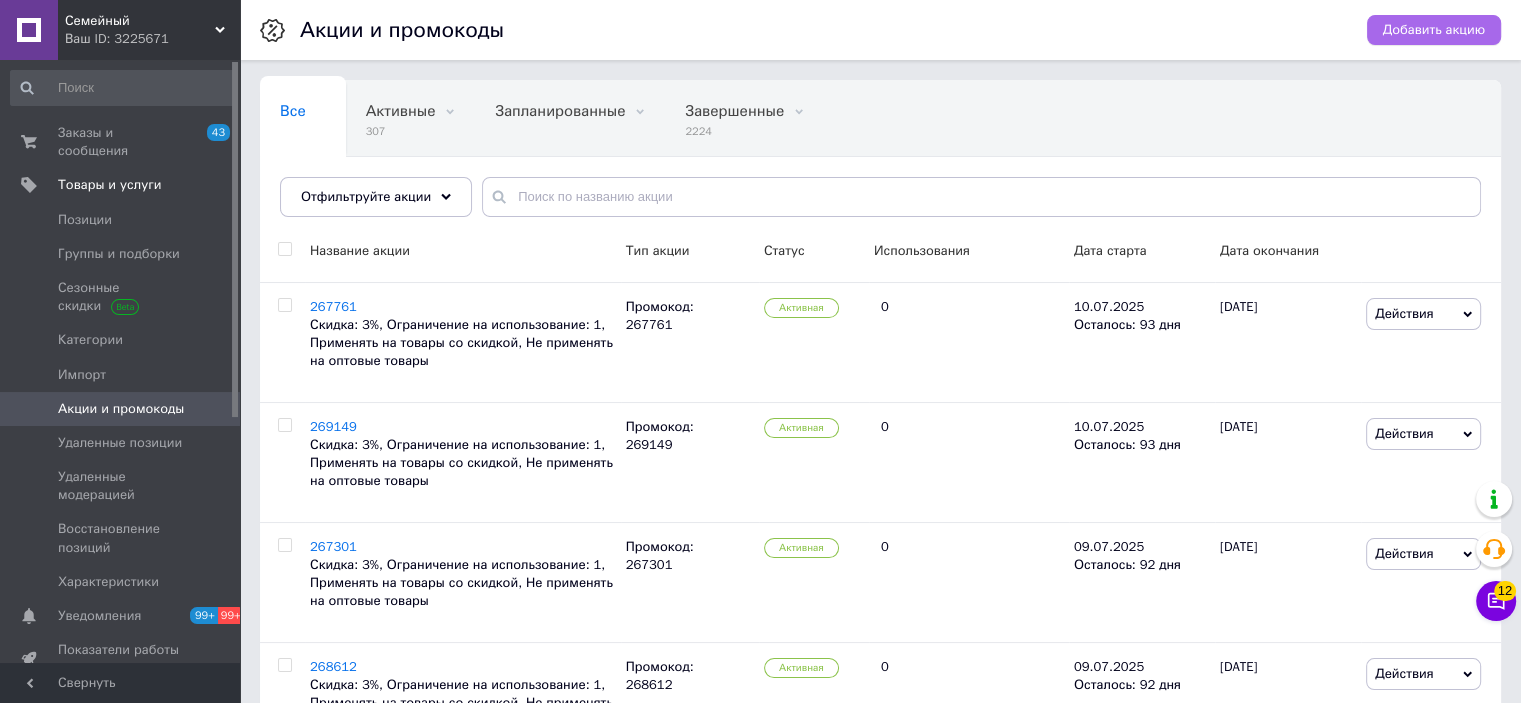 click on "Добавить акцию" at bounding box center (1434, 30) 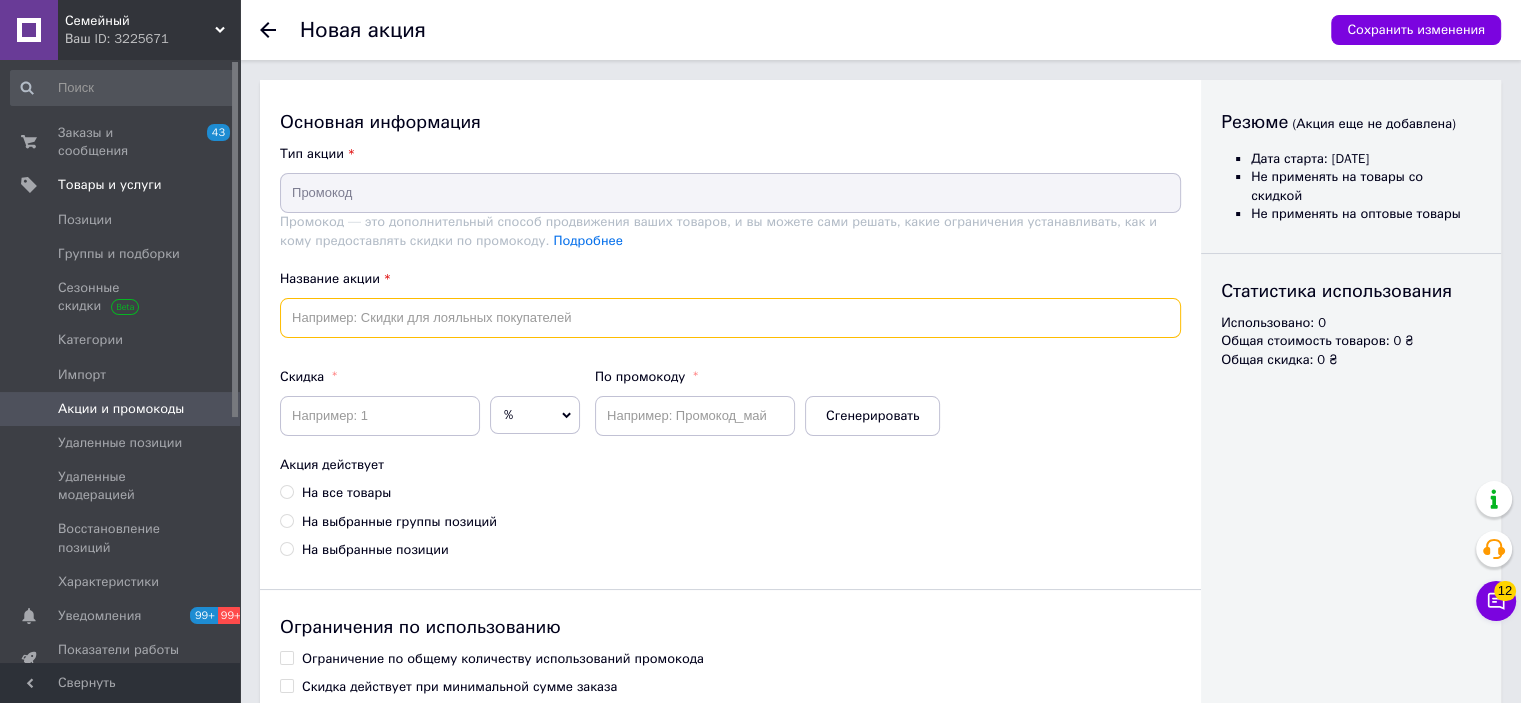 click at bounding box center (730, 318) 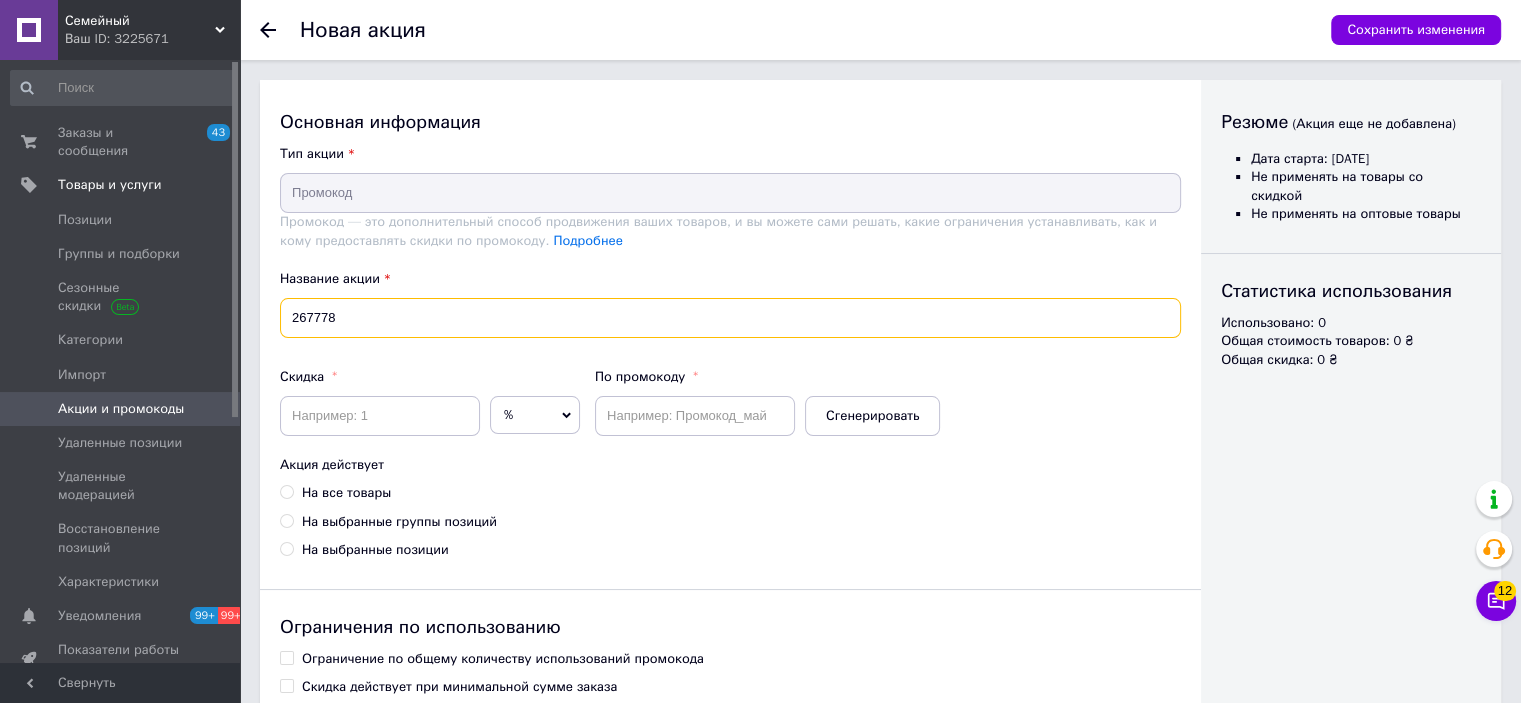 type on "267778" 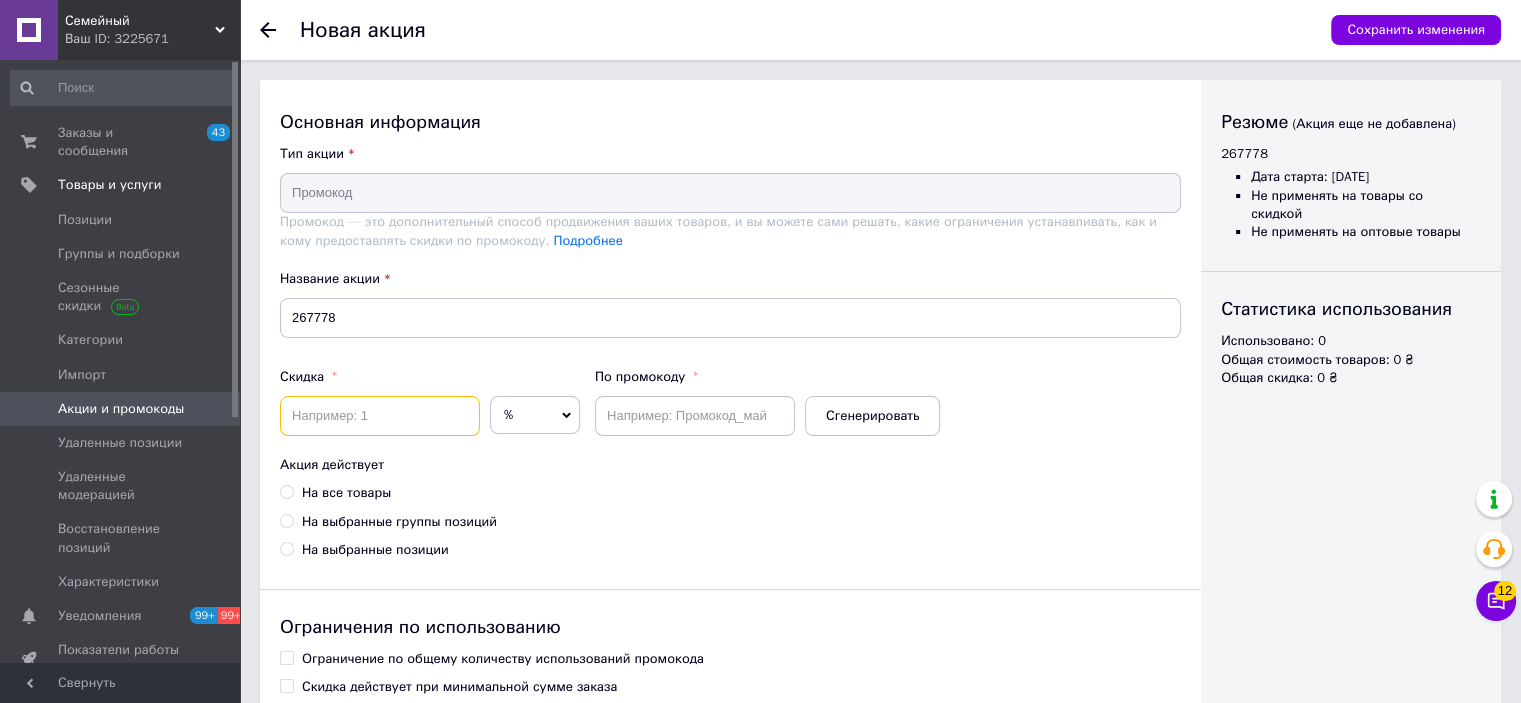 click at bounding box center [380, 416] 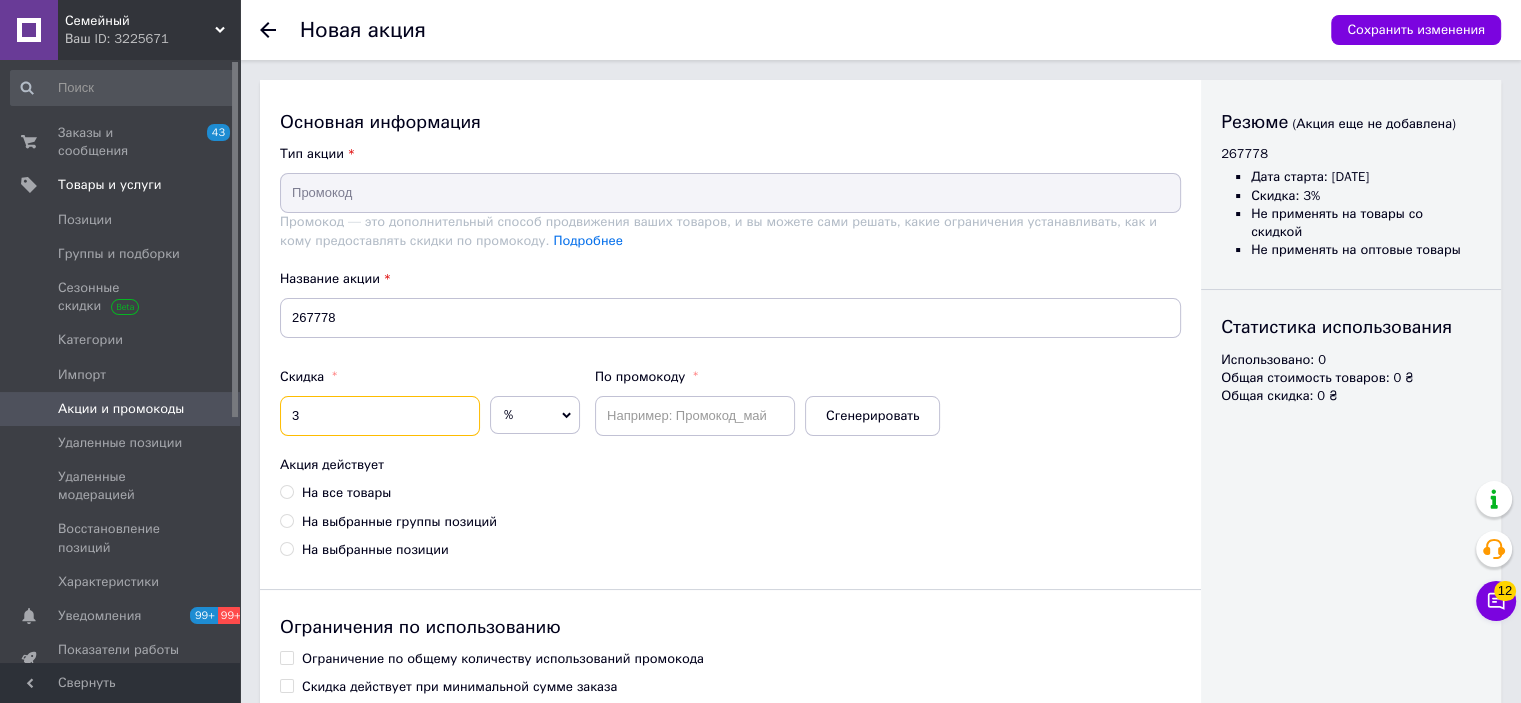 type on "3" 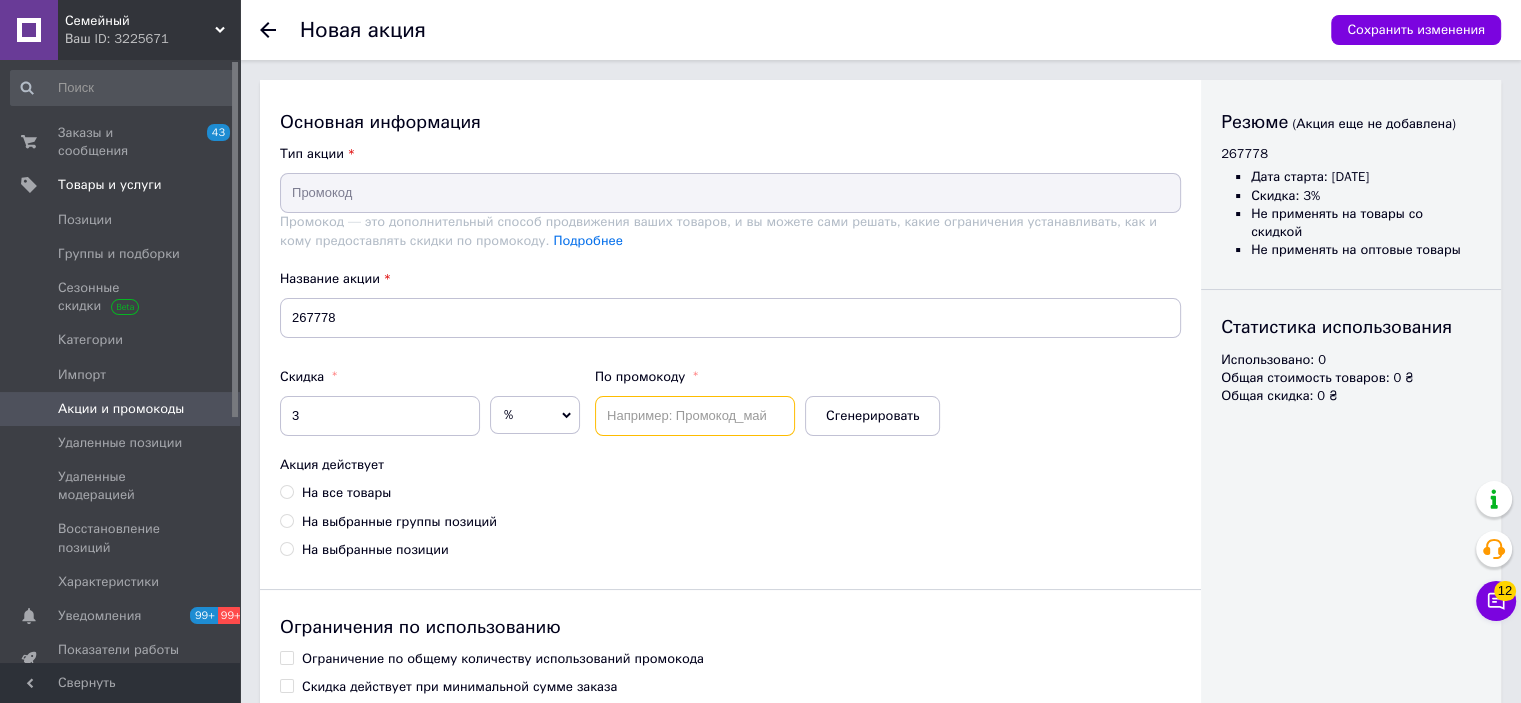 click at bounding box center [695, 416] 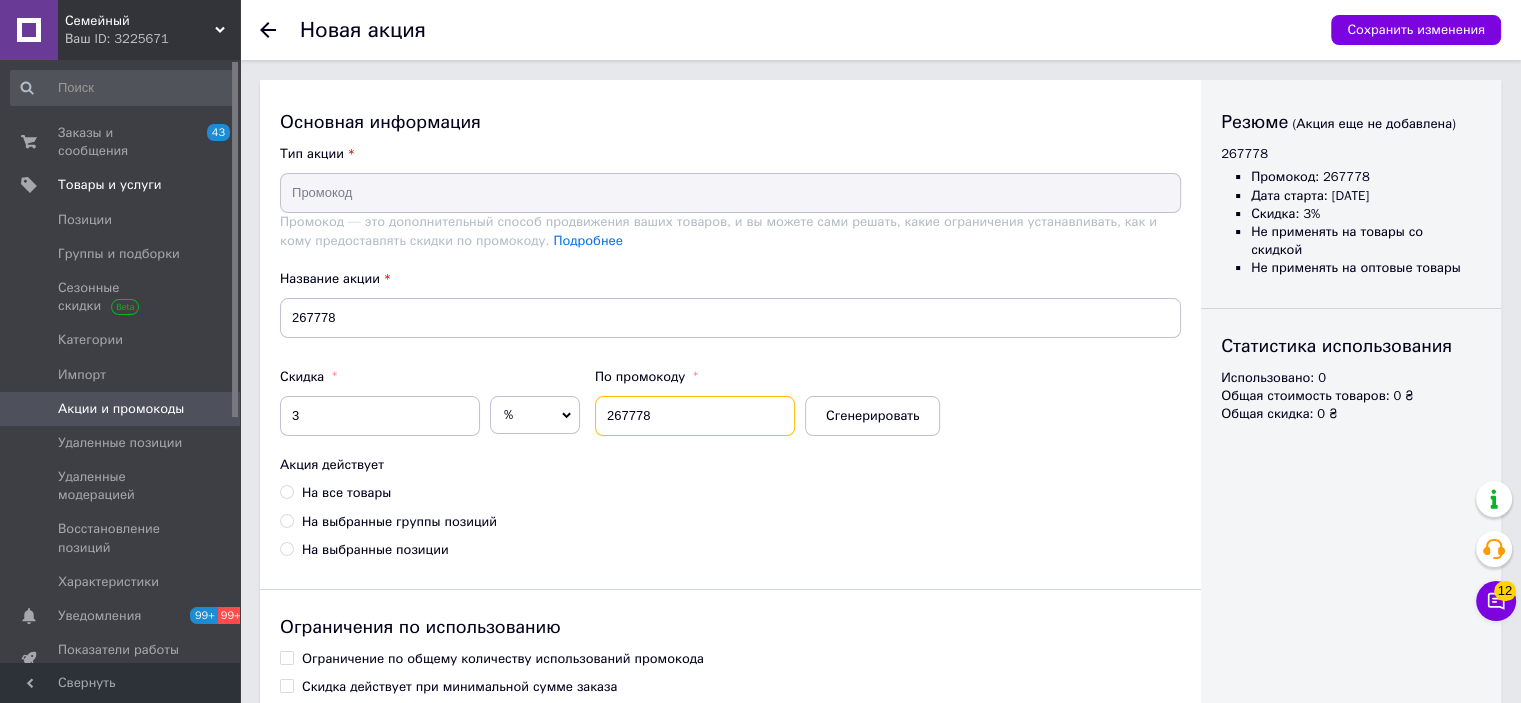 type on "267778" 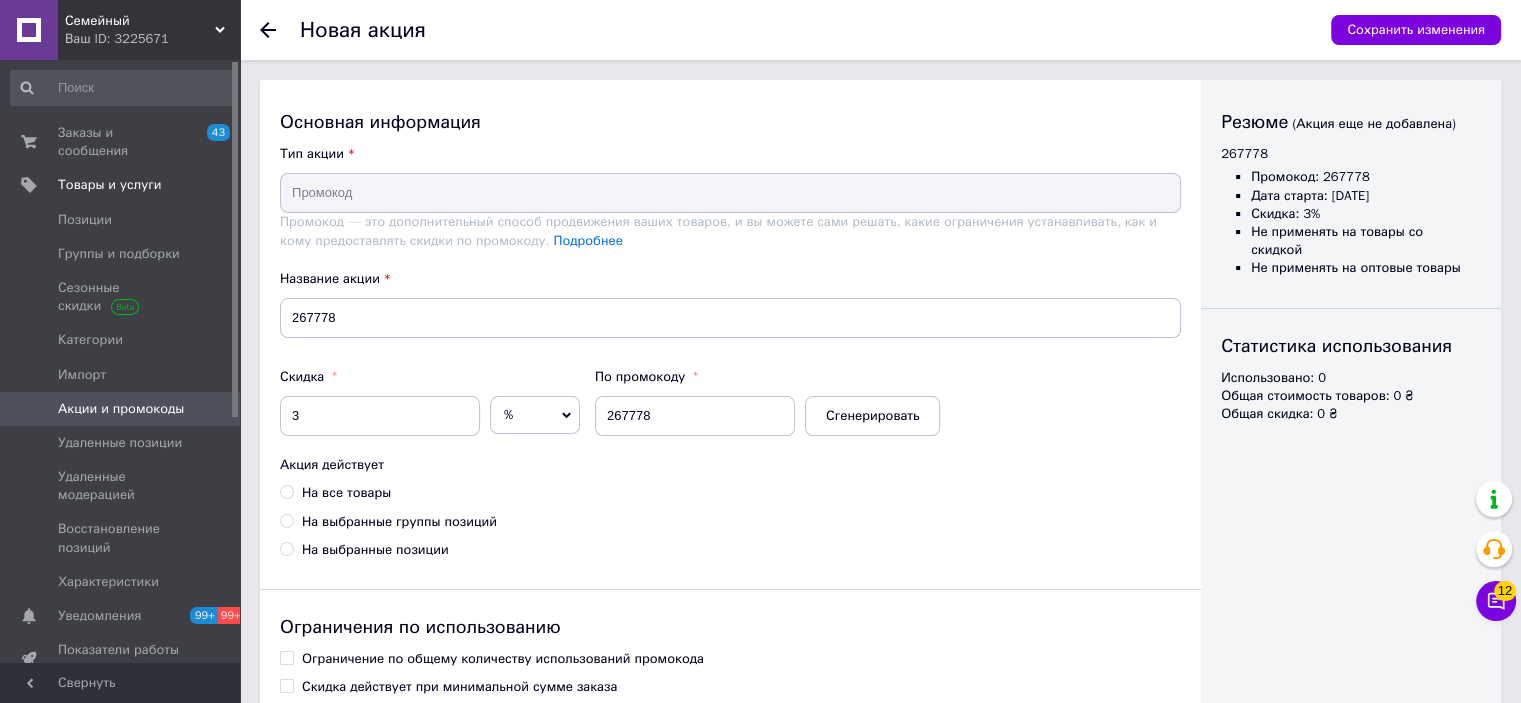 click on "На все товары" at bounding box center [346, 493] 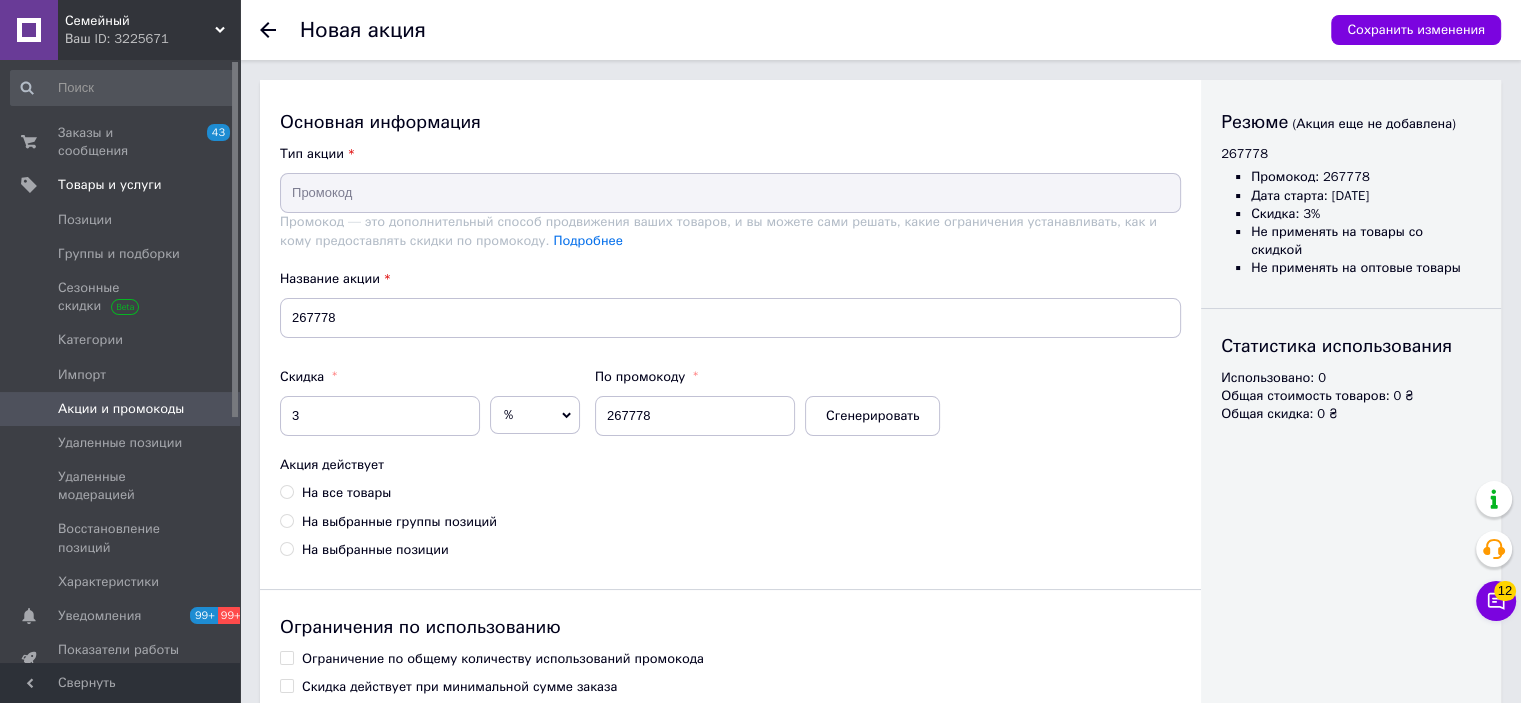 radio on "true" 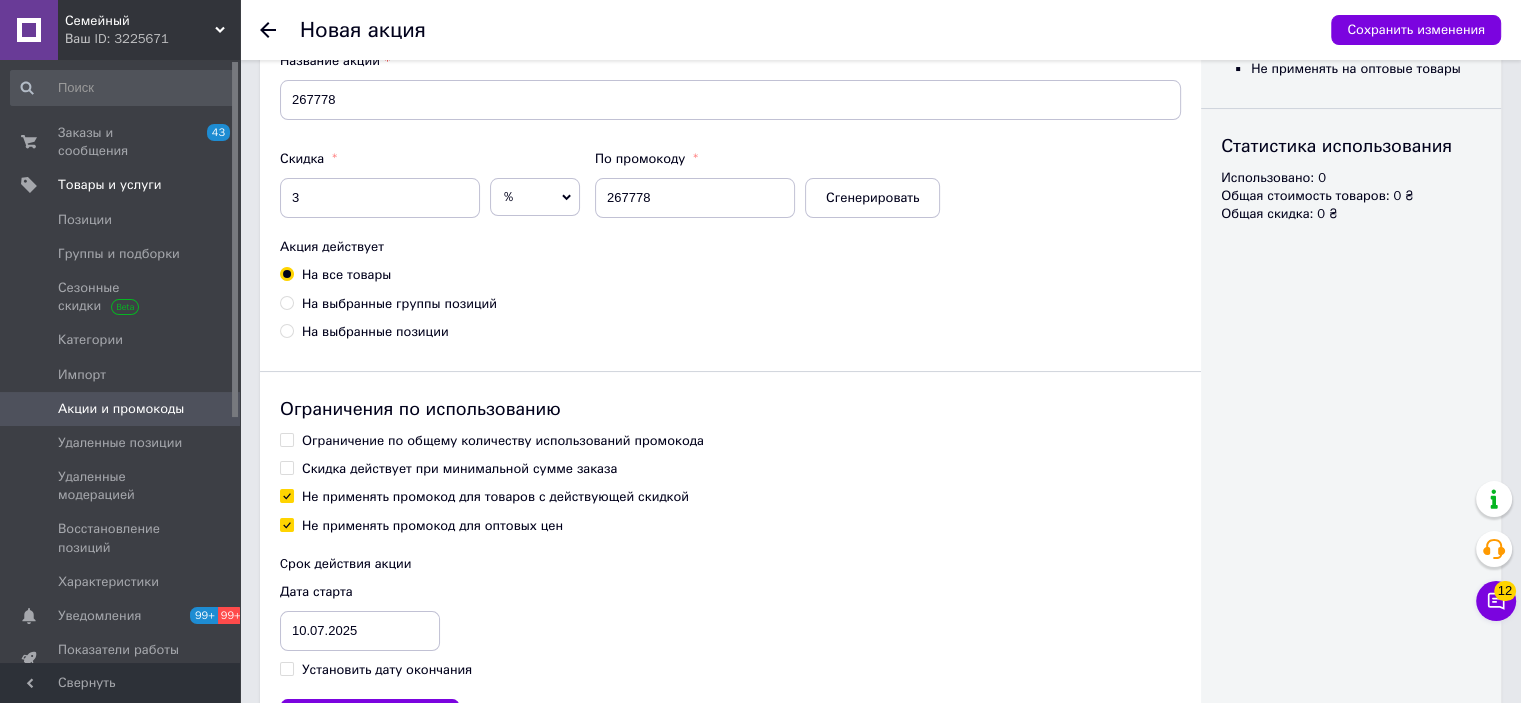 scroll, scrollTop: 302, scrollLeft: 0, axis: vertical 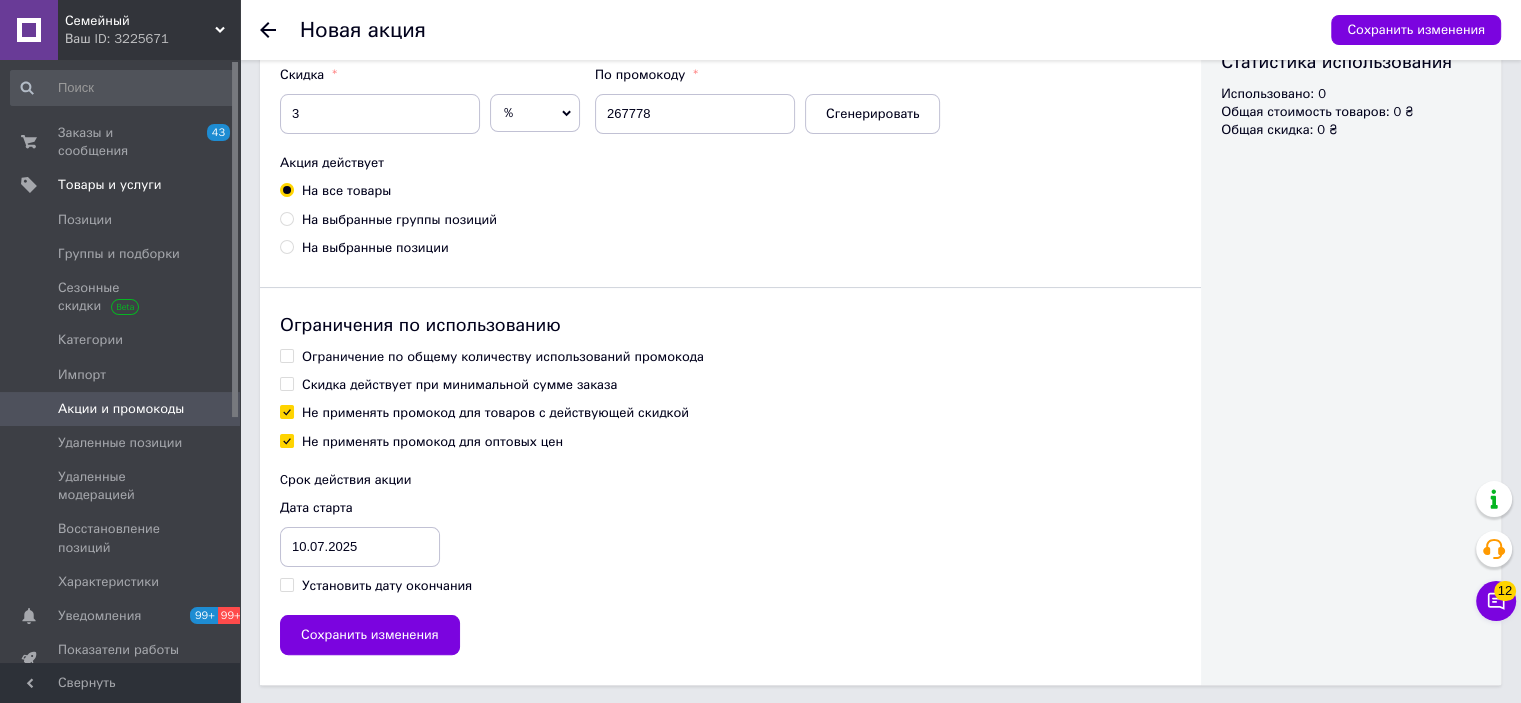 click on "Ограничение по общему количеству использований промокода" at bounding box center (503, 357) 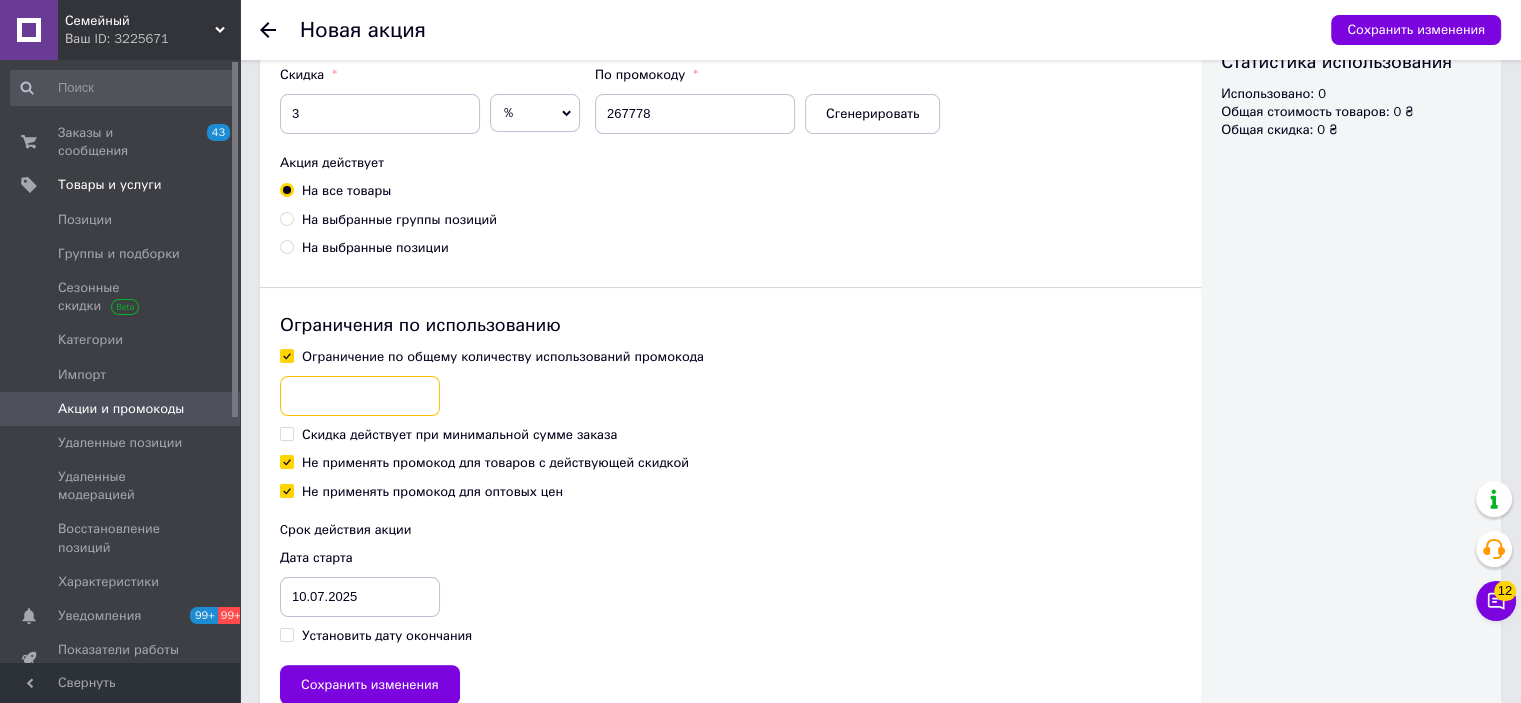 drag, startPoint x: 360, startPoint y: 370, endPoint x: 355, endPoint y: 398, distance: 28.442924 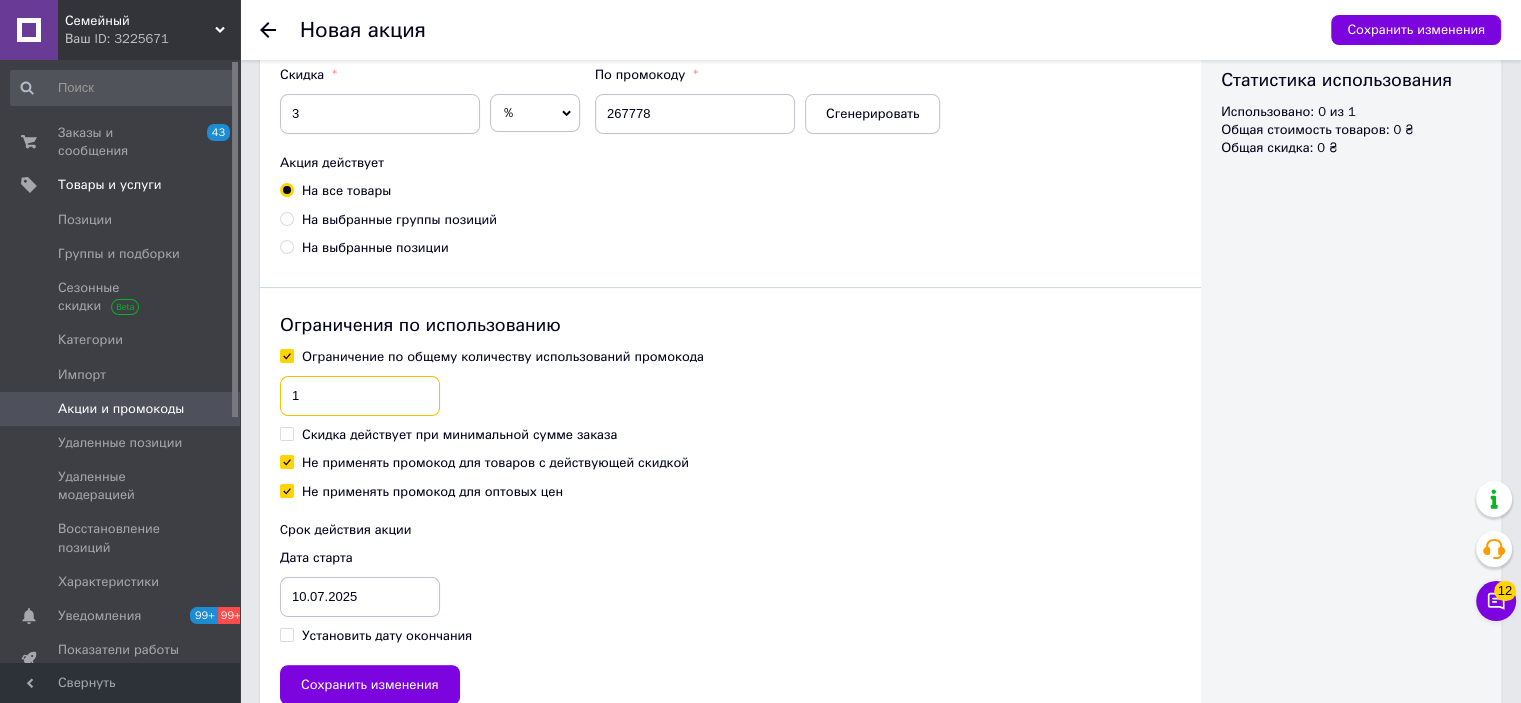 type on "1" 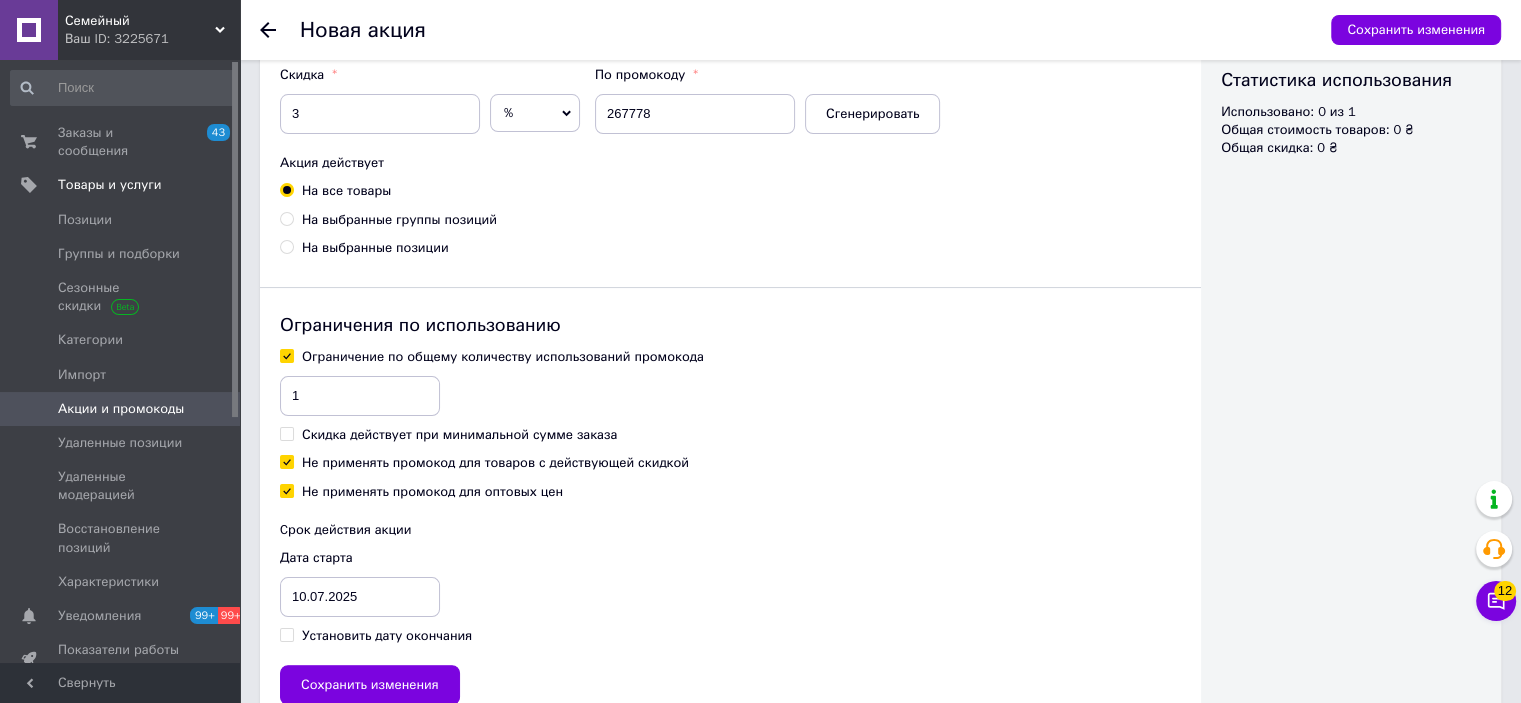 click on "Не применять промокод для товаров с действующей скидкой" at bounding box center (495, 463) 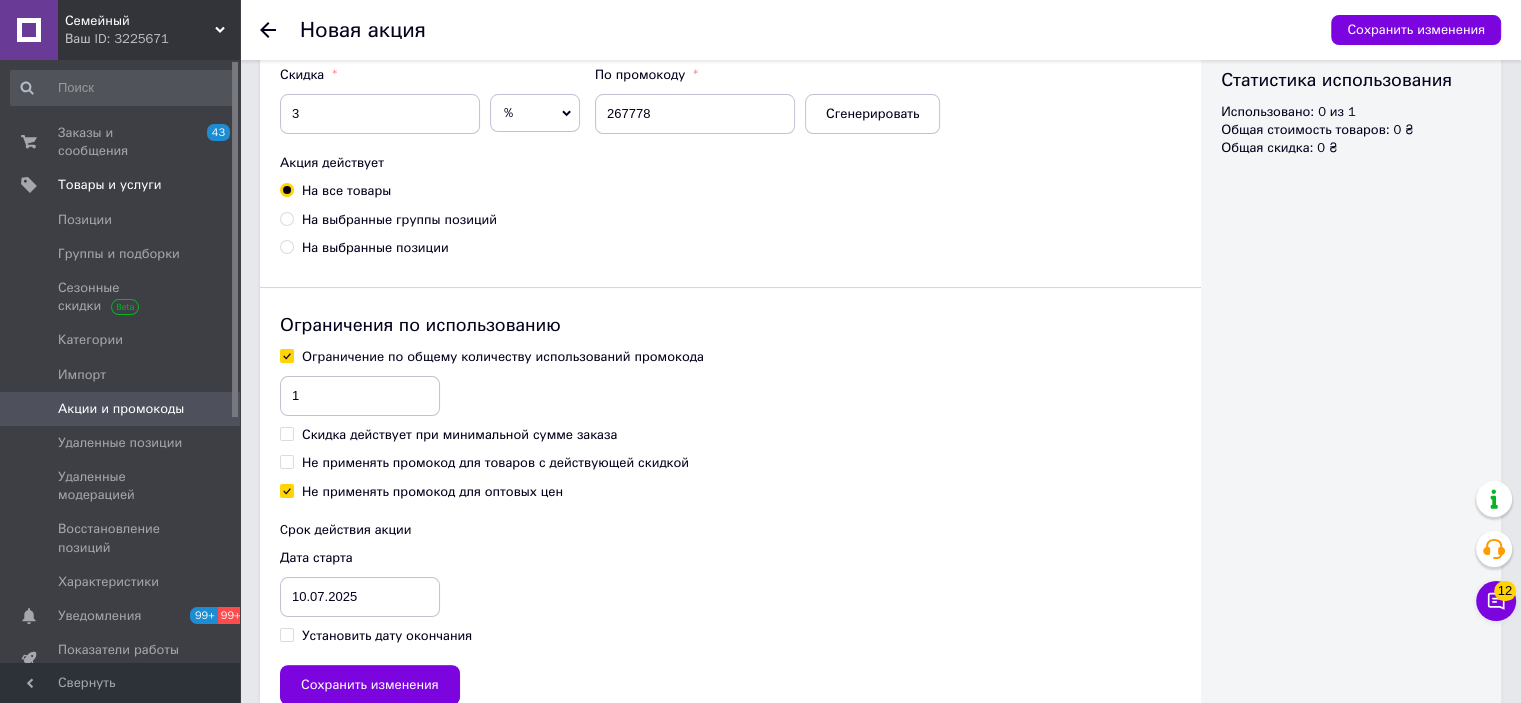 checkbox on "false" 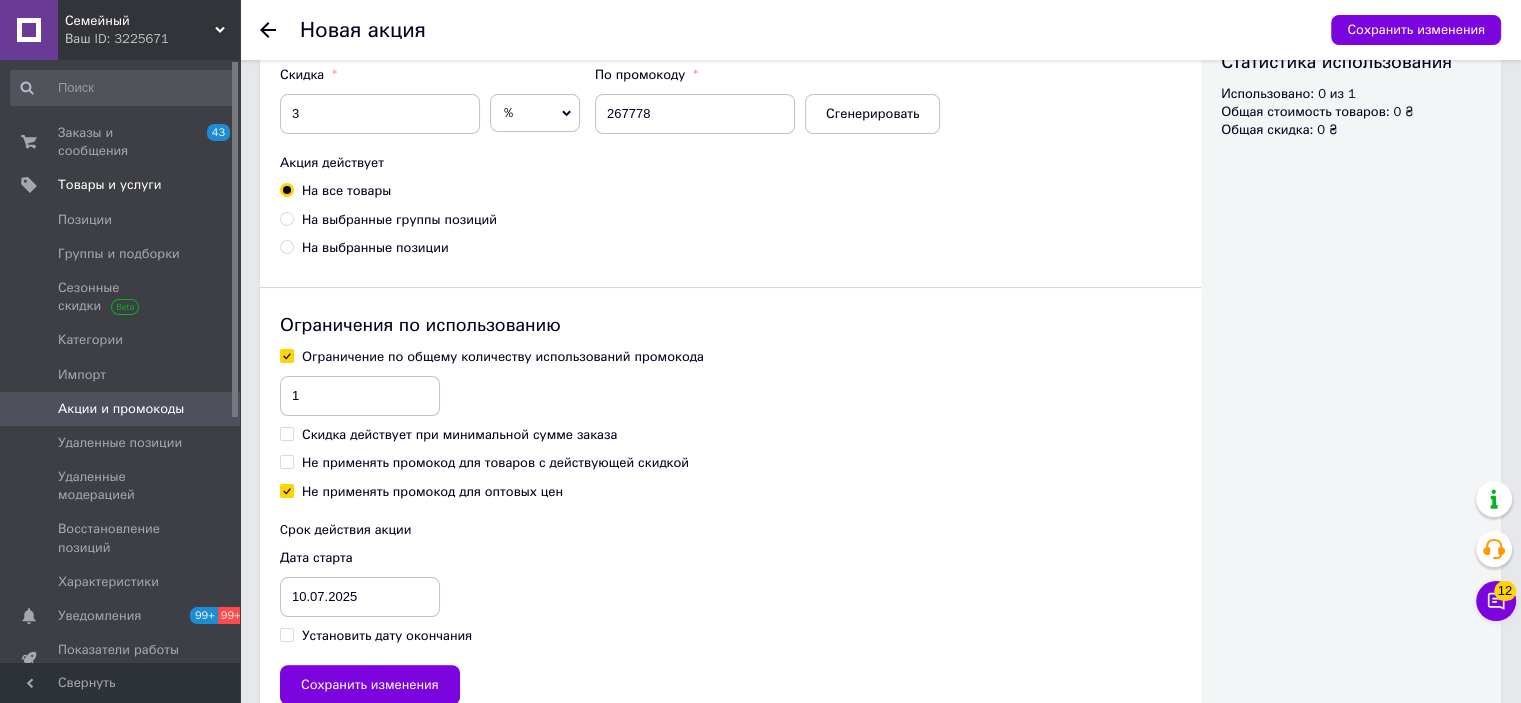 drag, startPoint x: 359, startPoint y: 635, endPoint x: 353, endPoint y: 619, distance: 17.088007 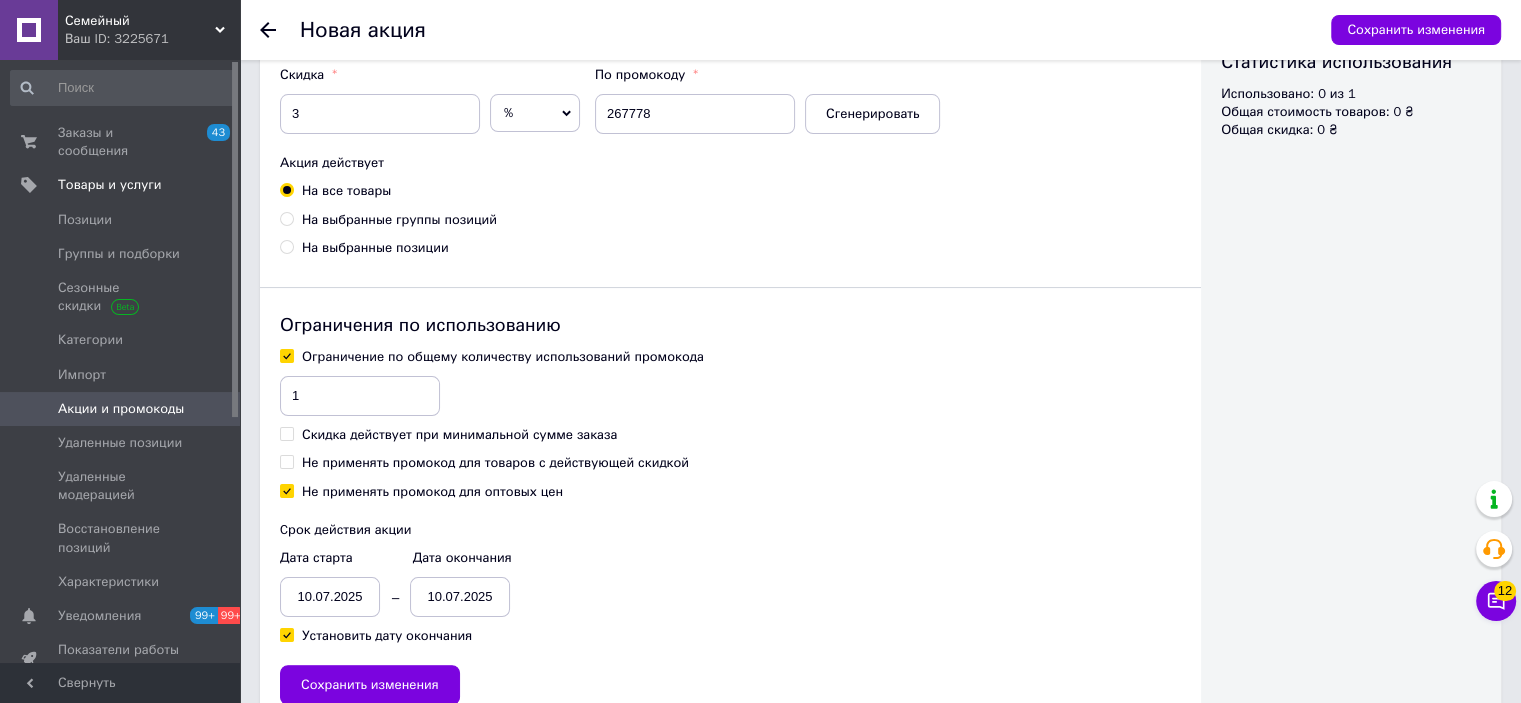 click on "10.07.2025" at bounding box center (330, 597) 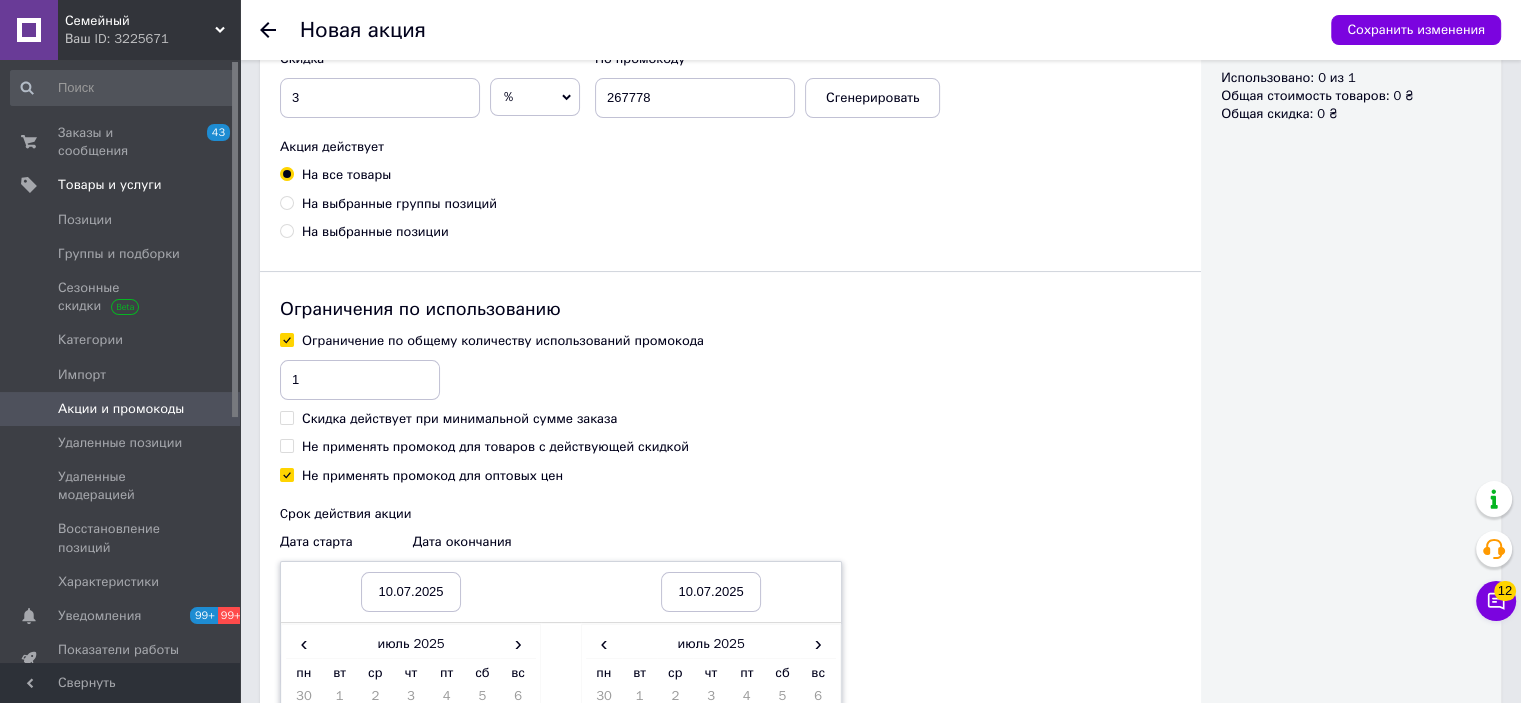 scroll, scrollTop: 533, scrollLeft: 0, axis: vertical 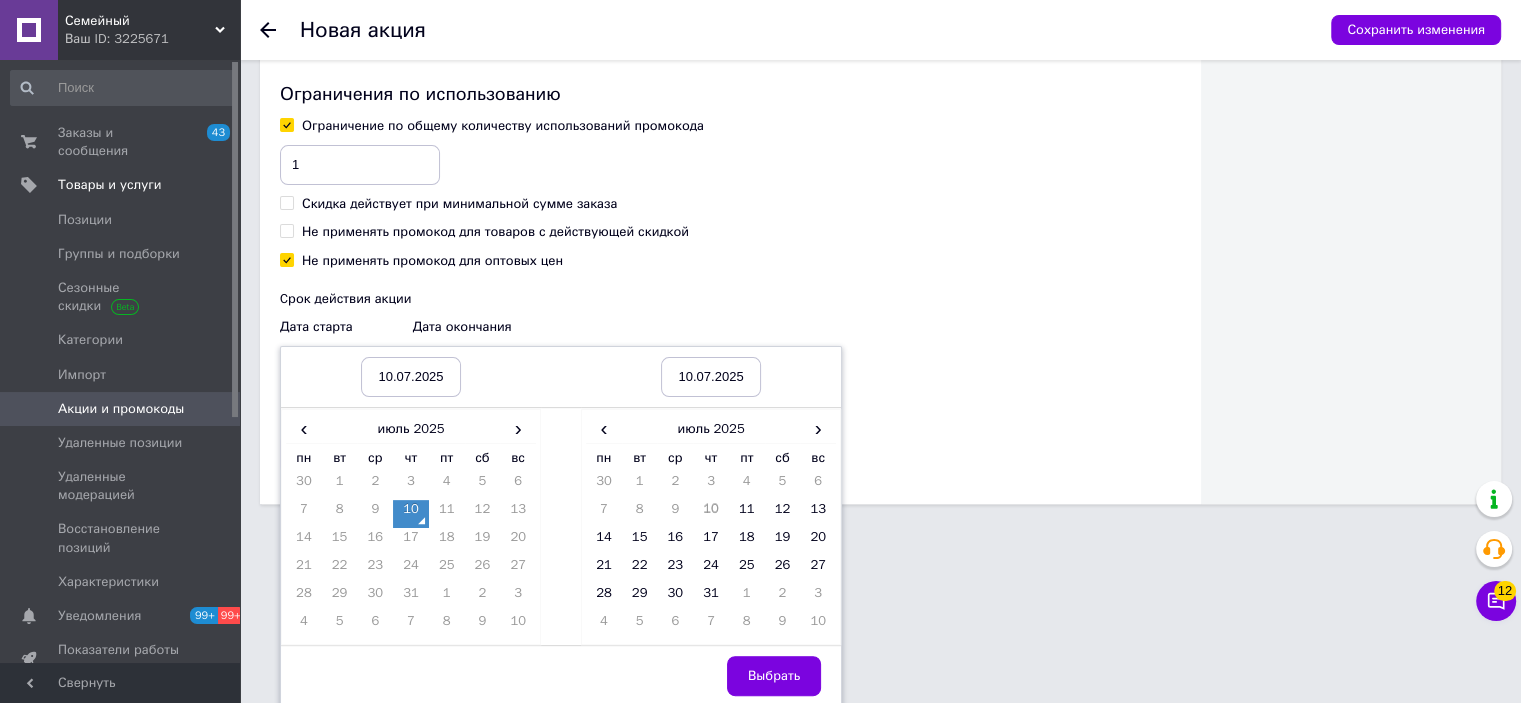 click on "10" at bounding box center [411, 514] 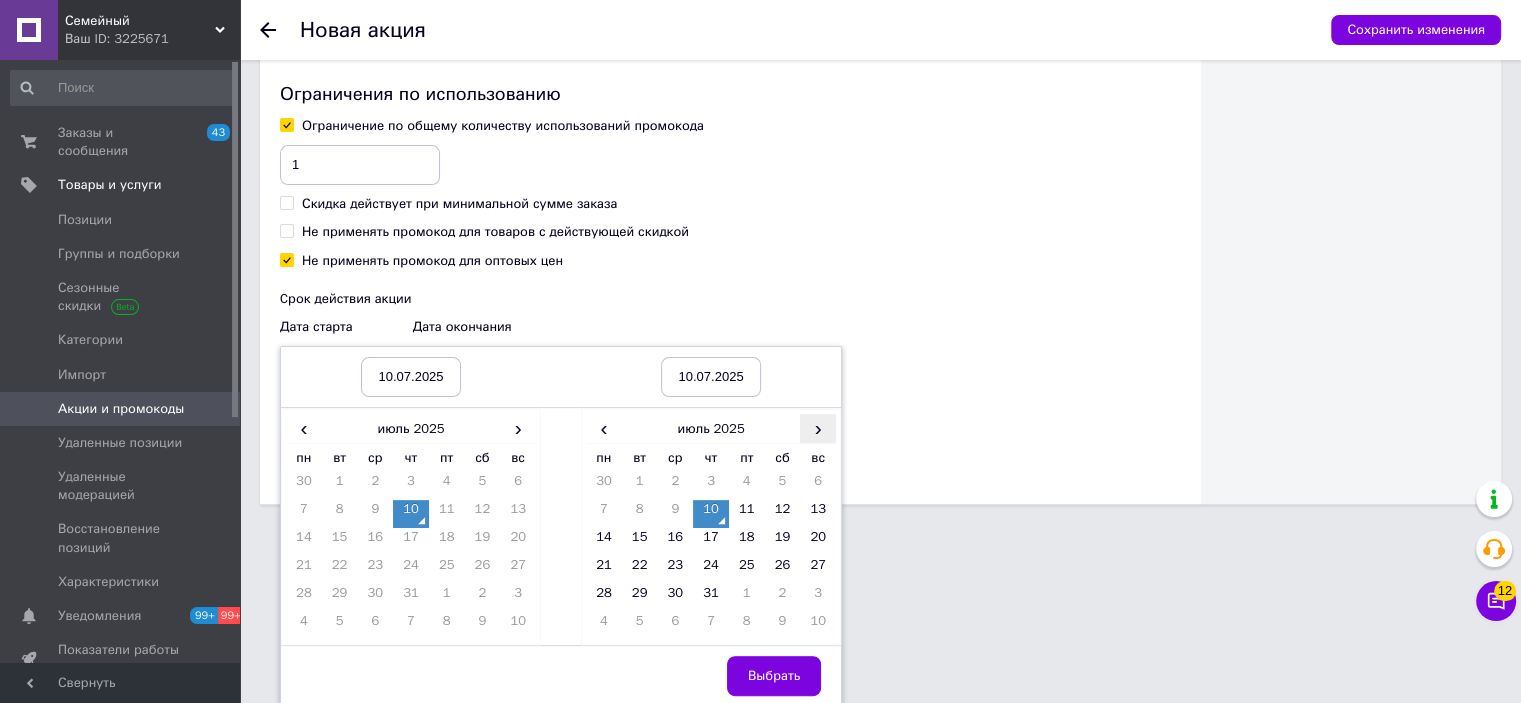 click on "›" at bounding box center (818, 428) 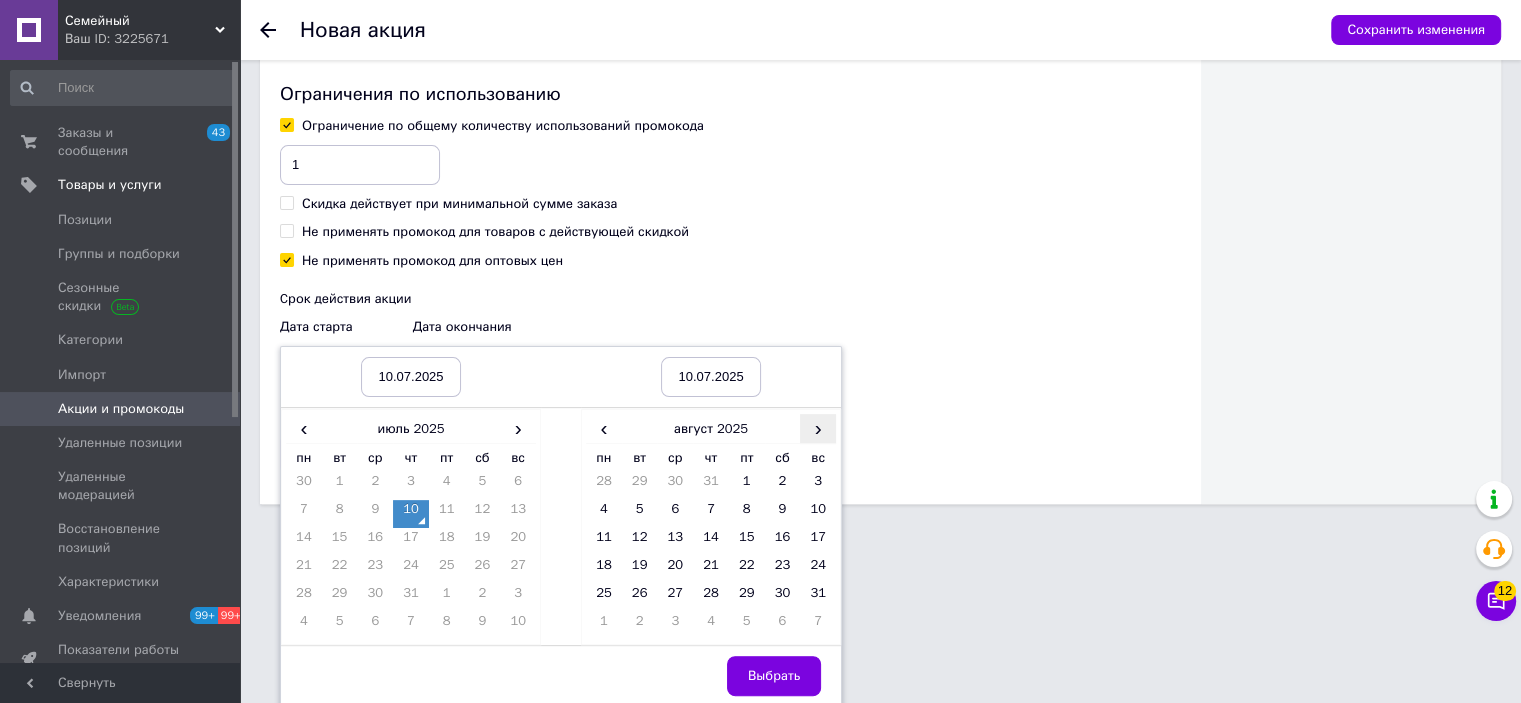 click on "›" at bounding box center (818, 428) 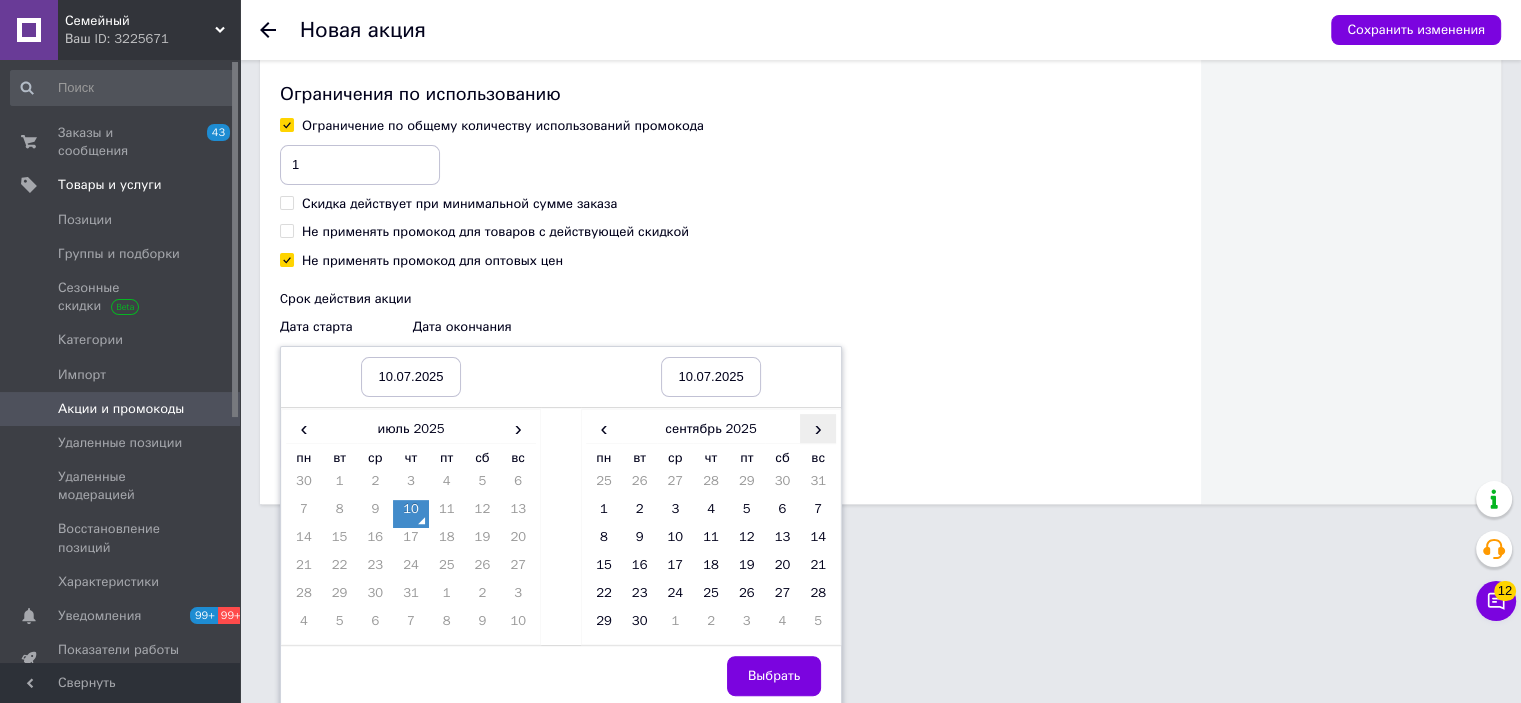 click on "›" at bounding box center [818, 428] 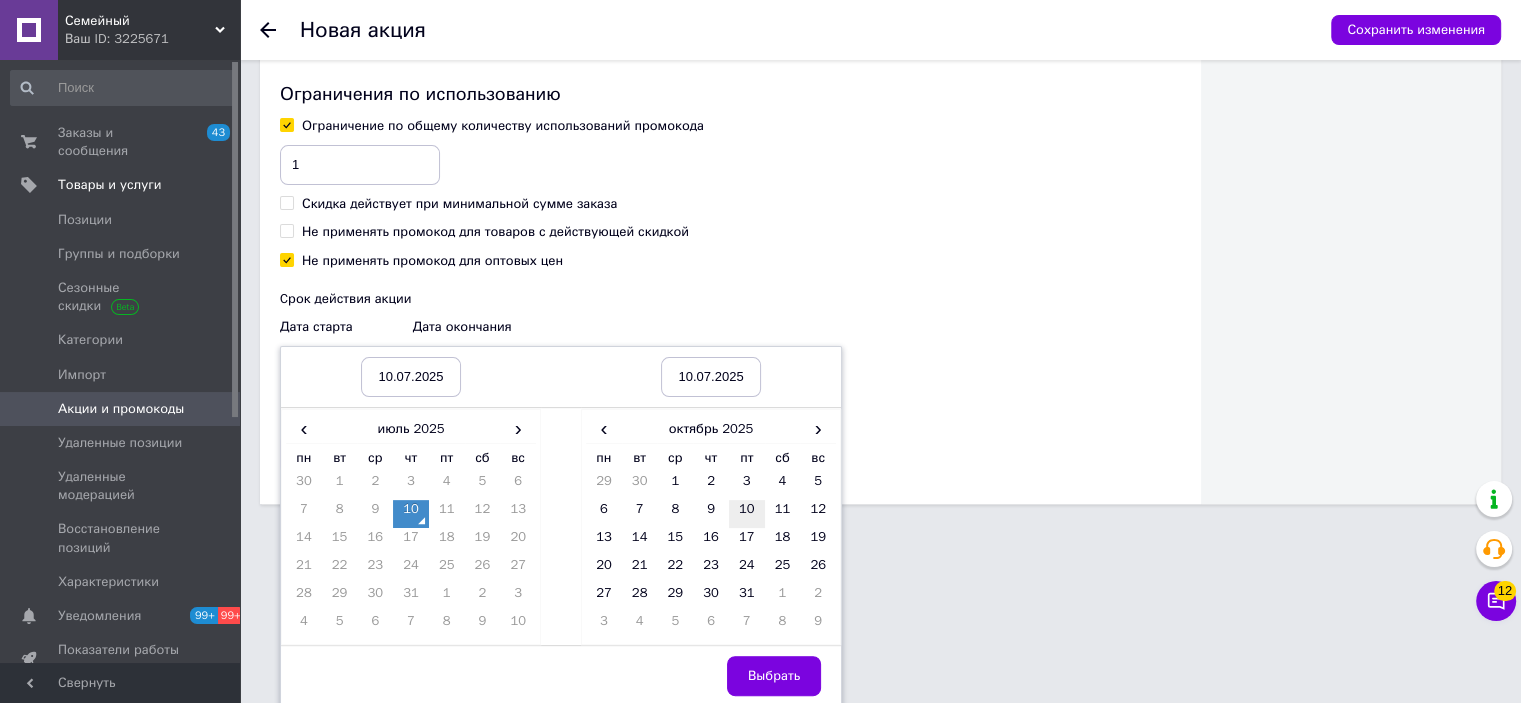 click on "10" at bounding box center [747, 514] 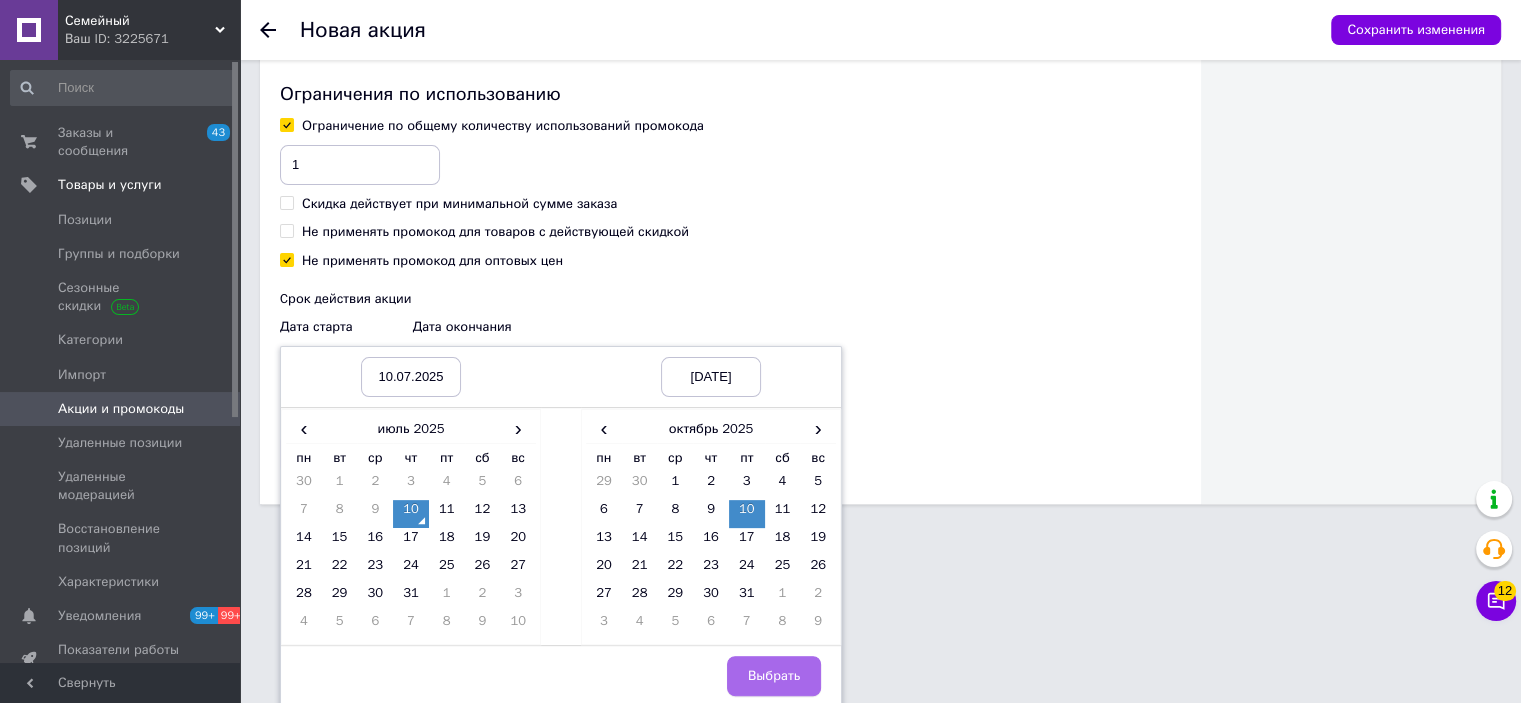 click on "Выбрать" at bounding box center (774, 676) 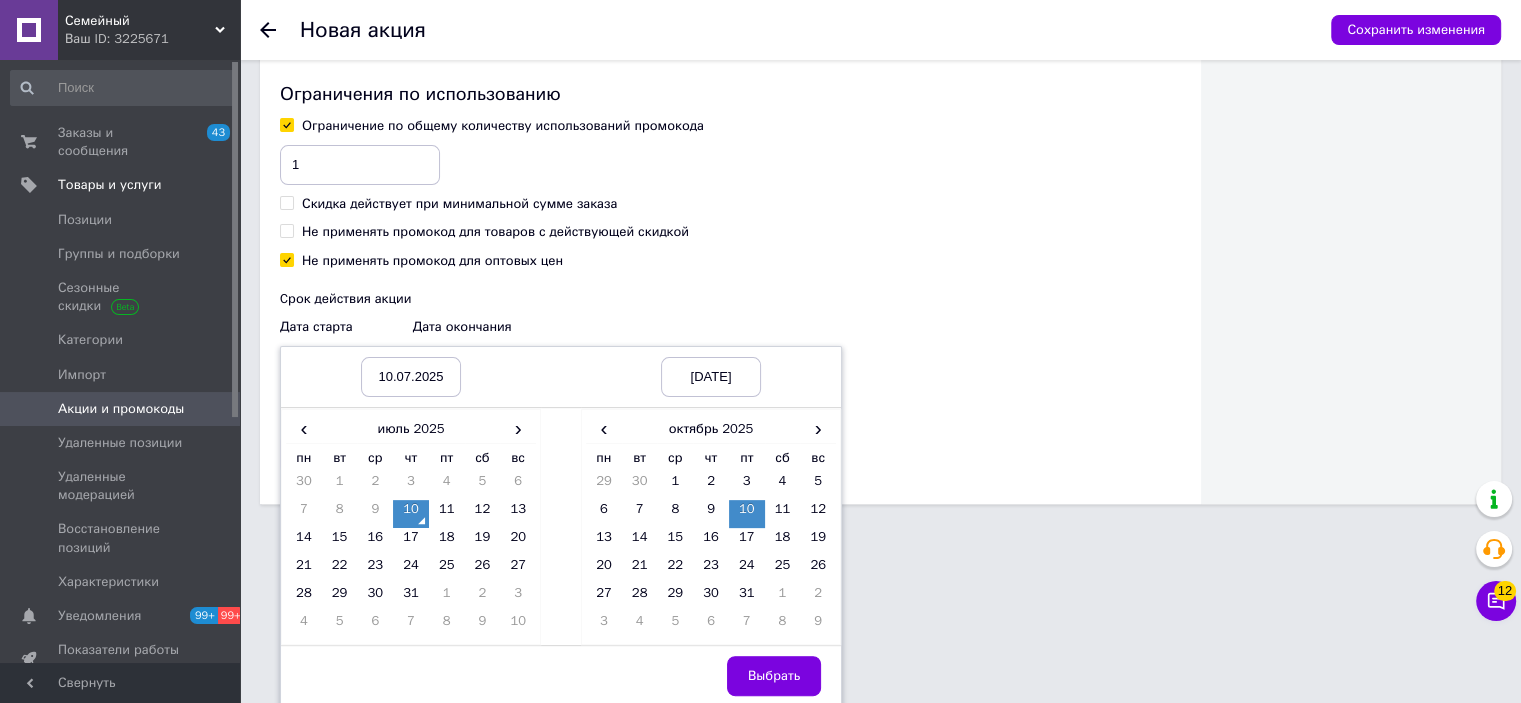 scroll, scrollTop: 352, scrollLeft: 0, axis: vertical 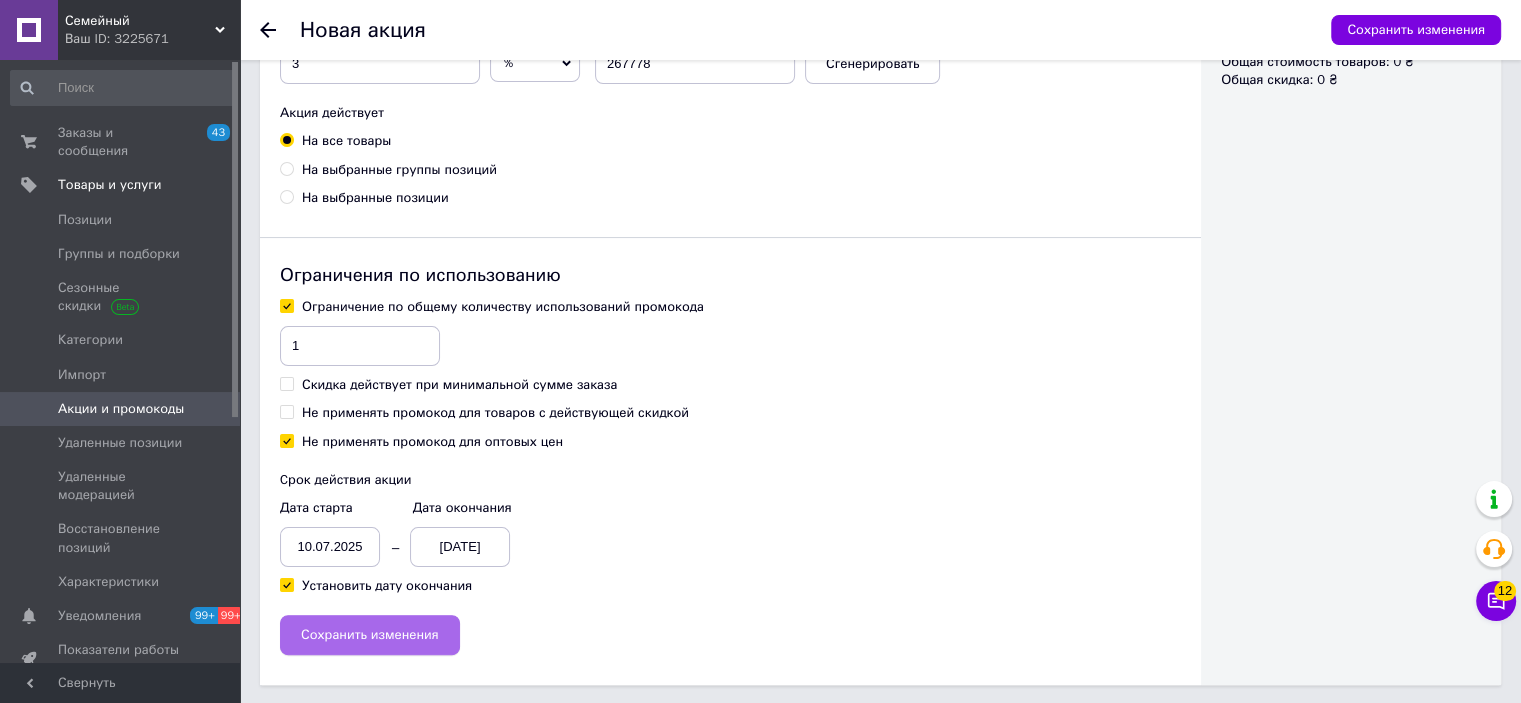 click on "Сохранить изменения" at bounding box center [370, 635] 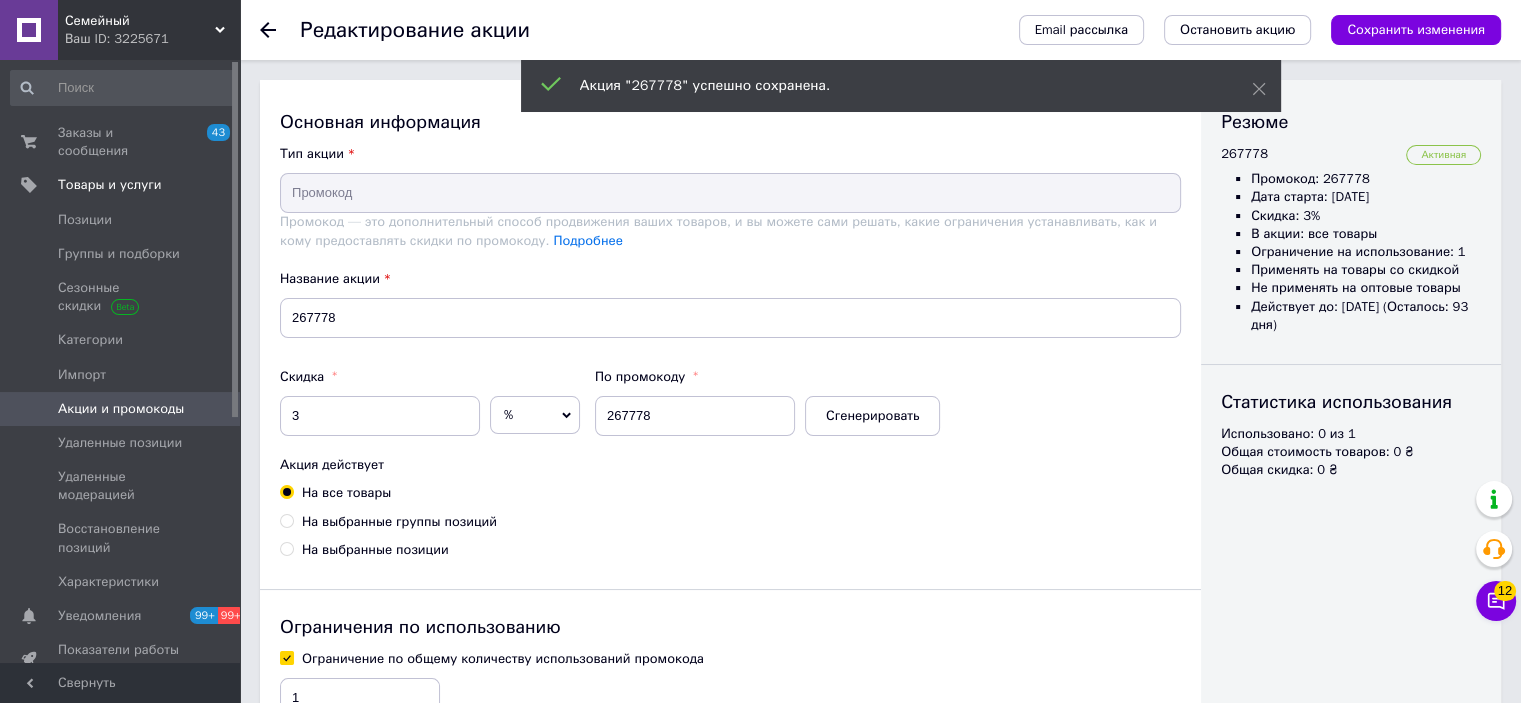 click at bounding box center (212, 409) 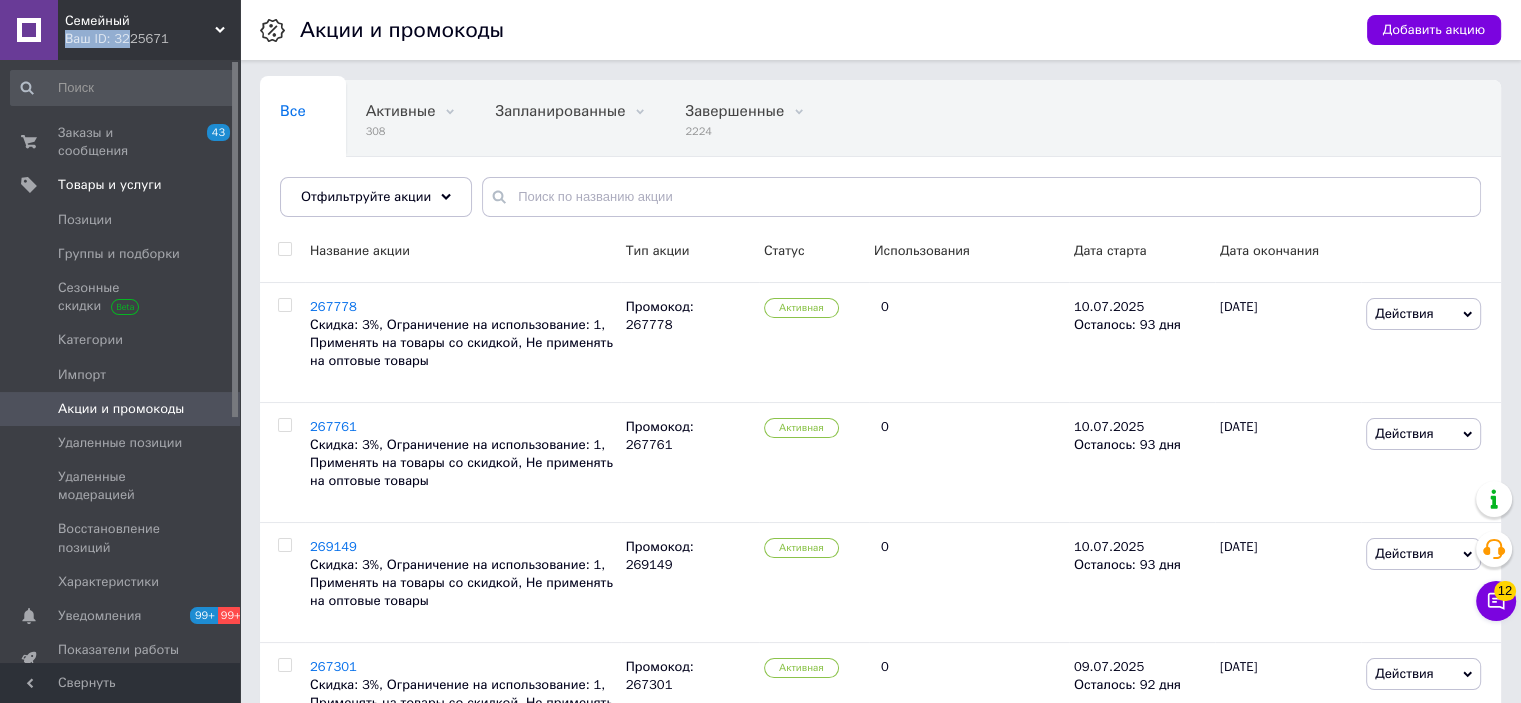 click on "Семейный Ваш ID: 3225671" at bounding box center [149, 30] 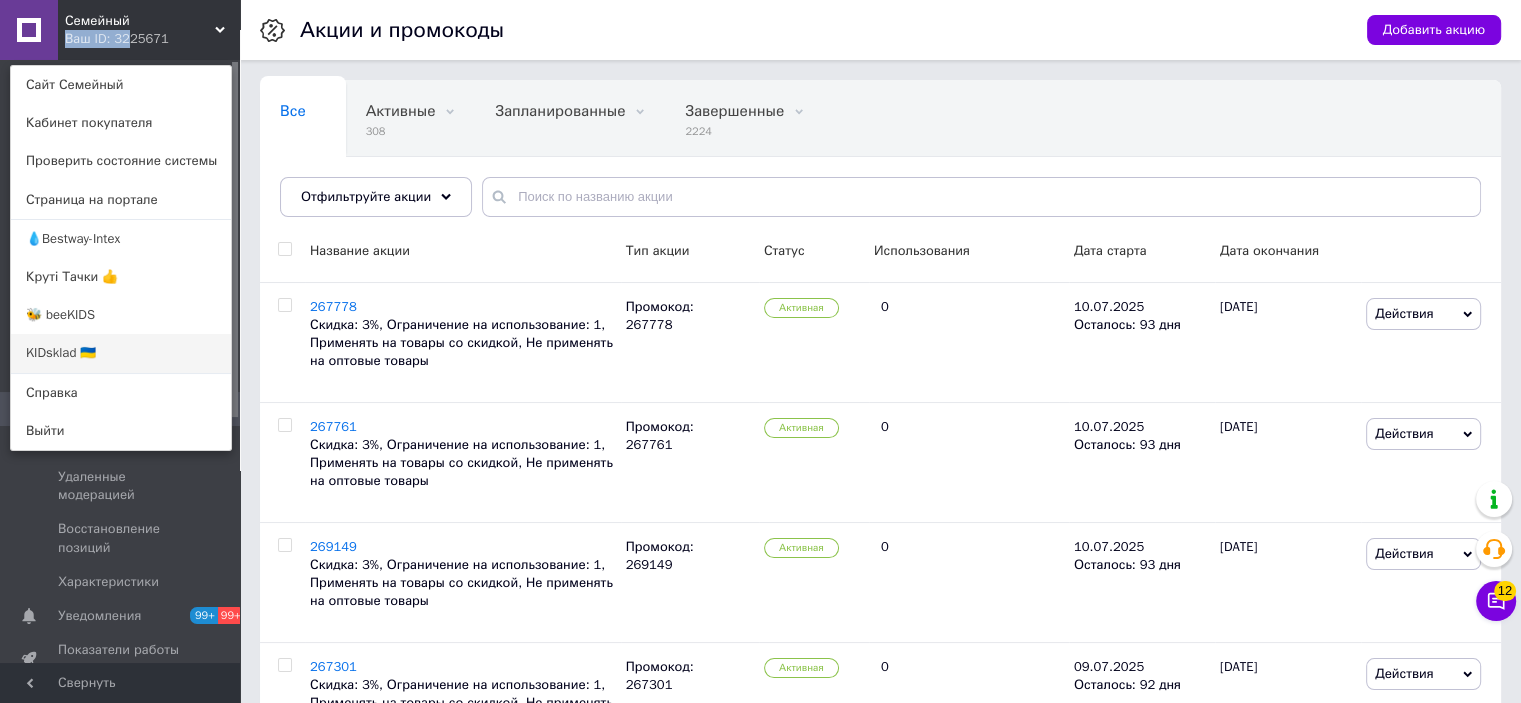 click on "KIDsklad 🇺🇦" at bounding box center (121, 353) 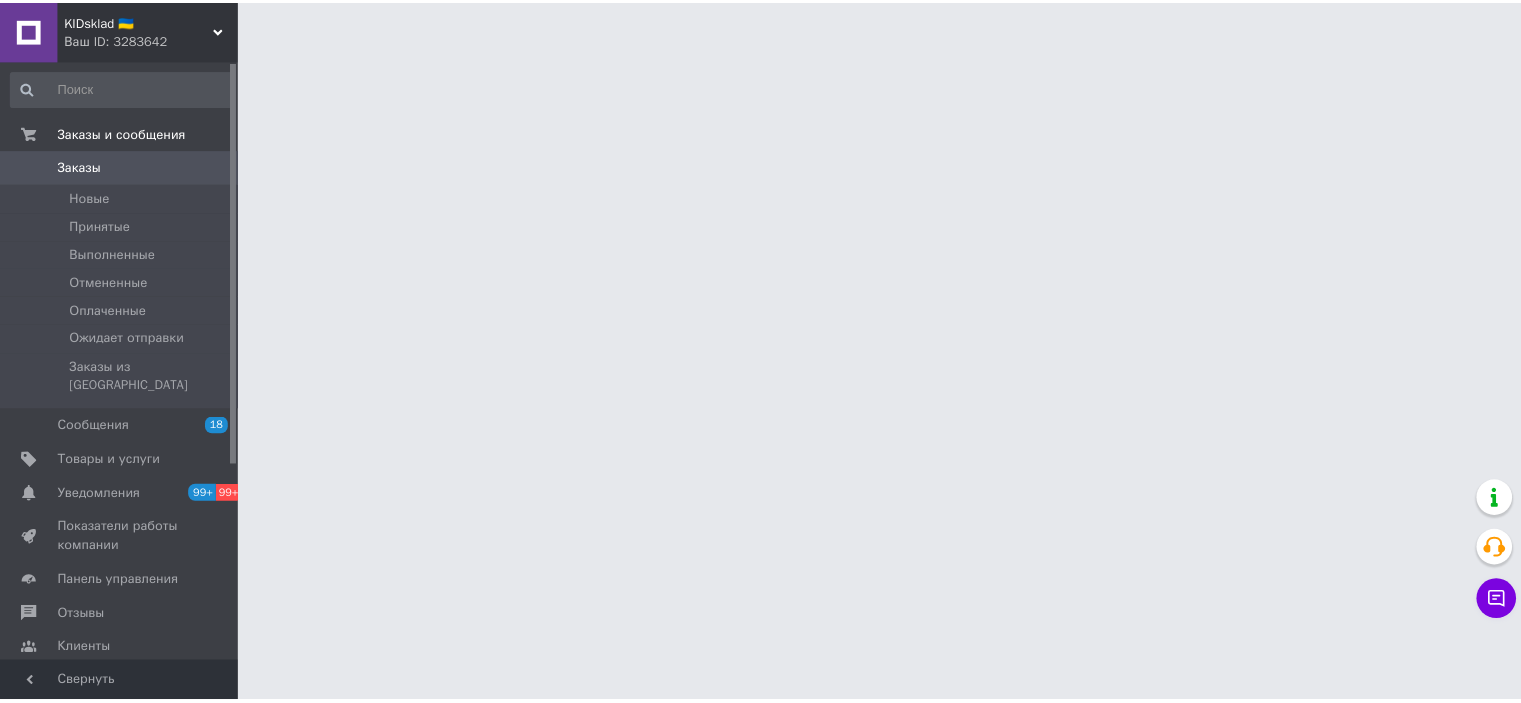 scroll, scrollTop: 0, scrollLeft: 0, axis: both 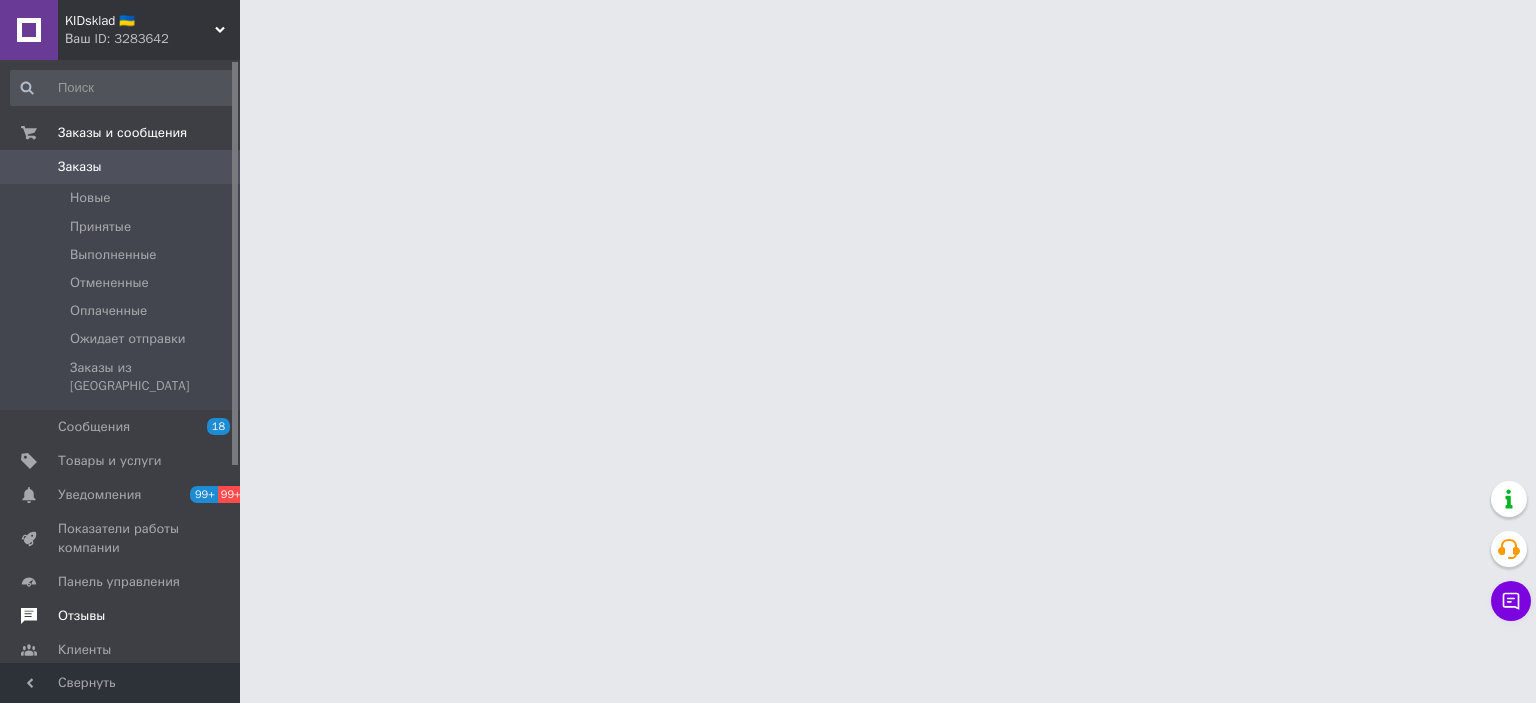 click on "Отзывы" at bounding box center [81, 616] 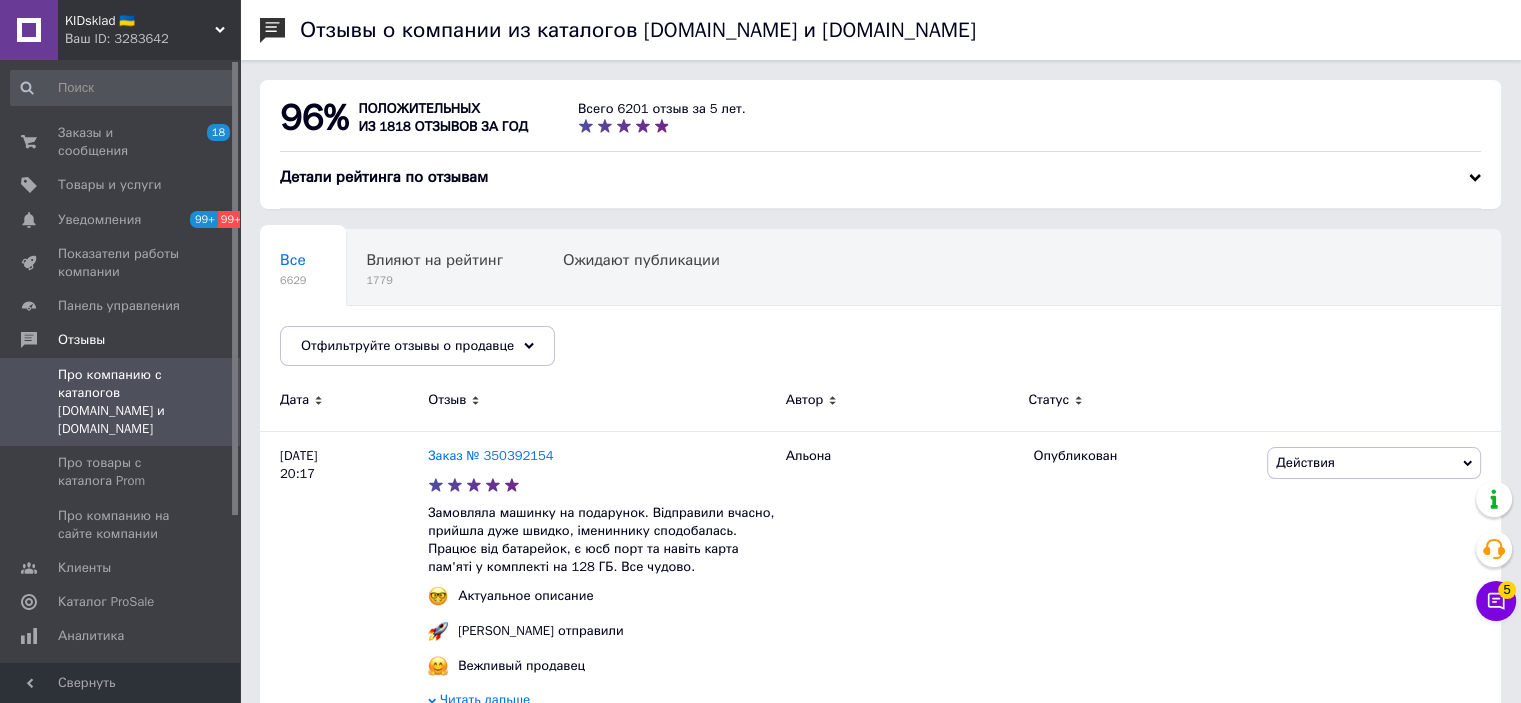click on "Ваш ID: 3283642" at bounding box center (152, 39) 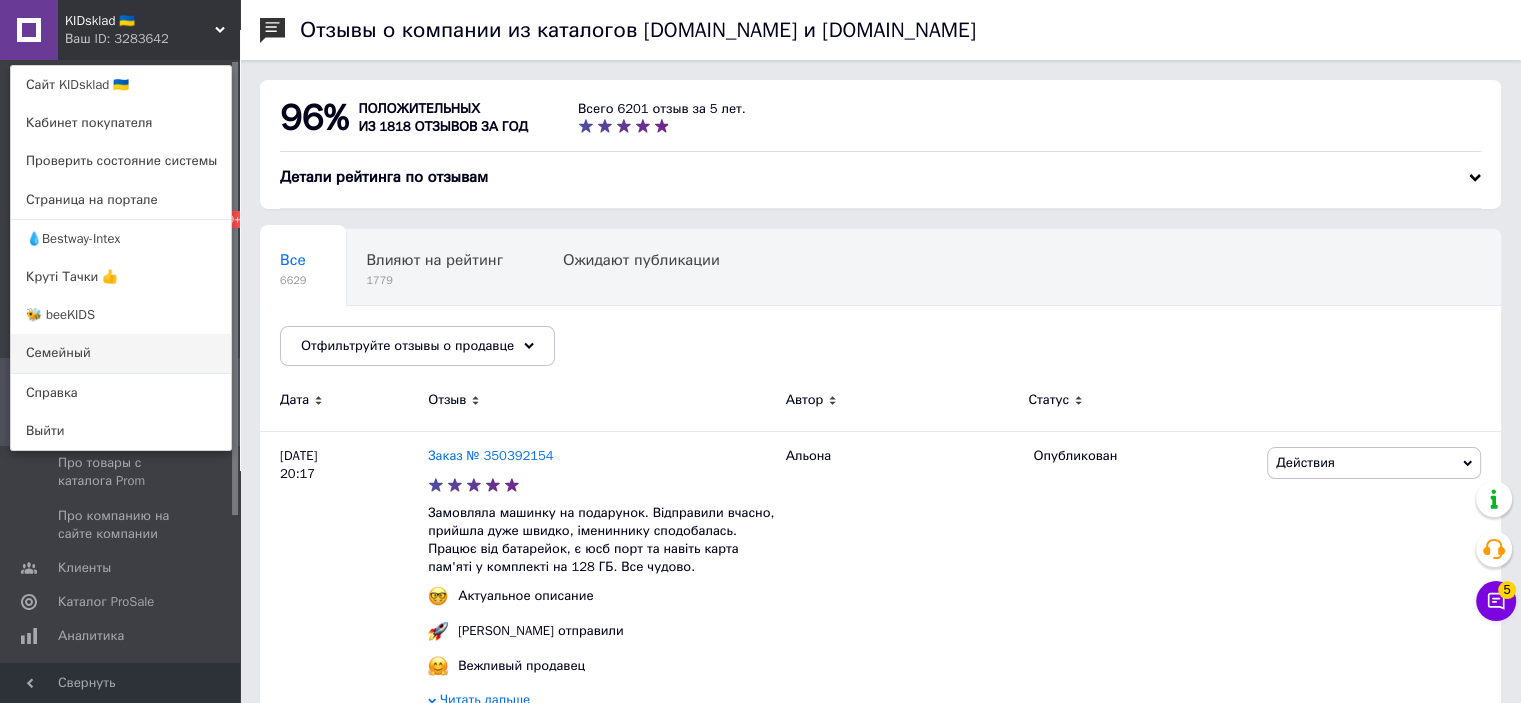 click on "Семейный" at bounding box center (121, 353) 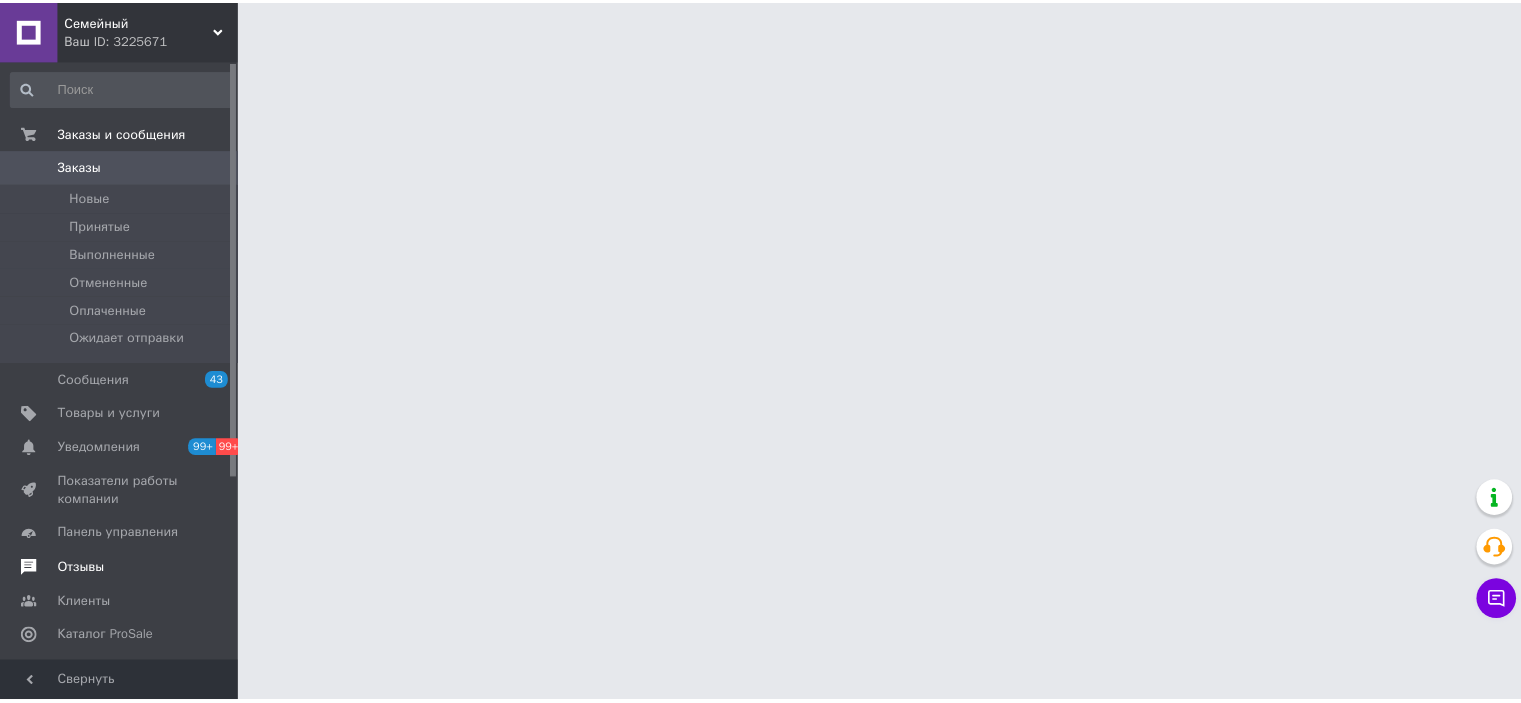 scroll, scrollTop: 0, scrollLeft: 0, axis: both 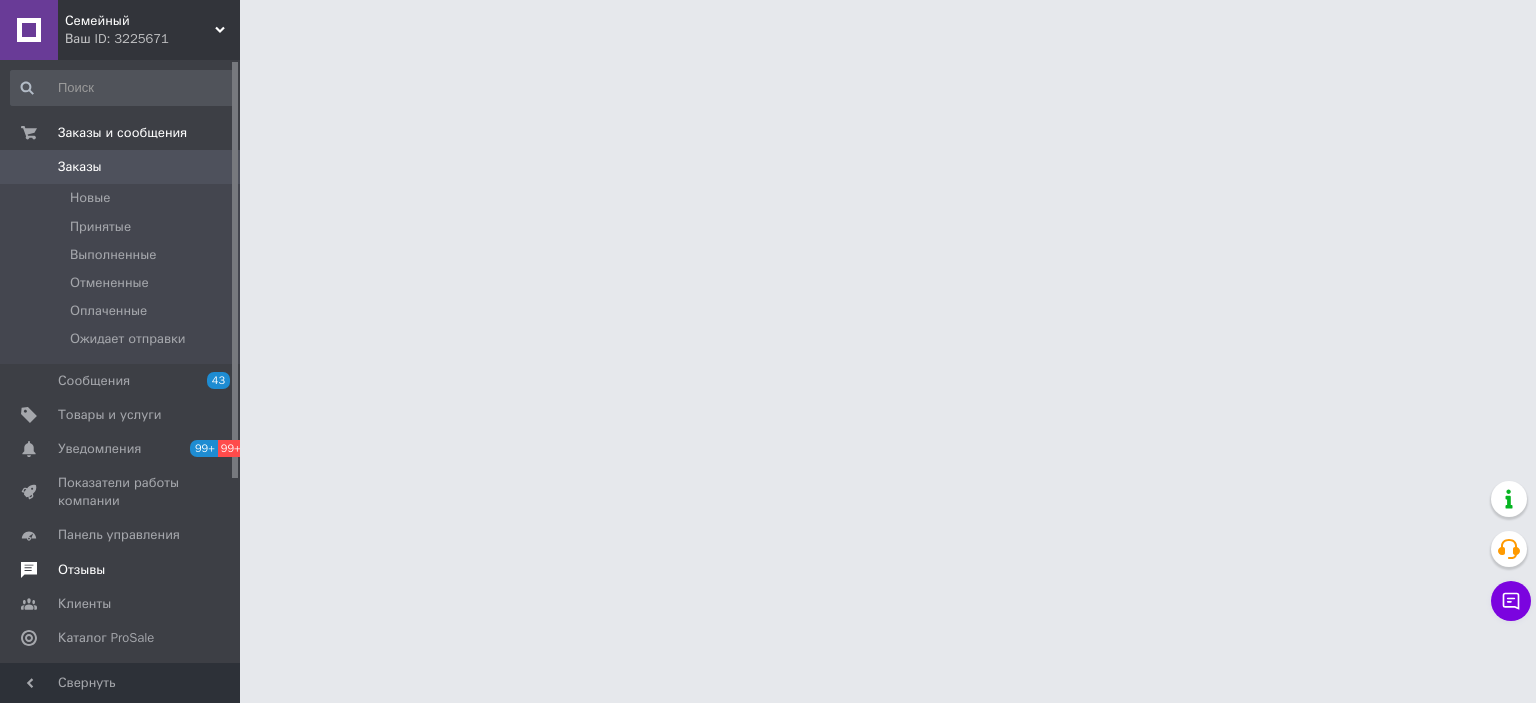 click on "Отзывы" at bounding box center (81, 570) 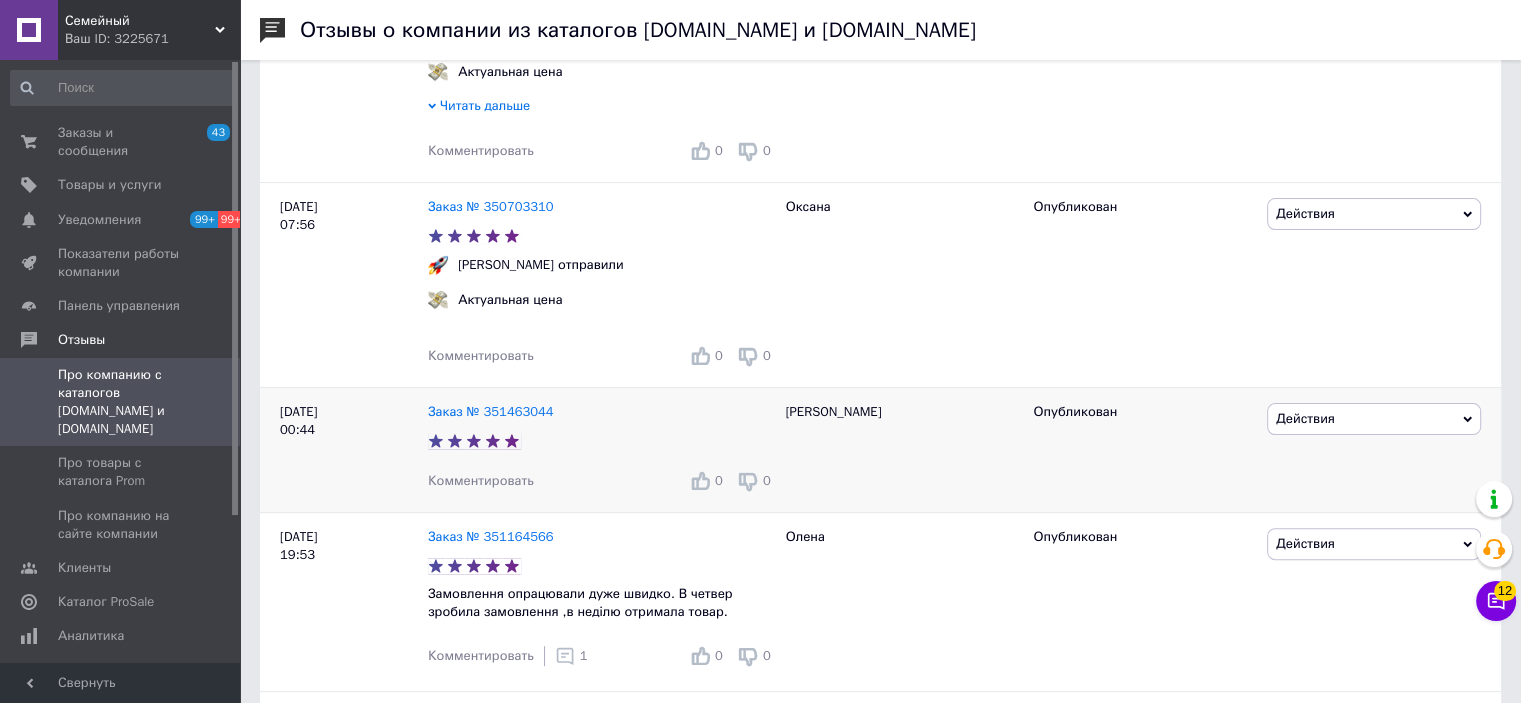 scroll, scrollTop: 500, scrollLeft: 0, axis: vertical 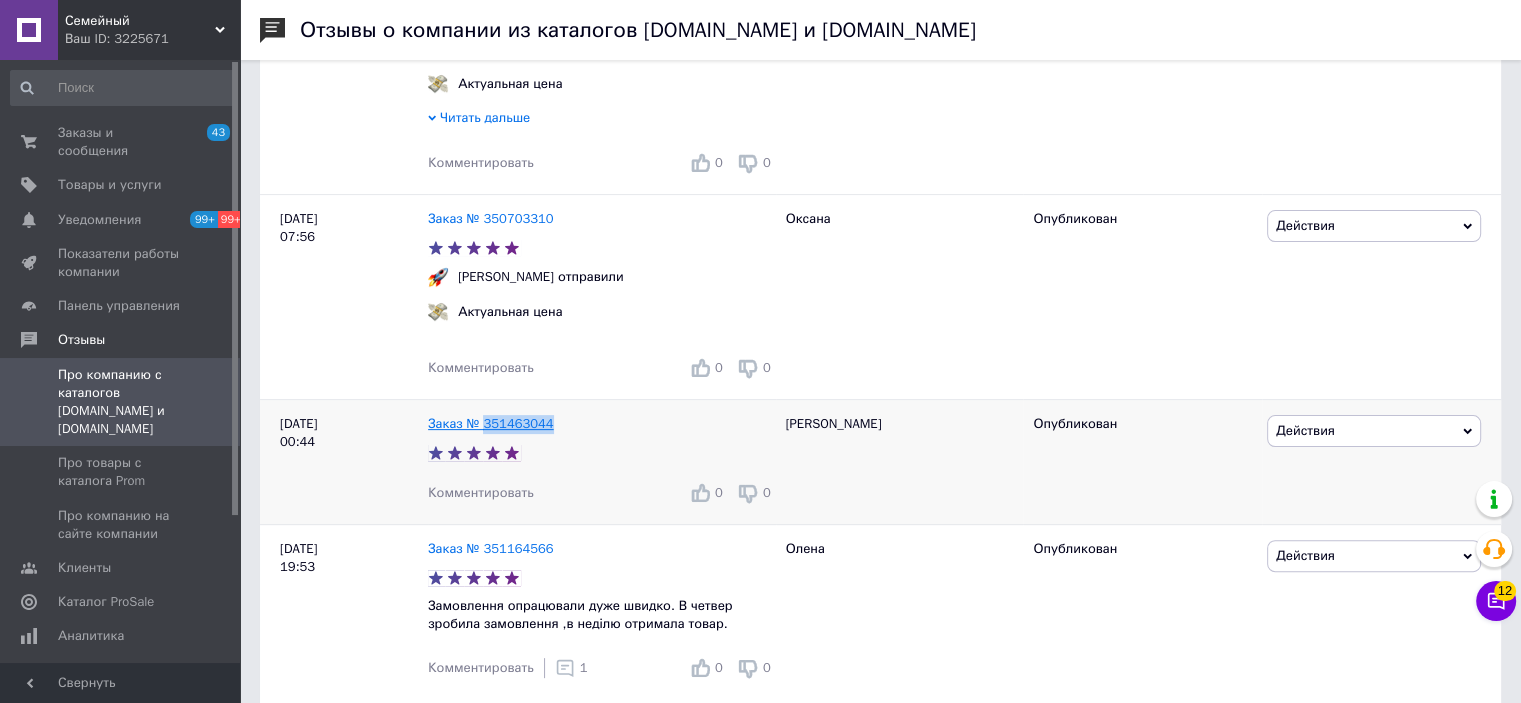 drag, startPoint x: 556, startPoint y: 431, endPoint x: 484, endPoint y: 433, distance: 72.02777 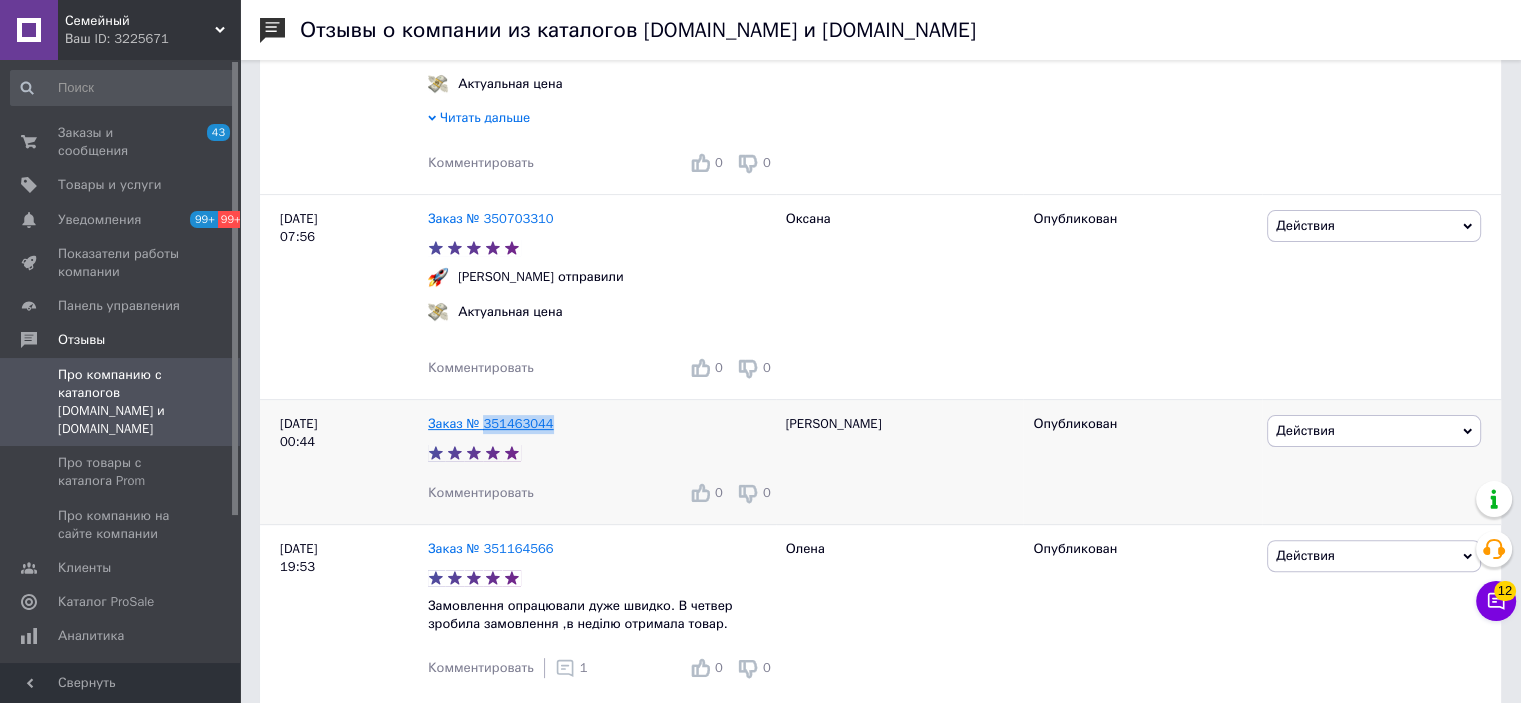 click on "Заказ № 351463044" at bounding box center [602, 424] 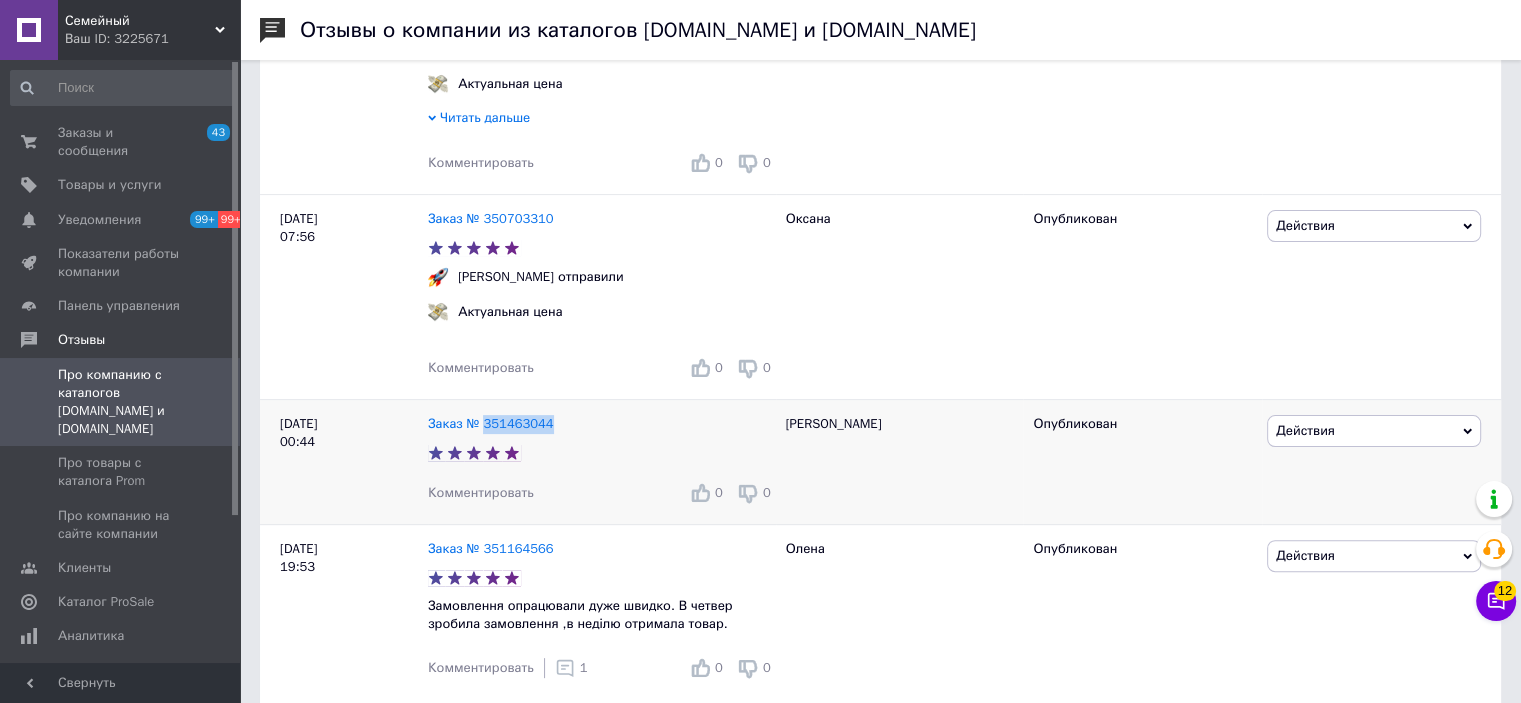 copy on "351463044" 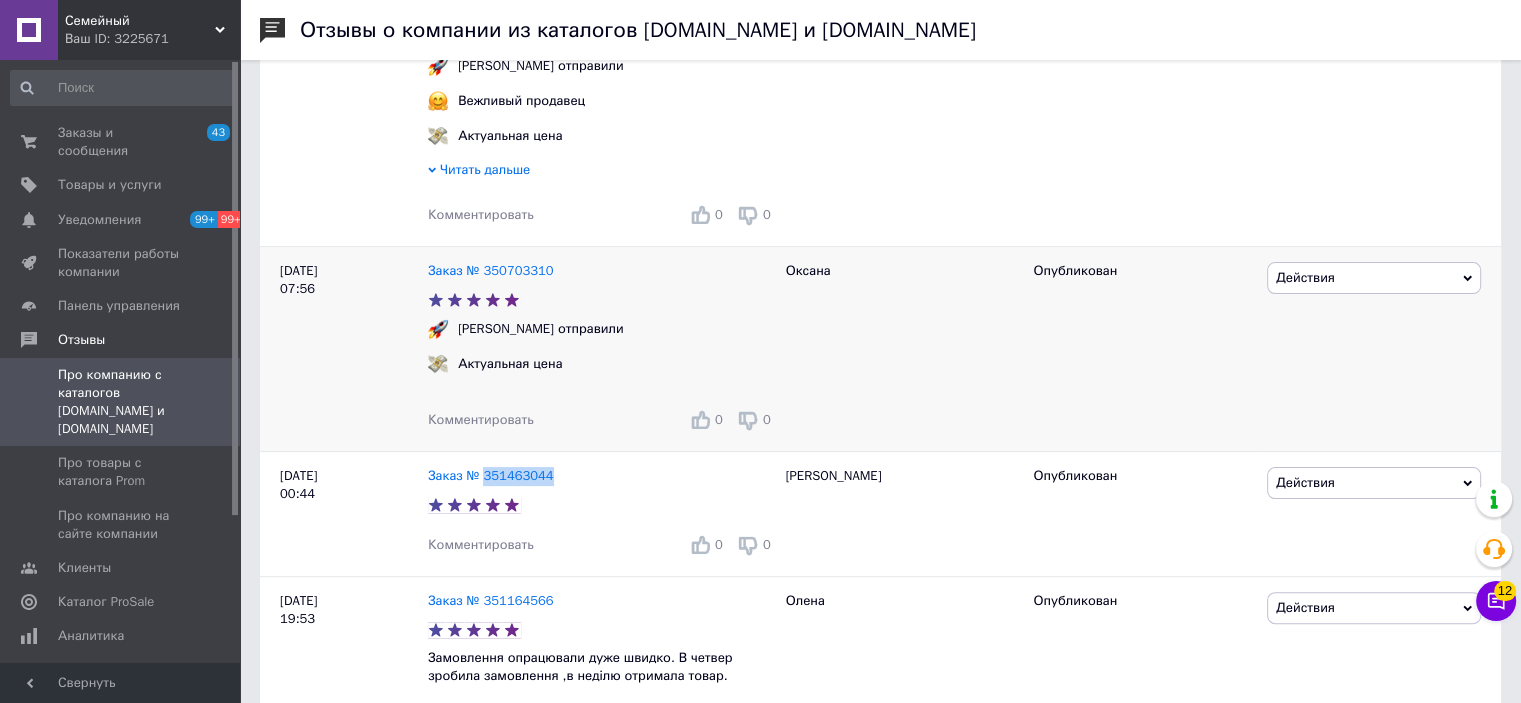 scroll, scrollTop: 400, scrollLeft: 0, axis: vertical 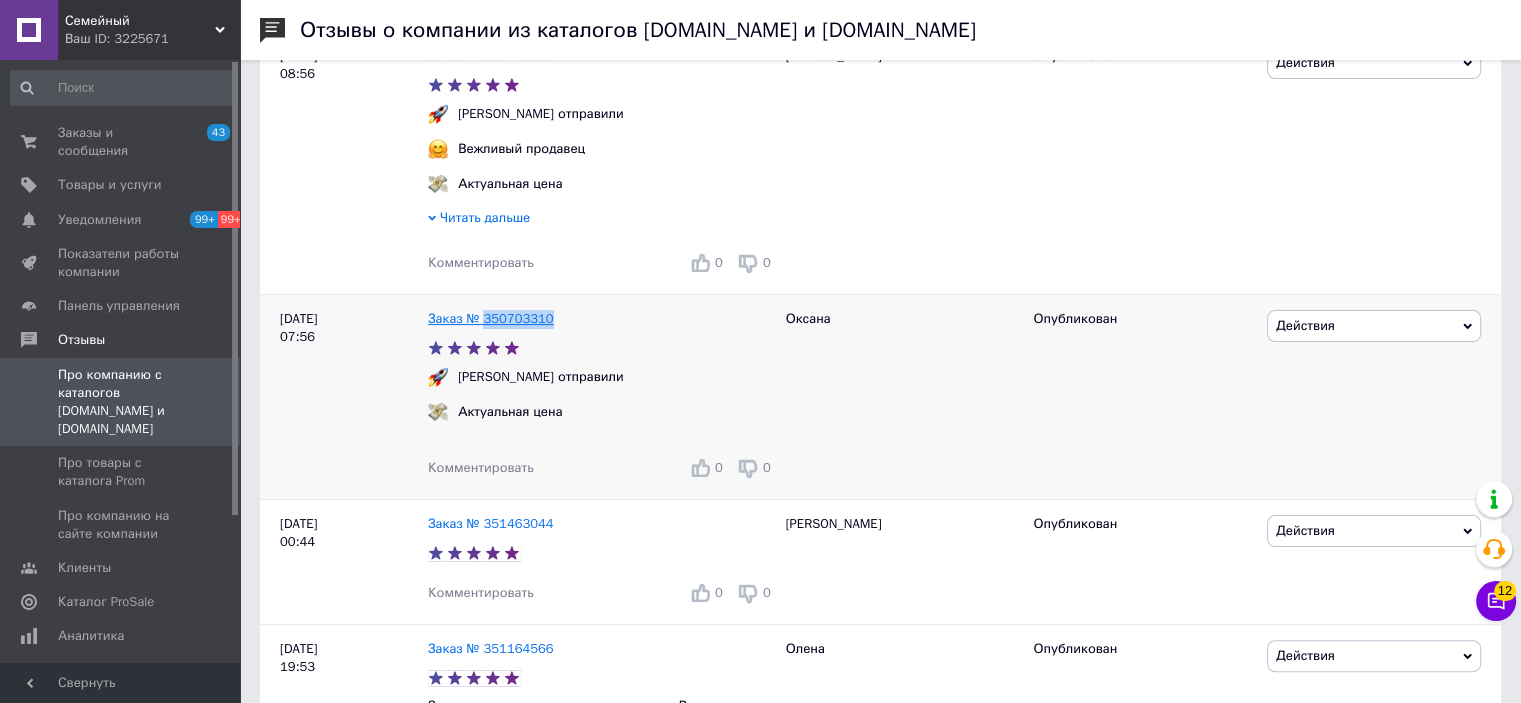 drag, startPoint x: 549, startPoint y: 317, endPoint x: 482, endPoint y: 322, distance: 67.18631 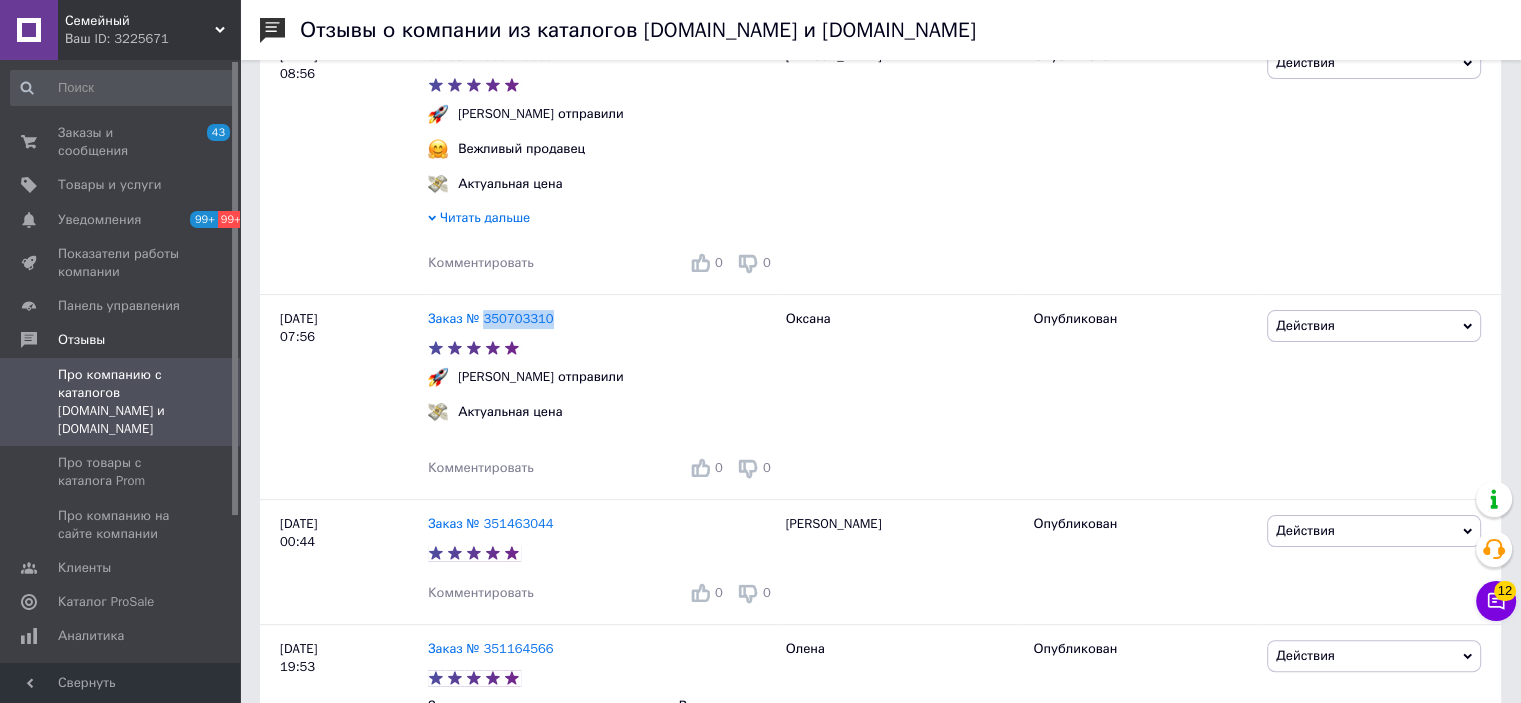 copy on "350703310" 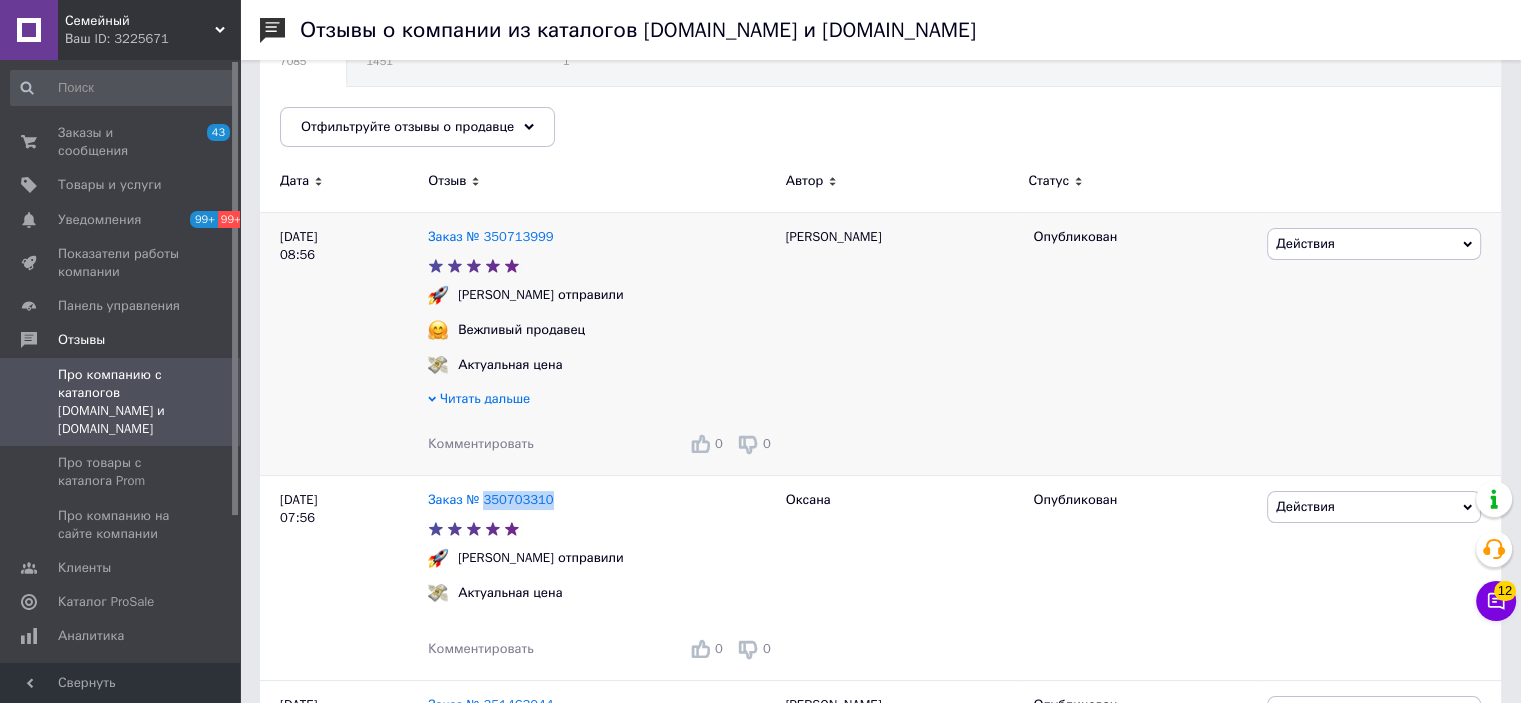 scroll, scrollTop: 200, scrollLeft: 0, axis: vertical 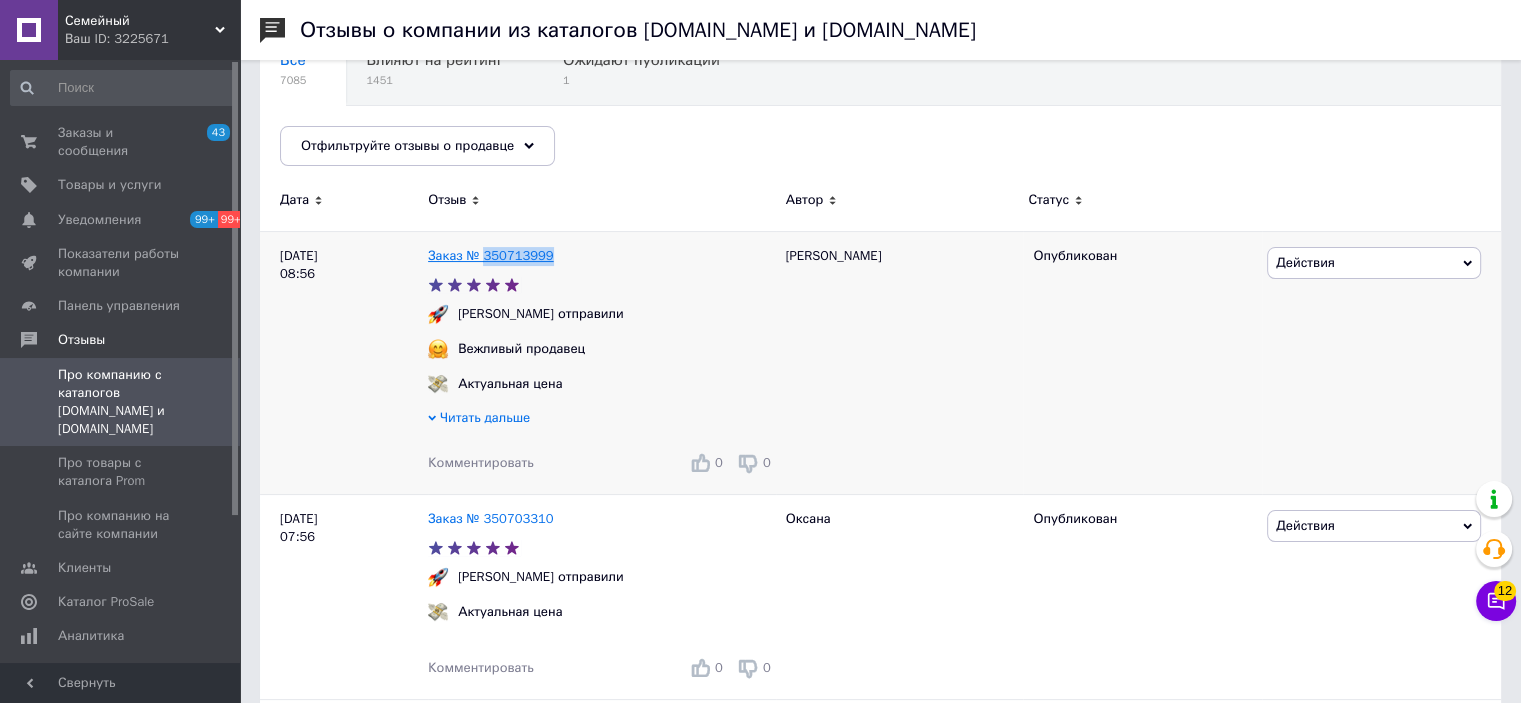 drag, startPoint x: 548, startPoint y: 254, endPoint x: 481, endPoint y: 256, distance: 67.02985 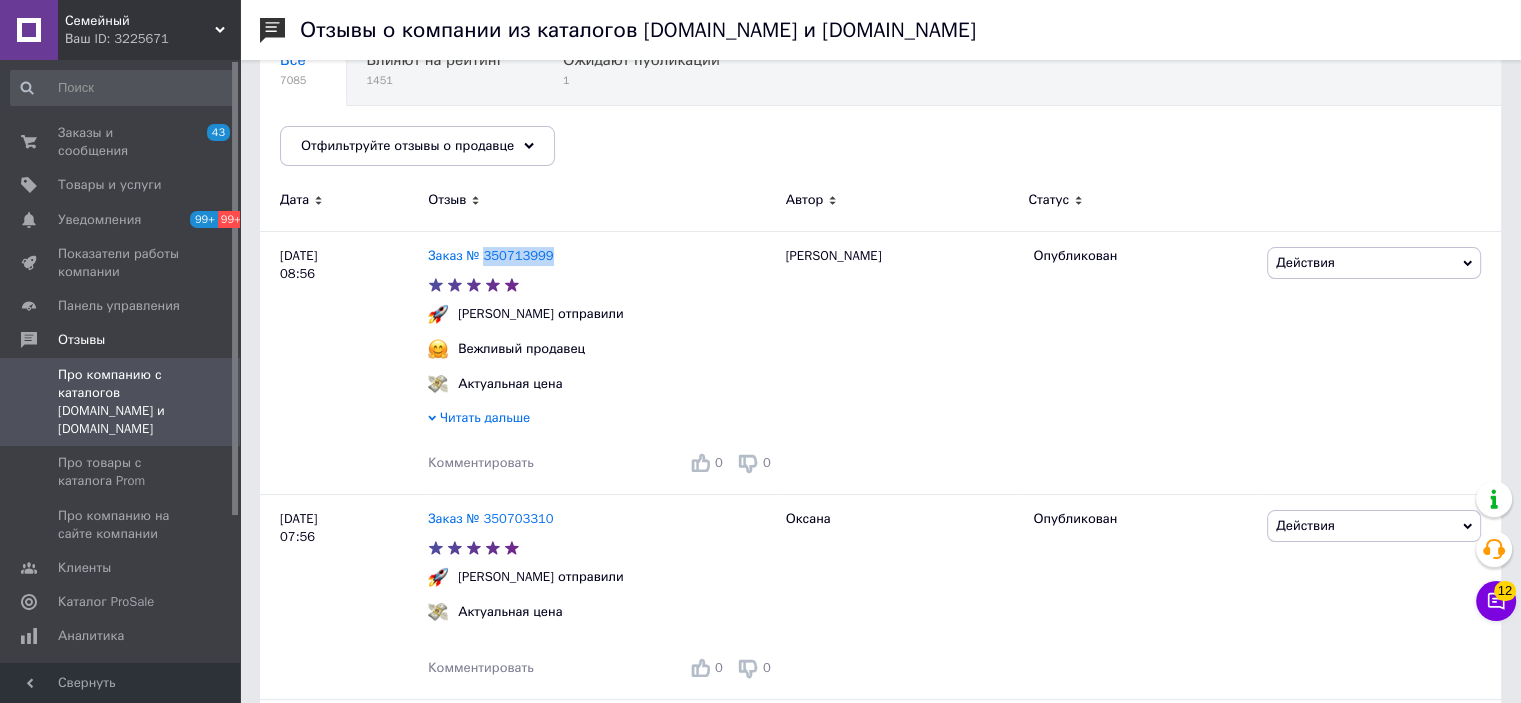 copy on "350713999" 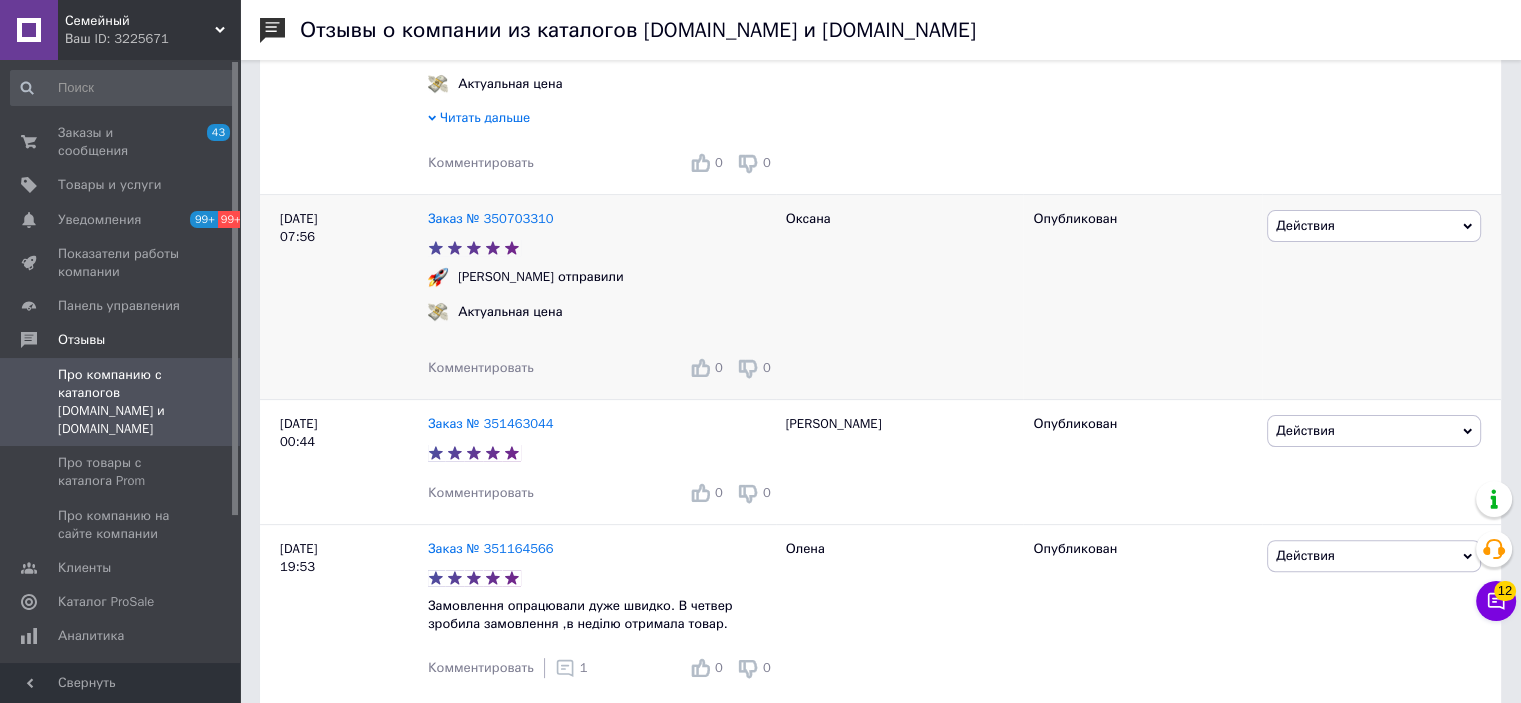 scroll, scrollTop: 600, scrollLeft: 0, axis: vertical 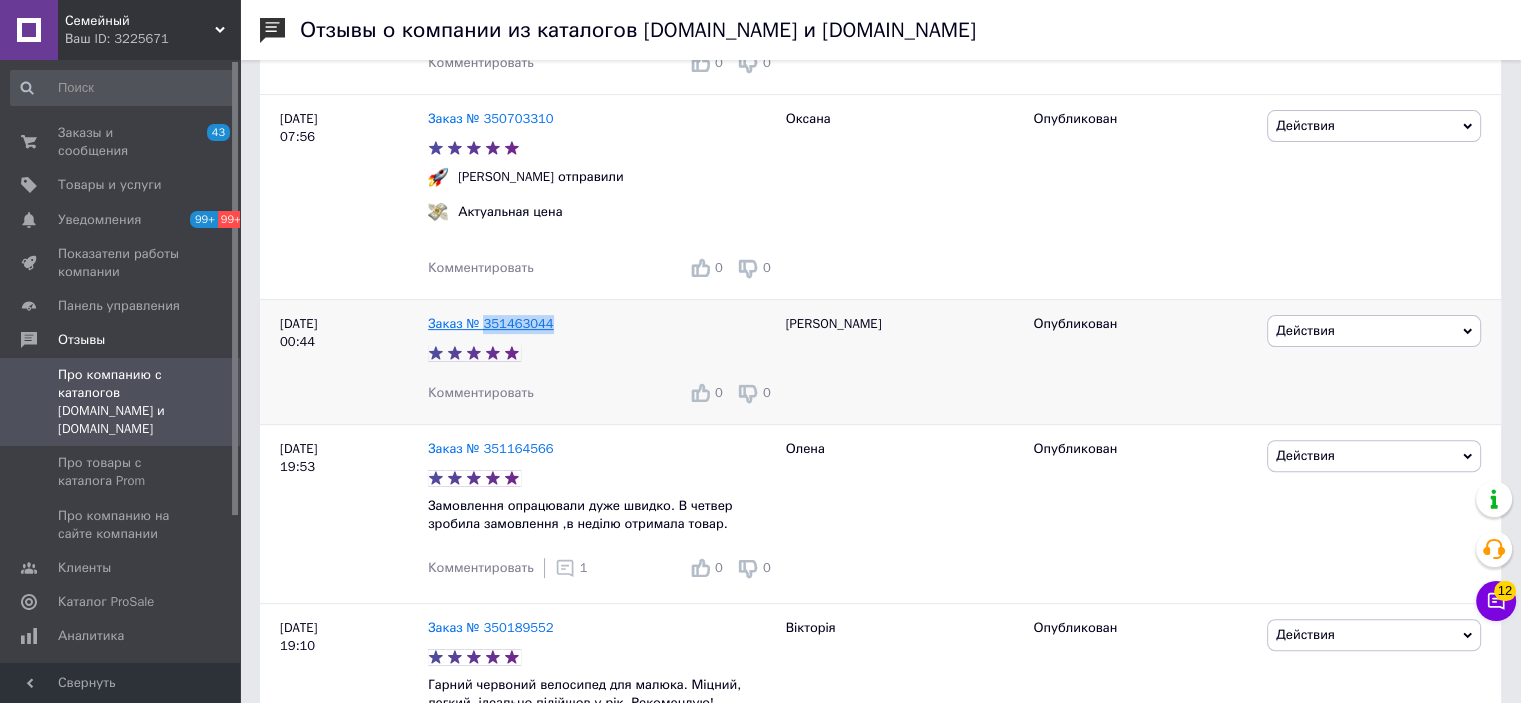 drag, startPoint x: 548, startPoint y: 332, endPoint x: 482, endPoint y: 335, distance: 66.068146 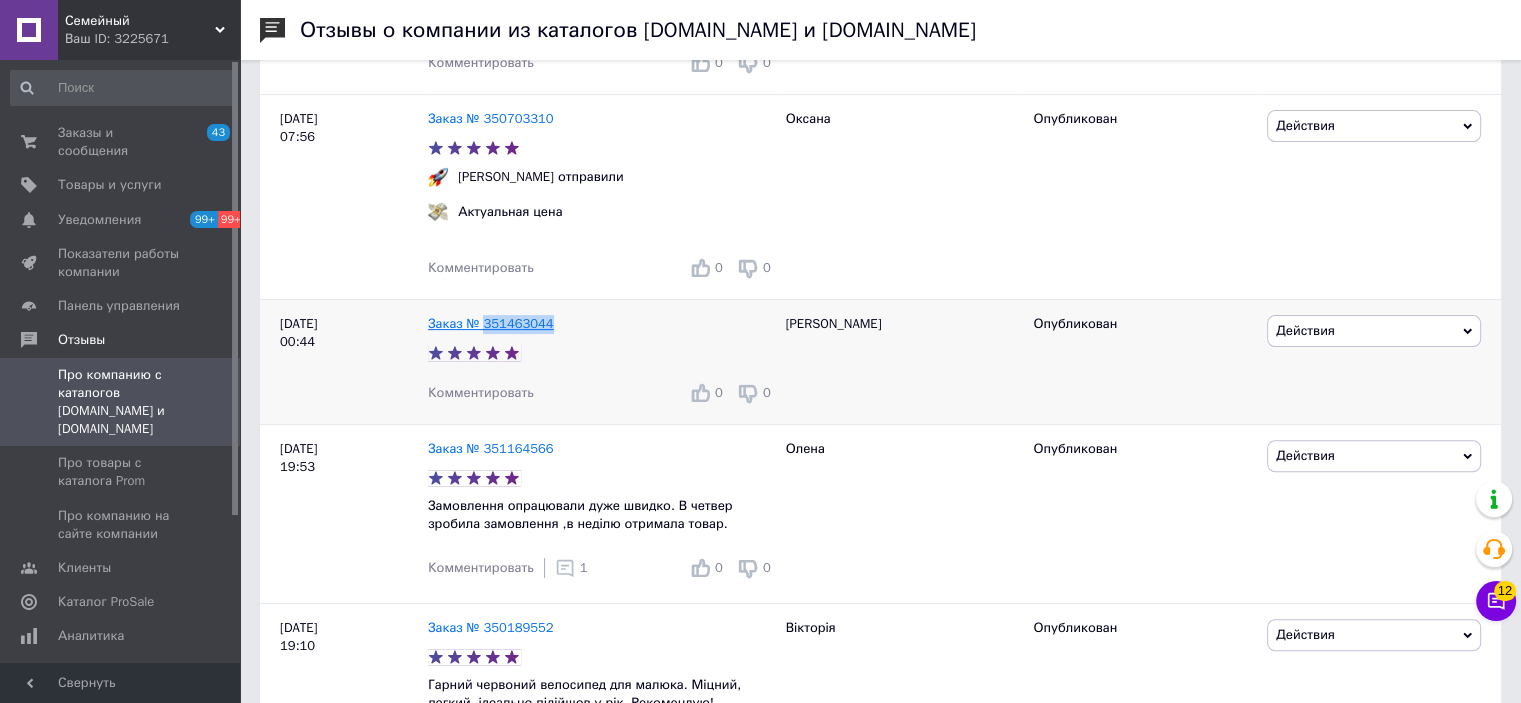 click on "Заказ № 351463044" at bounding box center (491, 324) 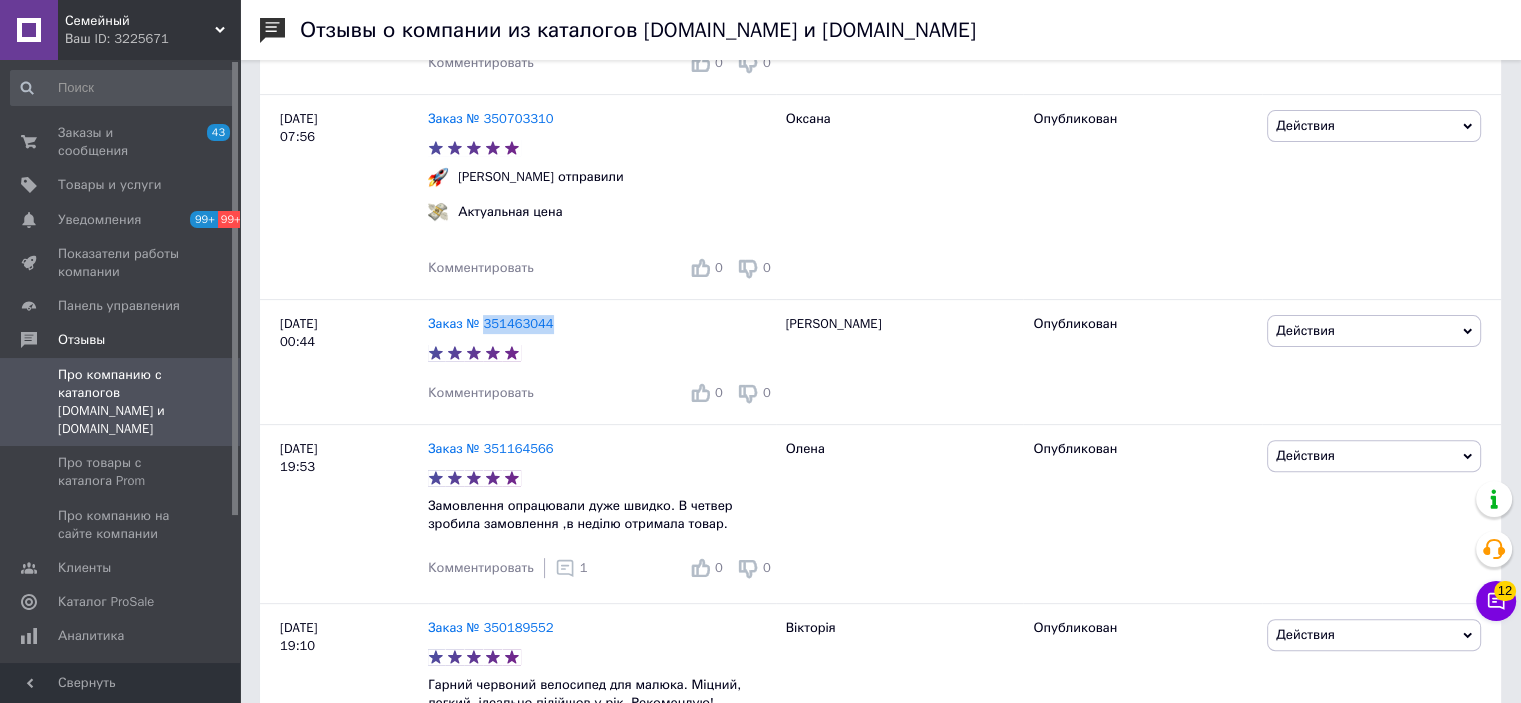 copy on "351463044" 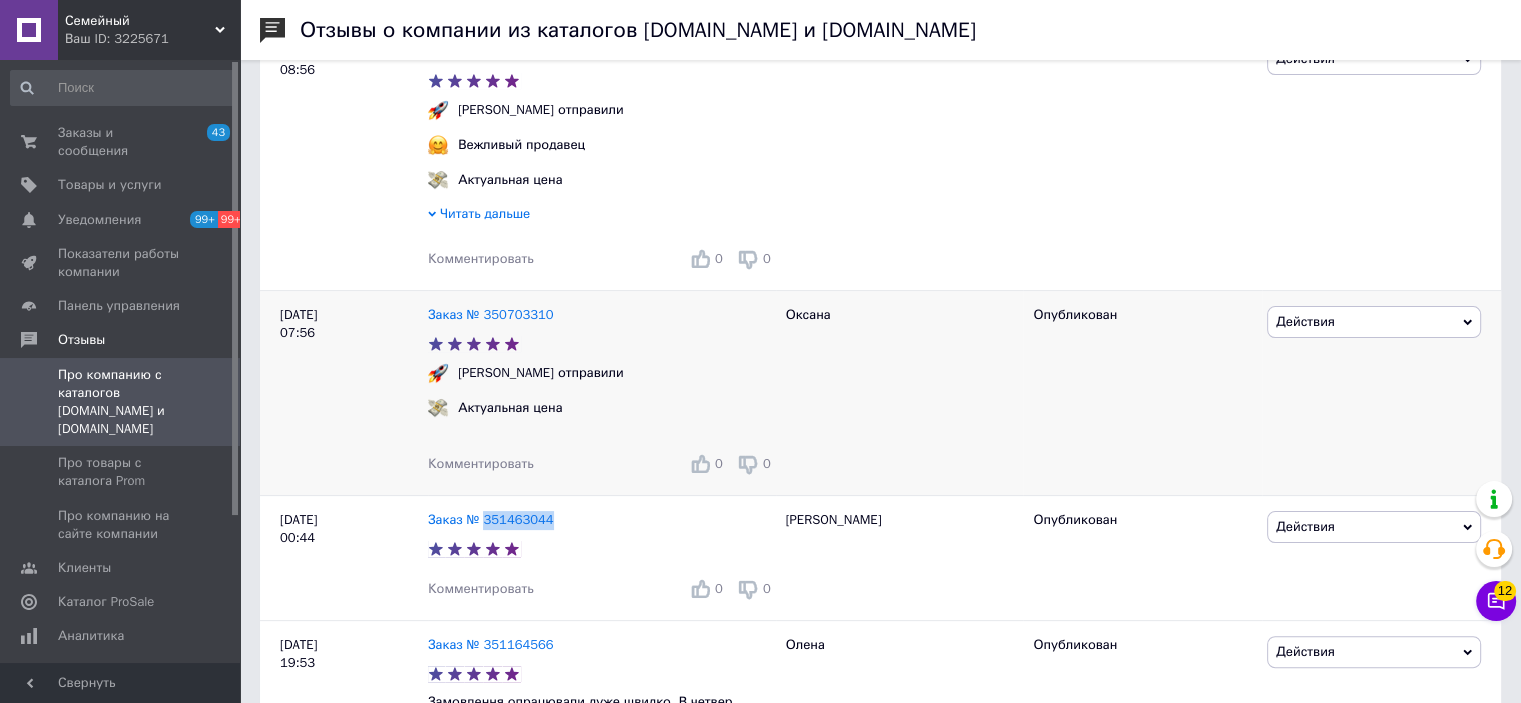 scroll, scrollTop: 400, scrollLeft: 0, axis: vertical 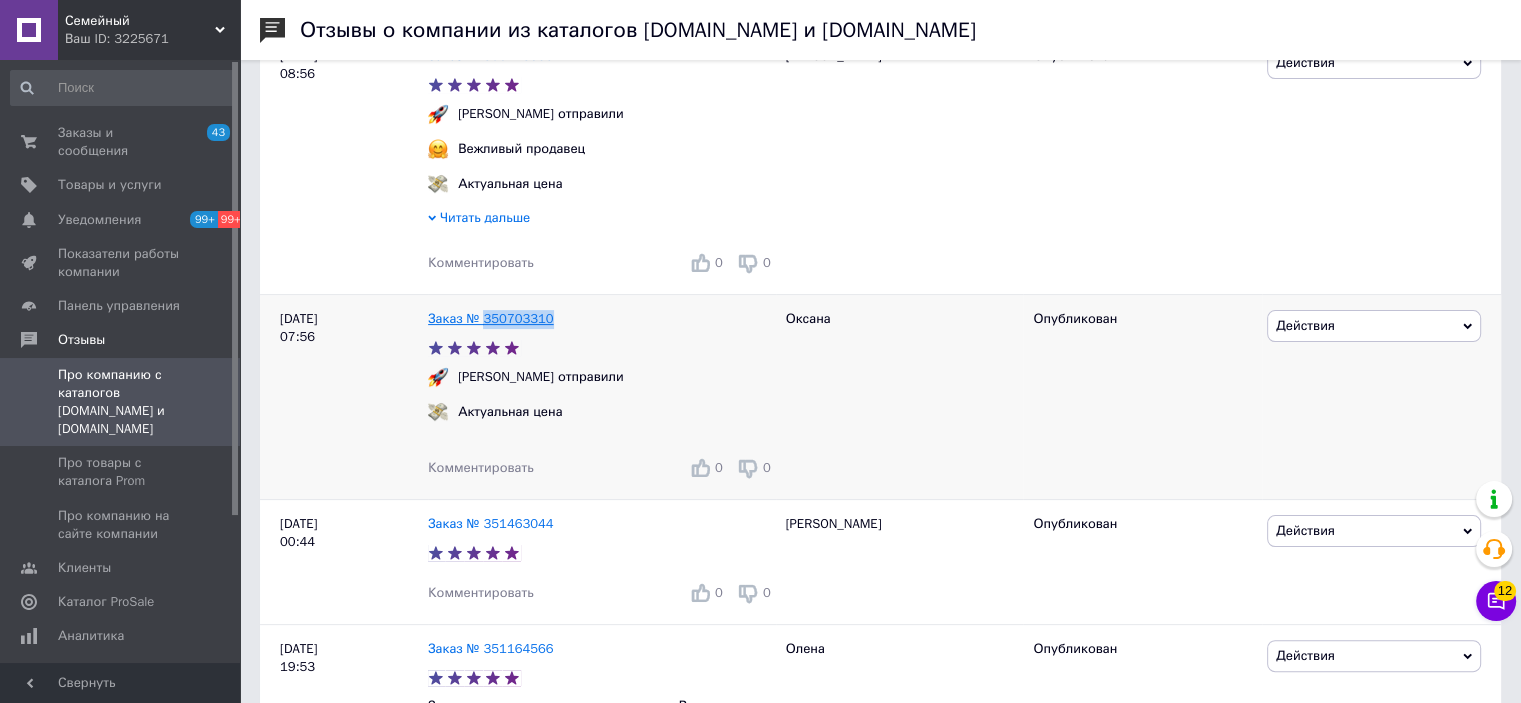 drag, startPoint x: 556, startPoint y: 326, endPoint x: 480, endPoint y: 323, distance: 76.05919 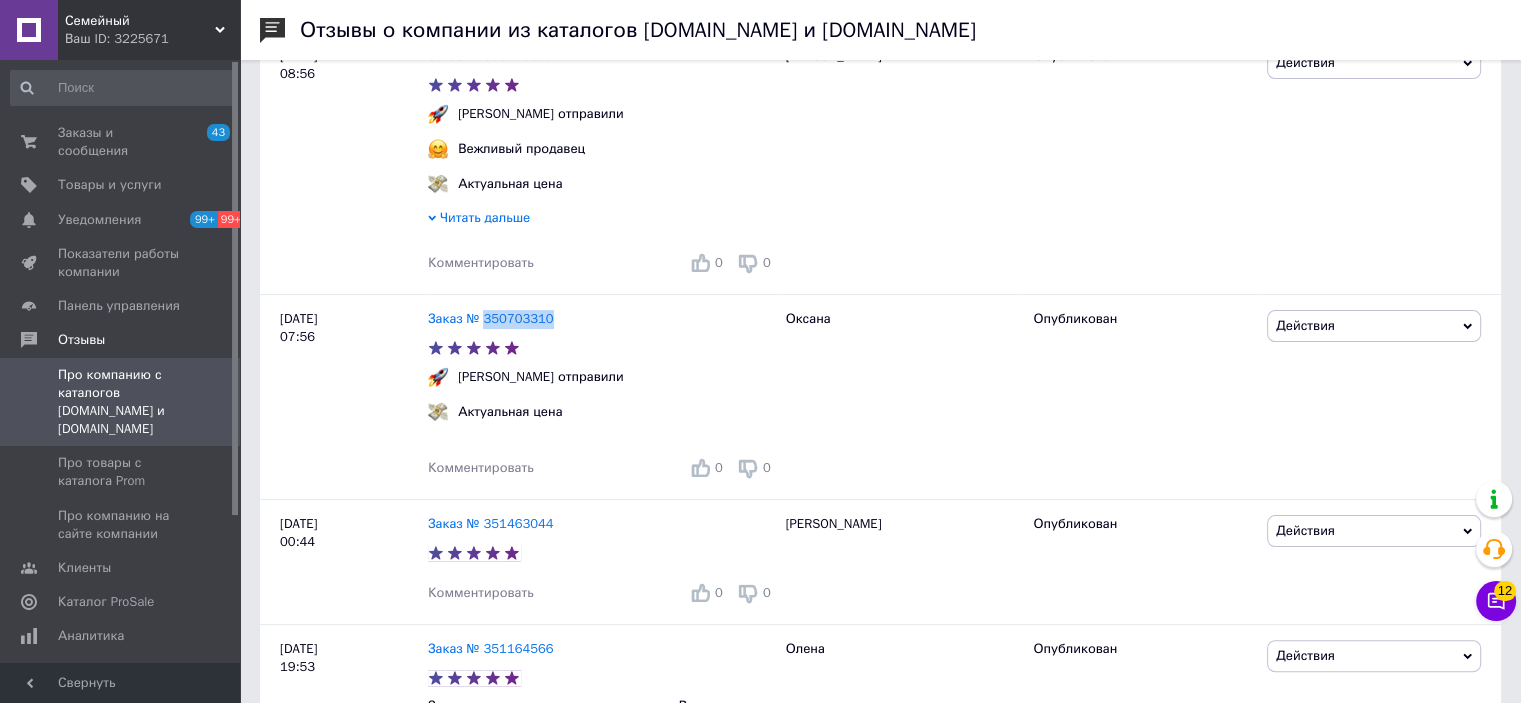 copy on "350703310" 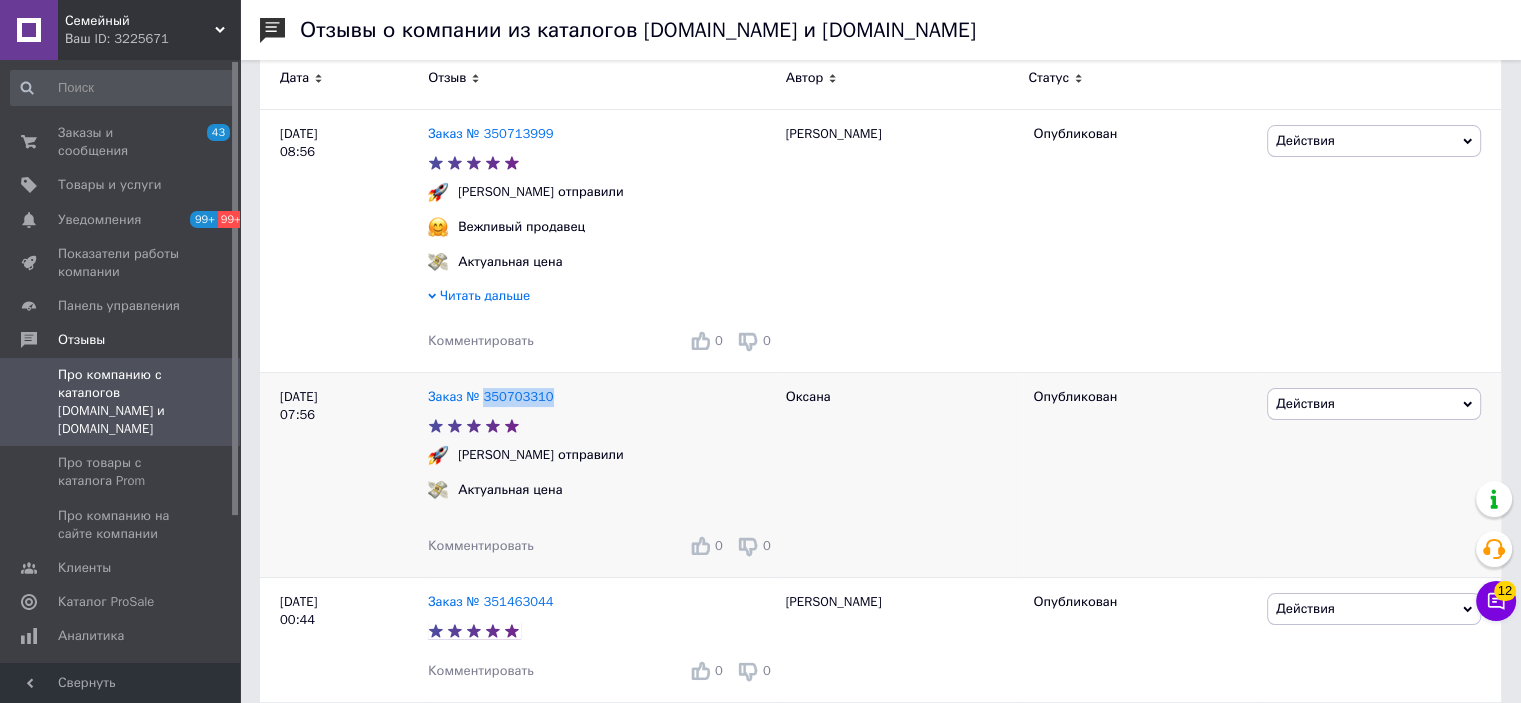 scroll, scrollTop: 200, scrollLeft: 0, axis: vertical 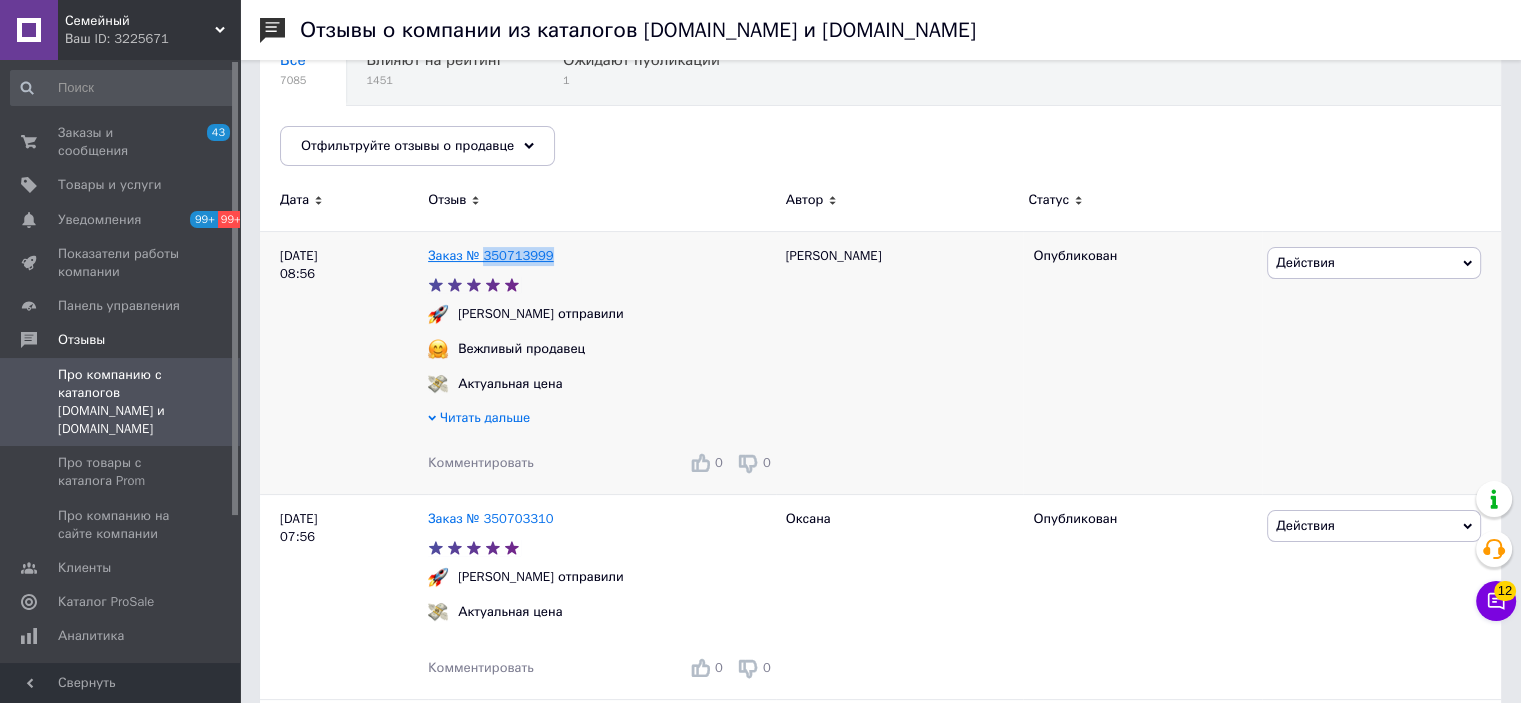 drag, startPoint x: 549, startPoint y: 253, endPoint x: 480, endPoint y: 256, distance: 69.065186 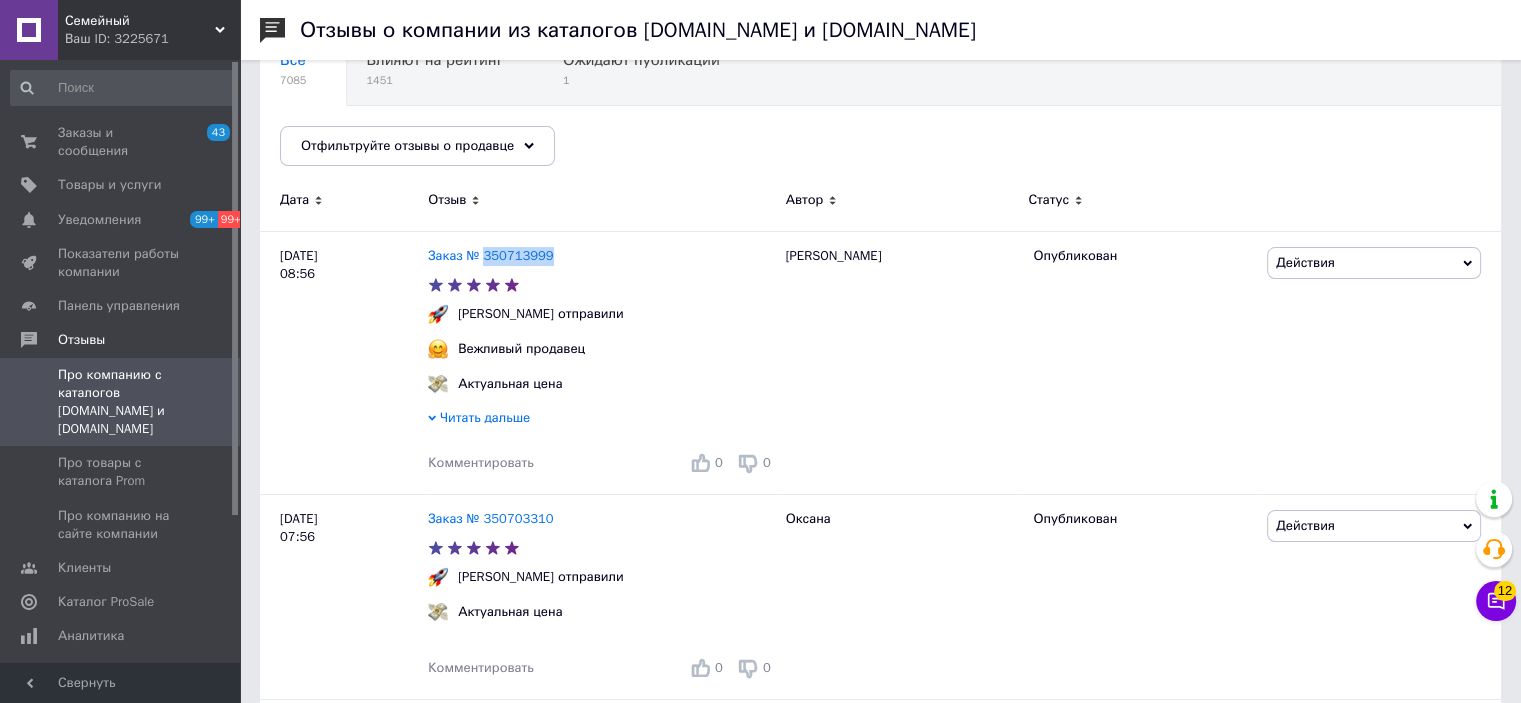 copy on "350713999" 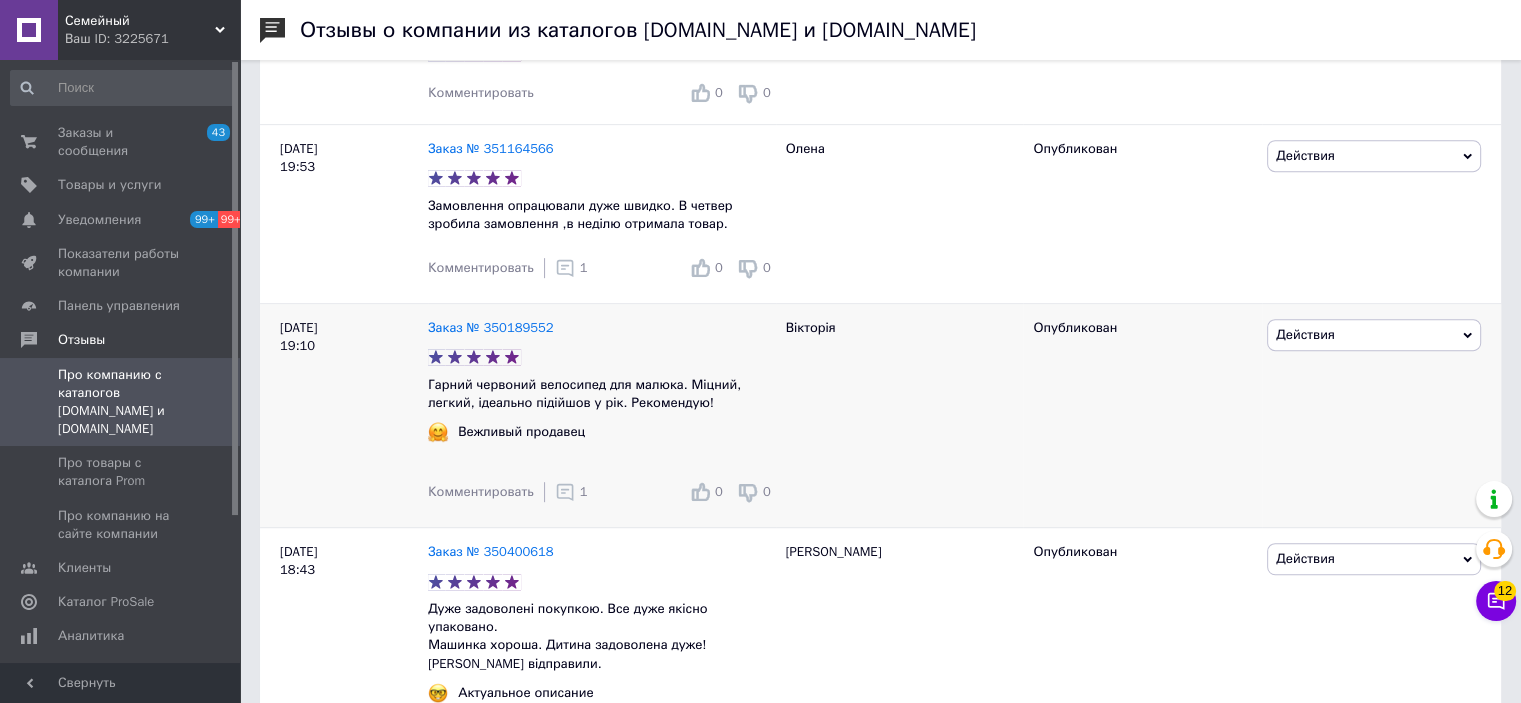 scroll, scrollTop: 600, scrollLeft: 0, axis: vertical 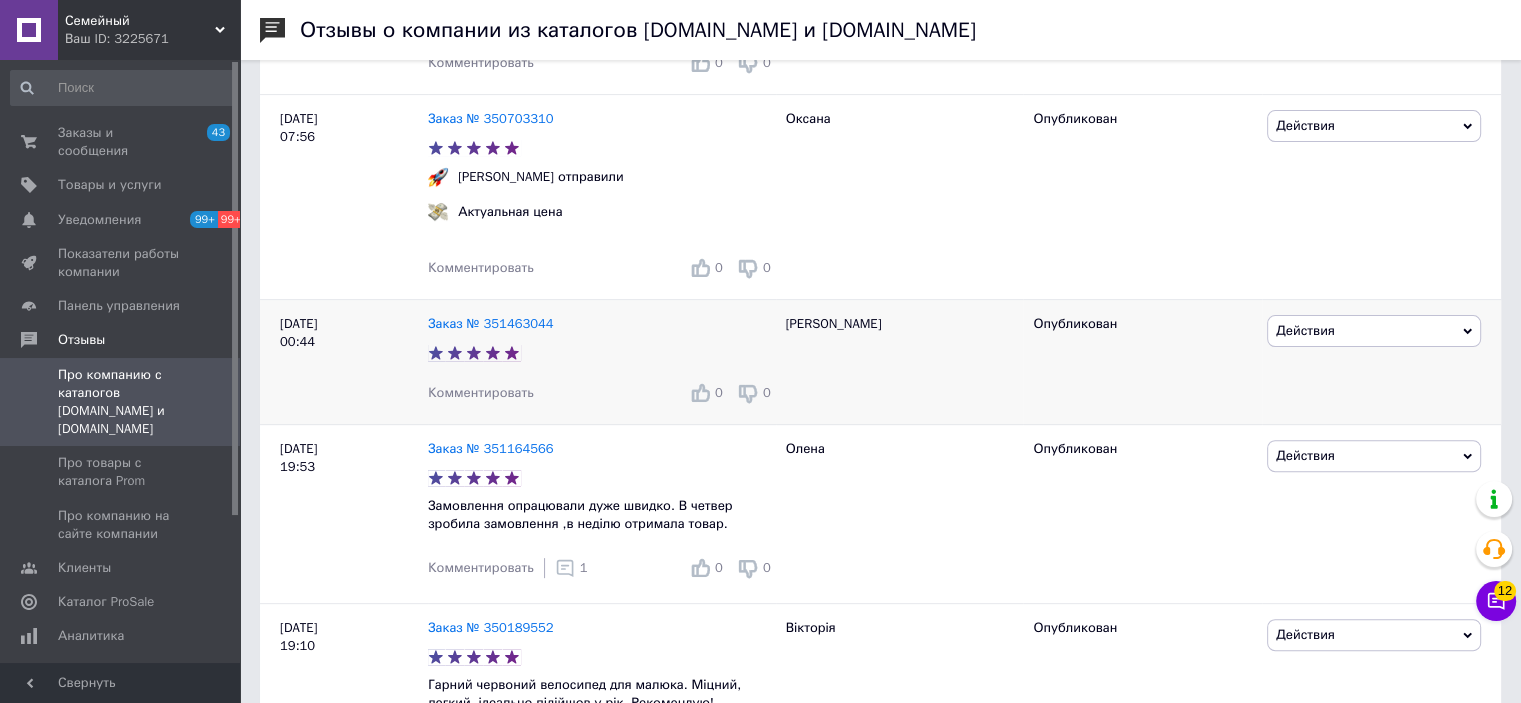 click on "Комментировать" at bounding box center (481, 392) 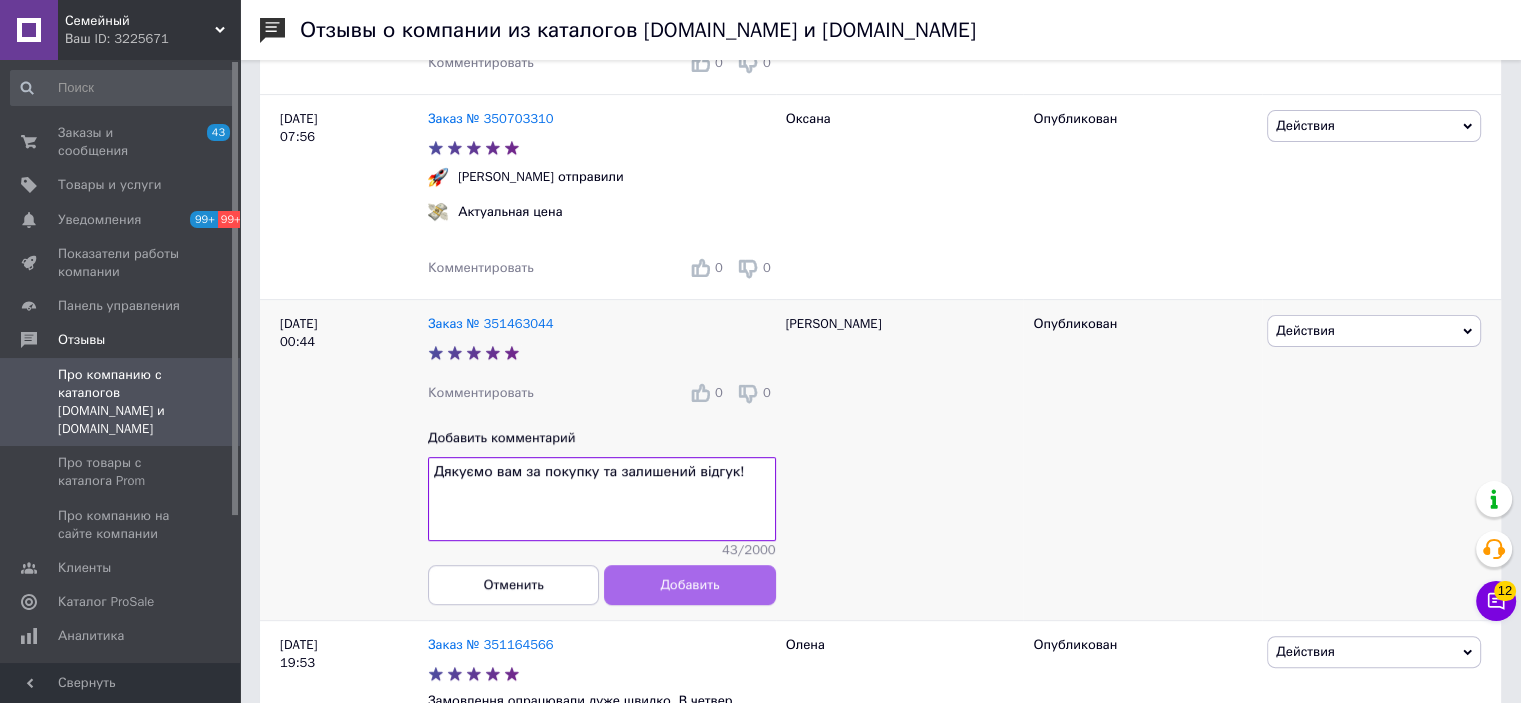 type on "Дякуємо вам за покупку та залишений відгук!" 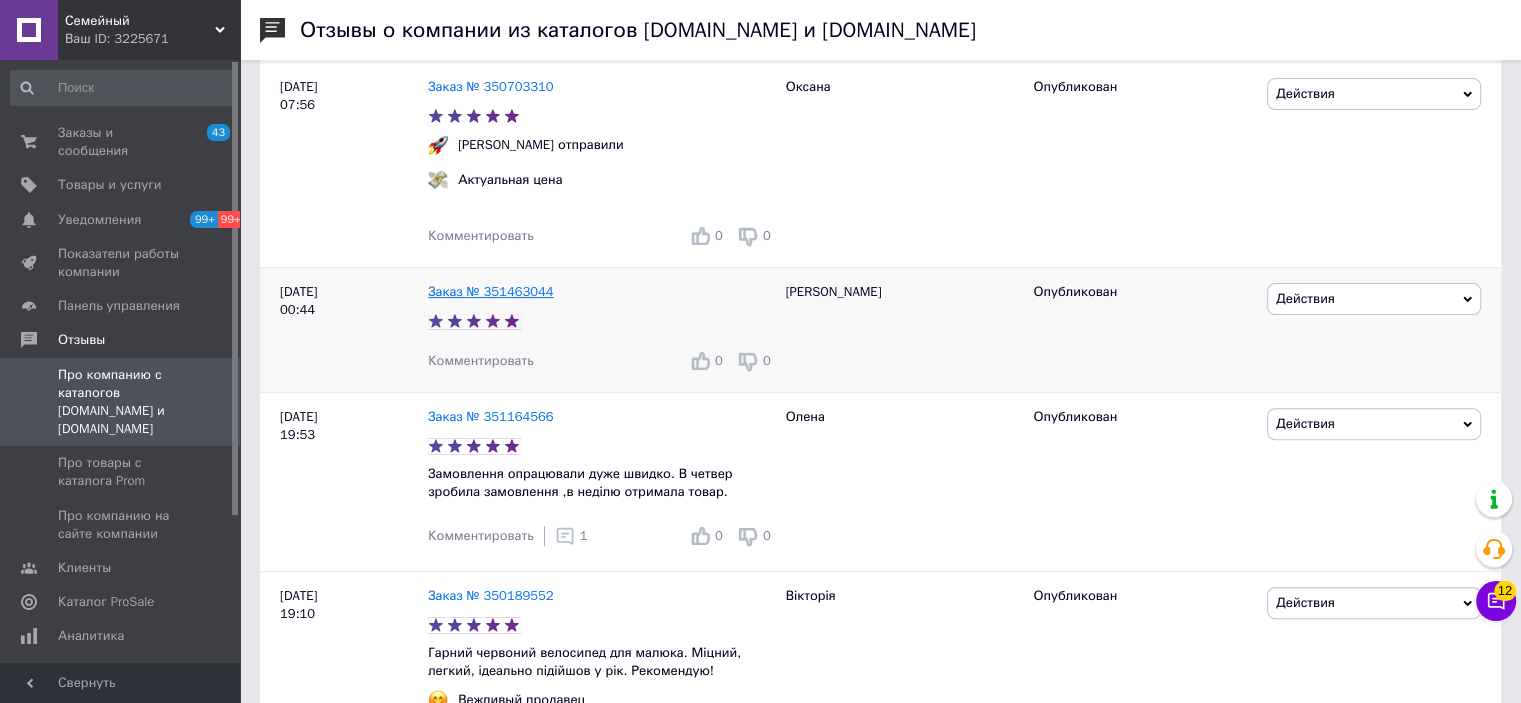scroll, scrollTop: 500, scrollLeft: 0, axis: vertical 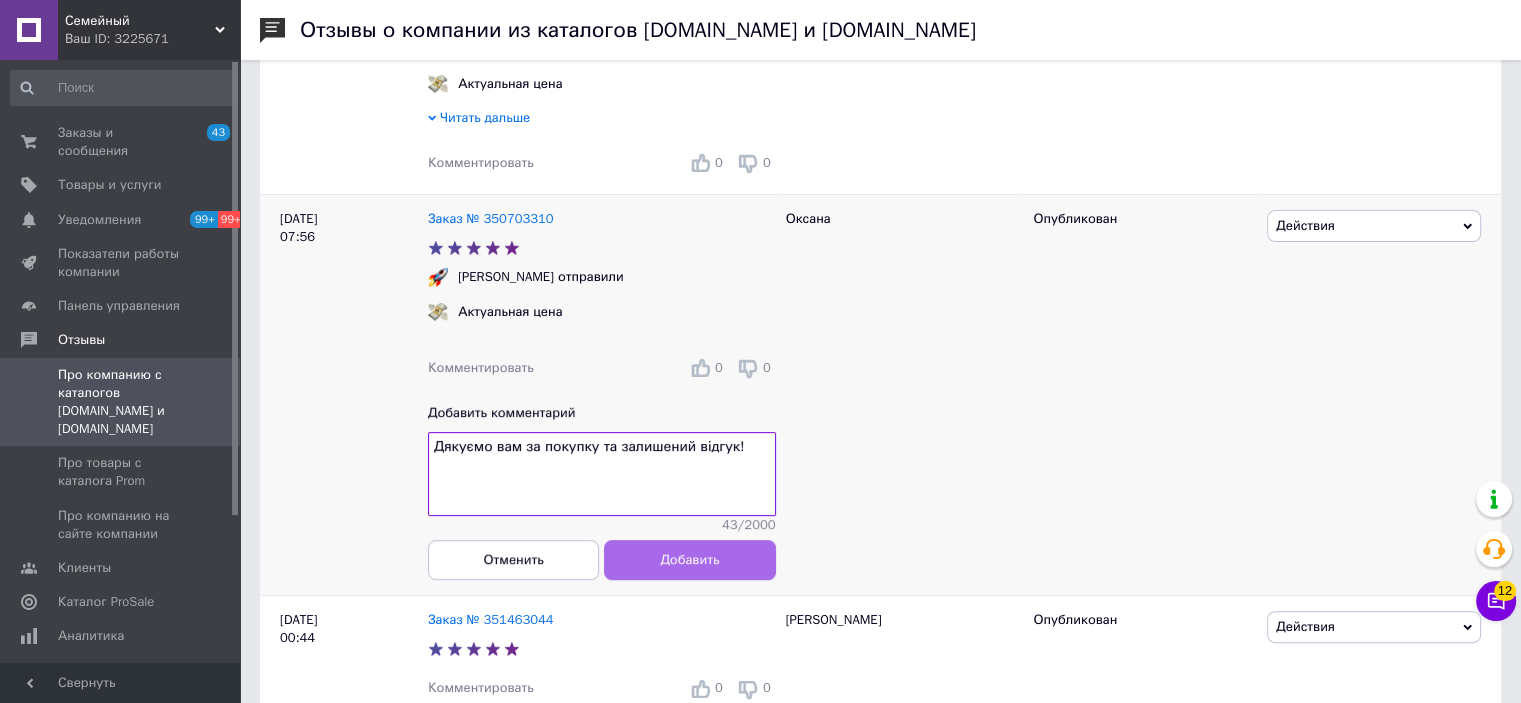type on "Дякуємо вам за покупку та залишений відгук!" 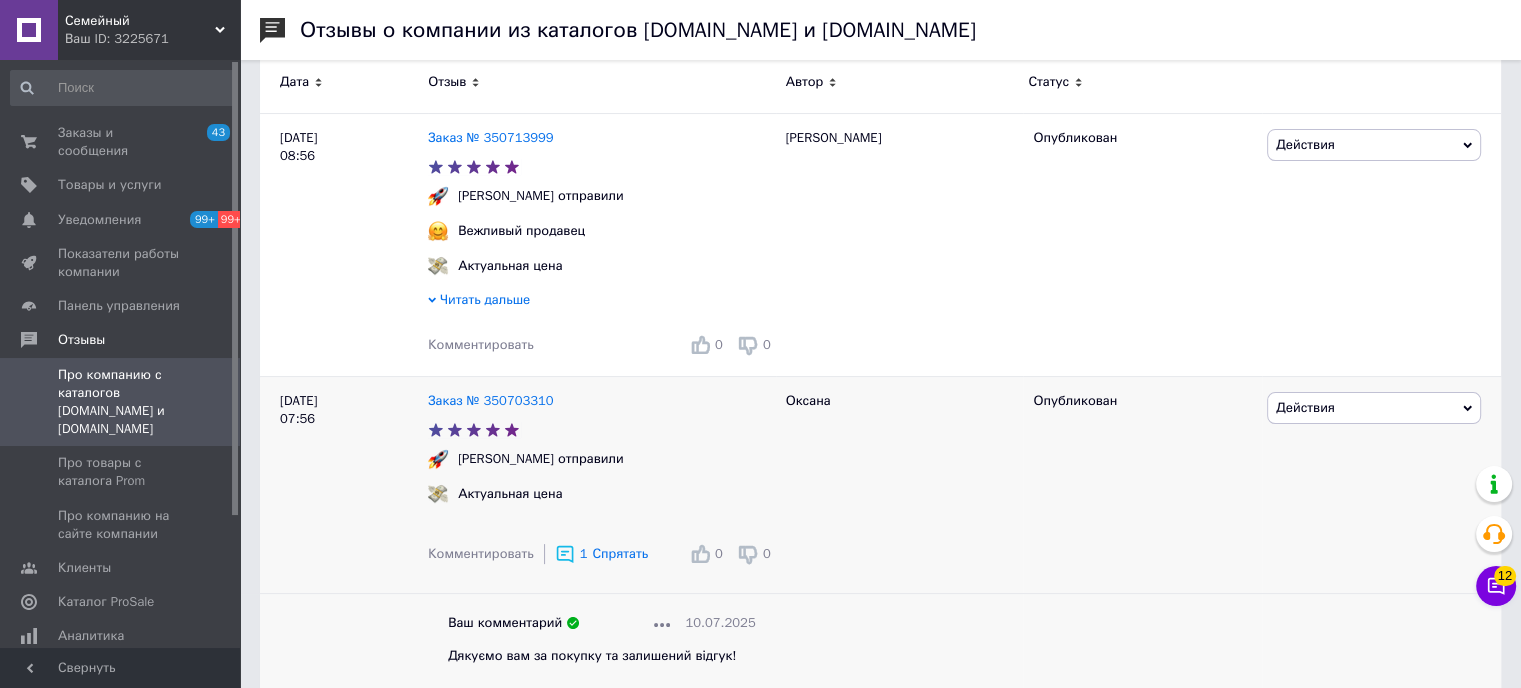 scroll, scrollTop: 300, scrollLeft: 0, axis: vertical 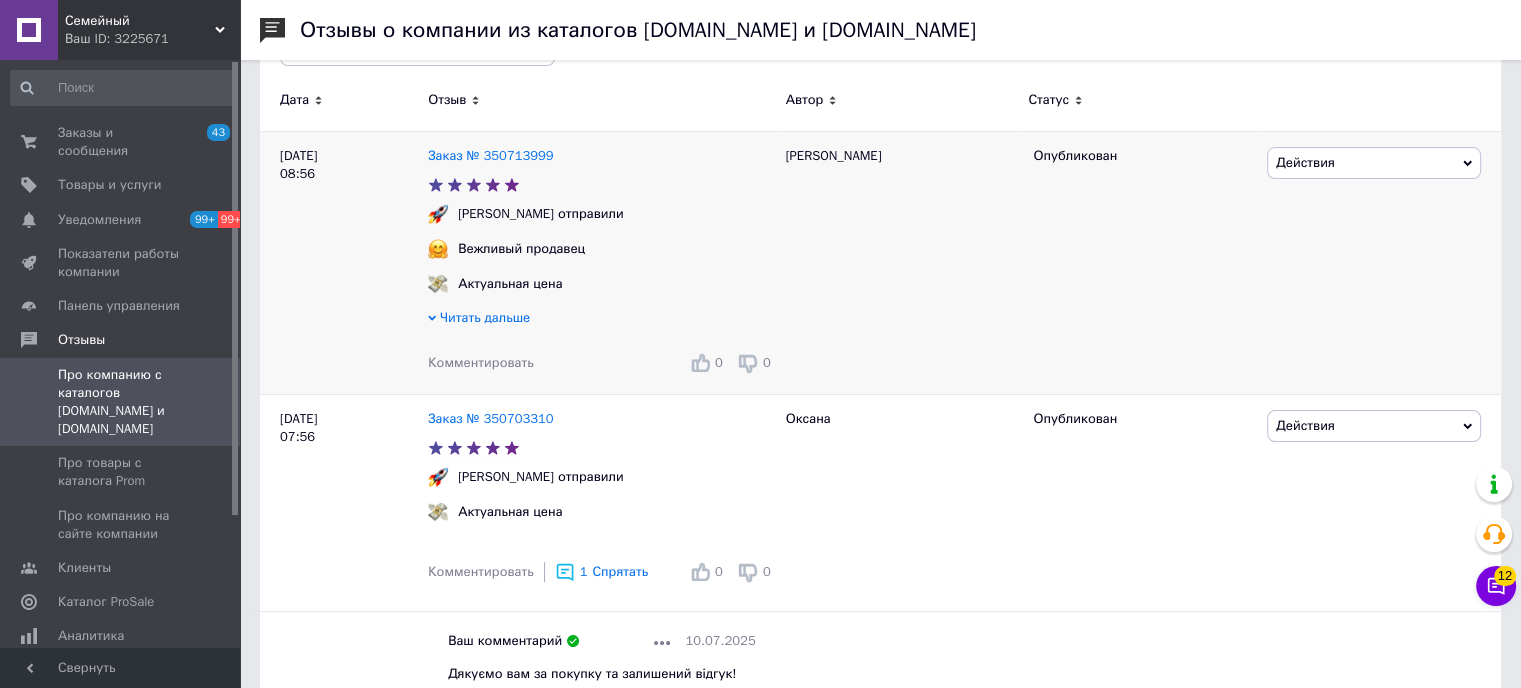 click on "Комментировать" at bounding box center [481, 362] 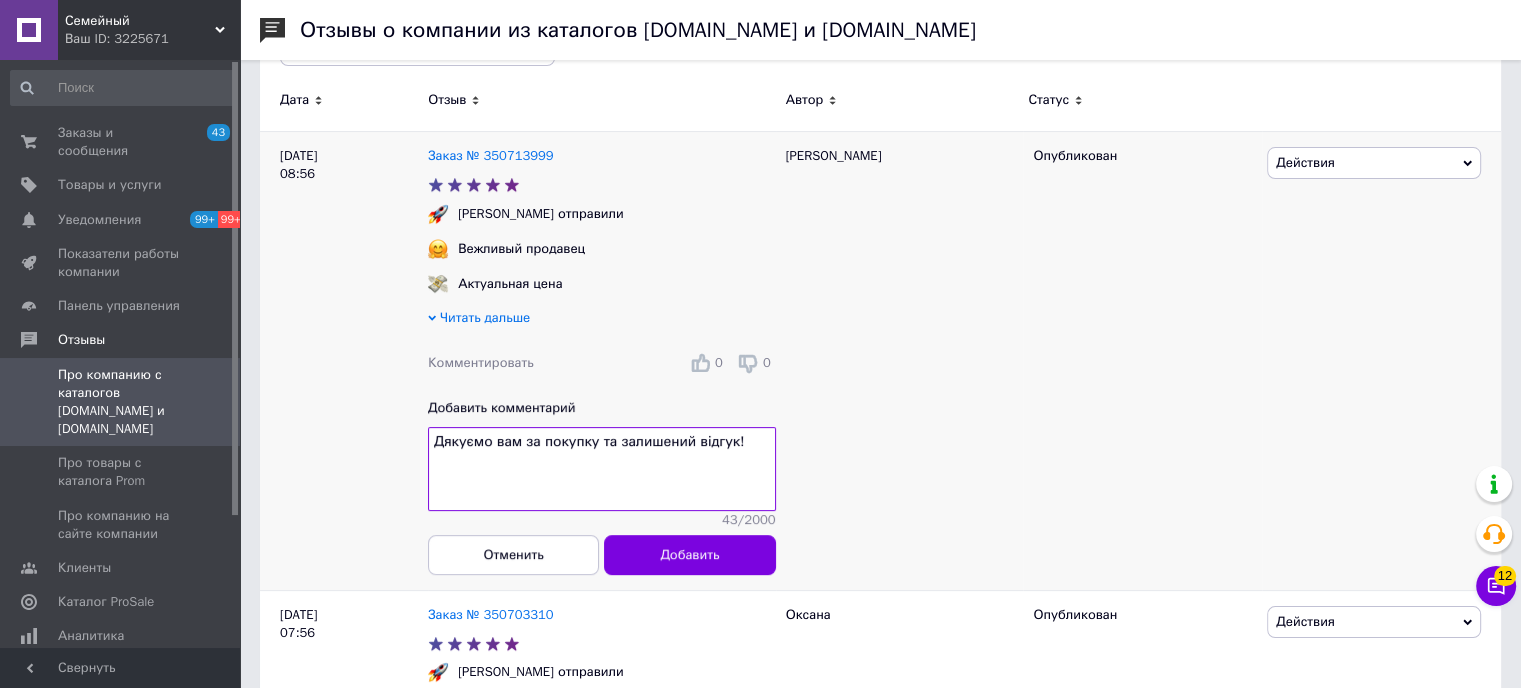 type on "Дякуємо вам за покупку та залишений відгук!" 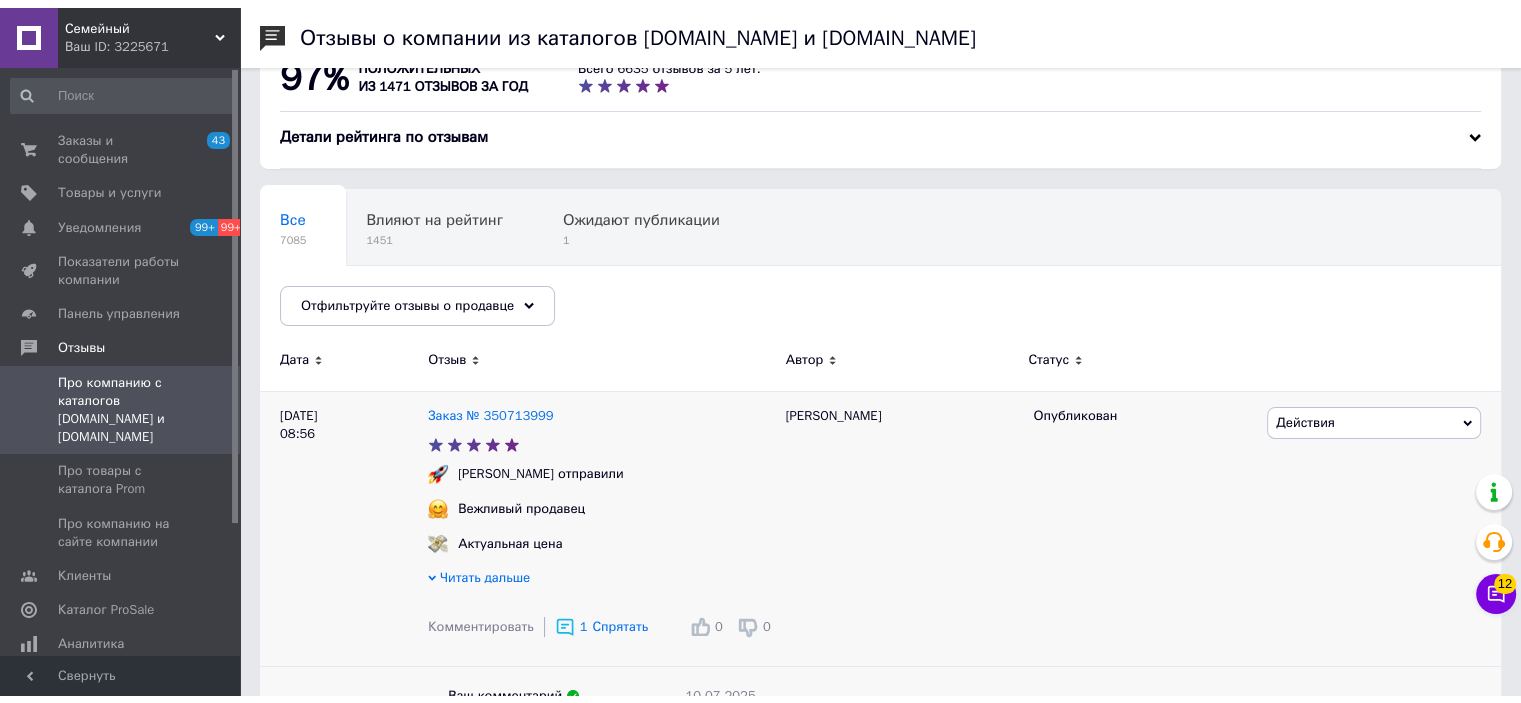 scroll, scrollTop: 0, scrollLeft: 0, axis: both 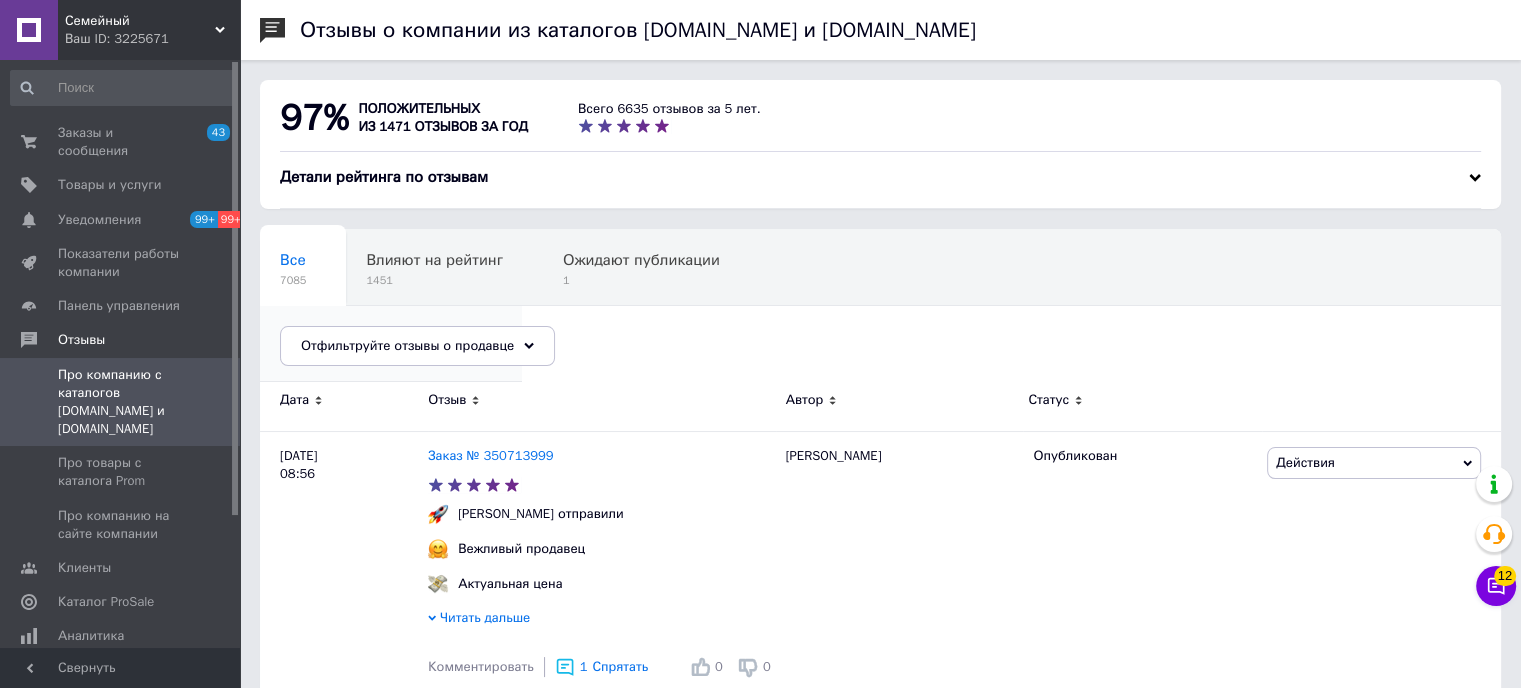 click on "290" at bounding box center [381, 356] 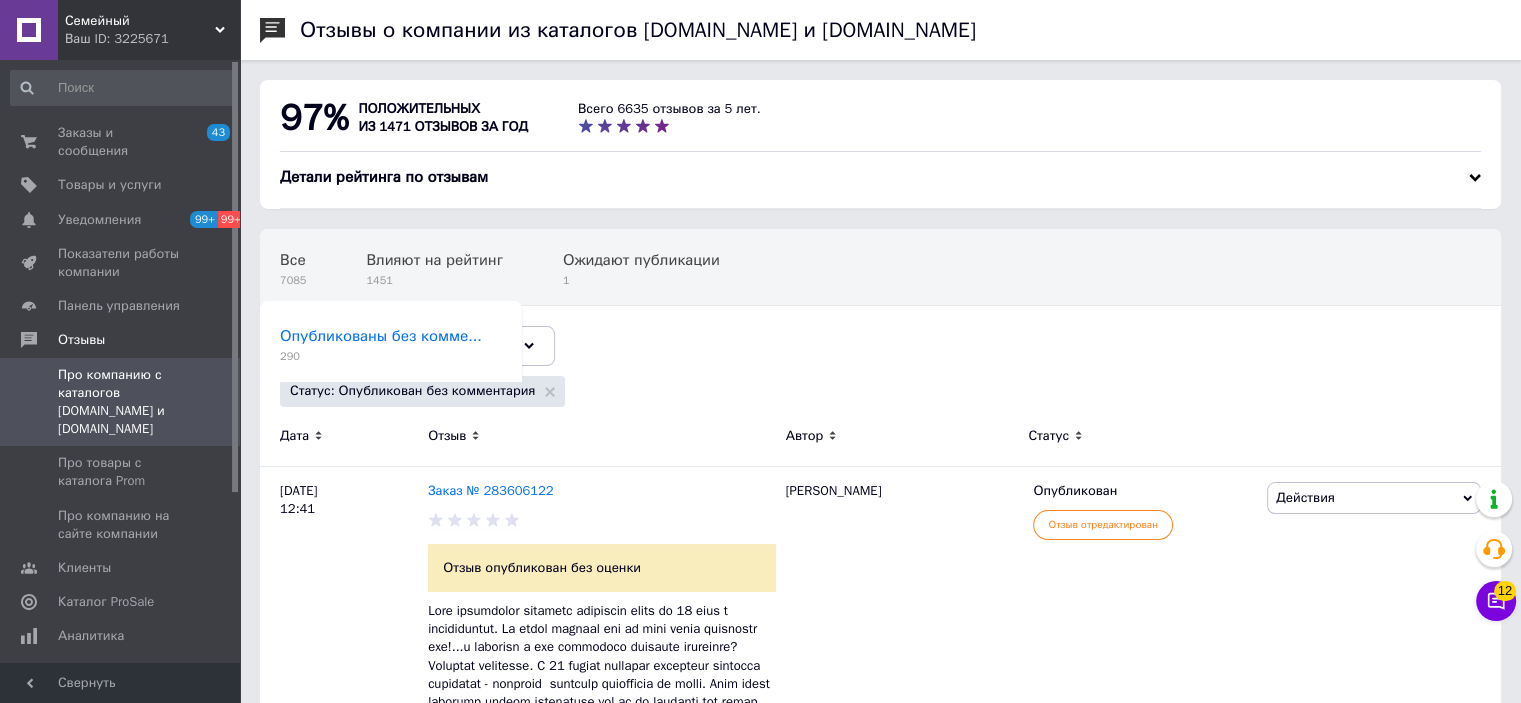 click at bounding box center (212, 402) 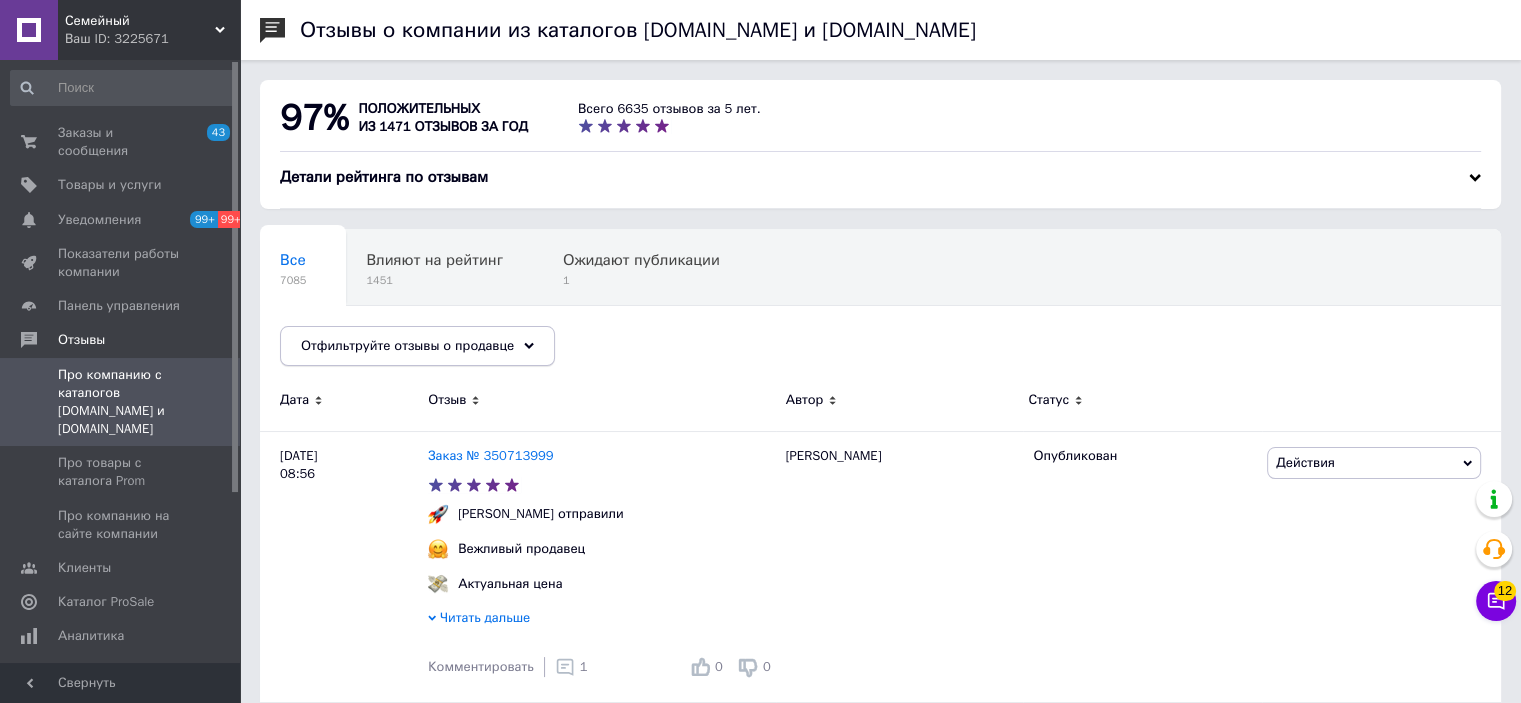 click on "Отфильтруйте отзывы о продавце" at bounding box center (417, 346) 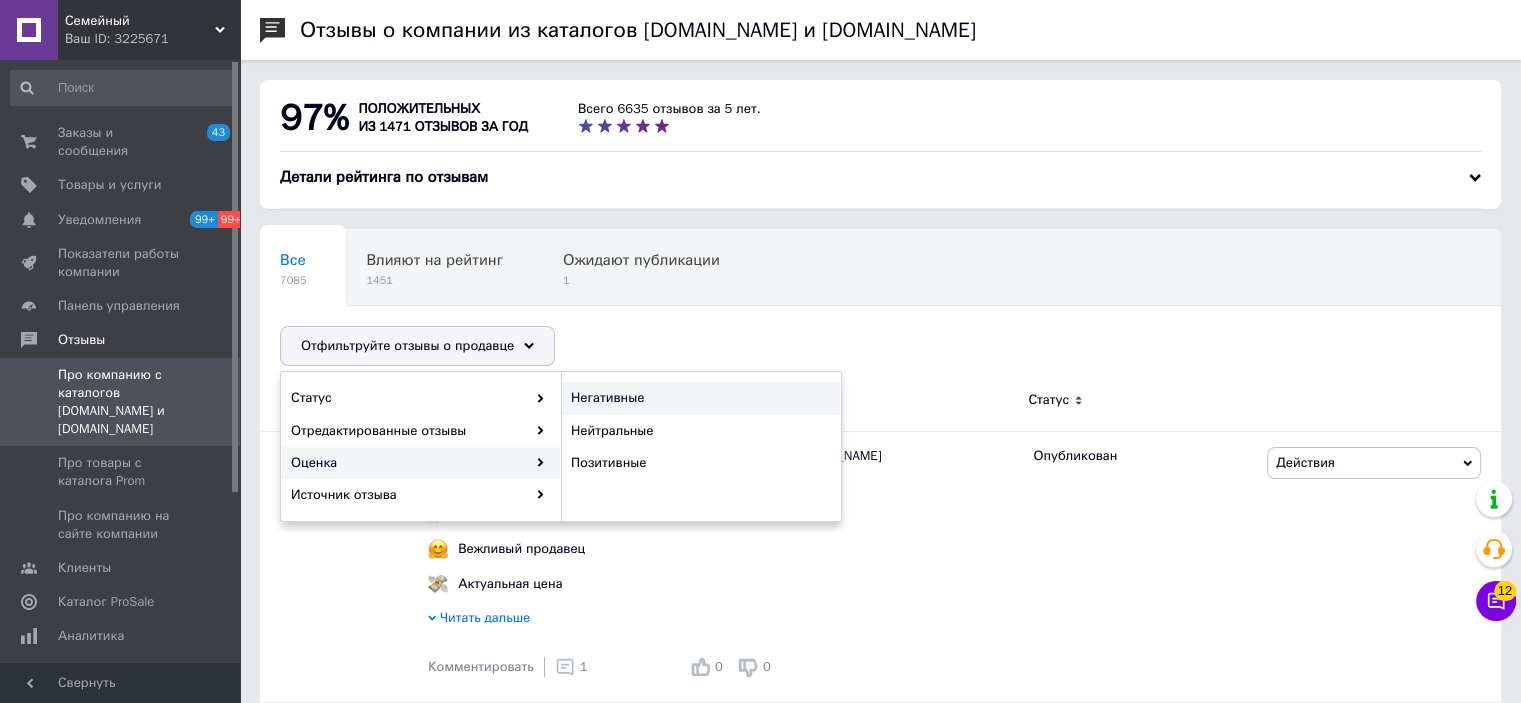 click on "Негативные" at bounding box center (698, 398) 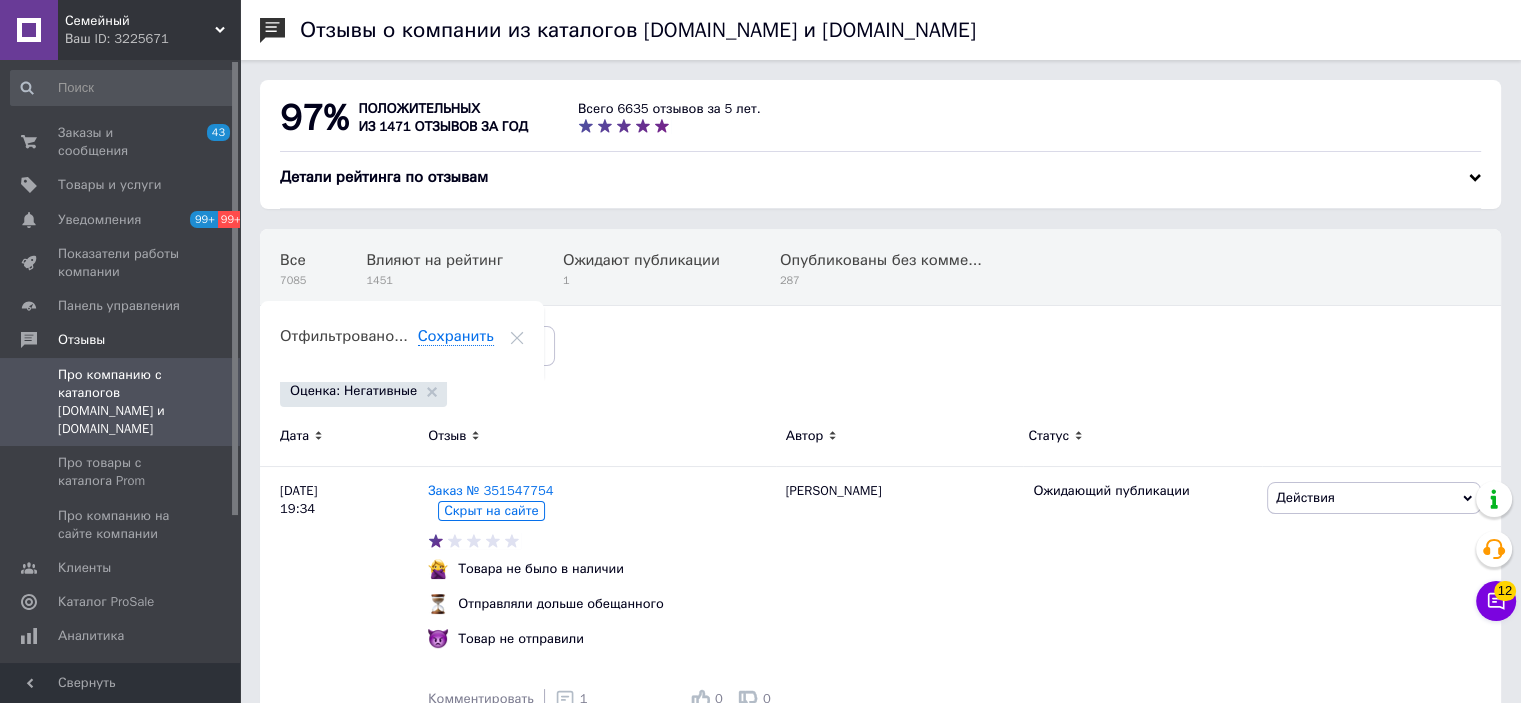 click on "Про компанию с каталогов Prom.ua и Bigl.ua" at bounding box center [121, 402] 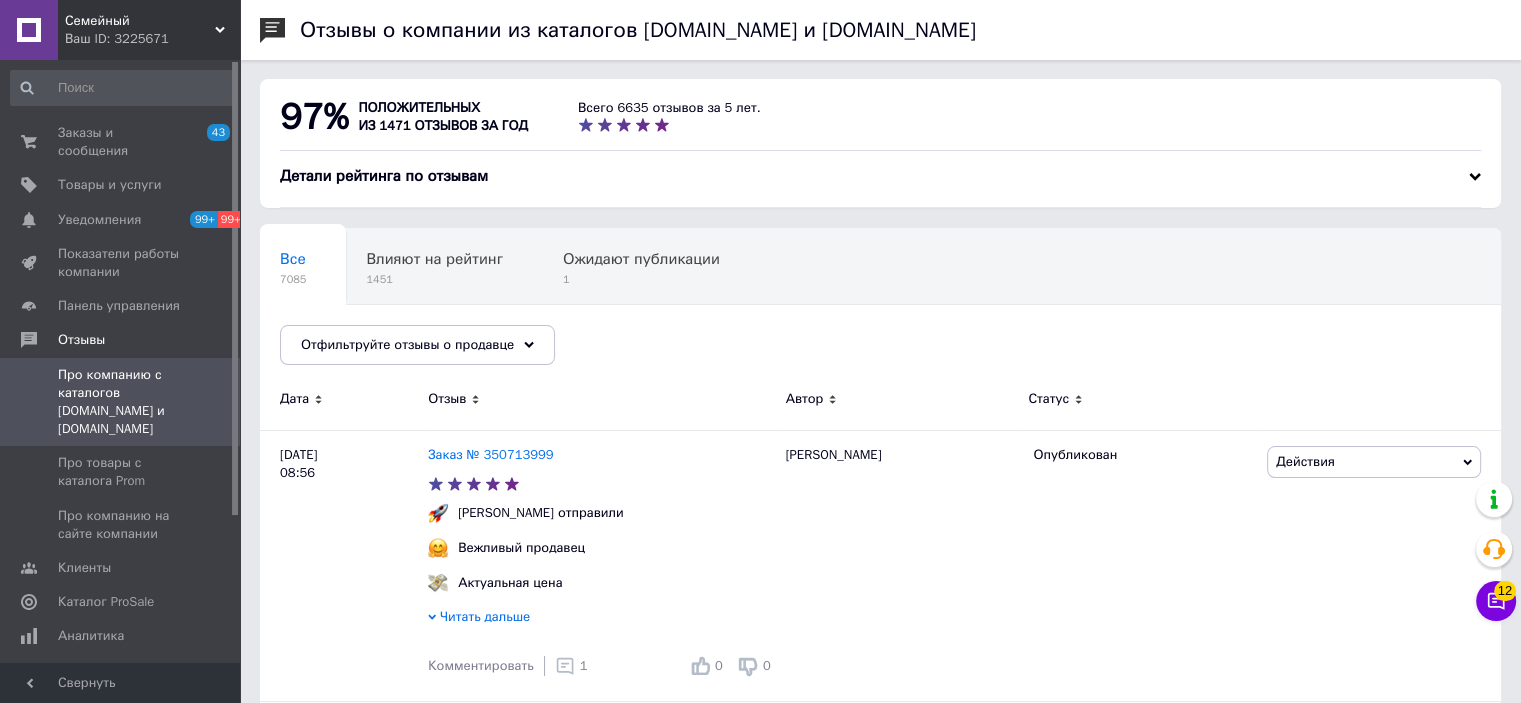 scroll, scrollTop: 0, scrollLeft: 0, axis: both 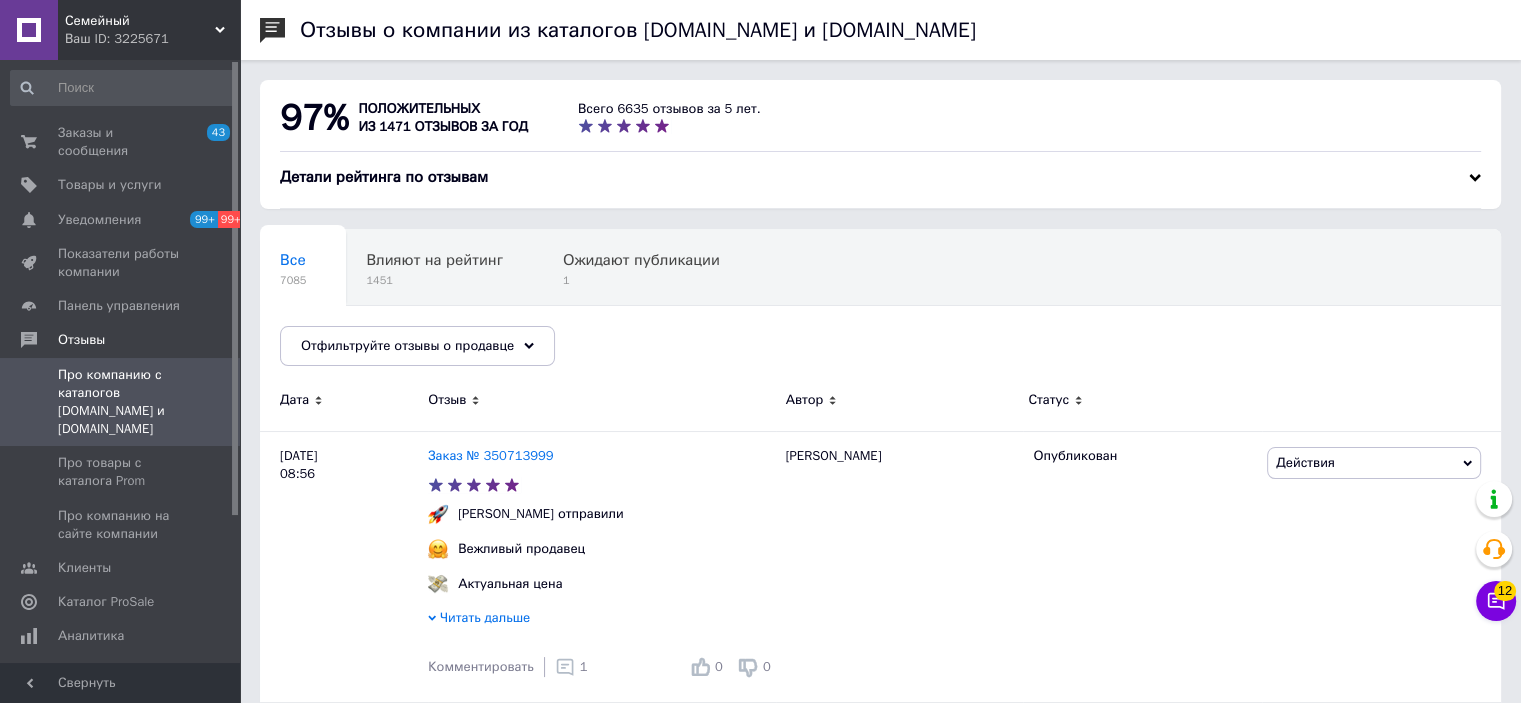 click on "Ваш ID: 3225671" at bounding box center (152, 39) 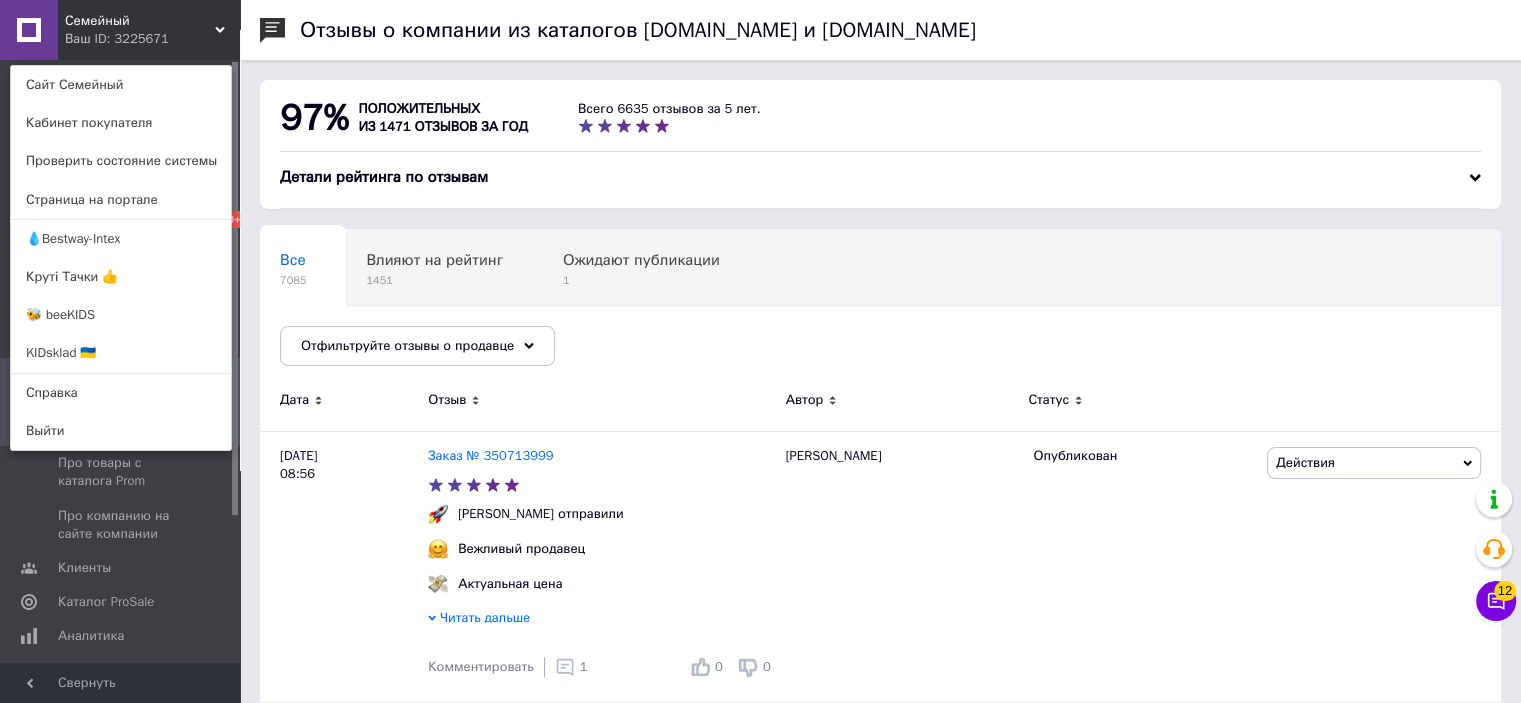 drag, startPoint x: 121, startPoint y: 341, endPoint x: 160, endPoint y: 298, distance: 58.0517 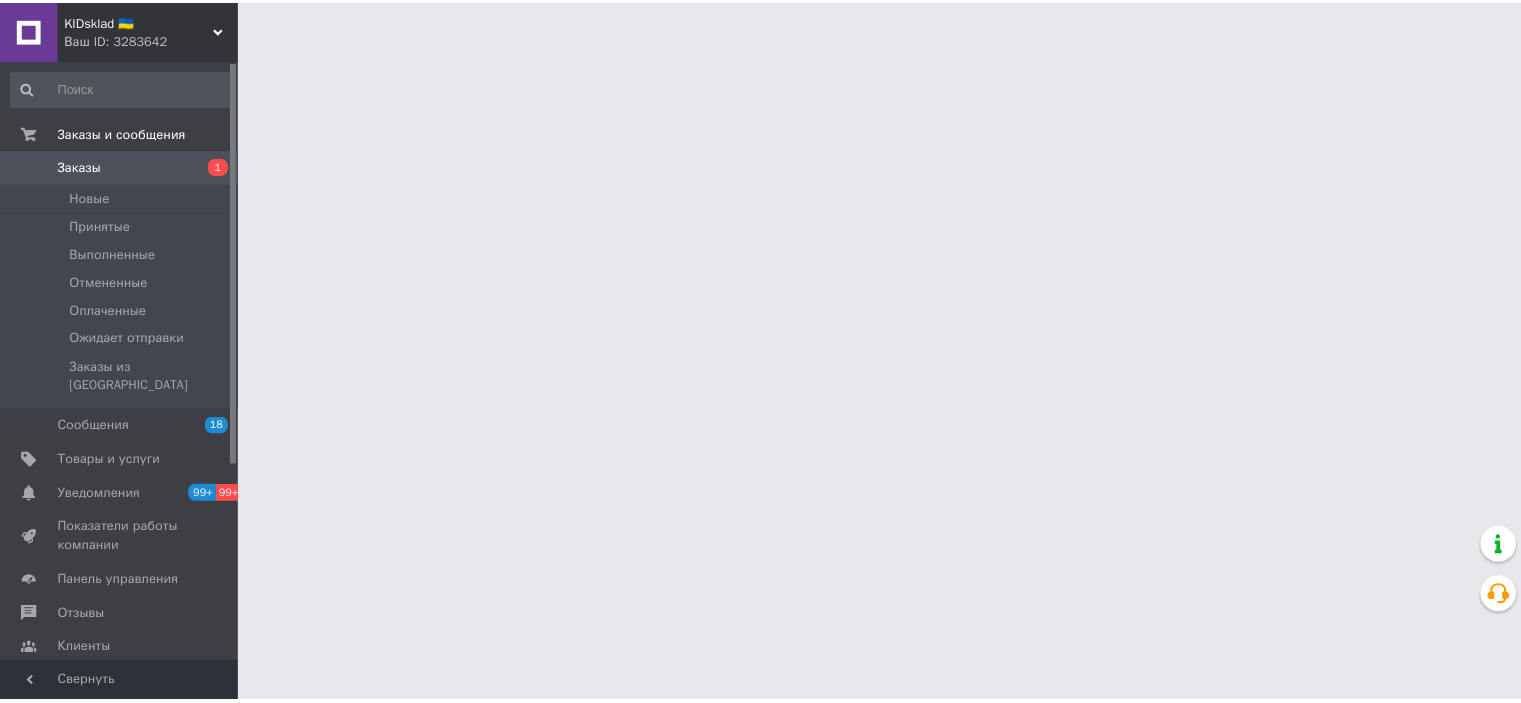 scroll, scrollTop: 0, scrollLeft: 0, axis: both 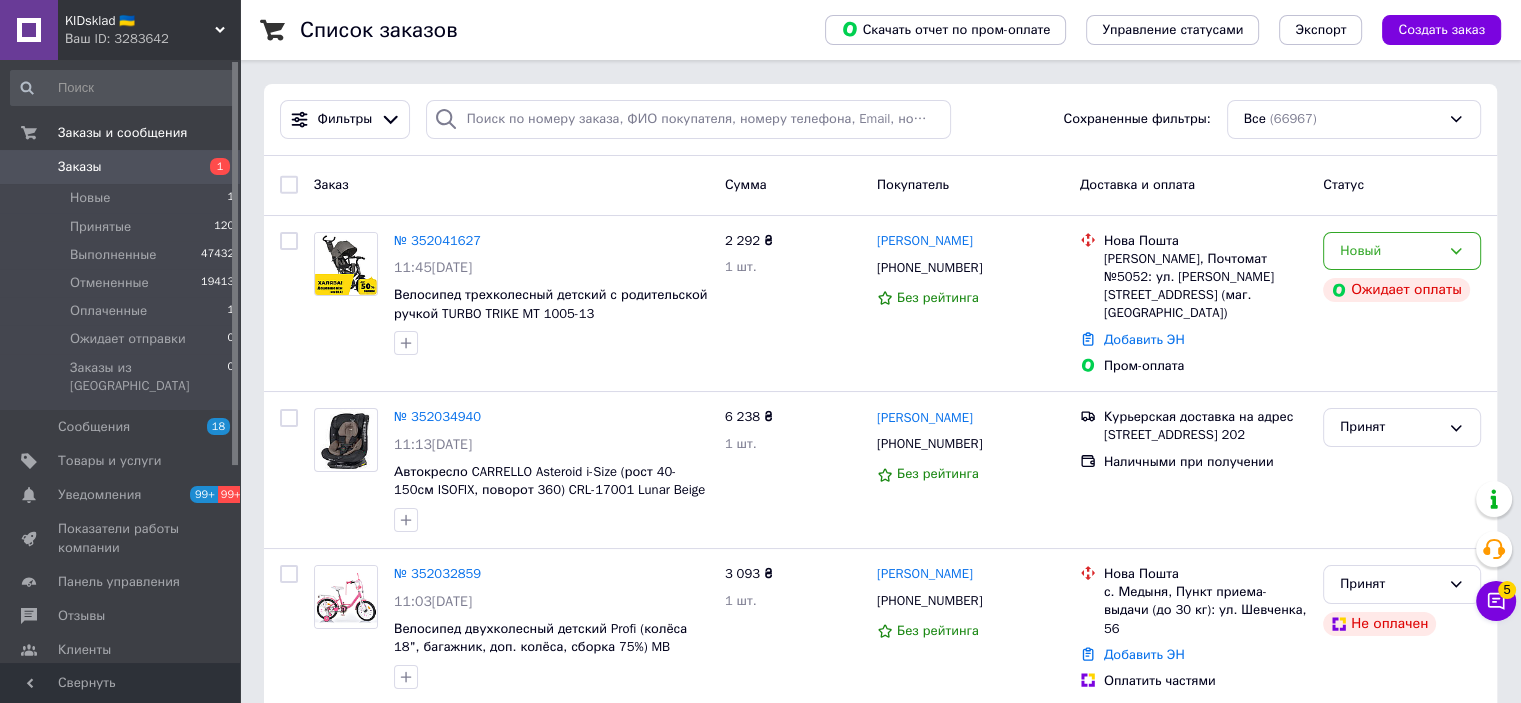 drag, startPoint x: 88, startPoint y: 593, endPoint x: 88, endPoint y: 579, distance: 14 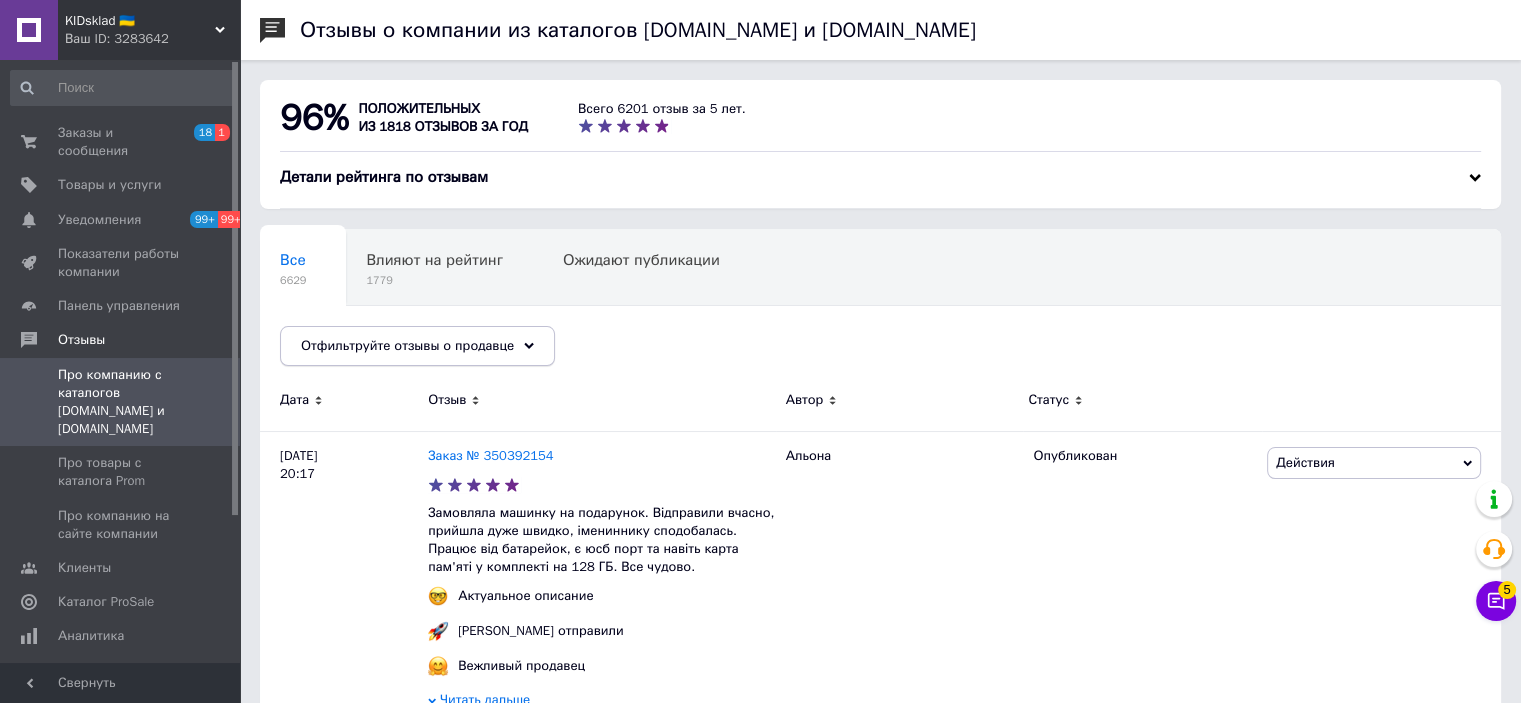 click on "Отфильтруйте отзывы о продавце" at bounding box center (407, 345) 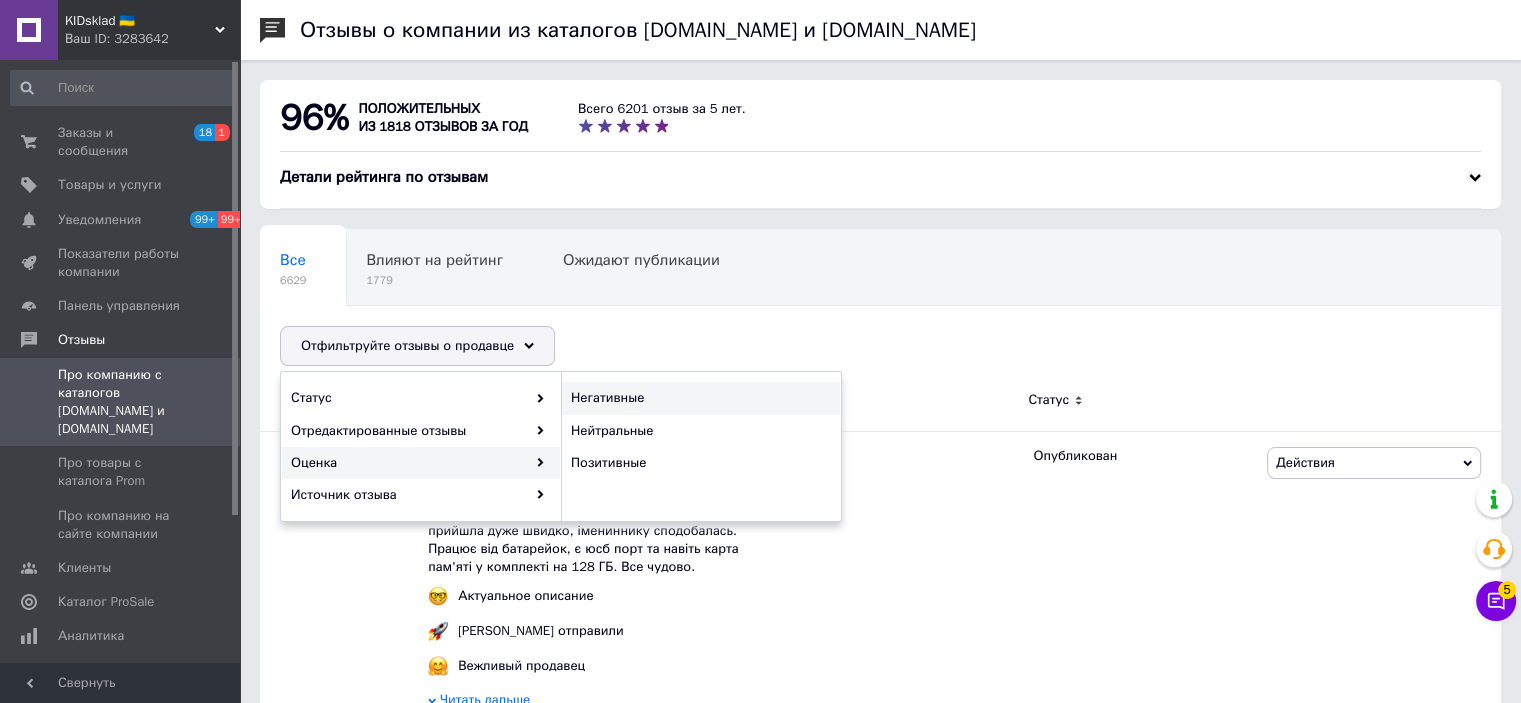 click on "Негативные" at bounding box center [698, 398] 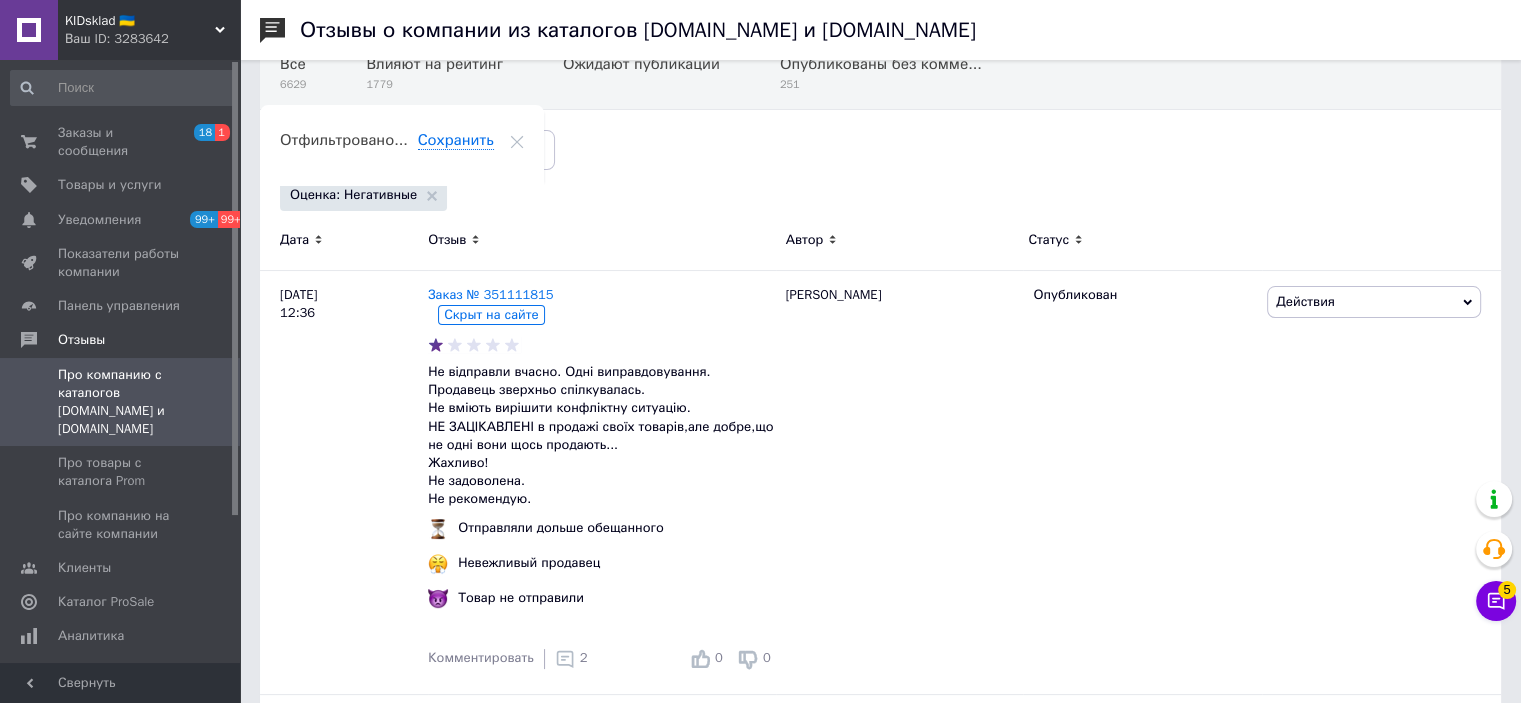 scroll, scrollTop: 100, scrollLeft: 0, axis: vertical 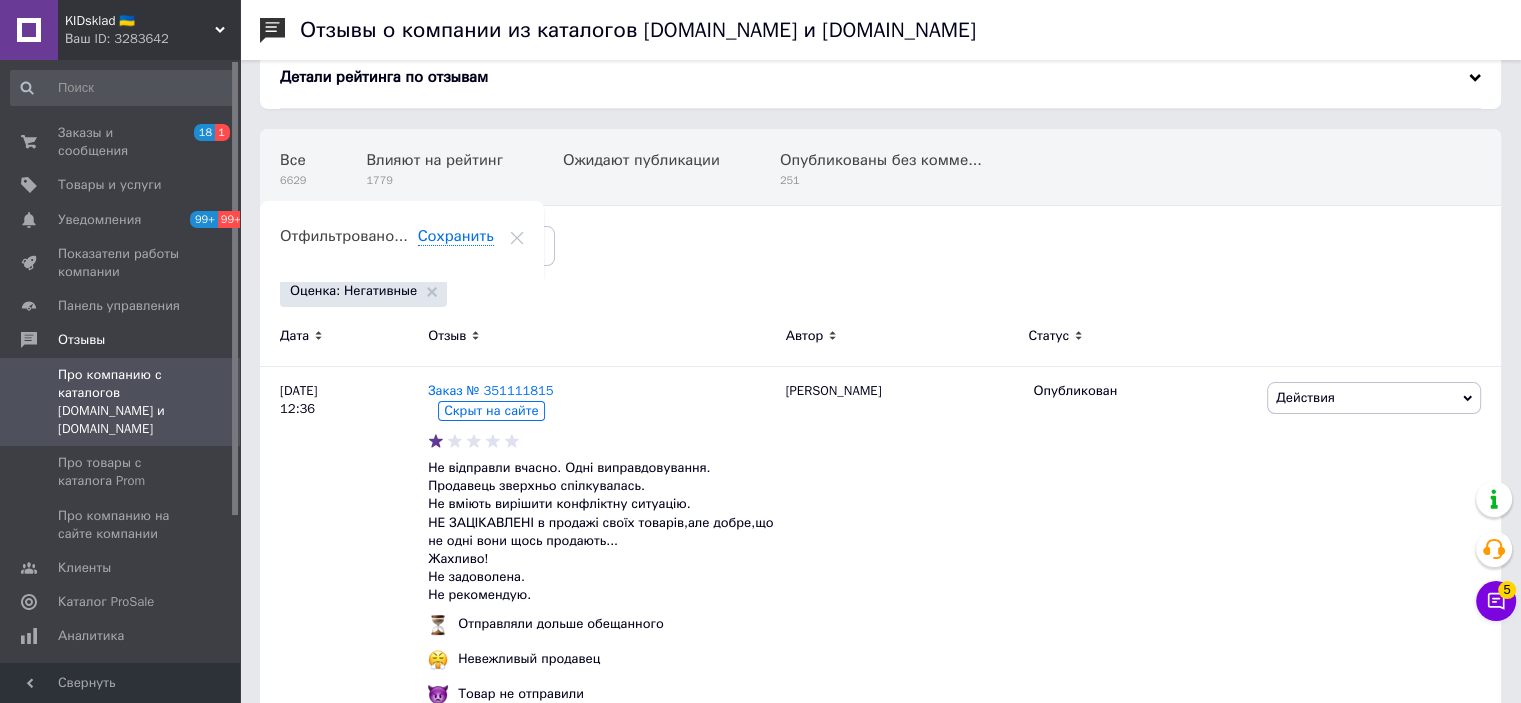 click on "Про компанию с каталогов [DOMAIN_NAME] и [DOMAIN_NAME]" at bounding box center (121, 402) 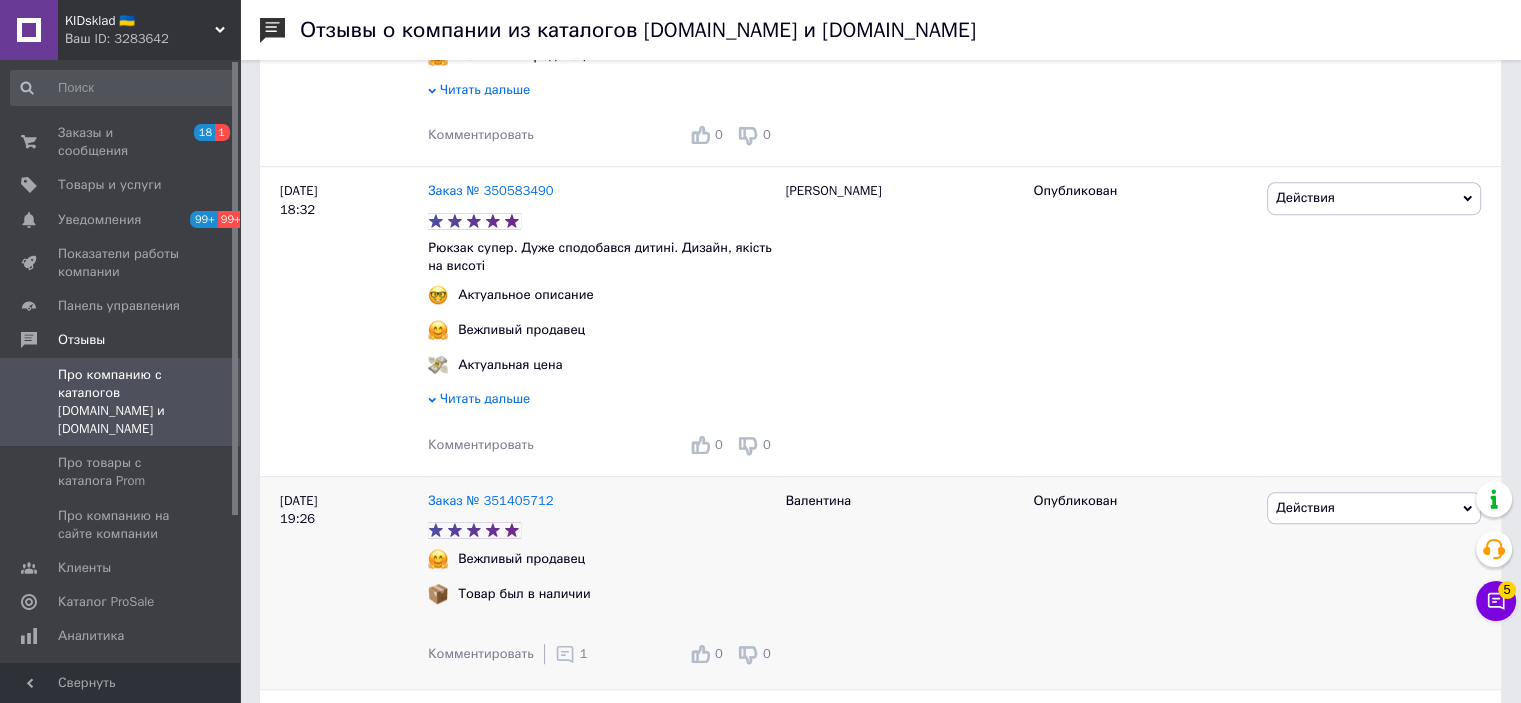scroll, scrollTop: 1300, scrollLeft: 0, axis: vertical 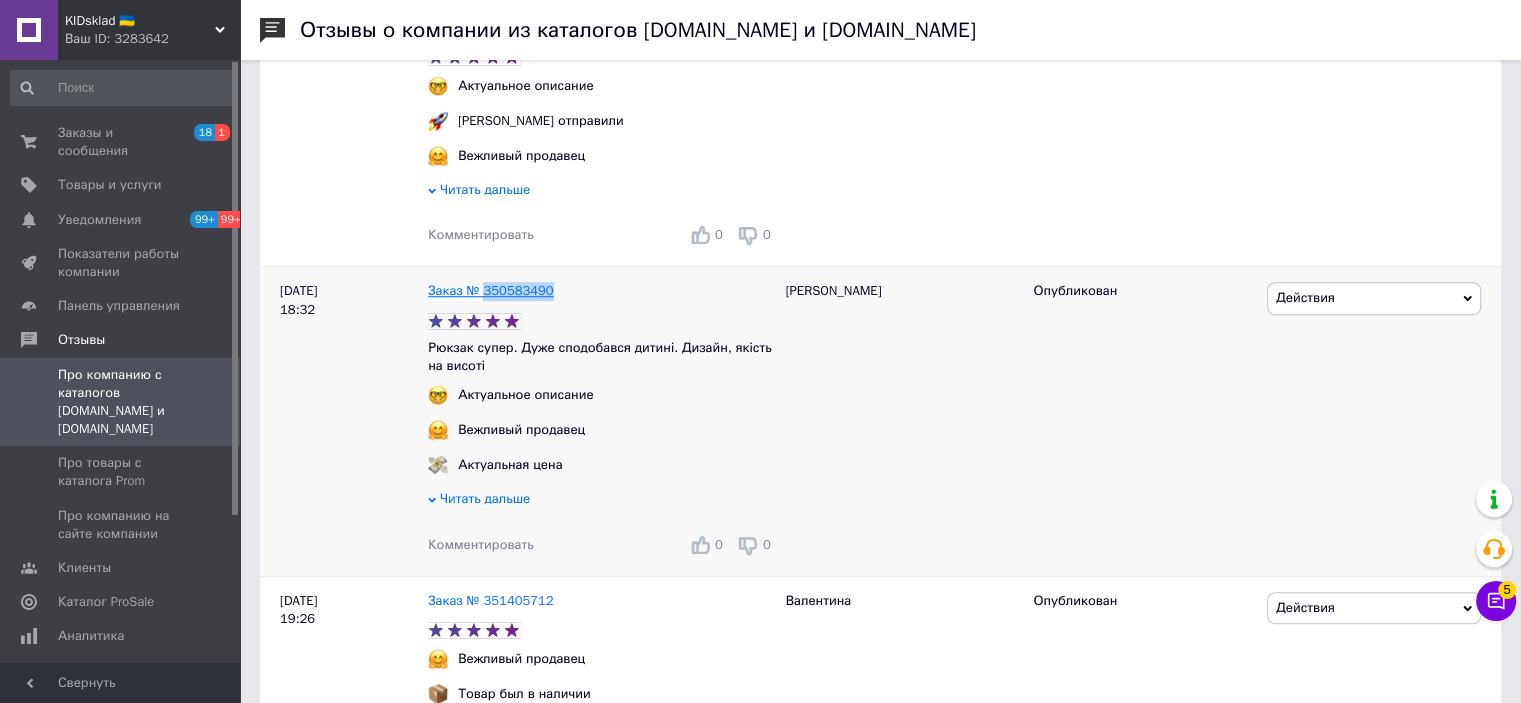 drag, startPoint x: 560, startPoint y: 307, endPoint x: 480, endPoint y: 311, distance: 80.09994 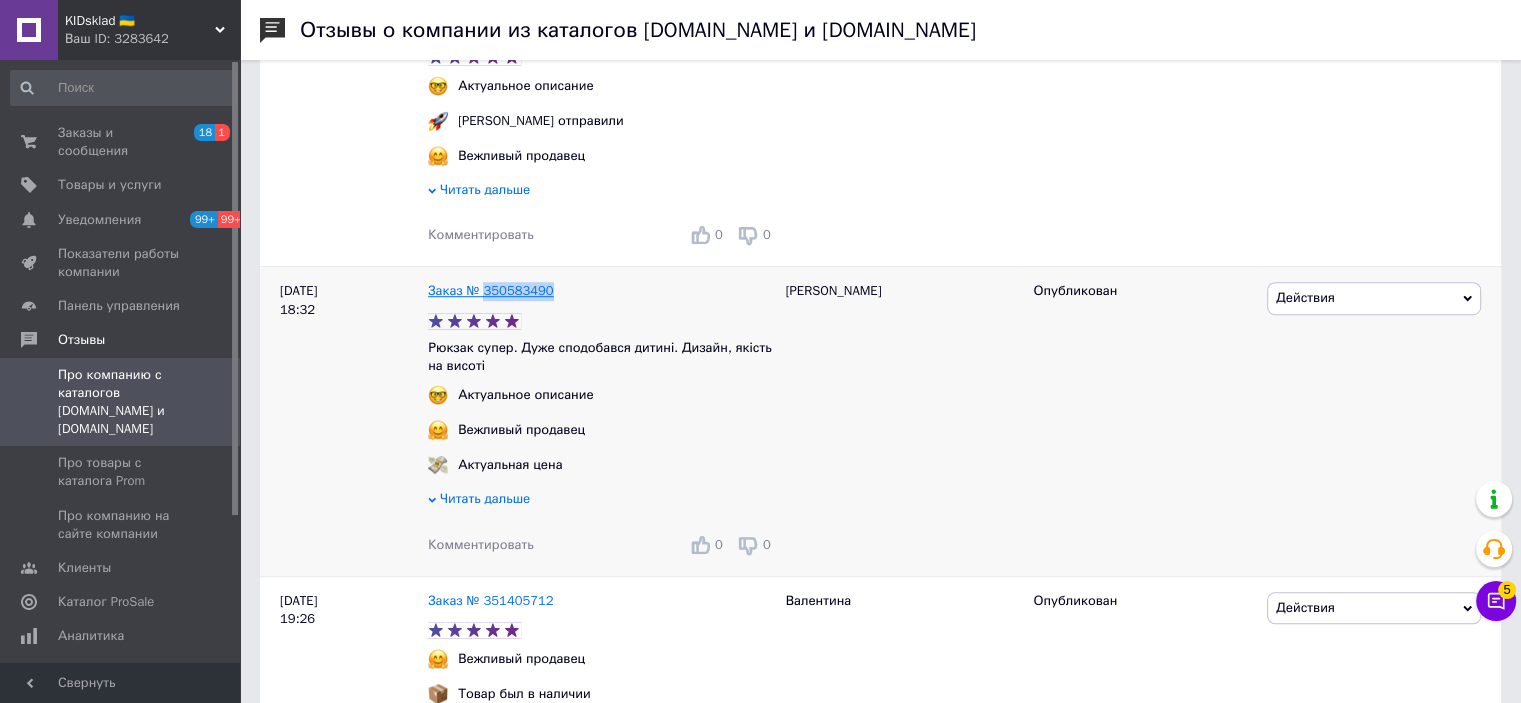 click on "Заказ № 350583490" at bounding box center [602, 291] 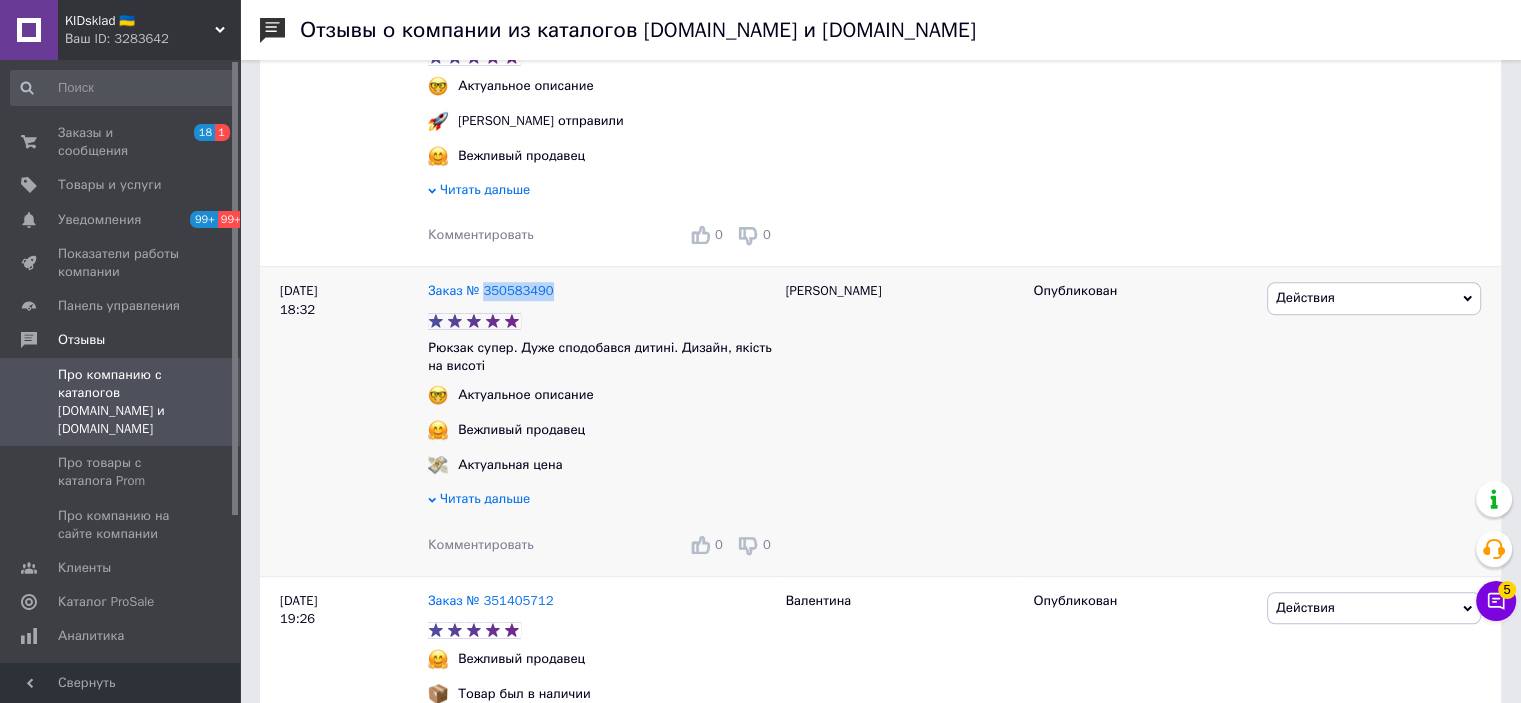 copy on "350583490" 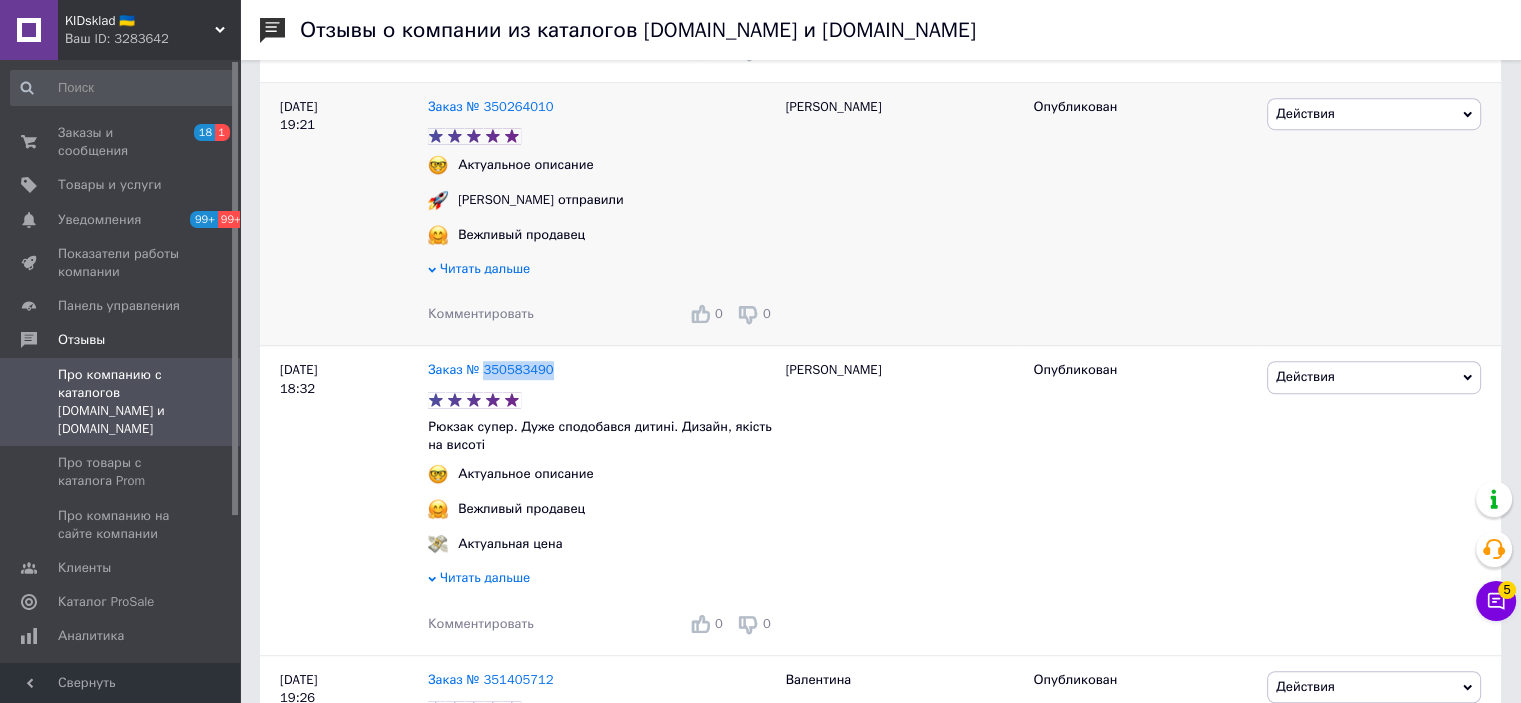 scroll, scrollTop: 1100, scrollLeft: 0, axis: vertical 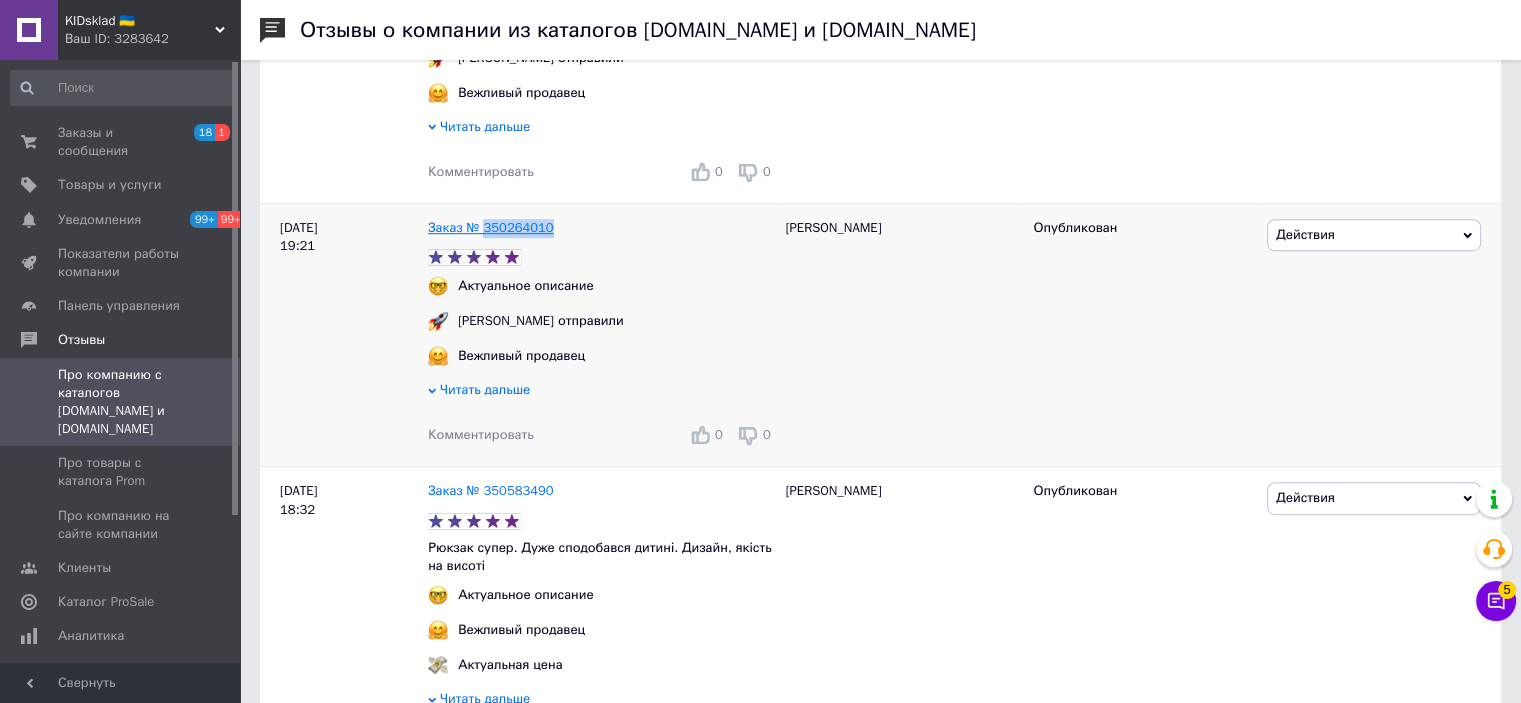 drag, startPoint x: 541, startPoint y: 240, endPoint x: 484, endPoint y: 243, distance: 57.07889 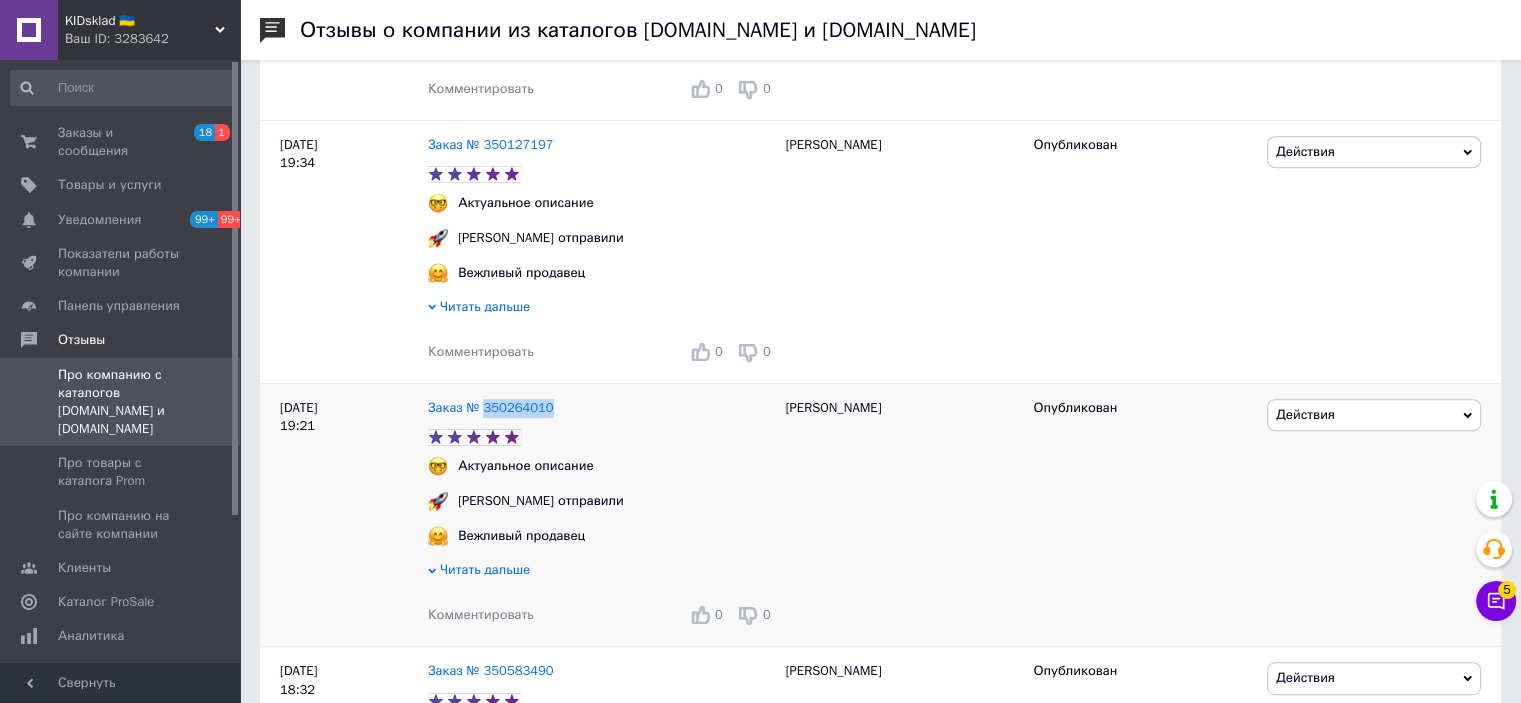scroll, scrollTop: 900, scrollLeft: 0, axis: vertical 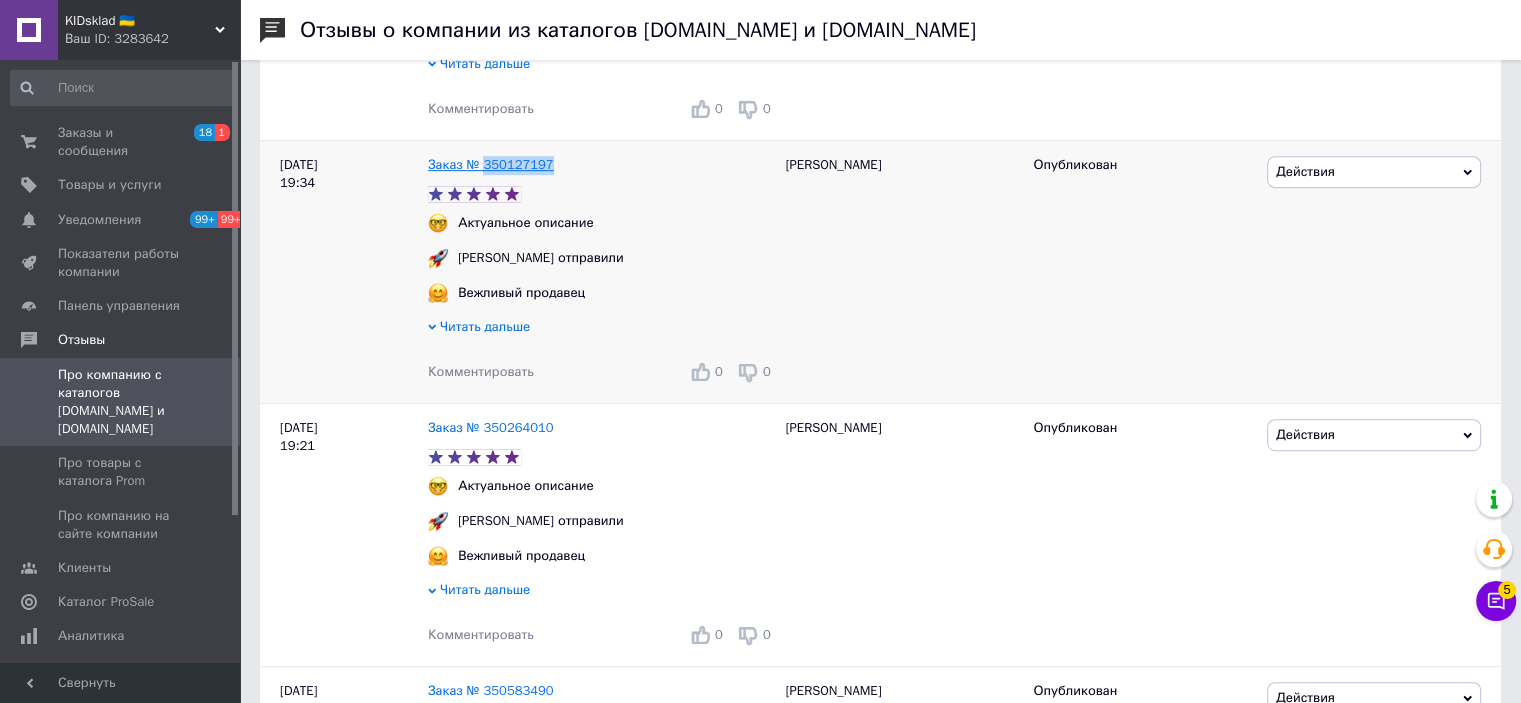 drag, startPoint x: 548, startPoint y: 168, endPoint x: 484, endPoint y: 174, distance: 64.28063 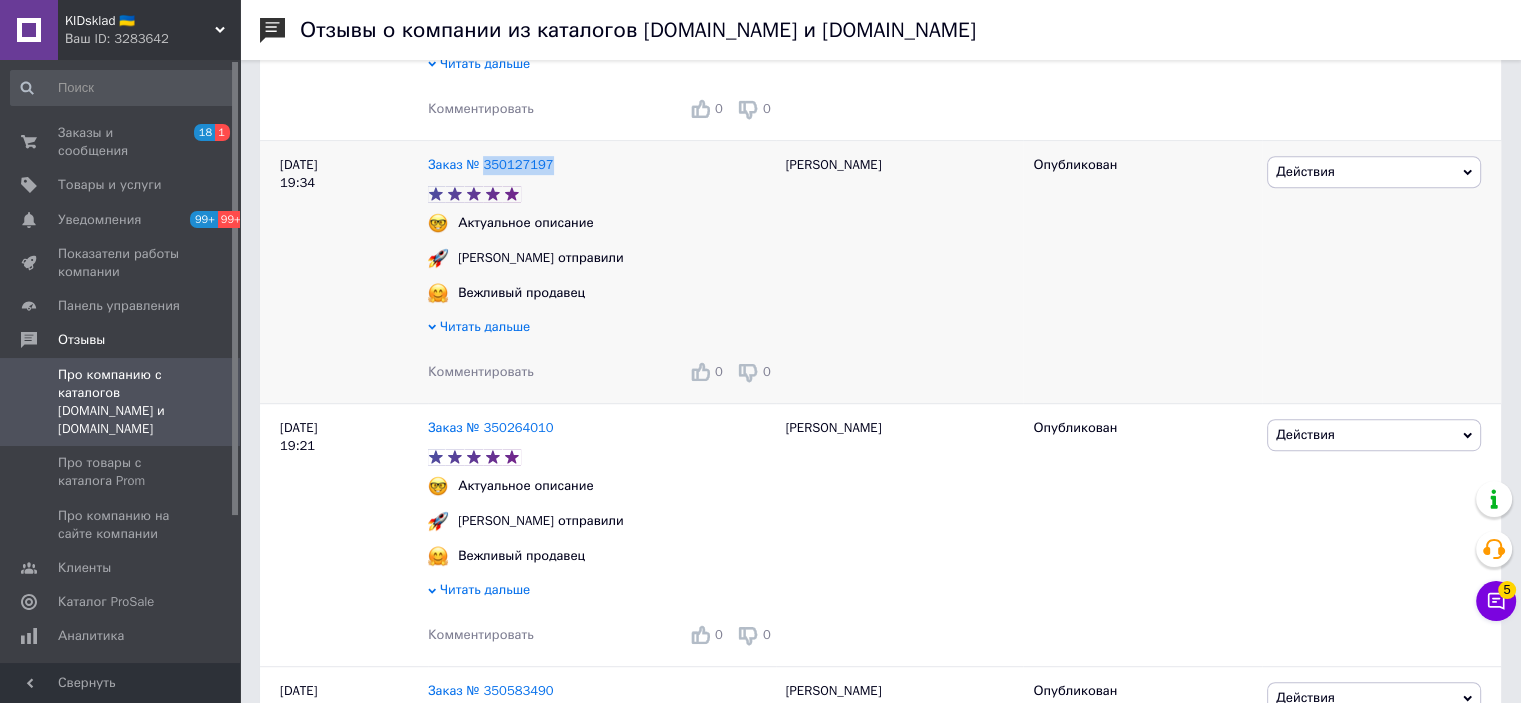 copy on "350127197" 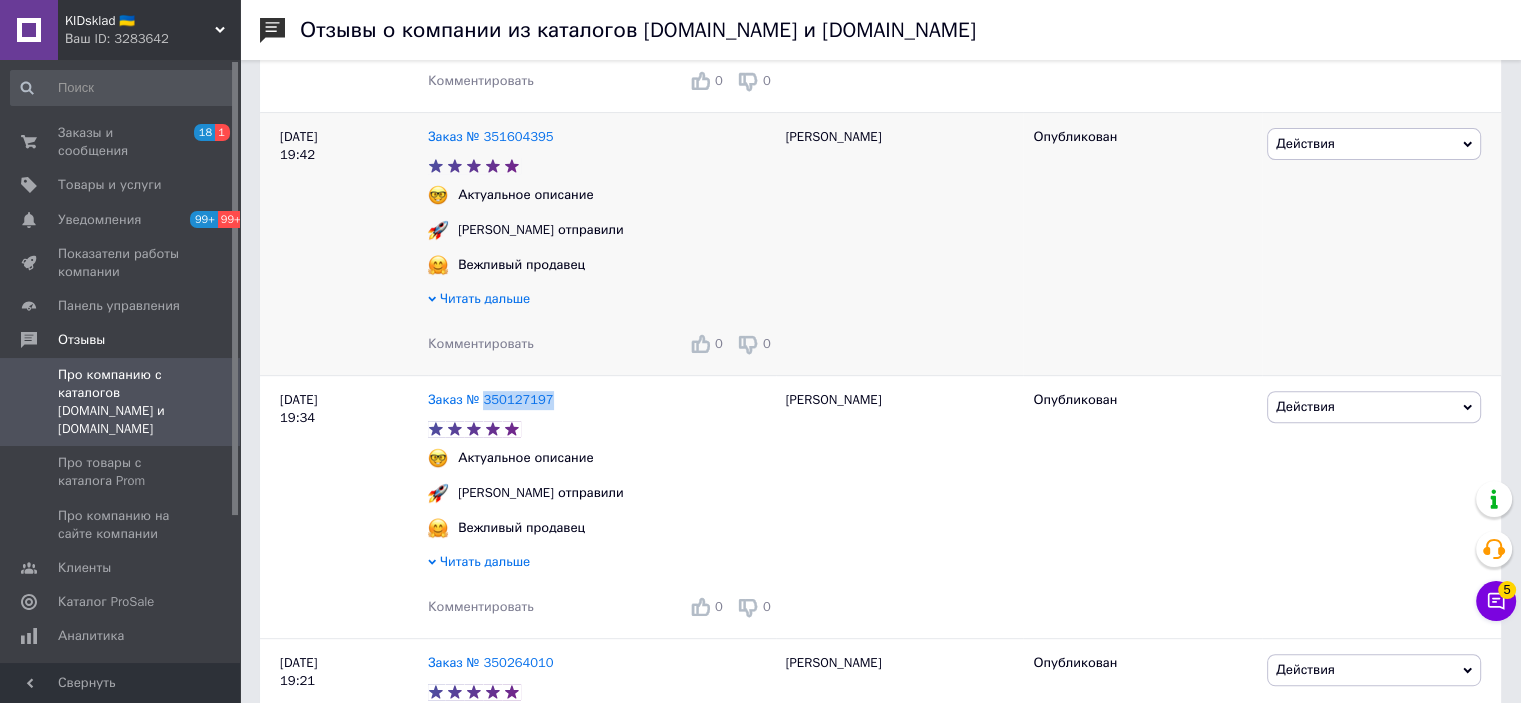scroll, scrollTop: 600, scrollLeft: 0, axis: vertical 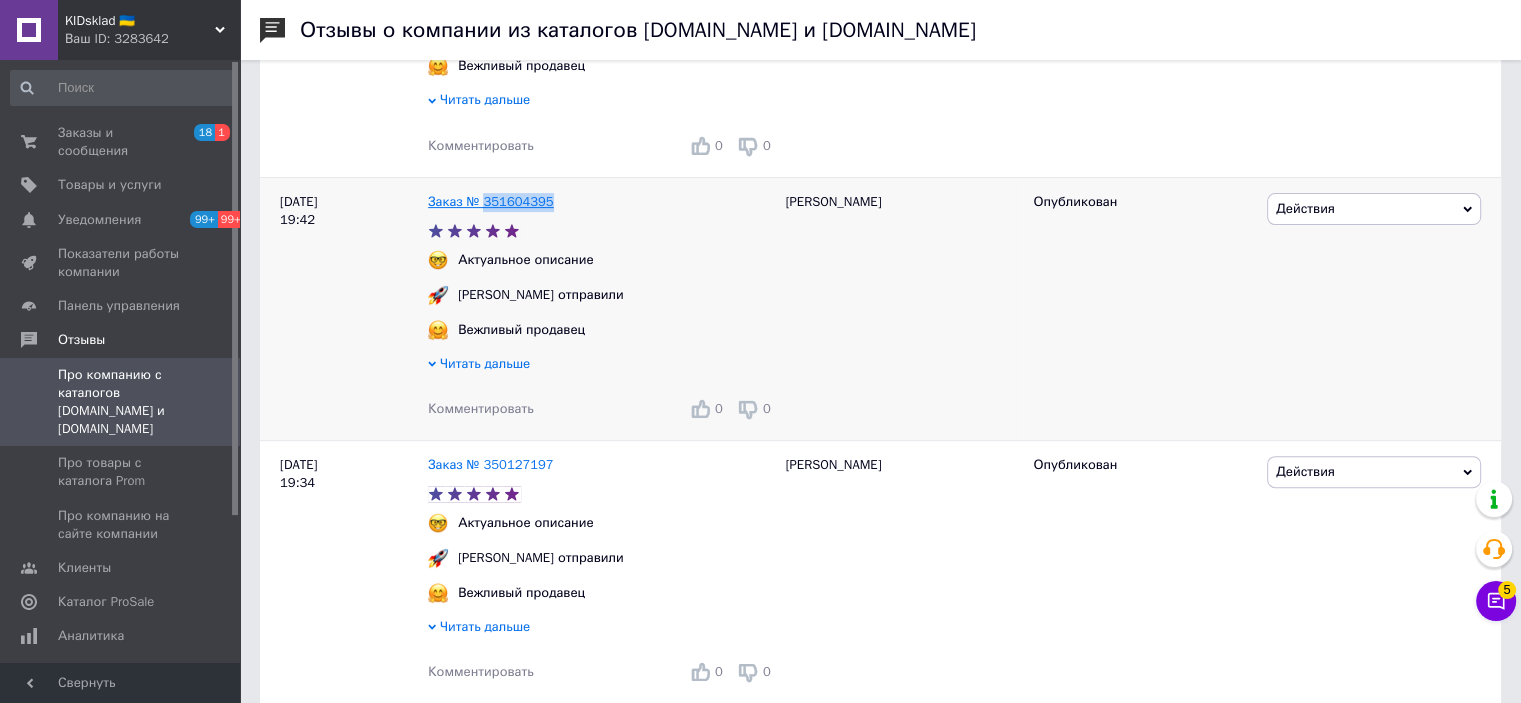 drag, startPoint x: 545, startPoint y: 203, endPoint x: 484, endPoint y: 207, distance: 61.13101 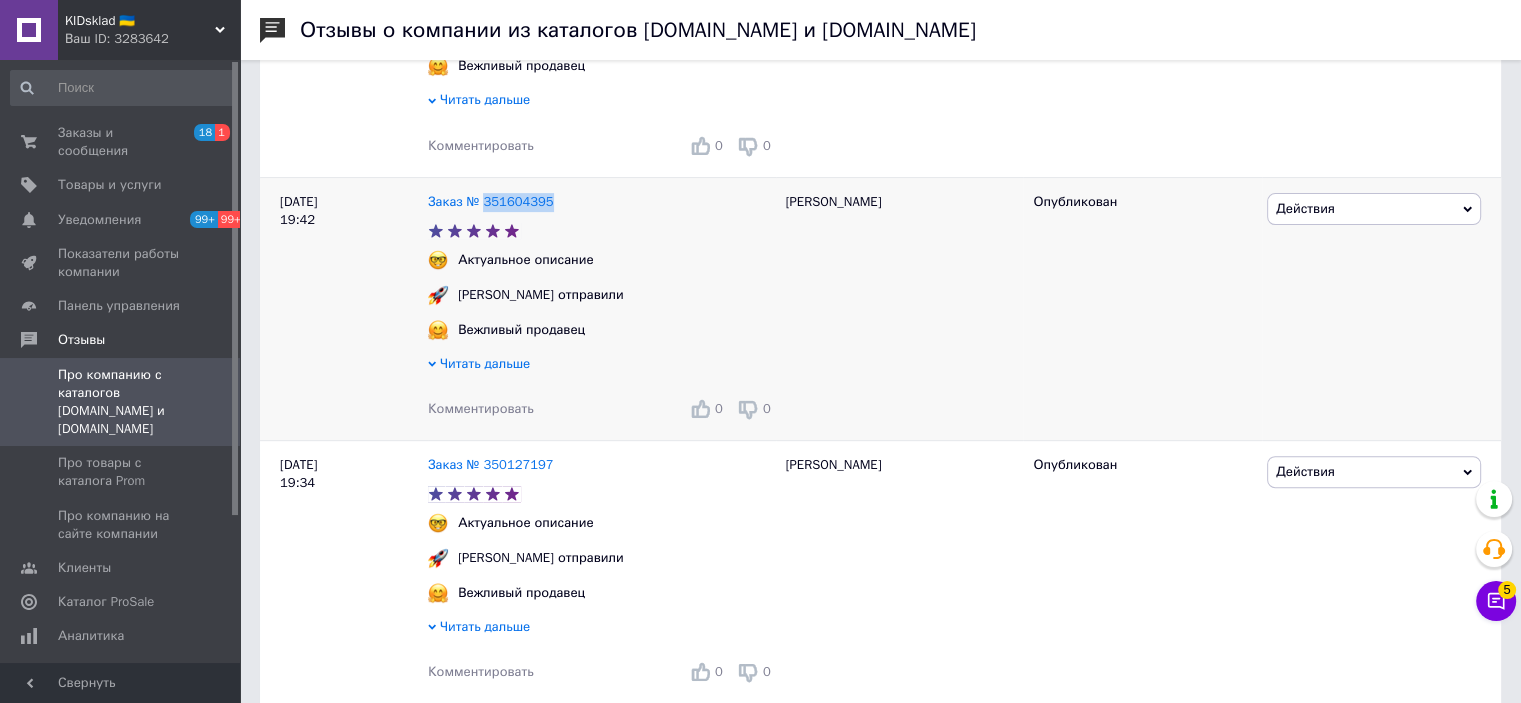 copy on "351604395" 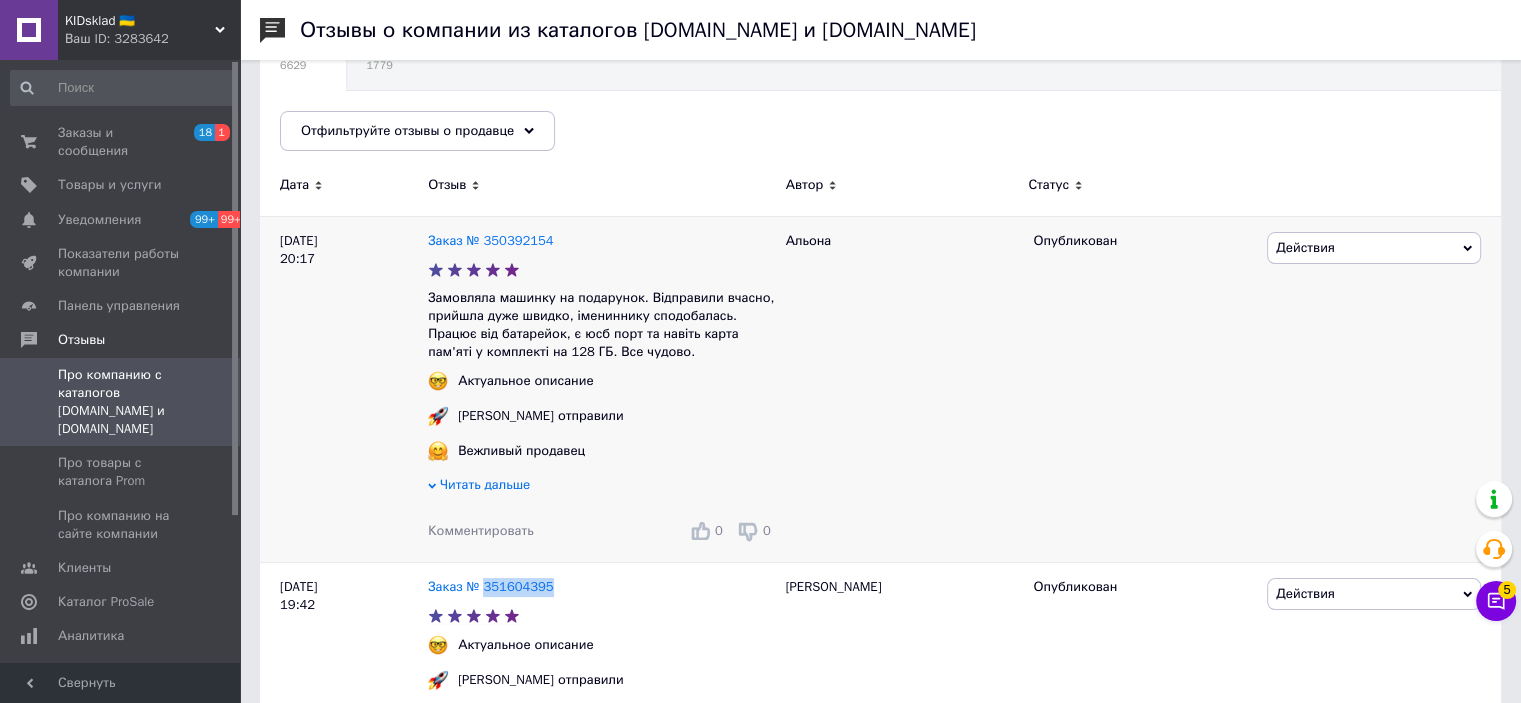scroll, scrollTop: 200, scrollLeft: 0, axis: vertical 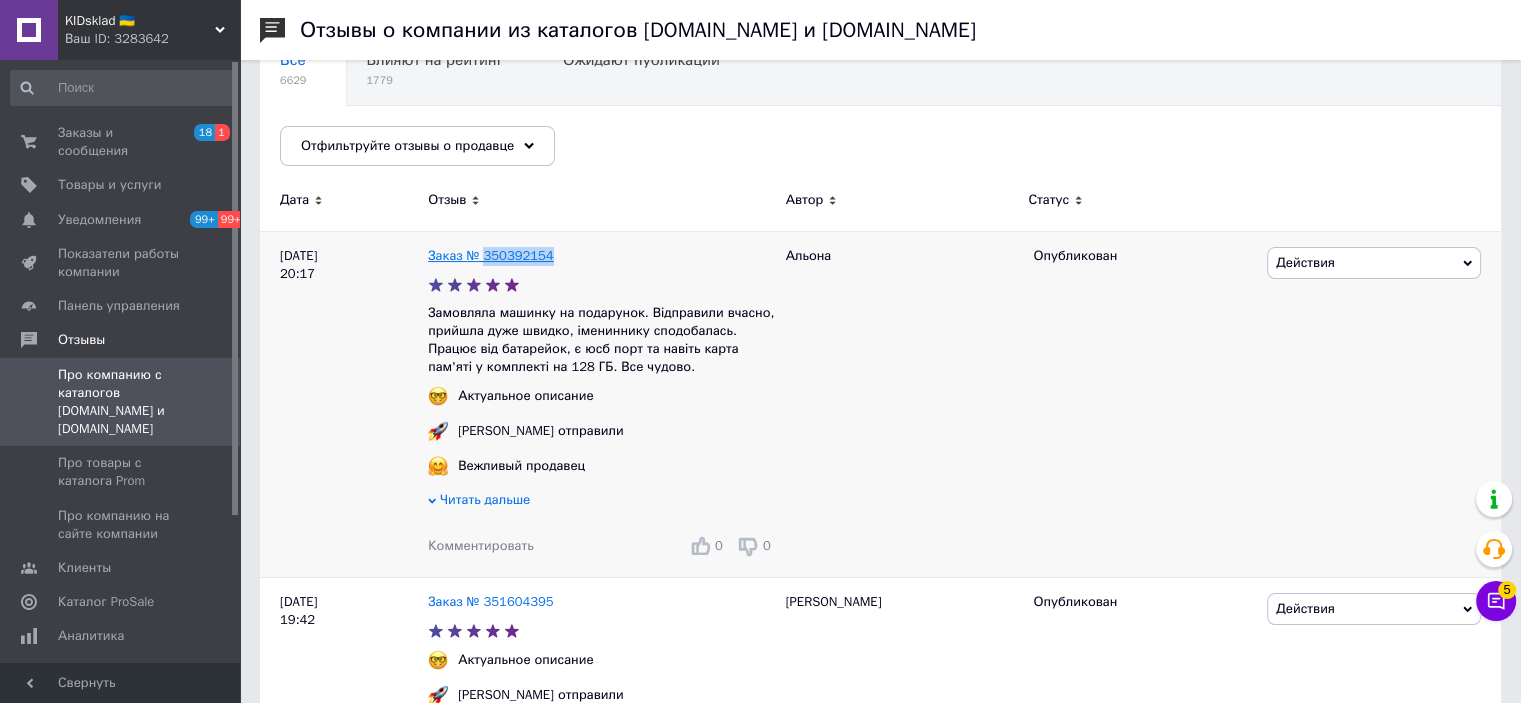 drag, startPoint x: 542, startPoint y: 255, endPoint x: 483, endPoint y: 258, distance: 59.07622 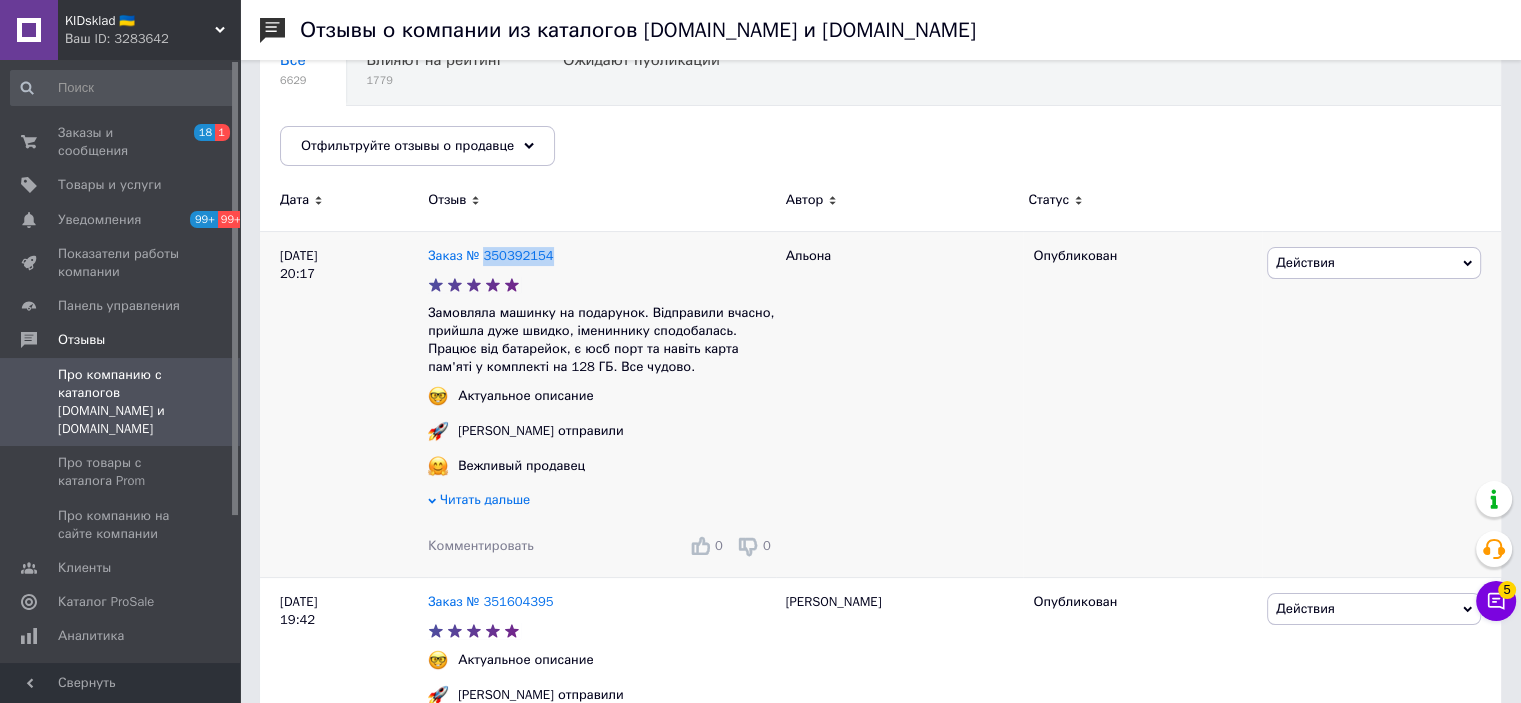 copy on "350392154" 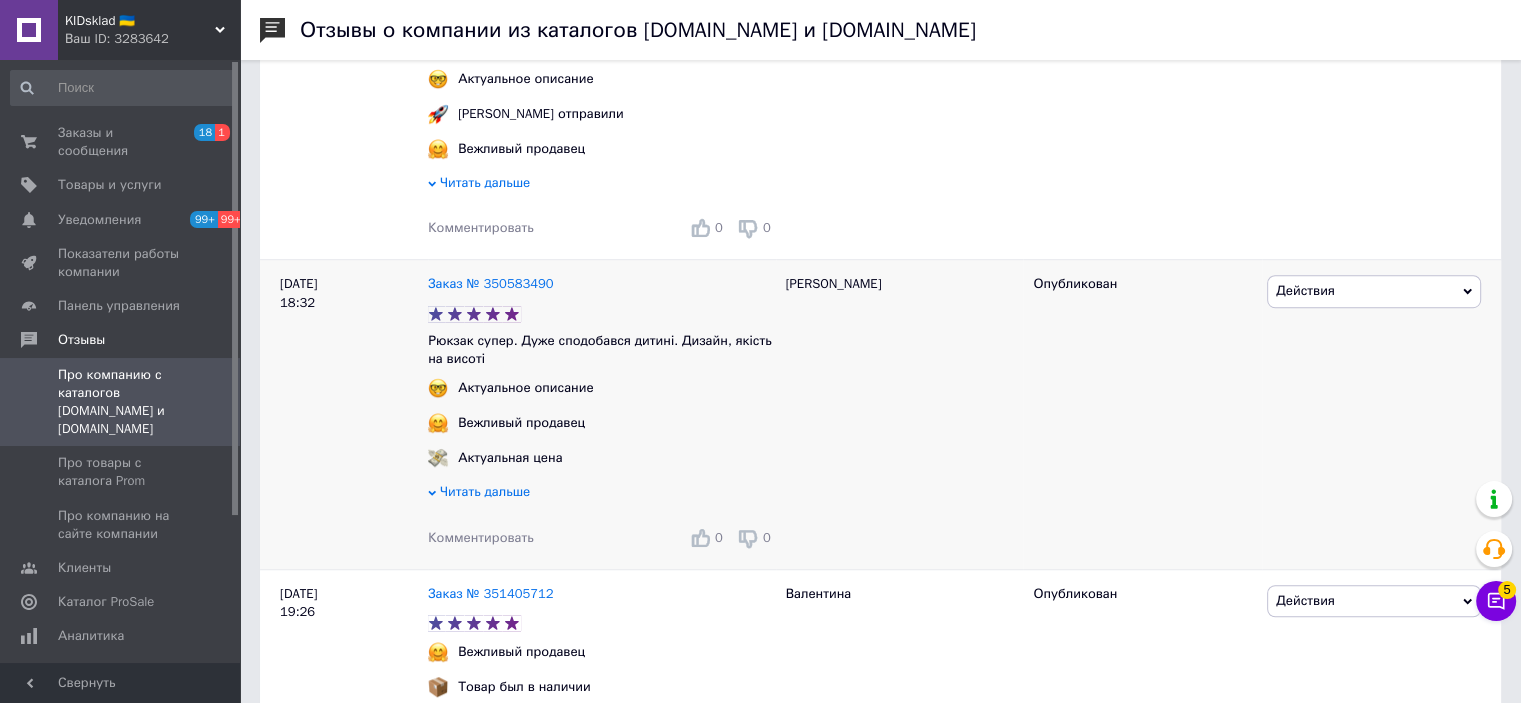scroll, scrollTop: 1300, scrollLeft: 0, axis: vertical 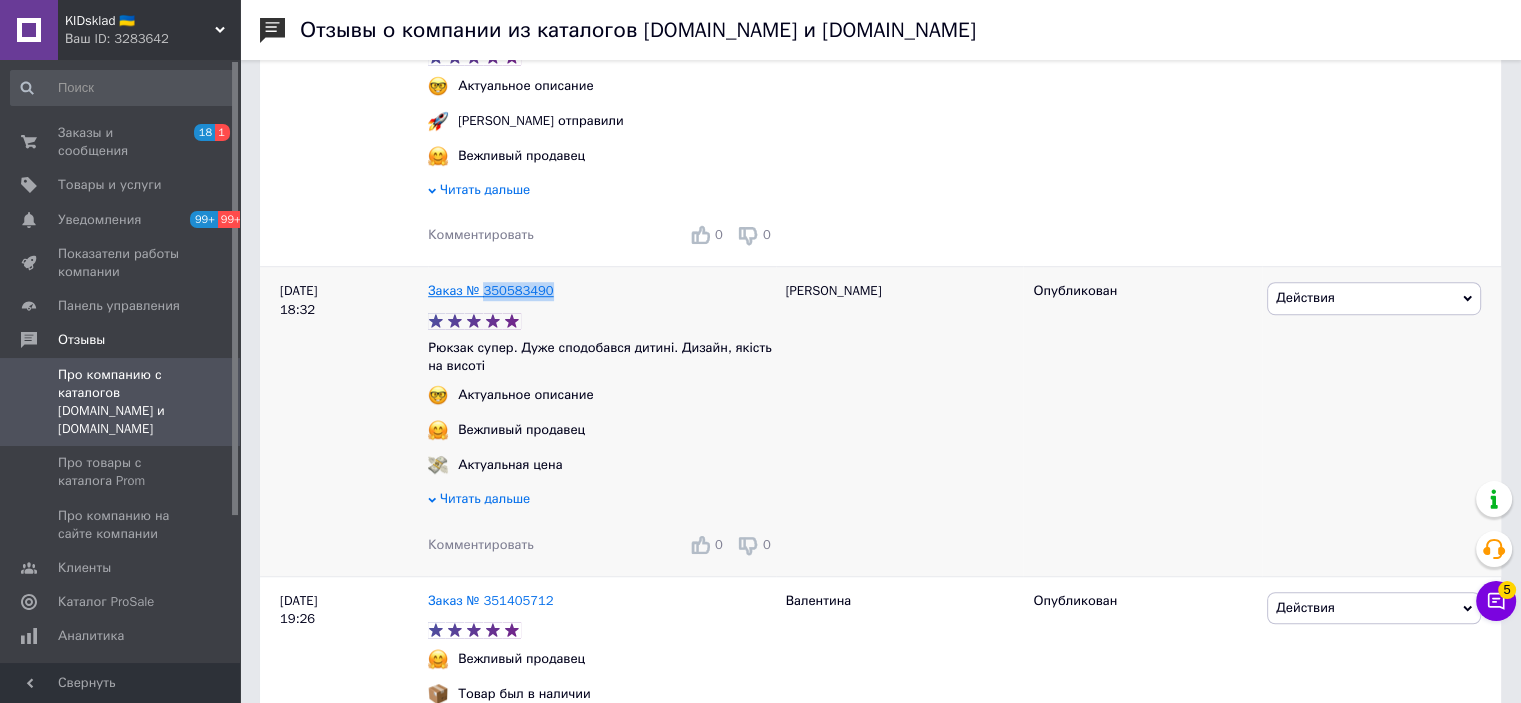 drag, startPoint x: 559, startPoint y: 306, endPoint x: 484, endPoint y: 313, distance: 75.32596 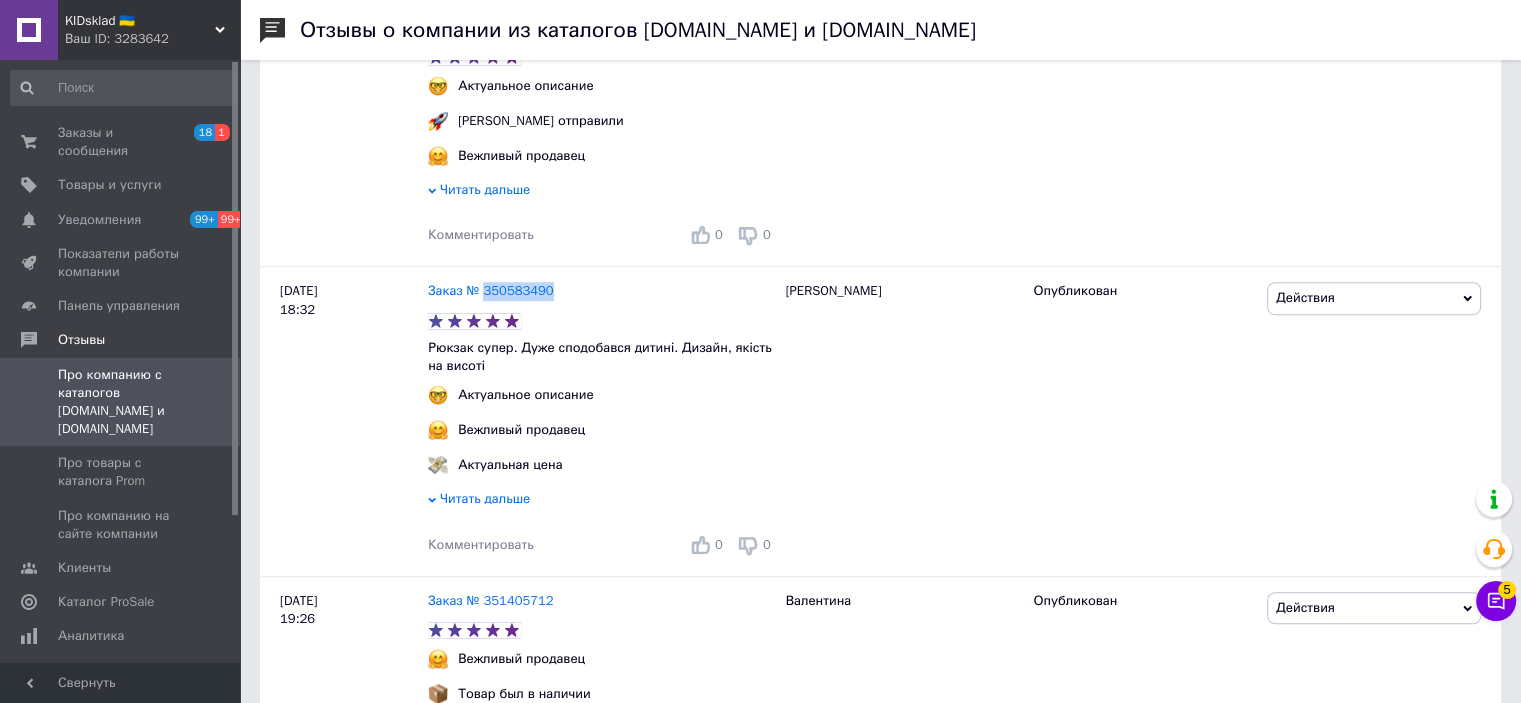 copy on "350583490" 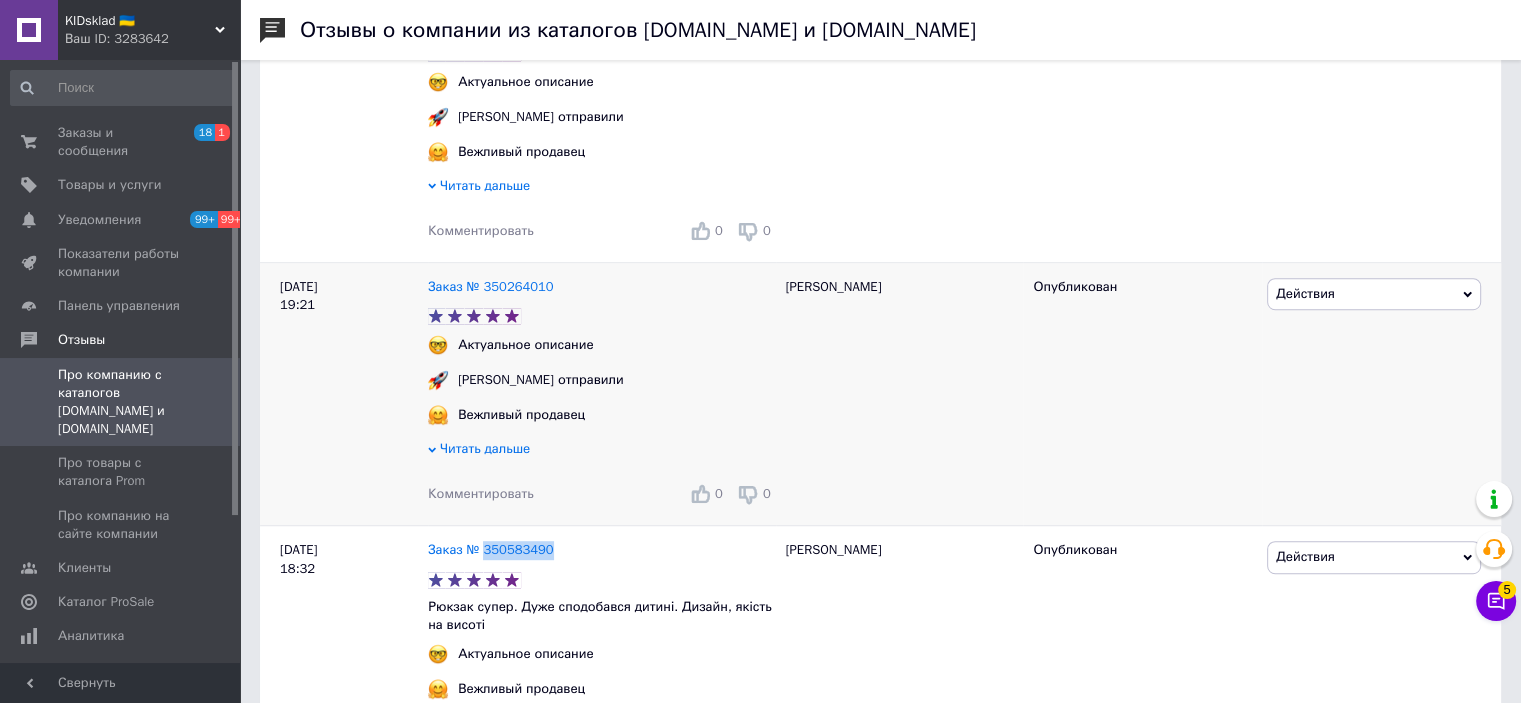 scroll, scrollTop: 1000, scrollLeft: 0, axis: vertical 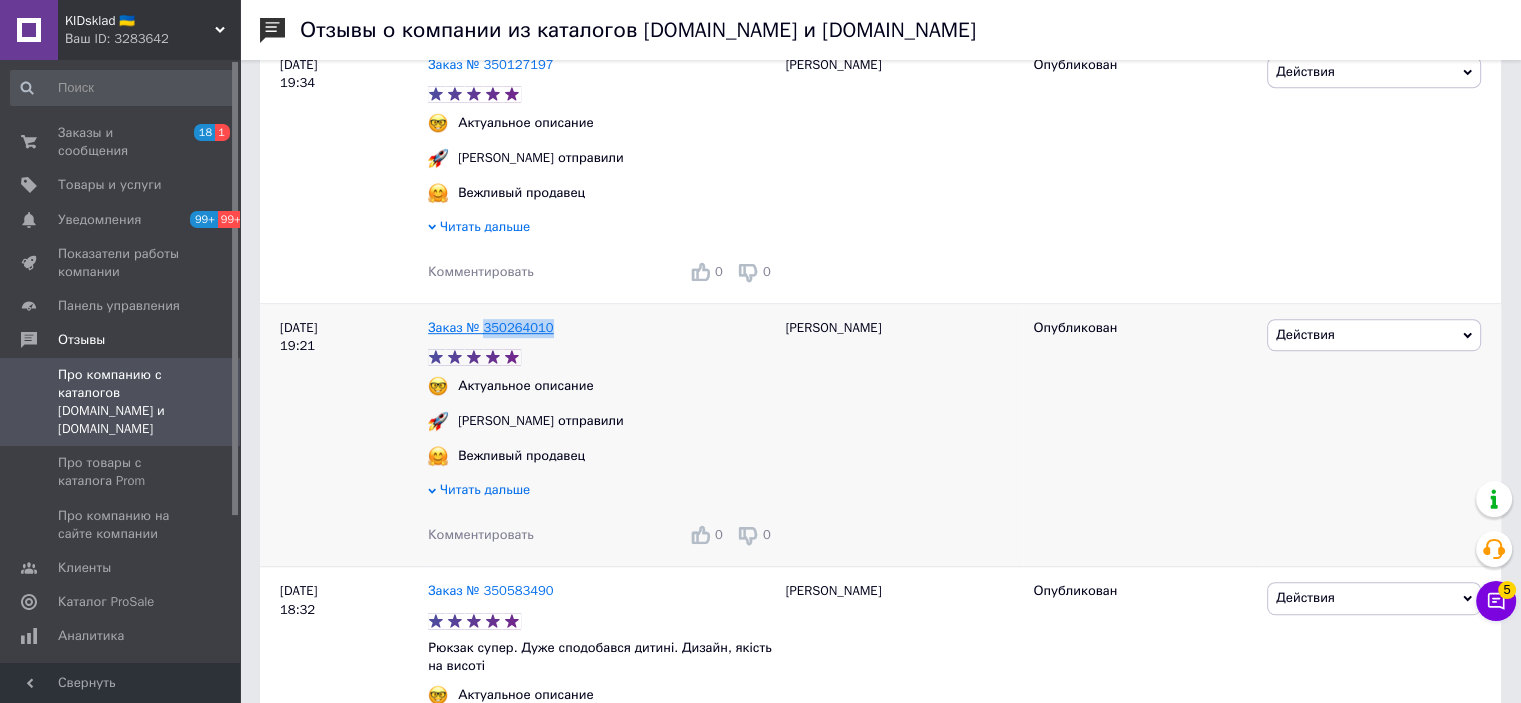 drag, startPoint x: 550, startPoint y: 338, endPoint x: 484, endPoint y: 344, distance: 66.27216 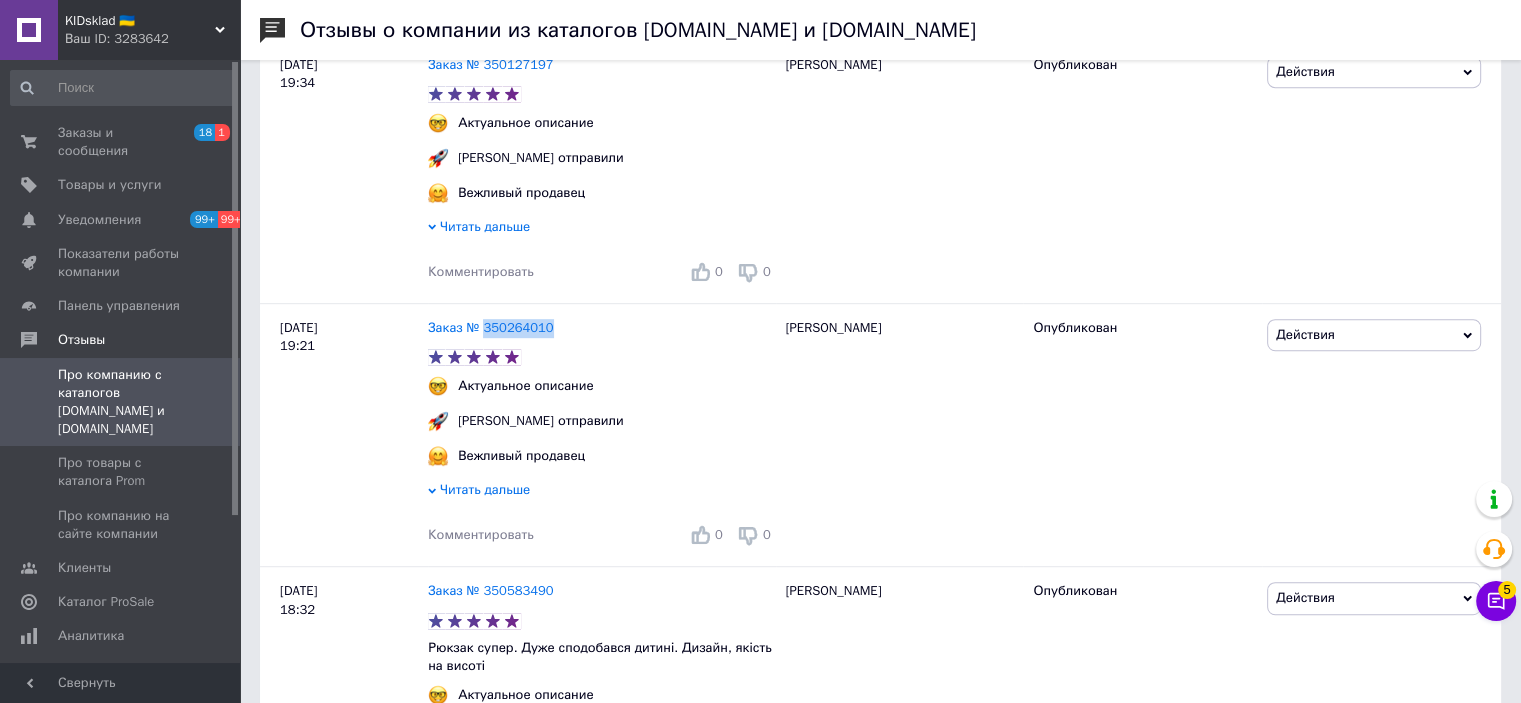 copy on "350264010" 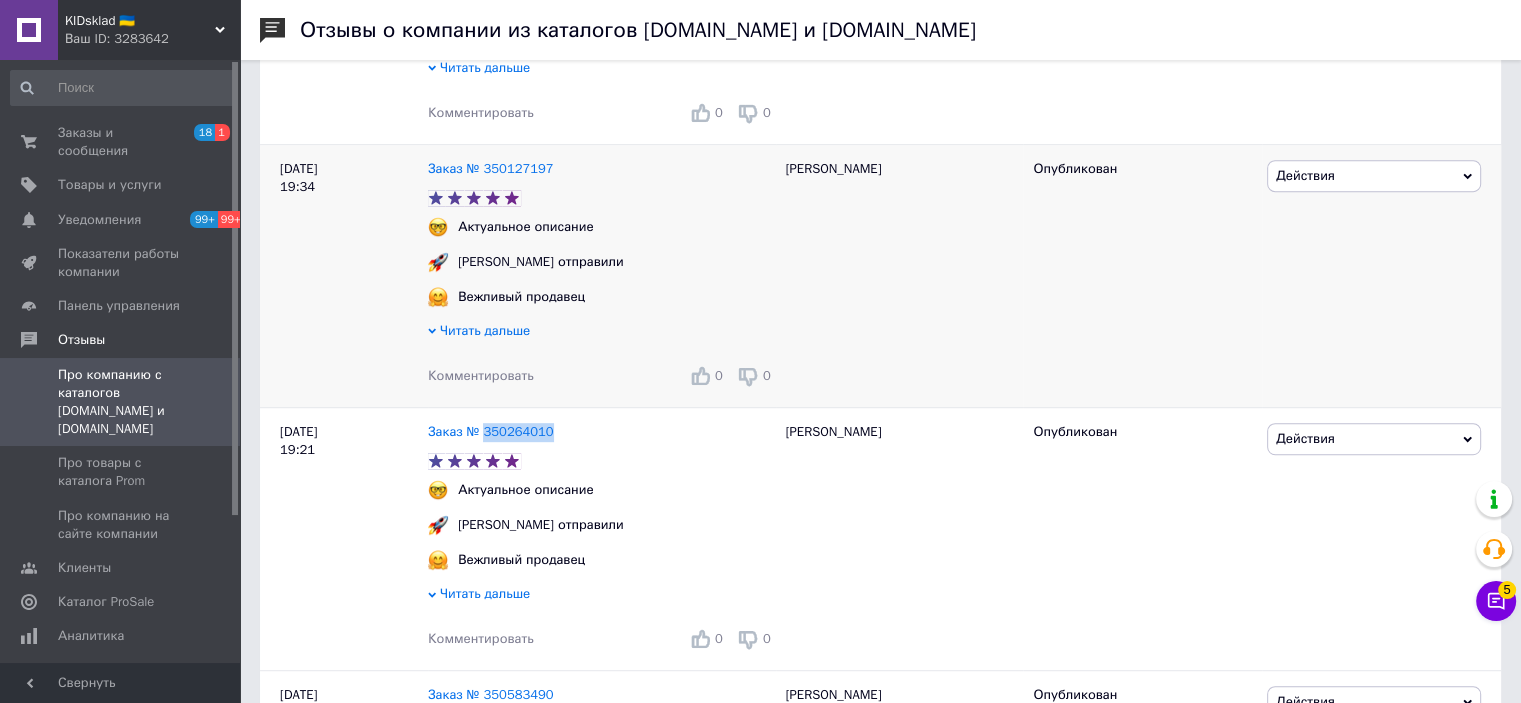 scroll, scrollTop: 800, scrollLeft: 0, axis: vertical 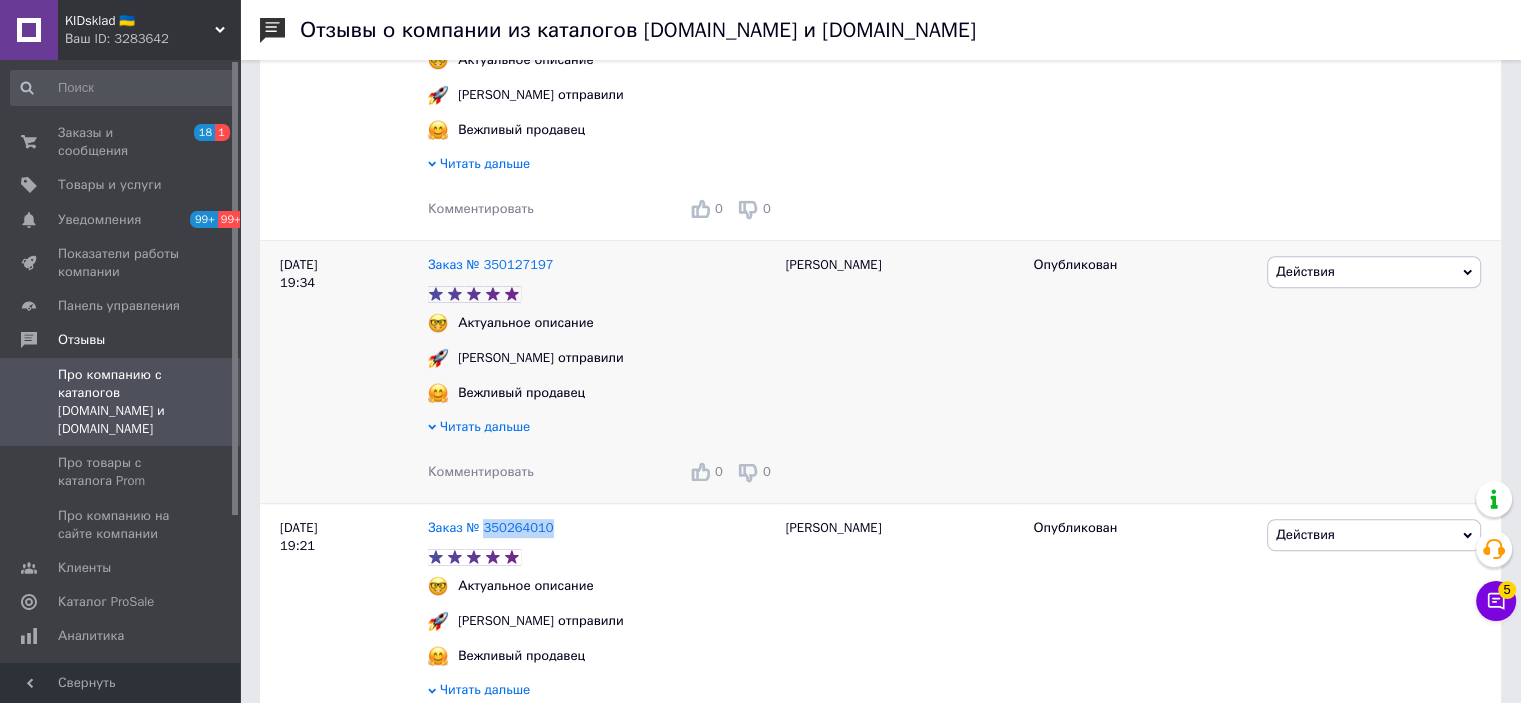 copy on "350264010" 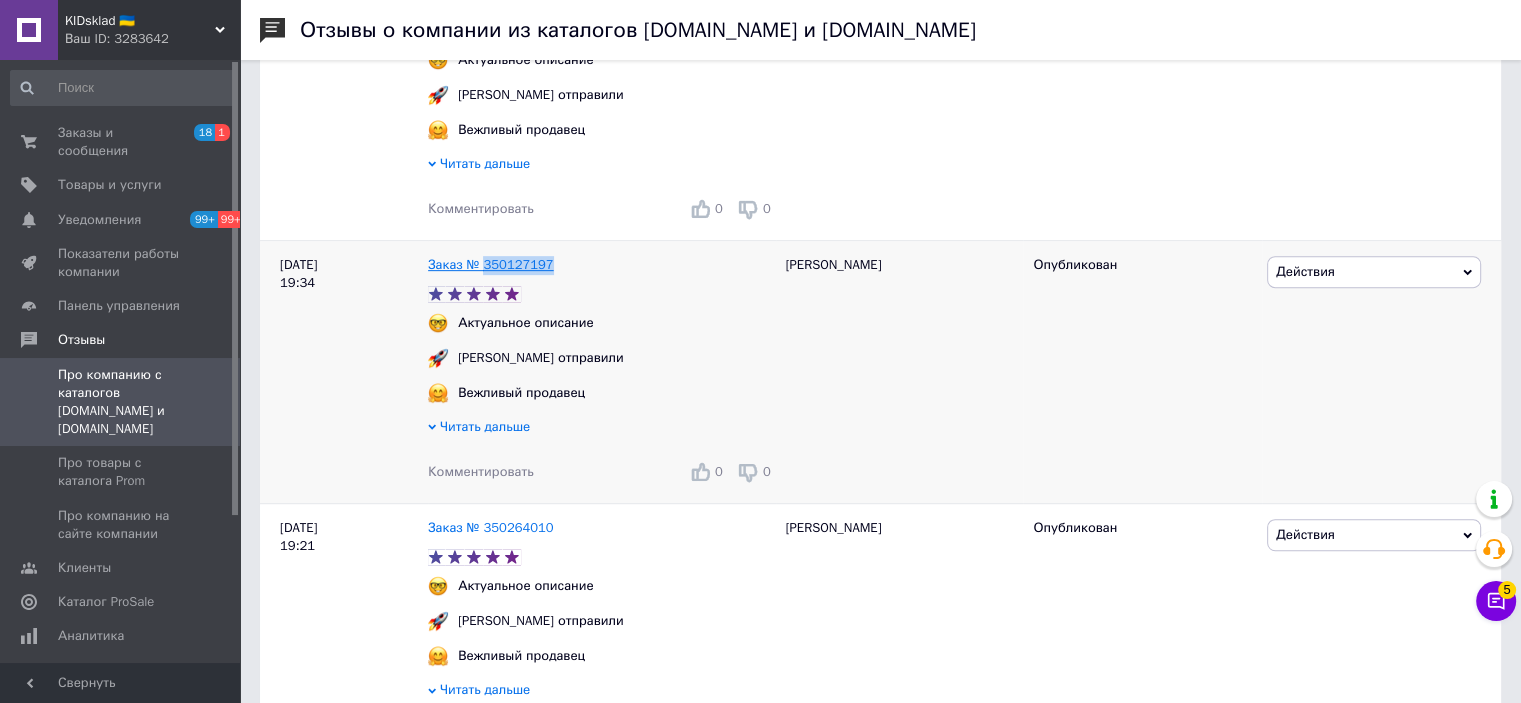 drag, startPoint x: 552, startPoint y: 274, endPoint x: 483, endPoint y: 275, distance: 69.00725 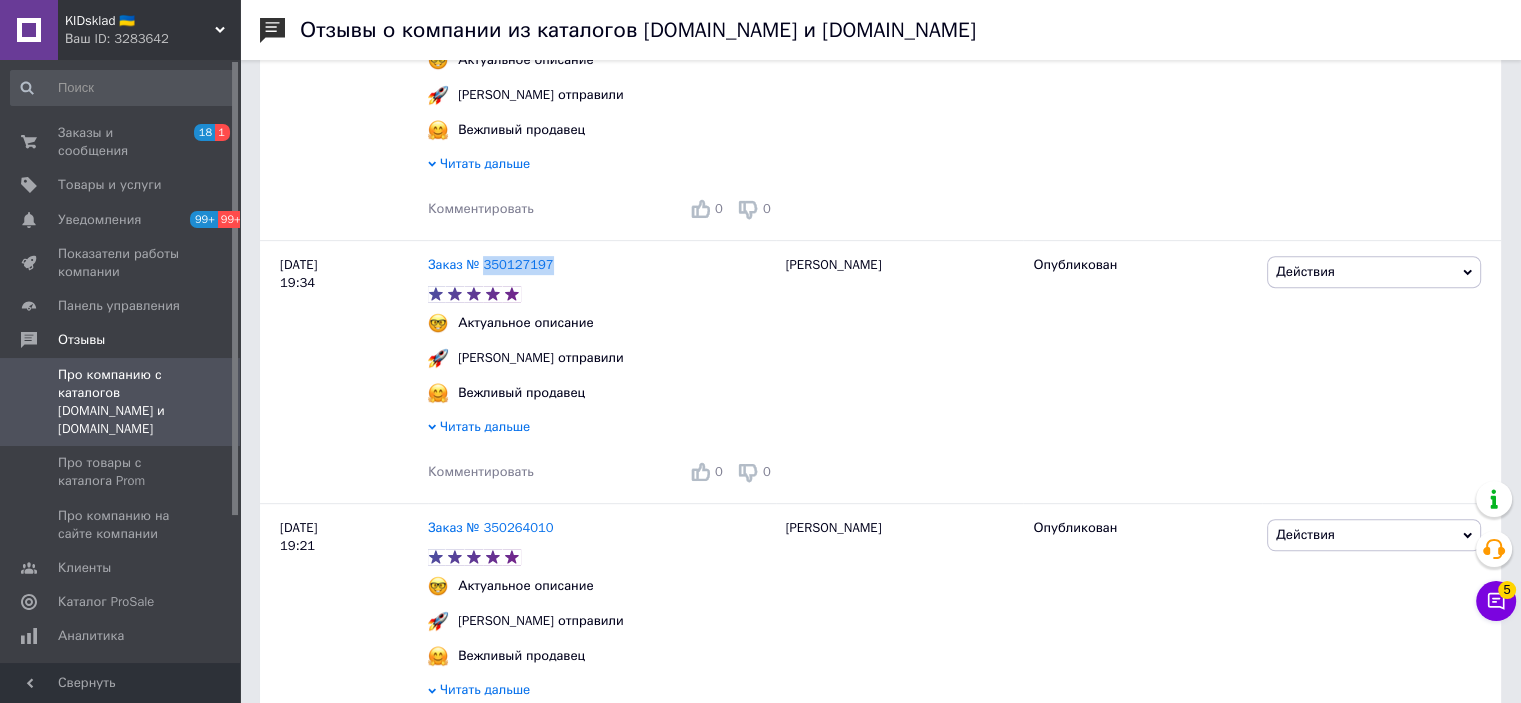 copy on "350127197" 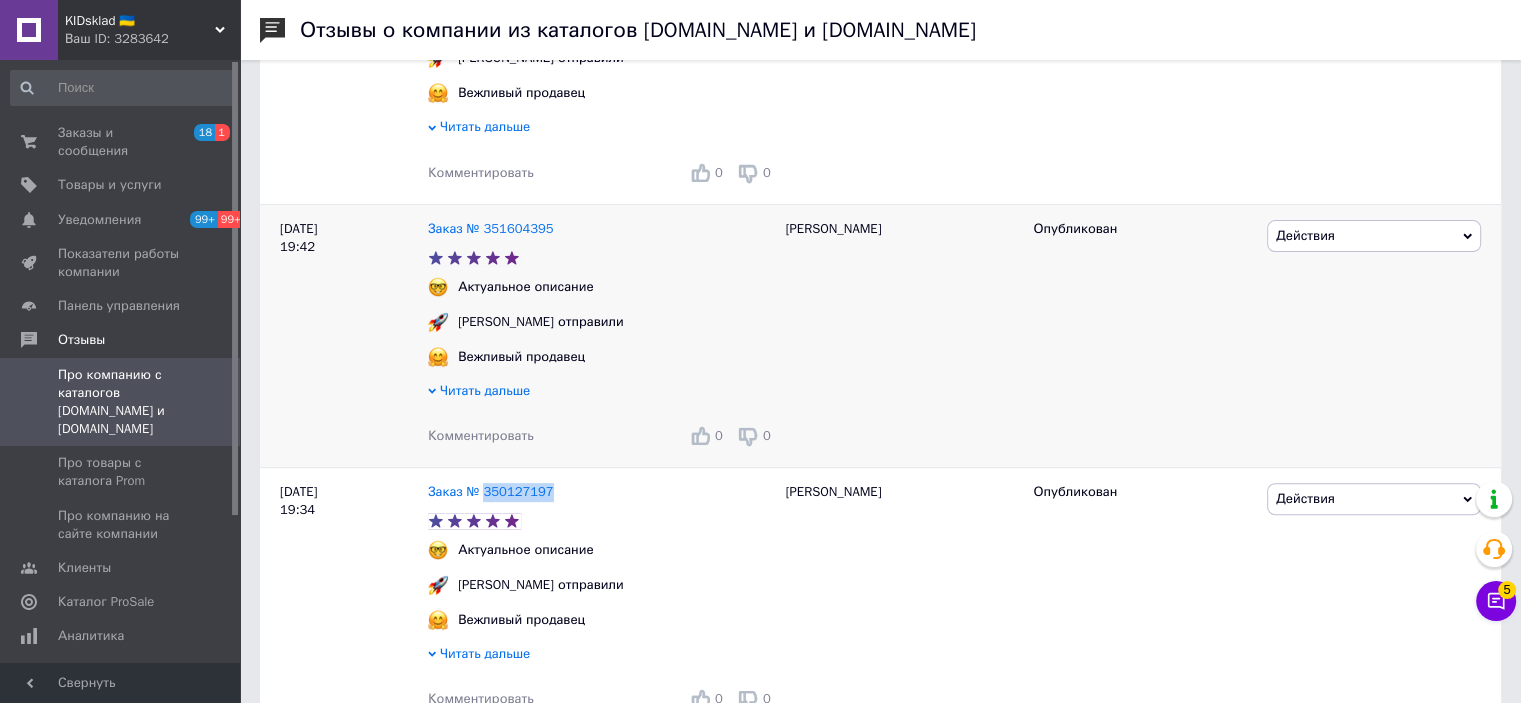 scroll, scrollTop: 500, scrollLeft: 0, axis: vertical 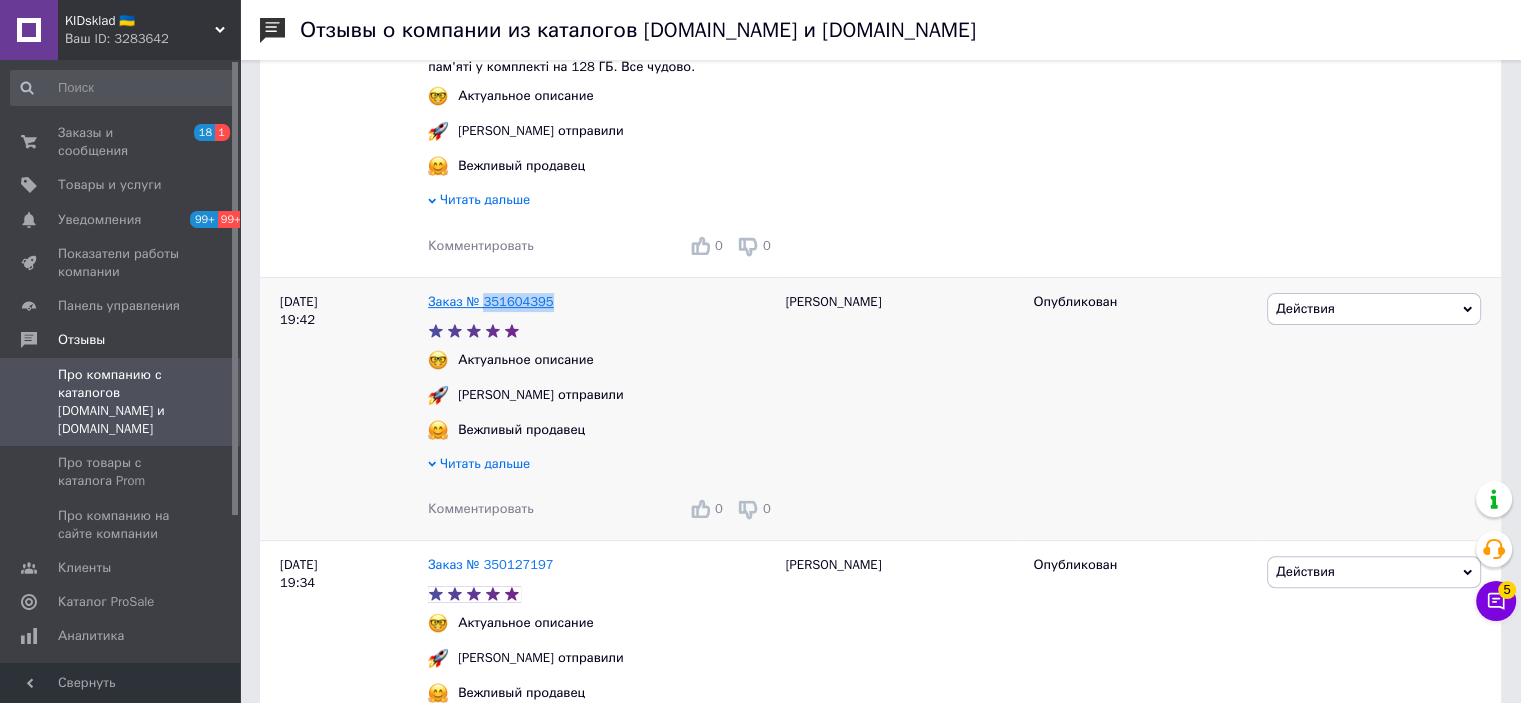 click on "Заказ № 351604395" at bounding box center (602, 302) 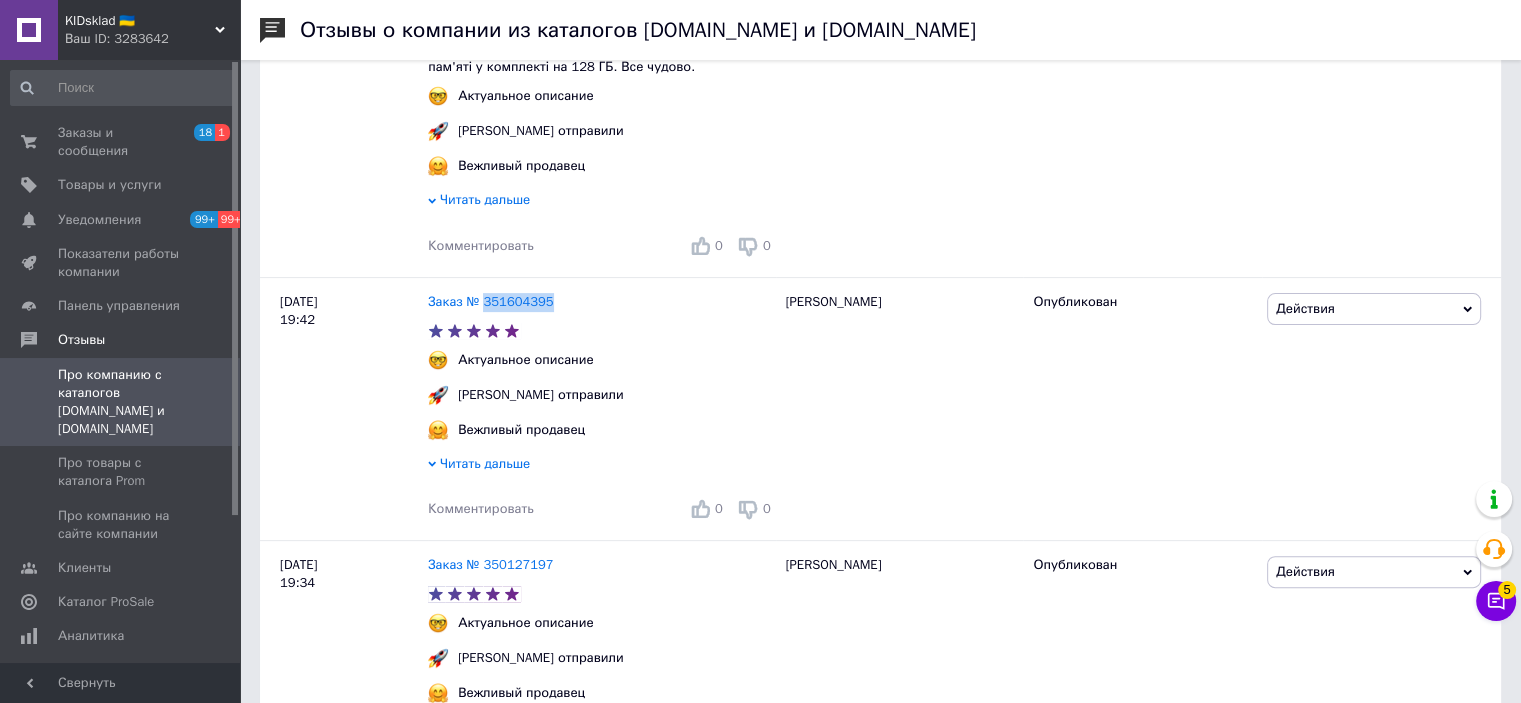 copy on "351604395" 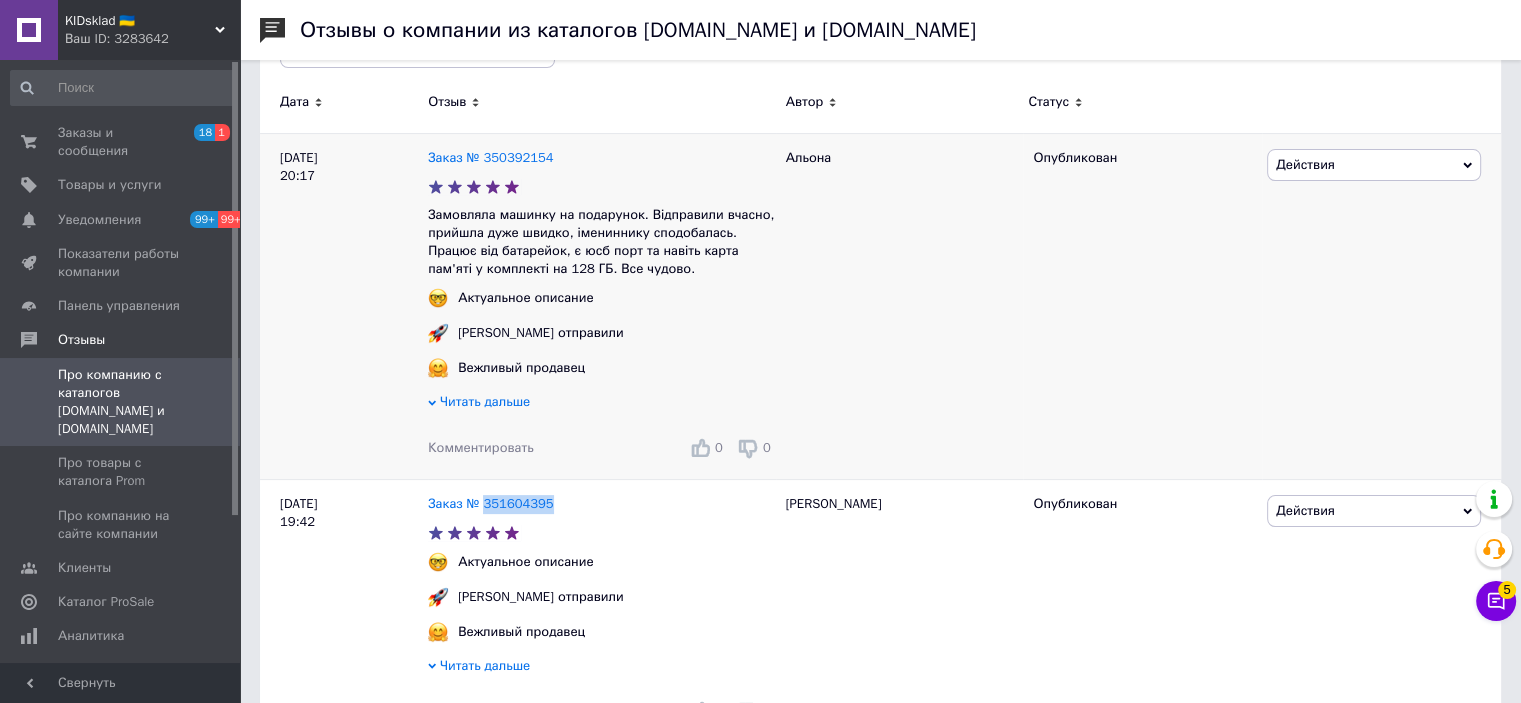 scroll, scrollTop: 200, scrollLeft: 0, axis: vertical 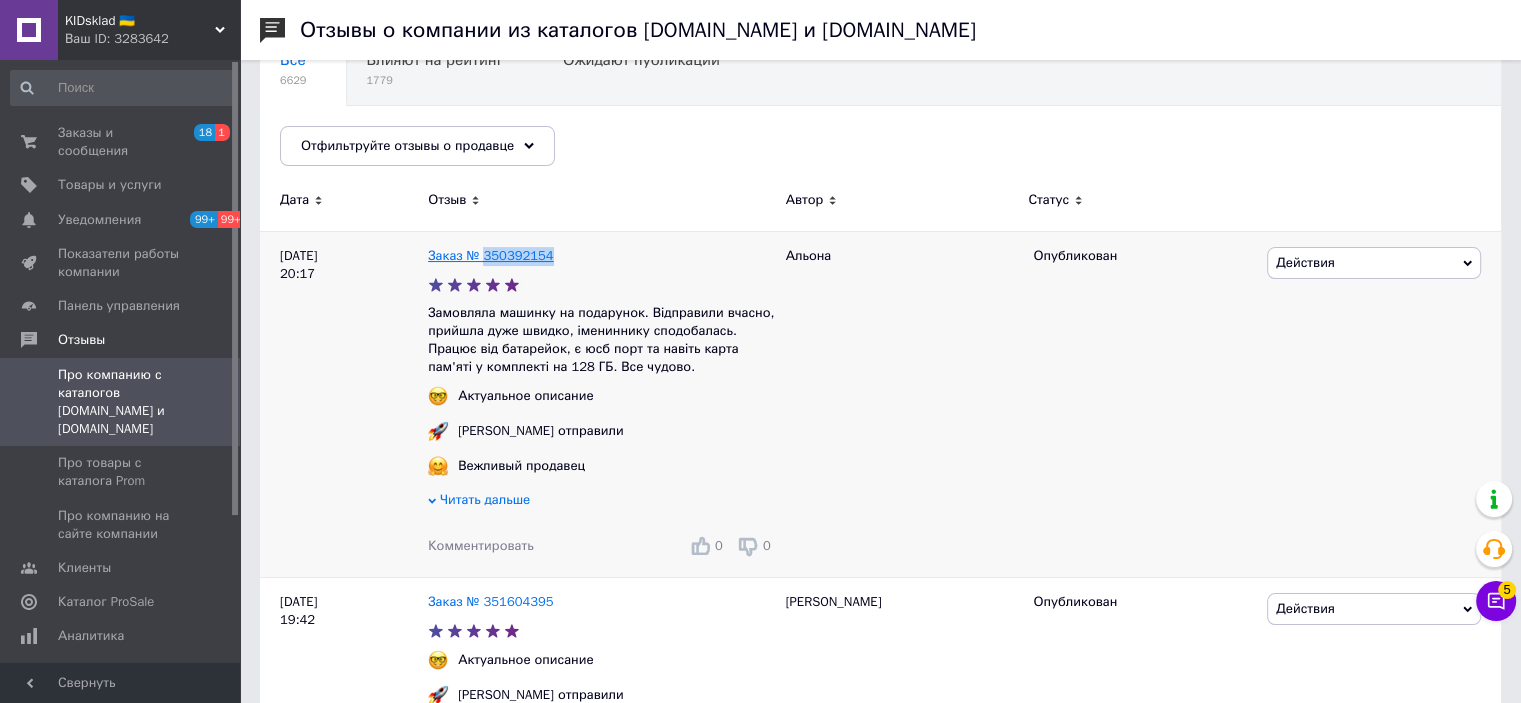 drag, startPoint x: 556, startPoint y: 255, endPoint x: 484, endPoint y: 259, distance: 72.11102 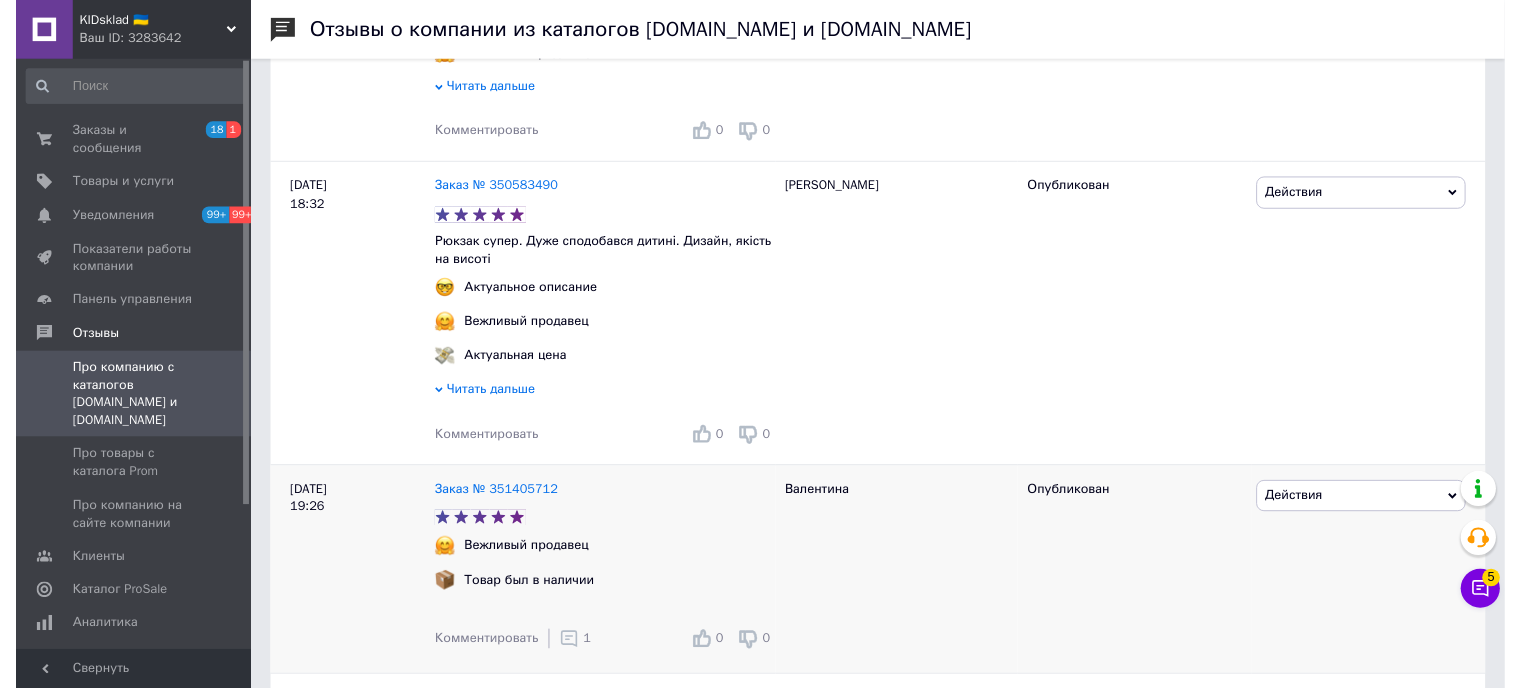 scroll, scrollTop: 1400, scrollLeft: 0, axis: vertical 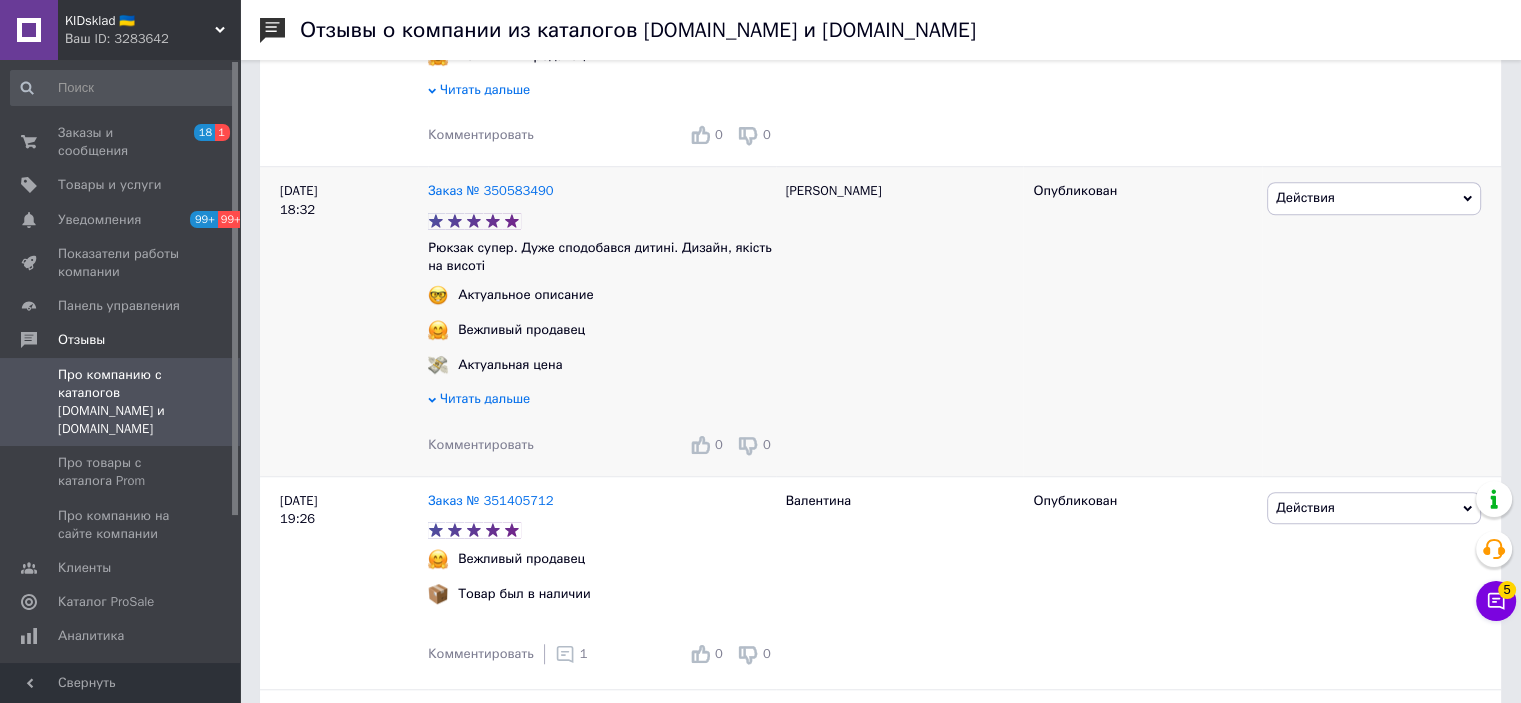 click on "Комментировать" at bounding box center [481, 444] 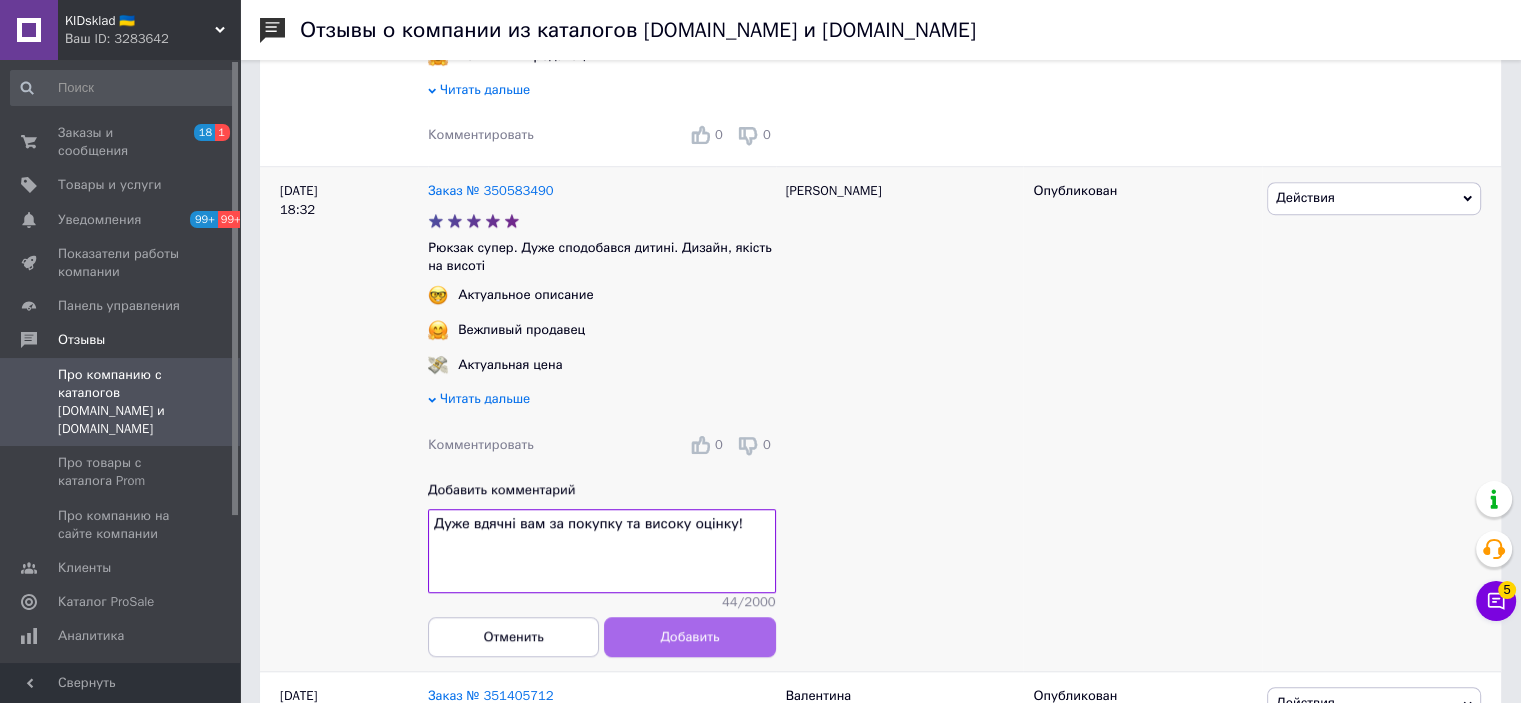 type on "Дуже вдячні вам за покупку та високу оцінку!" 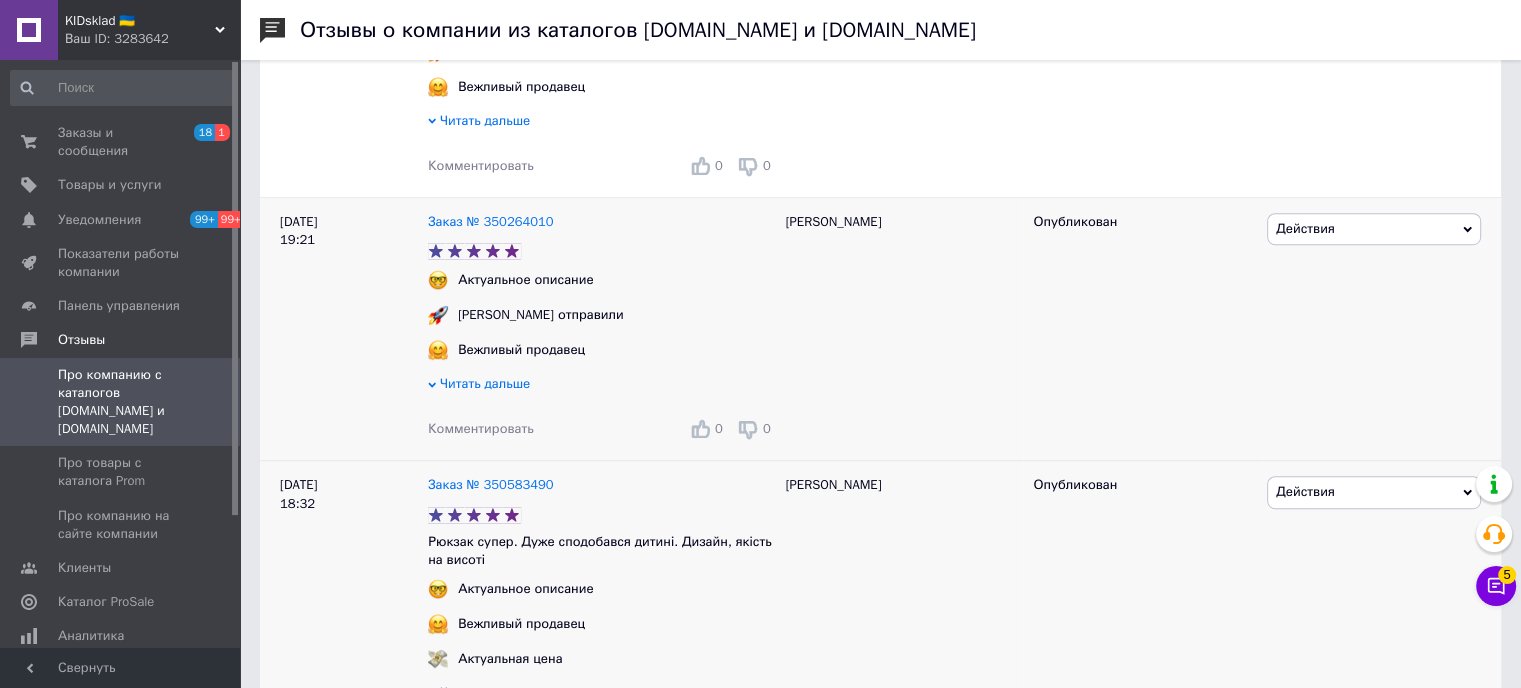 scroll, scrollTop: 1100, scrollLeft: 0, axis: vertical 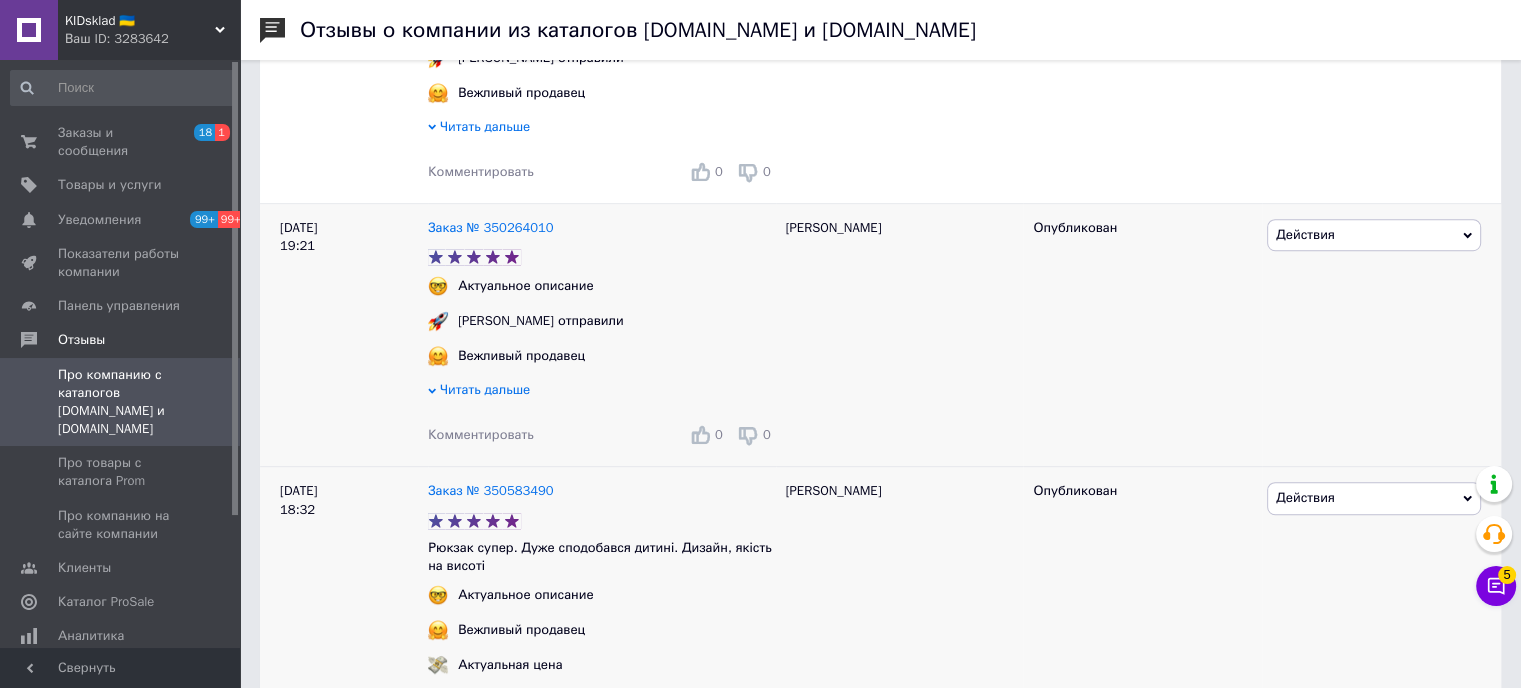 click on "Комментировать" at bounding box center (481, 434) 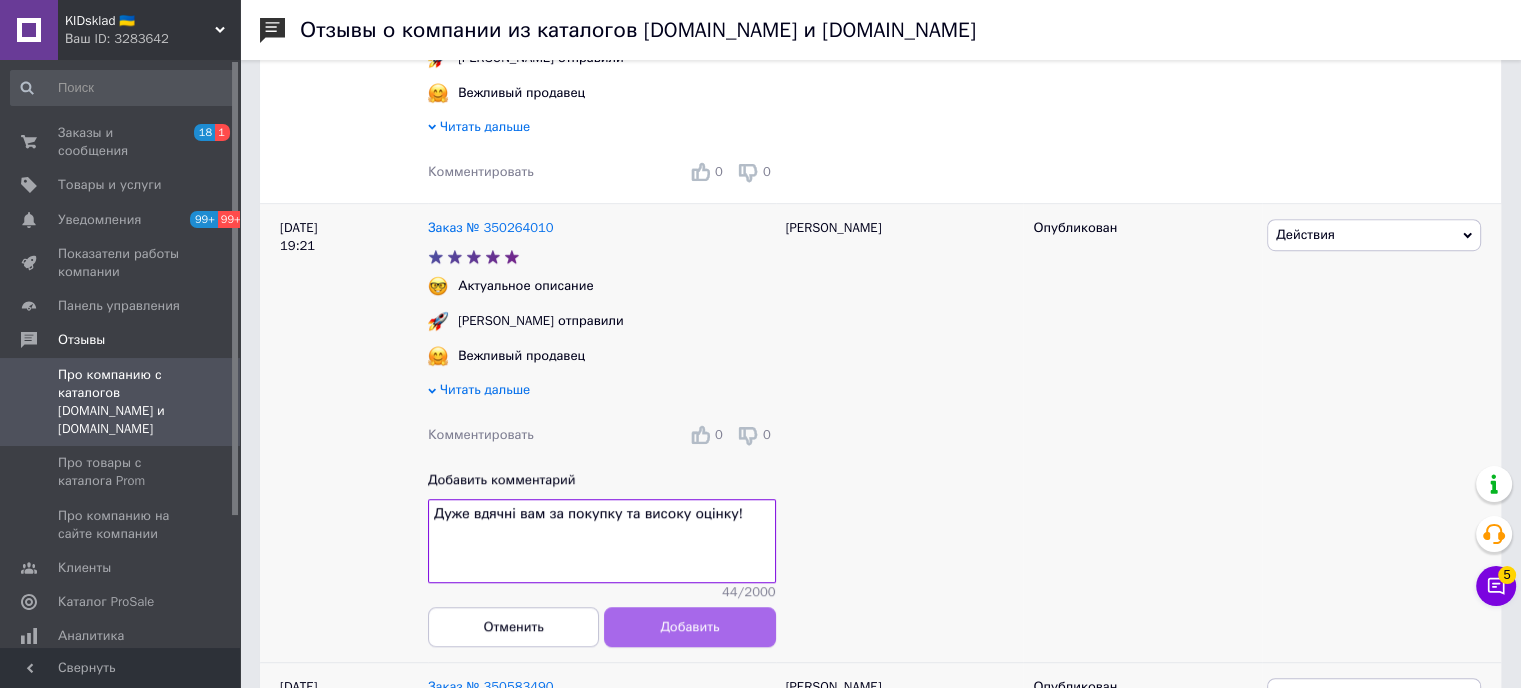 type on "Дуже вдячні вам за покупку та високу оцінку!" 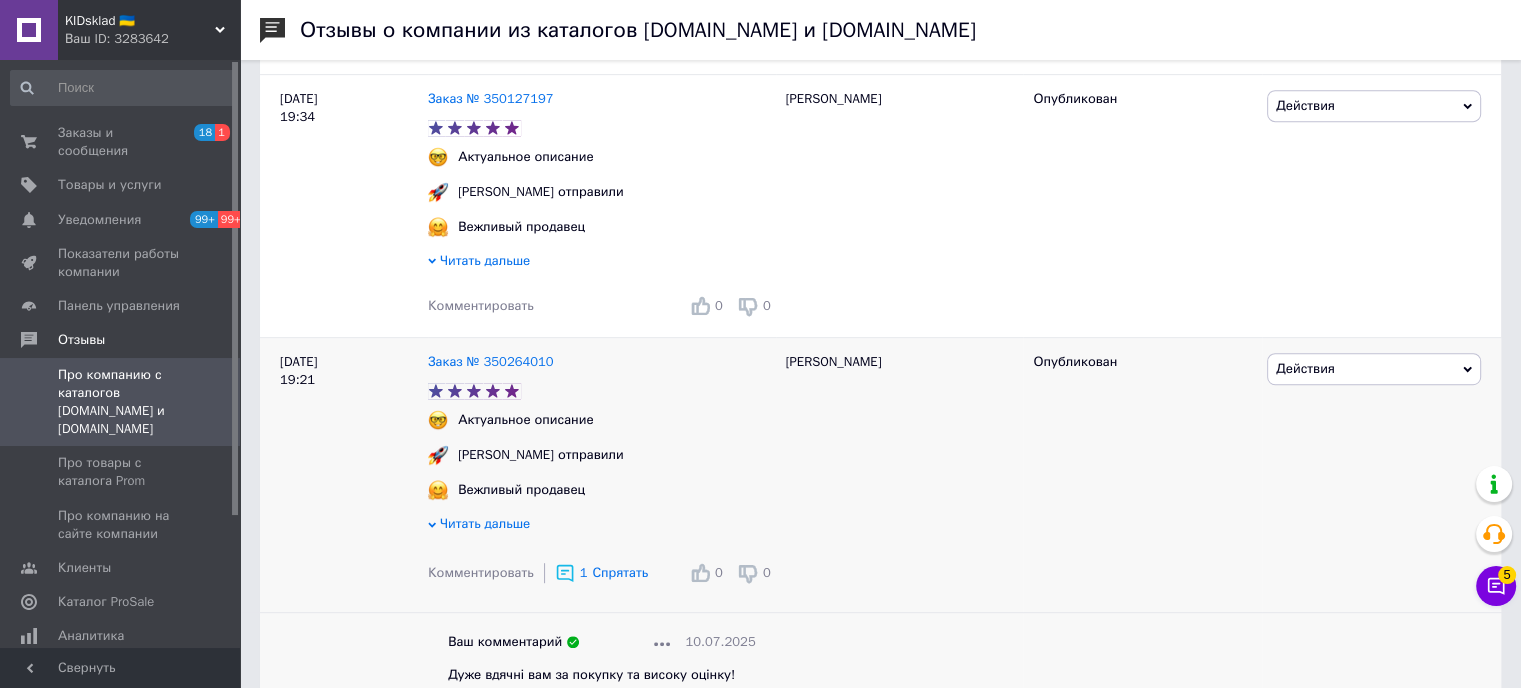 scroll, scrollTop: 900, scrollLeft: 0, axis: vertical 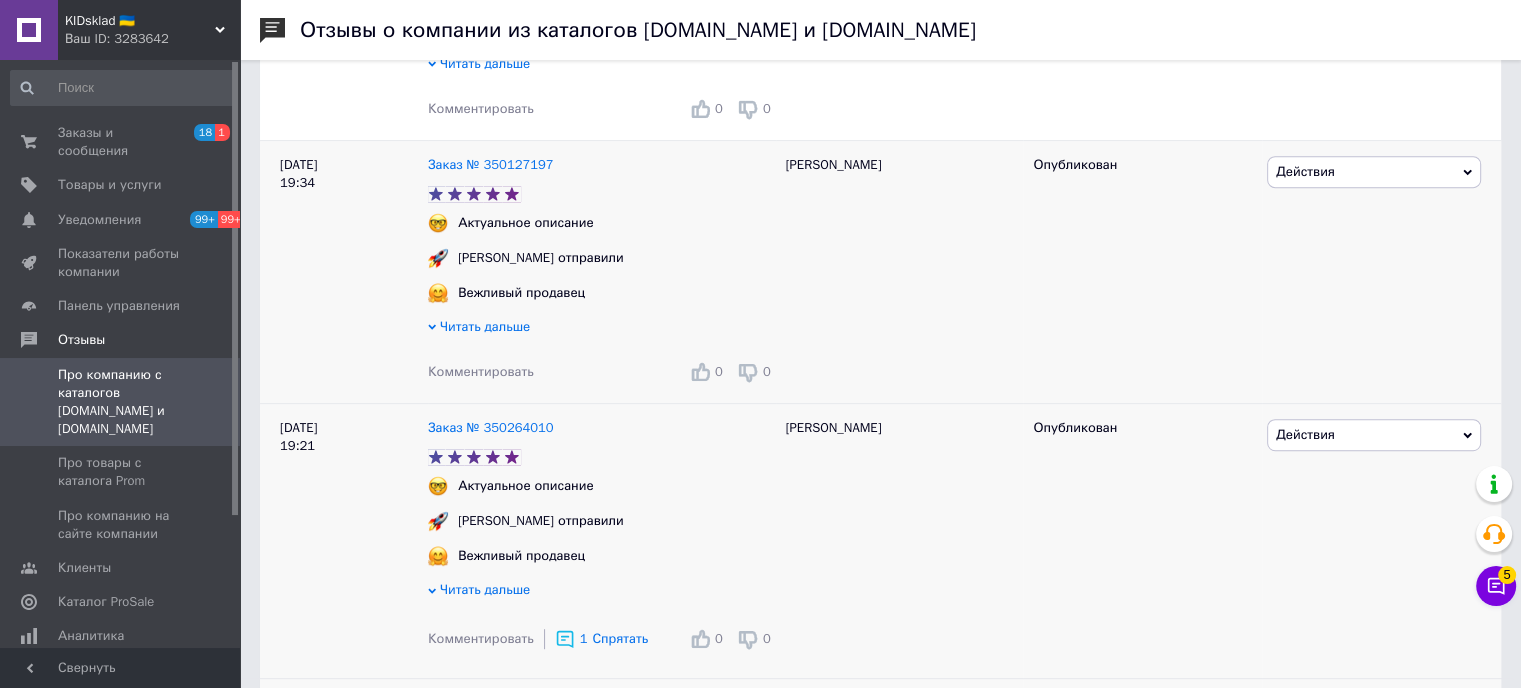 click on "Комментировать" at bounding box center (481, 371) 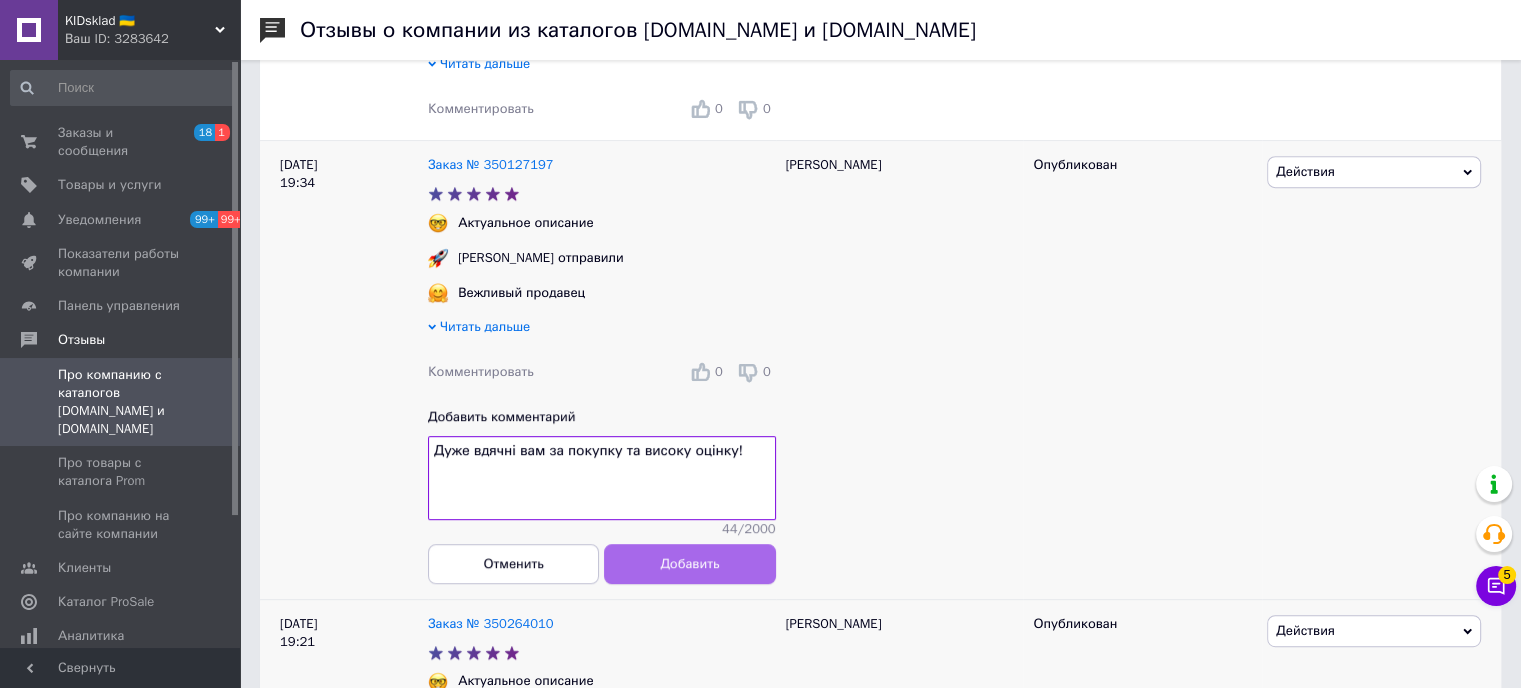 type on "Дуже вдячні вам за покупку та високу оцінку!" 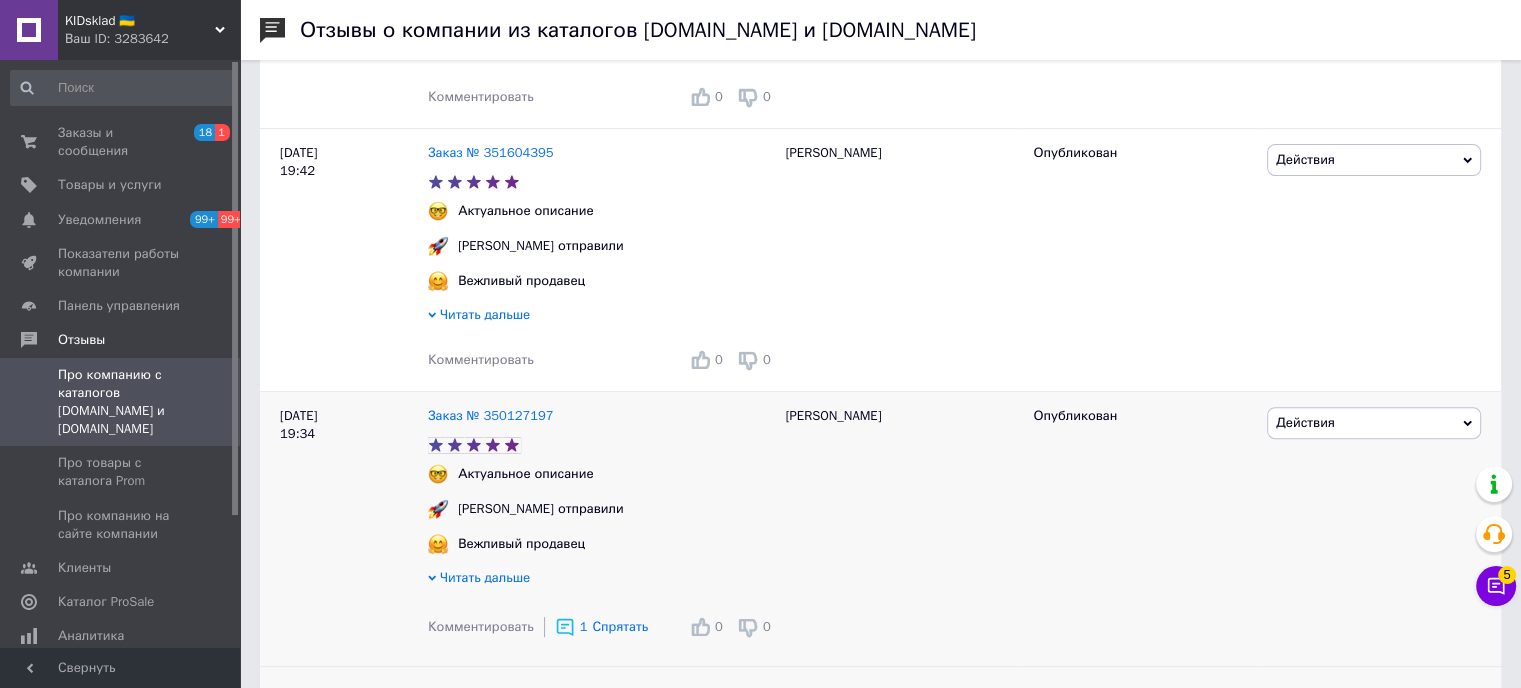 scroll, scrollTop: 600, scrollLeft: 0, axis: vertical 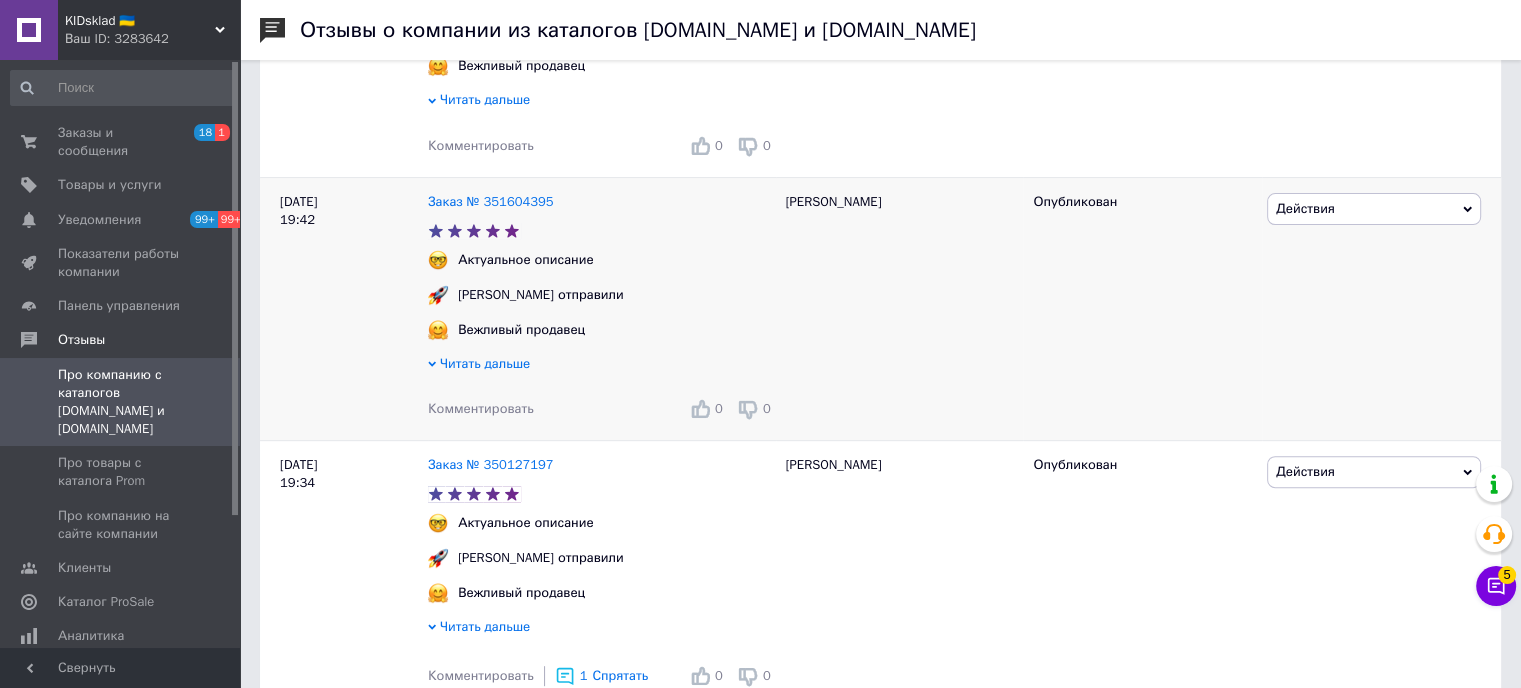 click on "Комментировать" at bounding box center [481, 408] 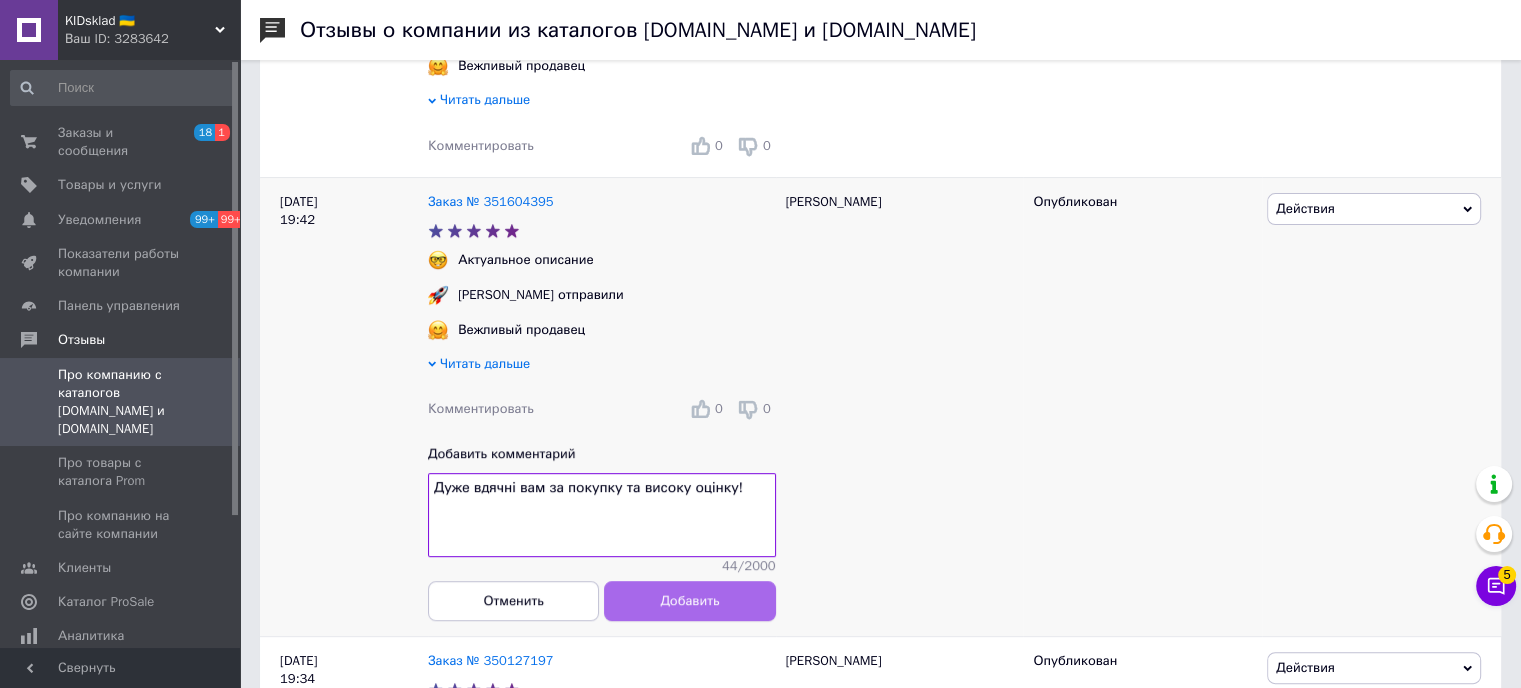 type on "Дуже вдячні вам за покупку та високу оцінку!" 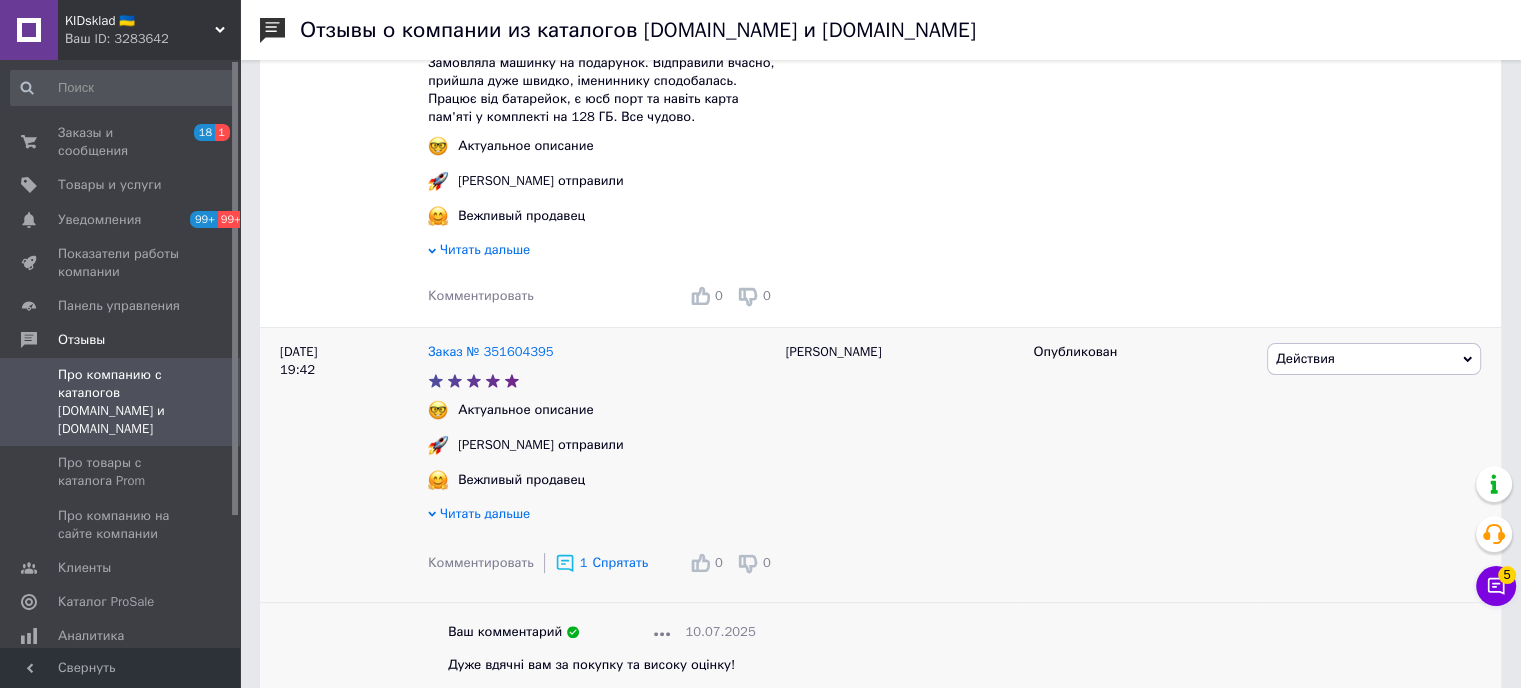 scroll, scrollTop: 300, scrollLeft: 0, axis: vertical 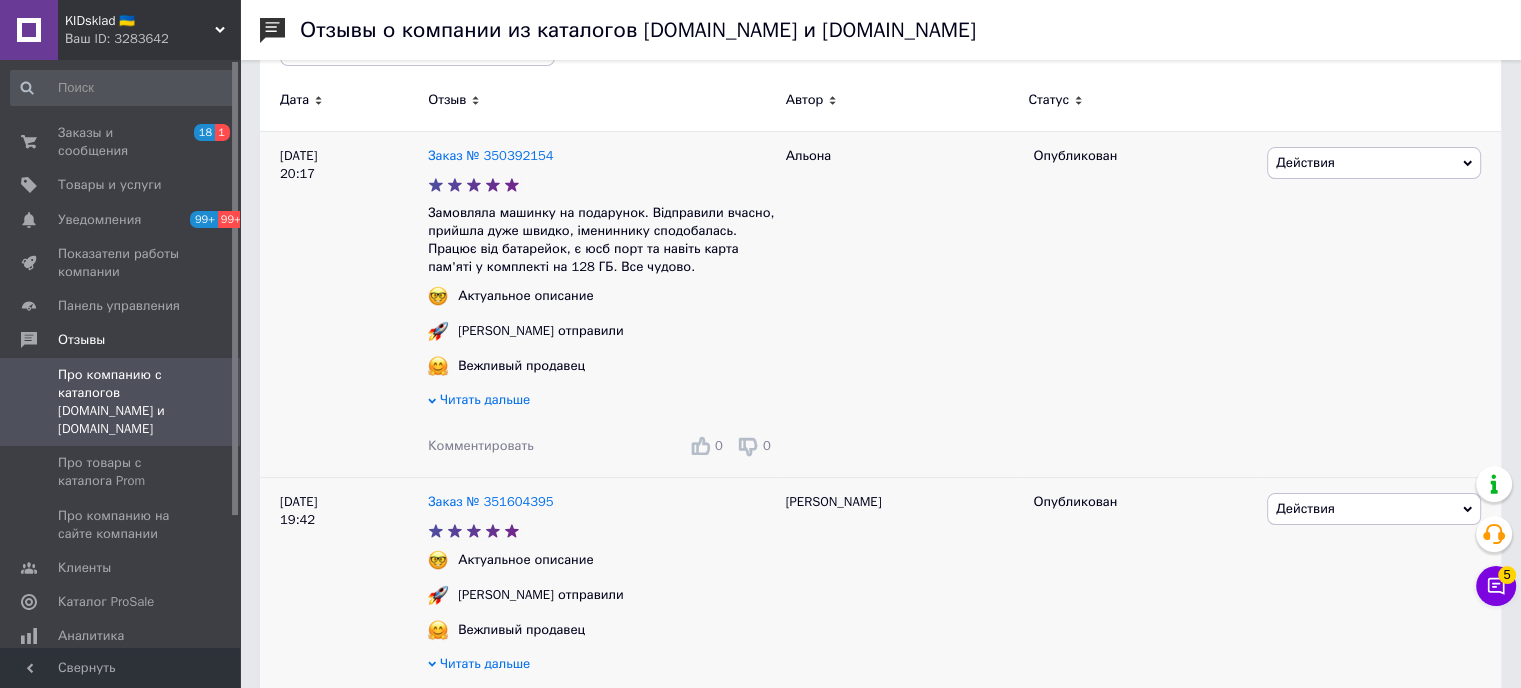 click on "Комментировать" at bounding box center (481, 445) 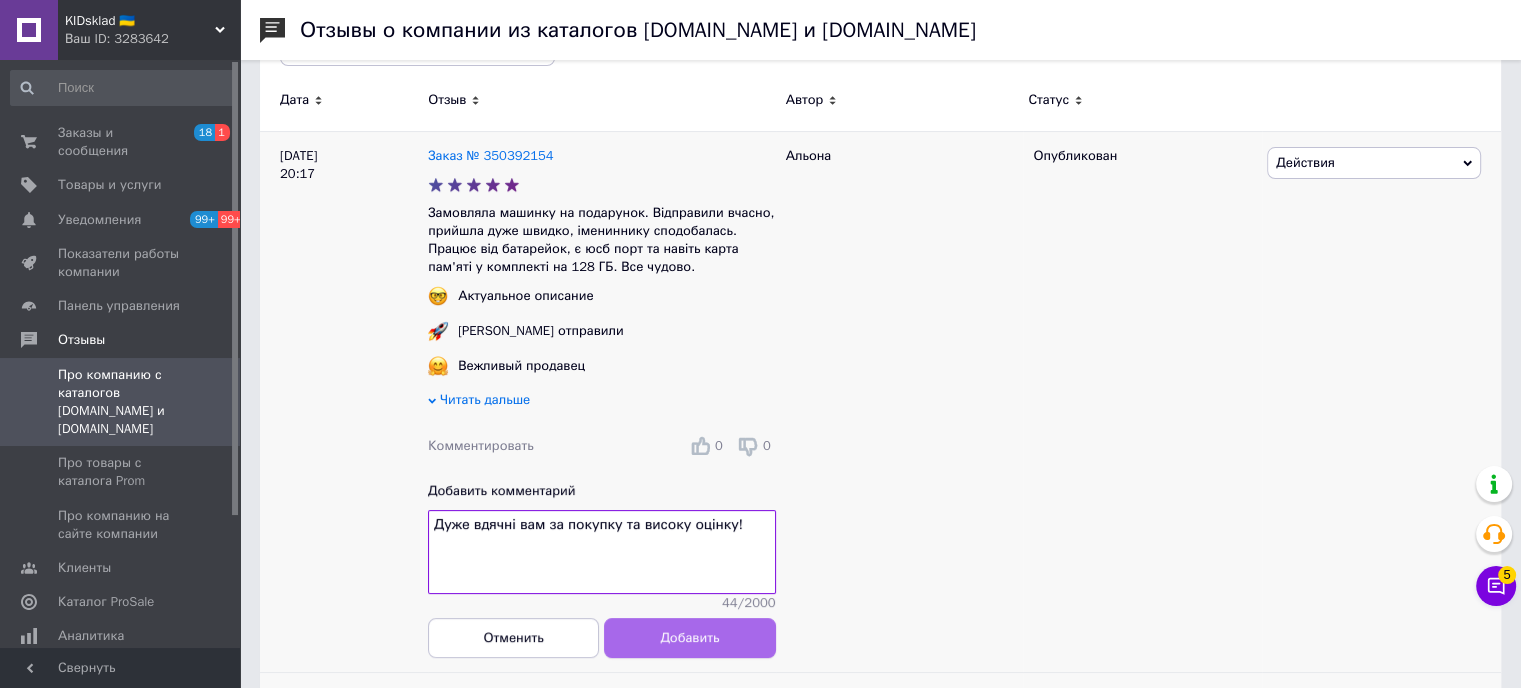 type on "Дуже вдячні вам за покупку та високу оцінку!" 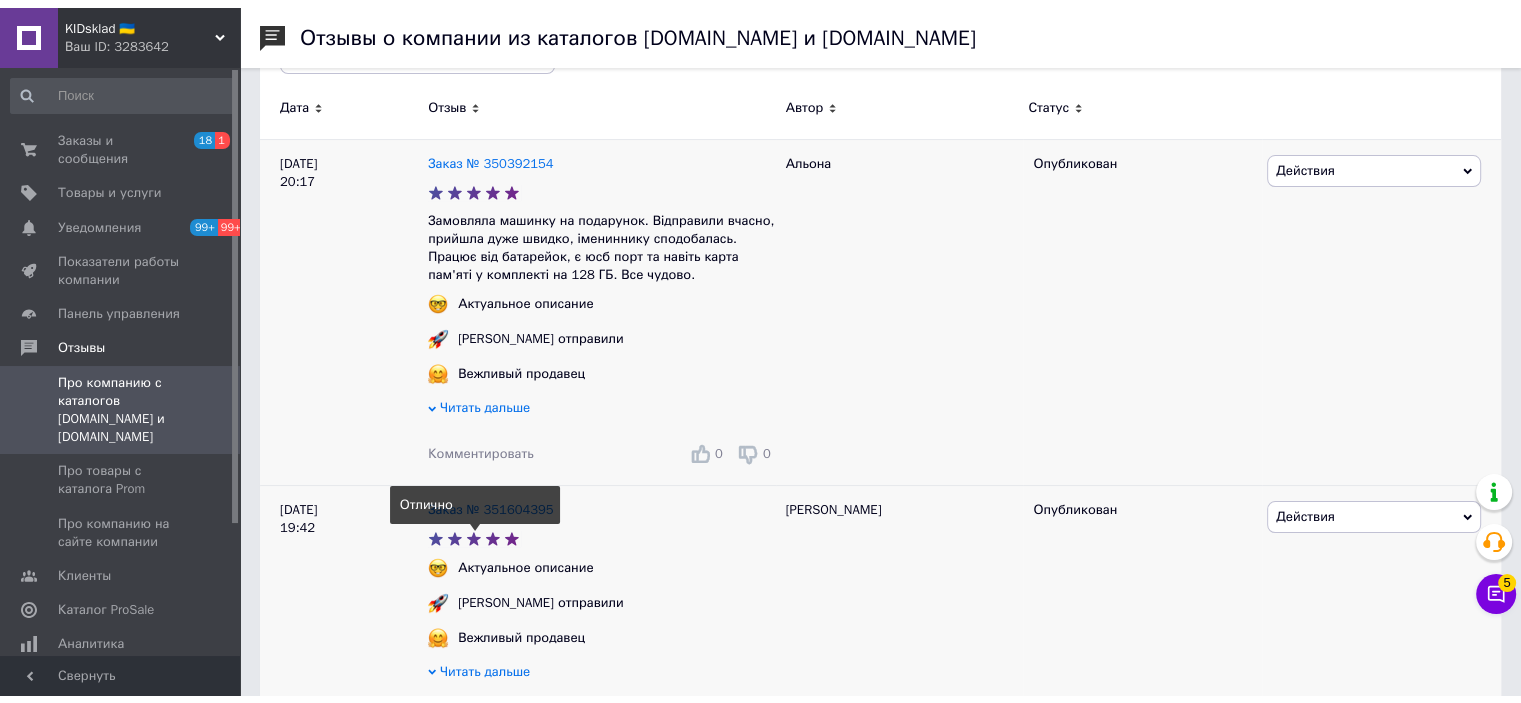 scroll, scrollTop: 0, scrollLeft: 0, axis: both 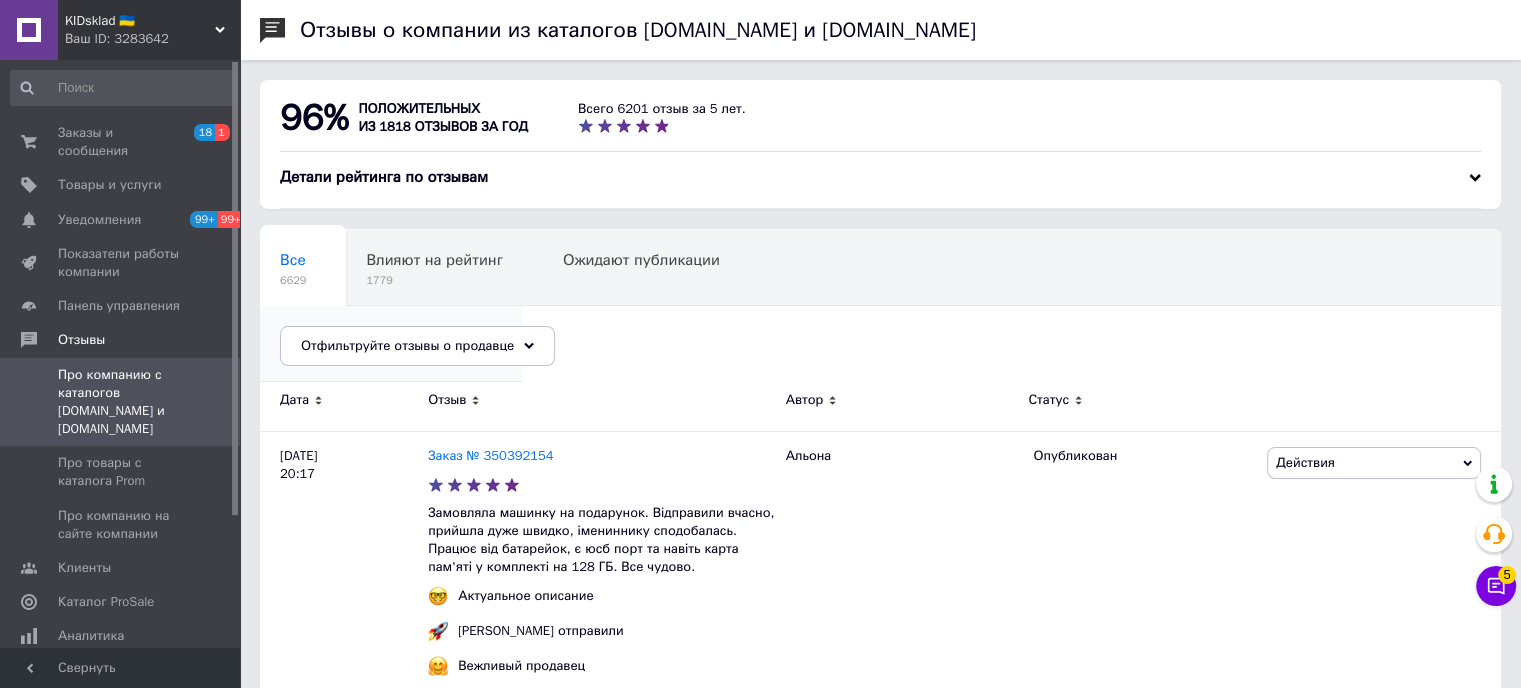 click on "251" at bounding box center [381, 356] 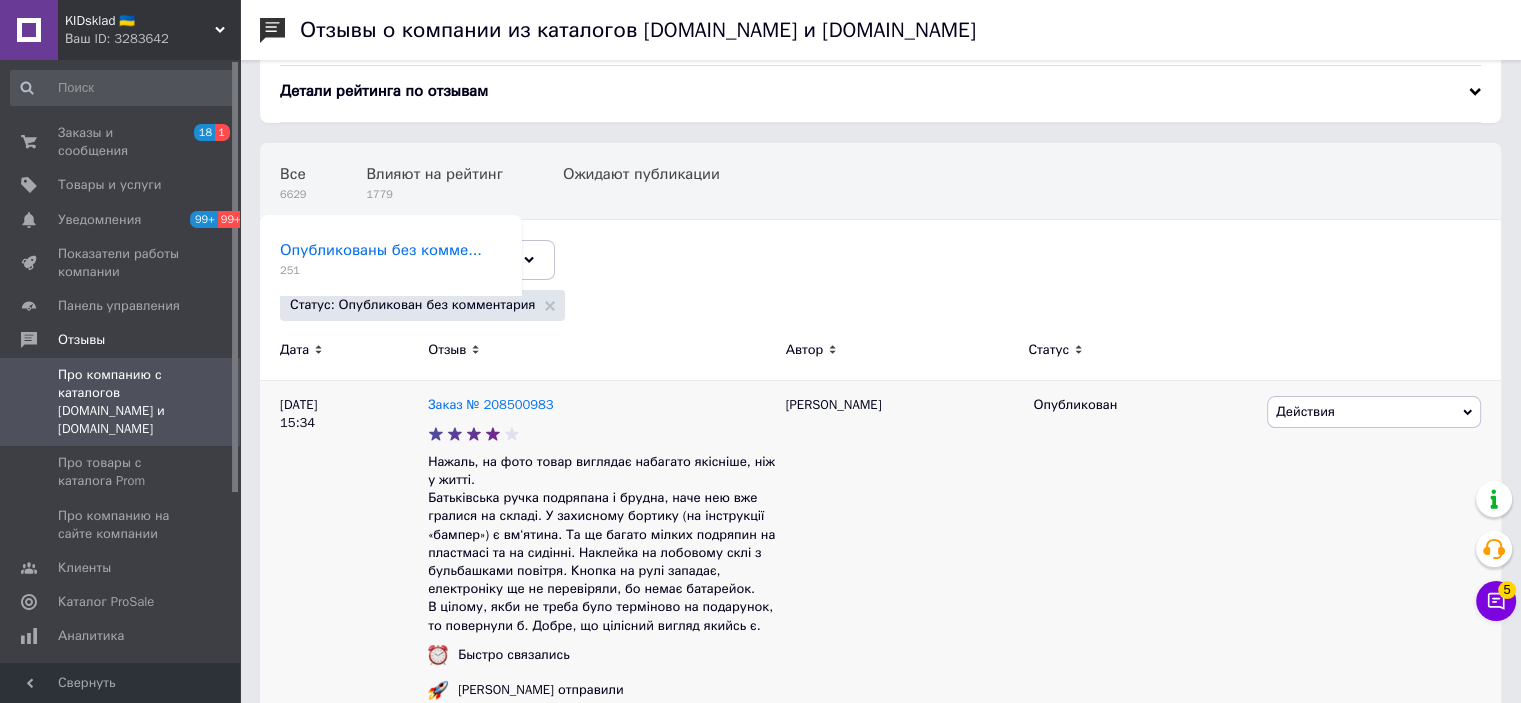scroll, scrollTop: 300, scrollLeft: 0, axis: vertical 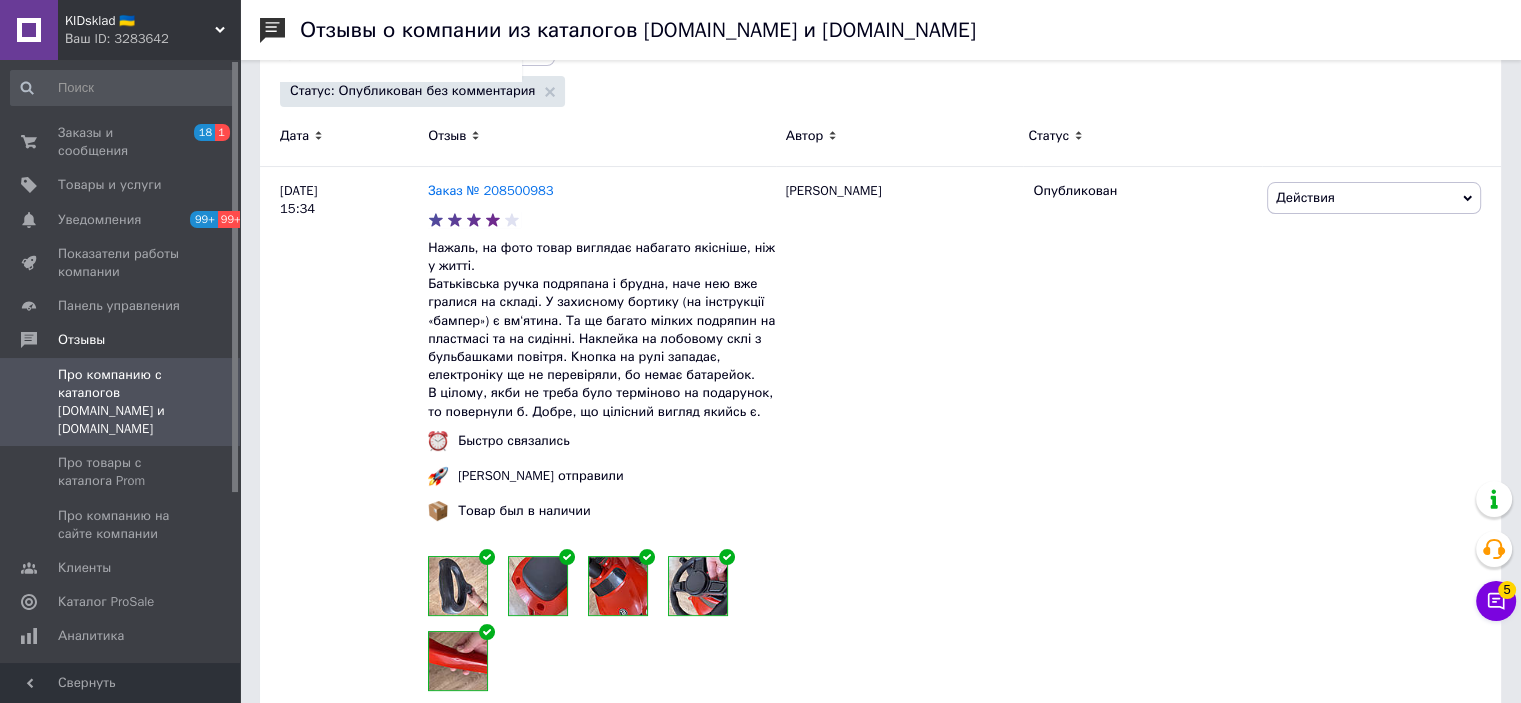 click on "Про компанию с каталогов [DOMAIN_NAME] и [DOMAIN_NAME]" at bounding box center (121, 402) 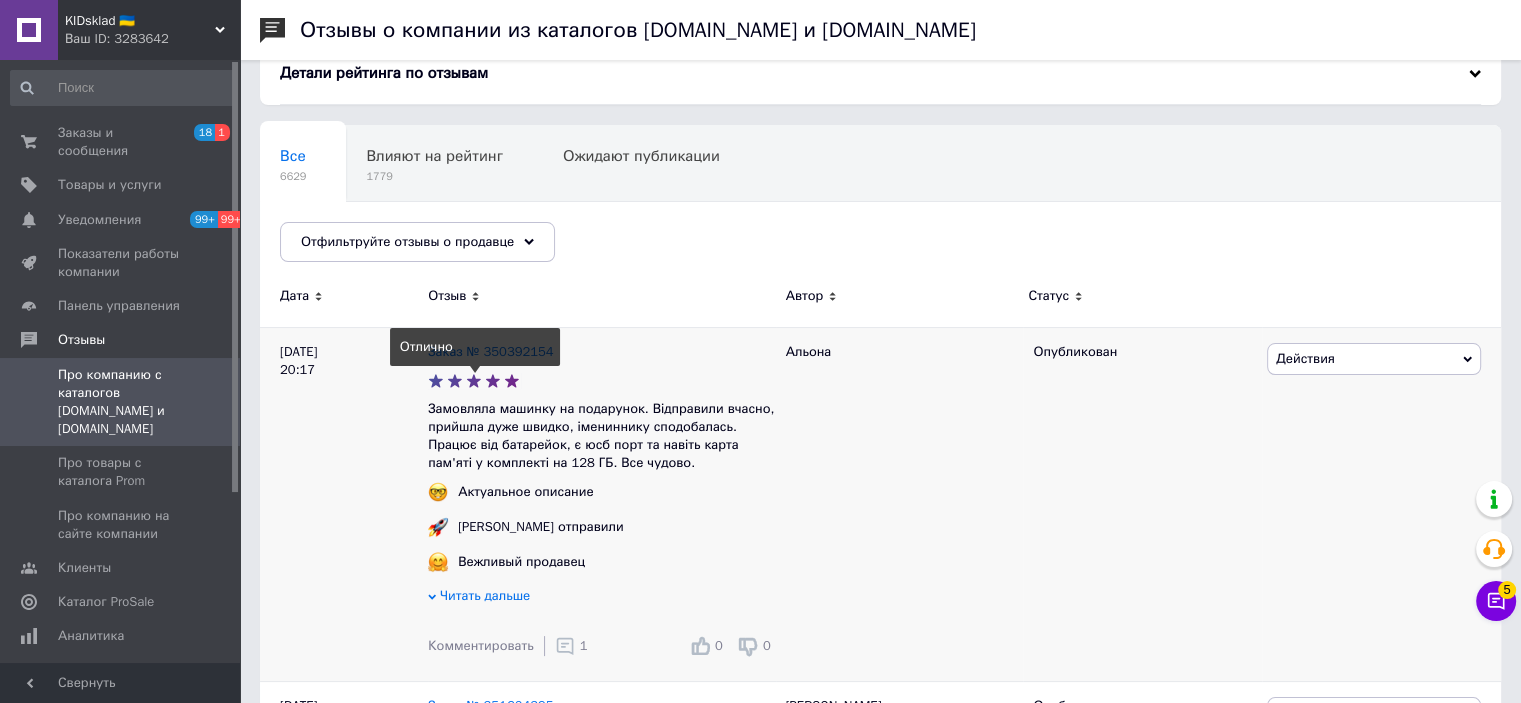 scroll, scrollTop: 300, scrollLeft: 0, axis: vertical 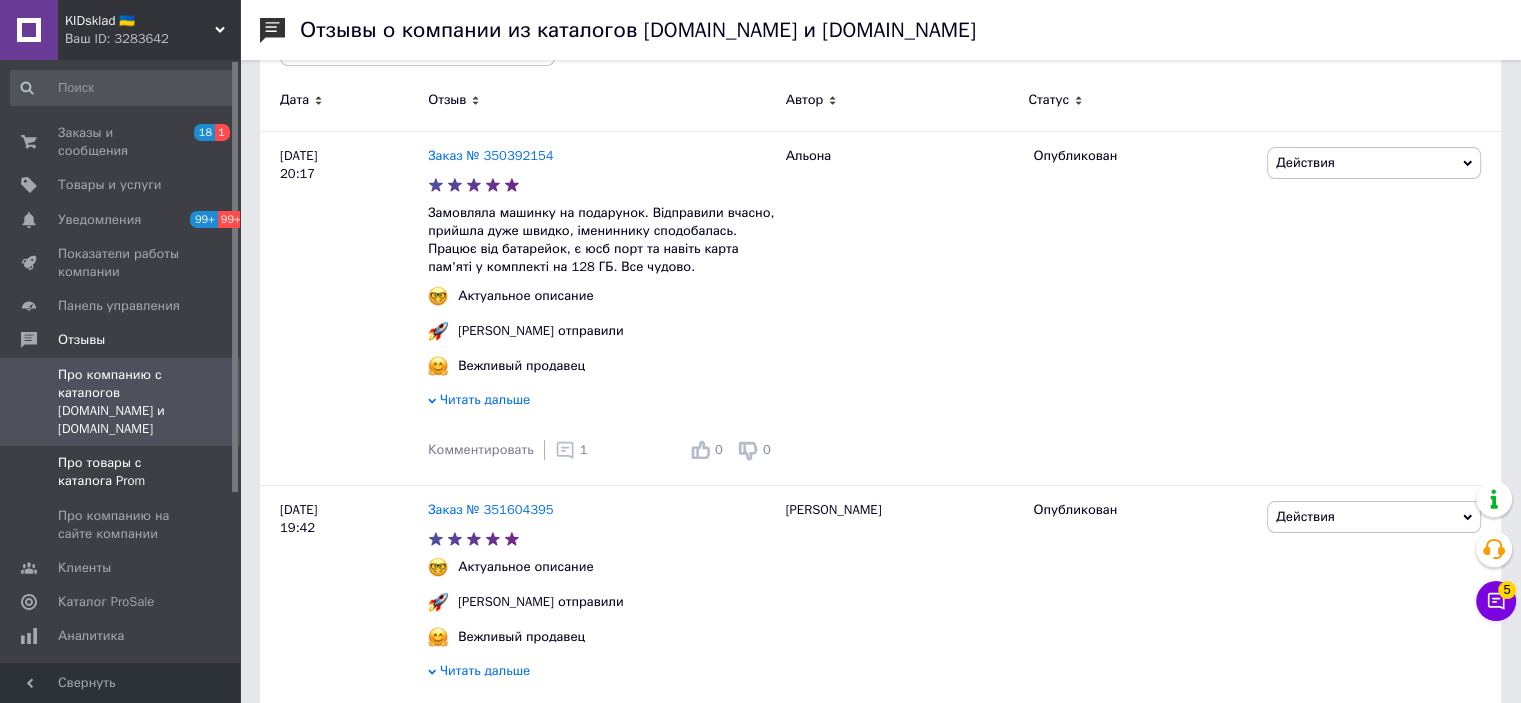 click on "Про товары с каталога Prom" at bounding box center (121, 472) 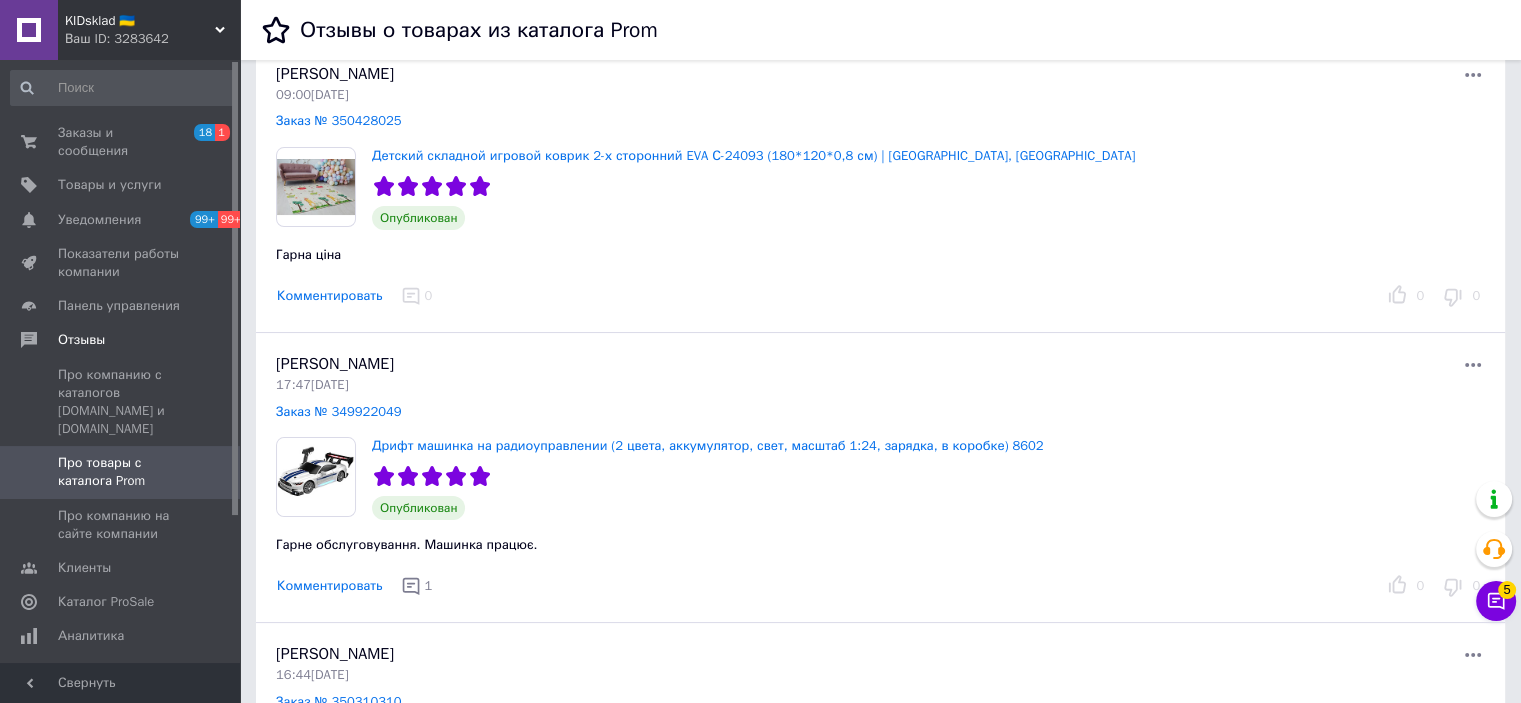 scroll, scrollTop: 100, scrollLeft: 0, axis: vertical 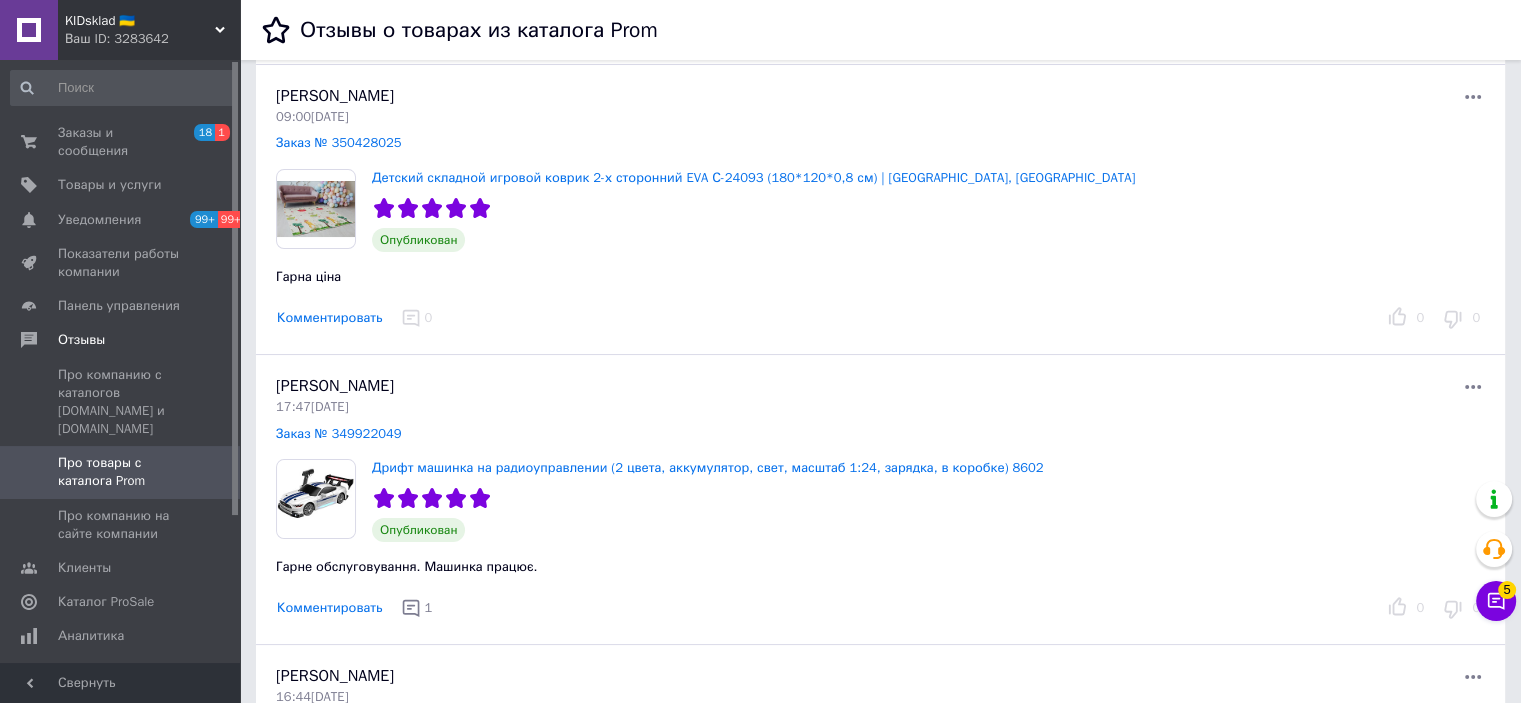 click on "Комментировать" at bounding box center (330, 318) 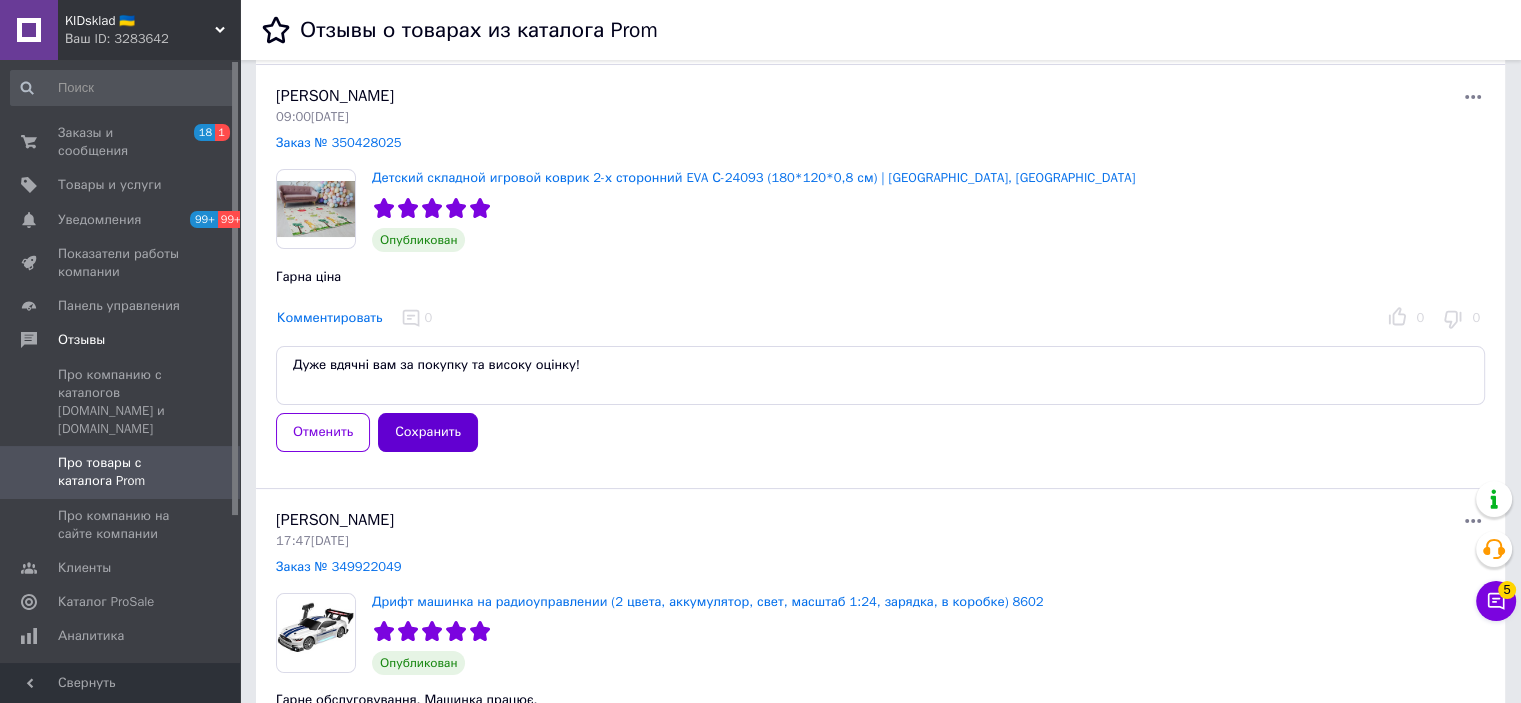 type on "Дуже вдячні вам за покупку та високу оцінку!" 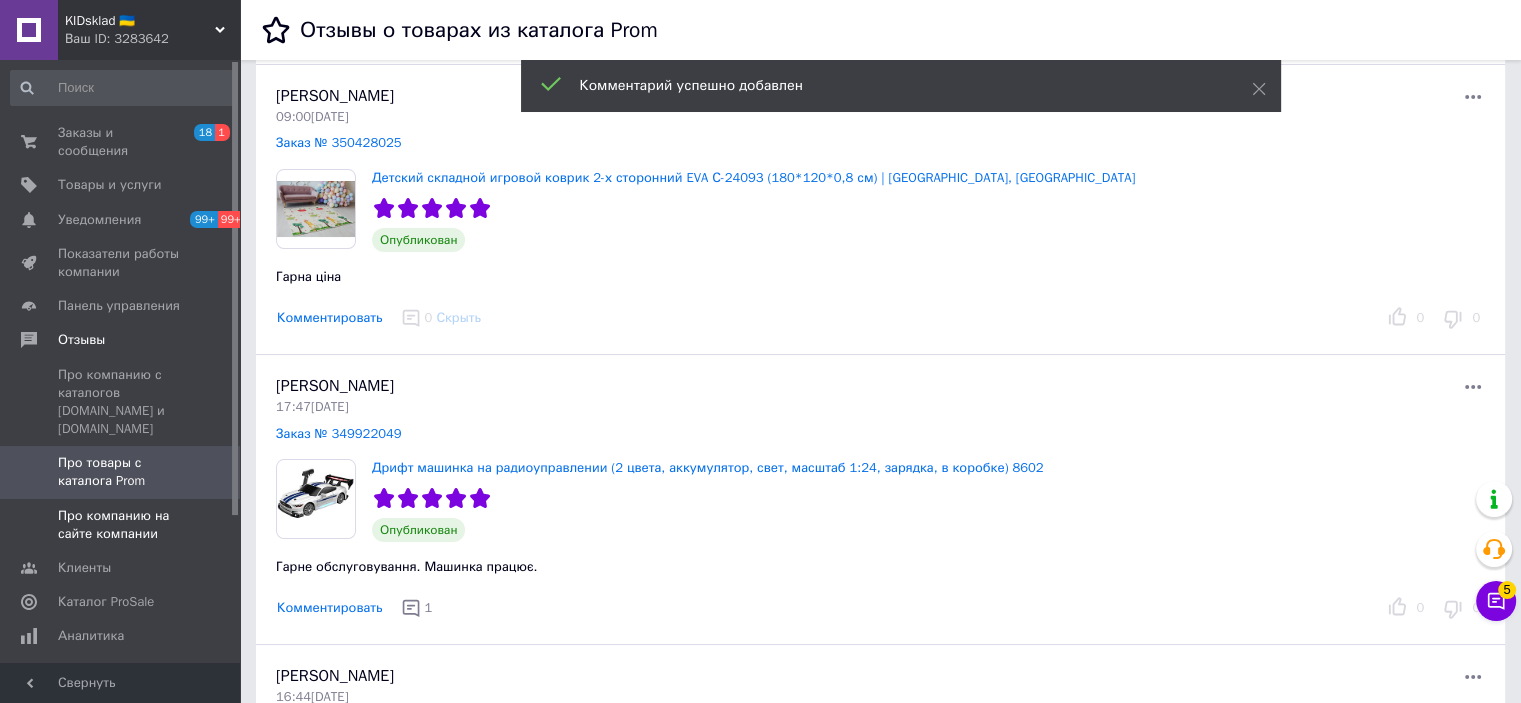 click on "Про компанию на сайте компании" at bounding box center [121, 525] 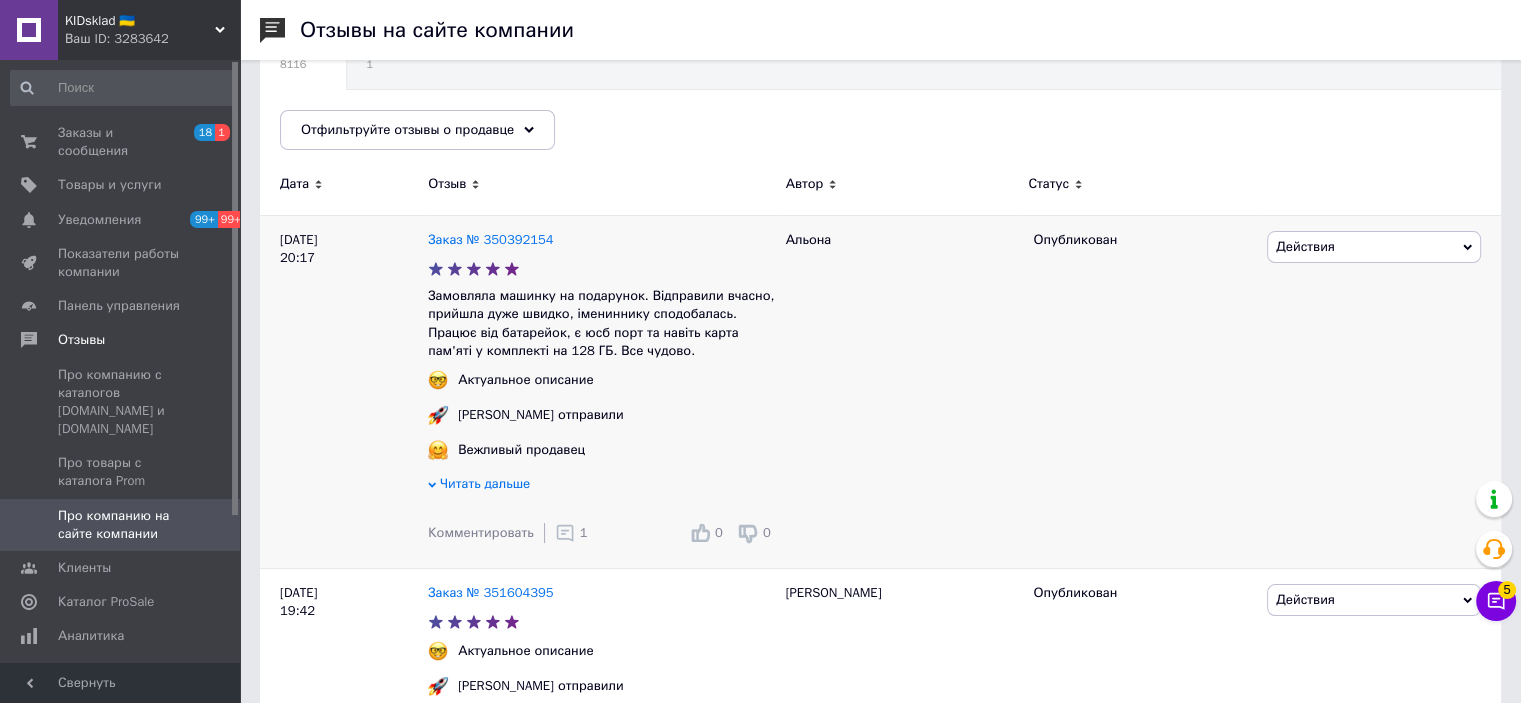 scroll, scrollTop: 0, scrollLeft: 0, axis: both 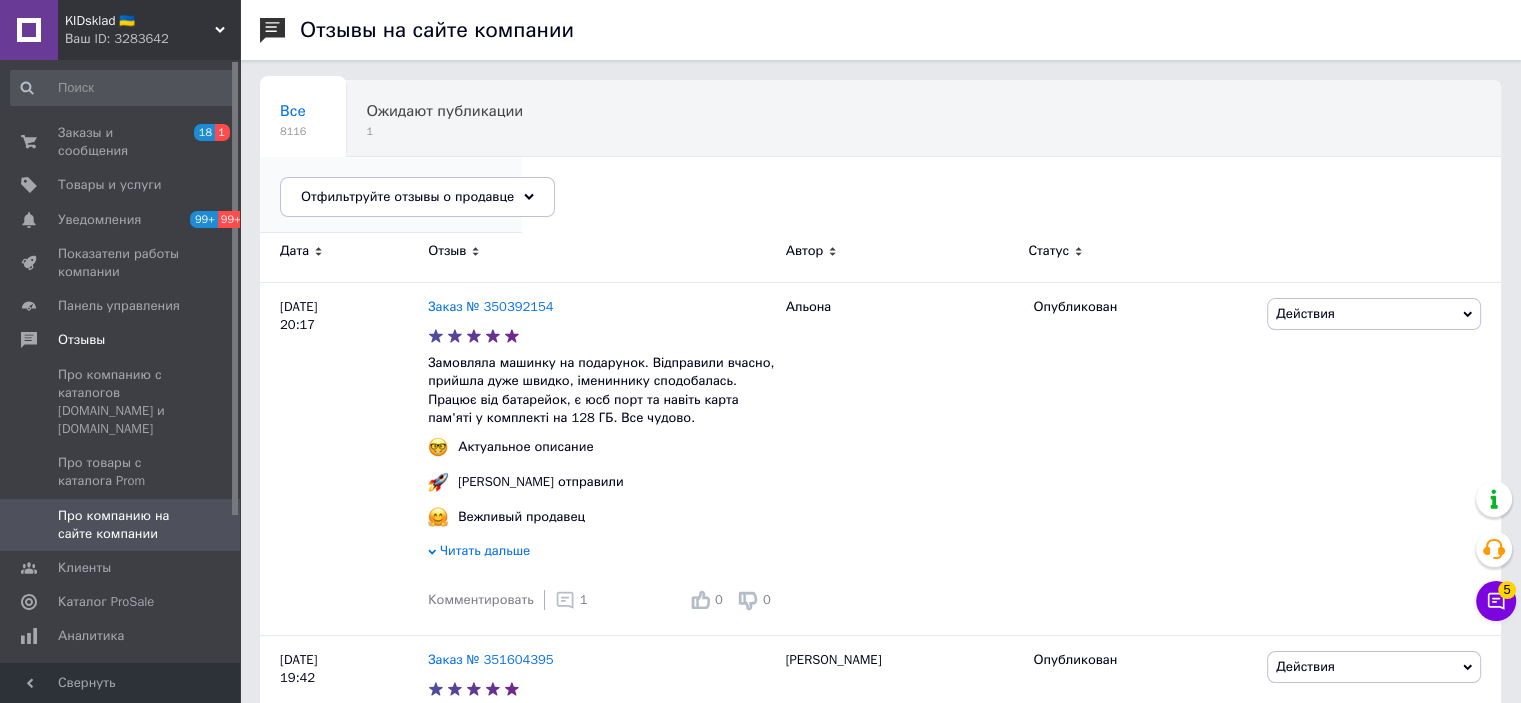 click on "315" at bounding box center [381, 207] 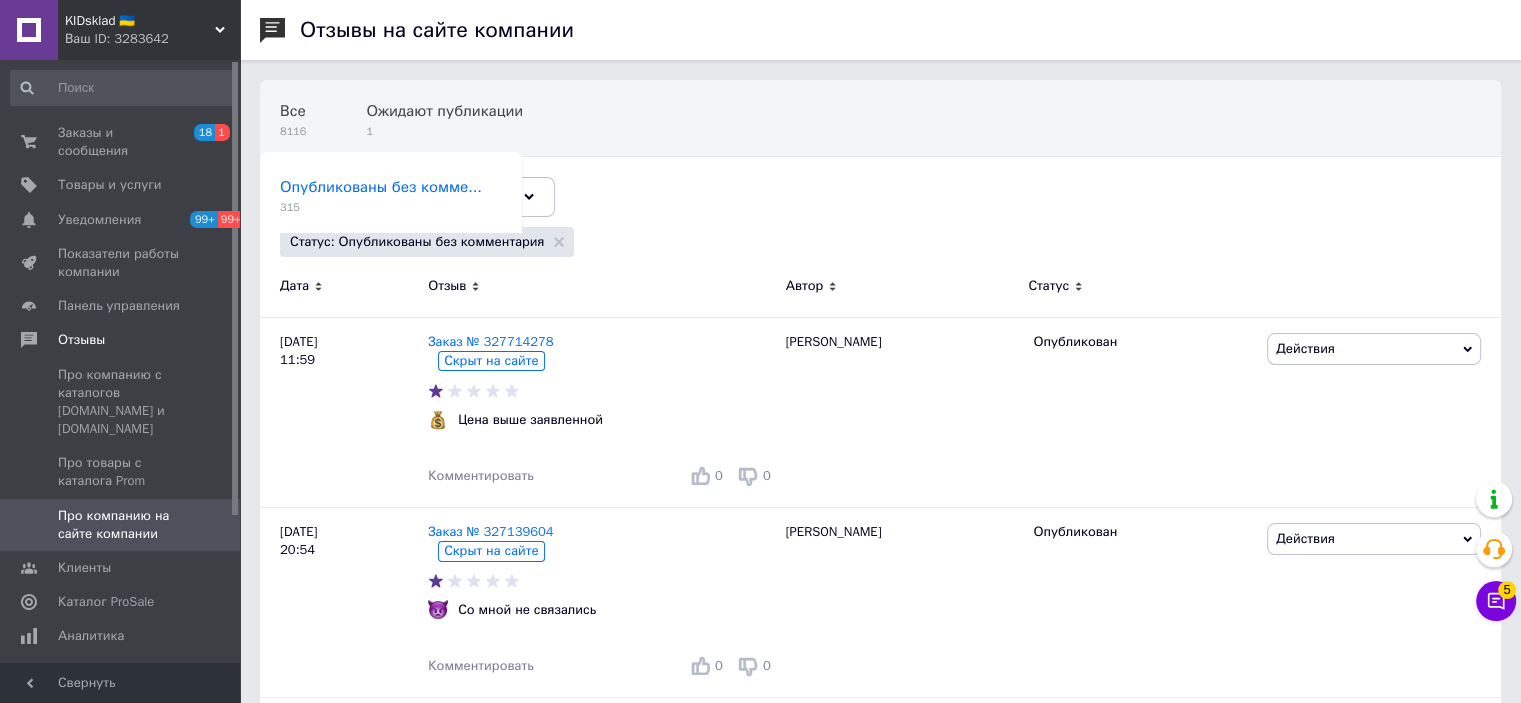 click on "Про компанию на сайте компании" at bounding box center [121, 525] 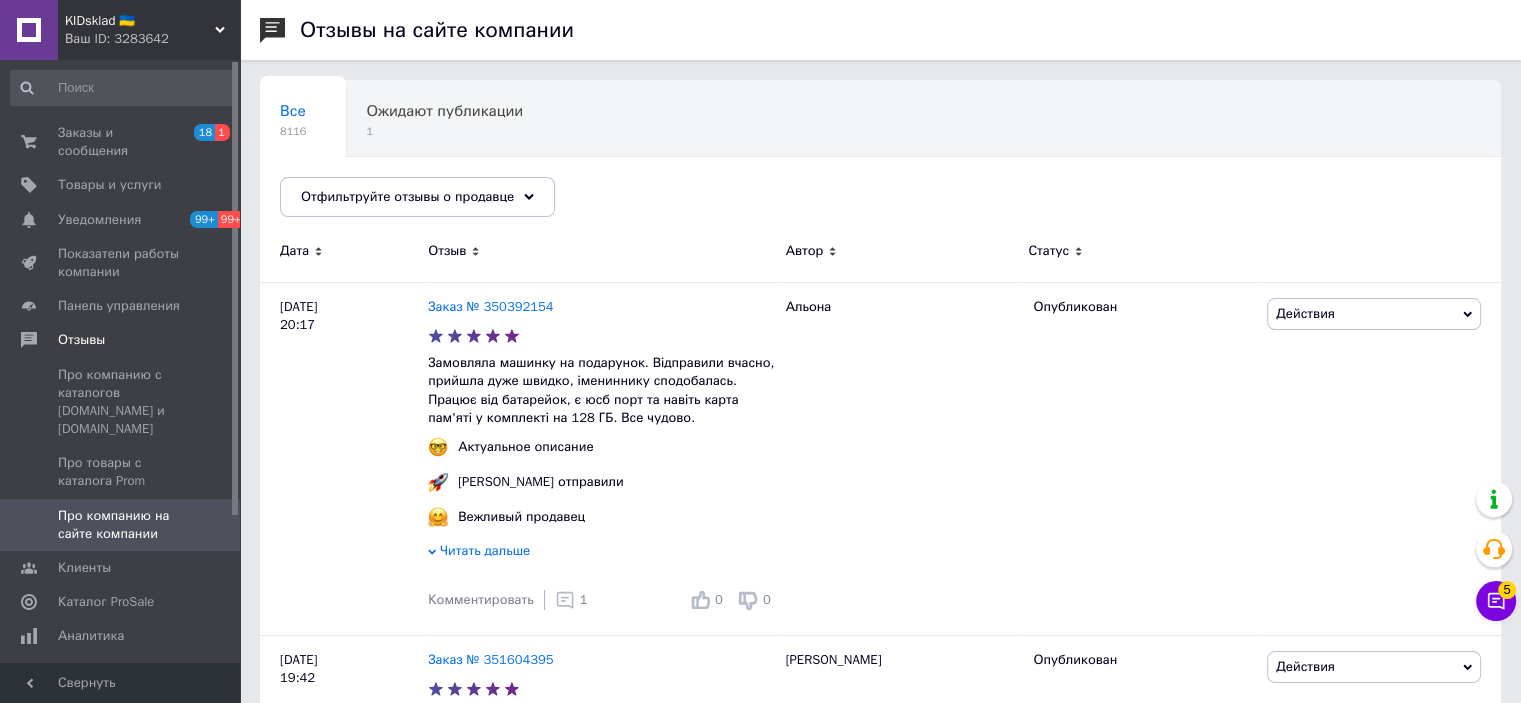 click on "KIDsklad 🇺🇦" at bounding box center [140, 21] 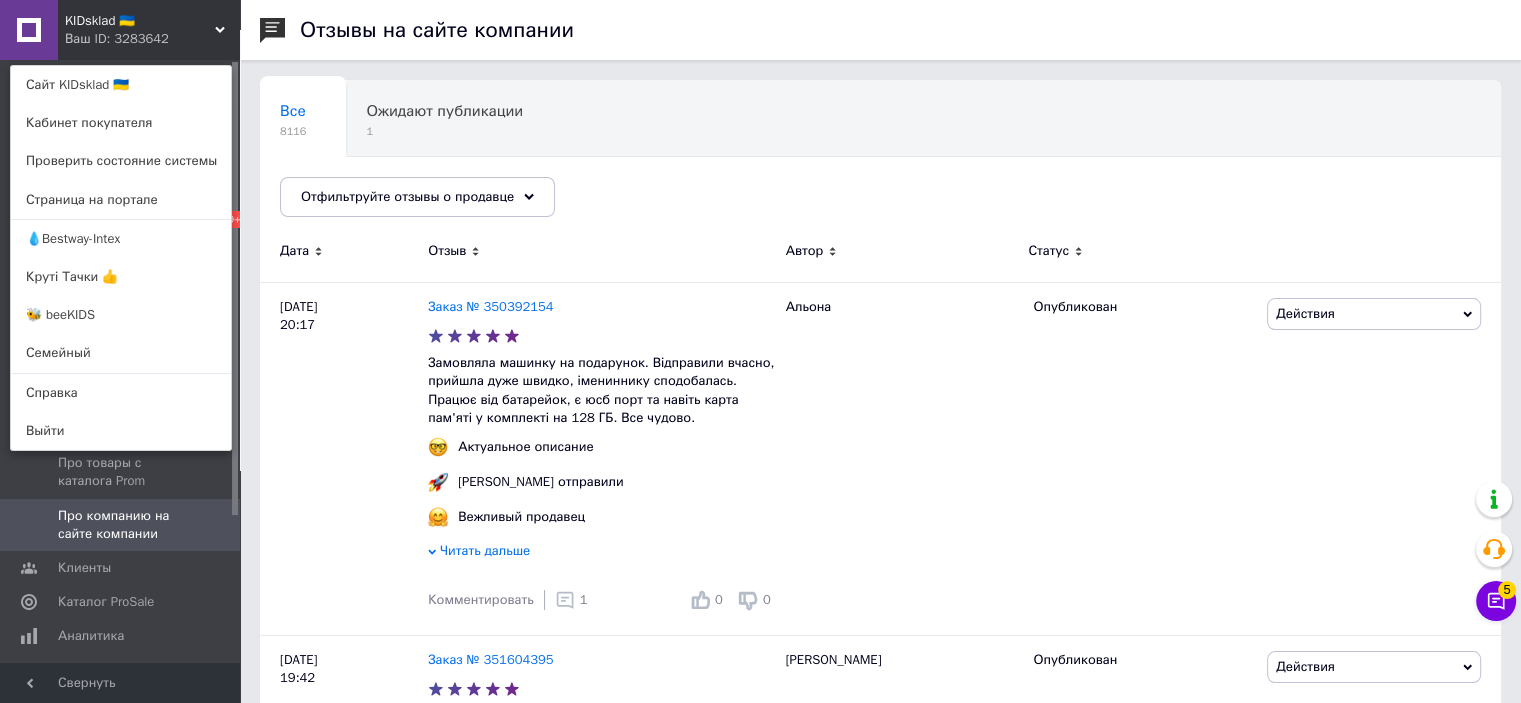 click on "Семейный" at bounding box center (121, 353) 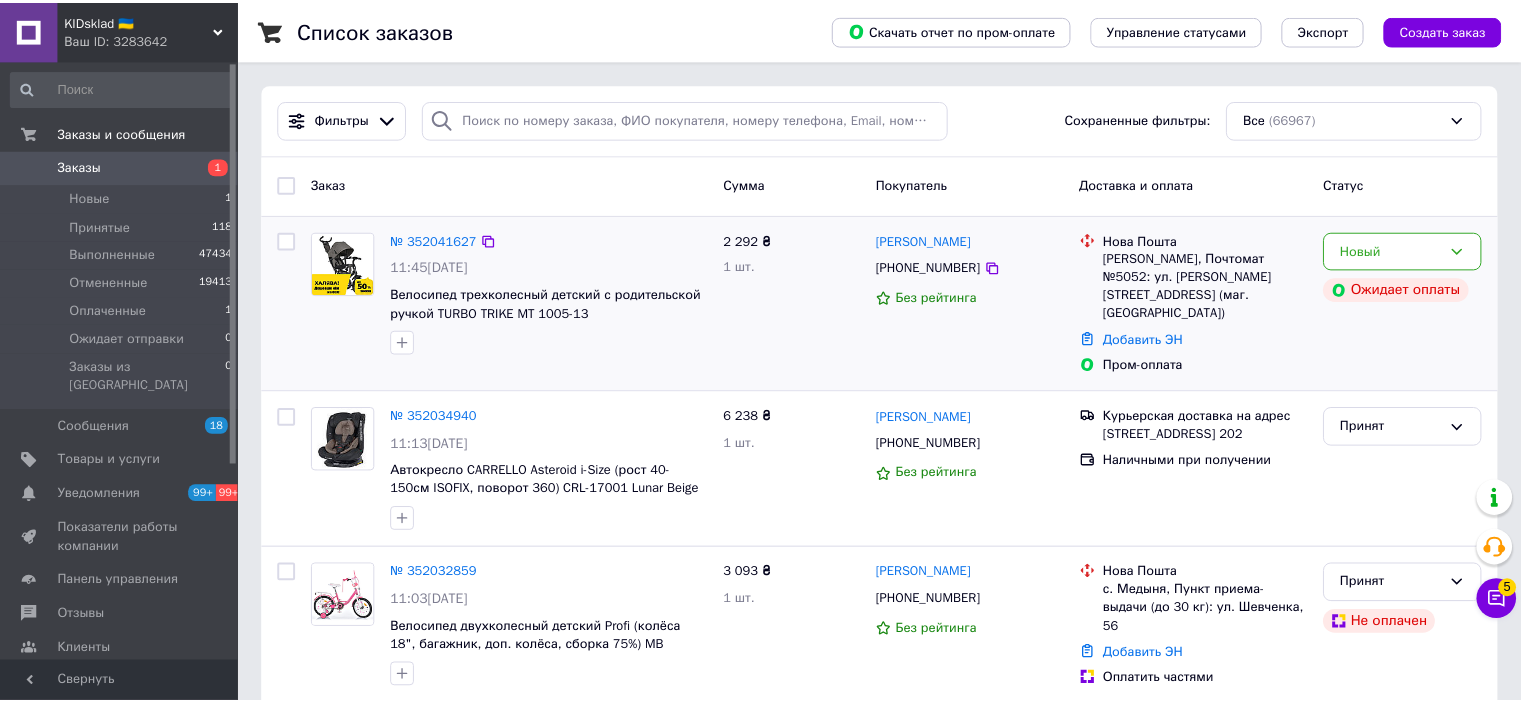 scroll, scrollTop: 0, scrollLeft: 0, axis: both 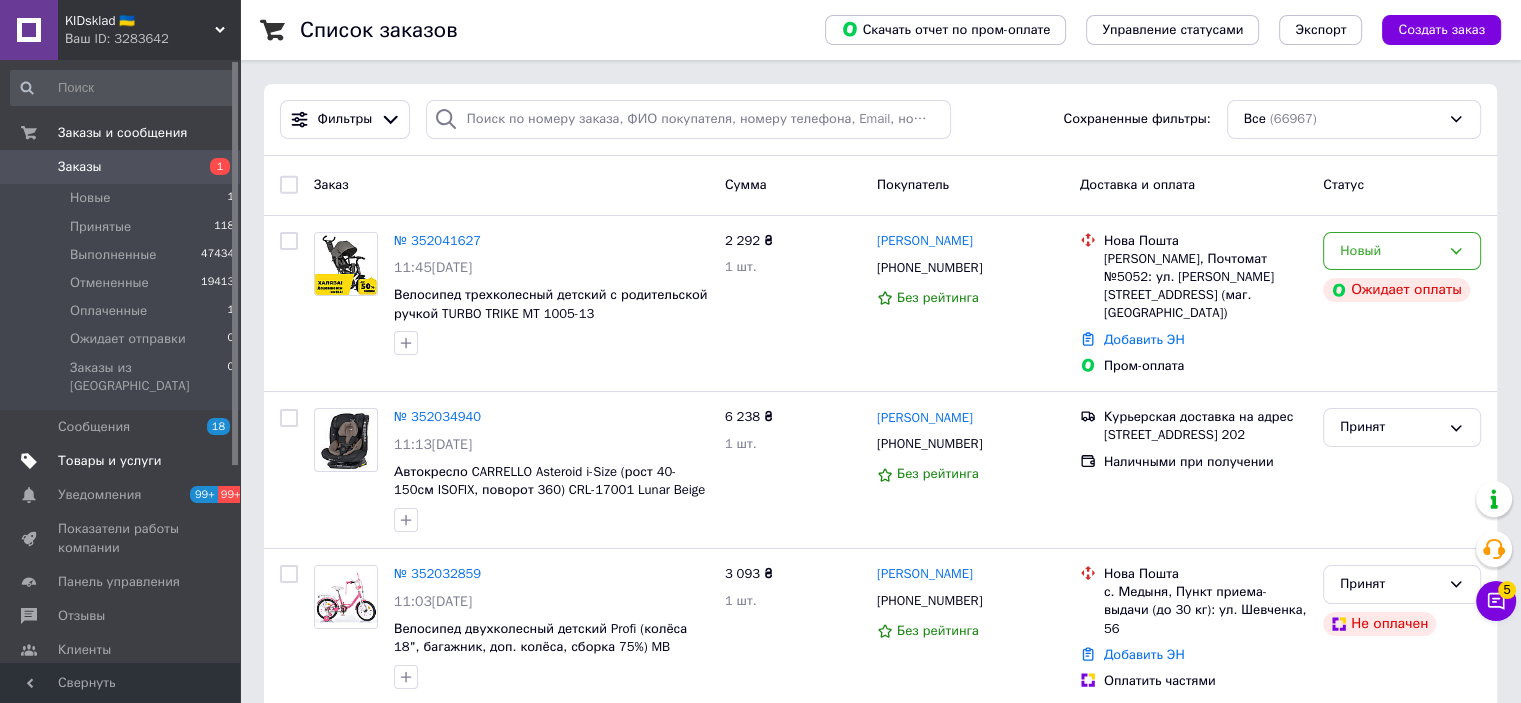 click on "Товары и услуги" at bounding box center [110, 461] 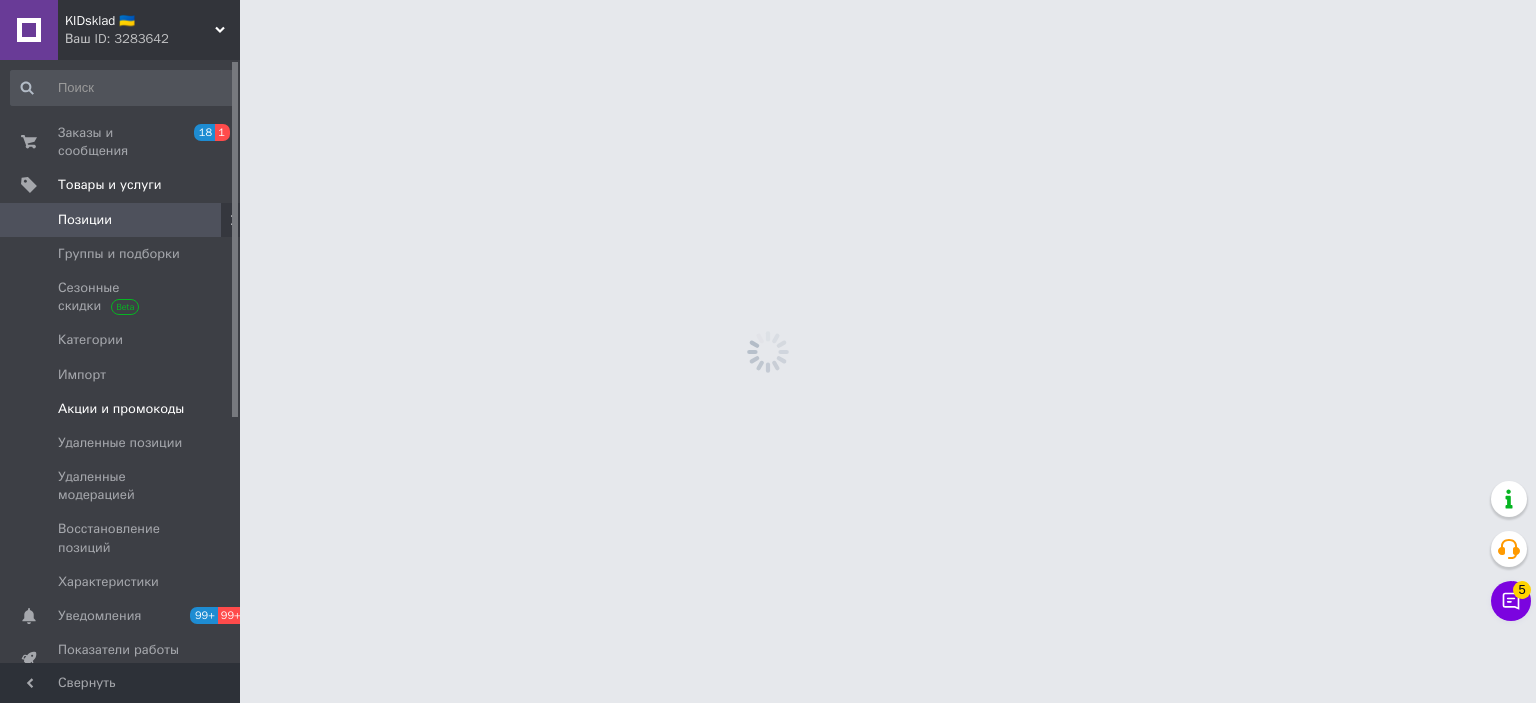 click on "Акции и промокоды" at bounding box center (121, 409) 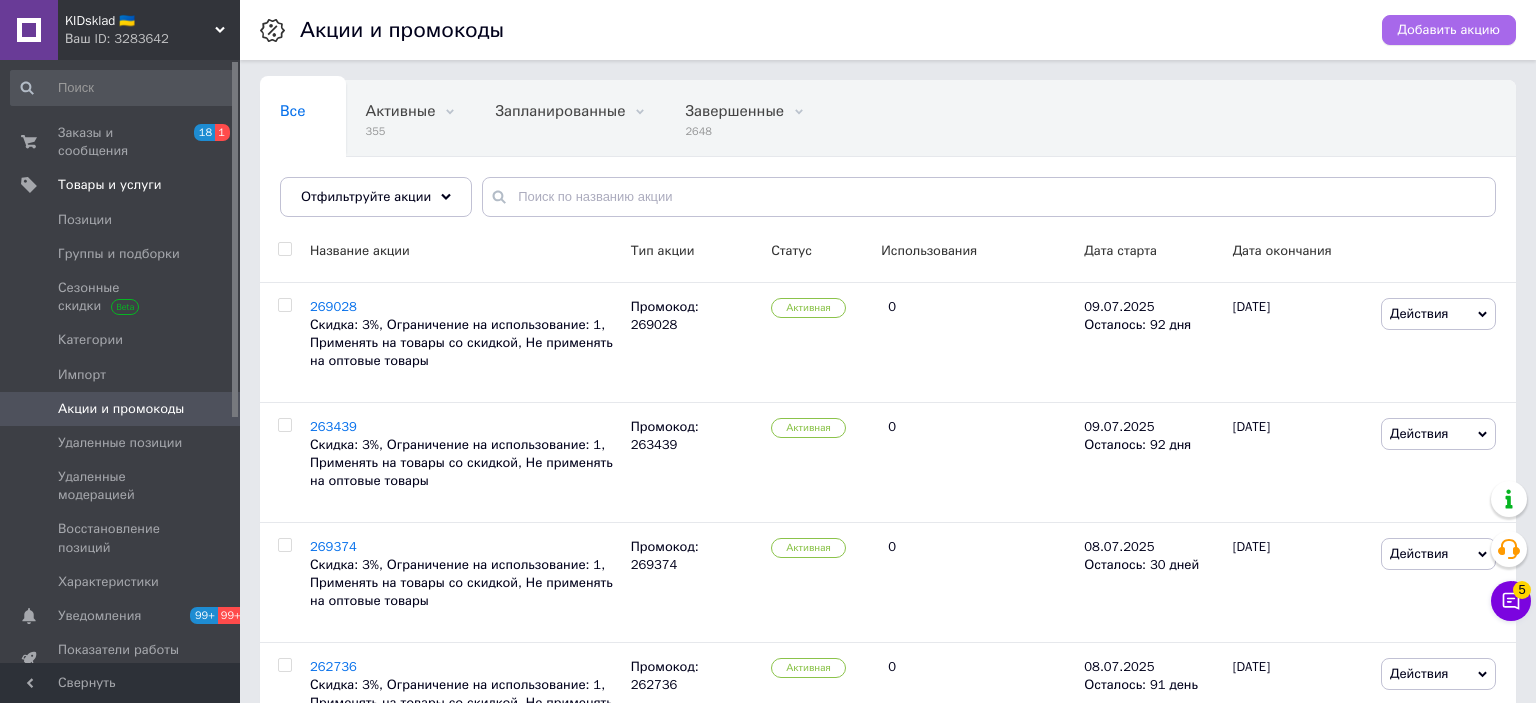 click on "Добавить акцию" at bounding box center (1449, 30) 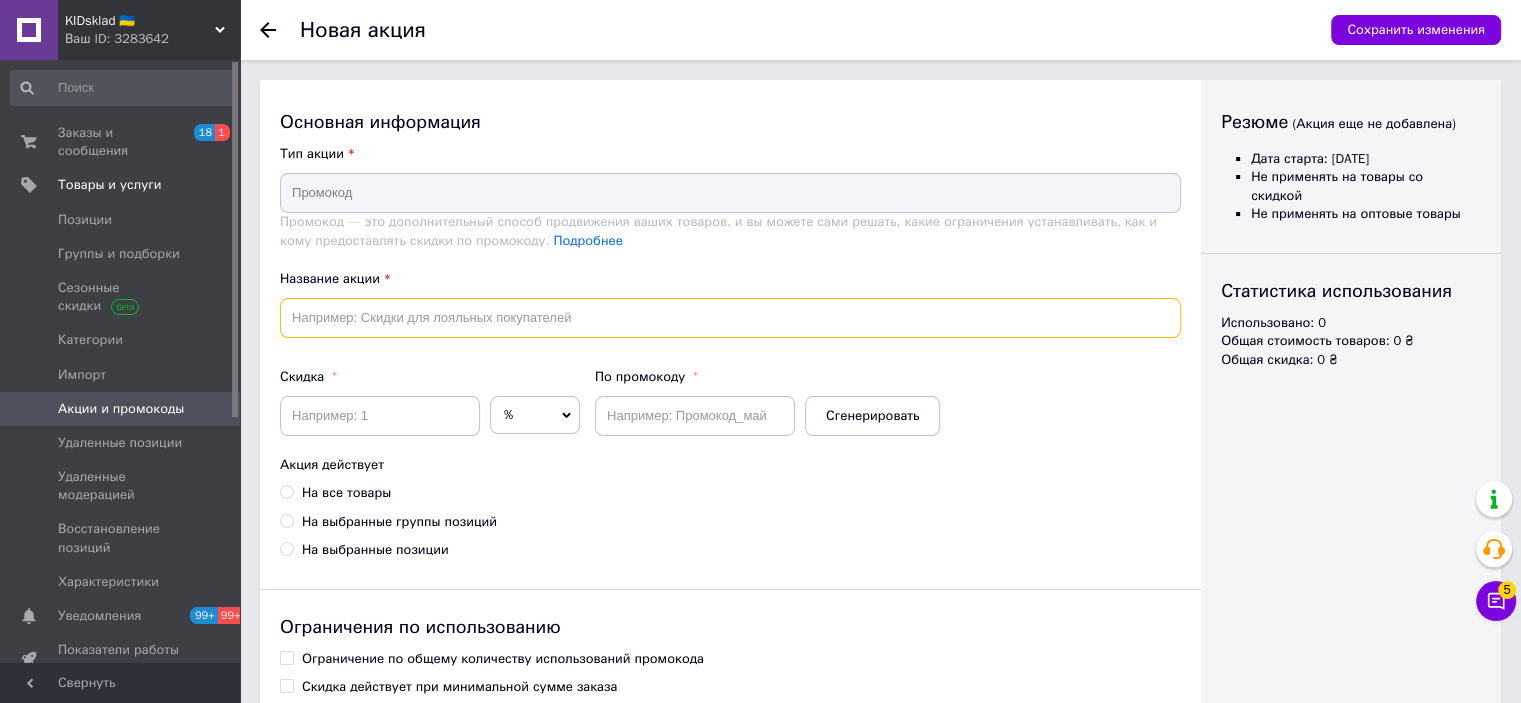 click at bounding box center (730, 318) 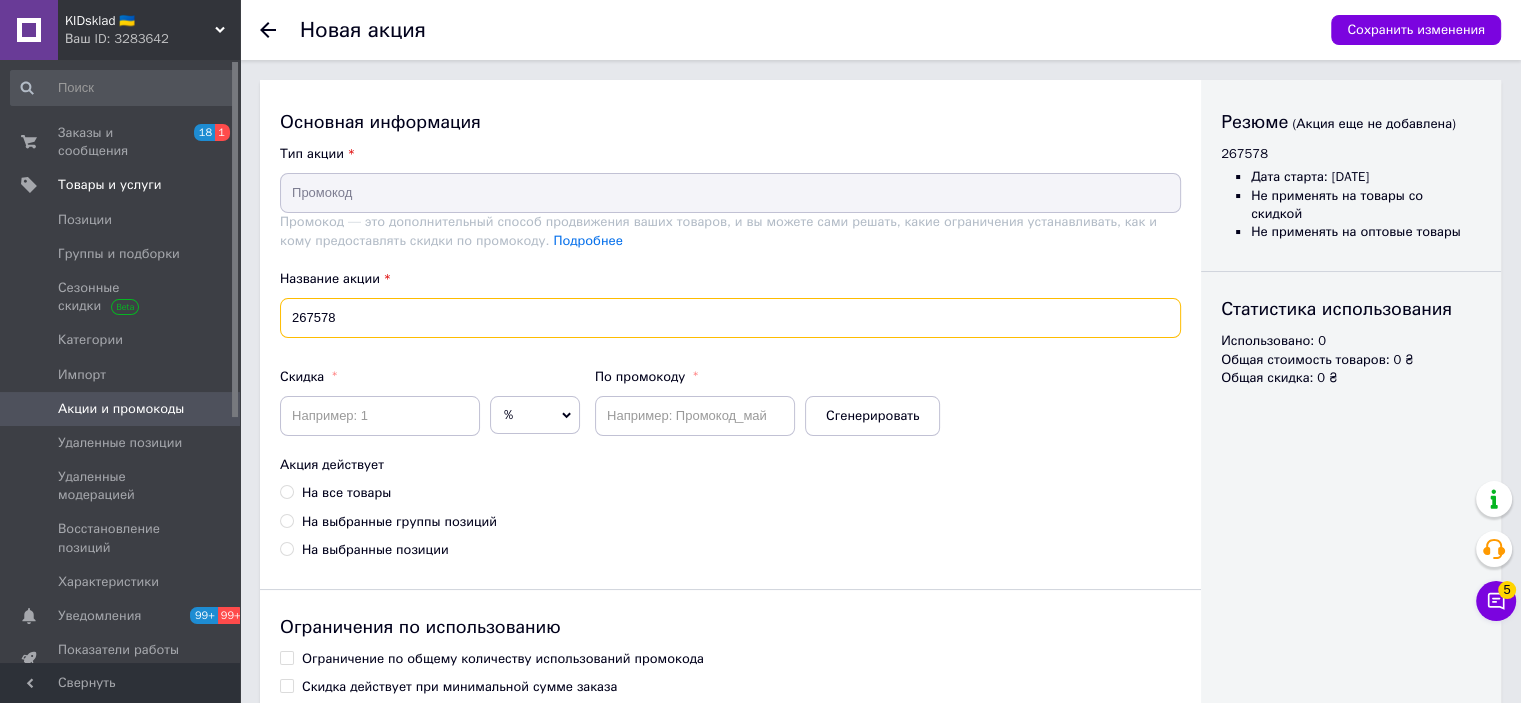 type on "267578" 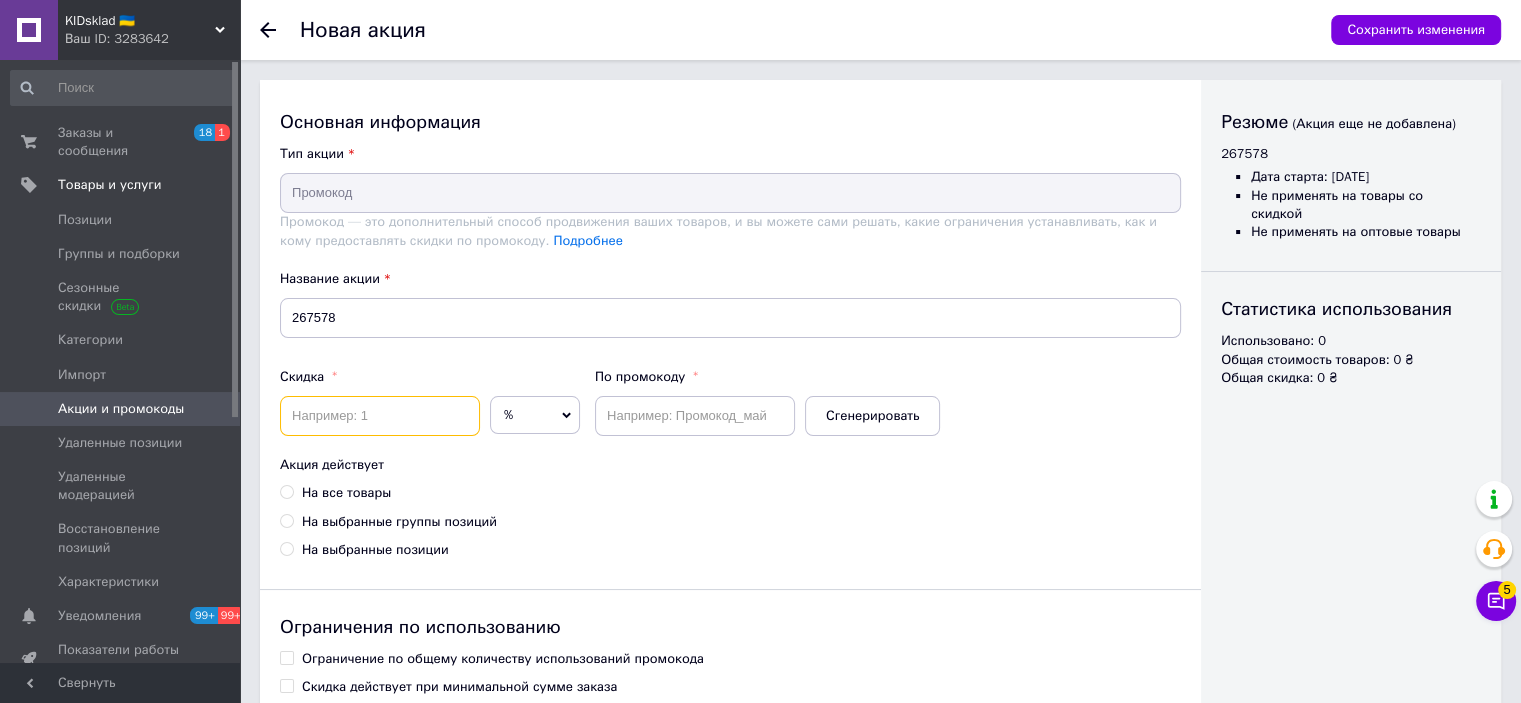 click at bounding box center (380, 416) 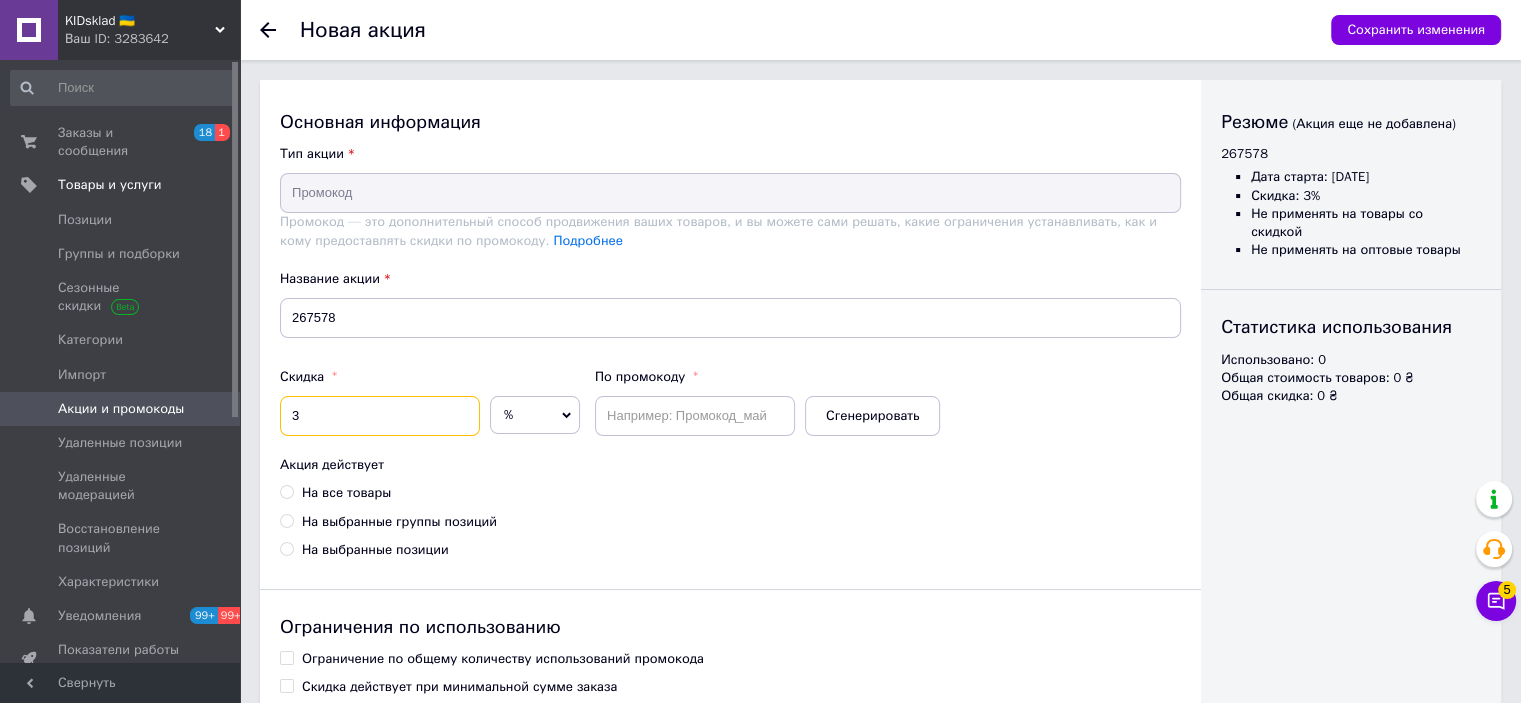 type on "3" 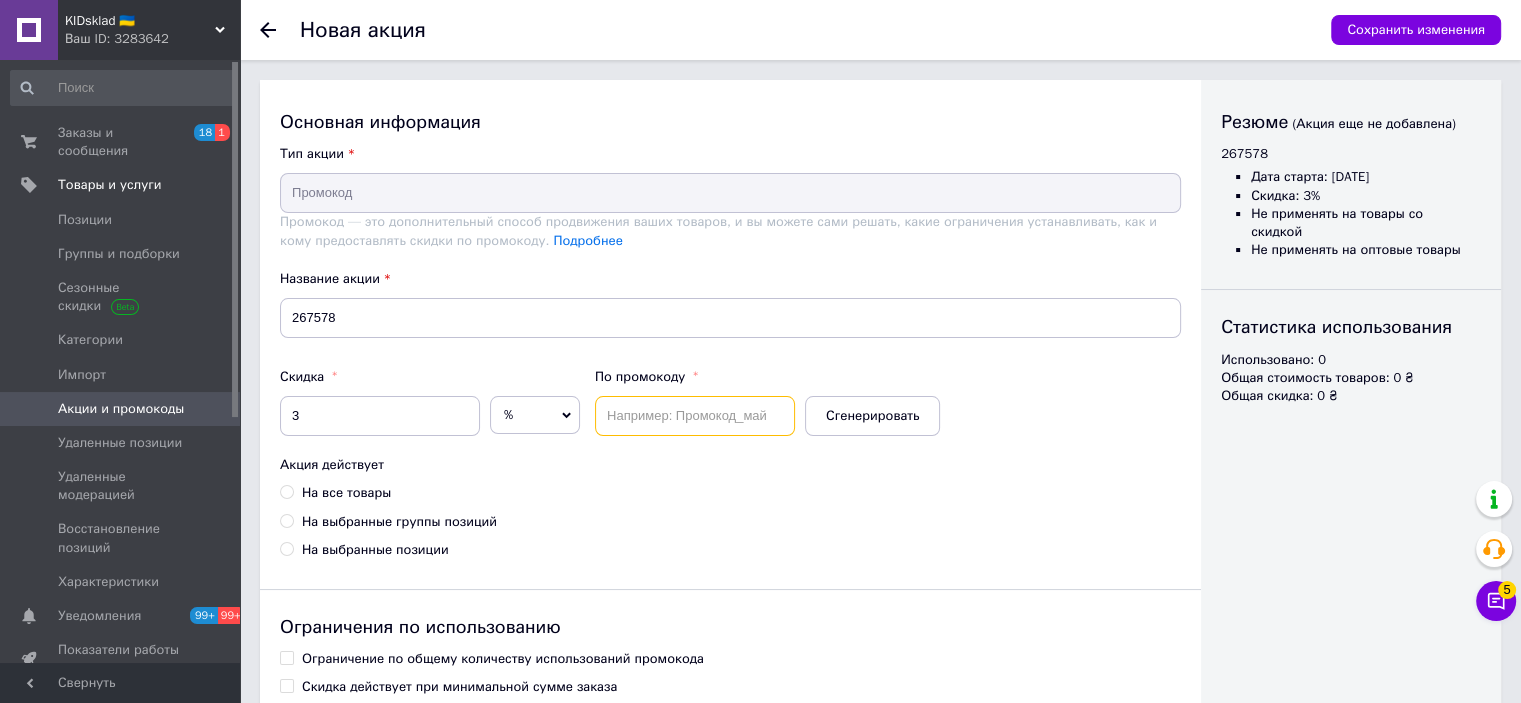 click at bounding box center (695, 416) 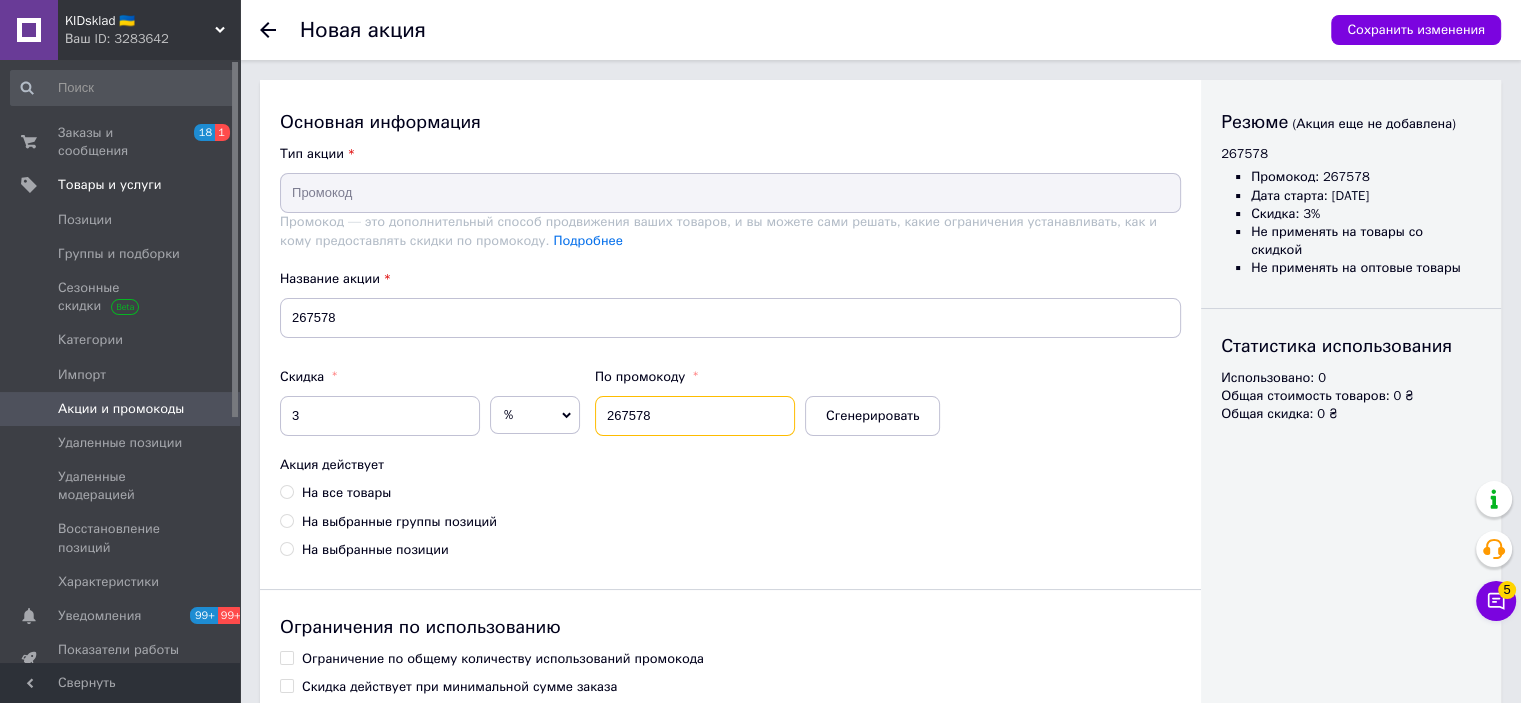 type on "267578" 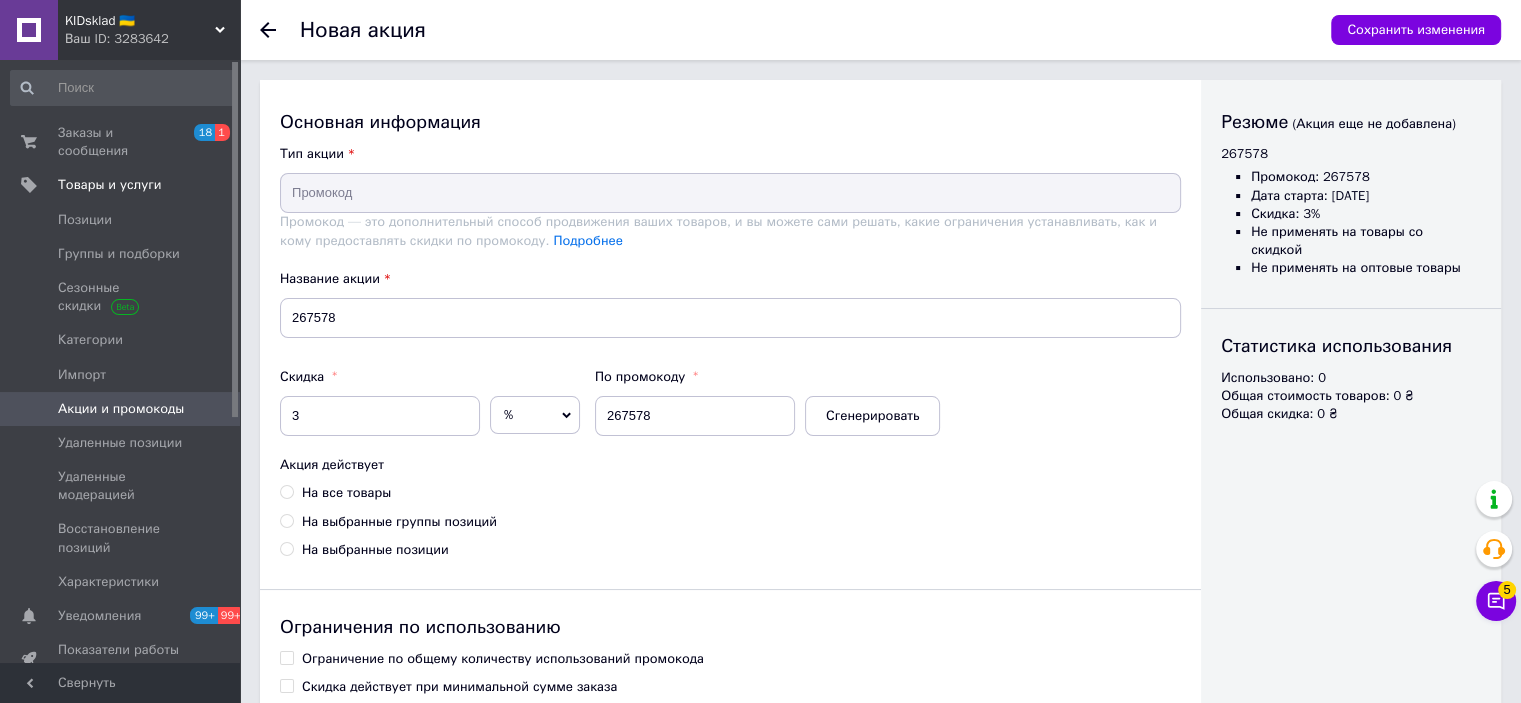 click on "На все товары" at bounding box center (346, 493) 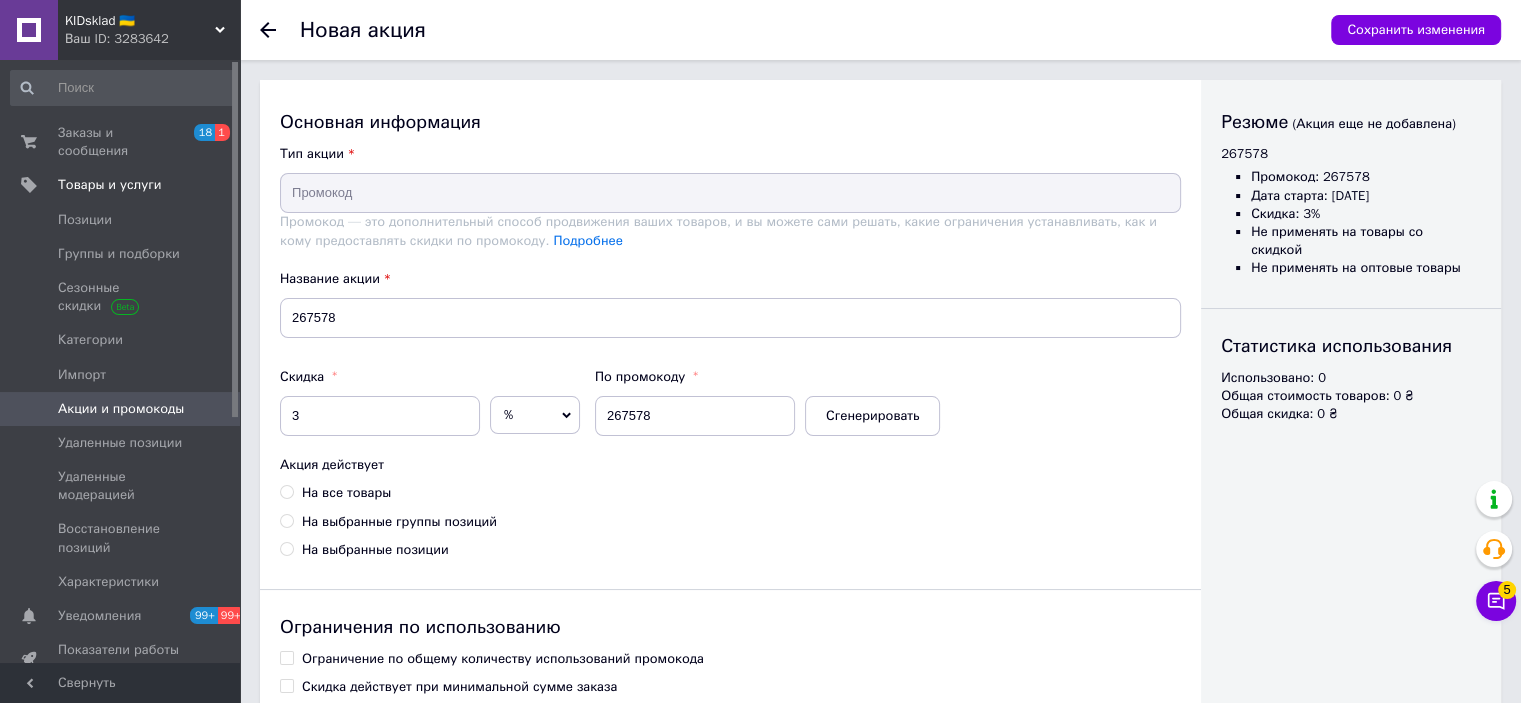radio on "true" 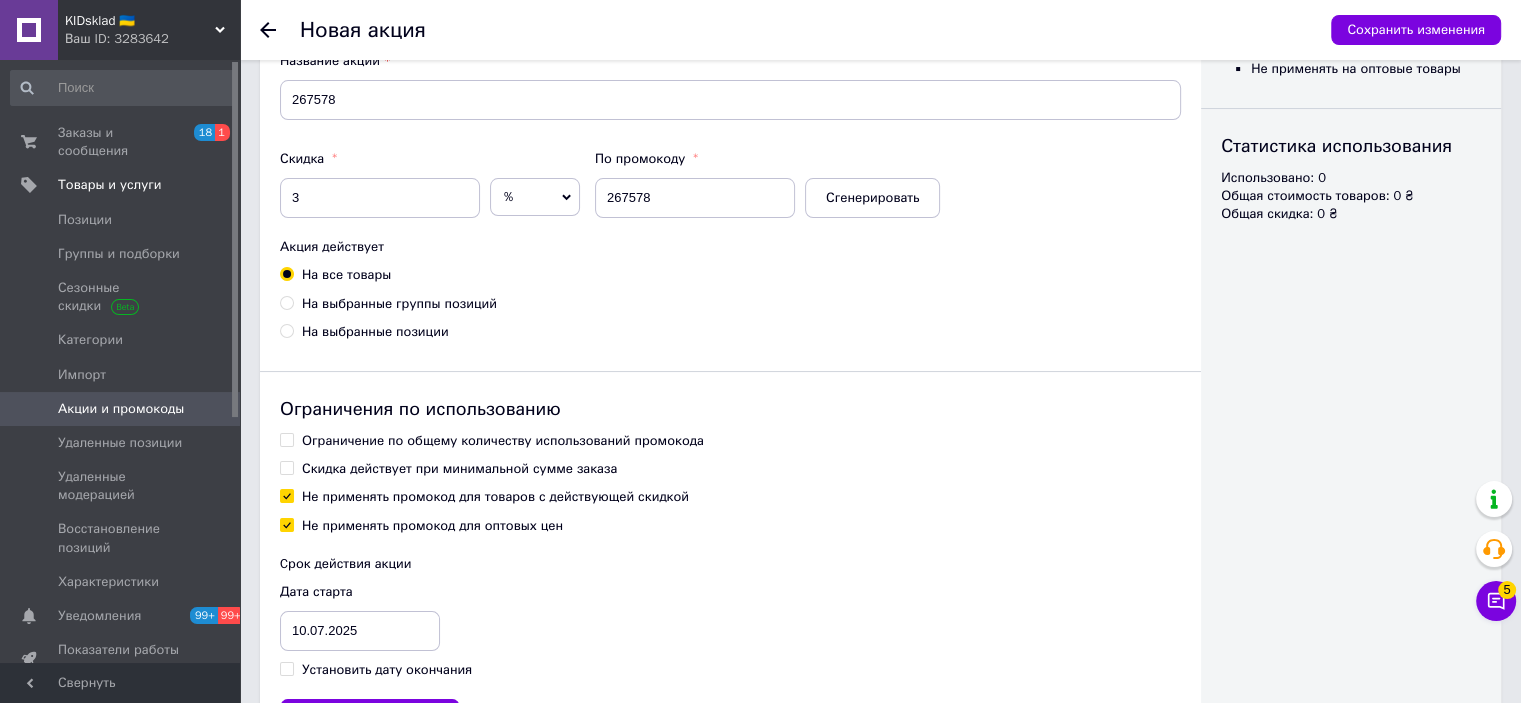scroll, scrollTop: 302, scrollLeft: 0, axis: vertical 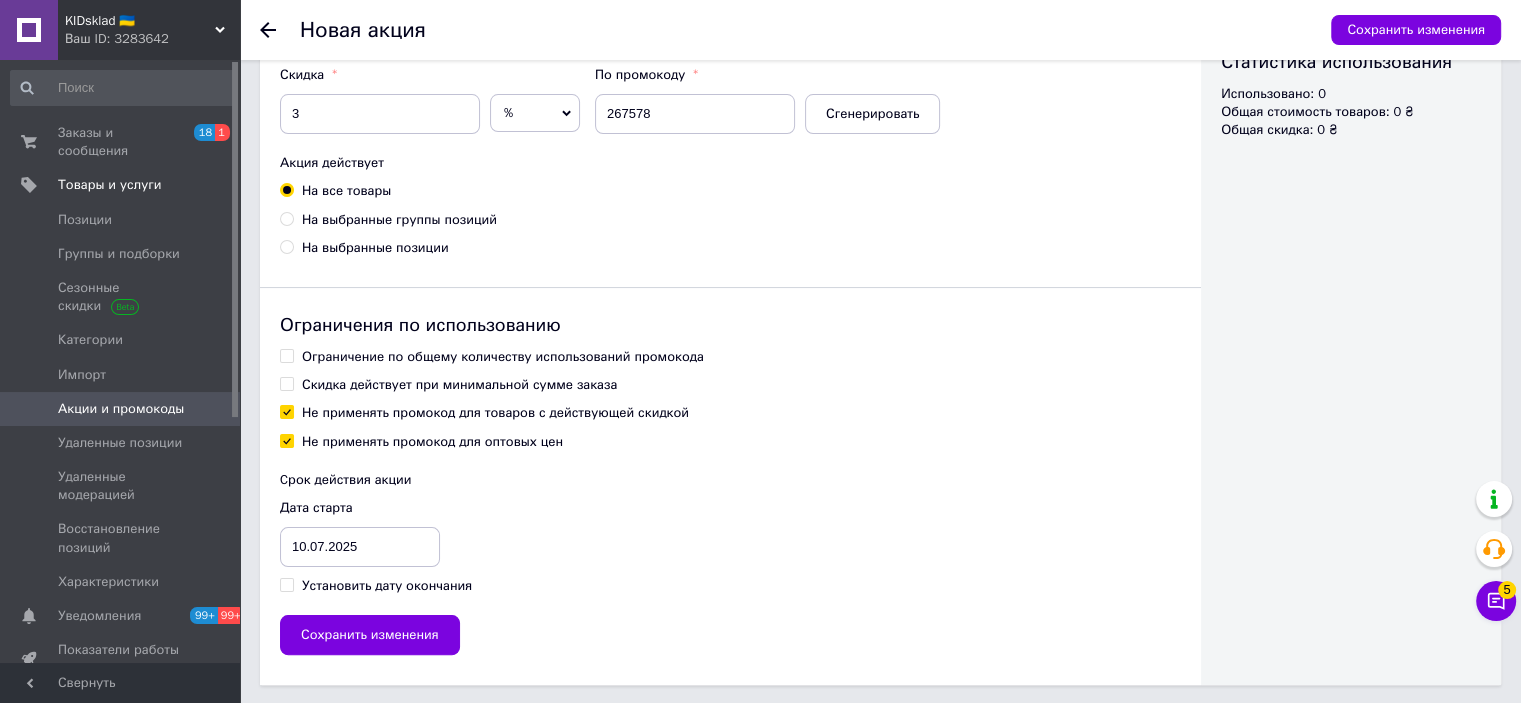 click on "Ограничение по общему количеству использований промокода" at bounding box center [503, 357] 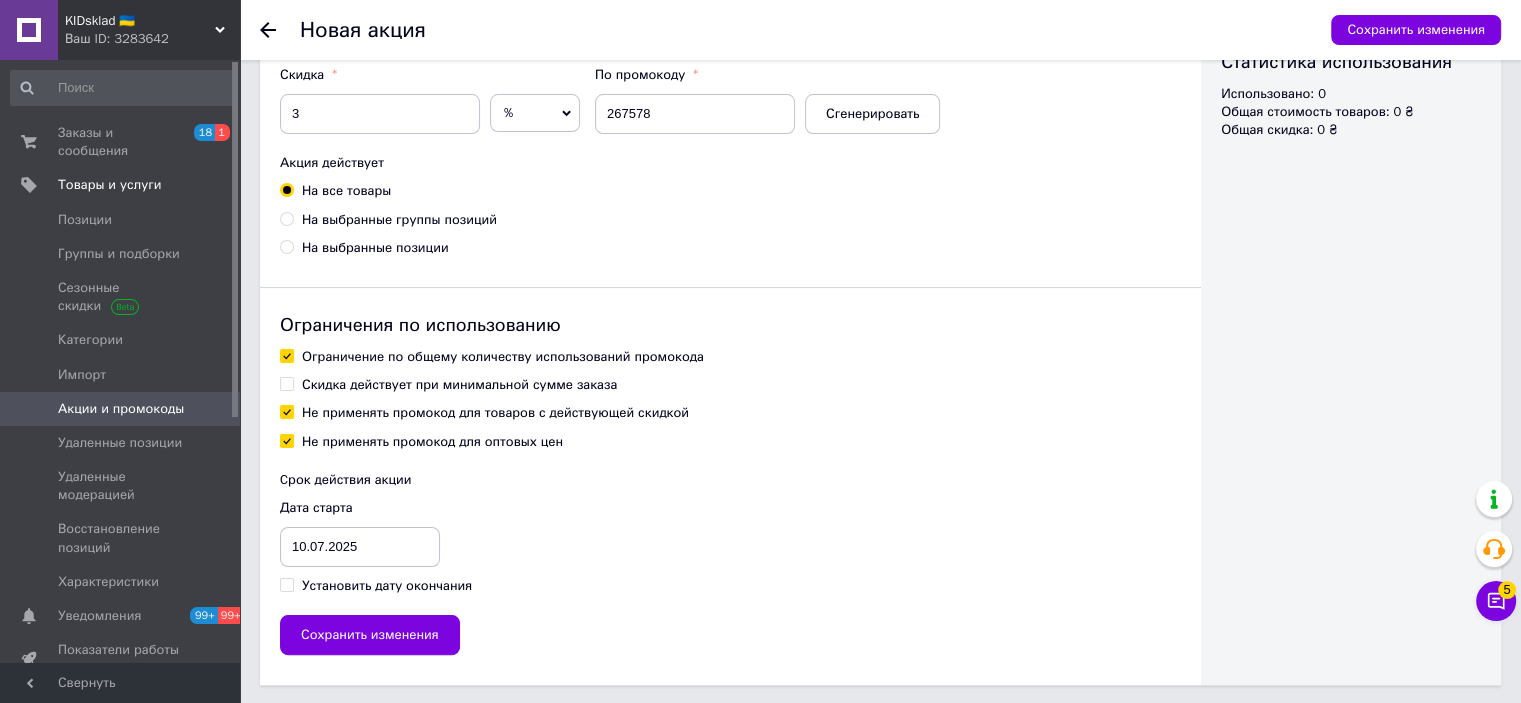 checkbox on "true" 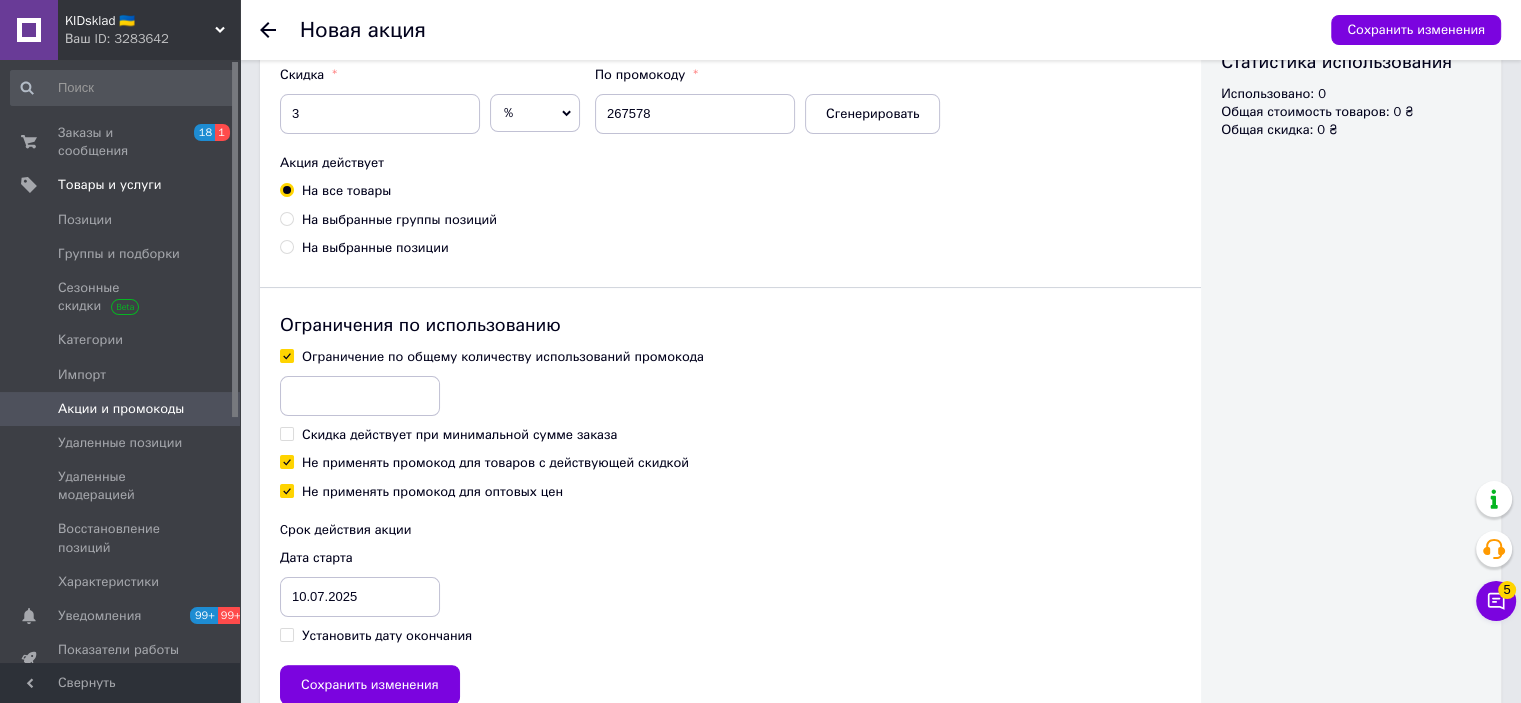 click at bounding box center [360, 396] 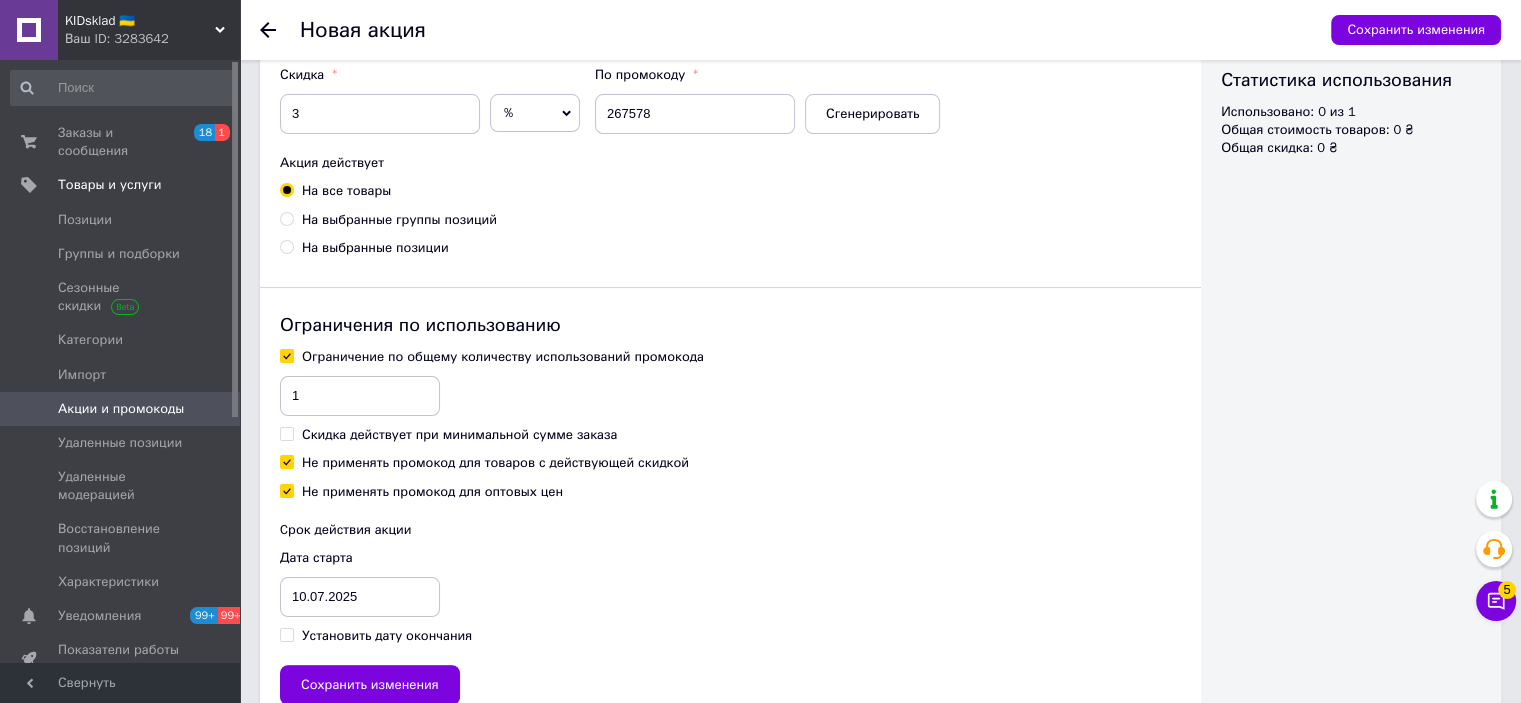 type on "1" 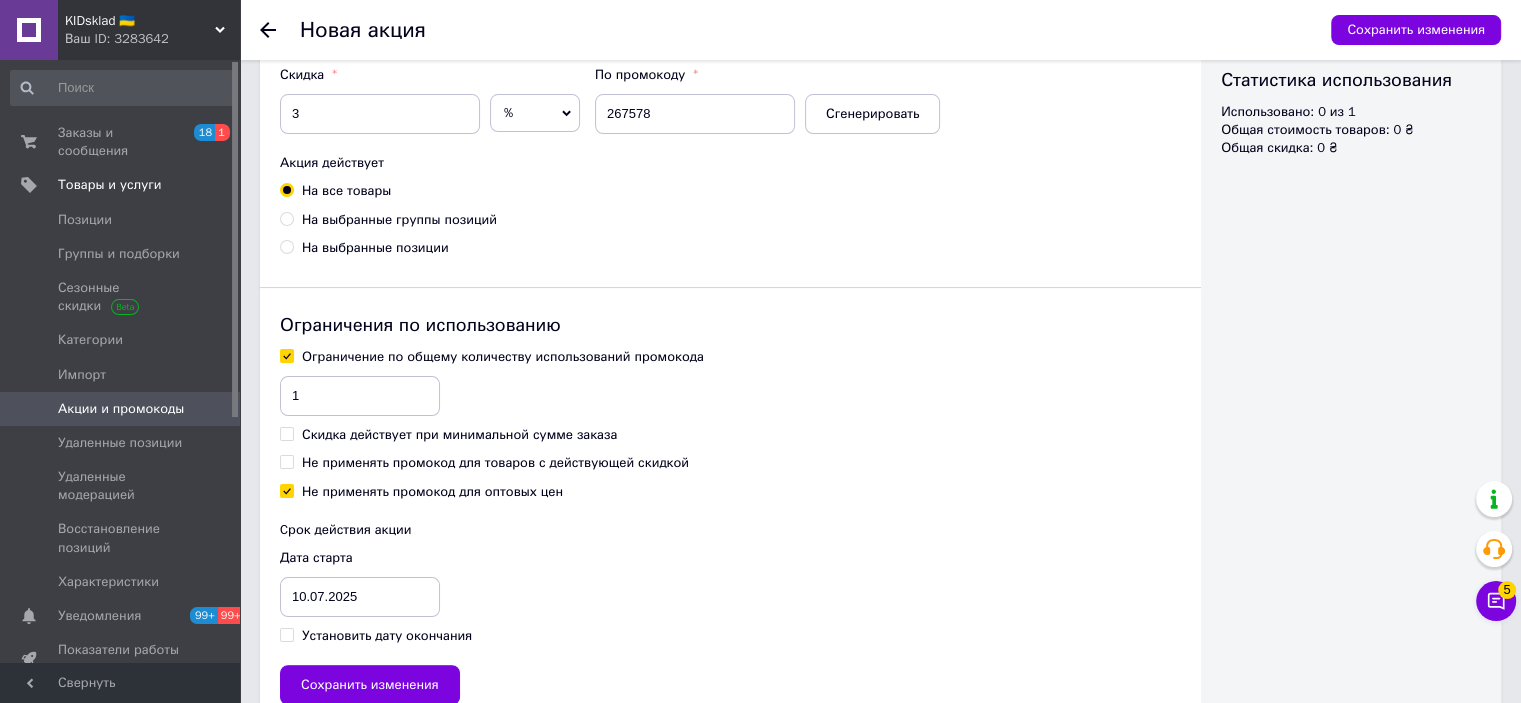 checkbox on "false" 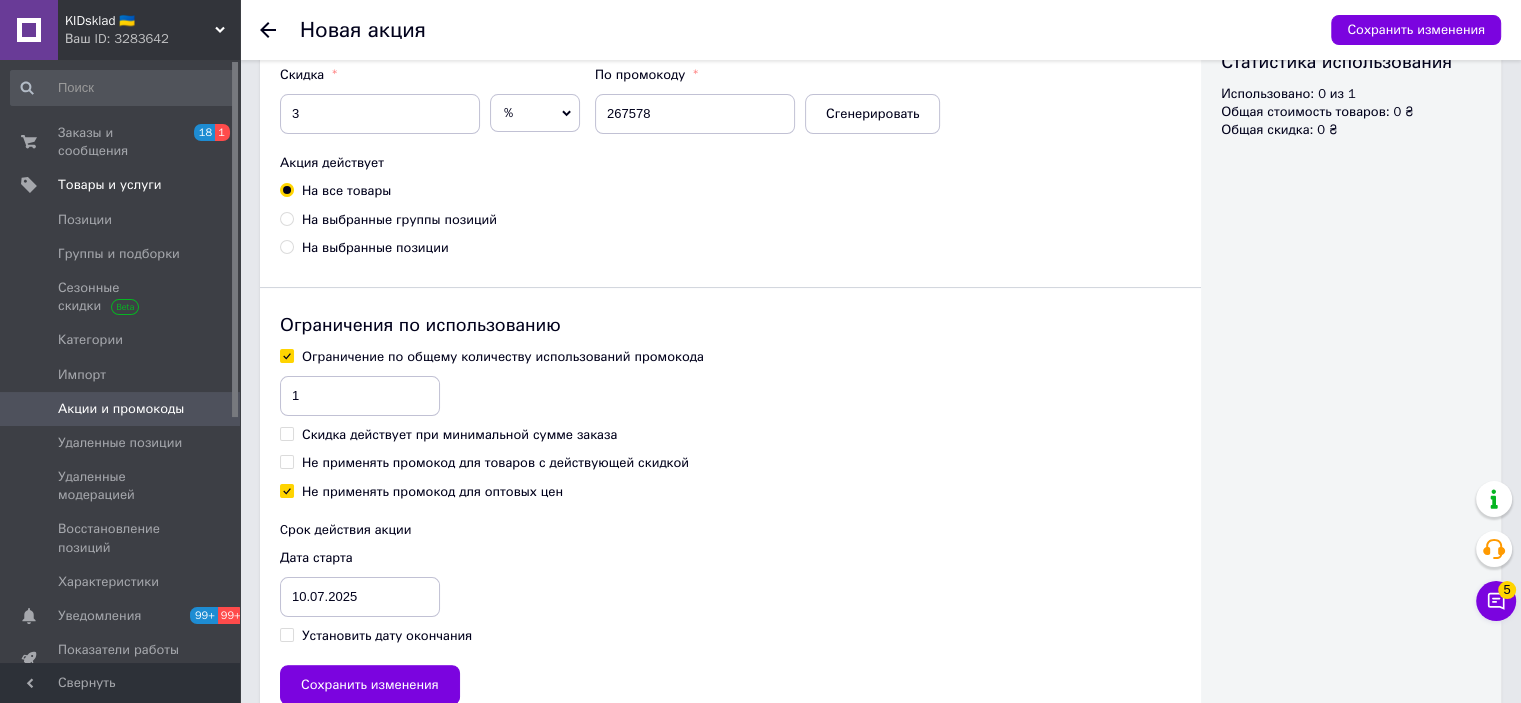 click on "Установить дату окончания" at bounding box center (387, 636) 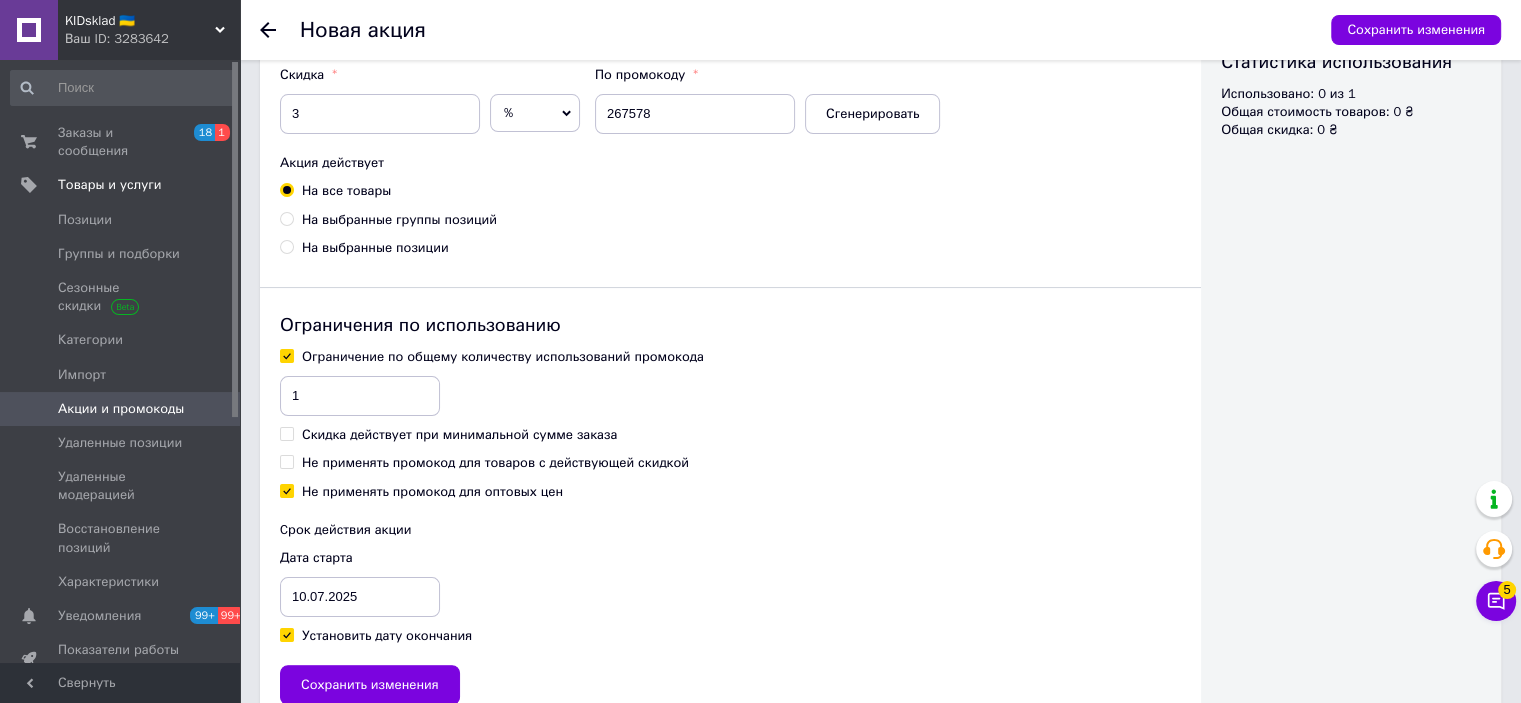 checkbox on "true" 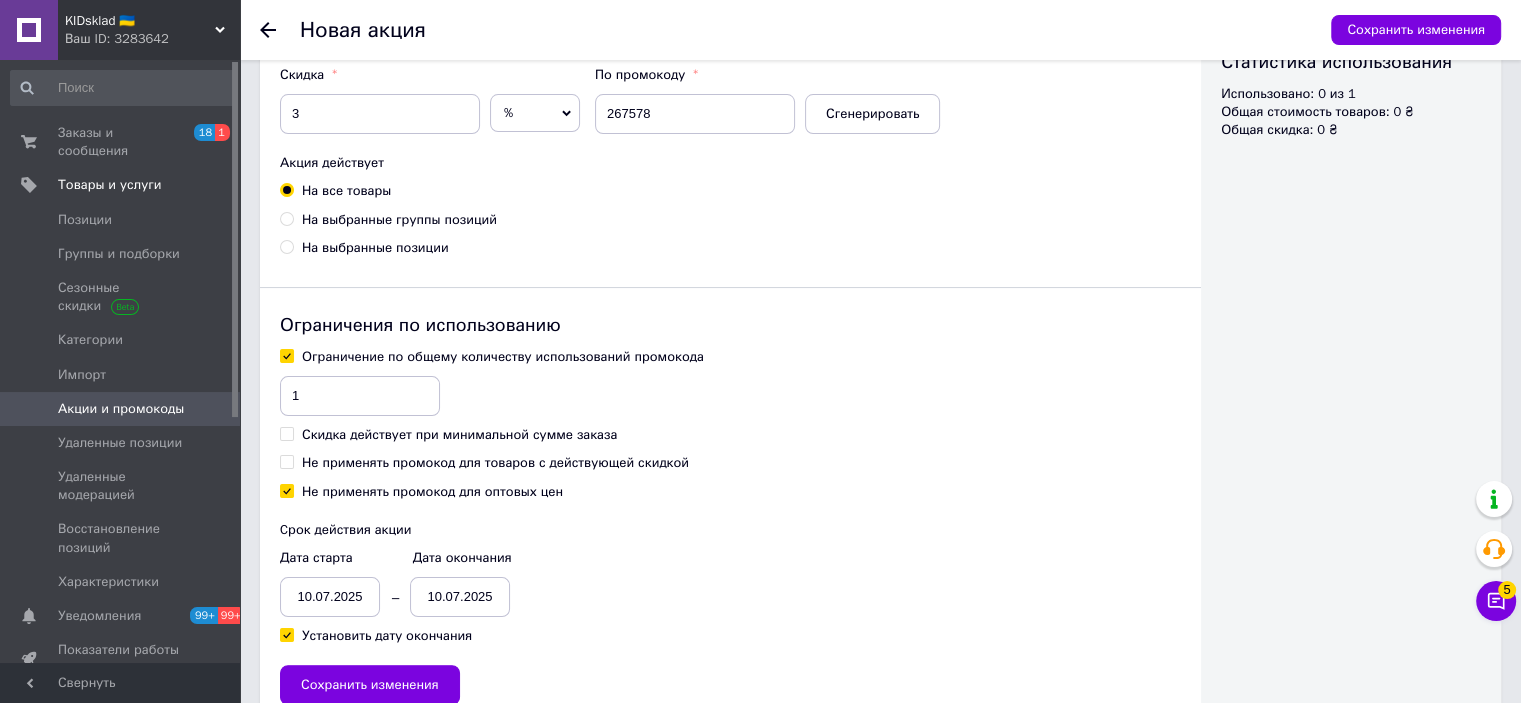 click on "10.07.2025" at bounding box center [330, 597] 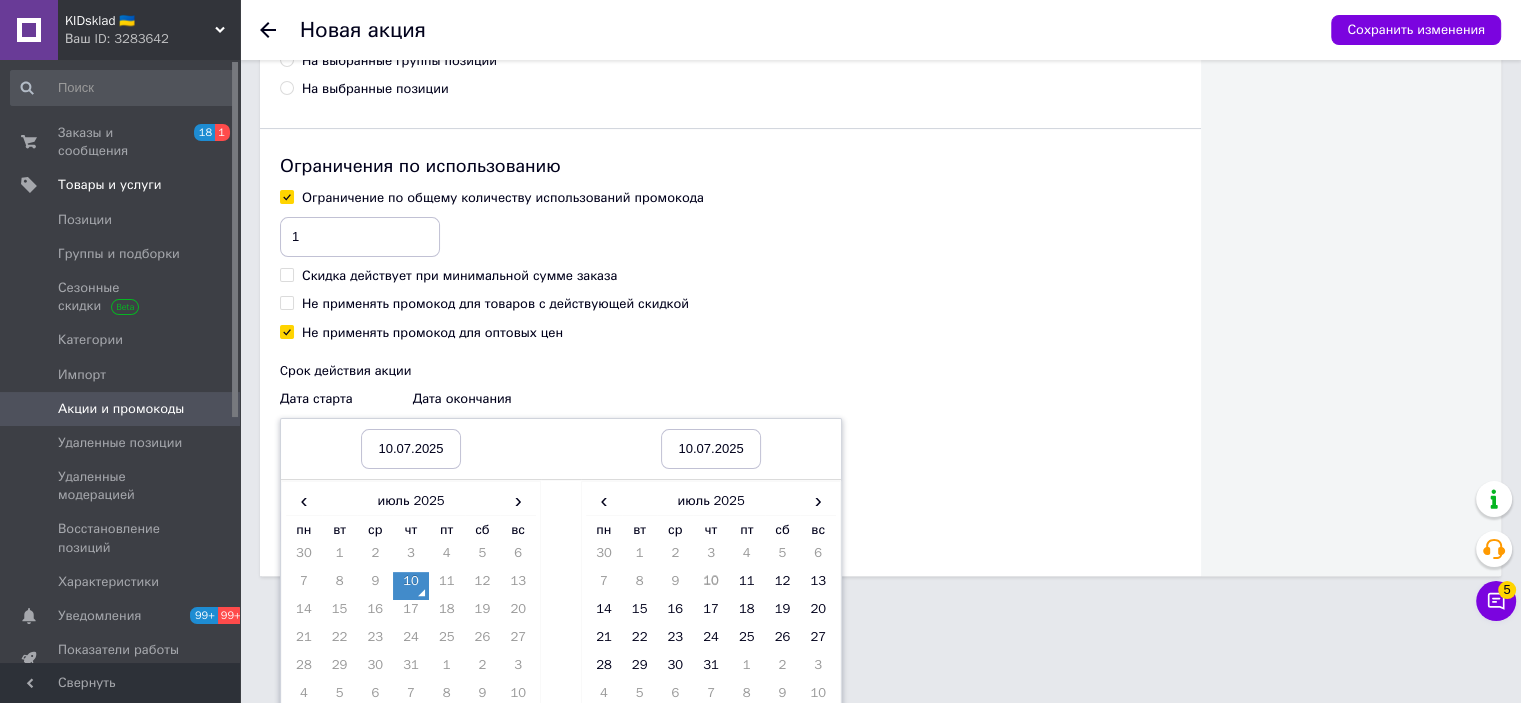 scroll, scrollTop: 533, scrollLeft: 0, axis: vertical 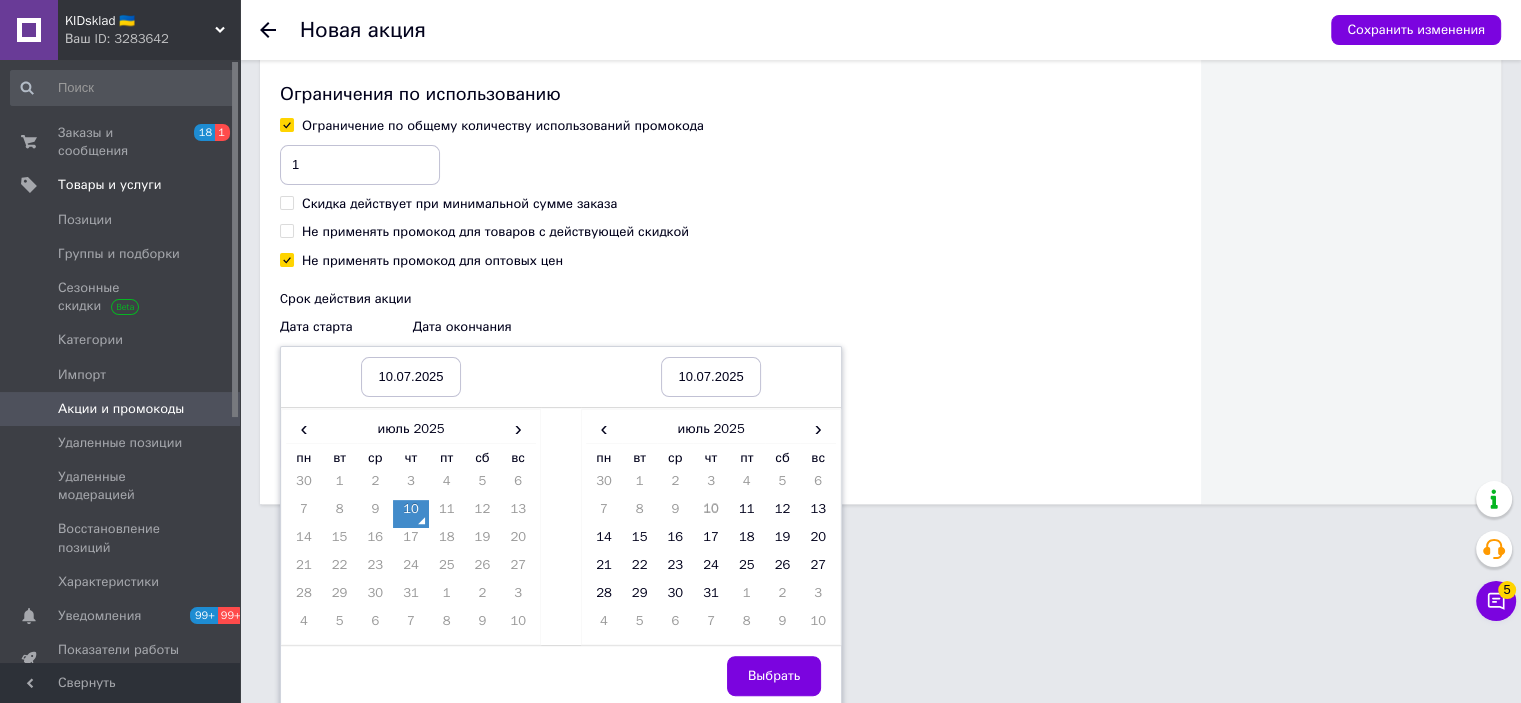 click on "10" at bounding box center [411, 514] 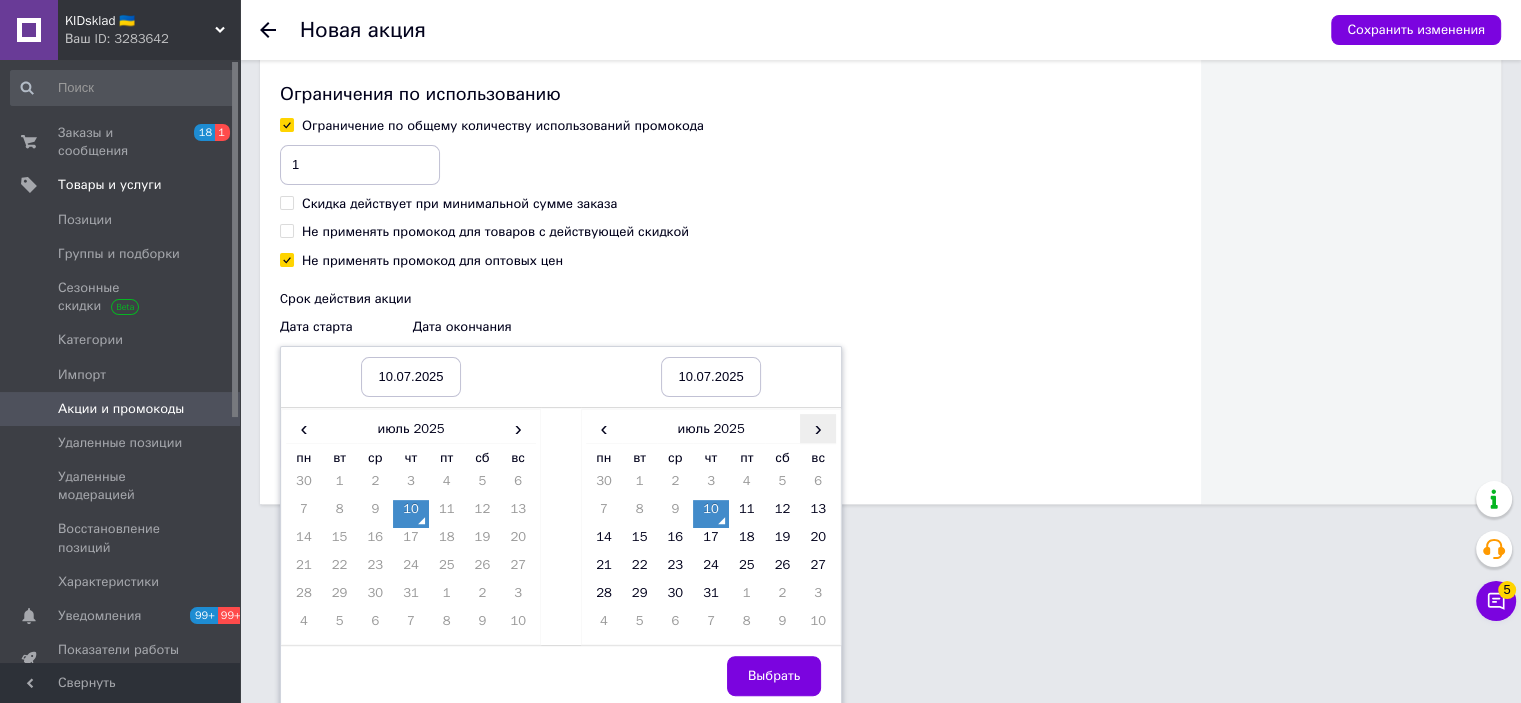 click on "›" at bounding box center [818, 428] 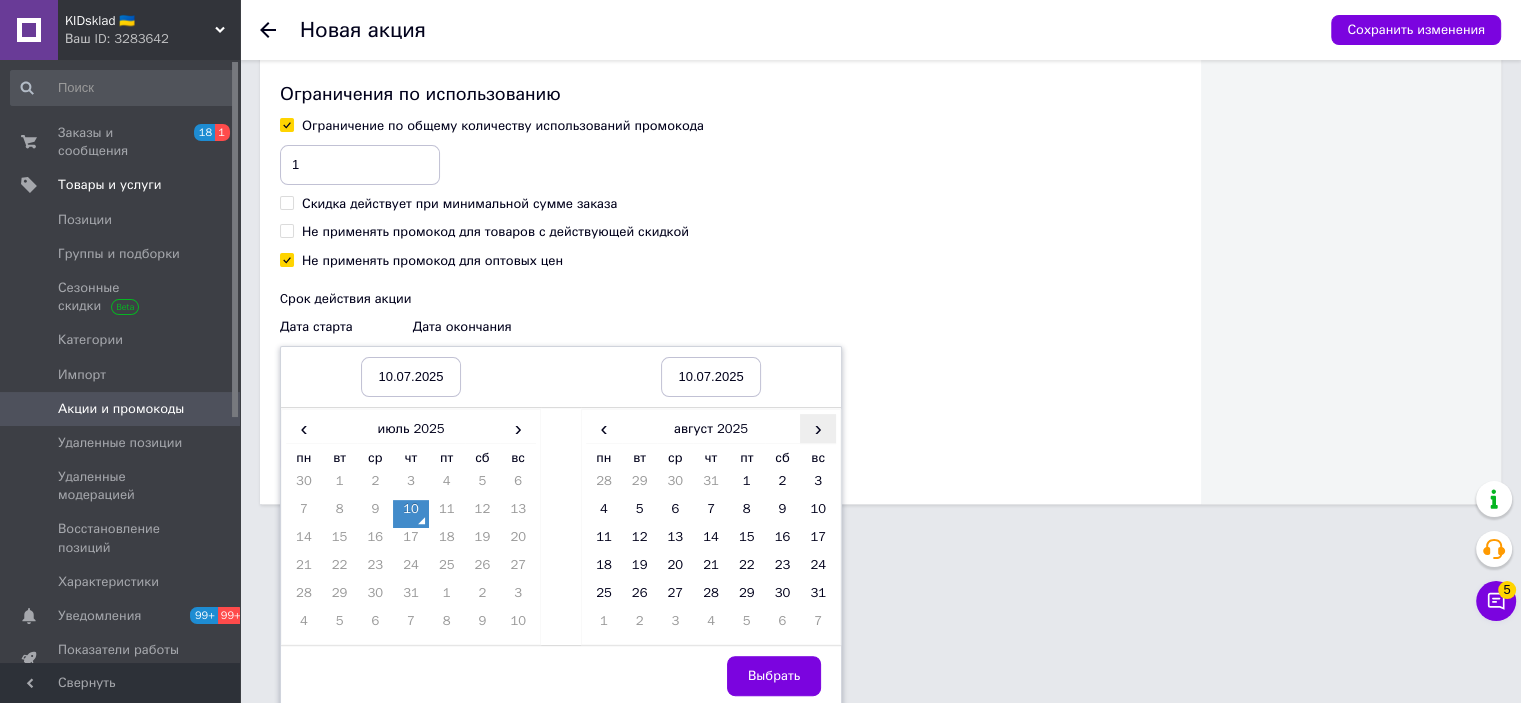click on "›" at bounding box center [818, 428] 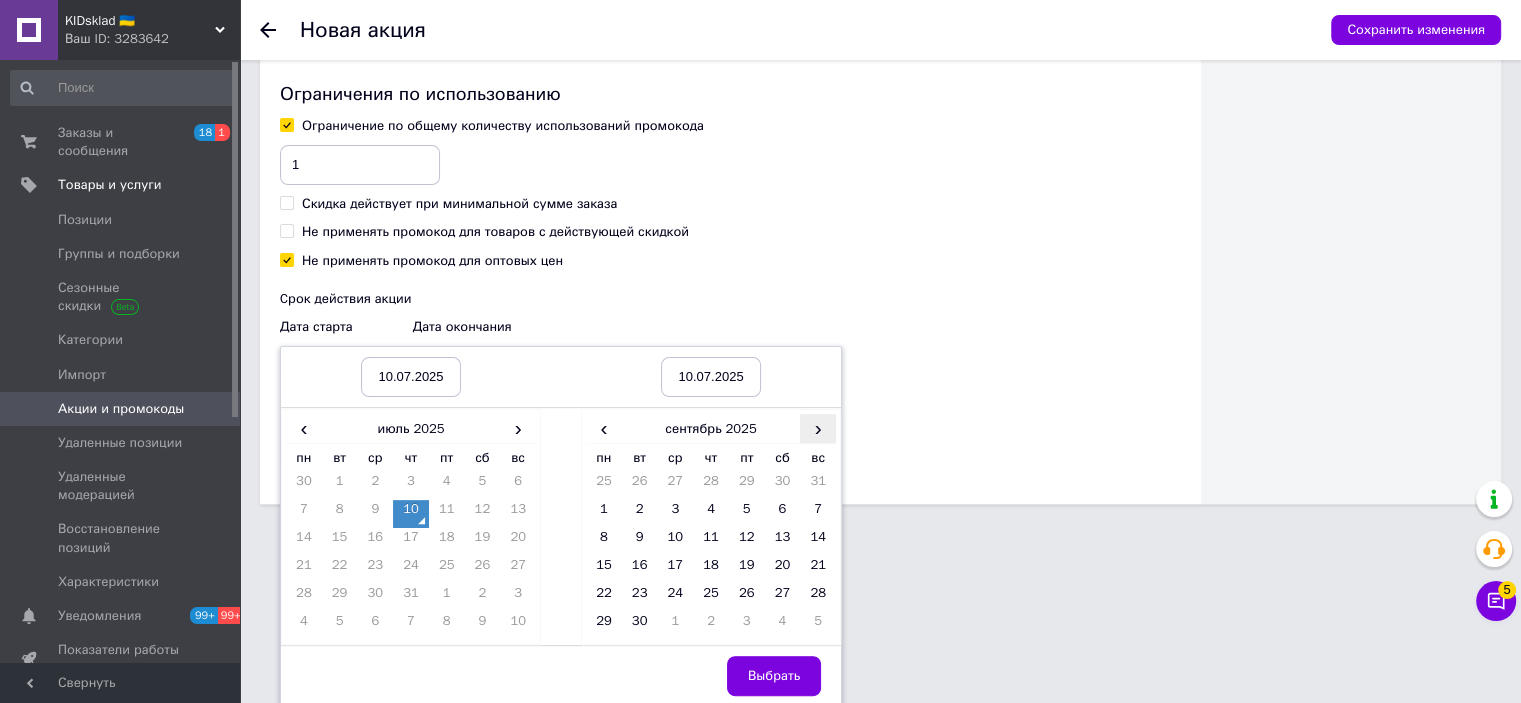click on "›" at bounding box center (818, 428) 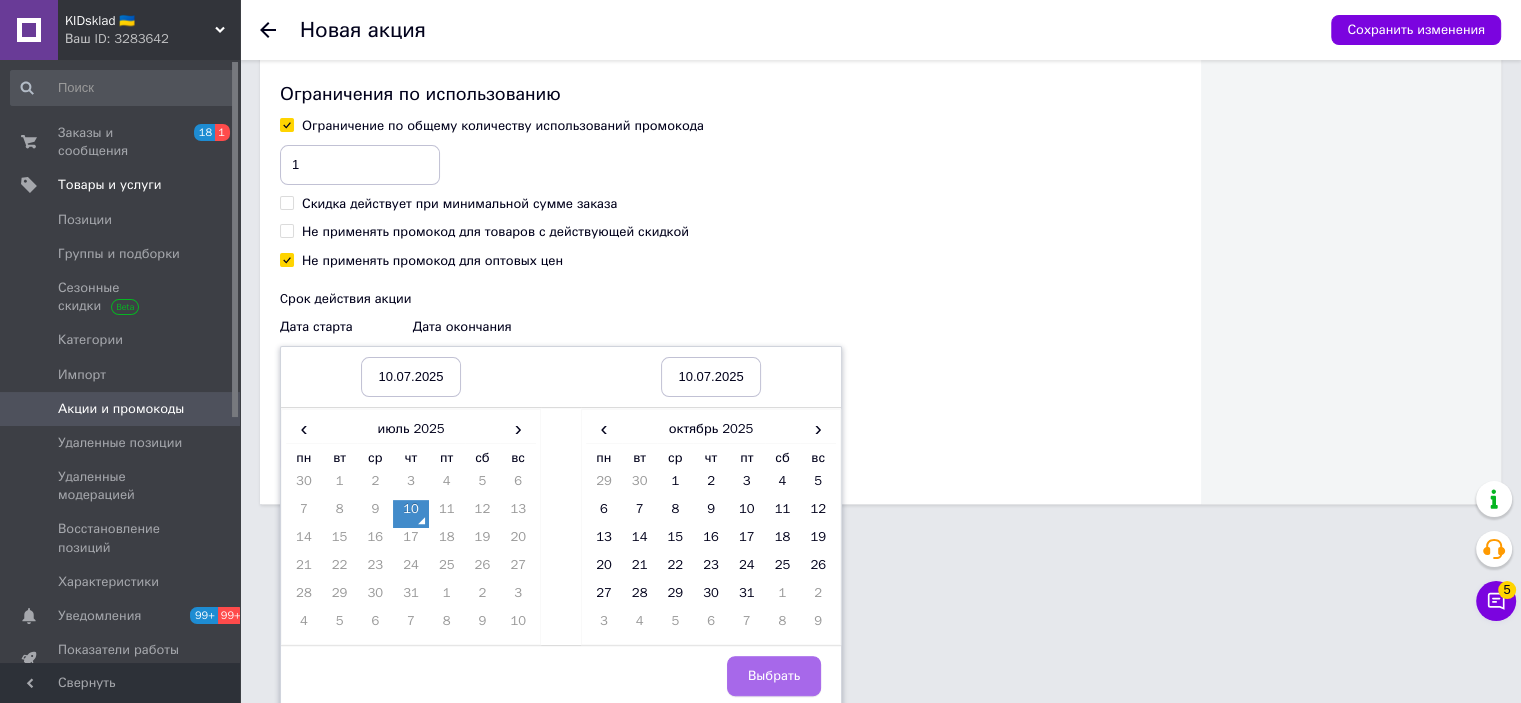 click on "10" at bounding box center (747, 514) 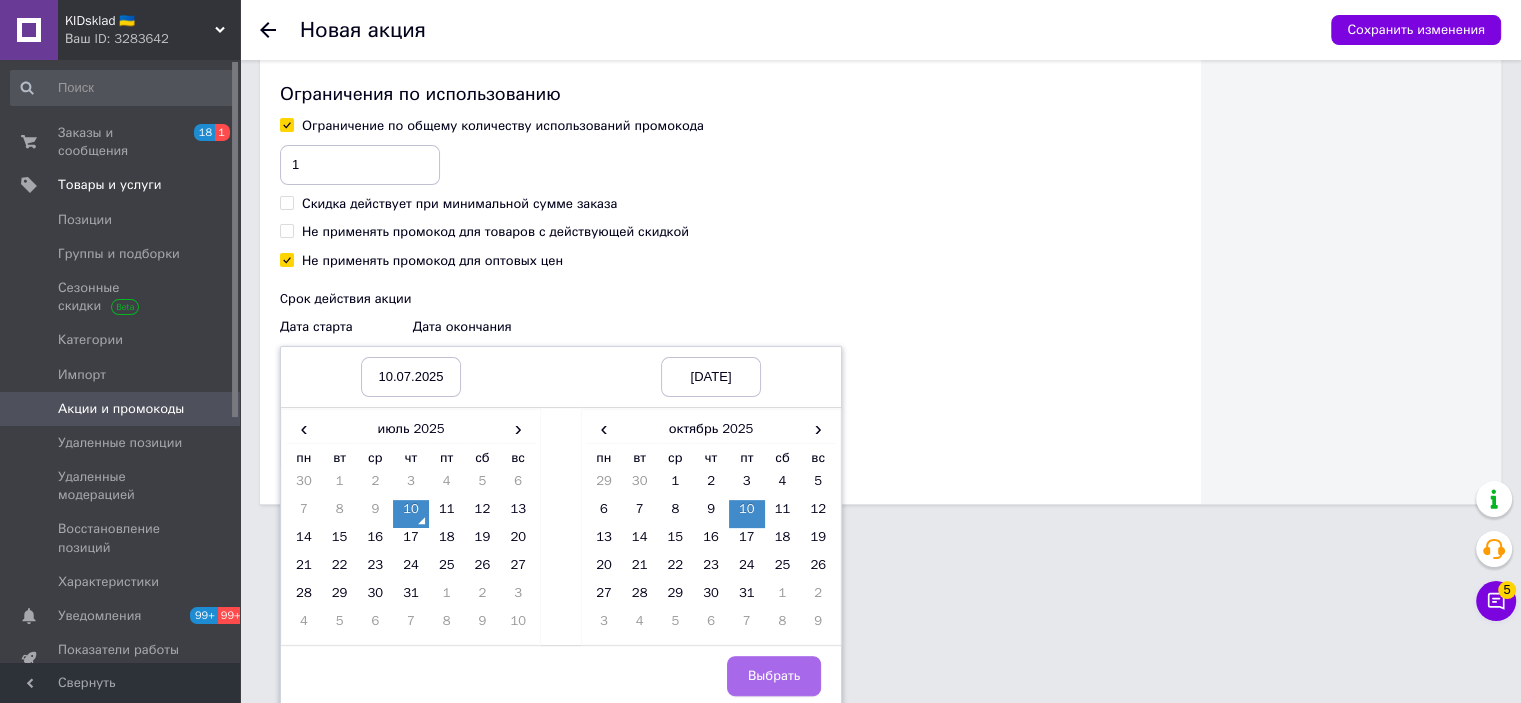 click on "Выбрать" at bounding box center (774, 676) 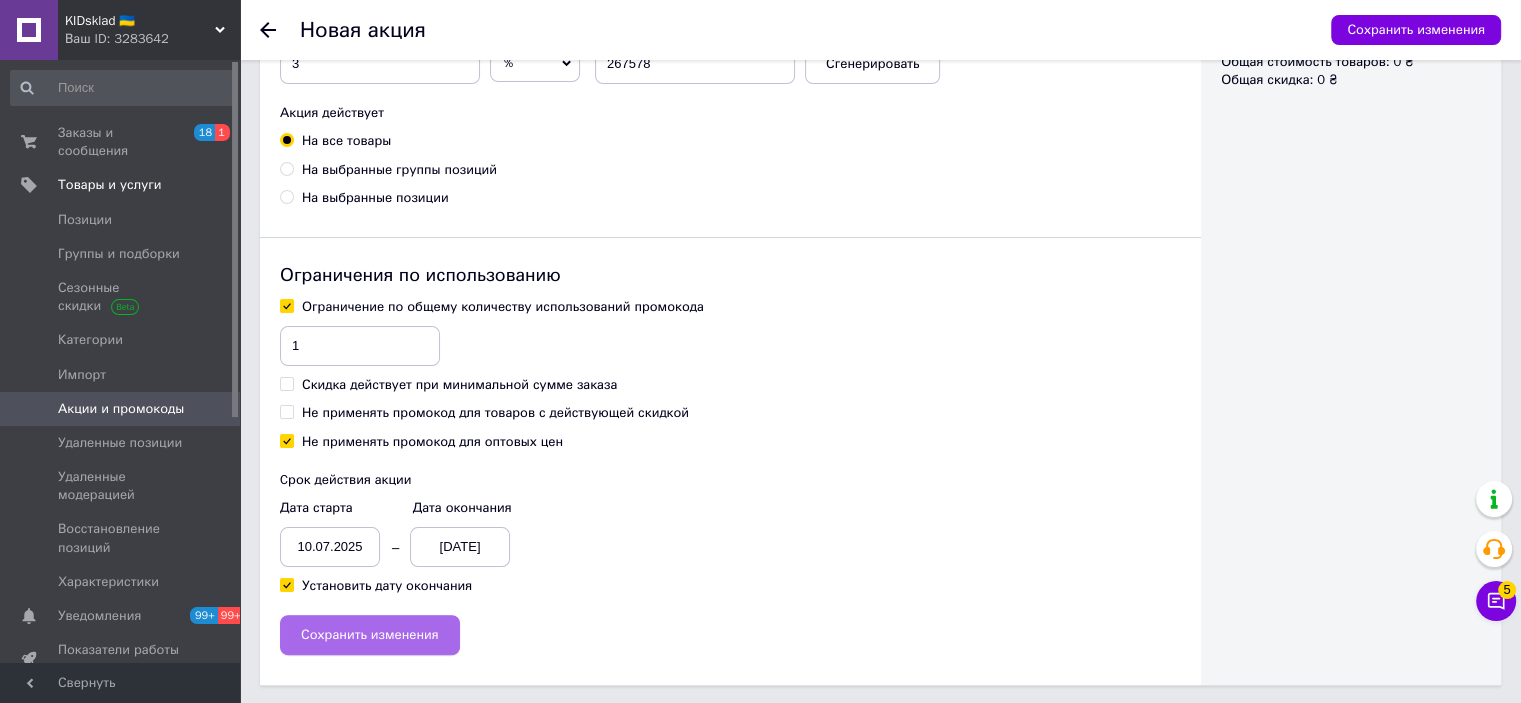 click on "Сохранить изменения" at bounding box center [370, 635] 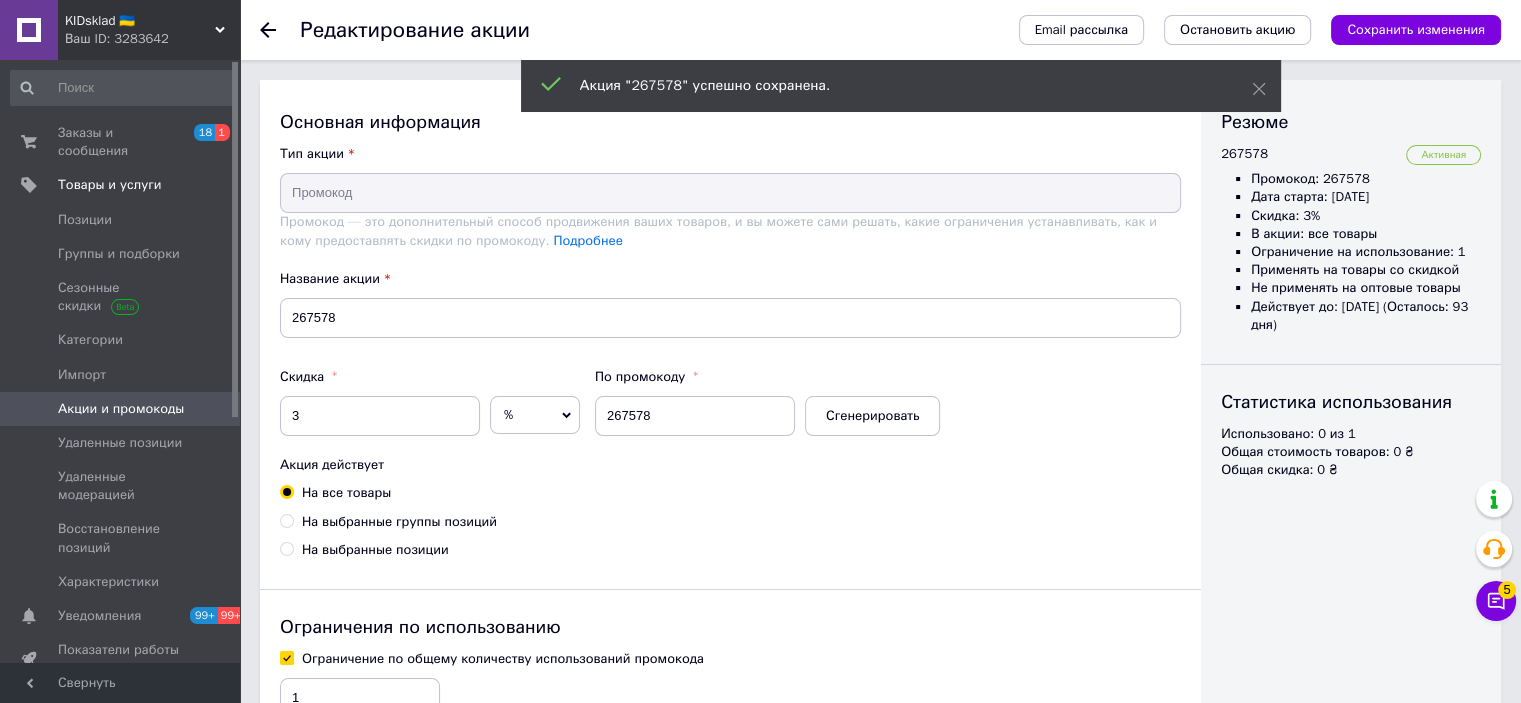 click on "Акции и промокоды" at bounding box center [121, 409] 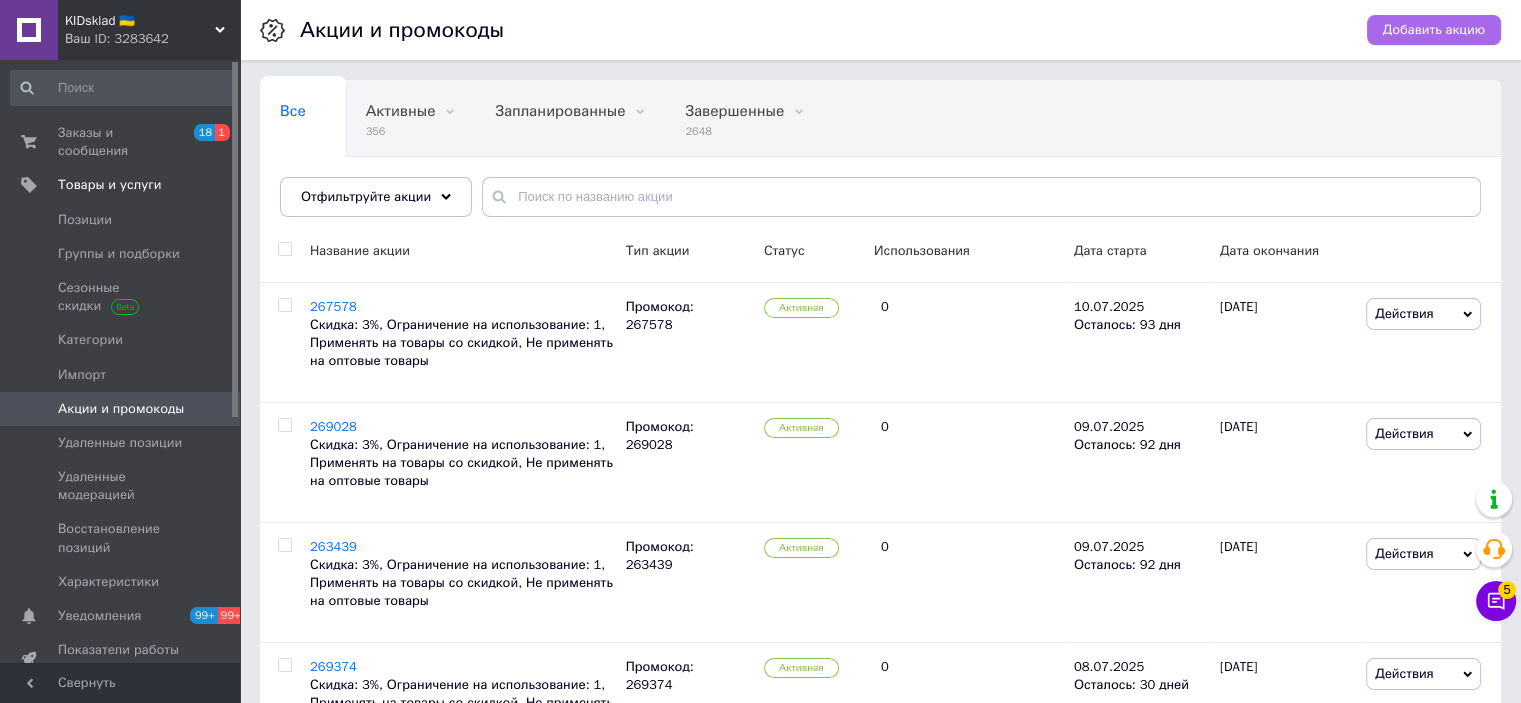 click on "Добавить акцию" at bounding box center (1434, 30) 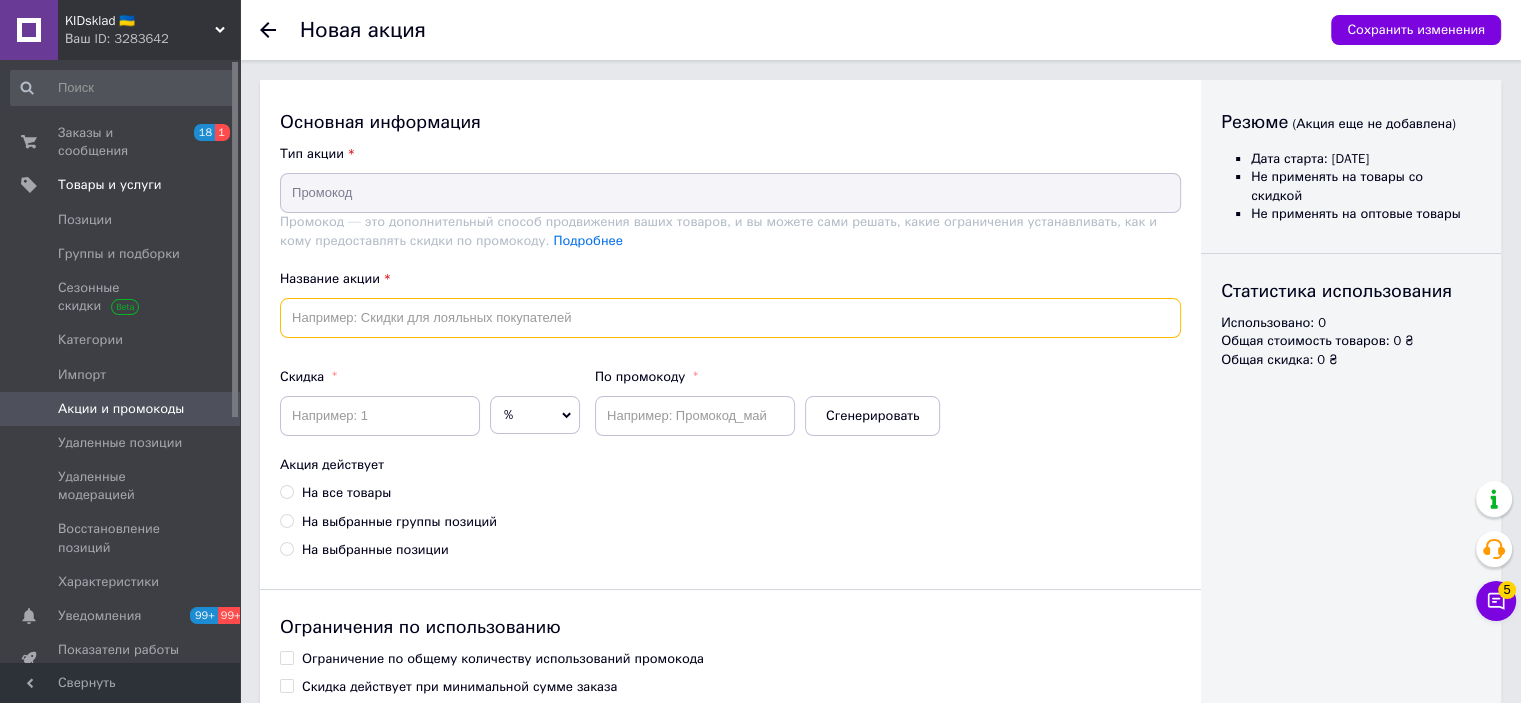 click at bounding box center (730, 318) 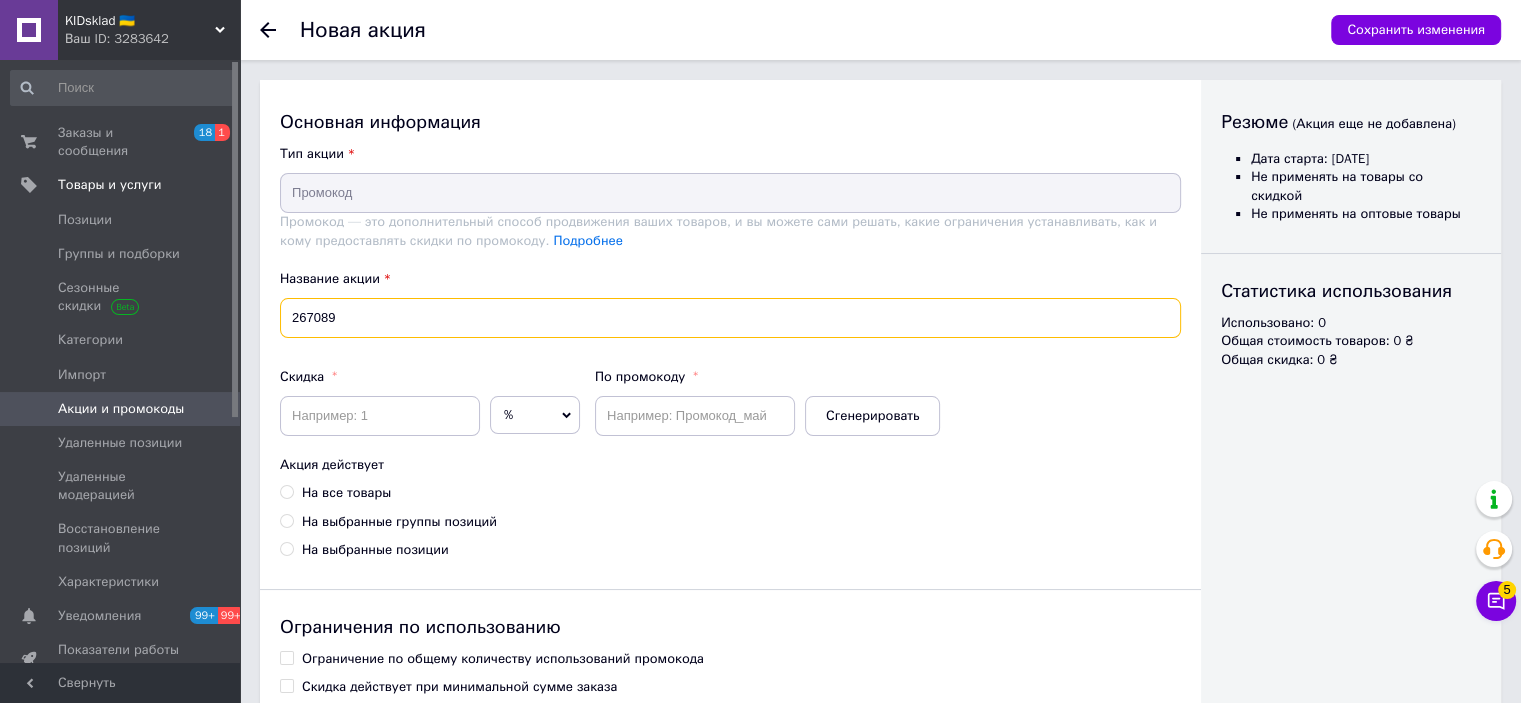 type on "267089" 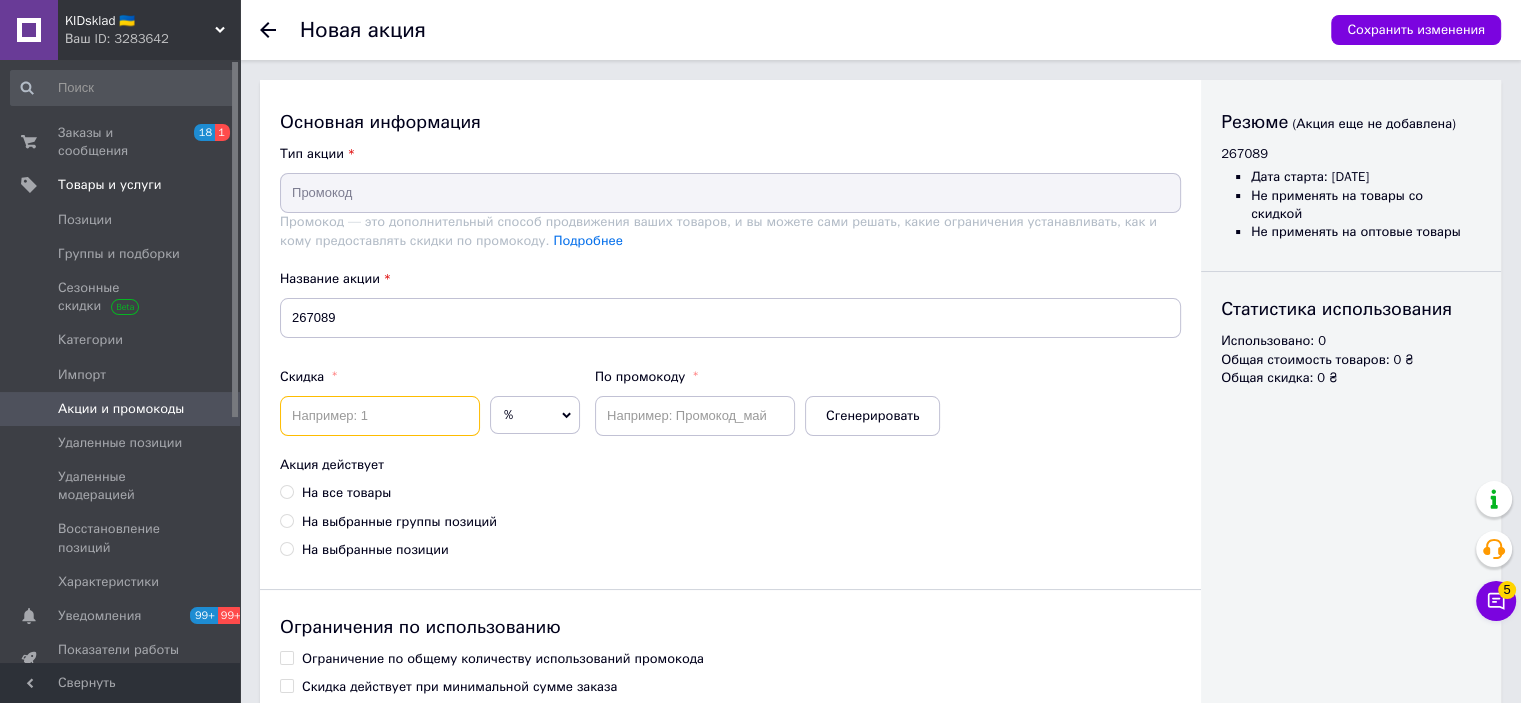 click at bounding box center [380, 416] 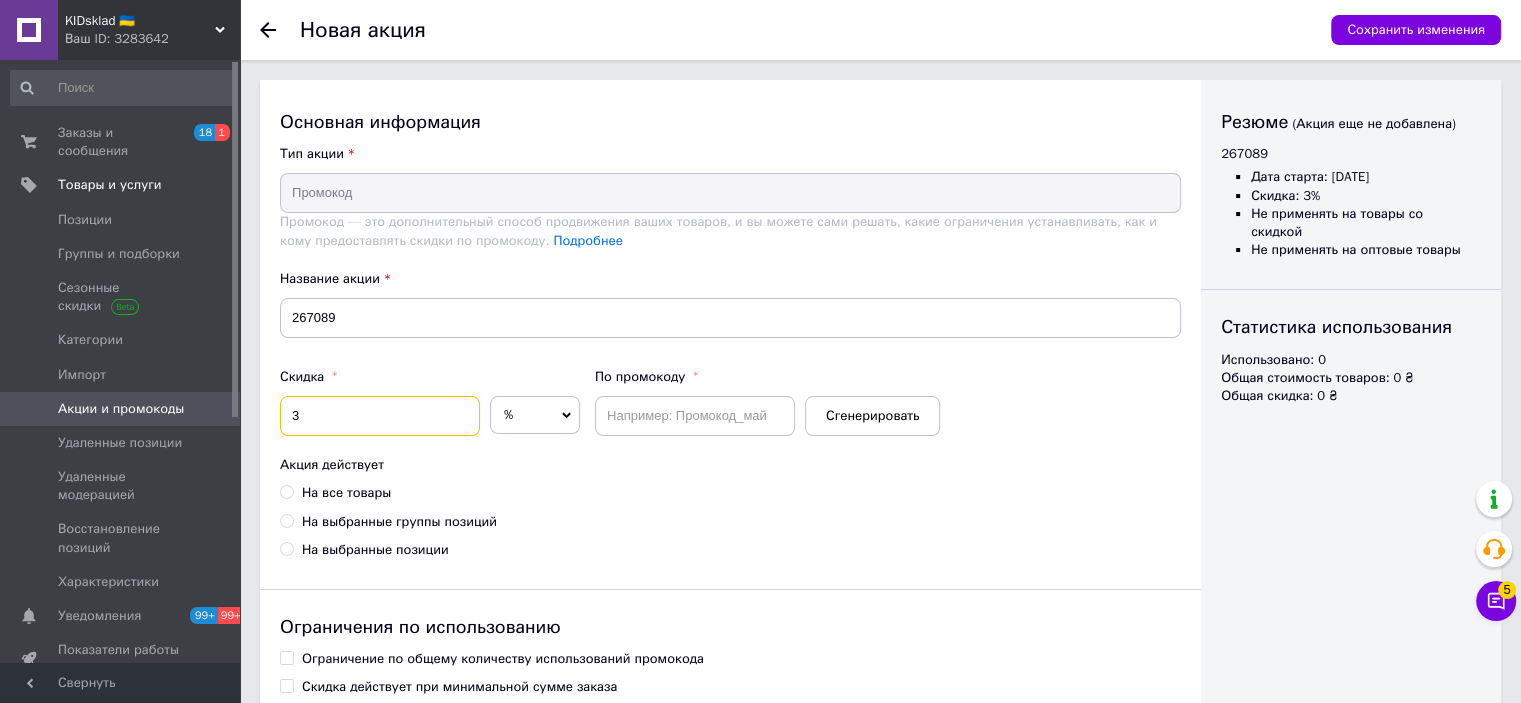 type on "3" 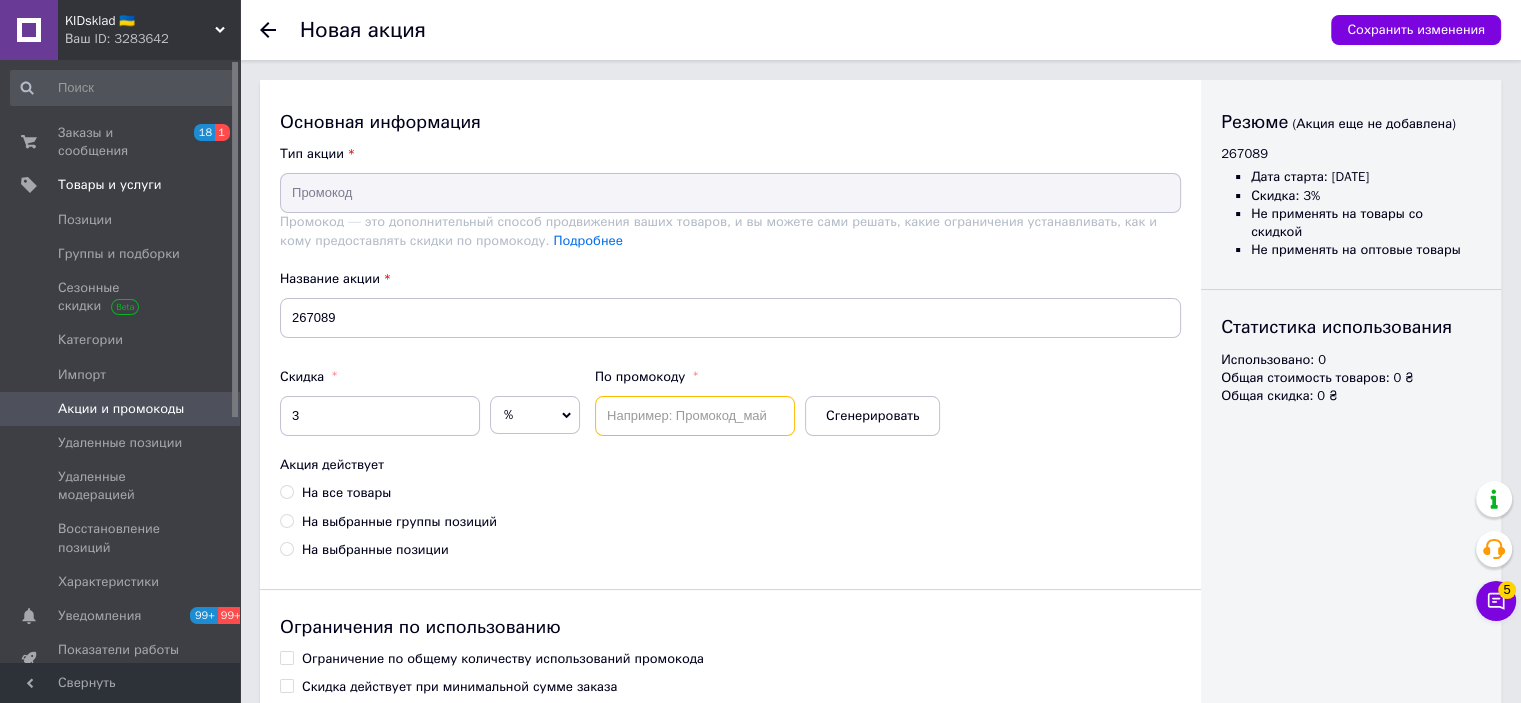 click at bounding box center (695, 416) 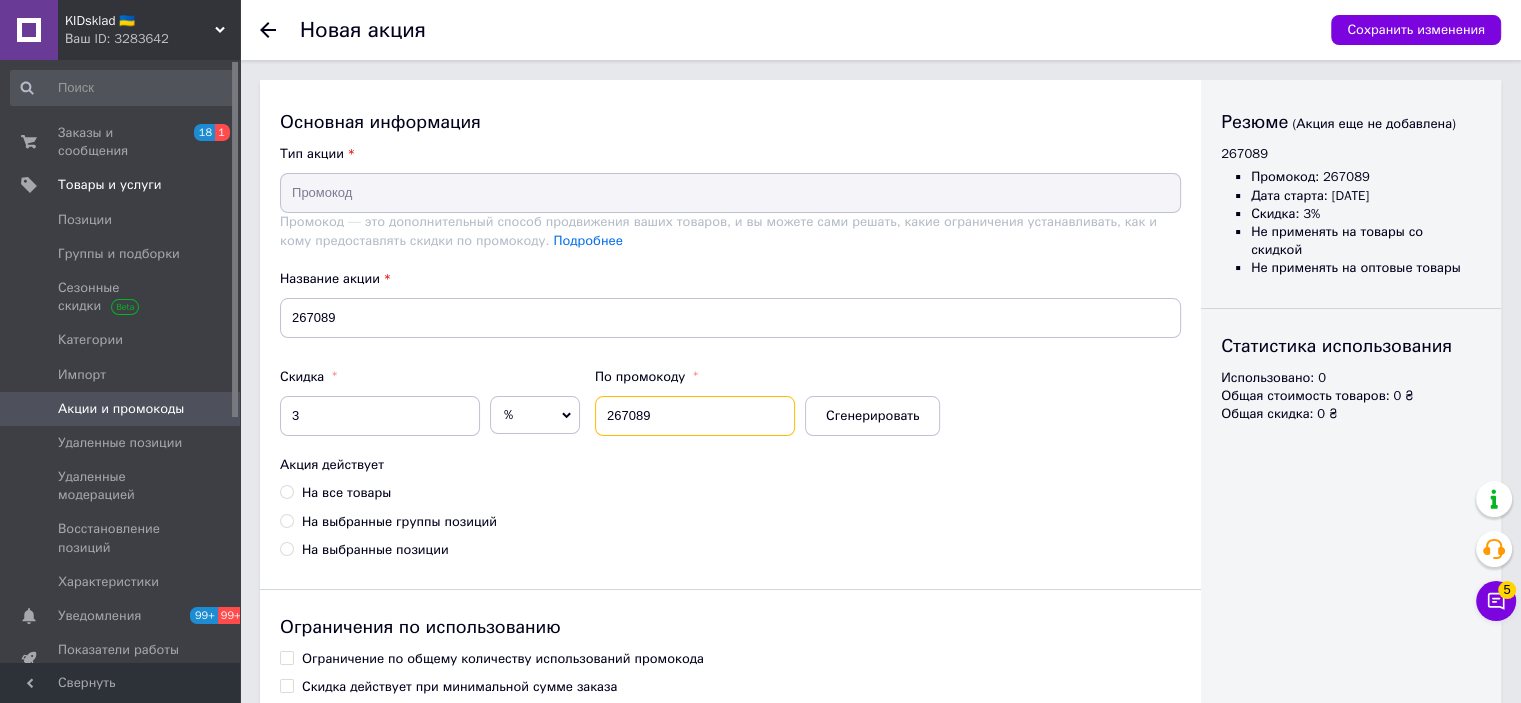 type on "267089" 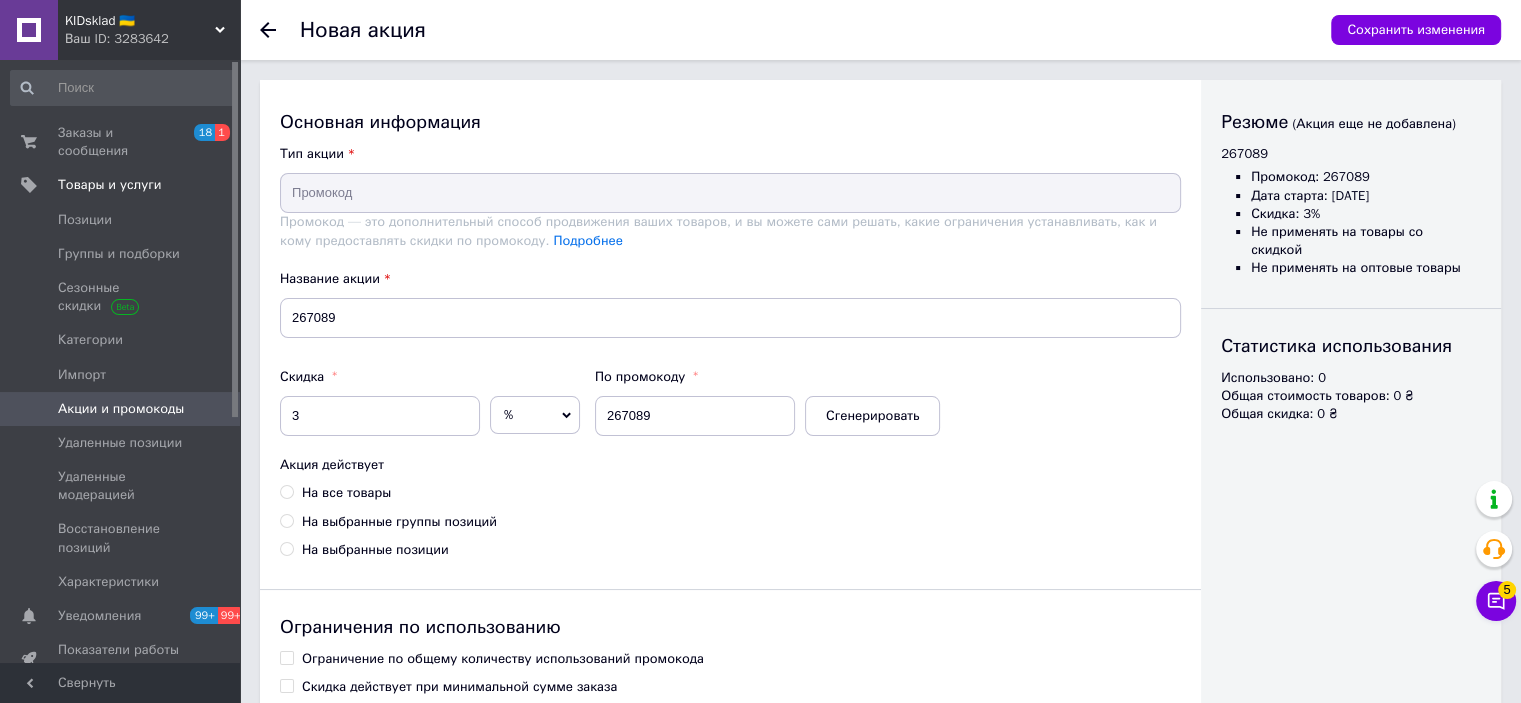click on "На все товары" at bounding box center [346, 493] 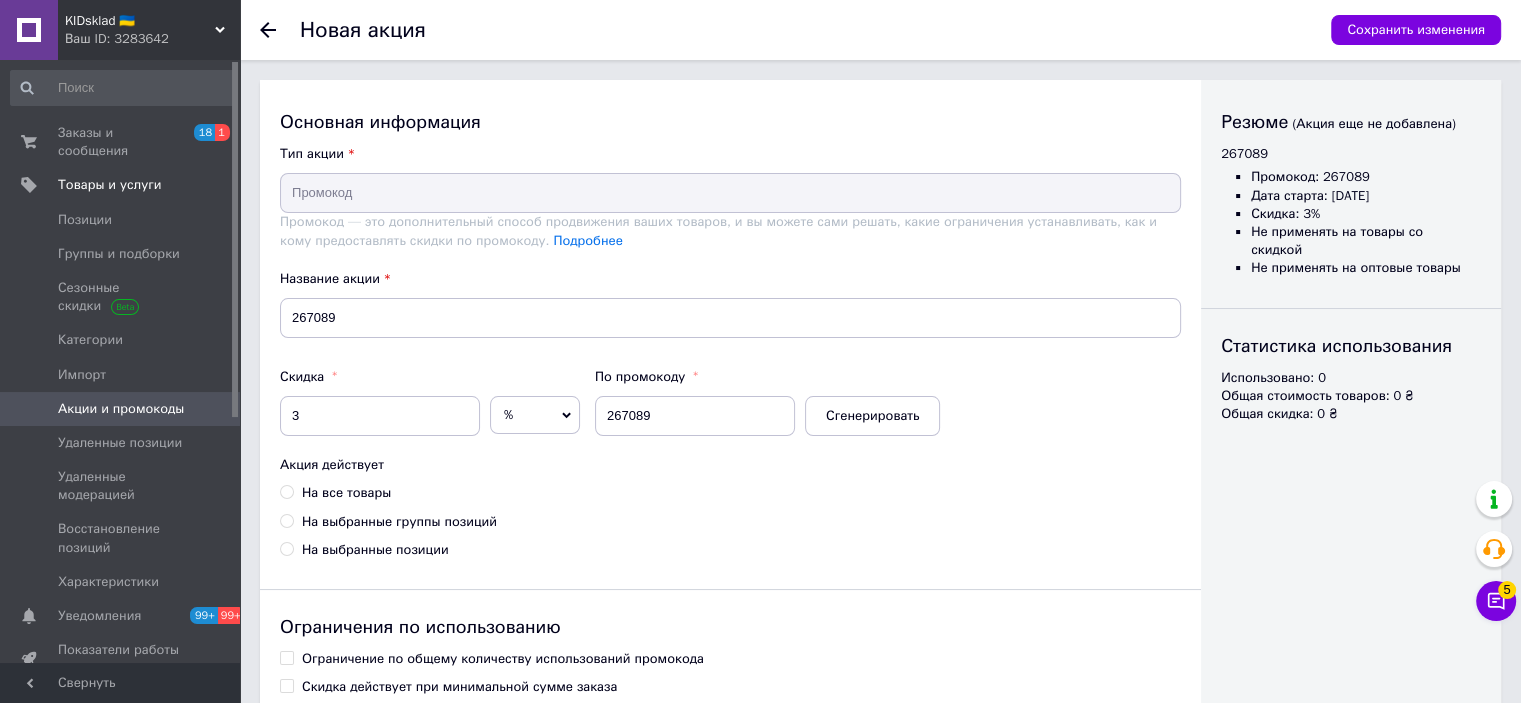 radio on "true" 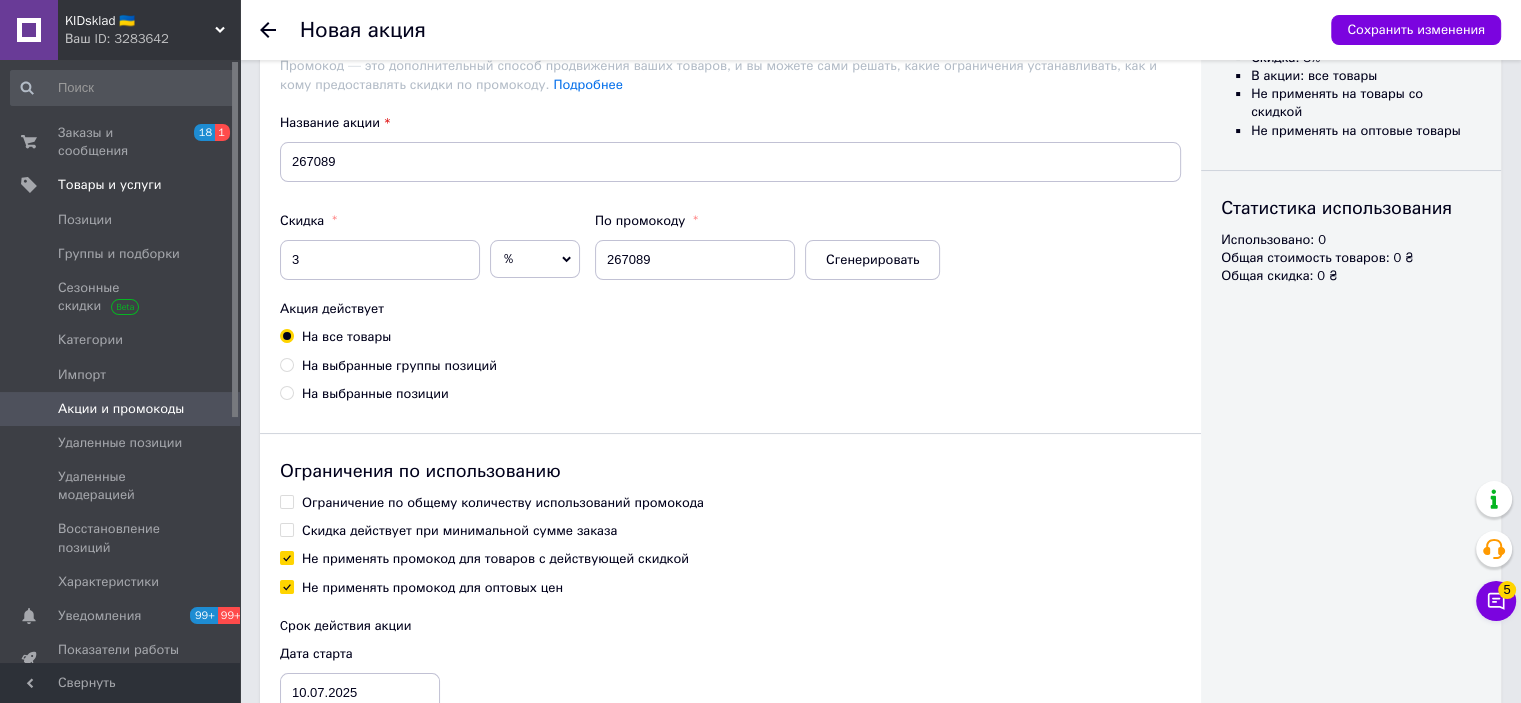 scroll, scrollTop: 302, scrollLeft: 0, axis: vertical 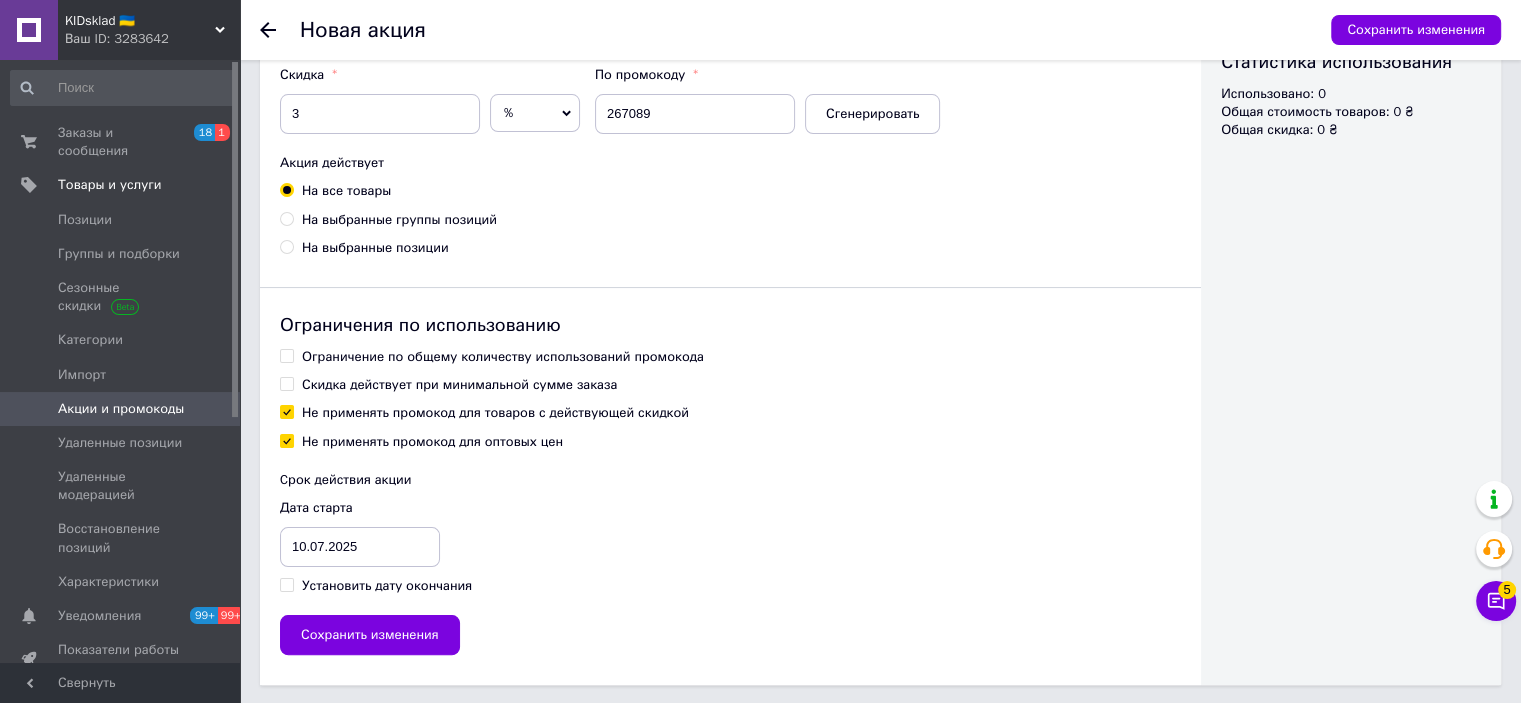 click on "Ограничение по общему количеству использований промокода" at bounding box center [503, 357] 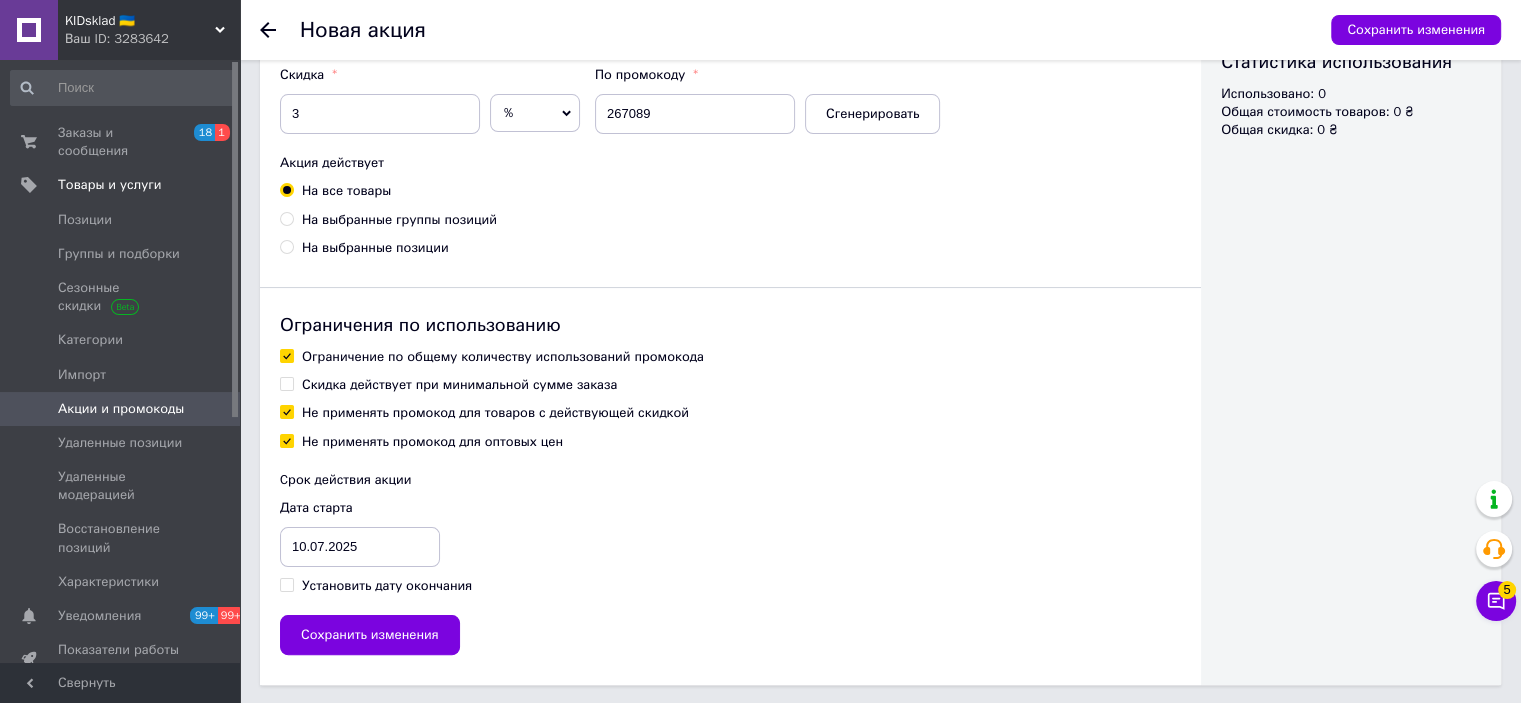 checkbox on "true" 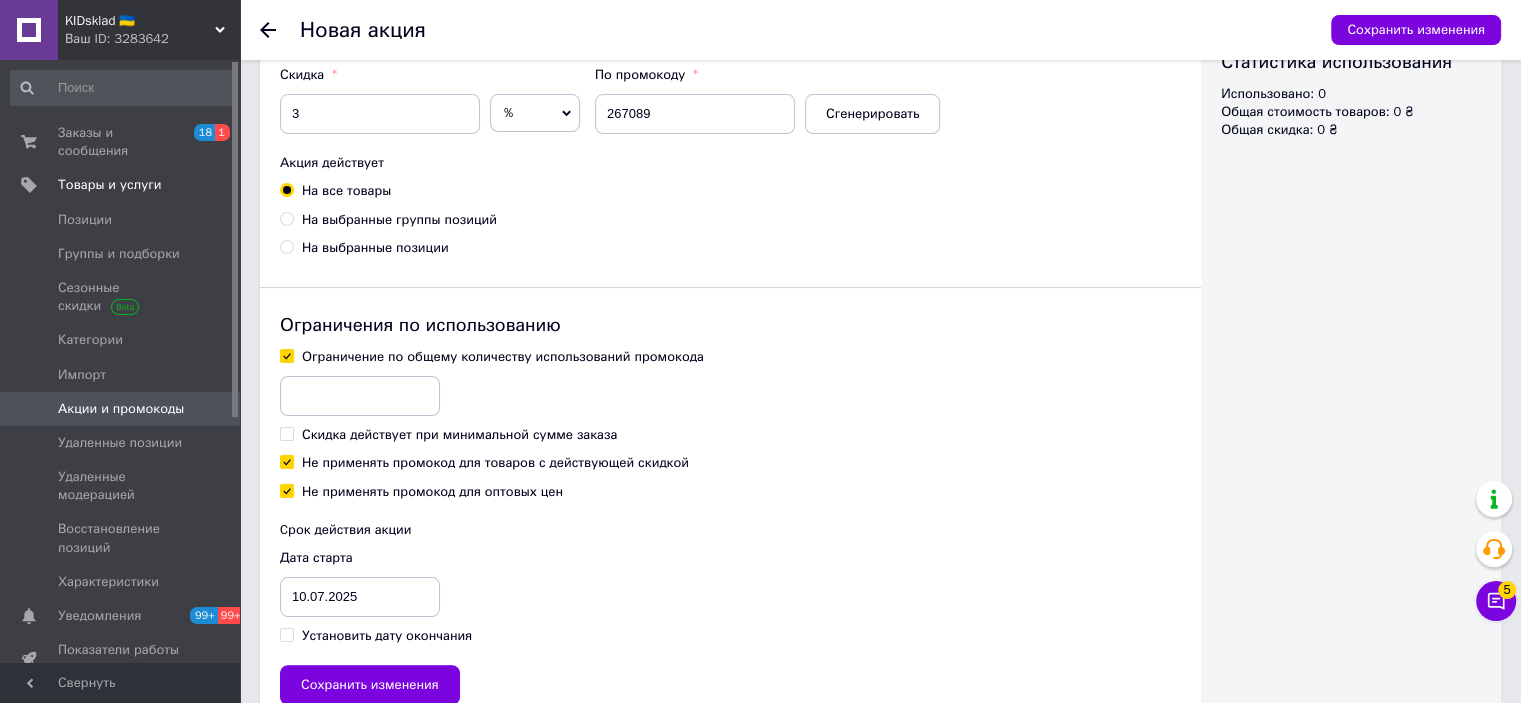 click at bounding box center (360, 396) 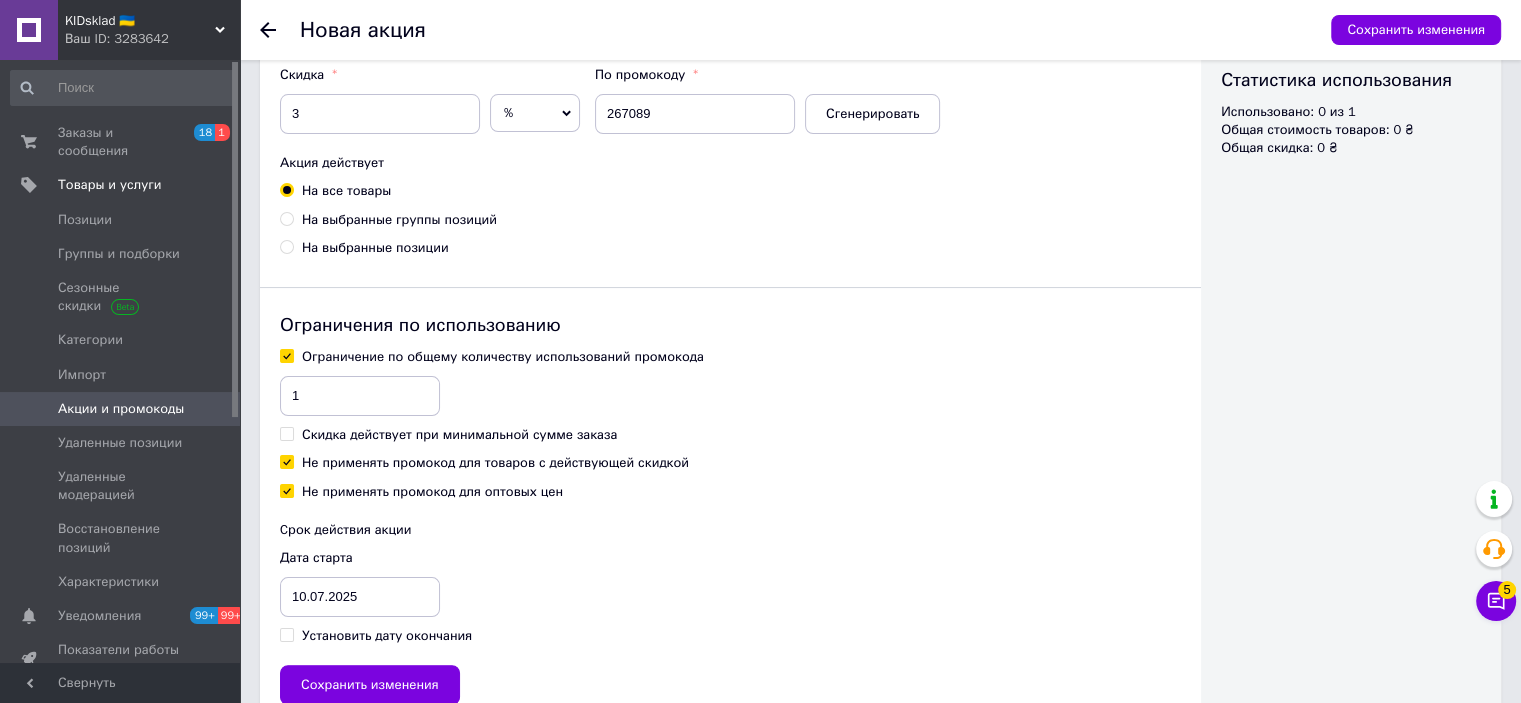 type on "1" 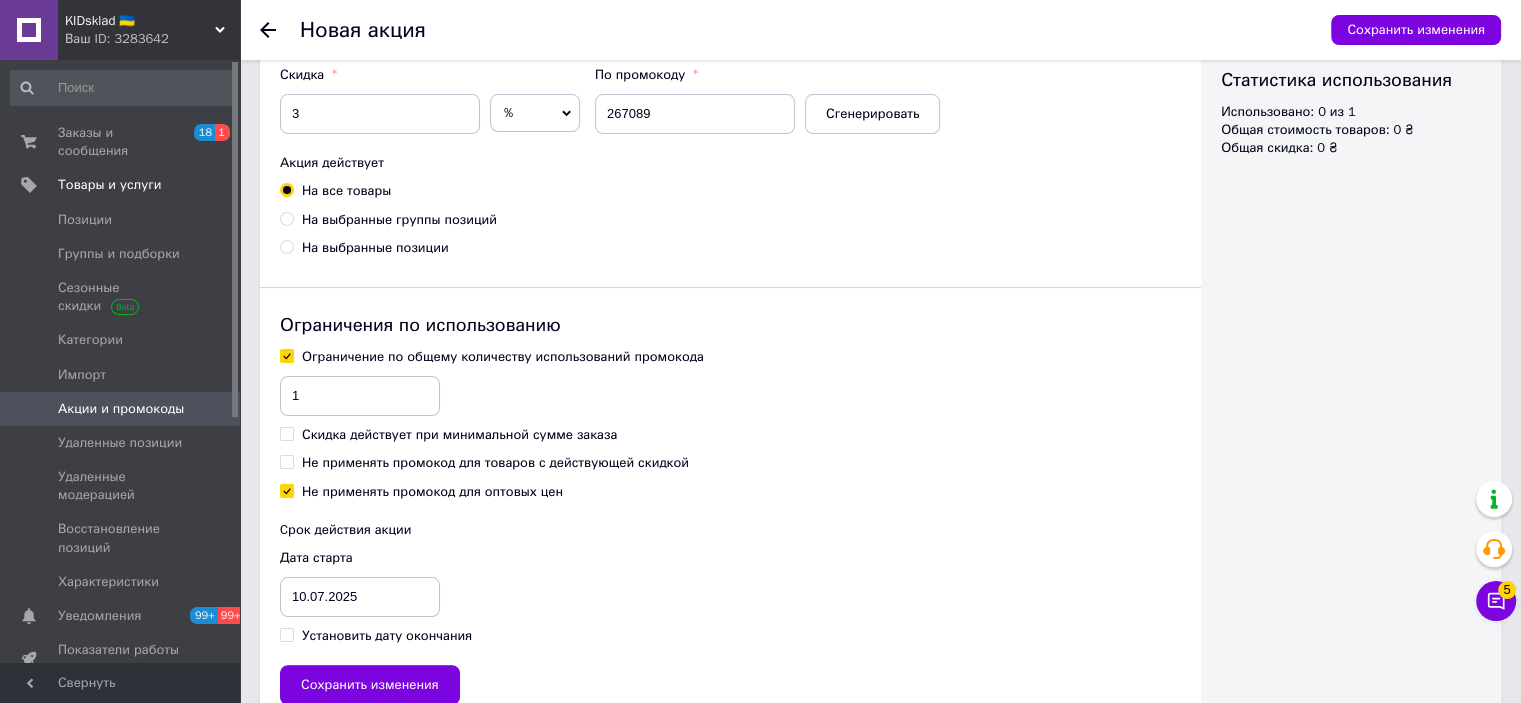 checkbox on "false" 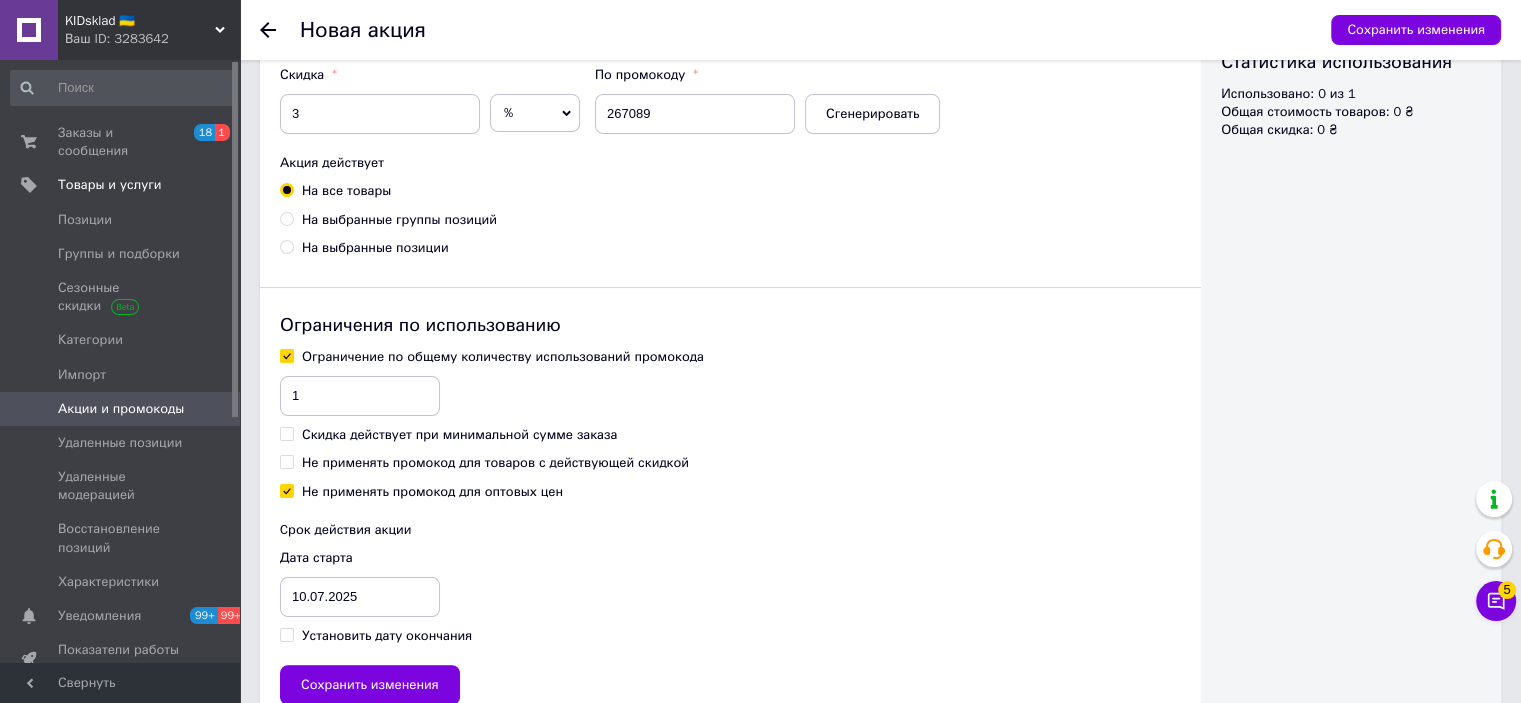 click on "Установить дату окончания" at bounding box center [387, 636] 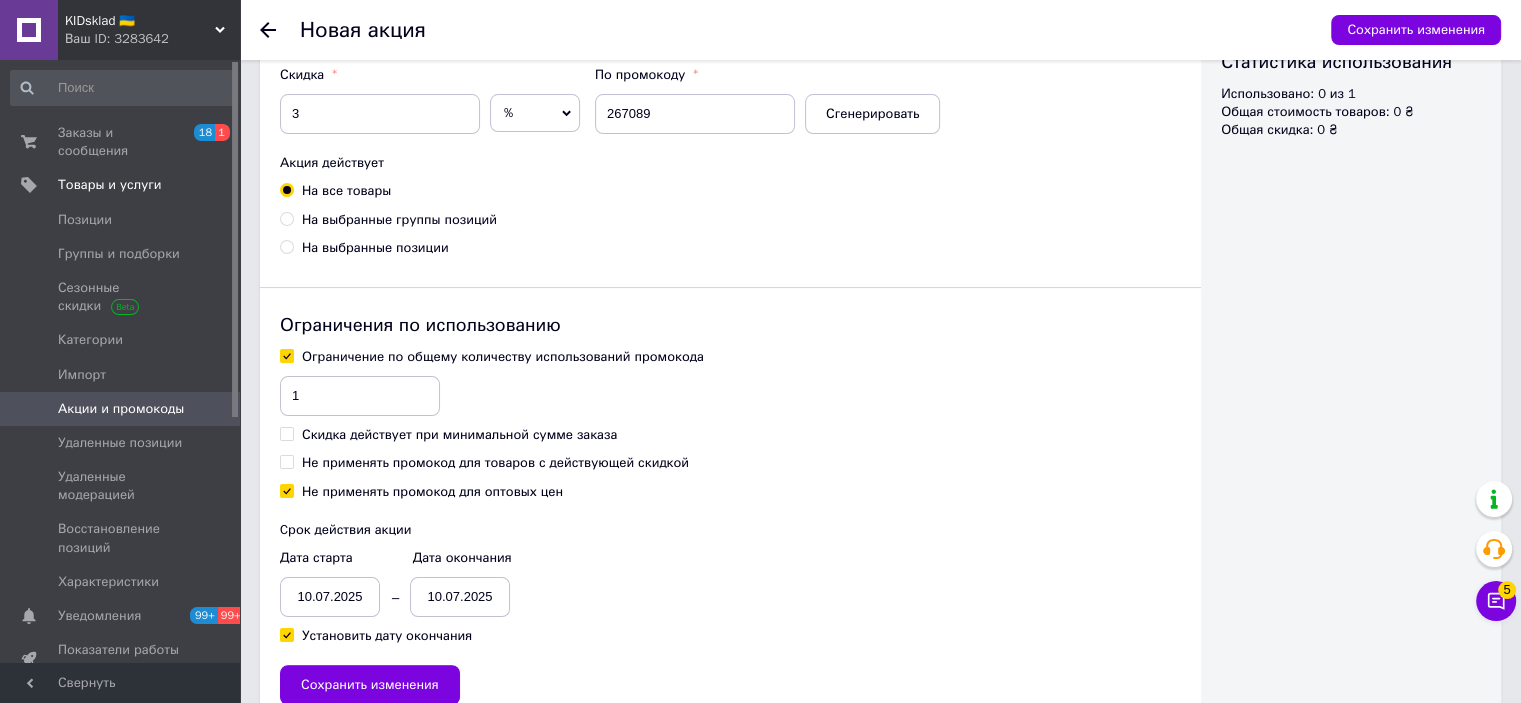 click on "10.07.2025" at bounding box center [330, 597] 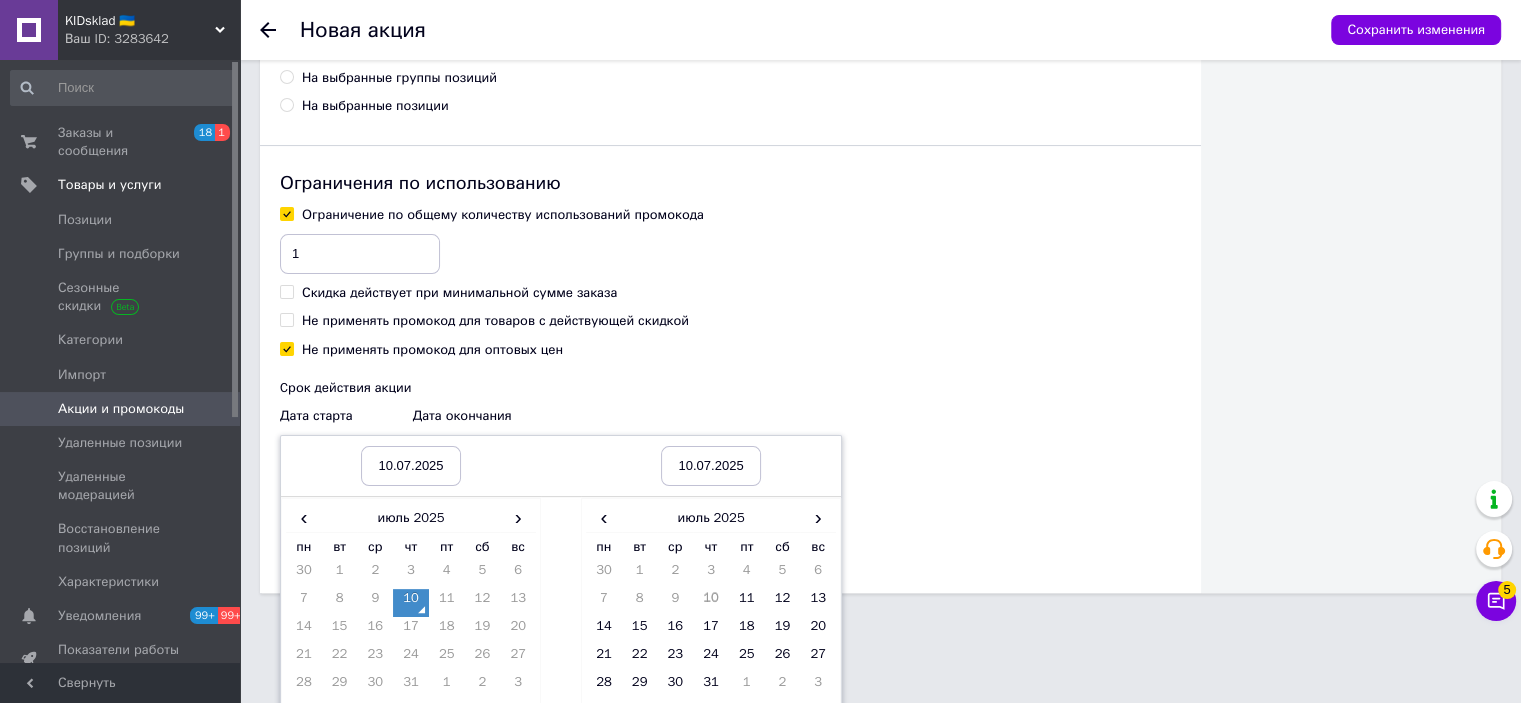 scroll, scrollTop: 533, scrollLeft: 0, axis: vertical 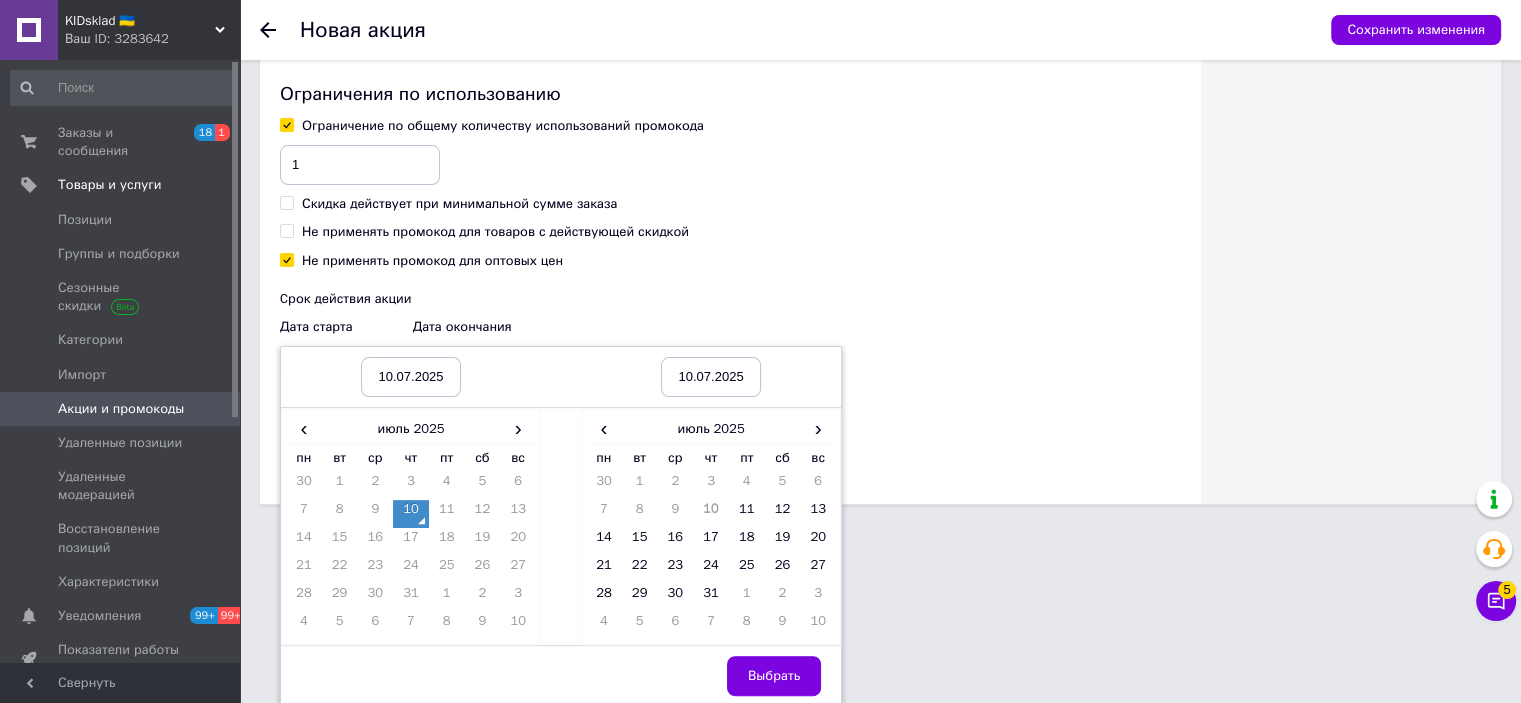 click on "10" at bounding box center (411, 514) 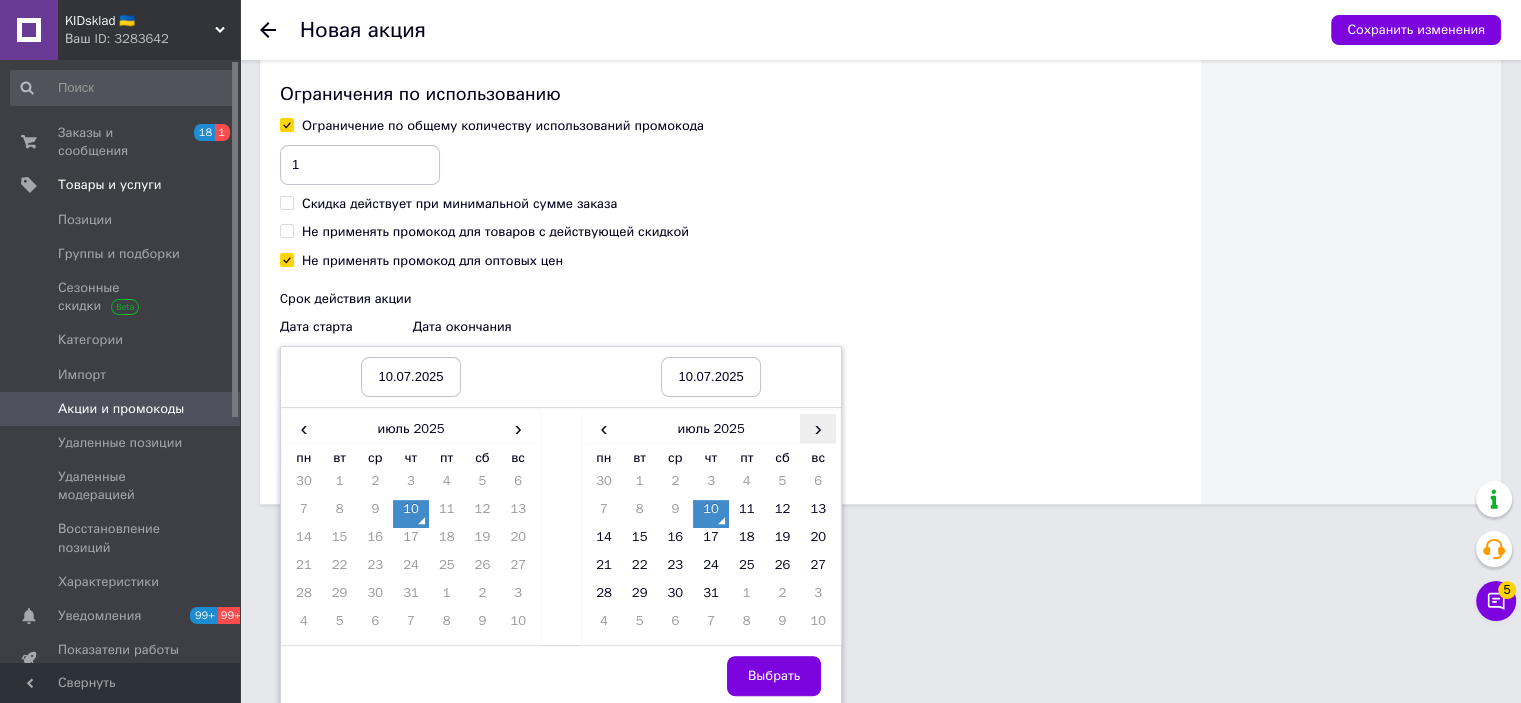 click on "›" at bounding box center (818, 428) 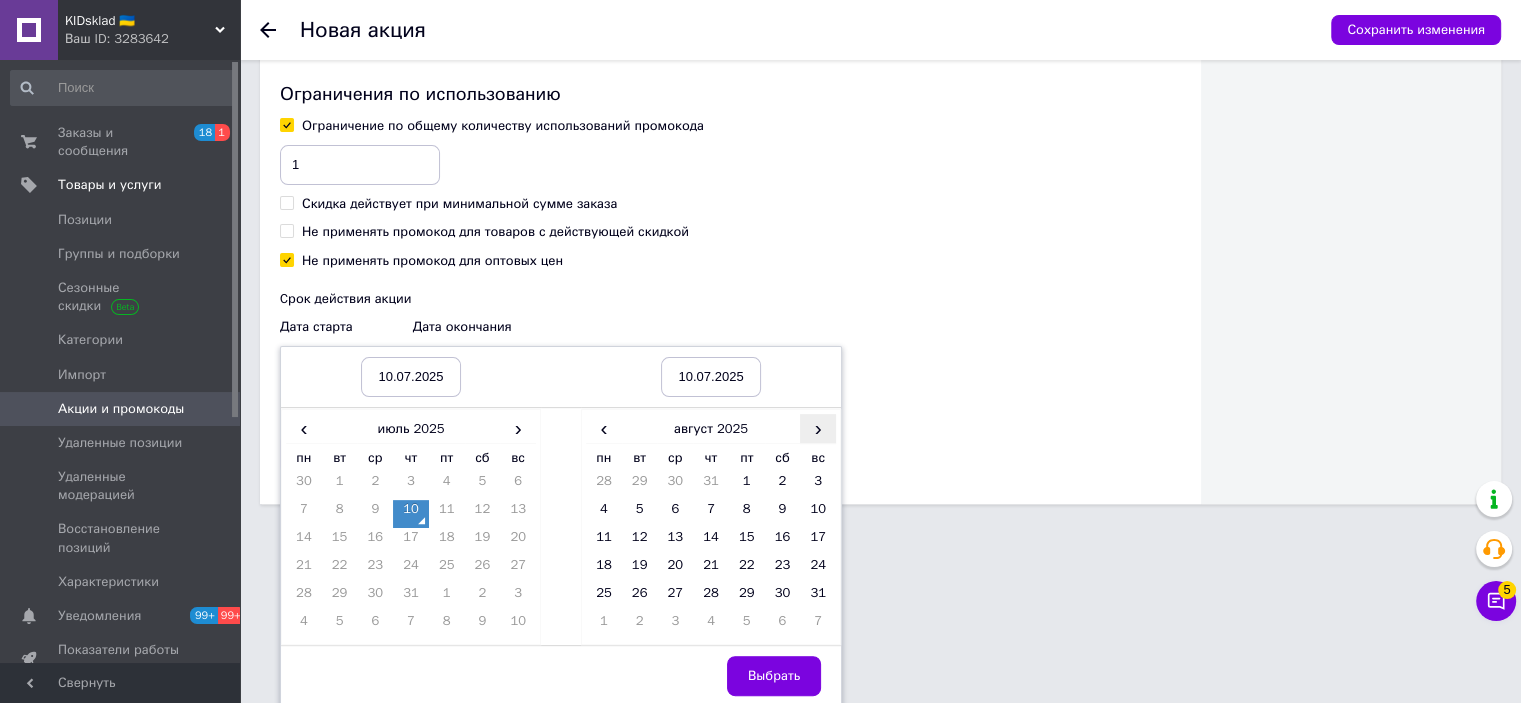 click on "›" at bounding box center (818, 428) 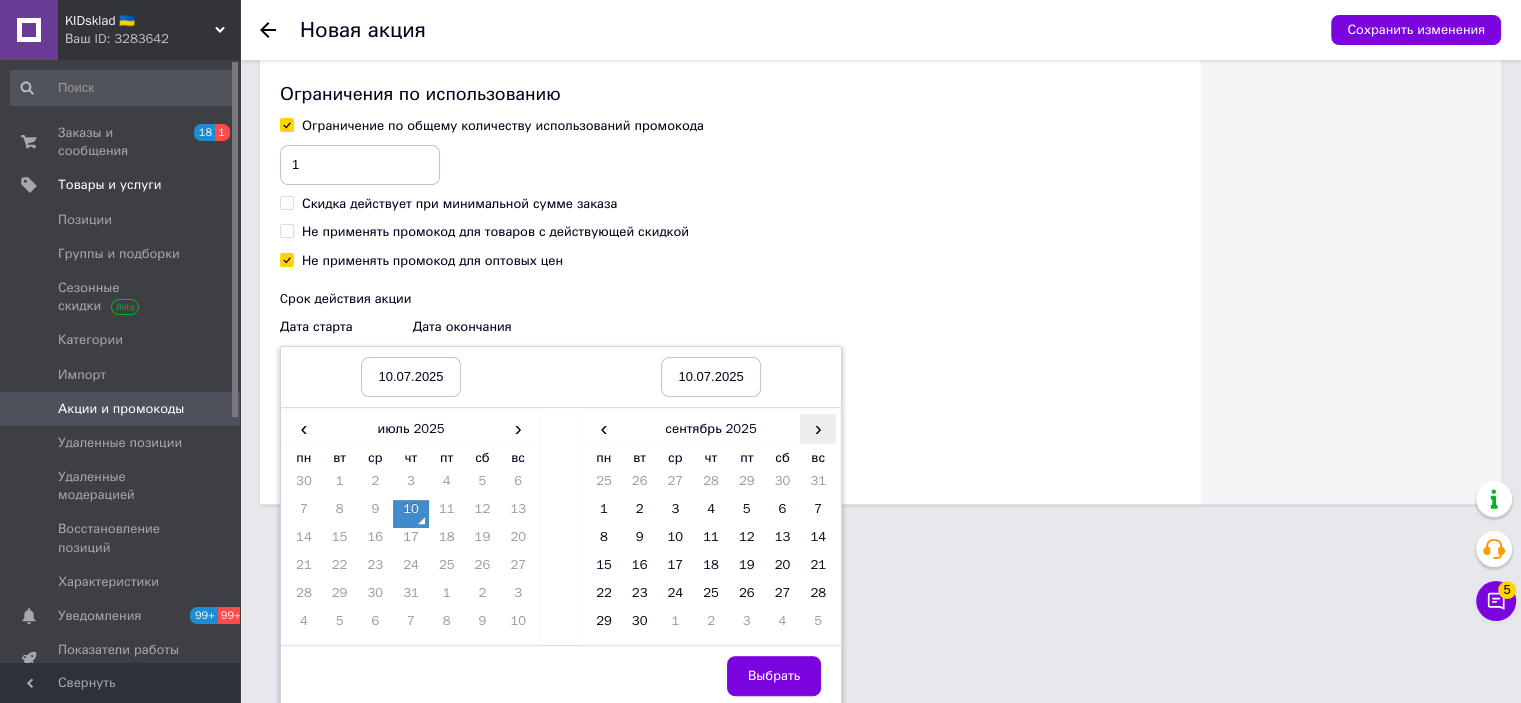 click on "›" at bounding box center [818, 428] 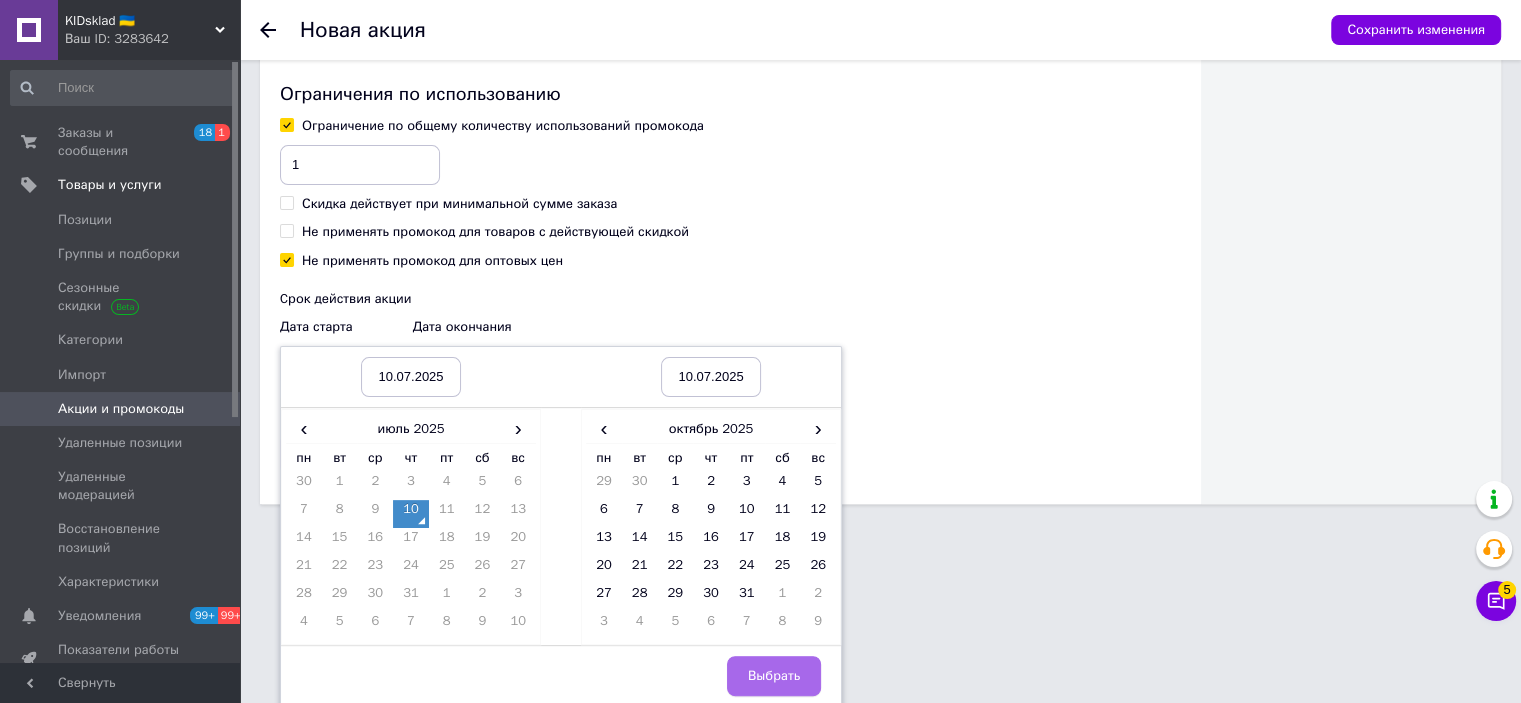 click on "10" at bounding box center (747, 514) 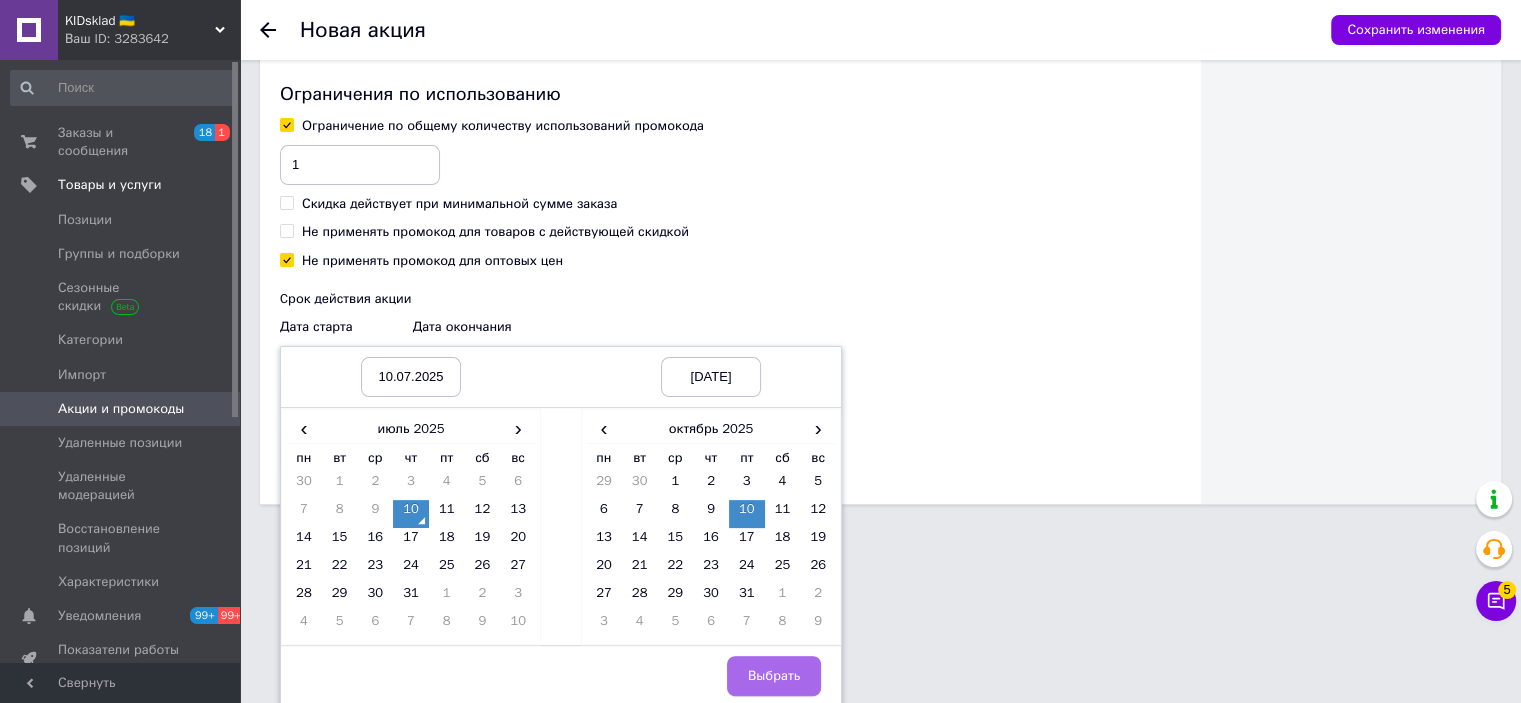 click on "Выбрать" at bounding box center (774, 676) 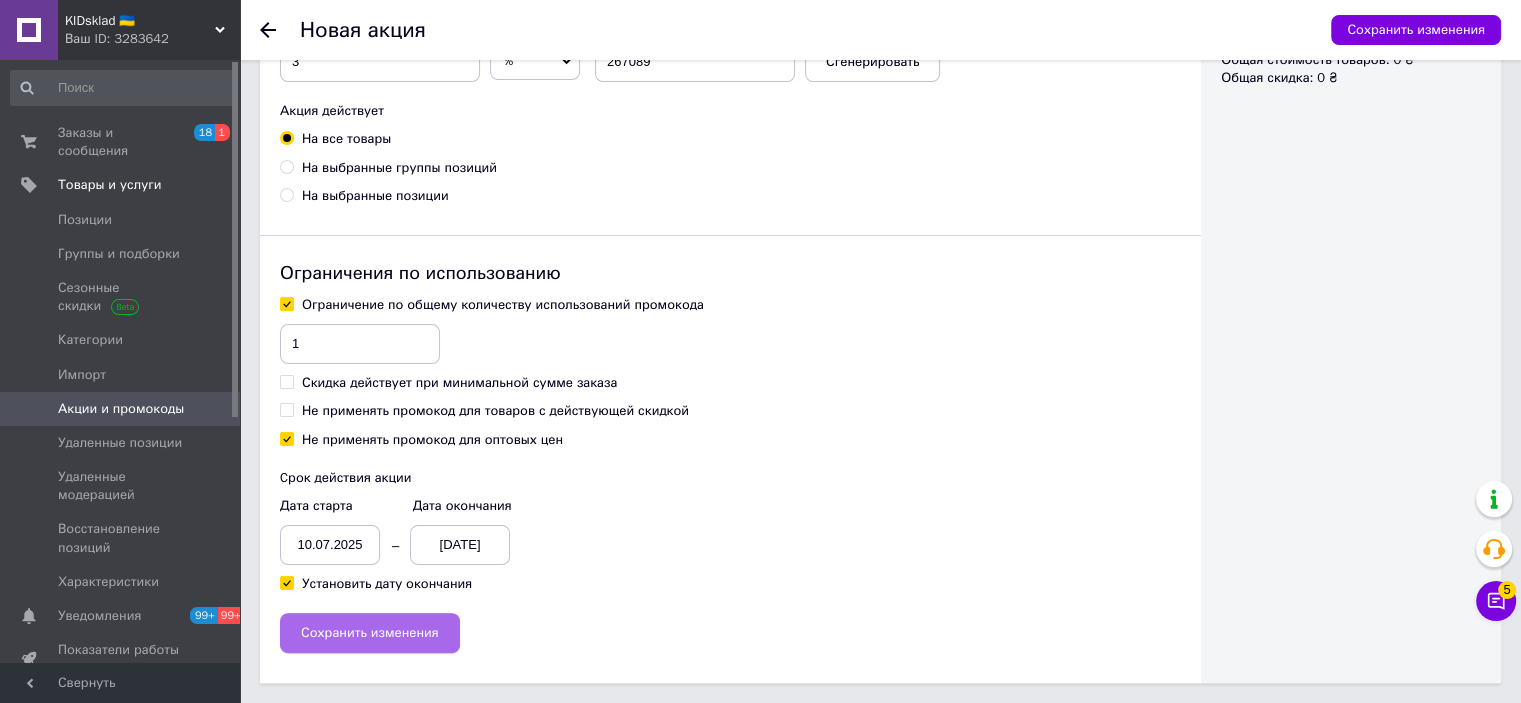 scroll, scrollTop: 352, scrollLeft: 0, axis: vertical 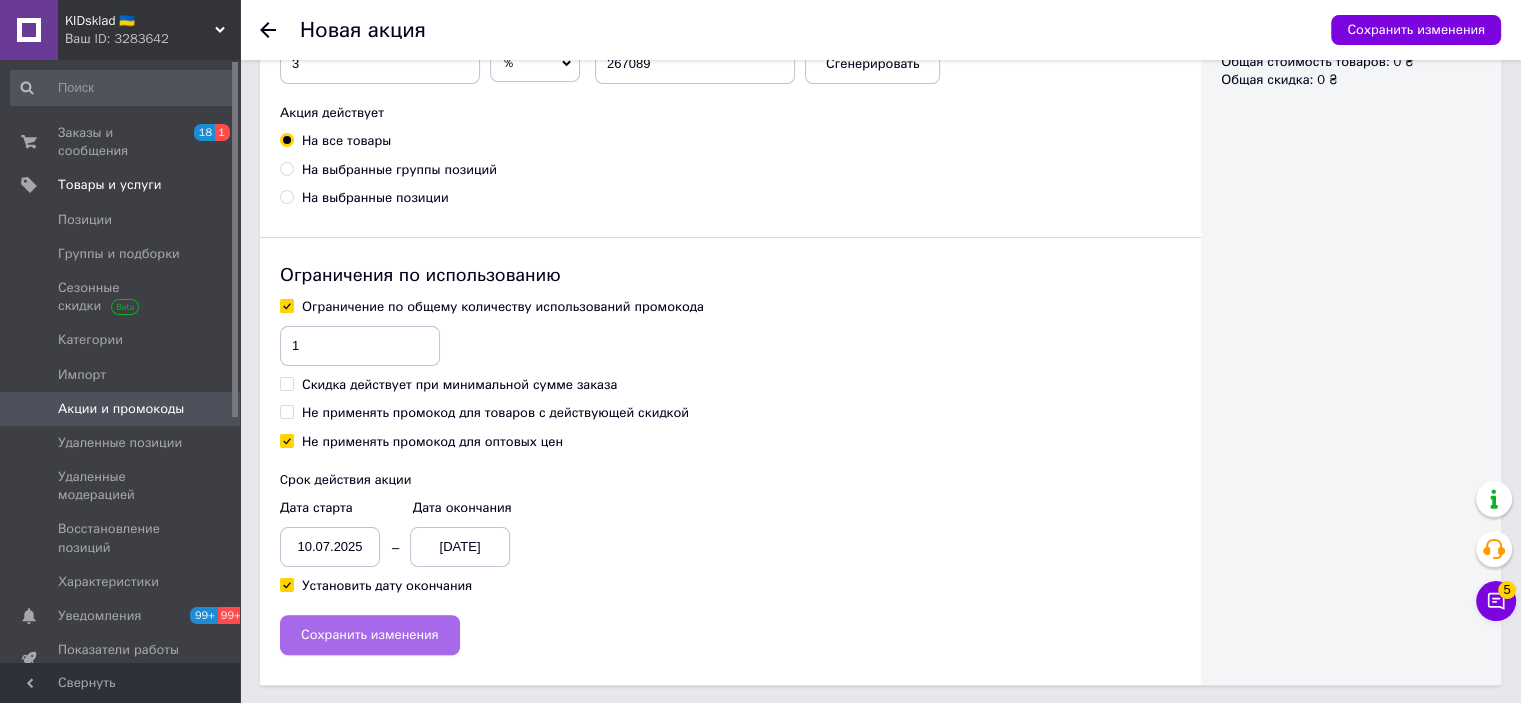 click on "Сохранить изменения" at bounding box center [370, 635] 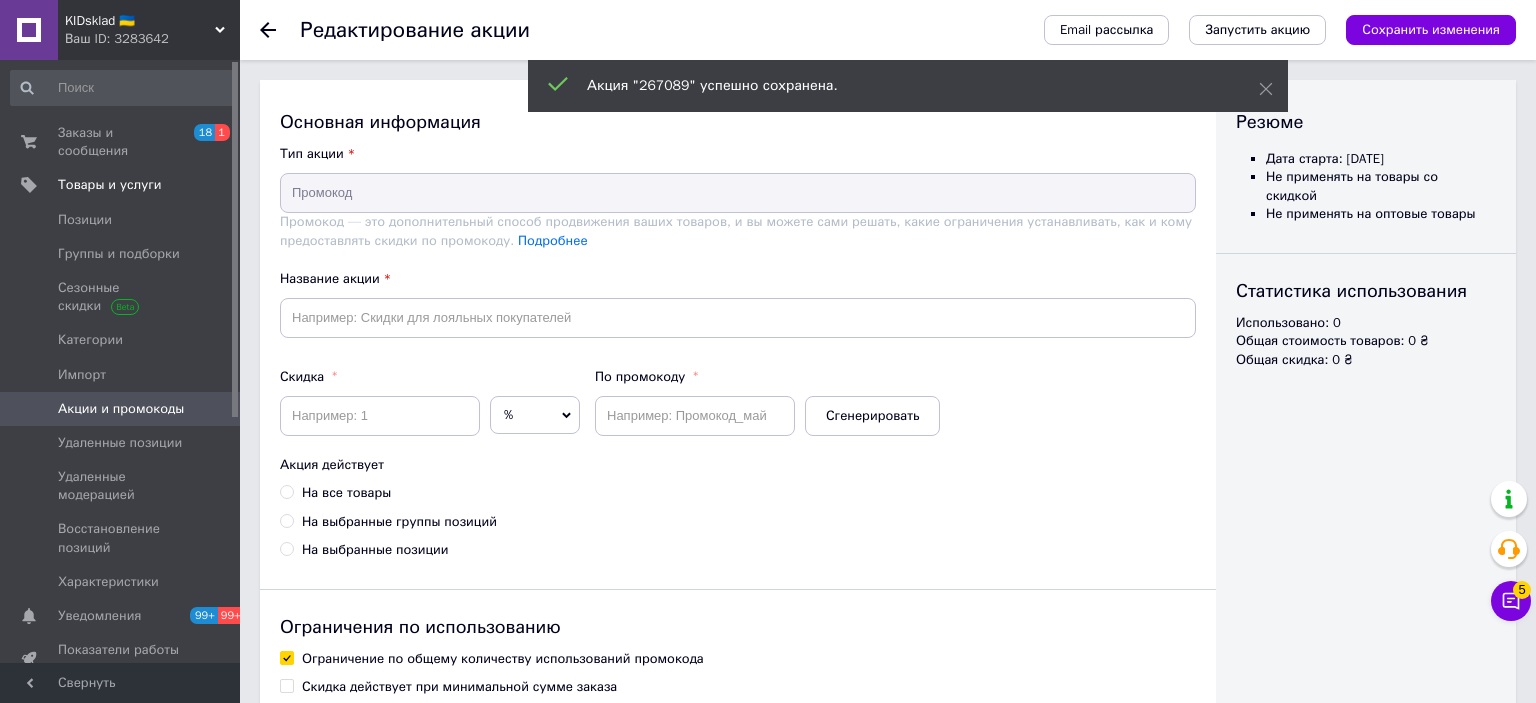 type on "267089" 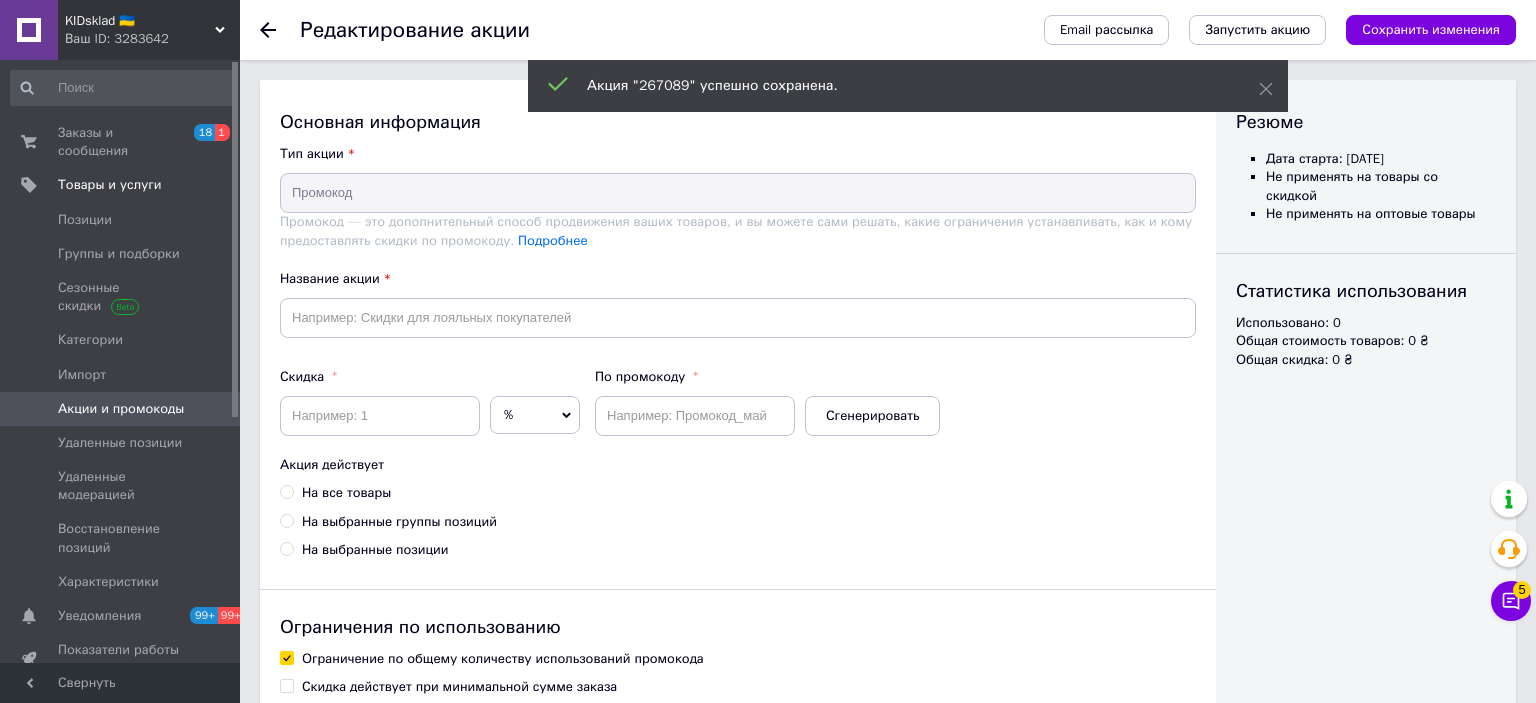 type on "3" 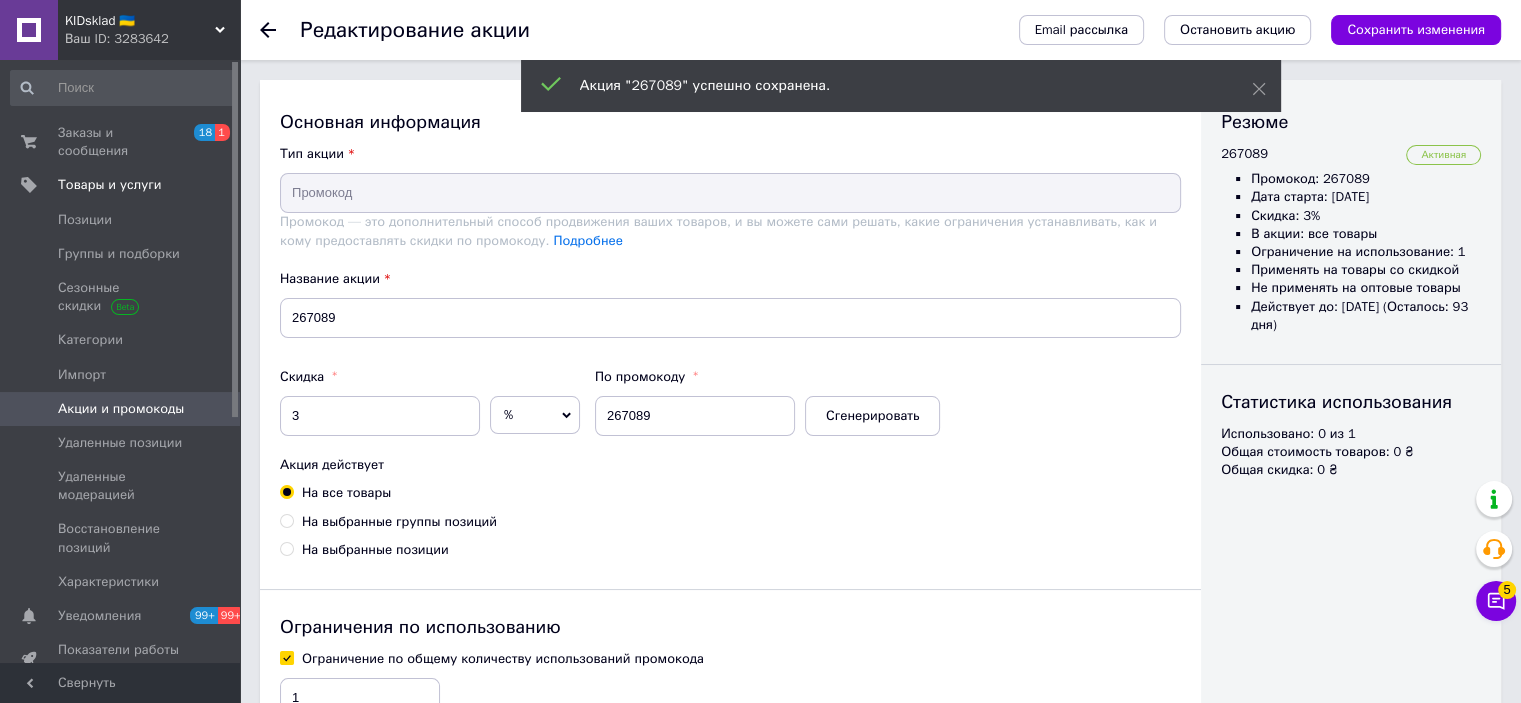 click on "Акции и промокоды" at bounding box center (121, 409) 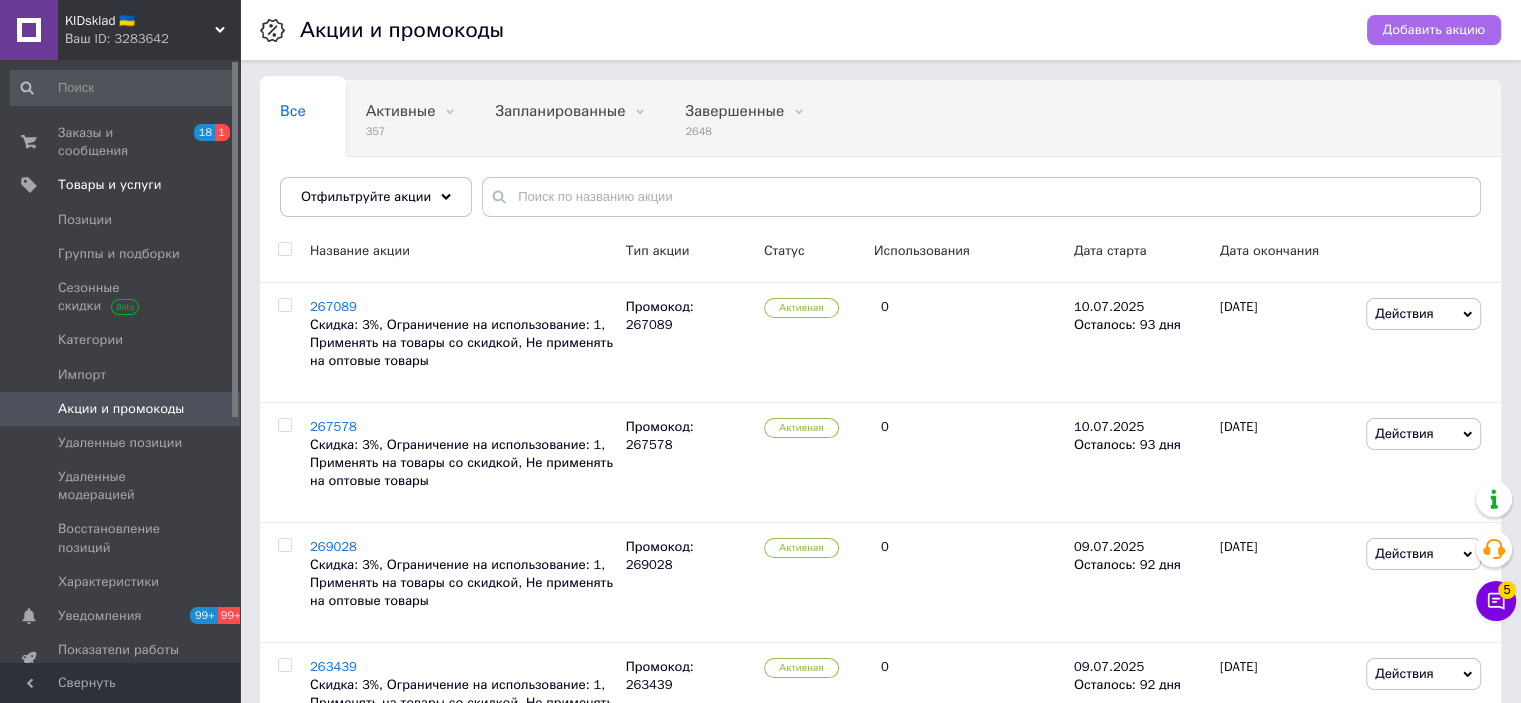 click on "Добавить акцию" at bounding box center [1434, 30] 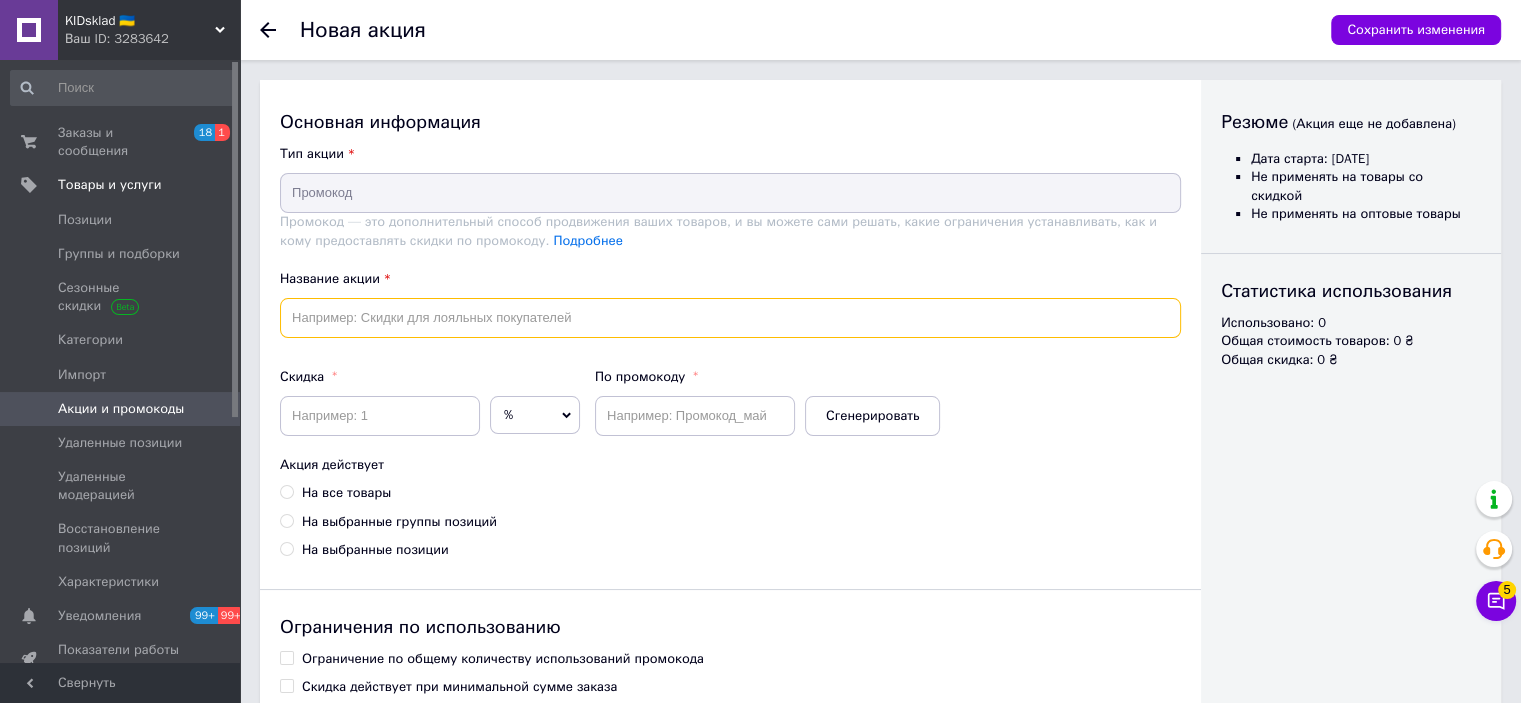 click at bounding box center [730, 318] 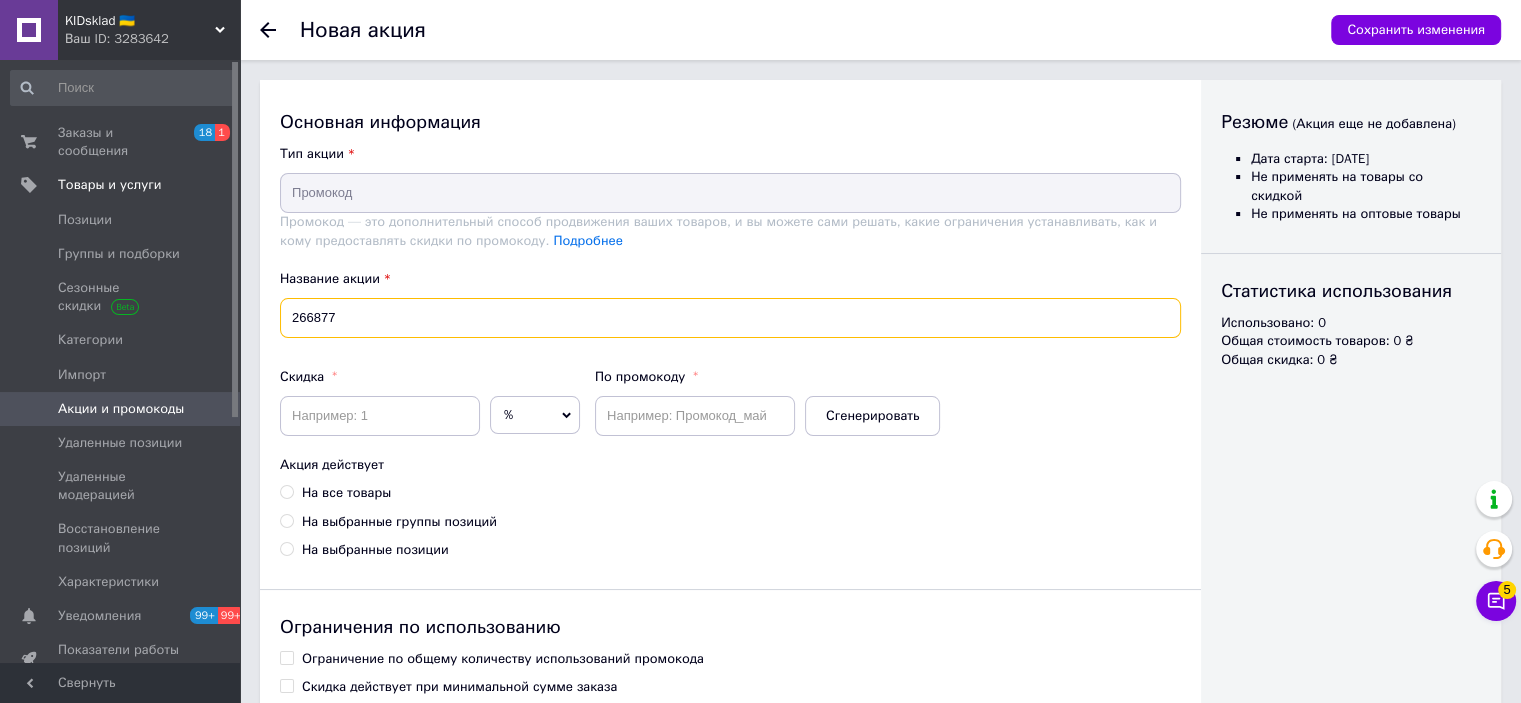 type on "266877" 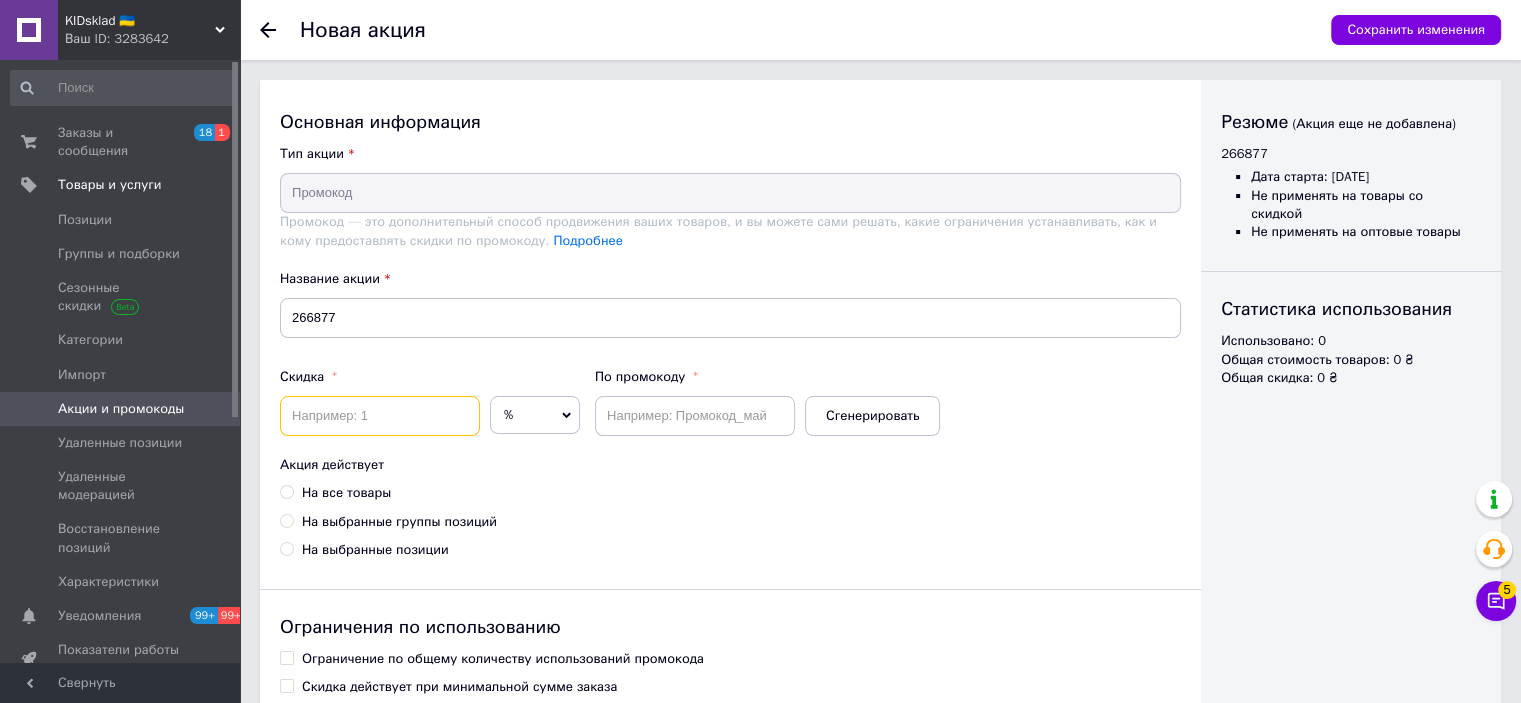 click at bounding box center (380, 416) 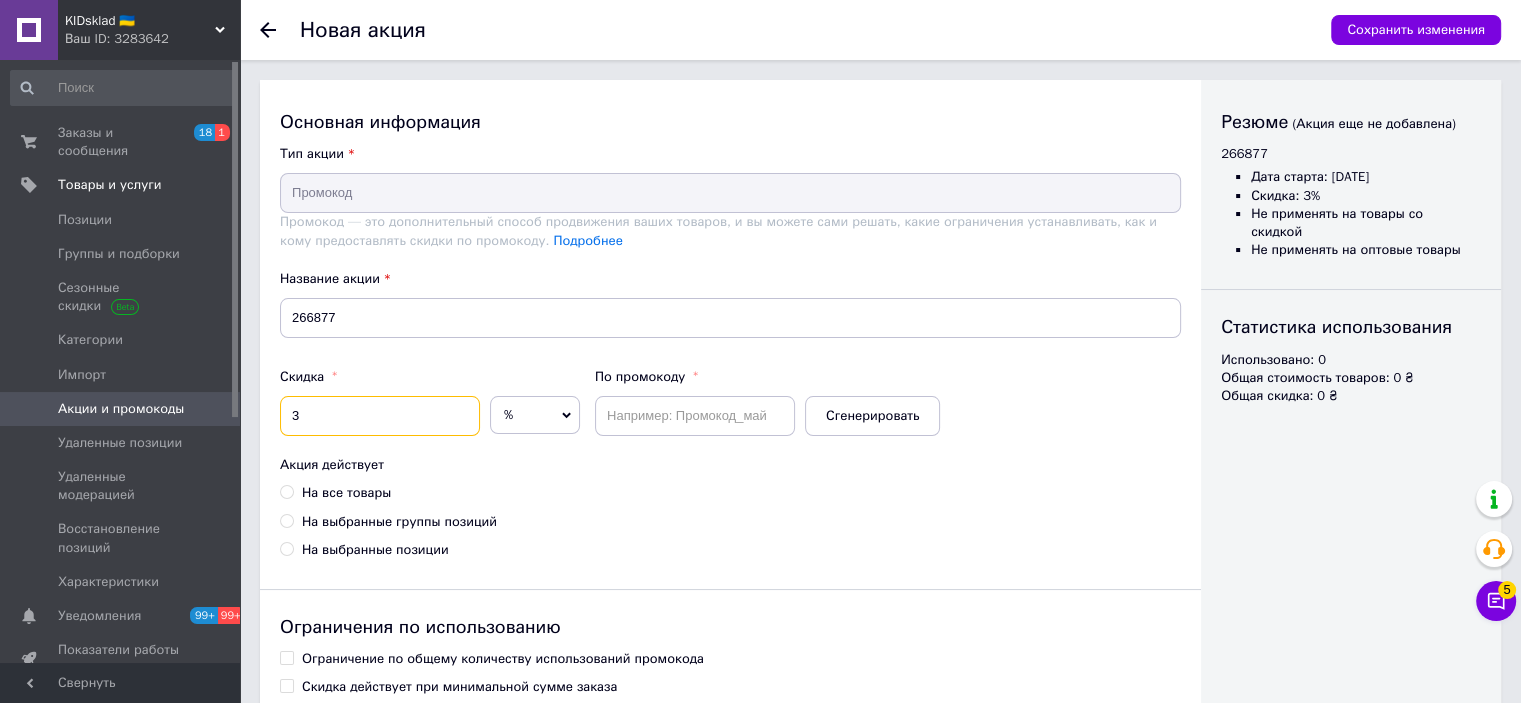 type on "3" 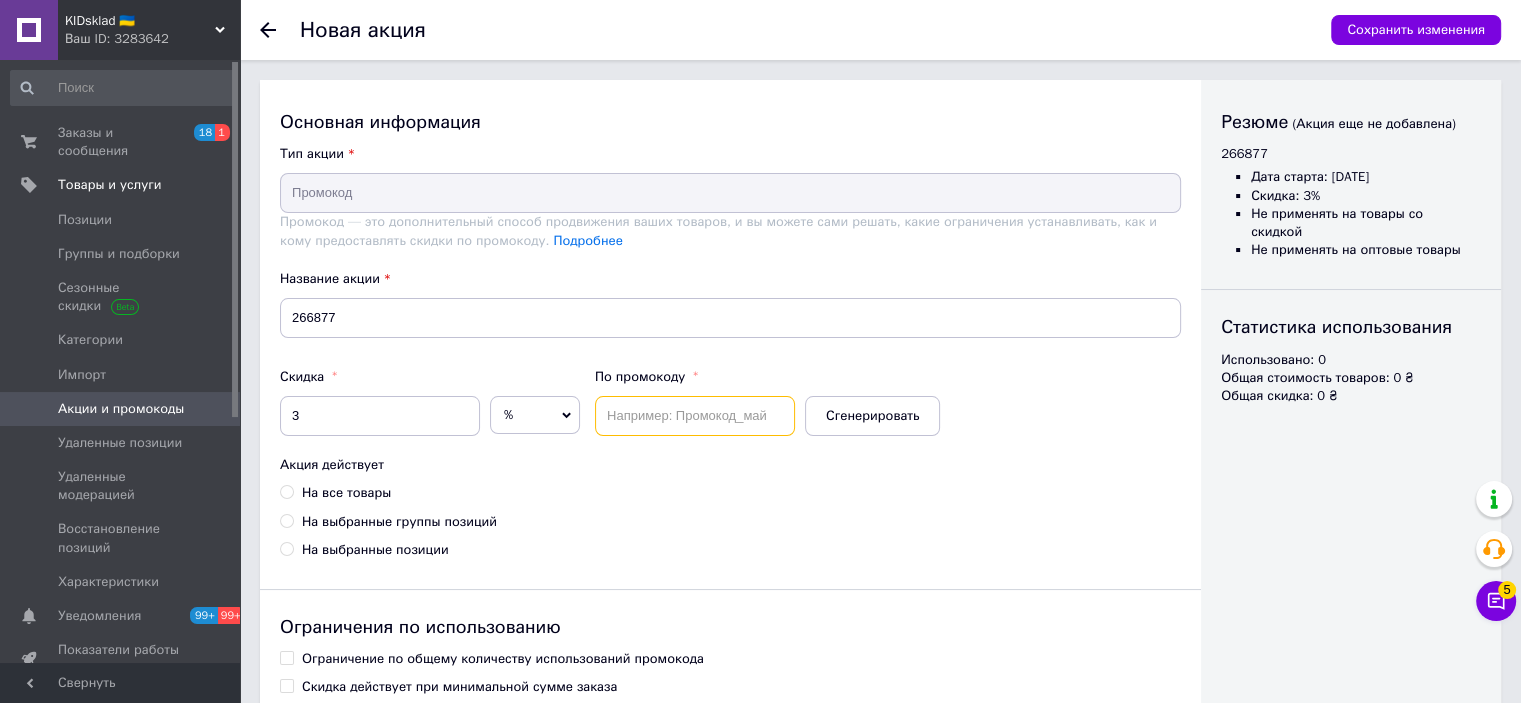 click at bounding box center [695, 416] 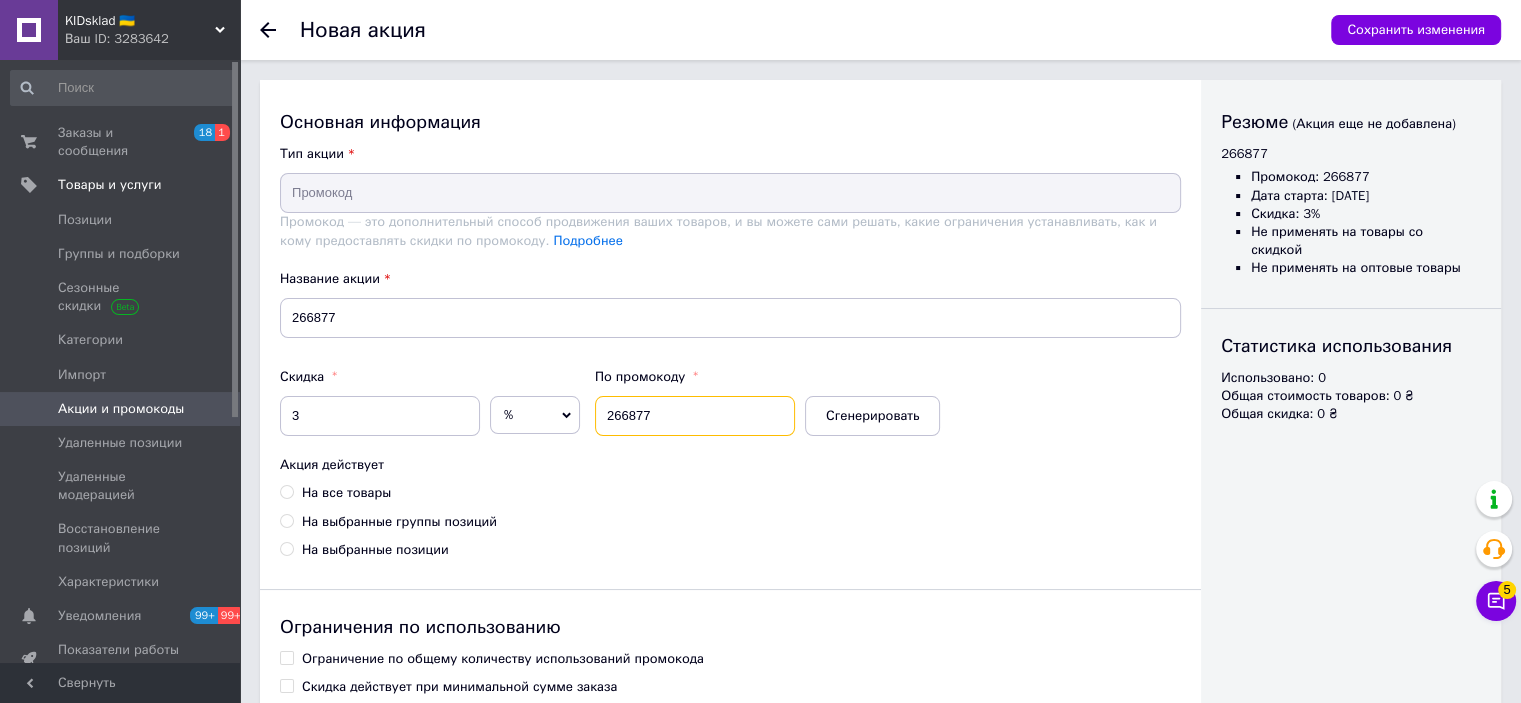 type on "266877" 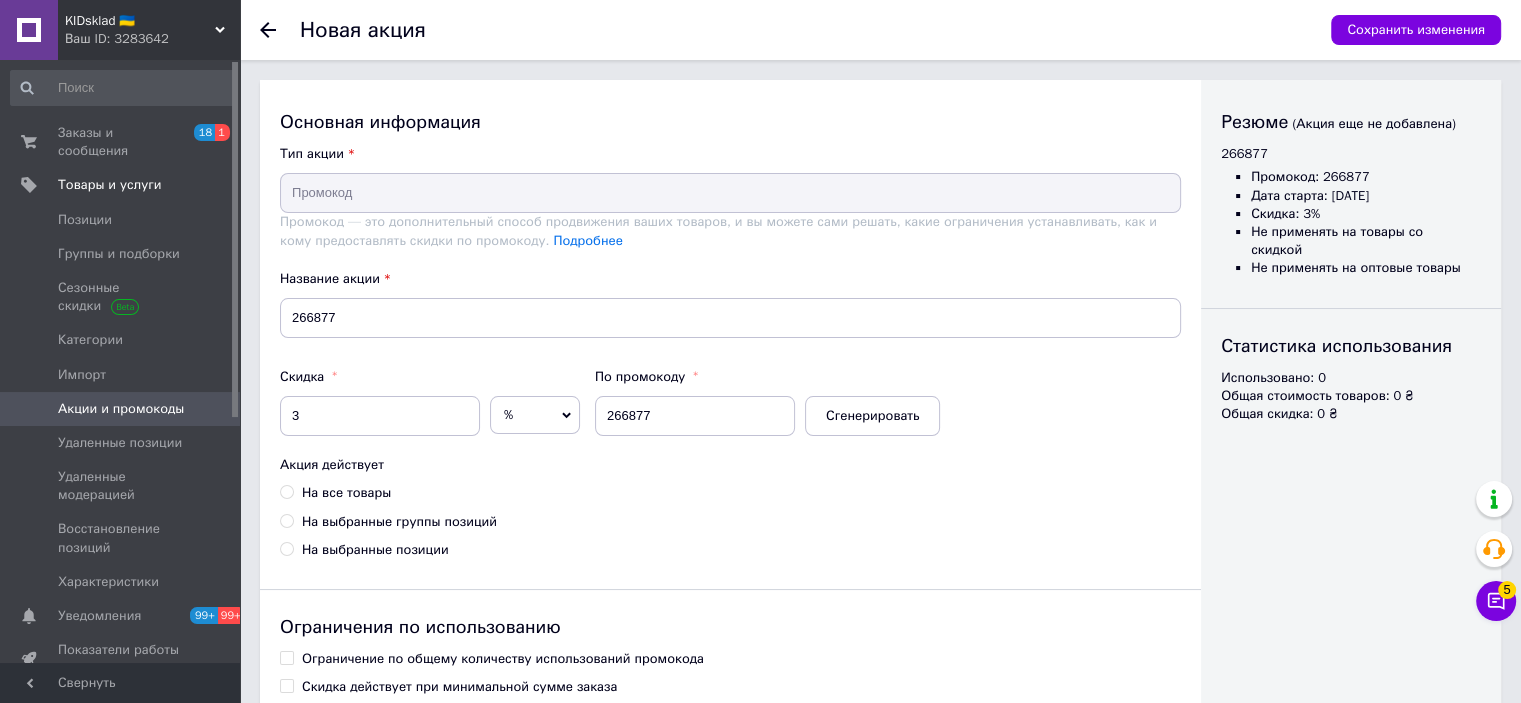 click on "На все товары" at bounding box center (346, 493) 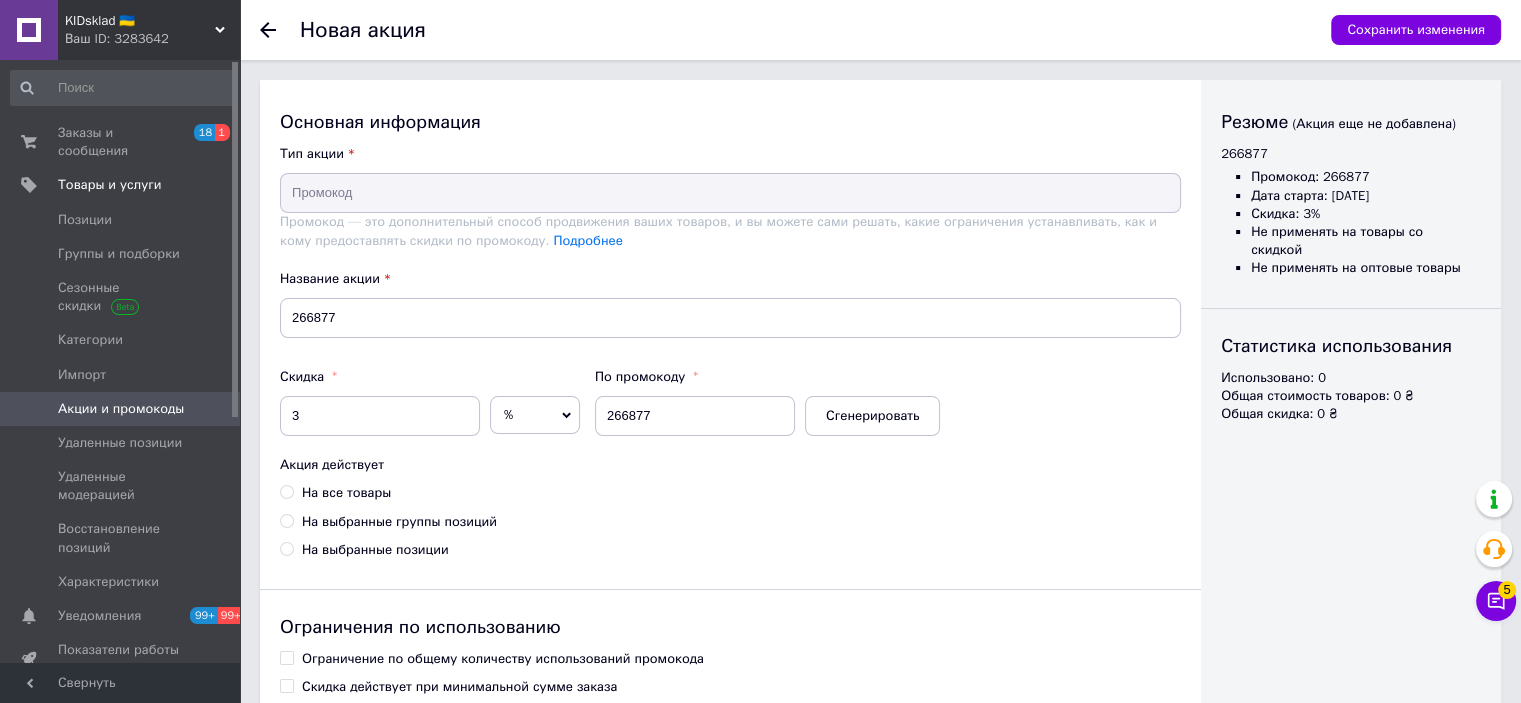 radio on "true" 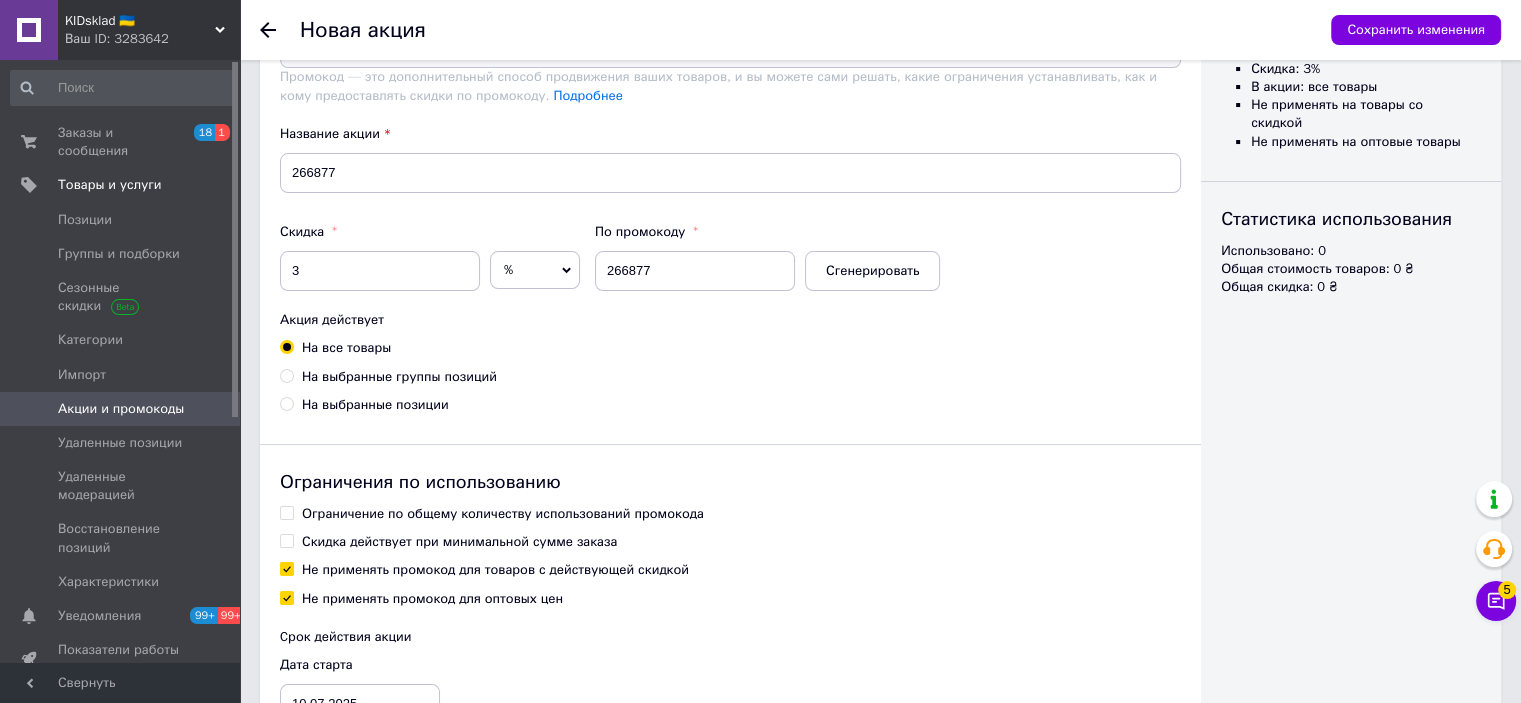 scroll, scrollTop: 302, scrollLeft: 0, axis: vertical 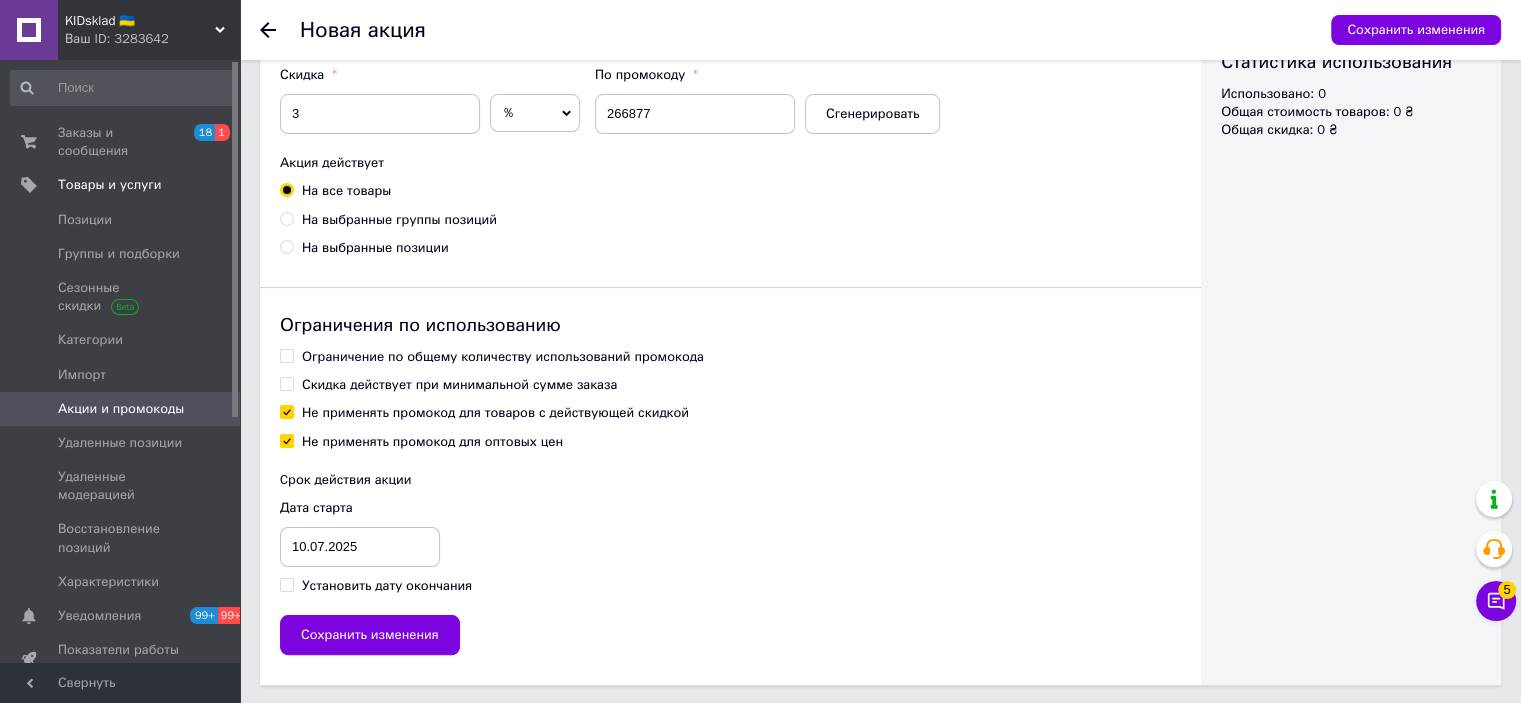 click on "Ограничение по общему количеству использований промокода" at bounding box center (503, 357) 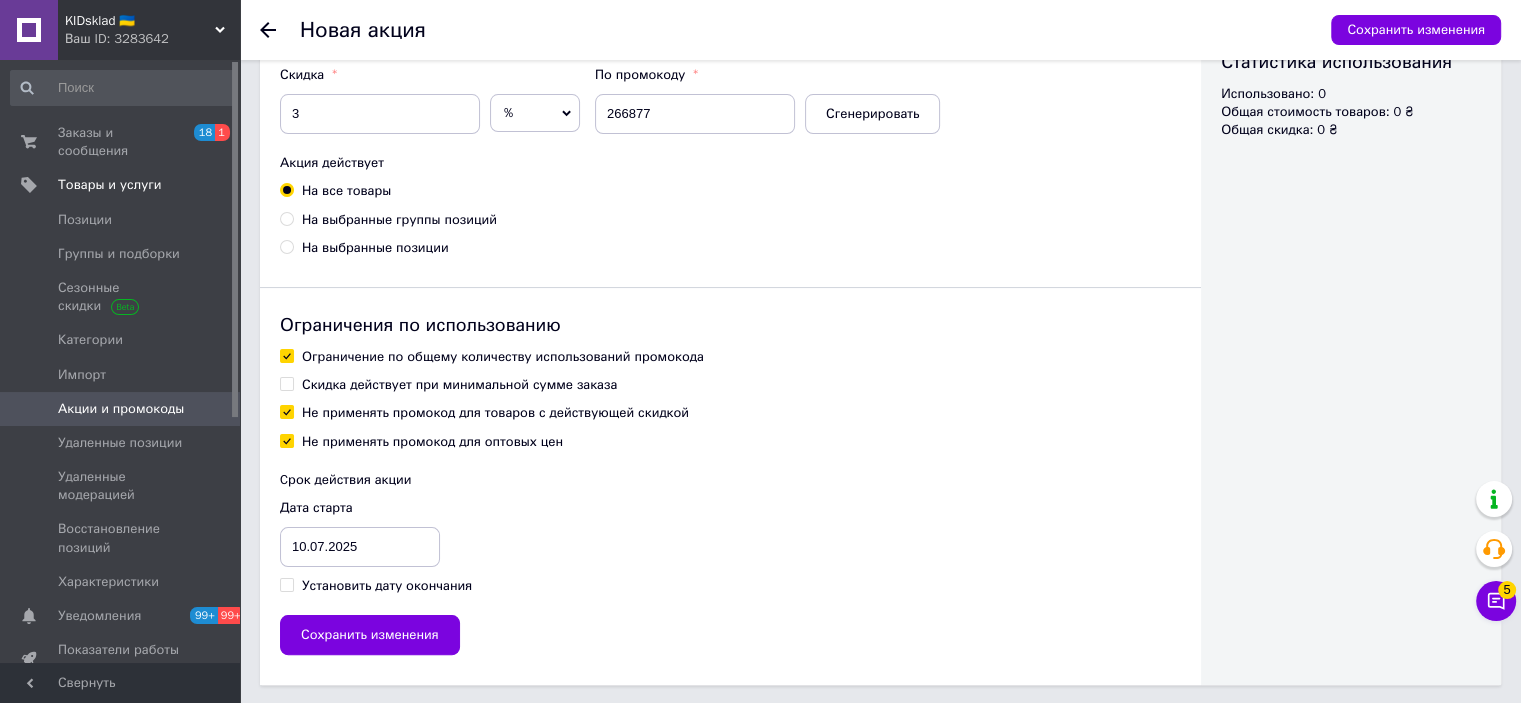 checkbox on "true" 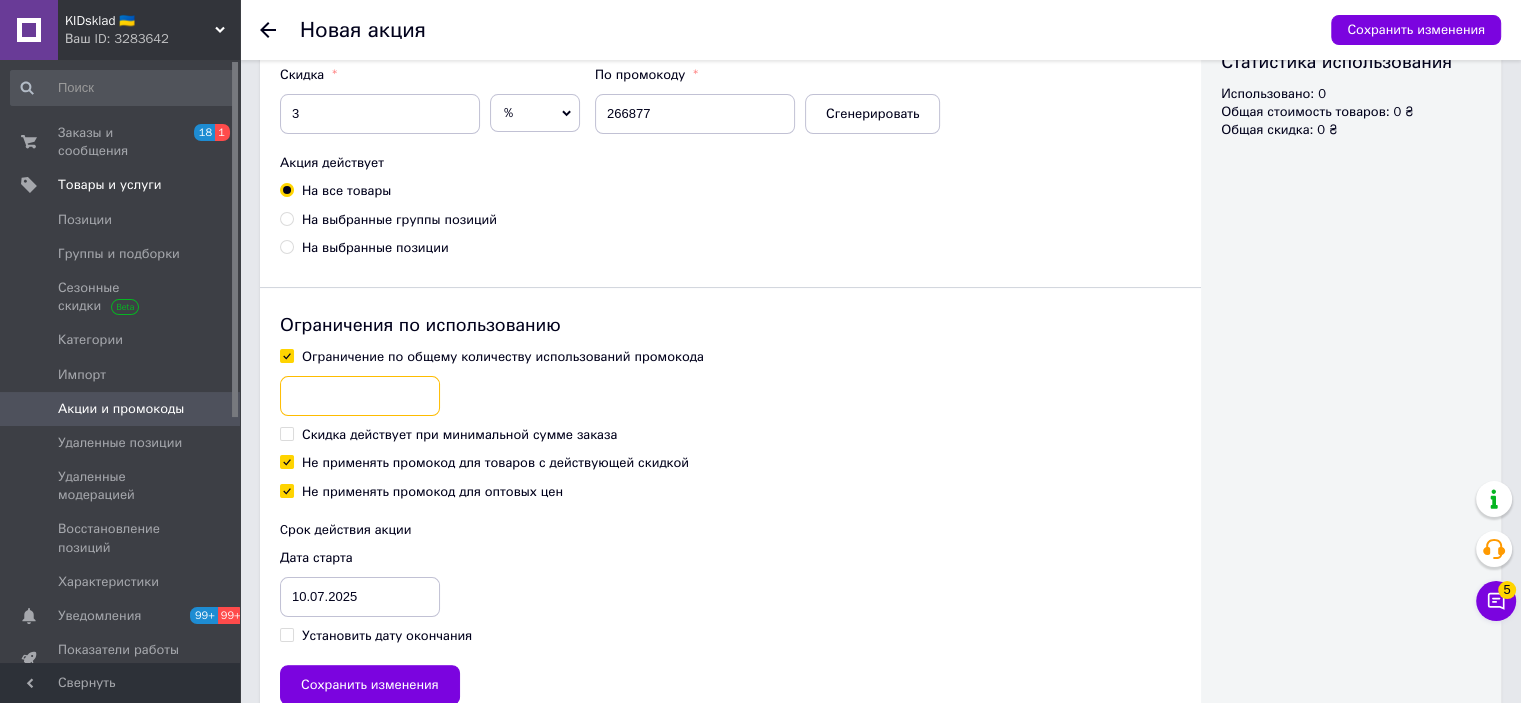 drag, startPoint x: 364, startPoint y: 366, endPoint x: 351, endPoint y: 406, distance: 42.059483 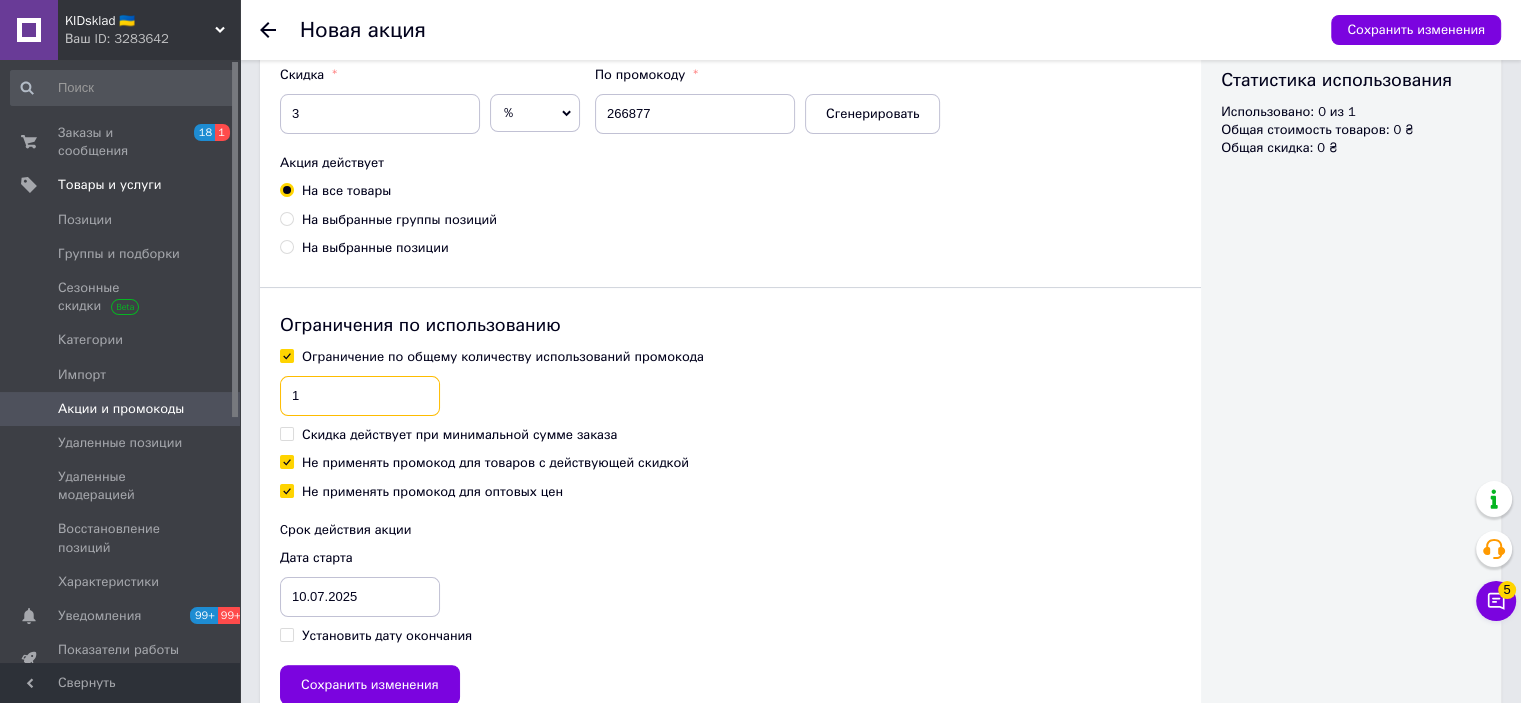 type on "1" 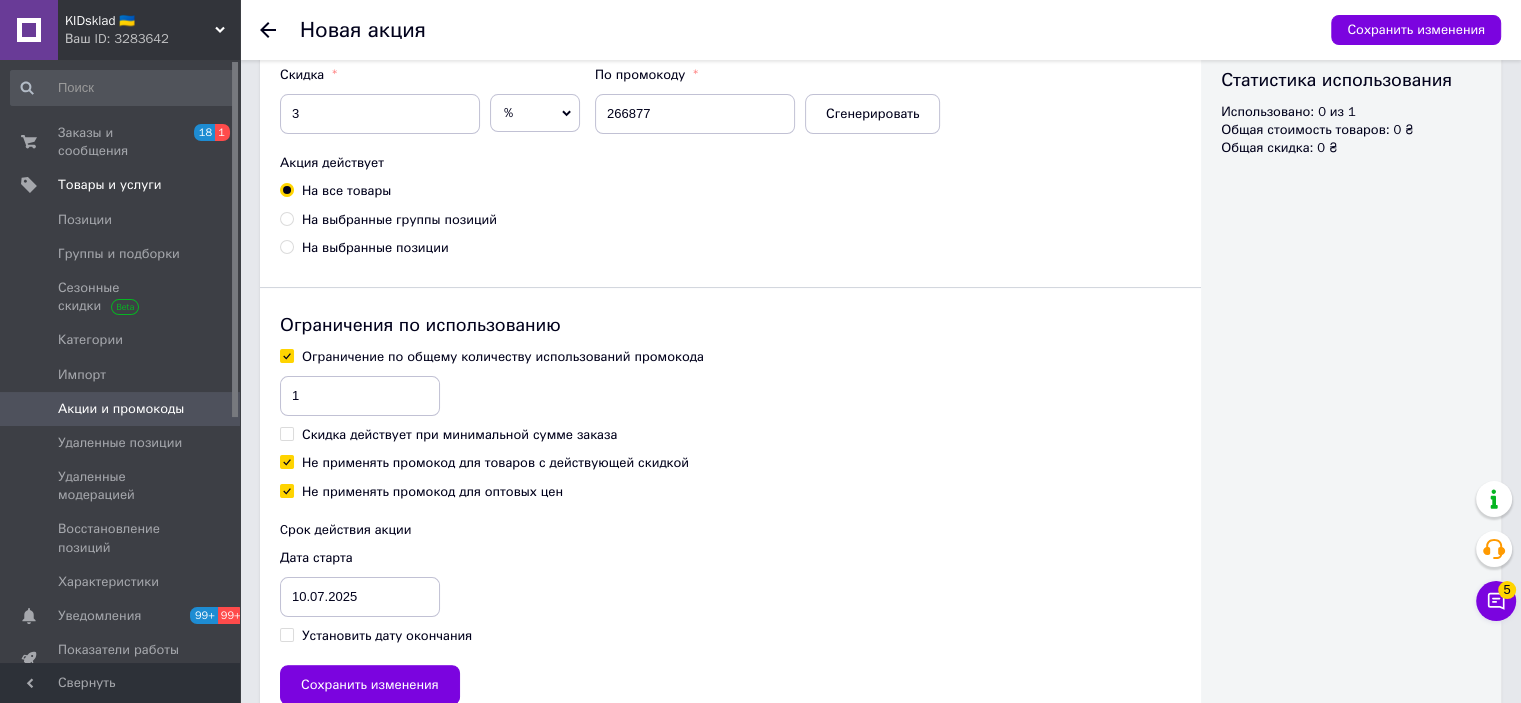 click on "Не применять промокод для товаров с действующей скидкой" at bounding box center (495, 463) 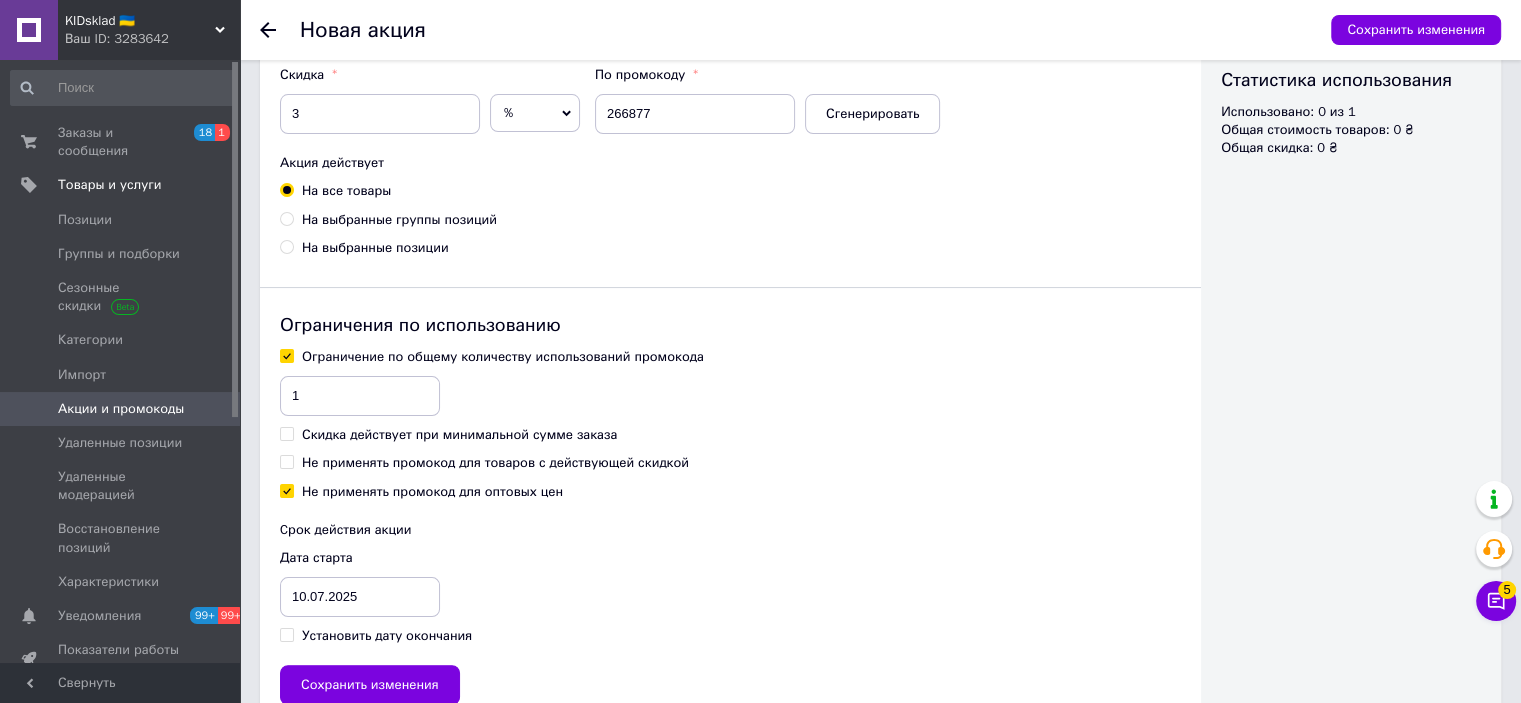 checkbox on "false" 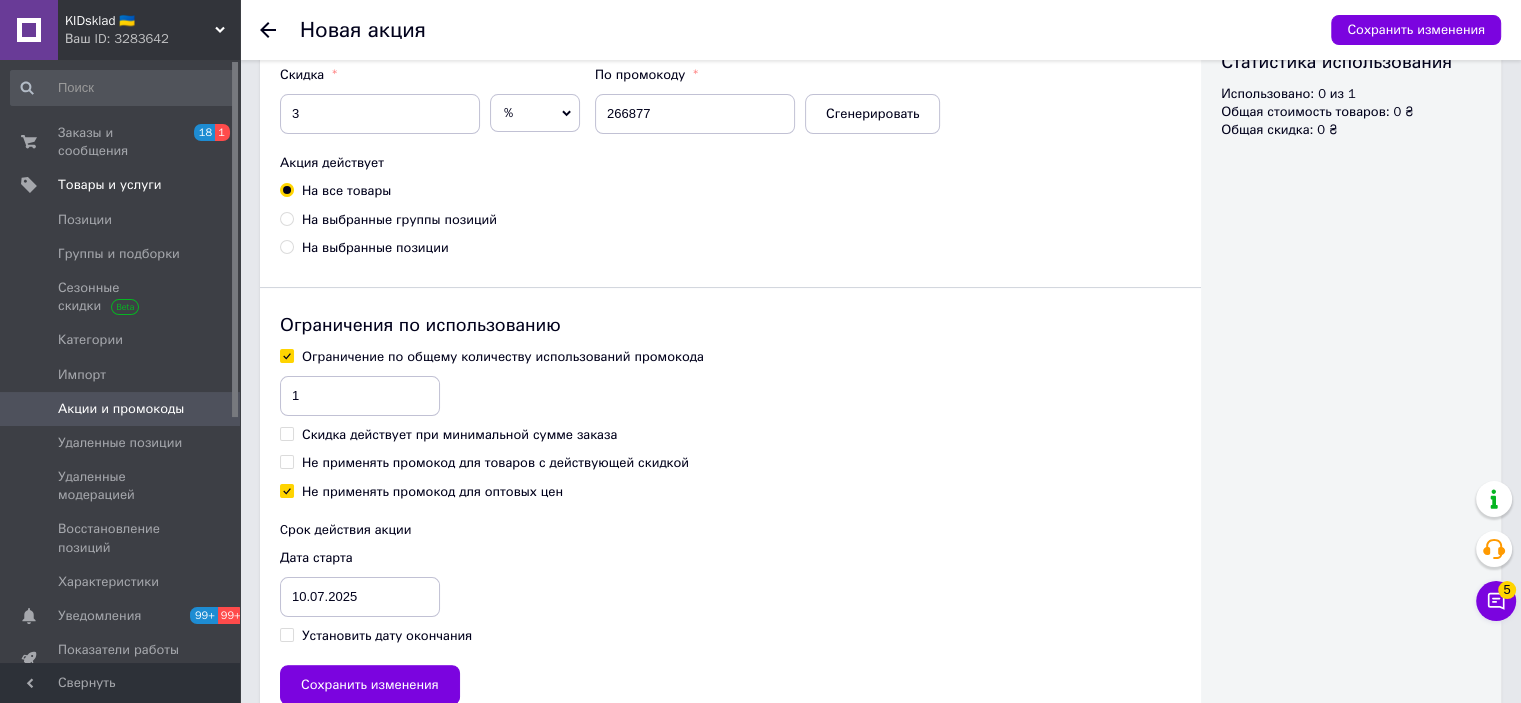 click on "Установить дату окончания" at bounding box center (387, 636) 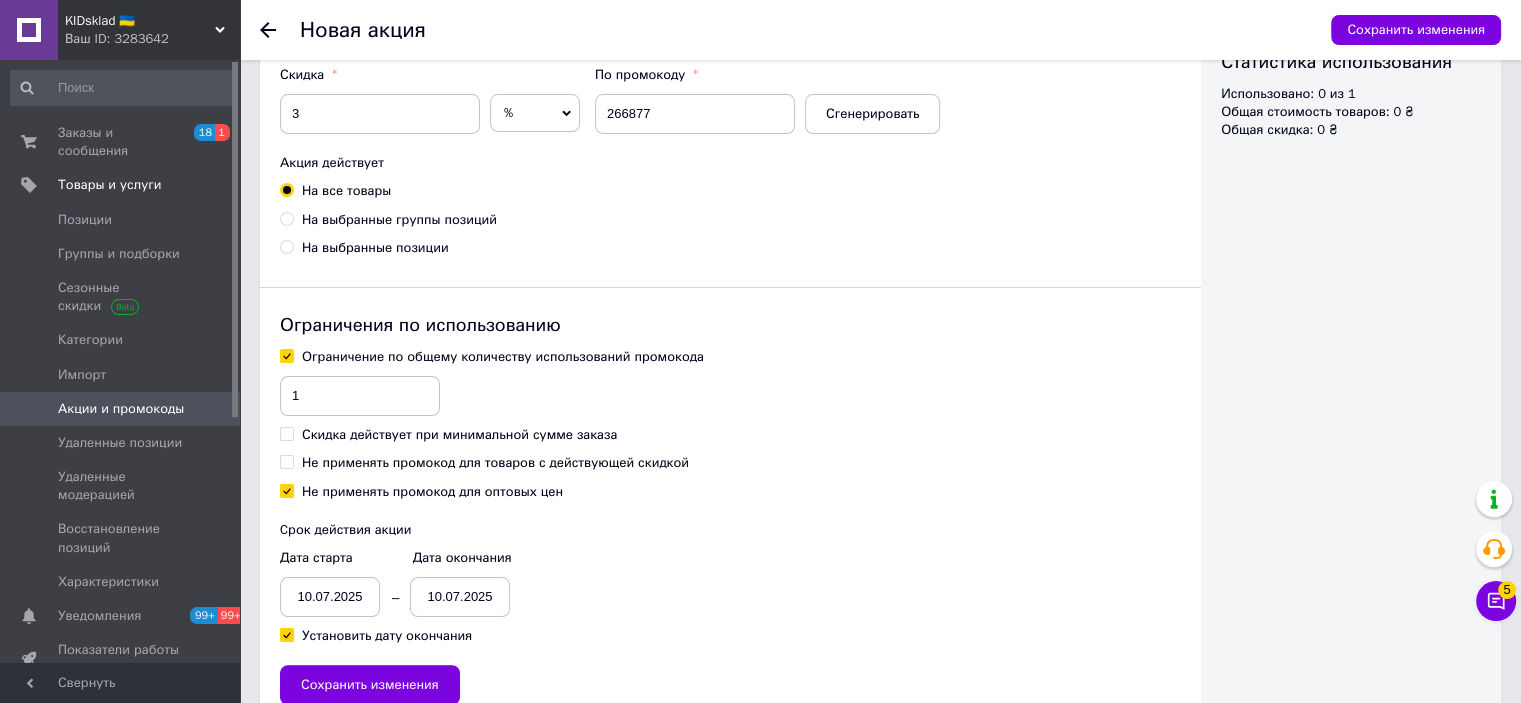 click on "10.07.2025" at bounding box center [330, 597] 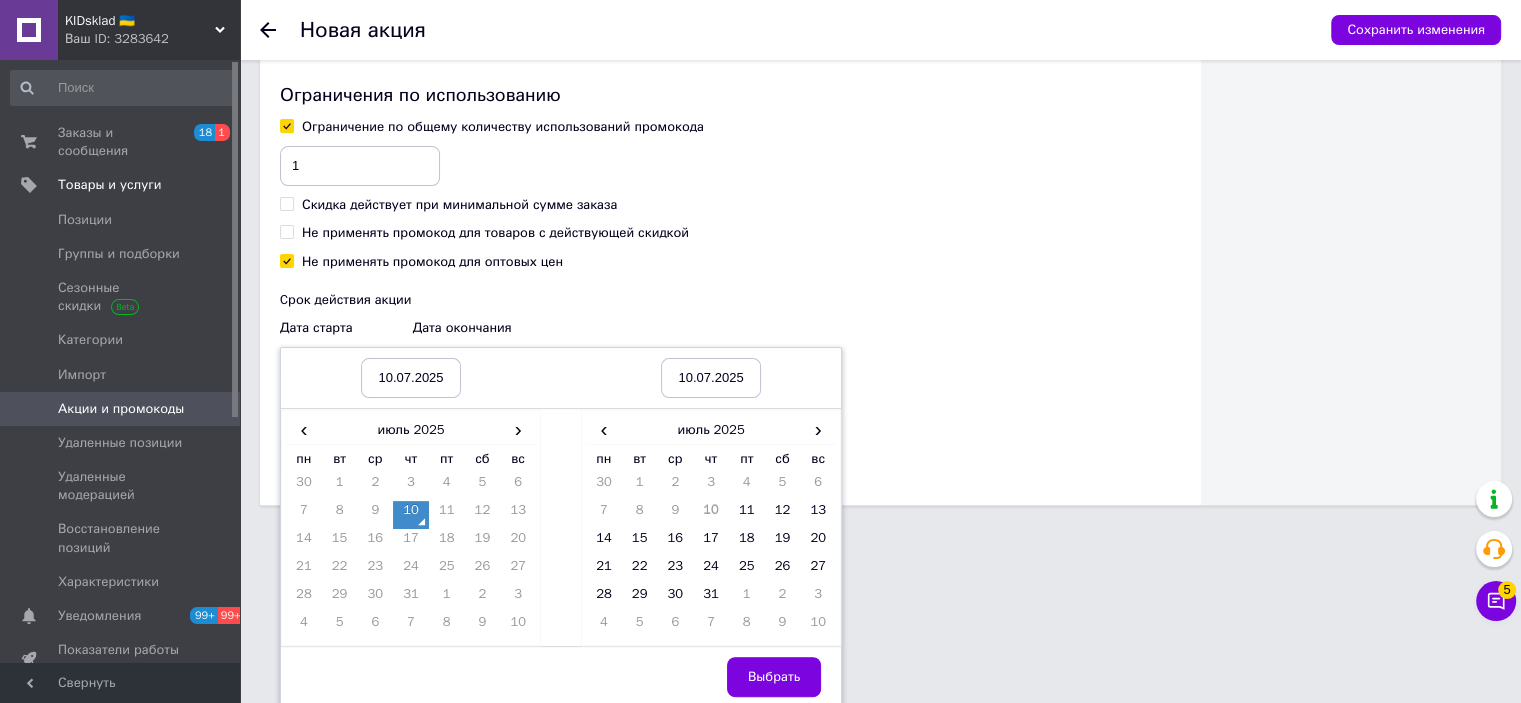 scroll, scrollTop: 533, scrollLeft: 0, axis: vertical 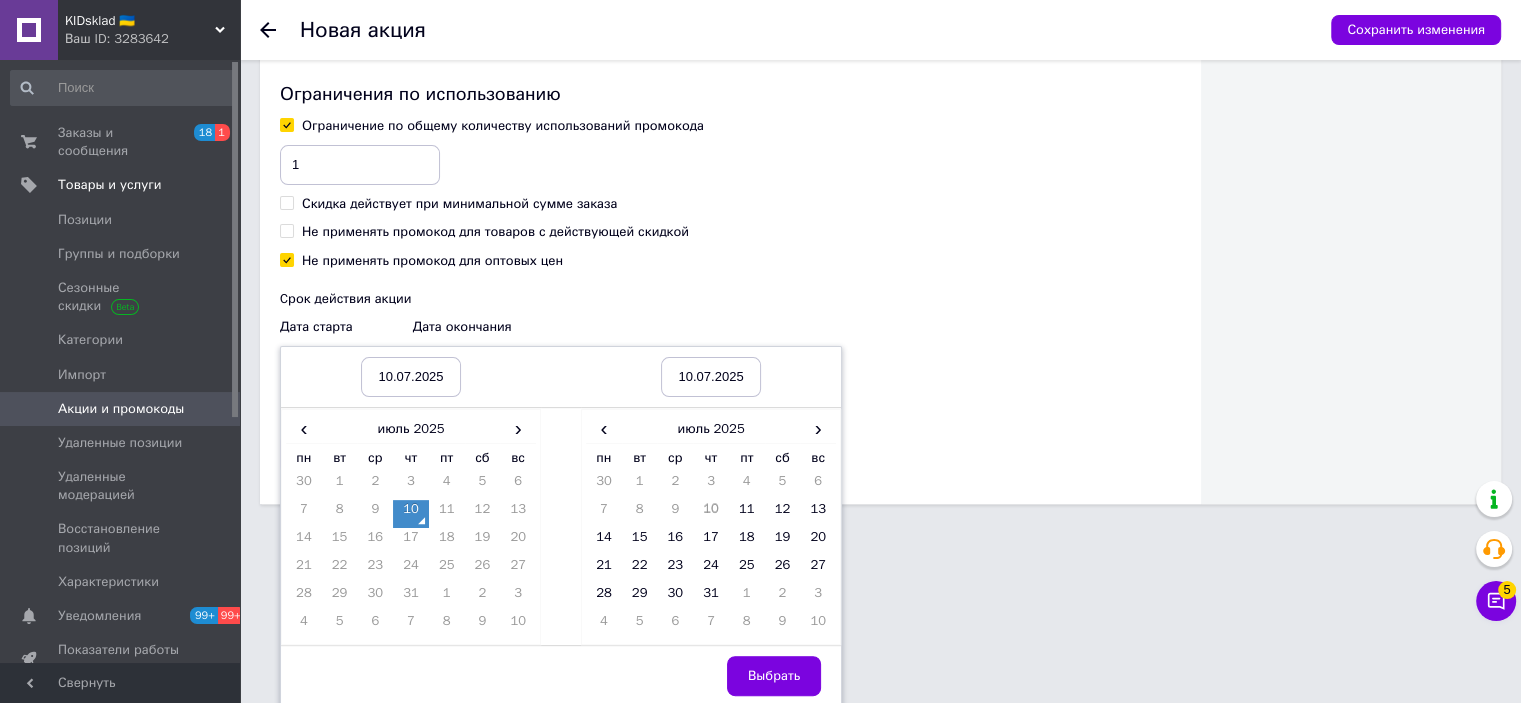 click on "10" at bounding box center (411, 514) 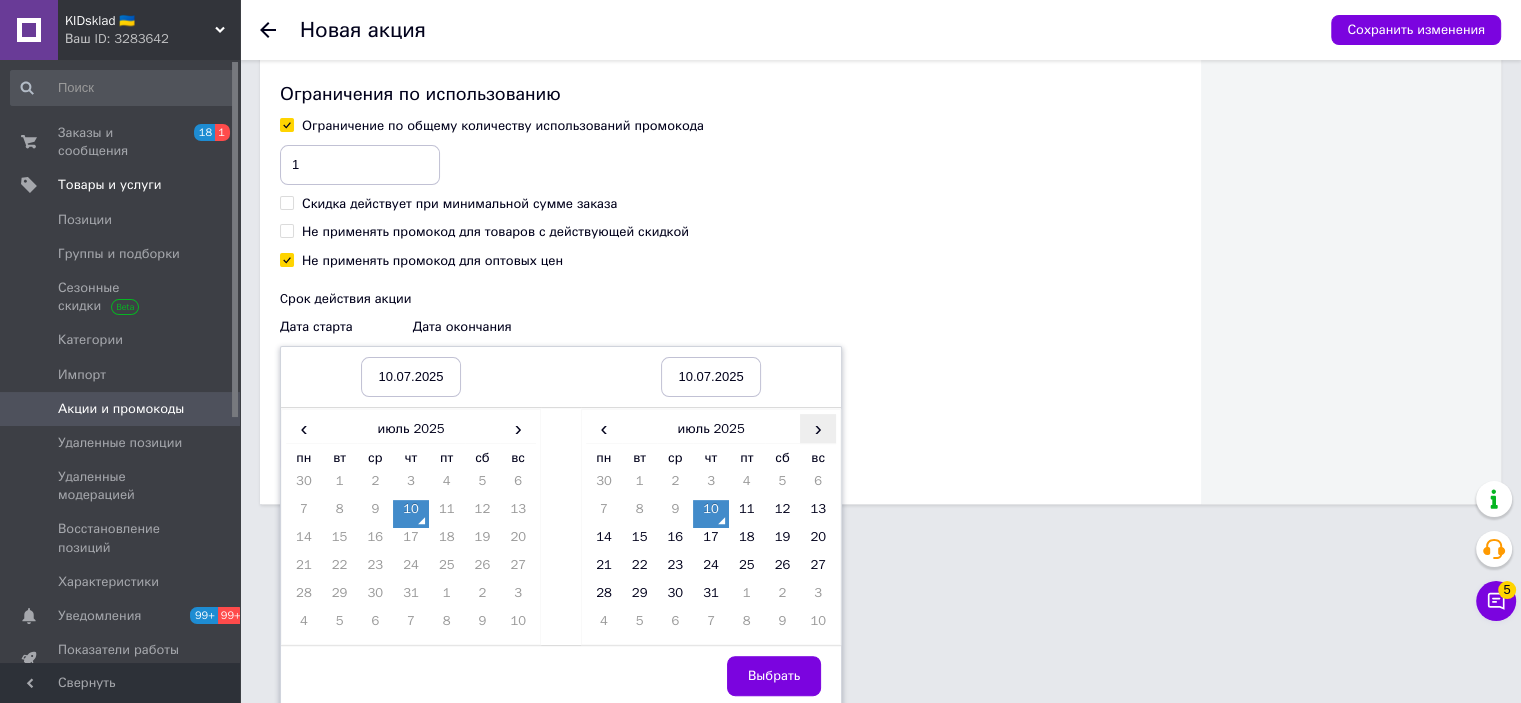 click on "›" at bounding box center [818, 428] 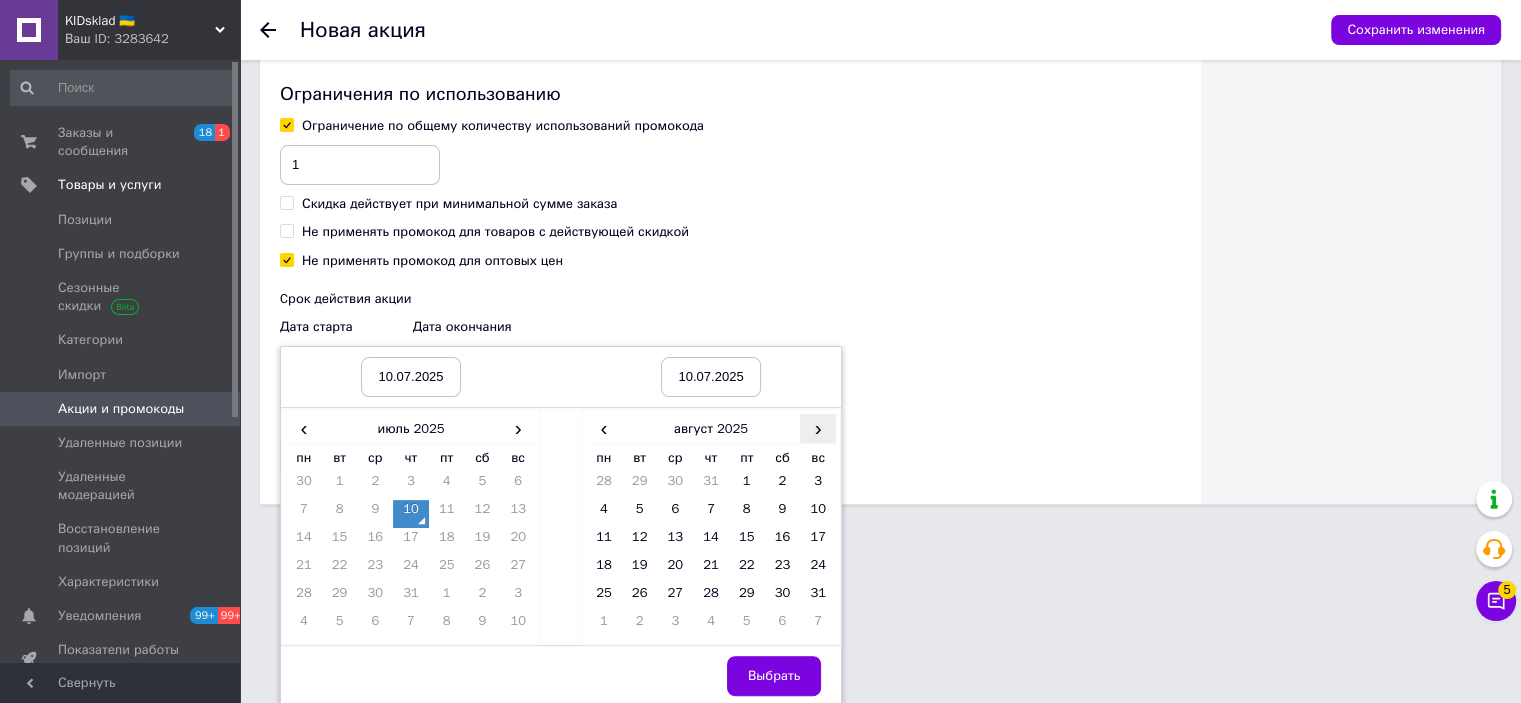 click on "›" at bounding box center [818, 428] 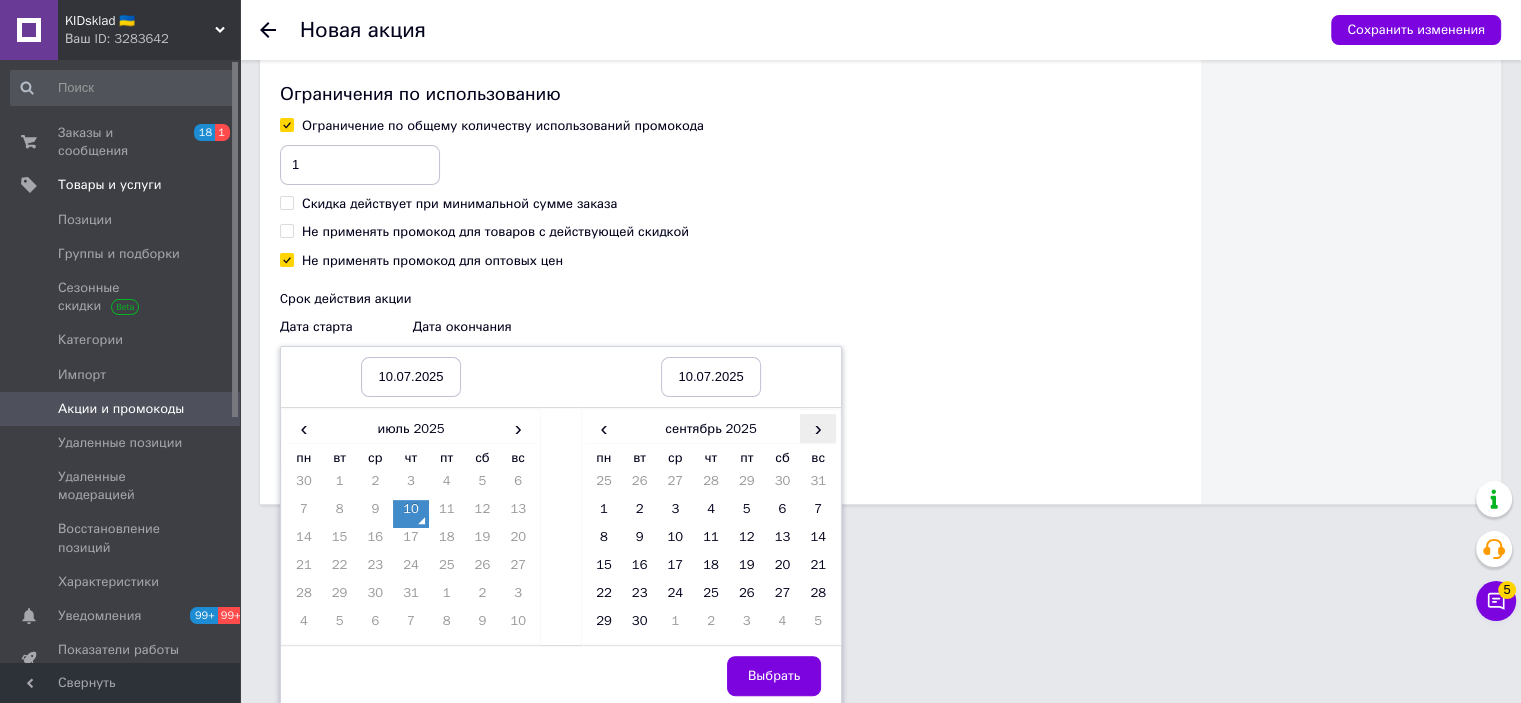 click on "›" at bounding box center (818, 428) 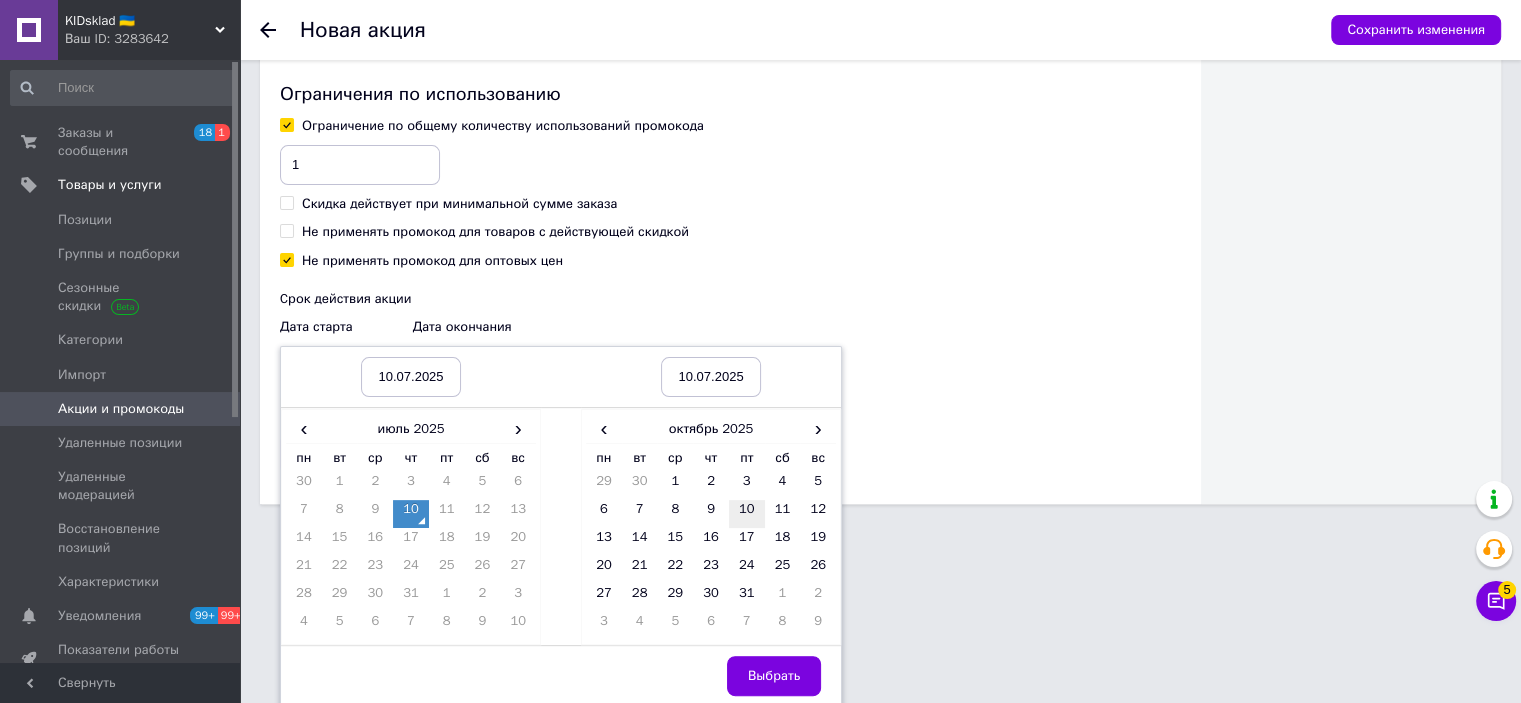 click on "10" at bounding box center (747, 514) 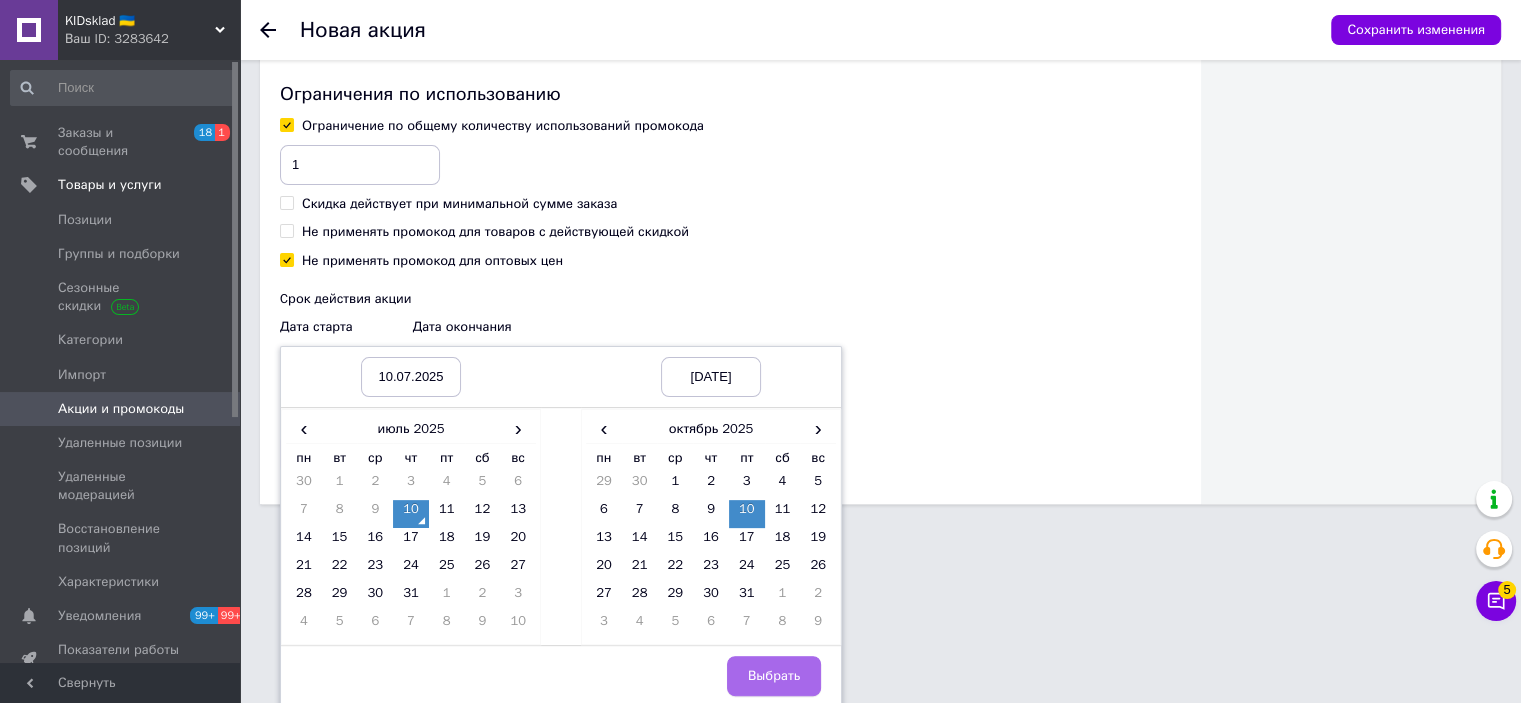 click on "Выбрать" at bounding box center [774, 676] 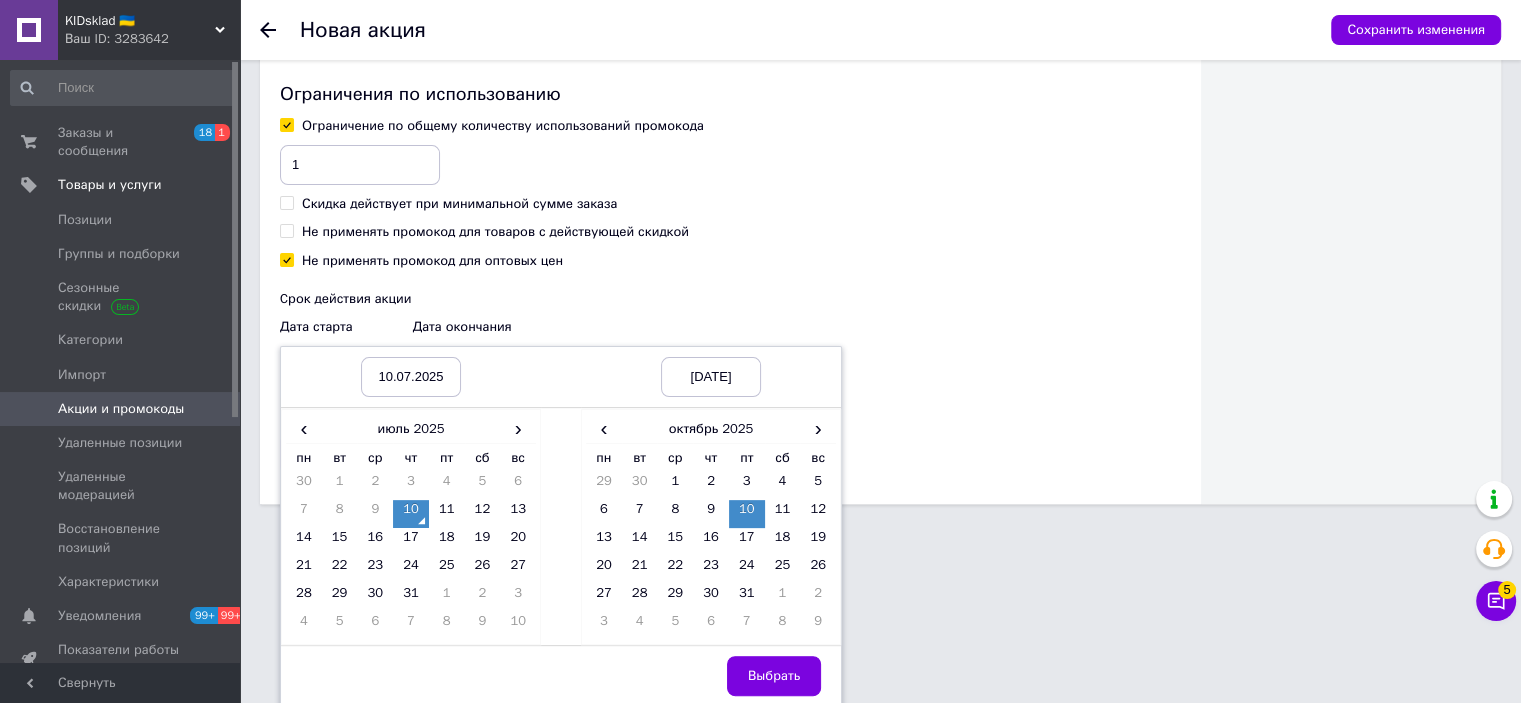 scroll, scrollTop: 352, scrollLeft: 0, axis: vertical 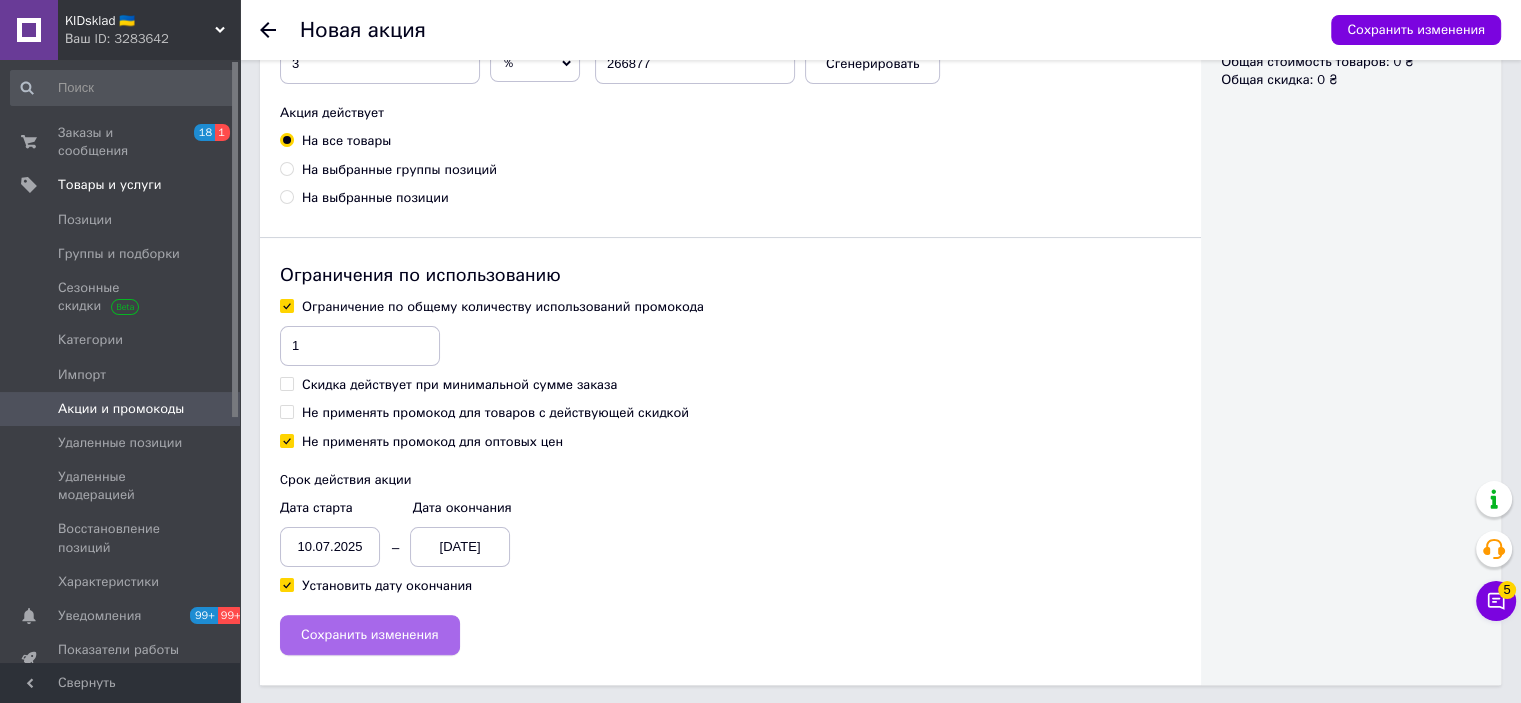 click on "Сохранить изменения" at bounding box center (370, 635) 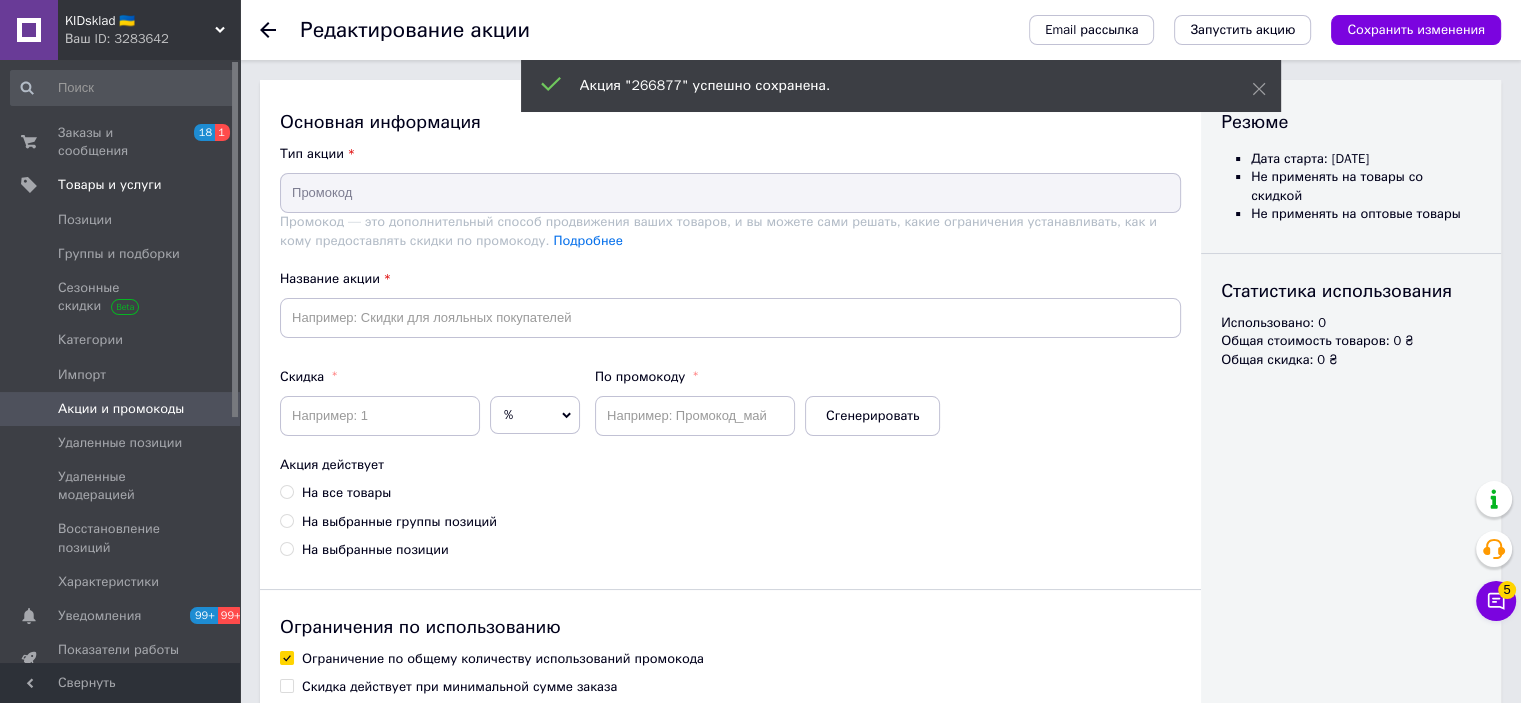 type on "266877" 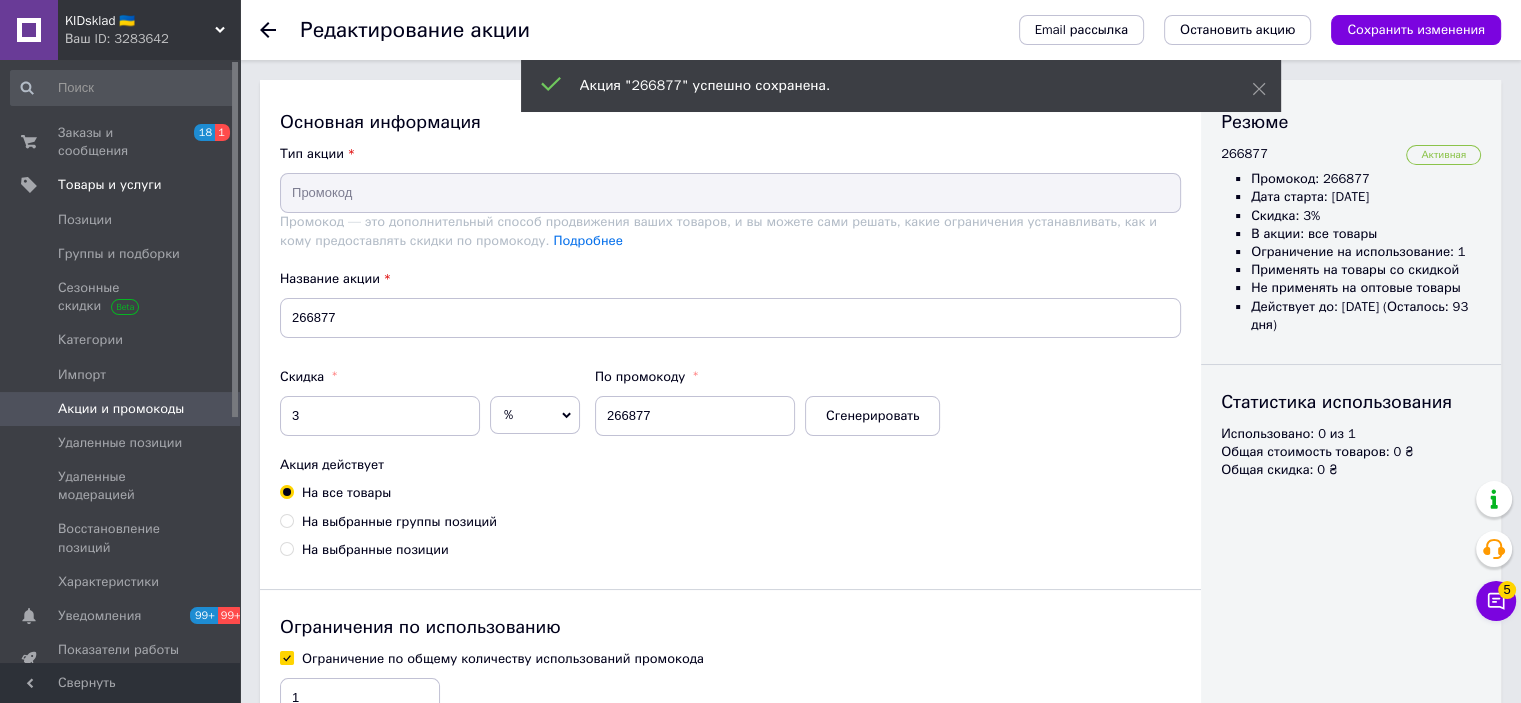click on "Акции и промокоды" at bounding box center (121, 409) 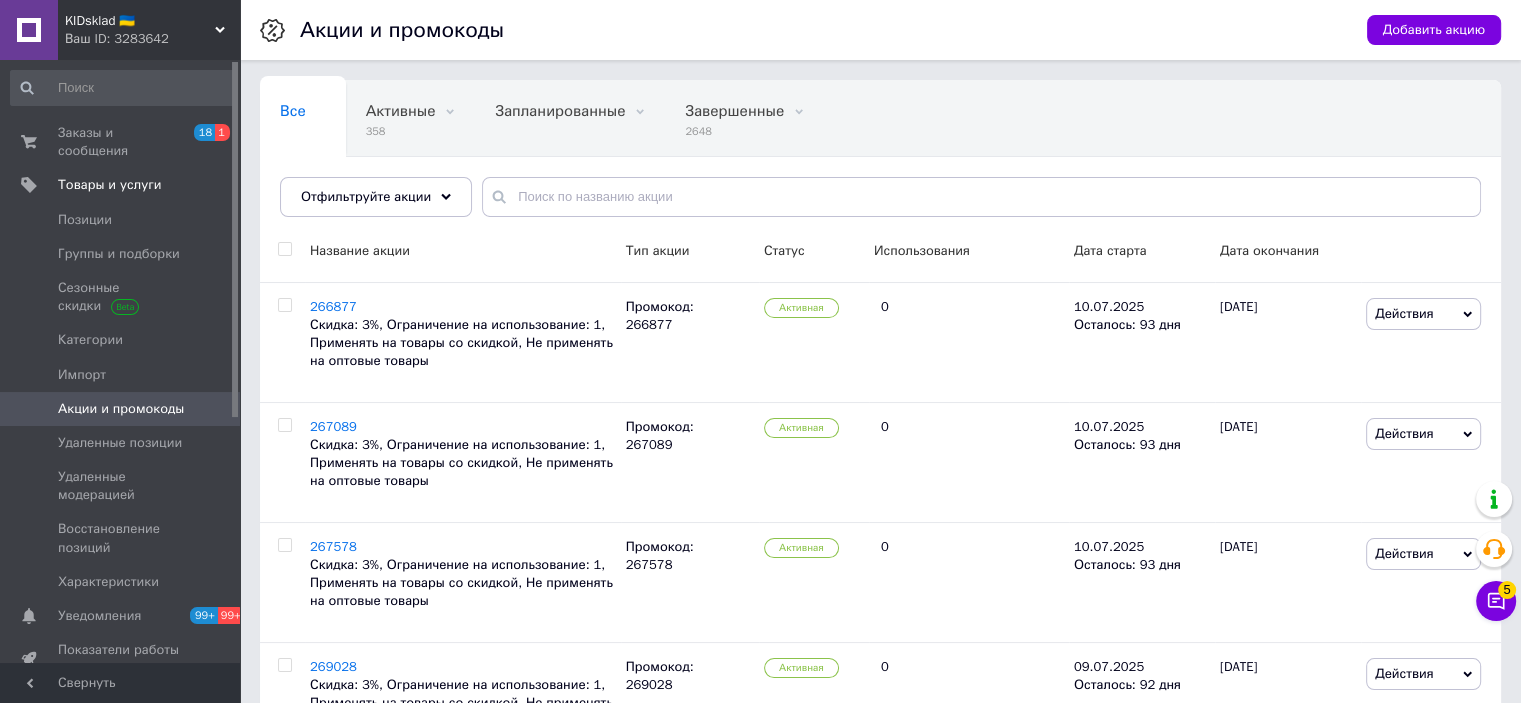 click on "Добавить акцию" at bounding box center [1414, 30] 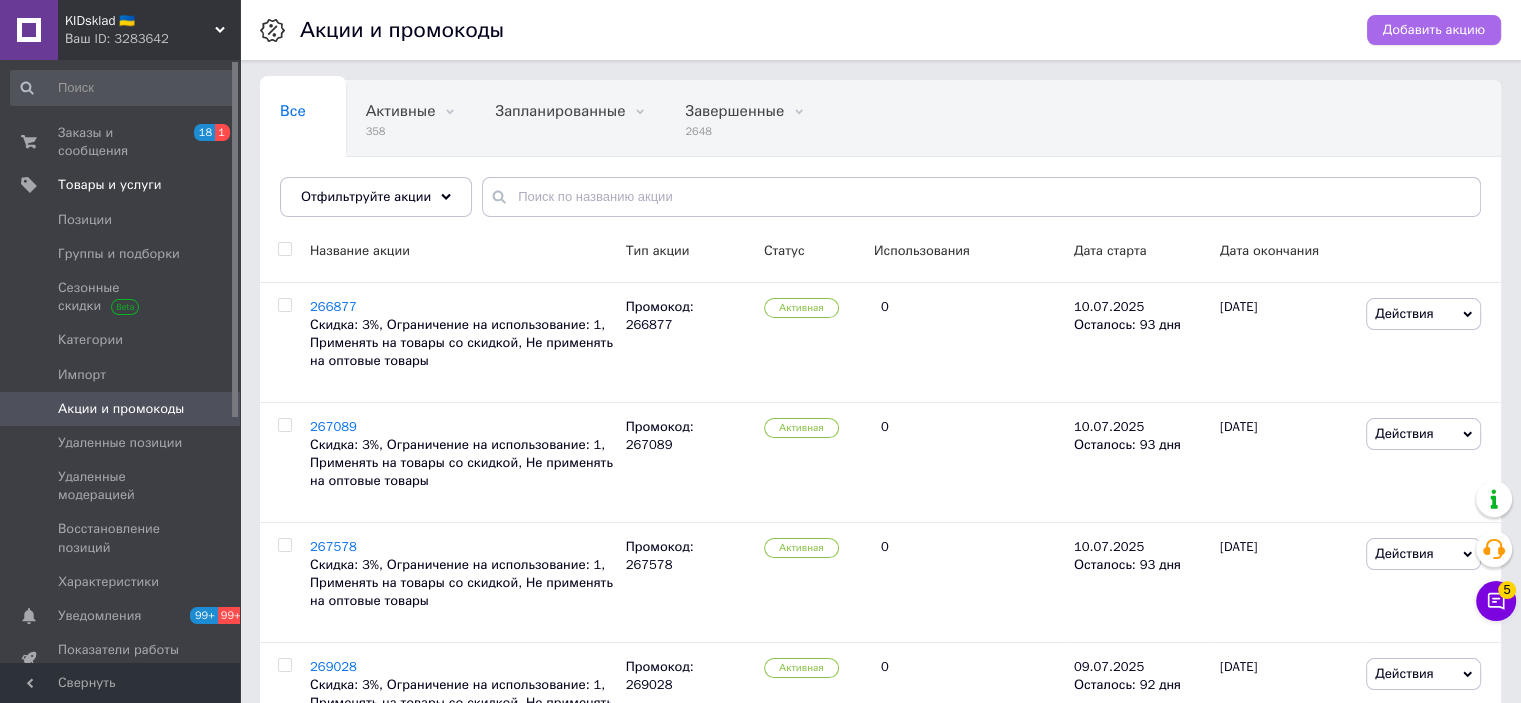 click on "Добавить акцию" at bounding box center [1434, 30] 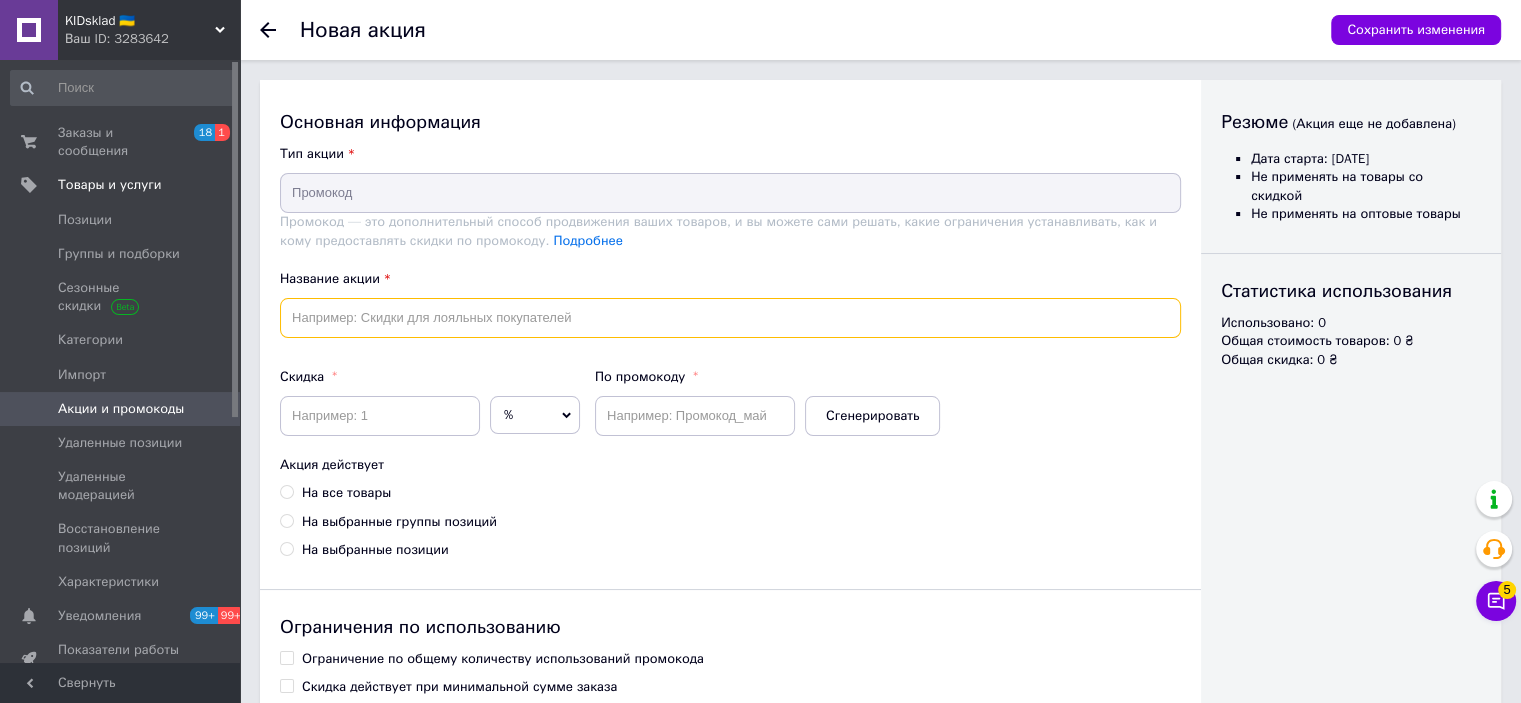 click at bounding box center [730, 318] 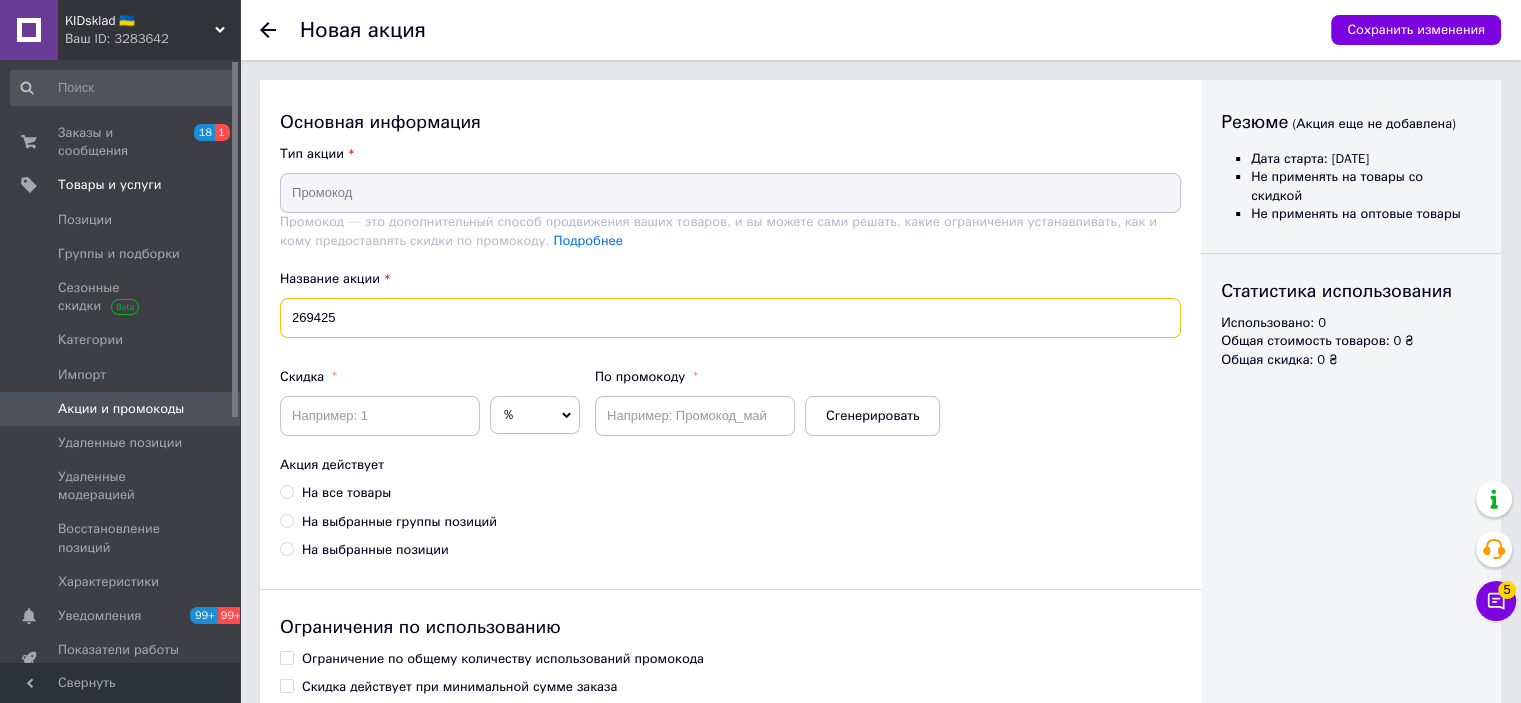type on "269425" 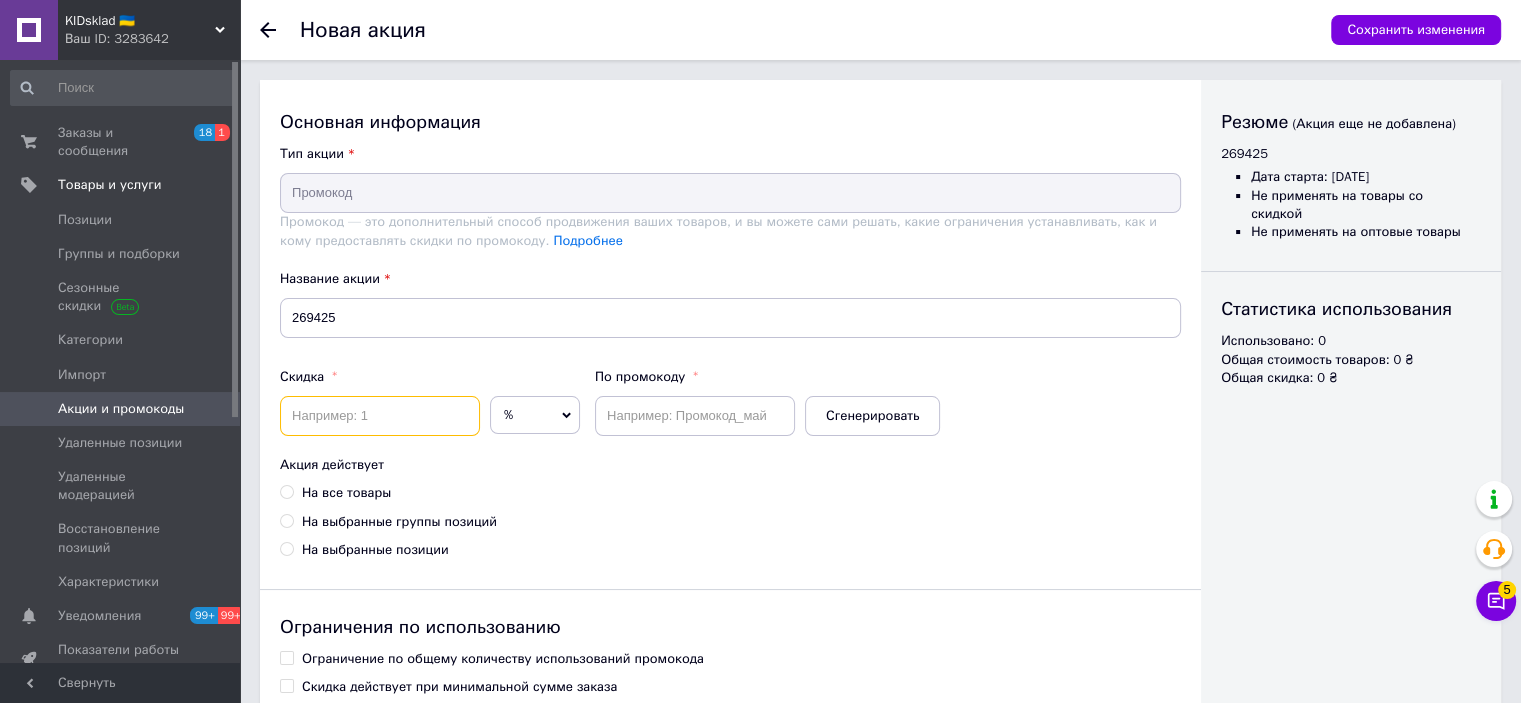 click at bounding box center (380, 416) 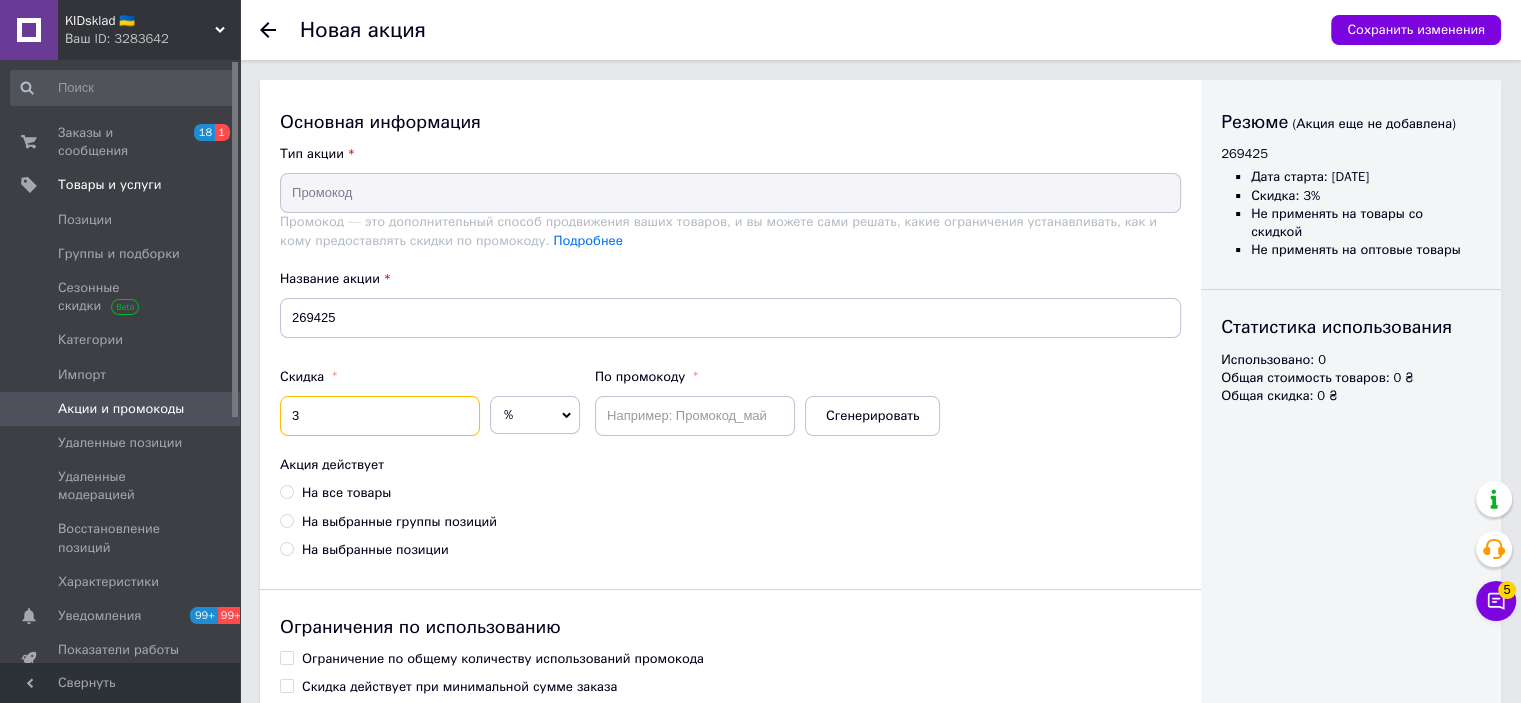 type on "3" 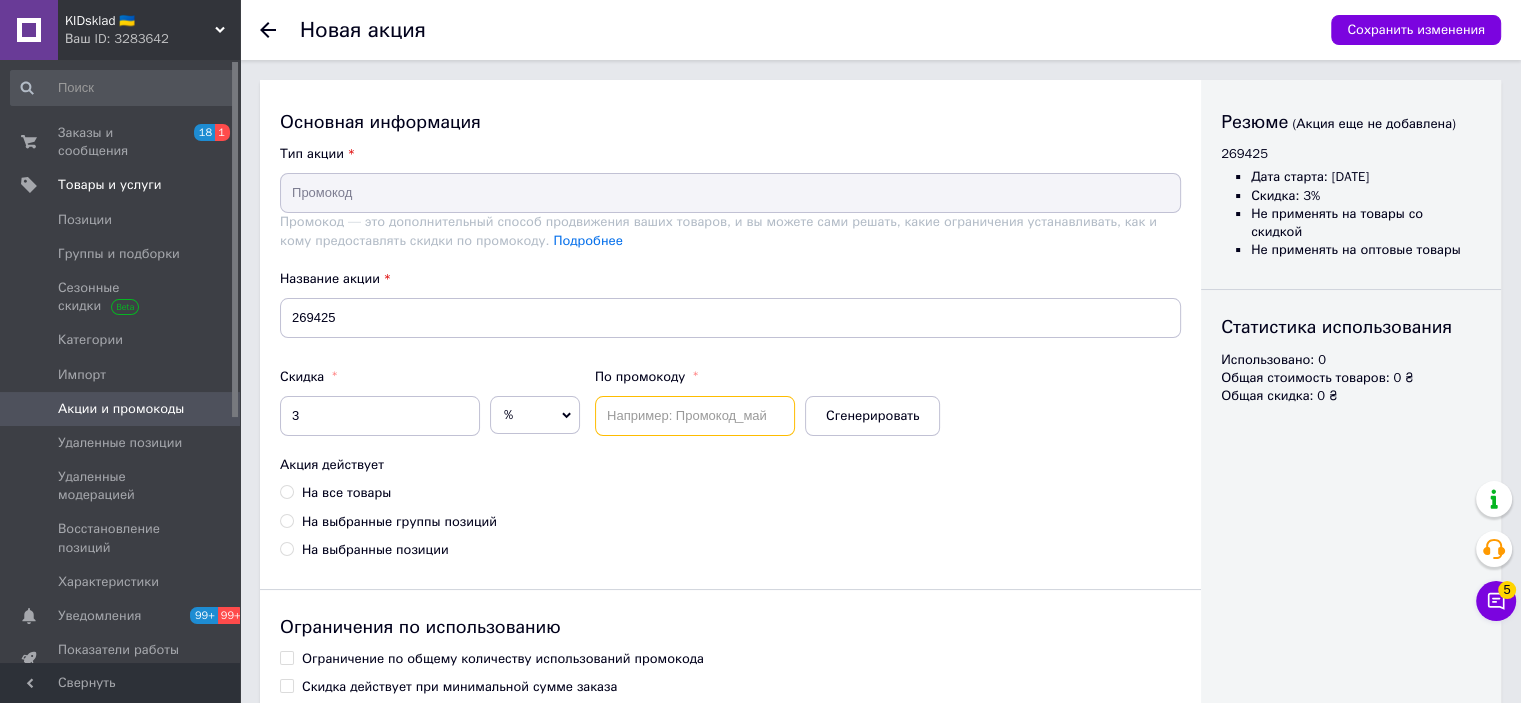 click at bounding box center [695, 416] 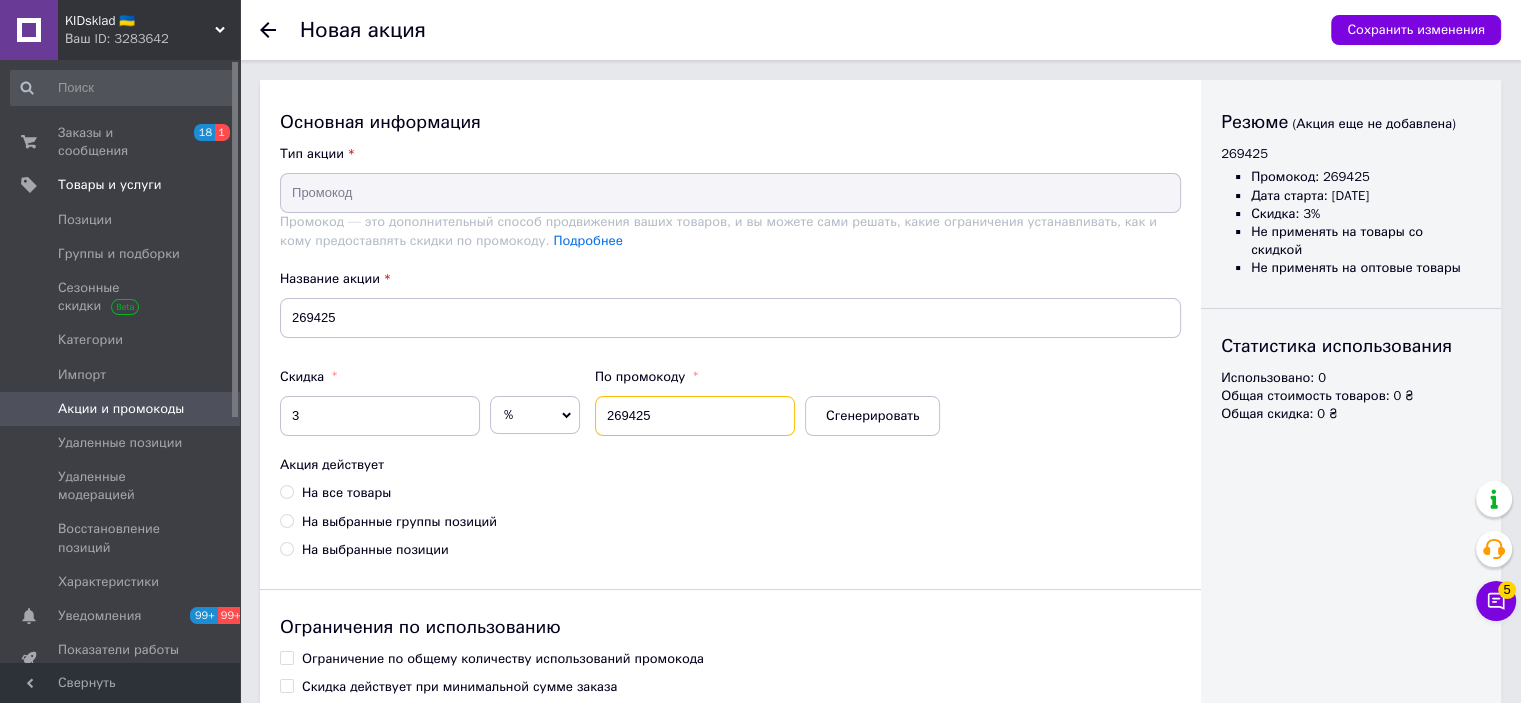 type on "269425" 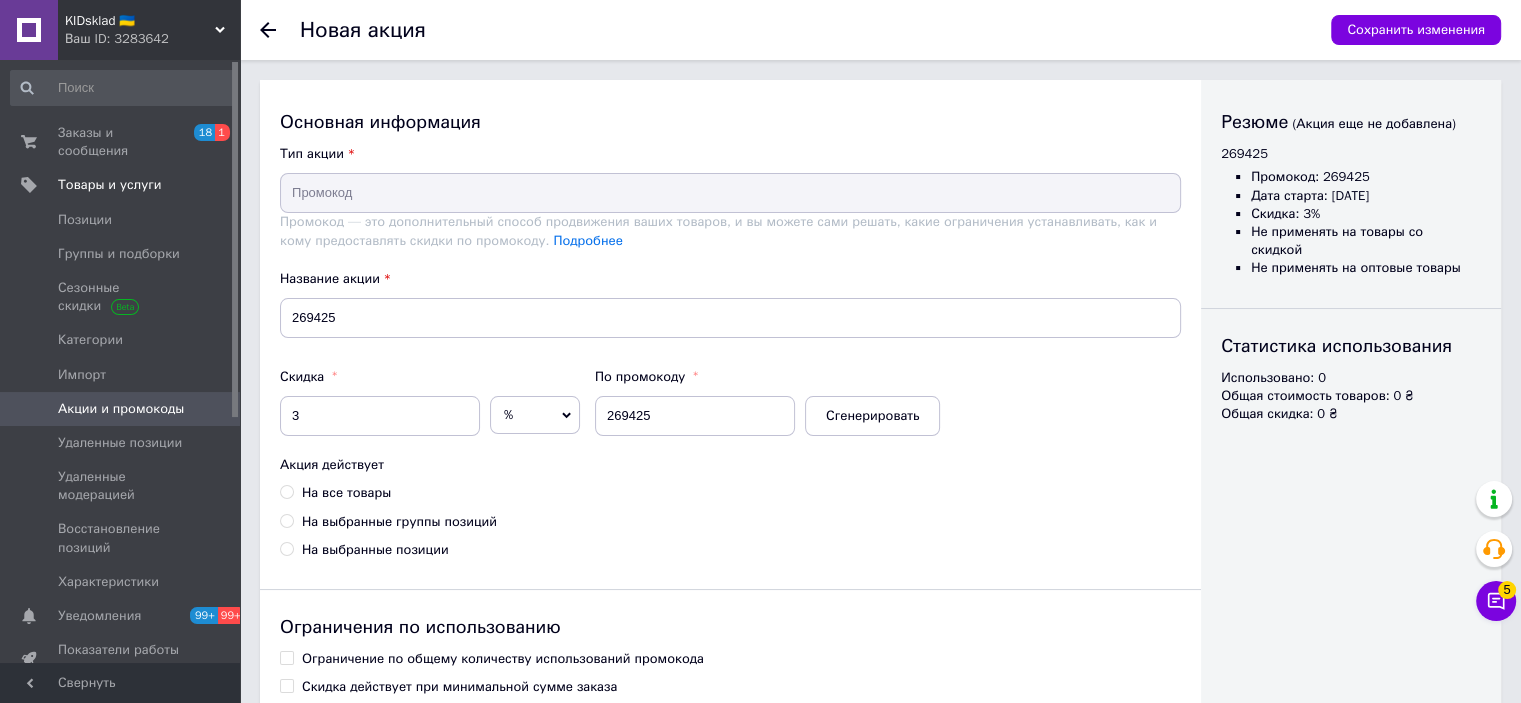 drag, startPoint x: 353, startPoint y: 493, endPoint x: 360, endPoint y: 437, distance: 56.435802 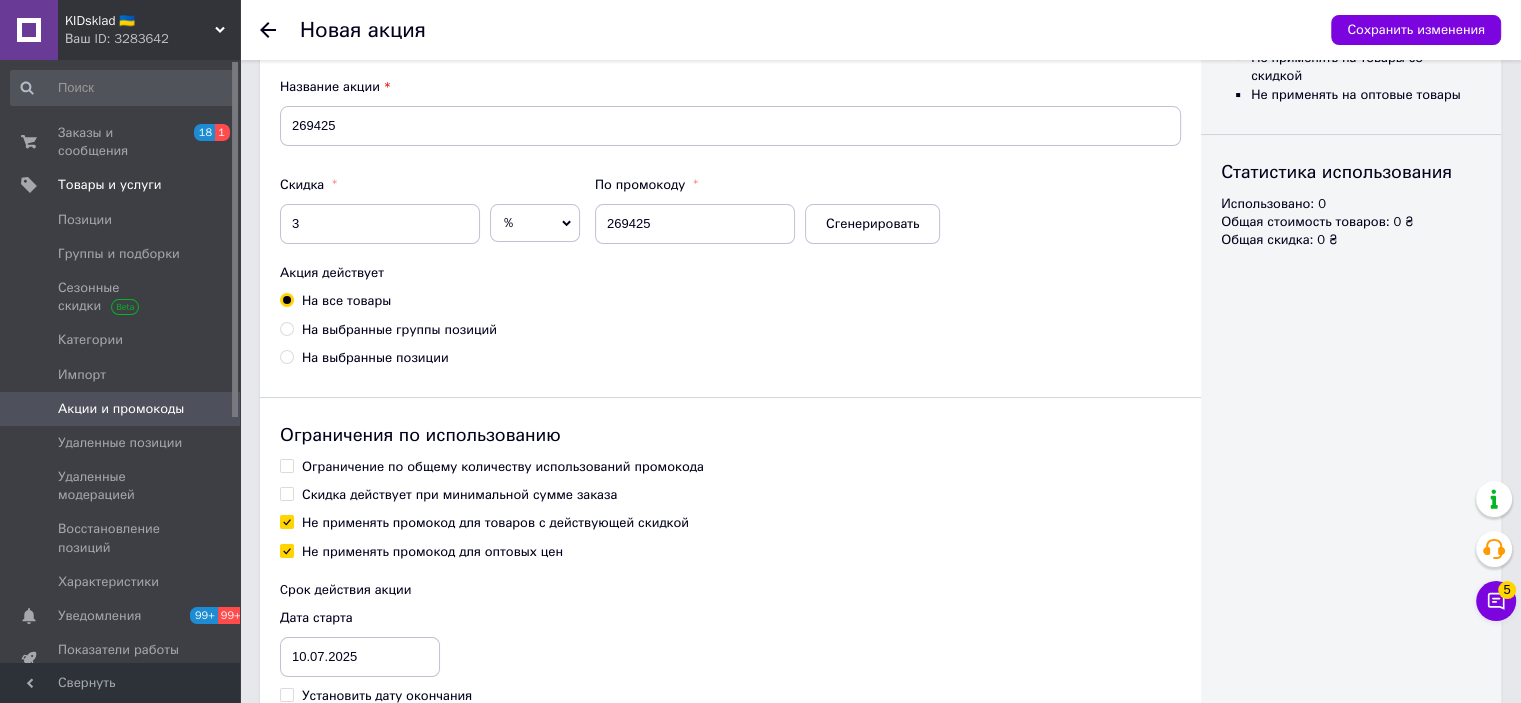 scroll, scrollTop: 302, scrollLeft: 0, axis: vertical 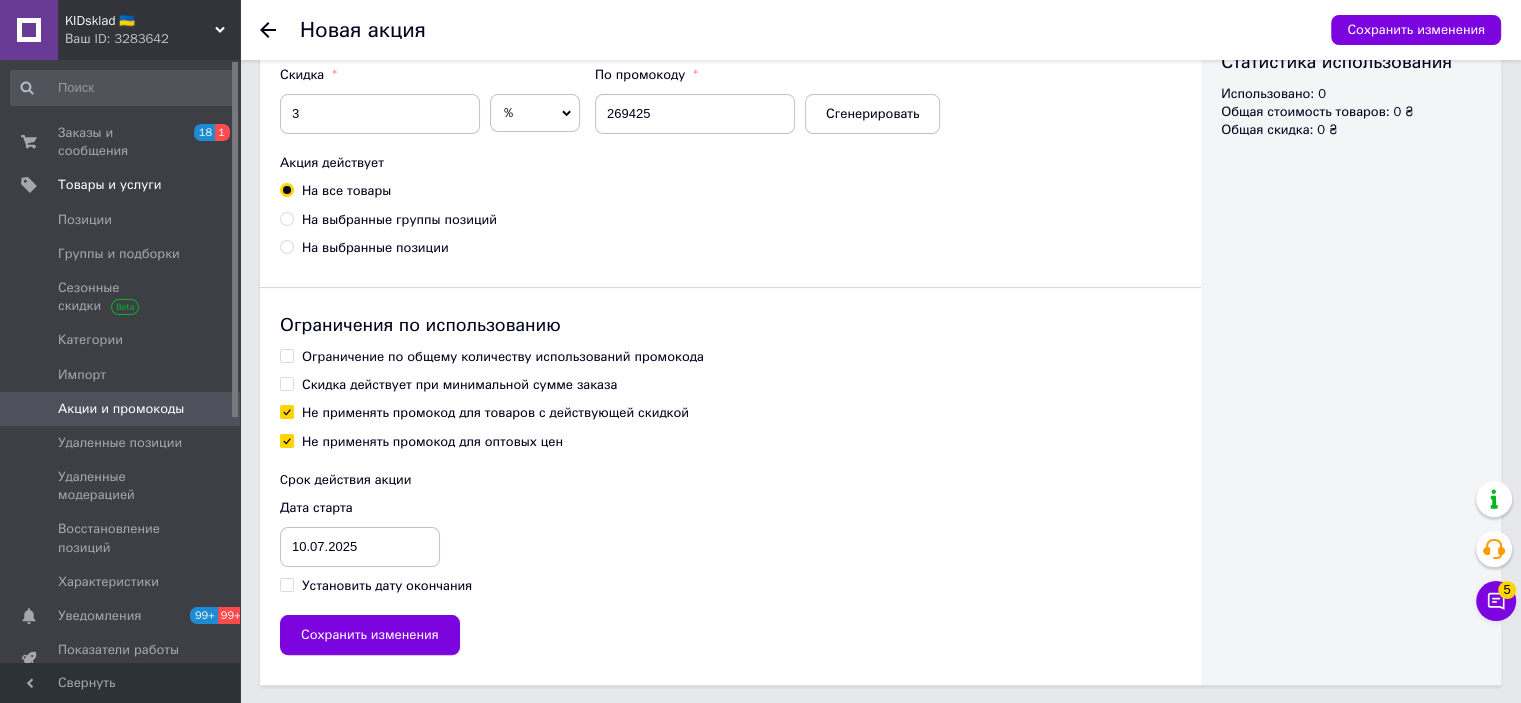 drag, startPoint x: 357, startPoint y: 347, endPoint x: 356, endPoint y: 360, distance: 13.038404 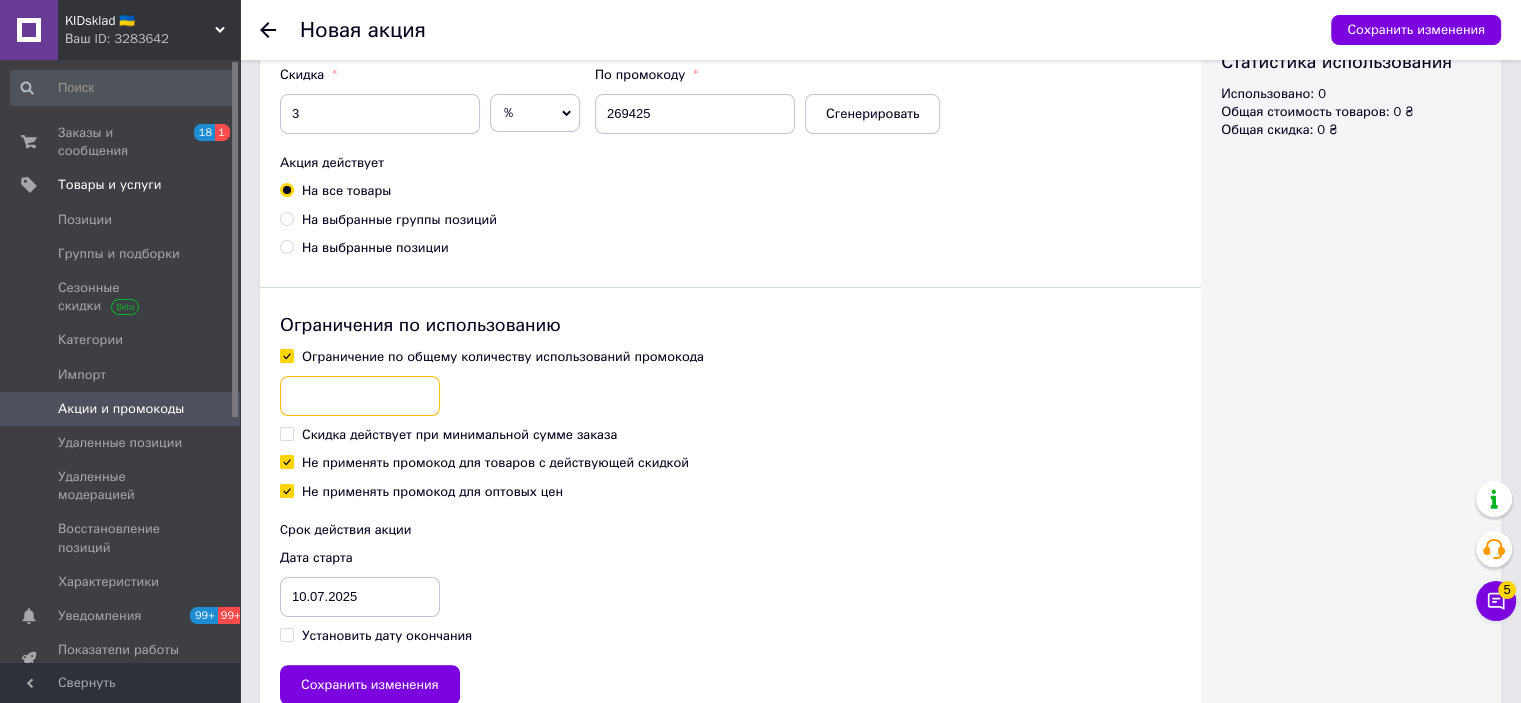 click at bounding box center (360, 396) 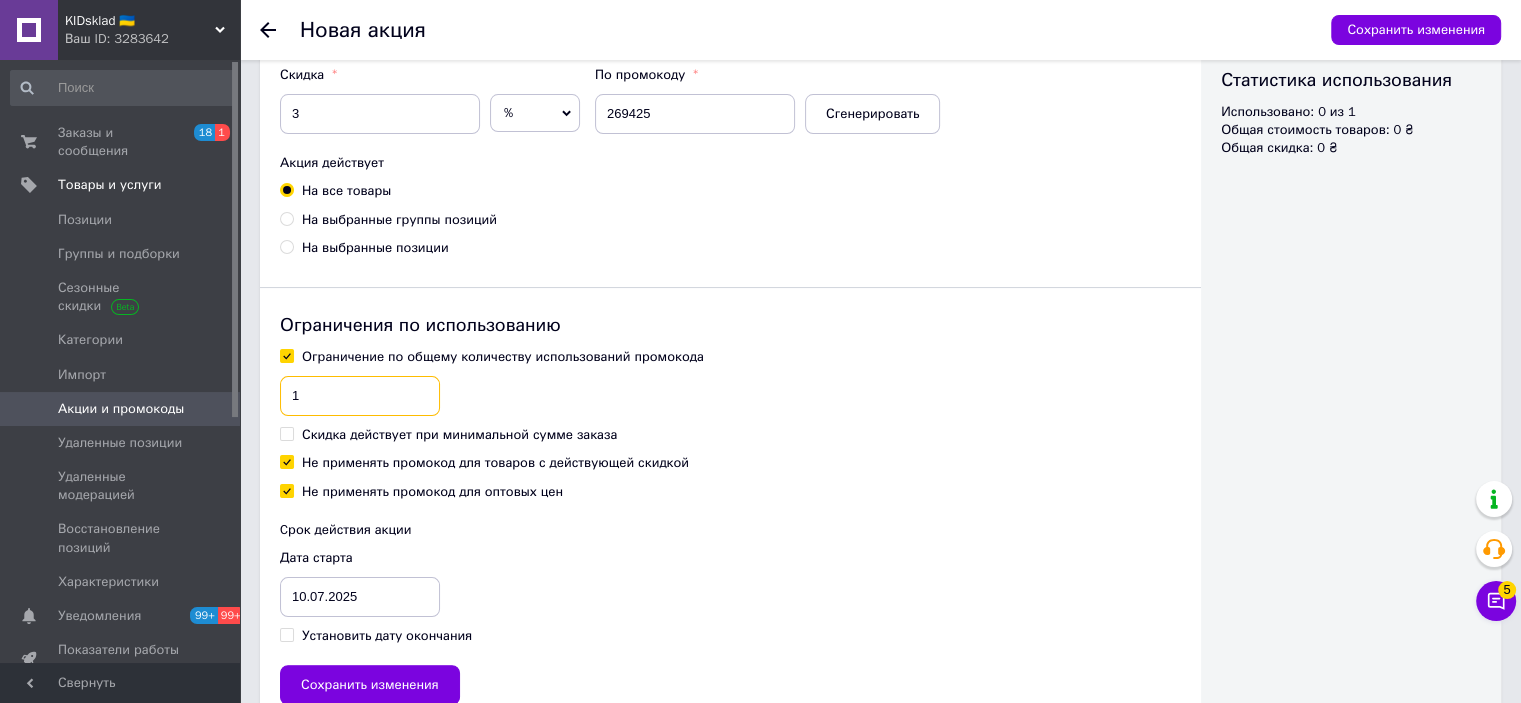 type on "1" 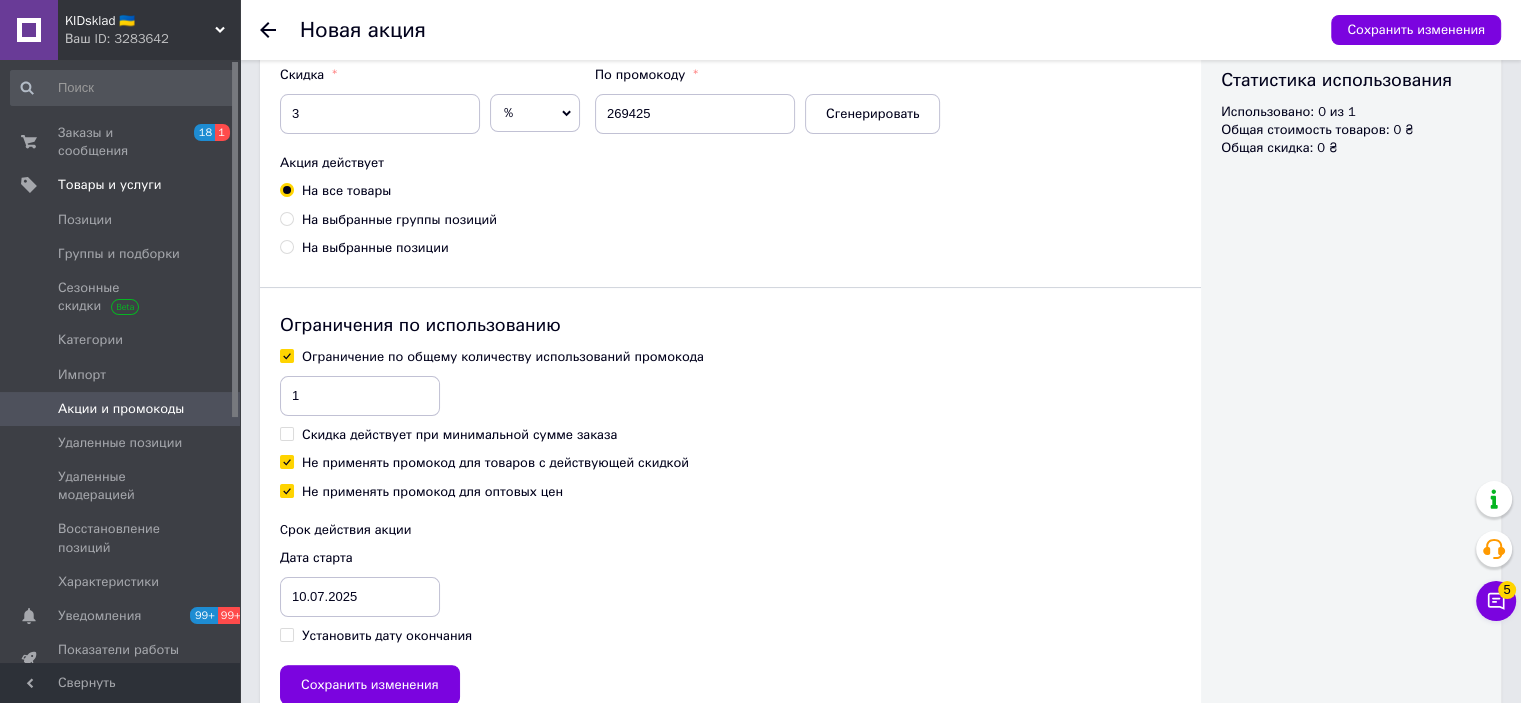 click on "Не применять промокод для товаров с действующей скидкой" at bounding box center [495, 463] 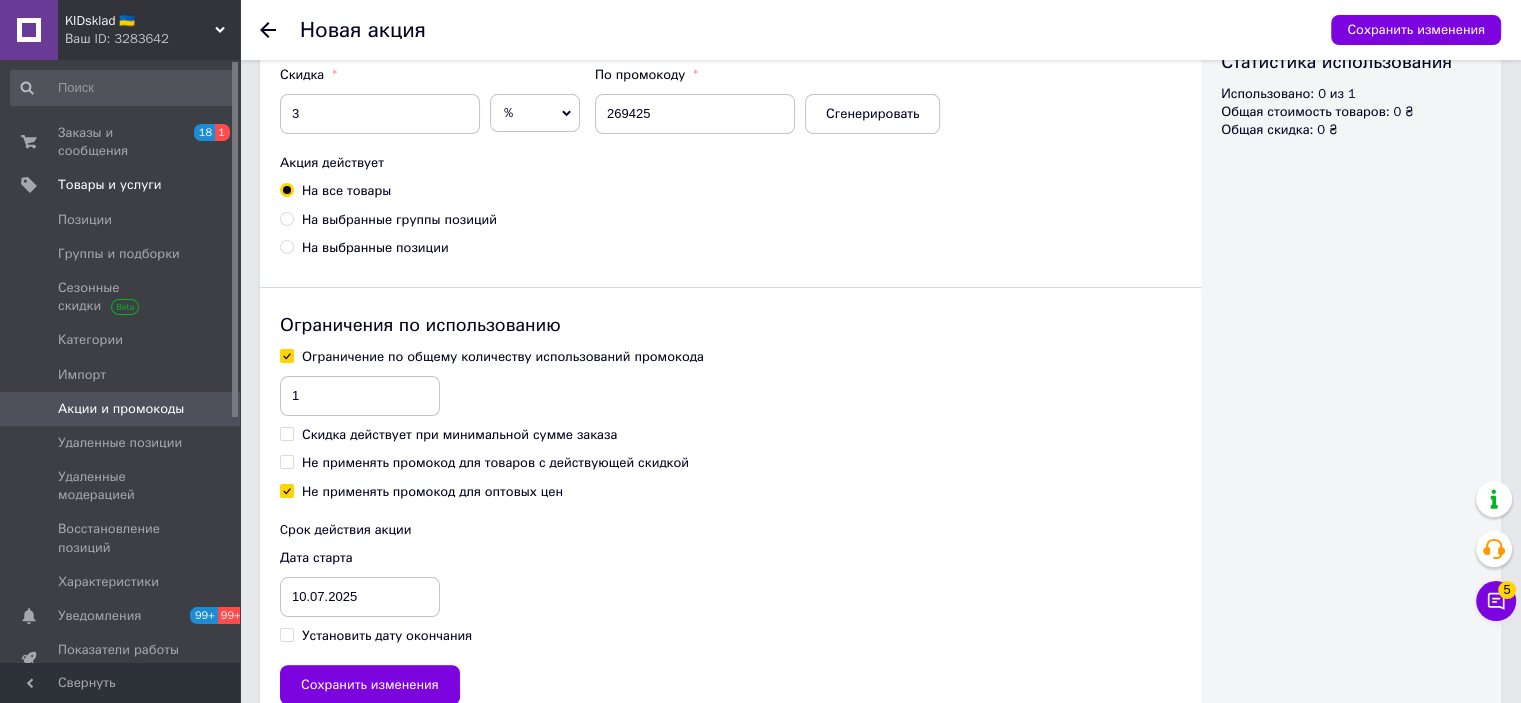click on "Установить дату окончания" at bounding box center [387, 636] 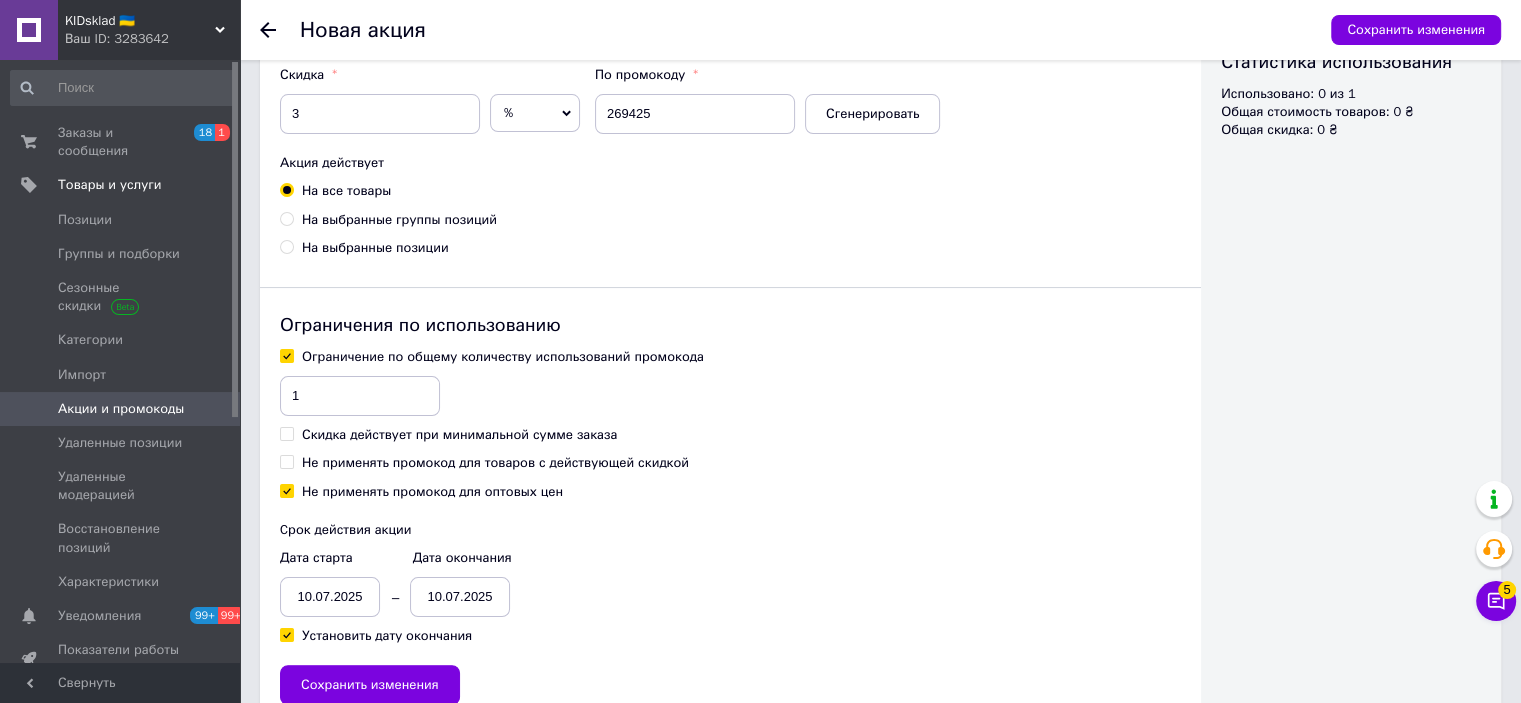 click on "10.07.2025" at bounding box center [330, 597] 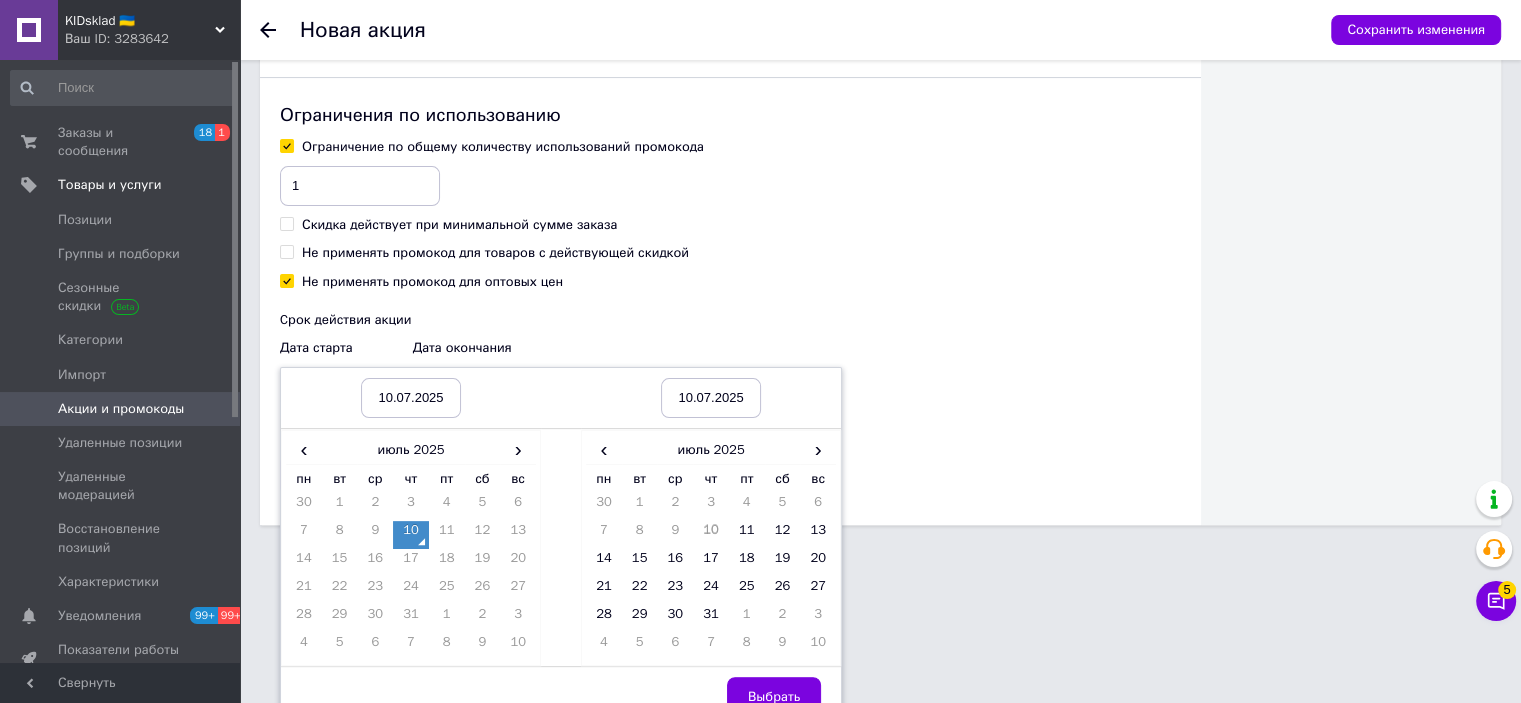 scroll, scrollTop: 533, scrollLeft: 0, axis: vertical 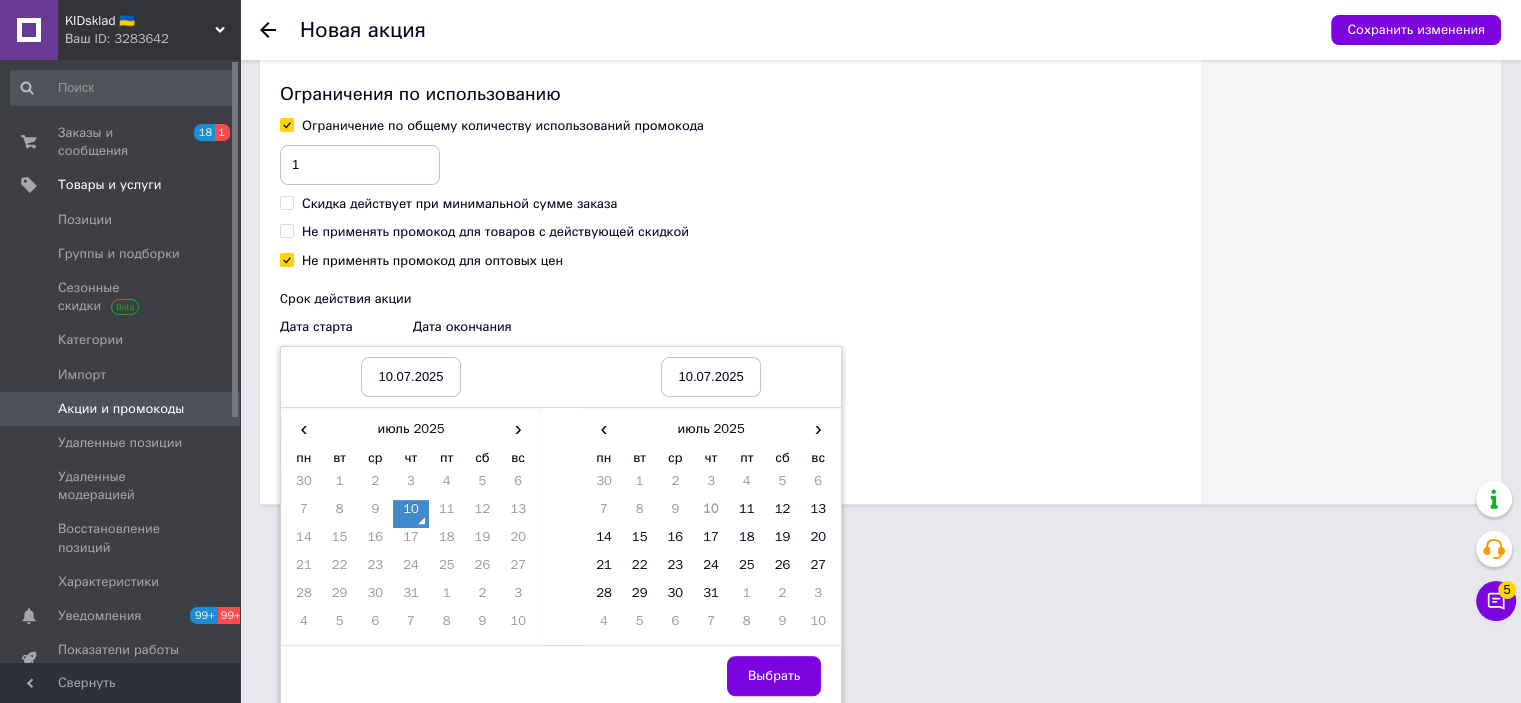 click on "10" at bounding box center [411, 514] 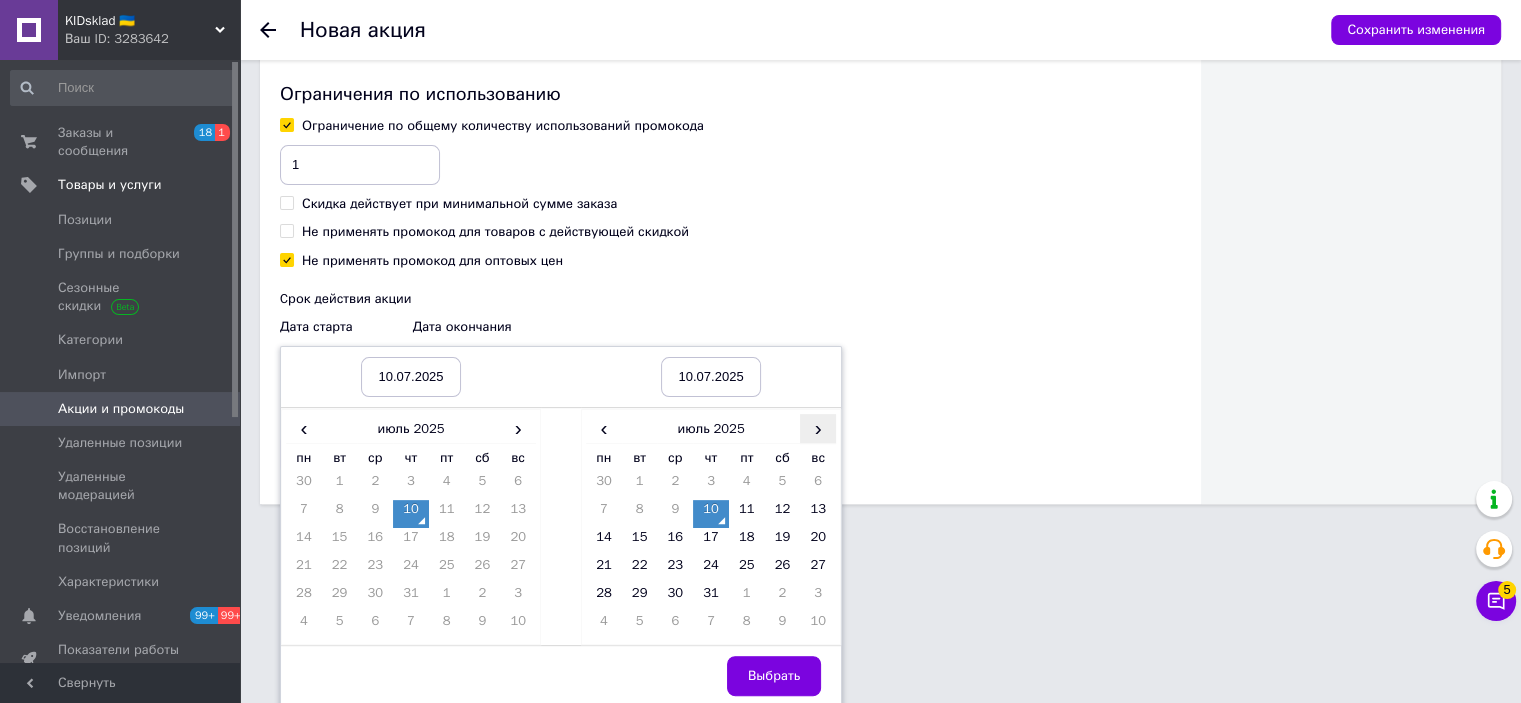 click on "›" at bounding box center (818, 428) 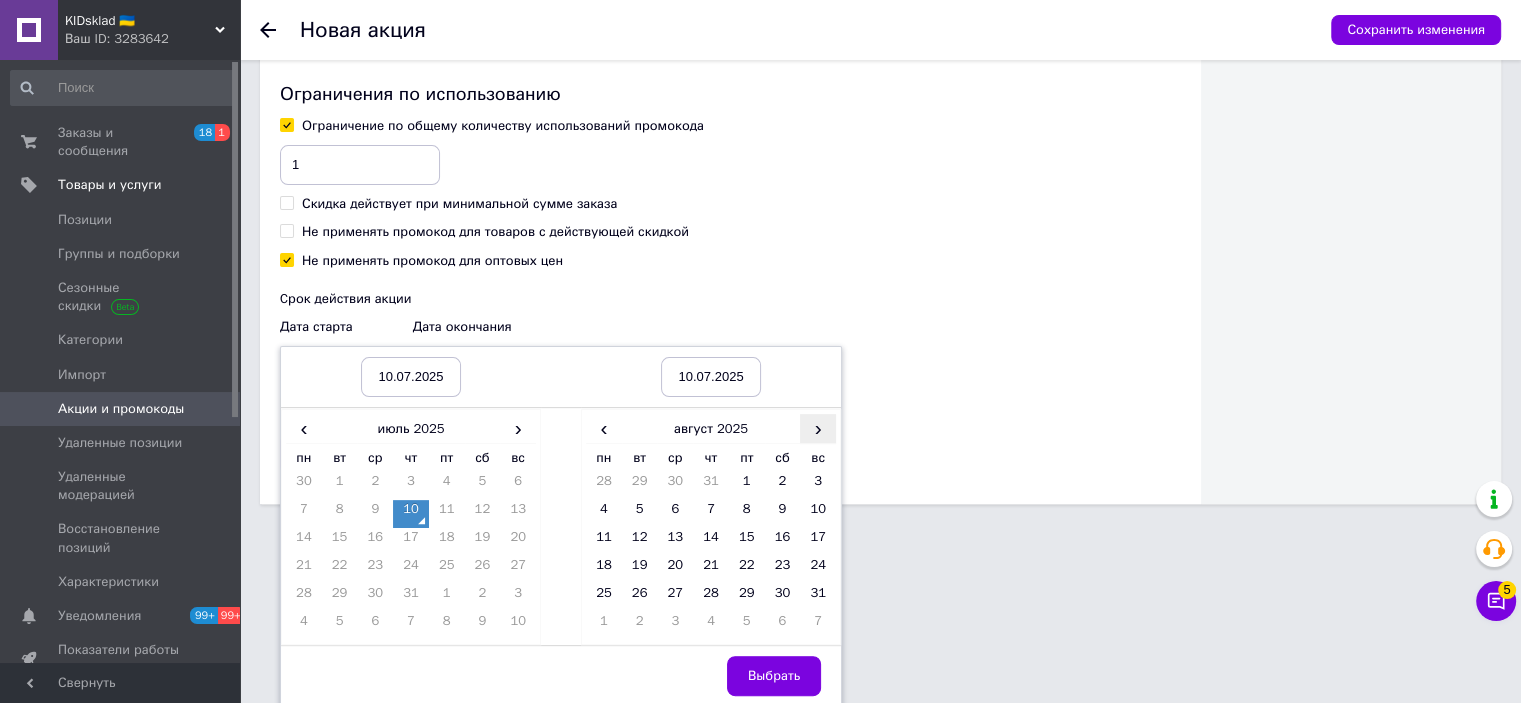 click on "›" at bounding box center (818, 428) 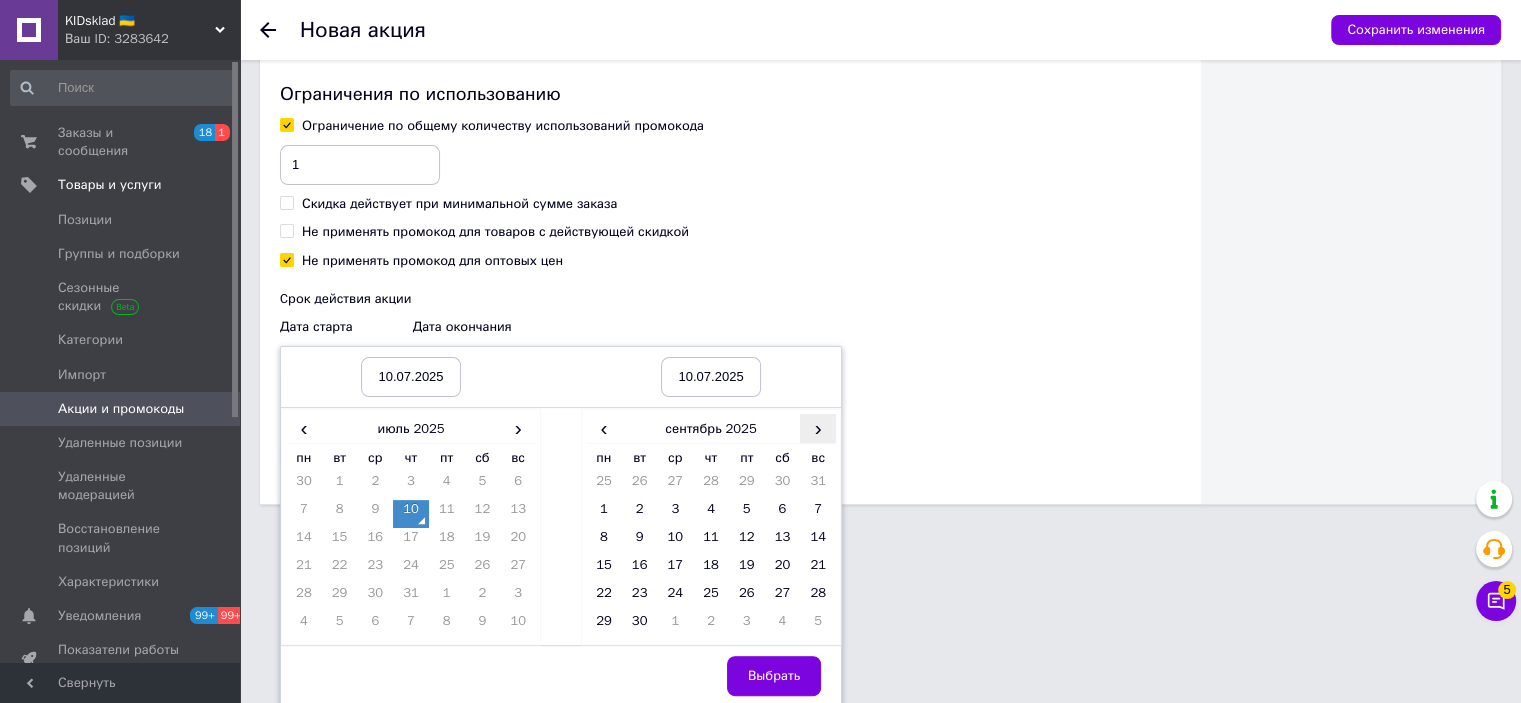 click on "›" at bounding box center (818, 428) 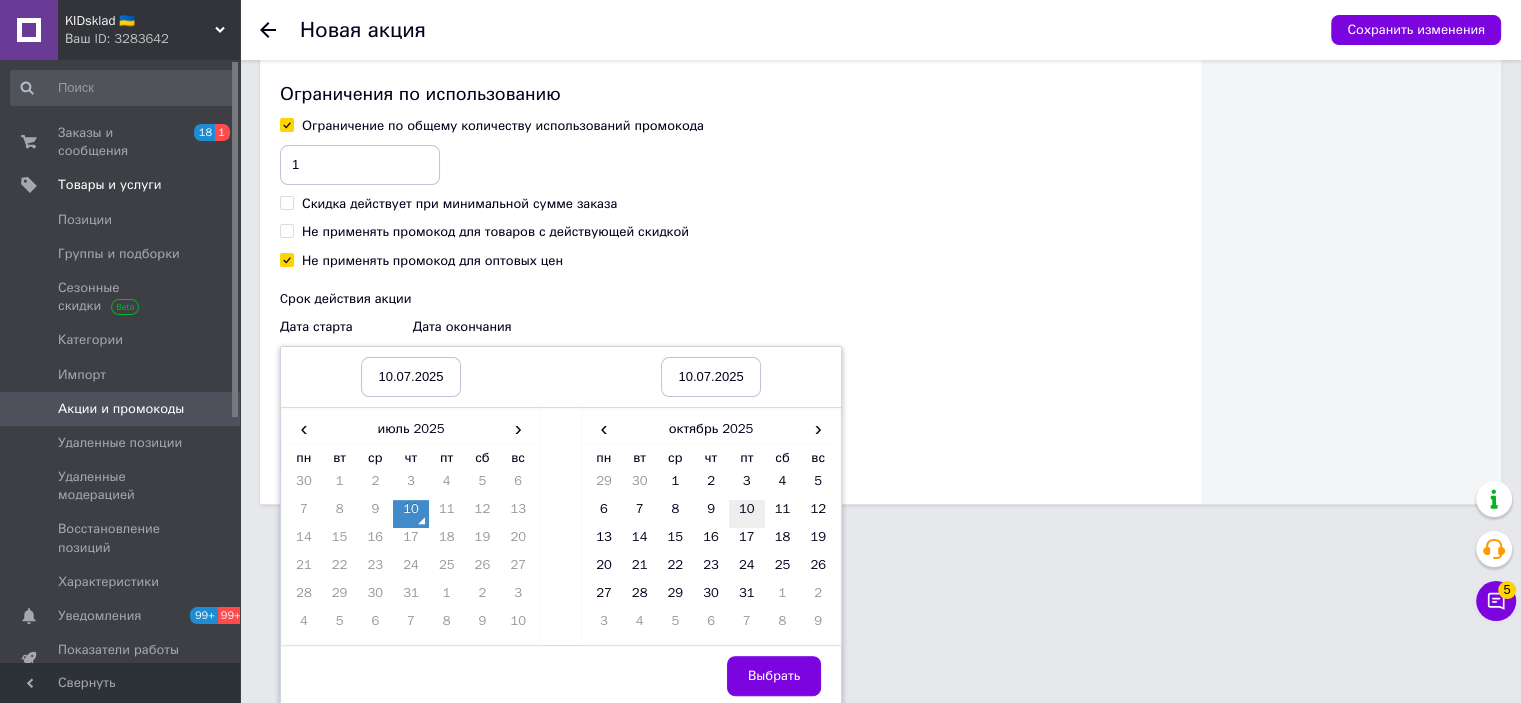 click on "10" at bounding box center (747, 514) 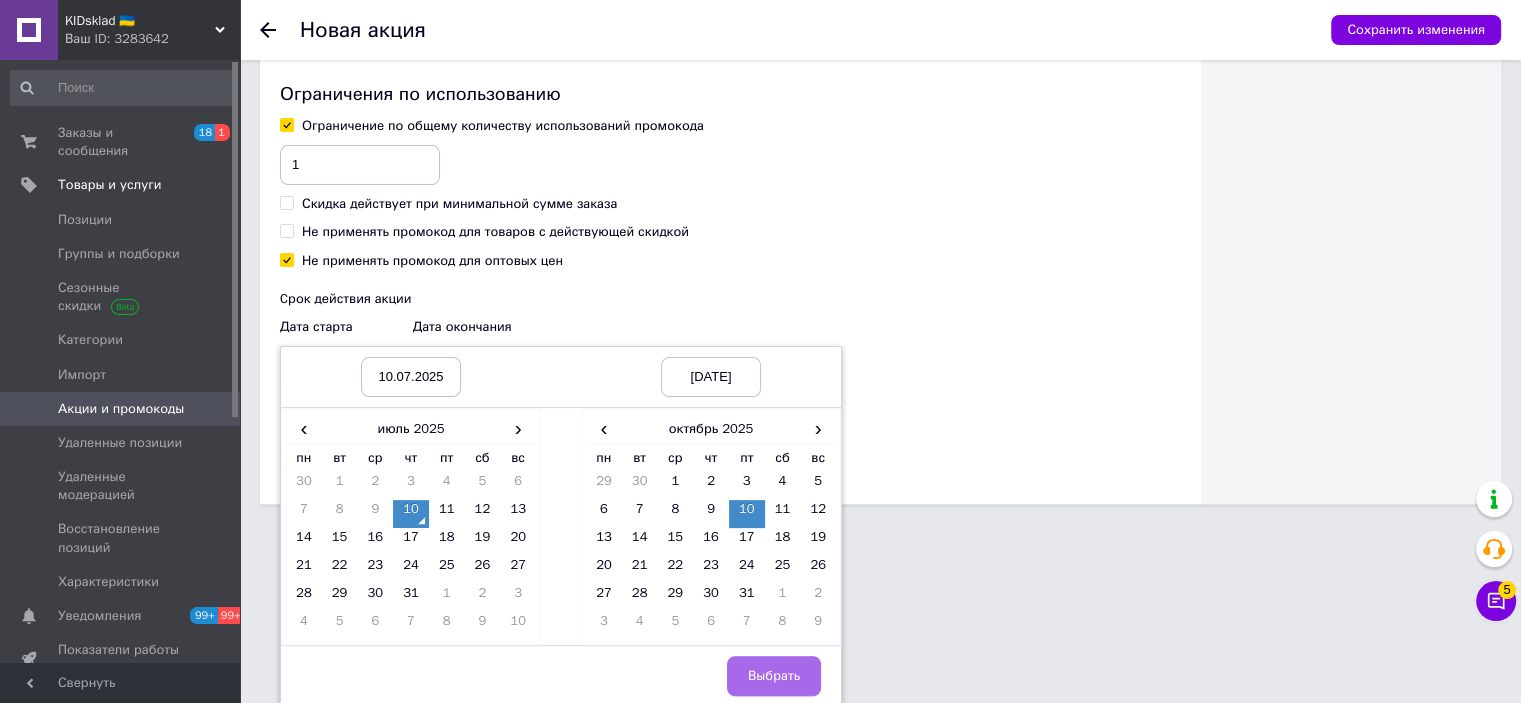 click on "Выбрать" at bounding box center [774, 676] 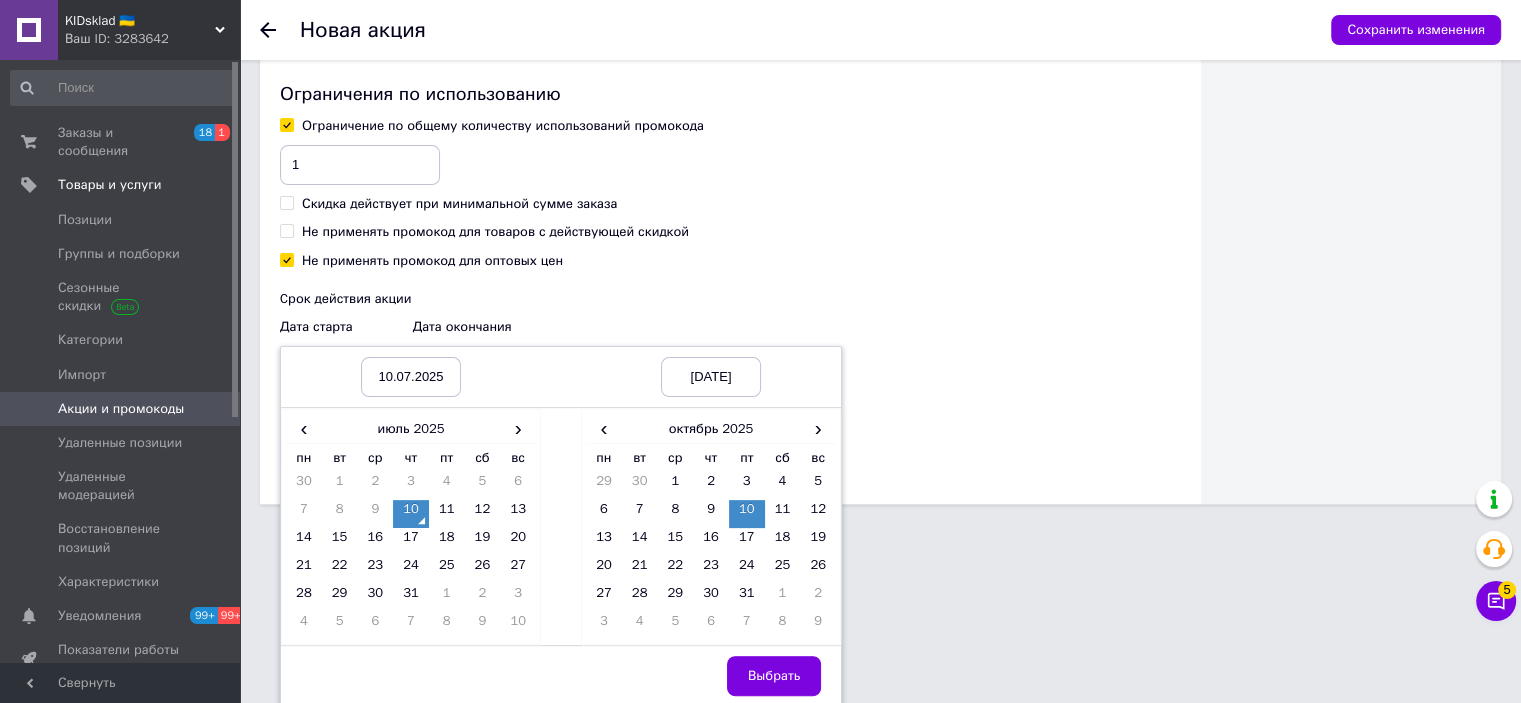scroll, scrollTop: 352, scrollLeft: 0, axis: vertical 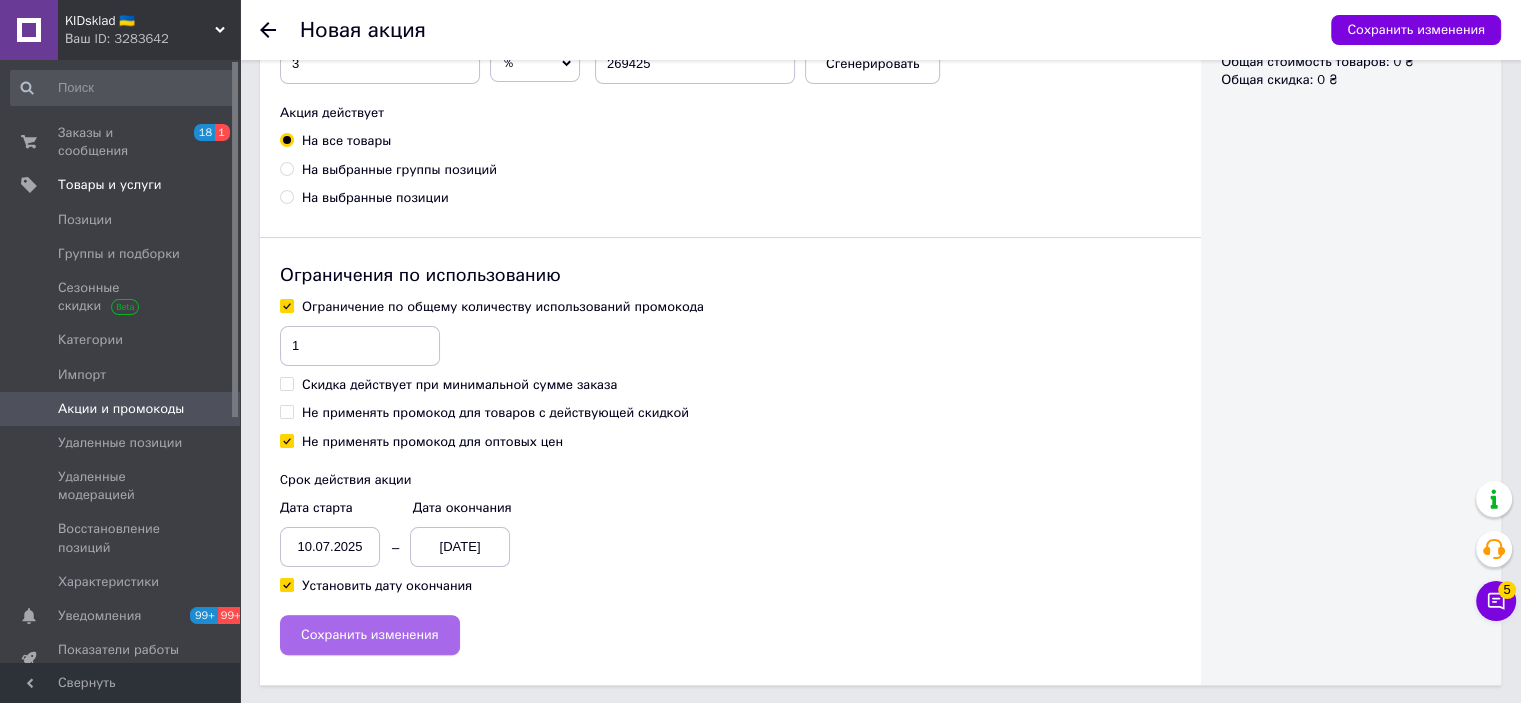 click on "Сохранить изменения" at bounding box center (370, 635) 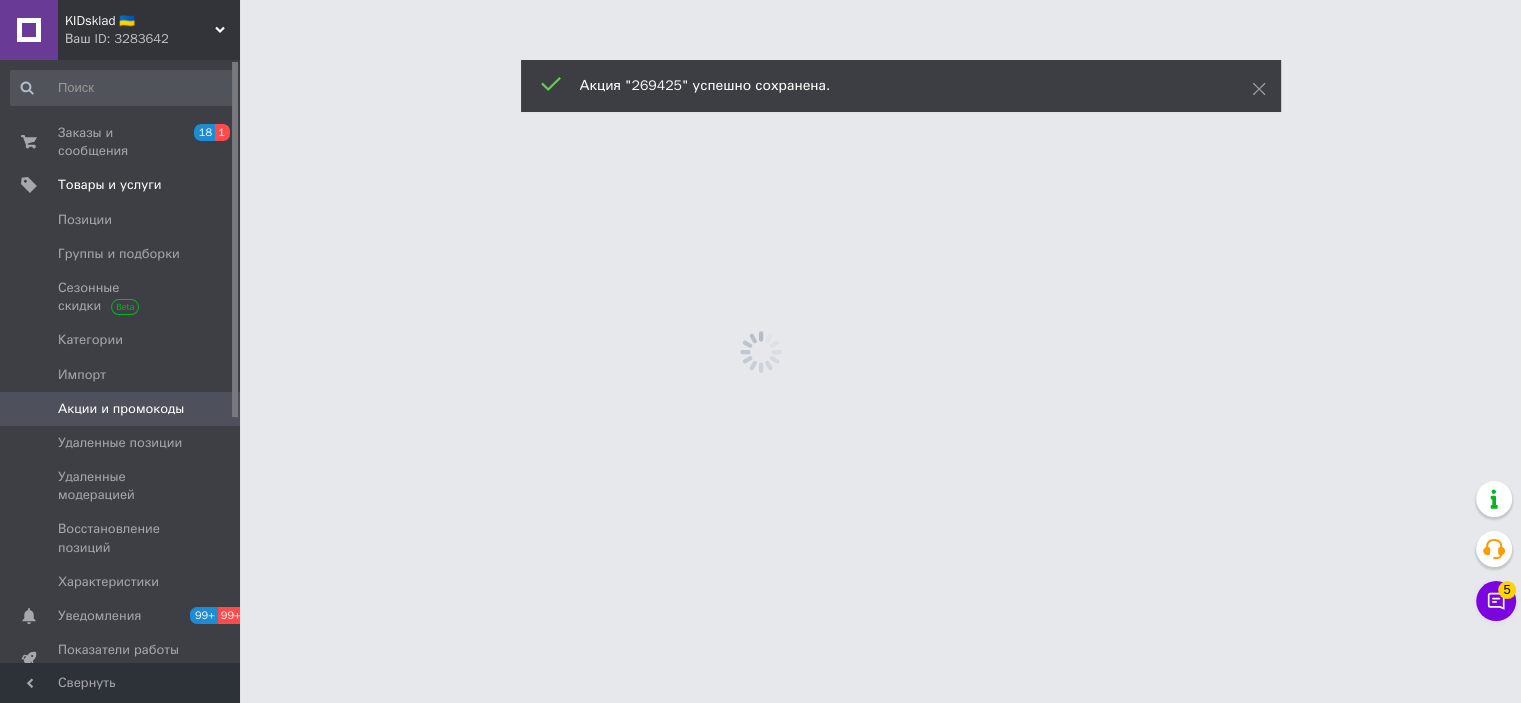 scroll, scrollTop: 0, scrollLeft: 0, axis: both 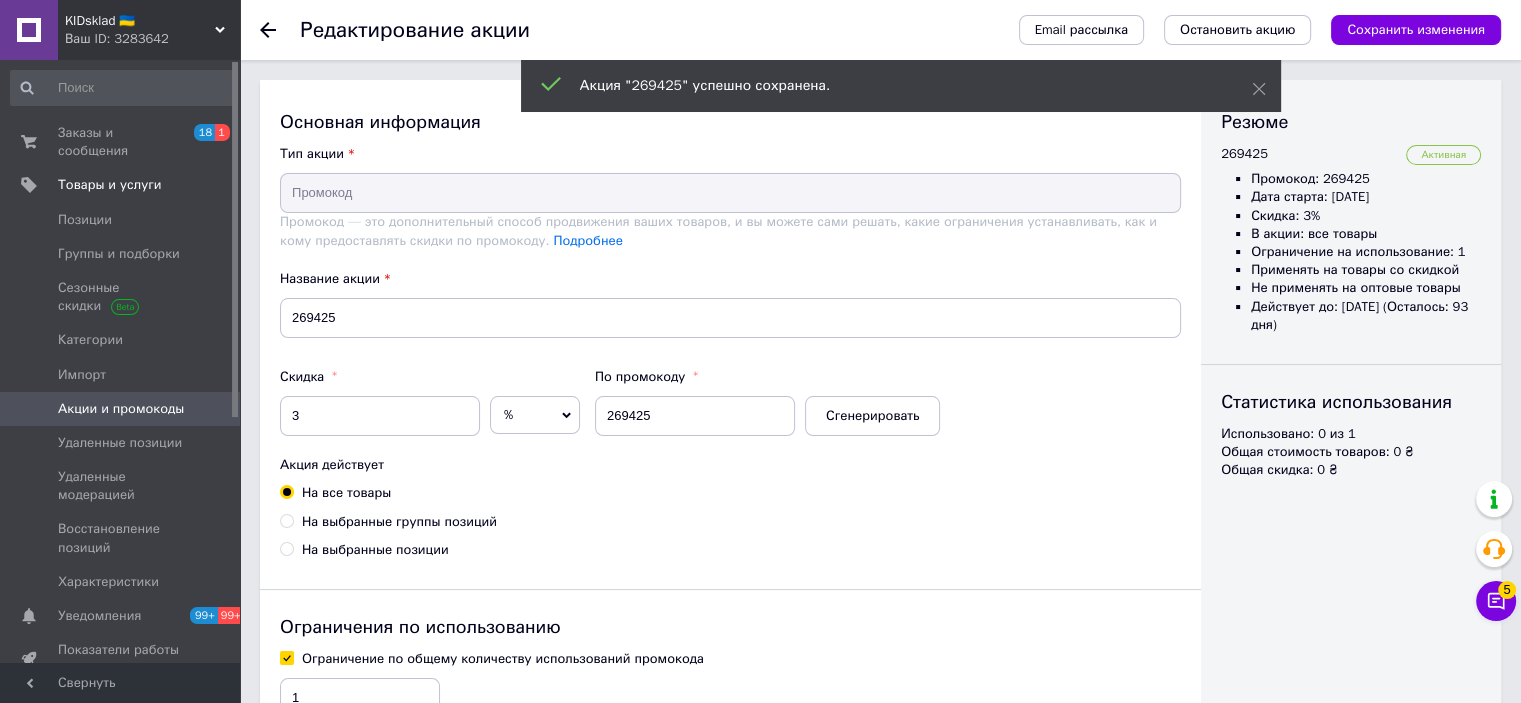 click on "Акции и промокоды" at bounding box center [121, 409] 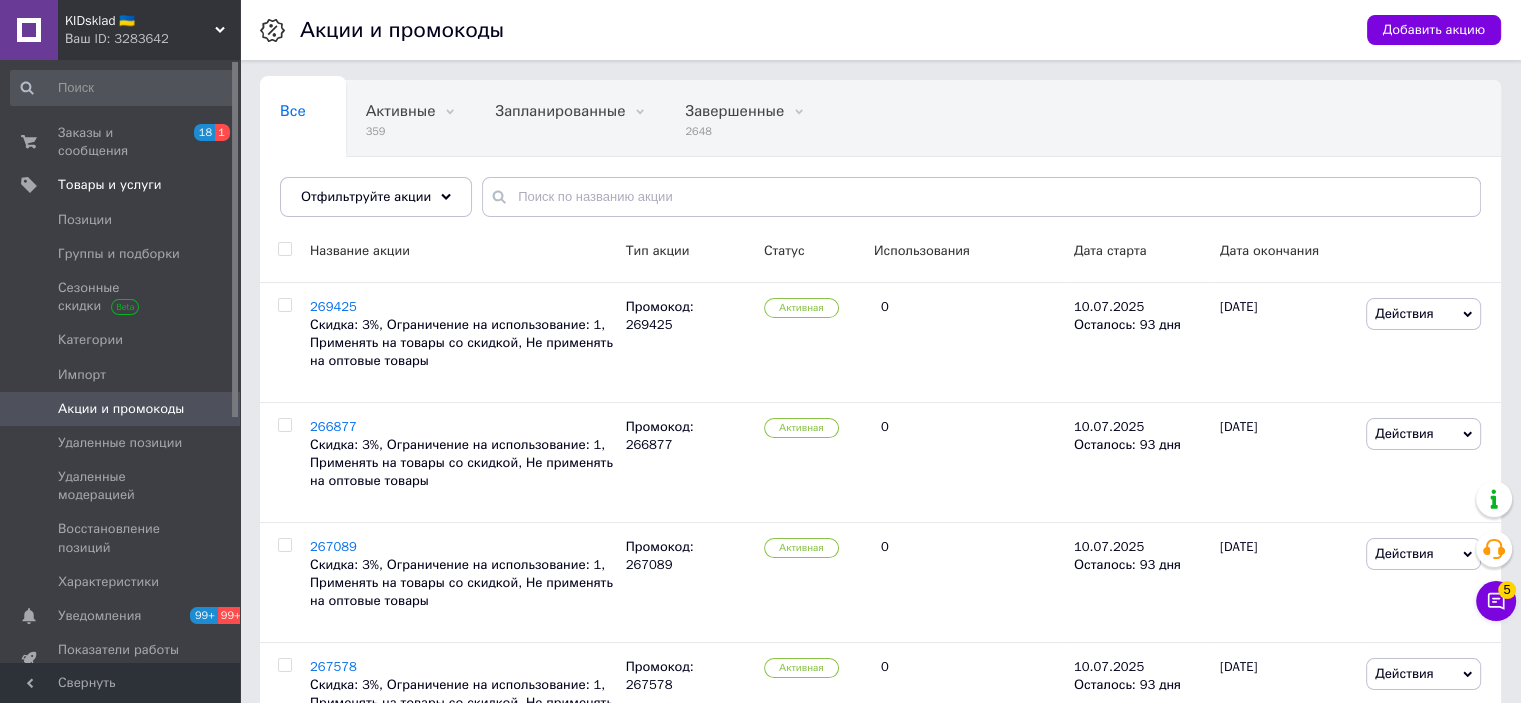 click on "Добавить акцию" at bounding box center [1434, 30] 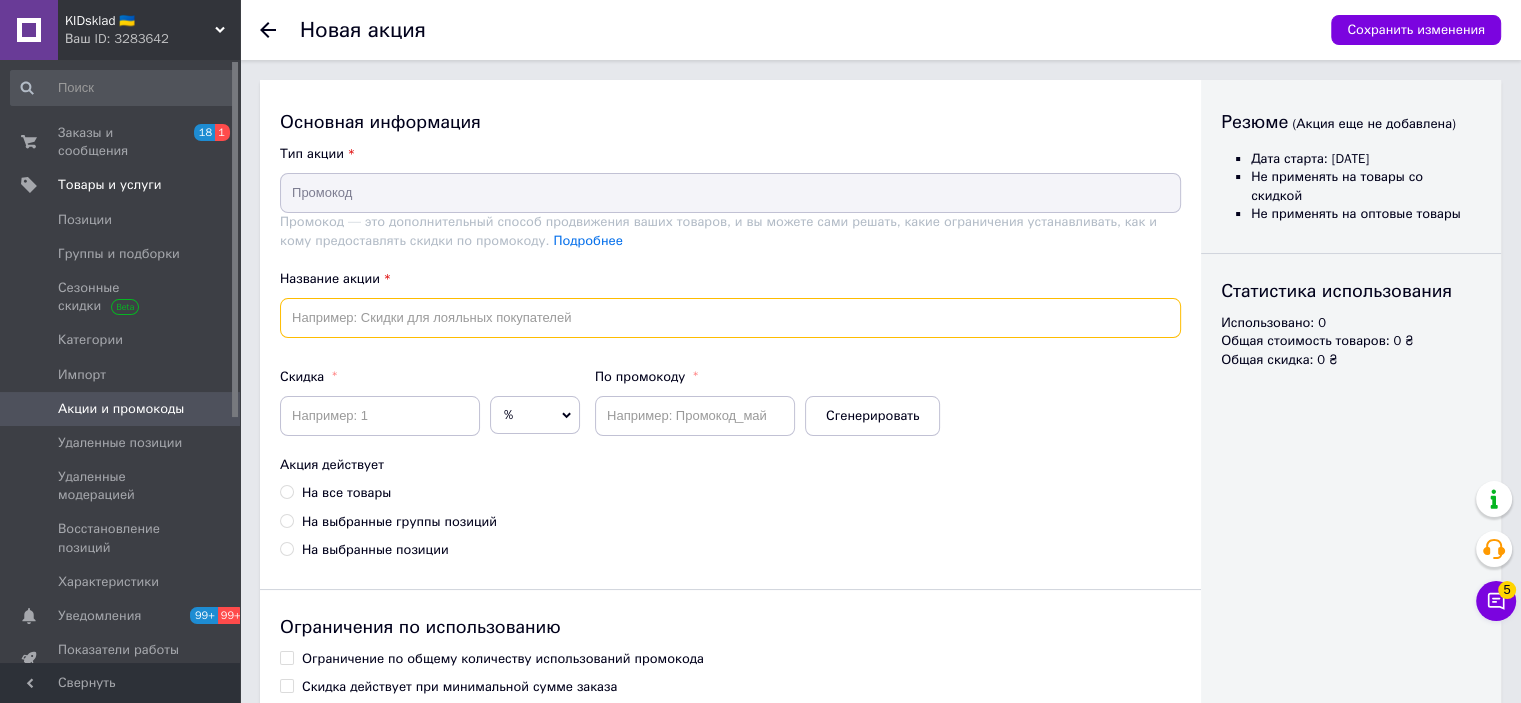 click at bounding box center [730, 318] 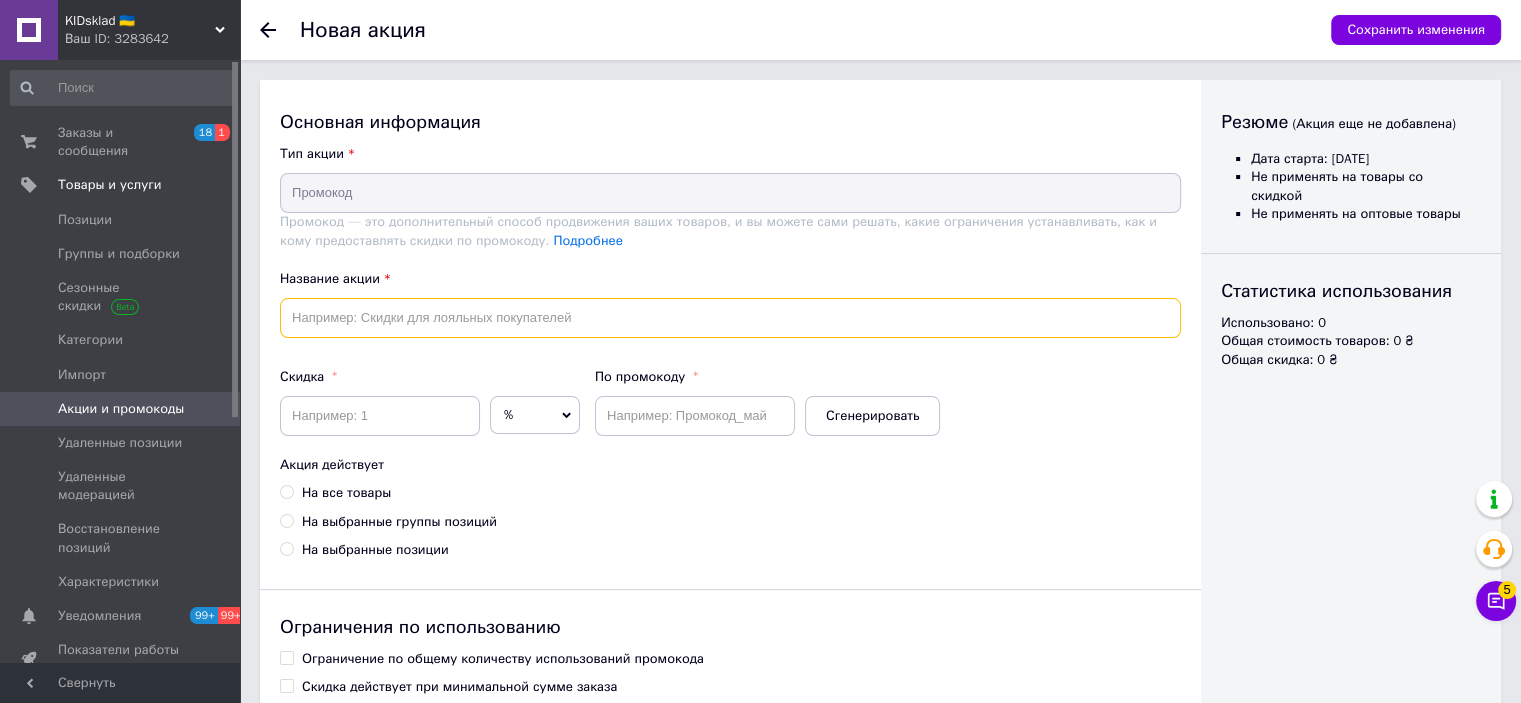 paste on "267326" 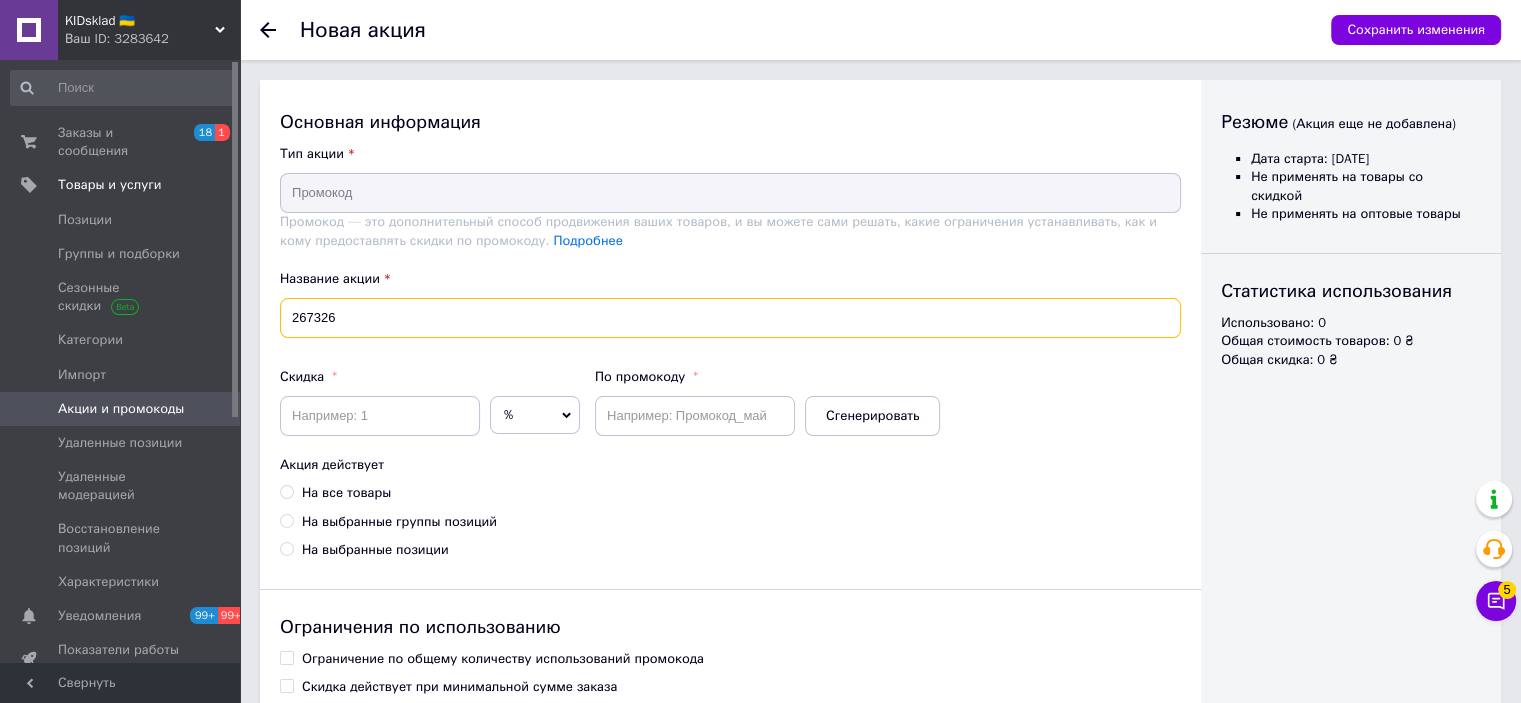 type on "267326" 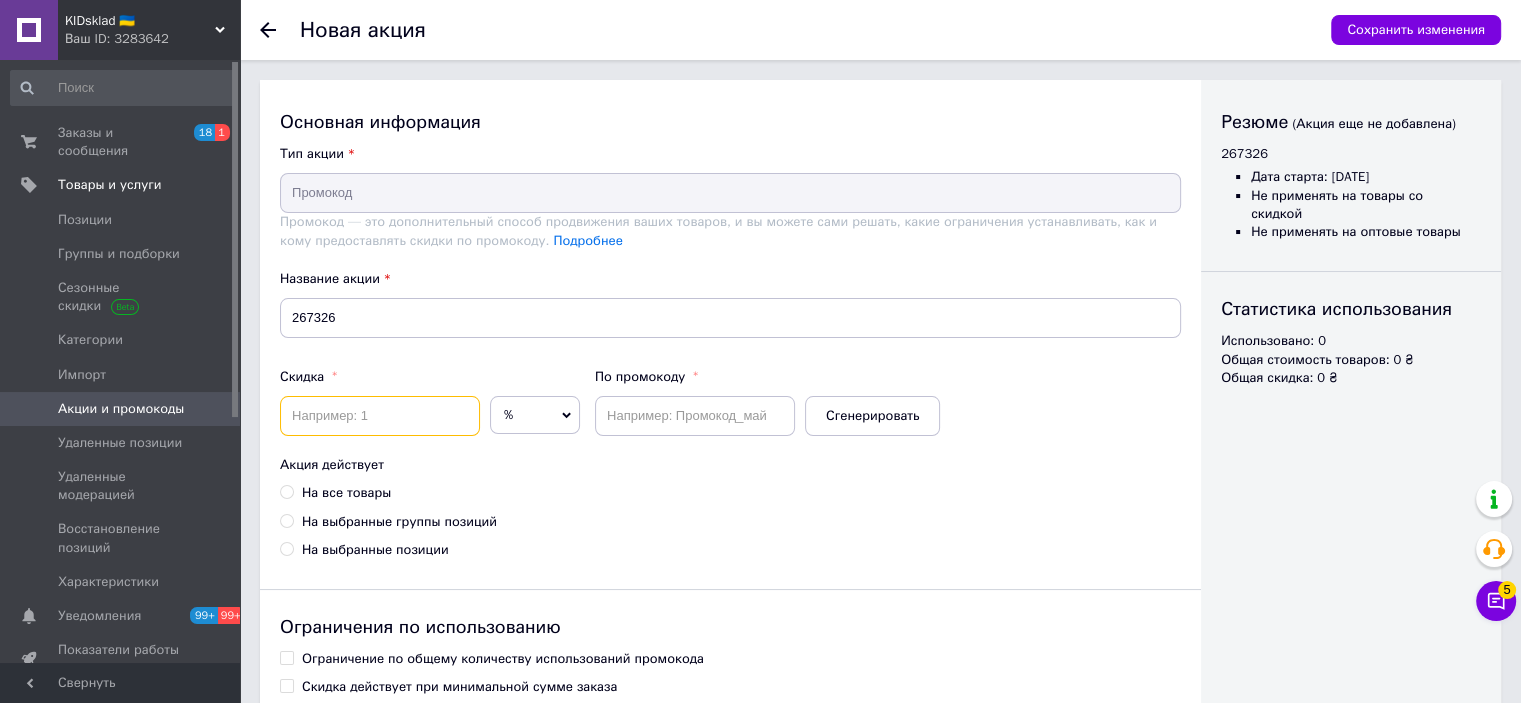 click at bounding box center [380, 416] 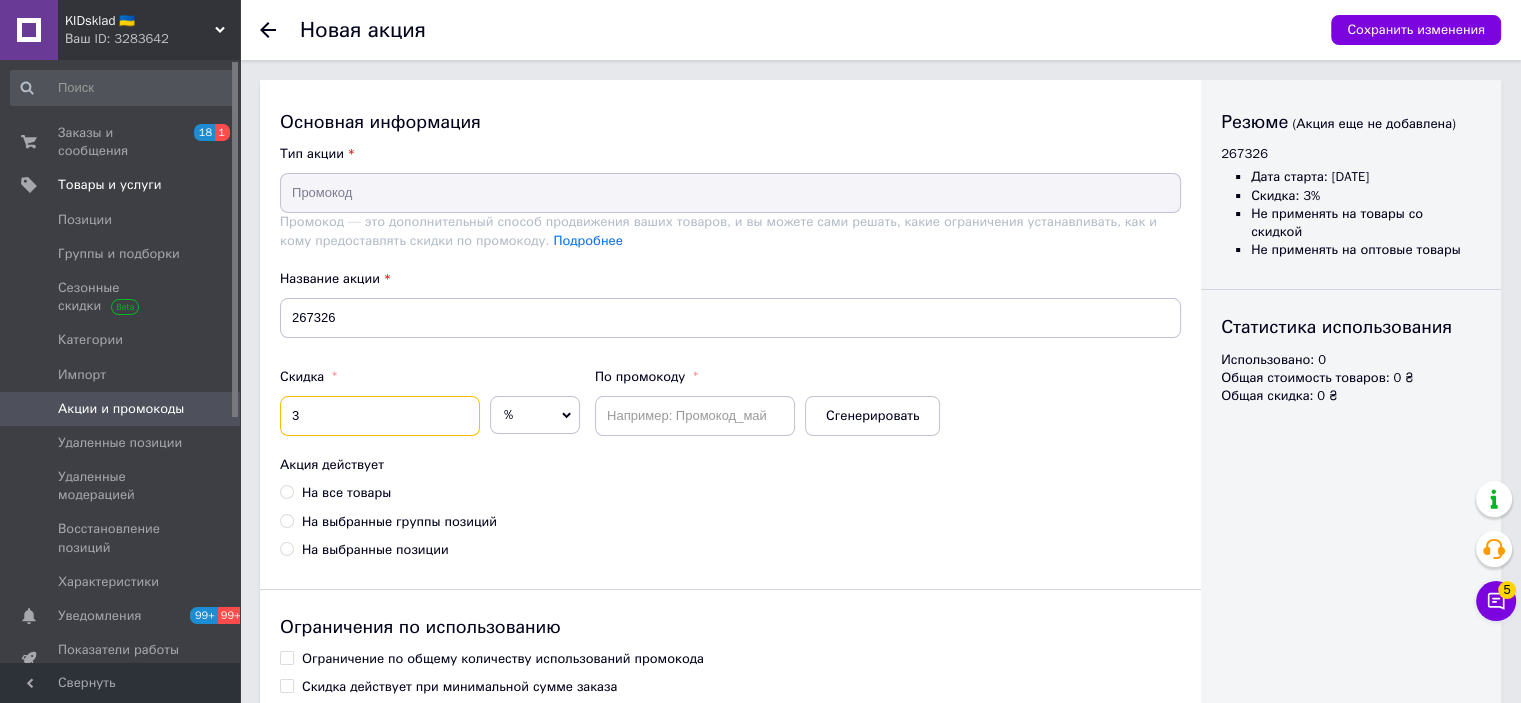 type on "3" 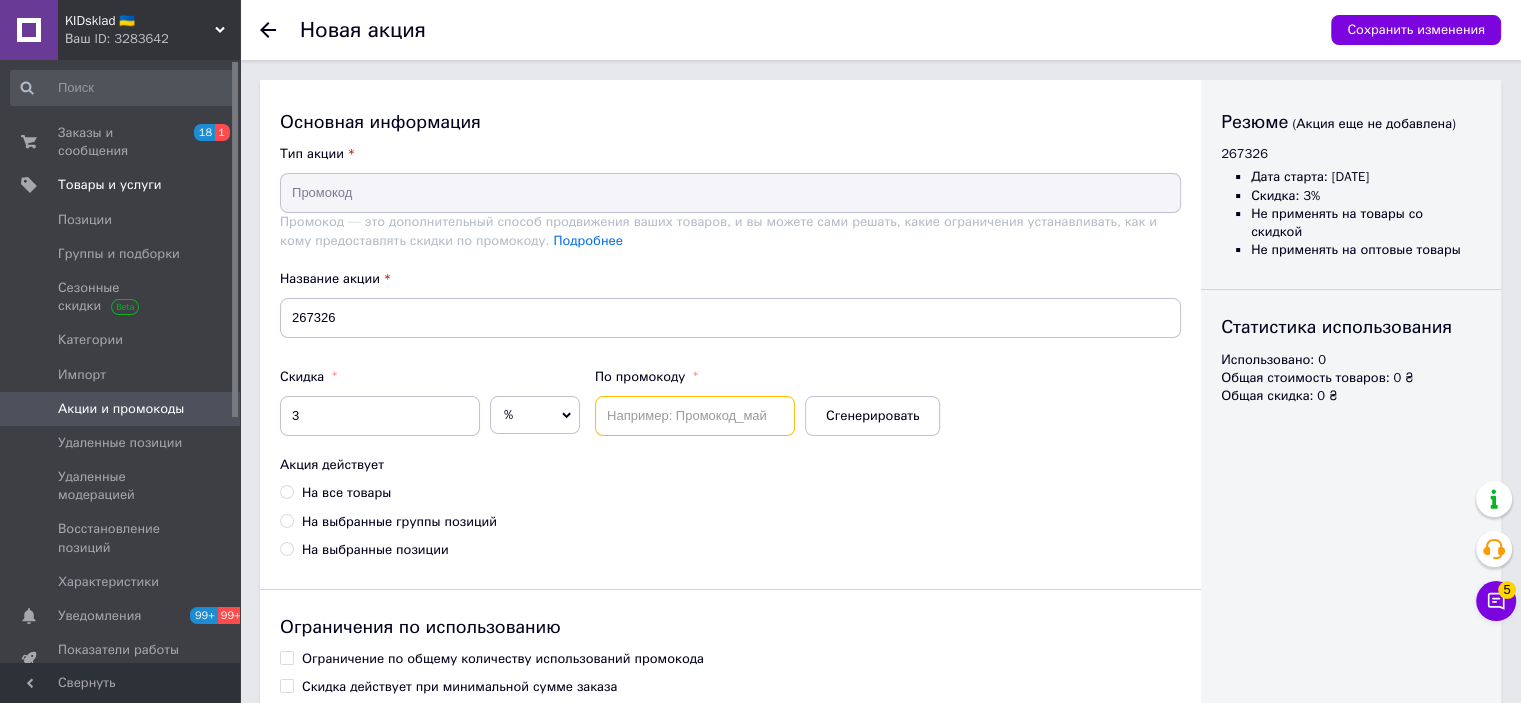 drag, startPoint x: 625, startPoint y: 421, endPoint x: 612, endPoint y: 456, distance: 37.336308 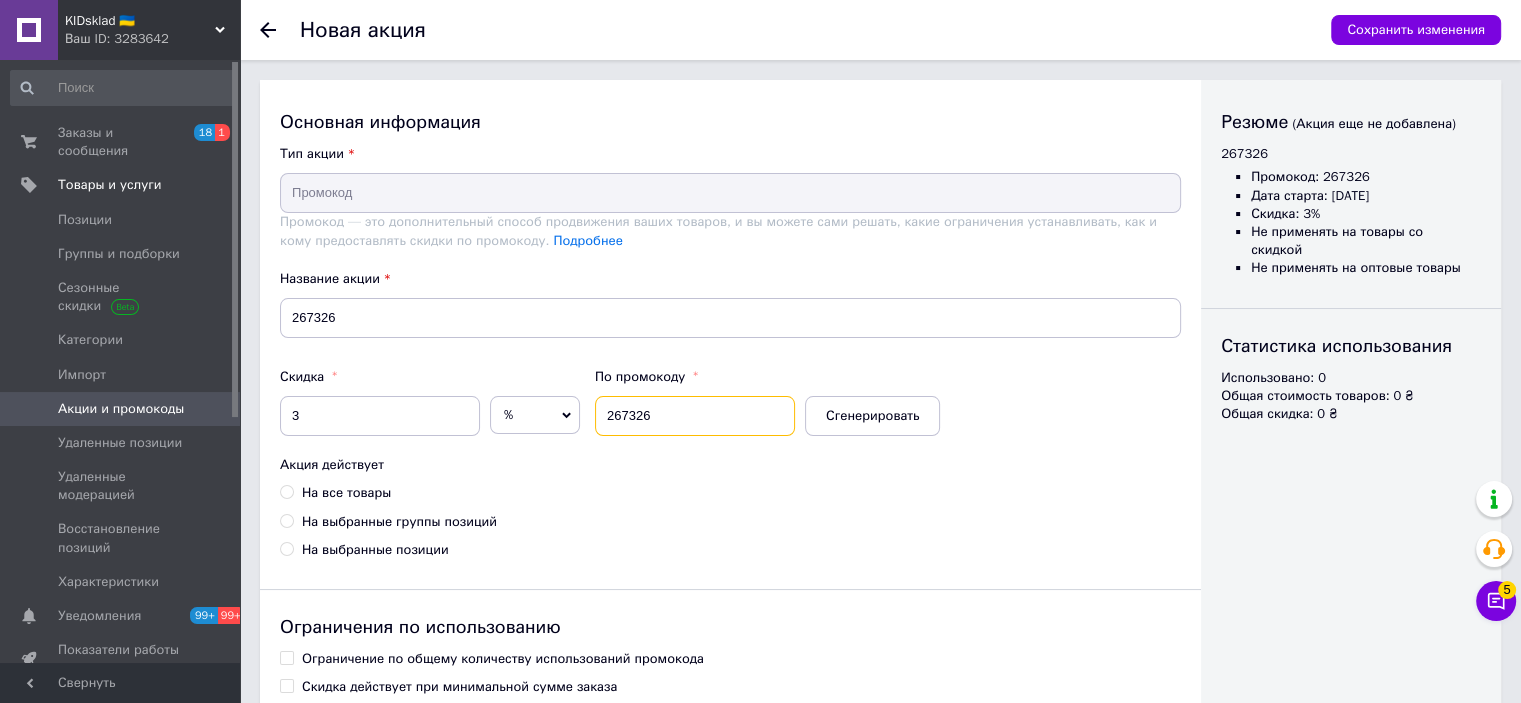 type on "267326" 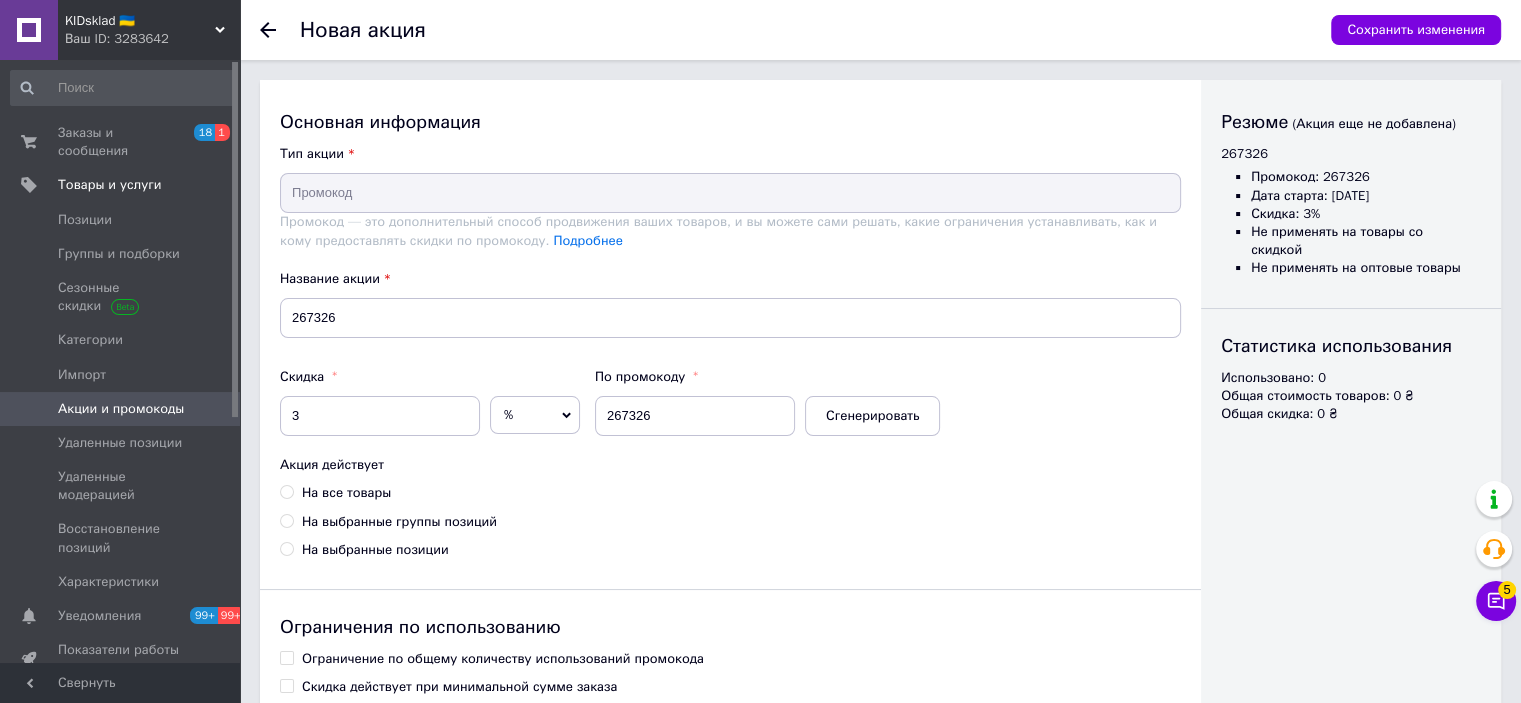 click on "На все товары" at bounding box center (346, 493) 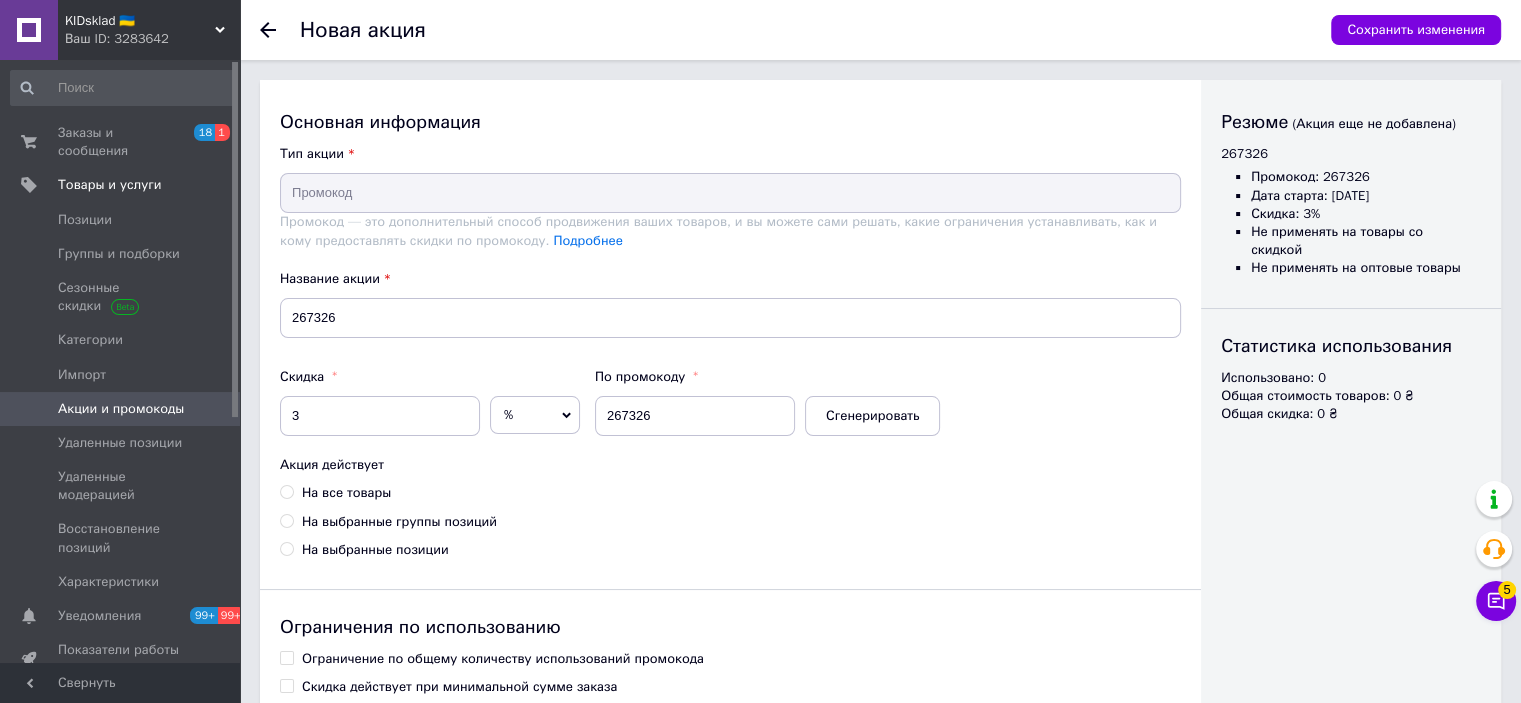 radio on "true" 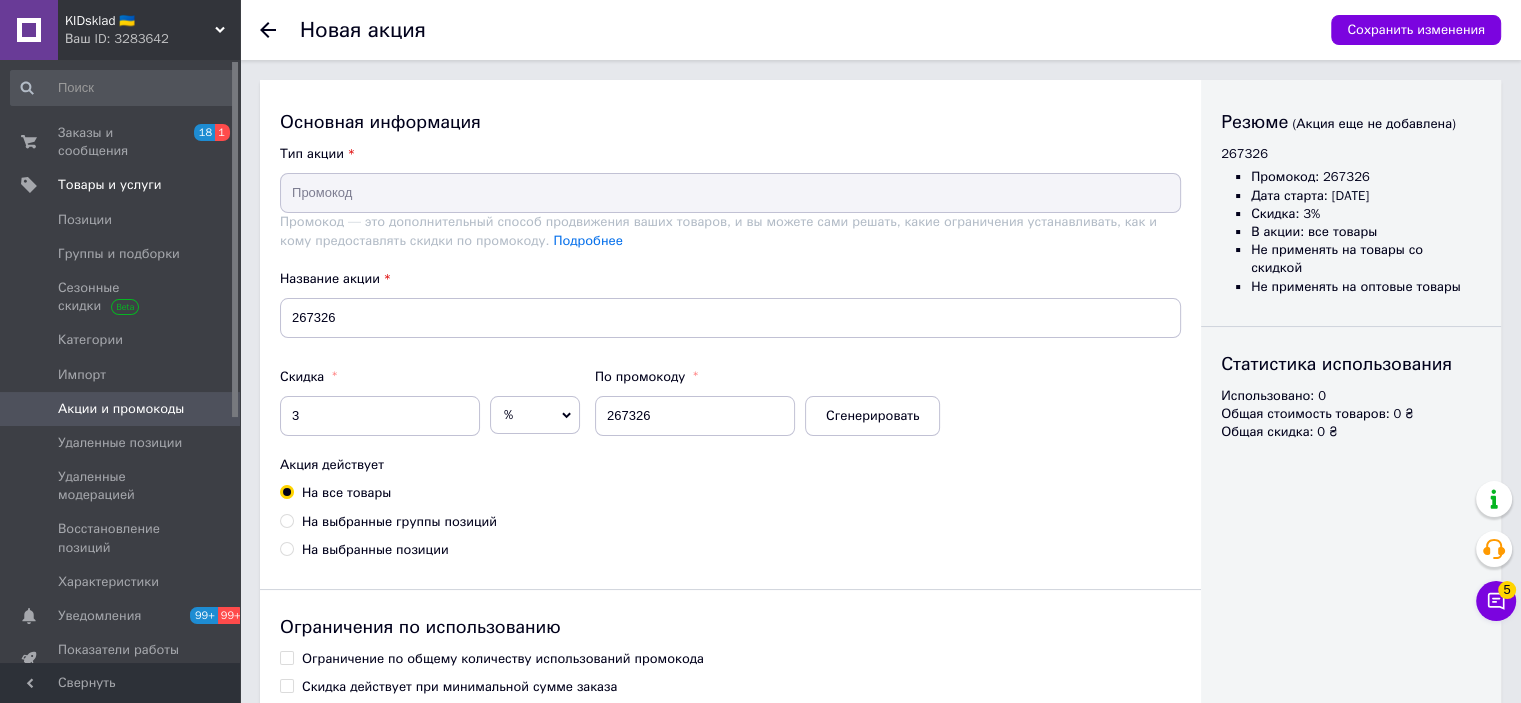 scroll, scrollTop: 302, scrollLeft: 0, axis: vertical 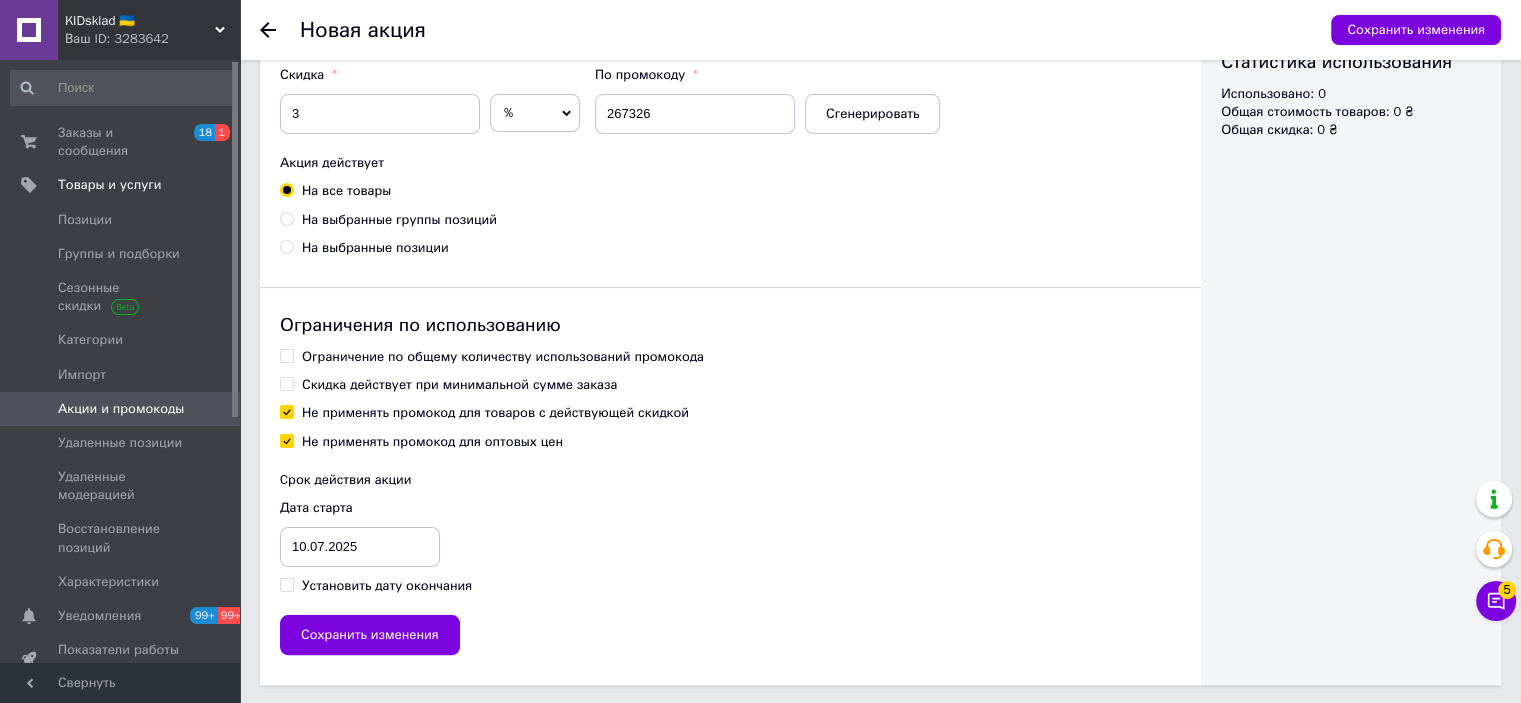 click on "Ограничение по общему количеству использований промокода" at bounding box center (503, 357) 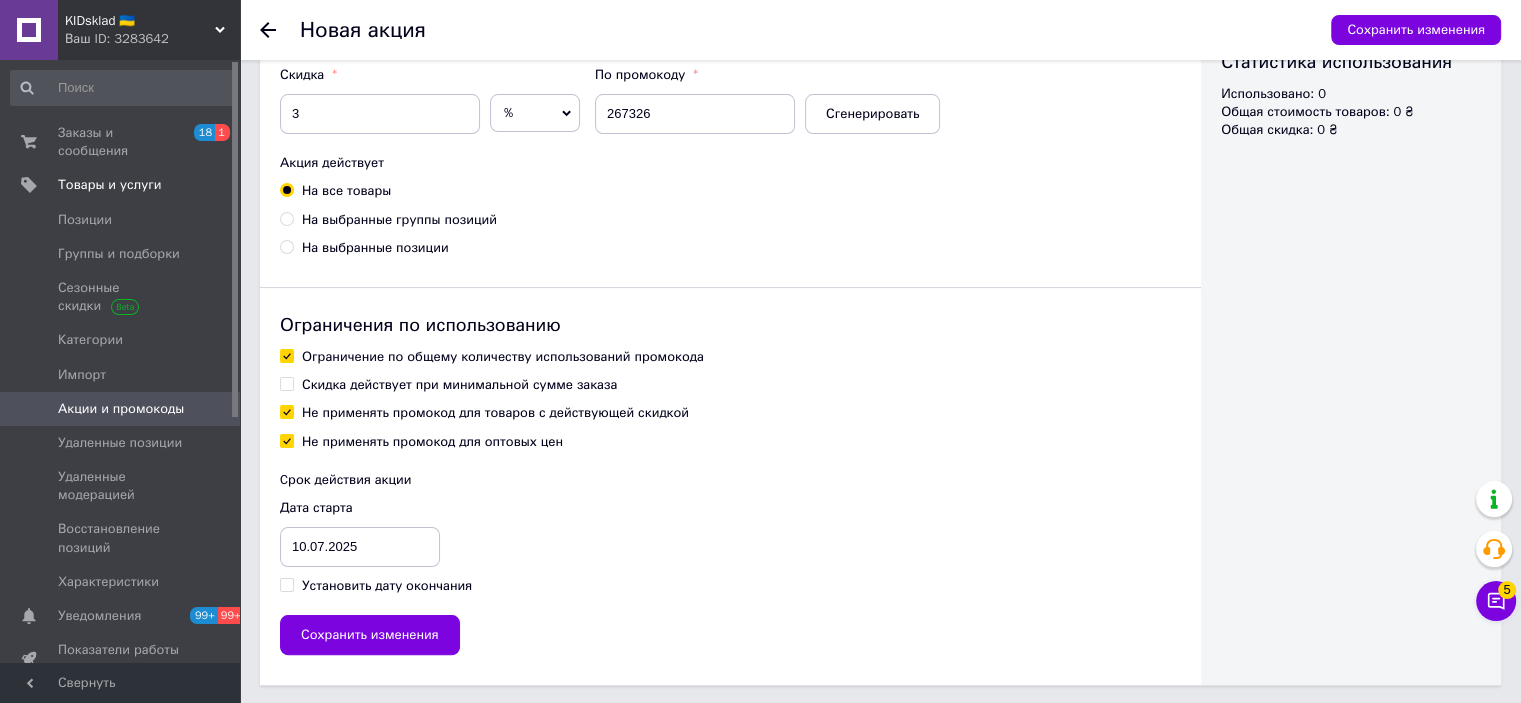 checkbox on "true" 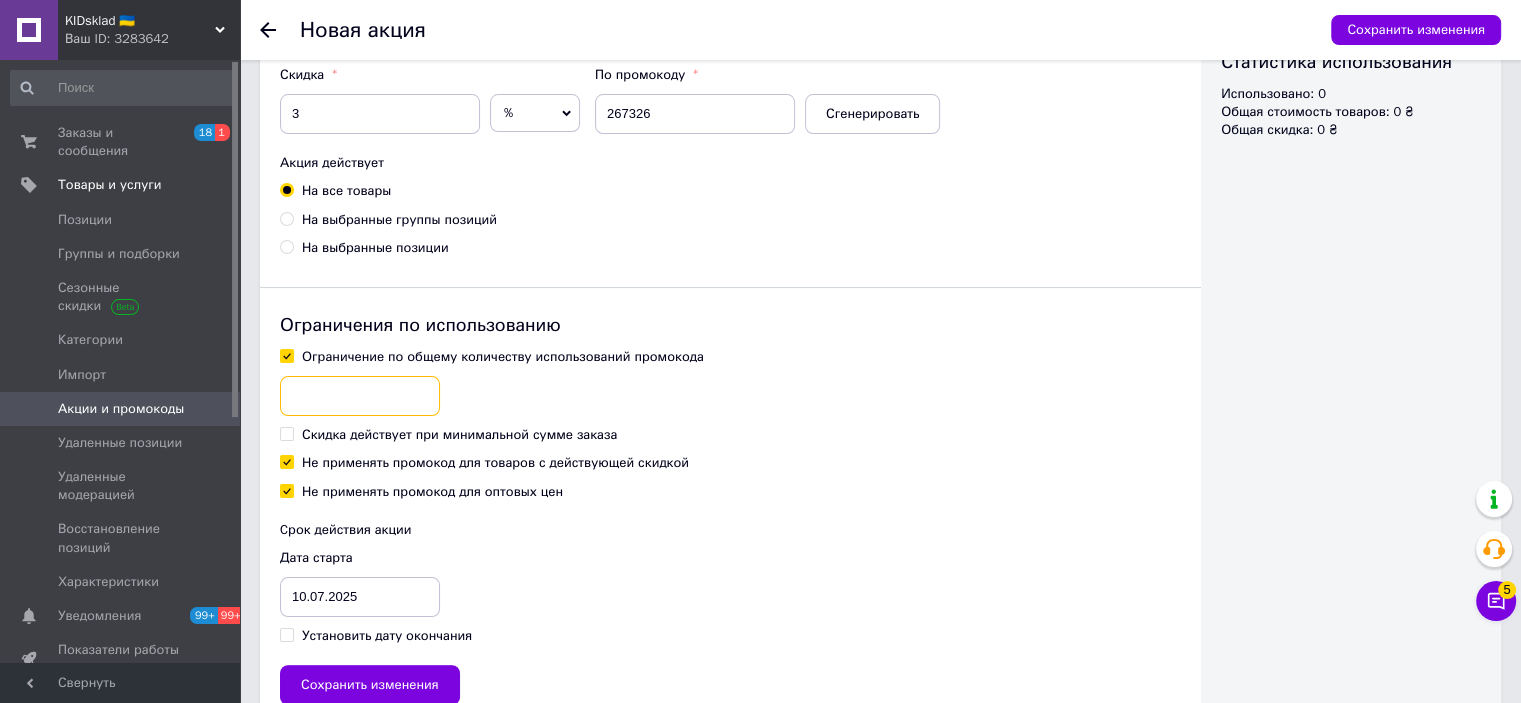 click at bounding box center [360, 396] 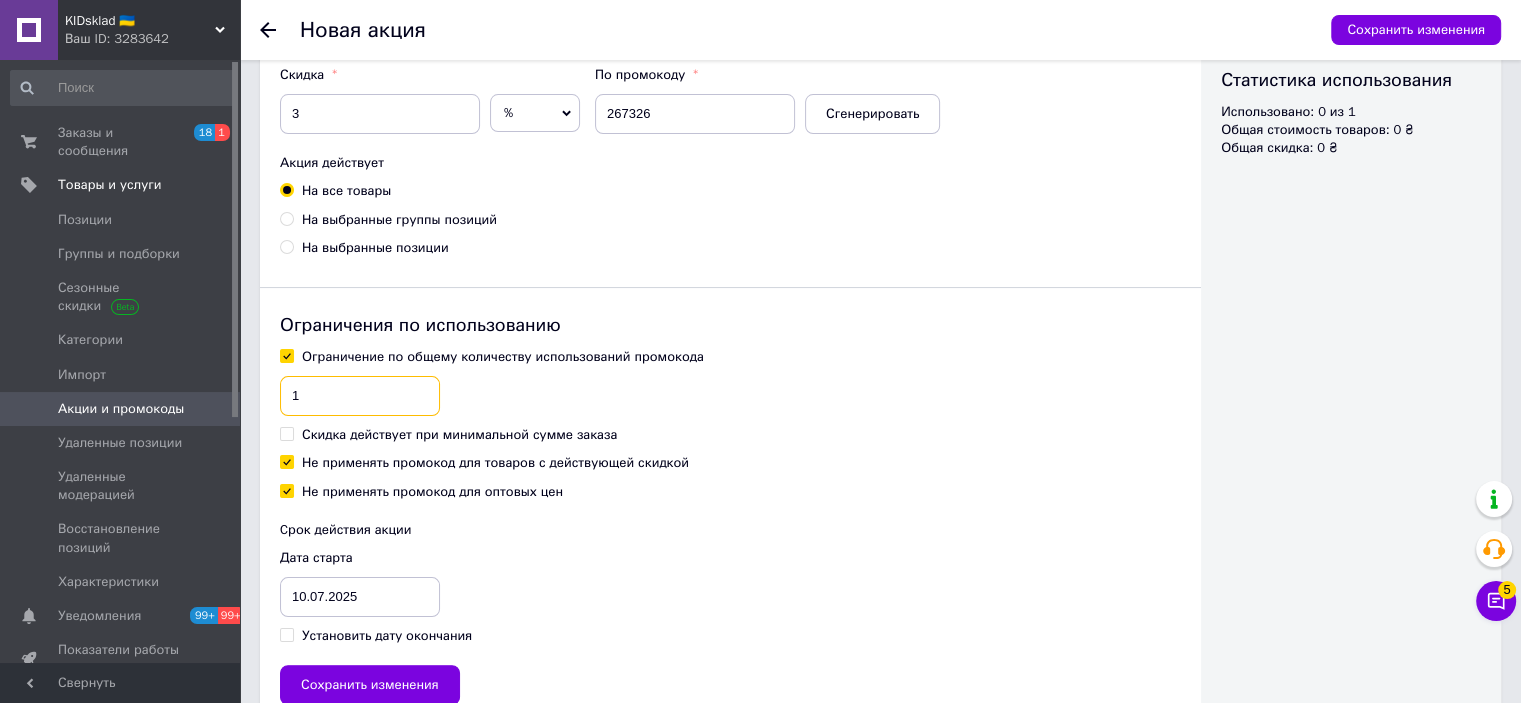 type on "1" 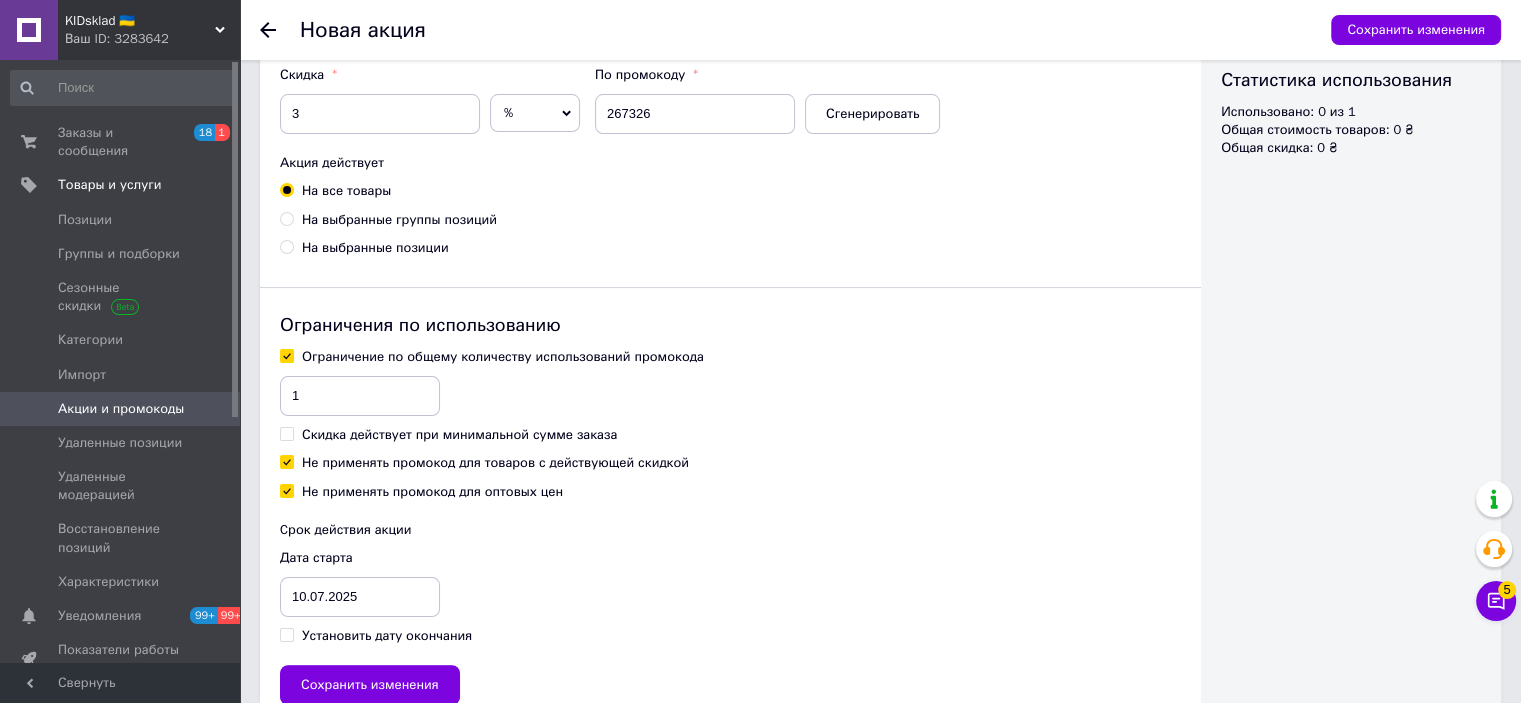 click on "Не применять промокод для товаров с действующей скидкой" at bounding box center [495, 463] 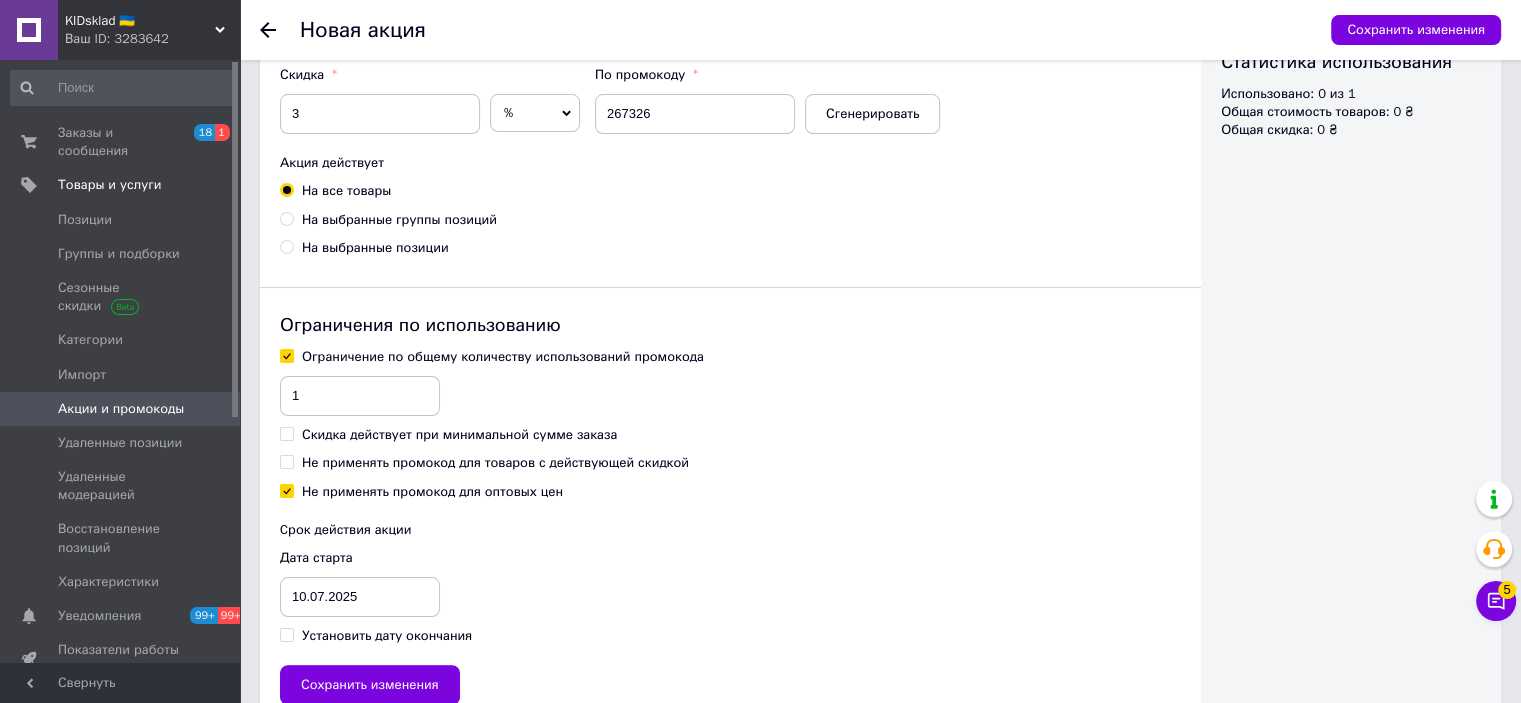 click on "Установить дату окончания" at bounding box center (387, 636) 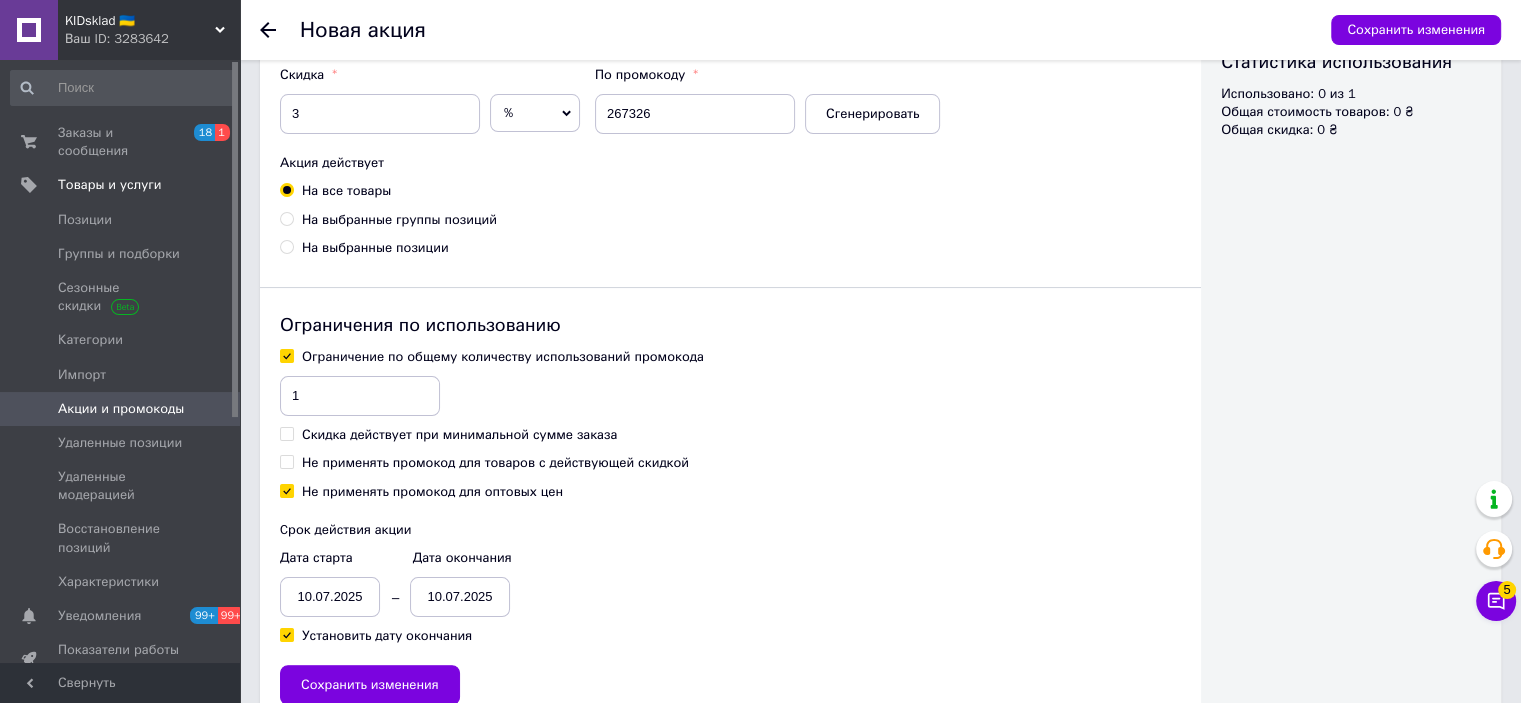 click on "10.07.2025" at bounding box center (330, 597) 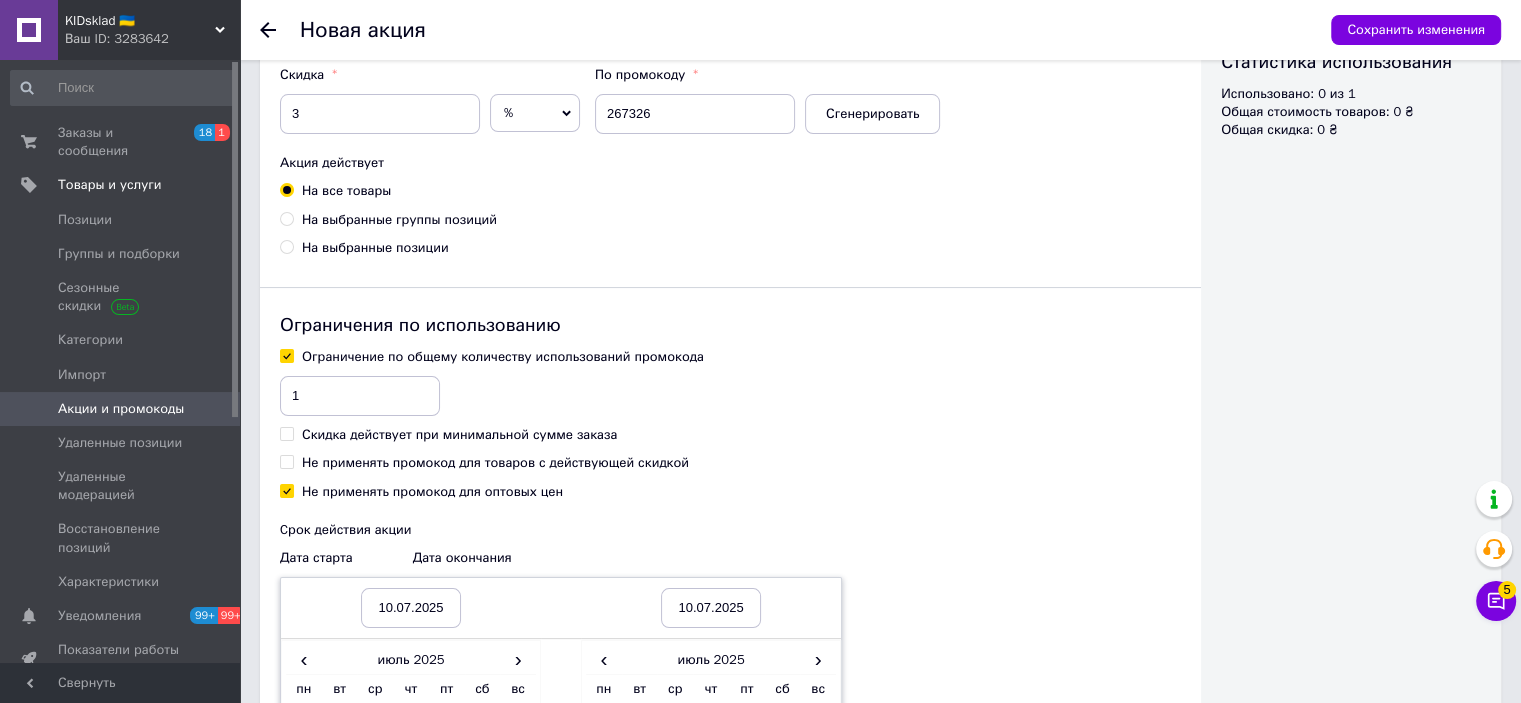 scroll, scrollTop: 533, scrollLeft: 0, axis: vertical 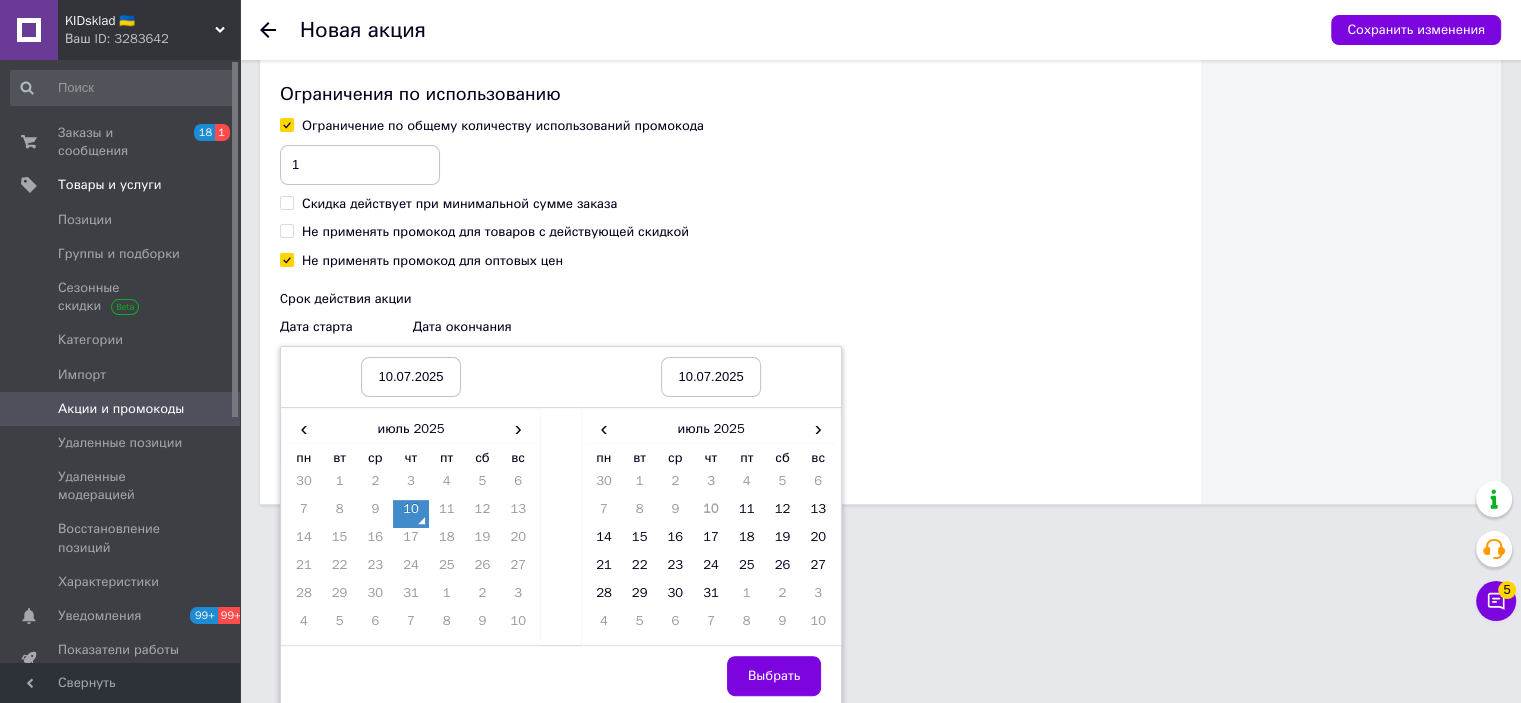 click on "10" at bounding box center (411, 514) 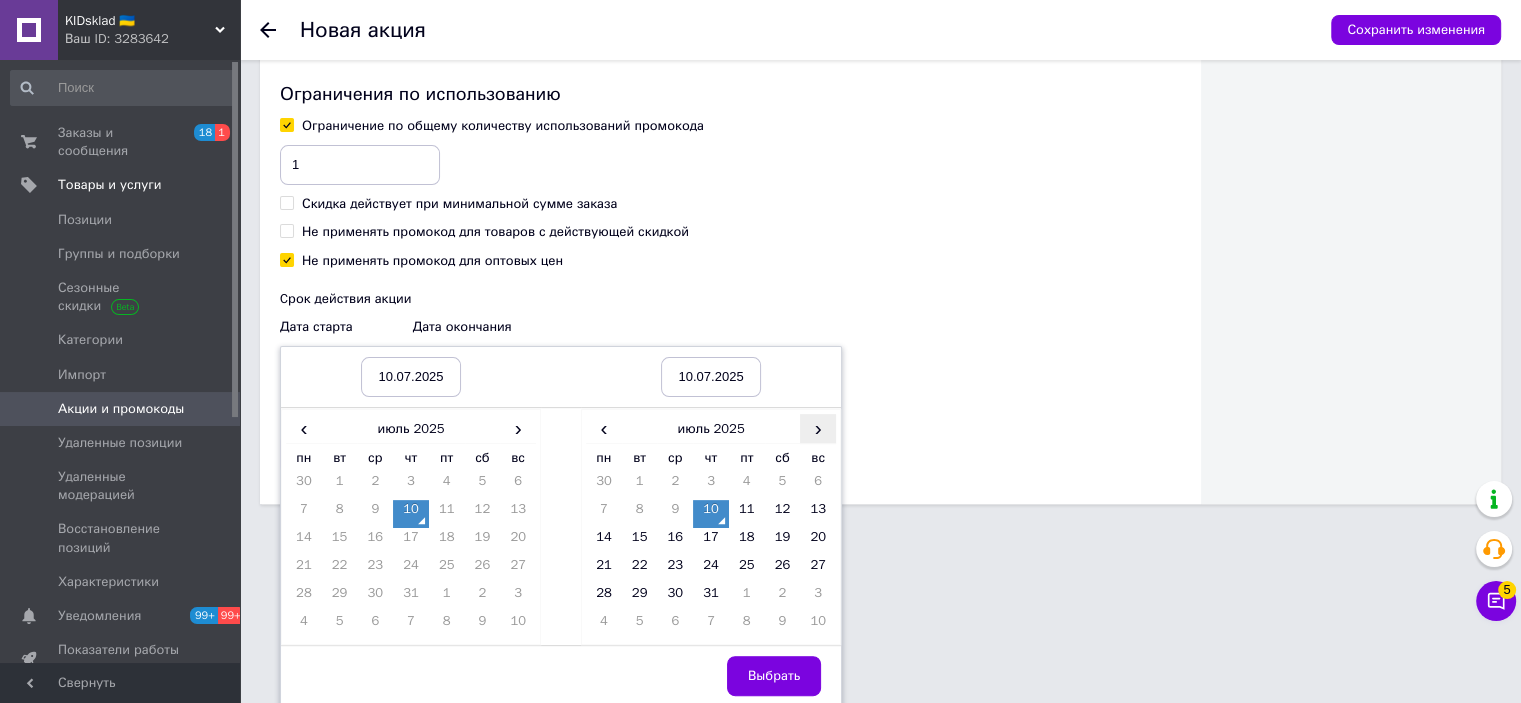 click on "›" at bounding box center (818, 428) 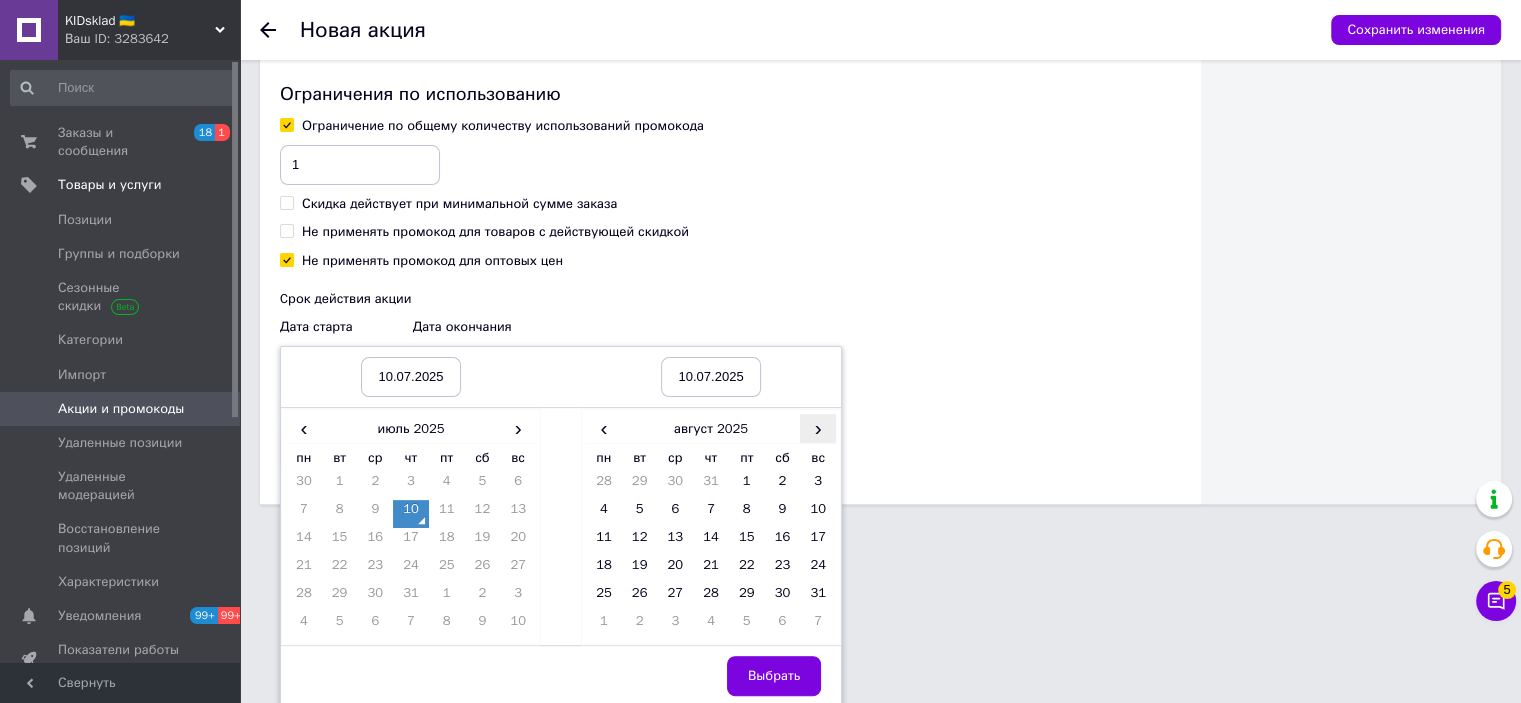 click on "›" at bounding box center [818, 428] 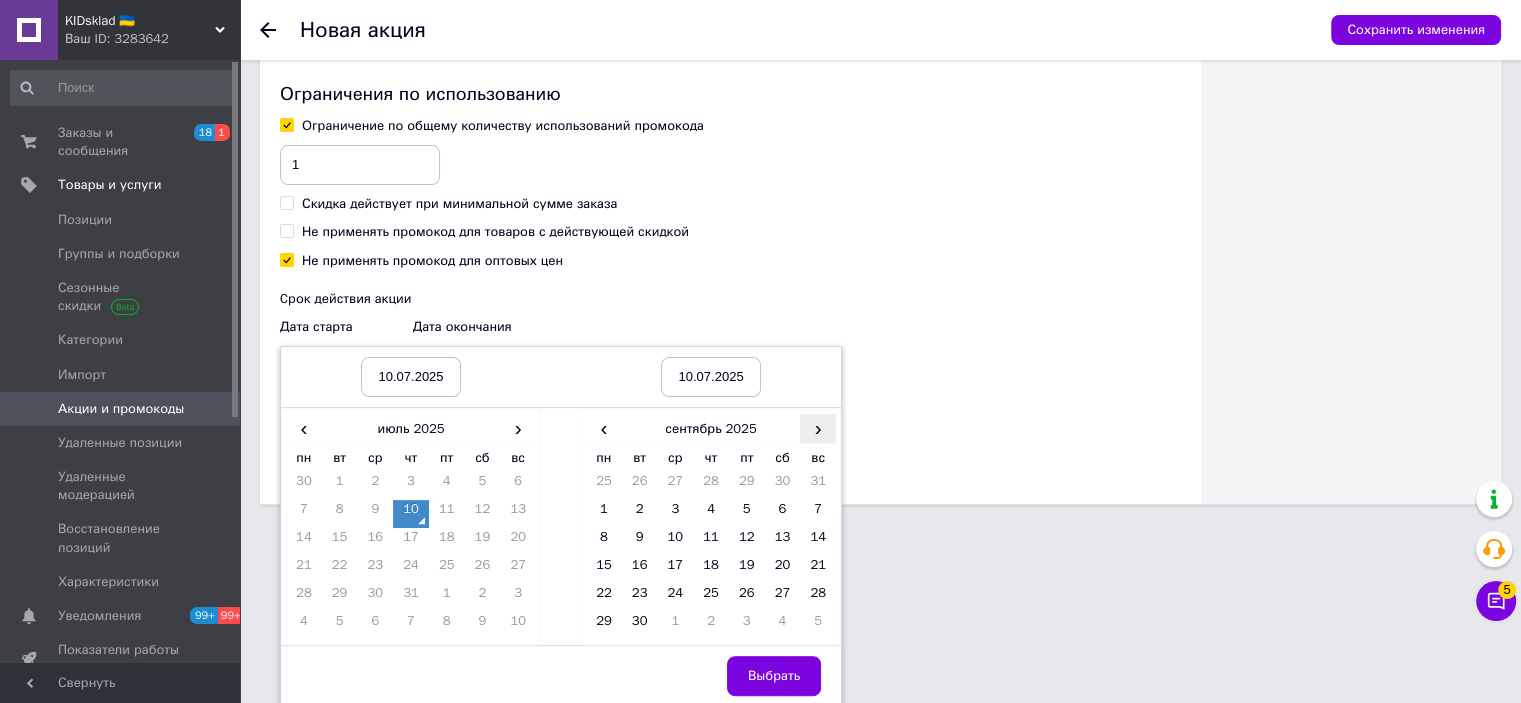click on "›" at bounding box center (818, 428) 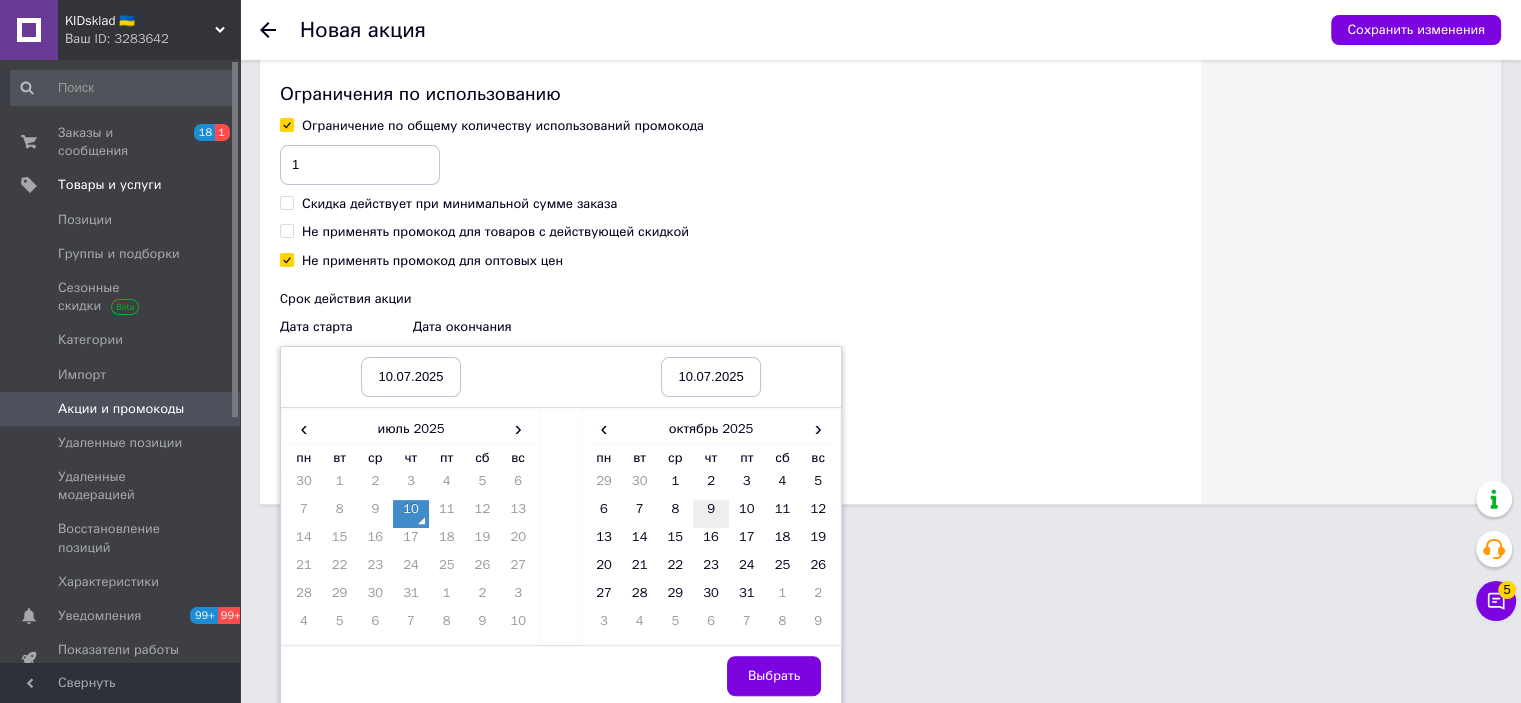 click on "9" at bounding box center (711, 514) 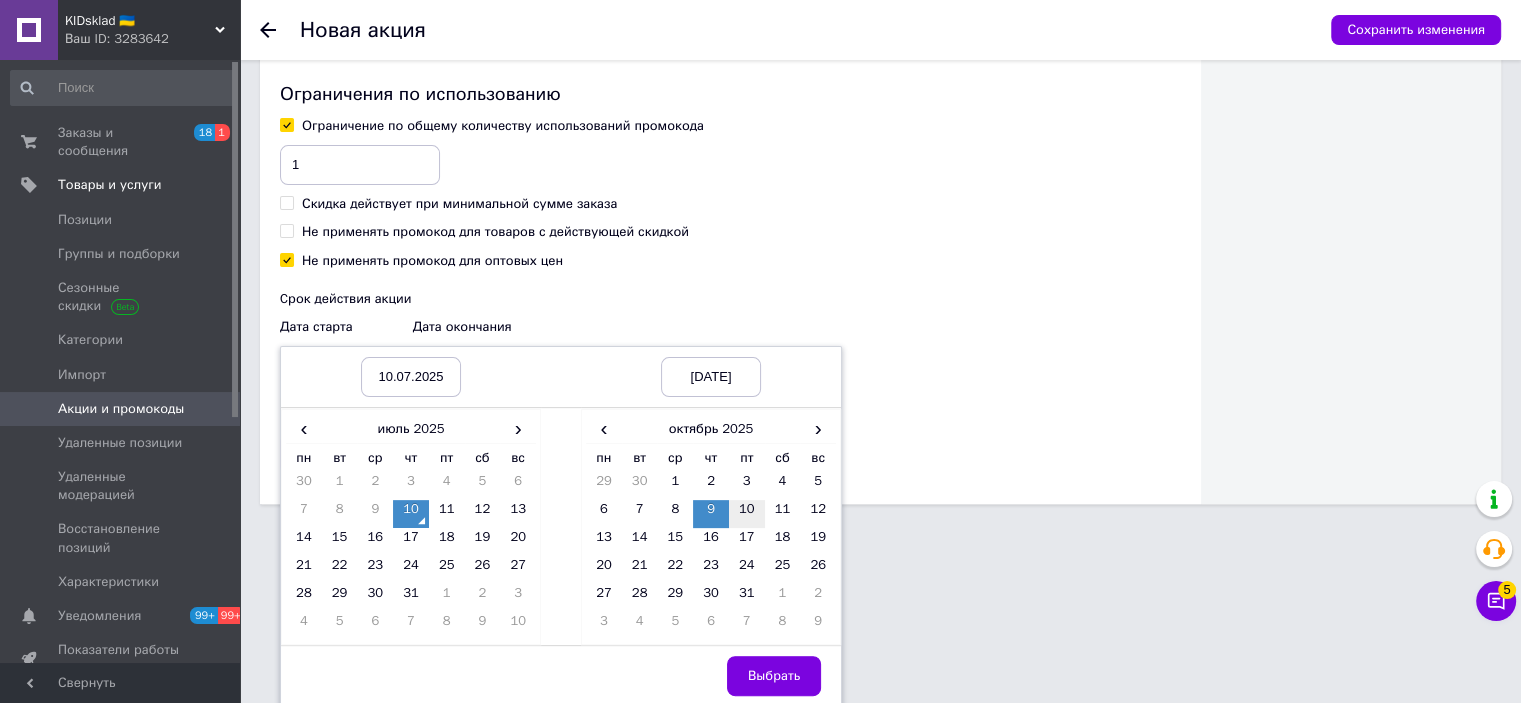click on "10" at bounding box center [747, 514] 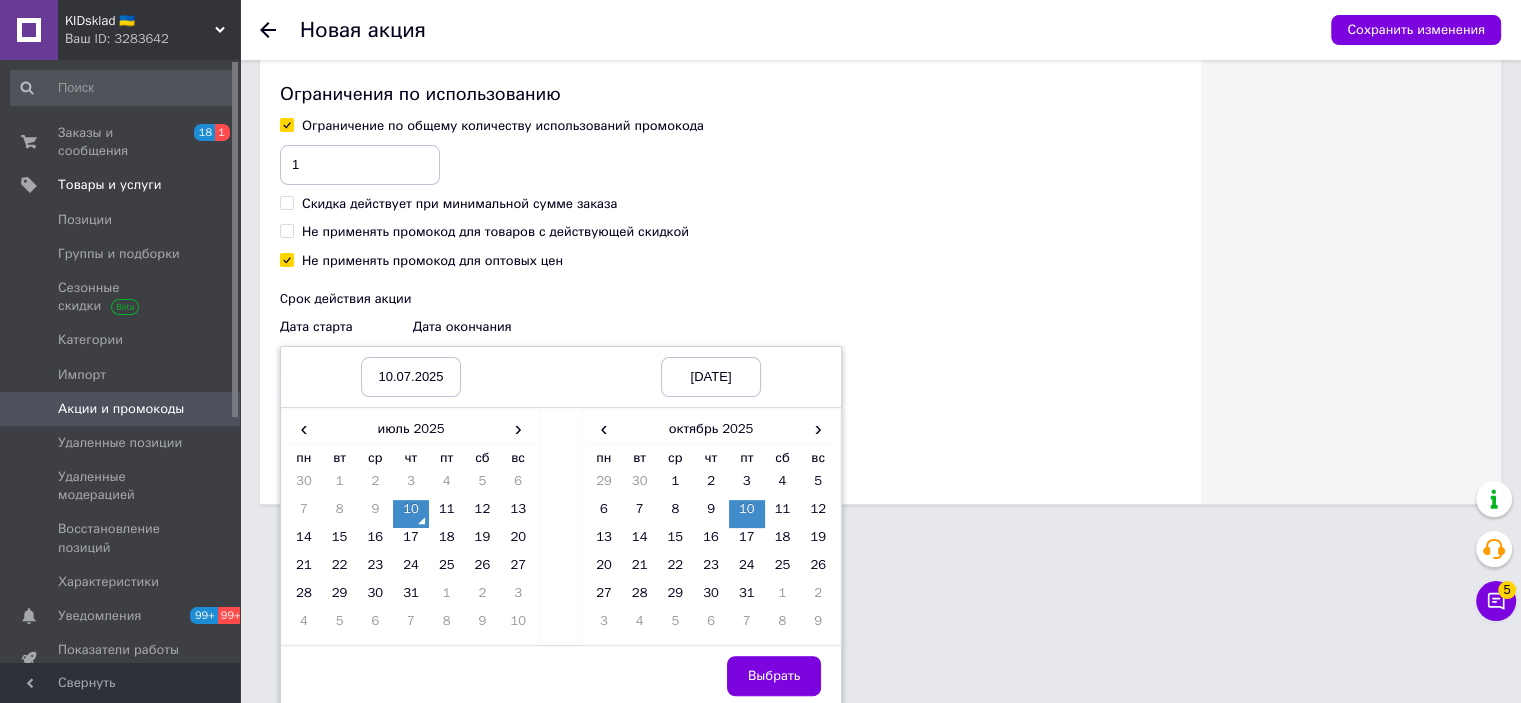 click on "Выбрать" at bounding box center (774, 676) 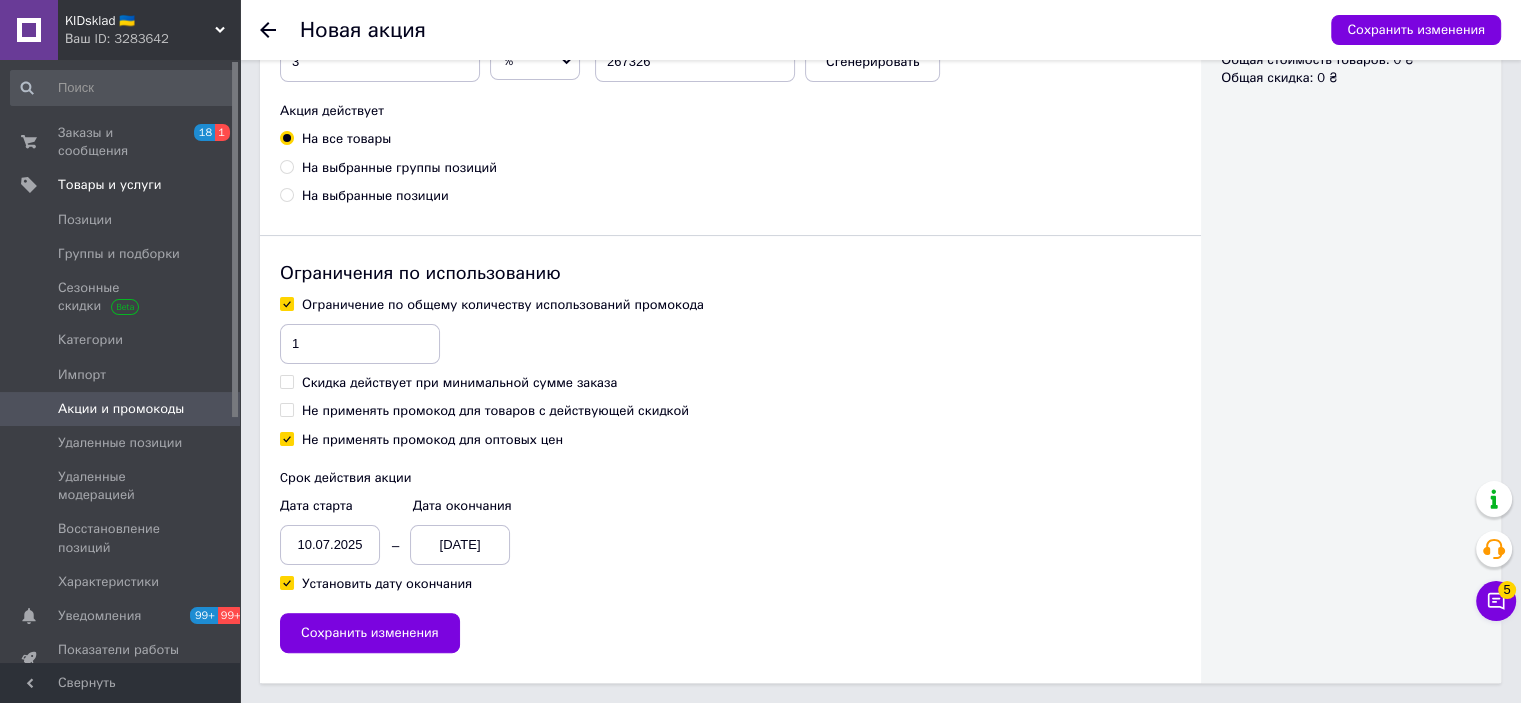 scroll, scrollTop: 352, scrollLeft: 0, axis: vertical 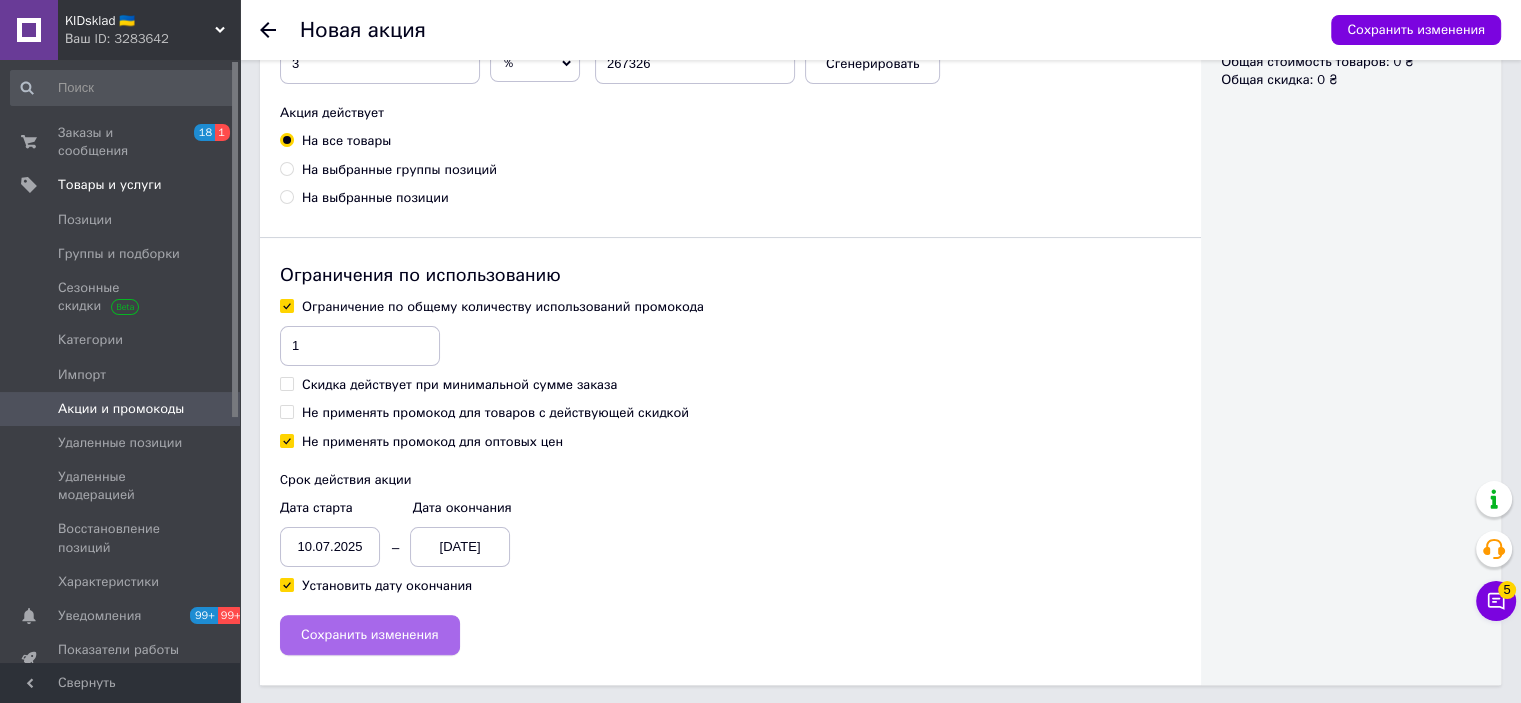 click on "Сохранить изменения" at bounding box center (370, 635) 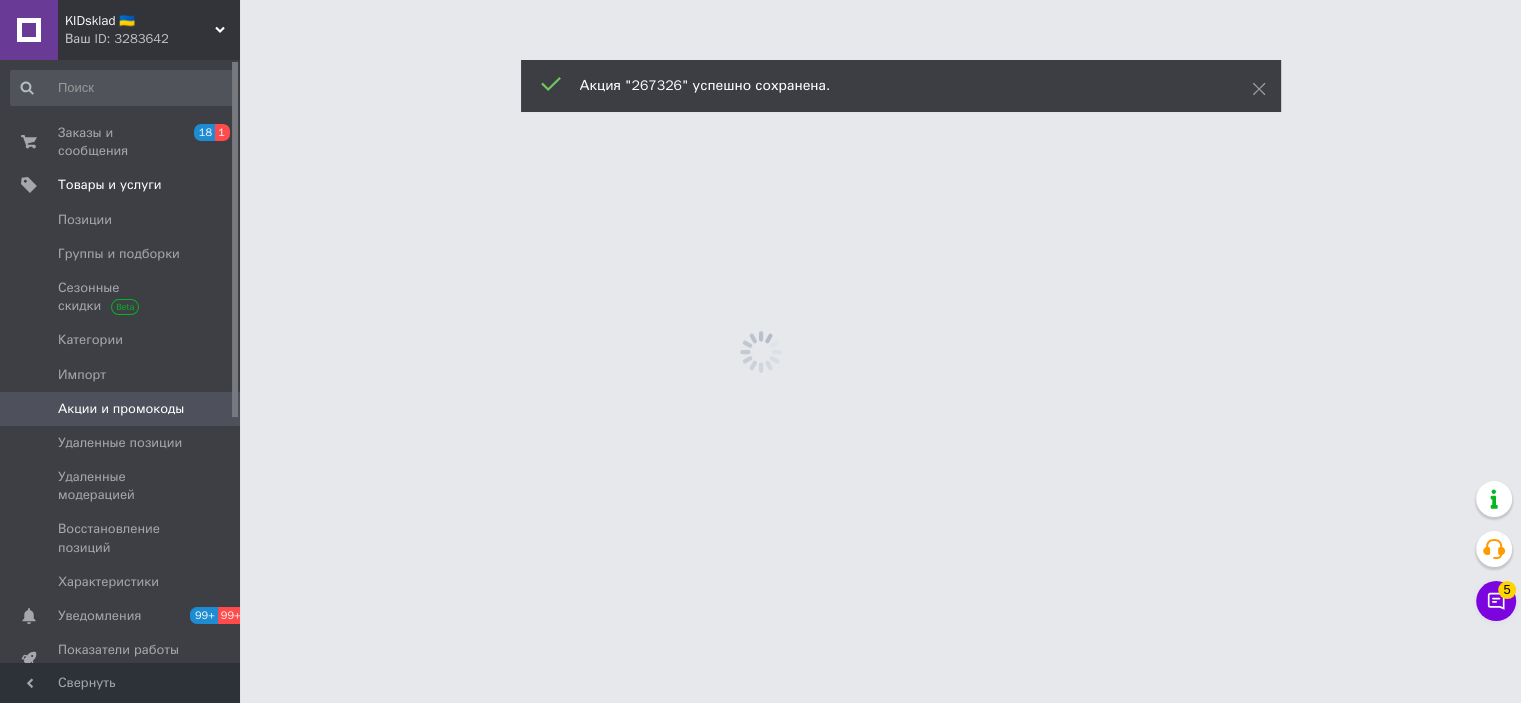 scroll, scrollTop: 0, scrollLeft: 0, axis: both 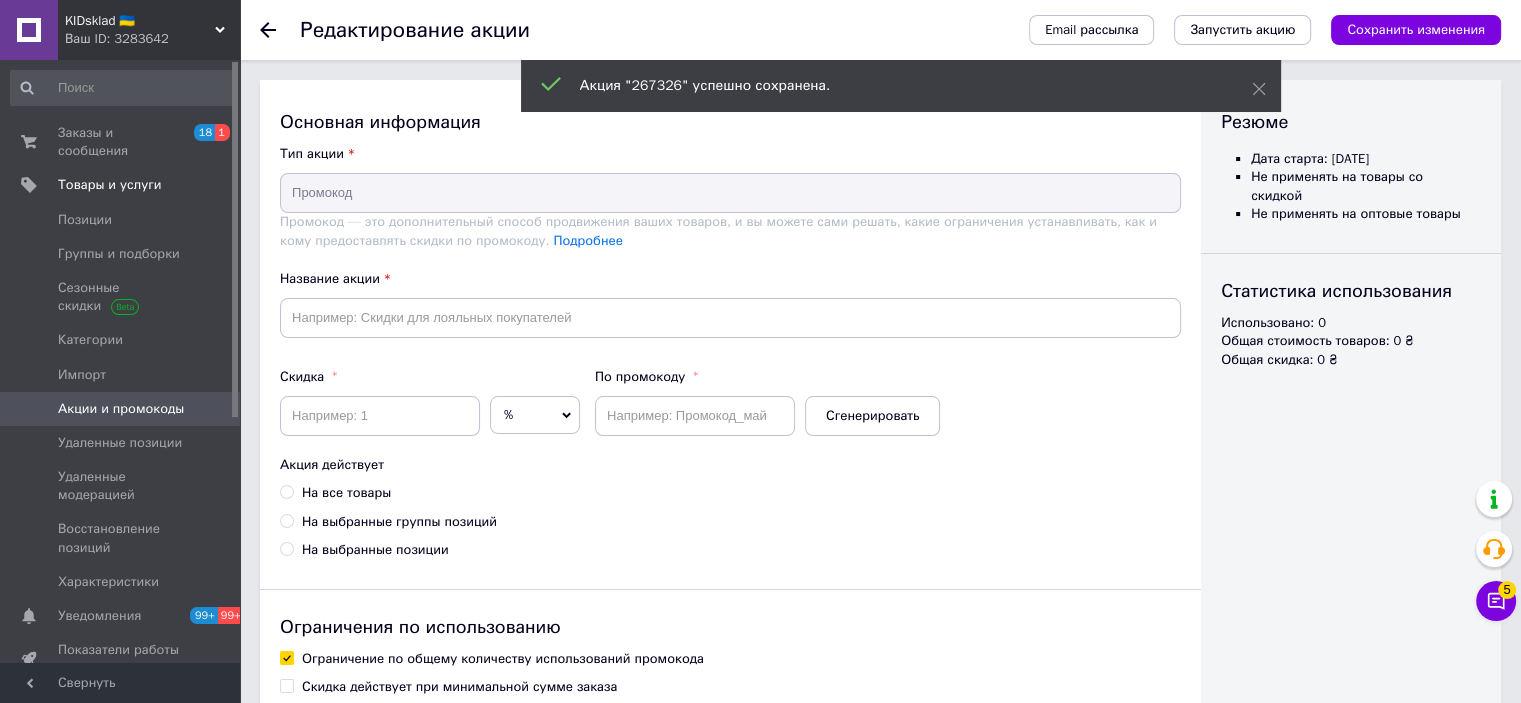 type on "267326" 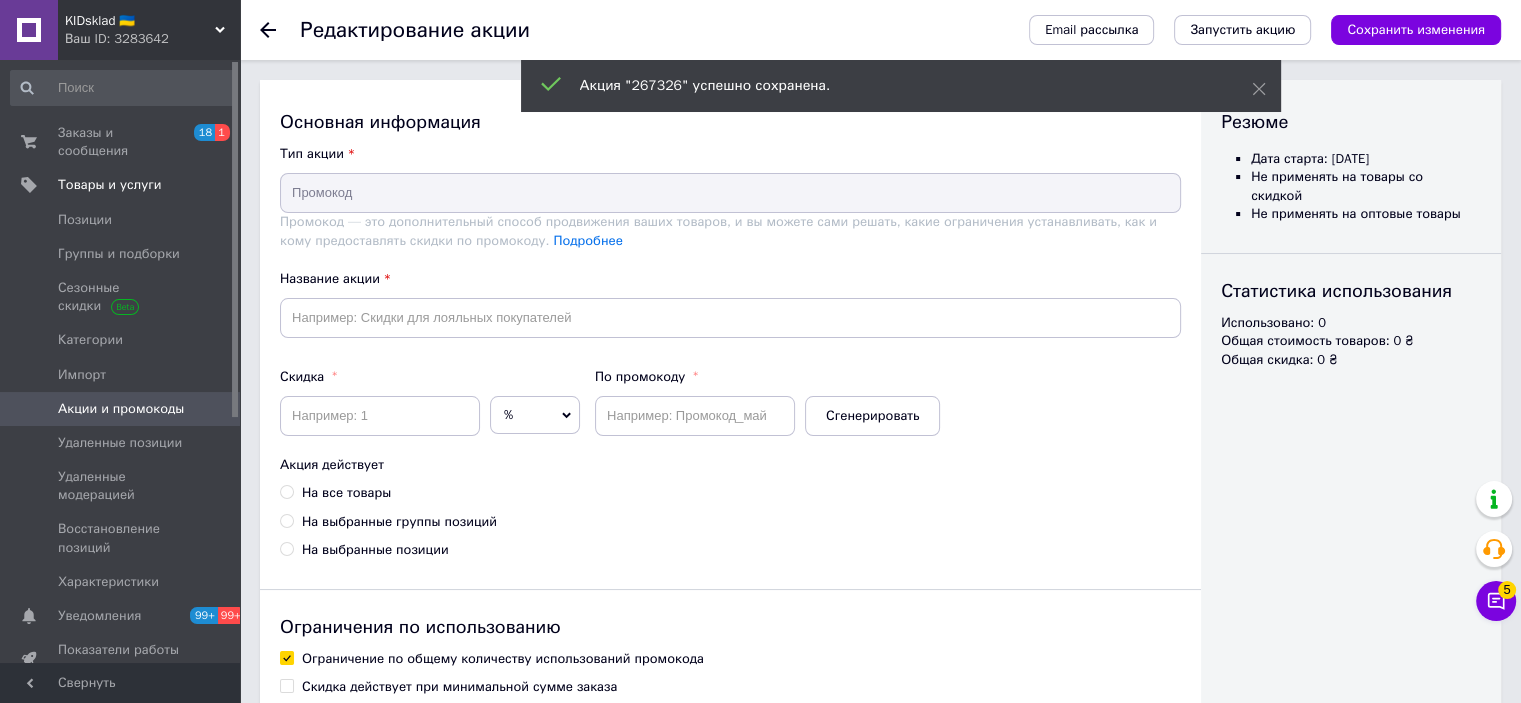 type on "3" 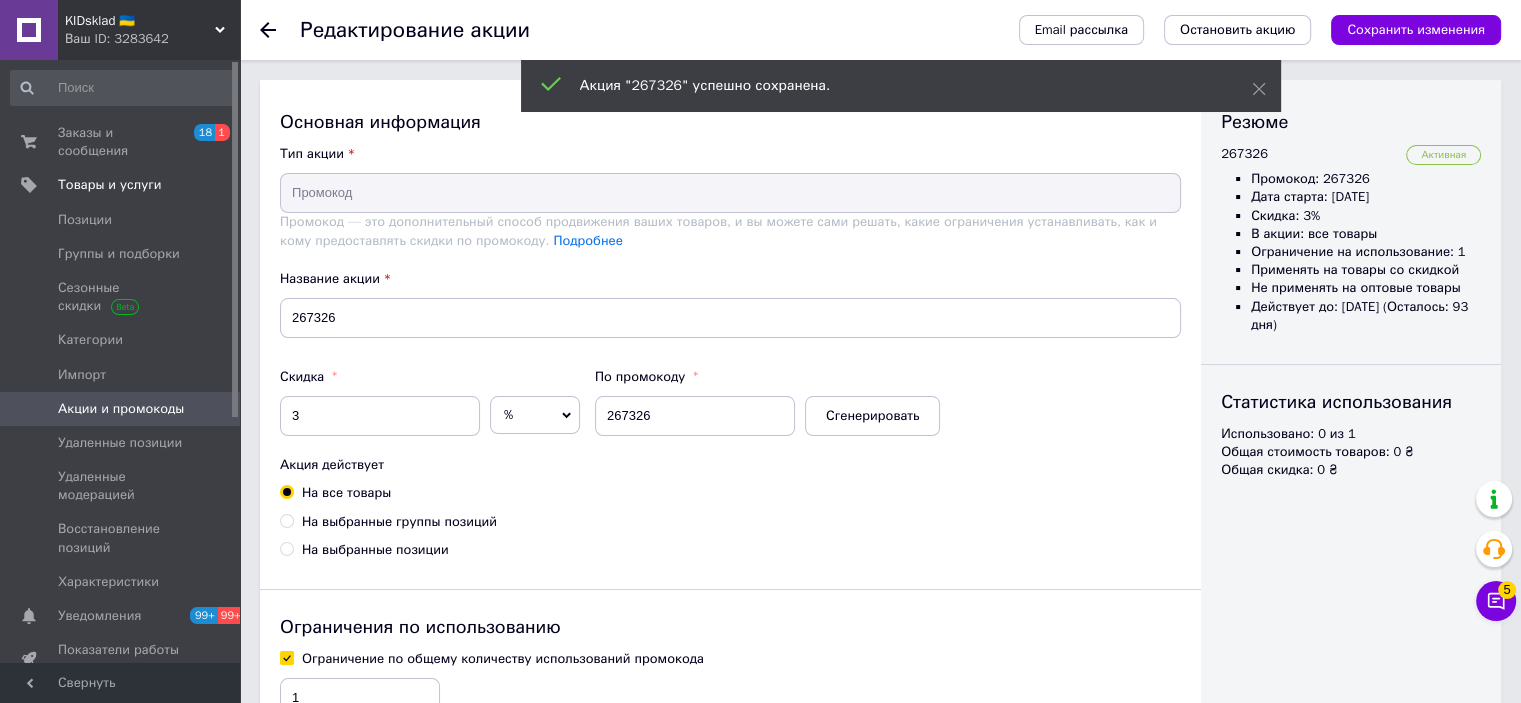 click on "Акции и промокоды" at bounding box center (121, 409) 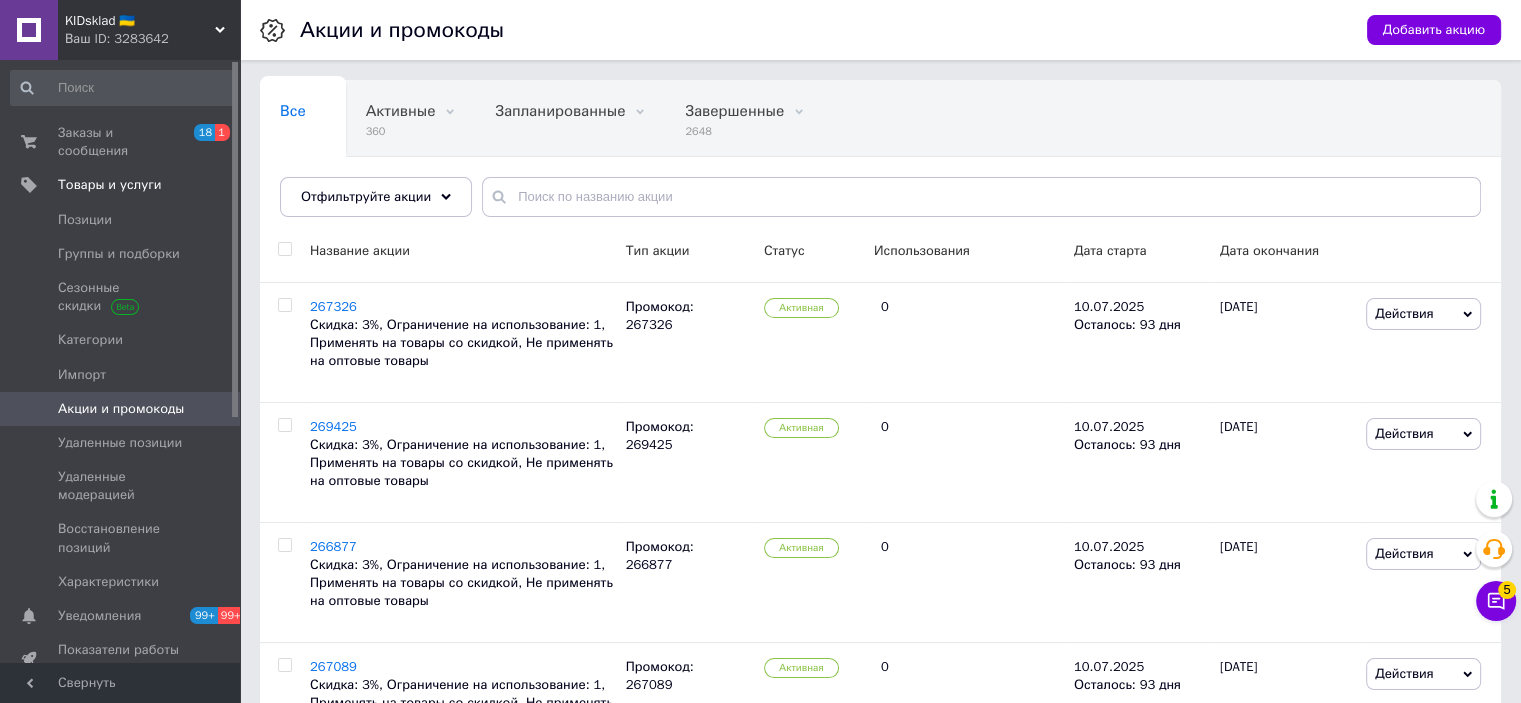 drag, startPoint x: 142, startPoint y: 11, endPoint x: 138, endPoint y: 35, distance: 24.33105 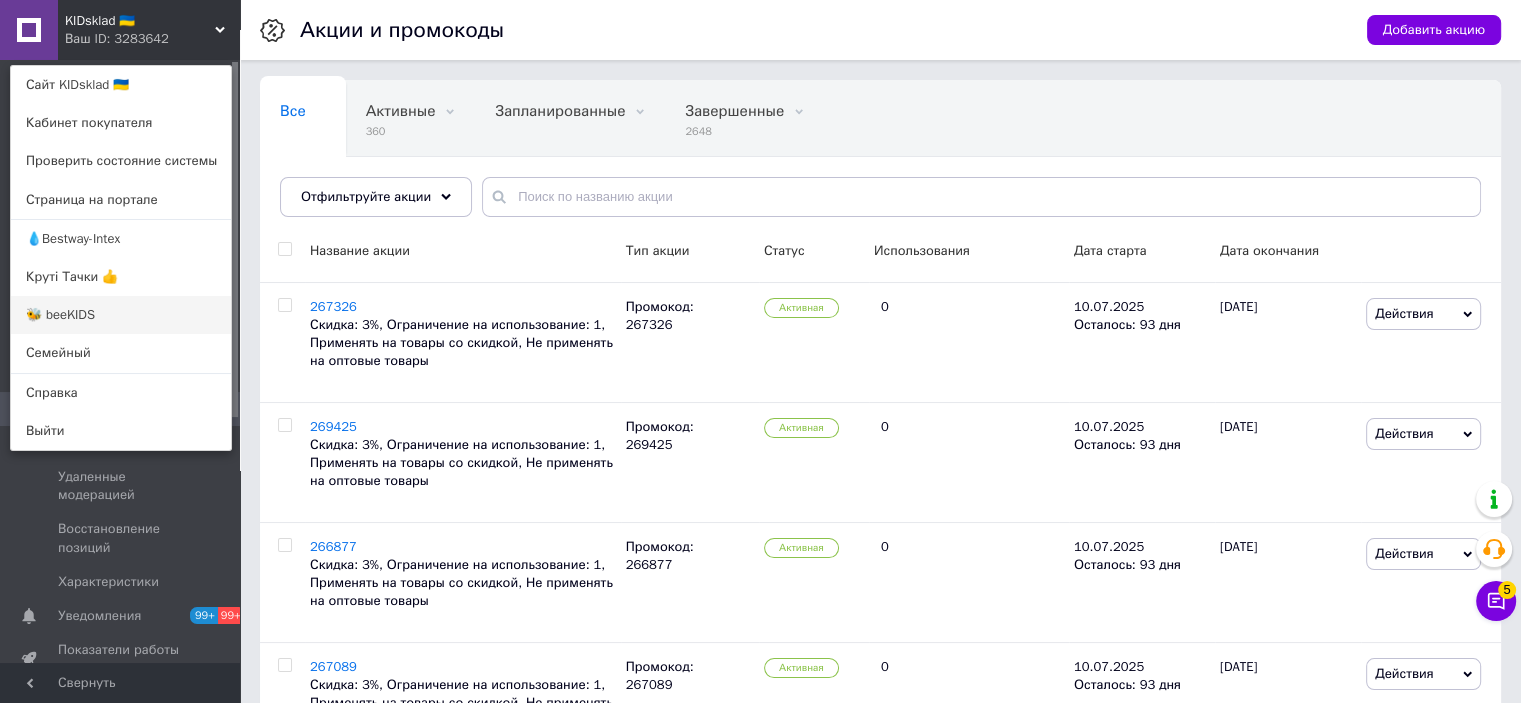 click on "🐝 beeKIDS" at bounding box center [121, 315] 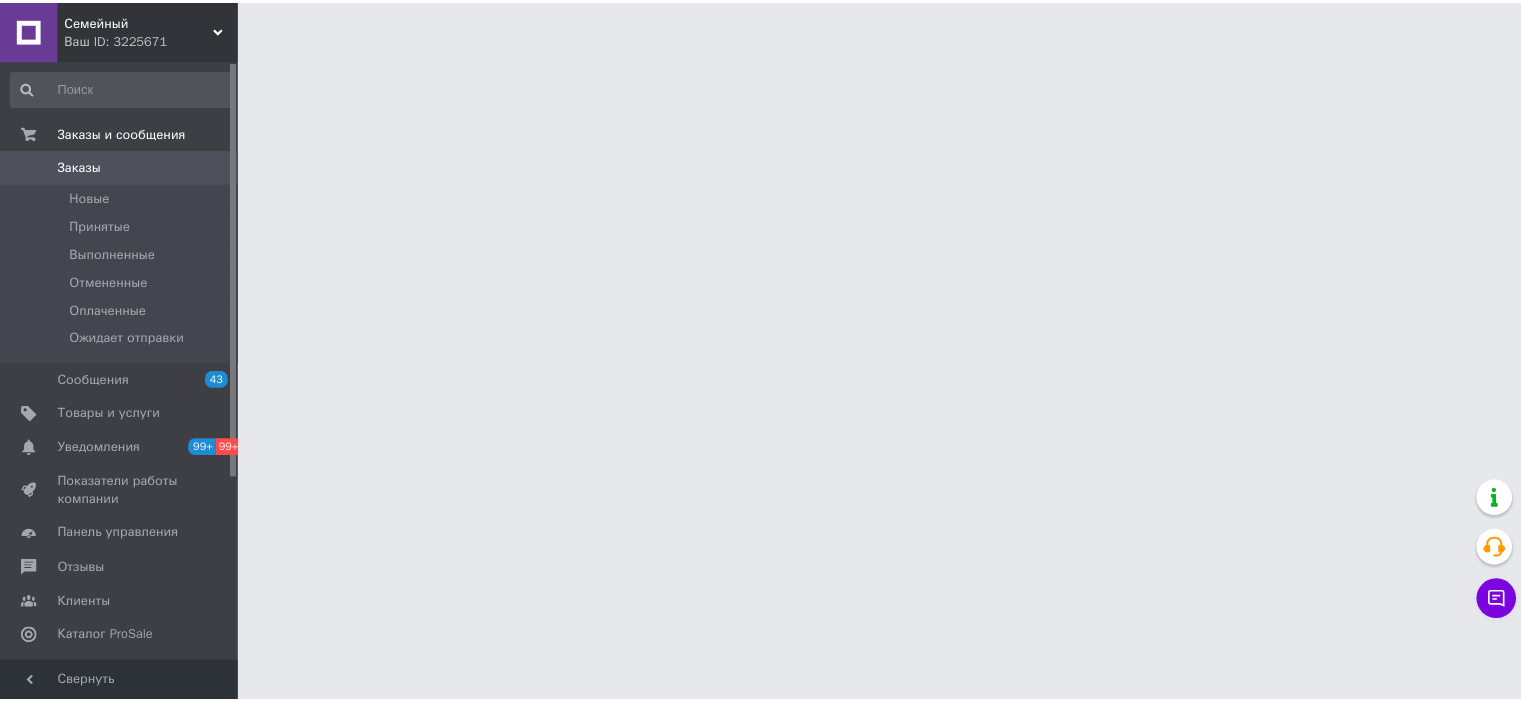 scroll, scrollTop: 0, scrollLeft: 0, axis: both 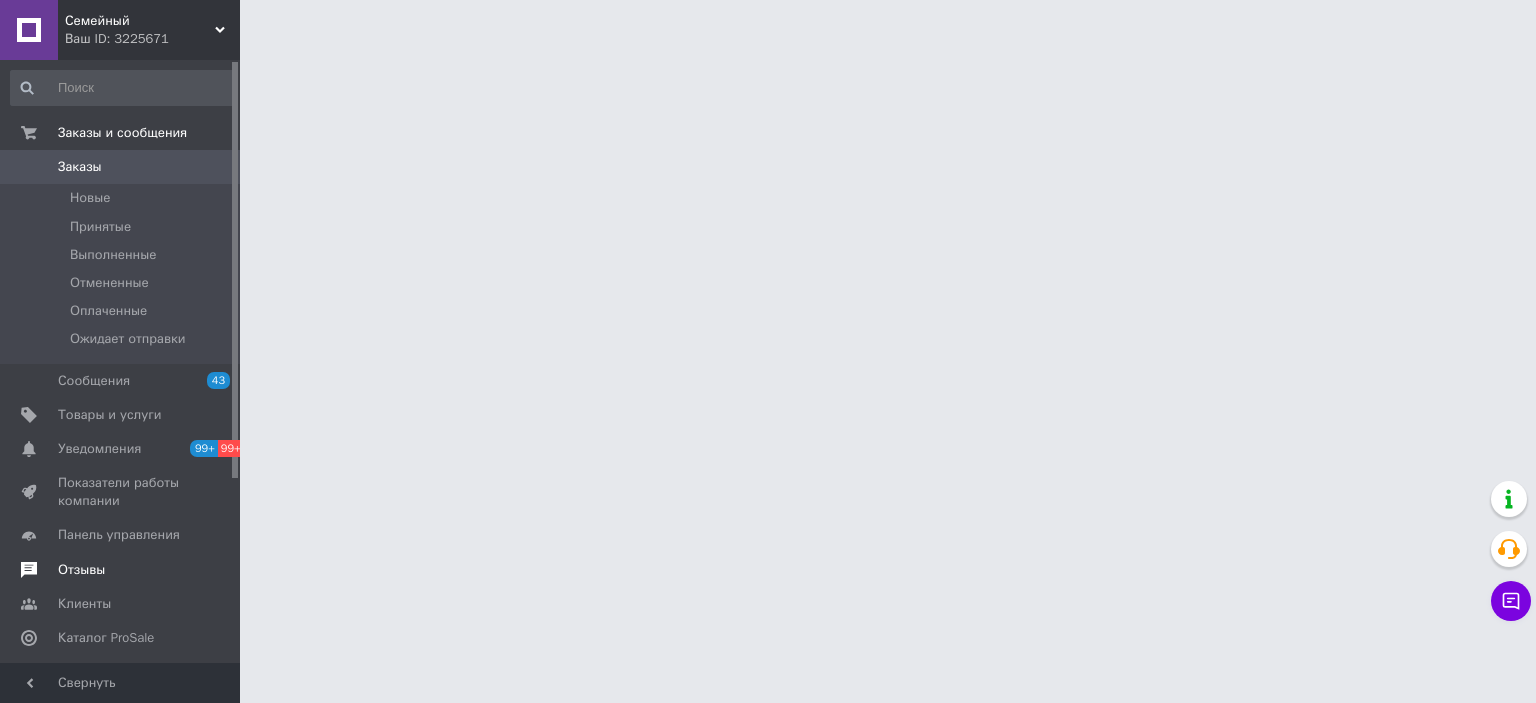 click on "Отзывы" at bounding box center (121, 570) 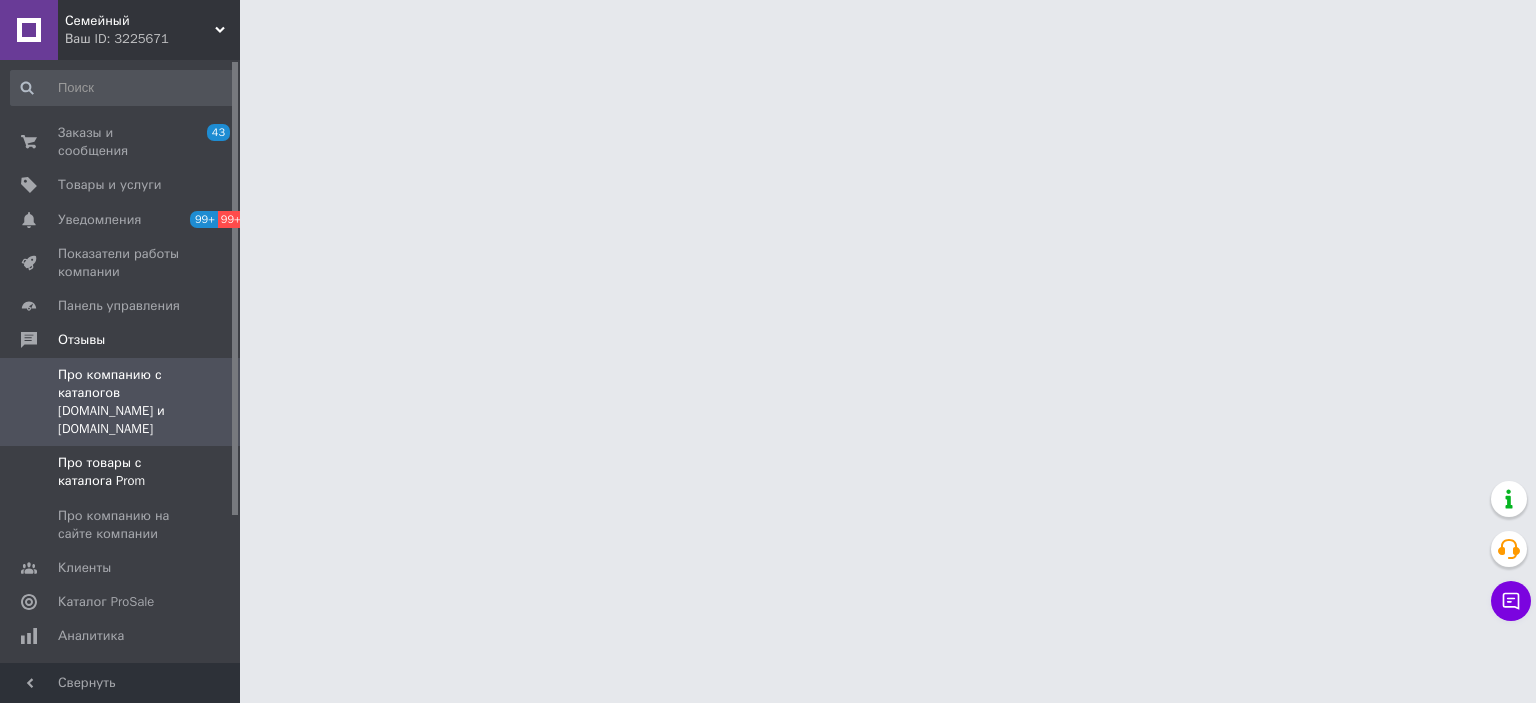 click on "Про товары с каталога Prom" at bounding box center (121, 472) 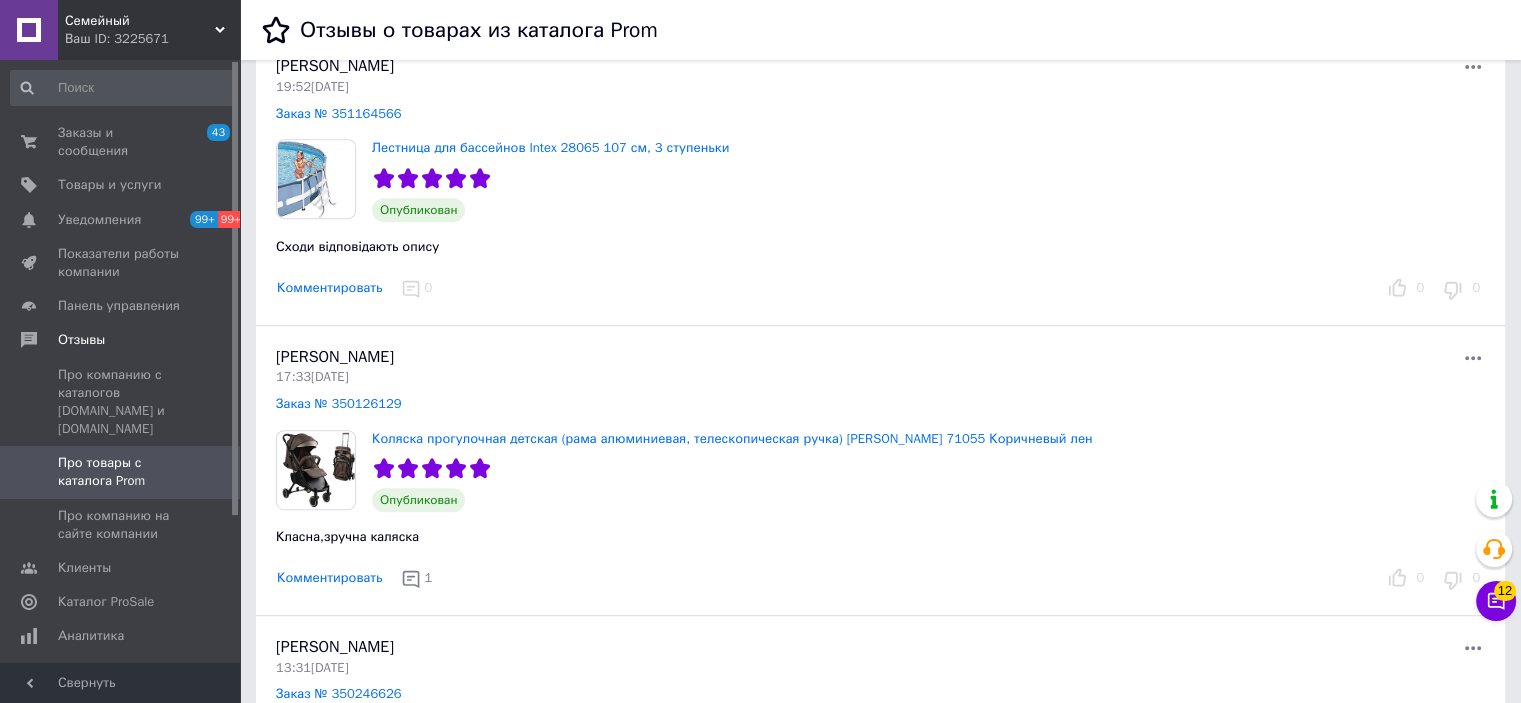 scroll, scrollTop: 1000, scrollLeft: 0, axis: vertical 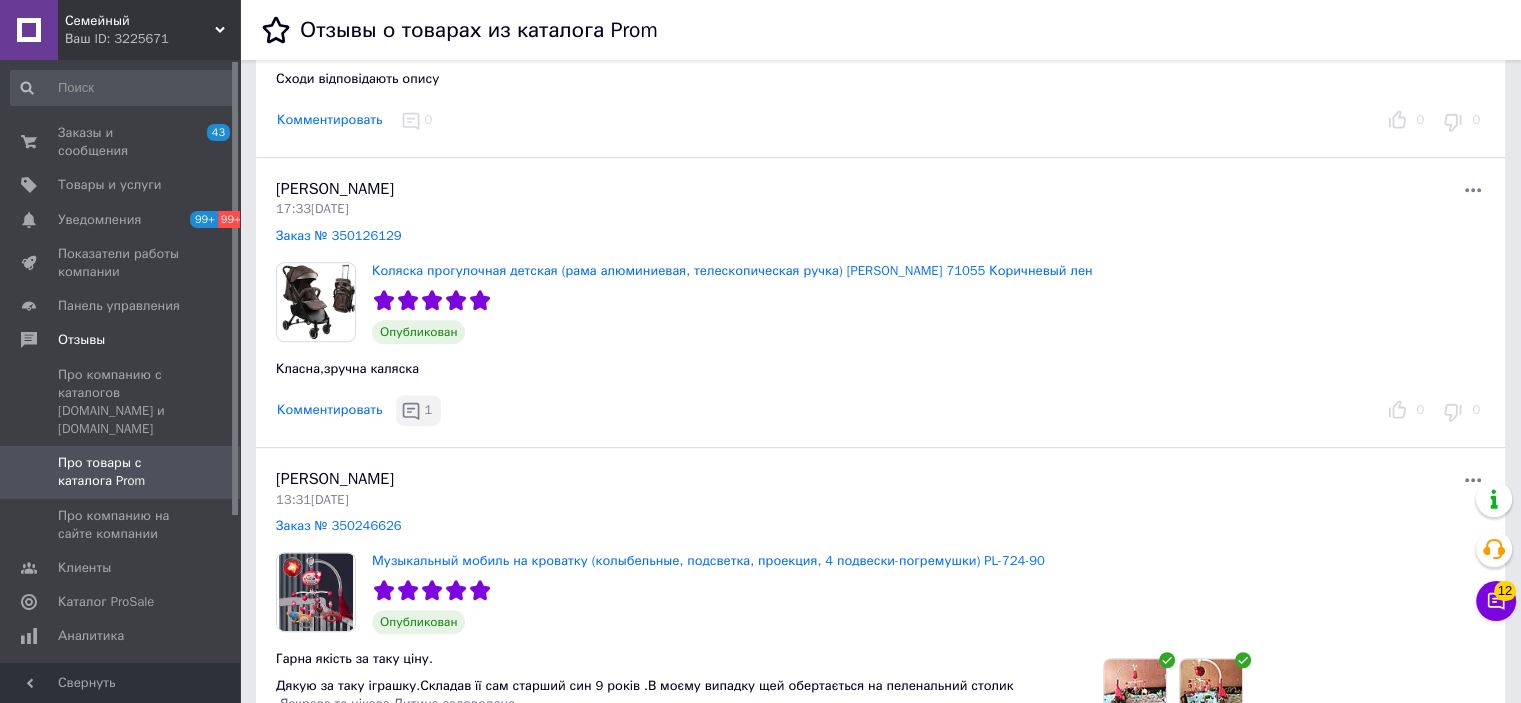 click 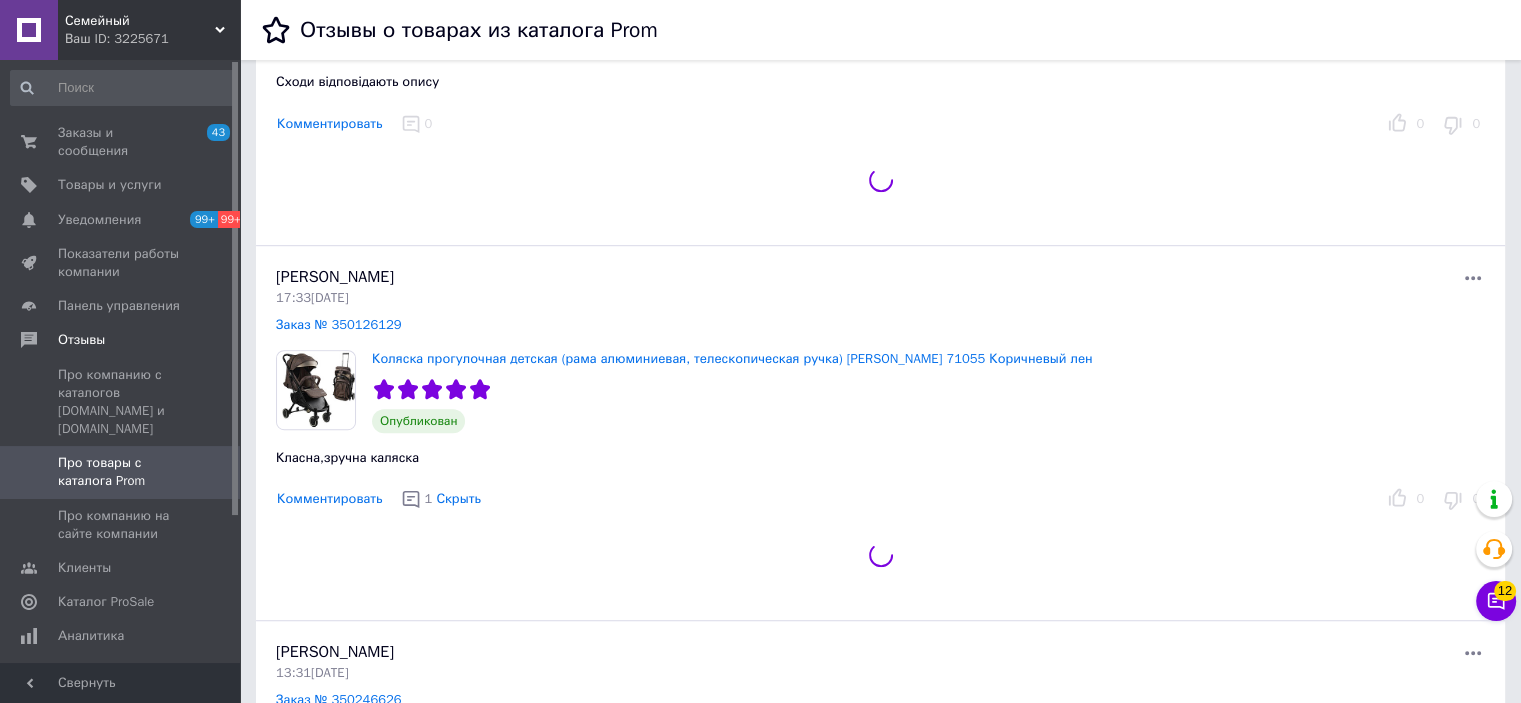 scroll, scrollTop: 1000, scrollLeft: 0, axis: vertical 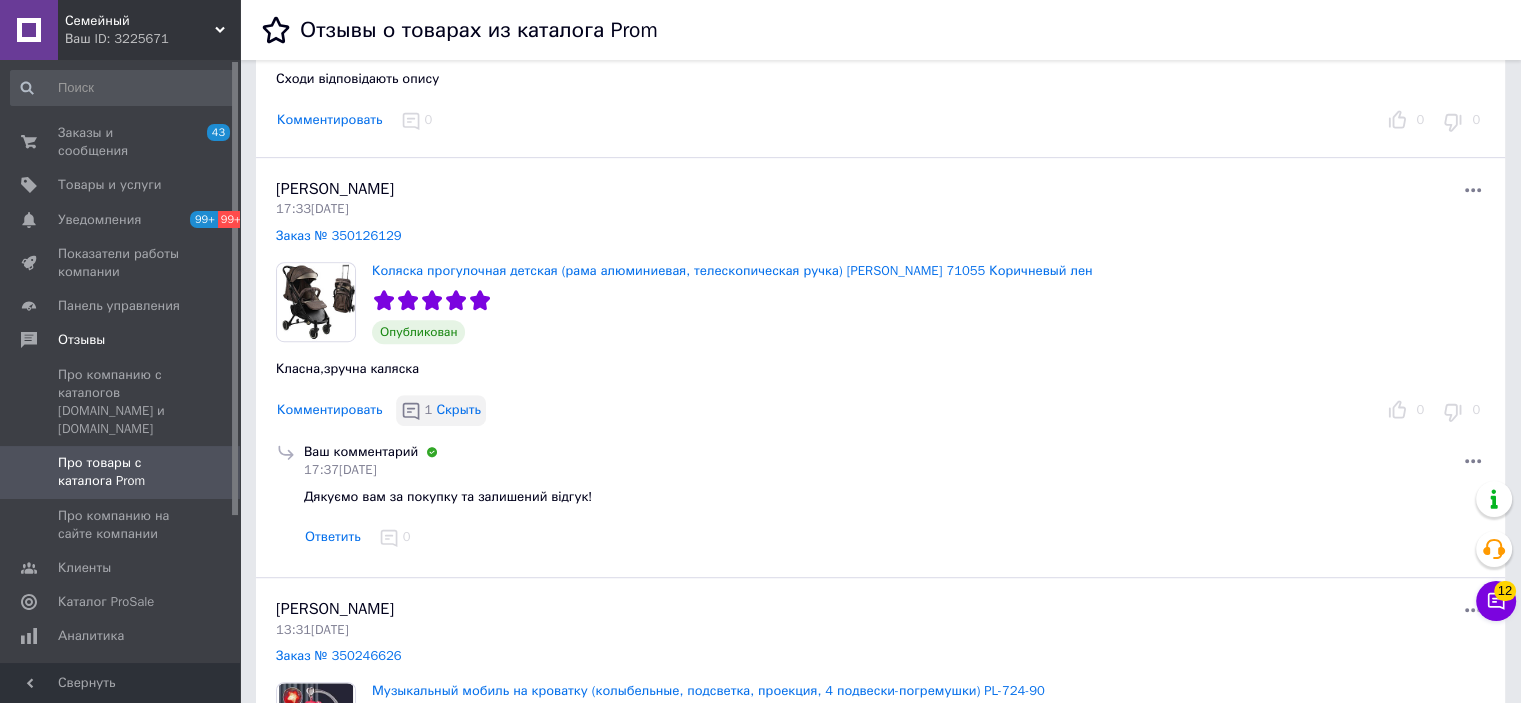 click 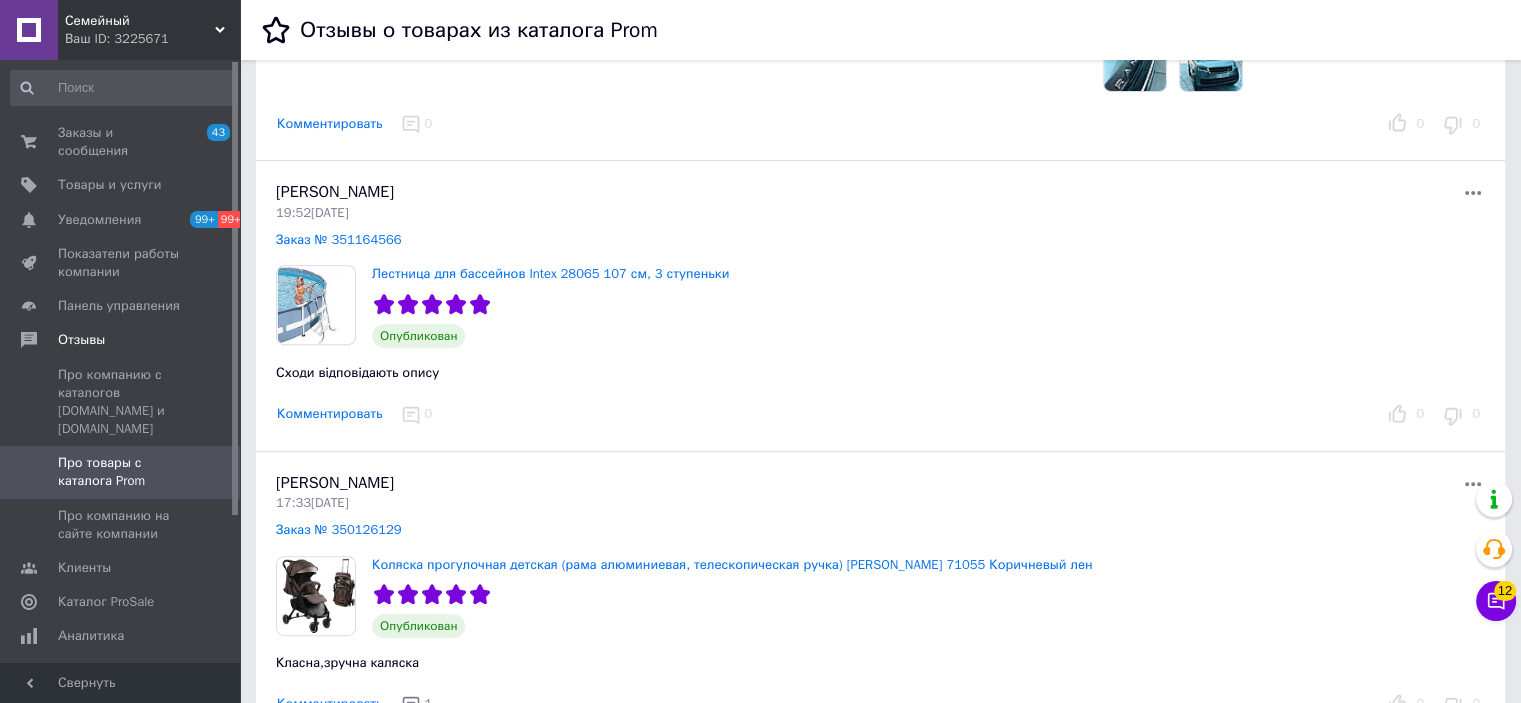 scroll, scrollTop: 700, scrollLeft: 0, axis: vertical 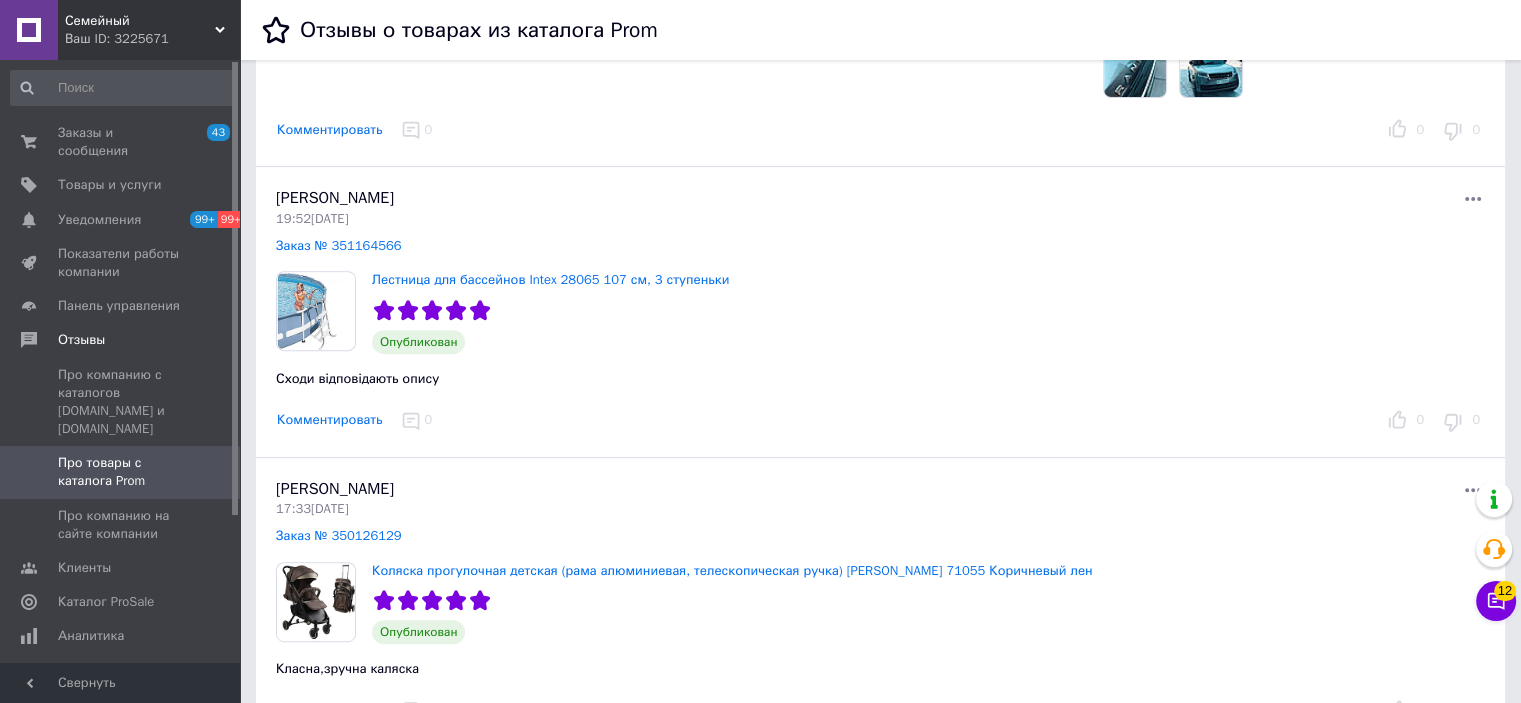 click on "Комментировать" at bounding box center [330, 420] 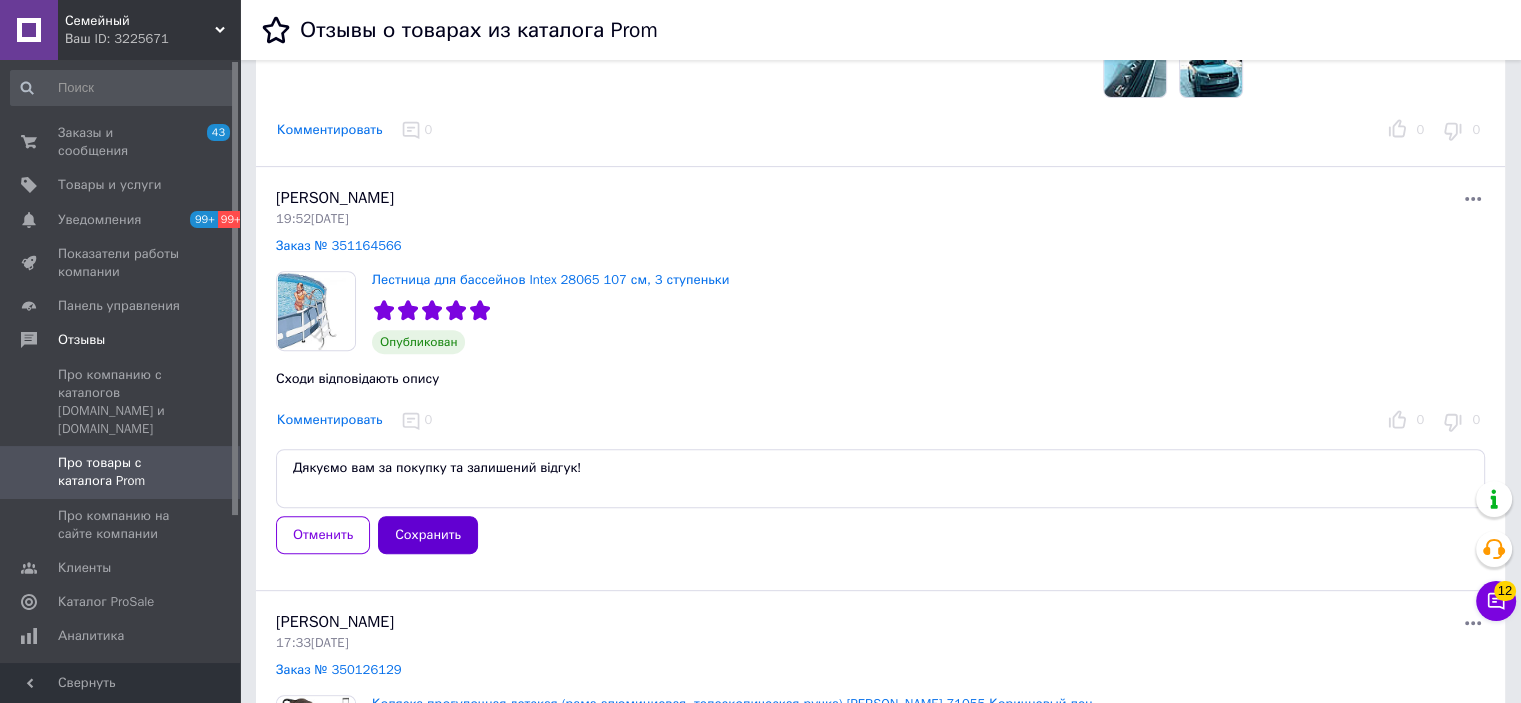 type on "Дякуємо вам за покупку та залишений відгук!" 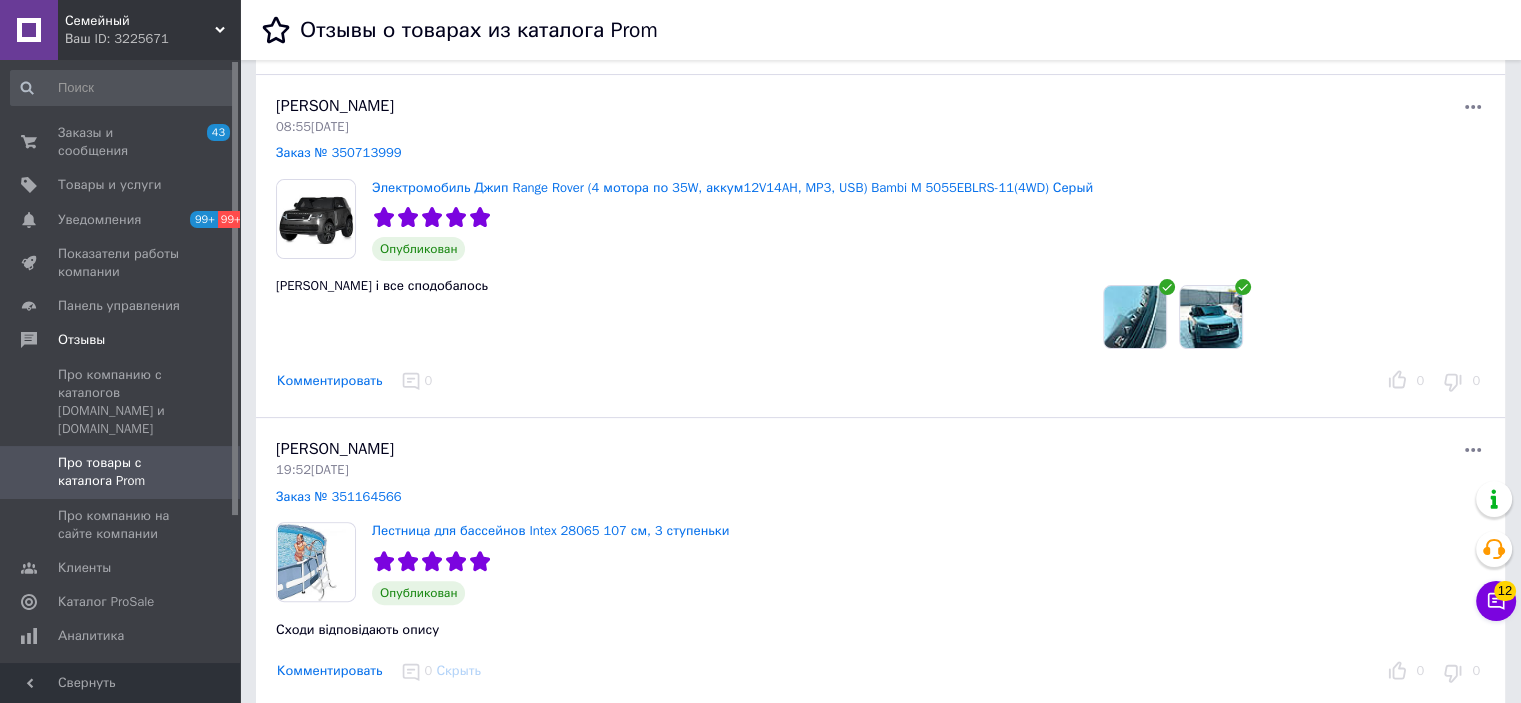 scroll, scrollTop: 400, scrollLeft: 0, axis: vertical 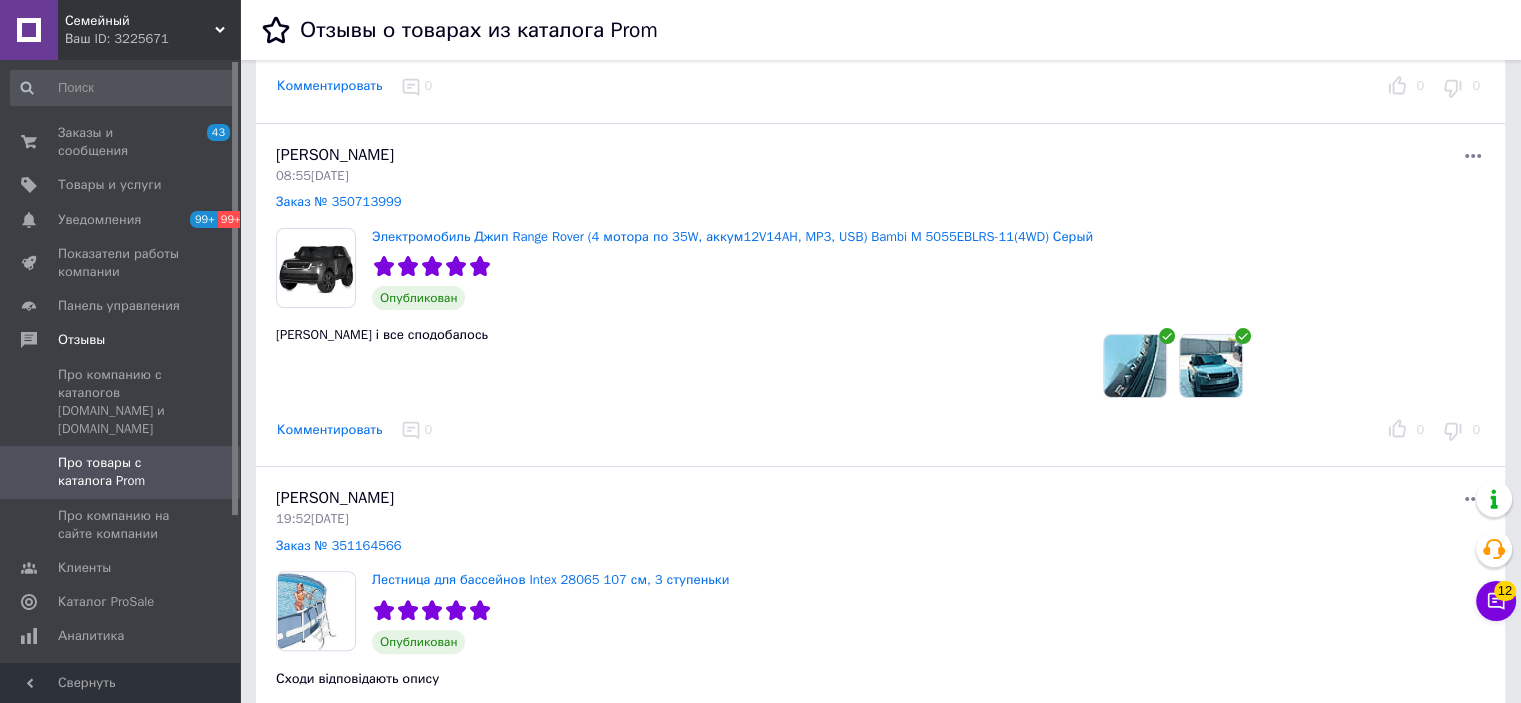 click on "Комментировать" at bounding box center [330, 430] 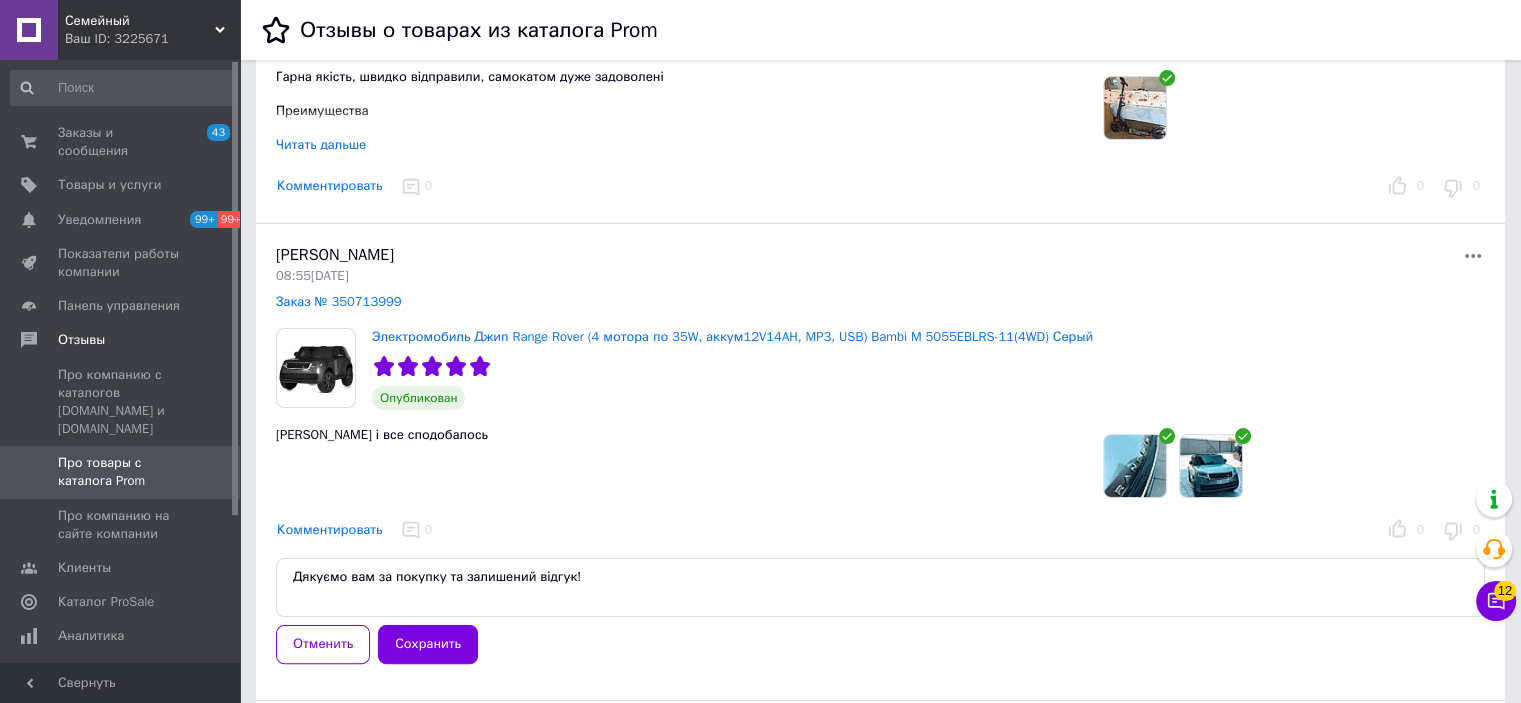 scroll, scrollTop: 500, scrollLeft: 0, axis: vertical 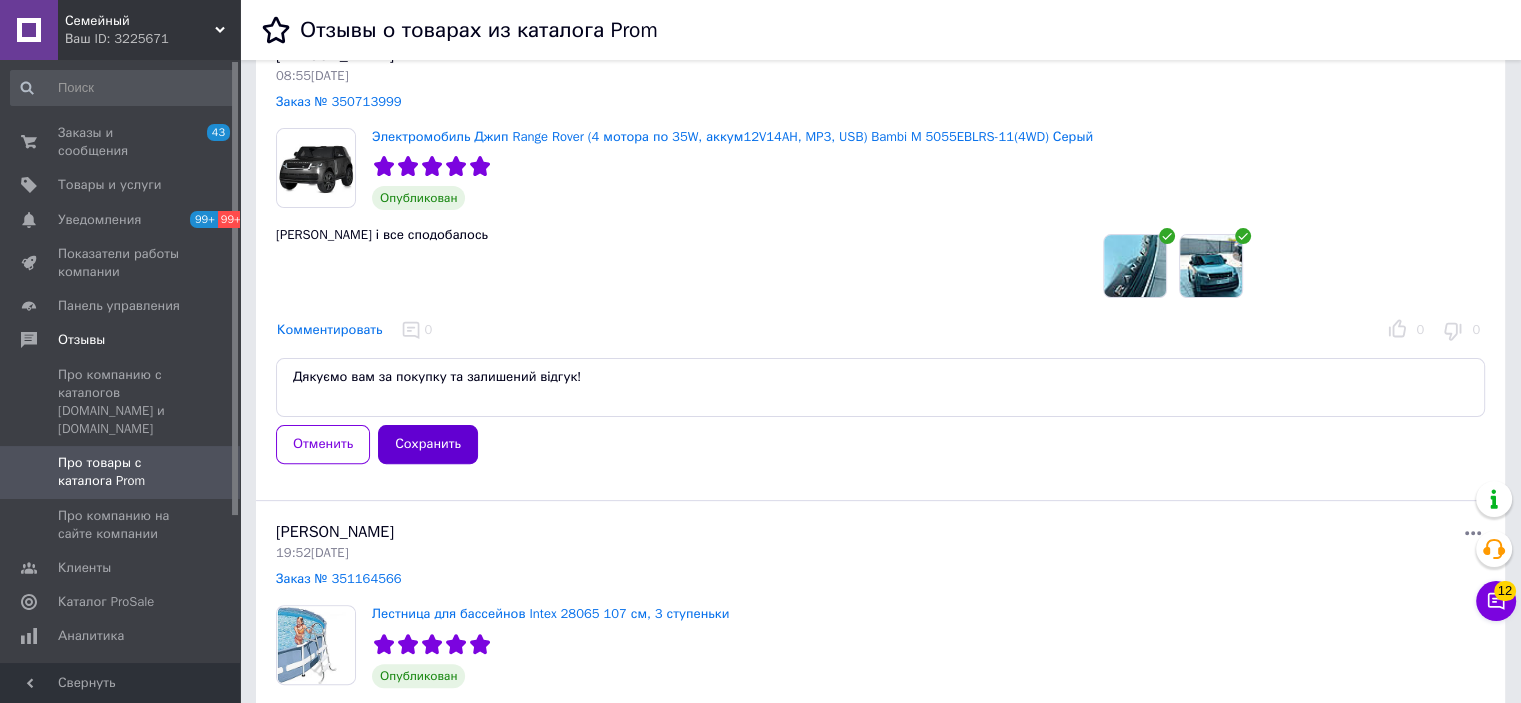 type on "Дякуємо вам за покупку та залишений відгук!" 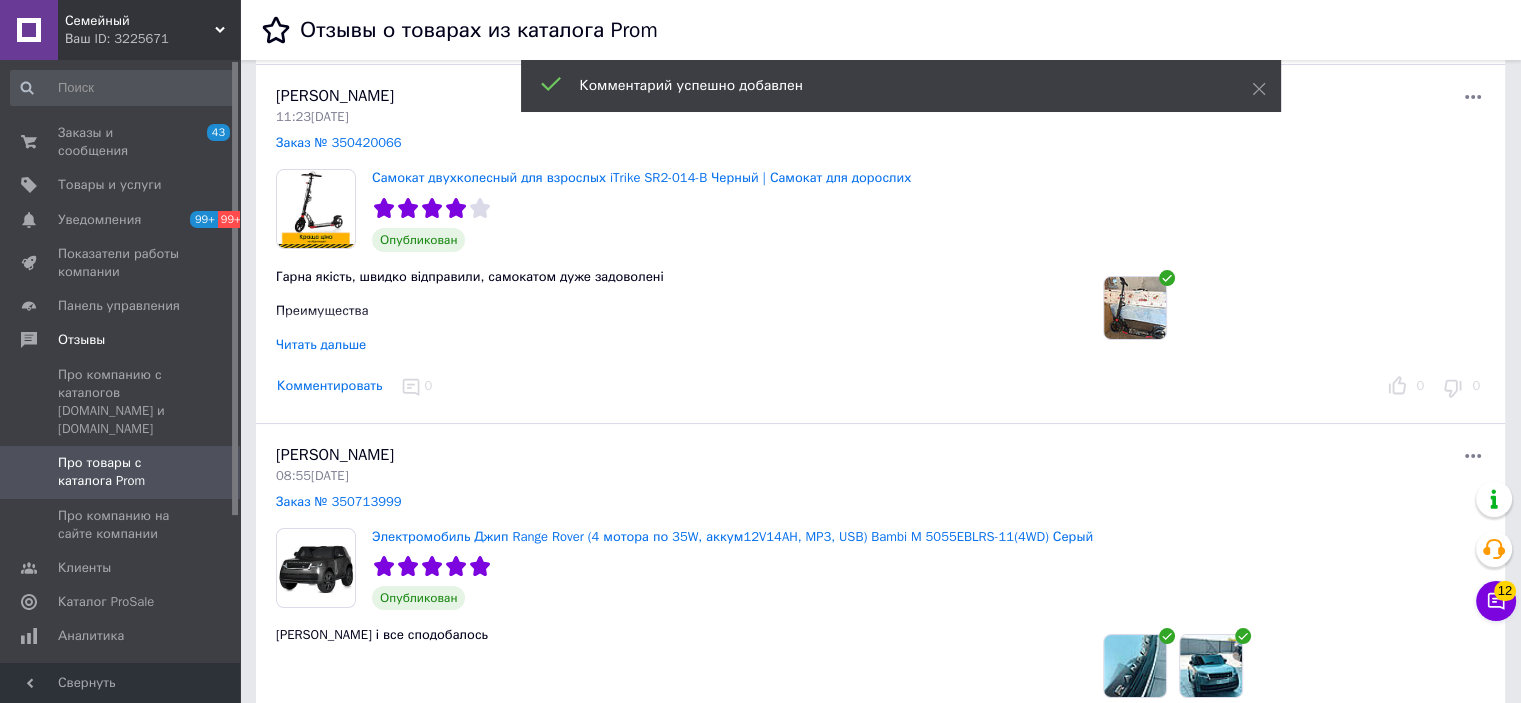scroll, scrollTop: 0, scrollLeft: 0, axis: both 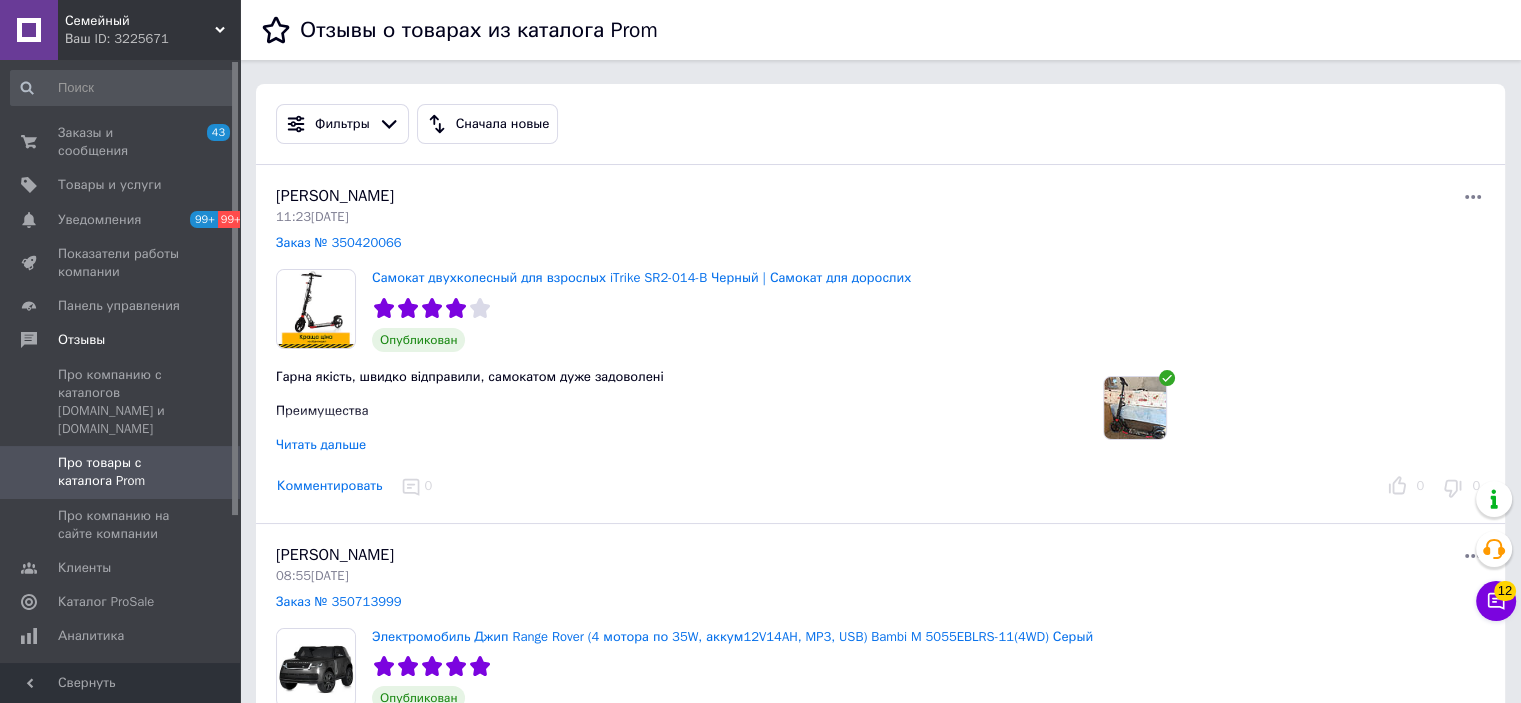 click on "Комментировать" at bounding box center [330, 486] 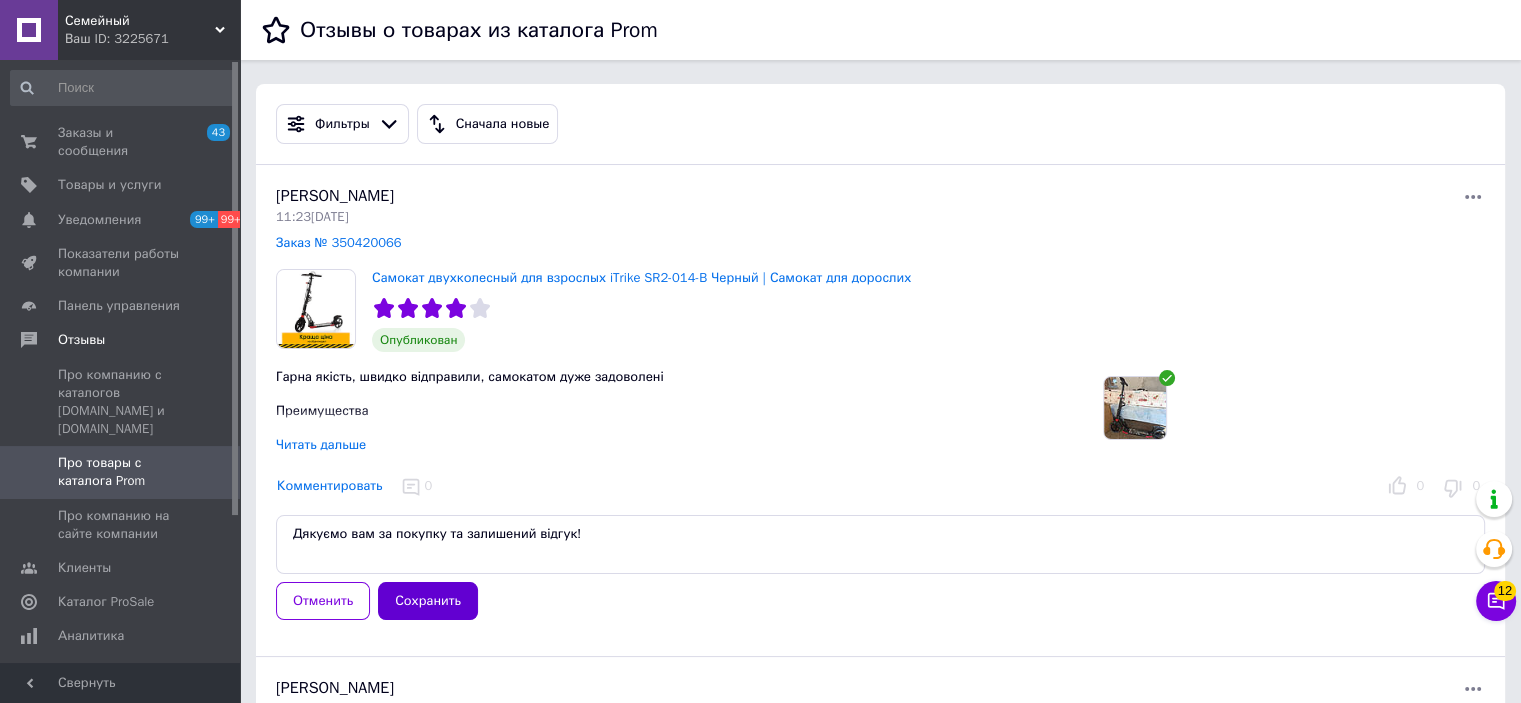 type on "Дякуємо вам за покупку та залишений відгук!" 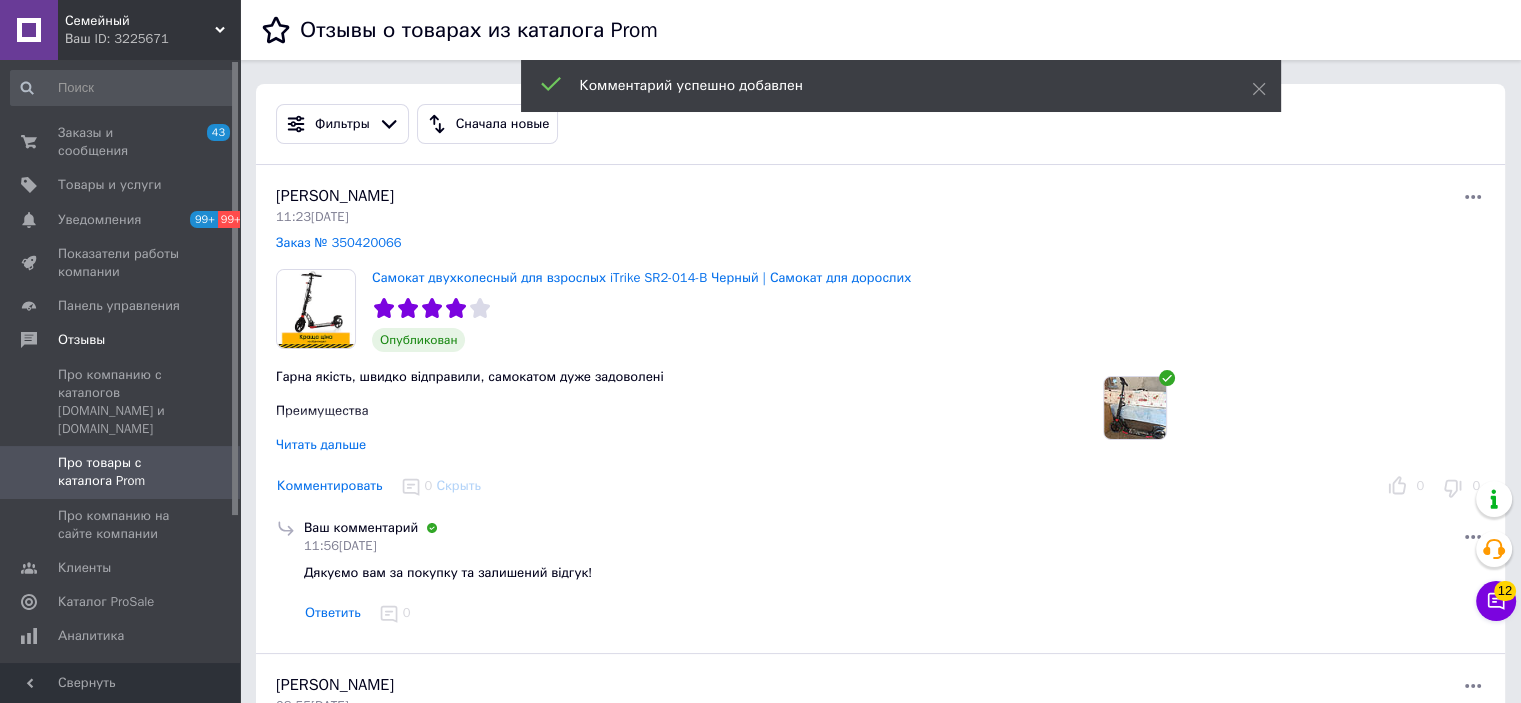 click on "Про товары с каталога Prom" at bounding box center [121, 472] 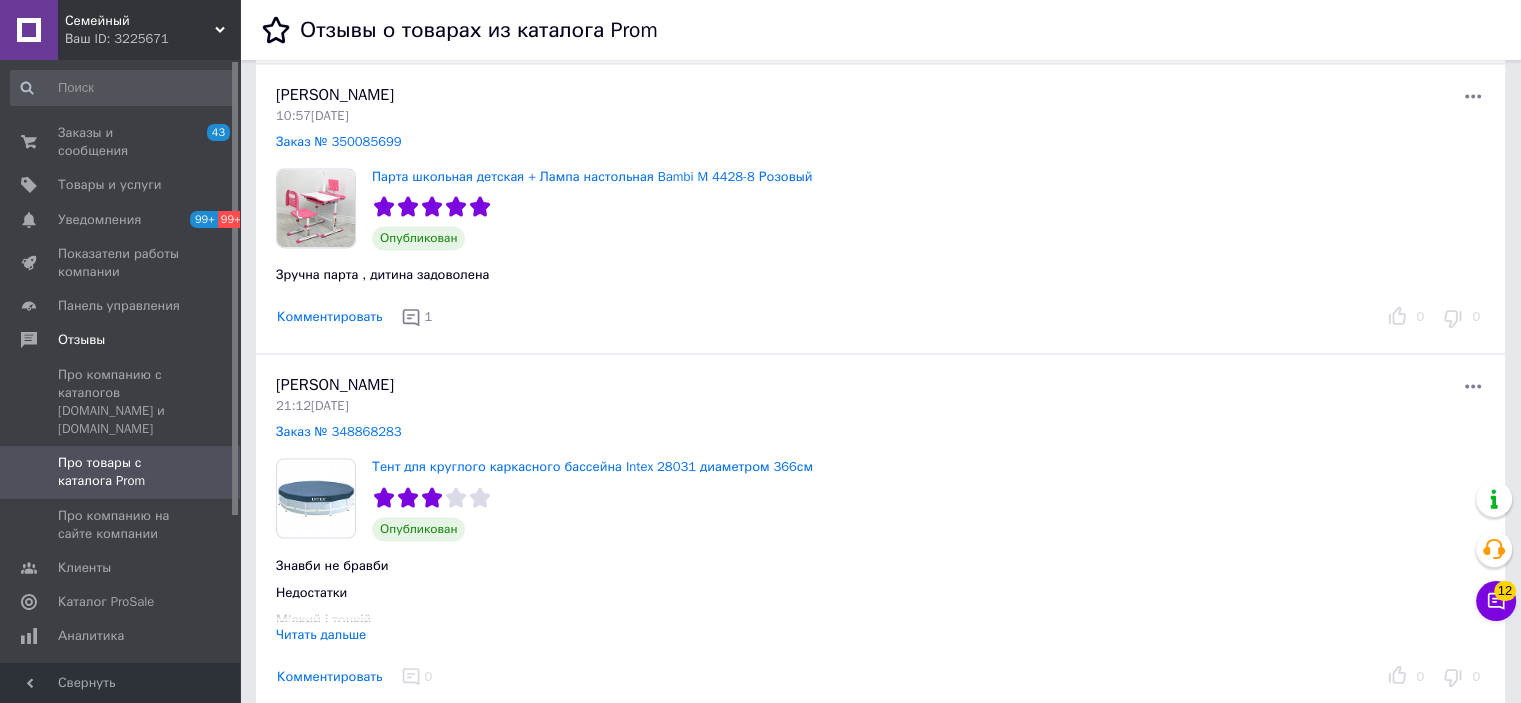 scroll, scrollTop: 3400, scrollLeft: 0, axis: vertical 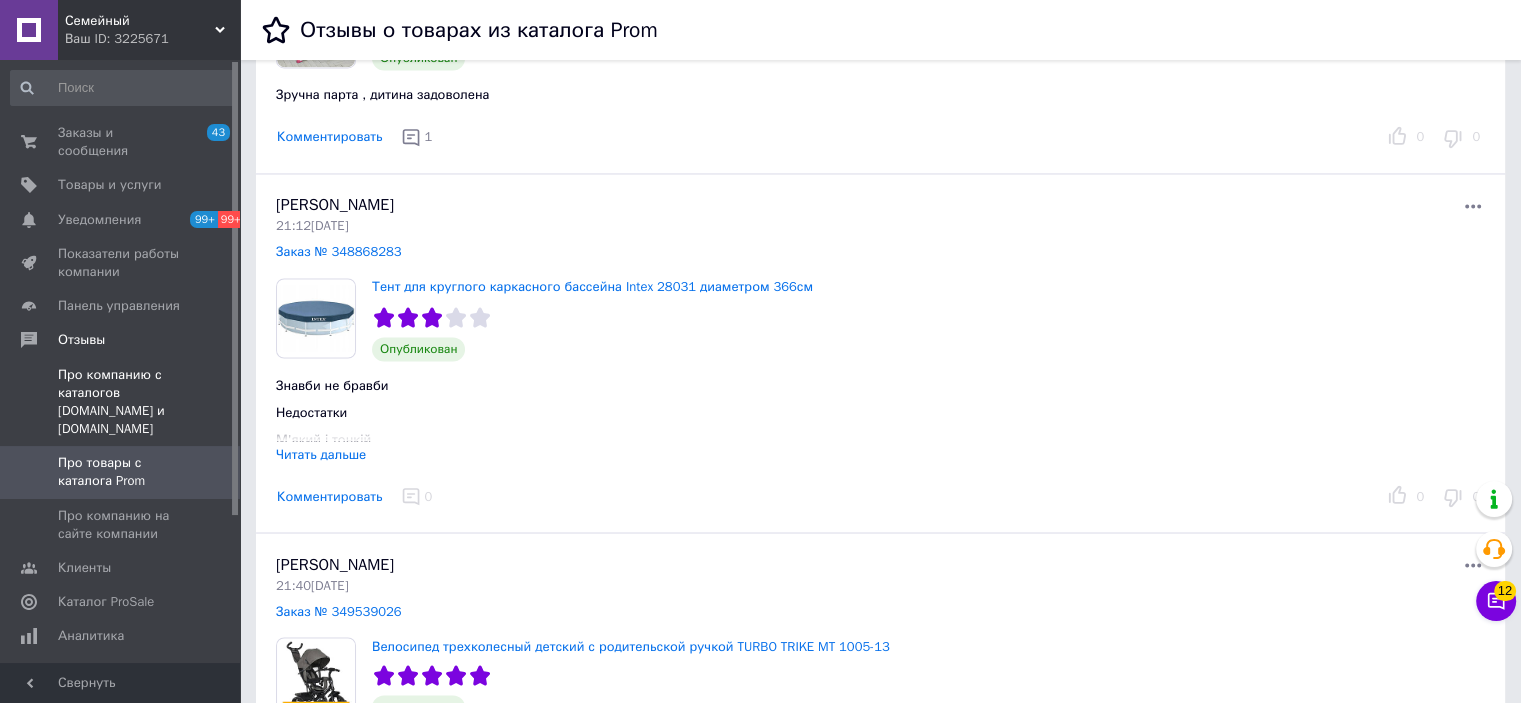 click on "Про компанию с каталогов [DOMAIN_NAME] и [DOMAIN_NAME]" at bounding box center (121, 402) 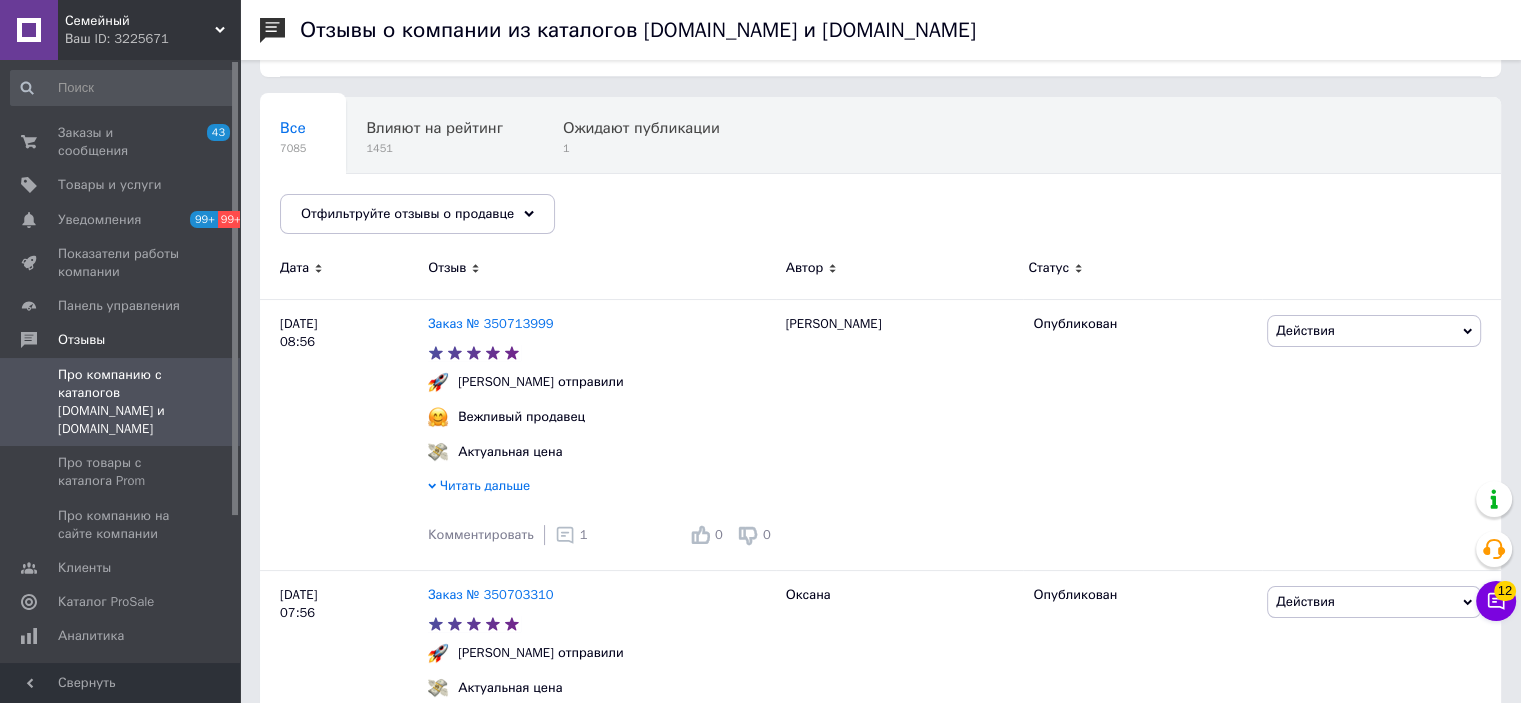 scroll, scrollTop: 0, scrollLeft: 0, axis: both 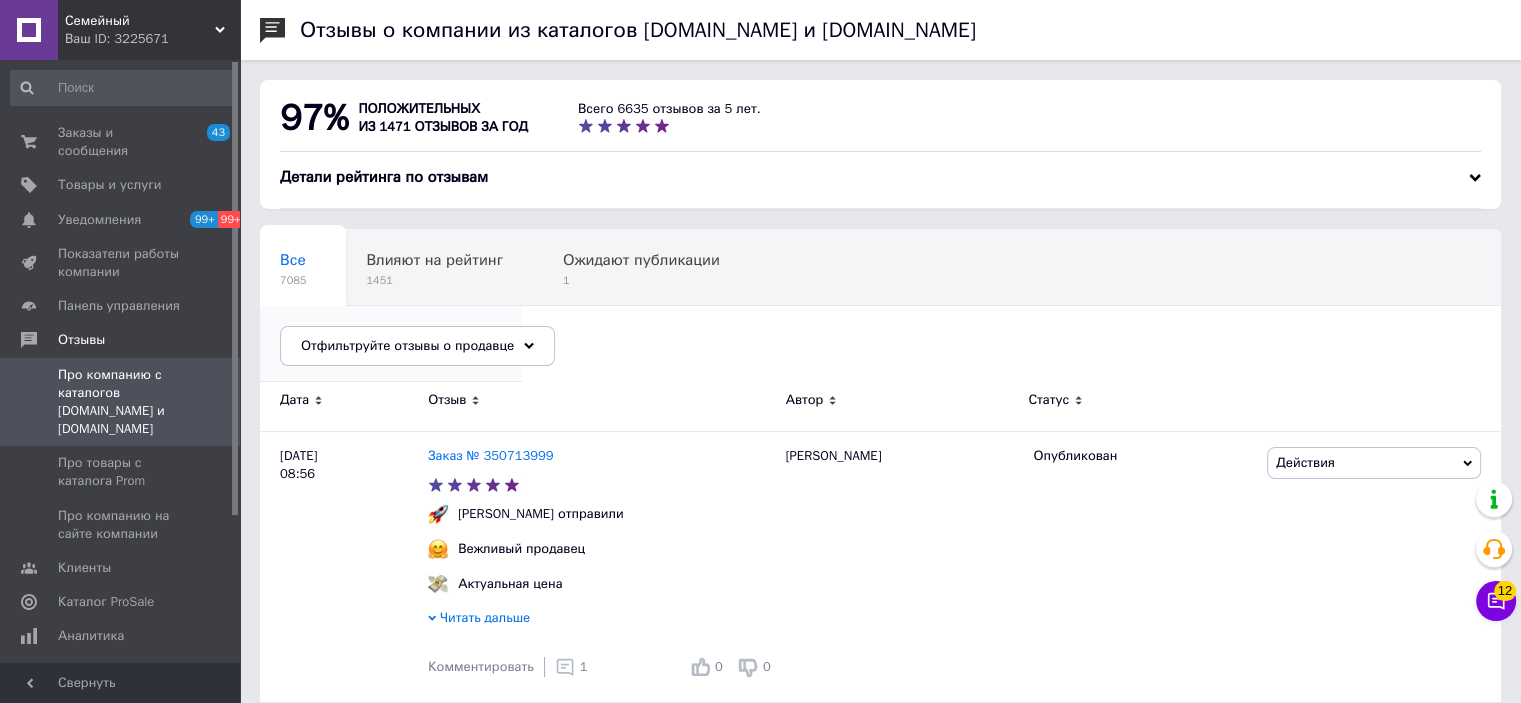 click on "Опубликованы без комме... 287" at bounding box center [391, 344] 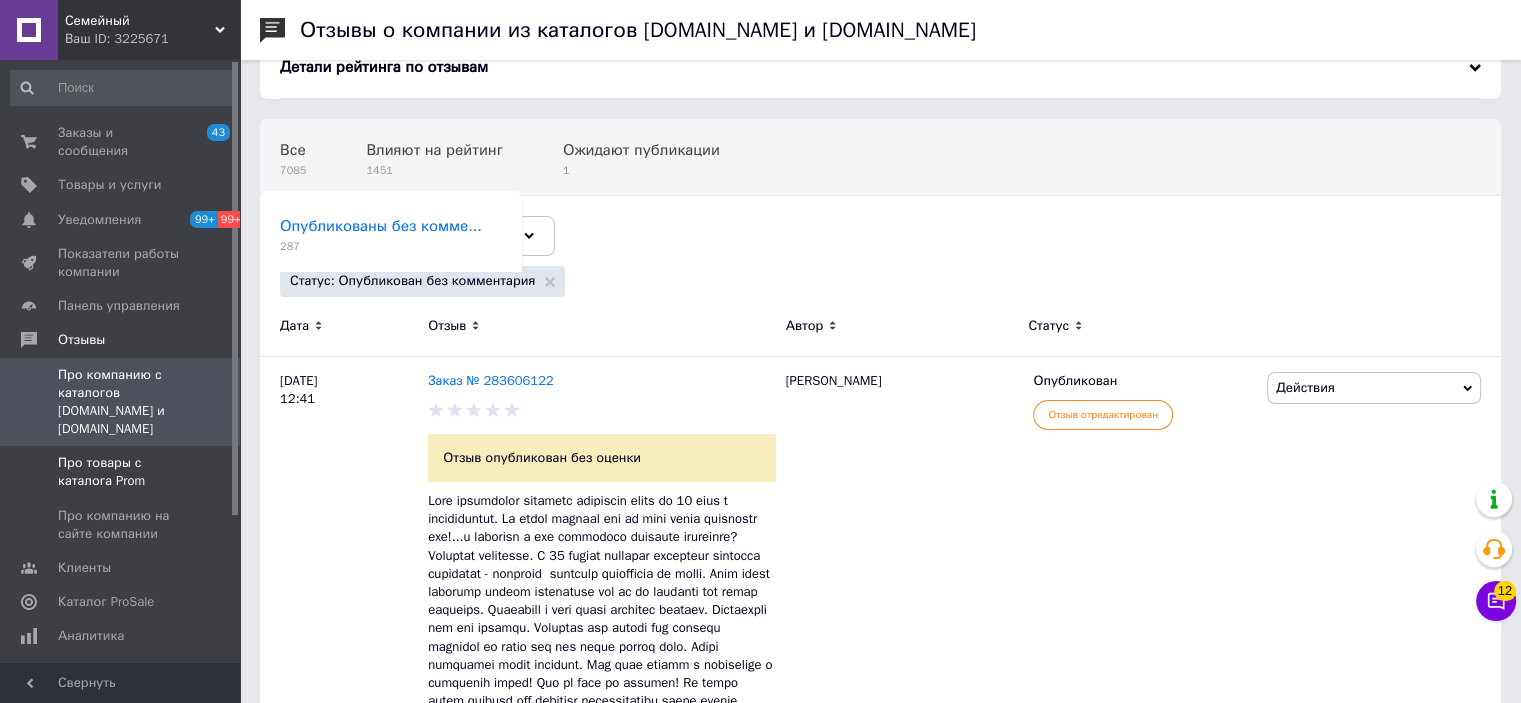 scroll, scrollTop: 0, scrollLeft: 0, axis: both 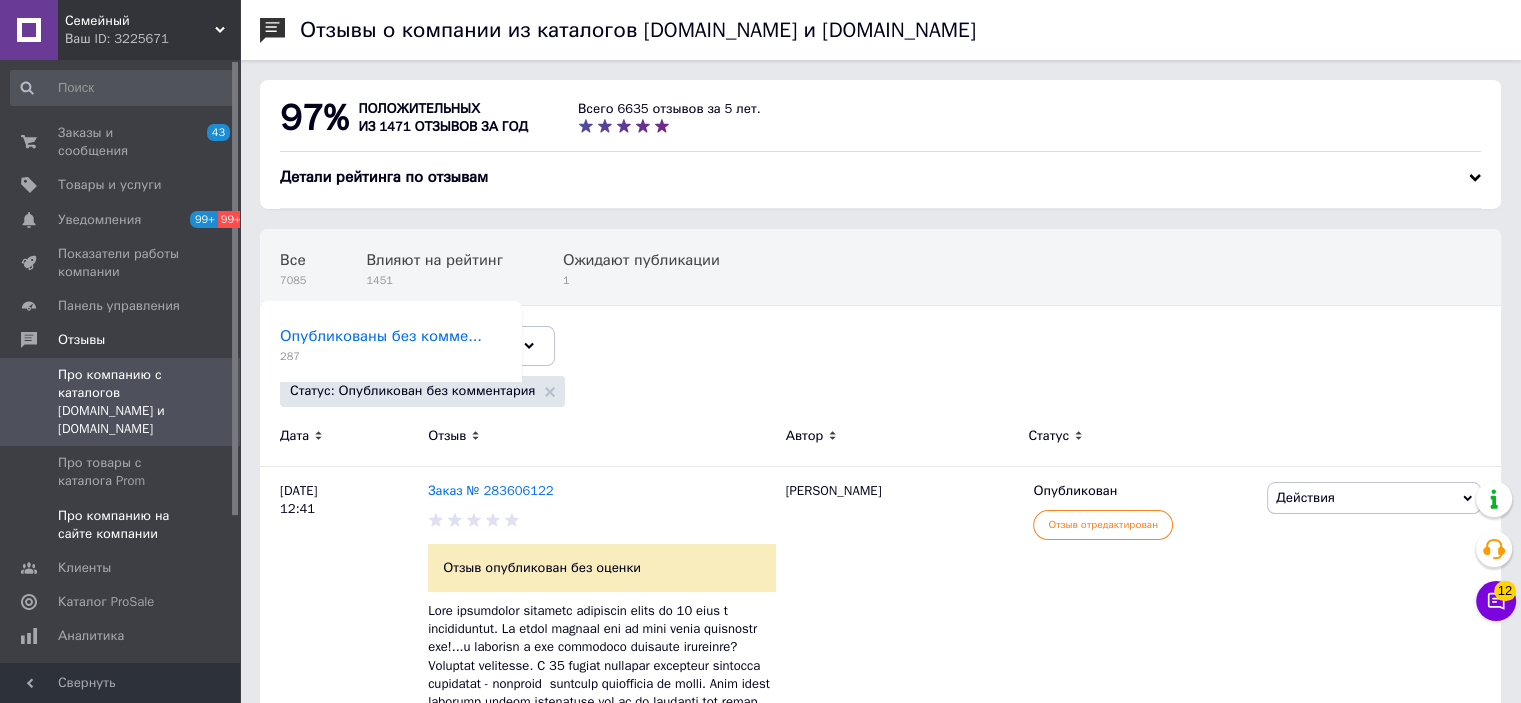 click on "Про компанию на сайте компании" at bounding box center [121, 525] 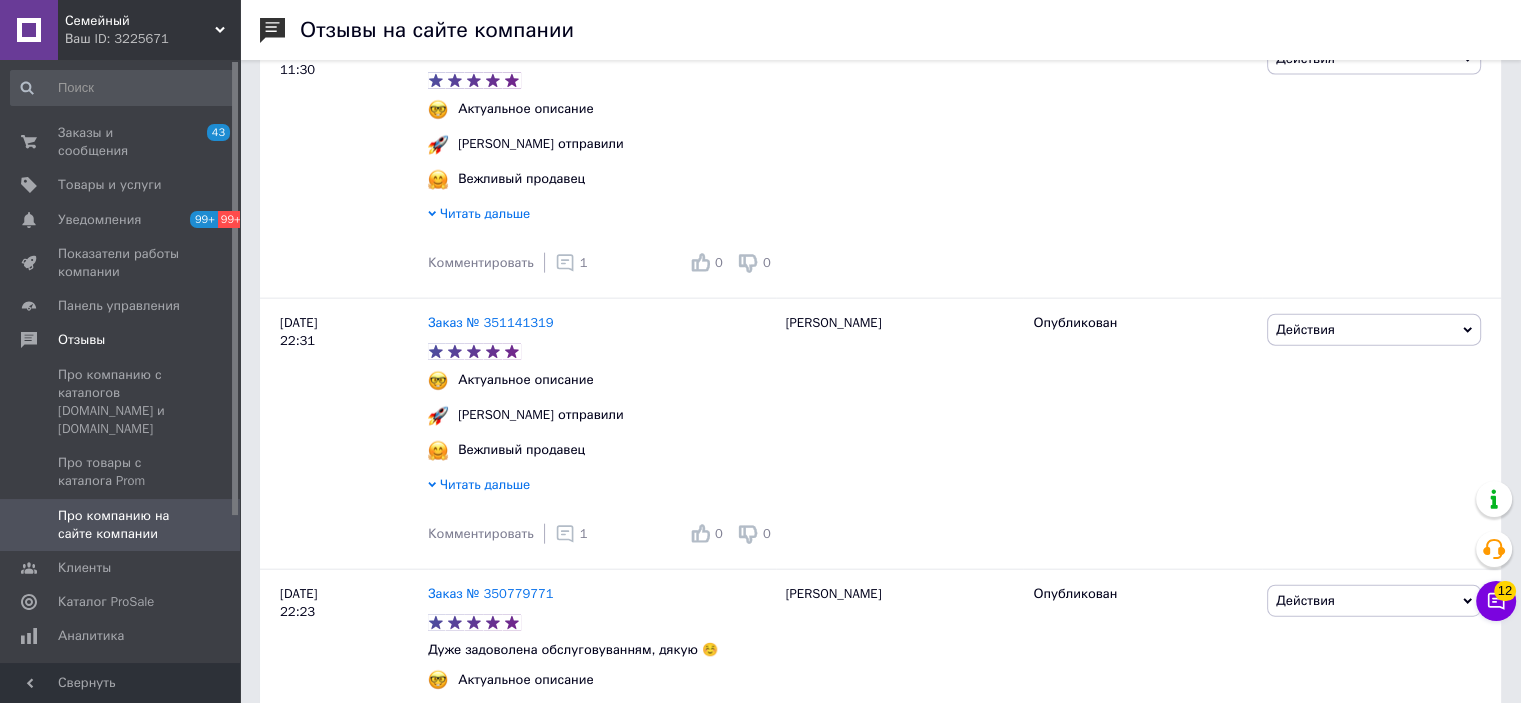 scroll, scrollTop: 5000, scrollLeft: 0, axis: vertical 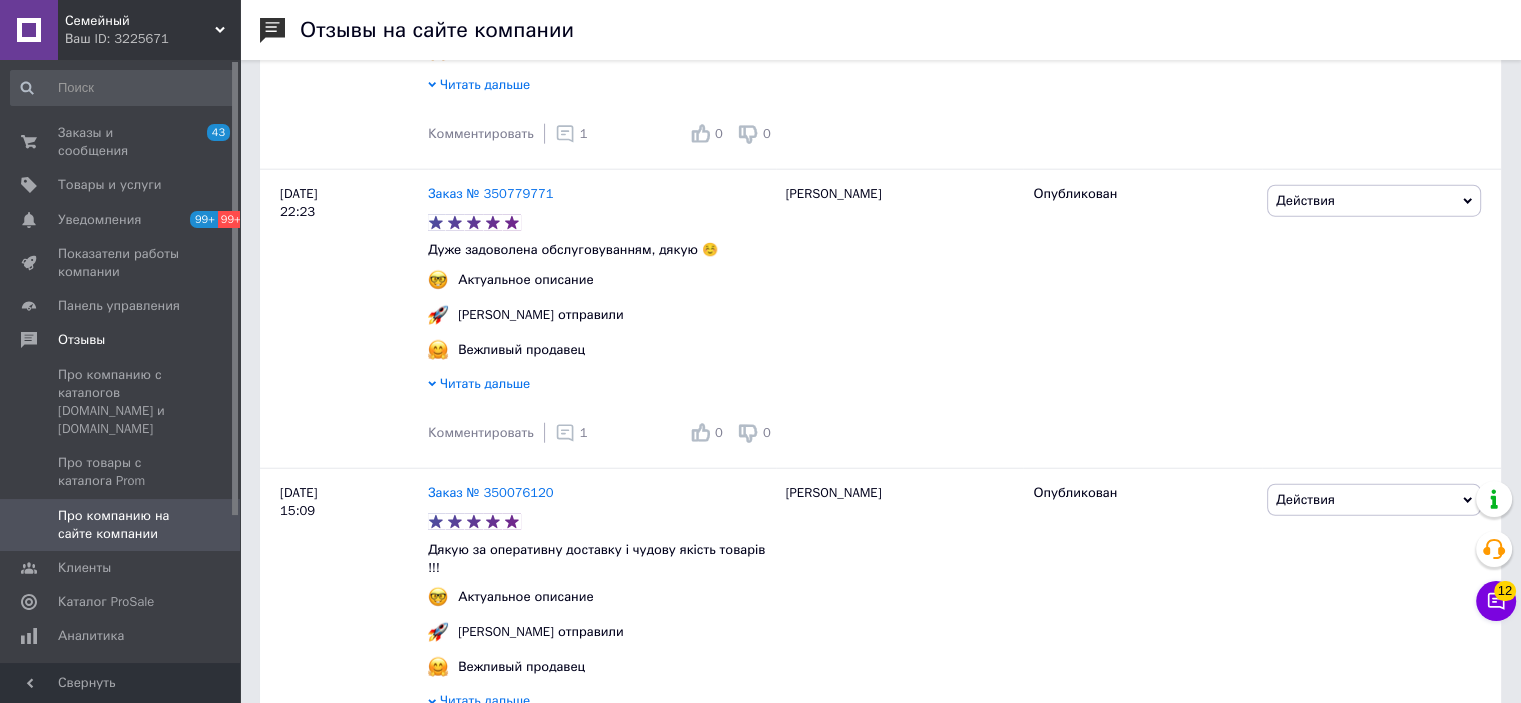 click on "Семейный" at bounding box center [140, 21] 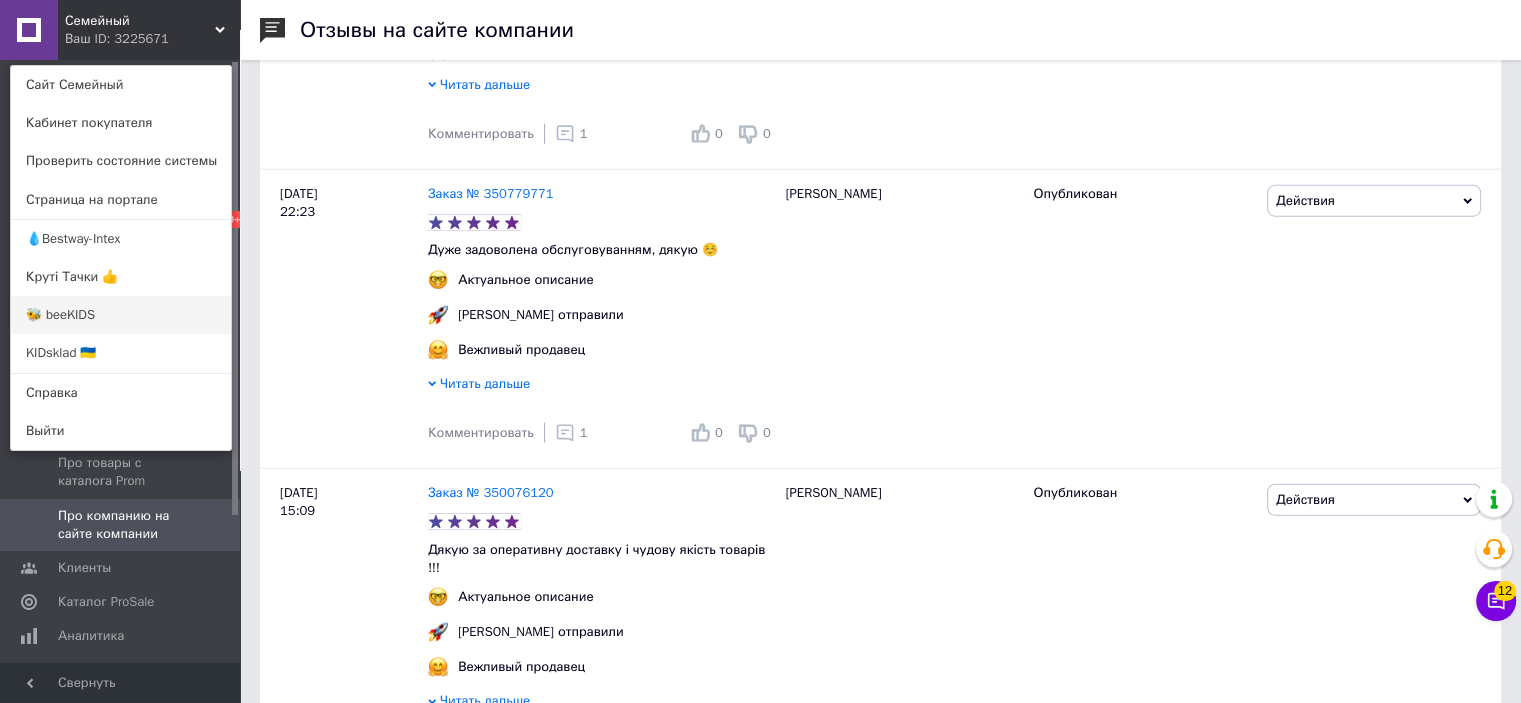click on "🐝 beeKIDS" at bounding box center [121, 315] 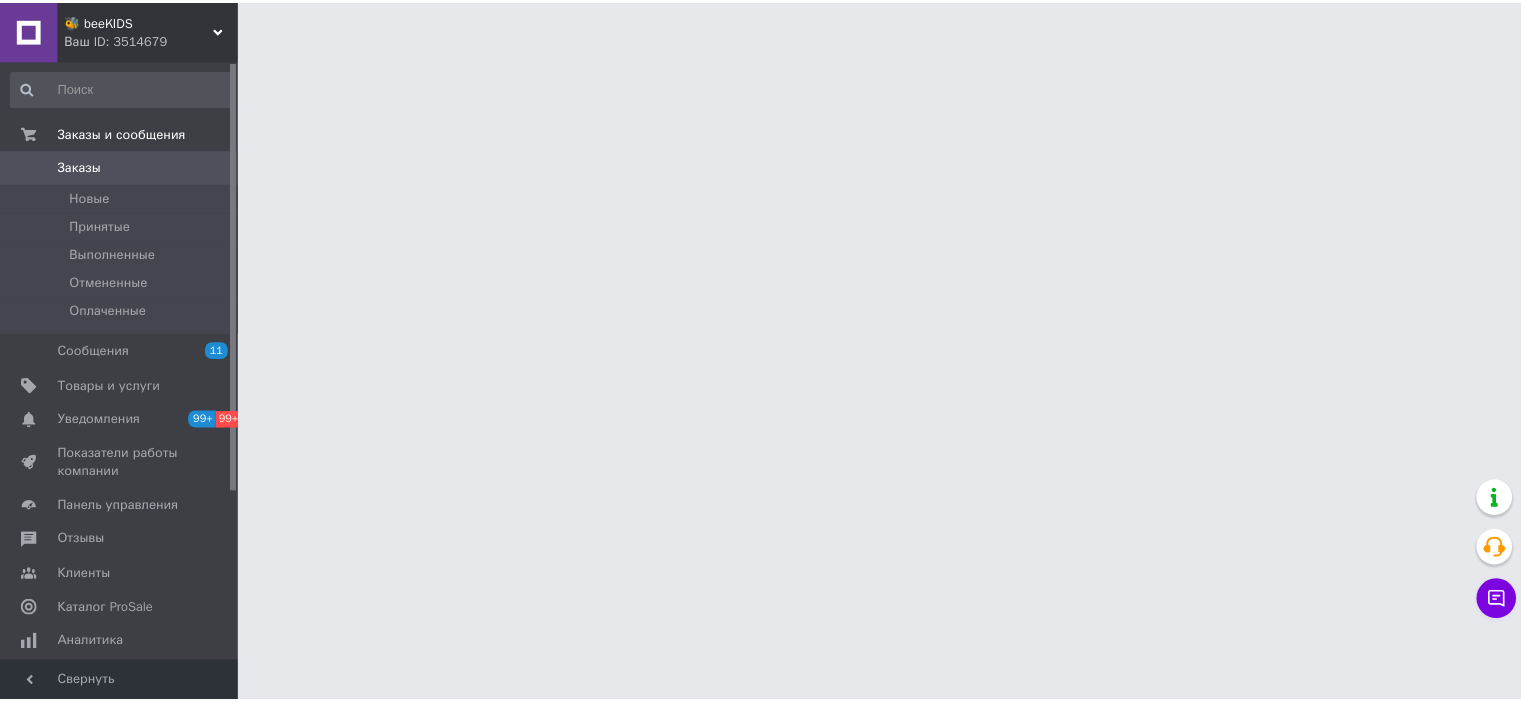 scroll, scrollTop: 0, scrollLeft: 0, axis: both 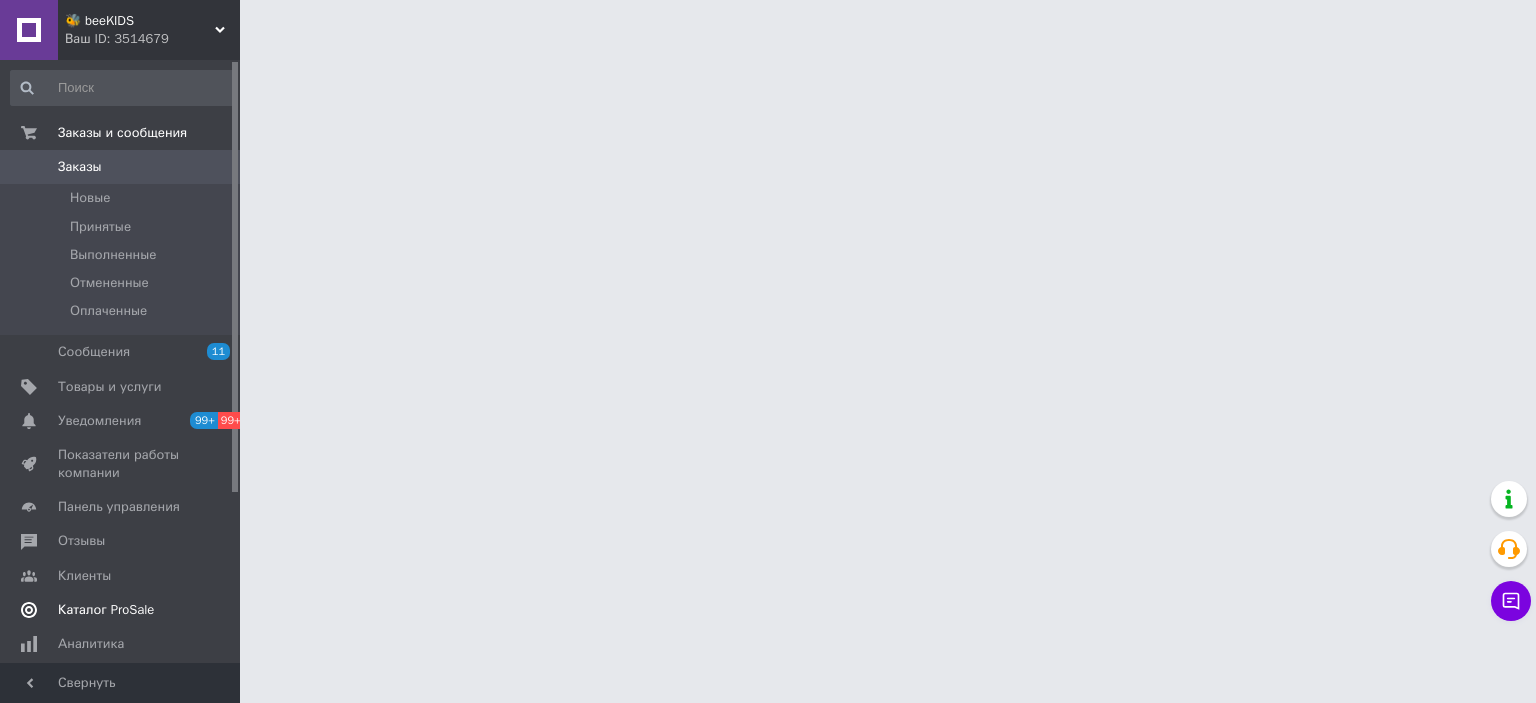 click on "Отзывы" at bounding box center [123, 541] 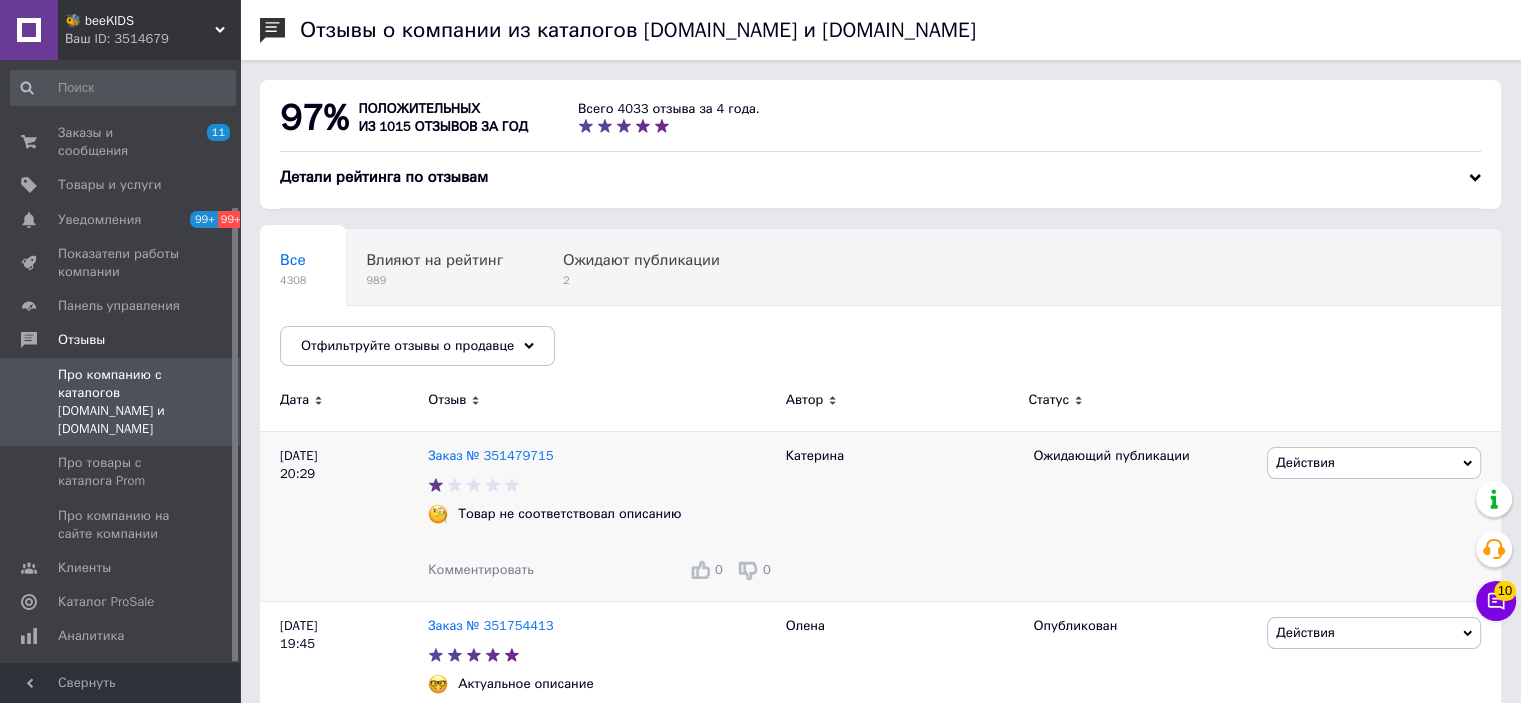 scroll, scrollTop: 195, scrollLeft: 0, axis: vertical 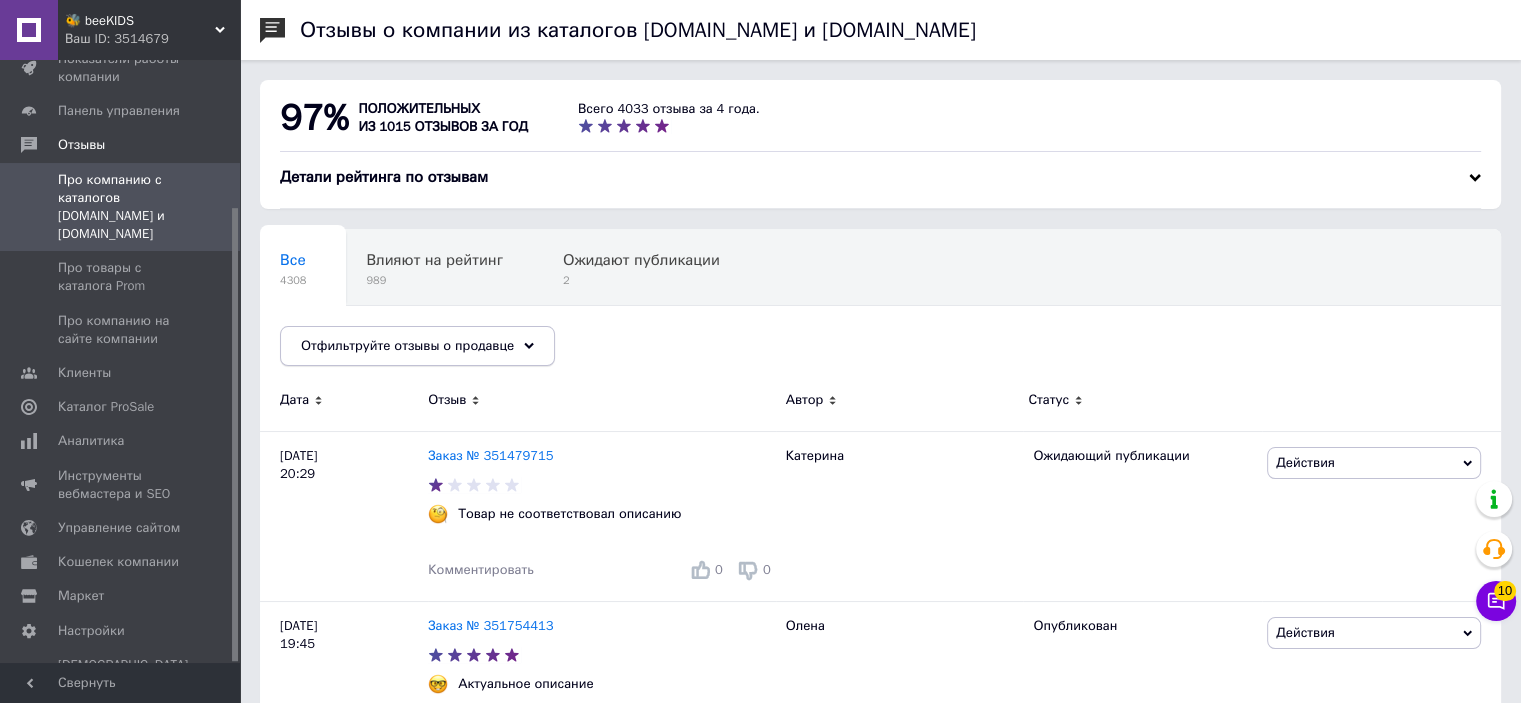 click on "Отфильтруйте отзывы о продавце" at bounding box center (407, 345) 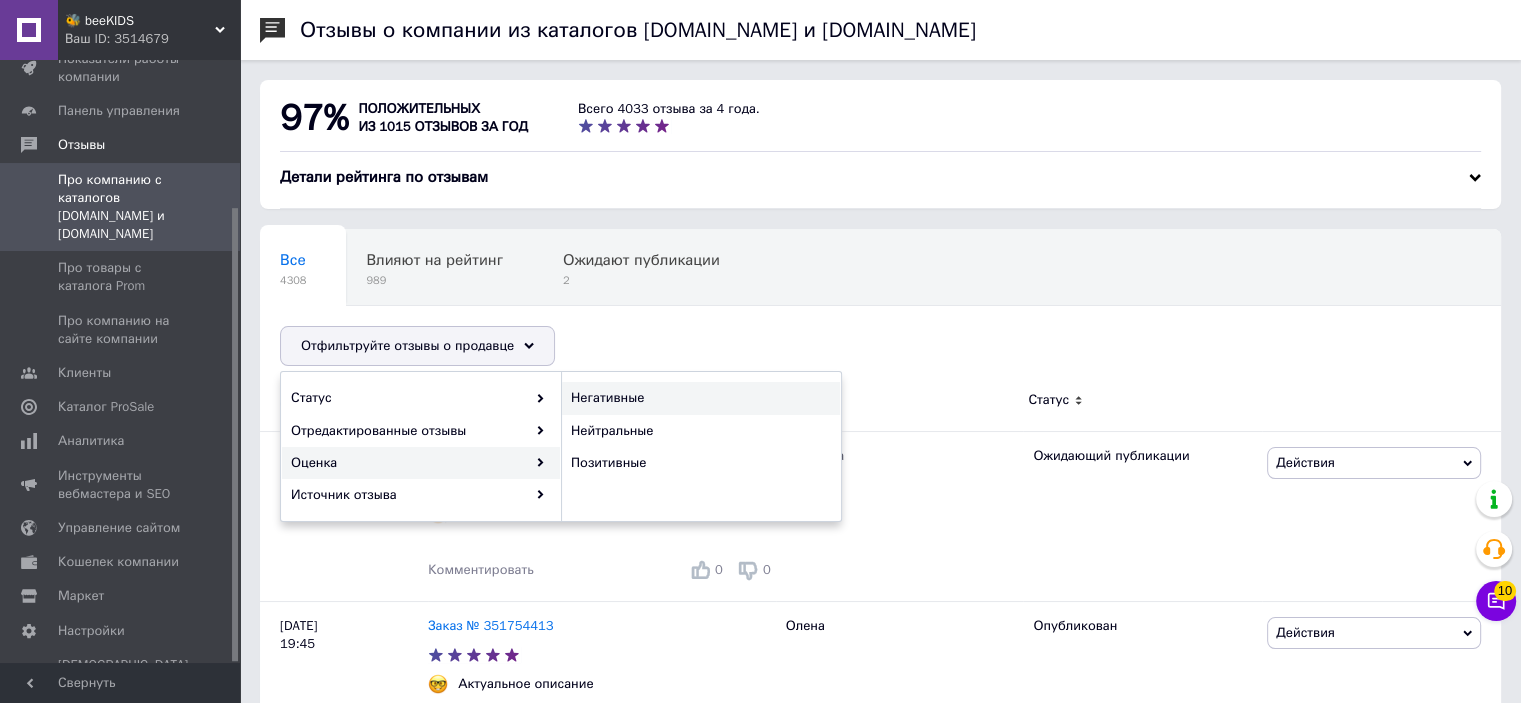 click on "Негативные" at bounding box center (698, 398) 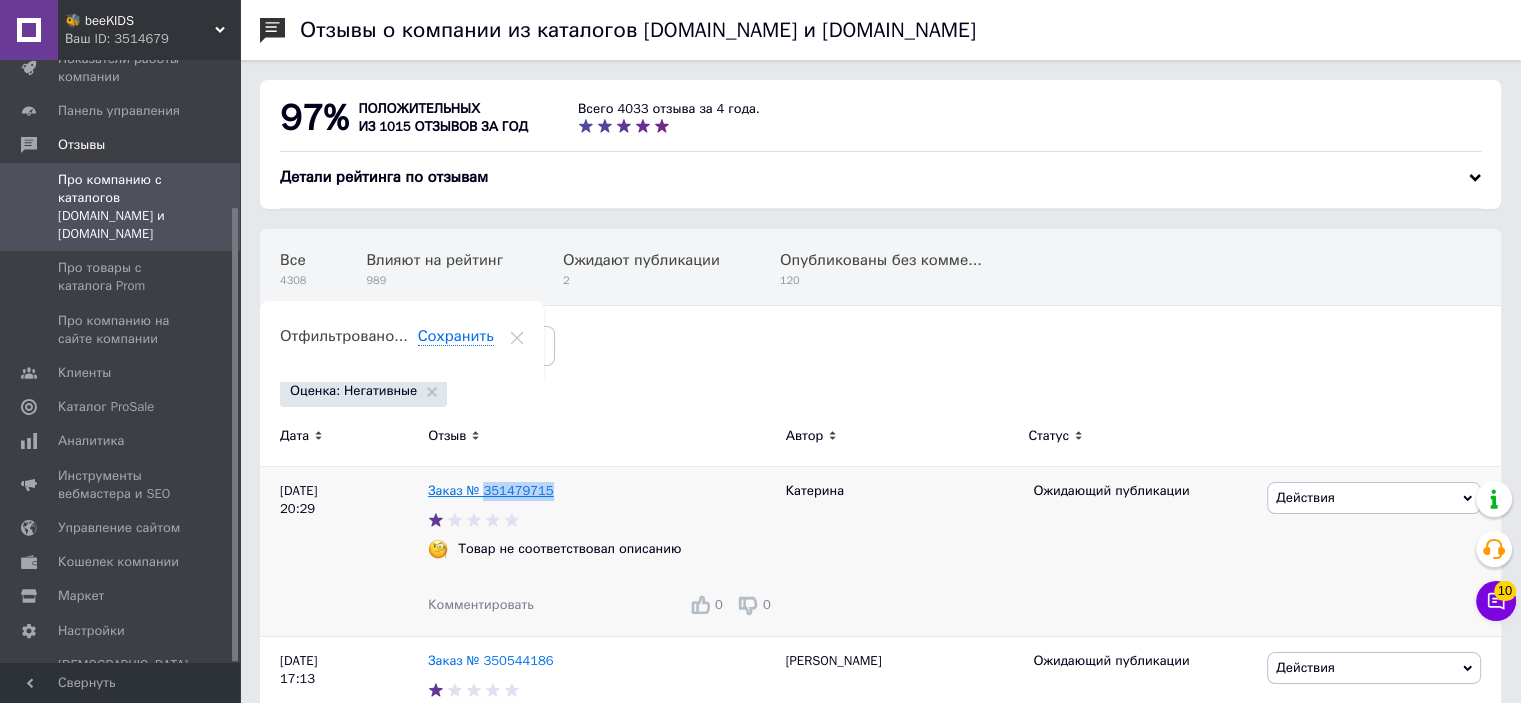 drag, startPoint x: 568, startPoint y: 487, endPoint x: 490, endPoint y: 492, distance: 78.160095 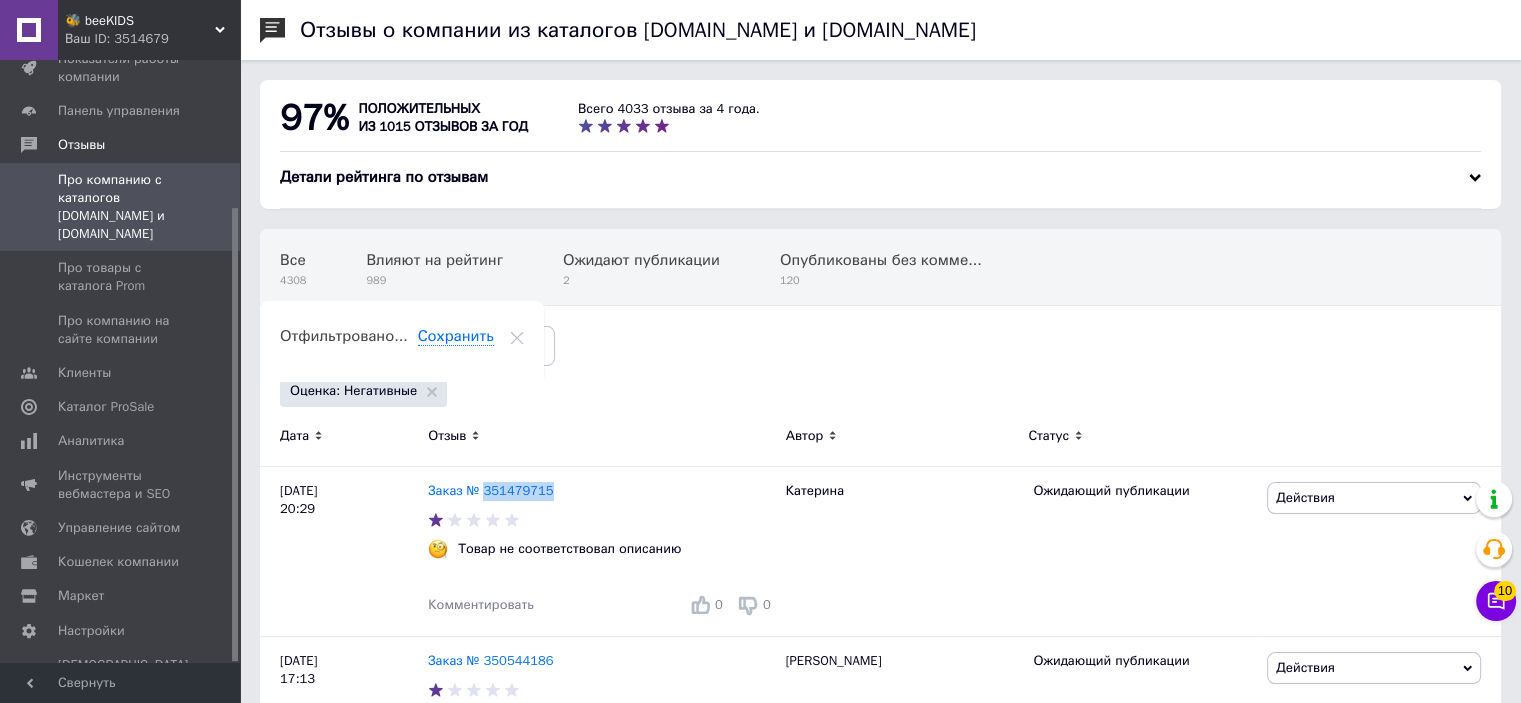 copy on "351479715" 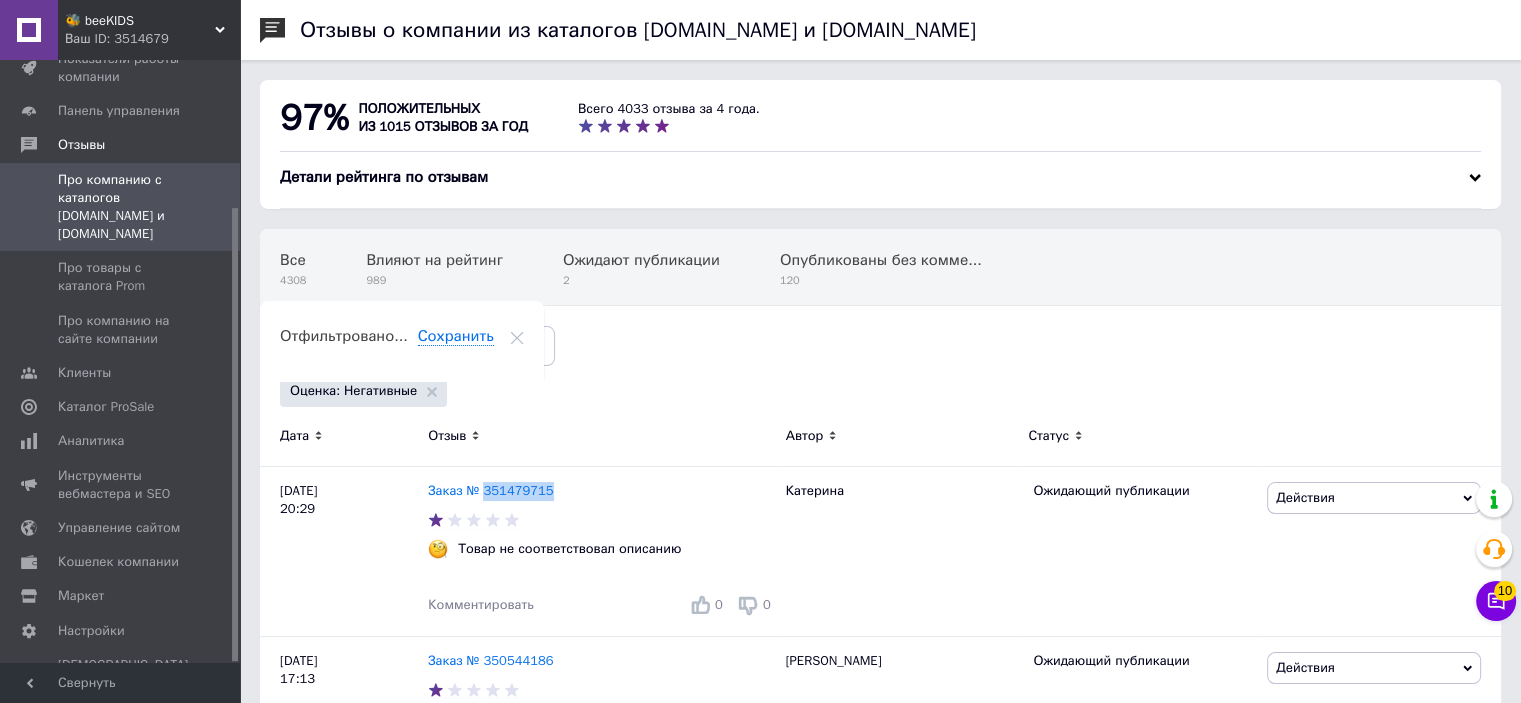 scroll, scrollTop: 200, scrollLeft: 0, axis: vertical 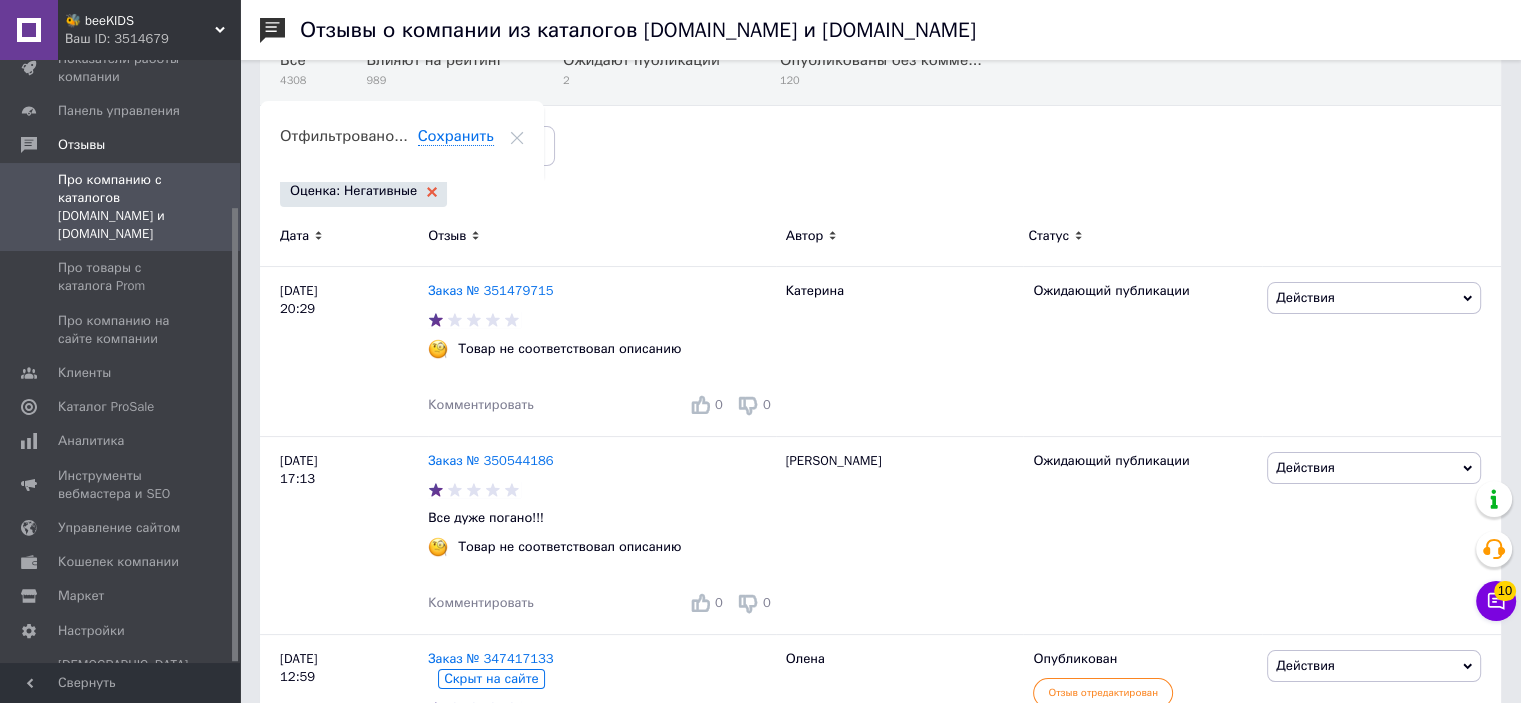 click on "Оценка: Негативные" at bounding box center [363, 191] 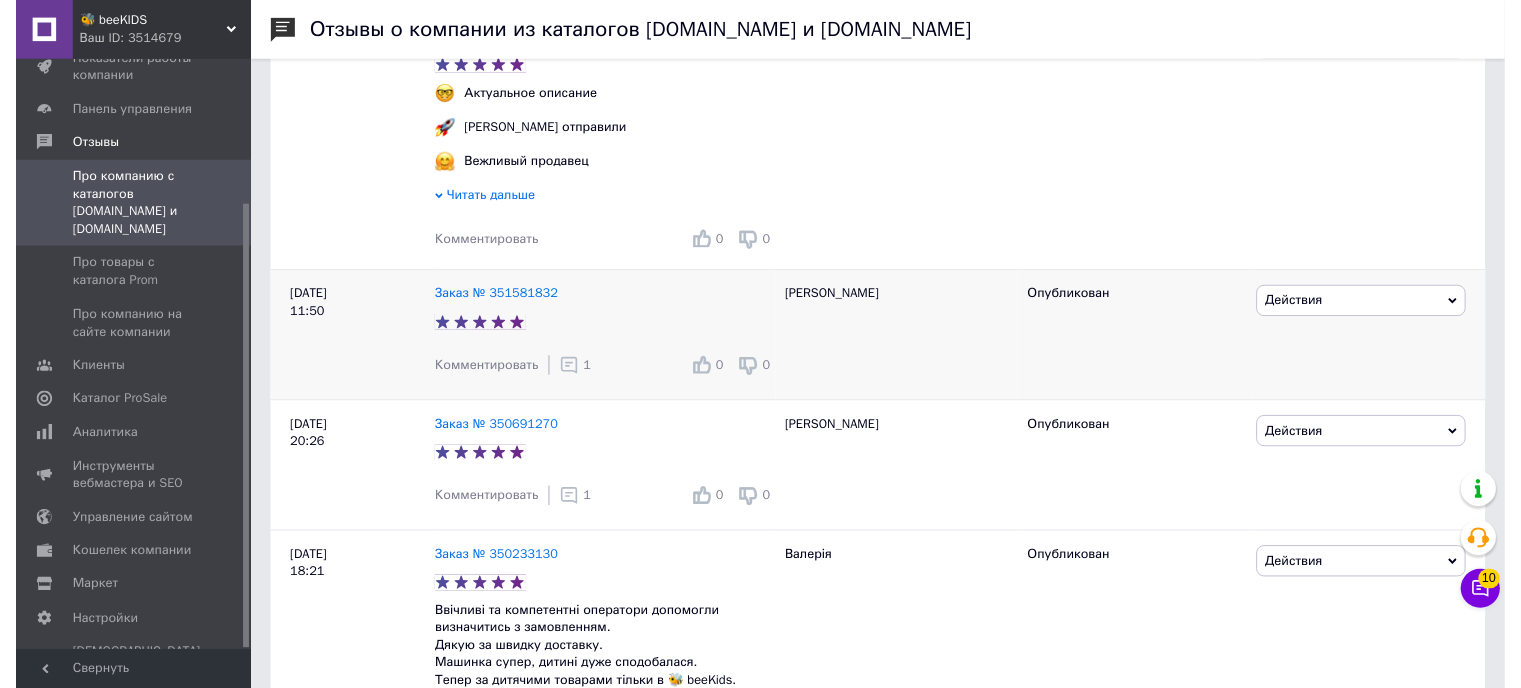 scroll, scrollTop: 700, scrollLeft: 0, axis: vertical 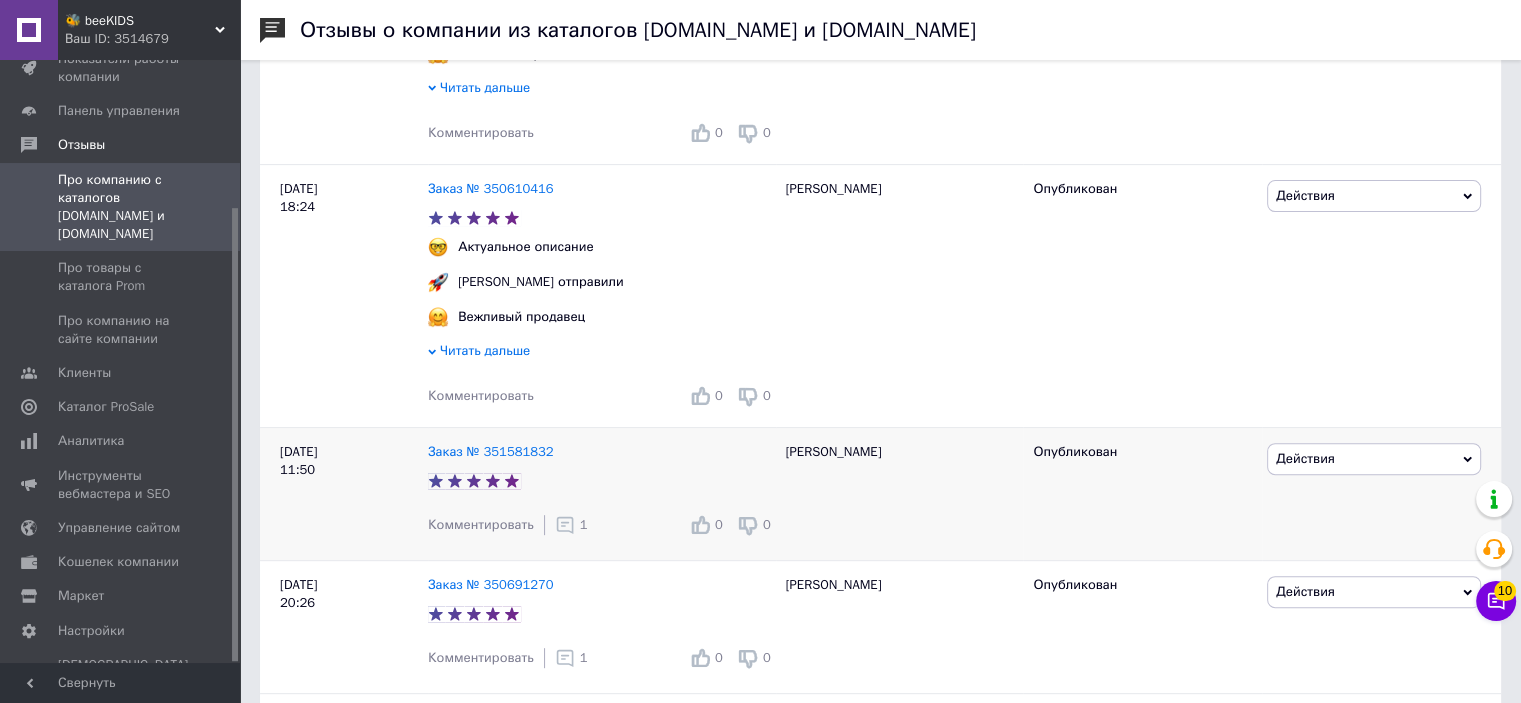 click 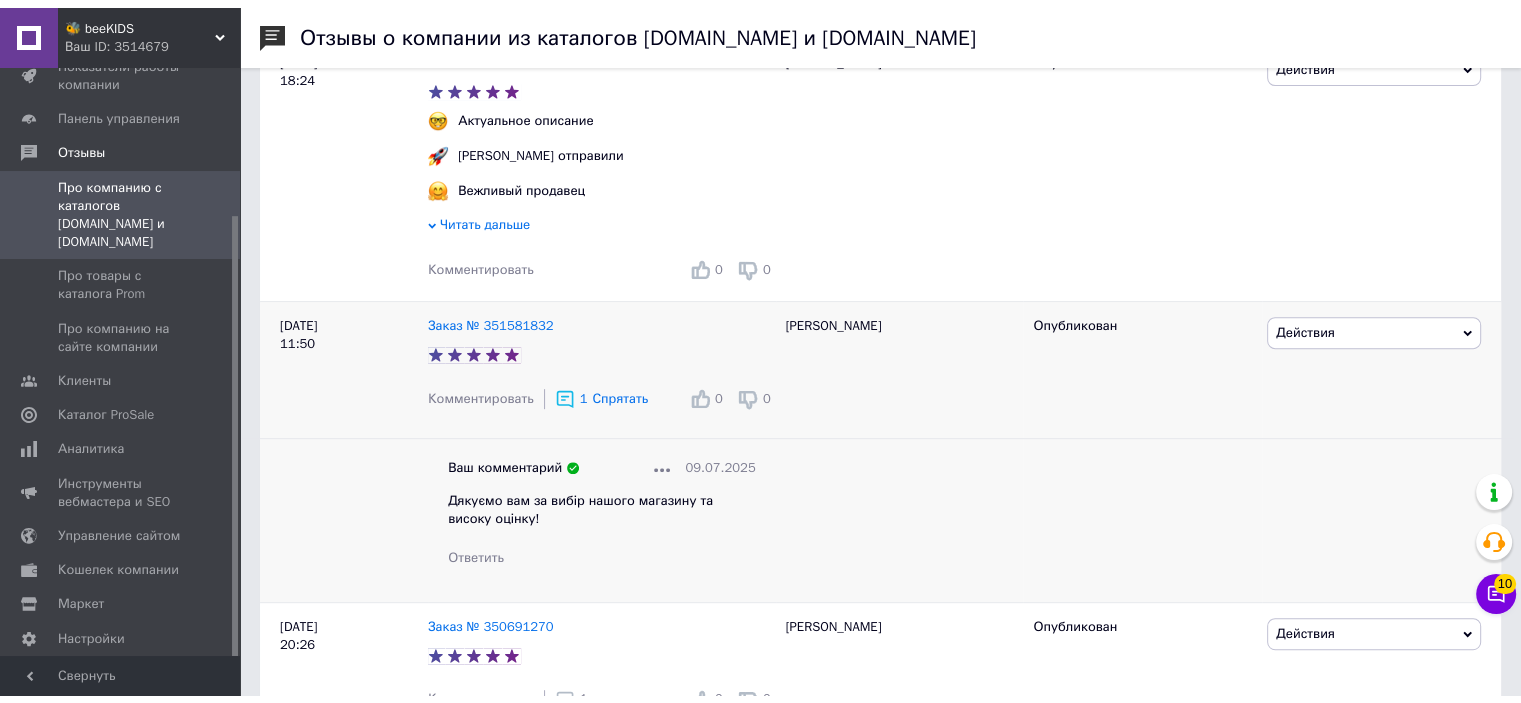 scroll, scrollTop: 800, scrollLeft: 0, axis: vertical 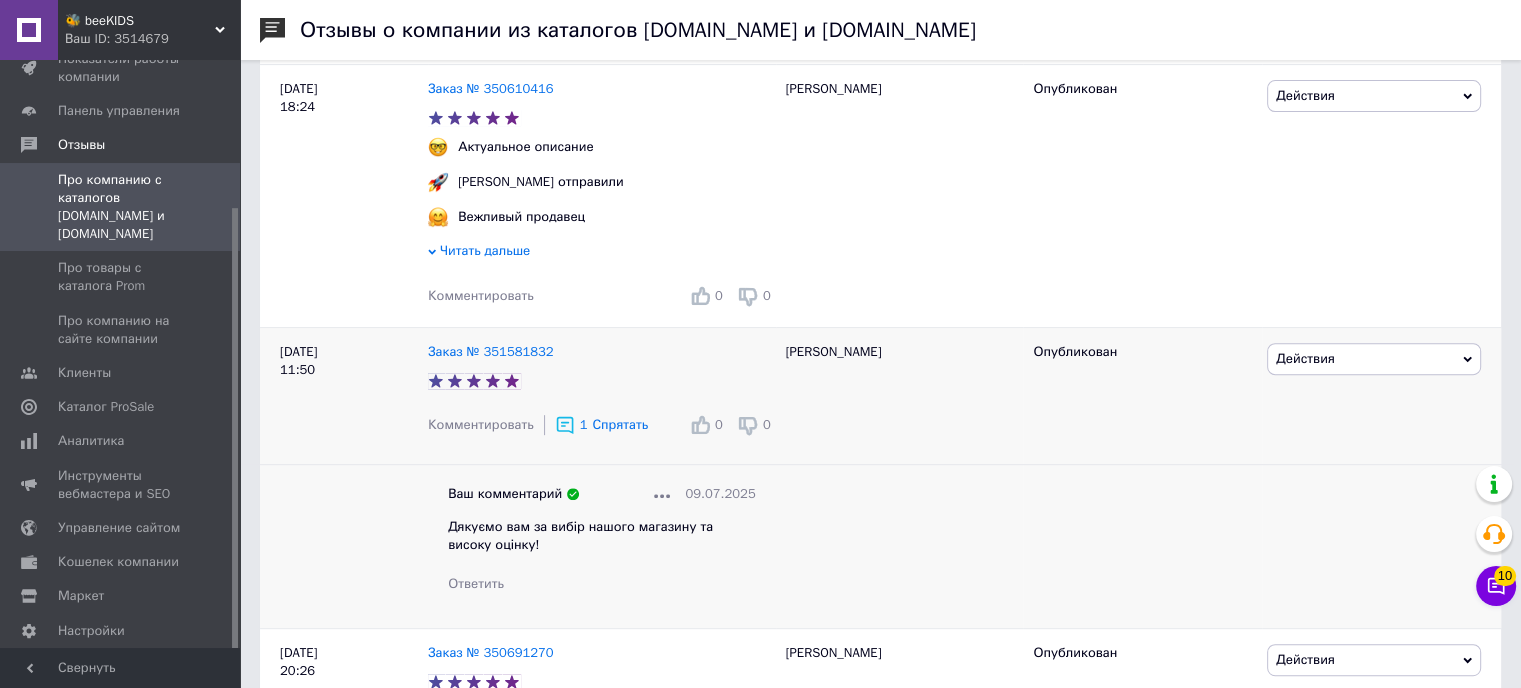 click 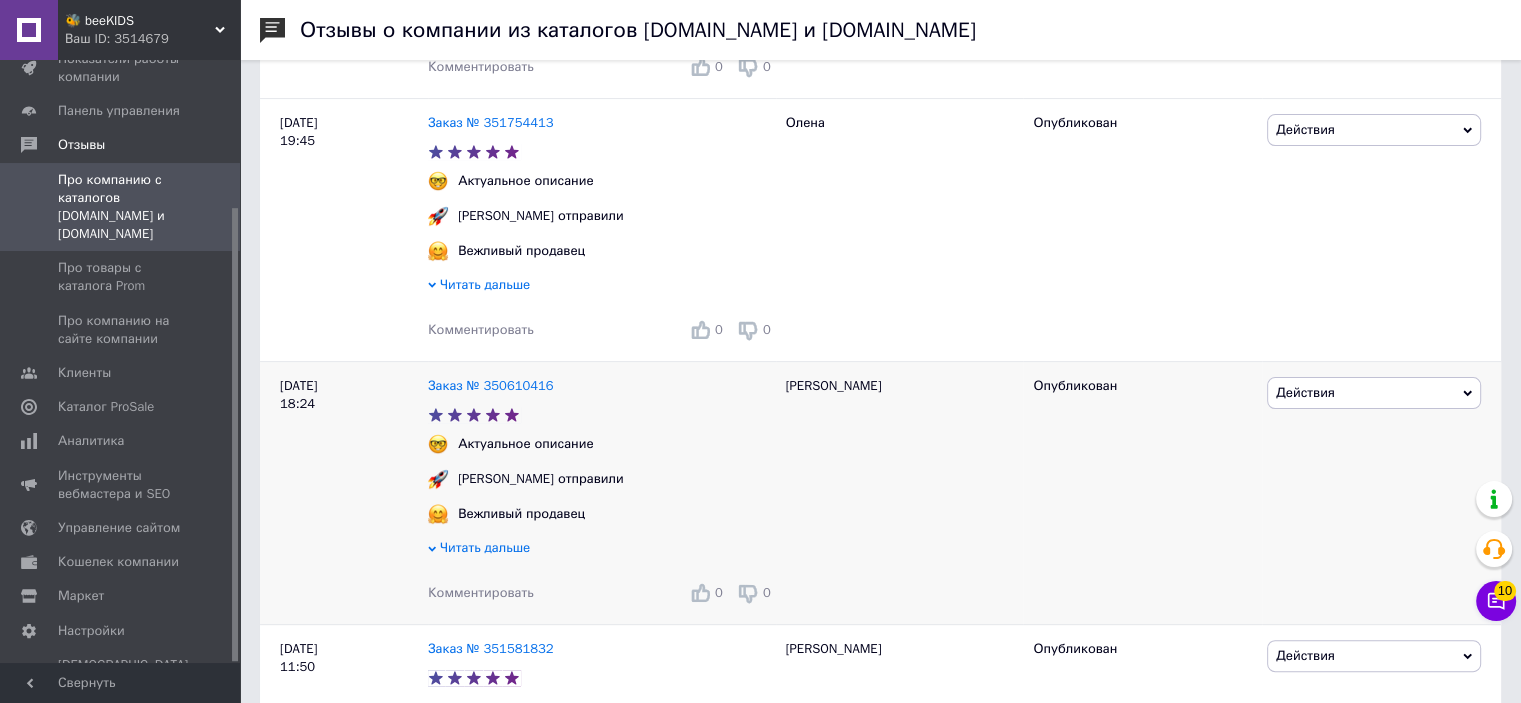 scroll, scrollTop: 500, scrollLeft: 0, axis: vertical 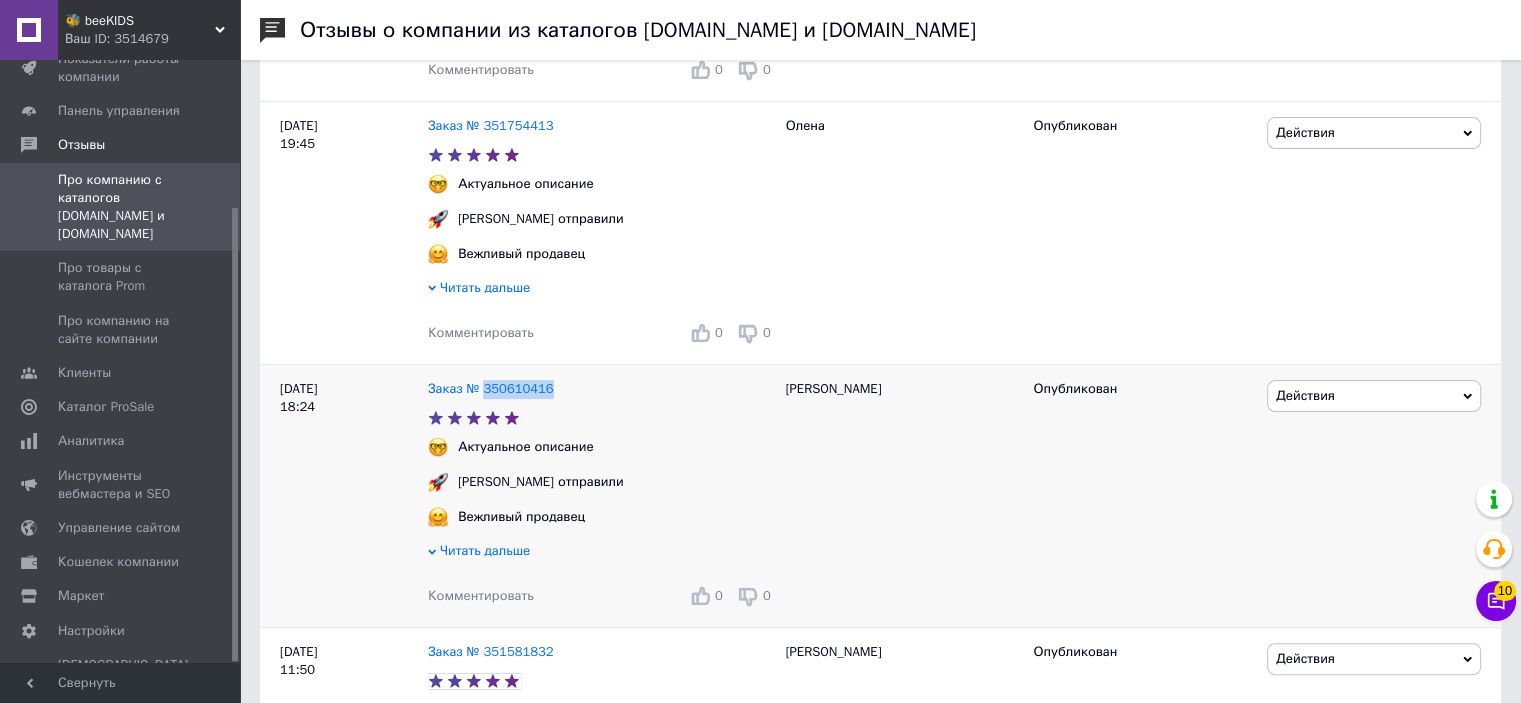 drag, startPoint x: 548, startPoint y: 395, endPoint x: 490, endPoint y: 408, distance: 59.439045 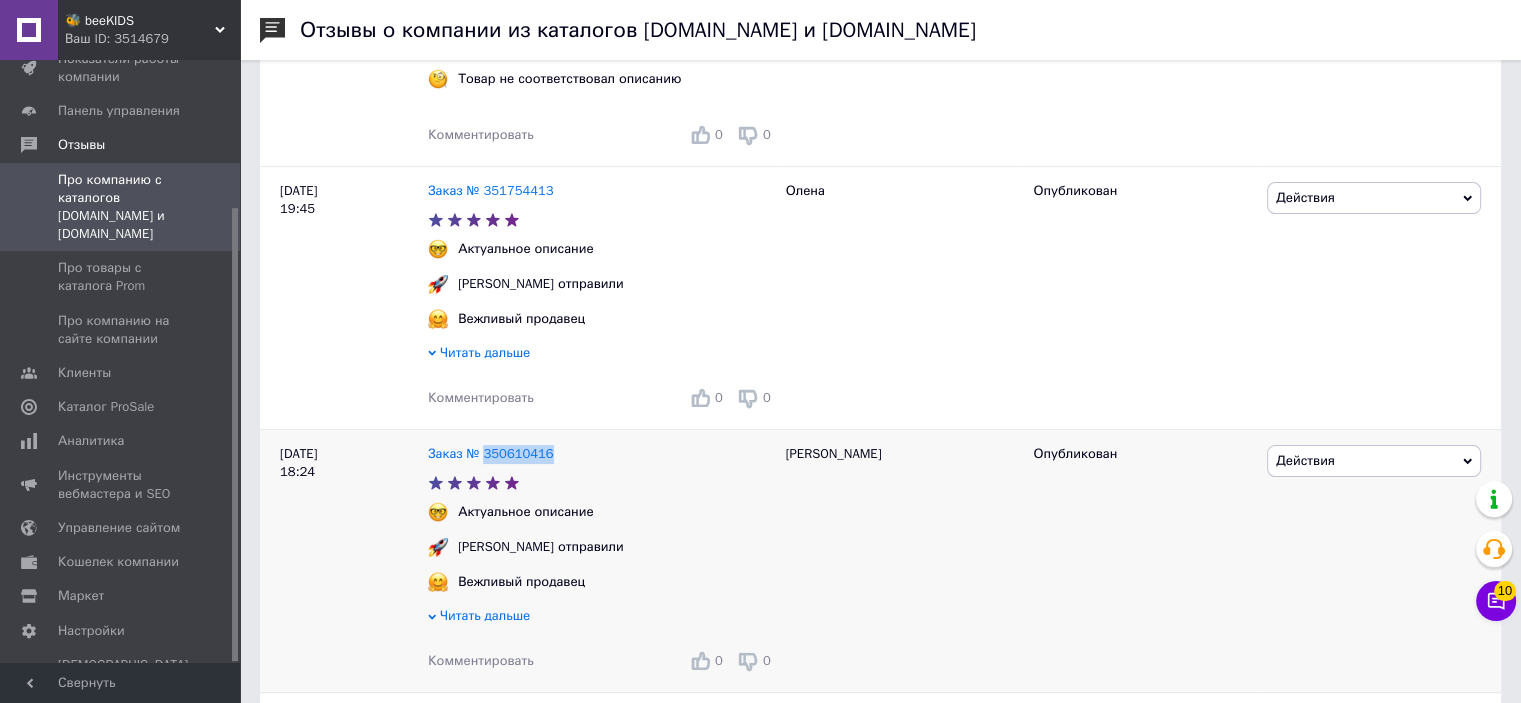 scroll, scrollTop: 400, scrollLeft: 0, axis: vertical 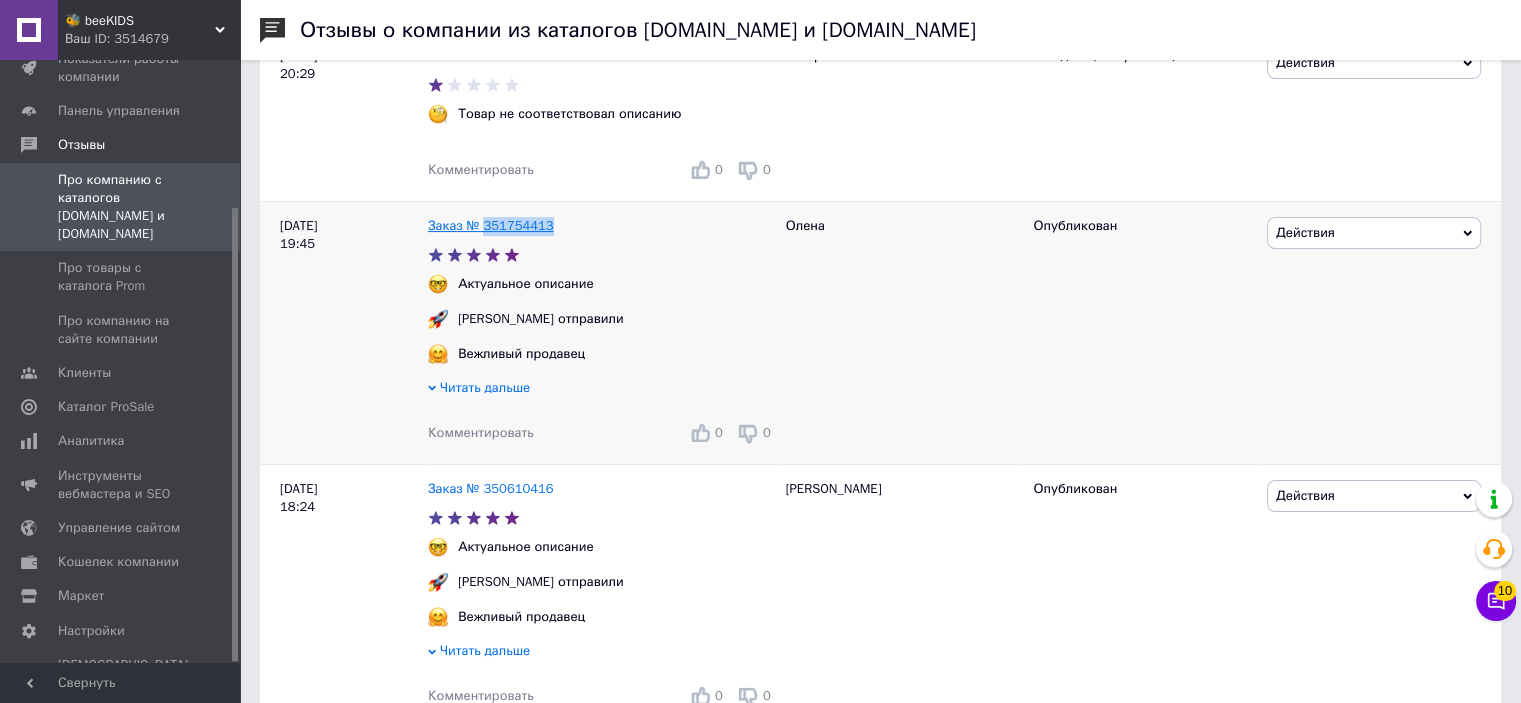 drag, startPoint x: 554, startPoint y: 231, endPoint x: 483, endPoint y: 230, distance: 71.00704 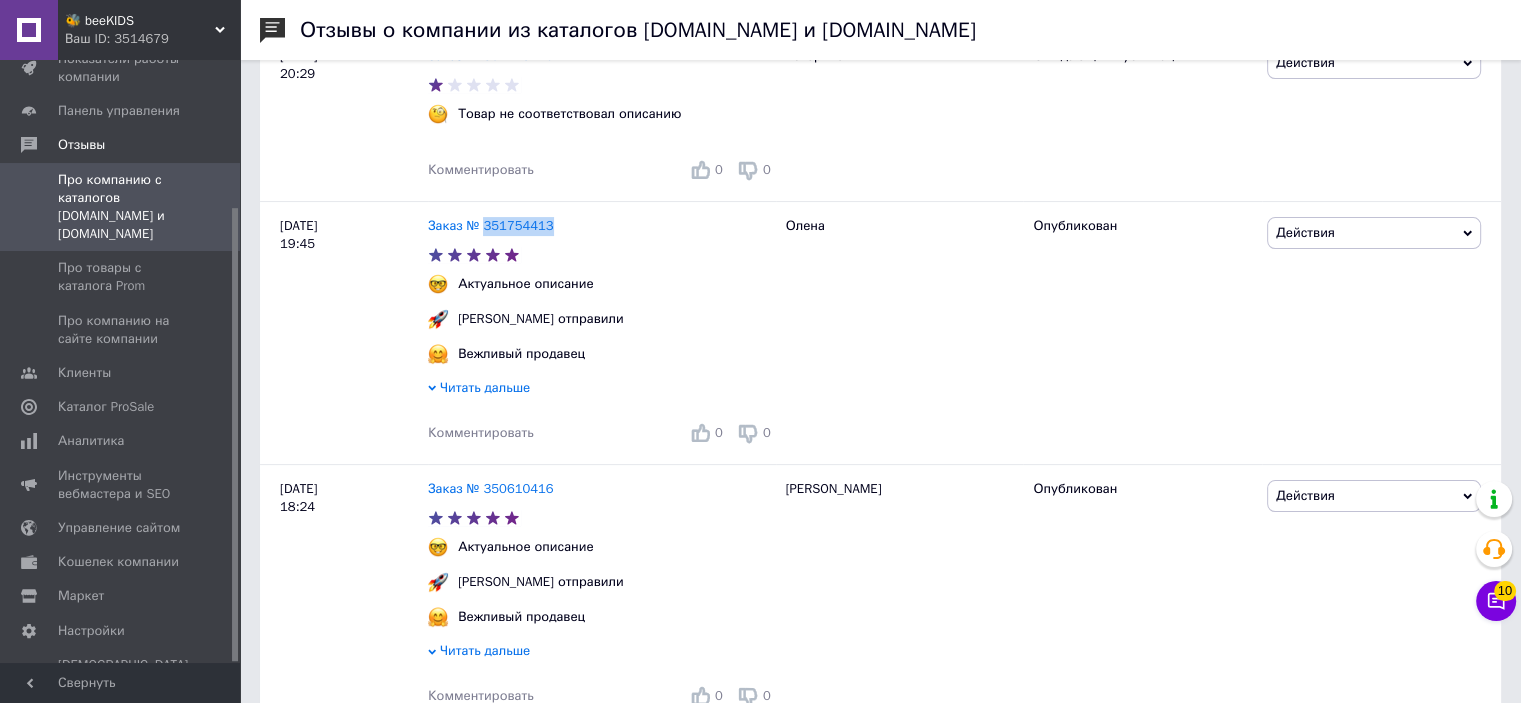 copy on "351754413" 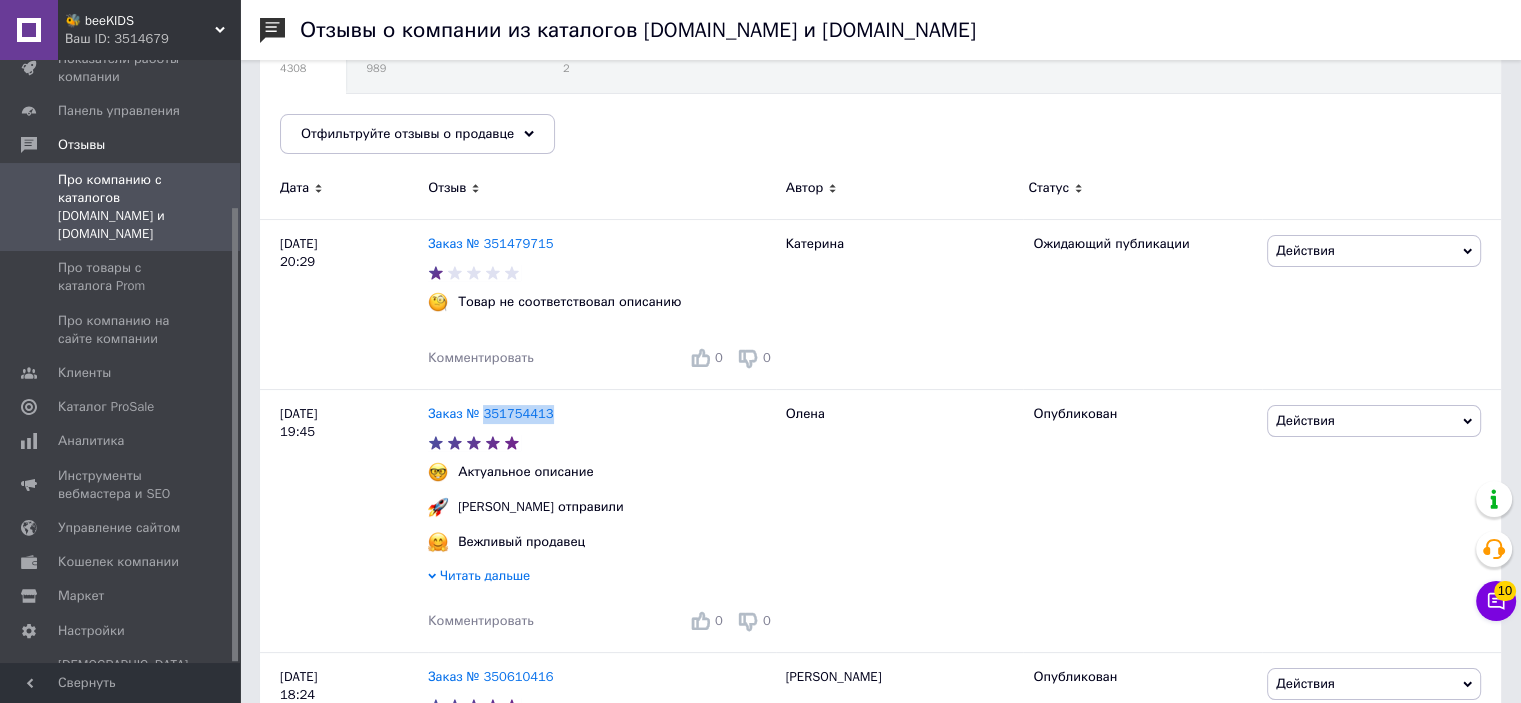 scroll, scrollTop: 200, scrollLeft: 0, axis: vertical 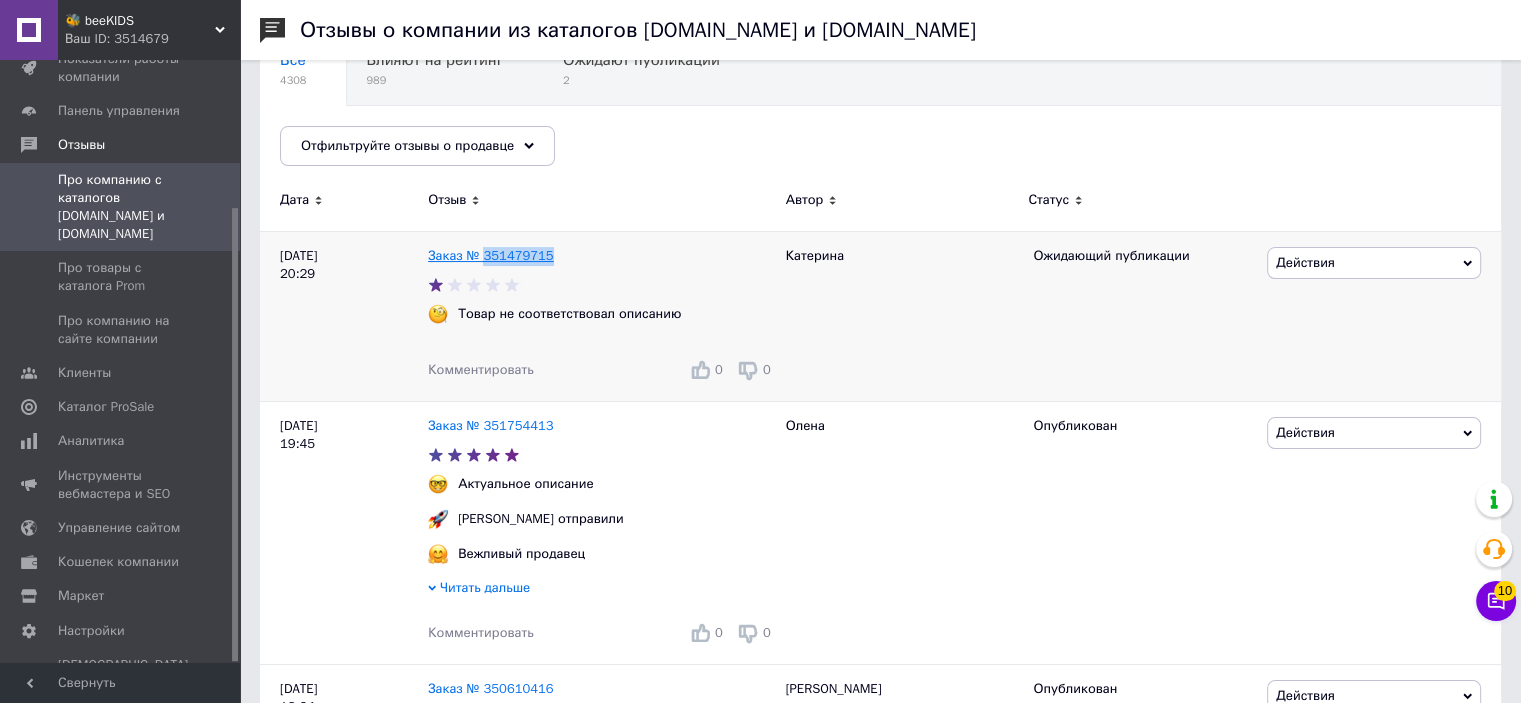 drag, startPoint x: 519, startPoint y: 254, endPoint x: 480, endPoint y: 255, distance: 39.012817 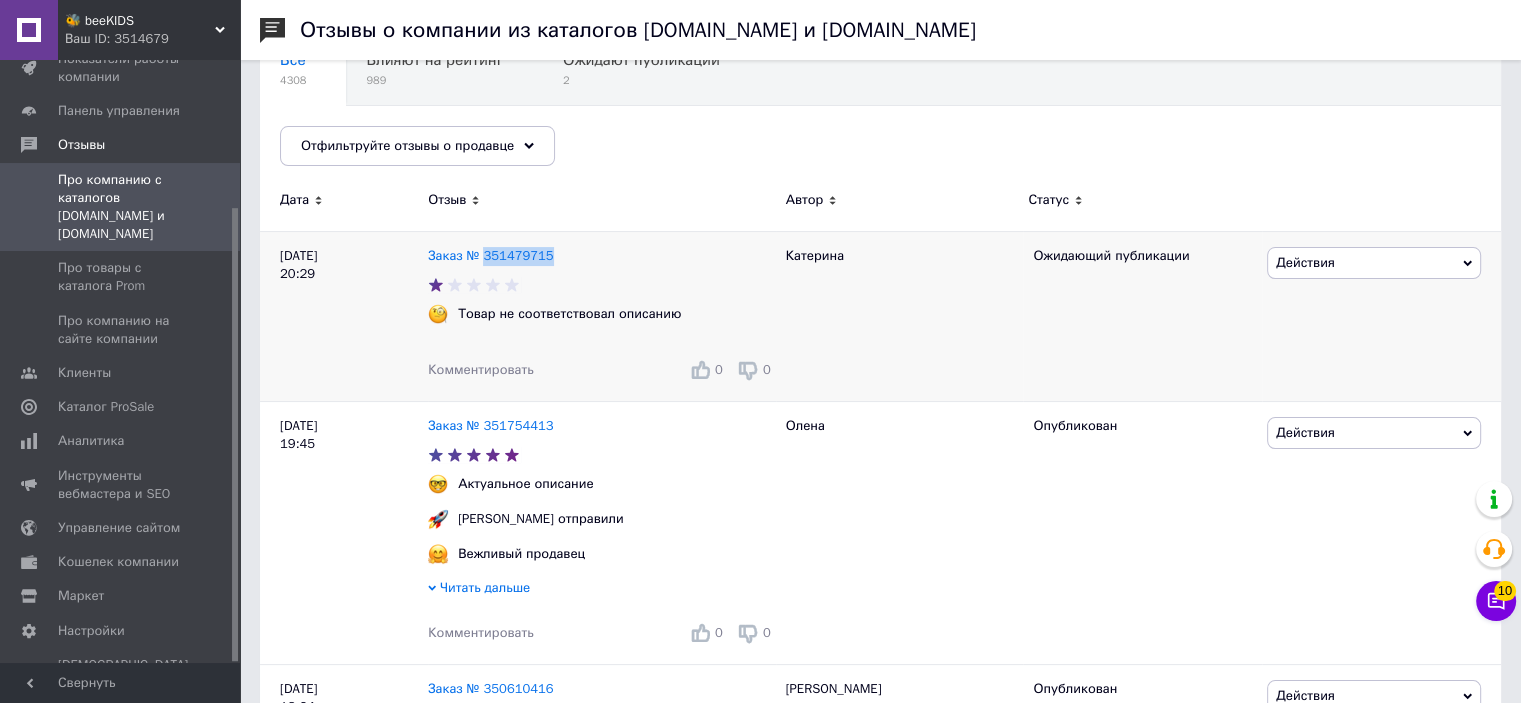 copy on "351479715" 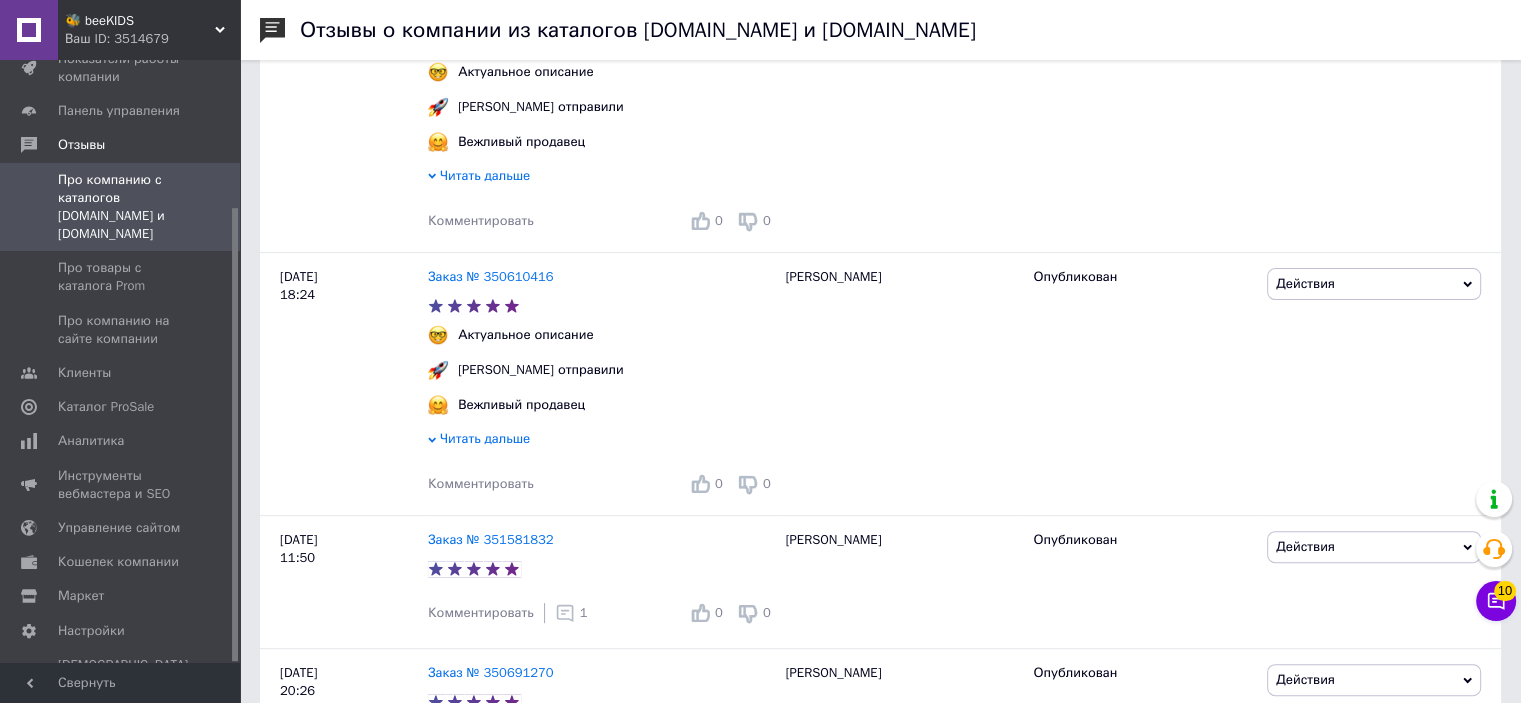 scroll, scrollTop: 600, scrollLeft: 0, axis: vertical 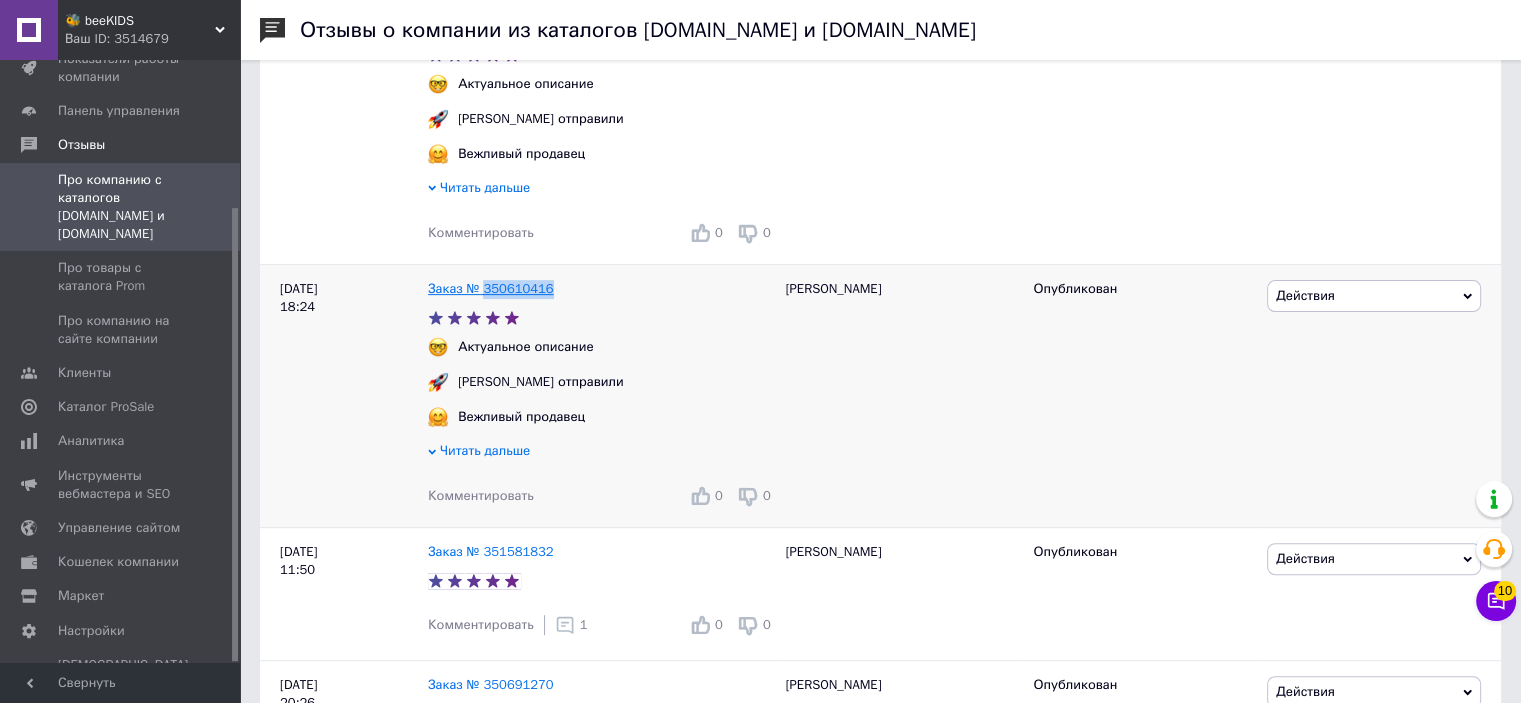 drag, startPoint x: 548, startPoint y: 295, endPoint x: 480, endPoint y: 299, distance: 68.117546 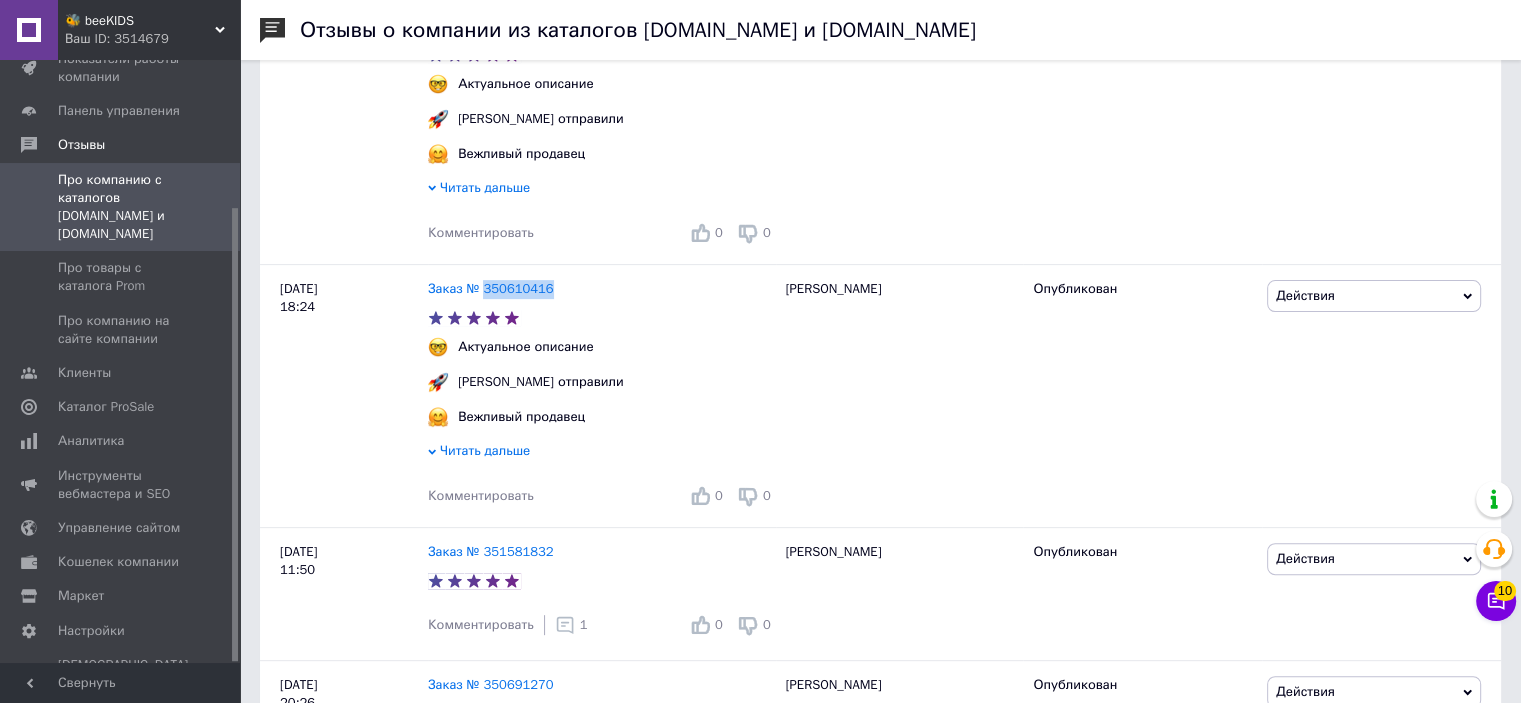 copy on "350610416" 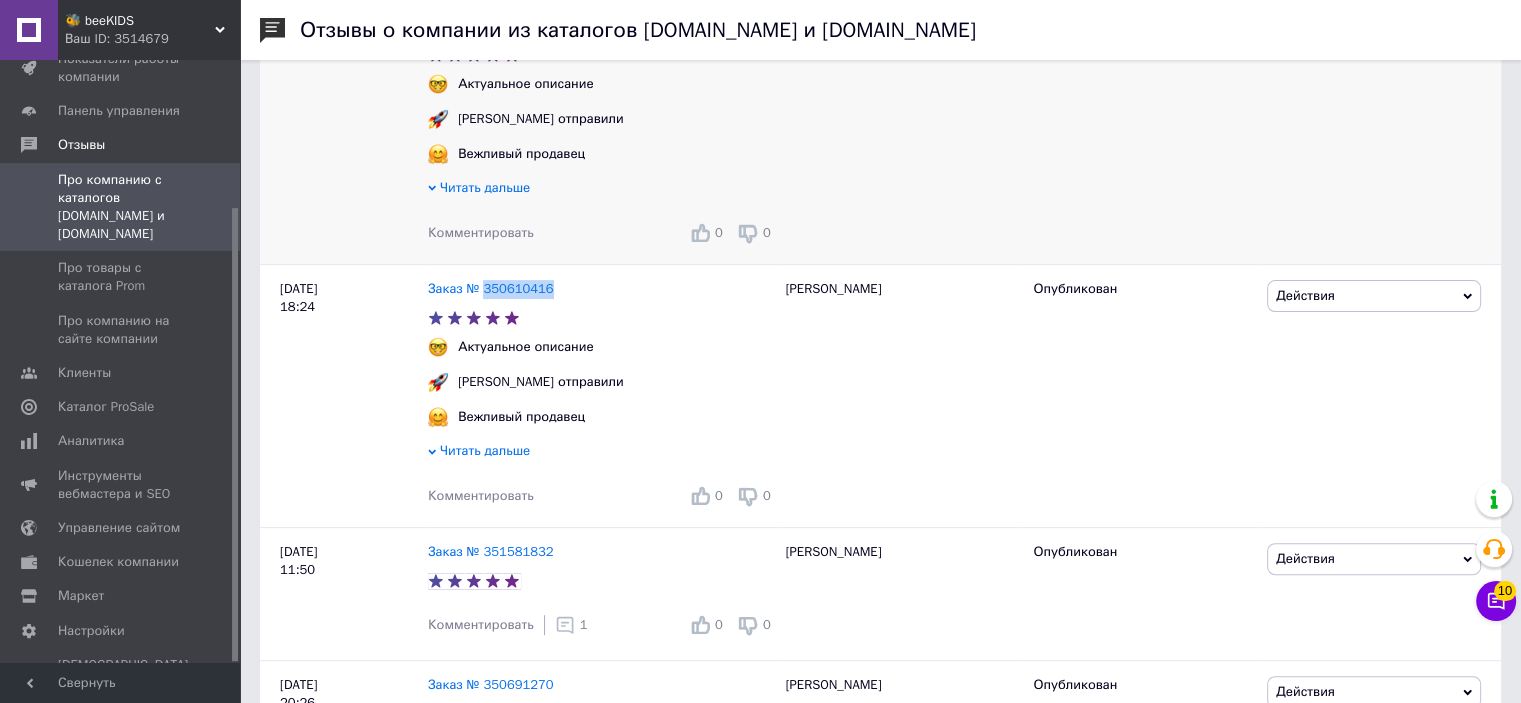 scroll, scrollTop: 400, scrollLeft: 0, axis: vertical 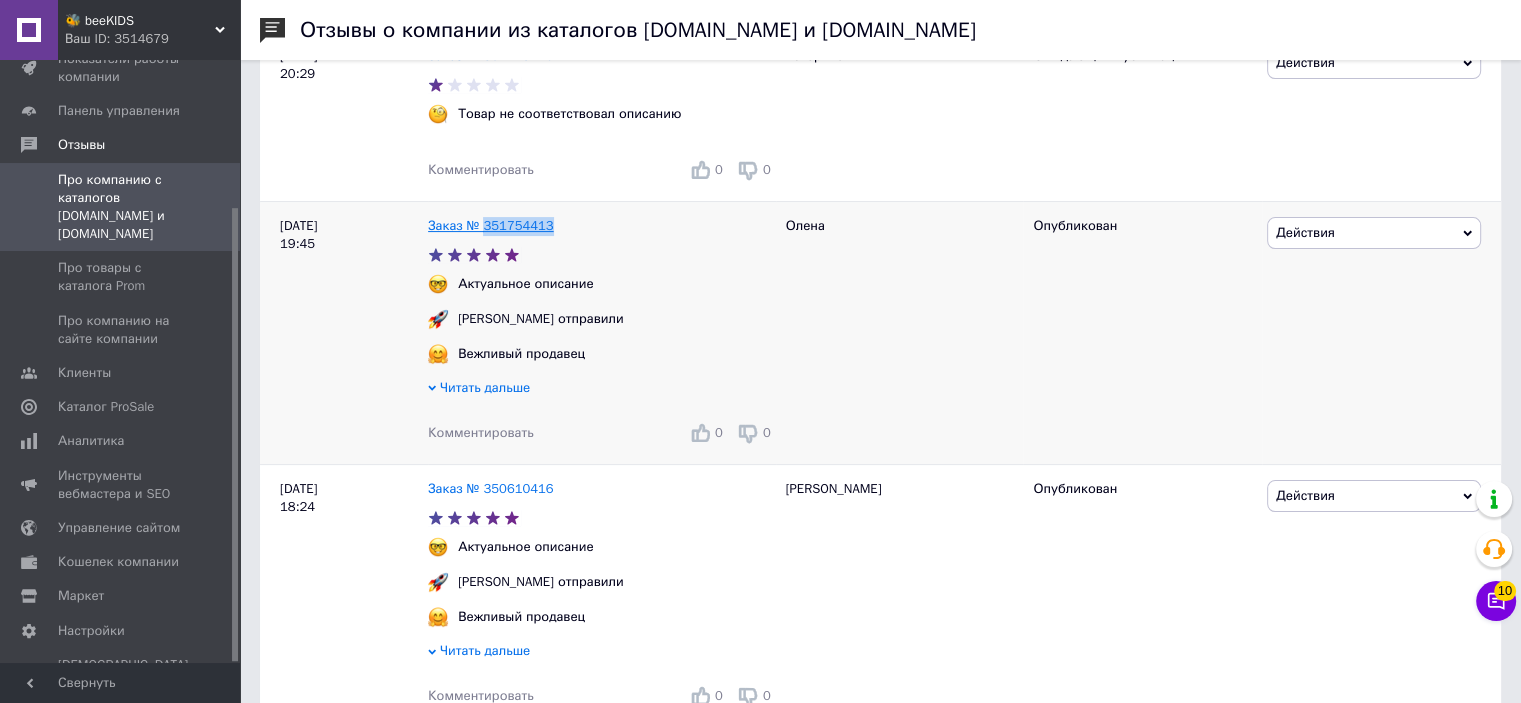 drag, startPoint x: 557, startPoint y: 231, endPoint x: 484, endPoint y: 232, distance: 73.00685 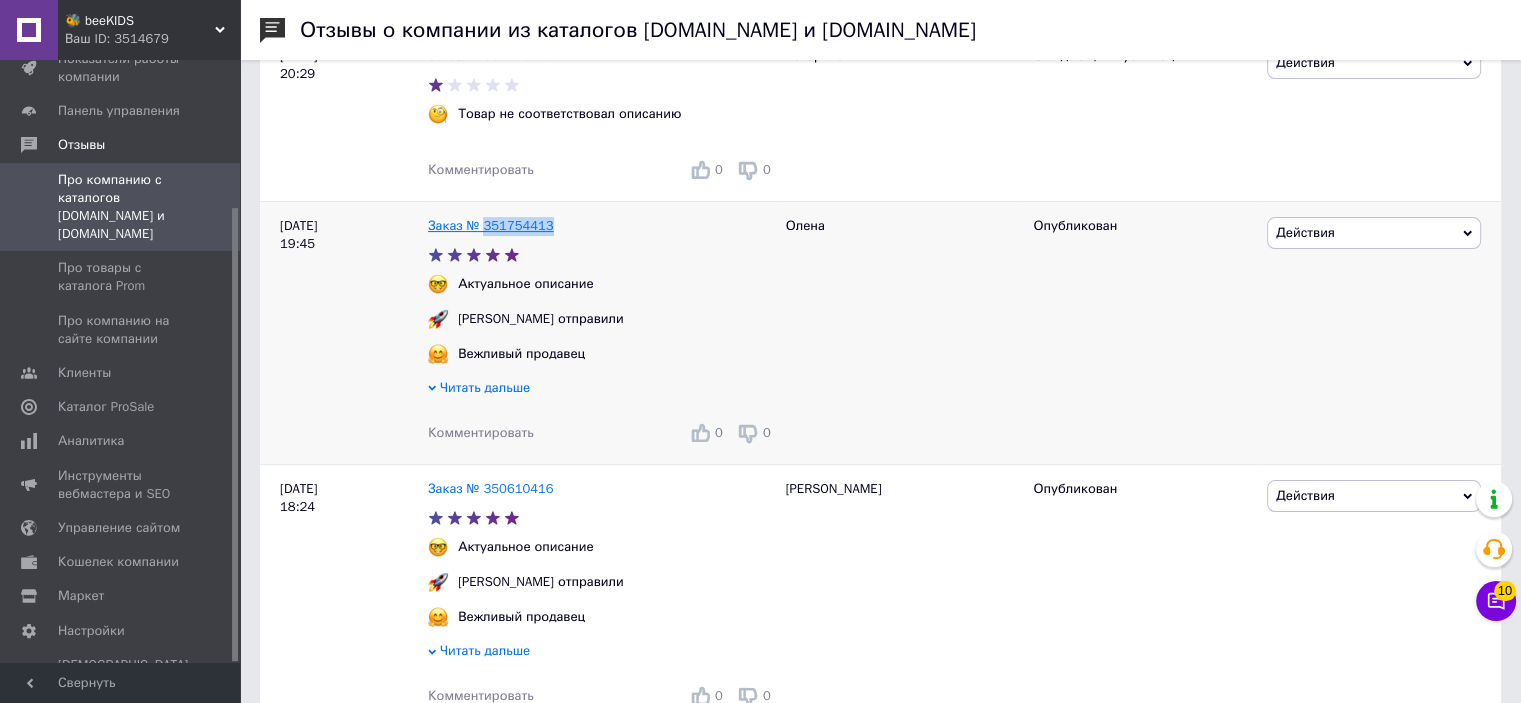 click on "Заказ № 351754413" at bounding box center (602, 226) 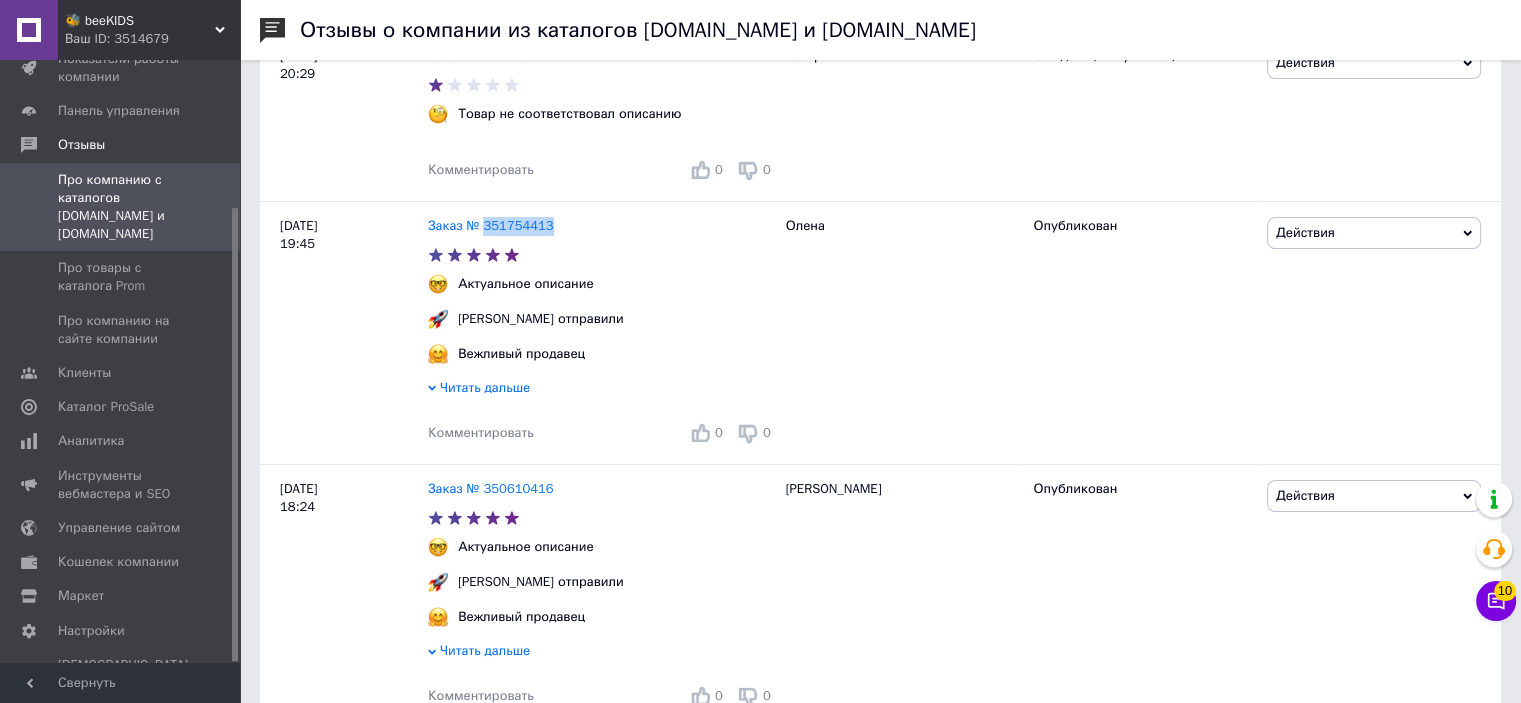 copy on "351754413" 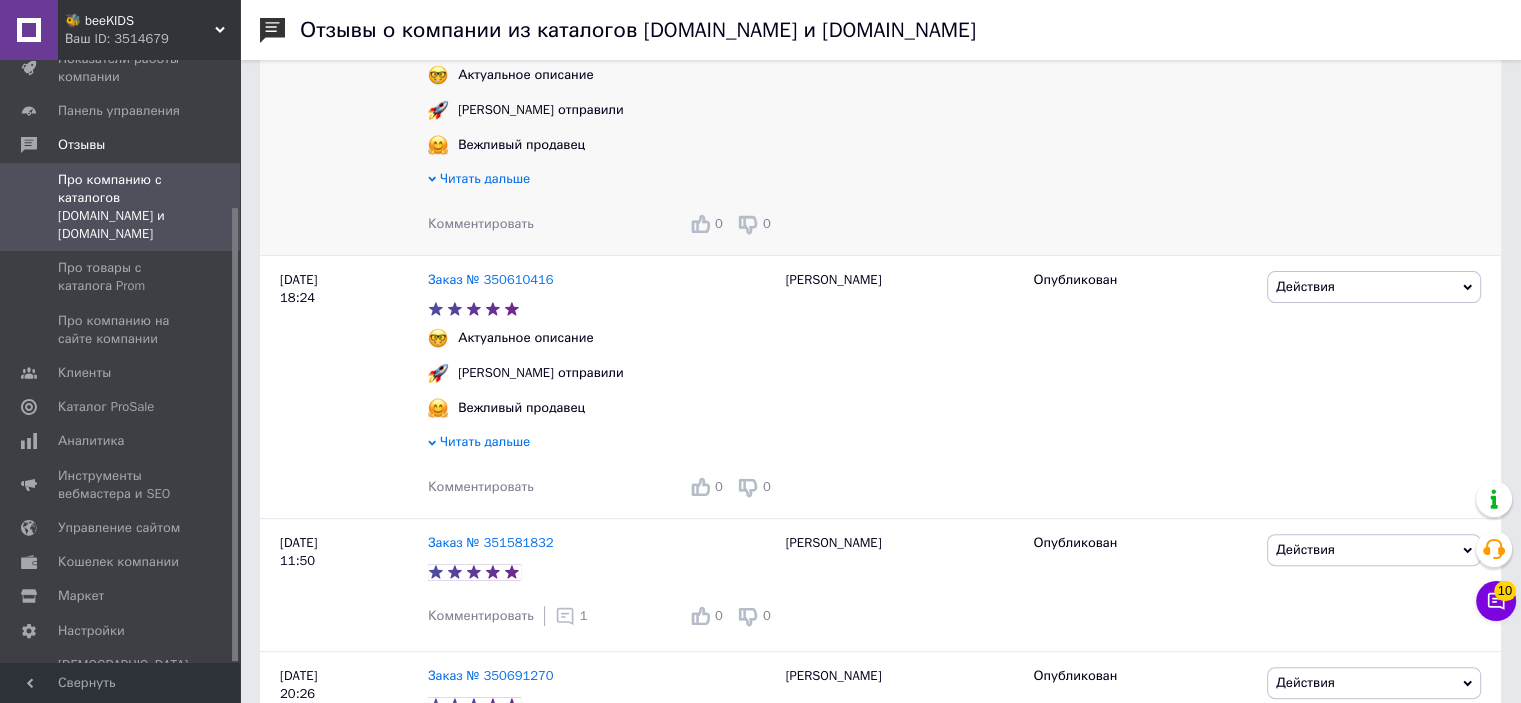 scroll, scrollTop: 700, scrollLeft: 0, axis: vertical 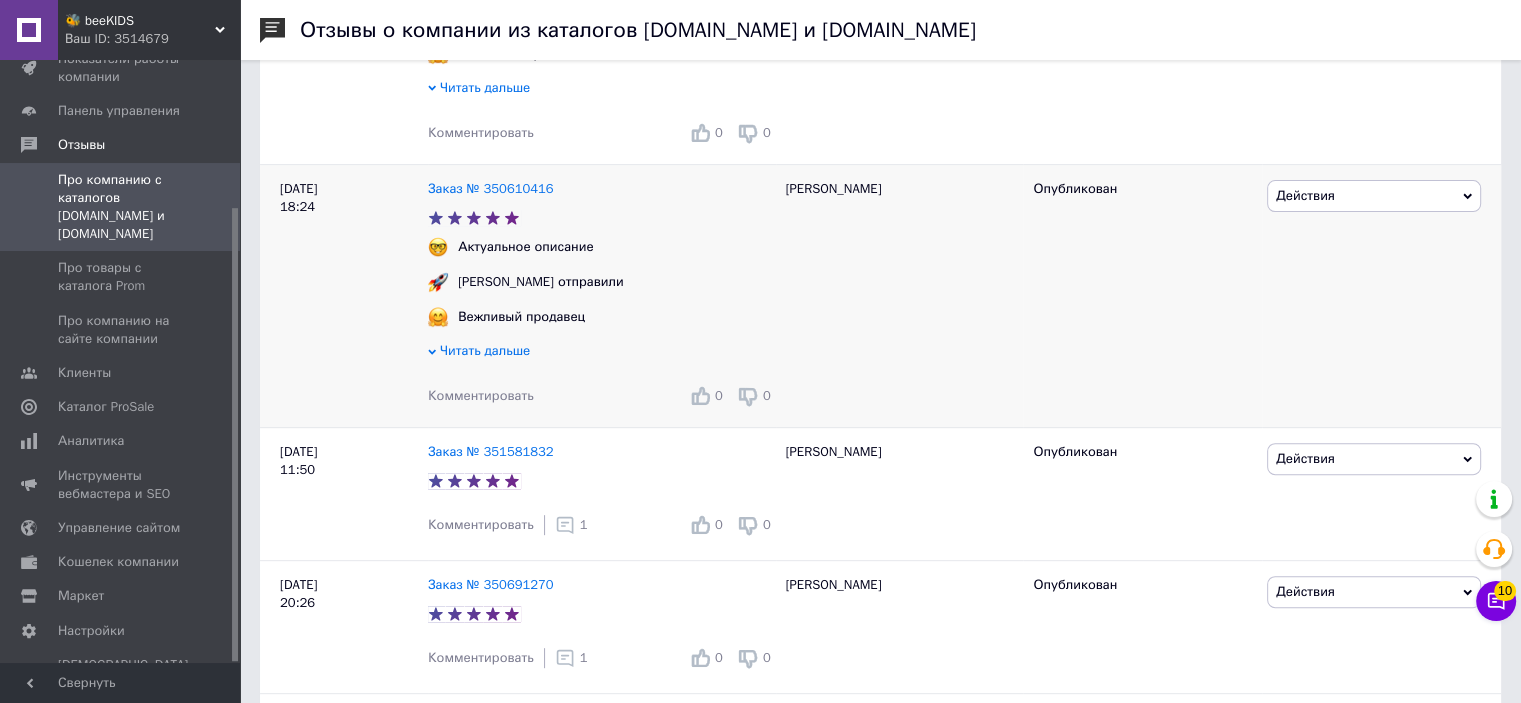 click on "Комментировать" at bounding box center (481, 395) 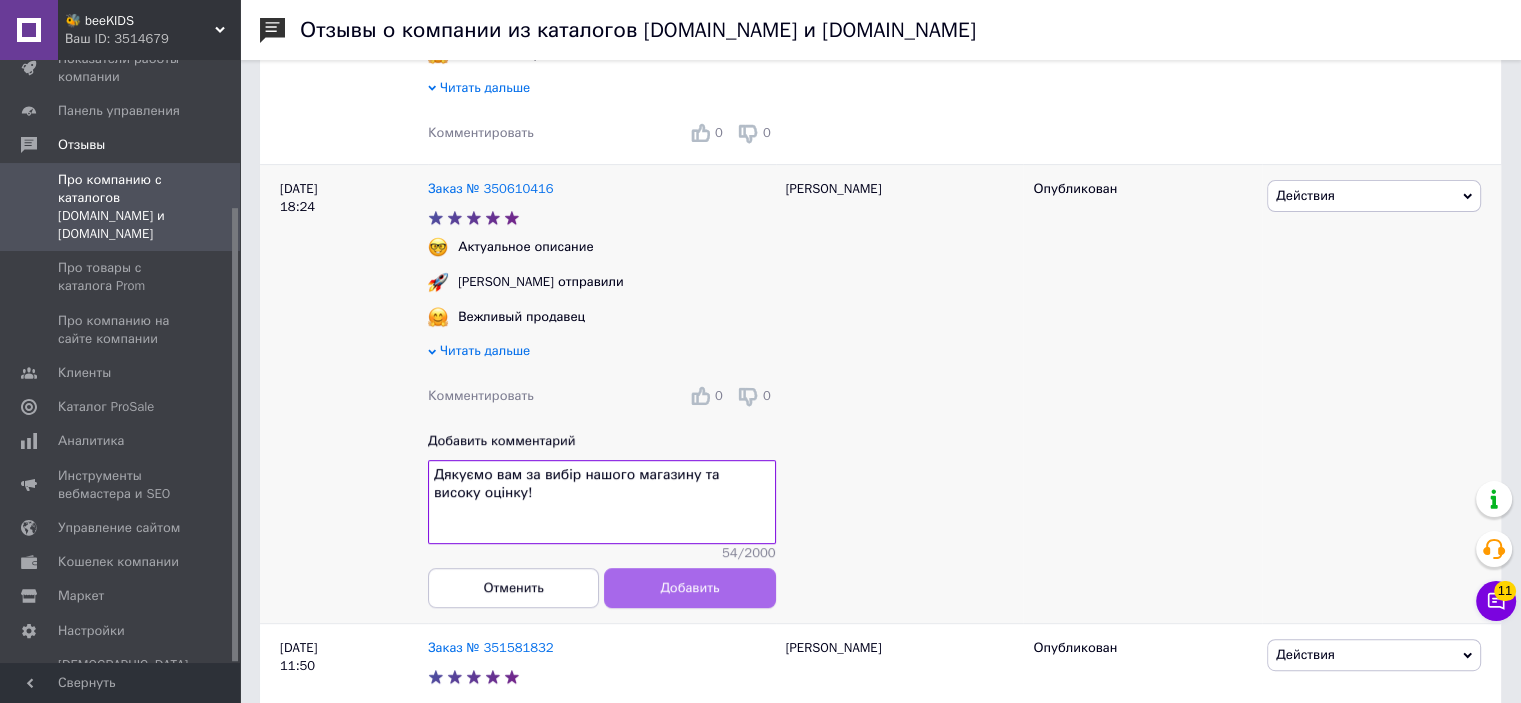 type on "Дякуємо вам за вибір нашого магазину та високу оцінку!" 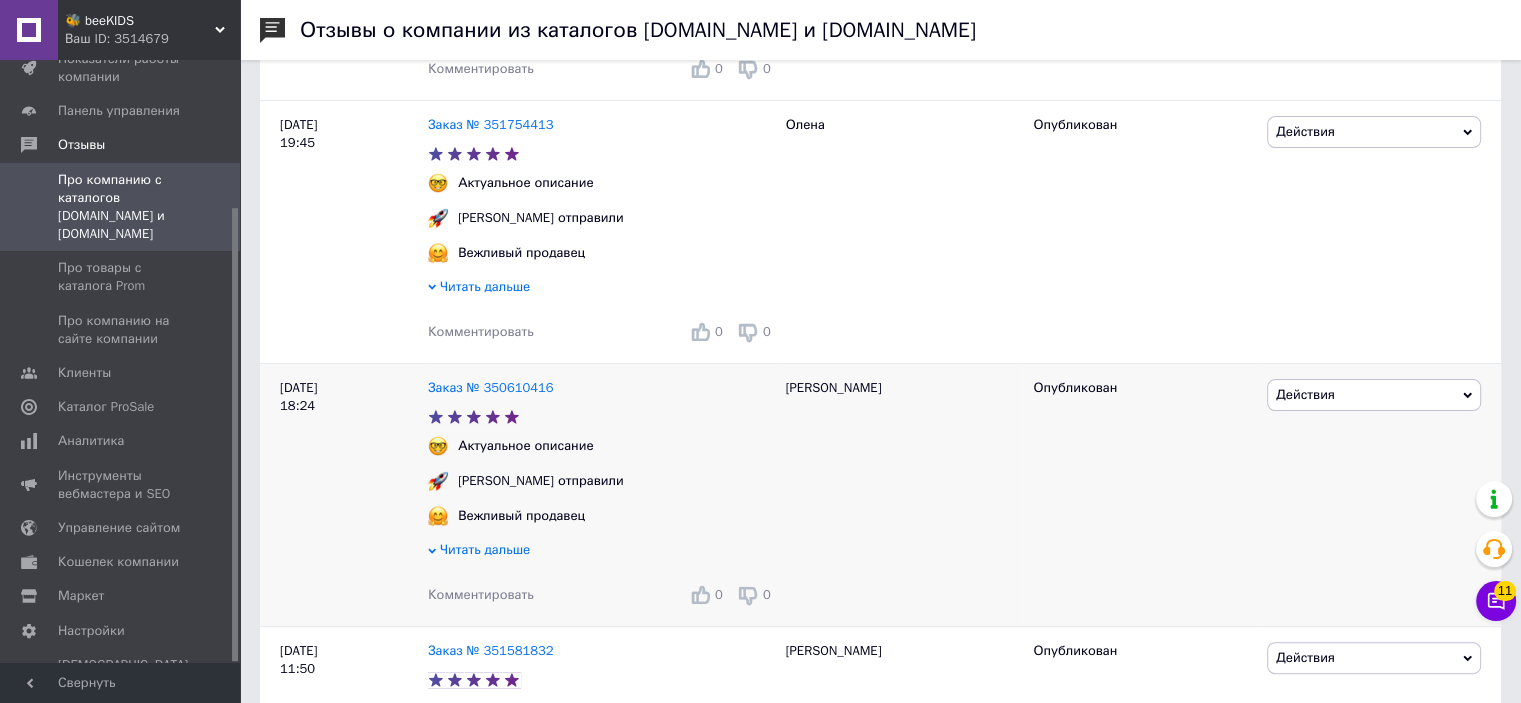 scroll, scrollTop: 500, scrollLeft: 0, axis: vertical 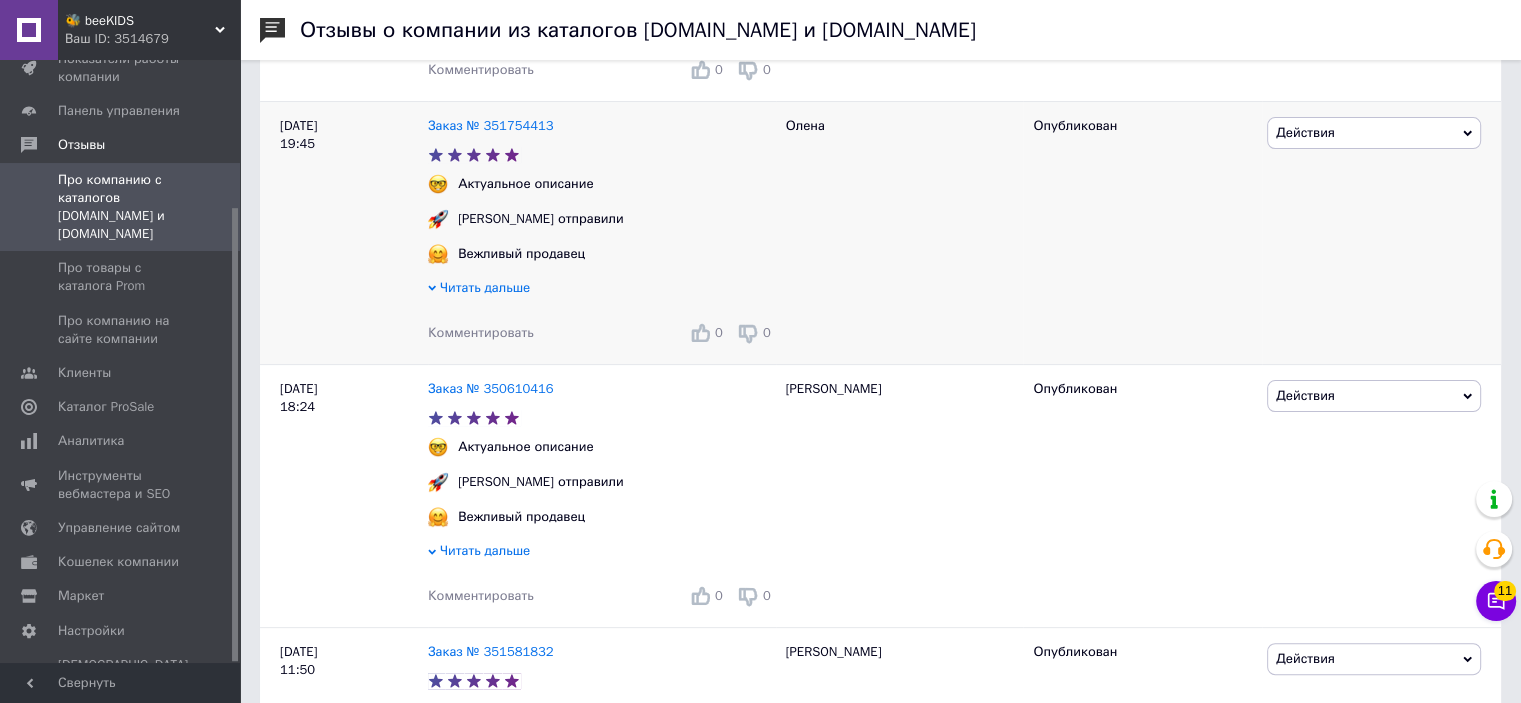 click on "Комментировать" at bounding box center (481, 332) 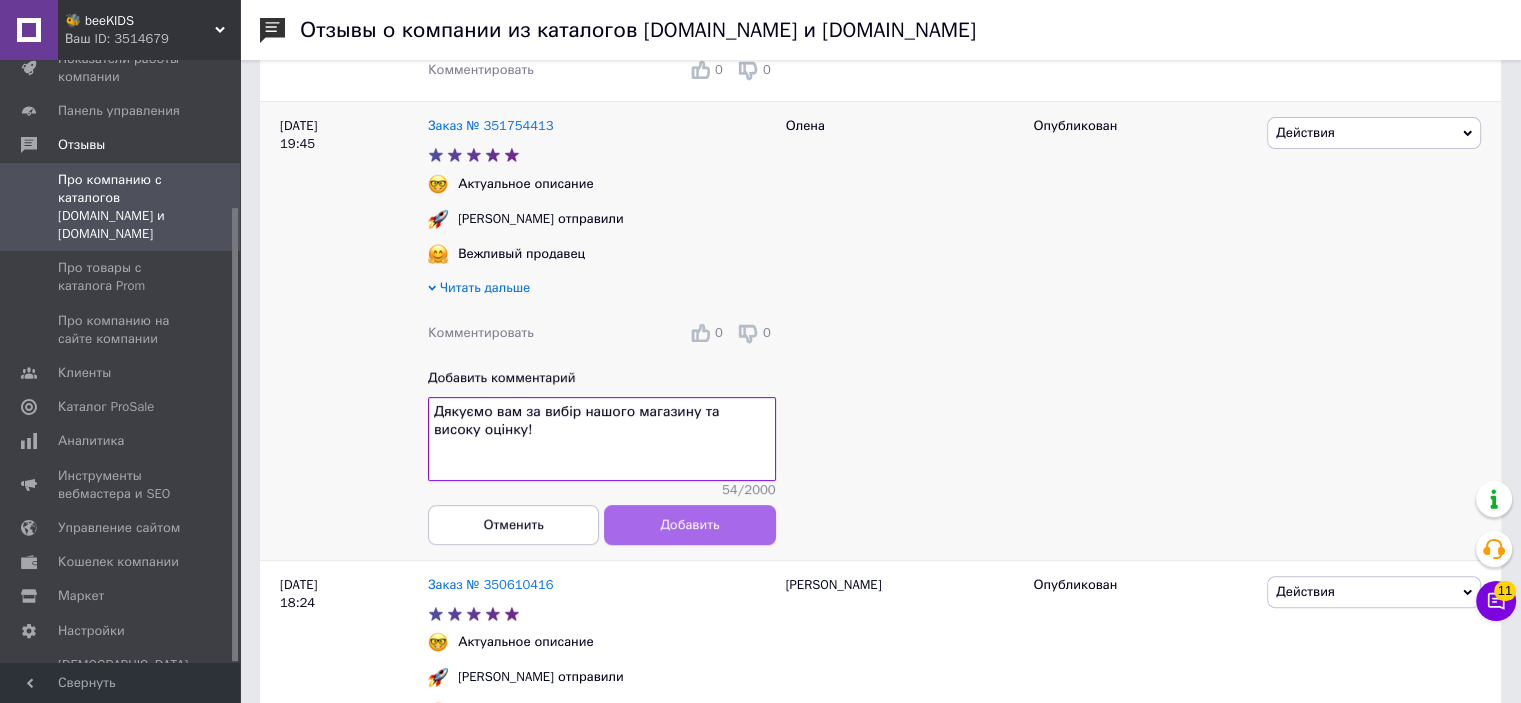 type on "Дякуємо вам за вибір нашого магазину та високу оцінку!" 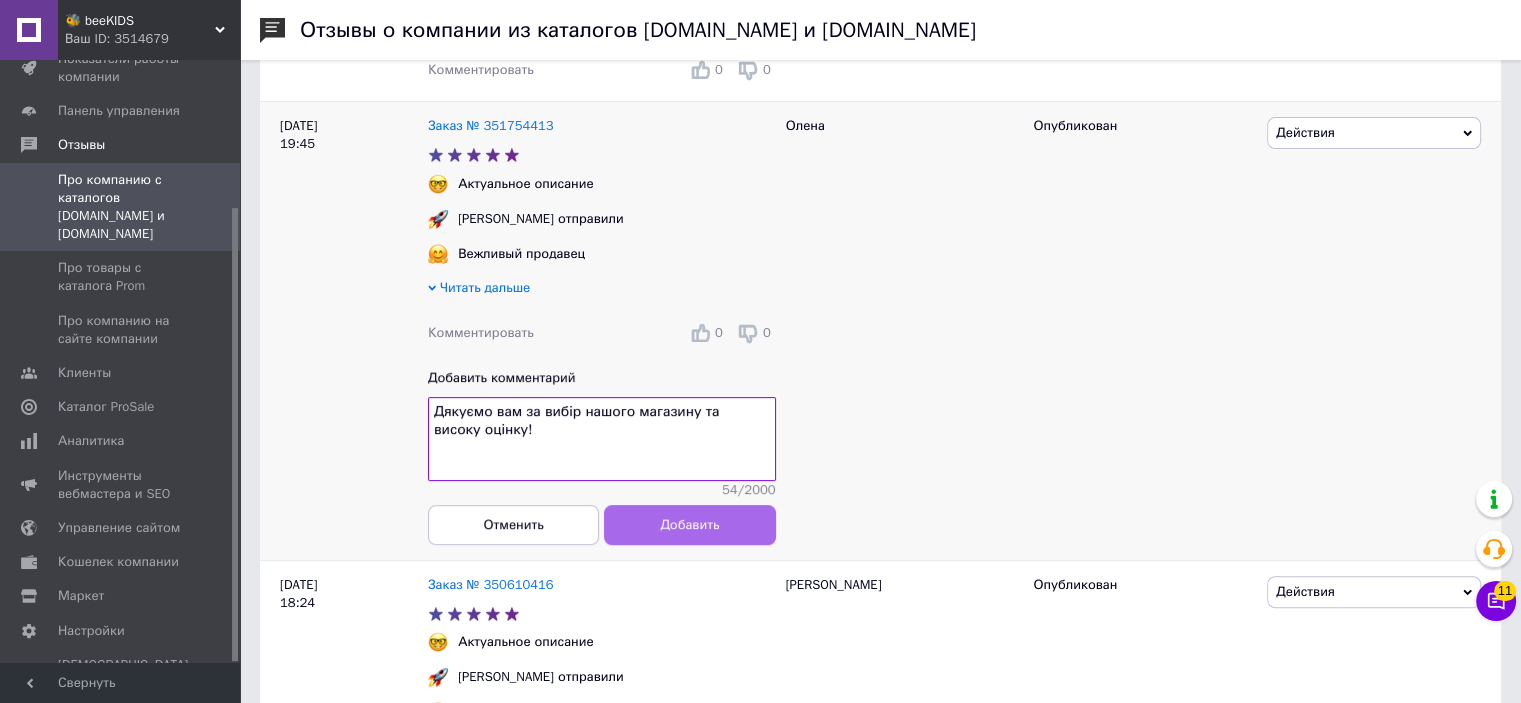 click on "Добавить" at bounding box center [689, 525] 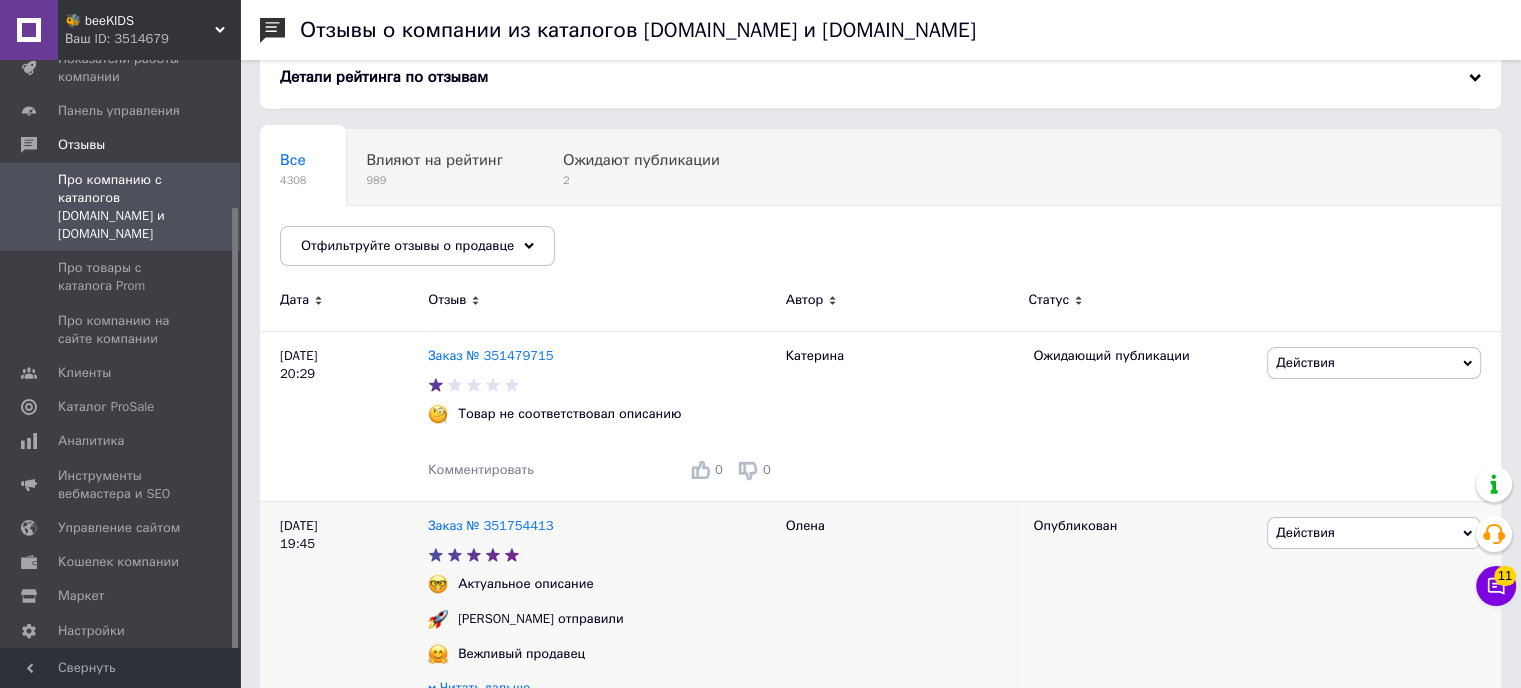 scroll, scrollTop: 0, scrollLeft: 0, axis: both 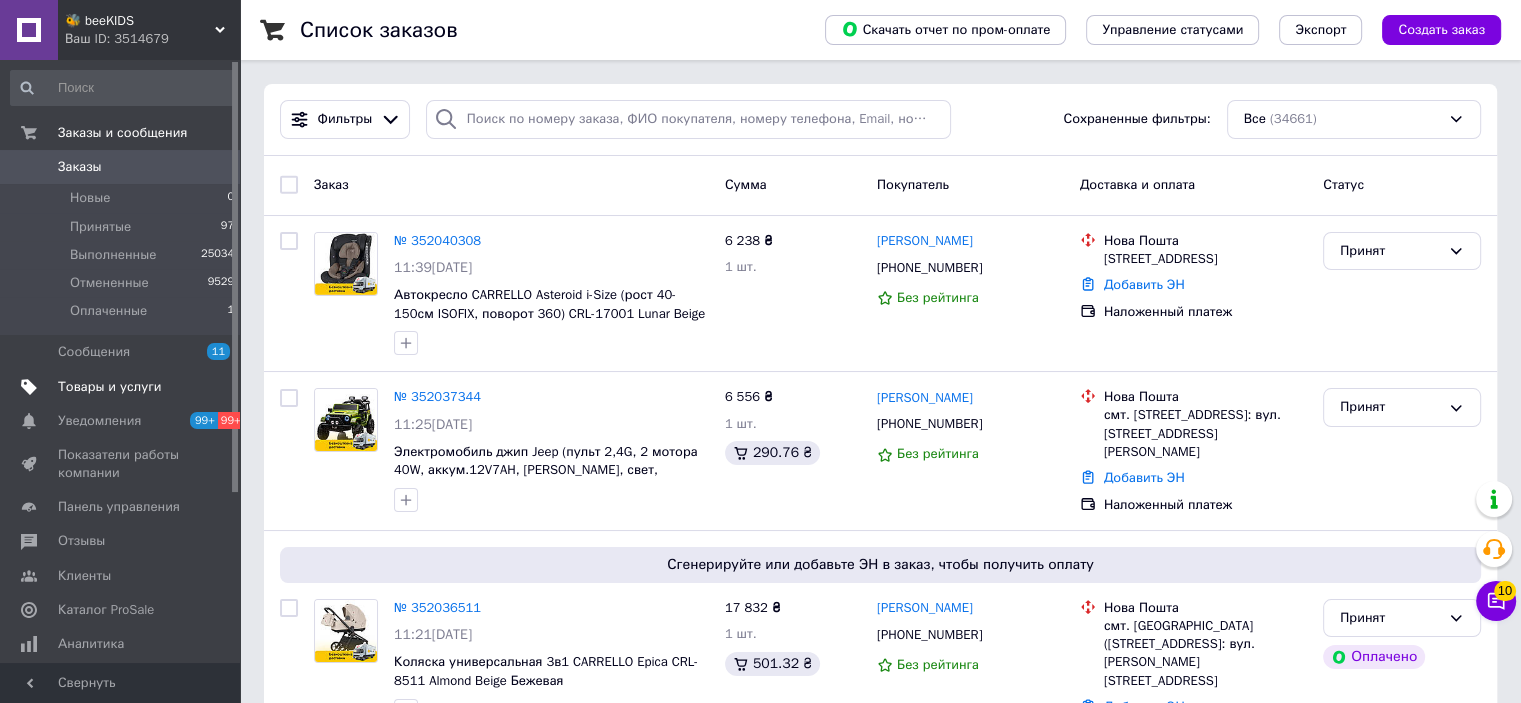 click on "Товары и услуги" at bounding box center (110, 387) 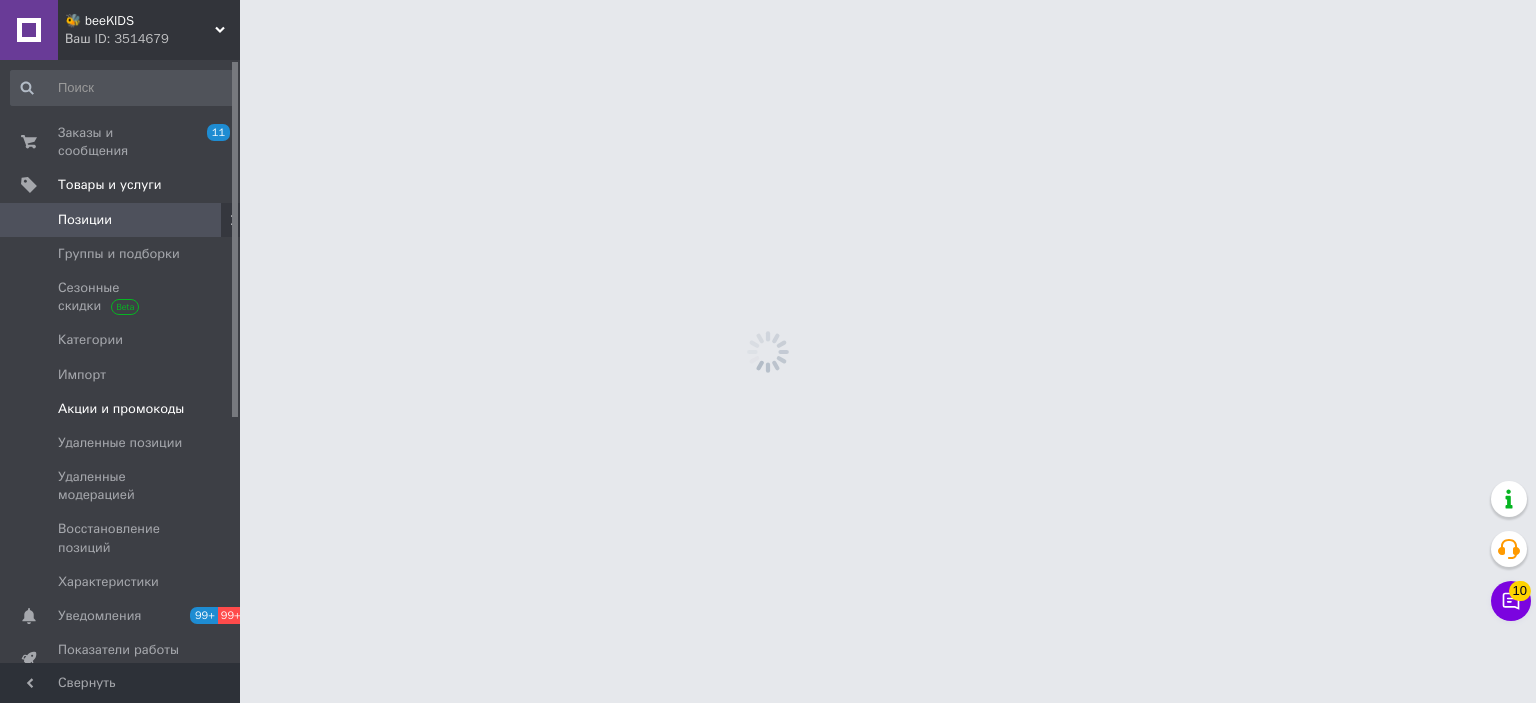 click on "Акции и промокоды" at bounding box center [123, 409] 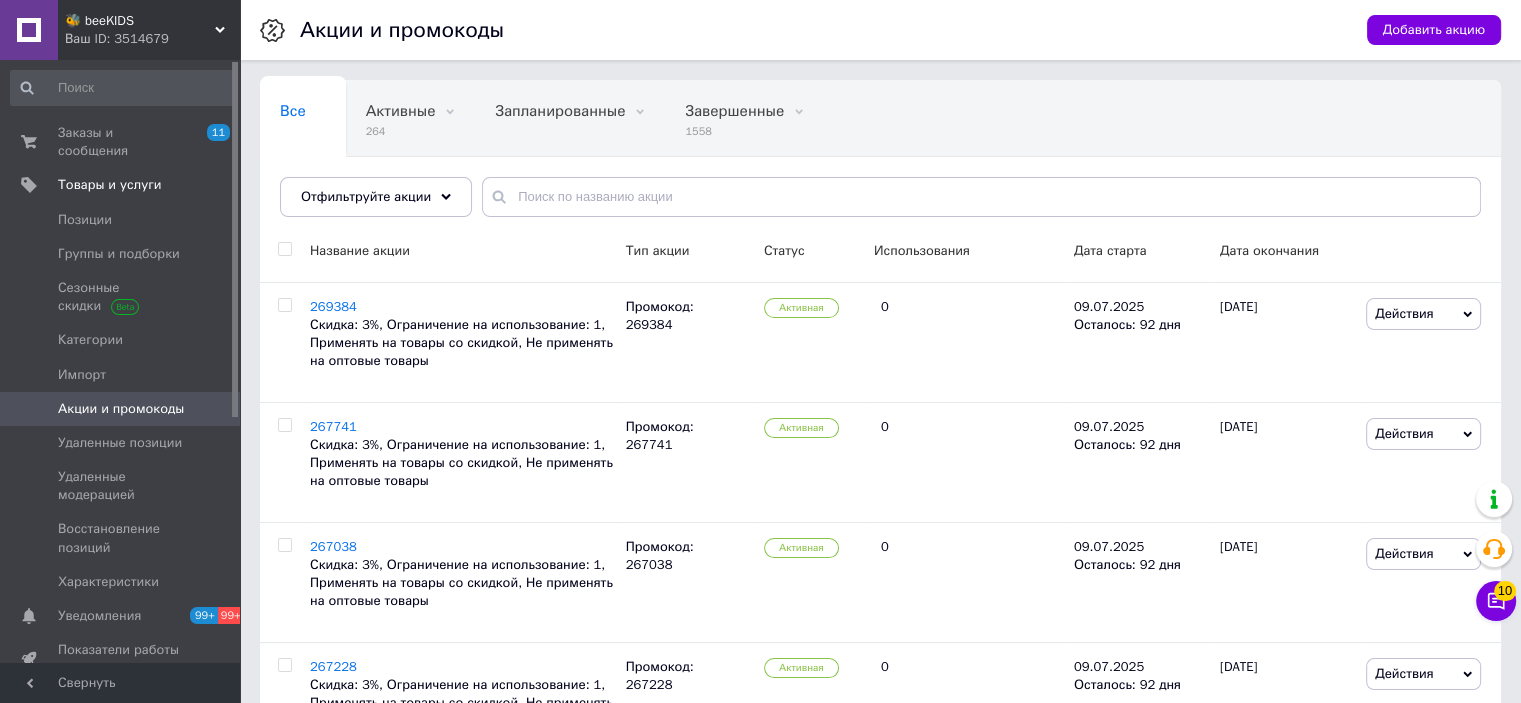 click on "Добавить акцию" at bounding box center [1434, 30] 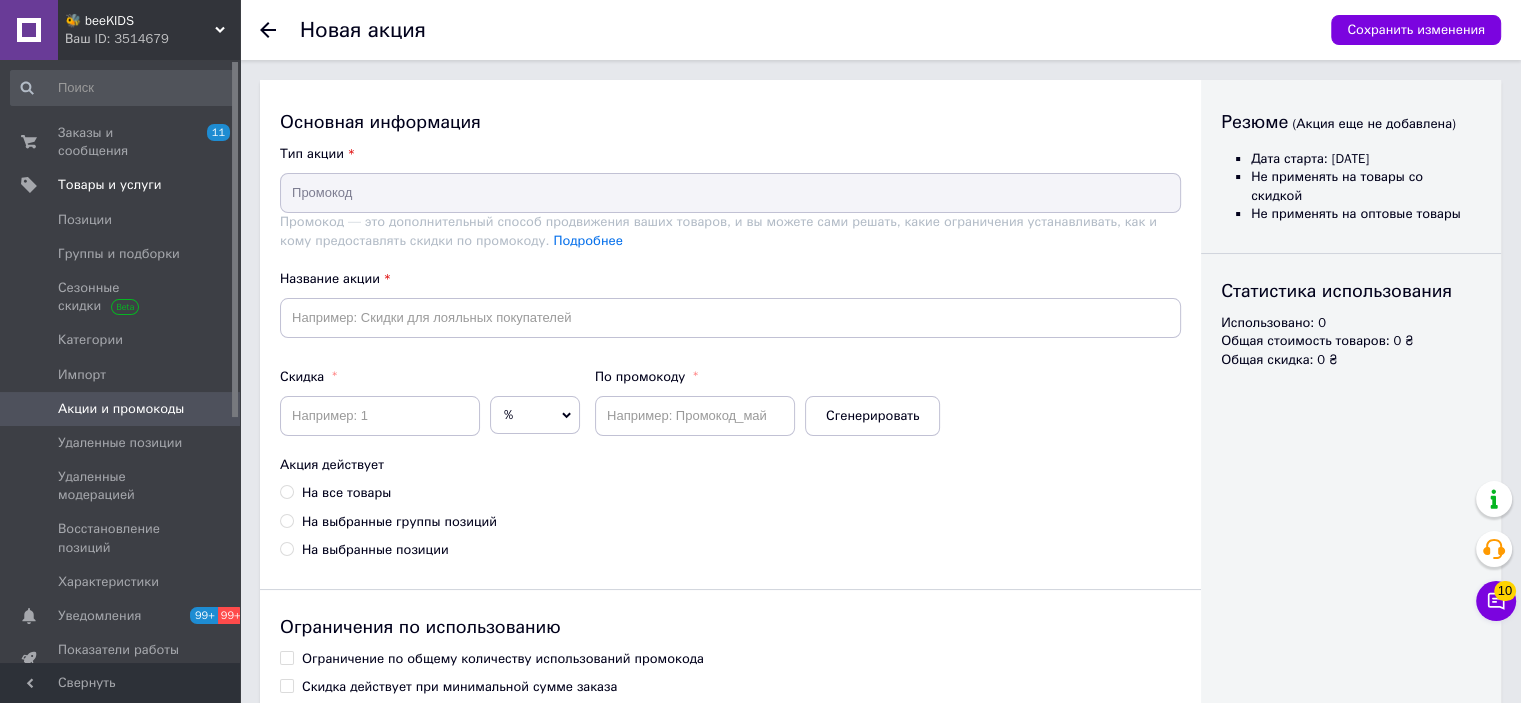 click on "Основная информация Тип акции Промокод Промокод — это дополнительный способ продвижения ваших товаров,
и вы можете сами решать, какие ограничения устанавливать, как и кому
предоставлять скидки по промокоду.   Подробнее Название акции Скидка % ₴ По промокоду Сгенерировать Акция действует На все товары На выбранные группы позиций На выбранные позиции Ограничения по использованию Ограничение по общему количеству использований промокода Скидка действует при минимальной сумме заказа Не применять промокод для товаров с действующей скидкой Дата старта 1" at bounding box center [730, 533] 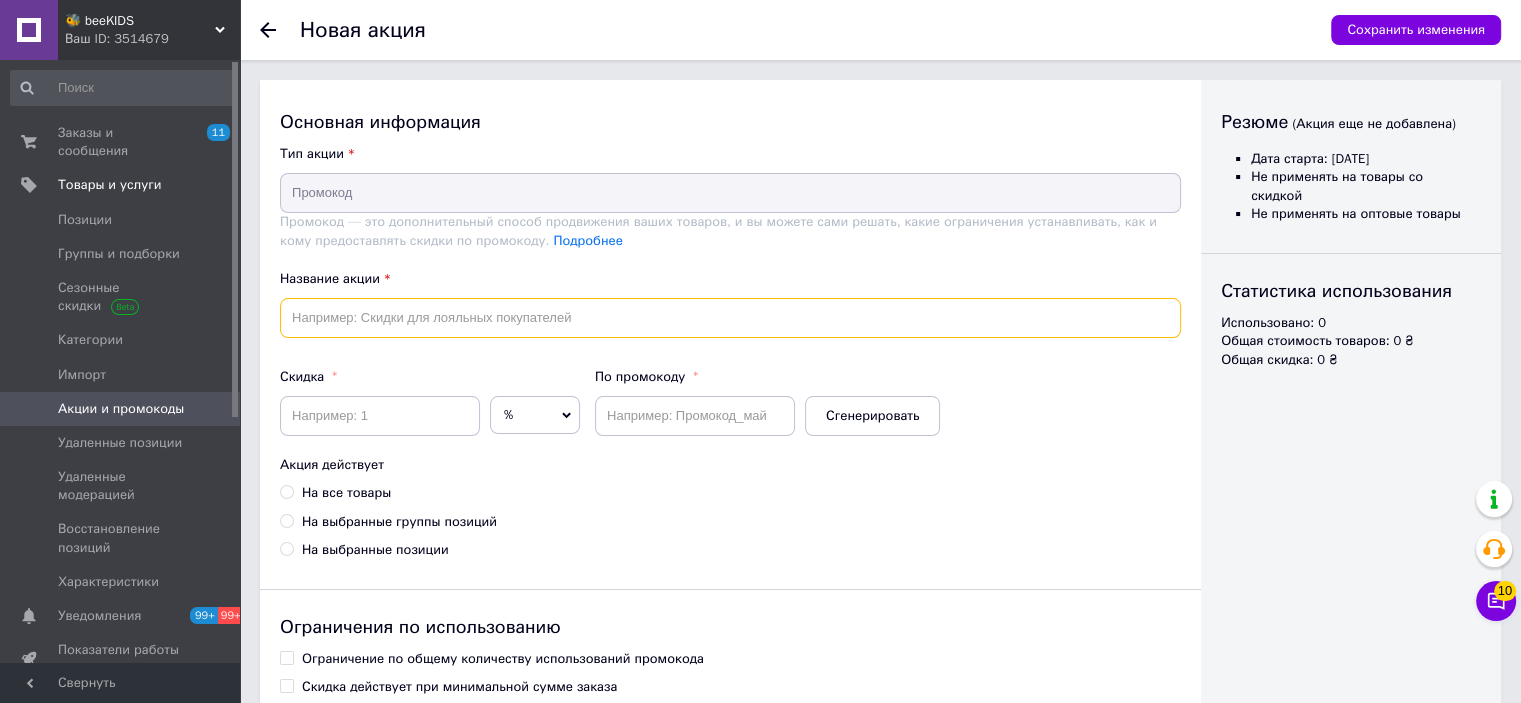click at bounding box center [730, 318] 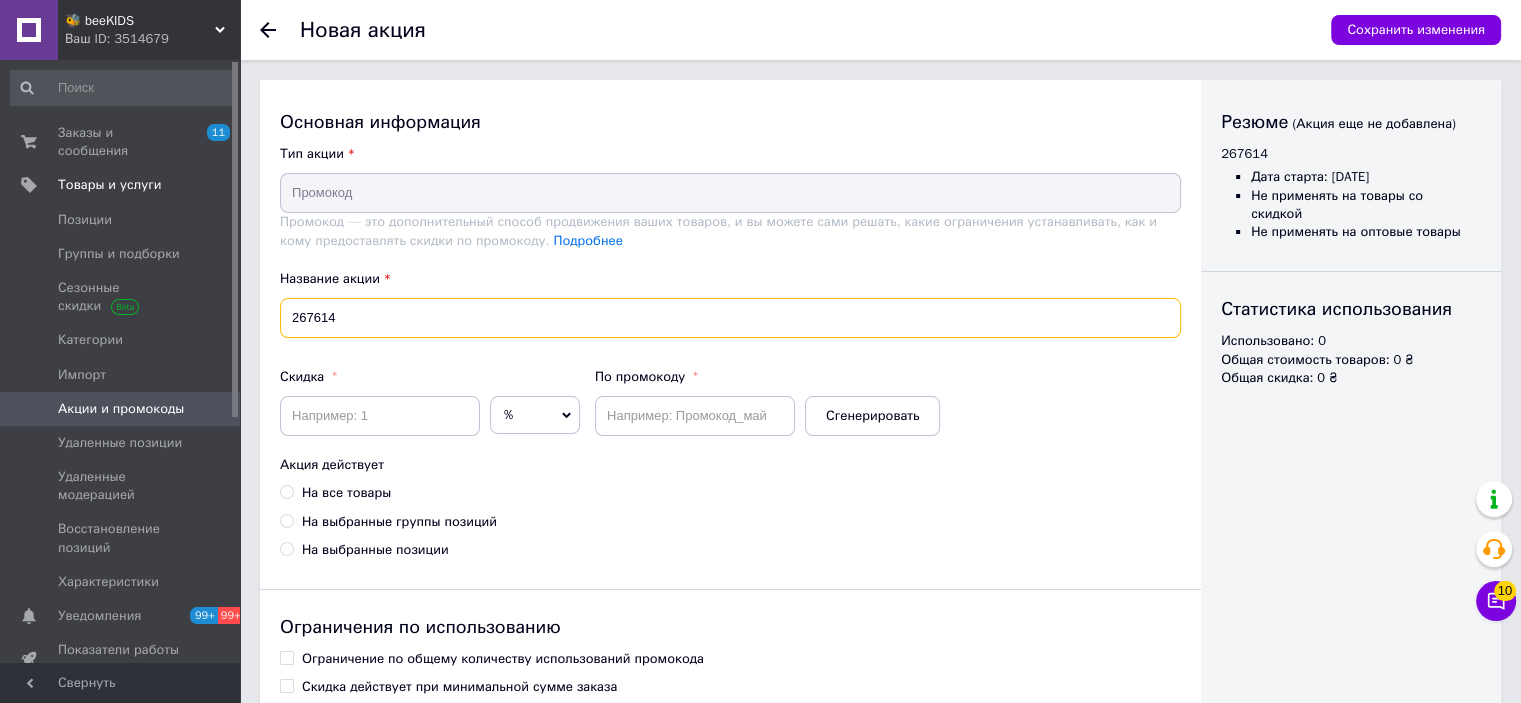 type on "267614" 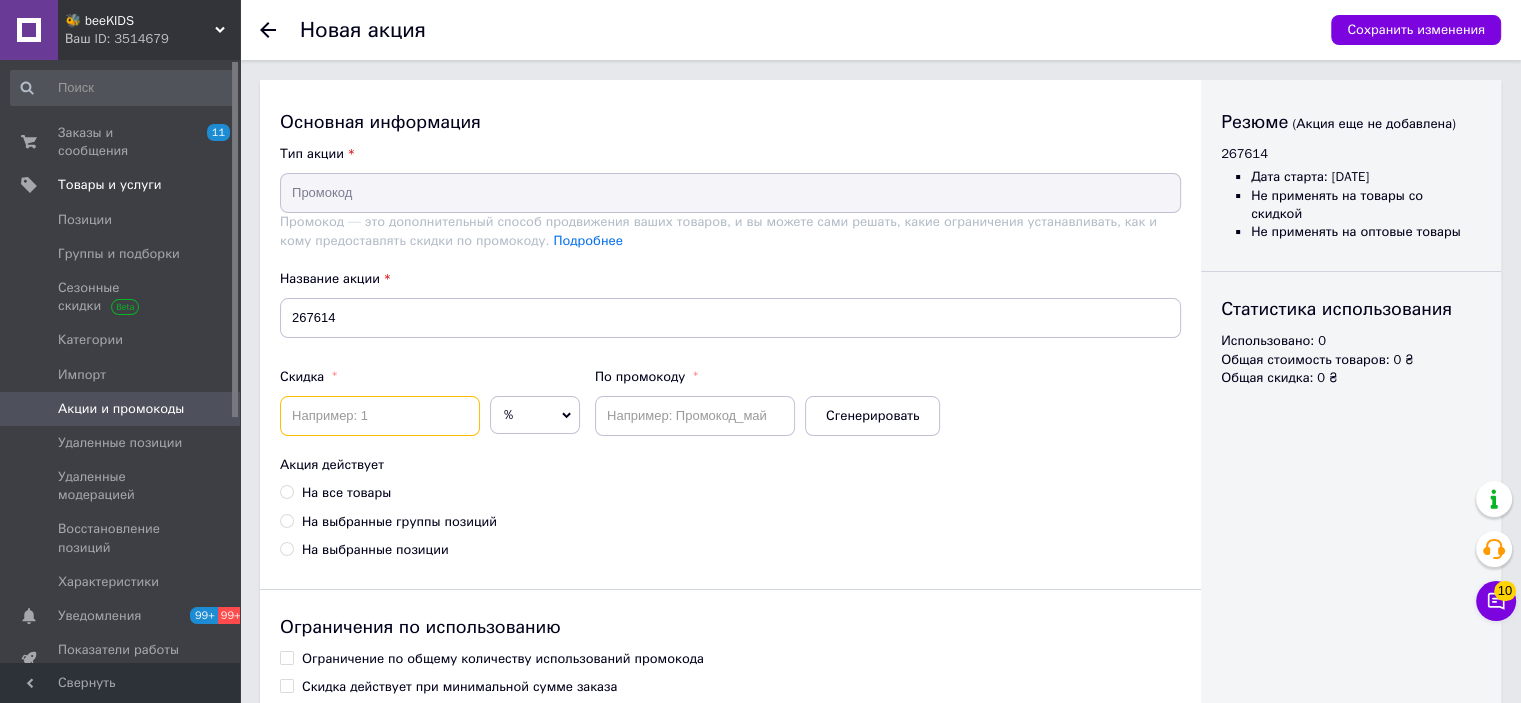 click at bounding box center [380, 416] 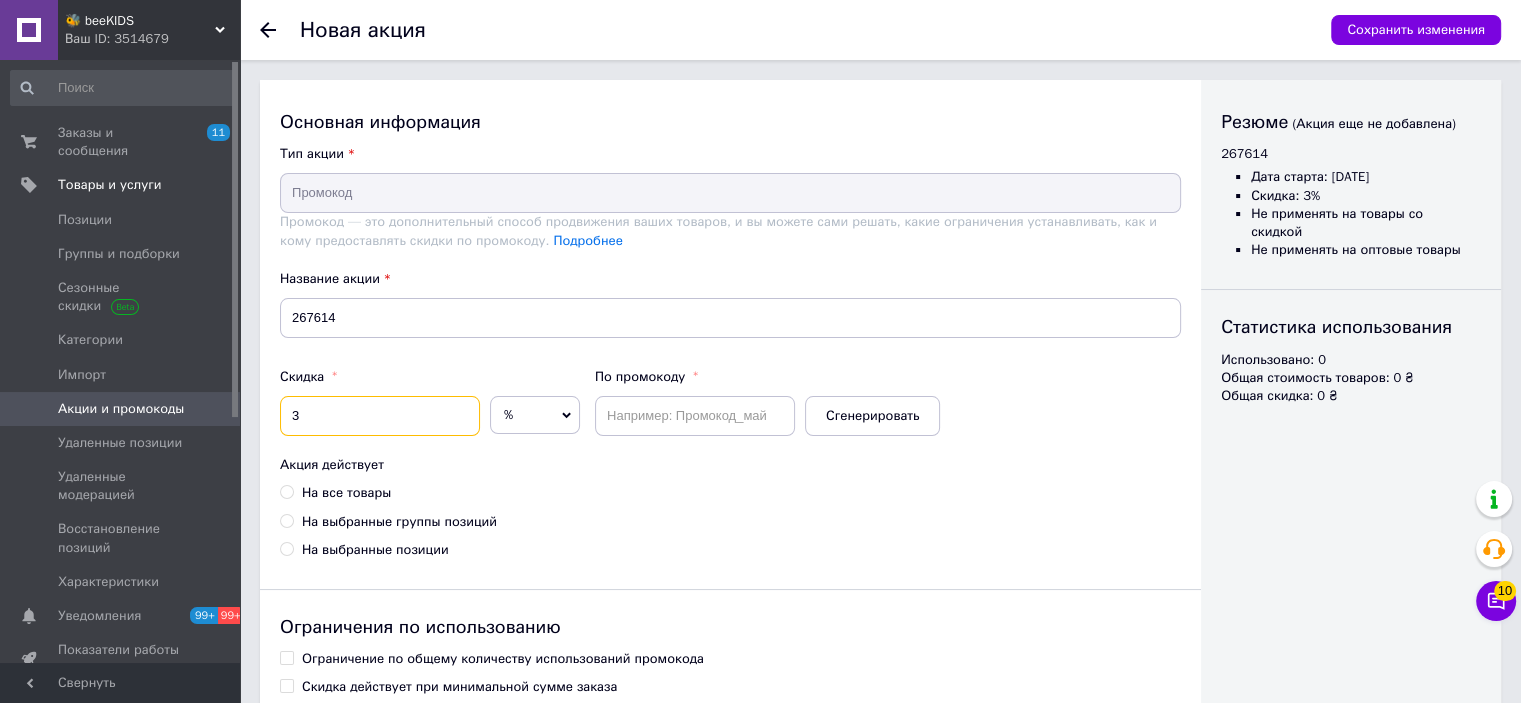 type on "3" 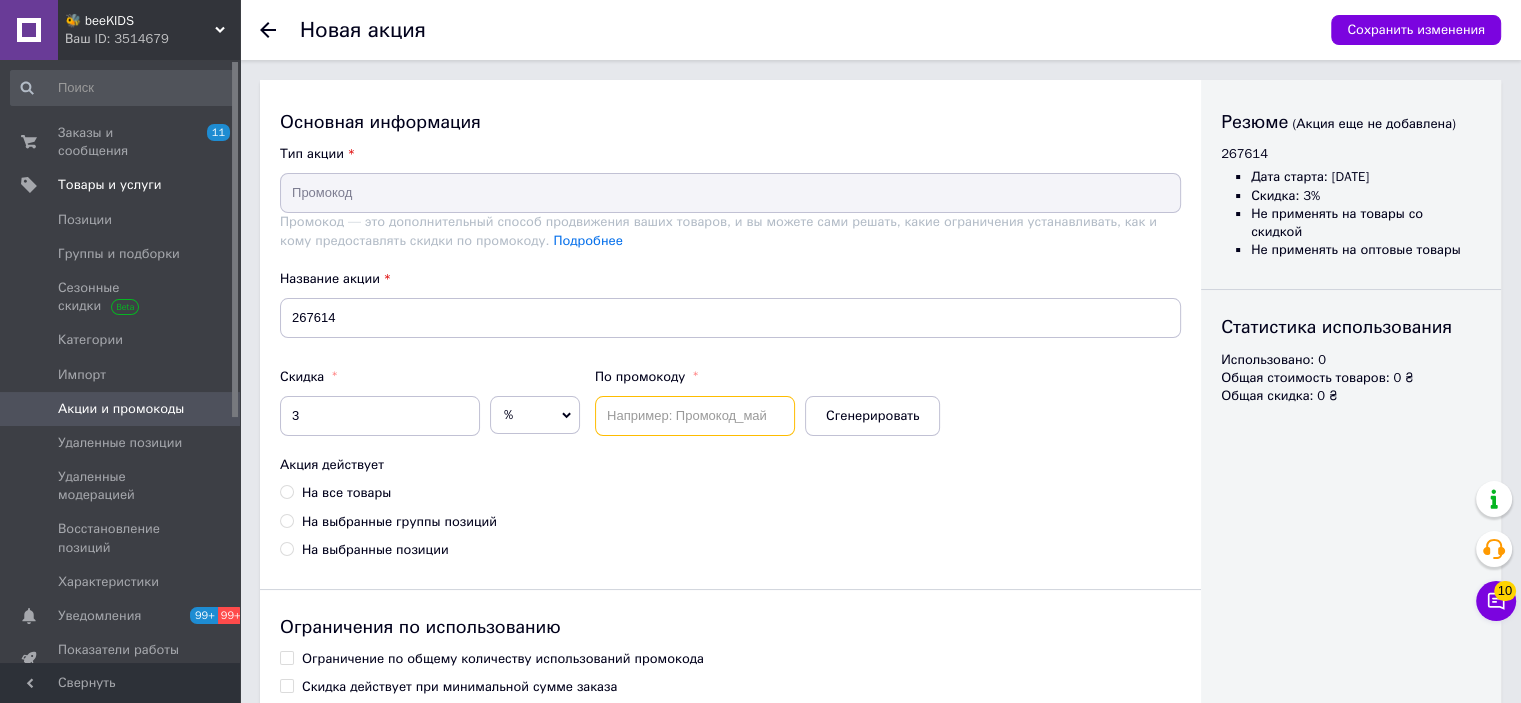 drag, startPoint x: 654, startPoint y: 408, endPoint x: 644, endPoint y: 424, distance: 18.867962 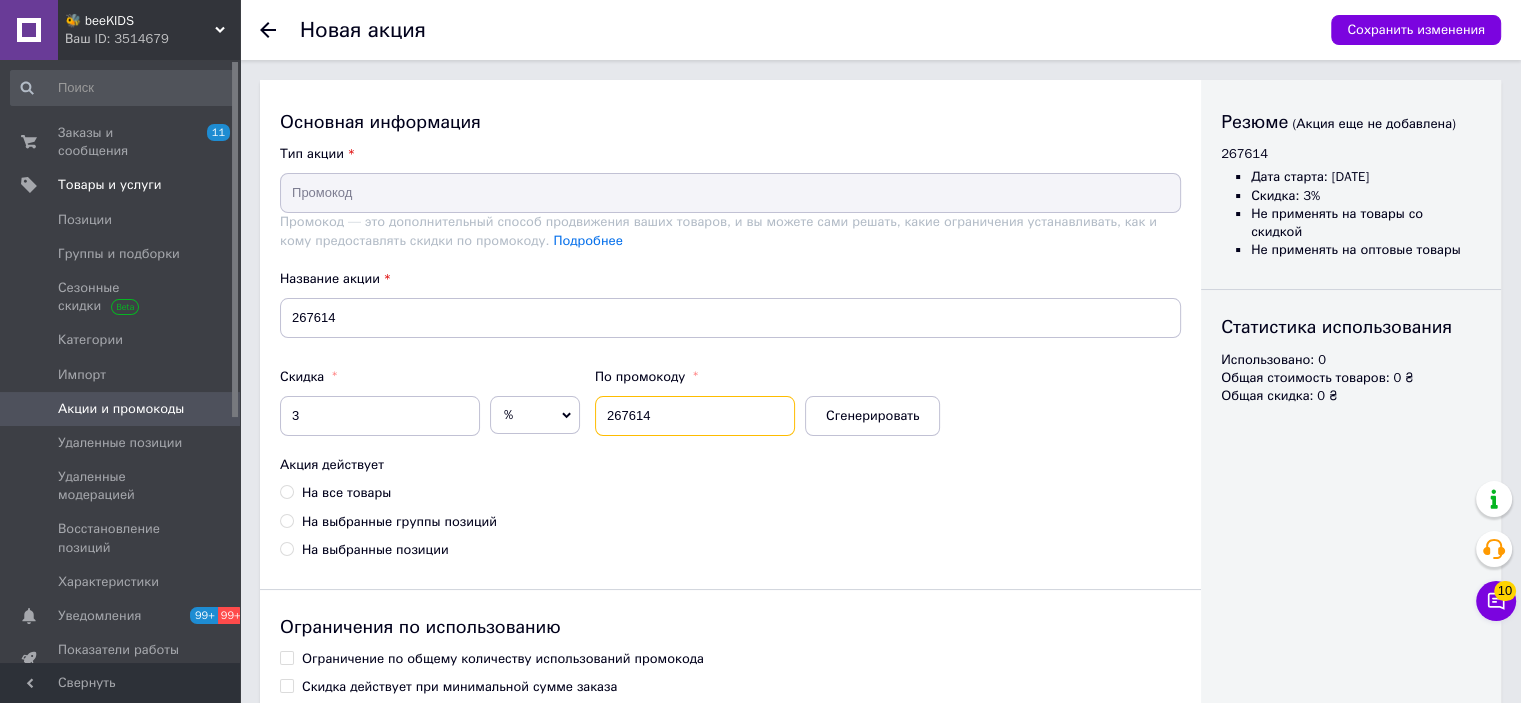 type on "267614" 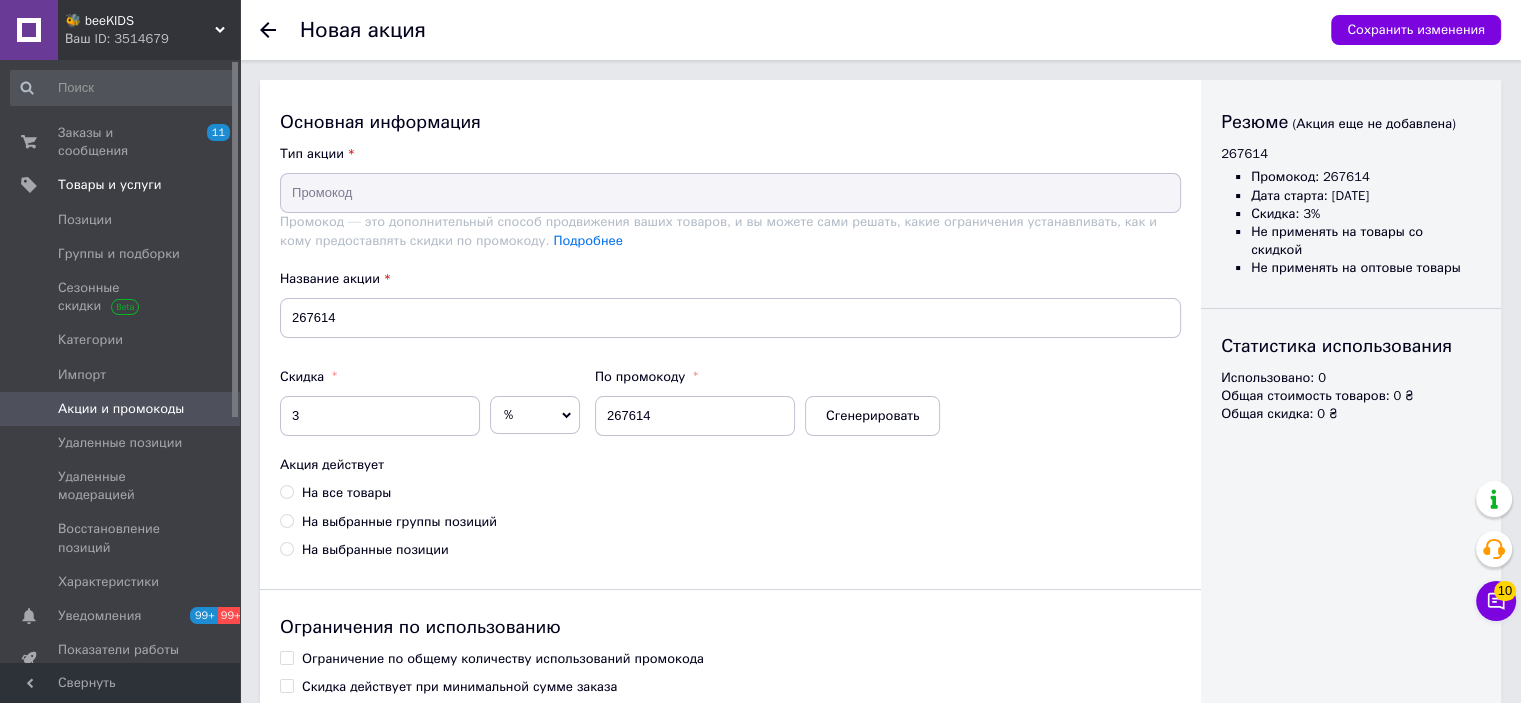 click on "На все товары" at bounding box center (346, 493) 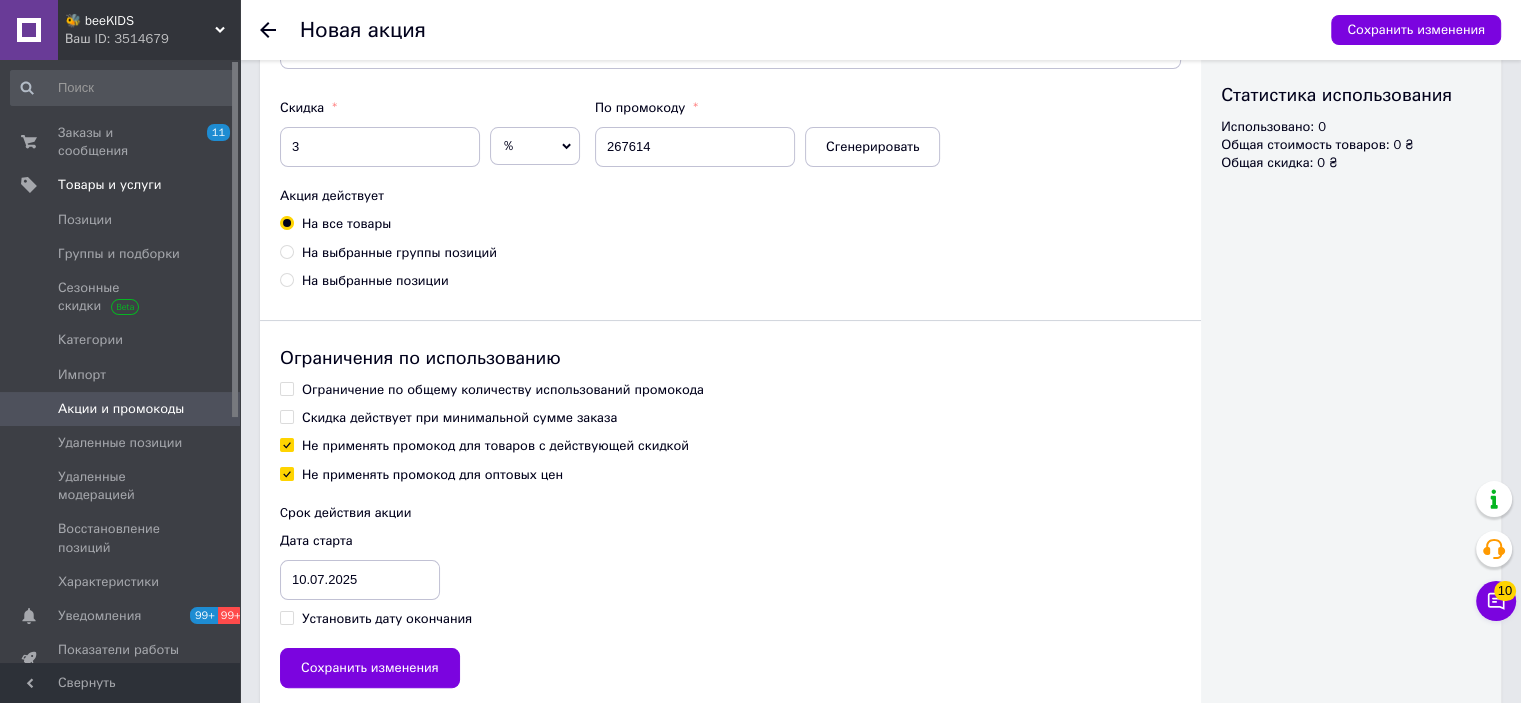 scroll, scrollTop: 302, scrollLeft: 0, axis: vertical 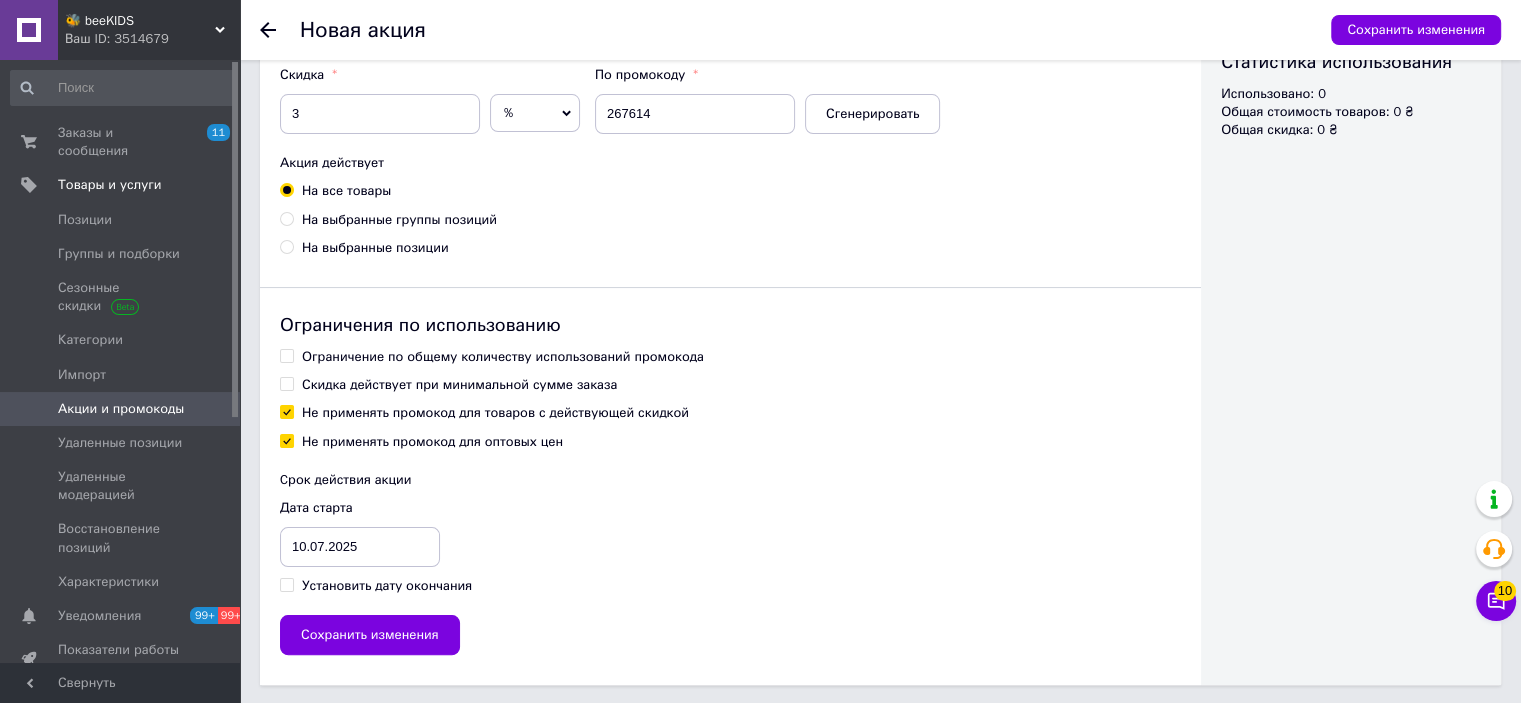 drag, startPoint x: 365, startPoint y: 350, endPoint x: 362, endPoint y: 363, distance: 13.341664 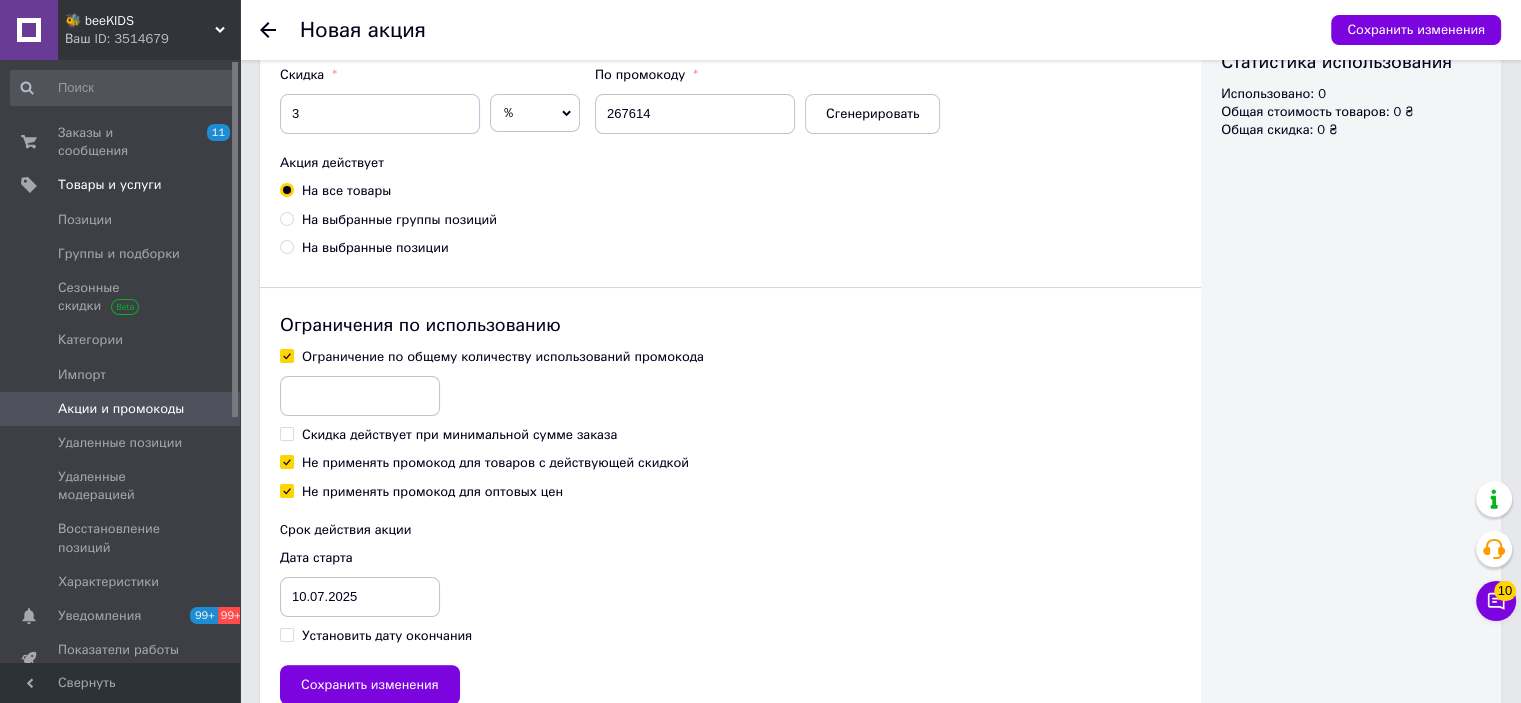 click at bounding box center (360, 396) 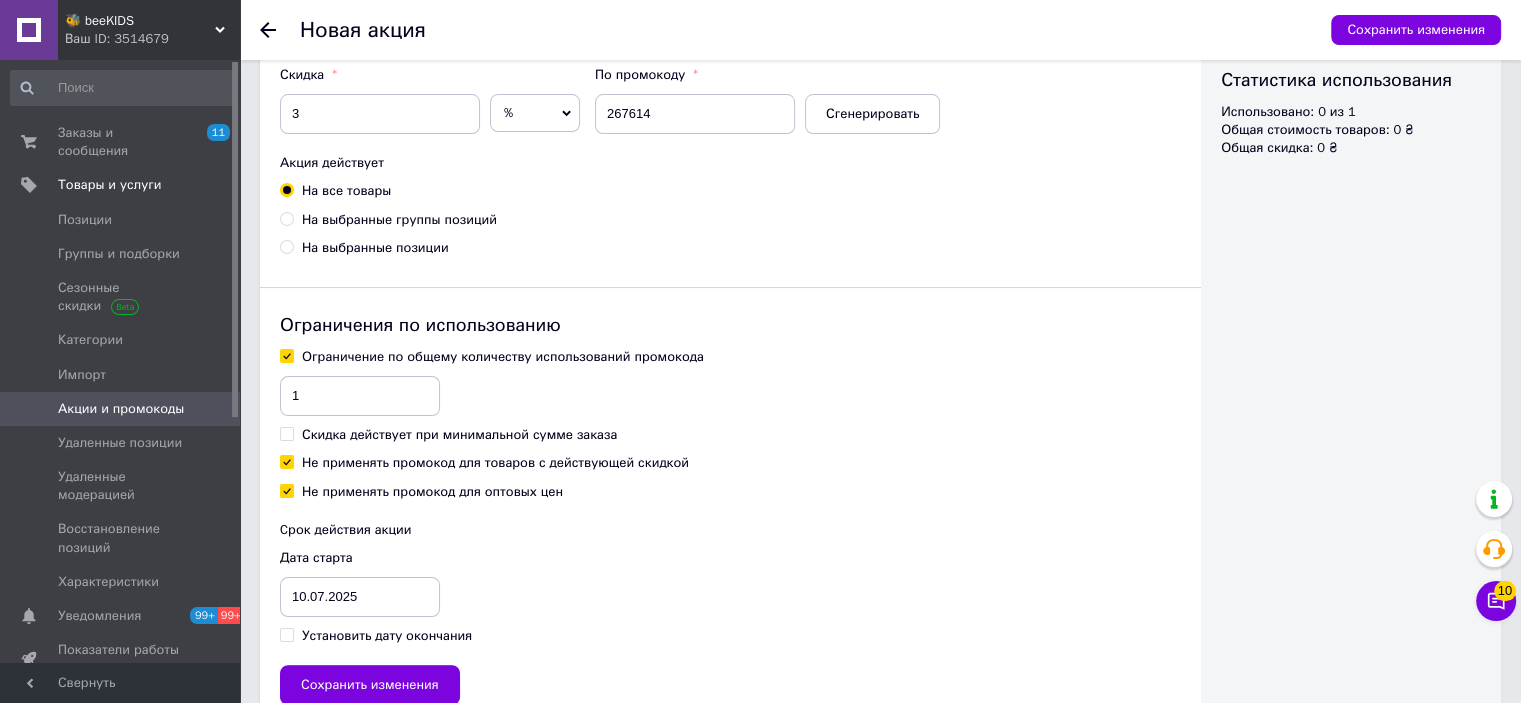 type on "1" 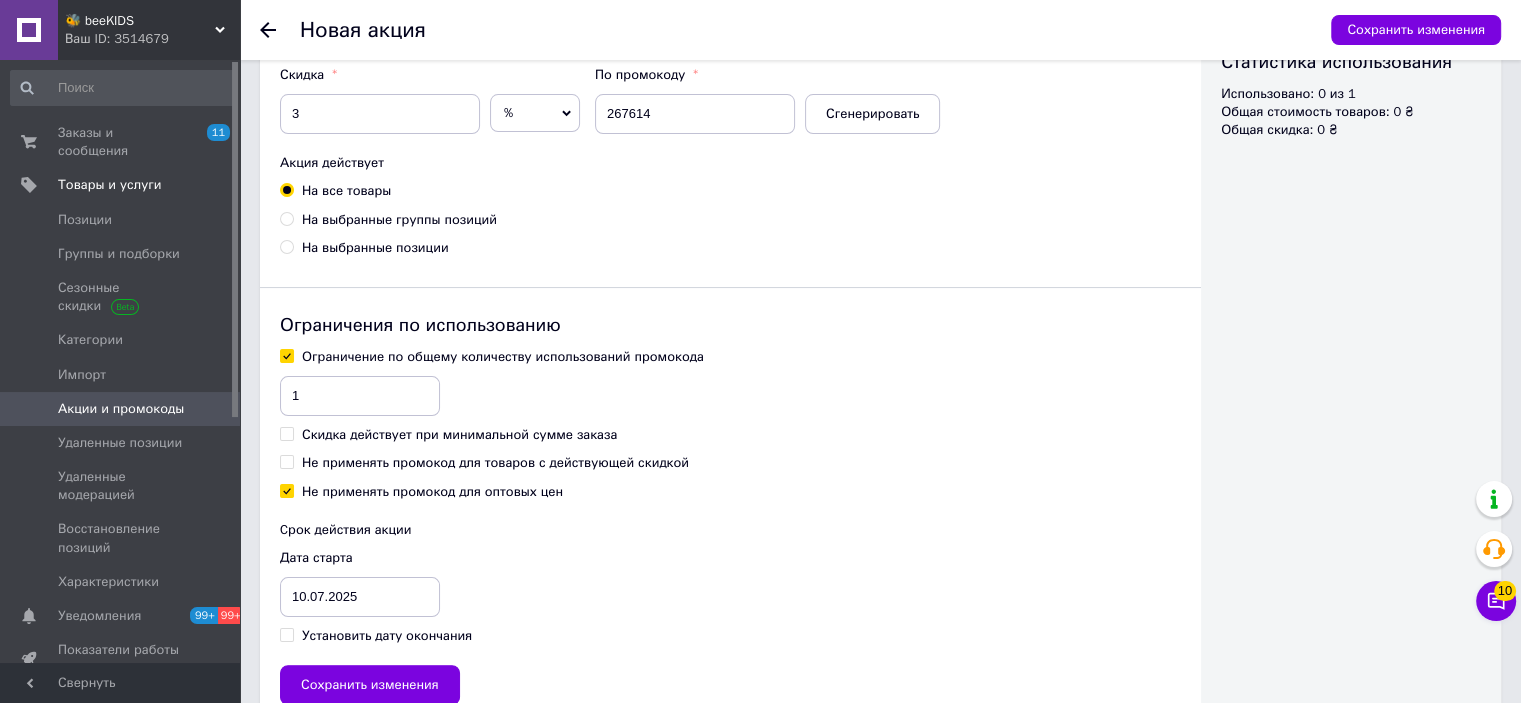 click on "Установить дату окончания" at bounding box center (387, 636) 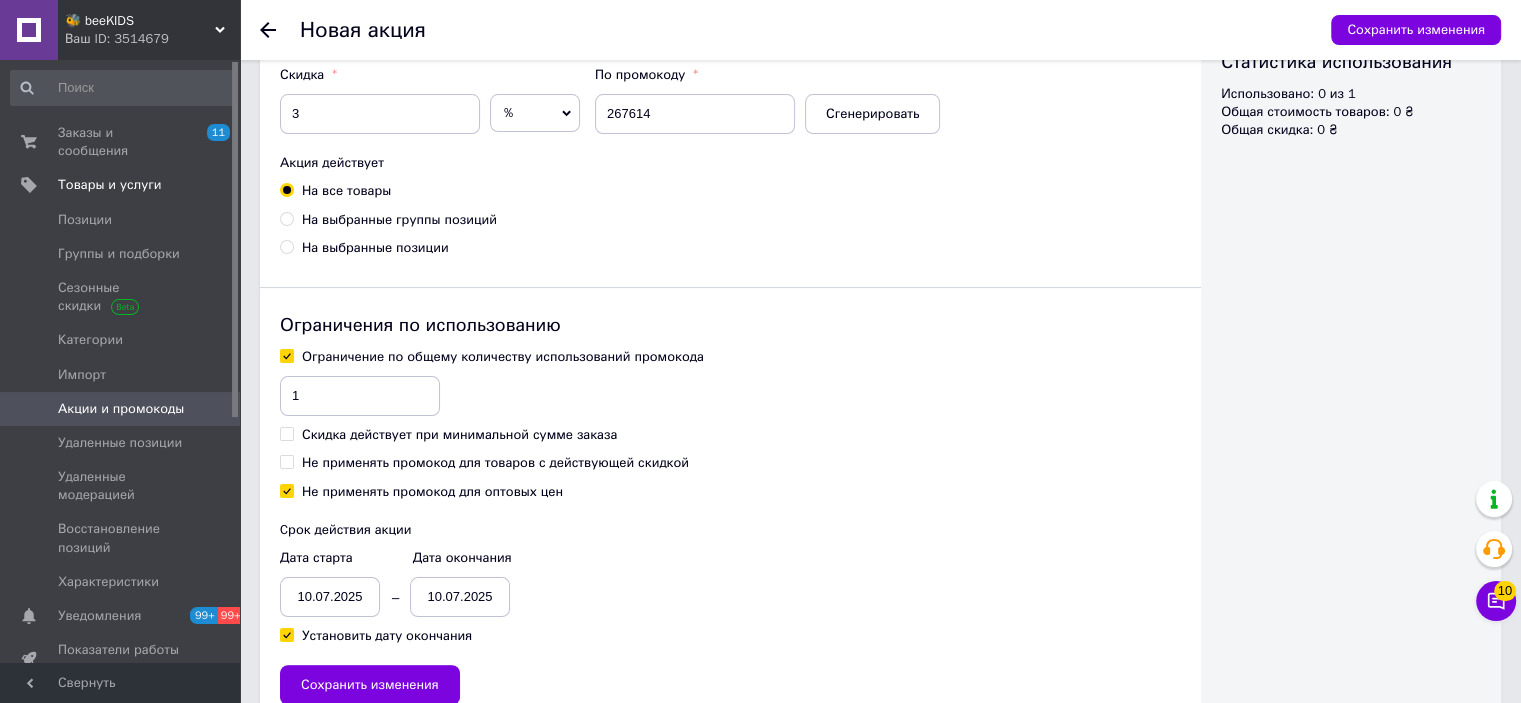 click on "10.07.2025" at bounding box center [330, 597] 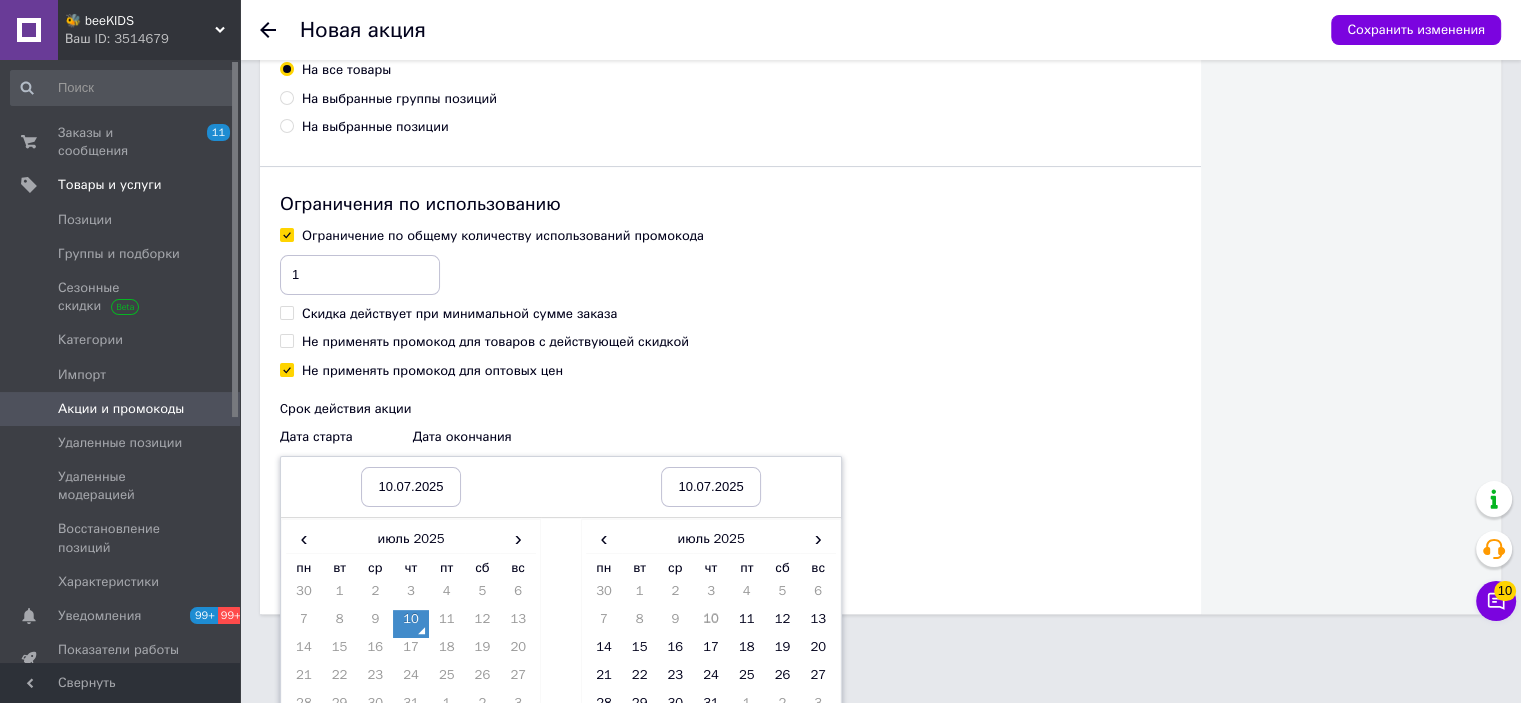 scroll, scrollTop: 533, scrollLeft: 0, axis: vertical 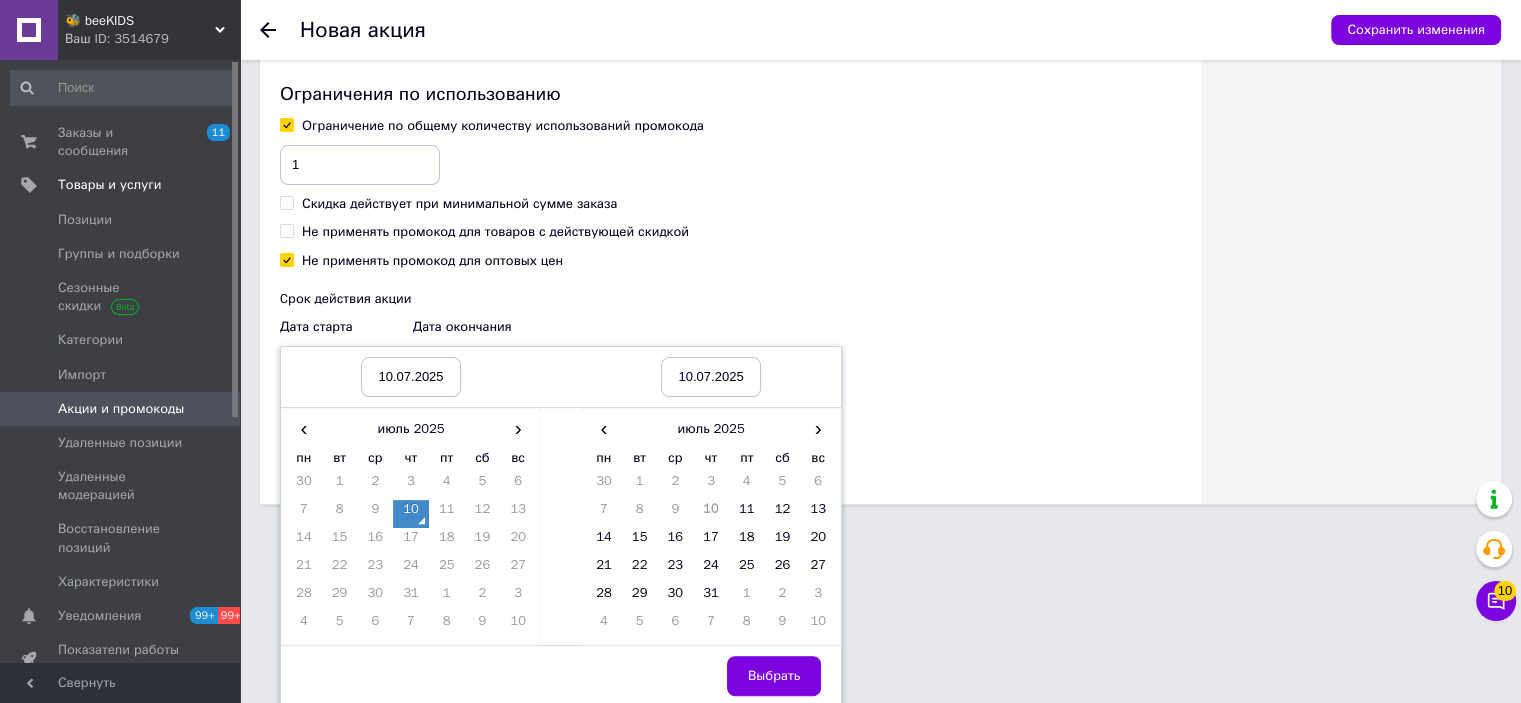 click on "10" at bounding box center [411, 514] 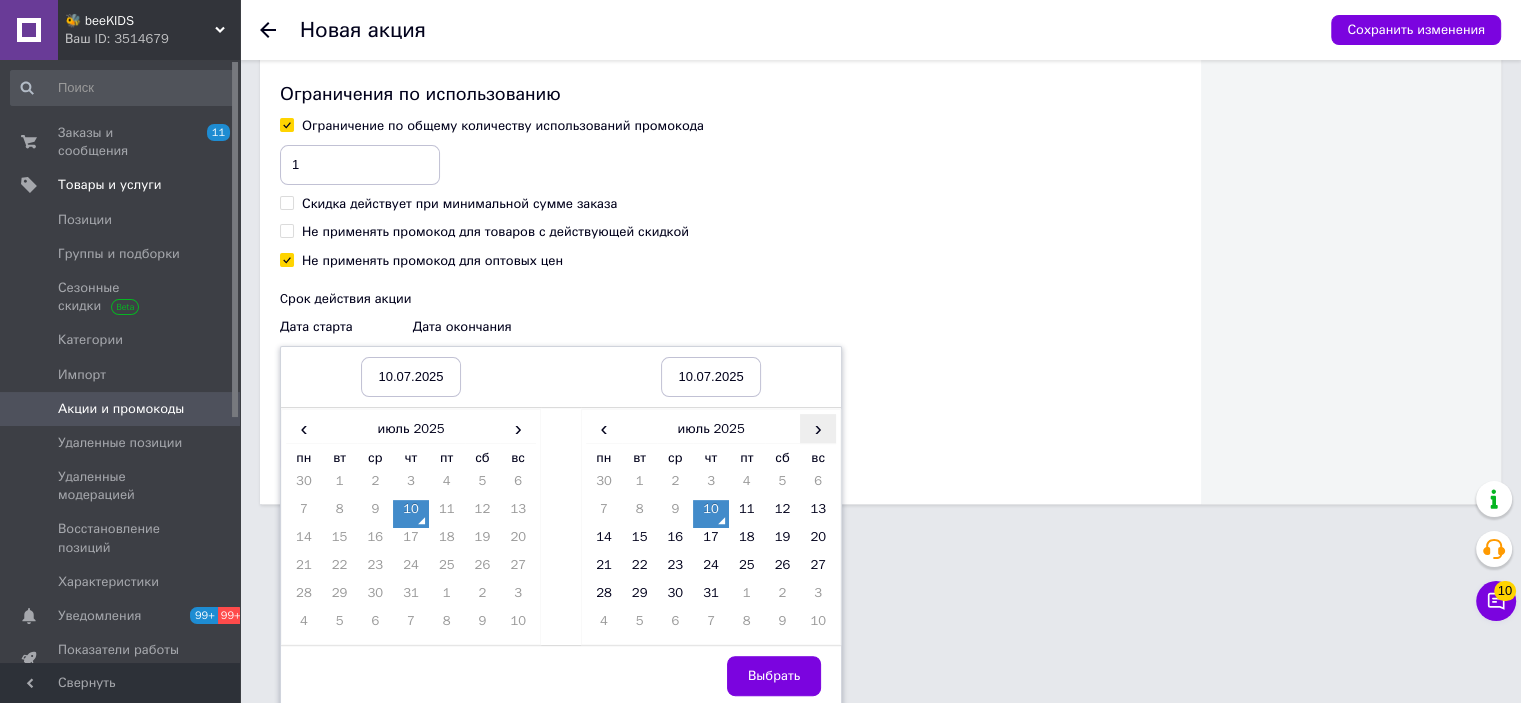 click on "›" at bounding box center [818, 428] 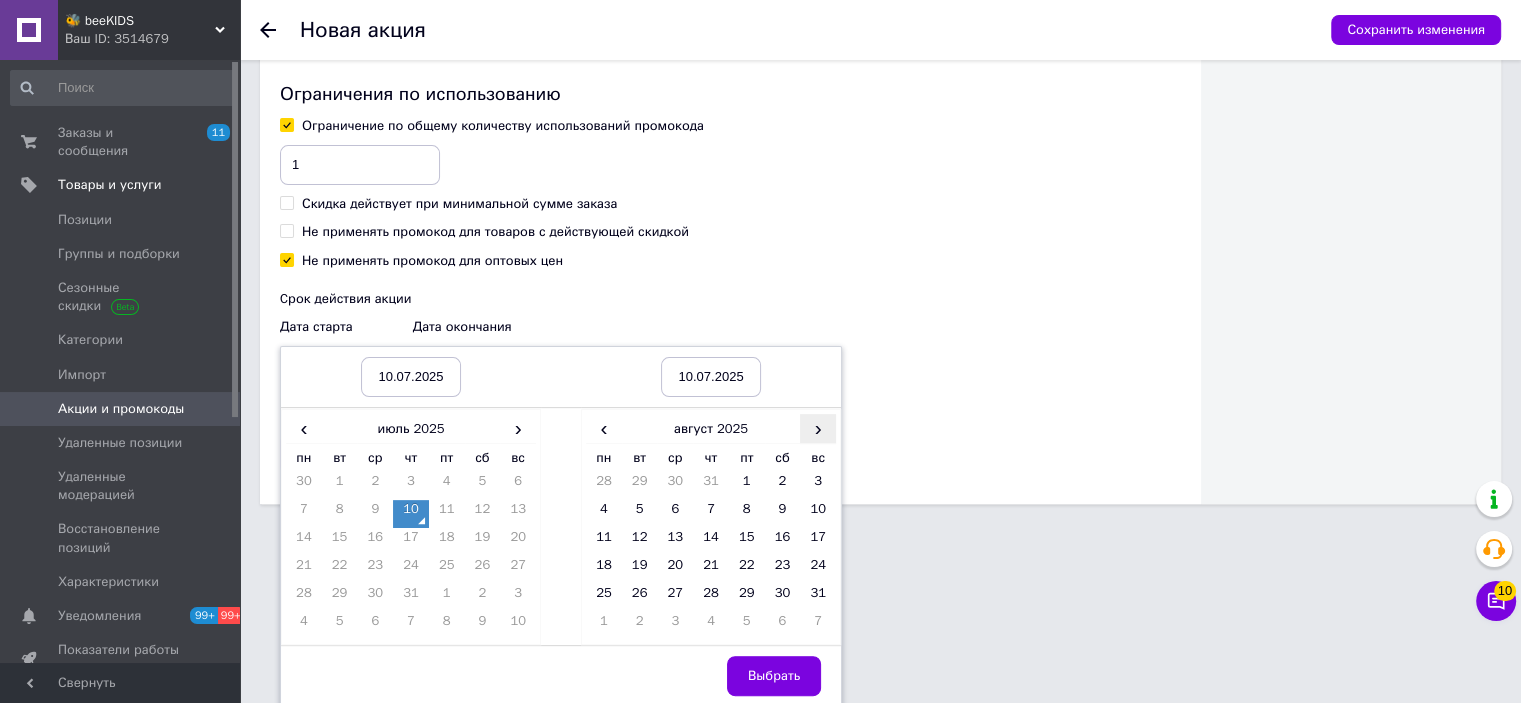 click on "›" at bounding box center [818, 428] 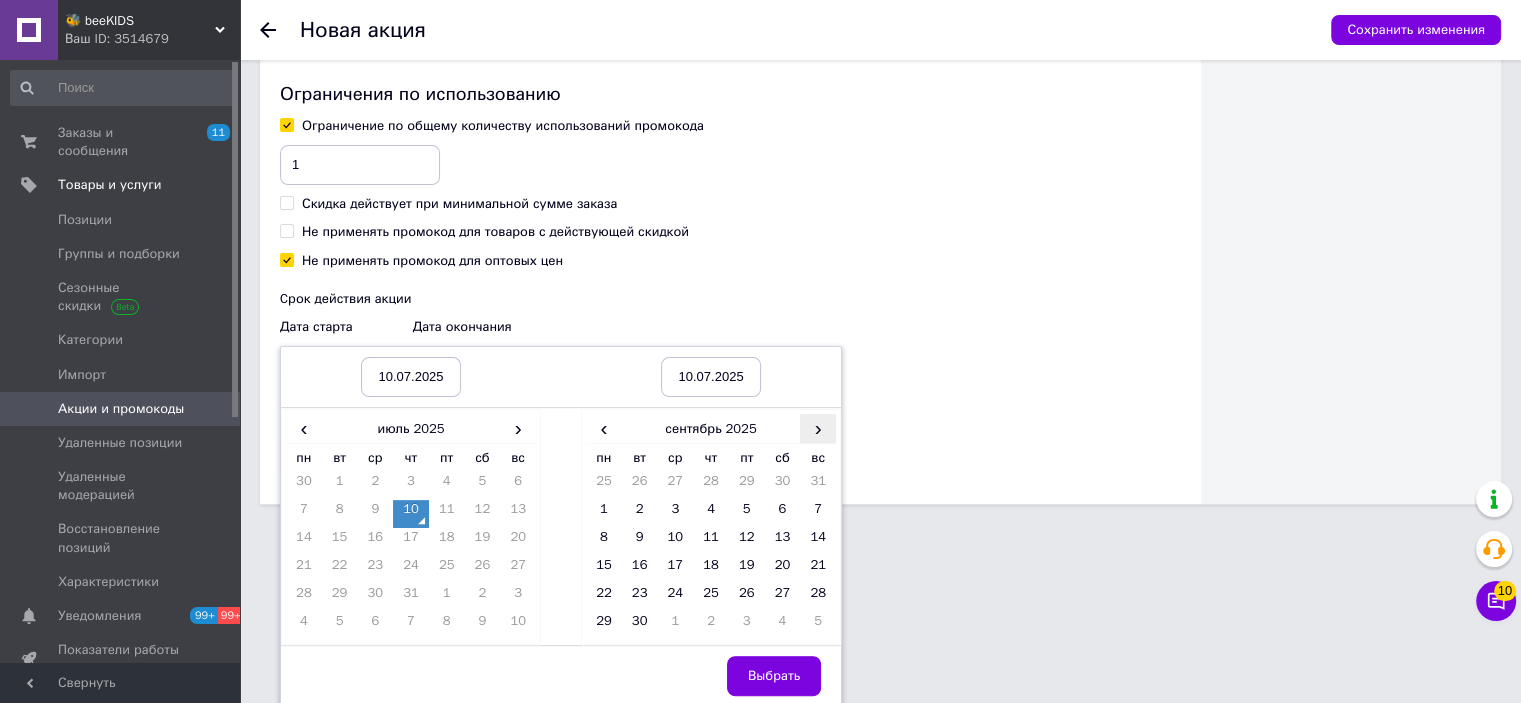 click on "›" at bounding box center (818, 428) 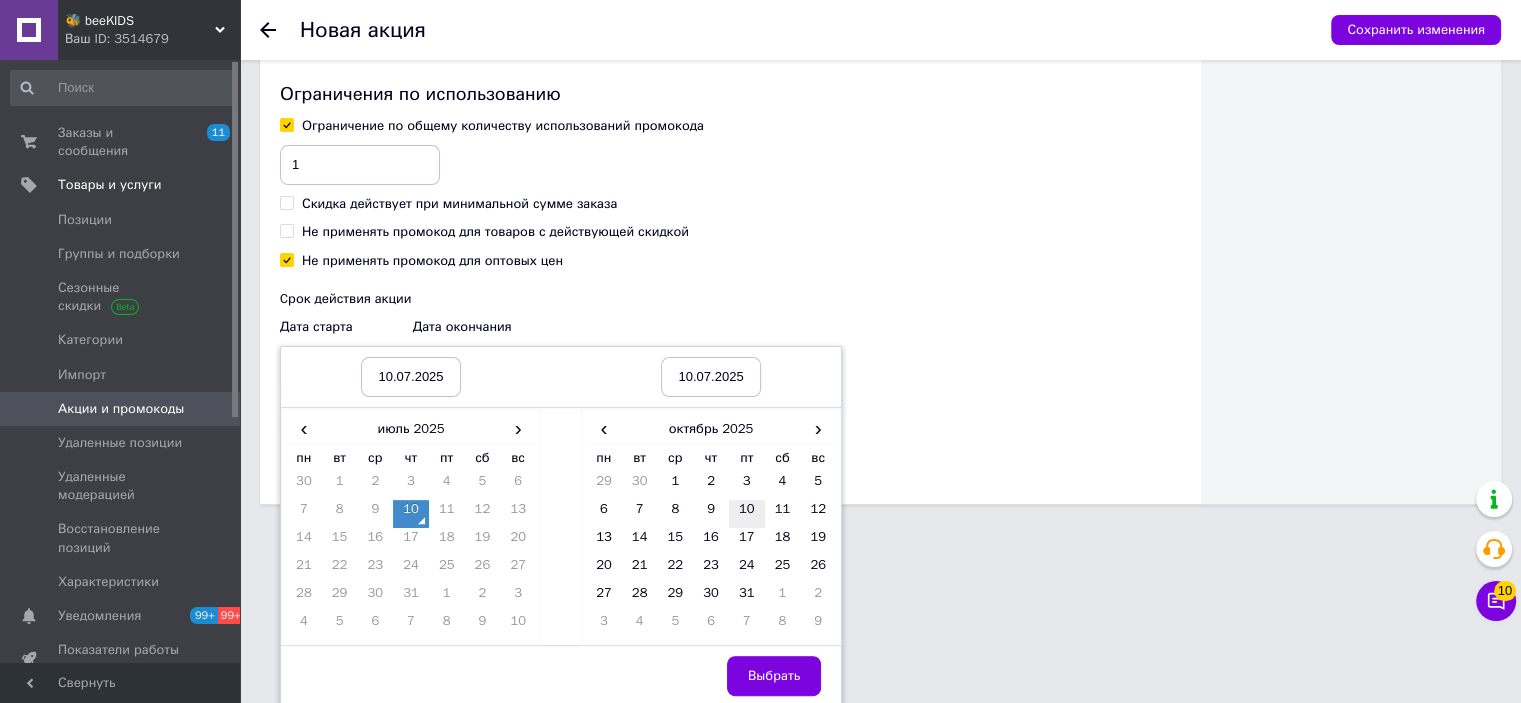 click on "10" at bounding box center (747, 514) 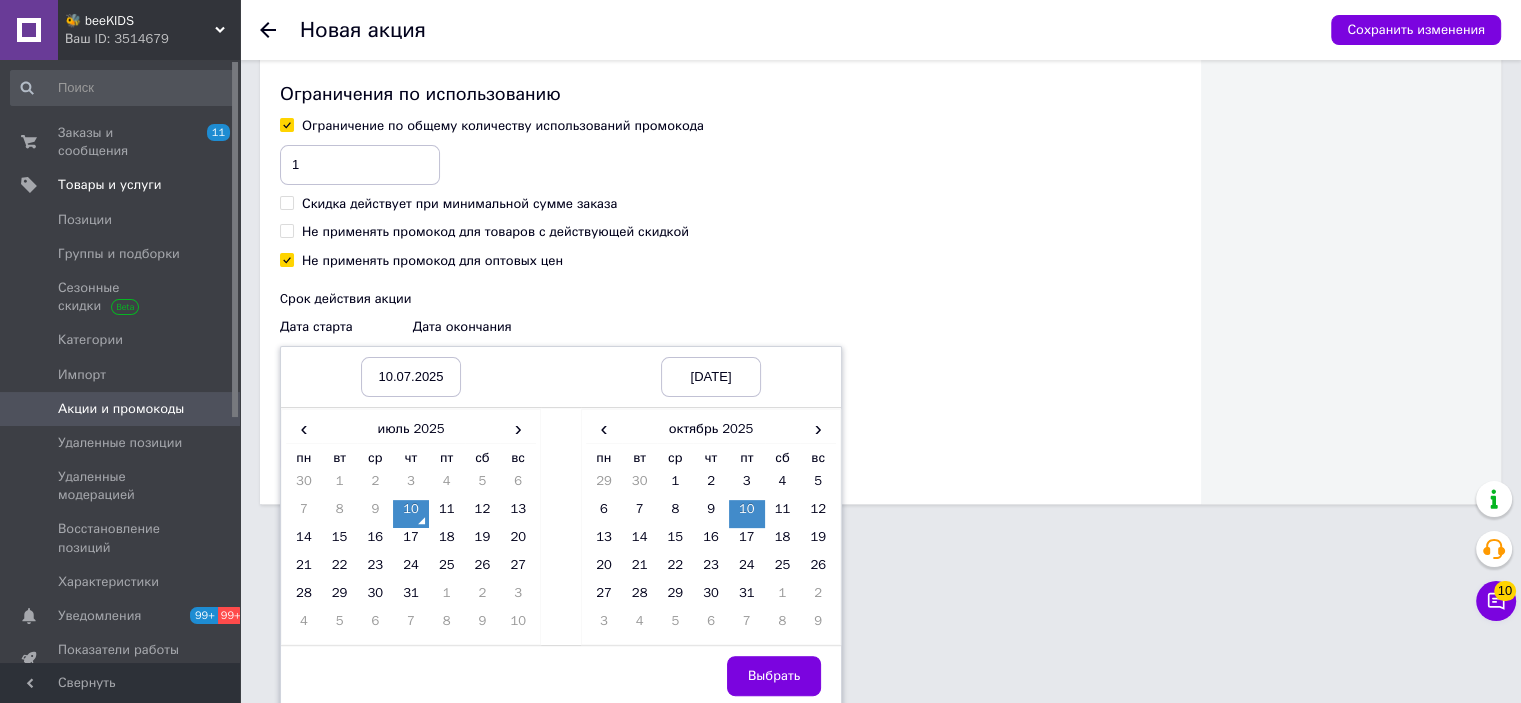 click on "Выбрать" at bounding box center [774, 676] 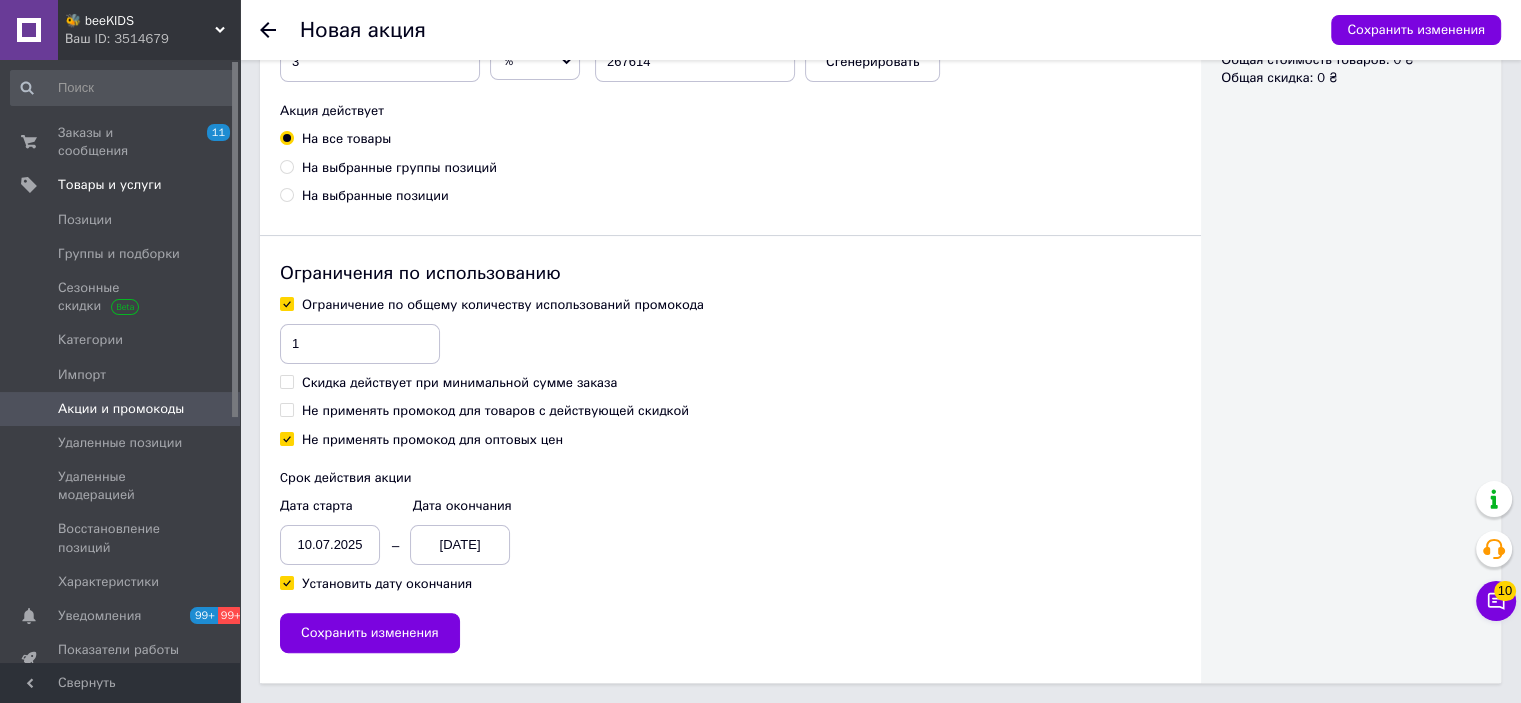 scroll, scrollTop: 352, scrollLeft: 0, axis: vertical 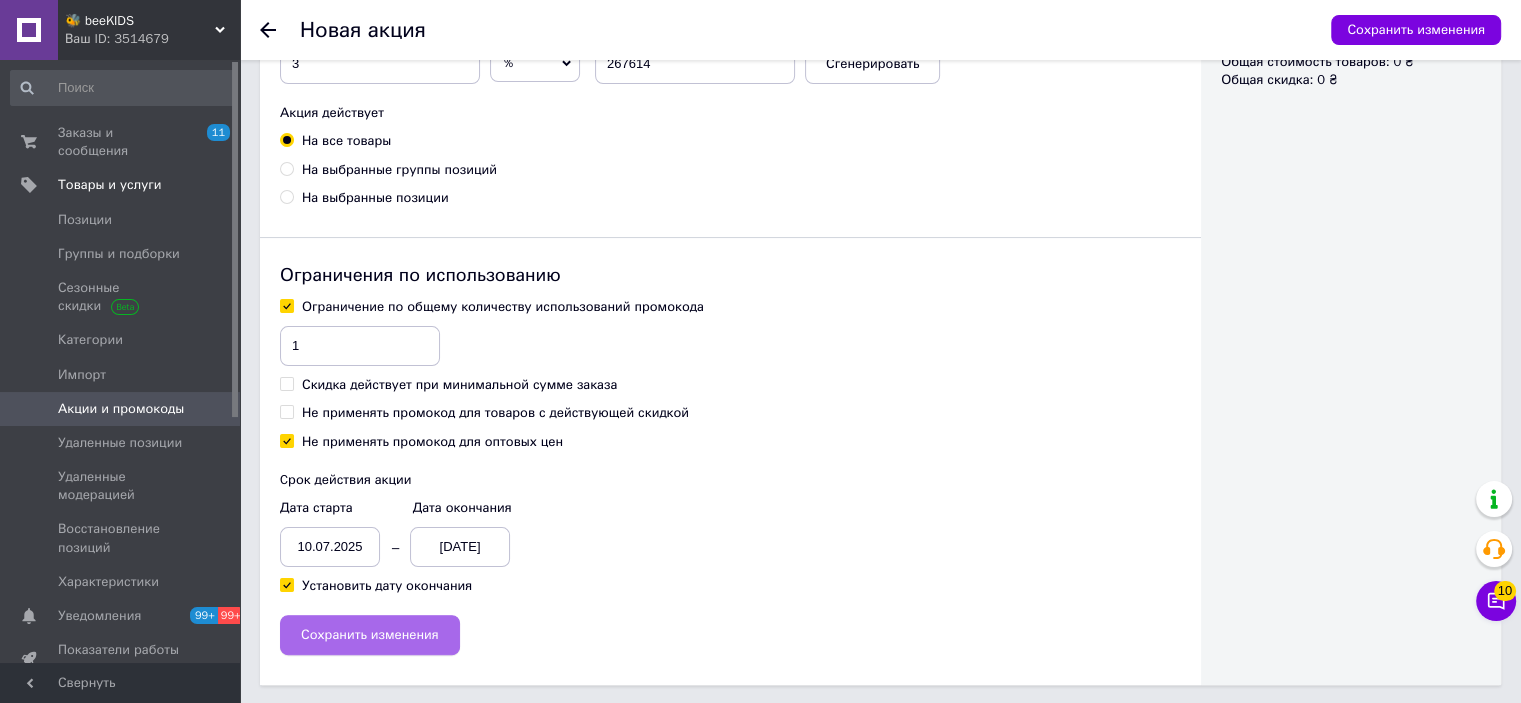 click on "Сохранить изменения" at bounding box center [370, 635] 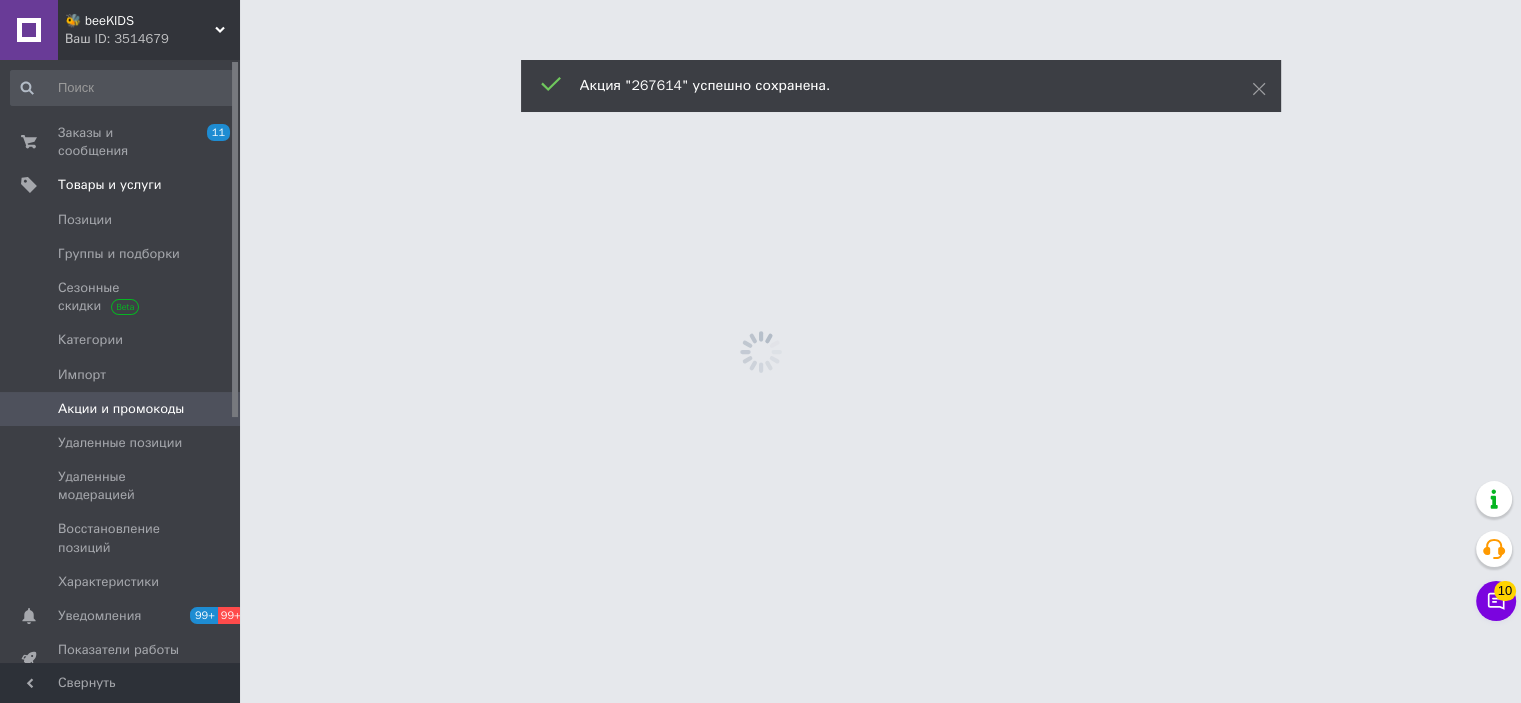 scroll, scrollTop: 0, scrollLeft: 0, axis: both 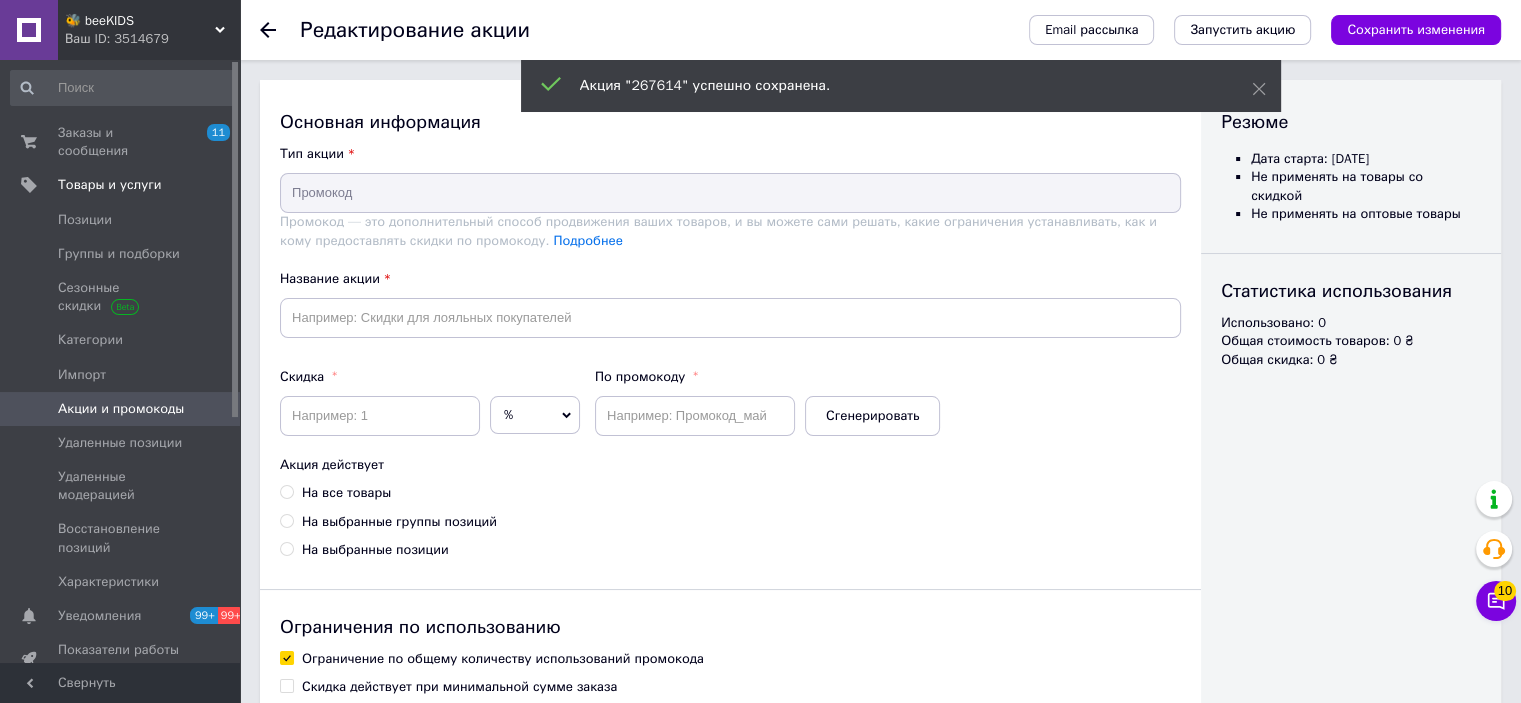 type on "267614" 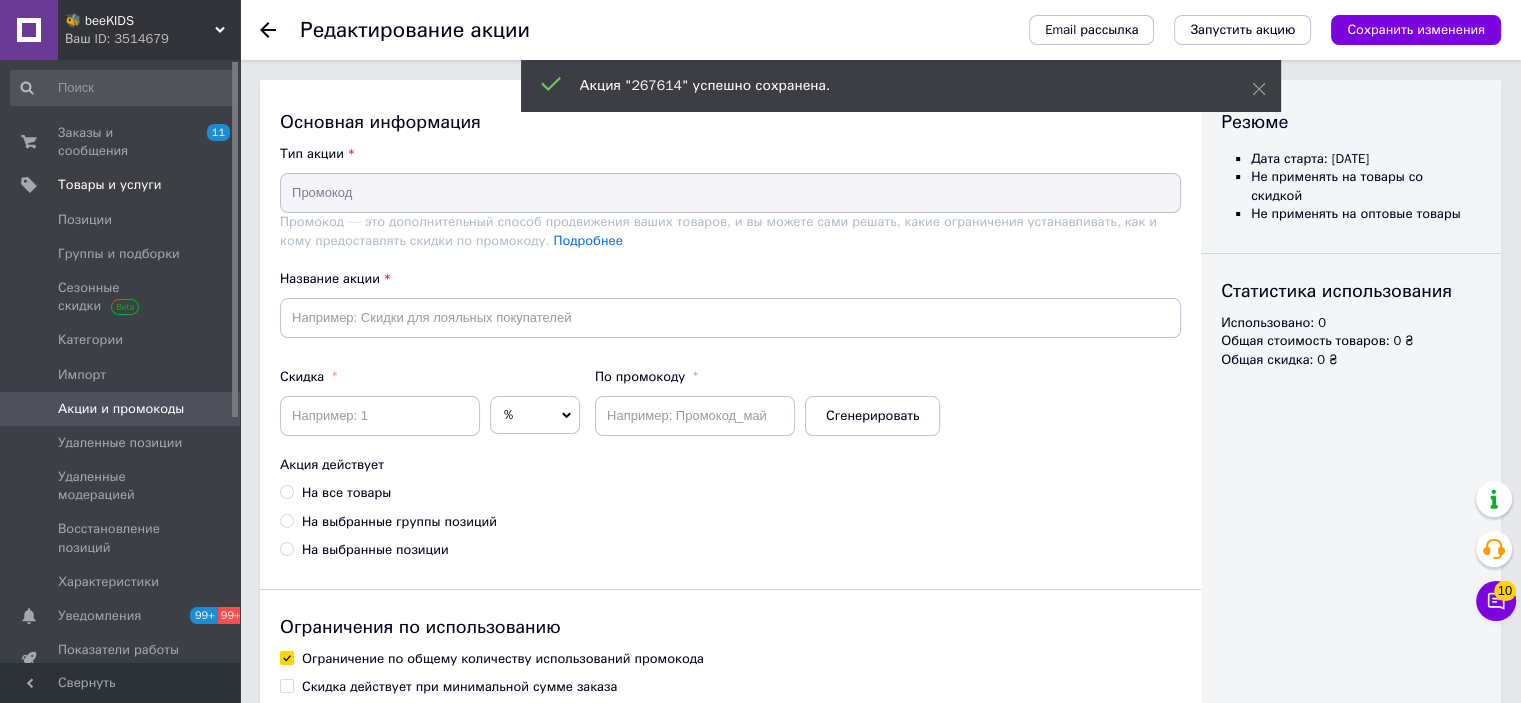 type on "3" 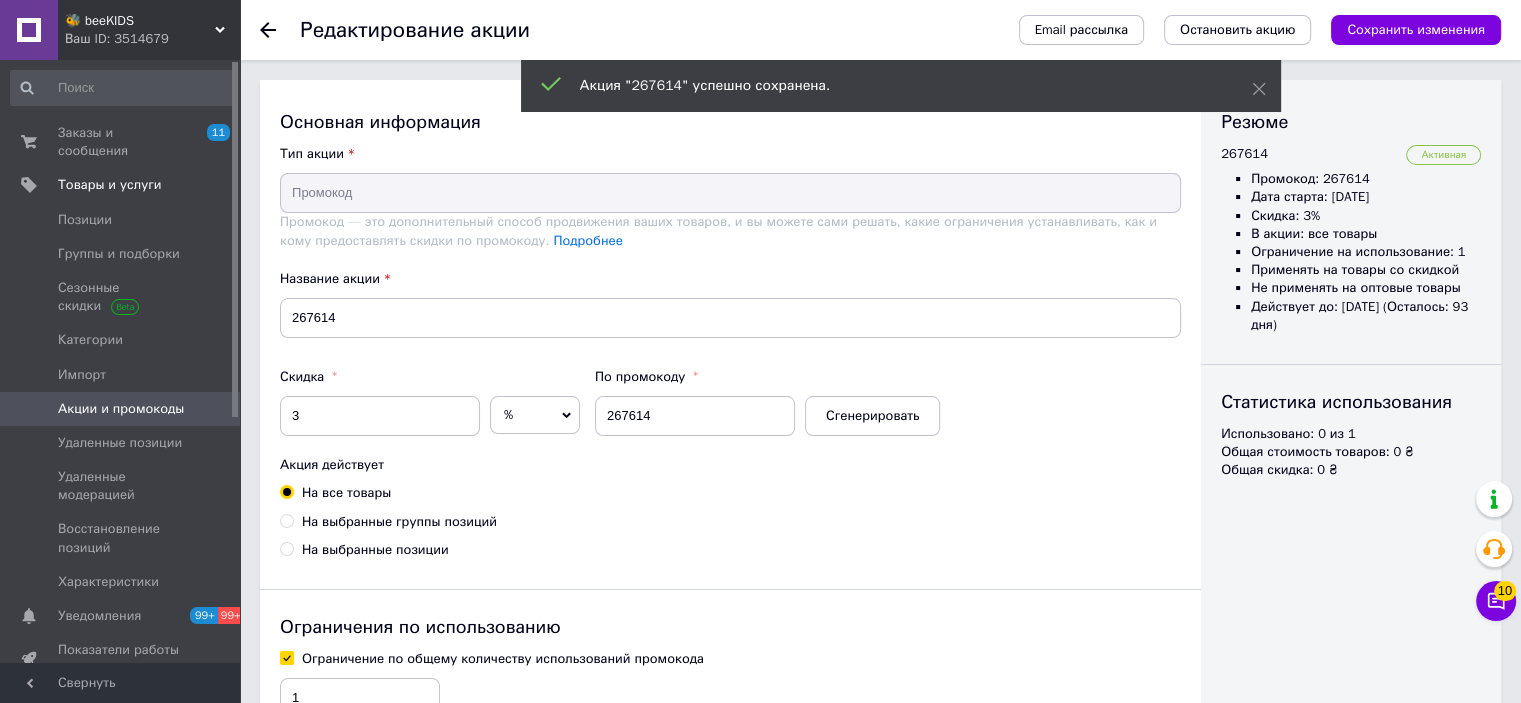 click on "Акции и промокоды" at bounding box center [123, 409] 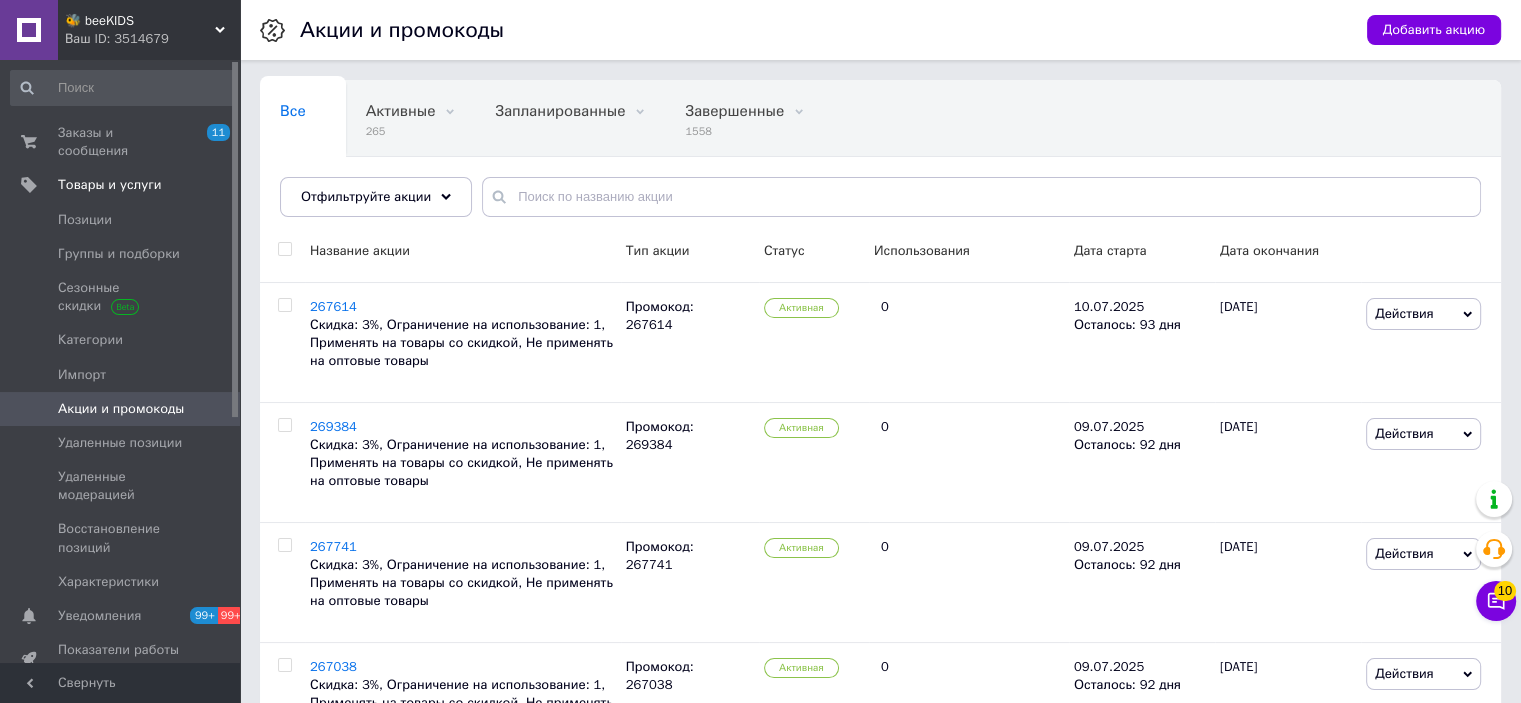 click on "Добавить акцию" at bounding box center (1434, 30) 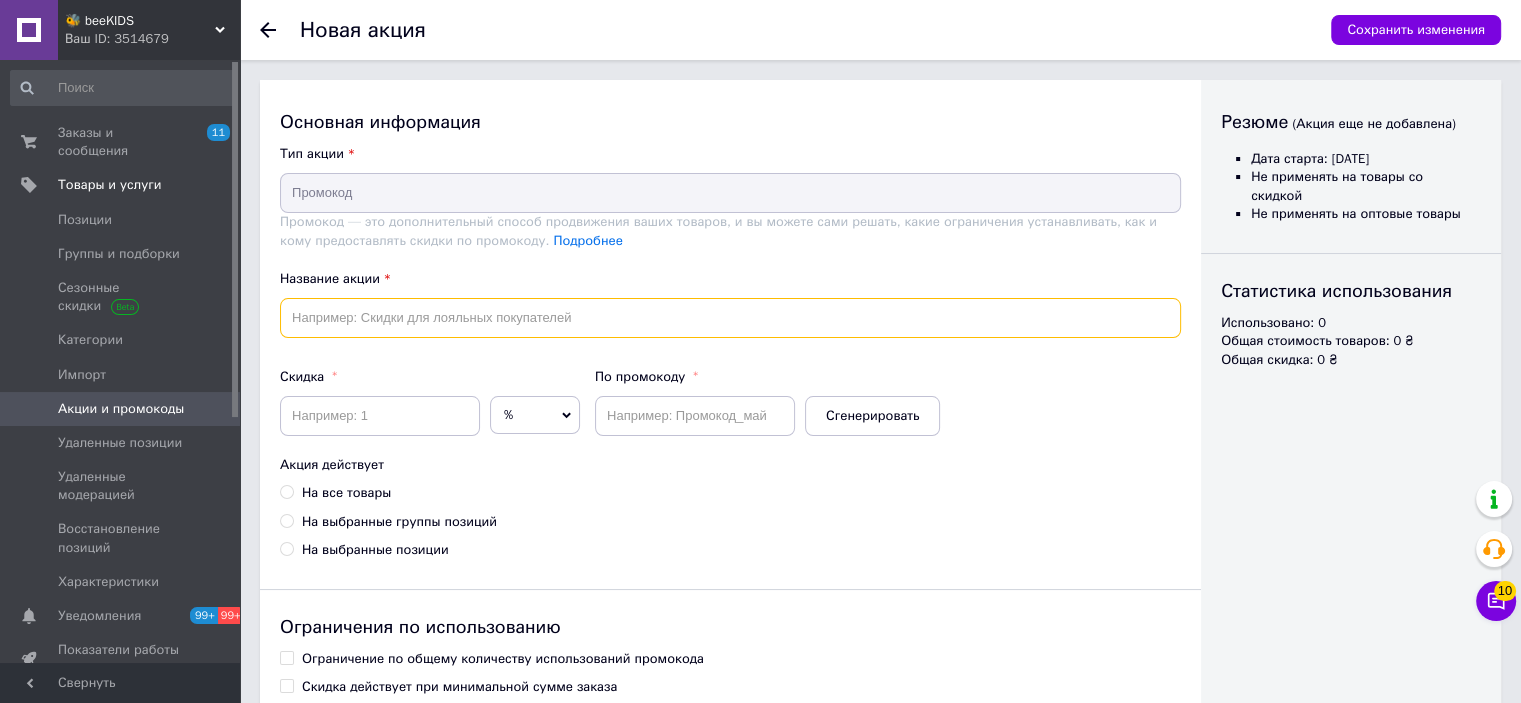 click at bounding box center (730, 318) 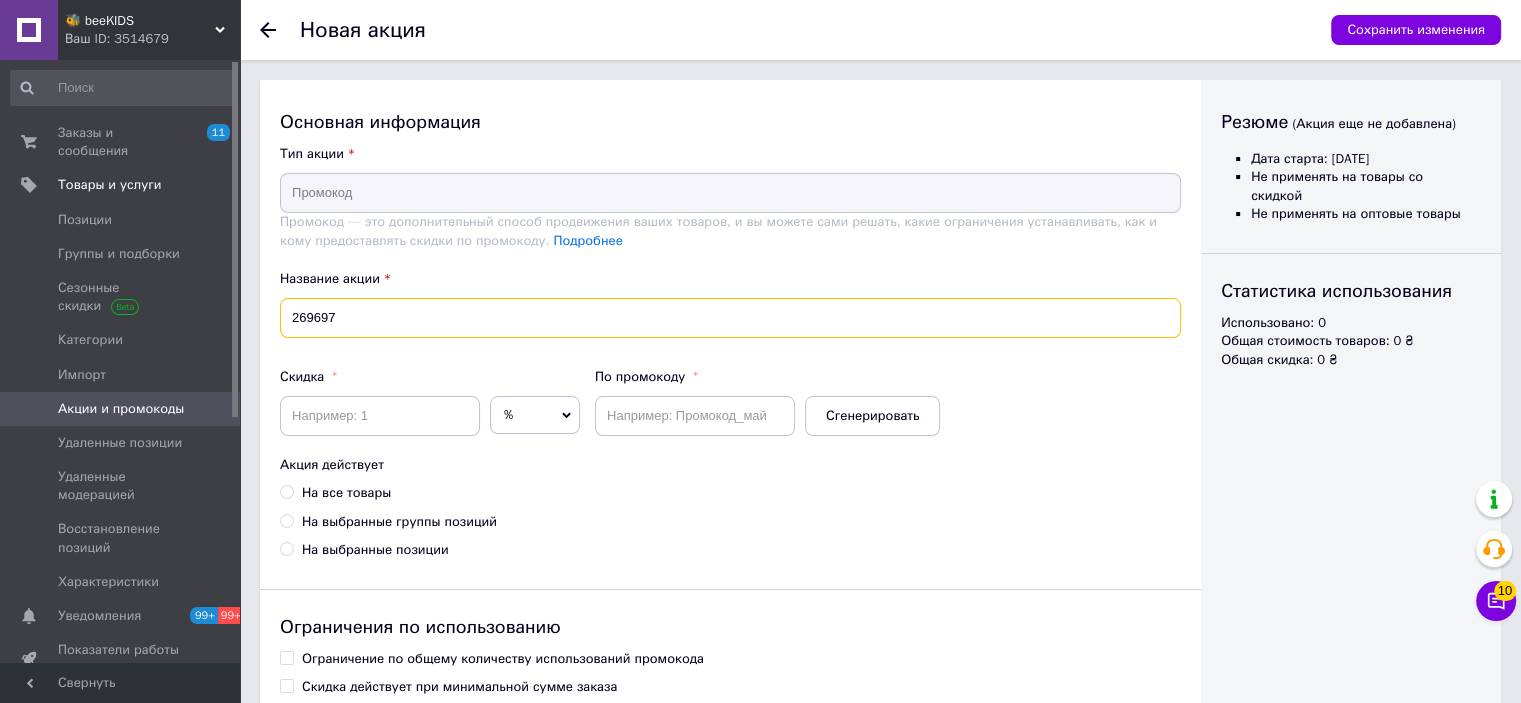 type on "269697" 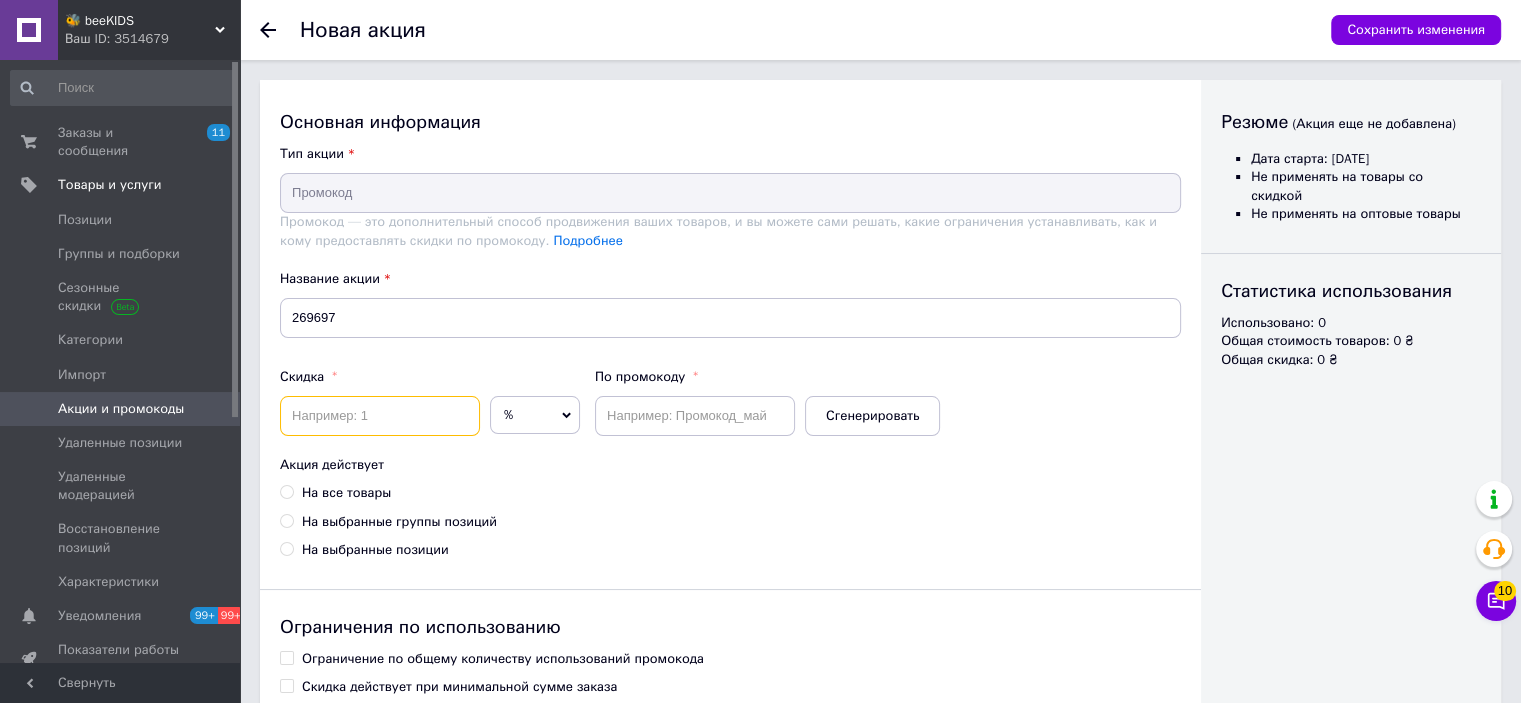 click at bounding box center (380, 416) 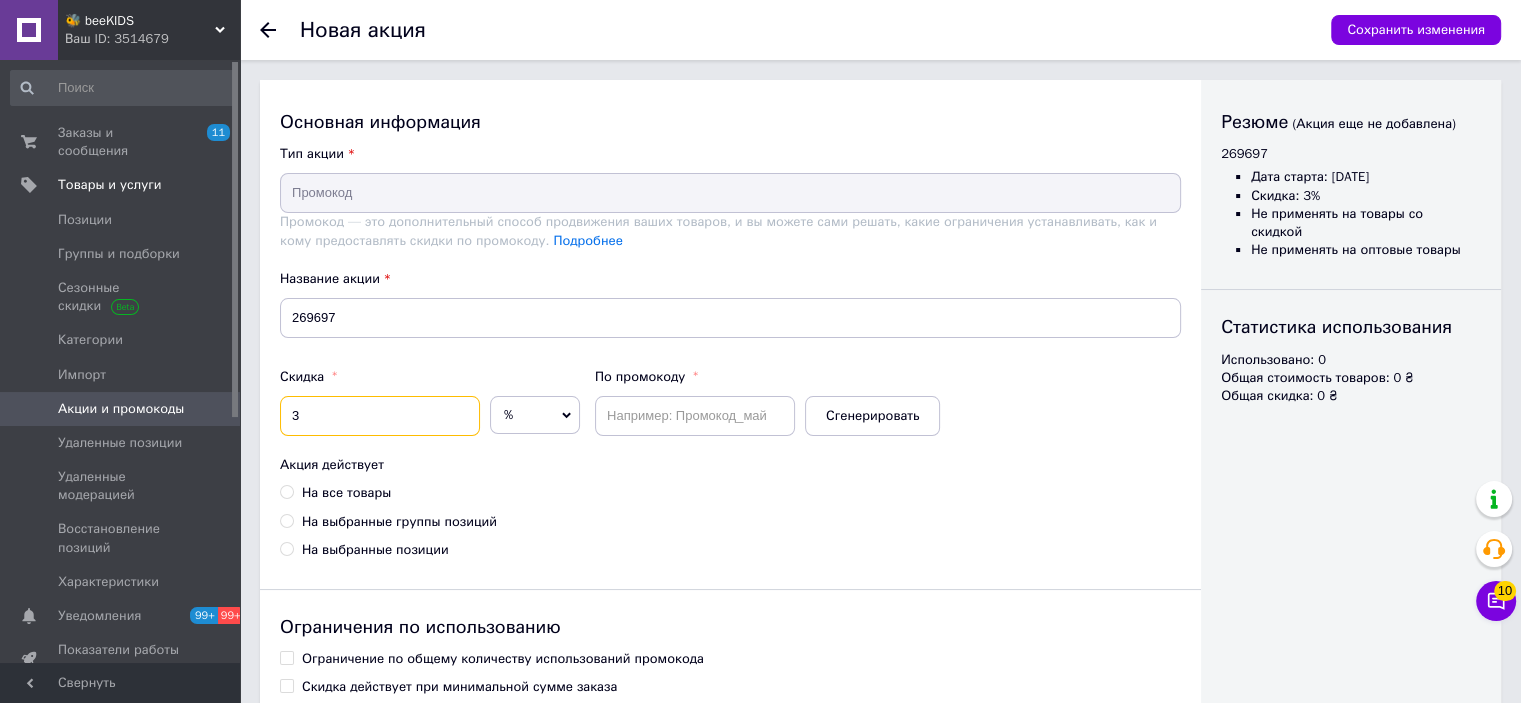 type on "3" 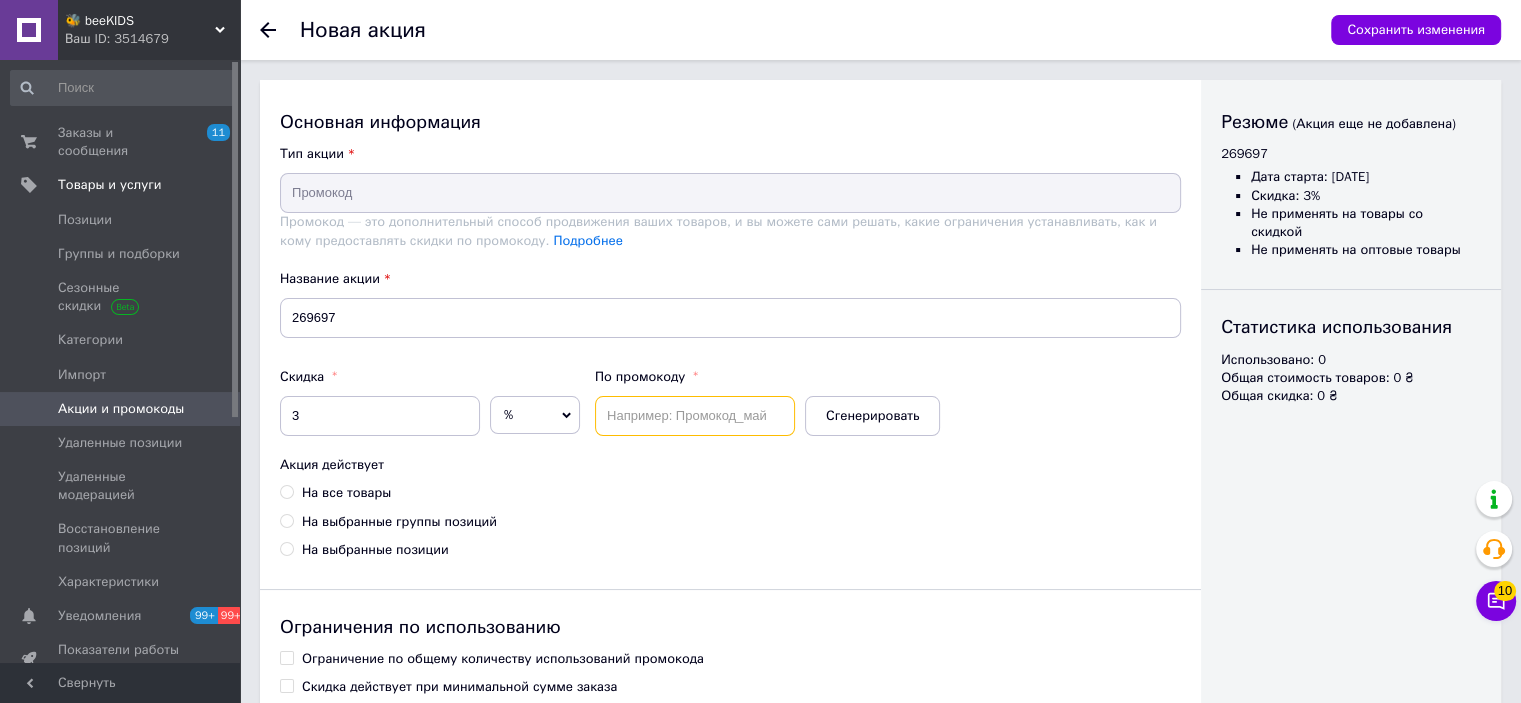 click at bounding box center (695, 416) 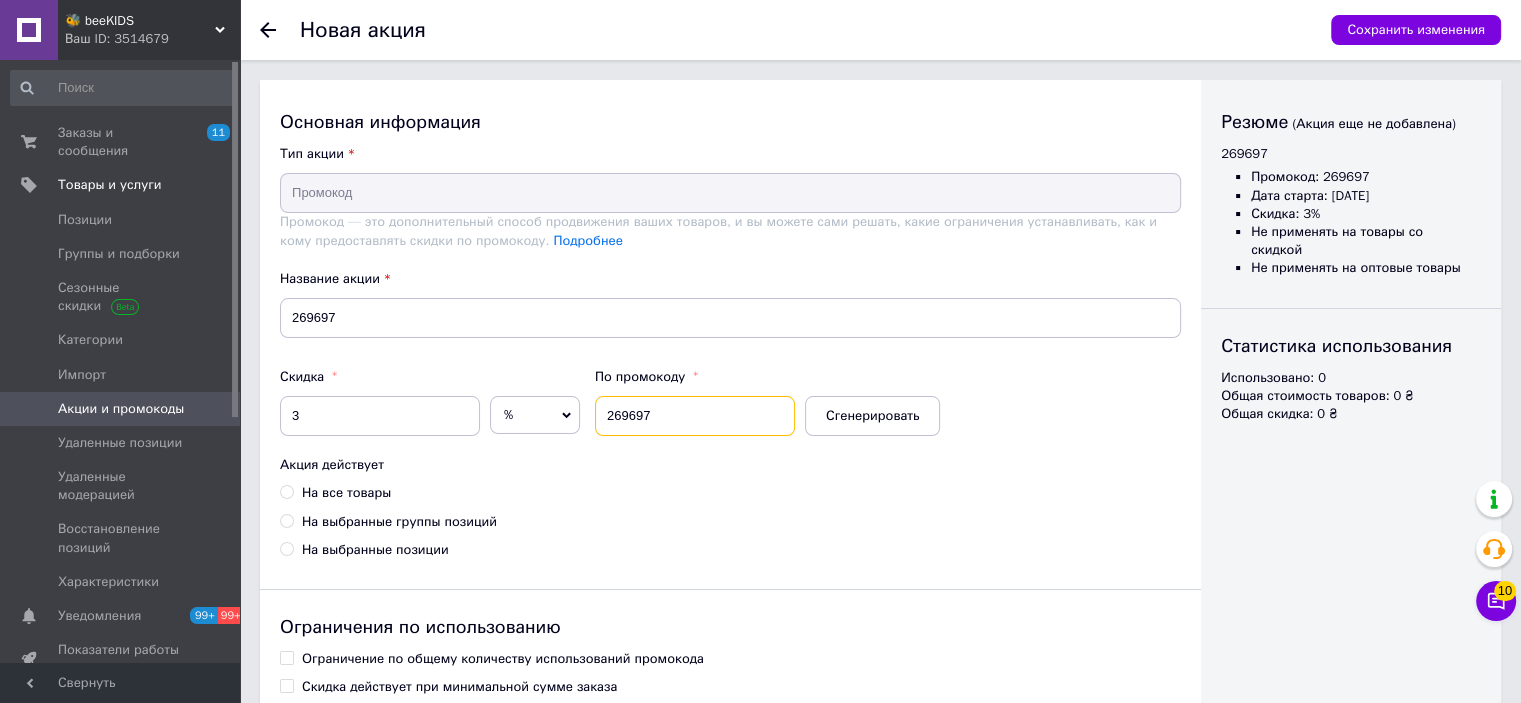 type on "269697" 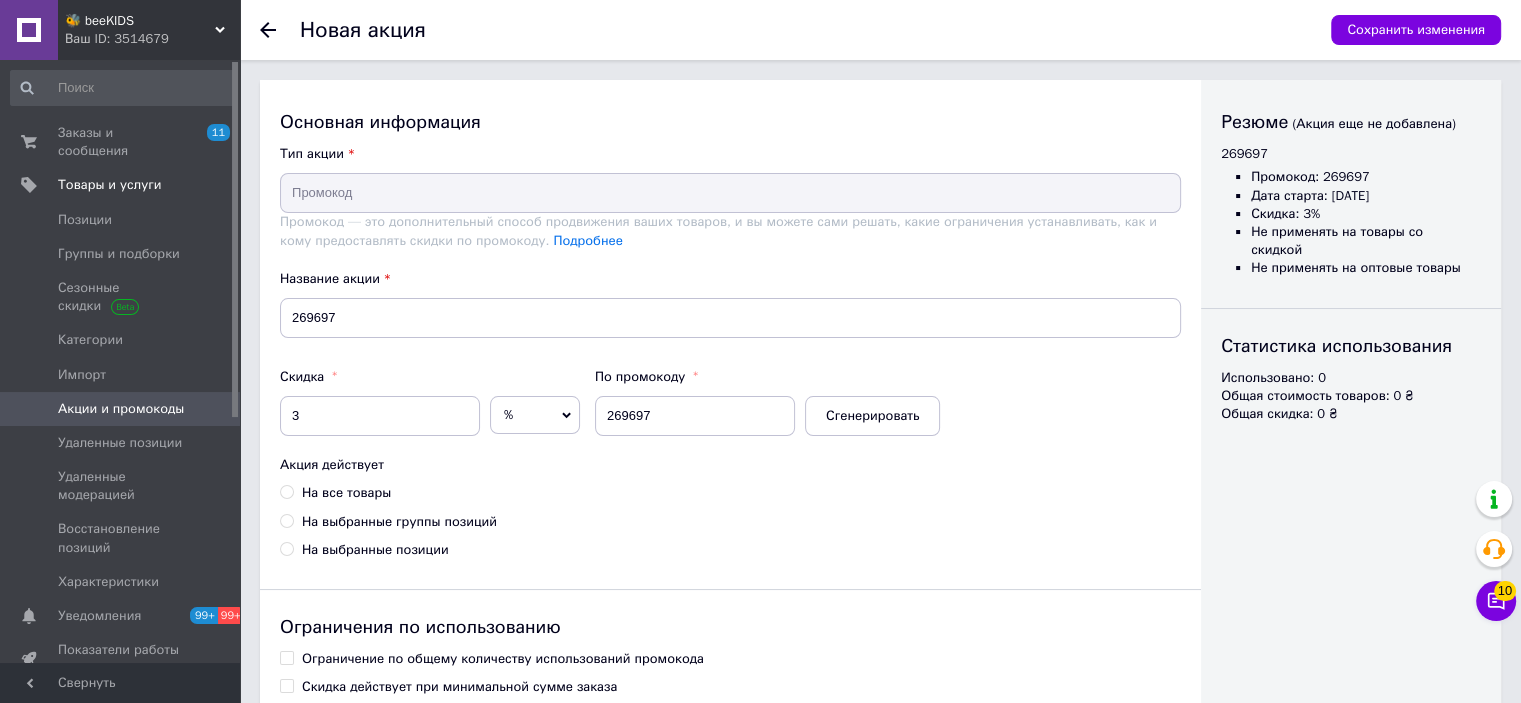 click on "На все товары" at bounding box center [346, 493] 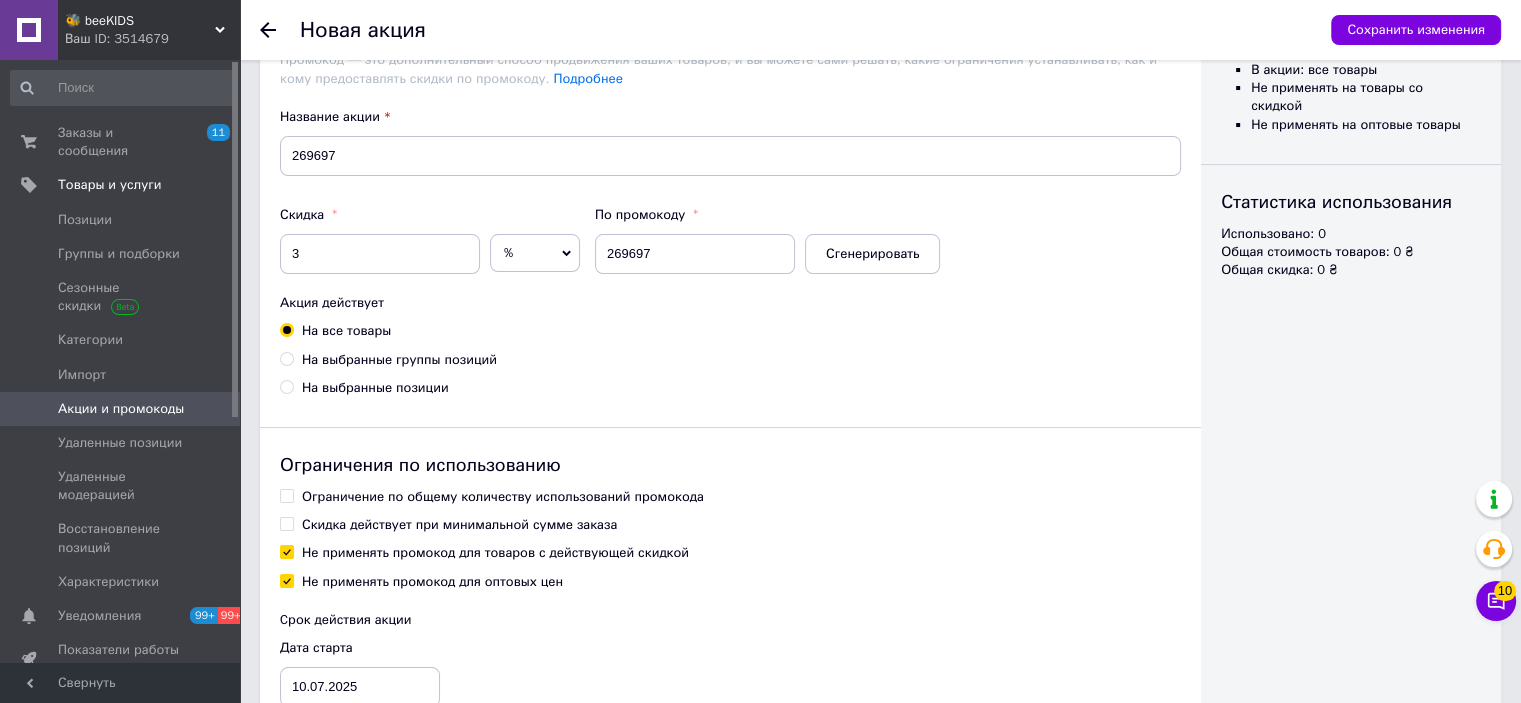scroll, scrollTop: 302, scrollLeft: 0, axis: vertical 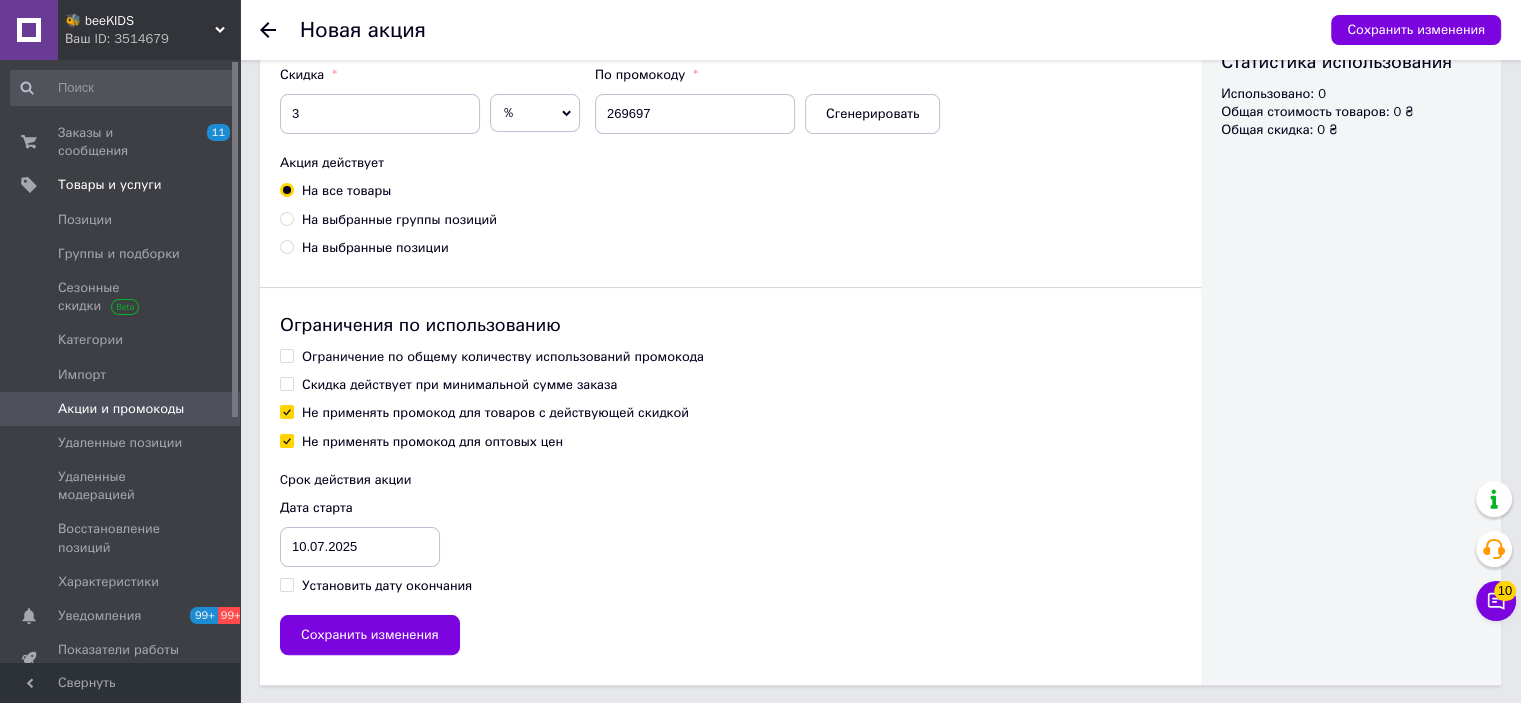 drag, startPoint x: 350, startPoint y: 355, endPoint x: 355, endPoint y: 374, distance: 19.646883 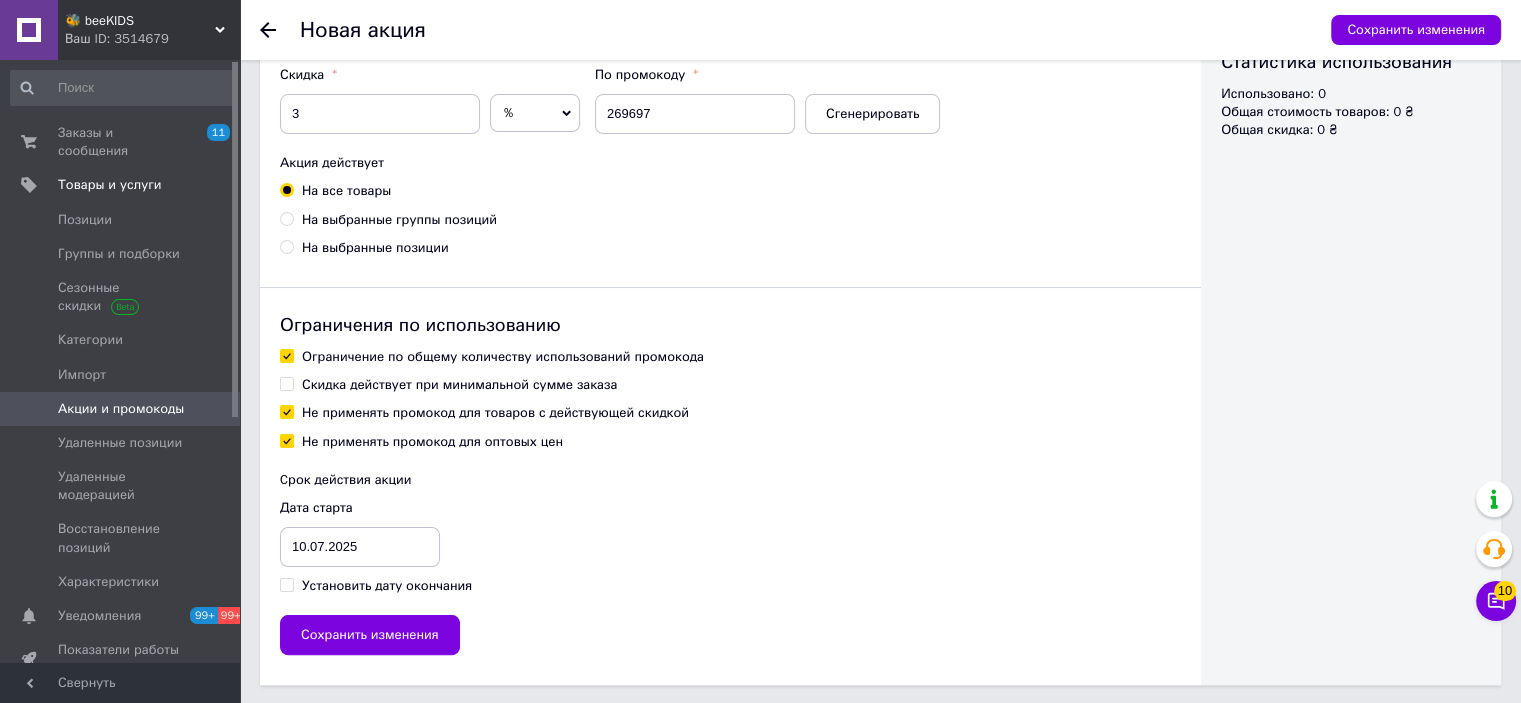 checkbox on "true" 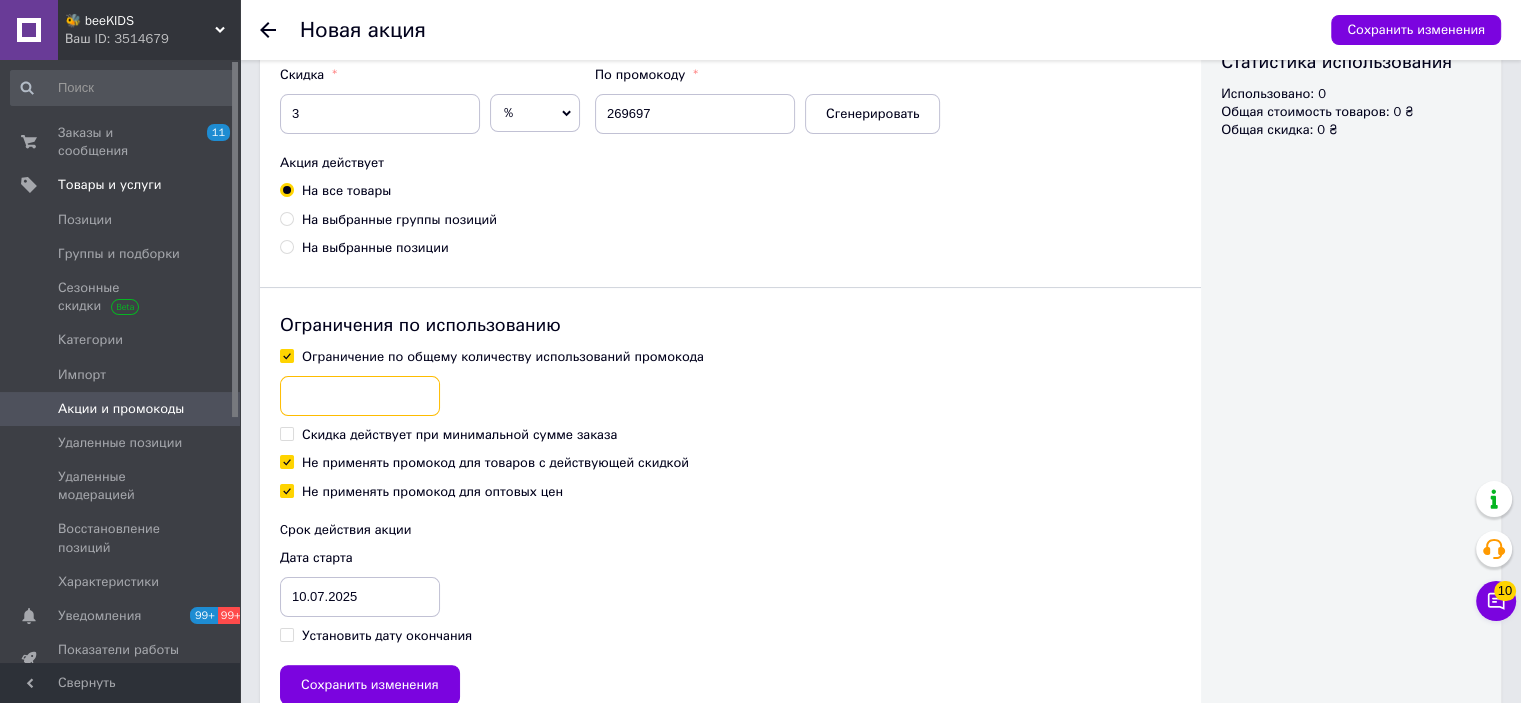 drag, startPoint x: 355, startPoint y: 374, endPoint x: 353, endPoint y: 396, distance: 22.090721 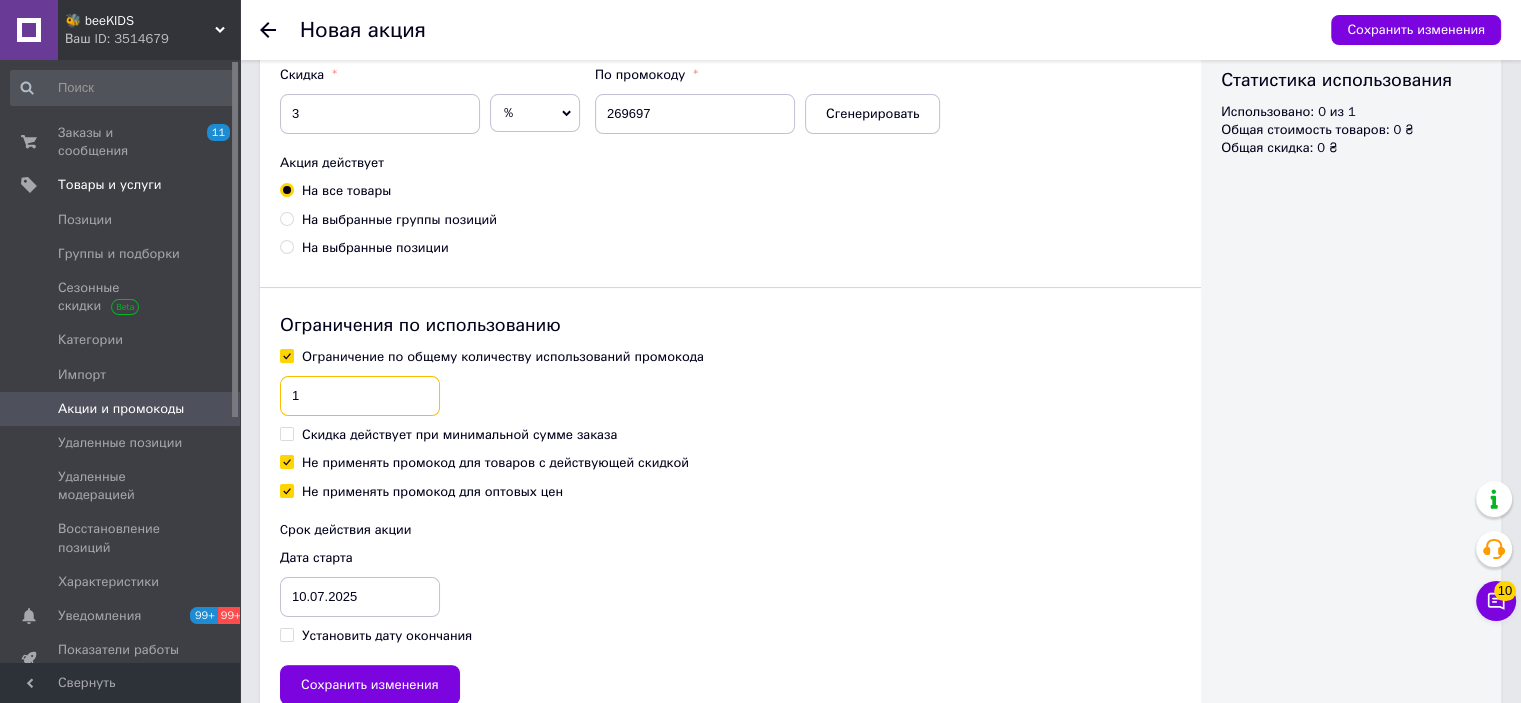 type on "1" 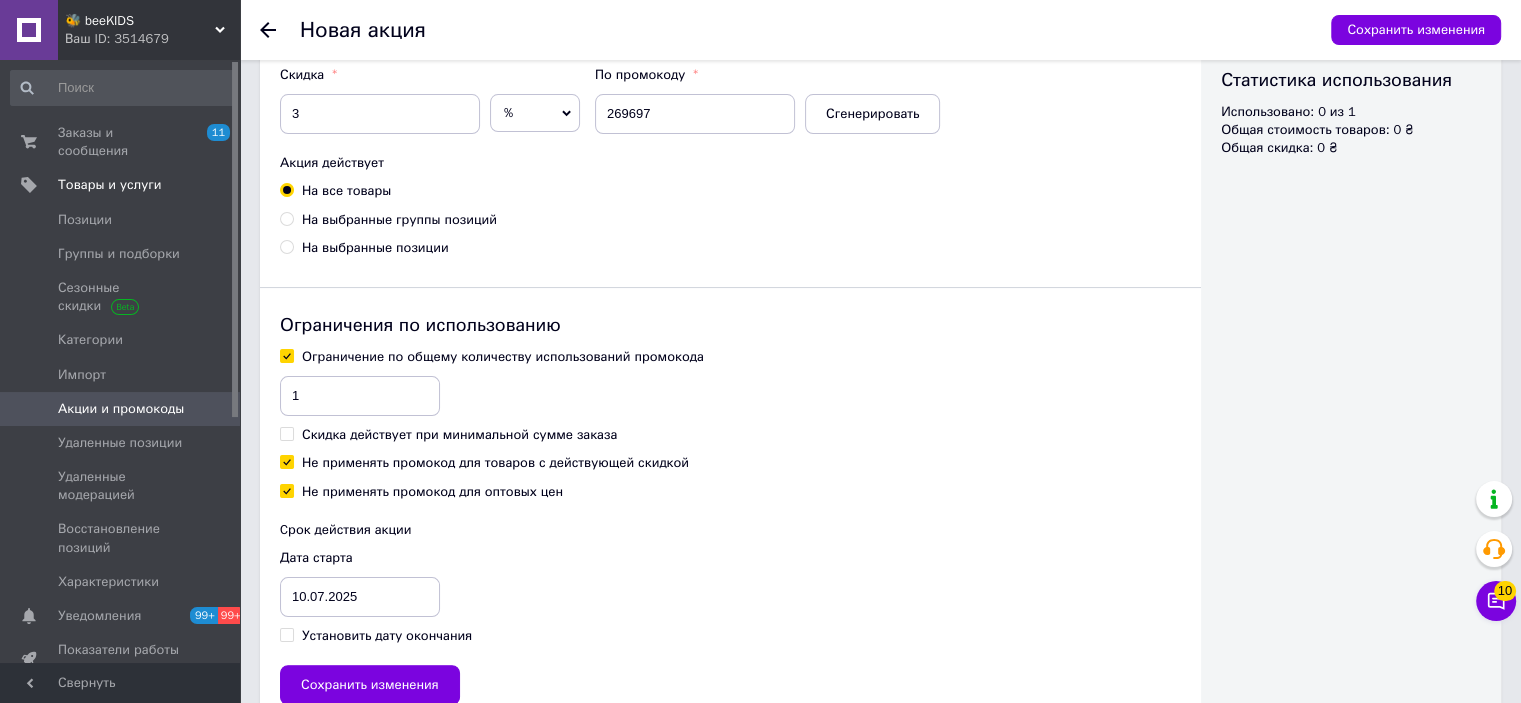 click on "Не применять промокод для товаров с действующей скидкой" at bounding box center [495, 463] 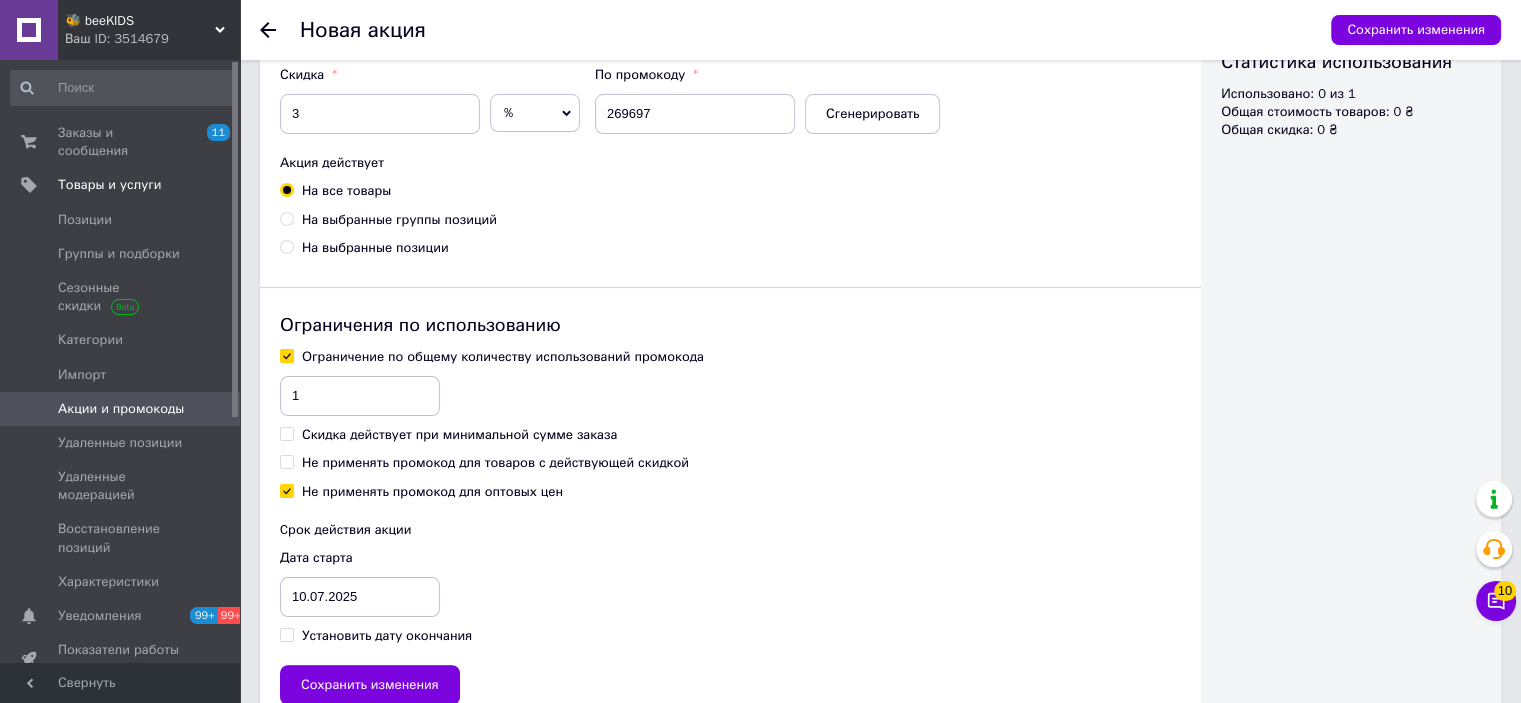 click on "Основная информация Тип акции Промокод Промокод — это дополнительный способ продвижения ваших товаров,
и вы можете сами решать, какие ограничения устанавливать, как и кому
предоставлять скидки по промокоду.   Подробнее Название акции 269697 Скидка 3 % ₴ По промокоду 269697 Сгенерировать Акция действует На все товары На выбранные группы позиций На выбранные позиции Ограничения по использованию Ограничение по общему количеству использований промокода 1 Скидка действует при минимальной сумме заказа Не применять промокод для товаров с действующей скидкой ‹ 1" at bounding box center [730, 256] 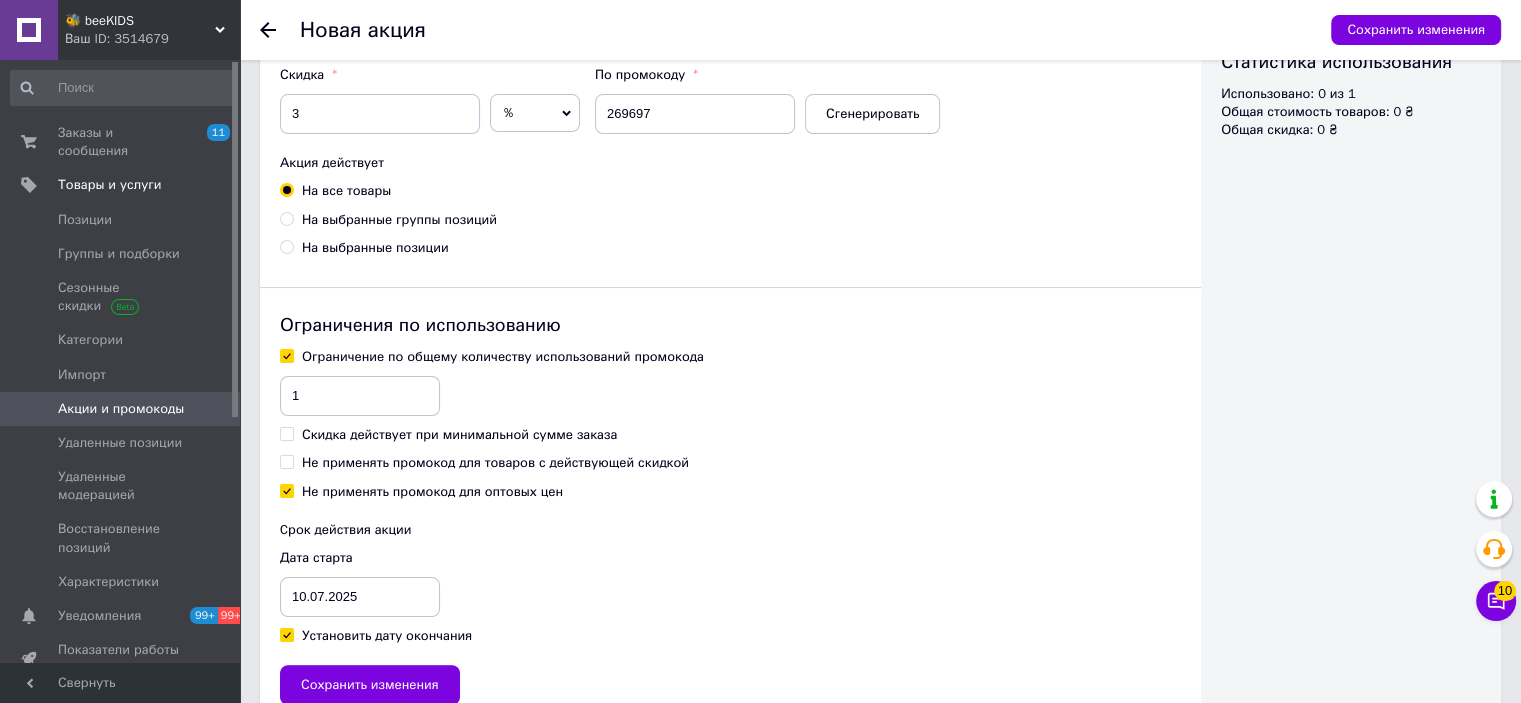 checkbox on "true" 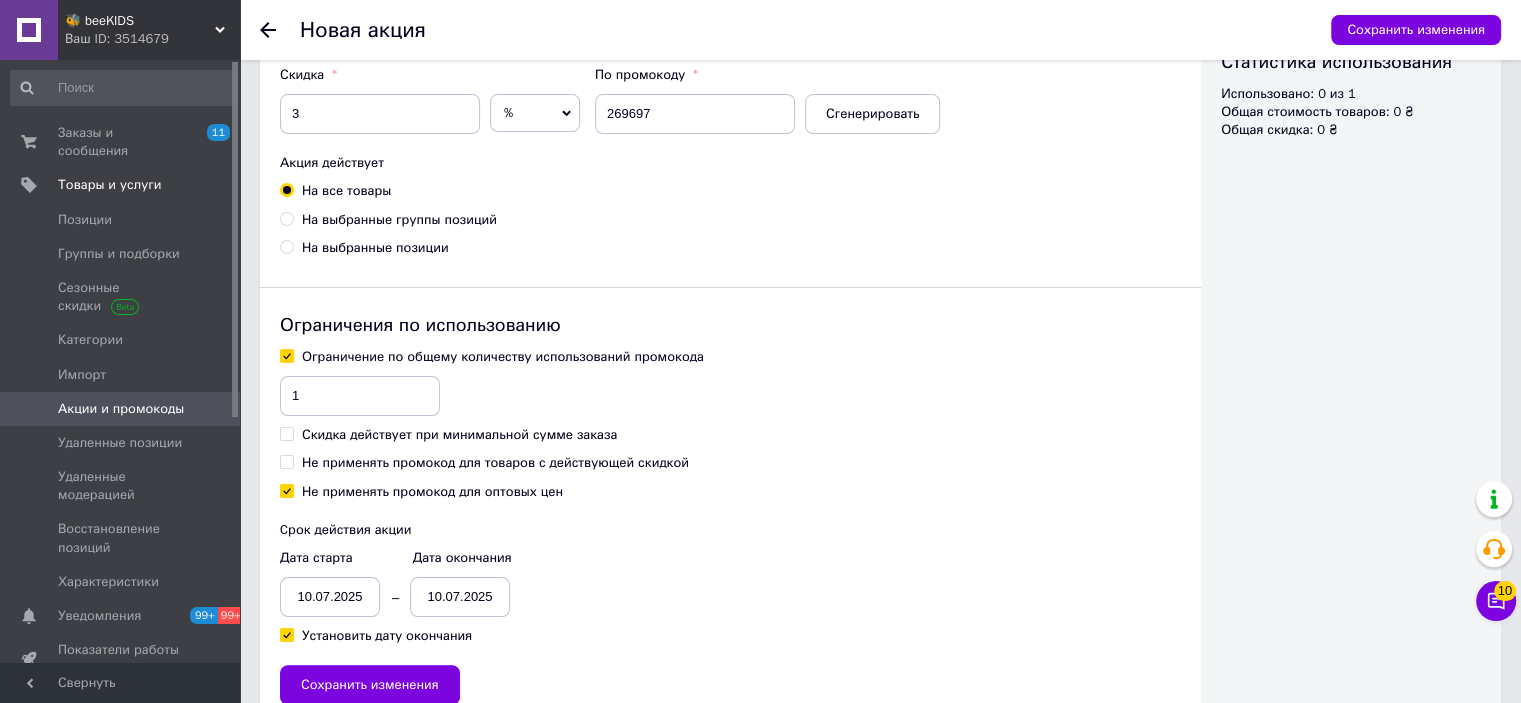 click on "10.07.2025" at bounding box center (330, 597) 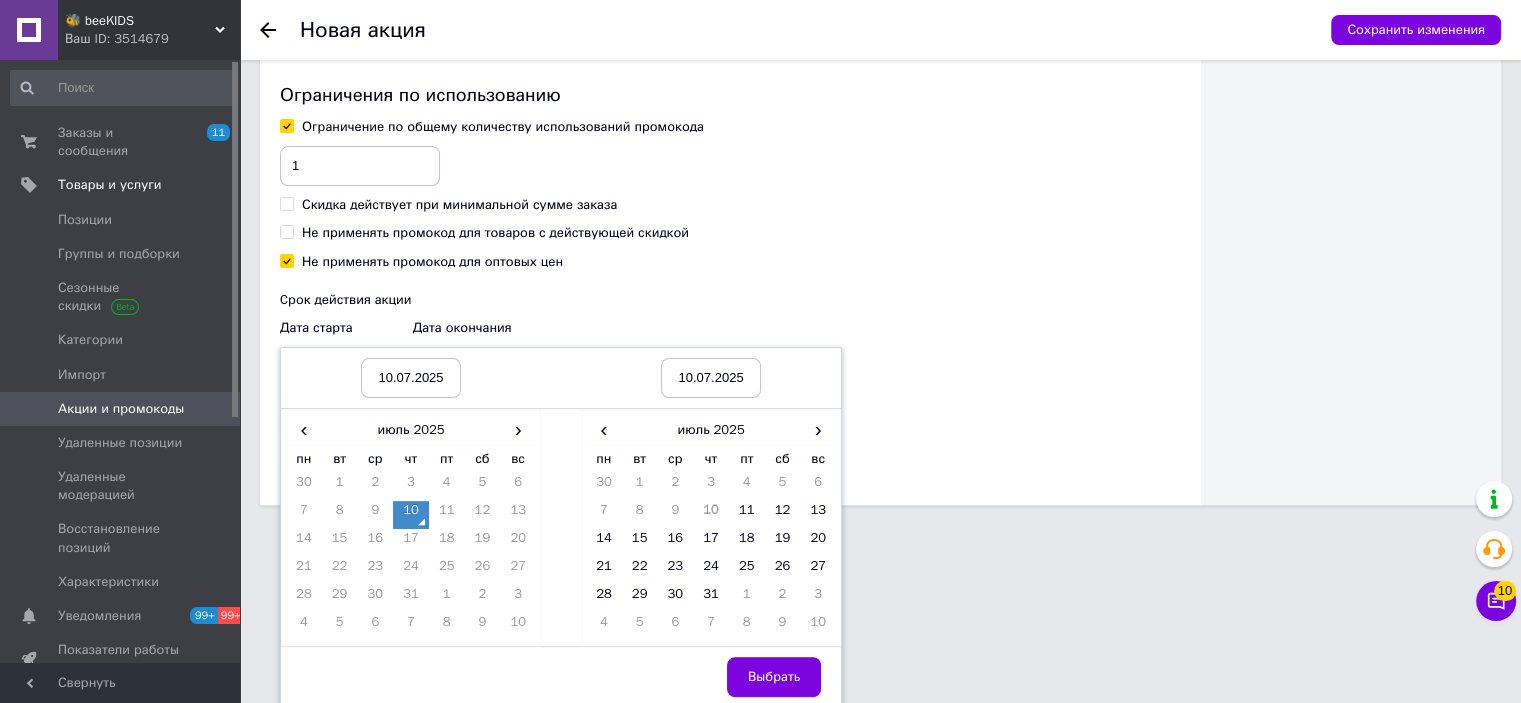 scroll, scrollTop: 533, scrollLeft: 0, axis: vertical 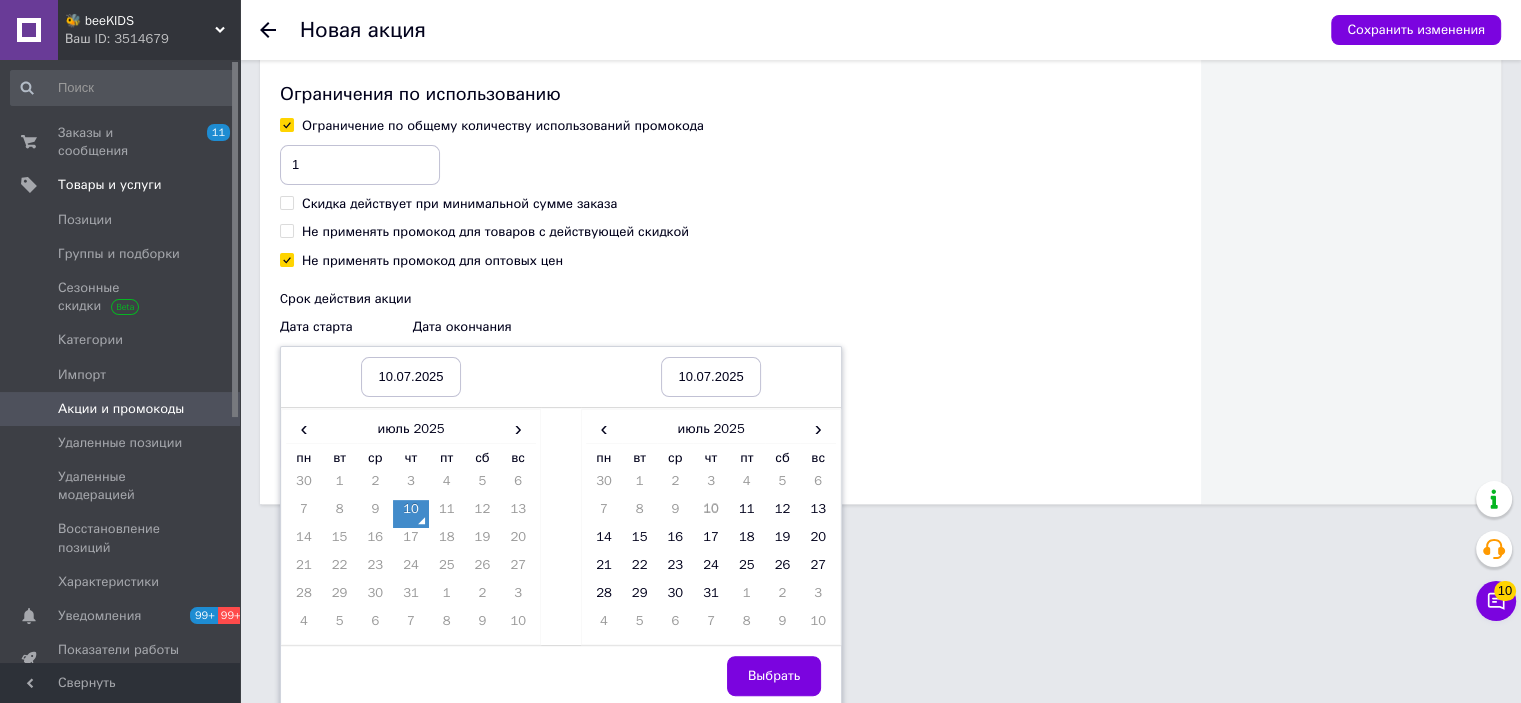 drag, startPoint x: 405, startPoint y: 513, endPoint x: 572, endPoint y: 484, distance: 169.49927 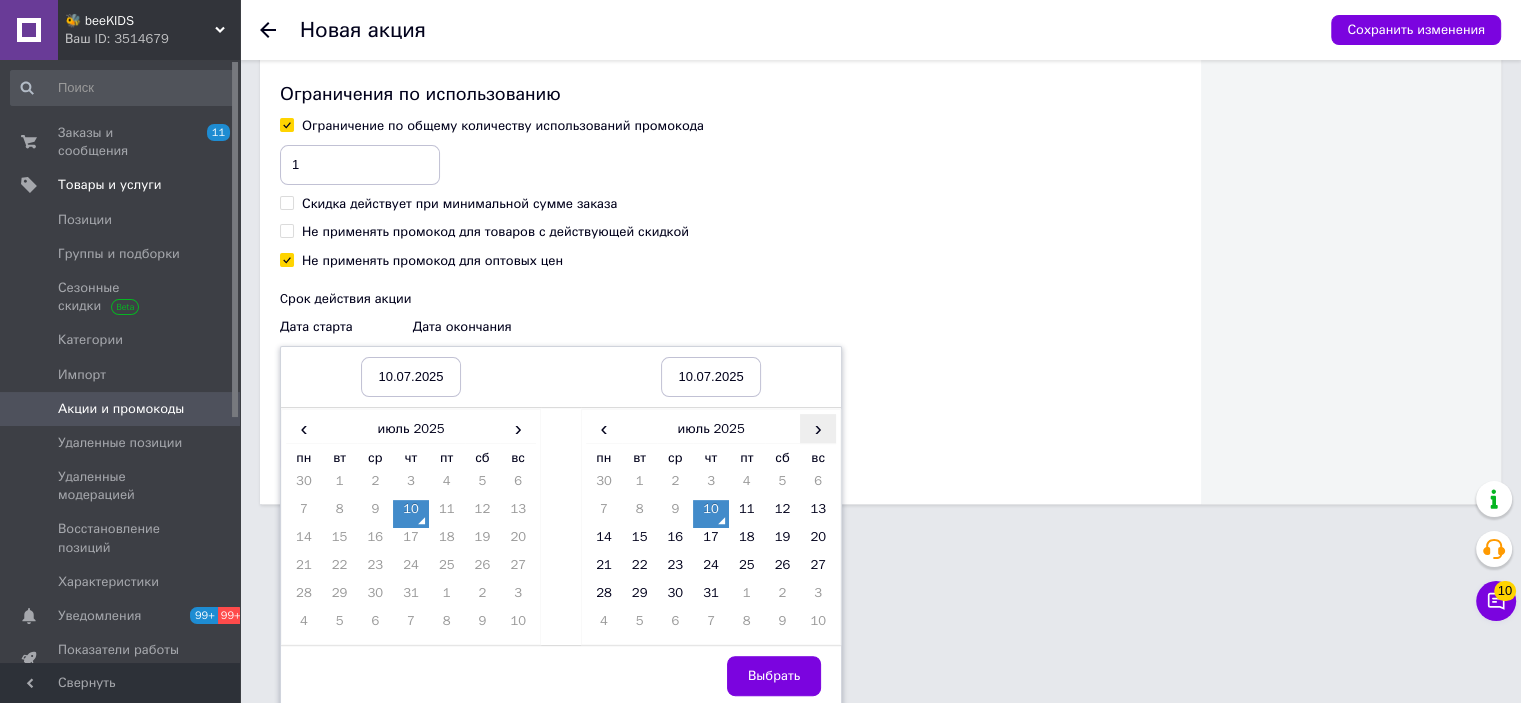 click on "›" at bounding box center (818, 428) 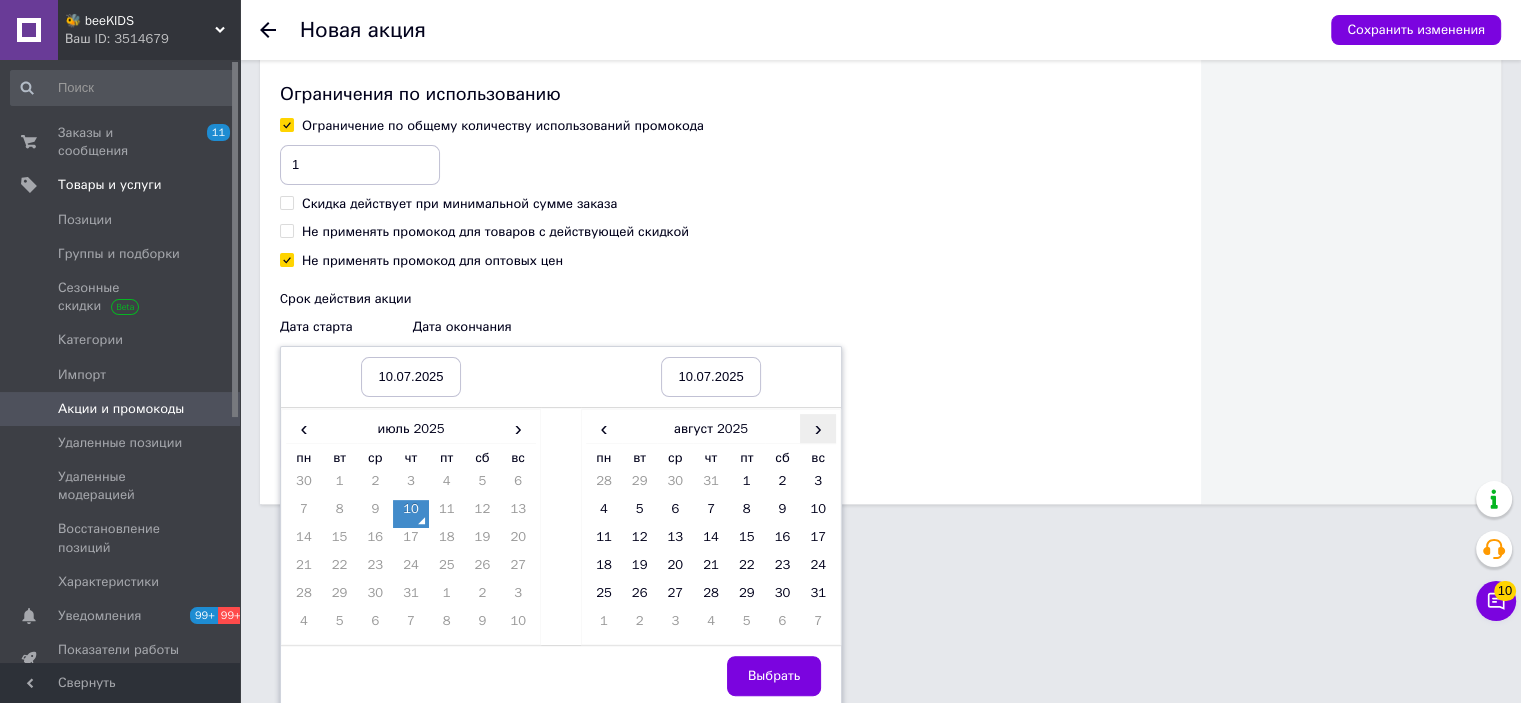 click on "›" at bounding box center [818, 428] 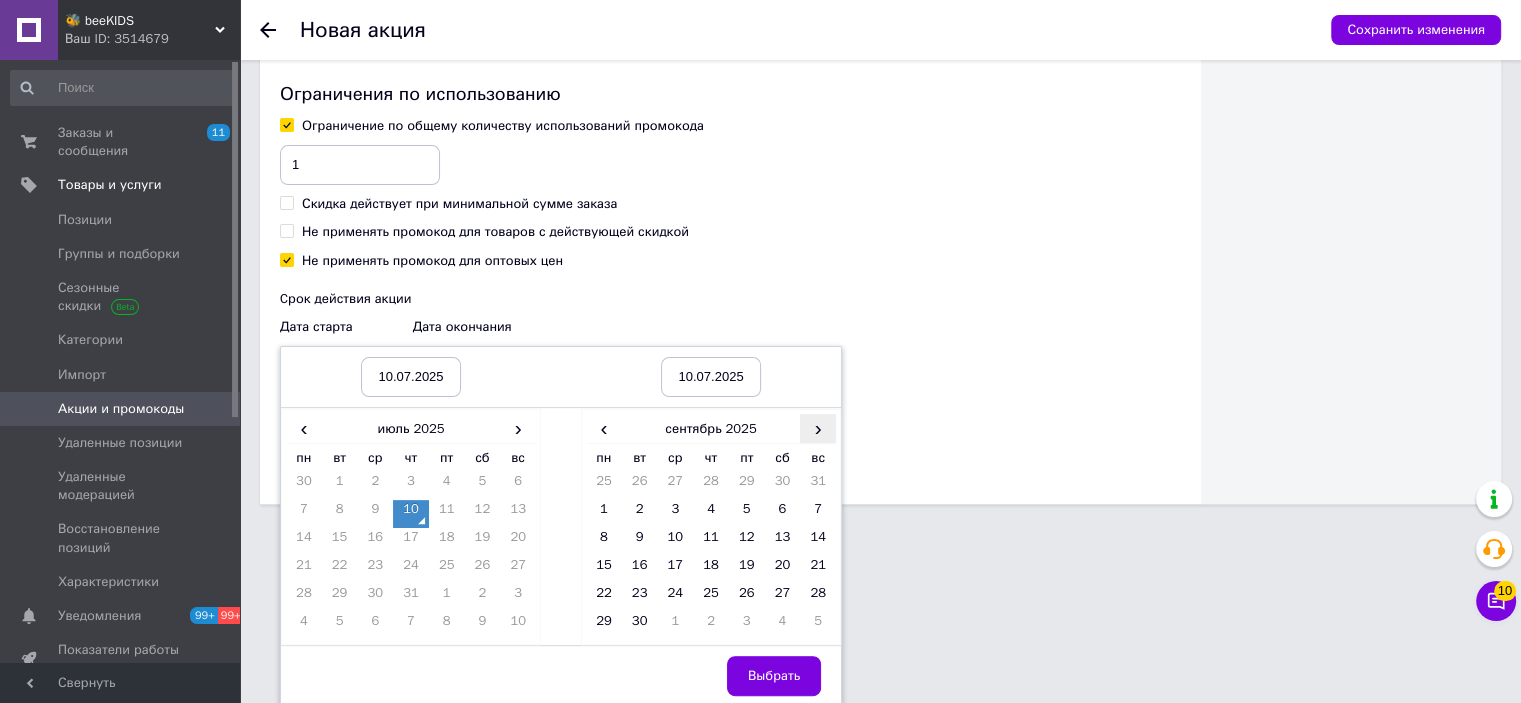 click on "›" at bounding box center (818, 428) 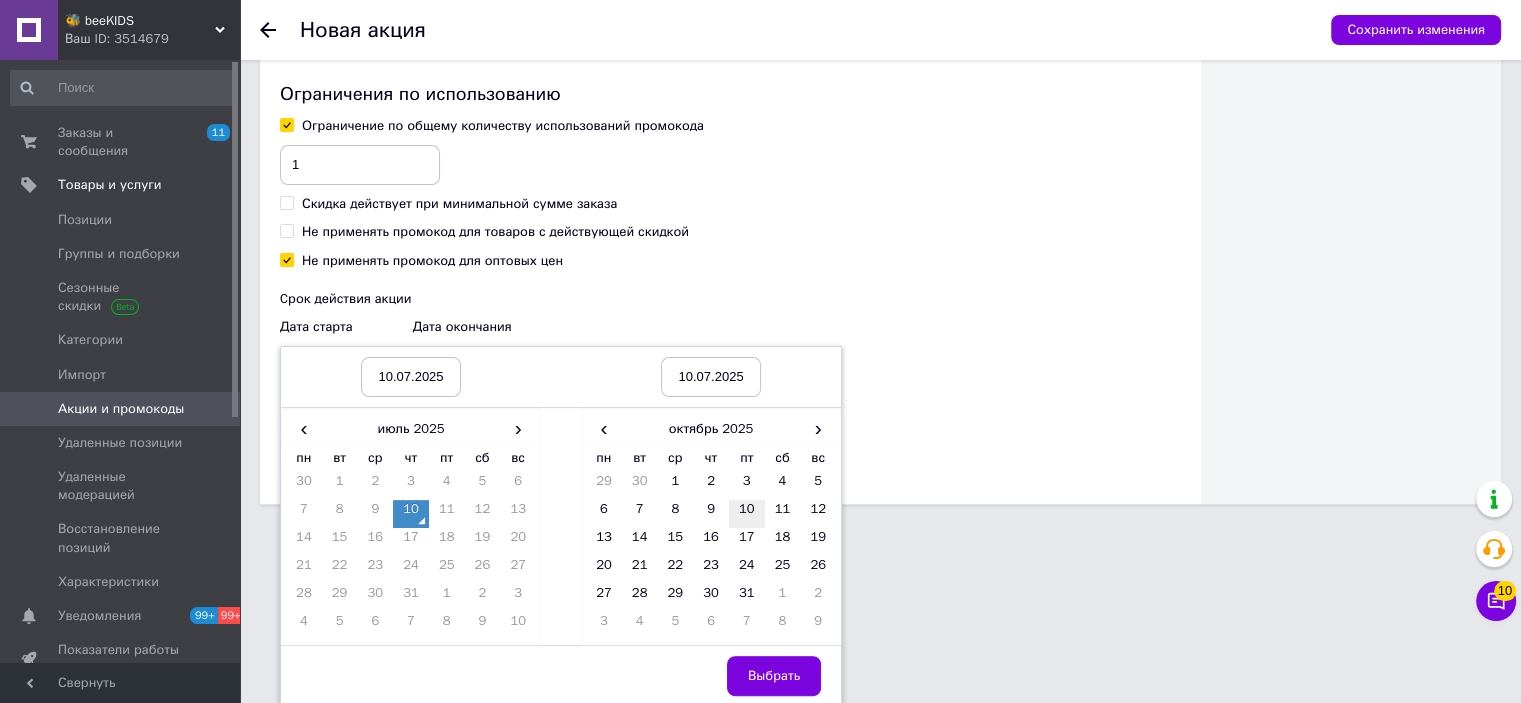 click on "10" at bounding box center (747, 514) 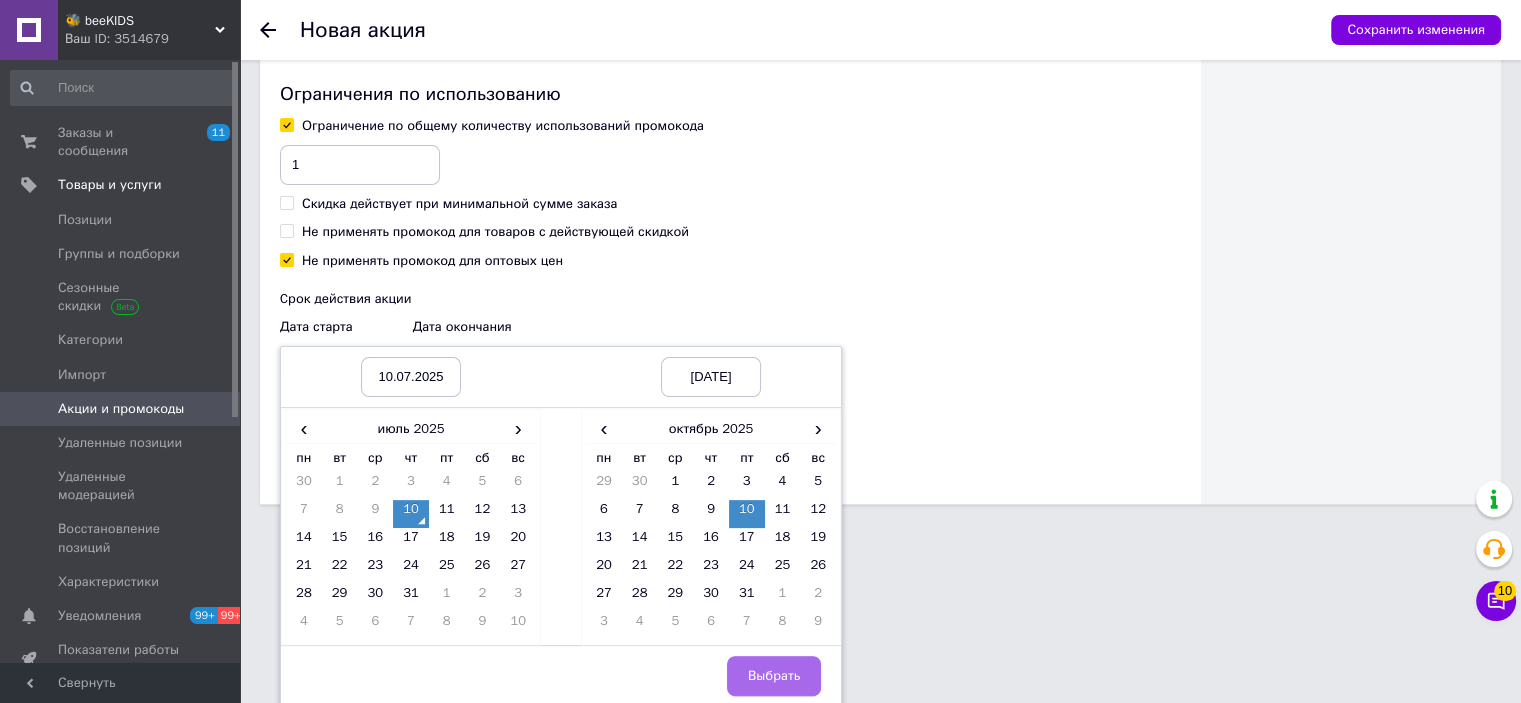 click on "Выбрать" at bounding box center (774, 676) 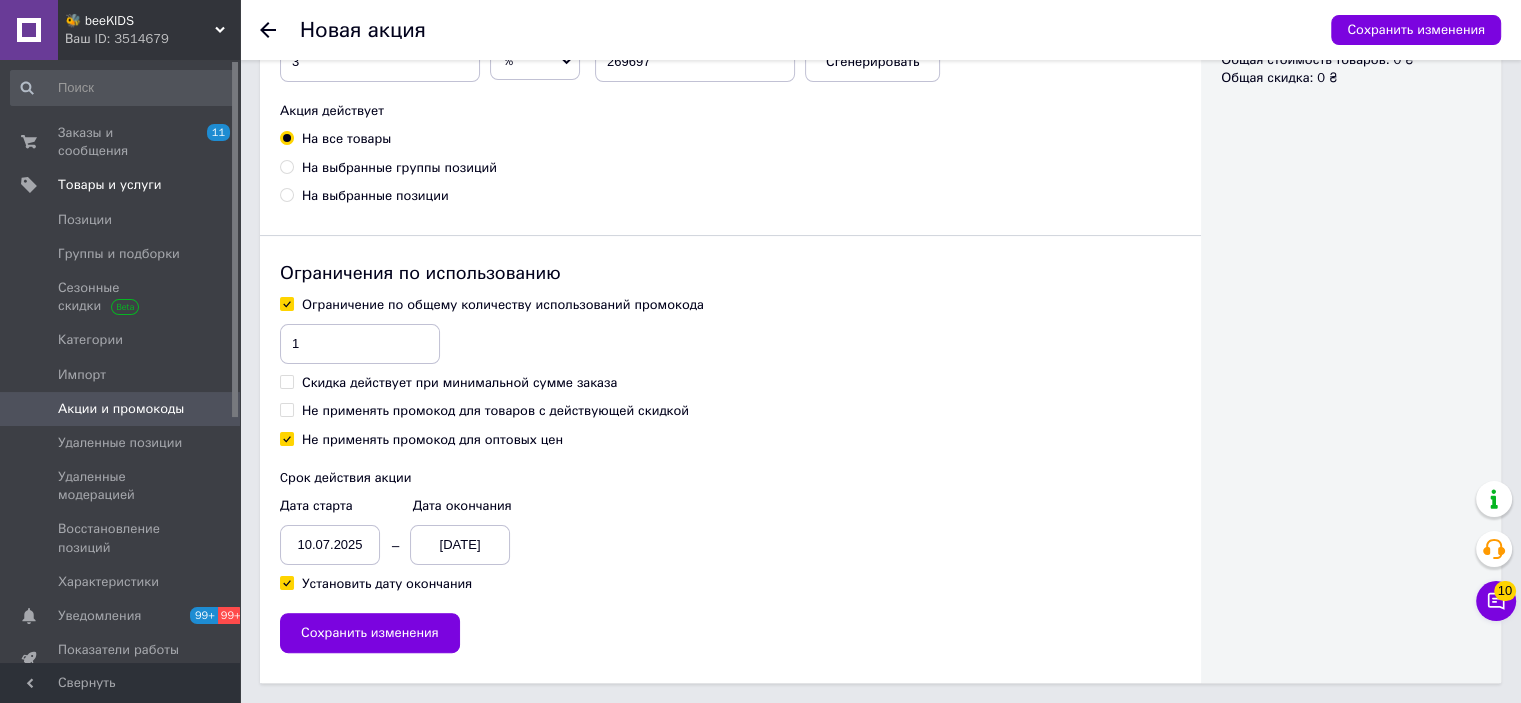 scroll, scrollTop: 352, scrollLeft: 0, axis: vertical 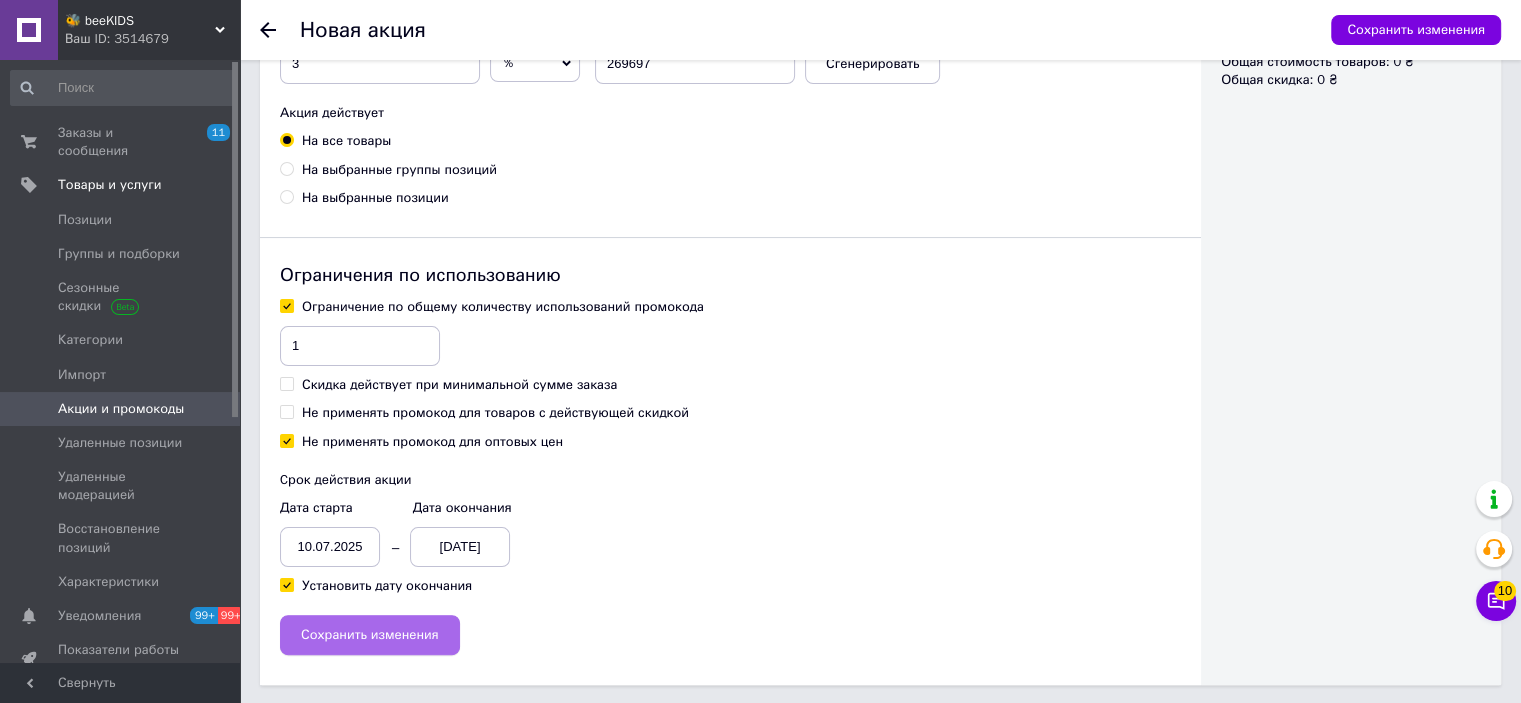 click on "Сохранить изменения" at bounding box center [370, 635] 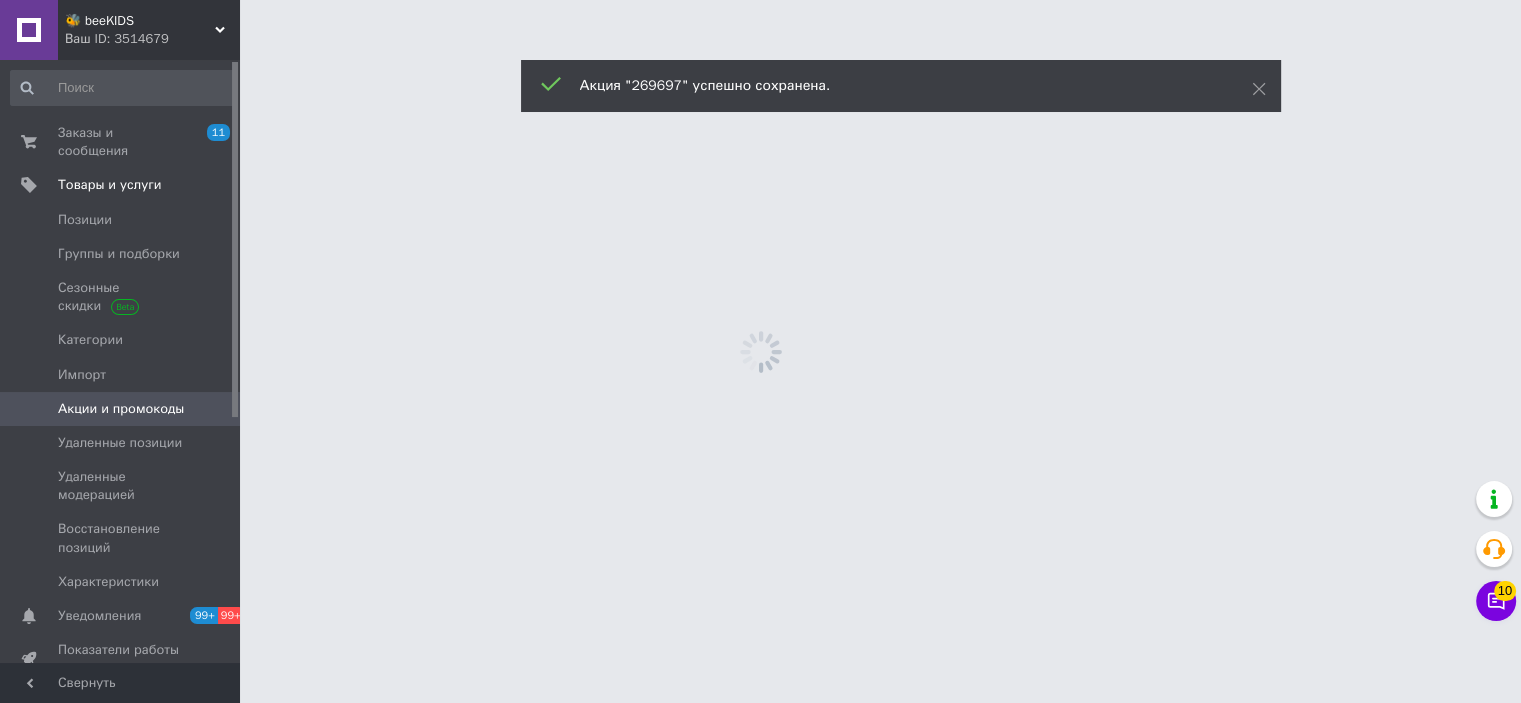 scroll, scrollTop: 0, scrollLeft: 0, axis: both 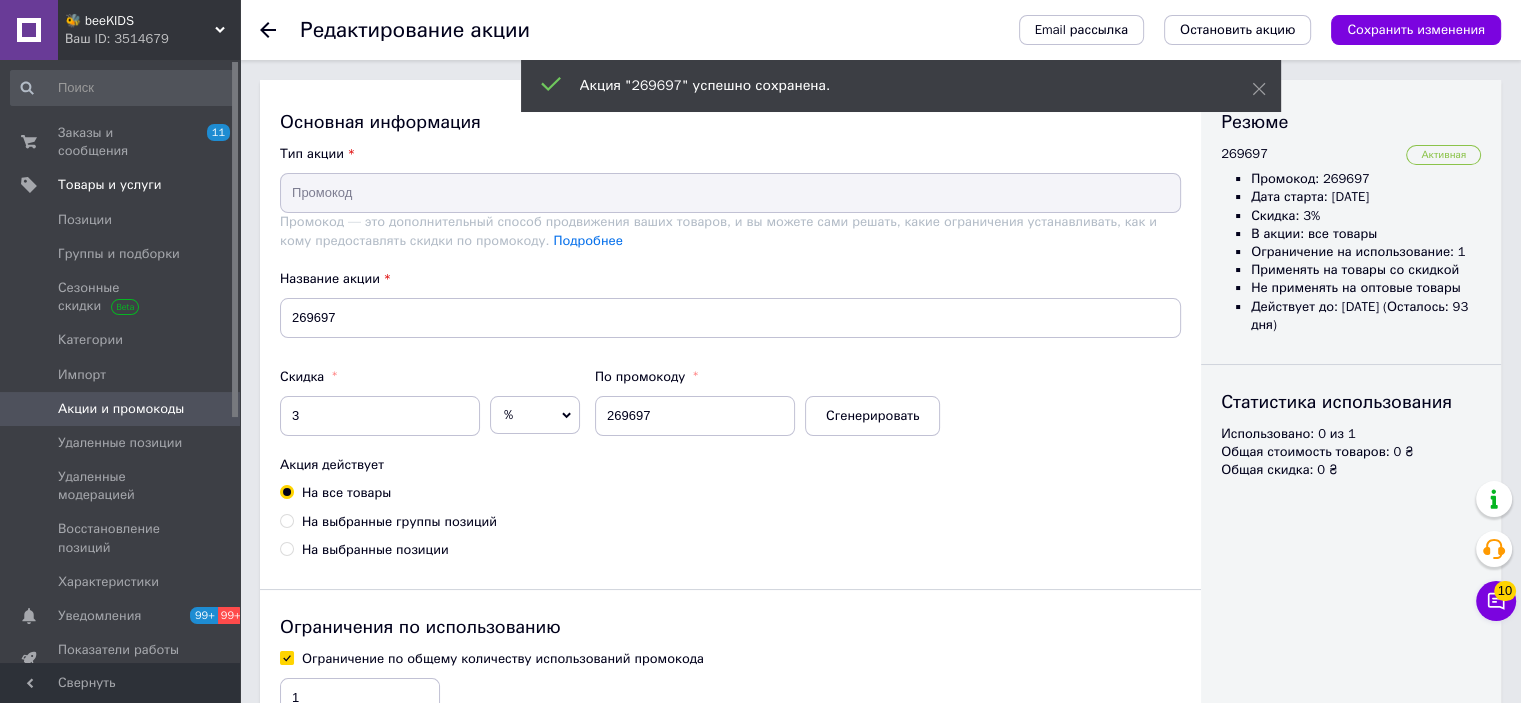 click on "Акции и промокоды" at bounding box center [121, 409] 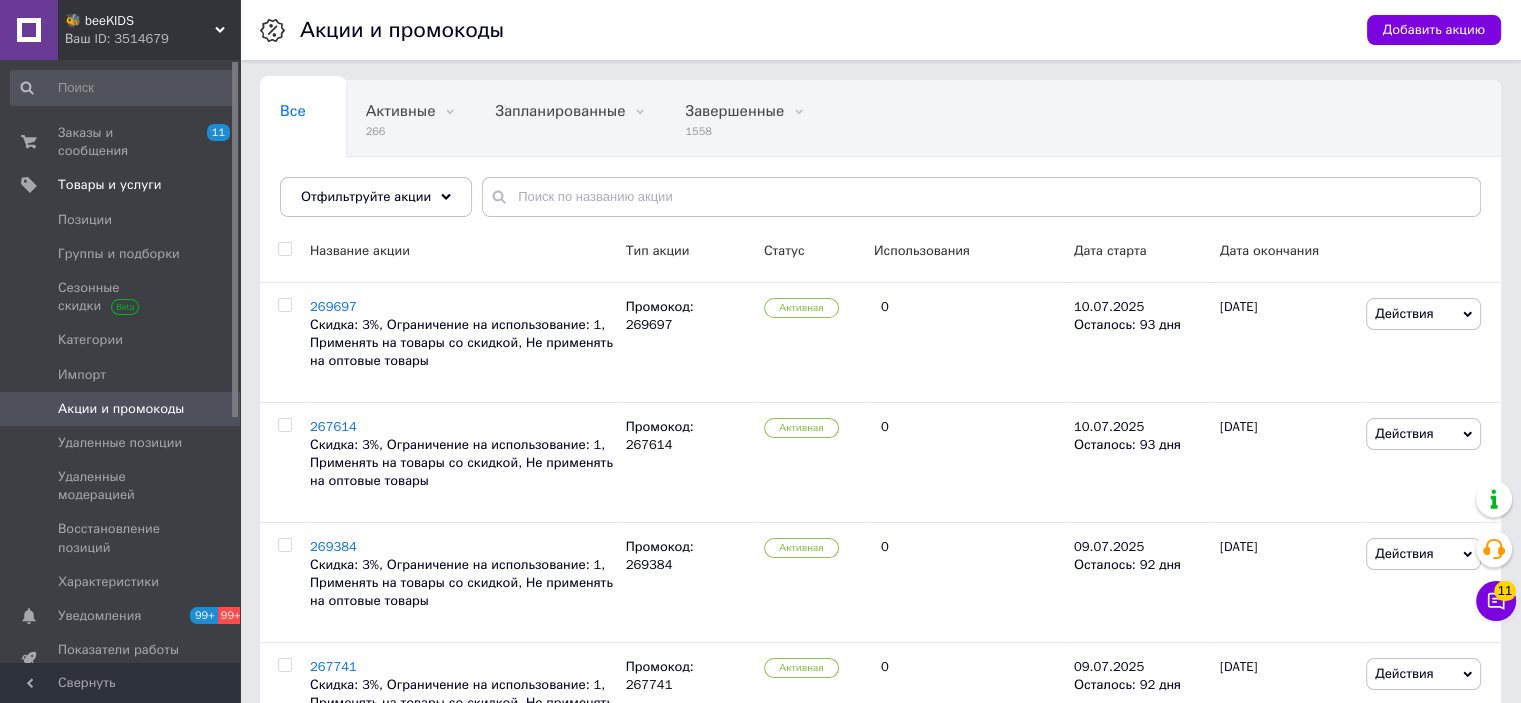 click on "🐝 beeKIDS" at bounding box center (140, 21) 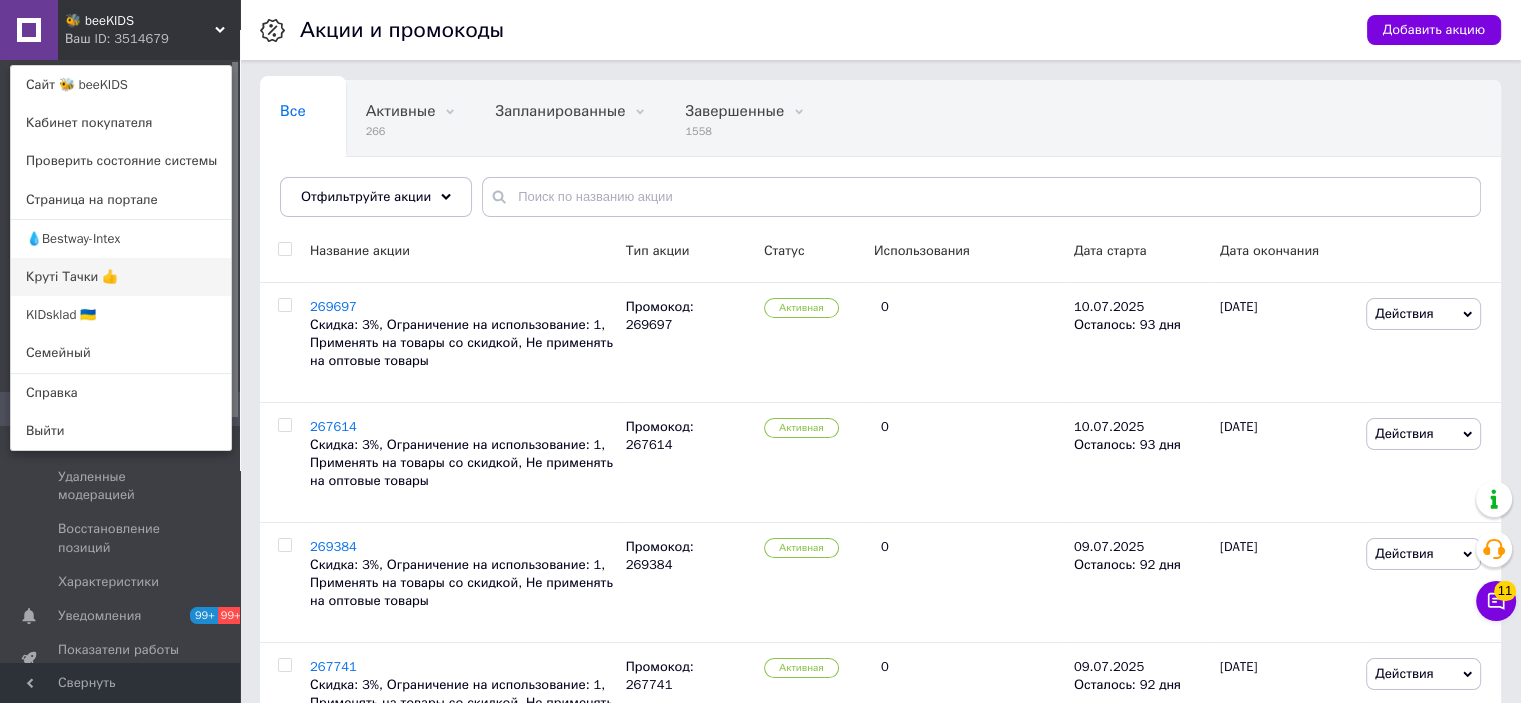 click on "Круті Тачки 👍" at bounding box center [121, 277] 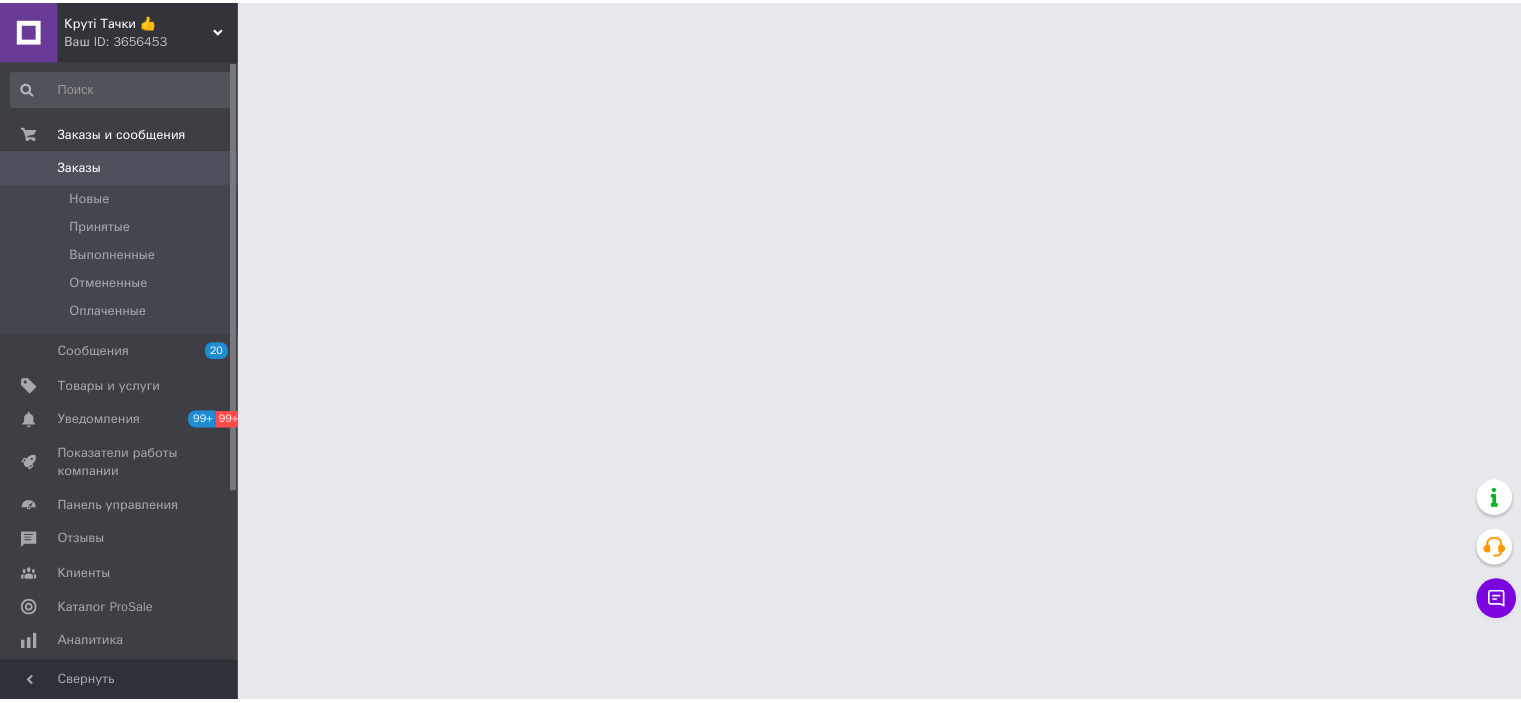 scroll, scrollTop: 0, scrollLeft: 0, axis: both 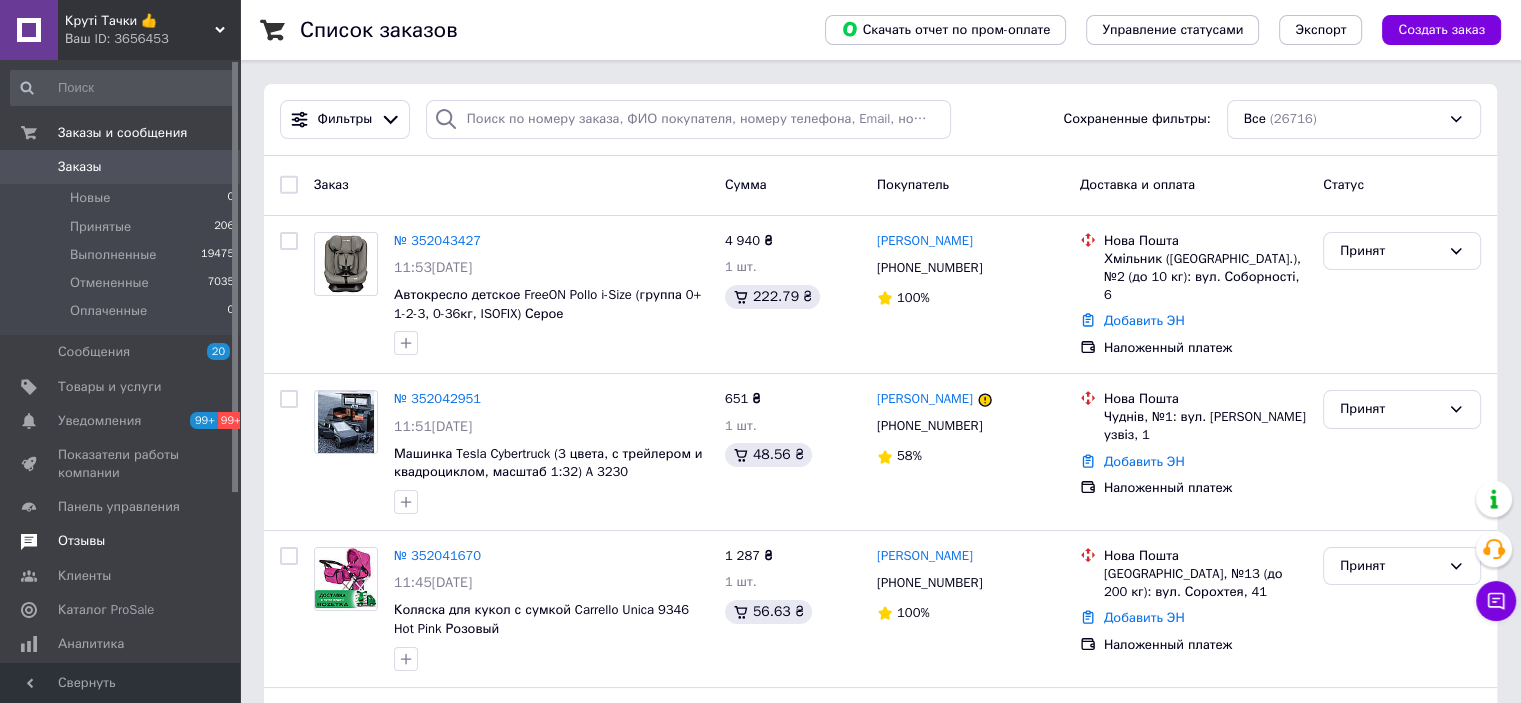 click on "Отзывы" at bounding box center (81, 541) 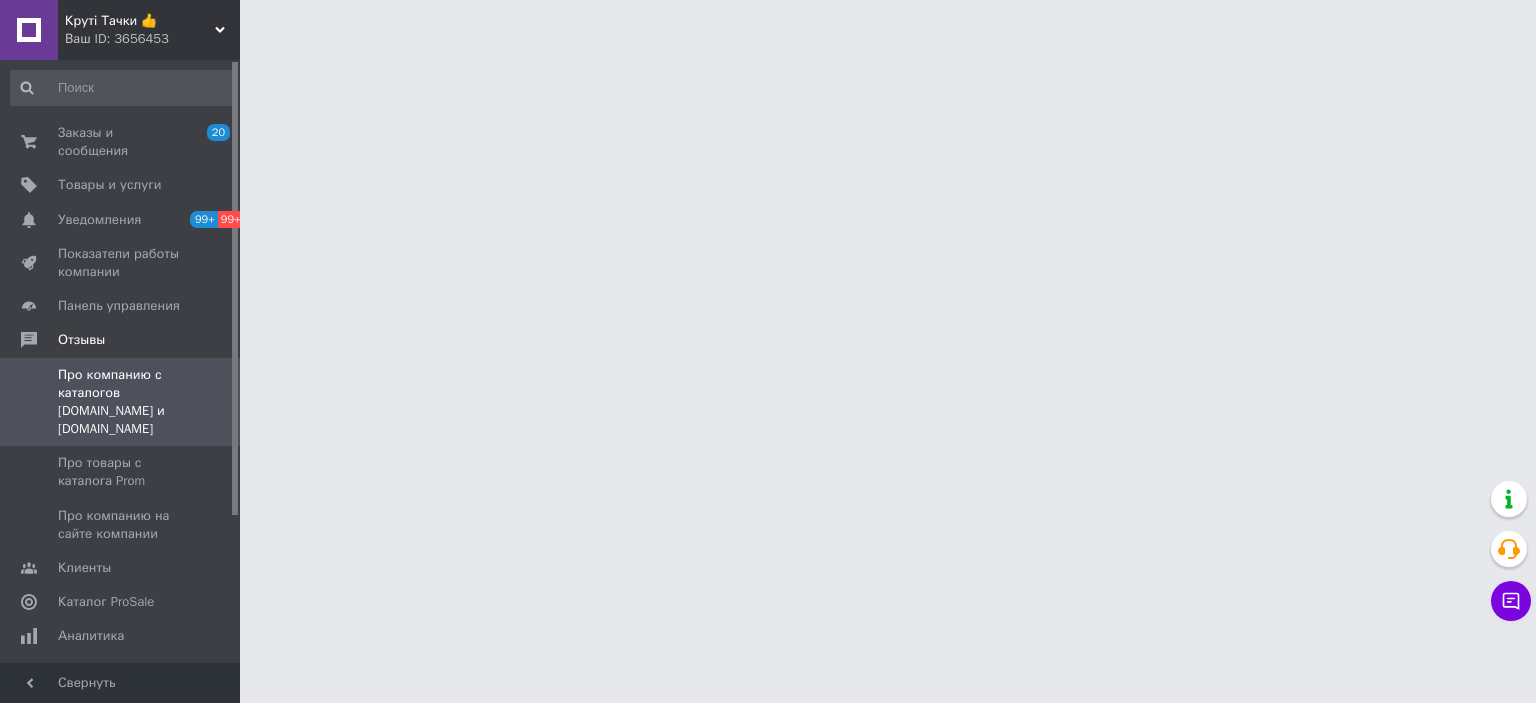 click on "Про компанию с каталогов [DOMAIN_NAME] и [DOMAIN_NAME]" at bounding box center (121, 402) 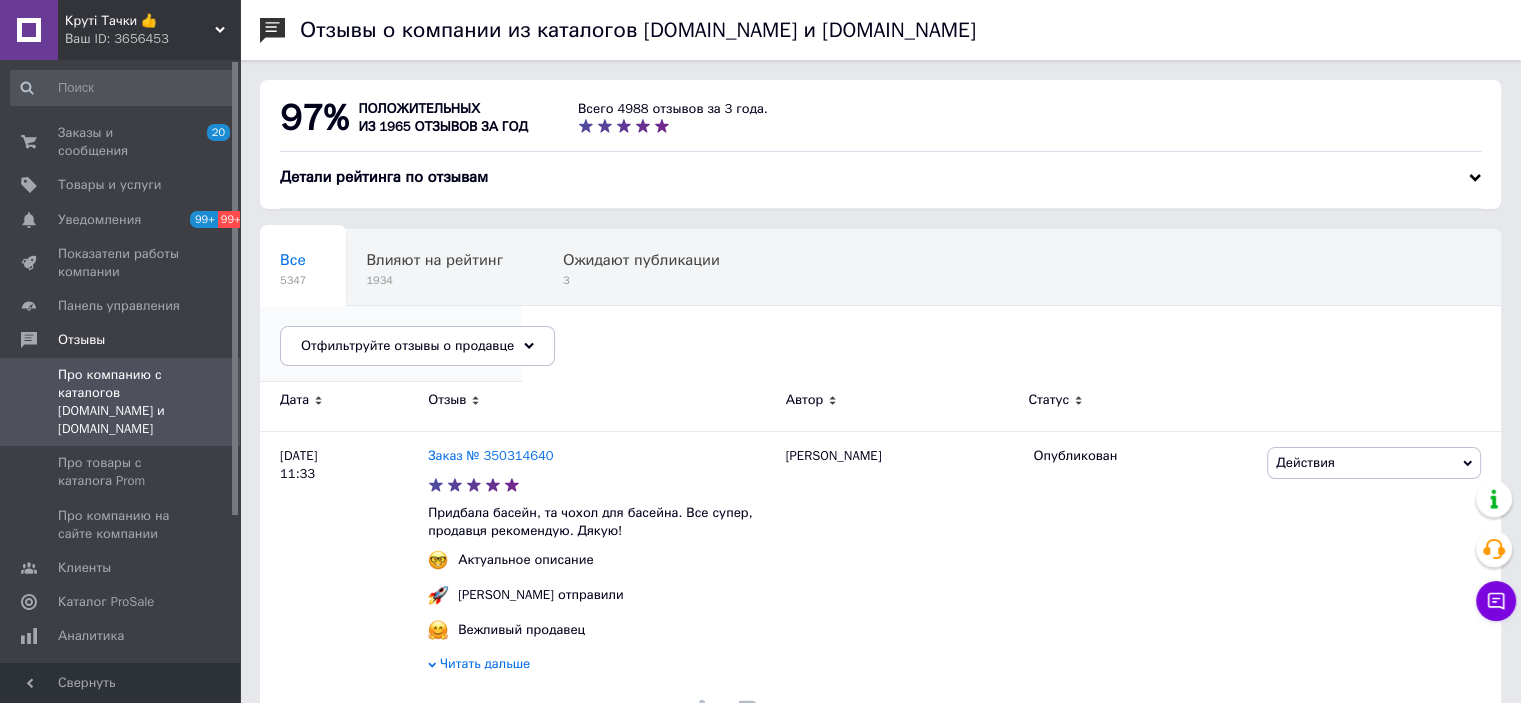 click on "28" at bounding box center (381, 356) 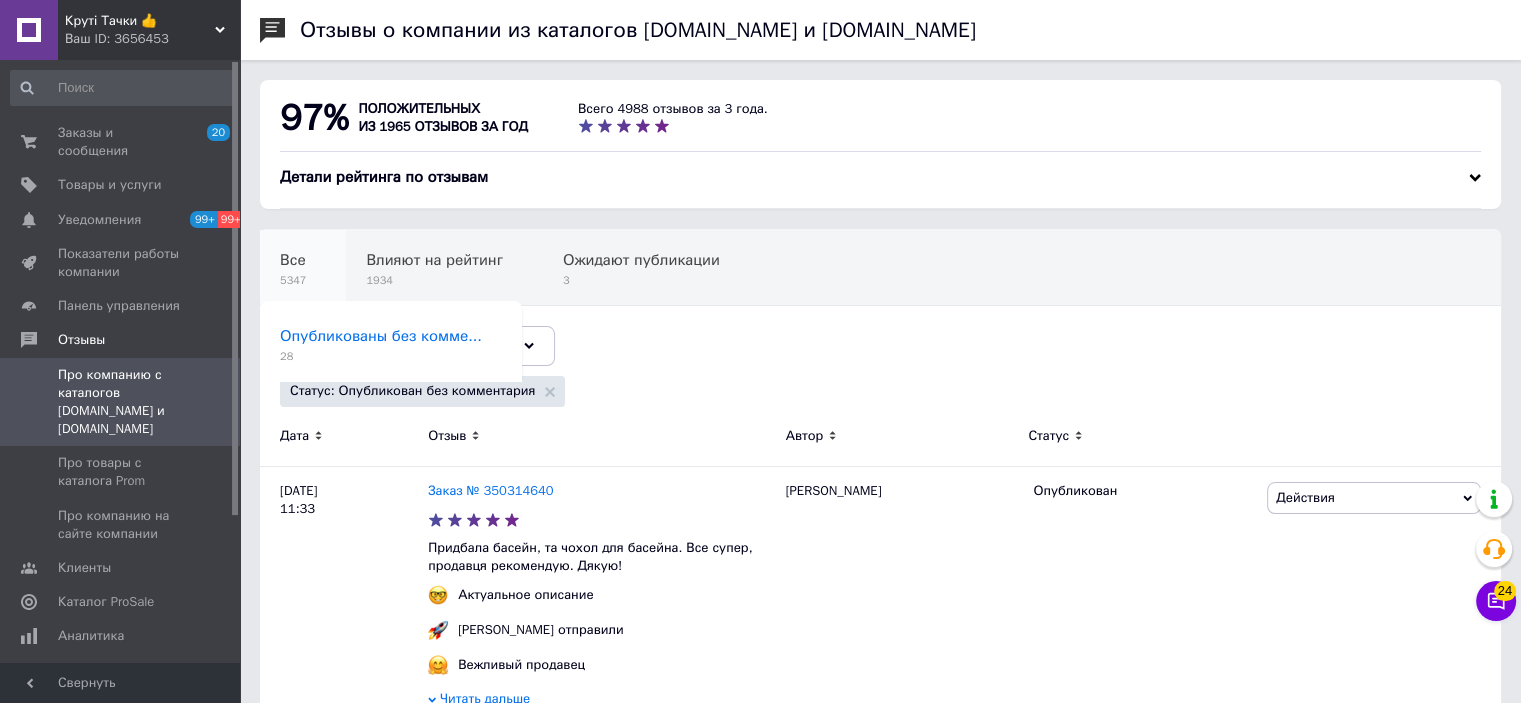 click on "5347" at bounding box center [293, 280] 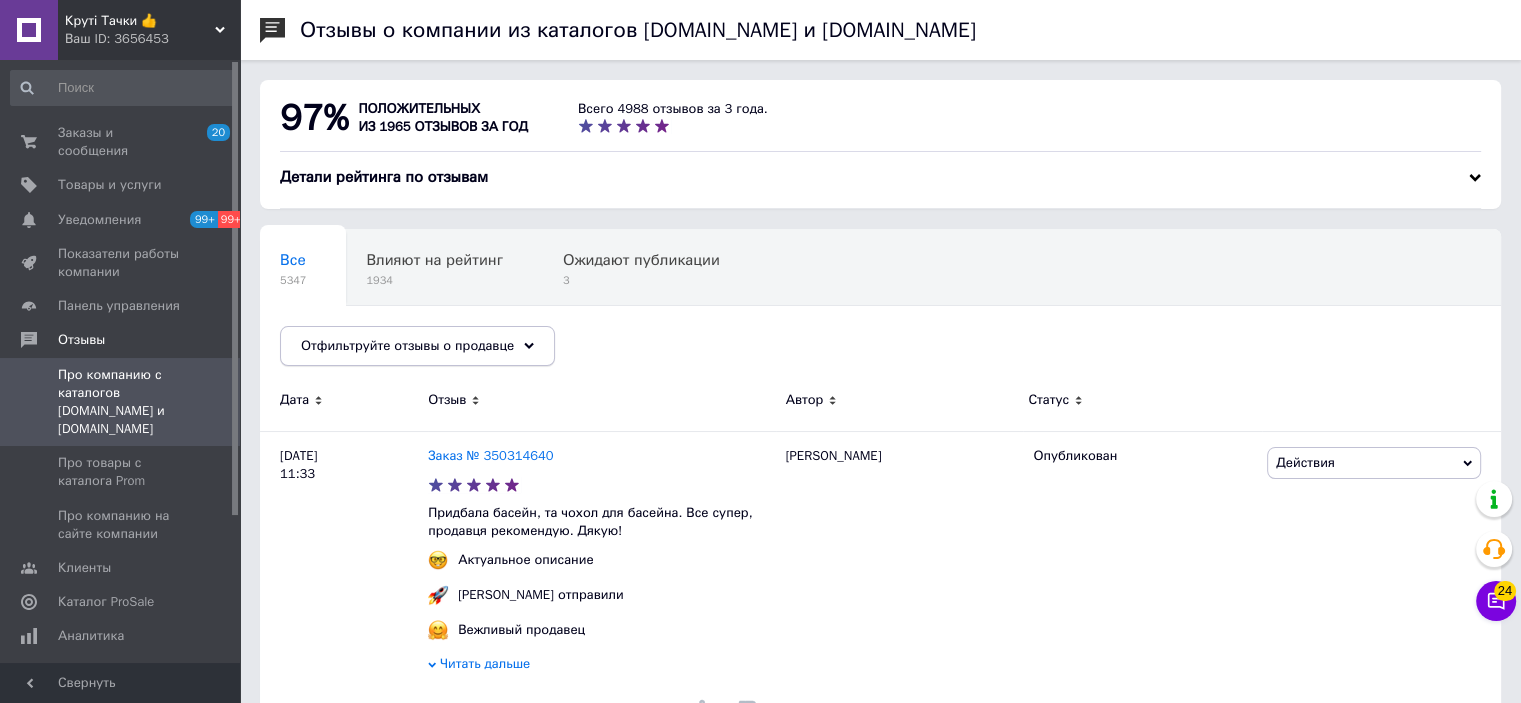 click on "Отфильтруйте отзывы о продавце" at bounding box center [407, 345] 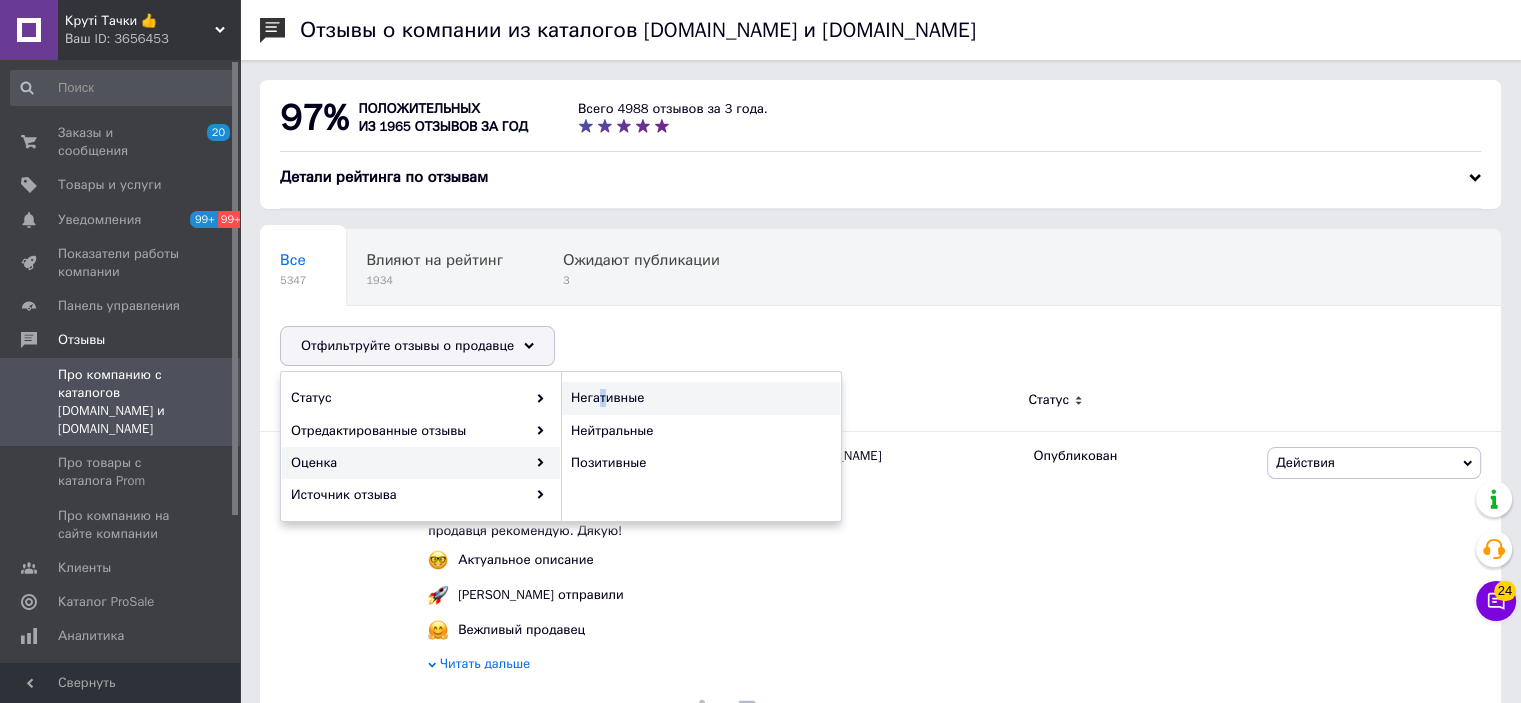 click on "Негативные" at bounding box center (698, 398) 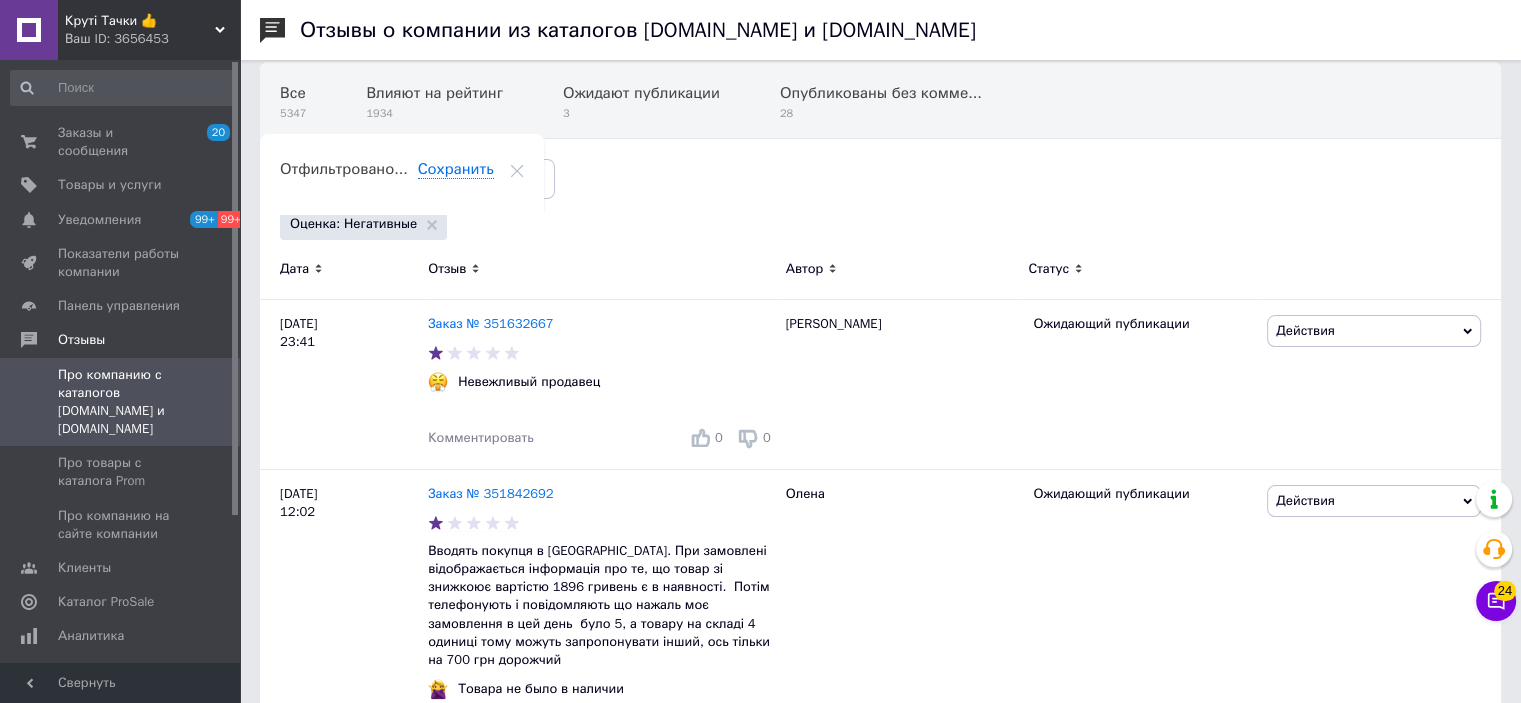 scroll, scrollTop: 300, scrollLeft: 0, axis: vertical 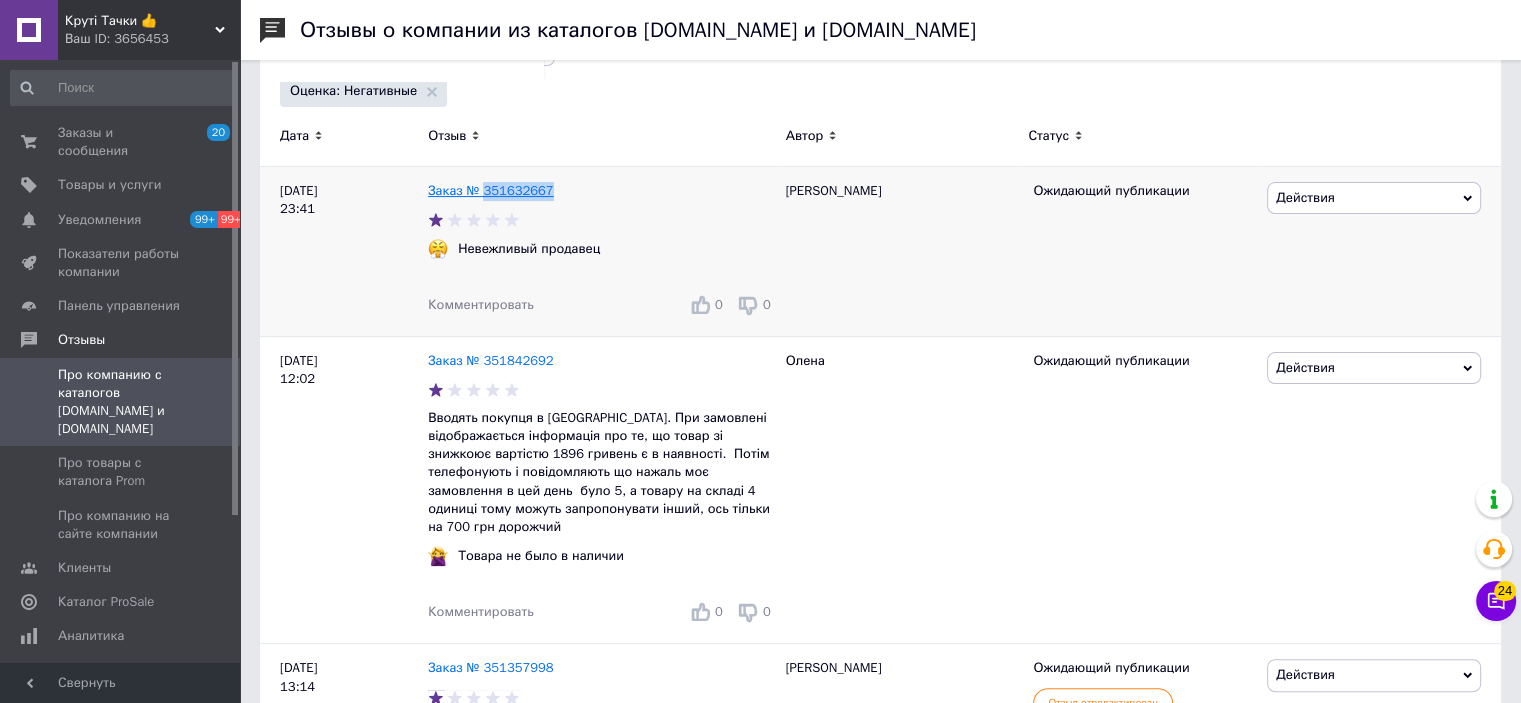 drag, startPoint x: 564, startPoint y: 190, endPoint x: 485, endPoint y: 195, distance: 79.15807 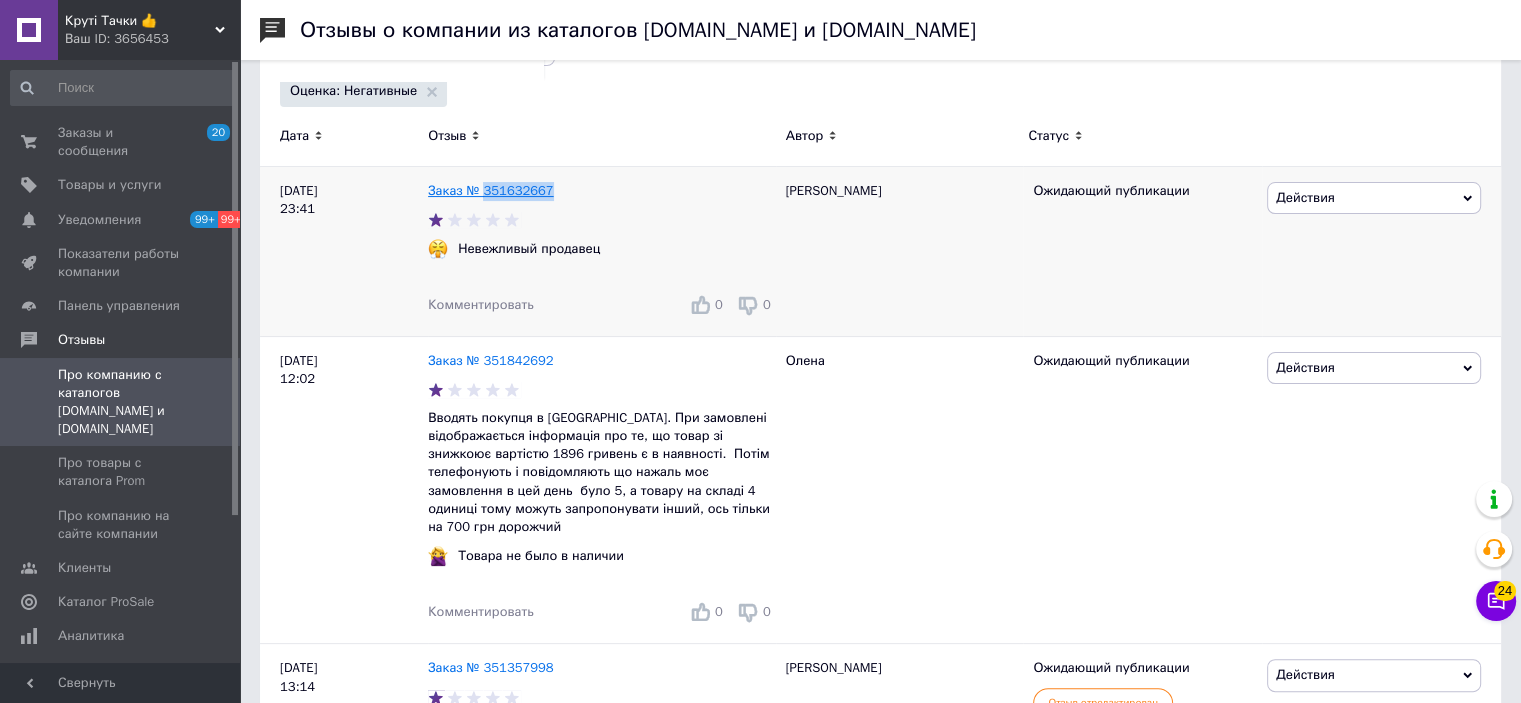 click on "Заказ № 351632667" at bounding box center (602, 191) 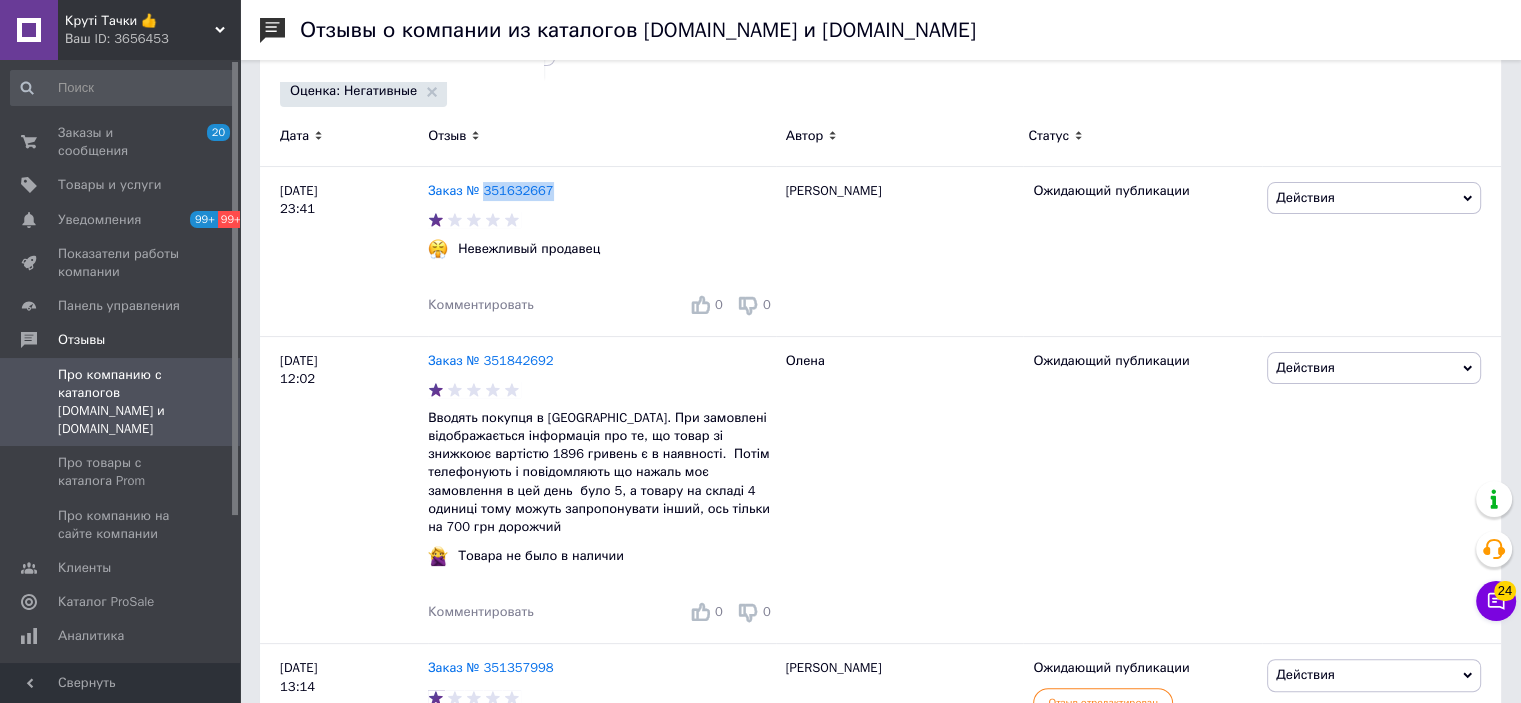 copy on "351632667" 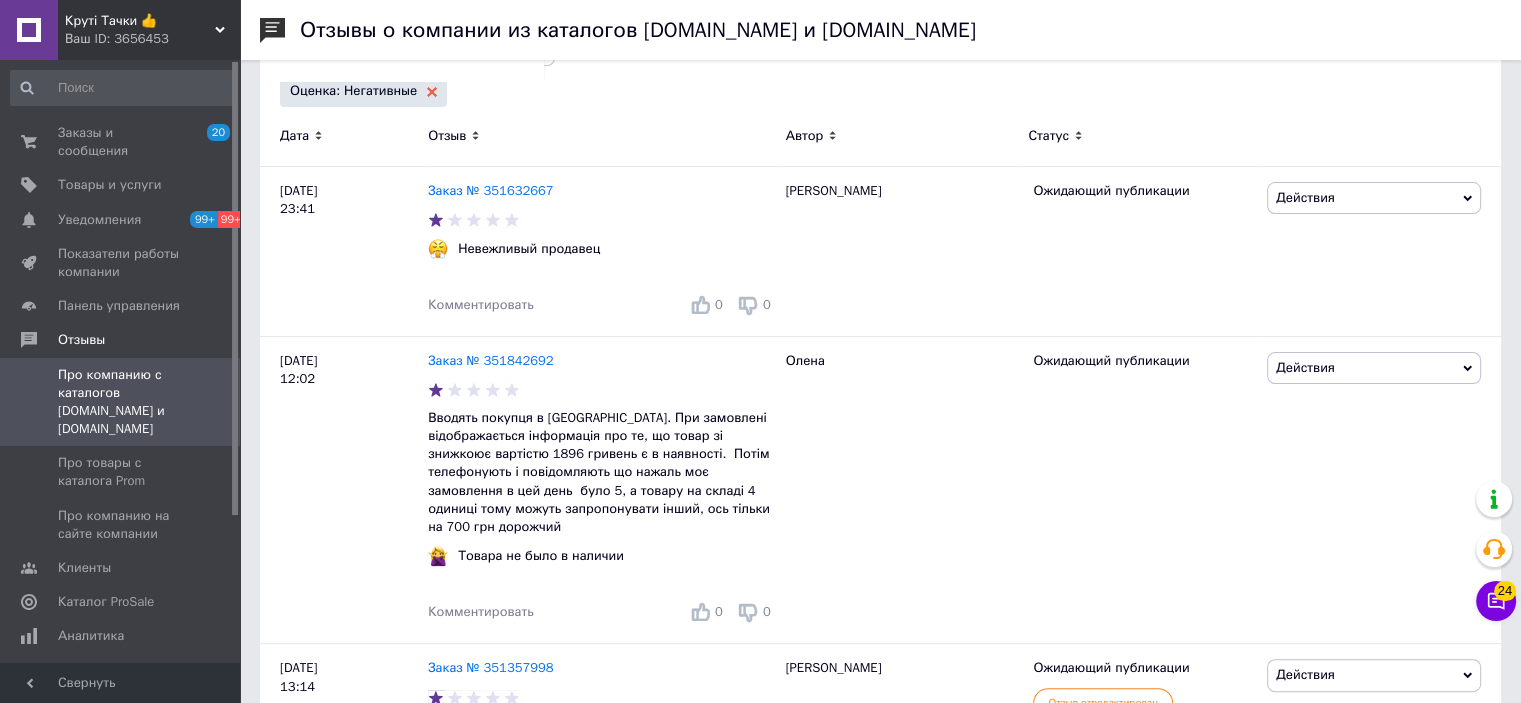 click 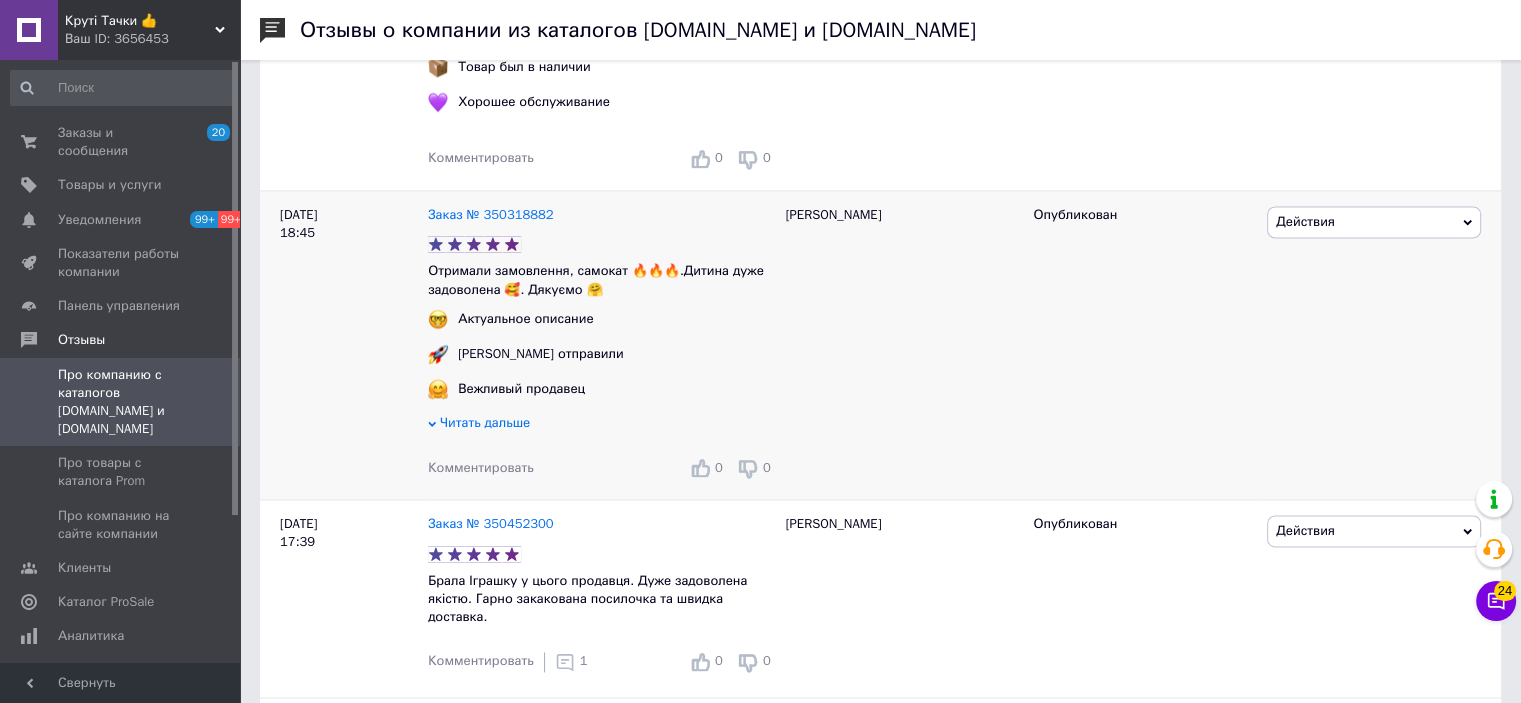 scroll, scrollTop: 2800, scrollLeft: 0, axis: vertical 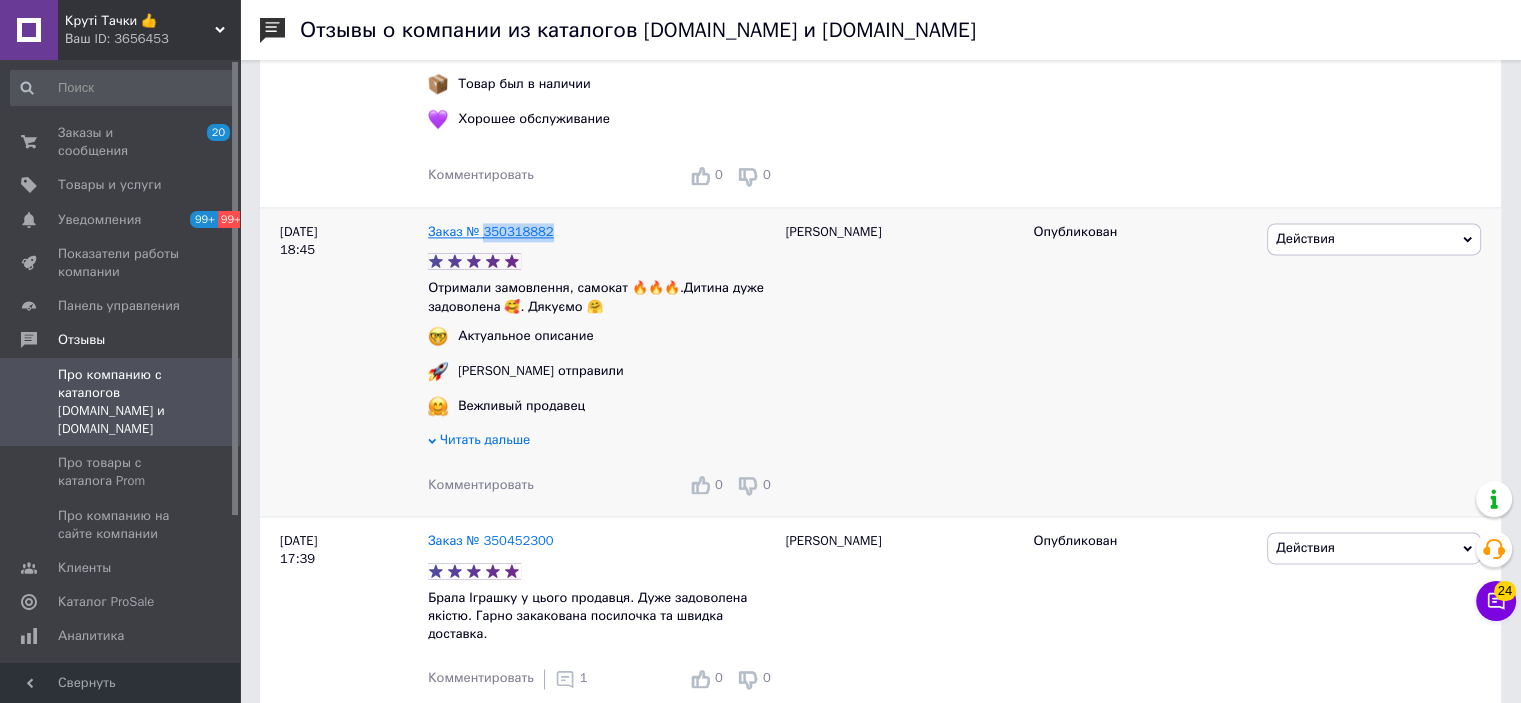 drag, startPoint x: 536, startPoint y: 269, endPoint x: 481, endPoint y: 271, distance: 55.03635 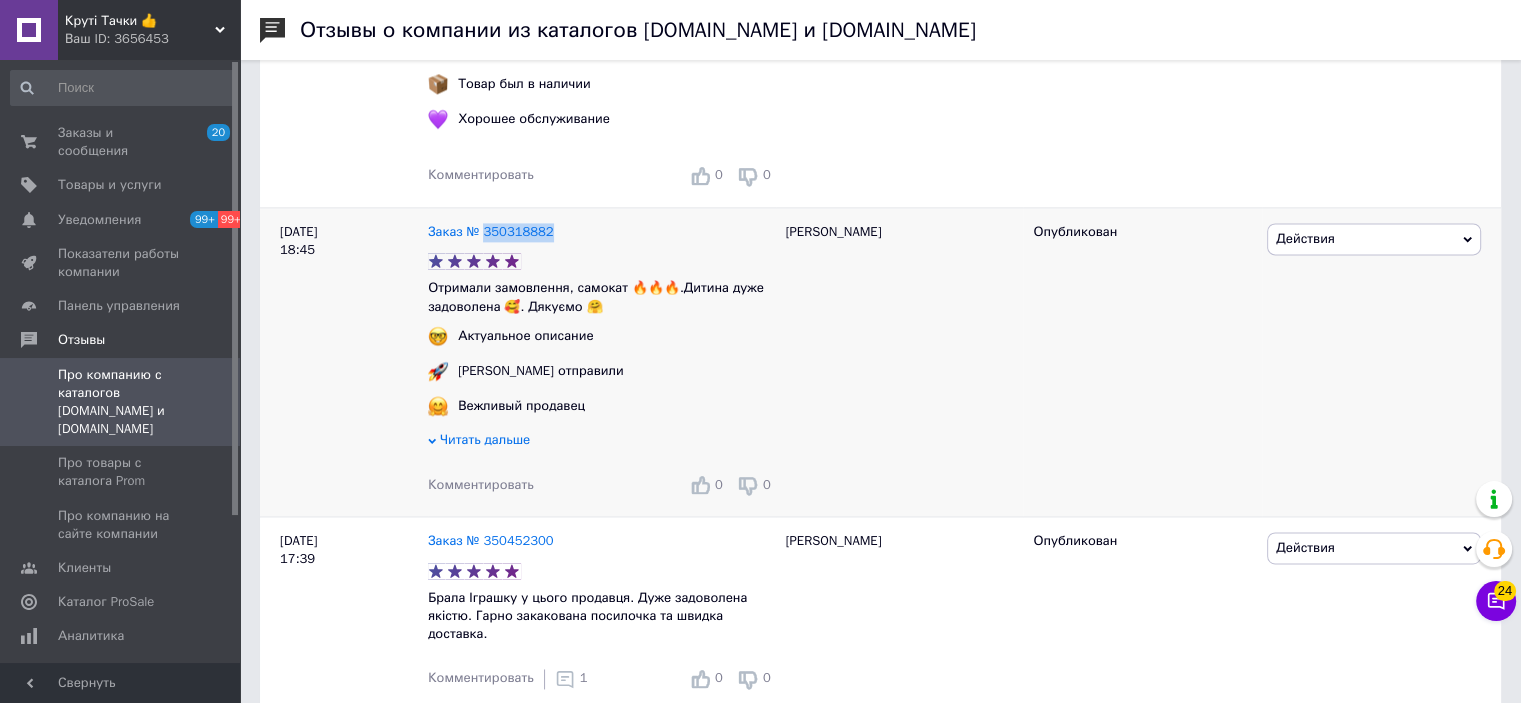 copy on "350318882" 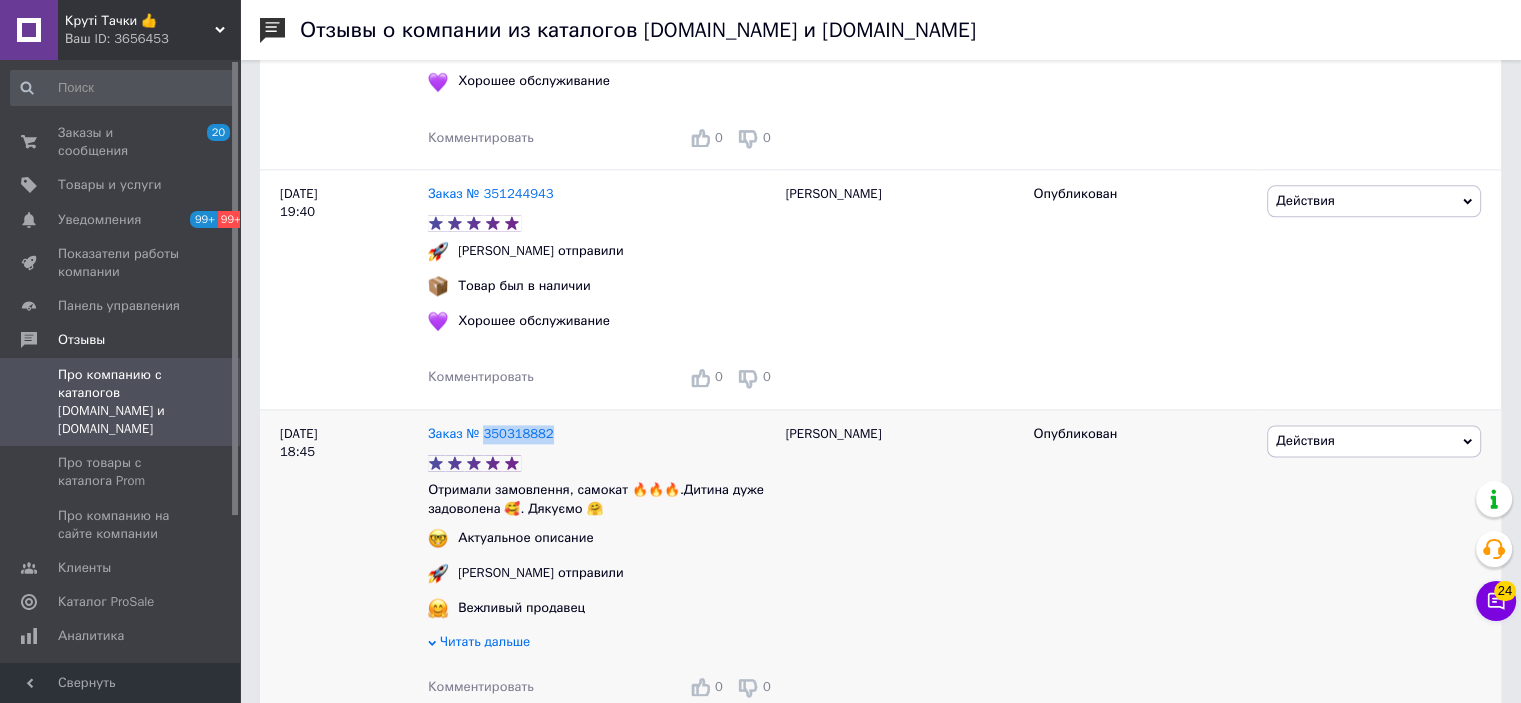 scroll, scrollTop: 2500, scrollLeft: 0, axis: vertical 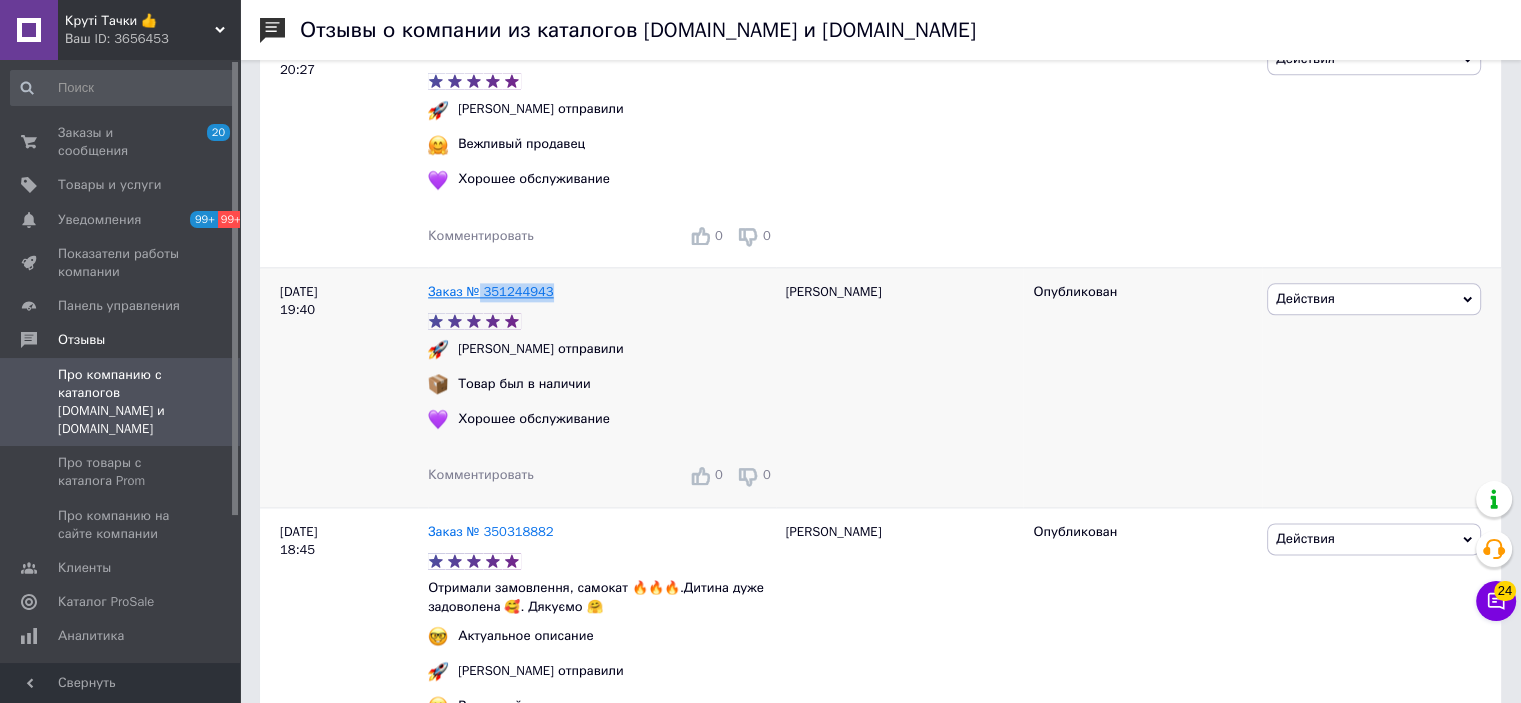 drag, startPoint x: 555, startPoint y: 318, endPoint x: 477, endPoint y: 323, distance: 78.160095 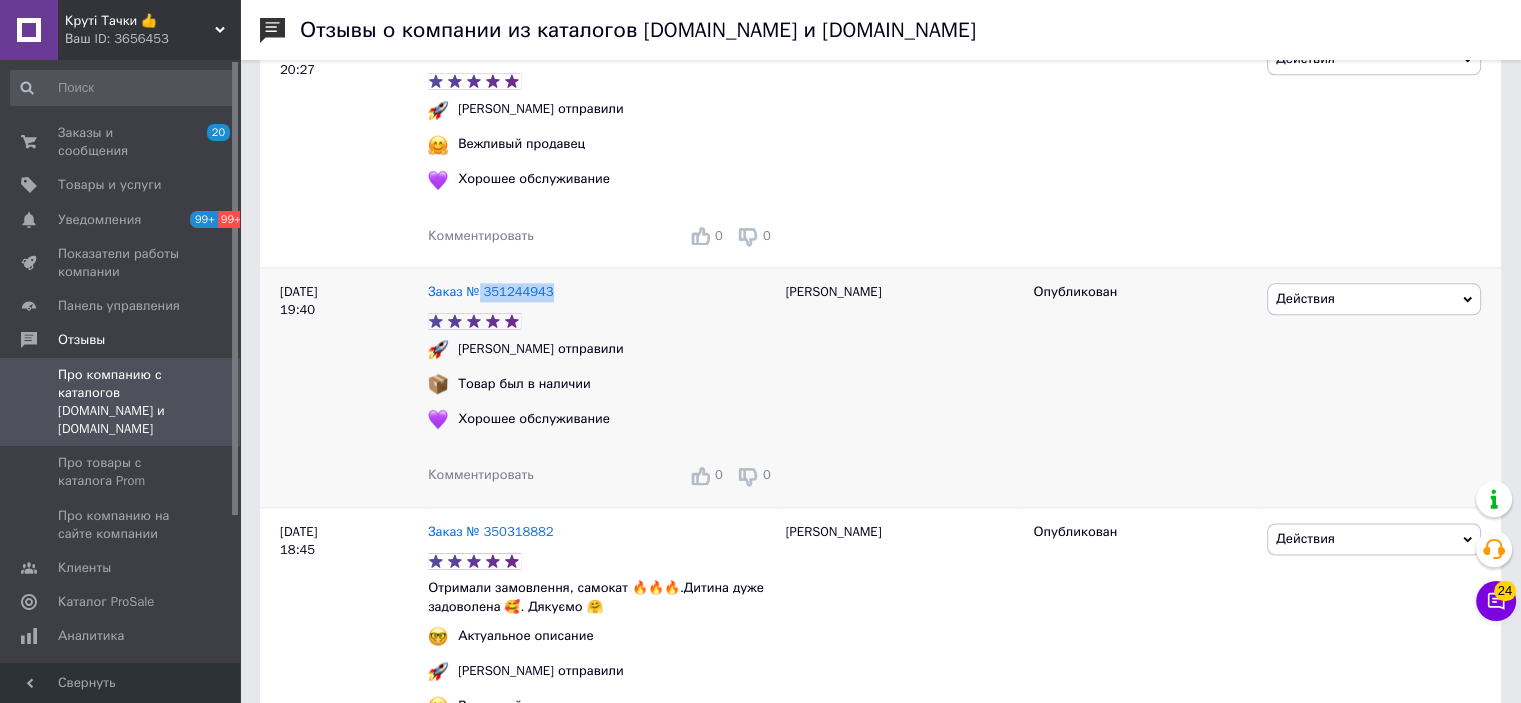 copy on "351244943" 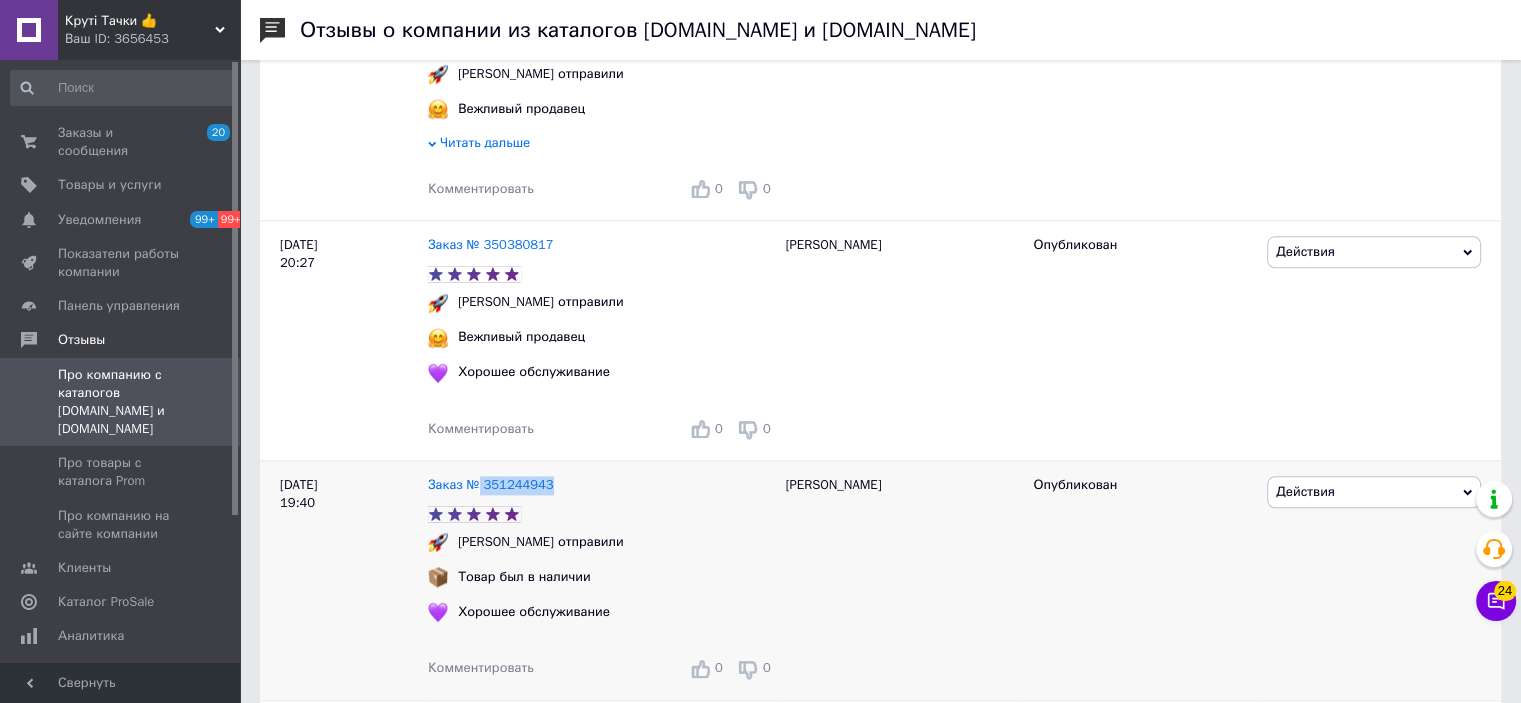 scroll, scrollTop: 2300, scrollLeft: 0, axis: vertical 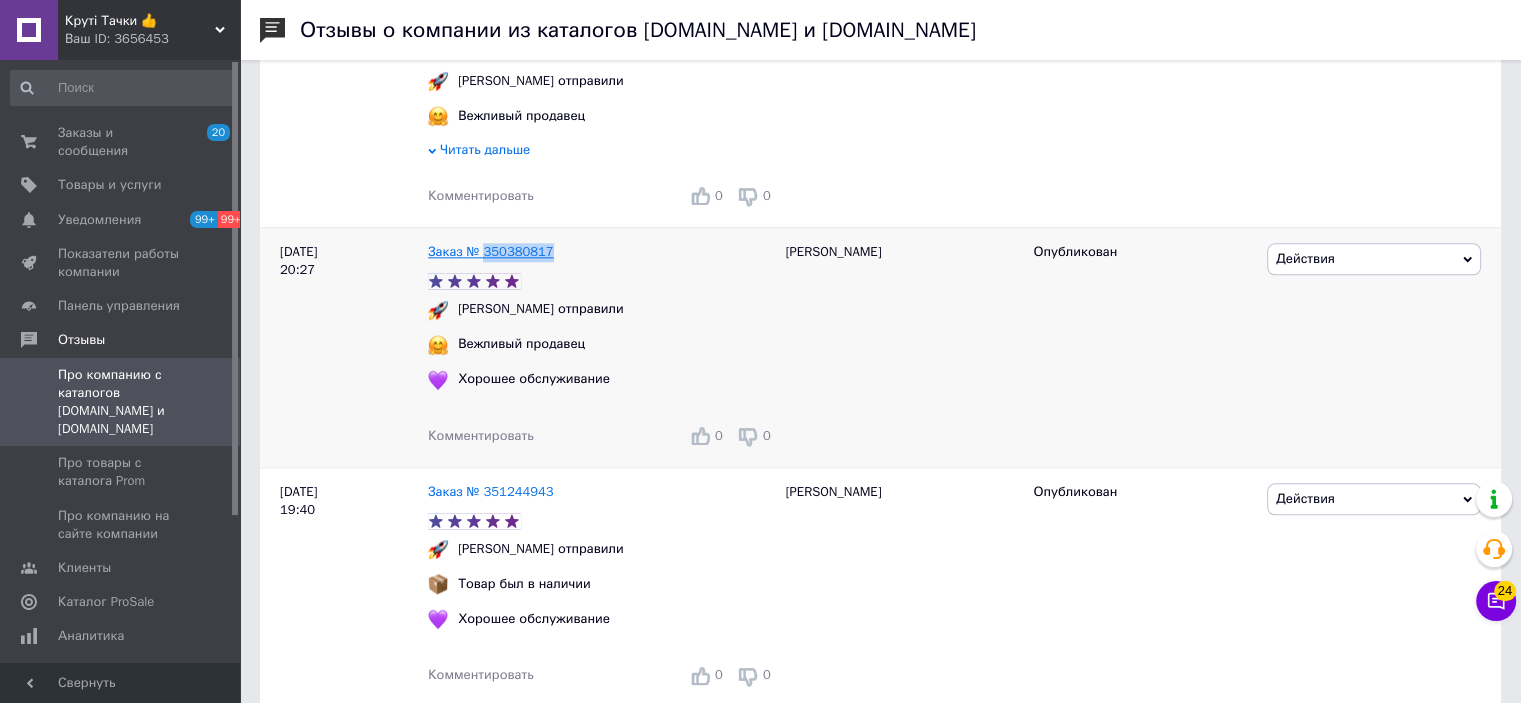 drag, startPoint x: 548, startPoint y: 279, endPoint x: 484, endPoint y: 280, distance: 64.00781 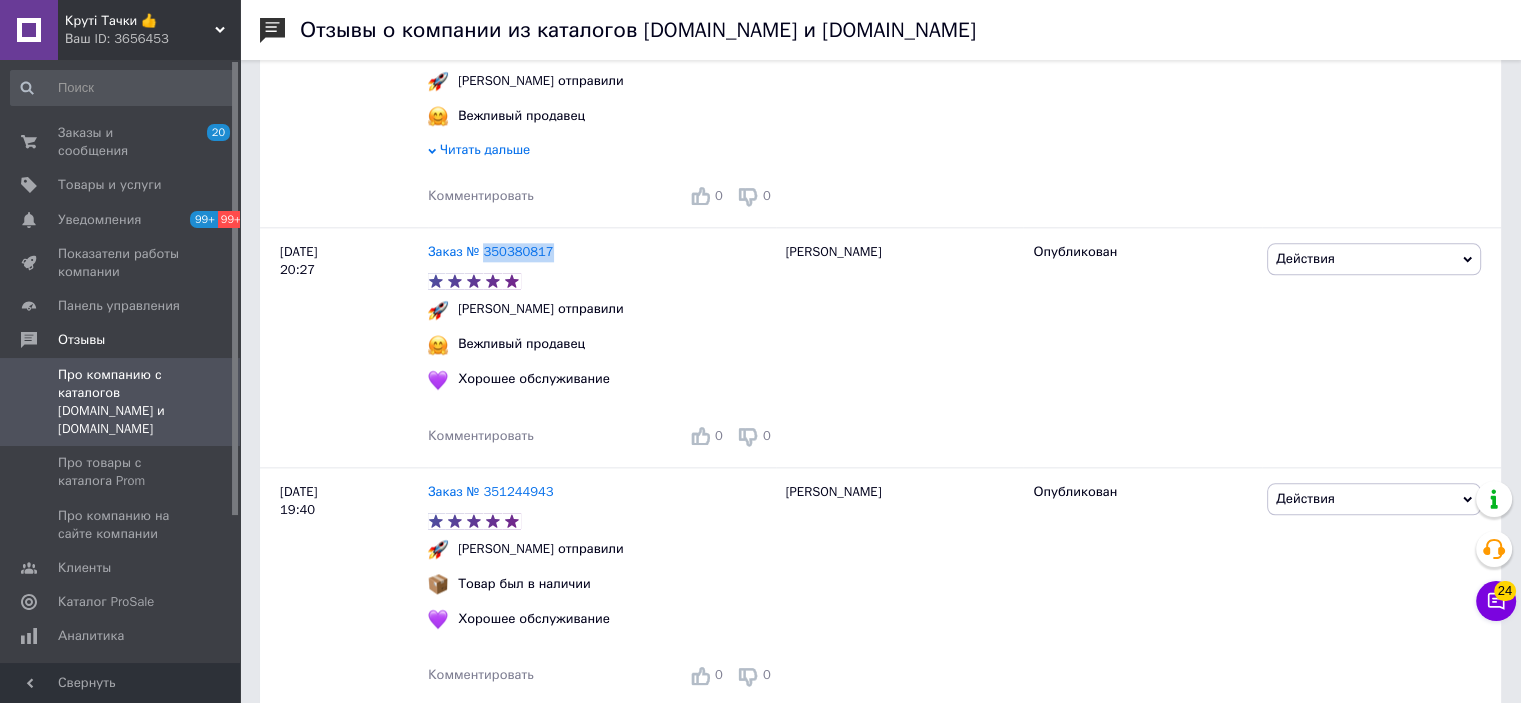 copy on "350380817" 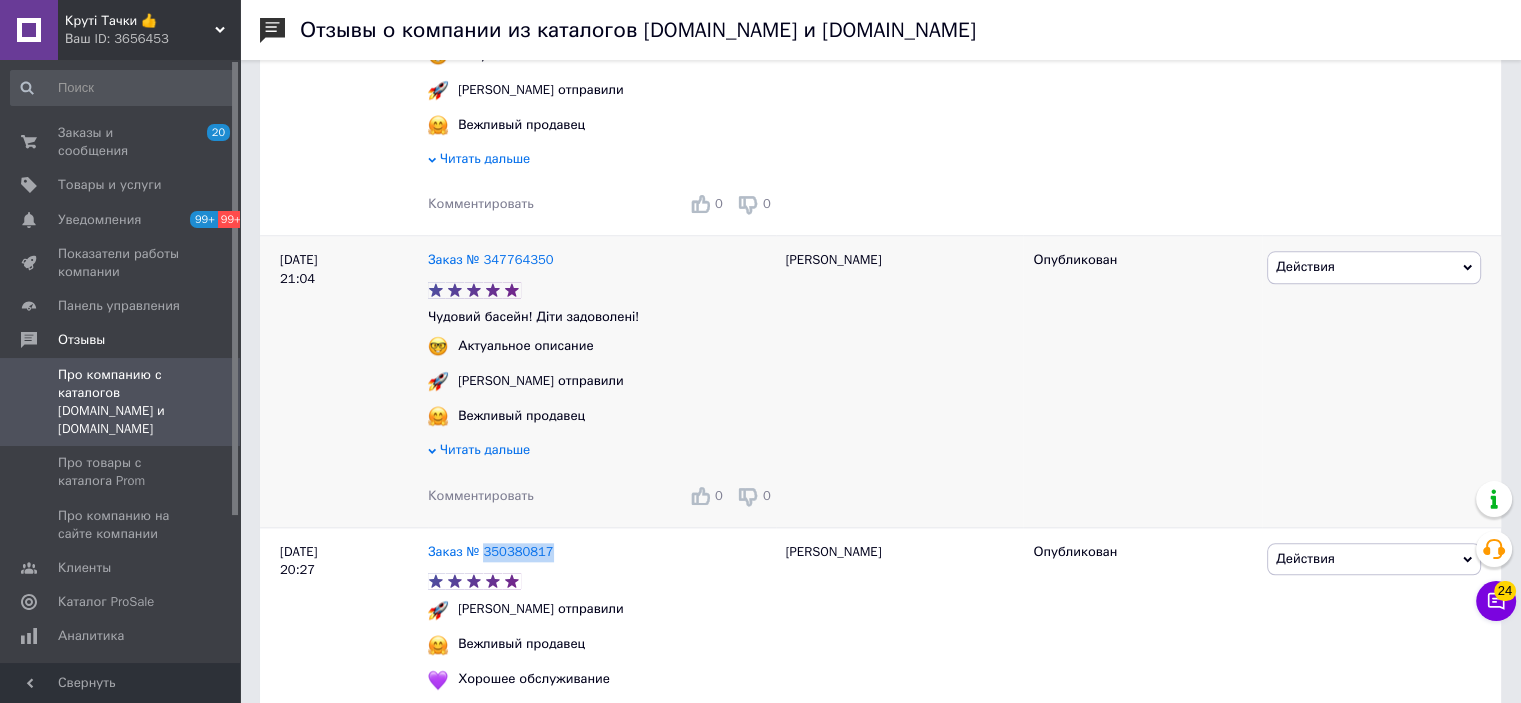 scroll, scrollTop: 2000, scrollLeft: 0, axis: vertical 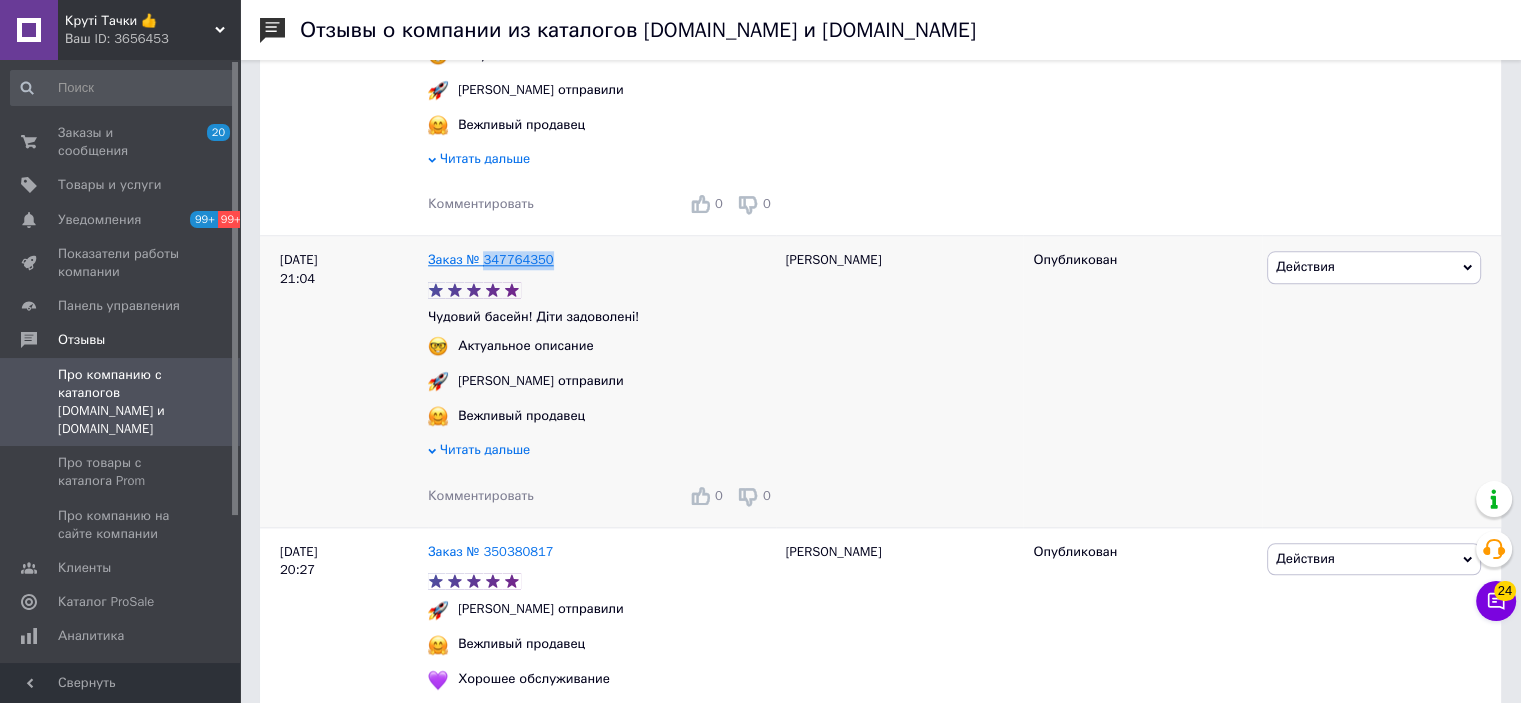drag, startPoint x: 551, startPoint y: 287, endPoint x: 484, endPoint y: 287, distance: 67 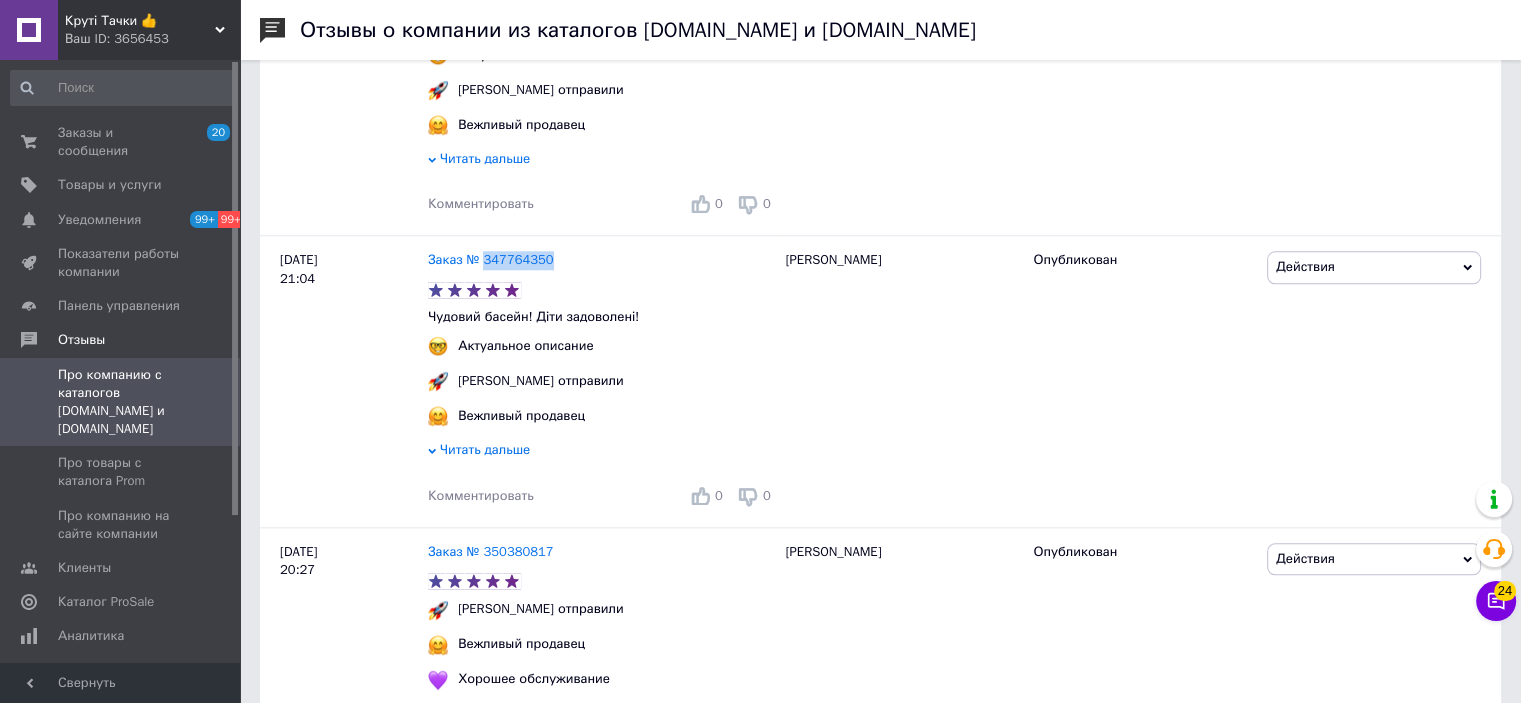 copy on "347764350" 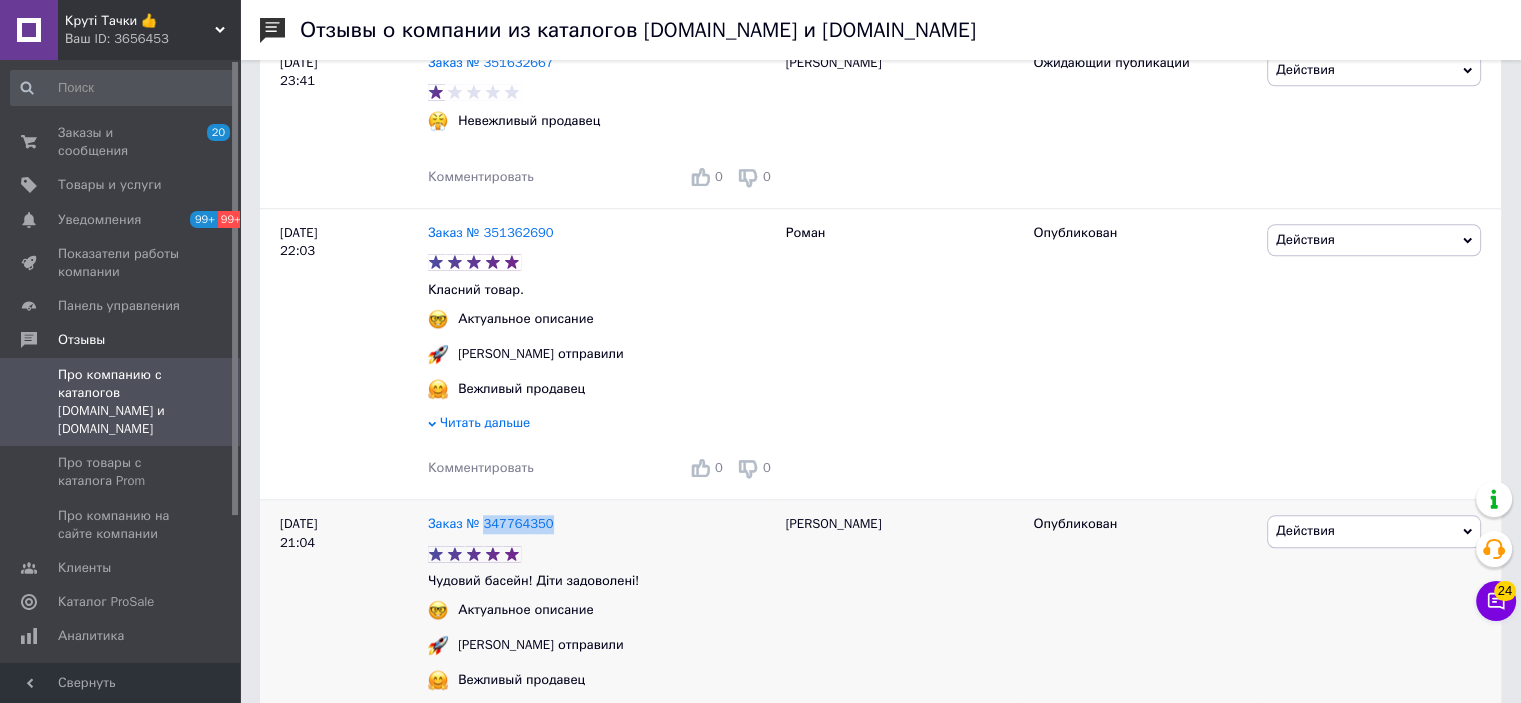 scroll, scrollTop: 1700, scrollLeft: 0, axis: vertical 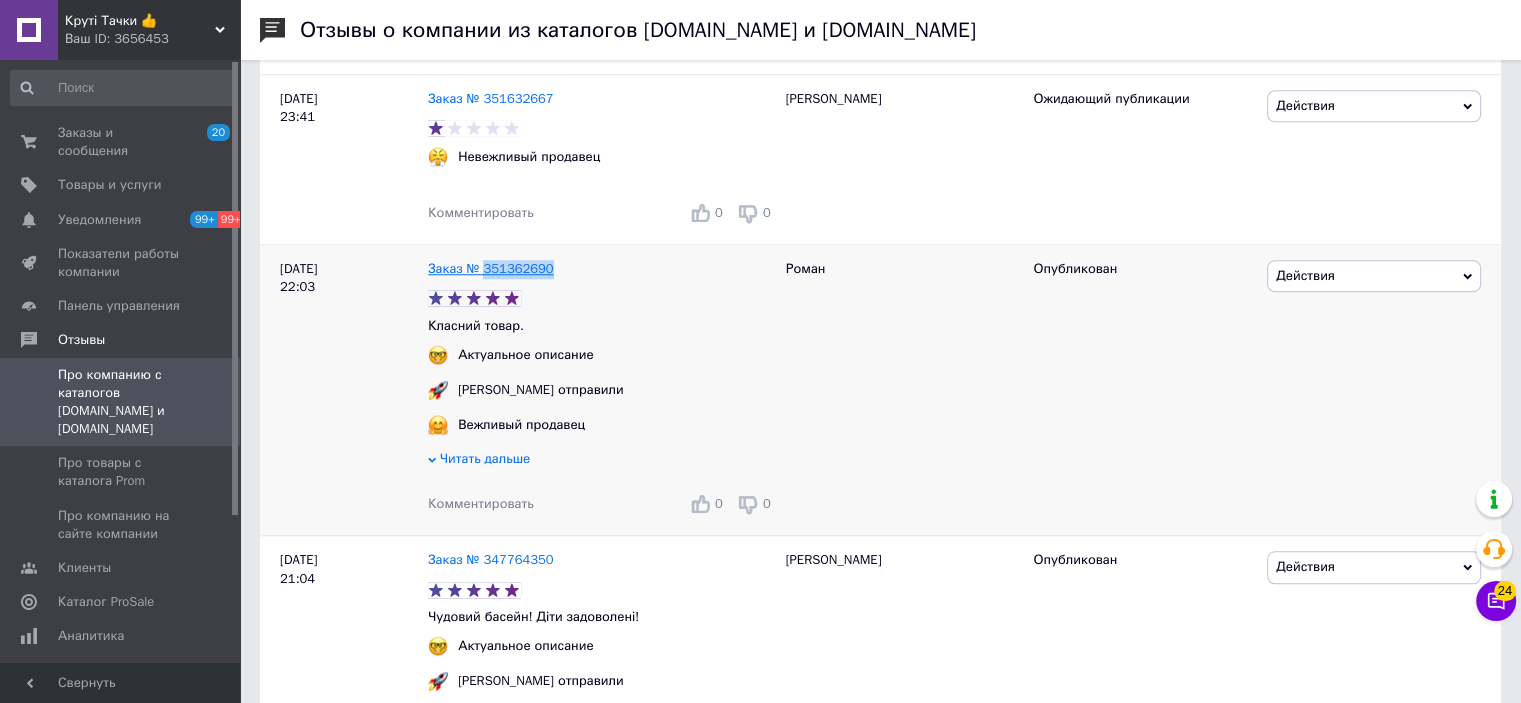 drag, startPoint x: 552, startPoint y: 291, endPoint x: 482, endPoint y: 289, distance: 70.028564 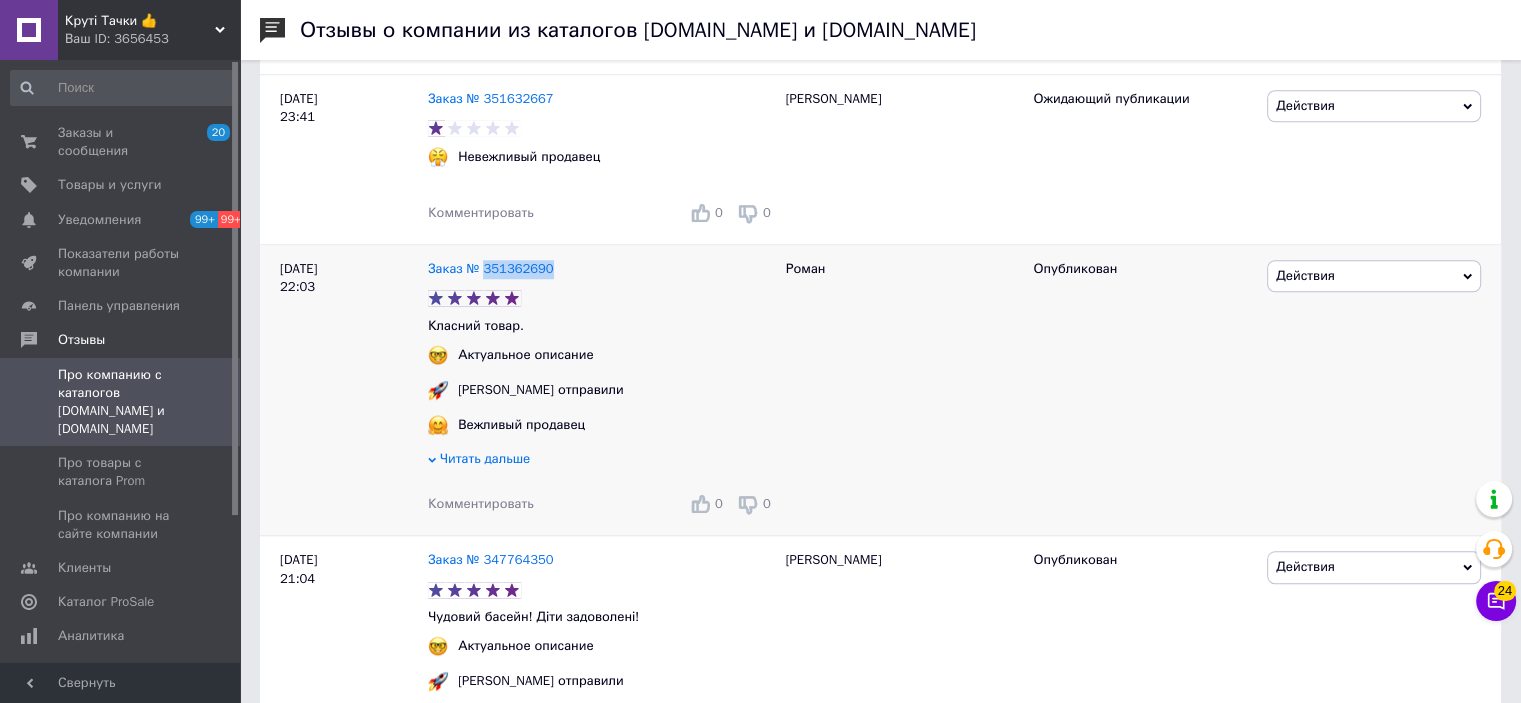 copy on "351362690" 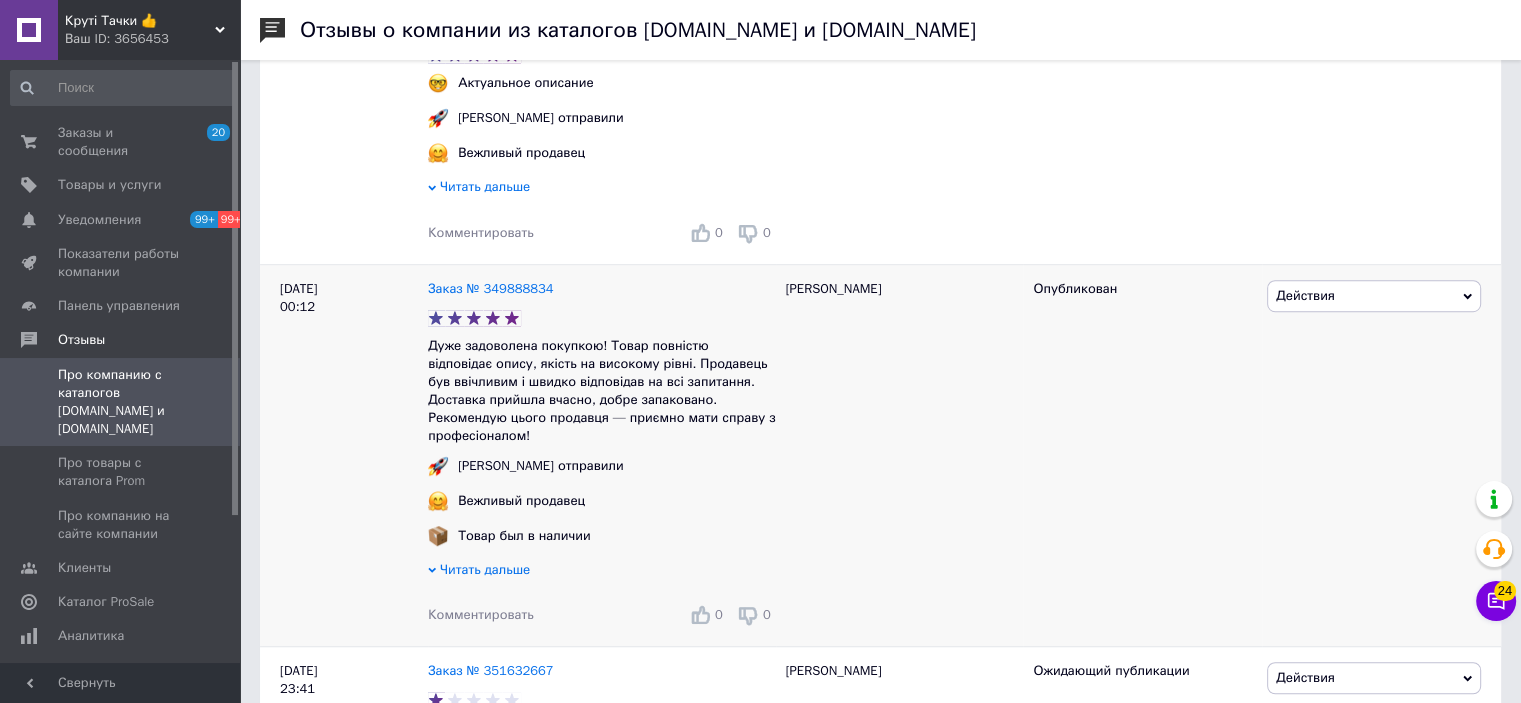 scroll, scrollTop: 1100, scrollLeft: 0, axis: vertical 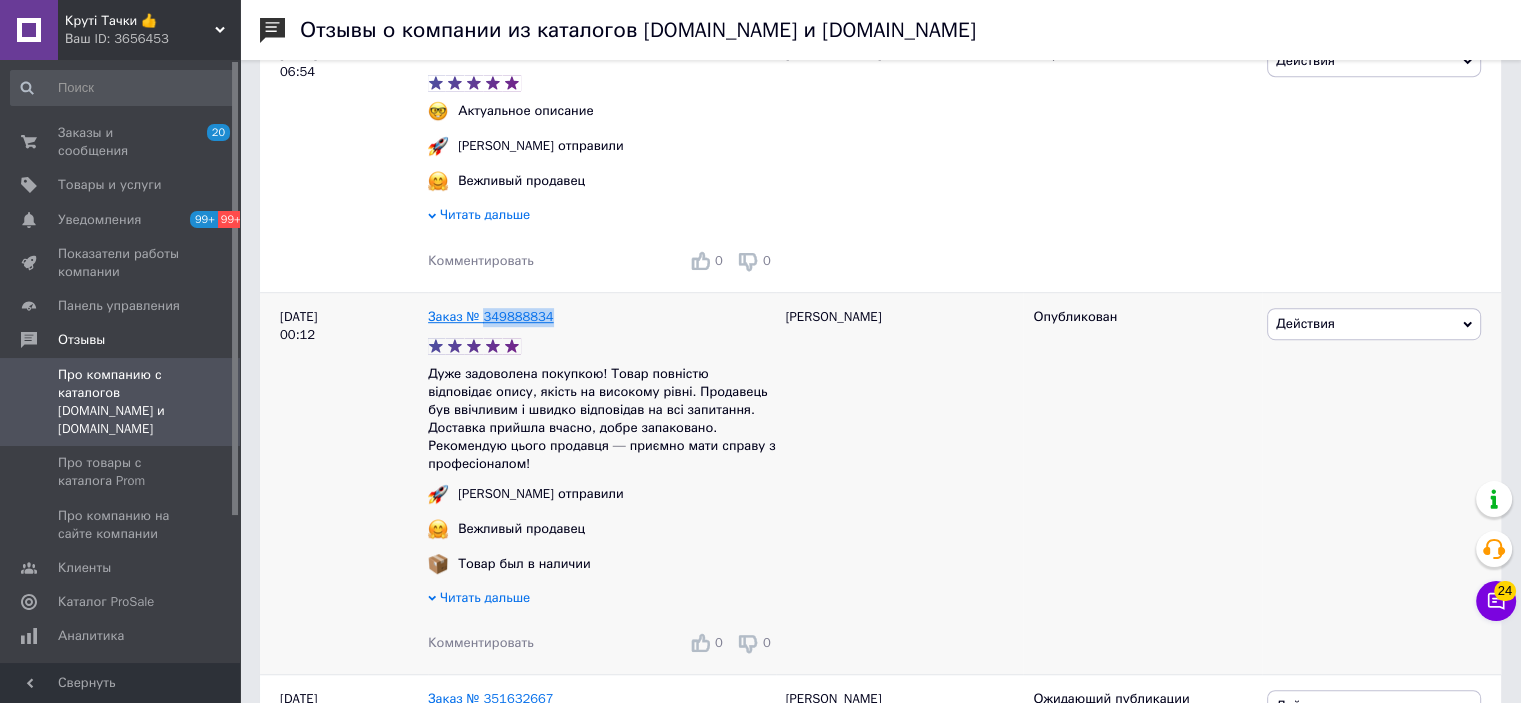 drag, startPoint x: 532, startPoint y: 331, endPoint x: 484, endPoint y: 334, distance: 48.09366 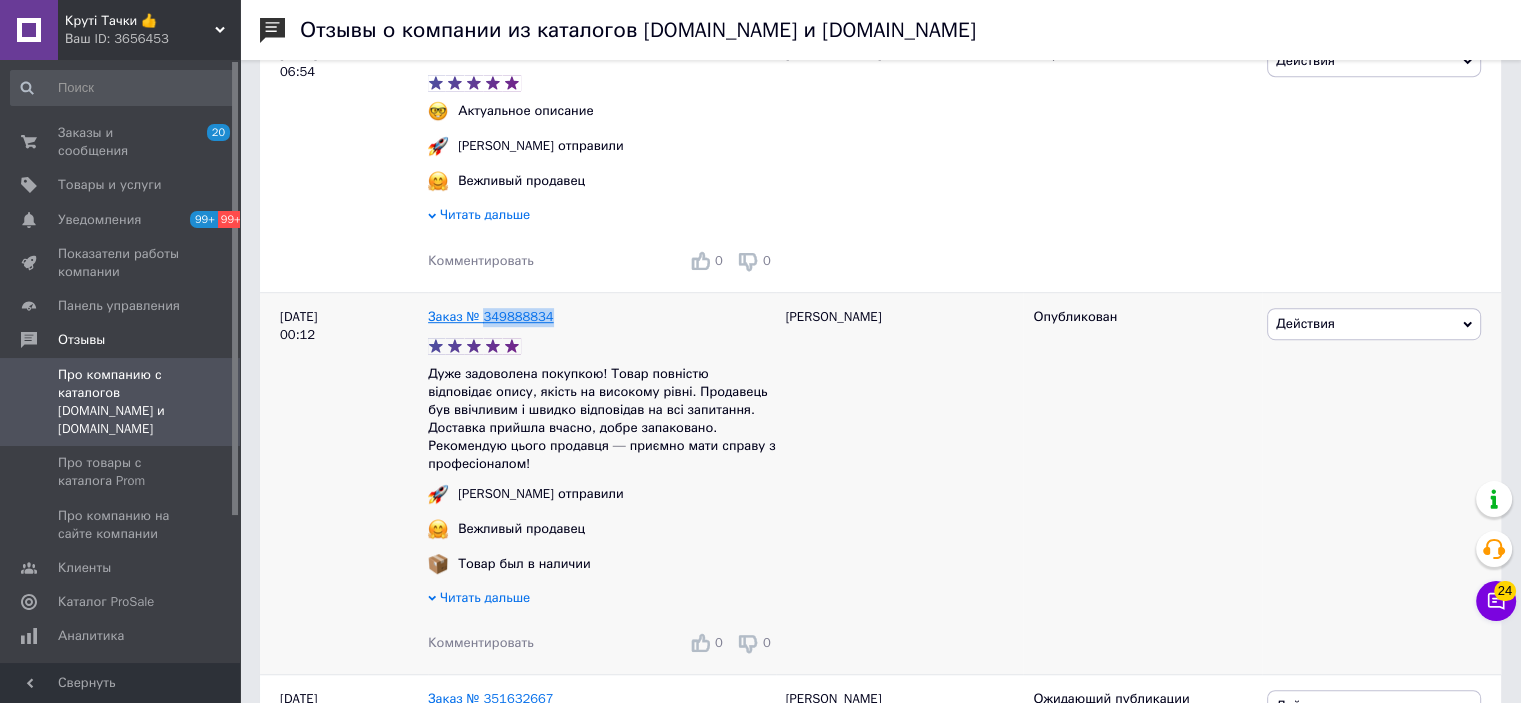 click on "Заказ № 349888834" at bounding box center (602, 317) 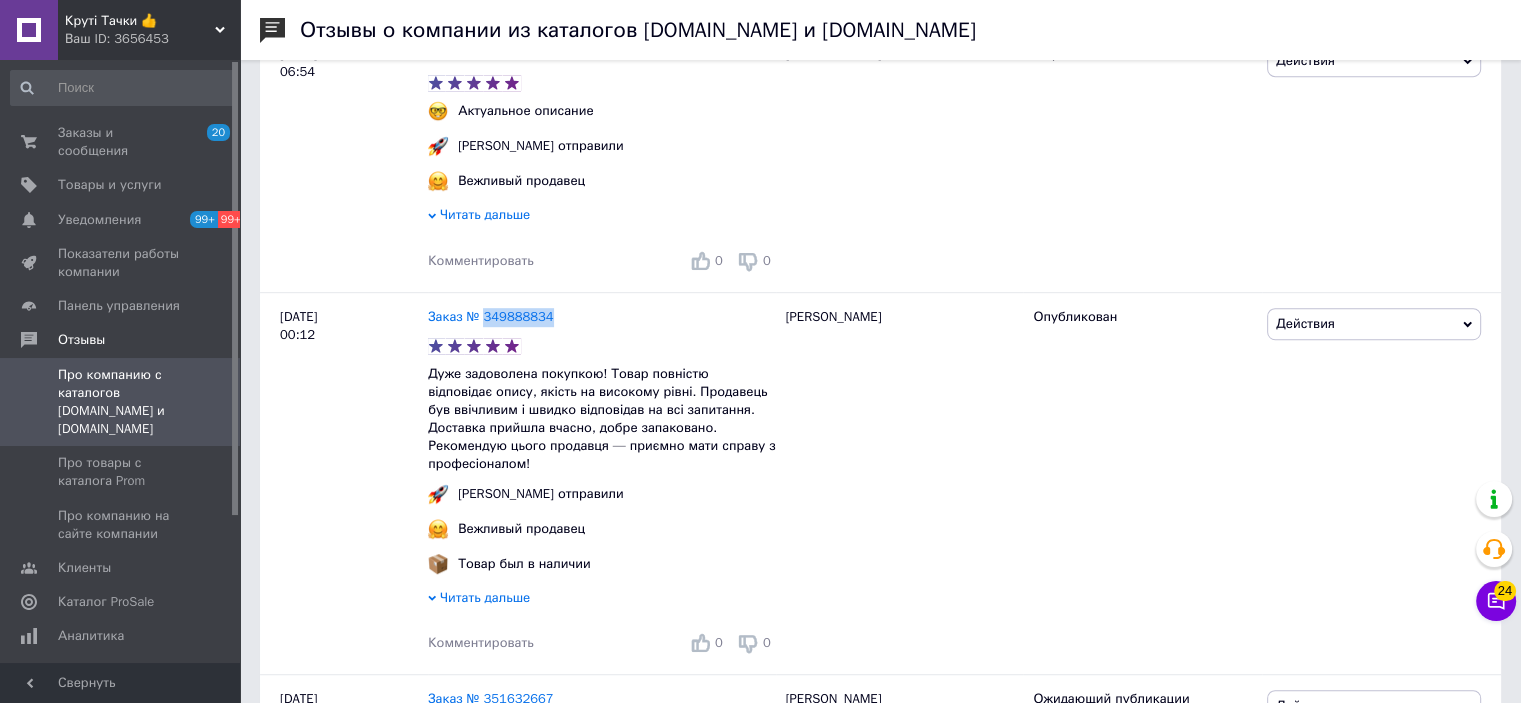 copy on "349888834" 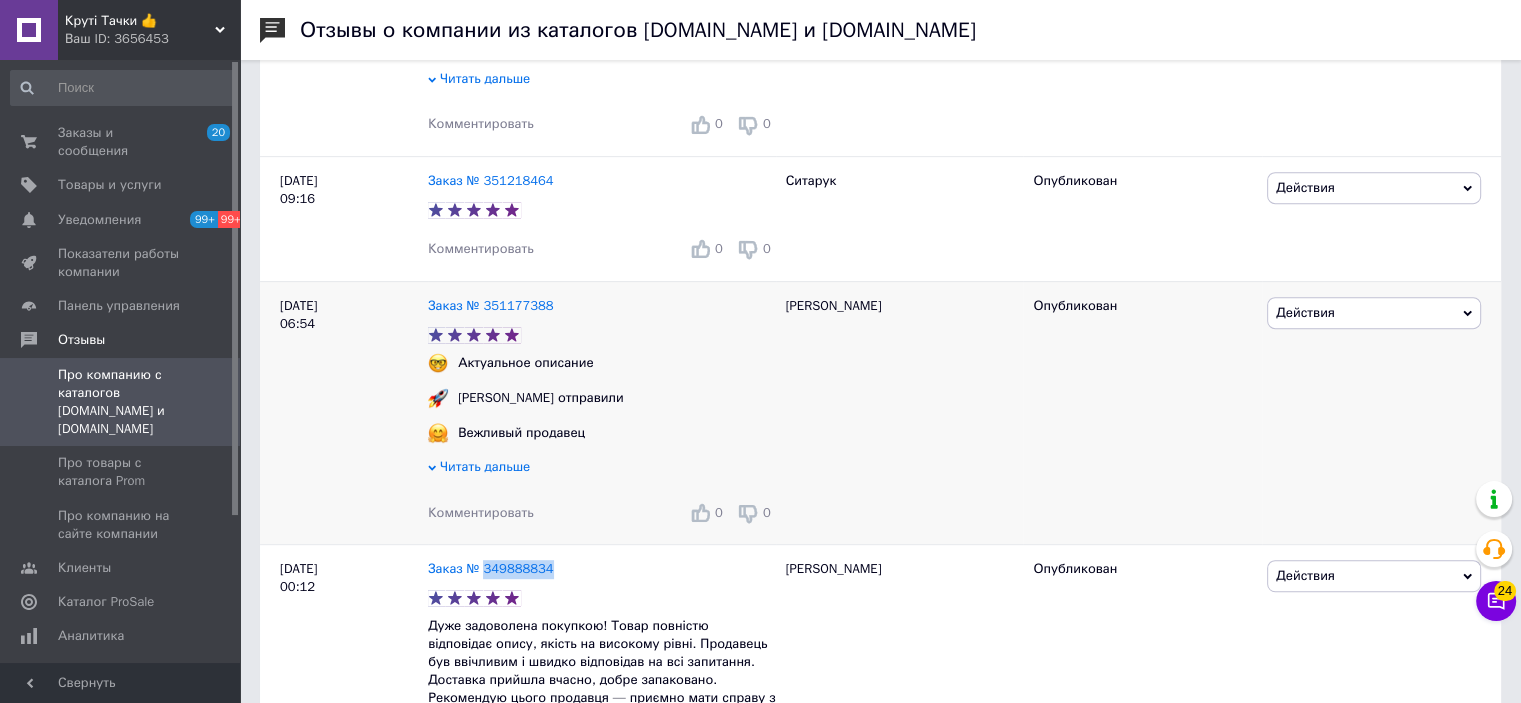 scroll, scrollTop: 800, scrollLeft: 0, axis: vertical 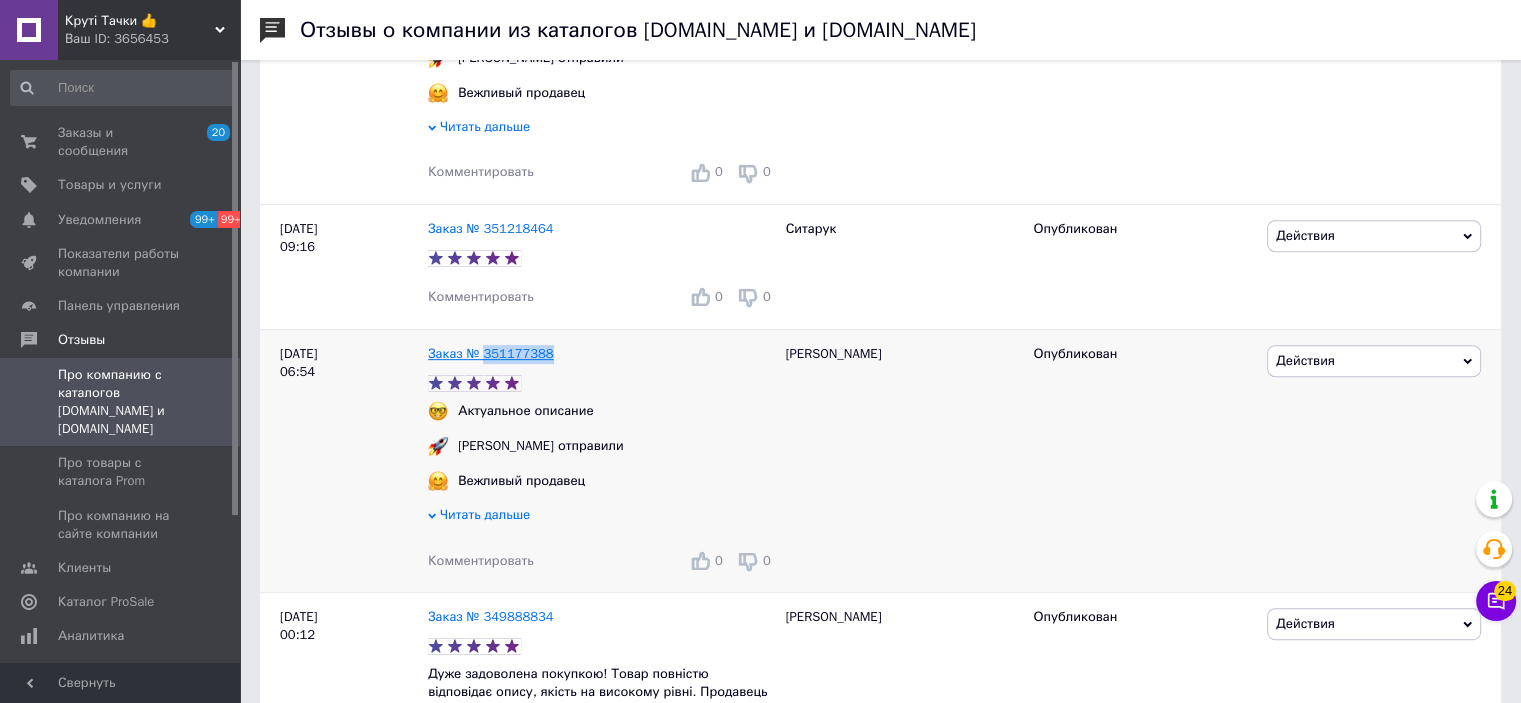 drag, startPoint x: 548, startPoint y: 360, endPoint x: 482, endPoint y: 359, distance: 66.007576 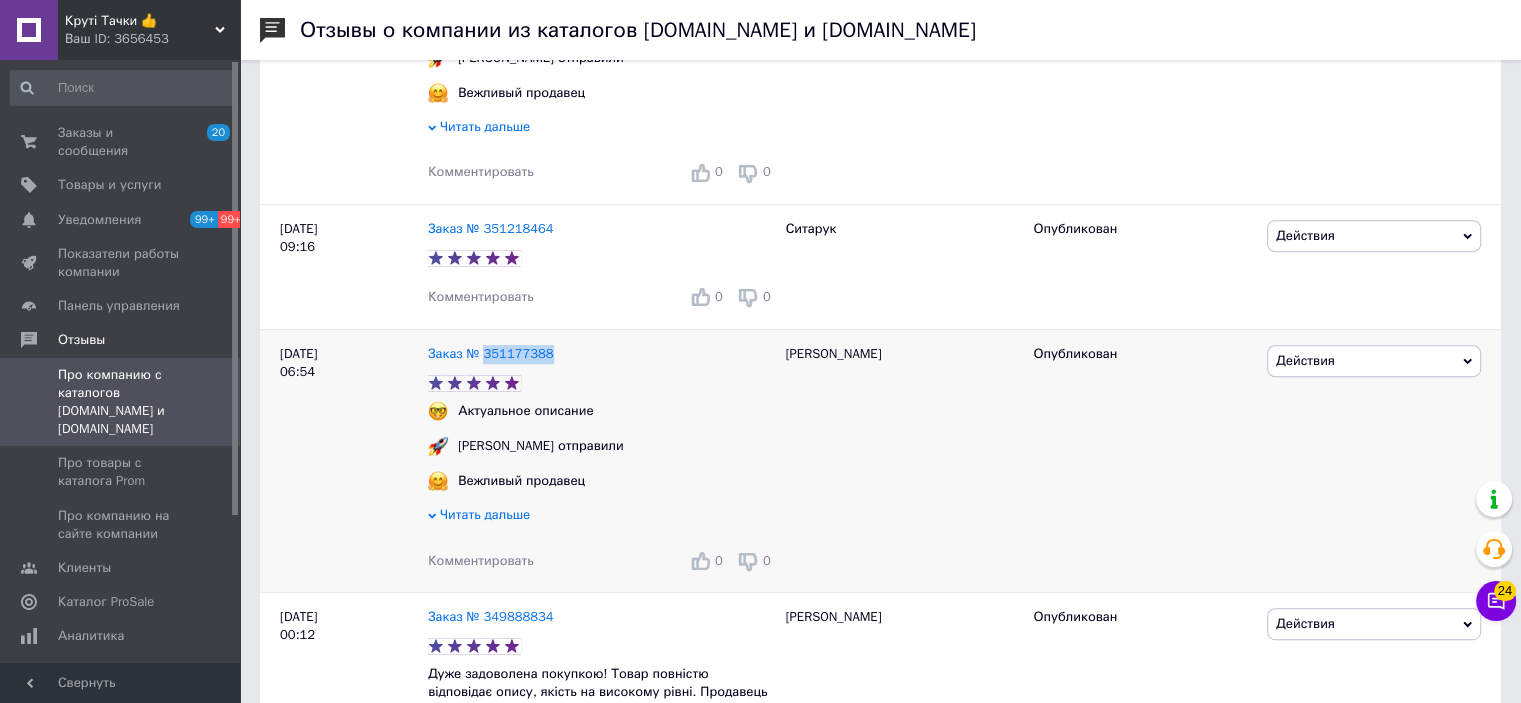 copy on "351177388" 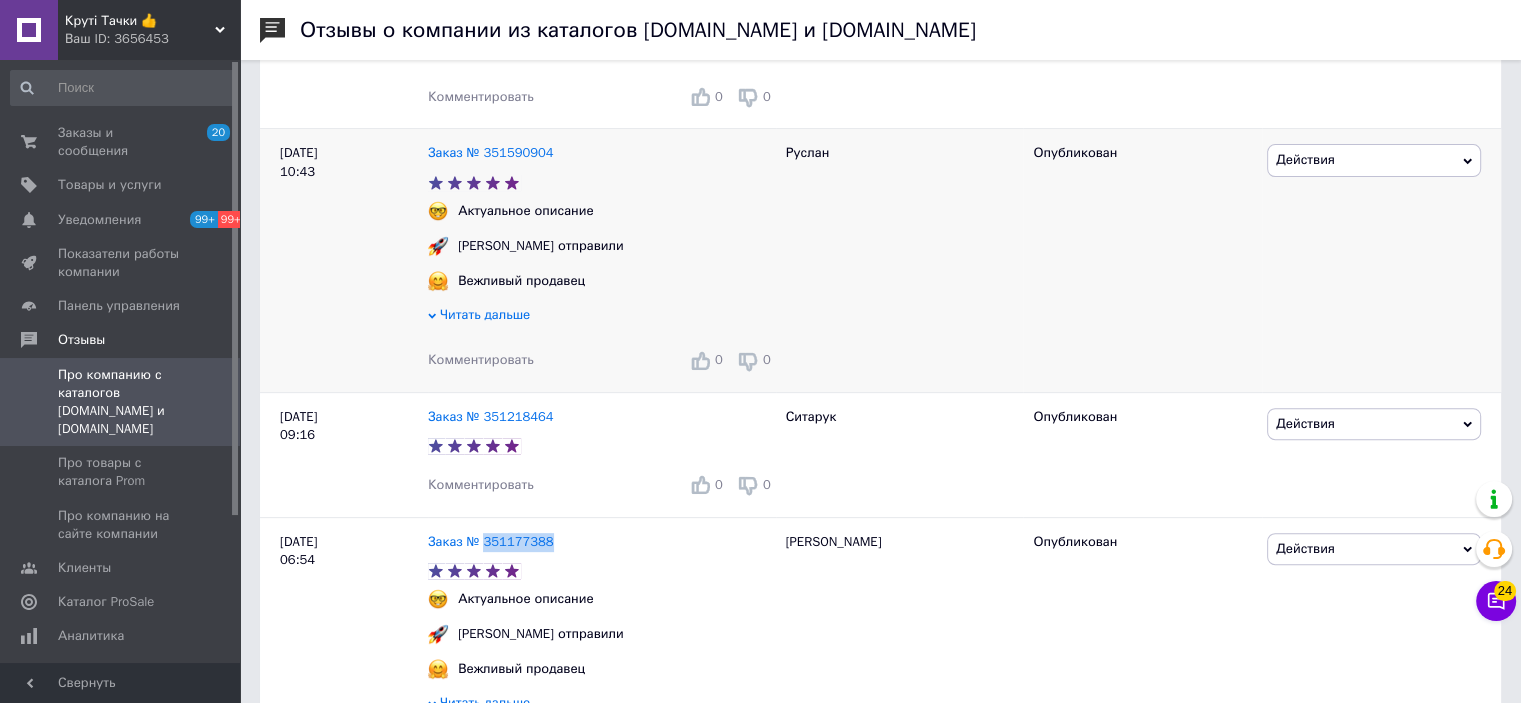scroll, scrollTop: 600, scrollLeft: 0, axis: vertical 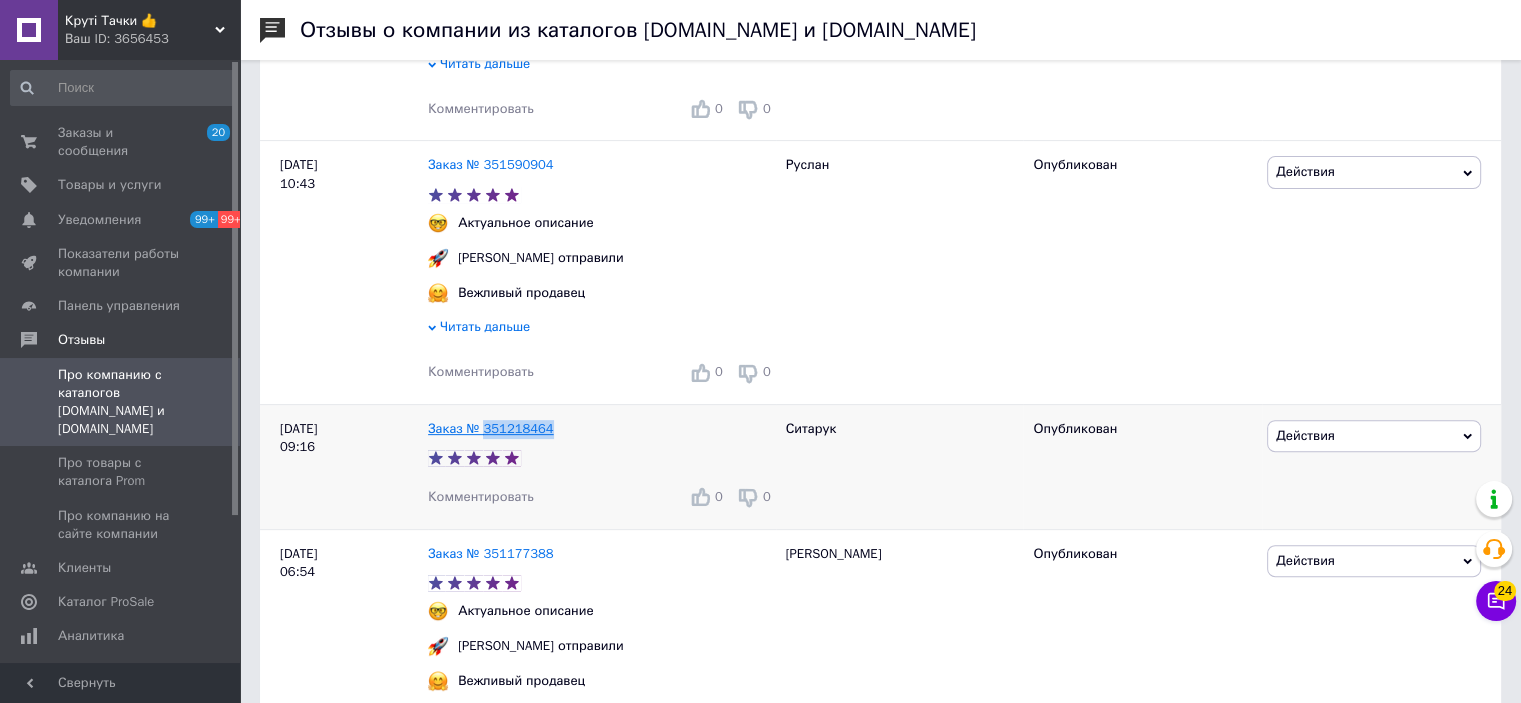 drag, startPoint x: 555, startPoint y: 436, endPoint x: 481, endPoint y: 438, distance: 74.02702 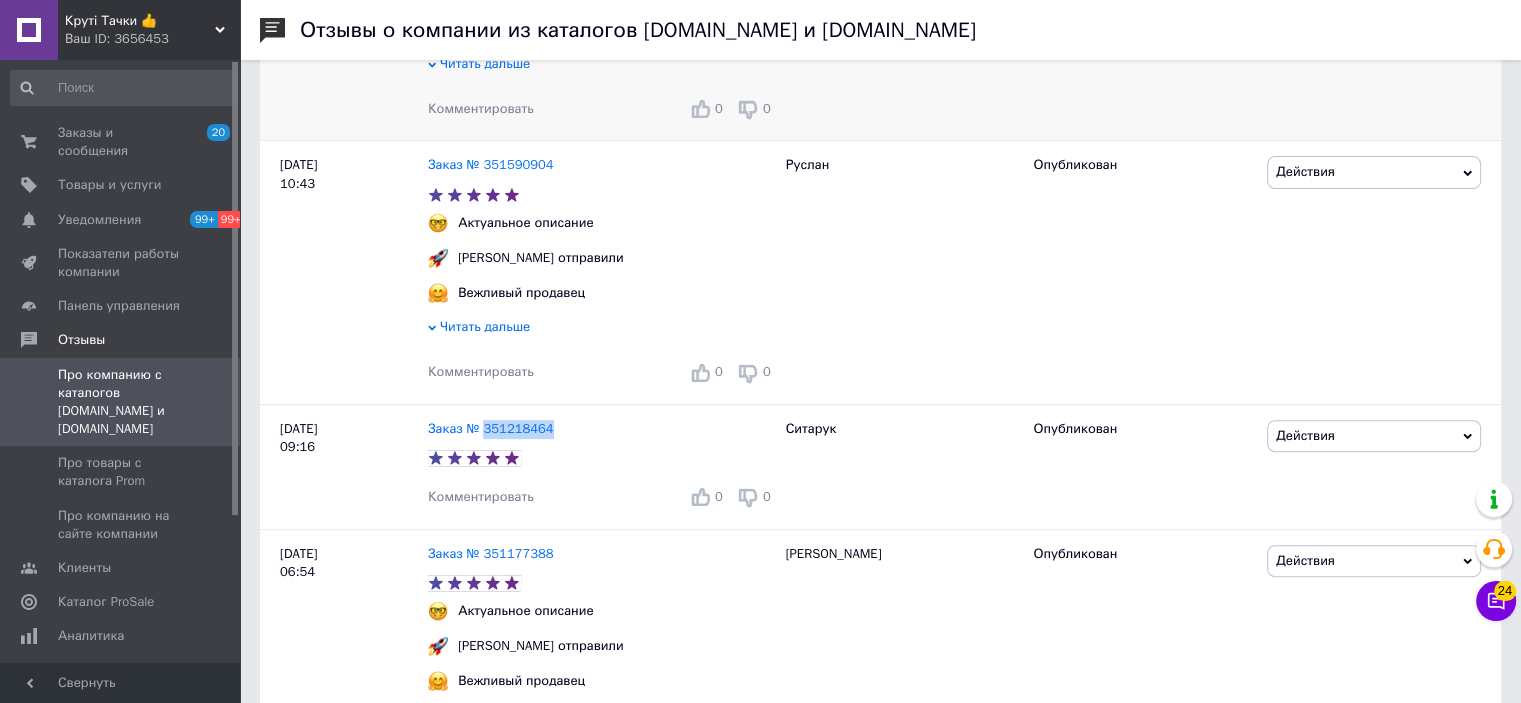 copy on "351218464" 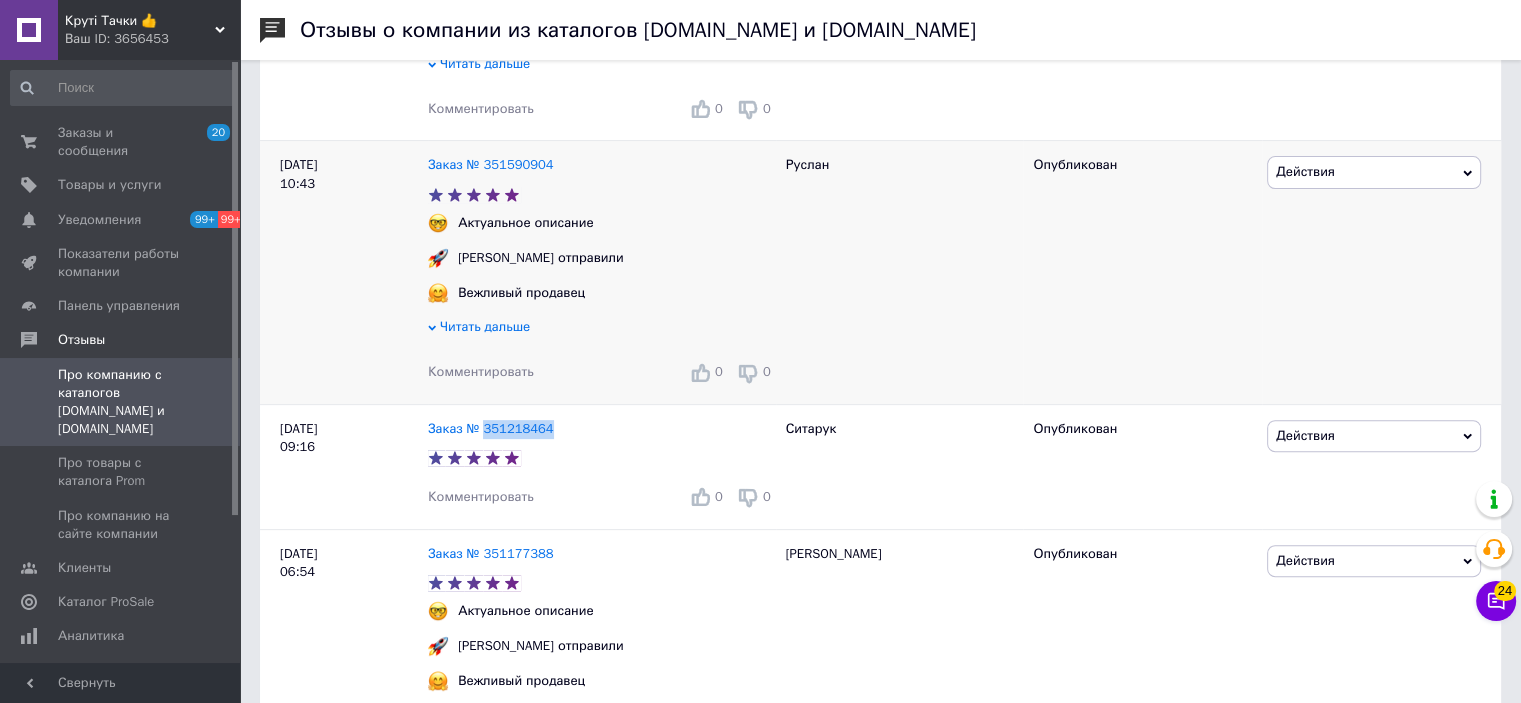 scroll, scrollTop: 500, scrollLeft: 0, axis: vertical 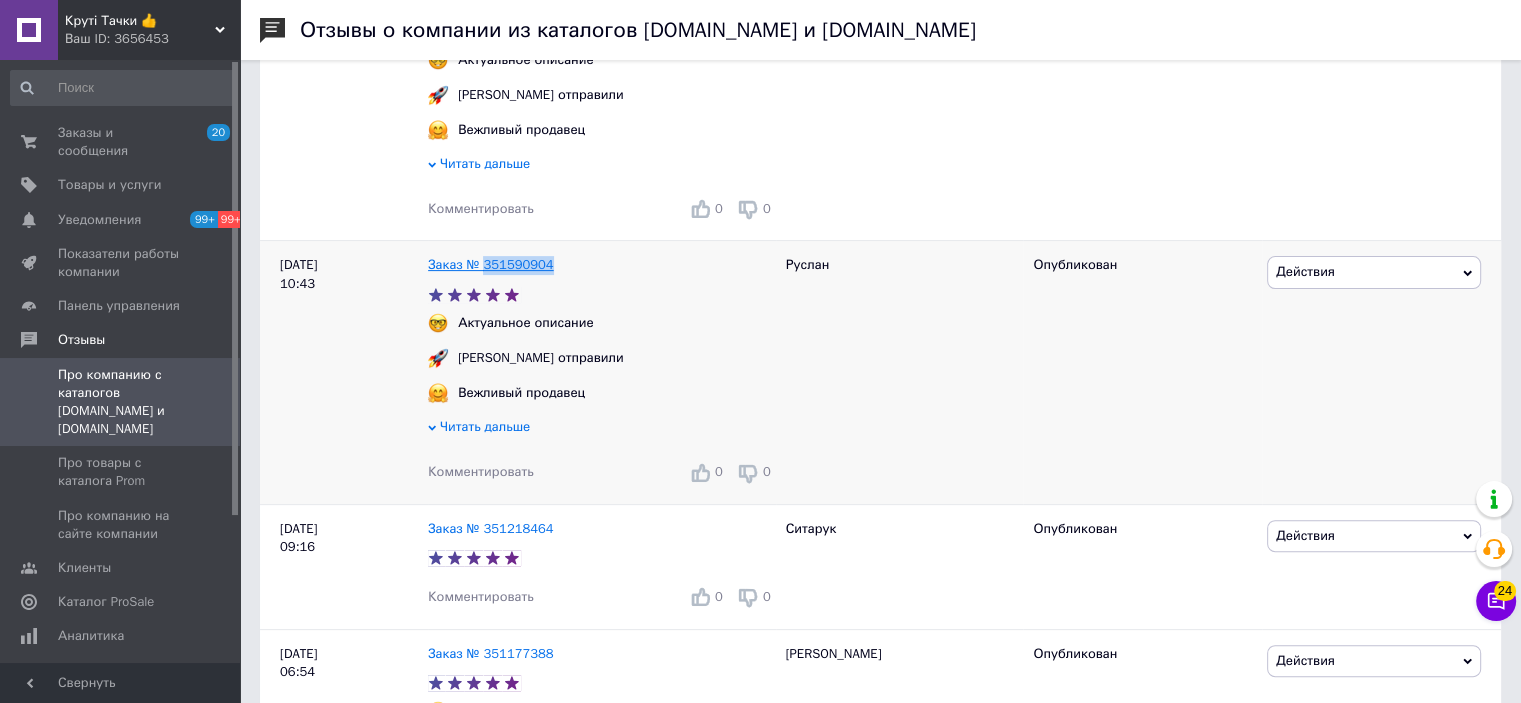 drag, startPoint x: 562, startPoint y: 265, endPoint x: 483, endPoint y: 273, distance: 79.40403 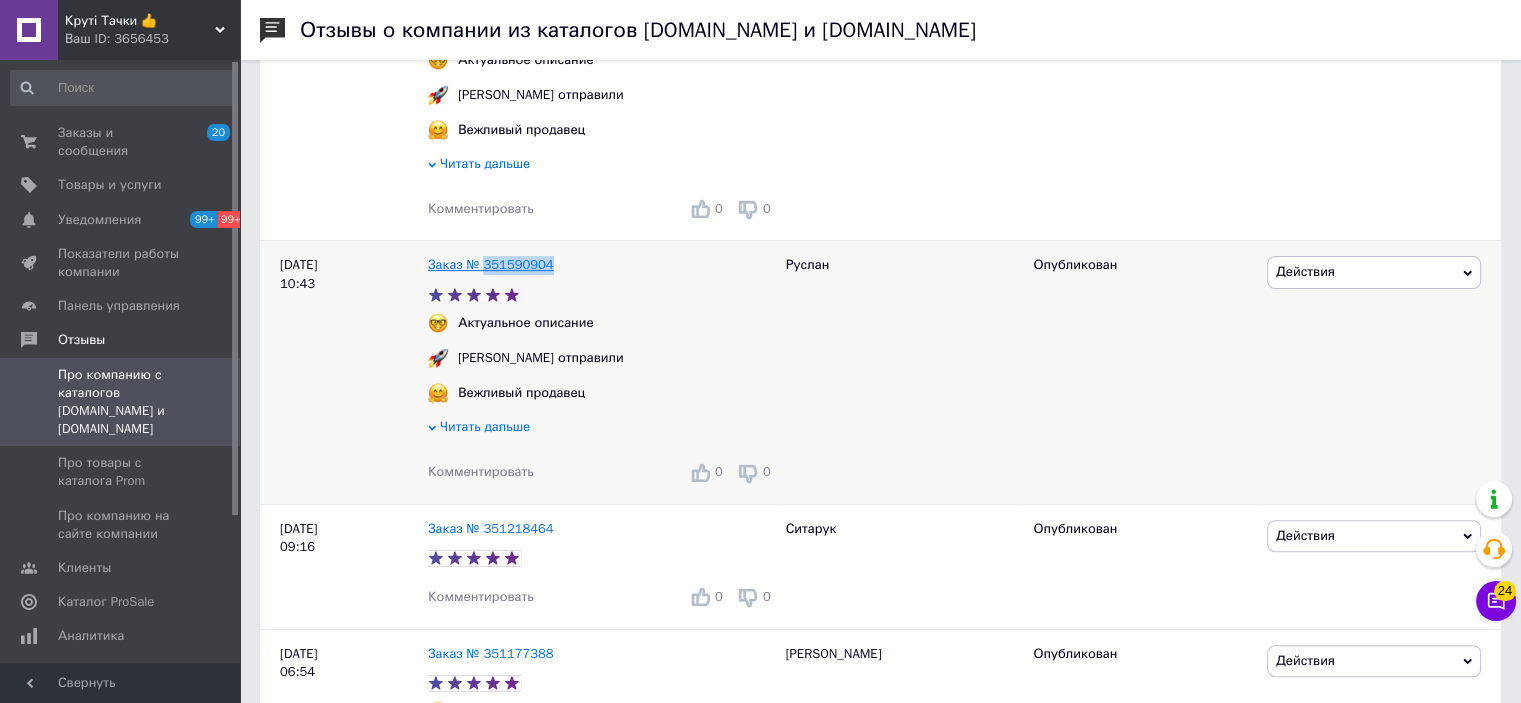 click on "Заказ № 351590904" at bounding box center [602, 265] 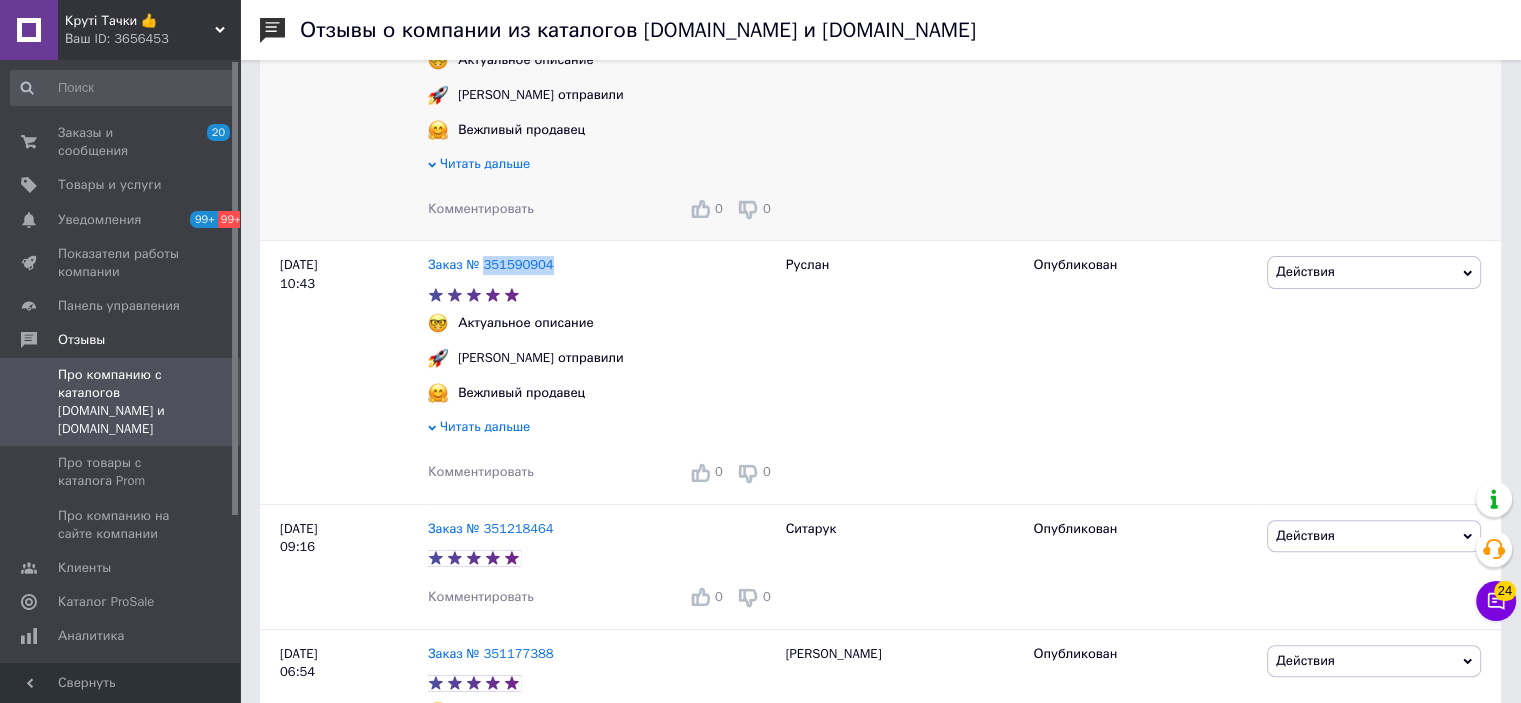 copy on "351590904" 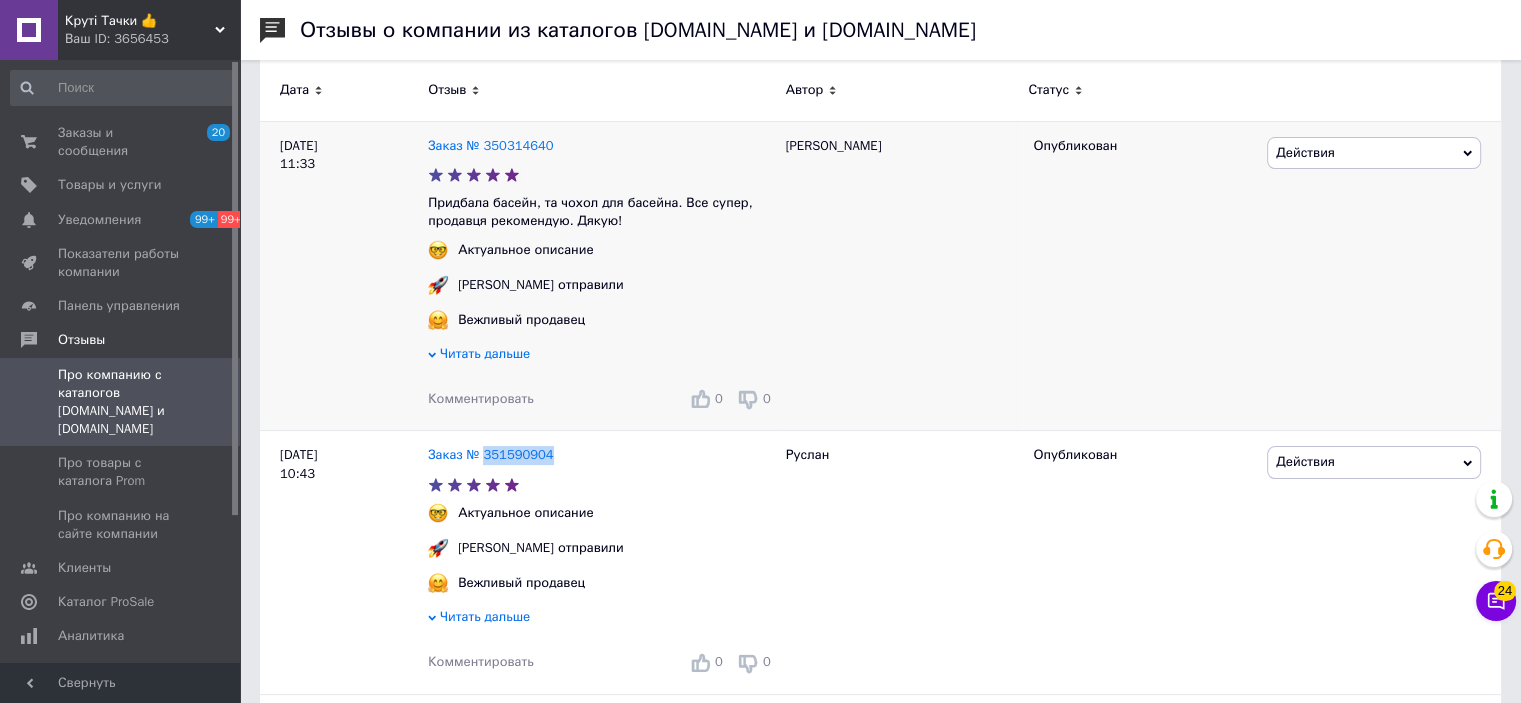 scroll, scrollTop: 300, scrollLeft: 0, axis: vertical 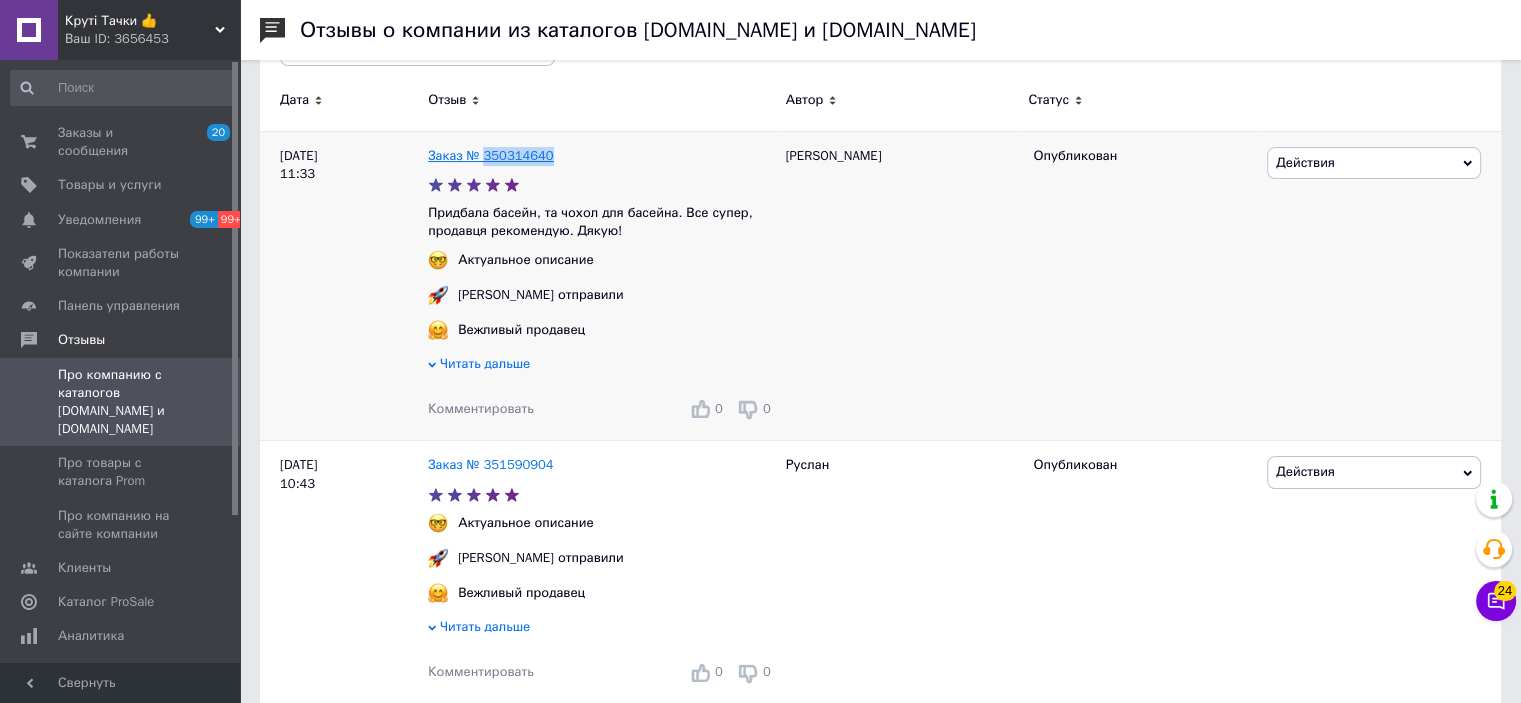 drag, startPoint x: 549, startPoint y: 157, endPoint x: 484, endPoint y: 161, distance: 65.12296 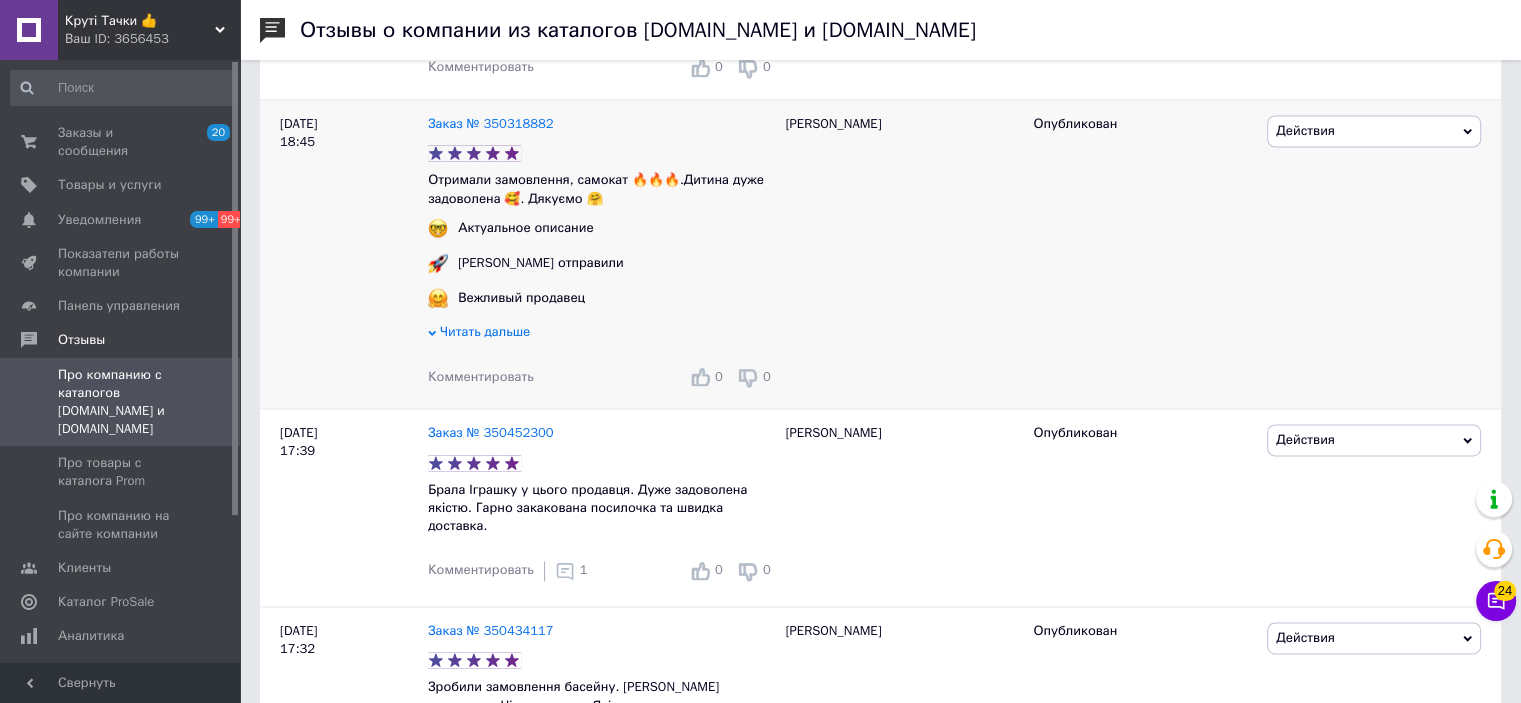 scroll, scrollTop: 2900, scrollLeft: 0, axis: vertical 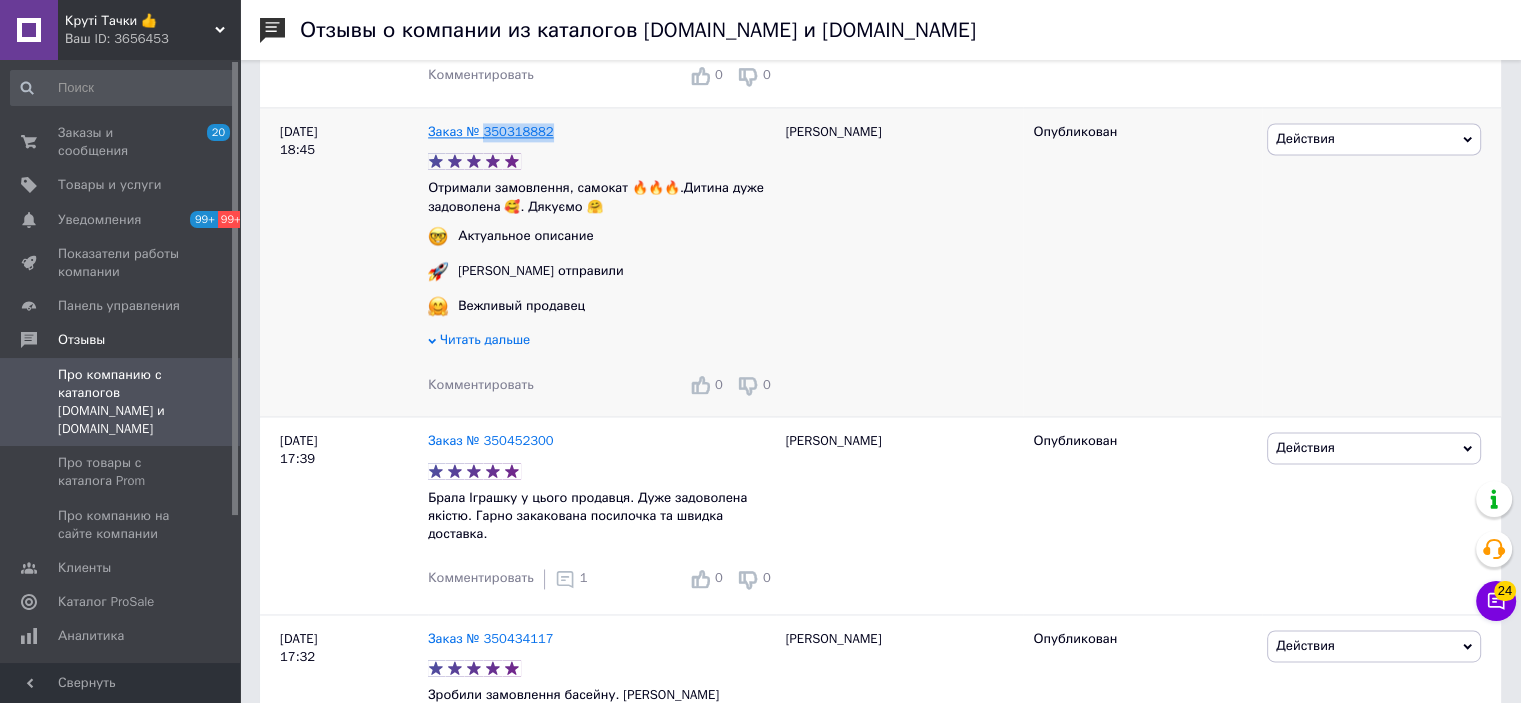 drag, startPoint x: 558, startPoint y: 167, endPoint x: 484, endPoint y: 173, distance: 74.24284 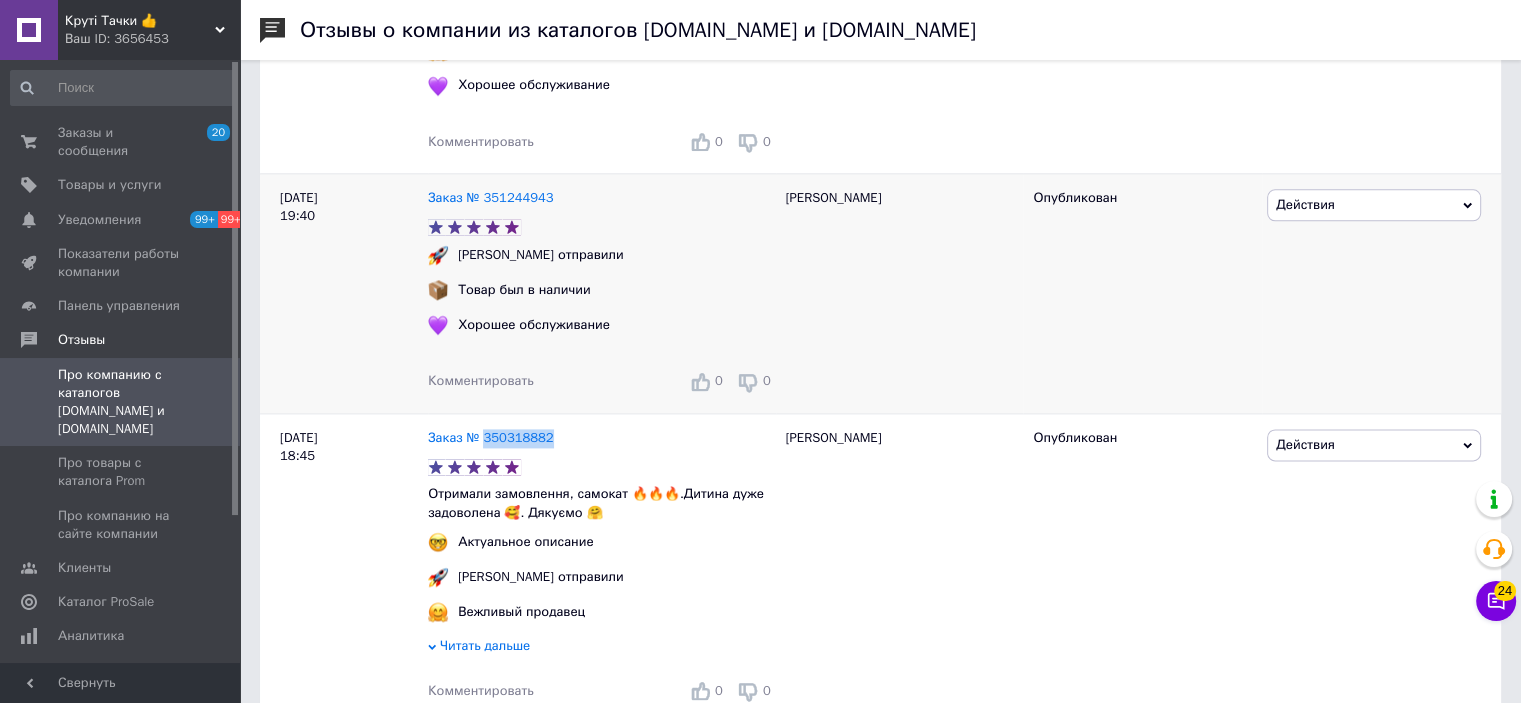 scroll, scrollTop: 2500, scrollLeft: 0, axis: vertical 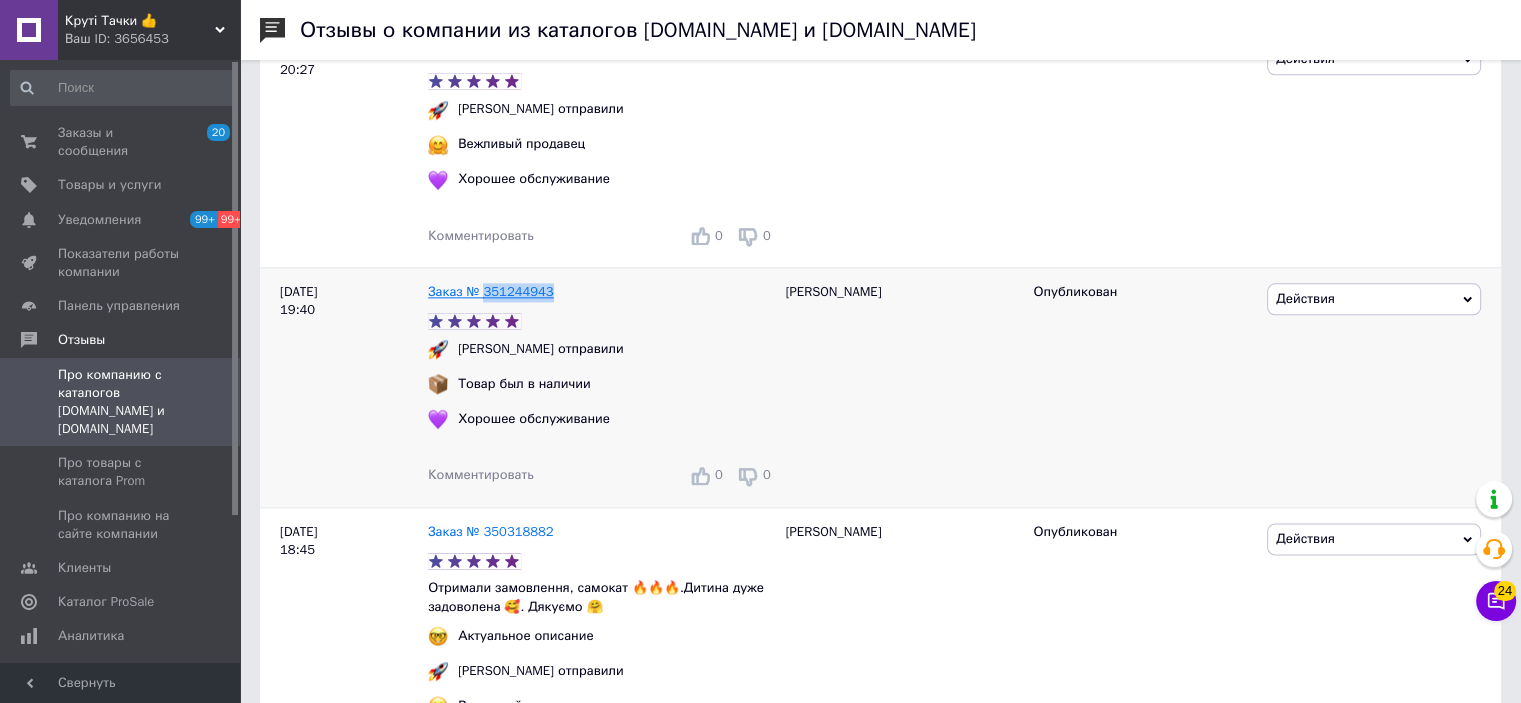 drag, startPoint x: 562, startPoint y: 321, endPoint x: 482, endPoint y: 324, distance: 80.05623 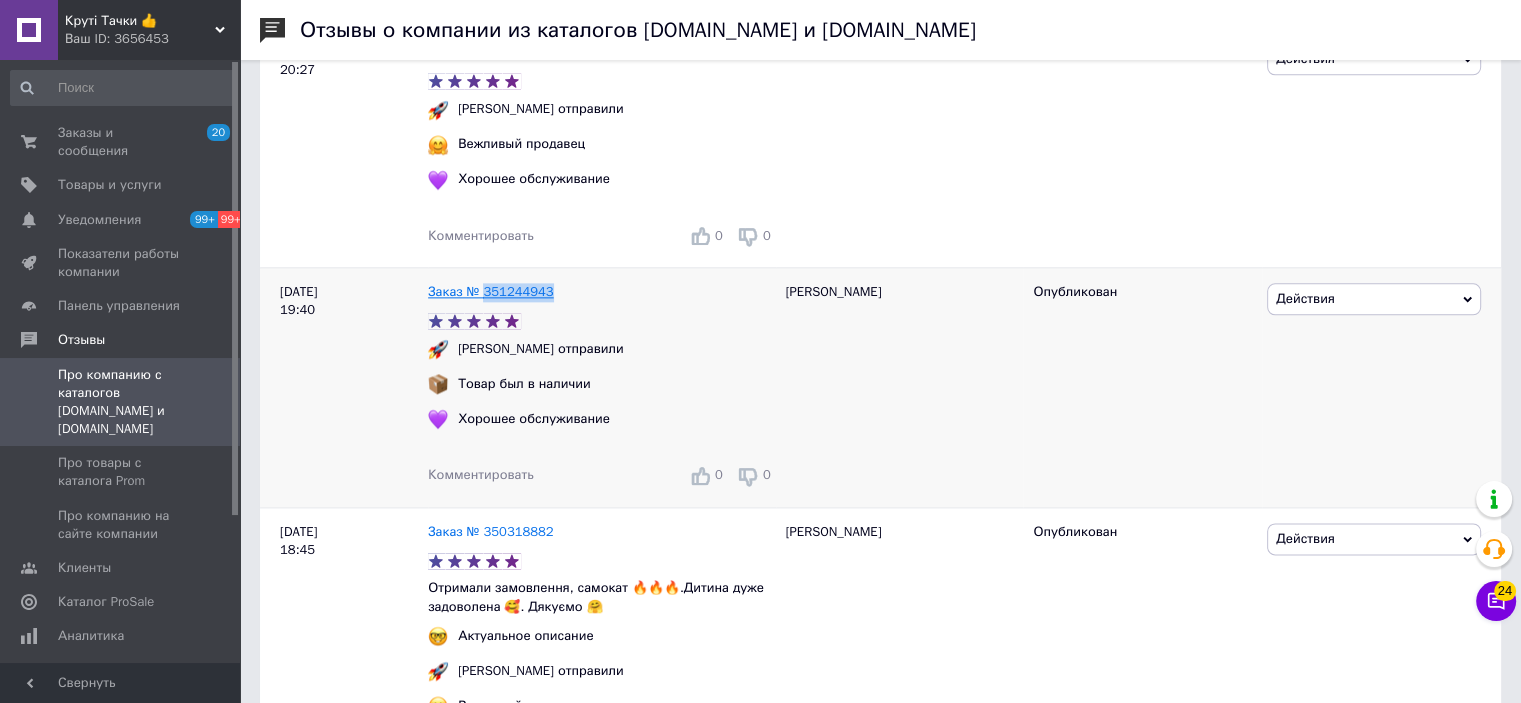 click on "Заказ № 351244943" at bounding box center (602, 292) 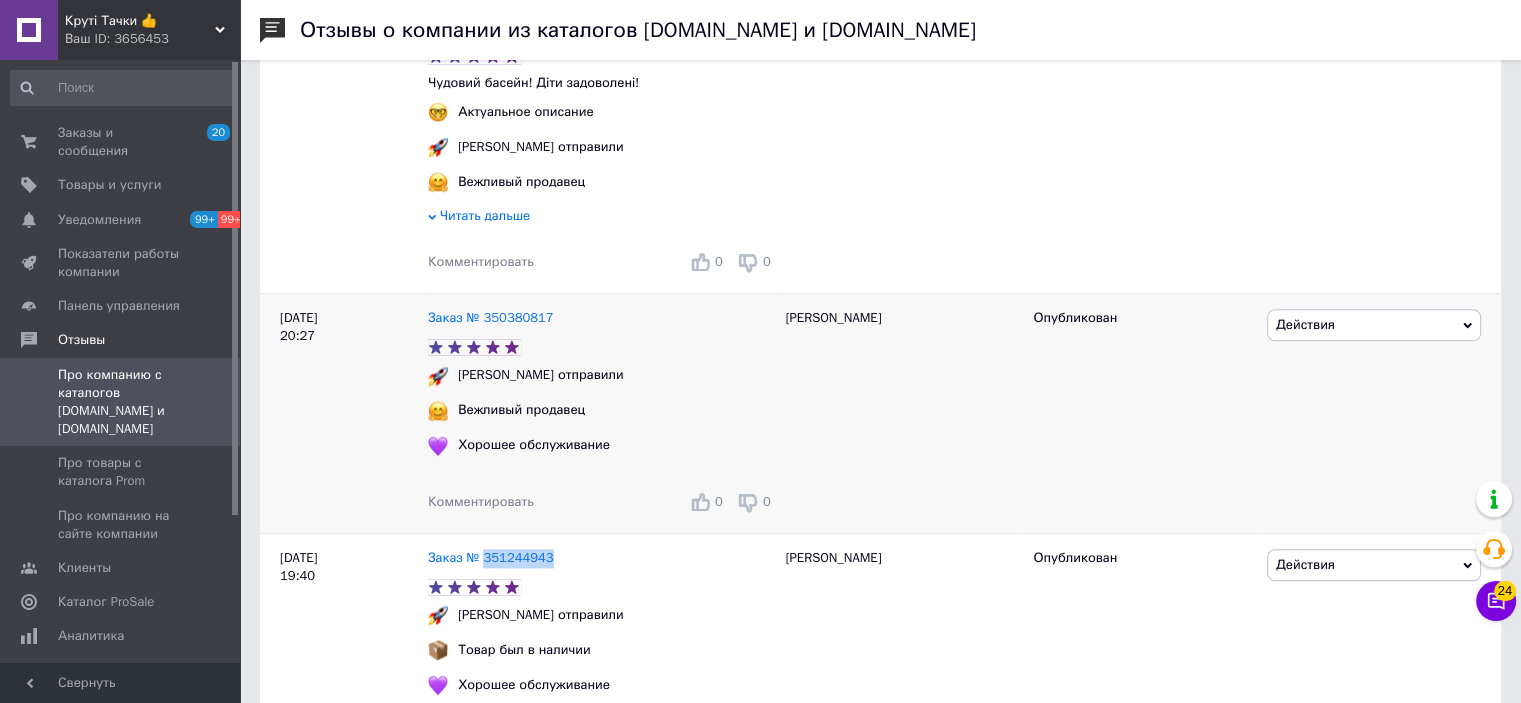 scroll, scrollTop: 2200, scrollLeft: 0, axis: vertical 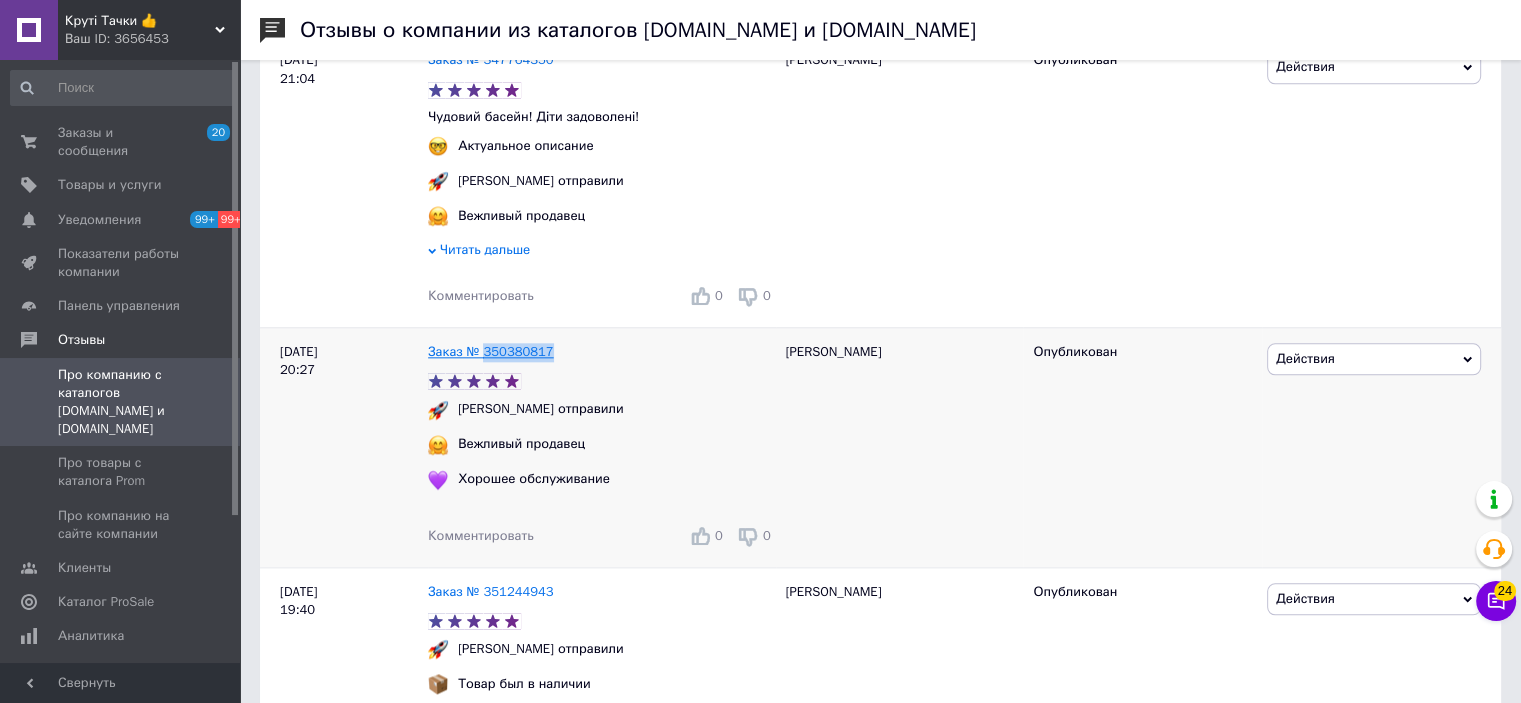 drag, startPoint x: 557, startPoint y: 375, endPoint x: 482, endPoint y: 382, distance: 75.32596 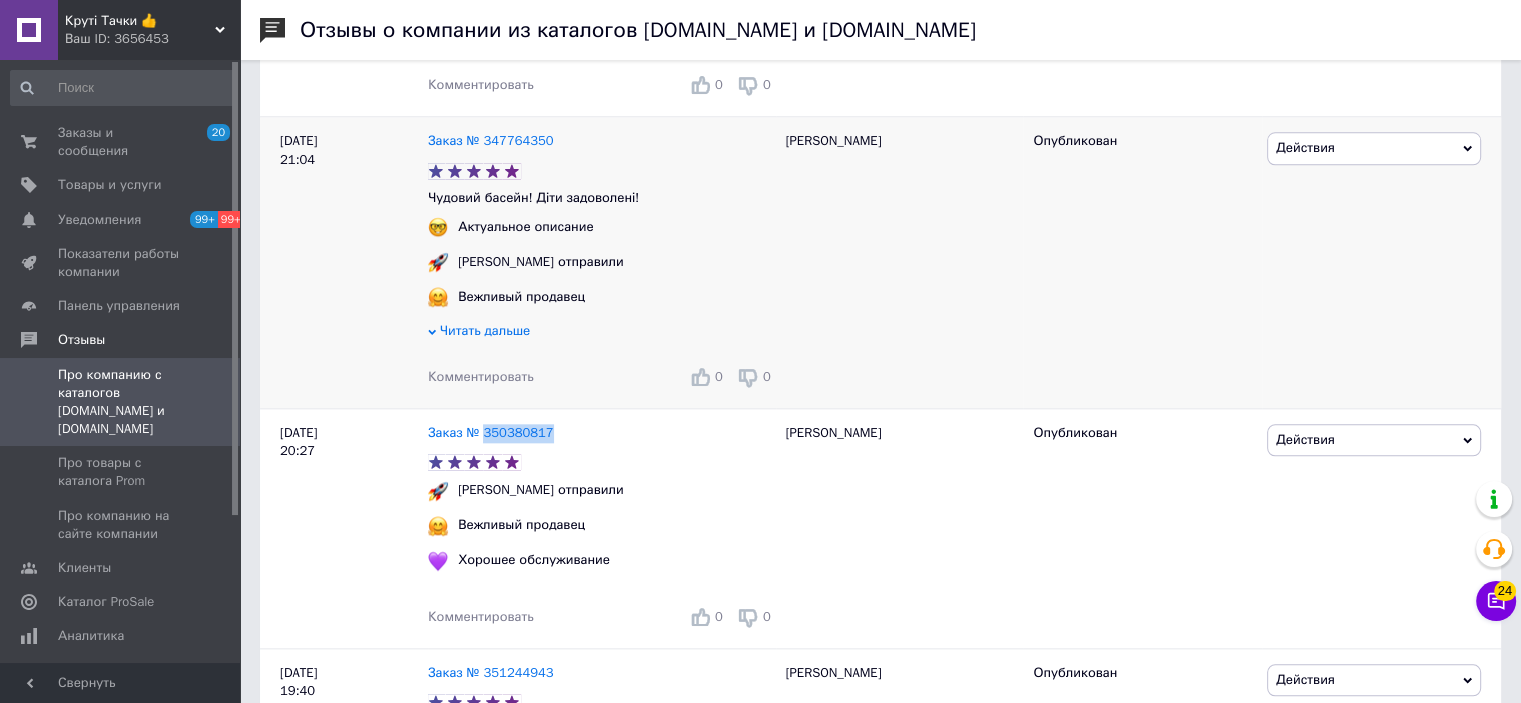 scroll, scrollTop: 2000, scrollLeft: 0, axis: vertical 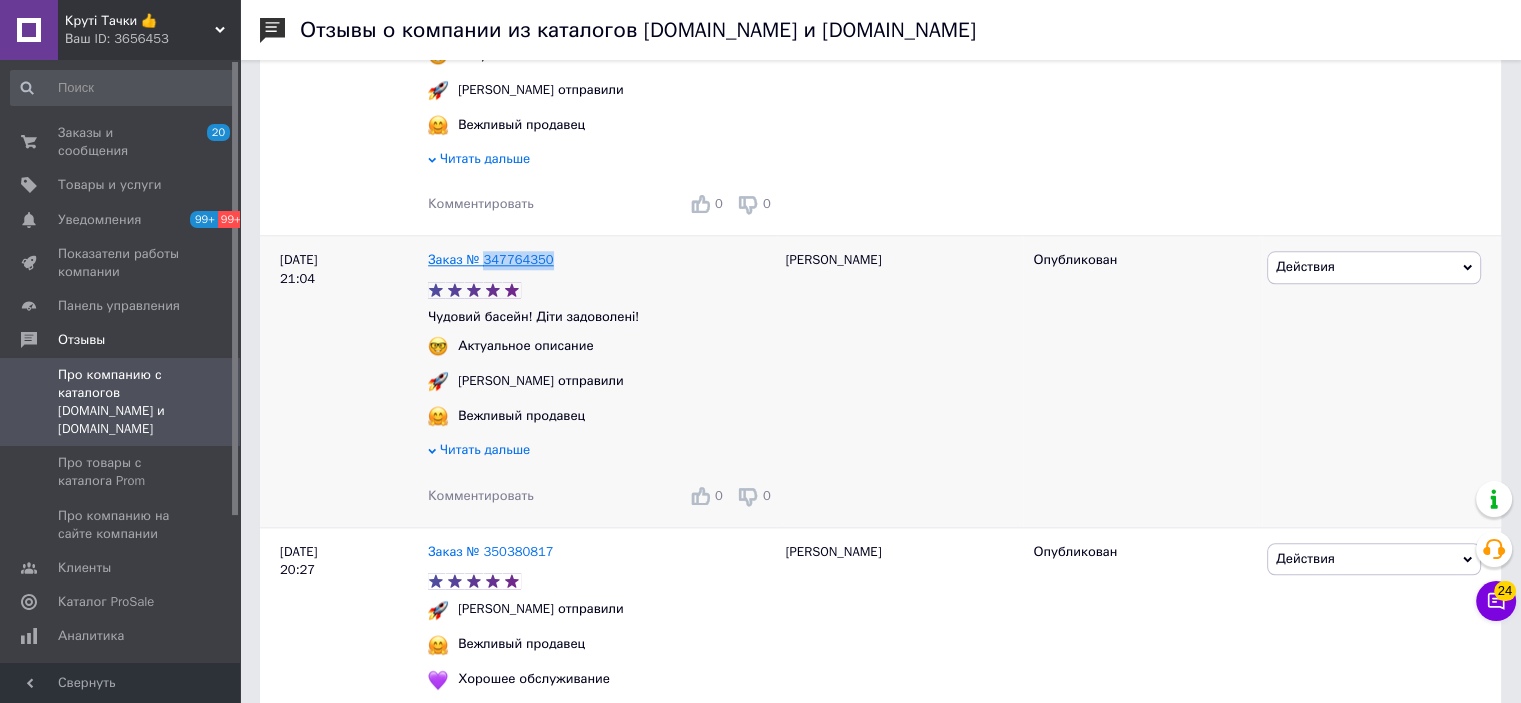drag, startPoint x: 533, startPoint y: 283, endPoint x: 484, endPoint y: 287, distance: 49.162994 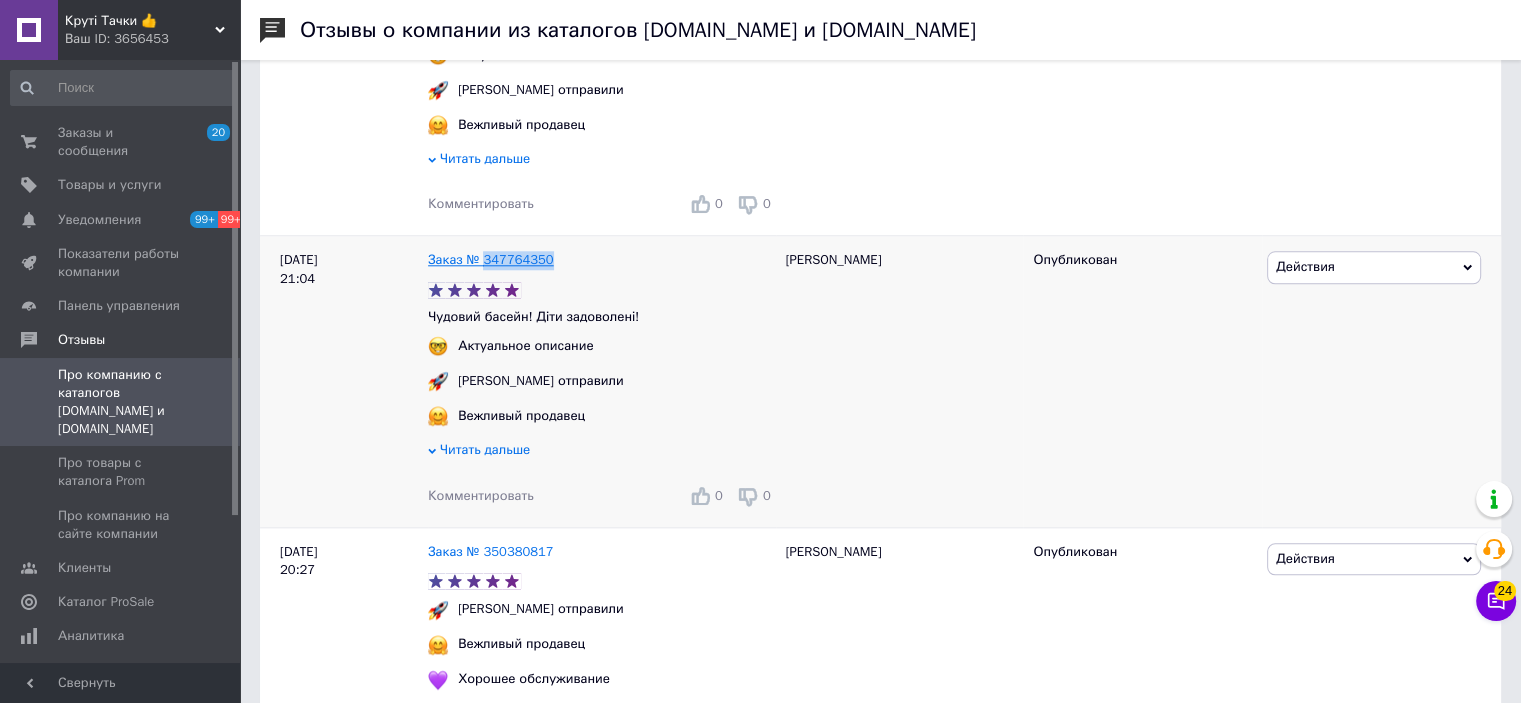 click on "Заказ № 347764350" at bounding box center (602, 260) 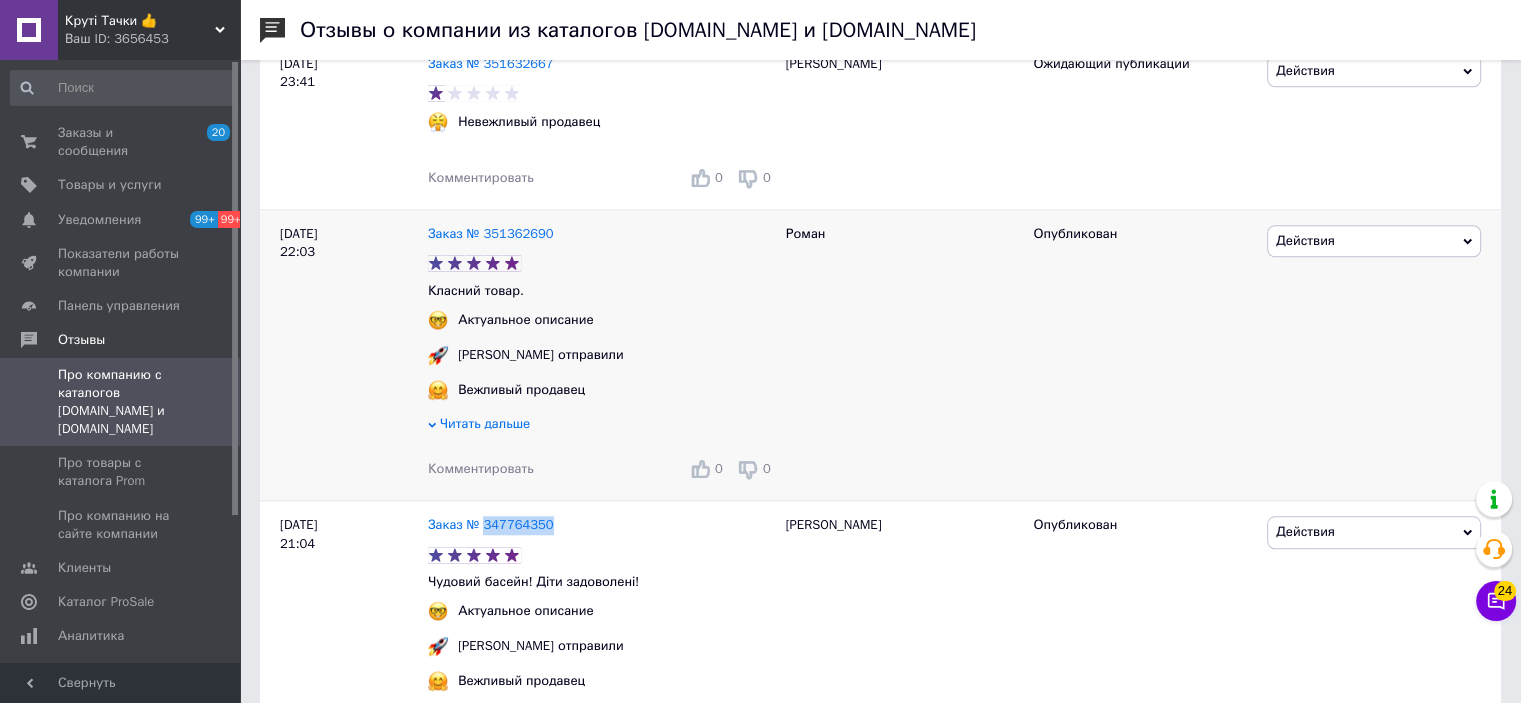 scroll, scrollTop: 1700, scrollLeft: 0, axis: vertical 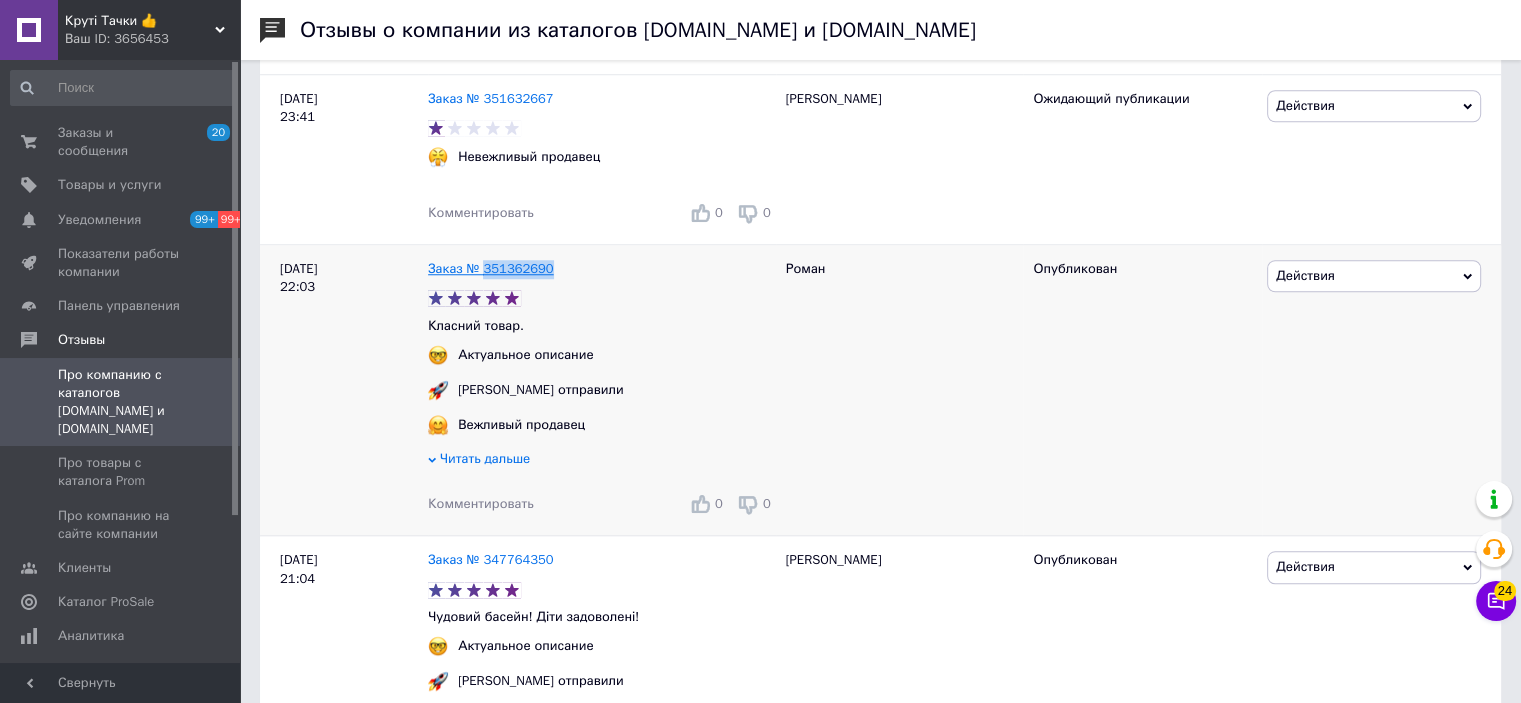 drag, startPoint x: 544, startPoint y: 290, endPoint x: 485, endPoint y: 295, distance: 59.211487 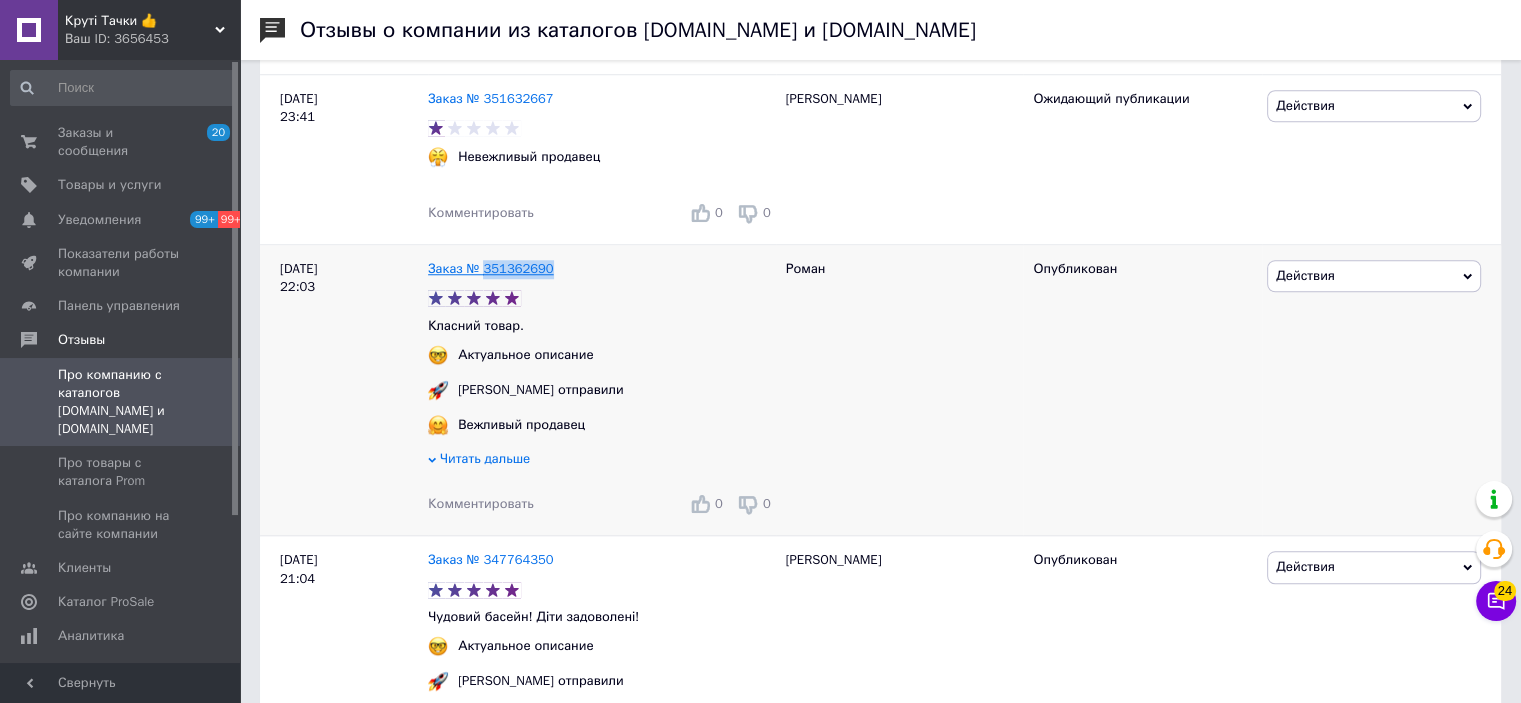 click on "Заказ № 351362690" at bounding box center (602, 269) 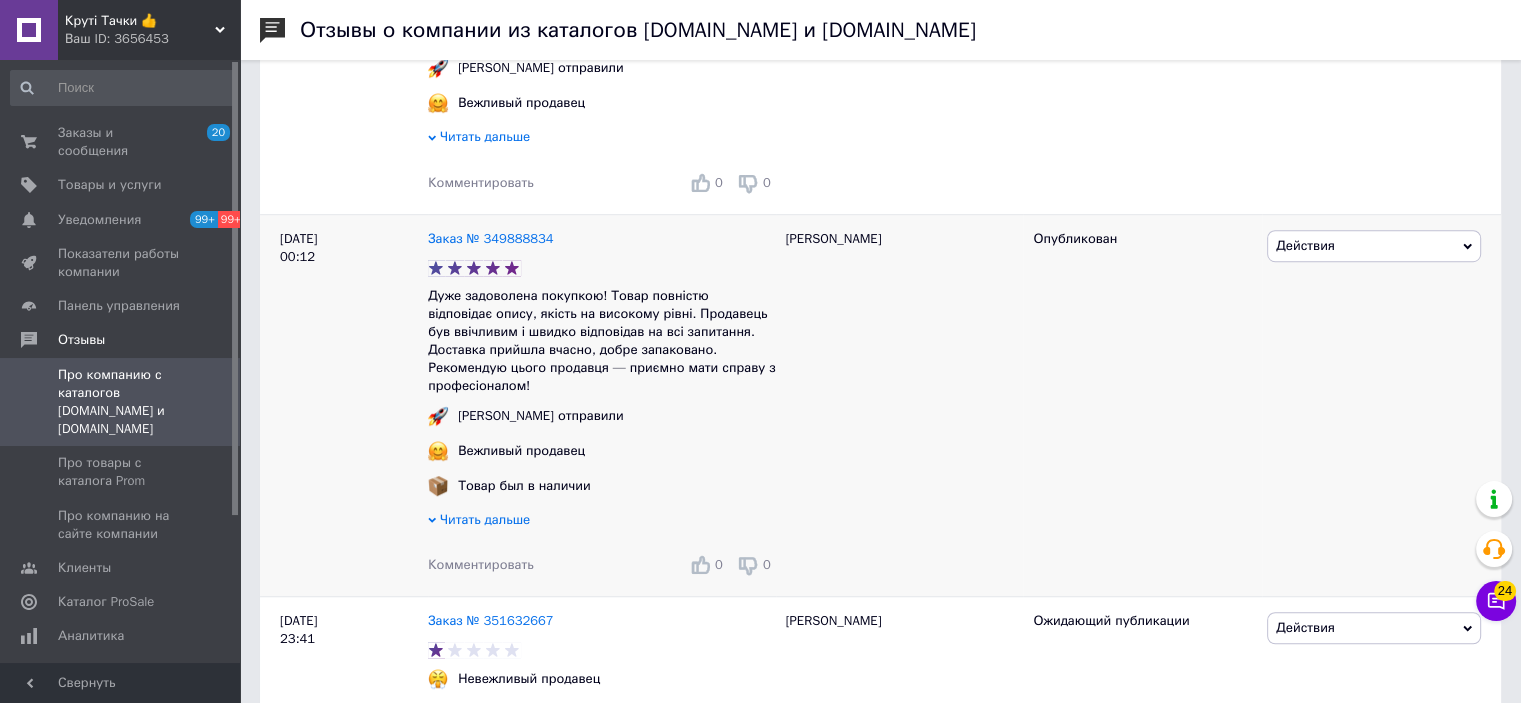 scroll, scrollTop: 1100, scrollLeft: 0, axis: vertical 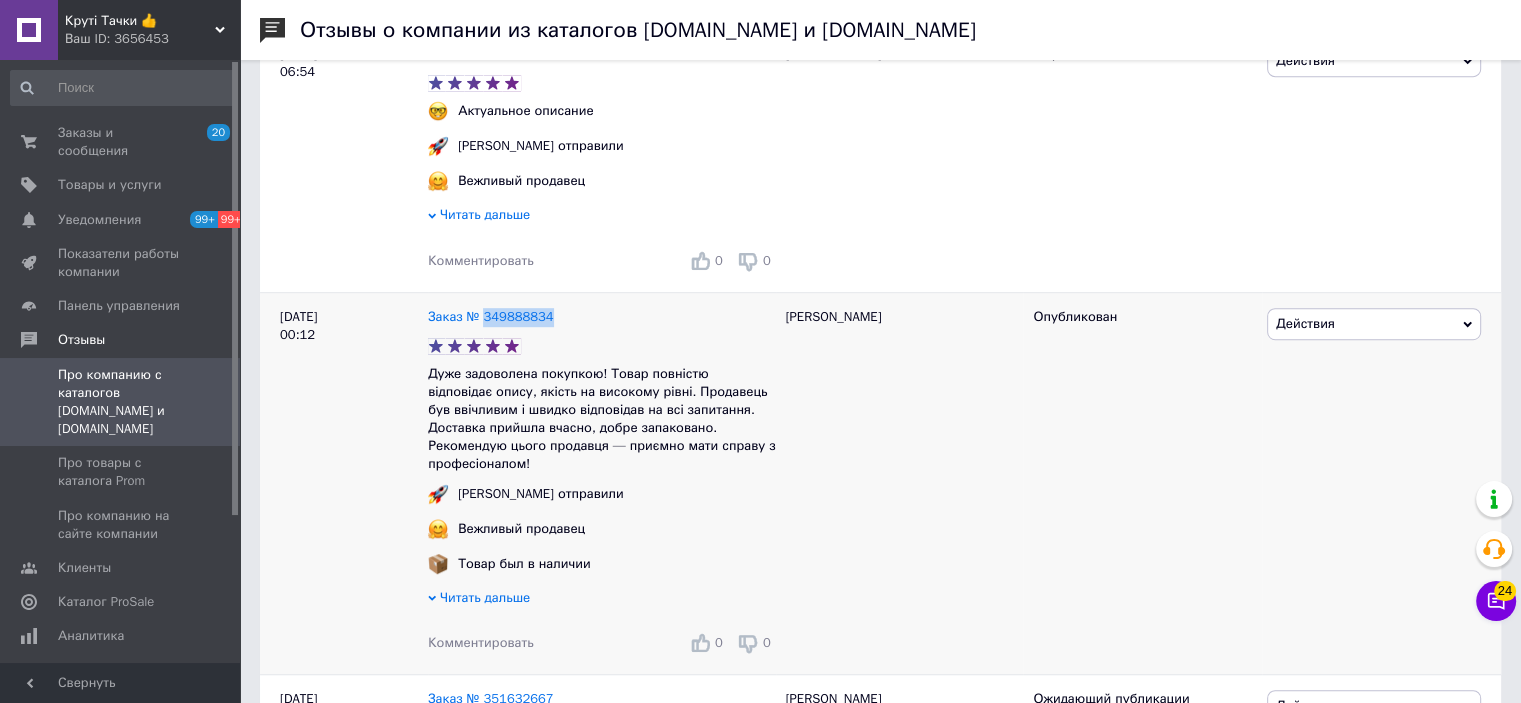 drag, startPoint x: 553, startPoint y: 325, endPoint x: 564, endPoint y: 364, distance: 40.5216 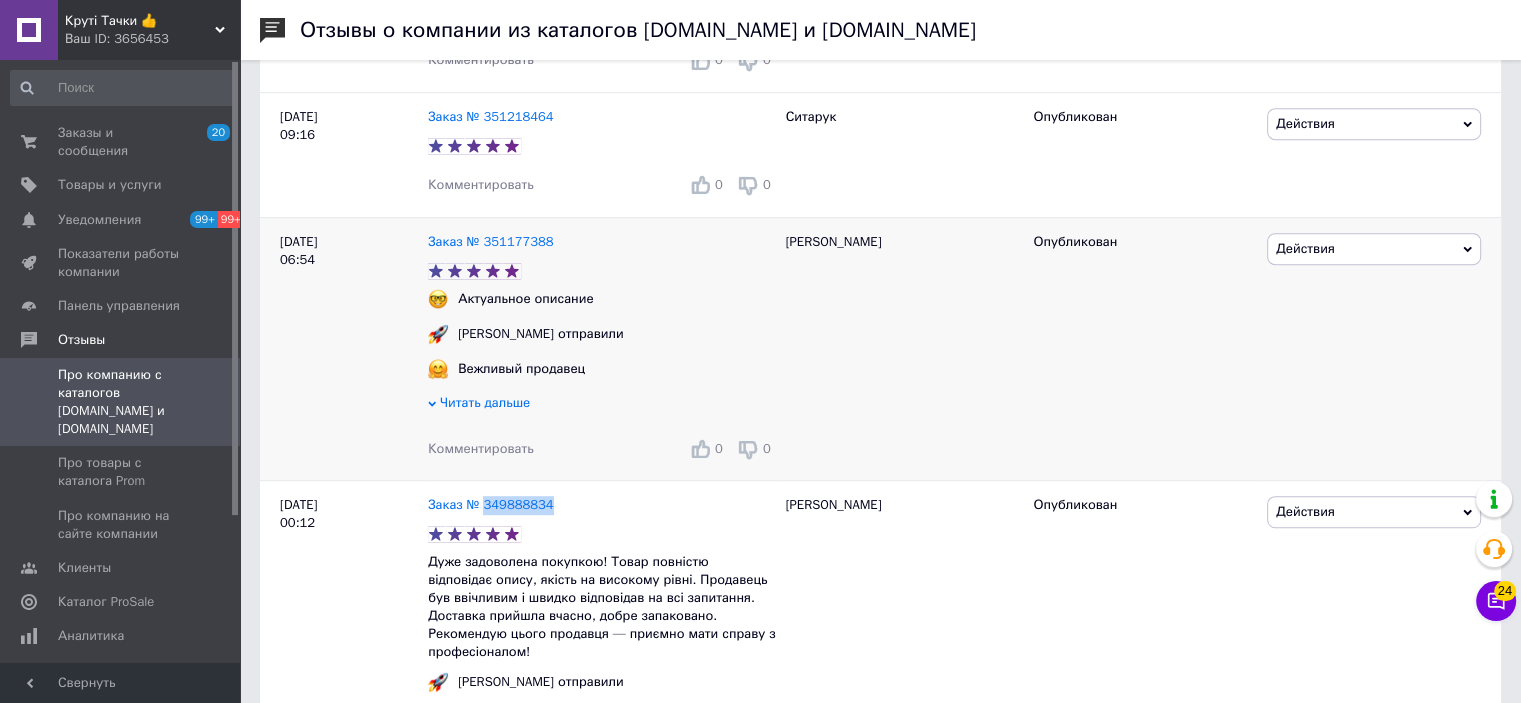scroll, scrollTop: 900, scrollLeft: 0, axis: vertical 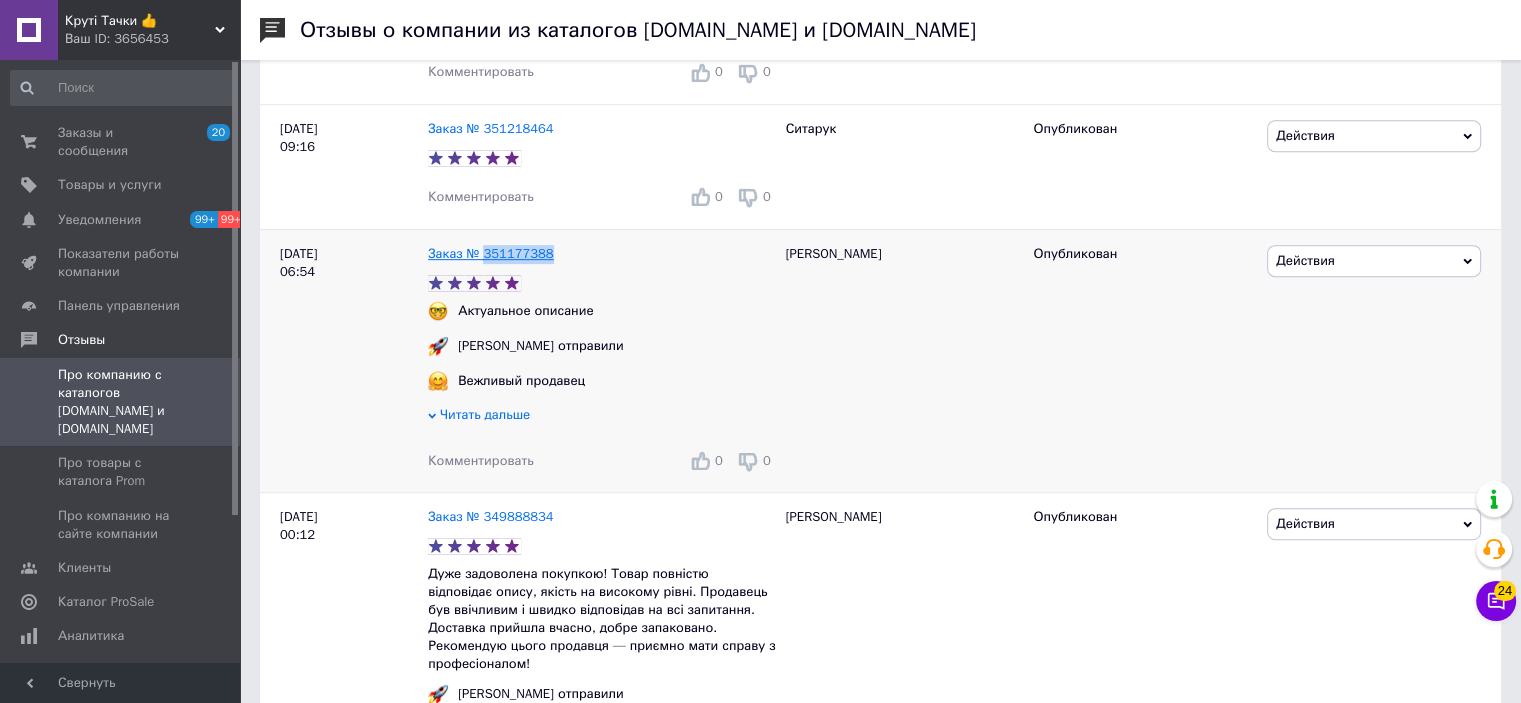 drag, startPoint x: 550, startPoint y: 264, endPoint x: 481, endPoint y: 263, distance: 69.00725 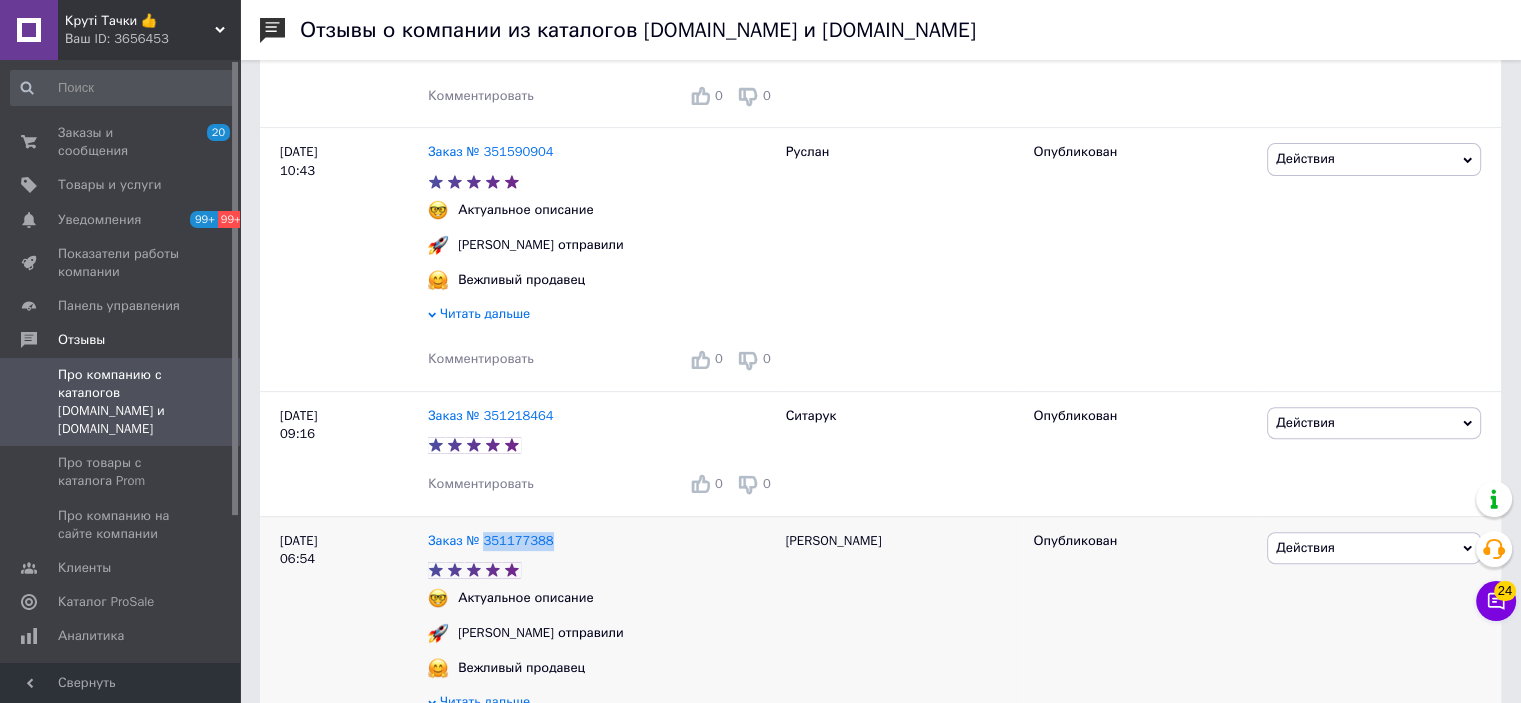 scroll, scrollTop: 600, scrollLeft: 0, axis: vertical 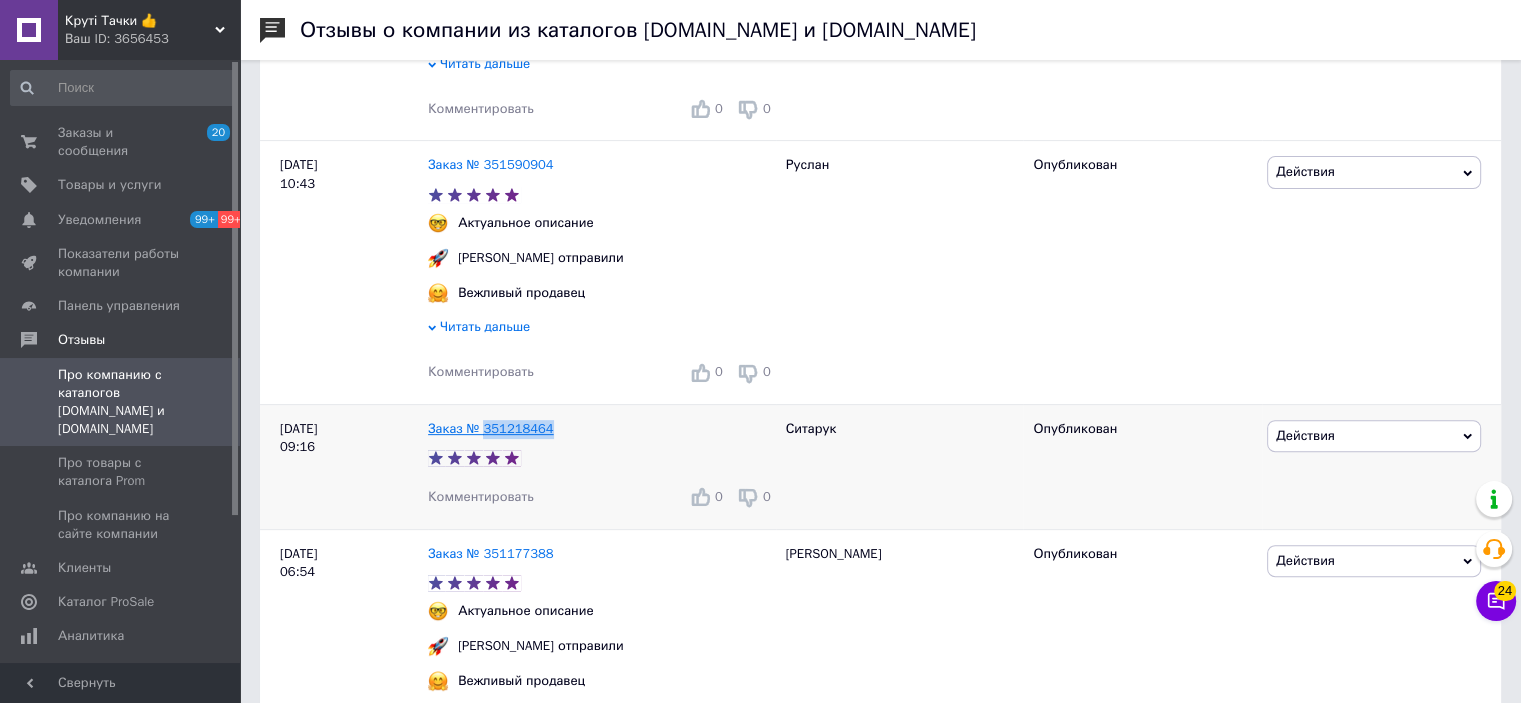 drag, startPoint x: 568, startPoint y: 434, endPoint x: 485, endPoint y: 440, distance: 83.21658 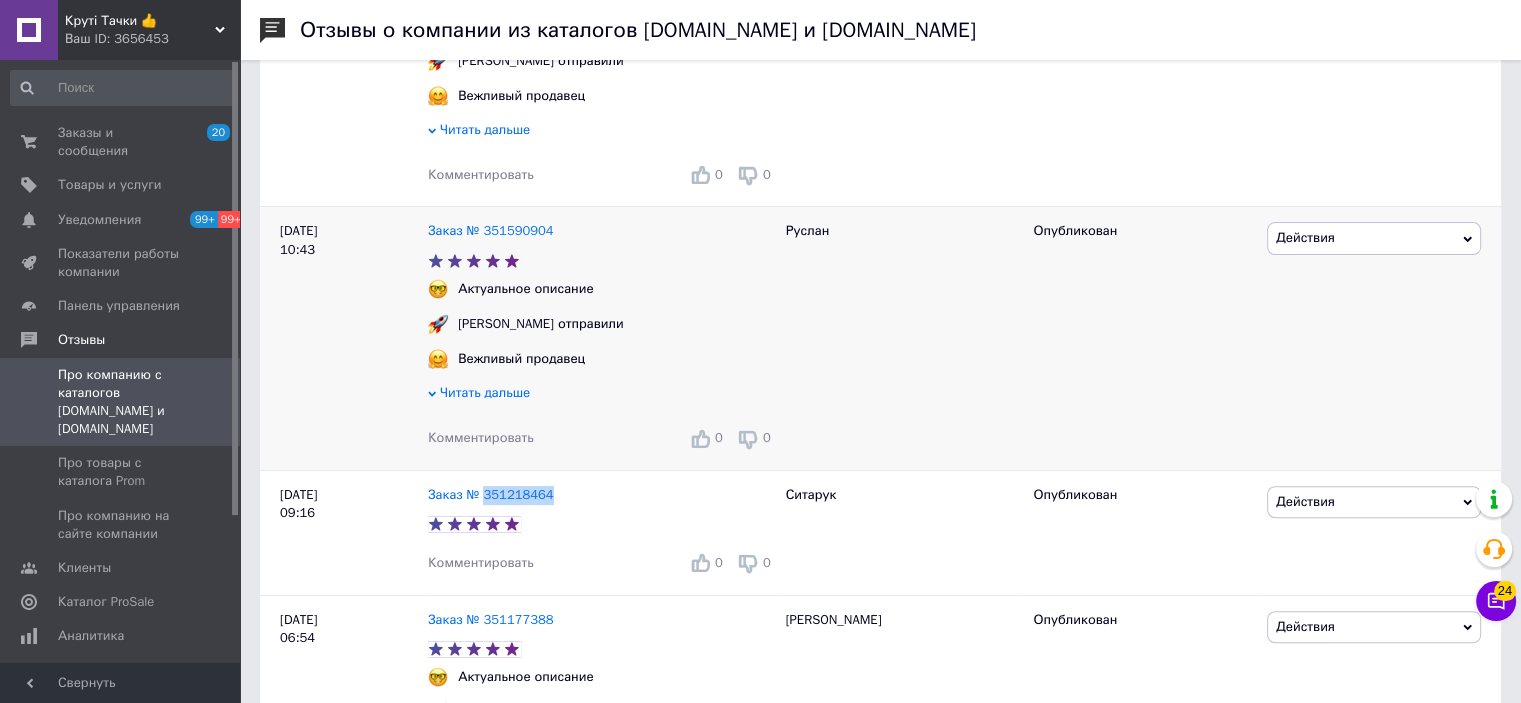 scroll, scrollTop: 500, scrollLeft: 0, axis: vertical 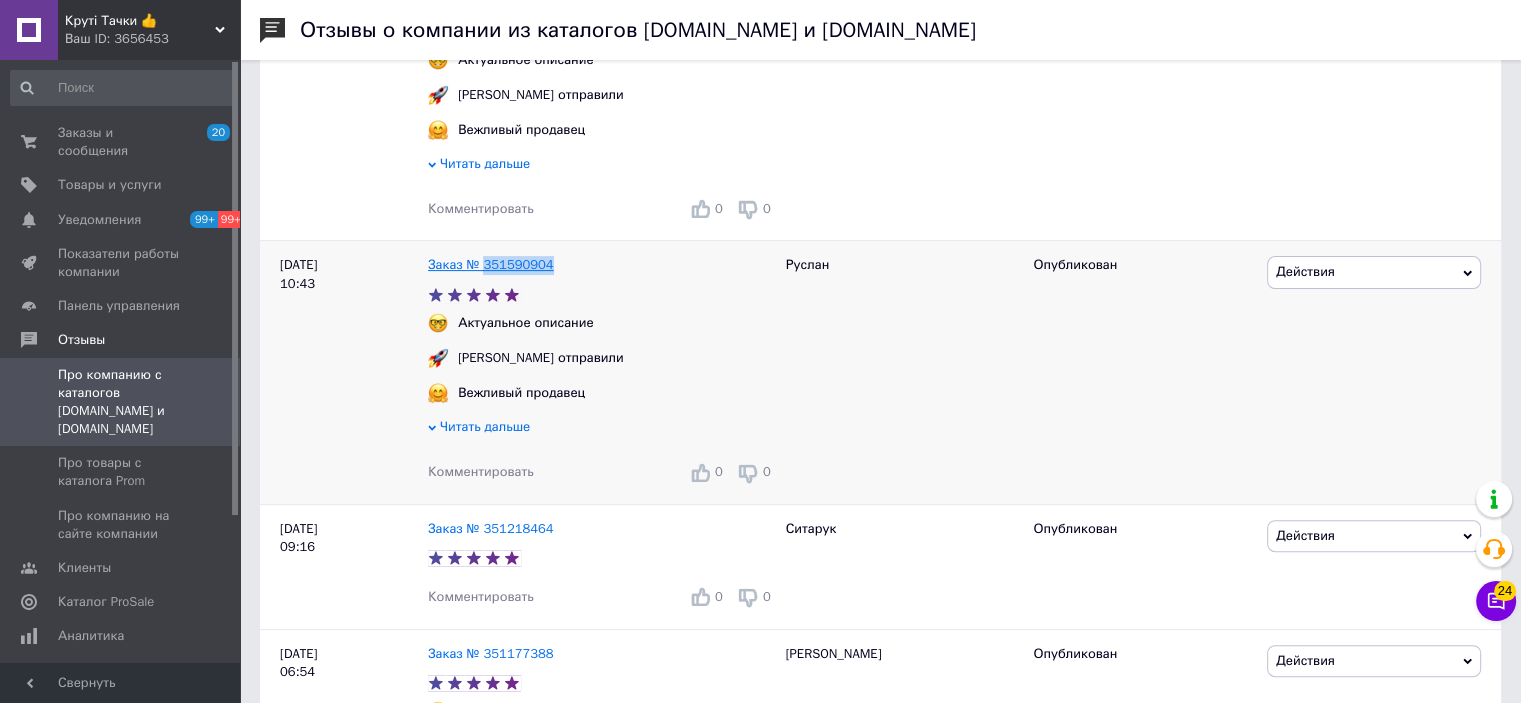 drag, startPoint x: 548, startPoint y: 255, endPoint x: 482, endPoint y: 266, distance: 66.910385 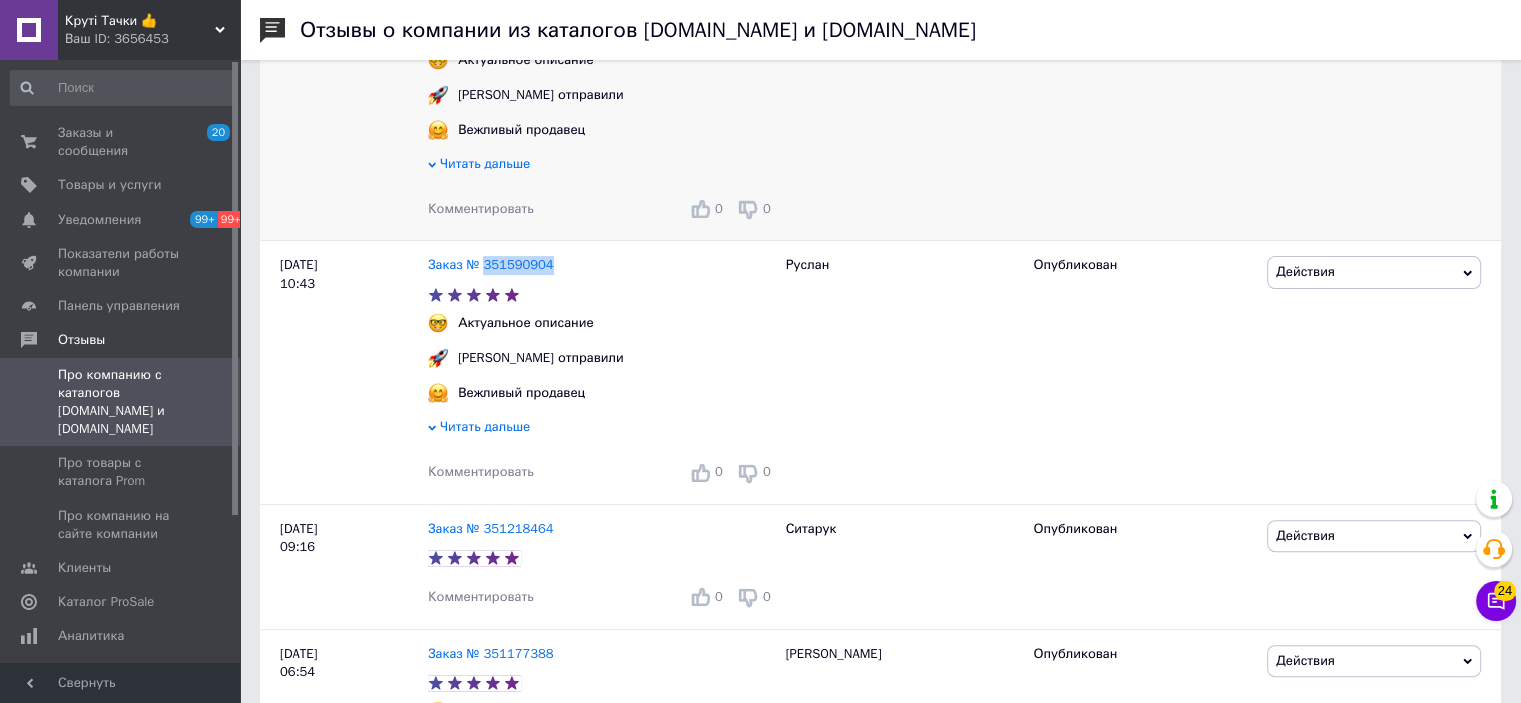 scroll, scrollTop: 200, scrollLeft: 0, axis: vertical 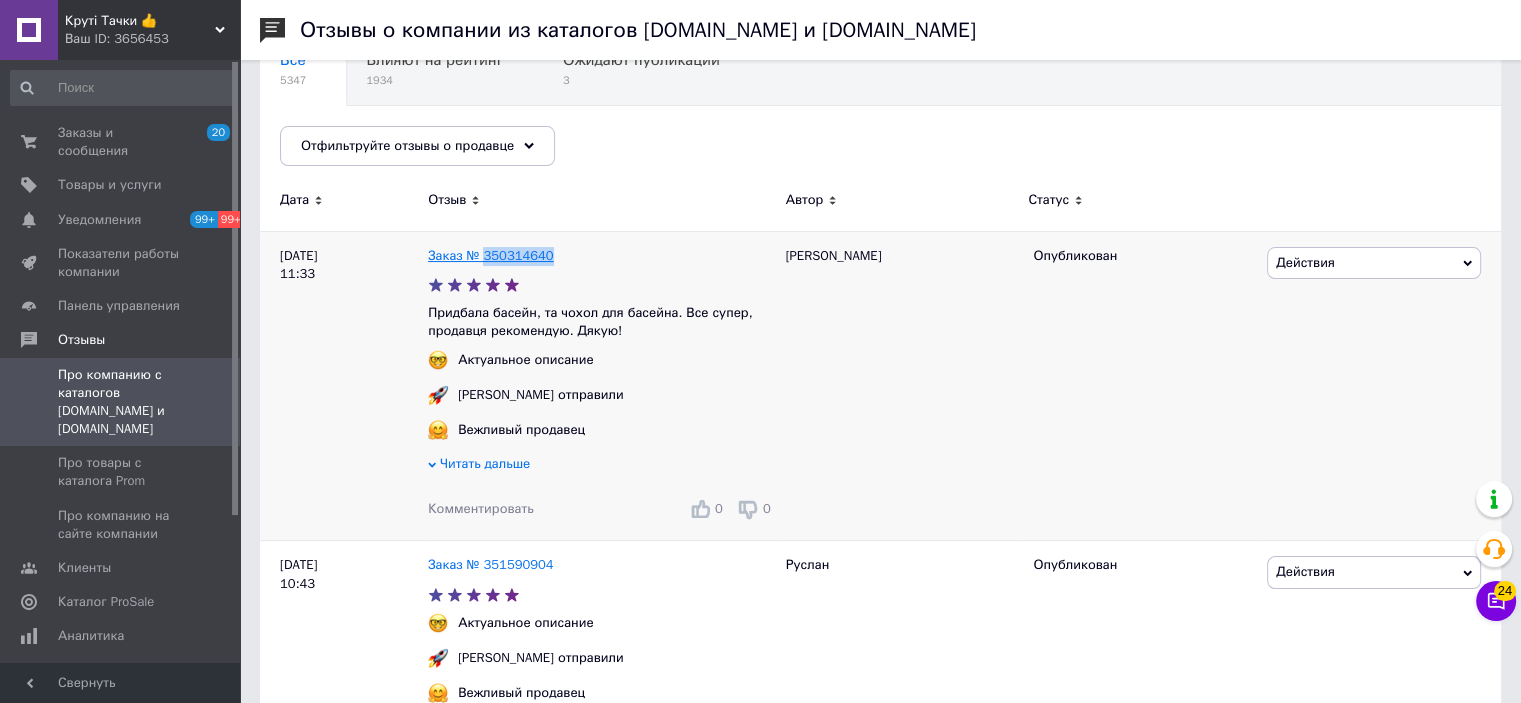 drag, startPoint x: 552, startPoint y: 255, endPoint x: 482, endPoint y: 255, distance: 70 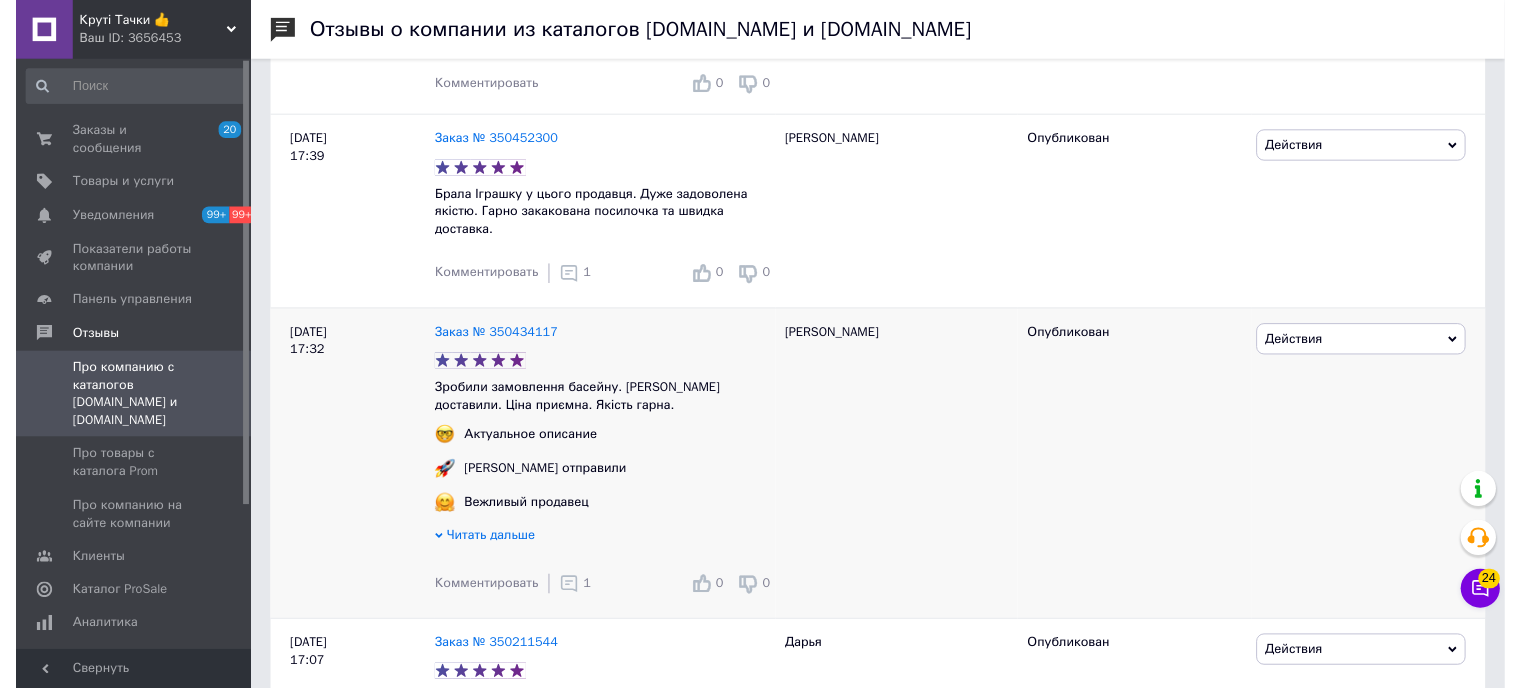 scroll, scrollTop: 2900, scrollLeft: 0, axis: vertical 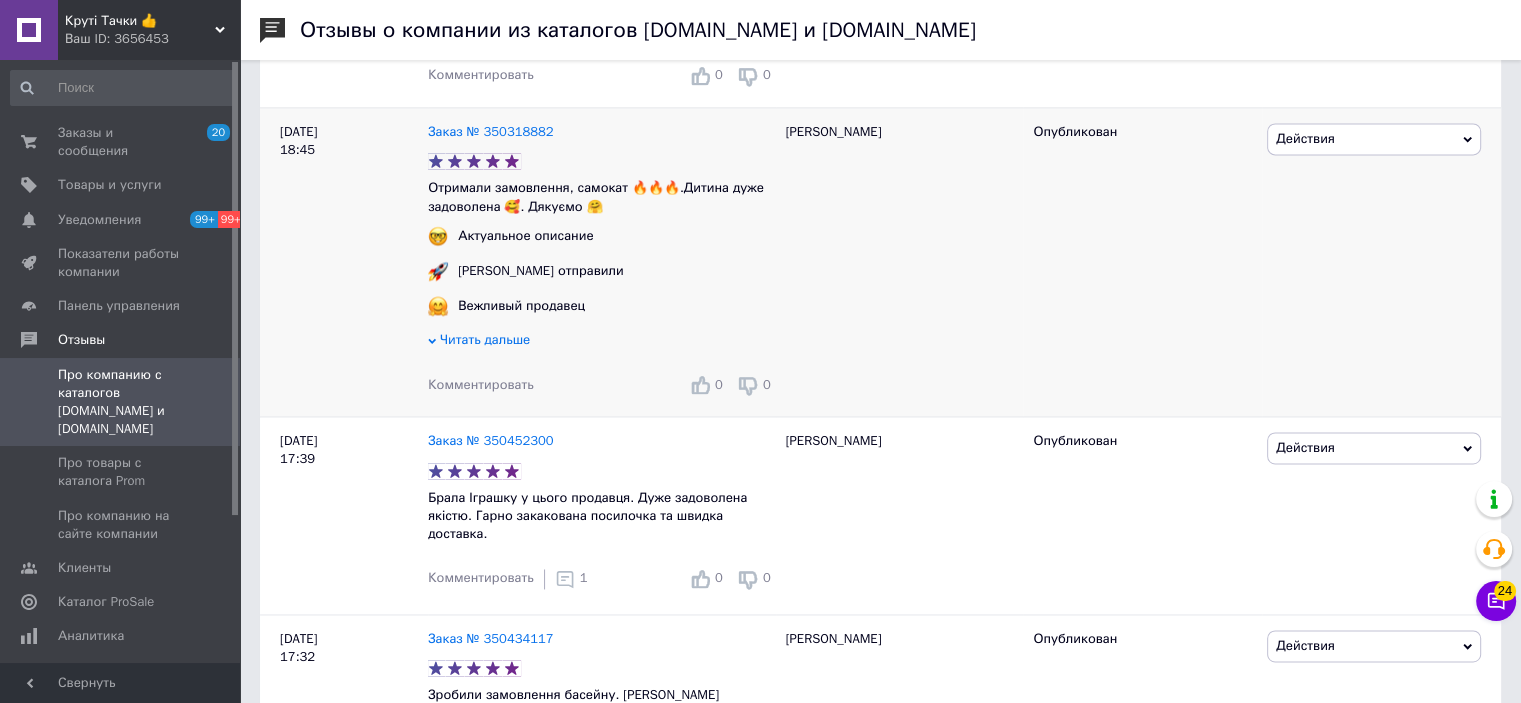 click on "Комментировать" at bounding box center [481, 384] 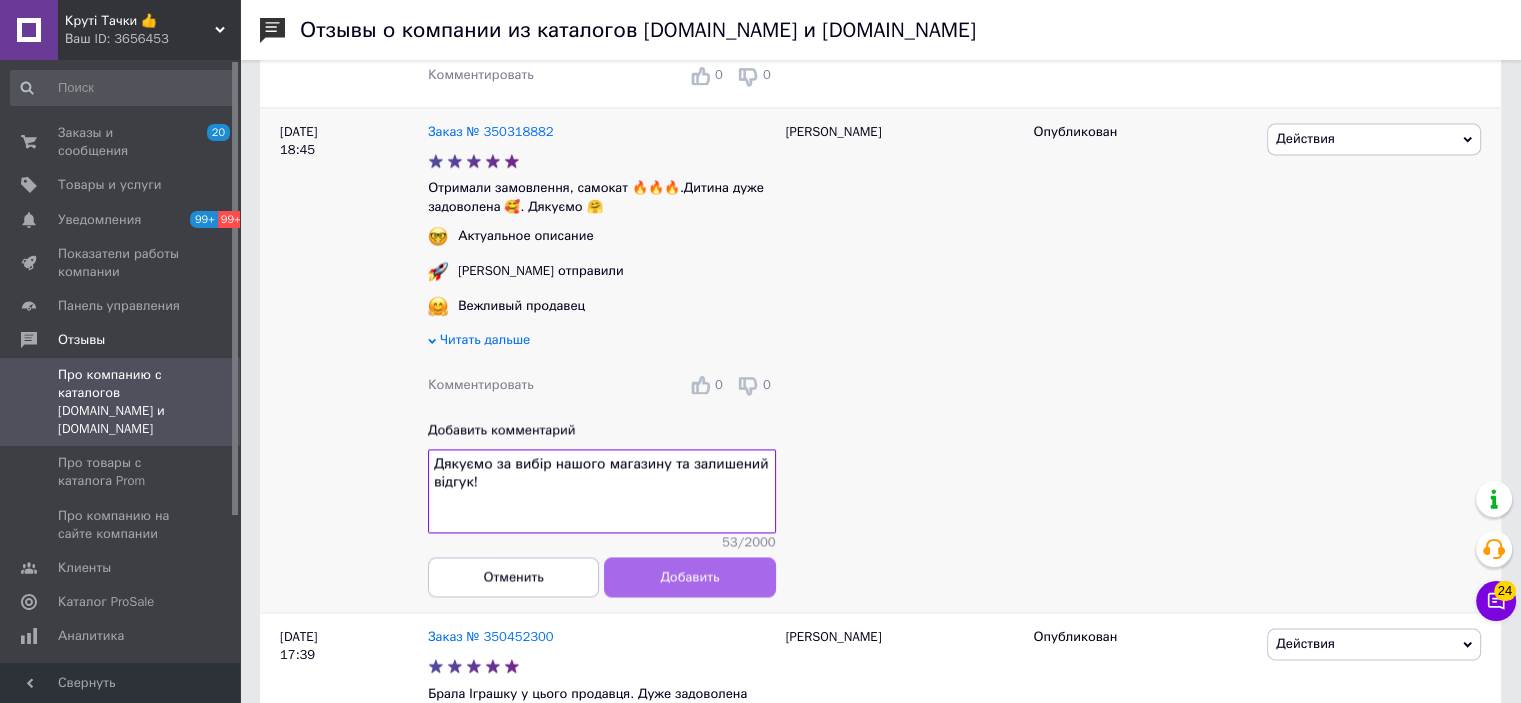 type on "Дякуємо за вибір нашого магазину та залишений відгук!" 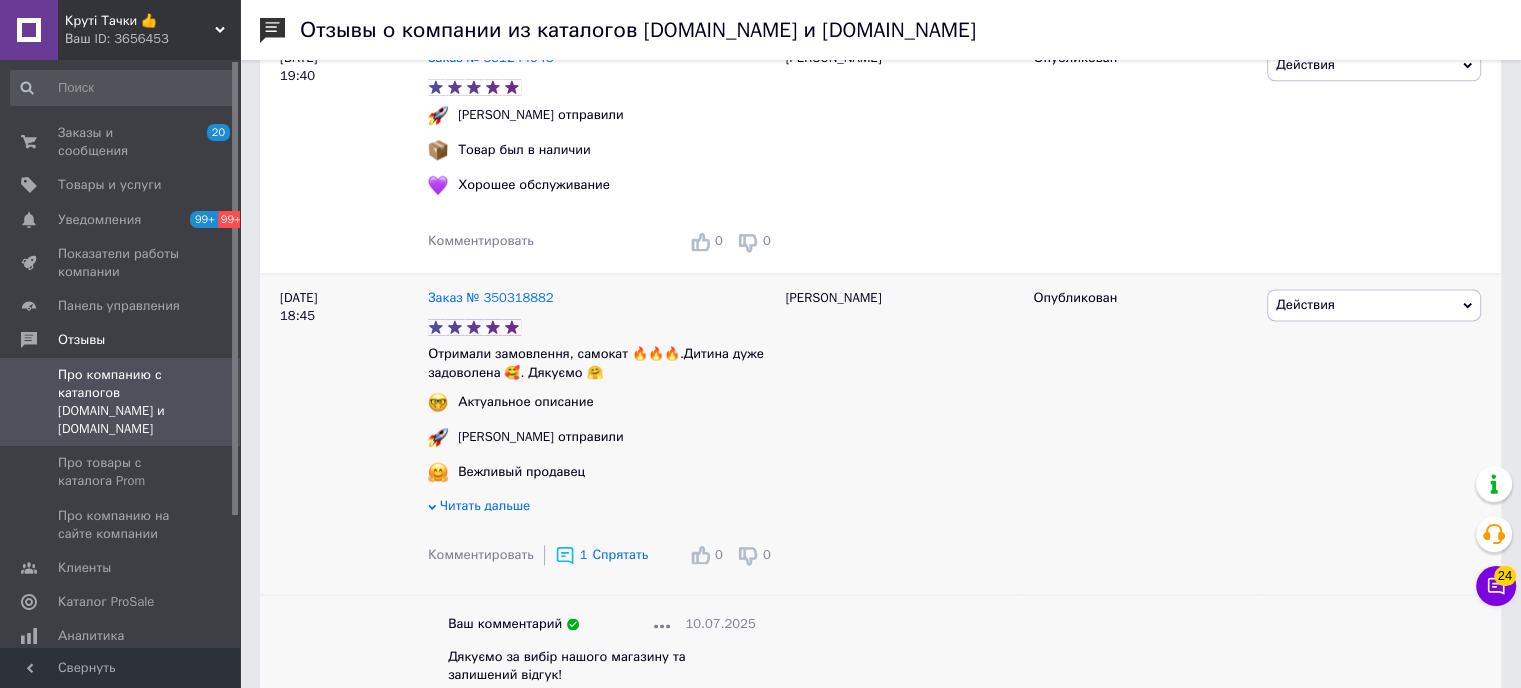 scroll, scrollTop: 2600, scrollLeft: 0, axis: vertical 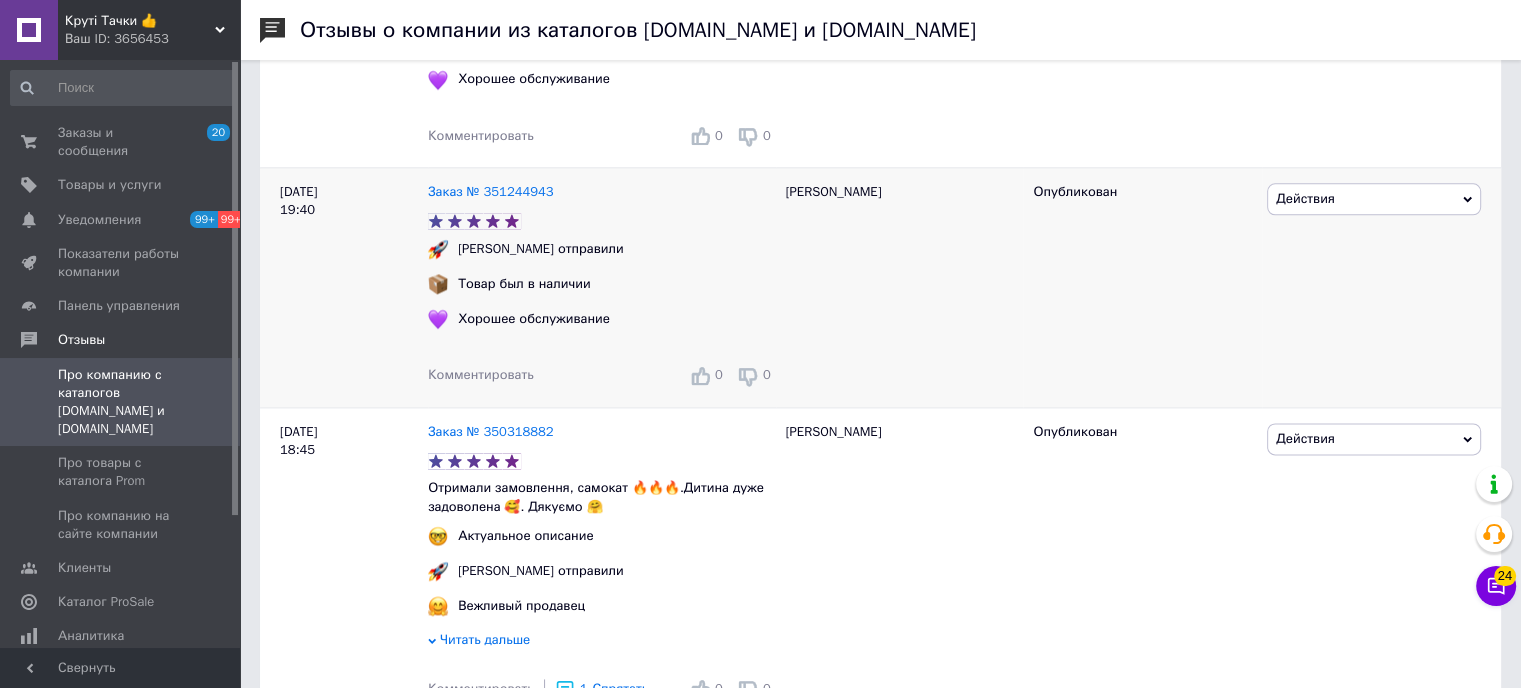 click on "Комментировать" at bounding box center (481, 374) 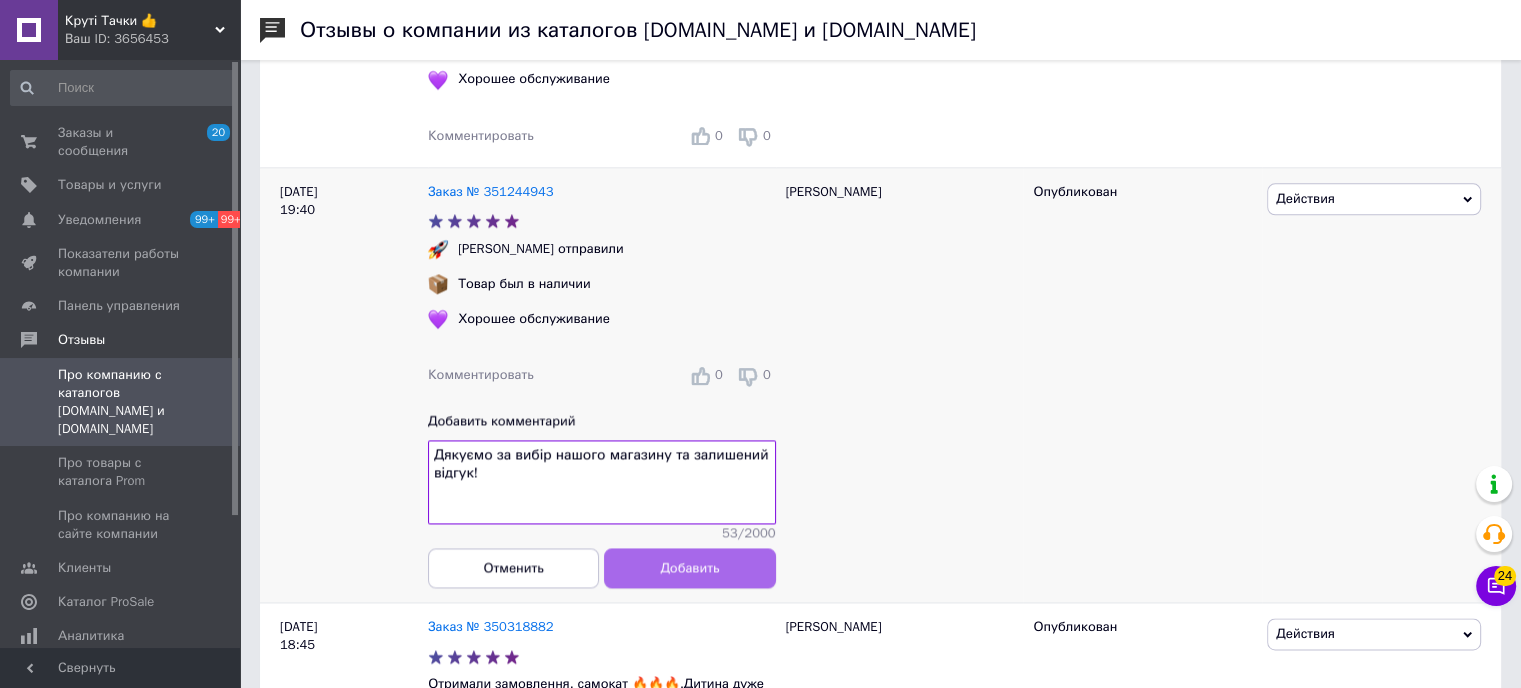 type on "Дякуємо за вибір нашого магазину та залишений відгук!" 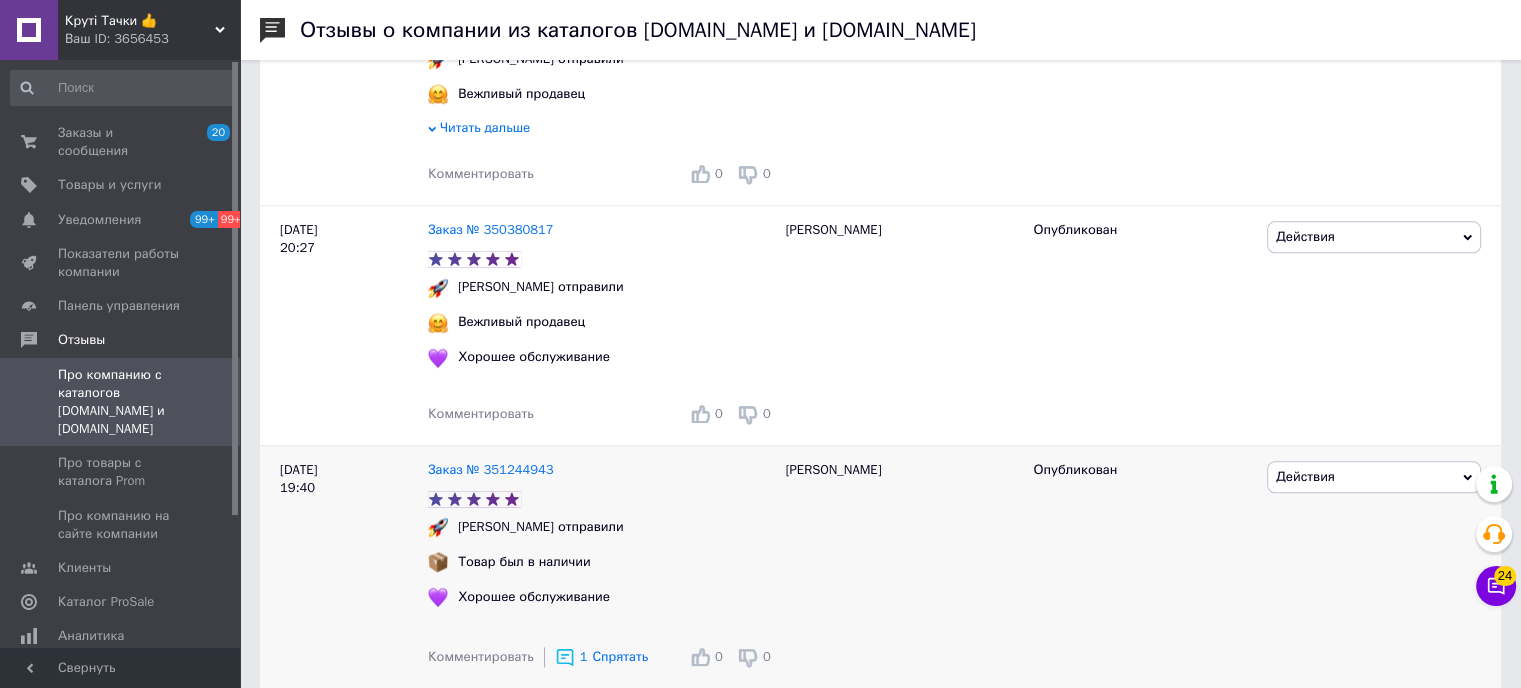 scroll, scrollTop: 2300, scrollLeft: 0, axis: vertical 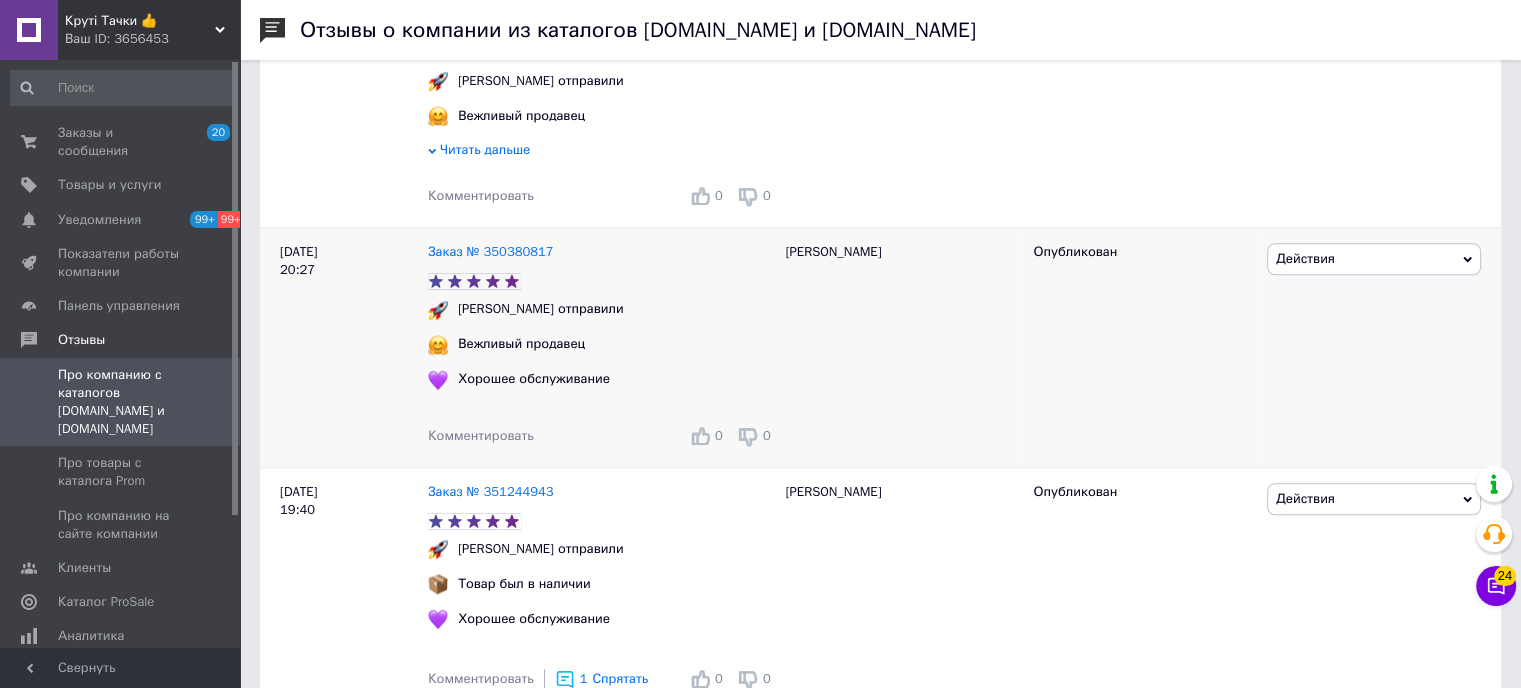 click on "Комментировать" at bounding box center (481, 435) 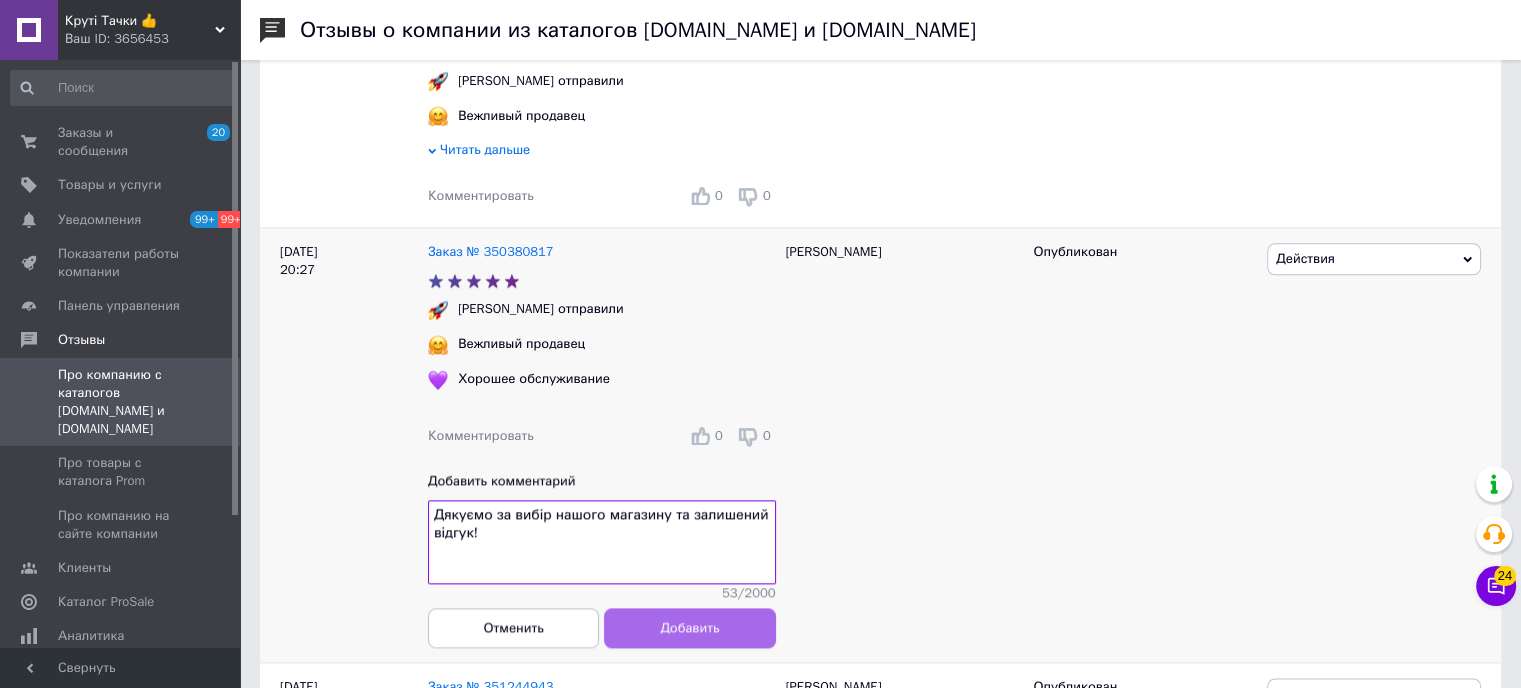 type on "Дякуємо за вибір нашого магазину та залишений відгук!" 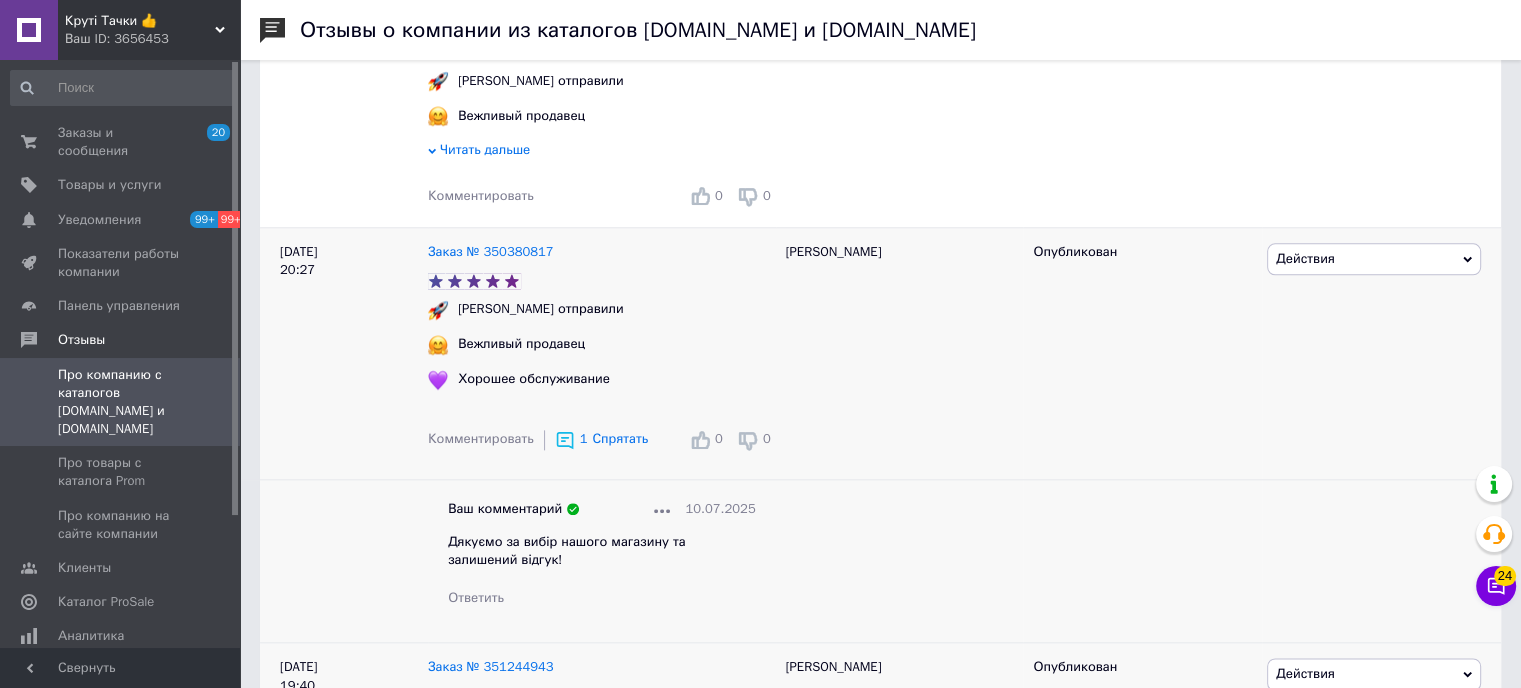 scroll, scrollTop: 2100, scrollLeft: 0, axis: vertical 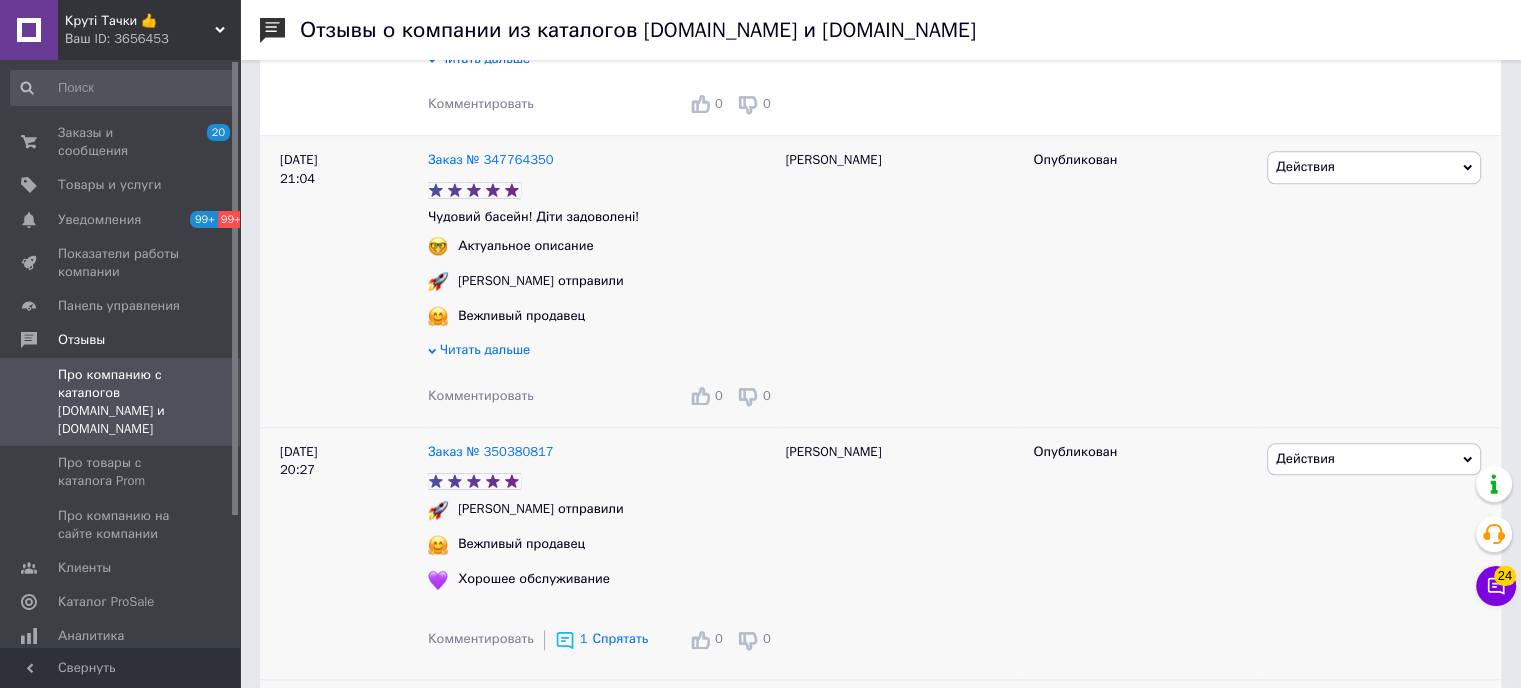 click on "Комментировать" at bounding box center [481, 395] 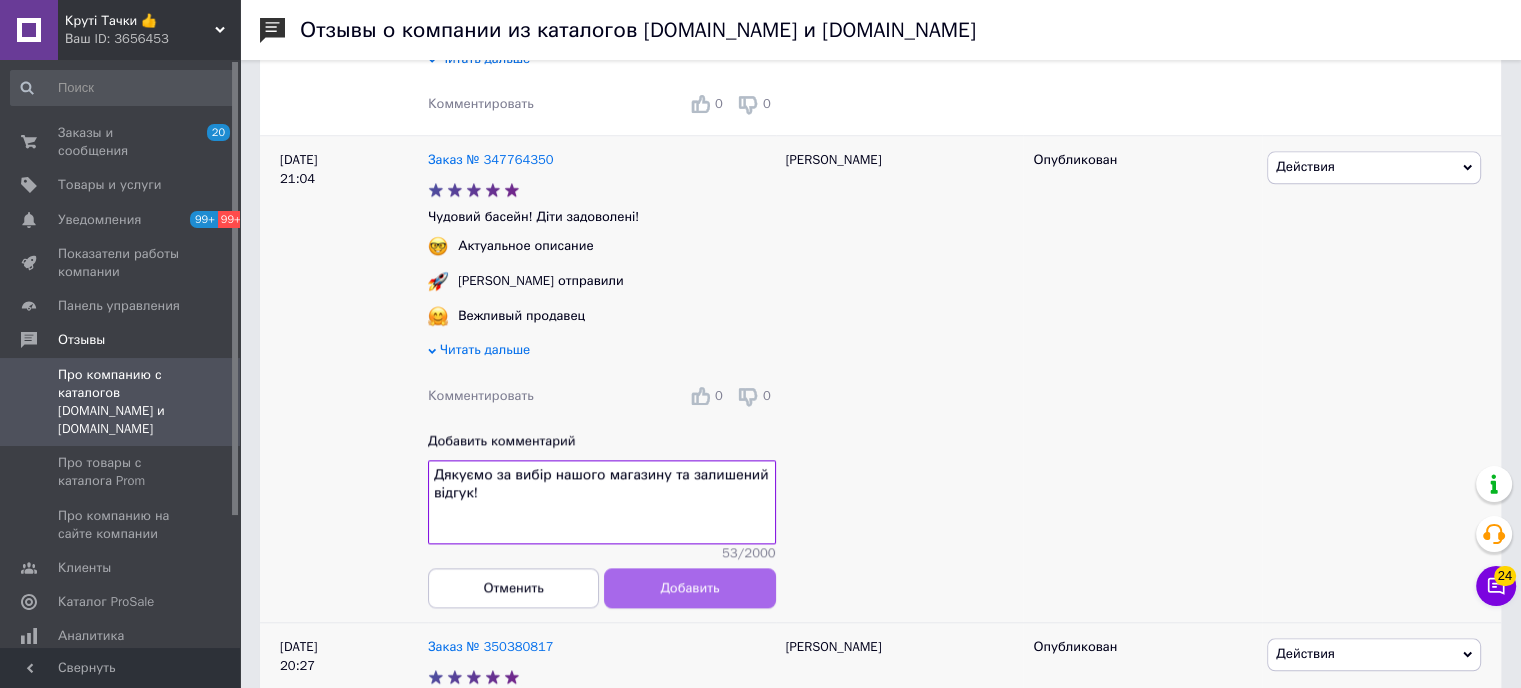 type on "Дякуємо за вибір нашого магазину та залишений відгук!" 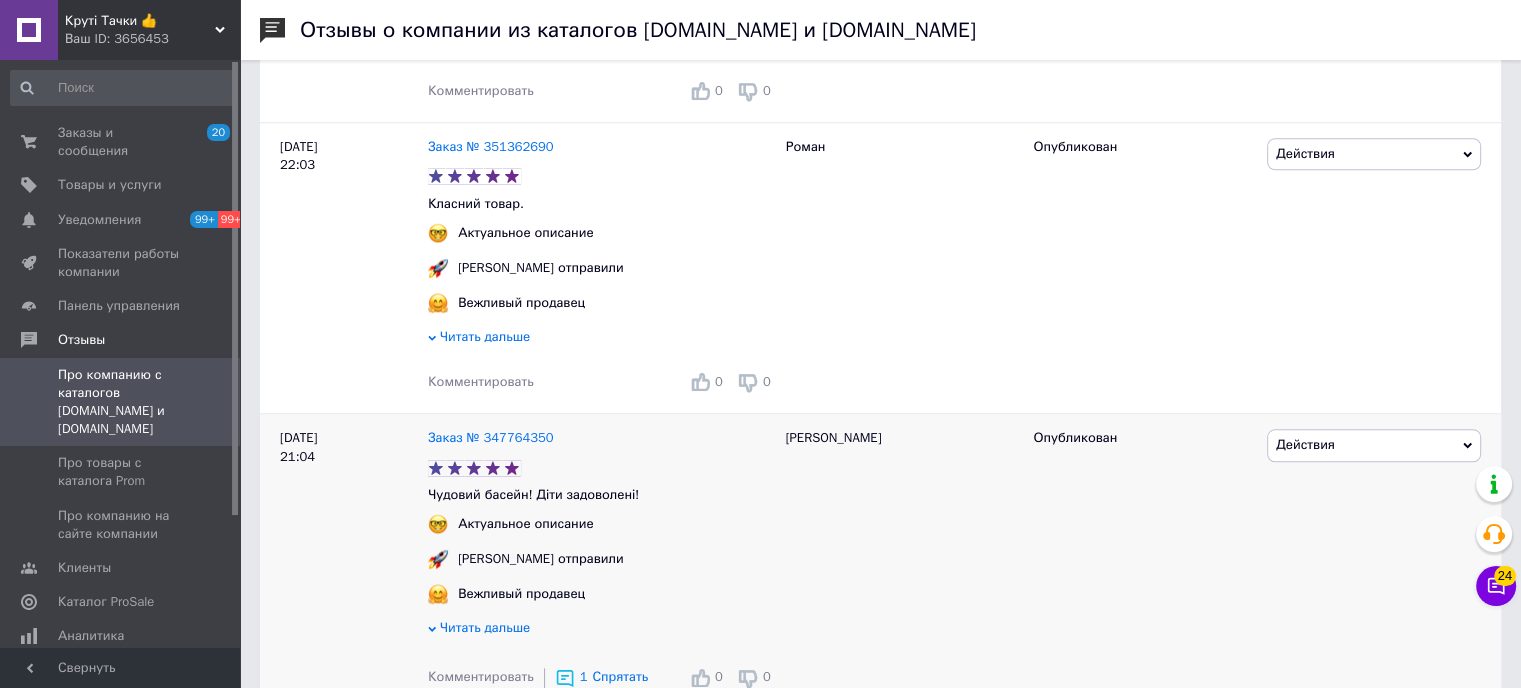 scroll, scrollTop: 1800, scrollLeft: 0, axis: vertical 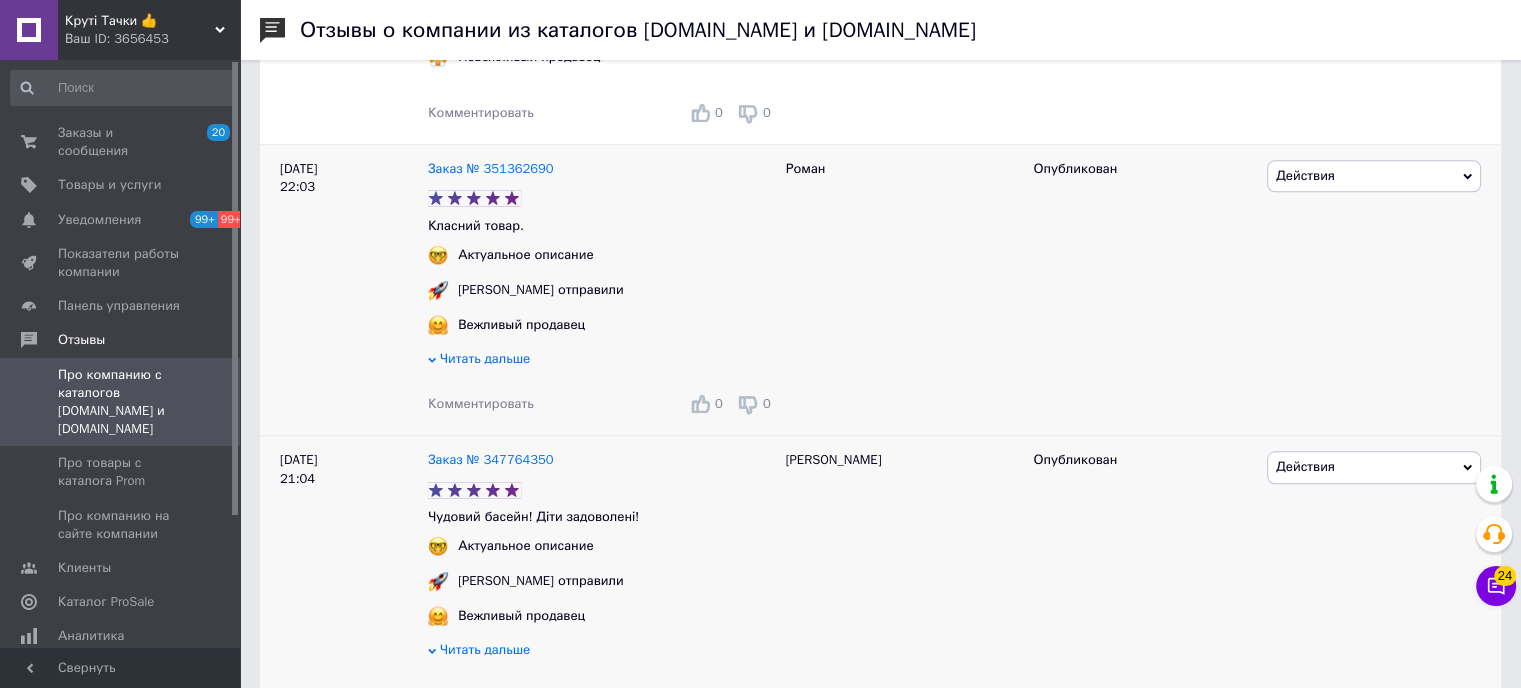 click on "Комментировать" at bounding box center [481, 403] 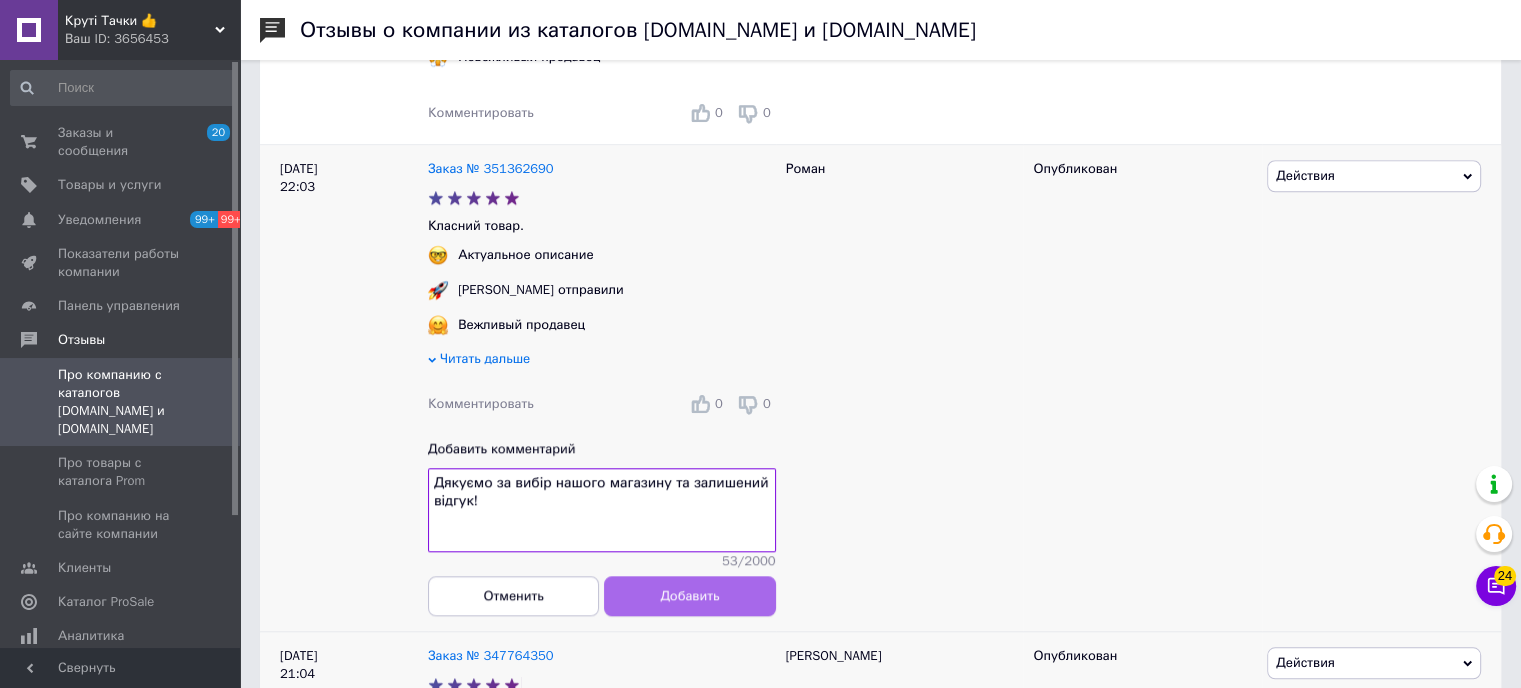 type on "Дякуємо за вибір нашого магазину та залишений відгук!" 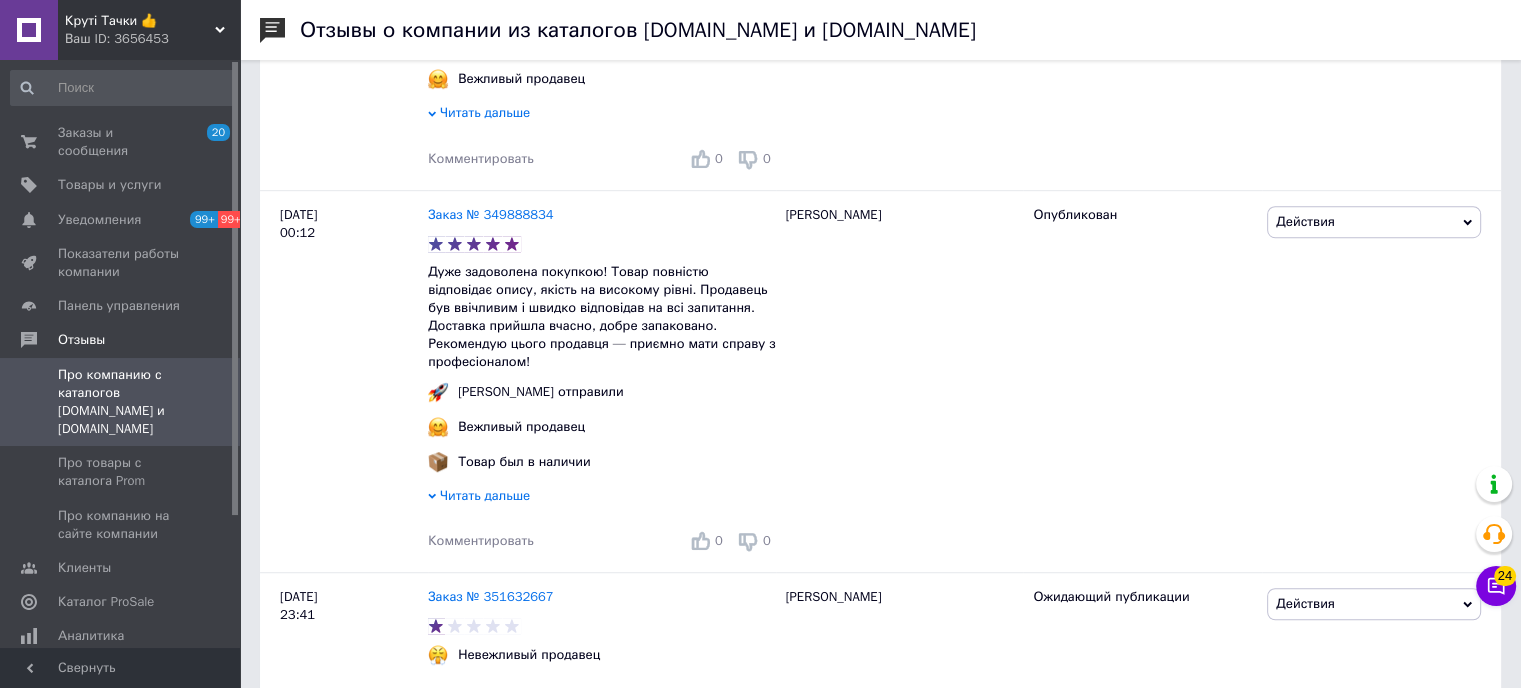 scroll, scrollTop: 1200, scrollLeft: 0, axis: vertical 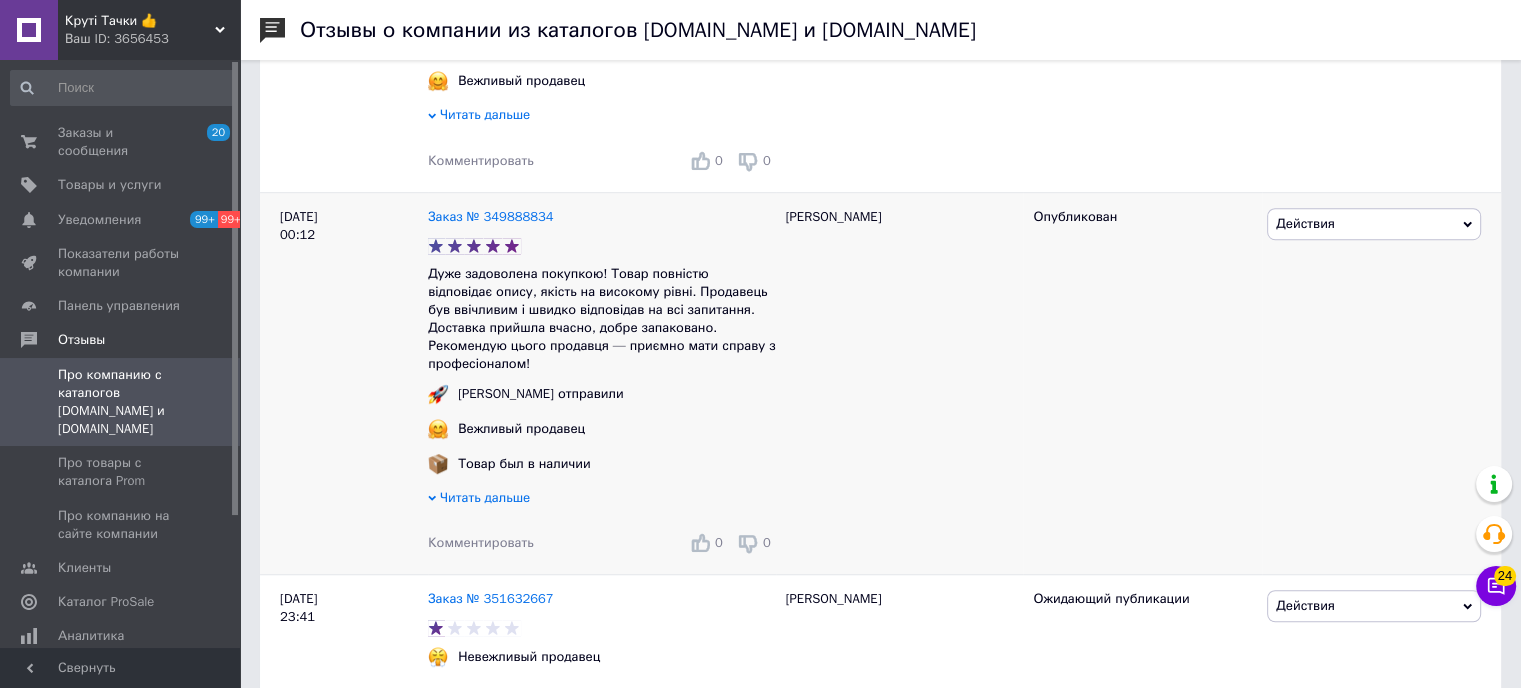 click on "Комментировать" at bounding box center [481, 542] 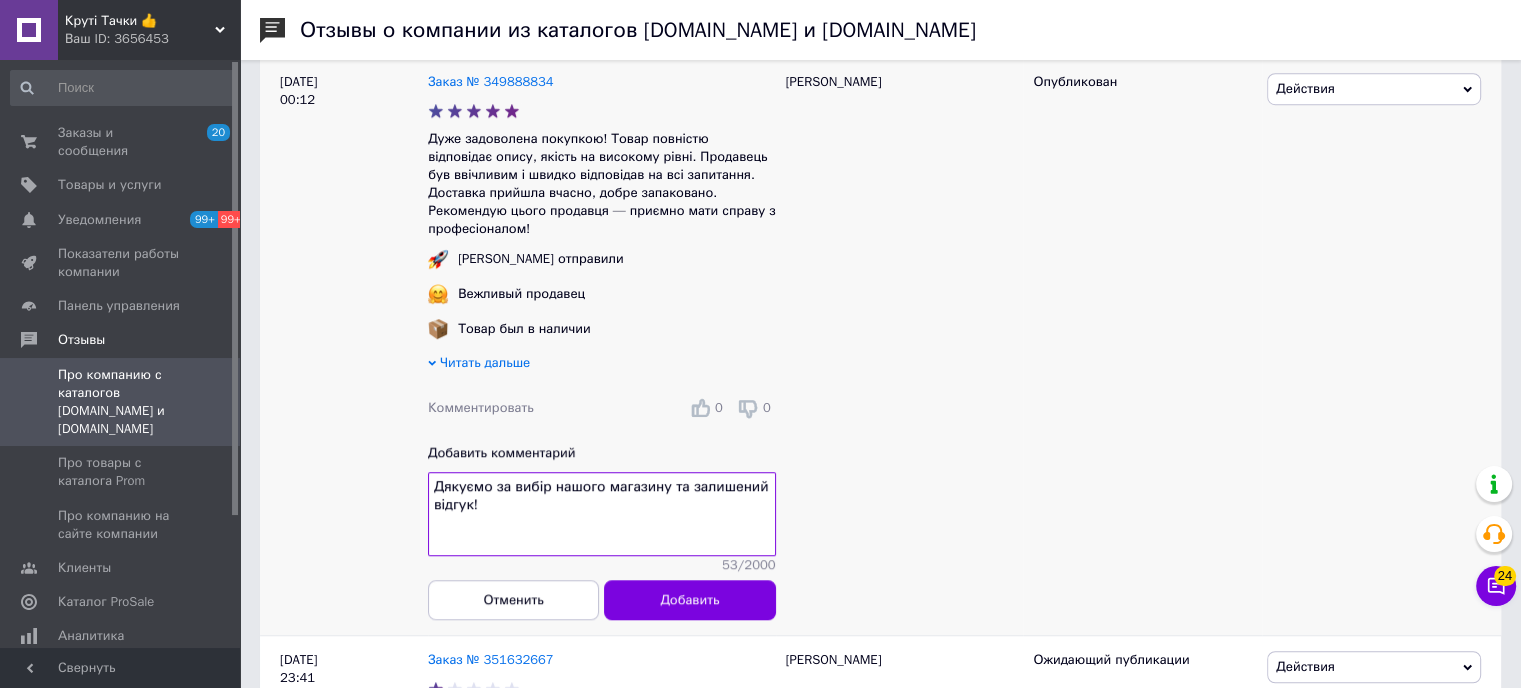 scroll, scrollTop: 1500, scrollLeft: 0, axis: vertical 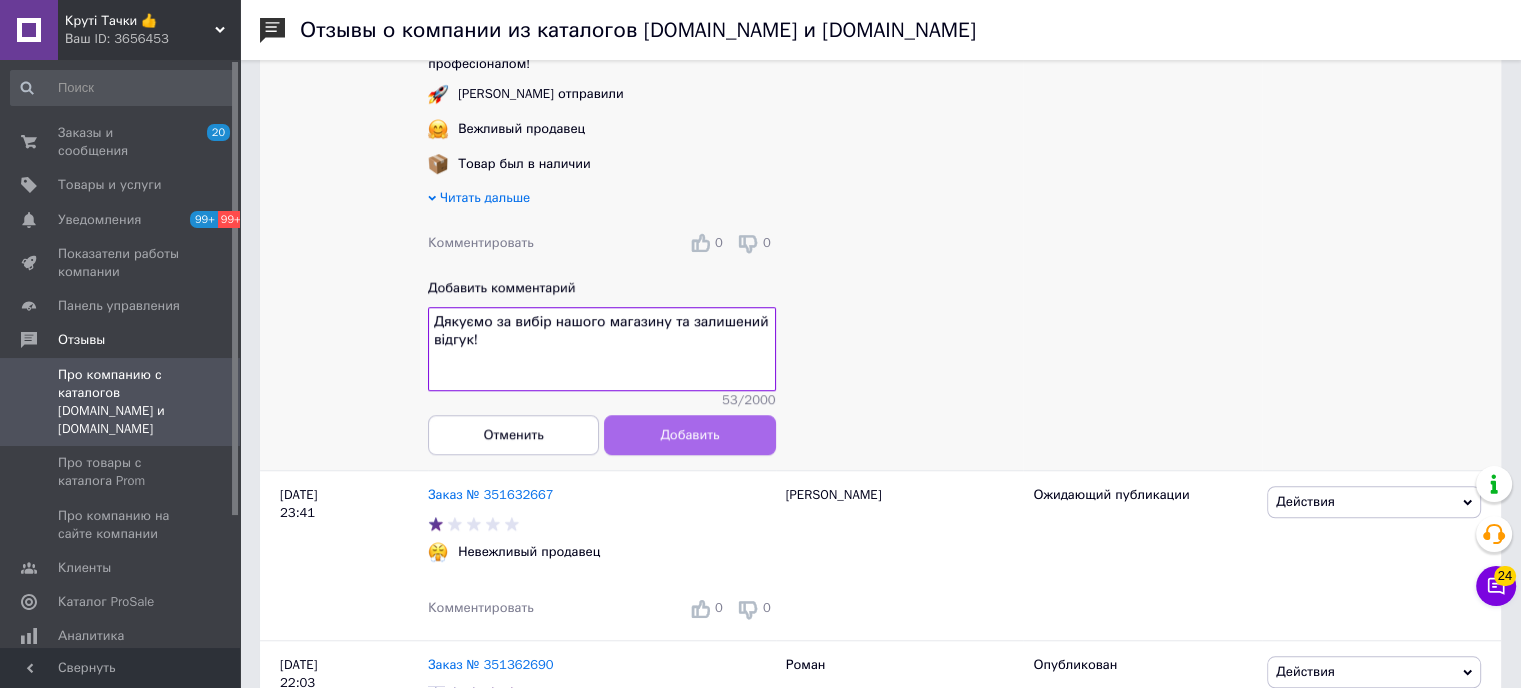 type on "Дякуємо за вибір нашого магазину та залишений відгук!" 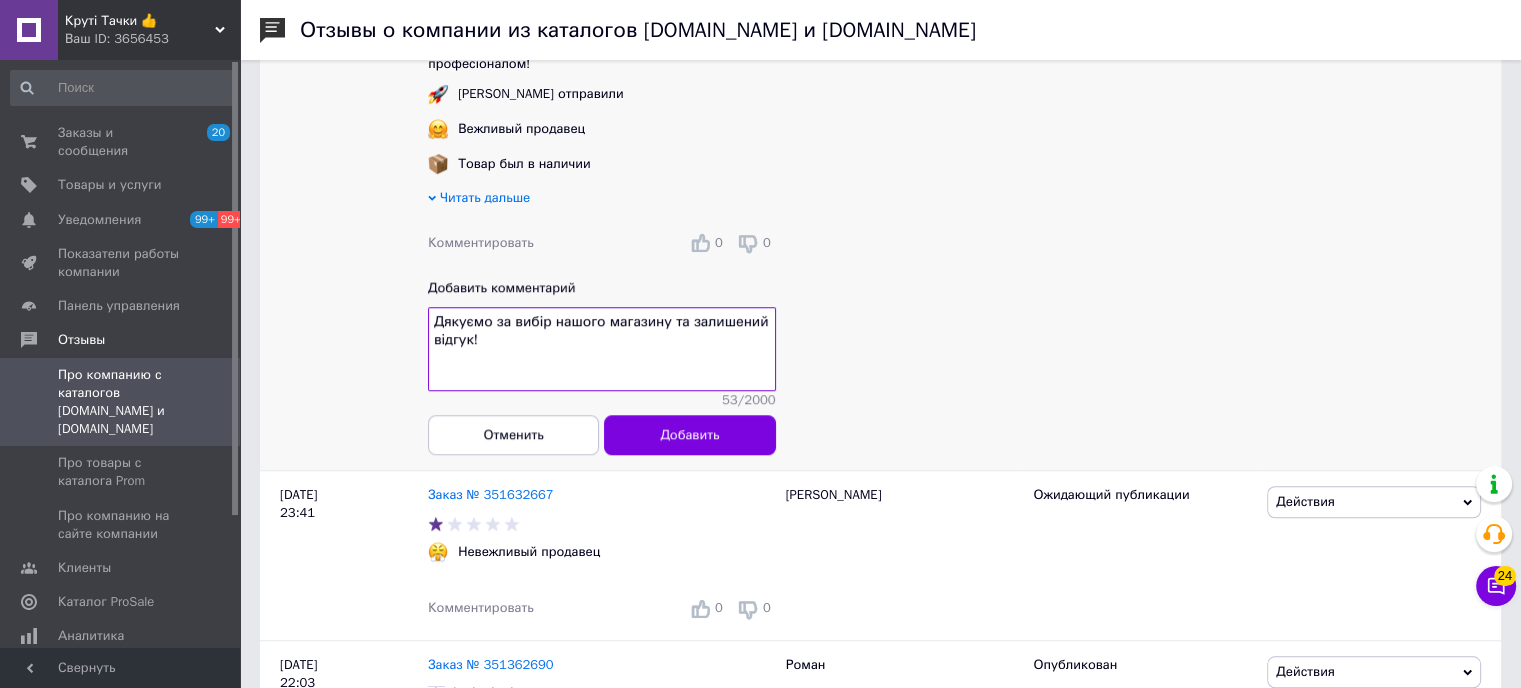 drag, startPoint x: 659, startPoint y: 453, endPoint x: 633, endPoint y: 473, distance: 32.80244 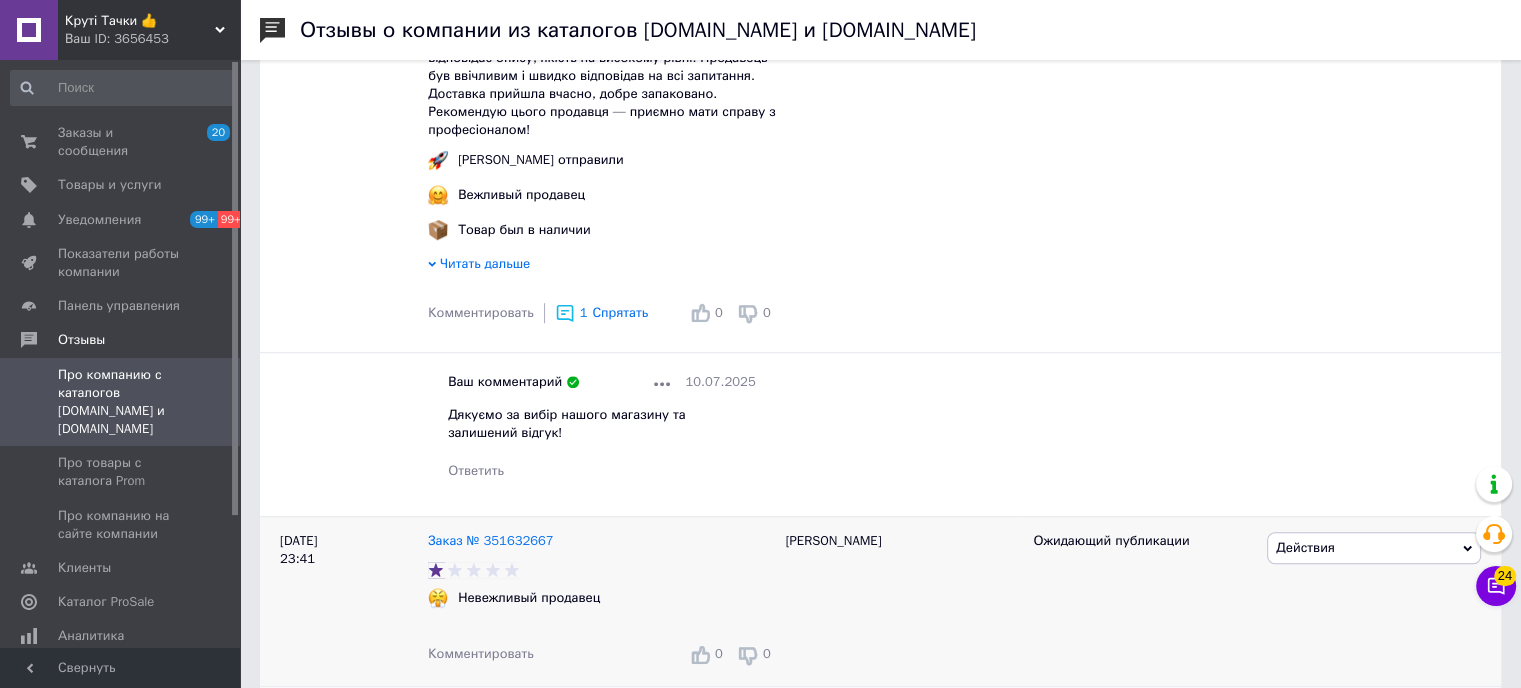scroll, scrollTop: 1300, scrollLeft: 0, axis: vertical 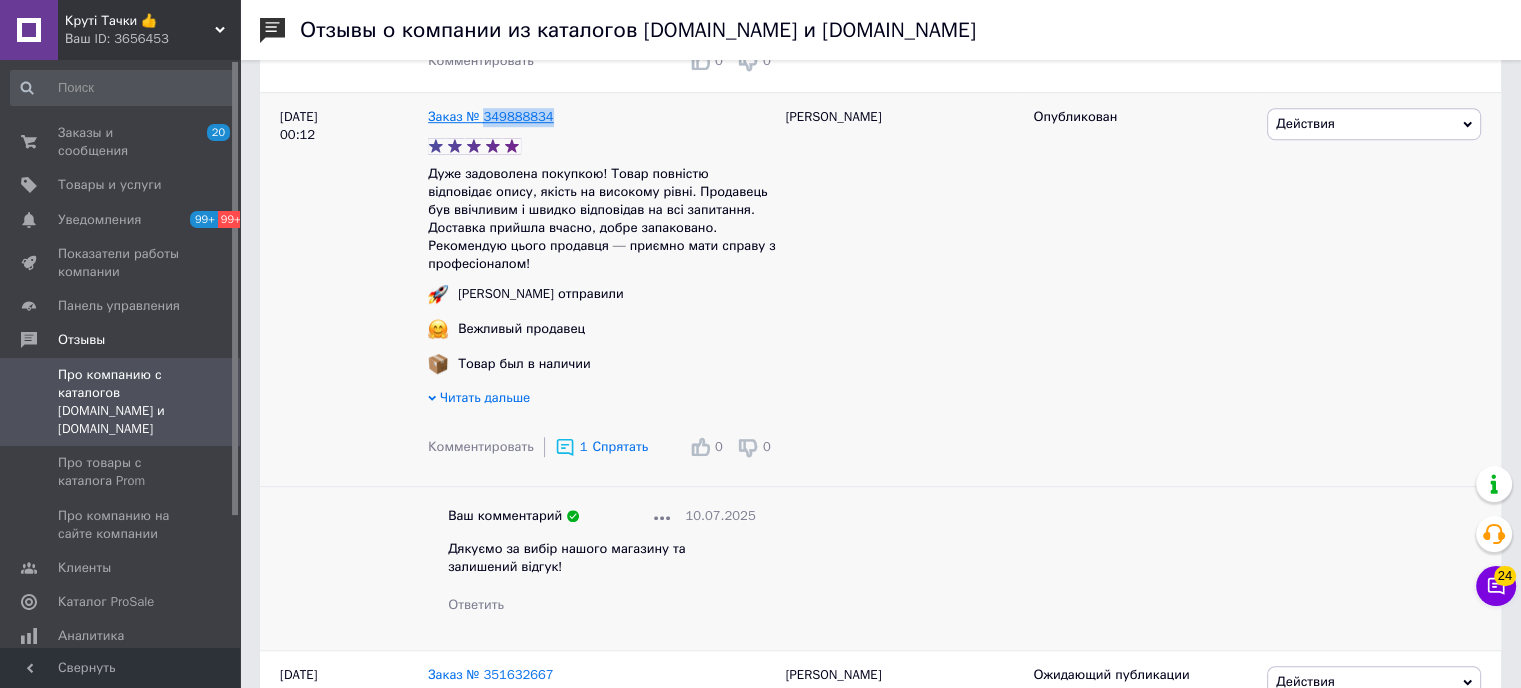 drag, startPoint x: 572, startPoint y: 131, endPoint x: 480, endPoint y: 132, distance: 92.00543 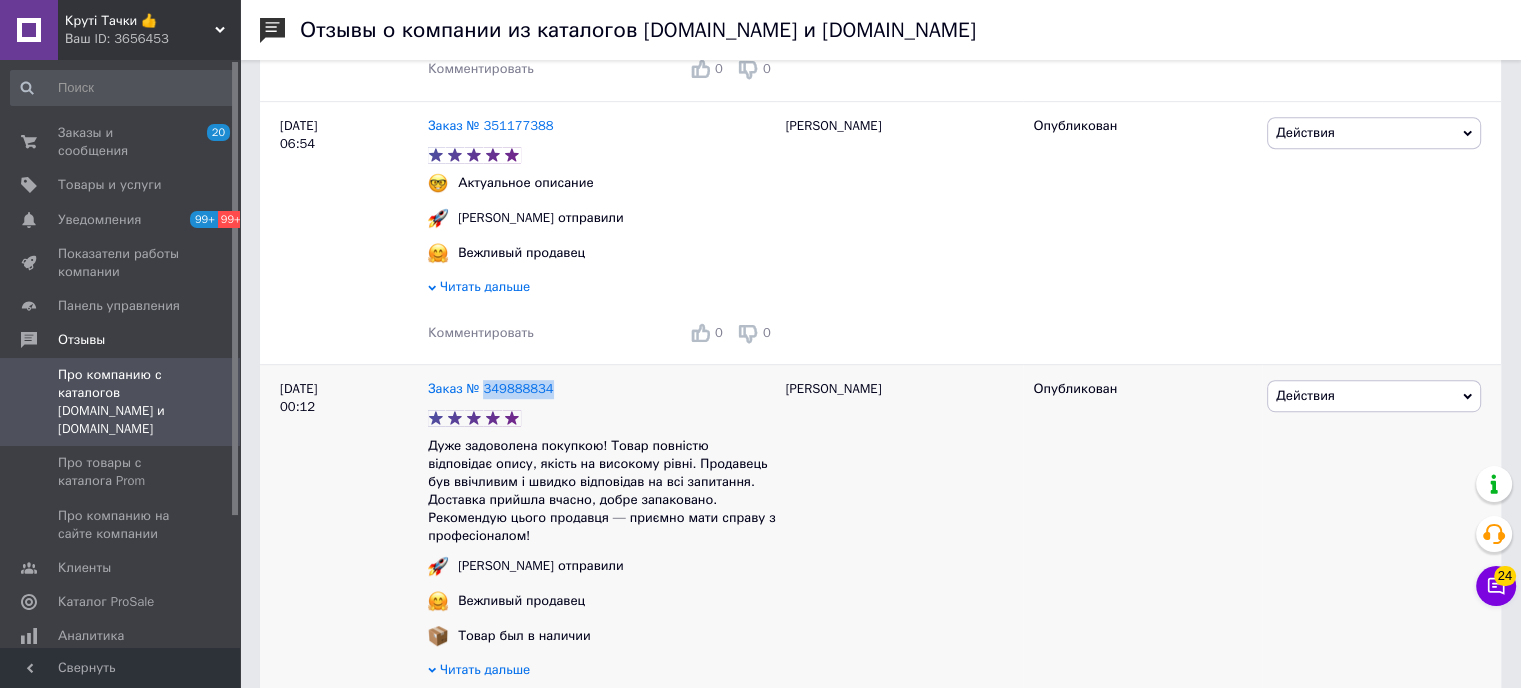 scroll, scrollTop: 1000, scrollLeft: 0, axis: vertical 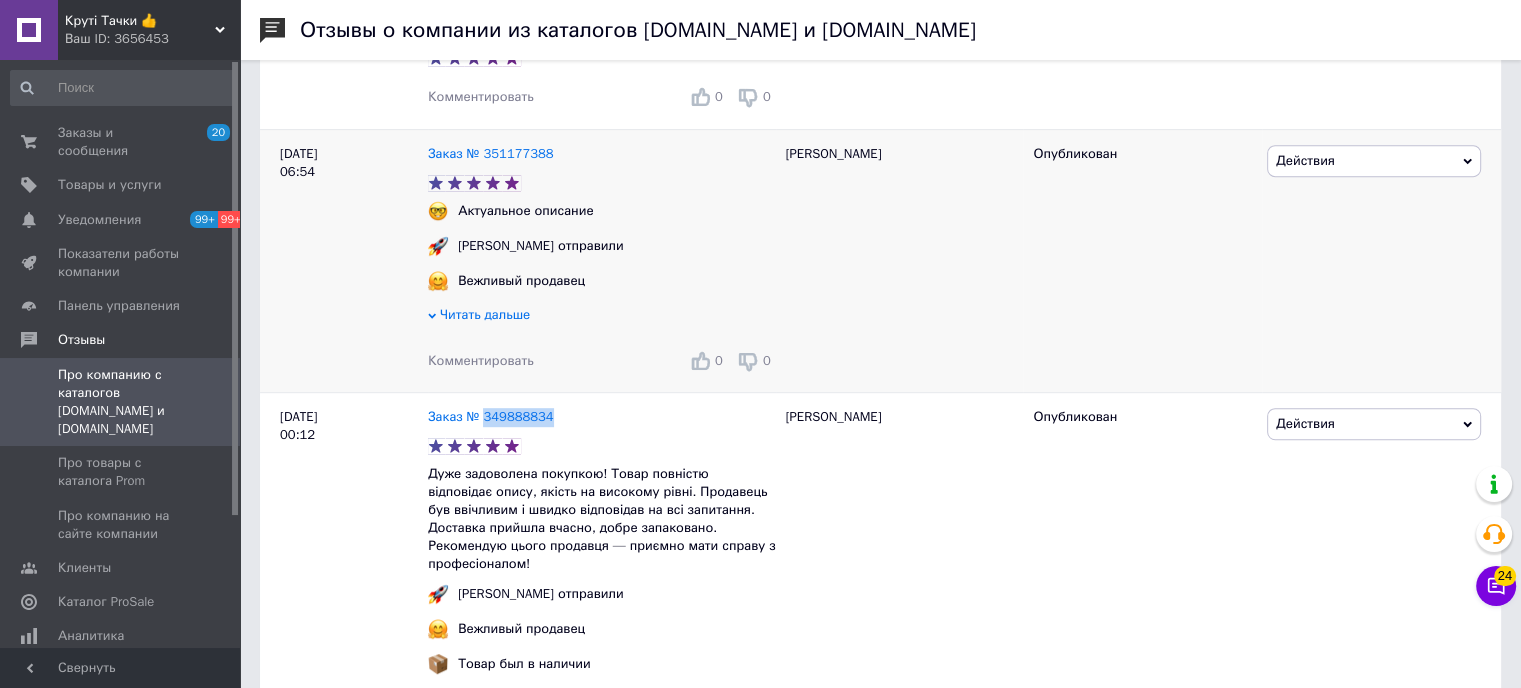 click on "Комментировать" at bounding box center (481, 360) 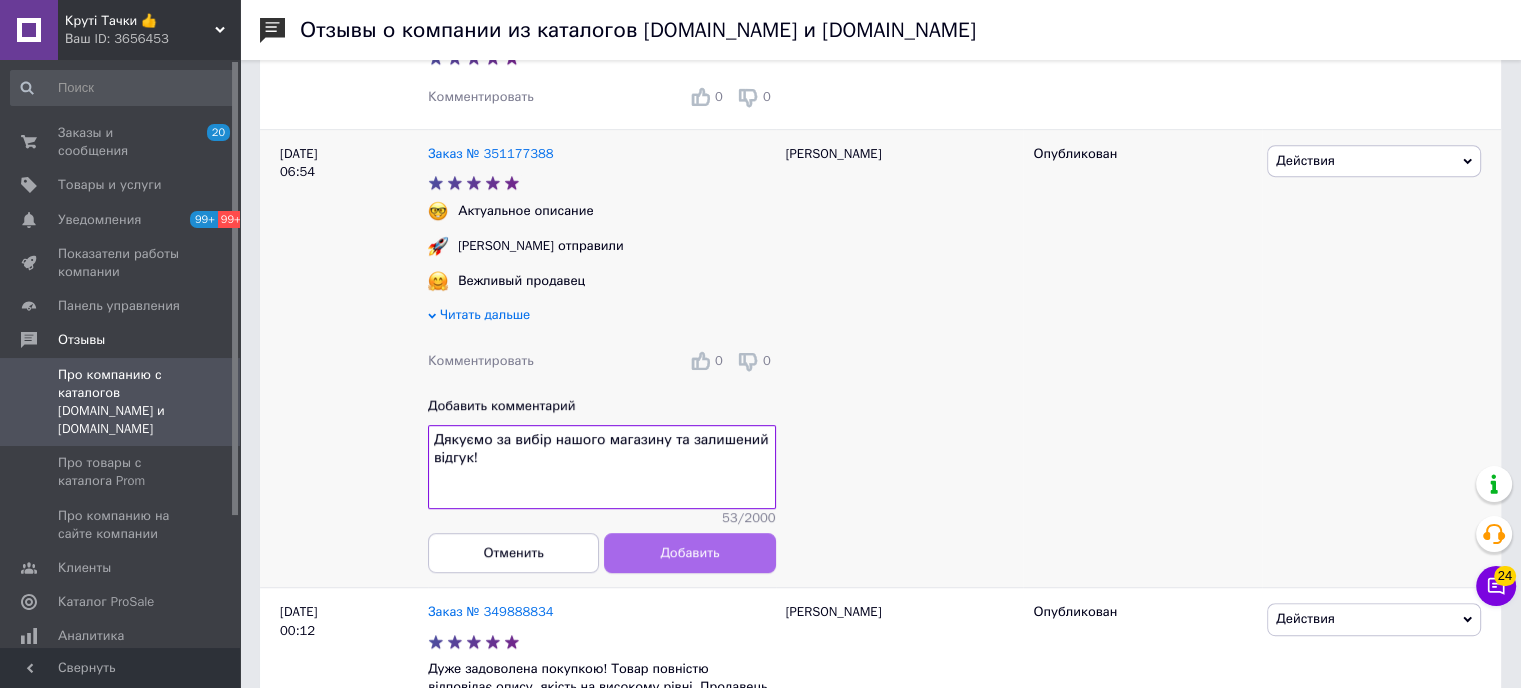 type on "Дякуємо за вибір нашого магазину та залишений відгук!" 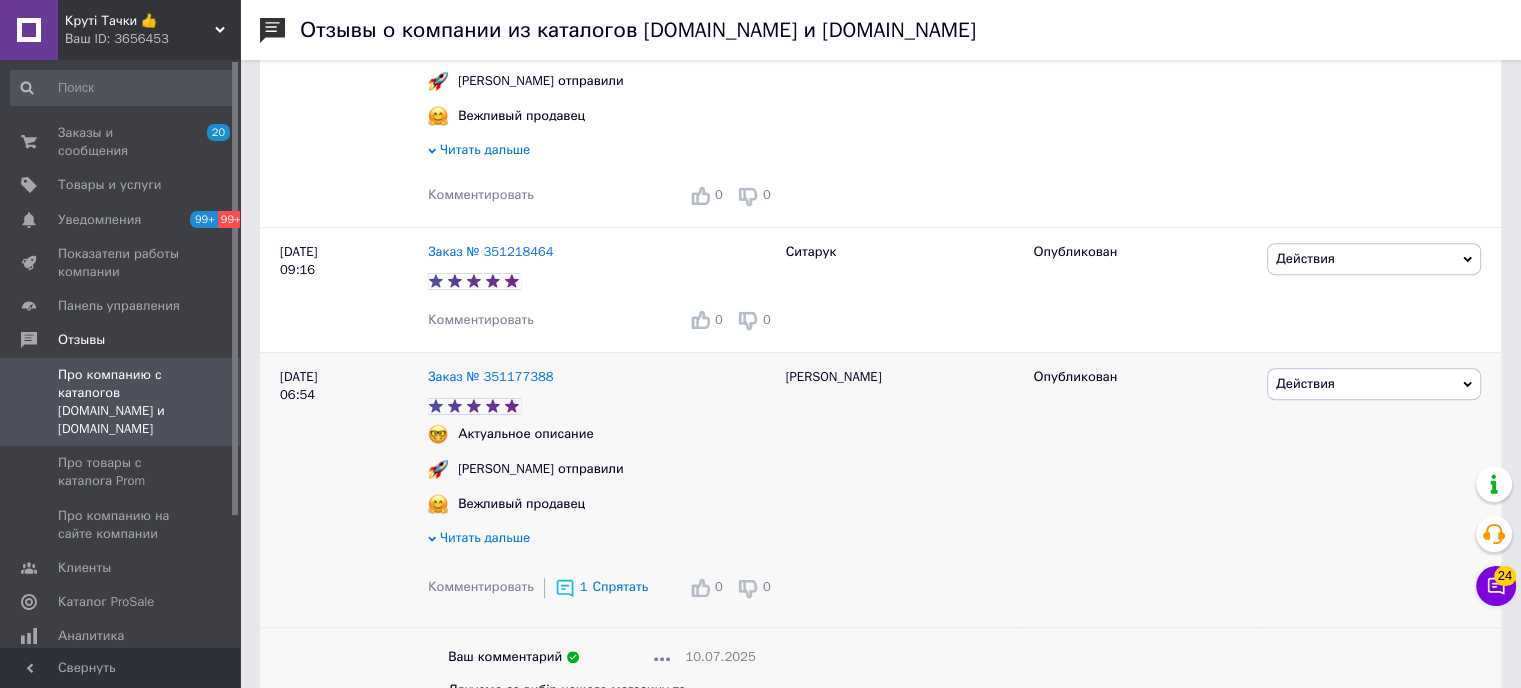 scroll, scrollTop: 700, scrollLeft: 0, axis: vertical 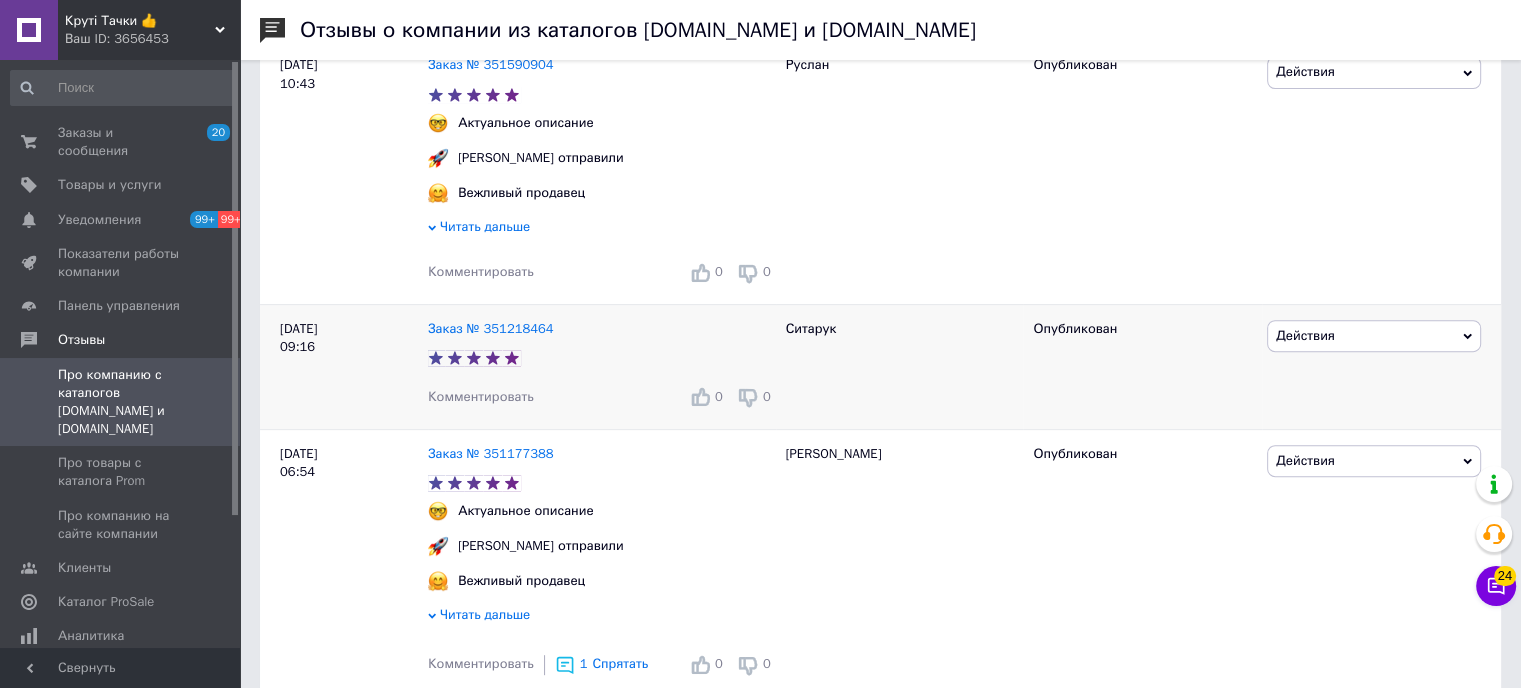 click on "Комментировать" at bounding box center [481, 396] 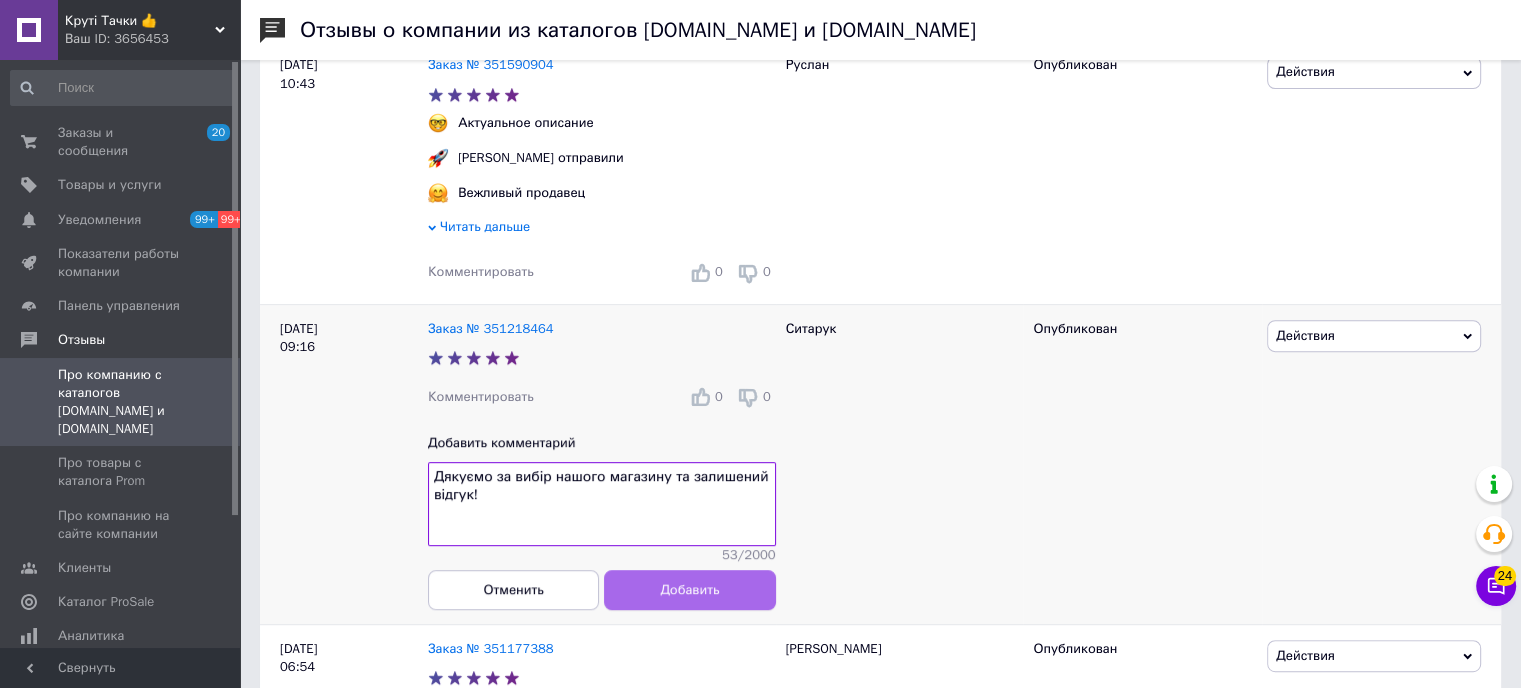 type on "Дякуємо за вибір нашого магазину та залишений відгук!" 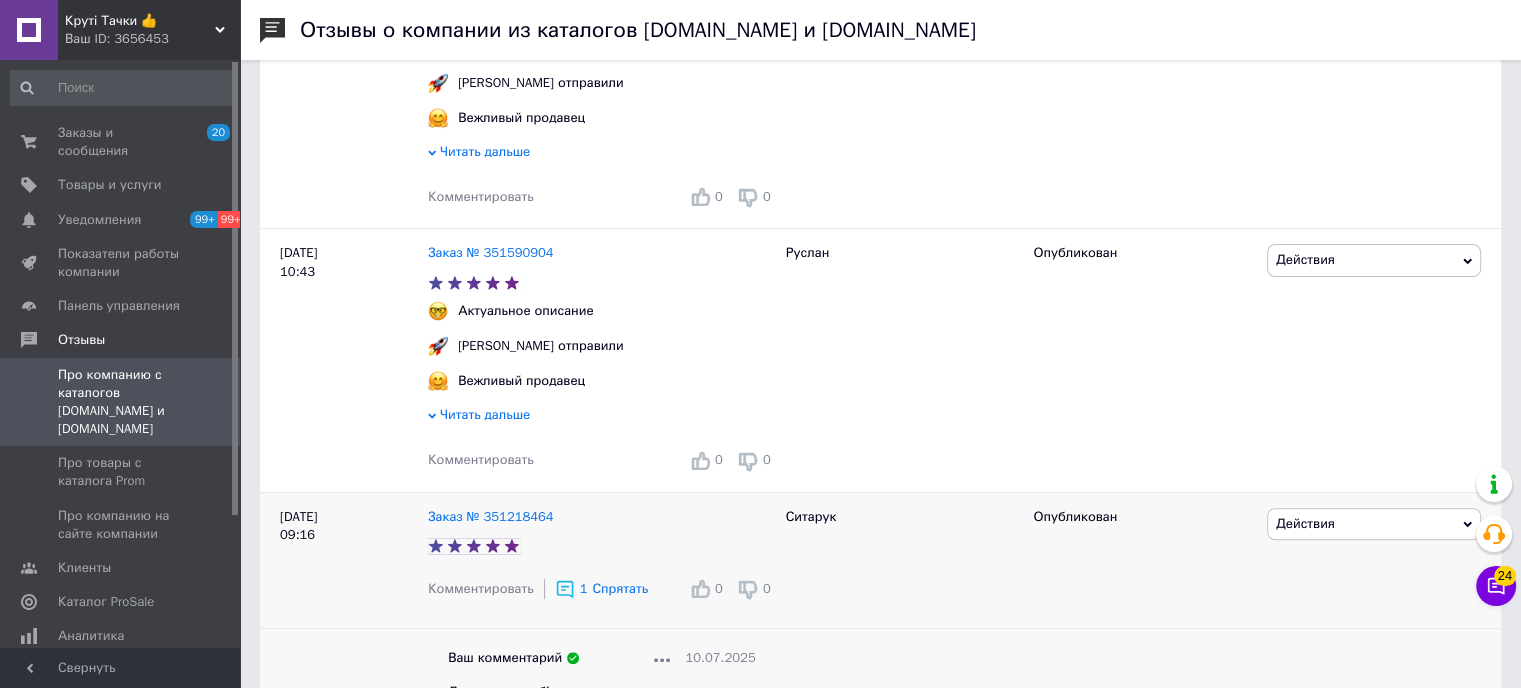 scroll, scrollTop: 500, scrollLeft: 0, axis: vertical 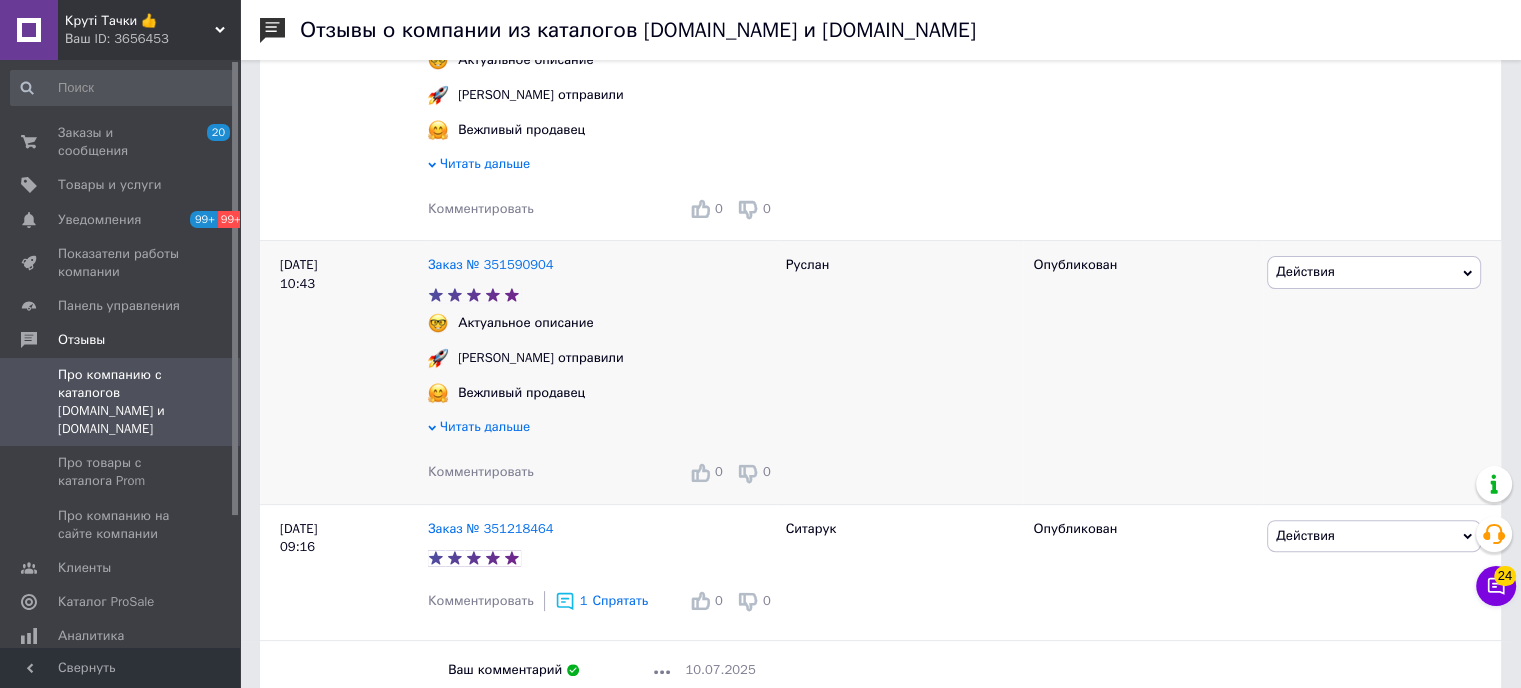 click on "Комментировать" at bounding box center [481, 471] 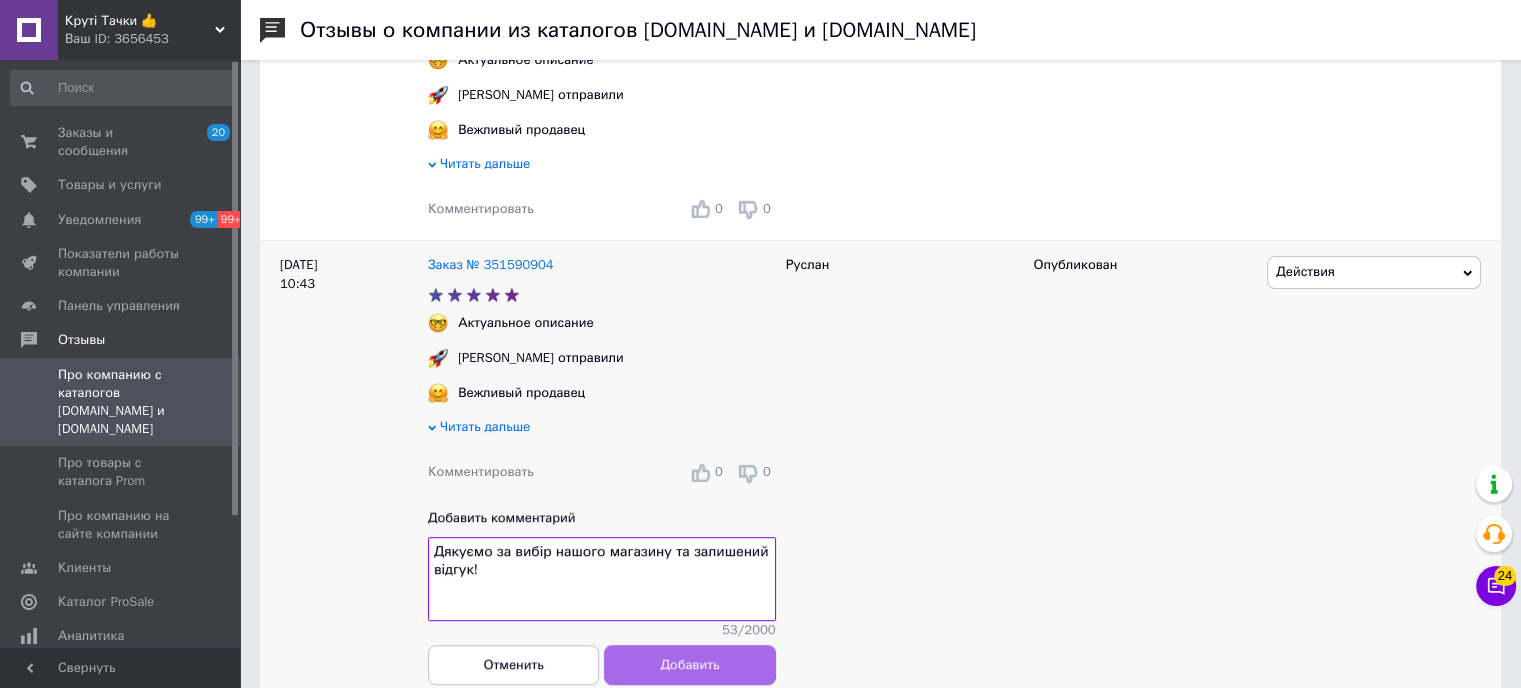 type on "Дякуємо за вибір нашого магазину та залишений відгук!" 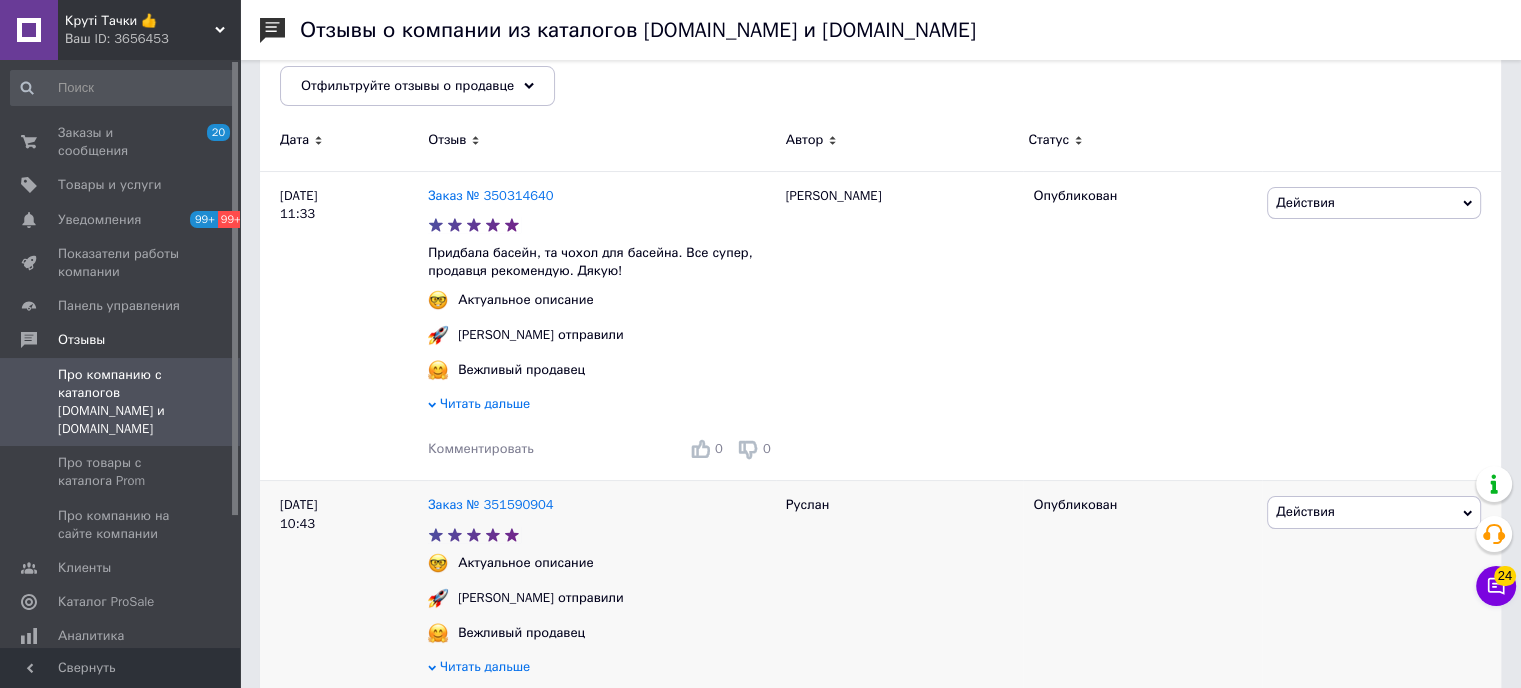scroll, scrollTop: 200, scrollLeft: 0, axis: vertical 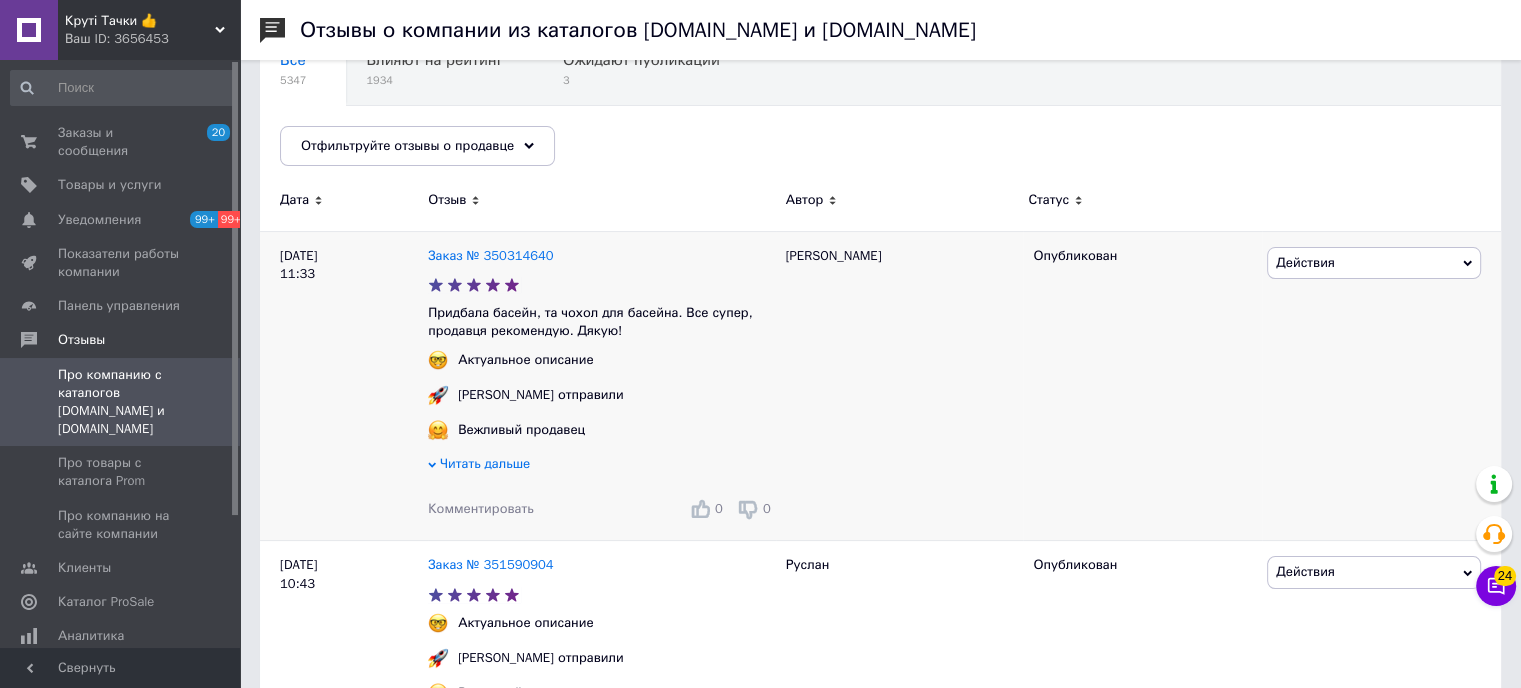 click on "Комментировать" at bounding box center (481, 508) 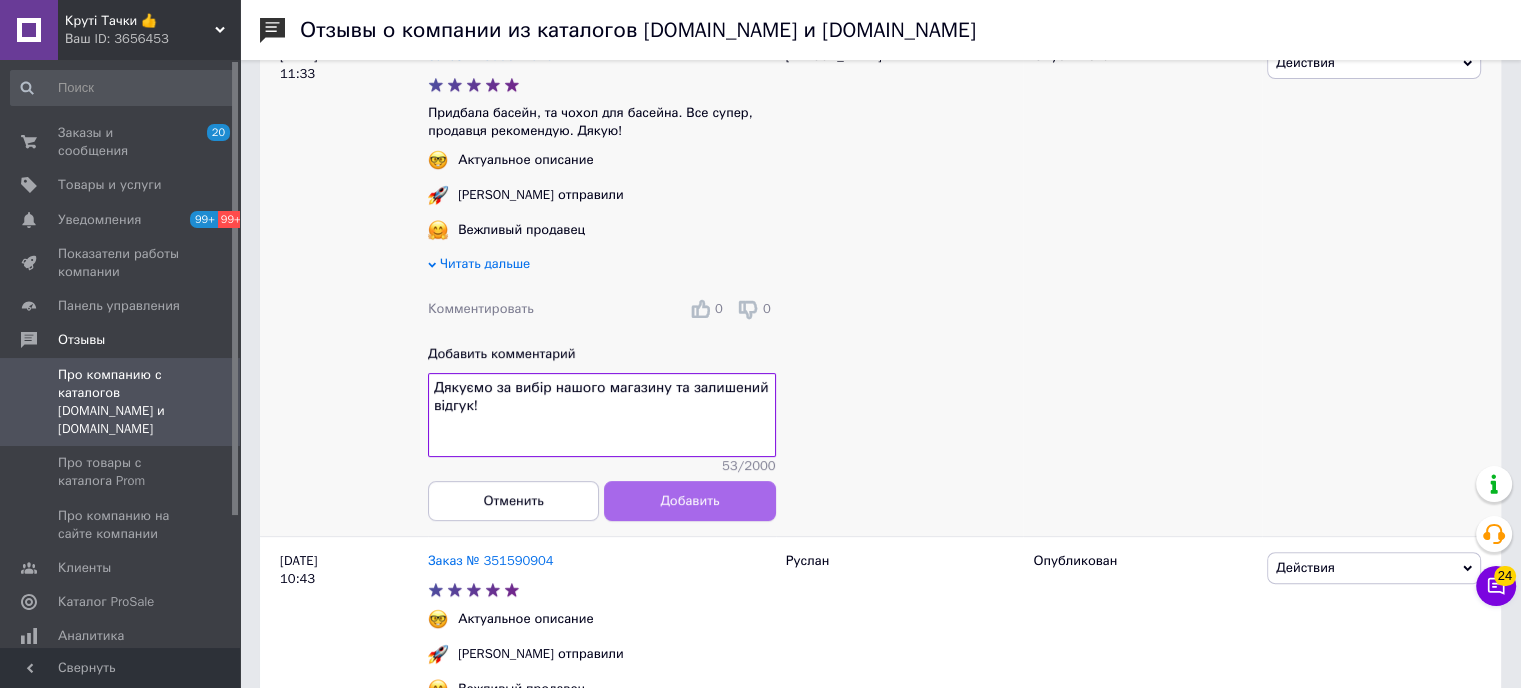 type on "Дякуємо за вибір нашого магазину та залишений відгук!" 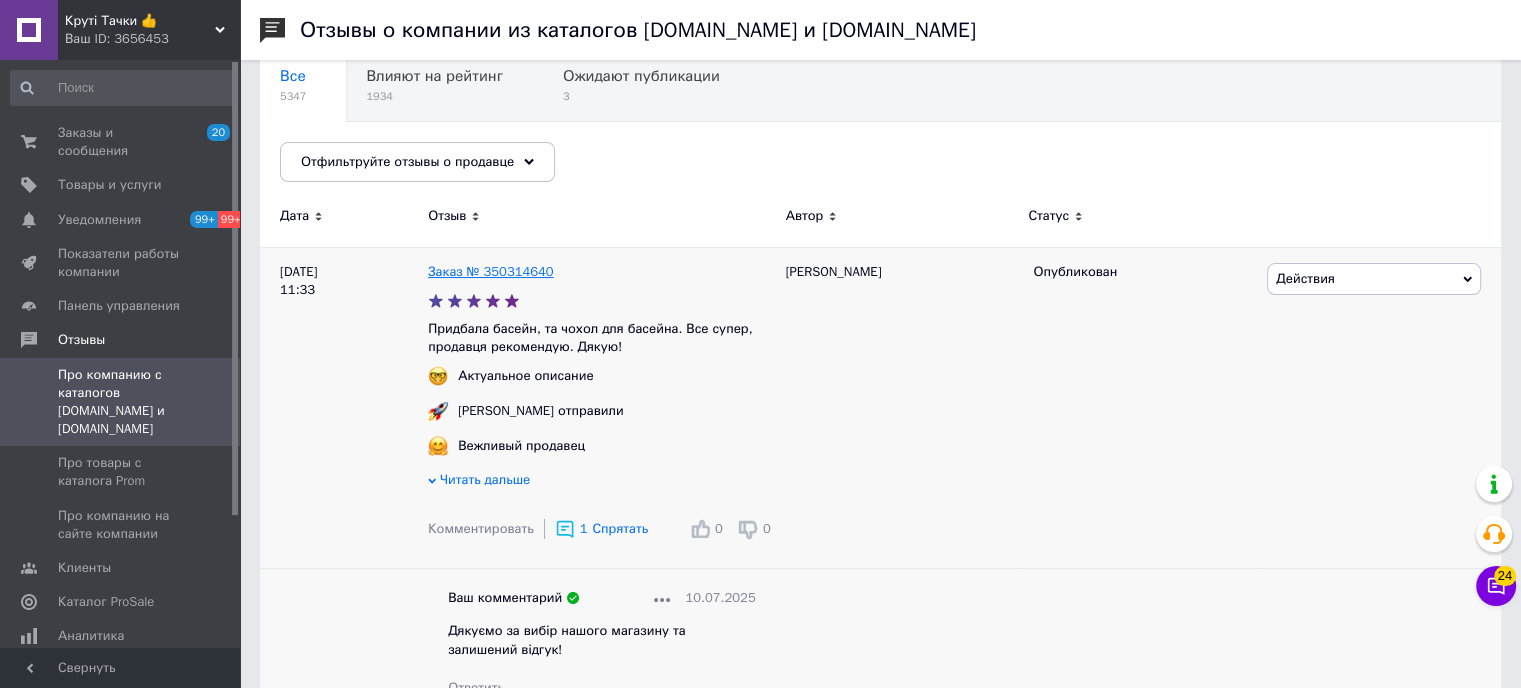 scroll, scrollTop: 100, scrollLeft: 0, axis: vertical 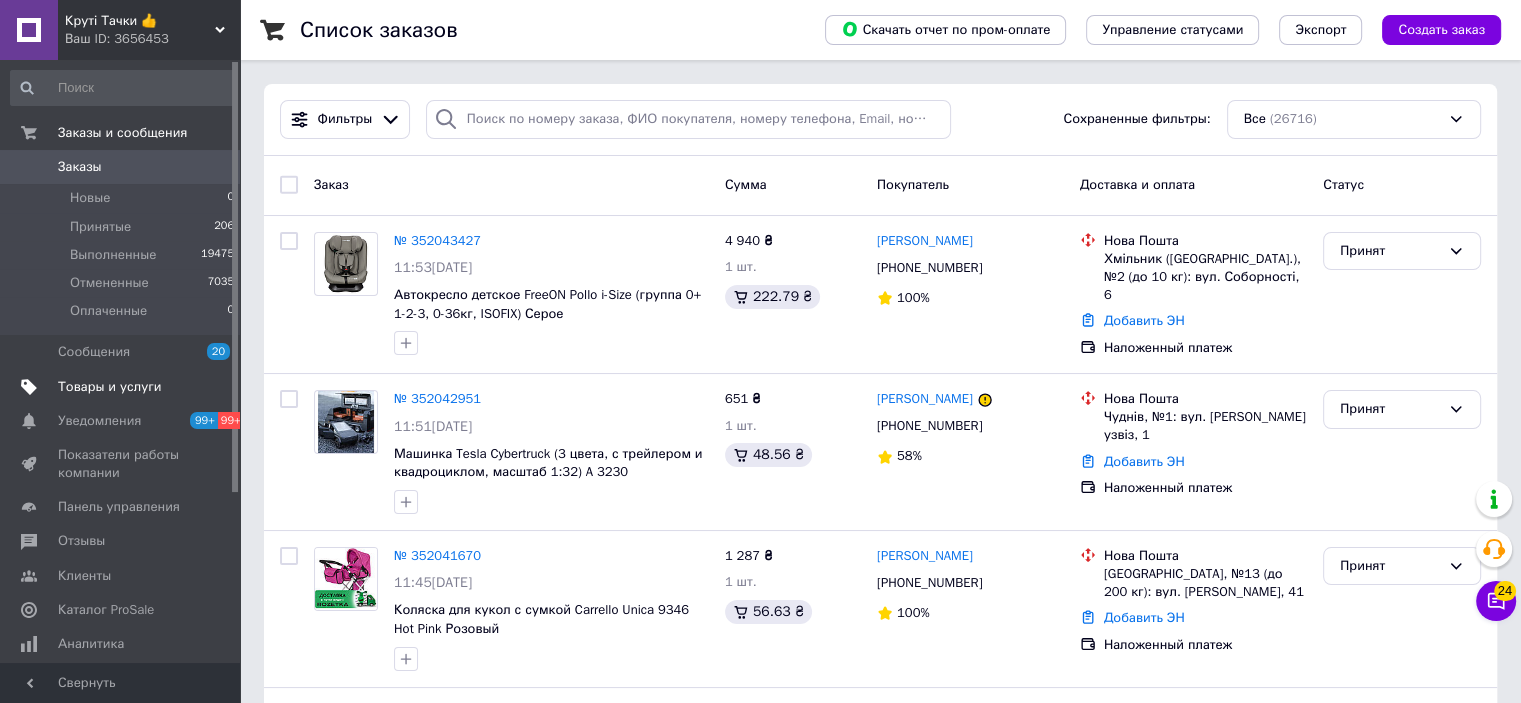 click on "Товары и услуги" at bounding box center (110, 387) 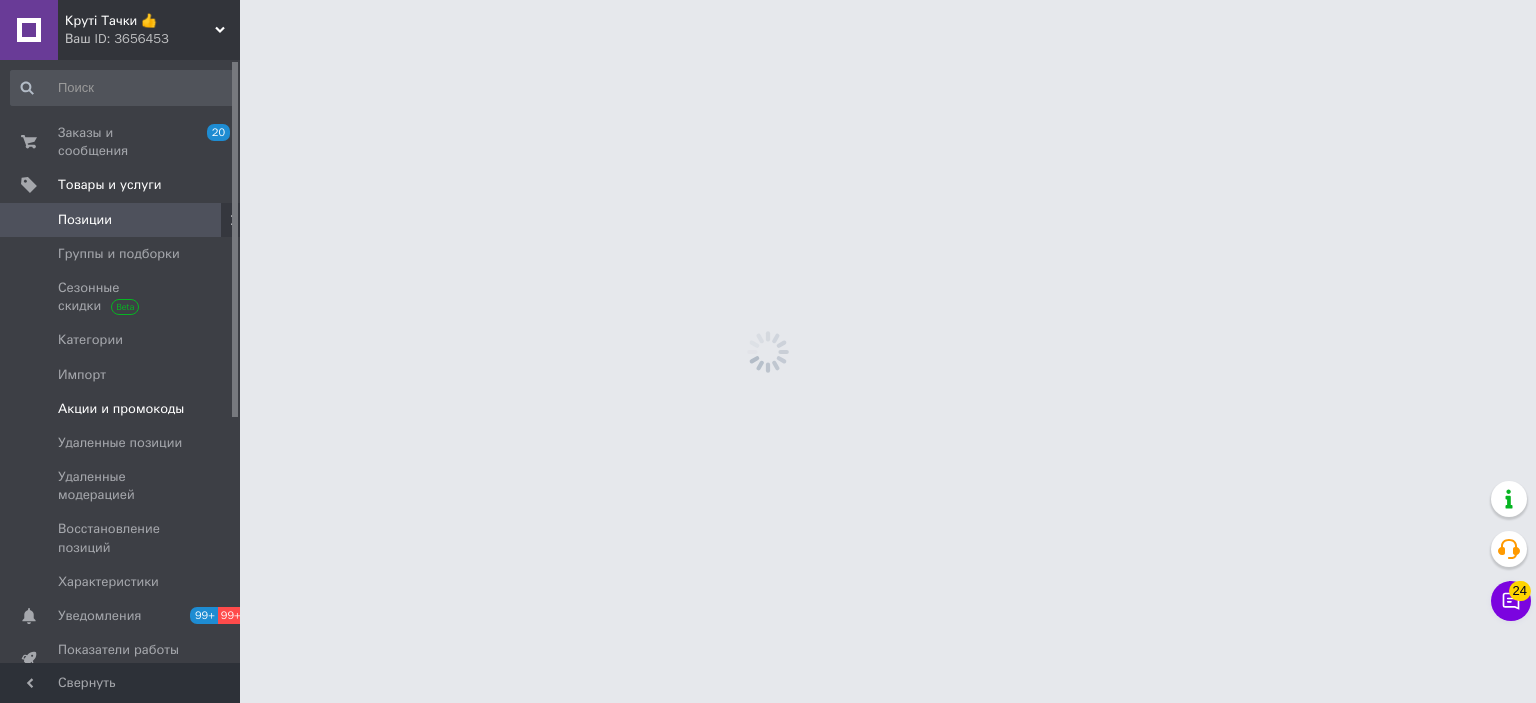 click on "Акции и промокоды" at bounding box center [121, 409] 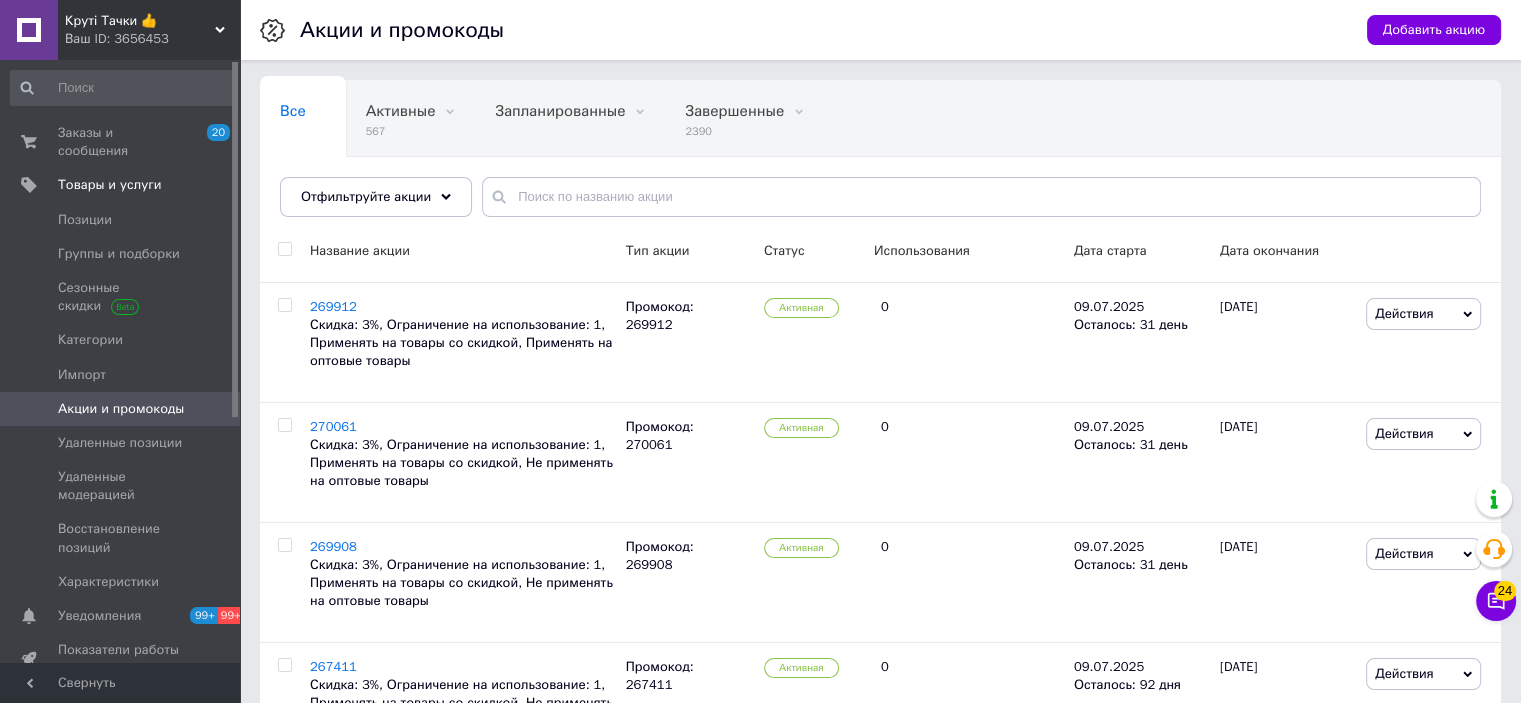 click on "Добавить акцию" at bounding box center [1434, 30] 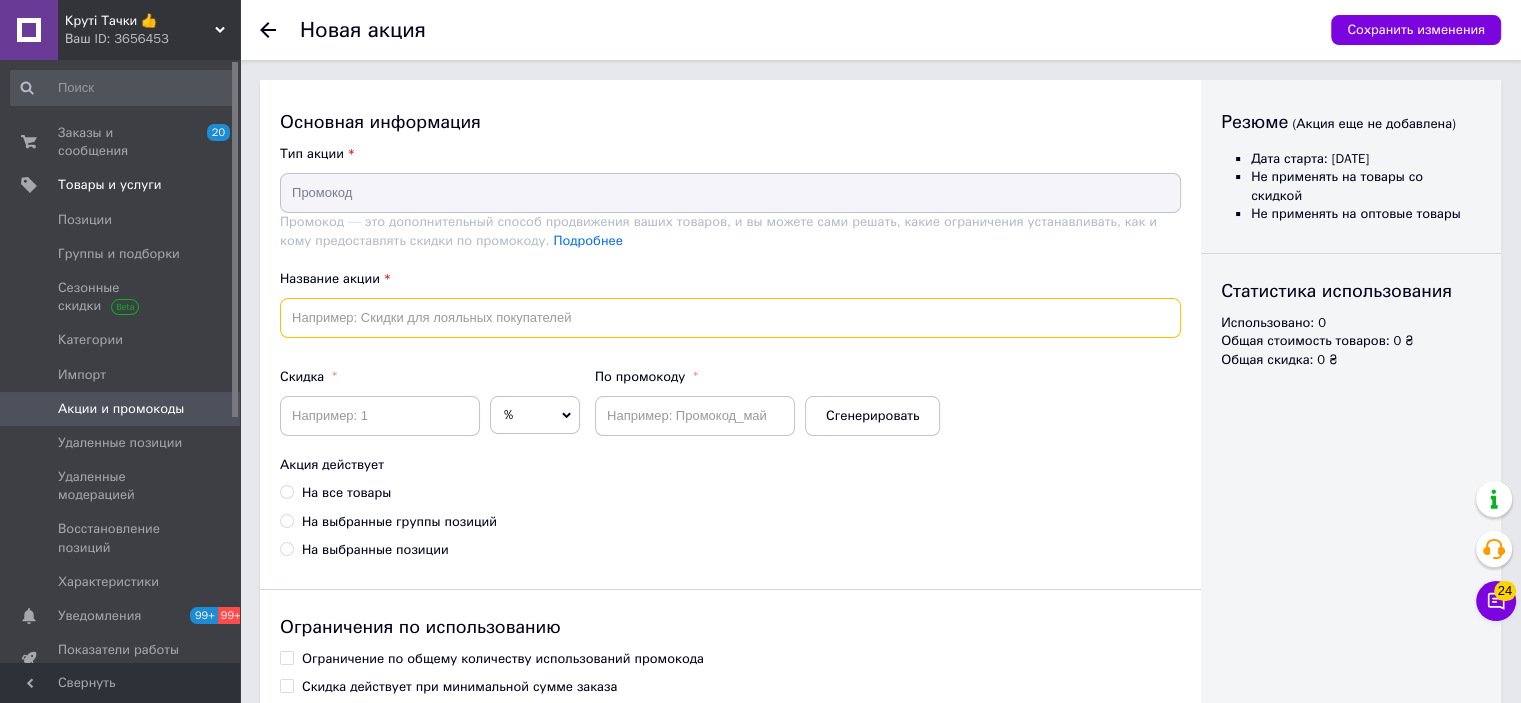click at bounding box center [730, 318] 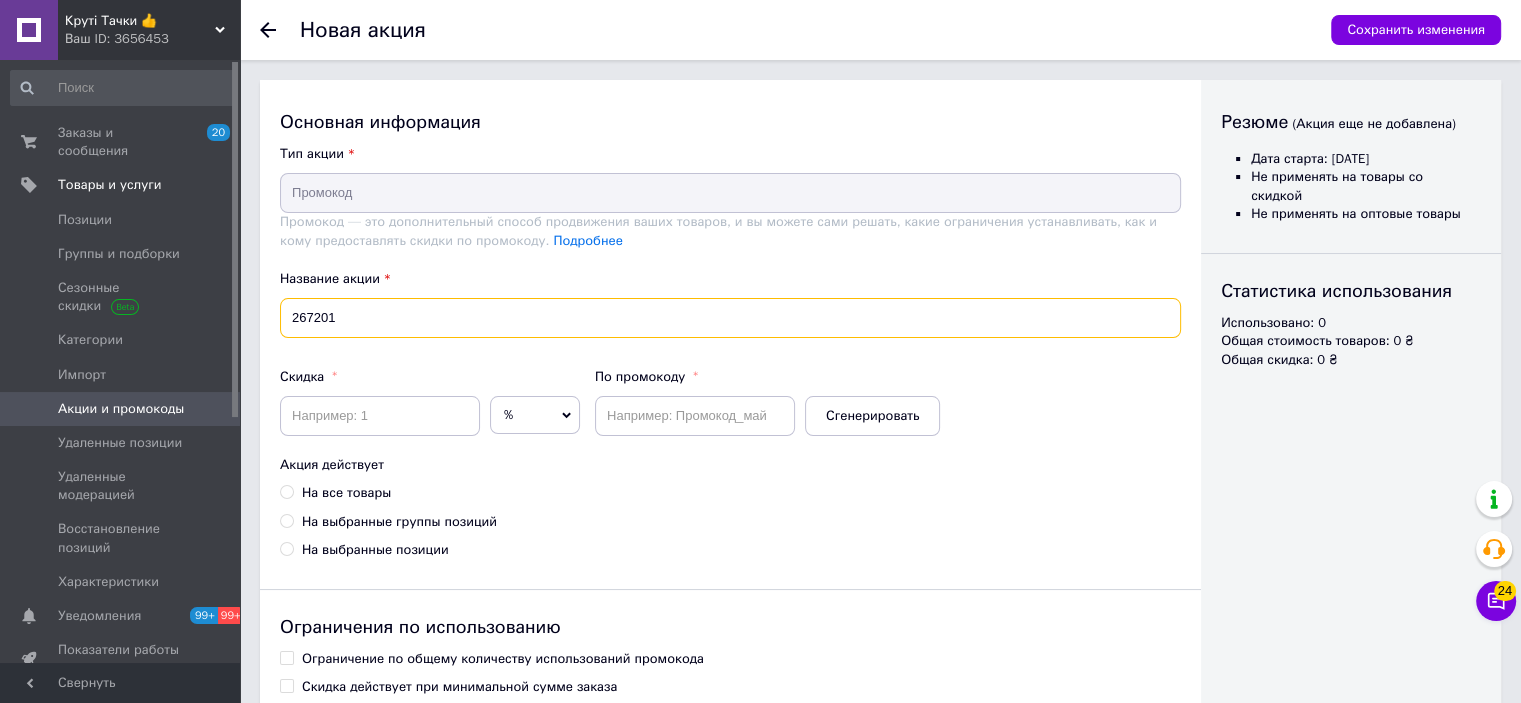type on "267201" 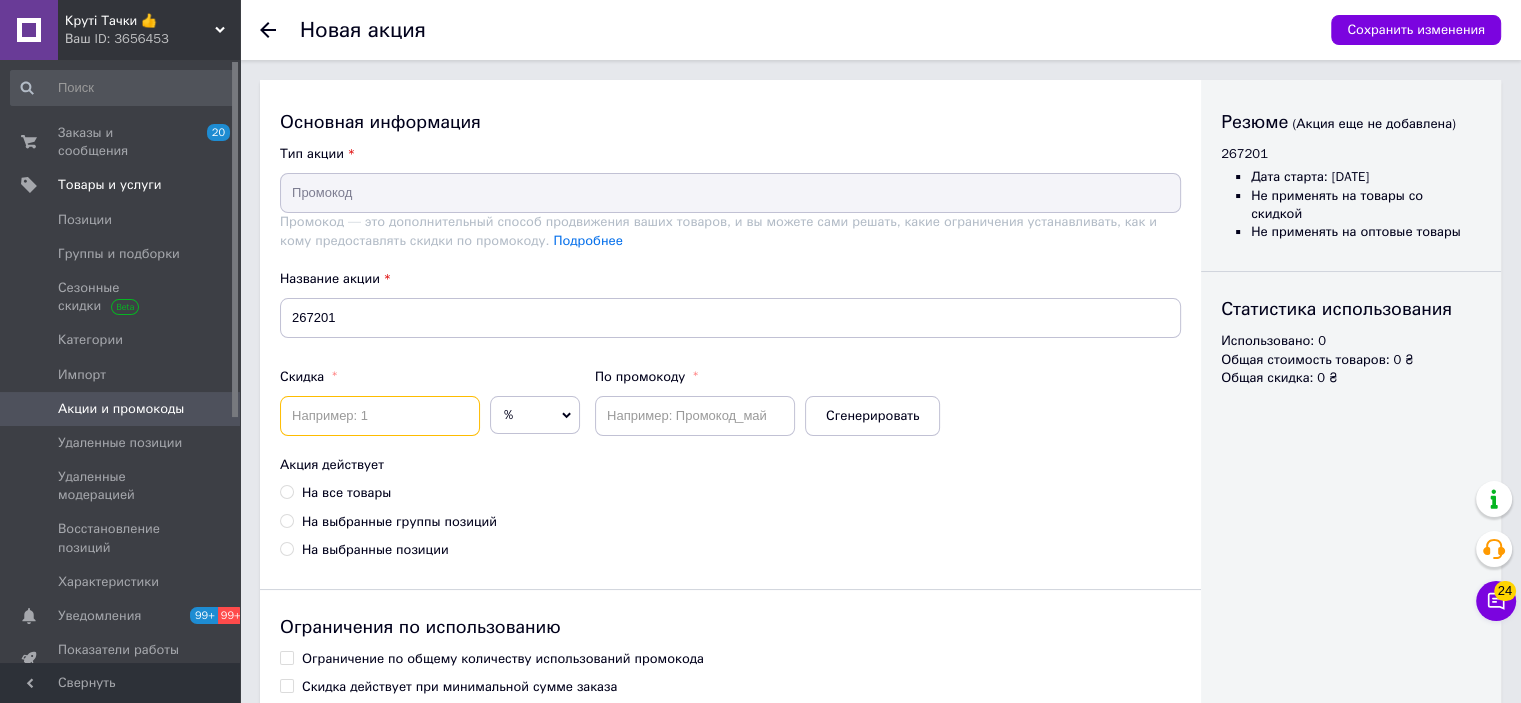 click at bounding box center (380, 416) 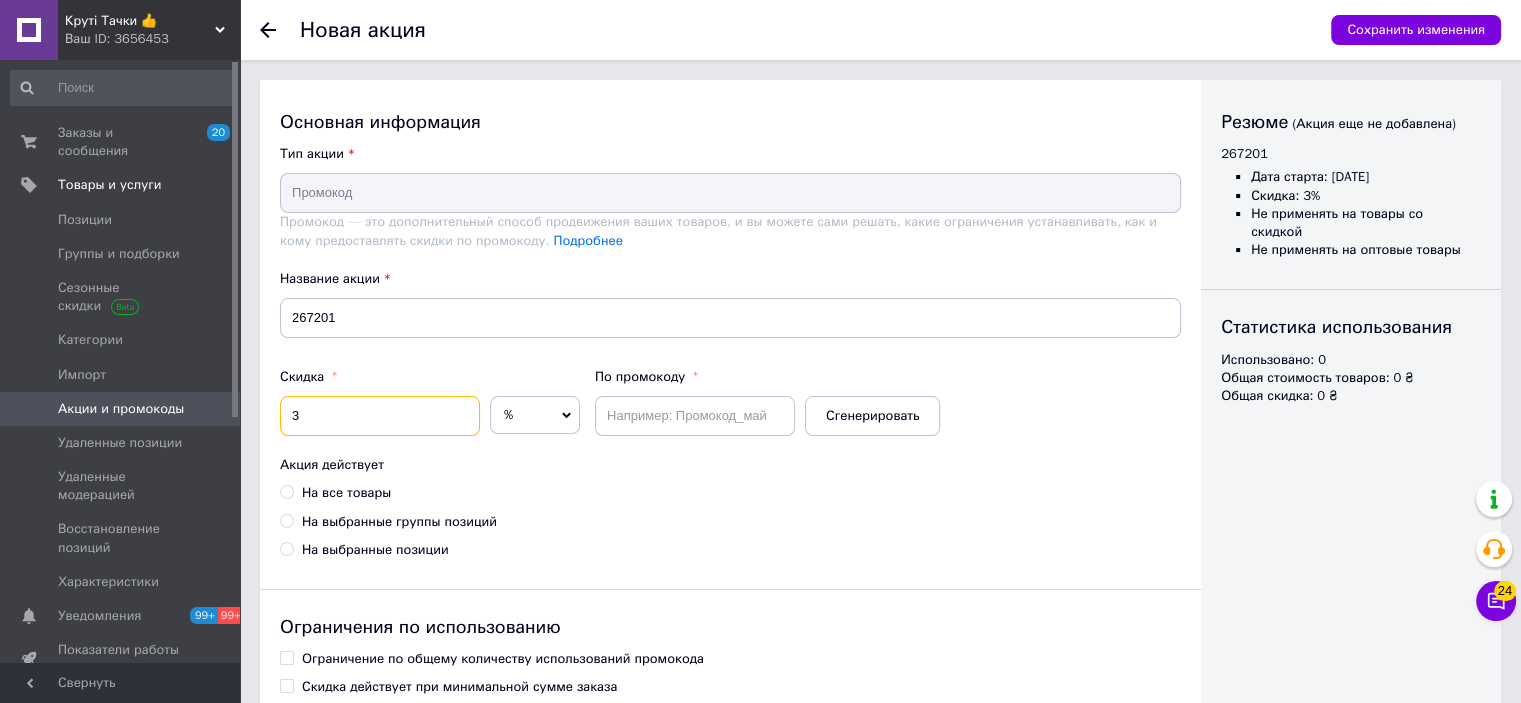 type on "3" 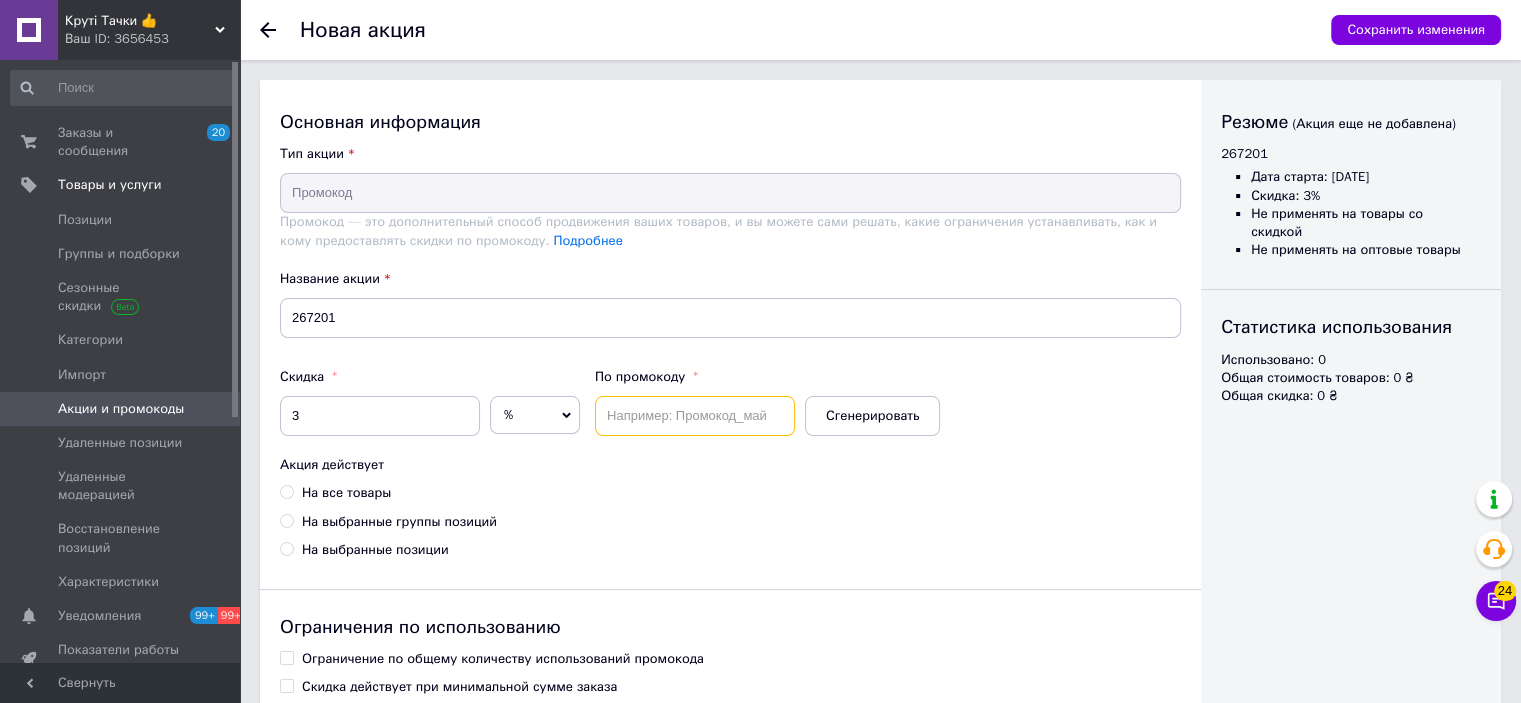 click at bounding box center [695, 416] 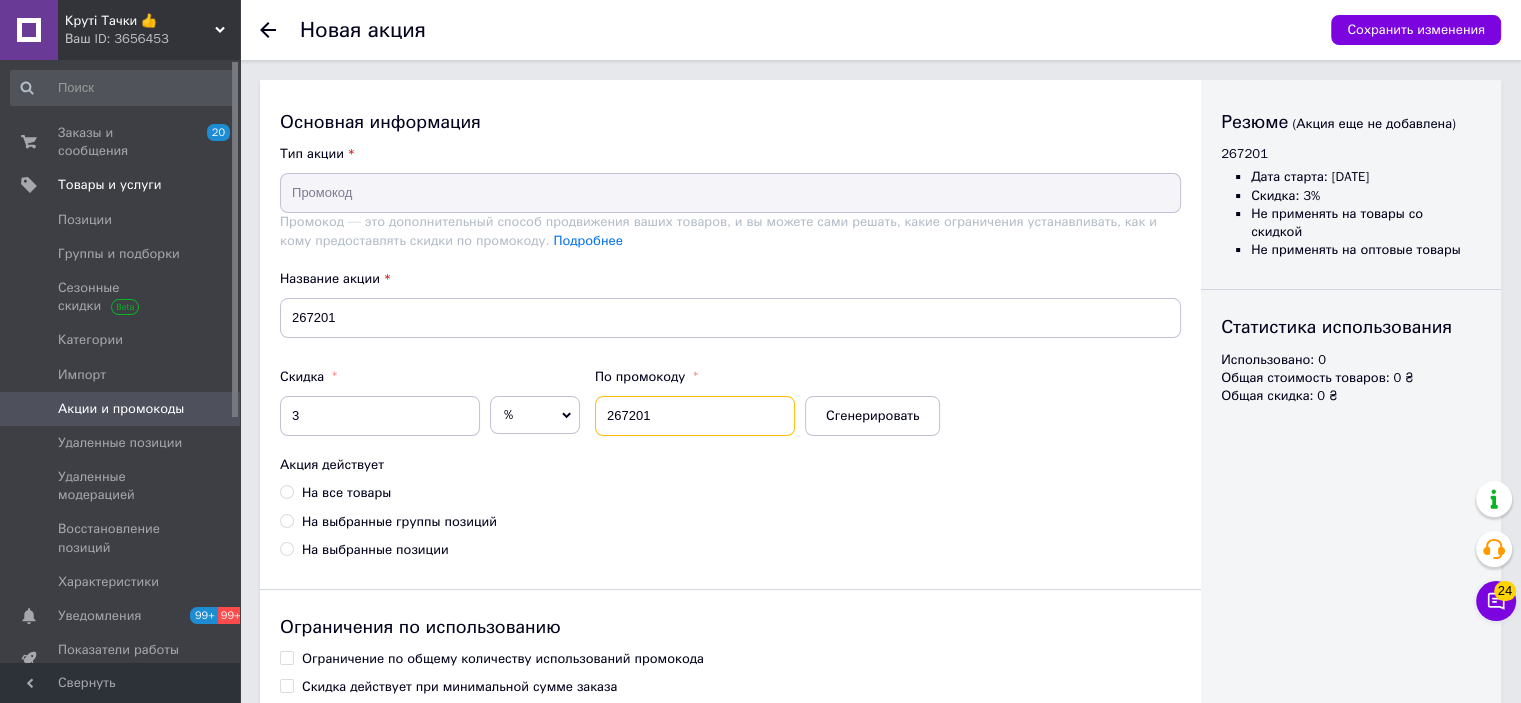 type on "267201" 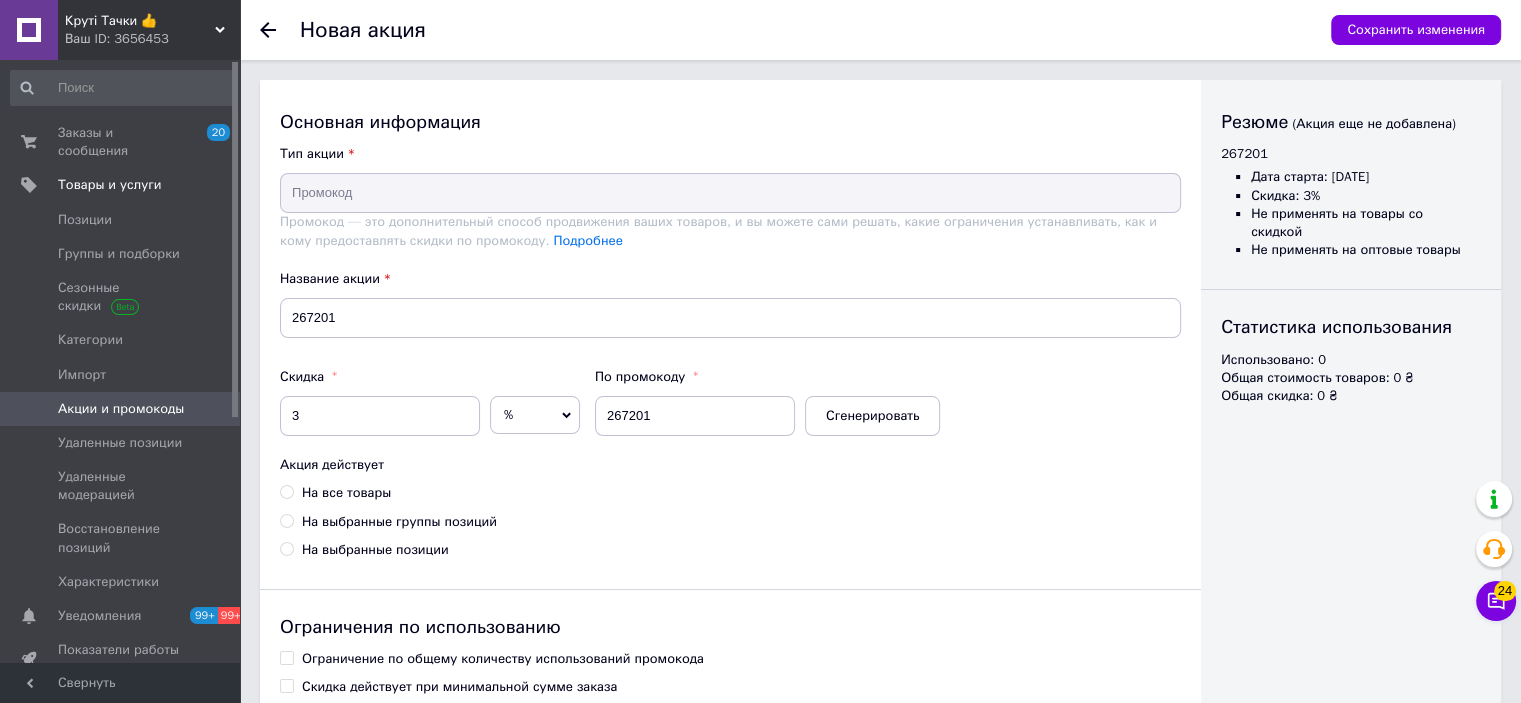 click on "На все товары" at bounding box center [346, 493] 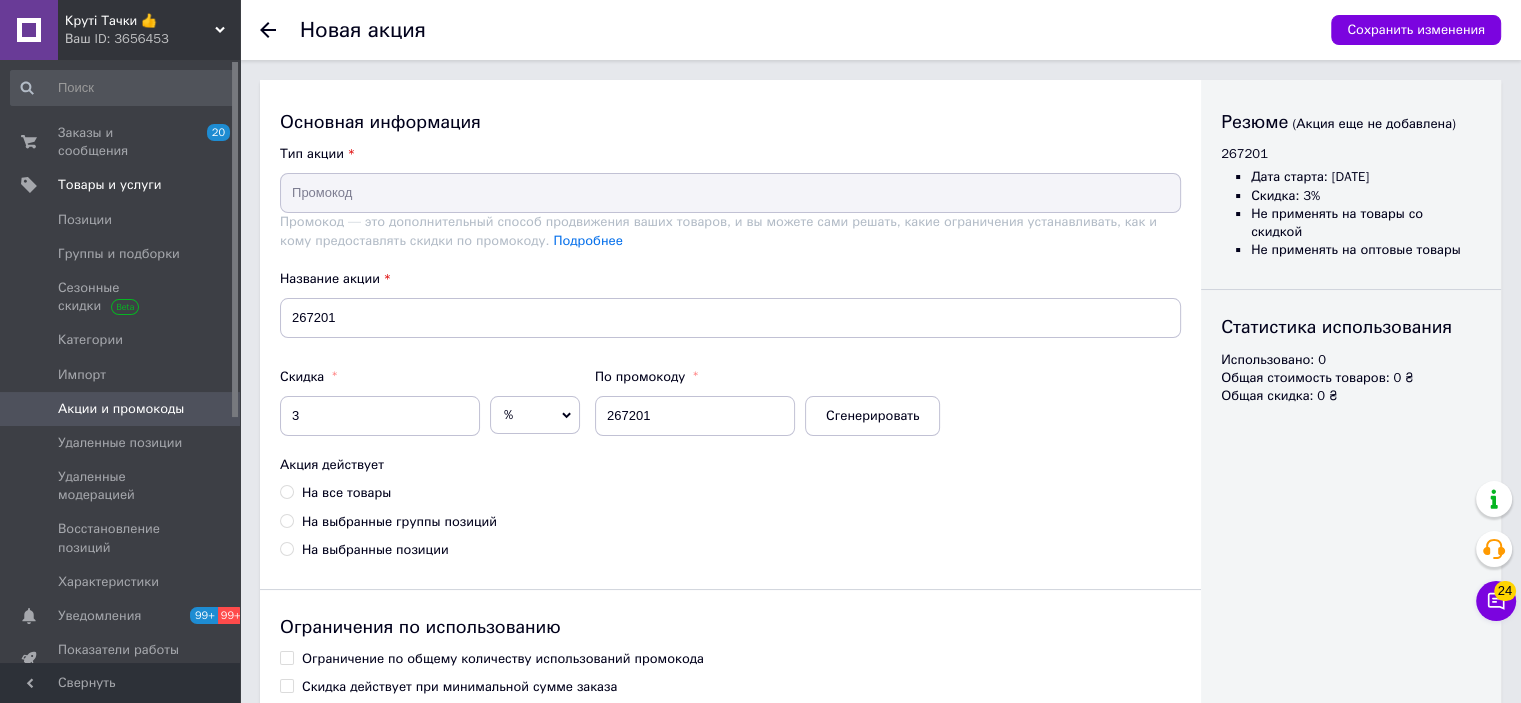 radio on "true" 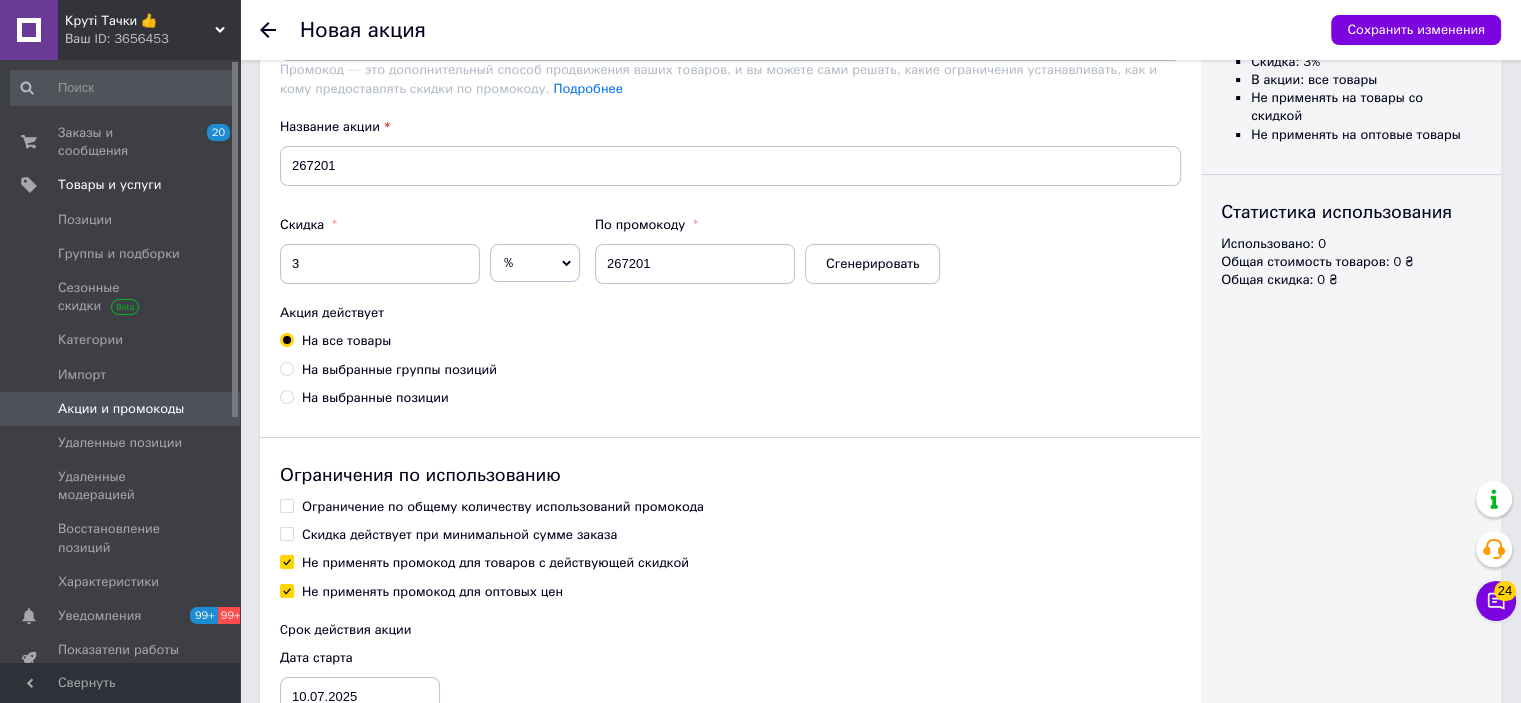 scroll, scrollTop: 302, scrollLeft: 0, axis: vertical 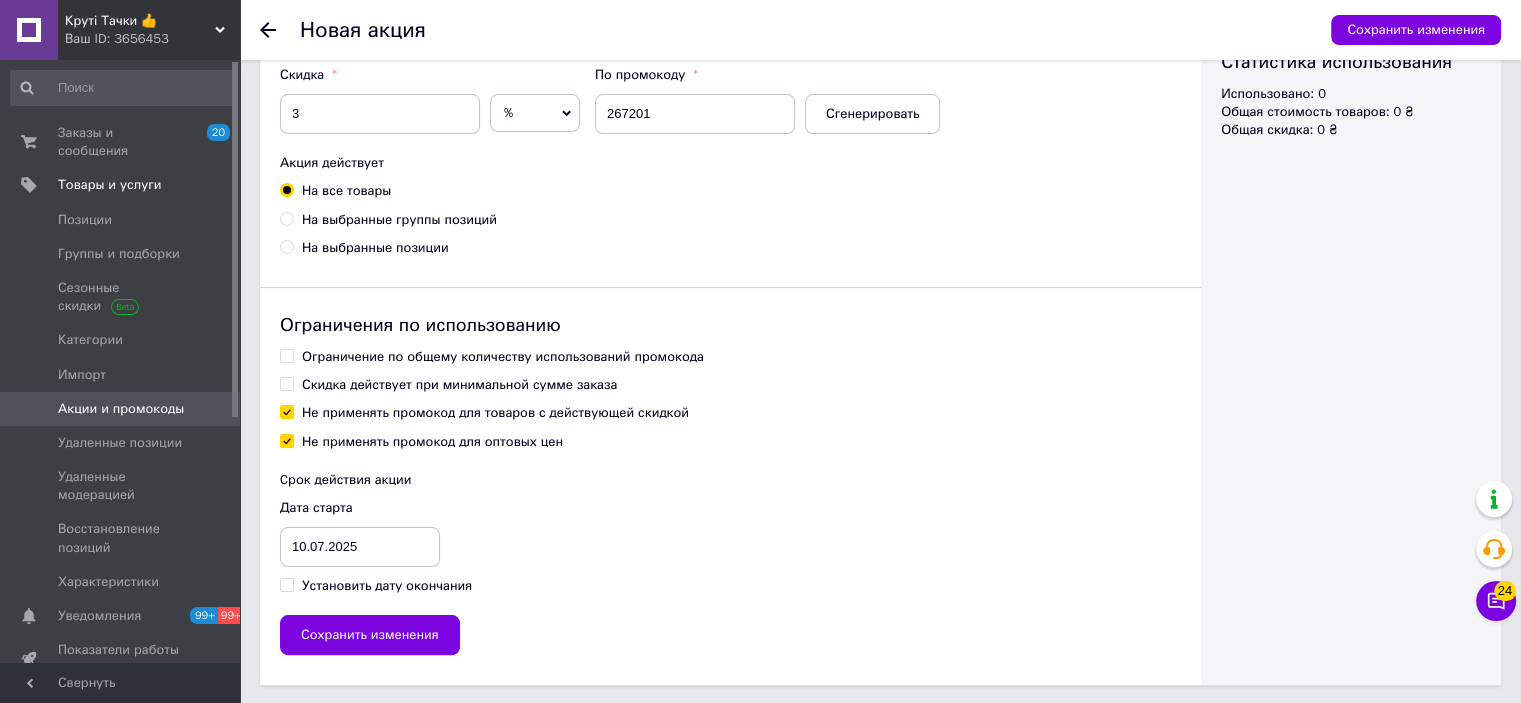 click on "Ограничение по общему количеству использований промокода" at bounding box center (503, 357) 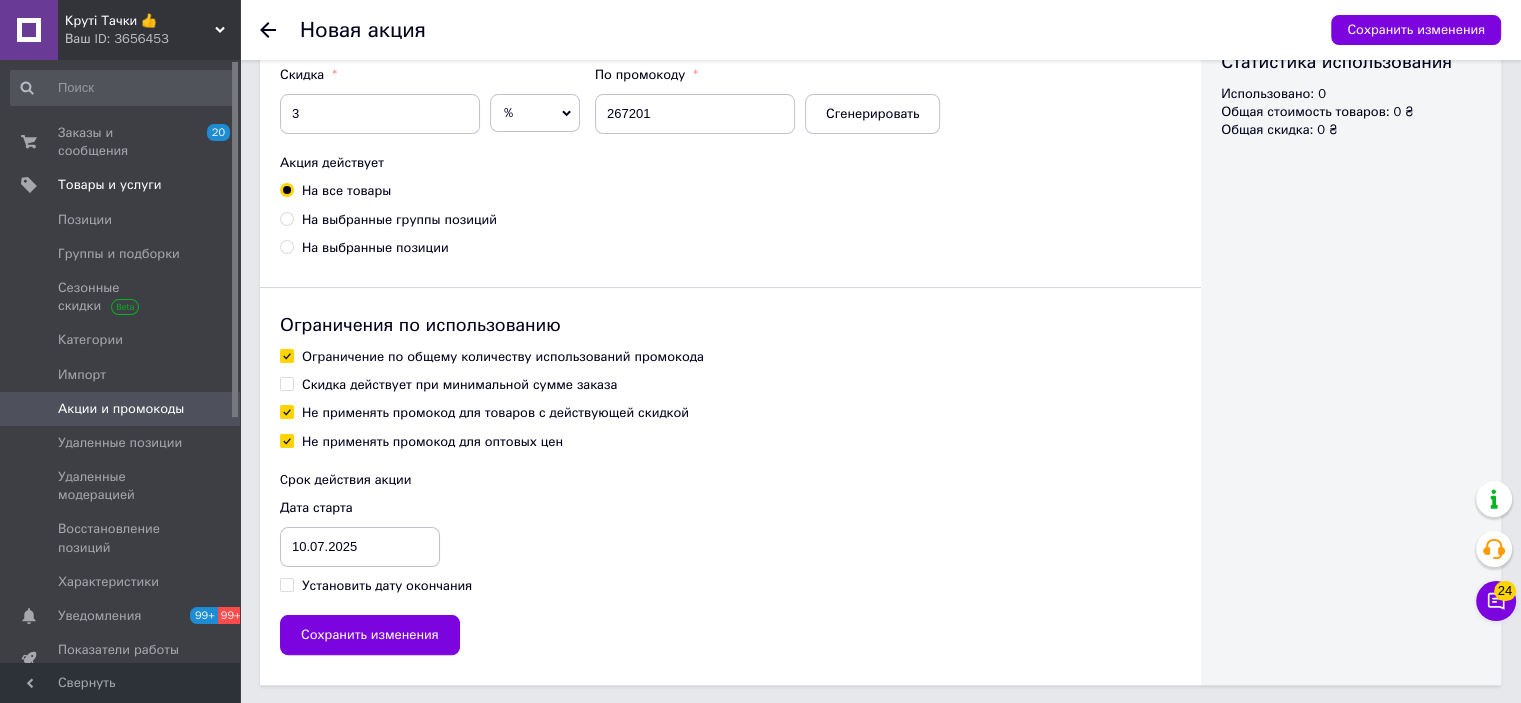 checkbox on "true" 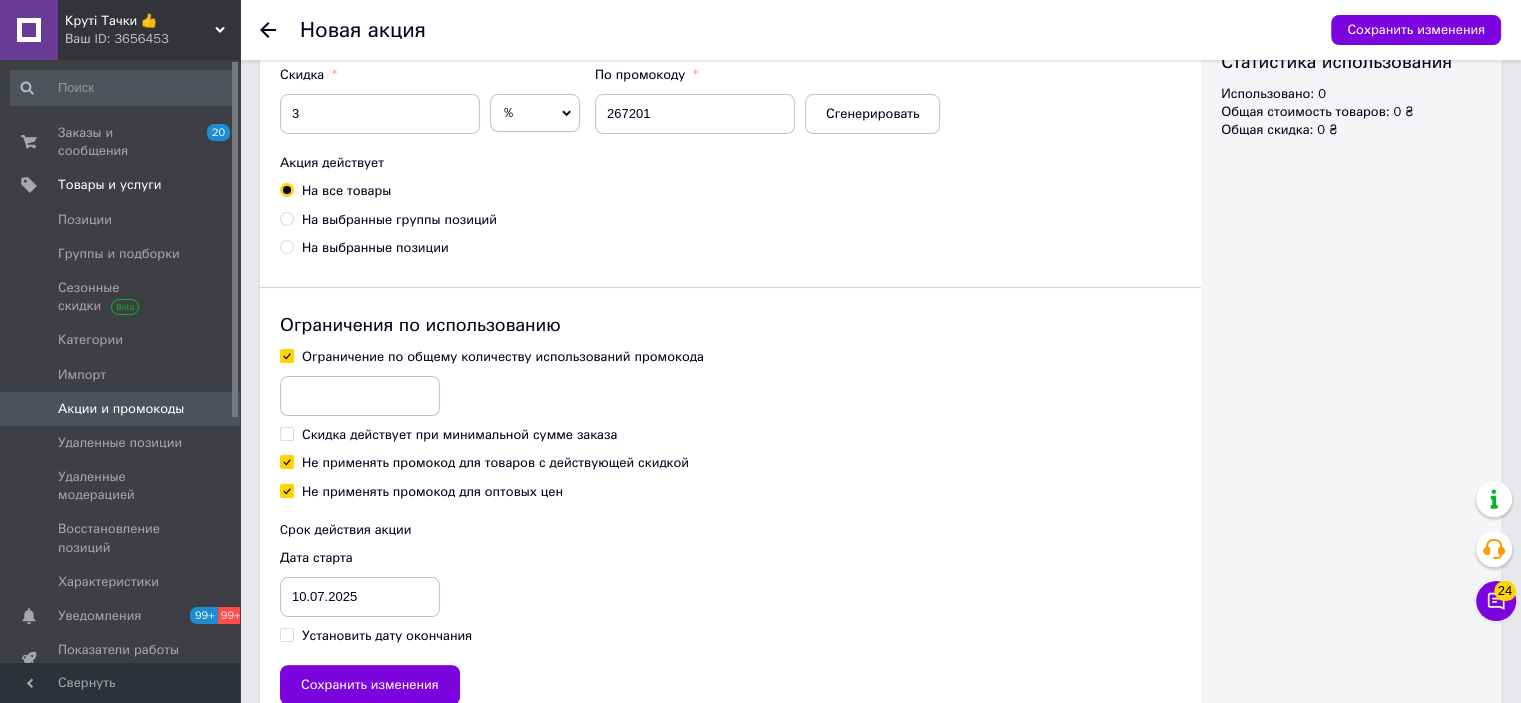 click at bounding box center [360, 396] 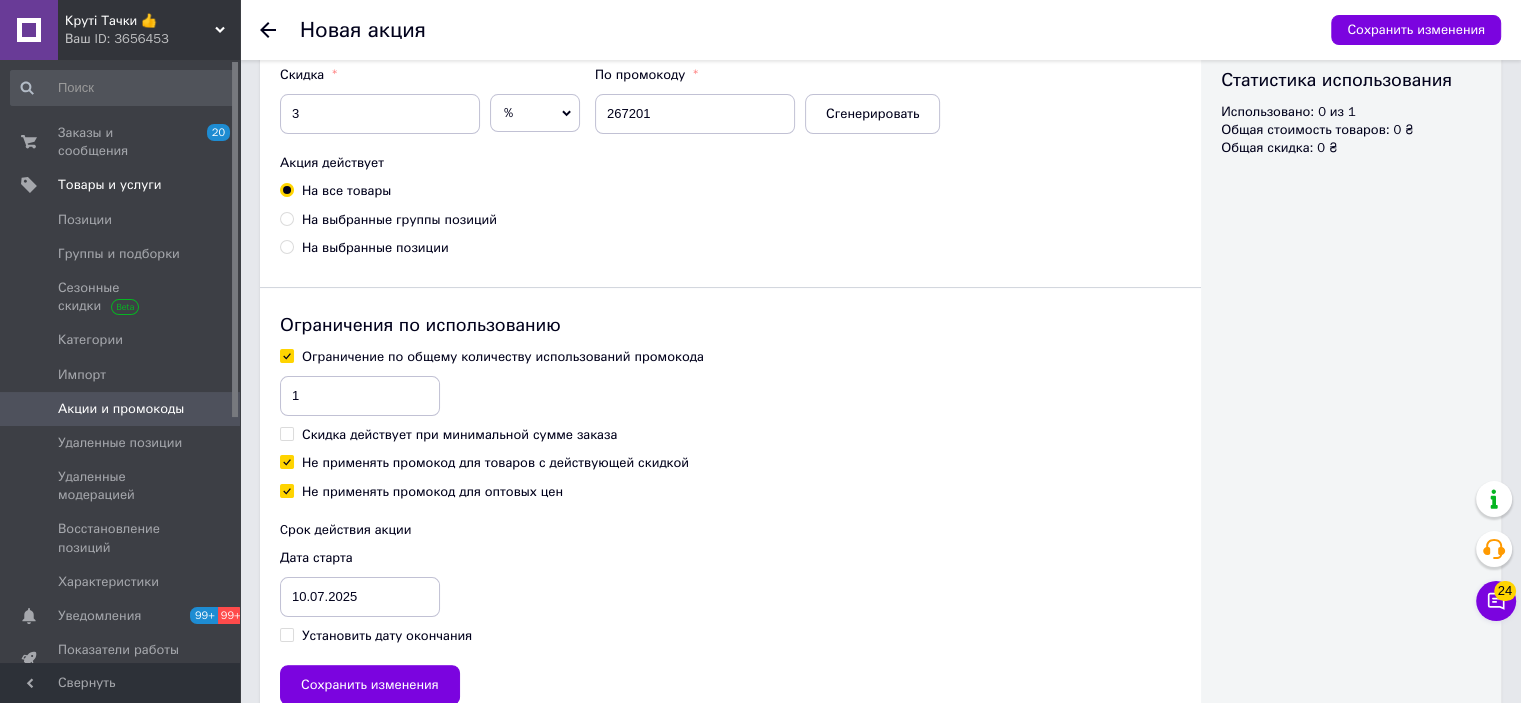 type on "1" 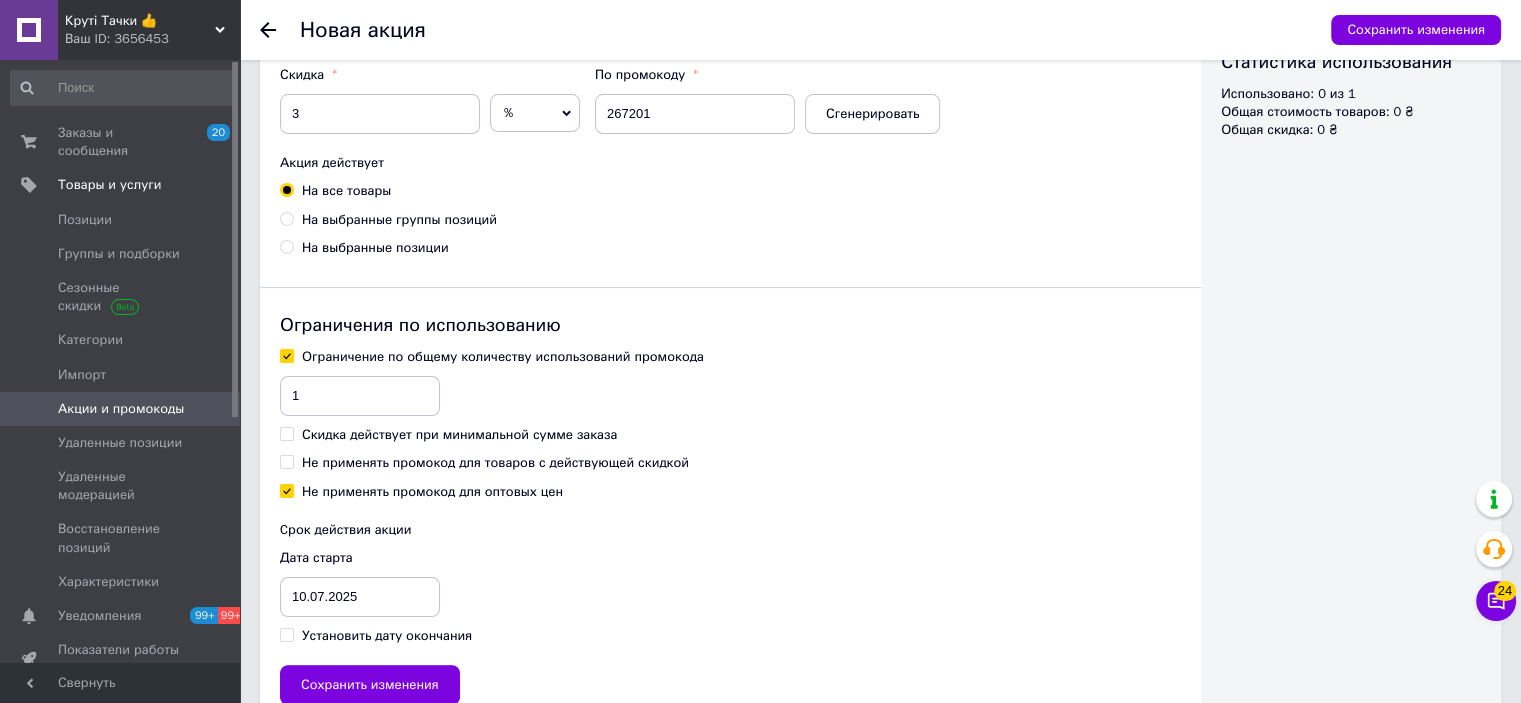 click on "Установить дату окончания" at bounding box center (387, 636) 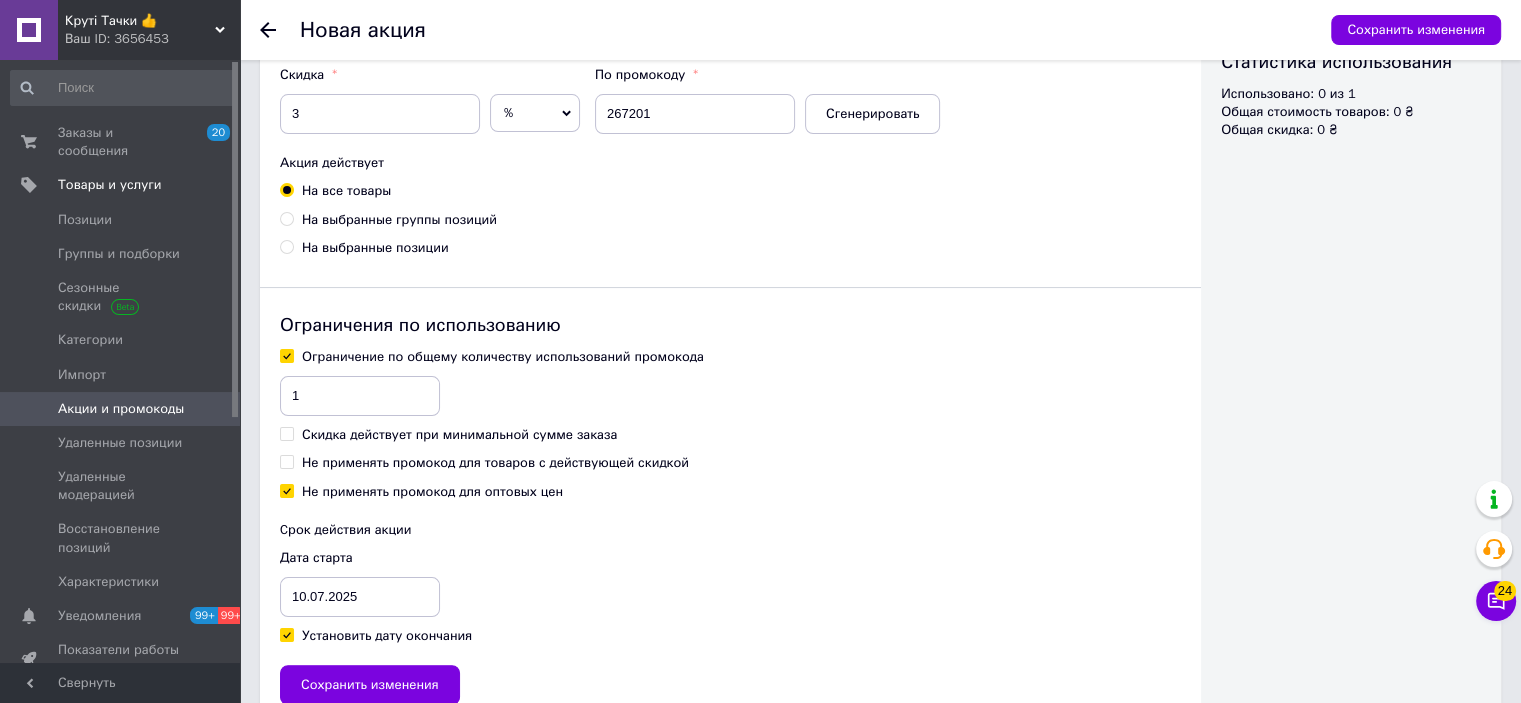 checkbox on "true" 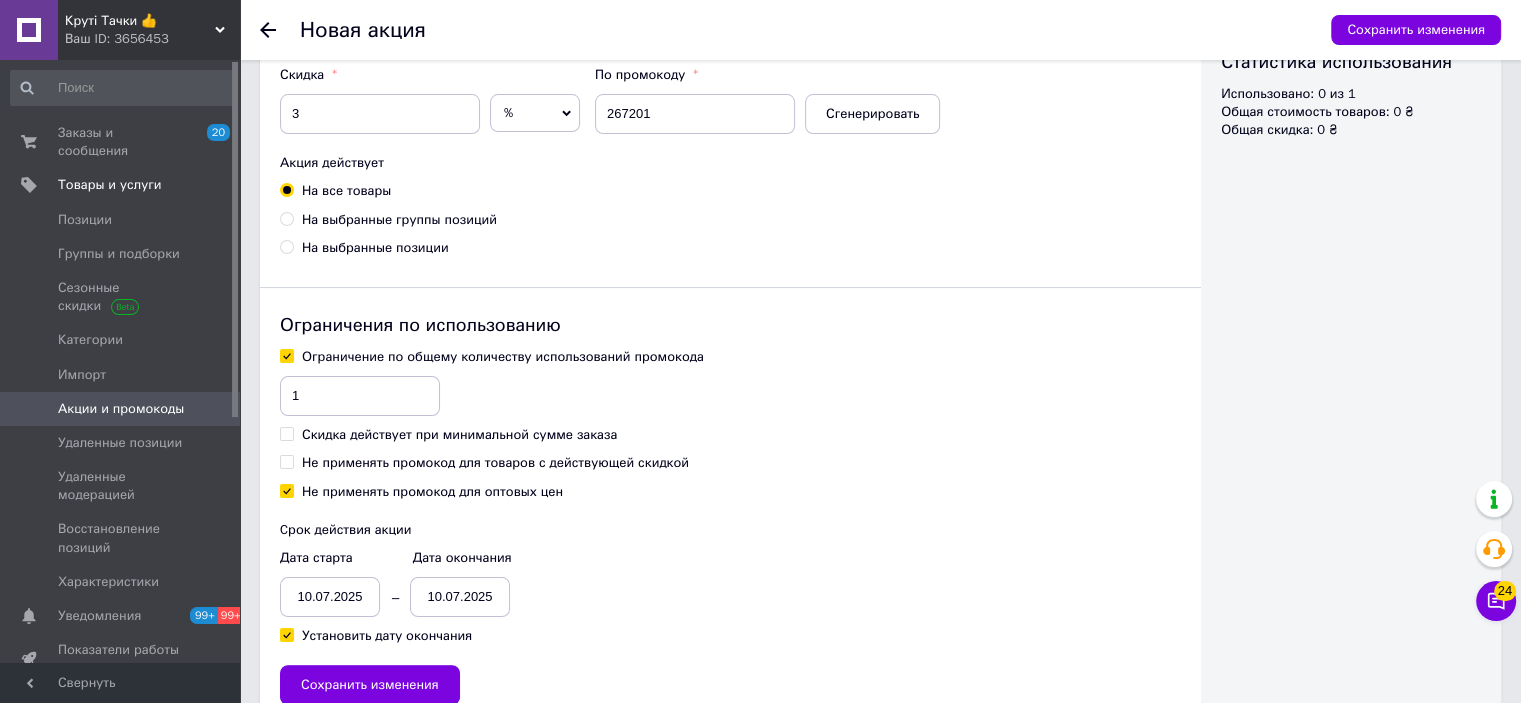 click on "10.07.2025" at bounding box center [330, 597] 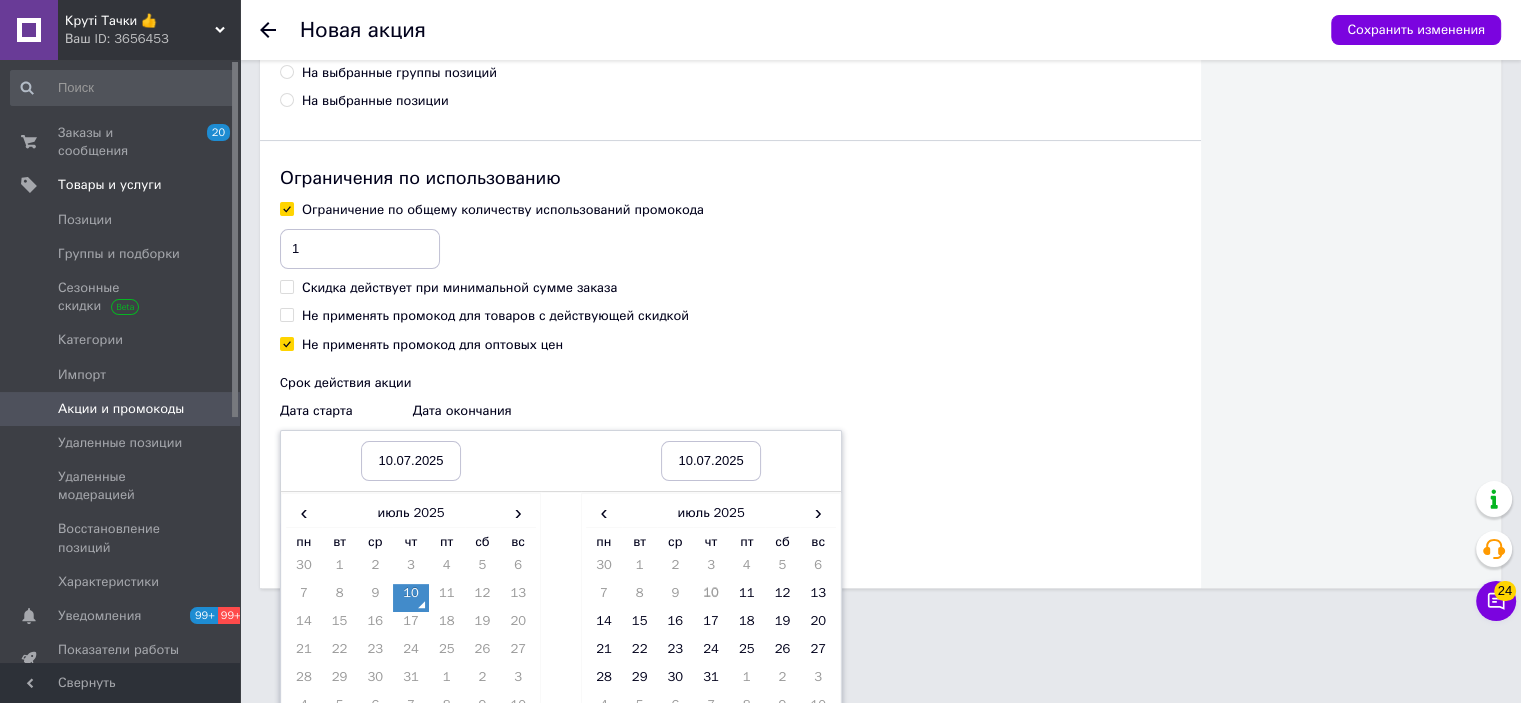 scroll, scrollTop: 533, scrollLeft: 0, axis: vertical 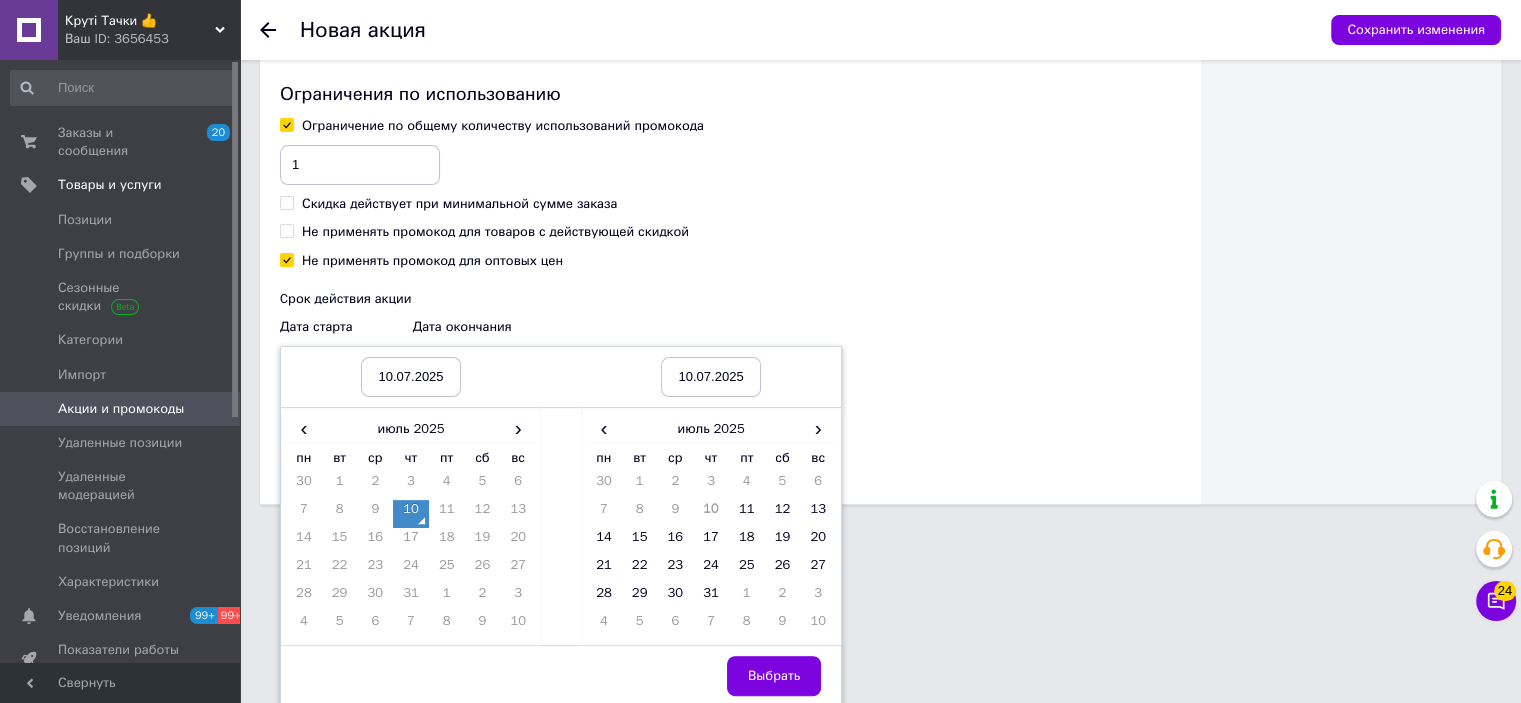 click on "10" at bounding box center (411, 514) 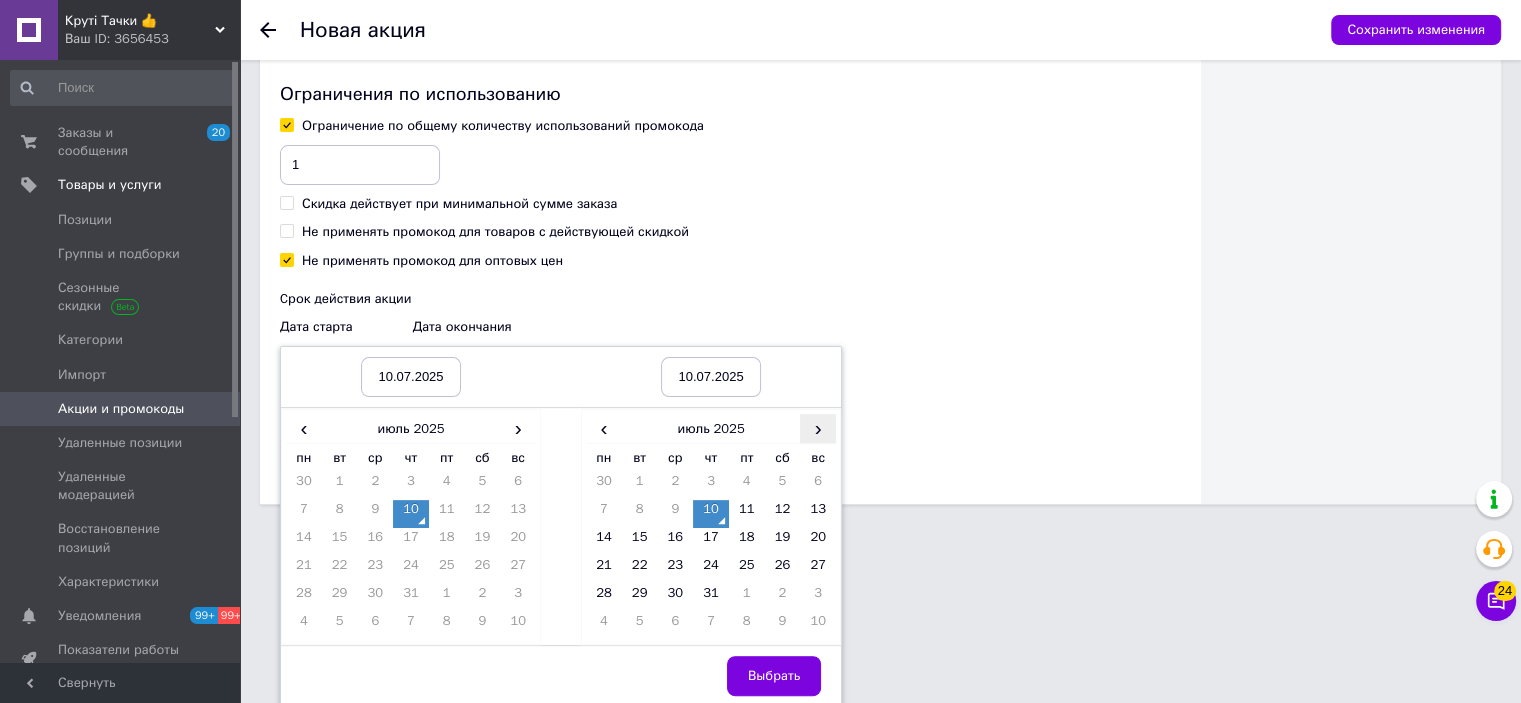 click on "›" at bounding box center [818, 428] 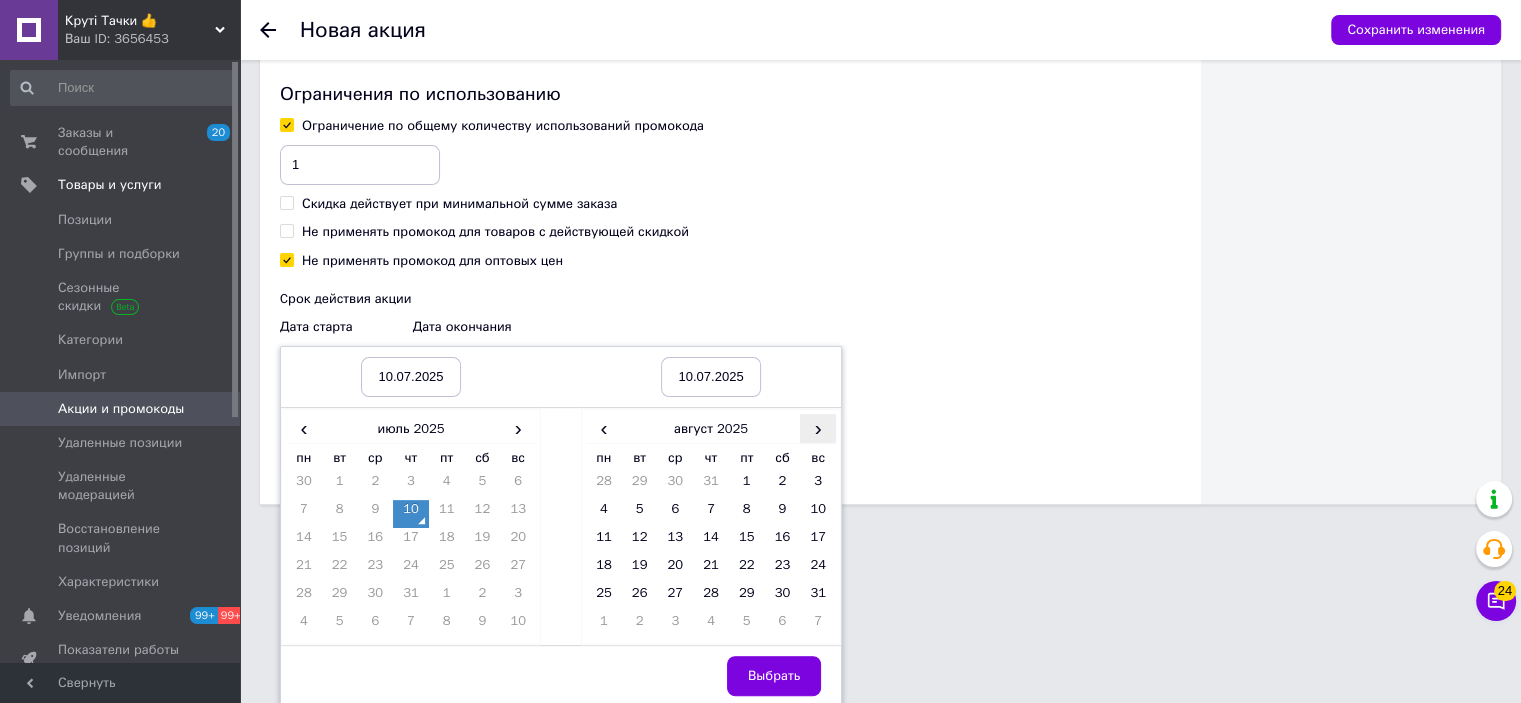 click on "›" at bounding box center (818, 428) 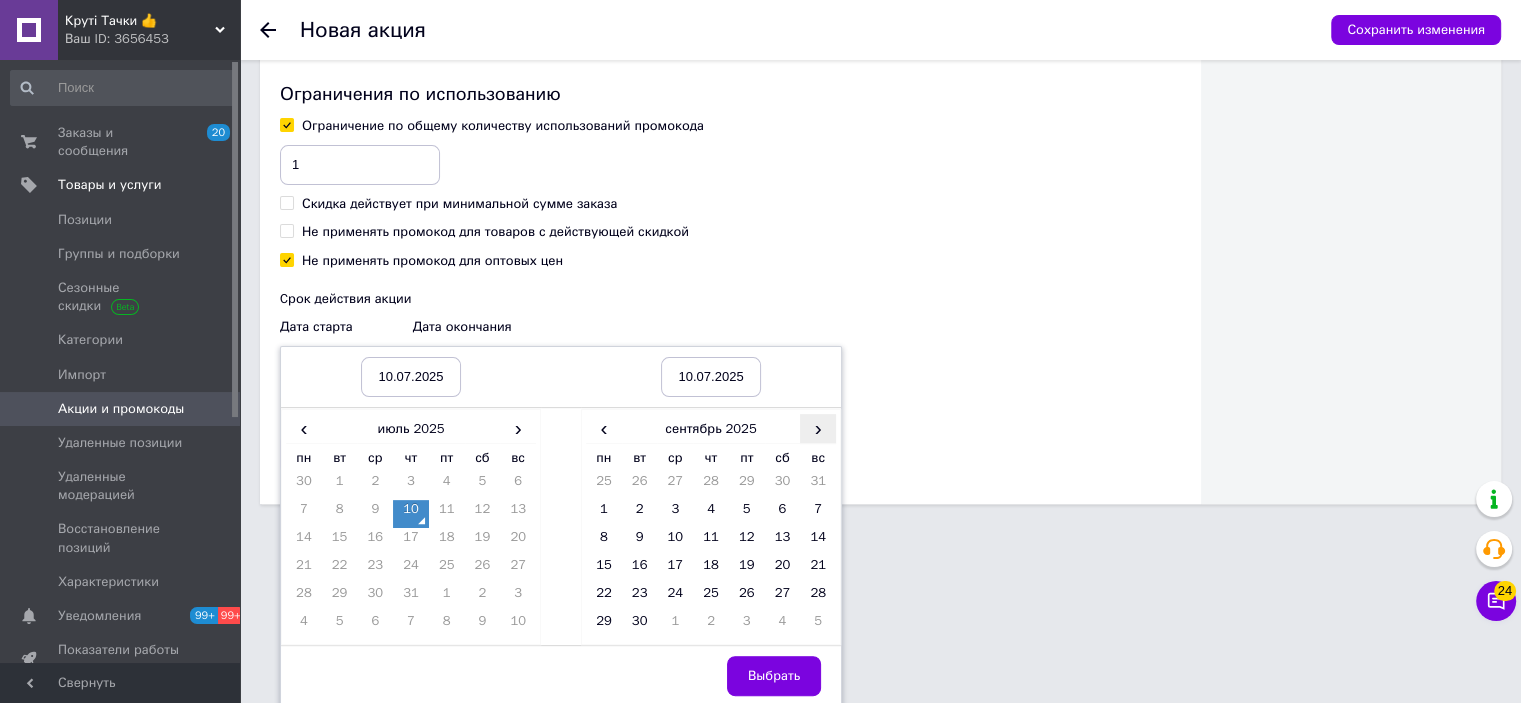 click on "›" at bounding box center (818, 428) 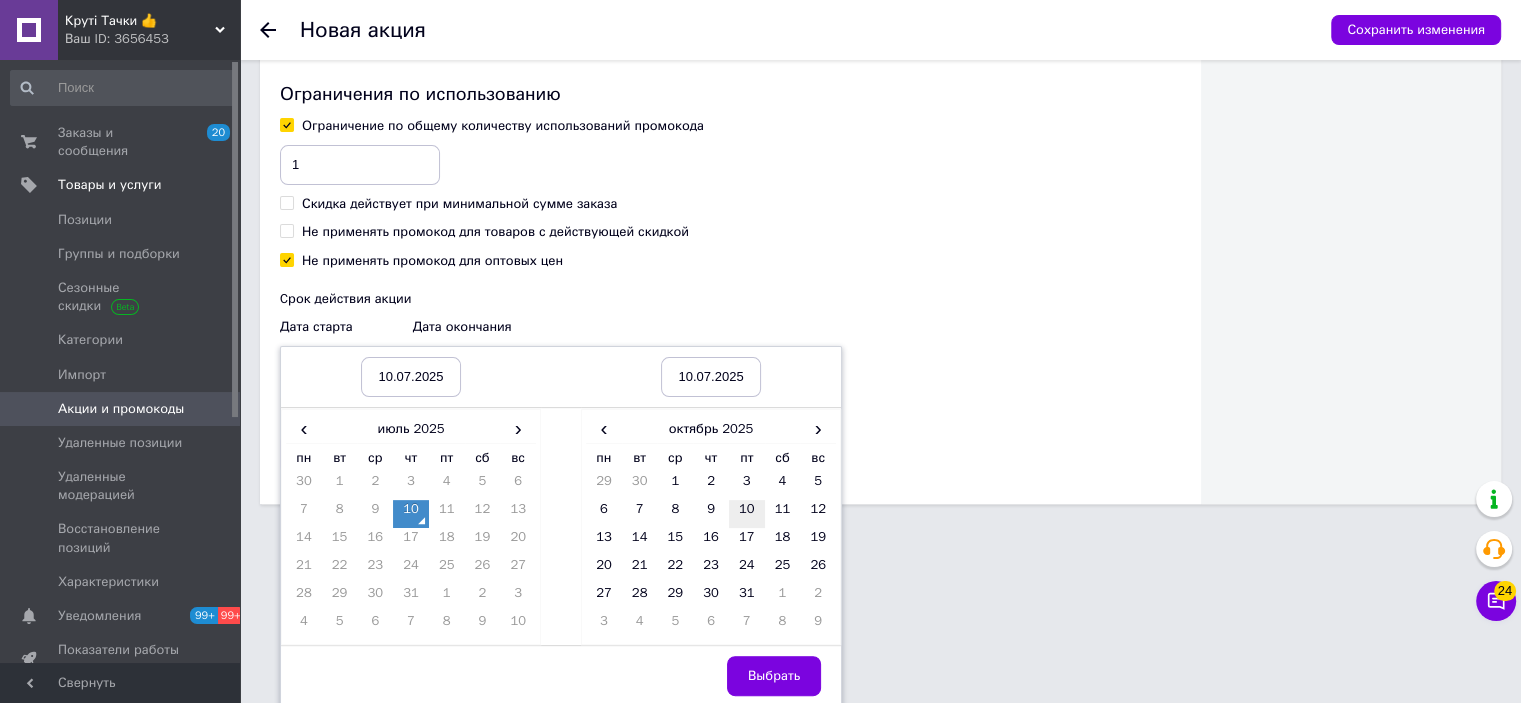 click on "10" at bounding box center [747, 514] 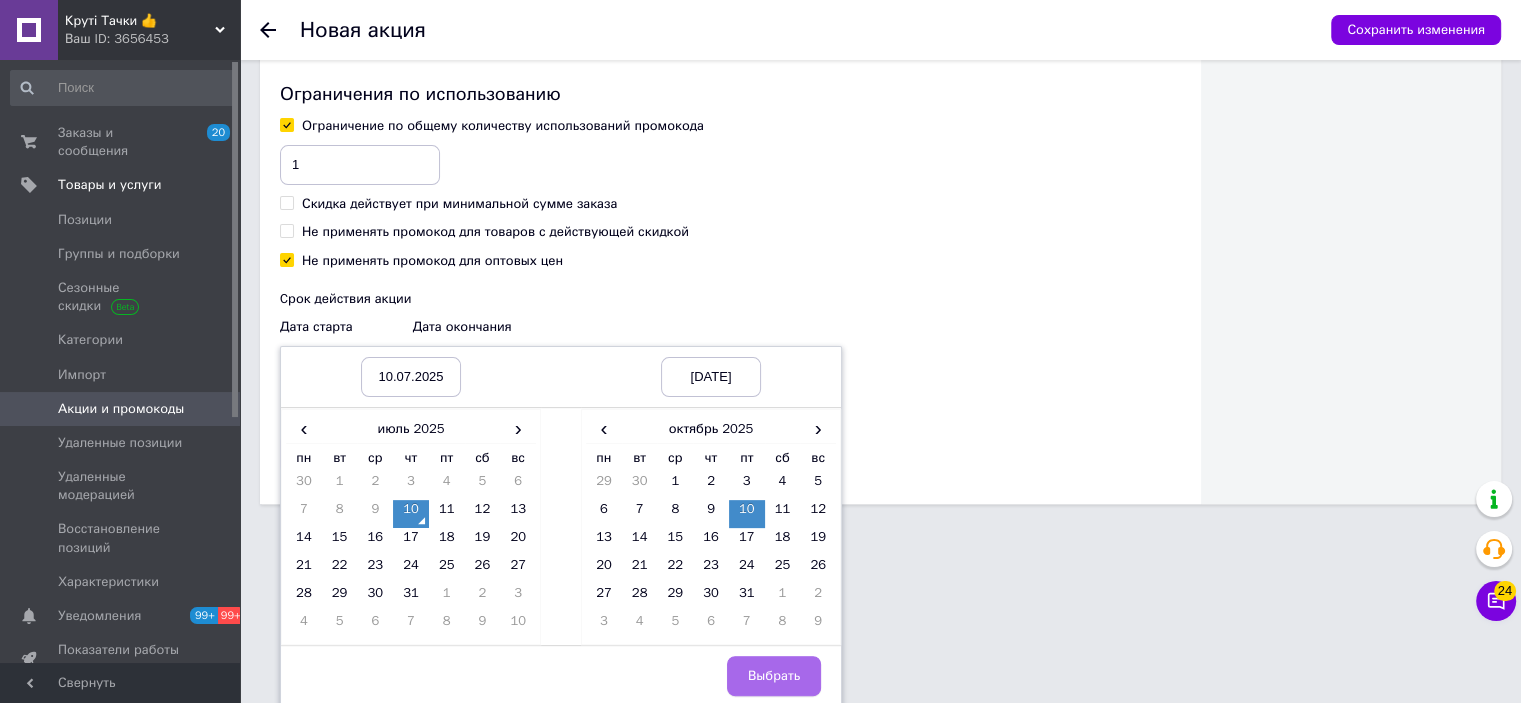 click on "Выбрать" at bounding box center (774, 676) 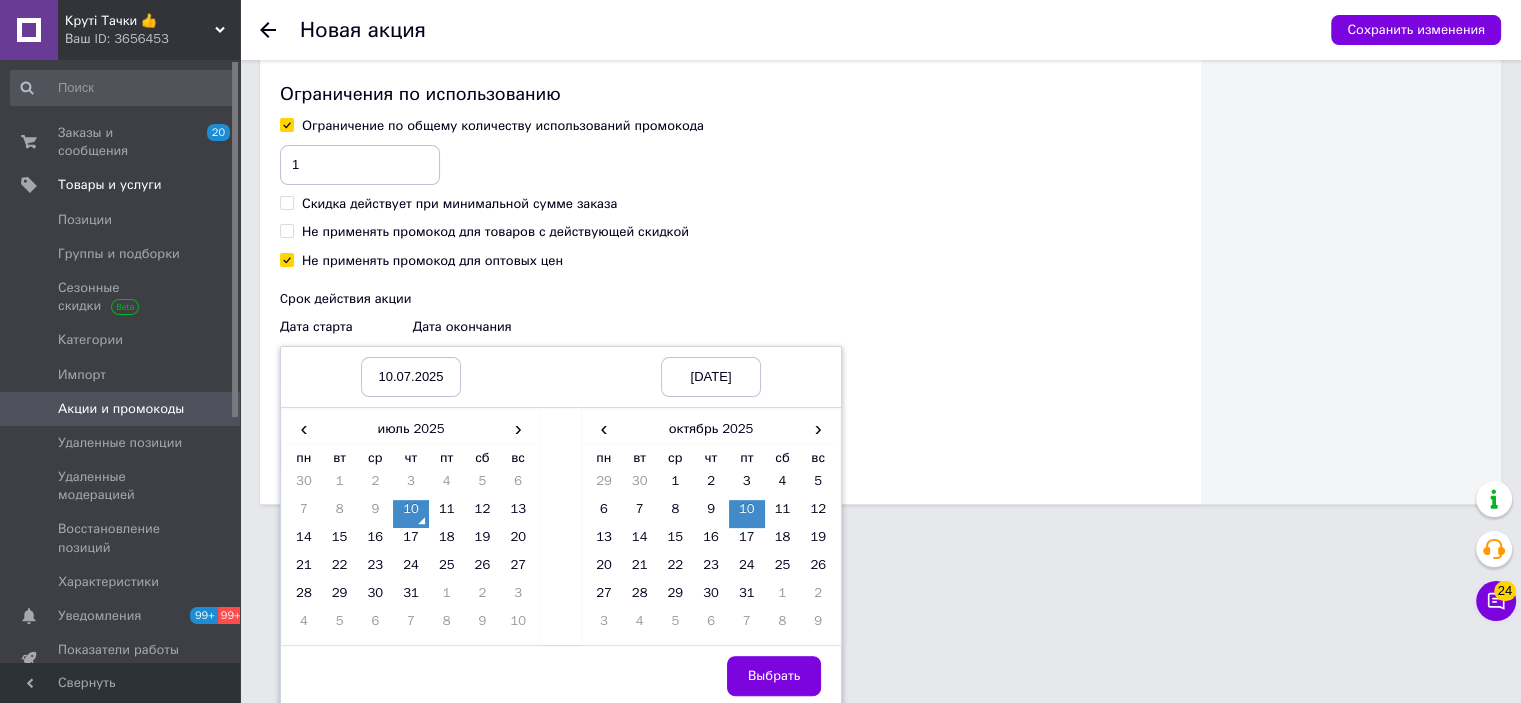 scroll, scrollTop: 352, scrollLeft: 0, axis: vertical 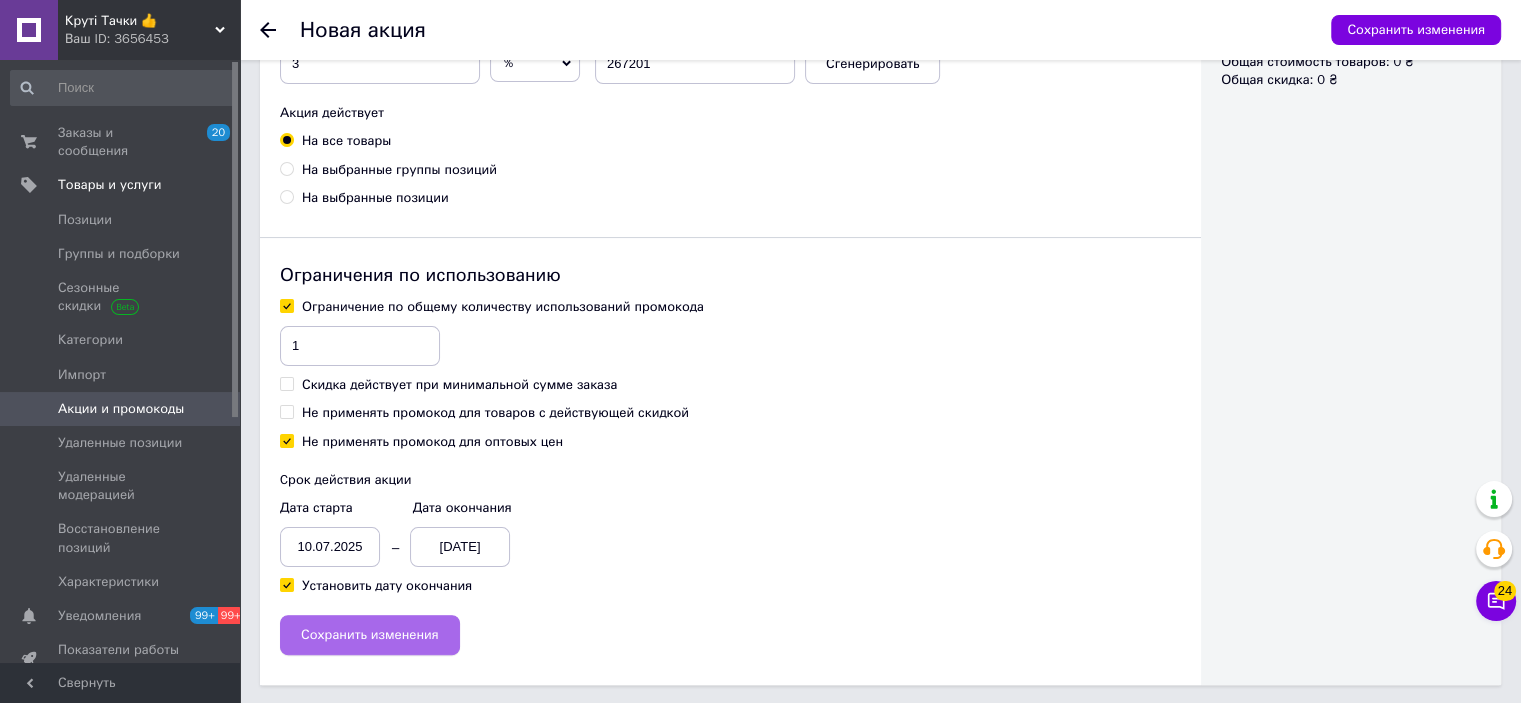 click on "Сохранить изменения" at bounding box center (370, 635) 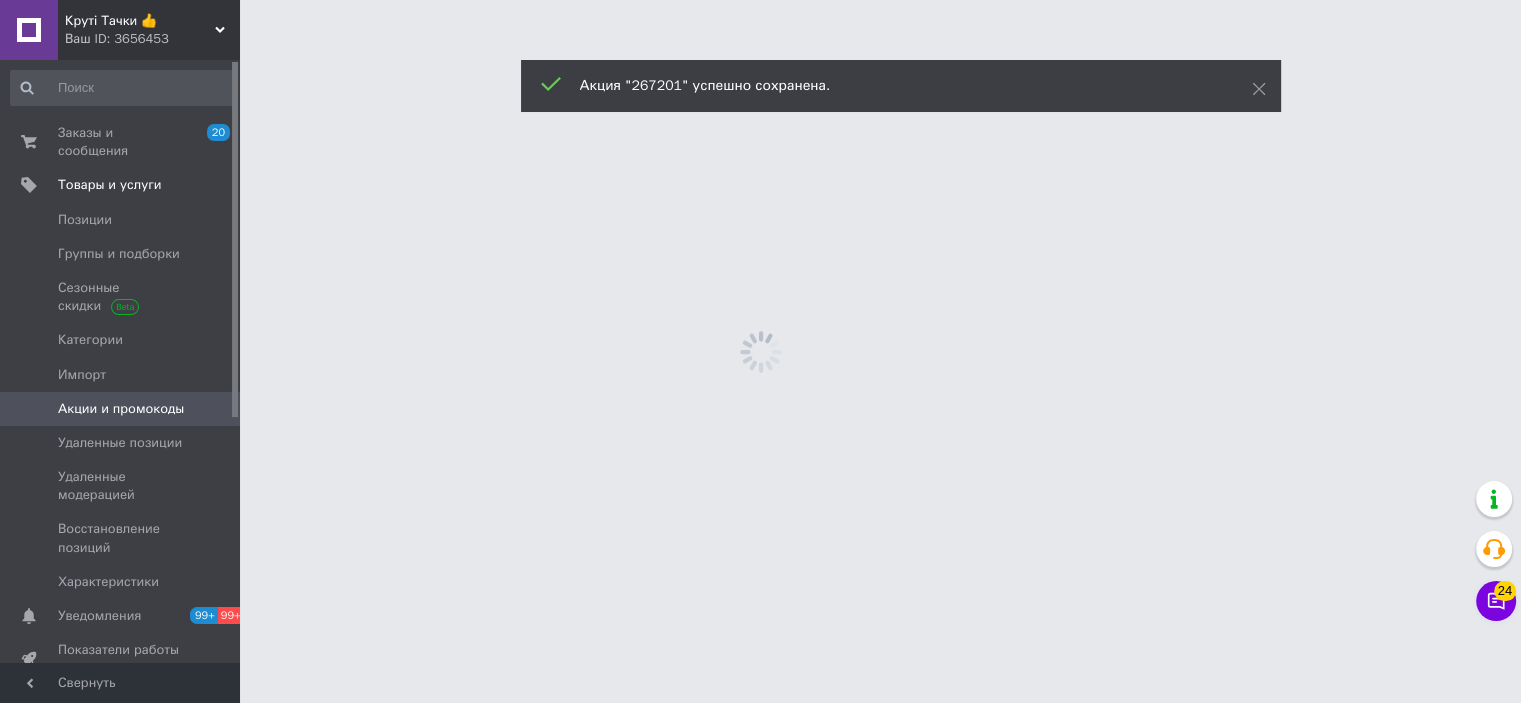 scroll, scrollTop: 0, scrollLeft: 0, axis: both 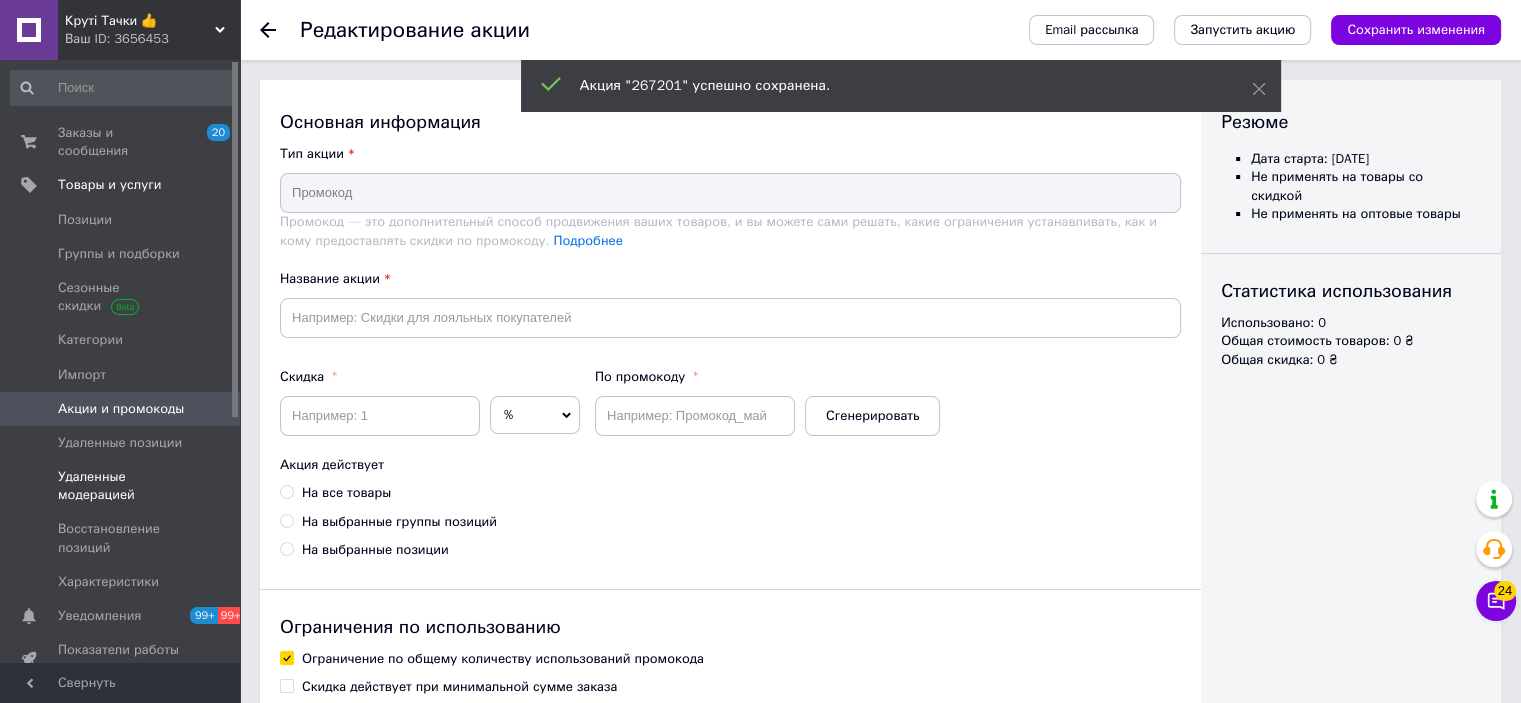 type on "267201" 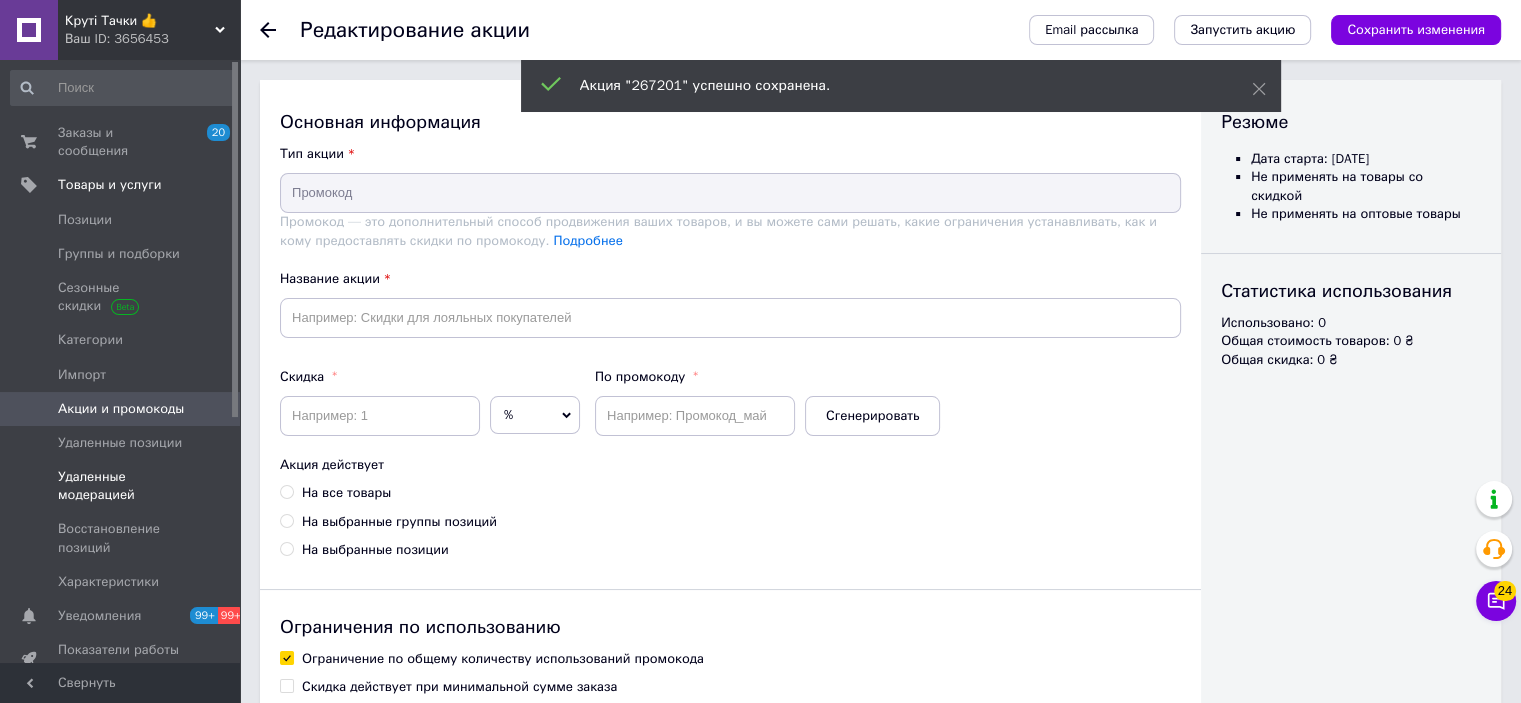 type on "3" 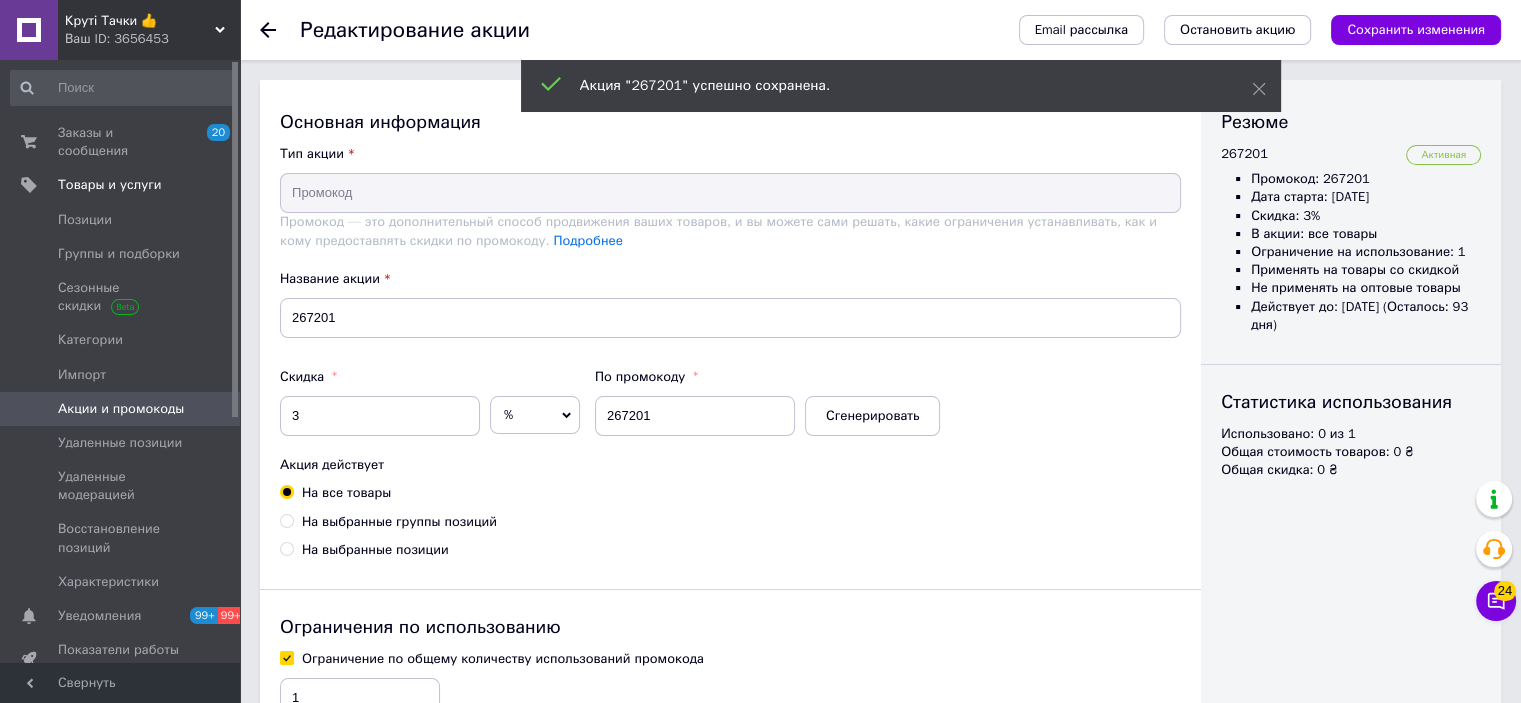 click at bounding box center [212, 409] 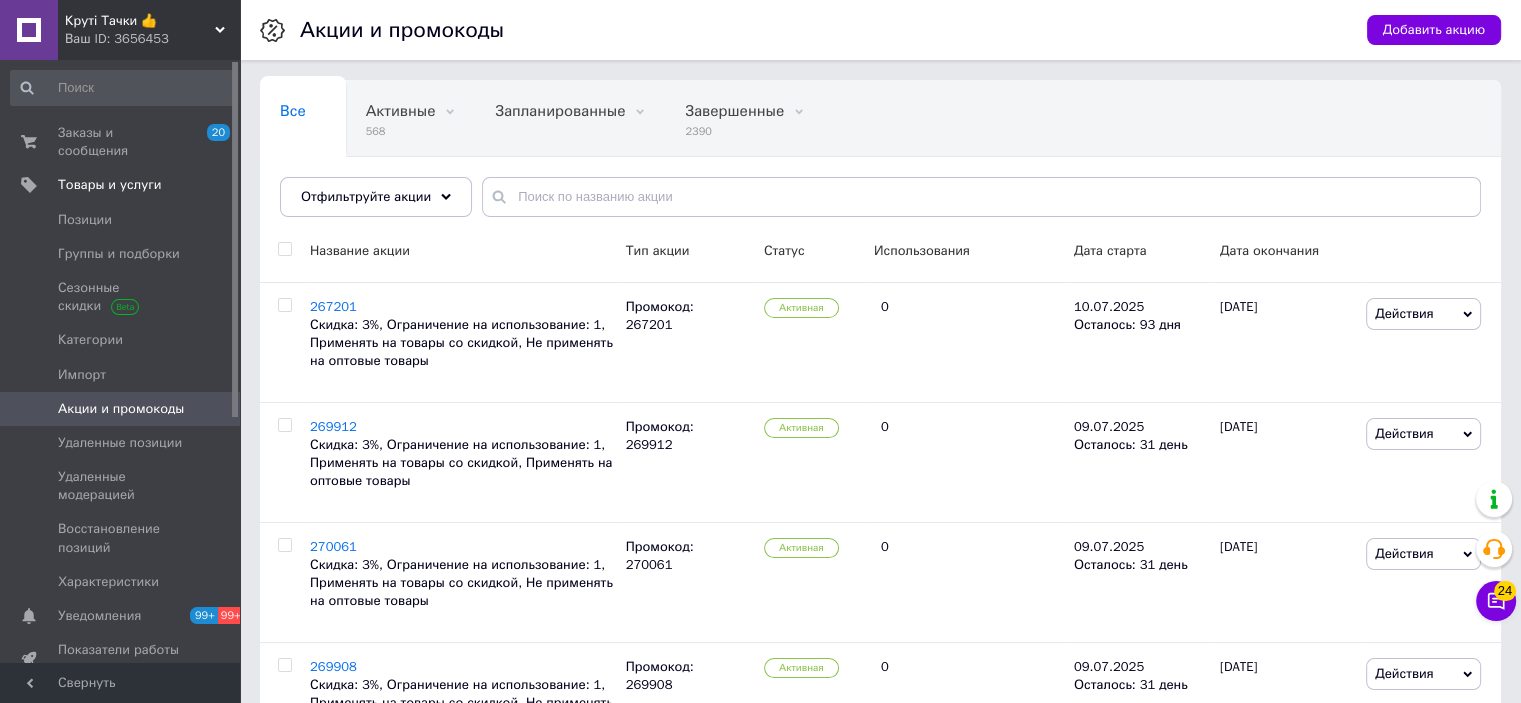 click on "Добавить акцию" at bounding box center (1434, 30) 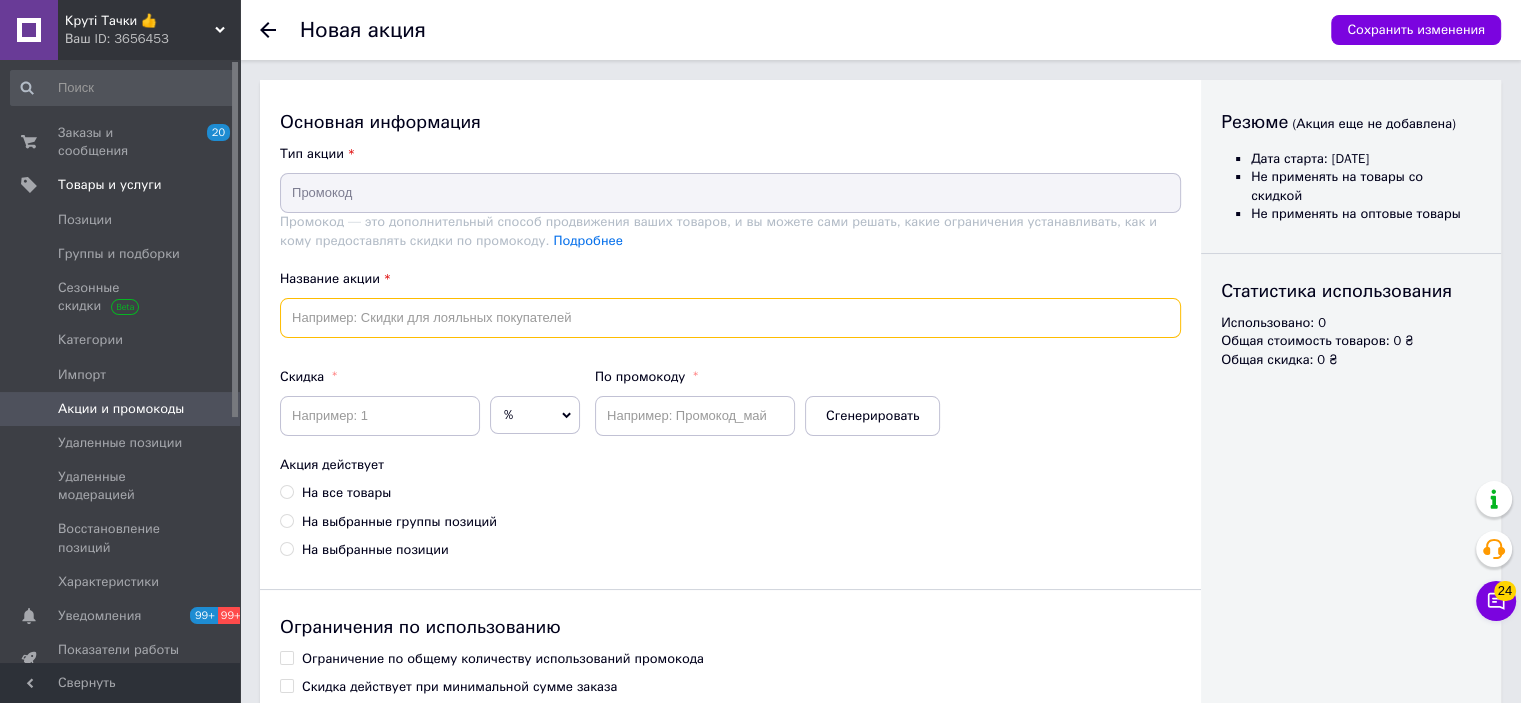 click at bounding box center [730, 318] 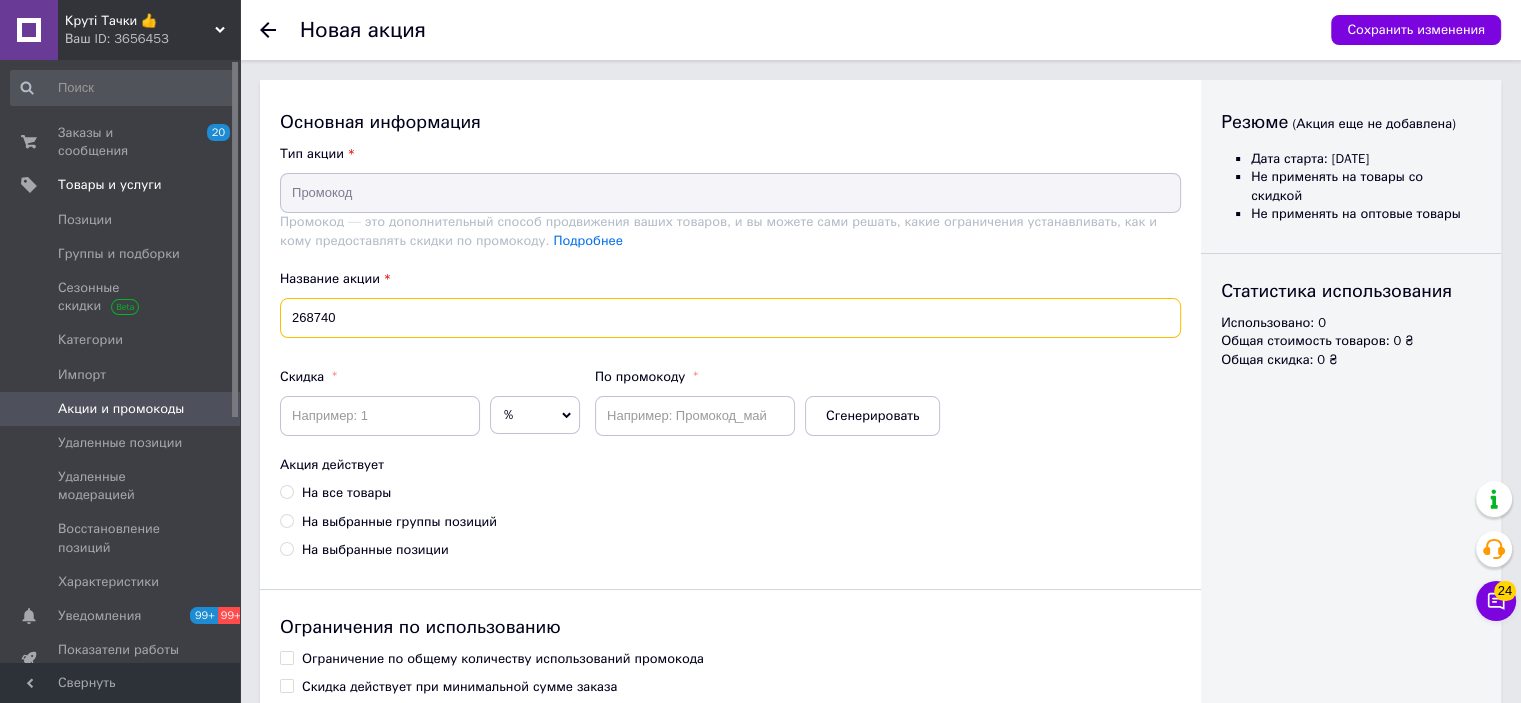 type on "268740" 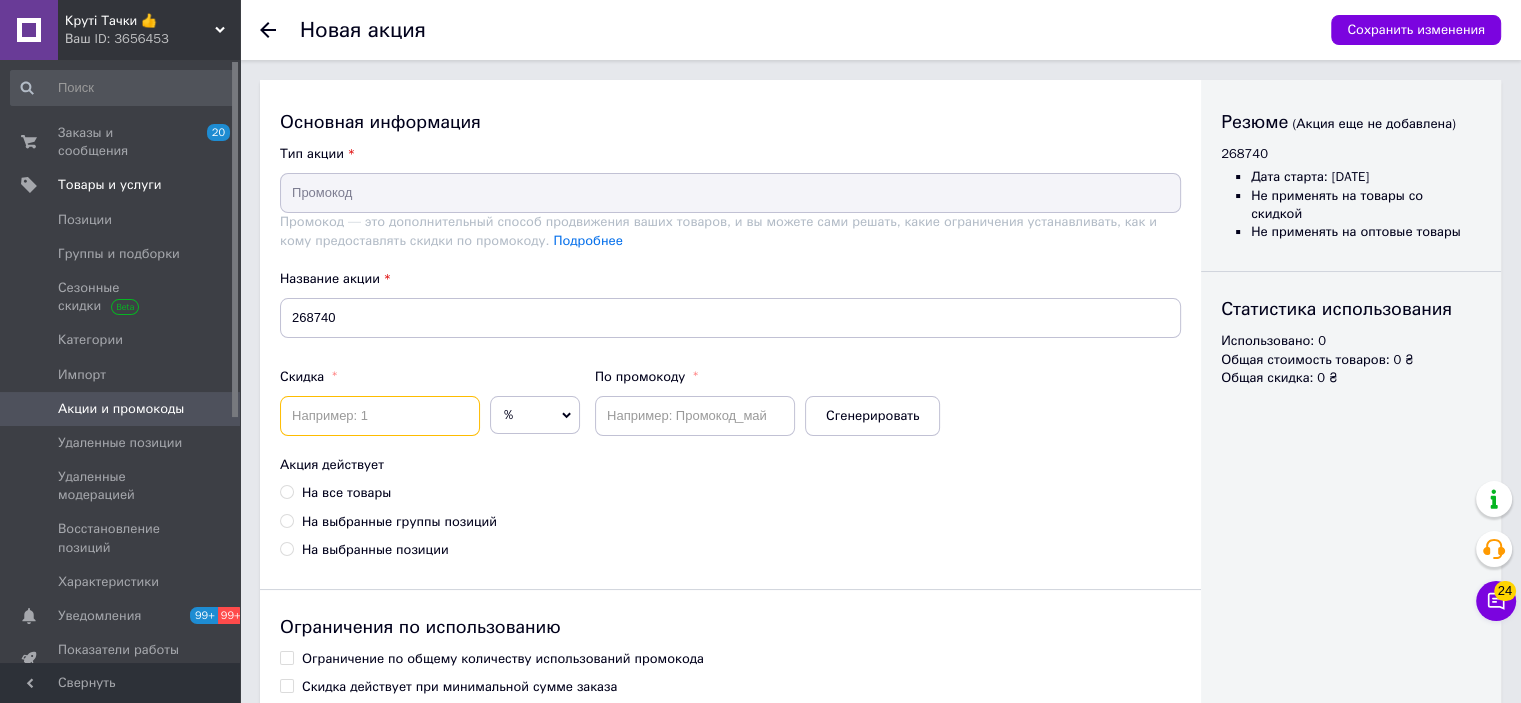 click at bounding box center (380, 416) 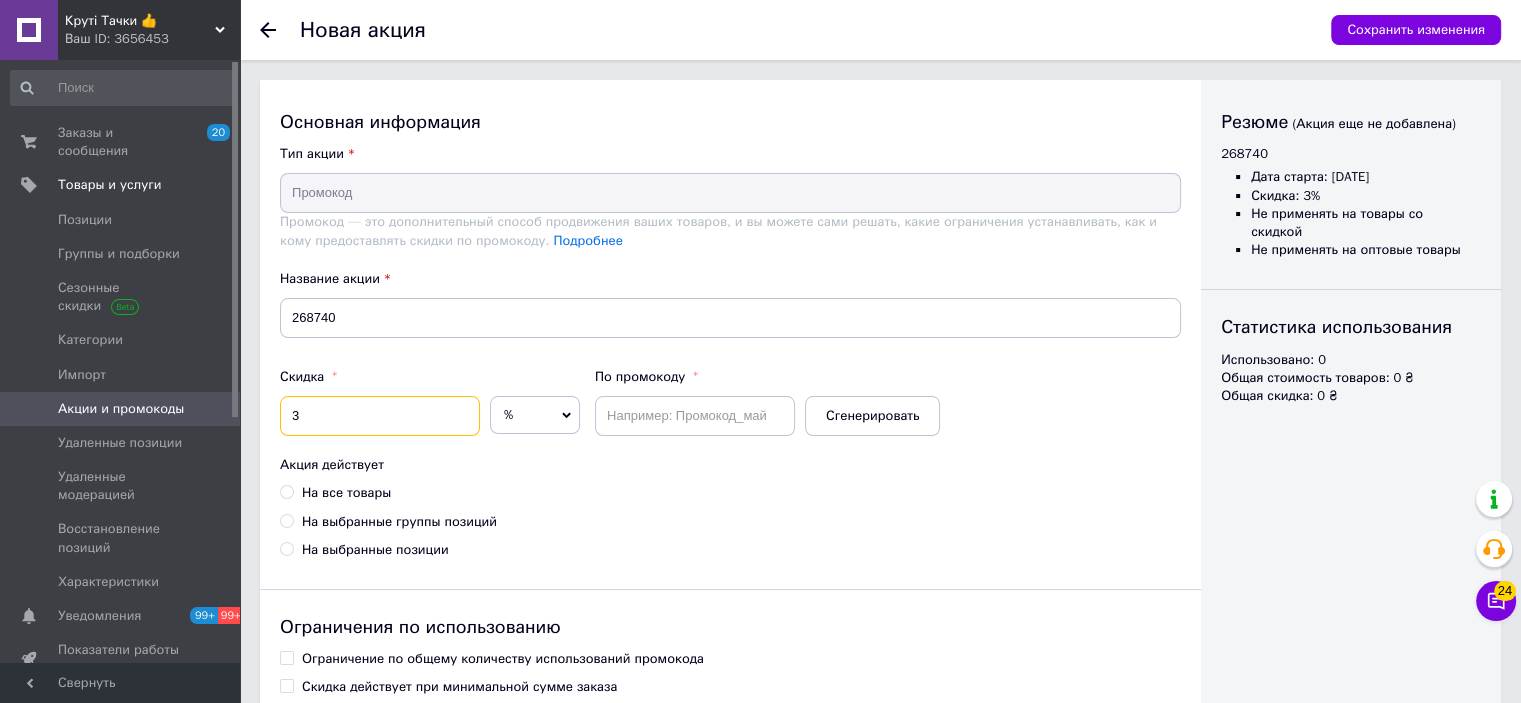 type on "3" 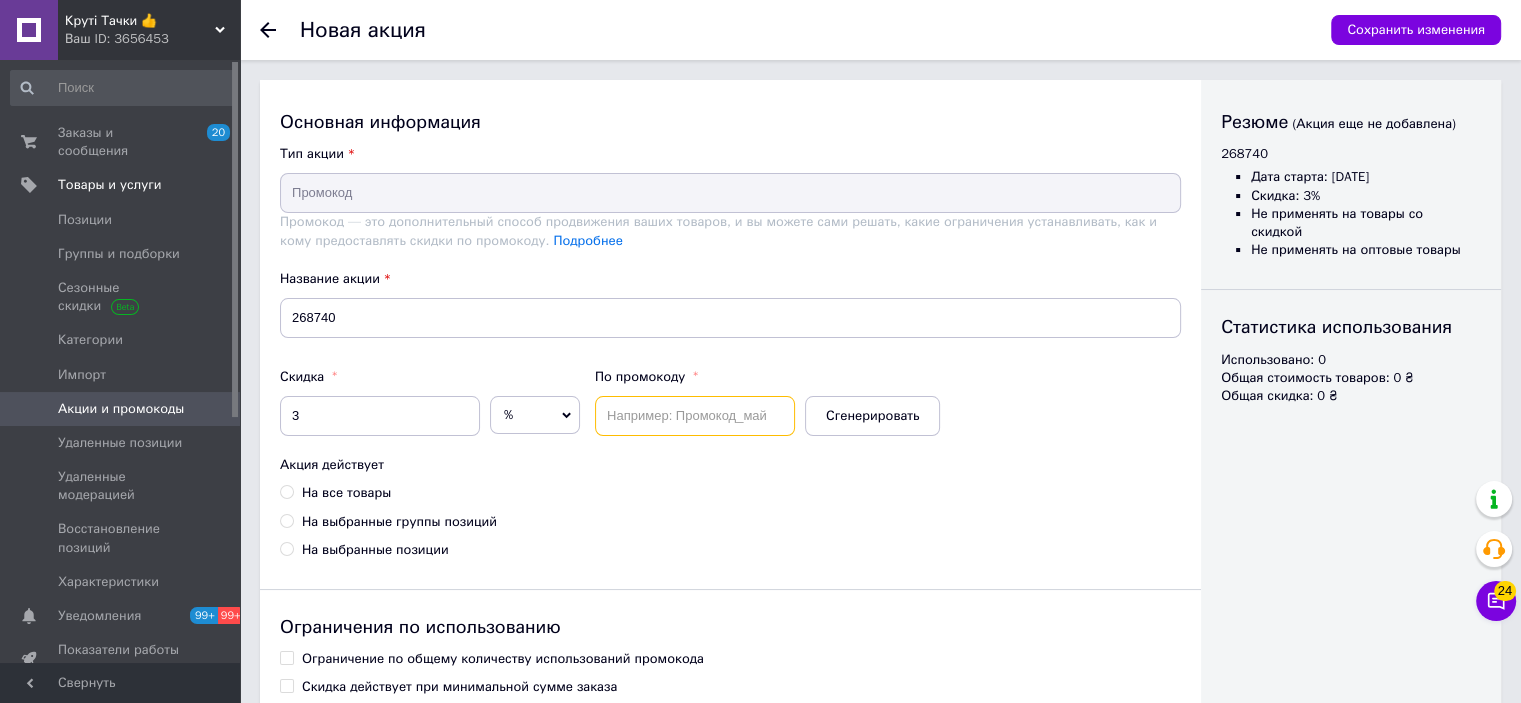 click at bounding box center (695, 416) 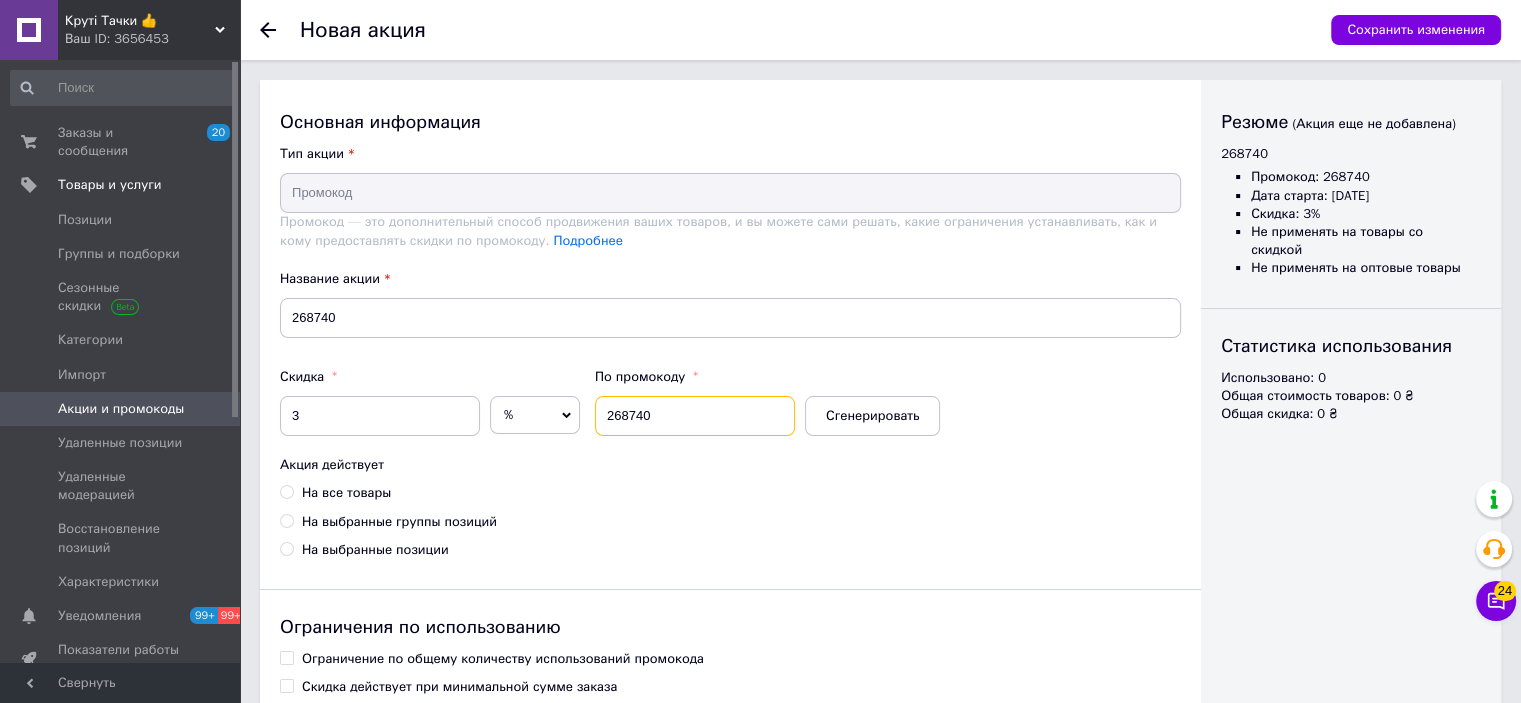 type on "268740" 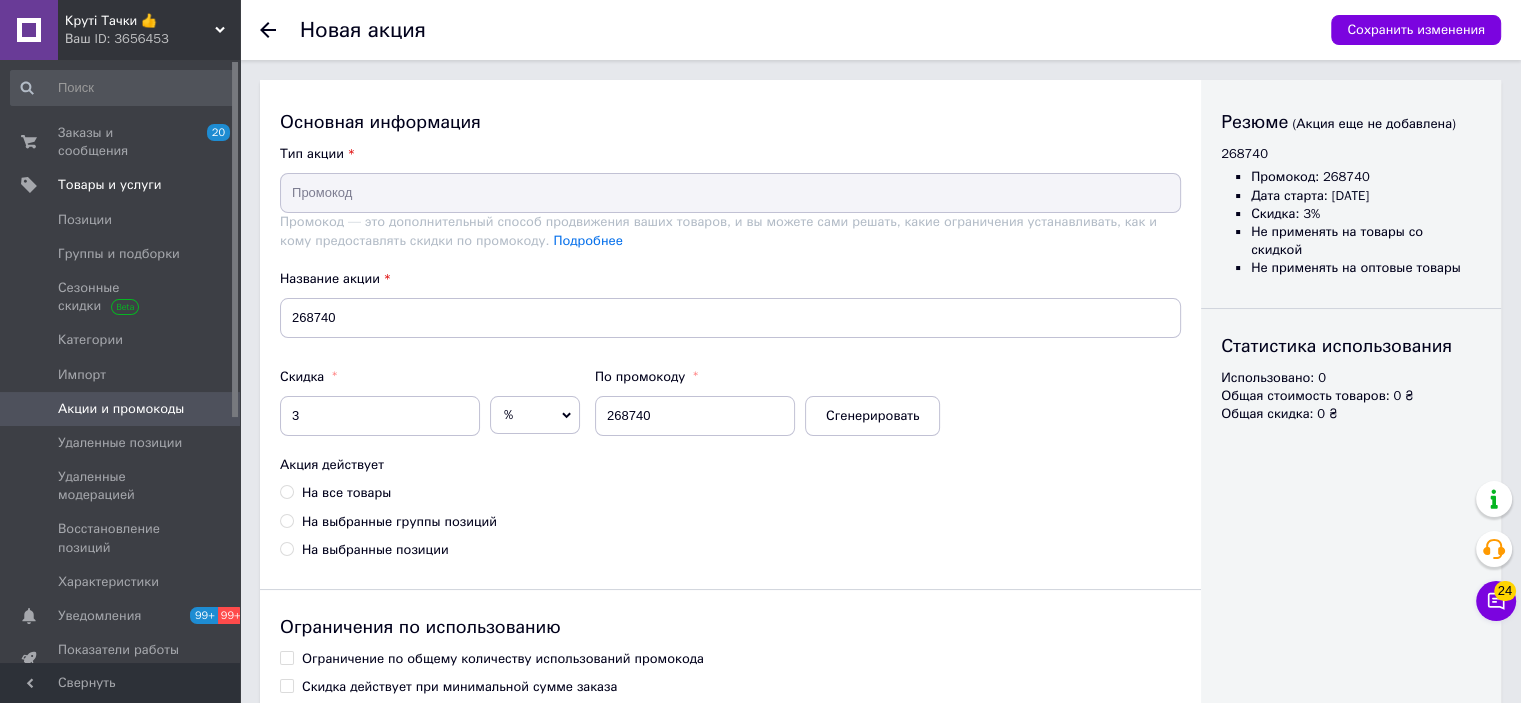 click on "На все товары" at bounding box center (346, 493) 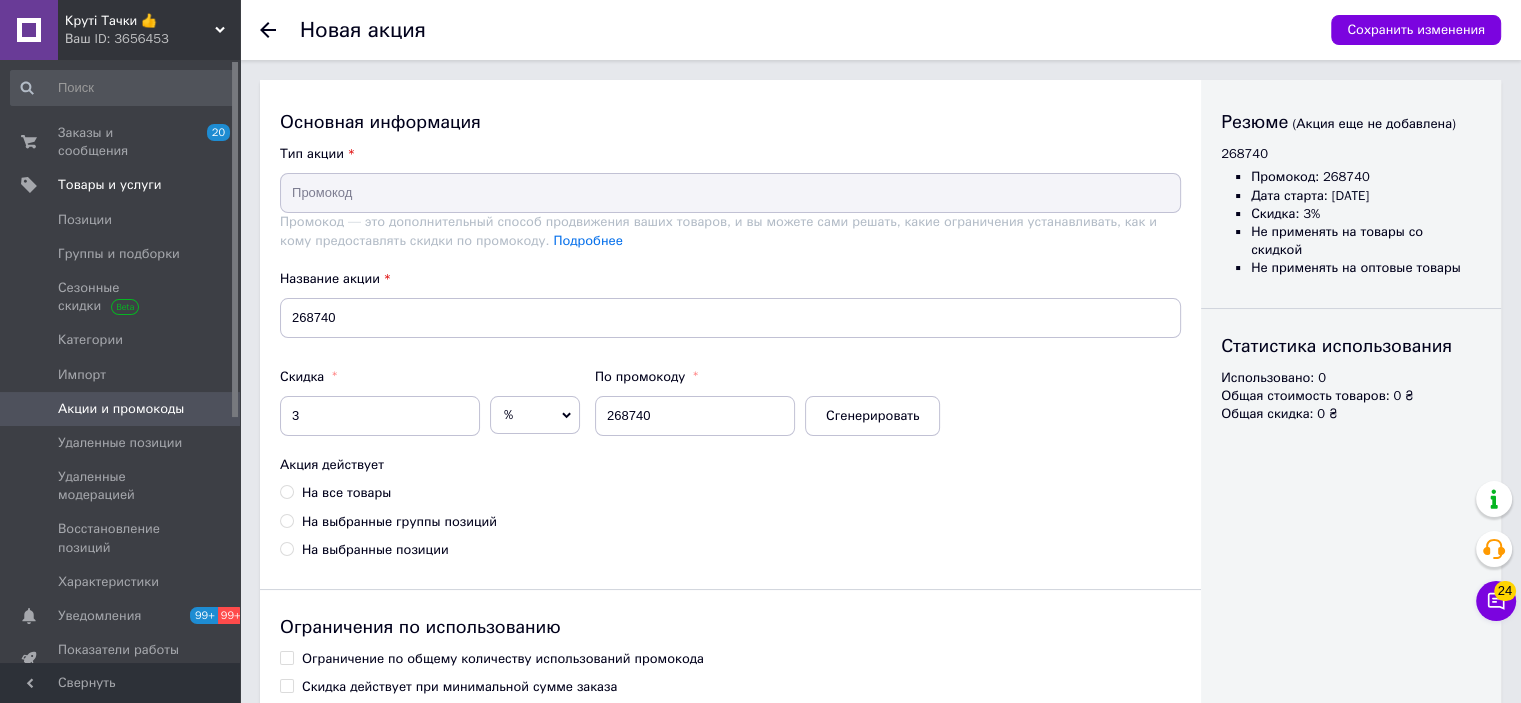 radio on "true" 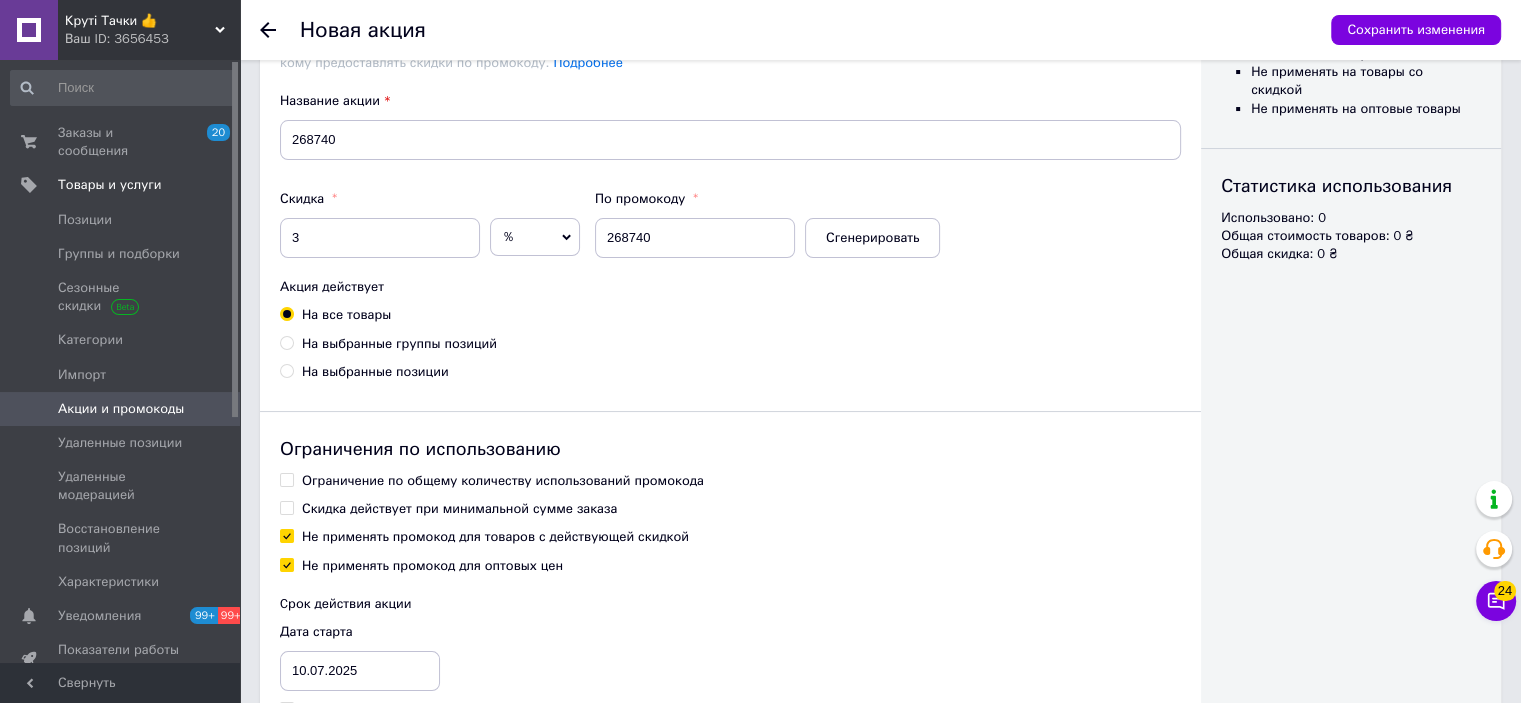 scroll, scrollTop: 302, scrollLeft: 0, axis: vertical 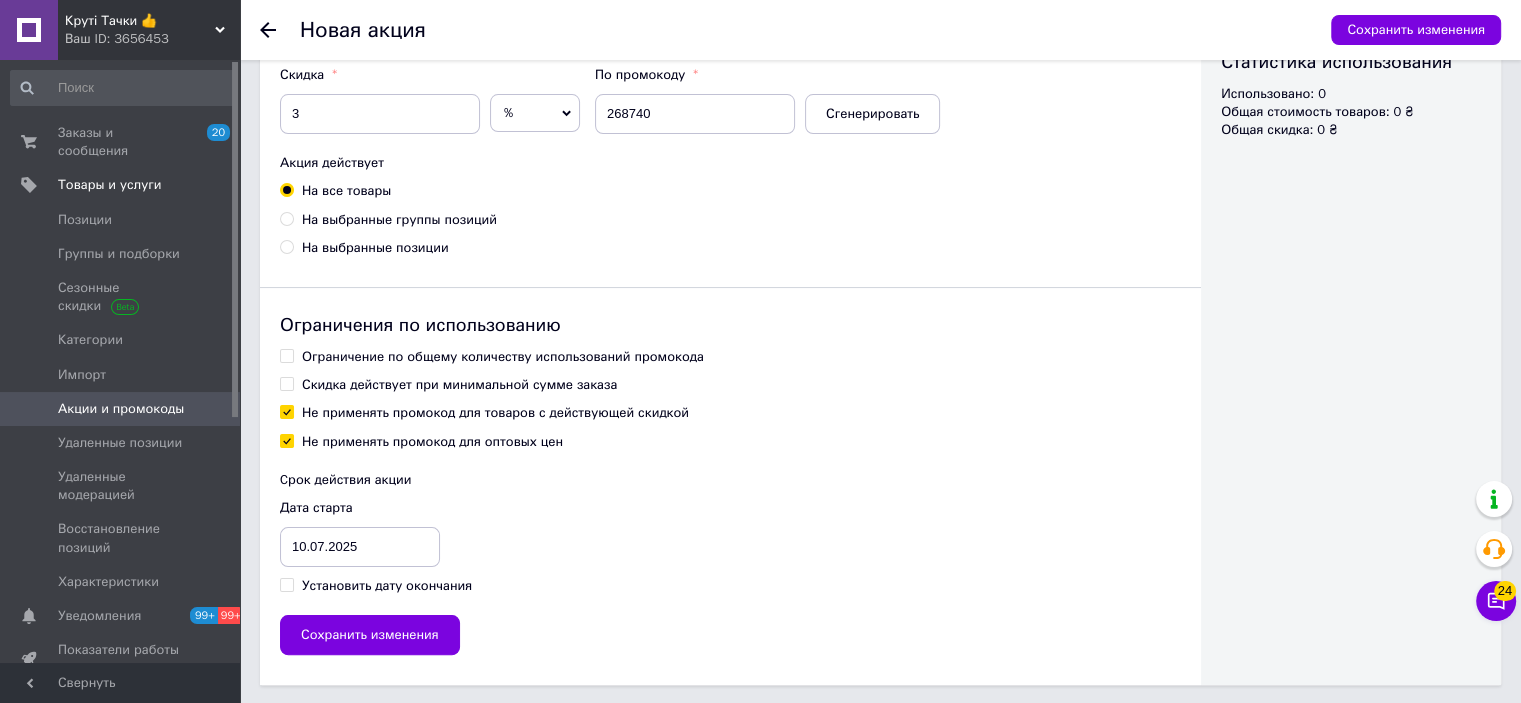 click on "Ограничение по общему количеству использований промокода" at bounding box center [503, 357] 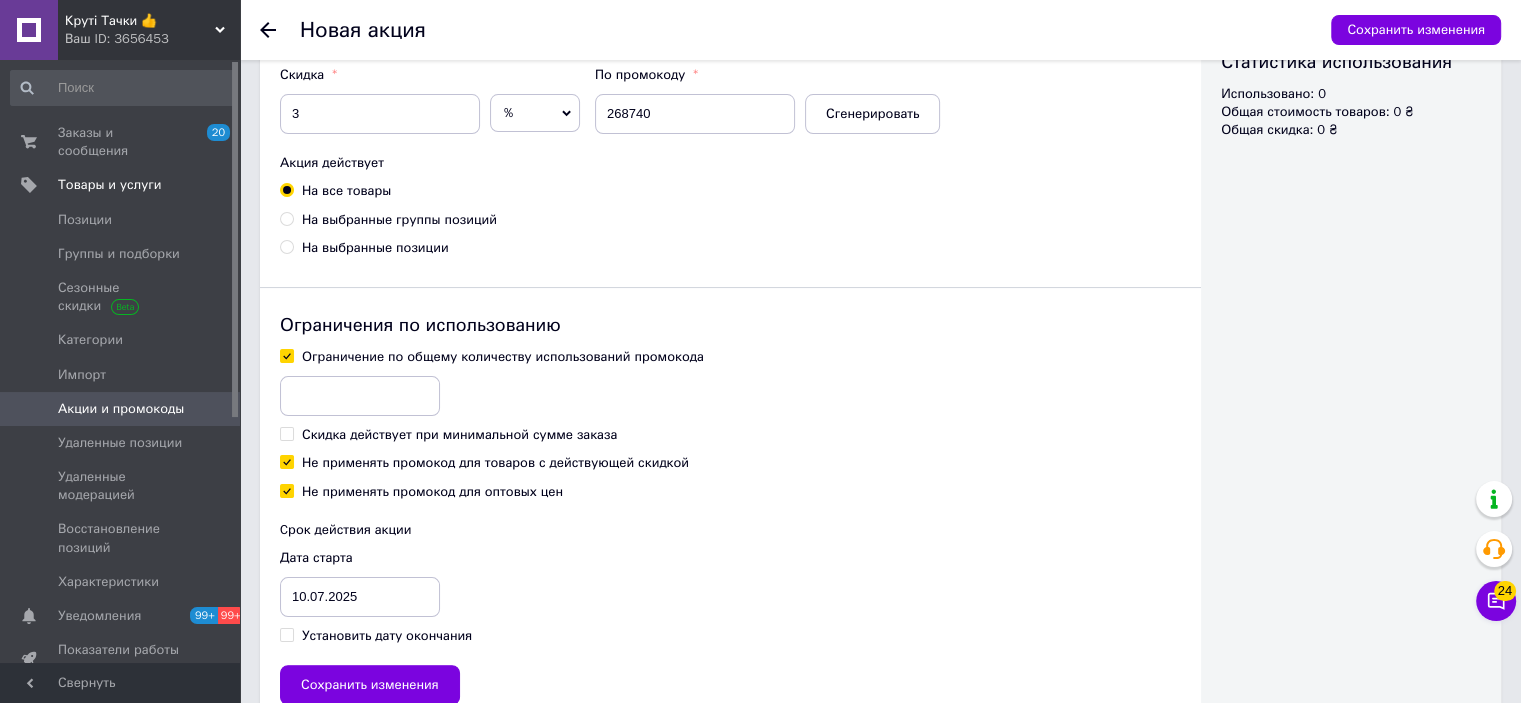 click at bounding box center [360, 396] 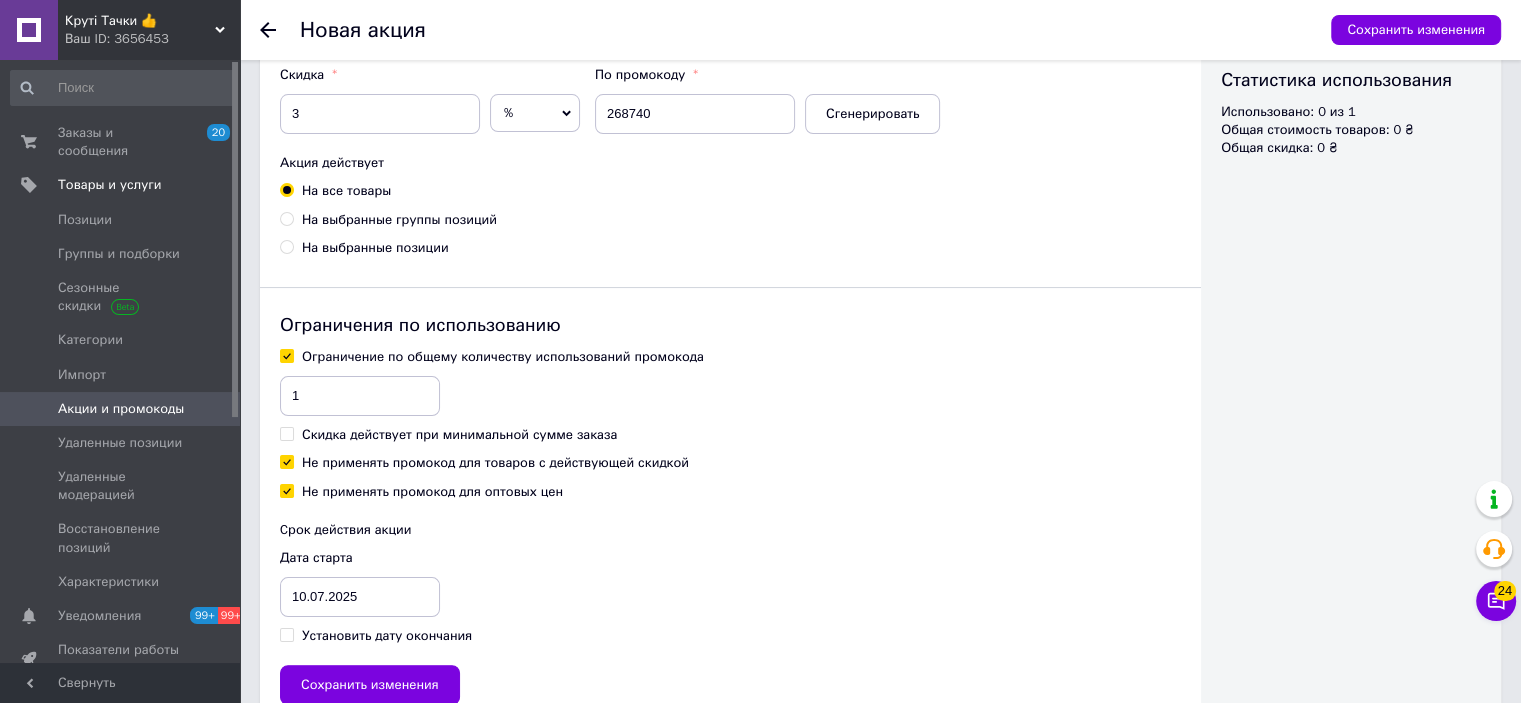 type on "1" 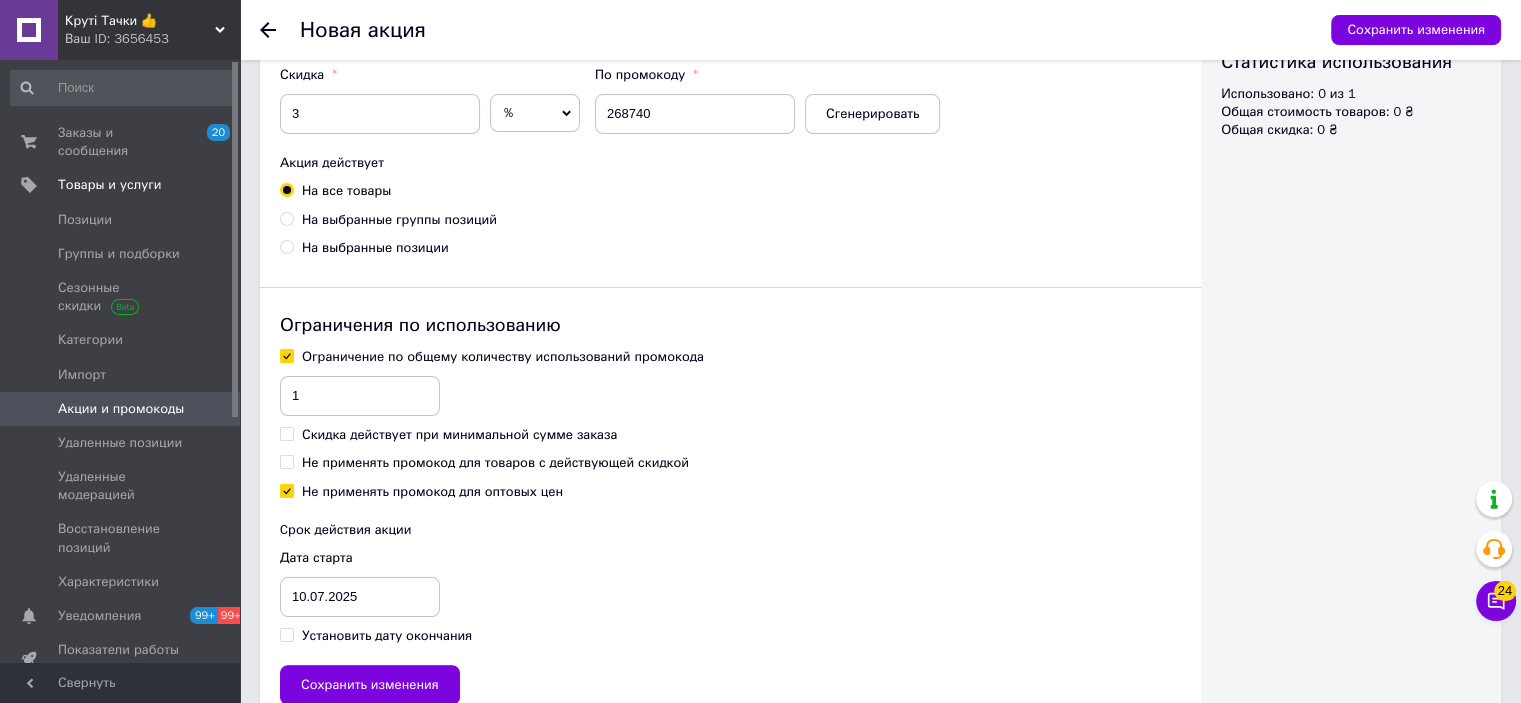 click on "Установить дату окончания" at bounding box center (387, 636) 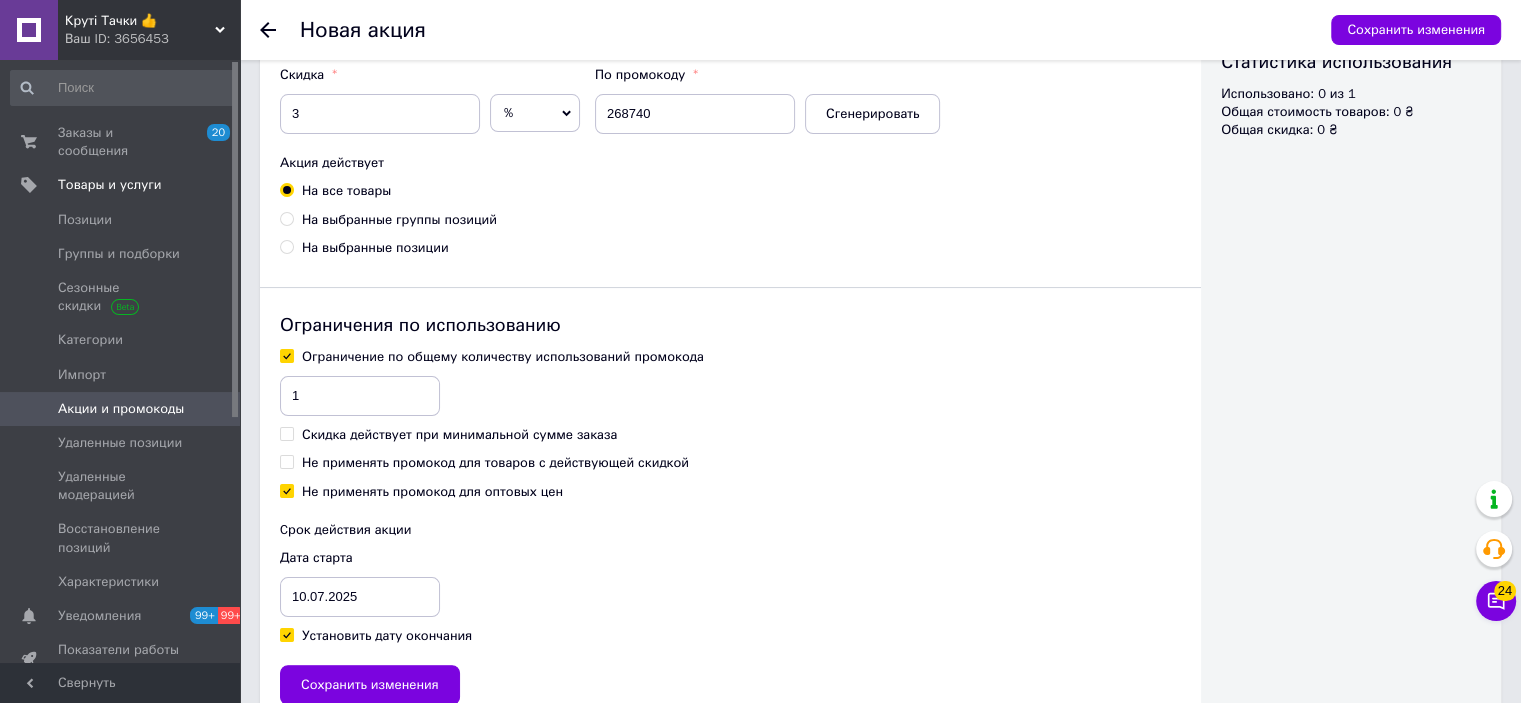 checkbox on "true" 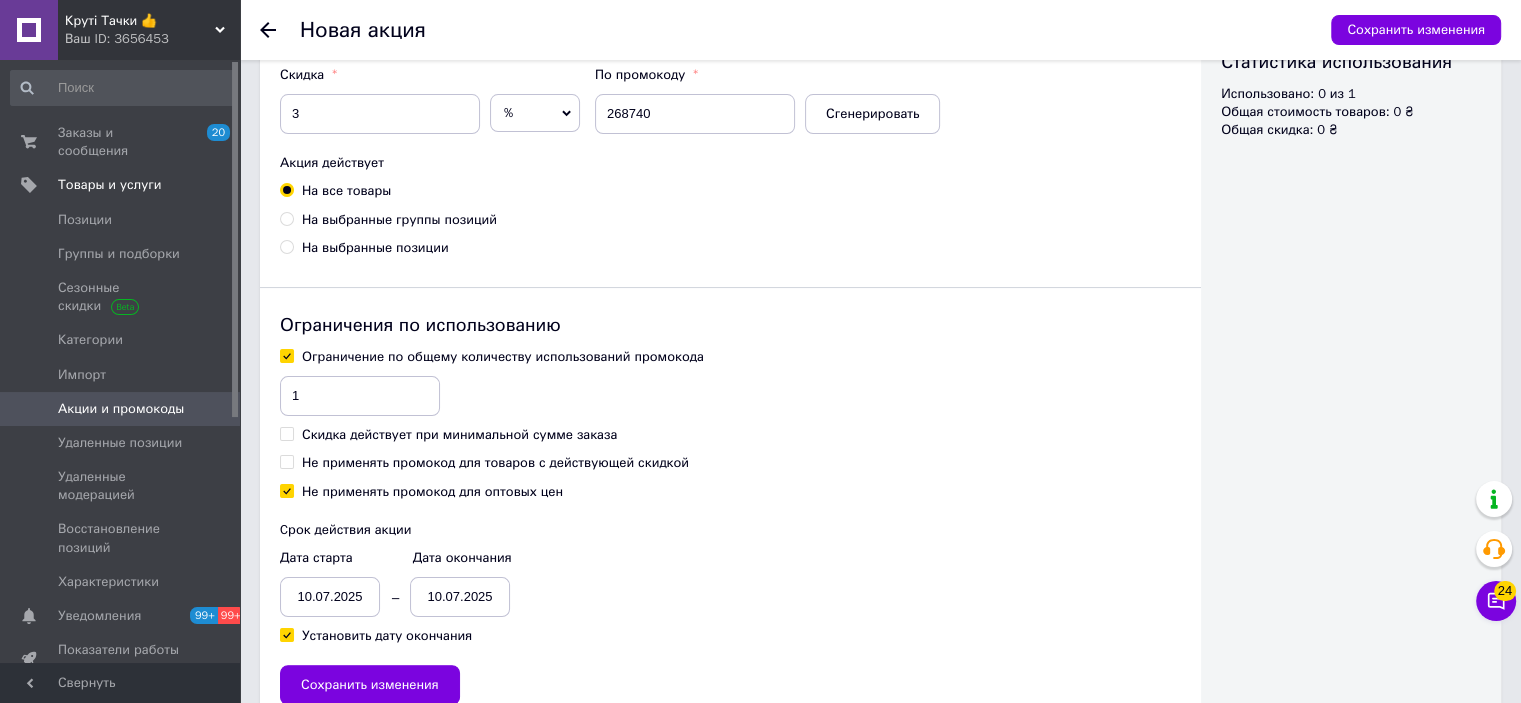 click on "10.07.2025" at bounding box center [330, 597] 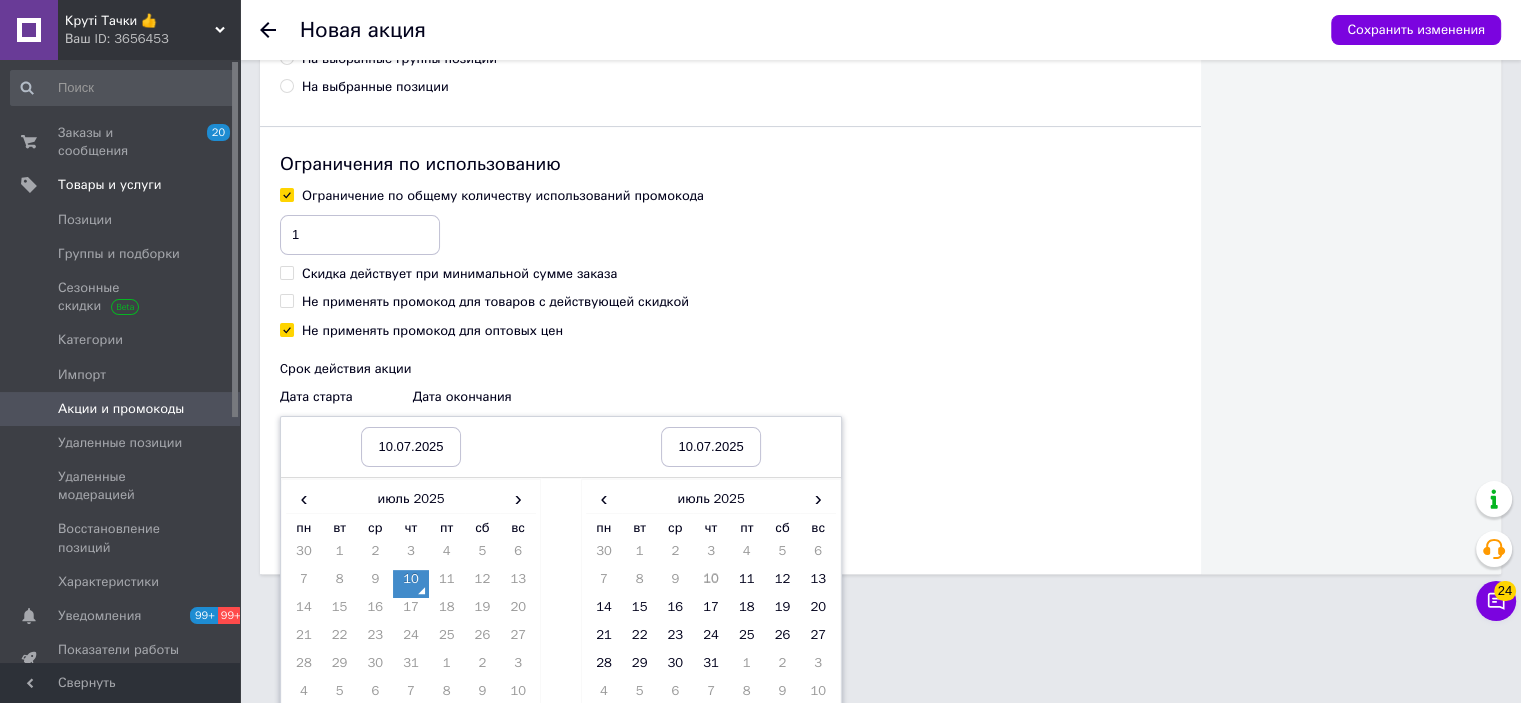 scroll, scrollTop: 533, scrollLeft: 0, axis: vertical 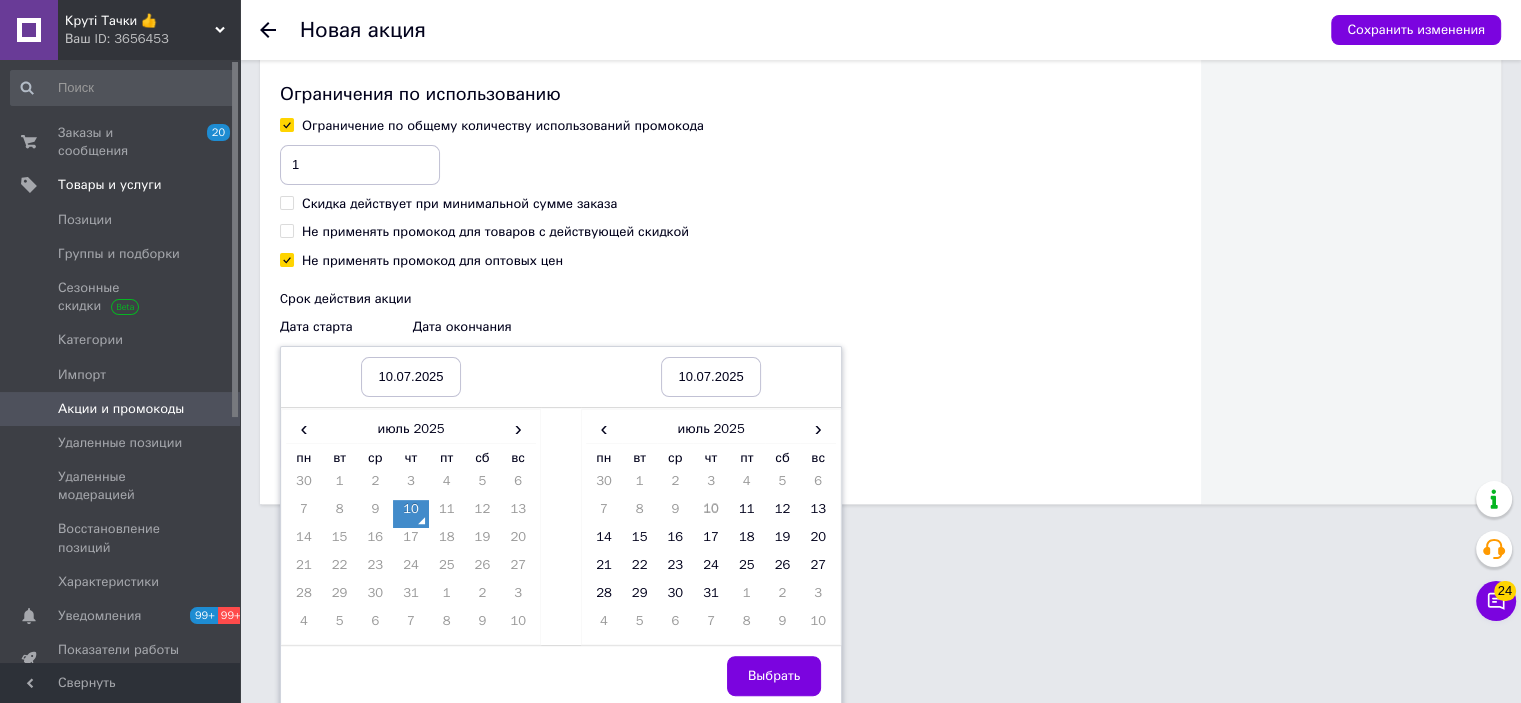 click on "10" at bounding box center (411, 514) 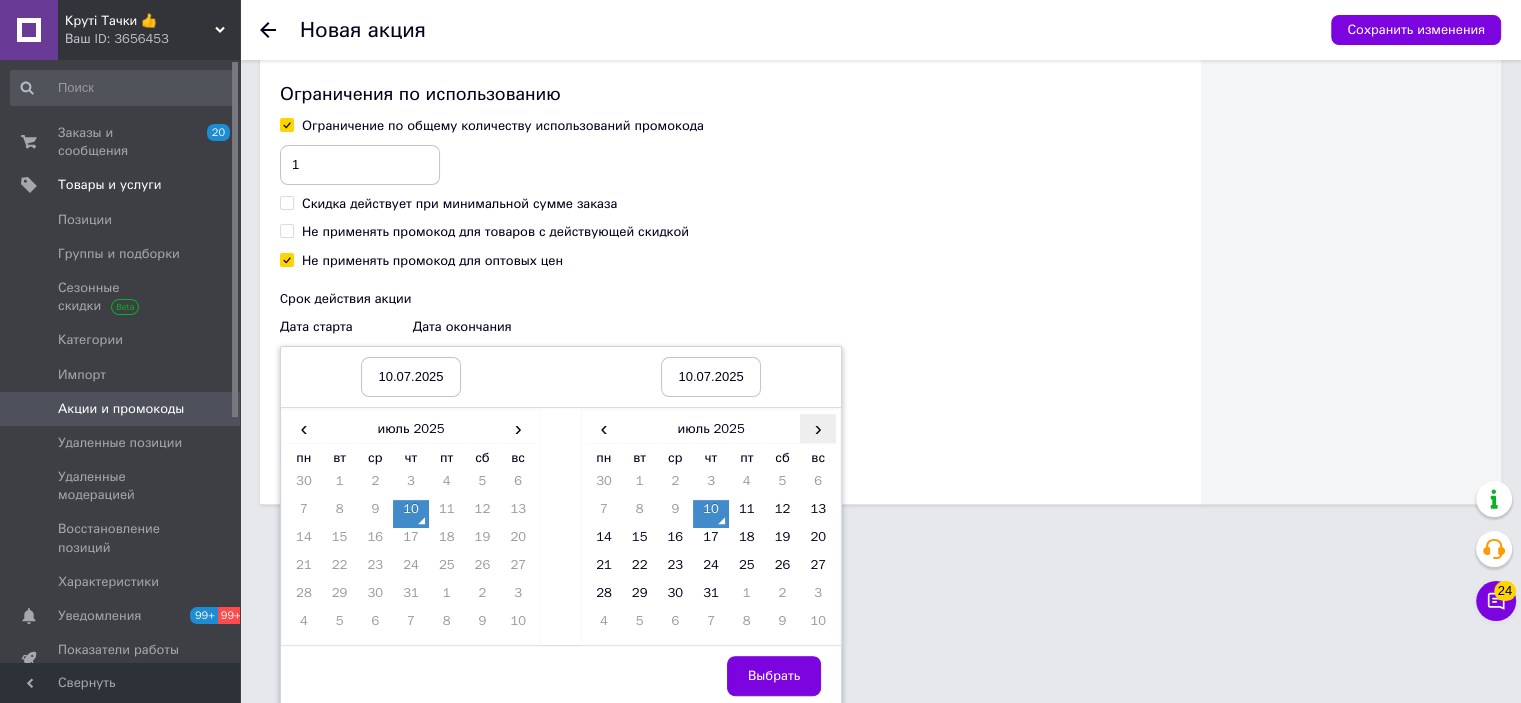 click on "›" at bounding box center [818, 428] 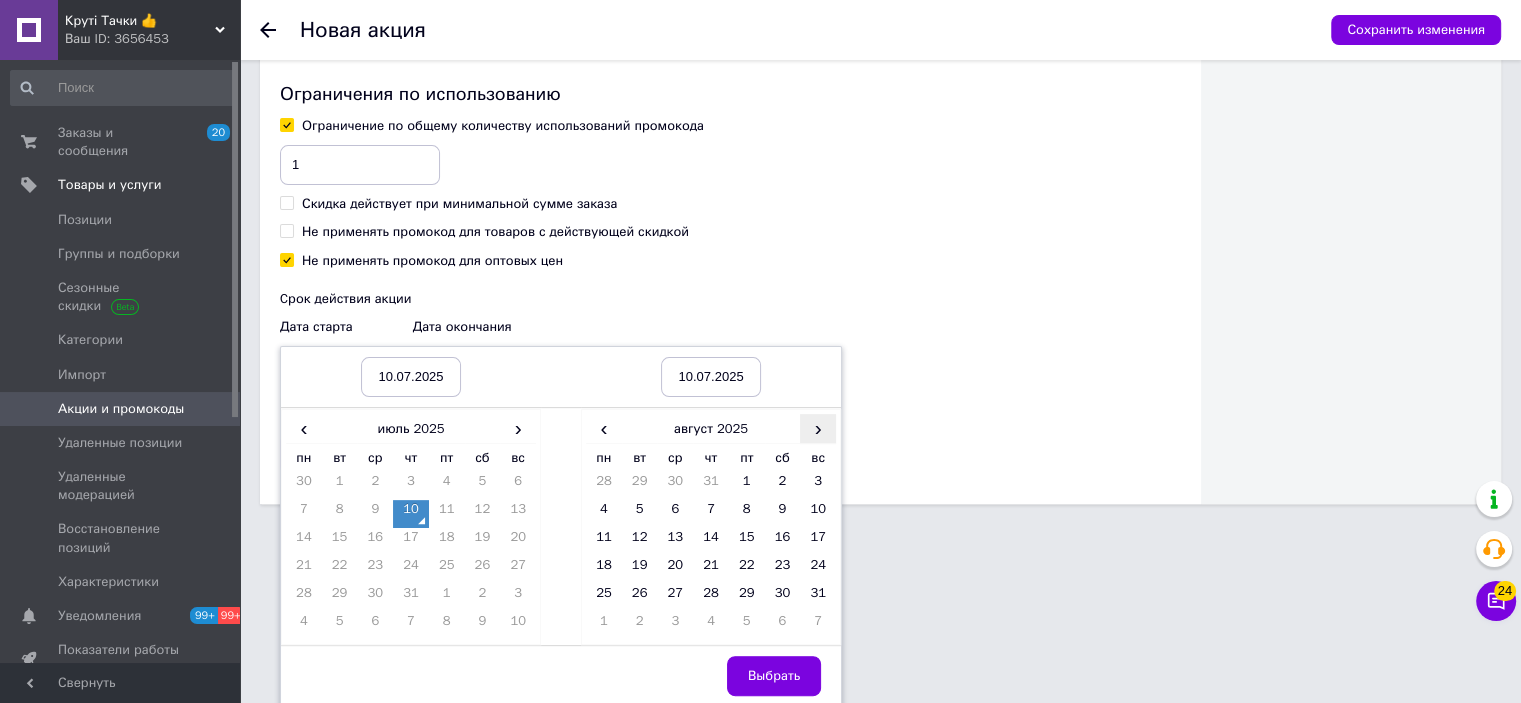 click on "›" at bounding box center (818, 428) 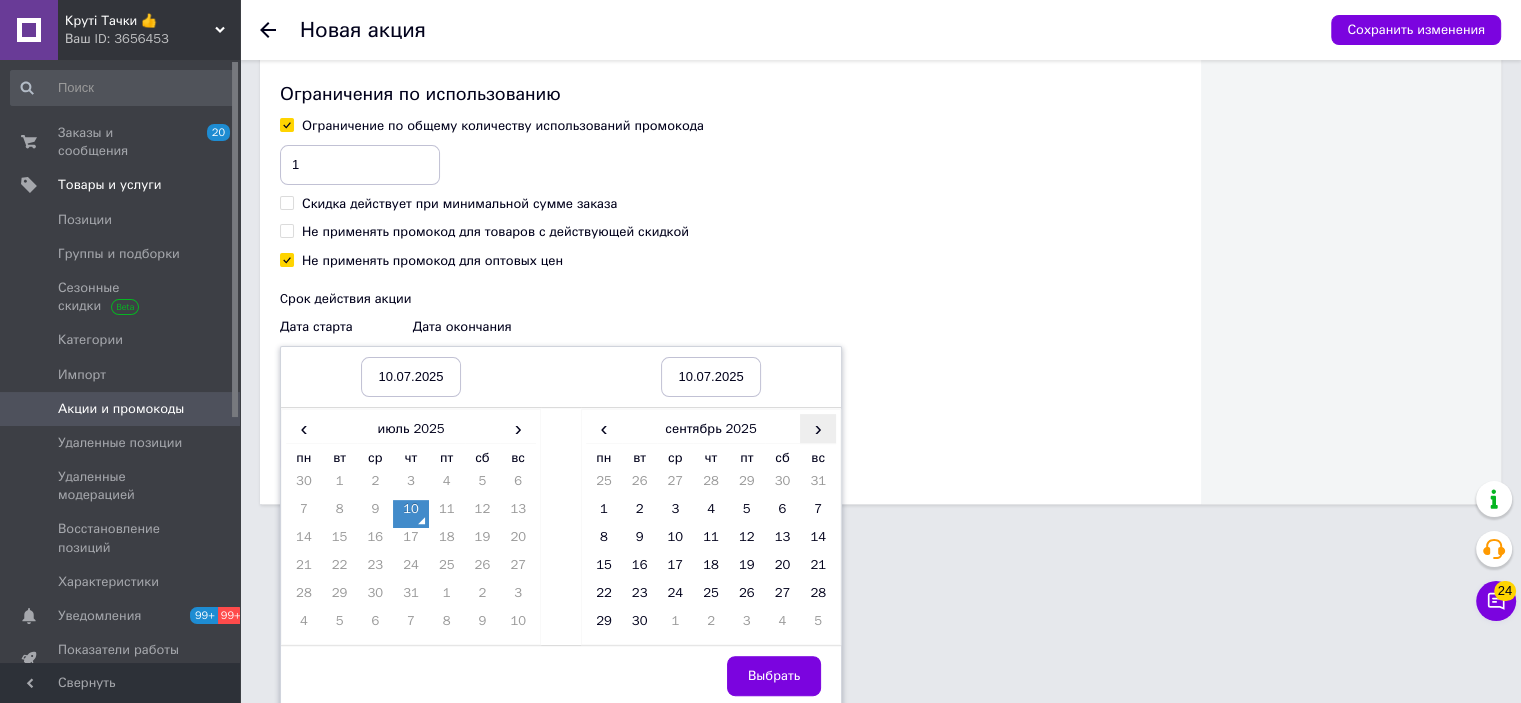 click on "›" at bounding box center (818, 428) 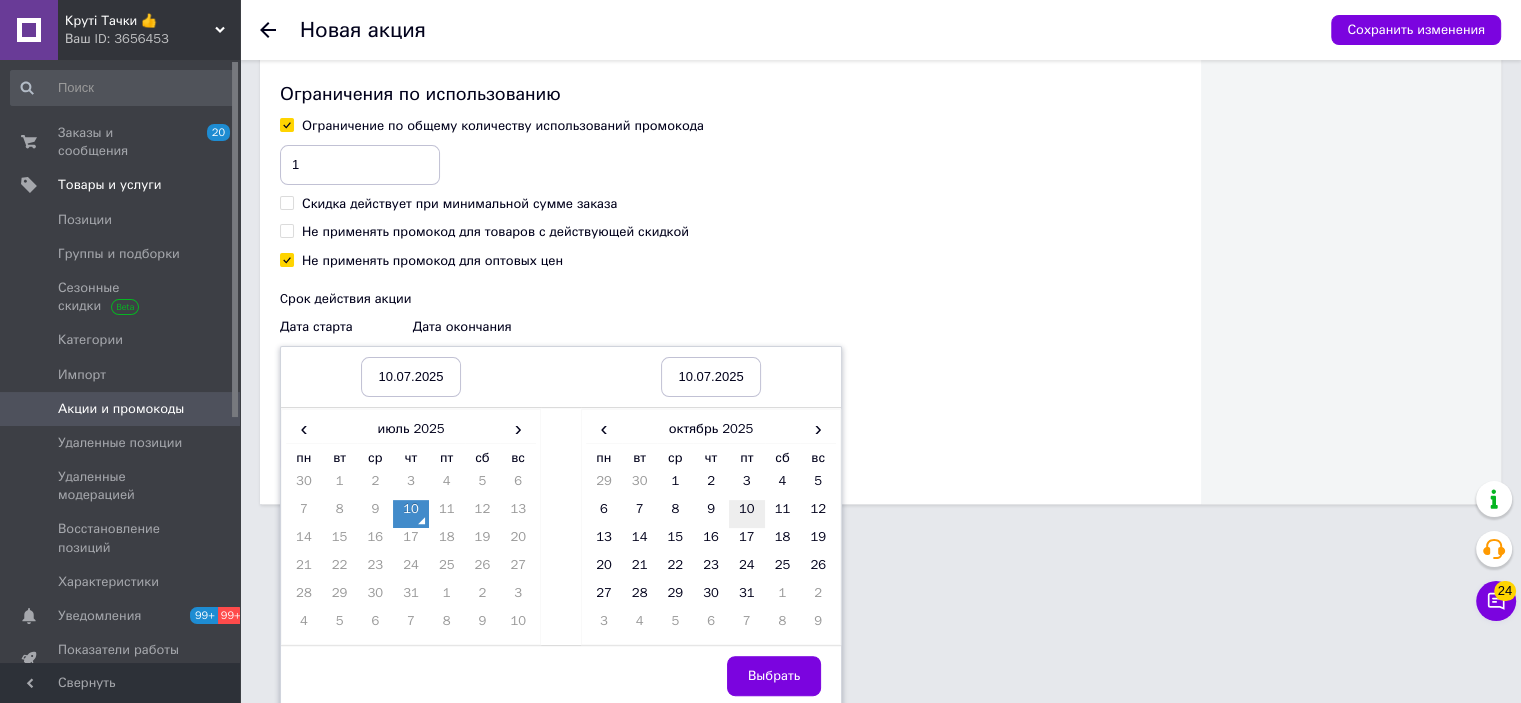 click on "10" at bounding box center (747, 514) 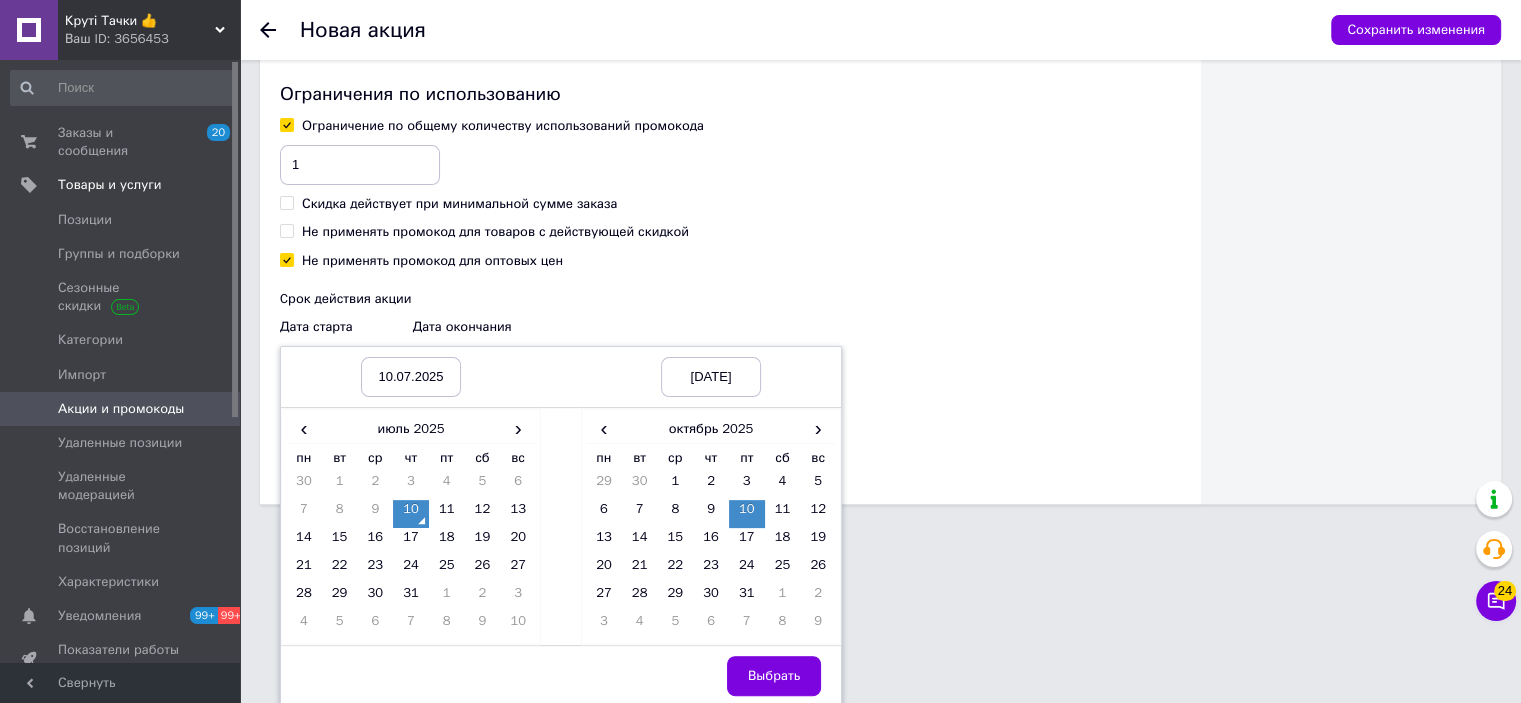 click on "Выбрать" at bounding box center (711, 676) 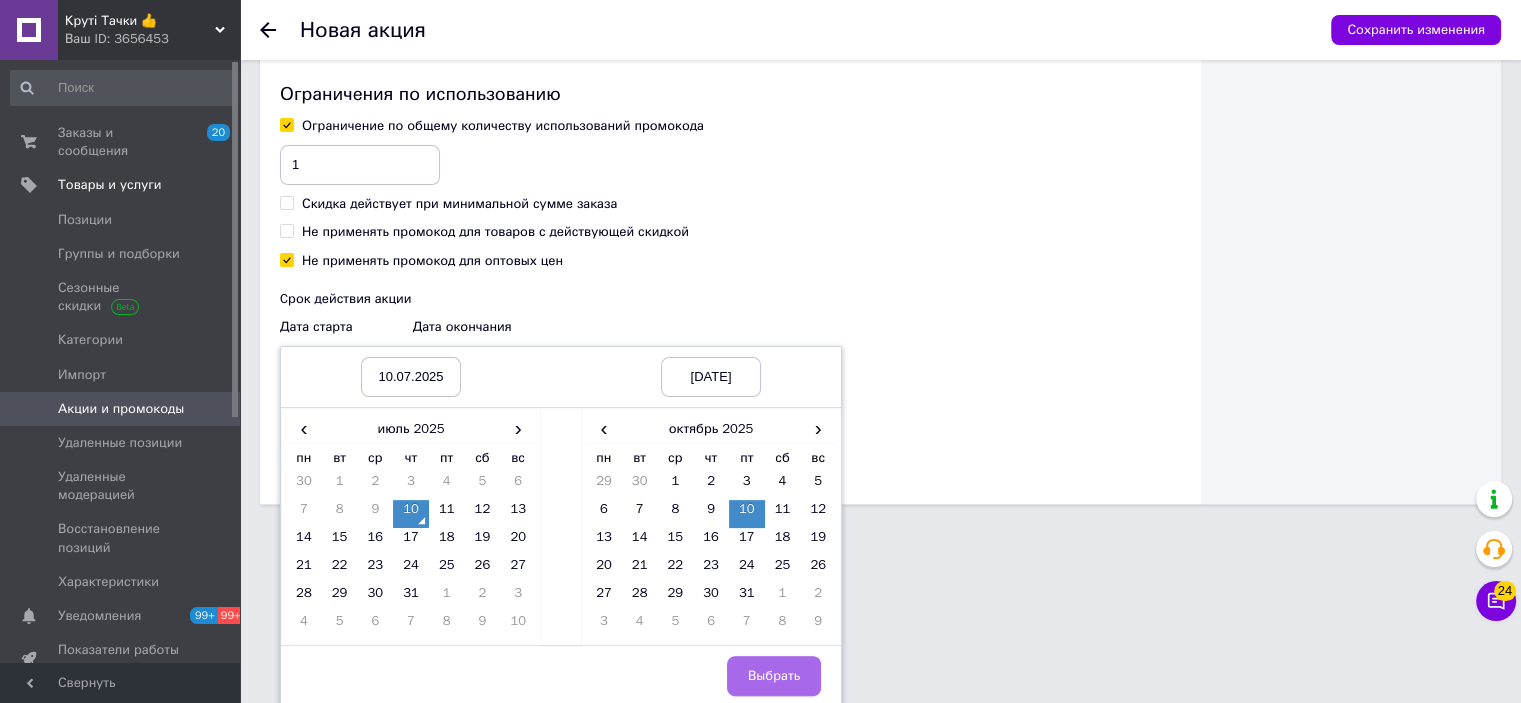 click on "Выбрать" at bounding box center [774, 676] 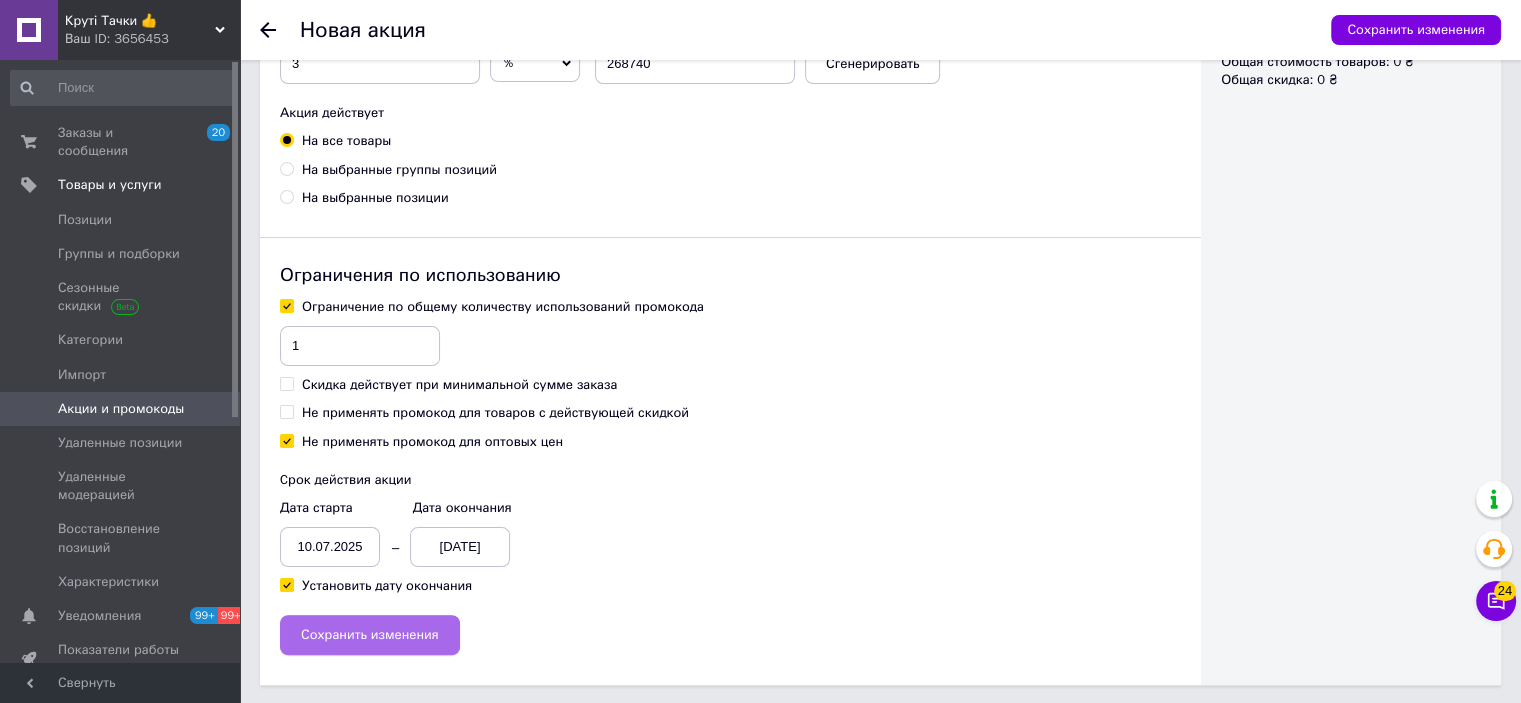 click on "Сохранить изменения" at bounding box center (370, 635) 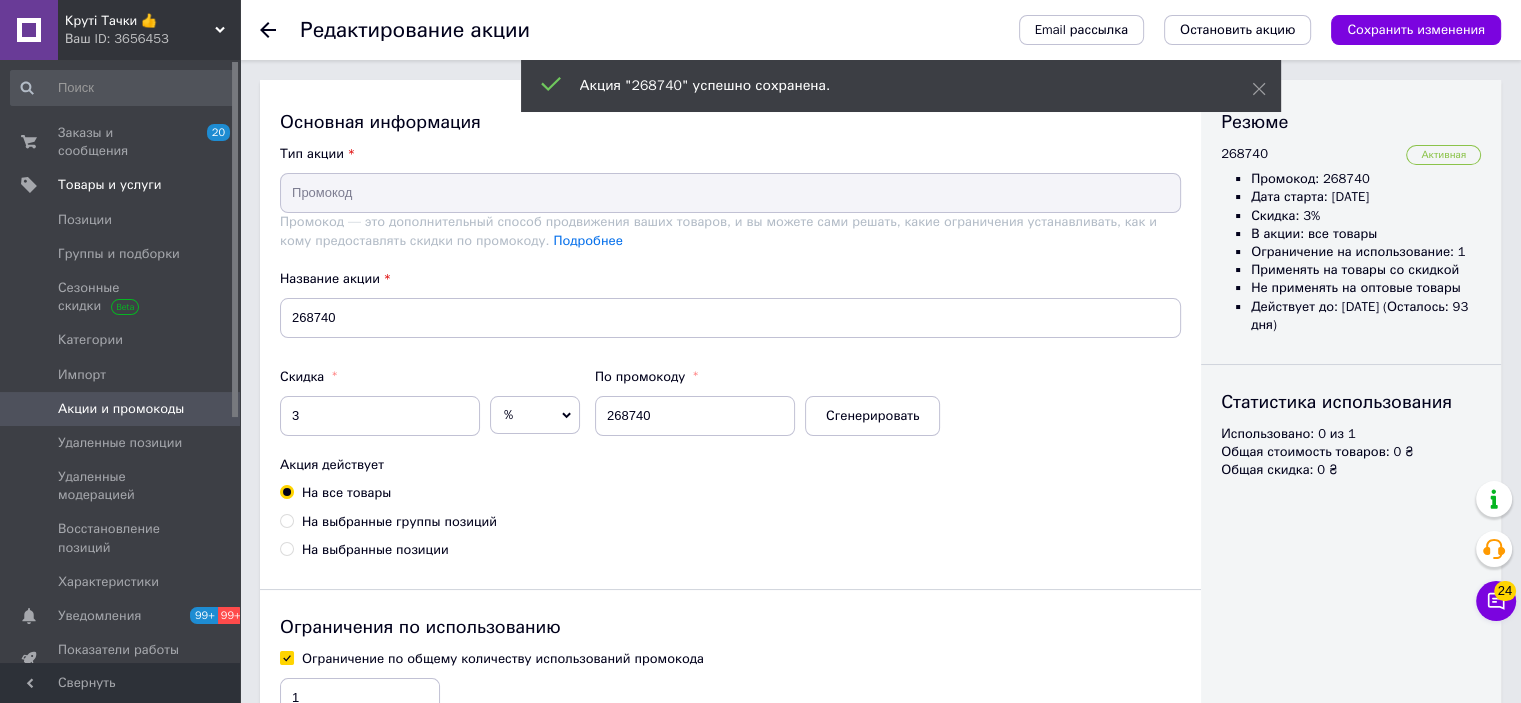 click on "Акции и промокоды" at bounding box center (121, 409) 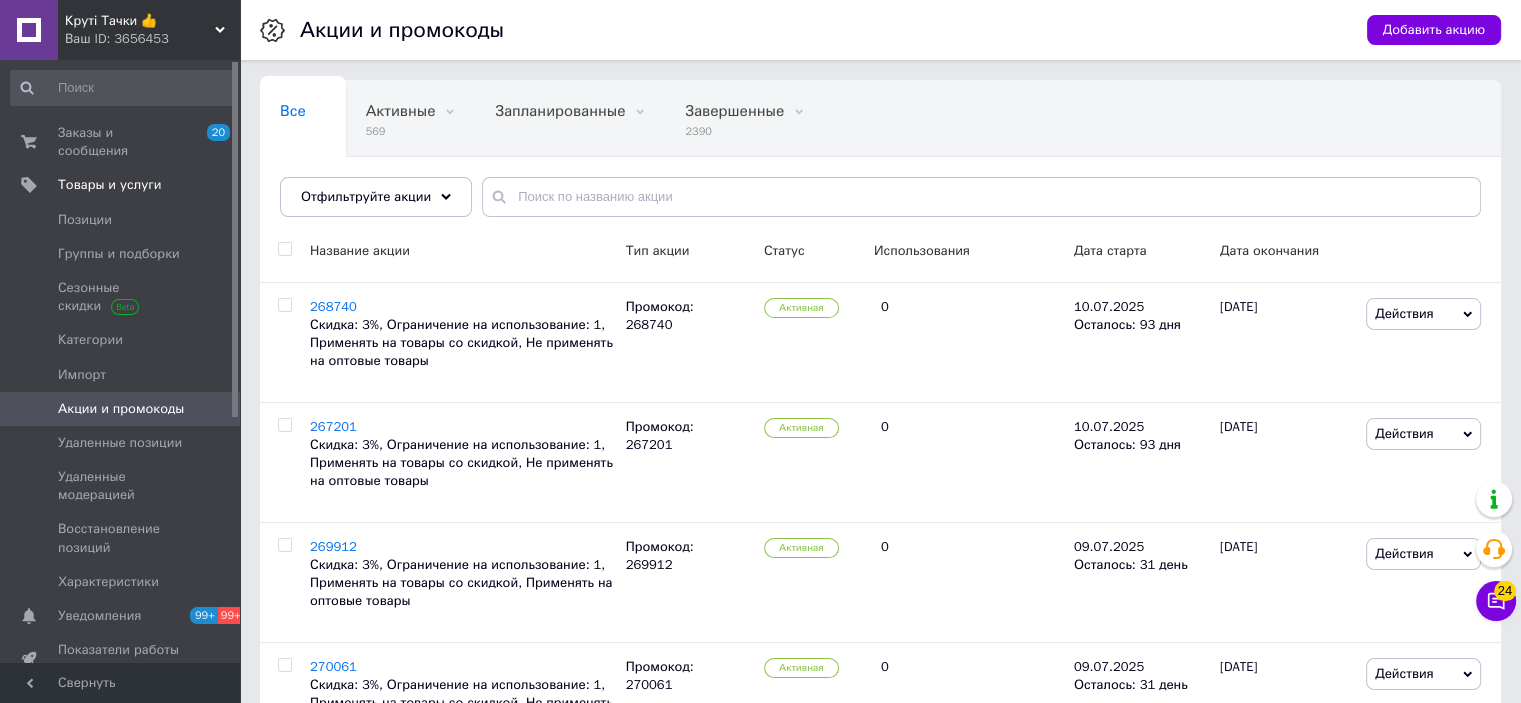 click on "Добавить акцию" at bounding box center [1434, 30] 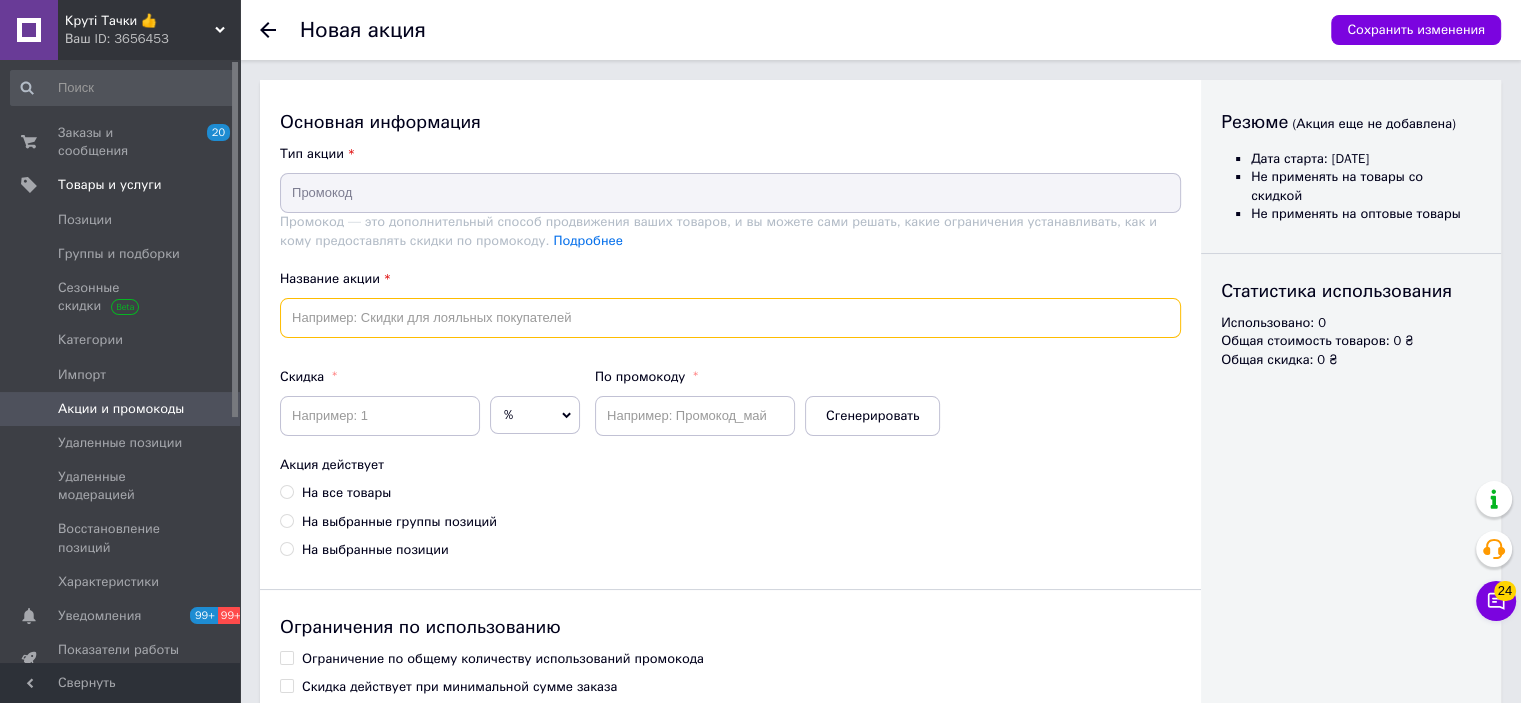click at bounding box center (730, 318) 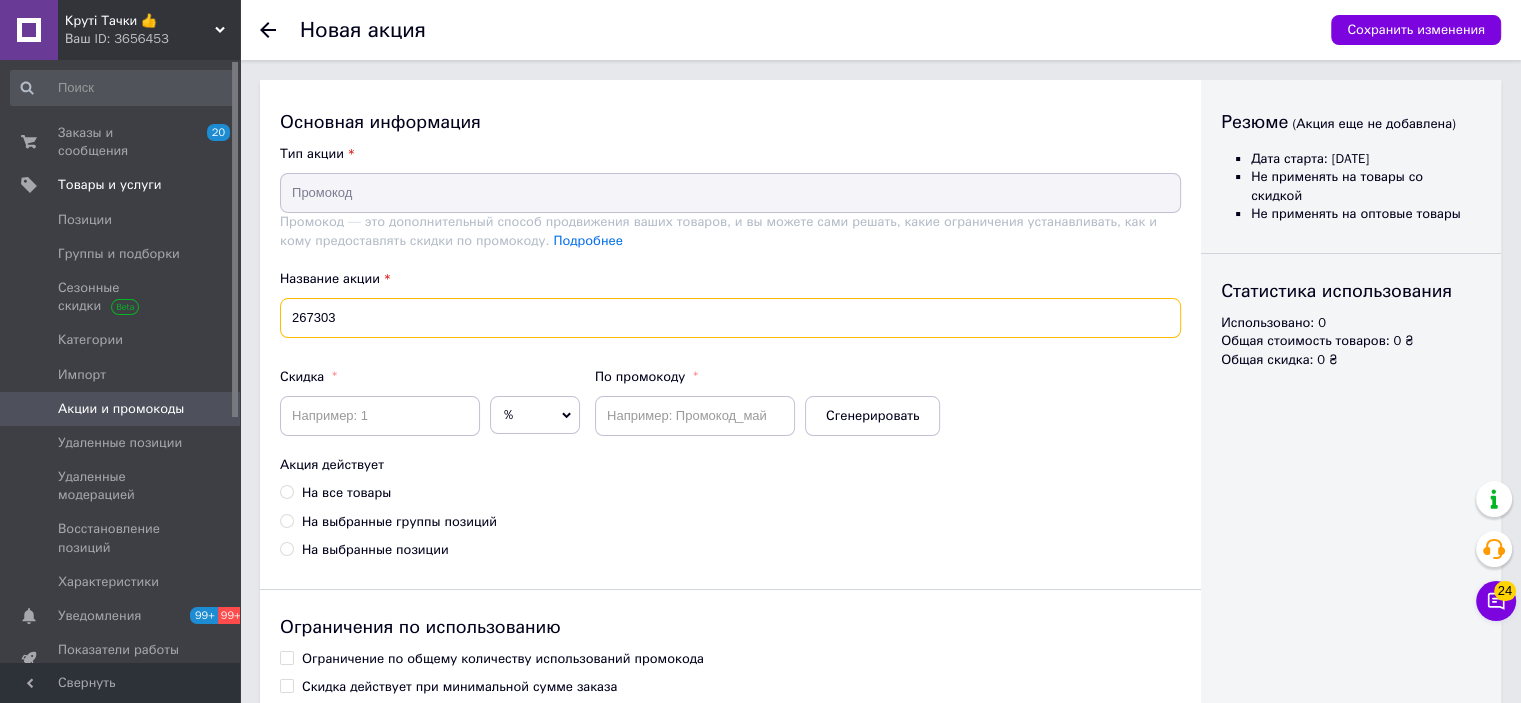 type on "267303" 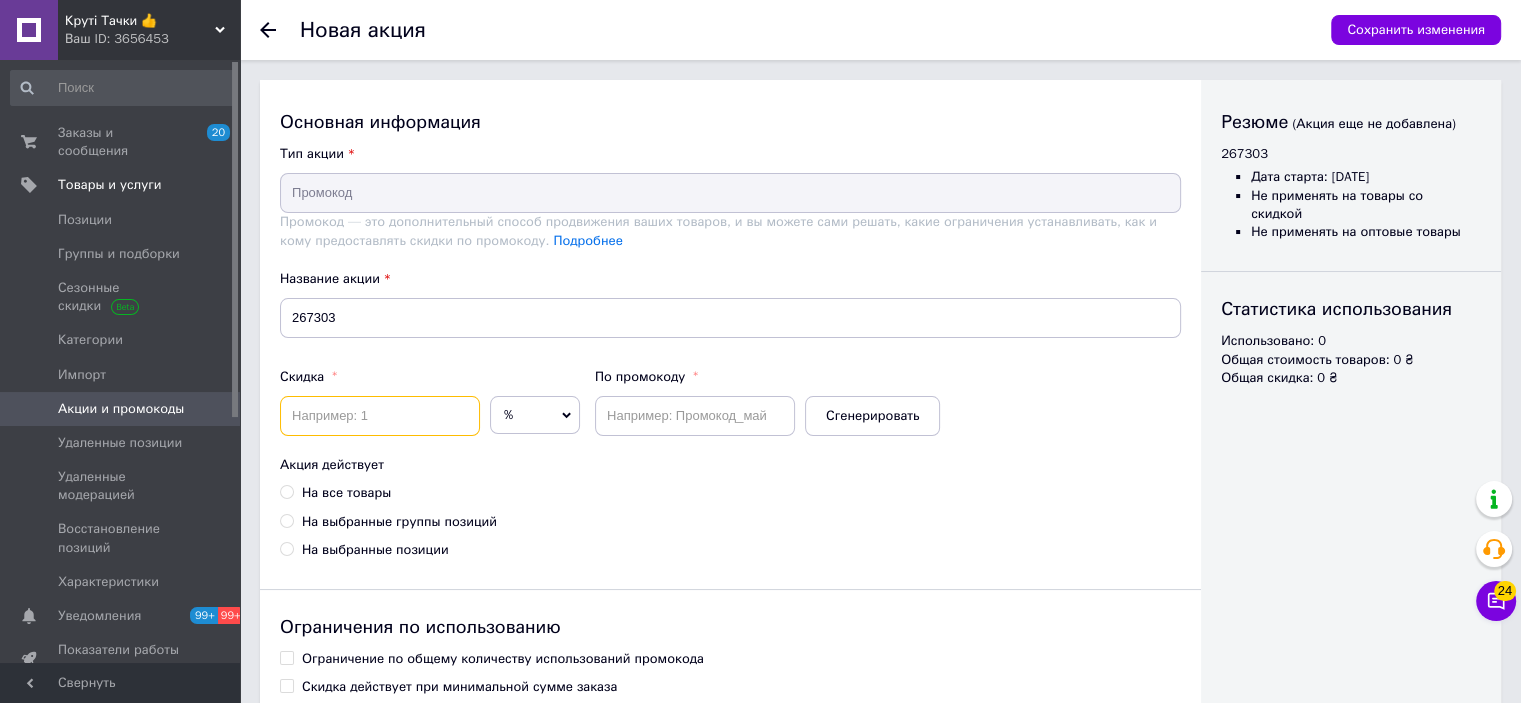 click at bounding box center [380, 416] 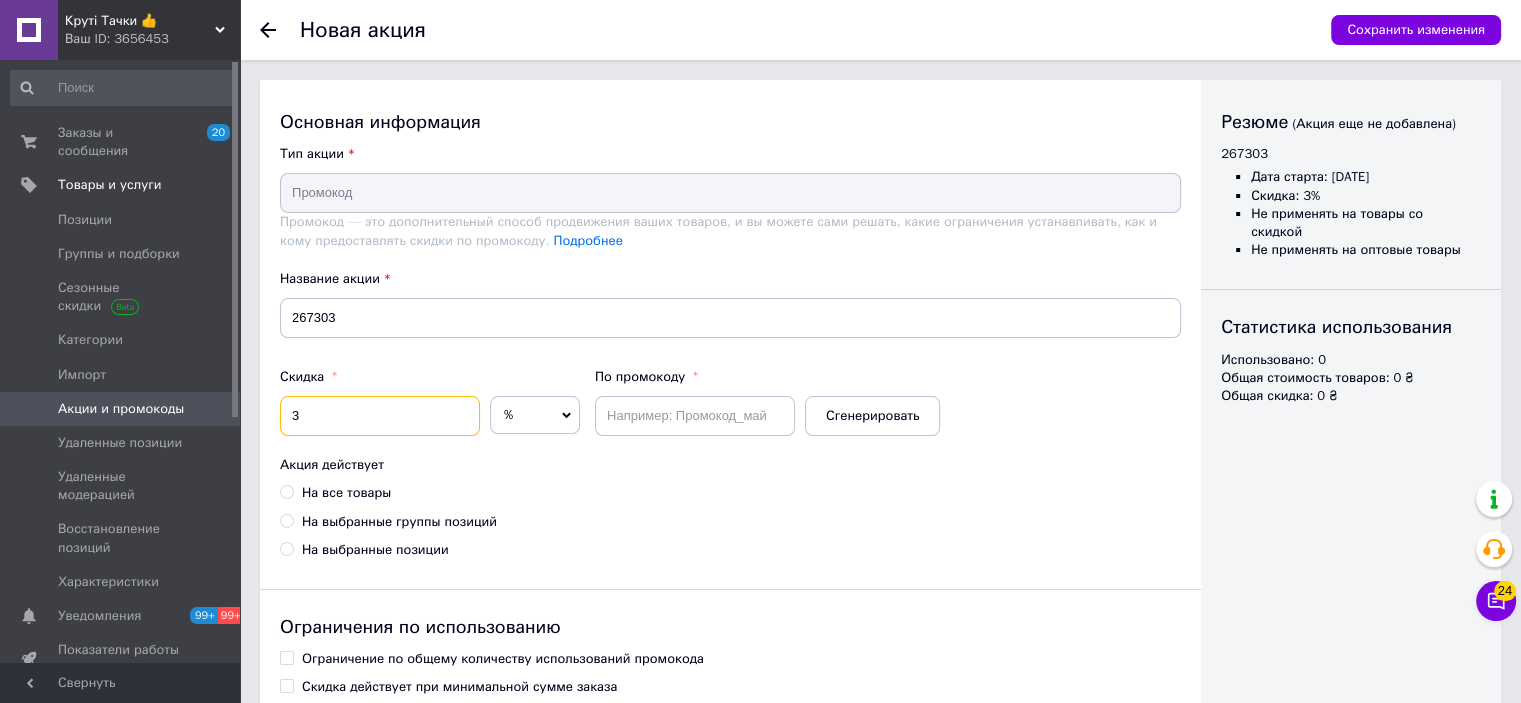 type on "3" 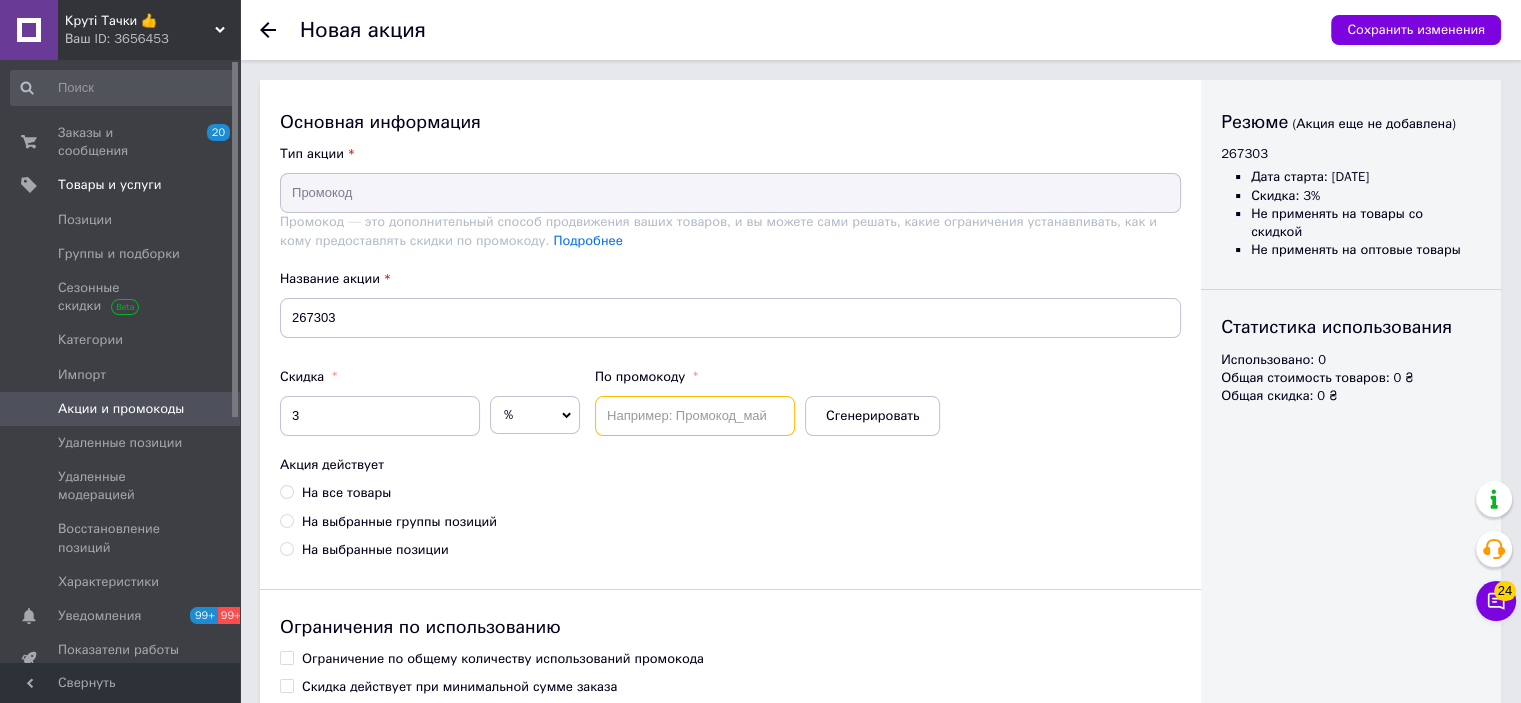 click at bounding box center [695, 416] 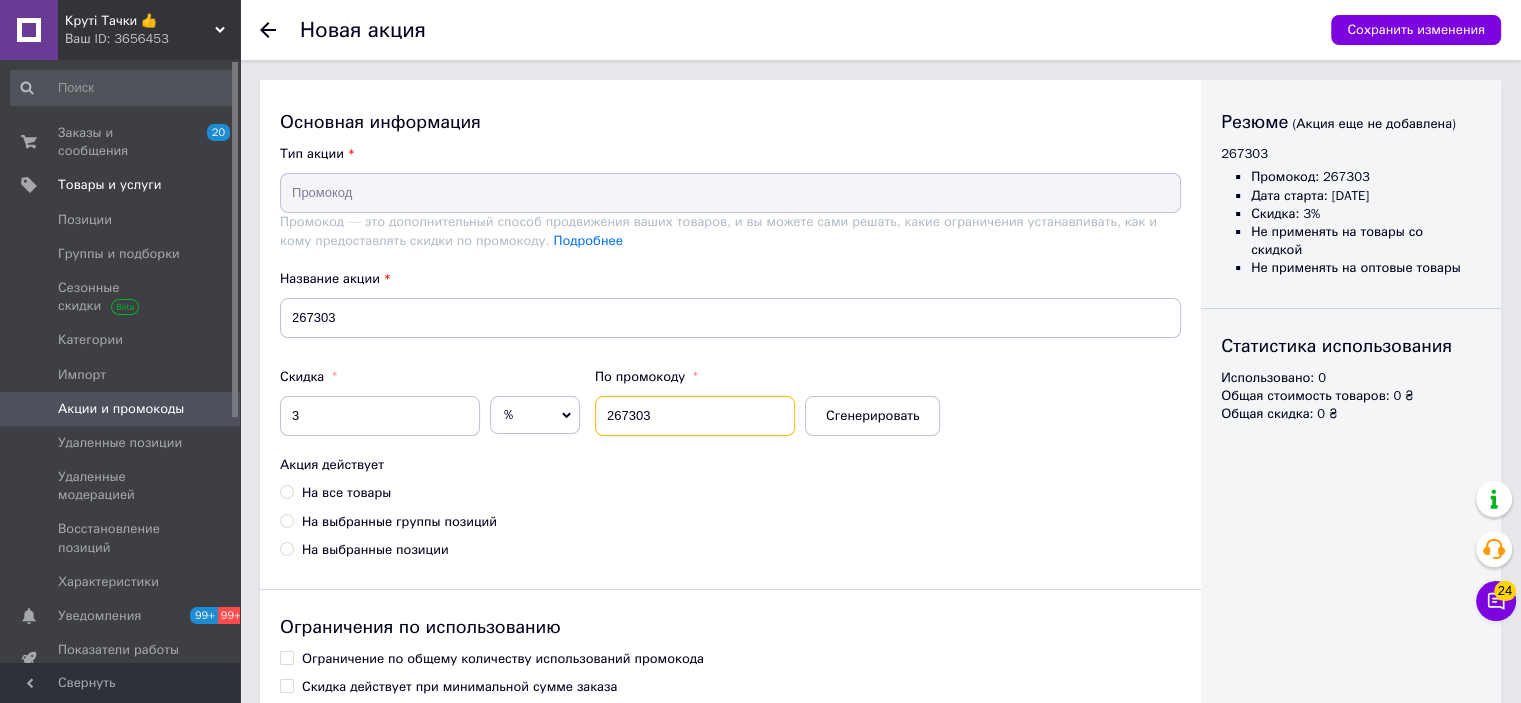 type on "267303" 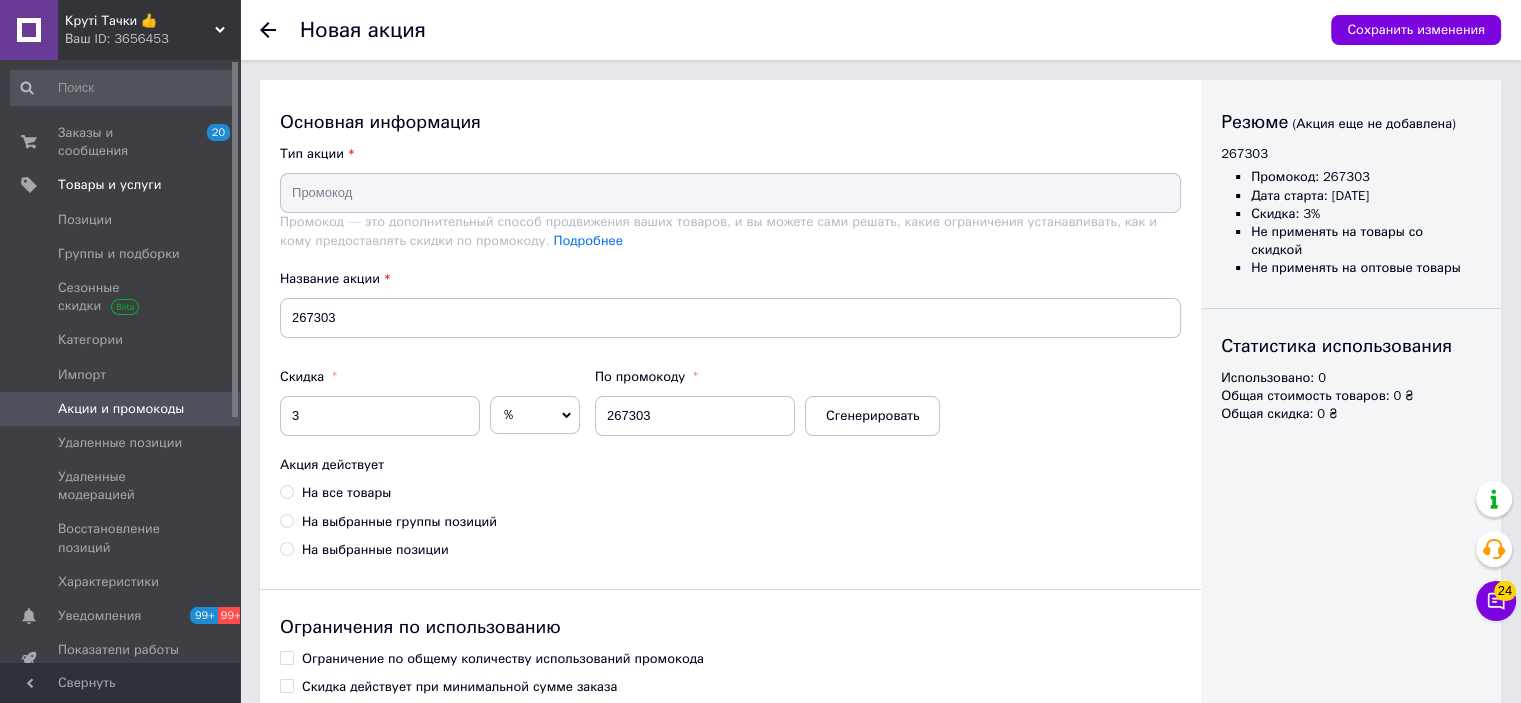 click on "На все товары" at bounding box center (346, 493) 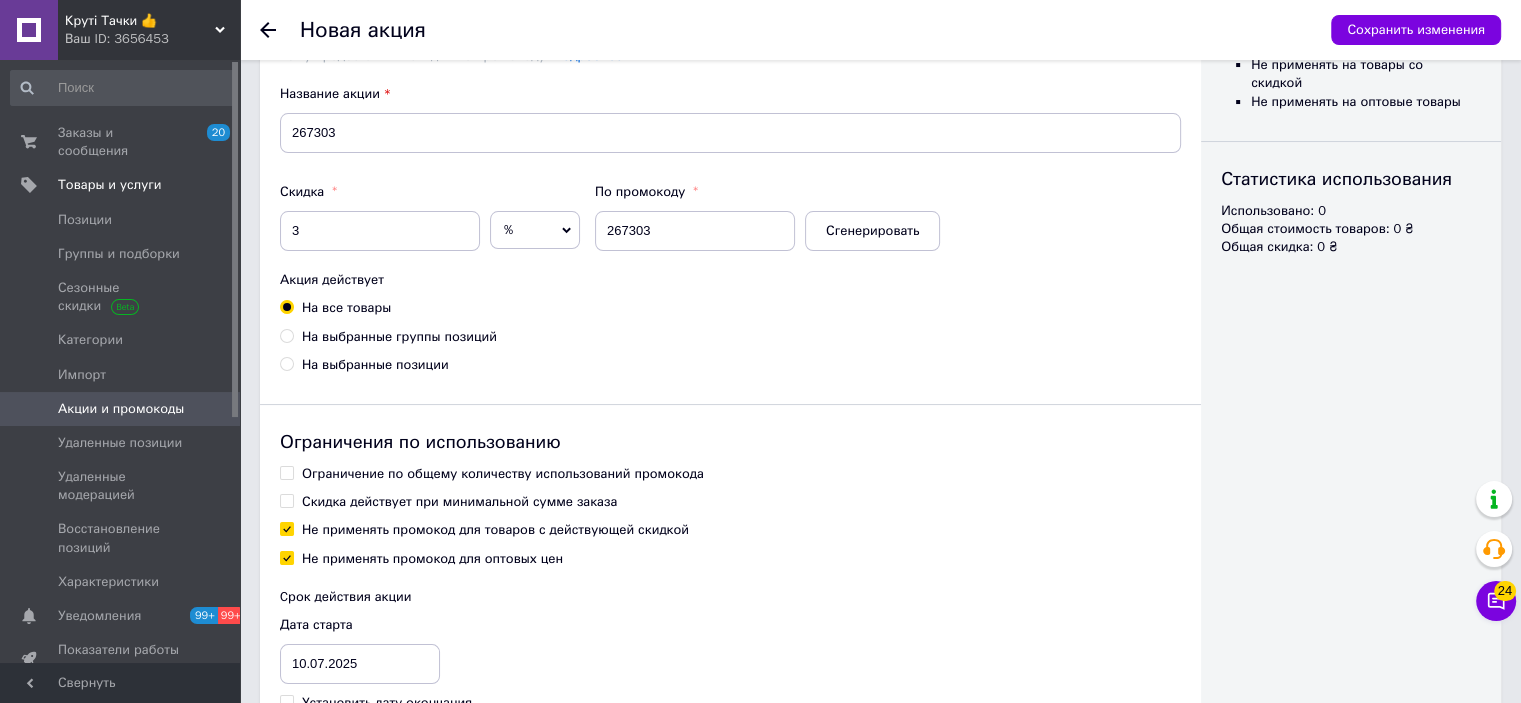 scroll, scrollTop: 302, scrollLeft: 0, axis: vertical 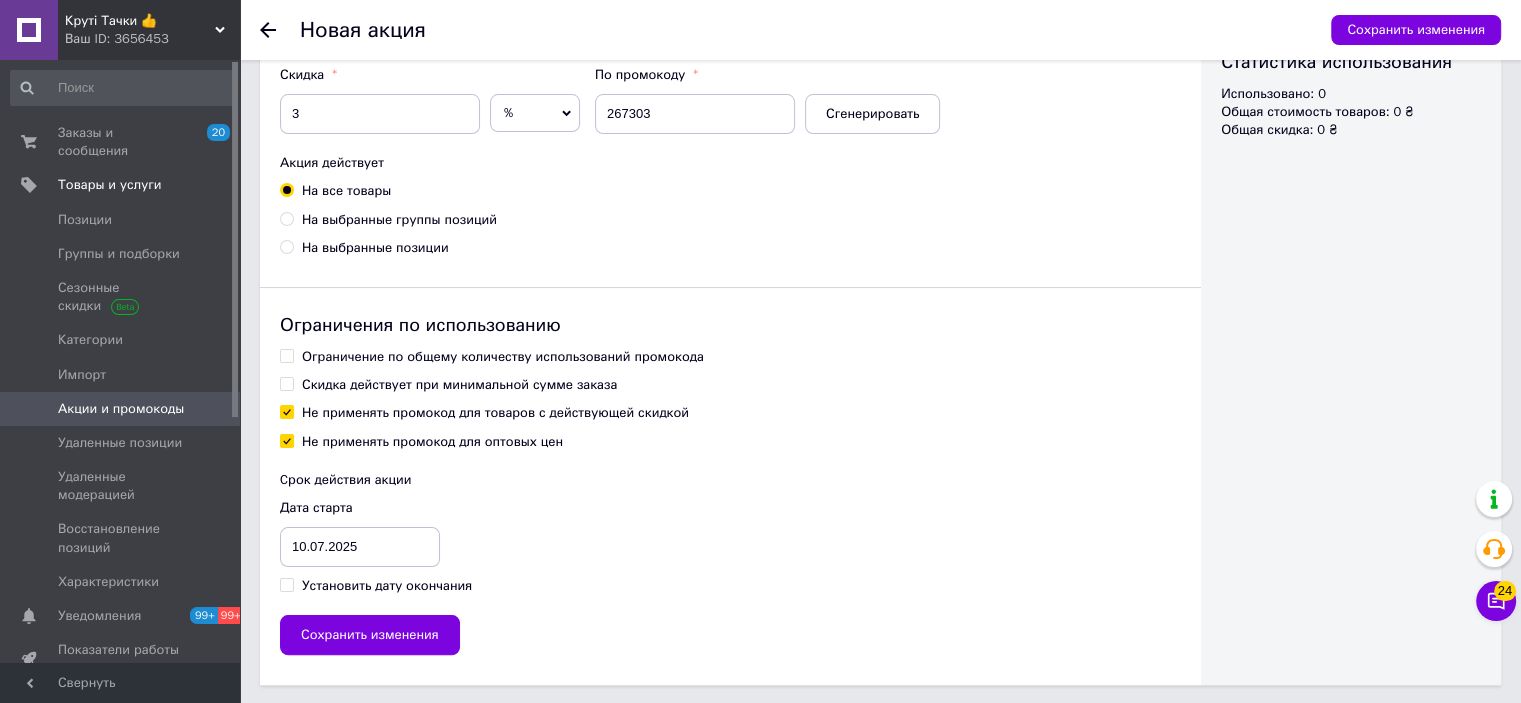 click on "Ограничение по общему количеству использований промокода" at bounding box center (503, 357) 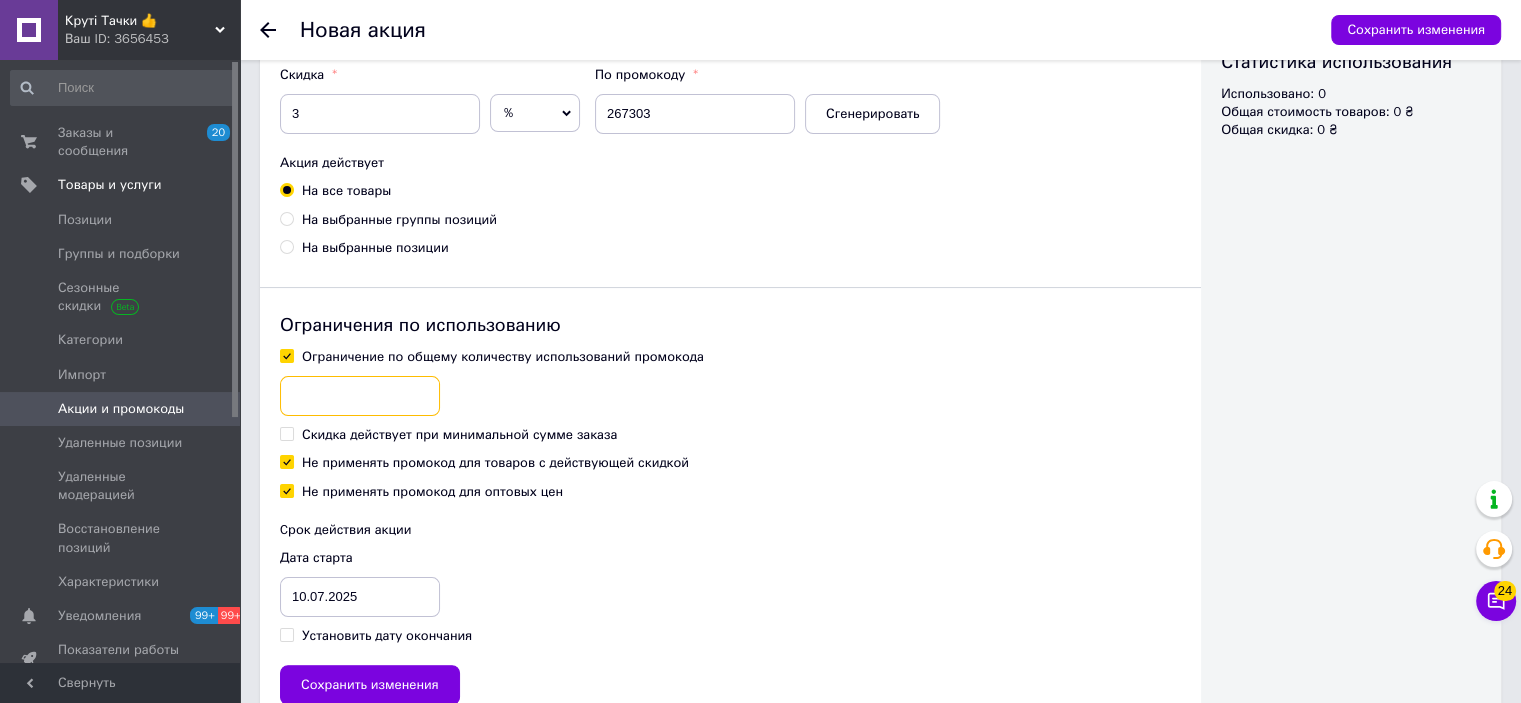 click at bounding box center [360, 396] 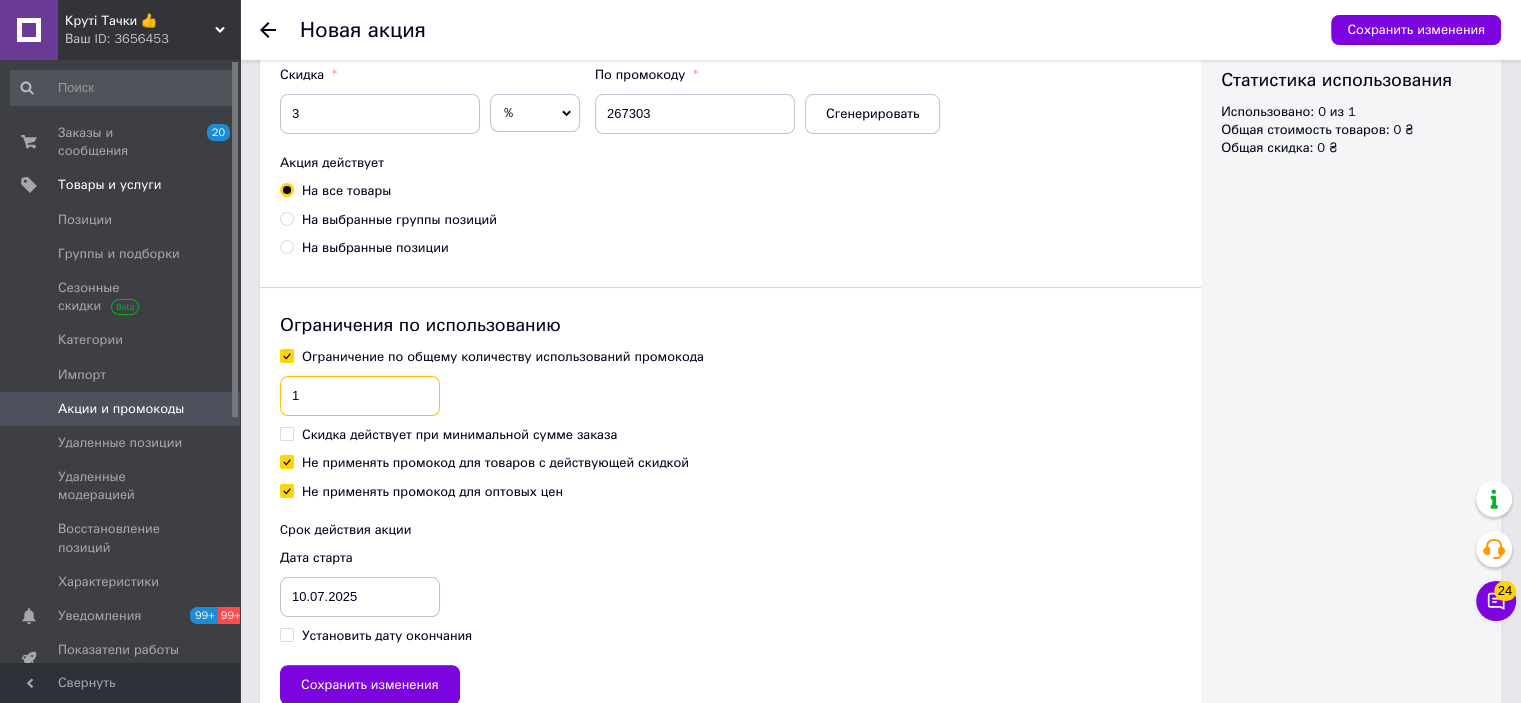 type on "1" 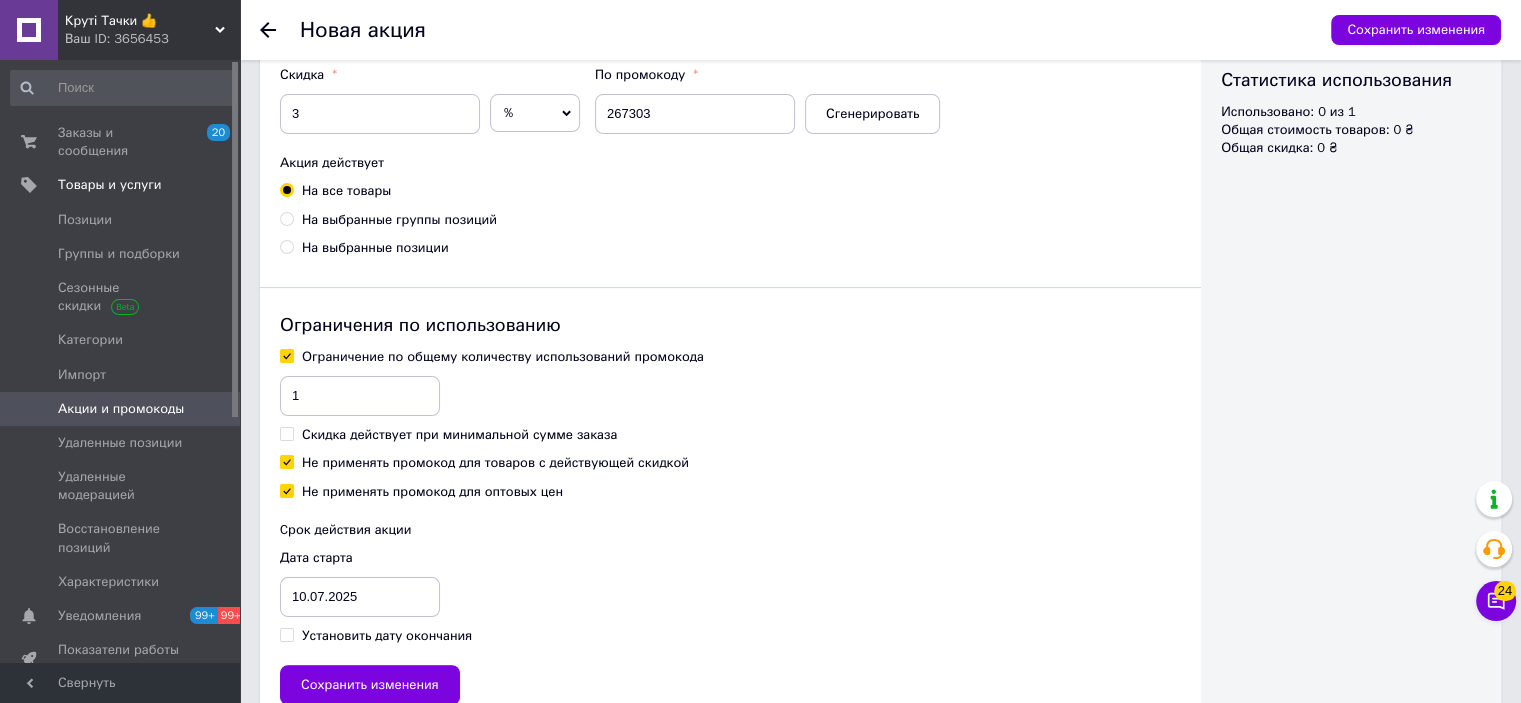 click on "Не применять промокод для товаров с действующей скидкой" at bounding box center (495, 463) 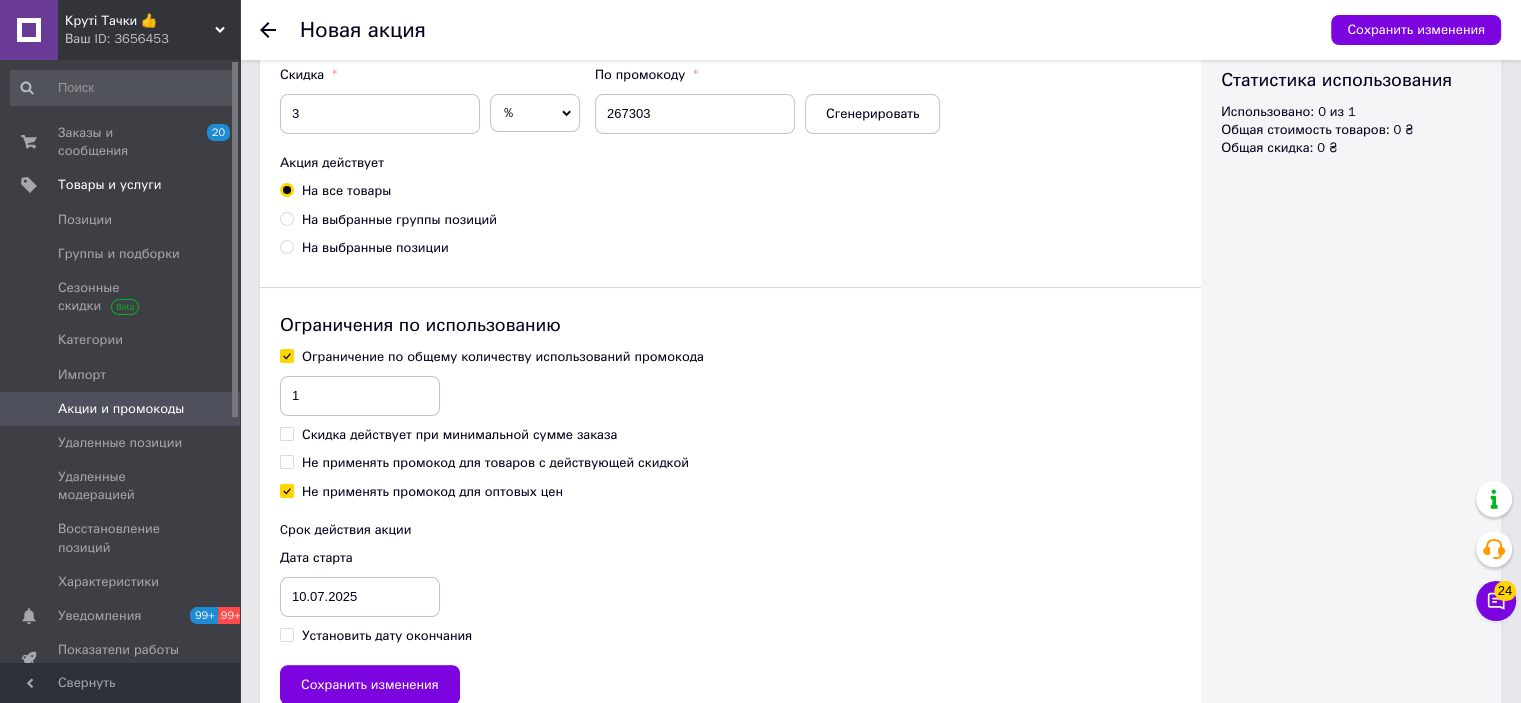 checkbox on "false" 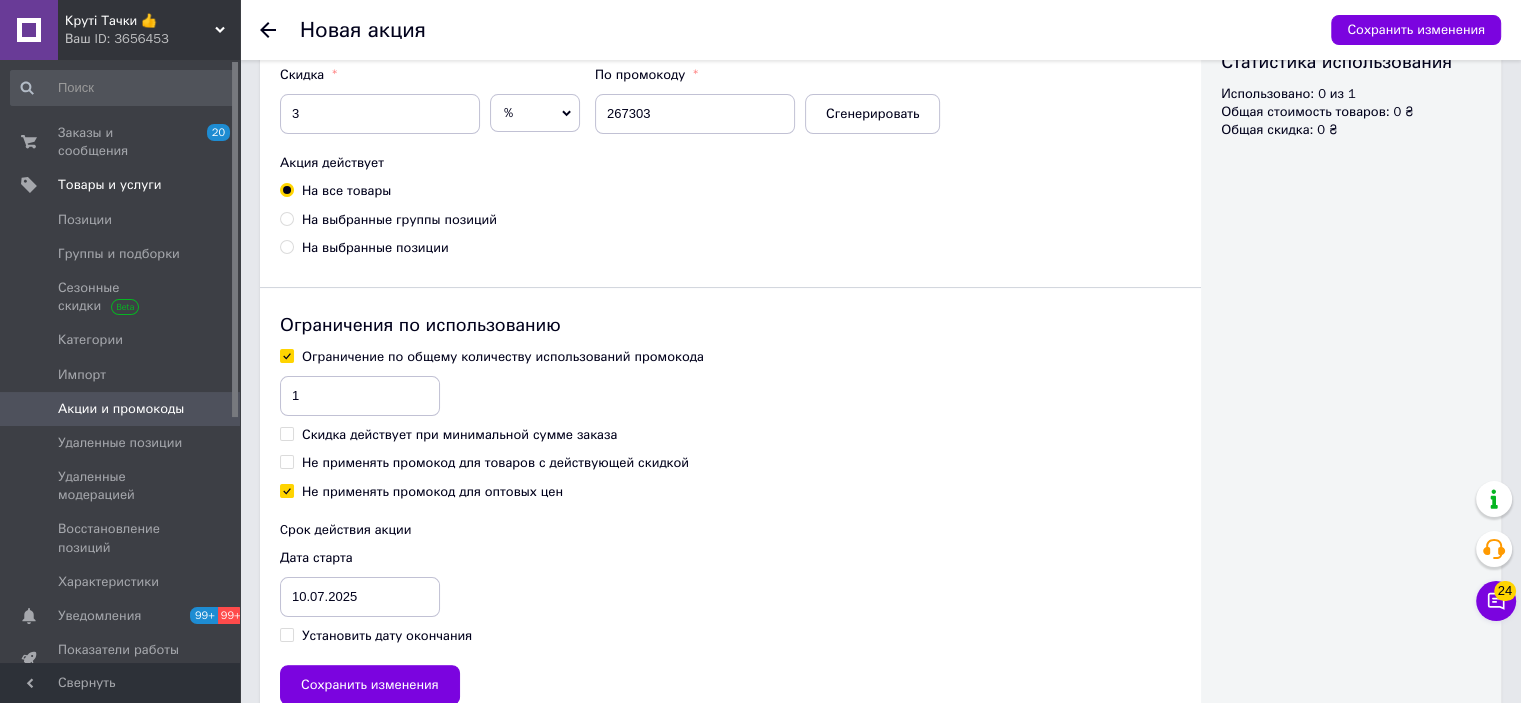 click on "Установить дату окончания" at bounding box center (387, 636) 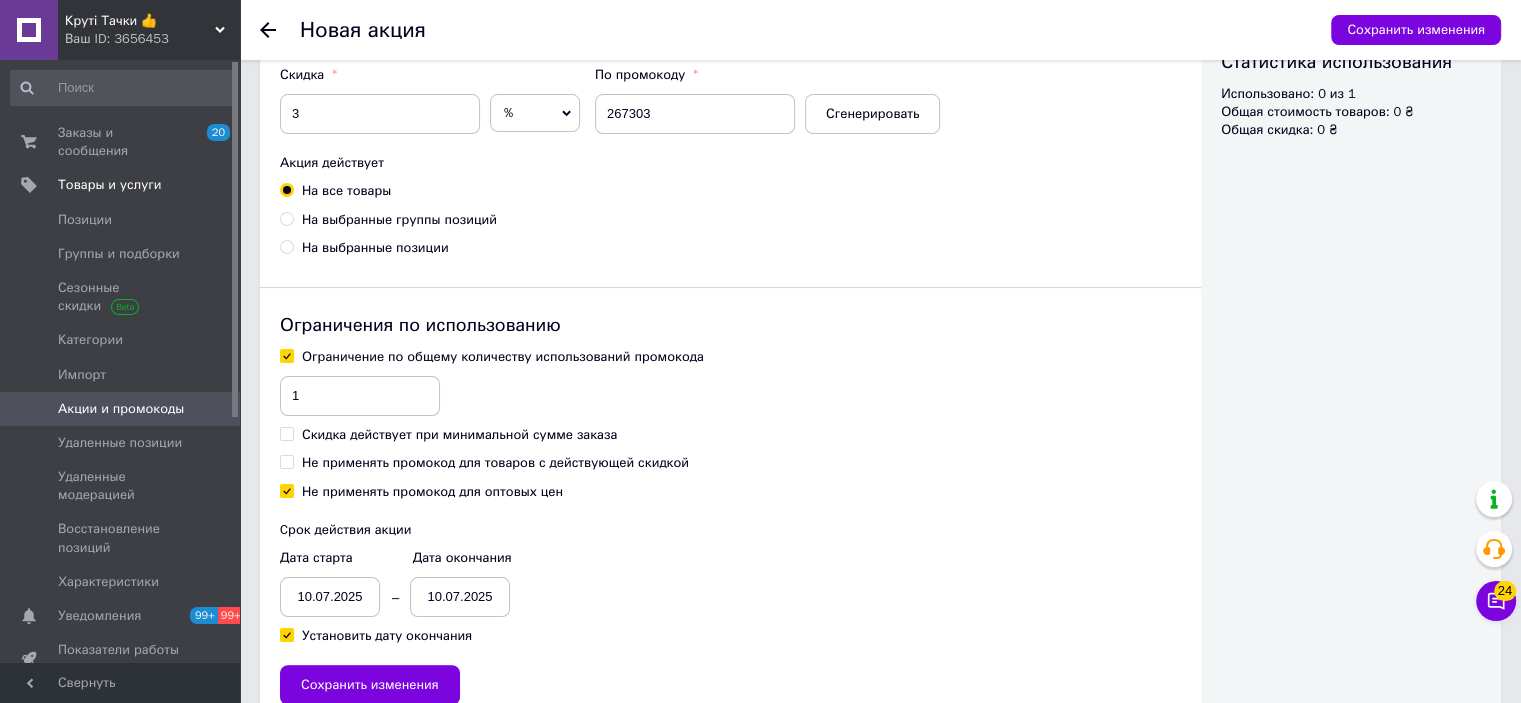 click on "10.07.2025" at bounding box center [330, 597] 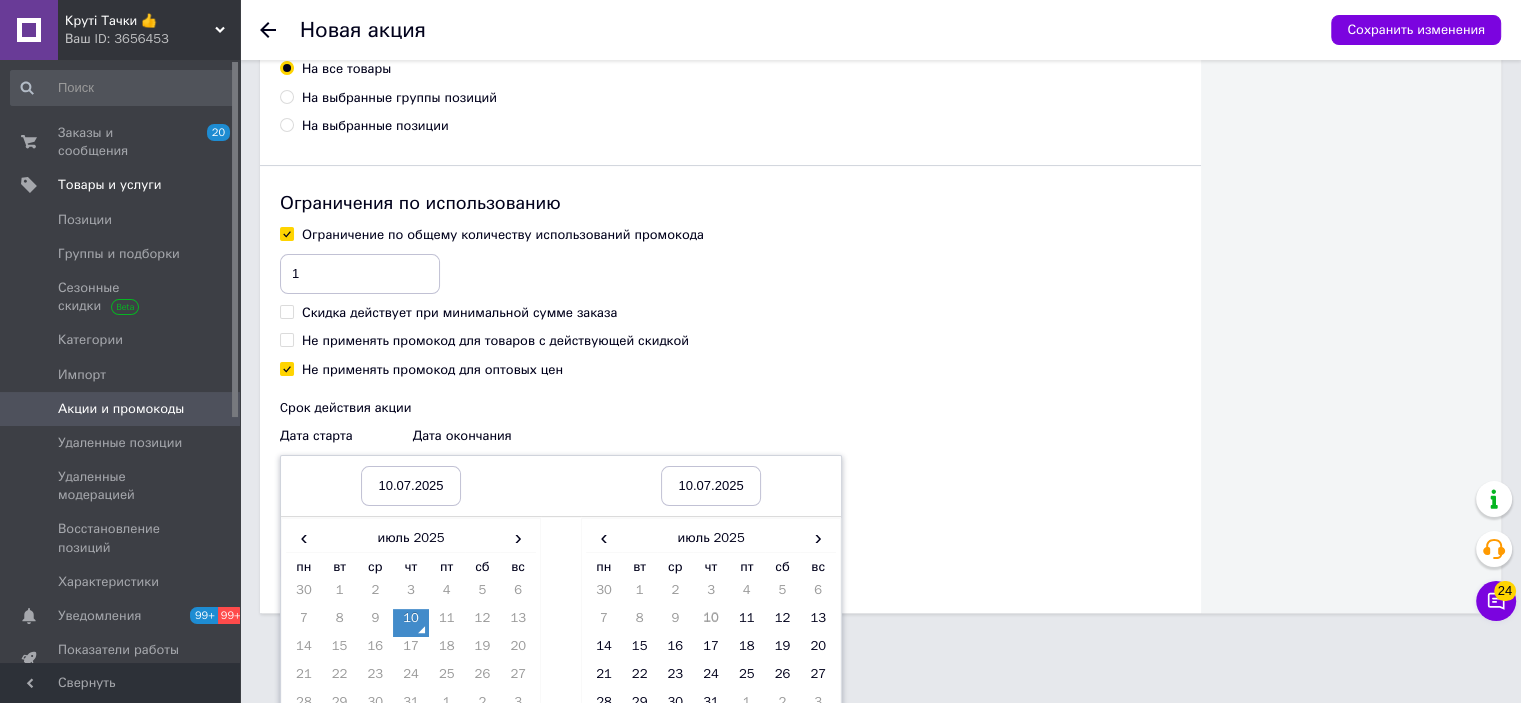 scroll, scrollTop: 533, scrollLeft: 0, axis: vertical 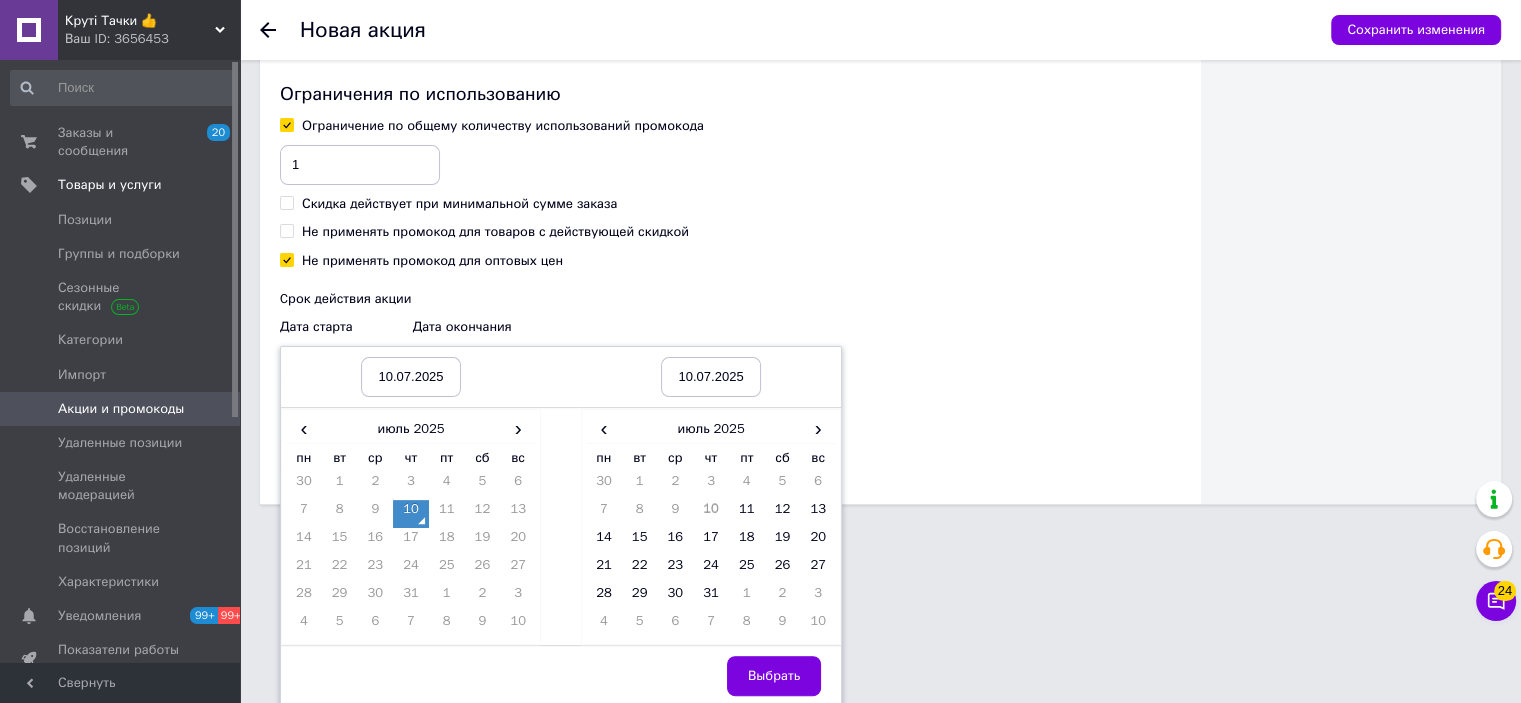 click on "10" at bounding box center (411, 514) 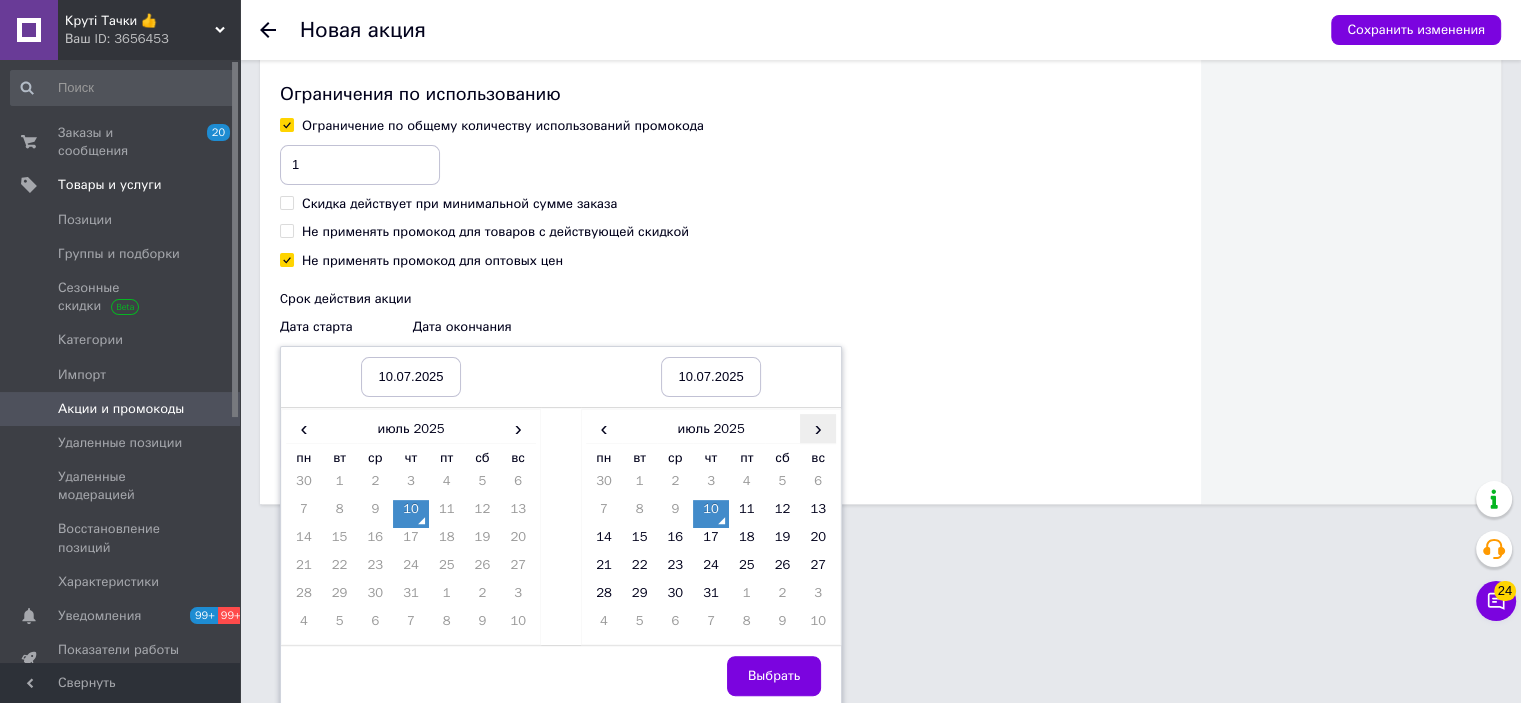 click on "›" at bounding box center (818, 428) 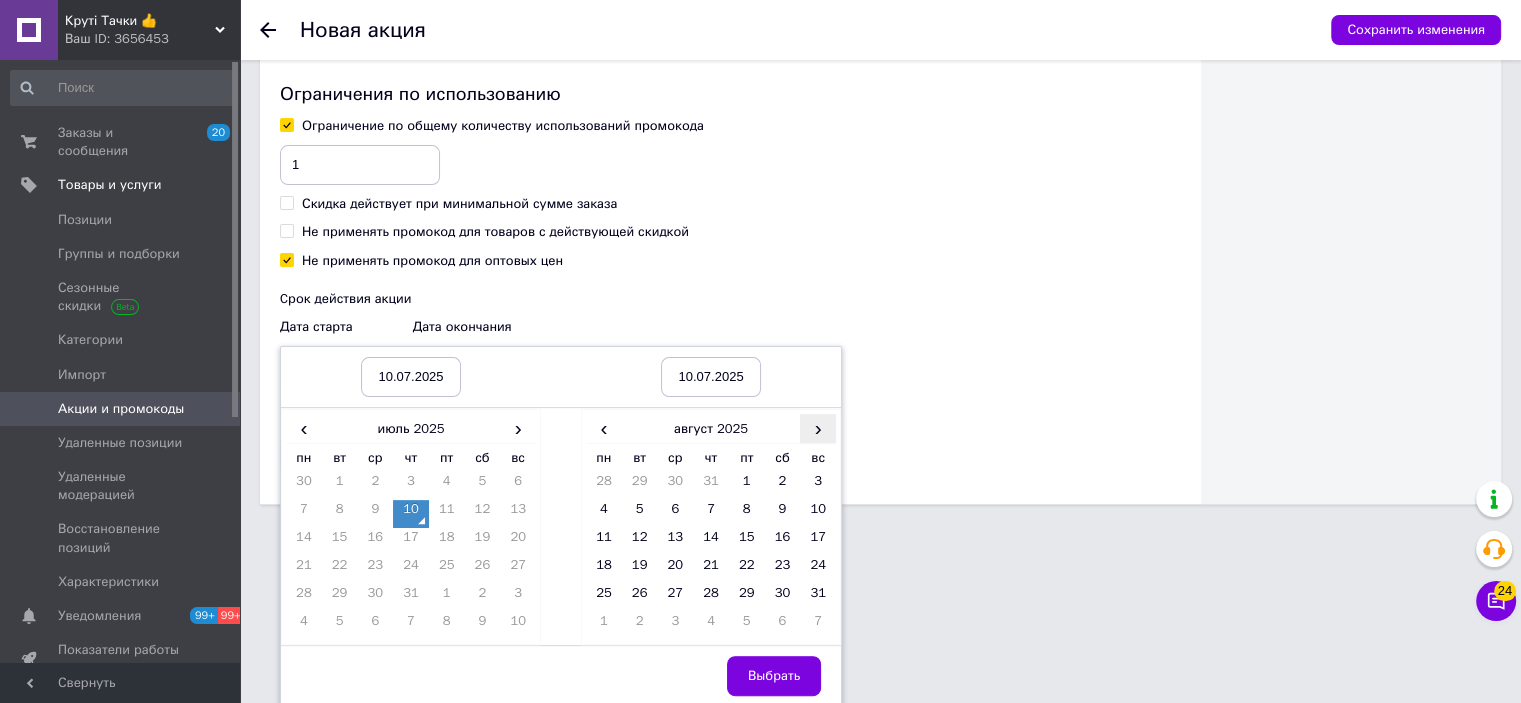 click on "›" at bounding box center [818, 428] 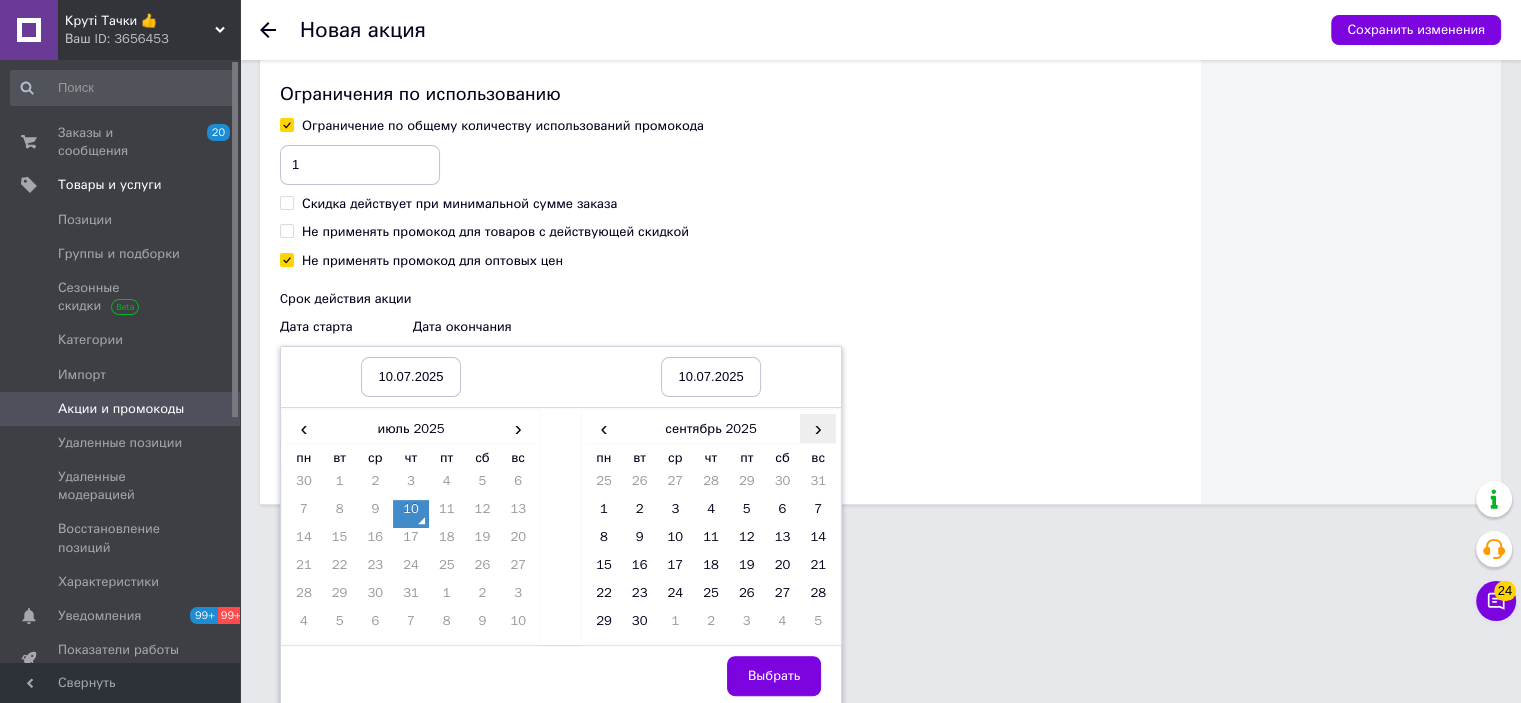 click on "›" at bounding box center [818, 428] 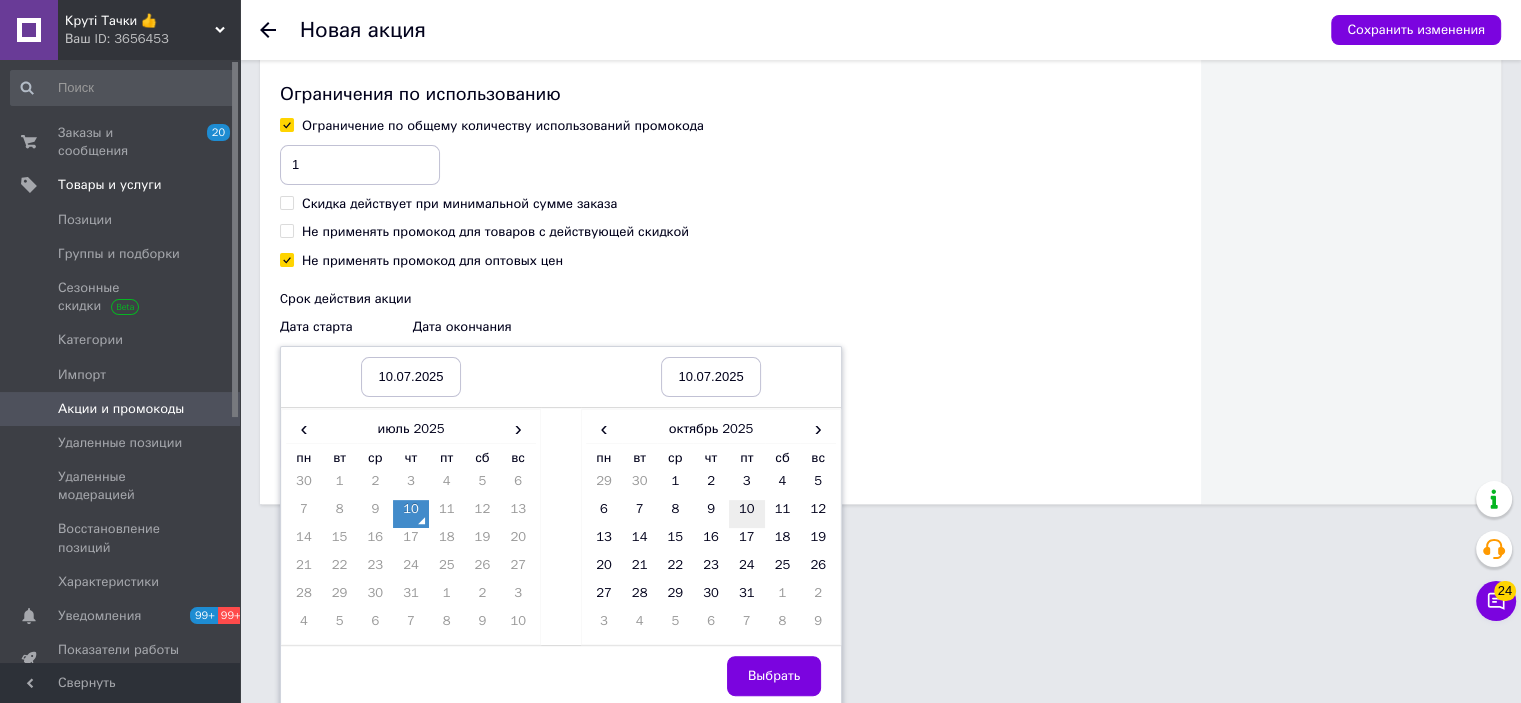 click on "10" at bounding box center [747, 514] 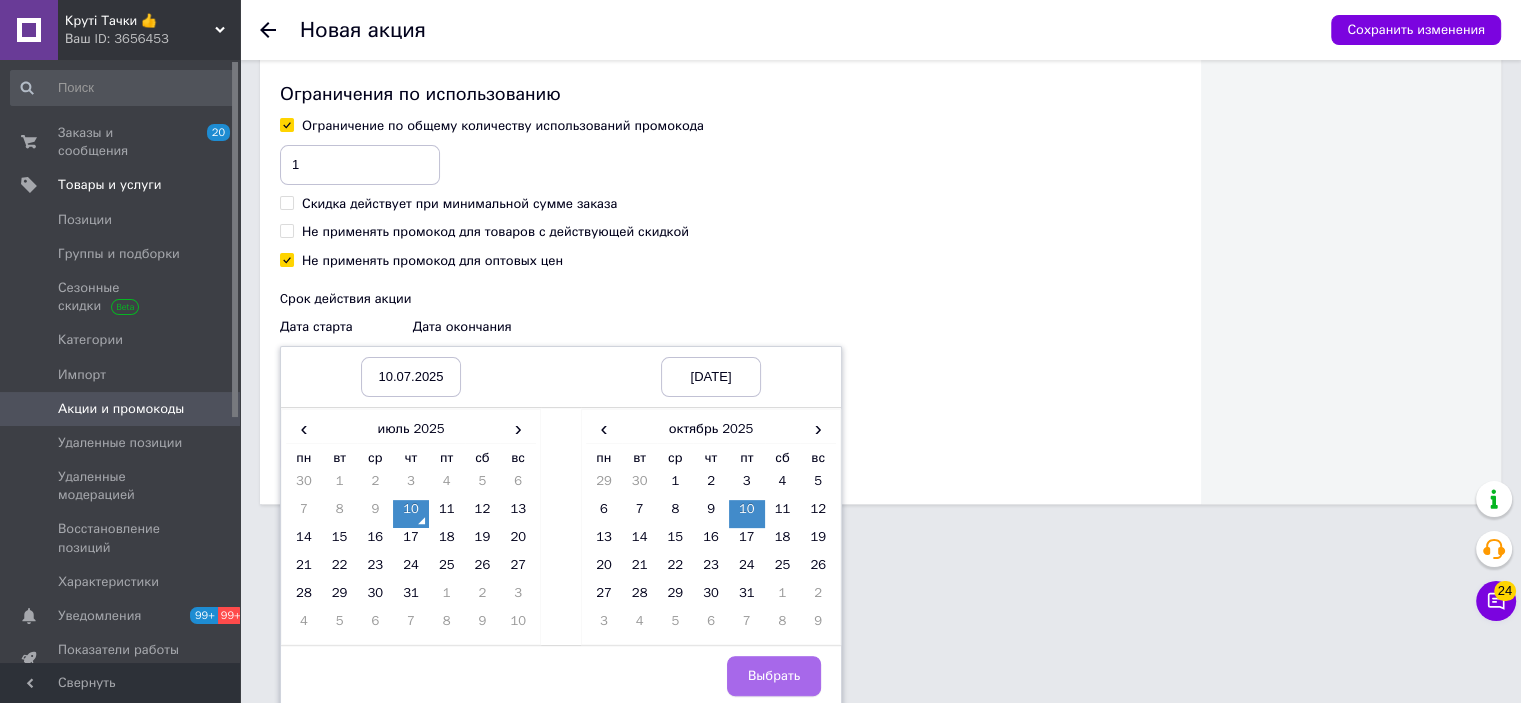 click on "Выбрать" at bounding box center [774, 676] 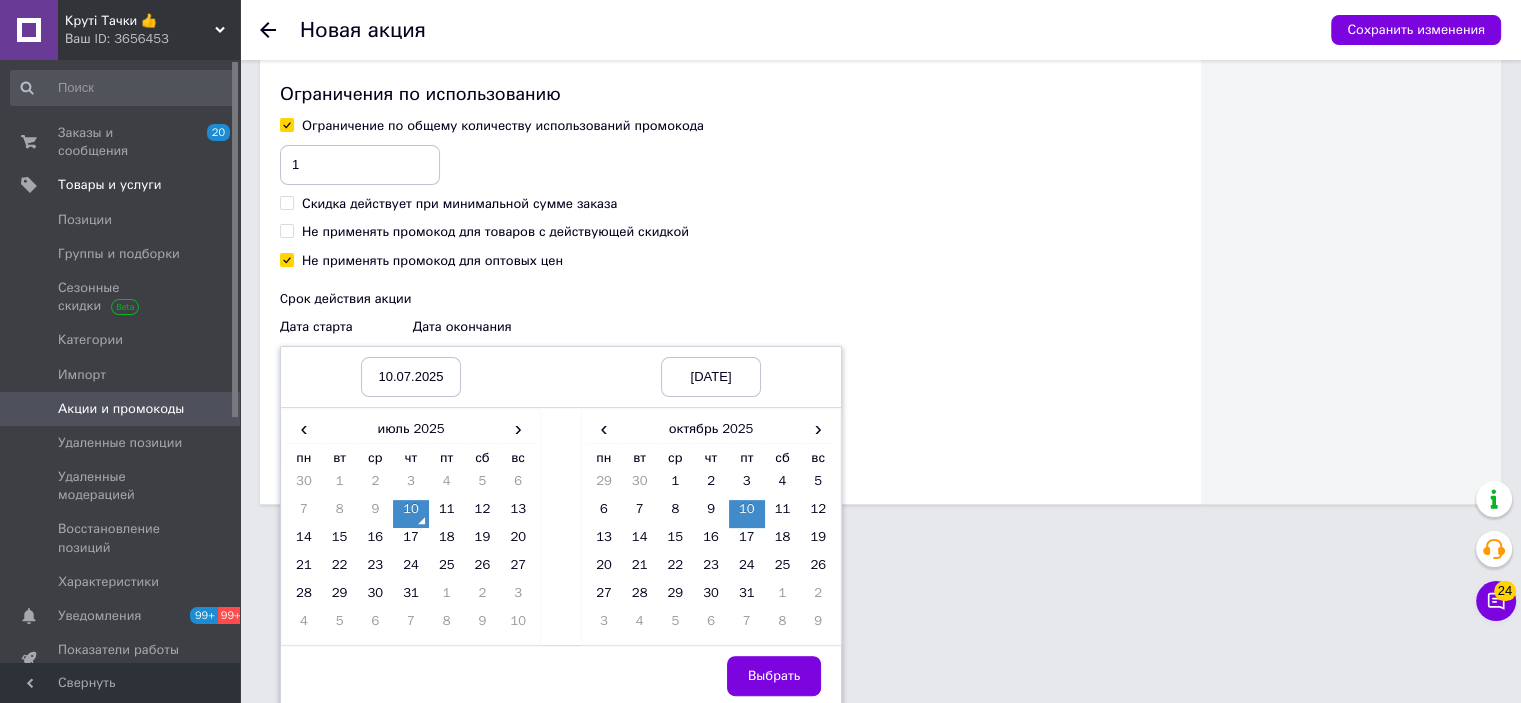 scroll, scrollTop: 352, scrollLeft: 0, axis: vertical 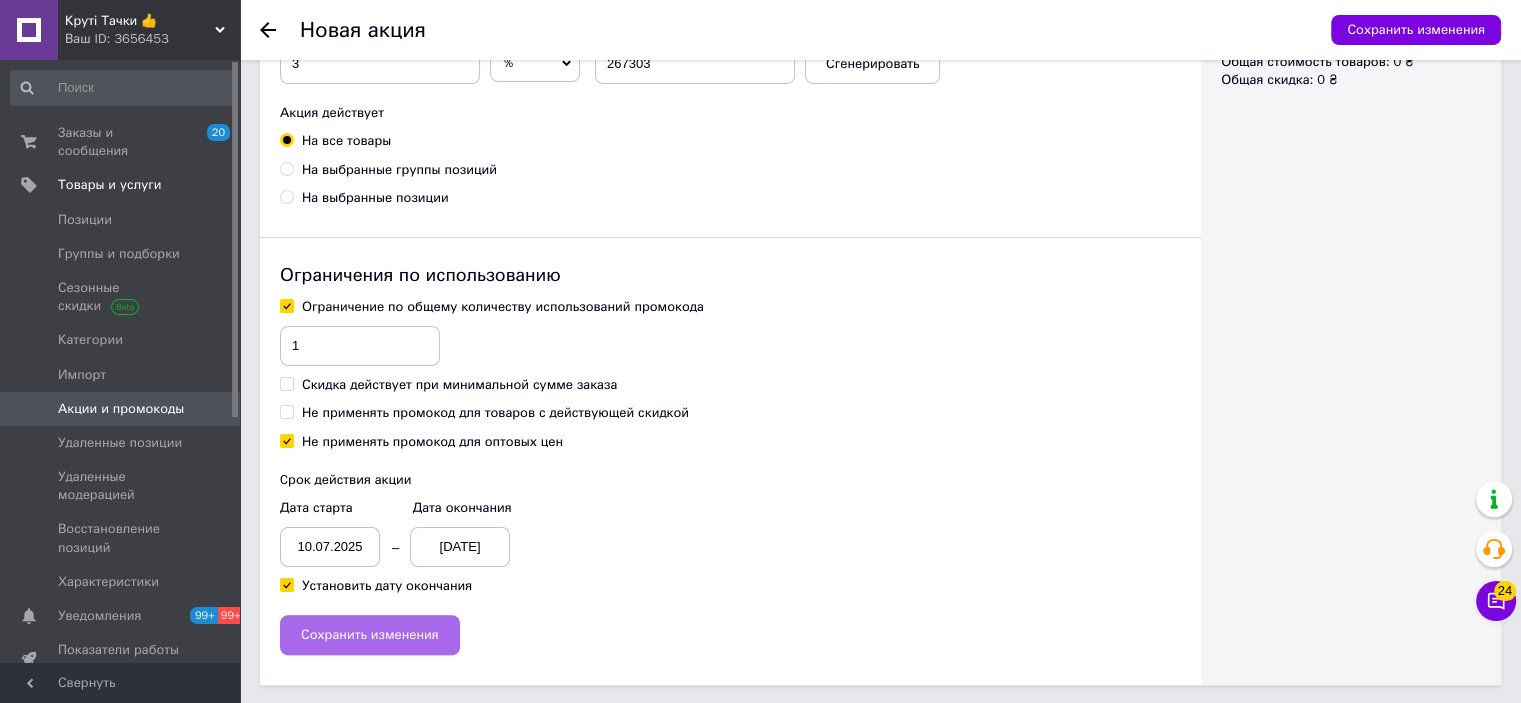 click on "Сохранить изменения" at bounding box center [370, 635] 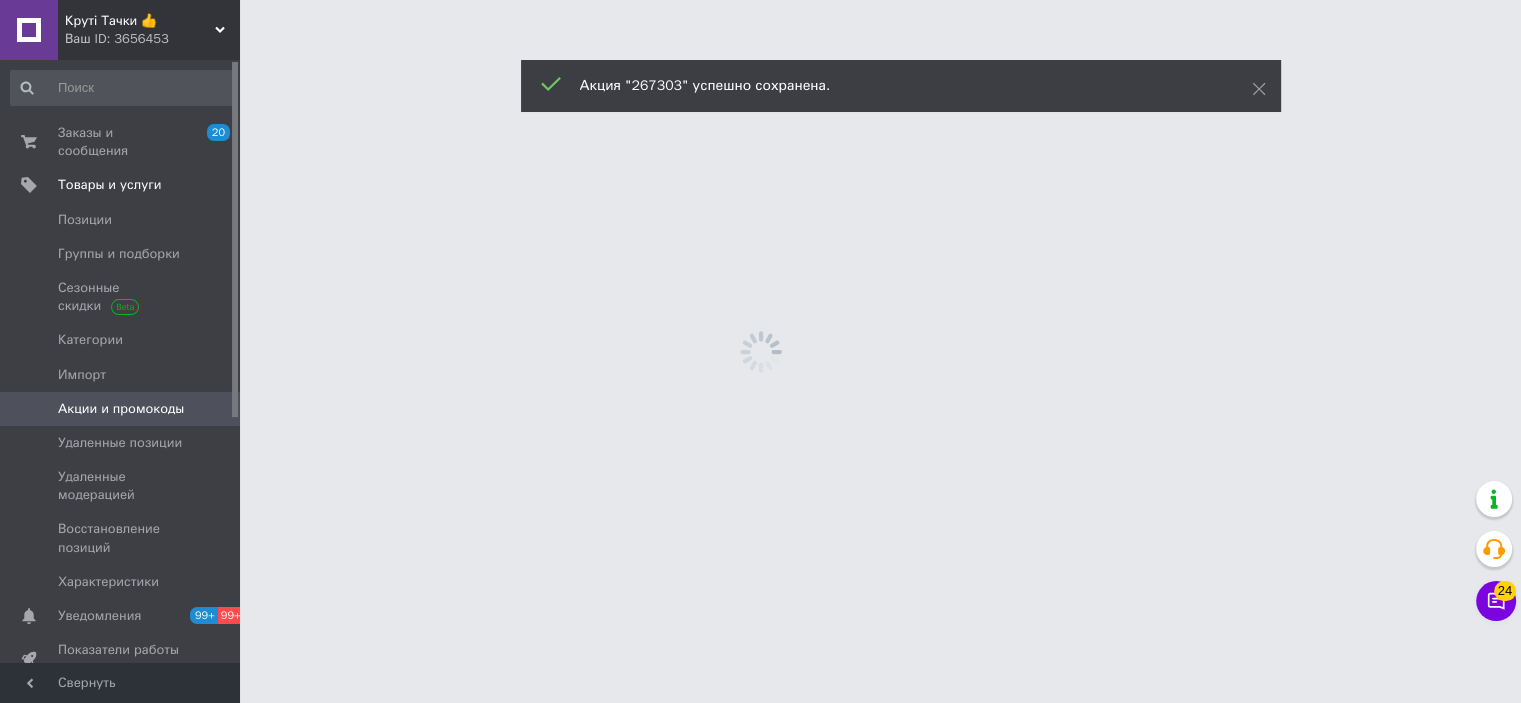 scroll, scrollTop: 0, scrollLeft: 0, axis: both 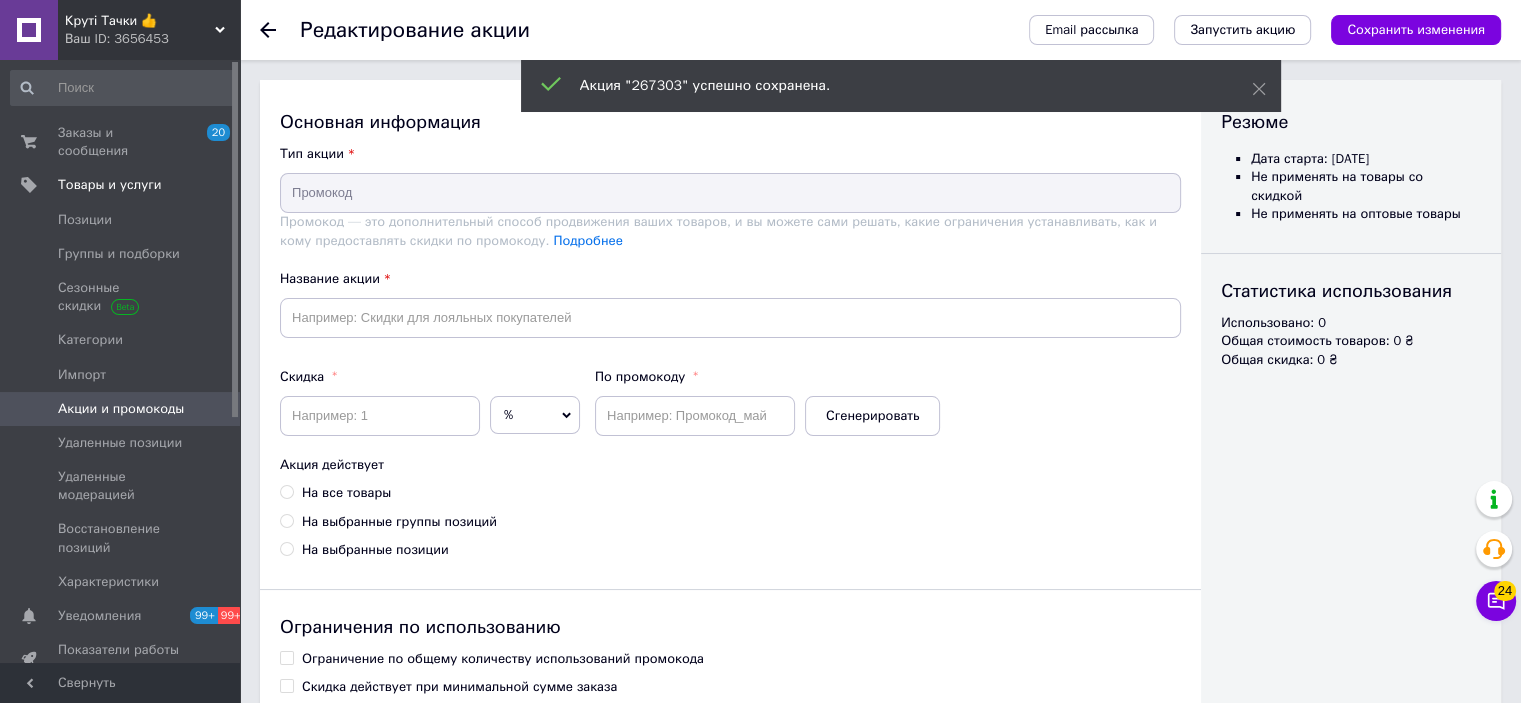 click on "Акции и промокоды" at bounding box center [121, 409] 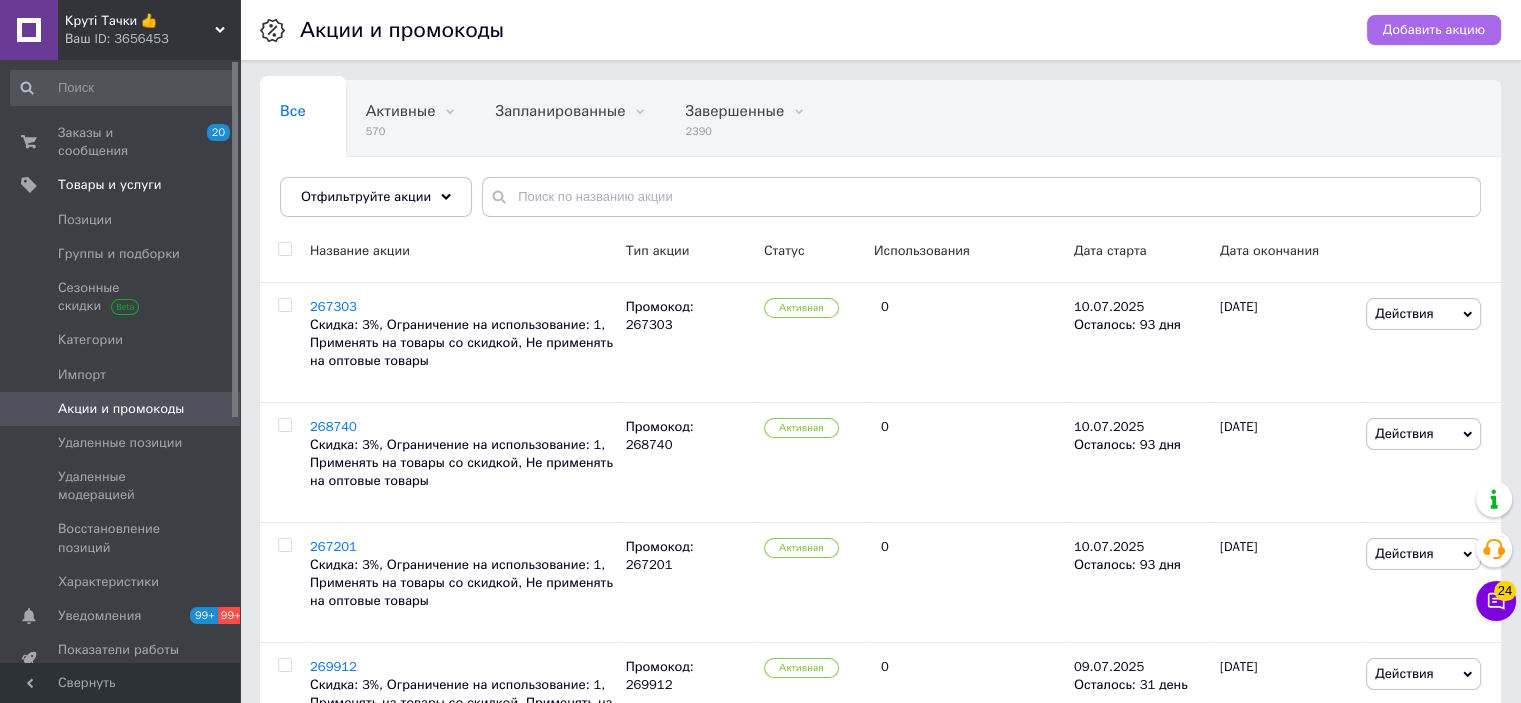 click on "Добавить акцию" at bounding box center (1434, 30) 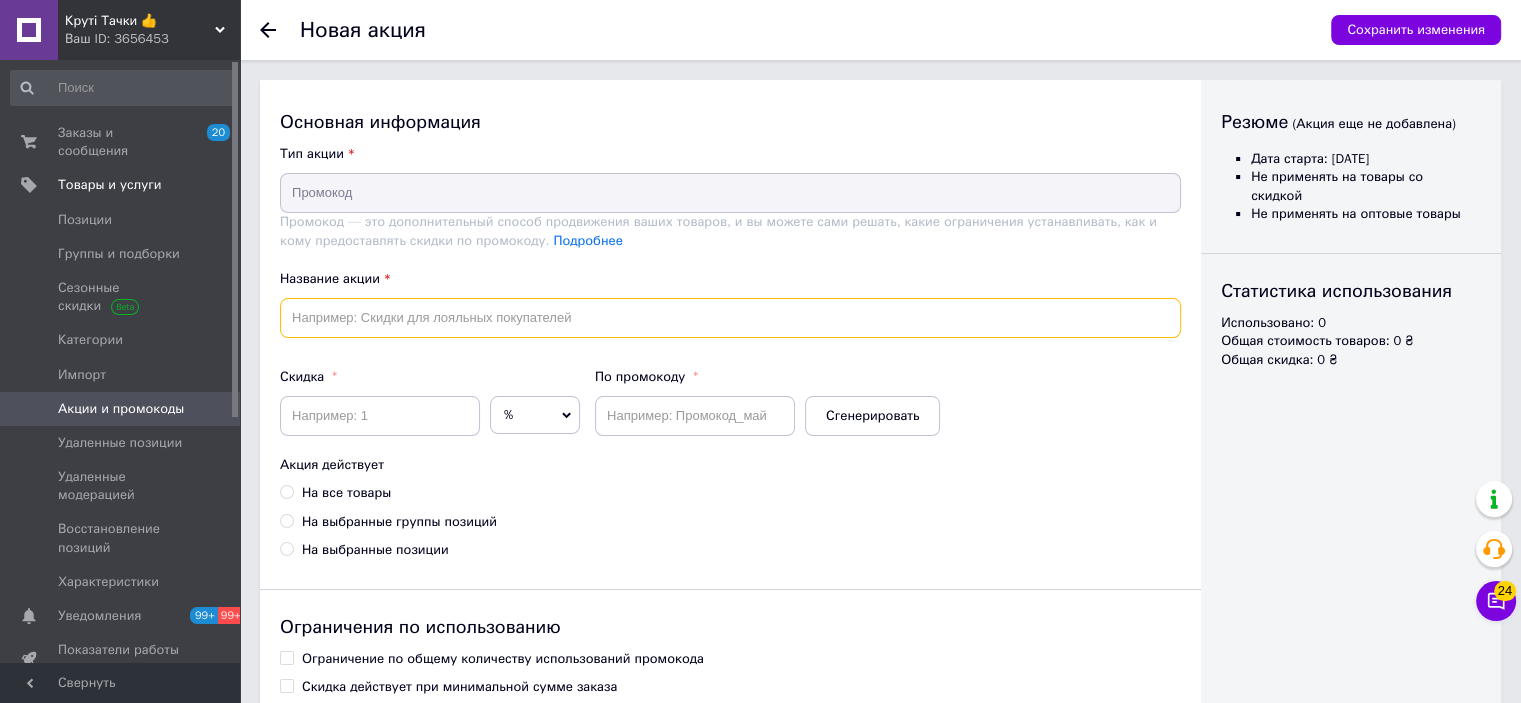 click at bounding box center [730, 318] 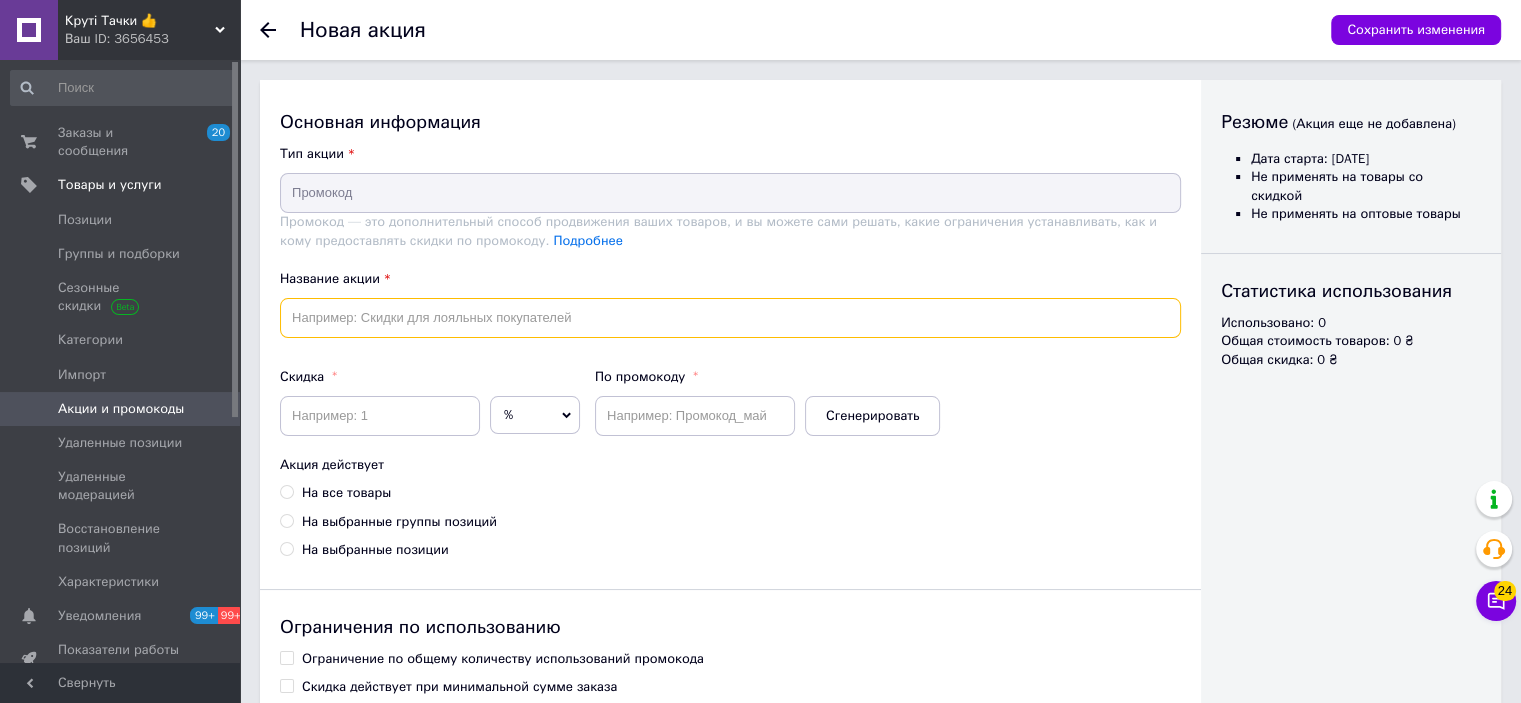 paste on "262787" 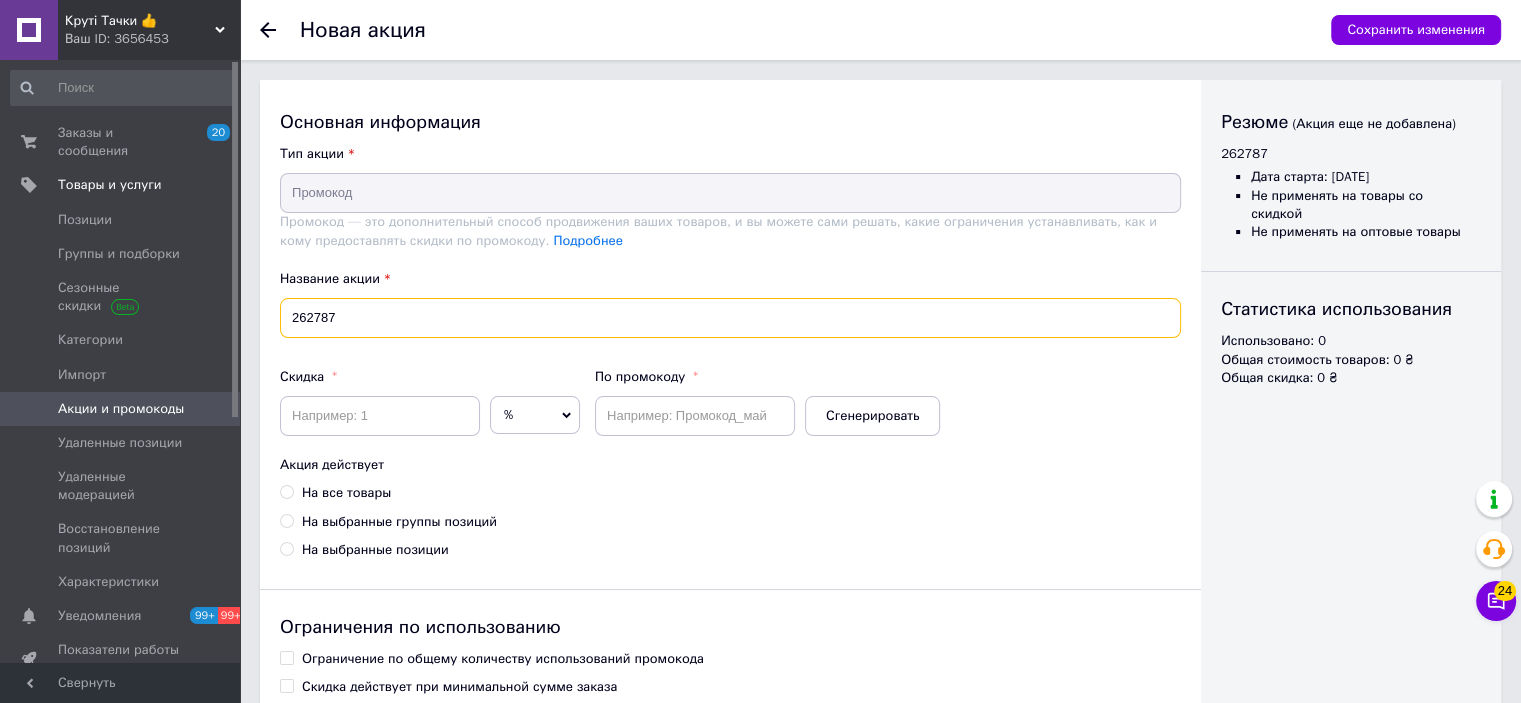 type on "262787" 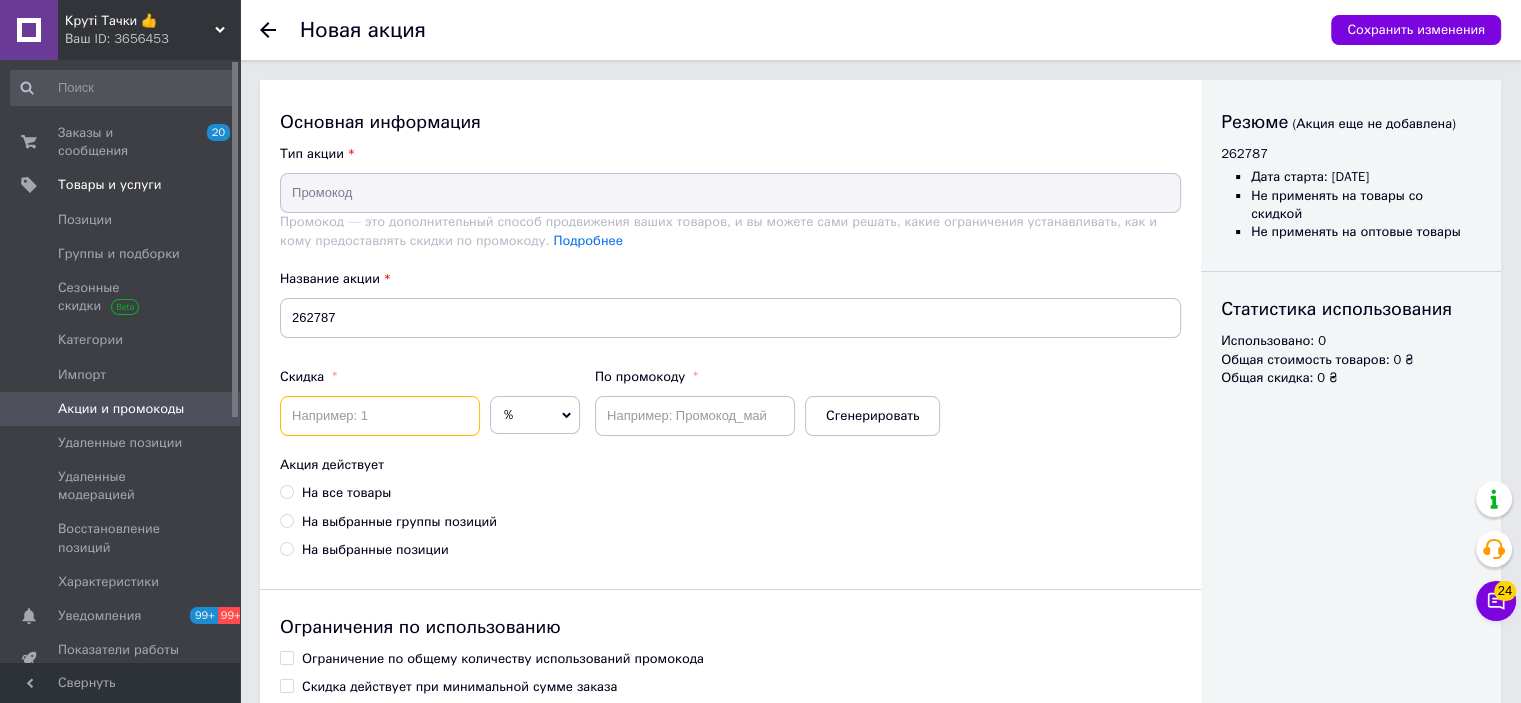 click at bounding box center (380, 416) 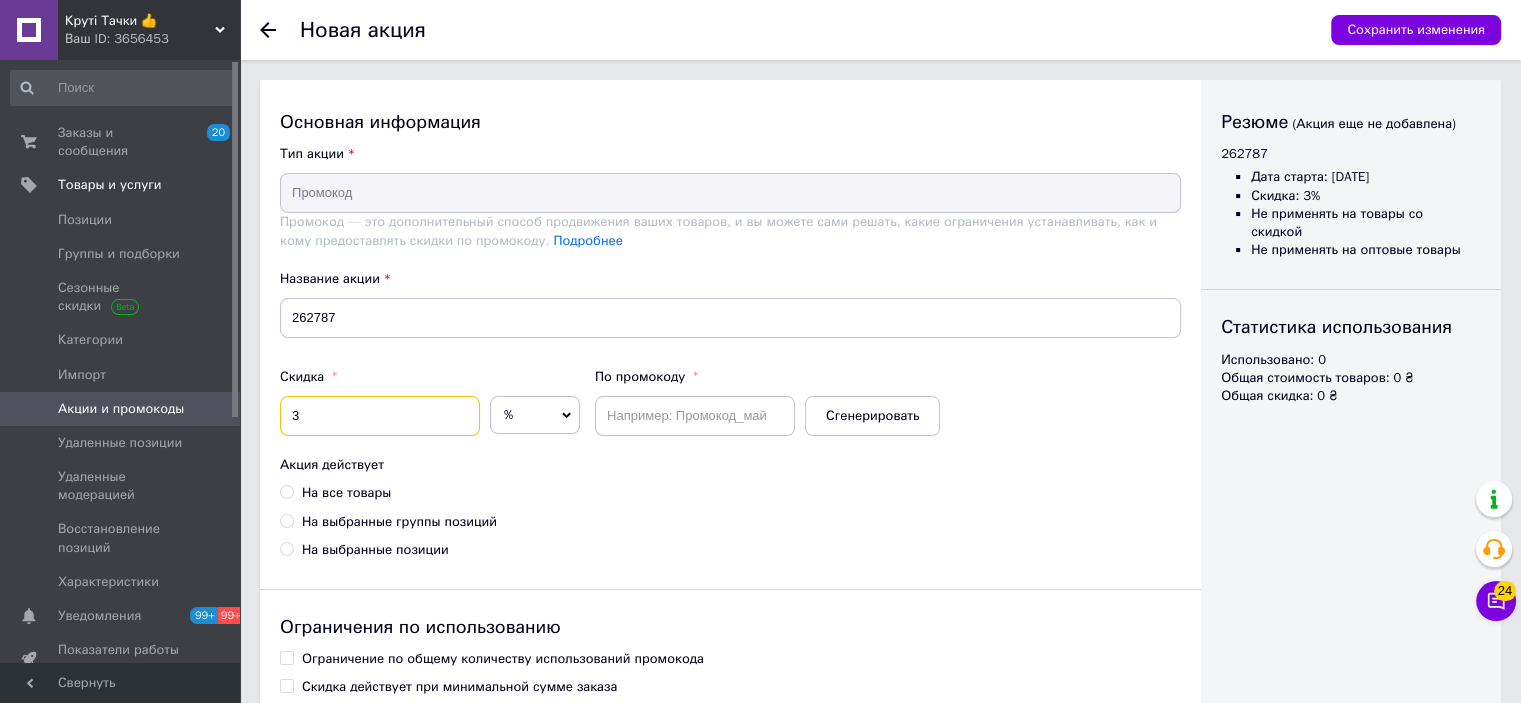 type on "3" 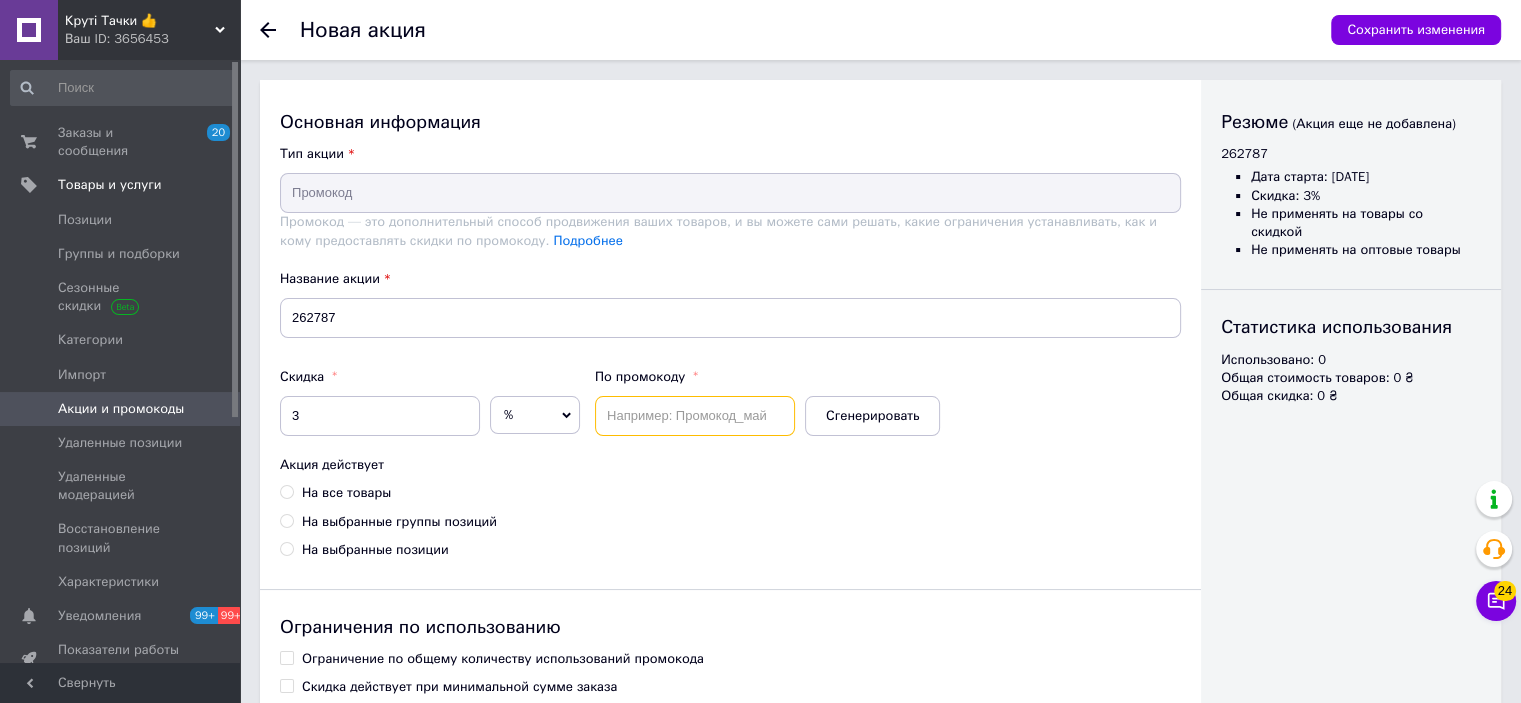 click at bounding box center [695, 416] 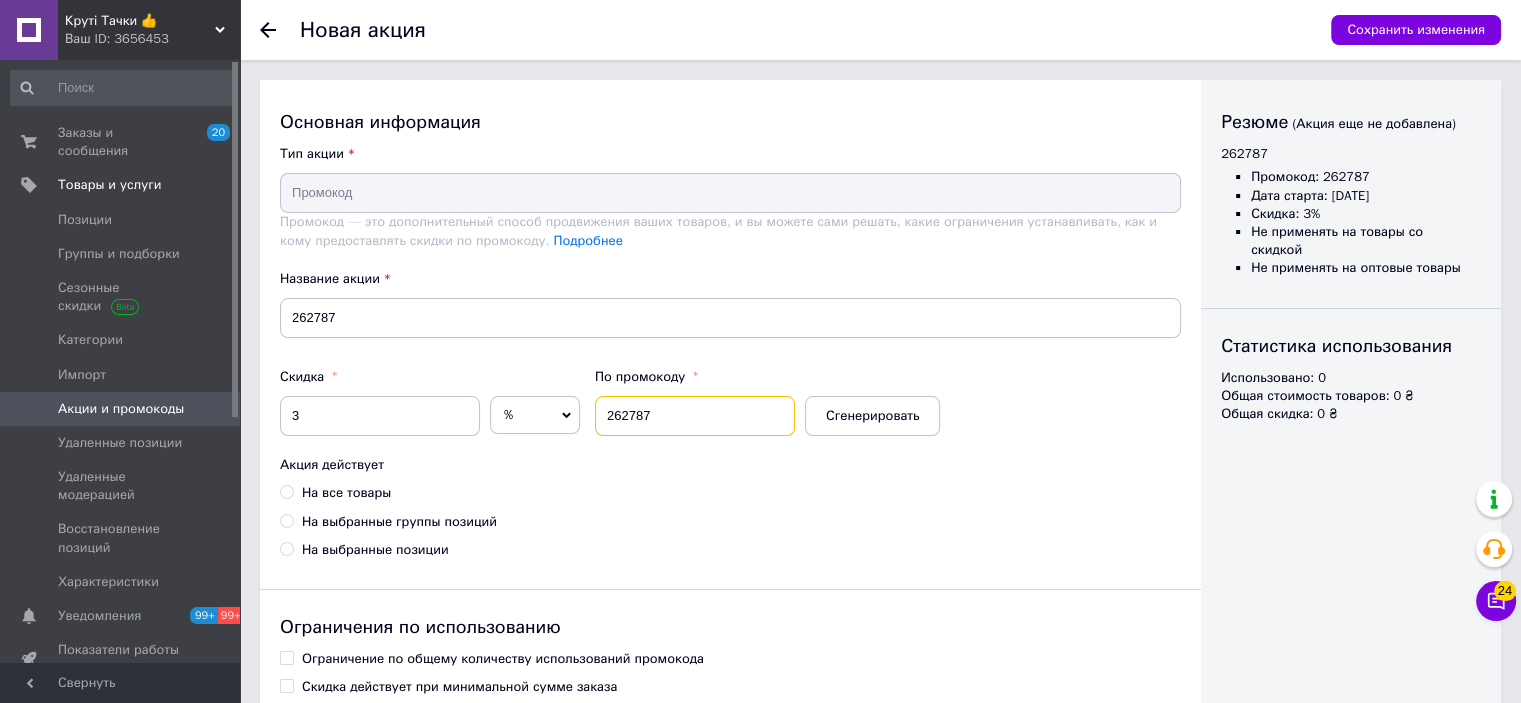 type on "262787" 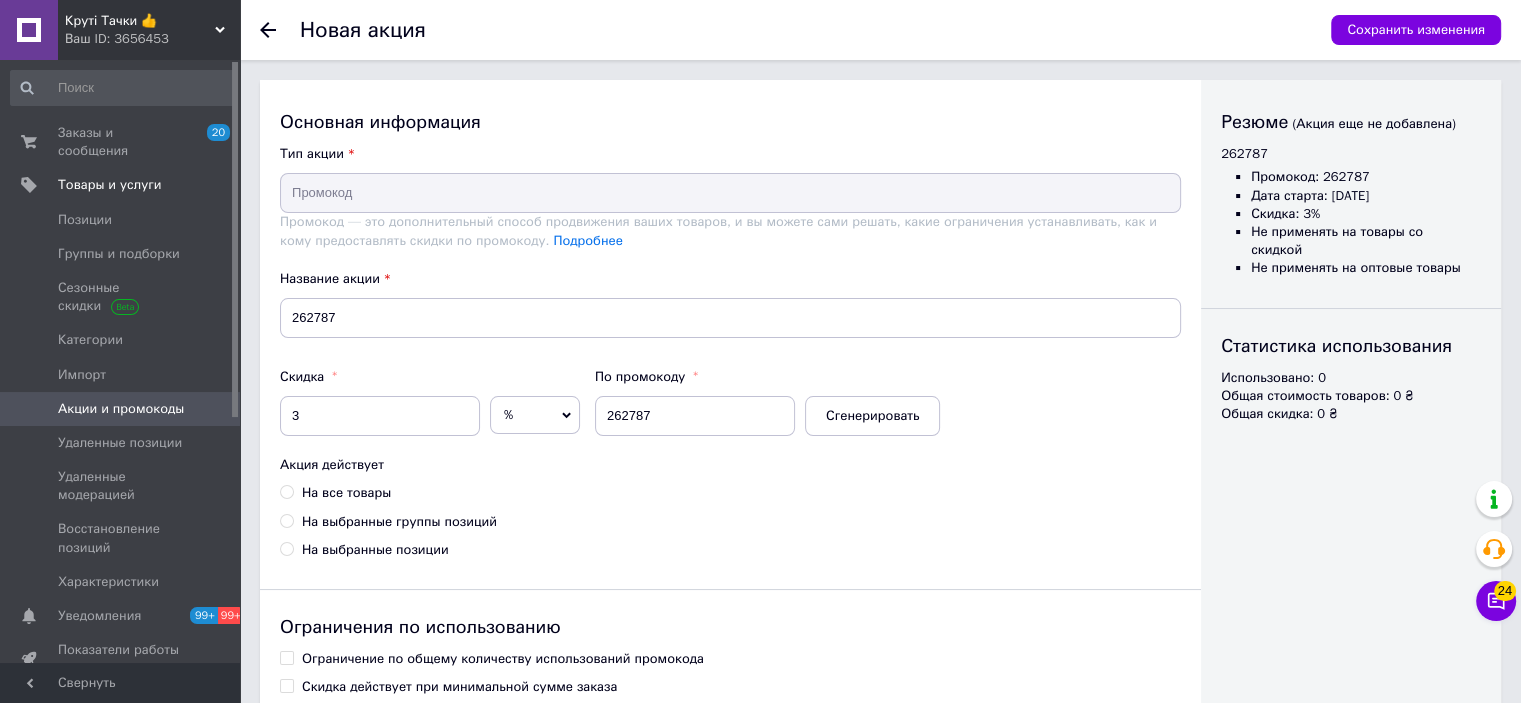 click on "На все товары" at bounding box center [346, 493] 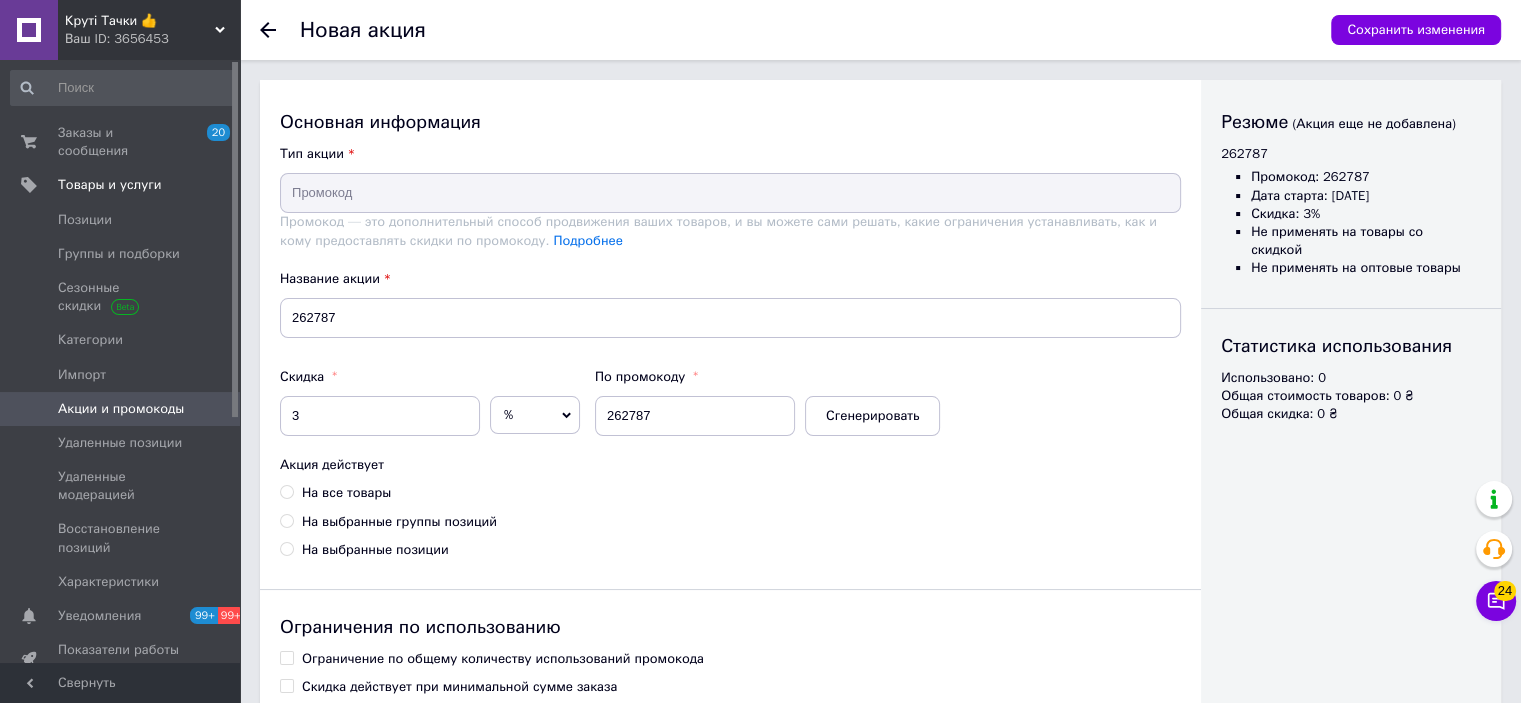 radio on "true" 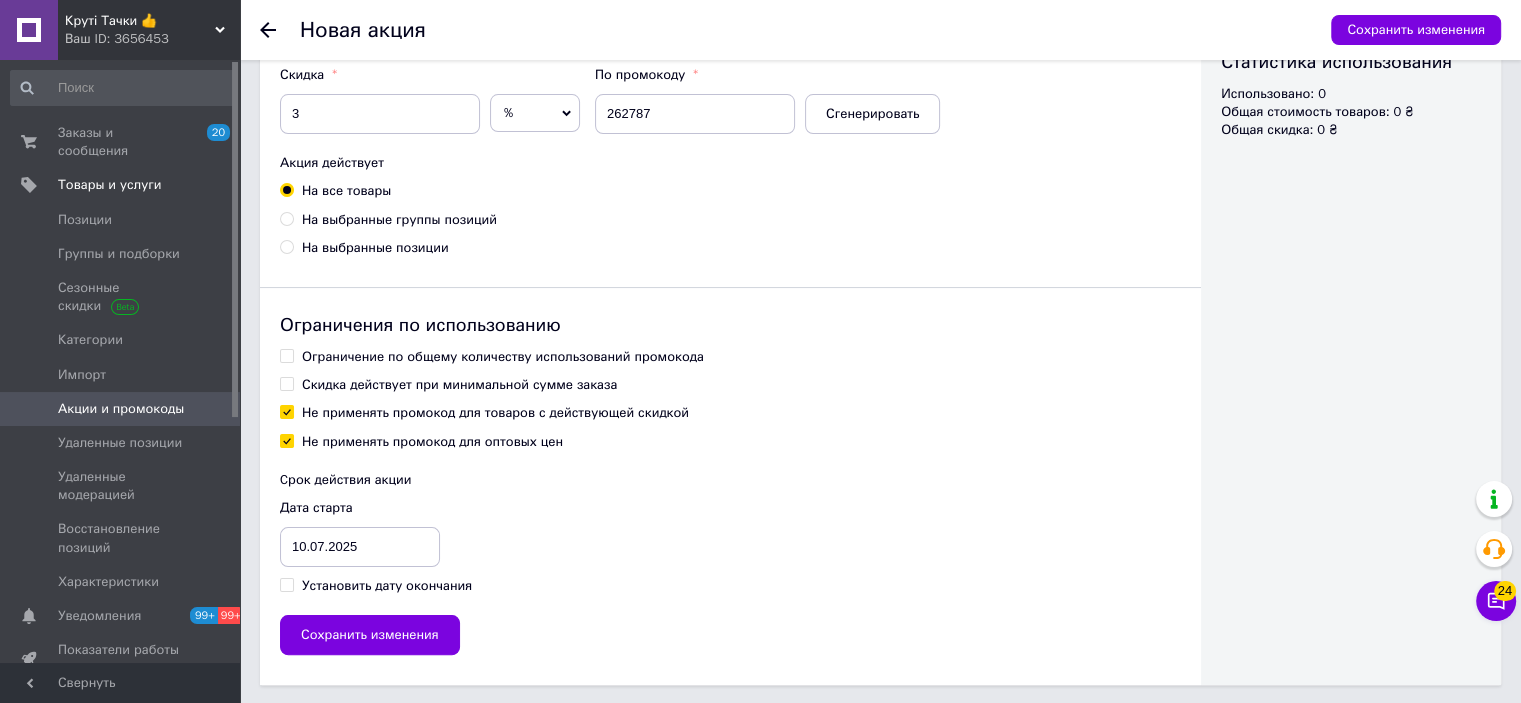 click on "Ограничение по общему количеству использований промокода" at bounding box center (503, 357) 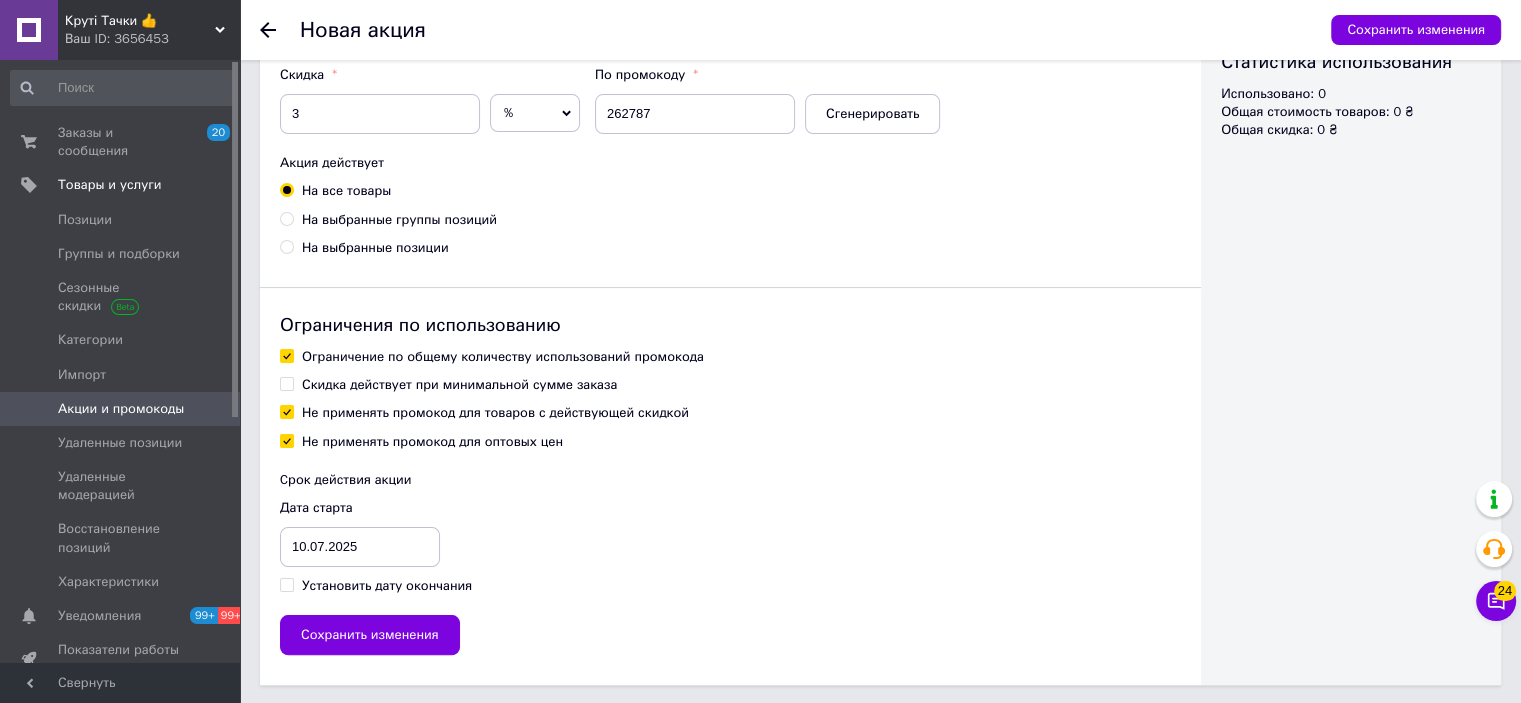 checkbox on "true" 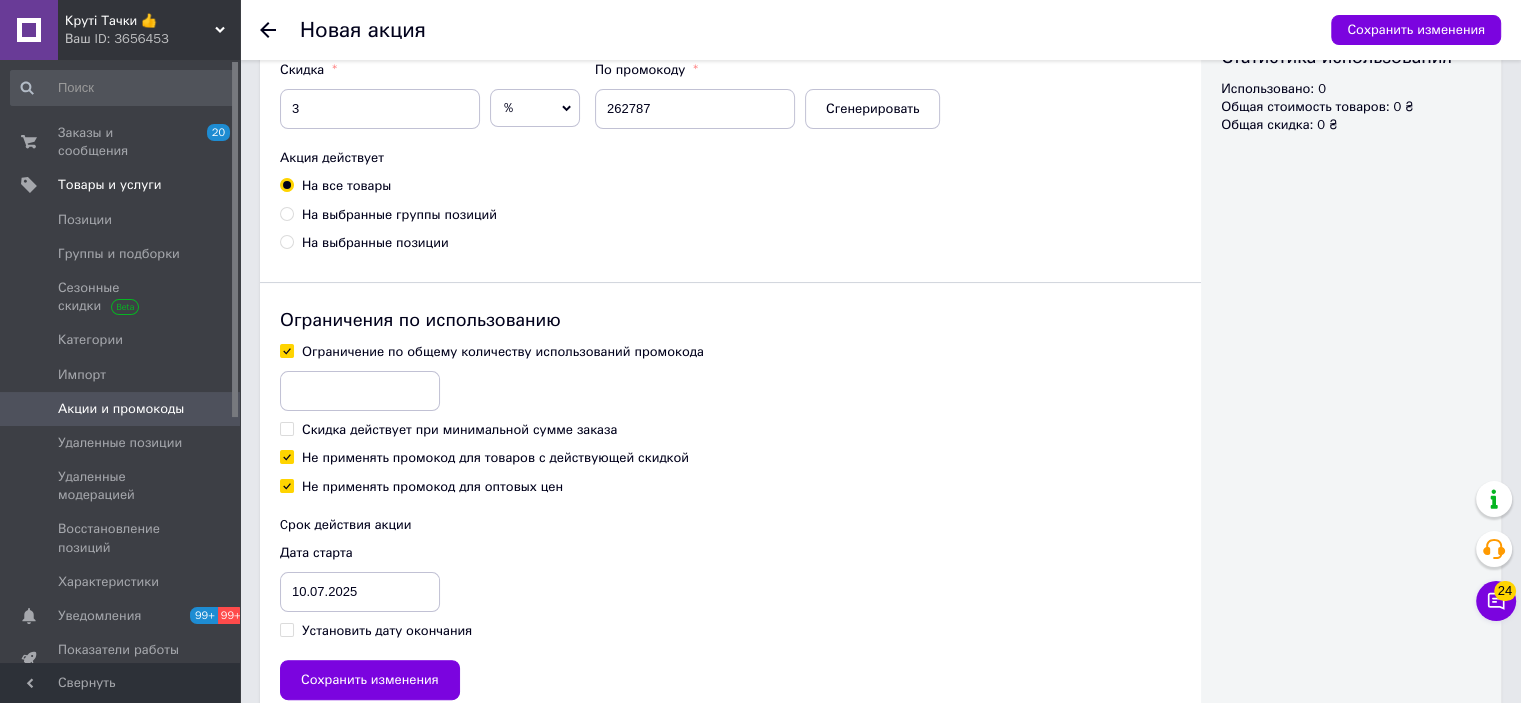 click at bounding box center (360, 391) 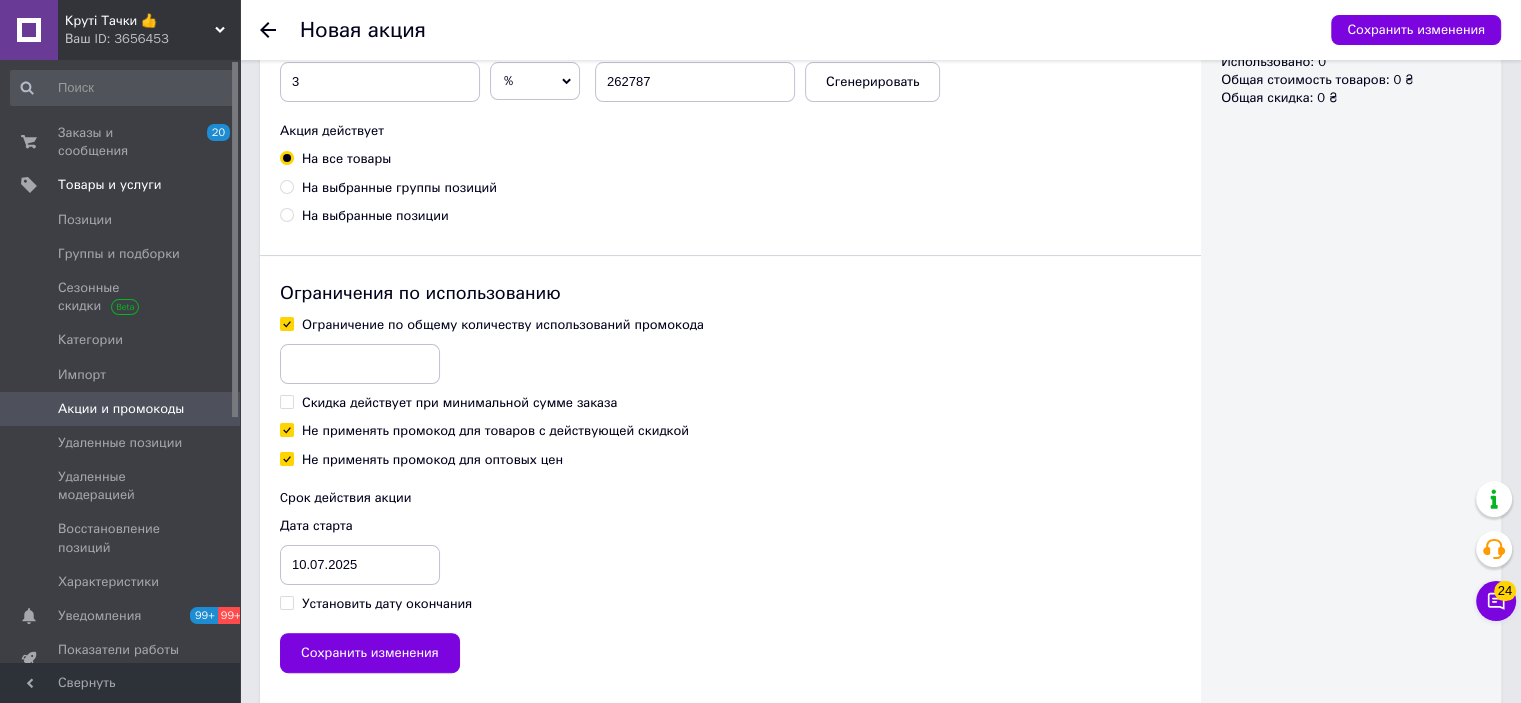 scroll, scrollTop: 352, scrollLeft: 0, axis: vertical 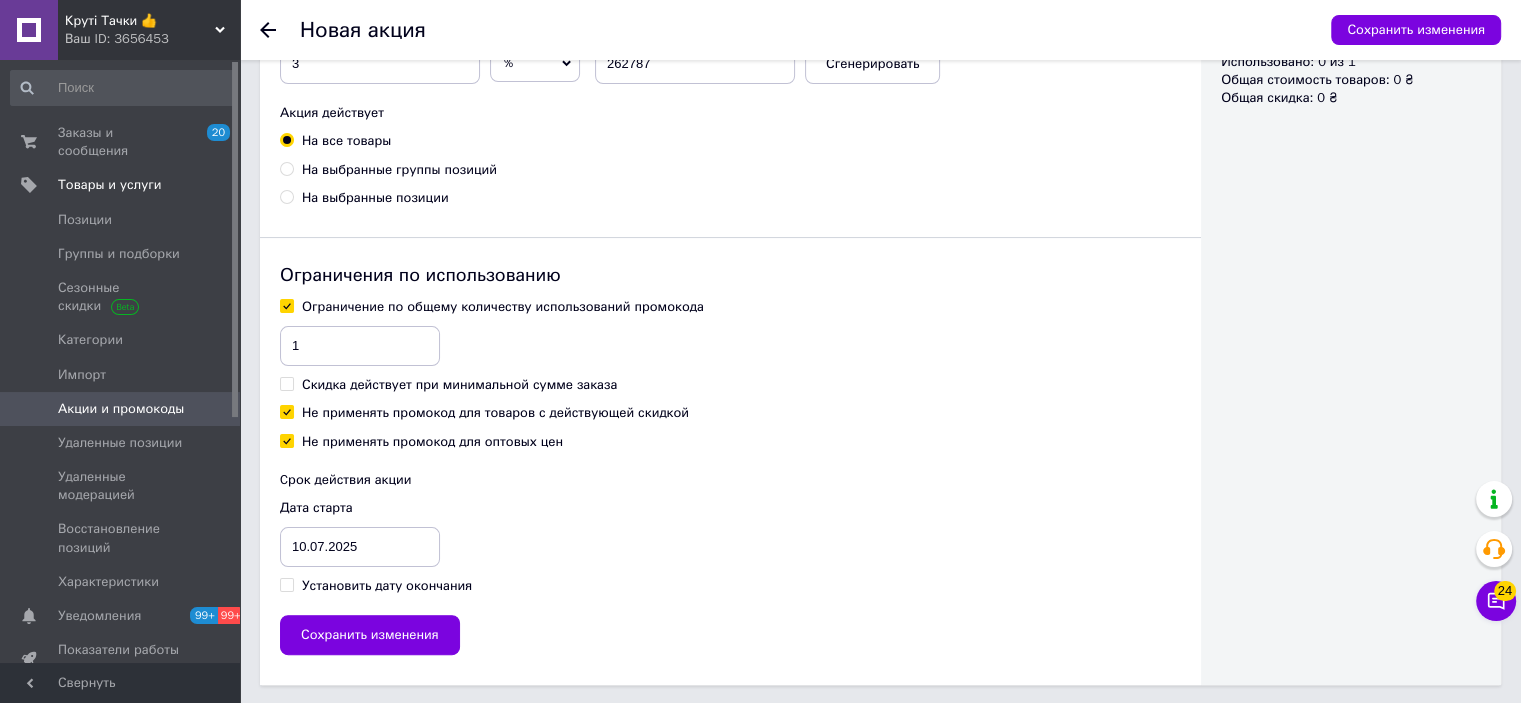 type on "1" 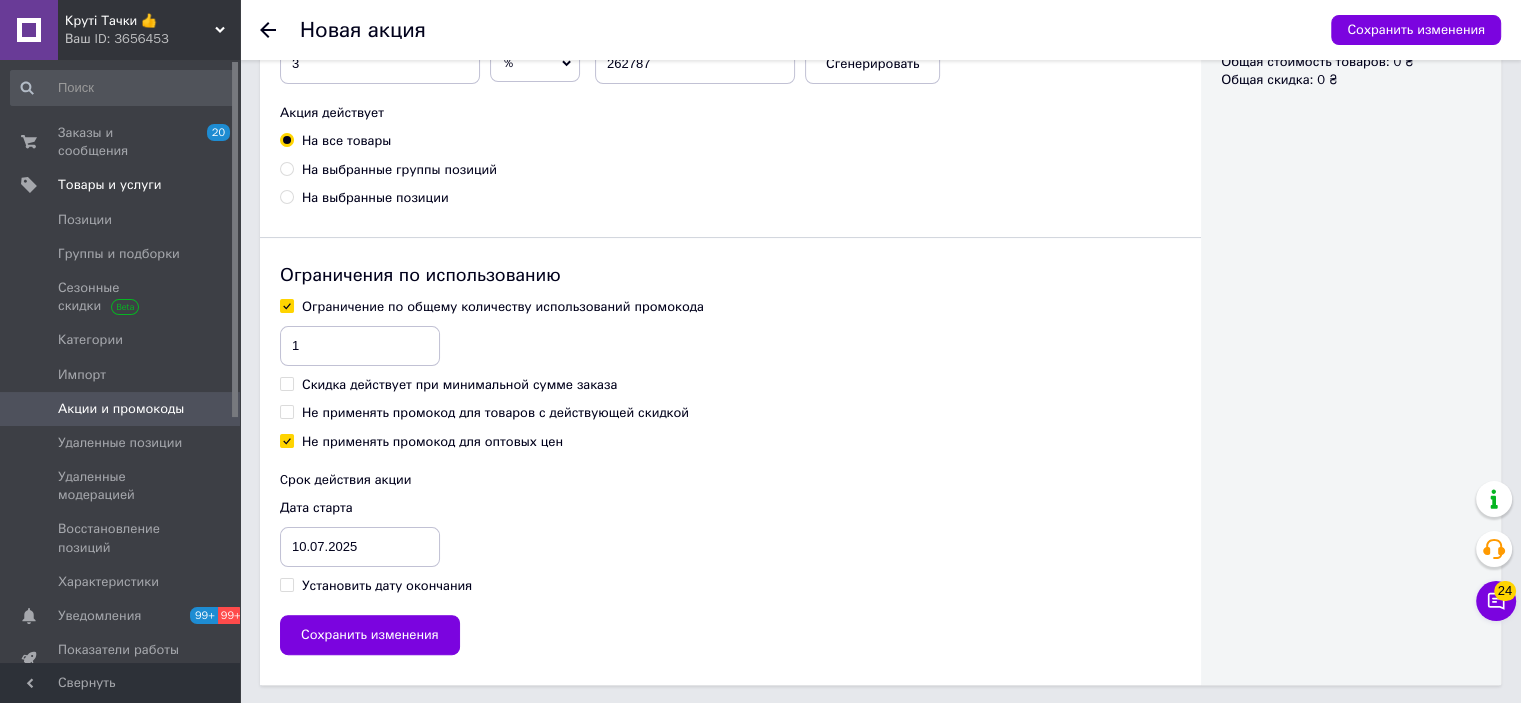 click on "Установить дату окончания" at bounding box center (387, 586) 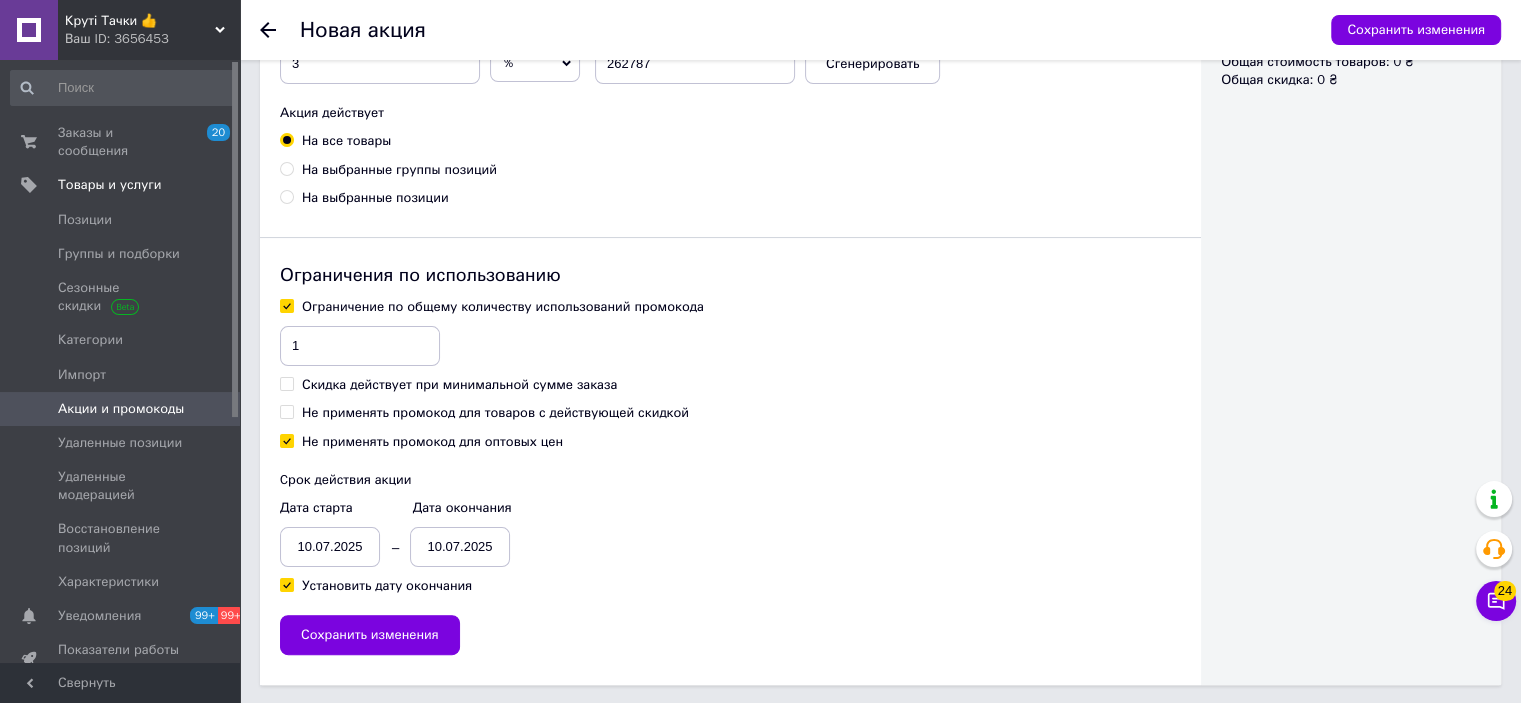 click on "10.07.2025" at bounding box center (330, 547) 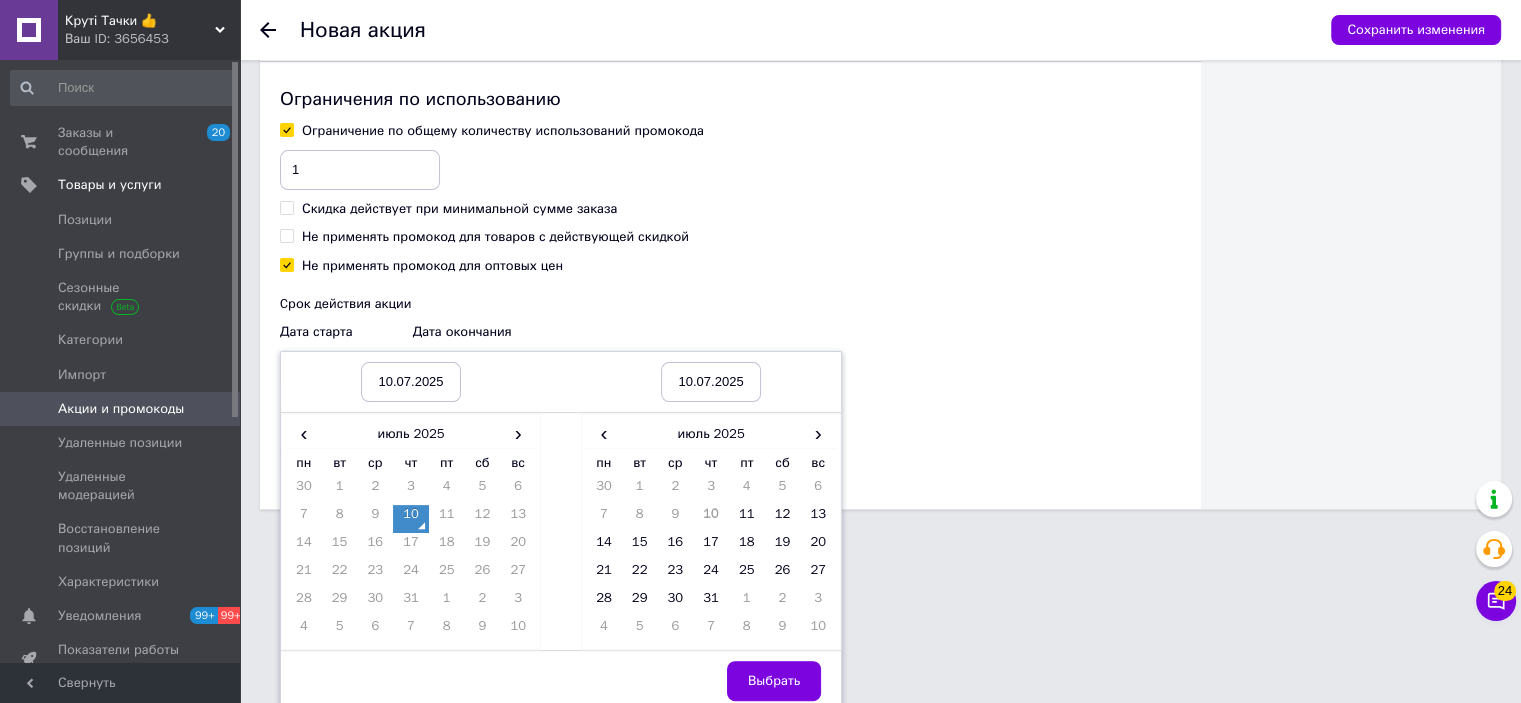 scroll, scrollTop: 533, scrollLeft: 0, axis: vertical 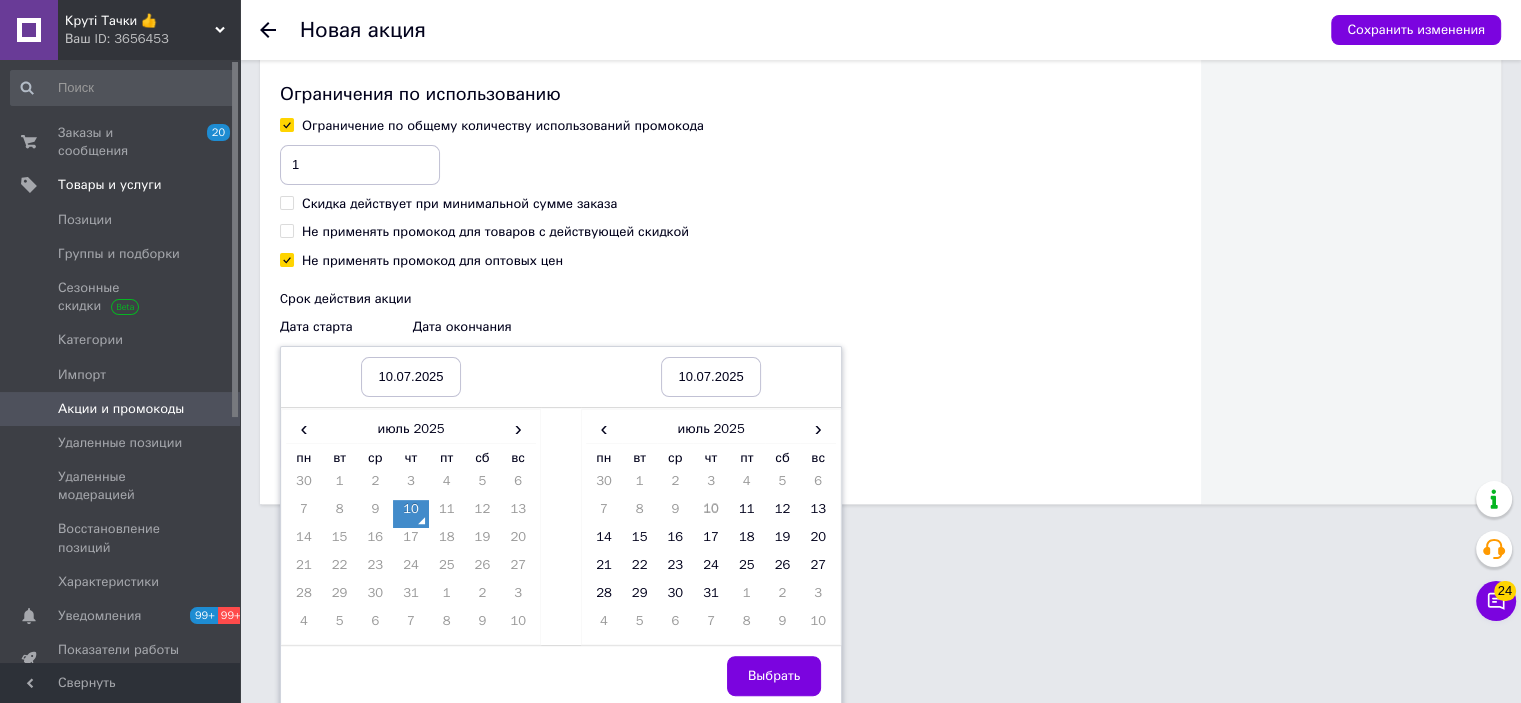 click on "10" at bounding box center [411, 514] 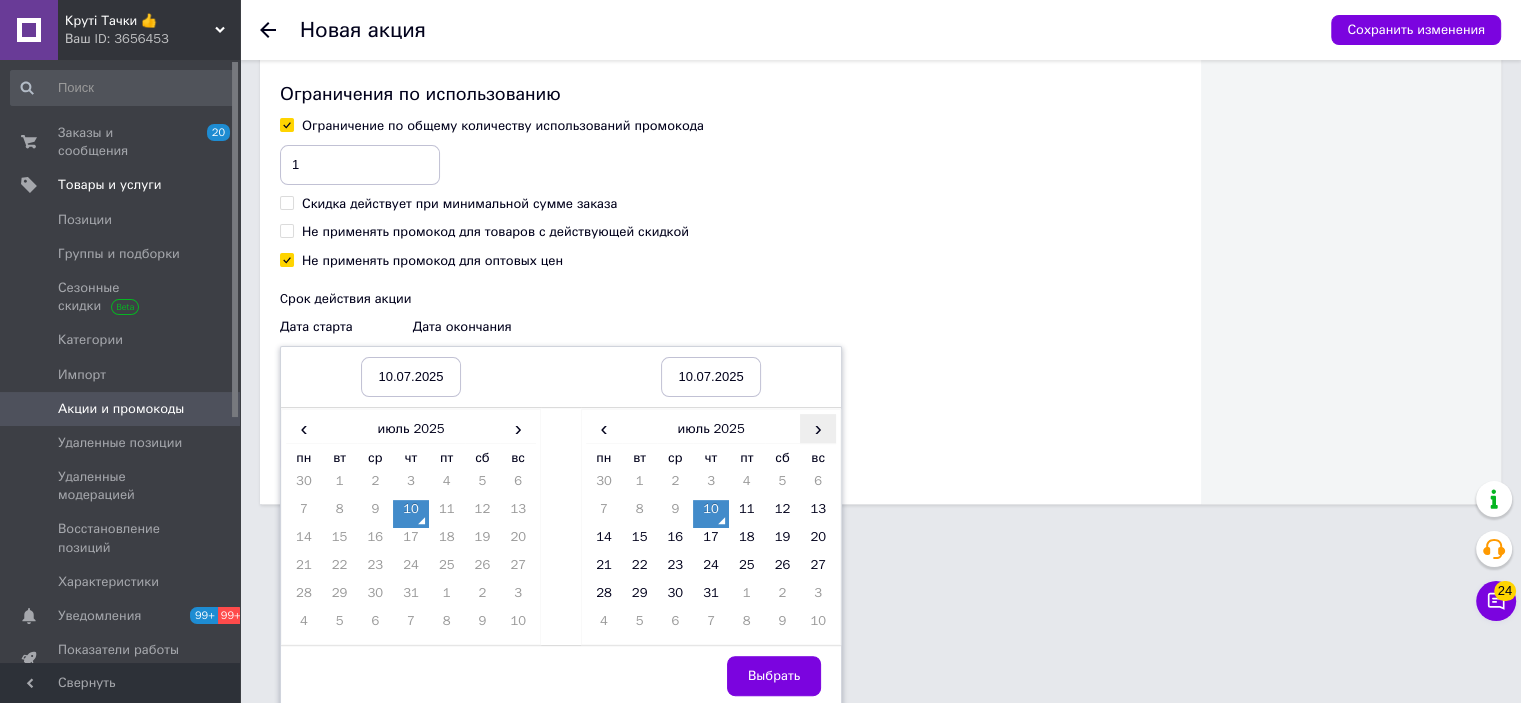 click on "›" at bounding box center [818, 428] 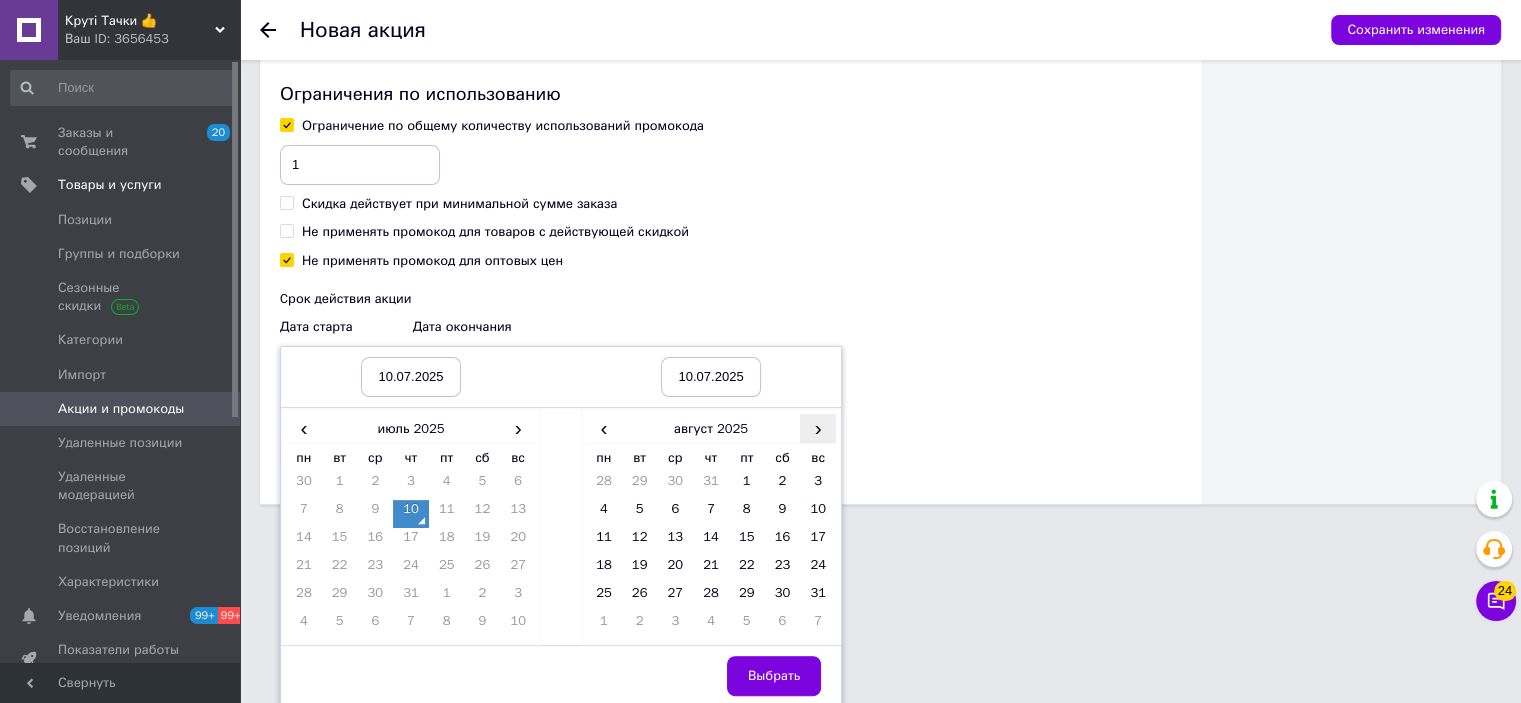 click on "›" at bounding box center (818, 428) 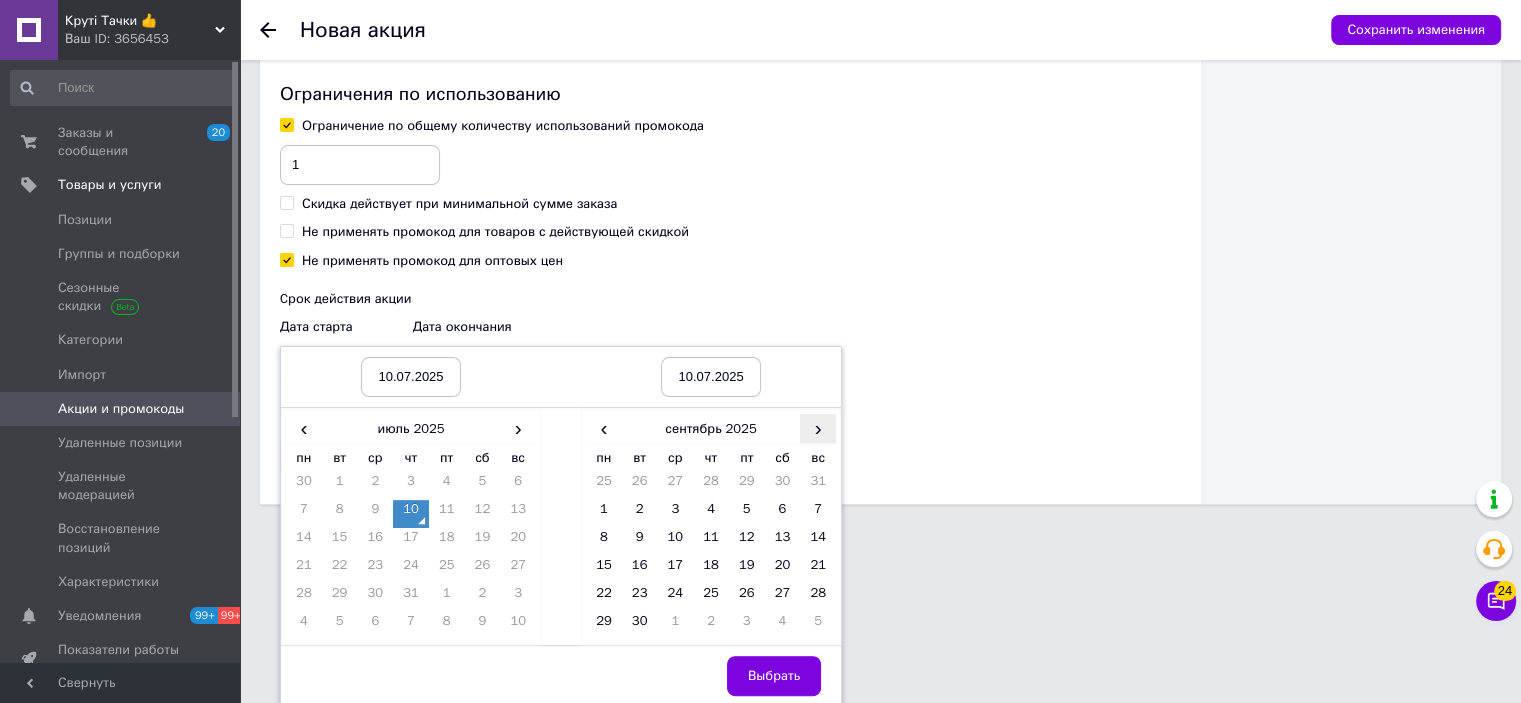 click on "›" at bounding box center (818, 428) 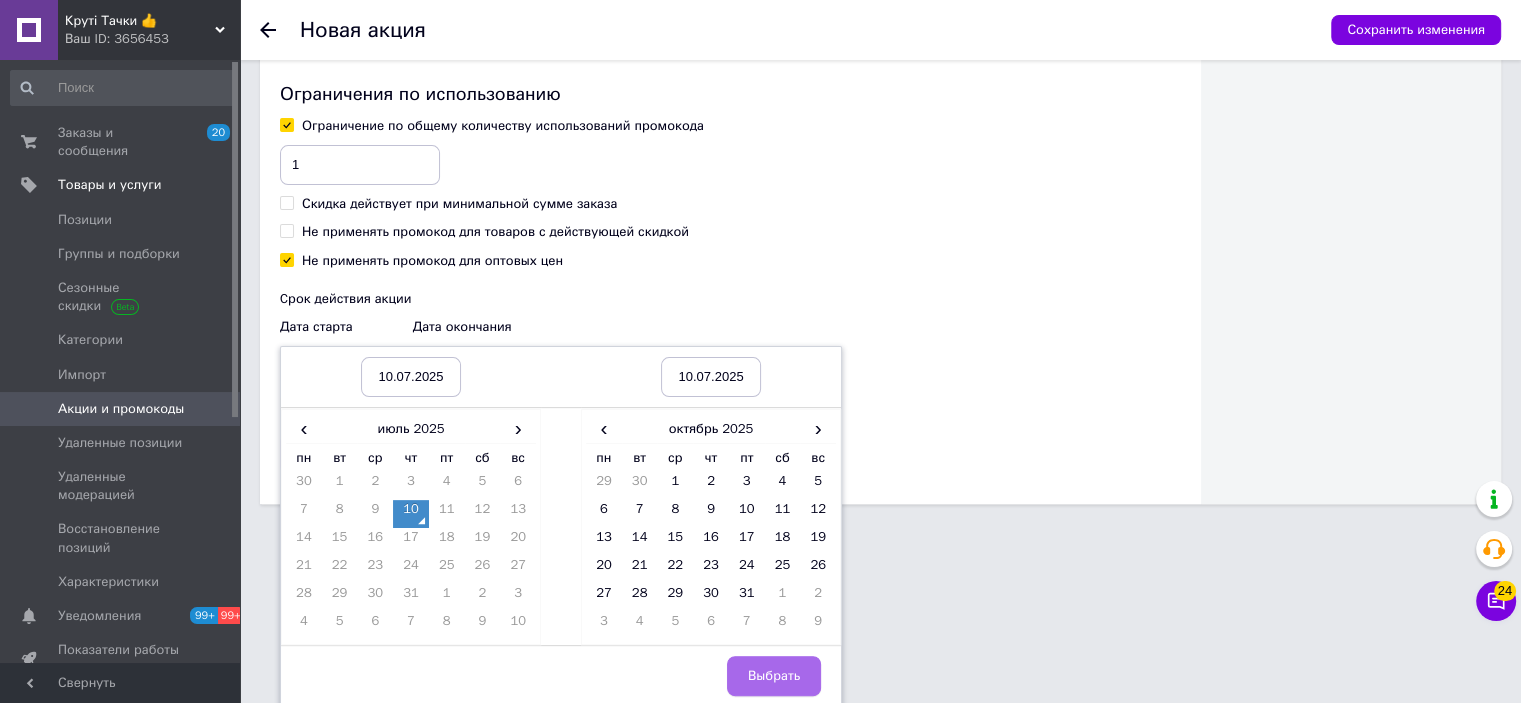 click on "10" at bounding box center (747, 514) 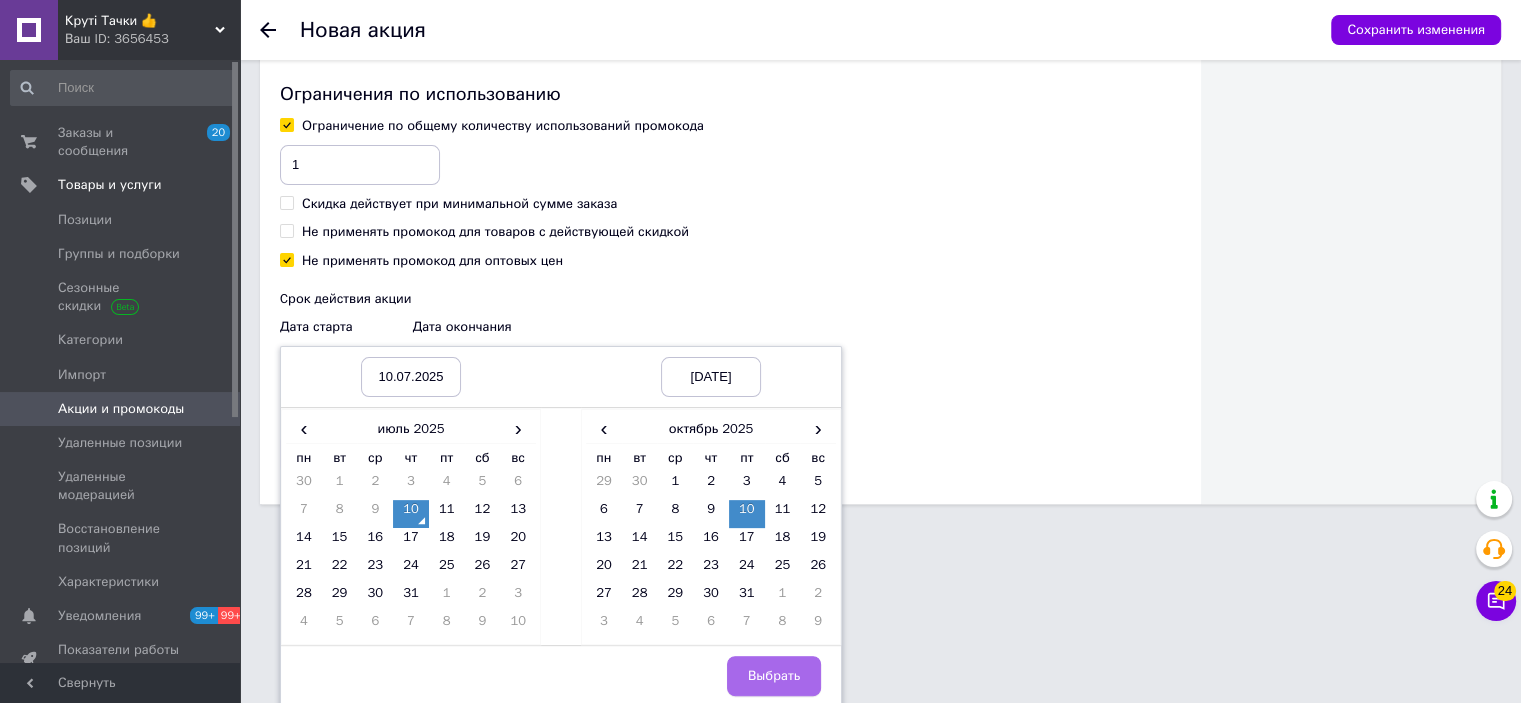 click on "Выбрать" at bounding box center [774, 676] 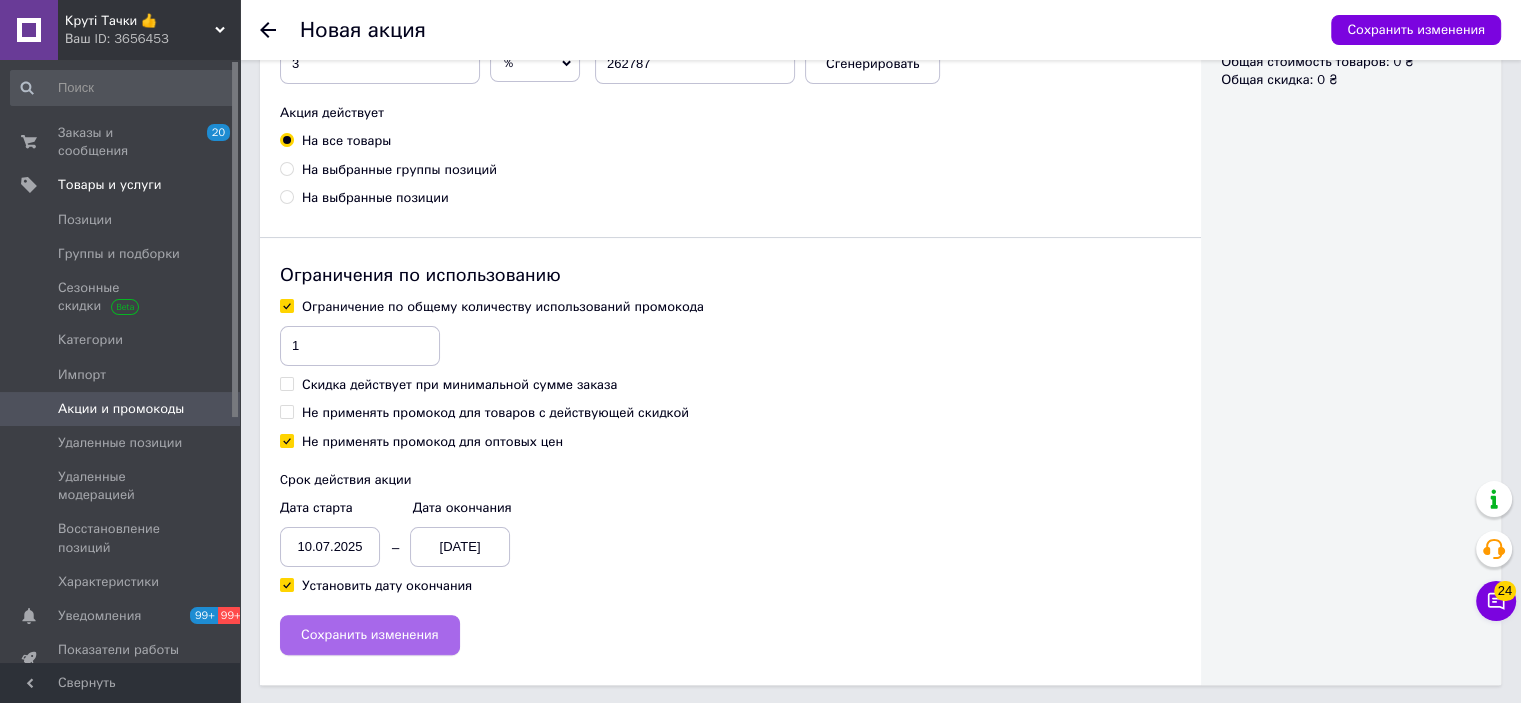 click on "Сохранить изменения" at bounding box center (370, 635) 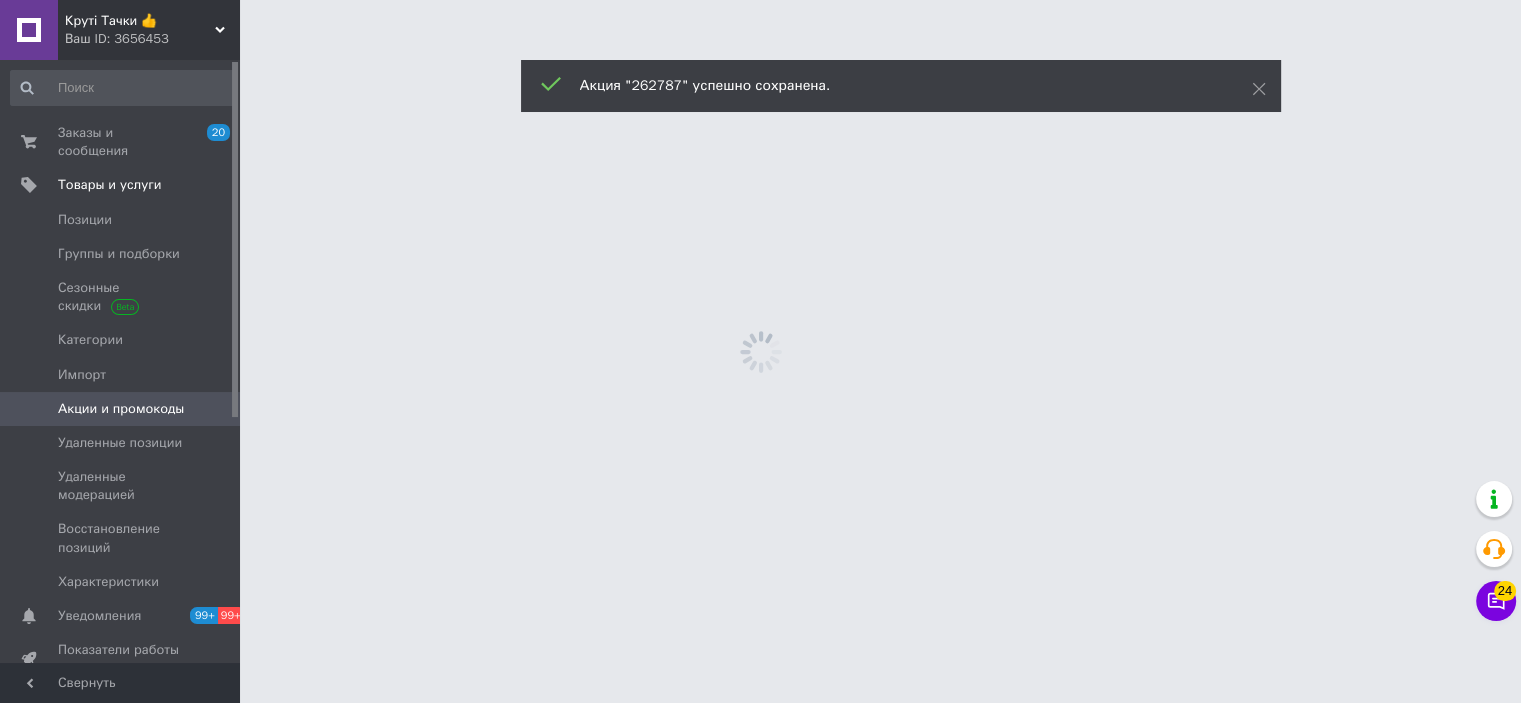 scroll, scrollTop: 0, scrollLeft: 0, axis: both 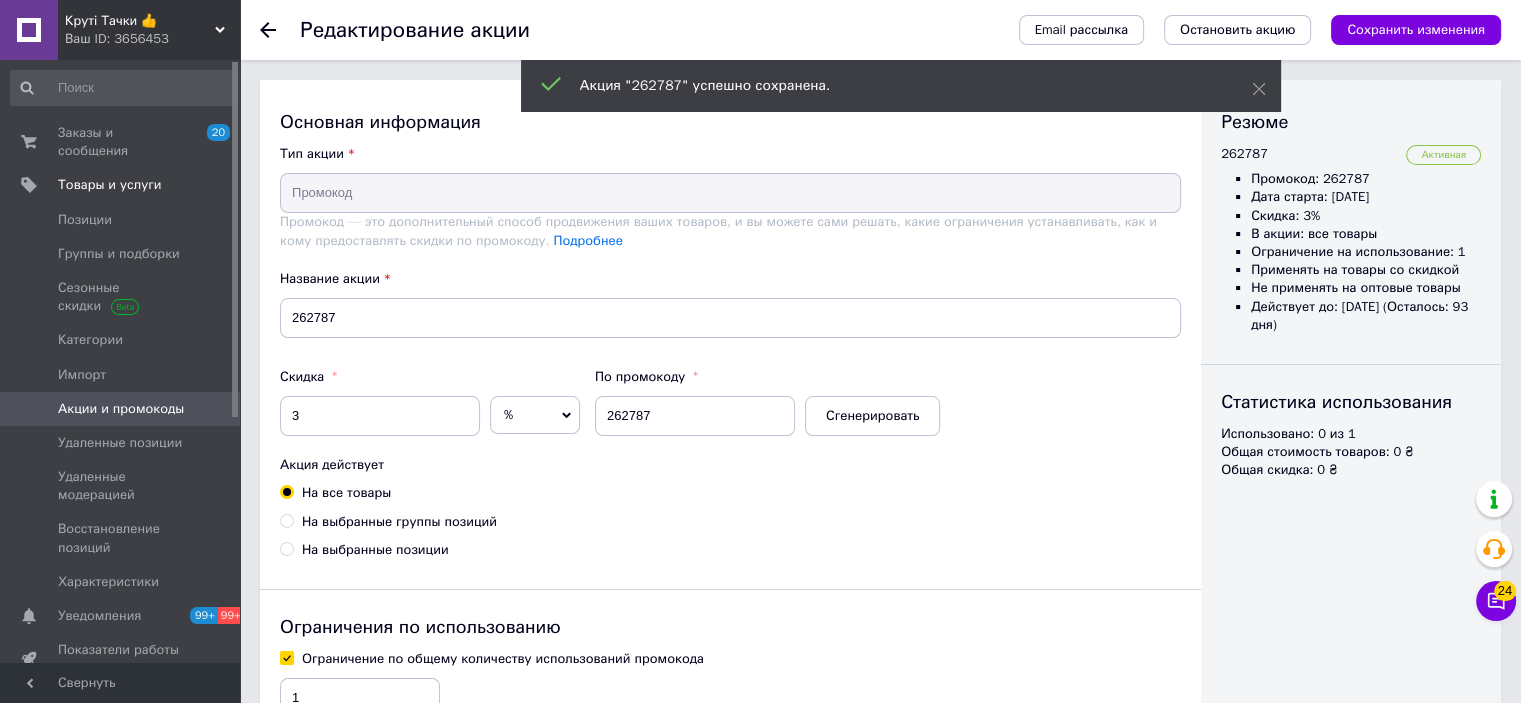 click on "Акции и промокоды" at bounding box center (121, 409) 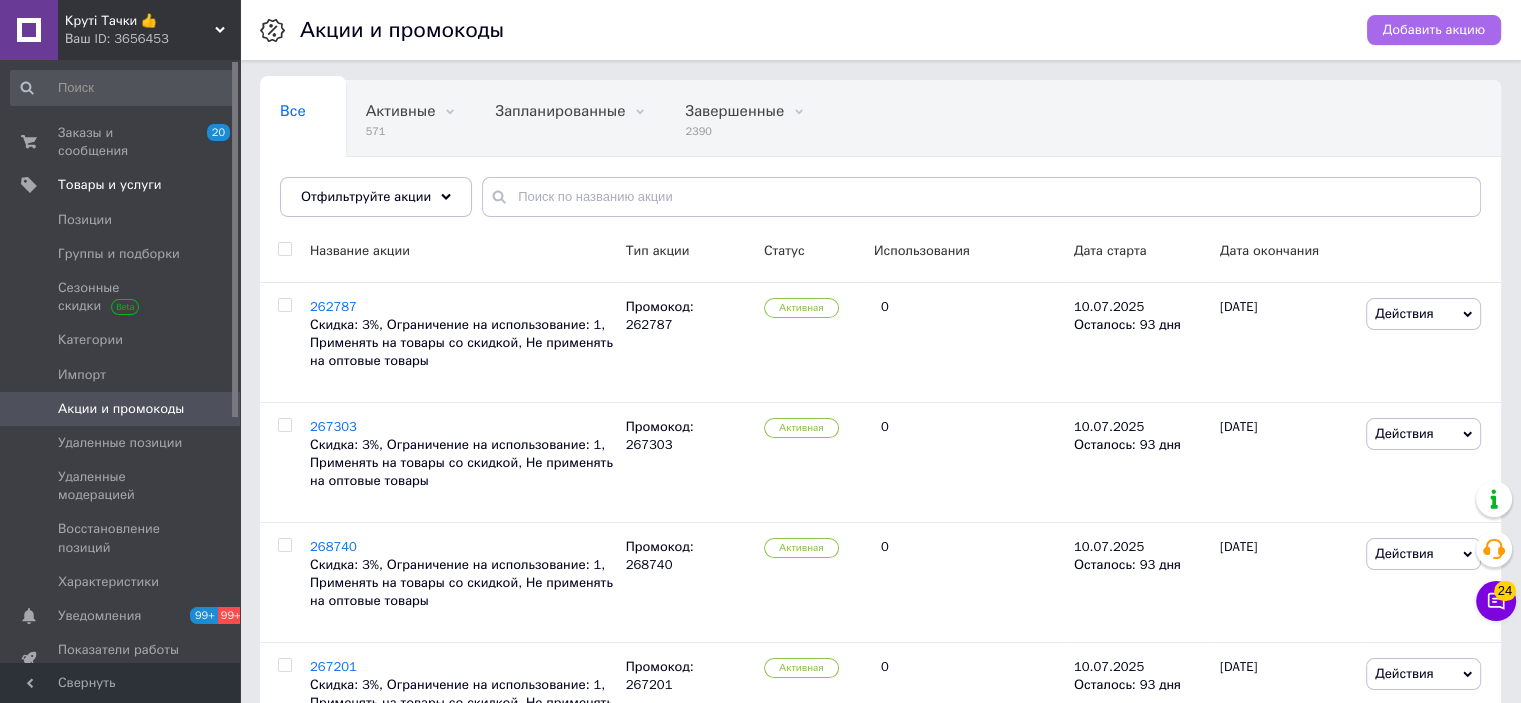 click on "Добавить акцию" at bounding box center [1434, 30] 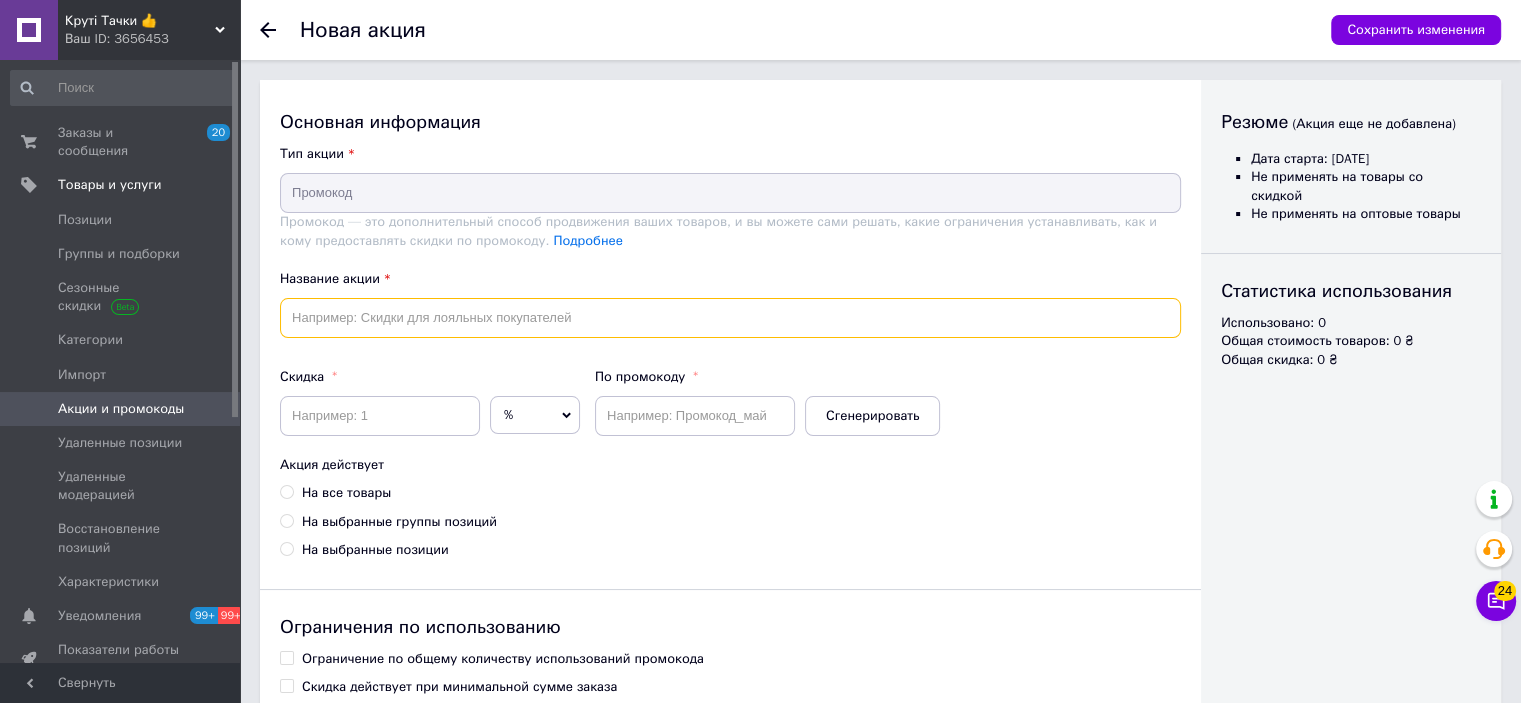 click at bounding box center (730, 318) 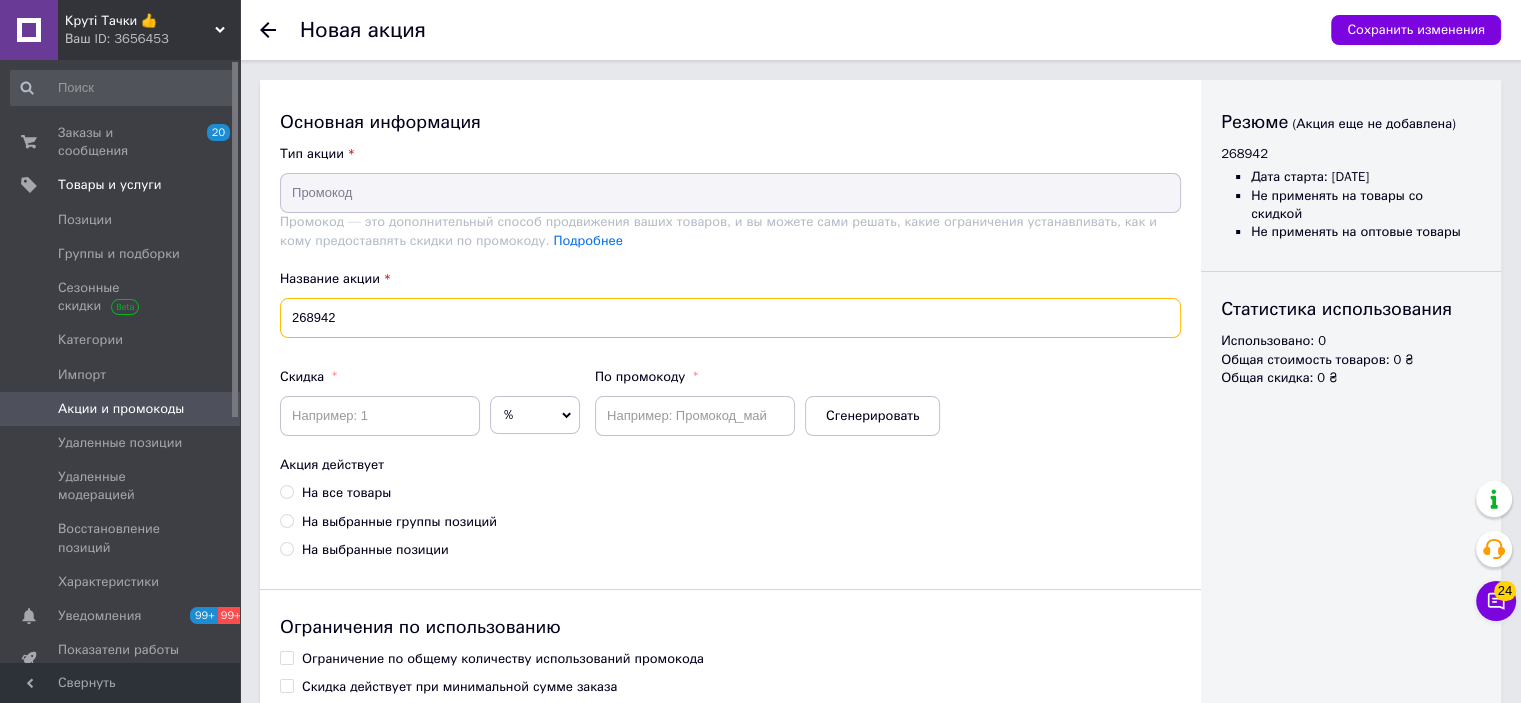 type on "268942" 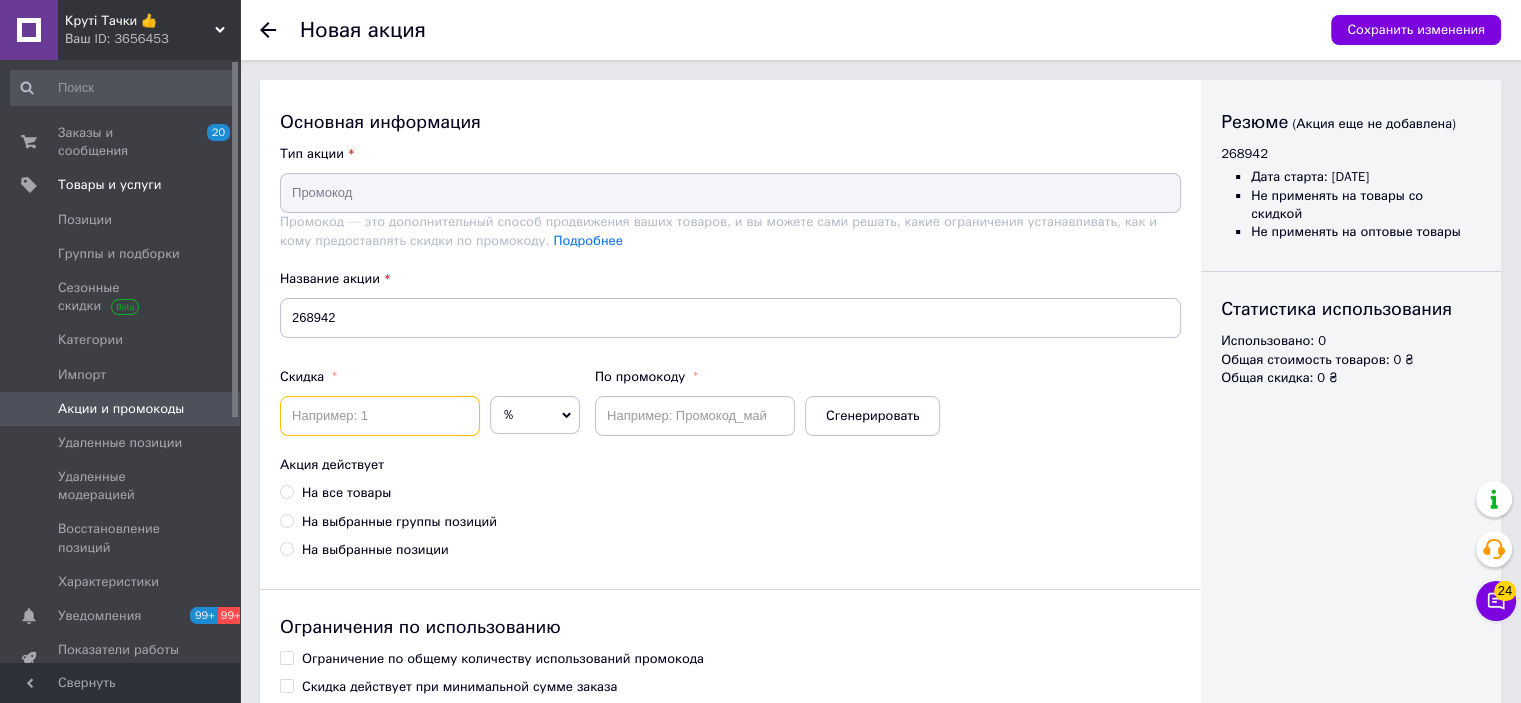 click at bounding box center [380, 416] 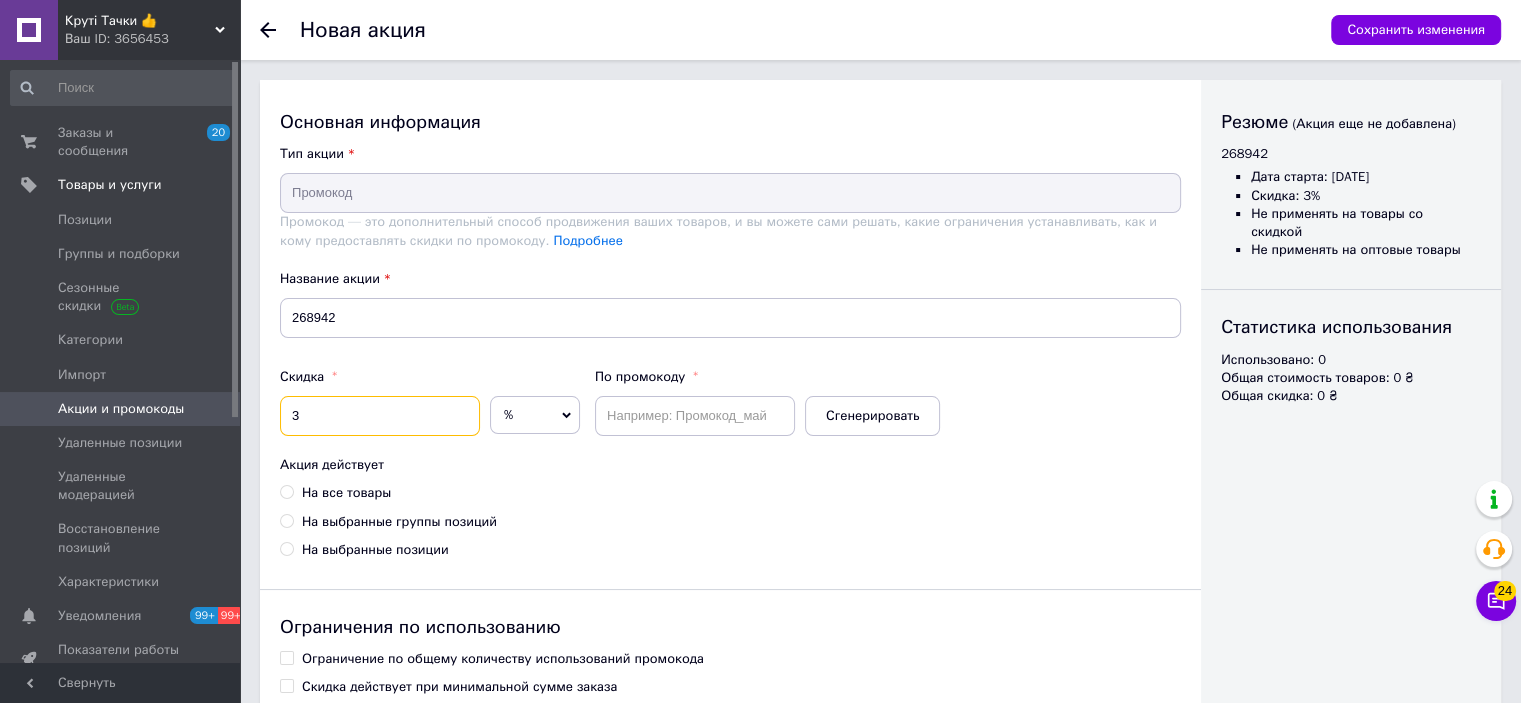 type on "3" 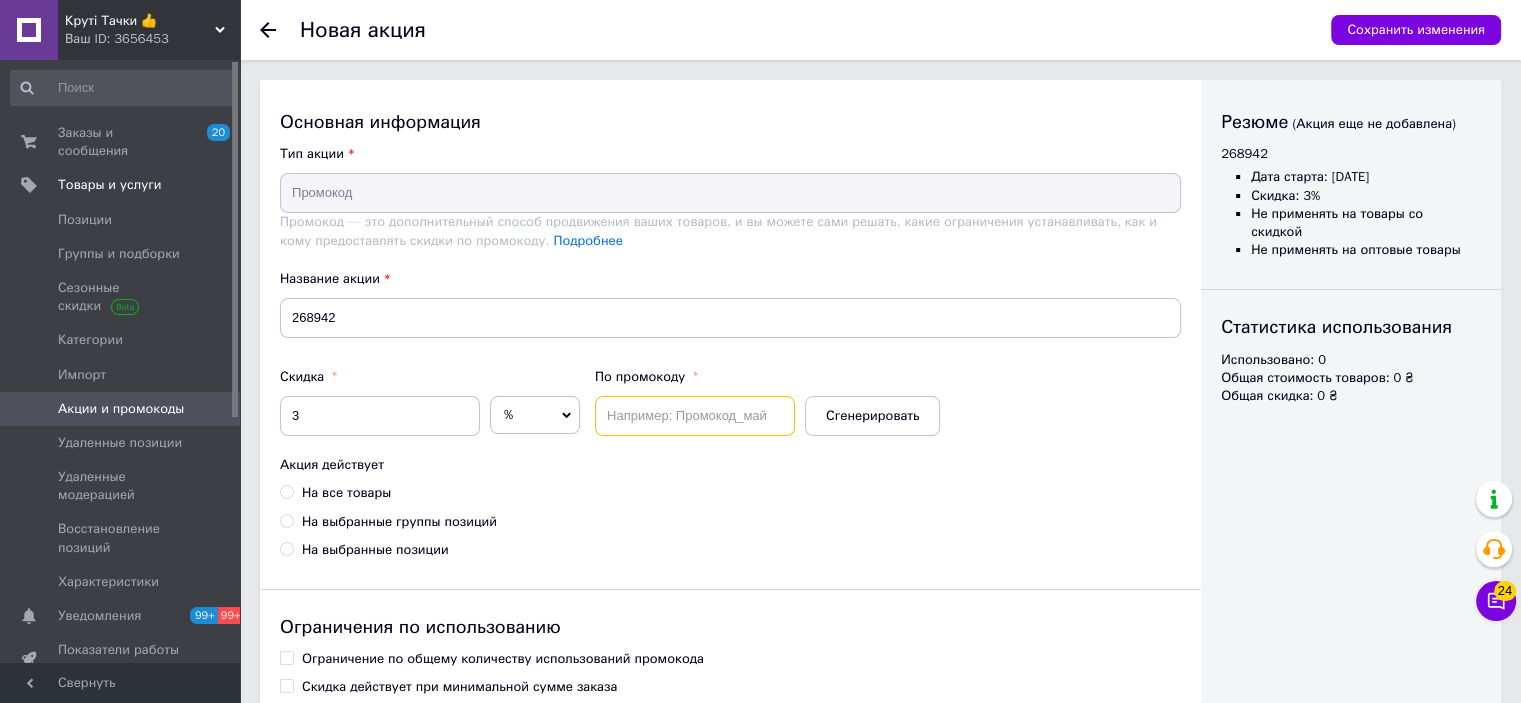 click at bounding box center [695, 416] 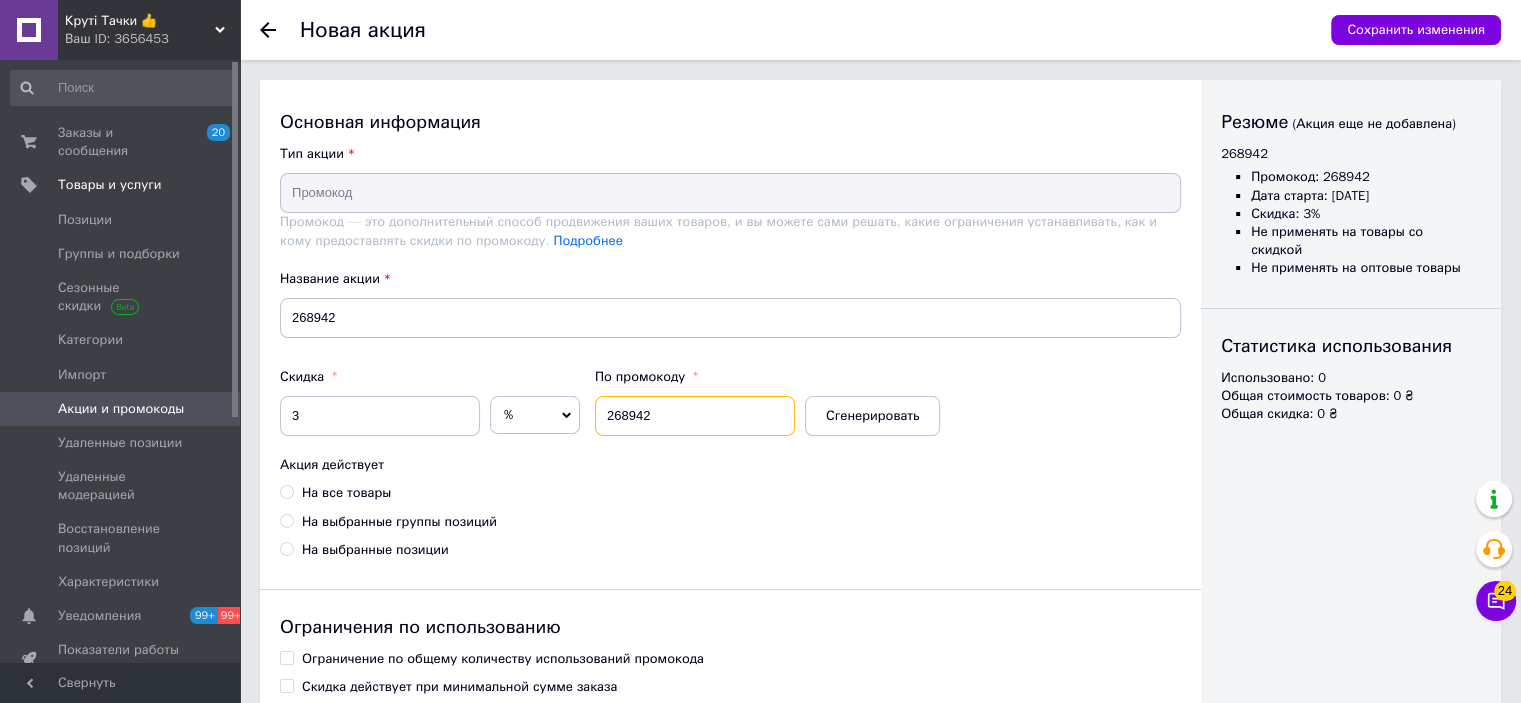 type on "268942" 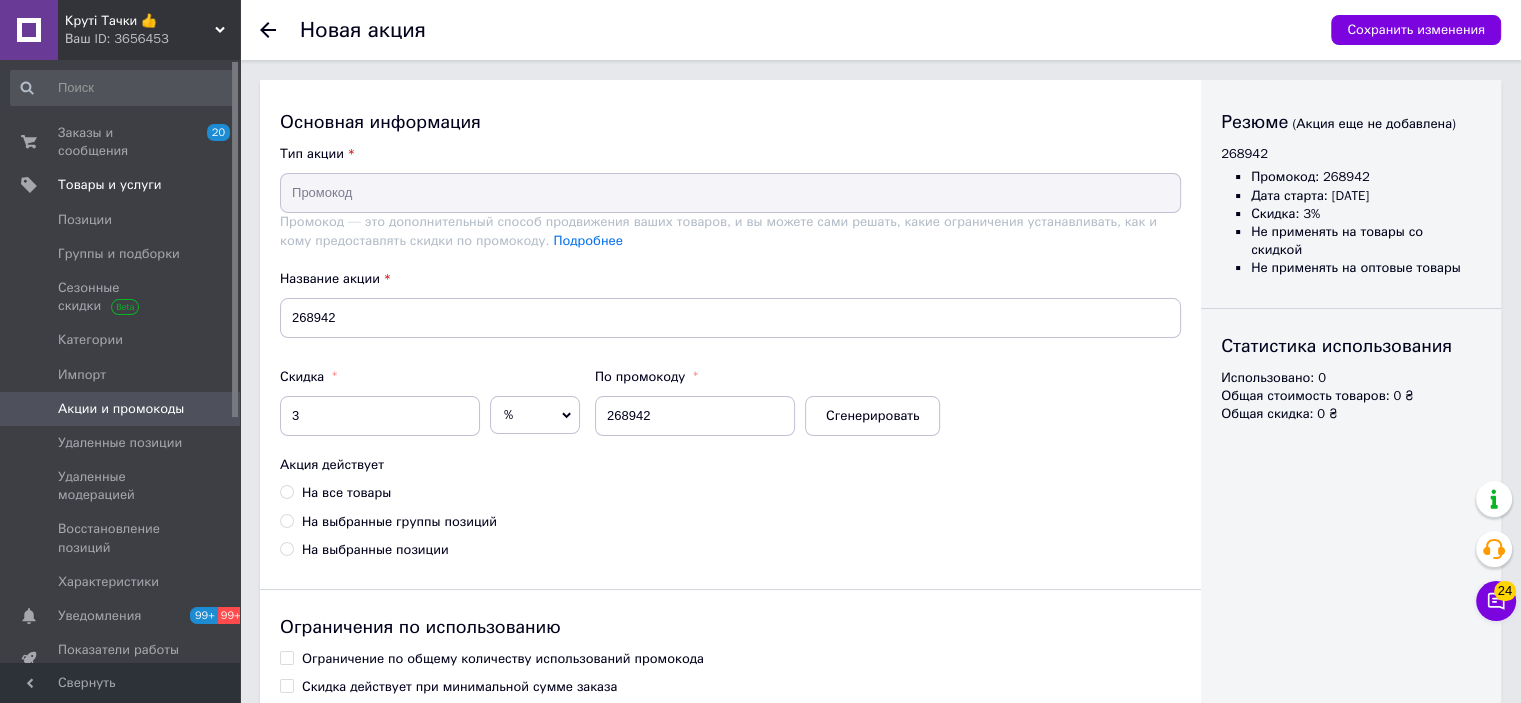 click on "На все товары" at bounding box center (346, 493) 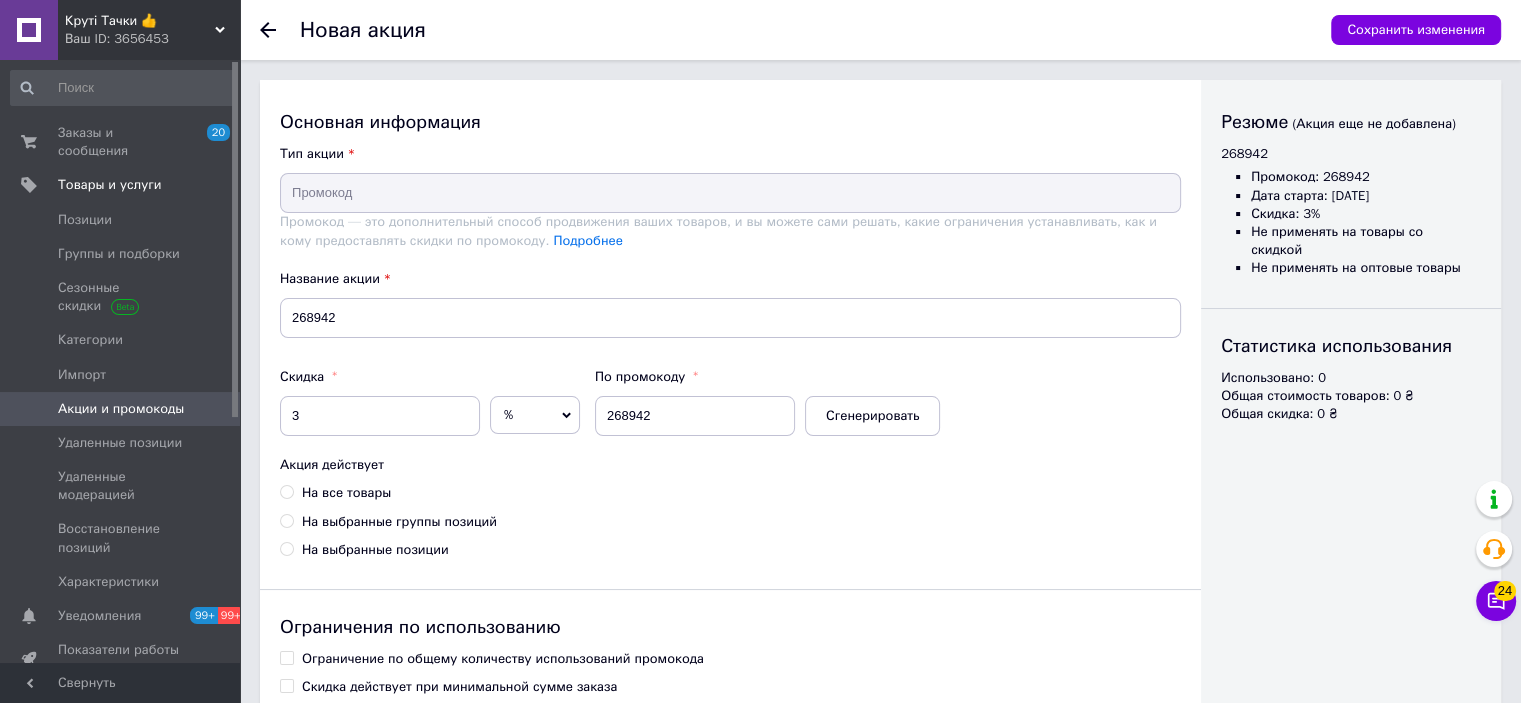 radio on "true" 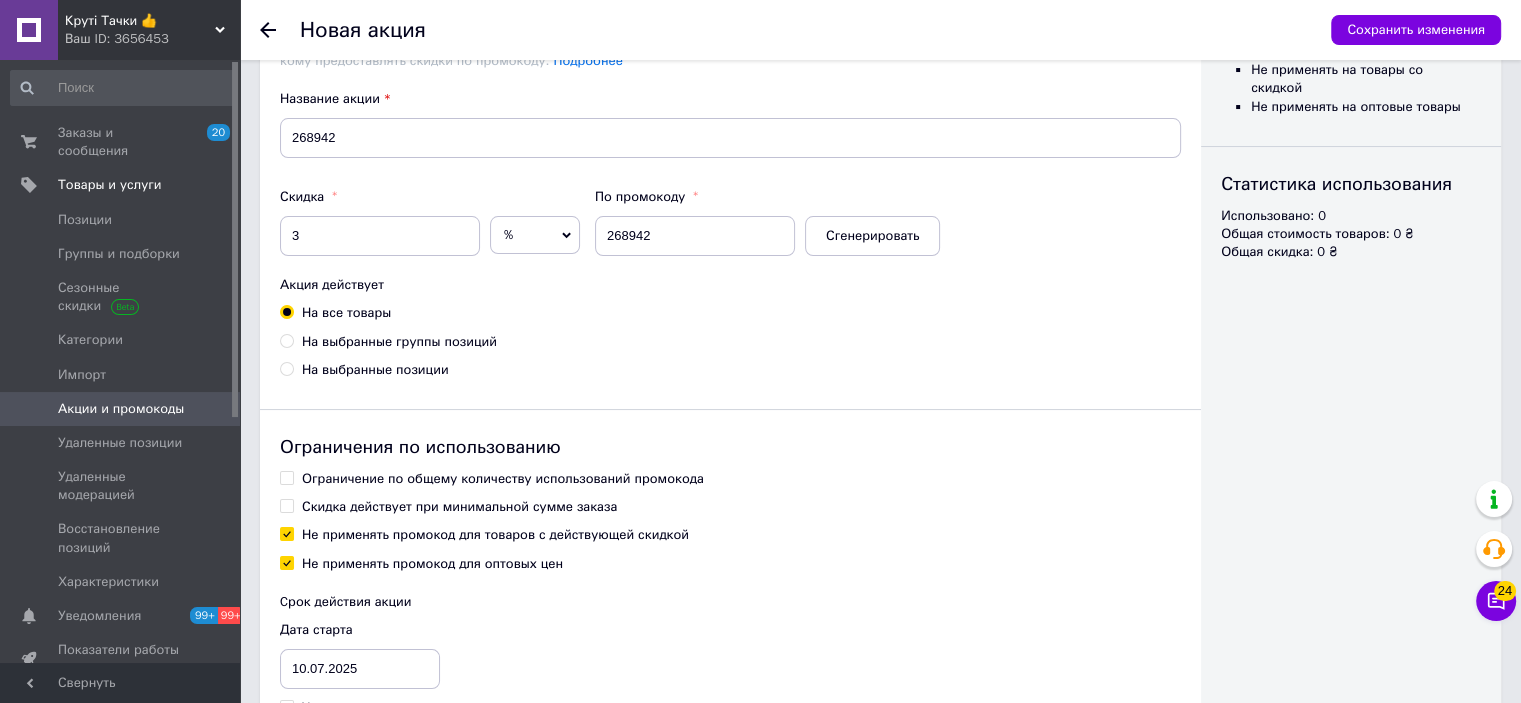 scroll, scrollTop: 302, scrollLeft: 0, axis: vertical 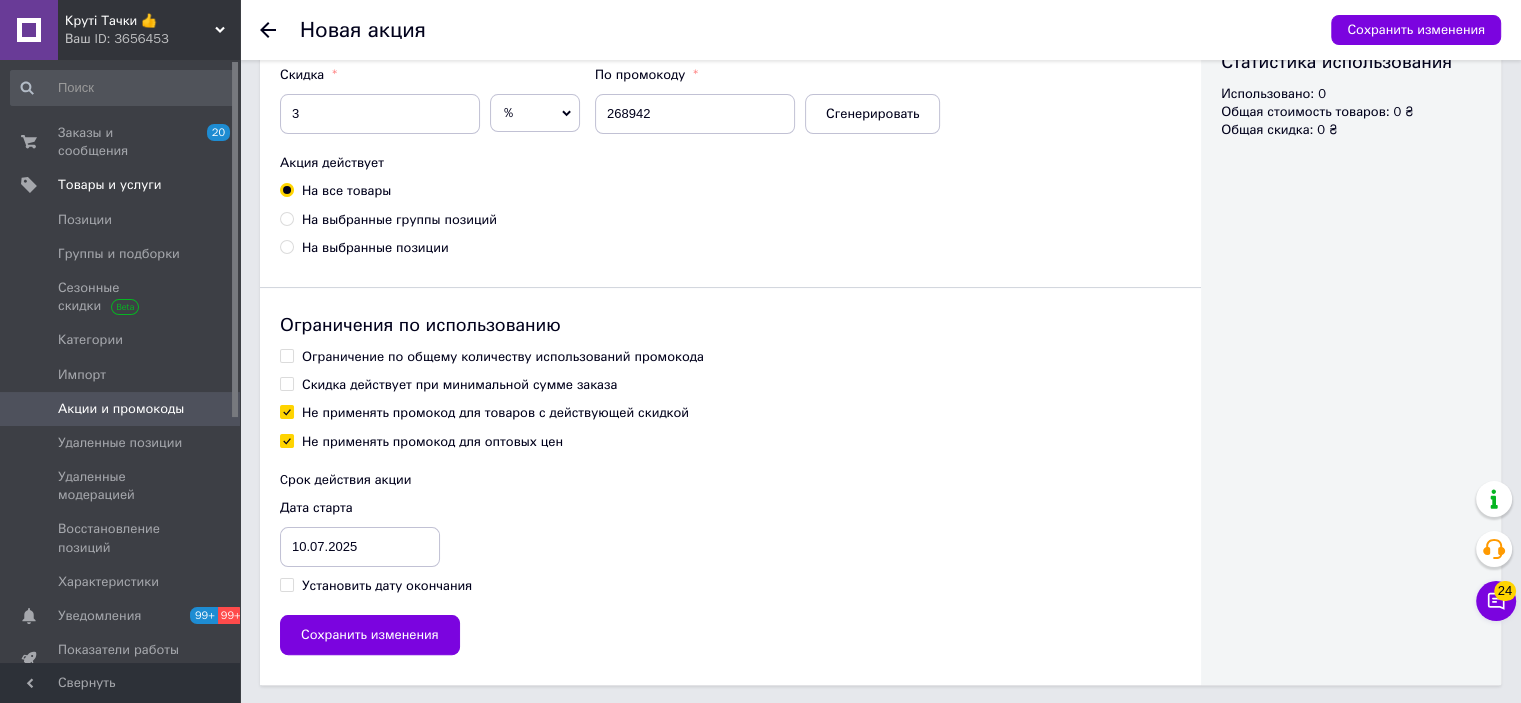 click on "Ограничение по общему количеству использований промокода" at bounding box center (503, 357) 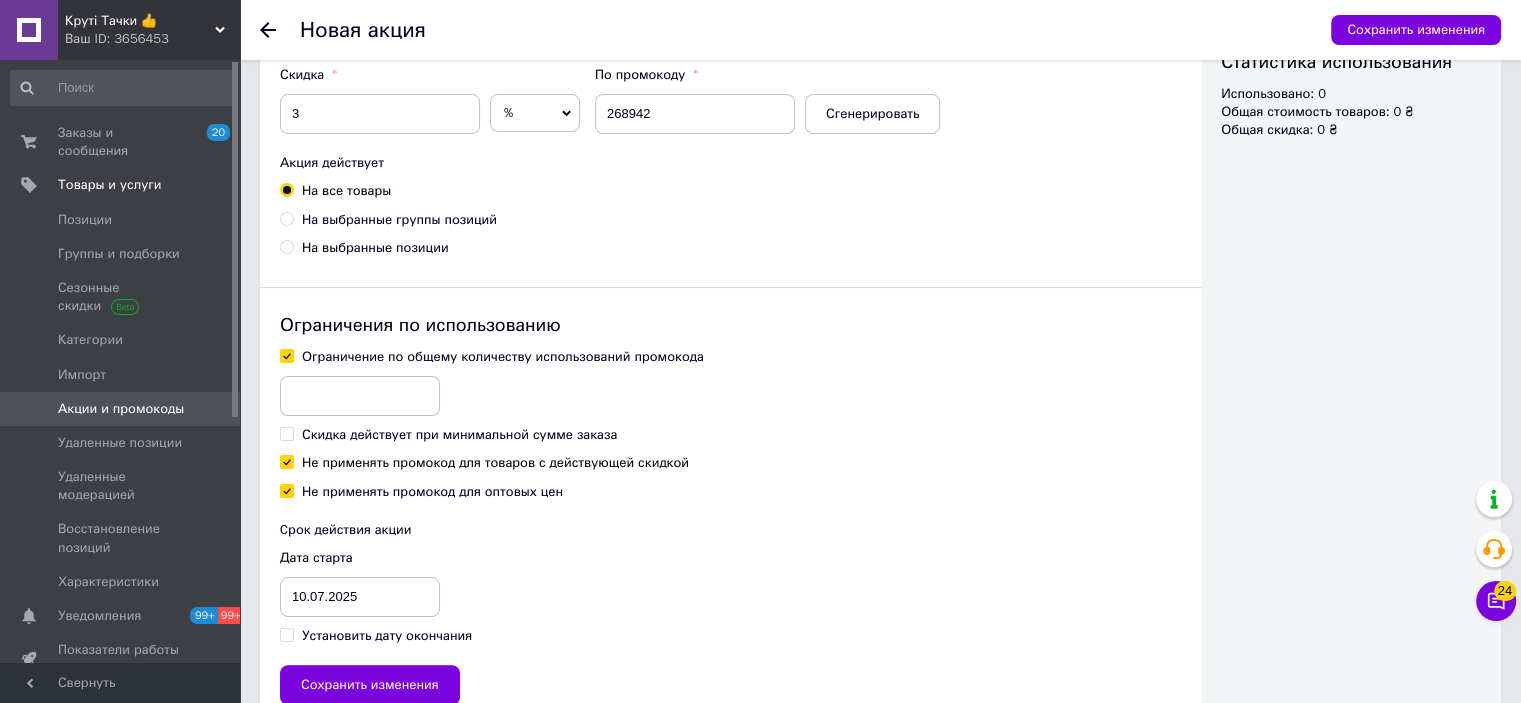 click at bounding box center [360, 396] 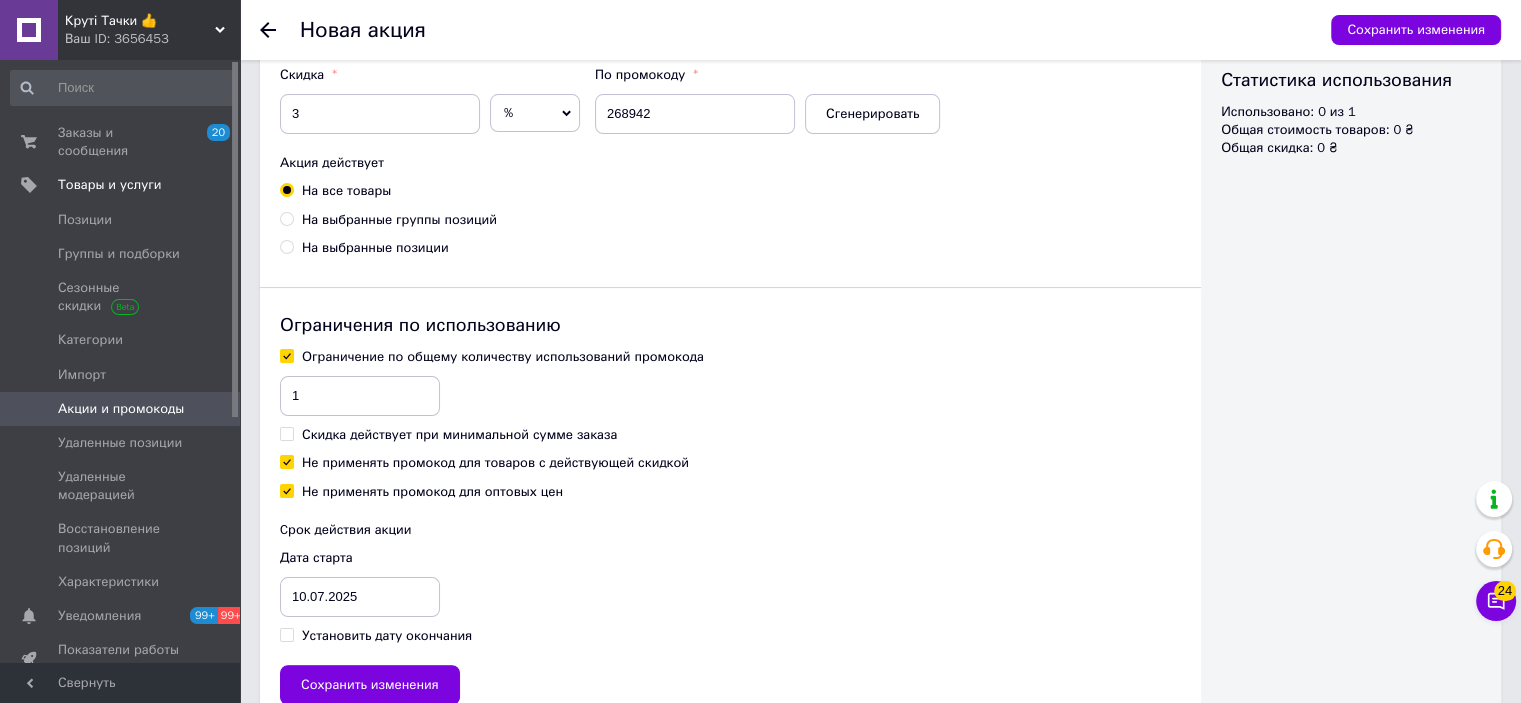type on "1" 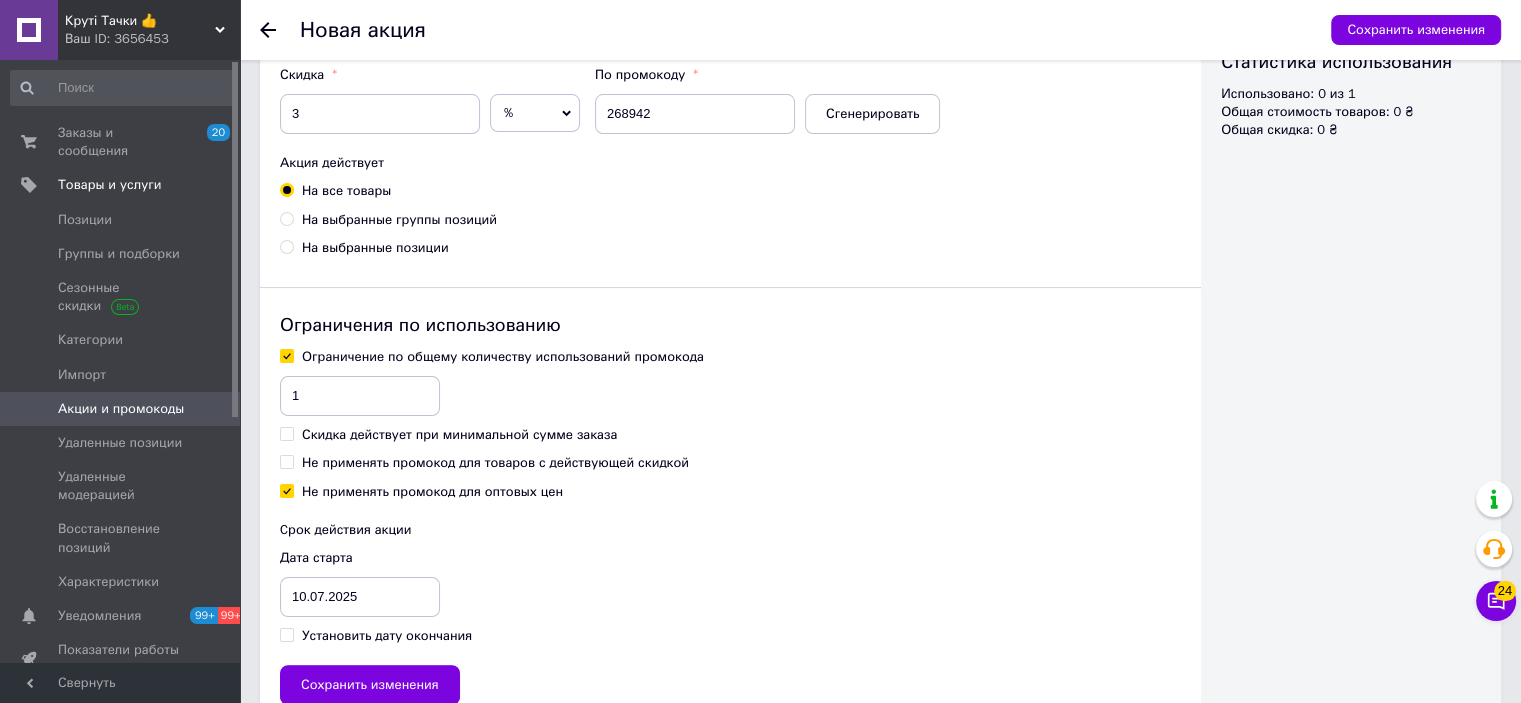 drag, startPoint x: 370, startPoint y: 630, endPoint x: 365, endPoint y: 617, distance: 13.928389 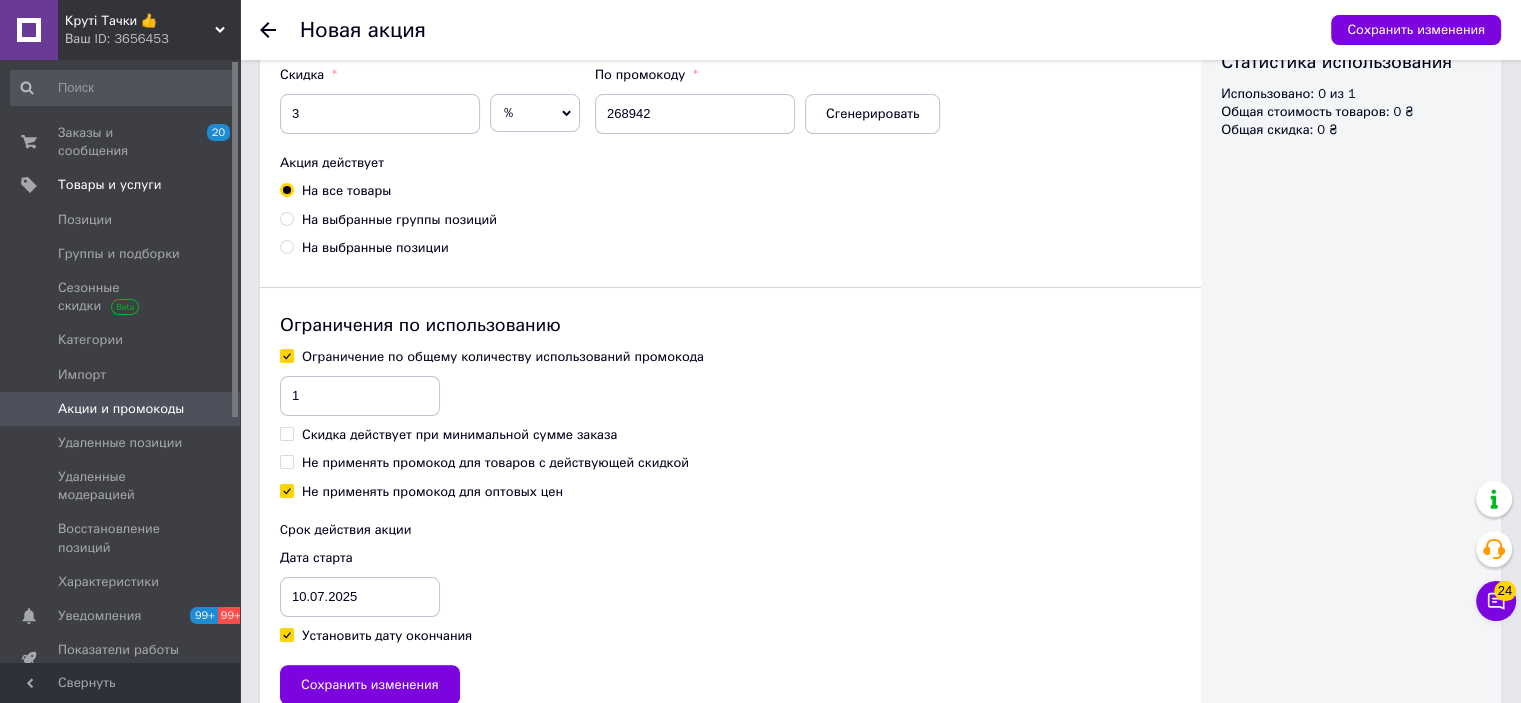 checkbox on "true" 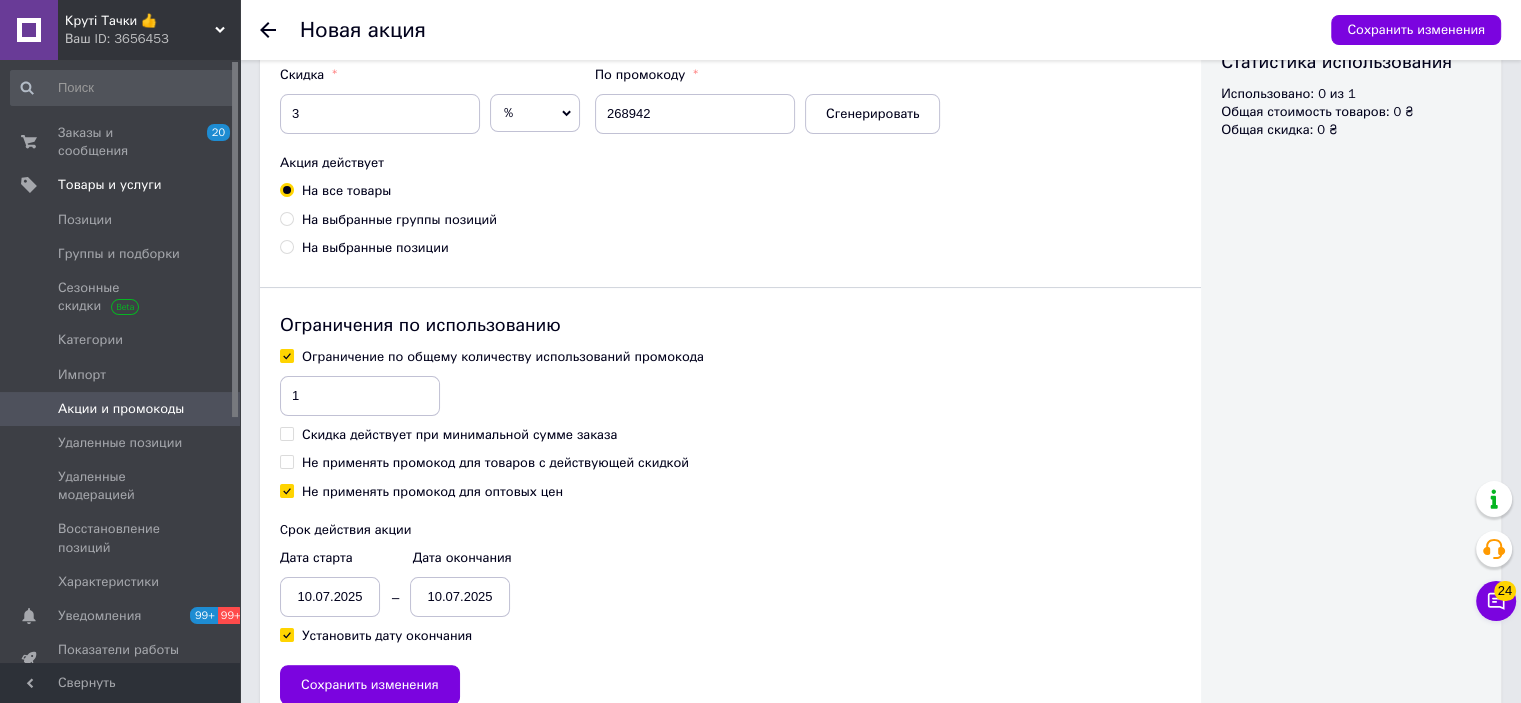 drag, startPoint x: 365, startPoint y: 617, endPoint x: 349, endPoint y: 590, distance: 31.38471 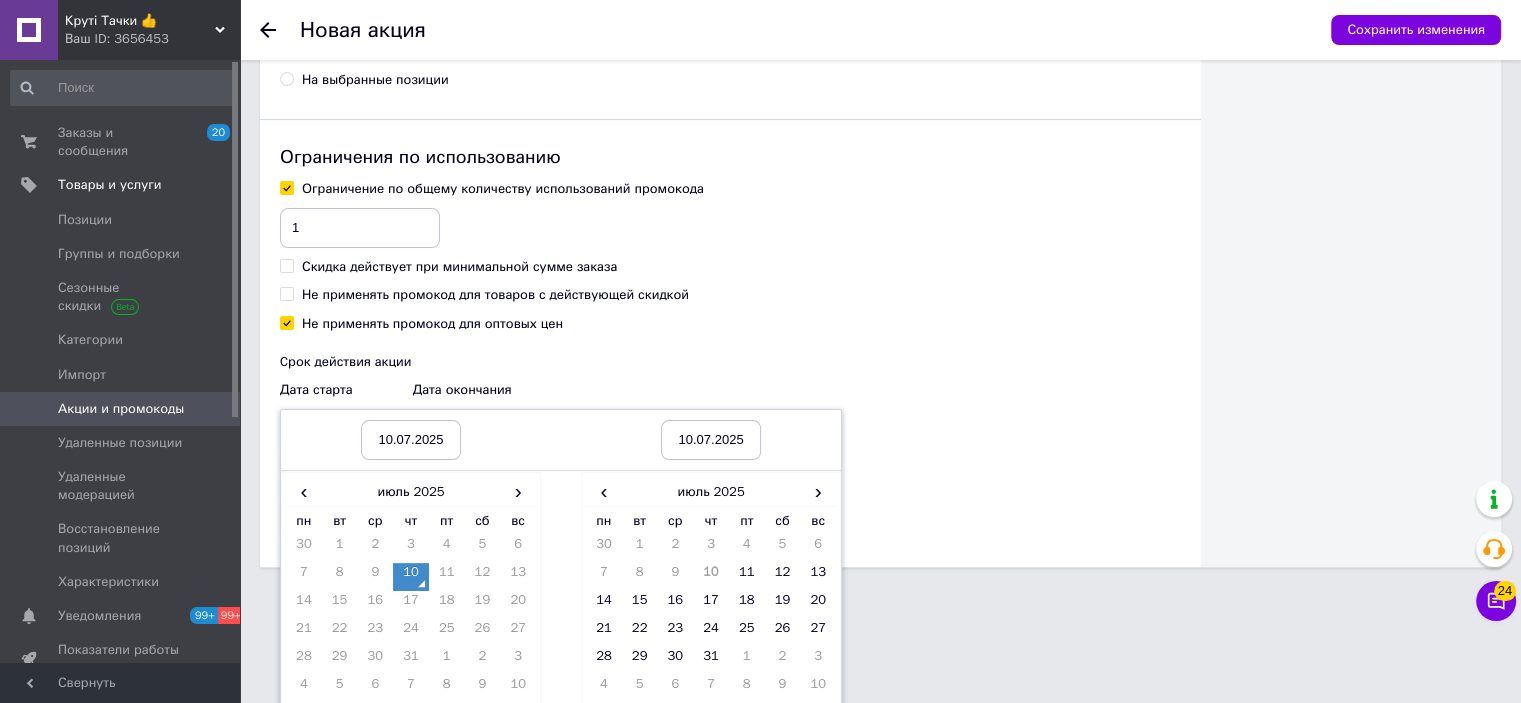 scroll, scrollTop: 533, scrollLeft: 0, axis: vertical 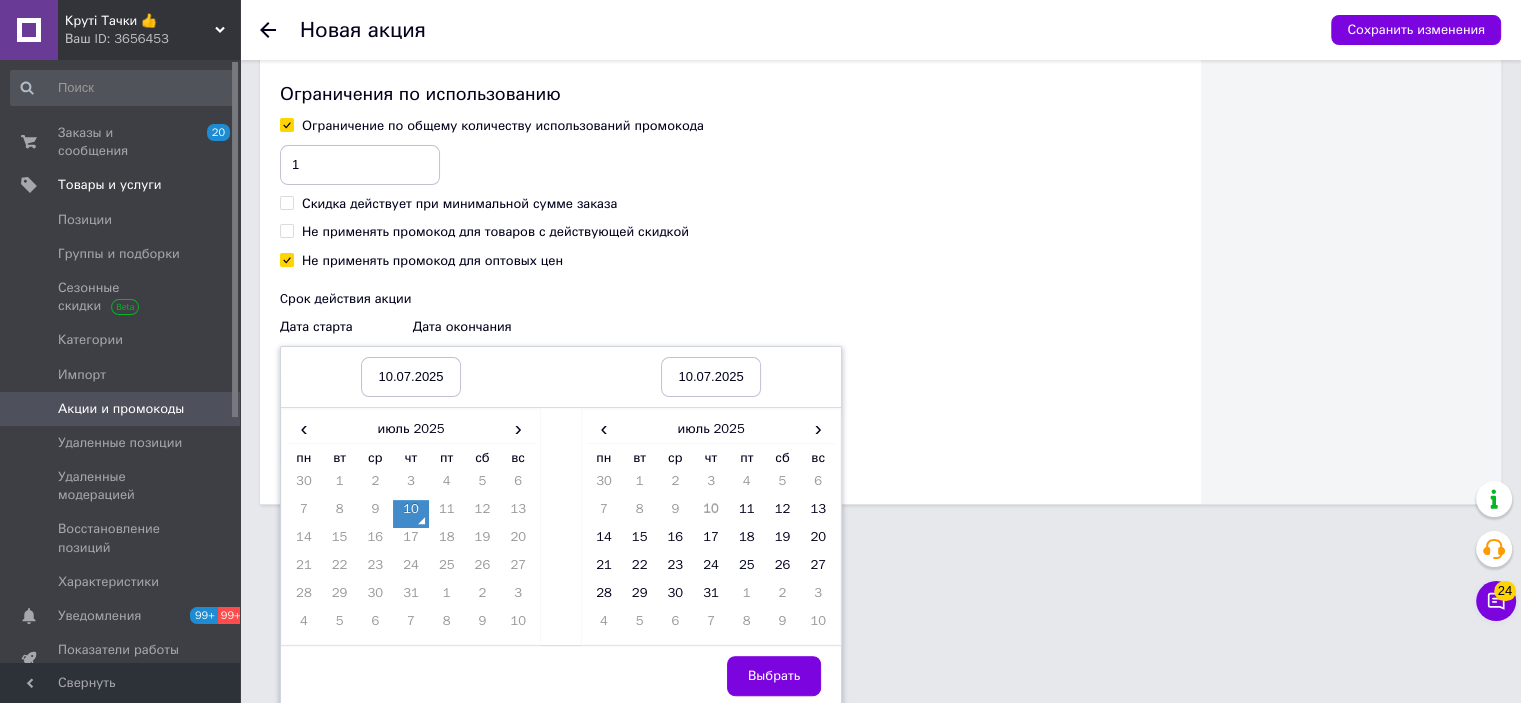 click on "10" at bounding box center (411, 514) 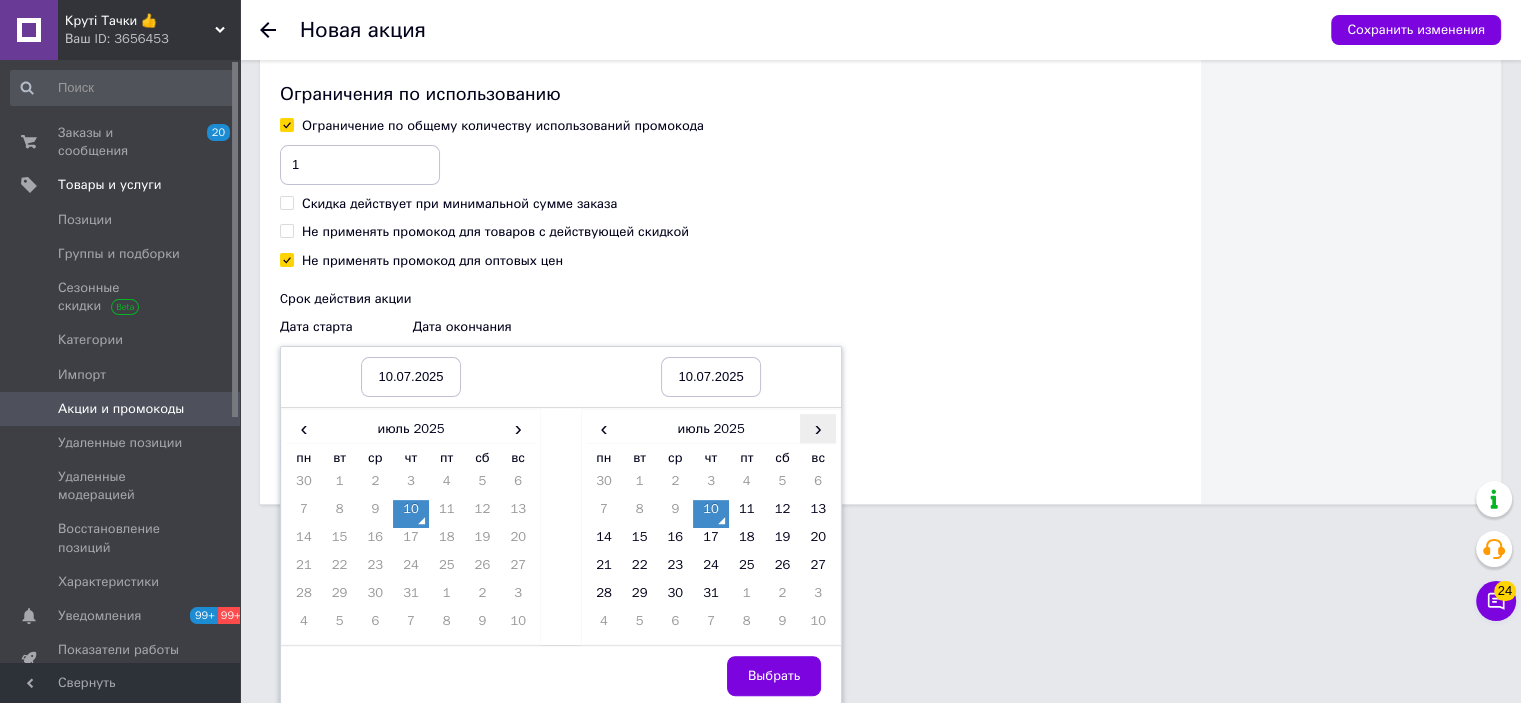 click on "›" at bounding box center [818, 428] 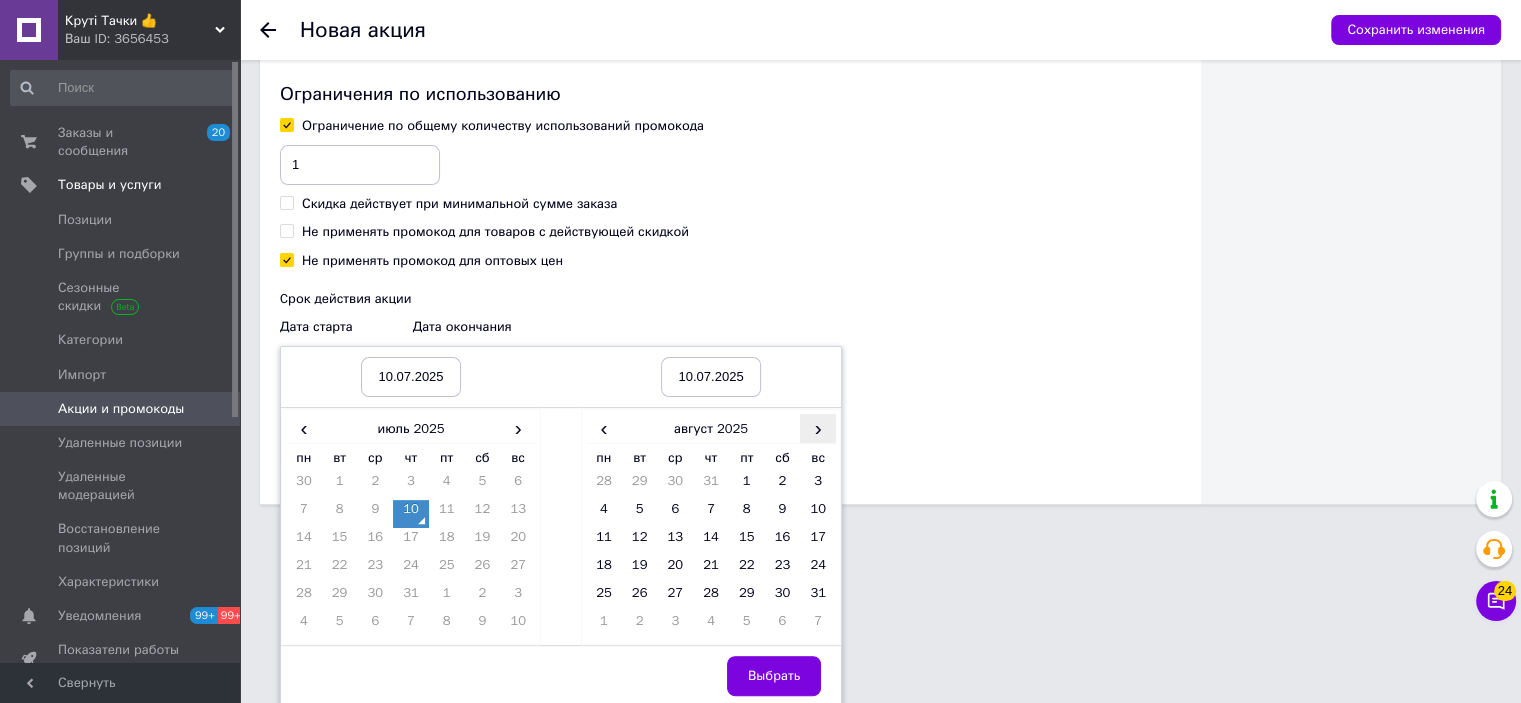 click on "›" at bounding box center [818, 428] 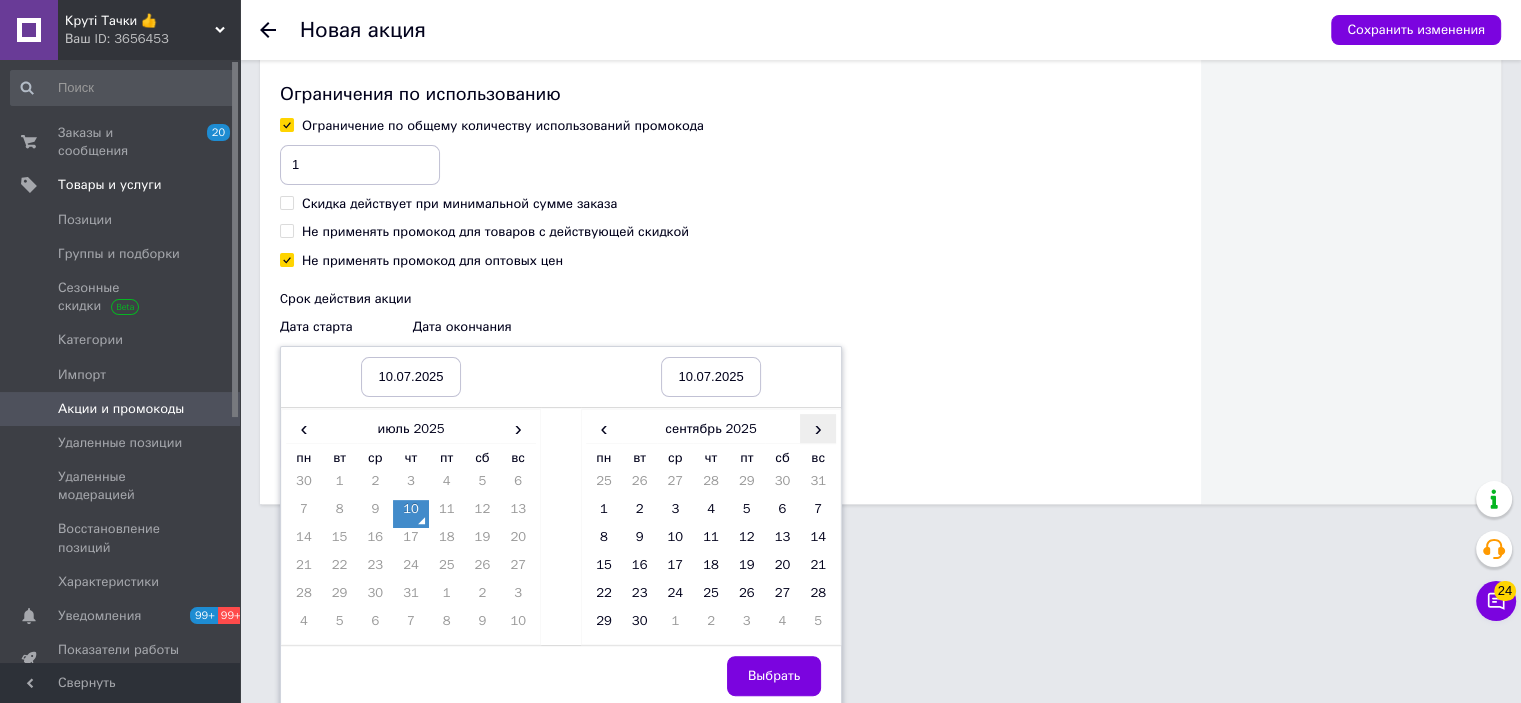 click on "›" at bounding box center (818, 428) 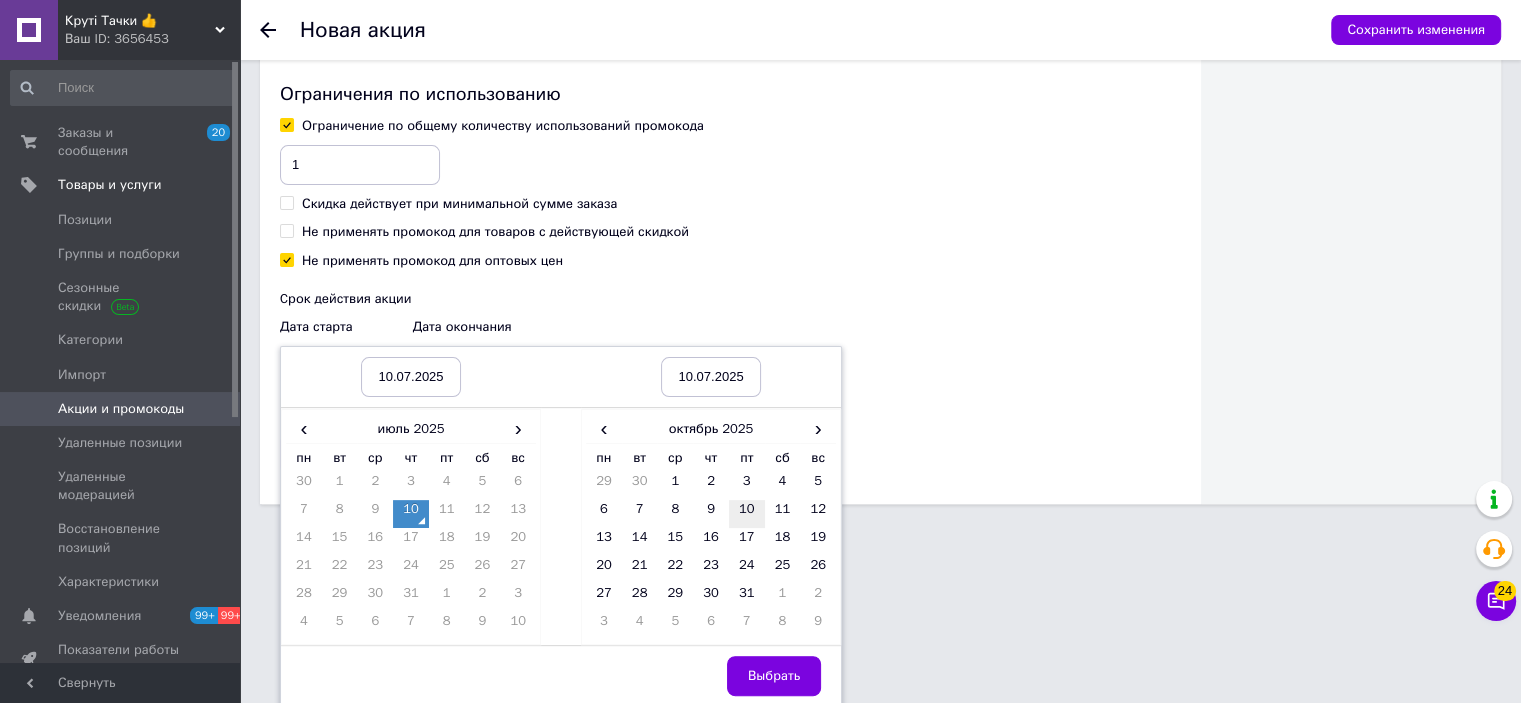 click on "10" at bounding box center [747, 514] 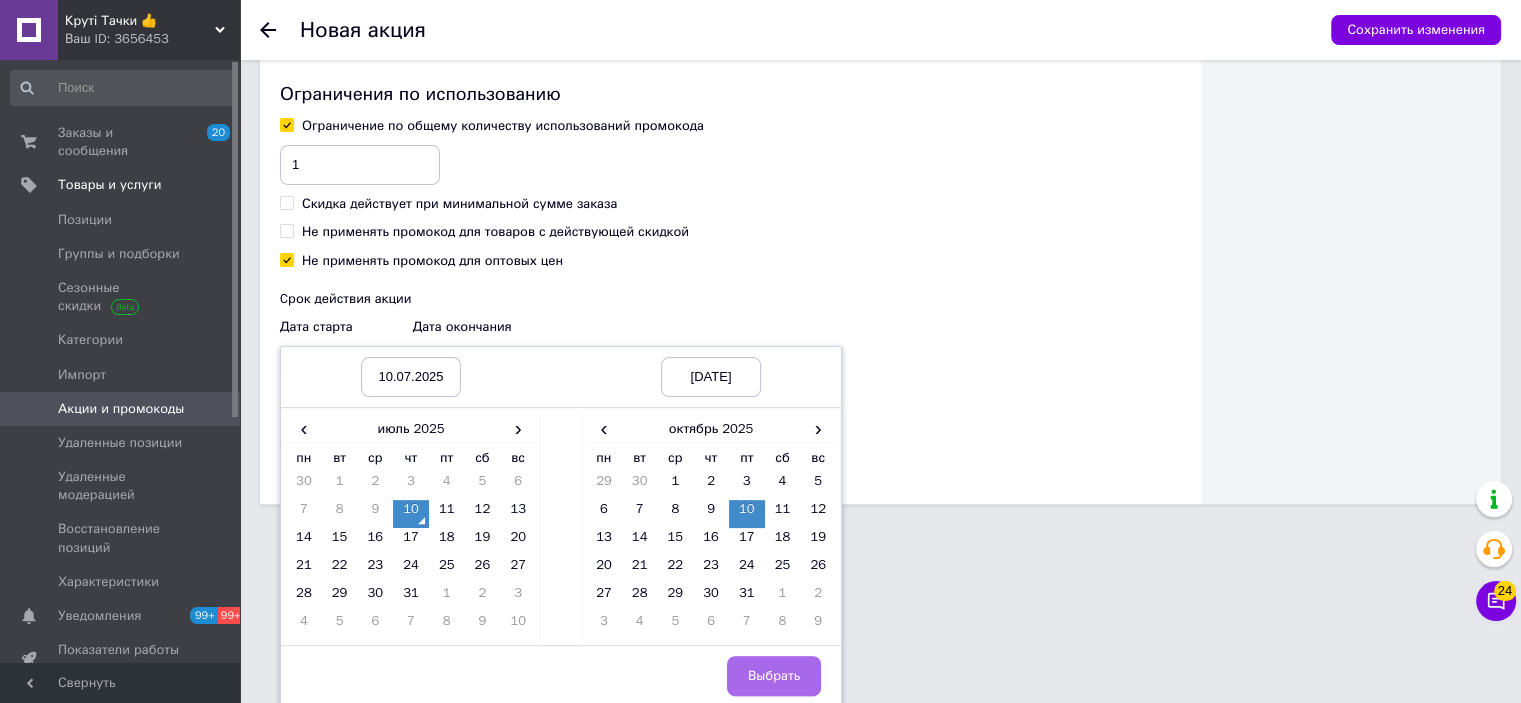 click on "Выбрать" at bounding box center [774, 676] 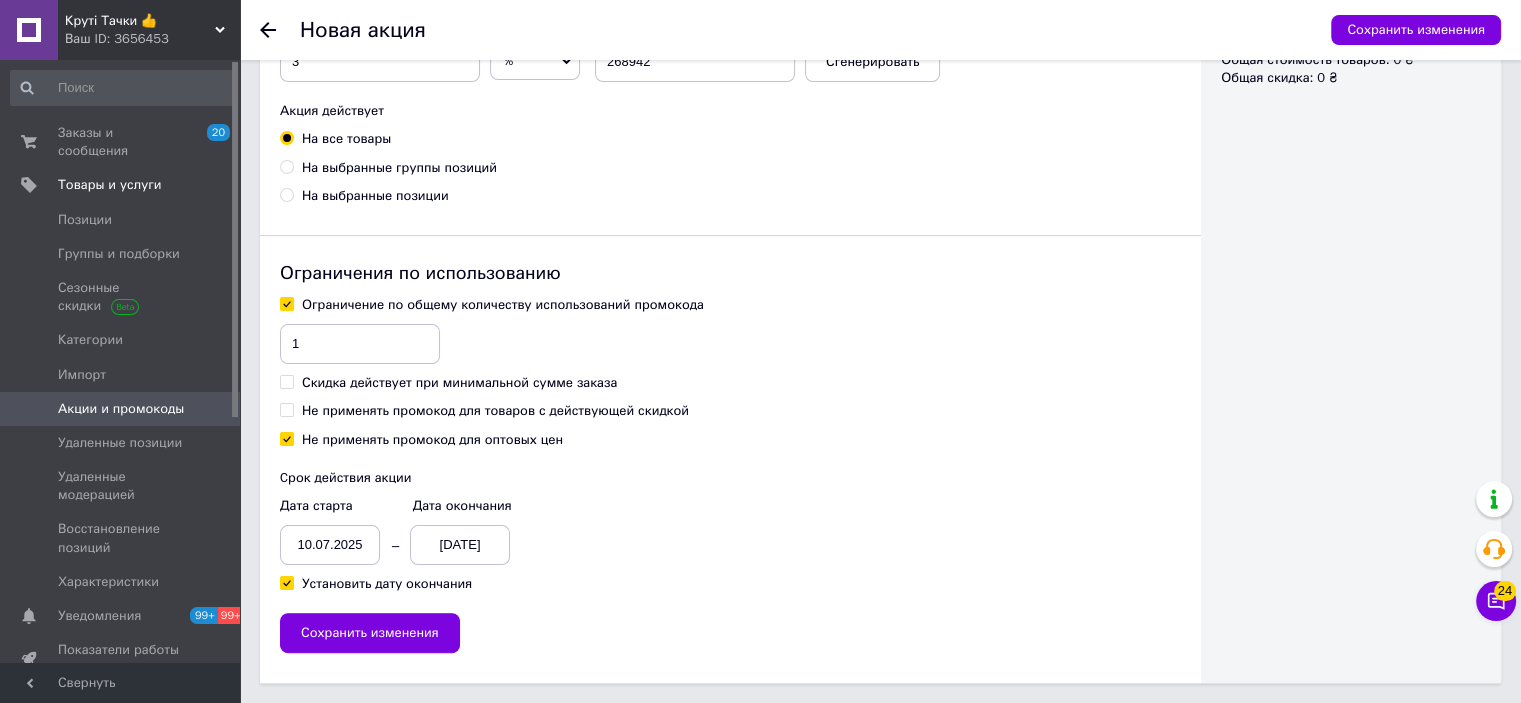 scroll, scrollTop: 352, scrollLeft: 0, axis: vertical 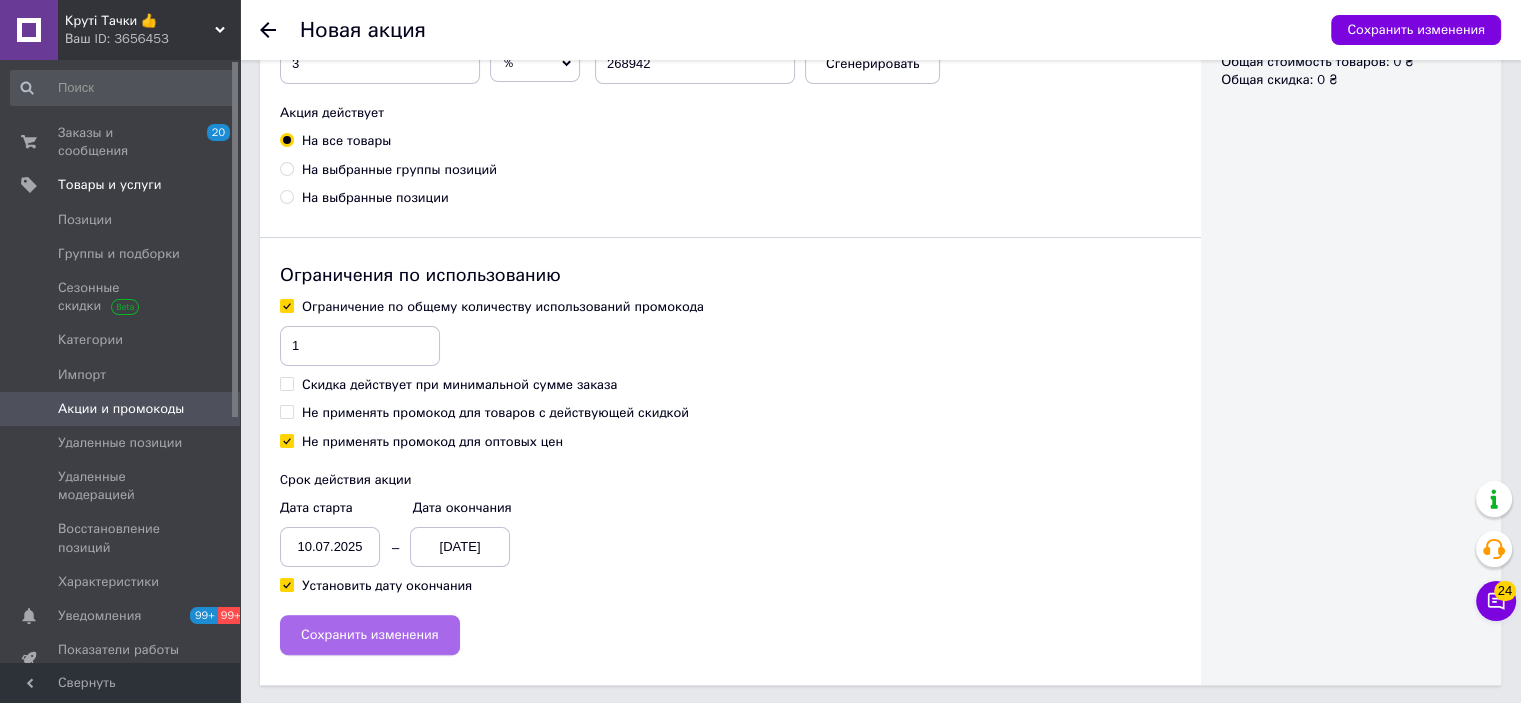 click on "Сохранить изменения" at bounding box center (370, 635) 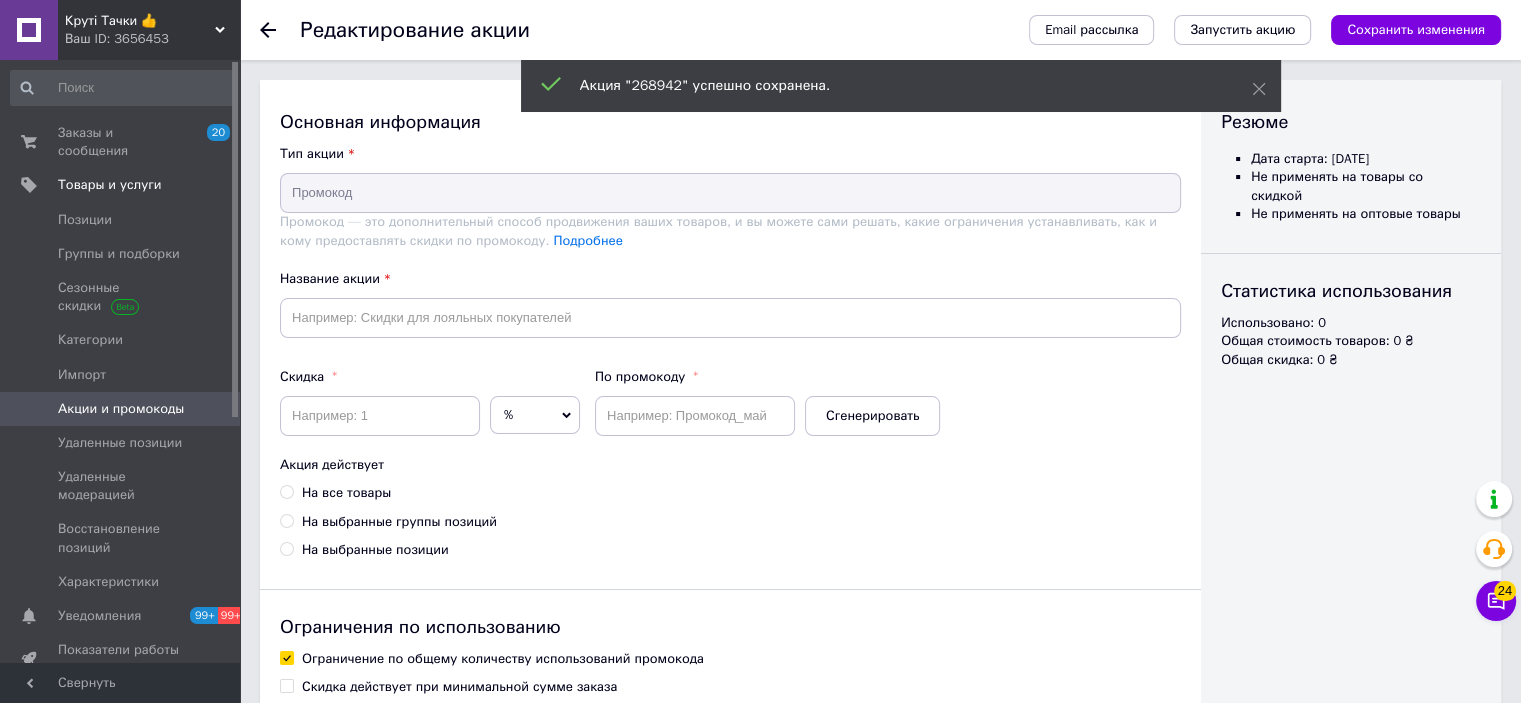 type on "268942" 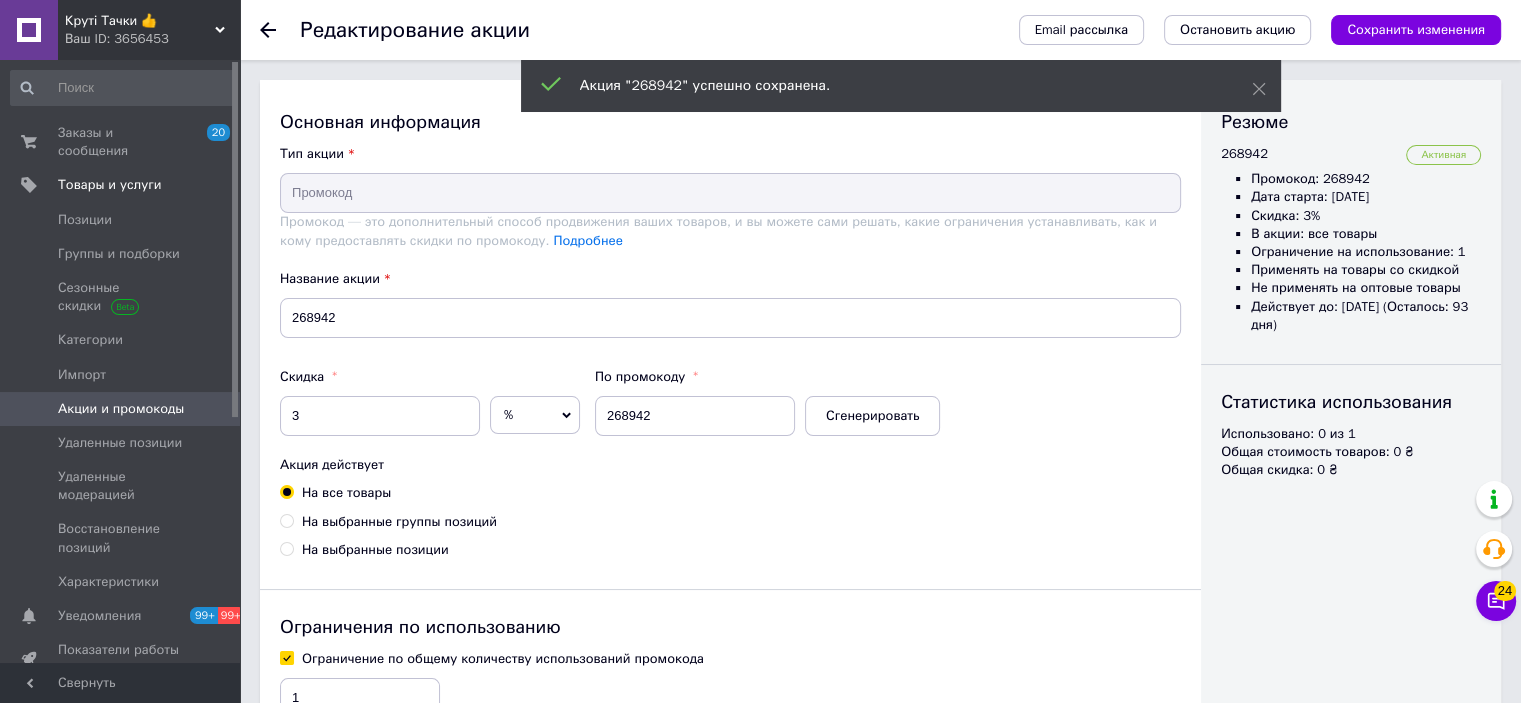 click at bounding box center (212, 409) 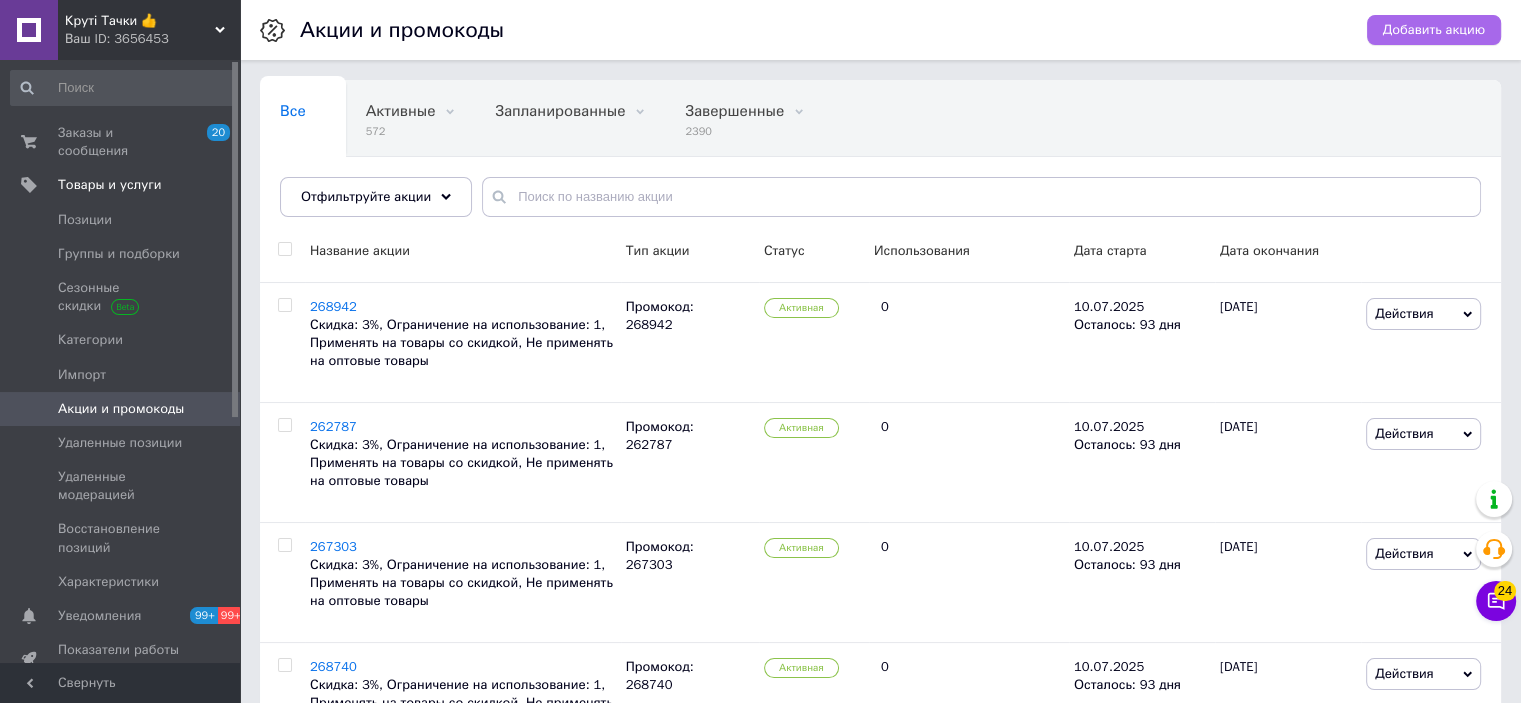 click on "Добавить акцию" at bounding box center (1434, 30) 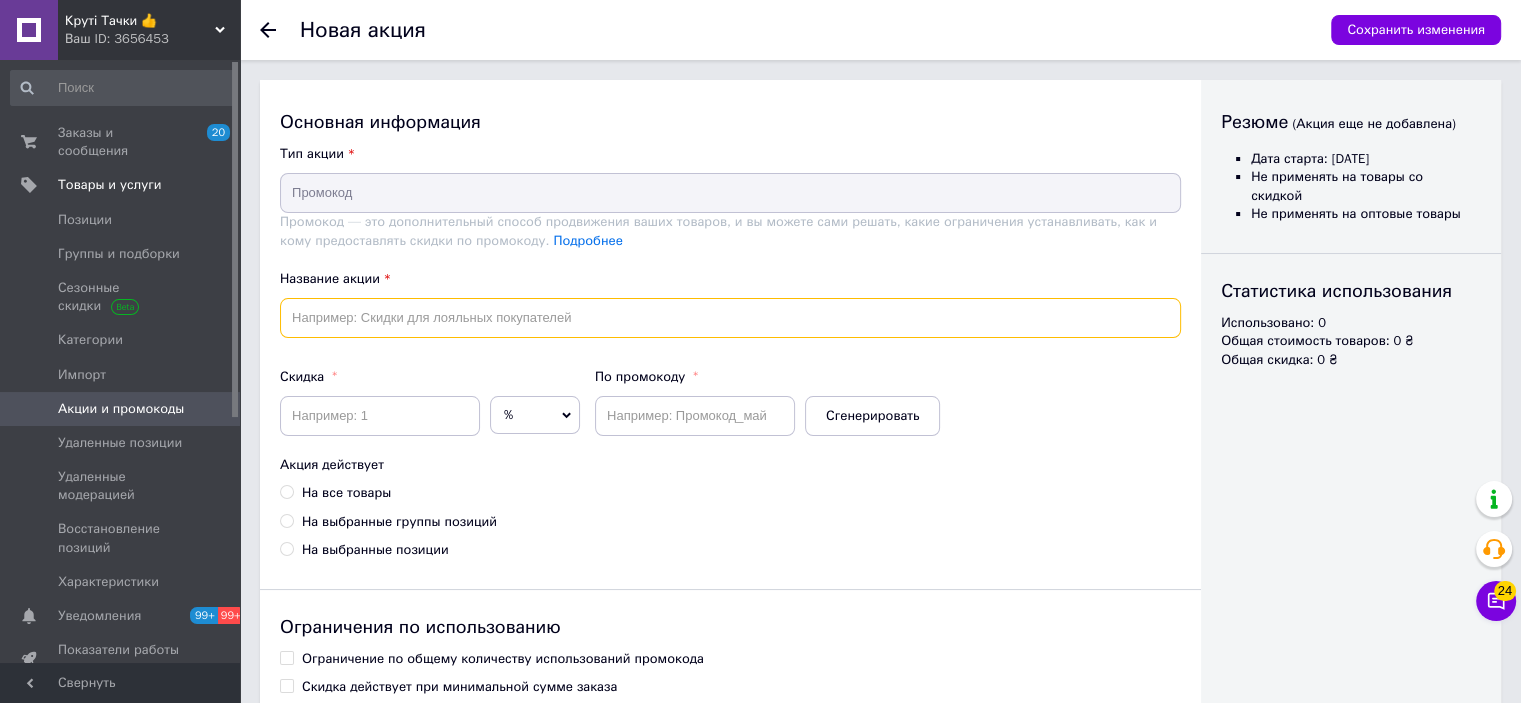 click at bounding box center (730, 318) 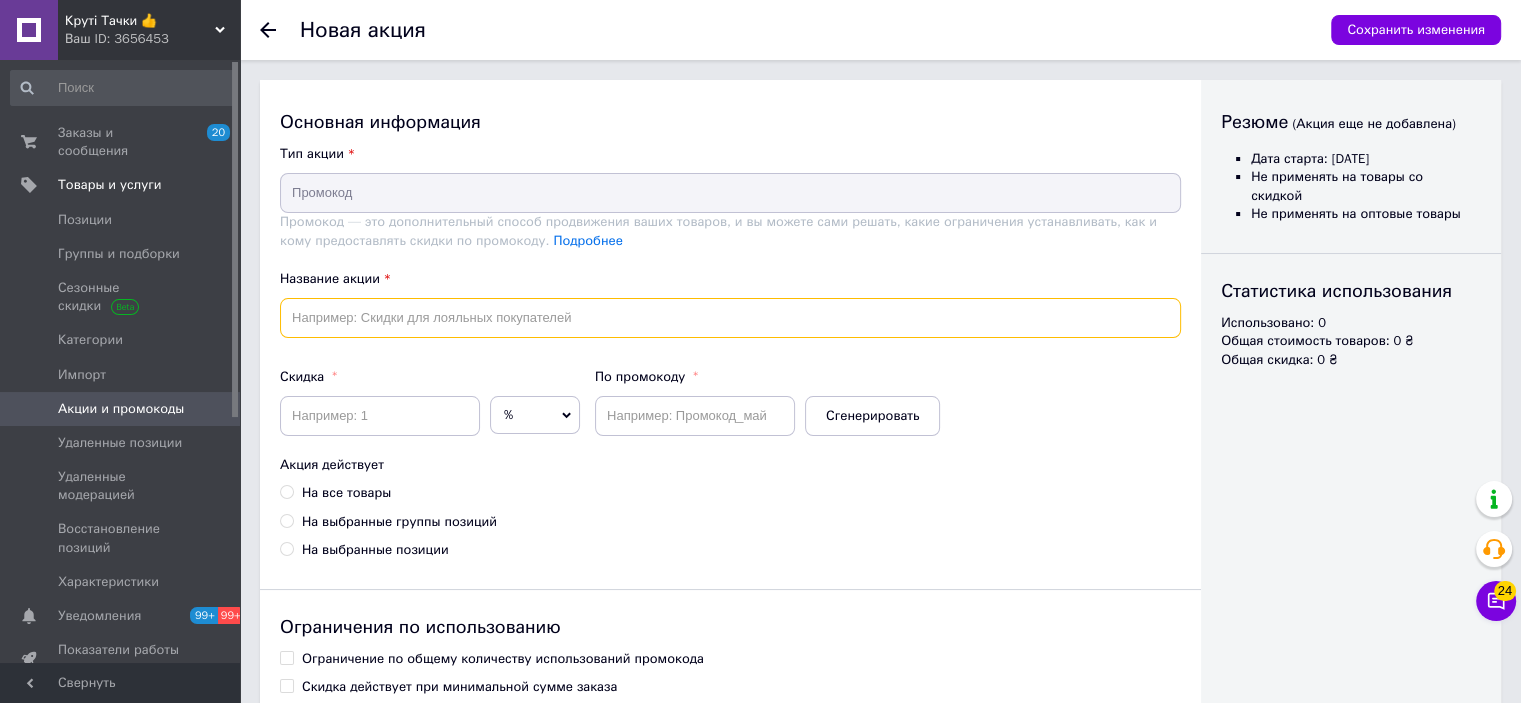 paste on "266457" 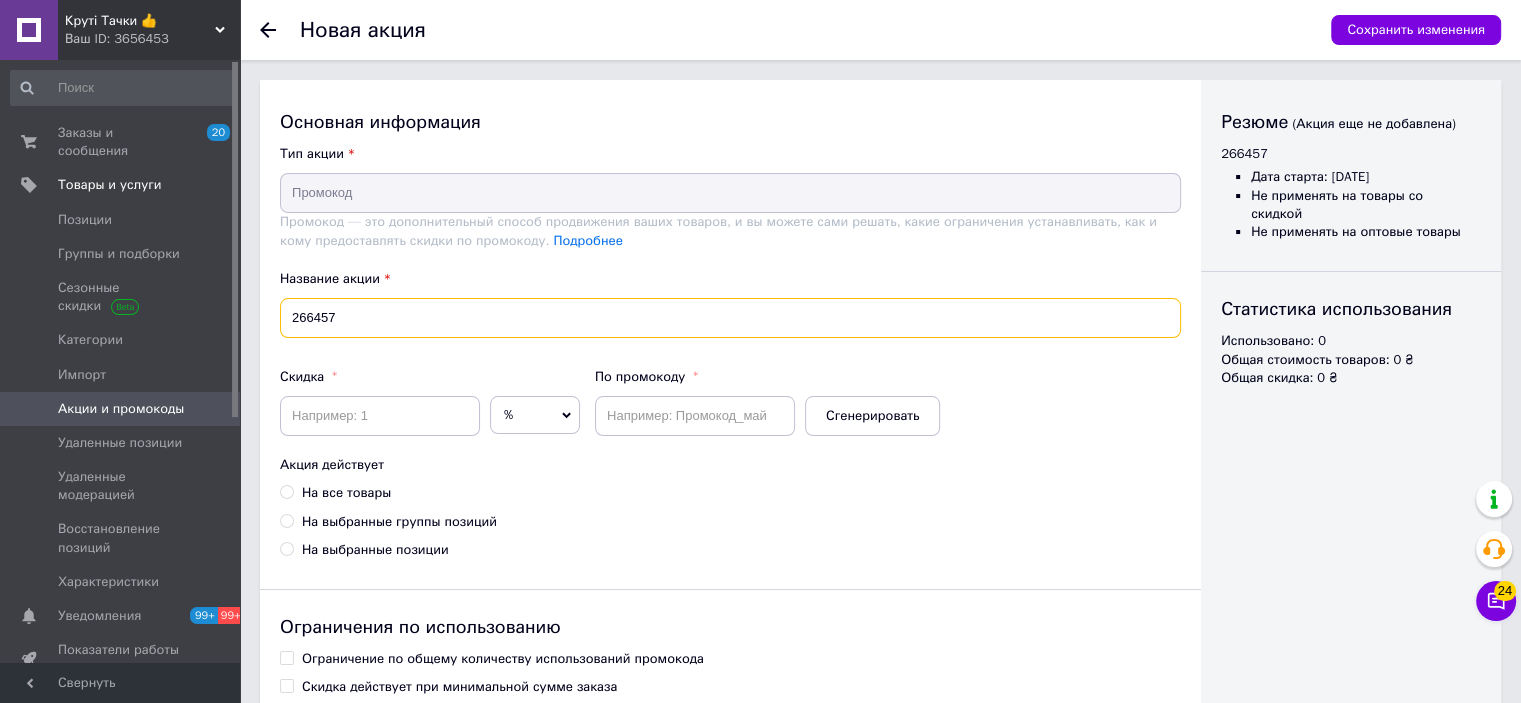 type on "266457" 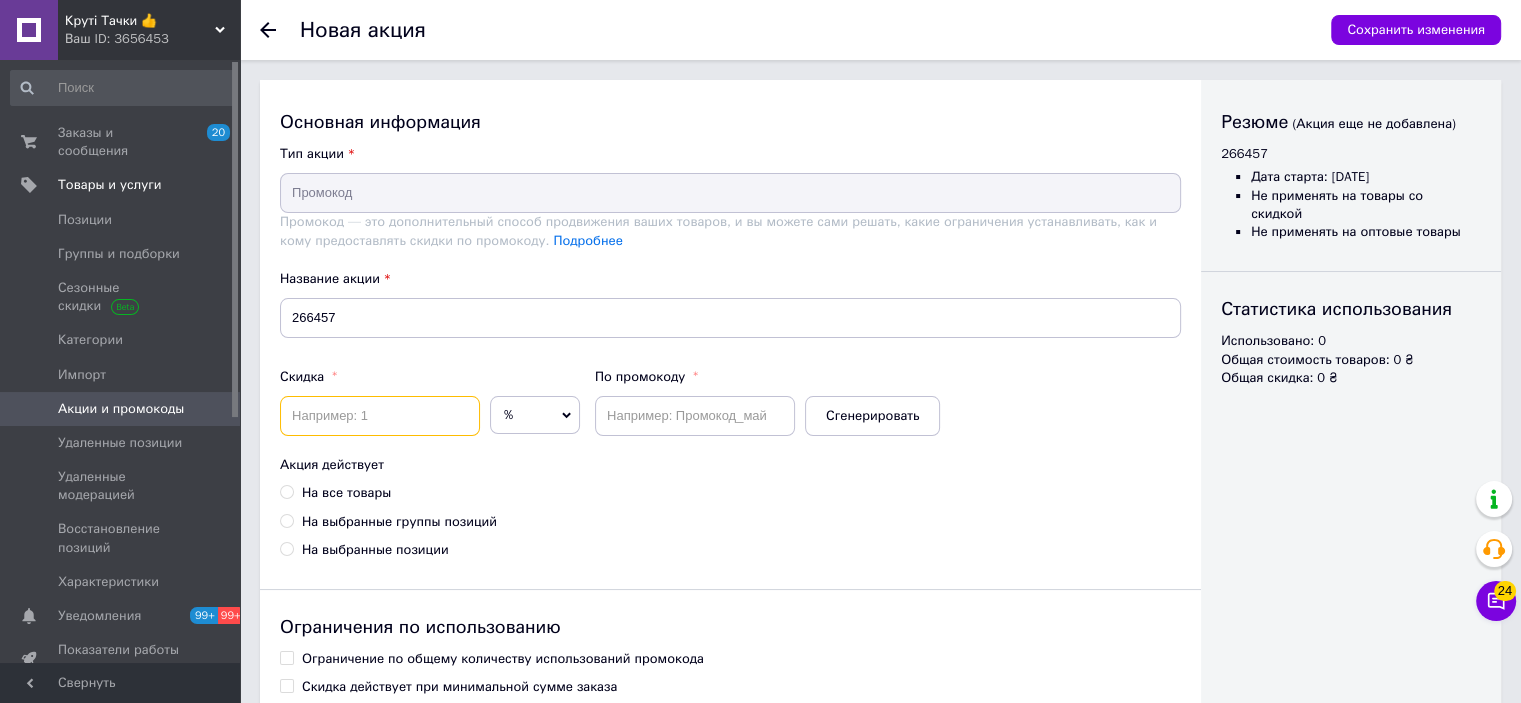 click at bounding box center [380, 416] 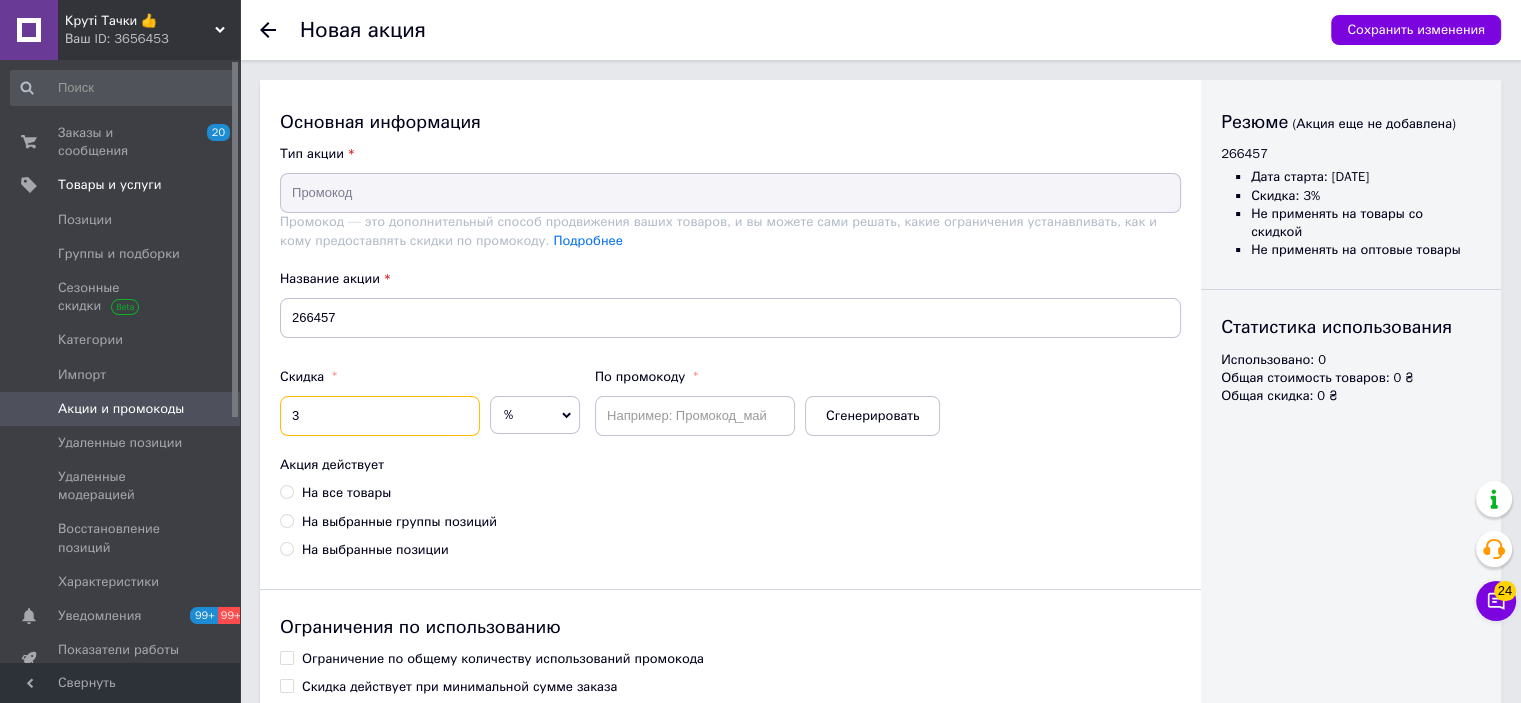 type on "3" 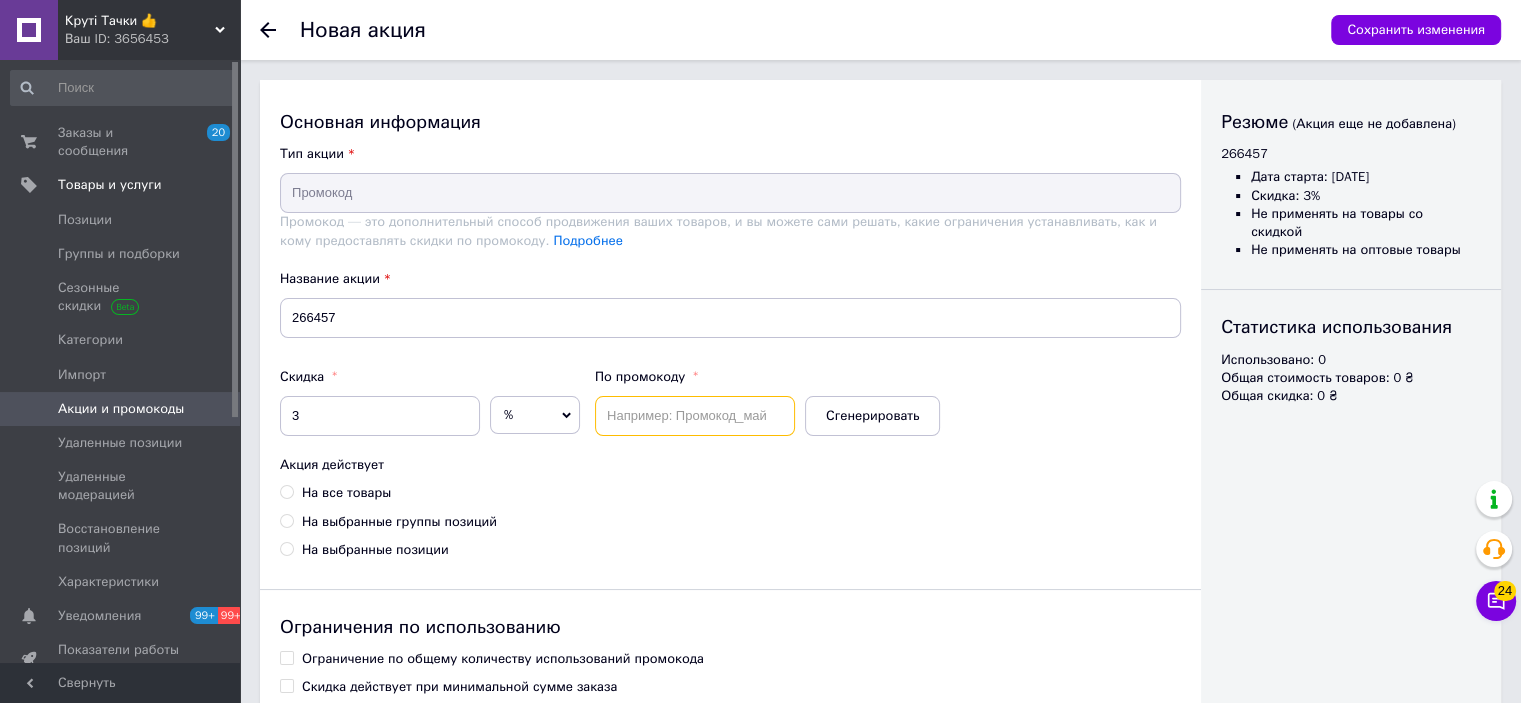 click at bounding box center [695, 416] 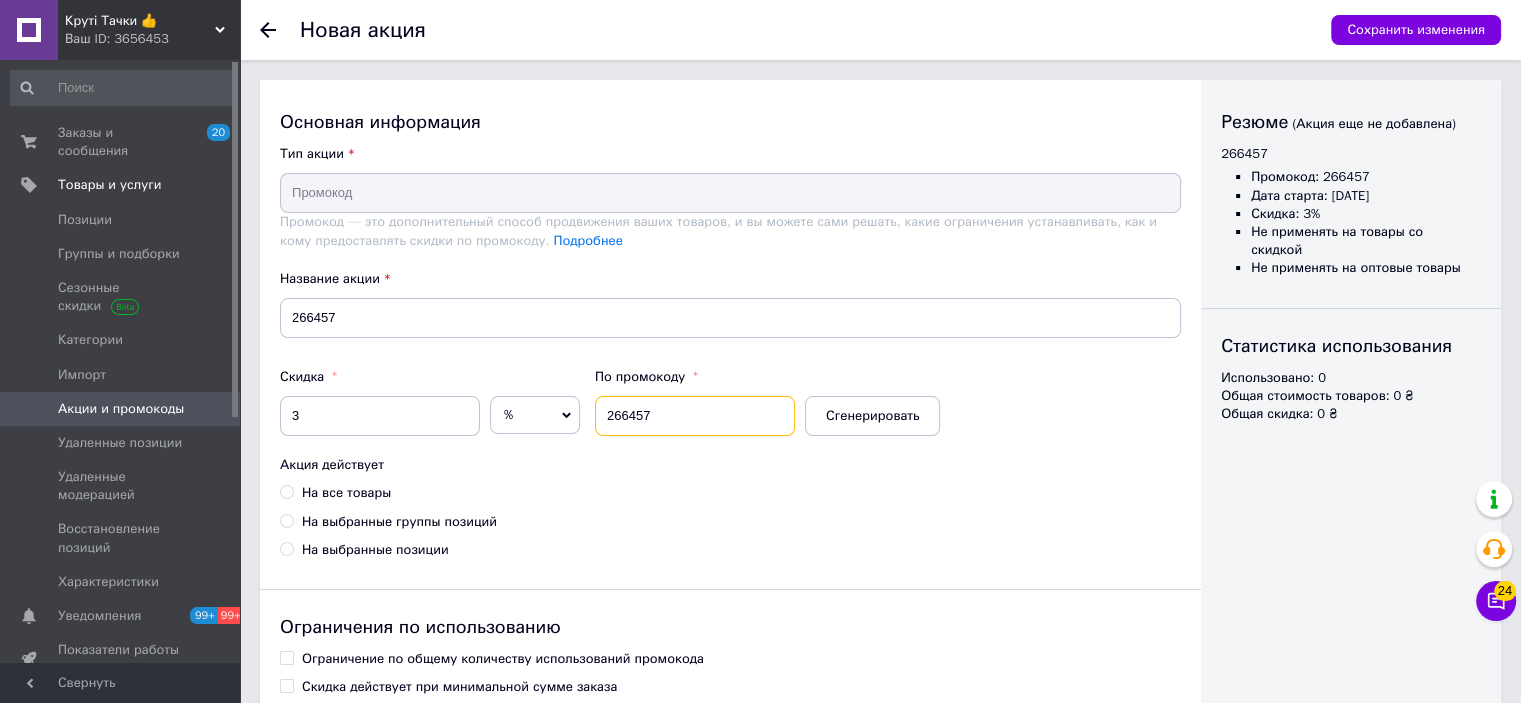 type on "266457" 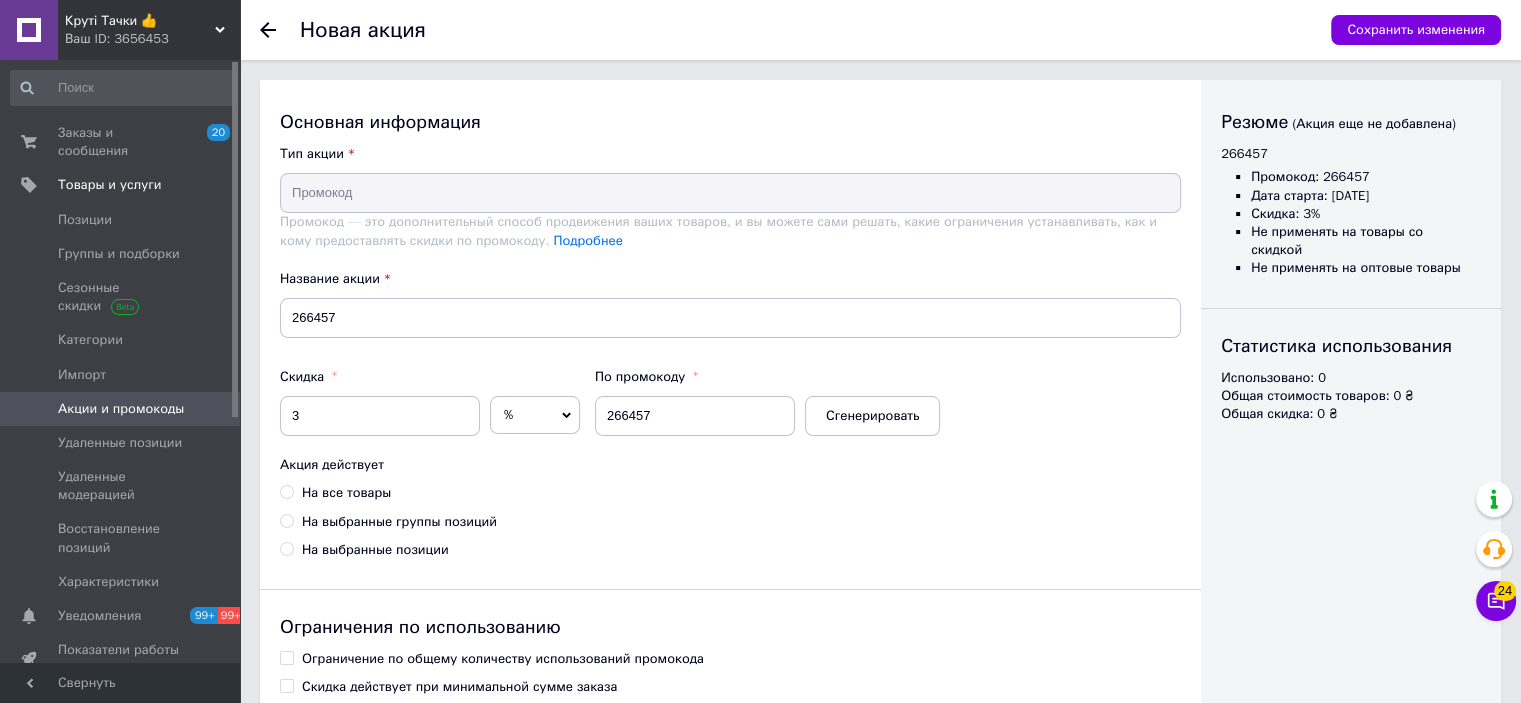 click on "На все товары" at bounding box center [346, 493] 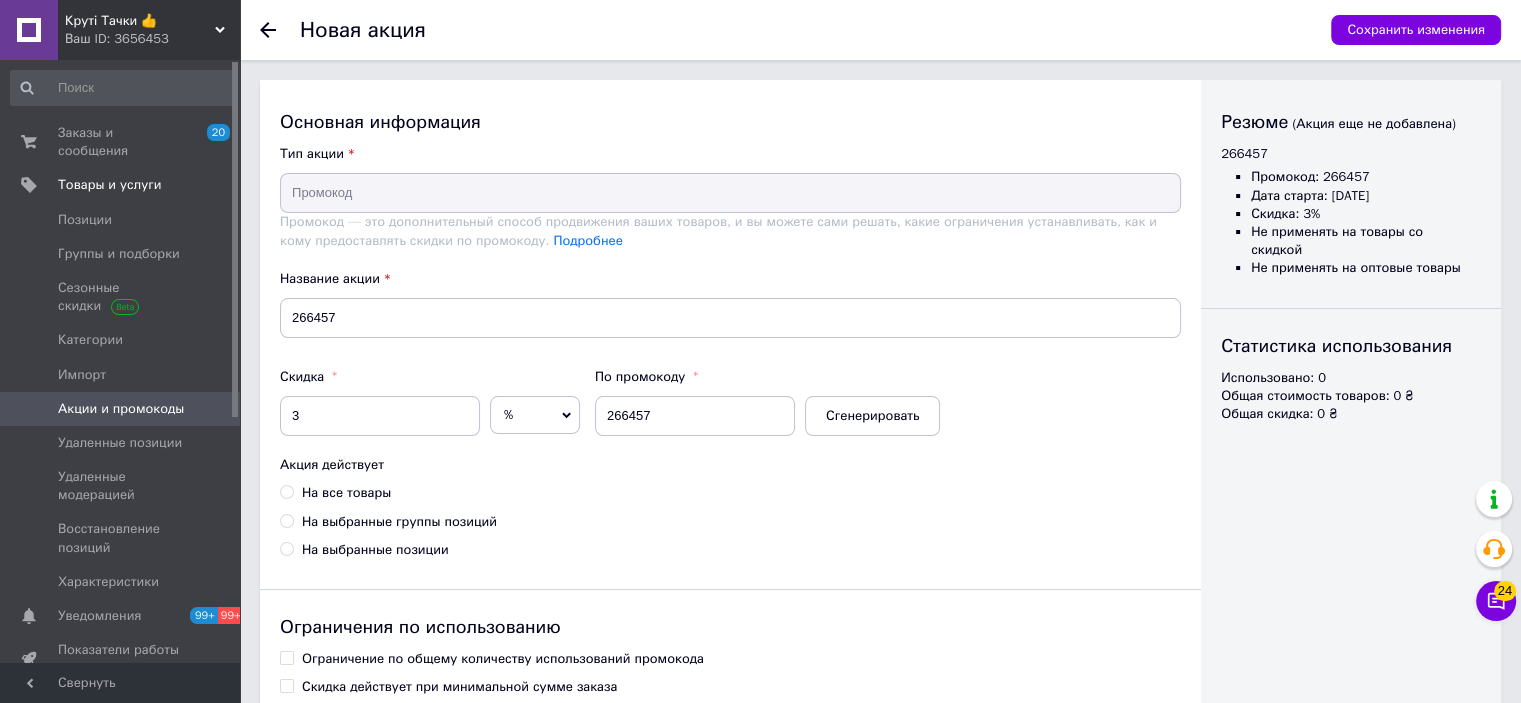 radio on "true" 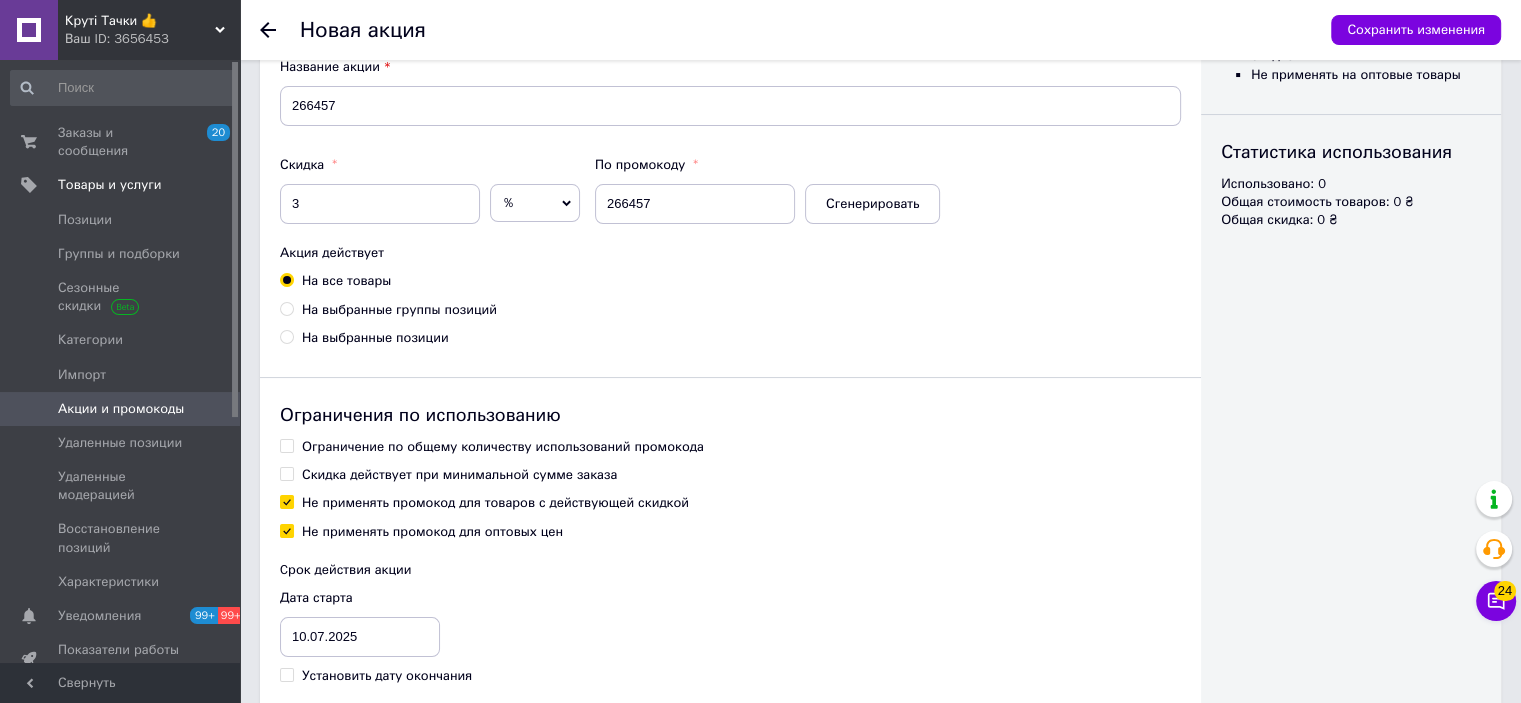 scroll, scrollTop: 302, scrollLeft: 0, axis: vertical 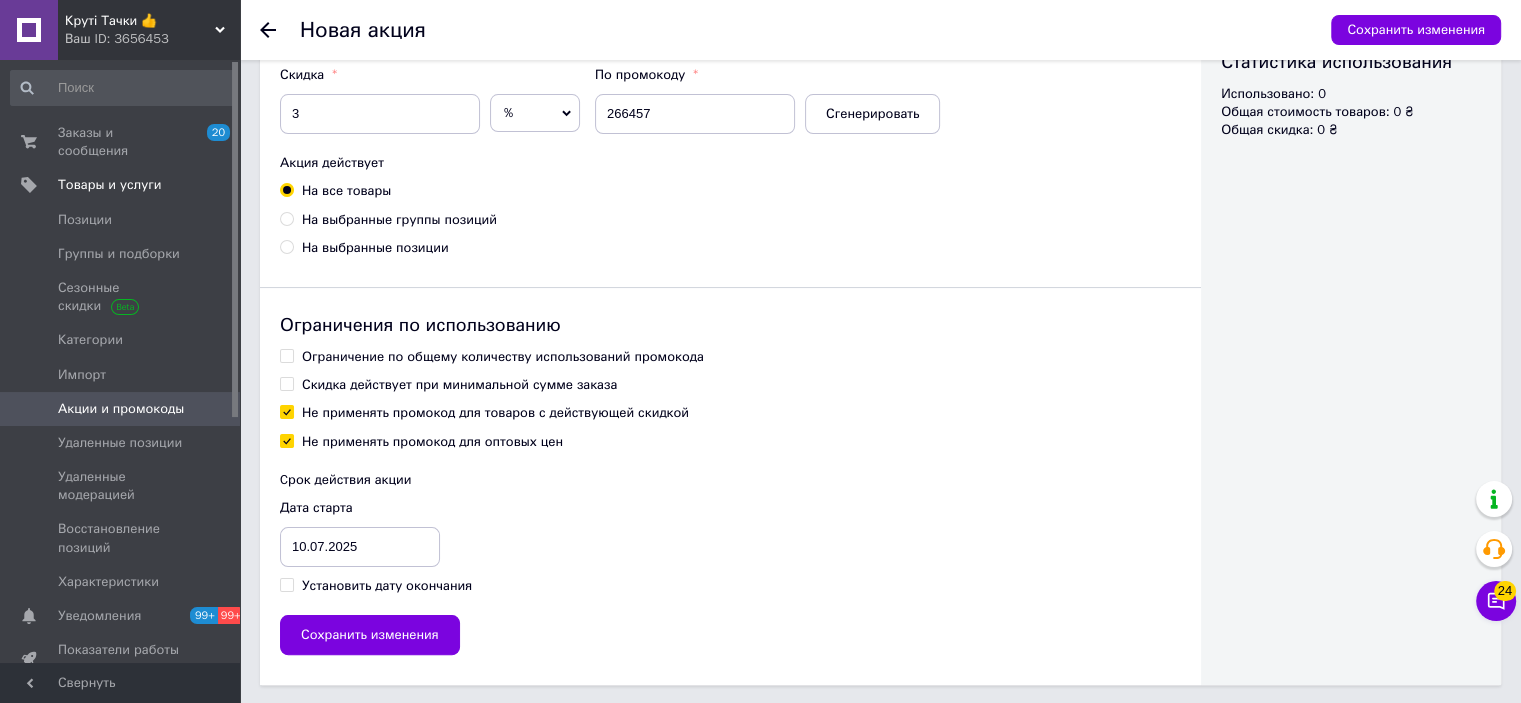 click on "Ограничение по общему количеству использований промокода" at bounding box center [503, 357] 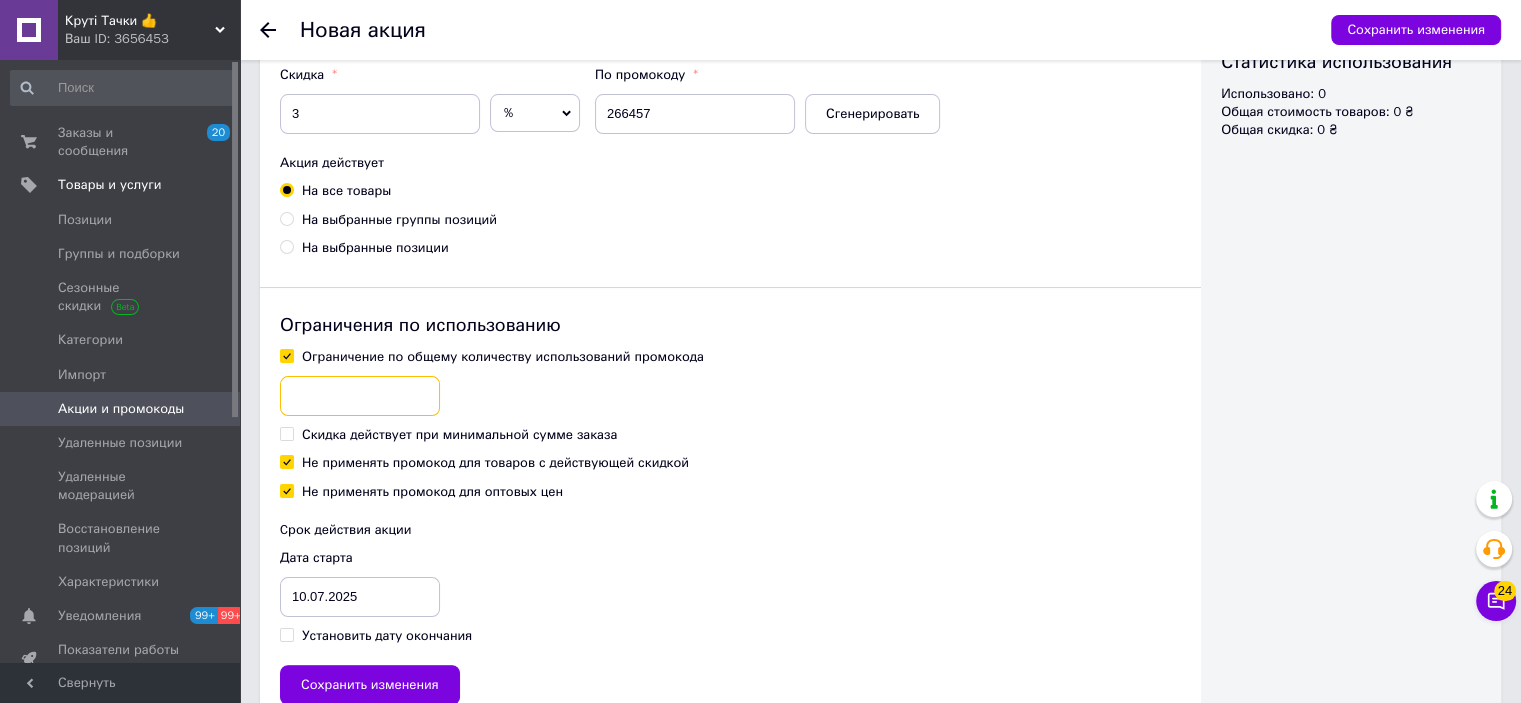 click at bounding box center (360, 396) 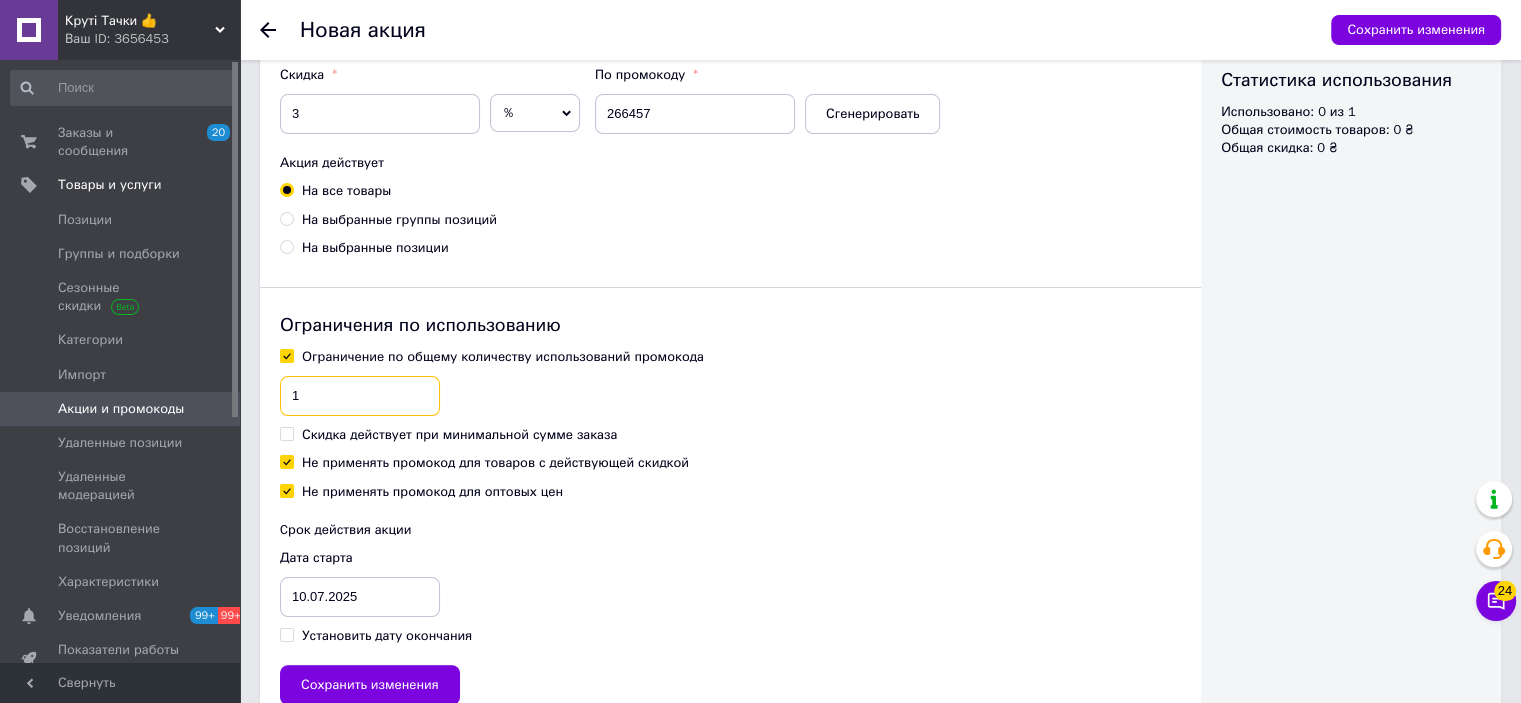type on "1" 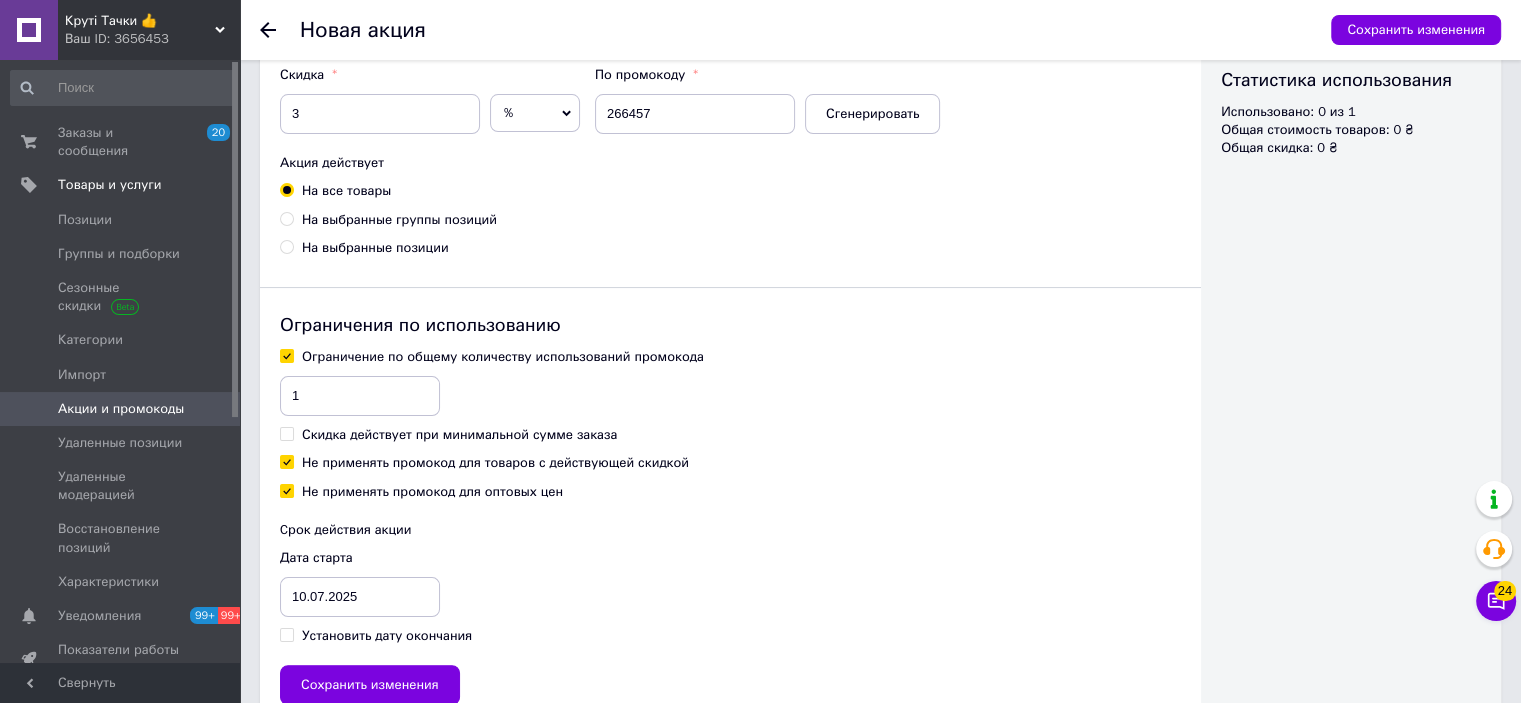 click on "Не применять промокод для товаров с действующей скидкой" at bounding box center (495, 463) 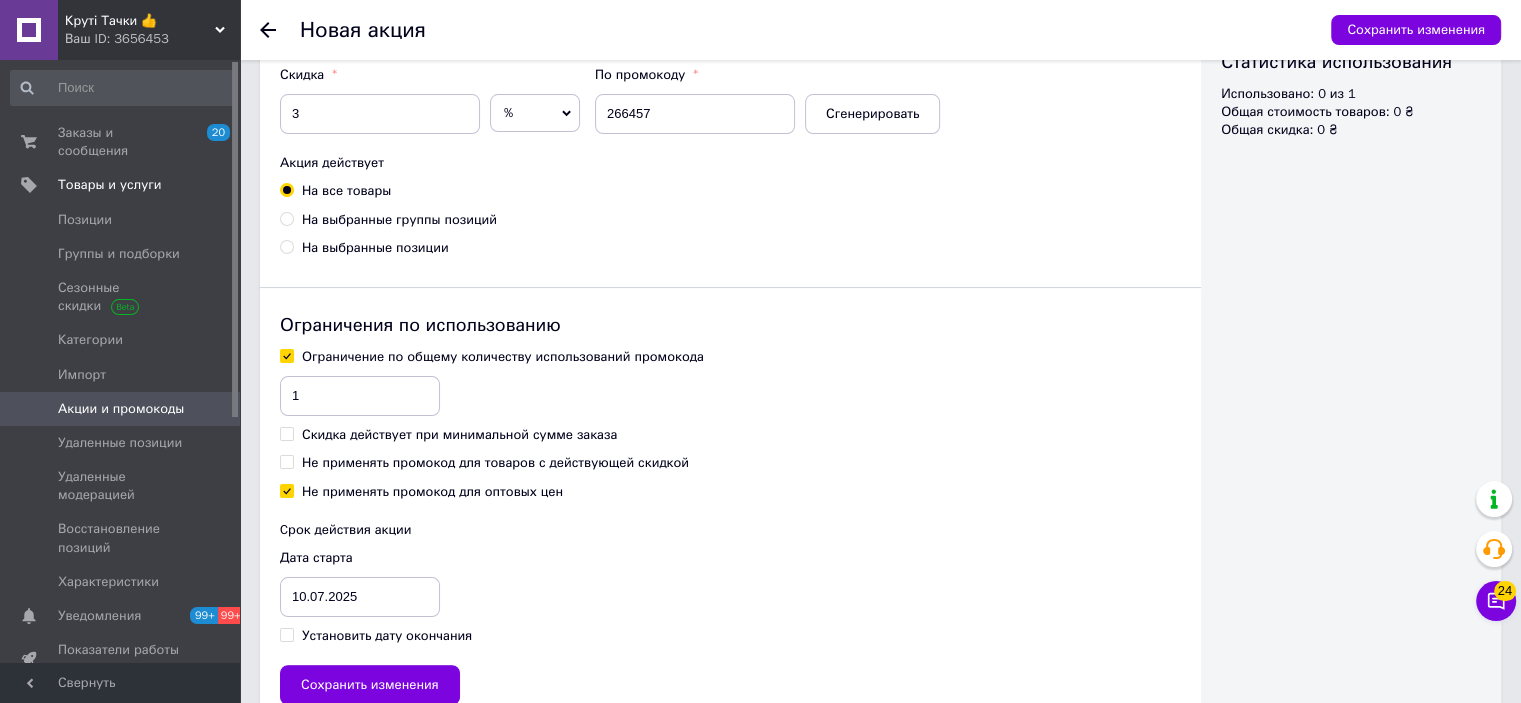 click on "Установить дату окончания" at bounding box center (387, 636) 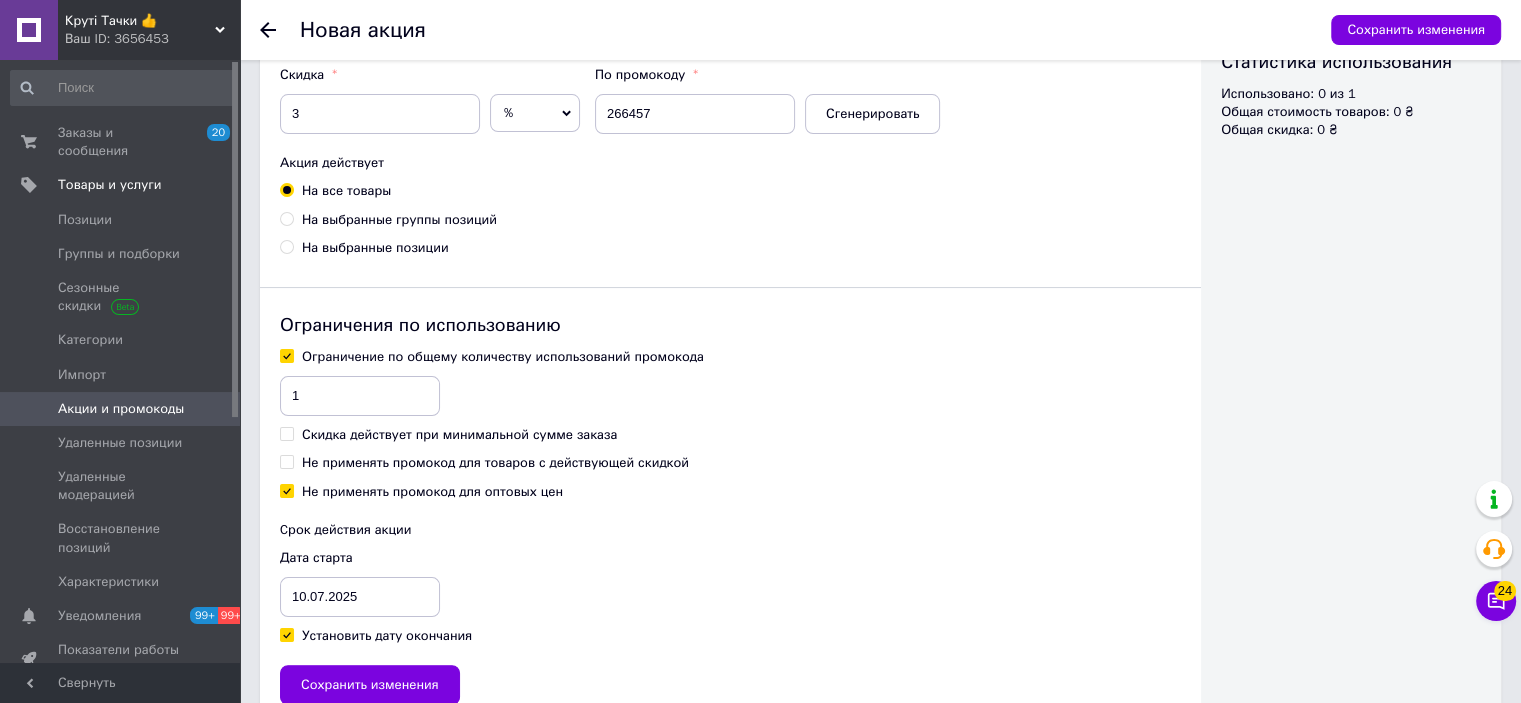checkbox on "true" 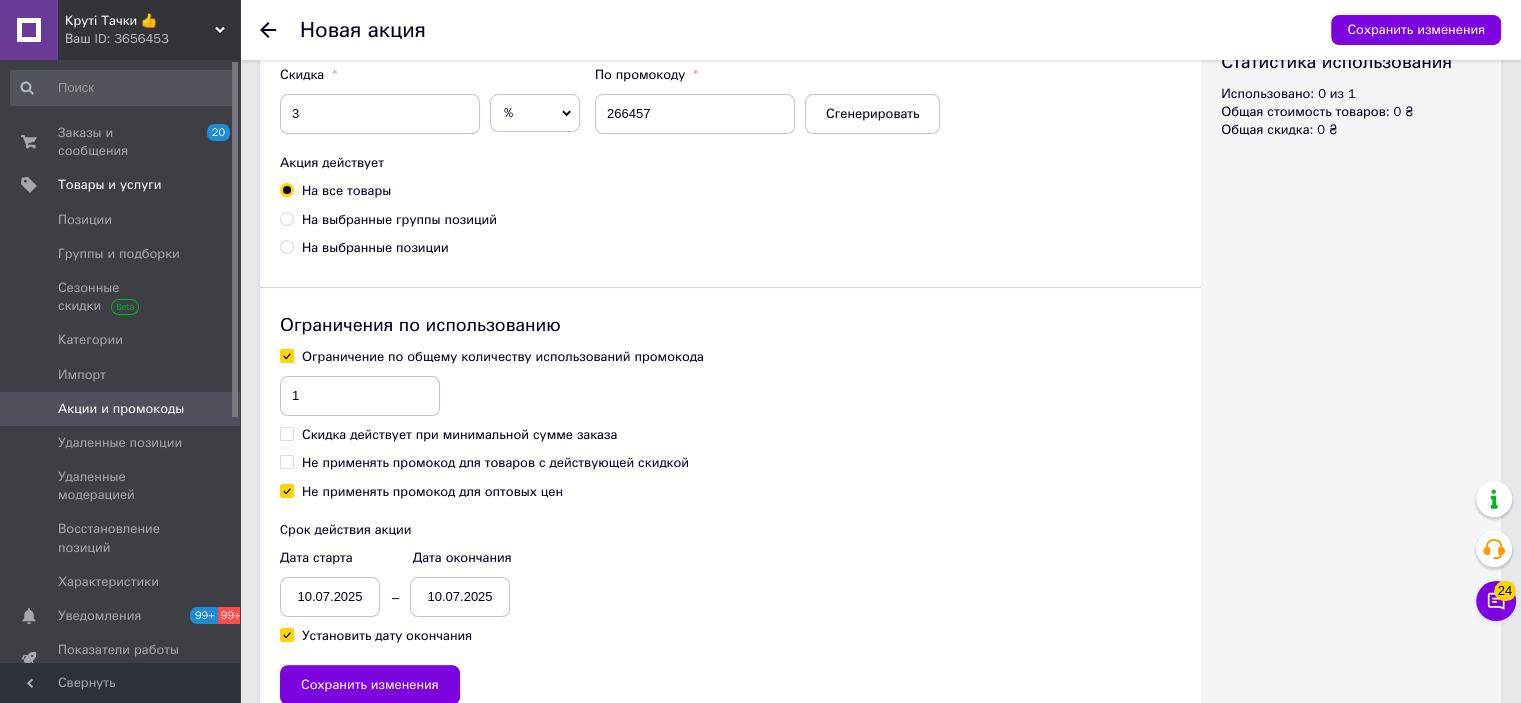 click on "10.07.2025" at bounding box center [330, 597] 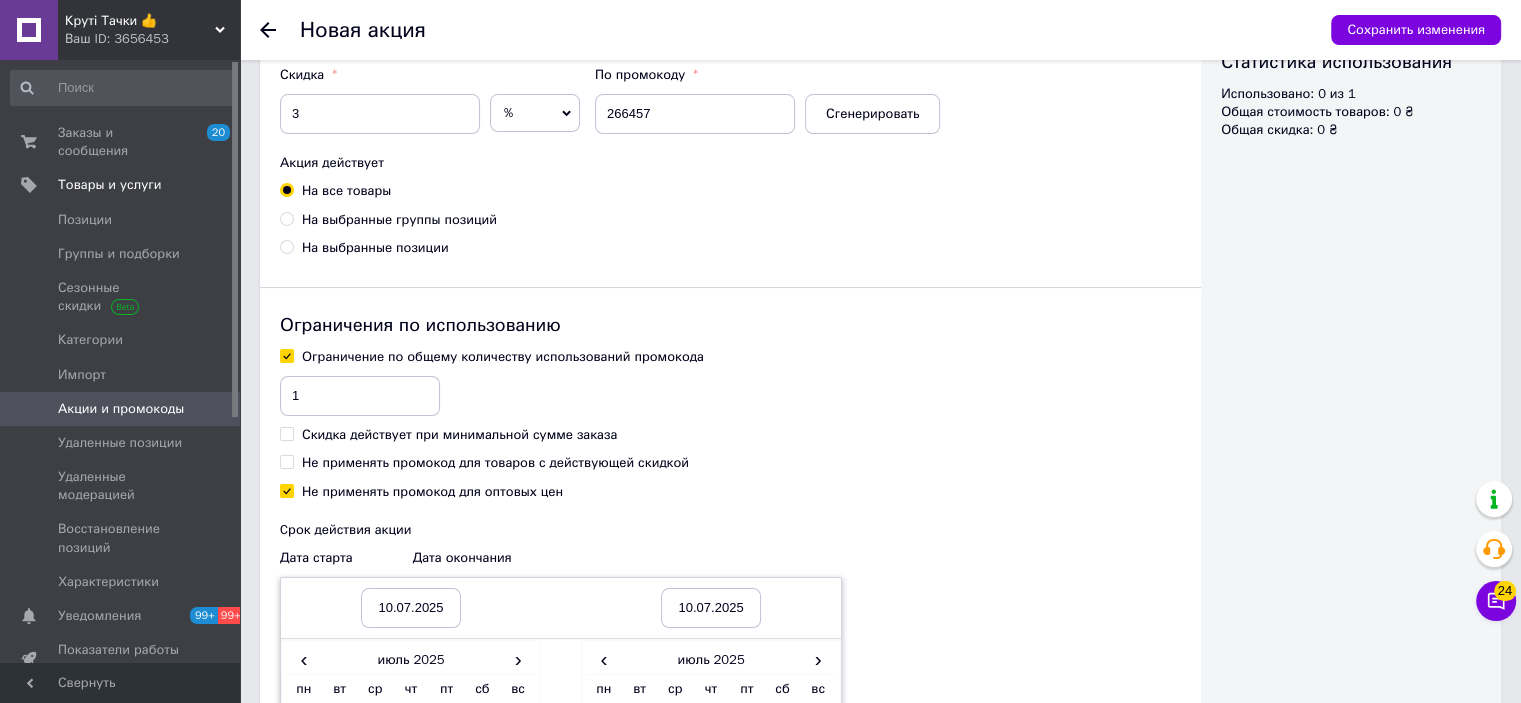 scroll, scrollTop: 533, scrollLeft: 0, axis: vertical 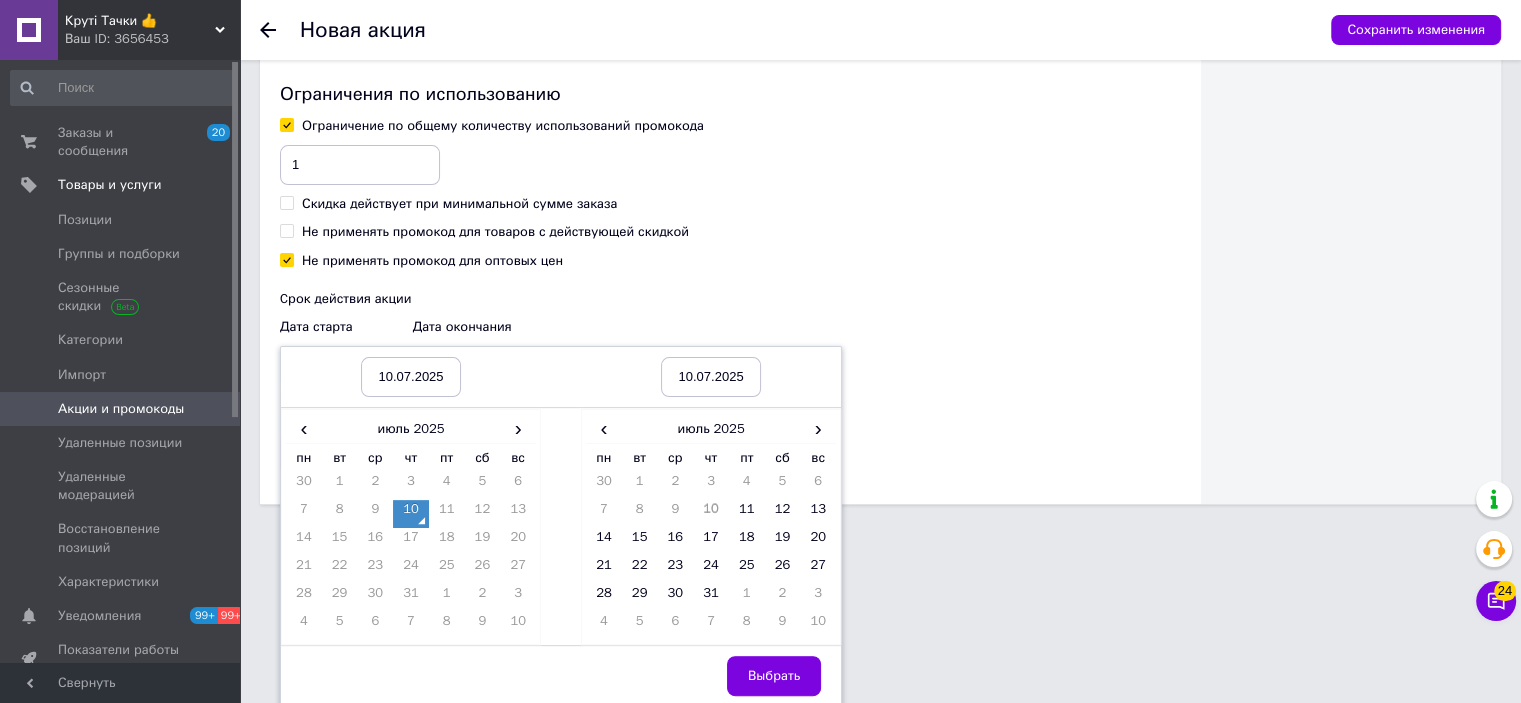click on "10" at bounding box center (411, 514) 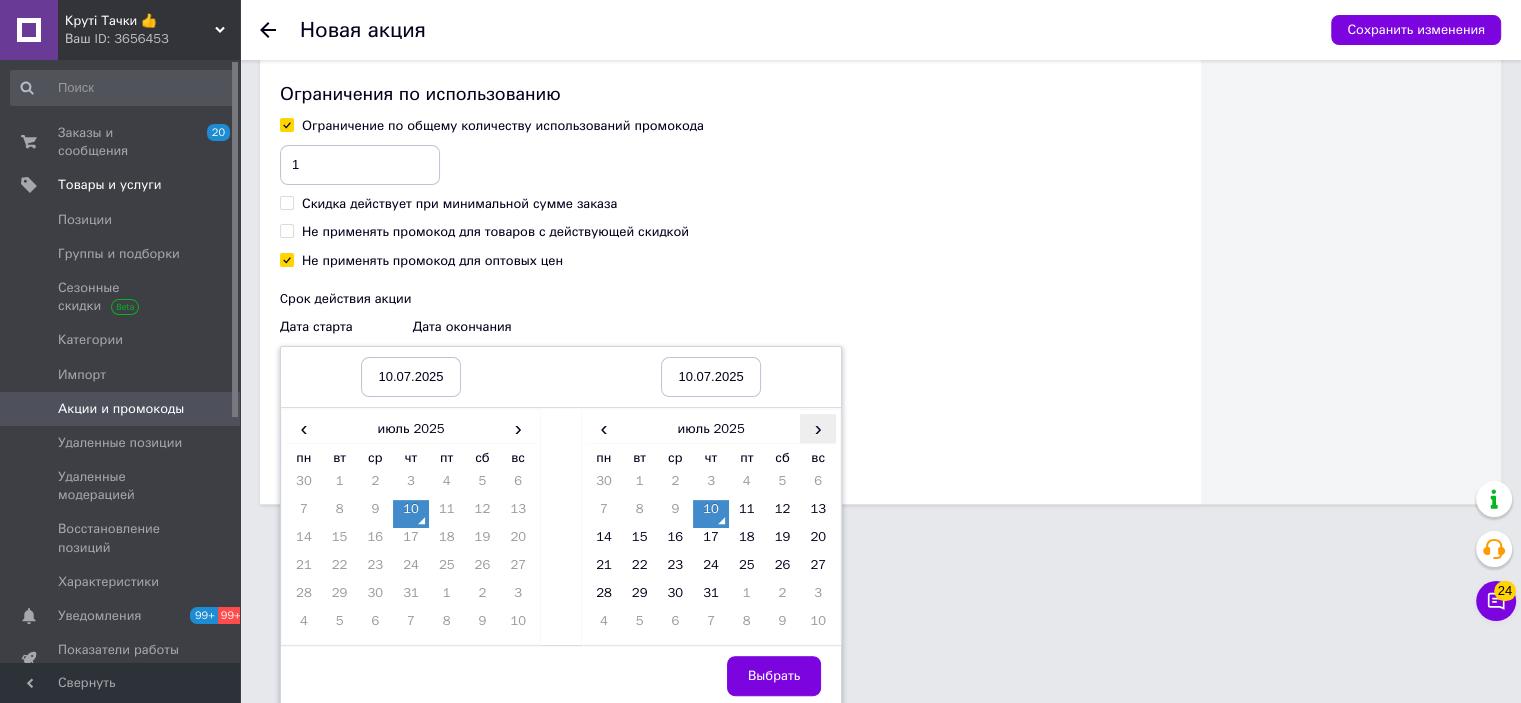 click on "›" at bounding box center (818, 428) 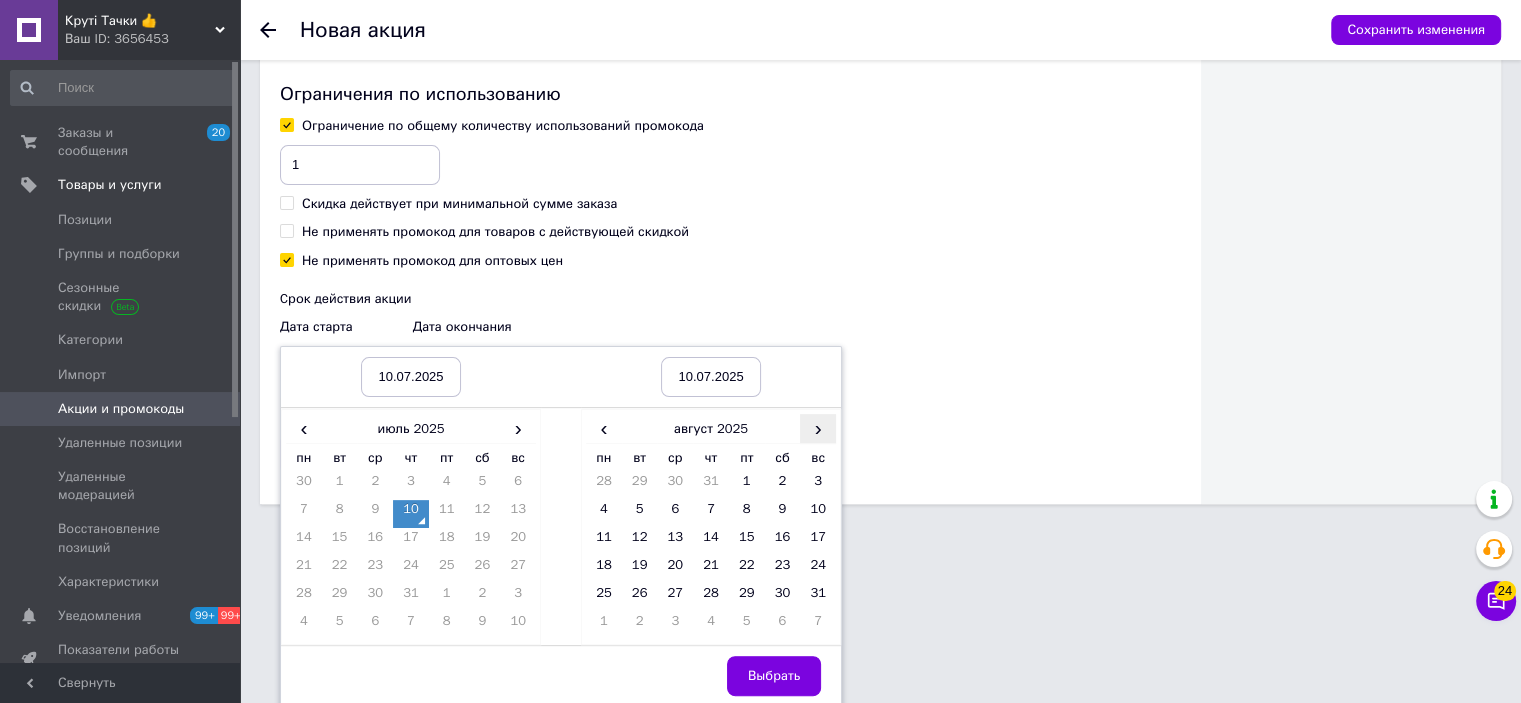 click on "›" at bounding box center (818, 428) 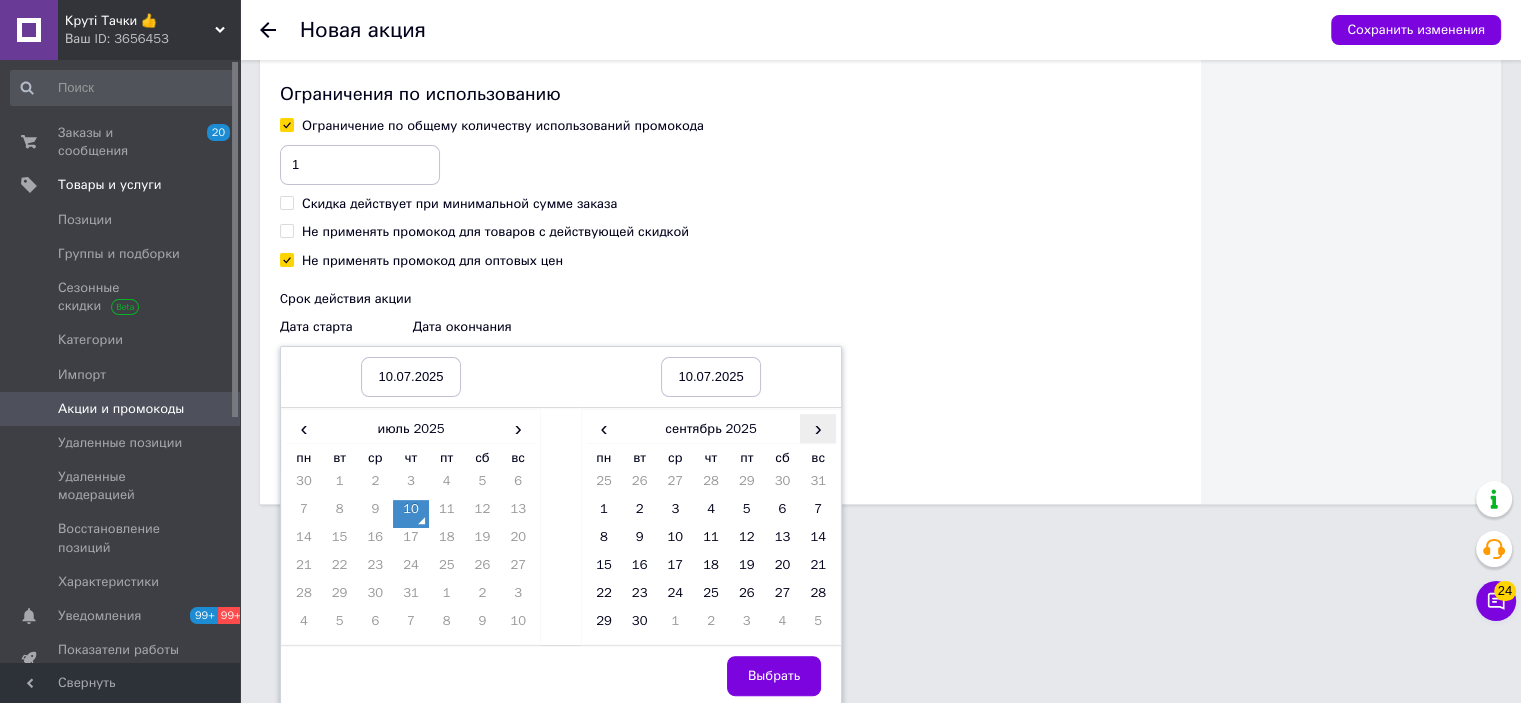 click on "›" at bounding box center [818, 428] 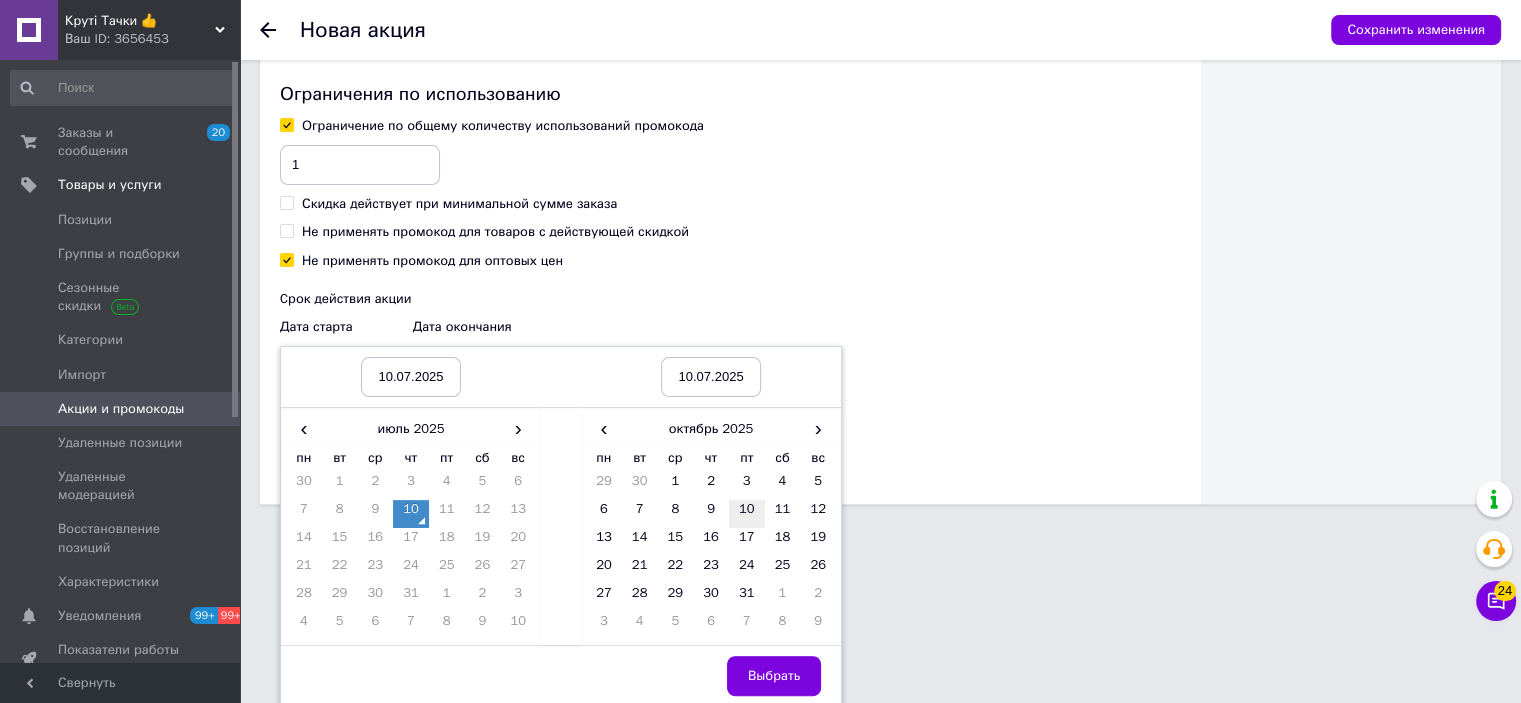 click on "10" at bounding box center (747, 514) 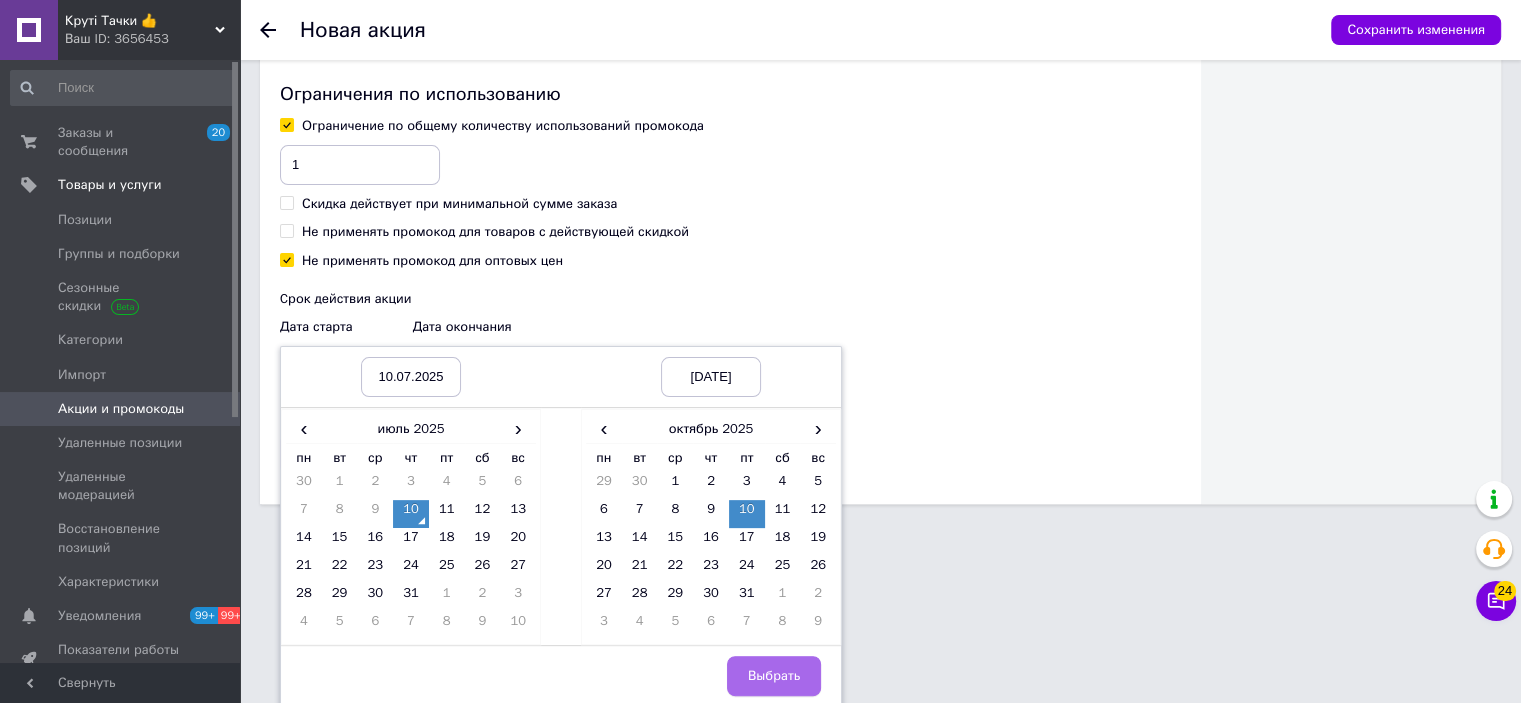 click on "Выбрать" at bounding box center (774, 676) 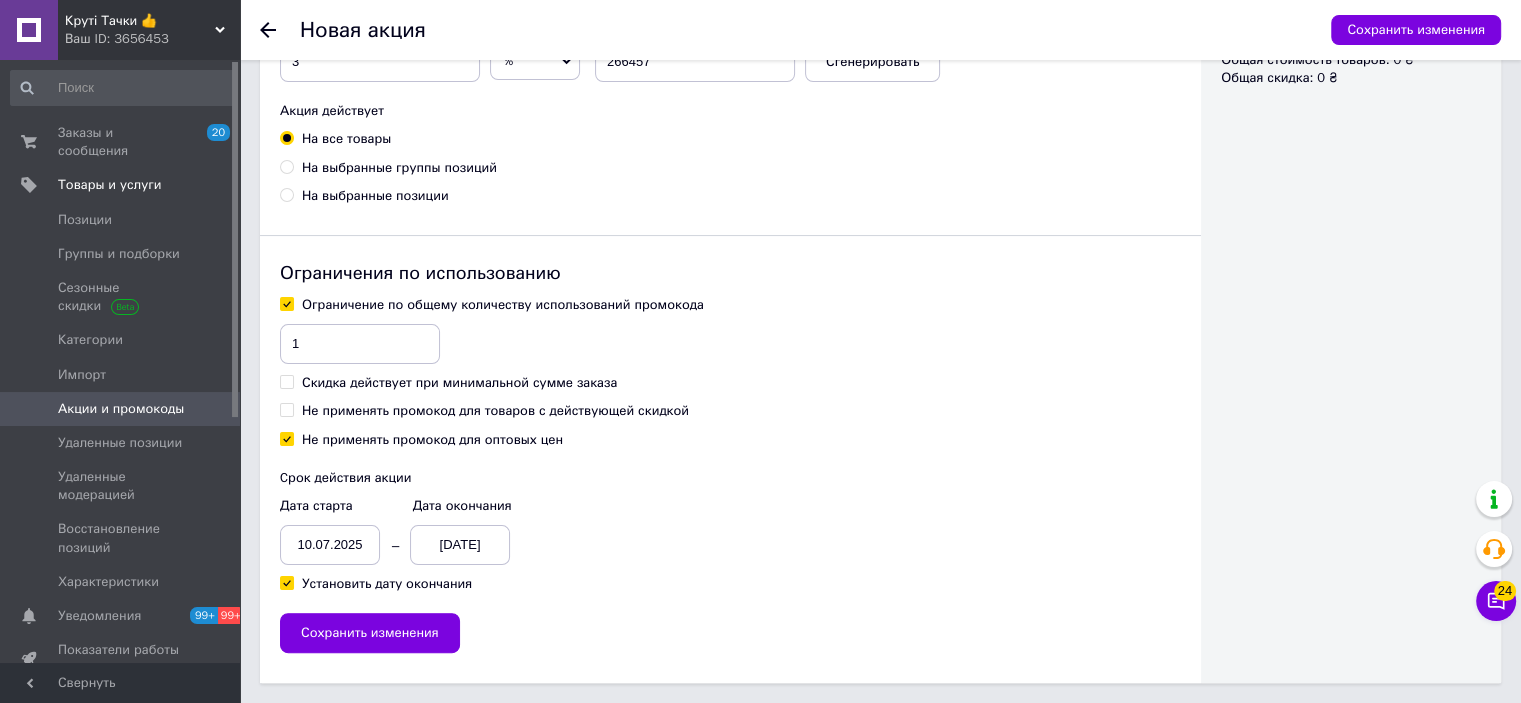 scroll, scrollTop: 352, scrollLeft: 0, axis: vertical 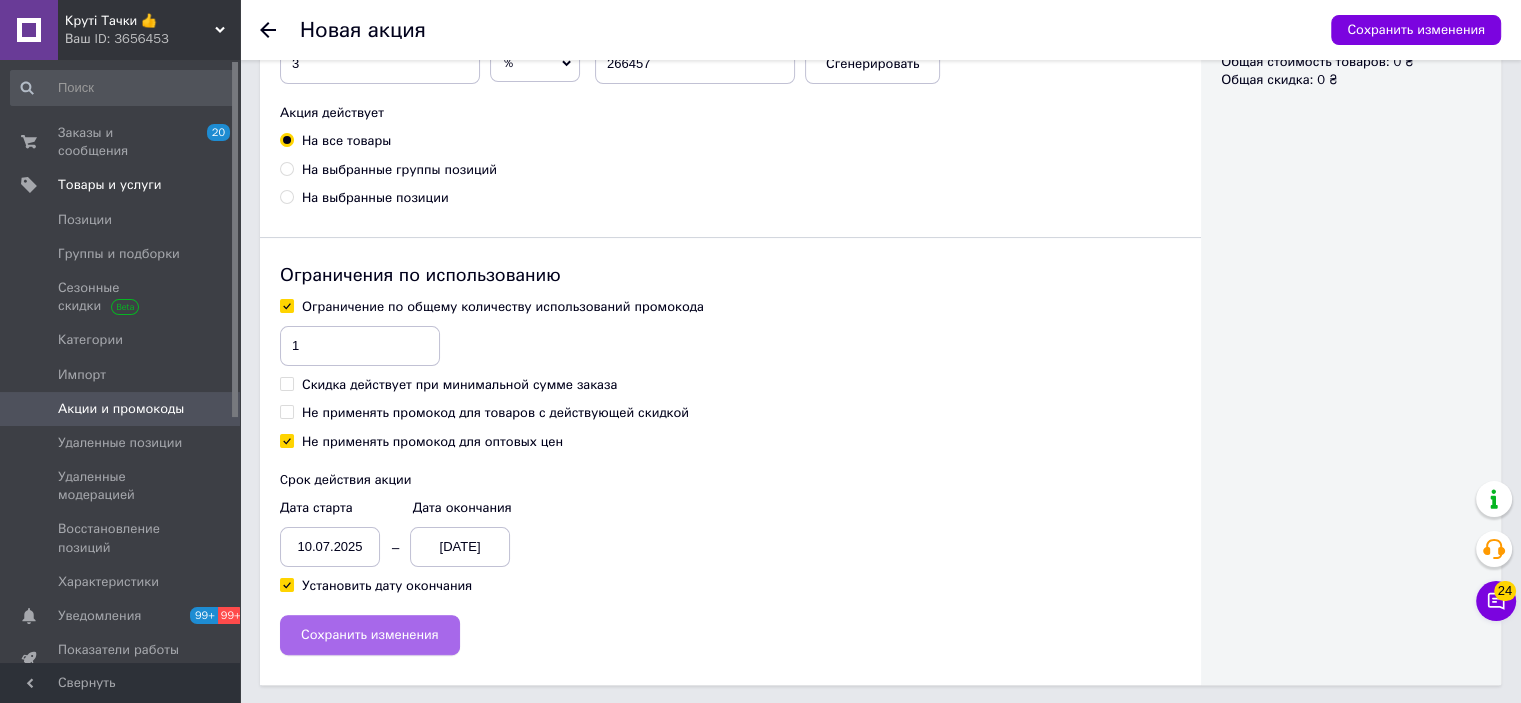 click on "Сохранить изменения" at bounding box center [370, 635] 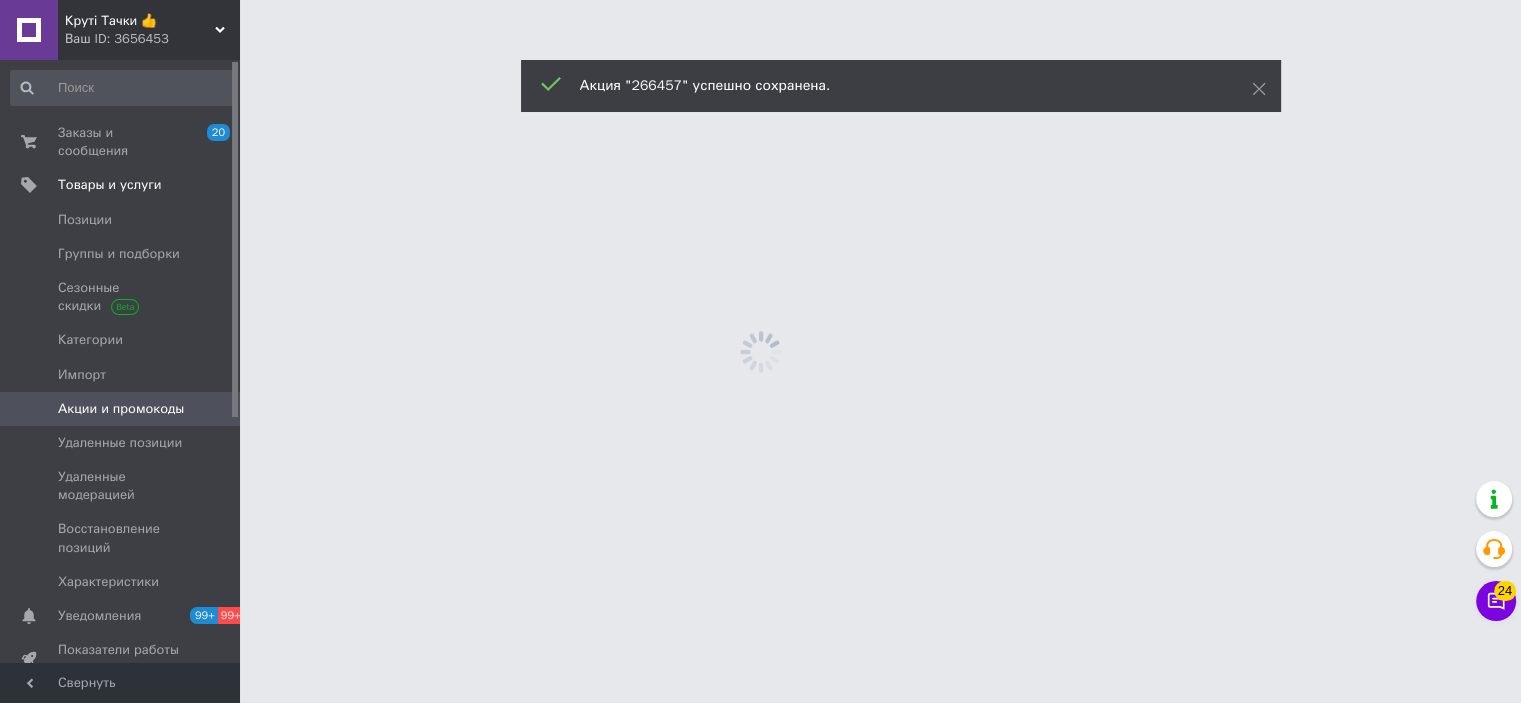 scroll, scrollTop: 0, scrollLeft: 0, axis: both 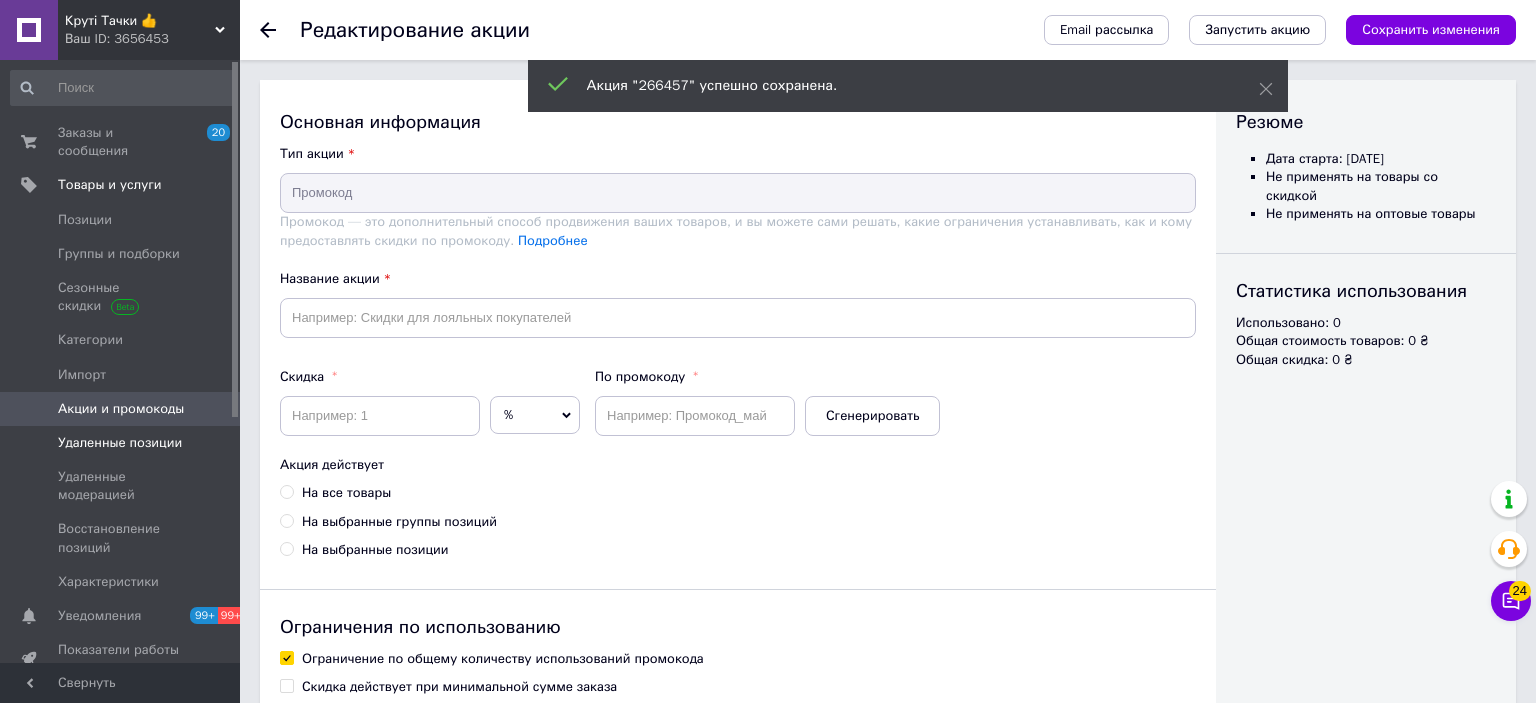 type on "266457" 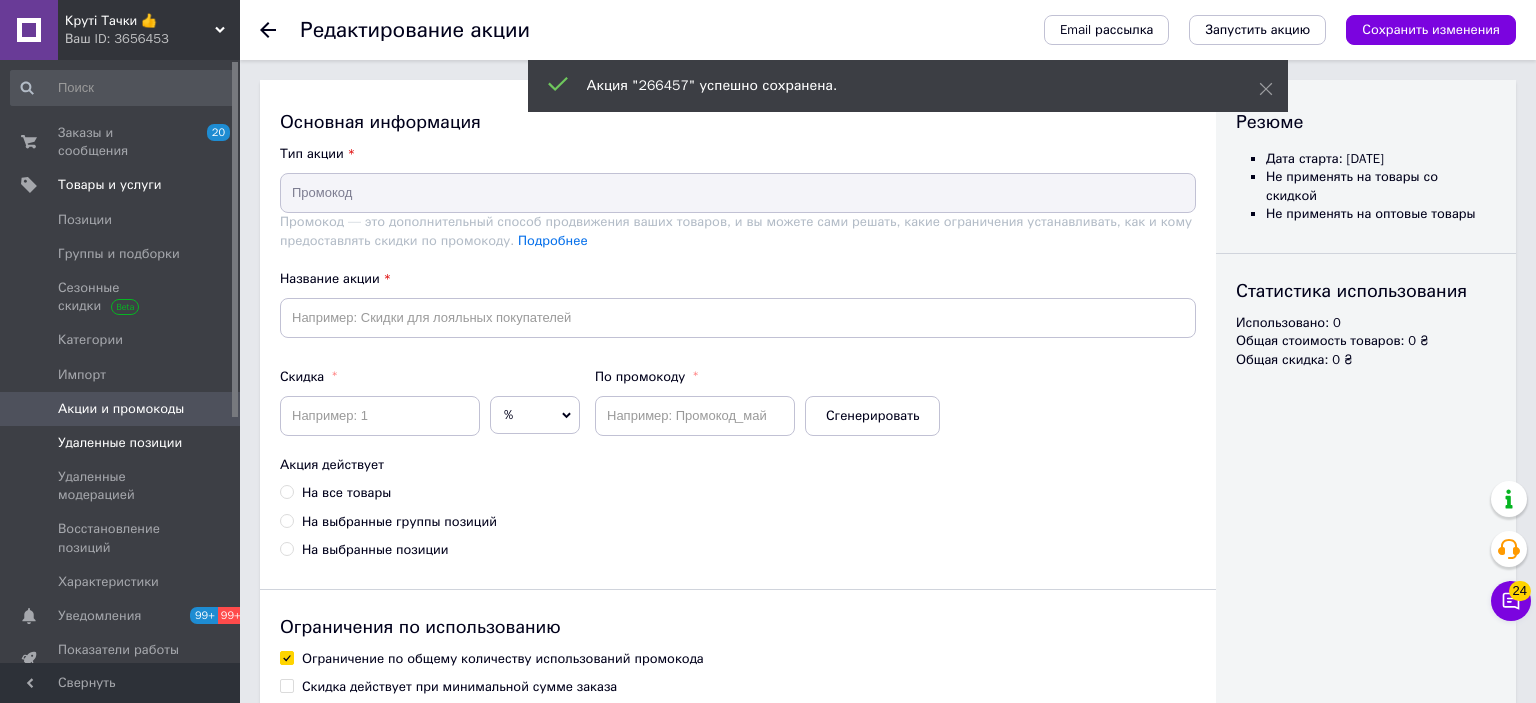 type on "3" 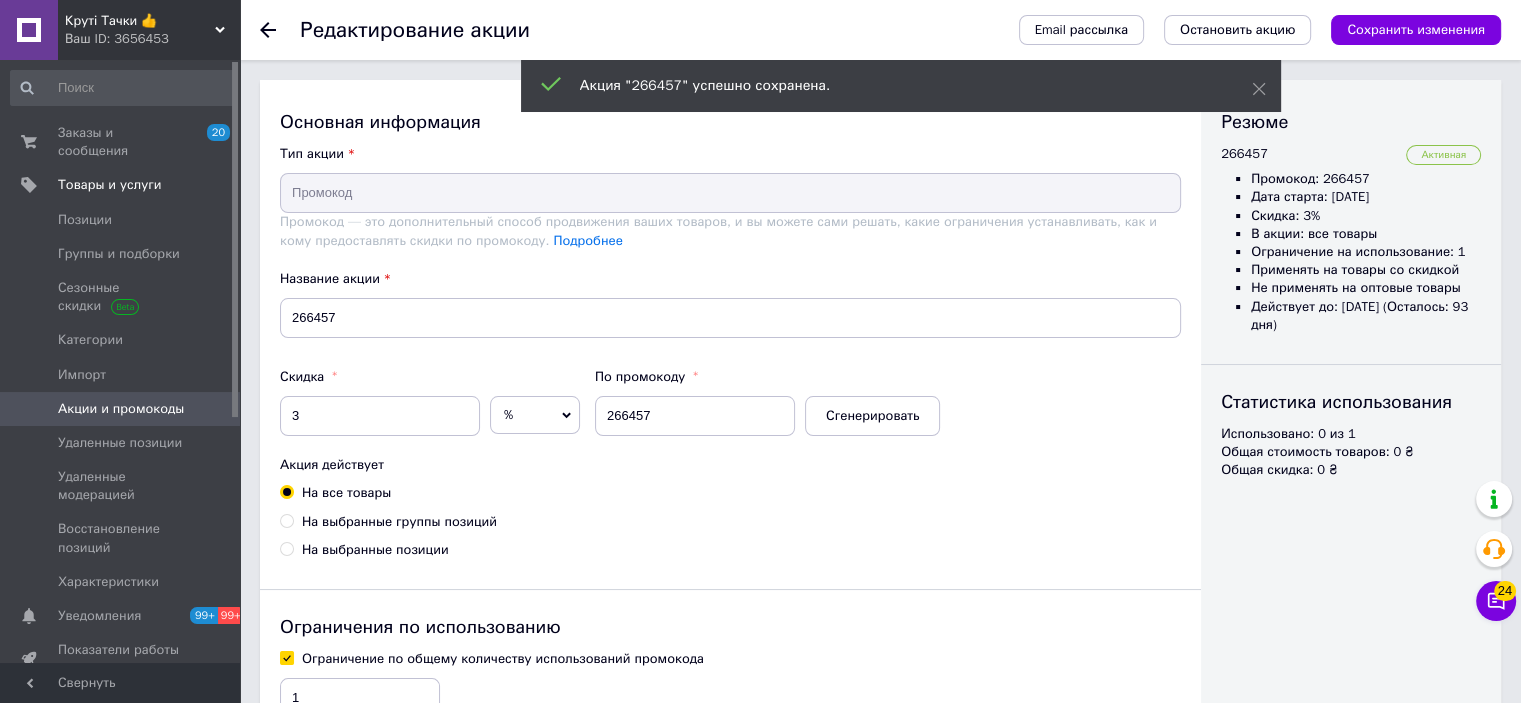 click on "Акции и промокоды" at bounding box center [123, 409] 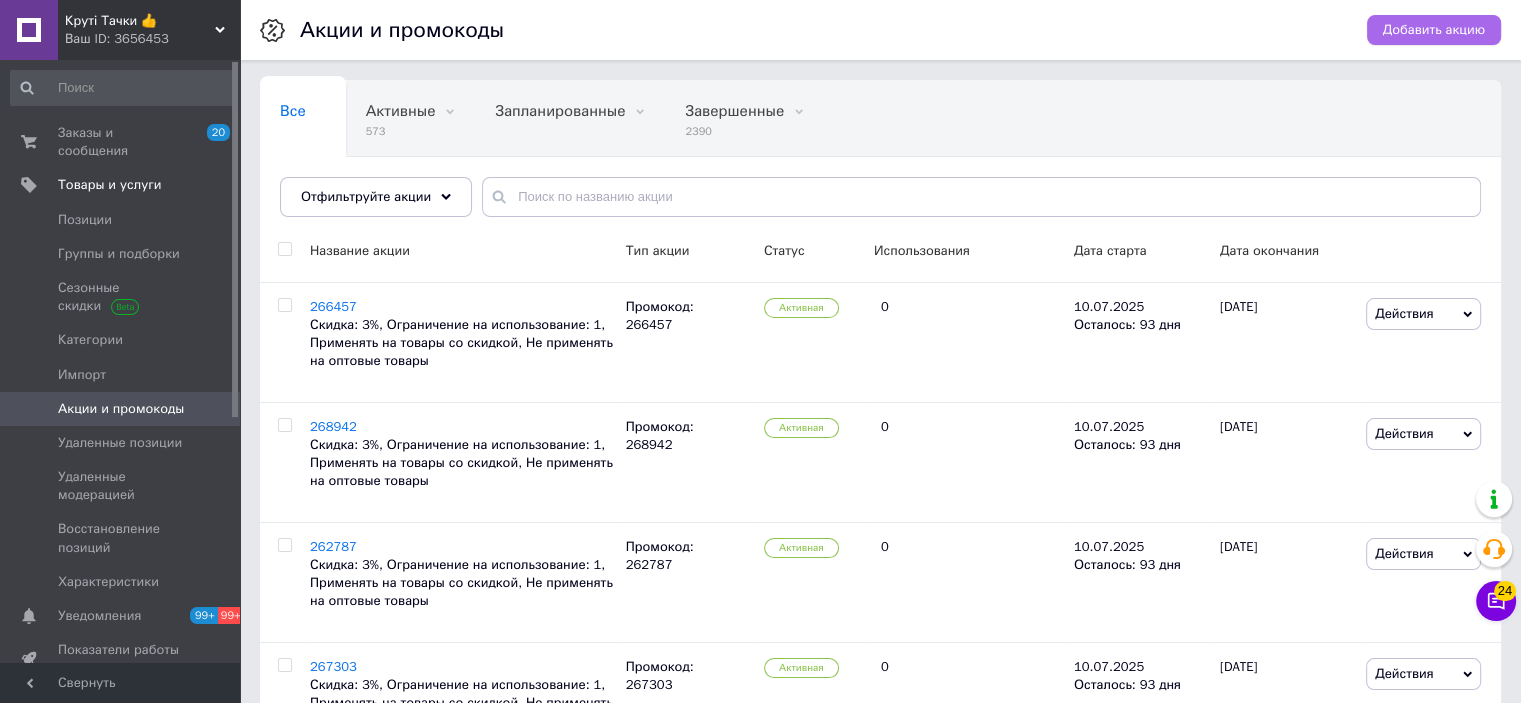 click on "Добавить акцию" at bounding box center (1434, 30) 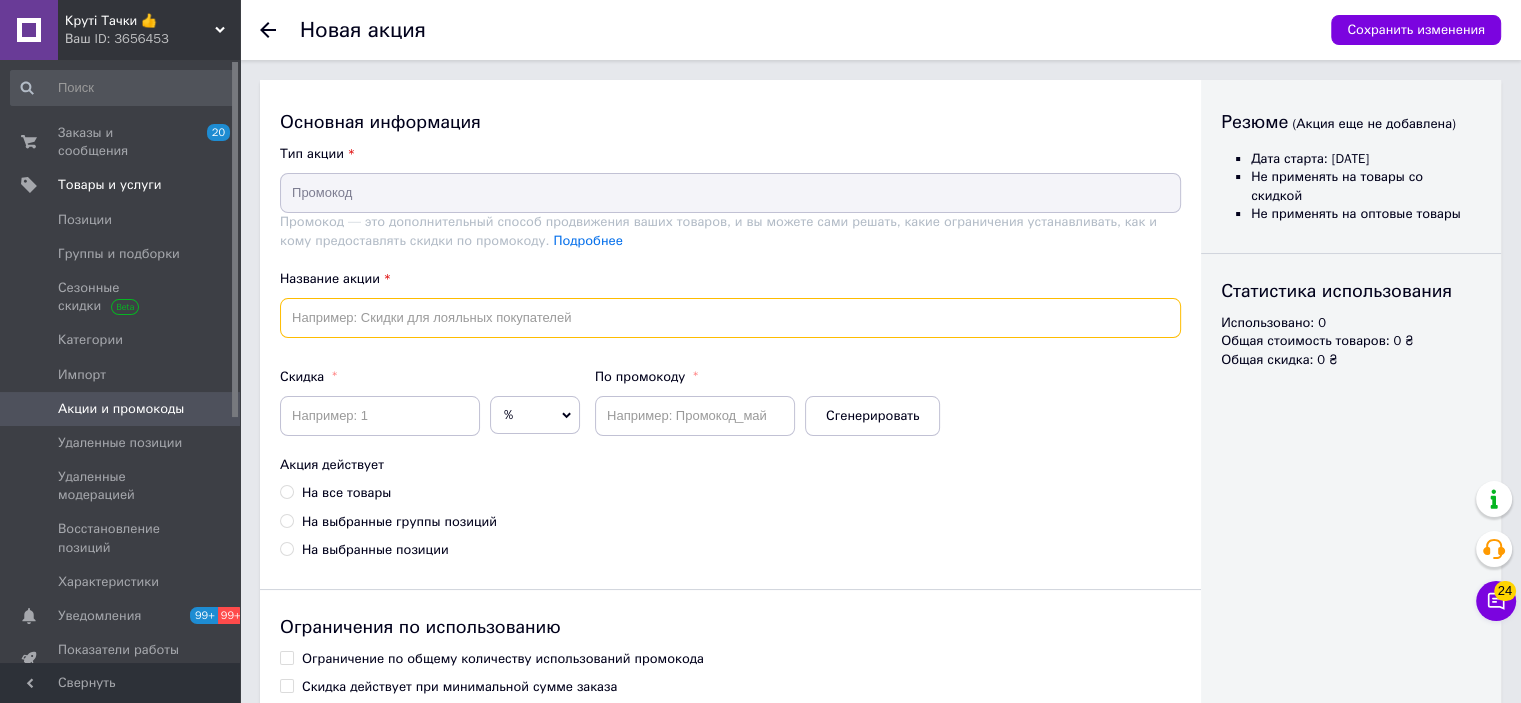 click at bounding box center [730, 318] 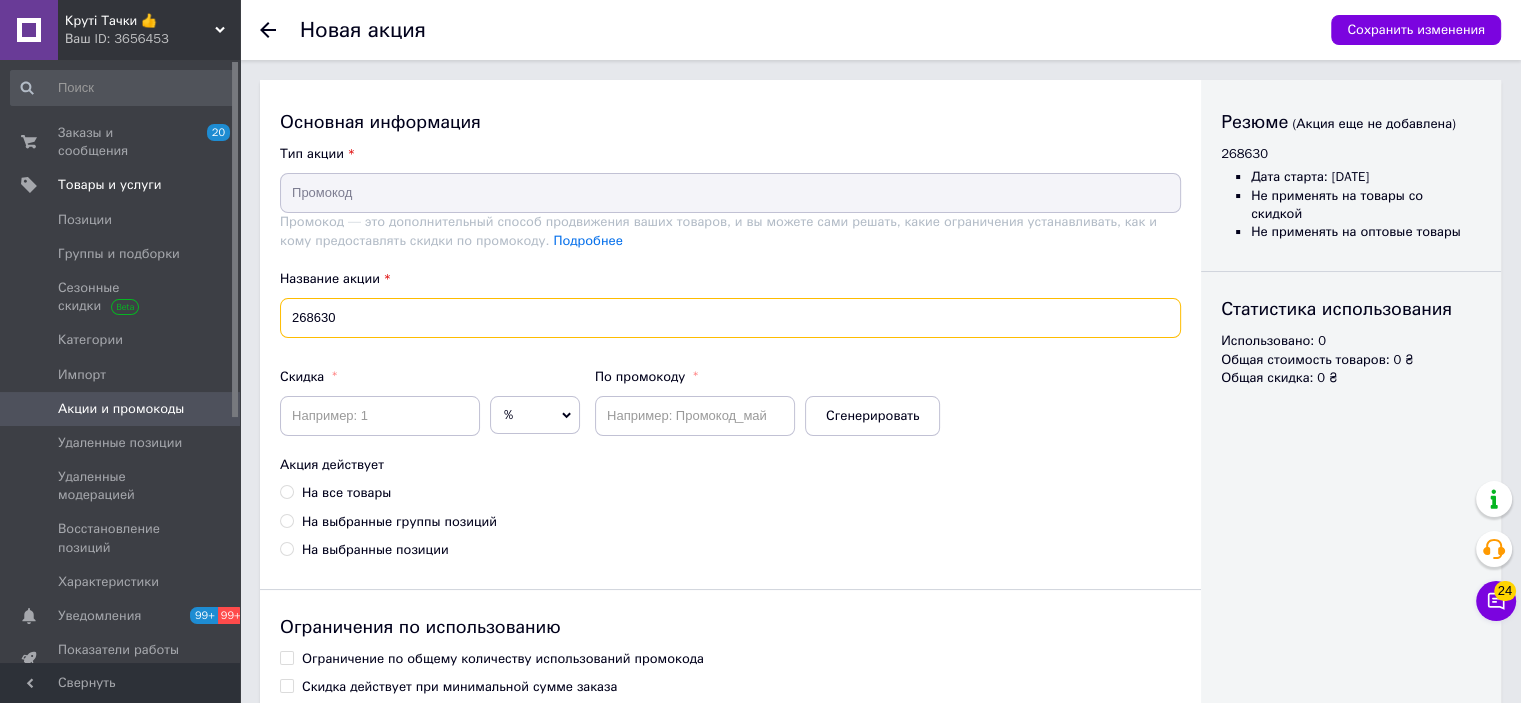 type on "268630" 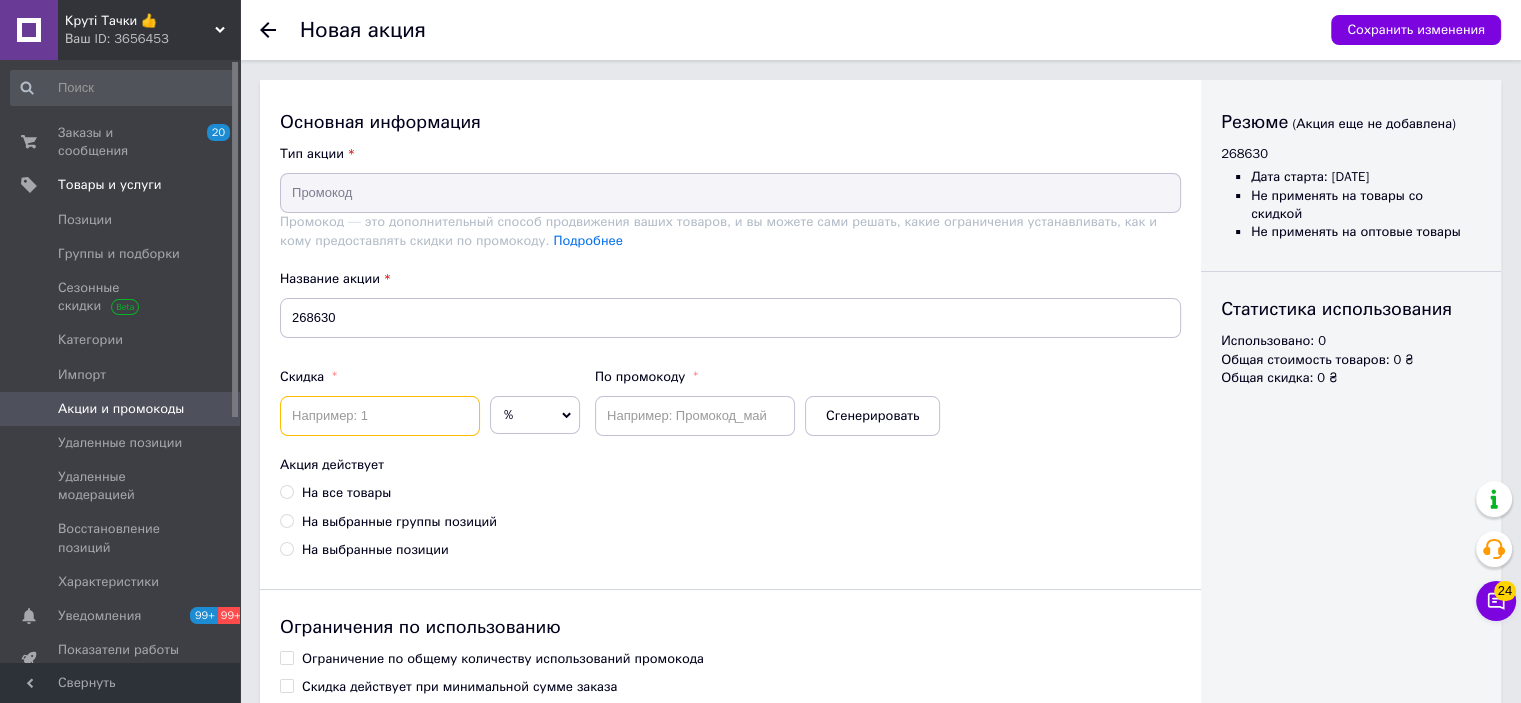 click at bounding box center [380, 416] 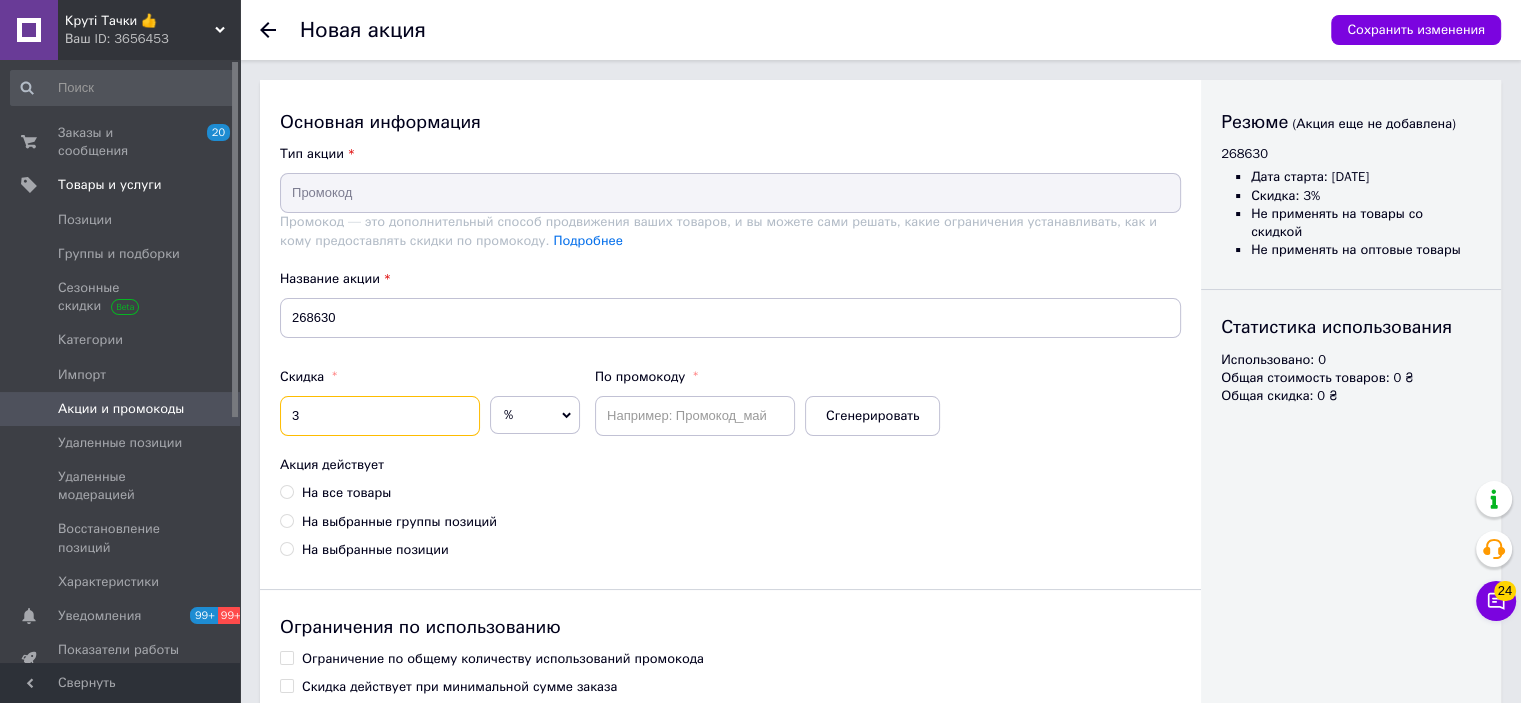type on "3" 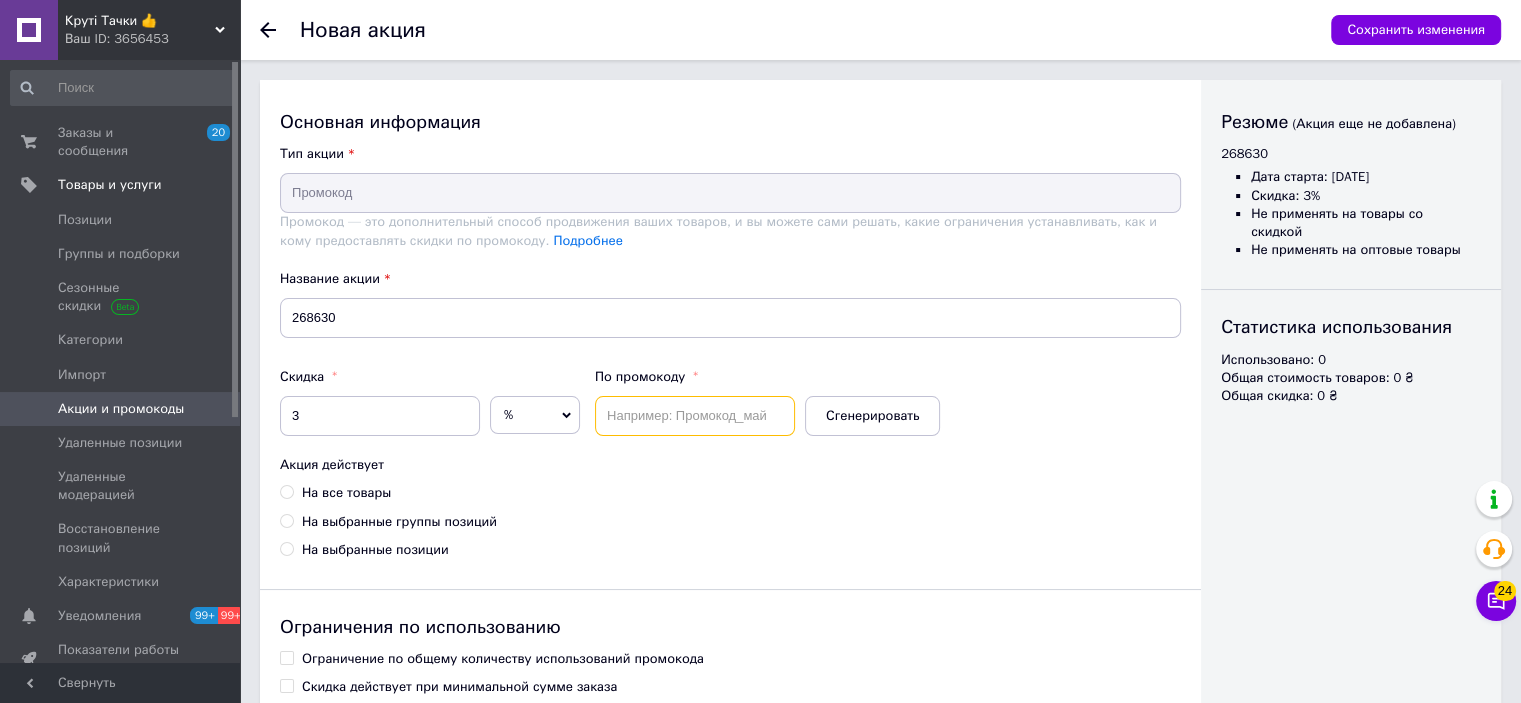 click at bounding box center (695, 416) 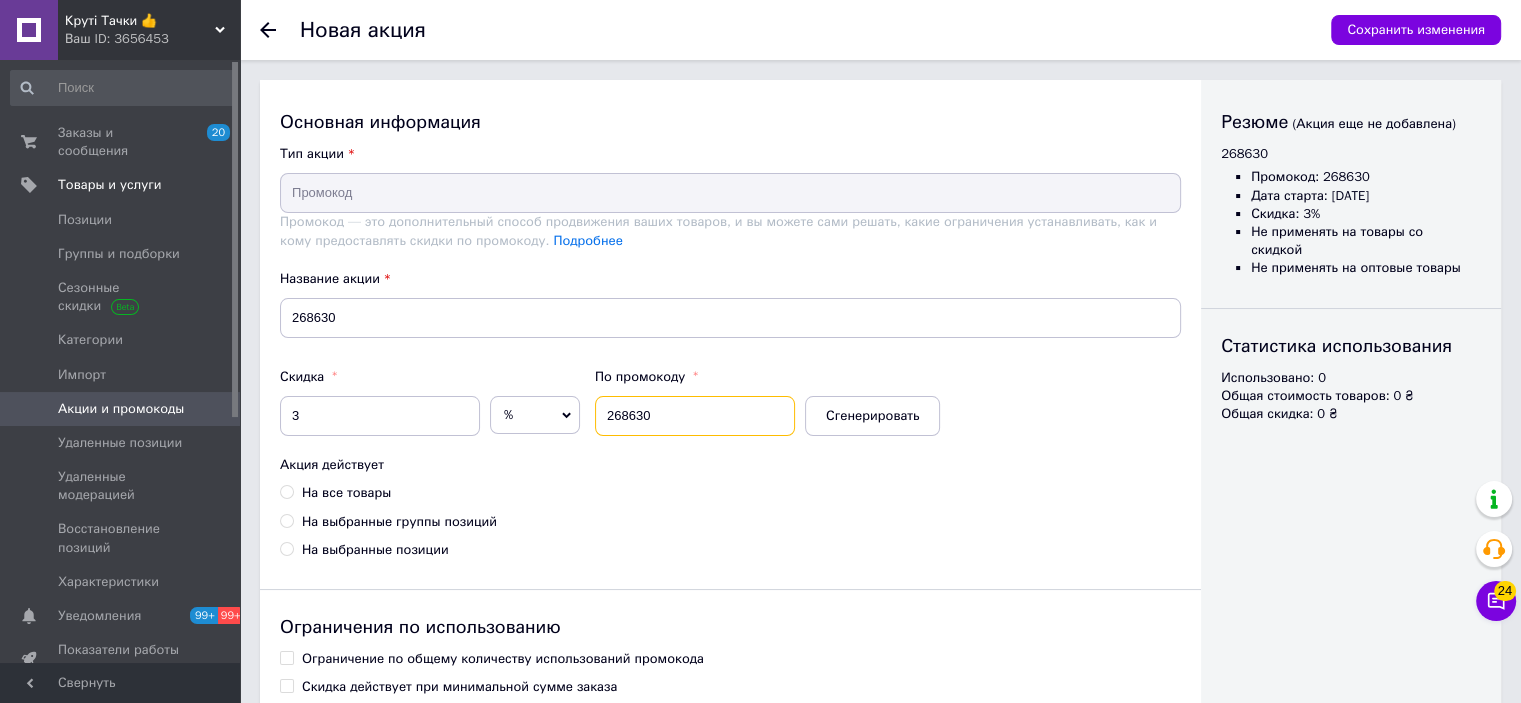 type on "268630" 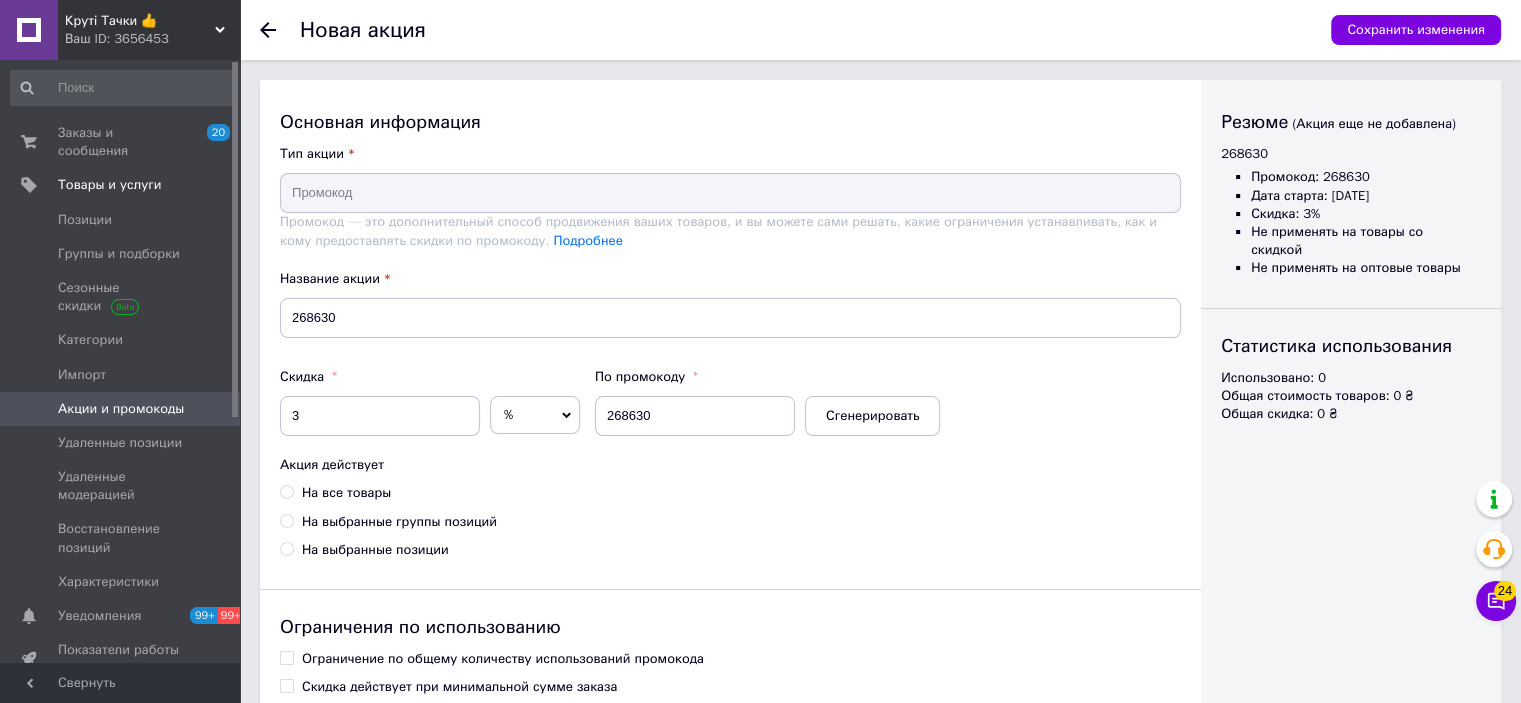 click on "На все товары" at bounding box center (346, 493) 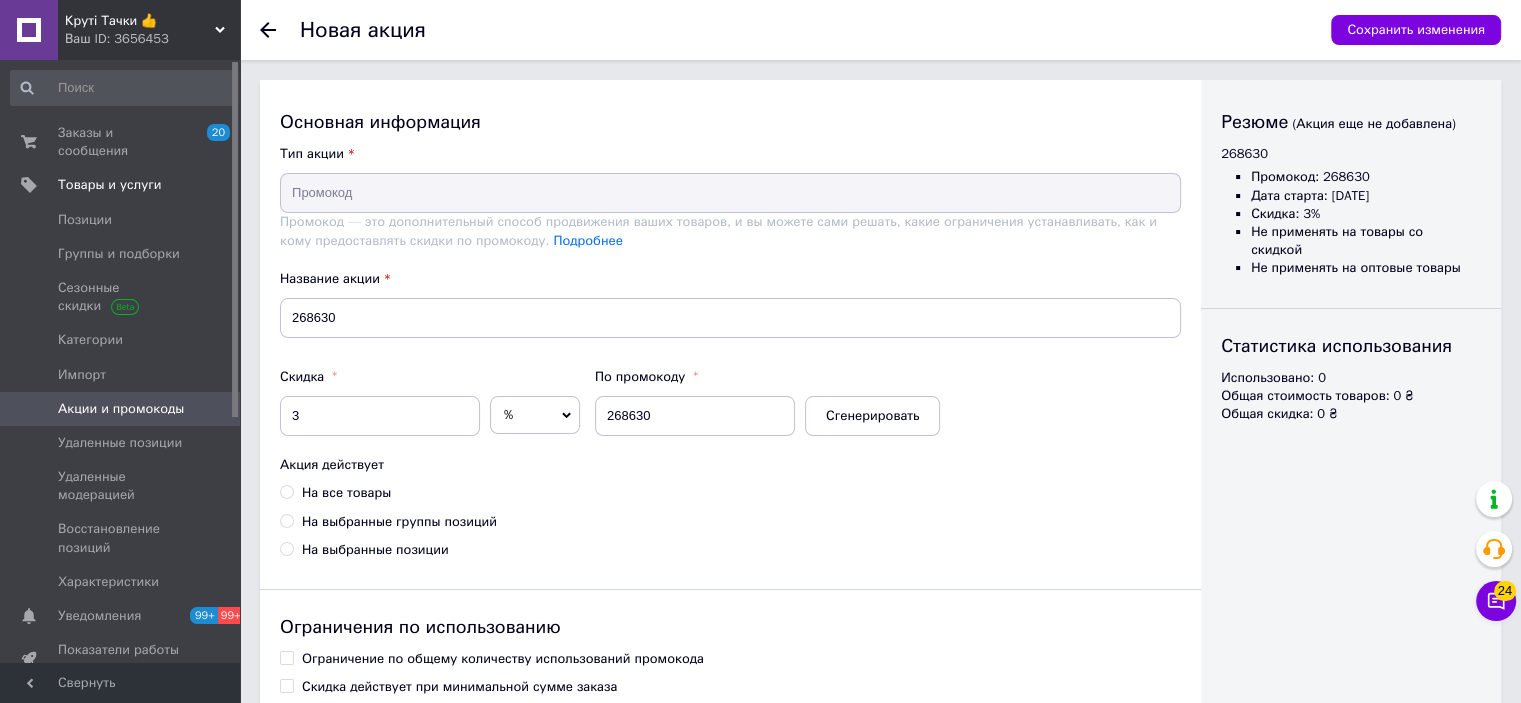 radio on "true" 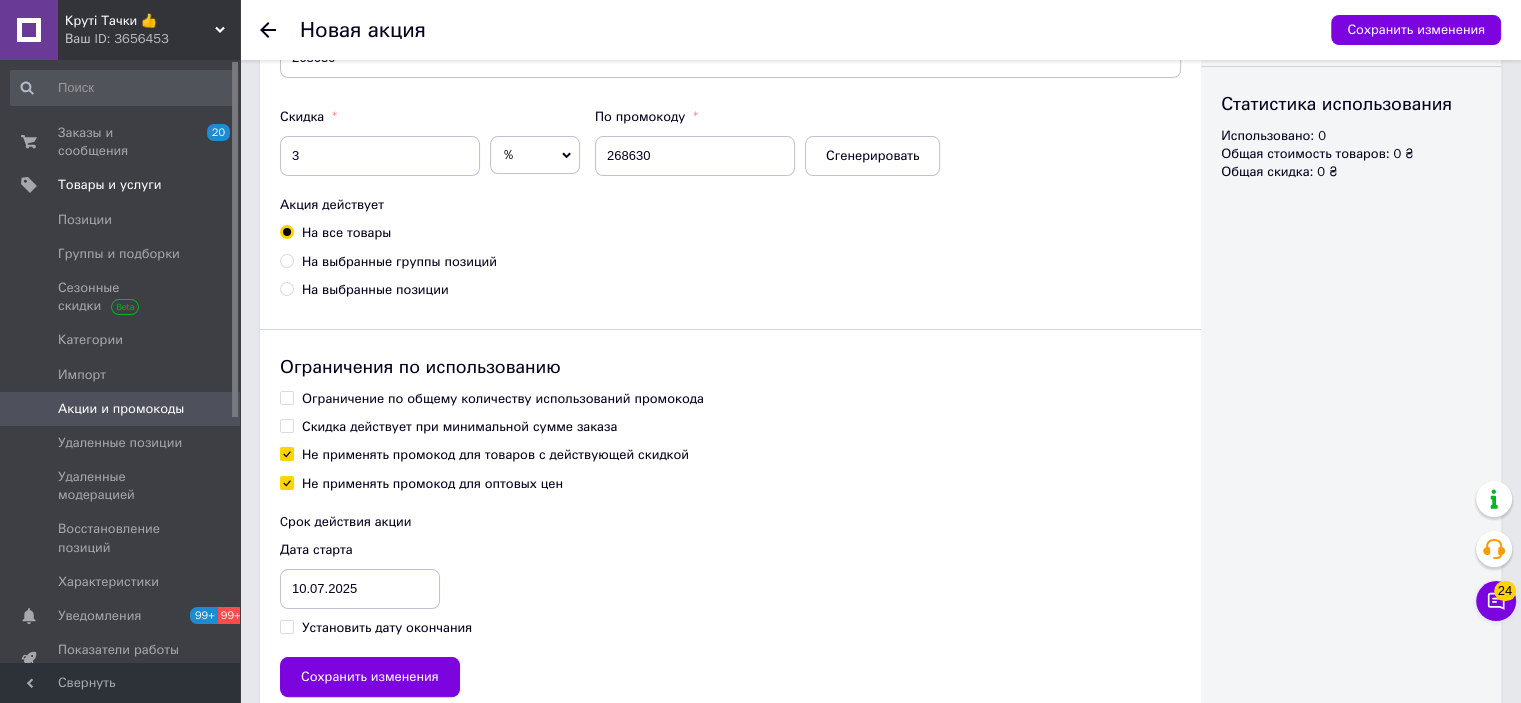 scroll, scrollTop: 302, scrollLeft: 0, axis: vertical 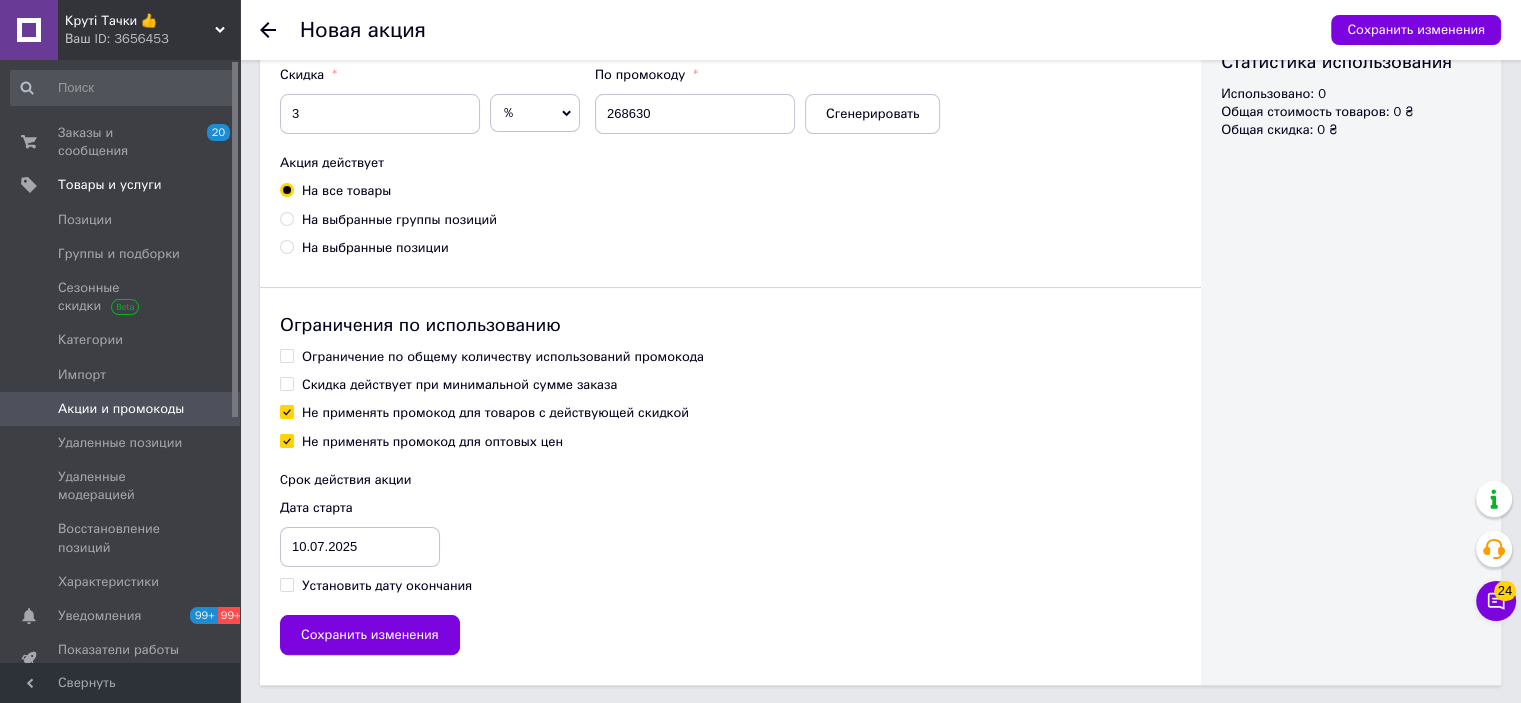 drag, startPoint x: 380, startPoint y: 357, endPoint x: 367, endPoint y: 372, distance: 19.849434 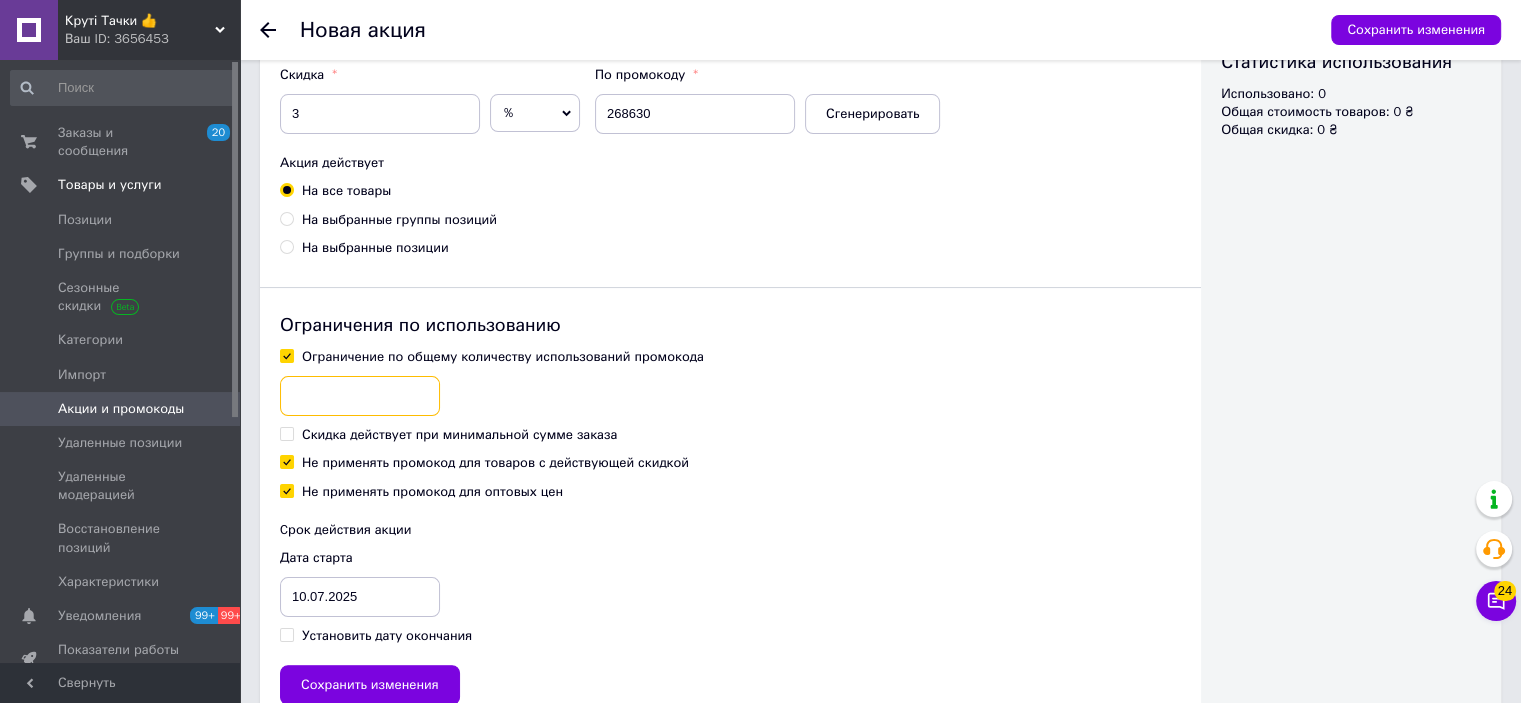 drag, startPoint x: 367, startPoint y: 372, endPoint x: 361, endPoint y: 391, distance: 19.924858 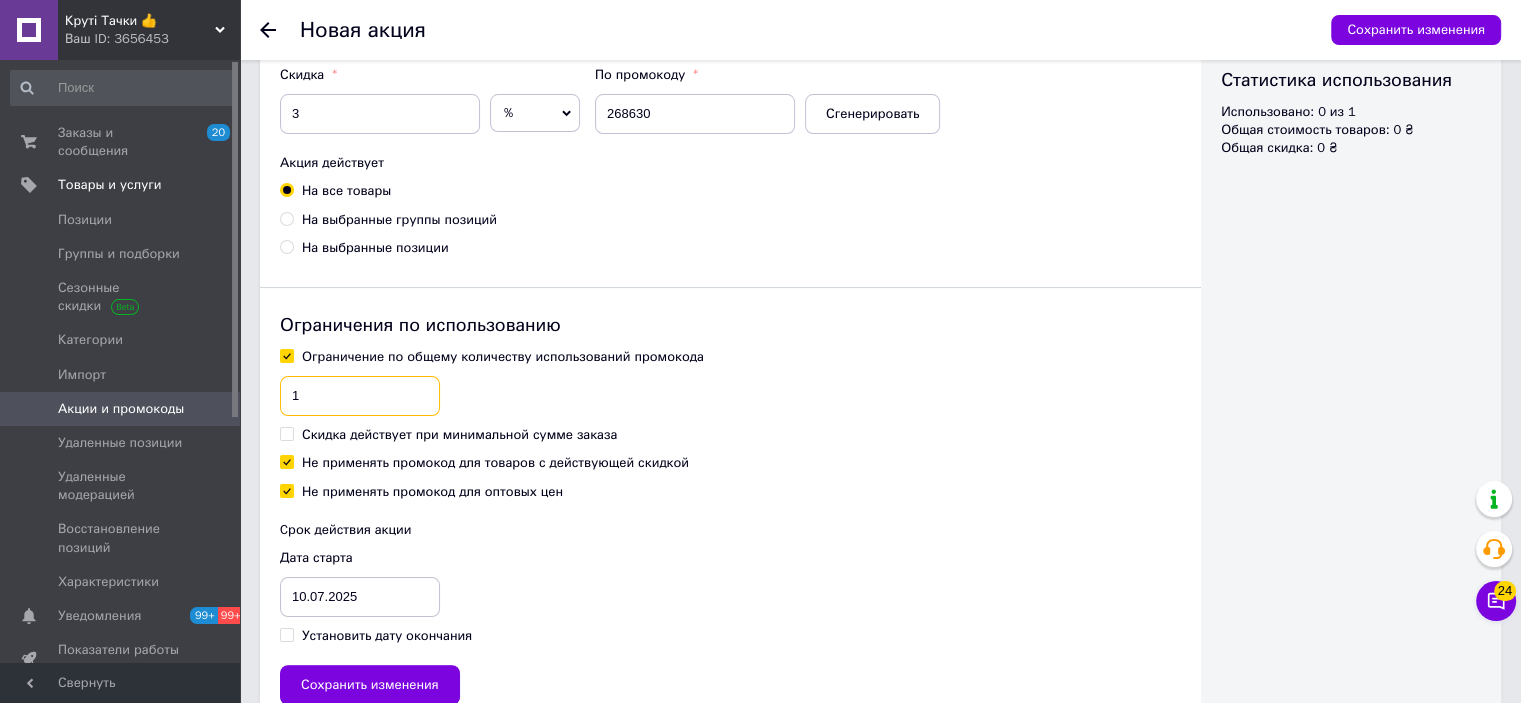 type on "1" 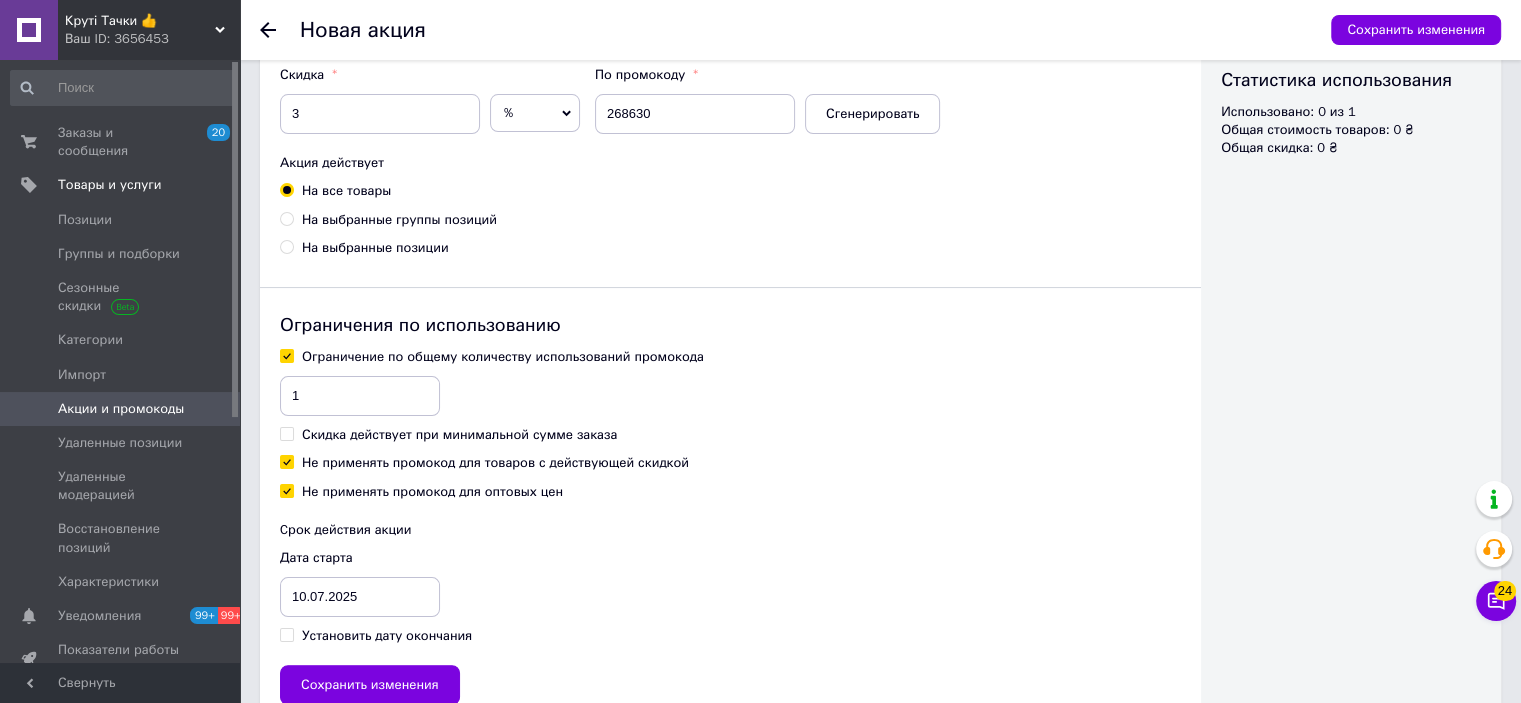 click on "Не применять промокод для товаров с действующей скидкой" at bounding box center (495, 463) 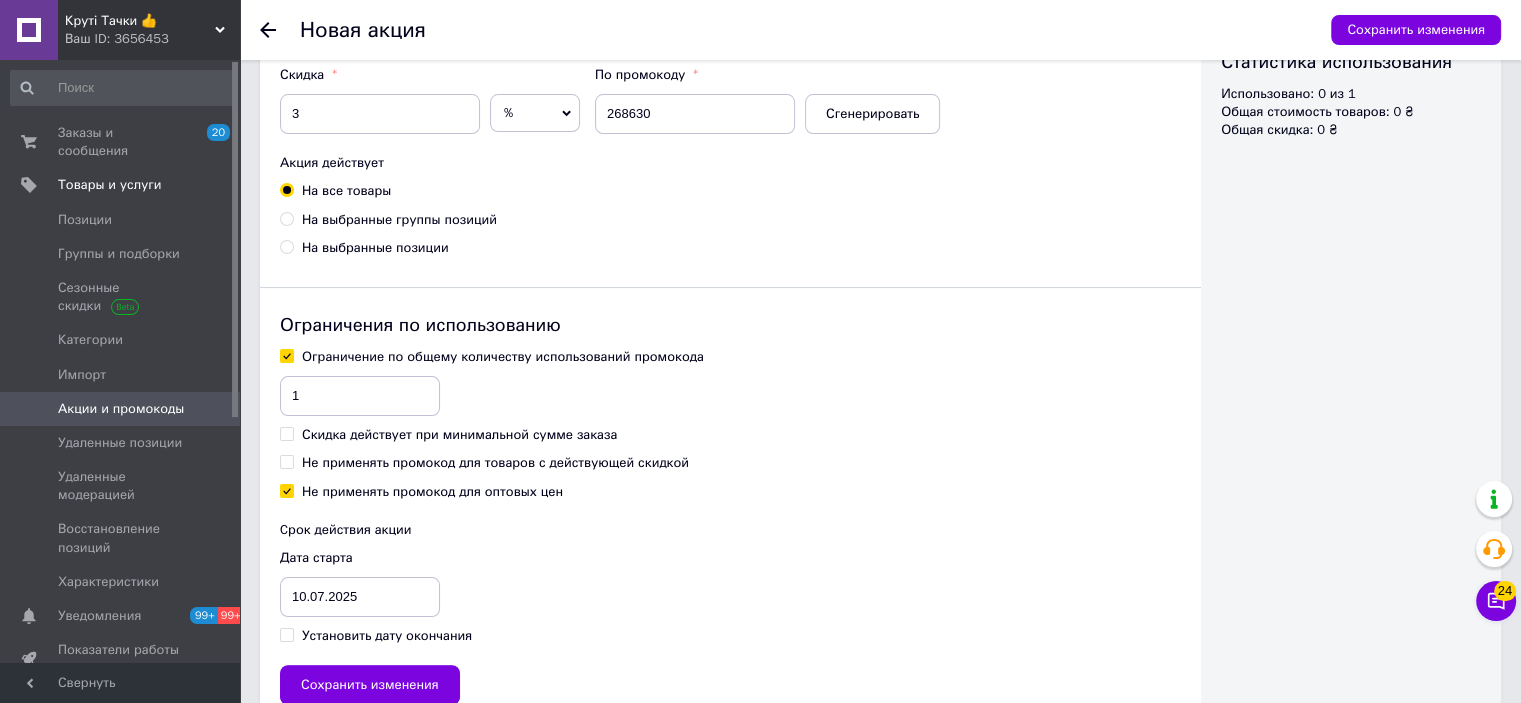 click on "Установить дату окончания" at bounding box center [387, 636] 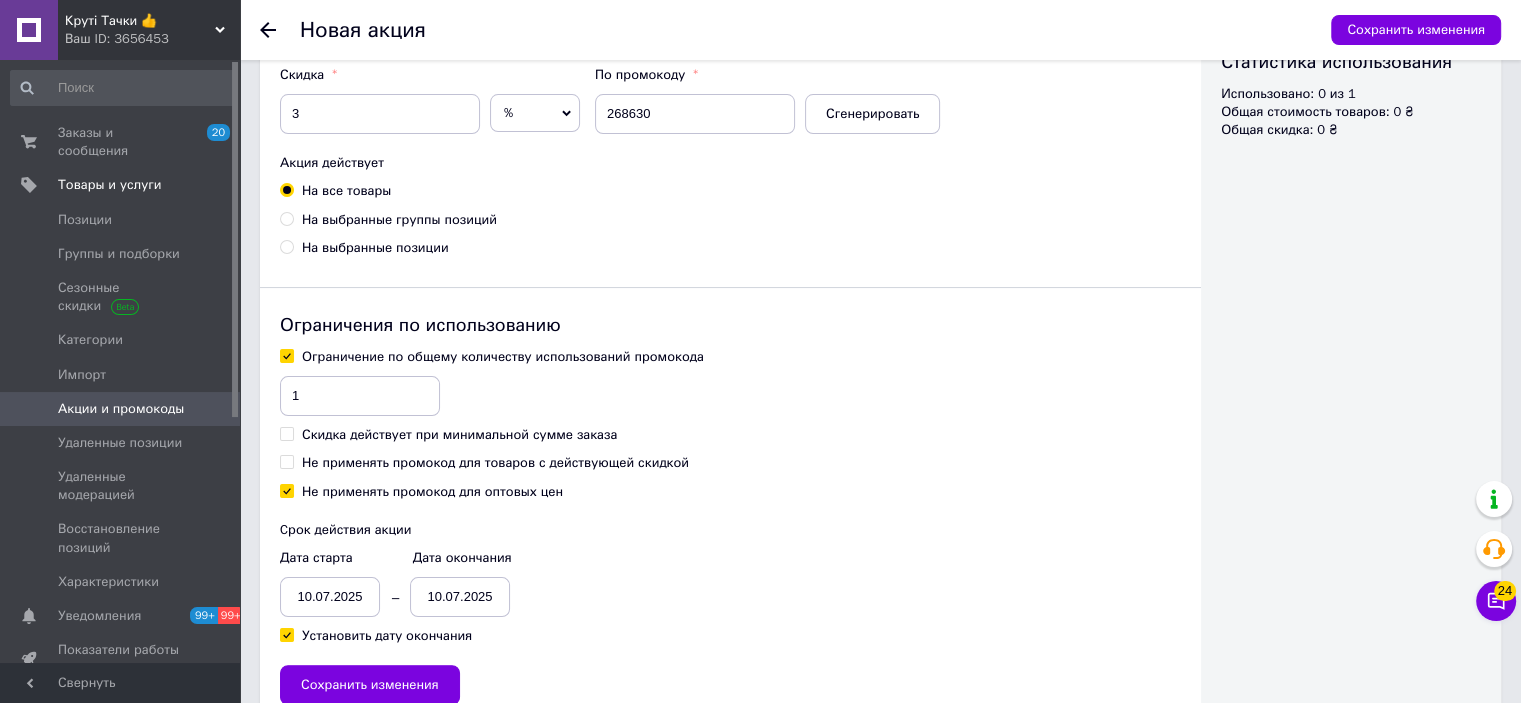 click on "10.07.2025" at bounding box center (330, 597) 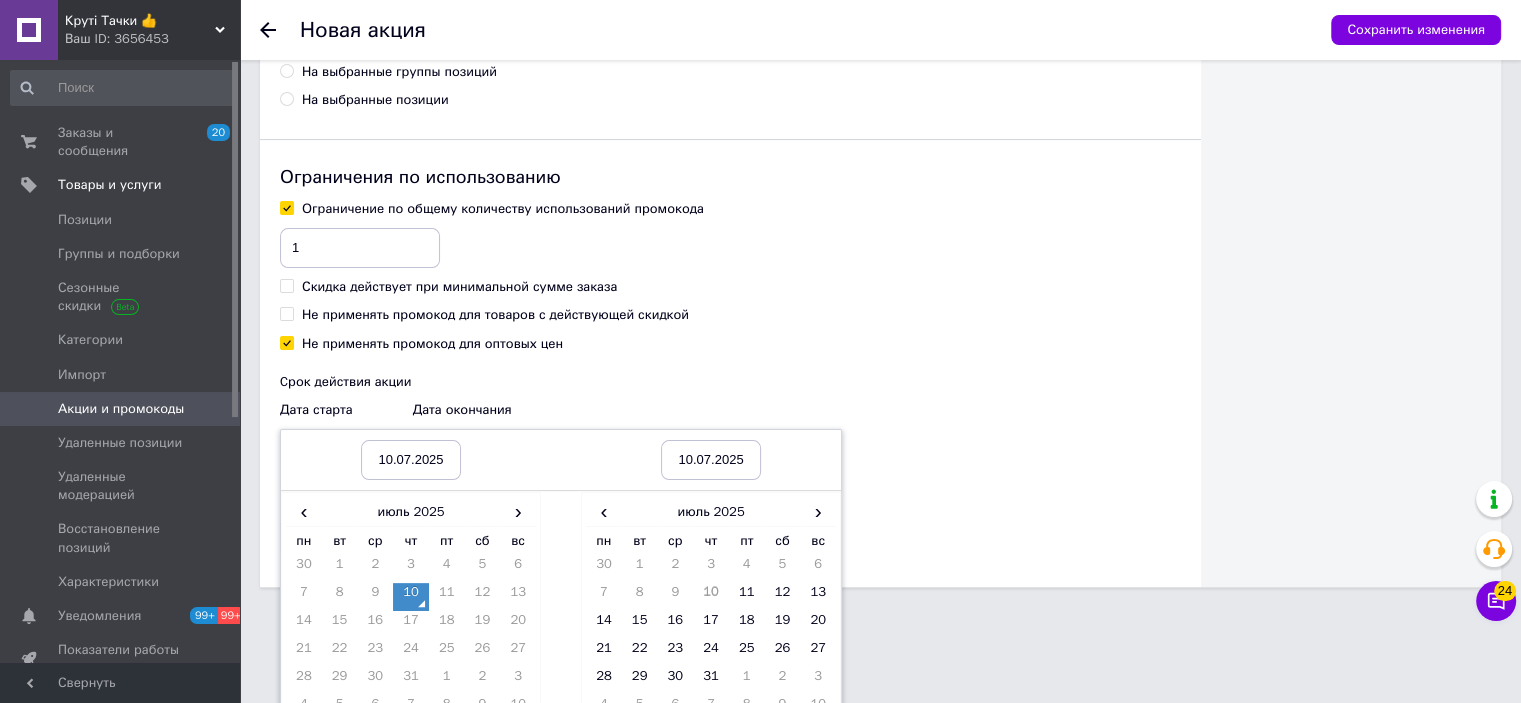 scroll, scrollTop: 533, scrollLeft: 0, axis: vertical 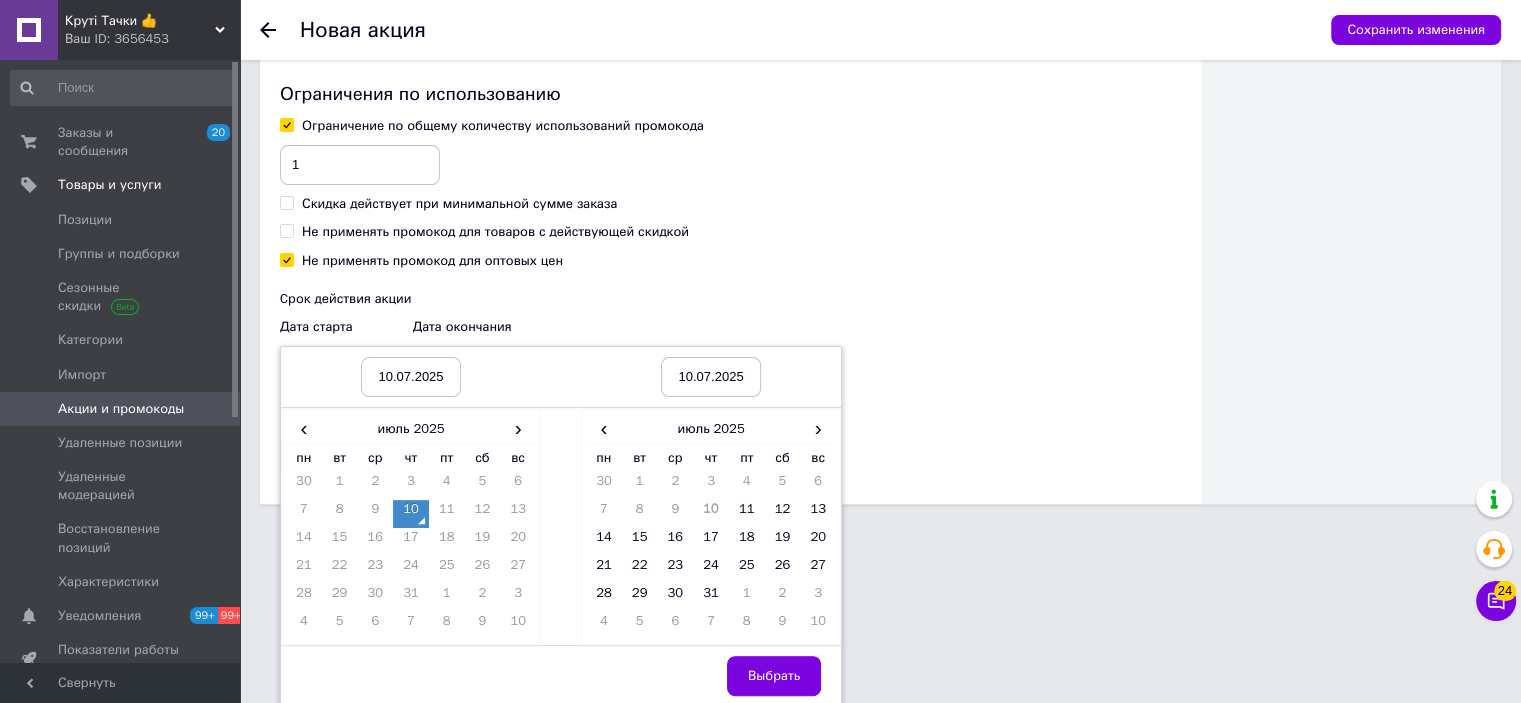 click on "10" at bounding box center [411, 514] 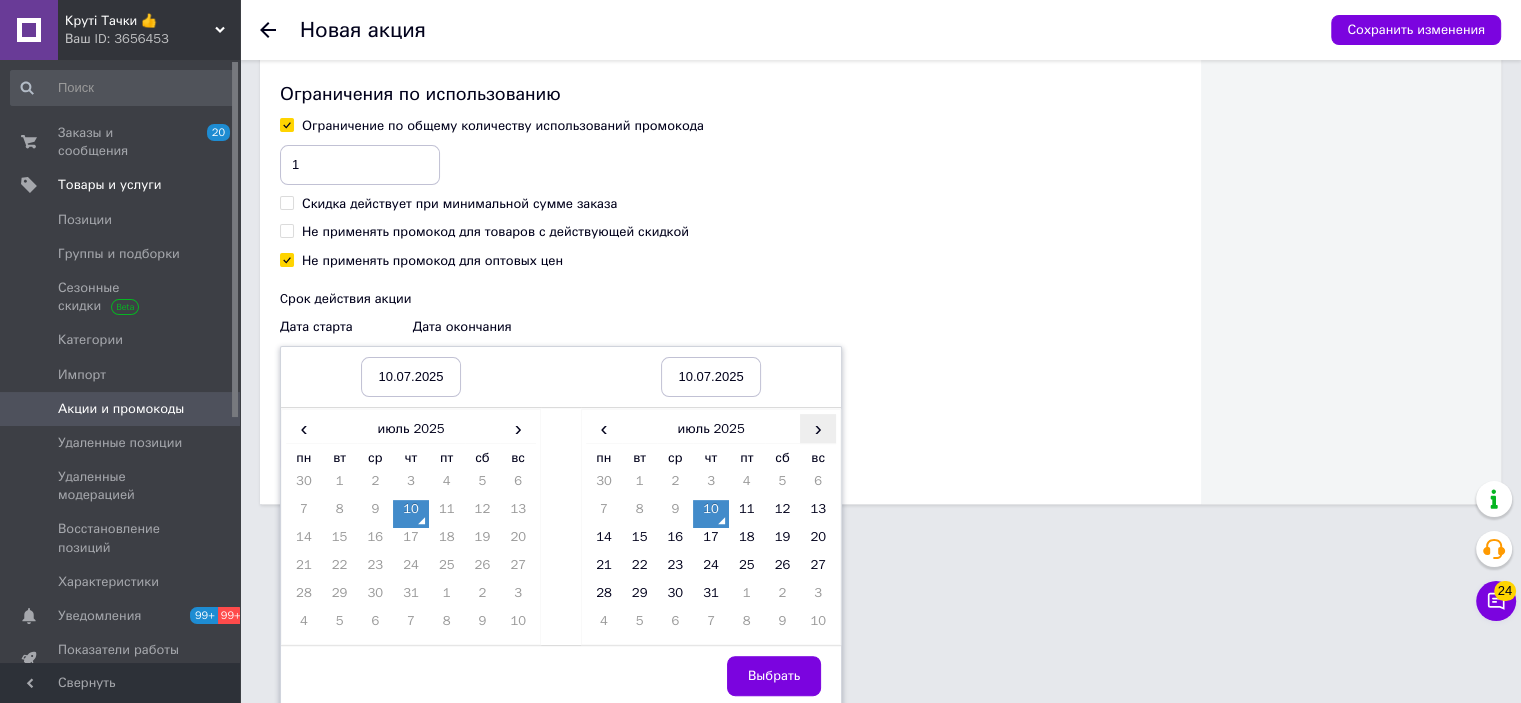 click on "›" at bounding box center [818, 428] 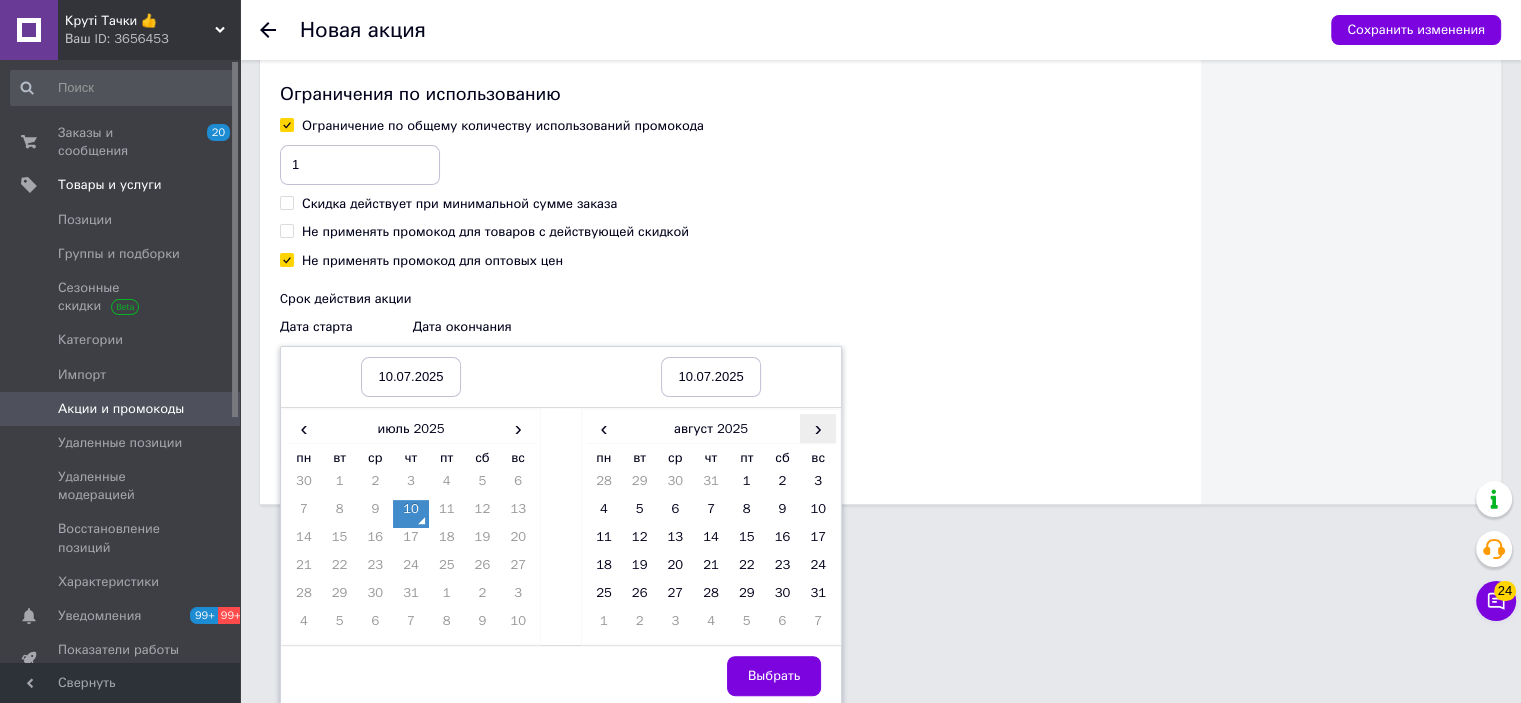 click on "›" at bounding box center [818, 428] 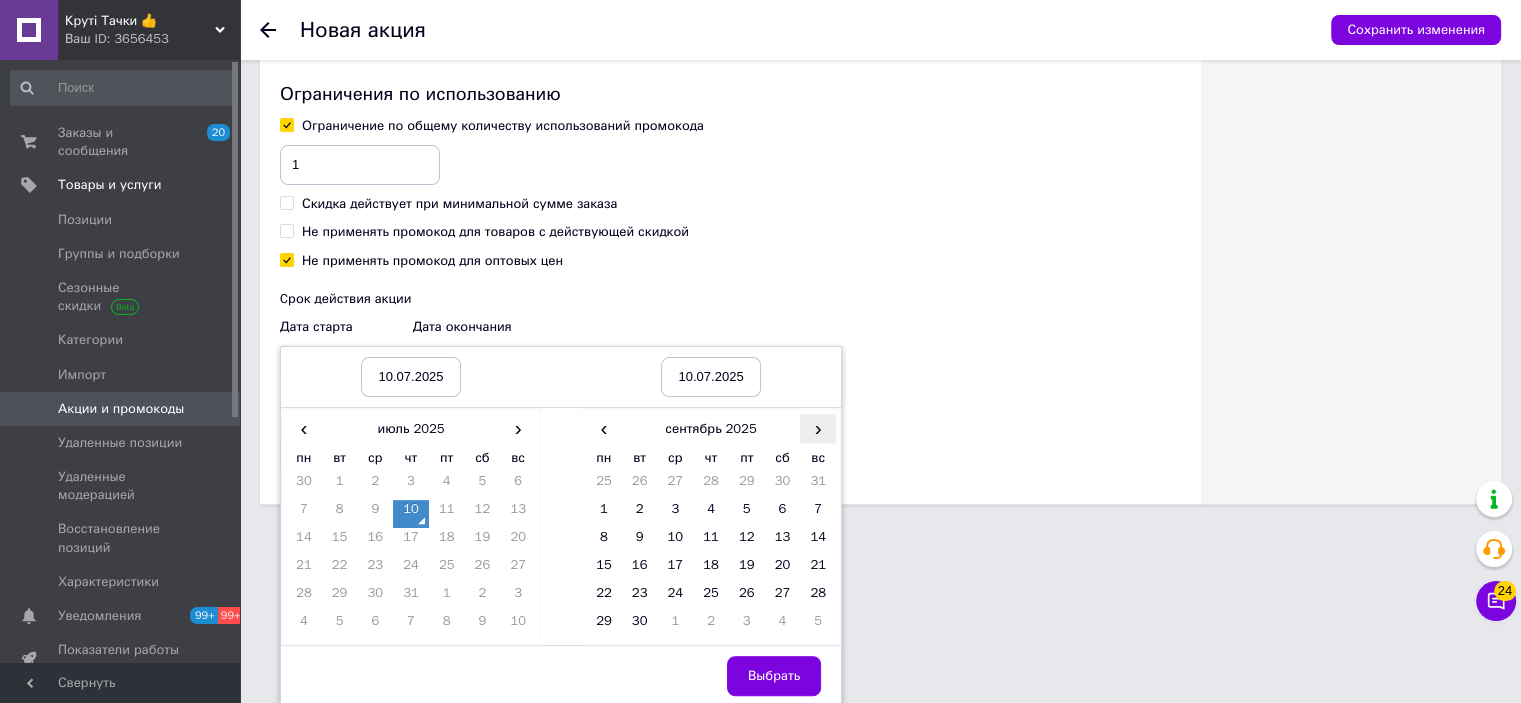 click on "›" at bounding box center (818, 428) 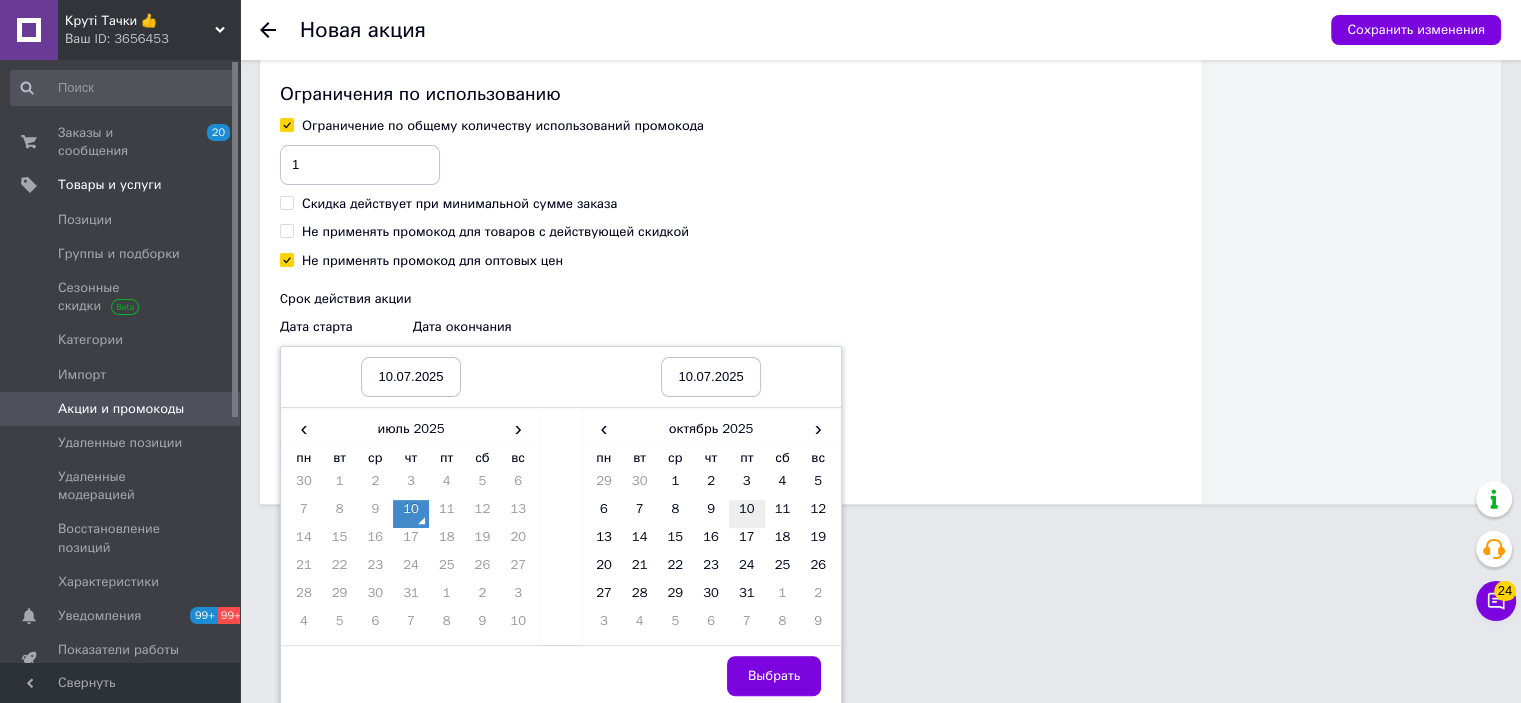 click on "10" at bounding box center [747, 514] 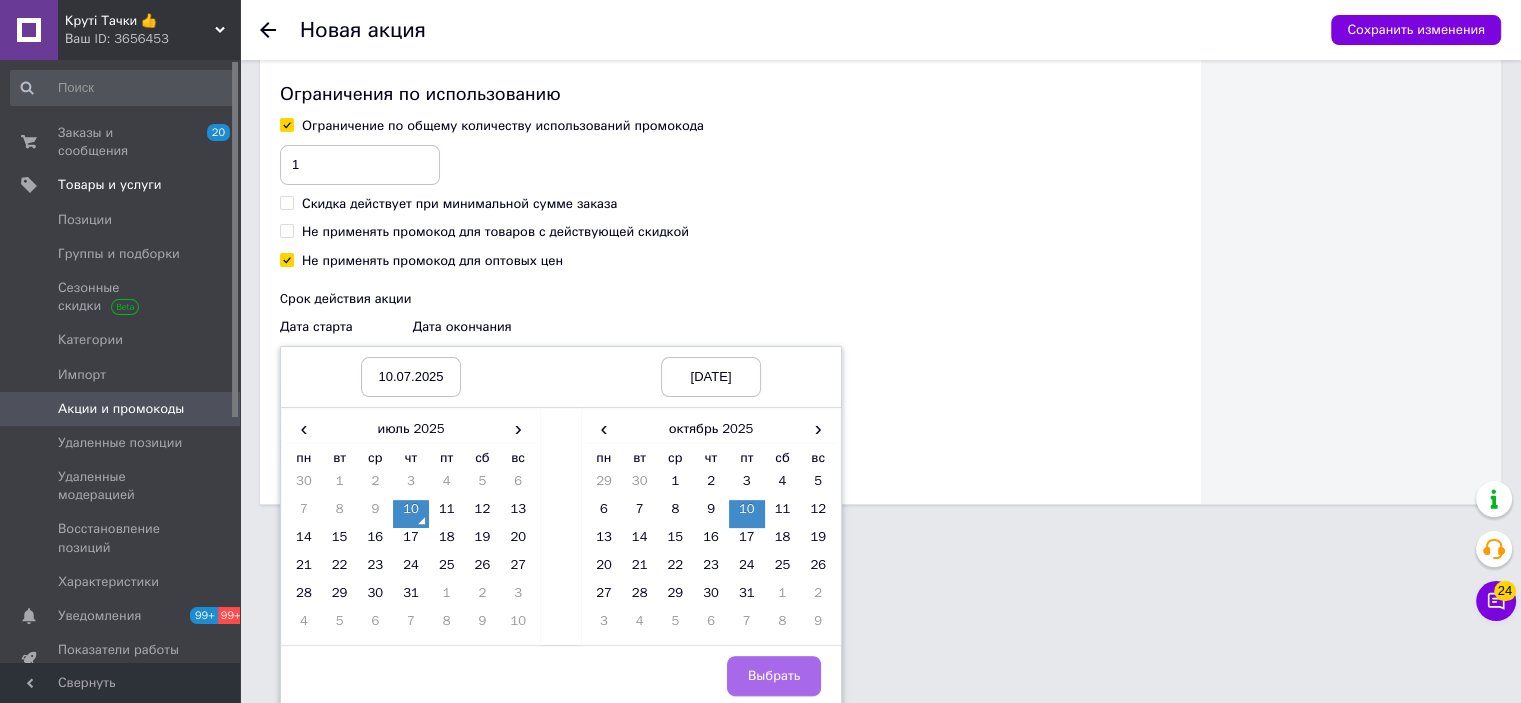 click on "Выбрать" at bounding box center [774, 676] 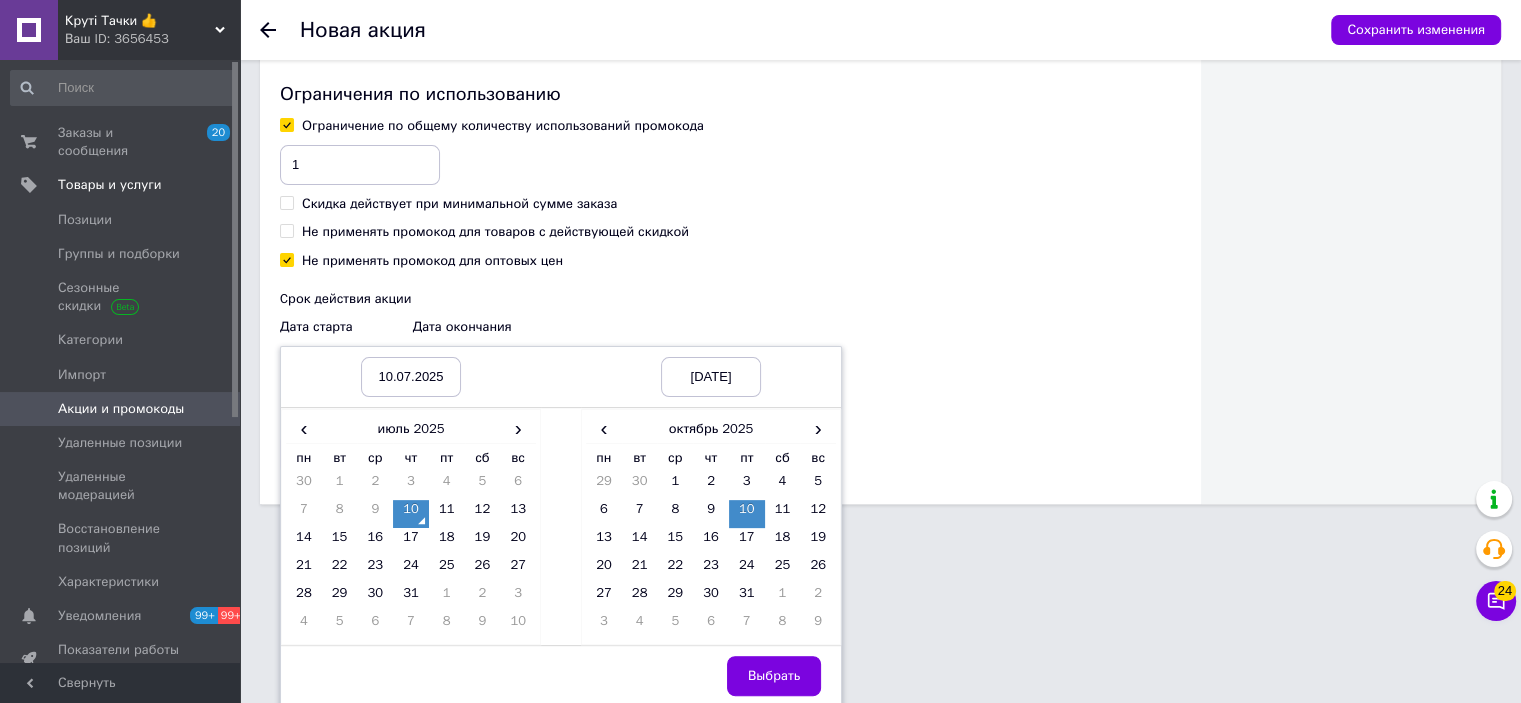 scroll, scrollTop: 352, scrollLeft: 0, axis: vertical 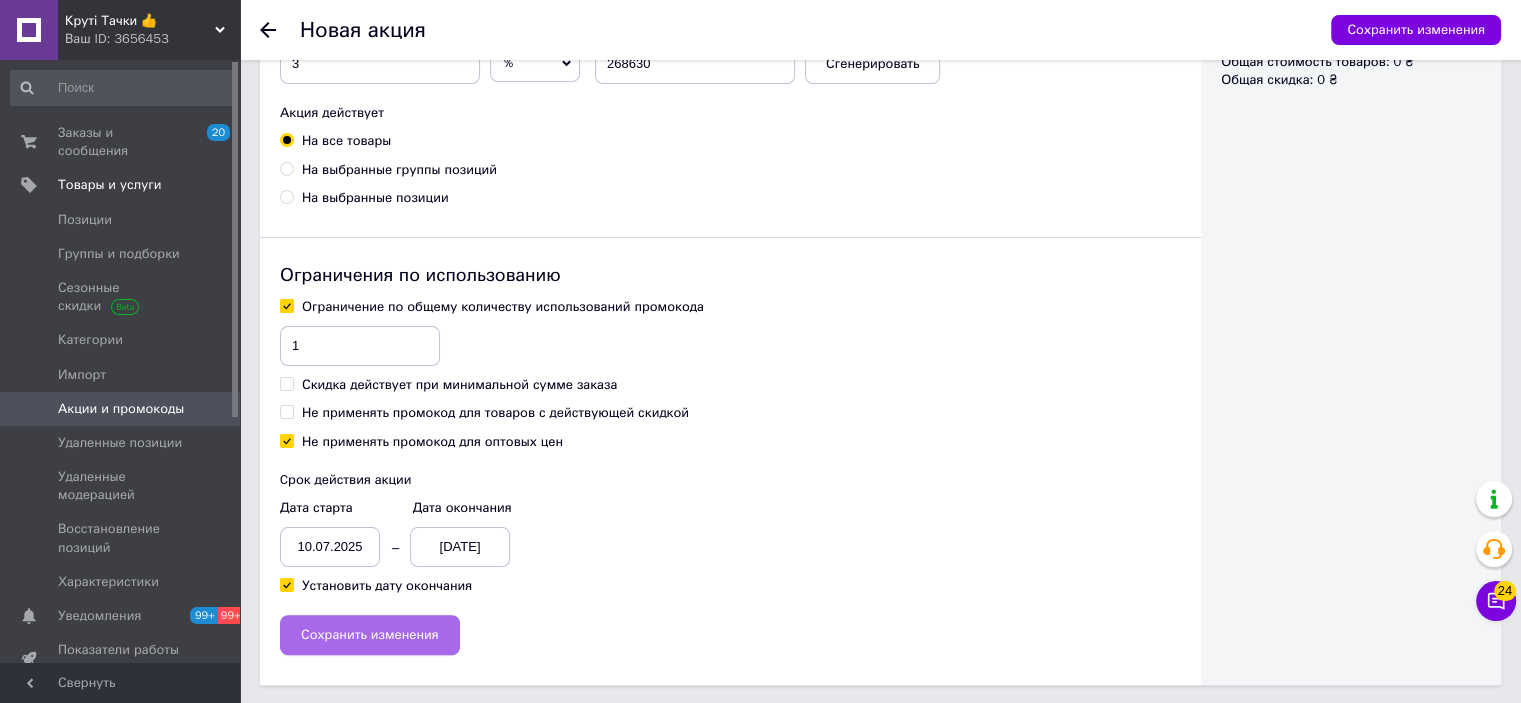 click on "Сохранить изменения" at bounding box center [370, 635] 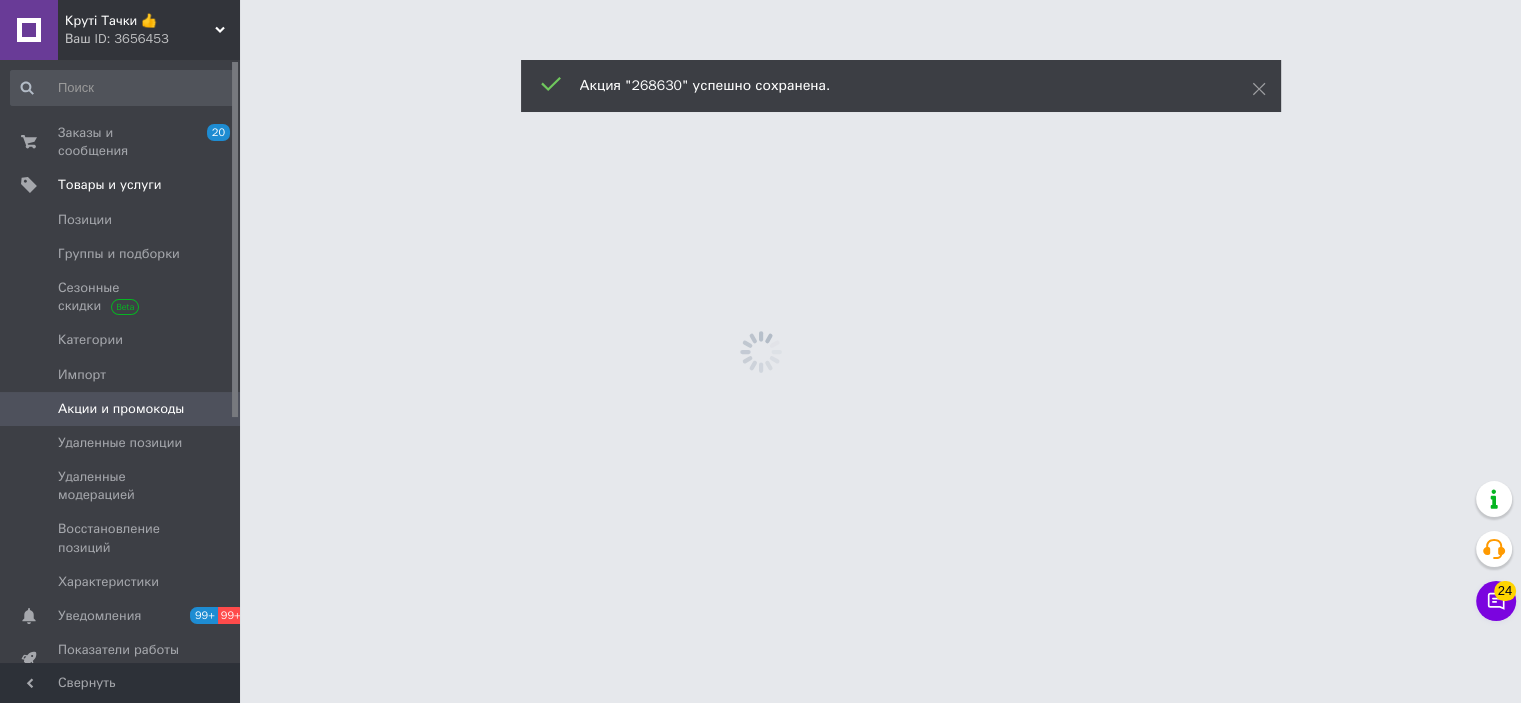 scroll, scrollTop: 0, scrollLeft: 0, axis: both 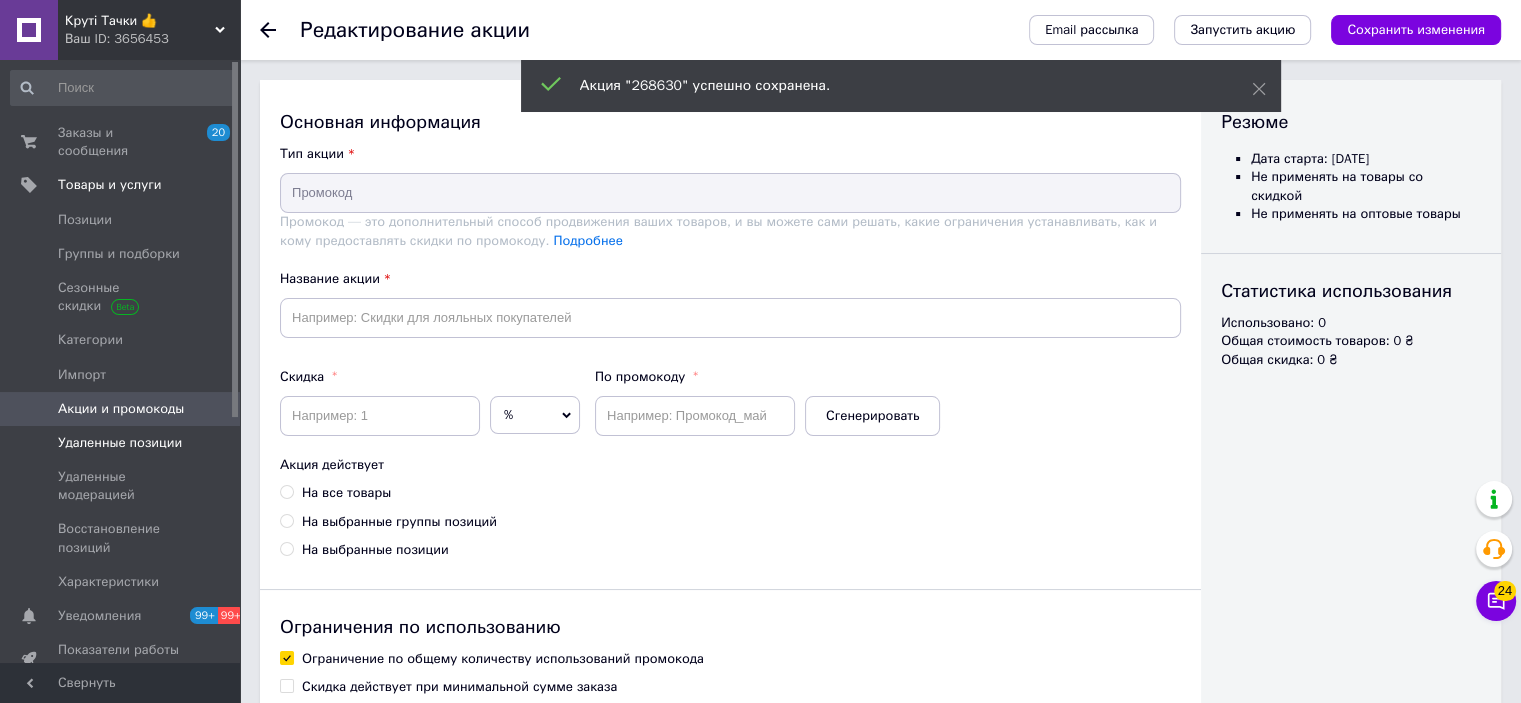 type on "268630" 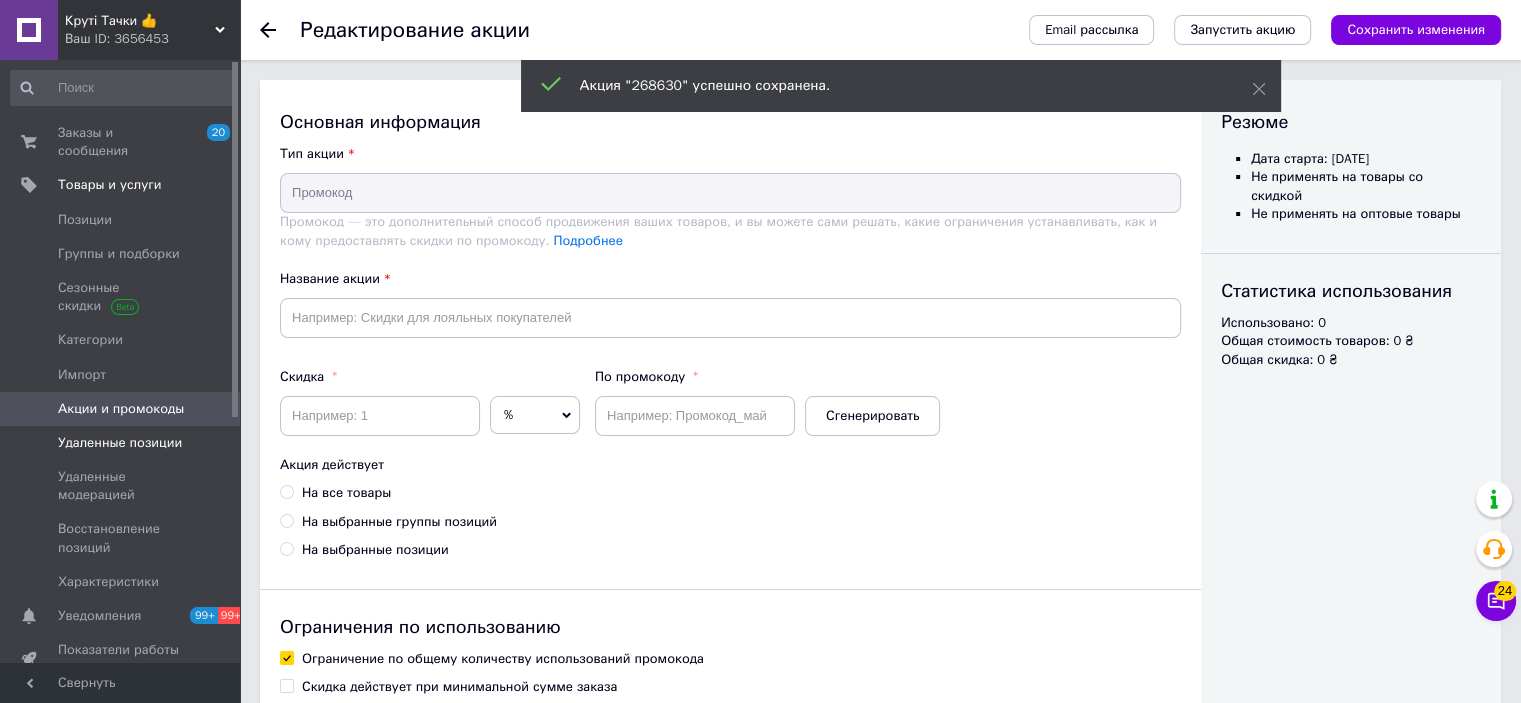 type on "3" 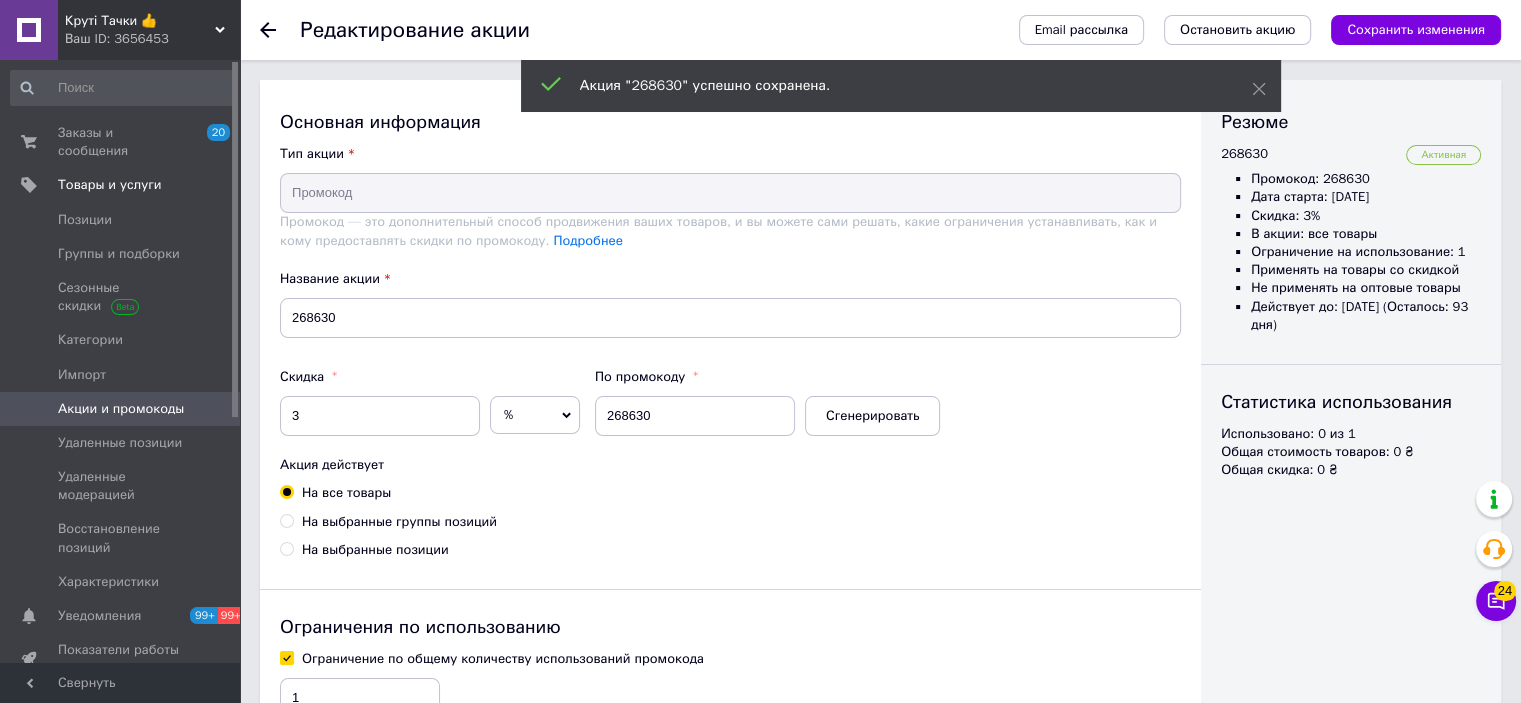 click on "Акции и промокоды" at bounding box center (121, 409) 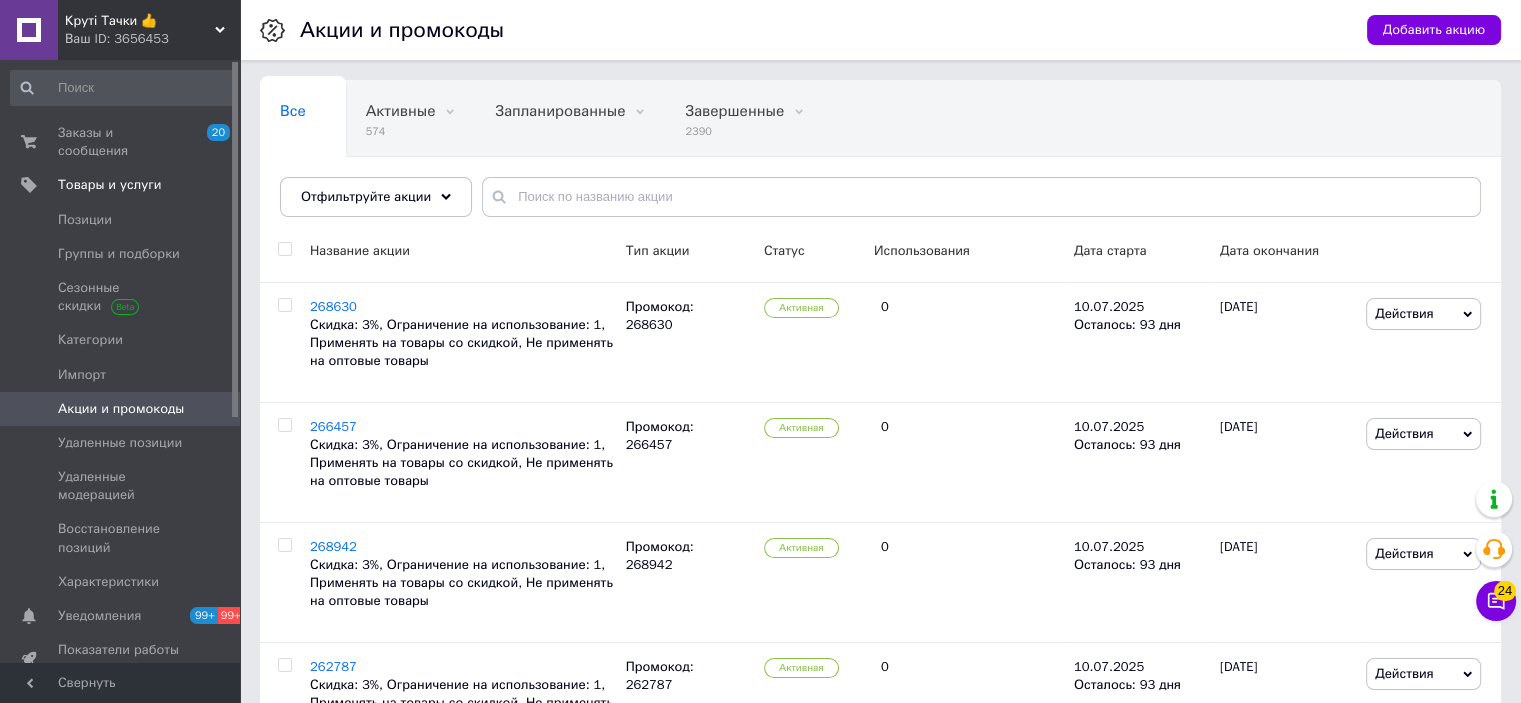 click on "Добавить акцию" at bounding box center [1434, 30] 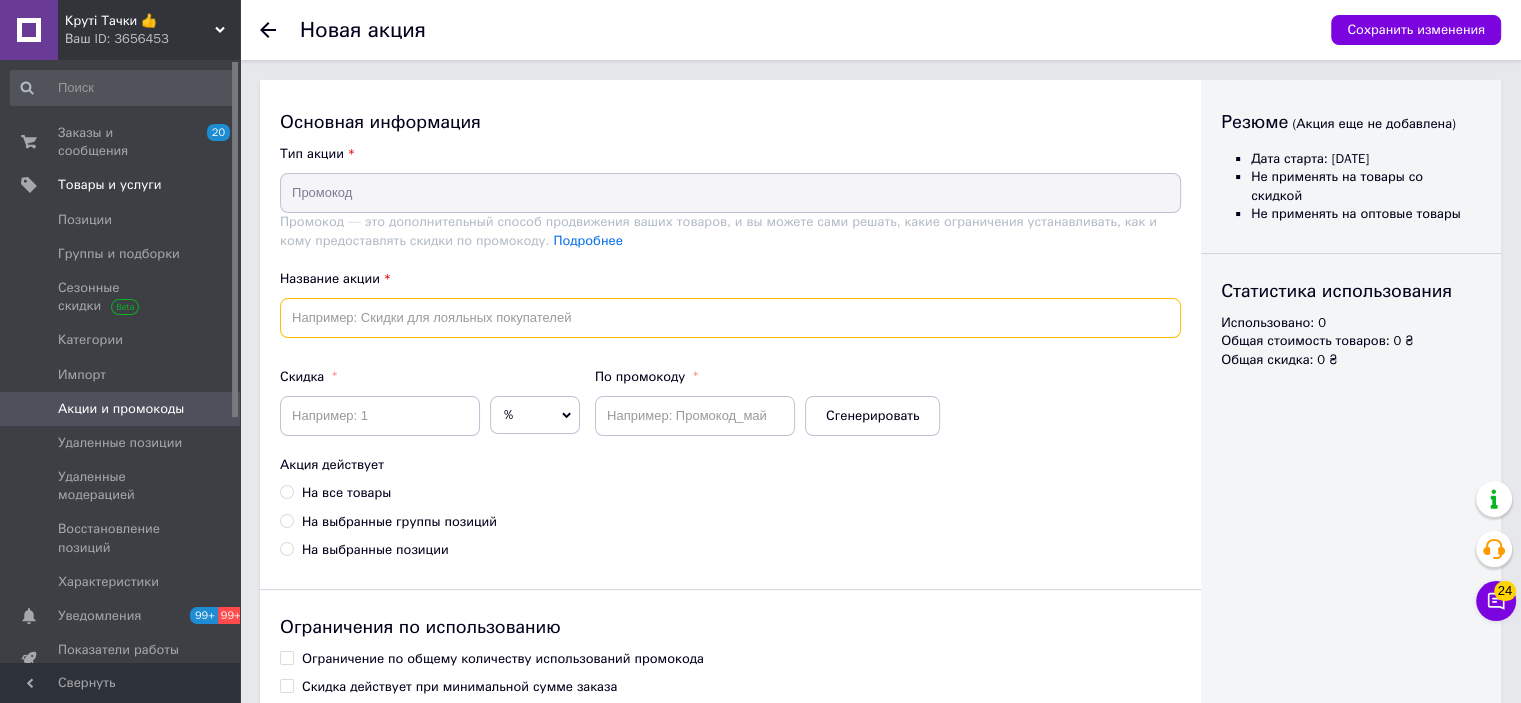 click at bounding box center (730, 318) 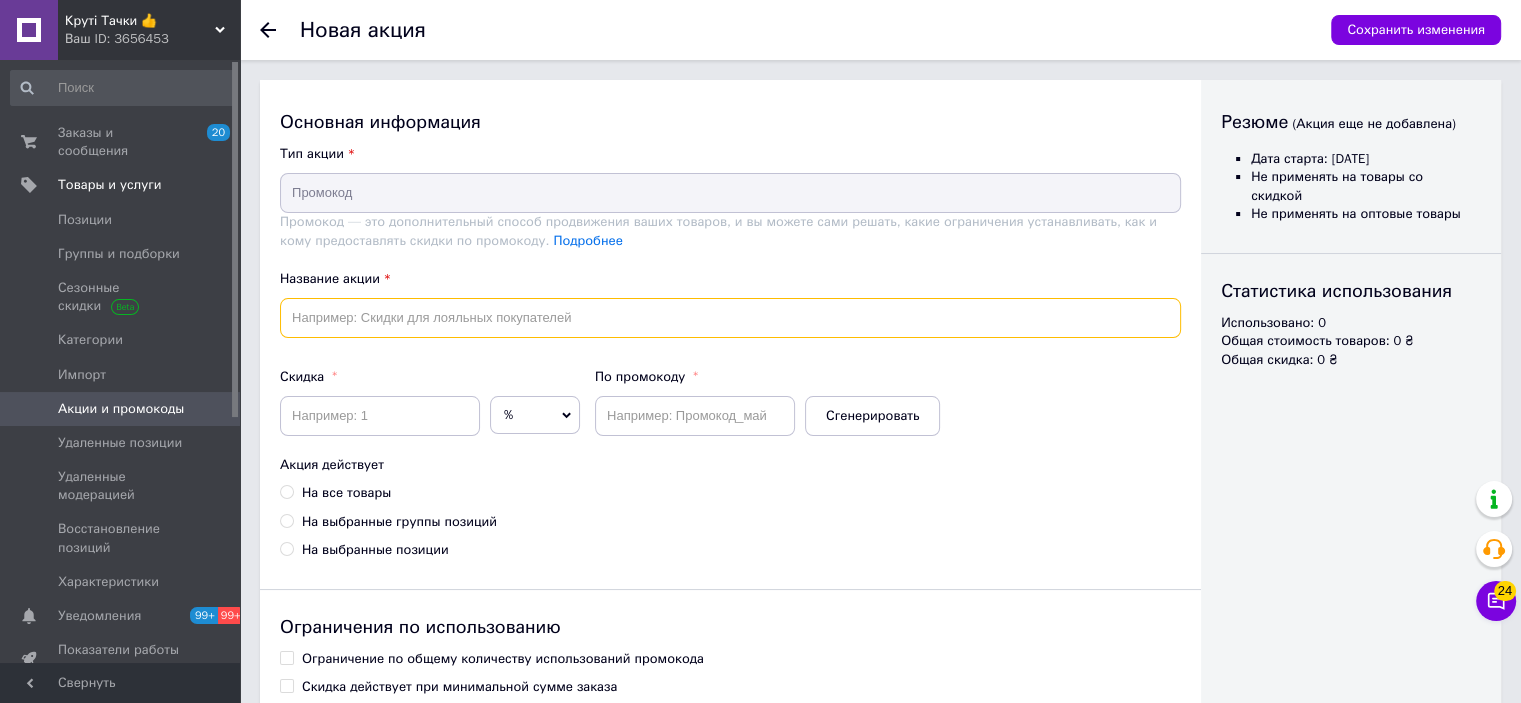 paste on "268710" 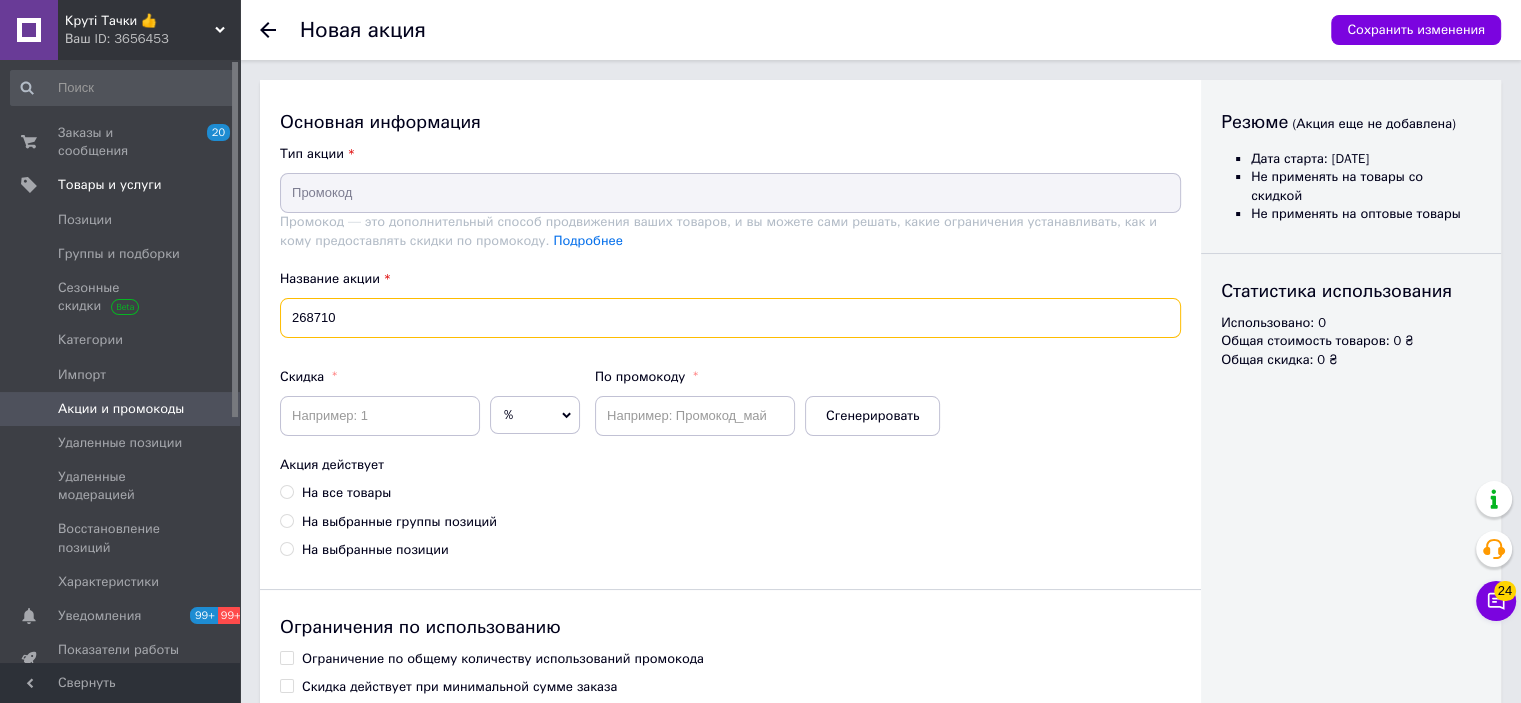 type on "268710" 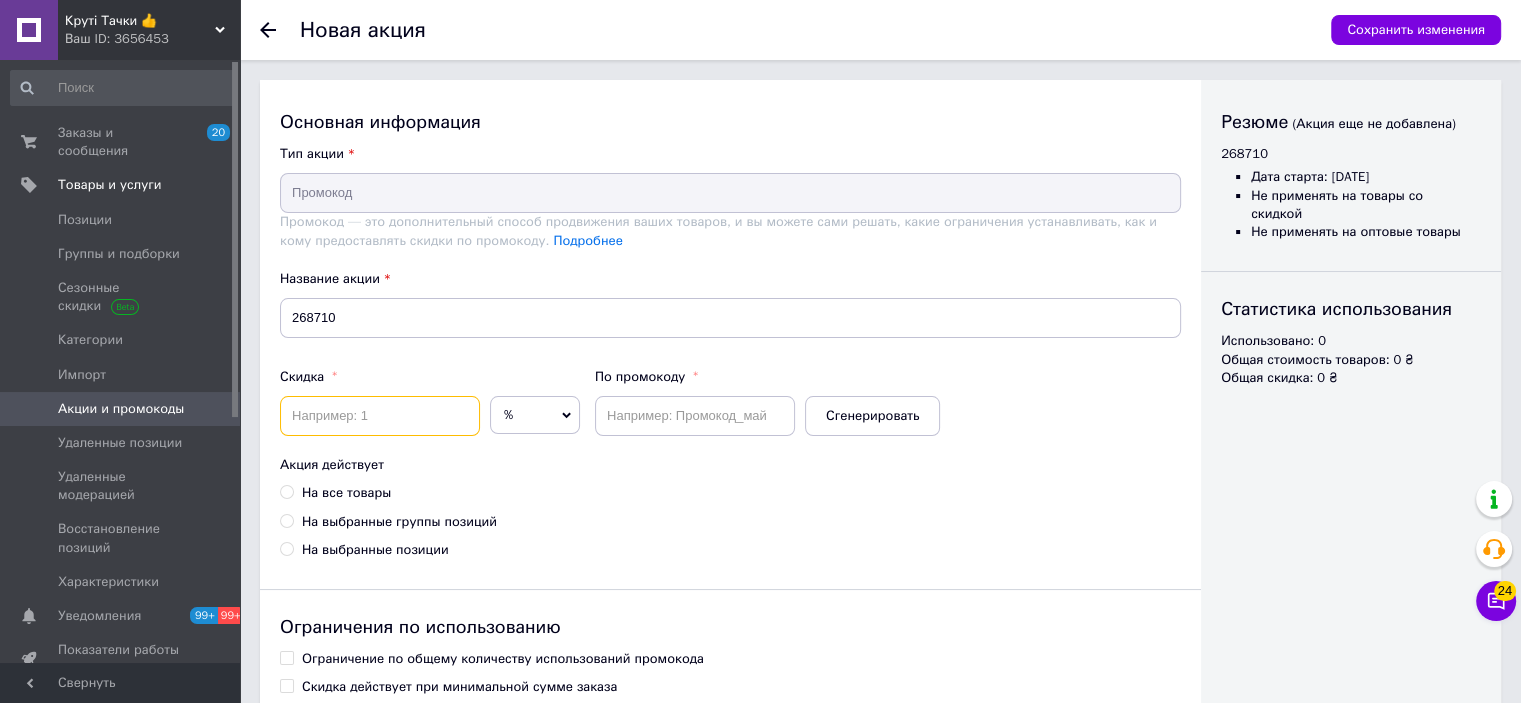 click at bounding box center [380, 416] 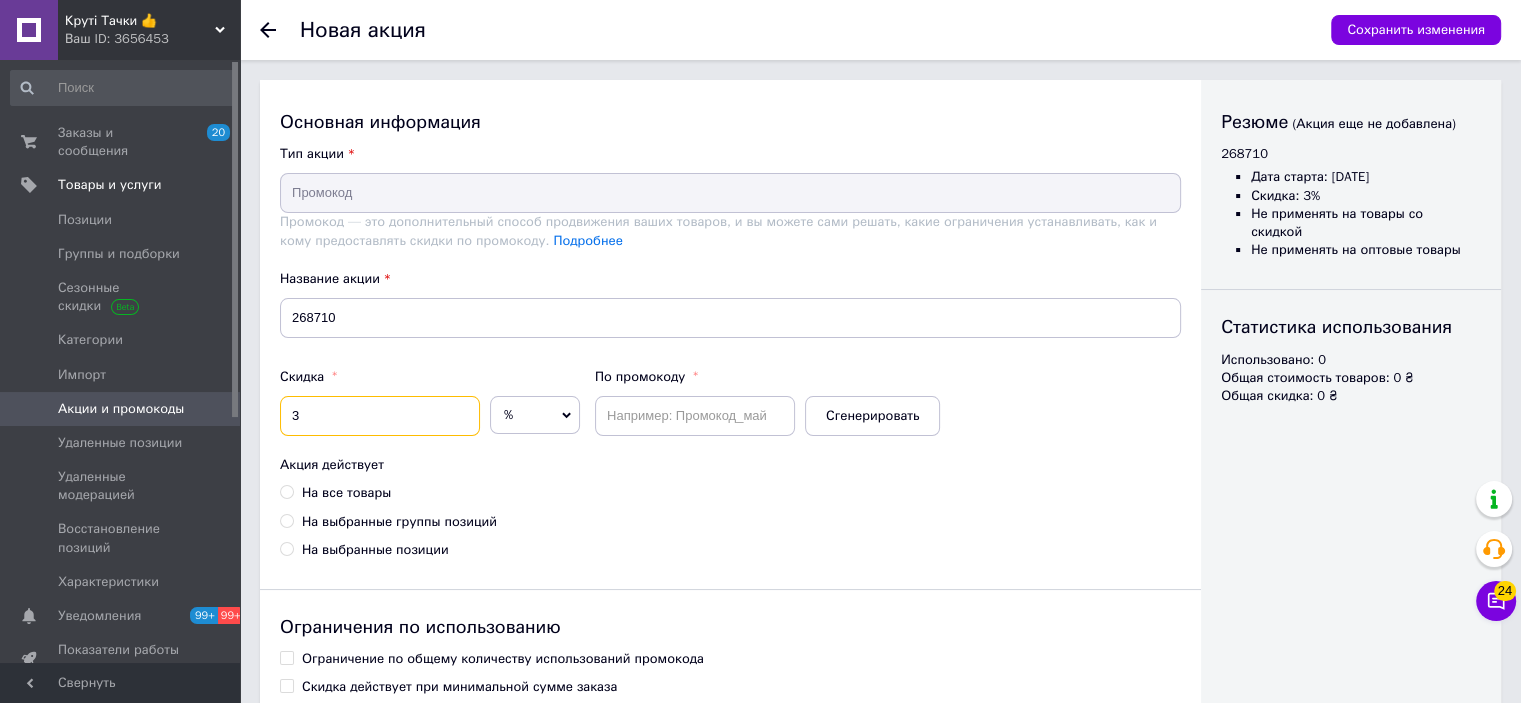 type on "3" 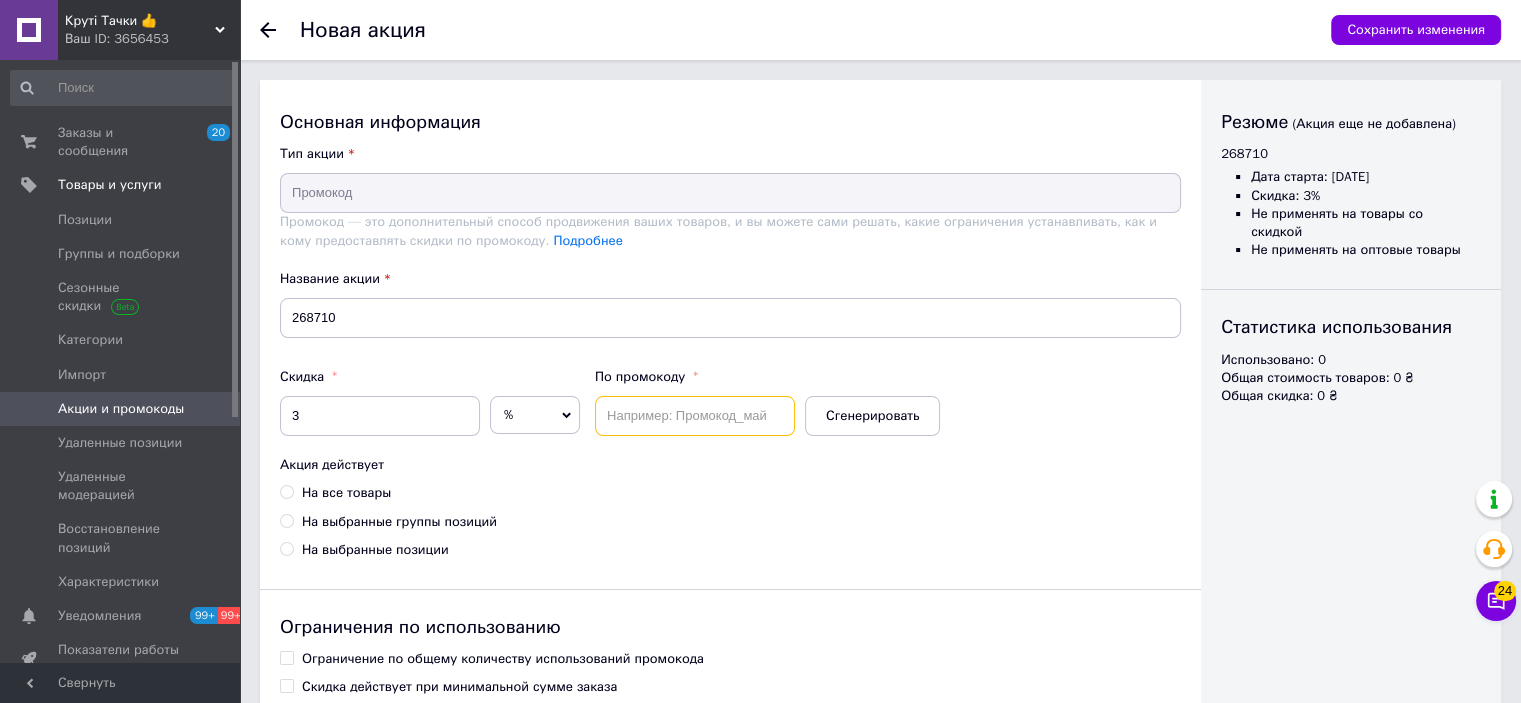 click at bounding box center [695, 416] 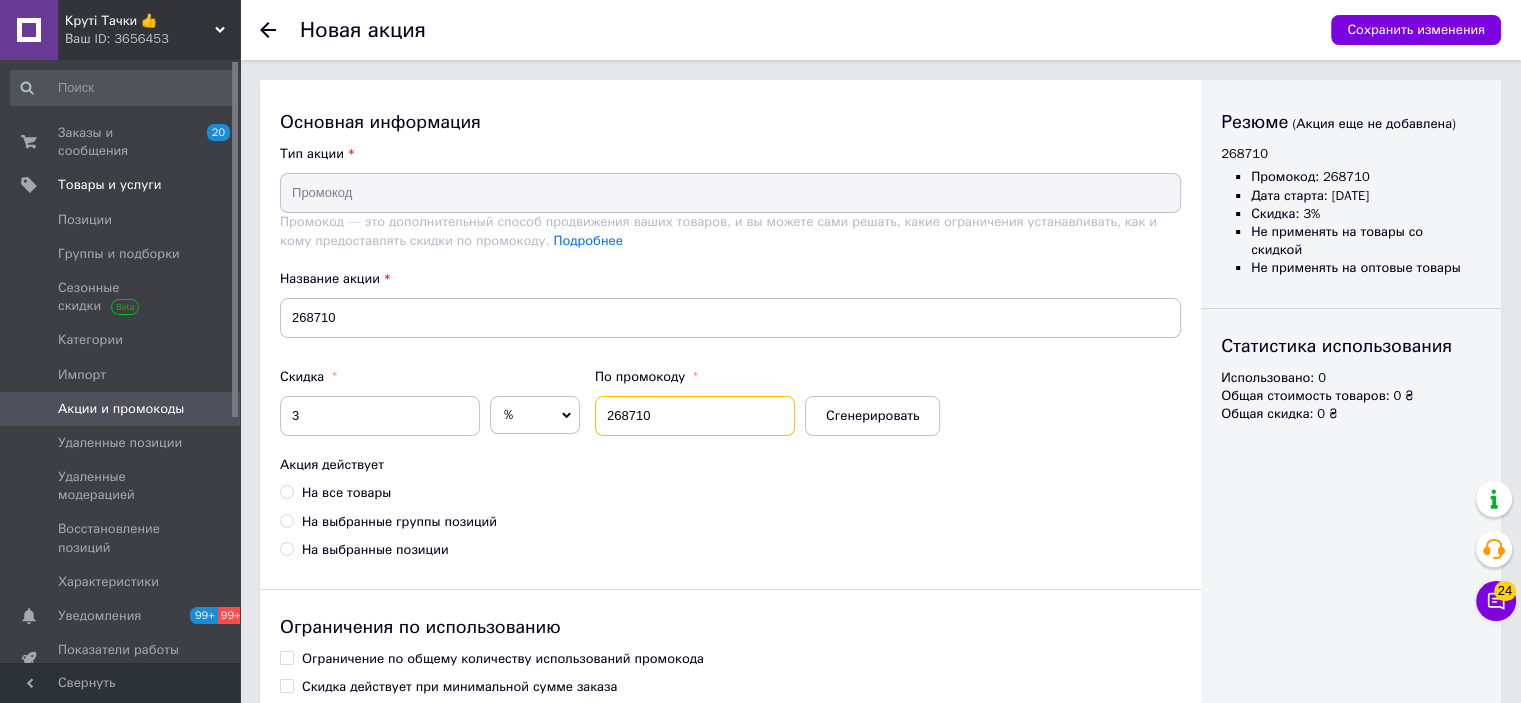 type on "268710" 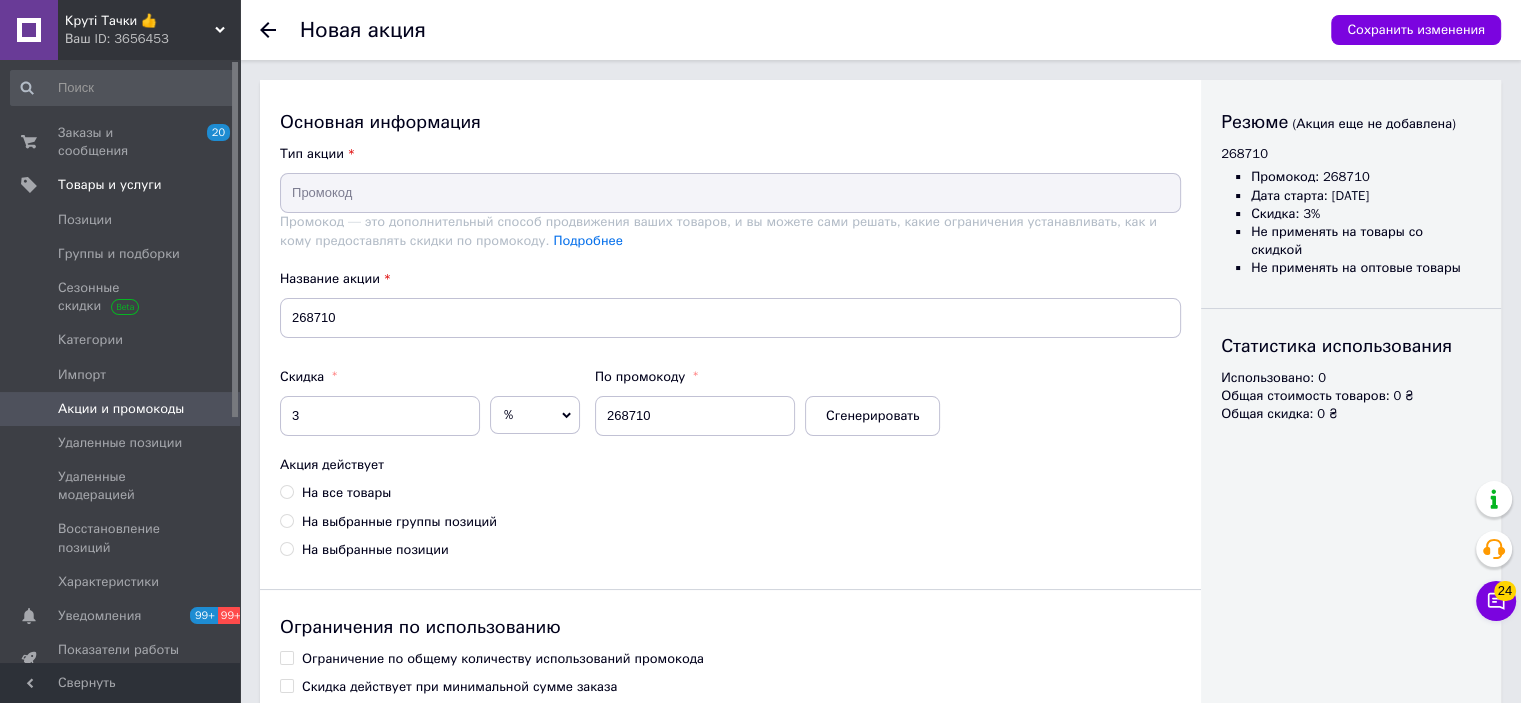click on "На все товары" at bounding box center [346, 493] 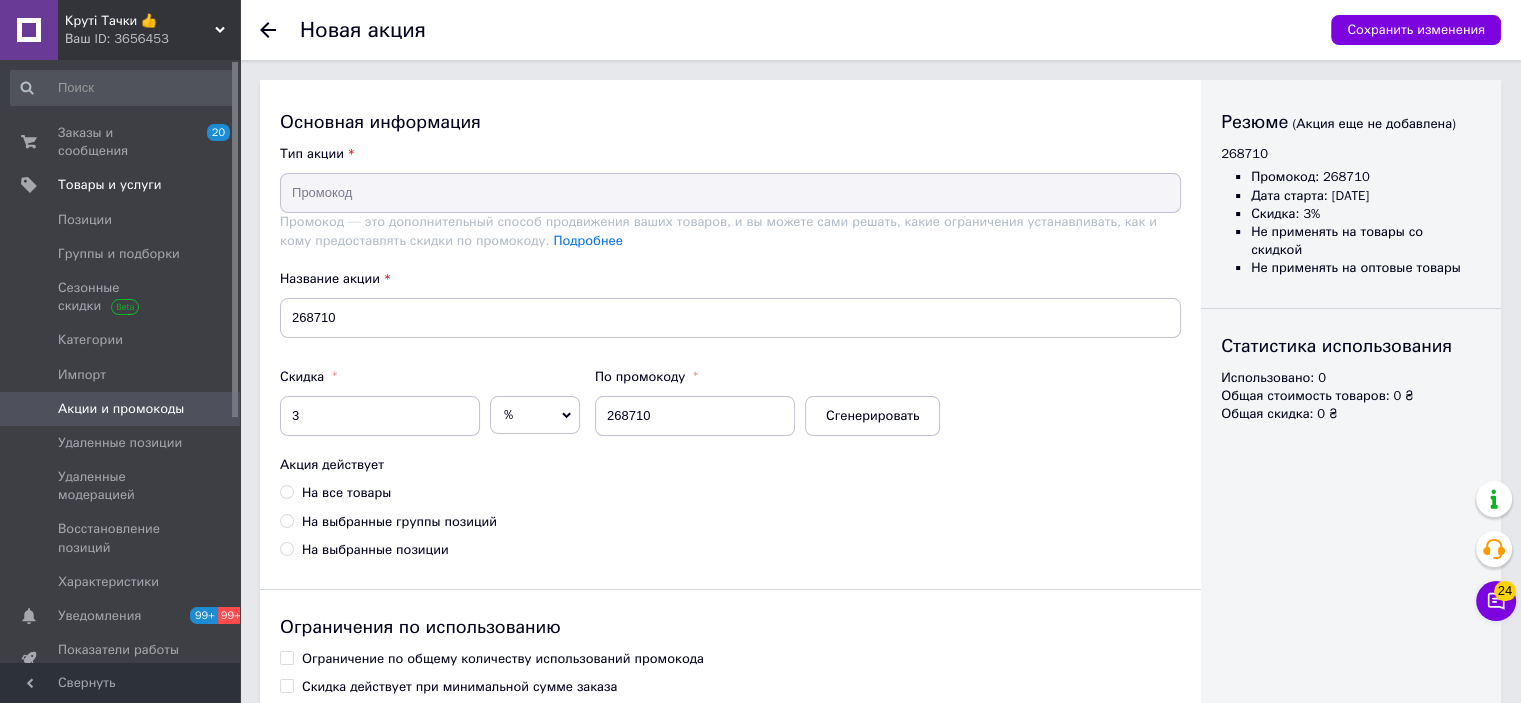 radio on "true" 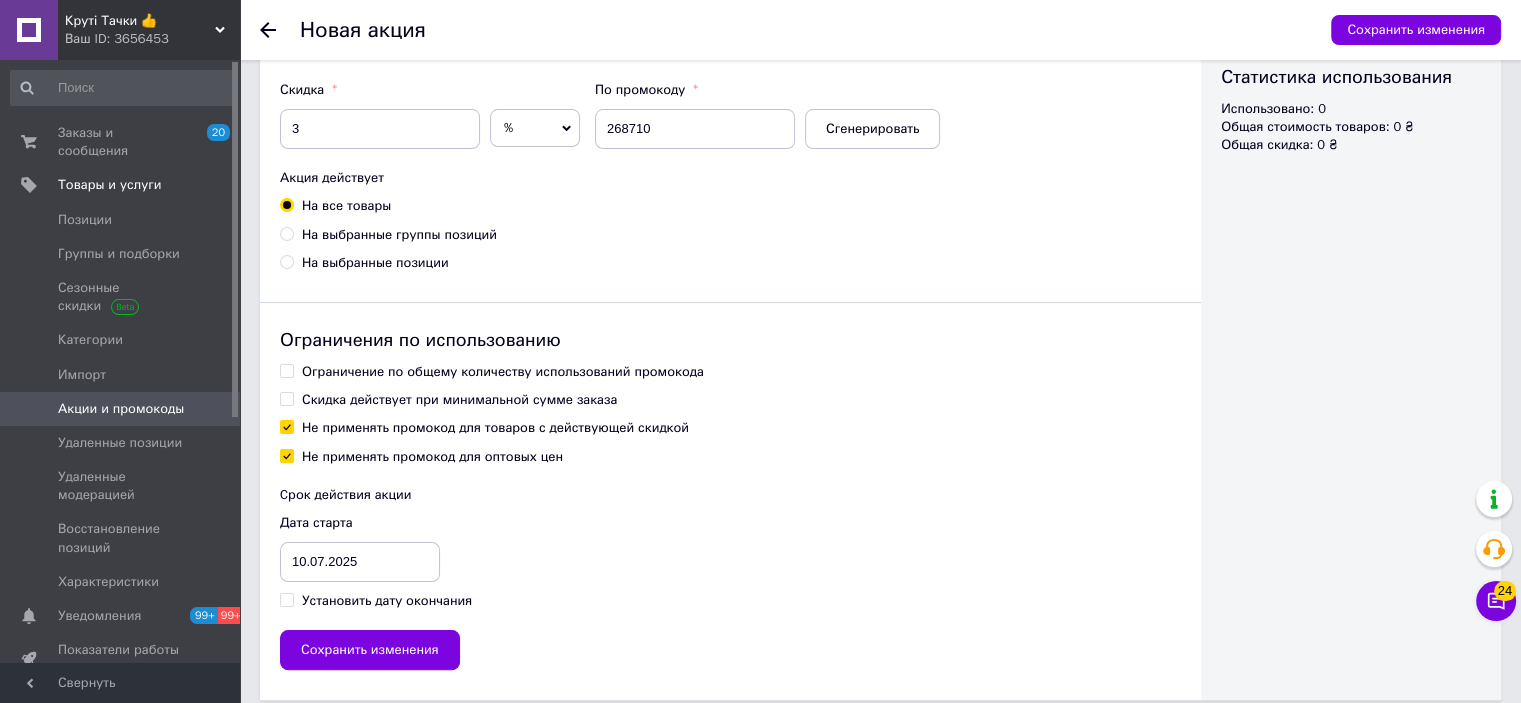 scroll, scrollTop: 302, scrollLeft: 0, axis: vertical 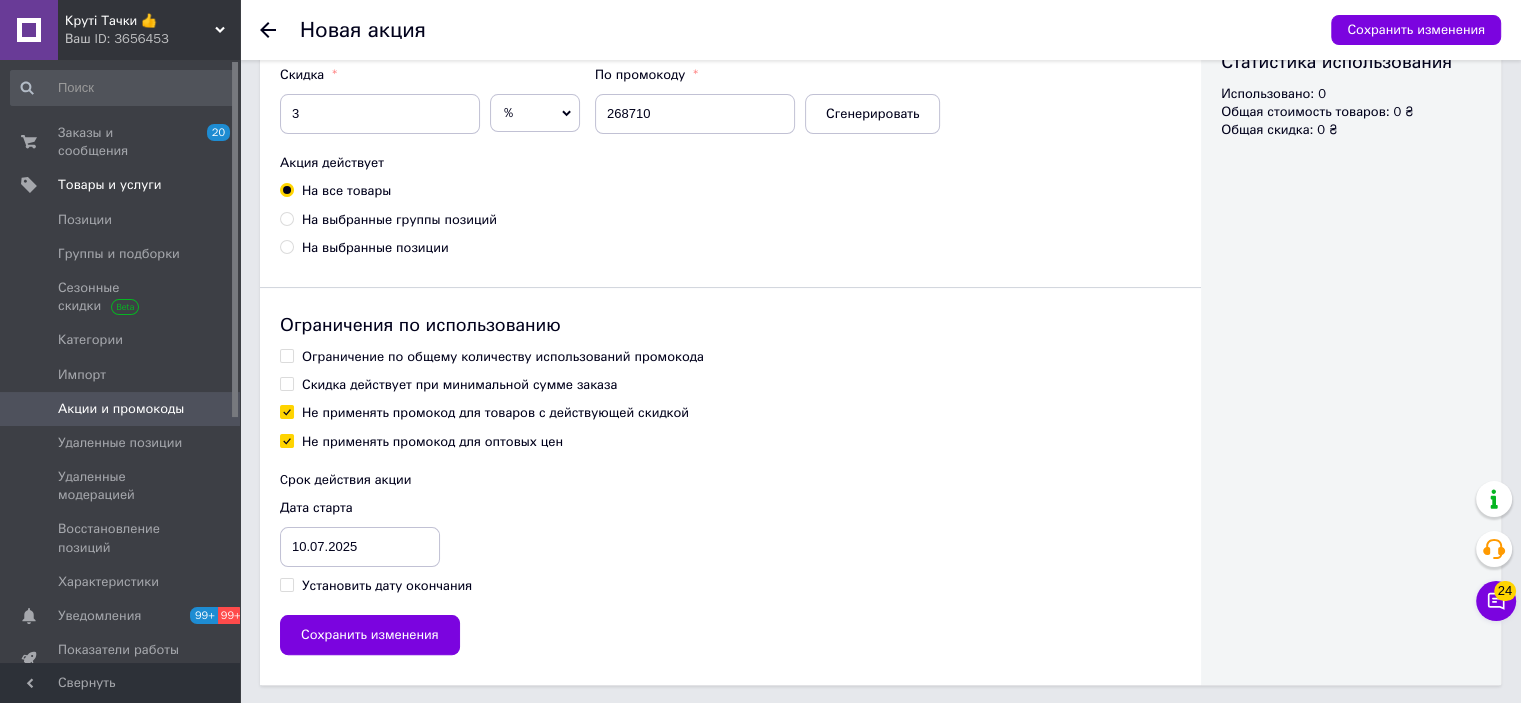 click on "Ограничение по общему количеству использований промокода" at bounding box center (503, 357) 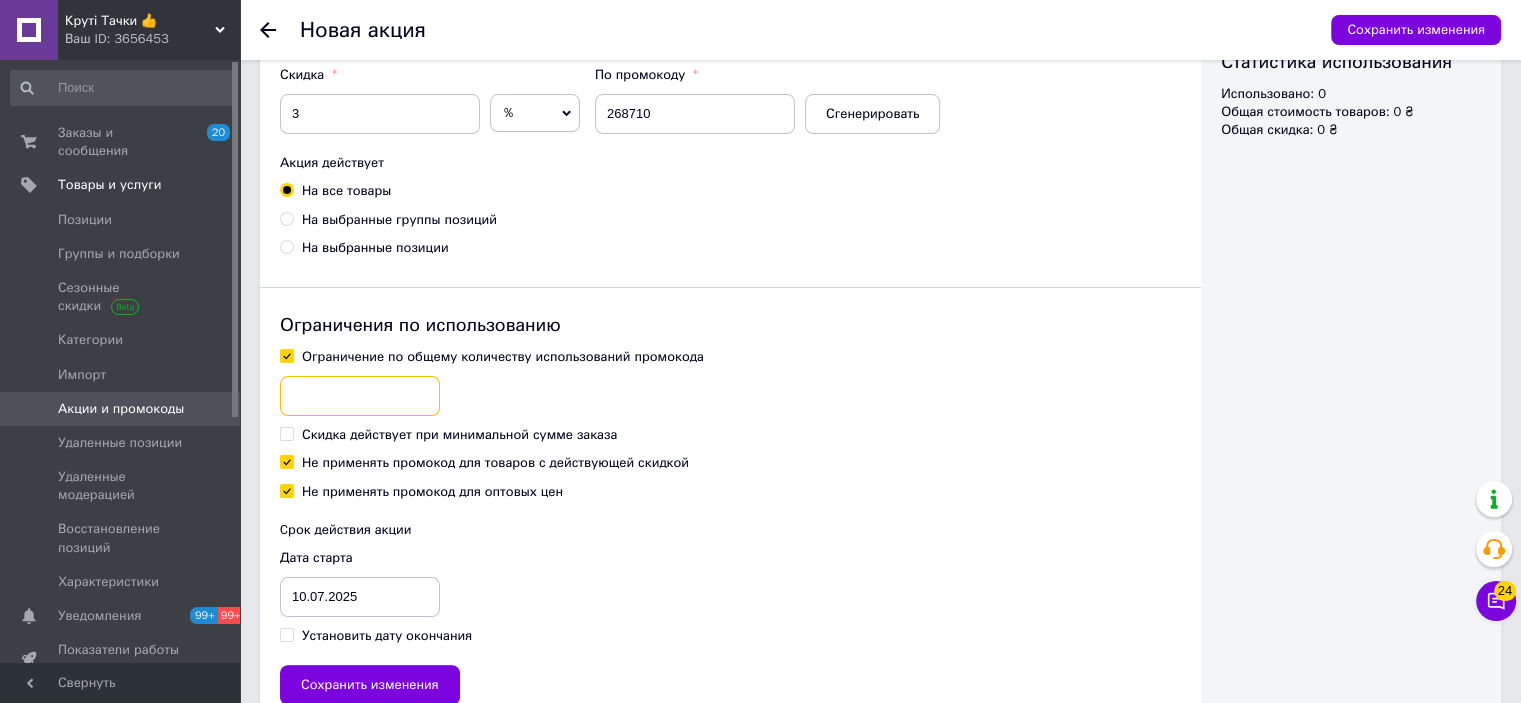 click at bounding box center (360, 396) 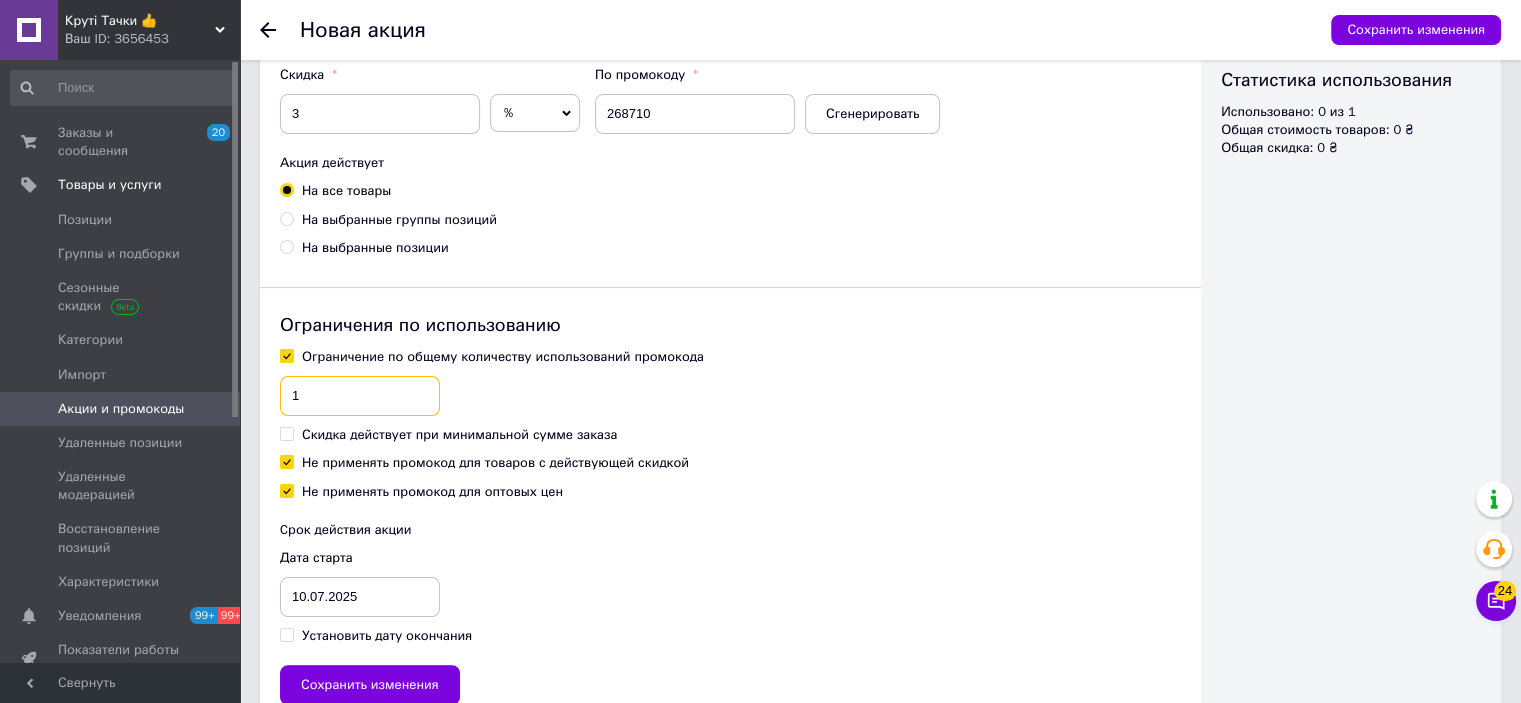 type on "1" 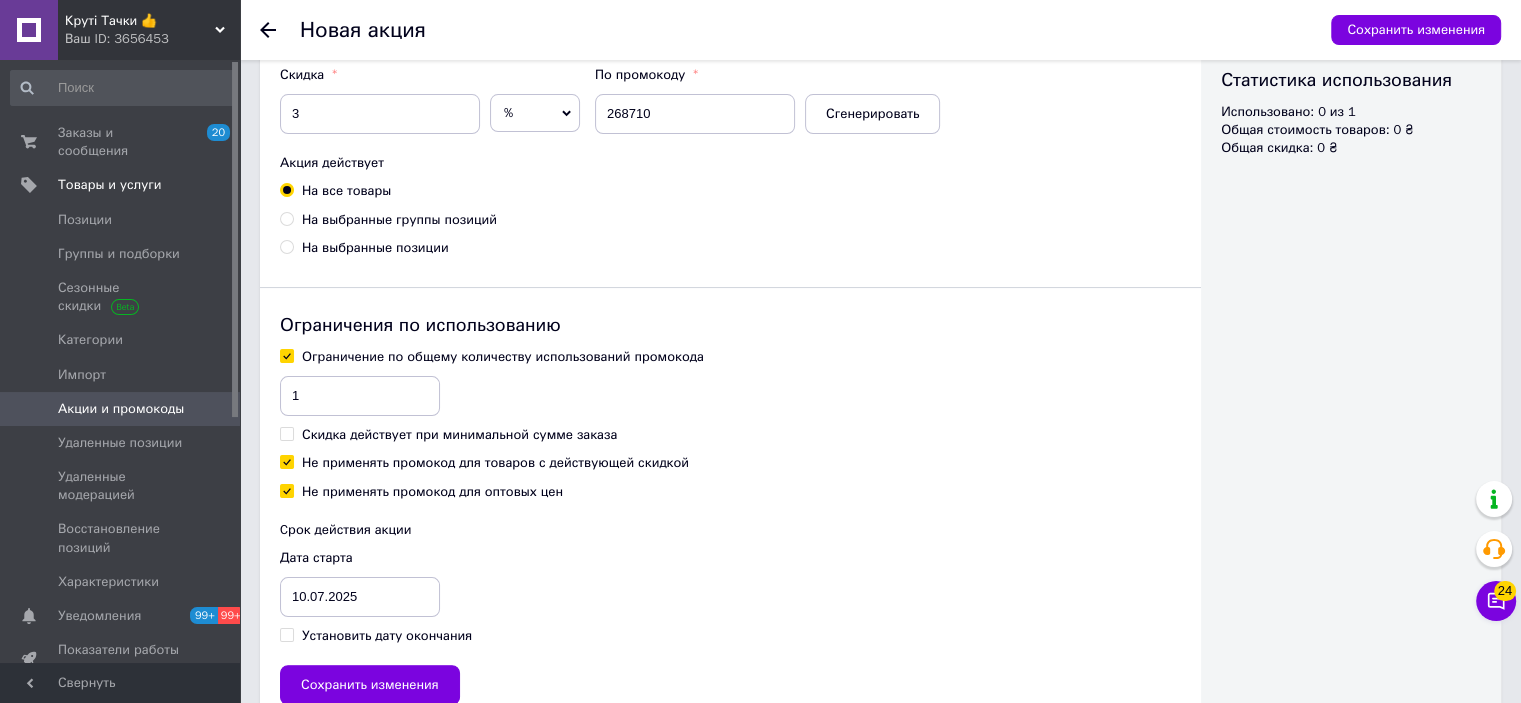 click on "Не применять промокод для товаров с действующей скидкой" at bounding box center [495, 463] 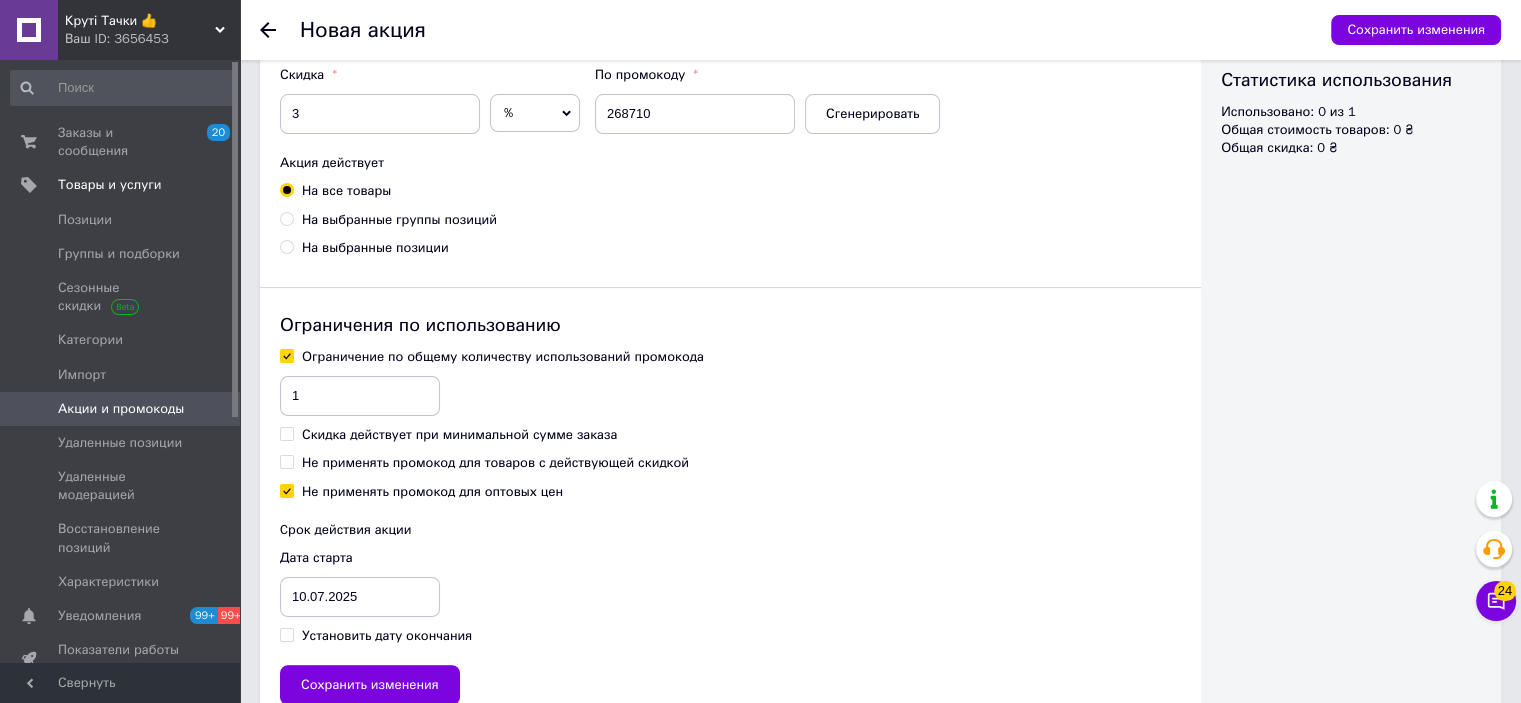 checkbox on "false" 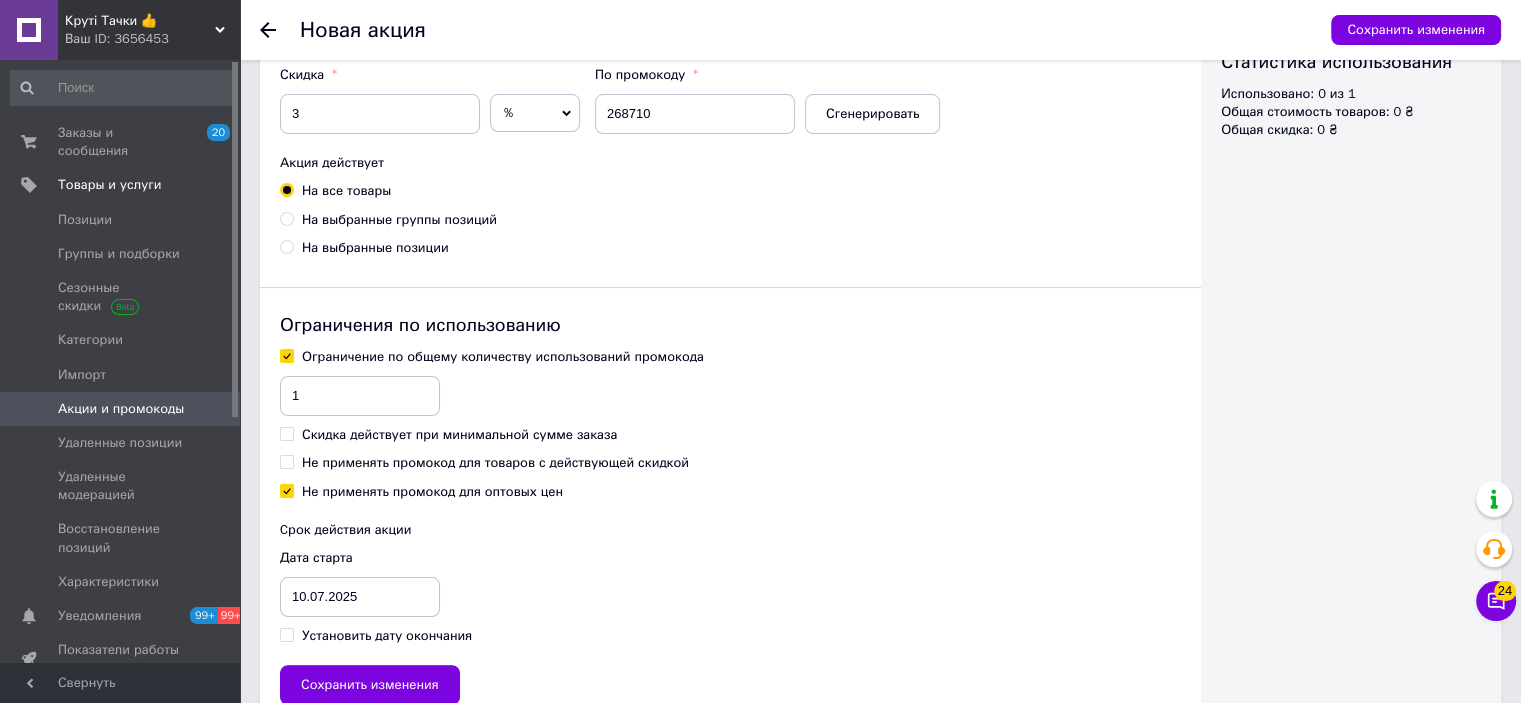 click on "Установить дату окончания" at bounding box center (387, 636) 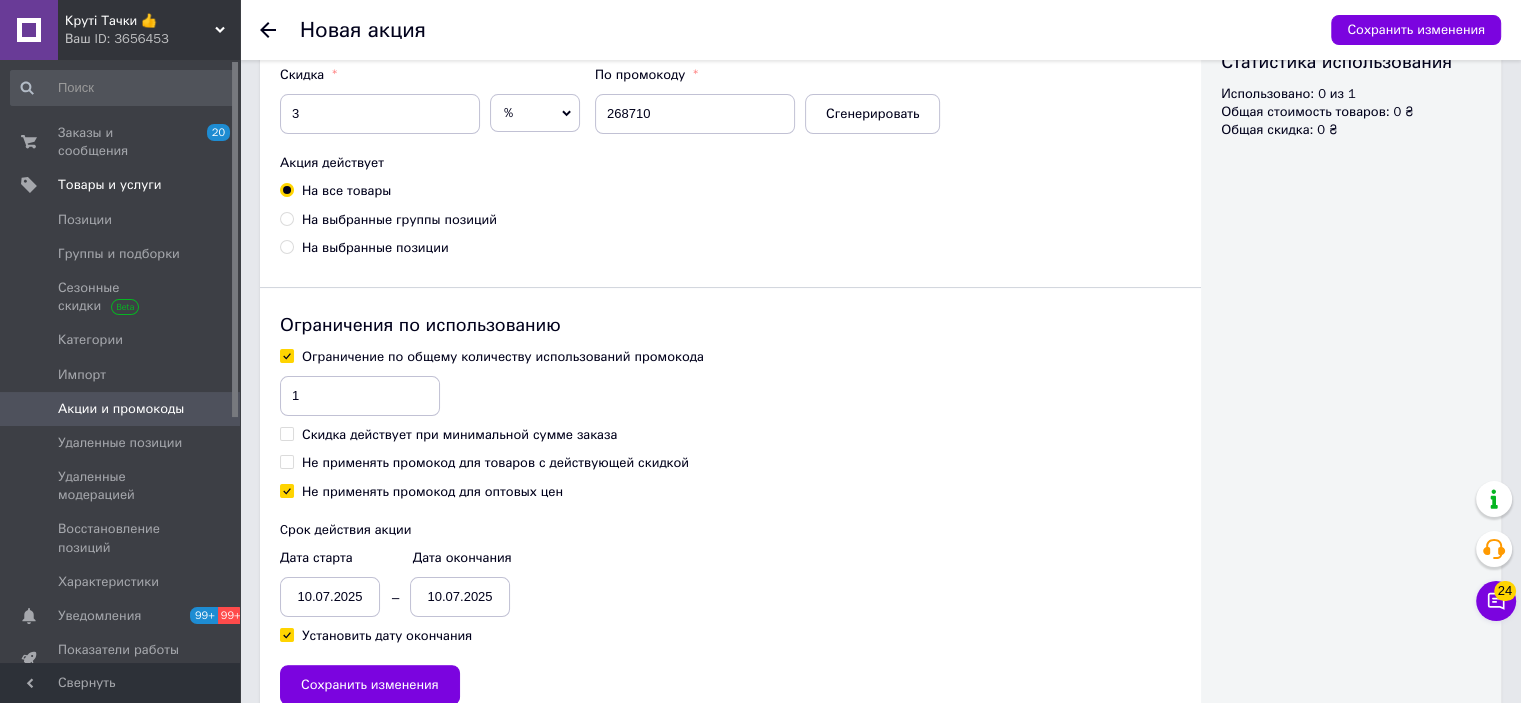 click on "10.07.2025" at bounding box center (330, 597) 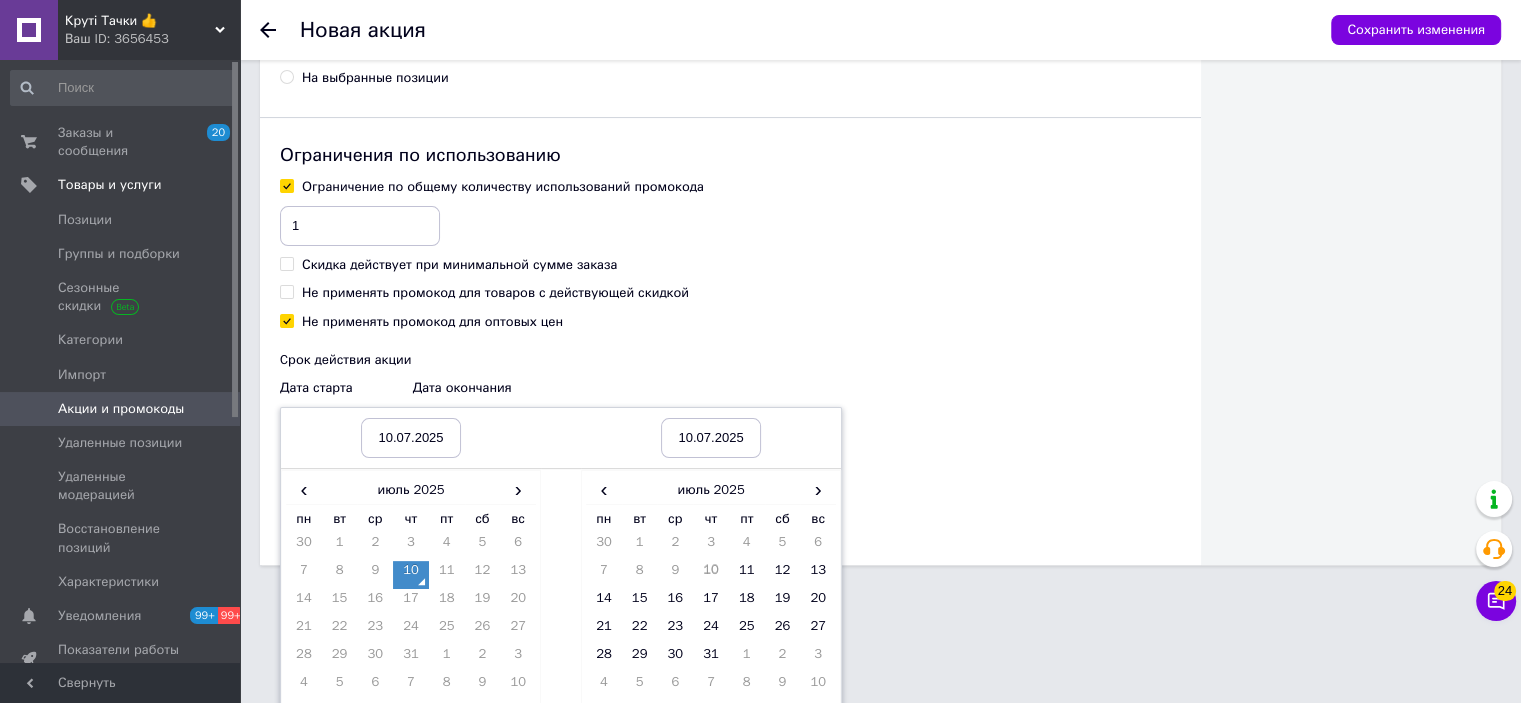scroll, scrollTop: 533, scrollLeft: 0, axis: vertical 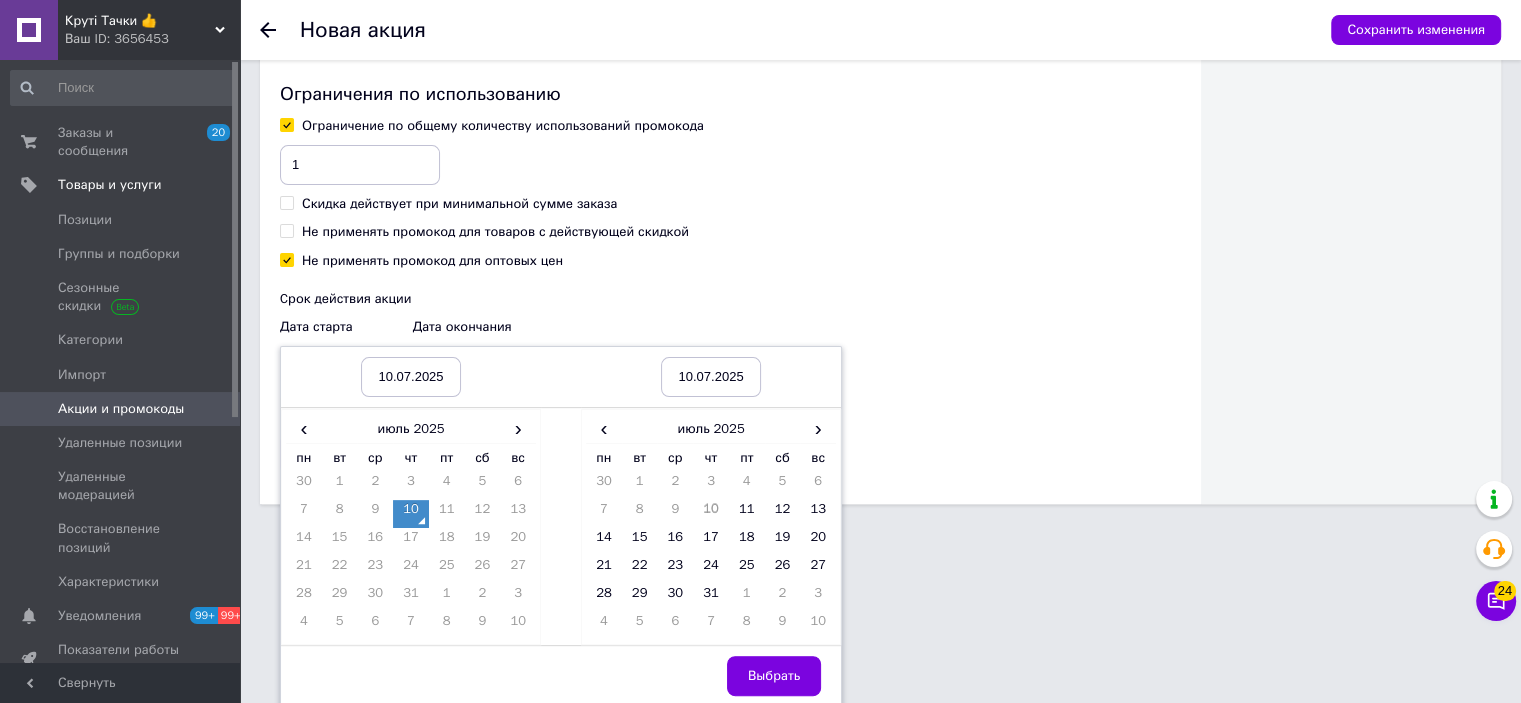 click on "10" at bounding box center [411, 514] 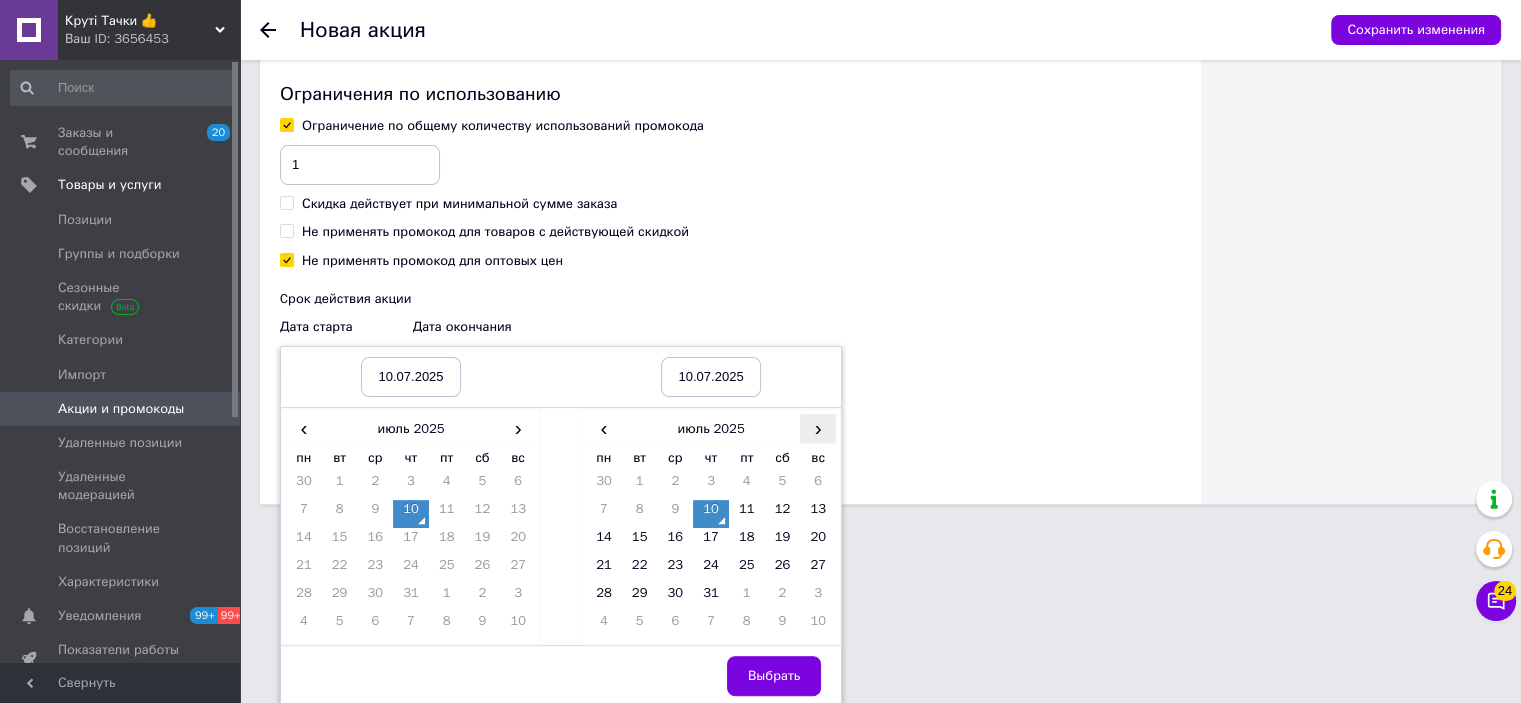 click on "›" at bounding box center (818, 428) 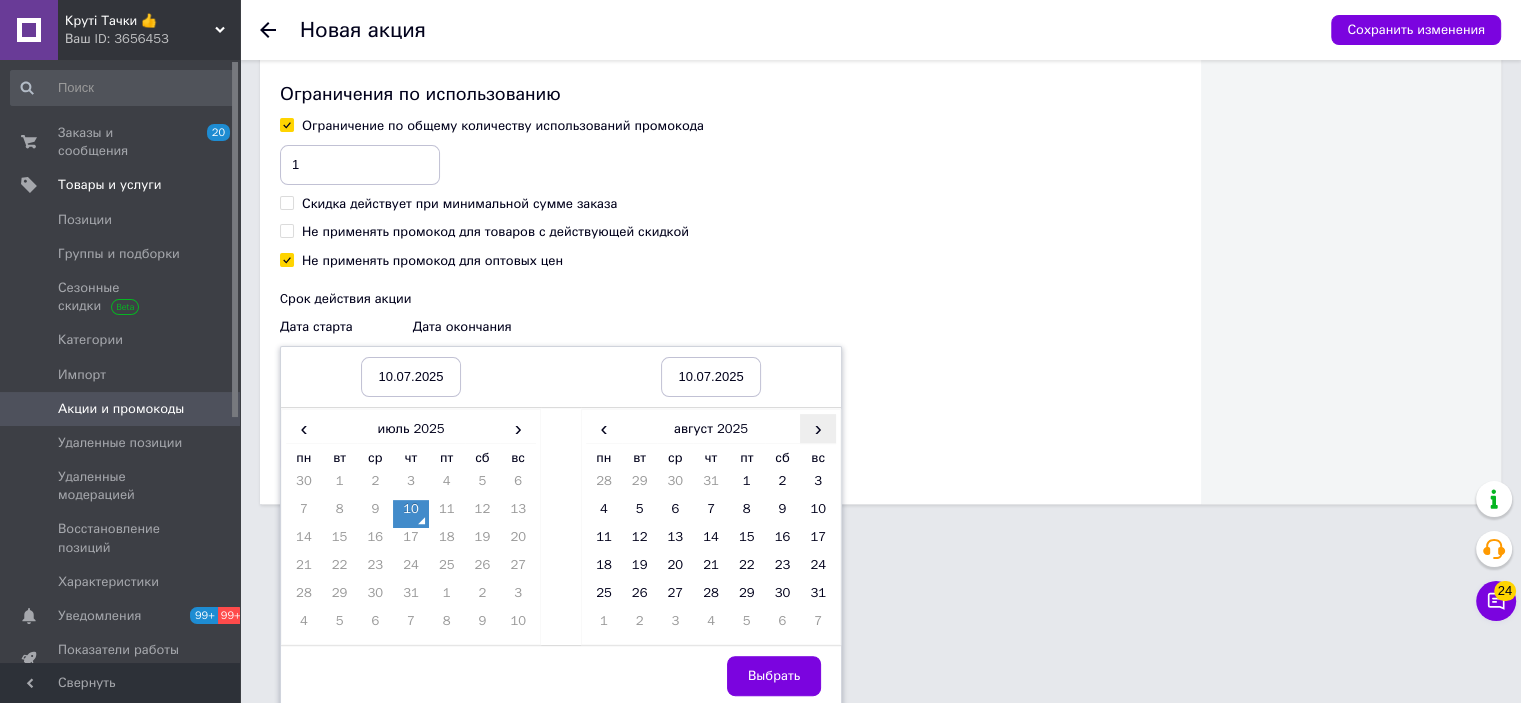 click on "›" at bounding box center (818, 428) 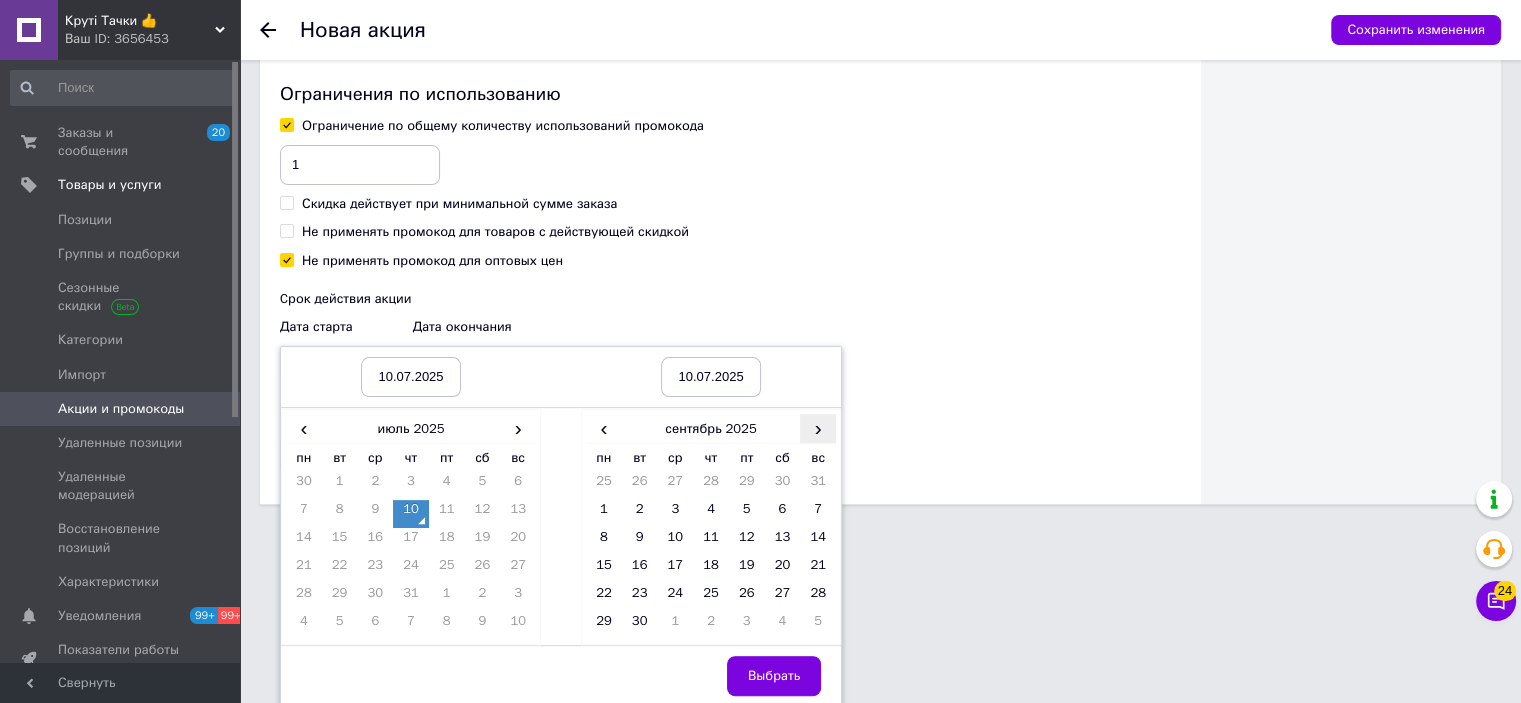 click on "›" at bounding box center (818, 428) 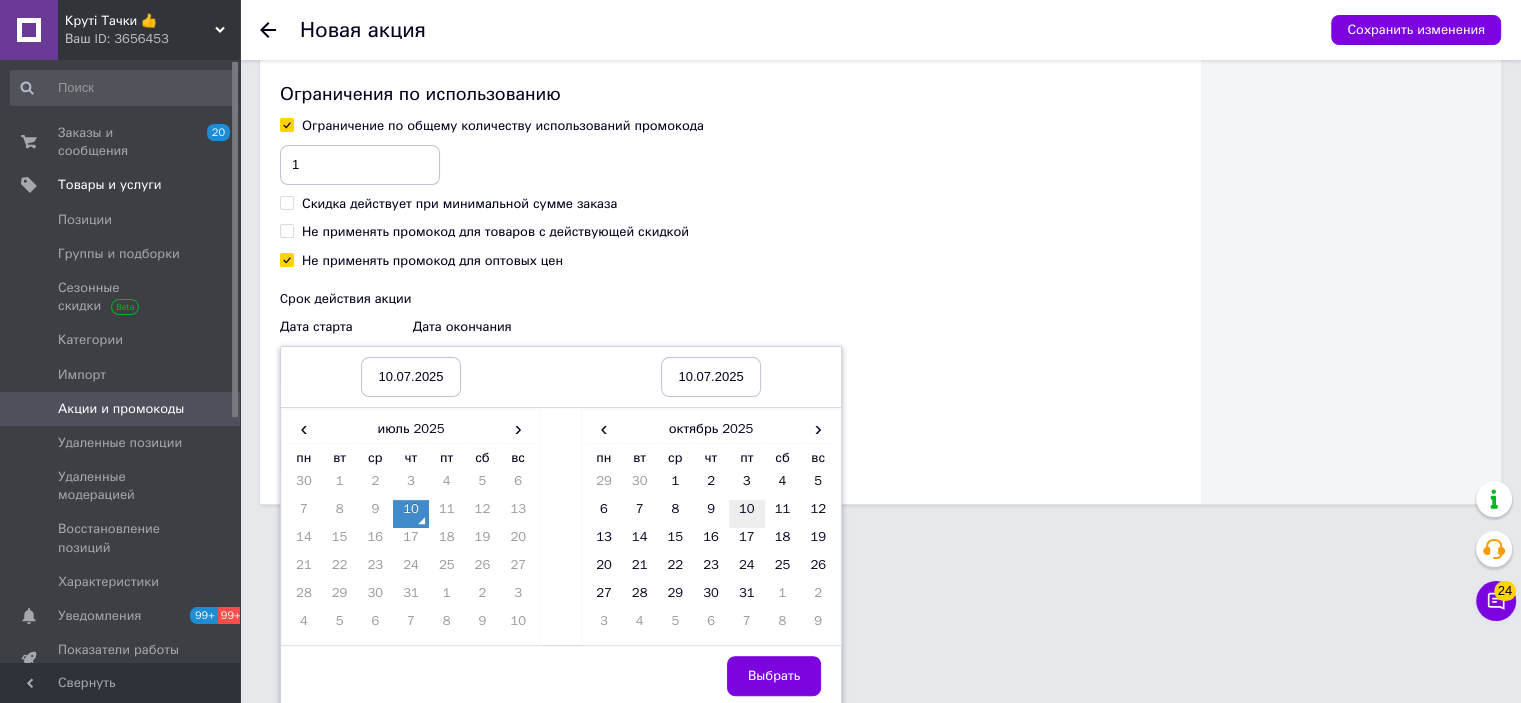 click on "10" at bounding box center (747, 514) 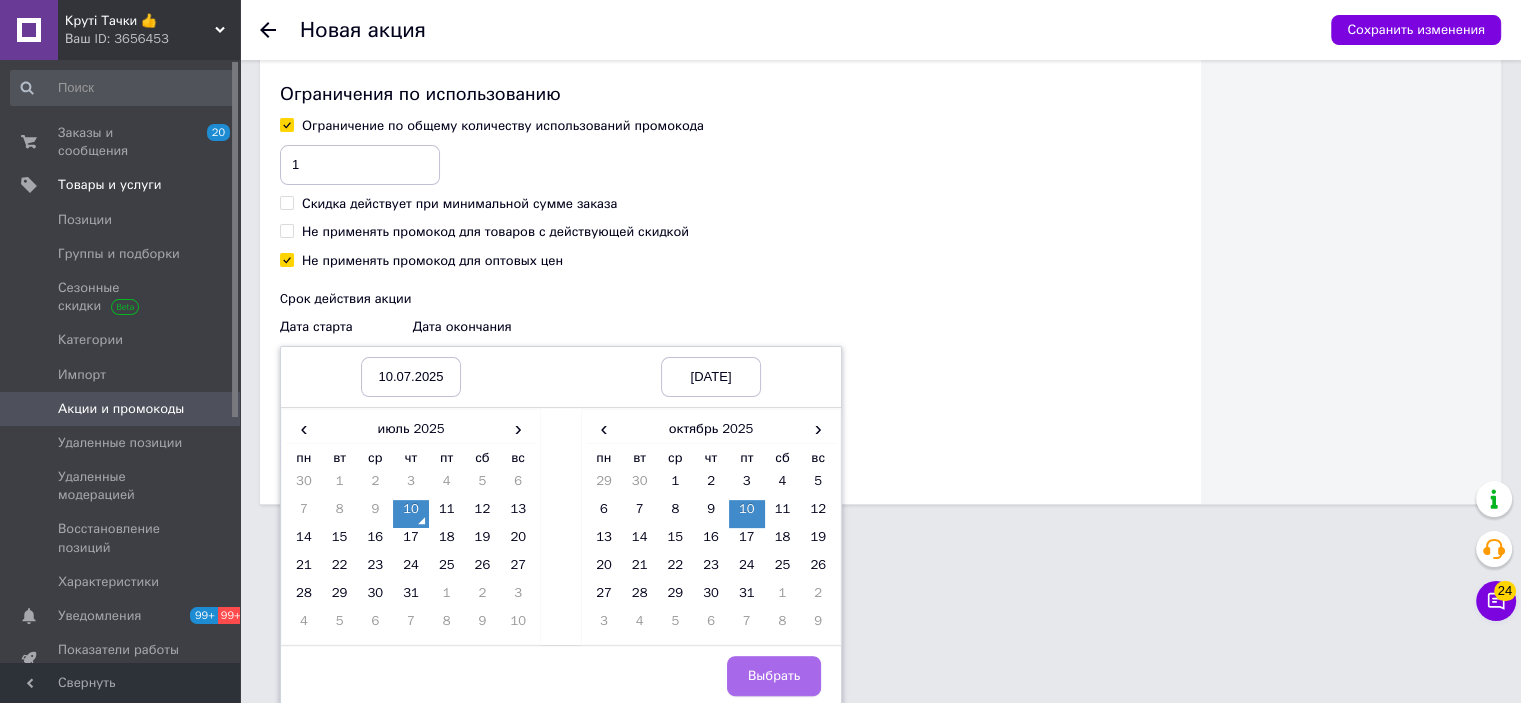 click on "Выбрать" at bounding box center [774, 676] 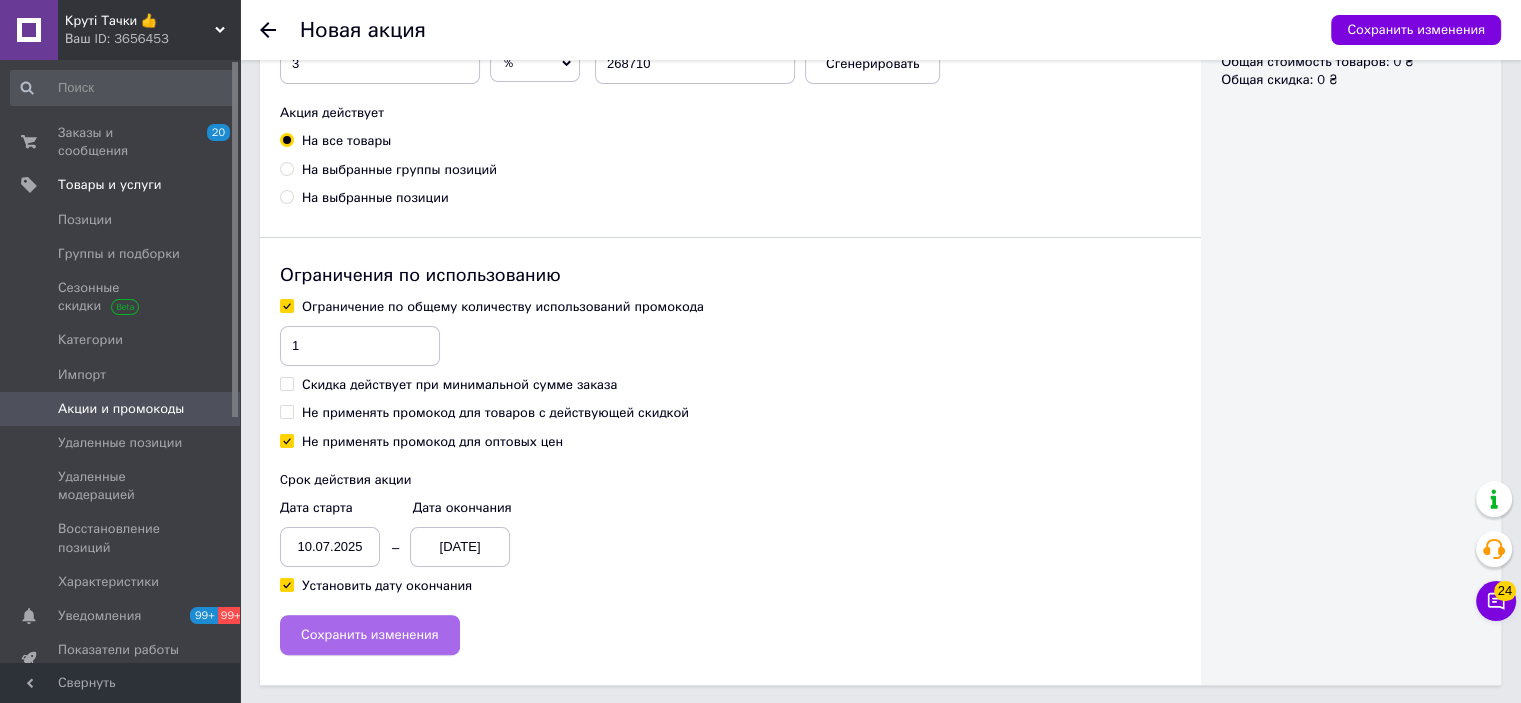 click on "Сохранить изменения" at bounding box center [370, 635] 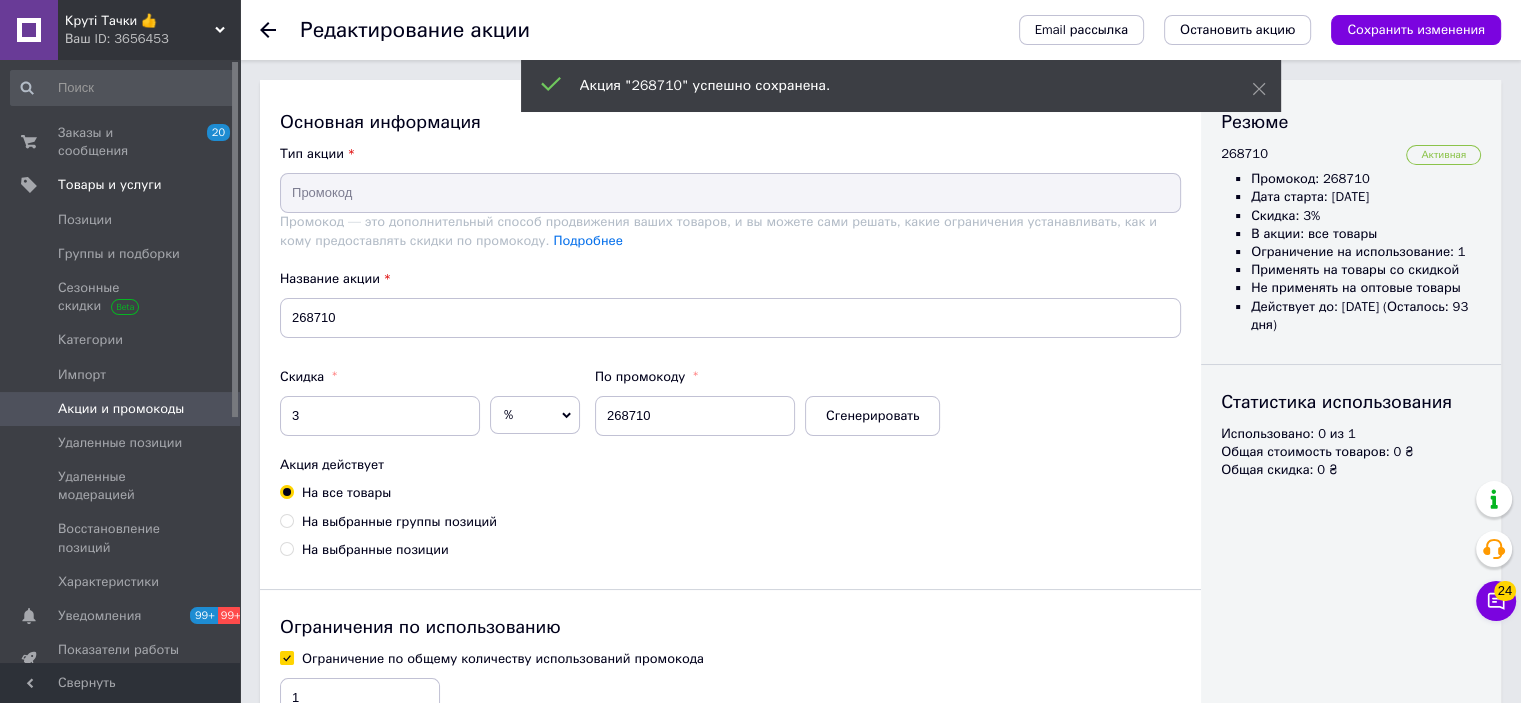 click on "Акции и промокоды" at bounding box center (123, 409) 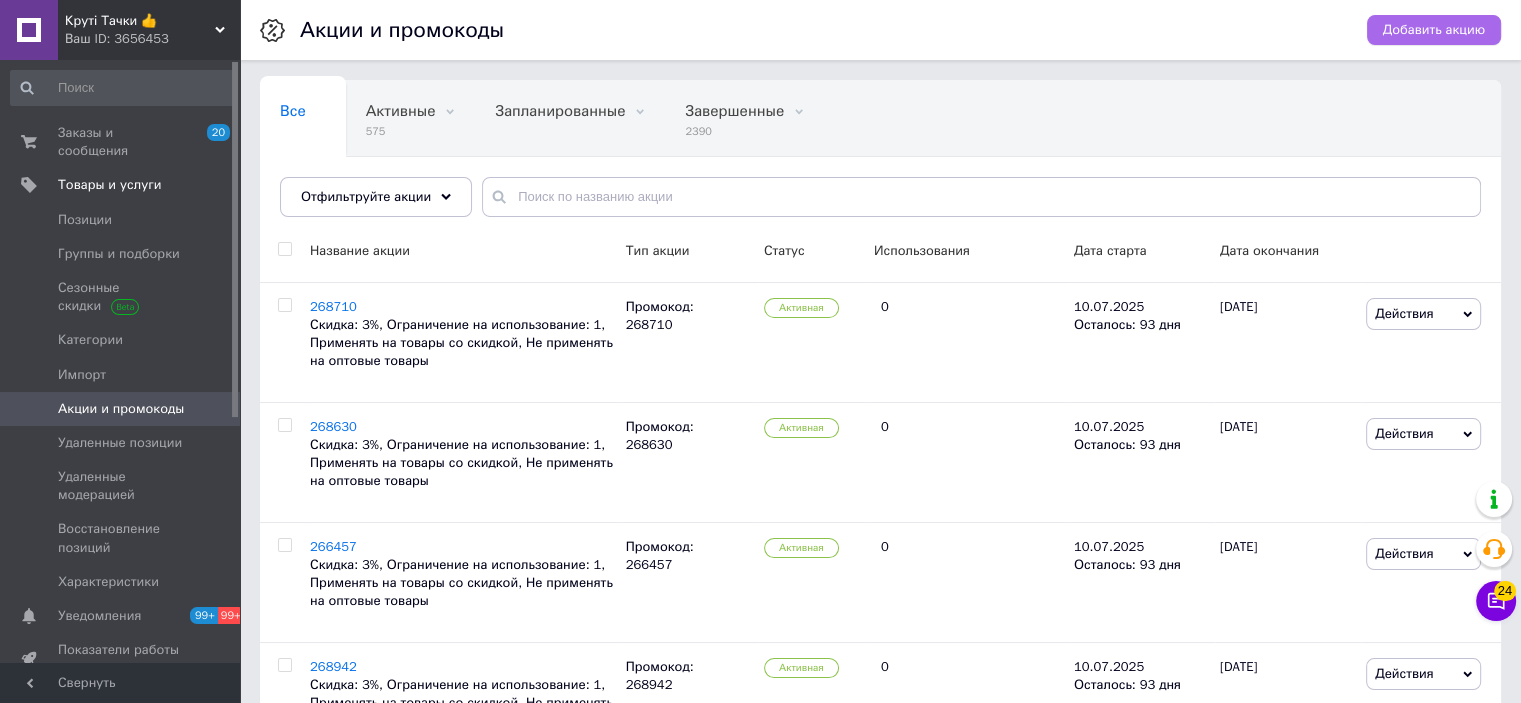 click on "Добавить акцию" at bounding box center (1434, 30) 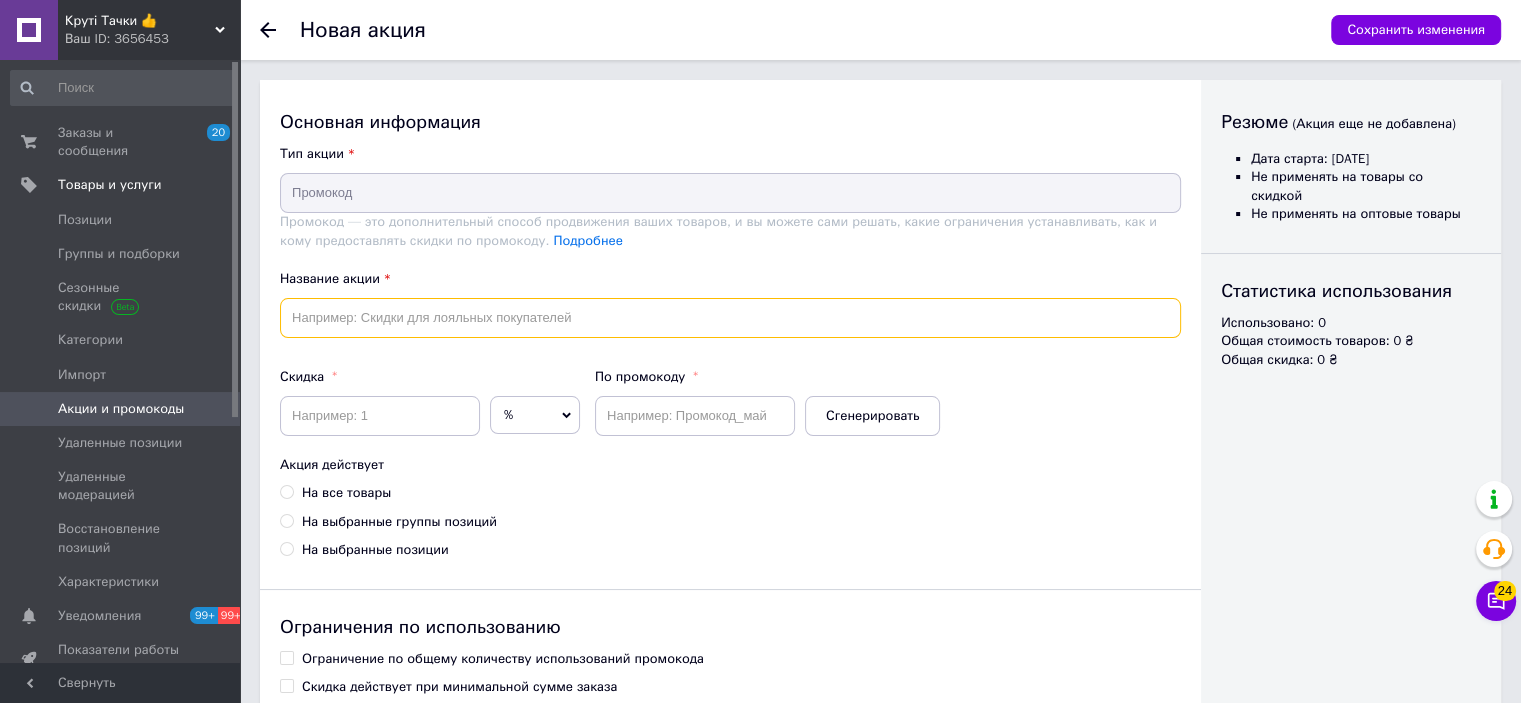 click at bounding box center (730, 318) 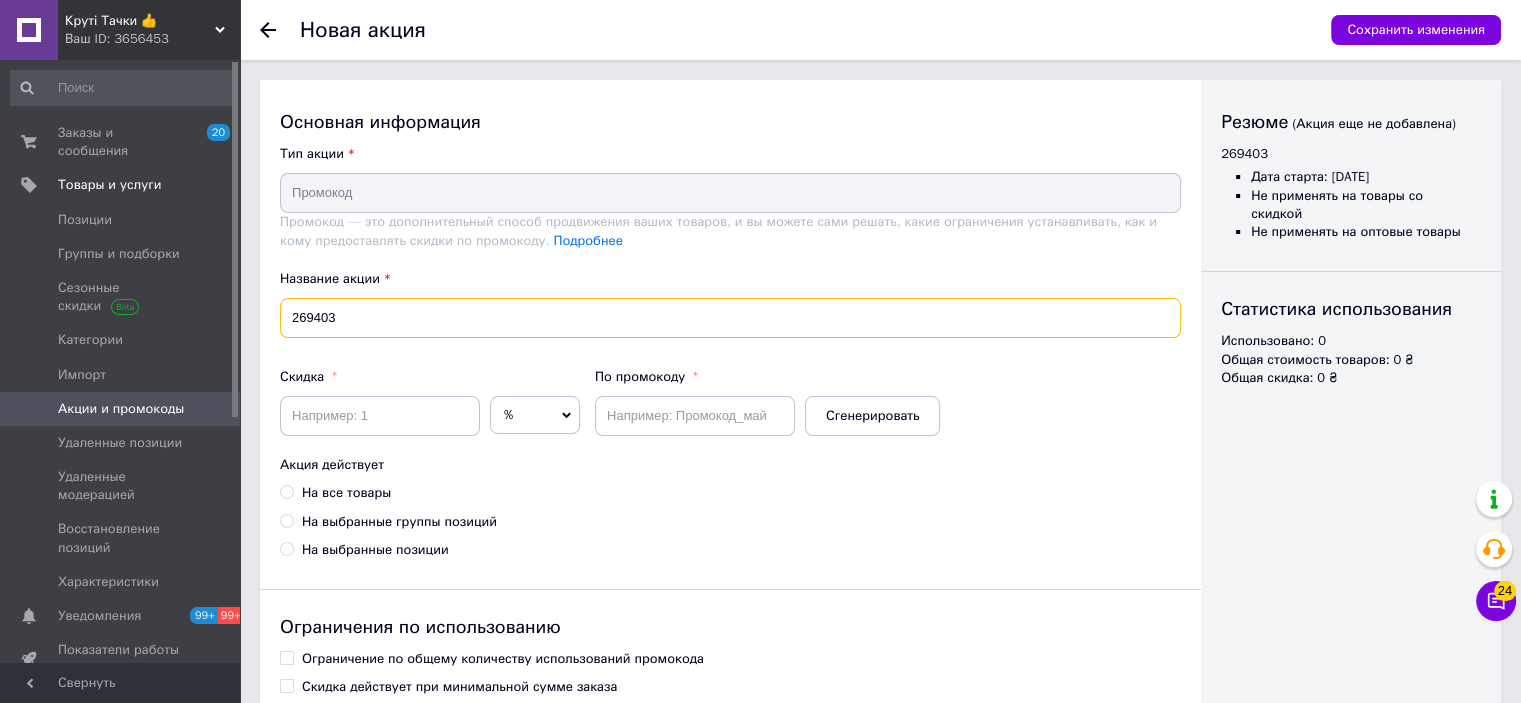 type on "269403" 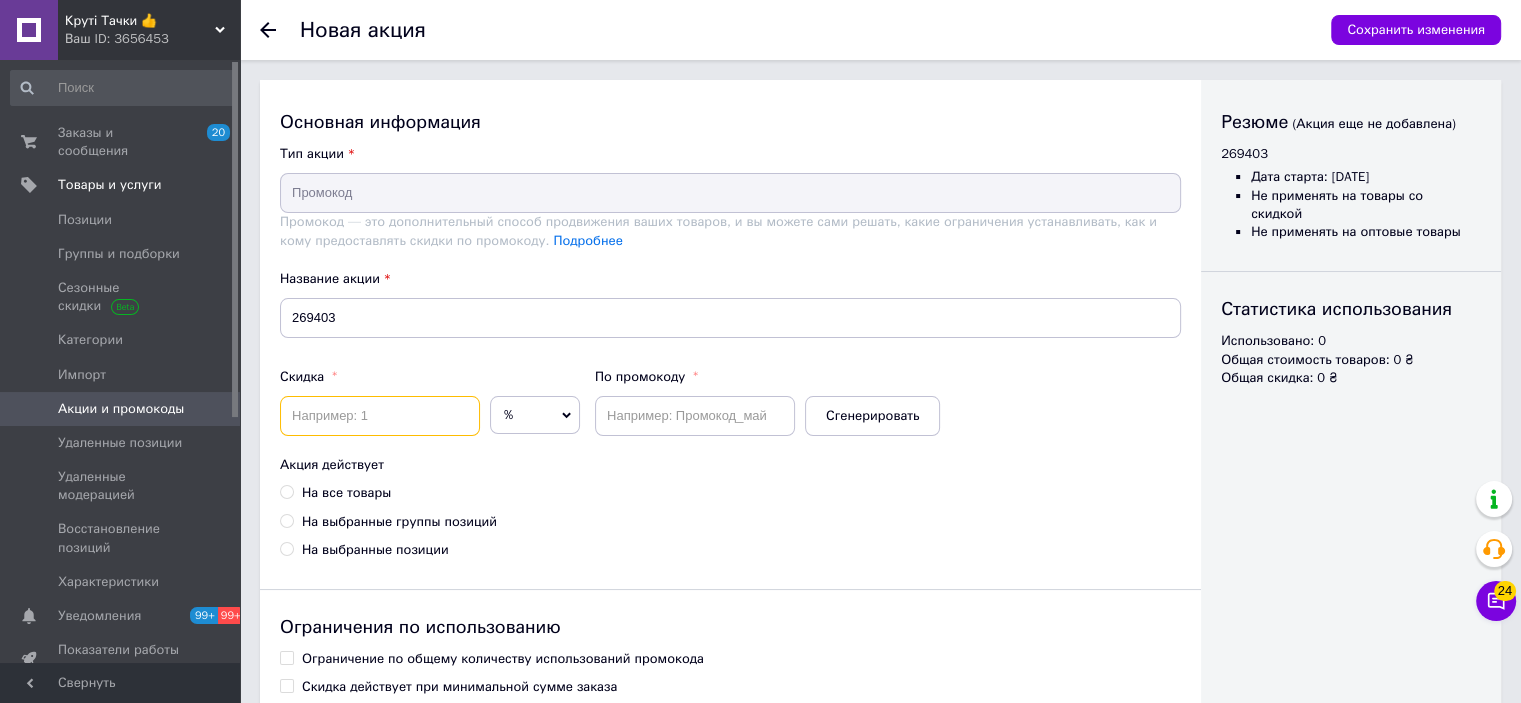 click at bounding box center (380, 416) 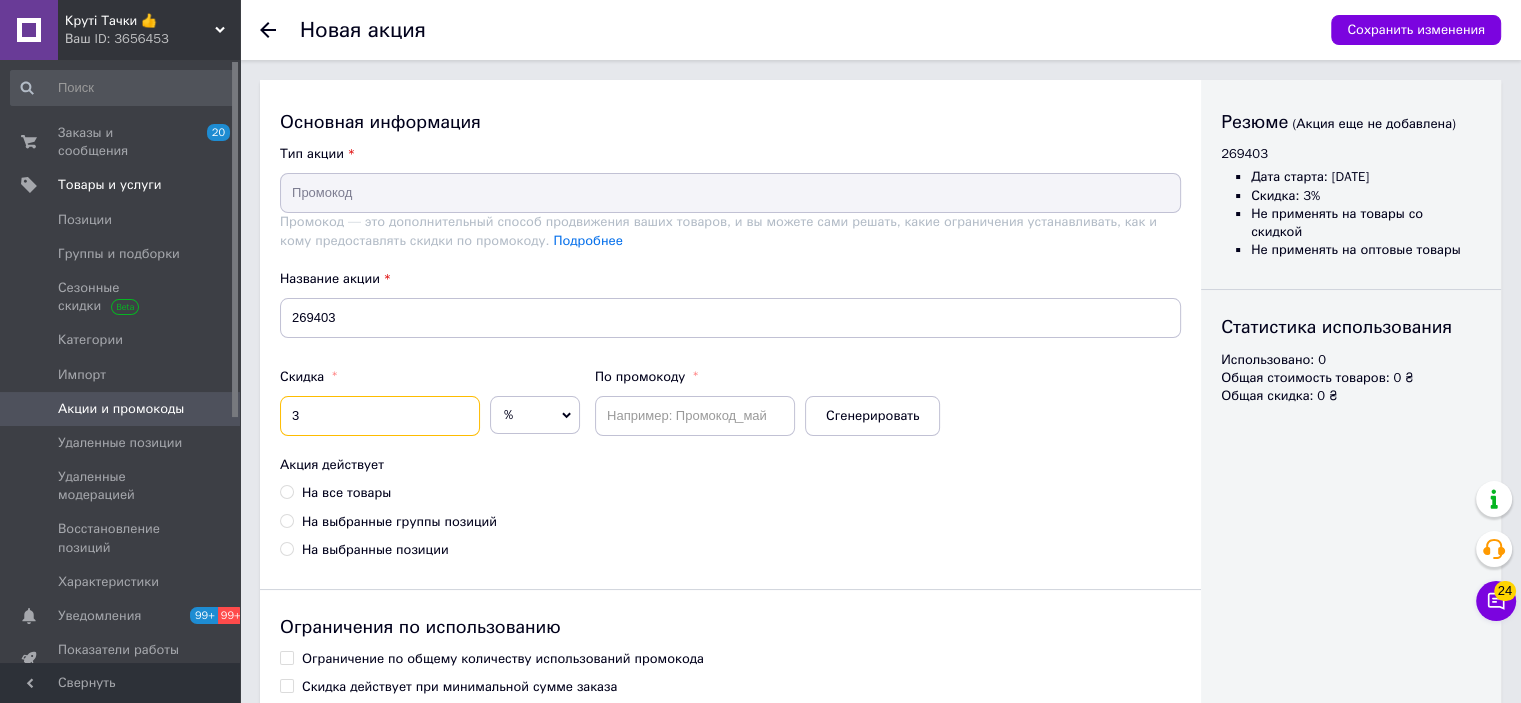 type on "3" 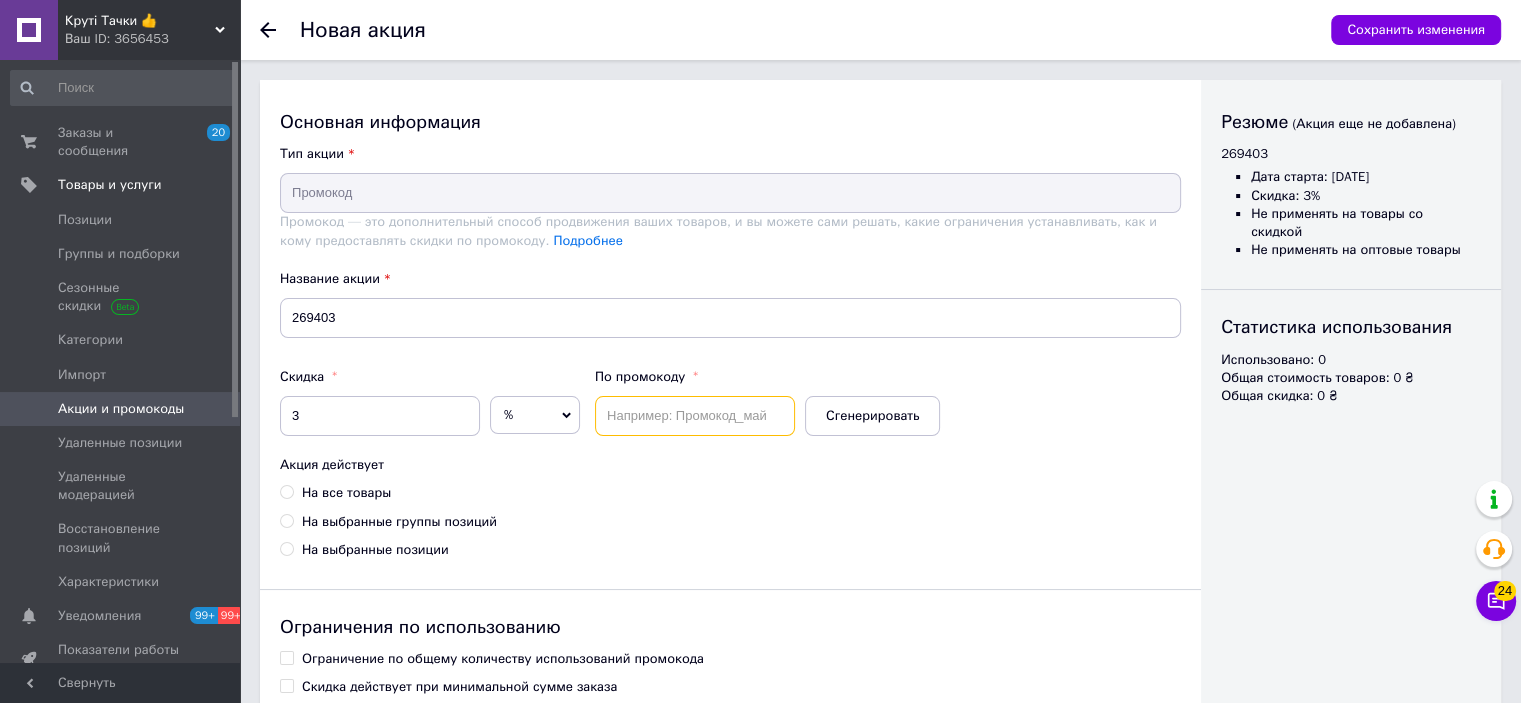 click at bounding box center [695, 416] 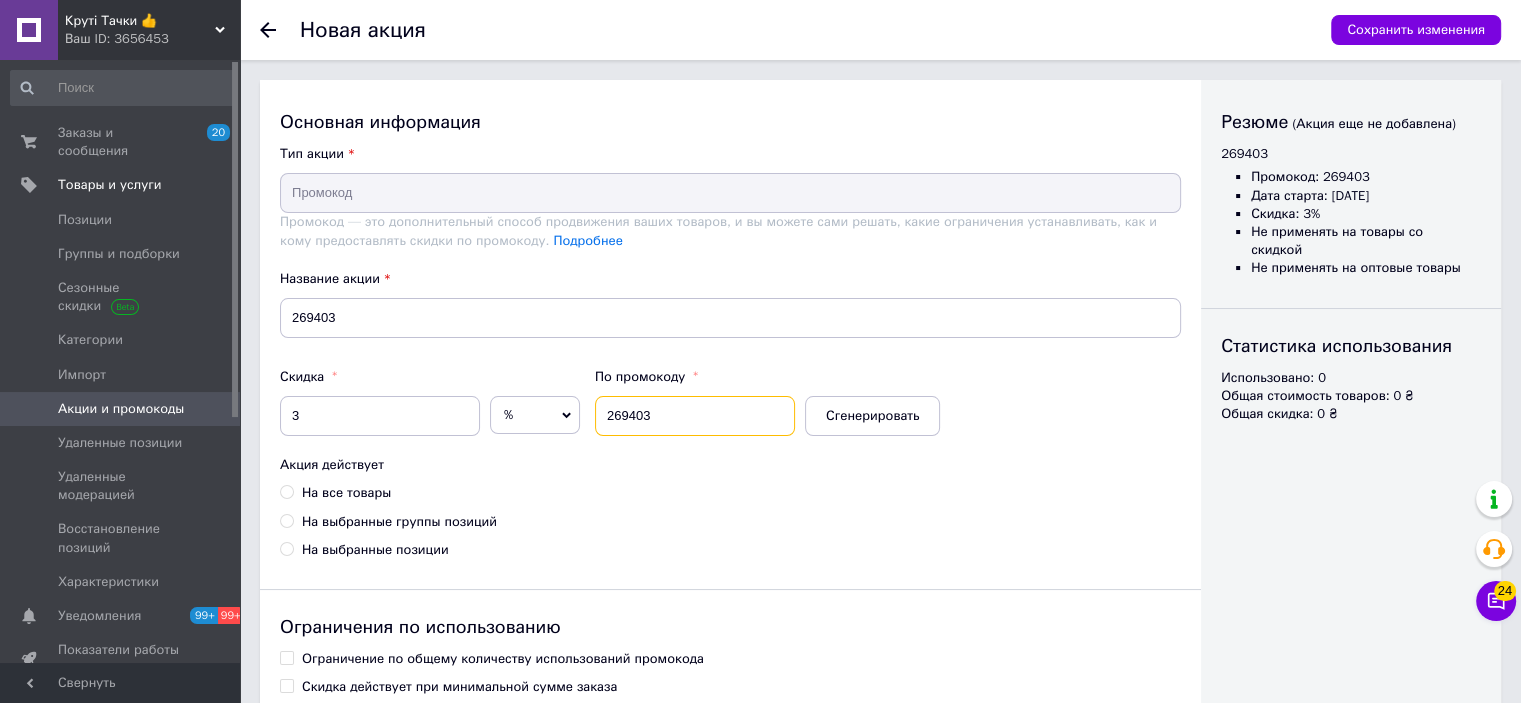 type on "269403" 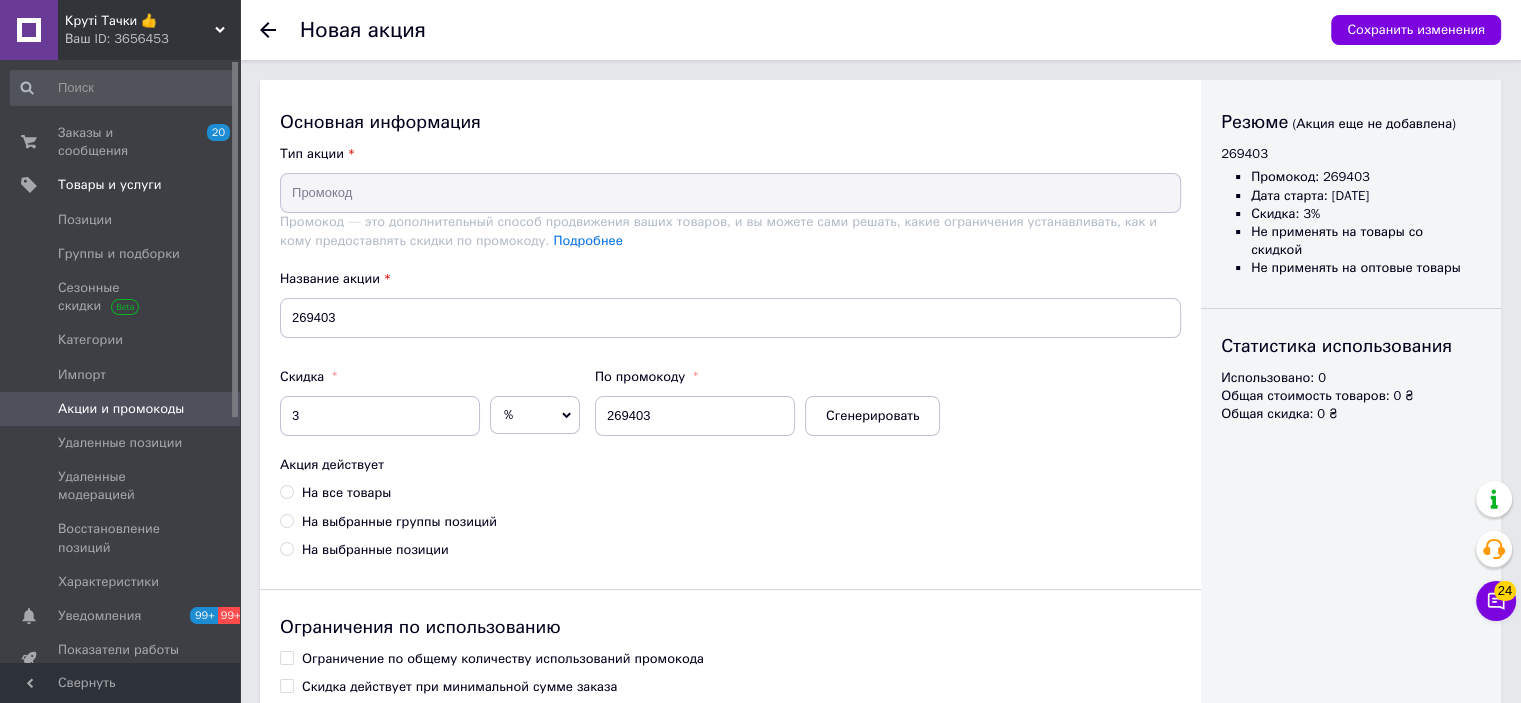 click on "На все товары" at bounding box center (346, 493) 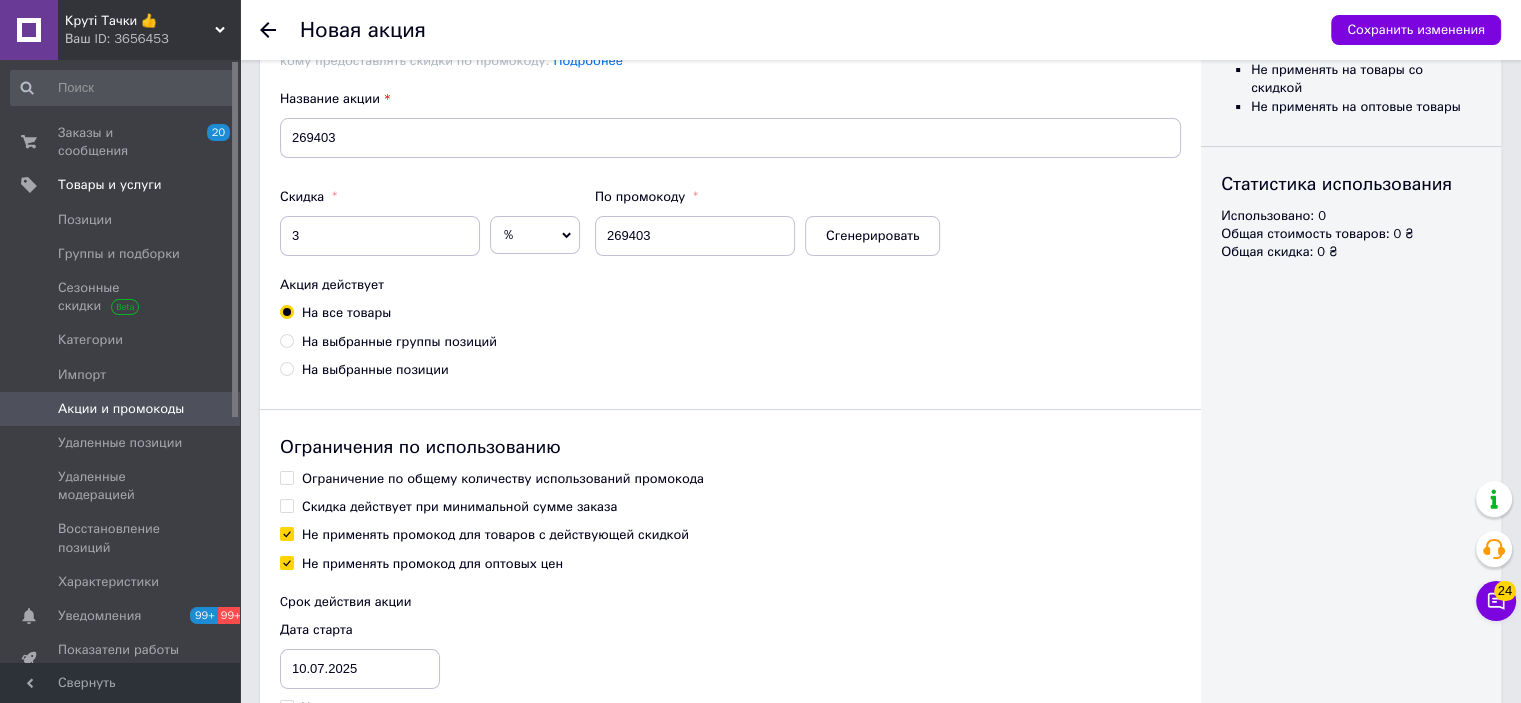 scroll, scrollTop: 302, scrollLeft: 0, axis: vertical 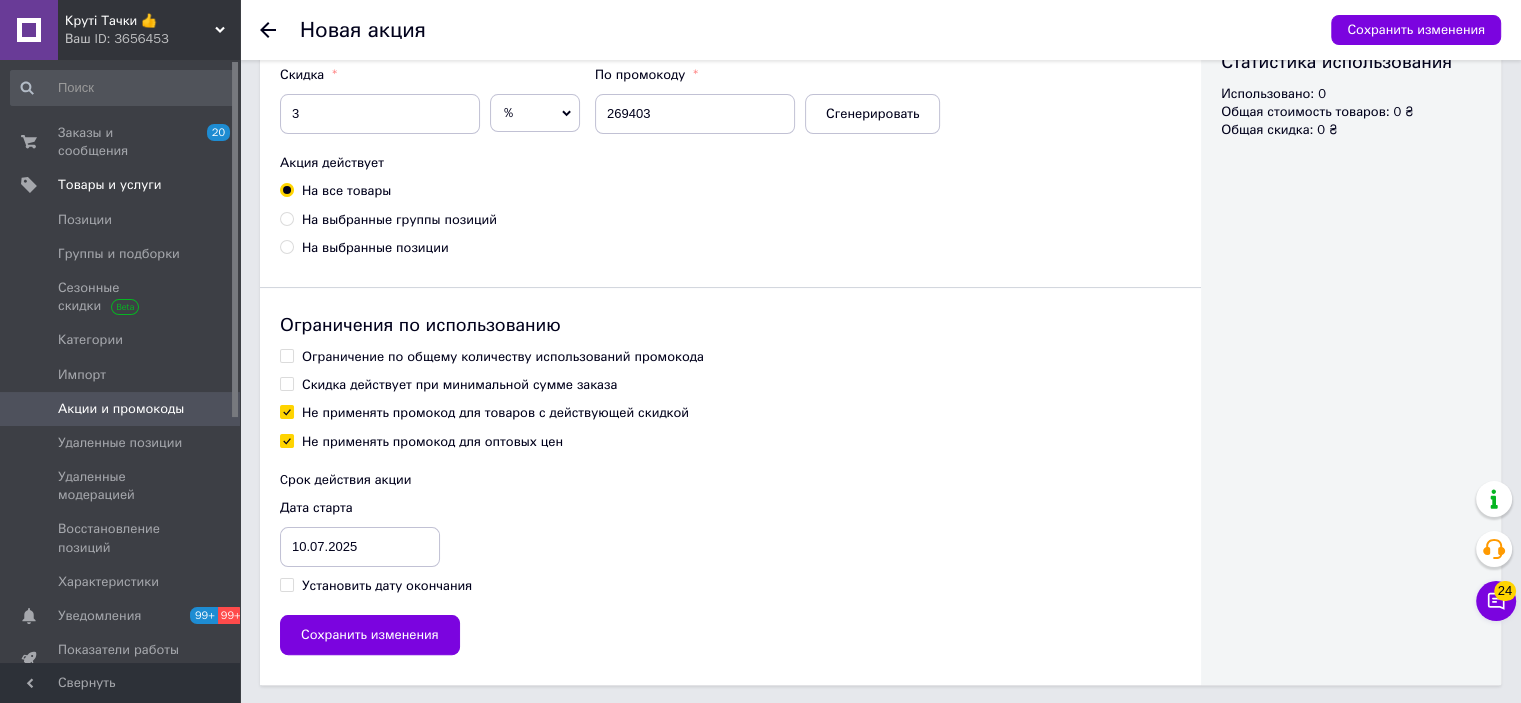 click on "Ограничение по общему количеству использований промокода" at bounding box center (503, 357) 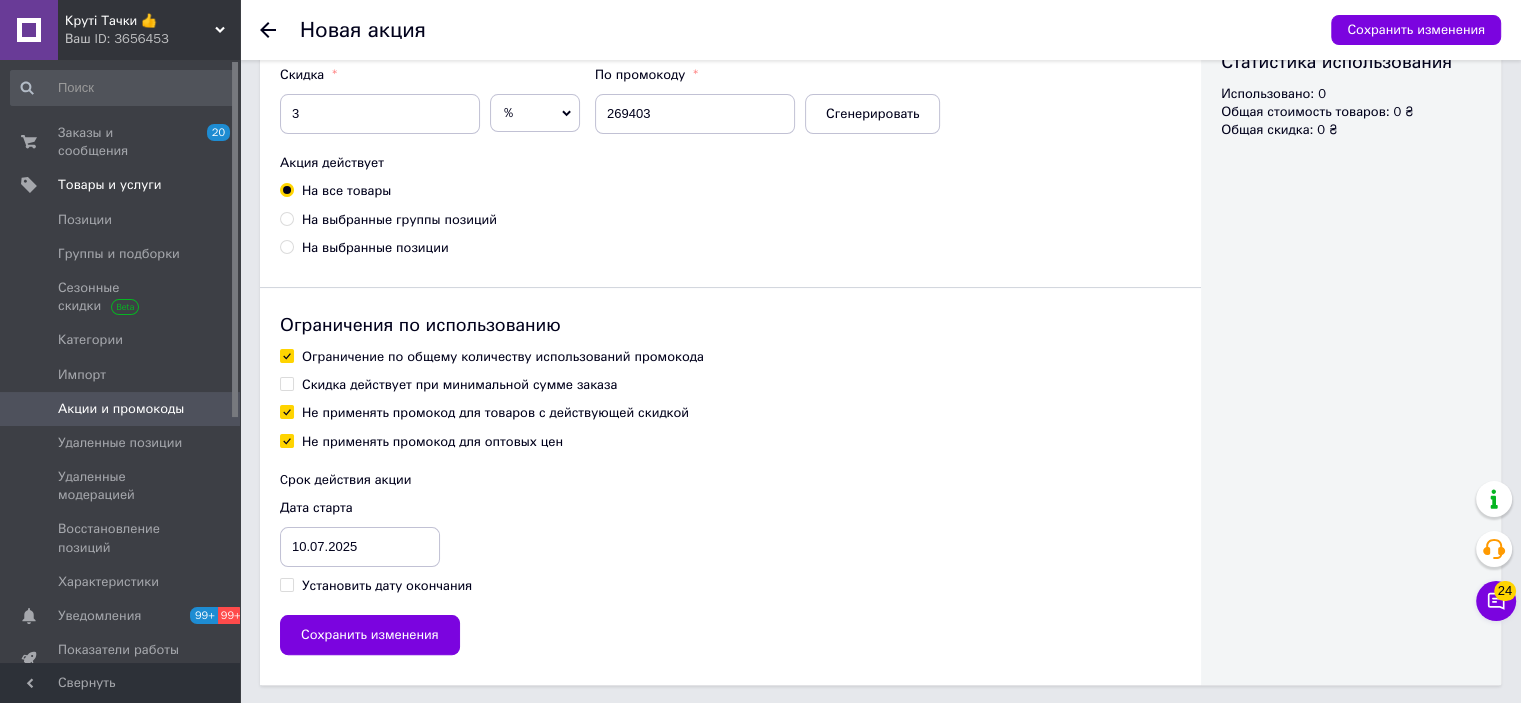 checkbox on "true" 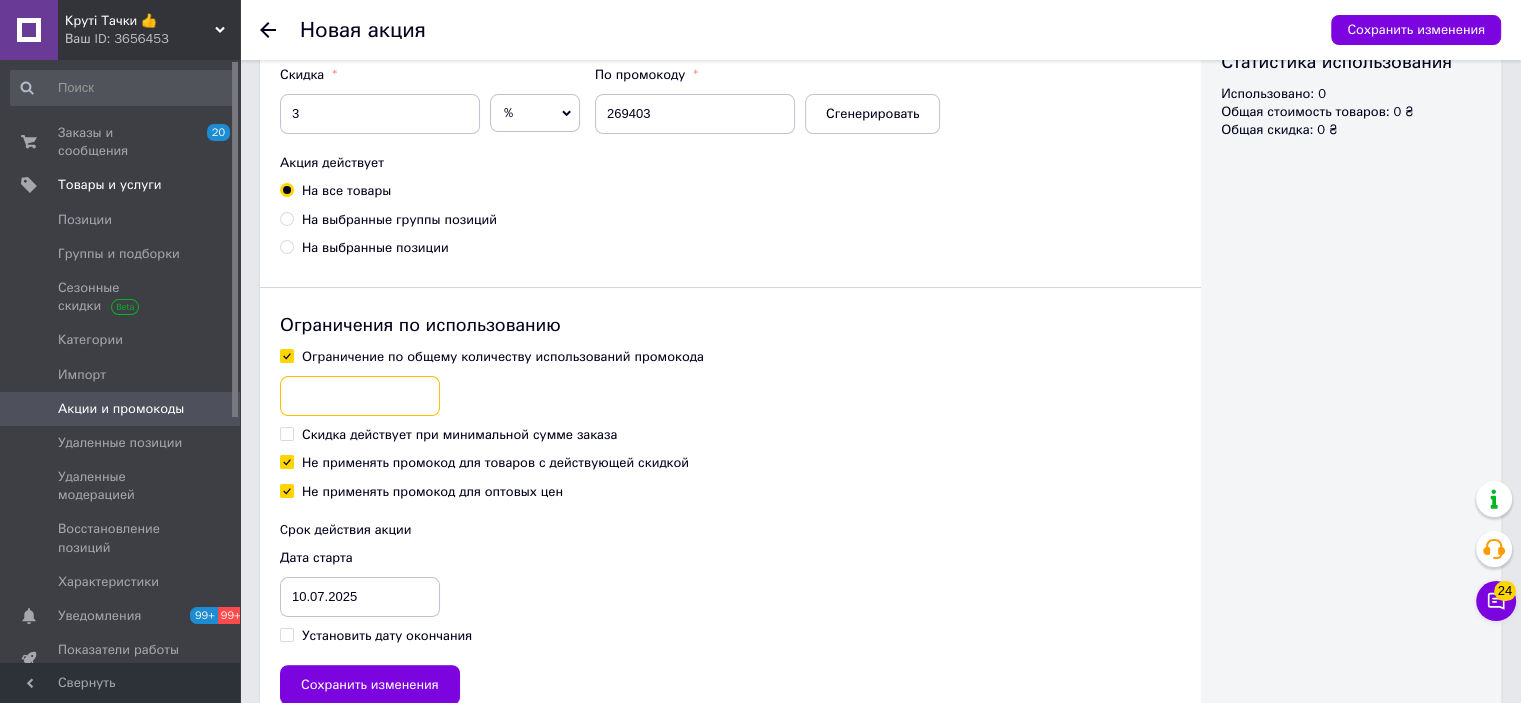 click at bounding box center (360, 396) 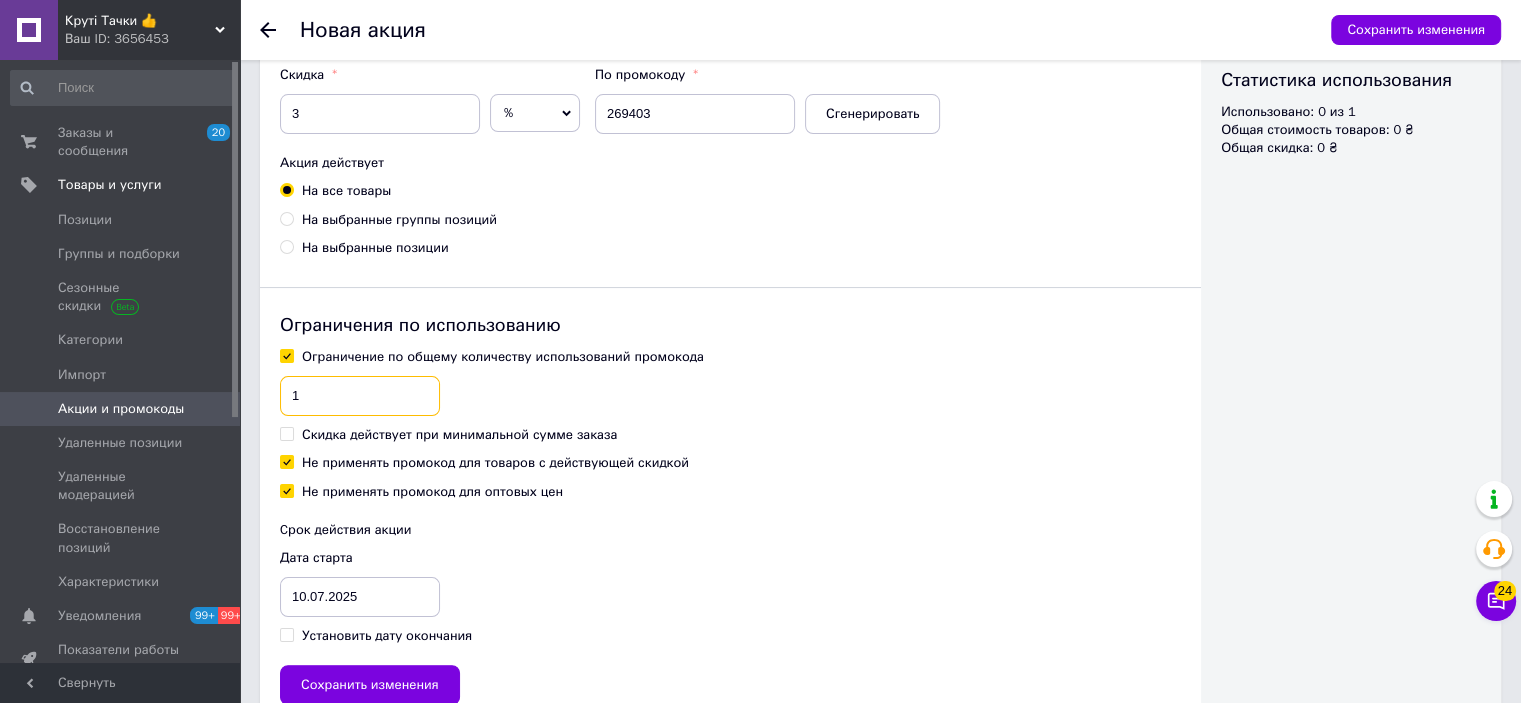 type on "1" 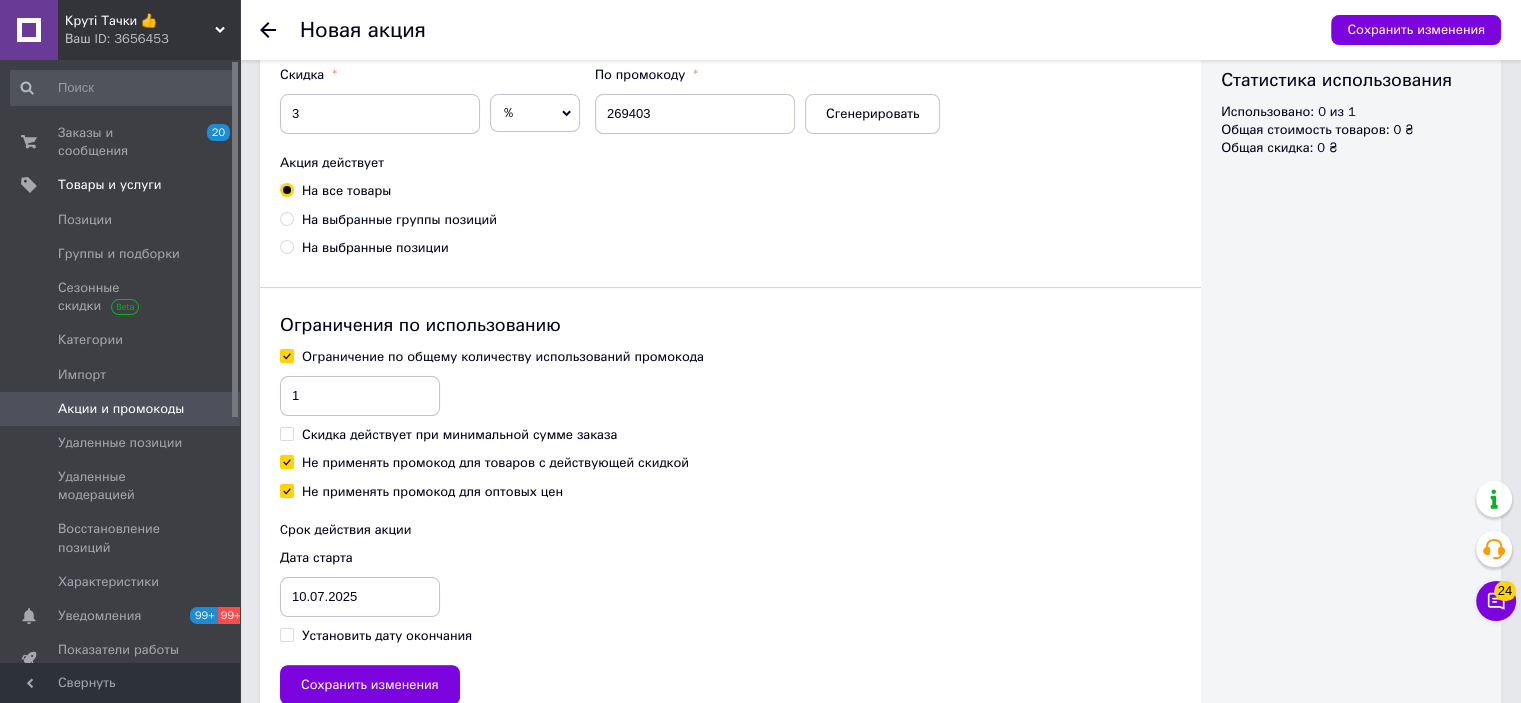 click on "Не применять промокод для товаров с действующей скидкой" at bounding box center (495, 463) 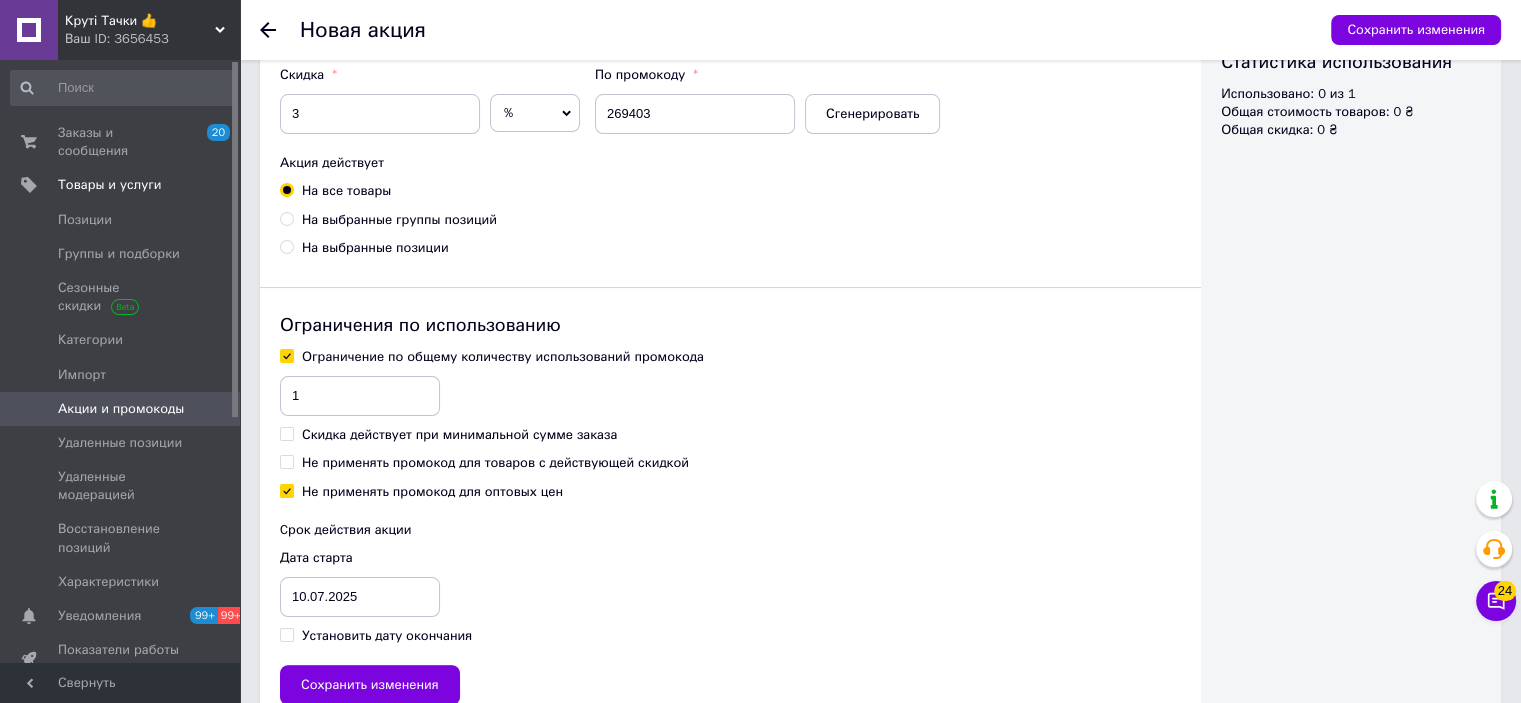 click on "Cрок действия акции Дата старта 10.07.2025 ‹ июль 2025 › пн вт ср чт пт сб вс 30 1 2 3 4 5 6 7 8 9 10 11 12 13 14 15 16 17 18 19 20 21 22 23 24 25 26 27 28 29 30 31 1 2 3 4 5 6 7 8 9 10 Установить дату окончания" at bounding box center (730, 583) 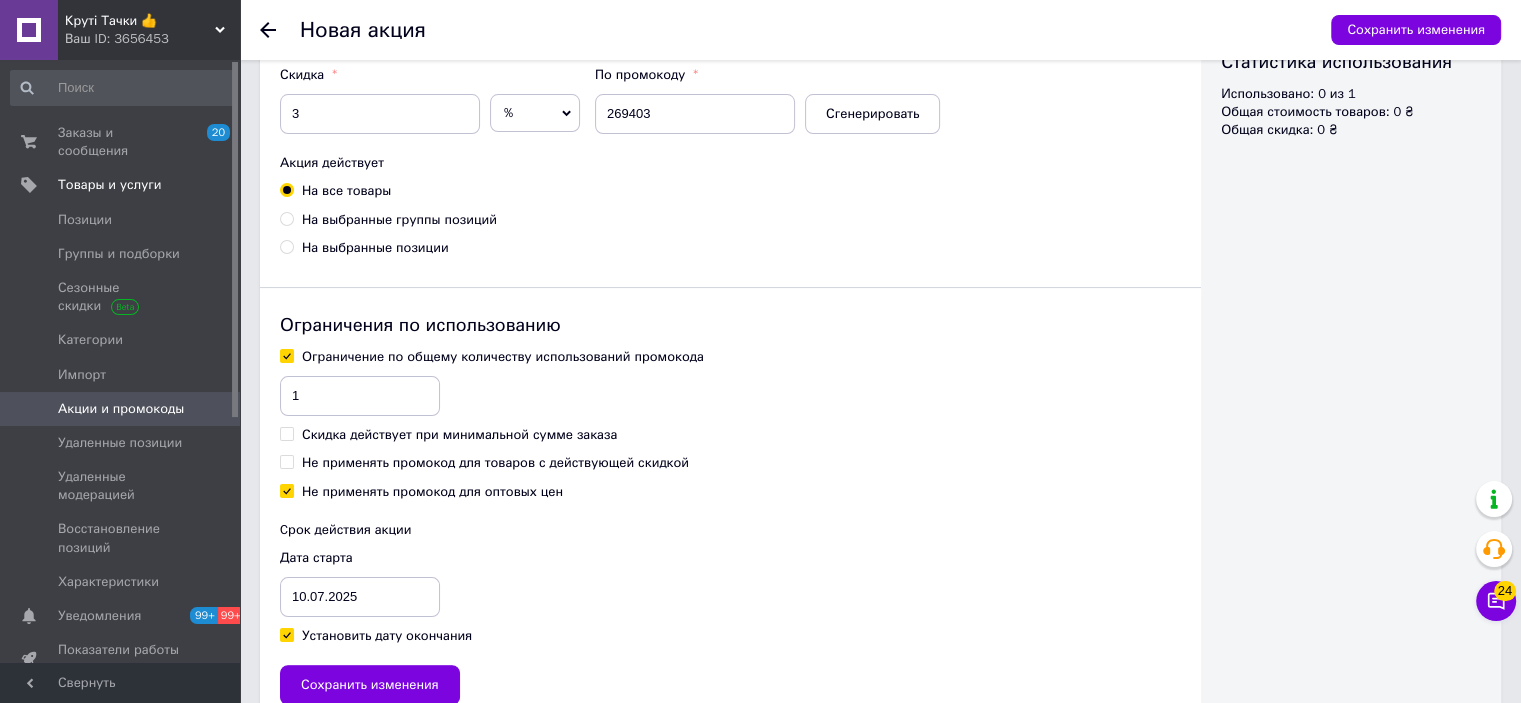 checkbox on "true" 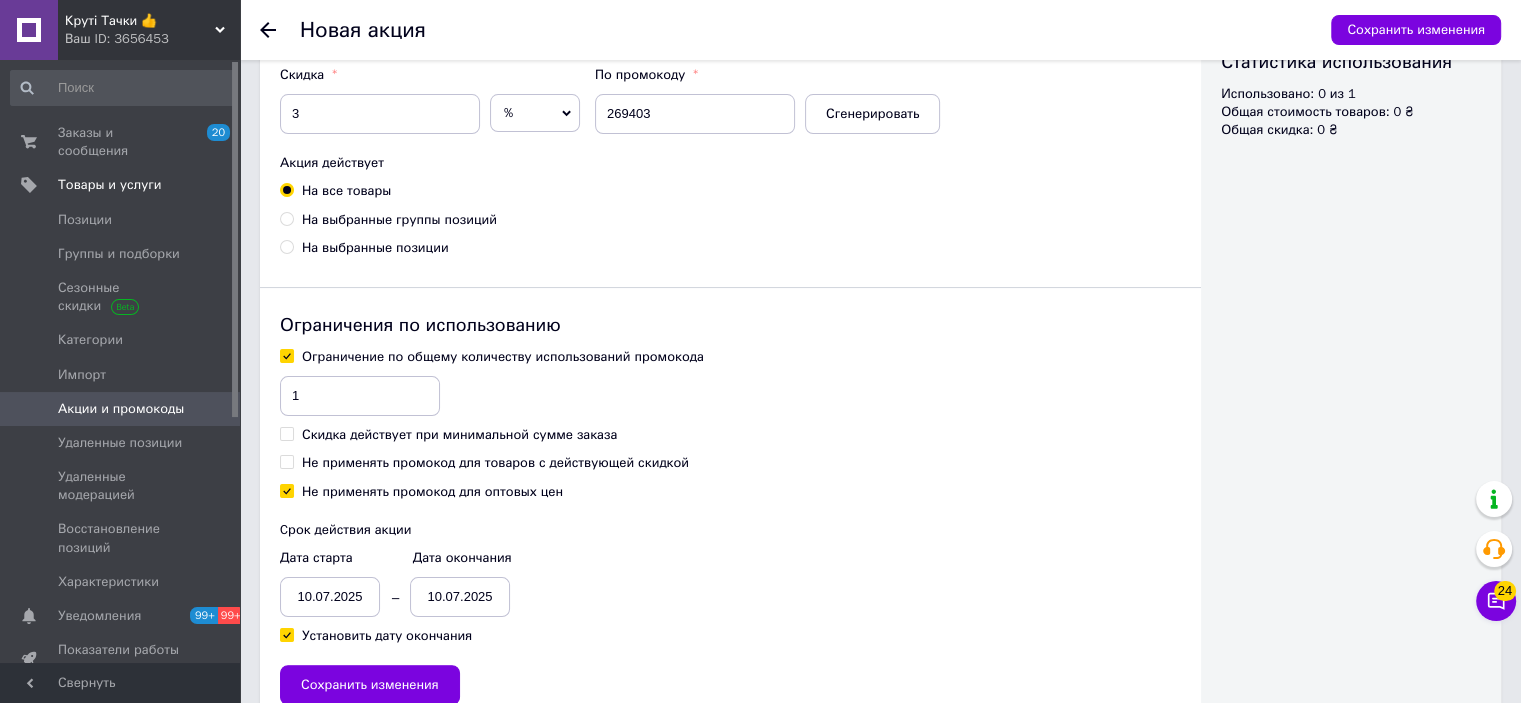 click on "10.07.2025" at bounding box center (330, 597) 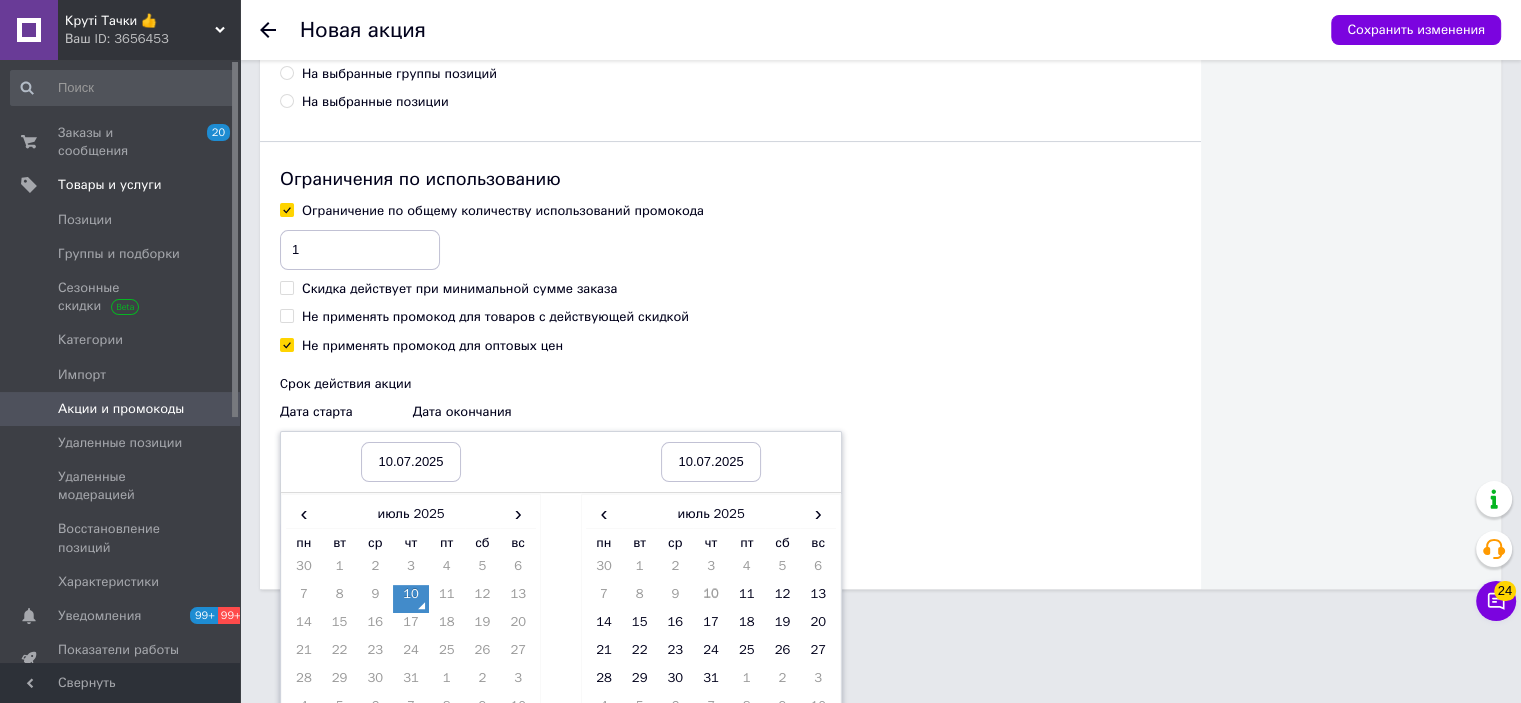scroll, scrollTop: 533, scrollLeft: 0, axis: vertical 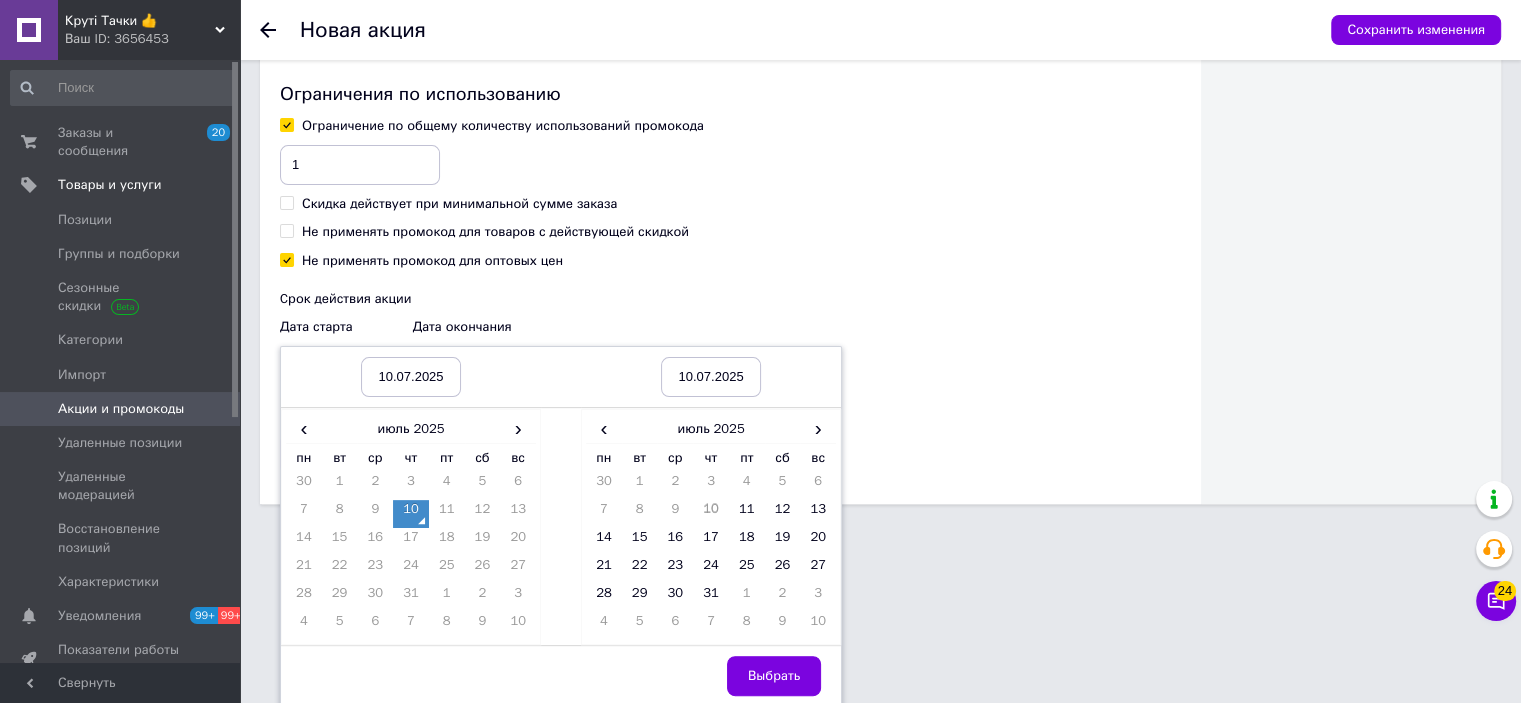 click on "10" at bounding box center [411, 514] 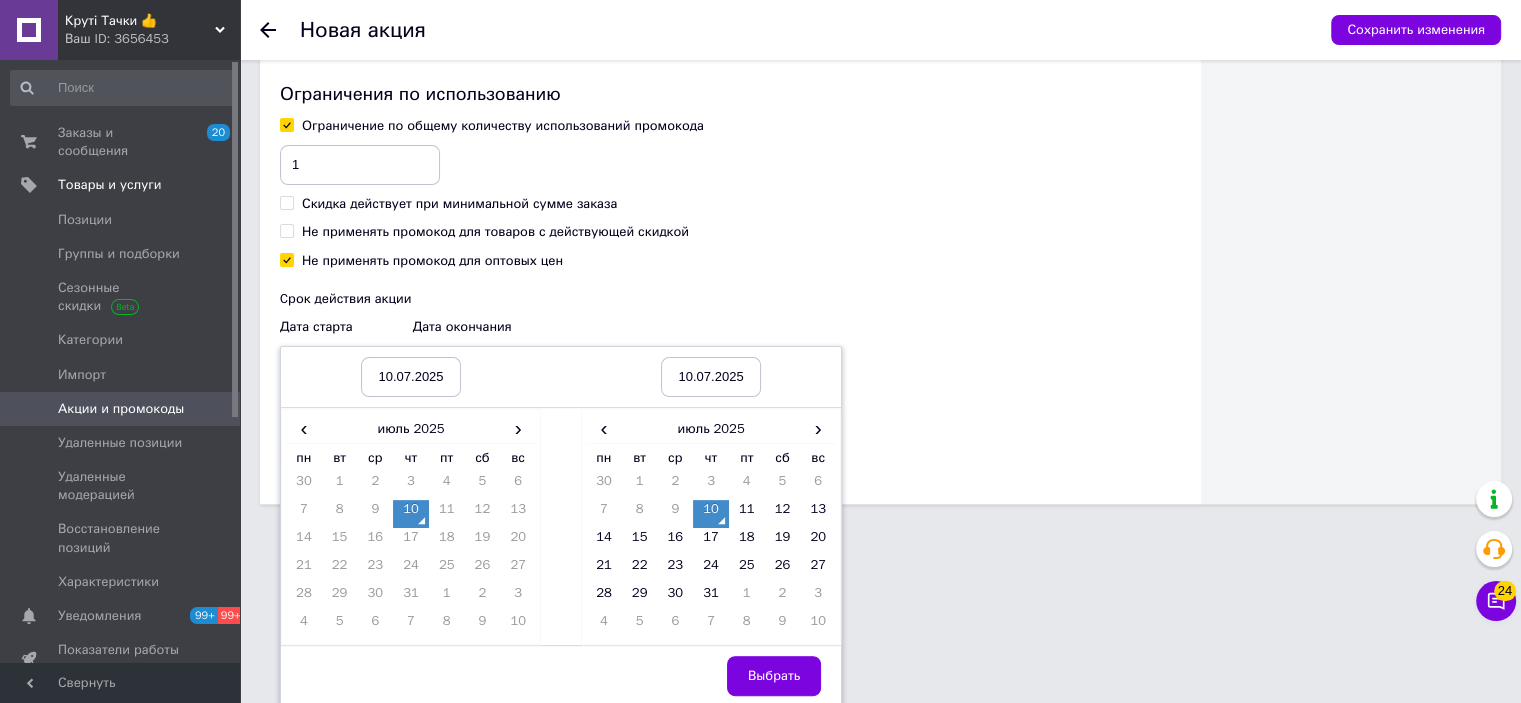 click on "вс" at bounding box center (818, 458) 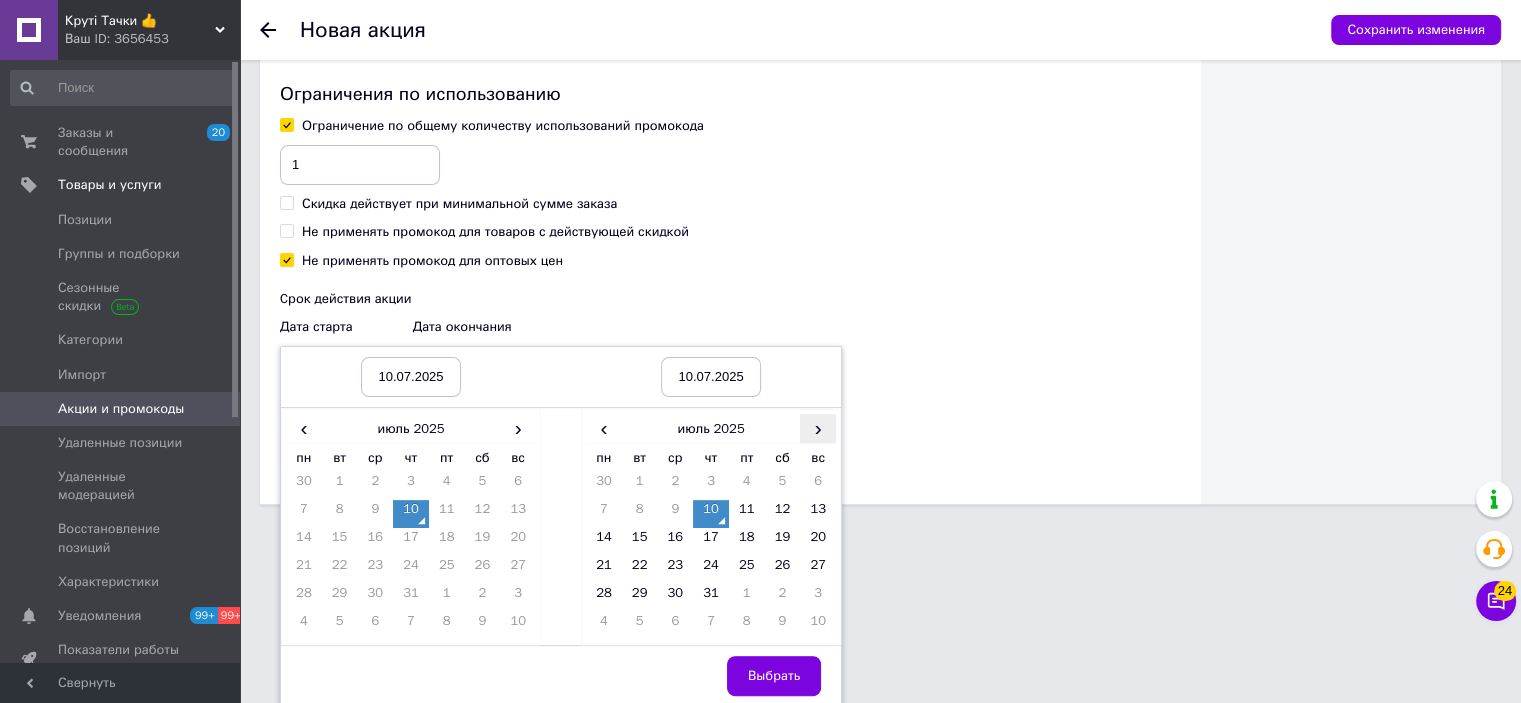 click on "›" at bounding box center (818, 428) 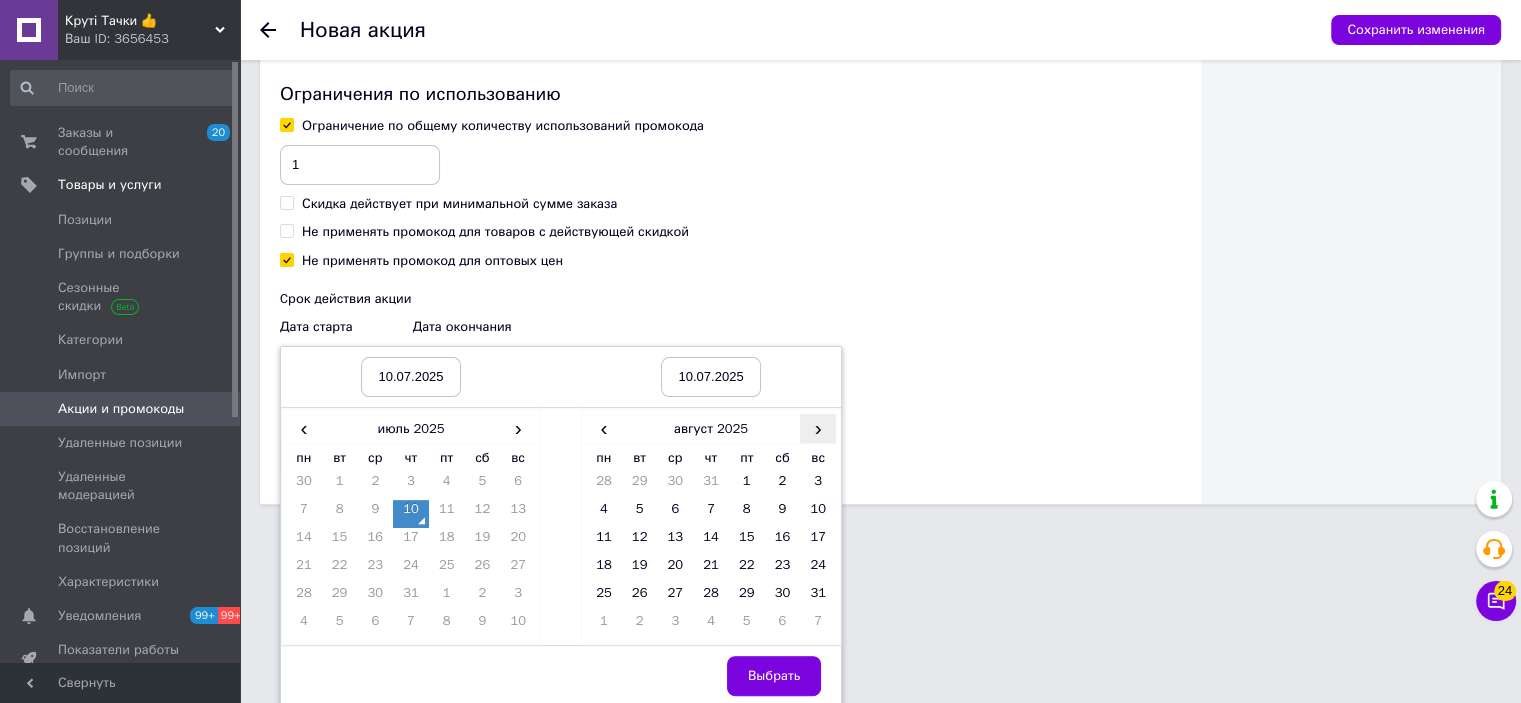 click on "›" at bounding box center (818, 428) 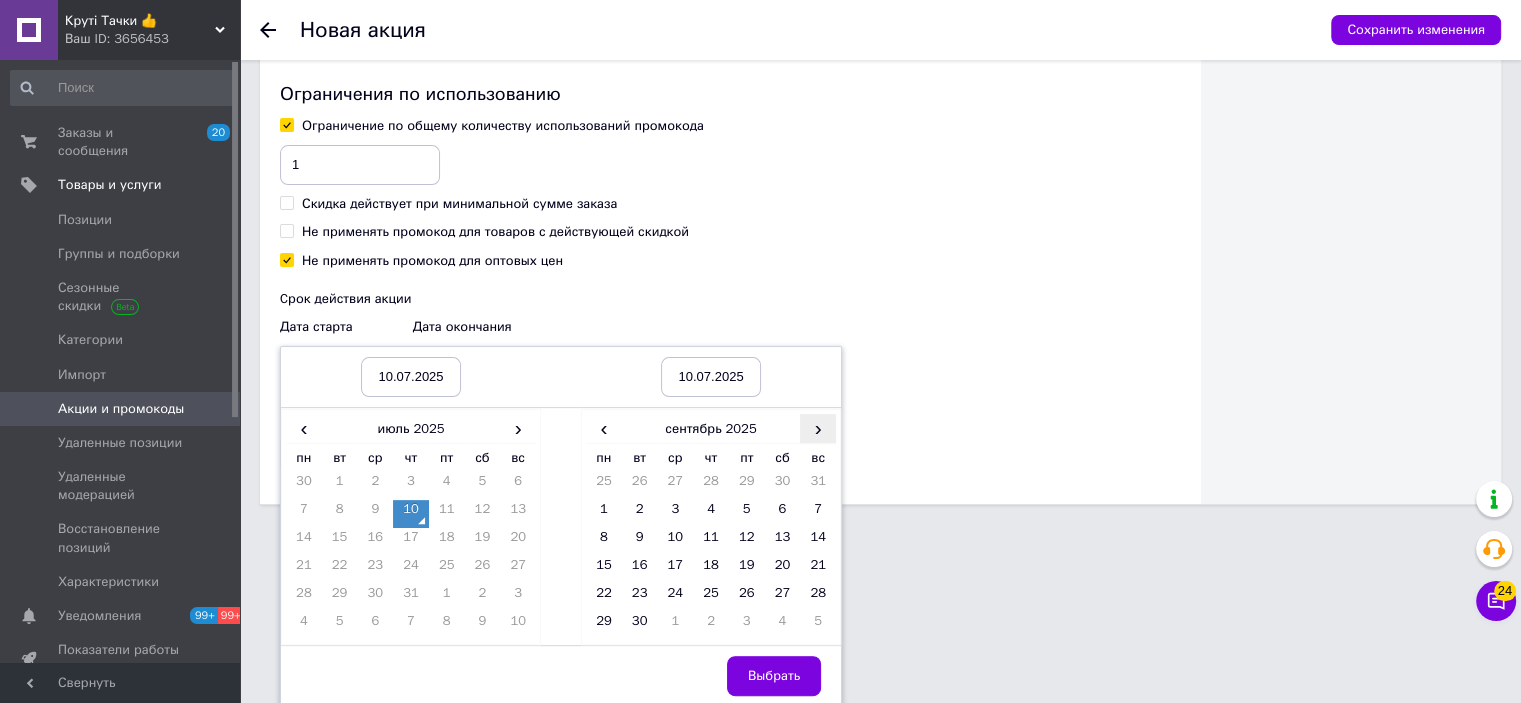click on "›" at bounding box center [818, 428] 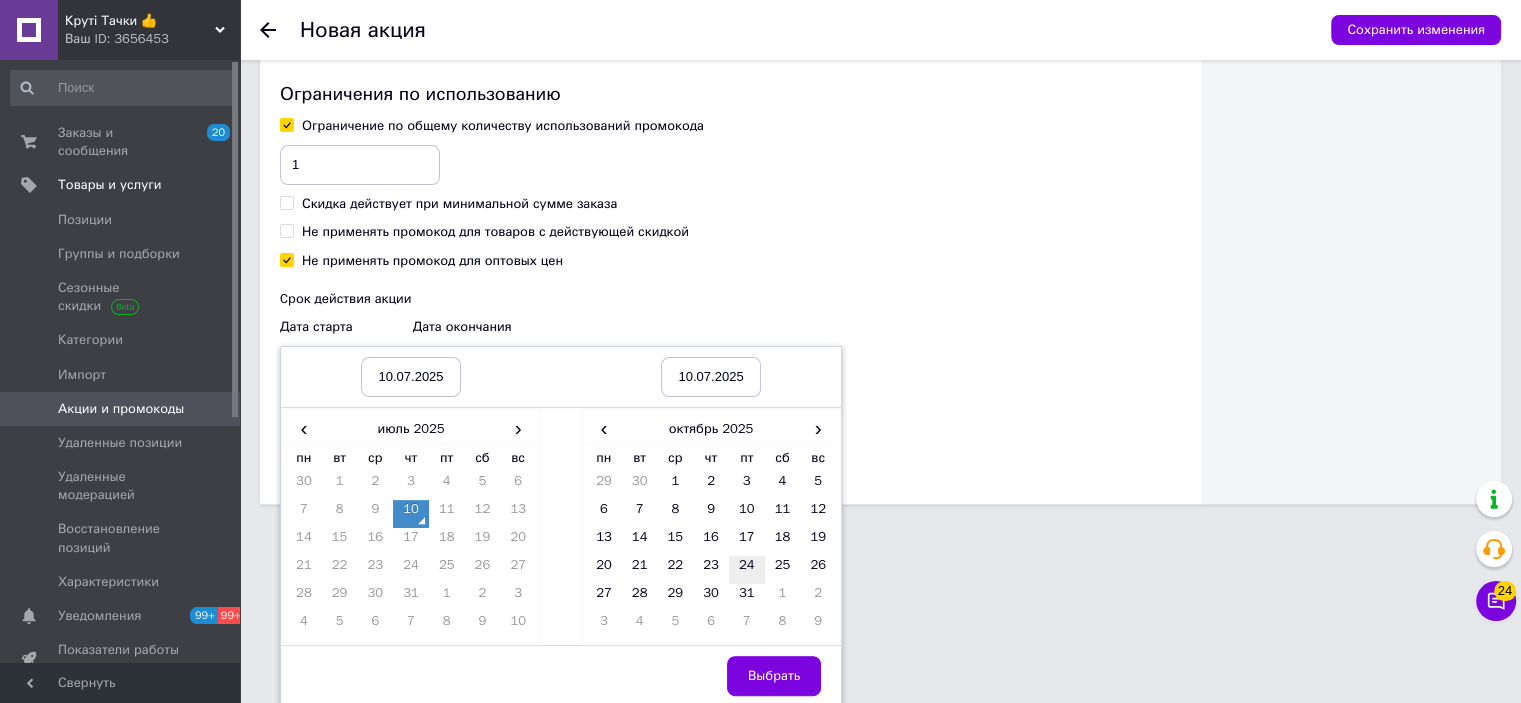 drag, startPoint x: 756, startPoint y: 509, endPoint x: 762, endPoint y: 563, distance: 54.33231 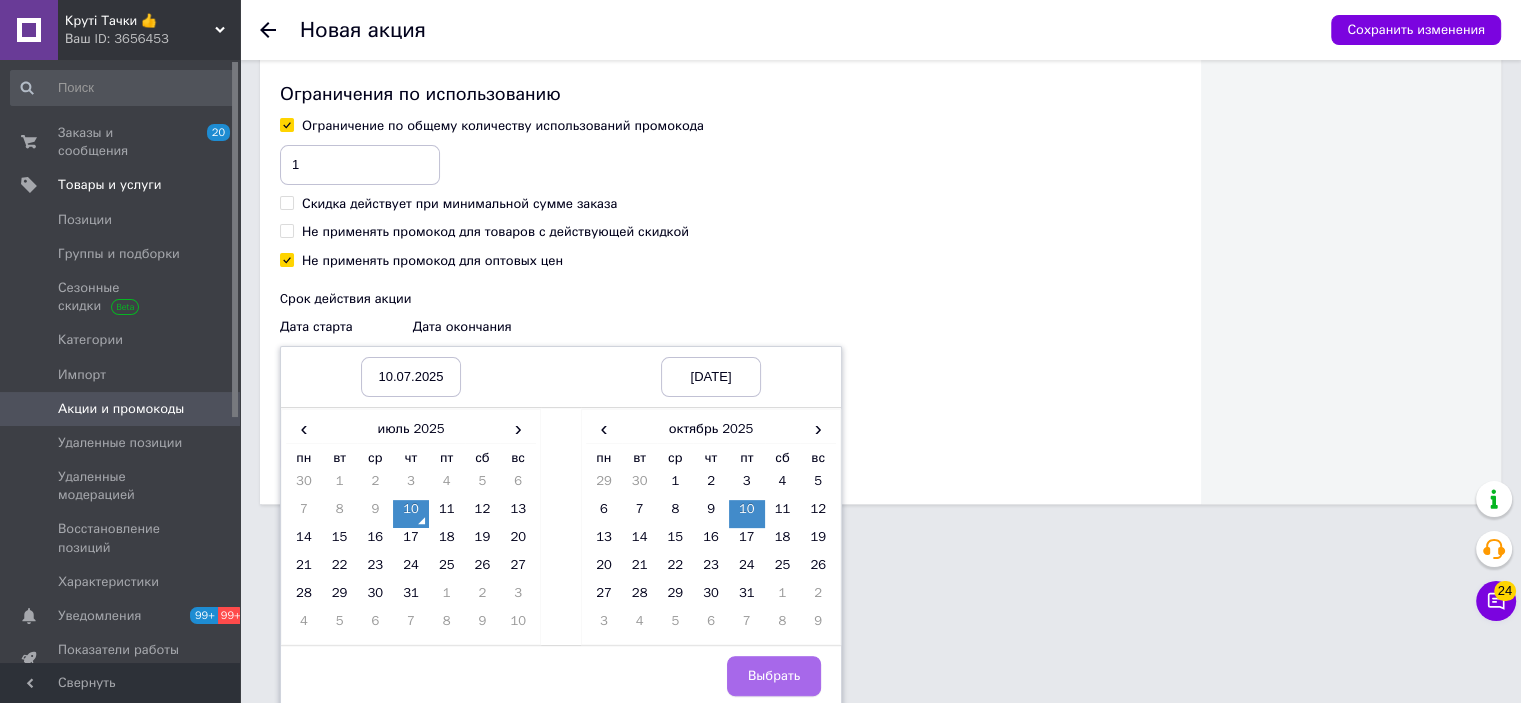 click on "Выбрать" at bounding box center [774, 676] 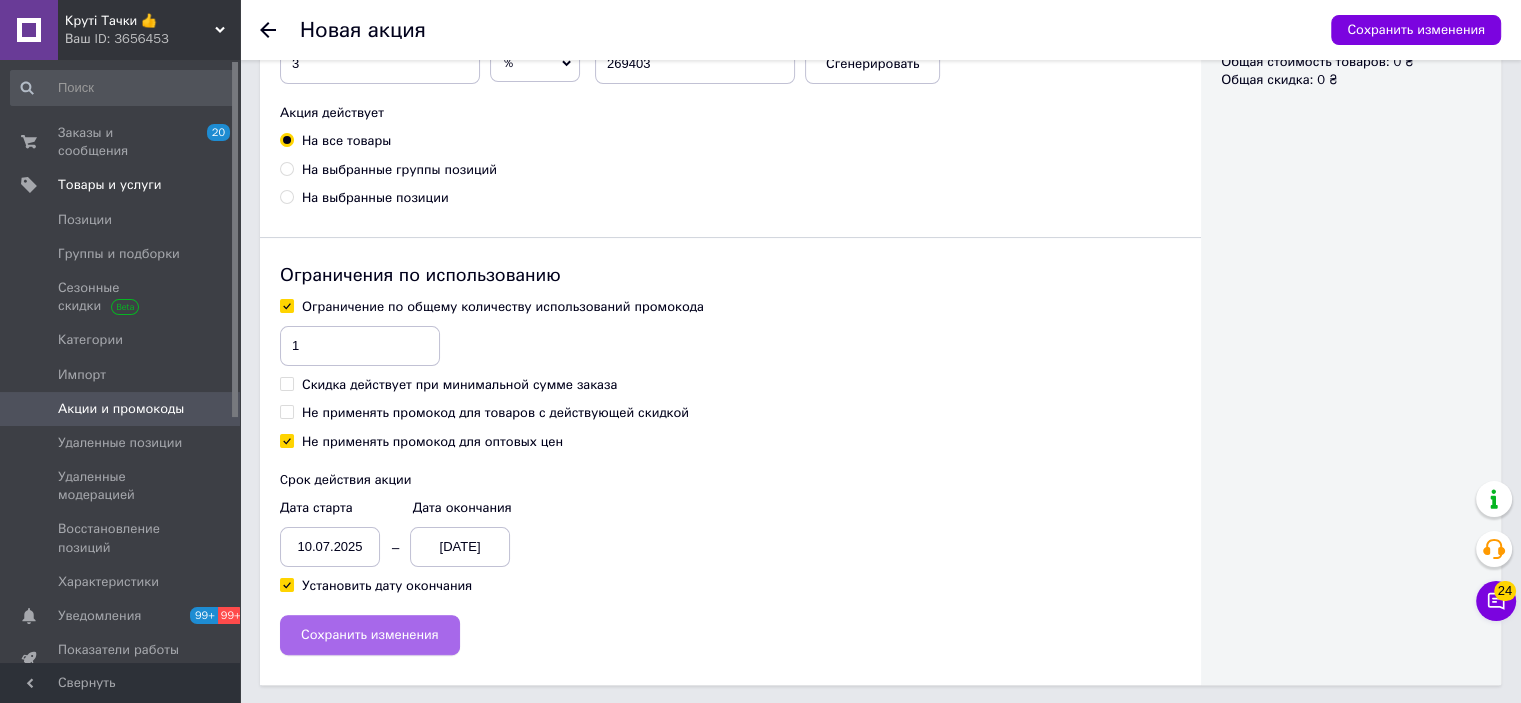 click on "Сохранить изменения" at bounding box center [370, 635] 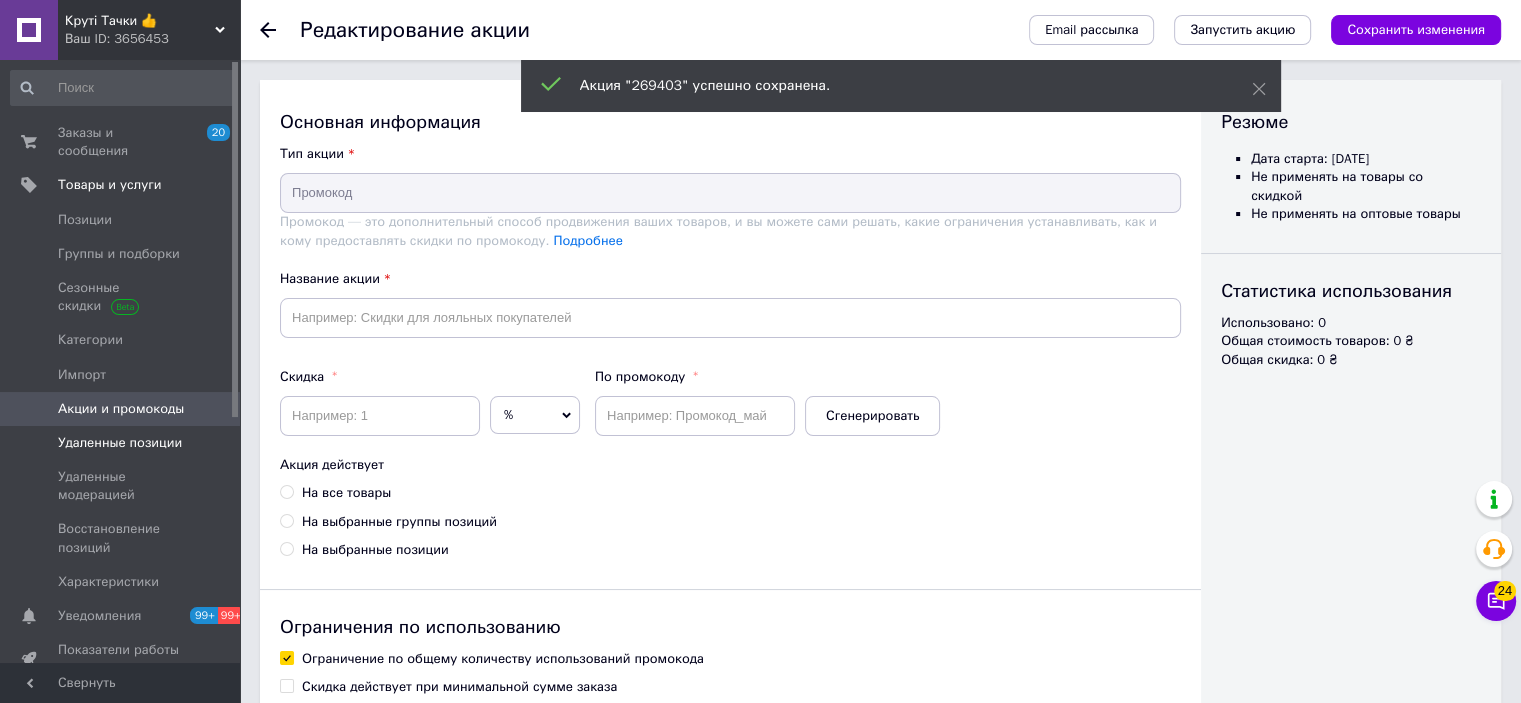 type on "269403" 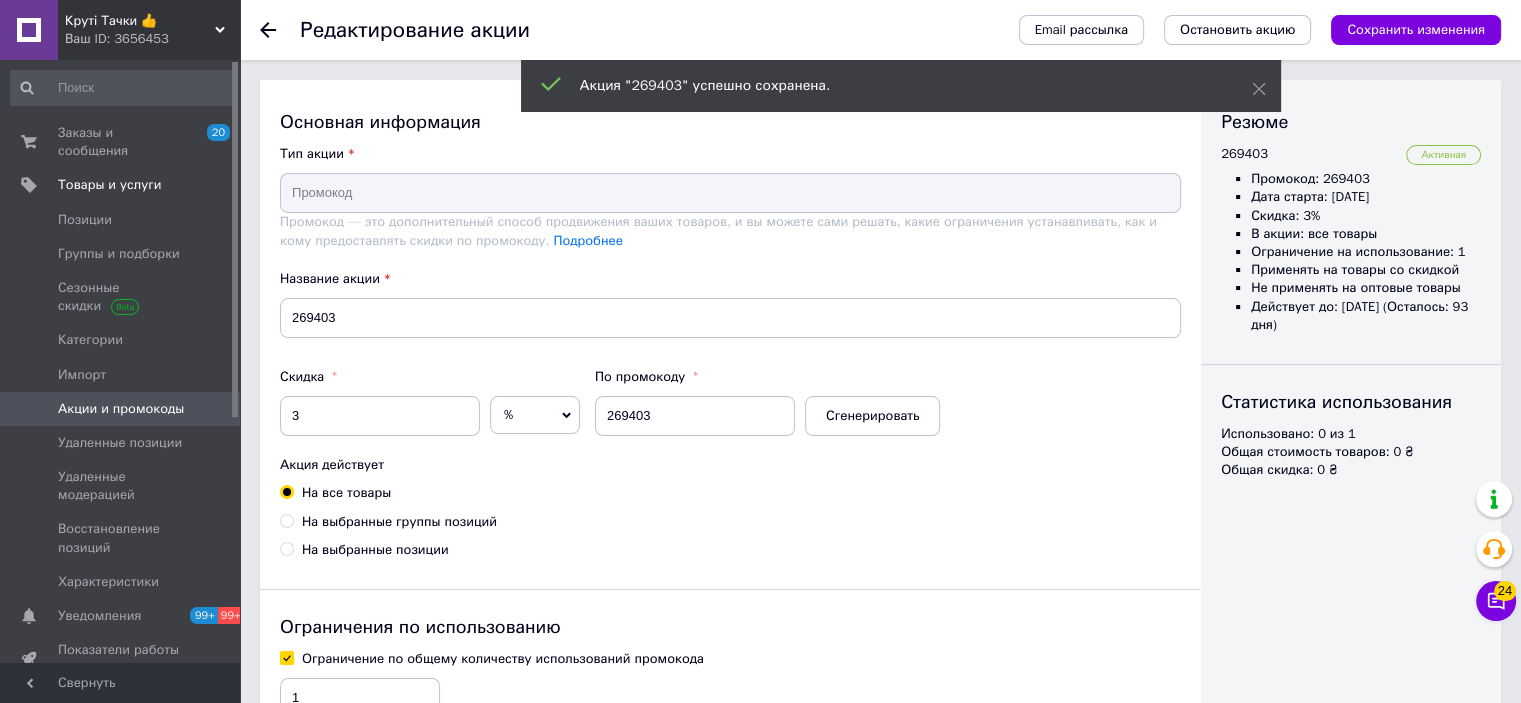 click on "Акции и промокоды" at bounding box center [121, 409] 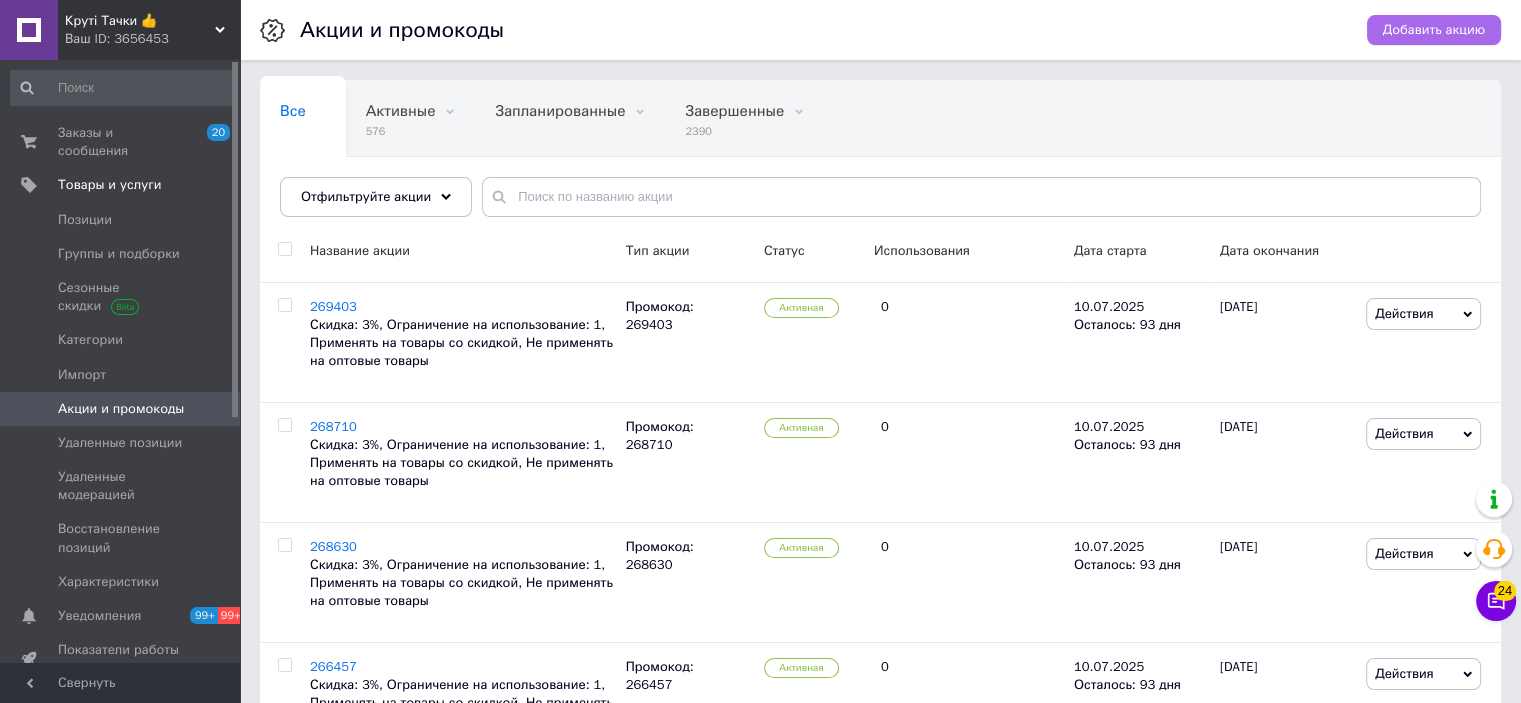 click on "Добавить акцию" at bounding box center (1434, 30) 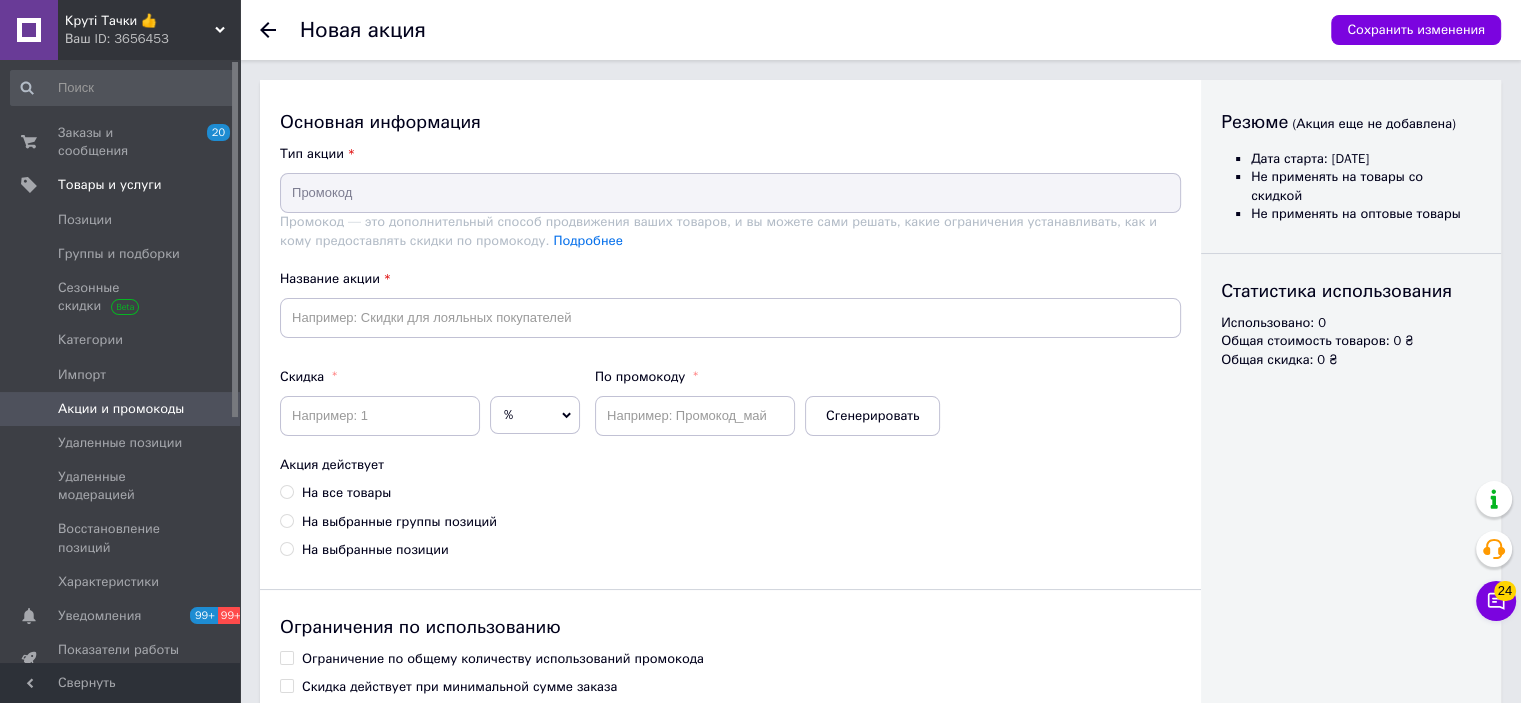 click on "Название акции" at bounding box center [730, 304] 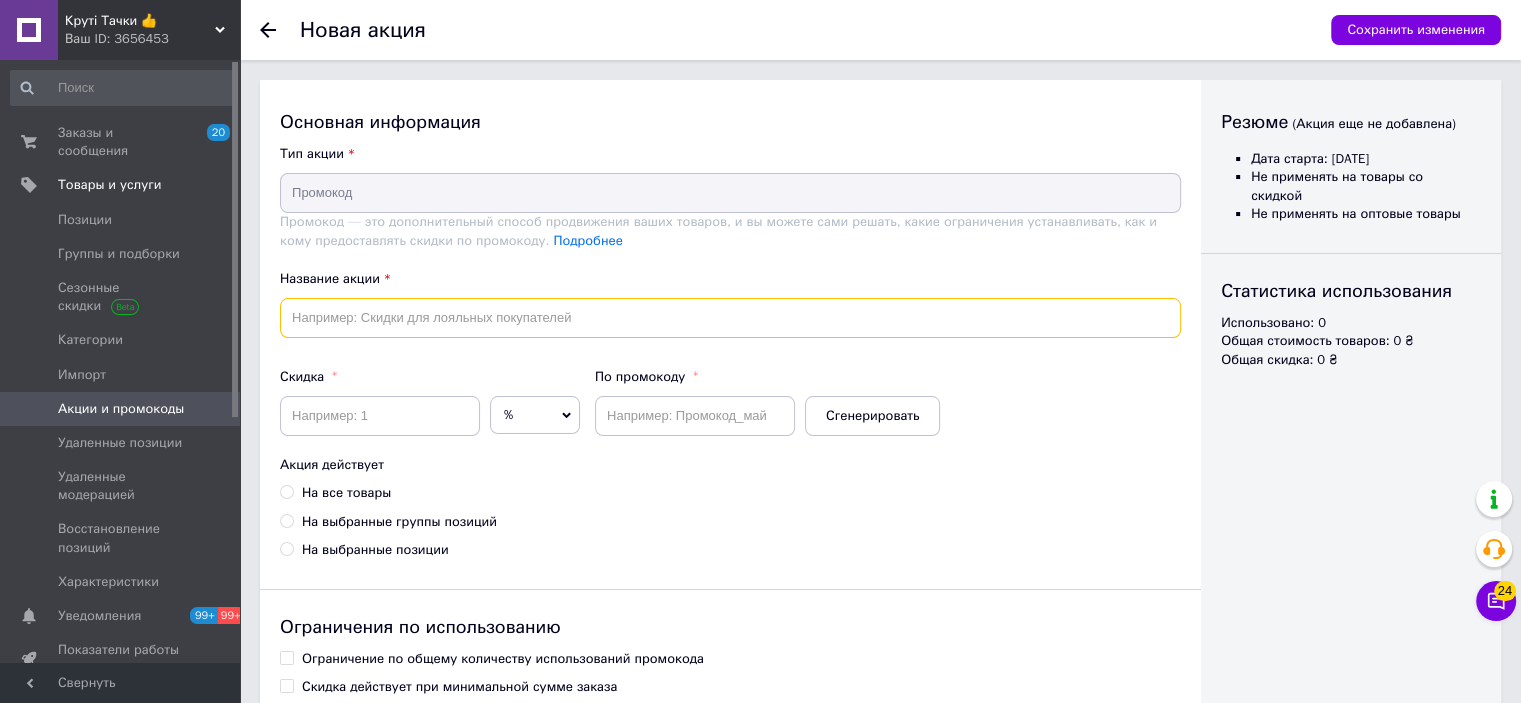click at bounding box center [730, 318] 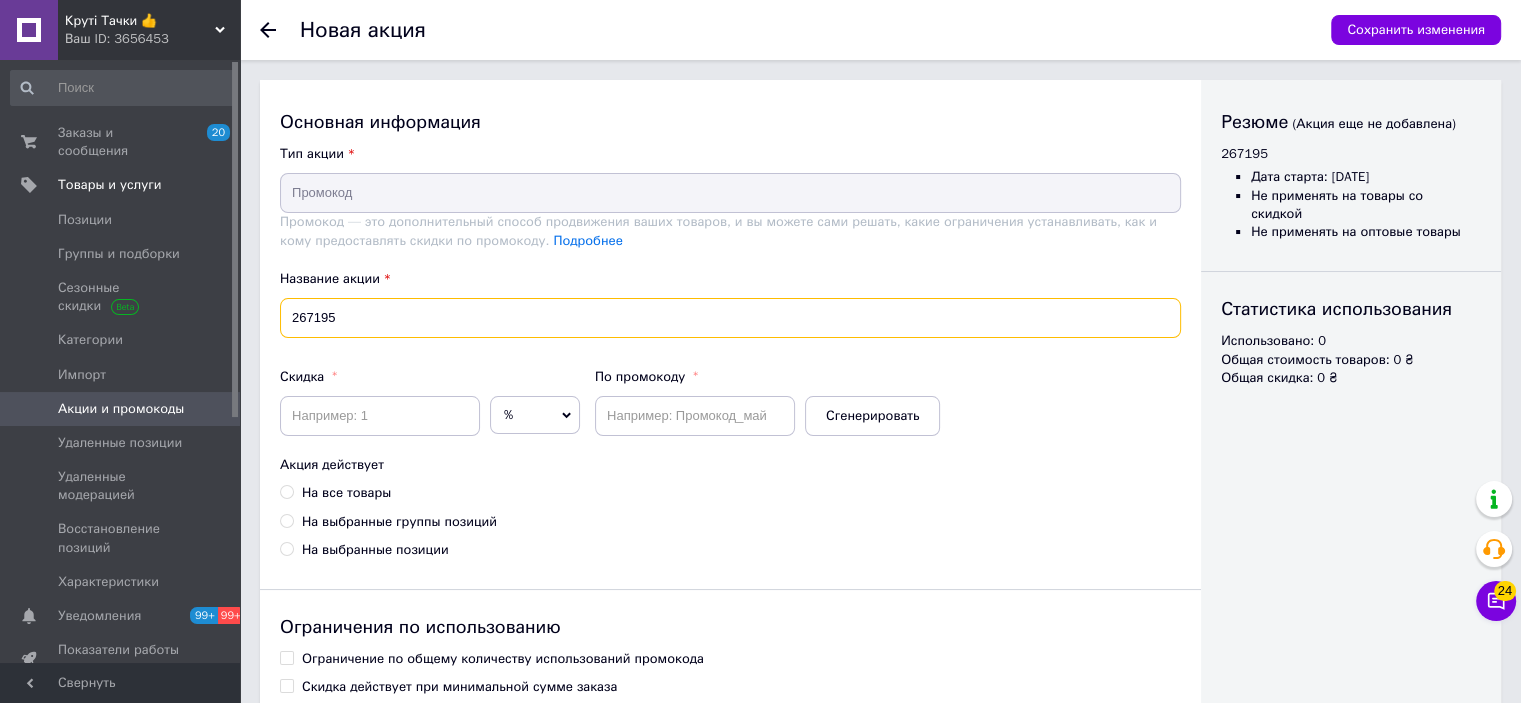 type on "267195" 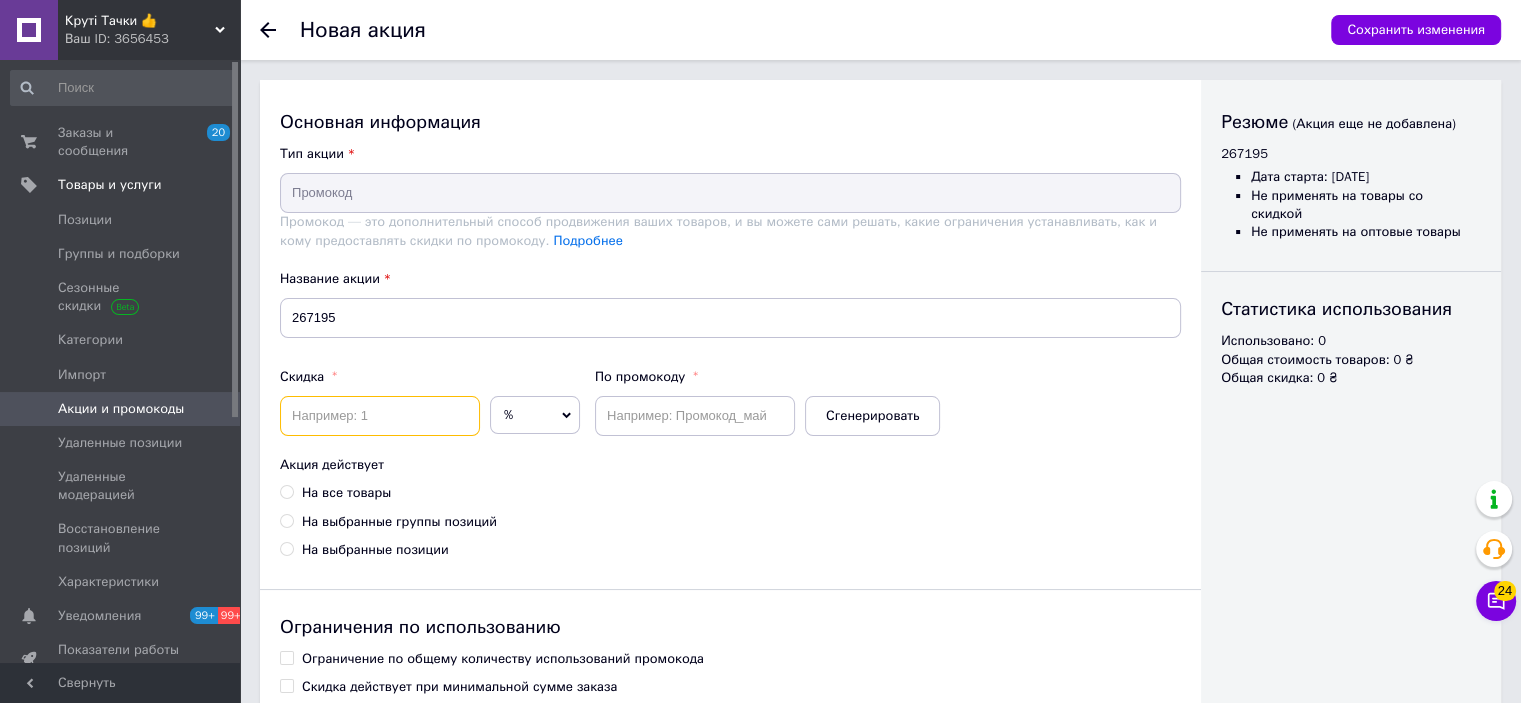 click at bounding box center [380, 416] 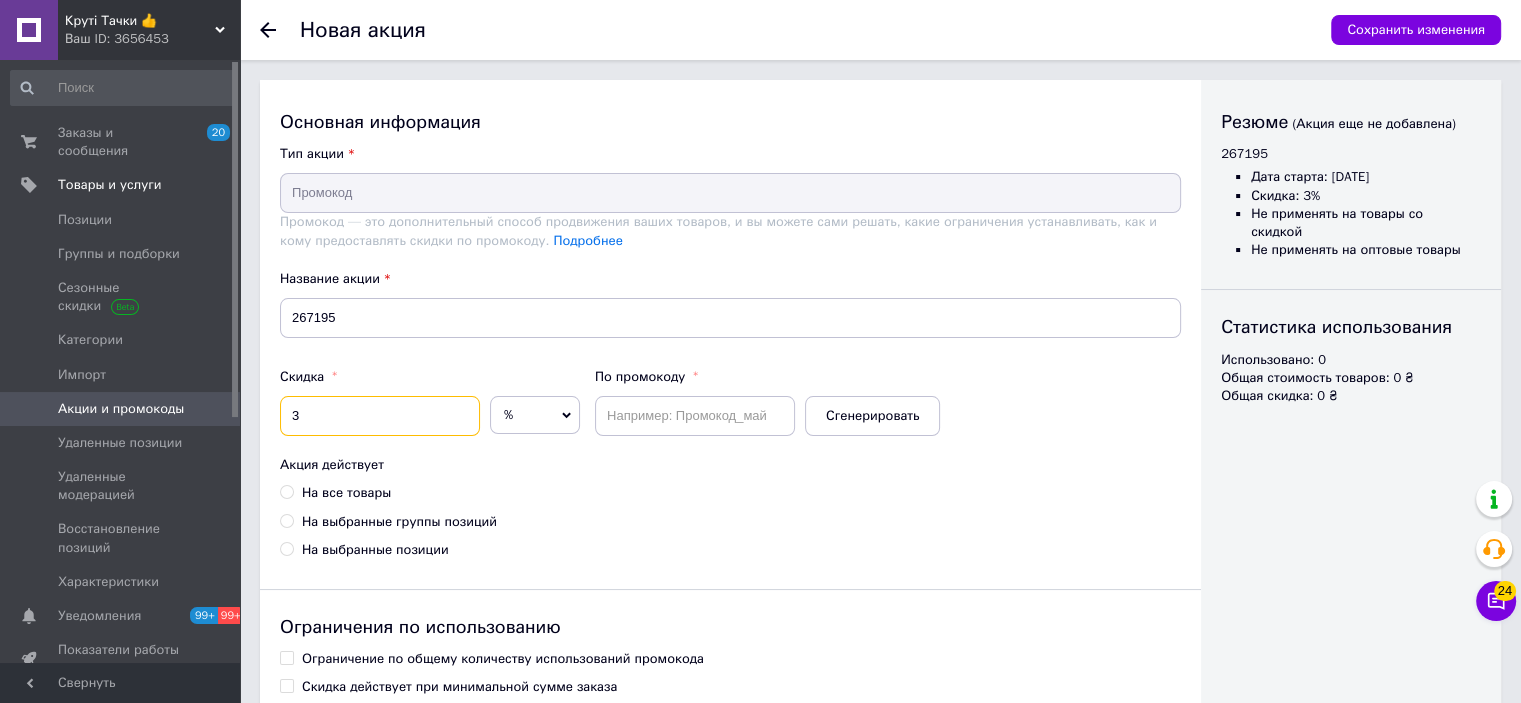 type on "3" 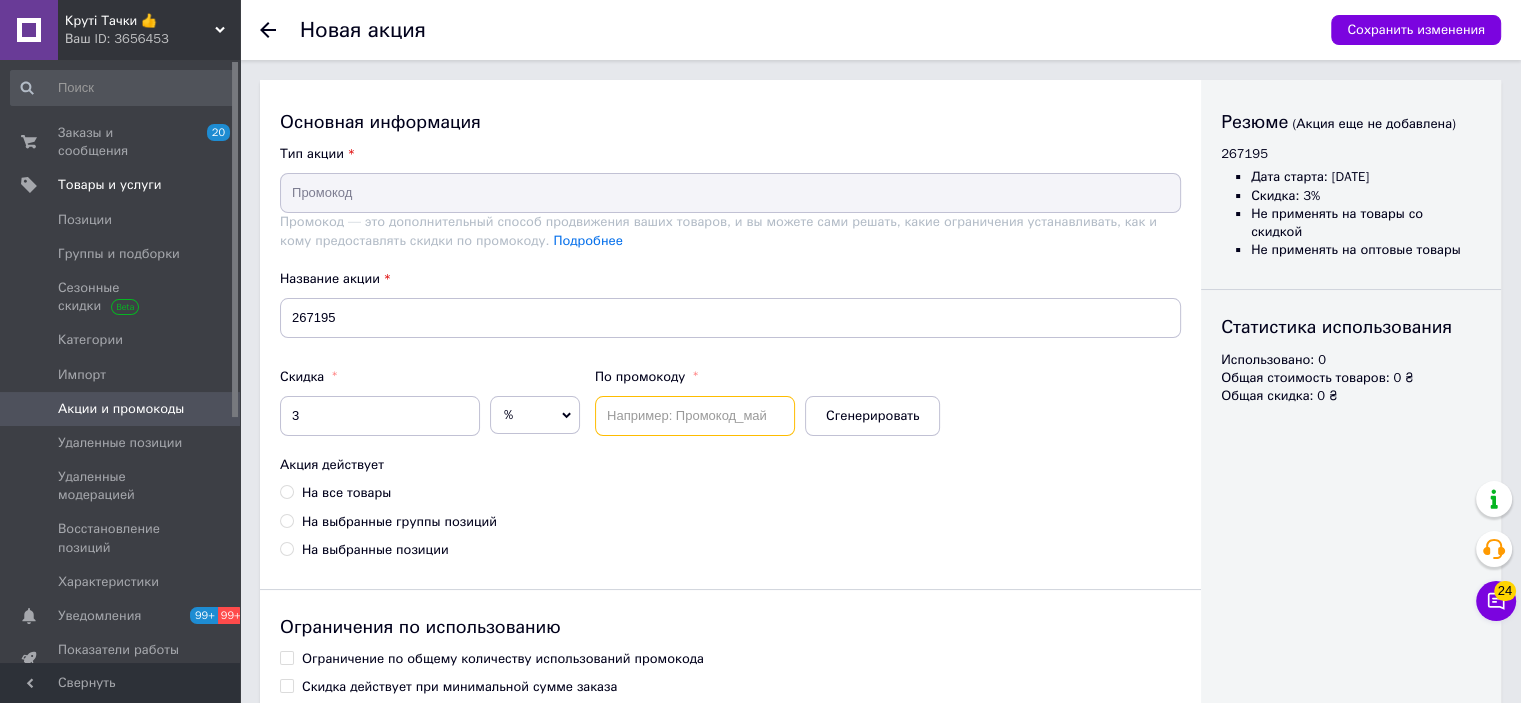 click at bounding box center [695, 416] 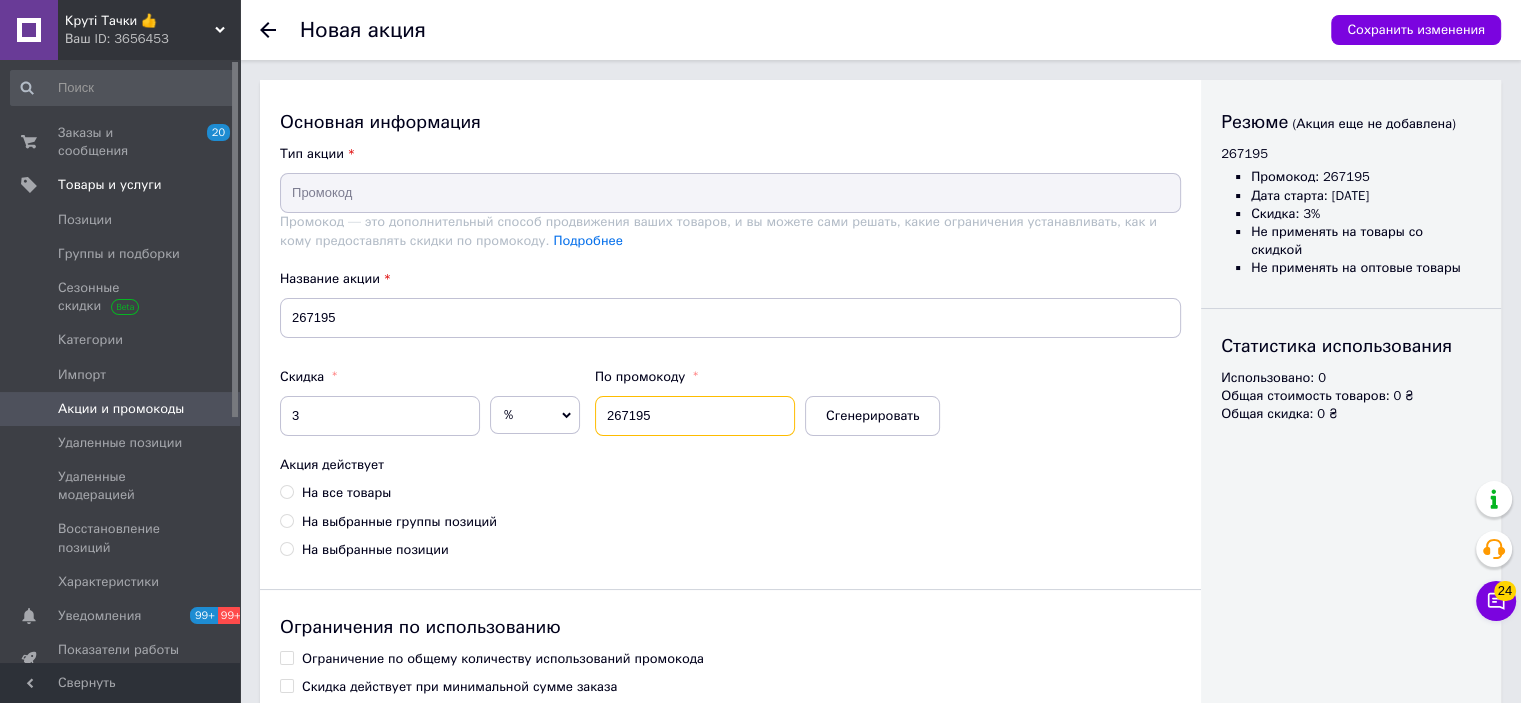 type on "267195" 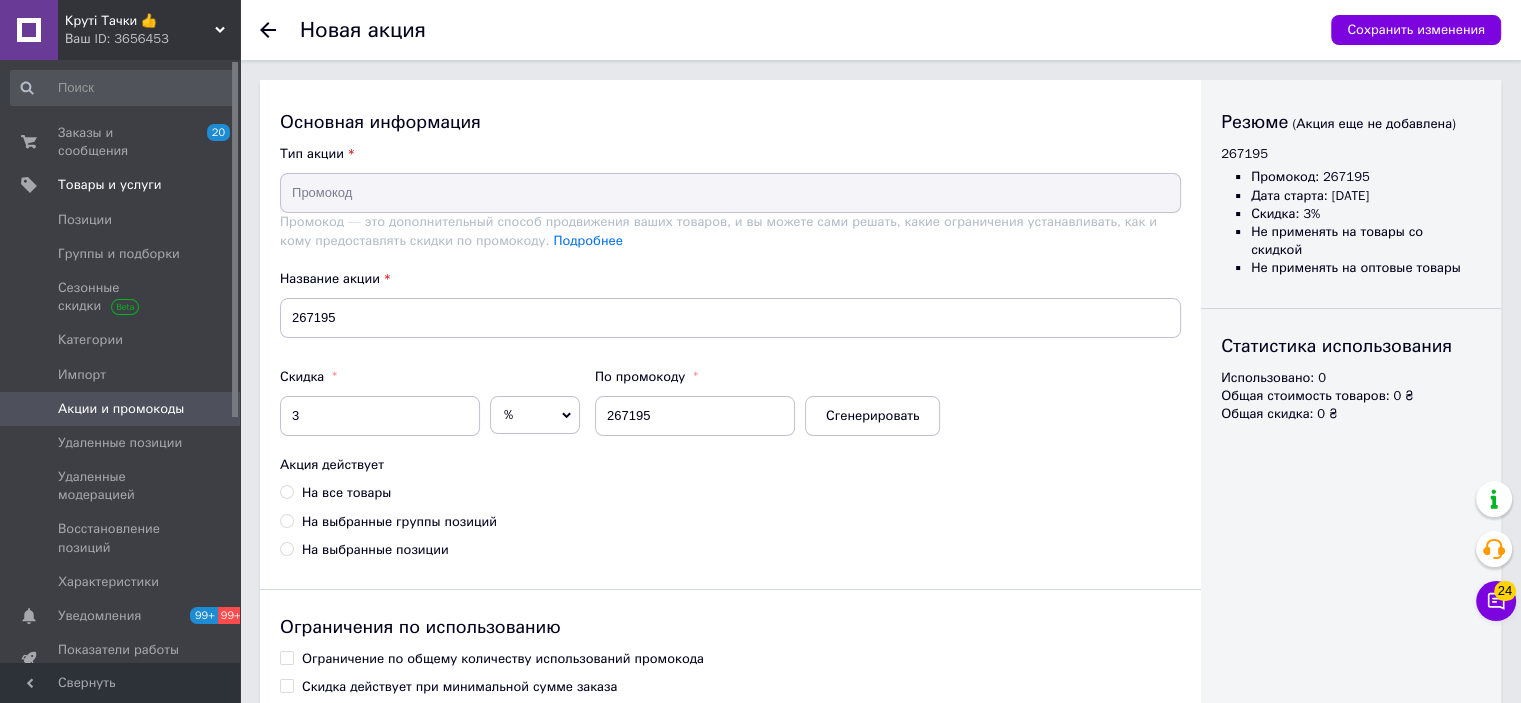 click on "На все товары" at bounding box center (346, 493) 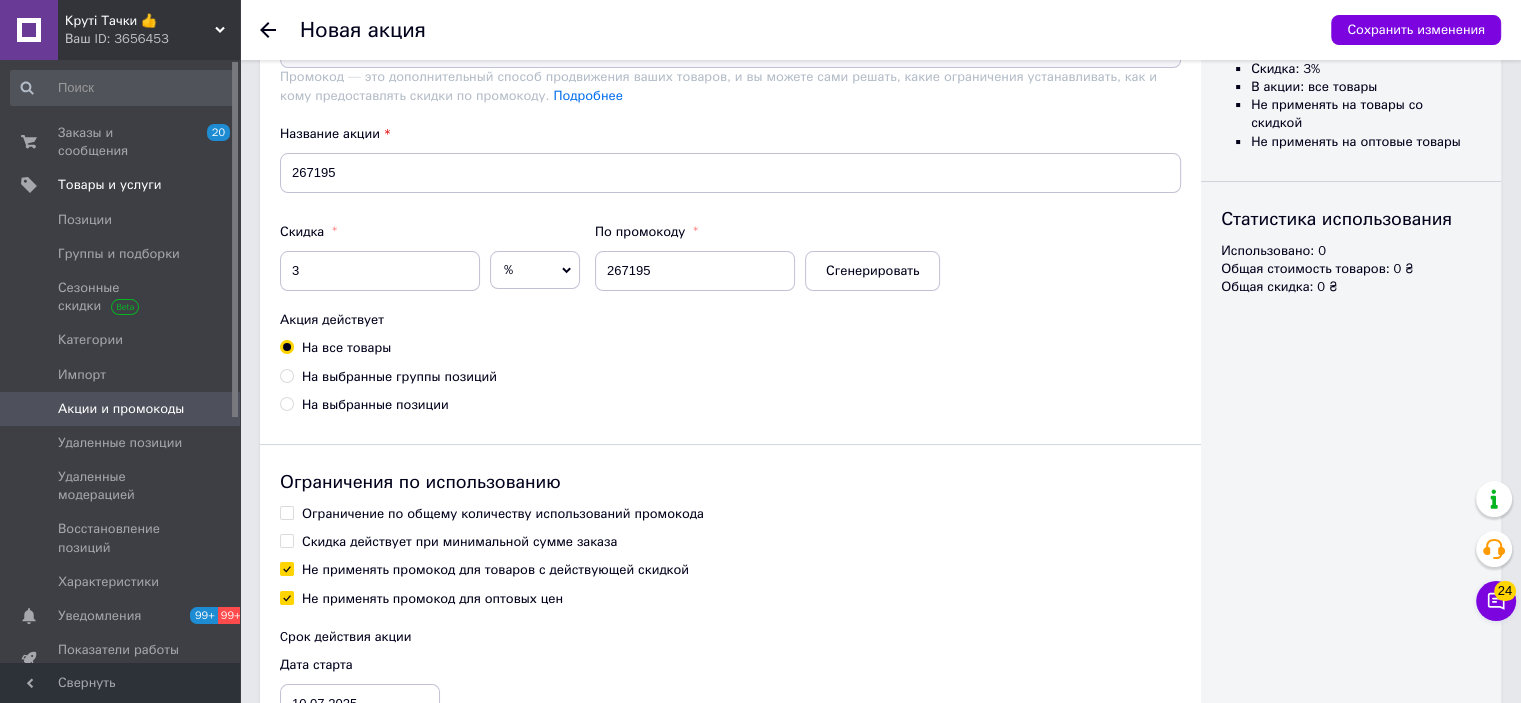 scroll, scrollTop: 302, scrollLeft: 0, axis: vertical 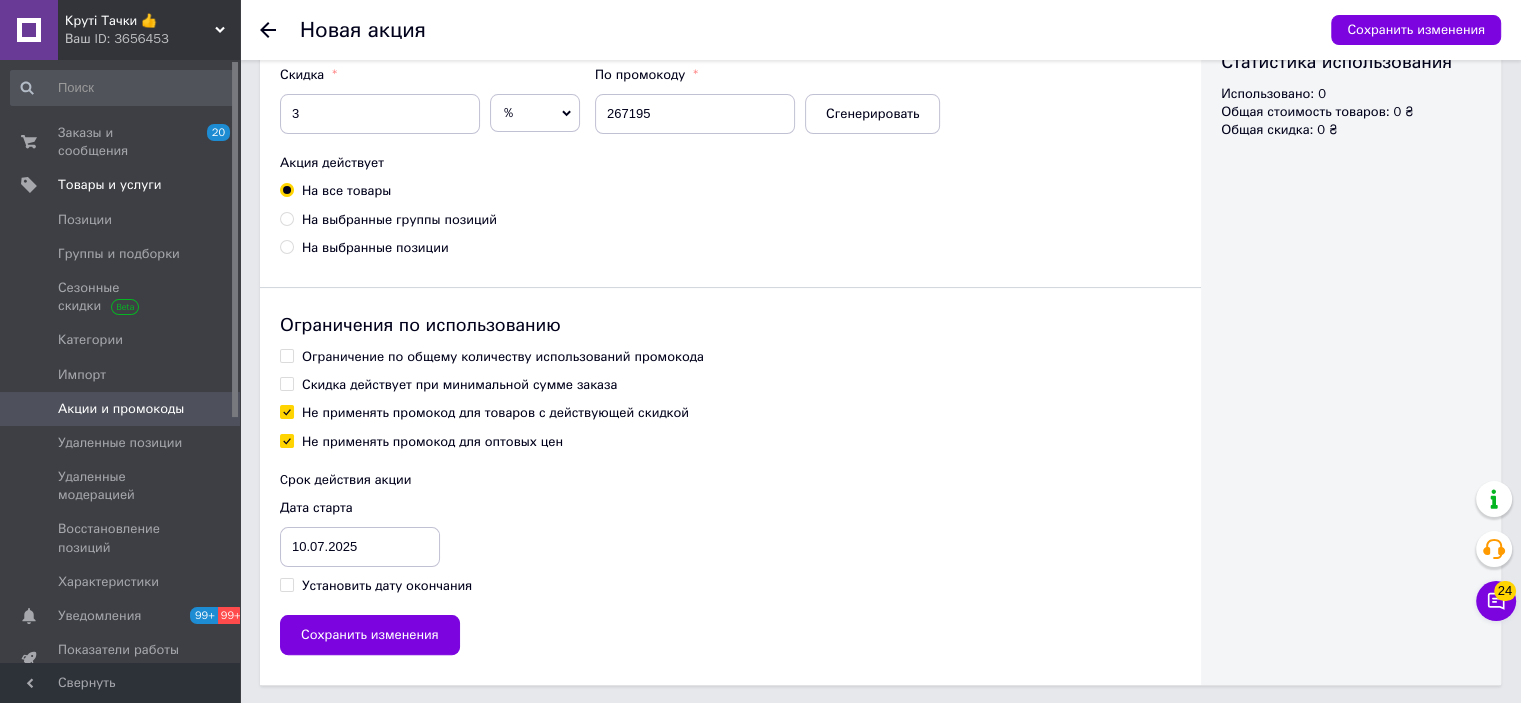 click on "Ограничение по общему количеству использований промокода" at bounding box center [503, 357] 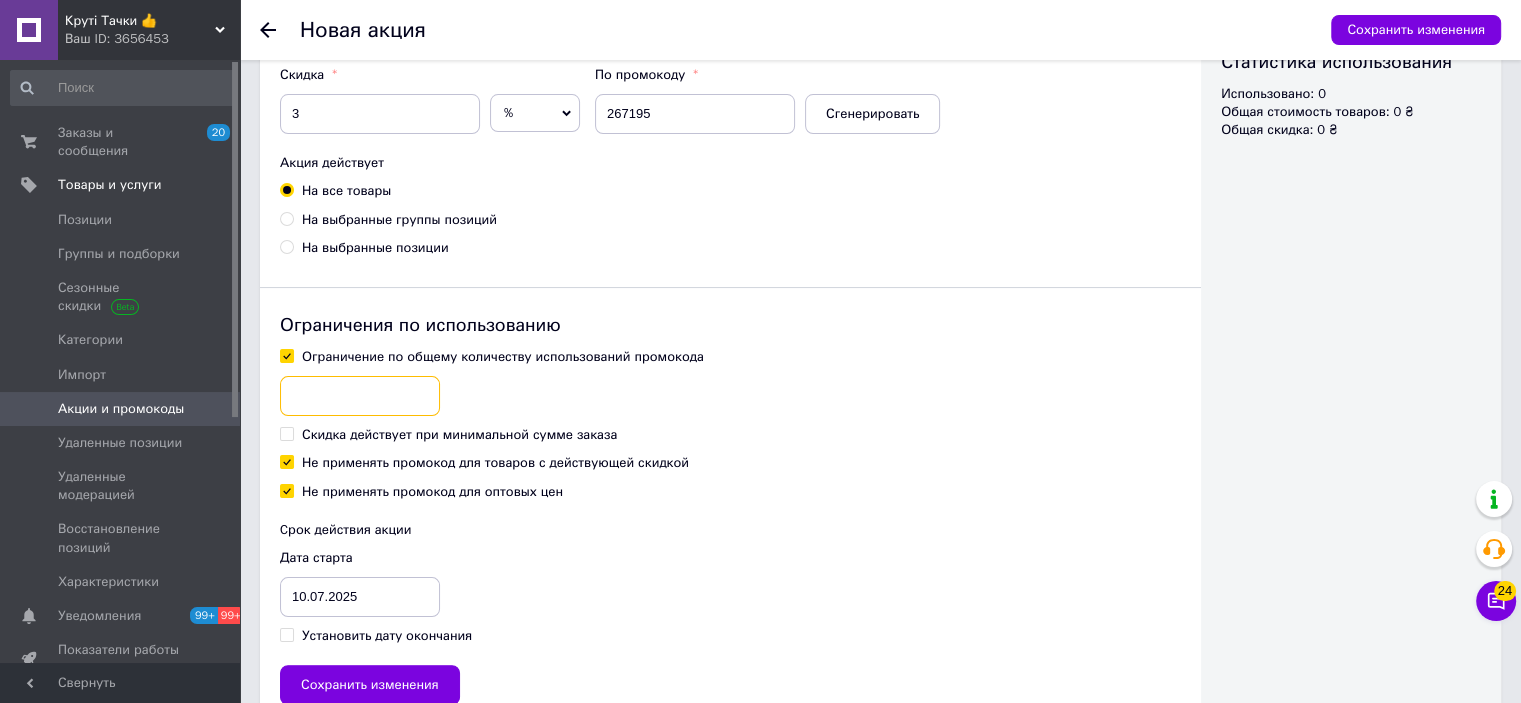 click at bounding box center [360, 396] 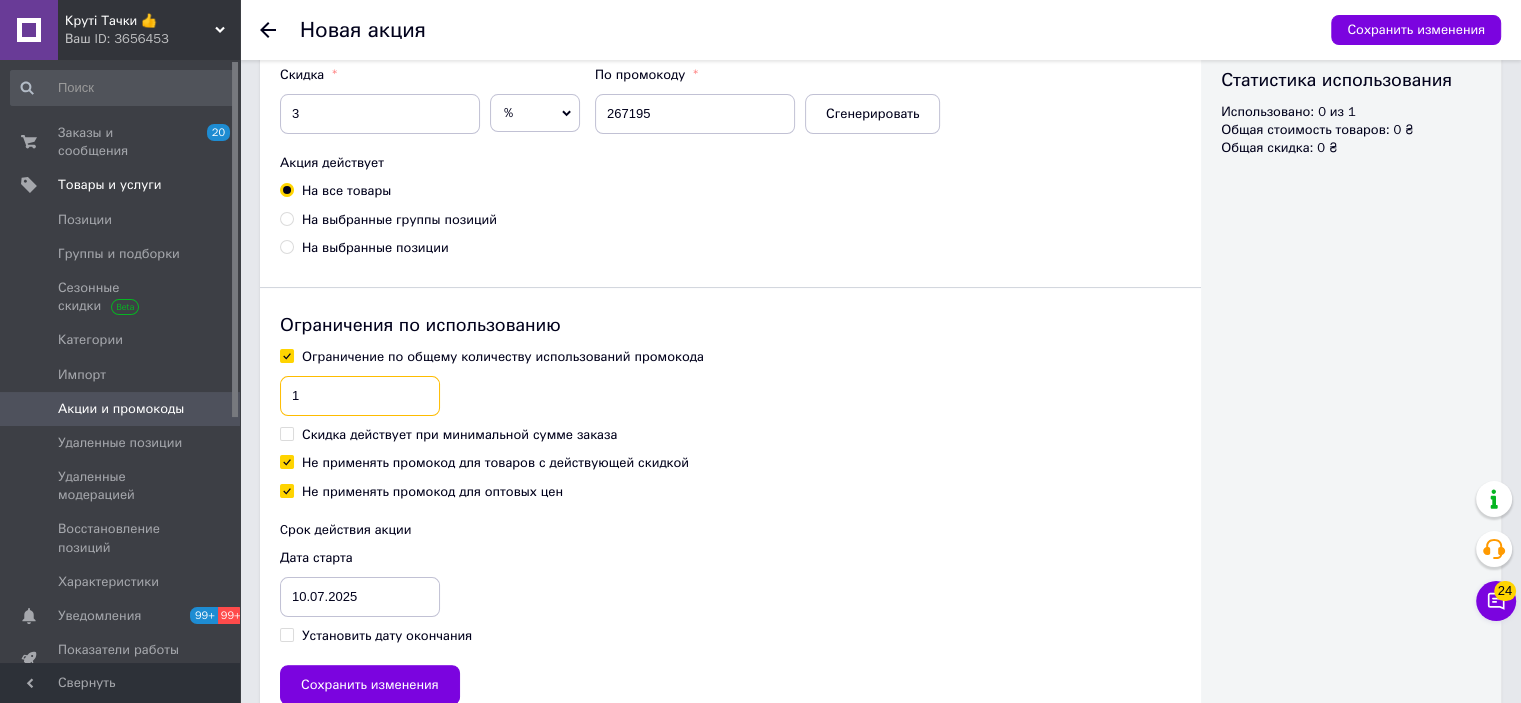 type on "1" 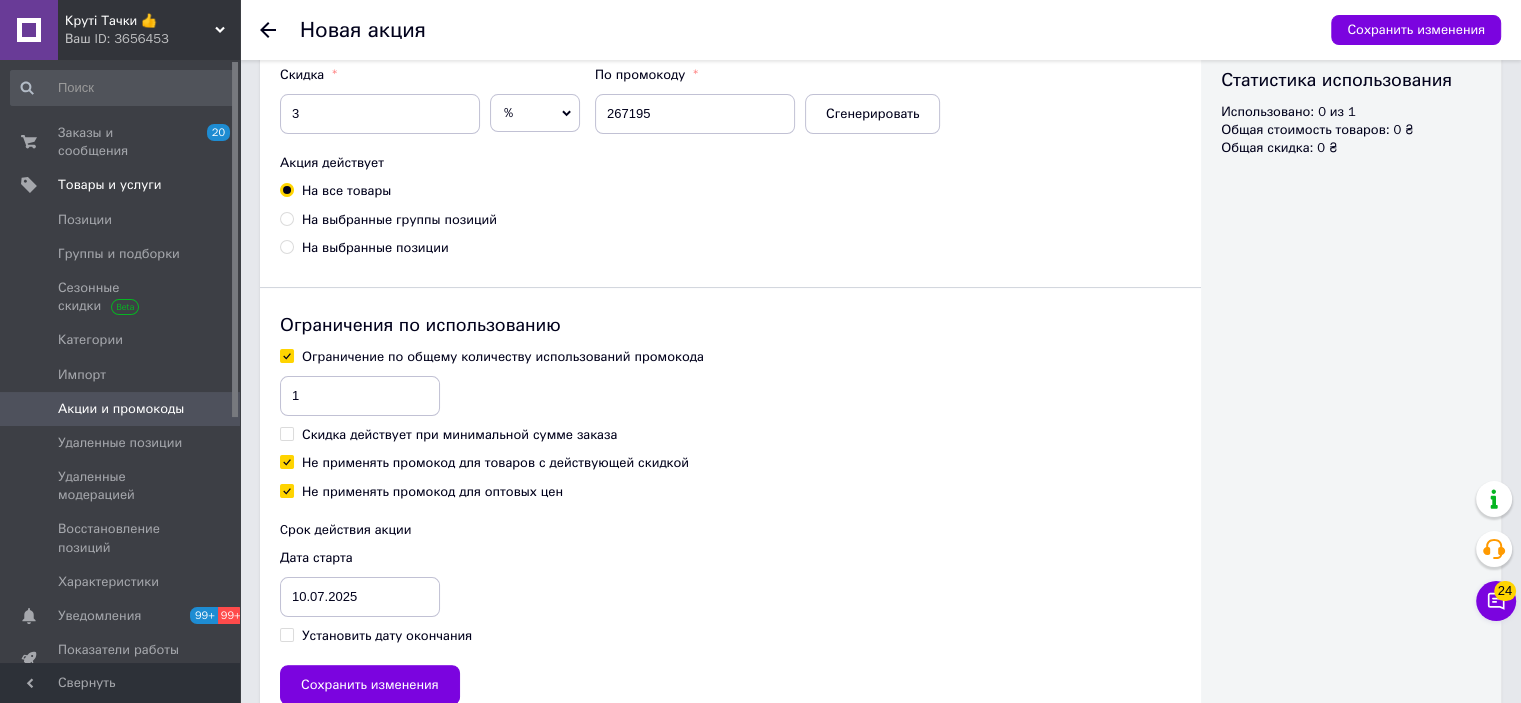 click on "Не применять промокод для товаров с действующей скидкой" at bounding box center (495, 463) 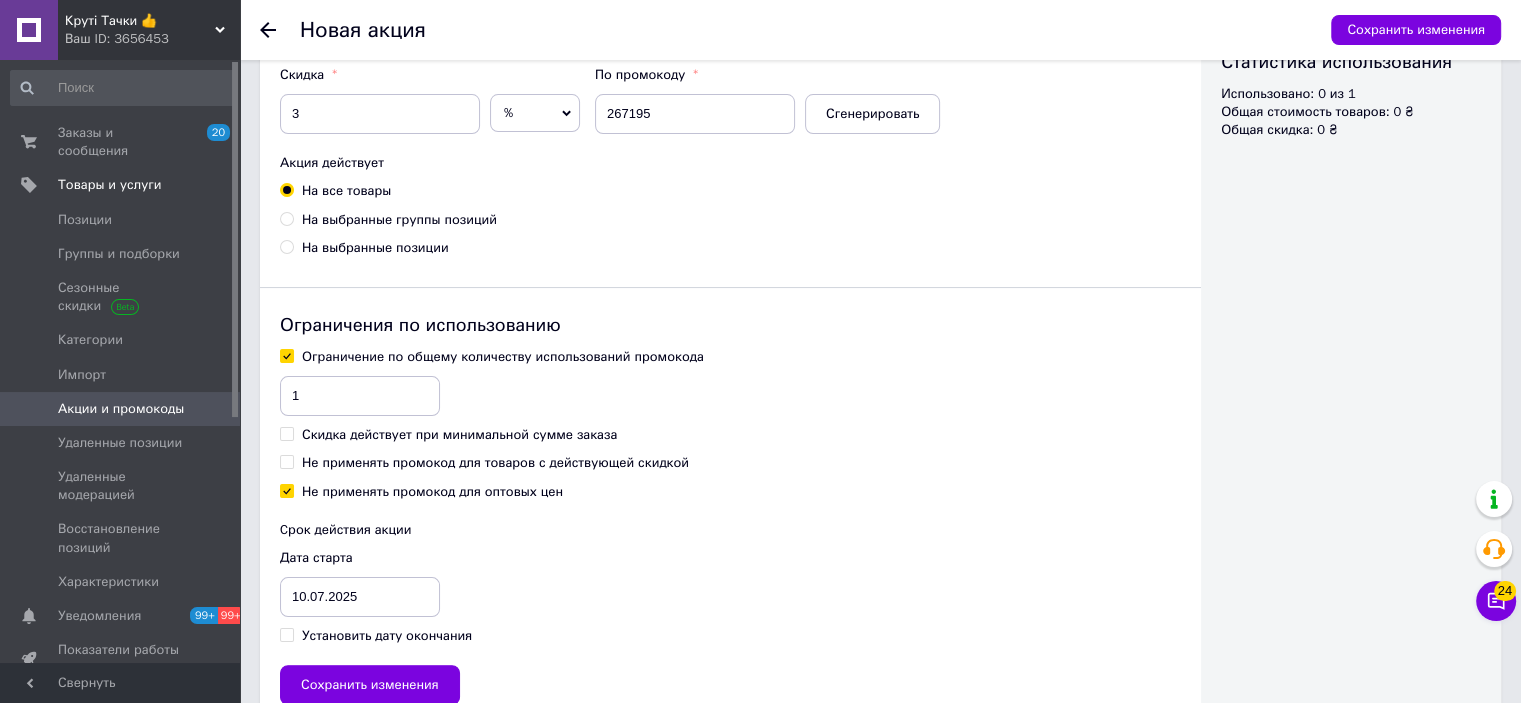 click on "Установить дату окончания" at bounding box center [387, 636] 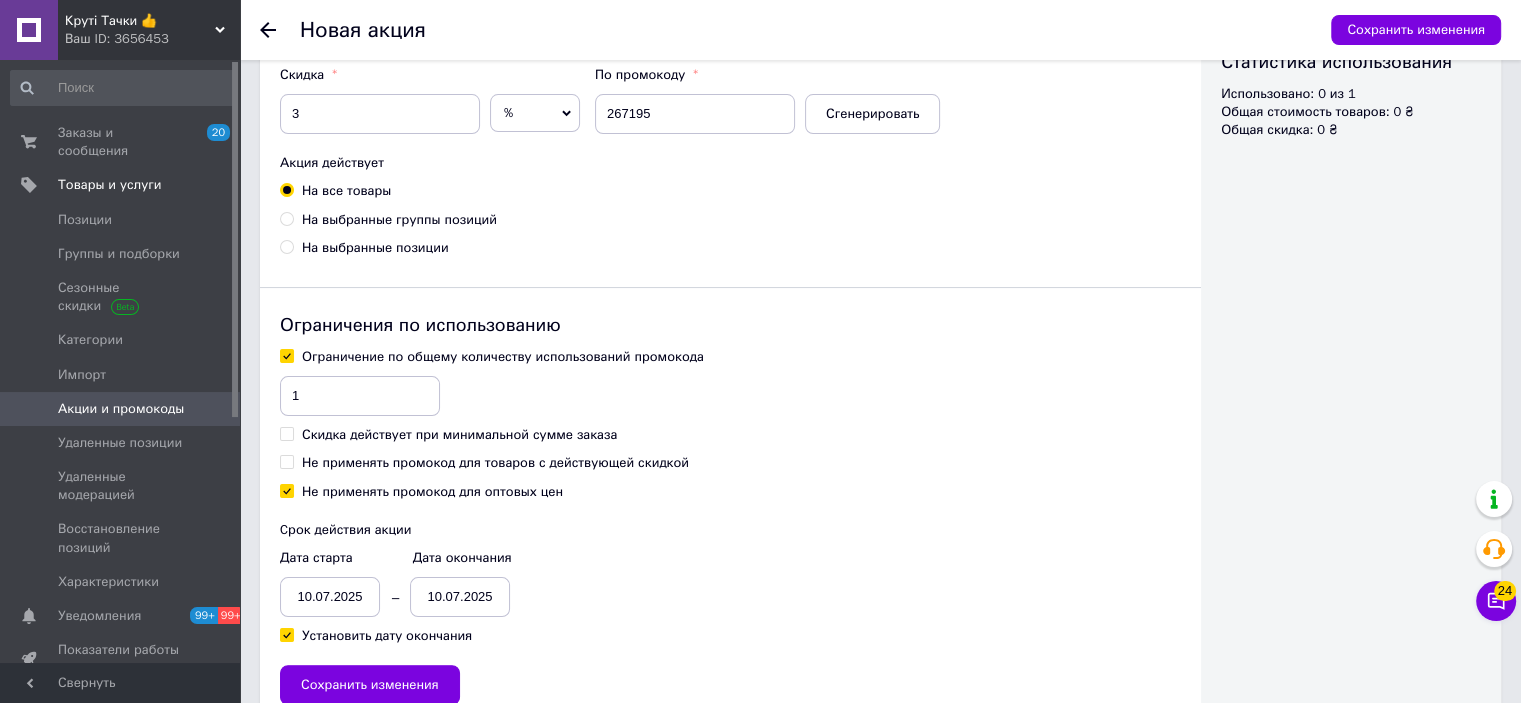 click on "10.07.2025" at bounding box center (330, 597) 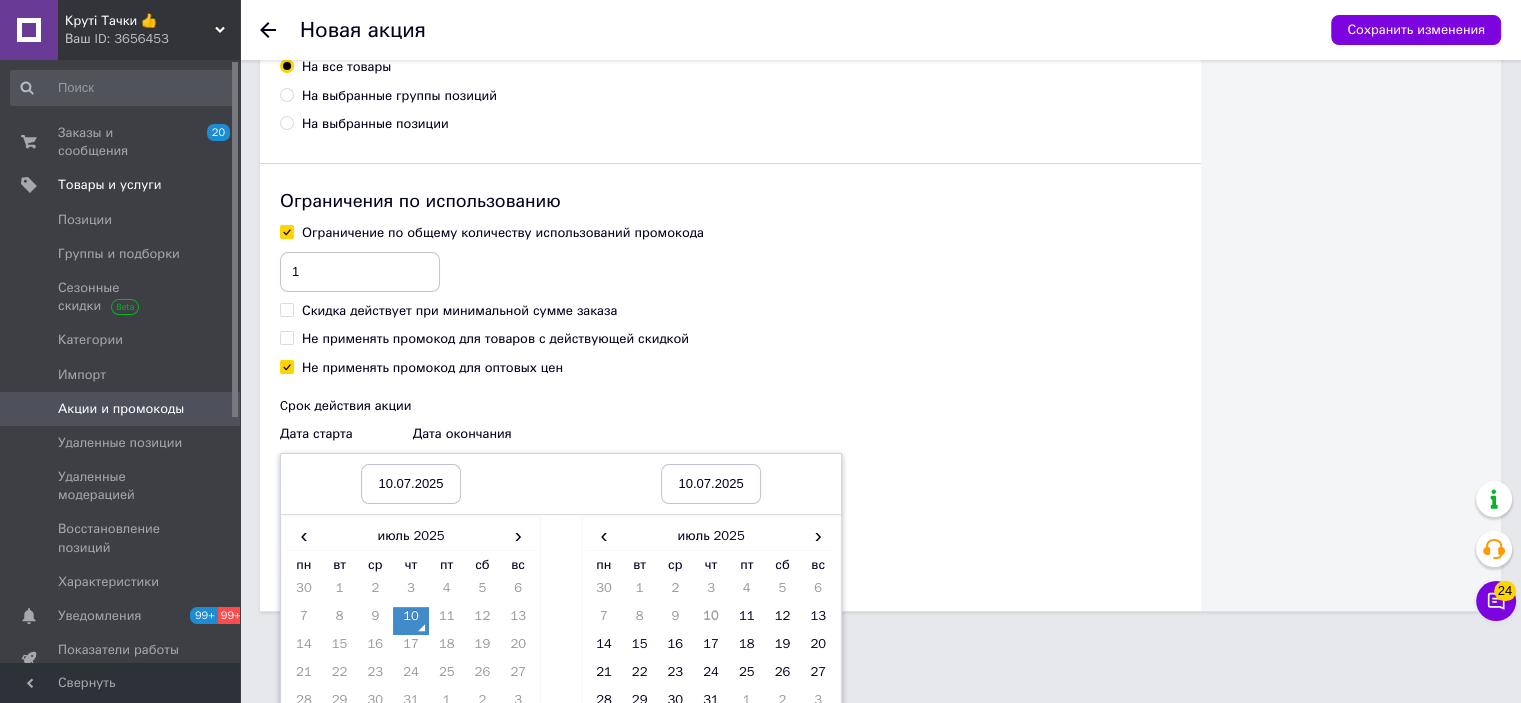 scroll, scrollTop: 533, scrollLeft: 0, axis: vertical 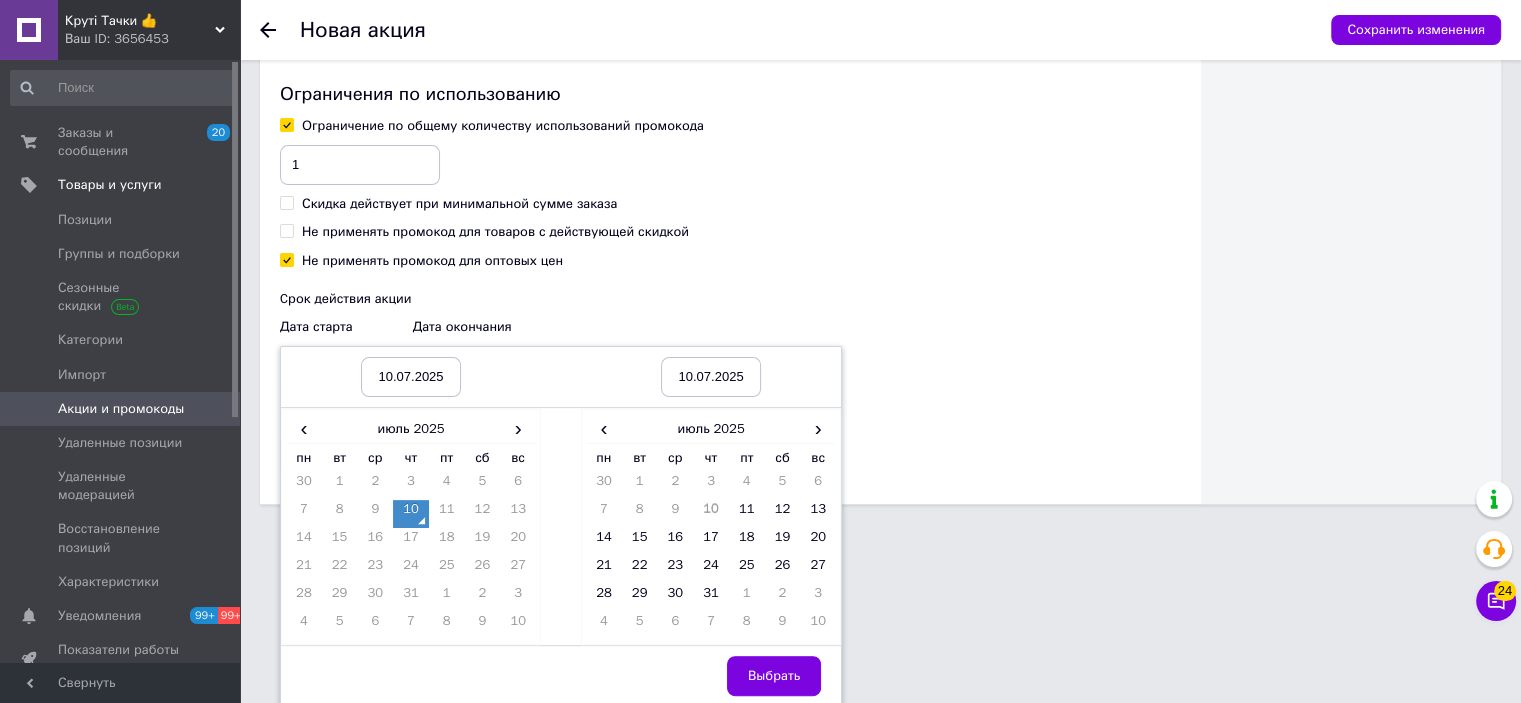 click on "10" at bounding box center [411, 514] 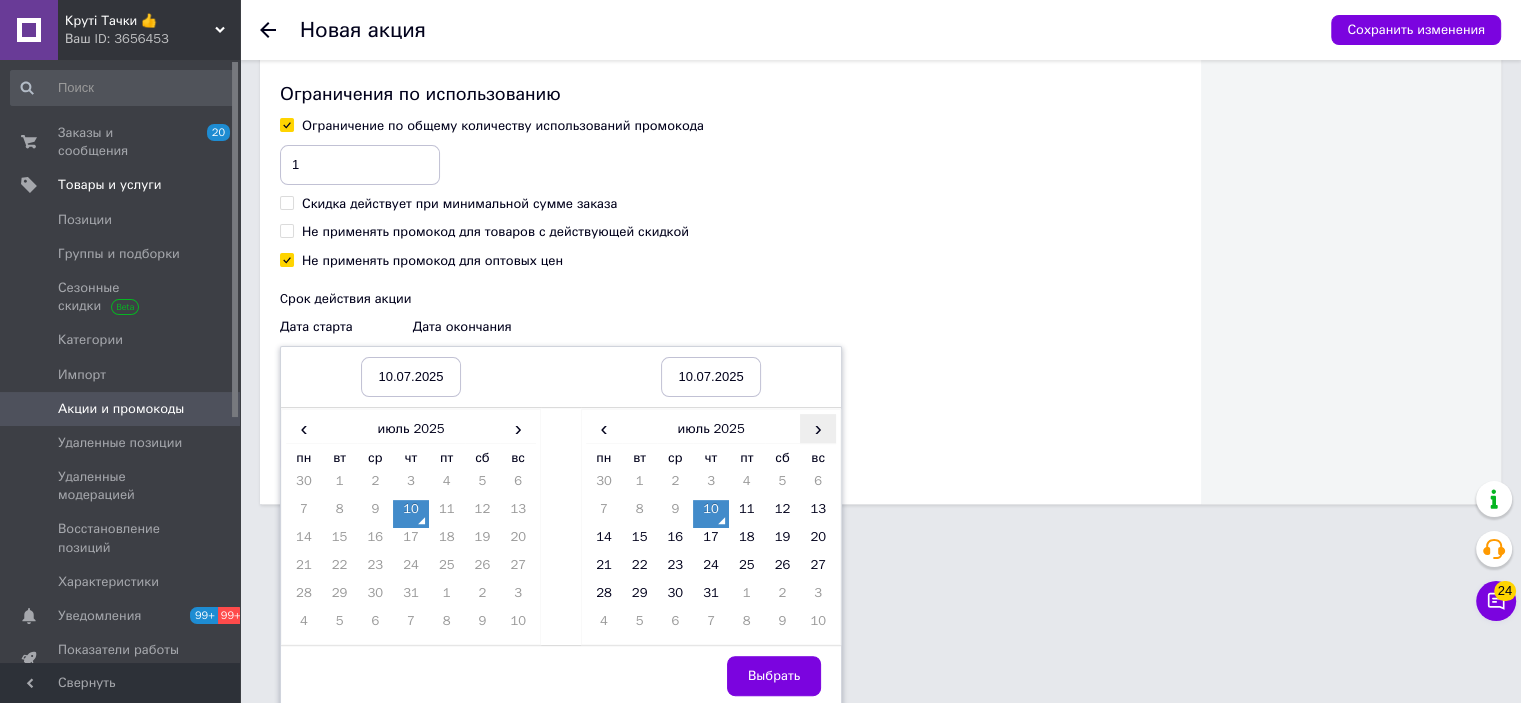 click on "›" at bounding box center [818, 428] 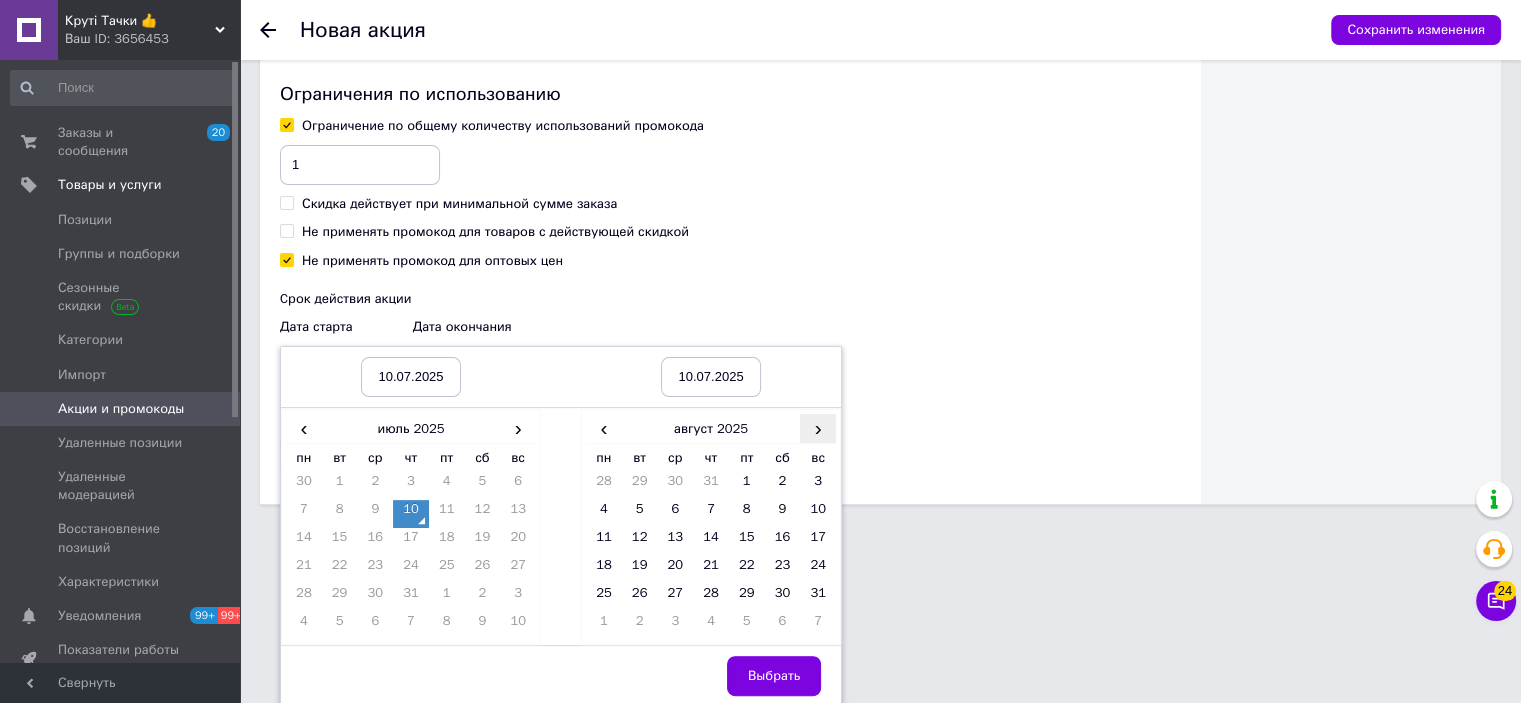 click on "›" at bounding box center (818, 428) 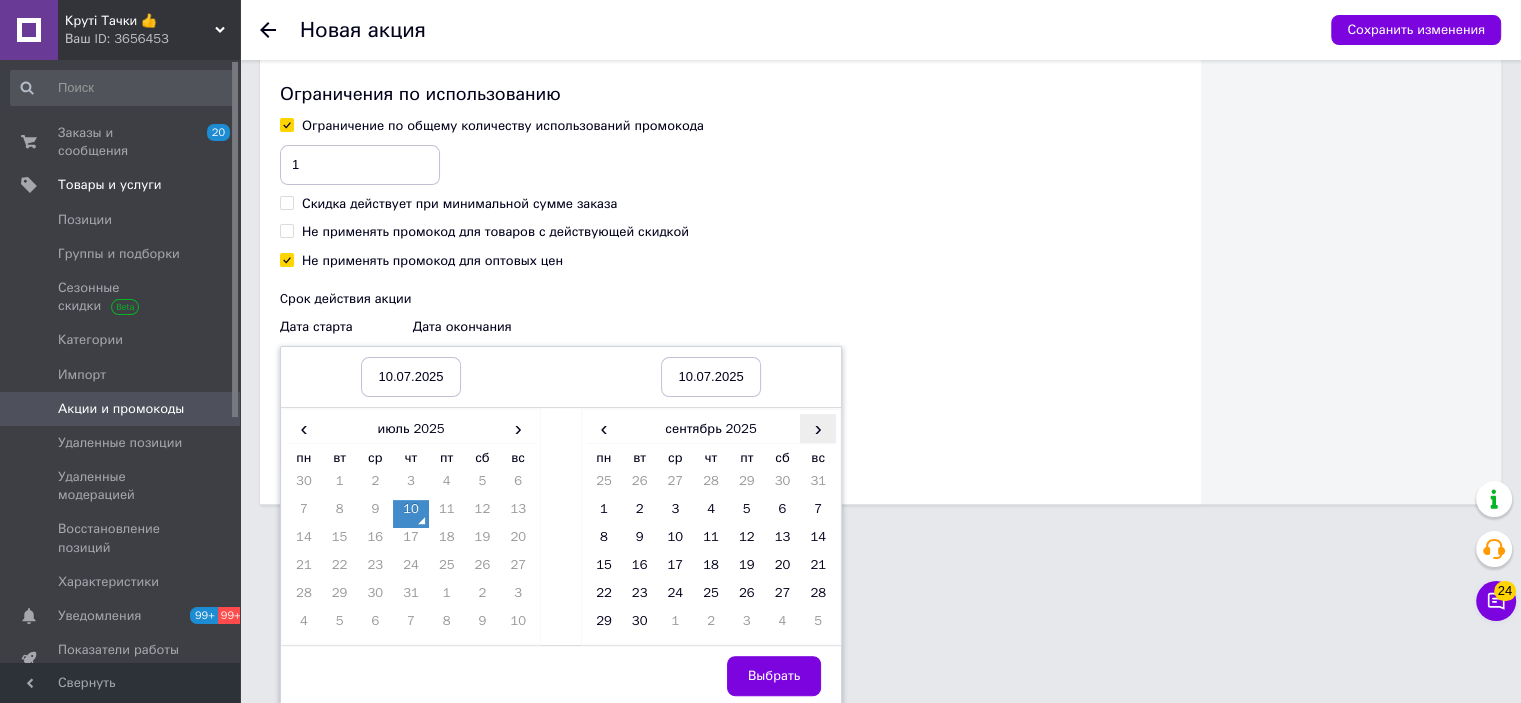 click on "›" at bounding box center (818, 428) 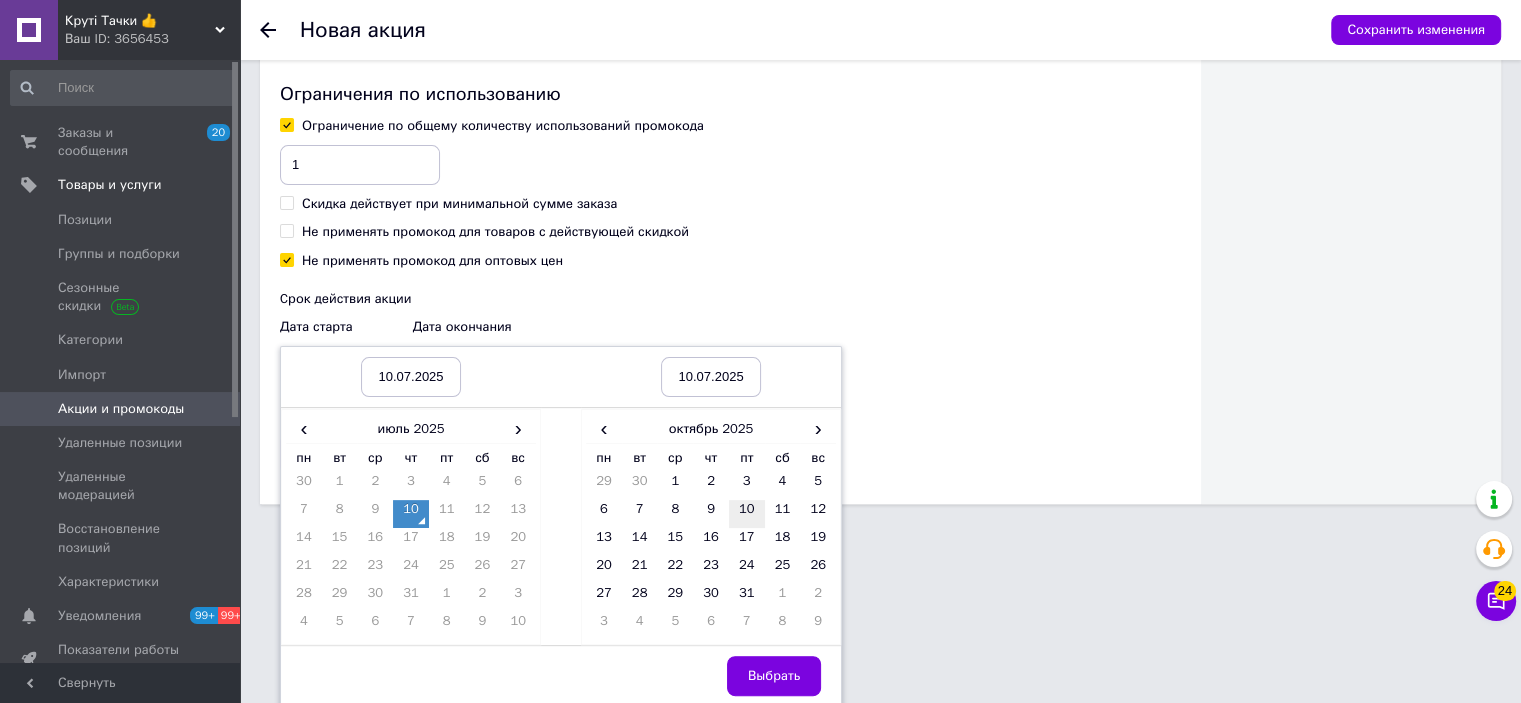 click on "10" at bounding box center [747, 514] 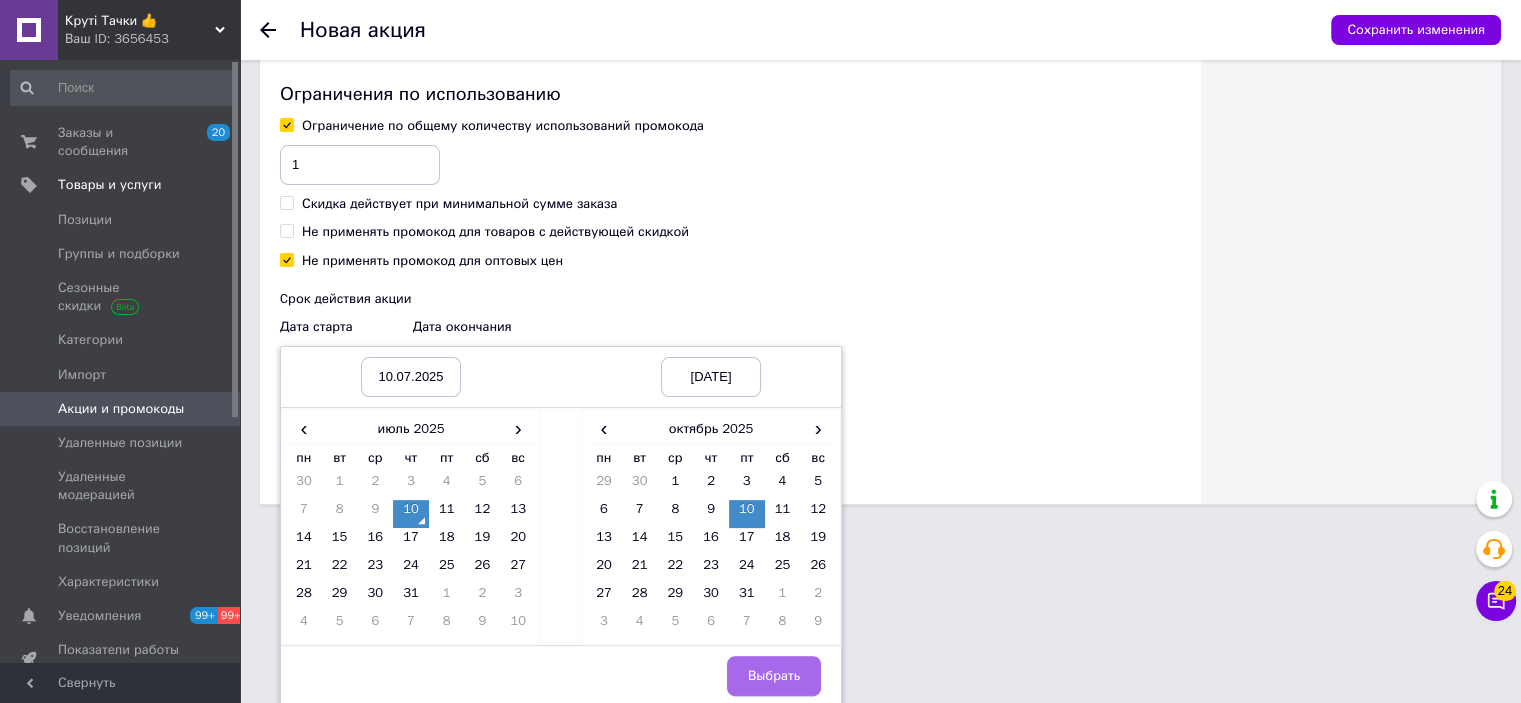 click on "Выбрать" at bounding box center (774, 676) 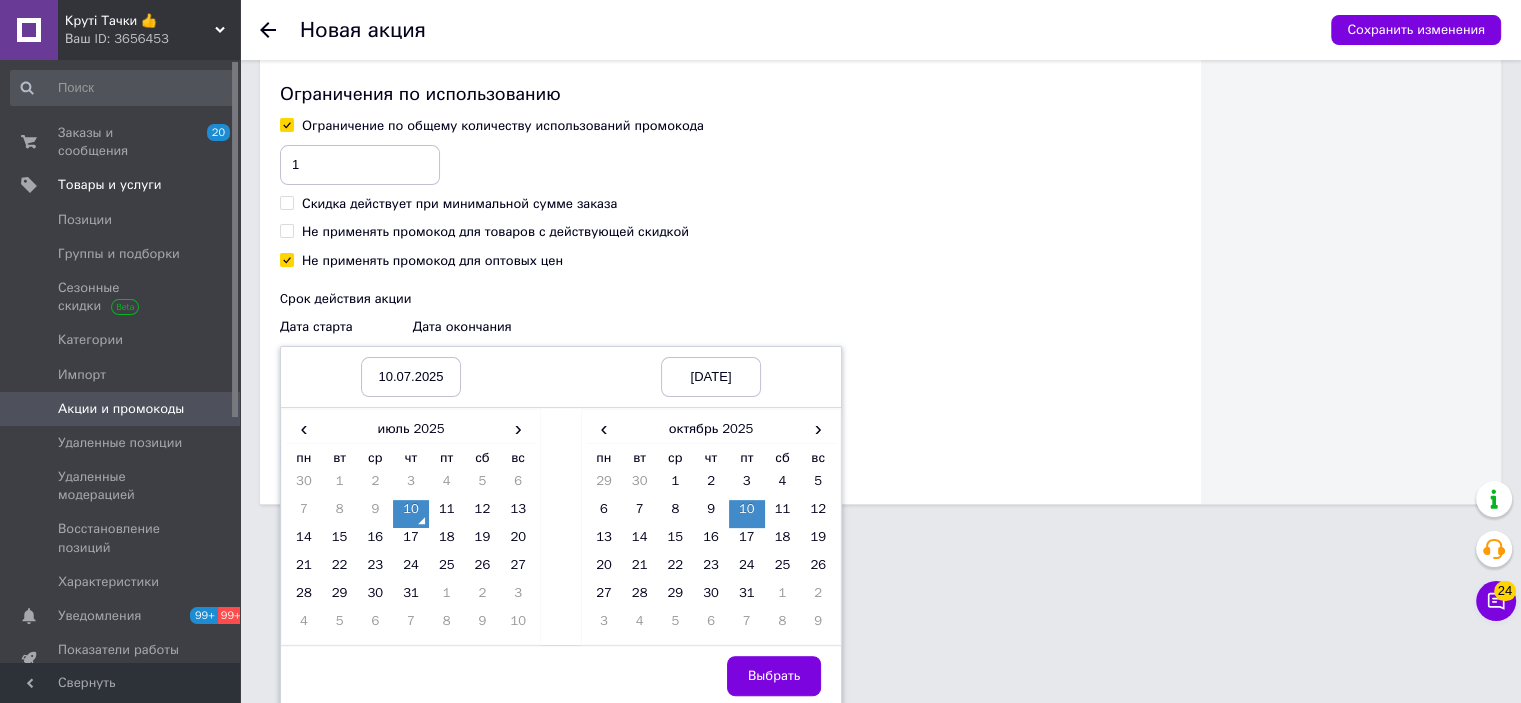 scroll, scrollTop: 352, scrollLeft: 0, axis: vertical 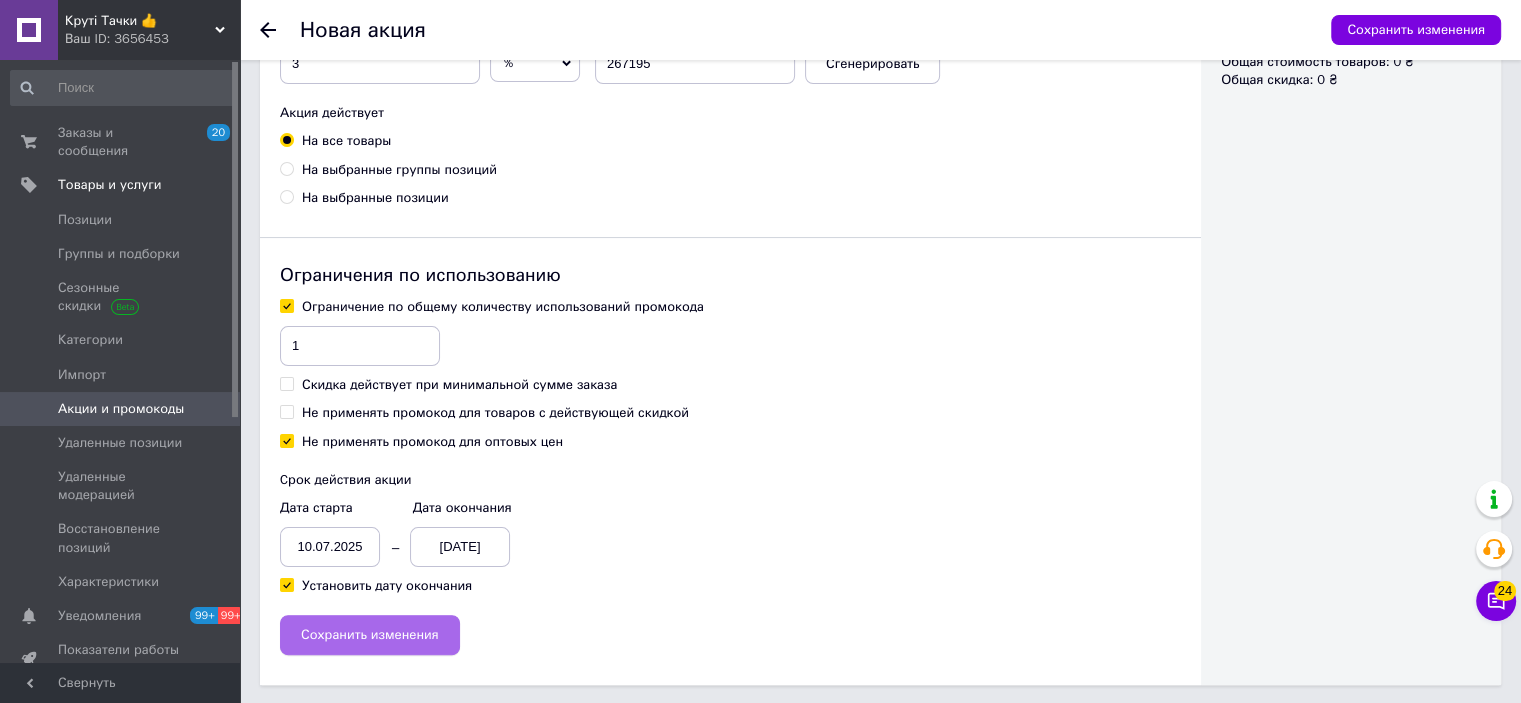click on "Сохранить изменения" at bounding box center [370, 635] 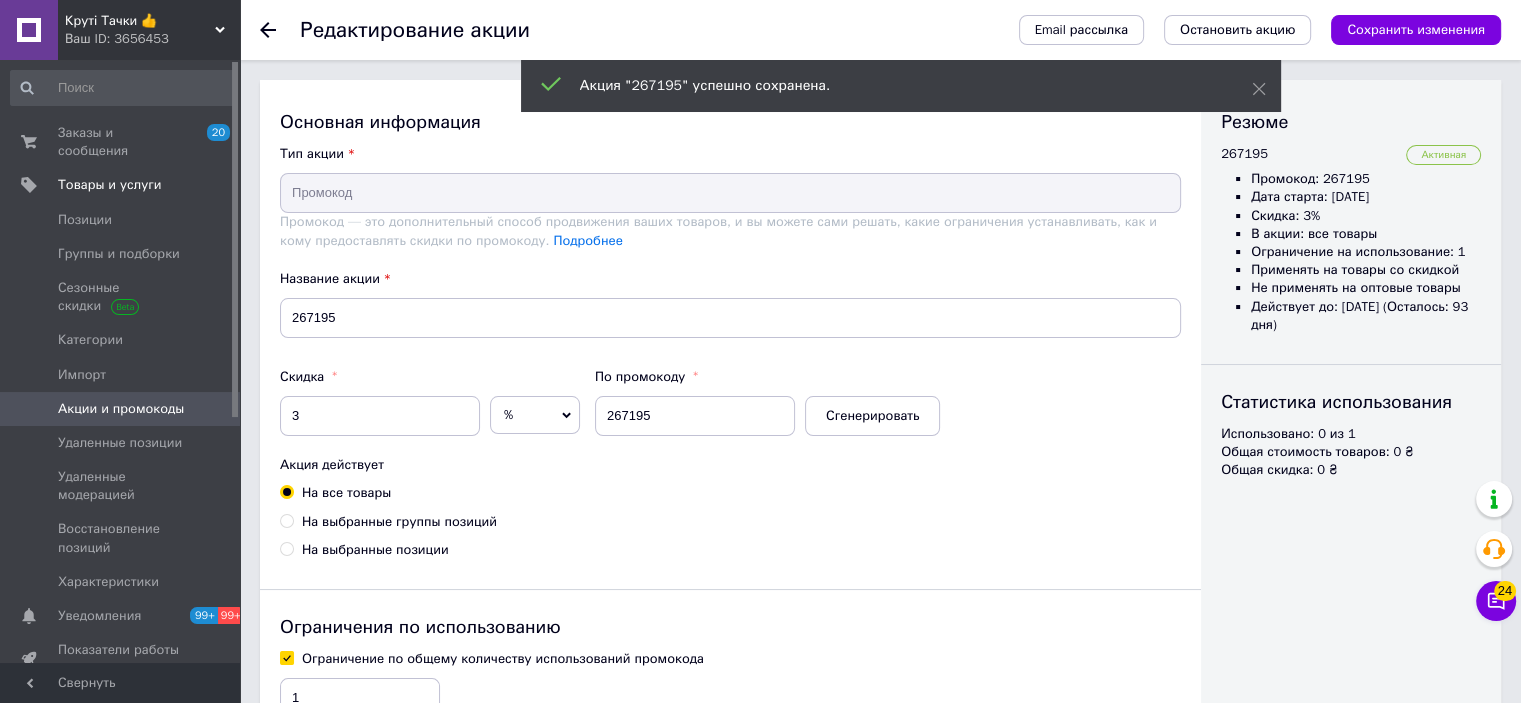 click on "Акции и промокоды" at bounding box center [121, 409] 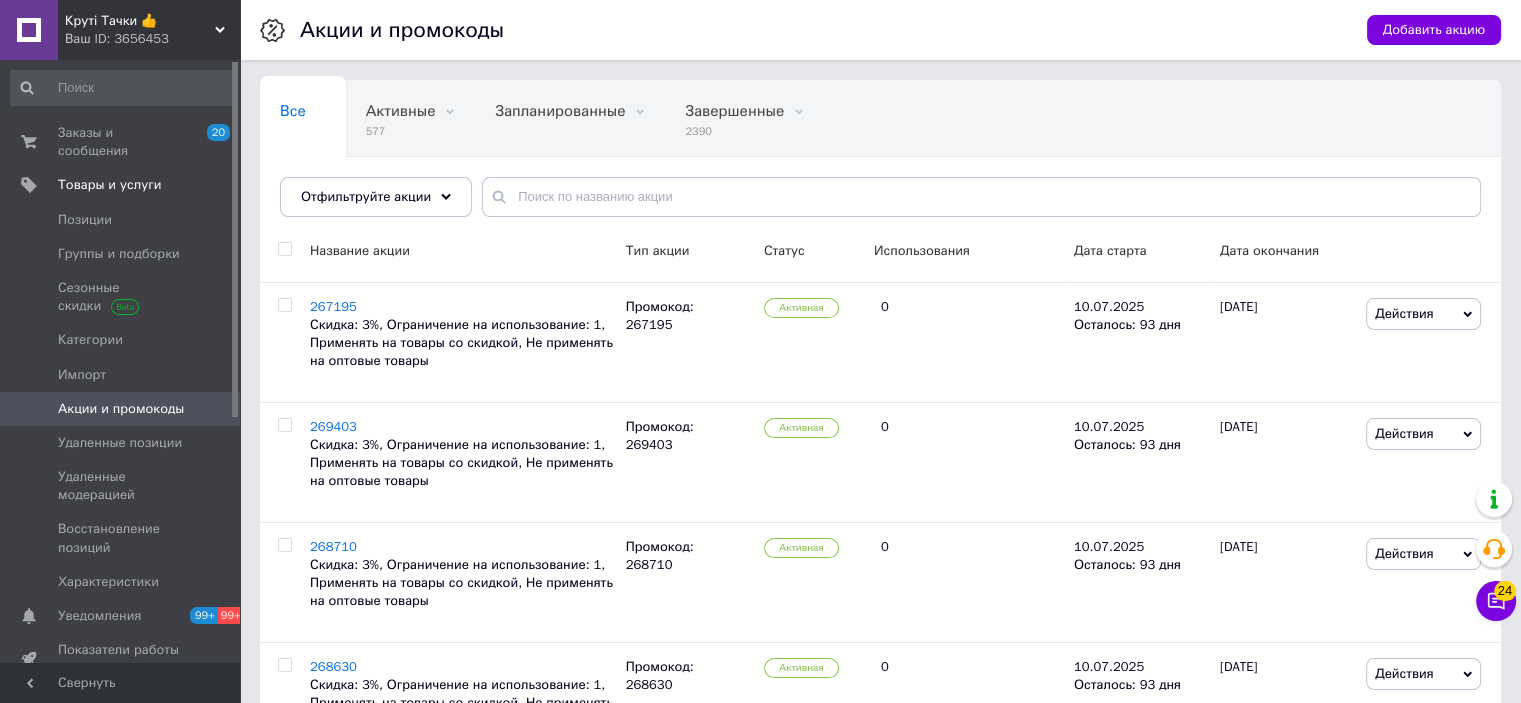 click on "Акции и промокоды" at bounding box center [121, 409] 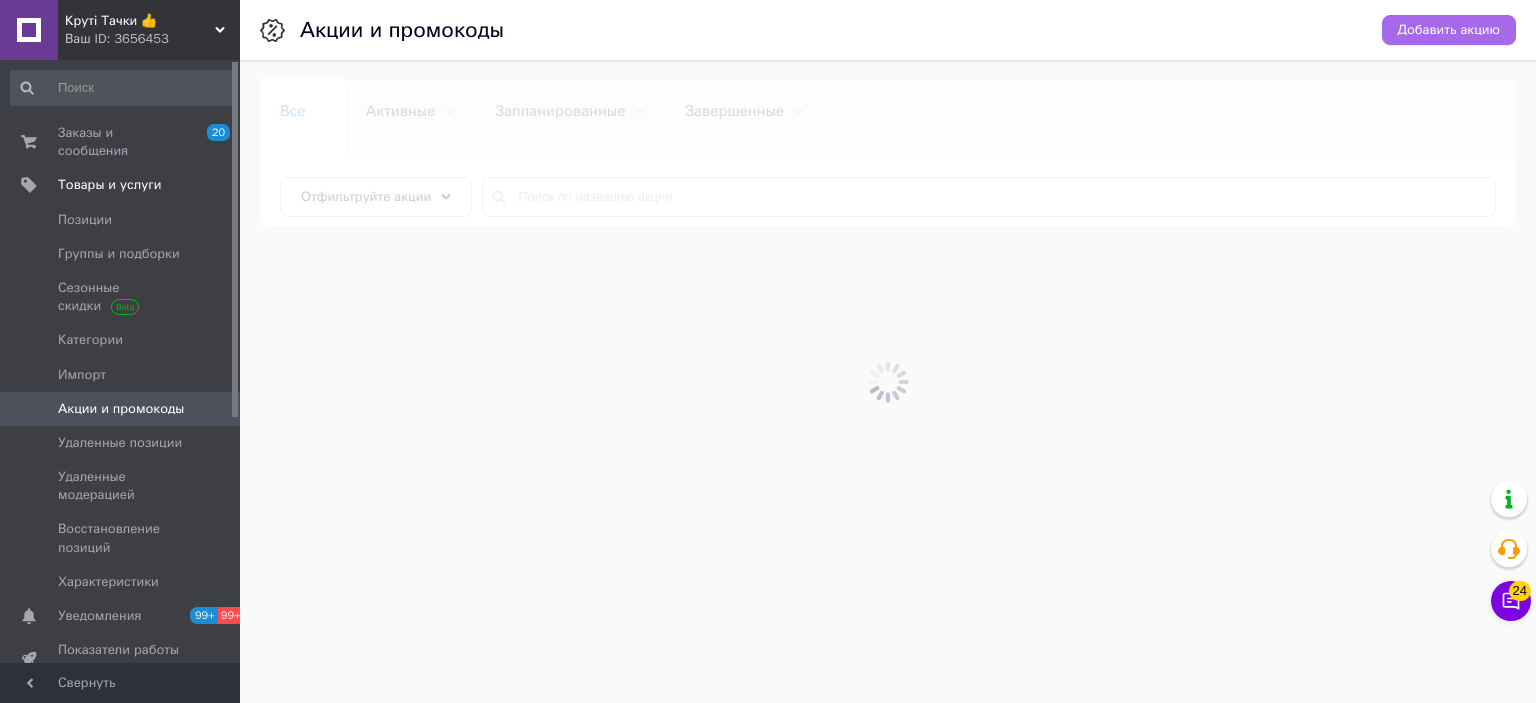 click on "Добавить акцию" at bounding box center [1449, 30] 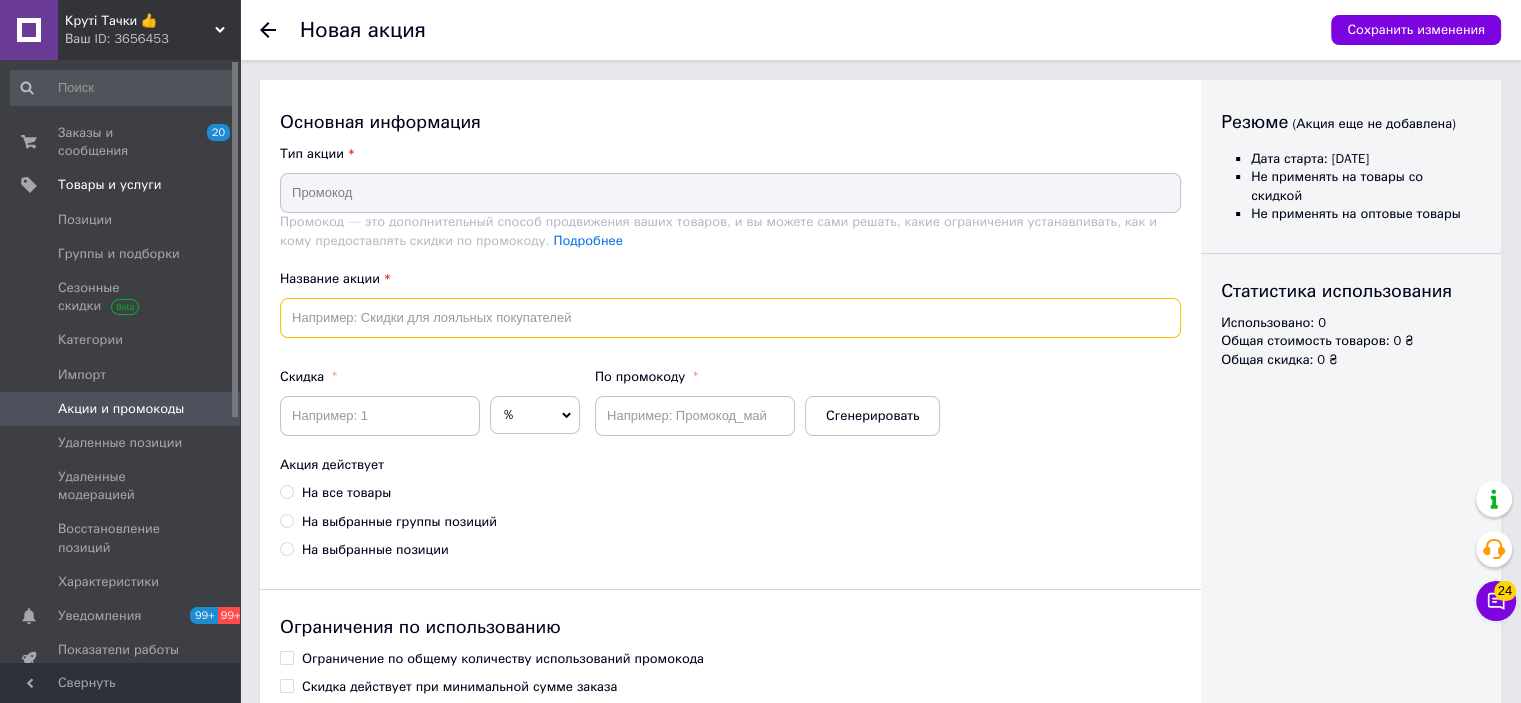 click at bounding box center [730, 318] 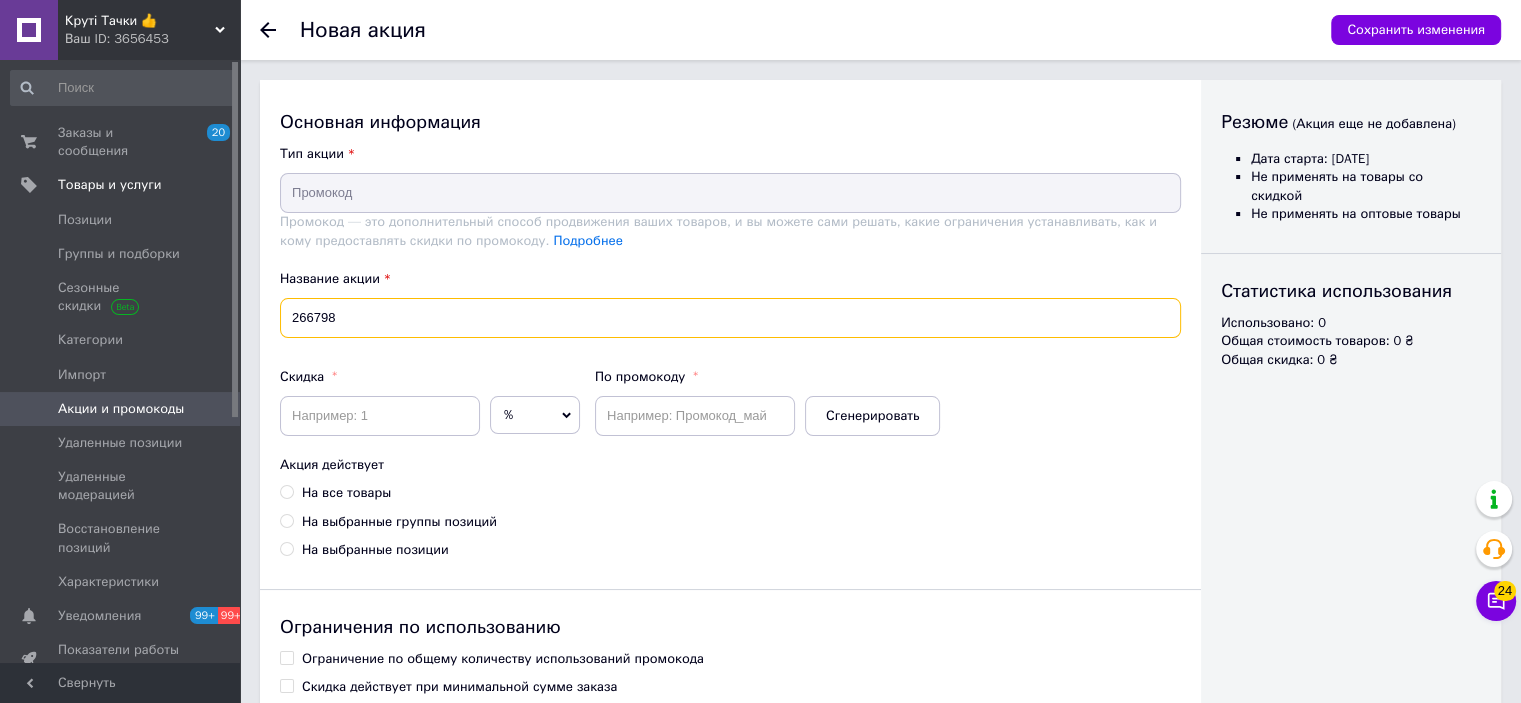 type on "266798" 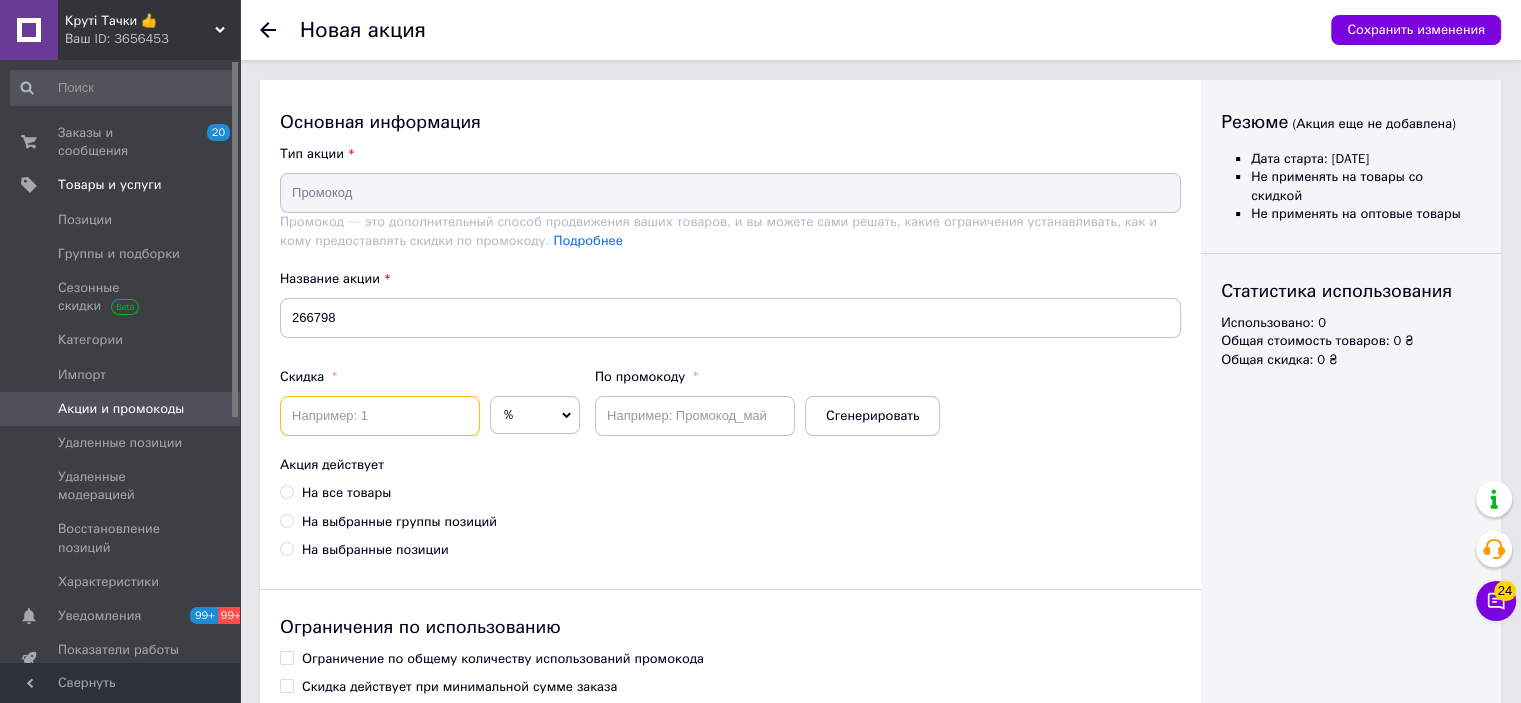 click at bounding box center (380, 416) 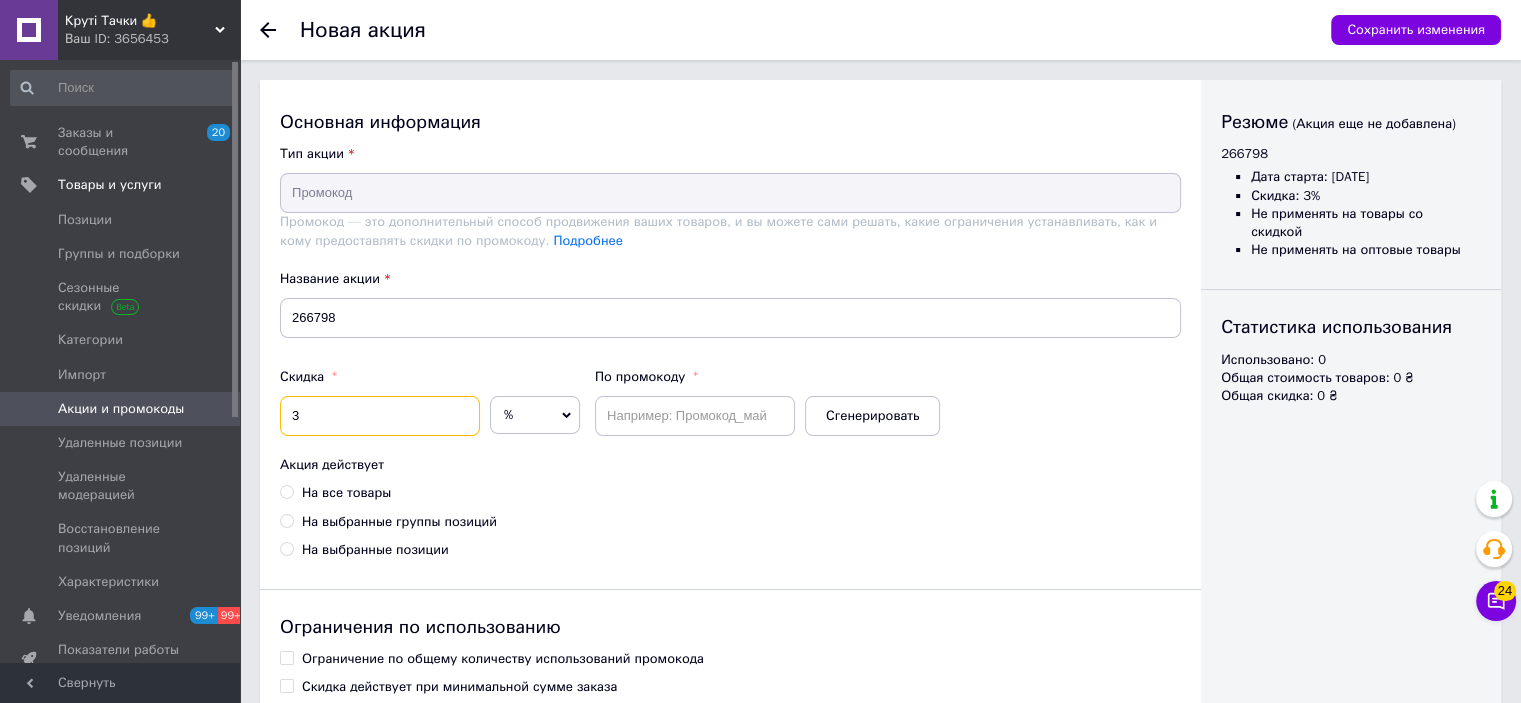 type on "3" 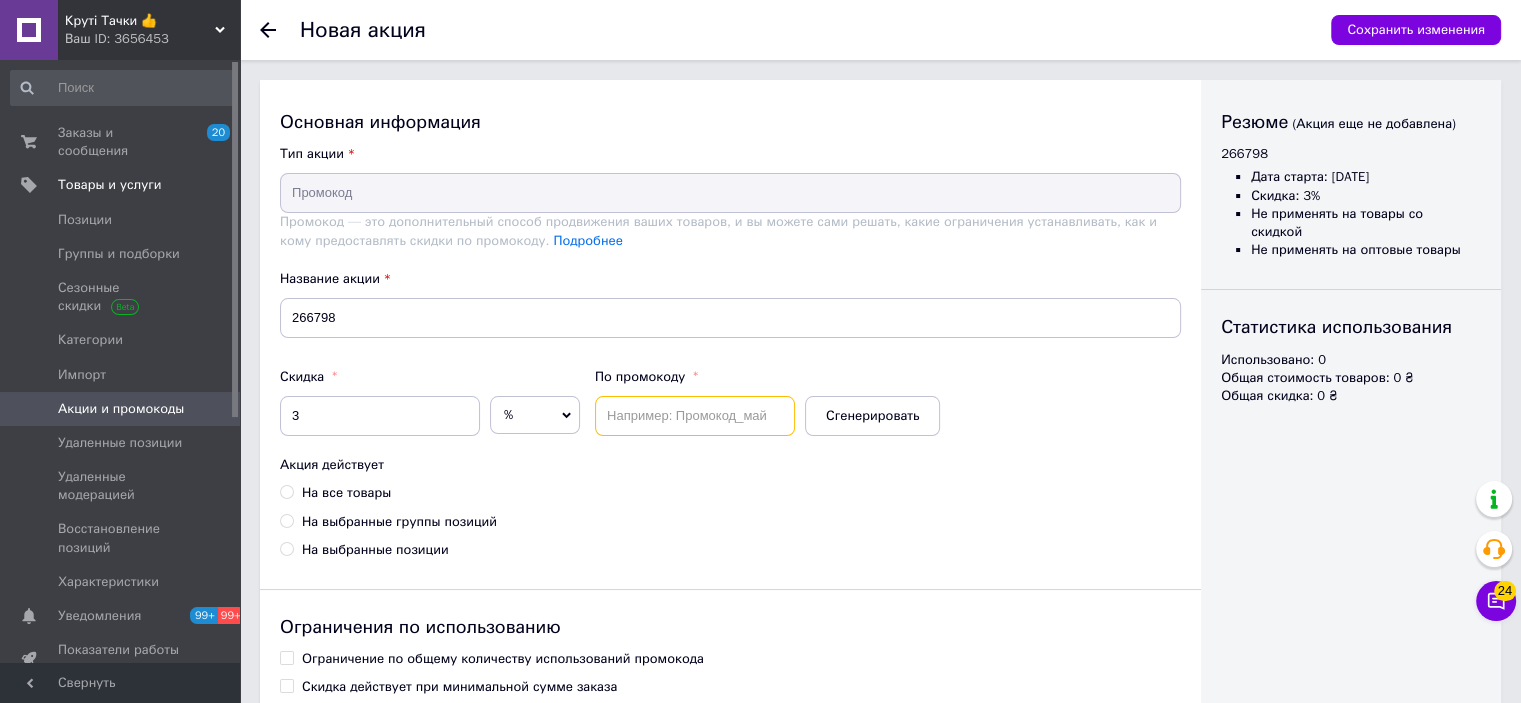 click at bounding box center (695, 416) 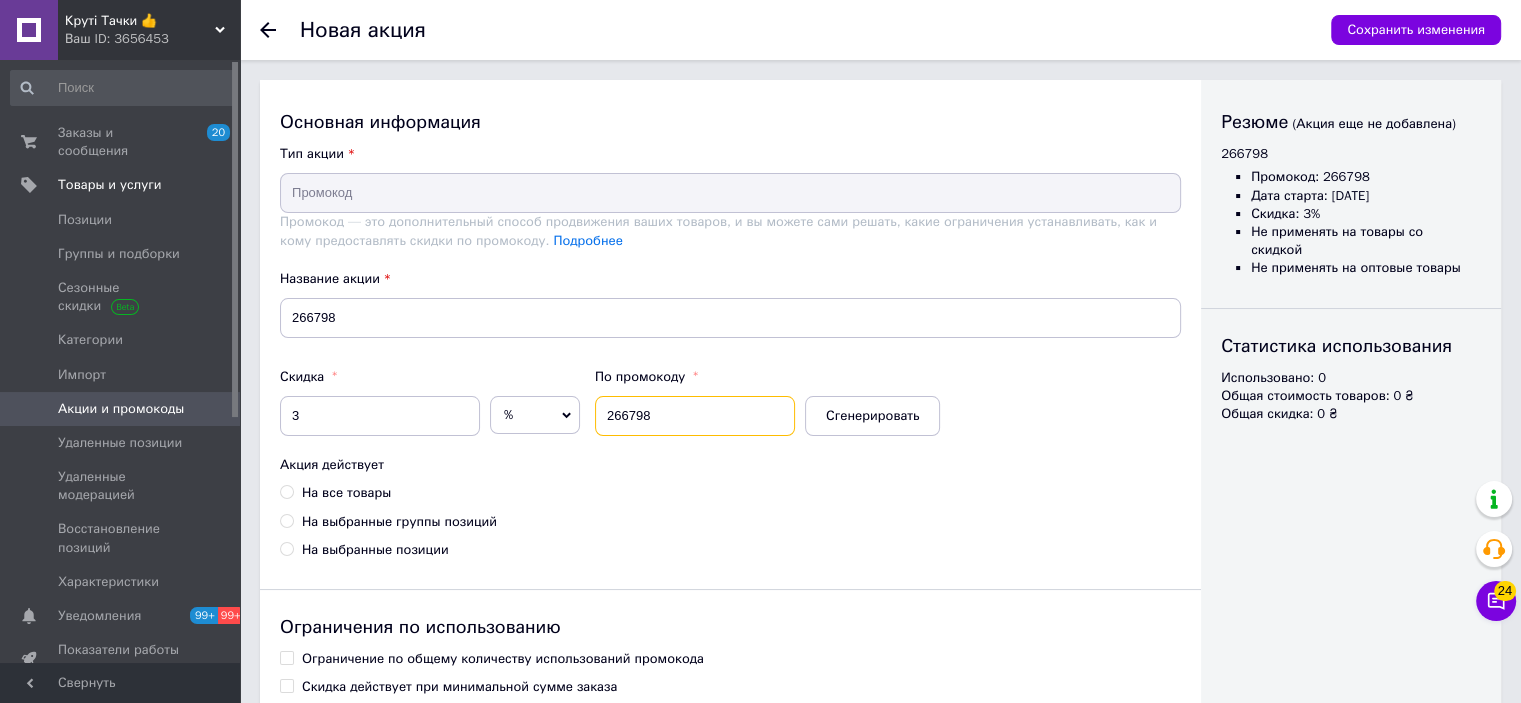type on "266798" 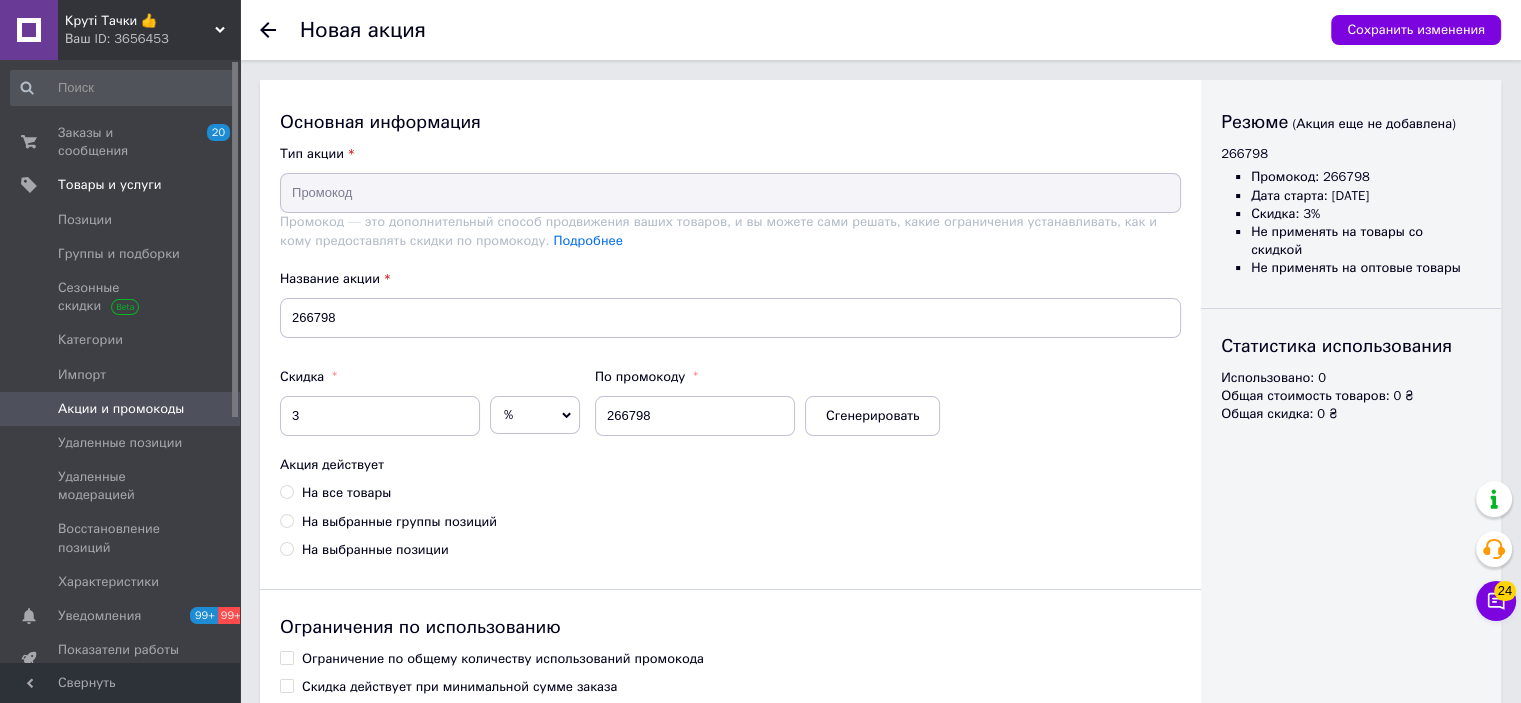 click on "На все товары" at bounding box center [346, 493] 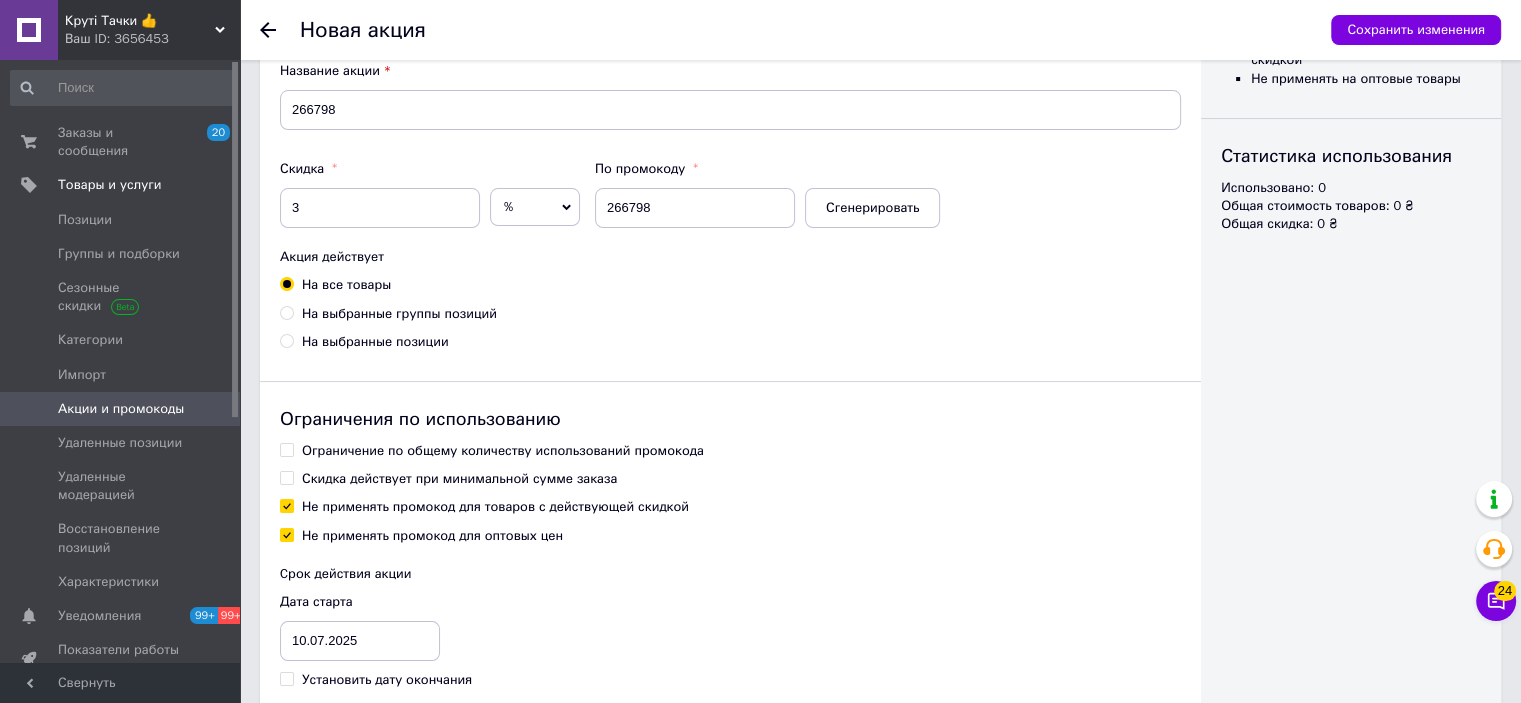 scroll, scrollTop: 302, scrollLeft: 0, axis: vertical 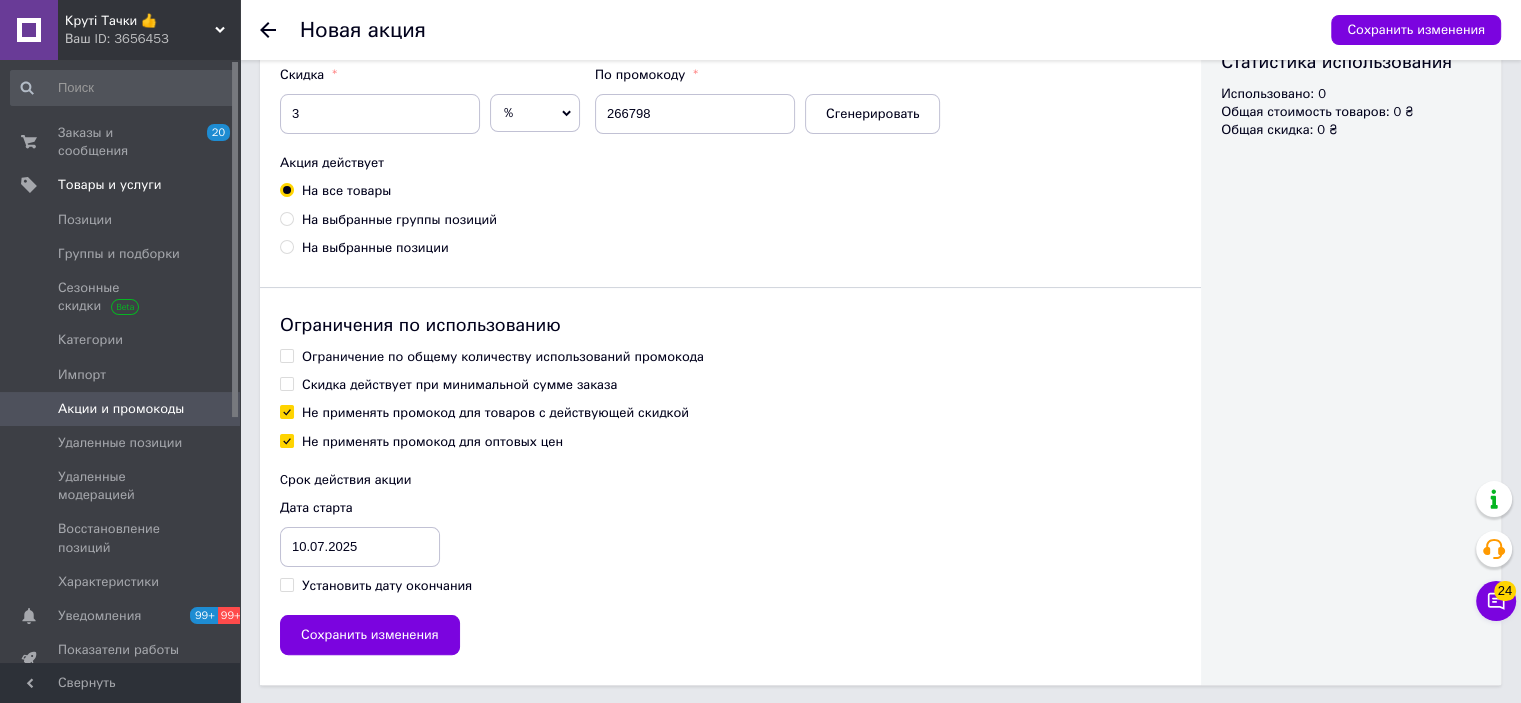 click on "Ограничение по общему количеству использований промокода" at bounding box center (503, 357) 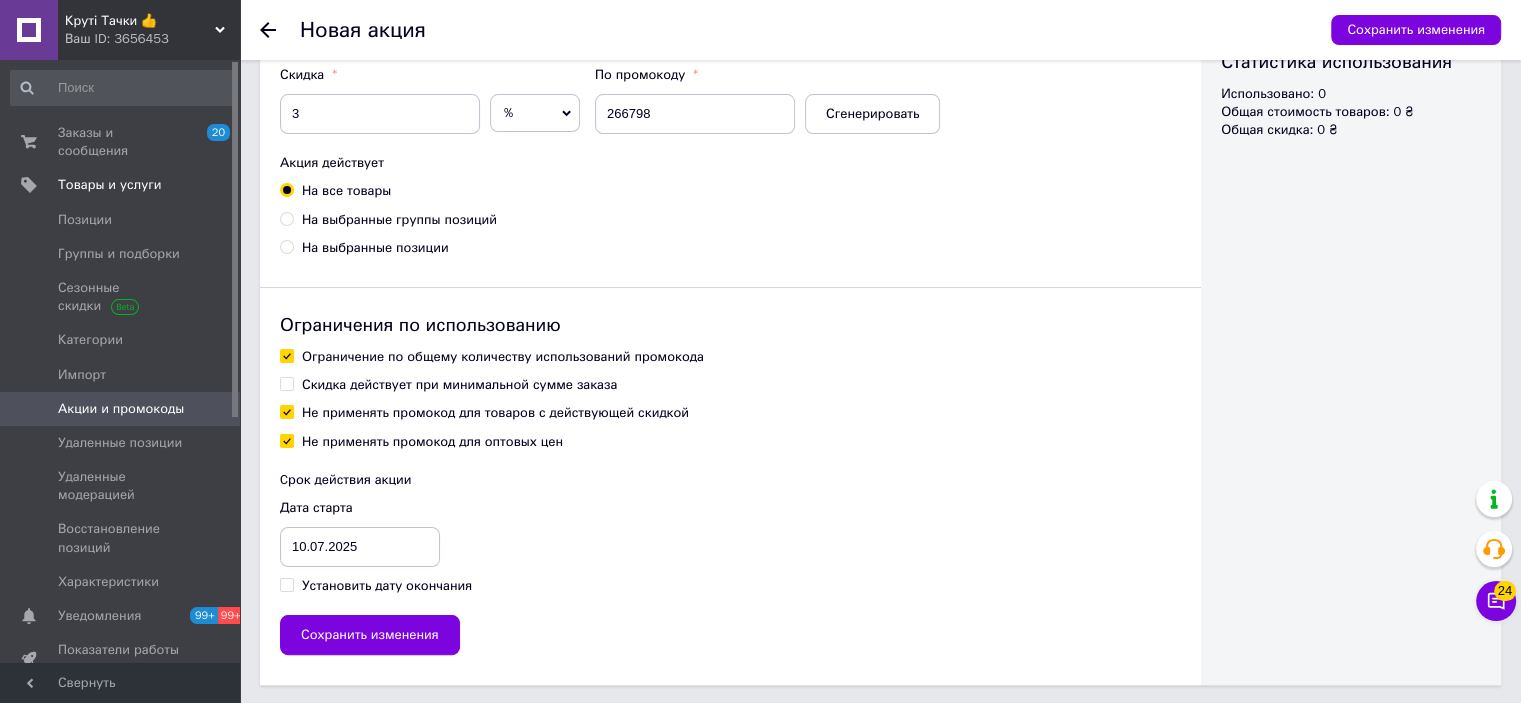 checkbox on "true" 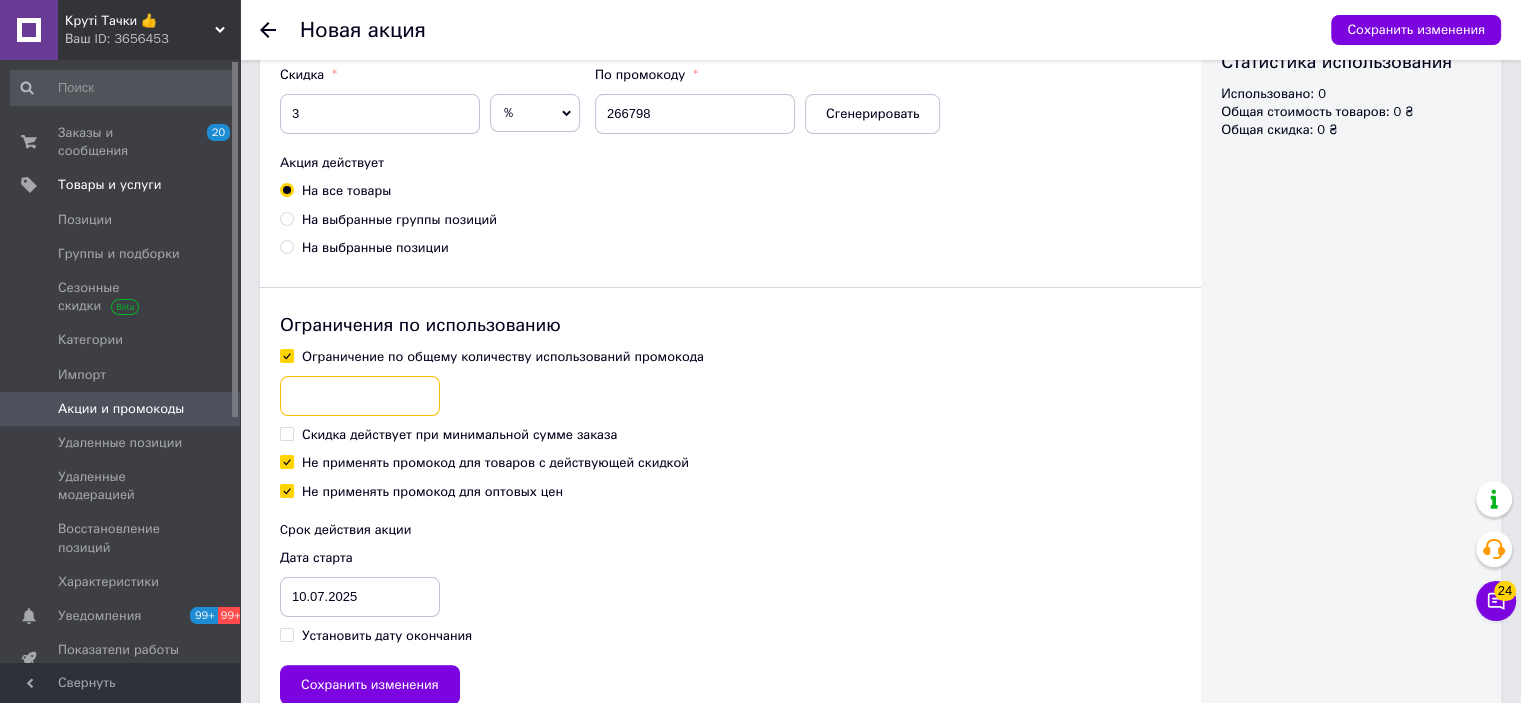 click at bounding box center (360, 396) 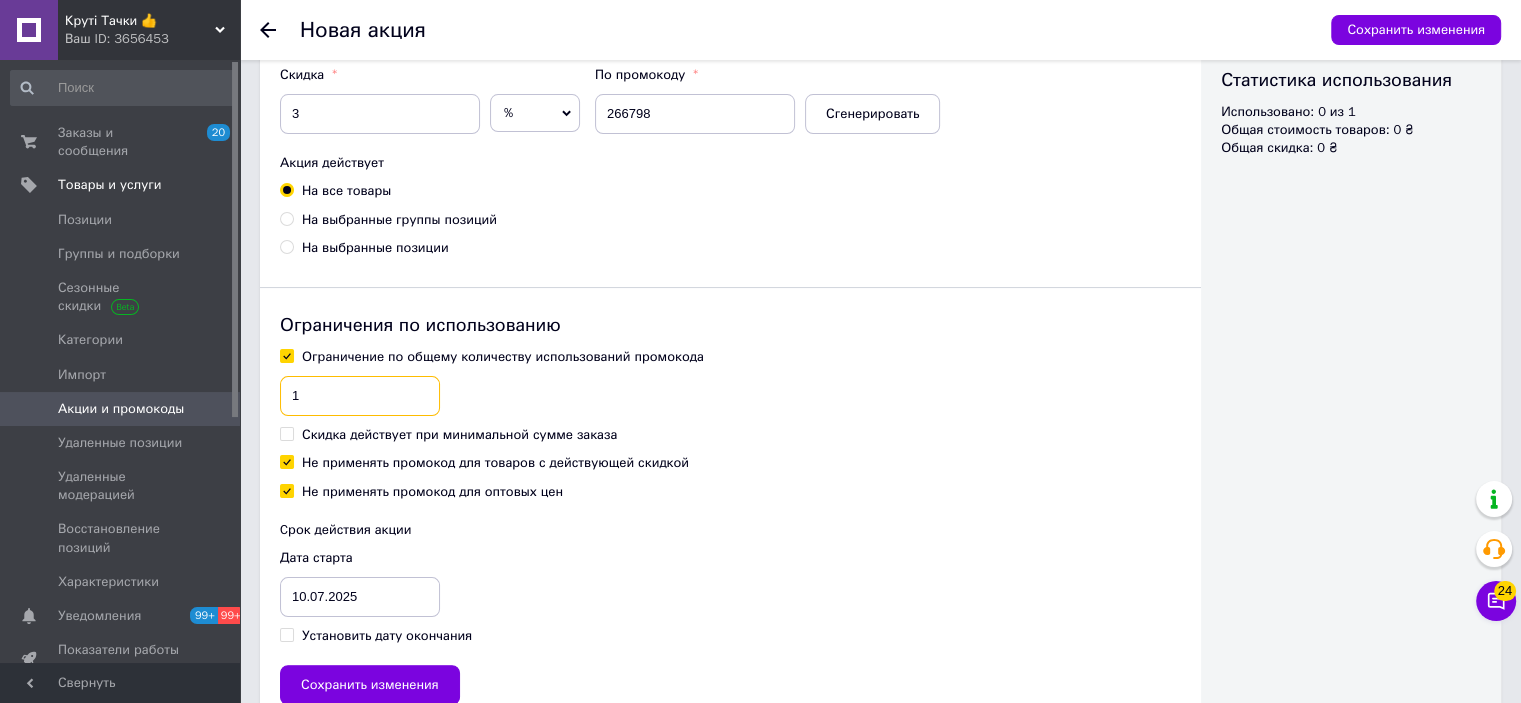 type on "1" 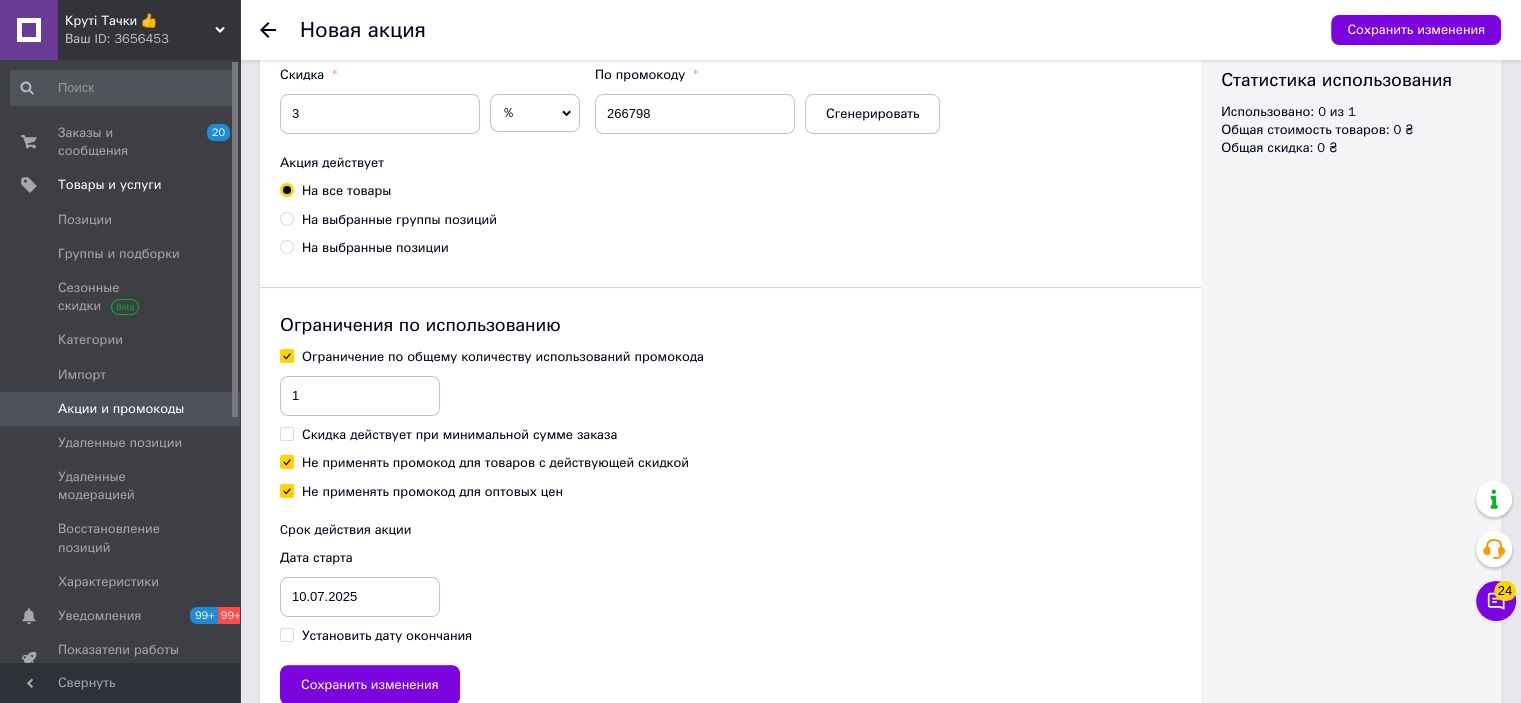 click on "Не применять промокод для товаров с действующей скидкой" at bounding box center (495, 463) 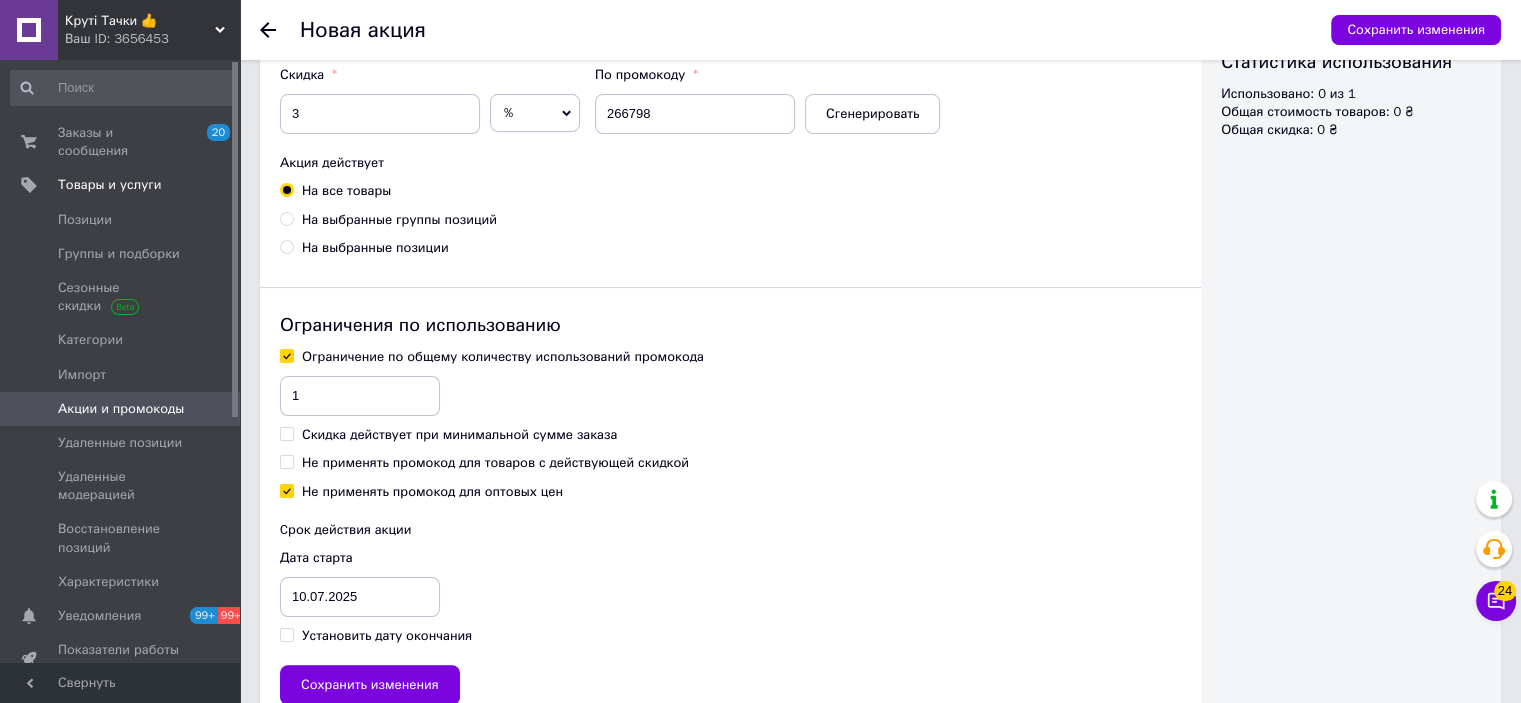 click on "Установить дату окончания" at bounding box center (387, 636) 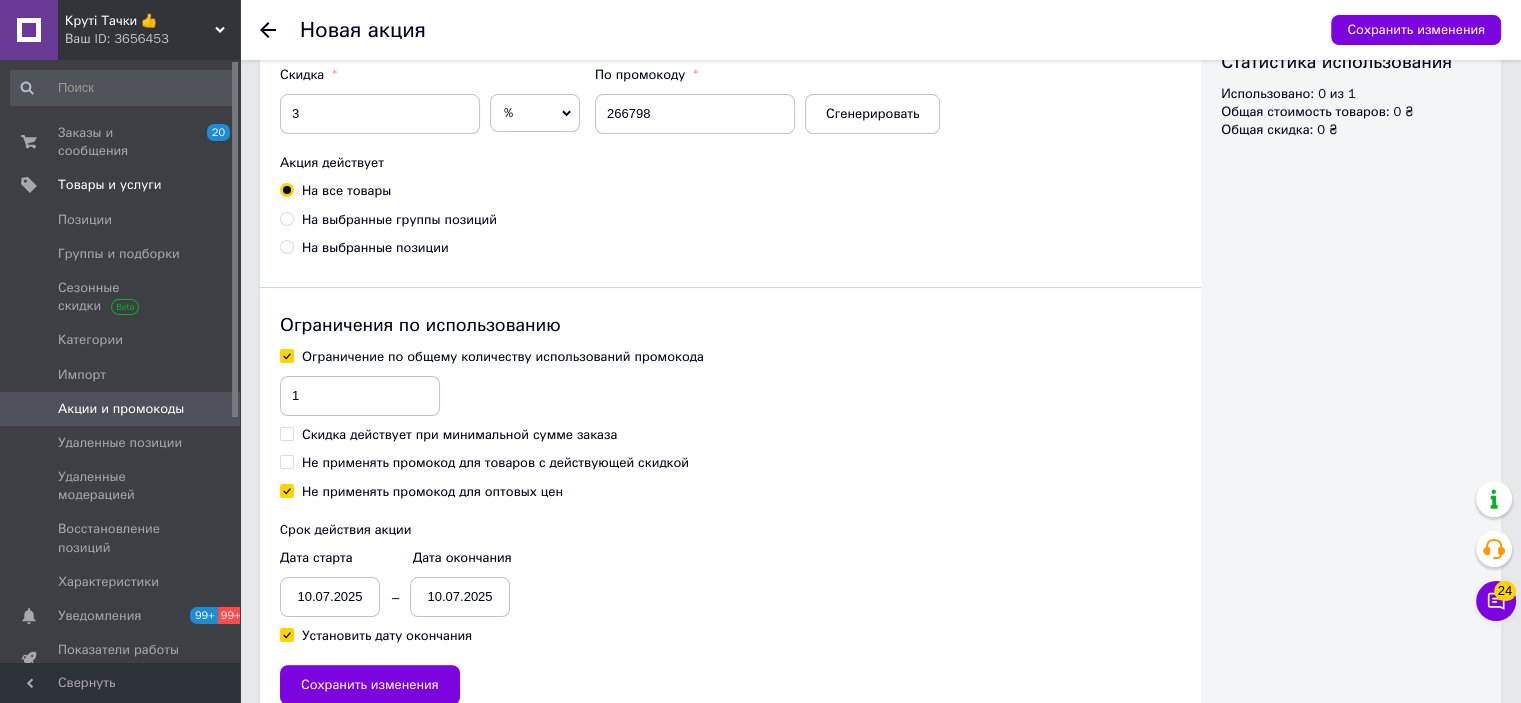 click on "10.07.2025" at bounding box center (330, 597) 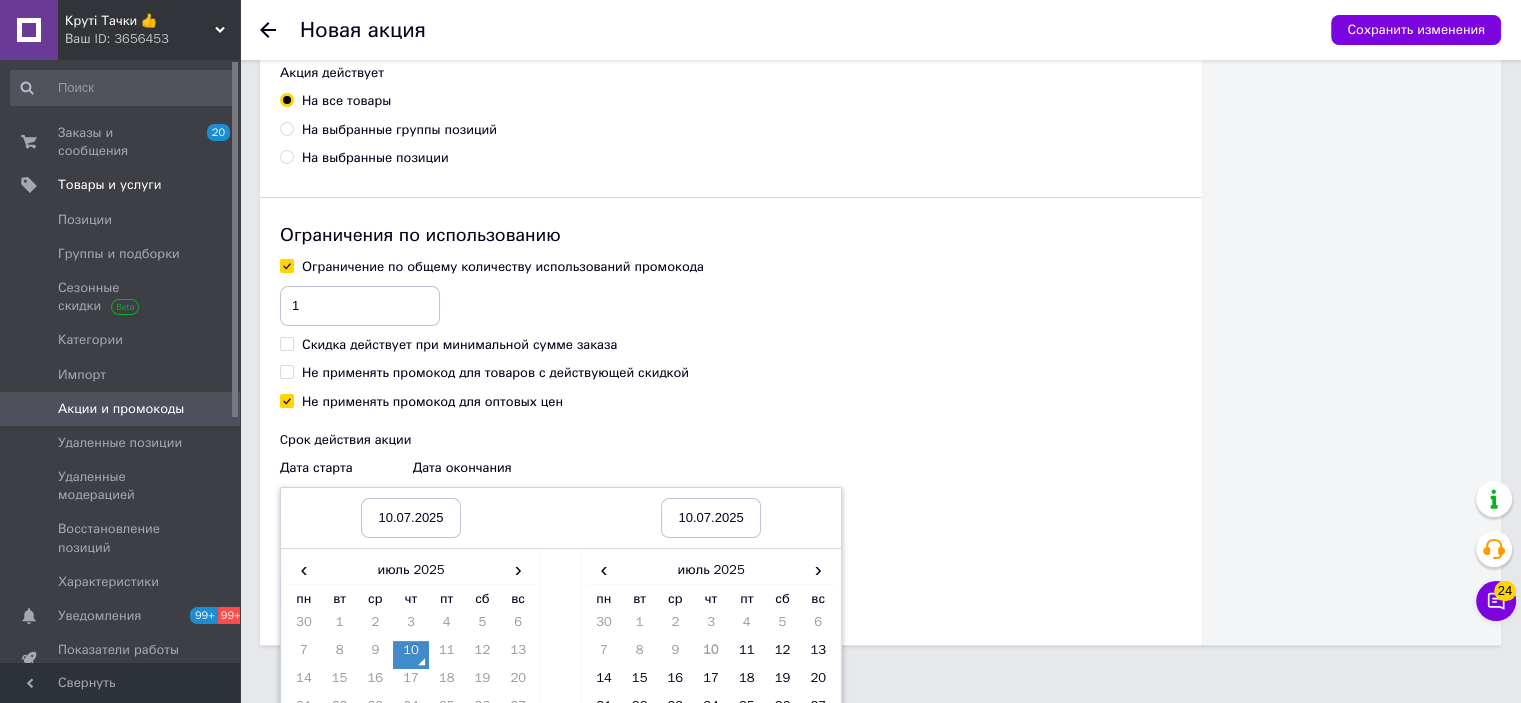 scroll, scrollTop: 533, scrollLeft: 0, axis: vertical 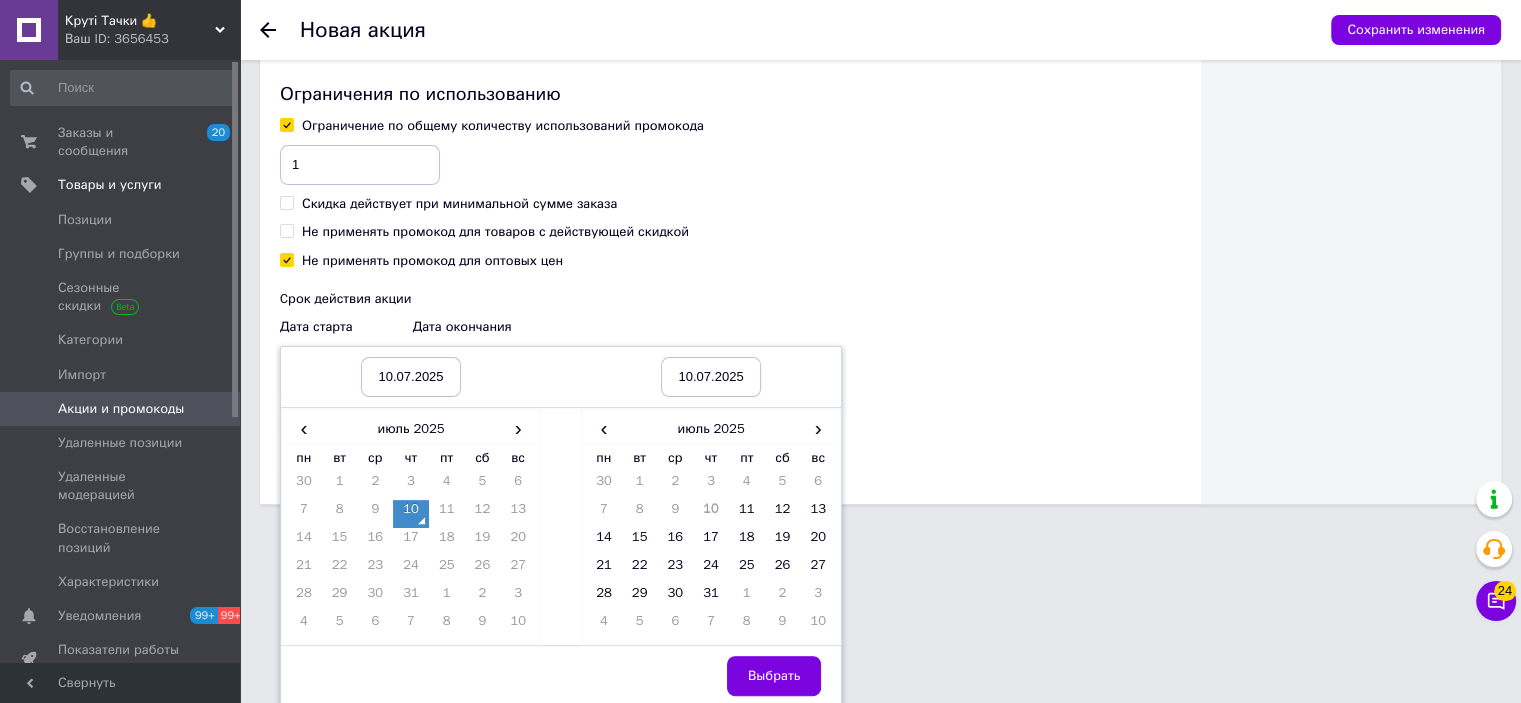 click on "10" at bounding box center (411, 514) 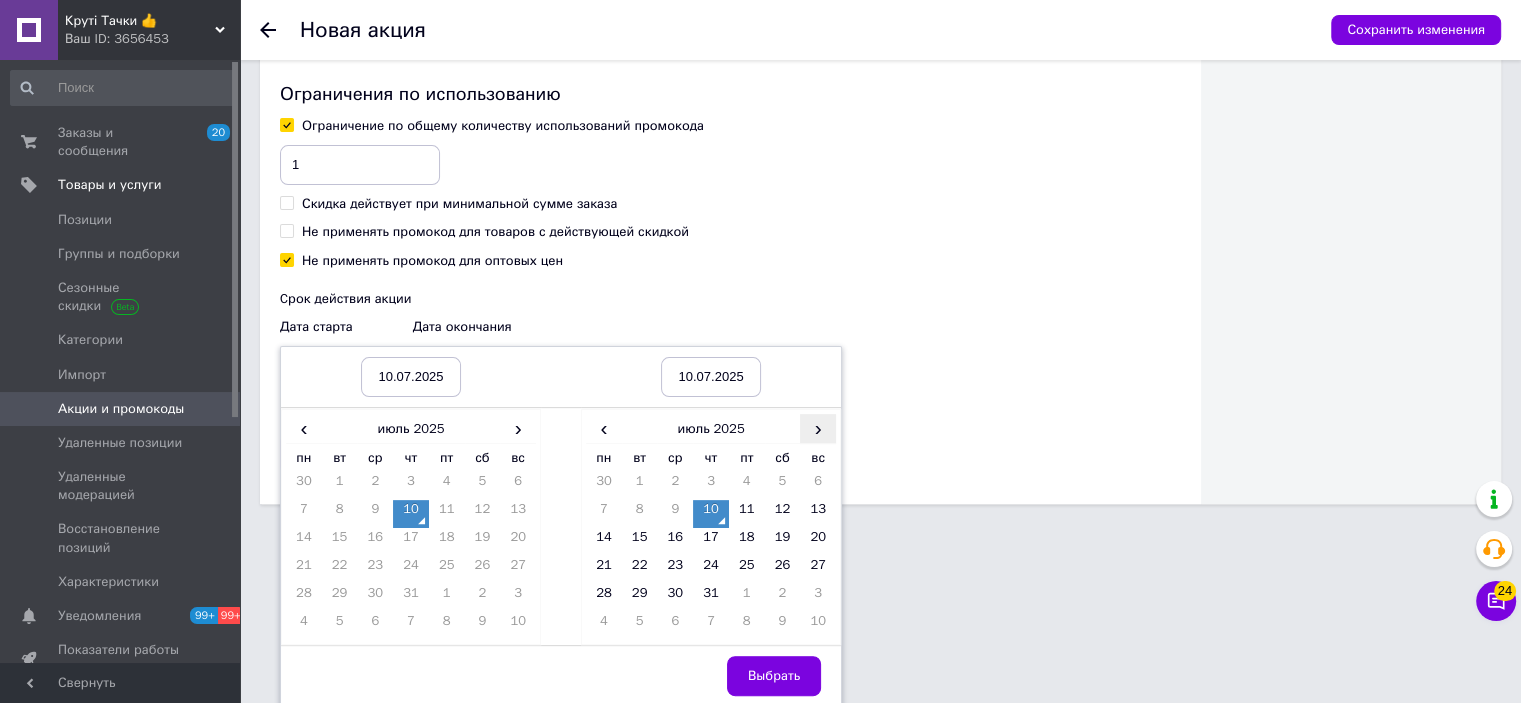 click on "›" at bounding box center (818, 428) 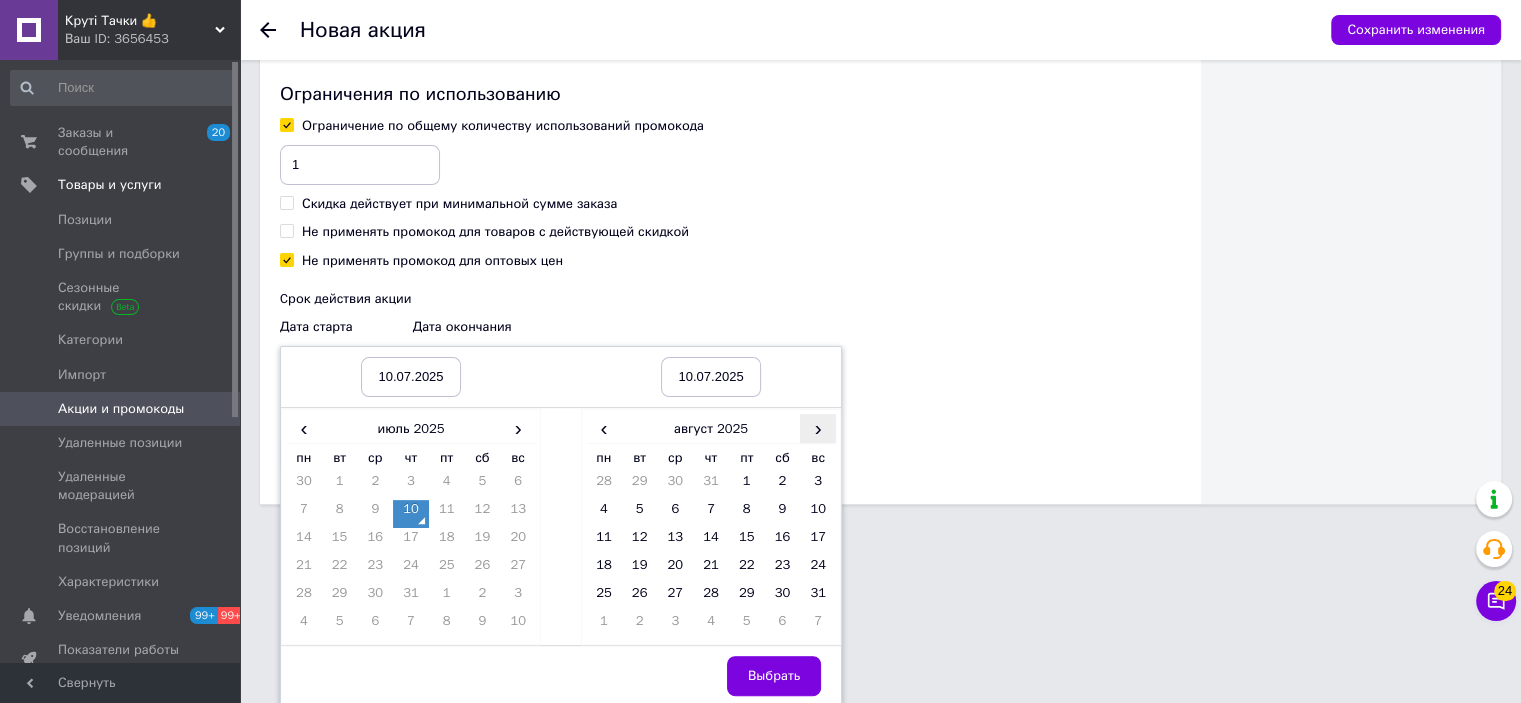 click on "›" at bounding box center [818, 428] 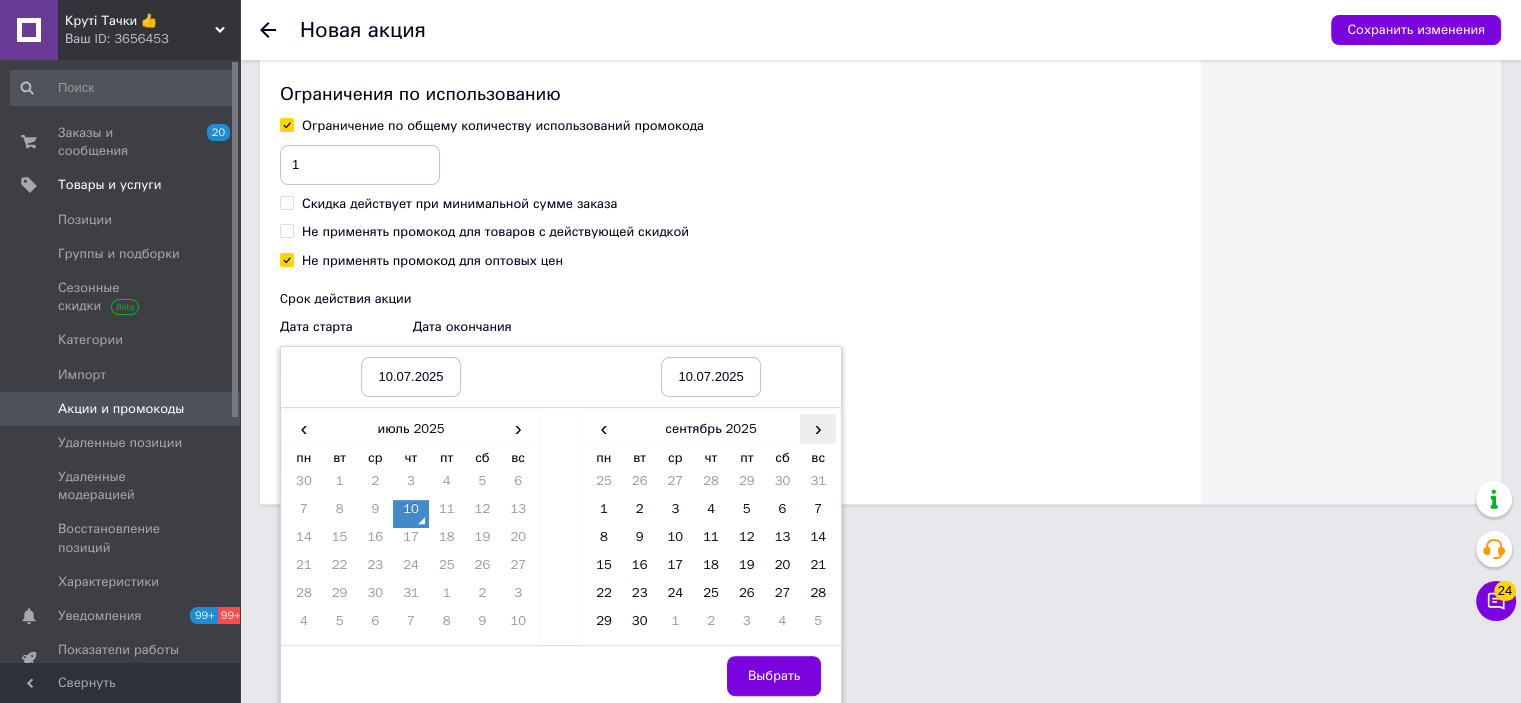 click on "›" at bounding box center [818, 428] 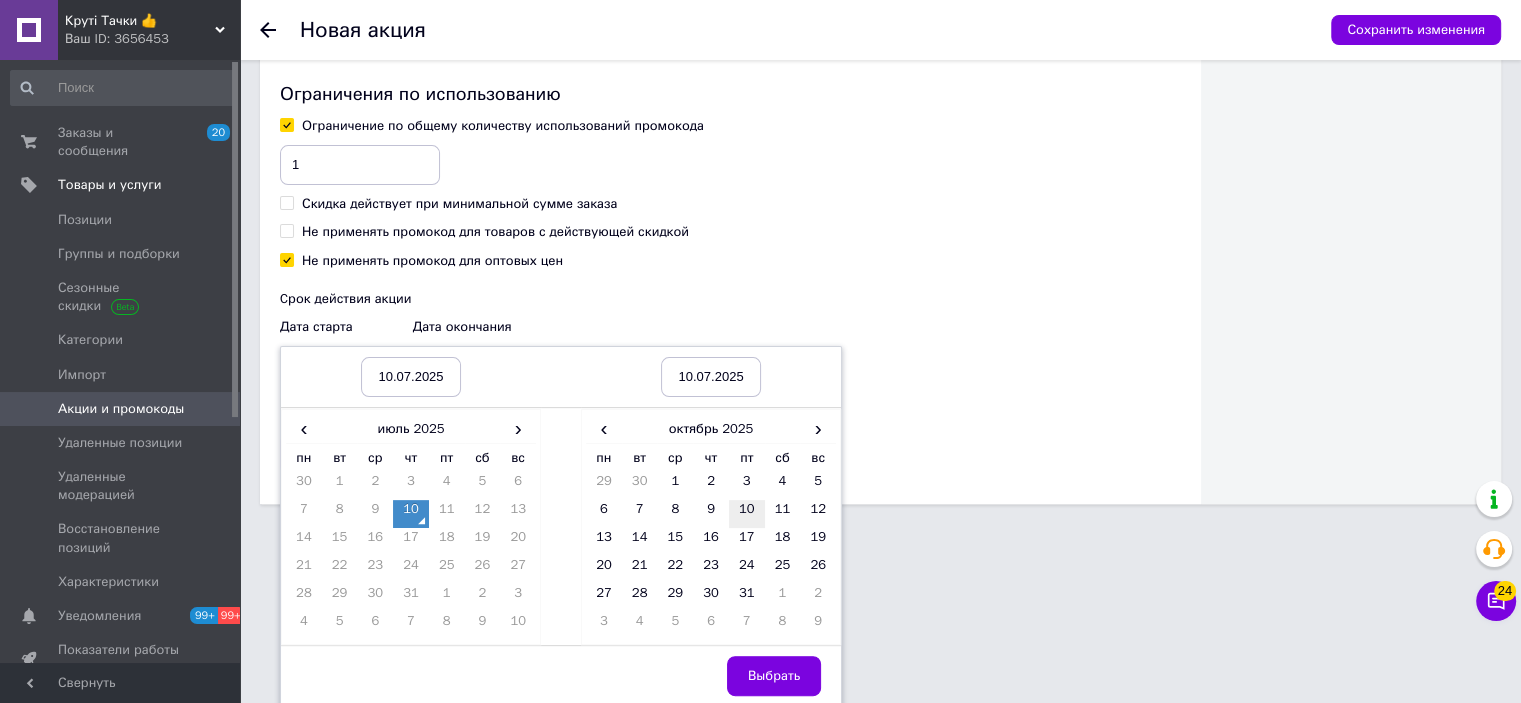 click on "10" at bounding box center [747, 514] 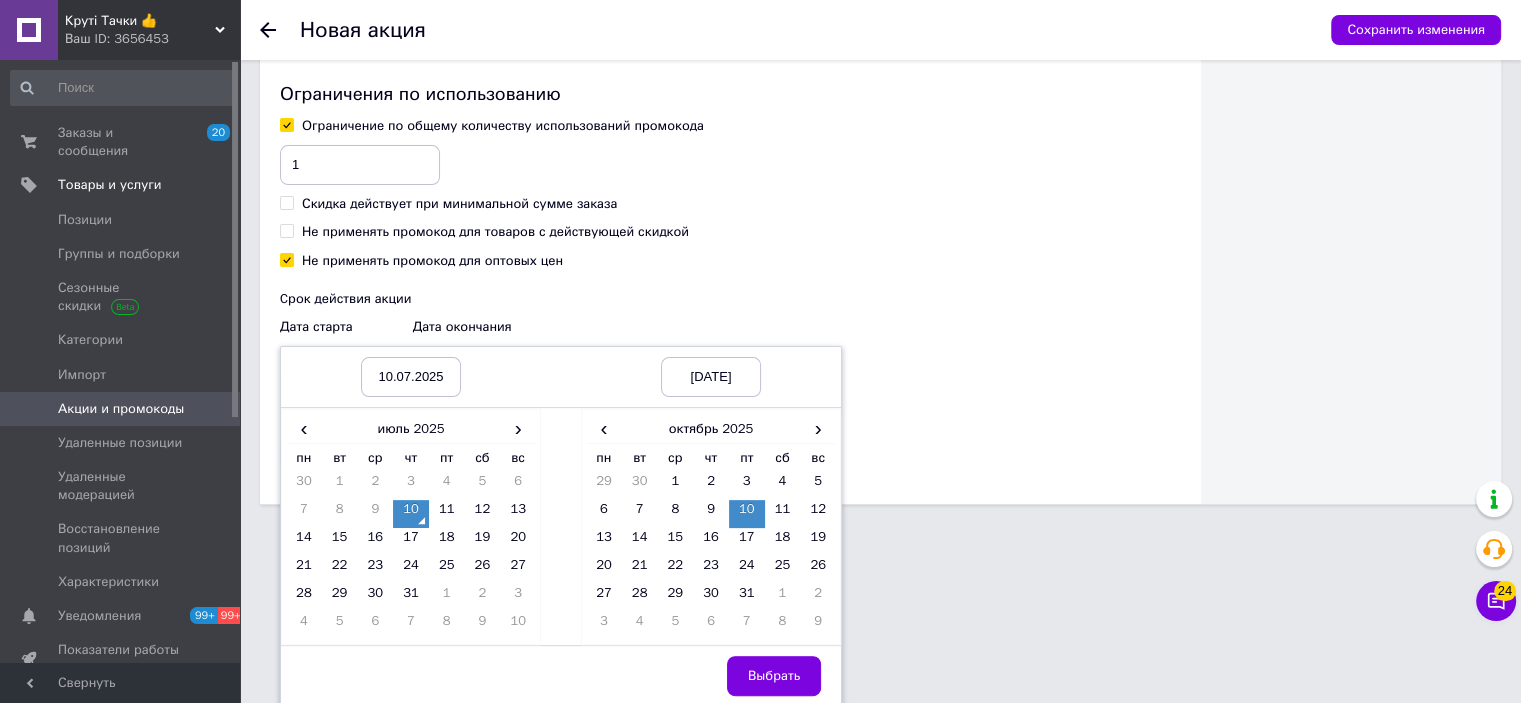 click on "Выбрать" at bounding box center [711, 676] 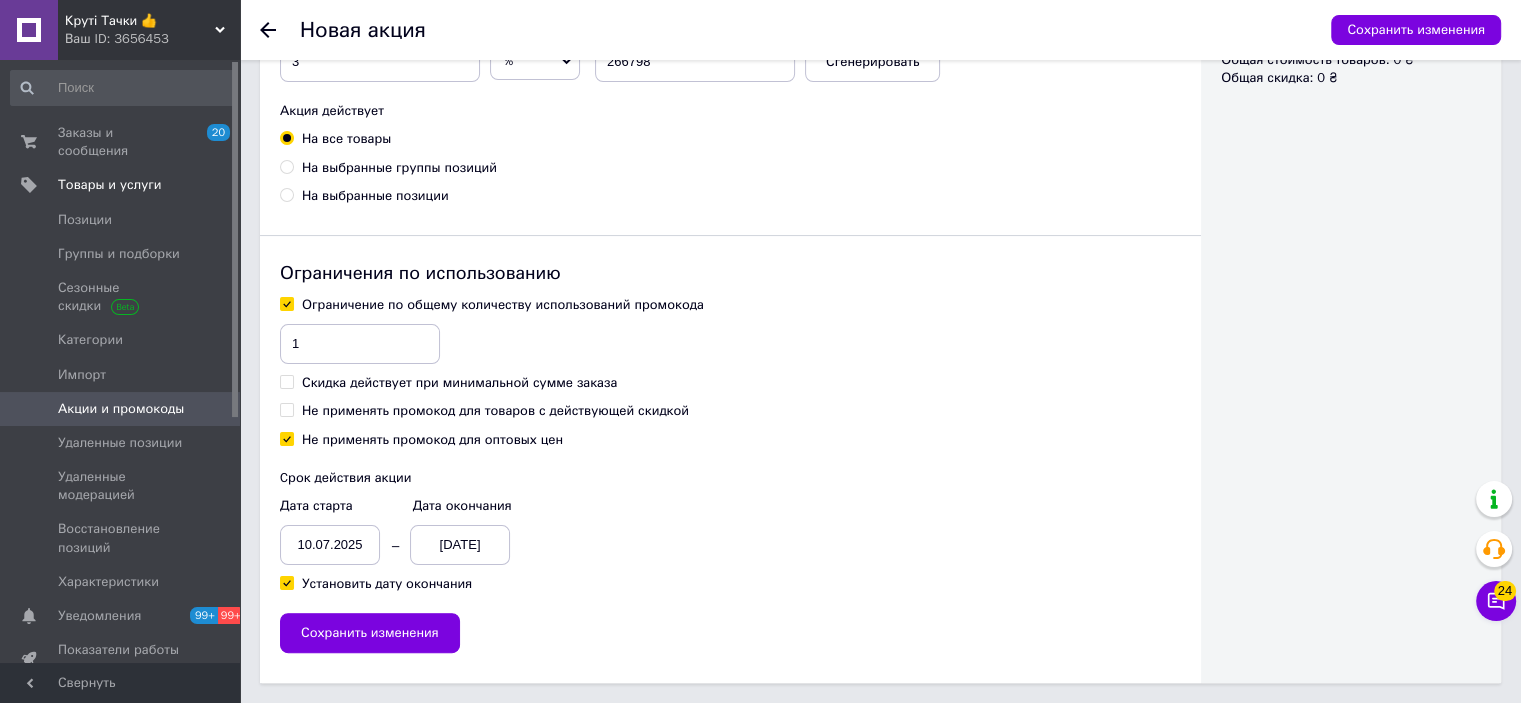 scroll, scrollTop: 352, scrollLeft: 0, axis: vertical 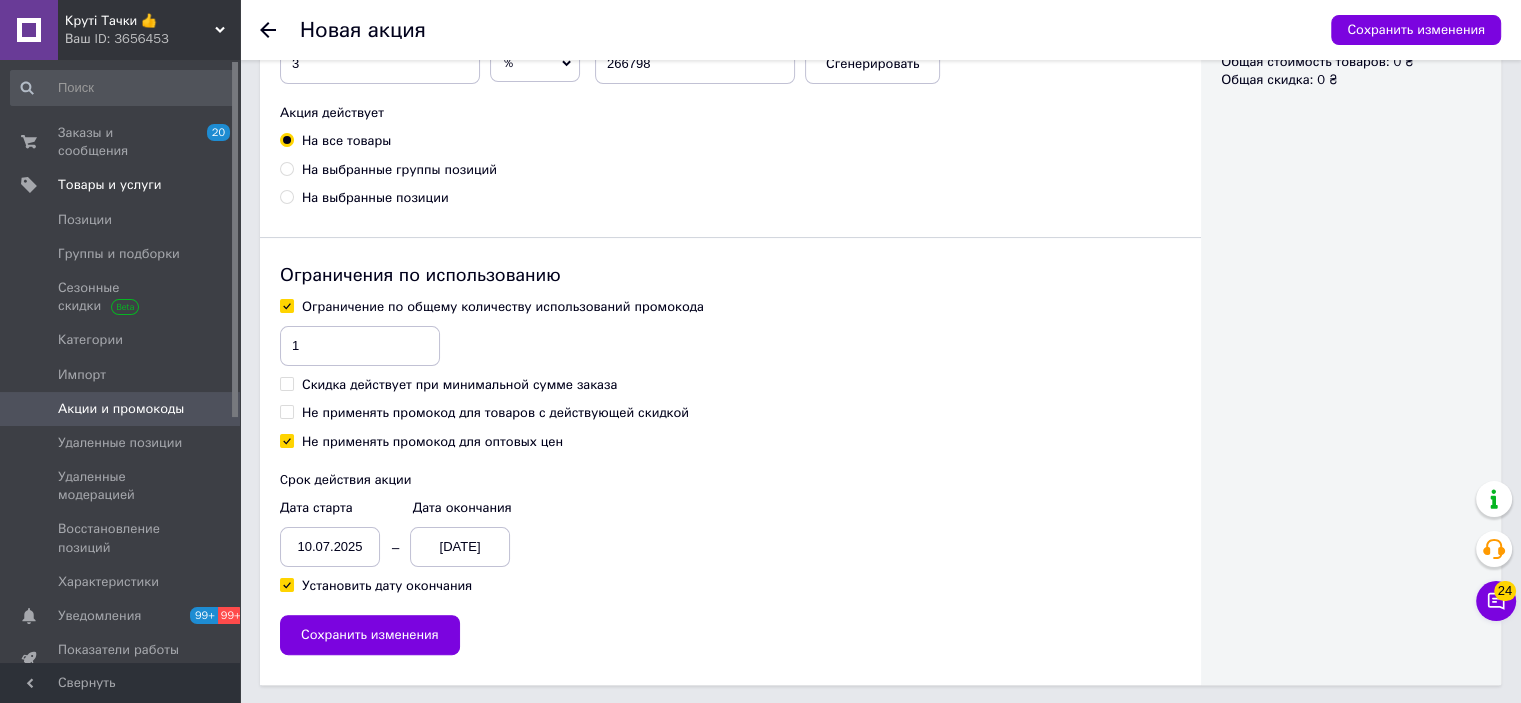 click on "Основная информация Тип акции Промокод Промокод — это дополнительный способ продвижения ваших товаров,
и вы можете сами решать, какие ограничения устанавливать, как и кому
предоставлять скидки по промокоду.   Подробнее Название акции 266798 Скидка 3 % ₴ По промокоду 266798 Сгенерировать Акция действует На все товары На выбранные группы позиций На выбранные позиции Ограничения по использованию Ограничение по общему количеству использований промокода 1 Скидка действует при минимальной сумме заказа Не применять промокод для товаров с действующей скидкой" at bounding box center (730, 206) 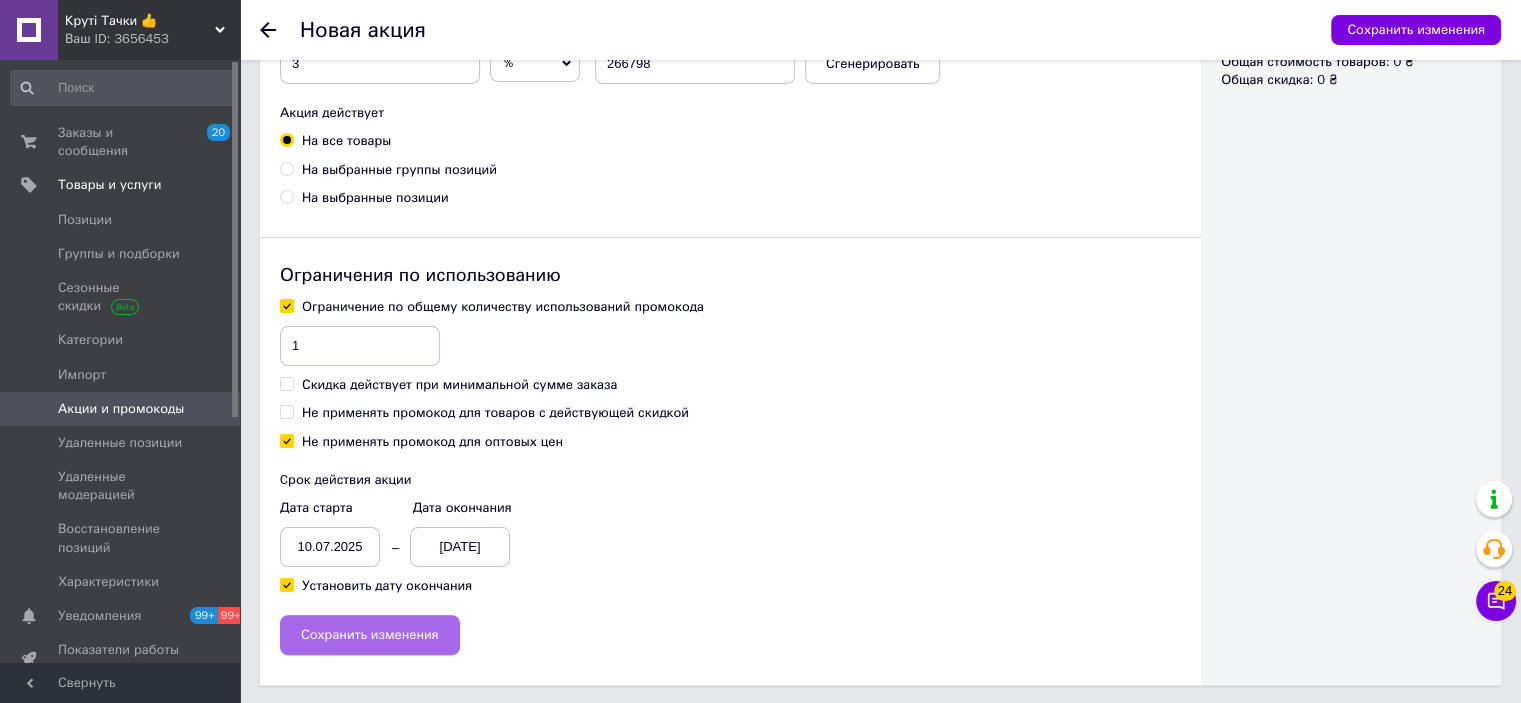 click on "Сохранить изменения" at bounding box center [370, 635] 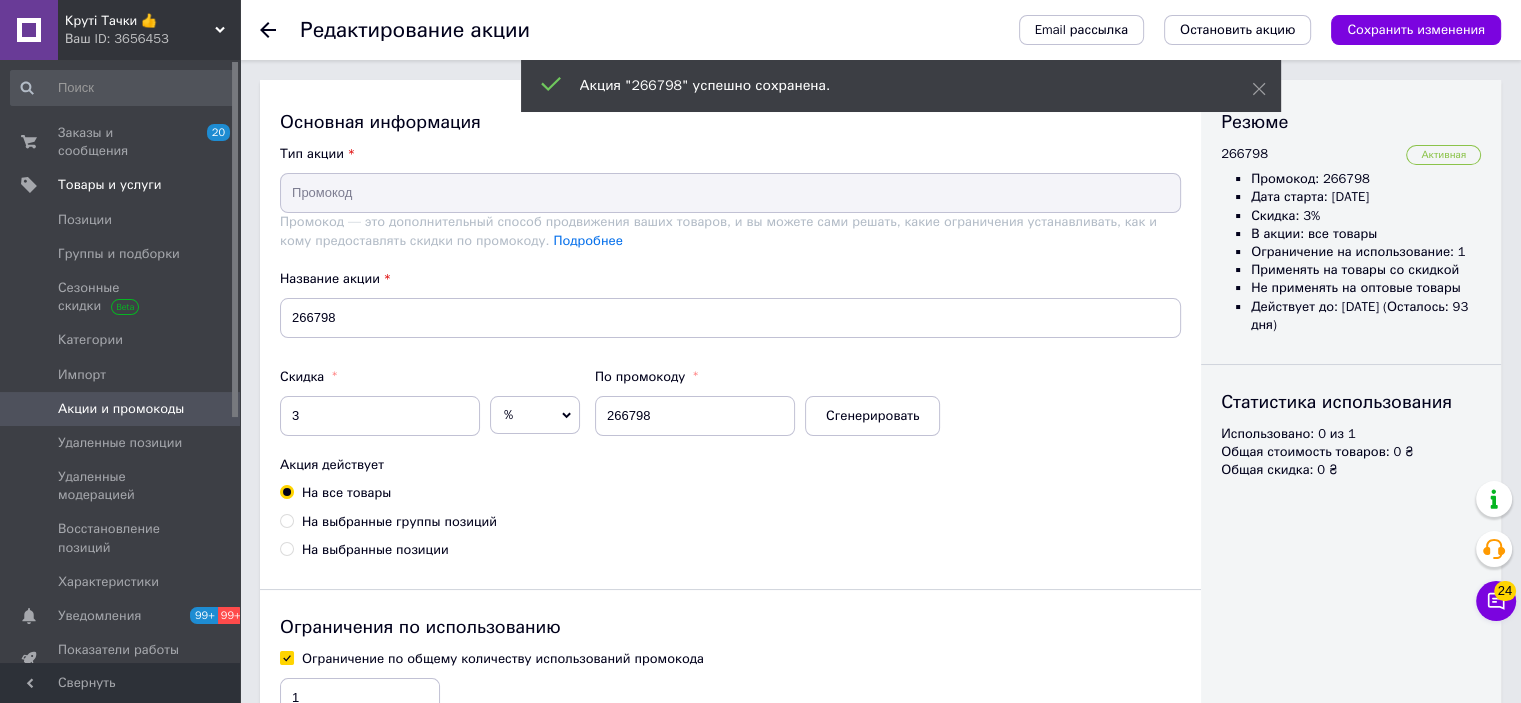 click on "Акции и промокоды" at bounding box center [121, 409] 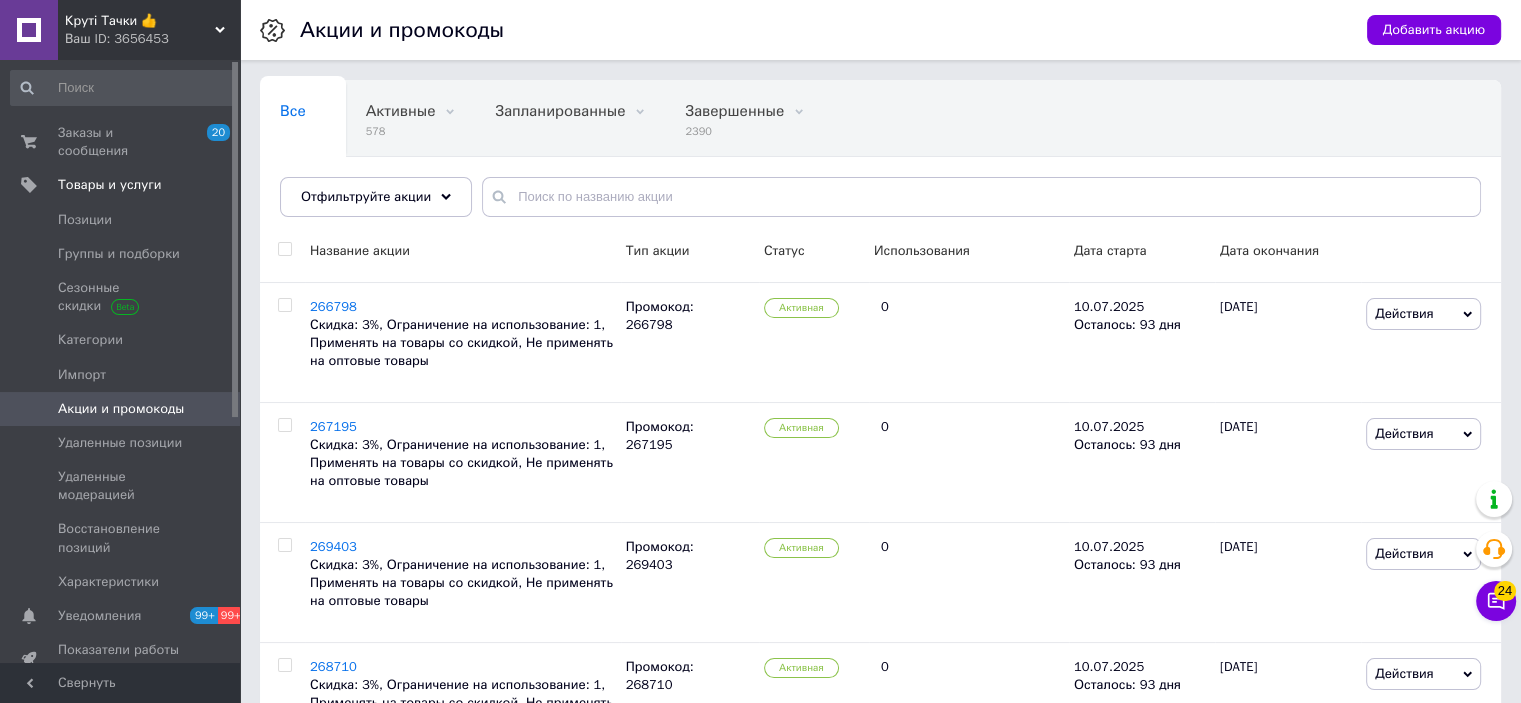 click on "Круті Тачки 👍" at bounding box center (140, 21) 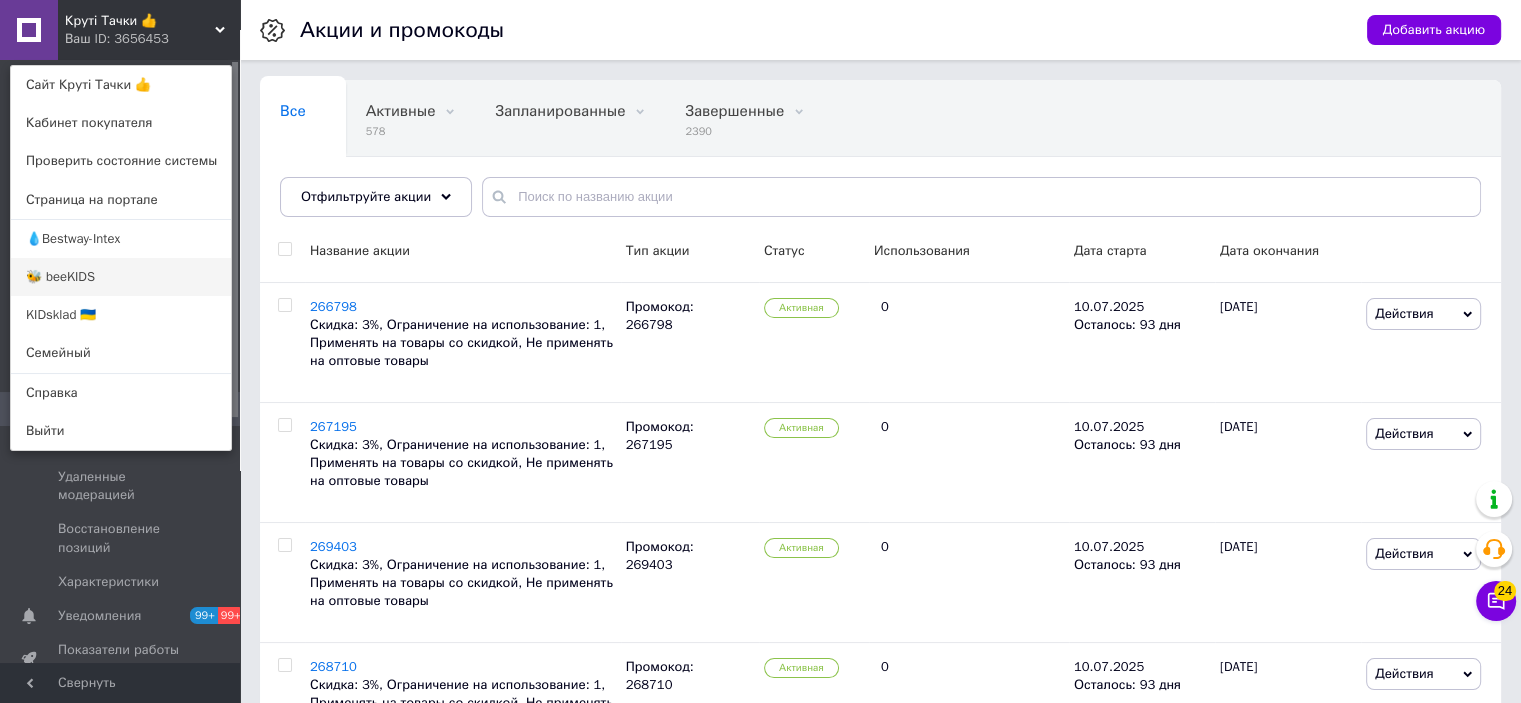 click on "🐝 beeKIDS" at bounding box center [121, 277] 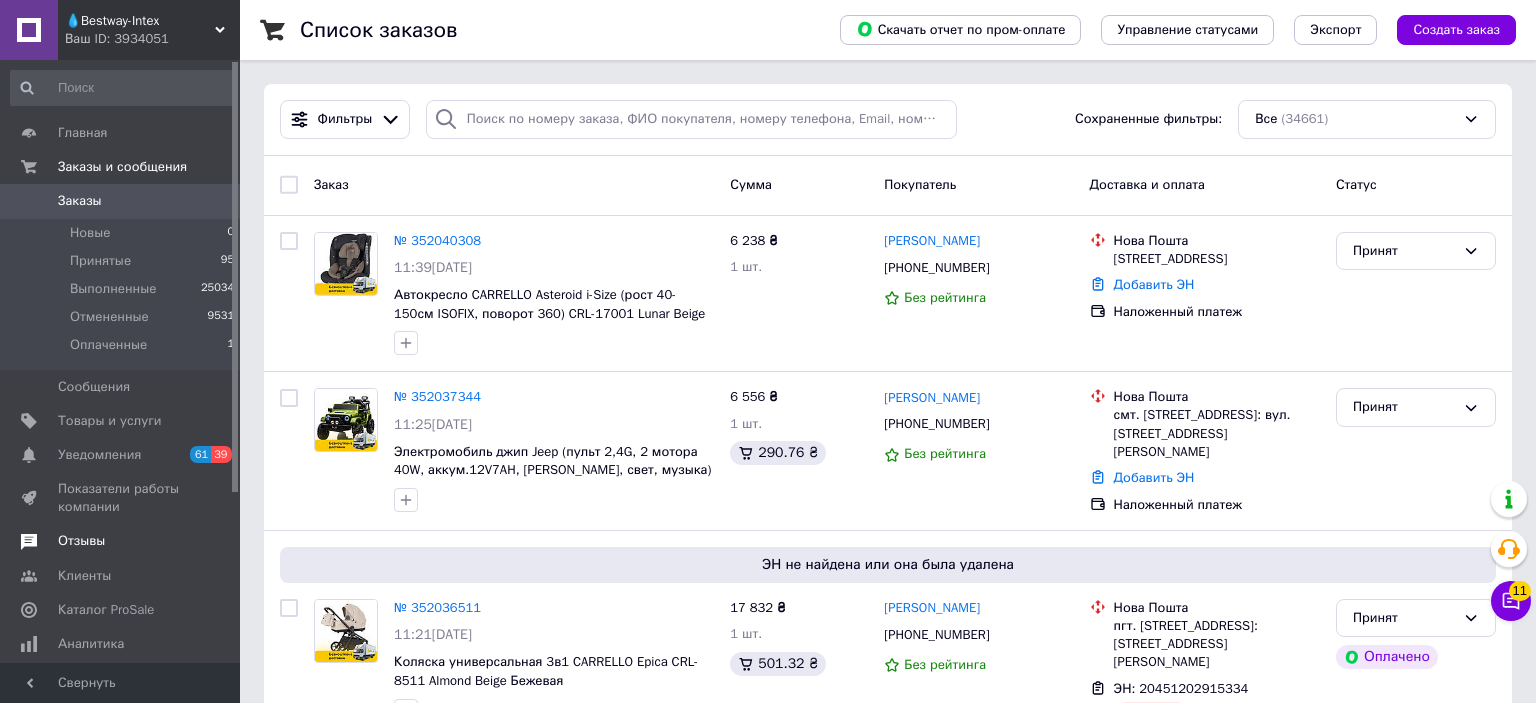 click on "Отзывы" at bounding box center (81, 541) 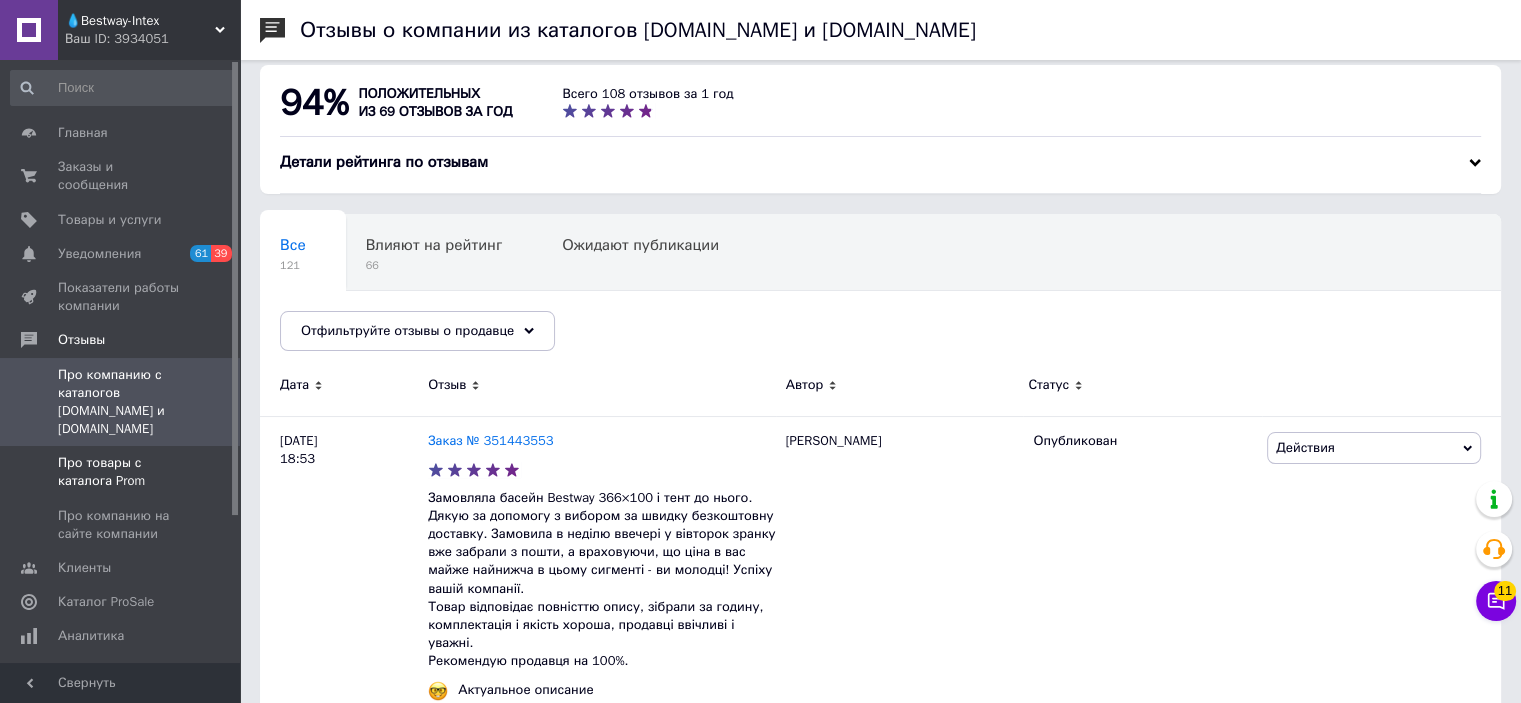 scroll, scrollTop: 0, scrollLeft: 0, axis: both 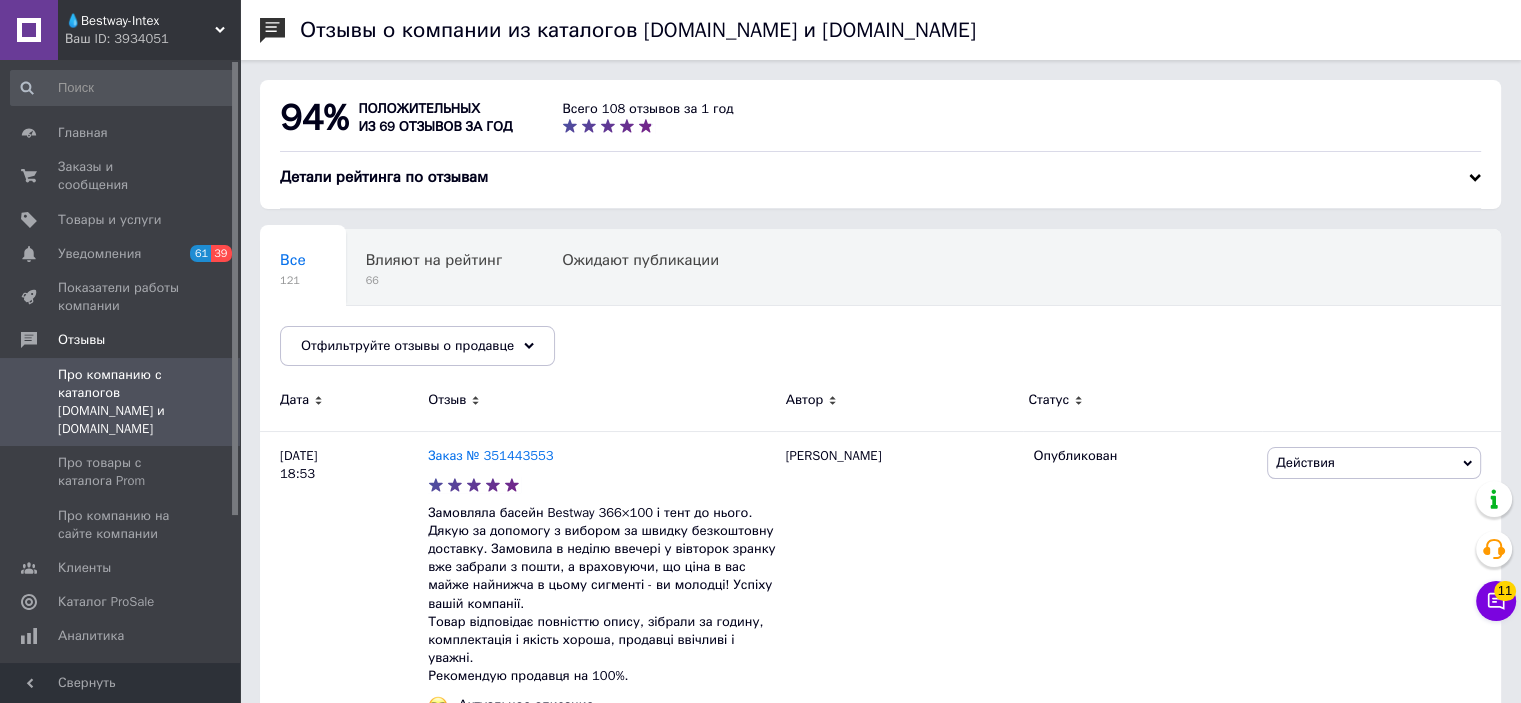 click on "💧Bestway-Intex" at bounding box center [140, 21] 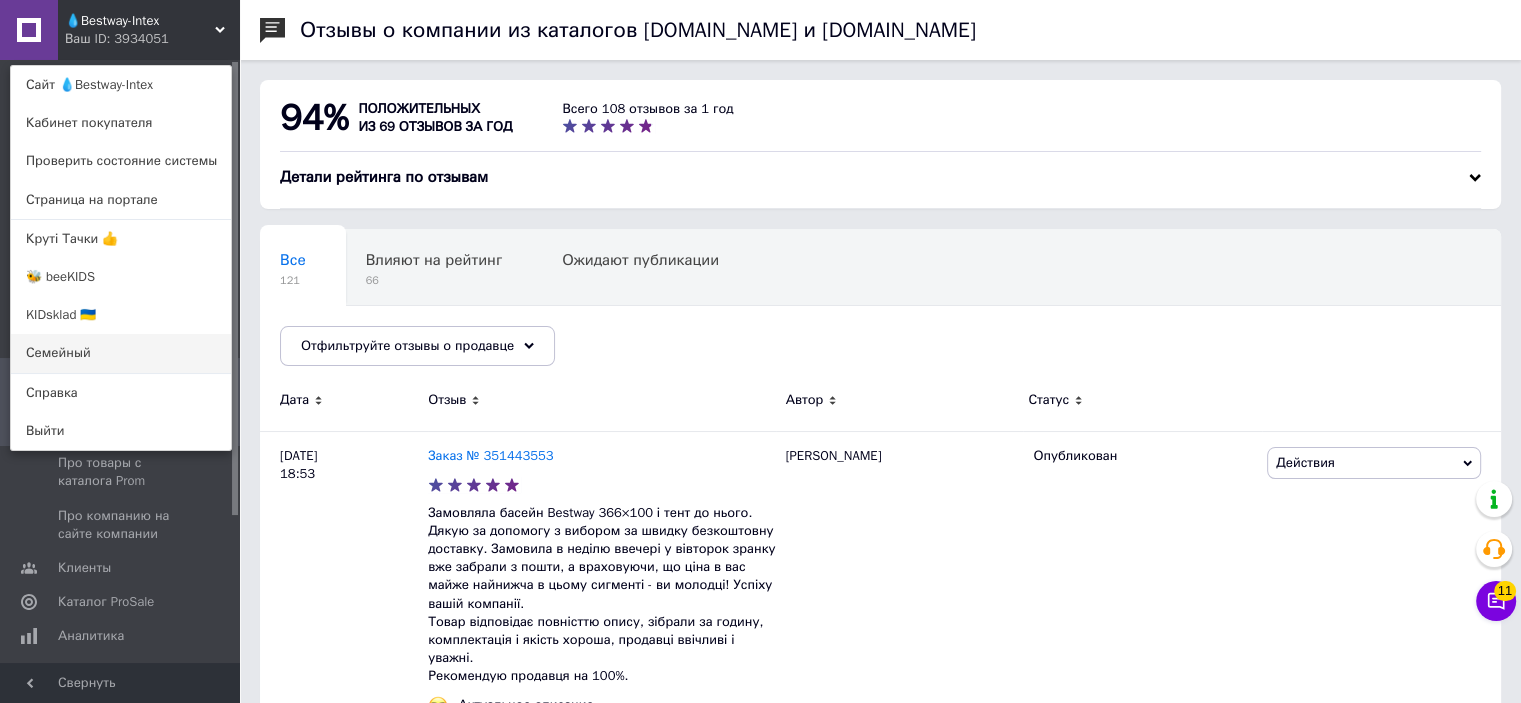 click on "Семейный" at bounding box center [121, 353] 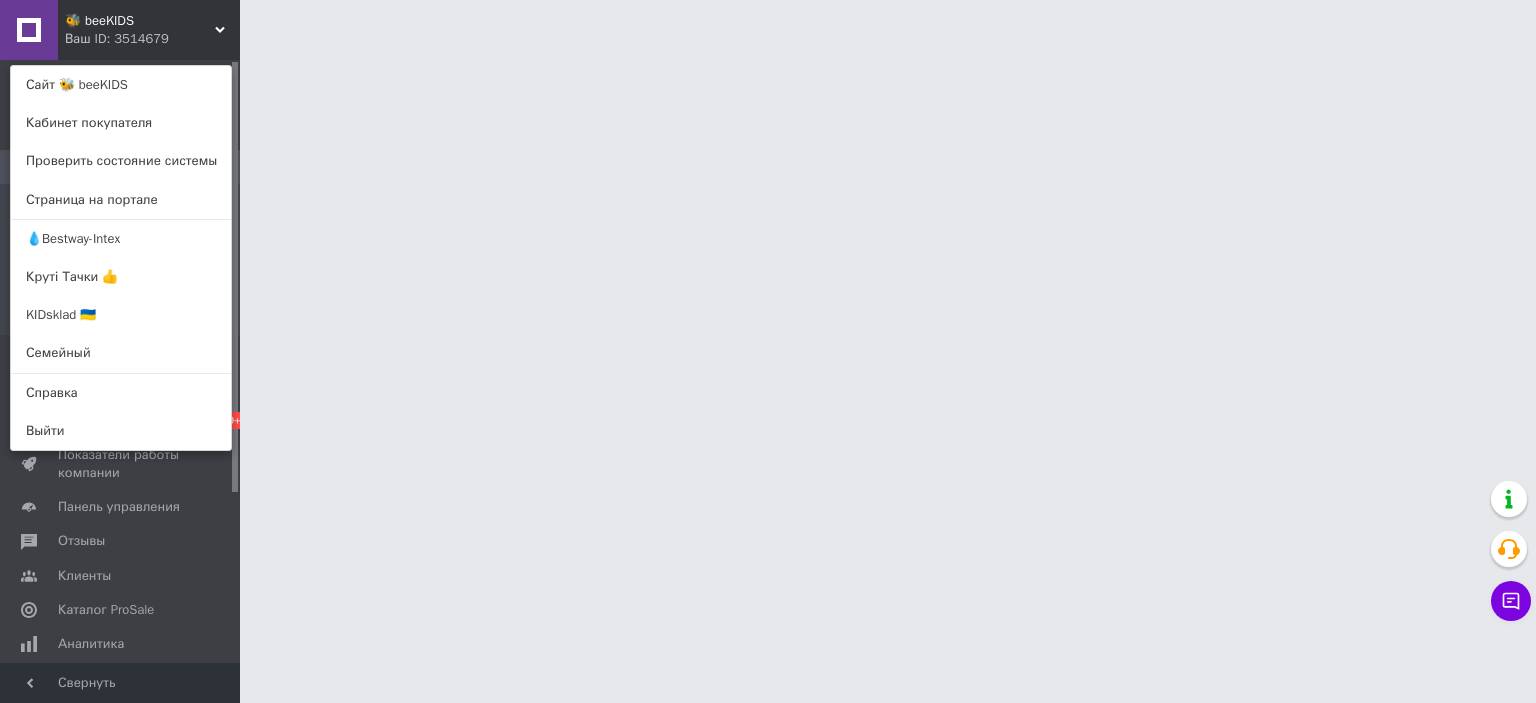 scroll, scrollTop: 0, scrollLeft: 0, axis: both 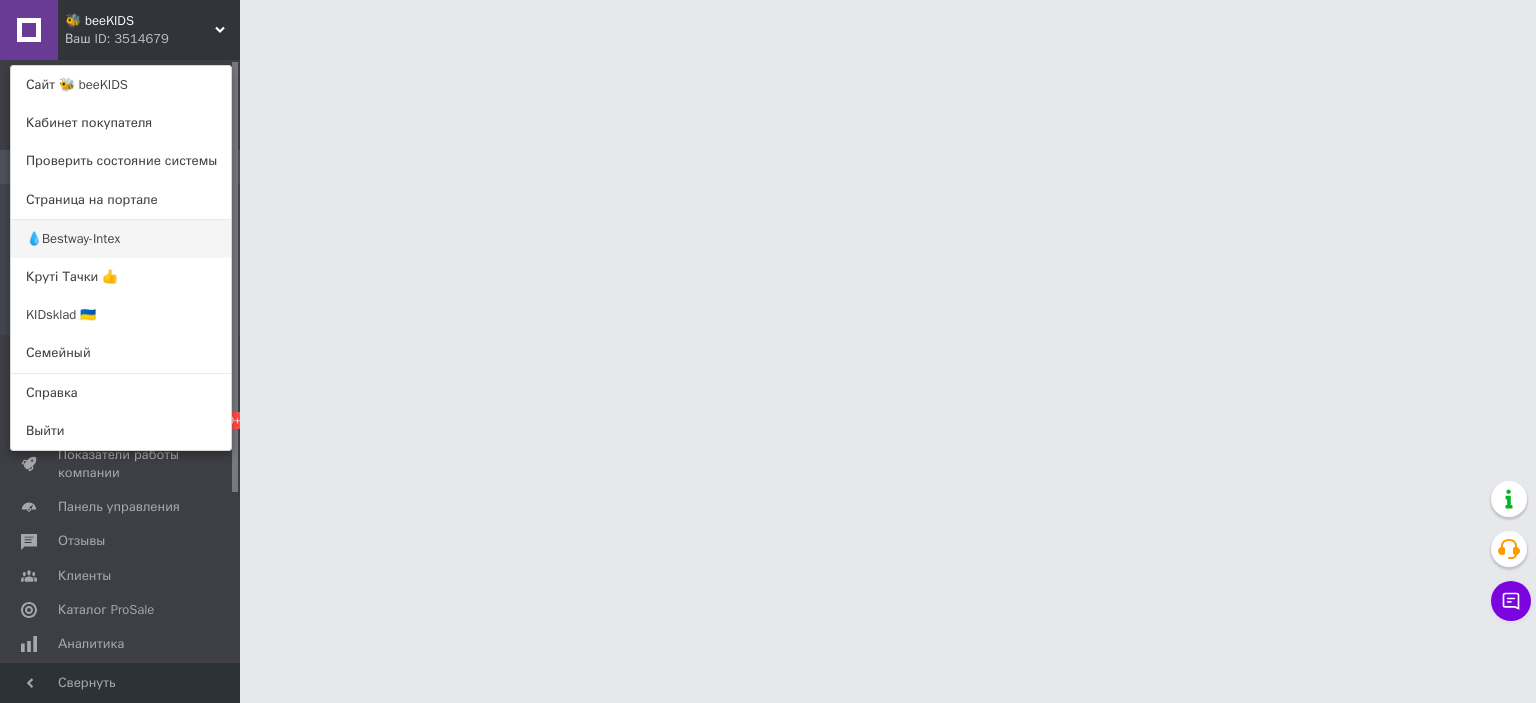 click on "💧Bestway-Intex" at bounding box center [121, 239] 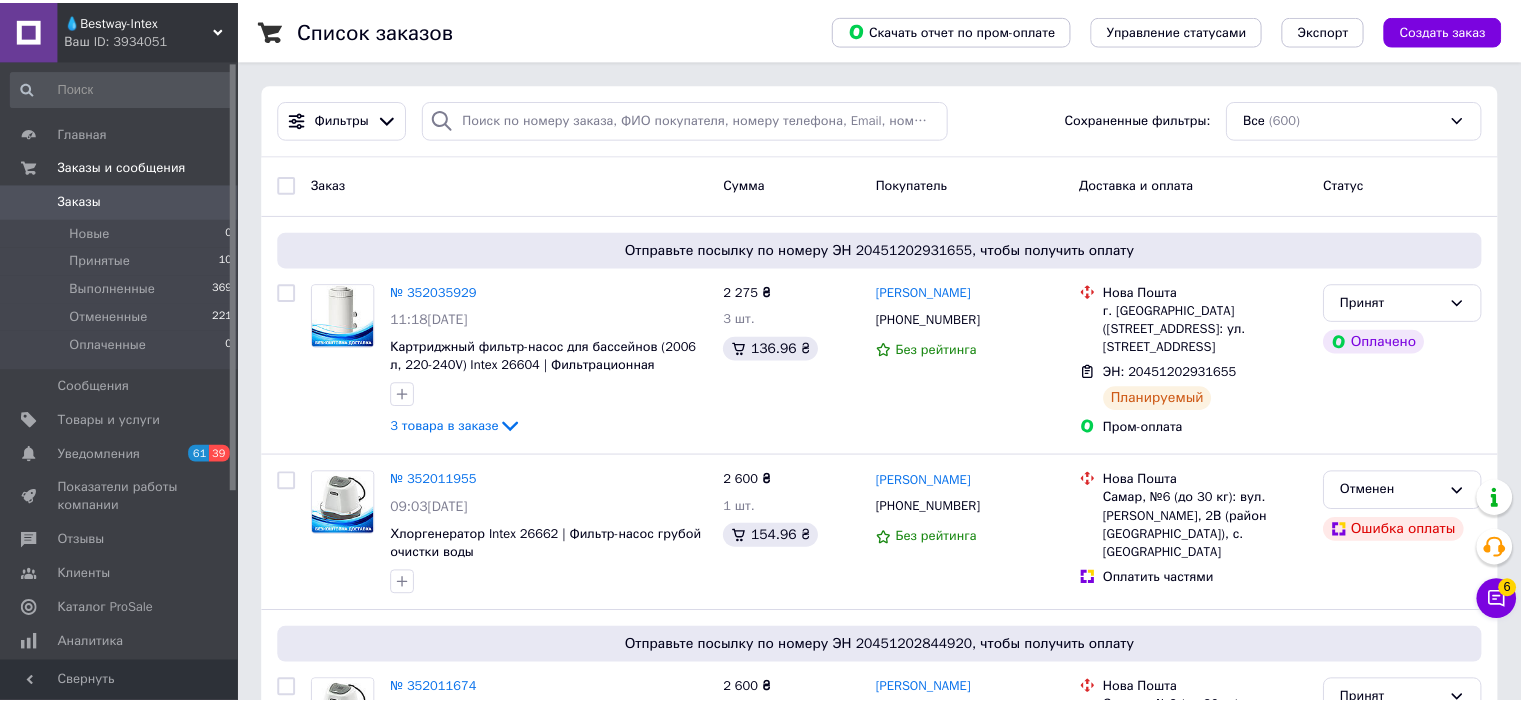 scroll, scrollTop: 0, scrollLeft: 0, axis: both 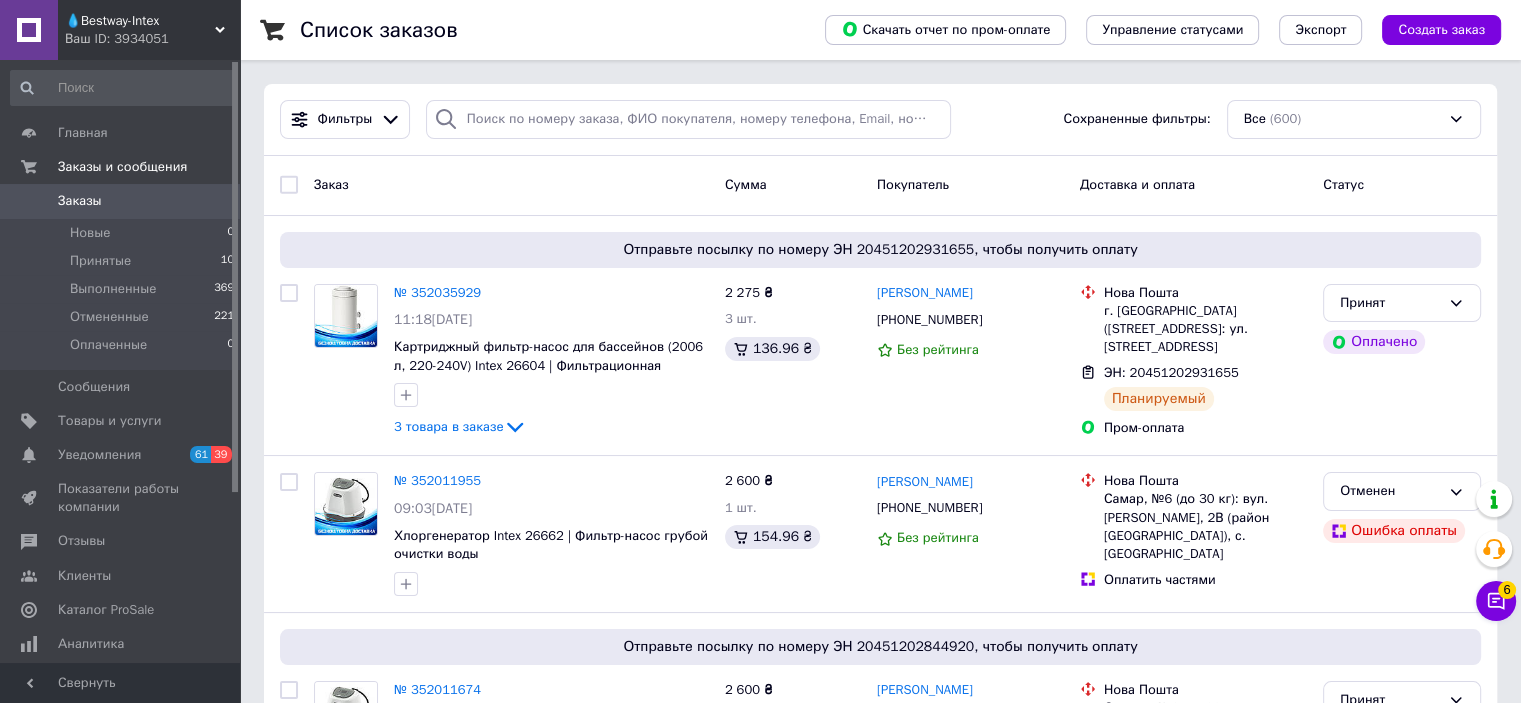 click on "Ваш ID: 3934051" at bounding box center [152, 39] 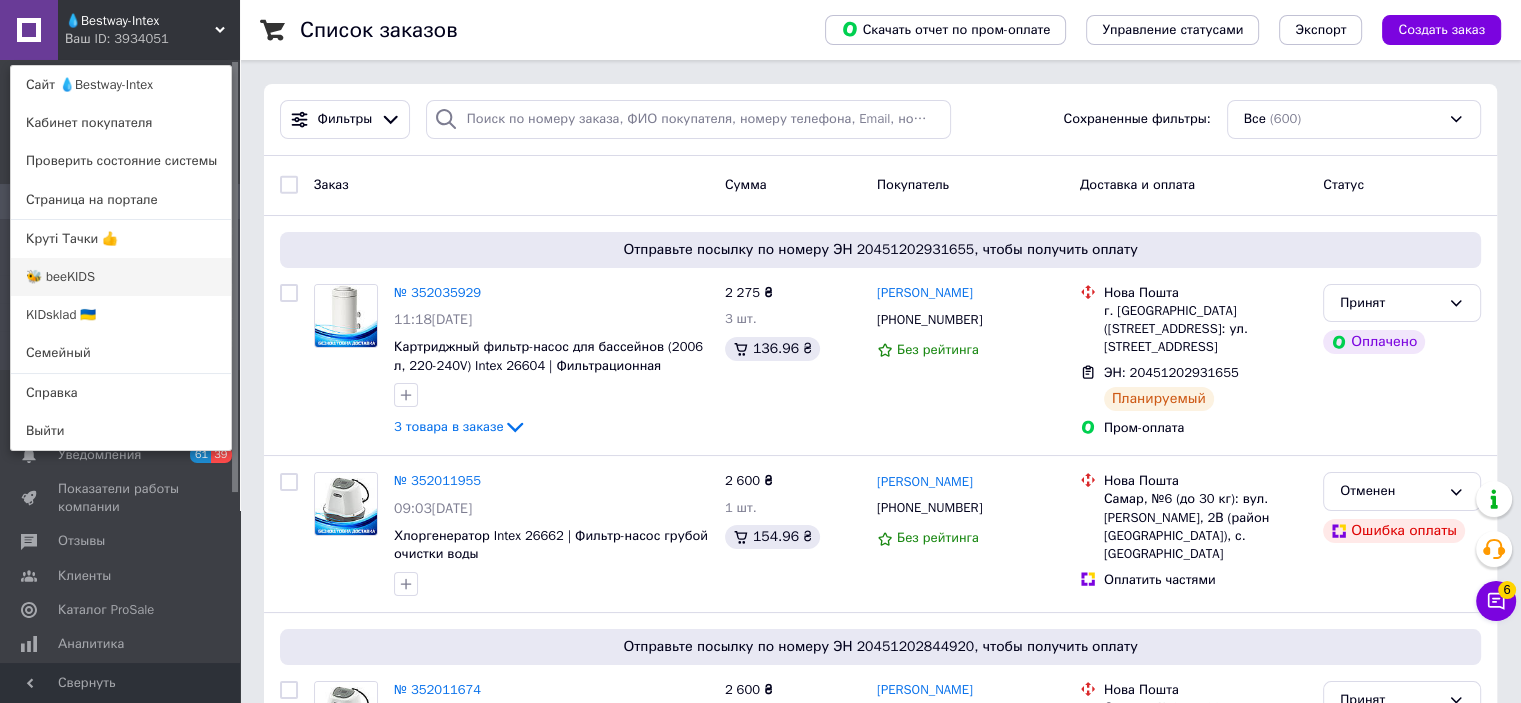 click on "🐝 beeKIDS" at bounding box center [121, 277] 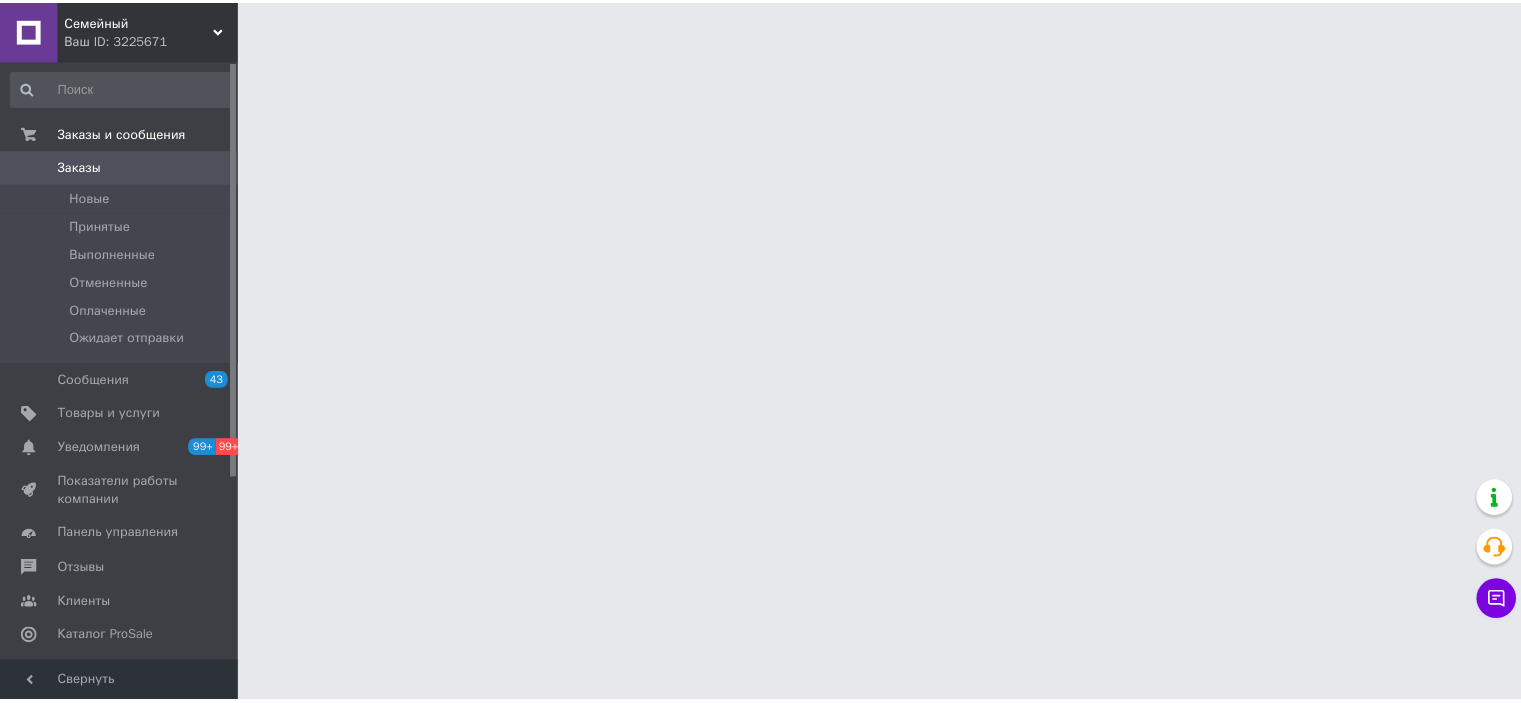 scroll, scrollTop: 0, scrollLeft: 0, axis: both 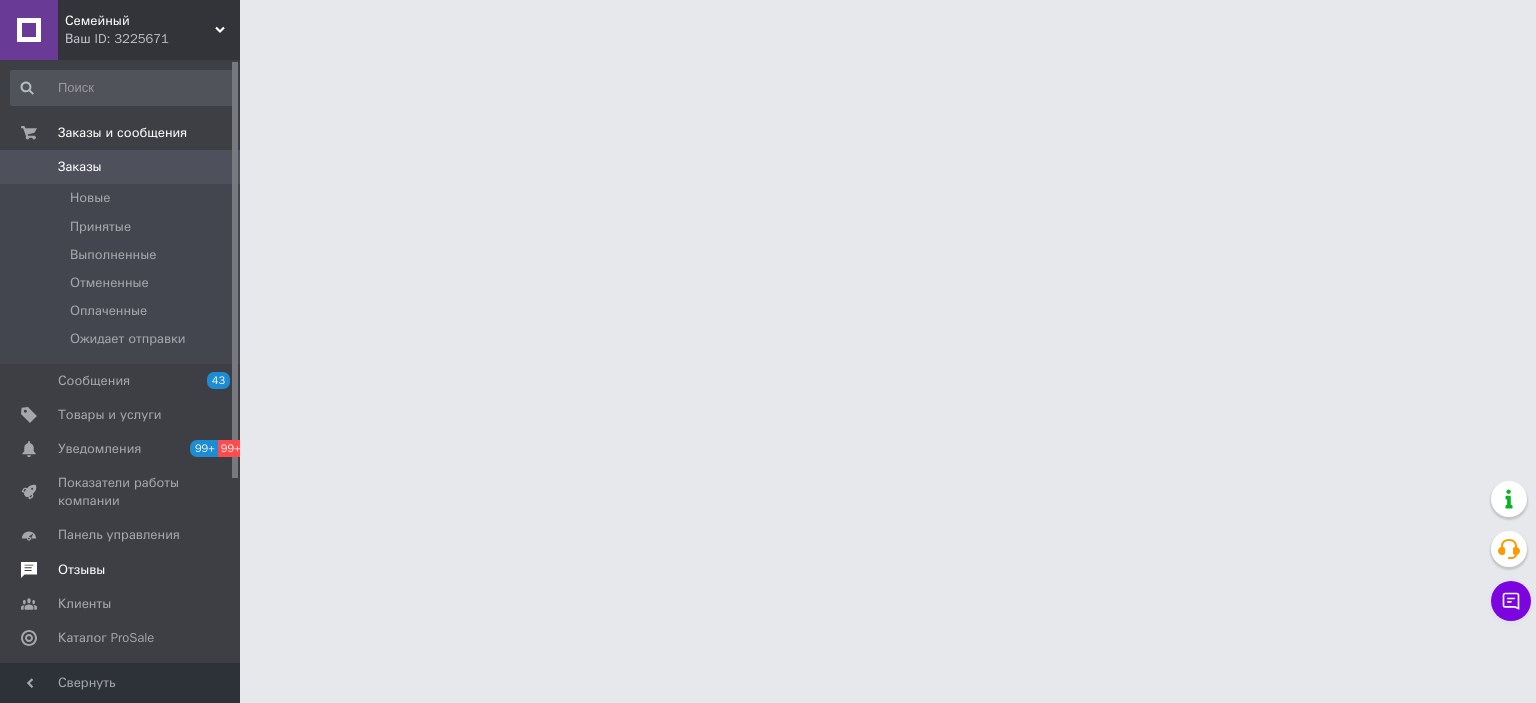 click on "Отзывы" at bounding box center (81, 570) 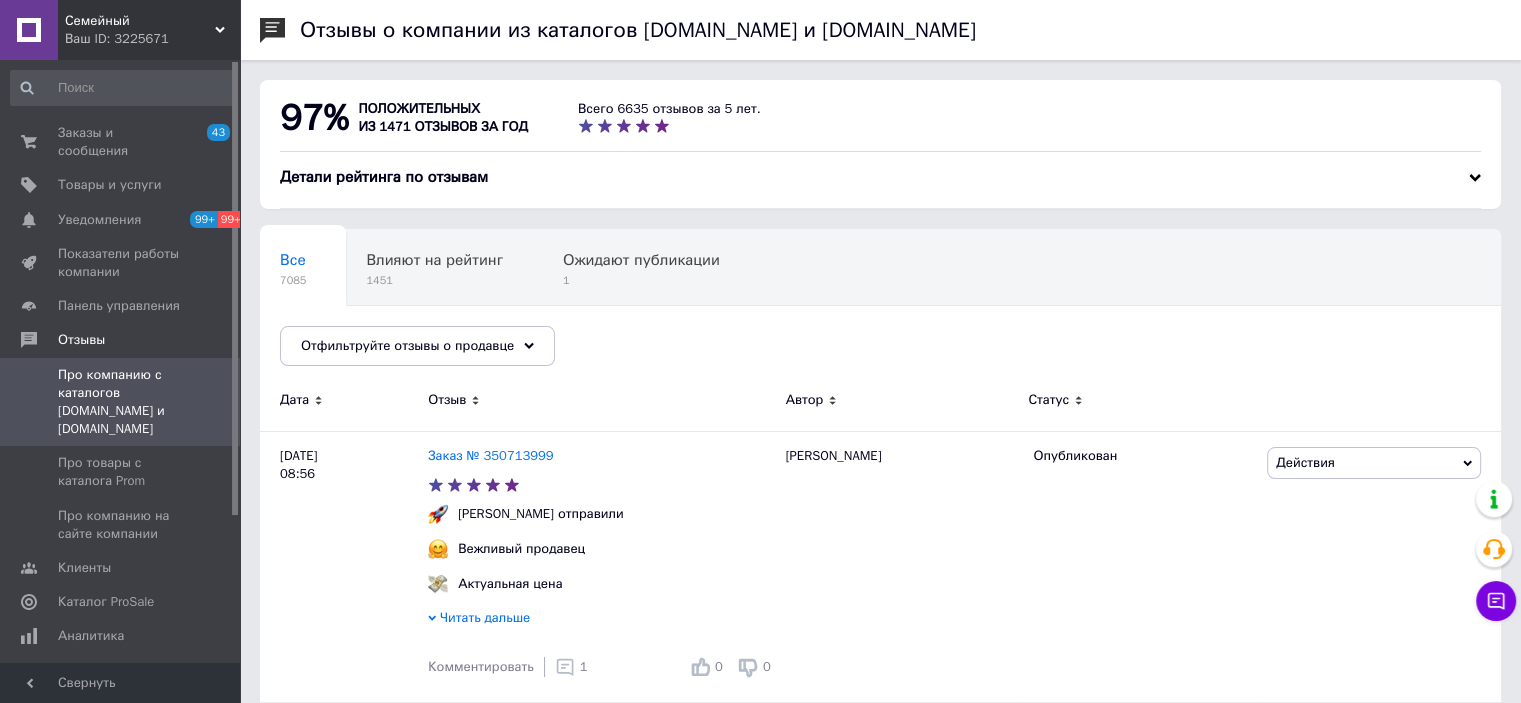 click on "Ваш ID: 3225671" at bounding box center (152, 39) 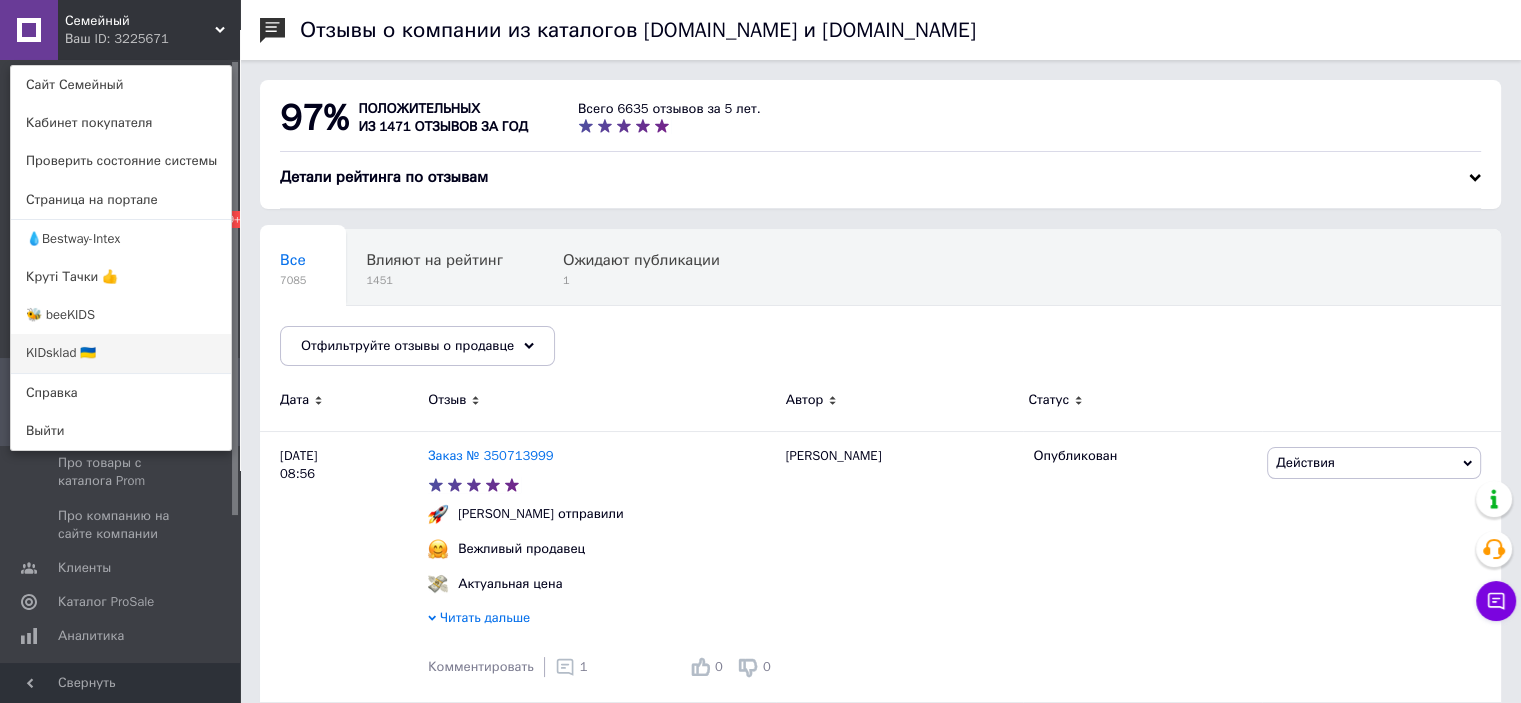 click on "KIDsklad 🇺🇦" at bounding box center [121, 353] 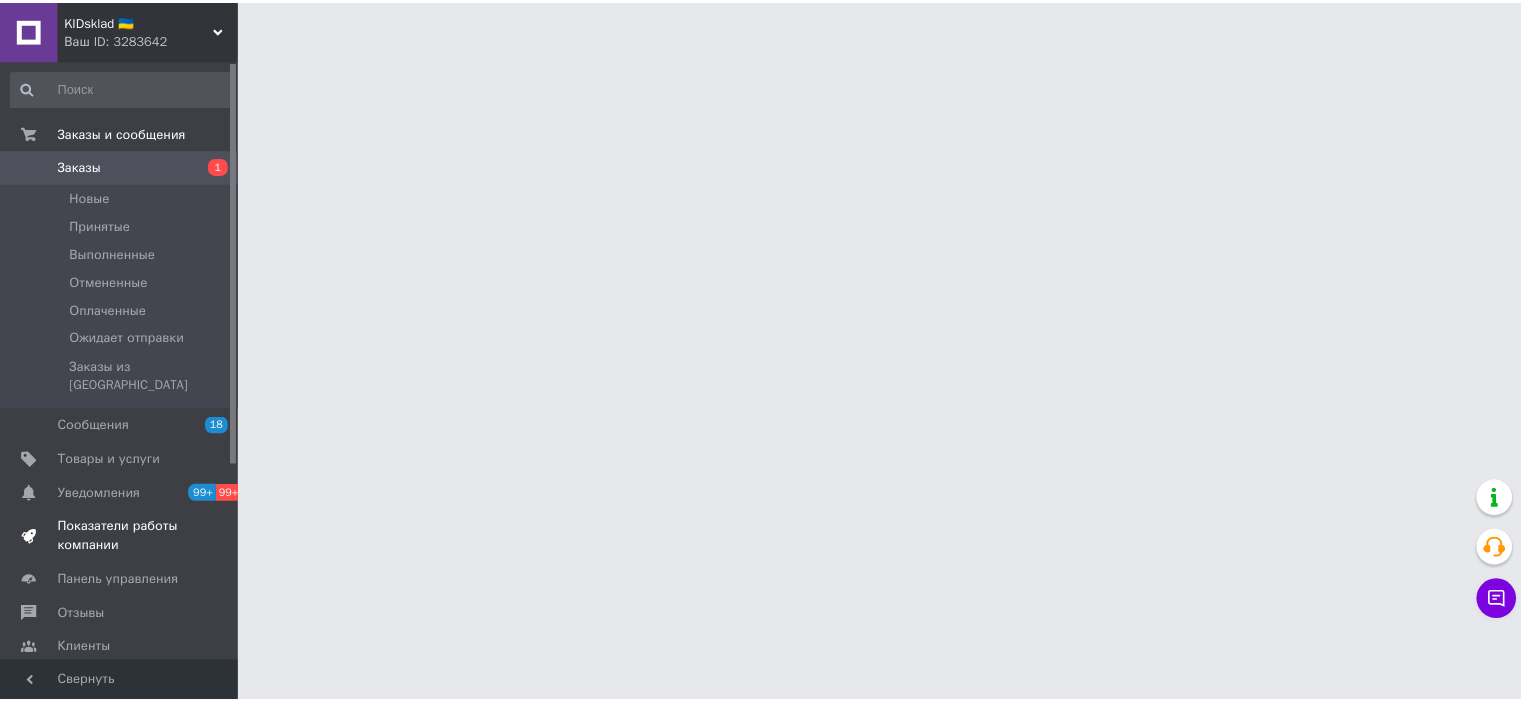 scroll, scrollTop: 0, scrollLeft: 0, axis: both 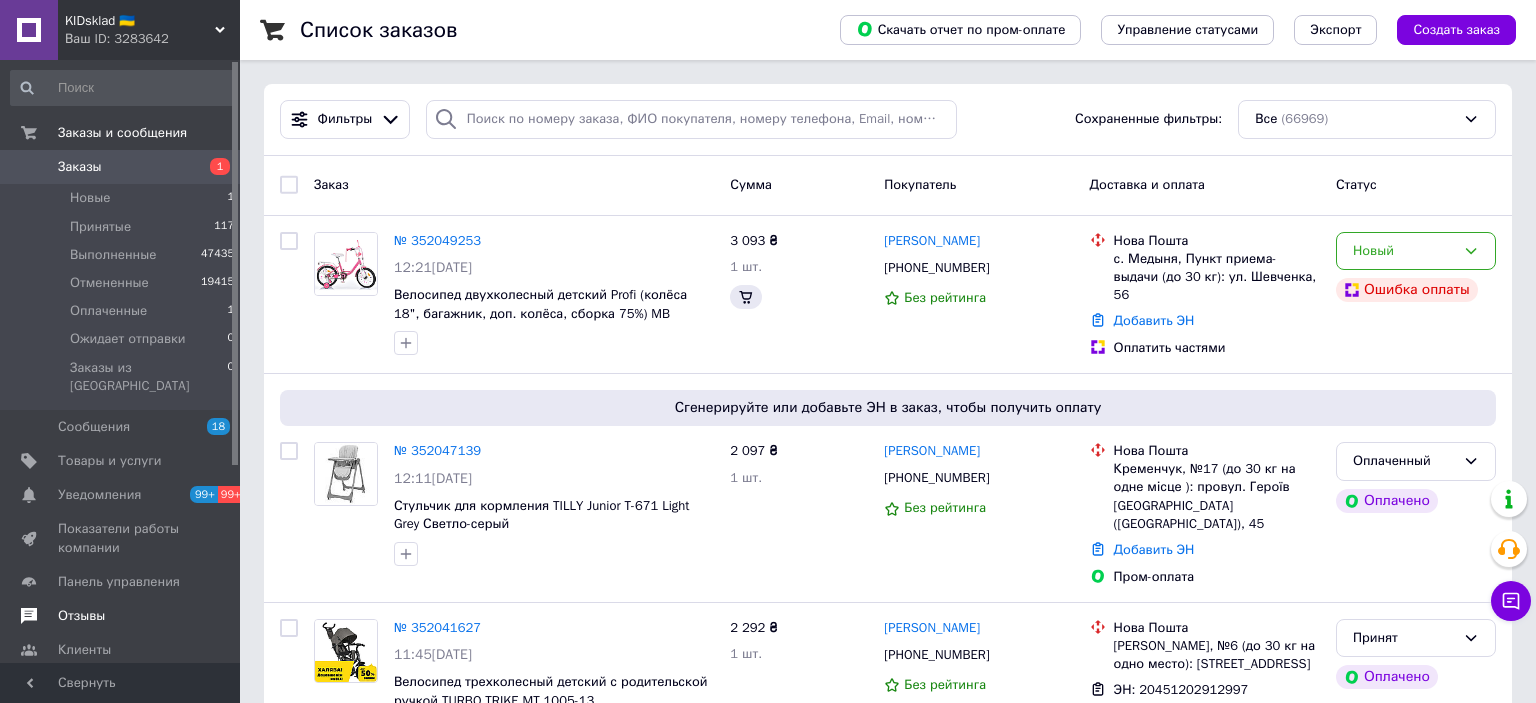 click on "Отзывы" at bounding box center (121, 616) 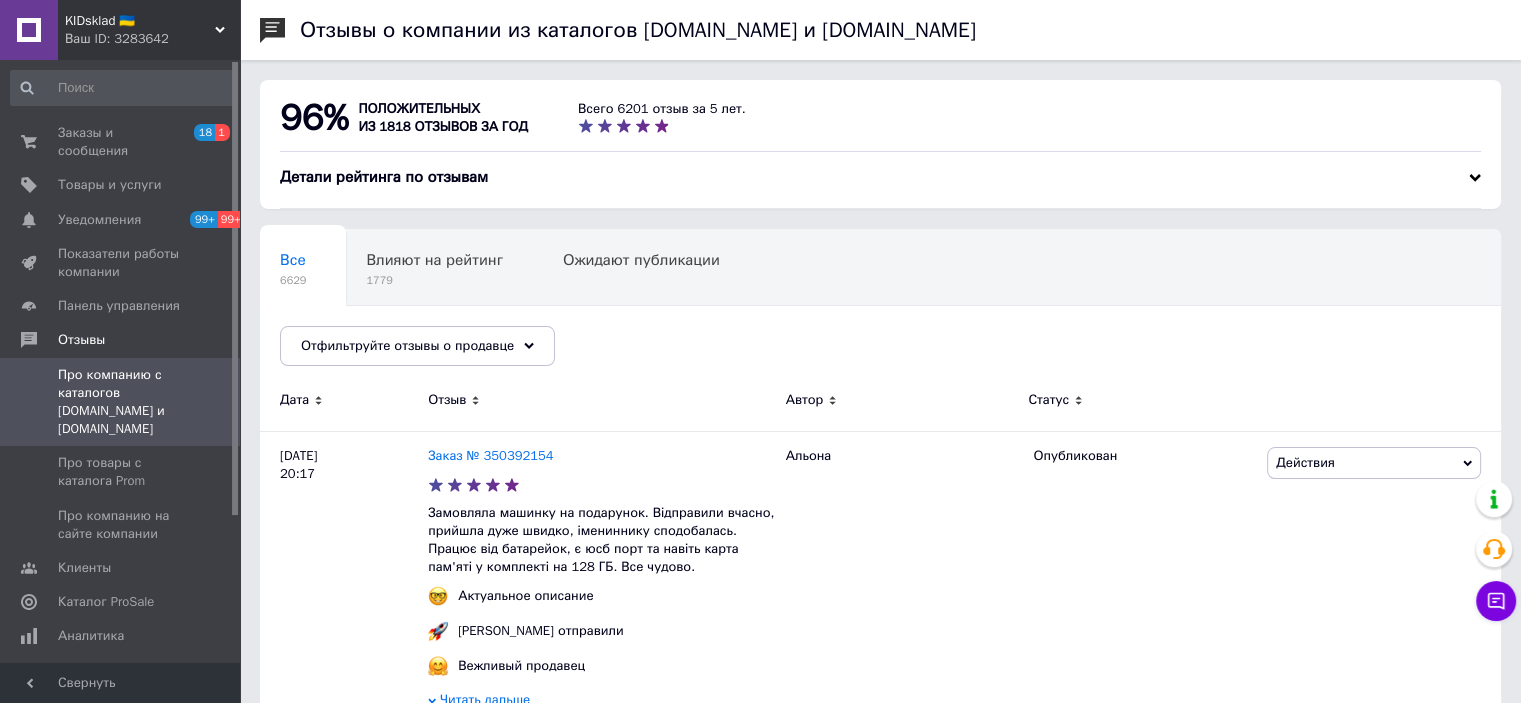click on "KIDsklad 🇺🇦 Ваш ID: 3283642" at bounding box center (149, 30) 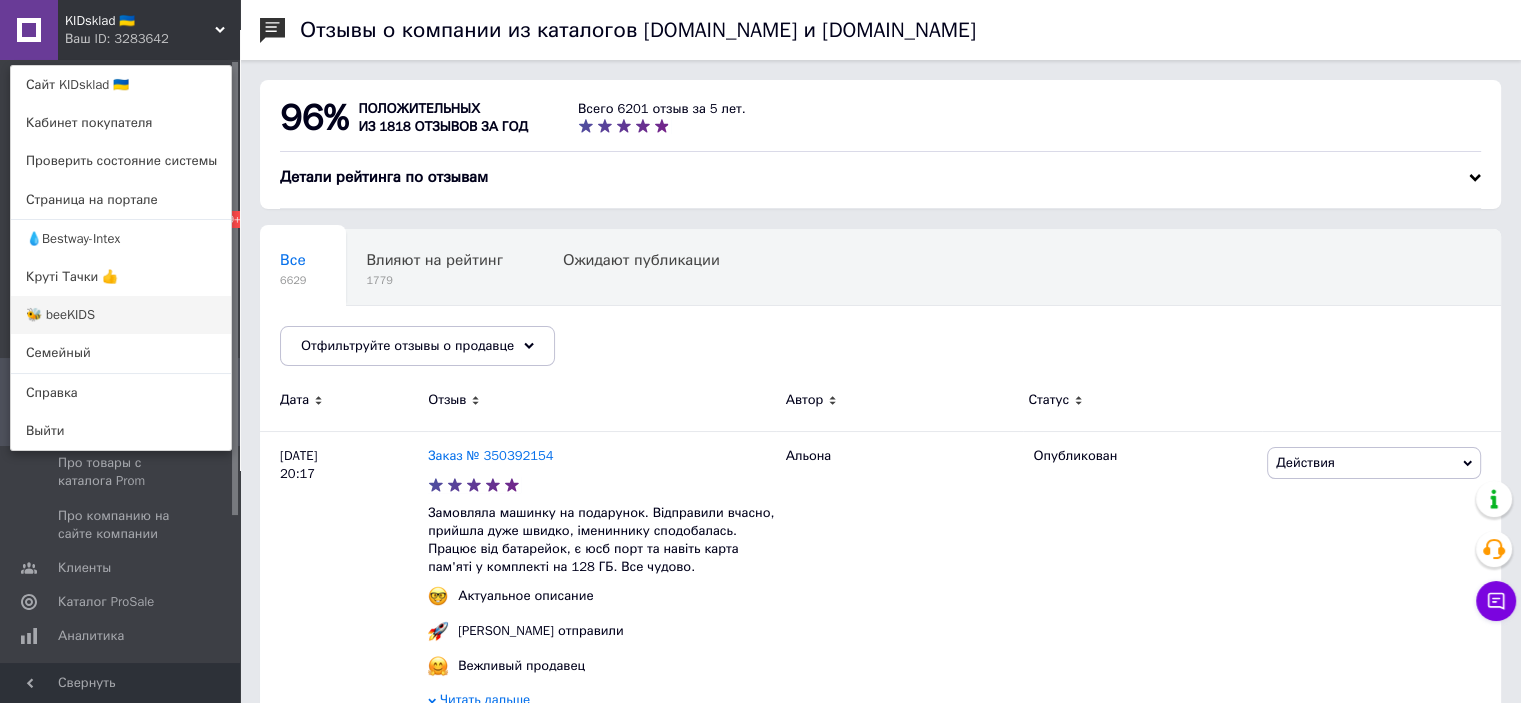 click on "🐝 beeKIDS" at bounding box center [121, 315] 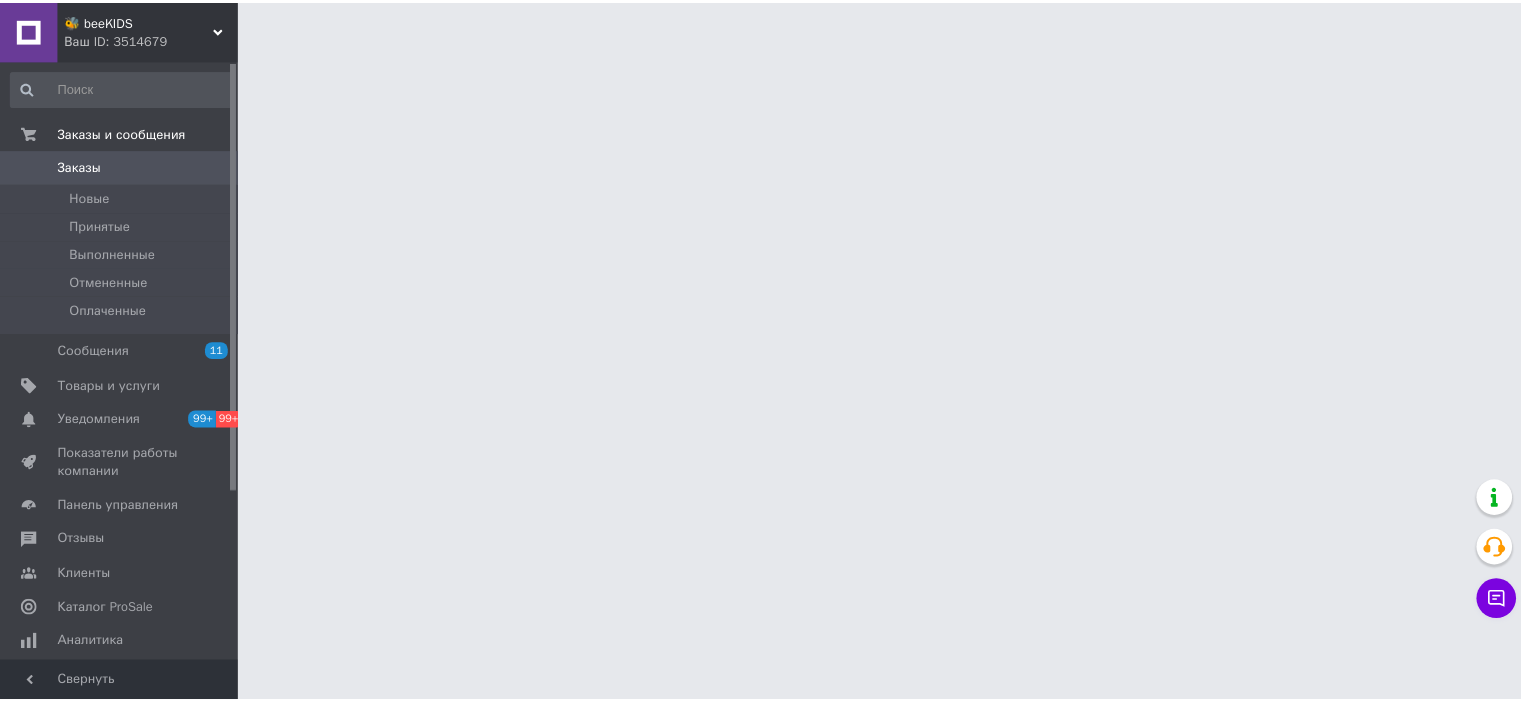 scroll, scrollTop: 0, scrollLeft: 0, axis: both 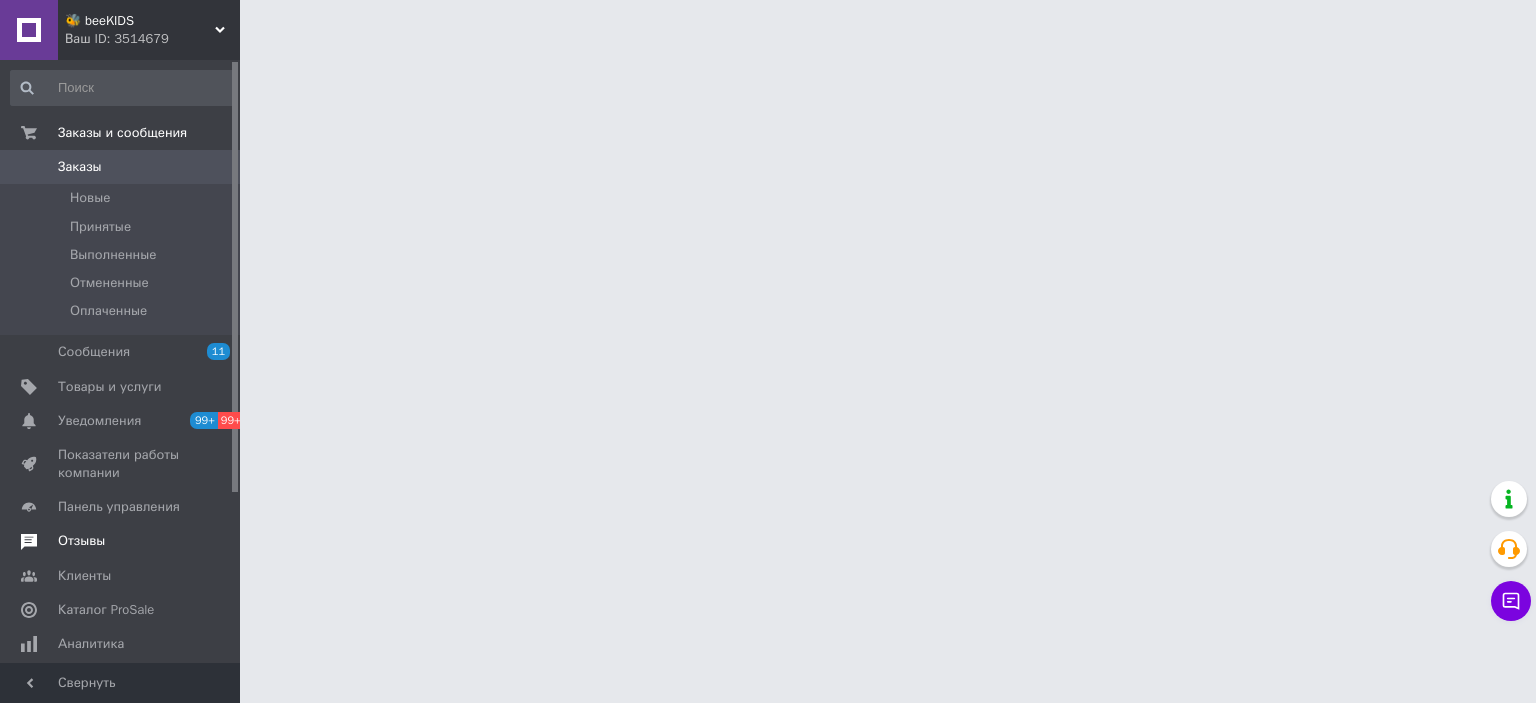 click on "Отзывы" at bounding box center (81, 541) 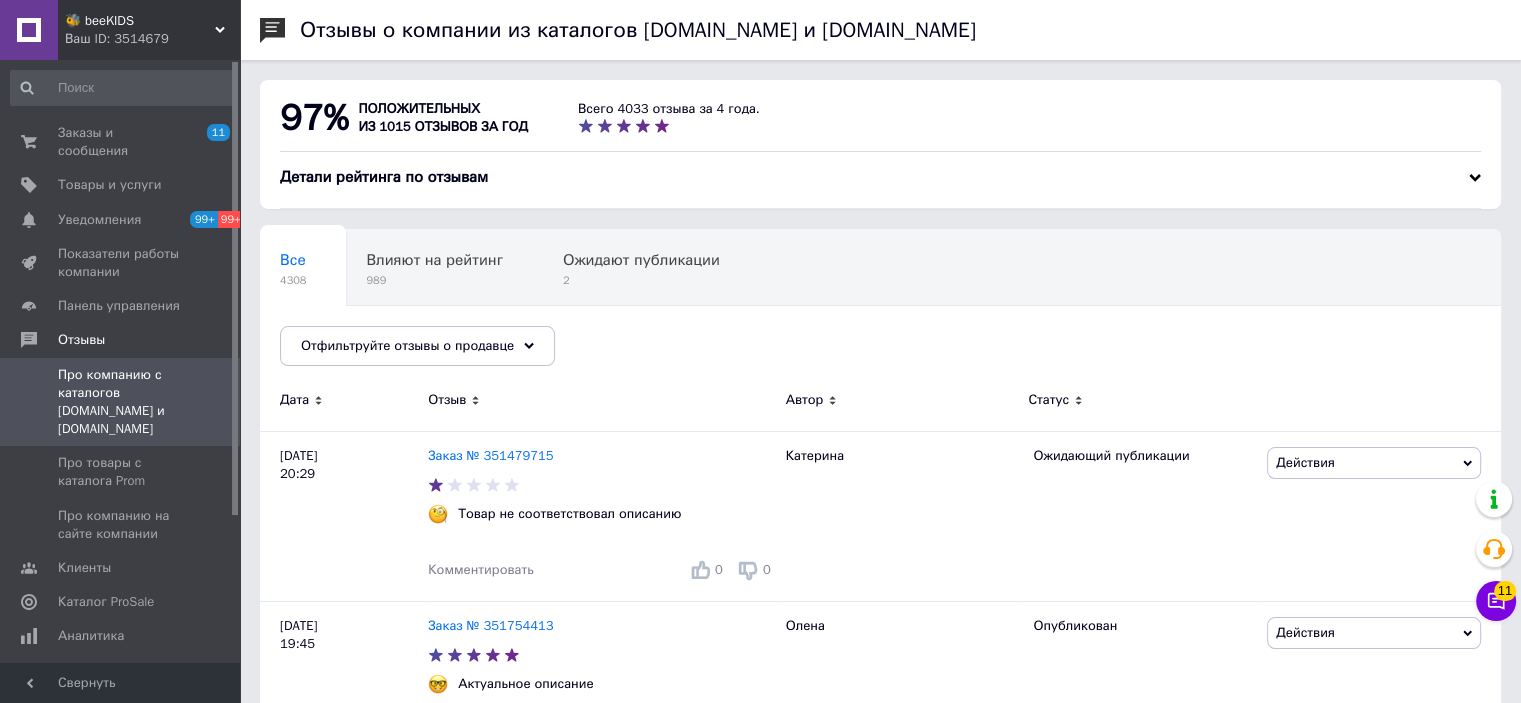 click on "Ваш ID: 3514679" at bounding box center [152, 39] 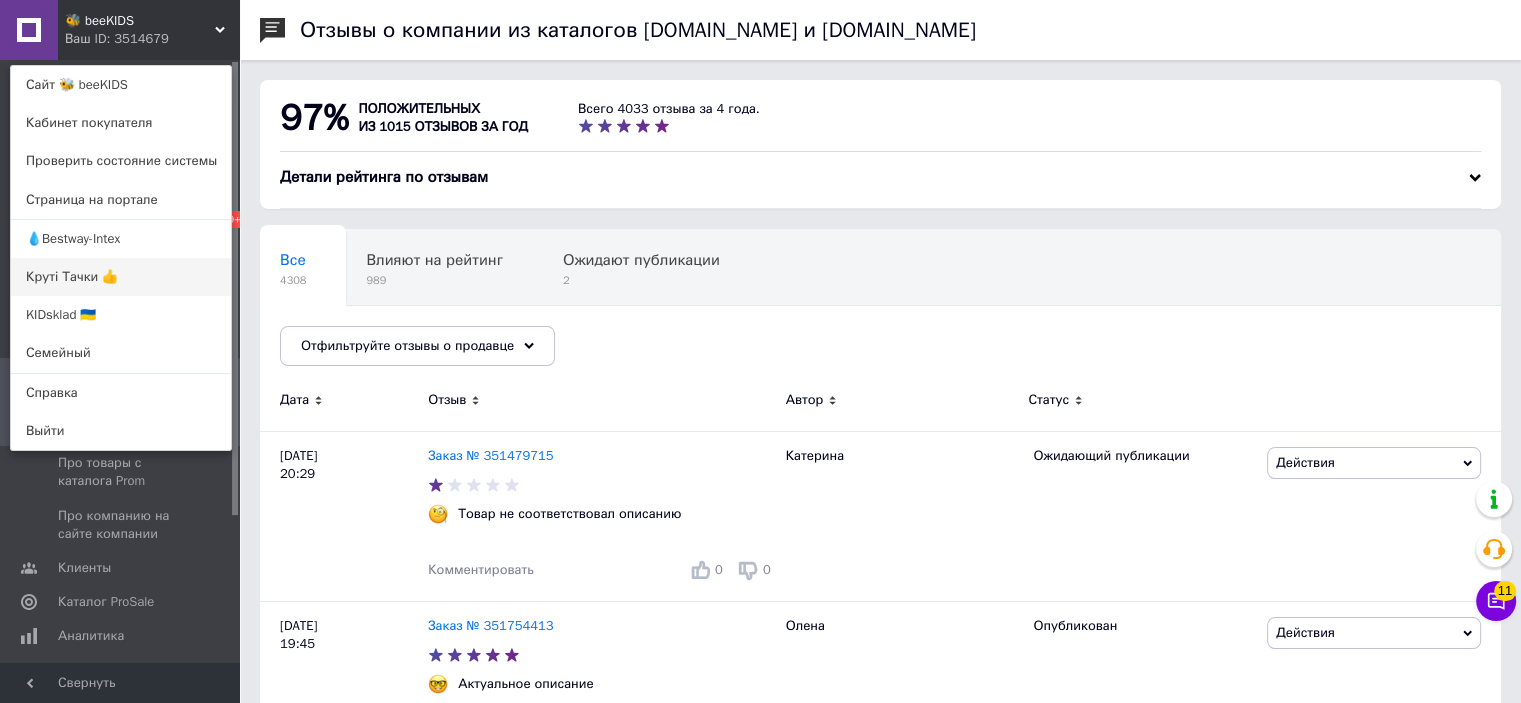 click on "Круті Тачки 👍" at bounding box center [121, 277] 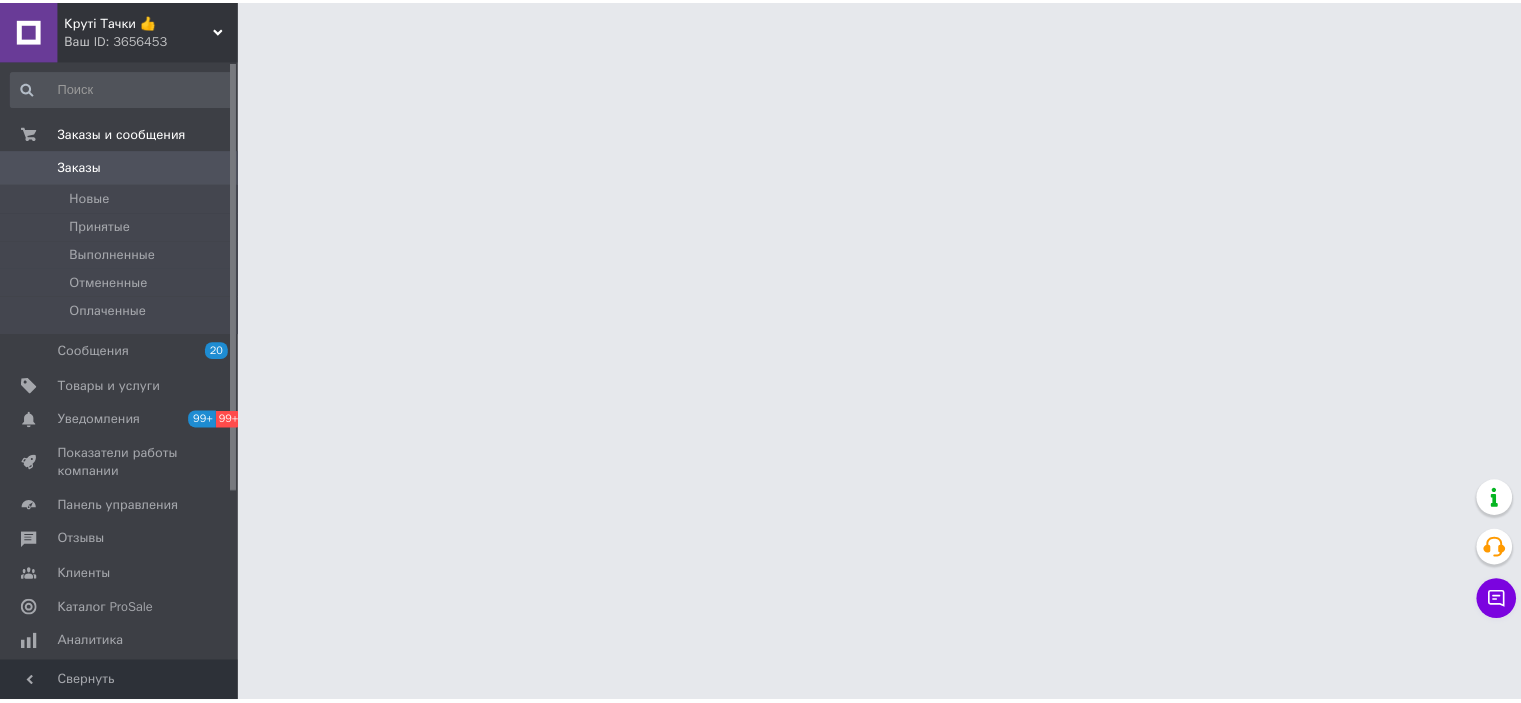 scroll, scrollTop: 0, scrollLeft: 0, axis: both 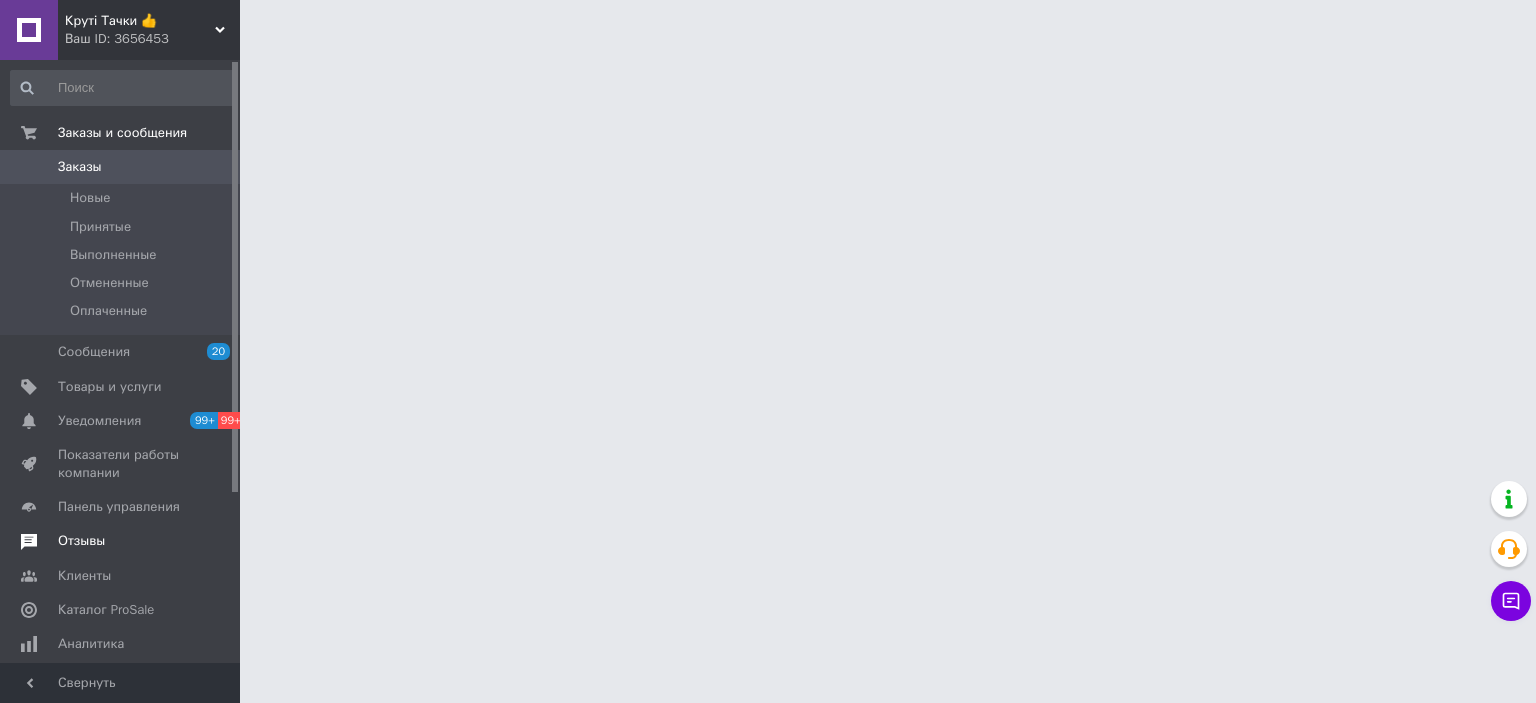 click on "Отзывы" at bounding box center (81, 541) 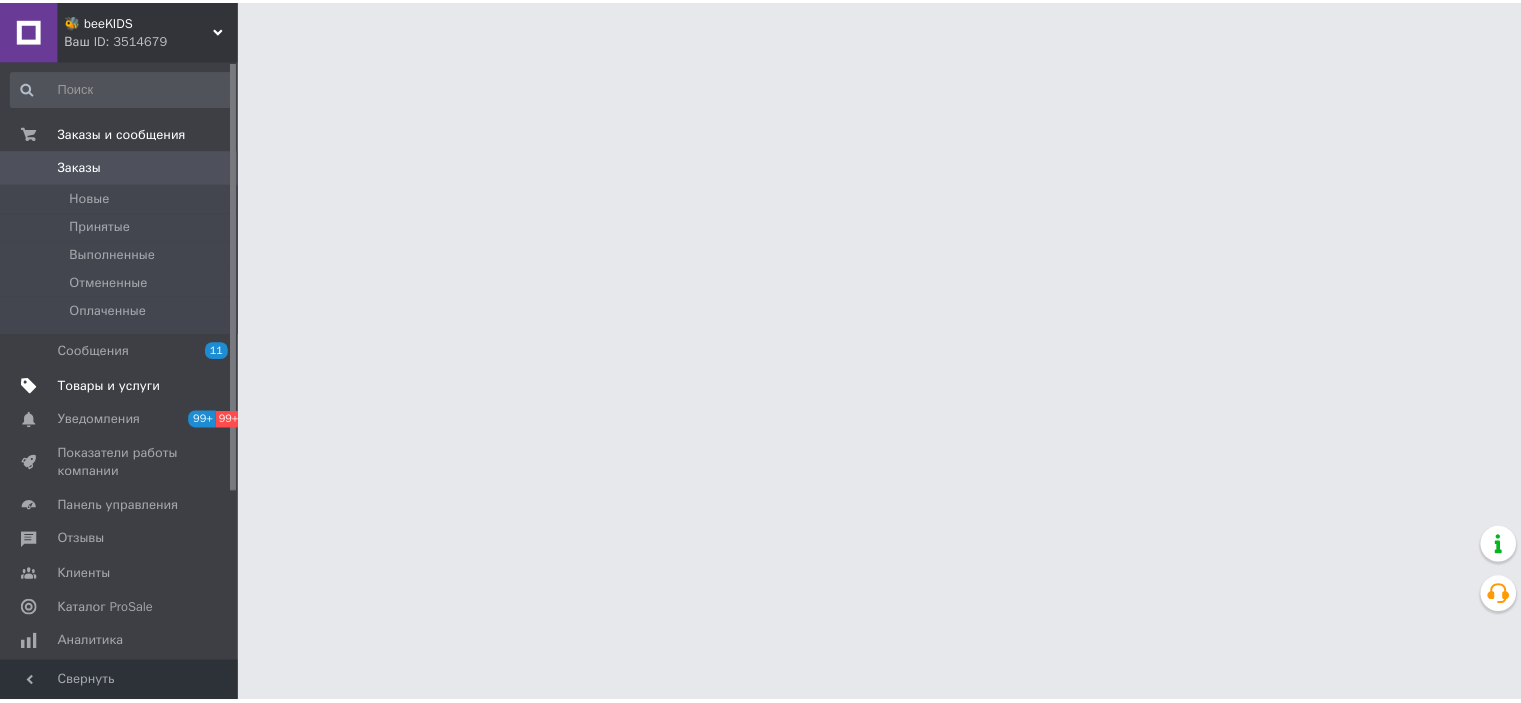 scroll, scrollTop: 0, scrollLeft: 0, axis: both 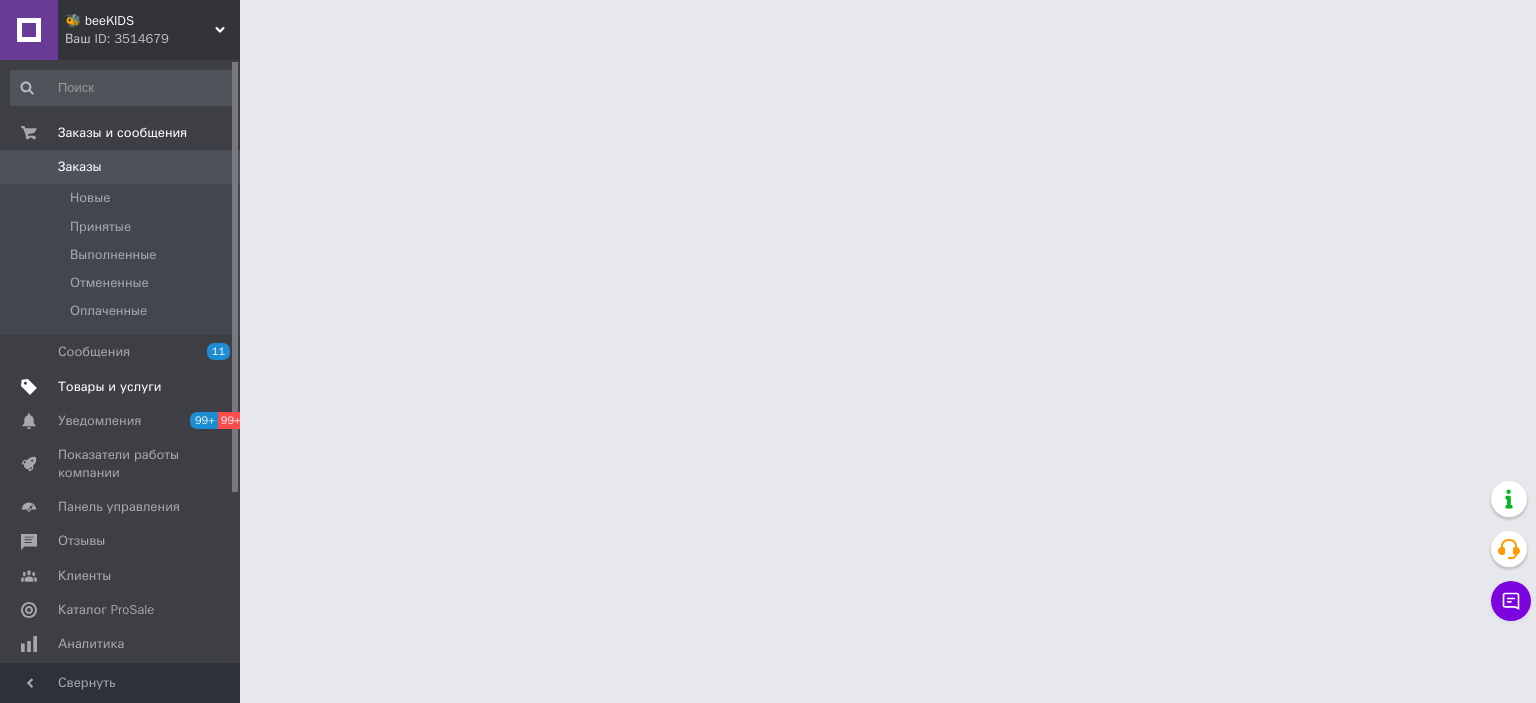 click on "Товары и услуги" at bounding box center (110, 387) 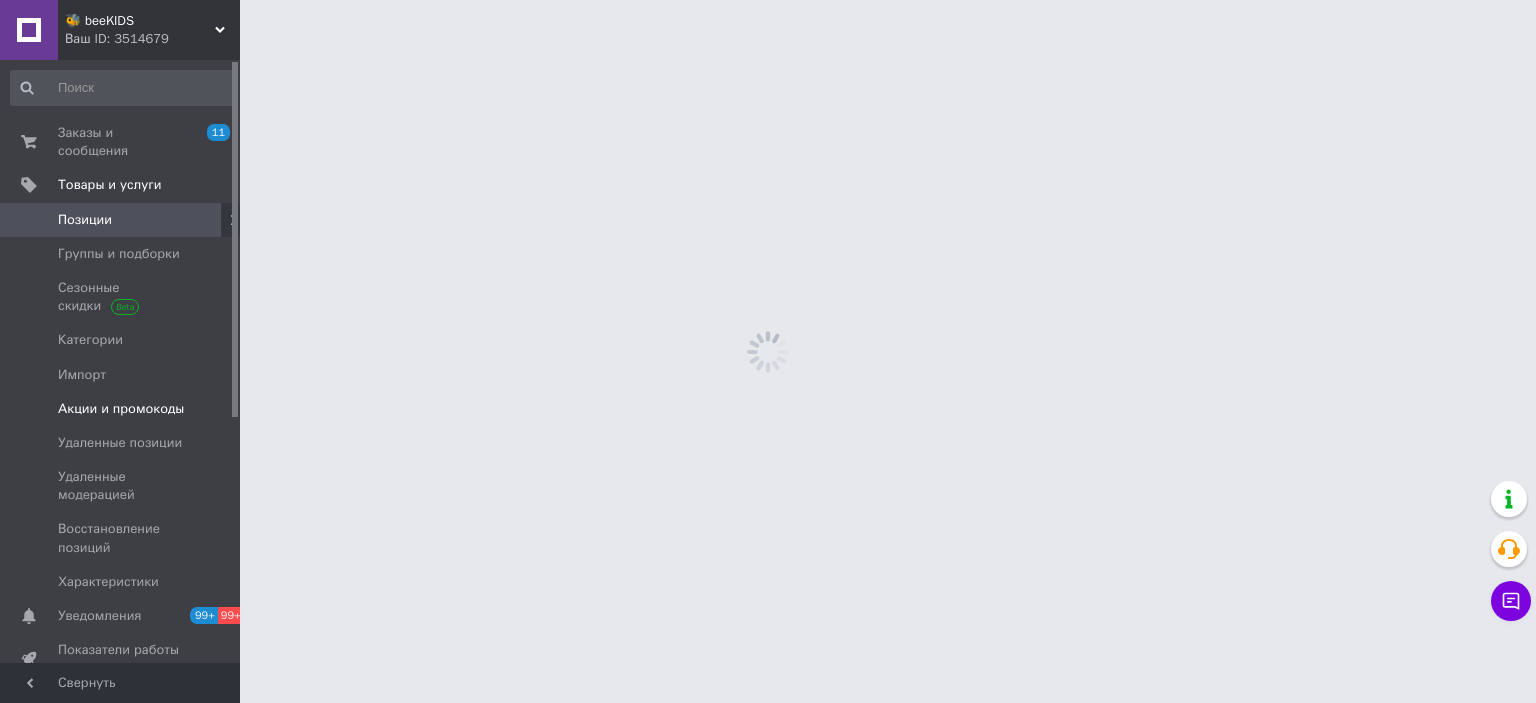 click on "Акции и промокоды" at bounding box center (121, 409) 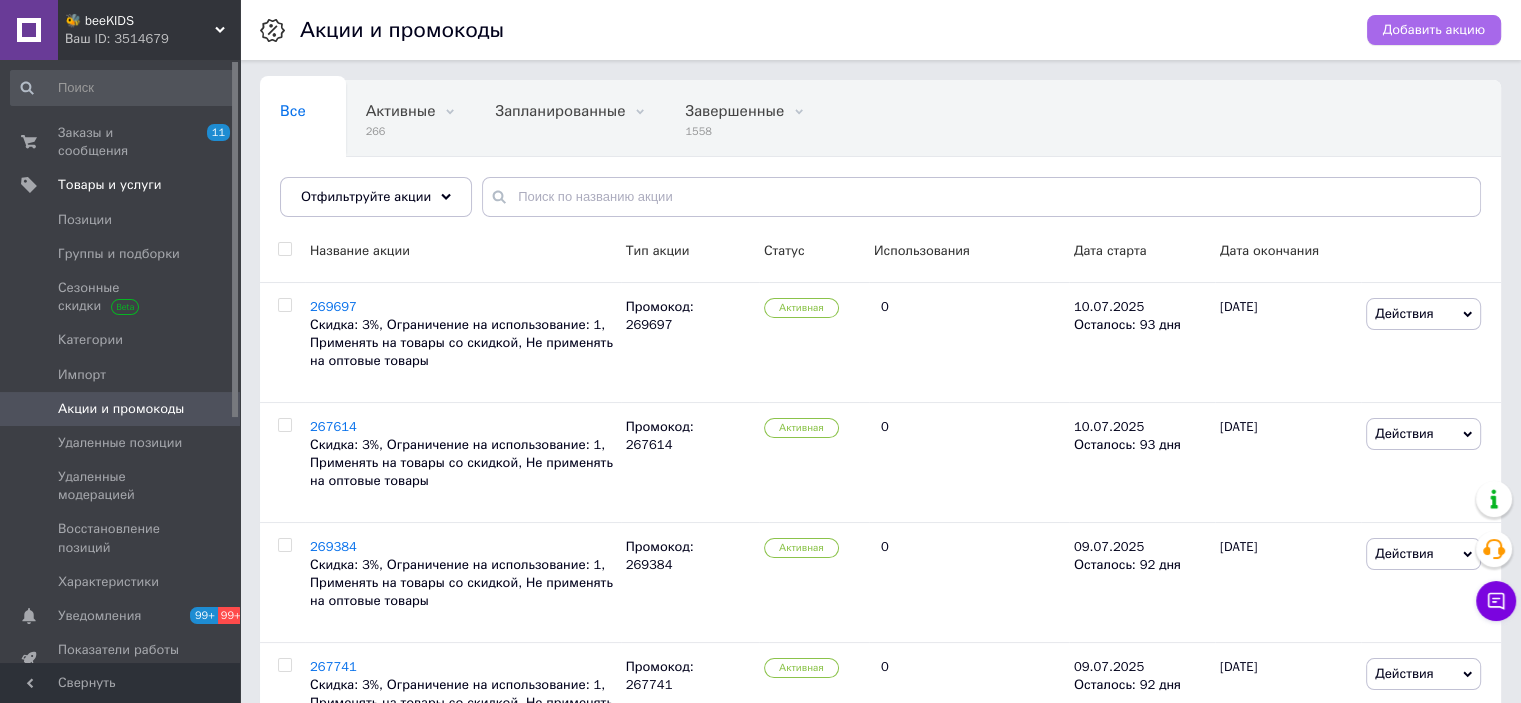 click on "Добавить акцию" at bounding box center (1434, 30) 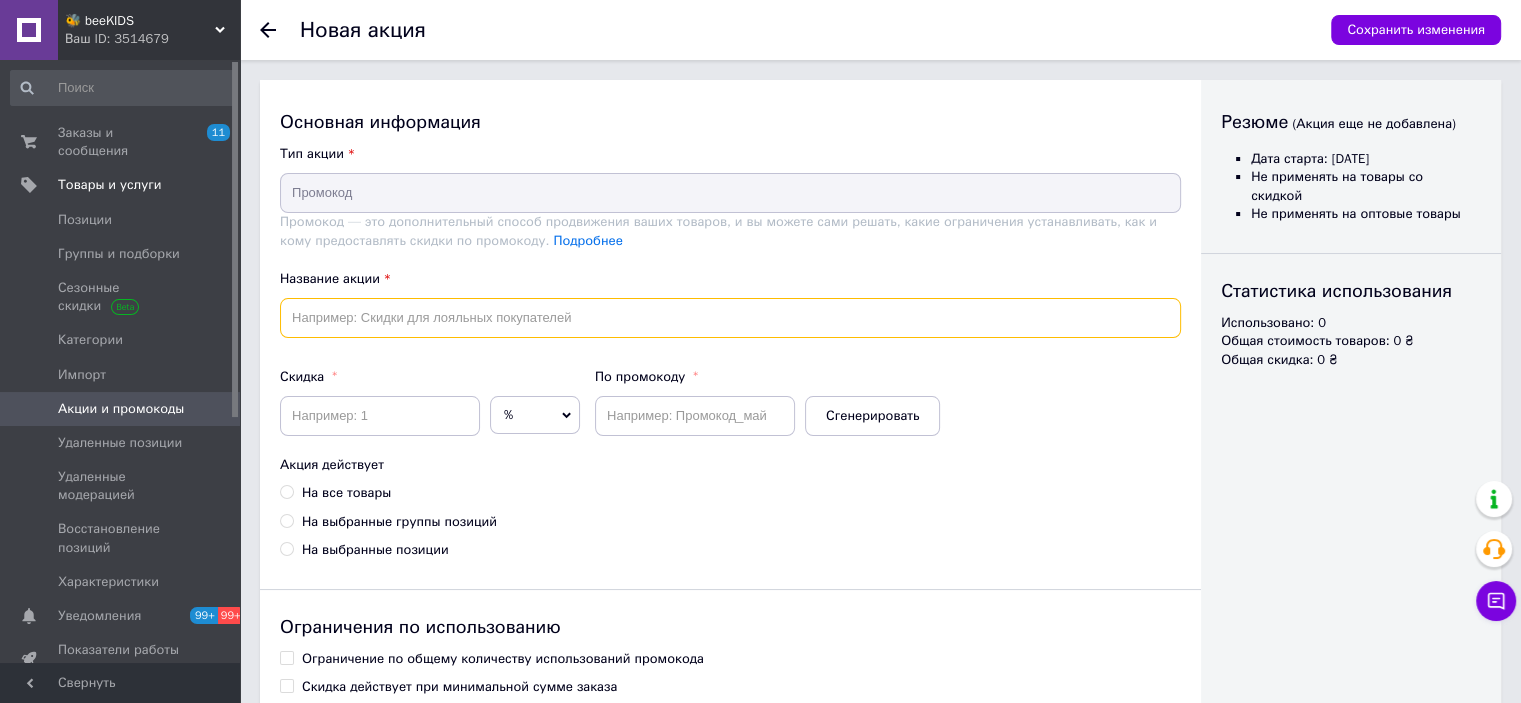 click at bounding box center (730, 318) 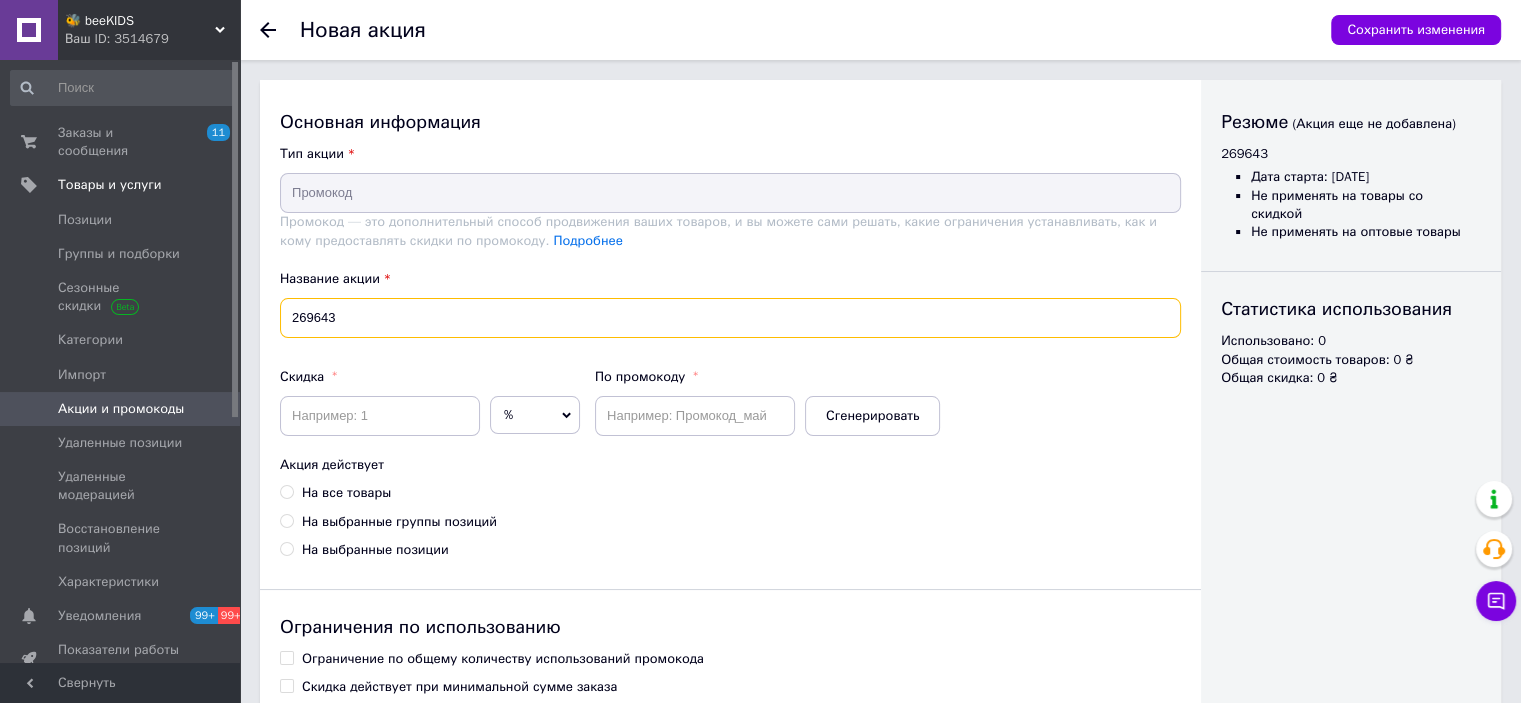 type on "269643" 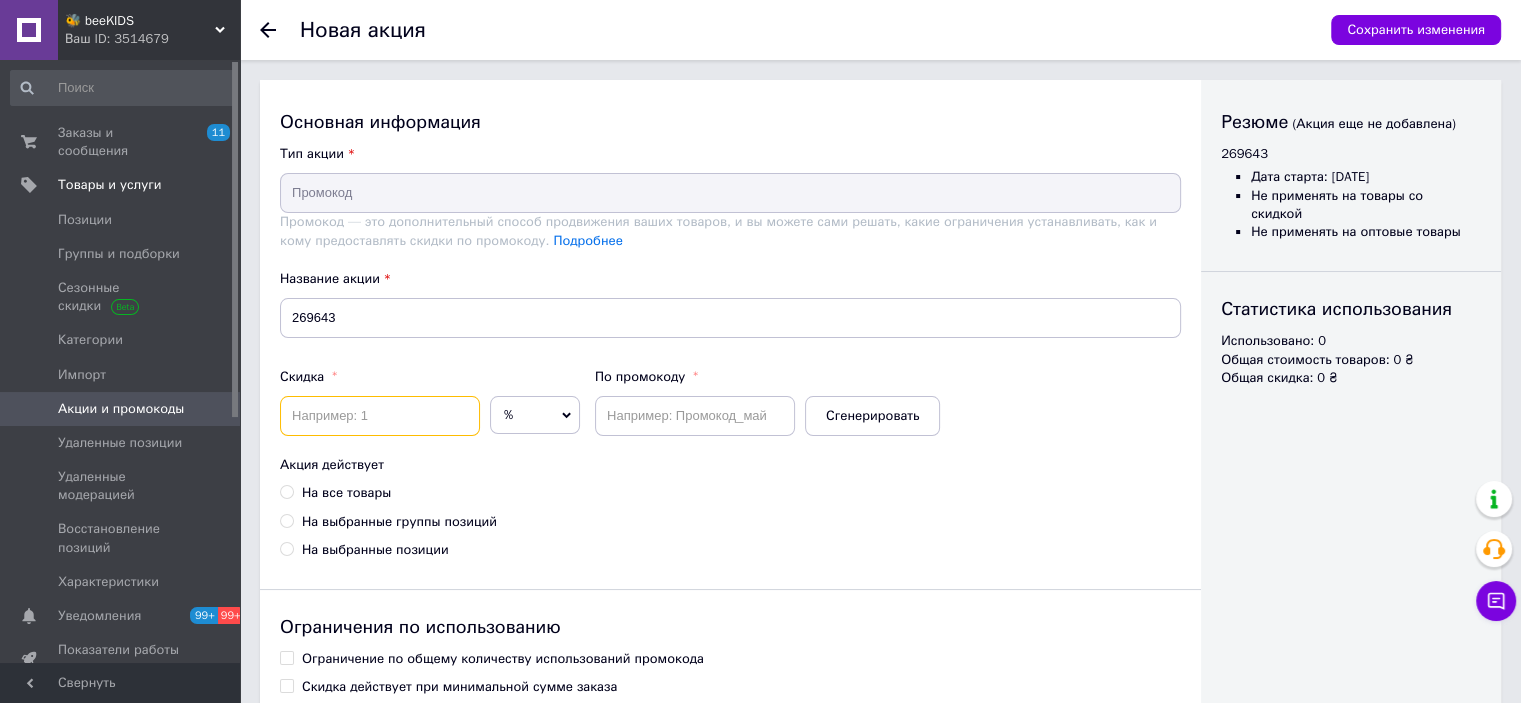 click at bounding box center [380, 416] 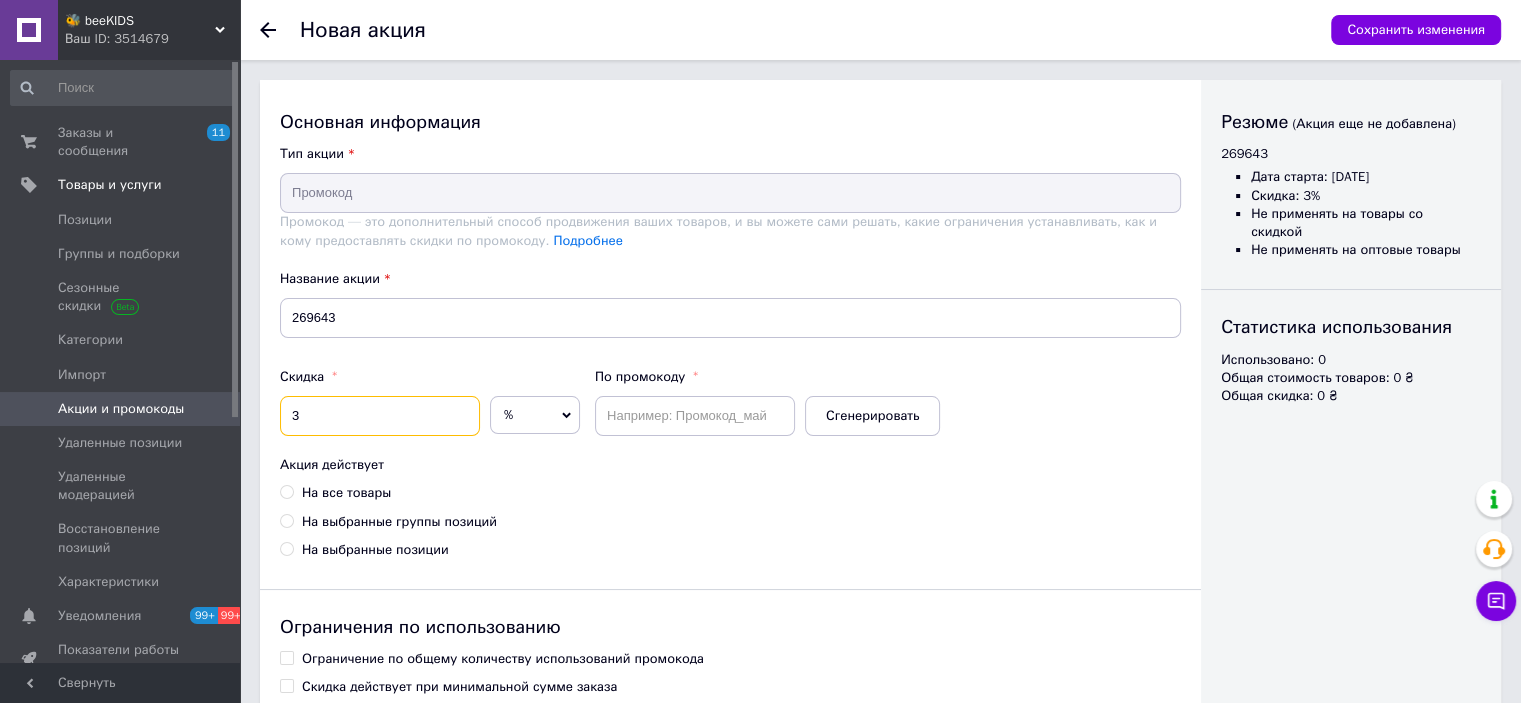 type on "3" 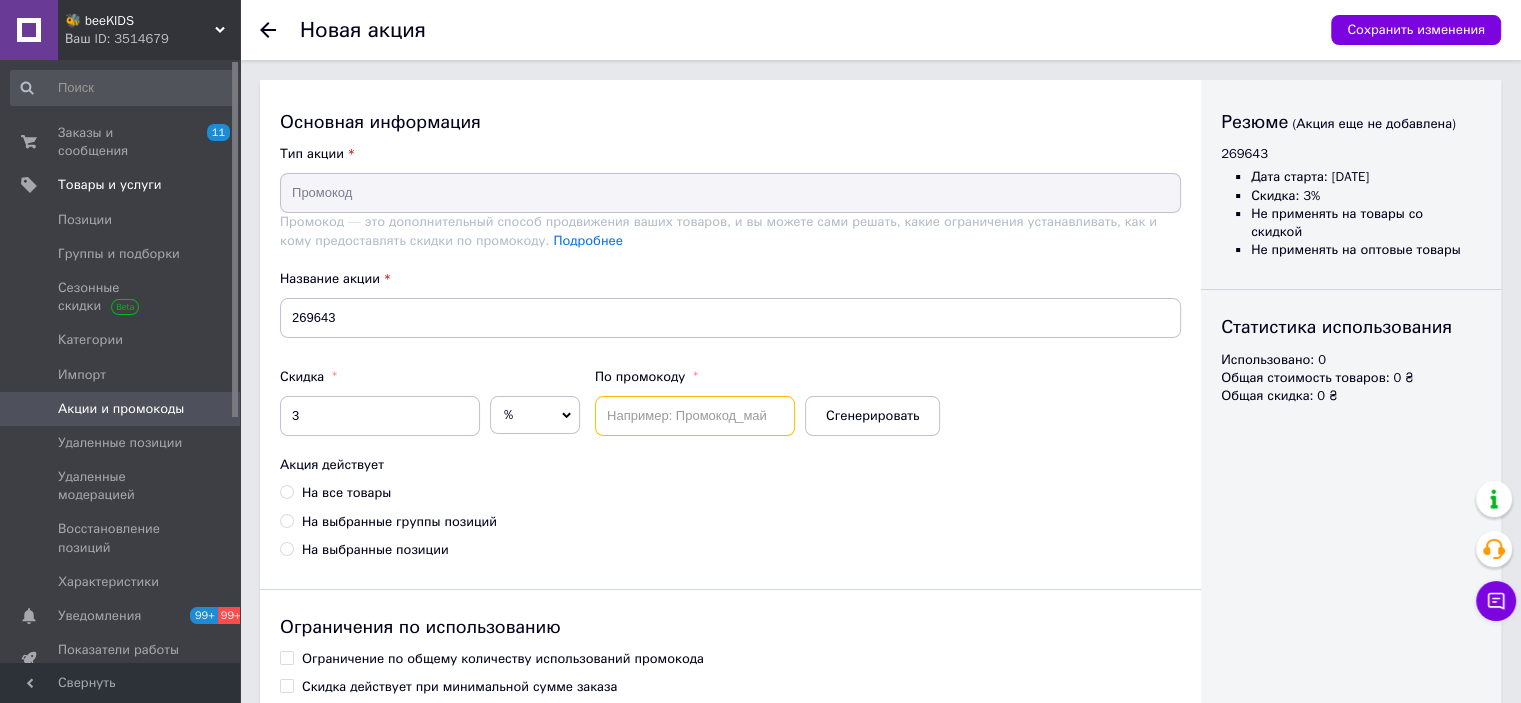 click at bounding box center [695, 416] 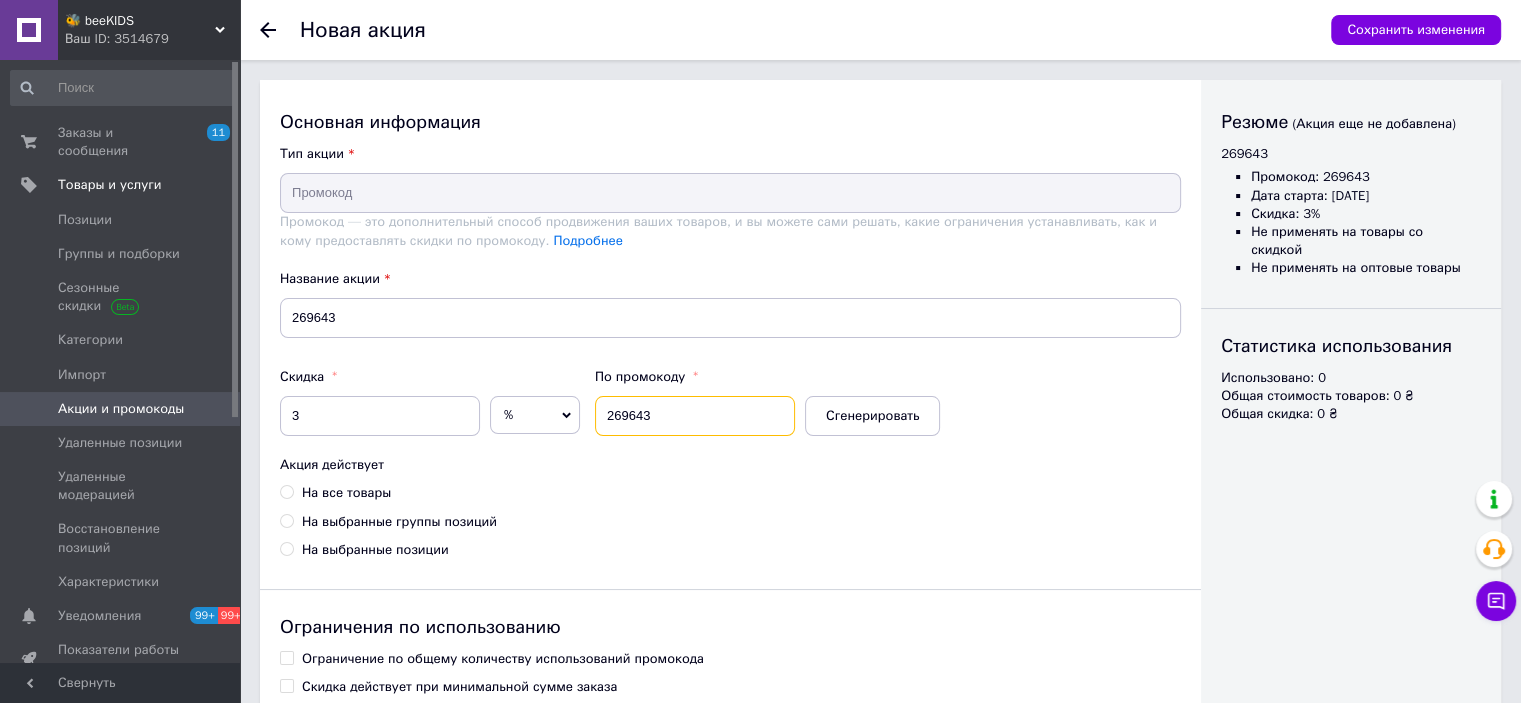 type on "269643" 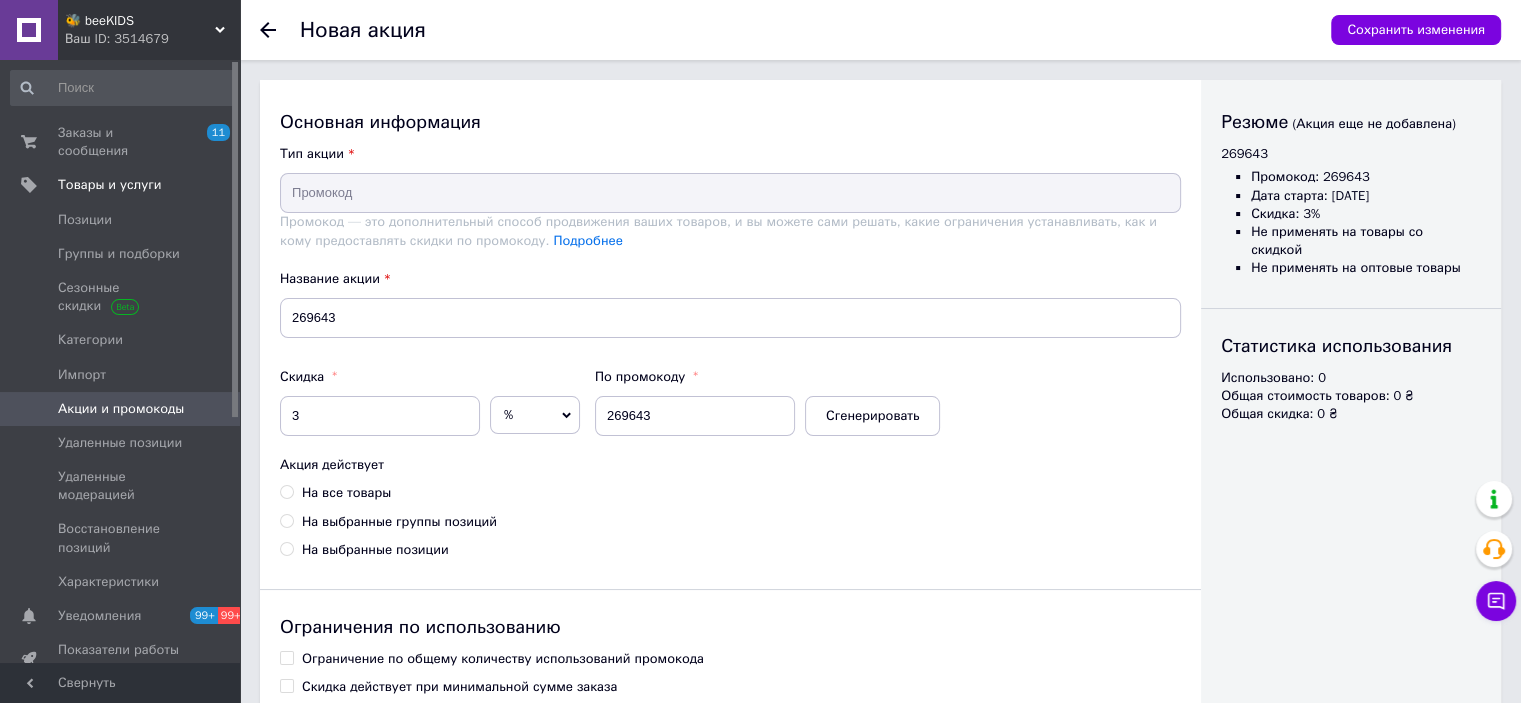 click on "На все товары" at bounding box center (346, 493) 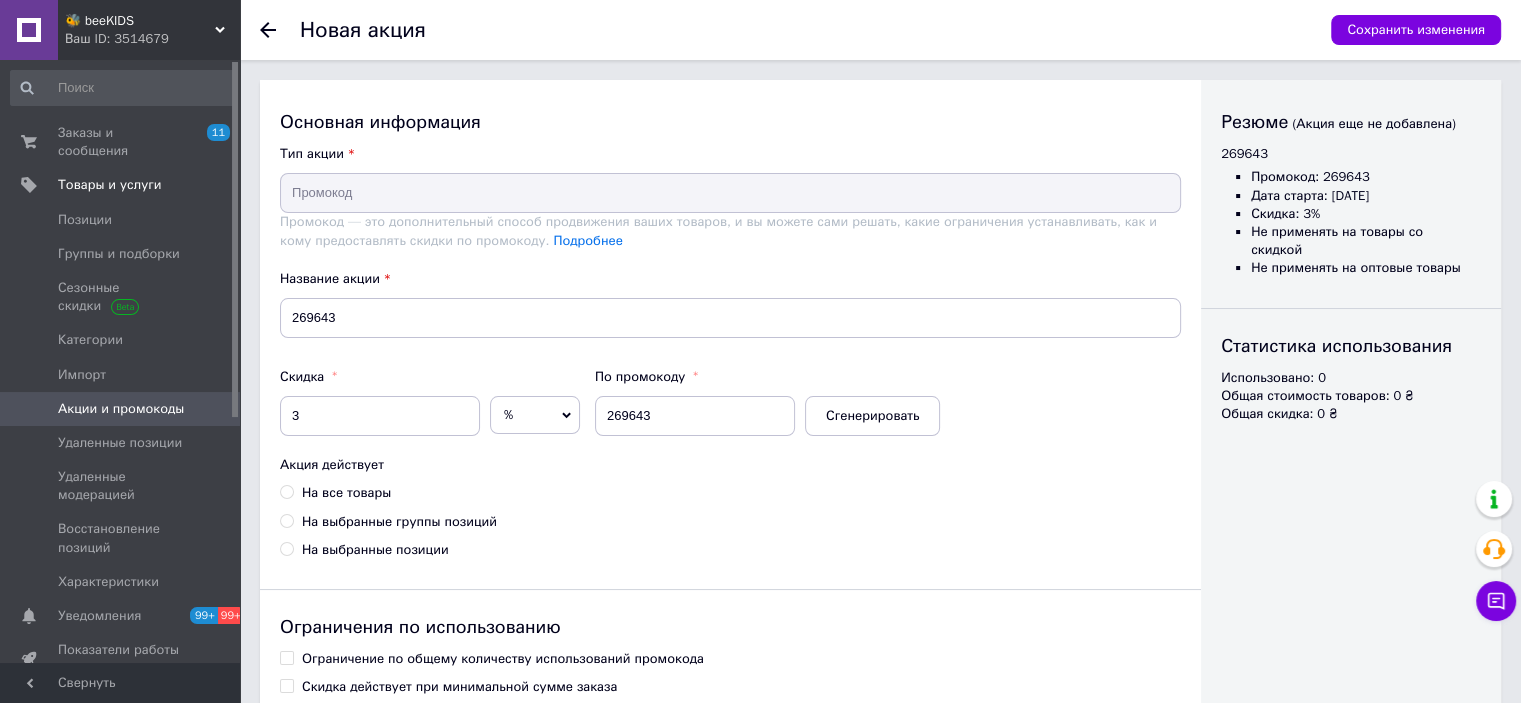 radio on "true" 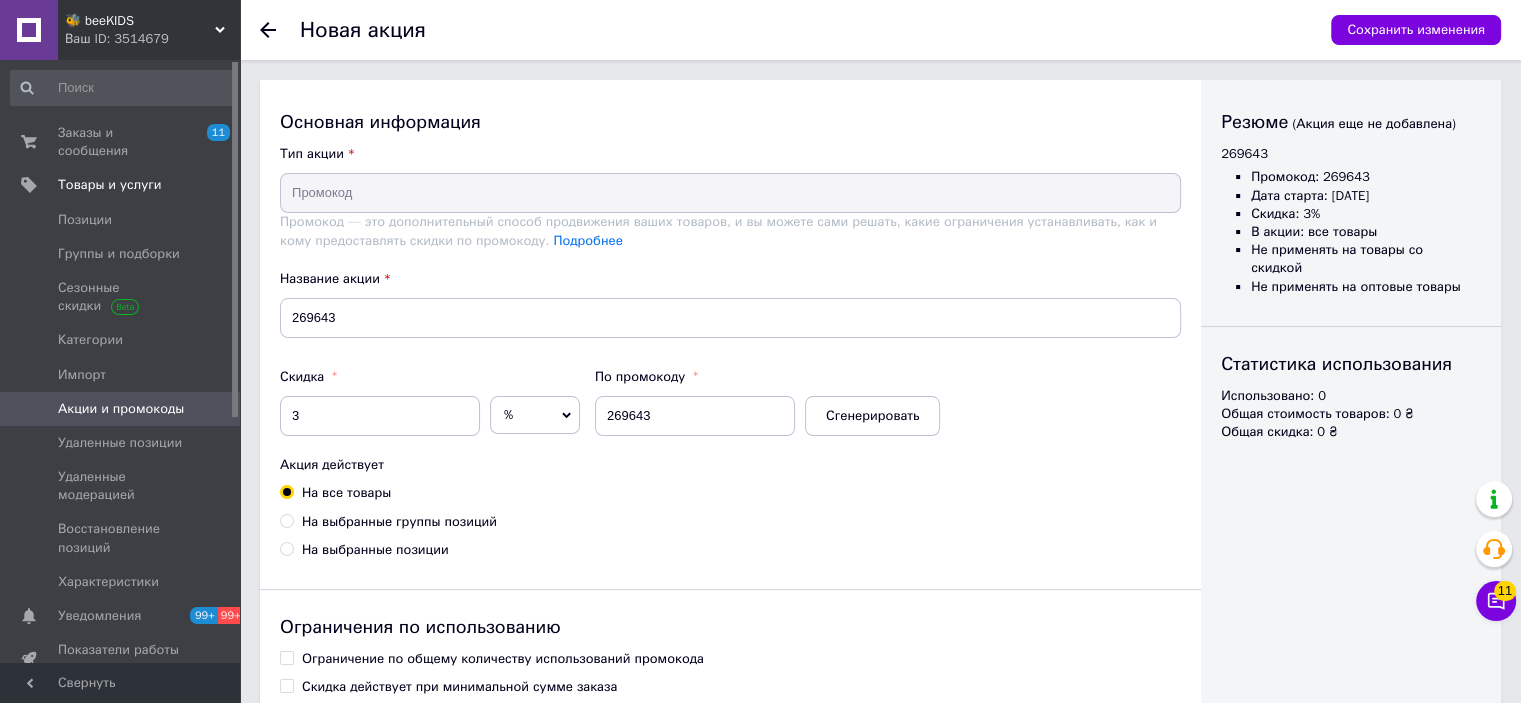 scroll, scrollTop: 302, scrollLeft: 0, axis: vertical 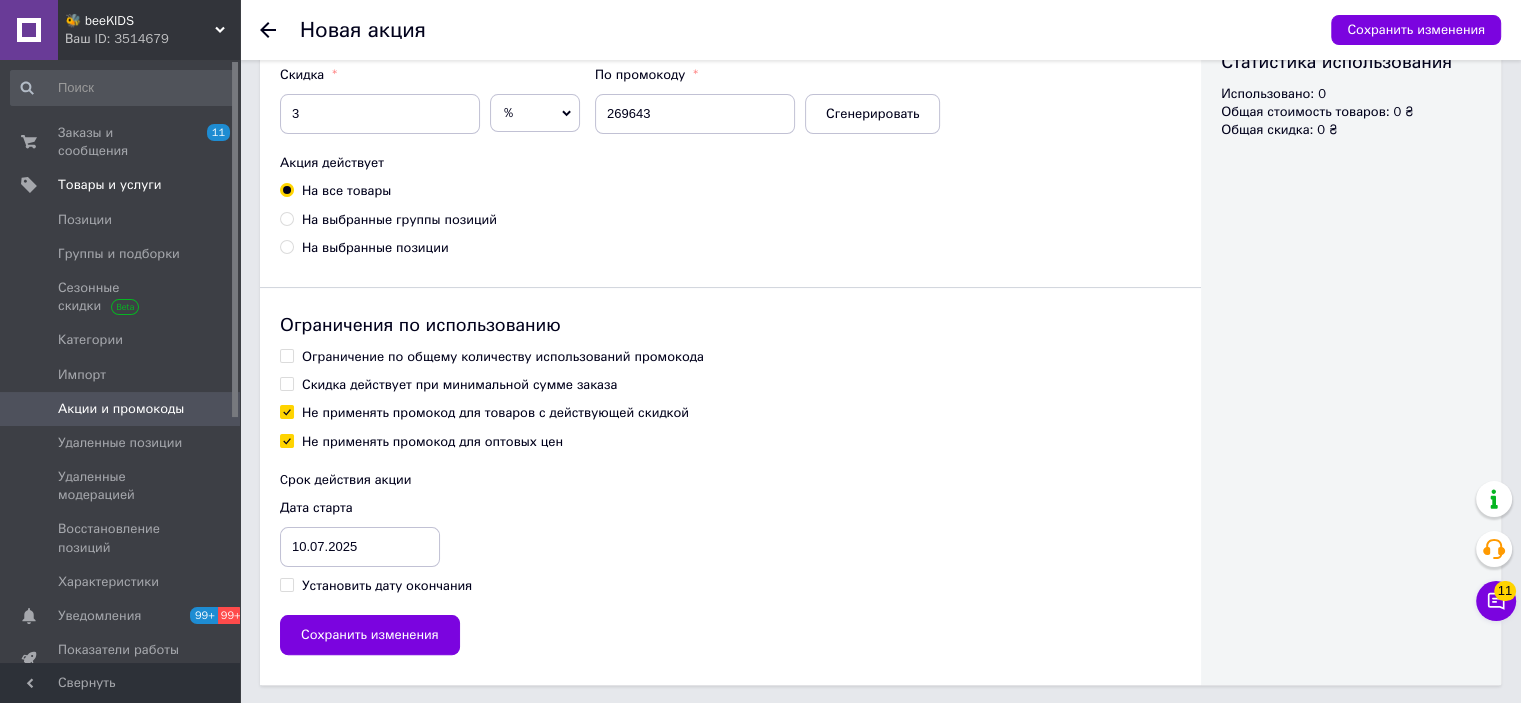 click on "Ограничение по общему количеству использований промокода" at bounding box center (503, 357) 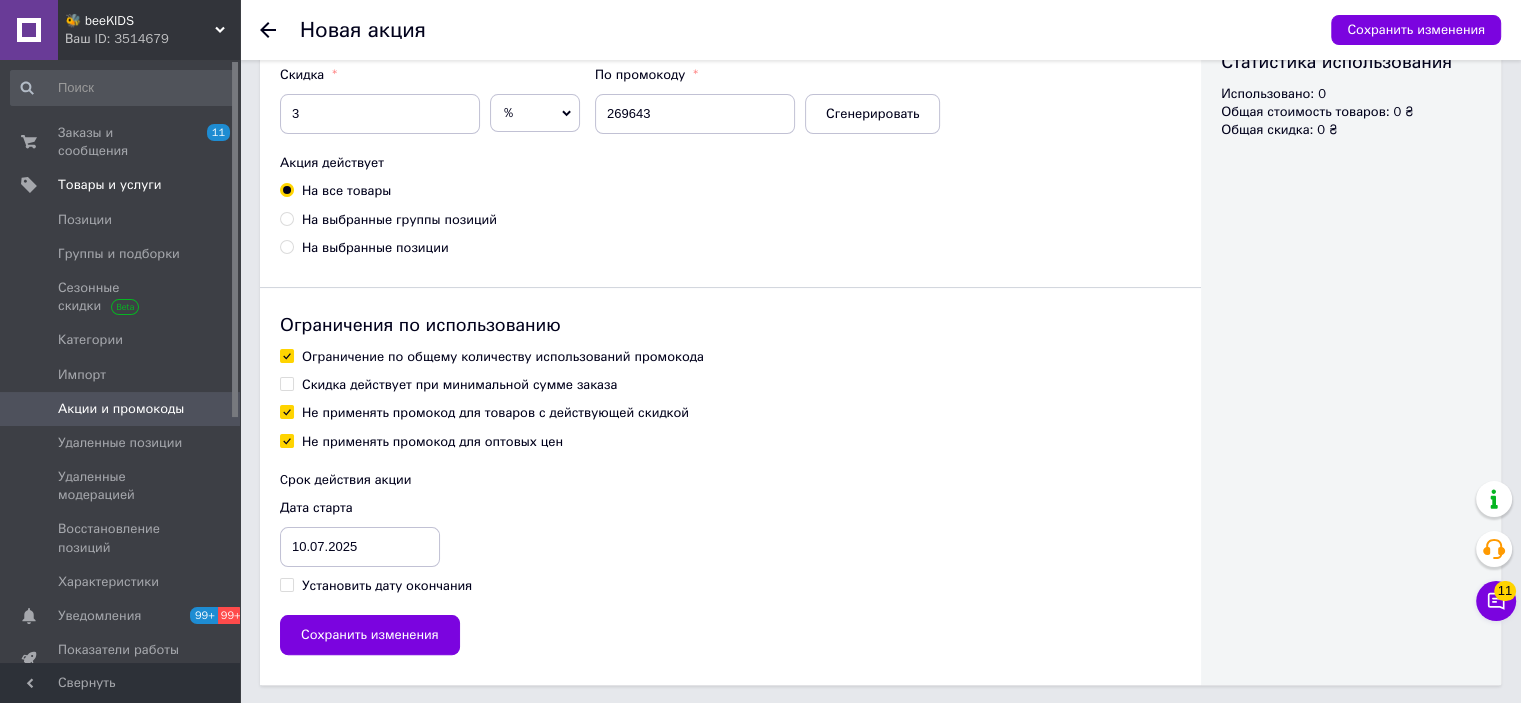 checkbox on "true" 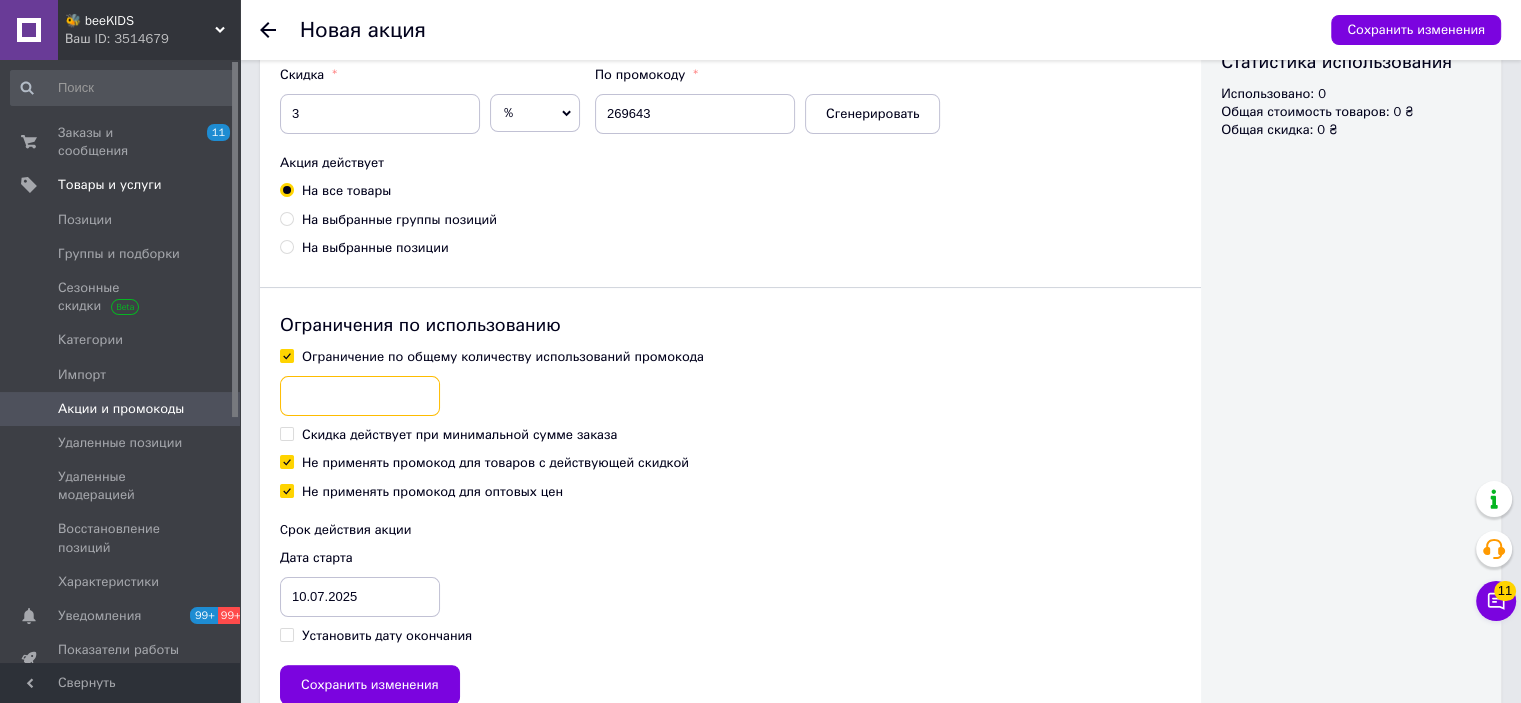 drag, startPoint x: 368, startPoint y: 366, endPoint x: 360, endPoint y: 398, distance: 32.984844 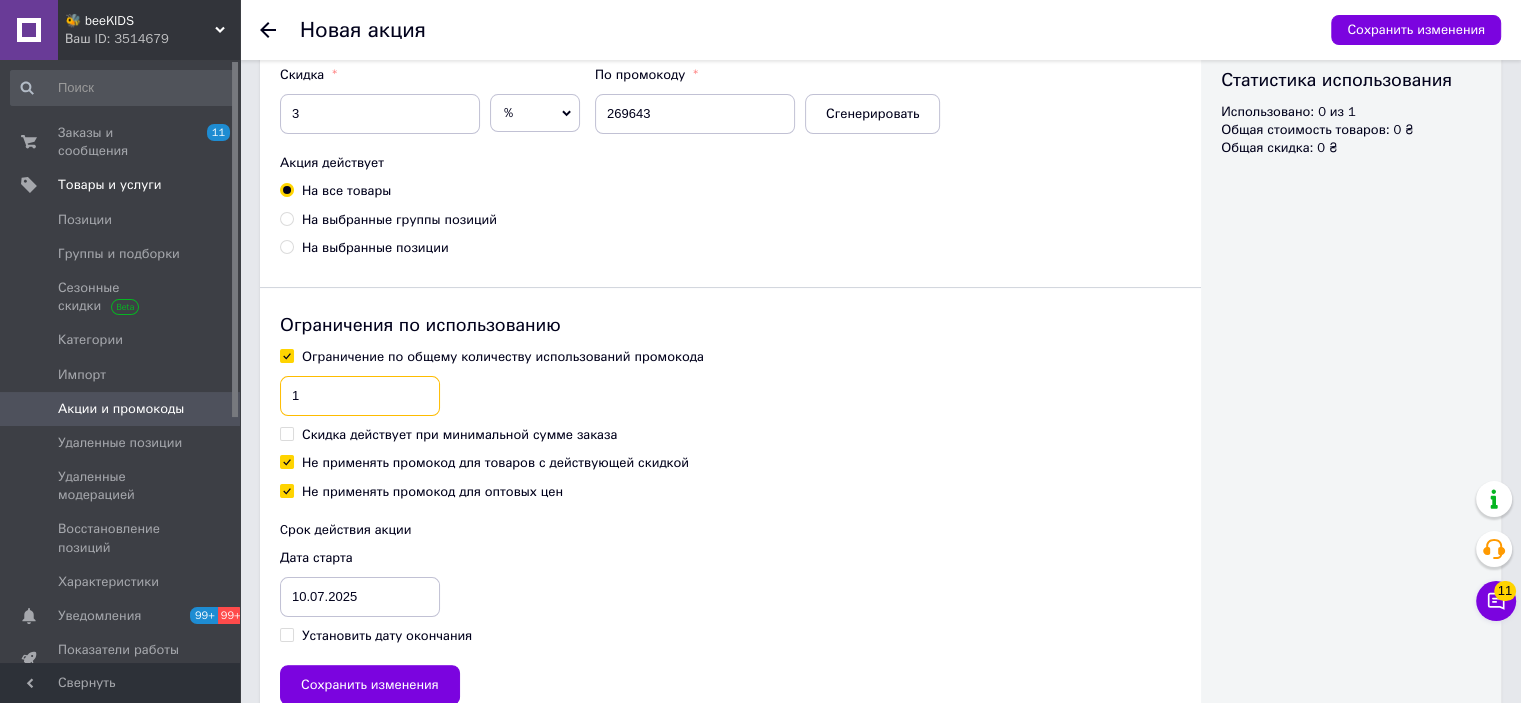 type on "1" 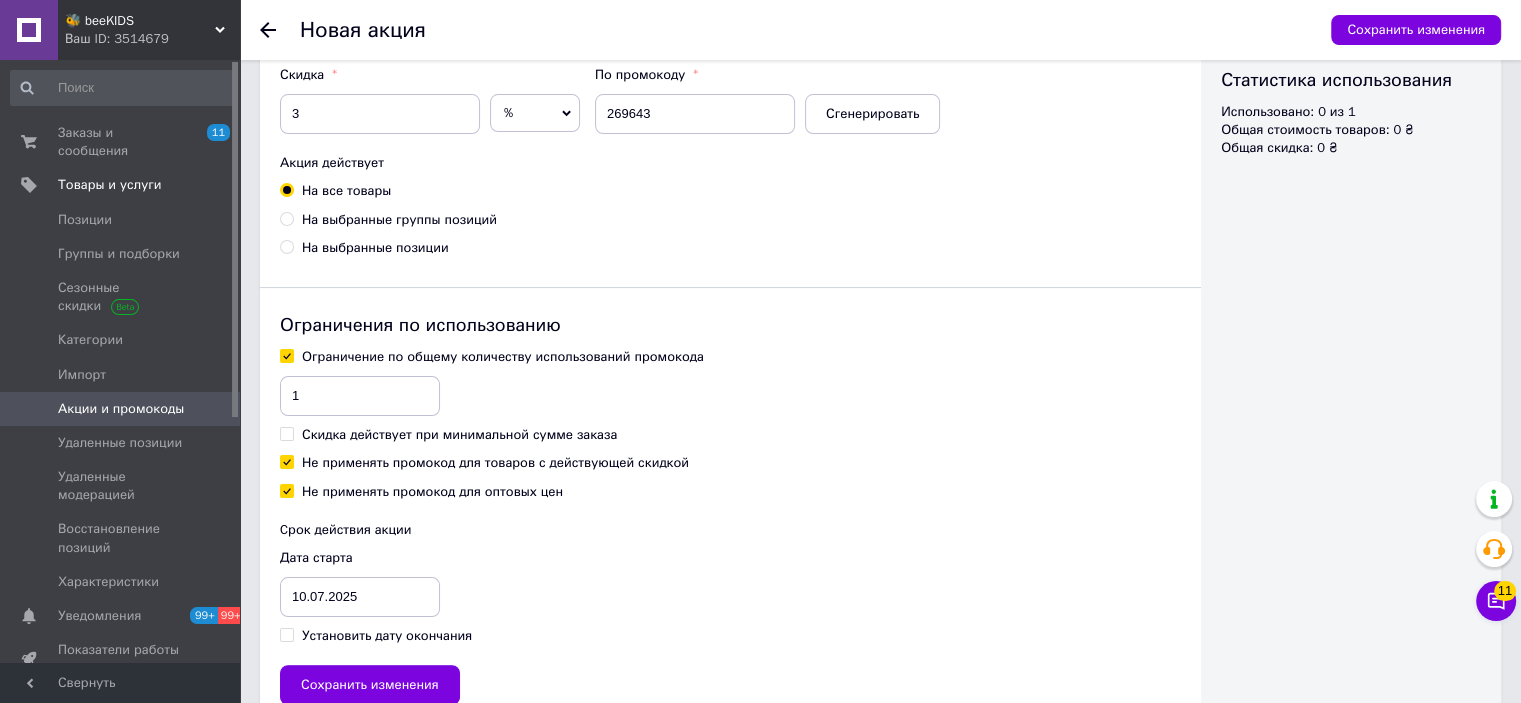 click on "Не применять промокод для товаров с действующей скидкой" at bounding box center [495, 463] 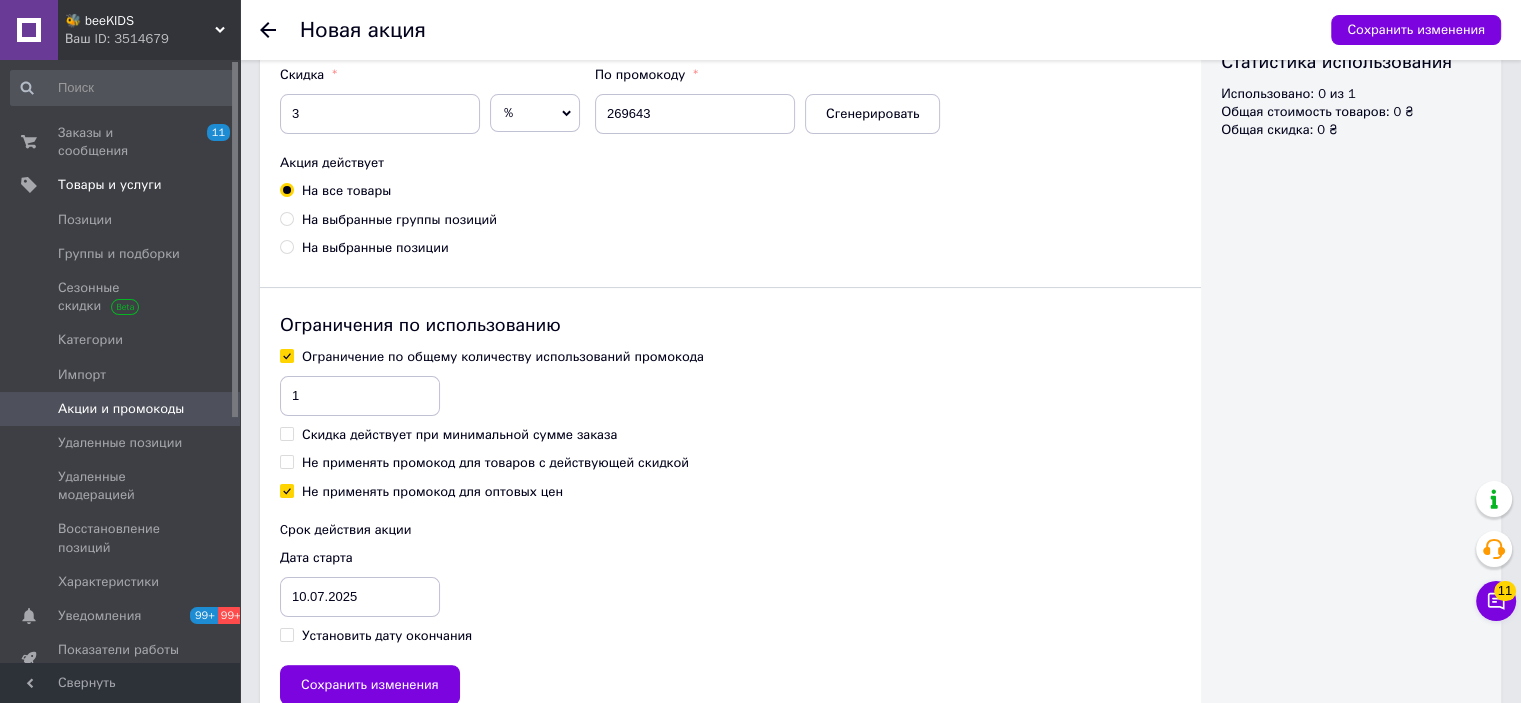 click on "Установить дату окончания" at bounding box center (387, 636) 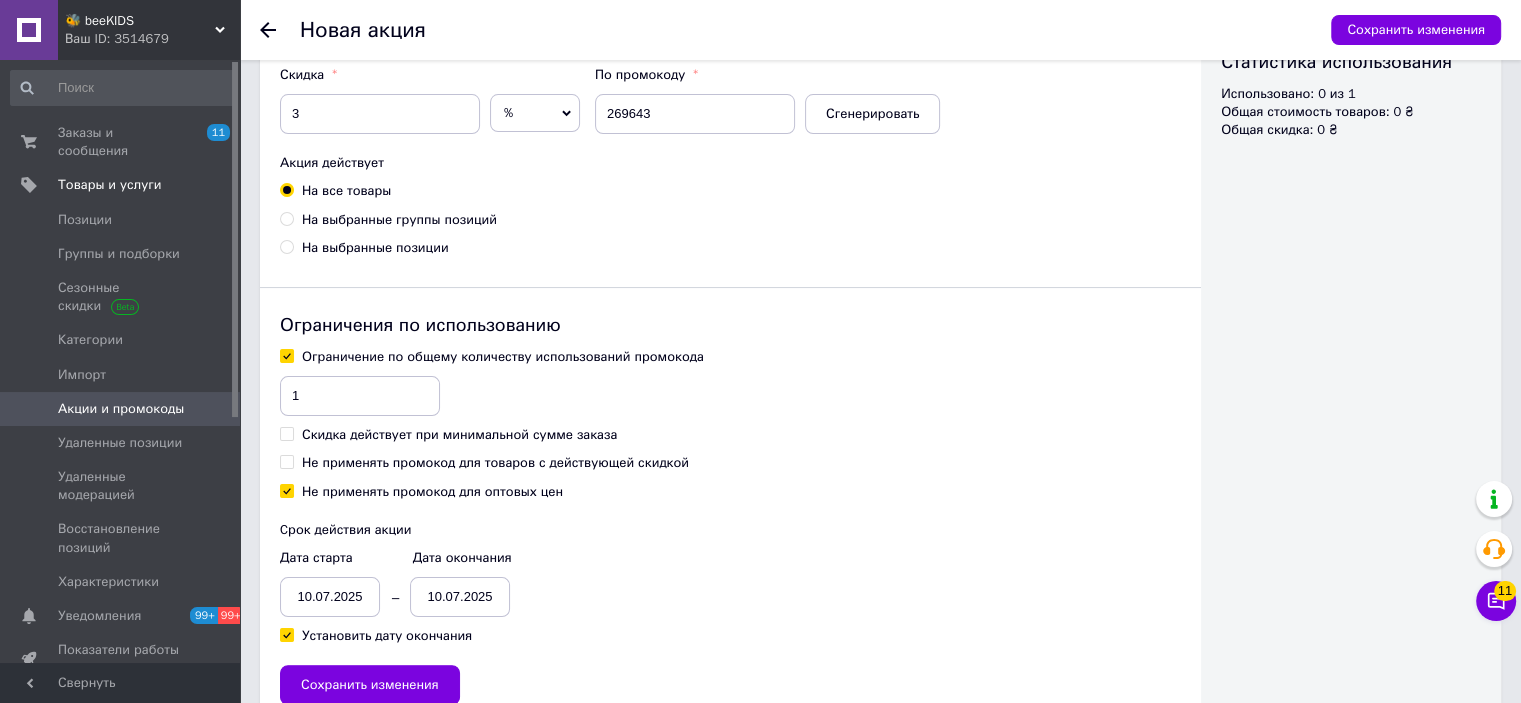 click on "10.07.2025" at bounding box center (330, 597) 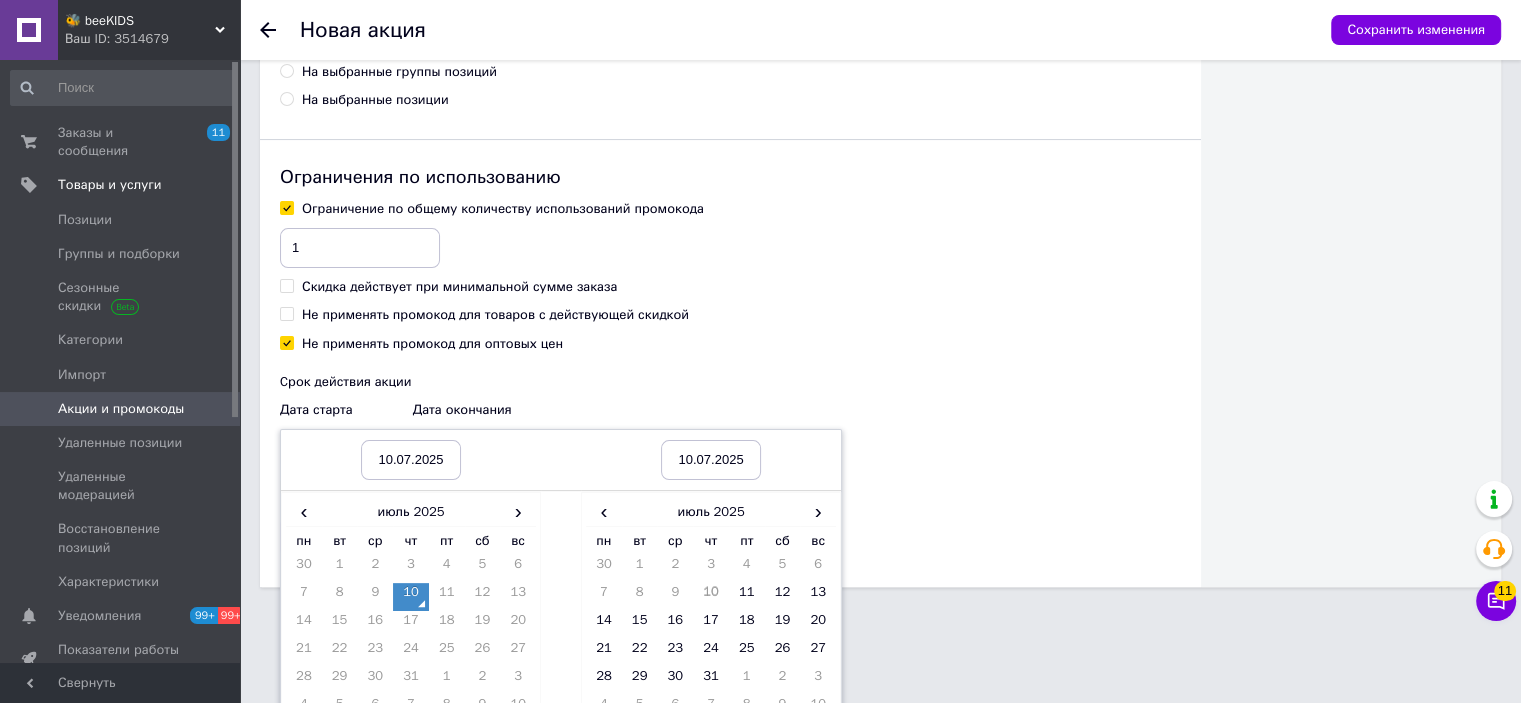 scroll, scrollTop: 533, scrollLeft: 0, axis: vertical 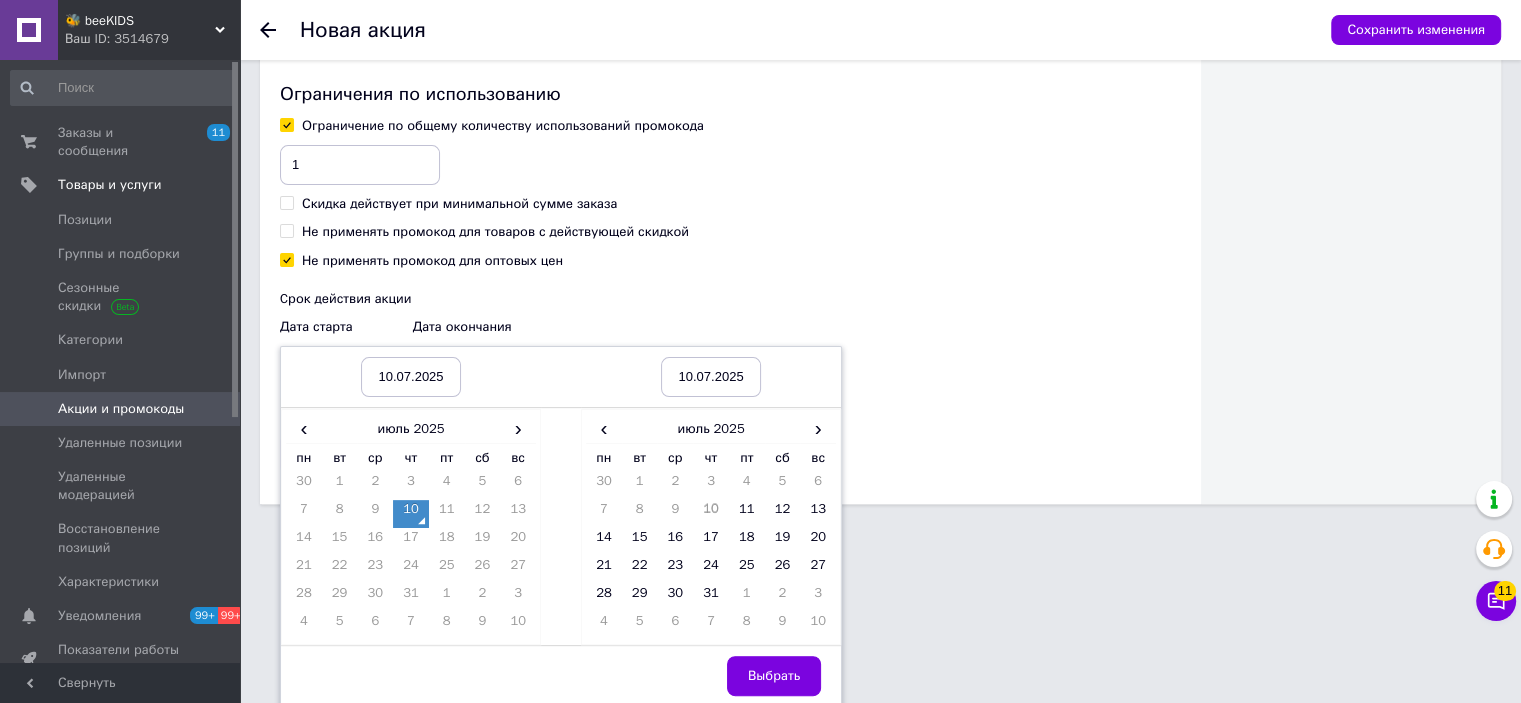 click on "10" at bounding box center [411, 514] 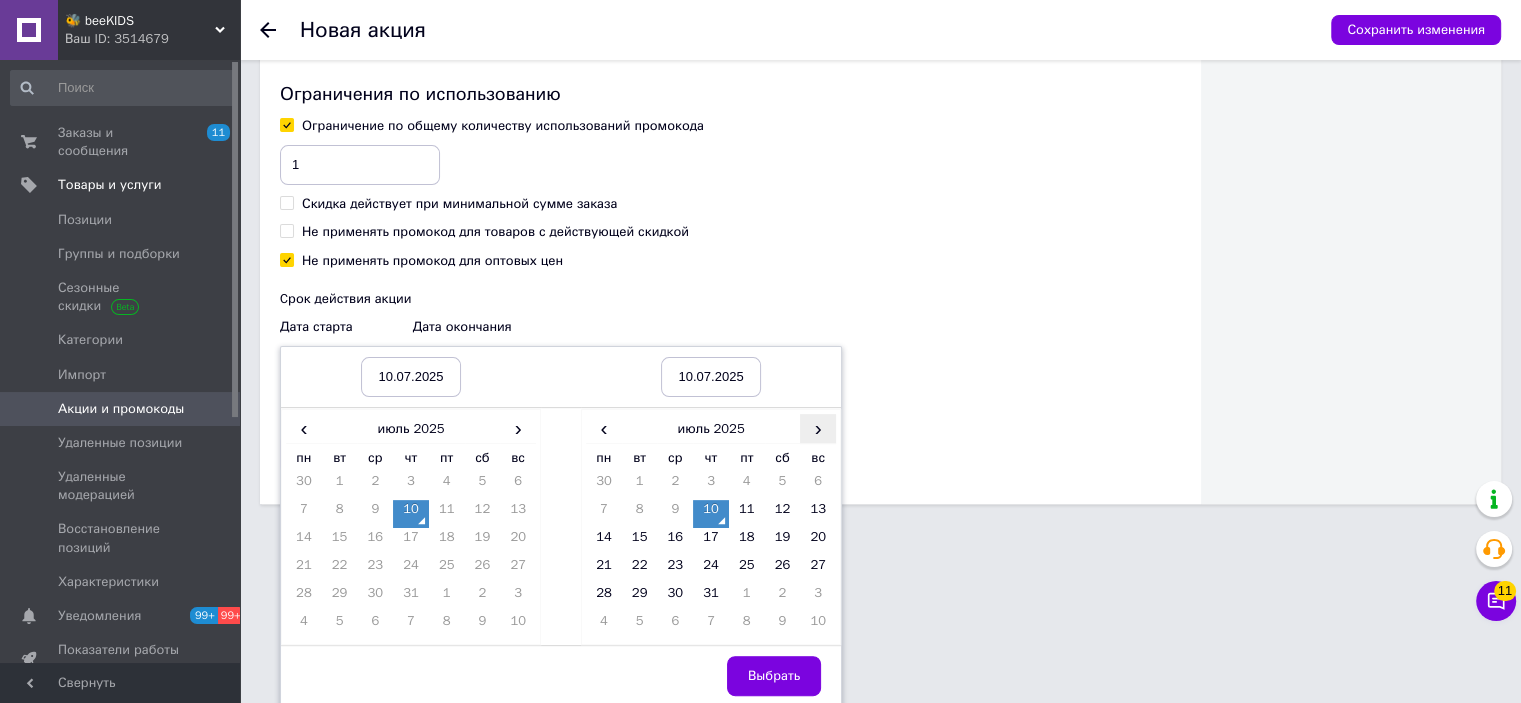 click on "›" at bounding box center [818, 428] 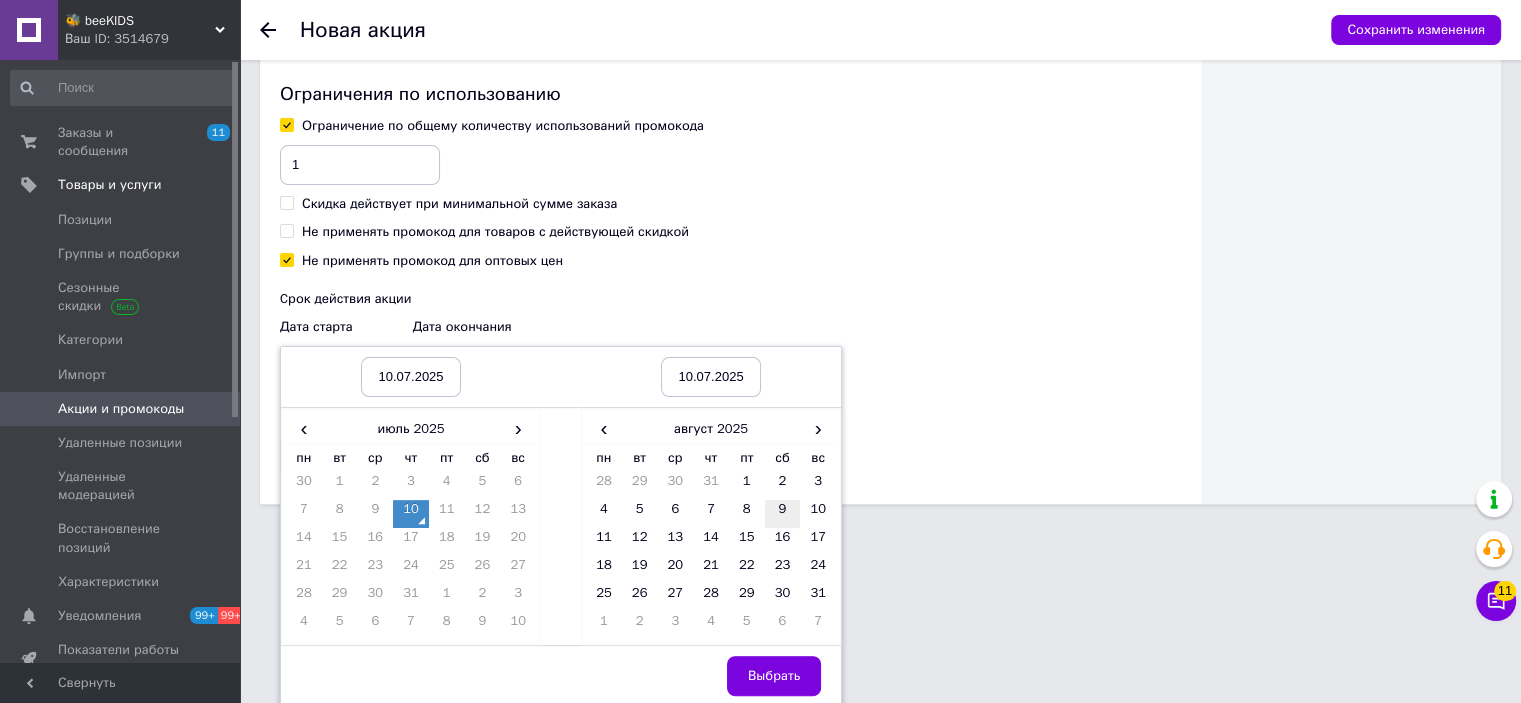click on "9" at bounding box center [783, 514] 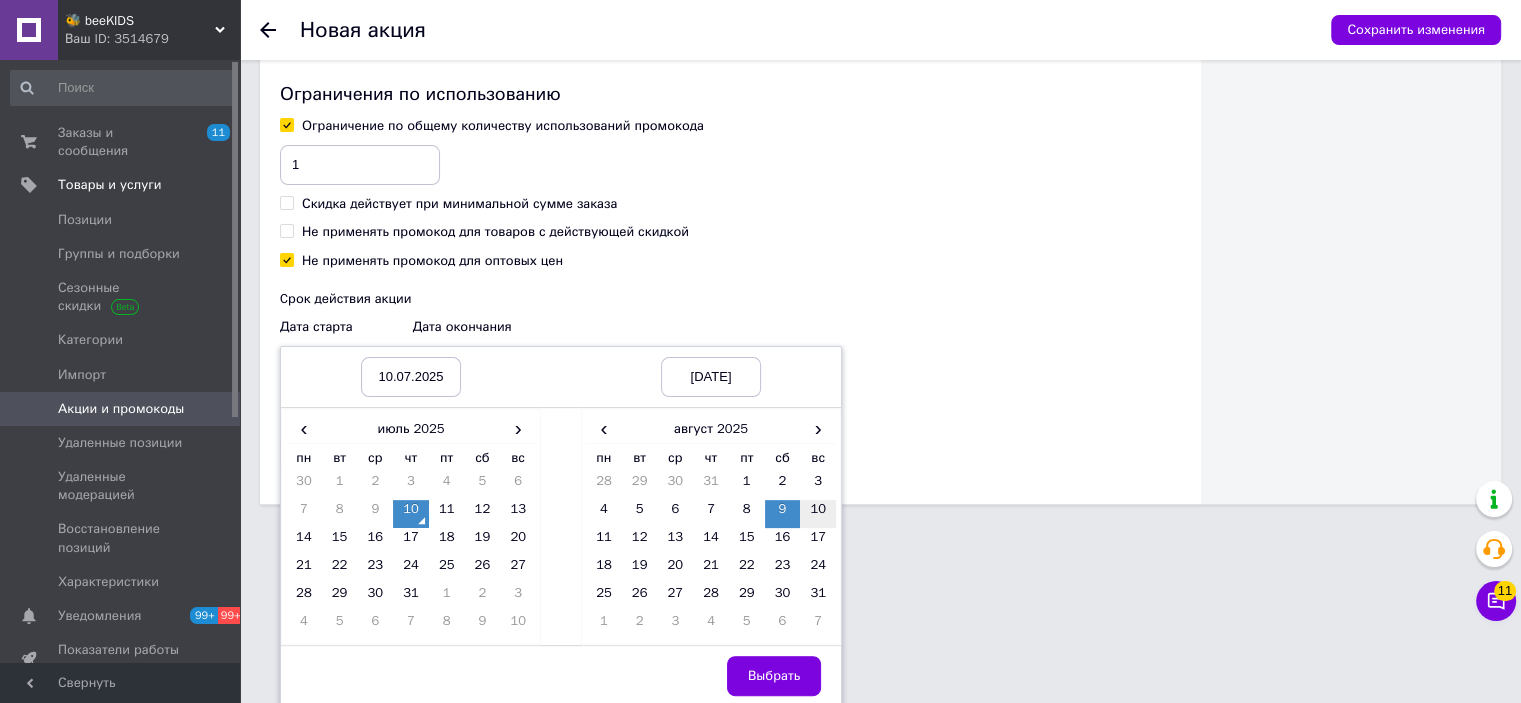 click on "10" at bounding box center (818, 514) 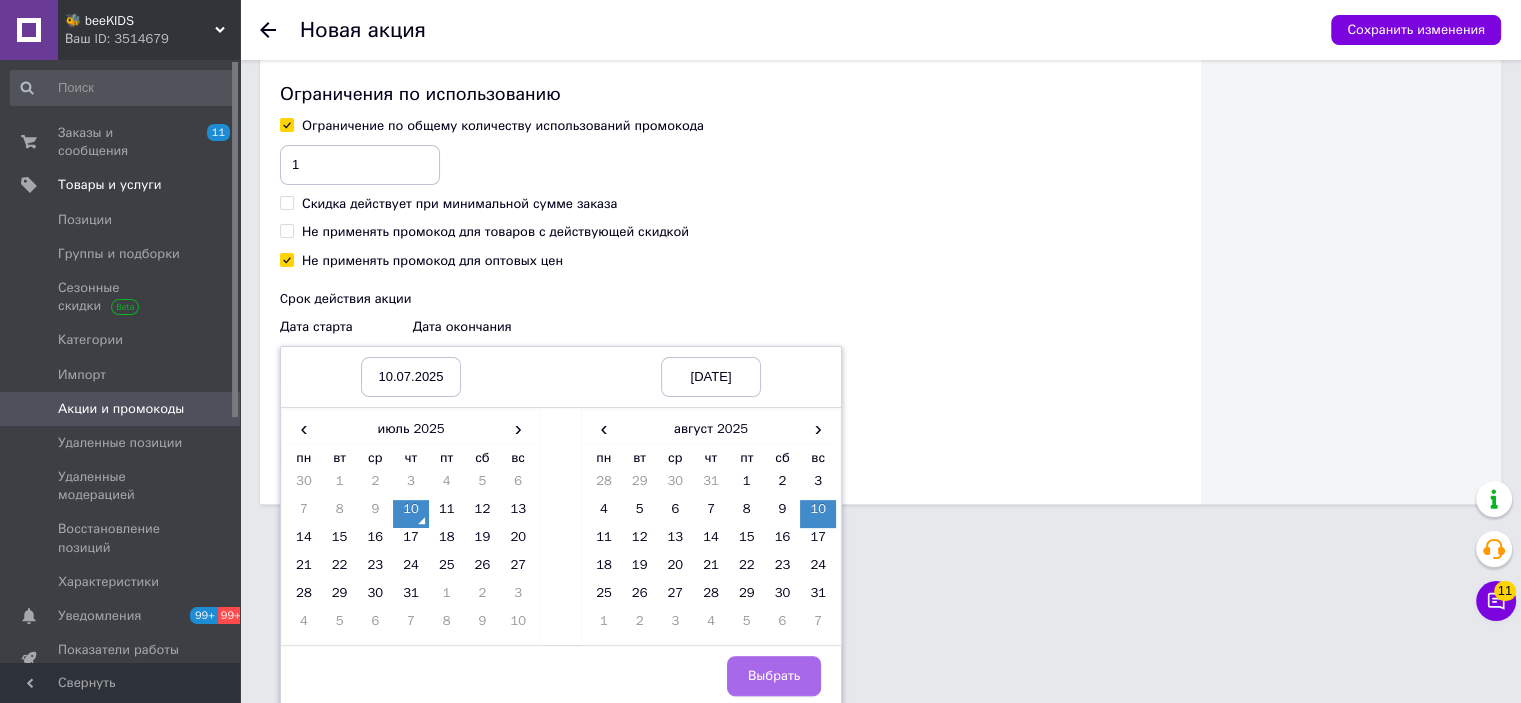 click on "Выбрать" at bounding box center (774, 676) 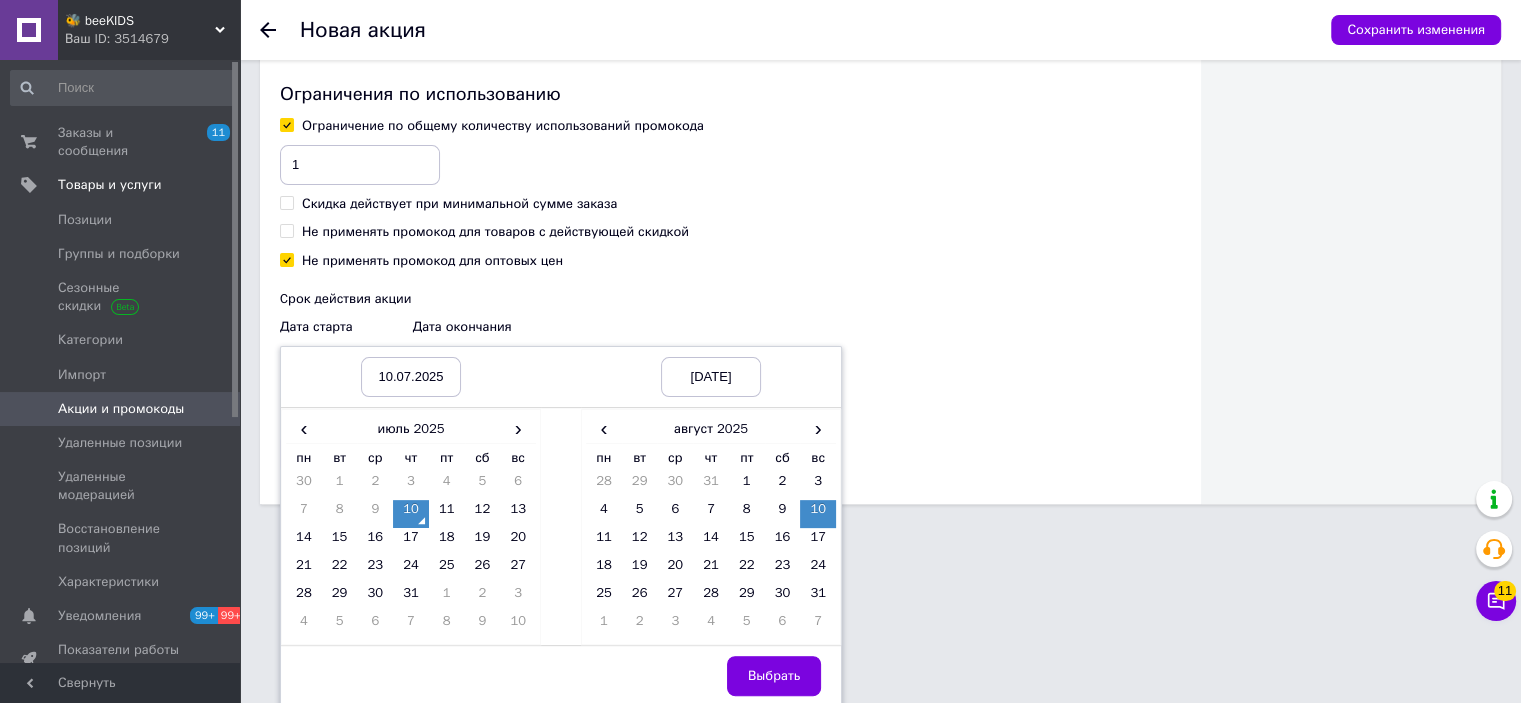 scroll, scrollTop: 352, scrollLeft: 0, axis: vertical 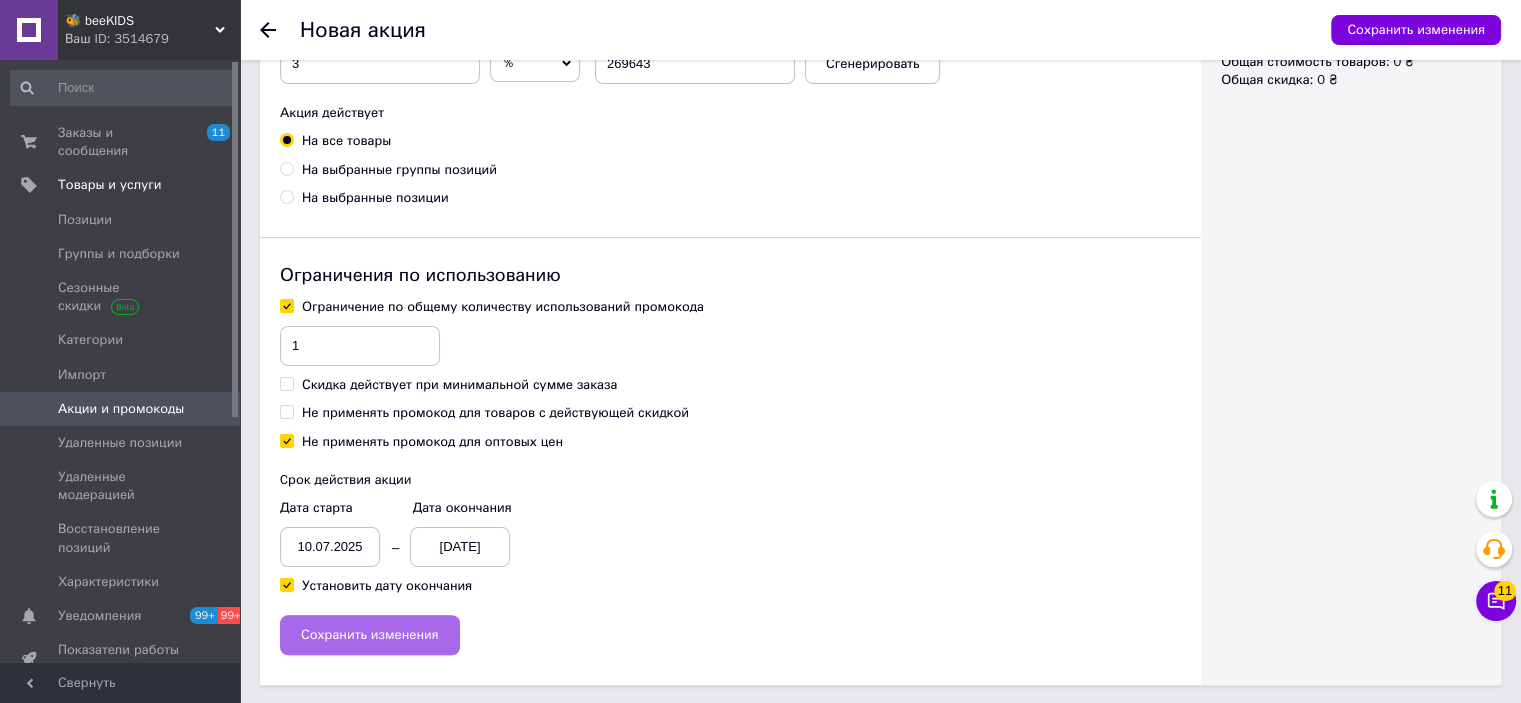click on "Сохранить изменения" at bounding box center (370, 635) 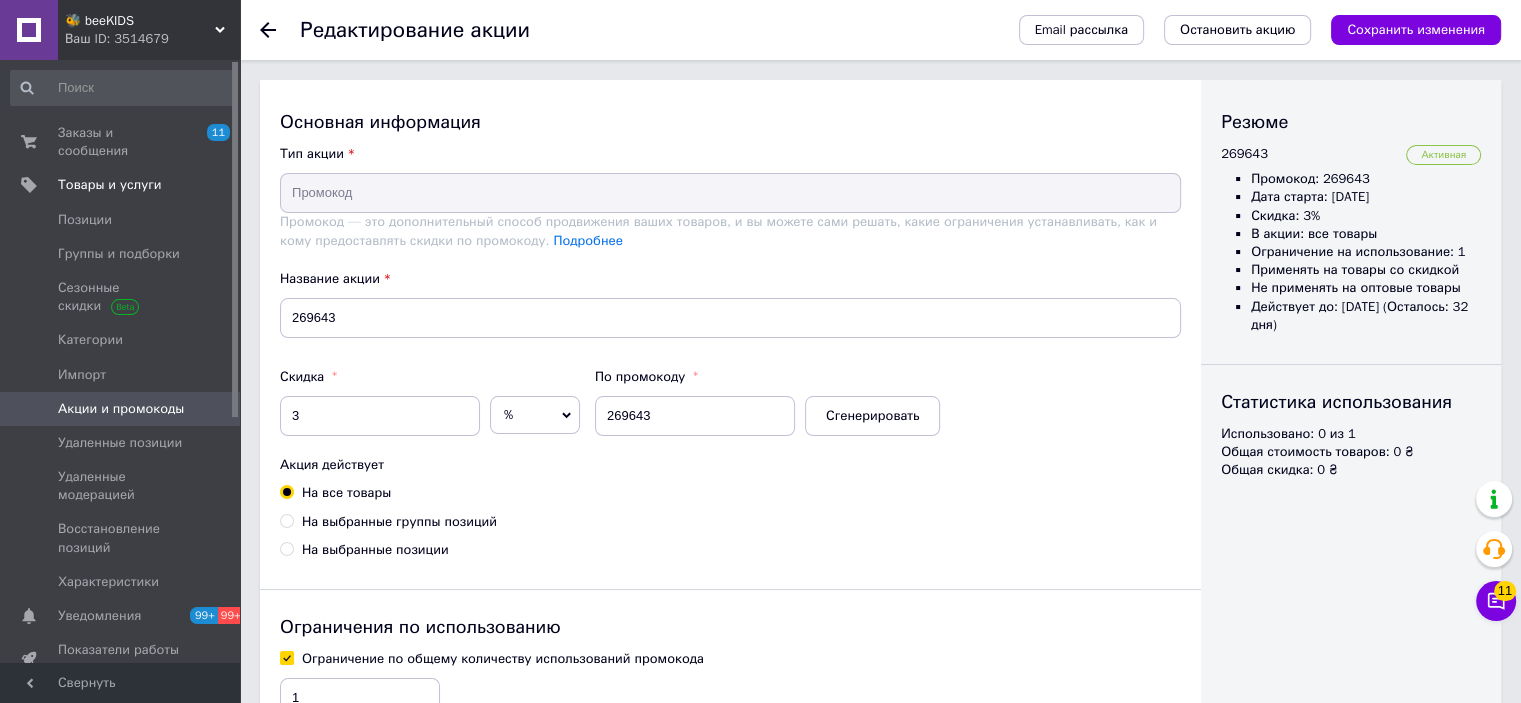 click on "🐝 beeKIDS" at bounding box center [140, 21] 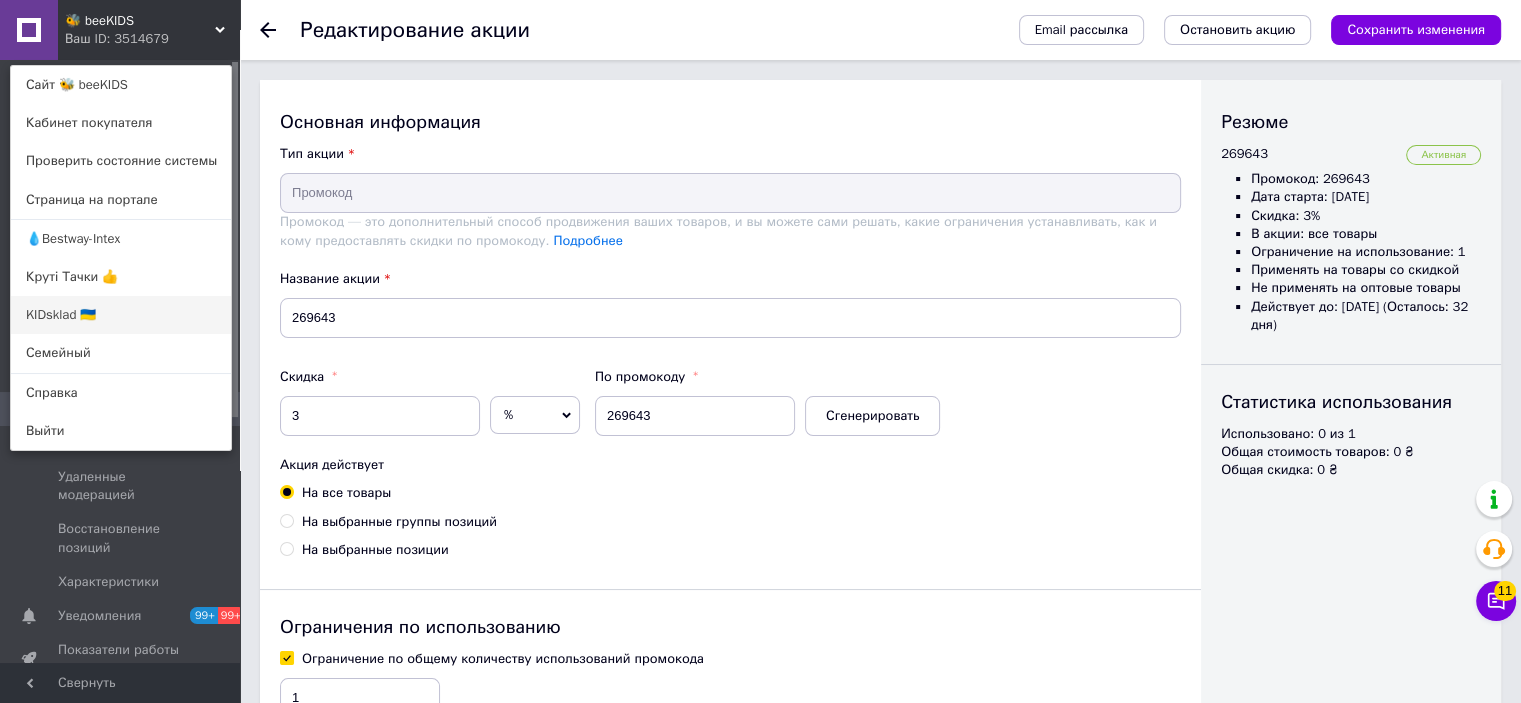 click on "KIDsklad 🇺🇦" at bounding box center [121, 315] 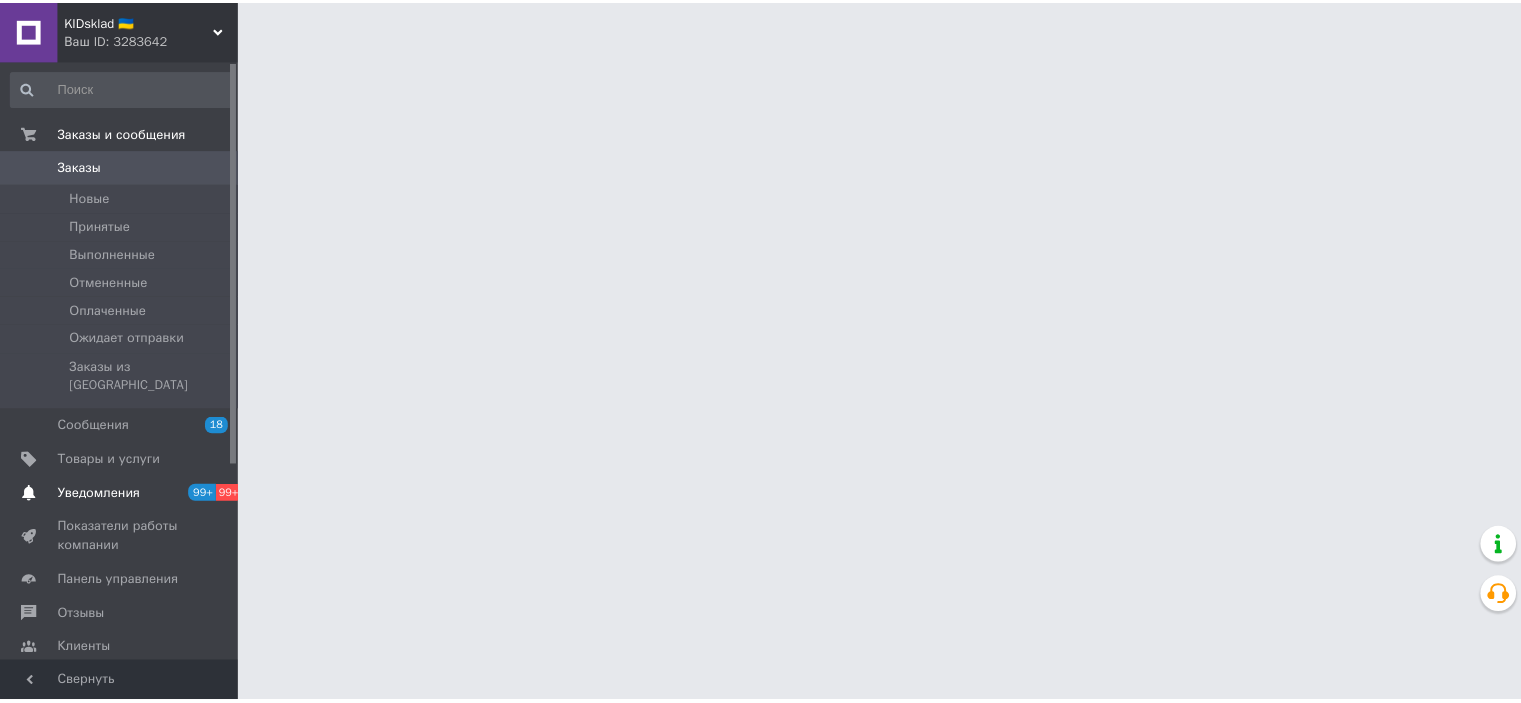 scroll, scrollTop: 0, scrollLeft: 0, axis: both 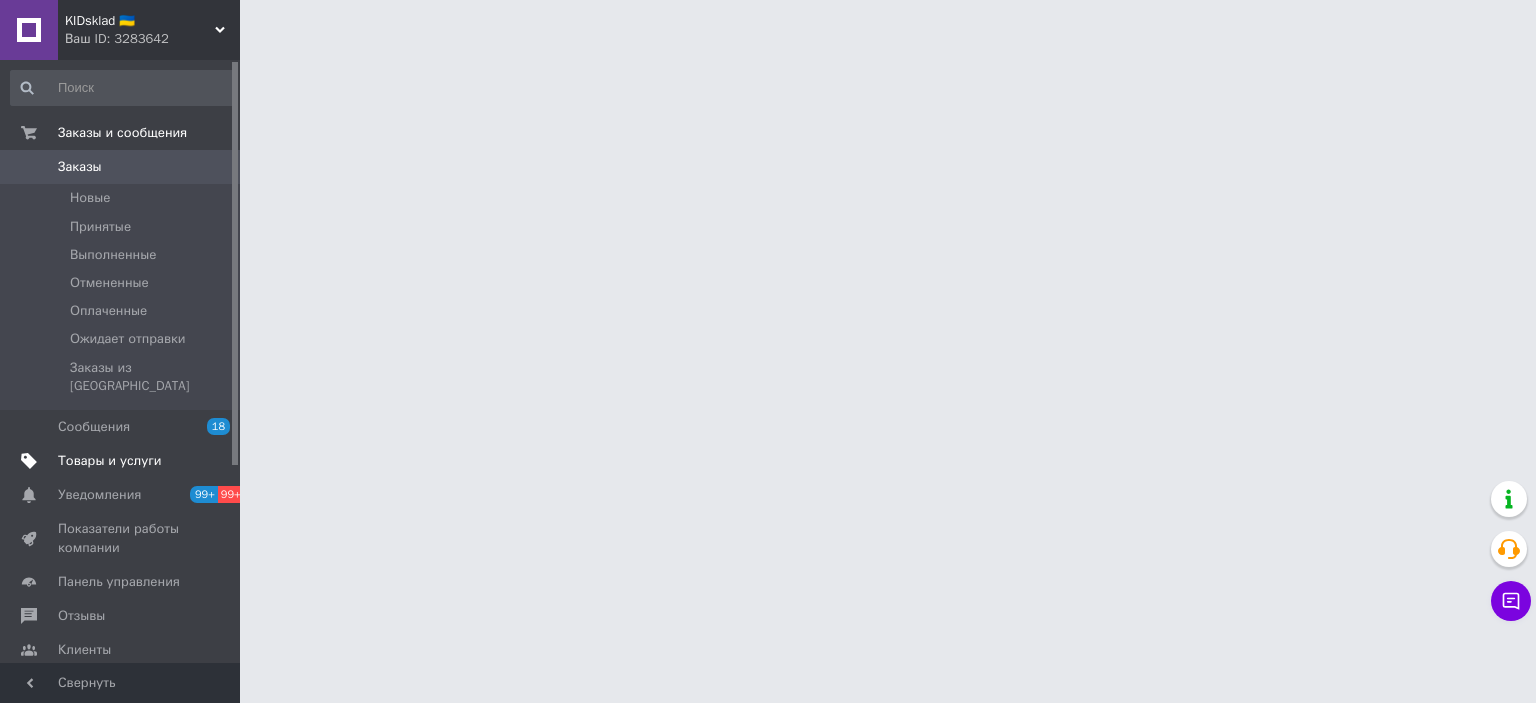click on "Товары и услуги" at bounding box center [110, 461] 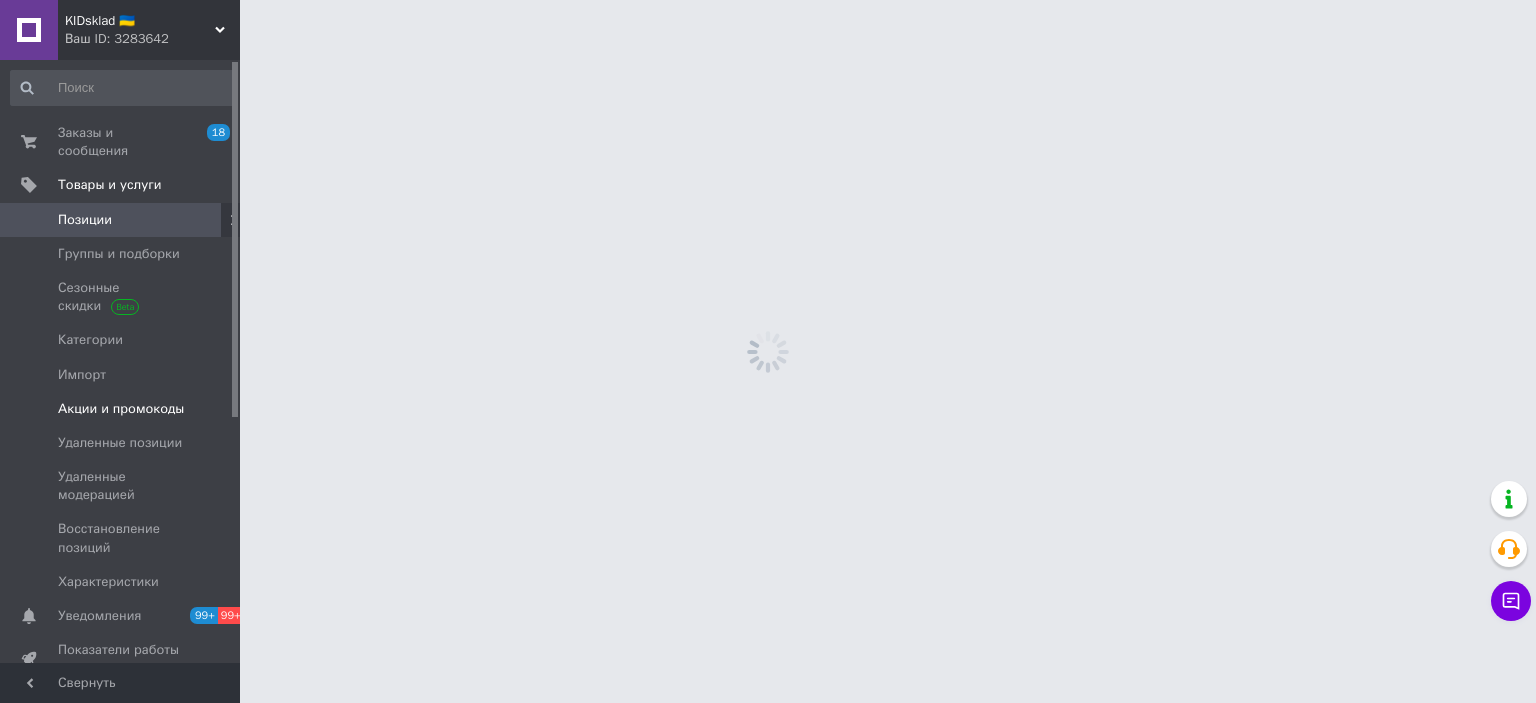 click on "Акции и промокоды" at bounding box center [121, 409] 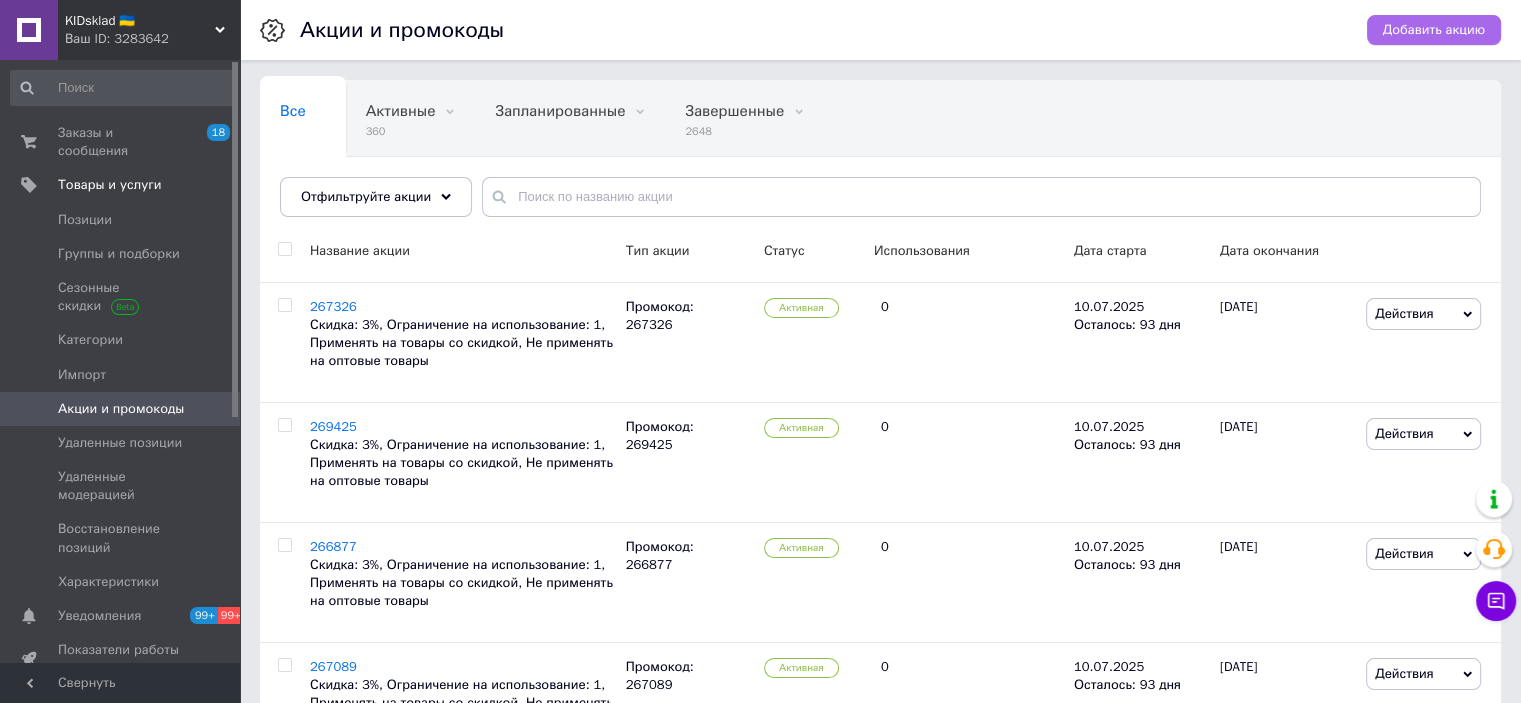 click on "Добавить акцию" at bounding box center [1434, 30] 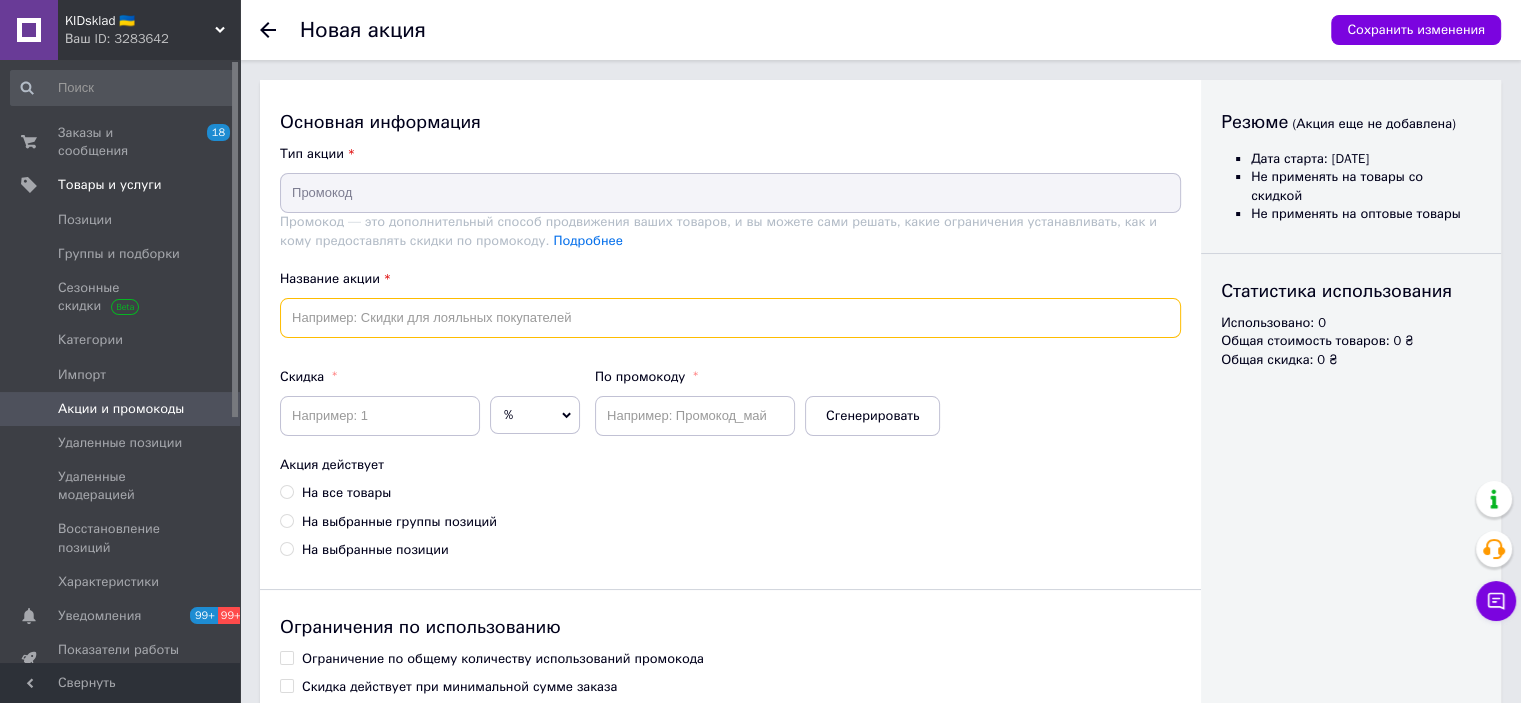 click at bounding box center [730, 318] 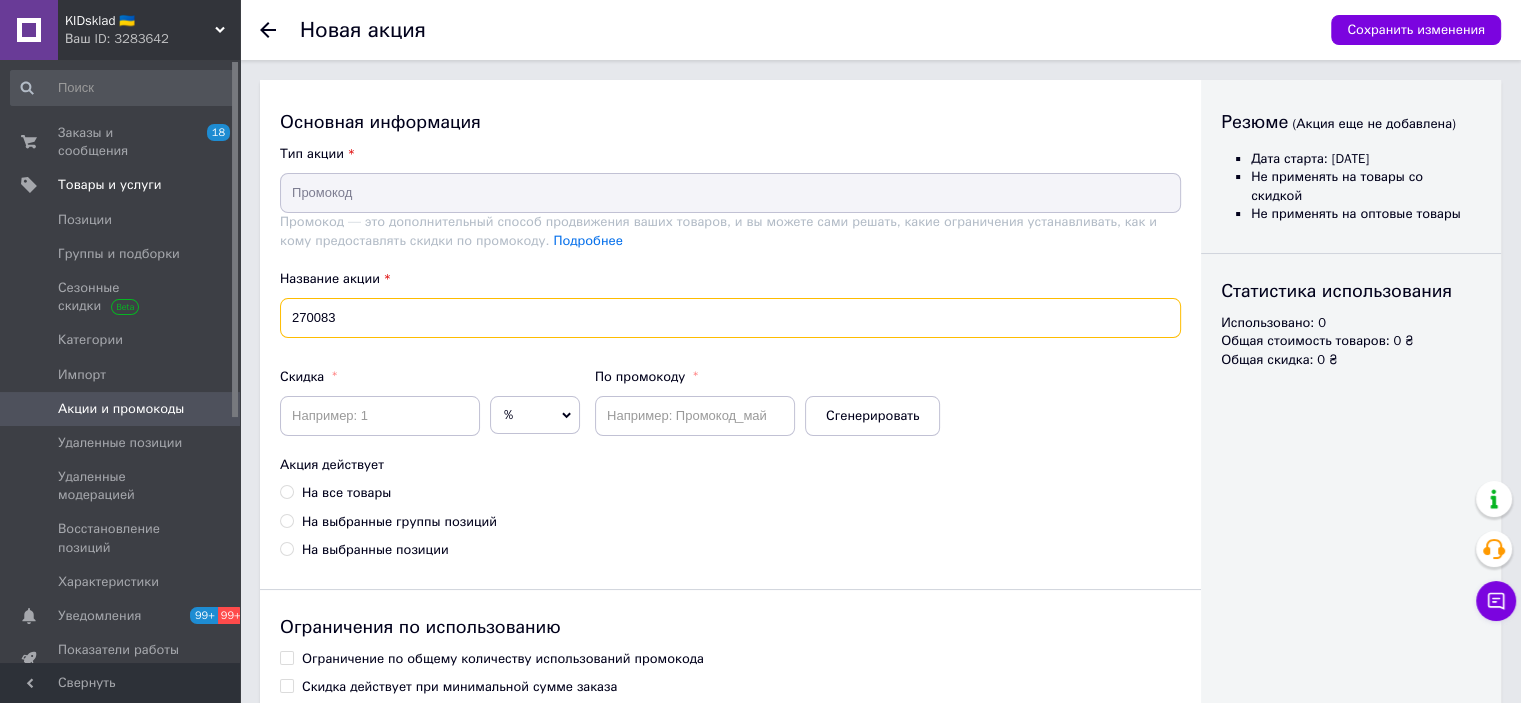 type on "270083" 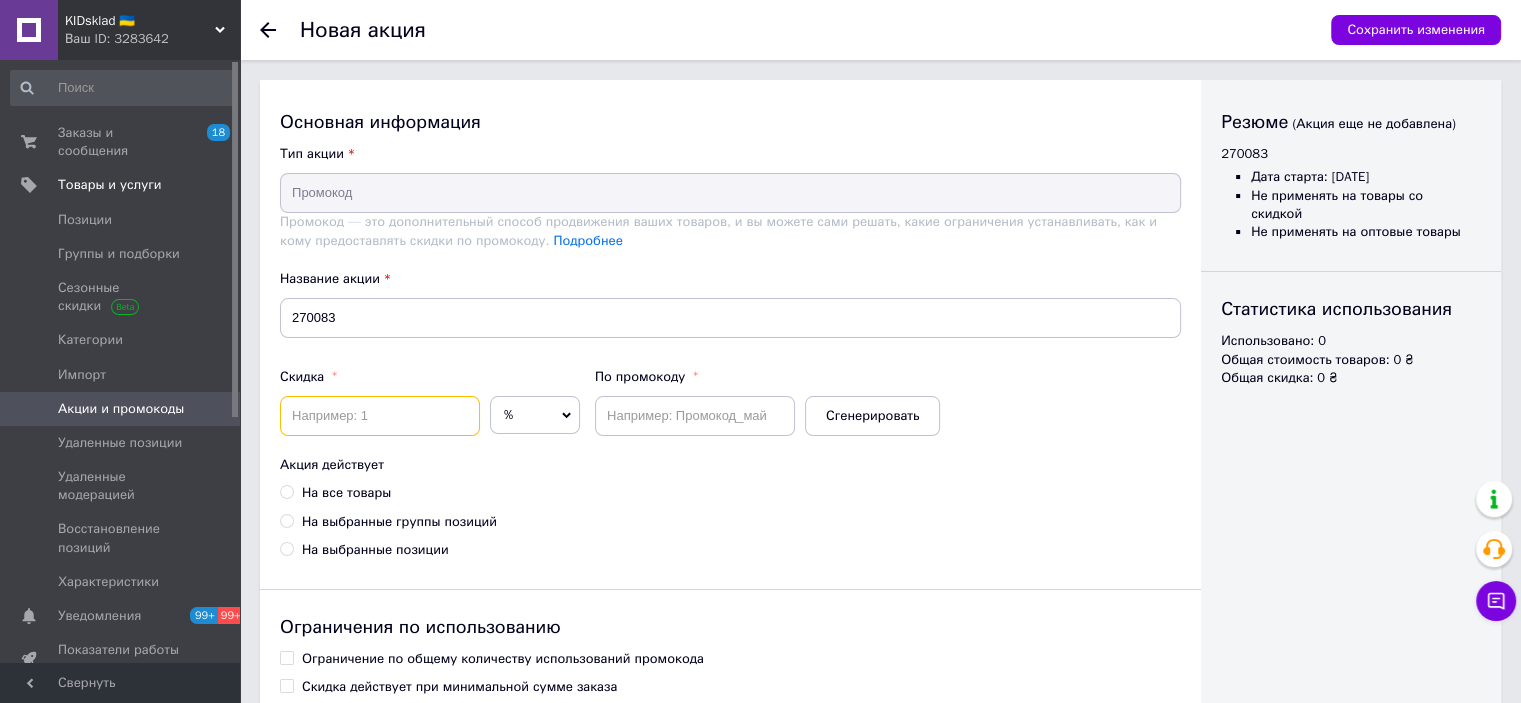 click at bounding box center [380, 416] 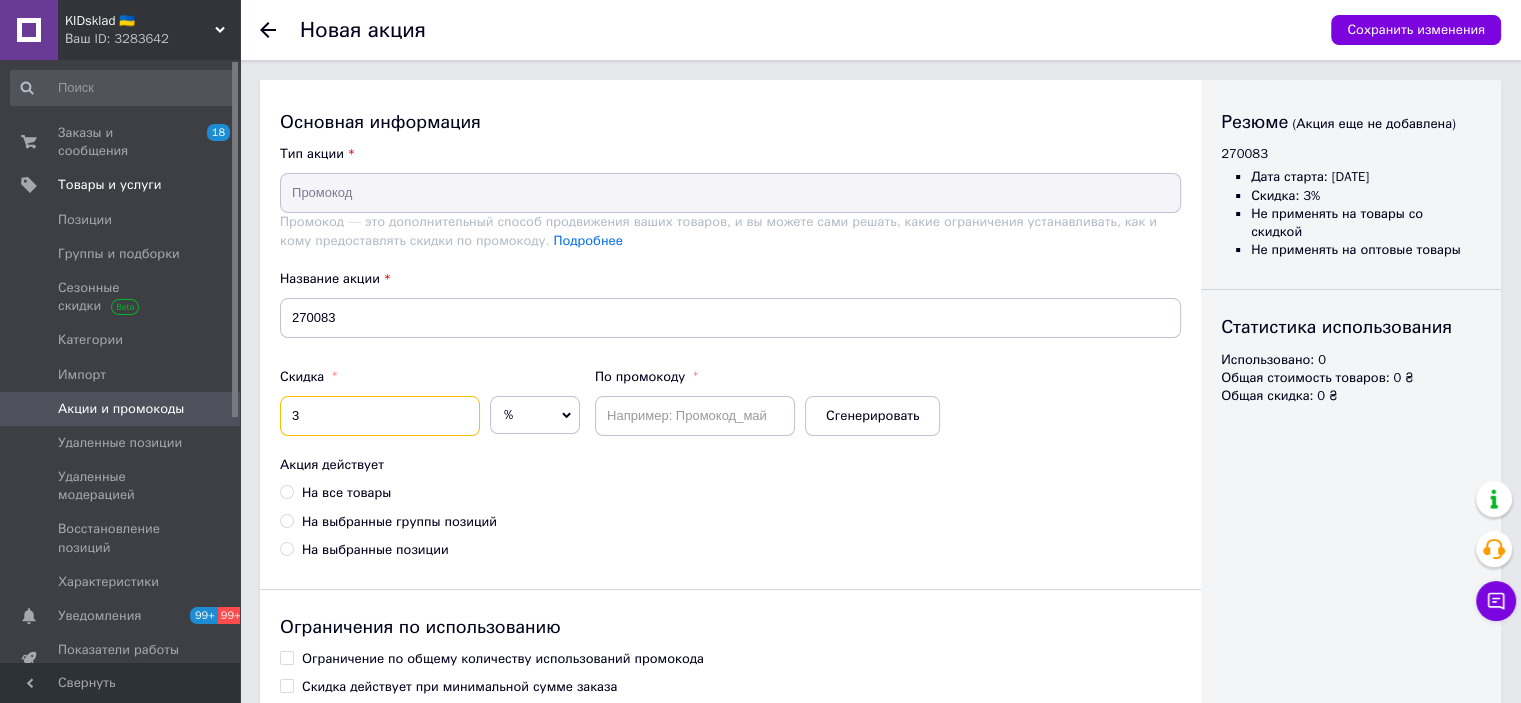 type on "3" 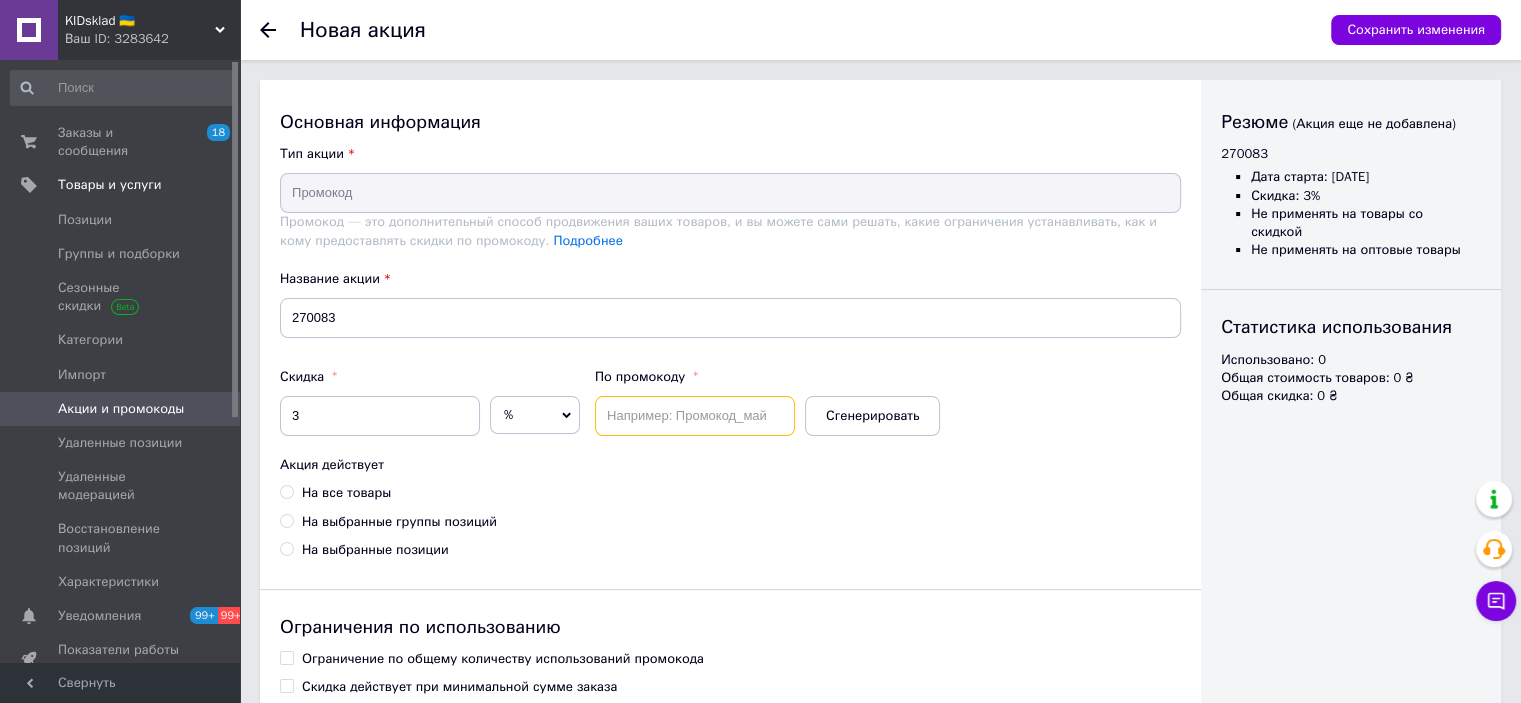 drag, startPoint x: 652, startPoint y: 416, endPoint x: 577, endPoint y: 447, distance: 81.154175 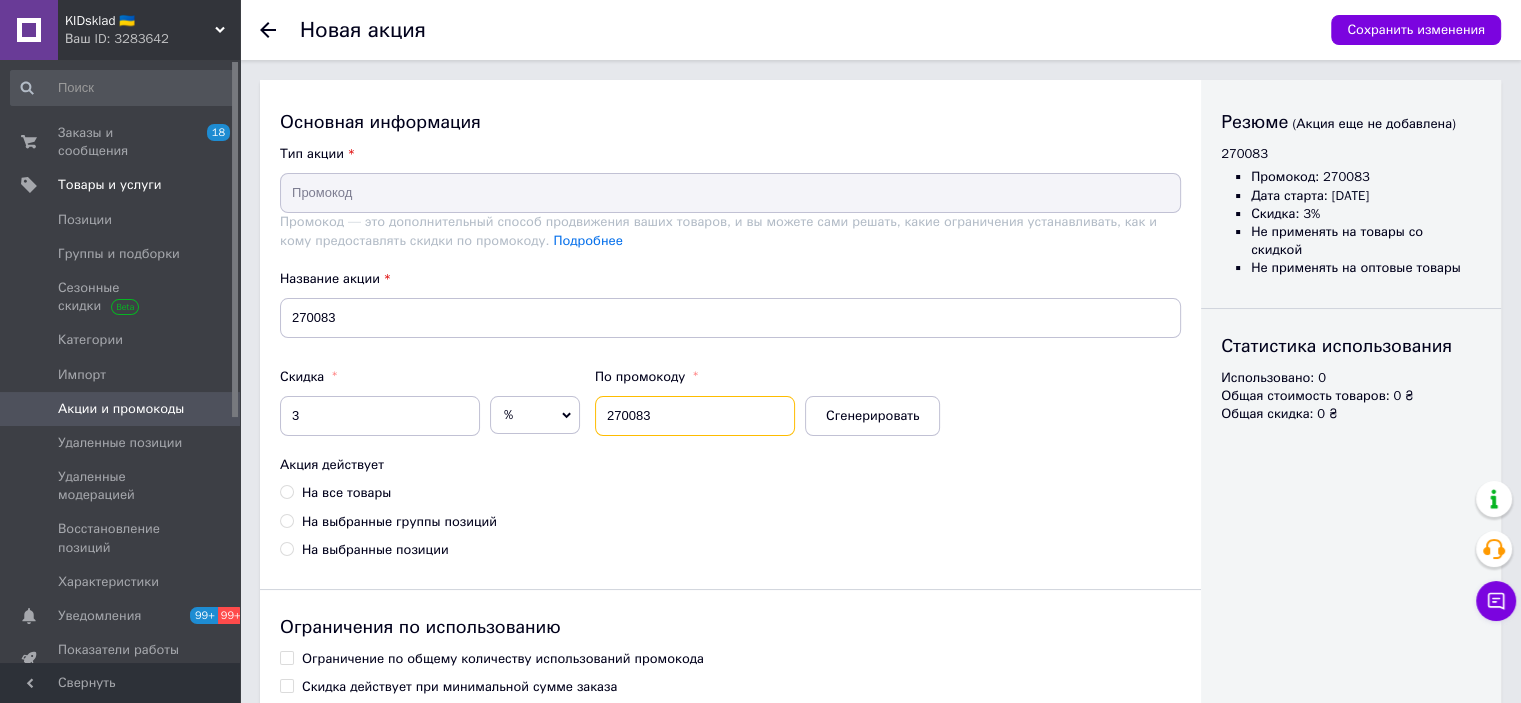 type on "270083" 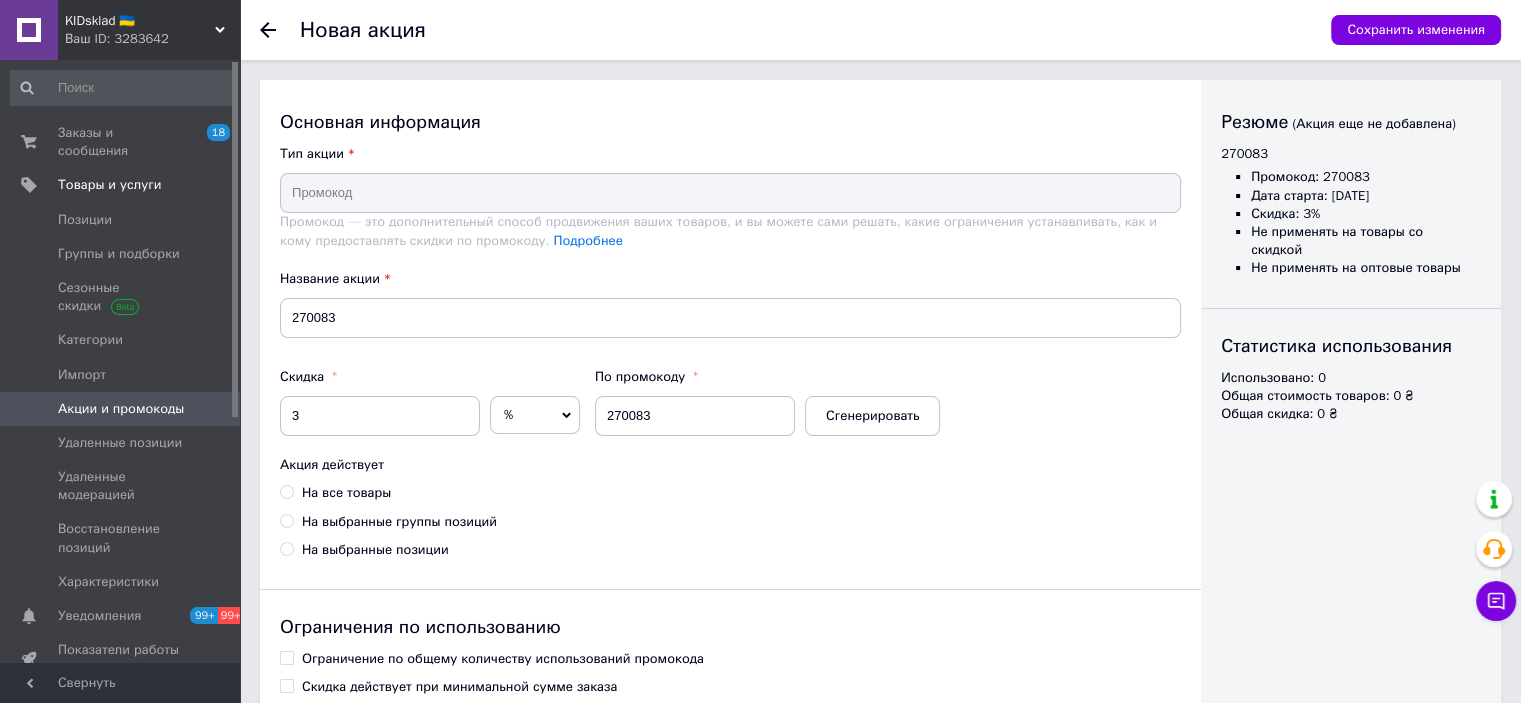 click on "На все товары" at bounding box center [346, 493] 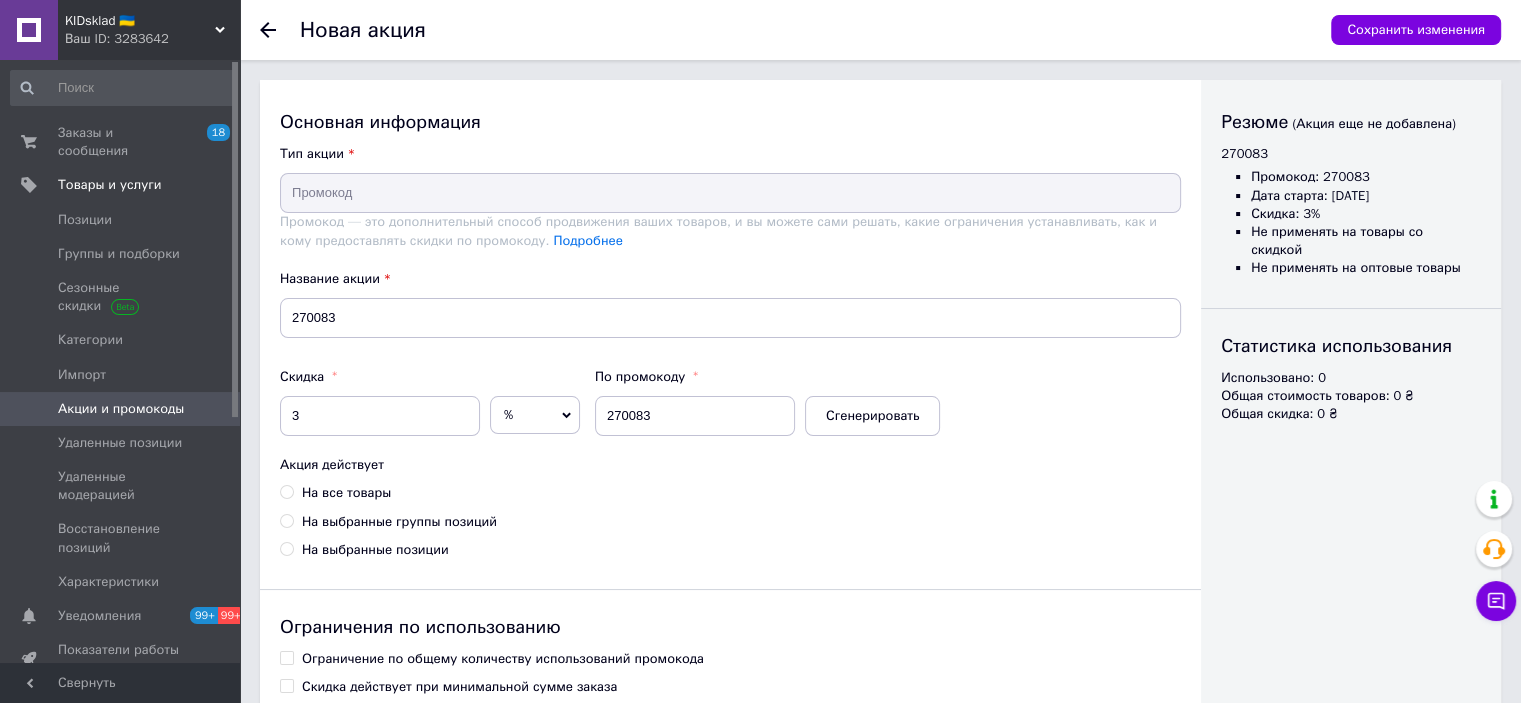 radio on "true" 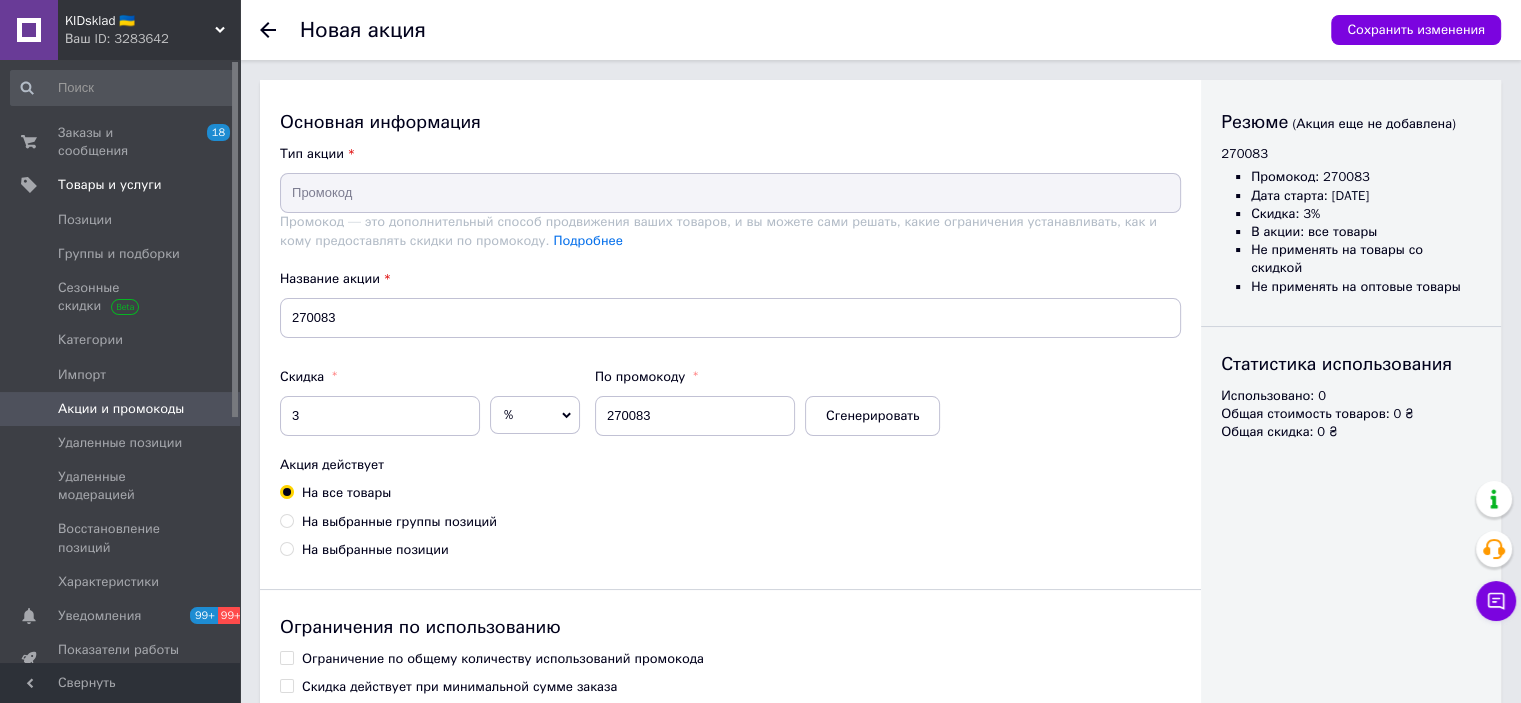 scroll, scrollTop: 302, scrollLeft: 0, axis: vertical 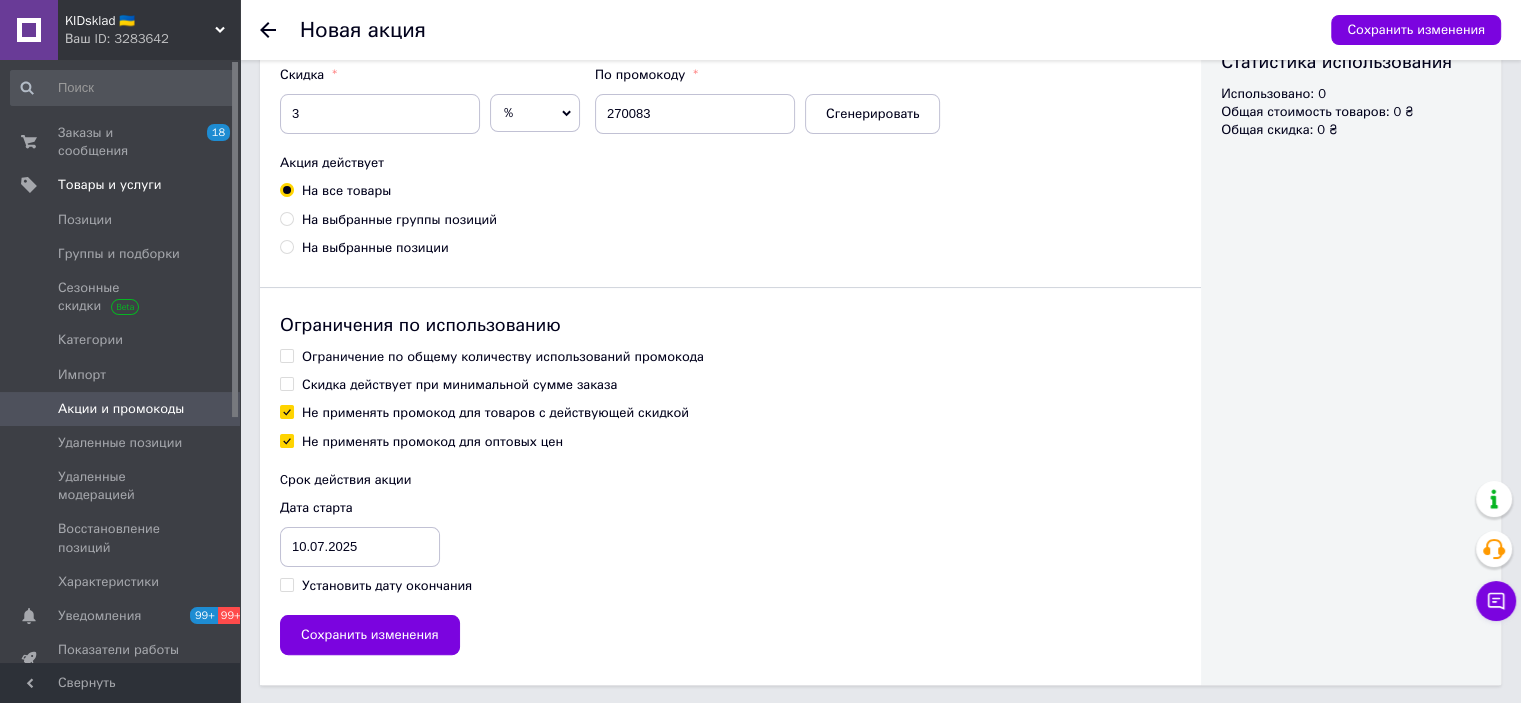 click on "Ограничение по общему количеству использований промокода" at bounding box center [503, 357] 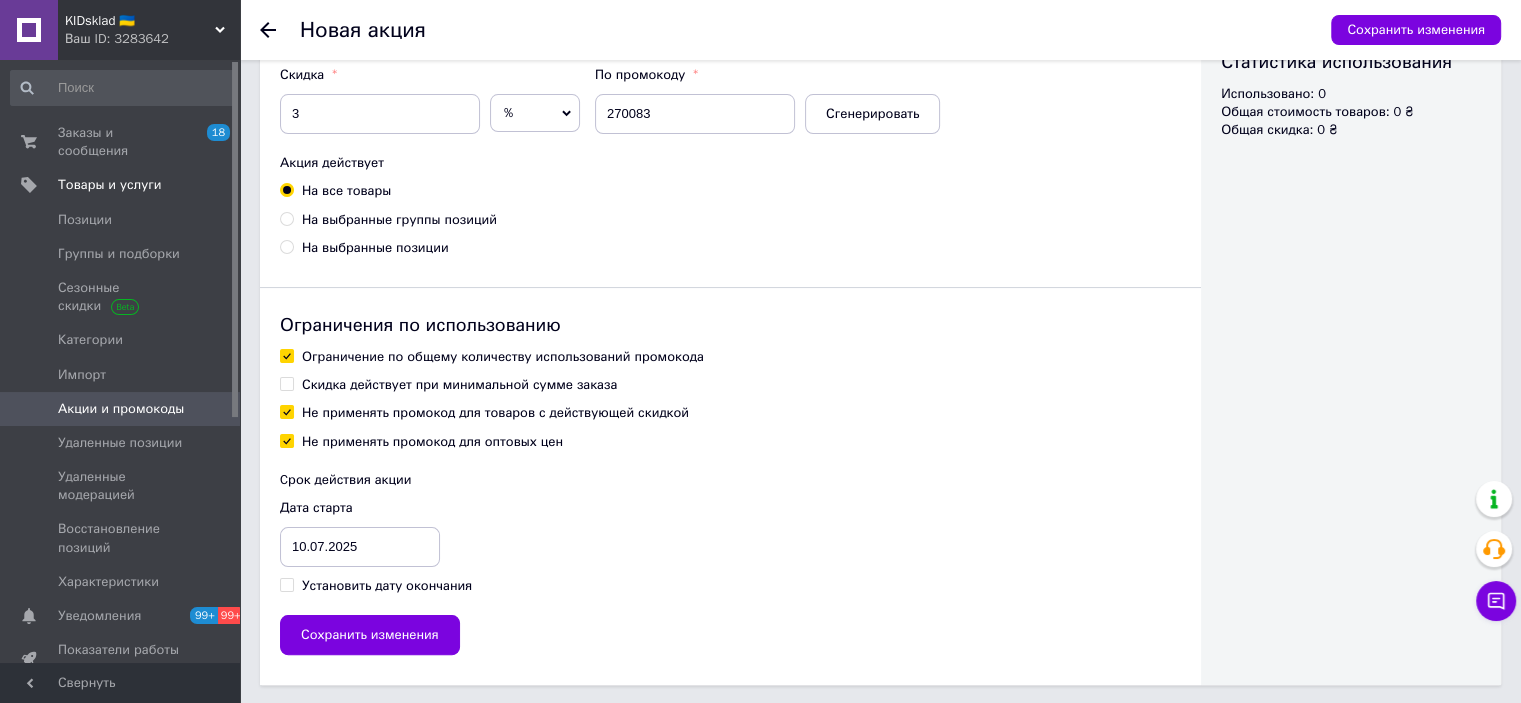 checkbox on "true" 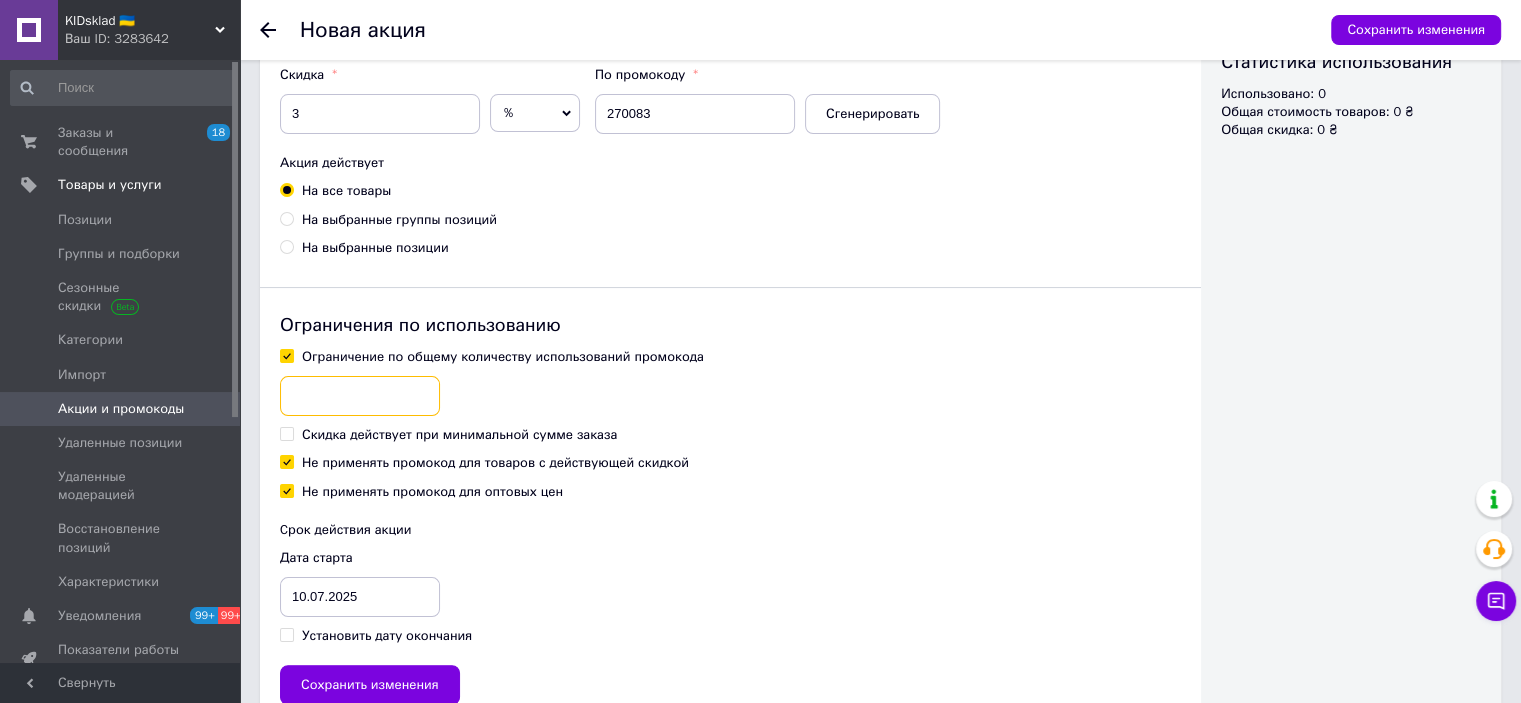 click at bounding box center (360, 396) 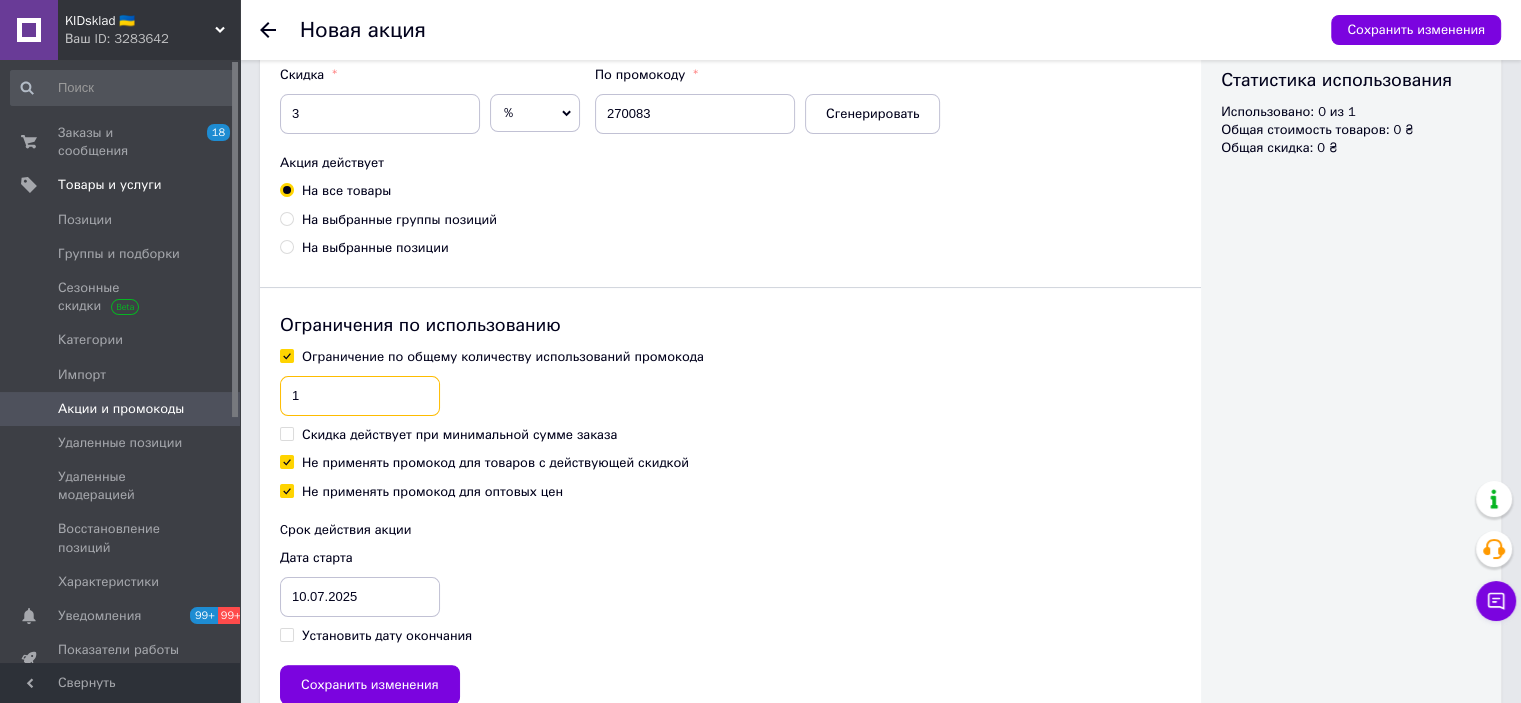 type on "3" 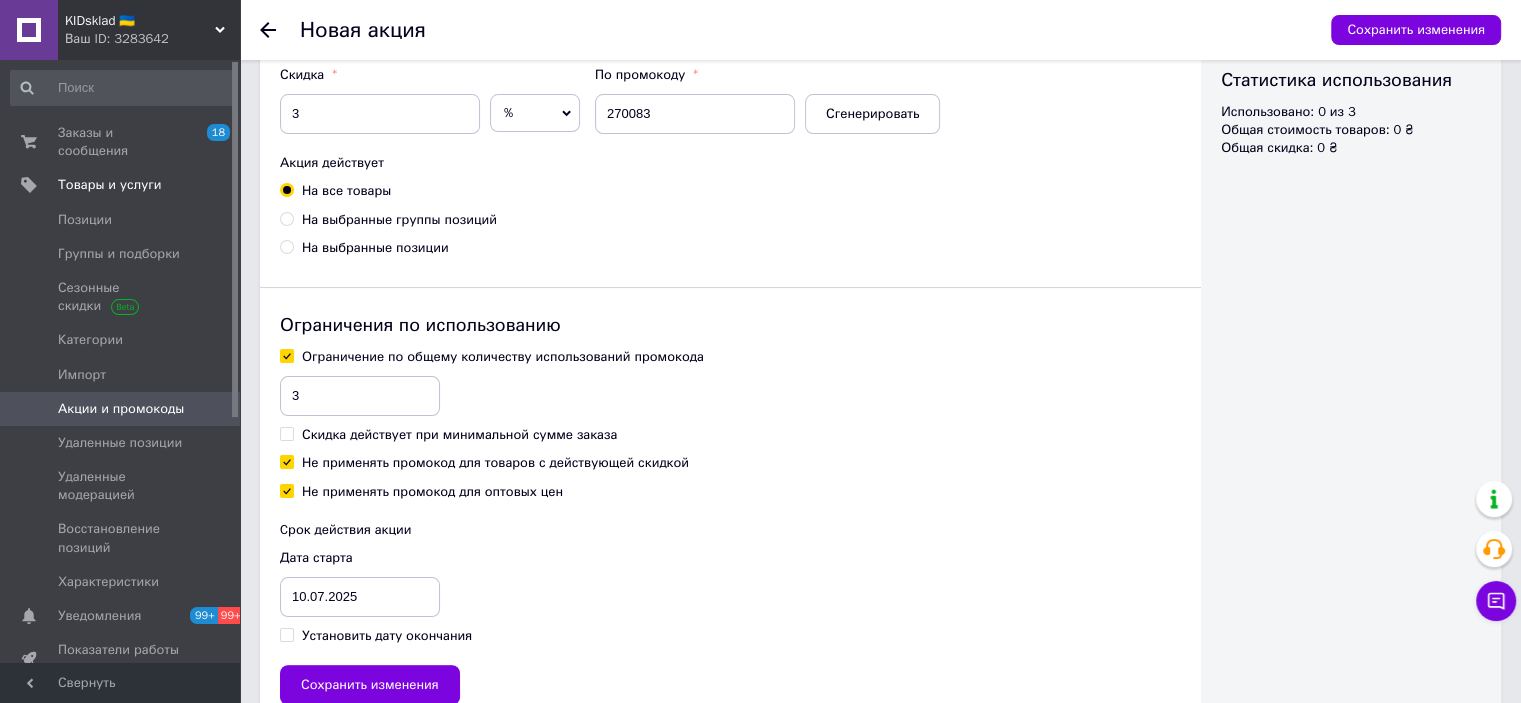 click on "Не применять промокод для товаров с действующей скидкой" at bounding box center [495, 463] 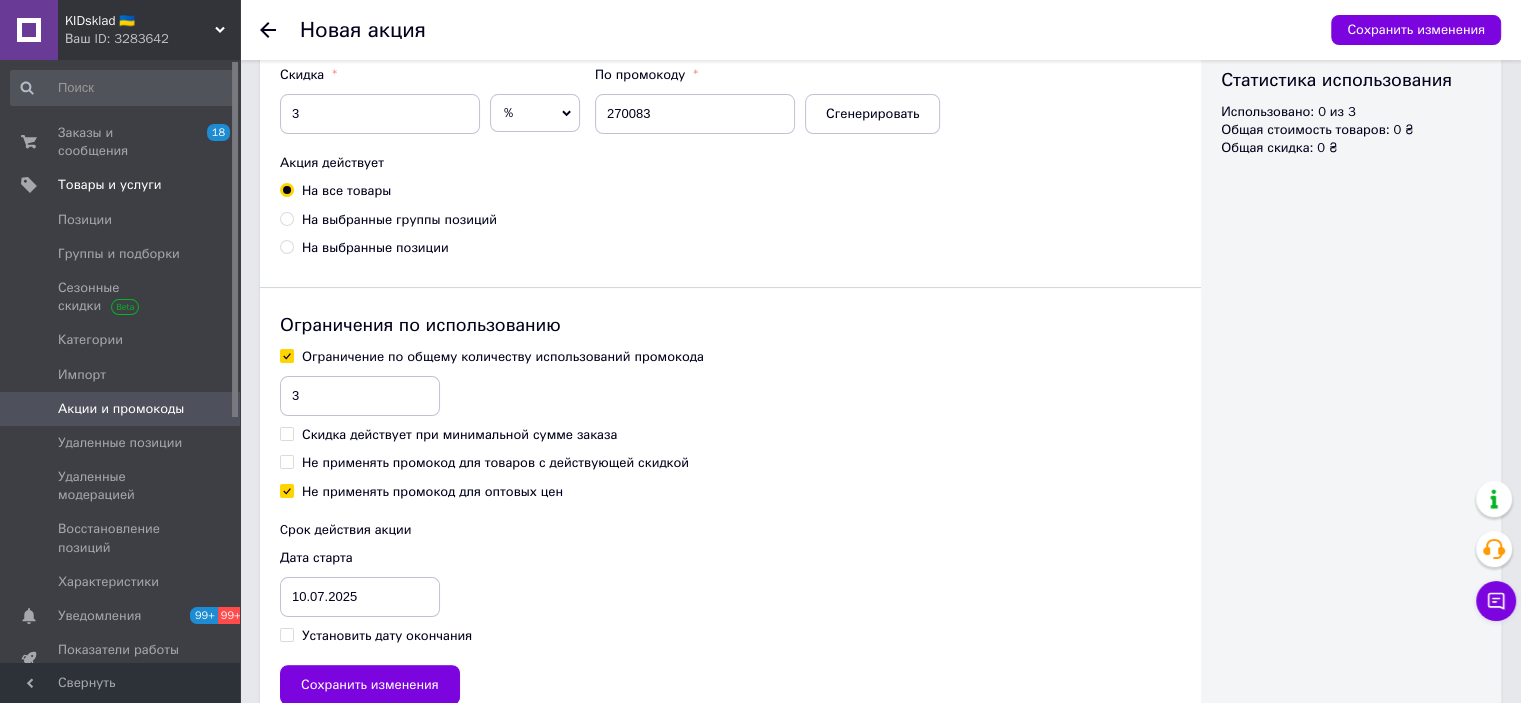 checkbox on "false" 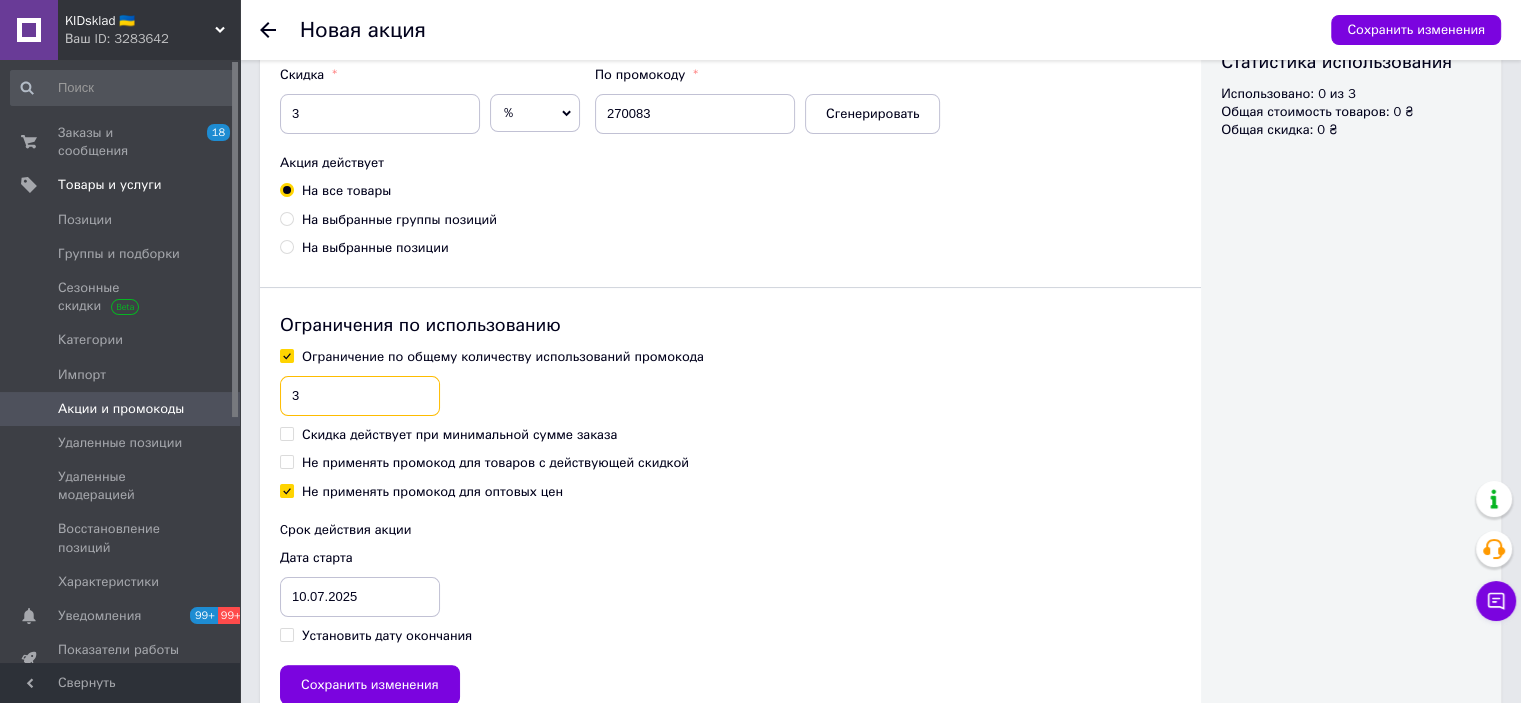 click on "3" at bounding box center (360, 396) 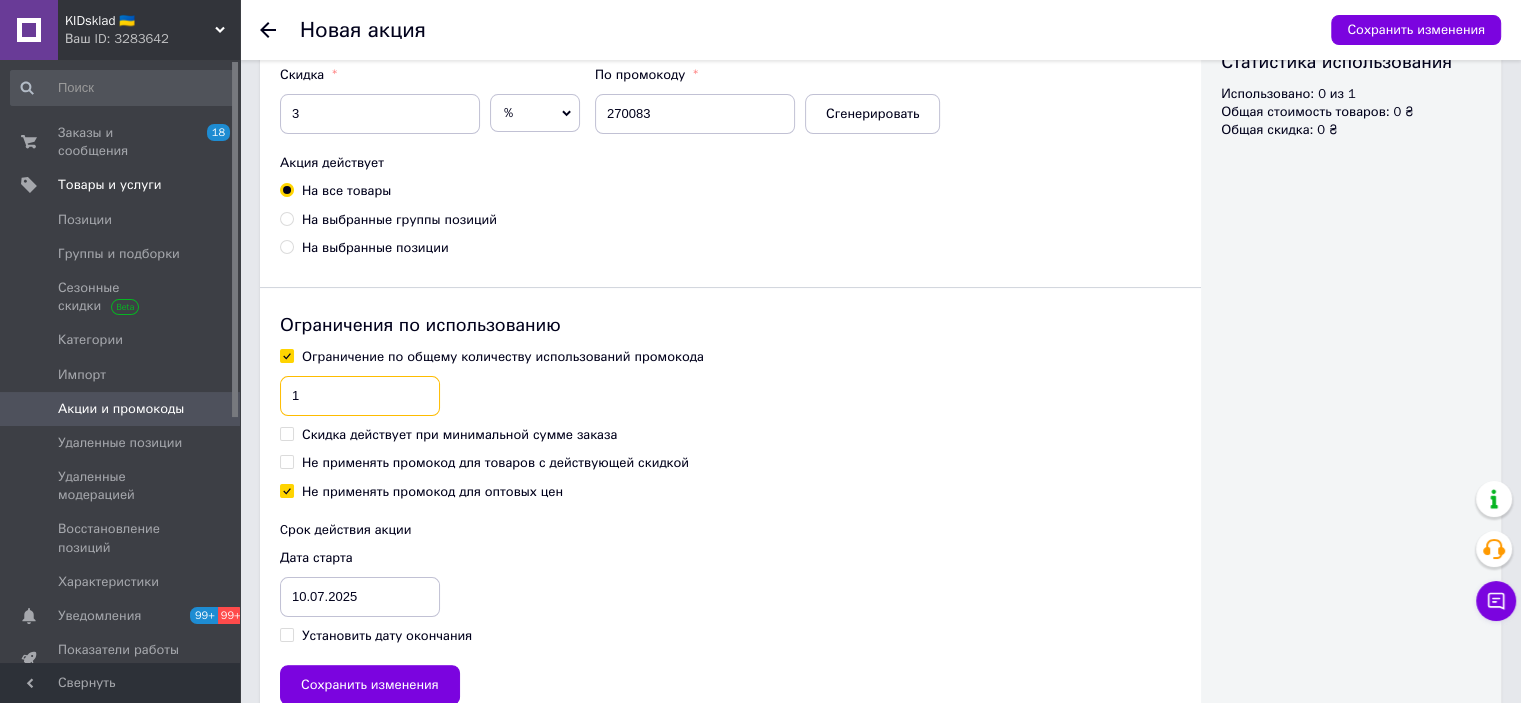 type on "1" 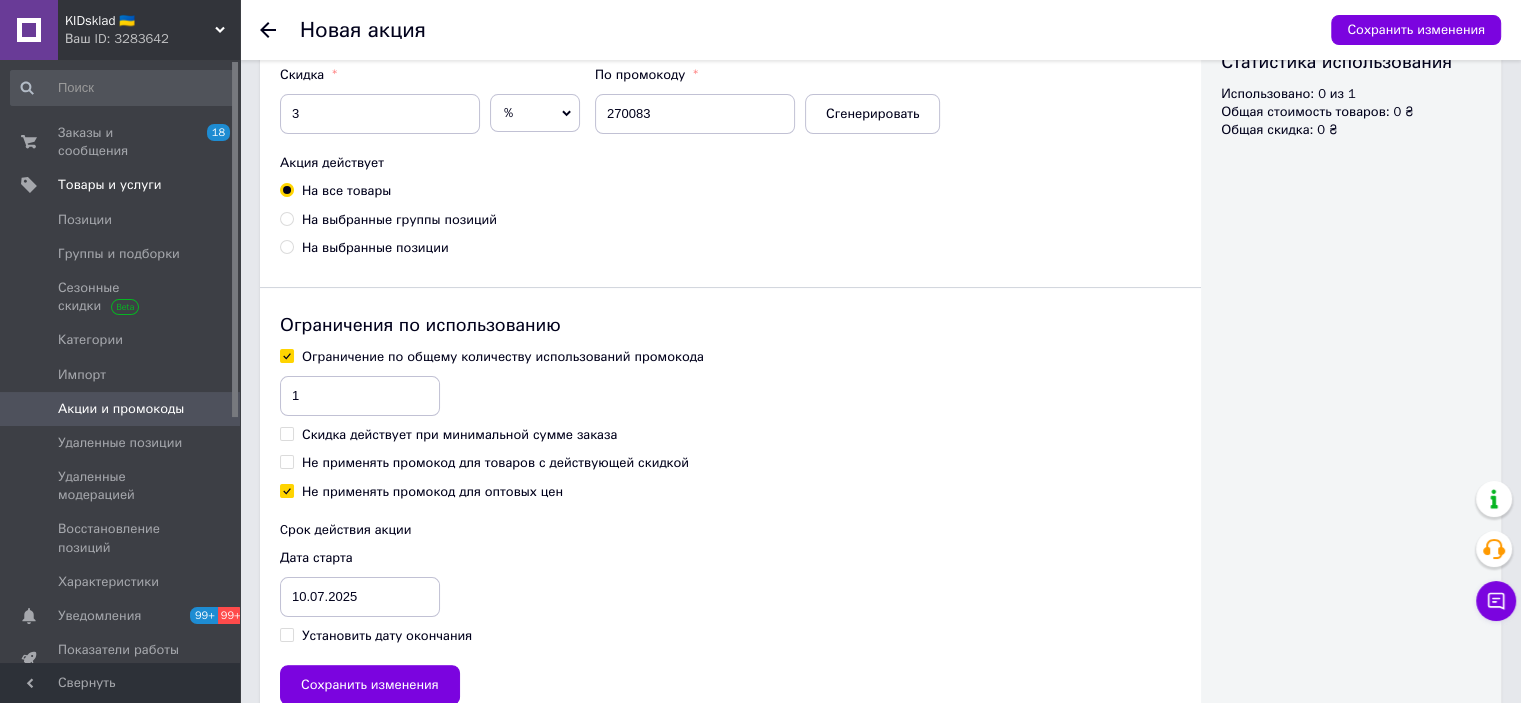 click on "Скидка действует при минимальной сумме заказа" at bounding box center [730, 435] 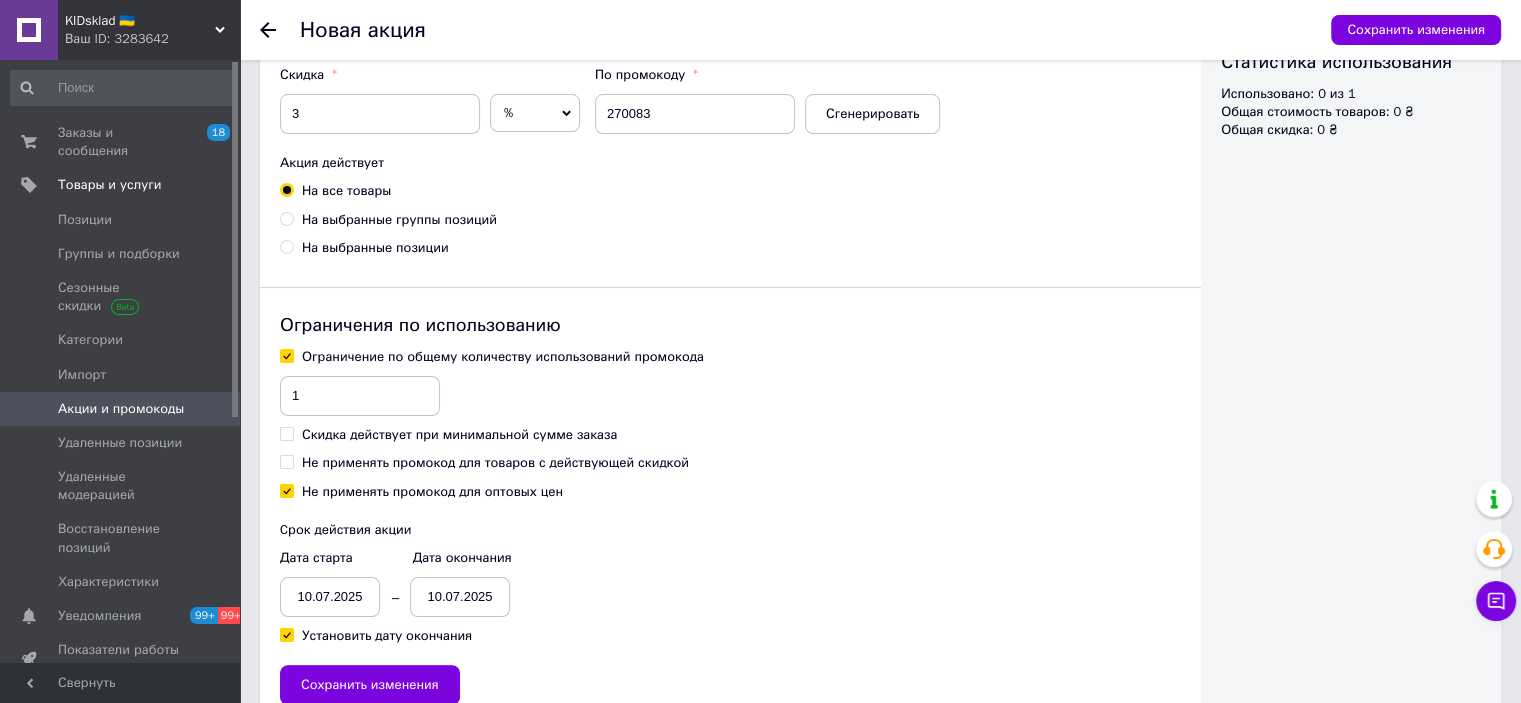 click on "10.07.2025" at bounding box center [330, 597] 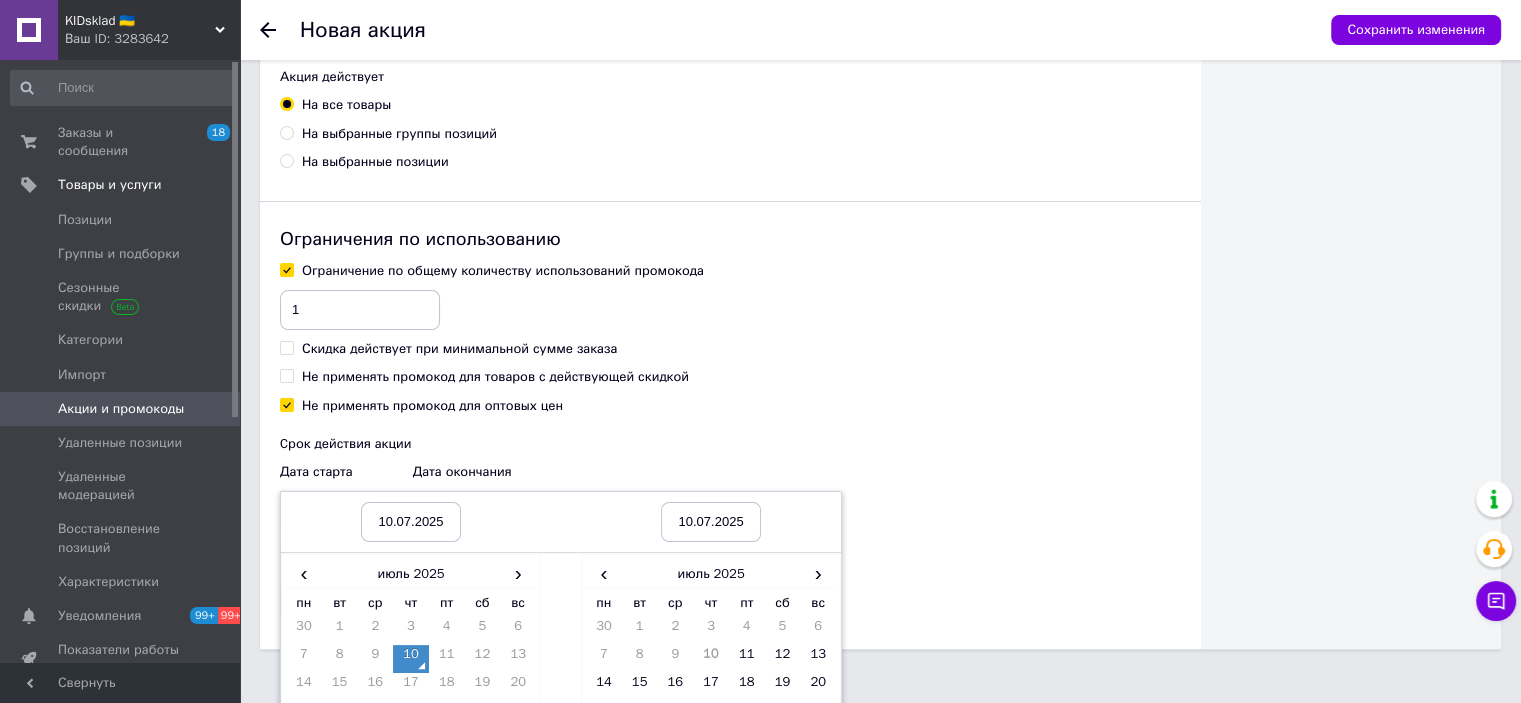 scroll, scrollTop: 533, scrollLeft: 0, axis: vertical 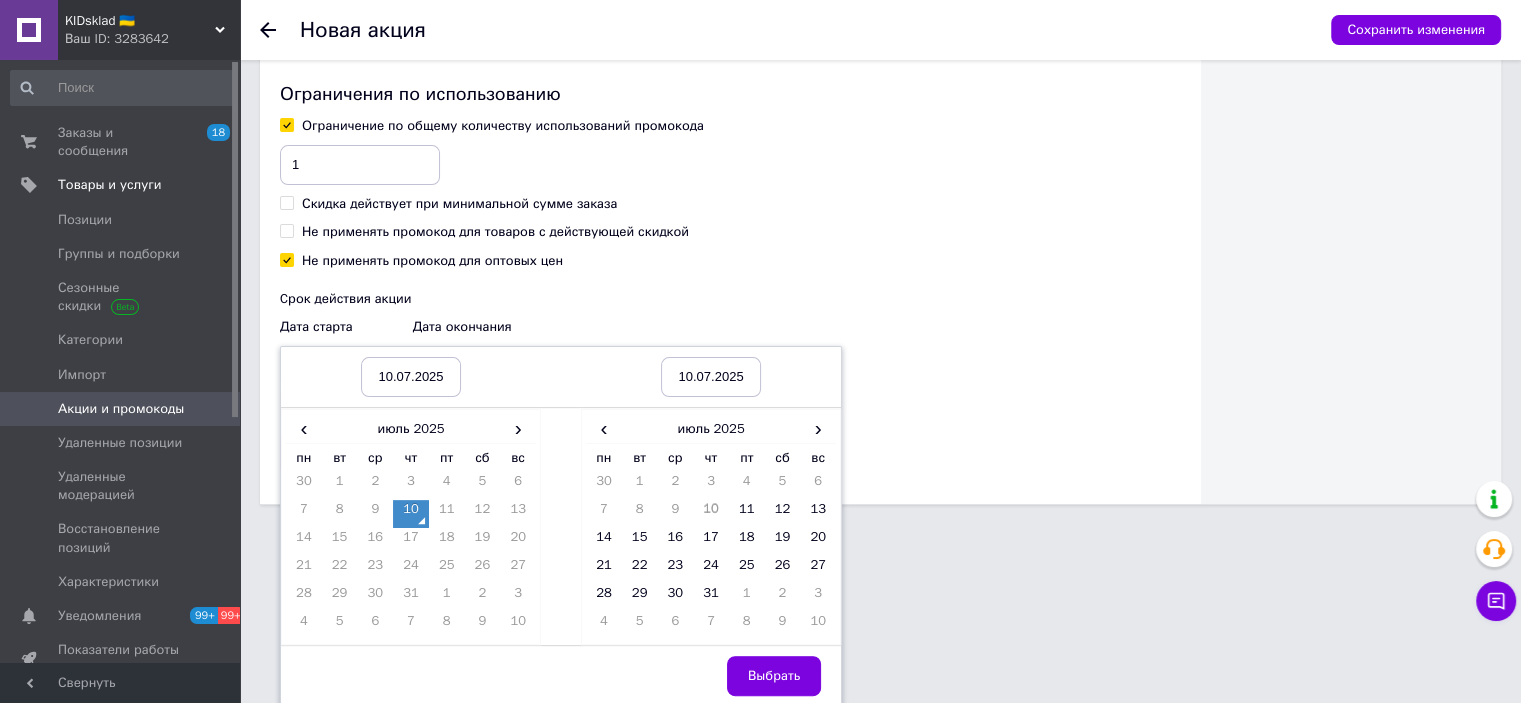 click on "10" at bounding box center [411, 514] 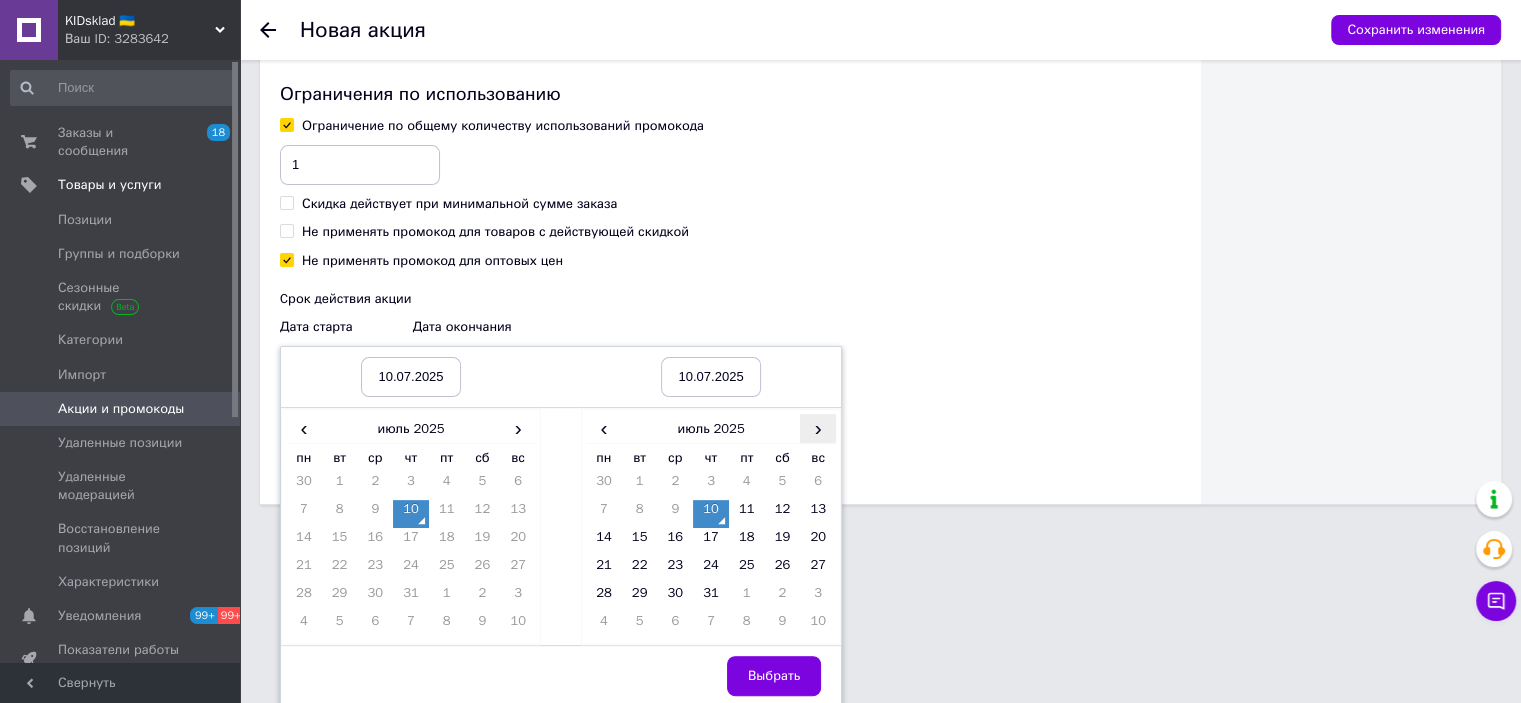 click on "›" at bounding box center (818, 428) 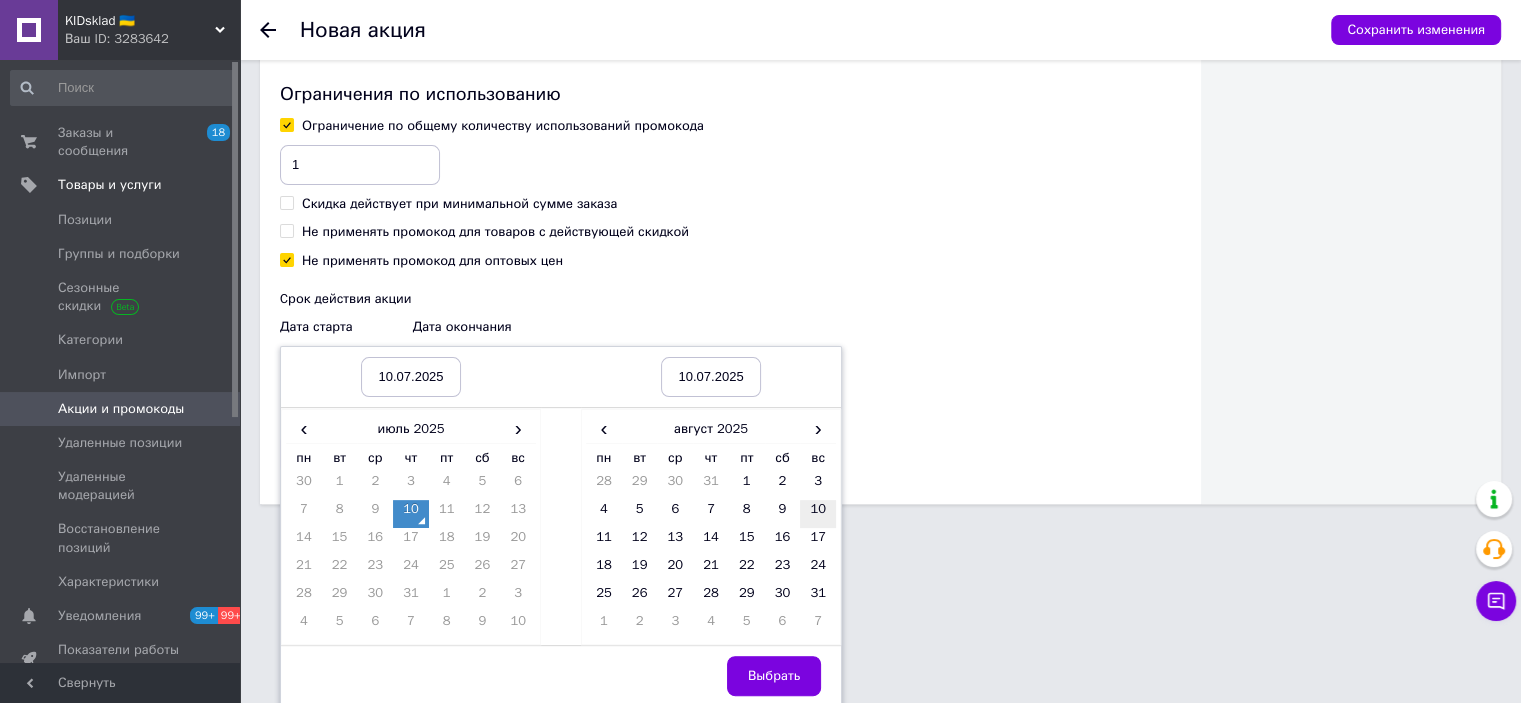 click on "10" at bounding box center (818, 514) 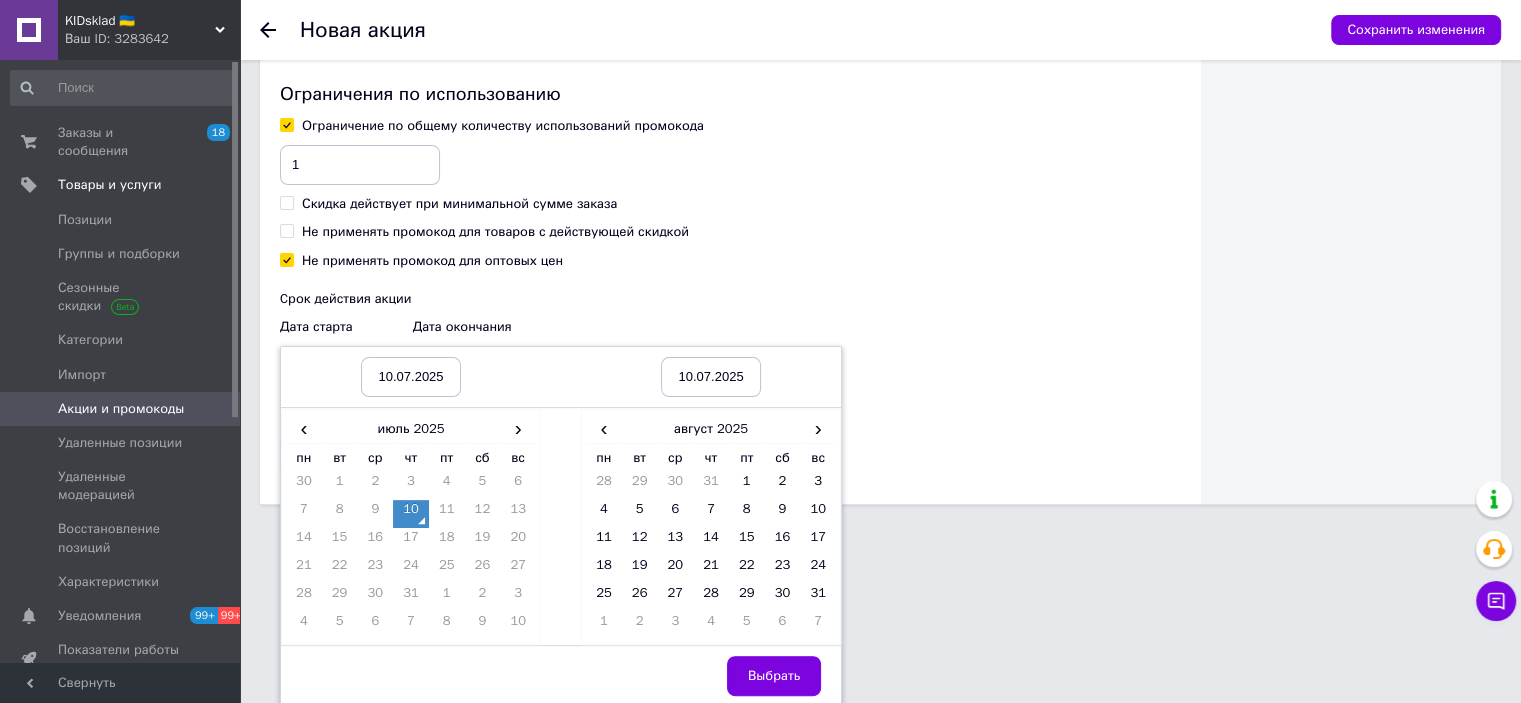 click on "Выбрать" at bounding box center [774, 676] 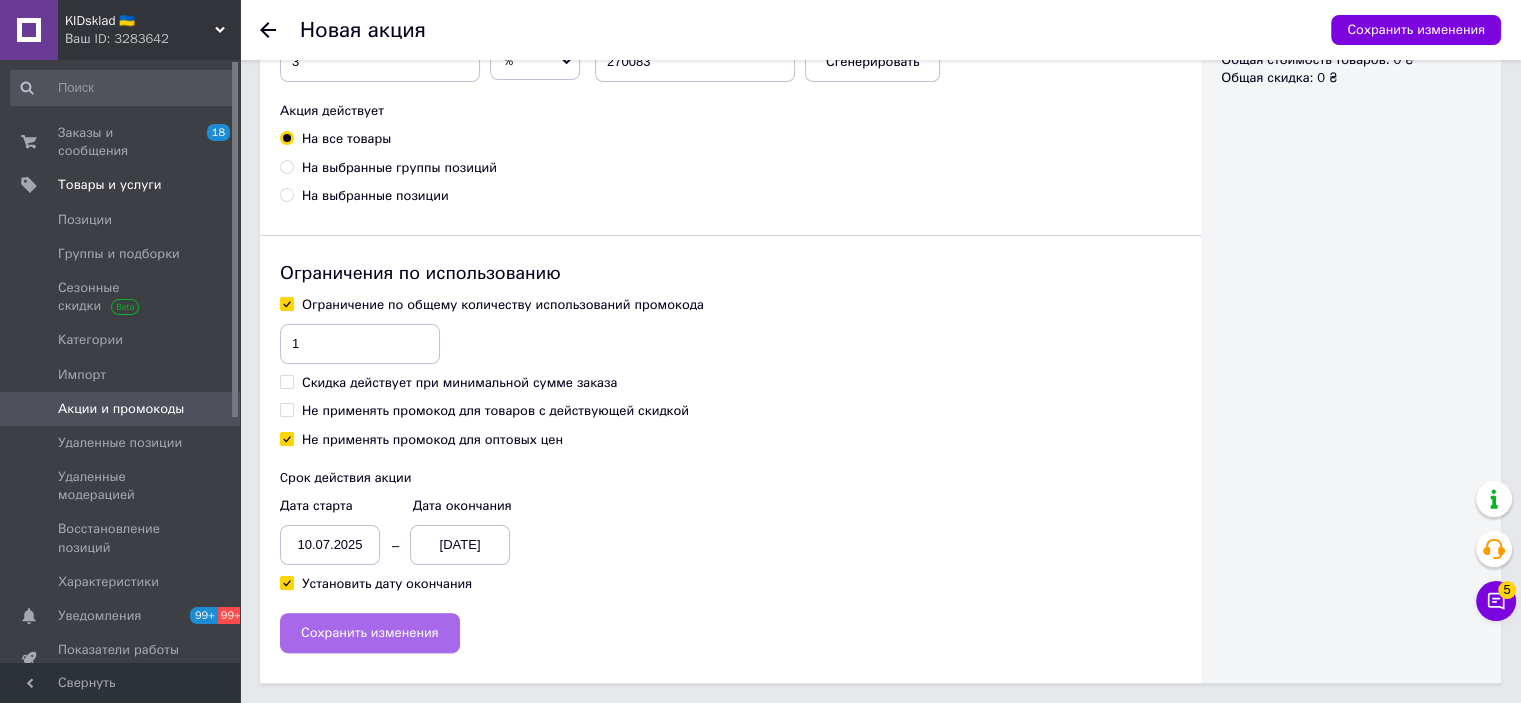 scroll, scrollTop: 352, scrollLeft: 0, axis: vertical 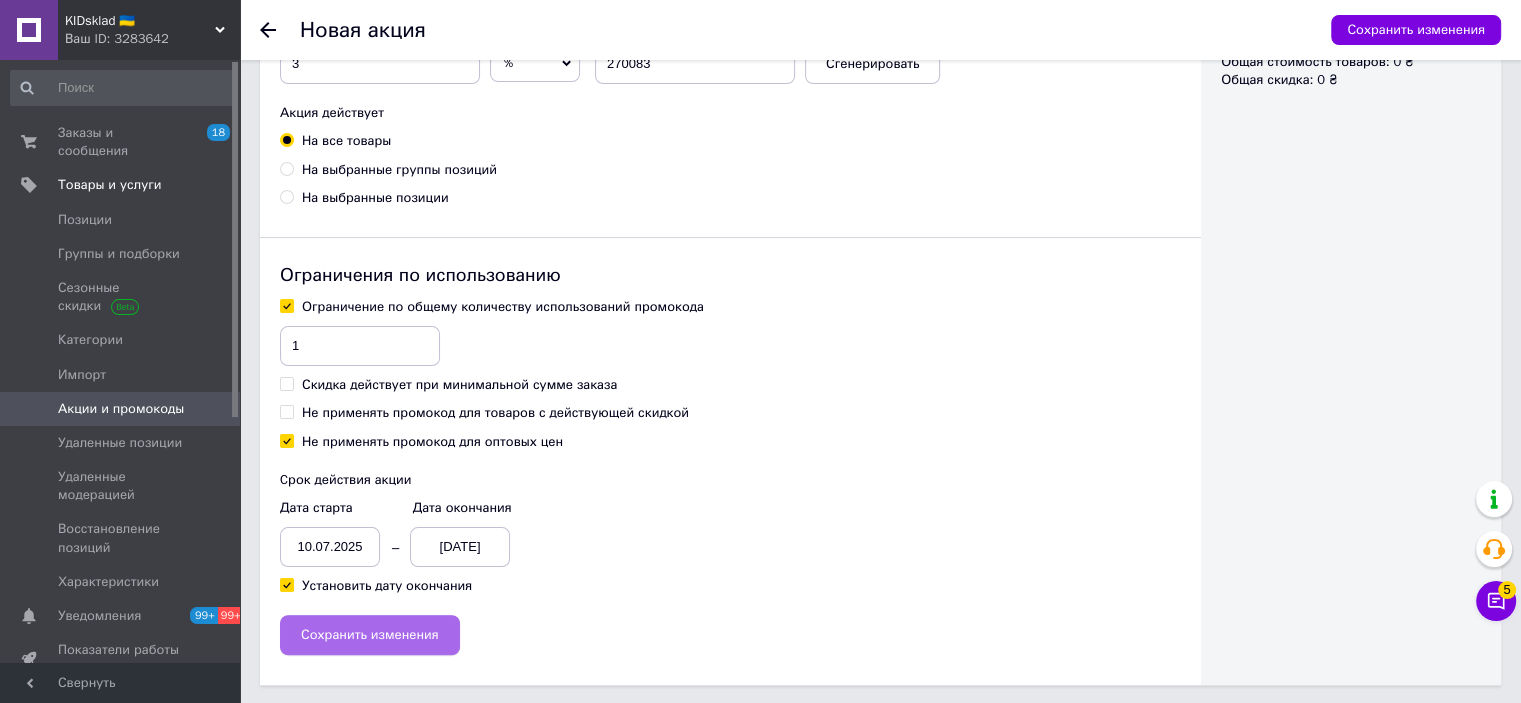 click on "Сохранить изменения" at bounding box center [370, 635] 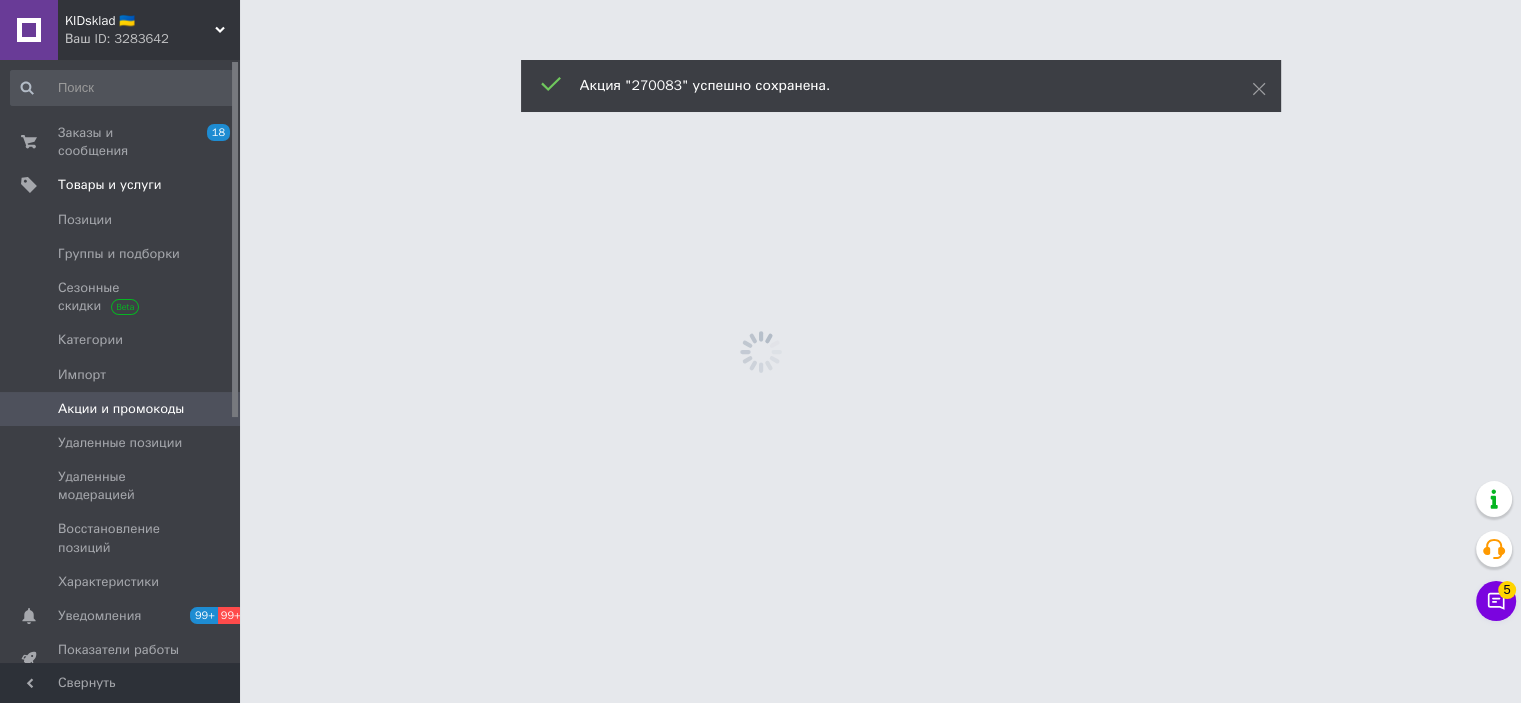 scroll, scrollTop: 0, scrollLeft: 0, axis: both 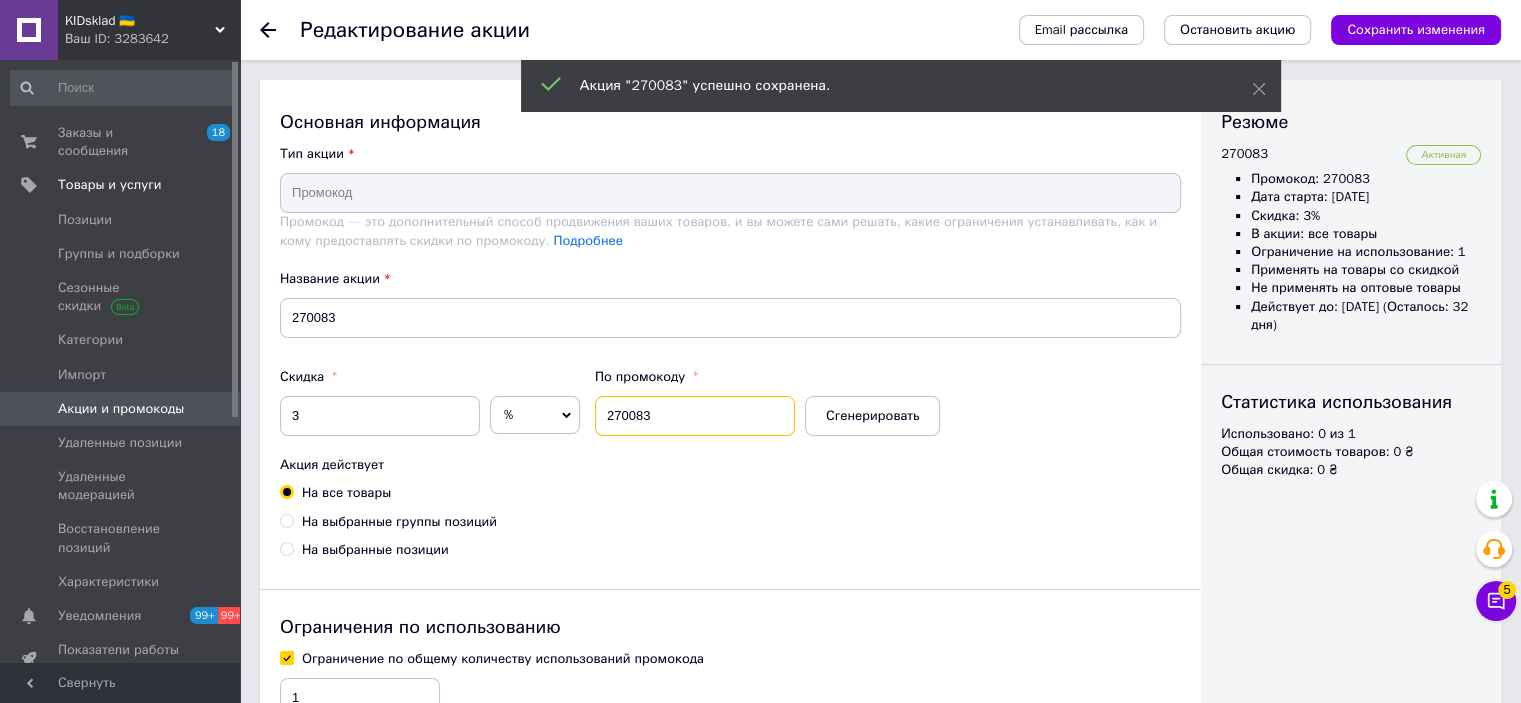 click on "270083" at bounding box center [695, 416] 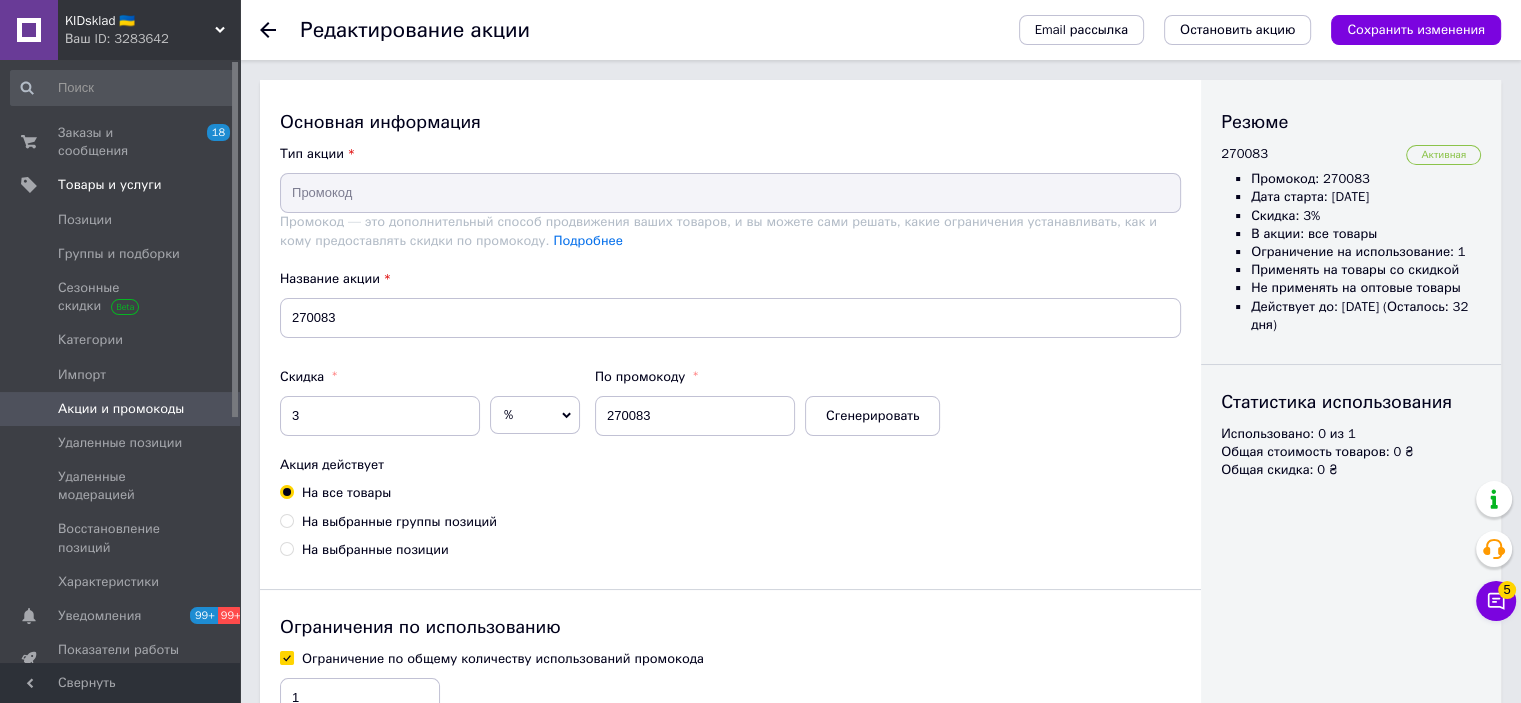 click on "KIDsklad 🇺🇦" at bounding box center (140, 21) 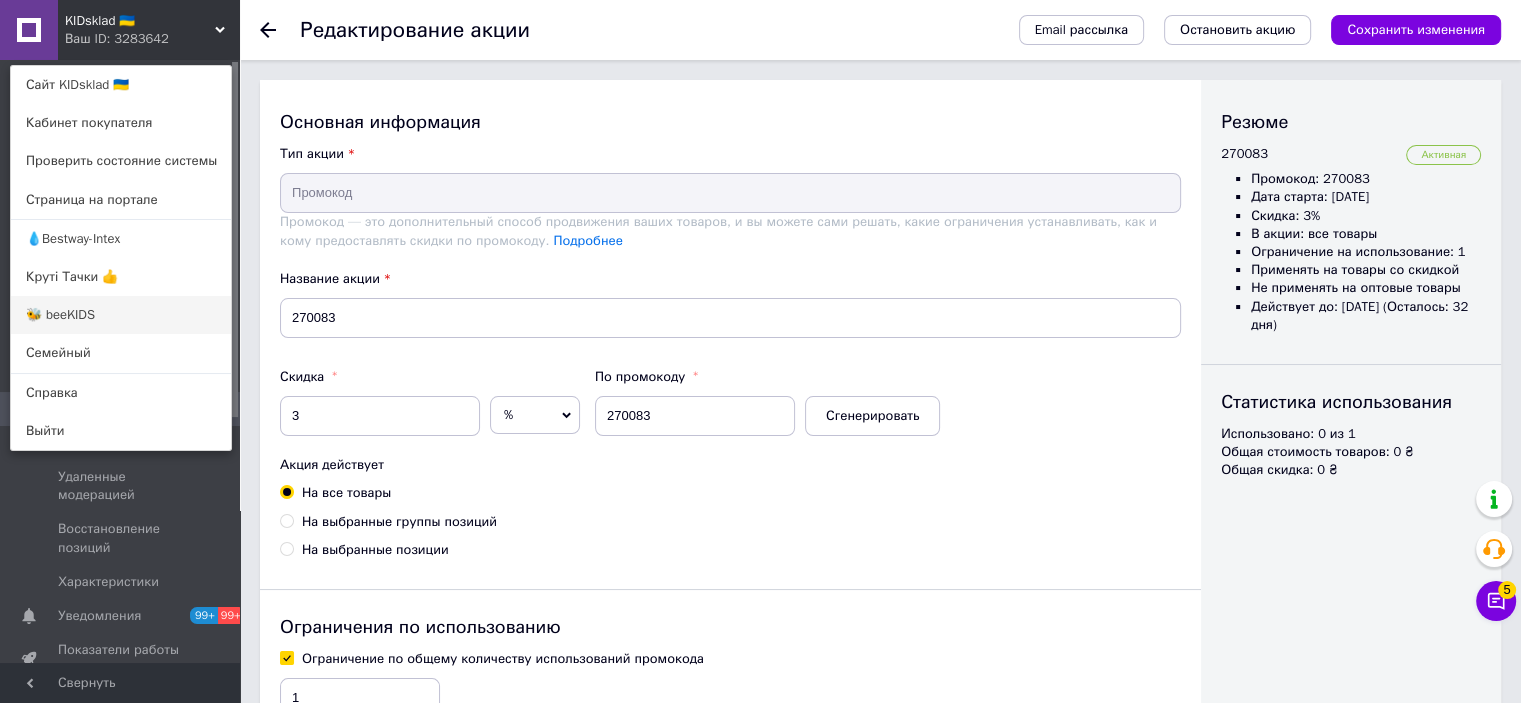 click on "🐝 beeKIDS" at bounding box center (121, 315) 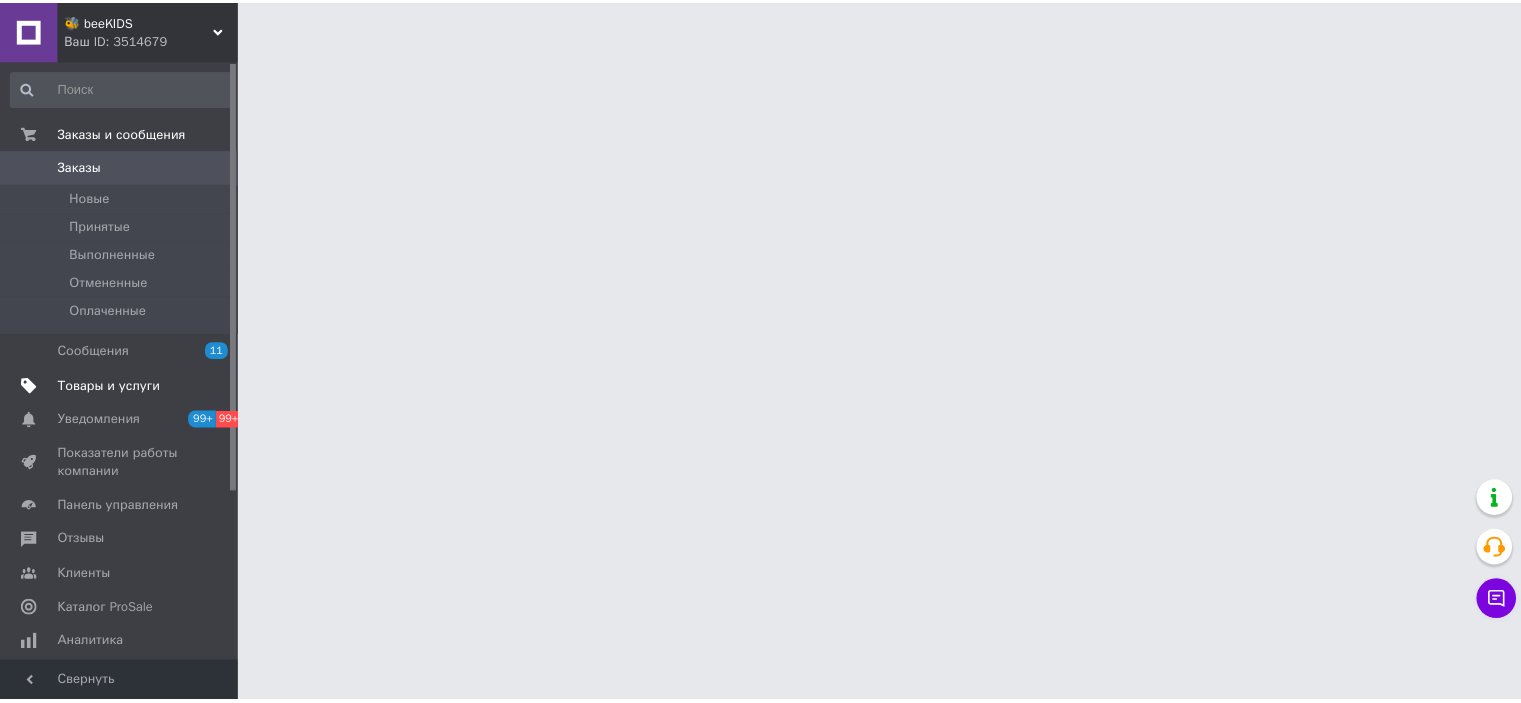 scroll, scrollTop: 0, scrollLeft: 0, axis: both 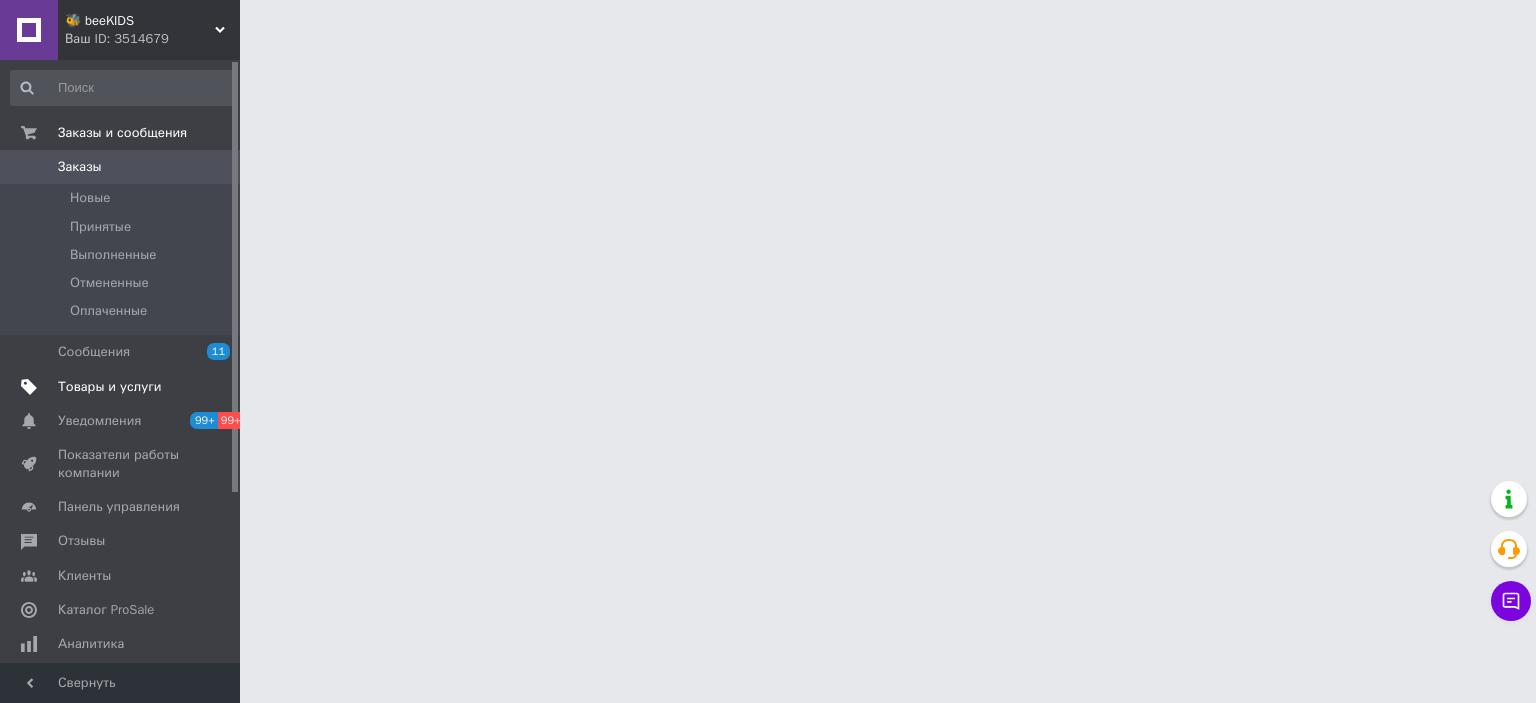 click on "Товары и услуги" at bounding box center [110, 387] 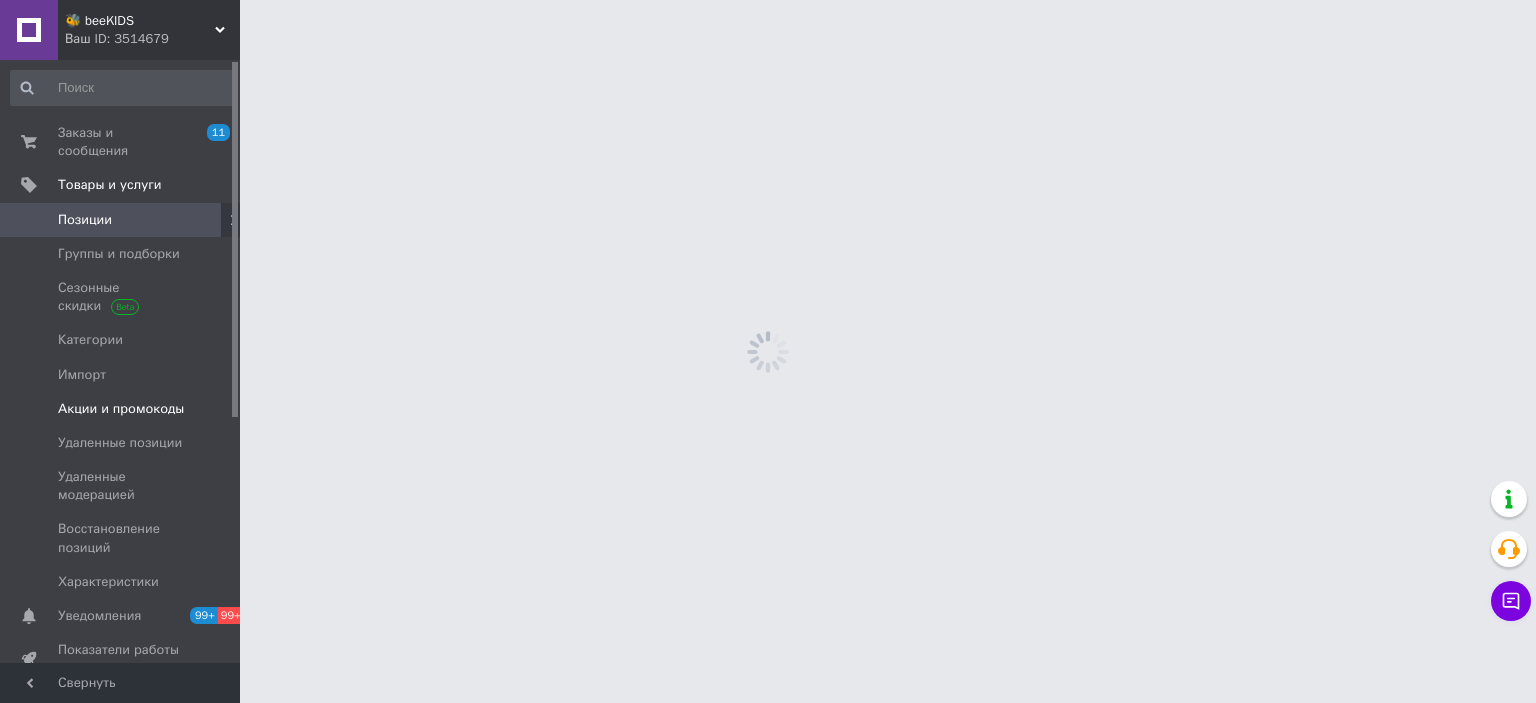 click on "Акции и промокоды" at bounding box center (121, 409) 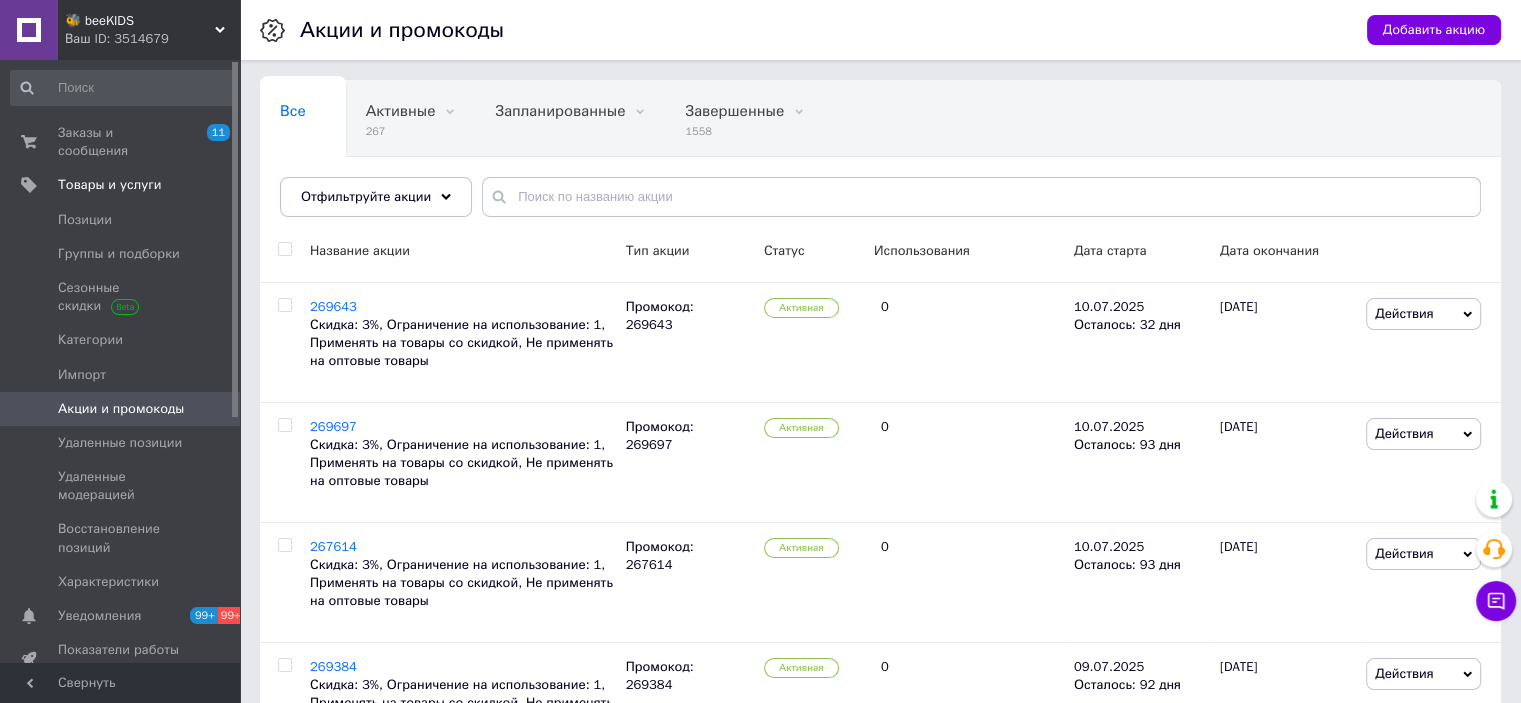 drag, startPoint x: 1426, startPoint y: 37, endPoint x: 954, endPoint y: 171, distance: 490.65262 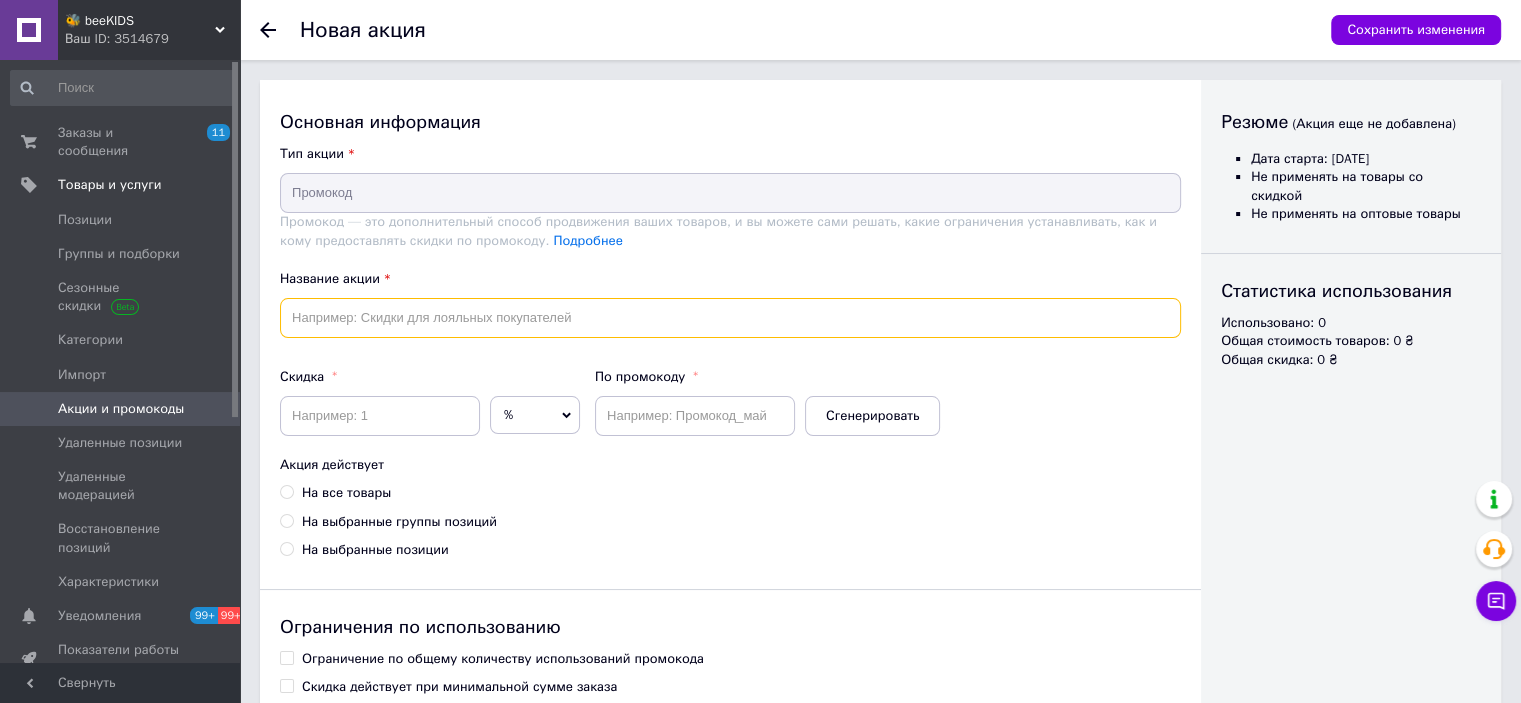 click at bounding box center (730, 318) 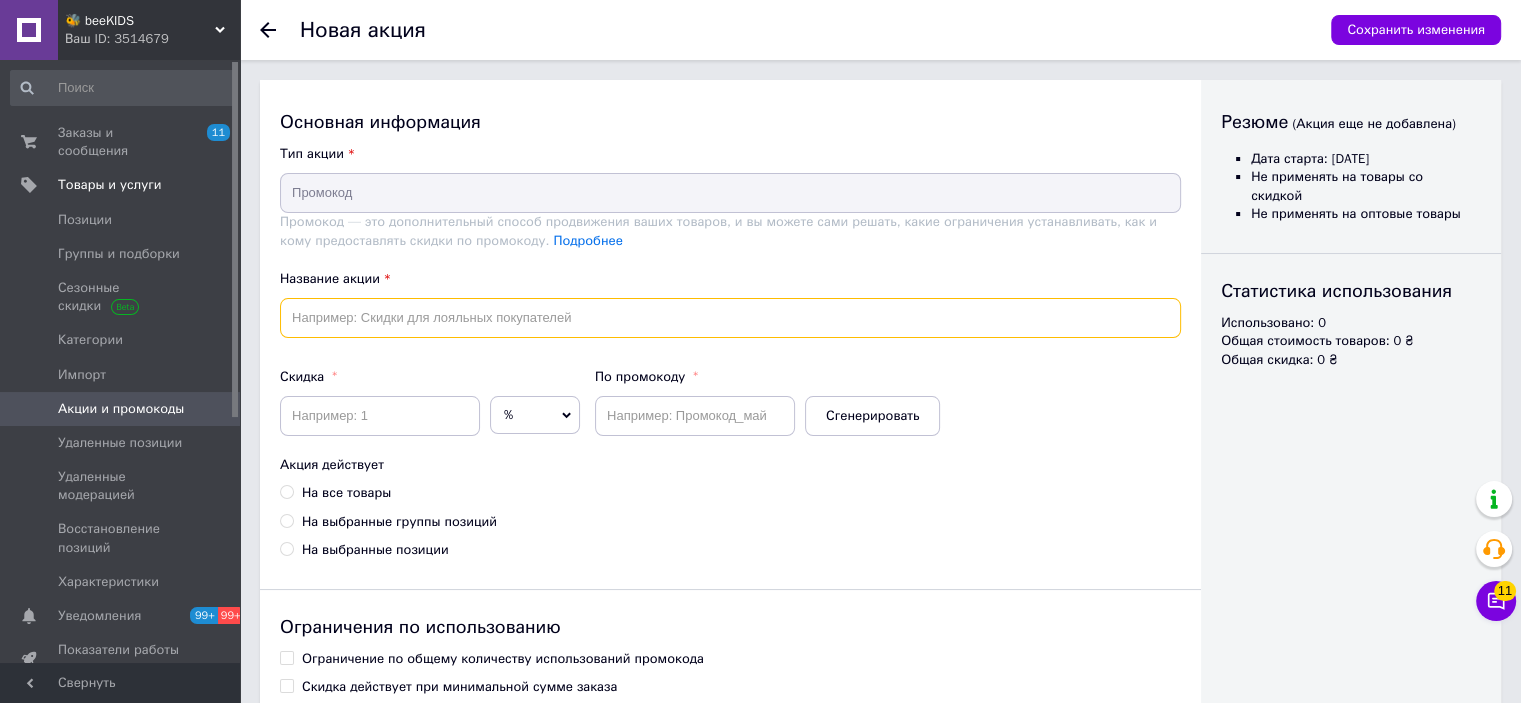 paste on "269623" 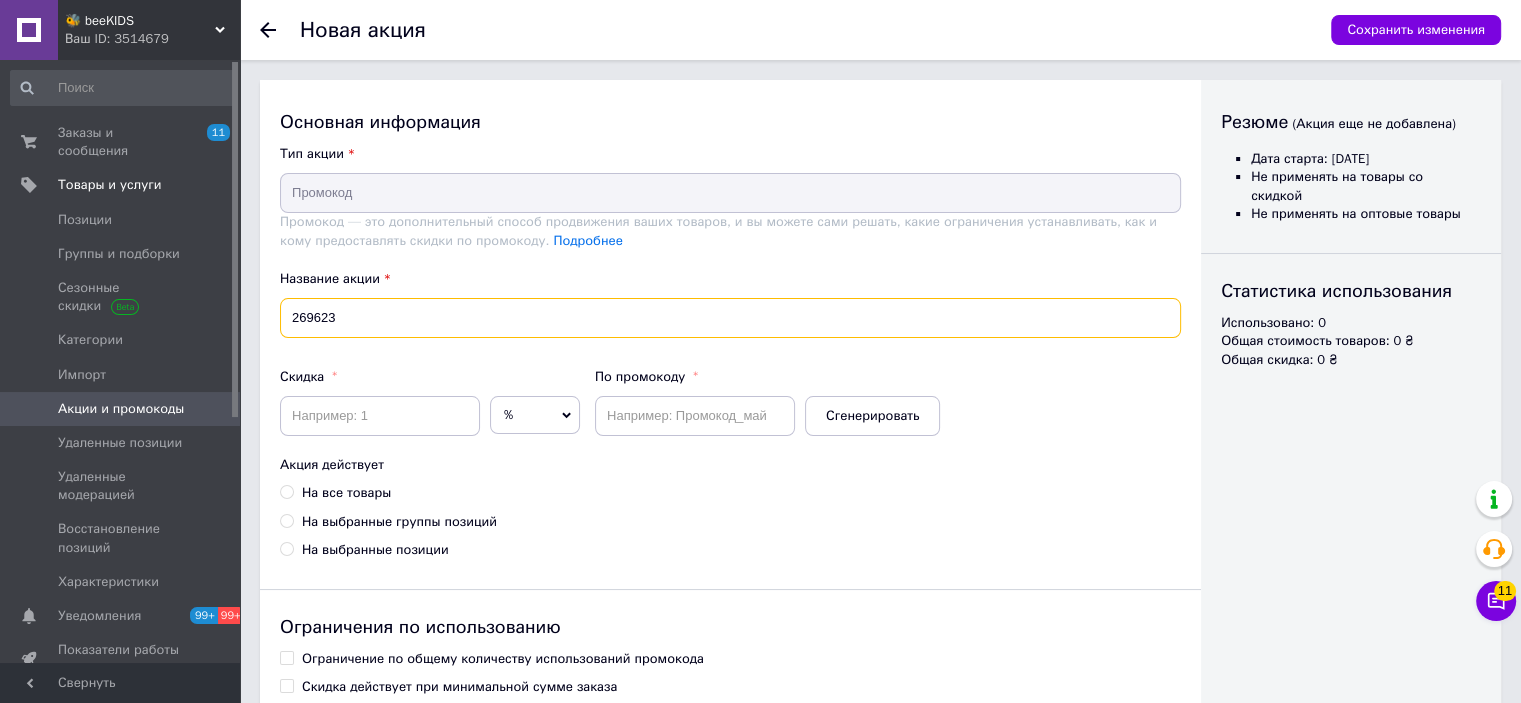 type on "269623" 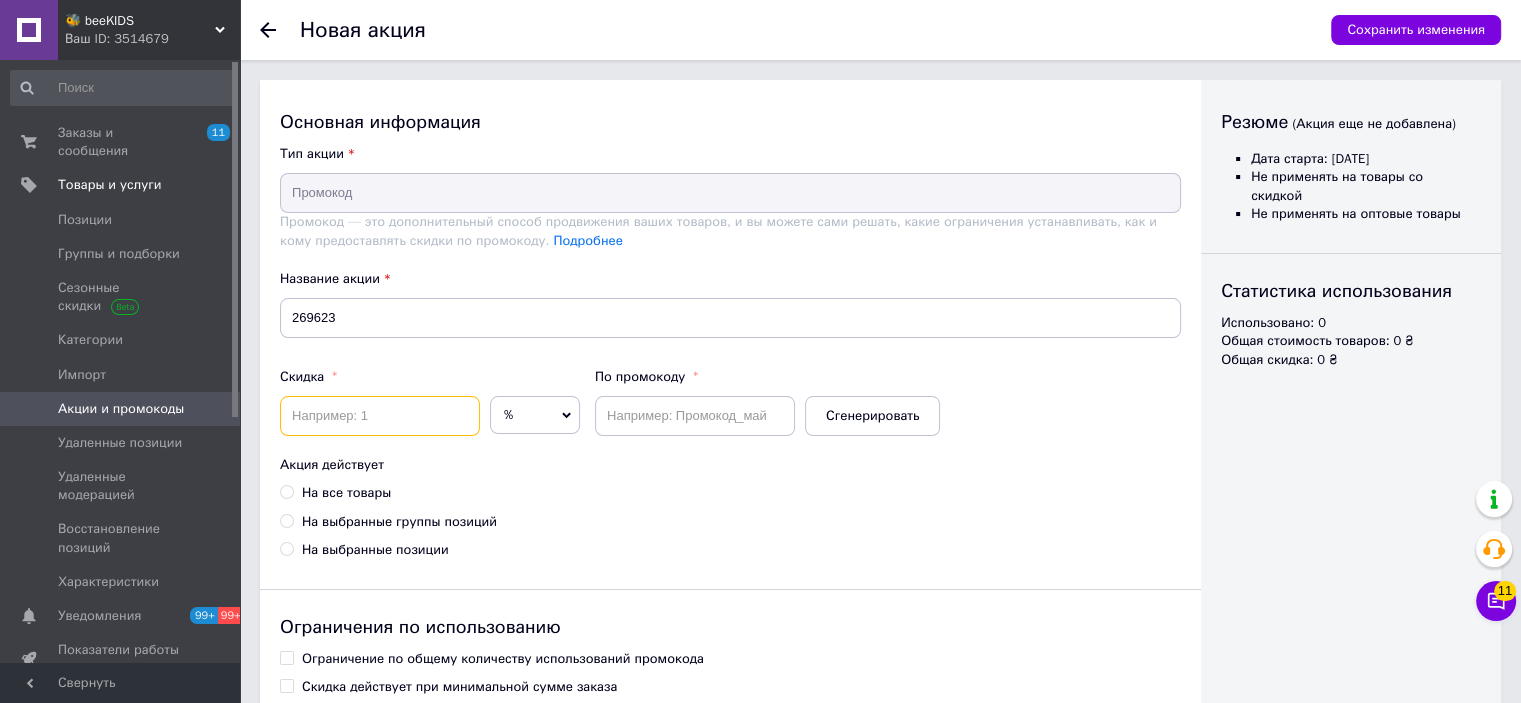 click at bounding box center [380, 416] 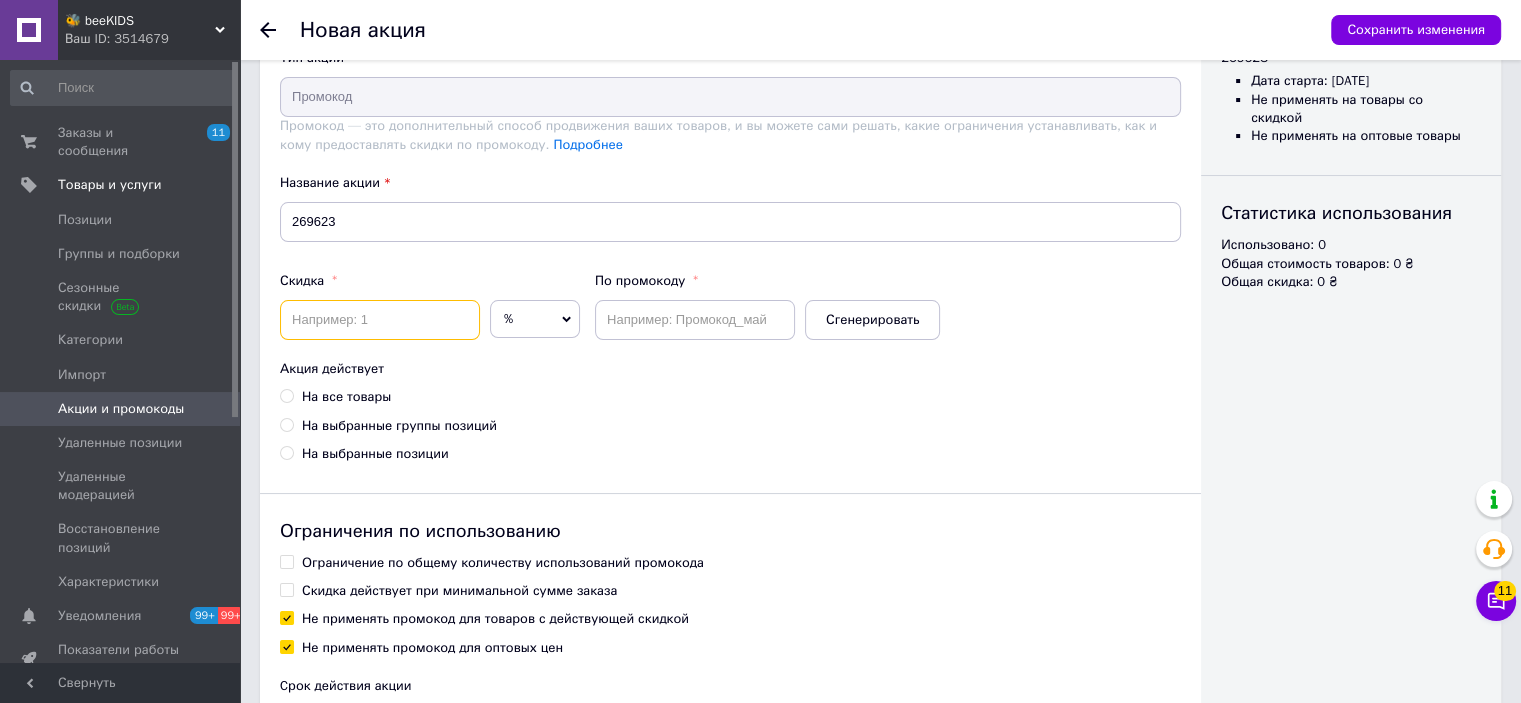scroll, scrollTop: 0, scrollLeft: 0, axis: both 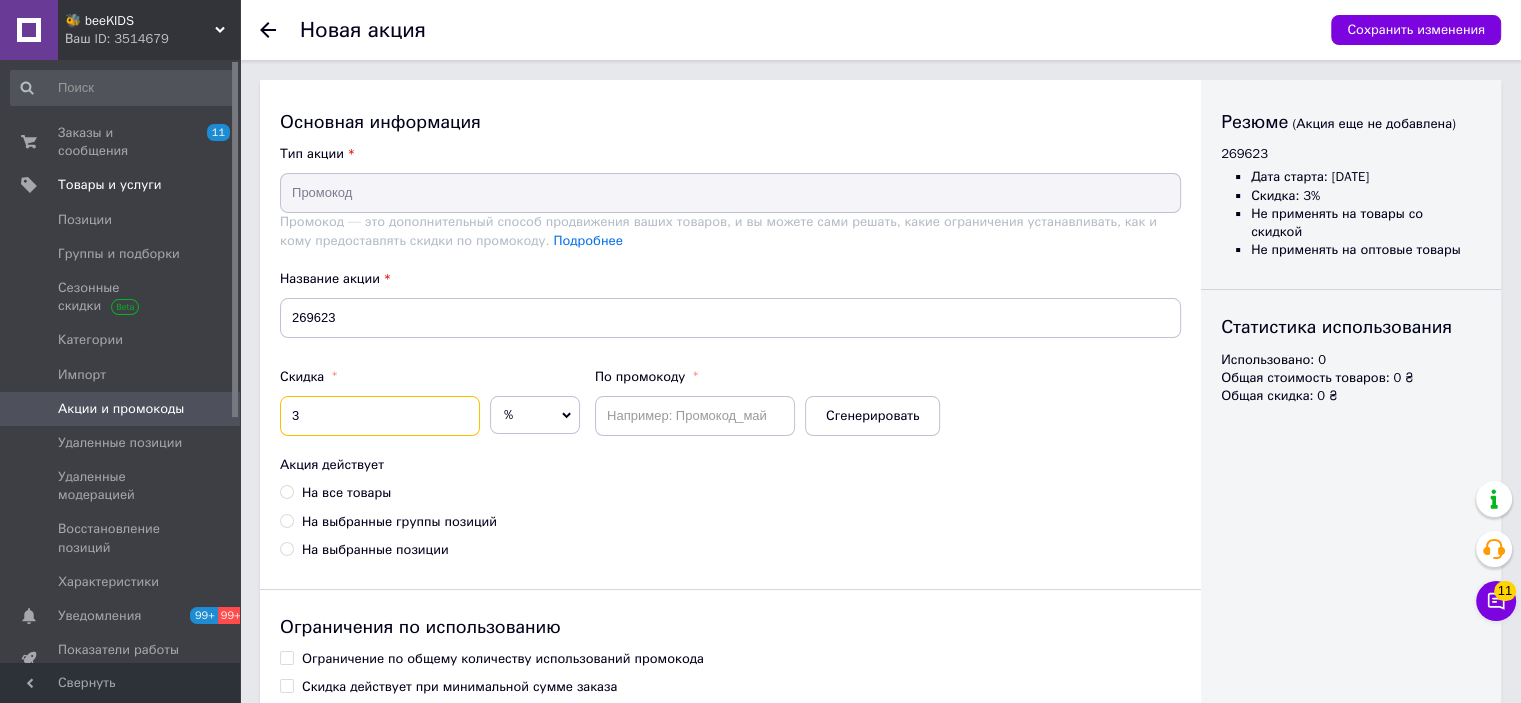 type on "3" 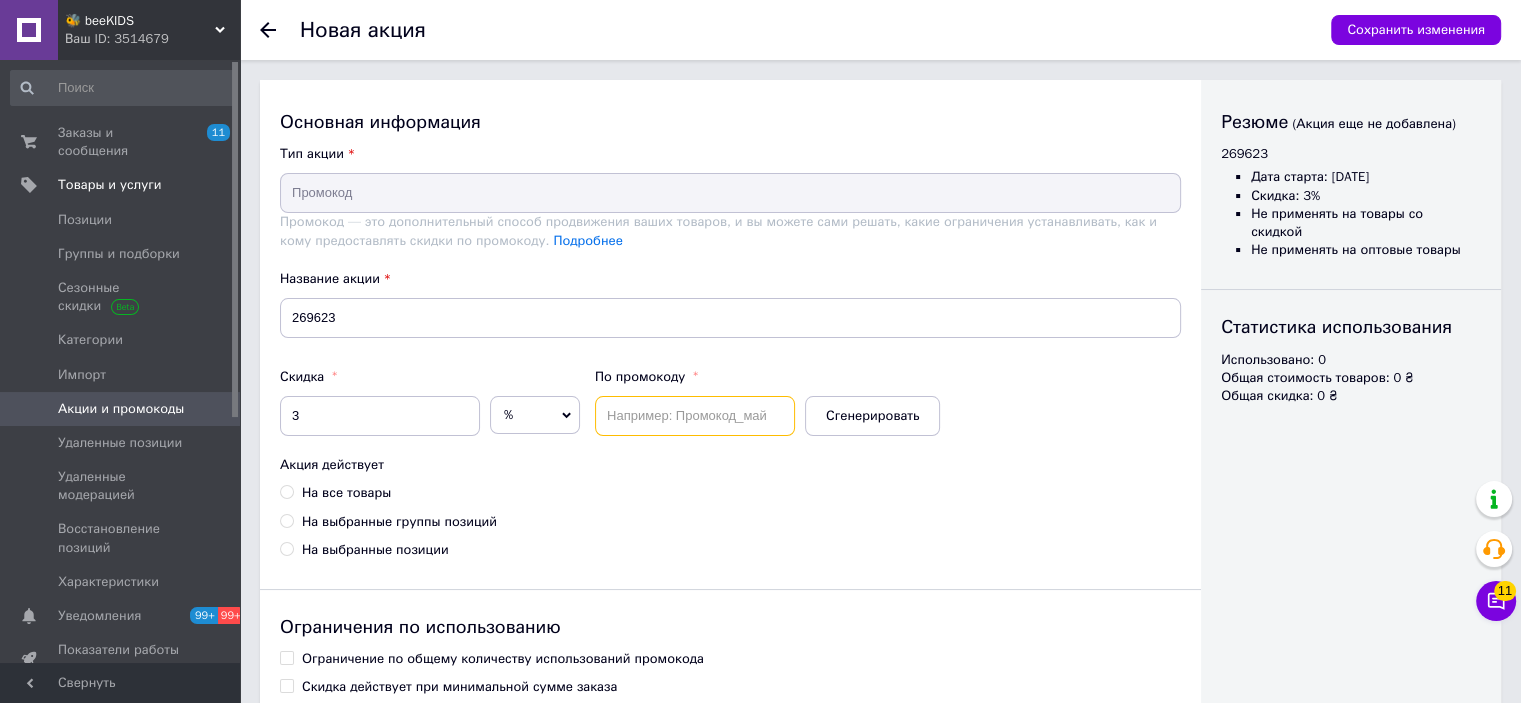click at bounding box center [695, 416] 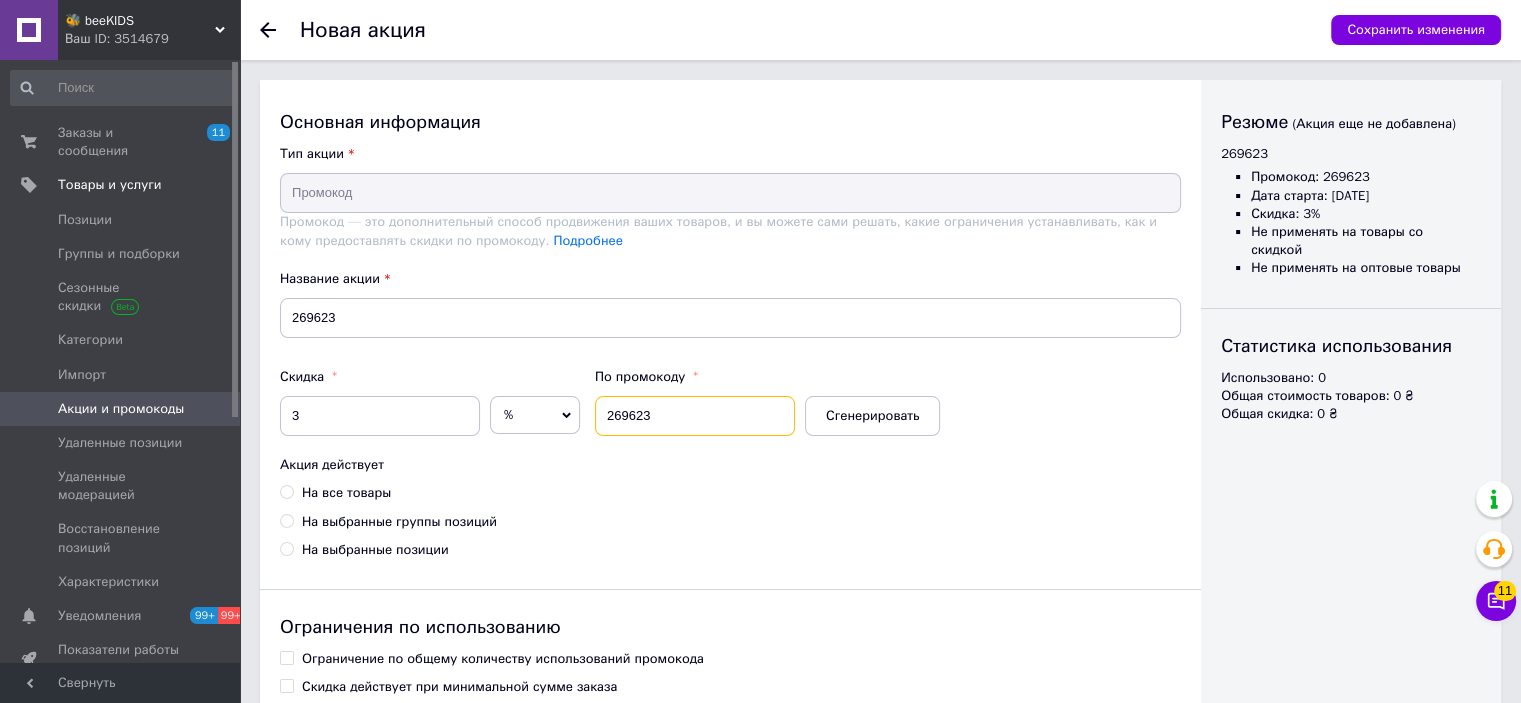 type on "269623" 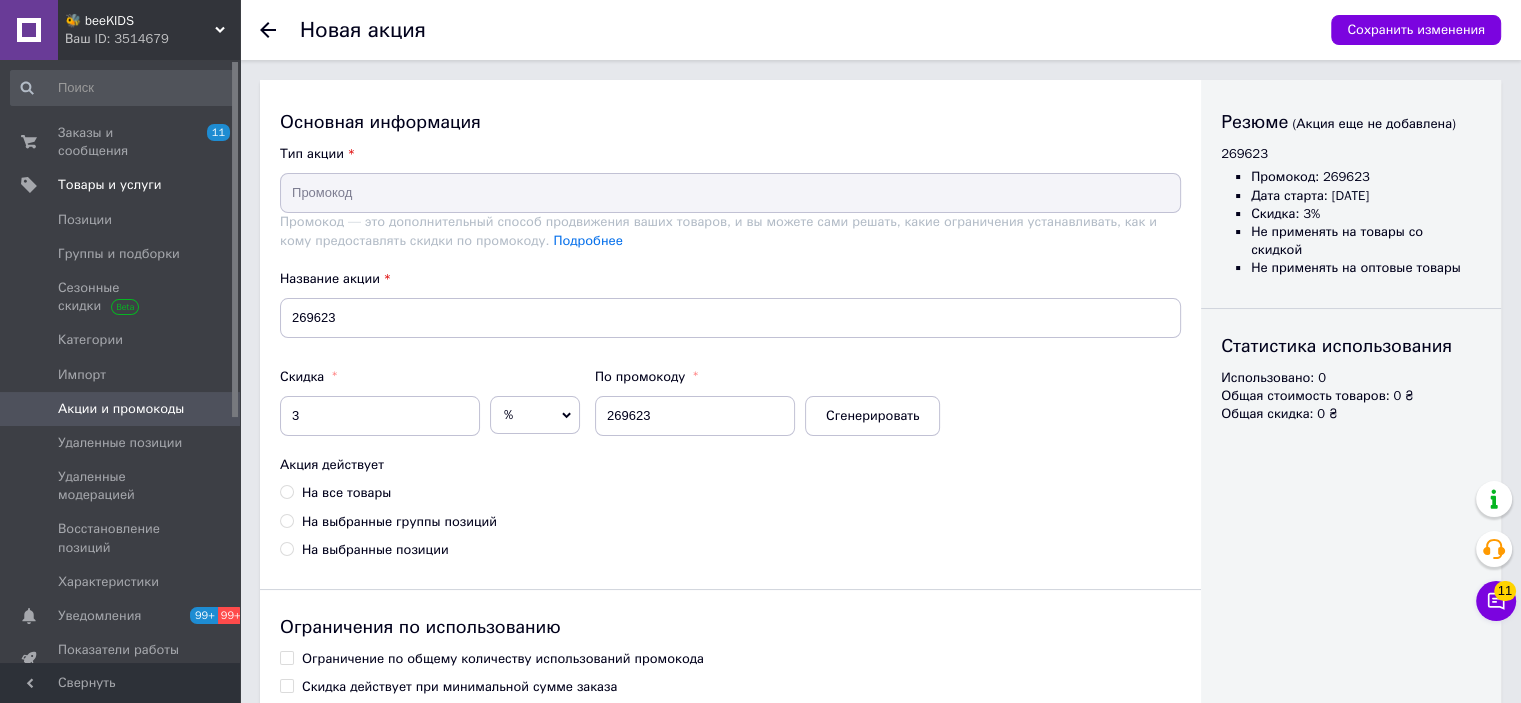 drag, startPoint x: 357, startPoint y: 495, endPoint x: 356, endPoint y: 480, distance: 15.033297 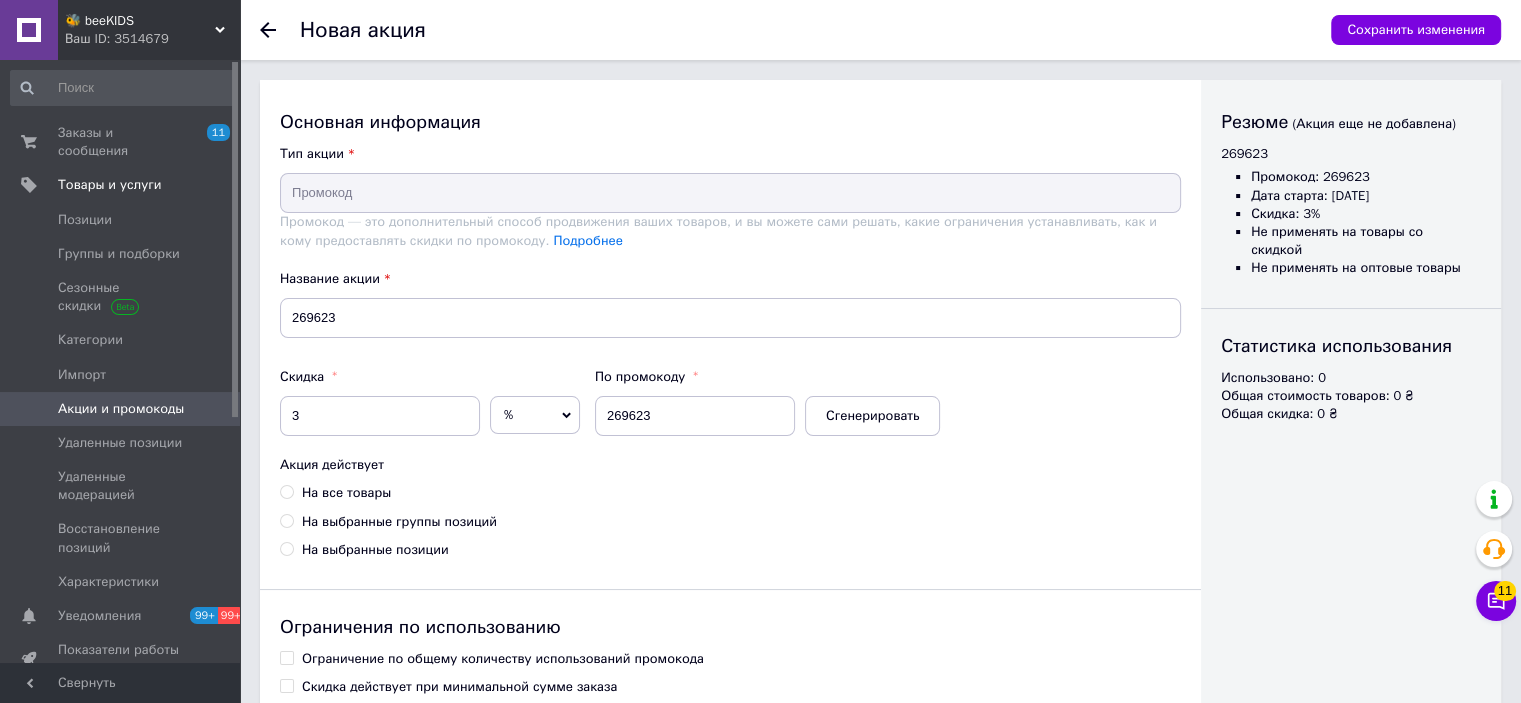 radio on "true" 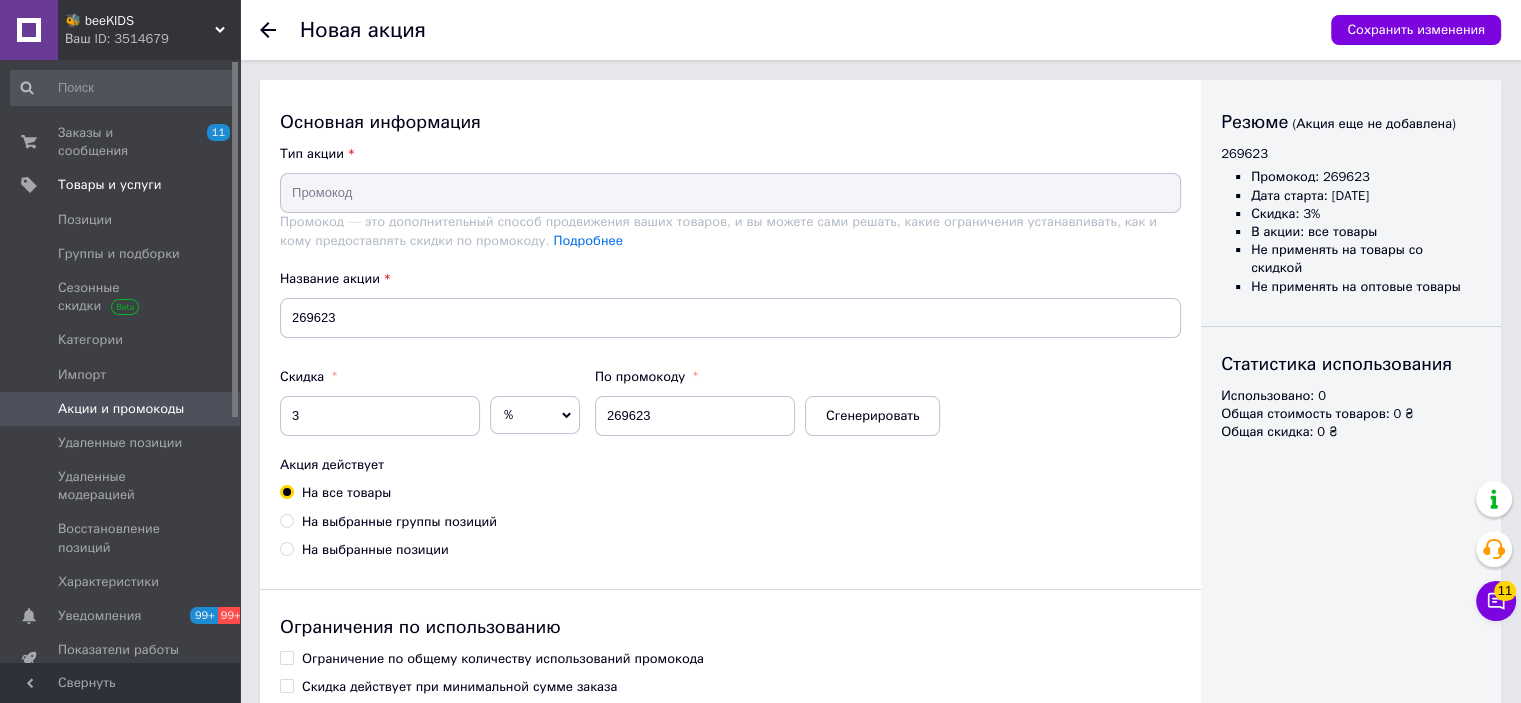 scroll, scrollTop: 302, scrollLeft: 0, axis: vertical 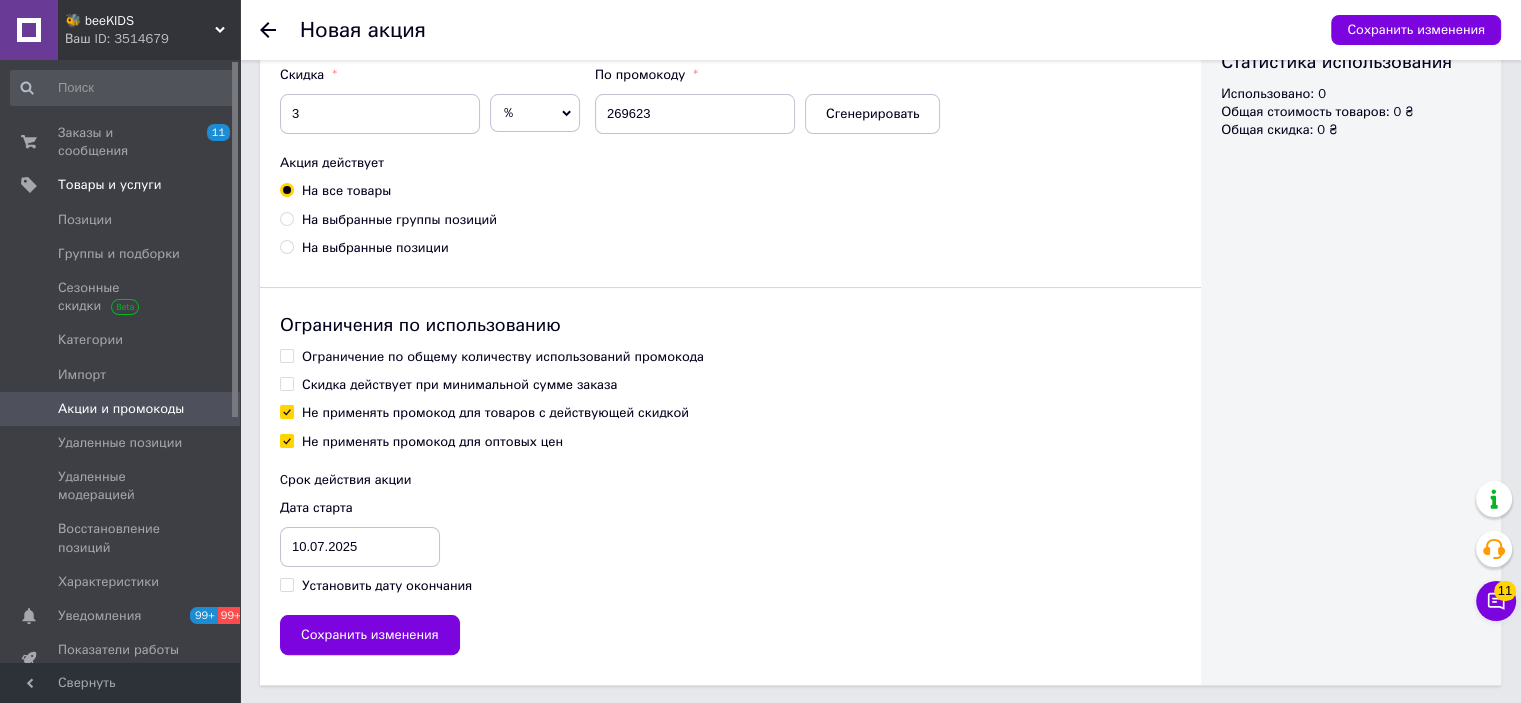 click on "Ограничение по общему количеству использований промокода" at bounding box center [503, 357] 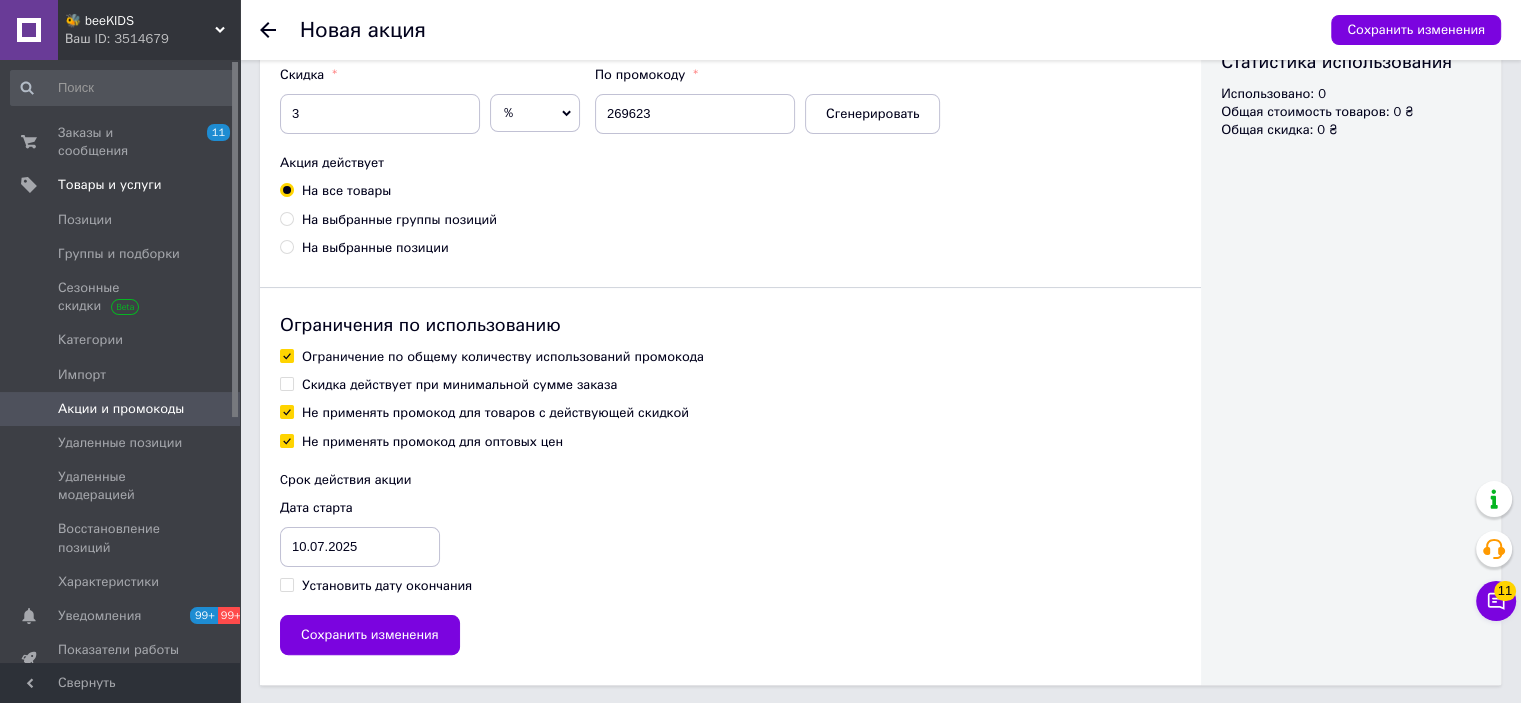 checkbox on "true" 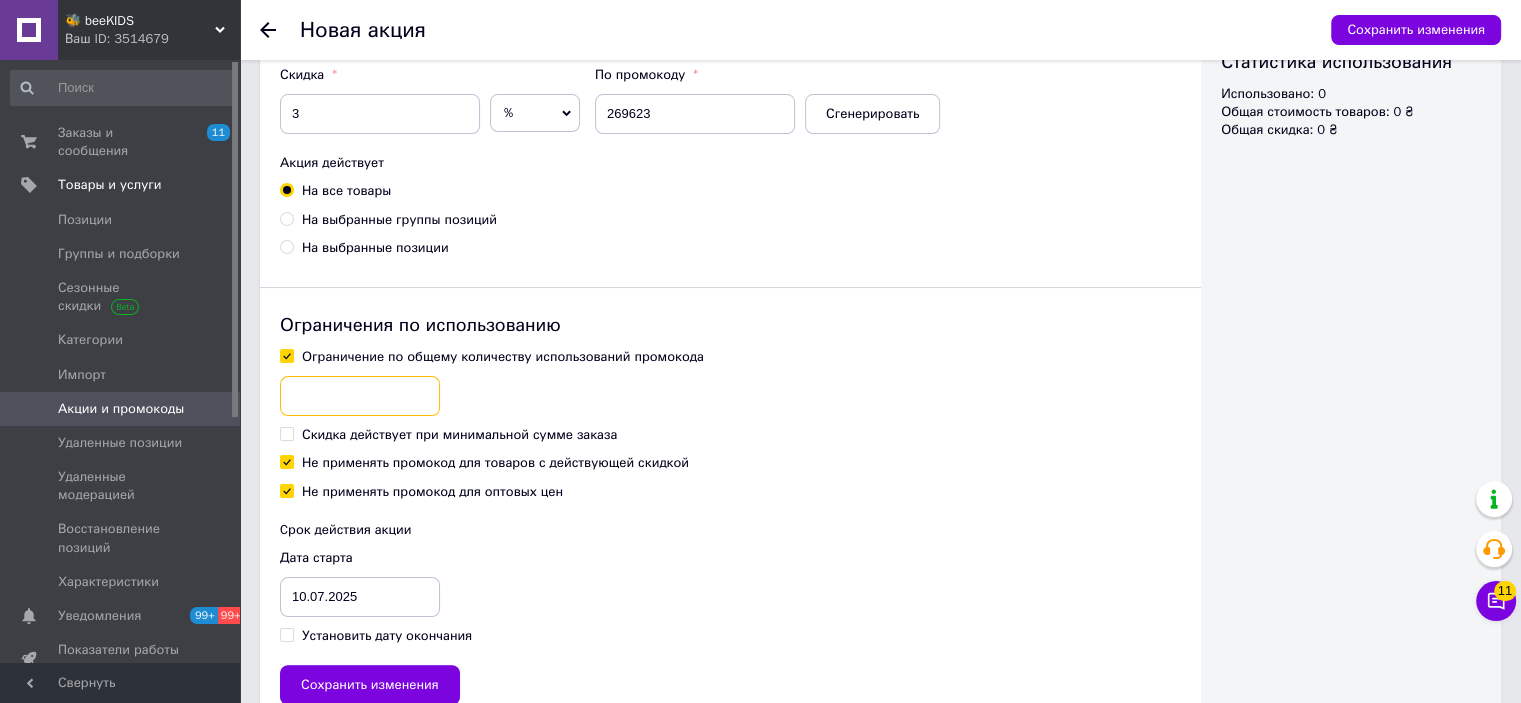 click at bounding box center (360, 396) 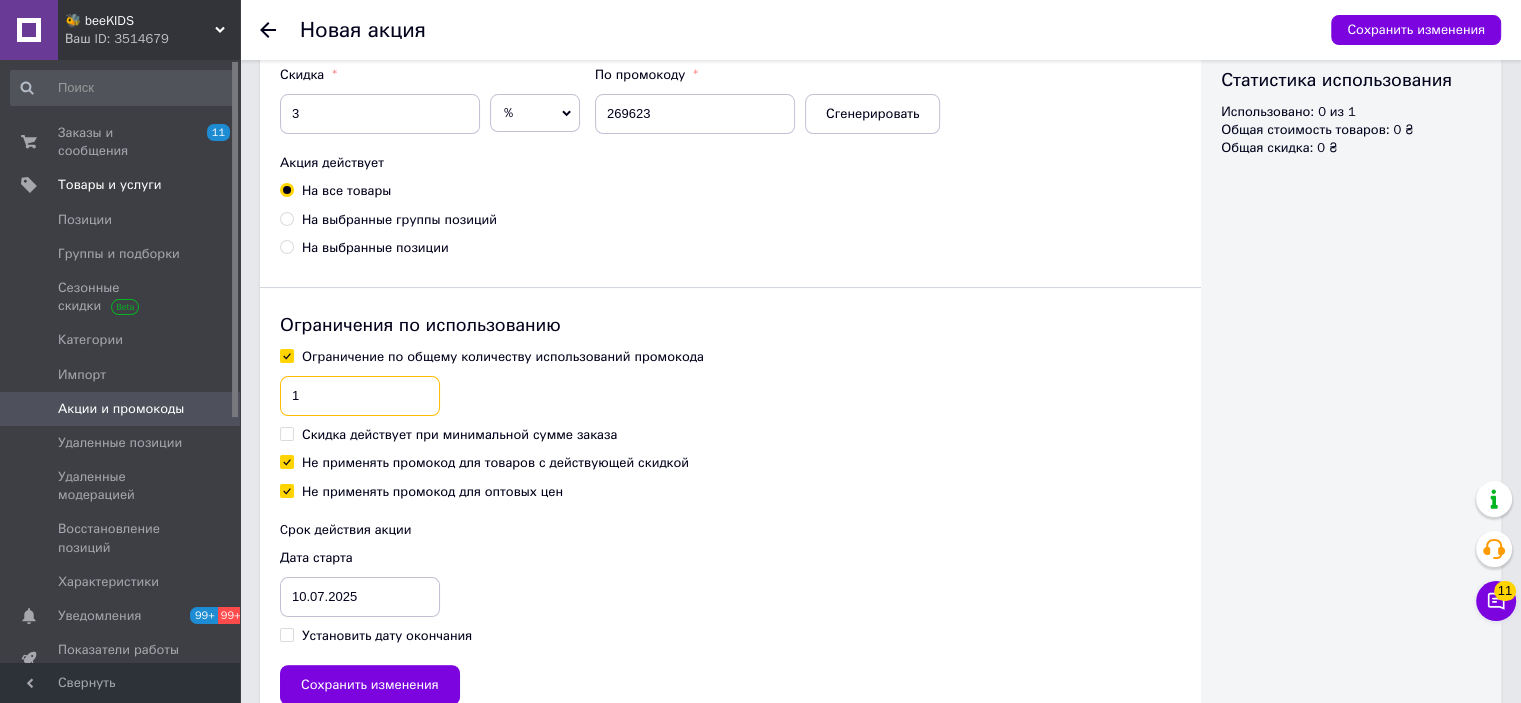 type on "1" 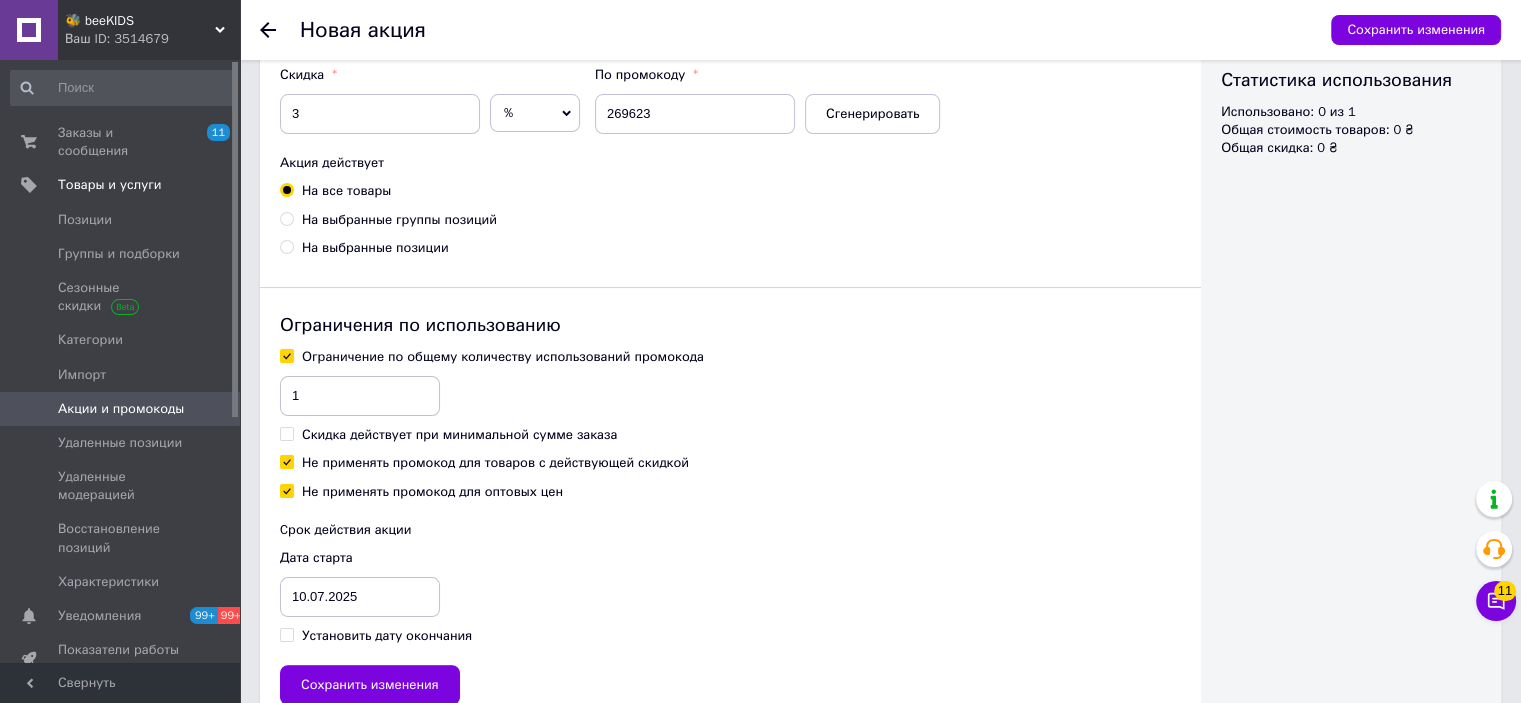 click on "Не применять промокод для товаров с действующей скидкой" at bounding box center [495, 463] 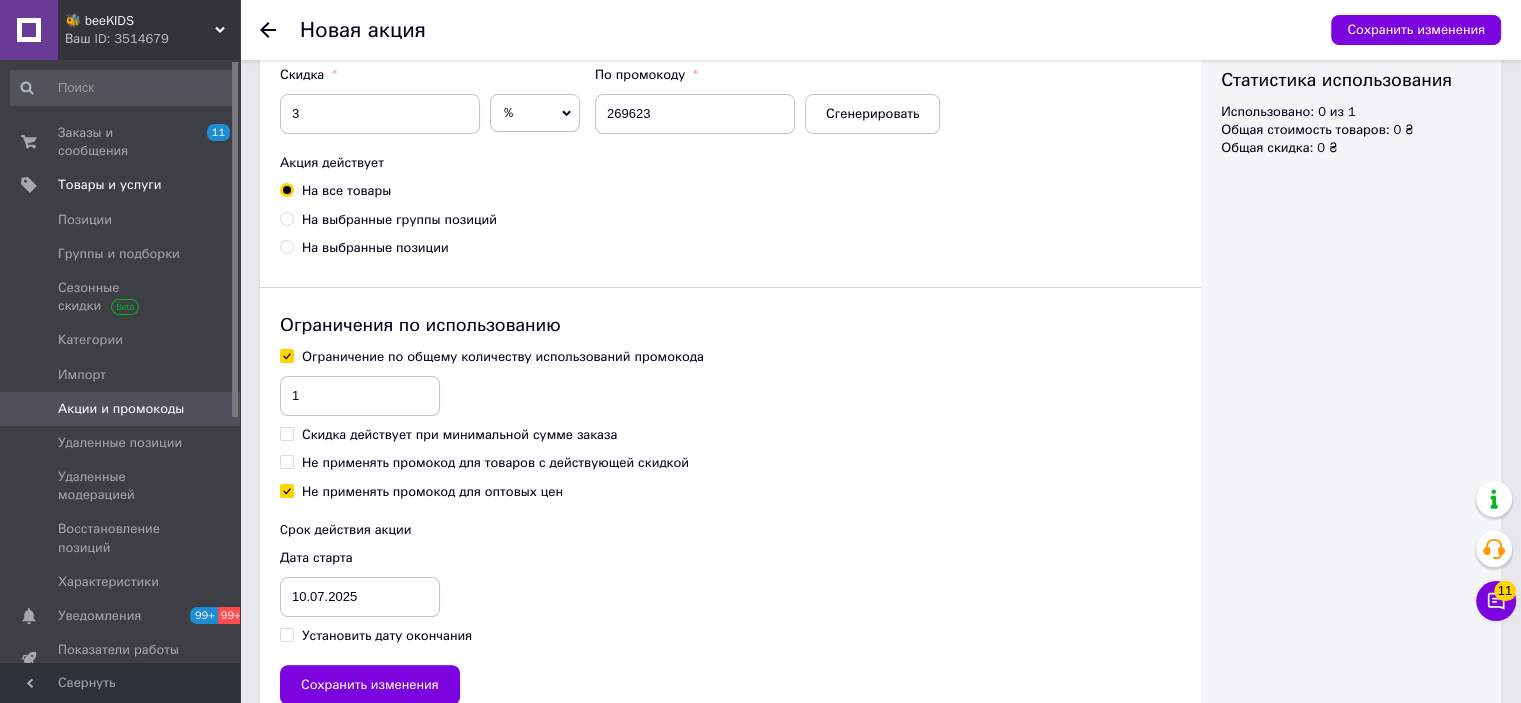 checkbox on "false" 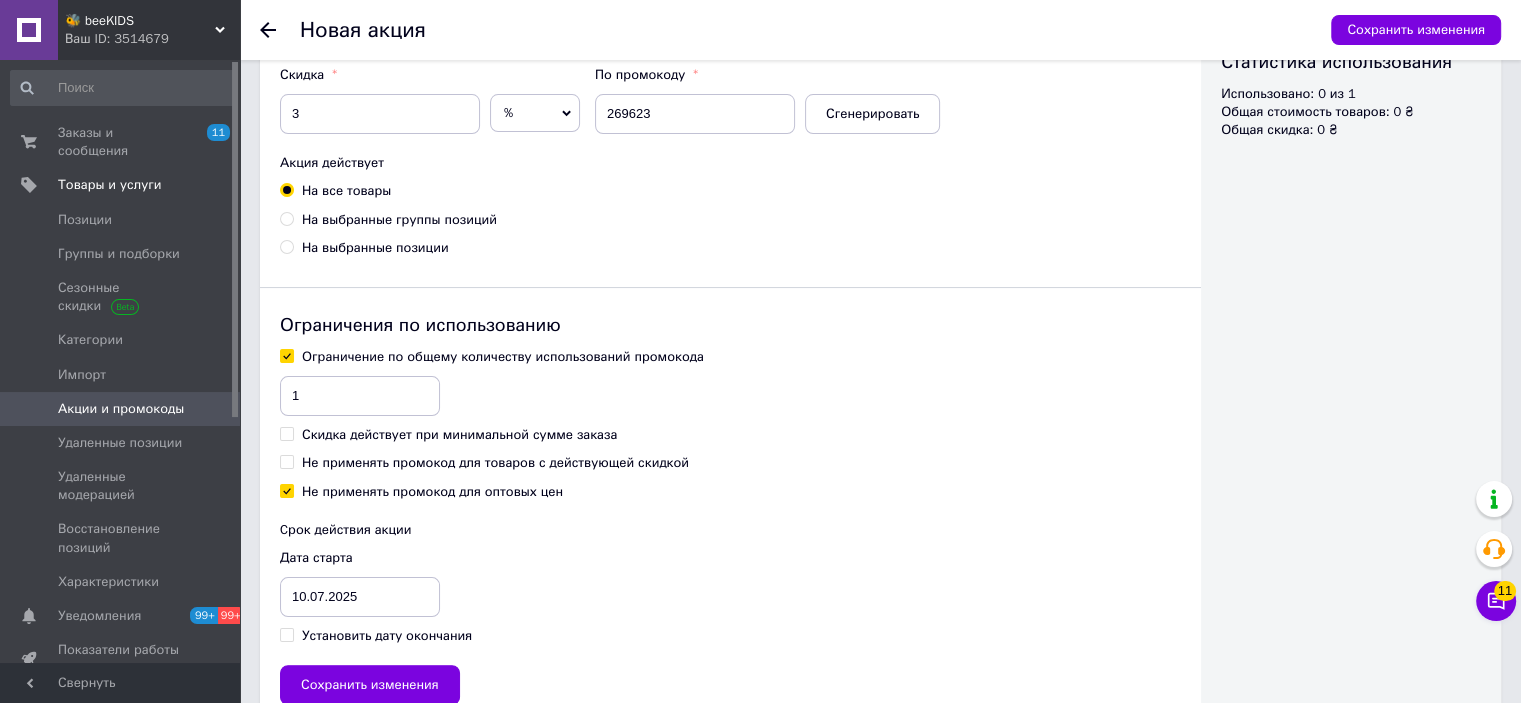 click on "Установить дату окончания" at bounding box center (387, 636) 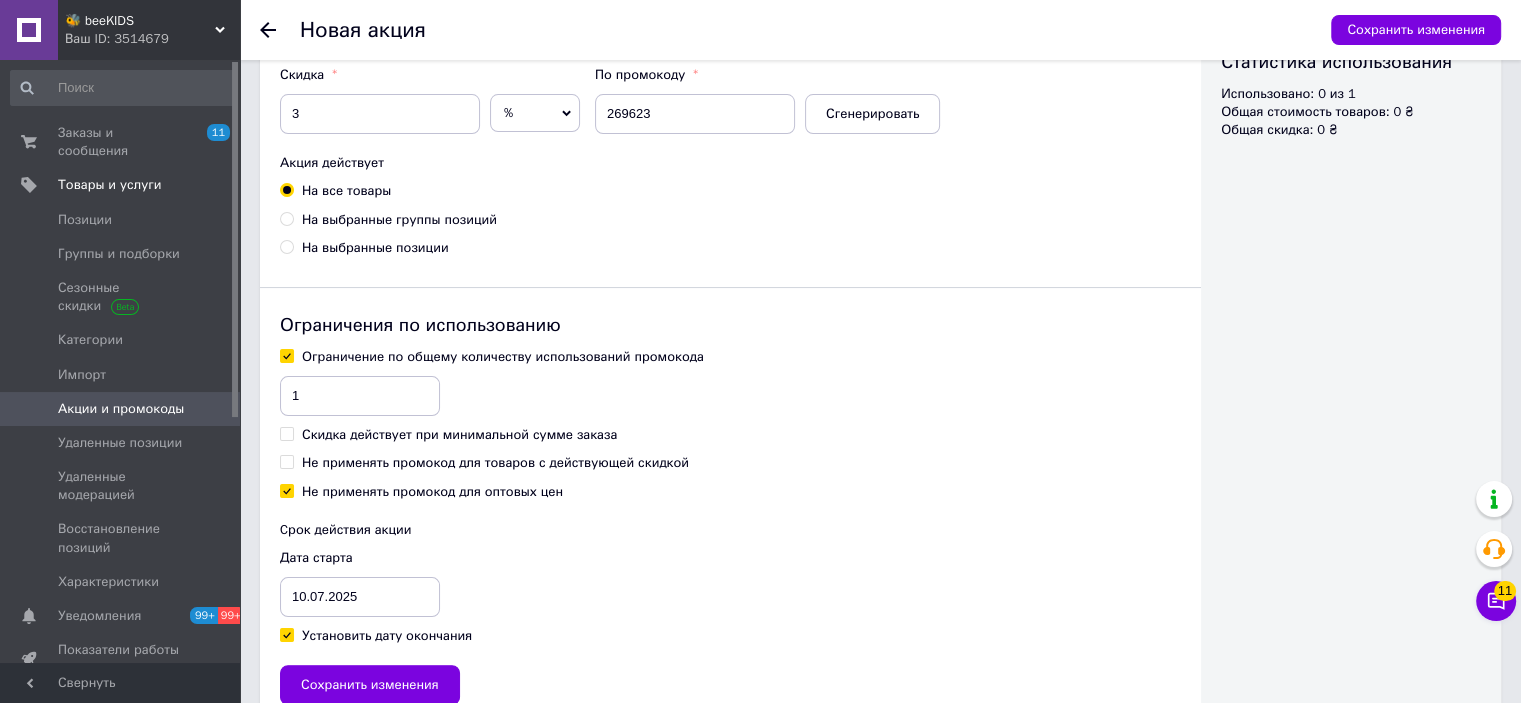 checkbox on "true" 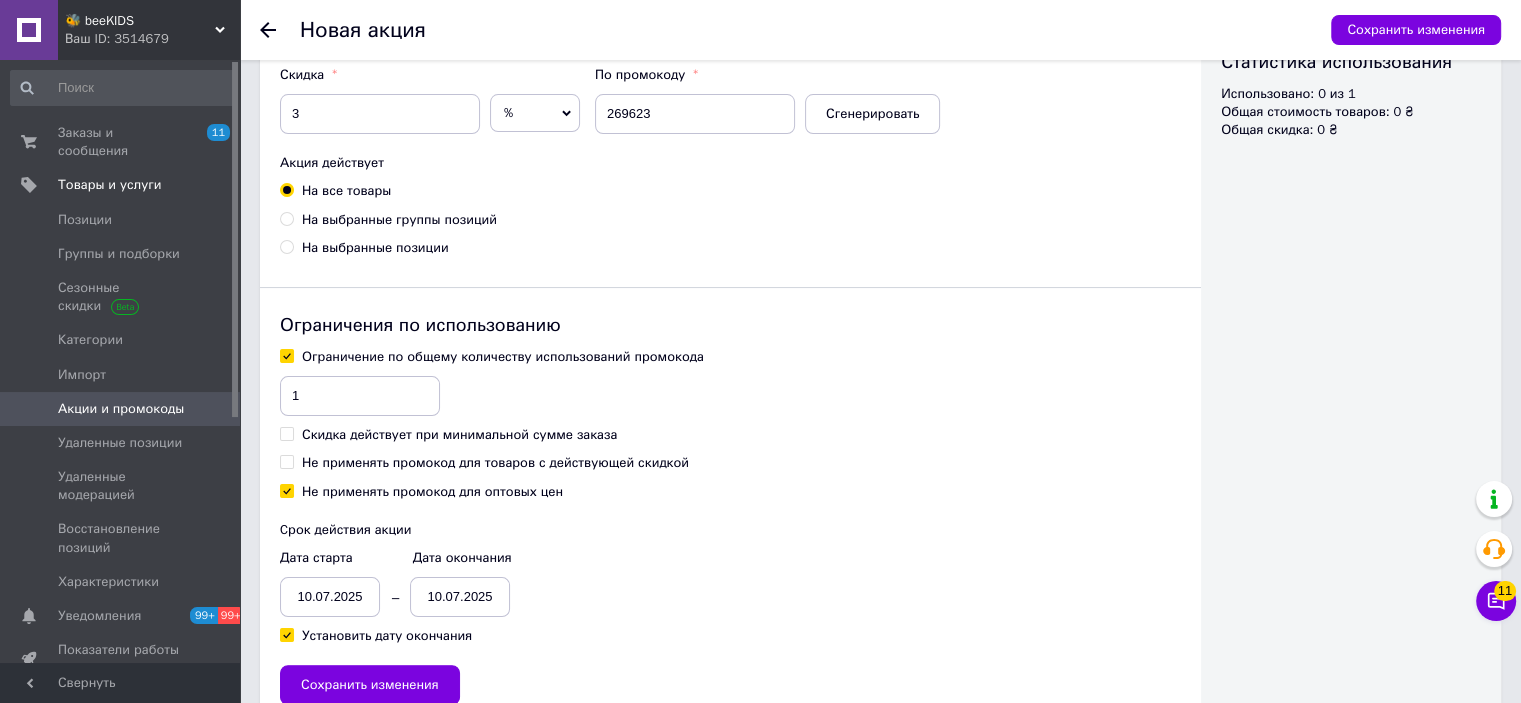 click on "10.07.2025" at bounding box center [330, 597] 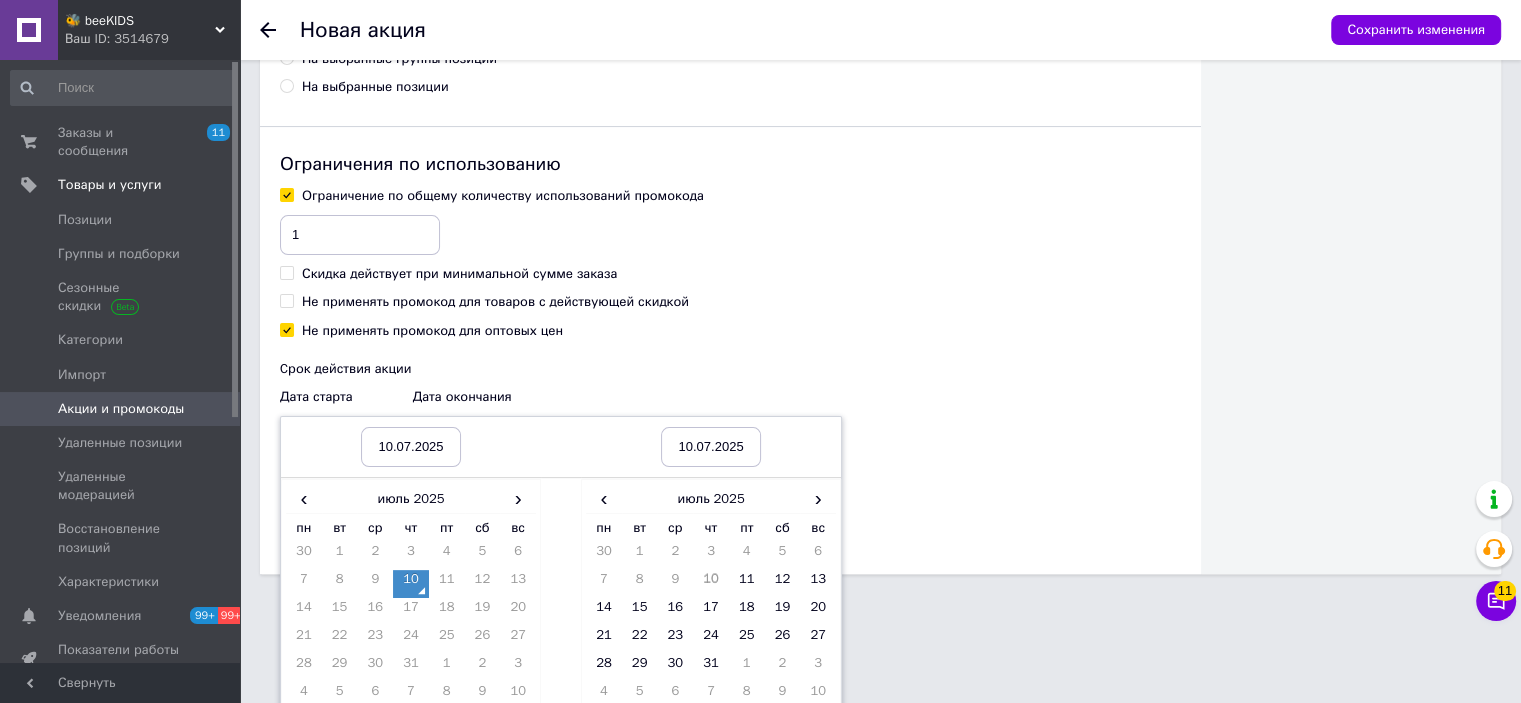 scroll, scrollTop: 533, scrollLeft: 0, axis: vertical 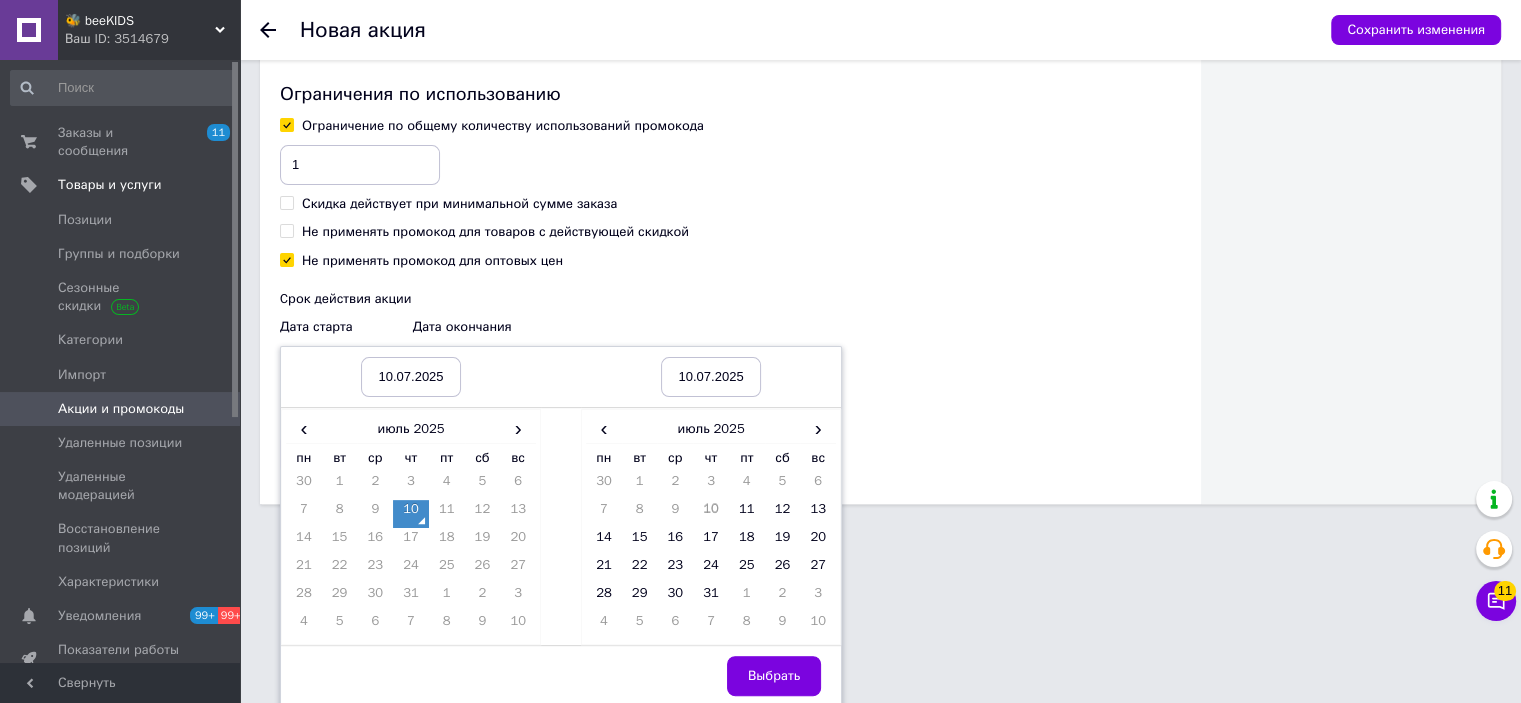 click on "10" at bounding box center [411, 514] 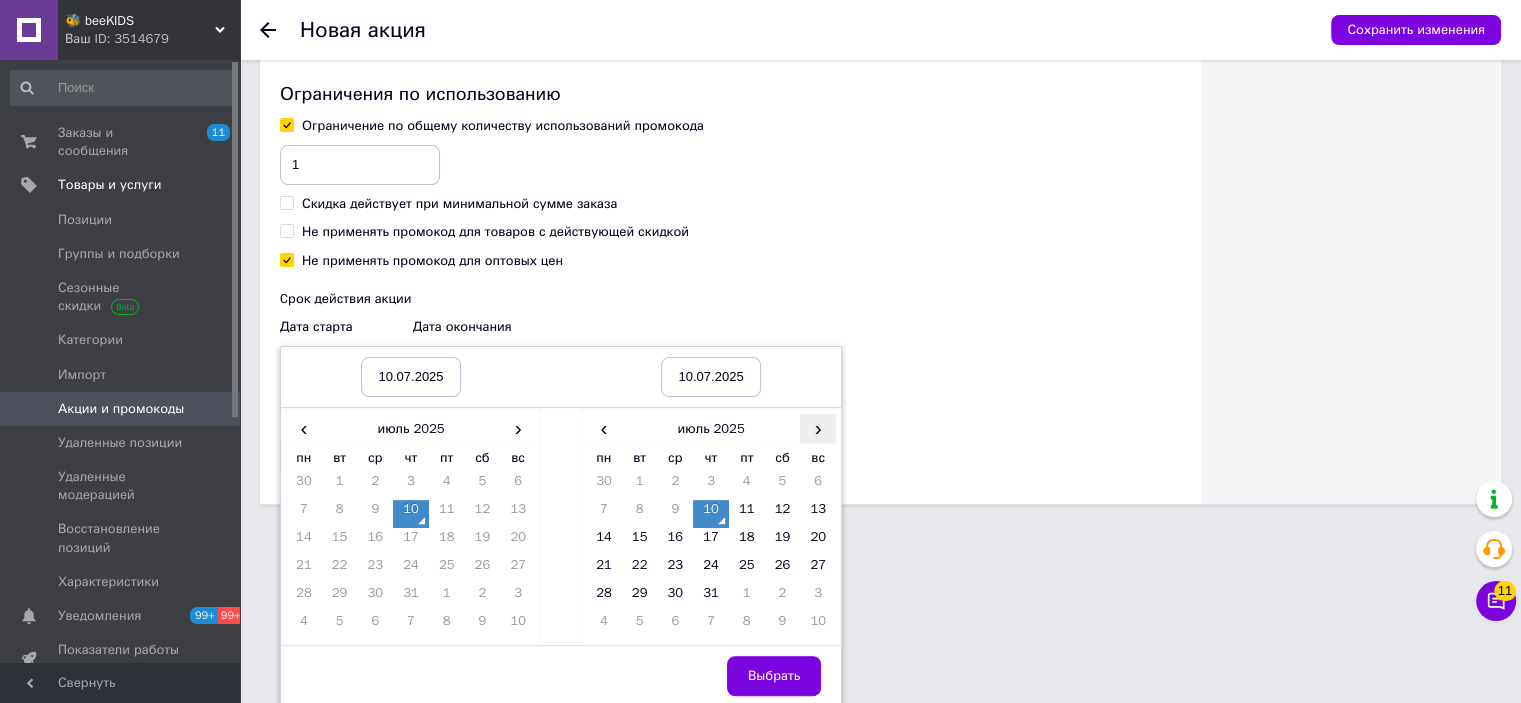 click on "›" at bounding box center (818, 428) 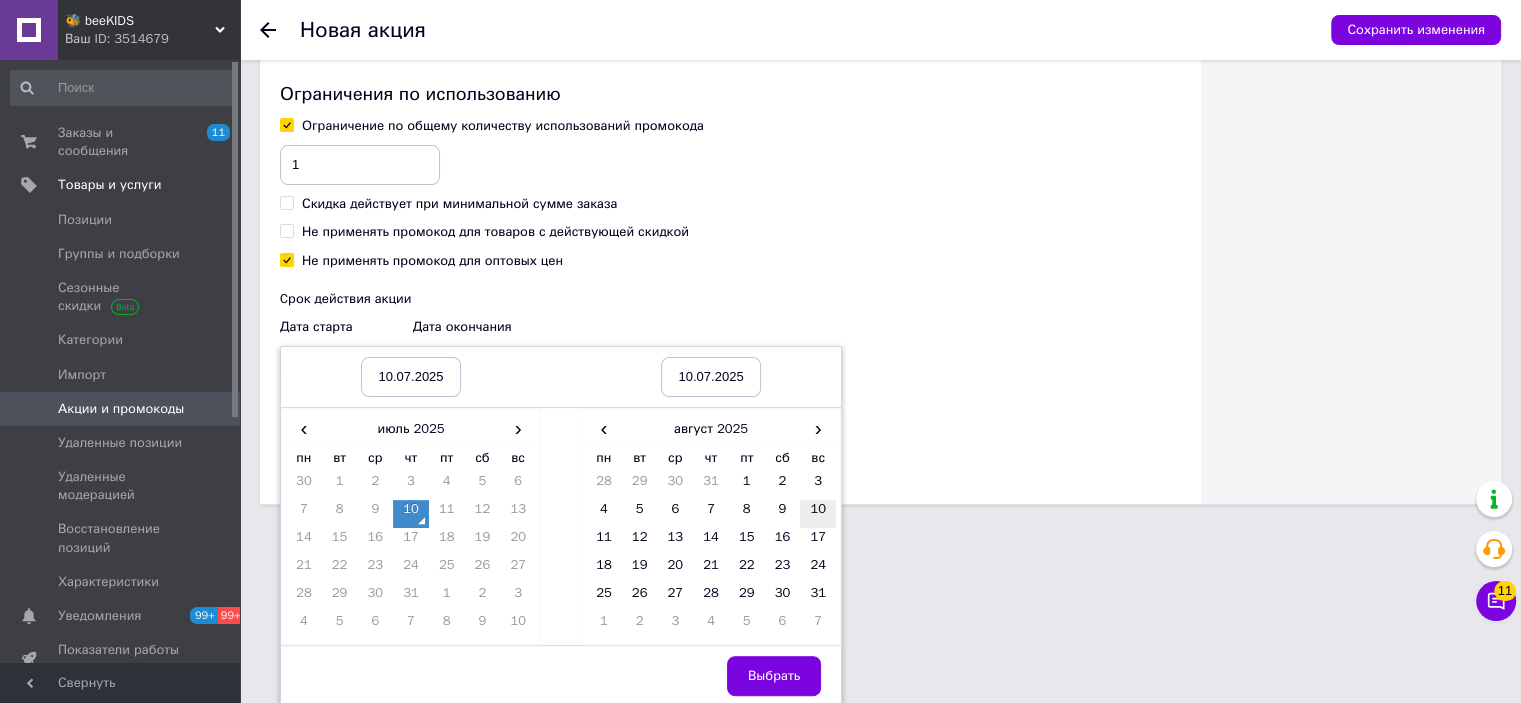click on "10" at bounding box center (818, 514) 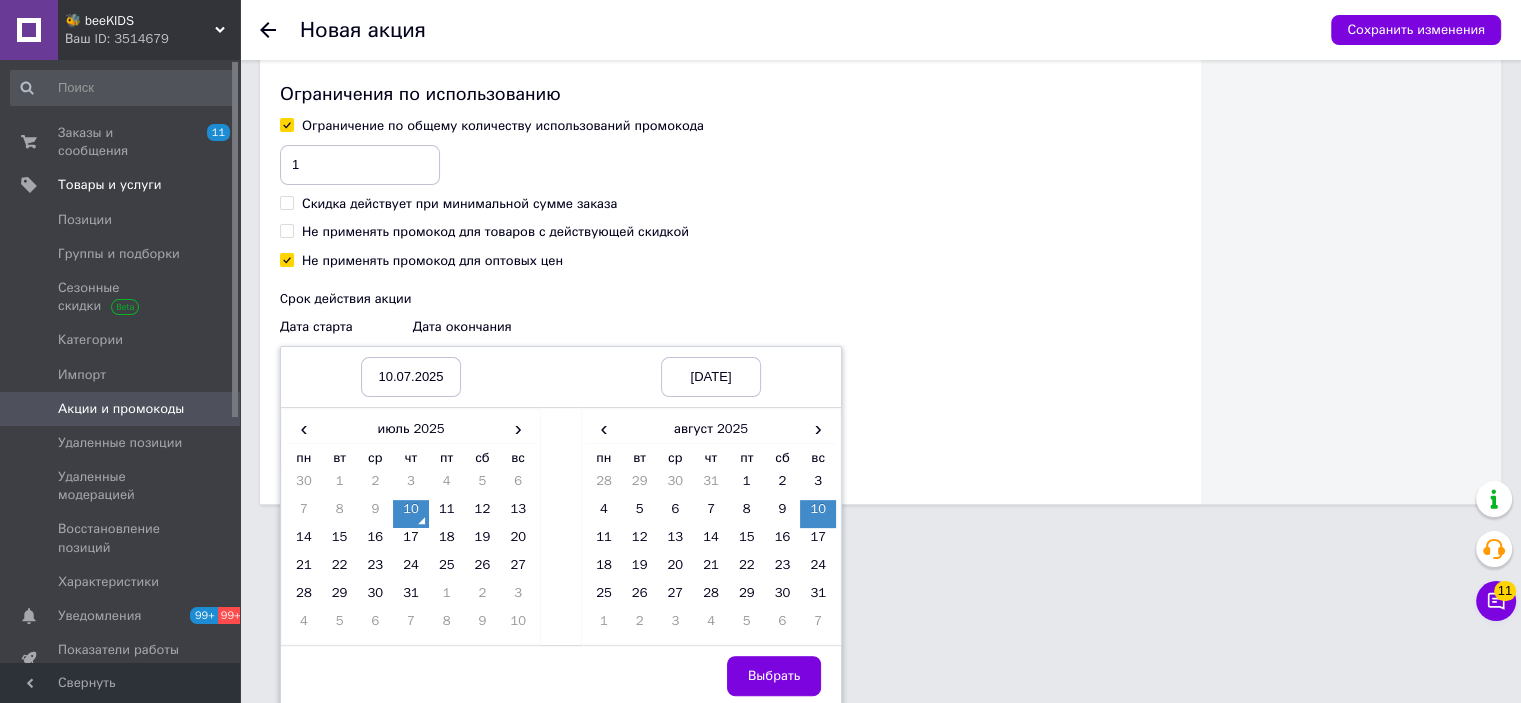 click on "Выбрать" at bounding box center [774, 676] 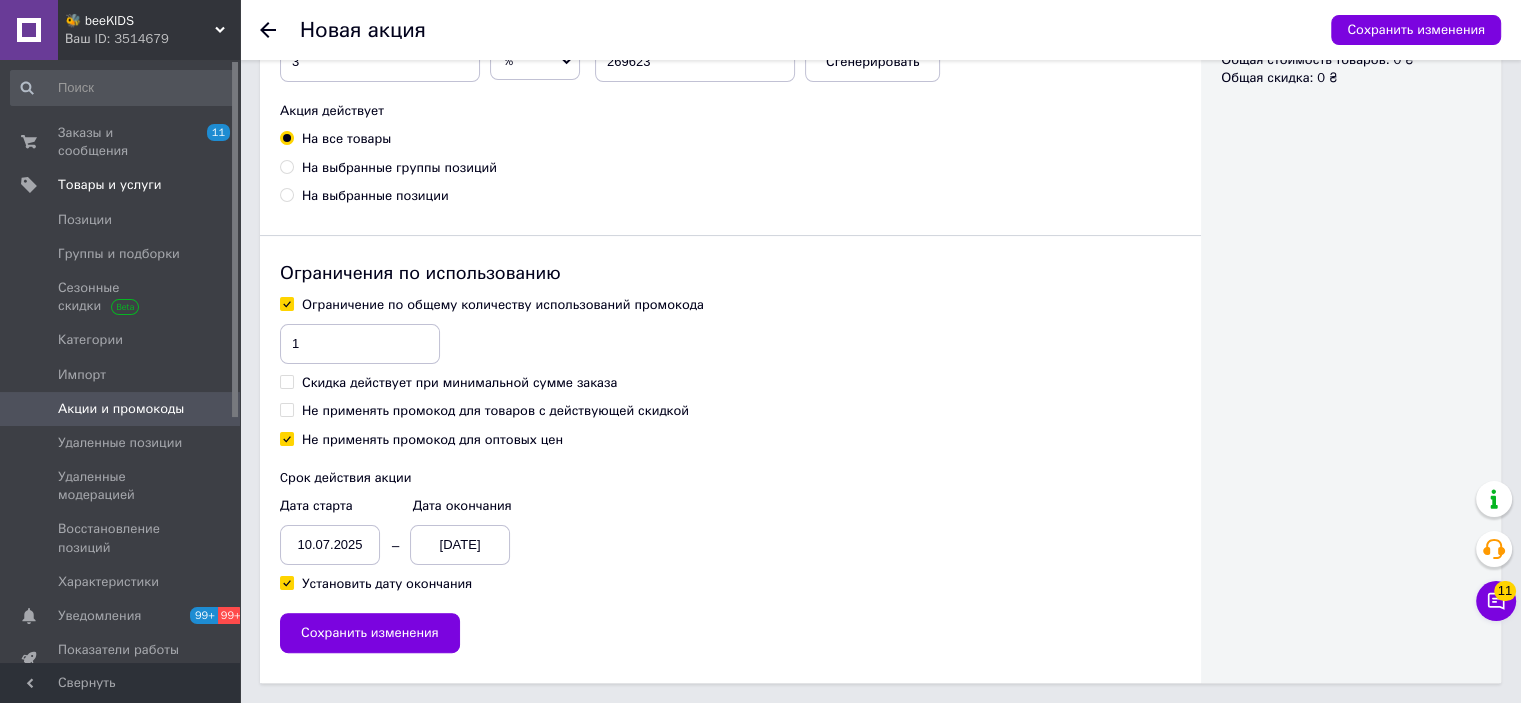 scroll, scrollTop: 352, scrollLeft: 0, axis: vertical 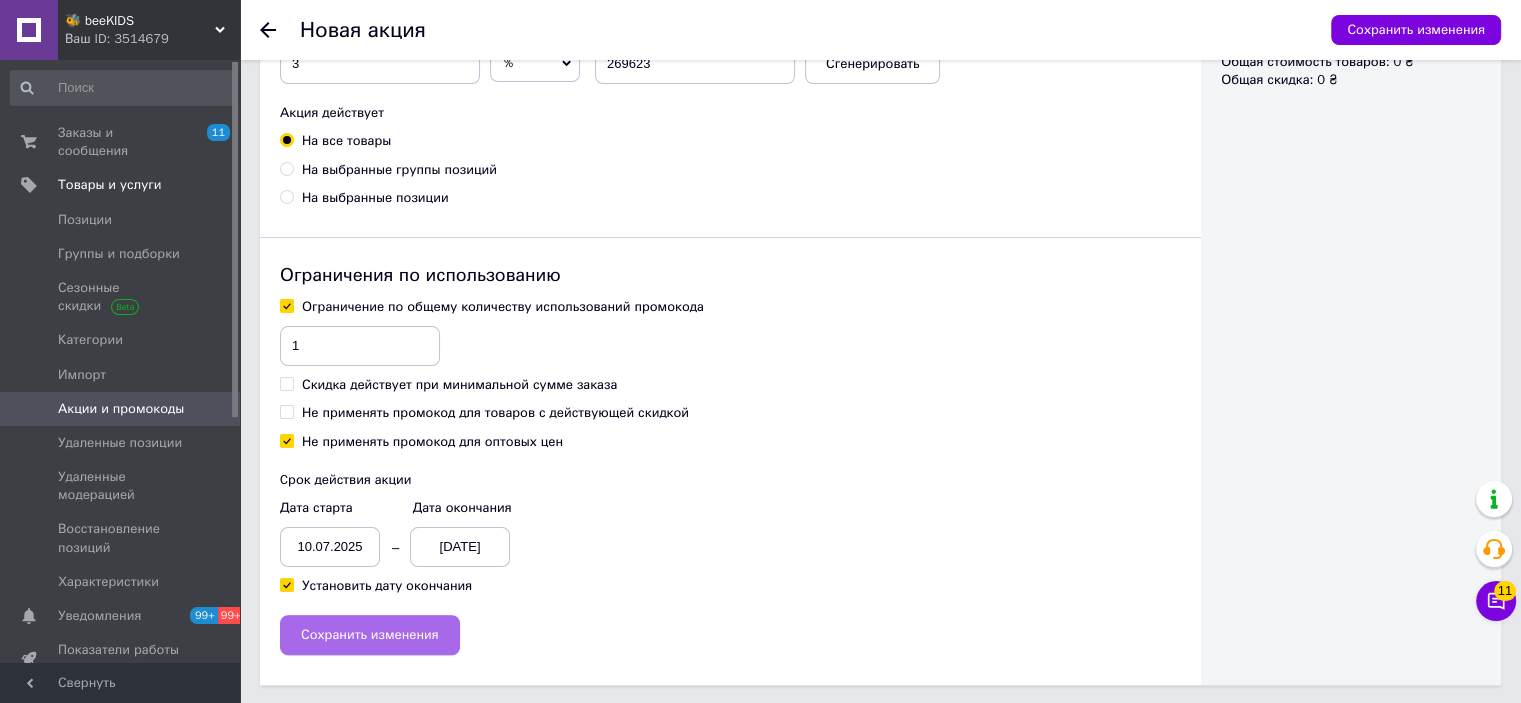 click on "Сохранить изменения" at bounding box center (370, 635) 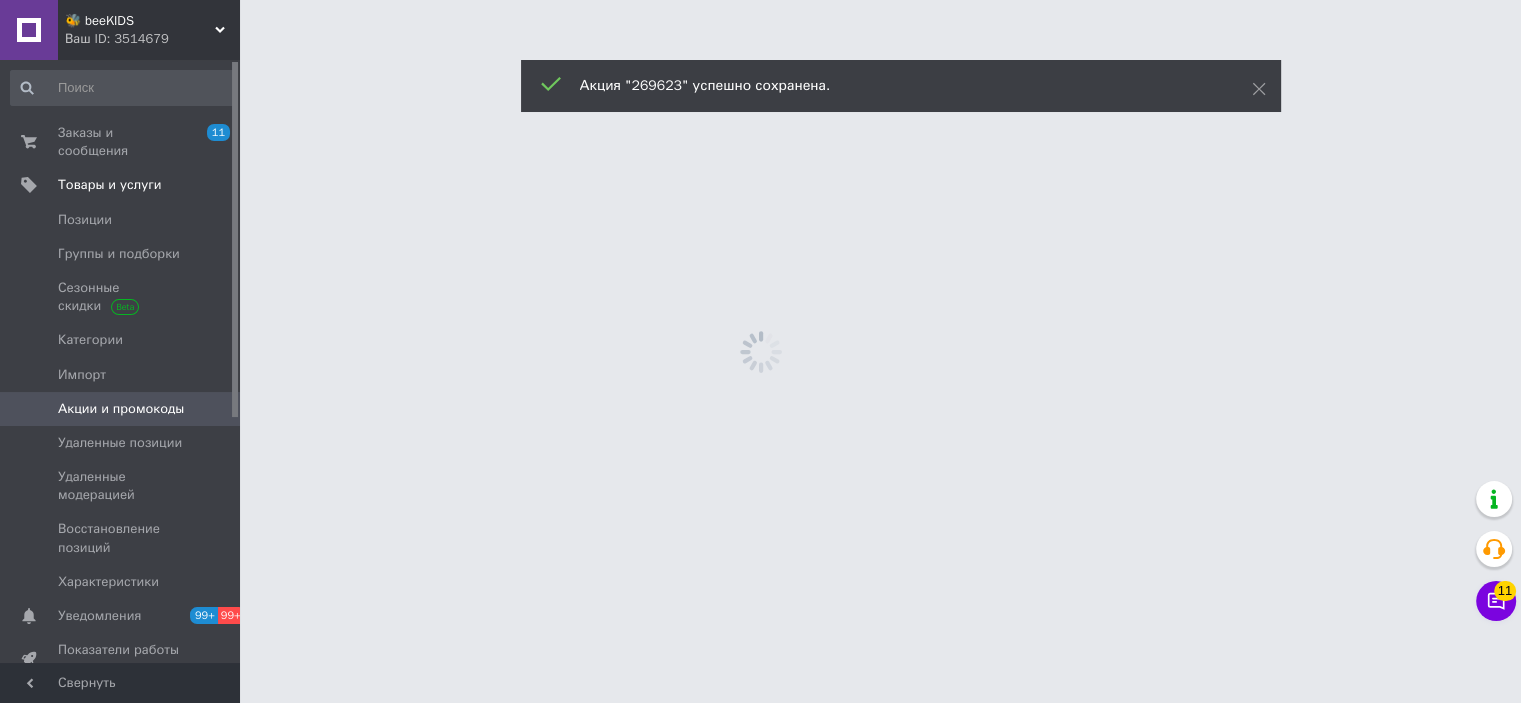 scroll, scrollTop: 0, scrollLeft: 0, axis: both 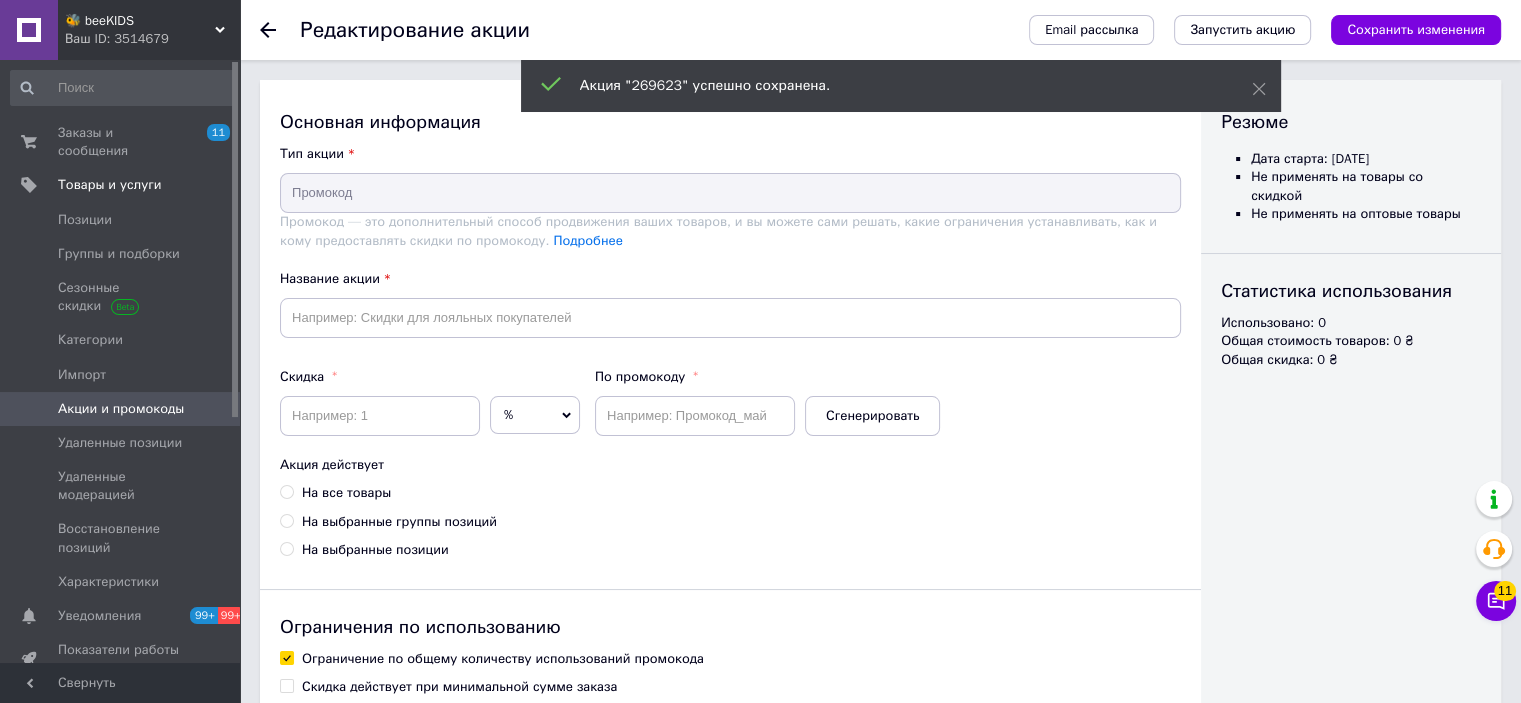 type on "269623" 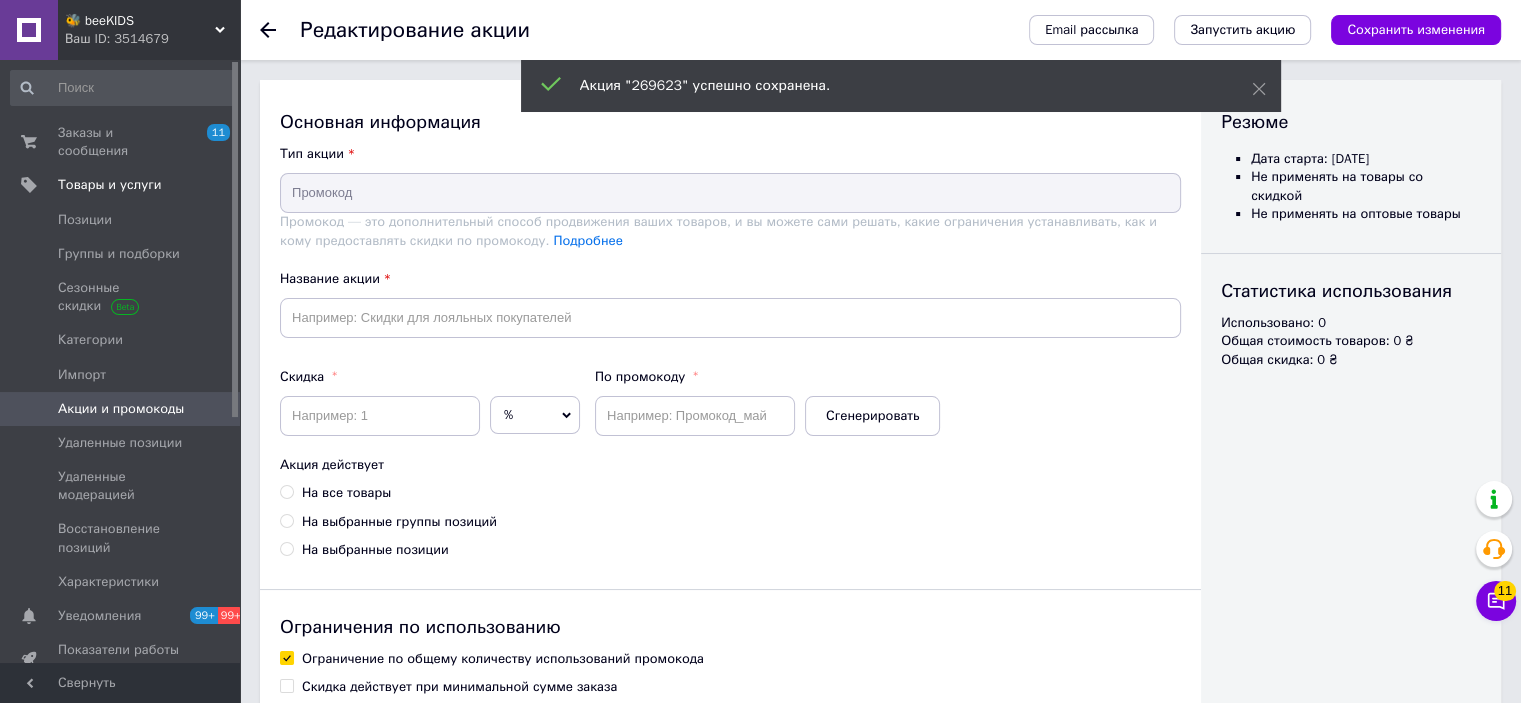 type on "3" 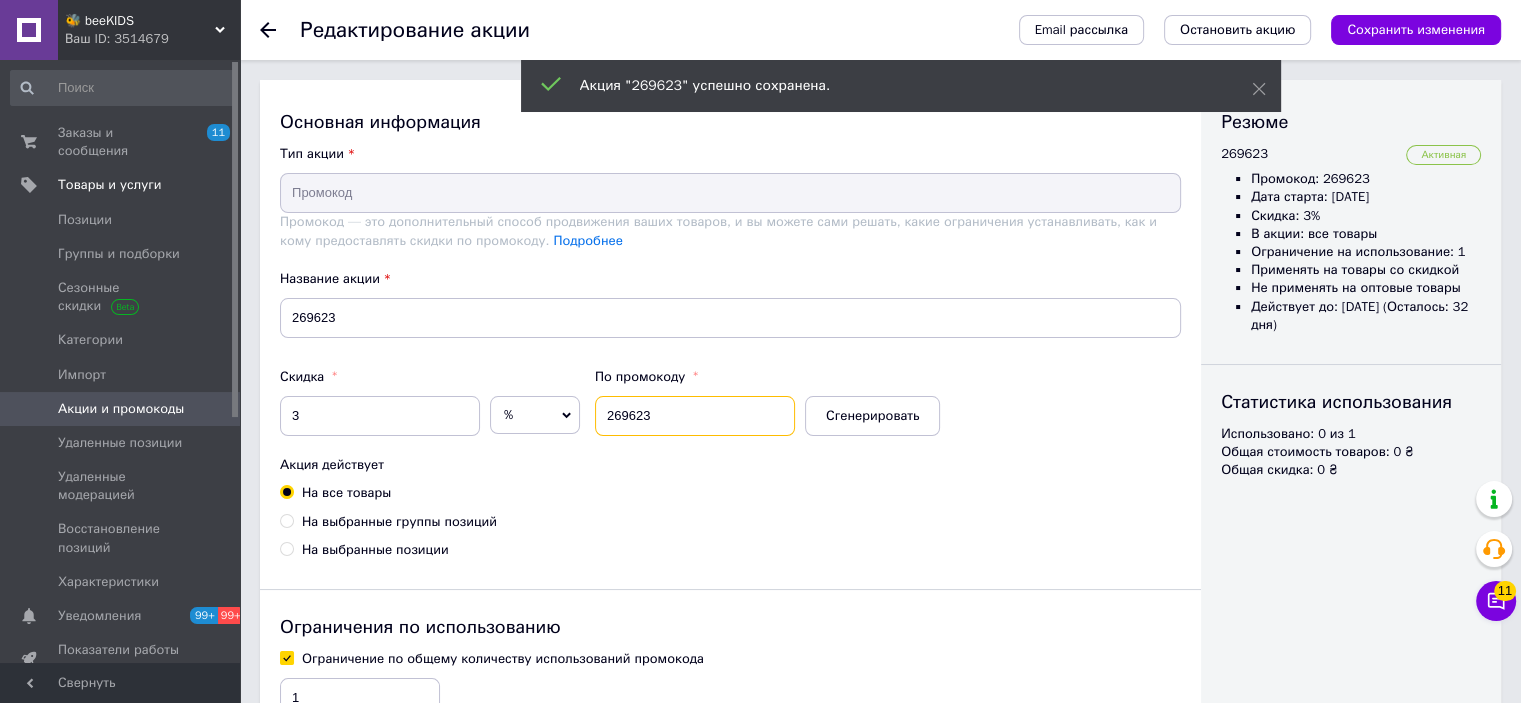 click on "269623" at bounding box center (695, 416) 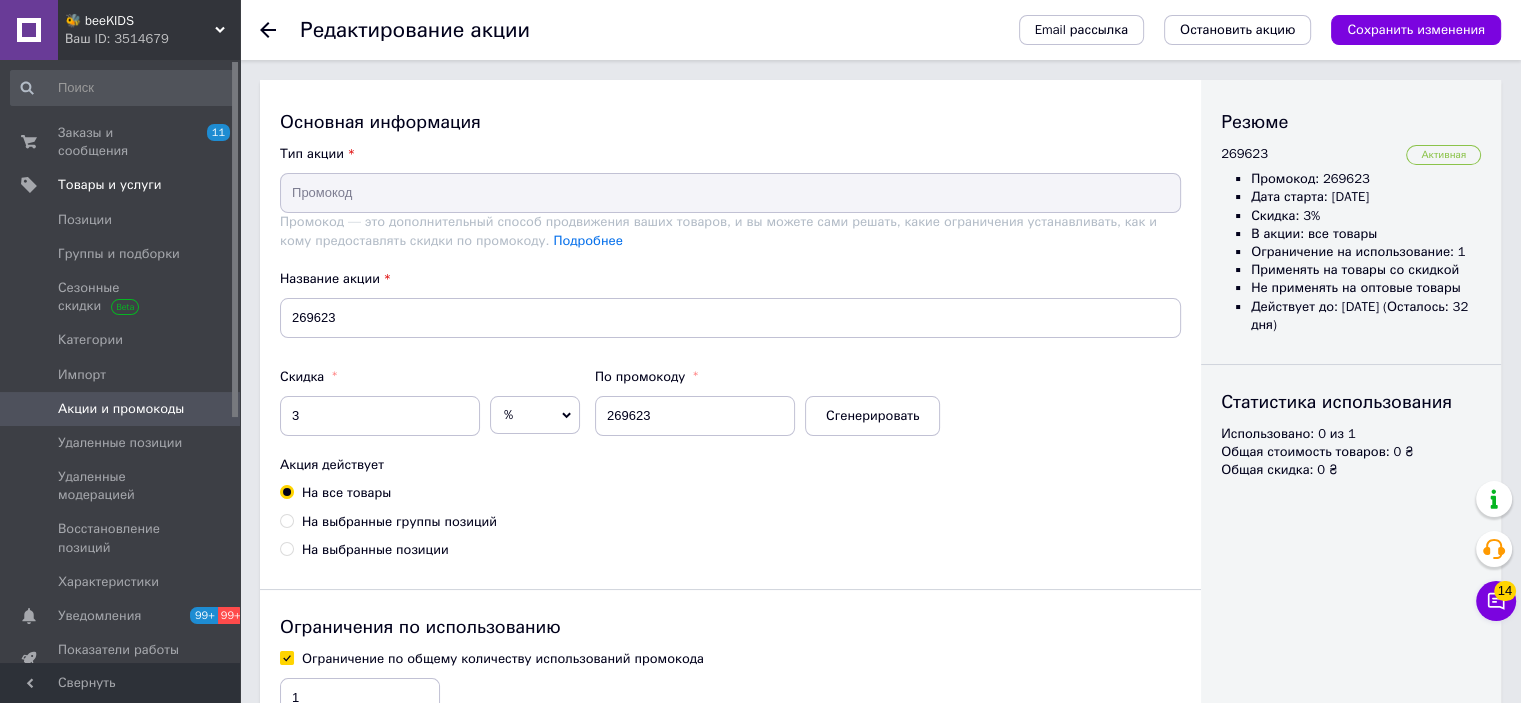click on "Ваш ID: 3514679" at bounding box center (152, 39) 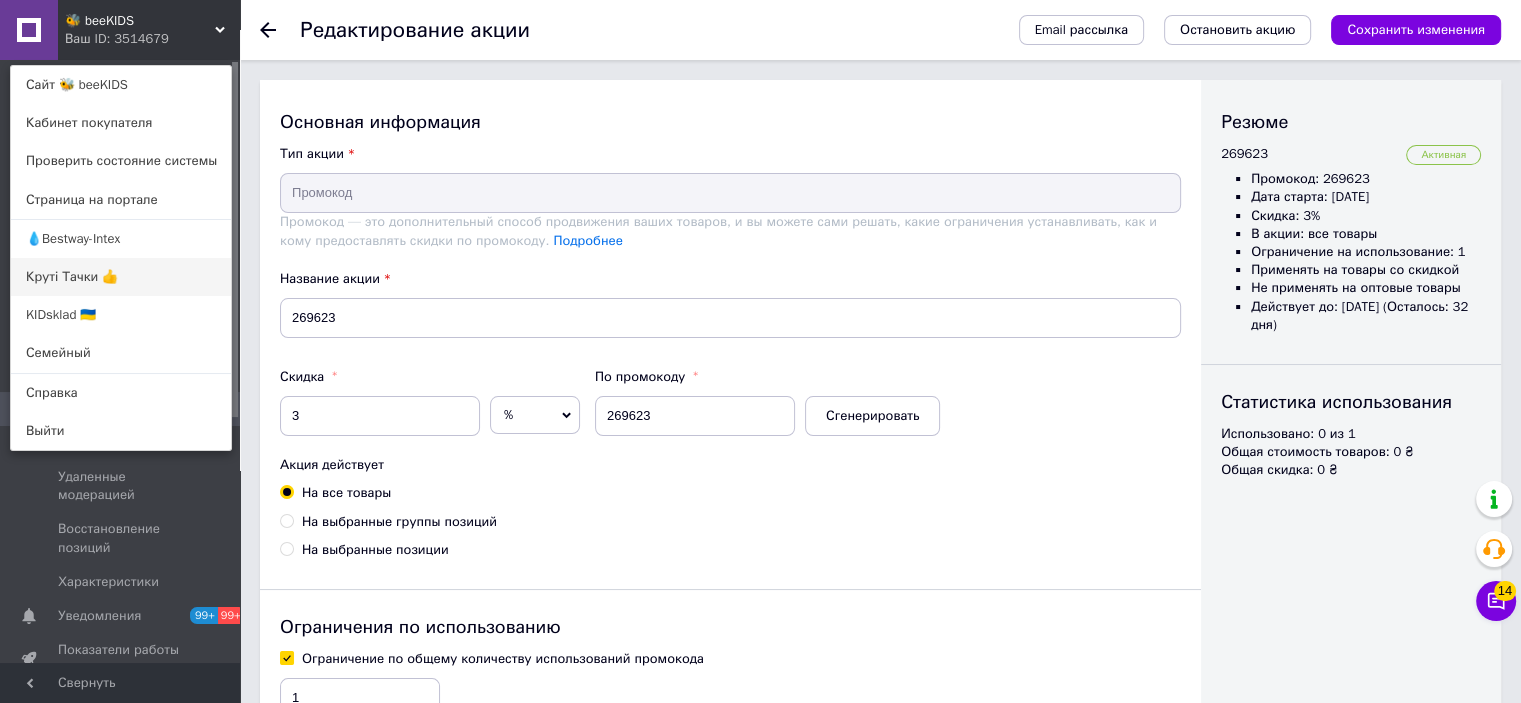click on "Круті Тачки 👍" at bounding box center (121, 277) 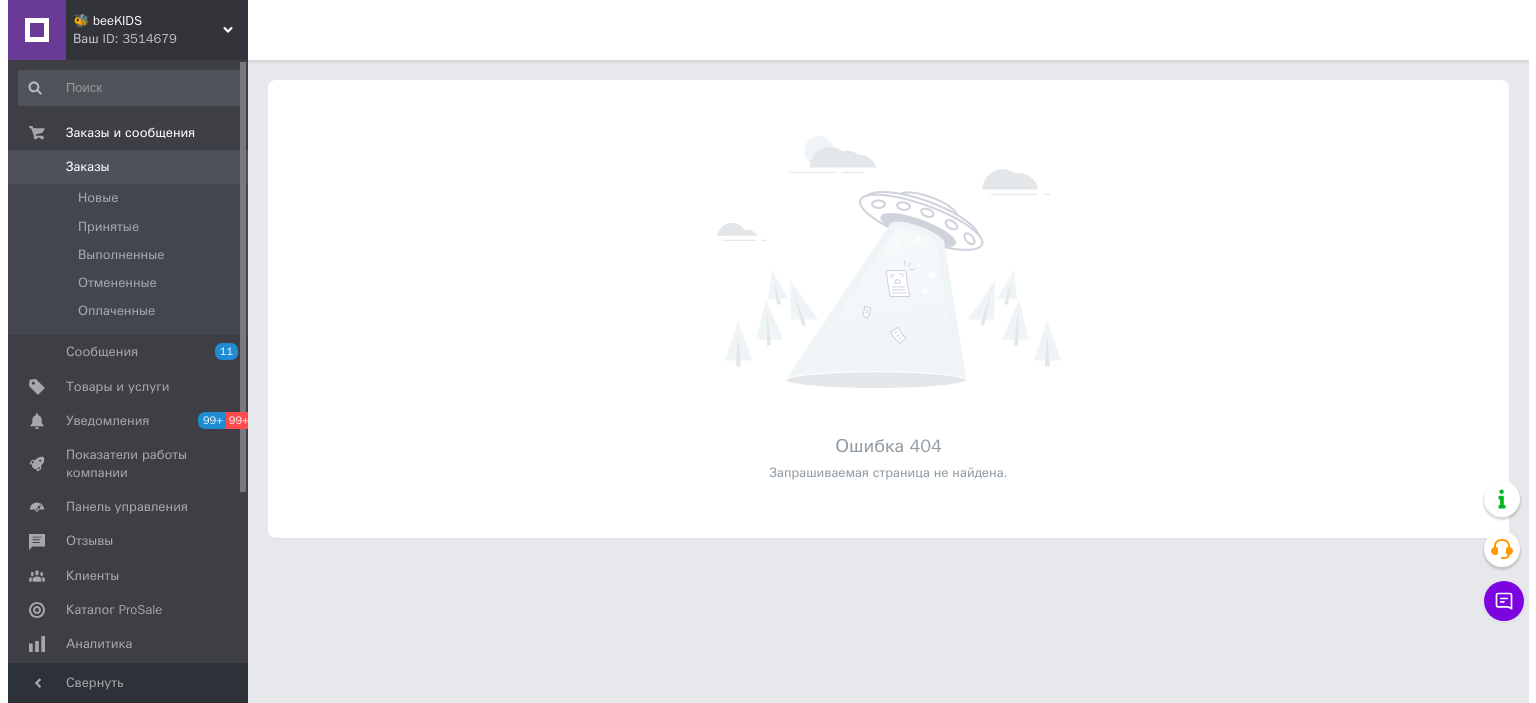 scroll, scrollTop: 0, scrollLeft: 0, axis: both 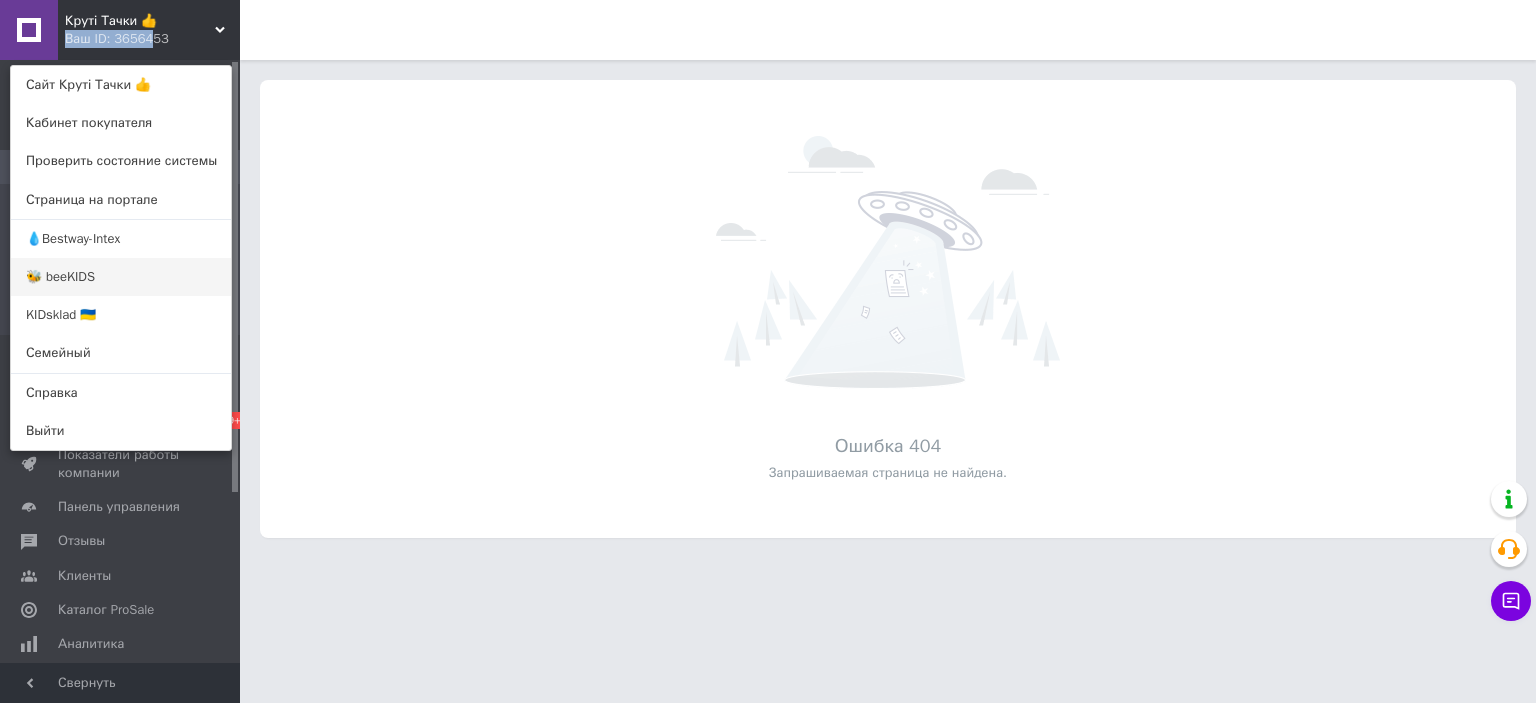 click on "🐝 beeKIDS" at bounding box center (121, 277) 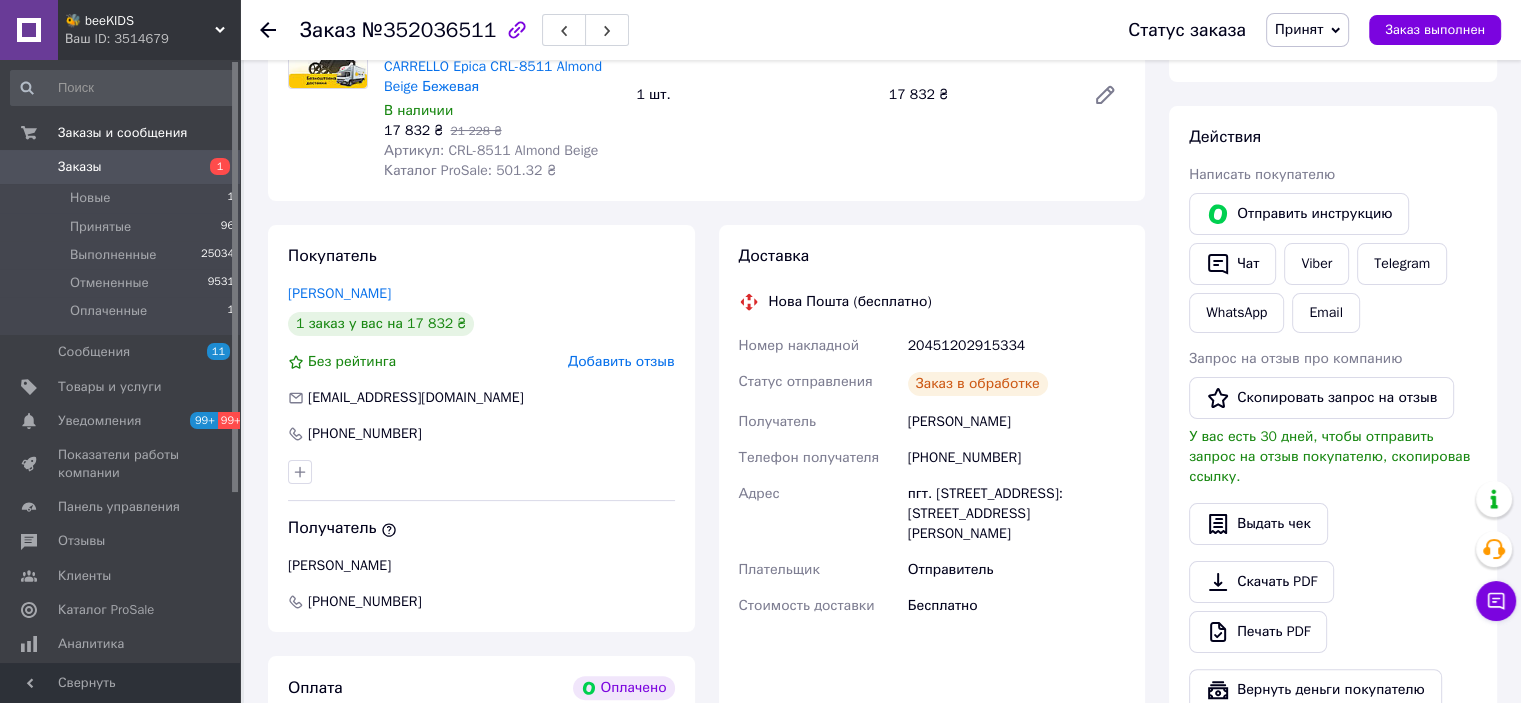 scroll, scrollTop: 284, scrollLeft: 0, axis: vertical 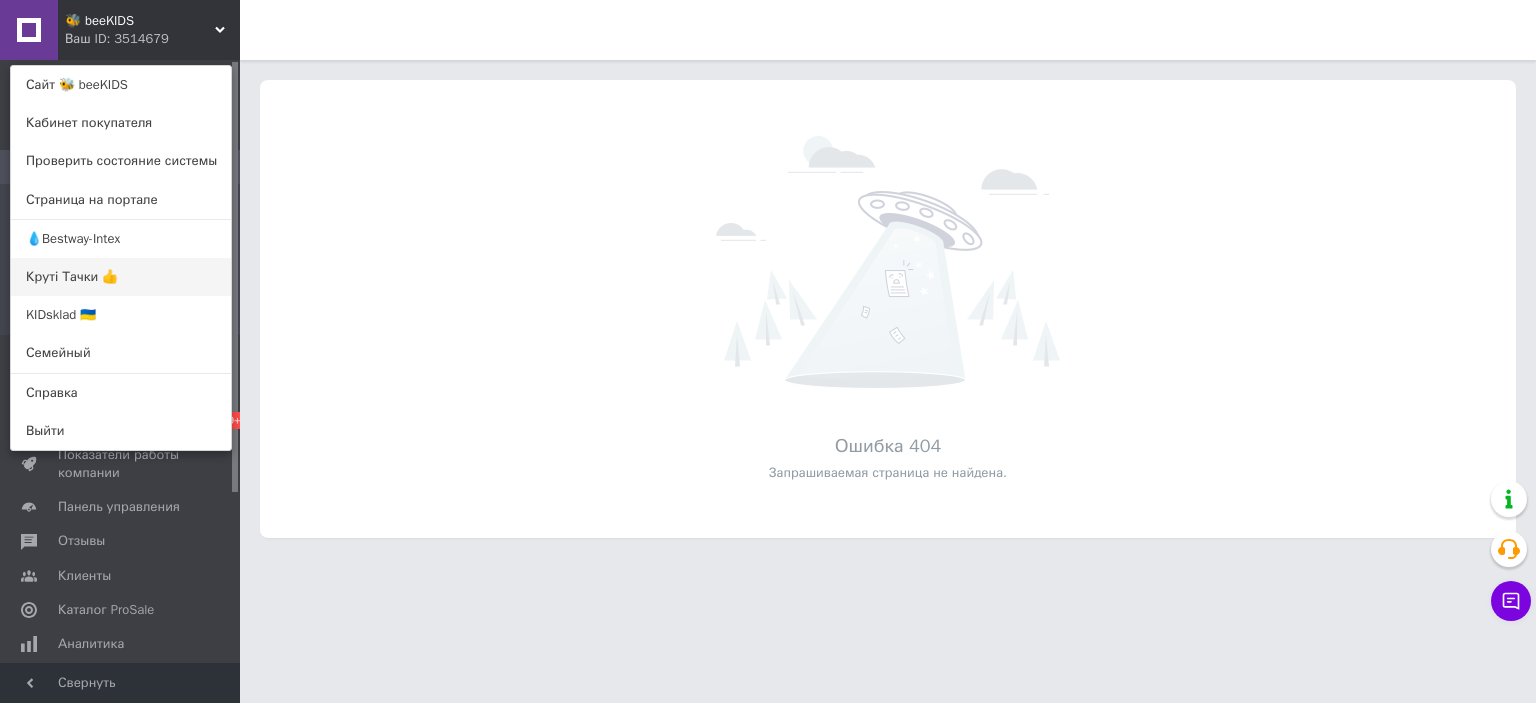 click on "Круті Тачки 👍" at bounding box center [121, 277] 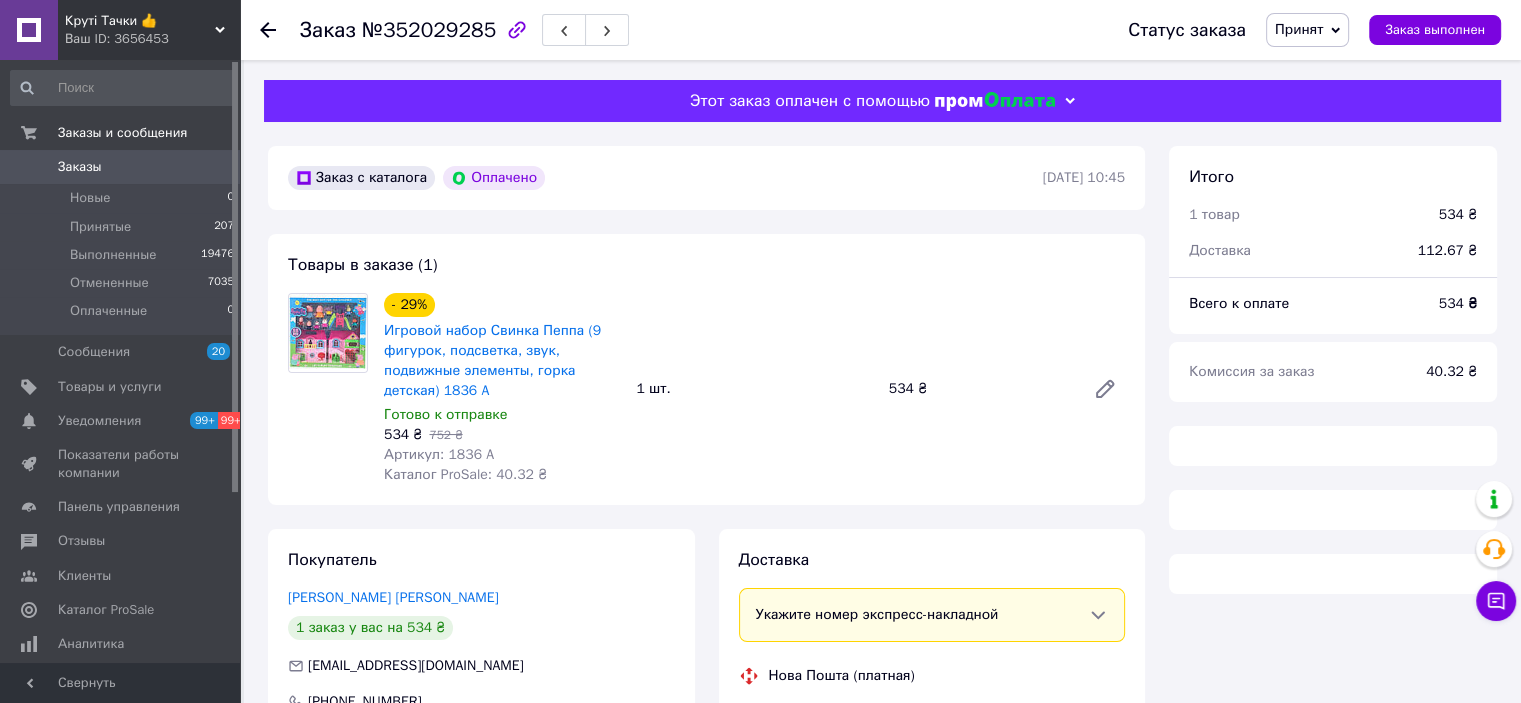 scroll, scrollTop: 300, scrollLeft: 0, axis: vertical 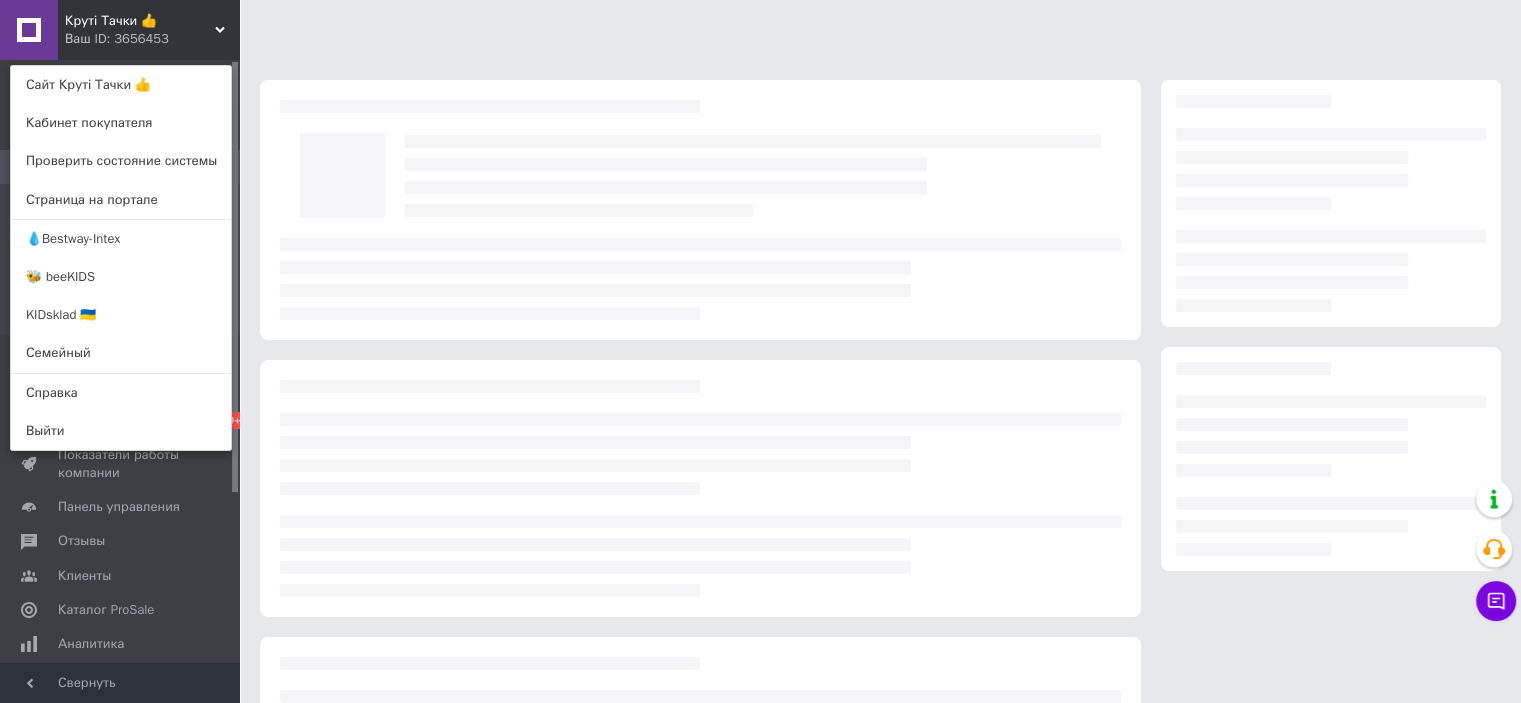 click at bounding box center (700, 279) 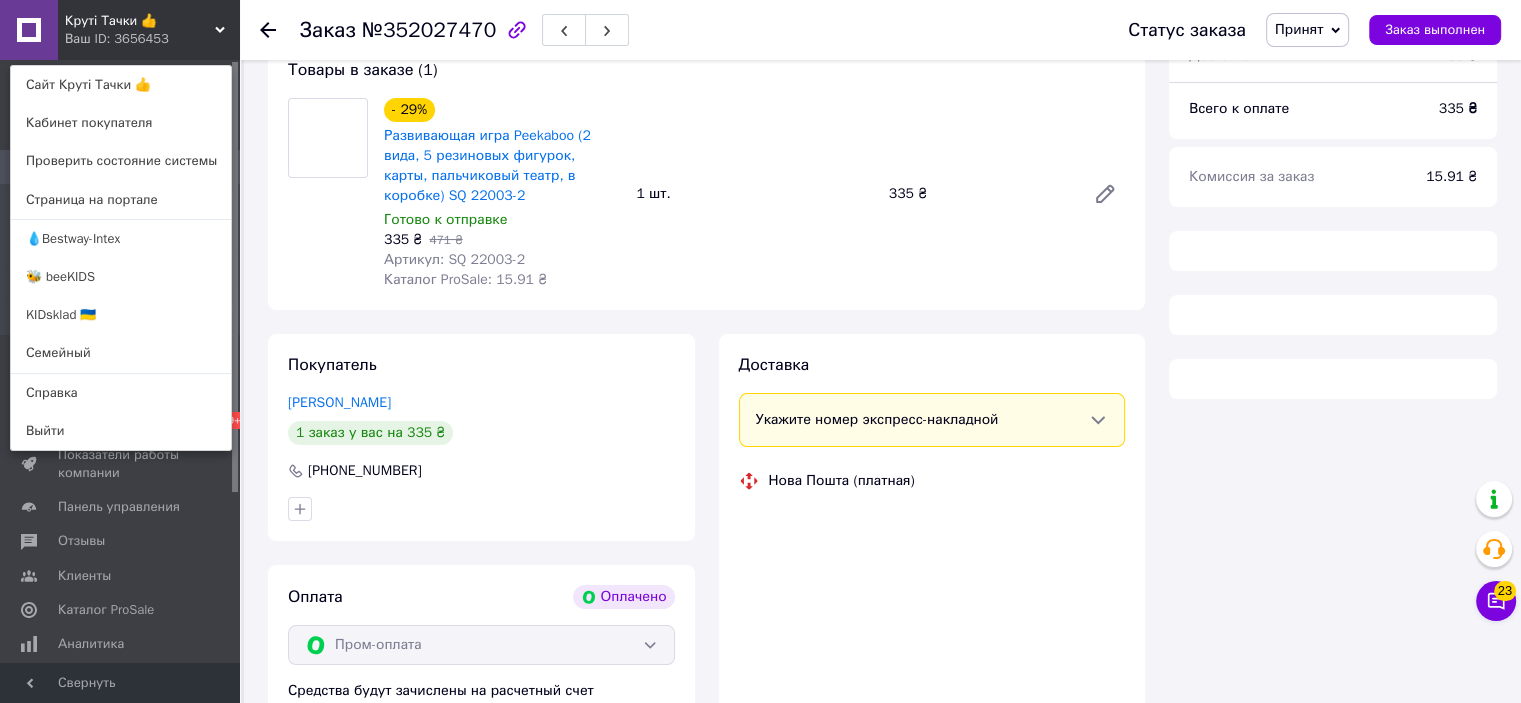 scroll, scrollTop: 268, scrollLeft: 0, axis: vertical 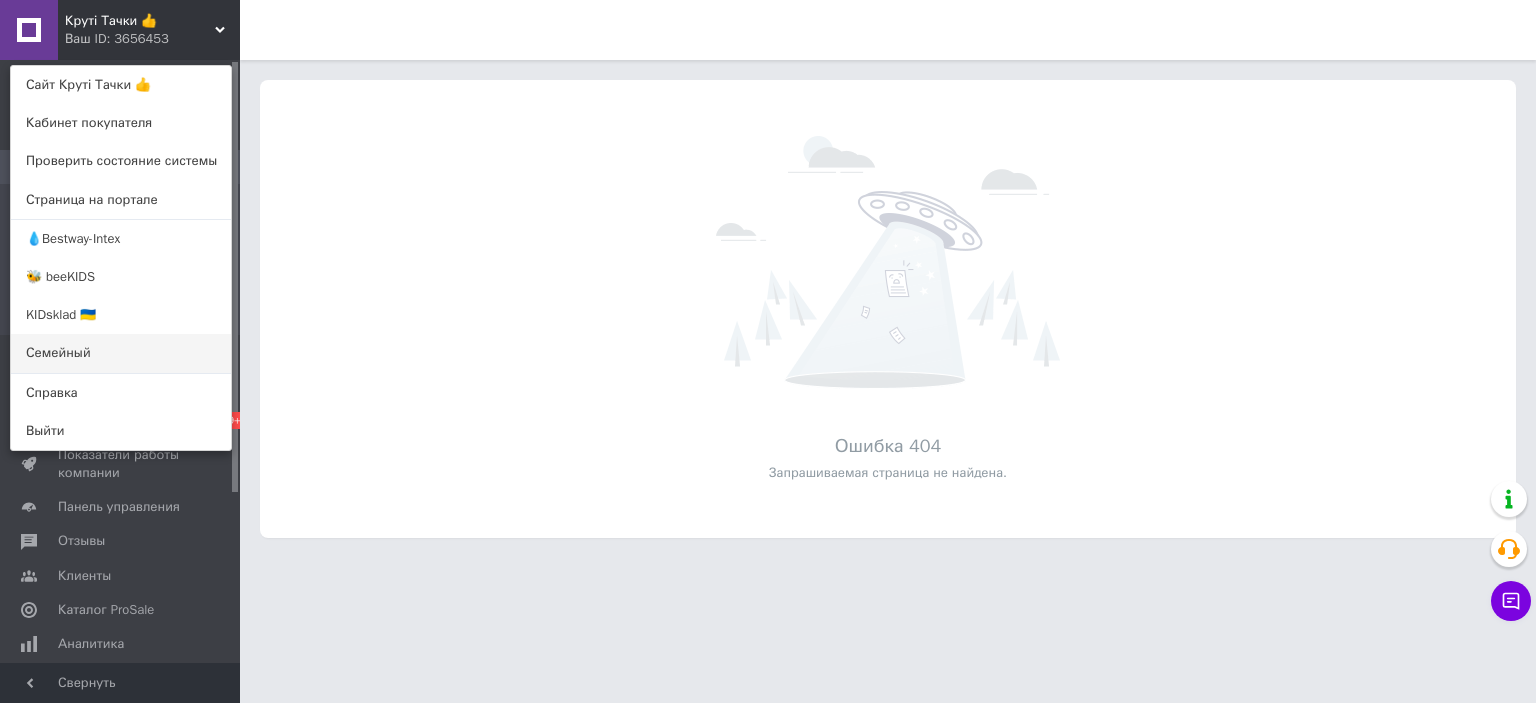 click on "Семейный" at bounding box center [121, 353] 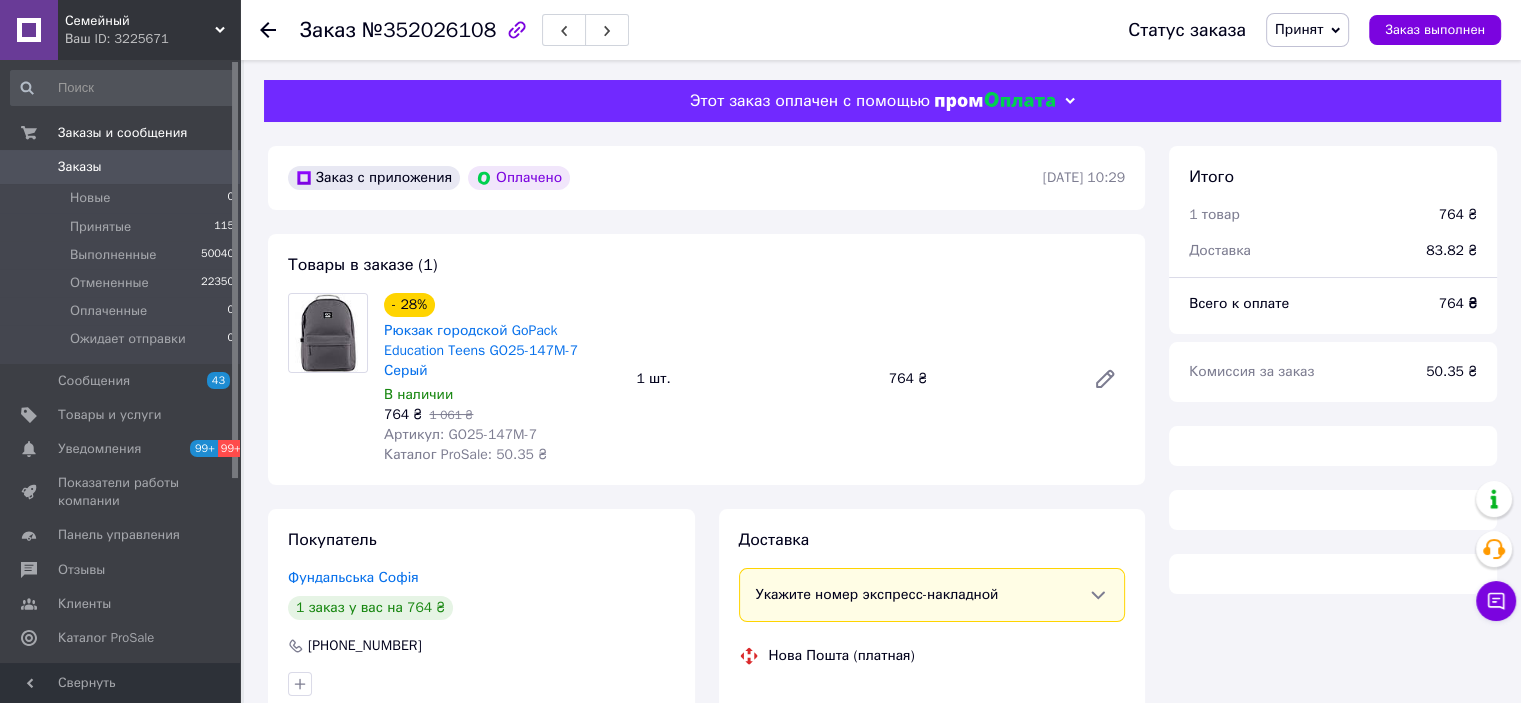 scroll, scrollTop: 300, scrollLeft: 0, axis: vertical 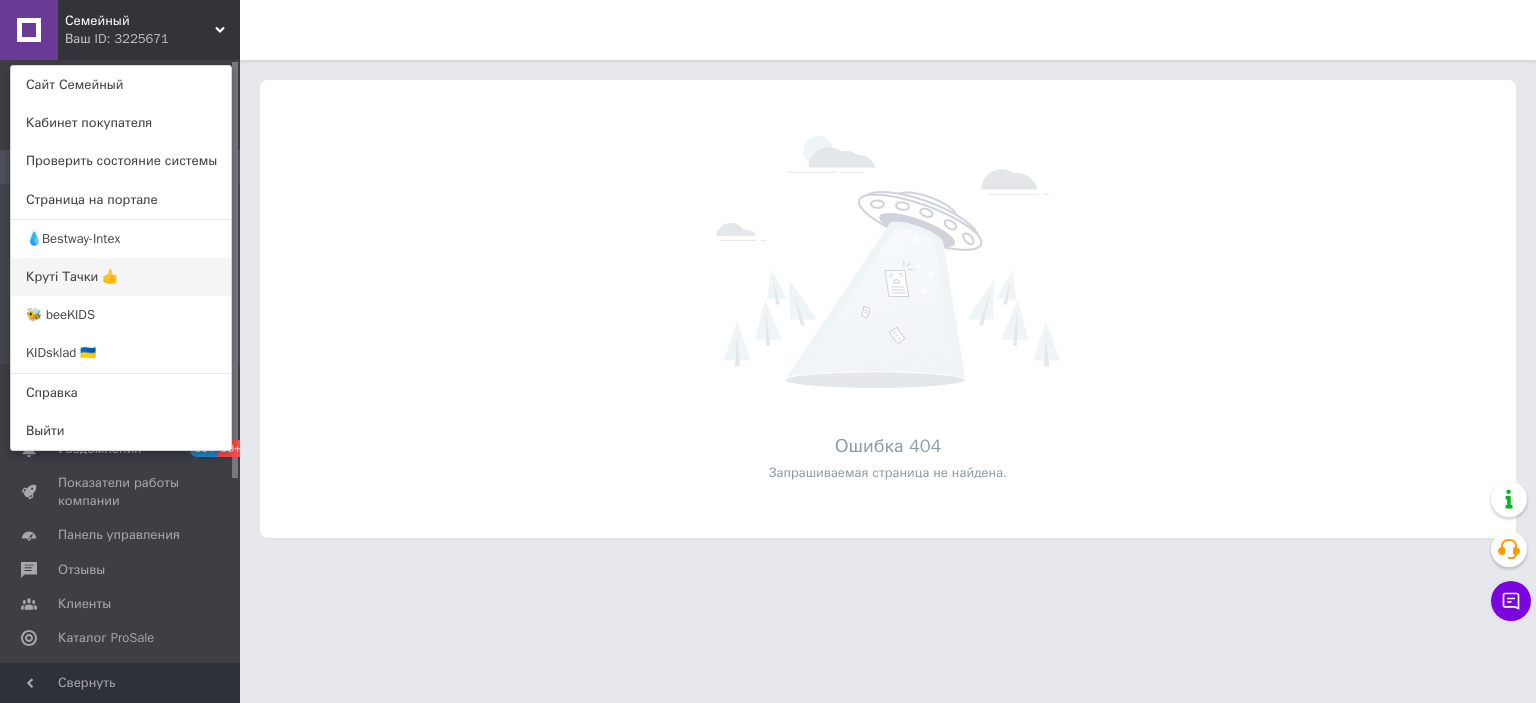click on "Круті Тачки 👍" at bounding box center (121, 277) 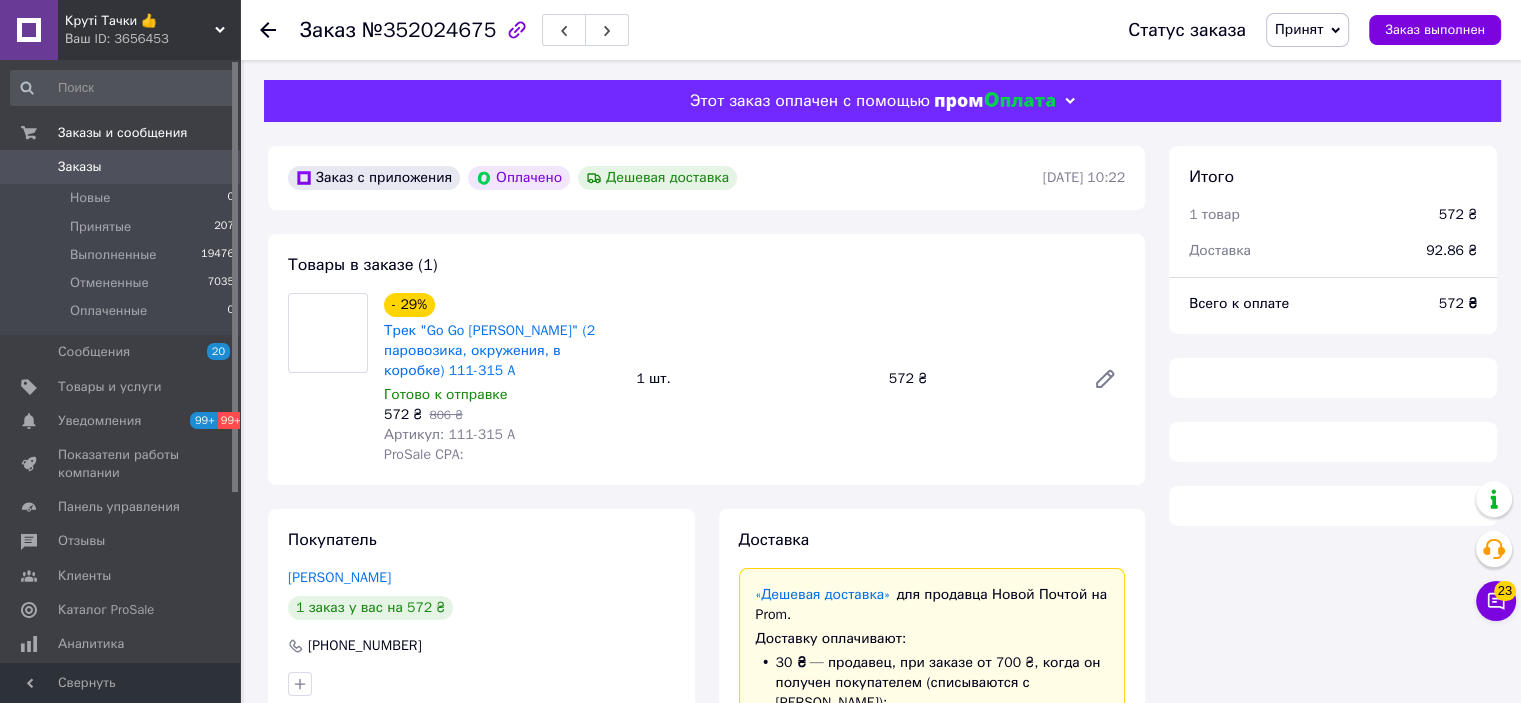 scroll, scrollTop: 272, scrollLeft: 0, axis: vertical 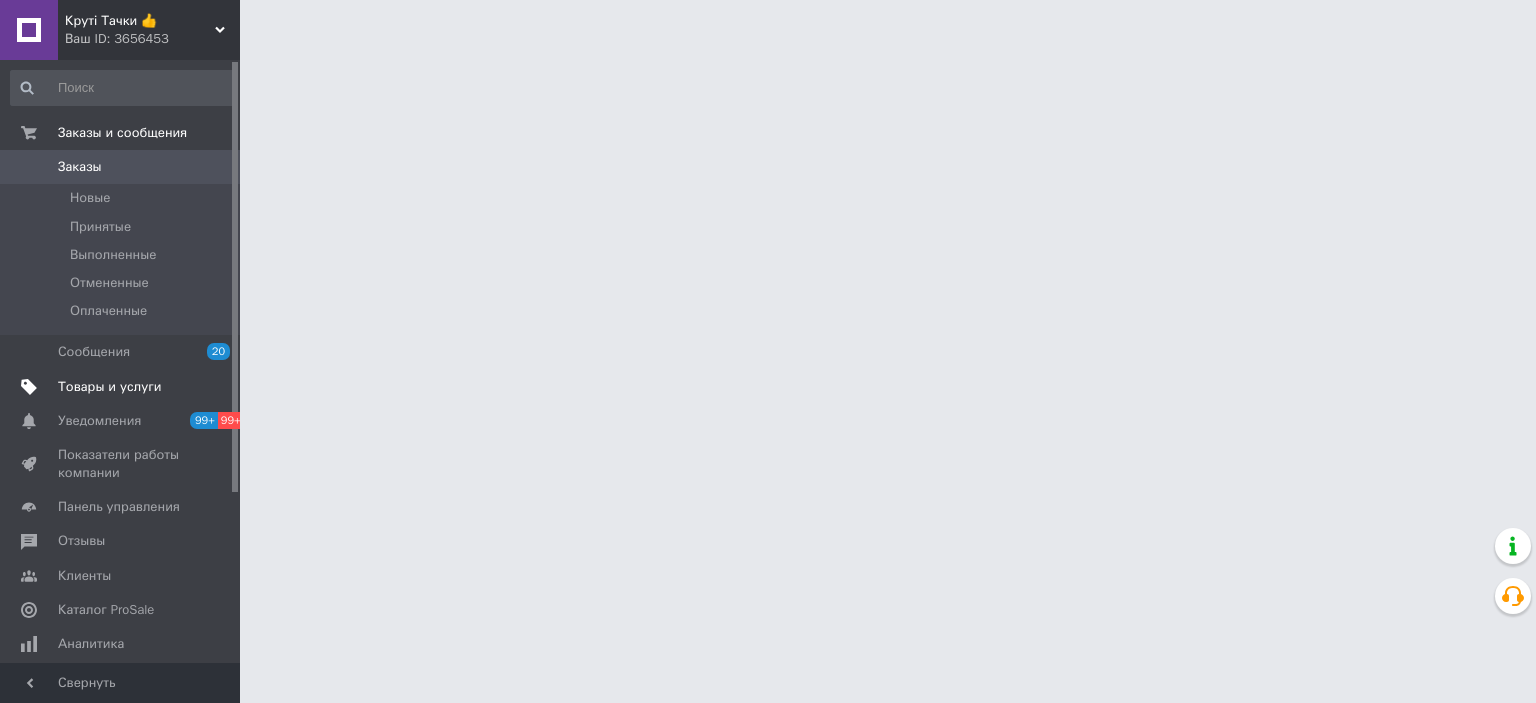 click on "Товары и услуги" at bounding box center (110, 387) 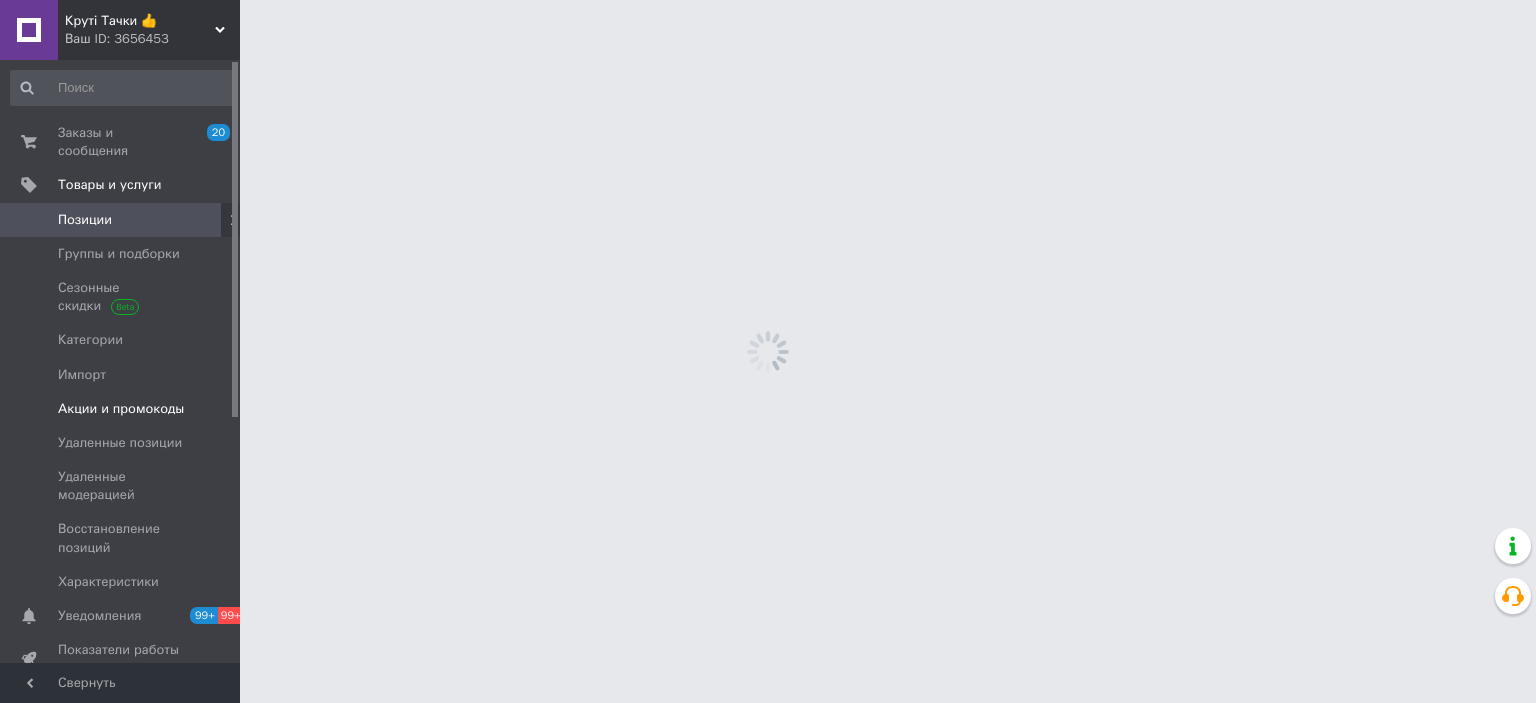 click on "Акции и промокоды" at bounding box center [121, 409] 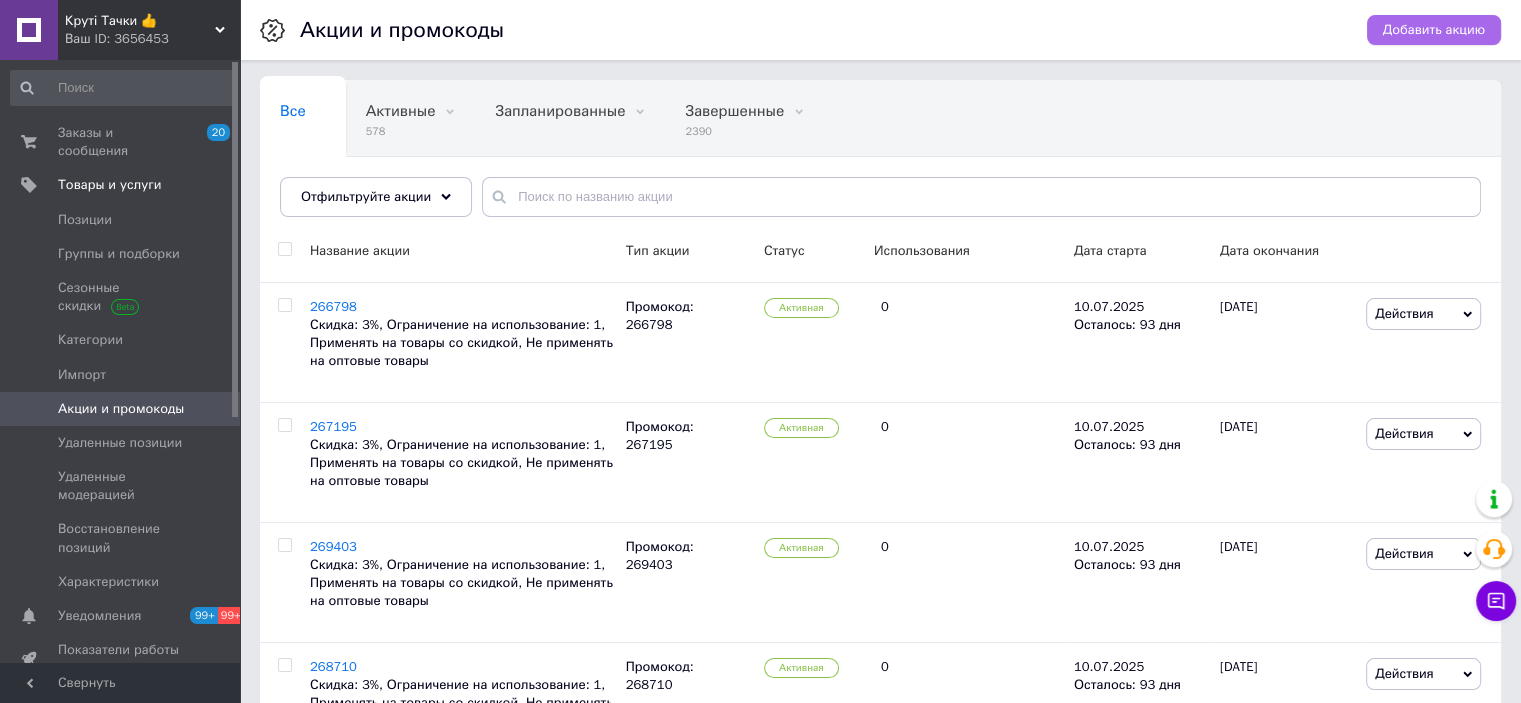 click on "Добавить акцию" at bounding box center (1434, 30) 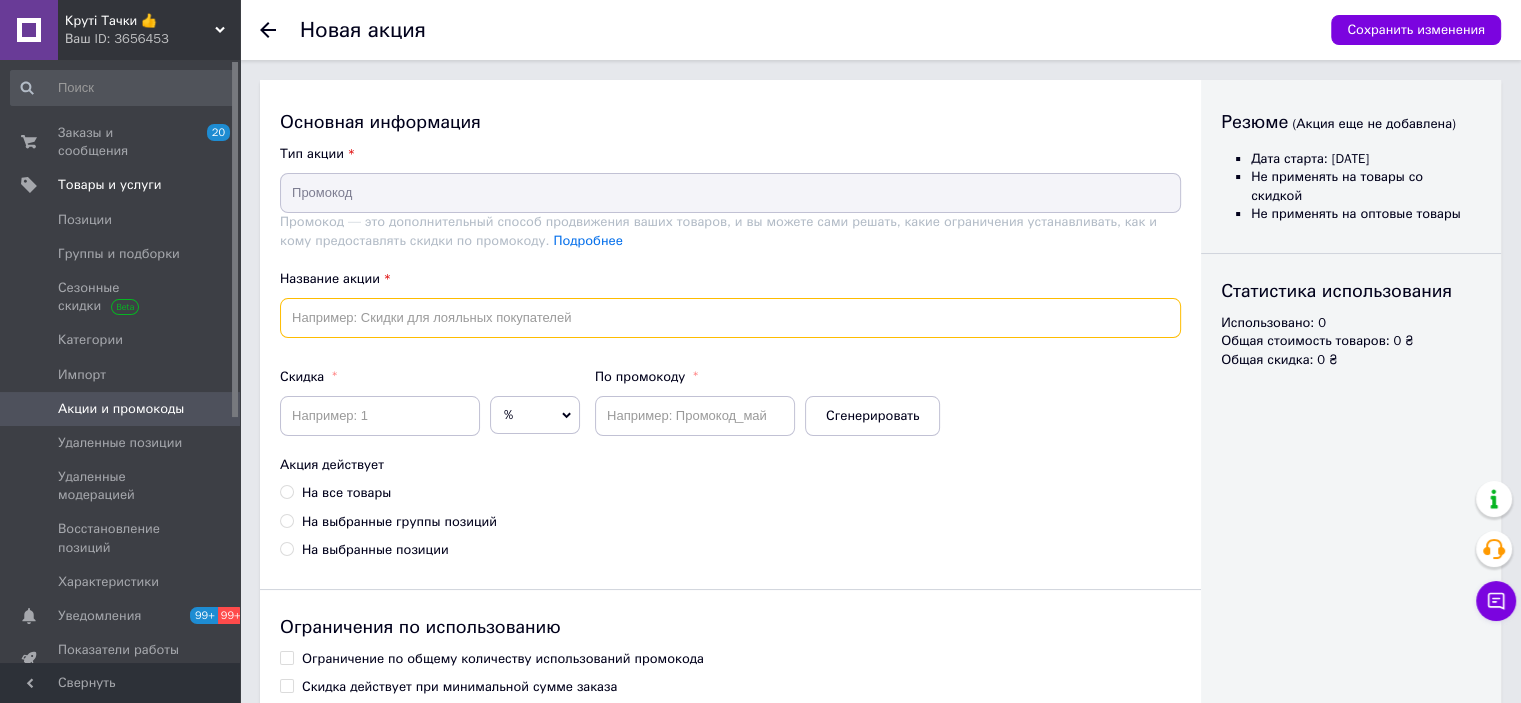 click at bounding box center (730, 318) 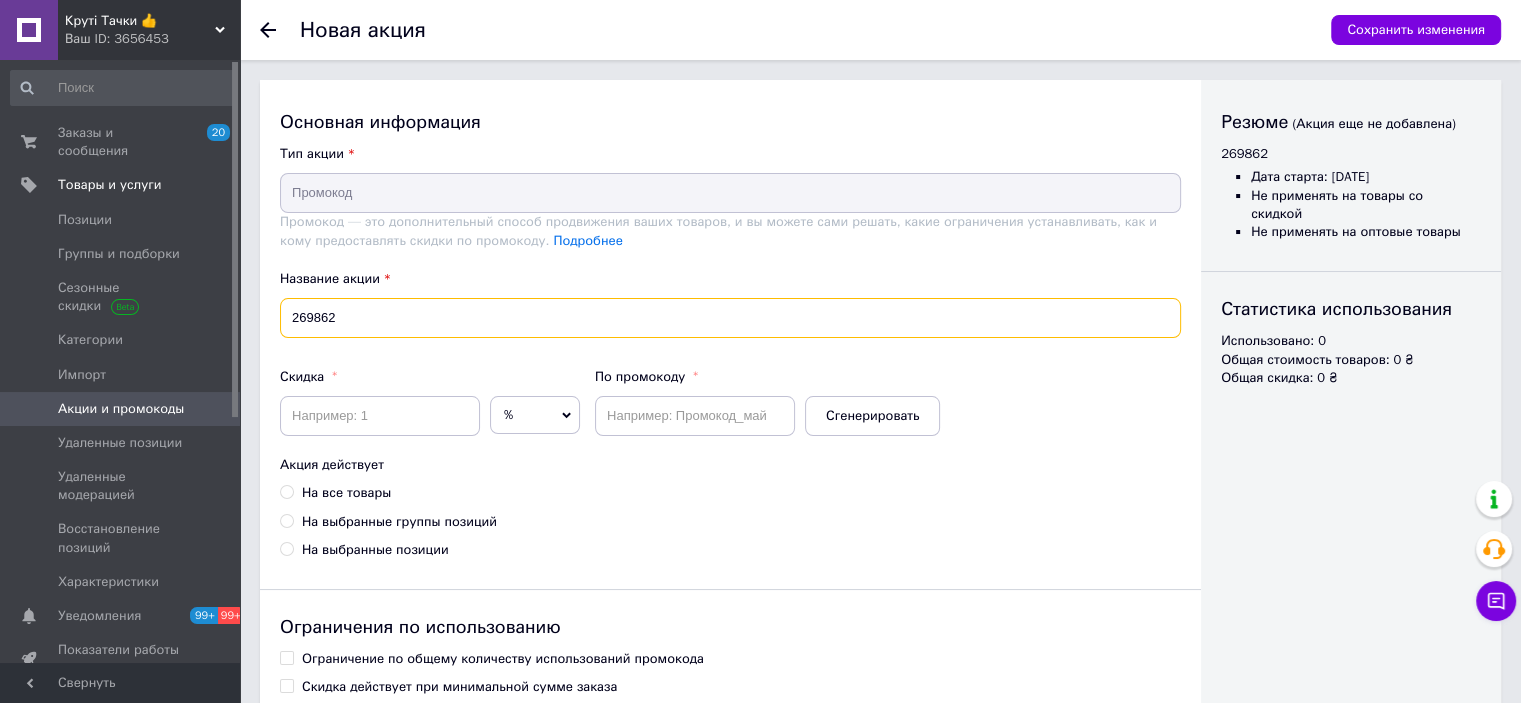 type on "269862" 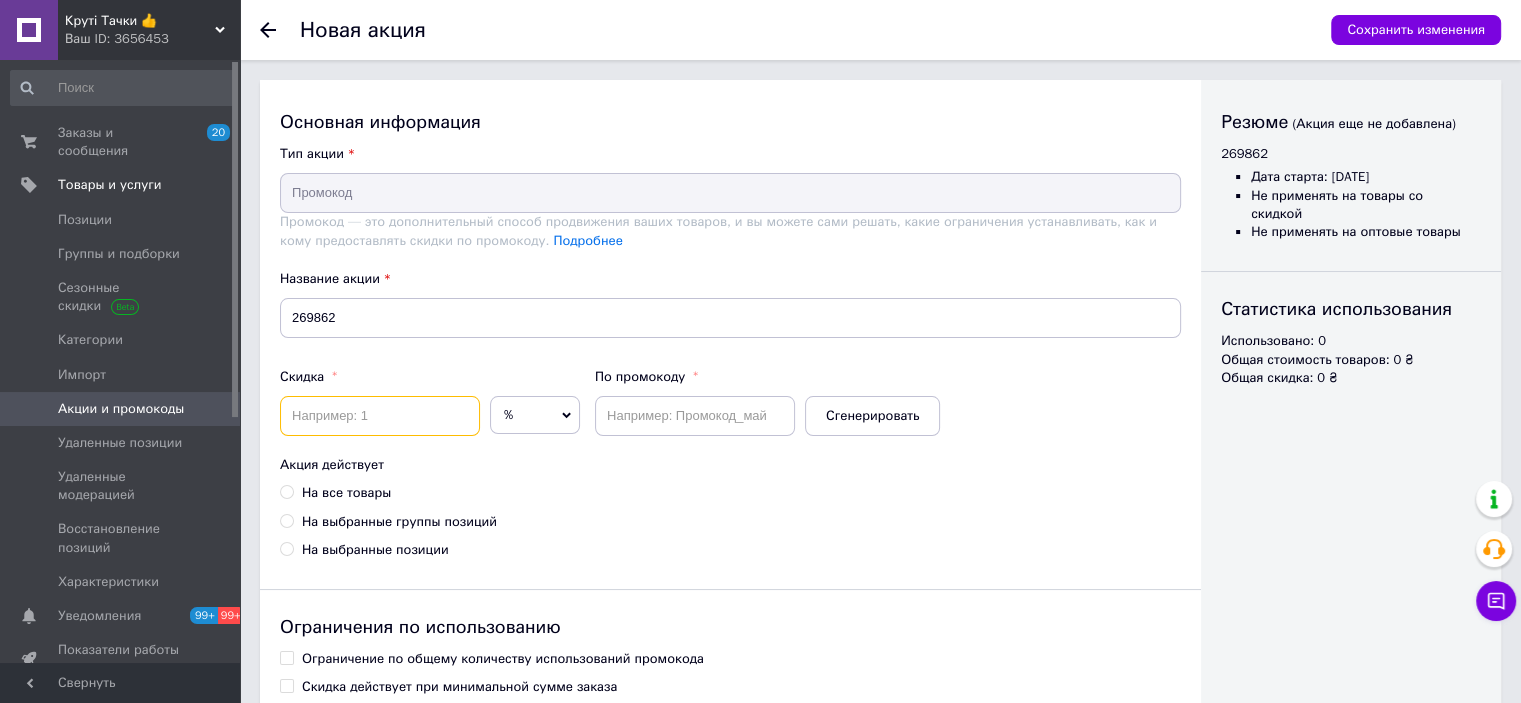 click at bounding box center [380, 416] 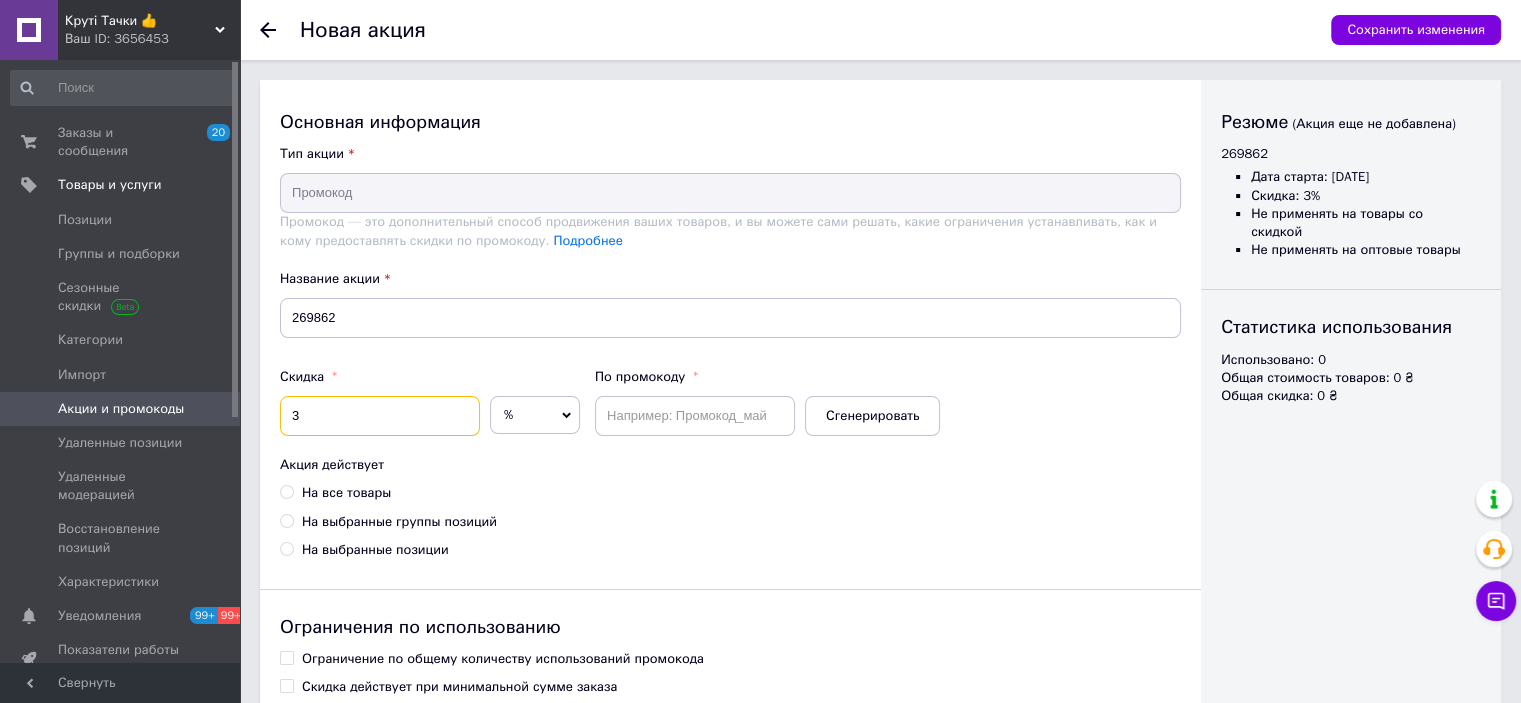 type on "3" 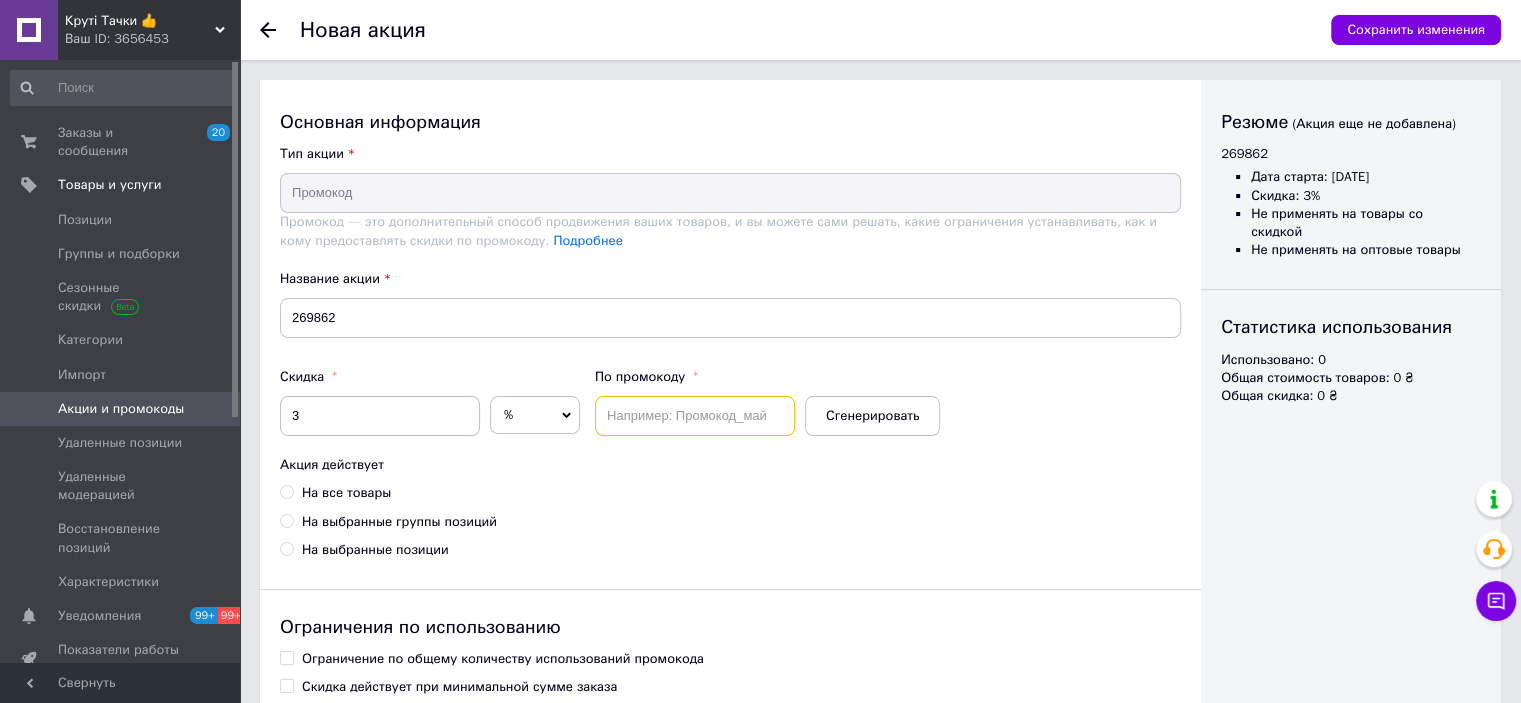 click at bounding box center [695, 416] 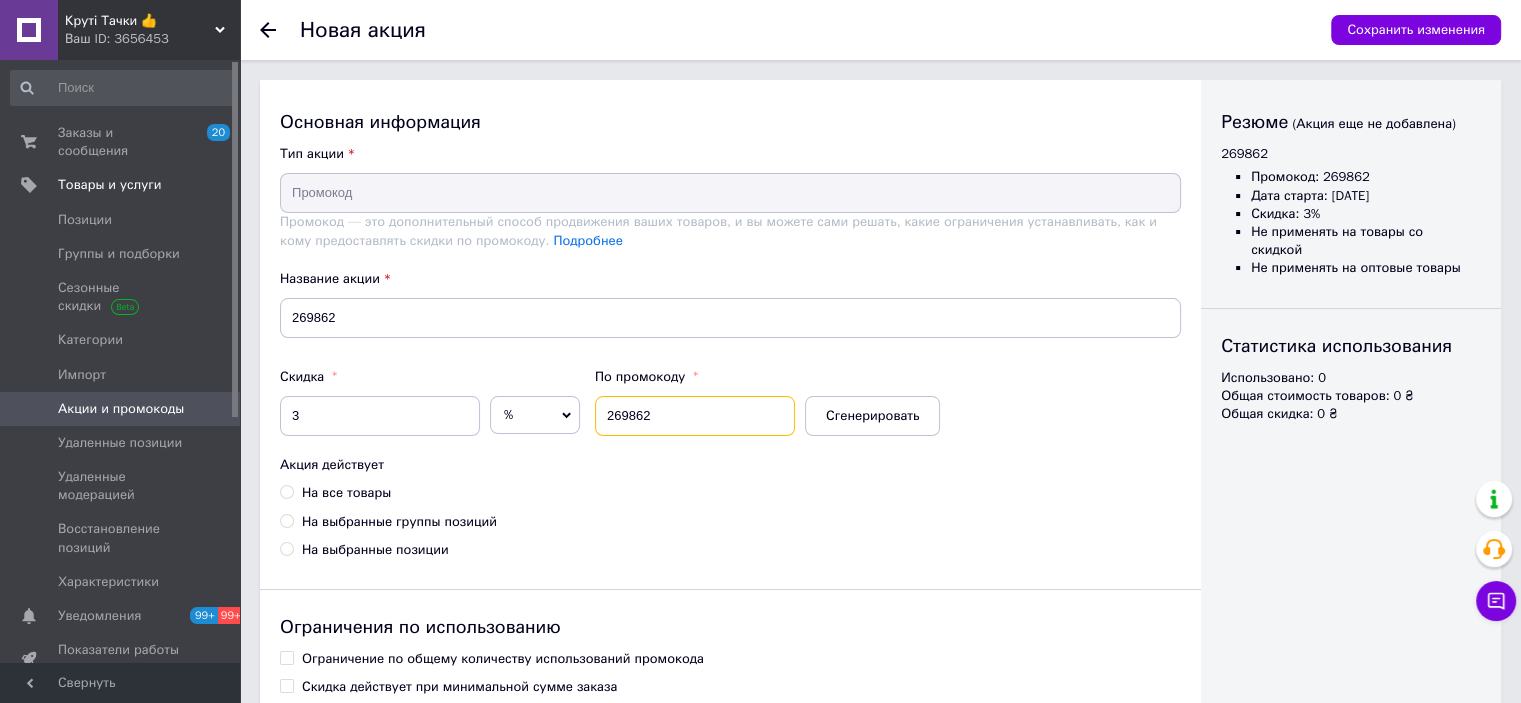 type on "269862" 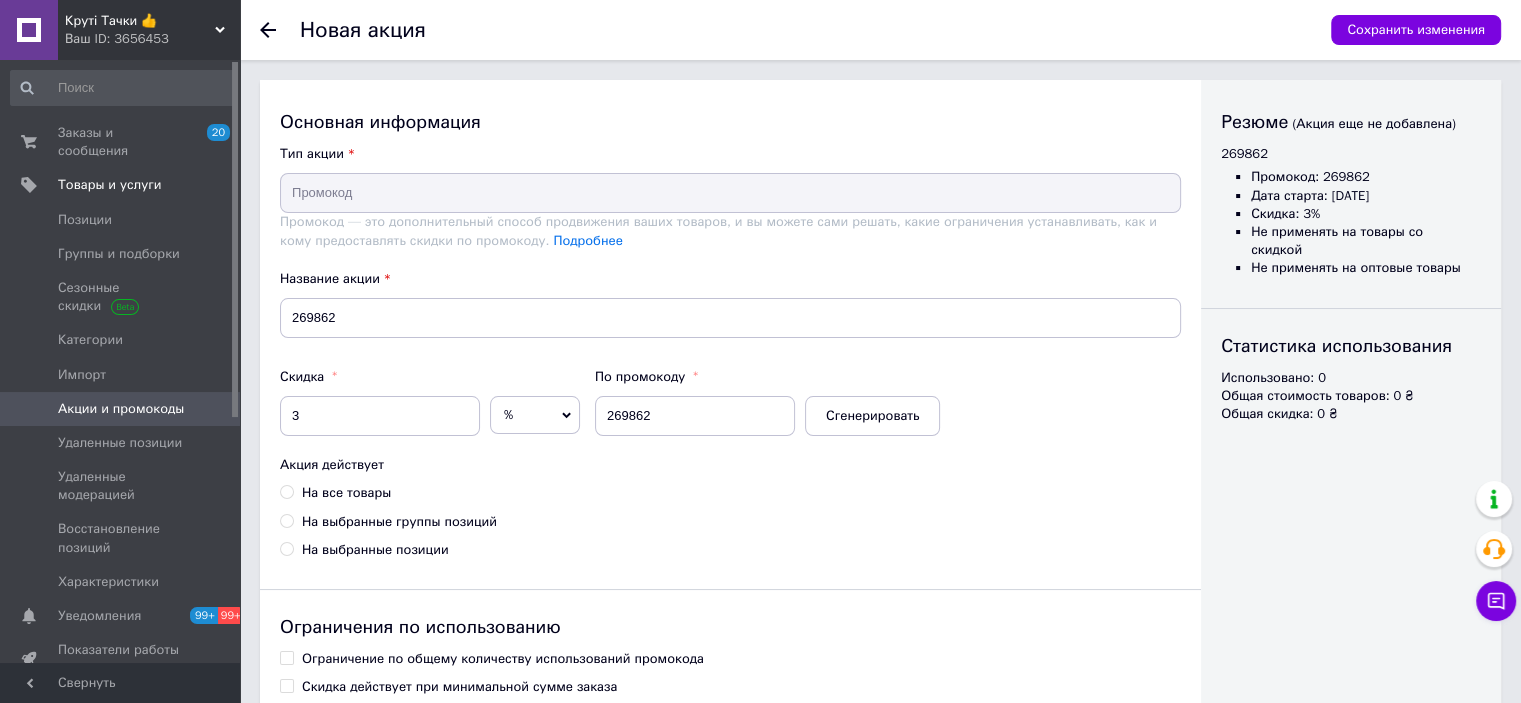 click on "На все товары" at bounding box center (346, 493) 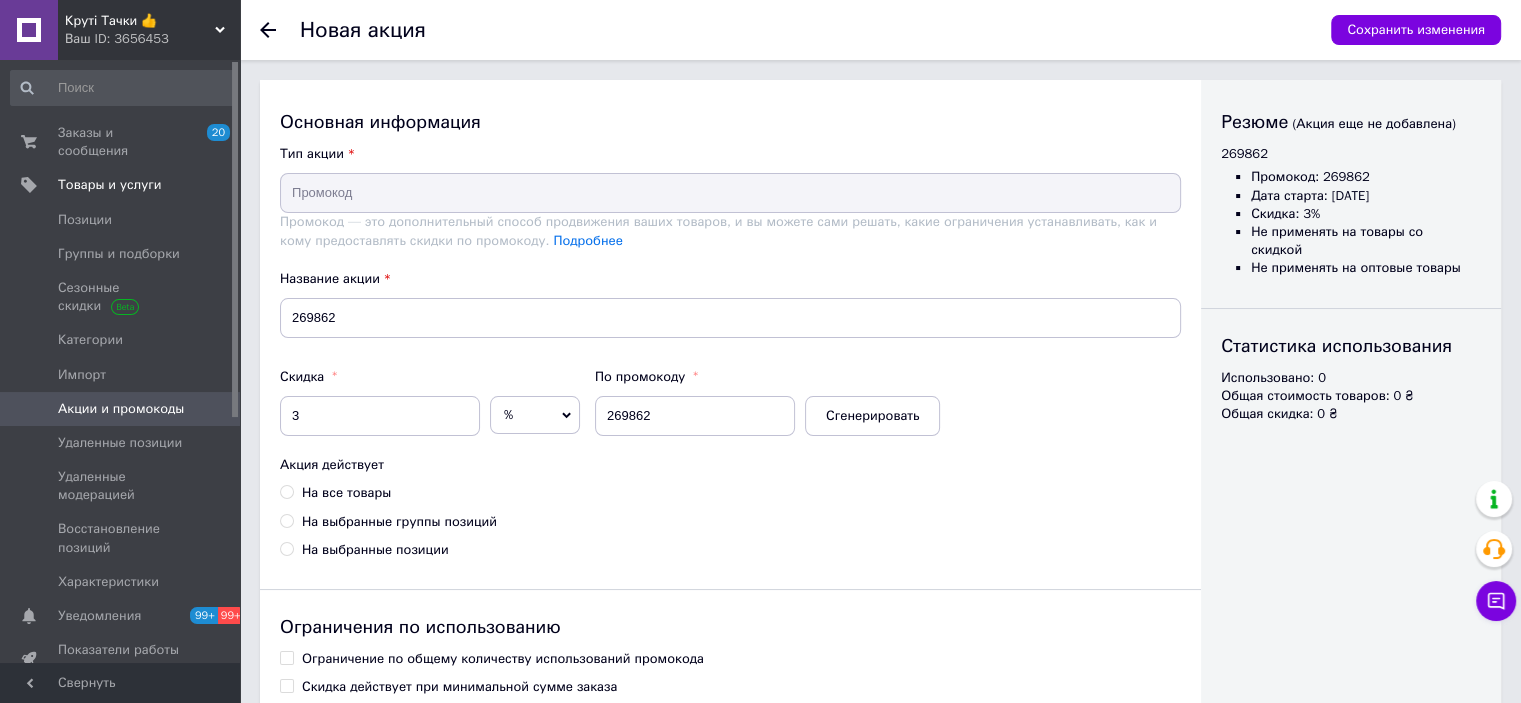 radio on "true" 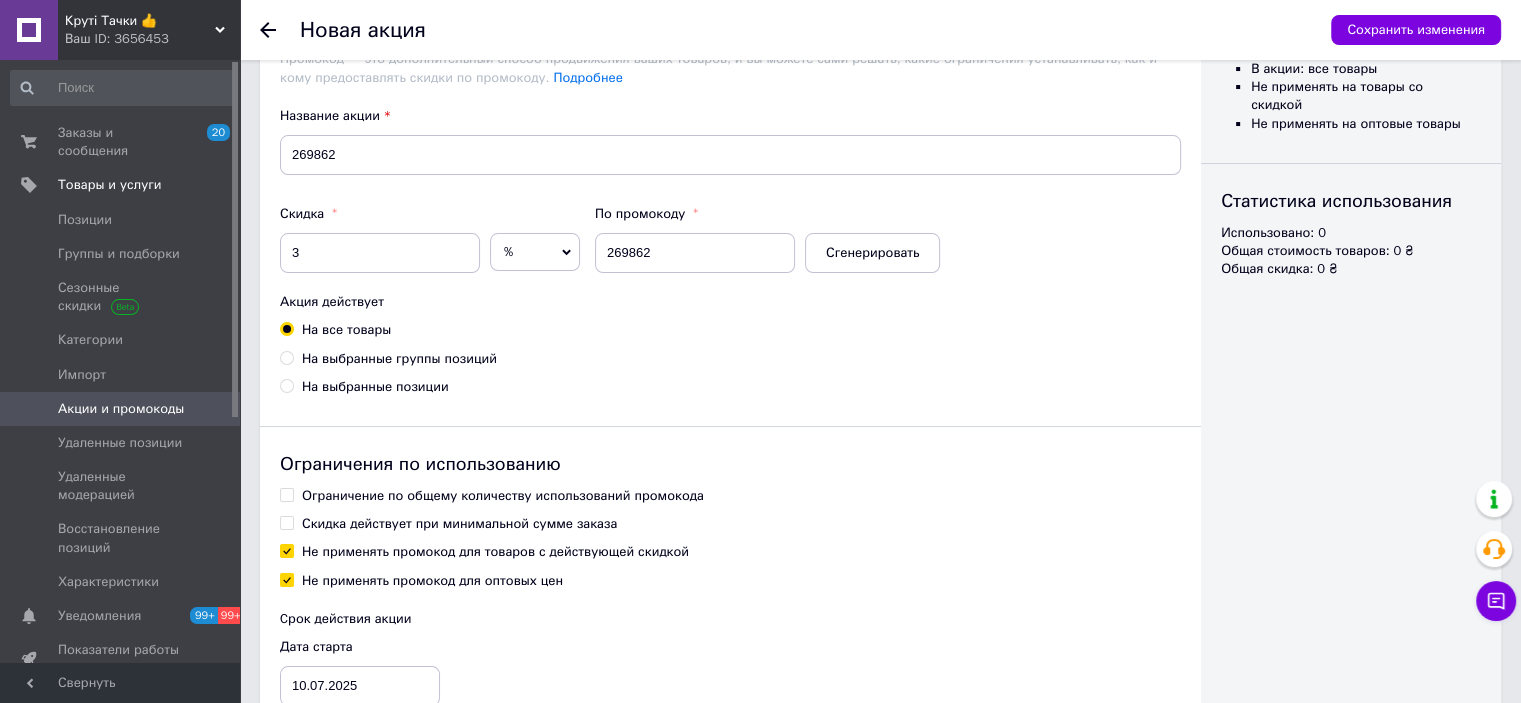 scroll, scrollTop: 302, scrollLeft: 0, axis: vertical 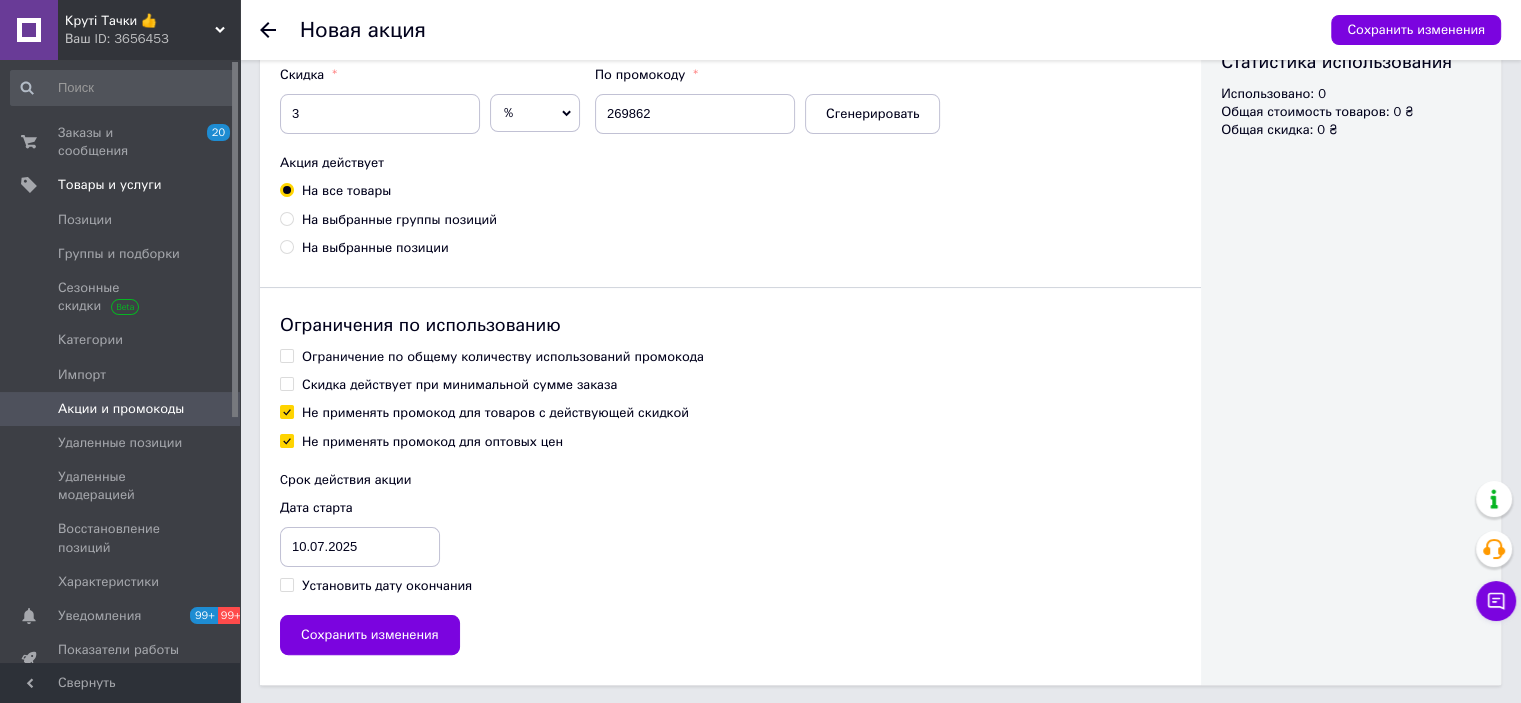 click on "Ограничение по общему количеству использований промокода" at bounding box center [503, 357] 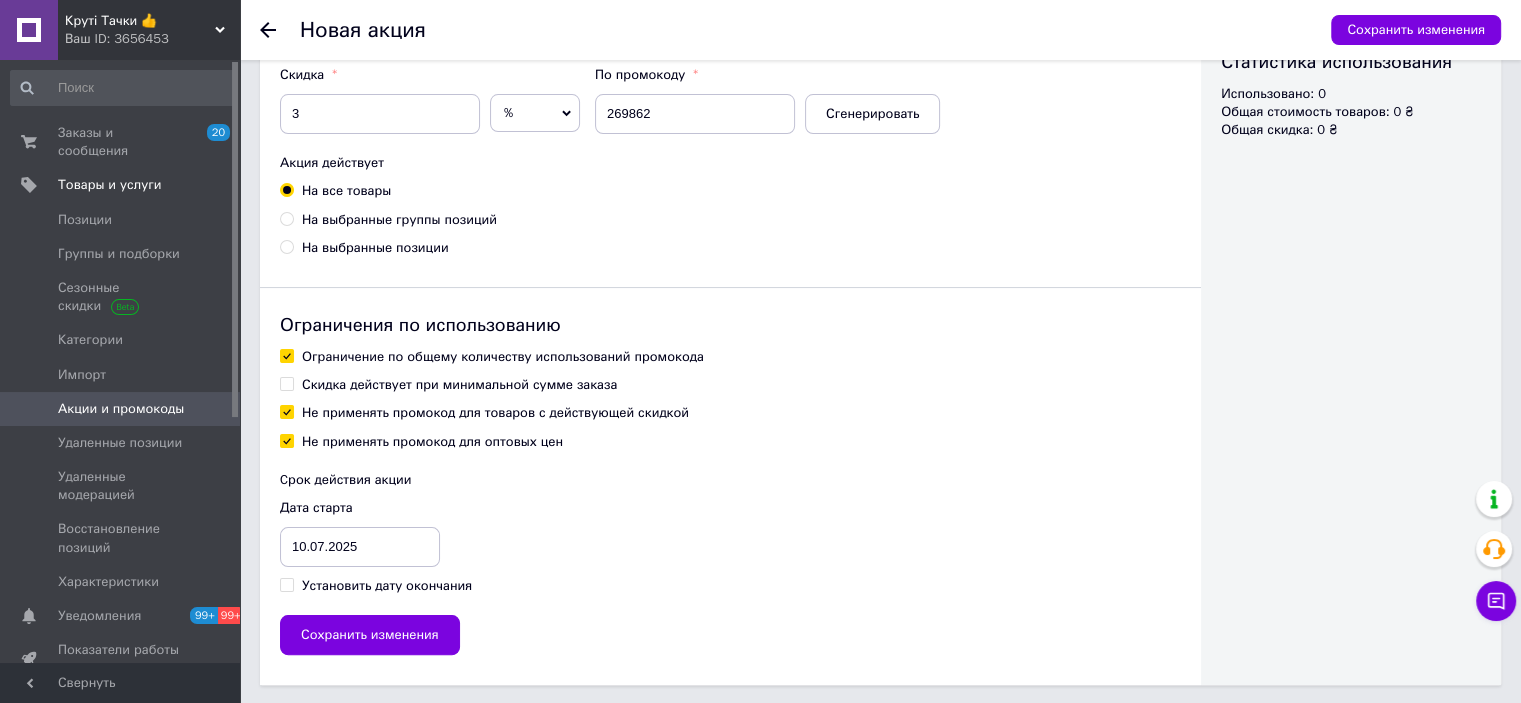 checkbox on "true" 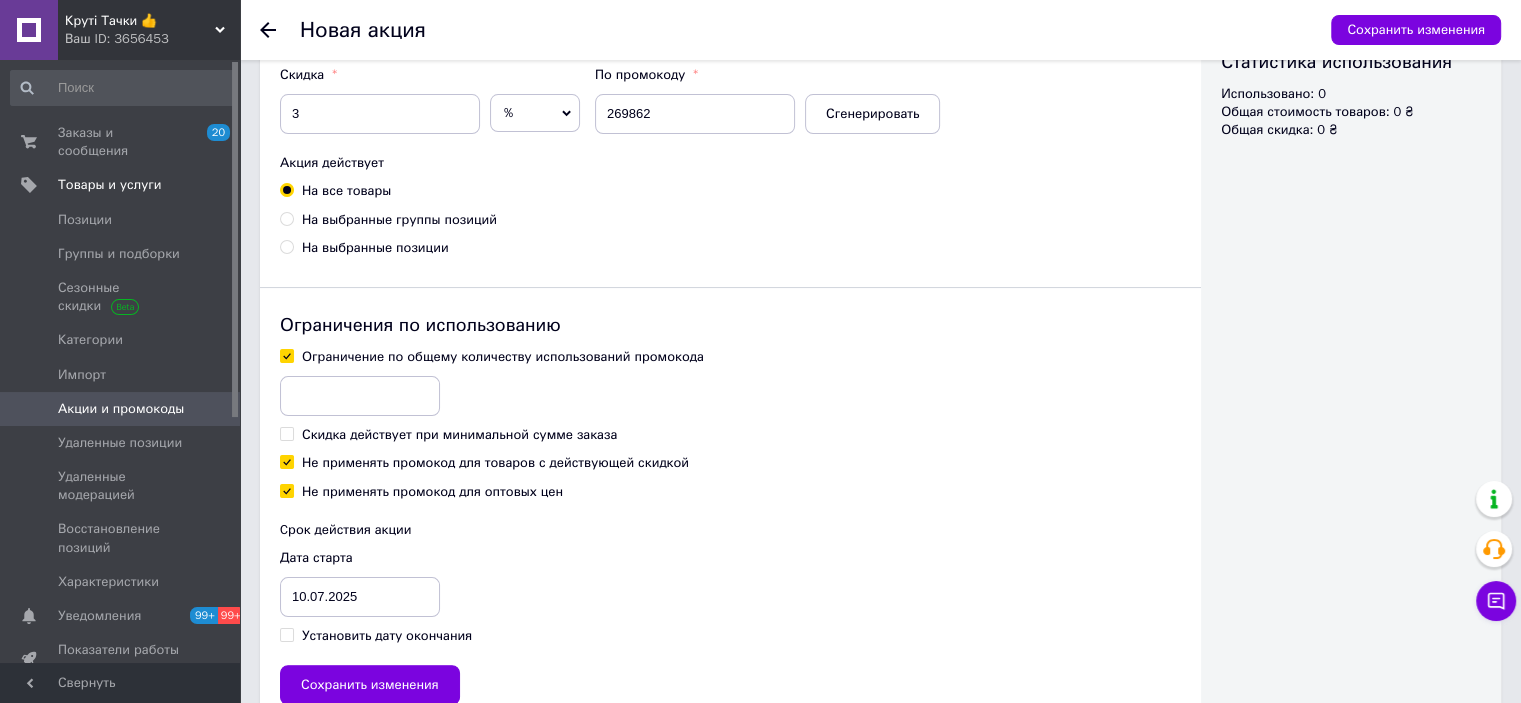 click at bounding box center (360, 396) 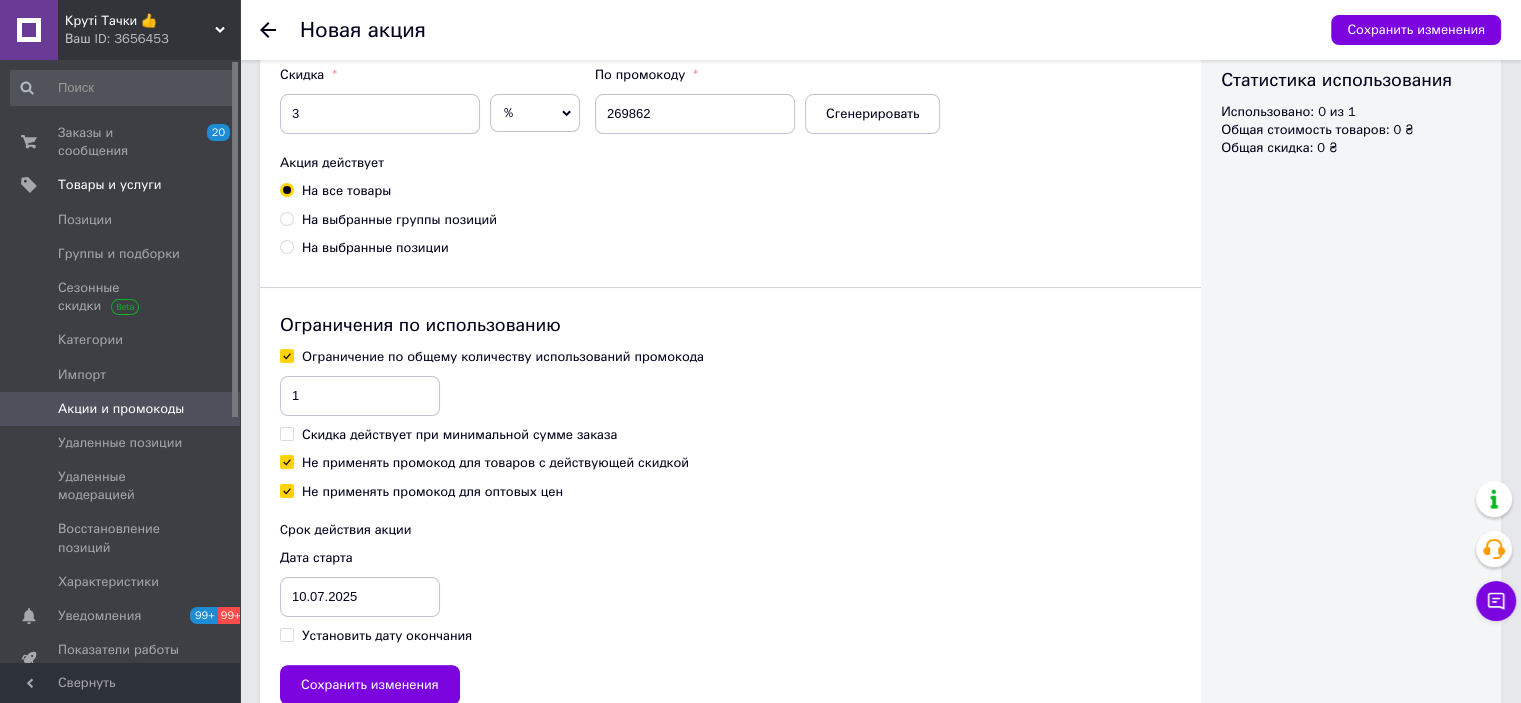 type on "1" 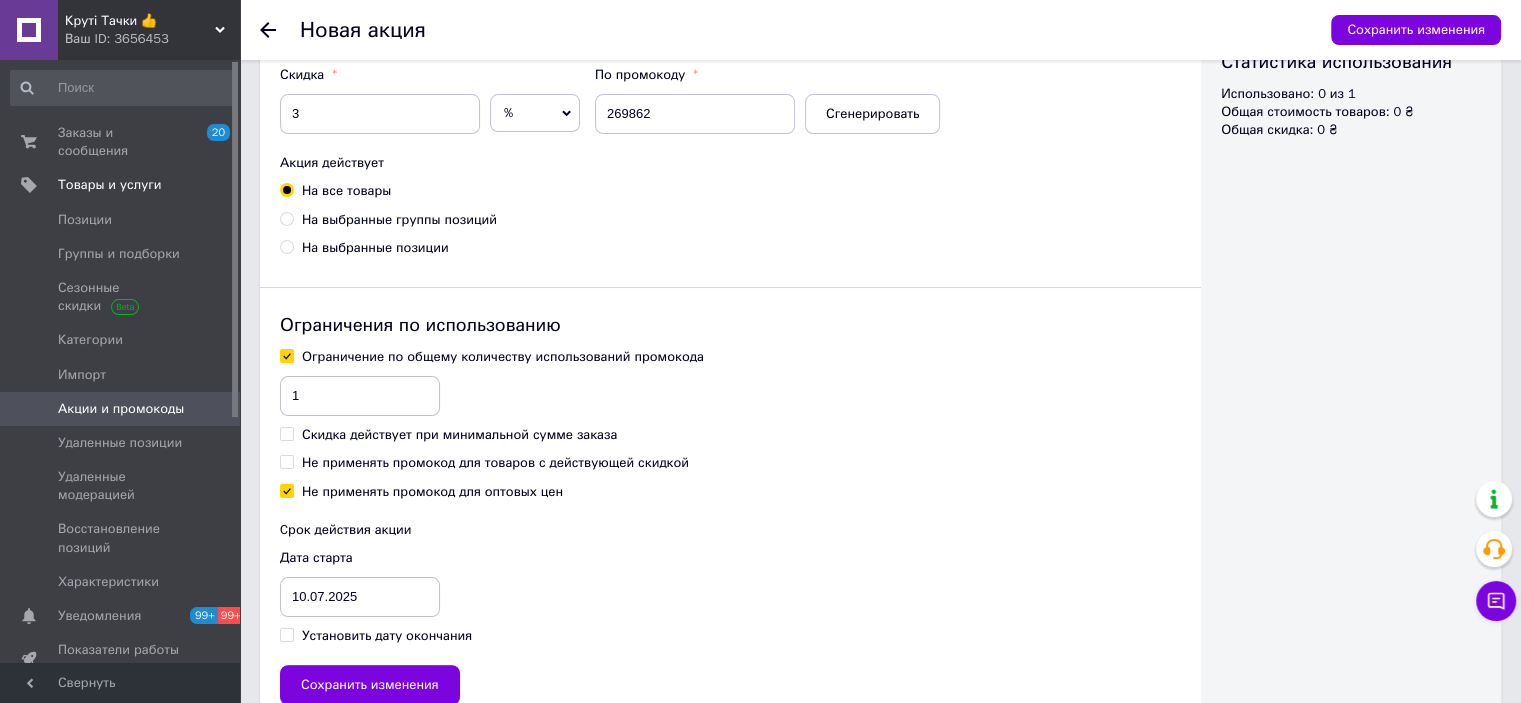 click on "Установить дату окончания" at bounding box center (387, 636) 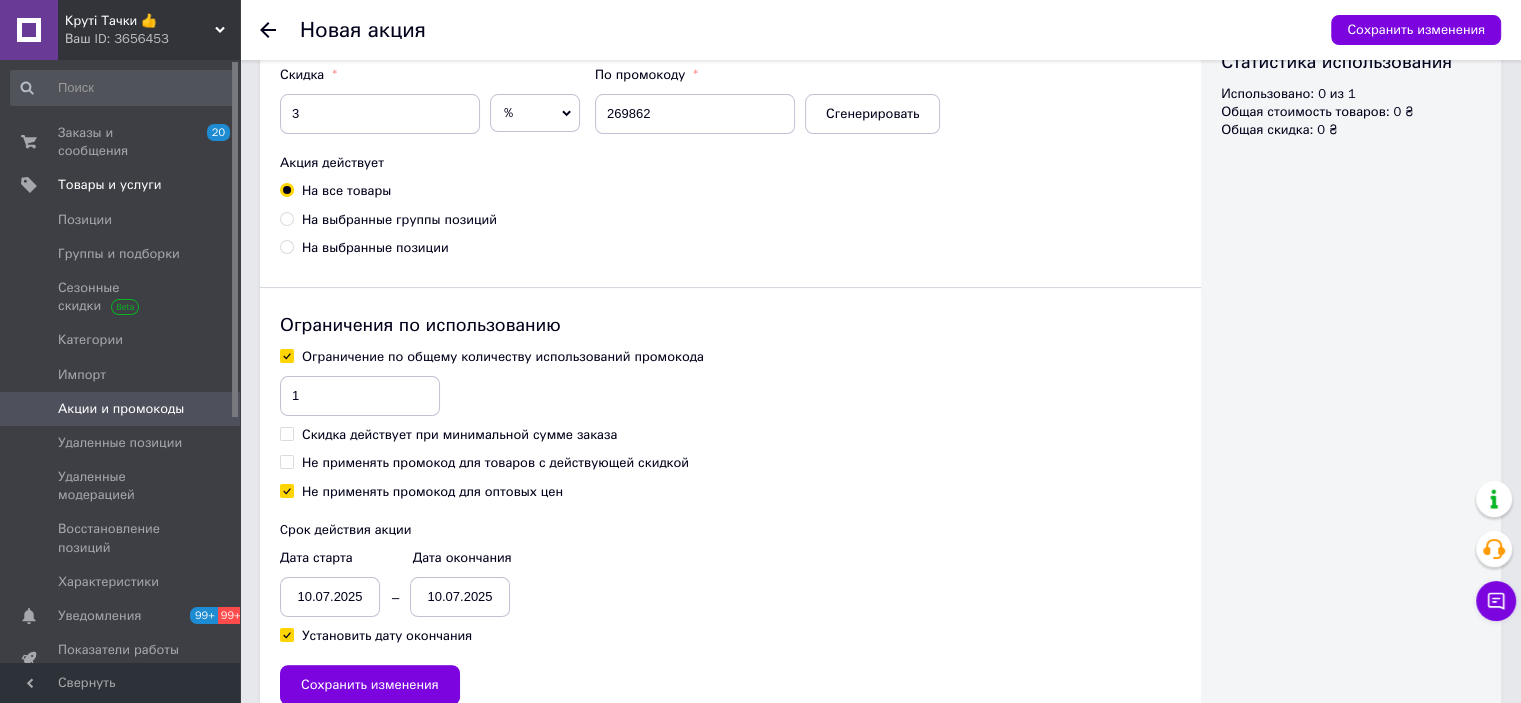 click on "10.07.2025" at bounding box center [330, 597] 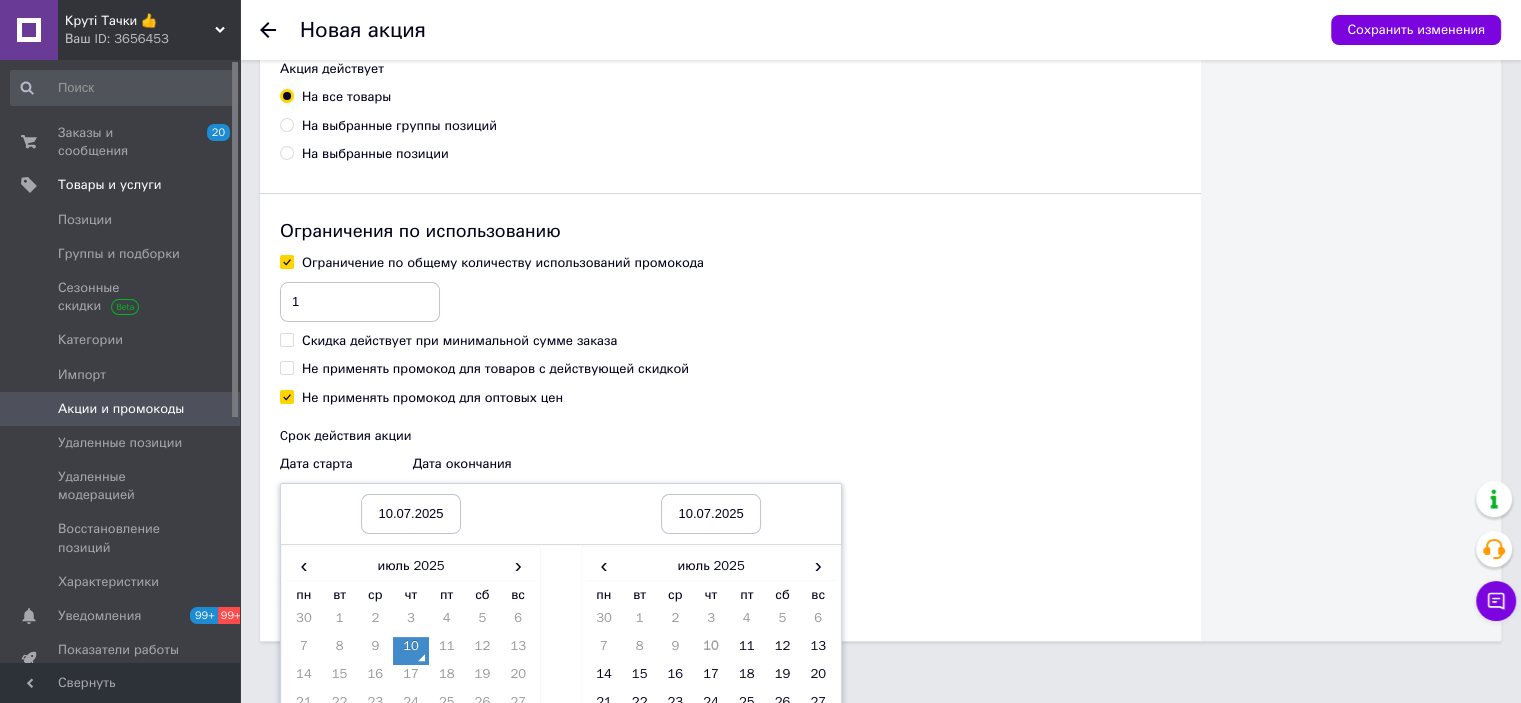 scroll, scrollTop: 533, scrollLeft: 0, axis: vertical 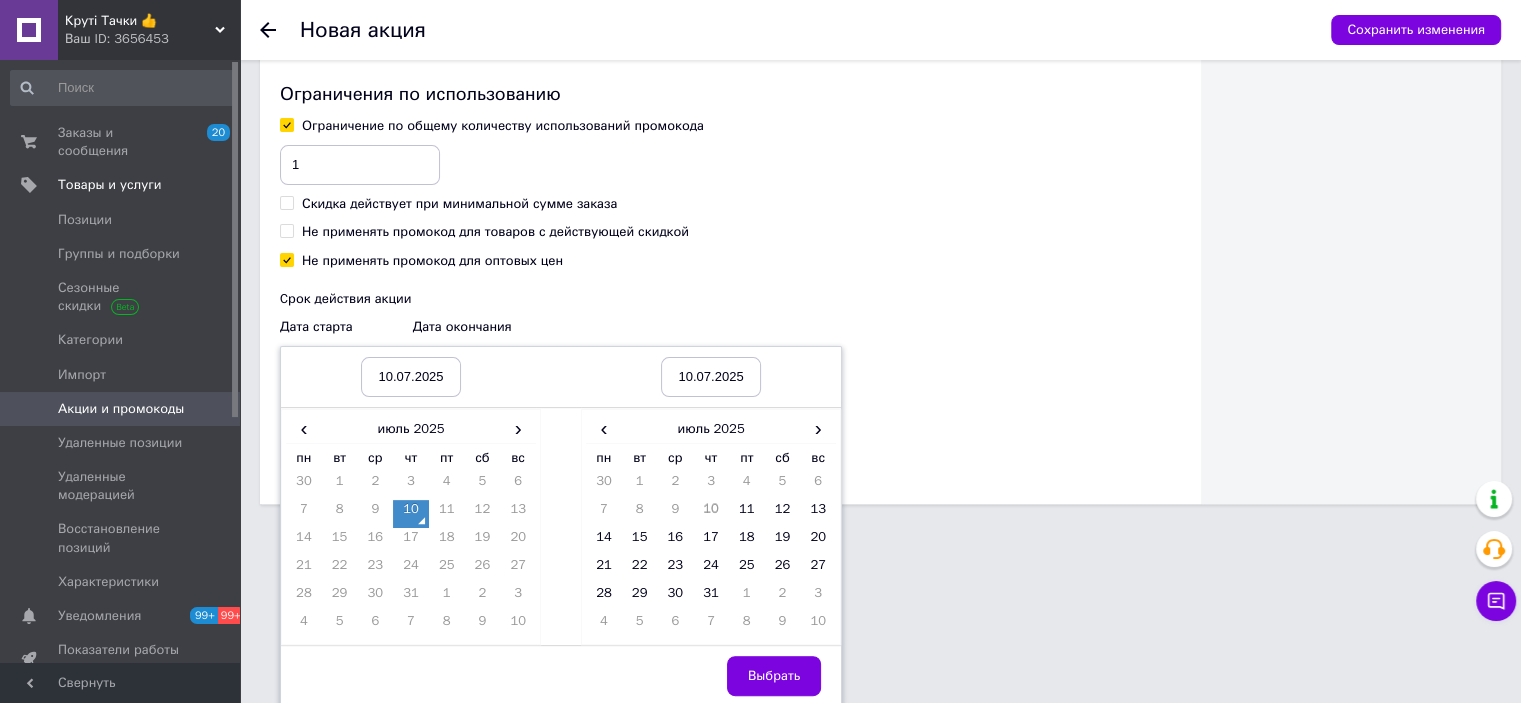 click on "10" at bounding box center [411, 514] 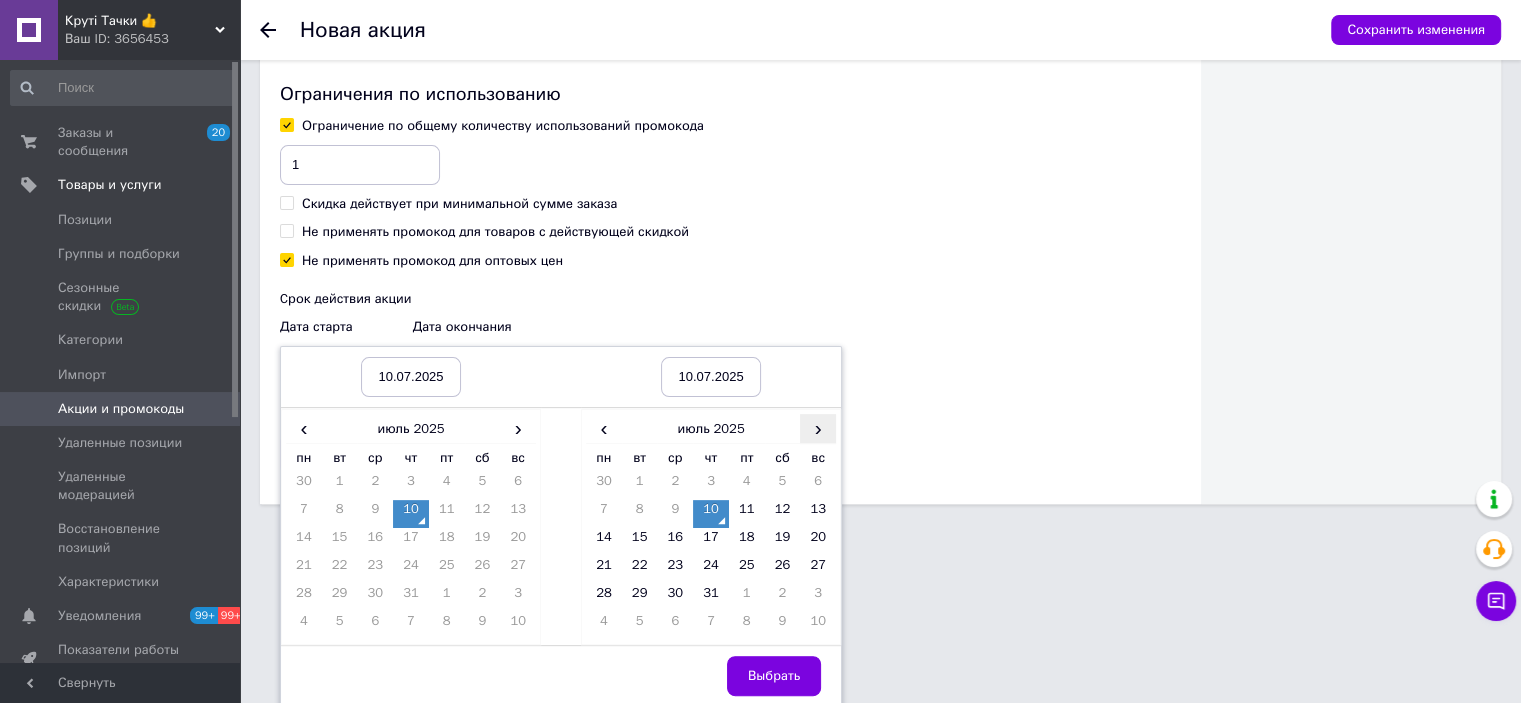 click on "›" at bounding box center (818, 428) 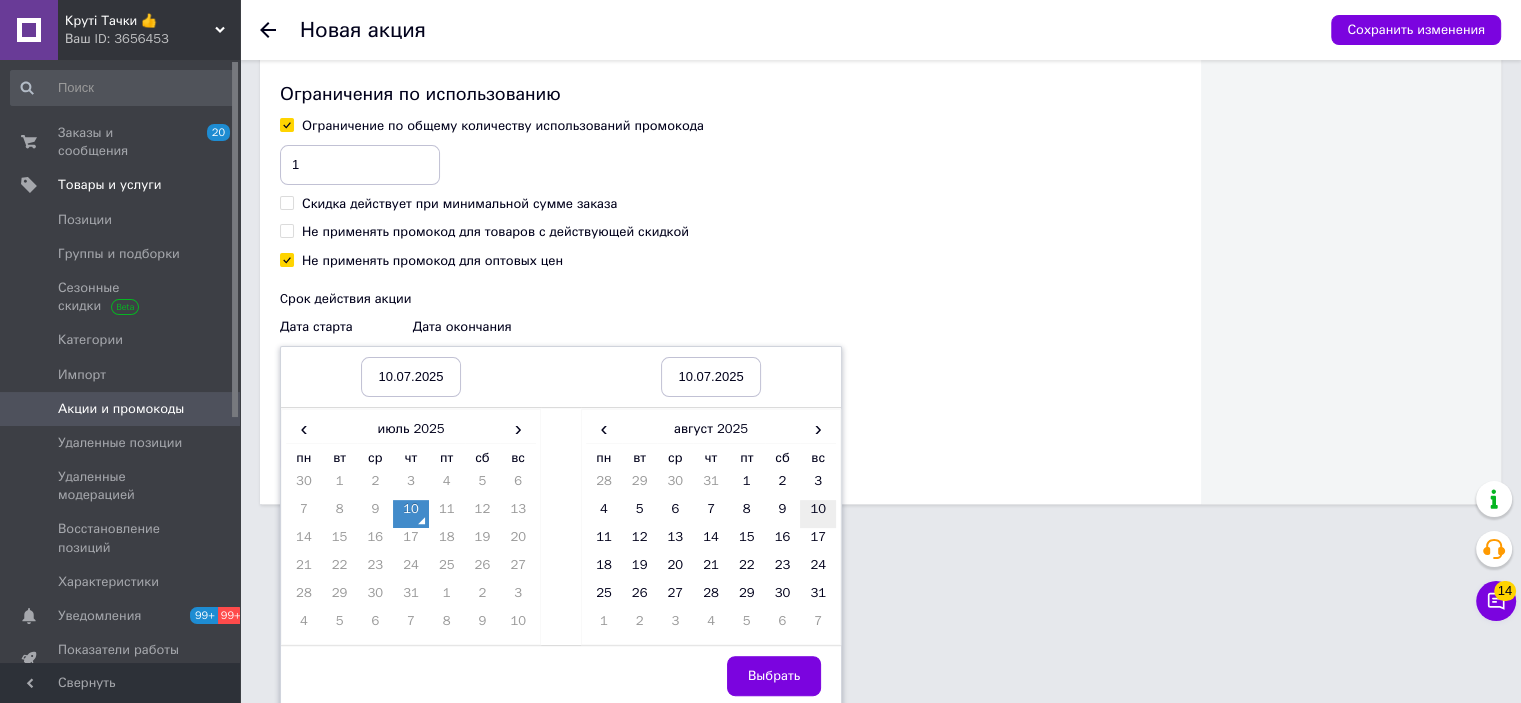 click on "10" at bounding box center (818, 514) 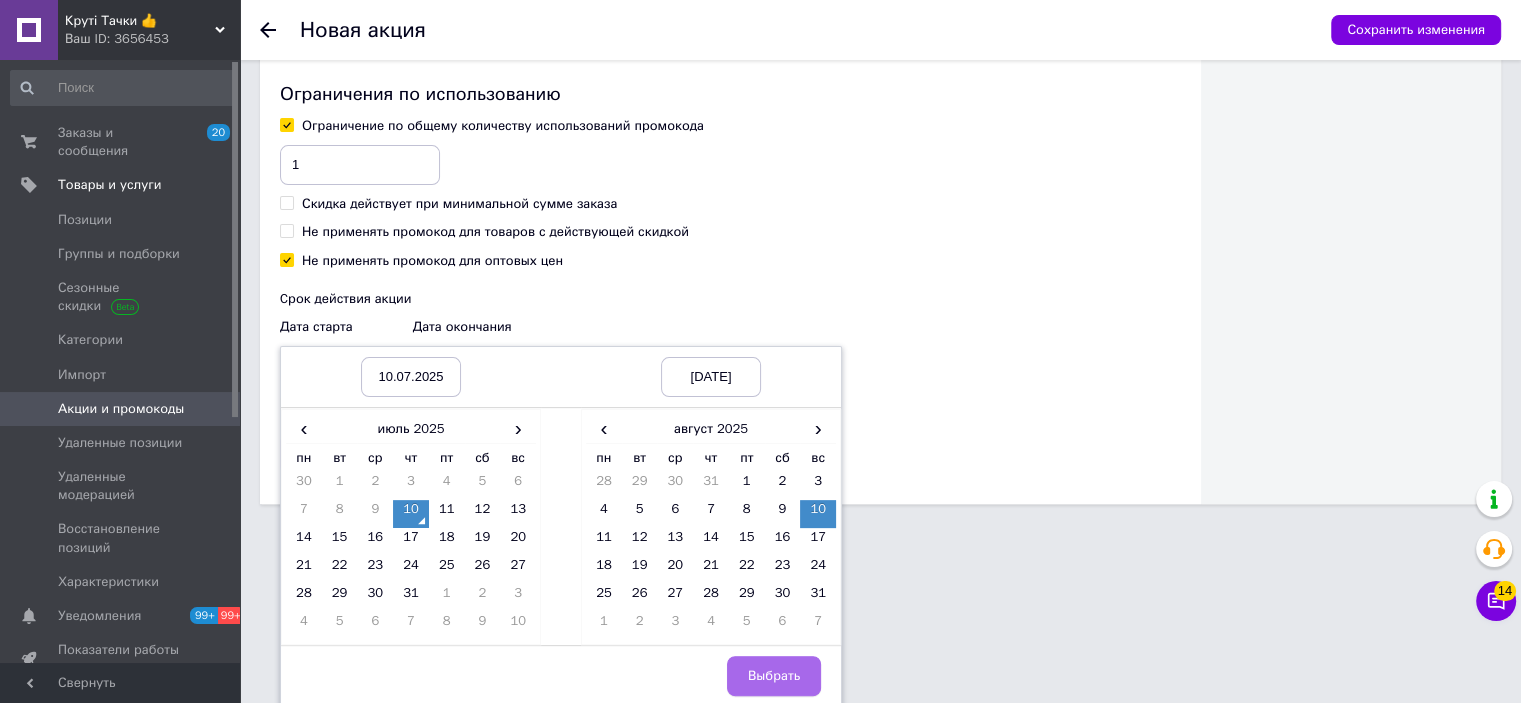 click on "Выбрать" at bounding box center [774, 676] 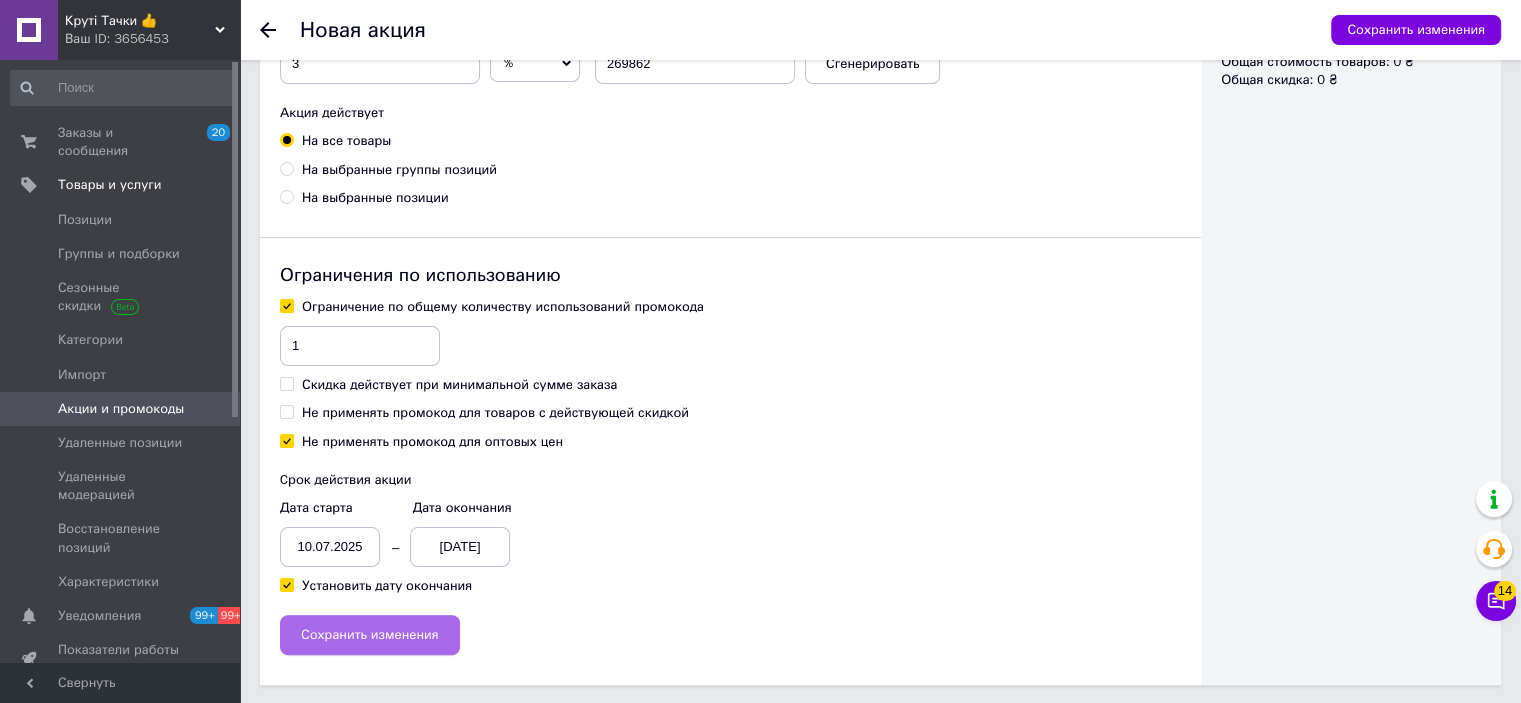 click on "Сохранить изменения" at bounding box center (370, 635) 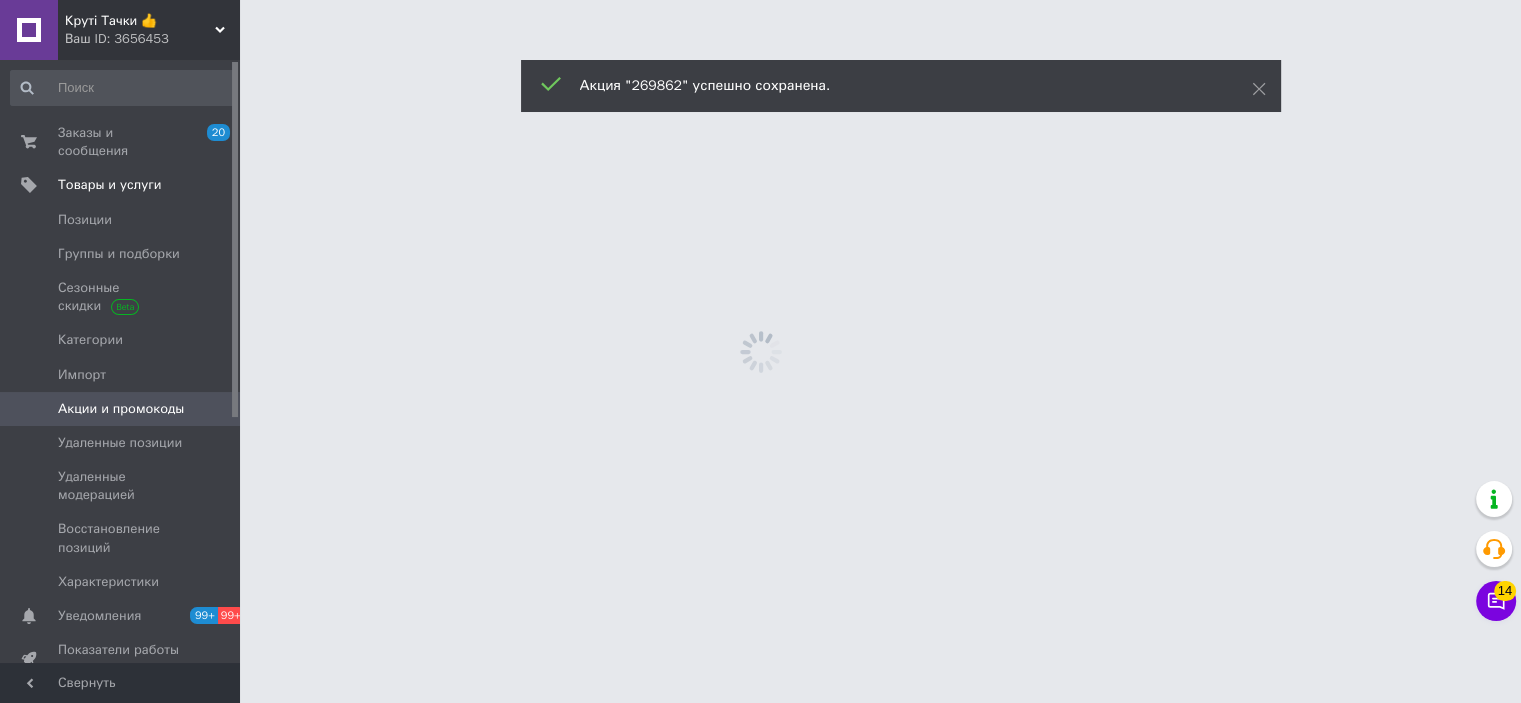 scroll, scrollTop: 0, scrollLeft: 0, axis: both 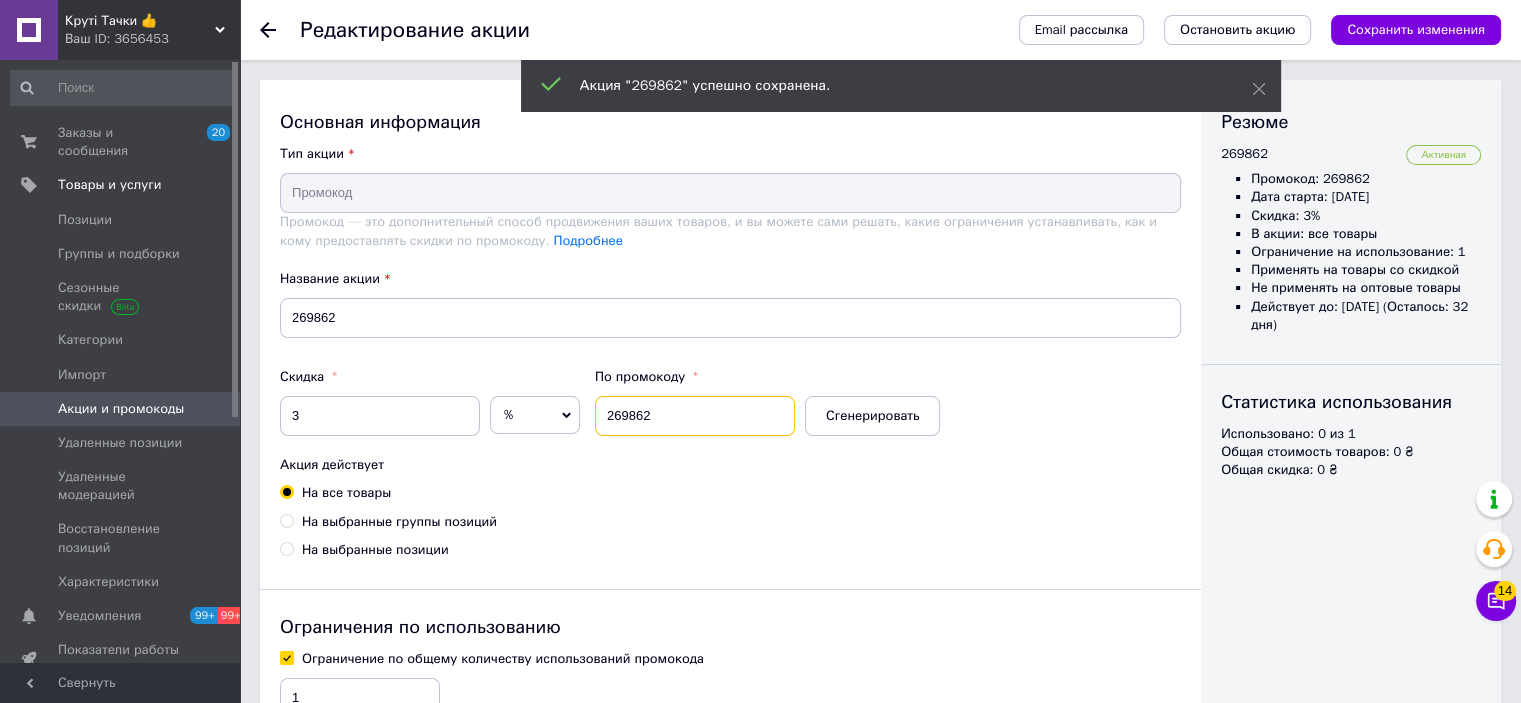 click on "269862" at bounding box center [695, 416] 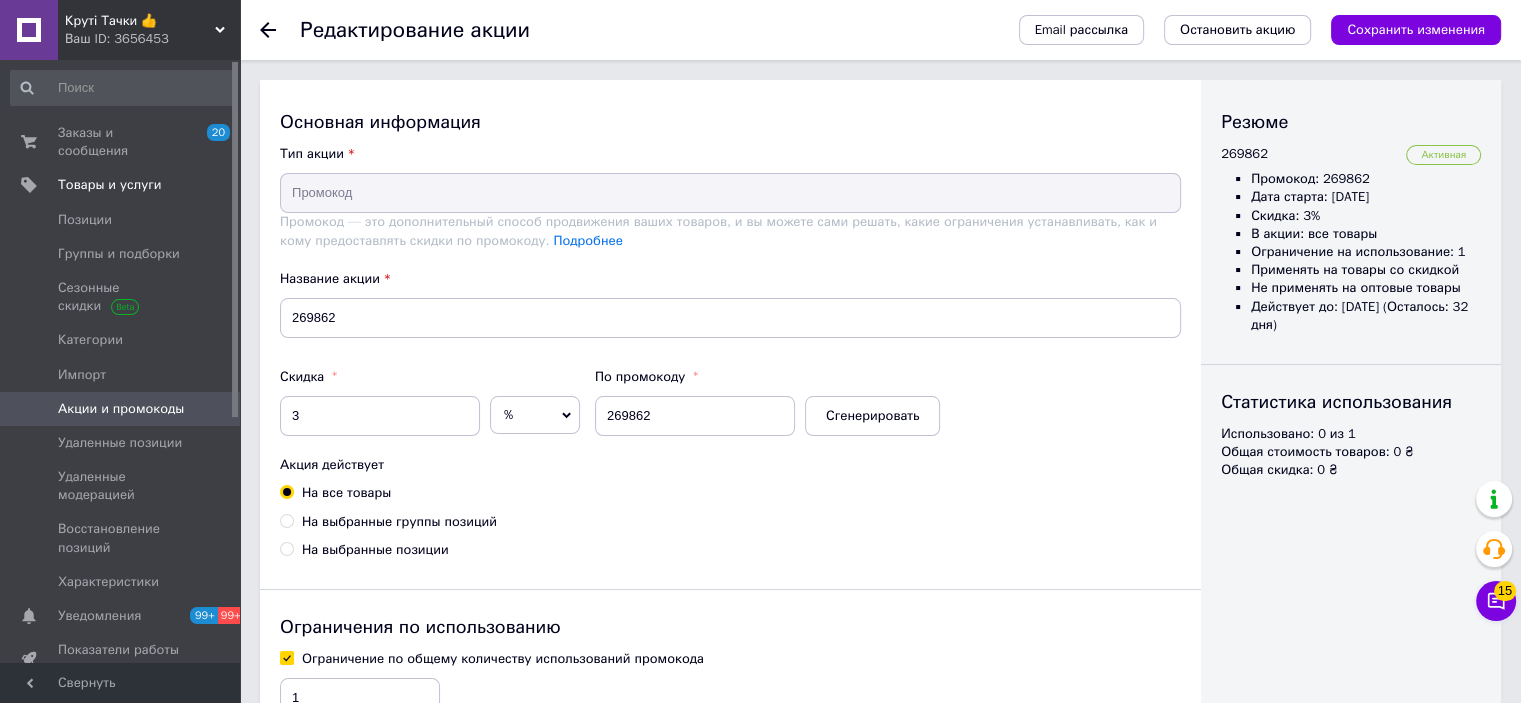 click on "Ваш ID: 3656453" at bounding box center (152, 39) 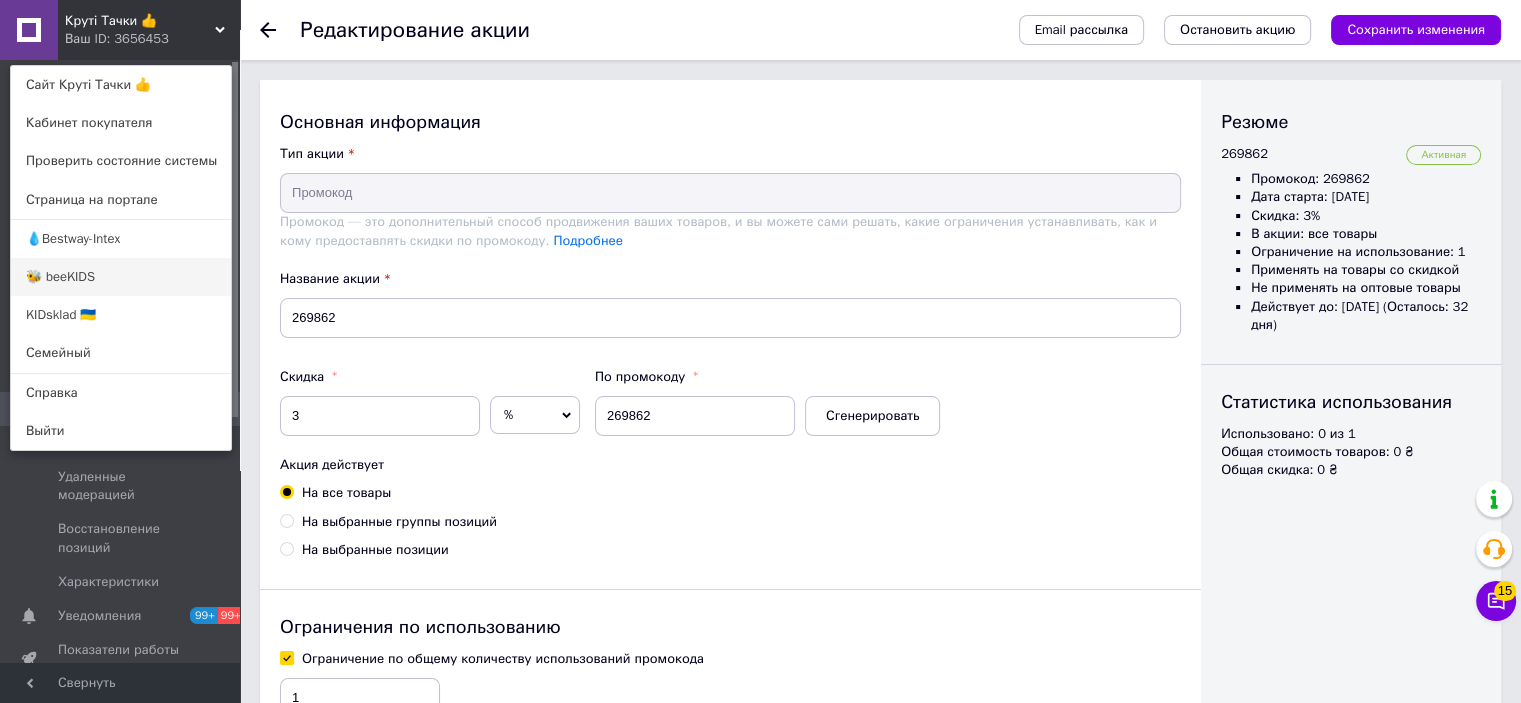 click on "🐝 beeKIDS" at bounding box center (121, 277) 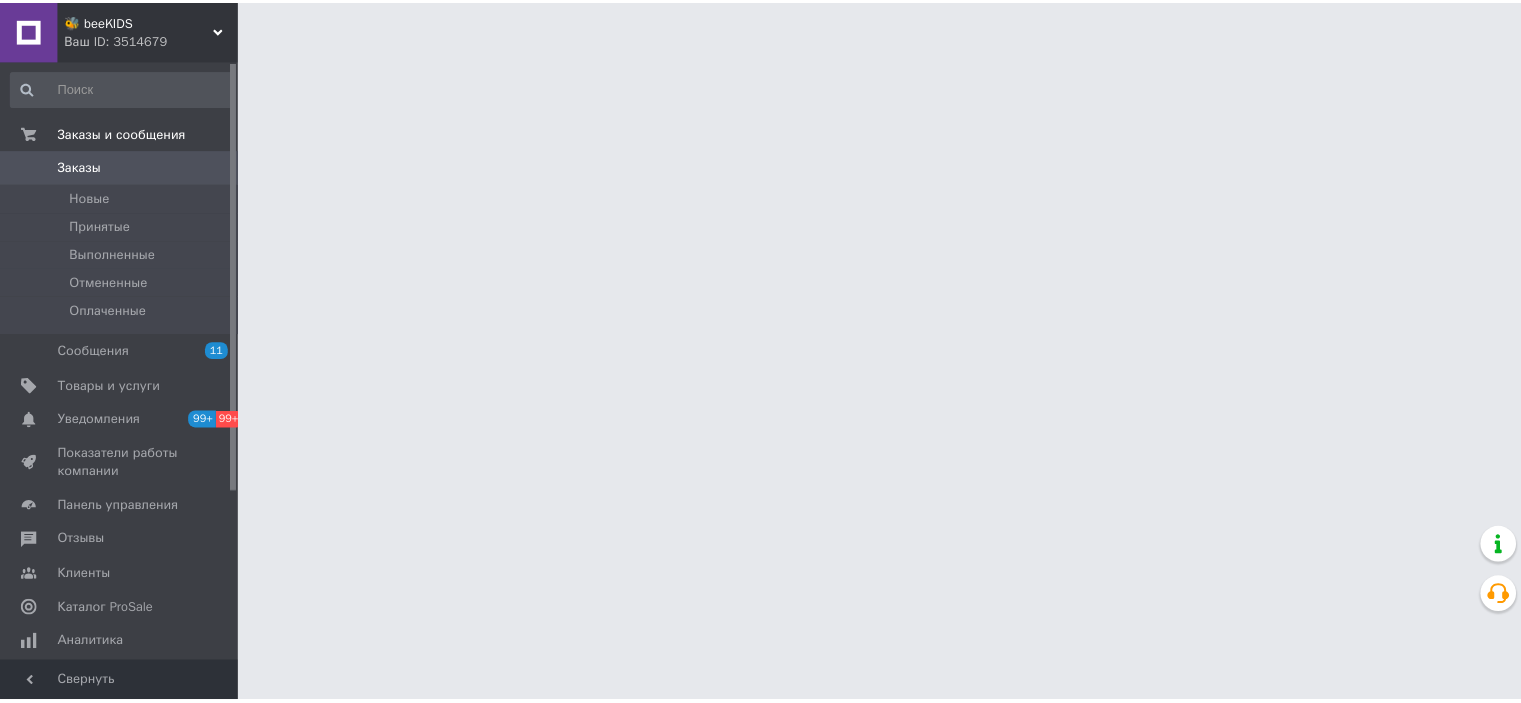scroll, scrollTop: 0, scrollLeft: 0, axis: both 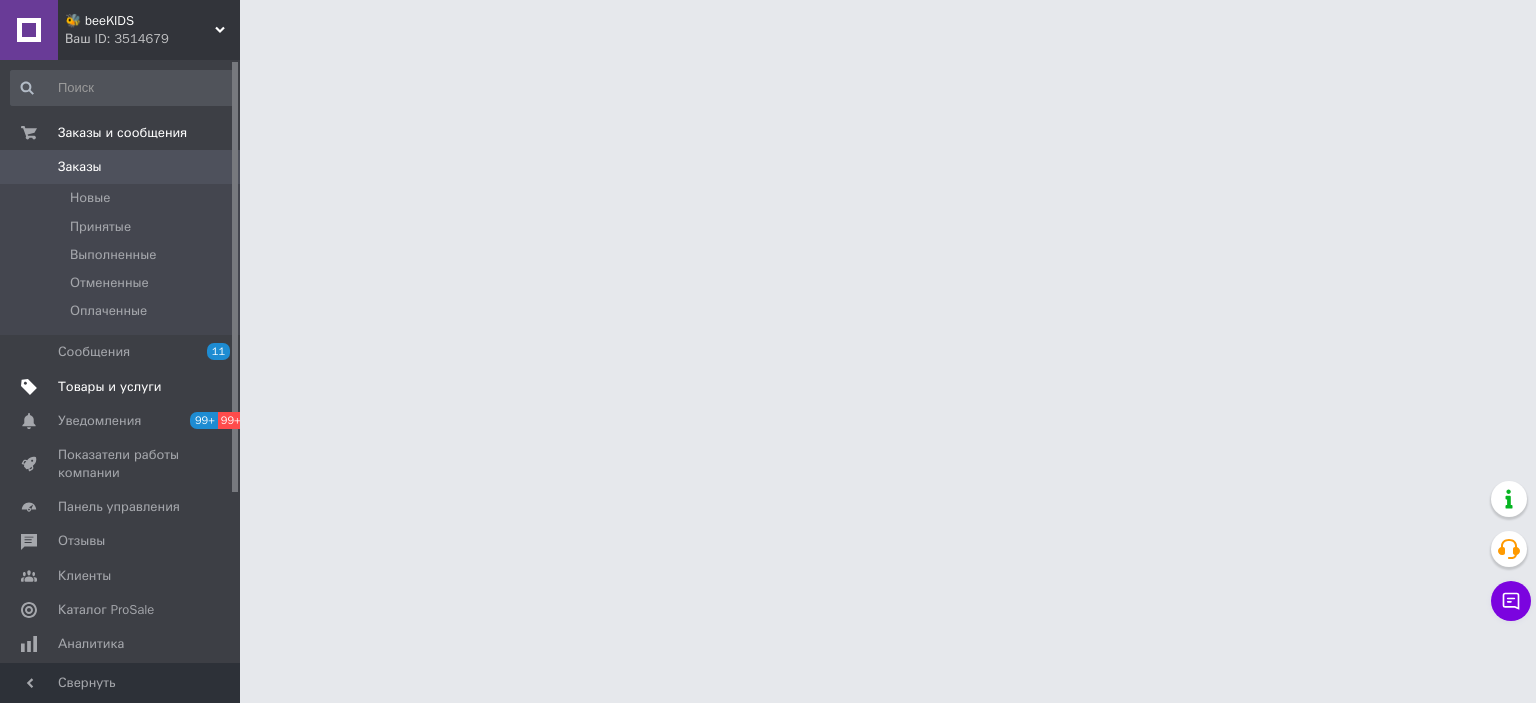 click on "Товары и услуги" at bounding box center [110, 387] 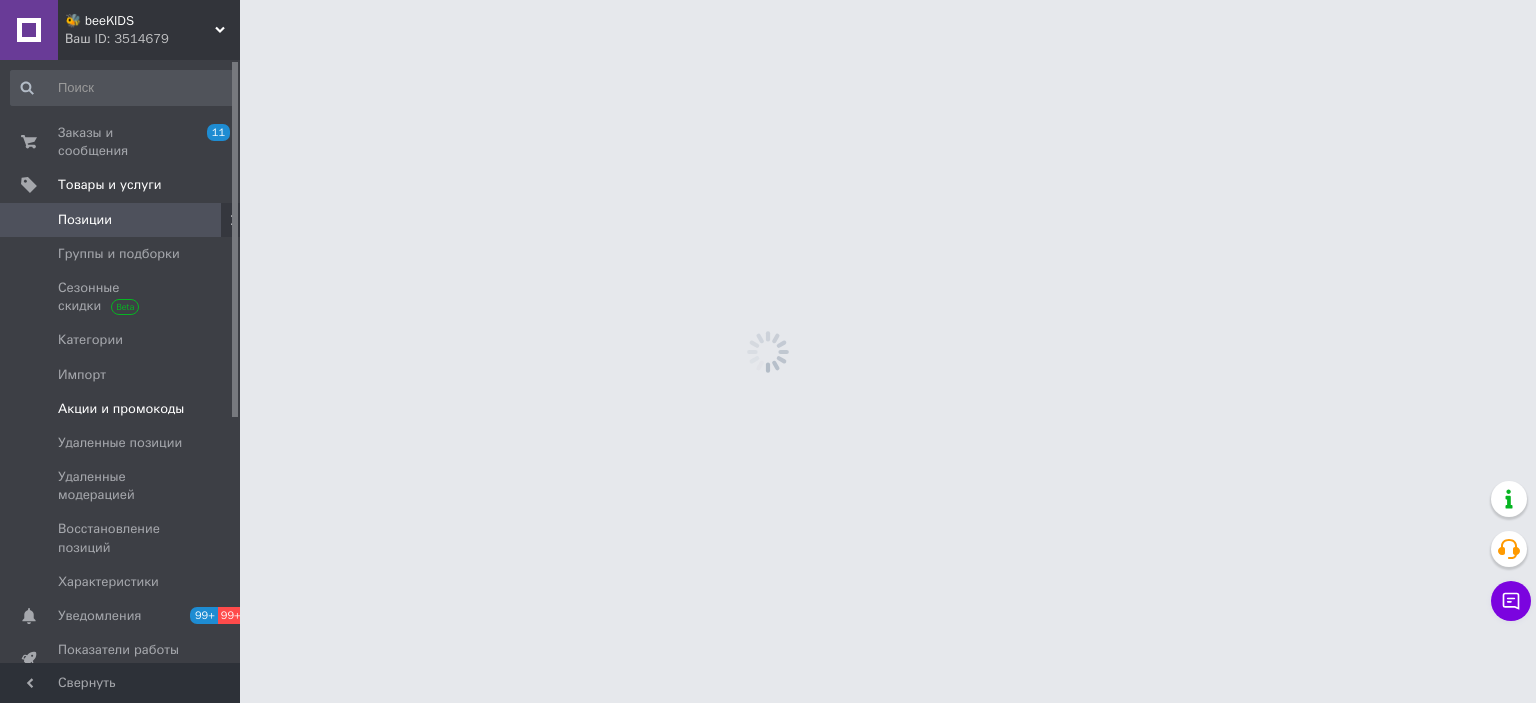 click on "Акции и промокоды" at bounding box center [121, 409] 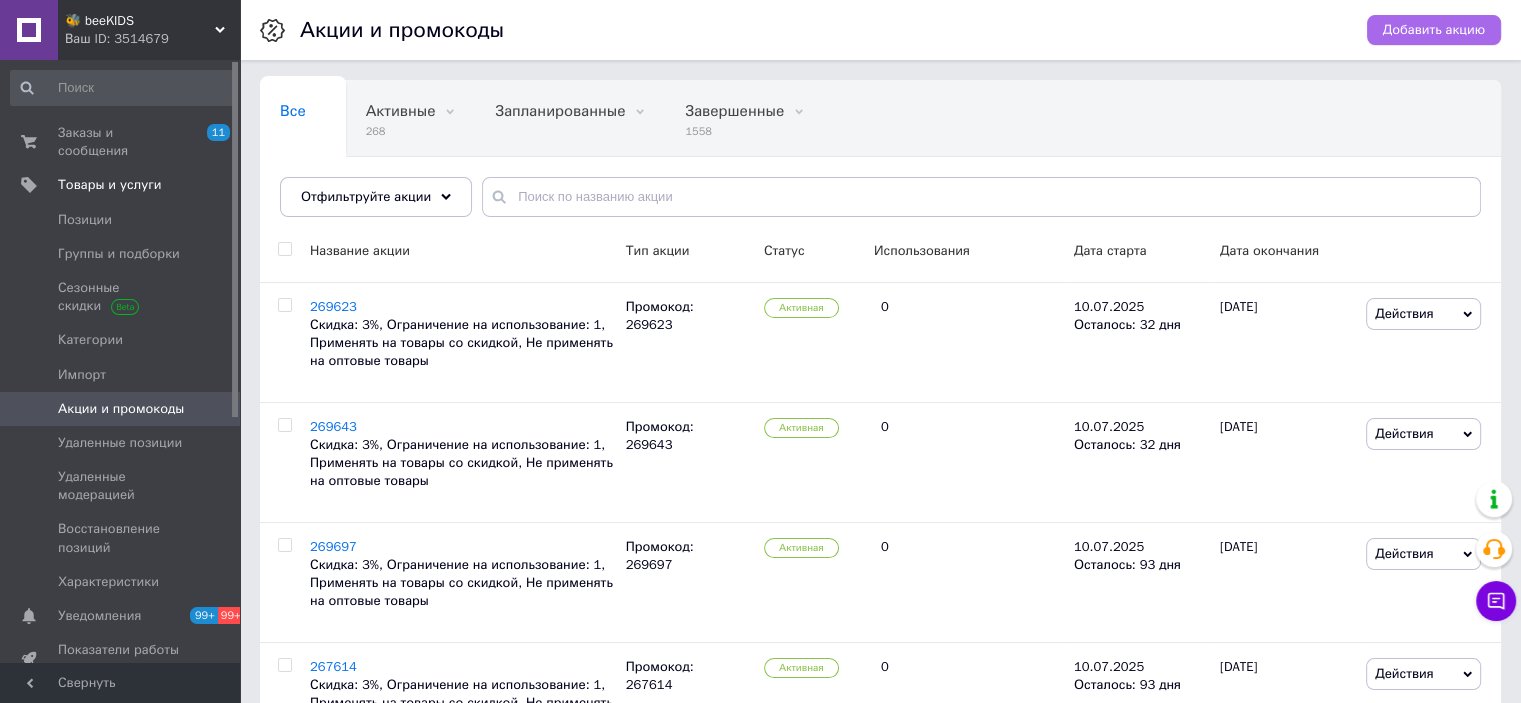 click on "Добавить акцию" at bounding box center [1434, 30] 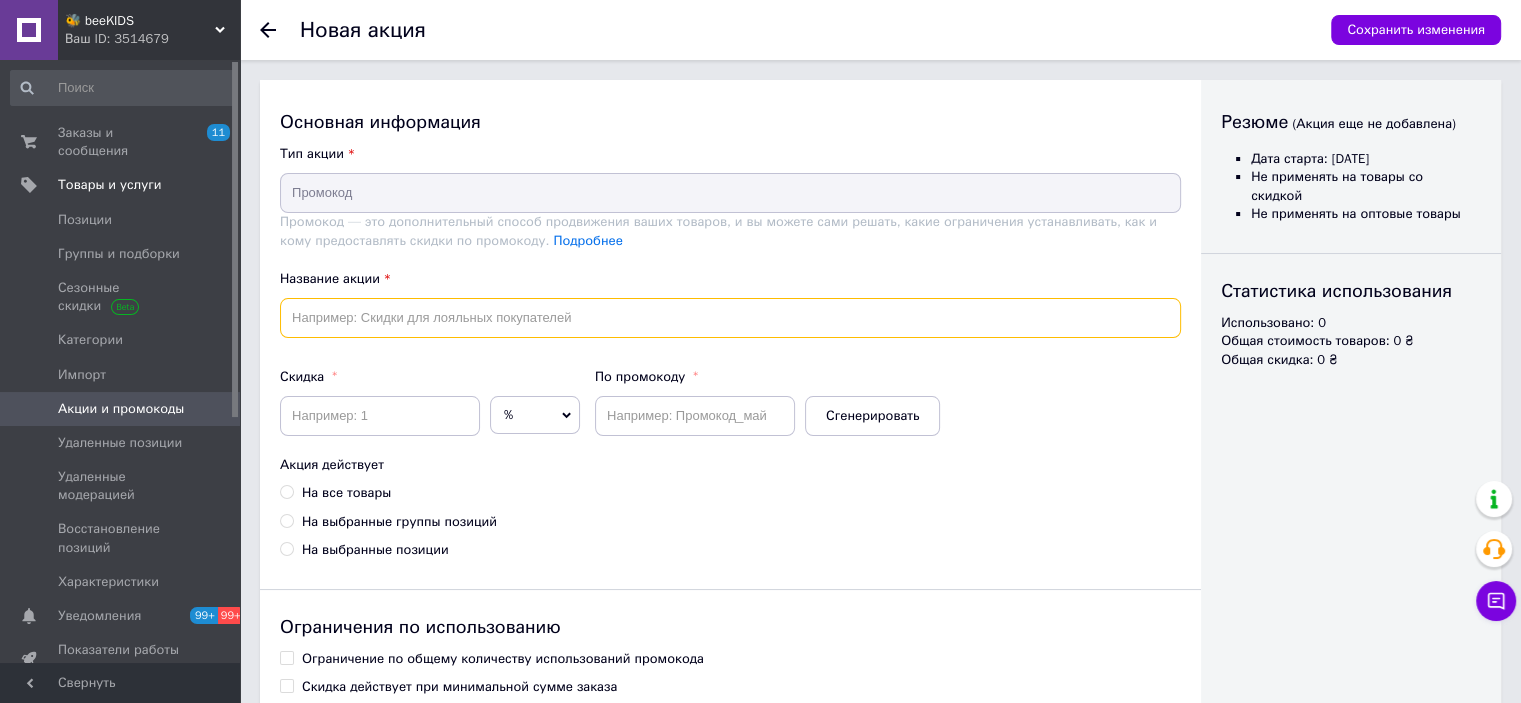 click at bounding box center [730, 318] 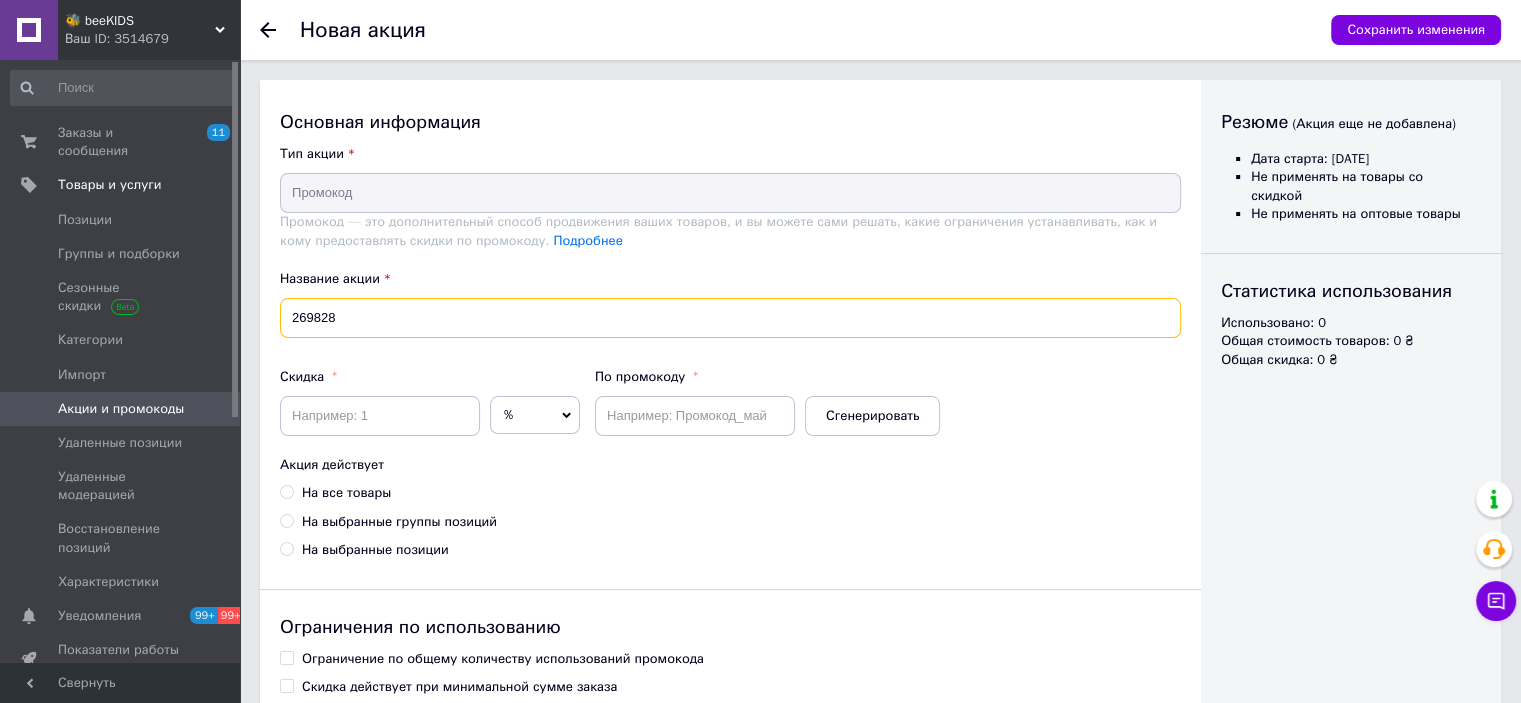 type on "269828" 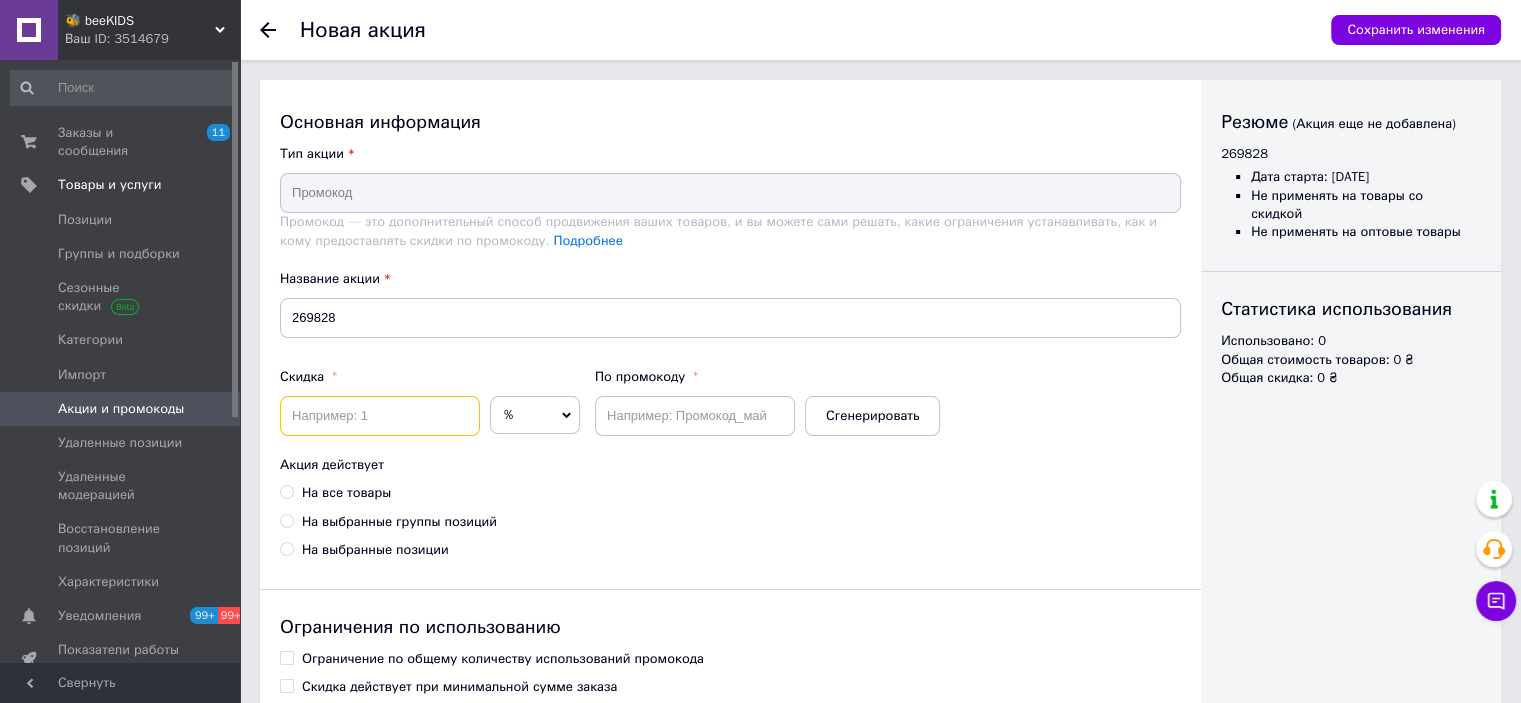 click at bounding box center (380, 416) 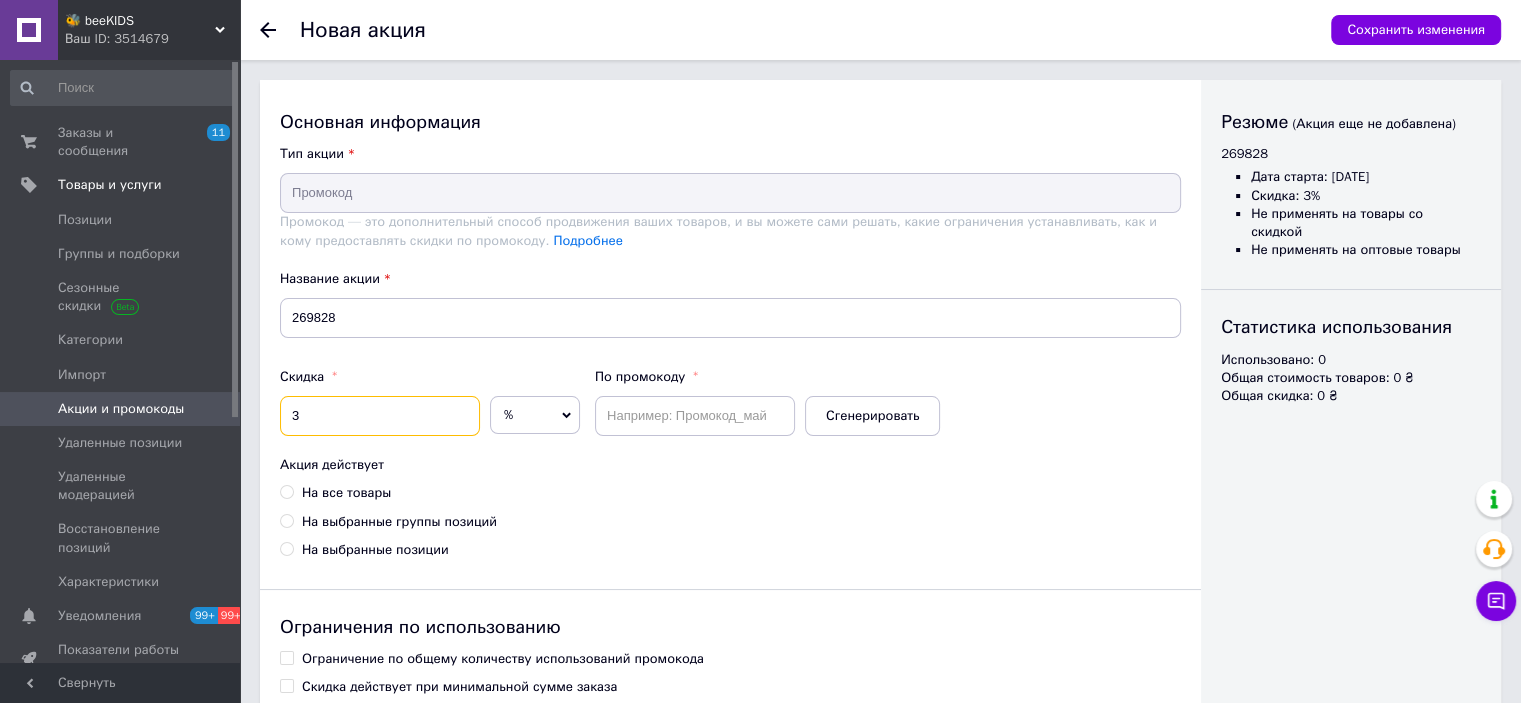 type on "3" 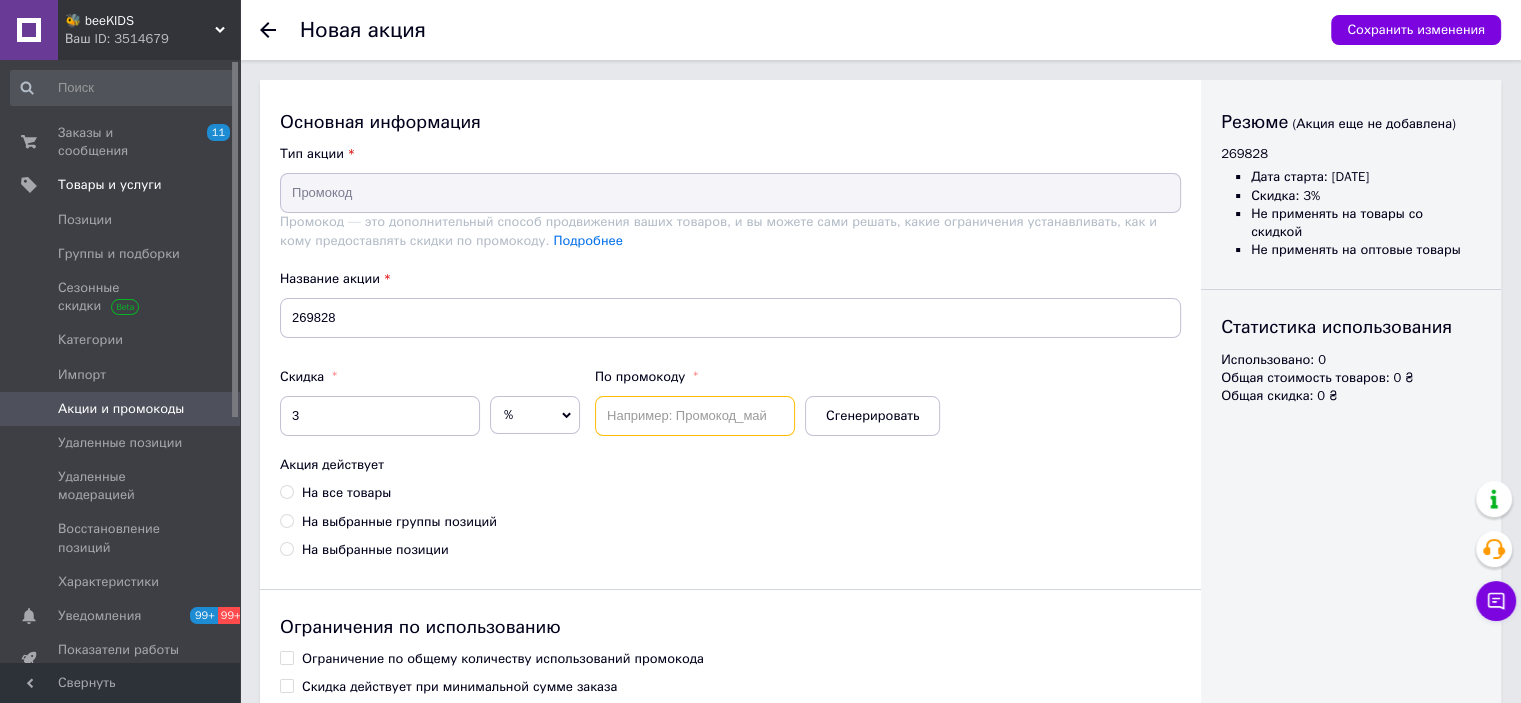 click at bounding box center (695, 416) 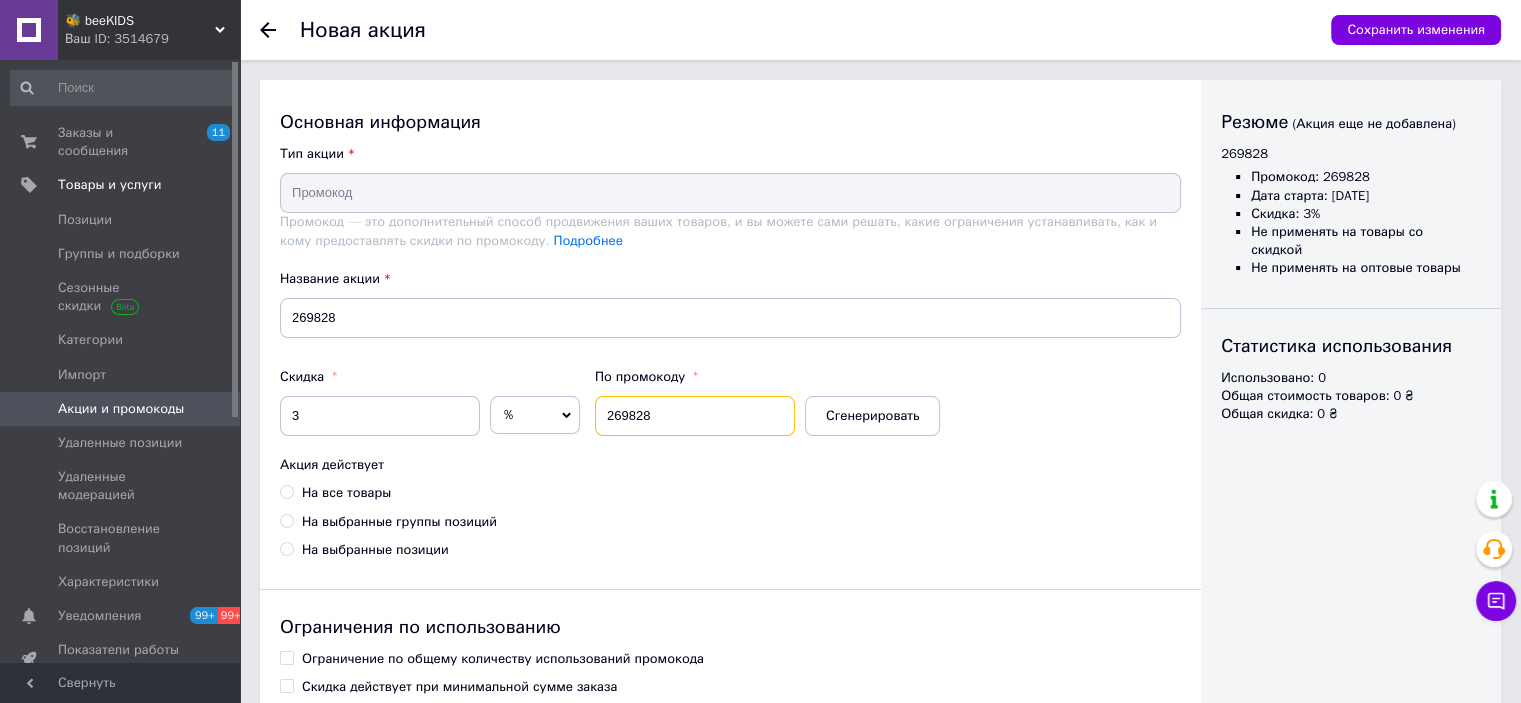 type on "269828" 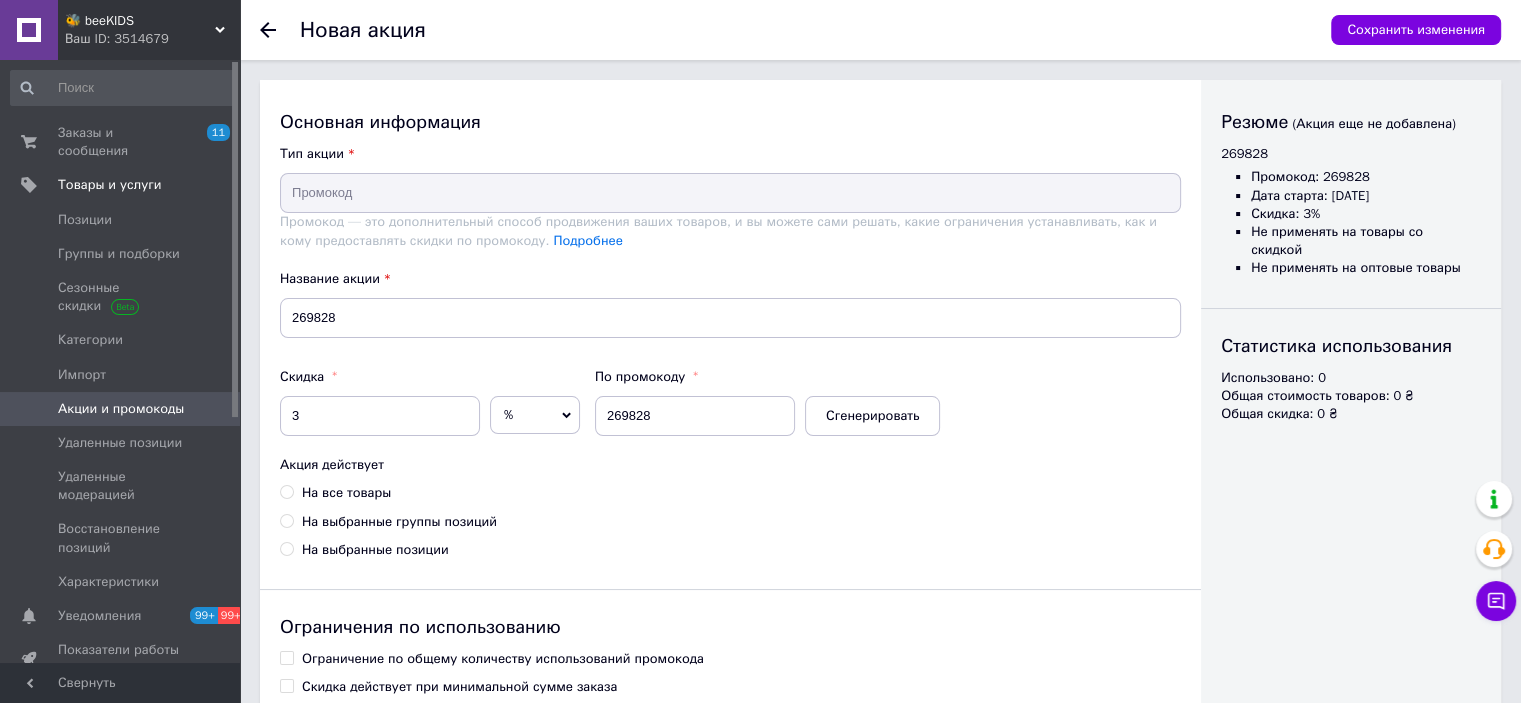 click on "На все товары" at bounding box center (346, 493) 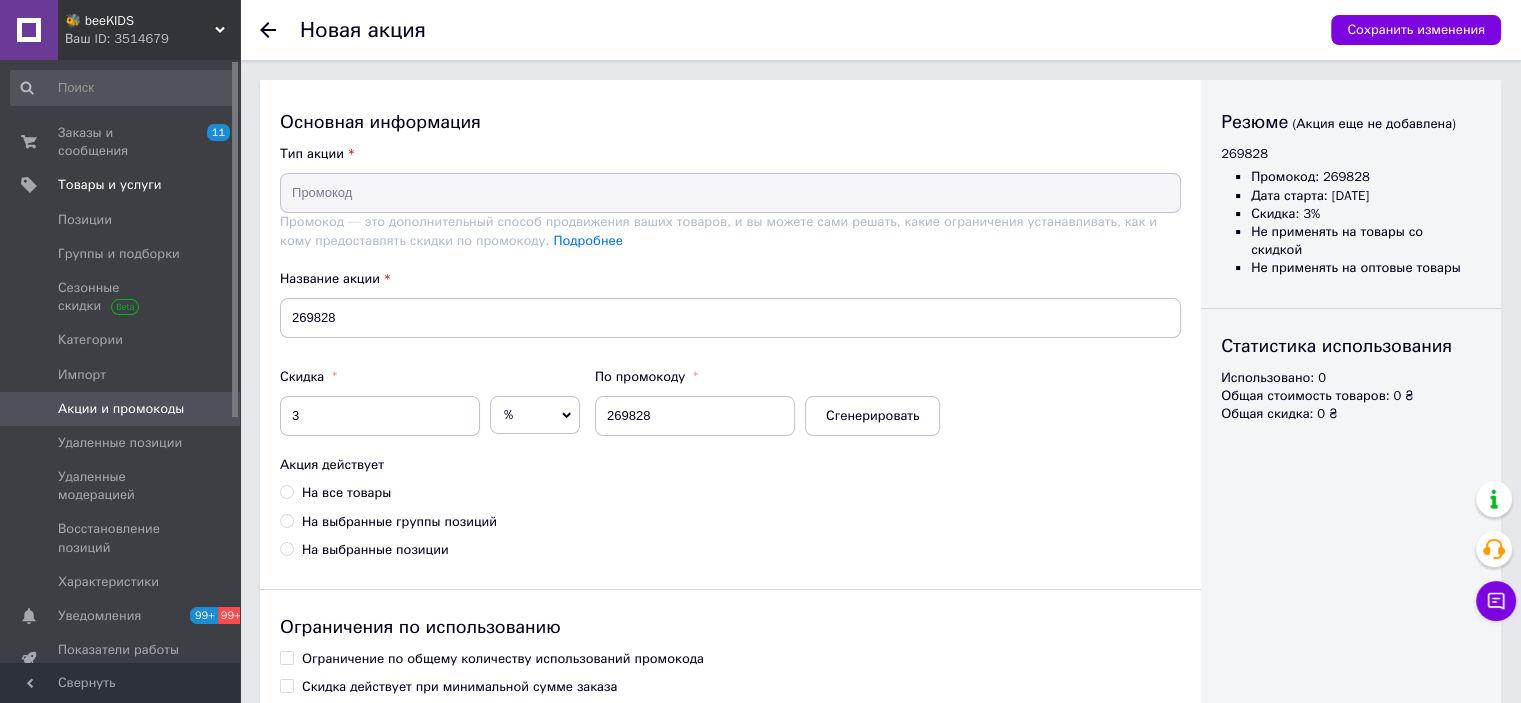 radio on "true" 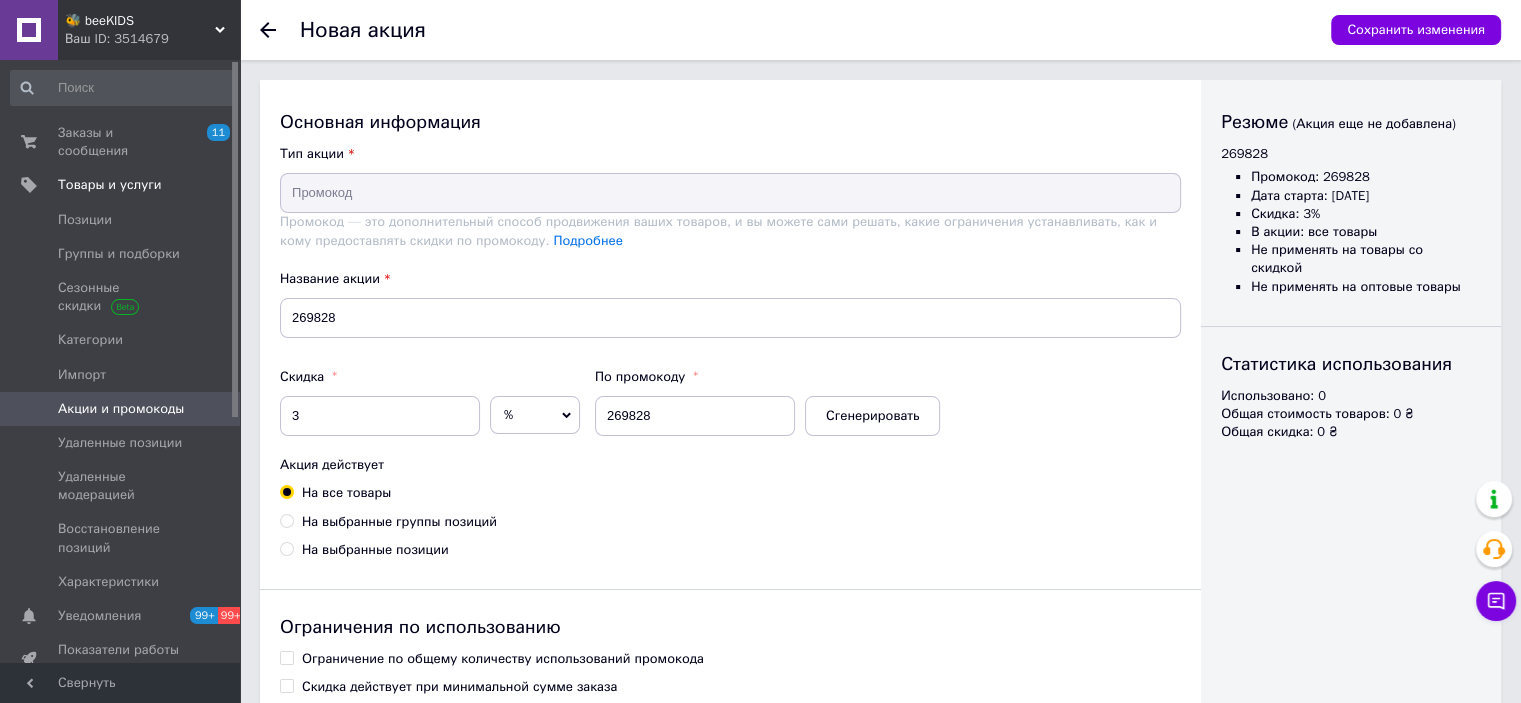 scroll, scrollTop: 302, scrollLeft: 0, axis: vertical 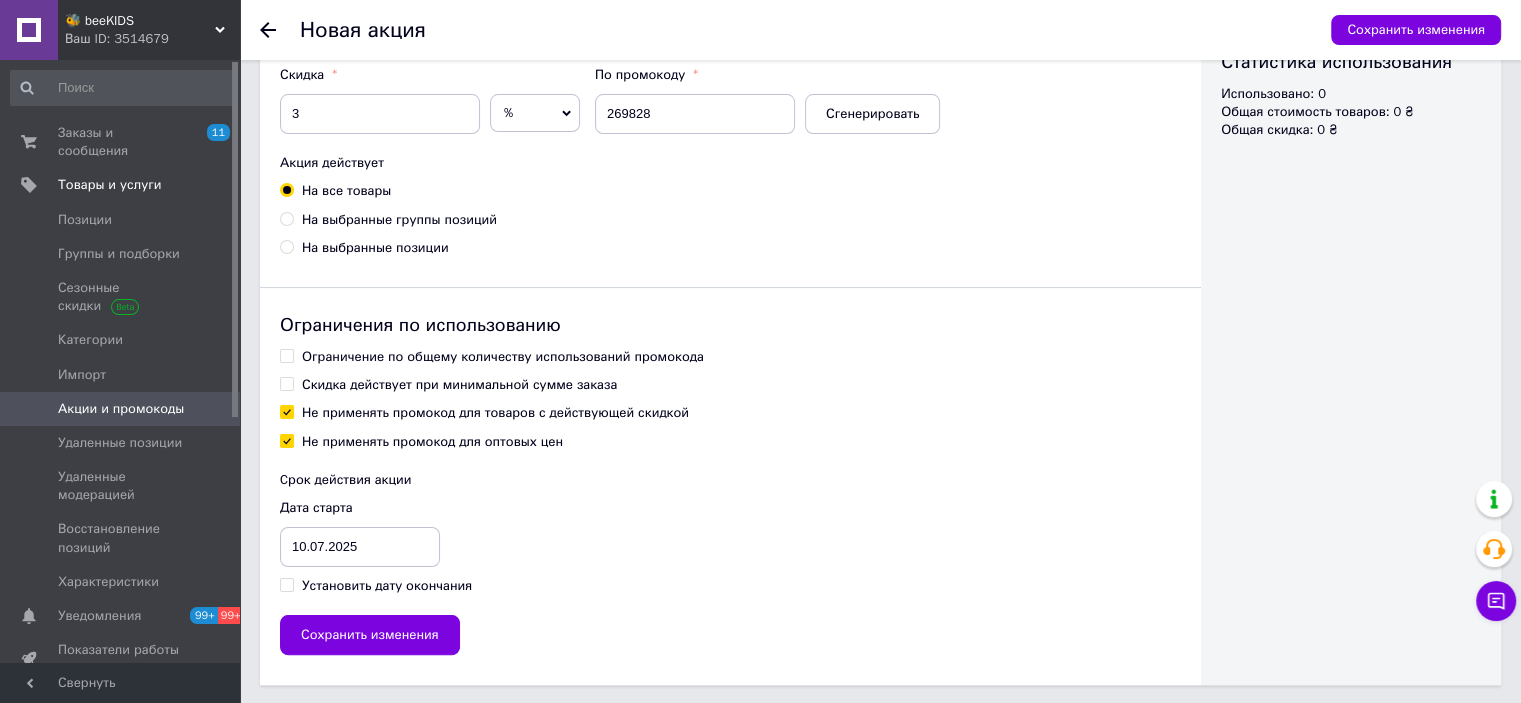click on "Ограничение по общему количеству использований промокода" at bounding box center [503, 357] 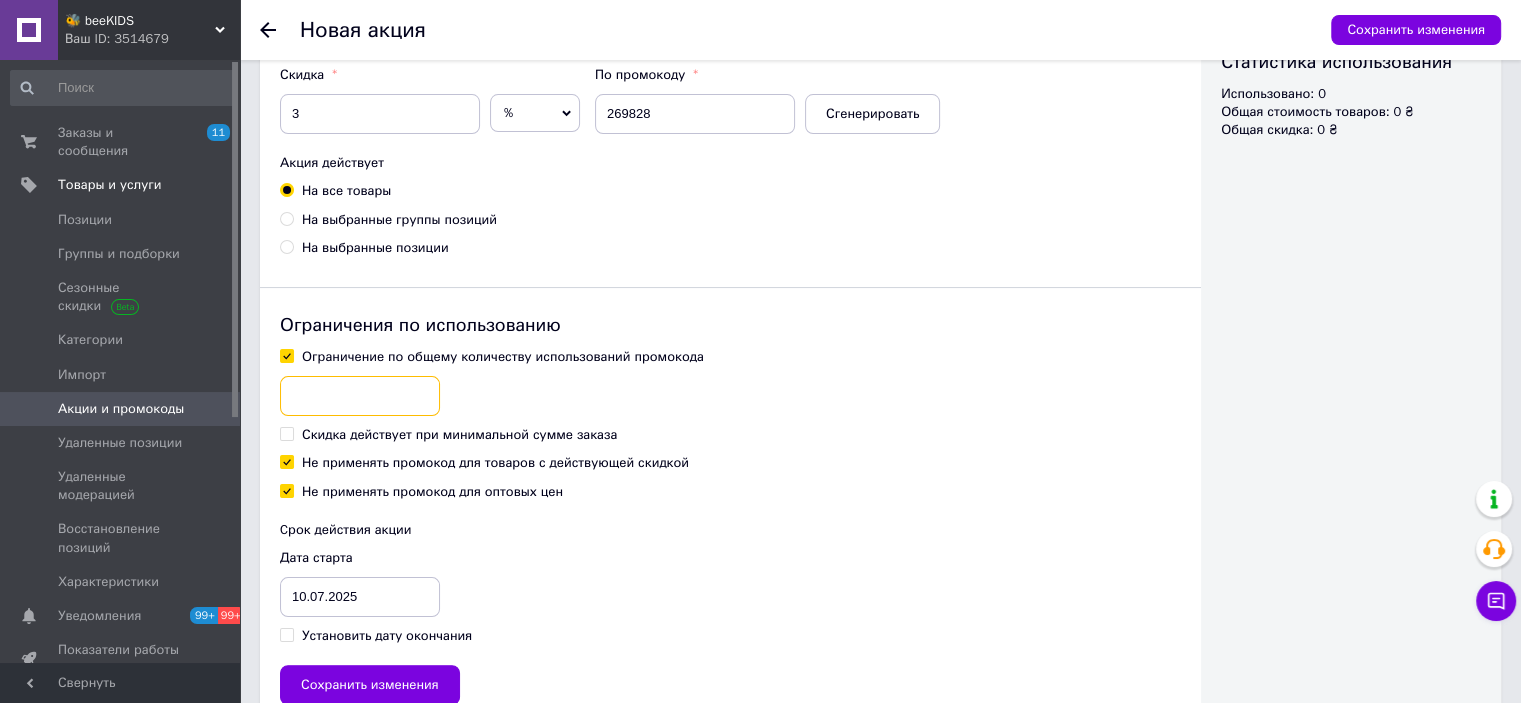 click at bounding box center (360, 396) 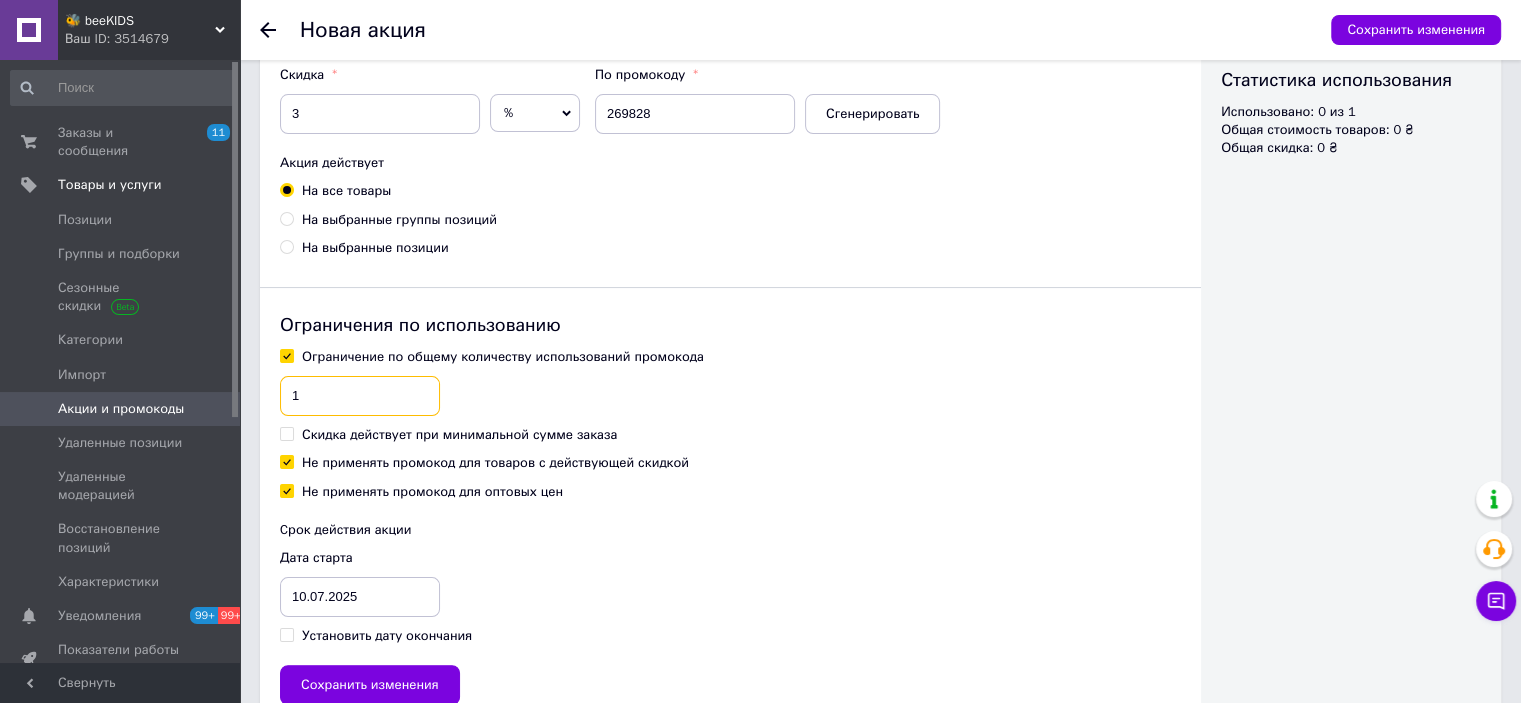 type on "1" 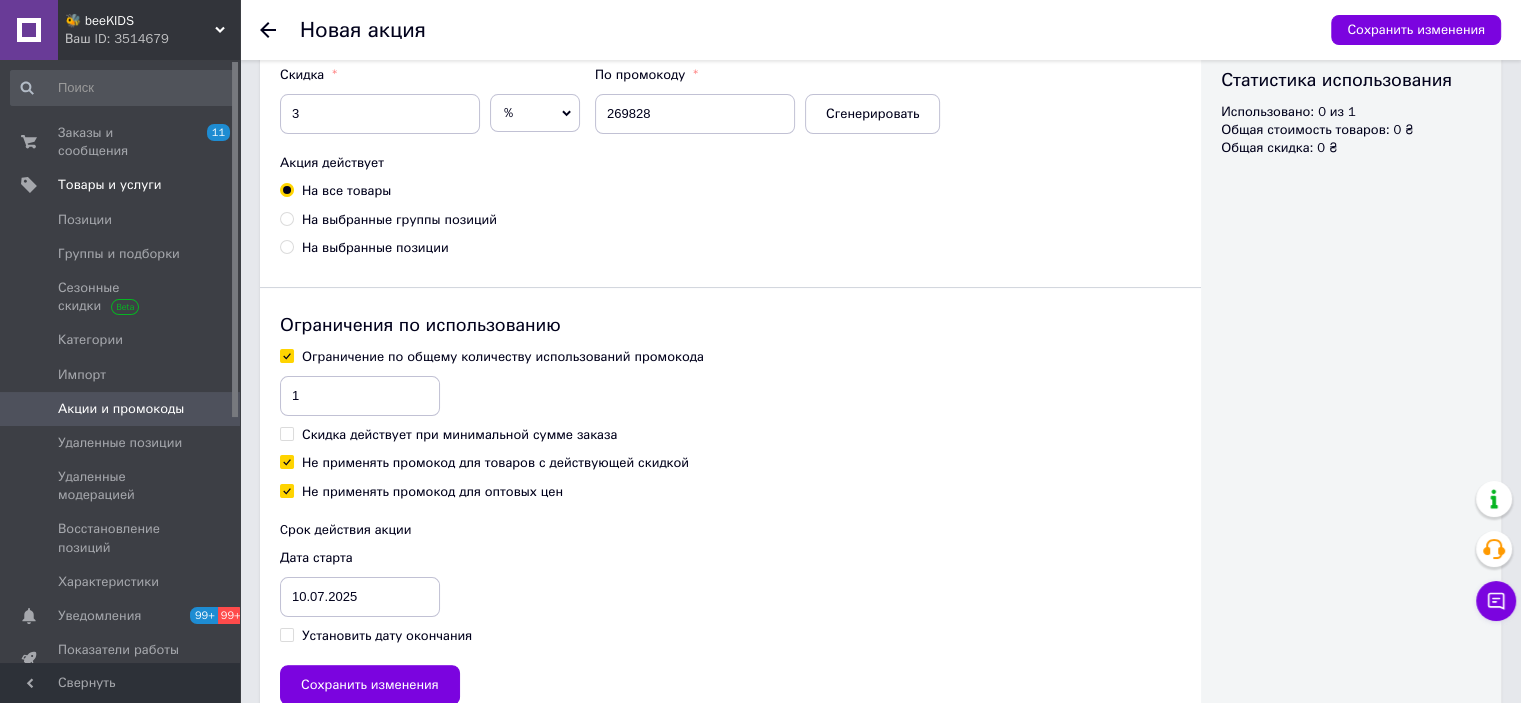 click on "Не применять промокод для товаров с действующей скидкой" at bounding box center [495, 463] 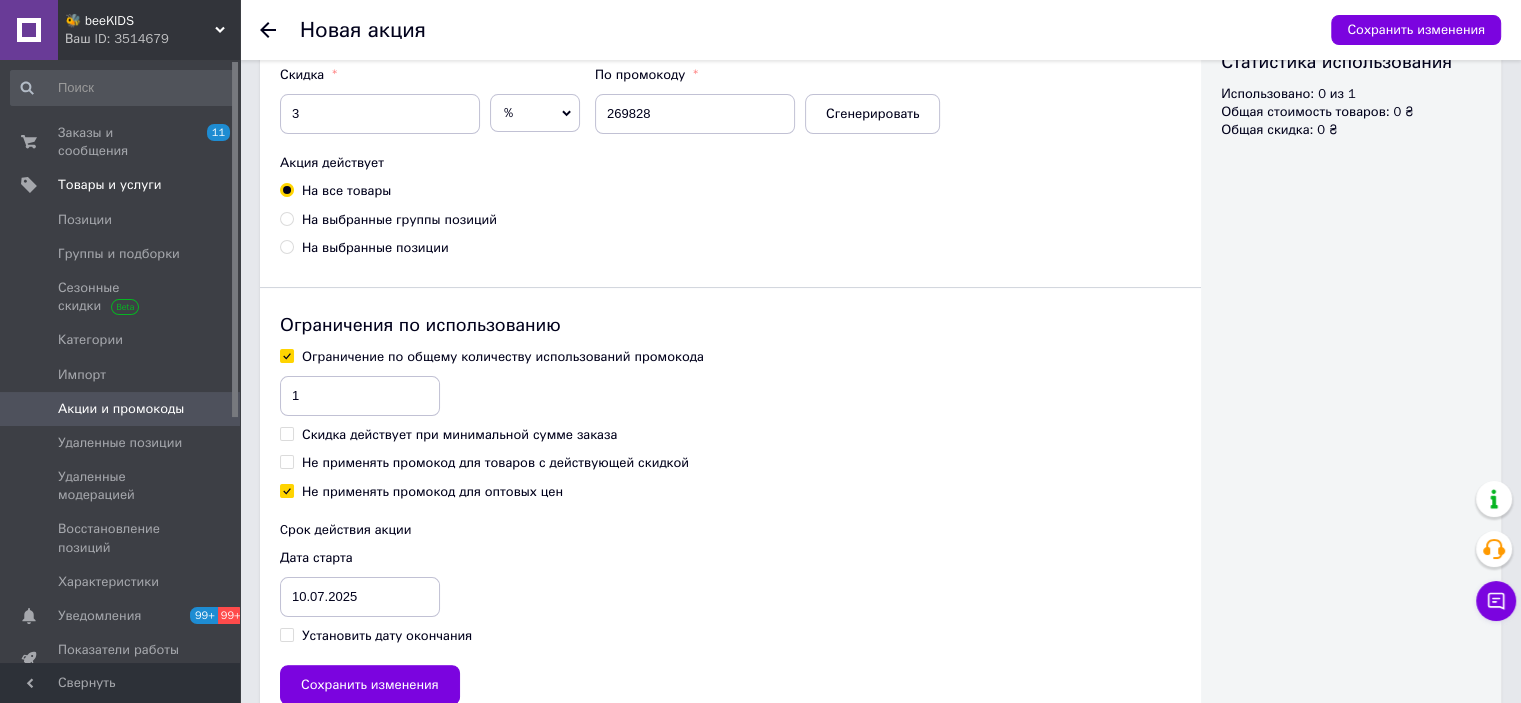 click on "Установить дату окончания" at bounding box center [387, 636] 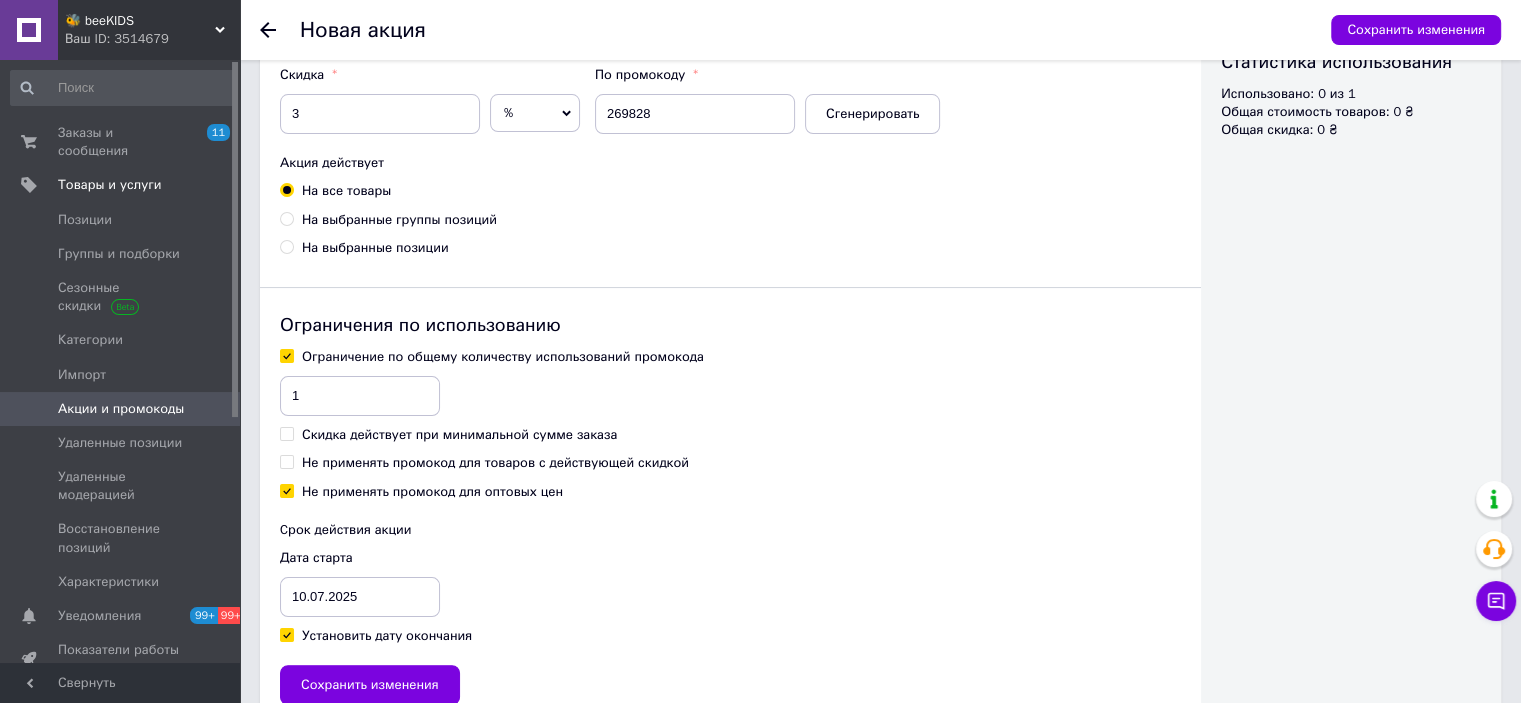 checkbox on "true" 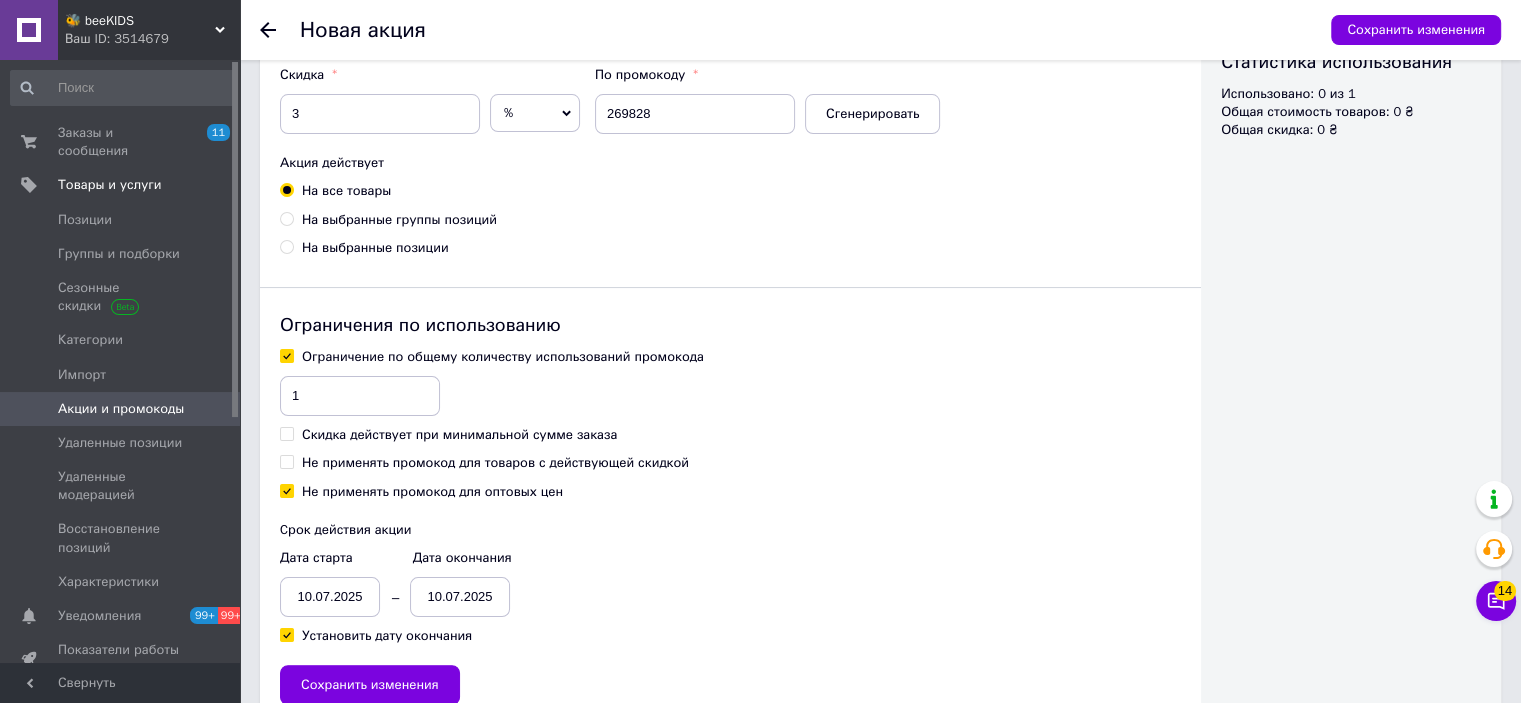 click on "10.07.2025" at bounding box center (330, 597) 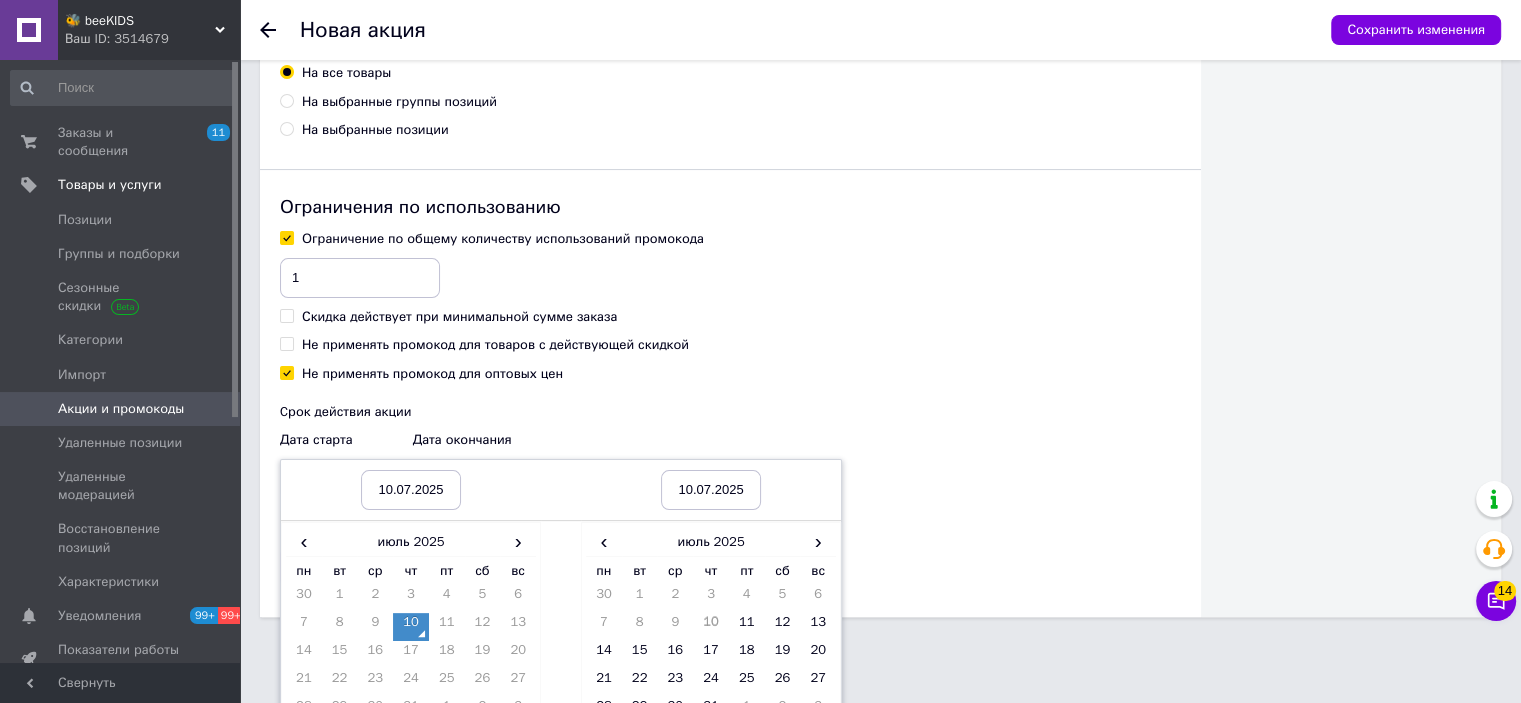 scroll, scrollTop: 533, scrollLeft: 0, axis: vertical 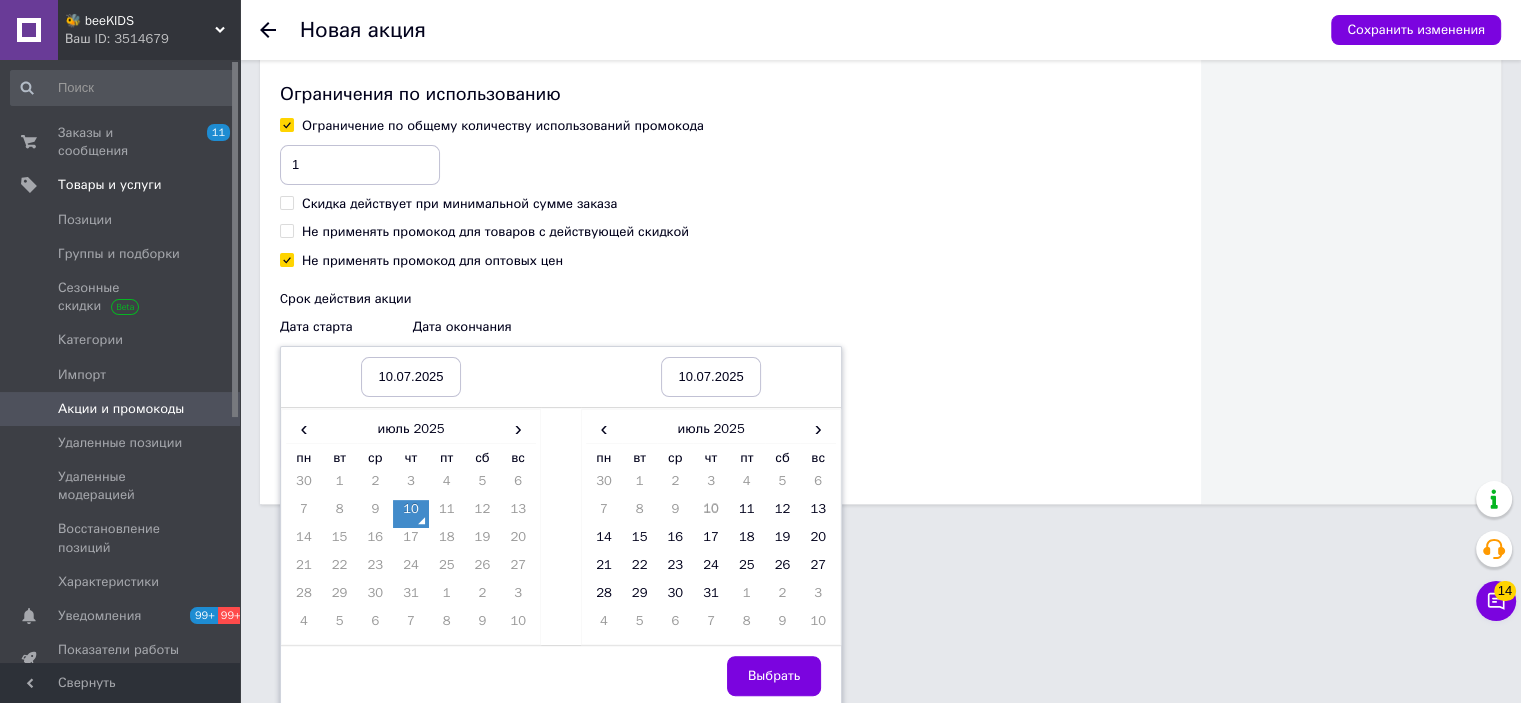 click on "10" at bounding box center [411, 514] 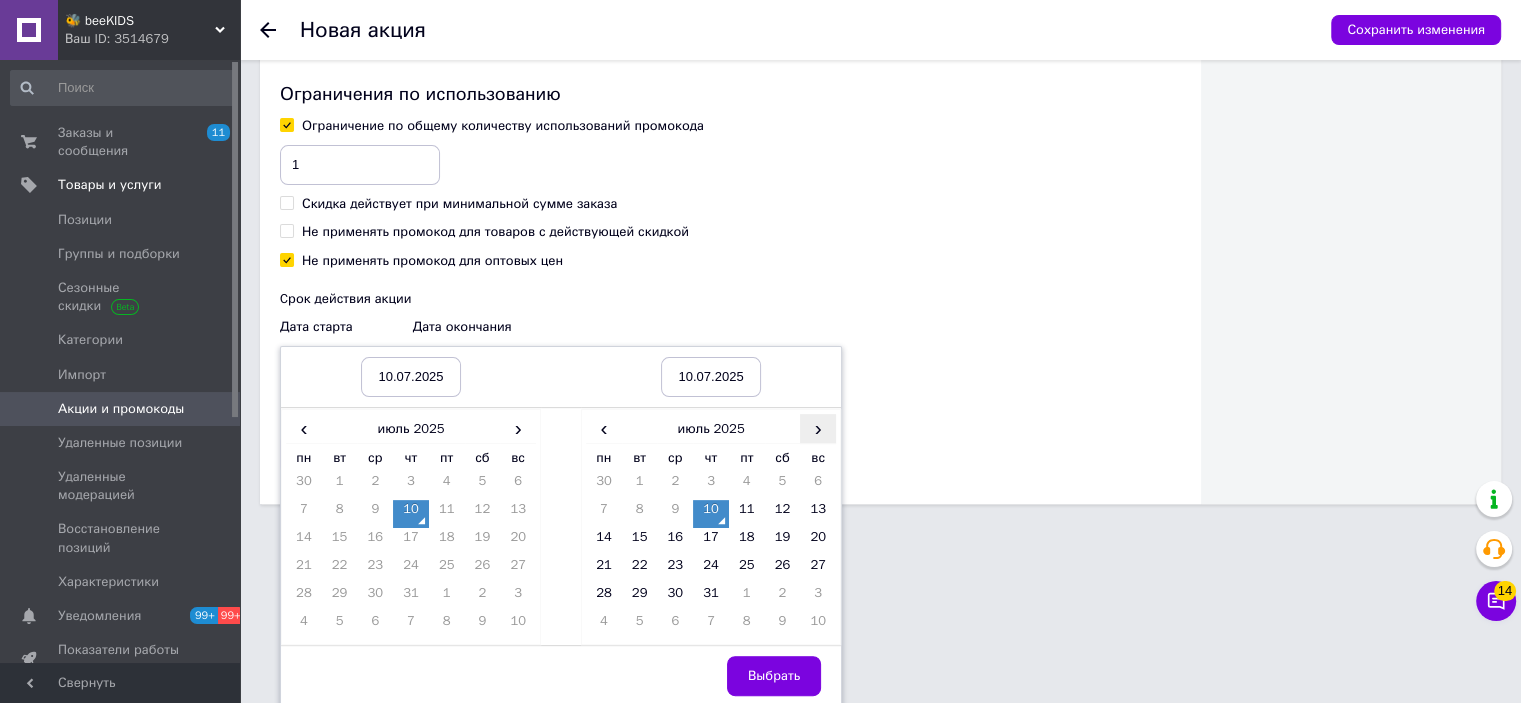 click on "›" at bounding box center (818, 428) 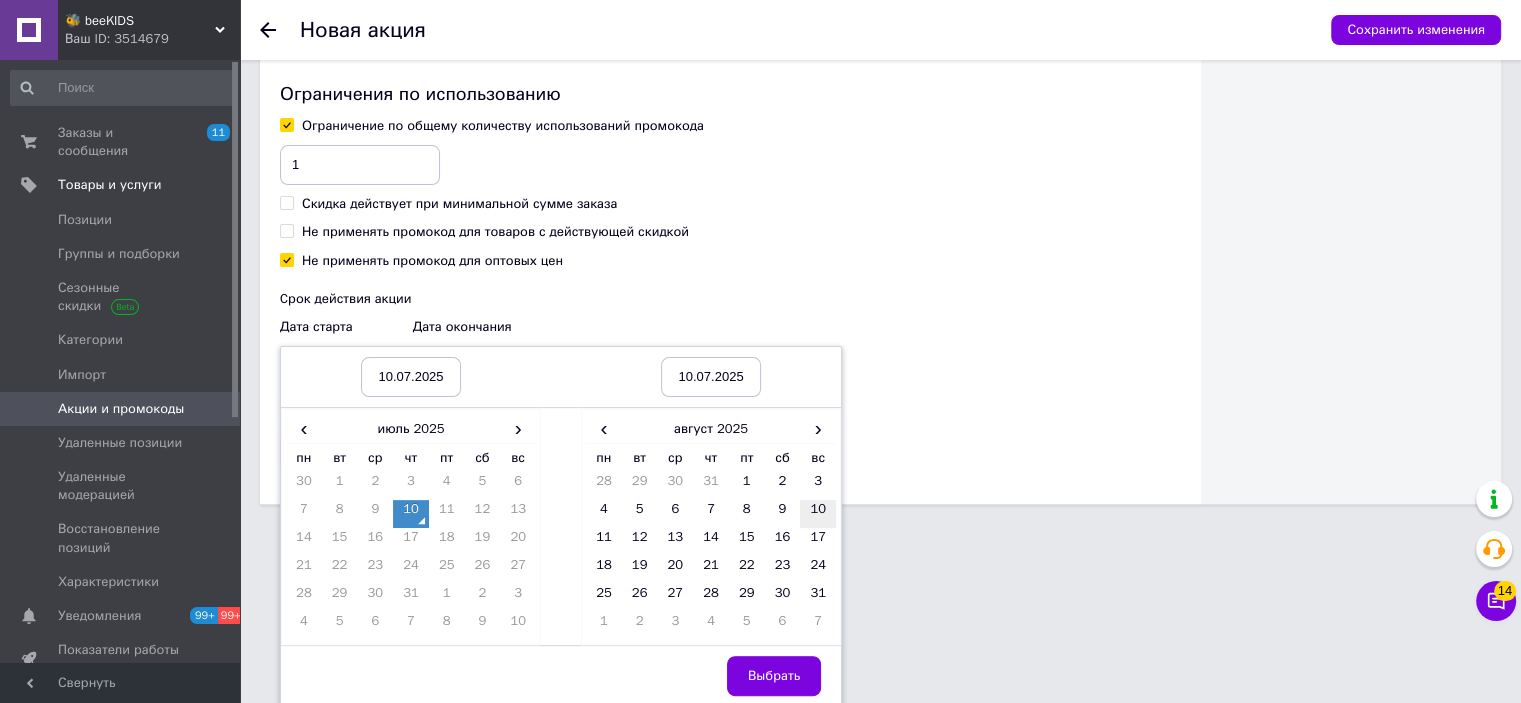 click on "10" at bounding box center (818, 514) 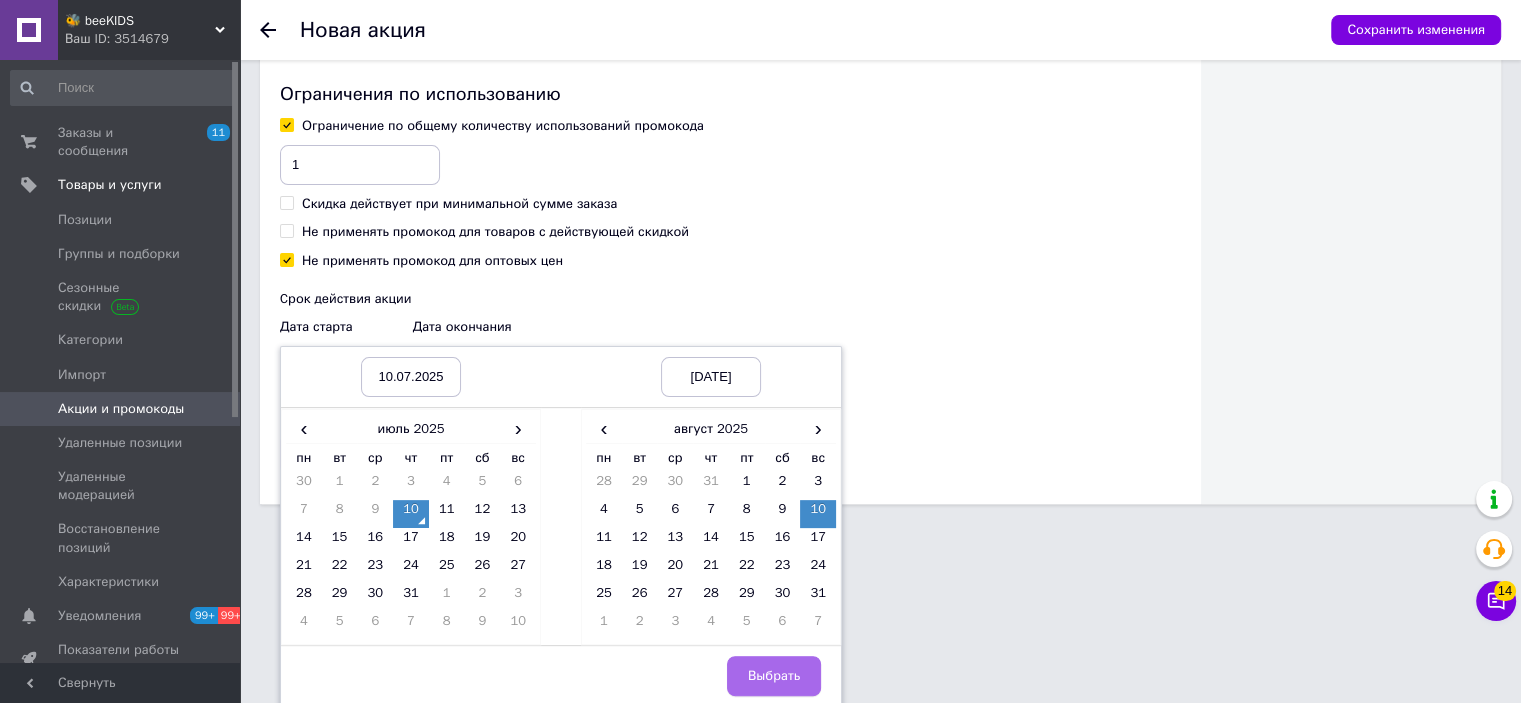 click on "Выбрать" at bounding box center (774, 676) 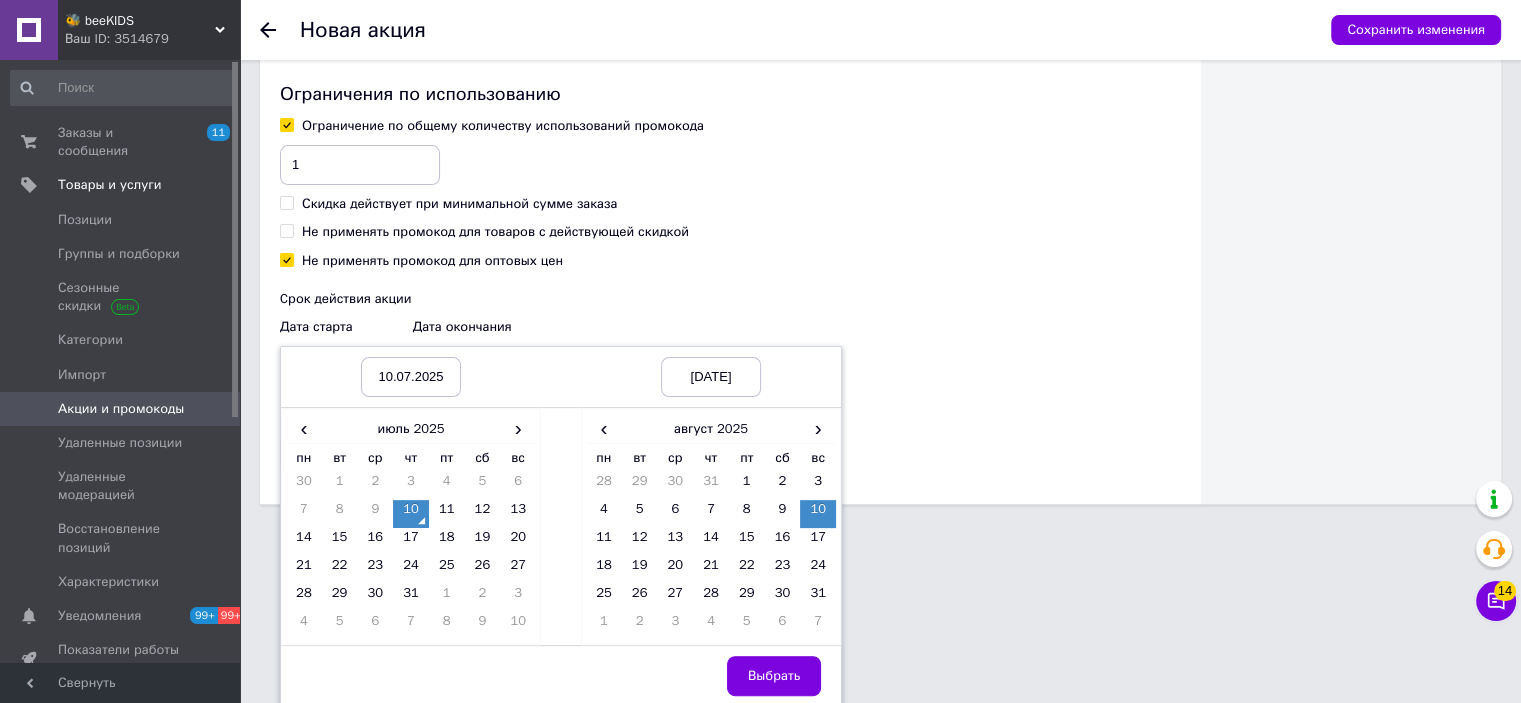 scroll, scrollTop: 352, scrollLeft: 0, axis: vertical 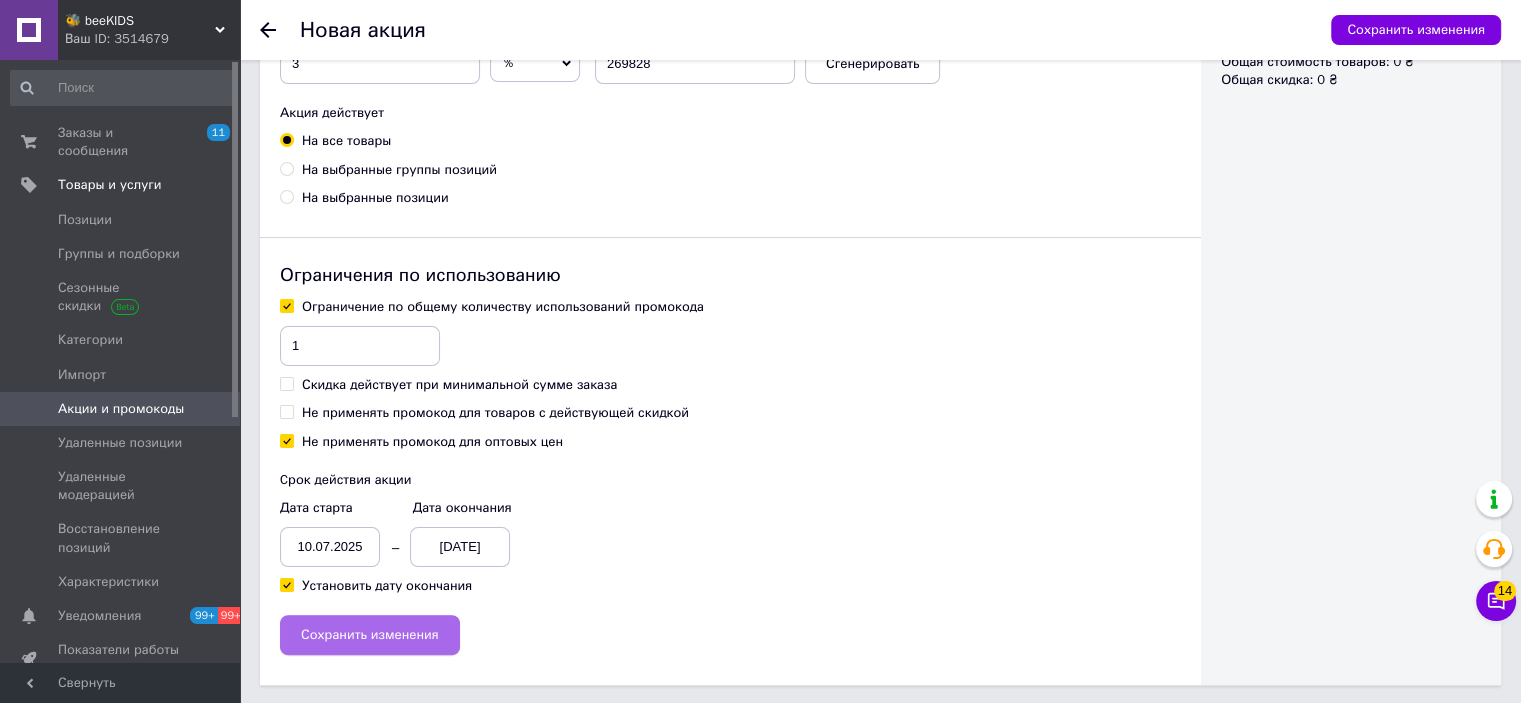 click on "Сохранить изменения" at bounding box center [370, 635] 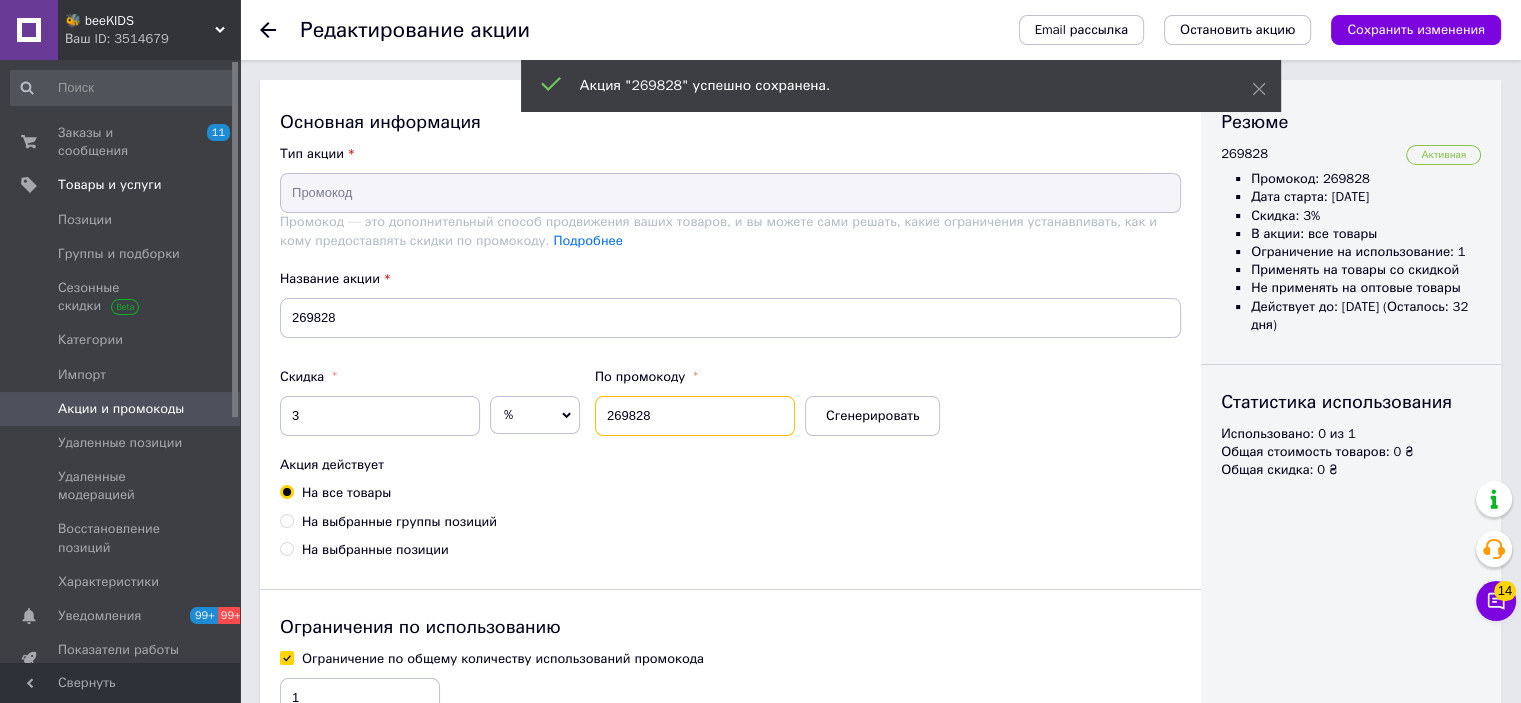 click on "269828" at bounding box center (695, 416) 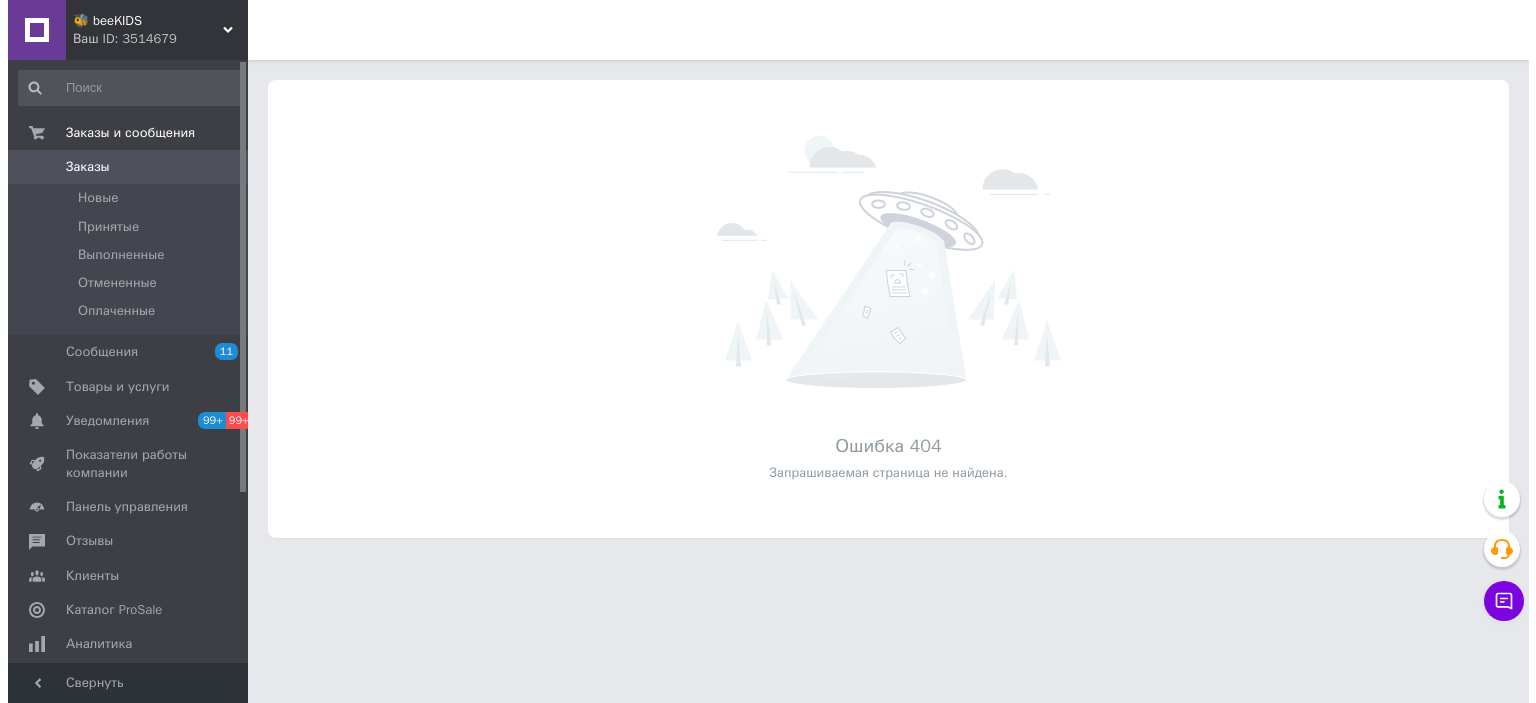 scroll, scrollTop: 0, scrollLeft: 0, axis: both 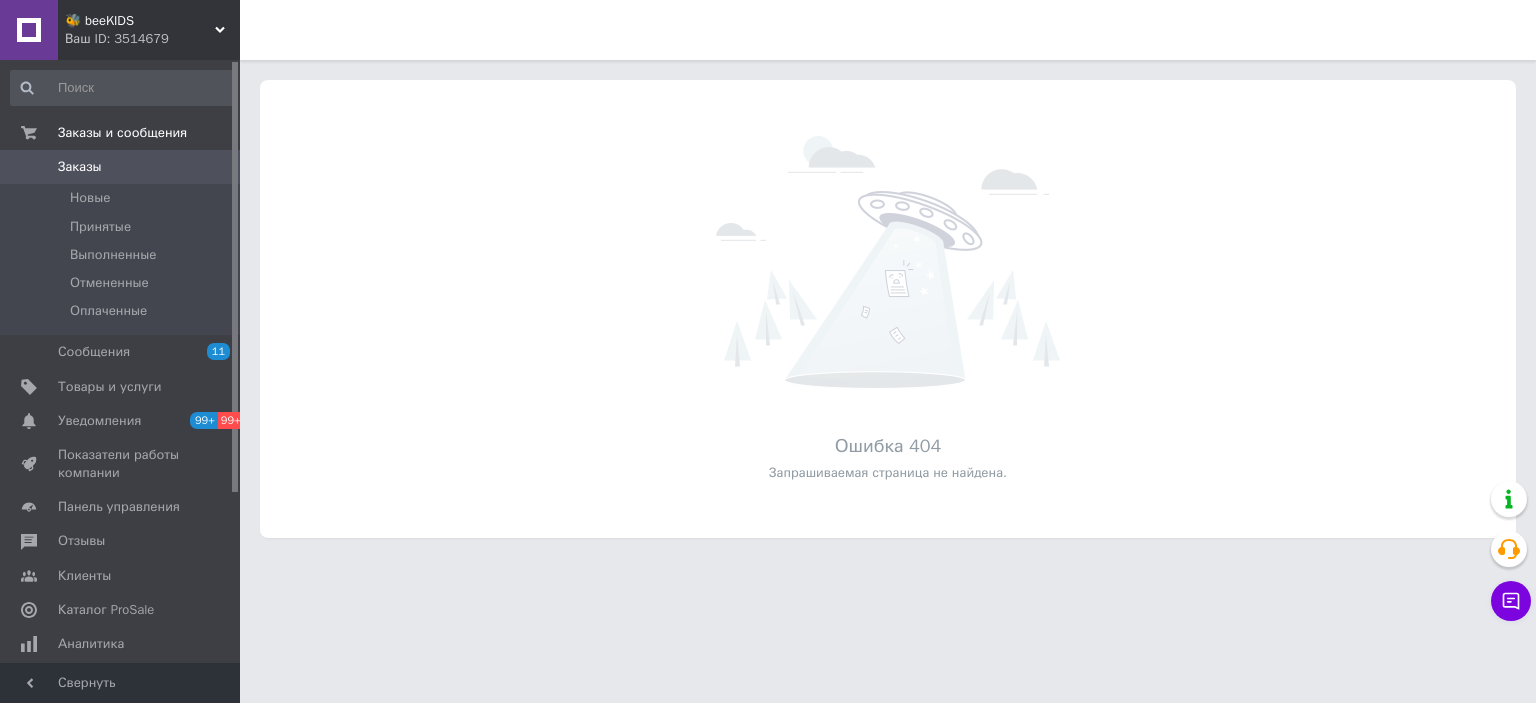 click on "Ваш ID: 3514679" at bounding box center (152, 39) 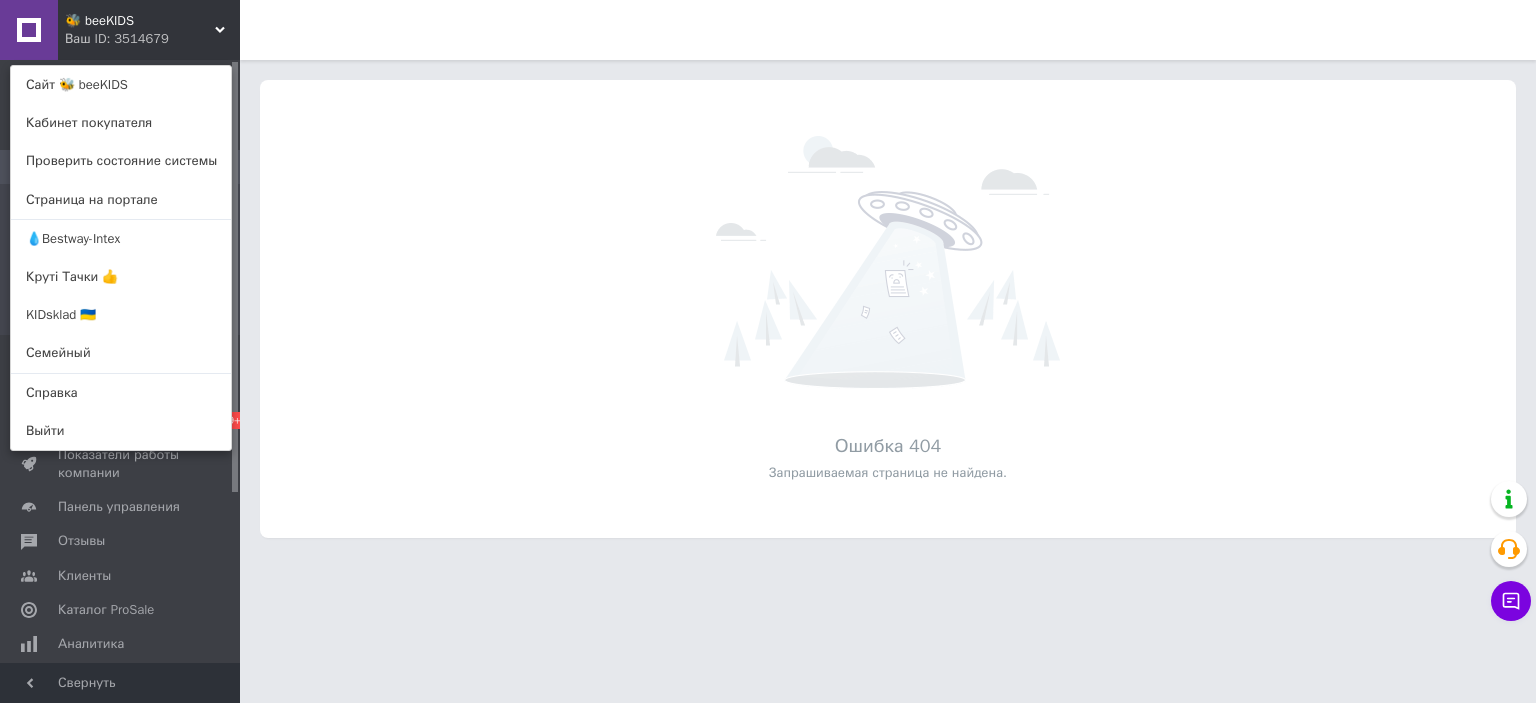 click on "Семейный" at bounding box center (121, 353) 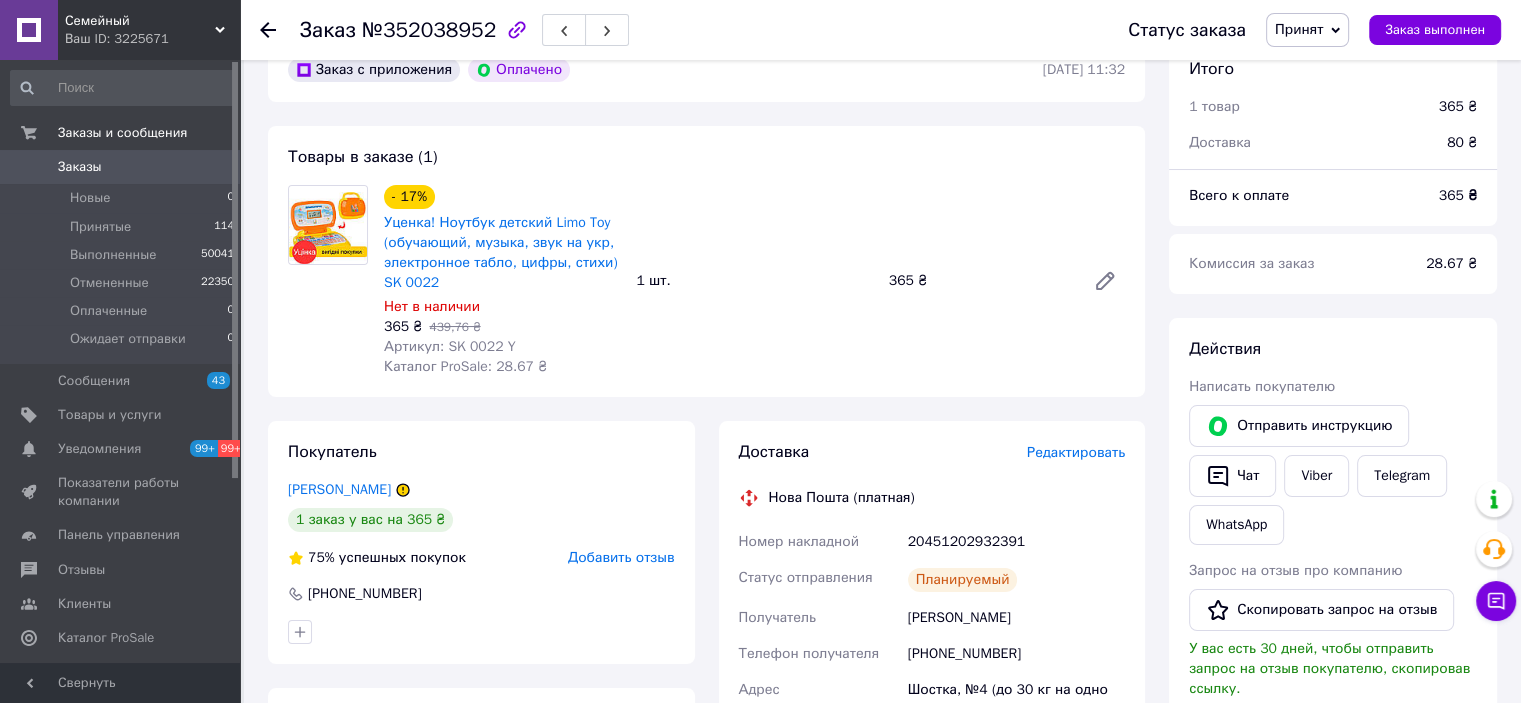 scroll, scrollTop: 300, scrollLeft: 0, axis: vertical 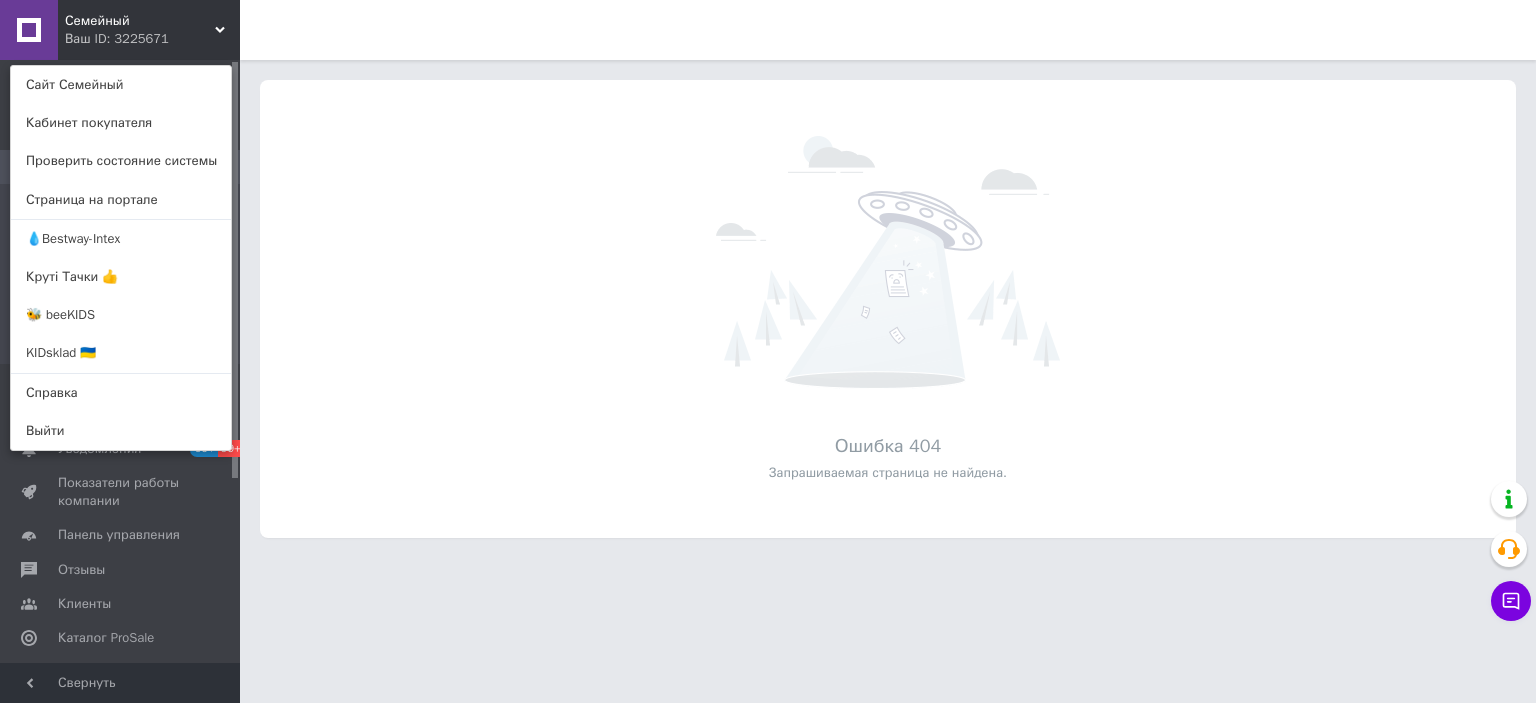 click on "Круті Тачки 👍" at bounding box center (121, 277) 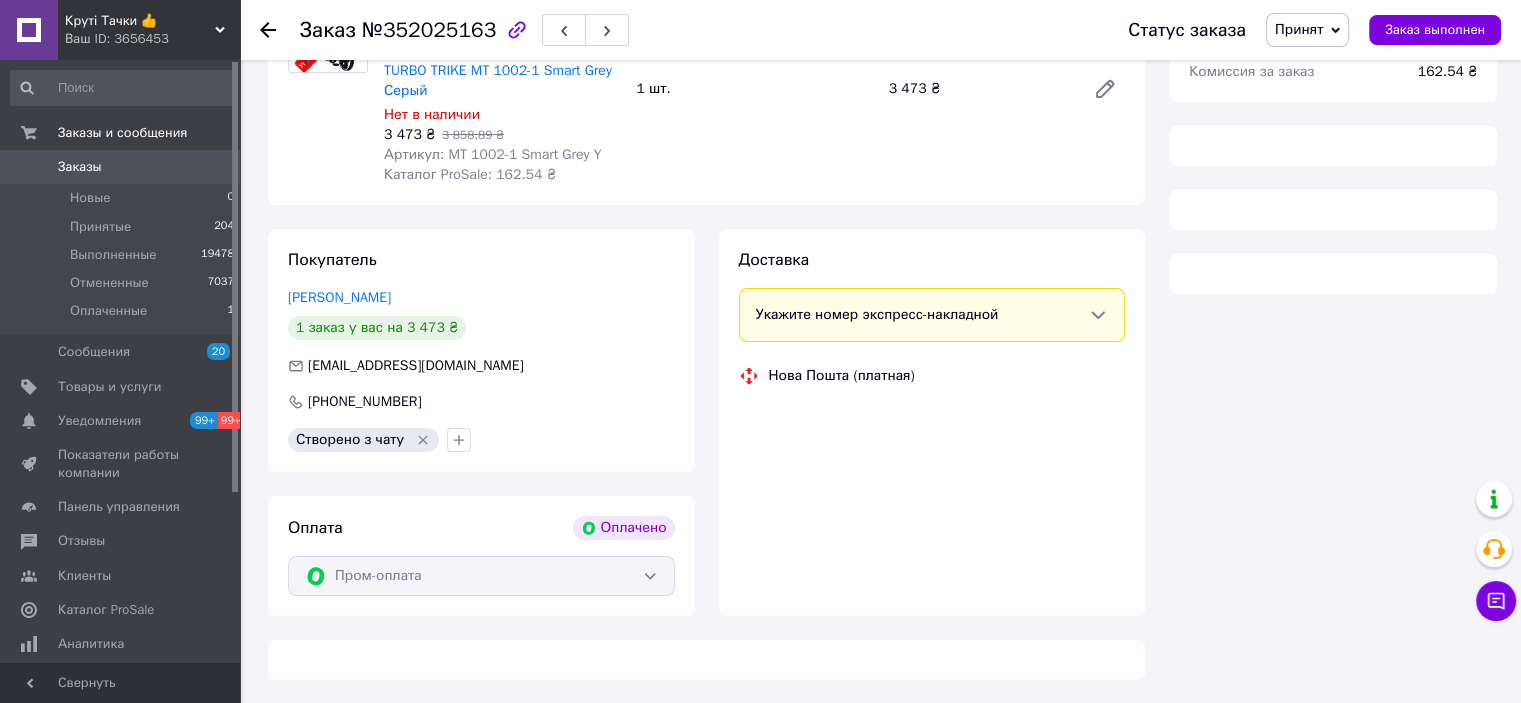 scroll, scrollTop: 304, scrollLeft: 0, axis: vertical 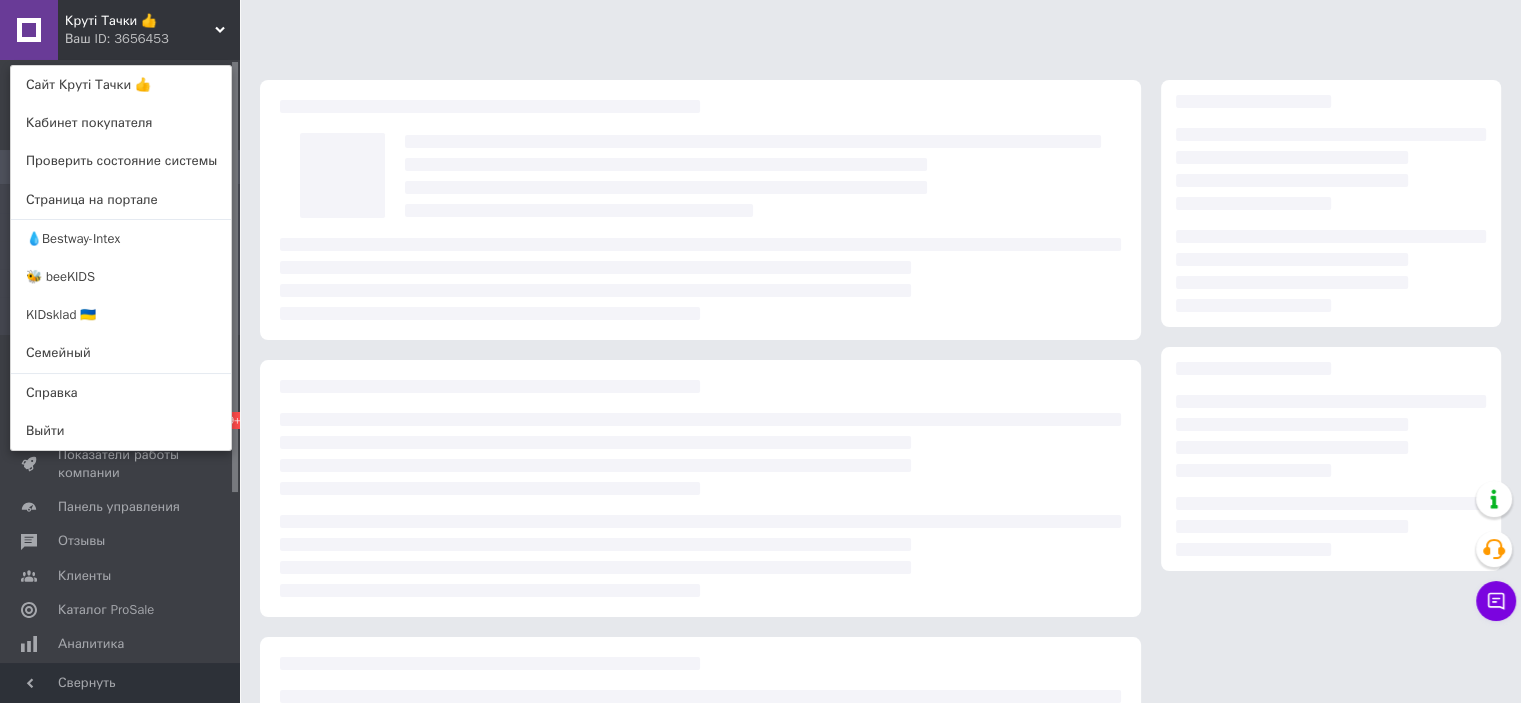 click at bounding box center (700, 488) 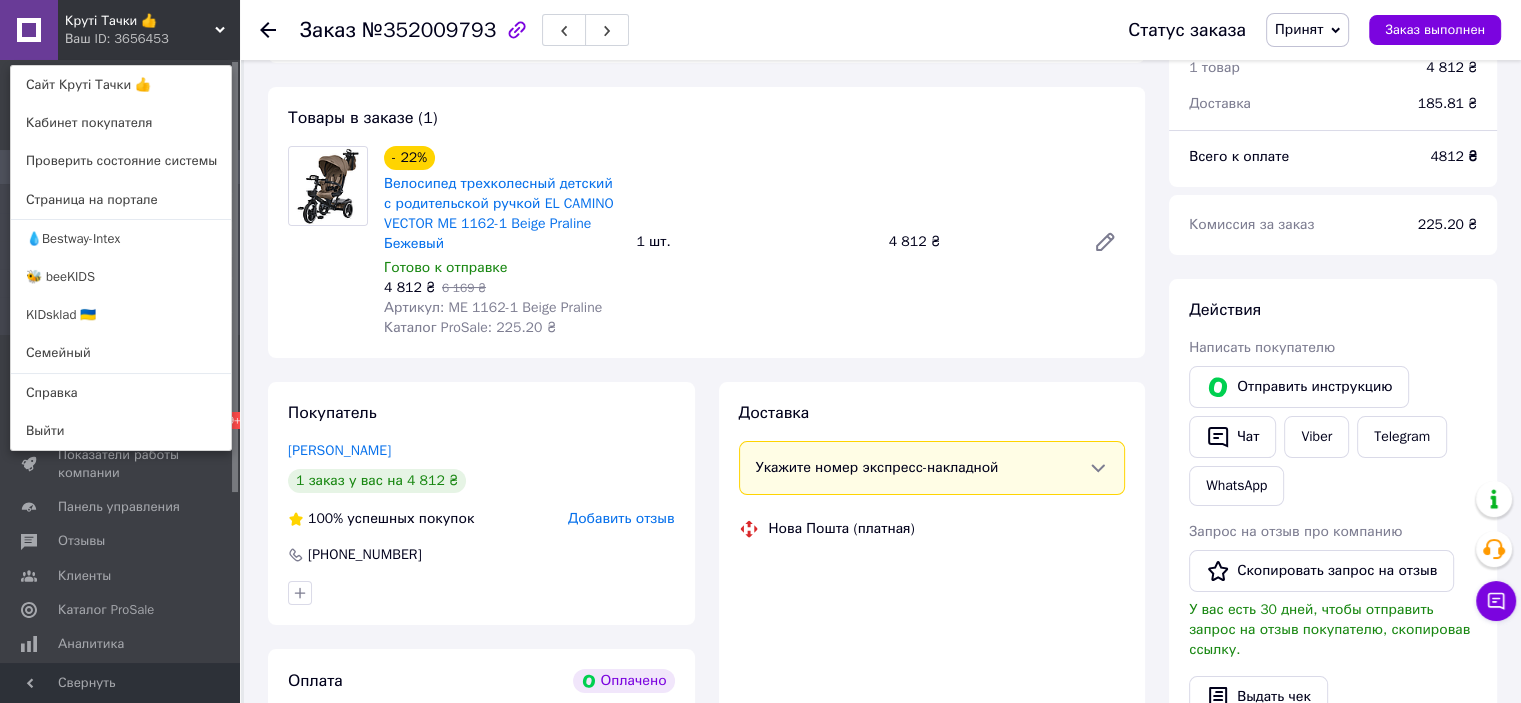 scroll, scrollTop: 300, scrollLeft: 0, axis: vertical 